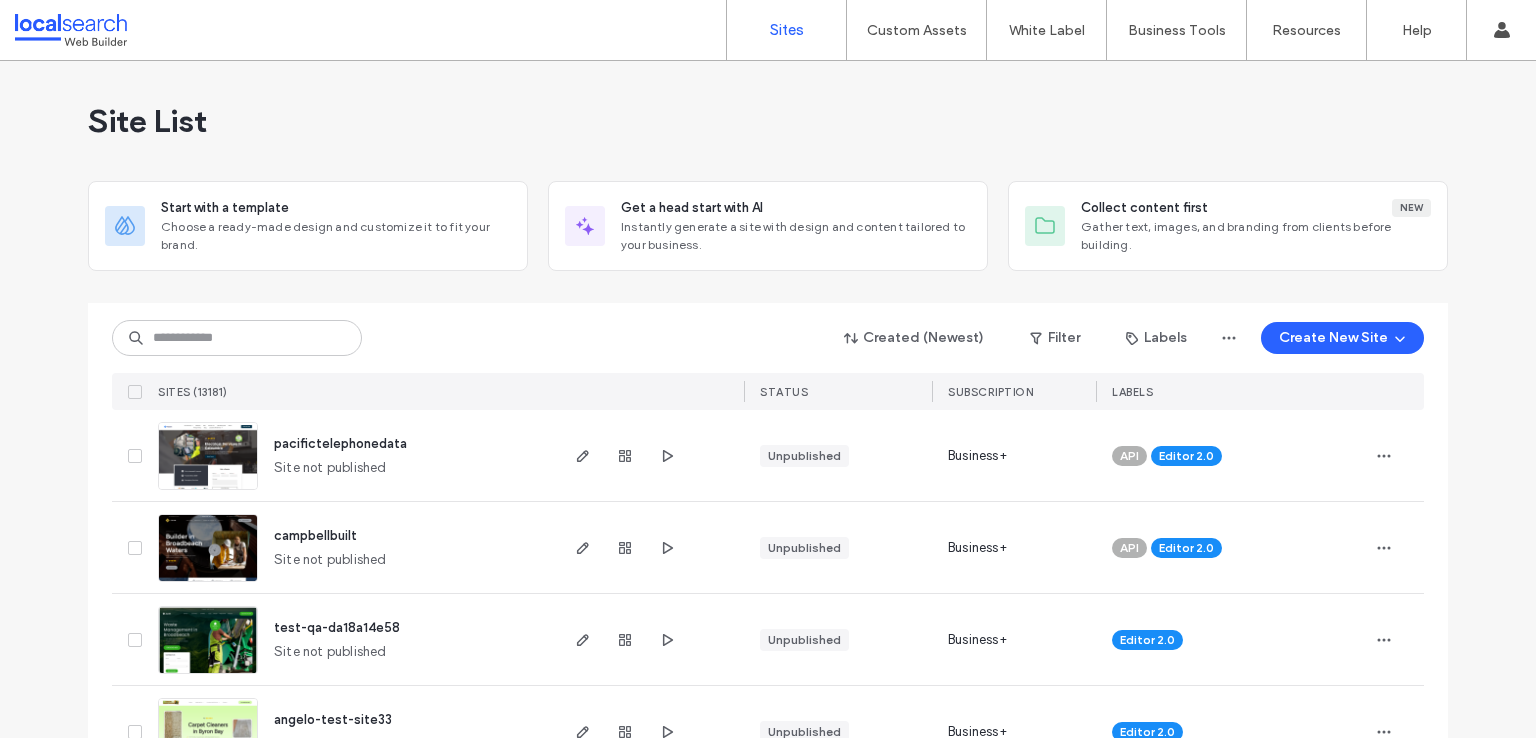 scroll, scrollTop: 0, scrollLeft: 0, axis: both 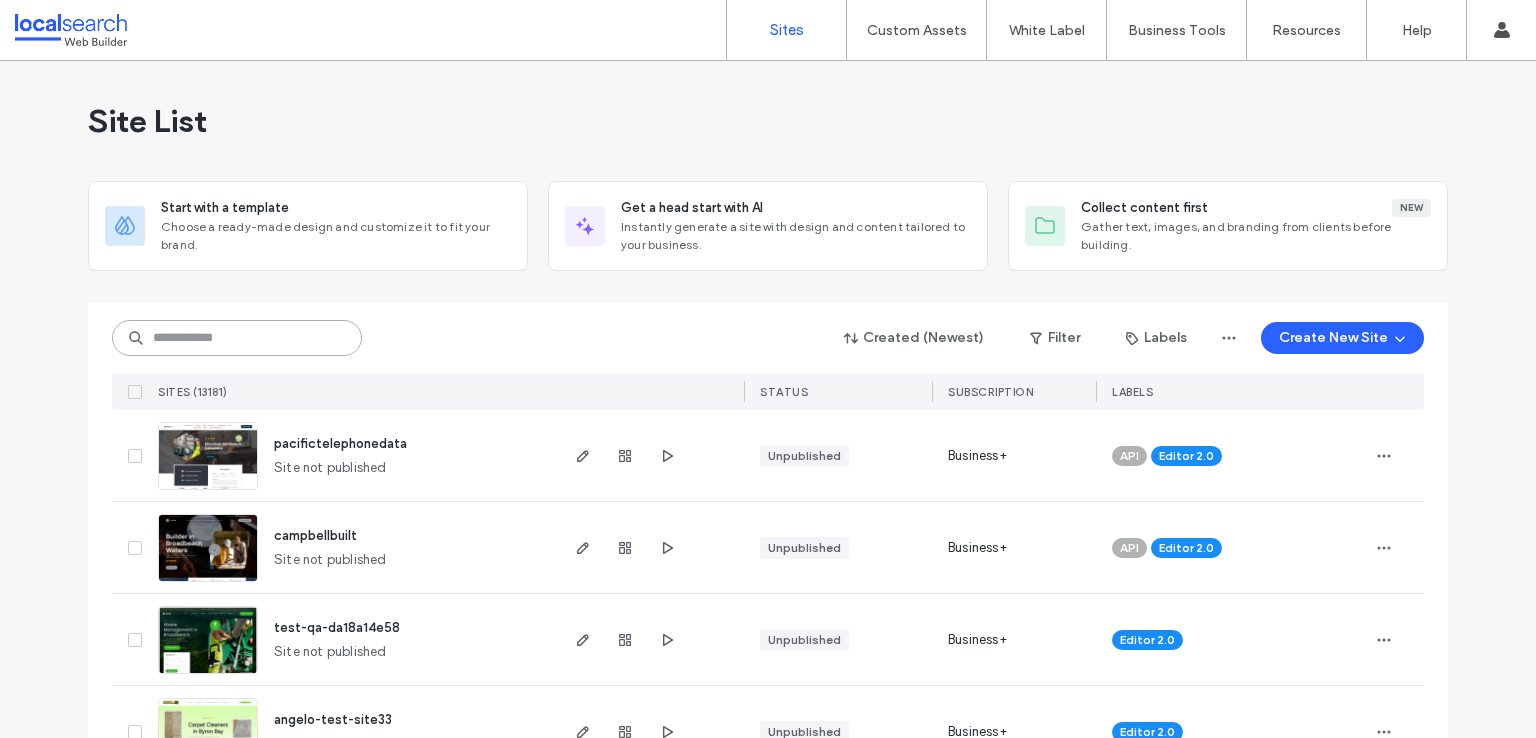click at bounding box center (237, 338) 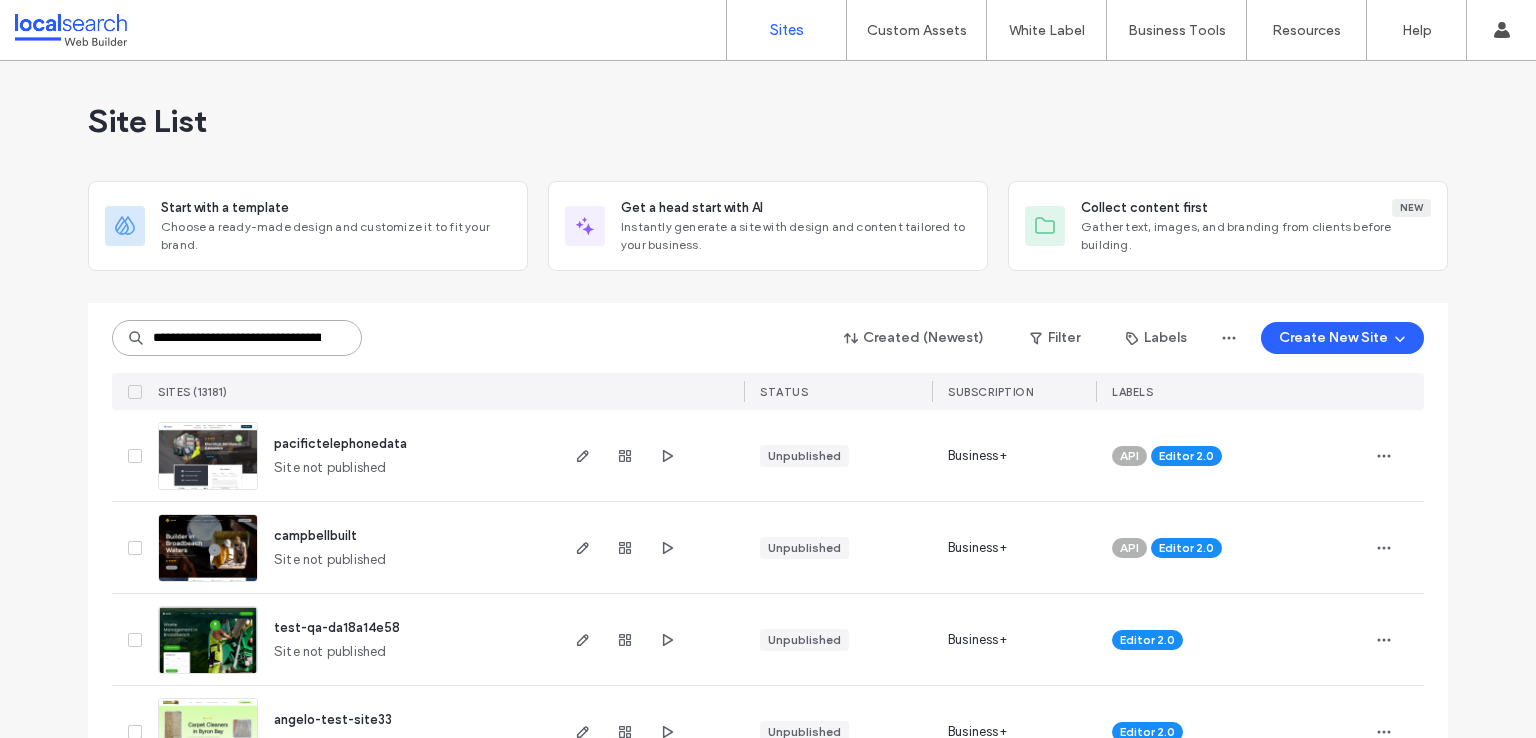 scroll, scrollTop: 0, scrollLeft: 116, axis: horizontal 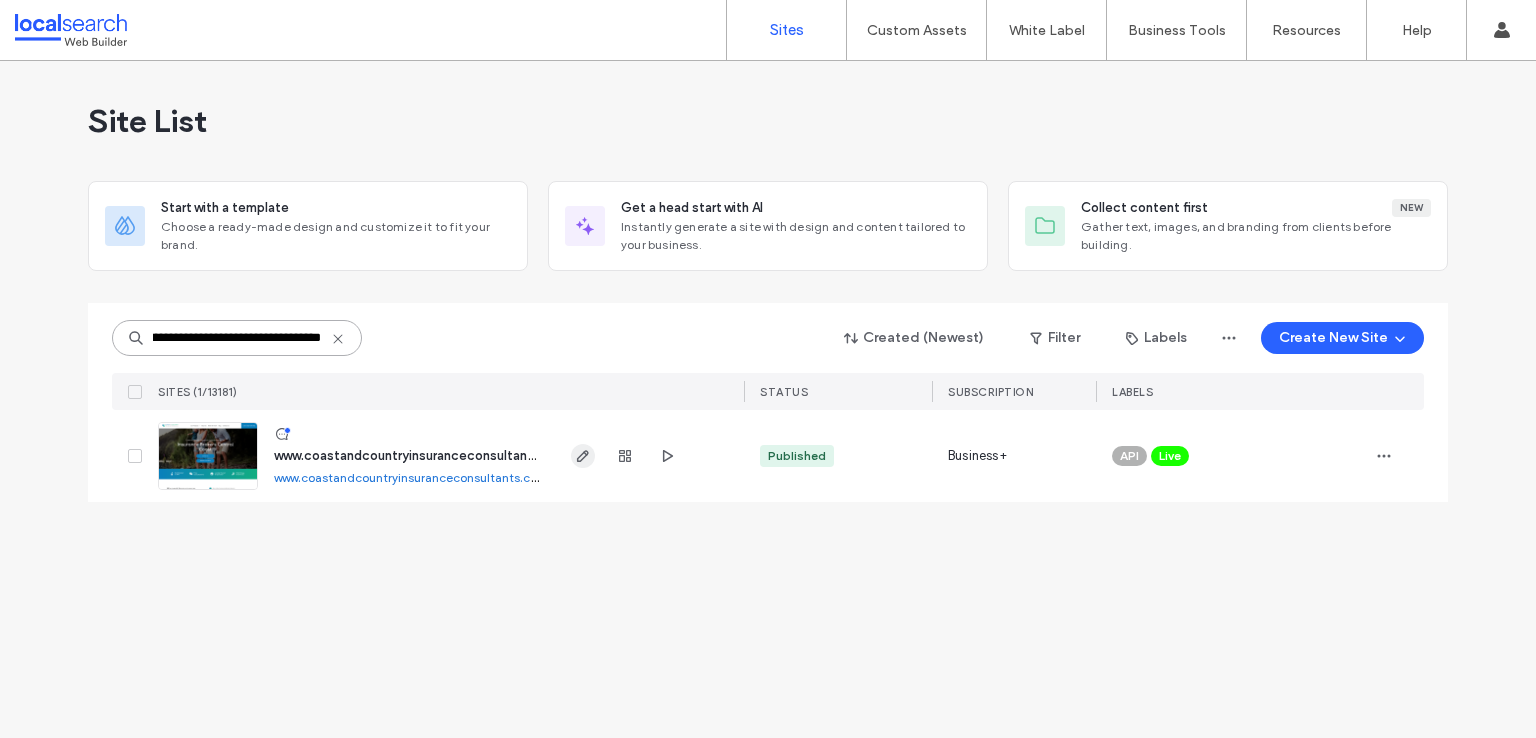 type on "**********" 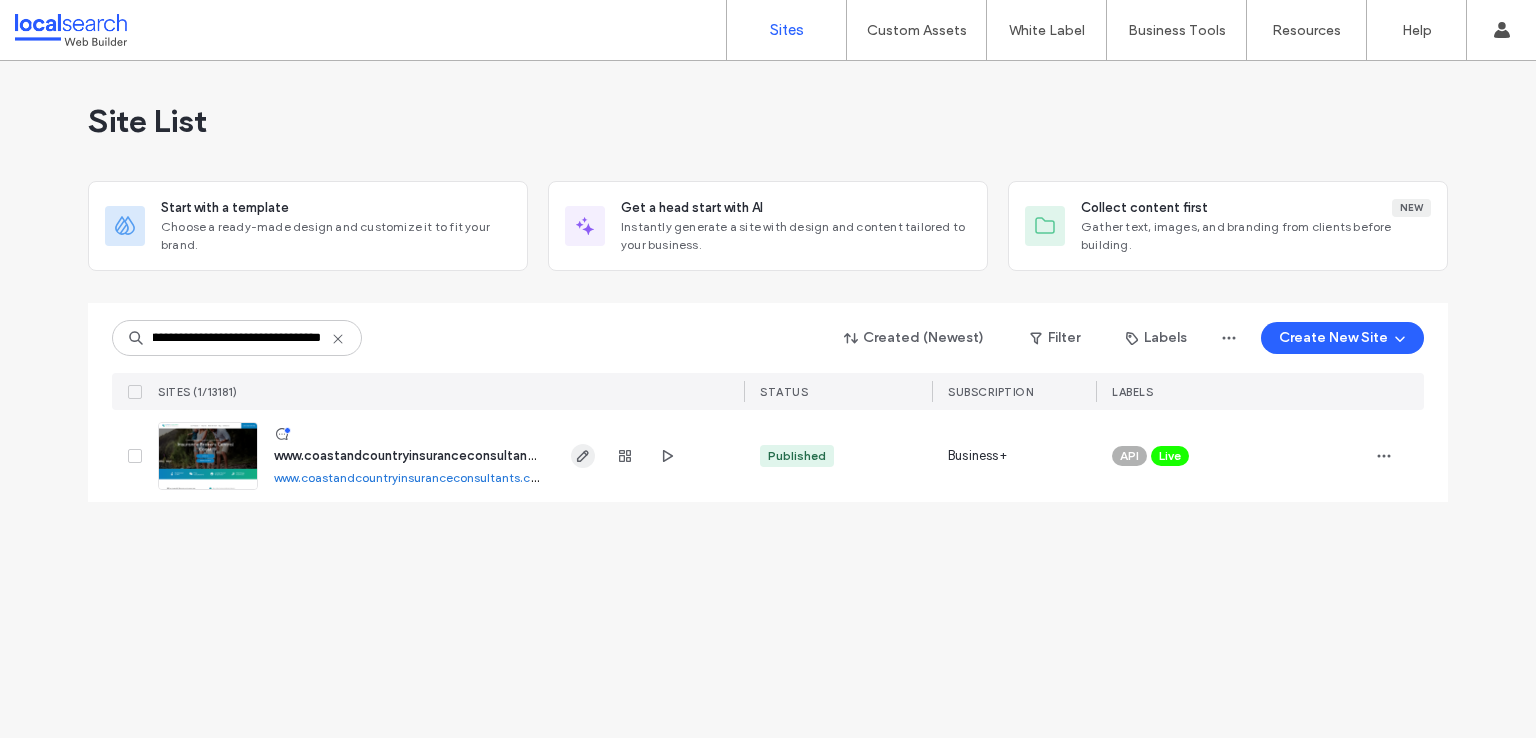 scroll, scrollTop: 0, scrollLeft: 0, axis: both 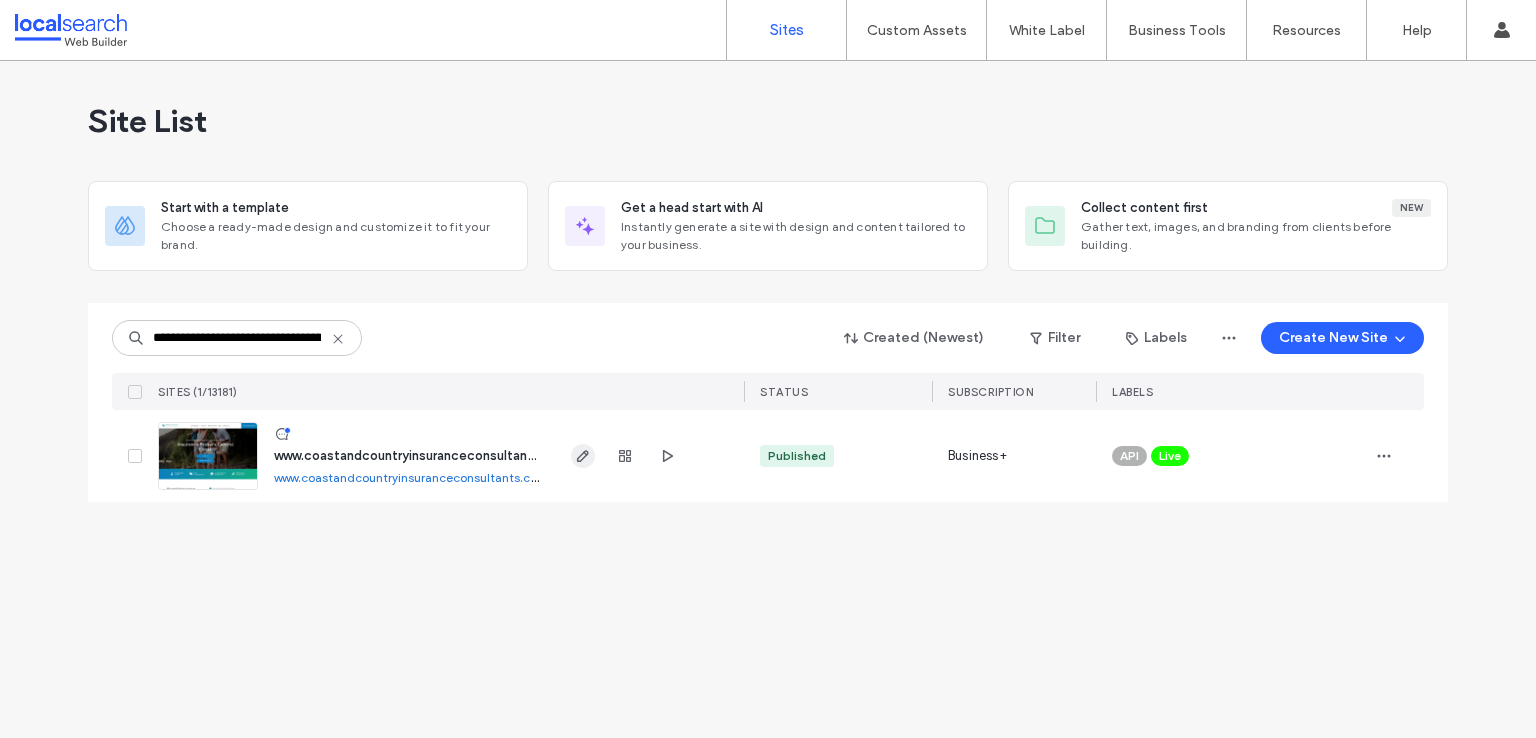 click 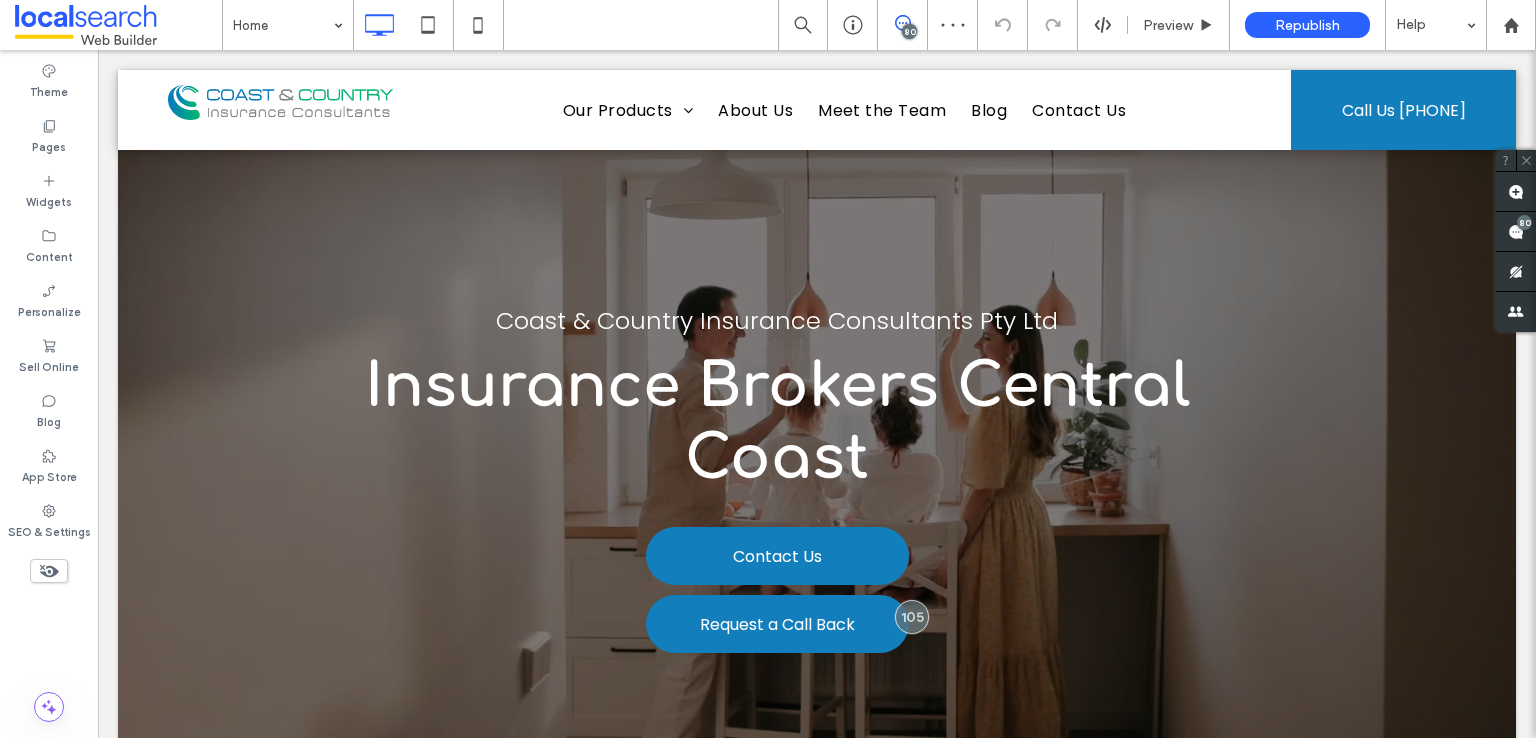 scroll, scrollTop: 0, scrollLeft: 0, axis: both 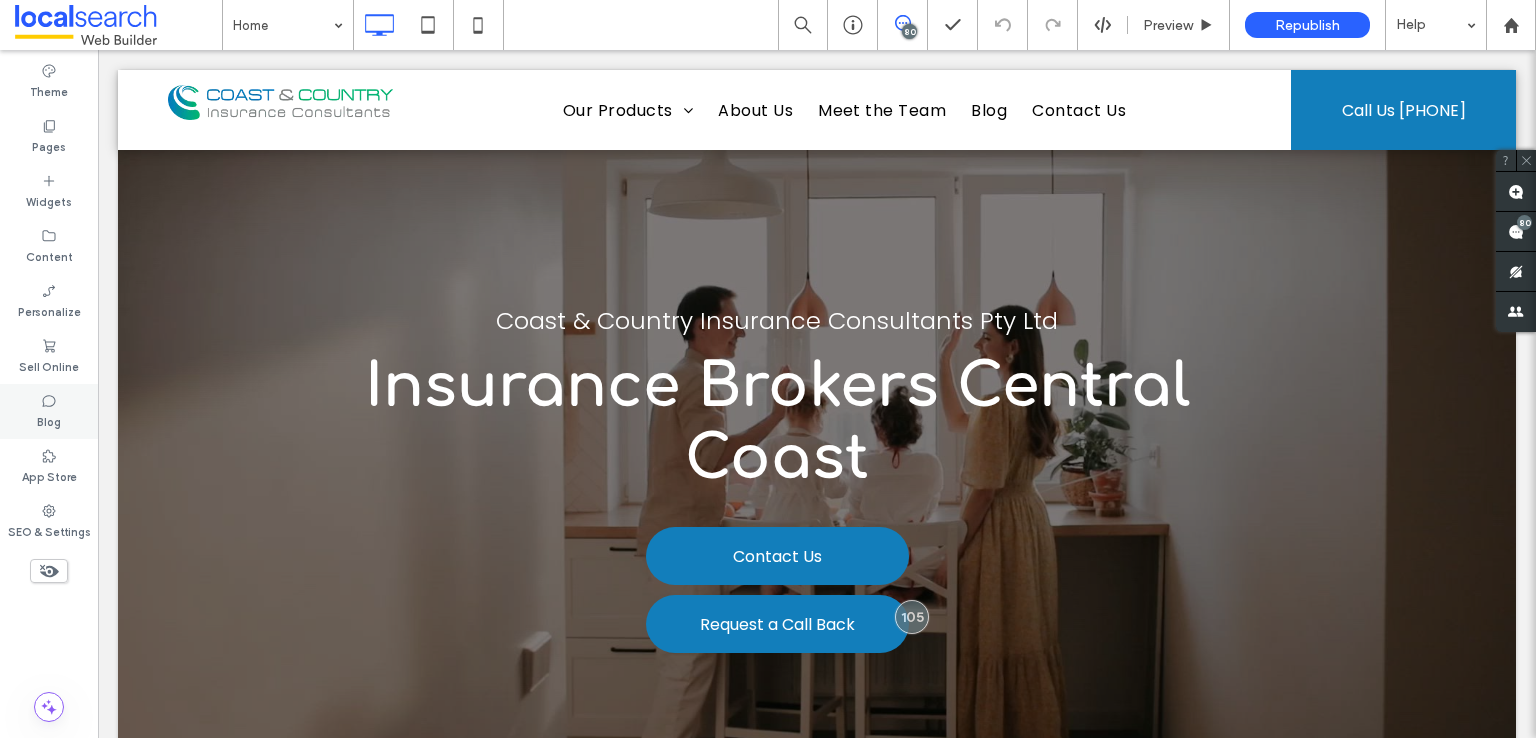 click on "Blog" at bounding box center [49, 411] 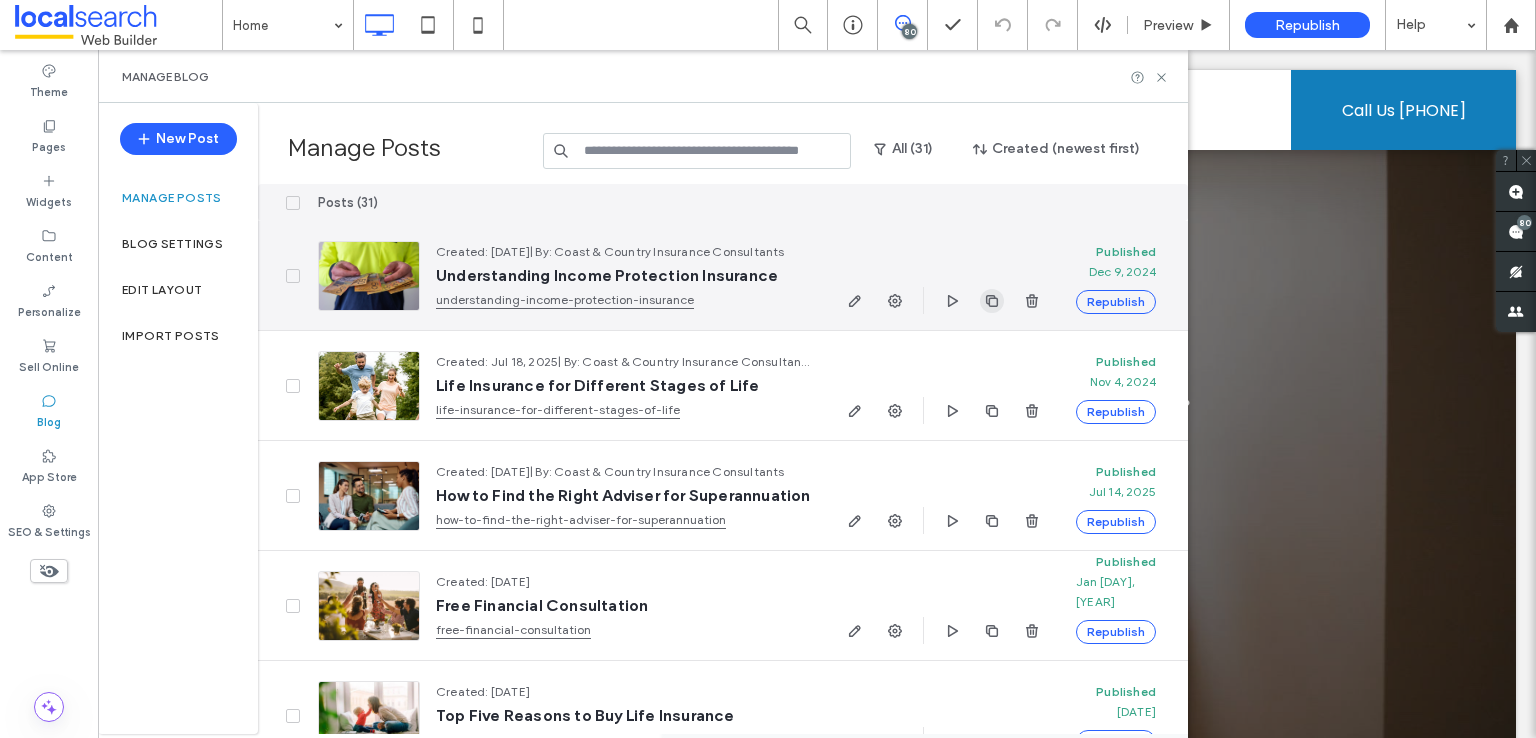 click 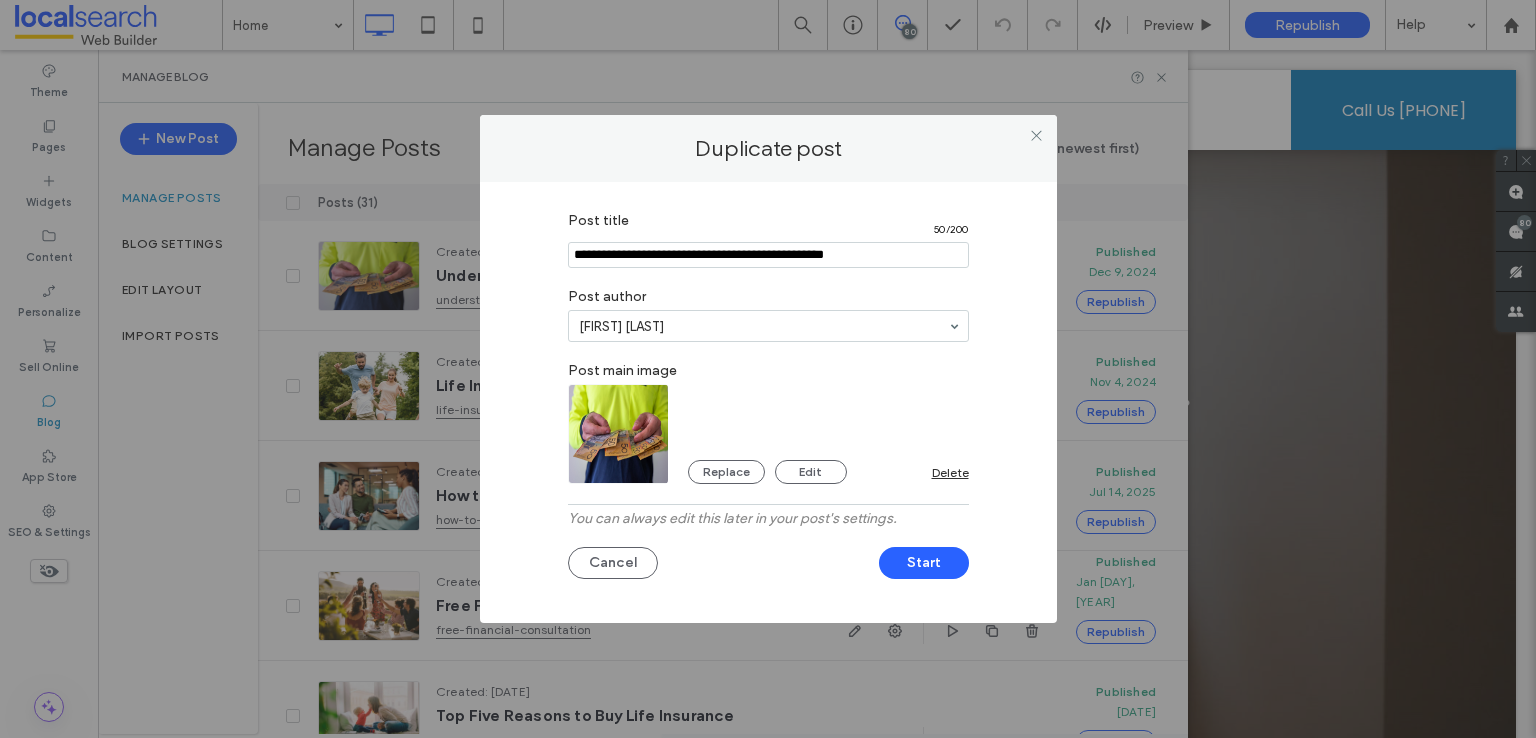 click at bounding box center (768, 255) 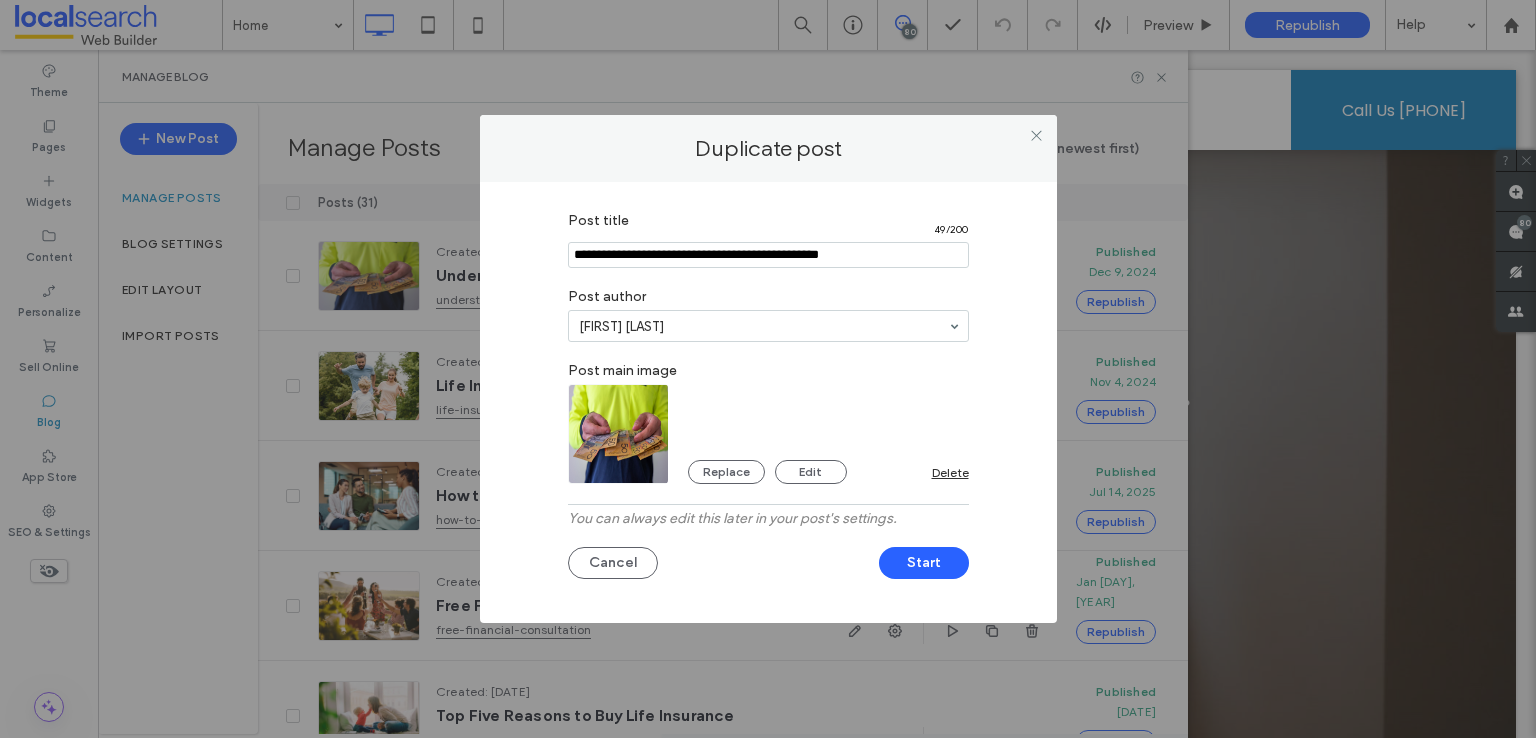type on "**********" 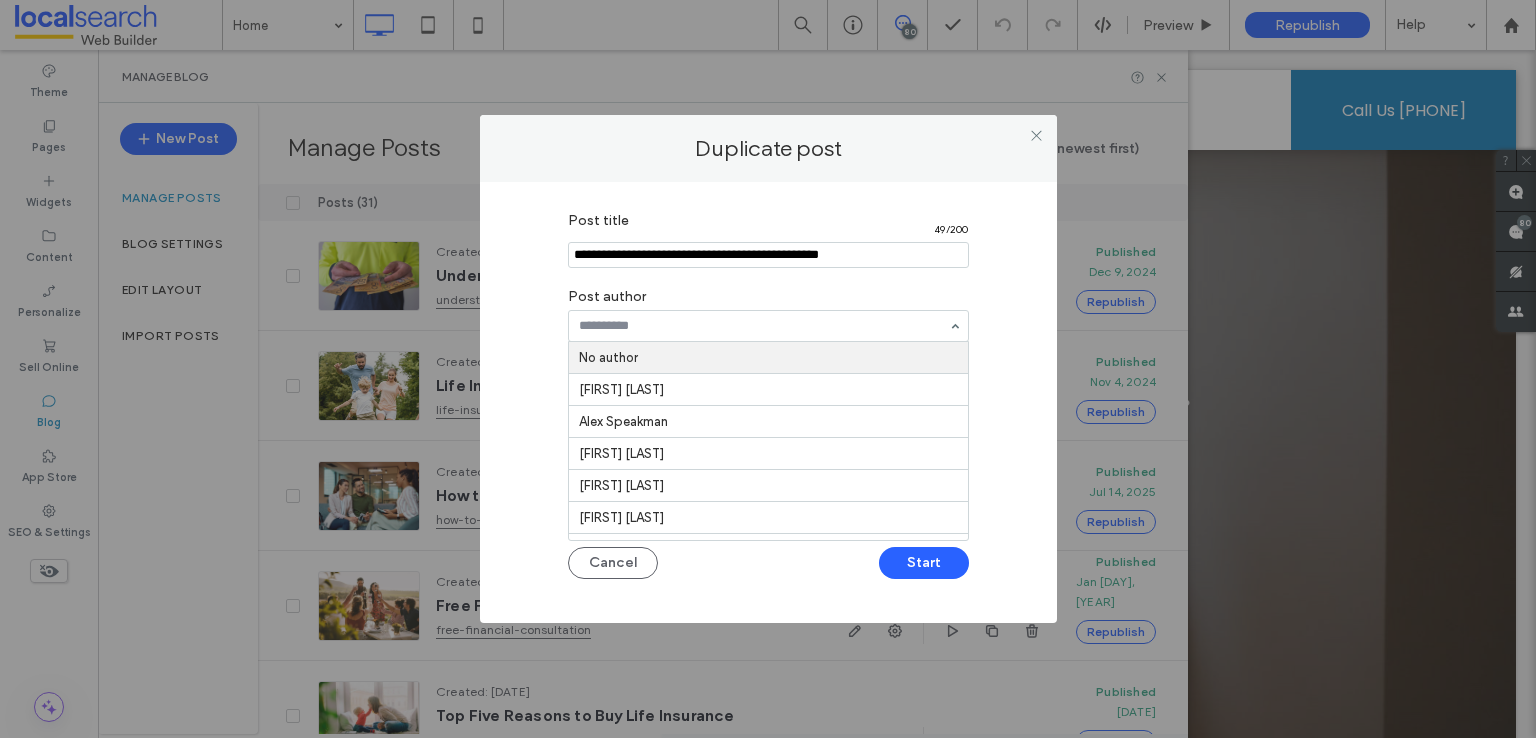 paste on "**********" 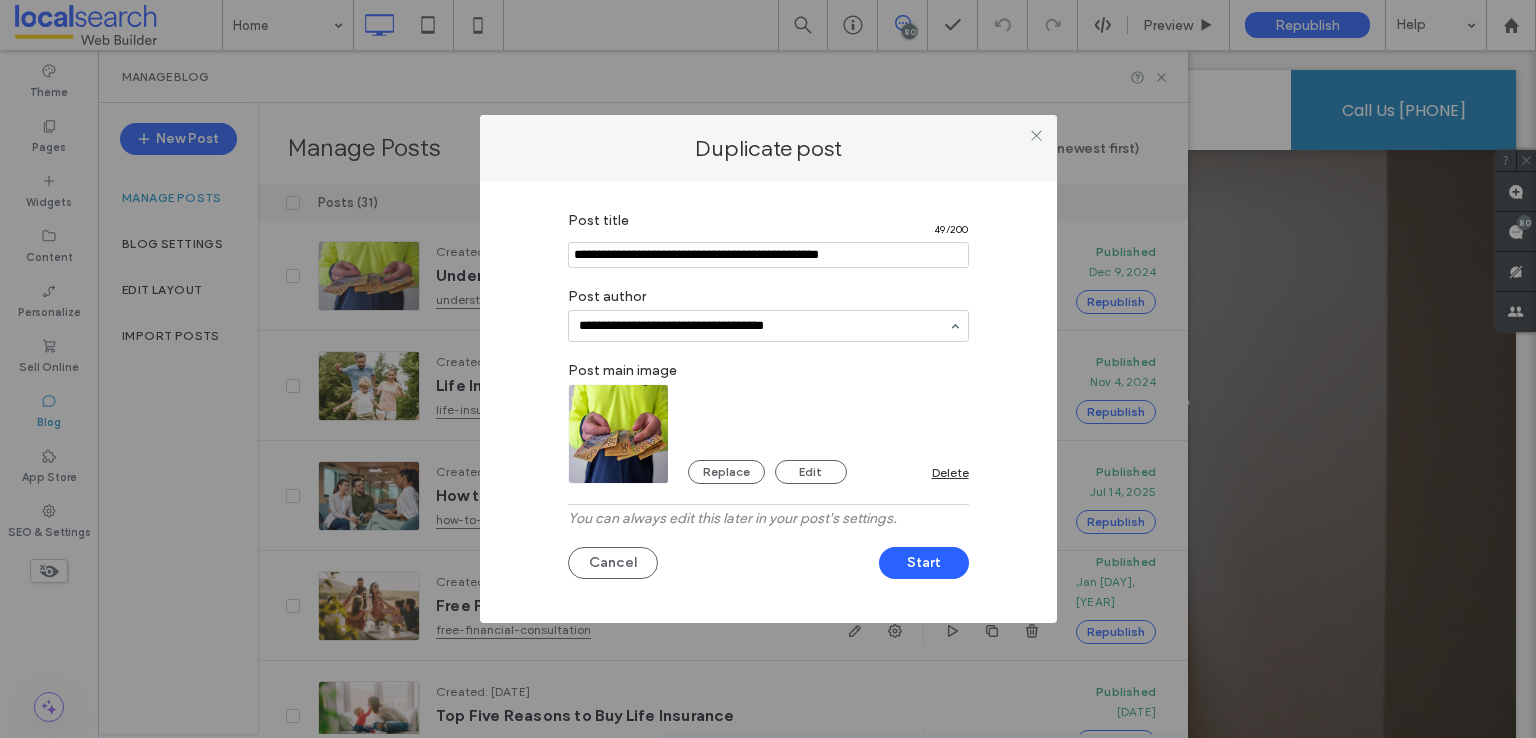type on "**********" 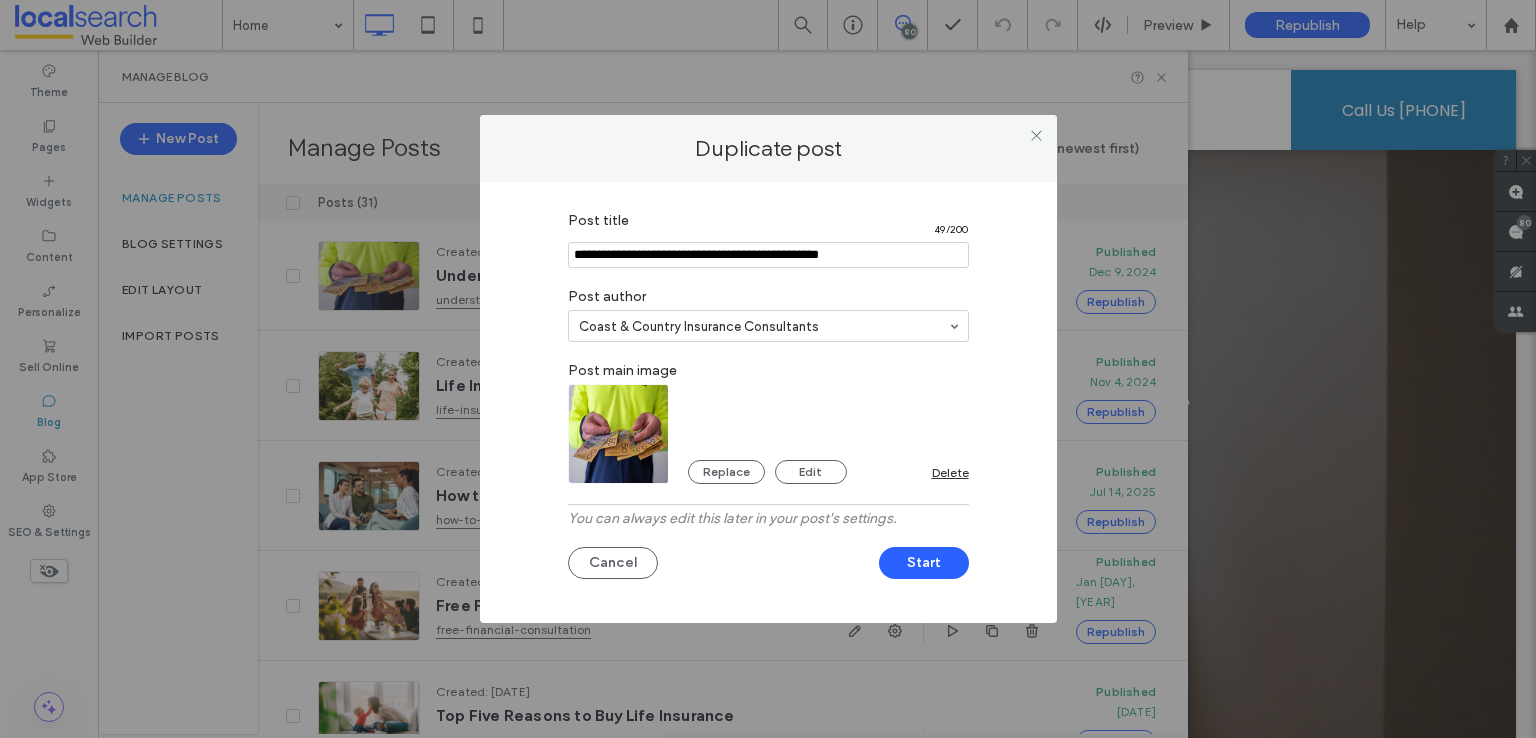 click on "Post title 49 / 200 Post author Coast & Country Insurance Consultants Post main image Replace Edit Delete You can always edit this later in your post's settings. Cancel Start" at bounding box center [768, 397] 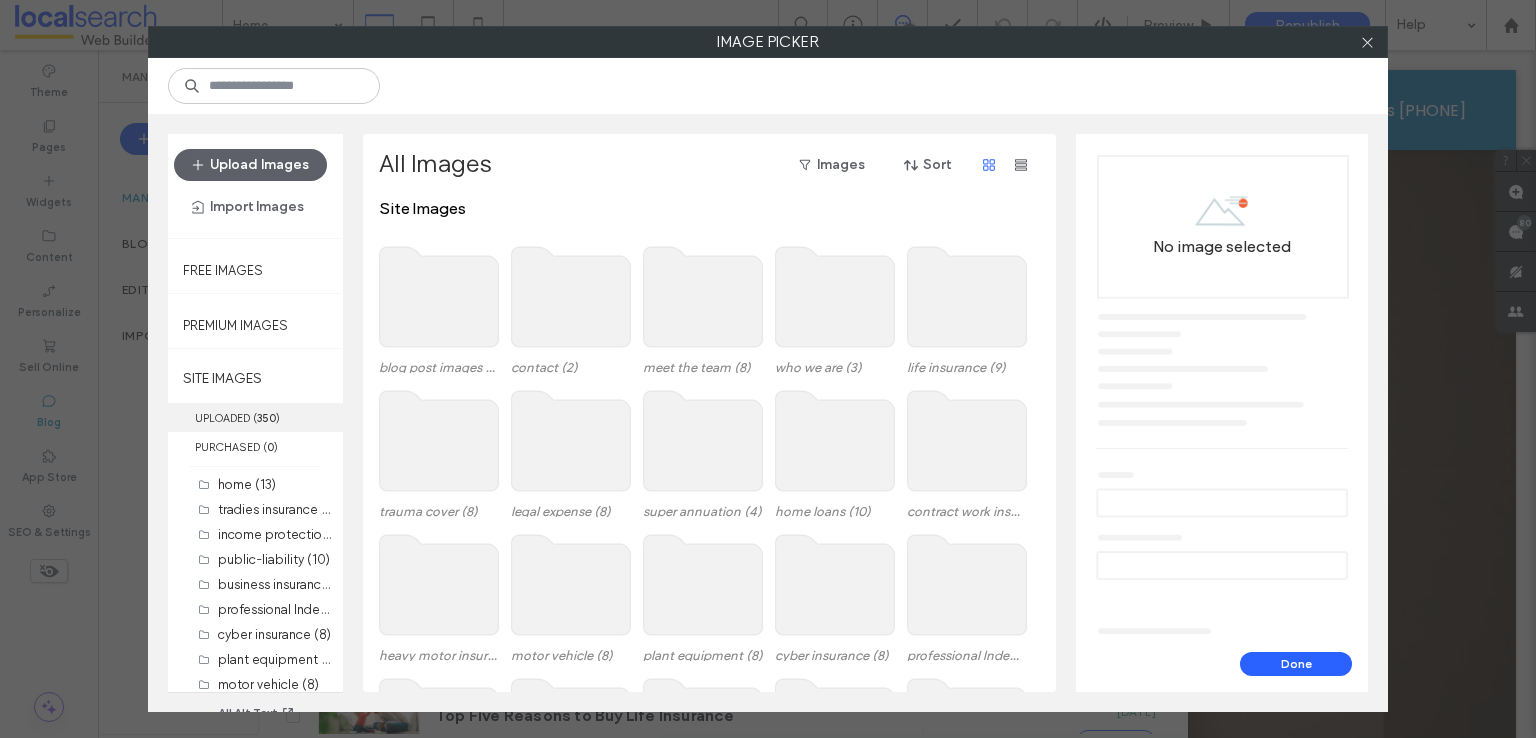 click on "UPLOADED ( 350 )" at bounding box center (255, 417) 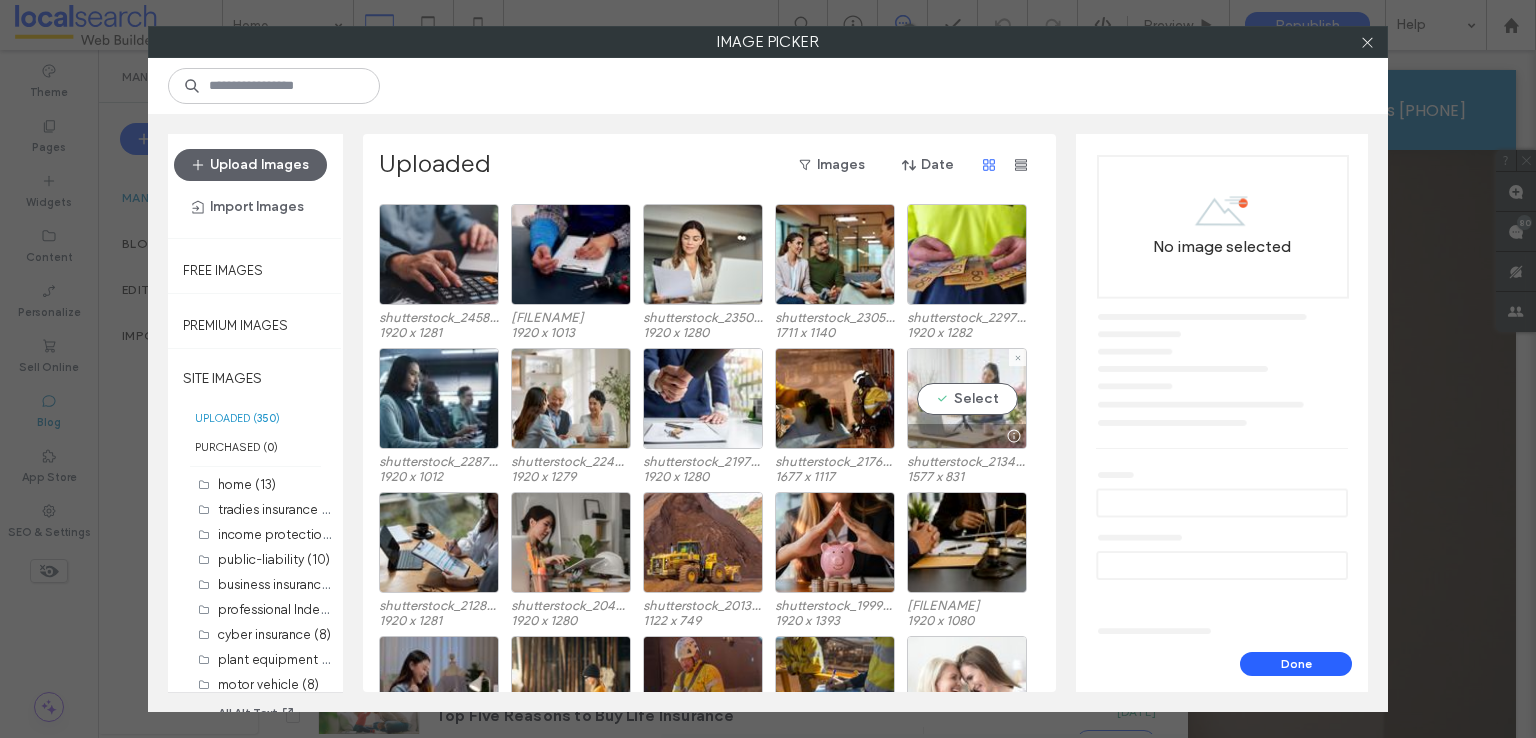 scroll, scrollTop: 1103, scrollLeft: 0, axis: vertical 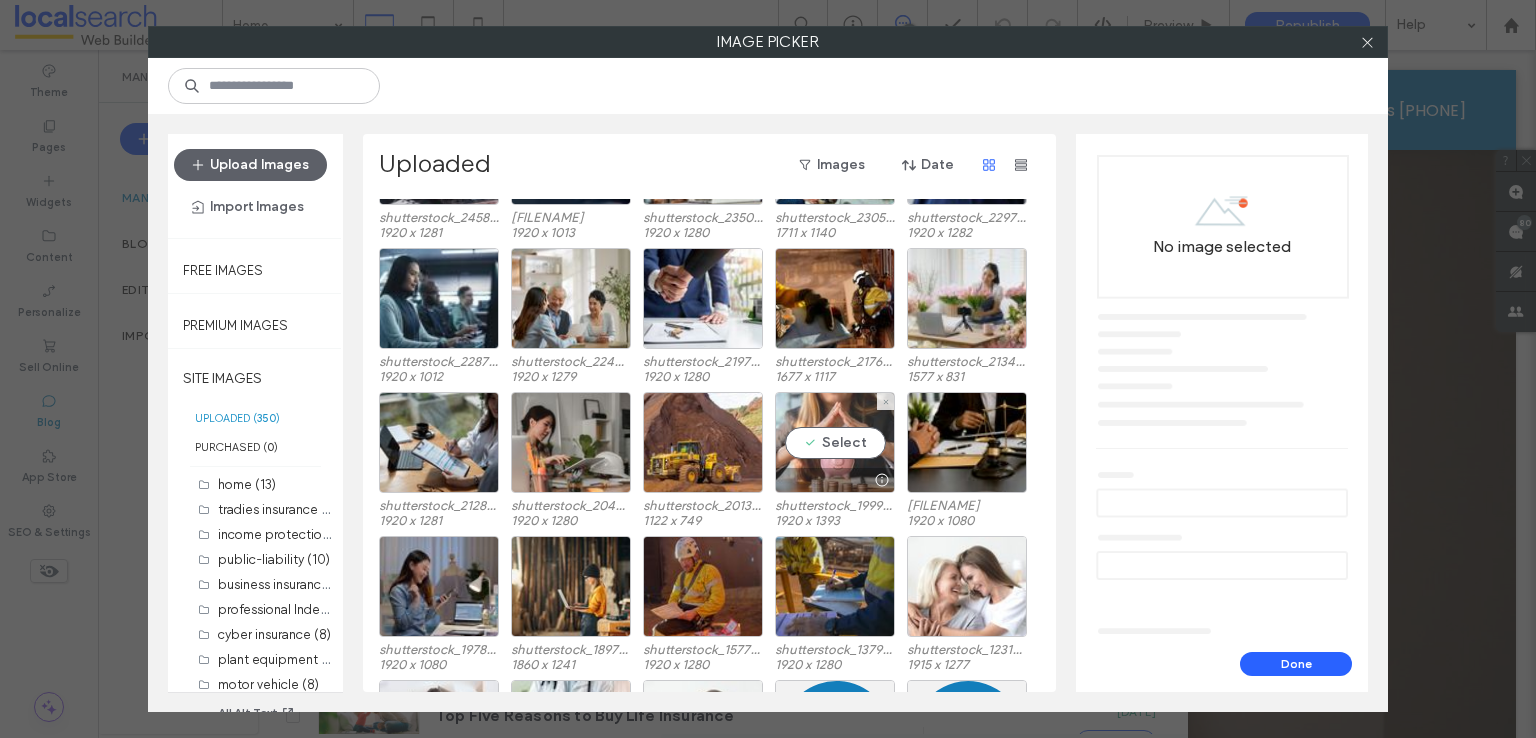 click on "Select" at bounding box center (835, 442) 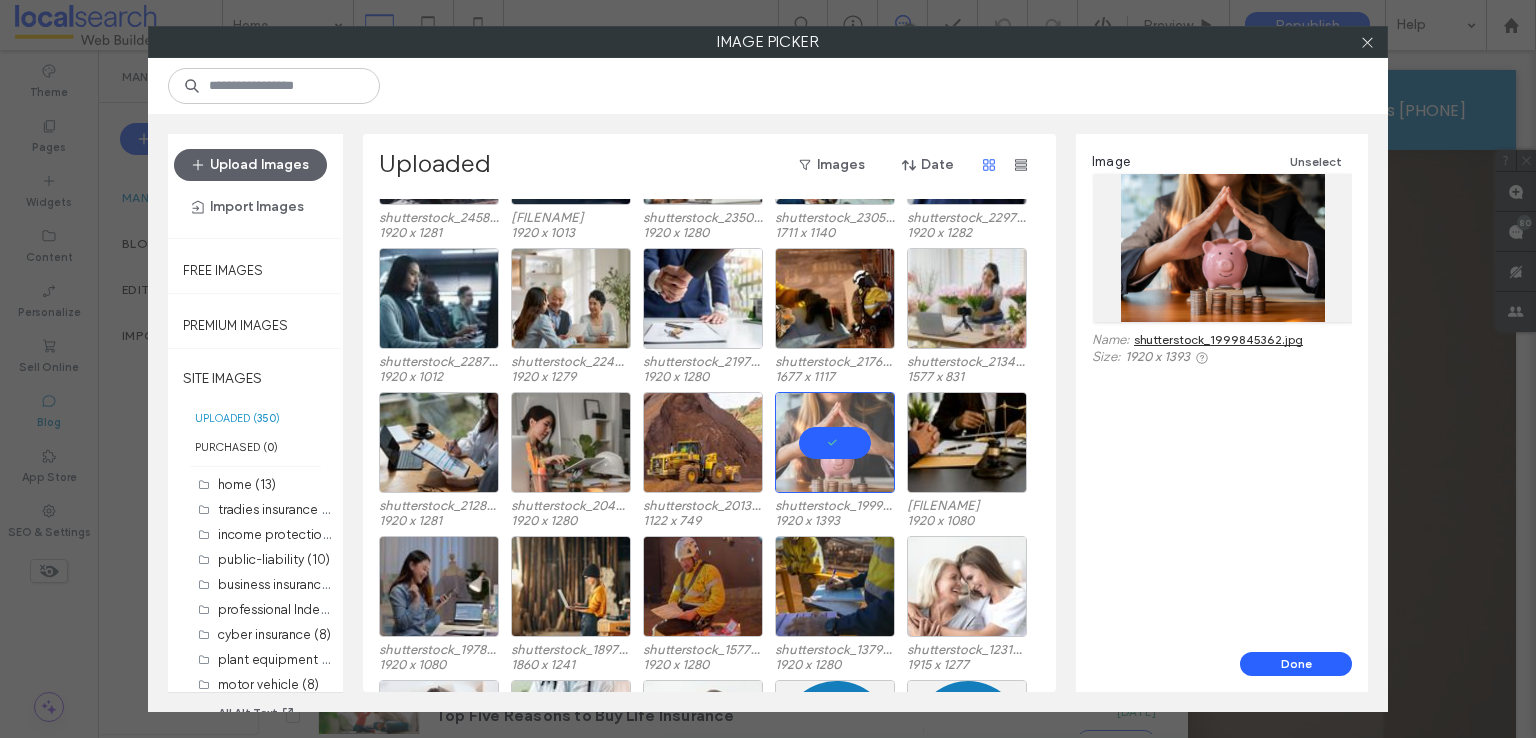click on "shutterstock_1999845362.jpg" at bounding box center (1218, 339) 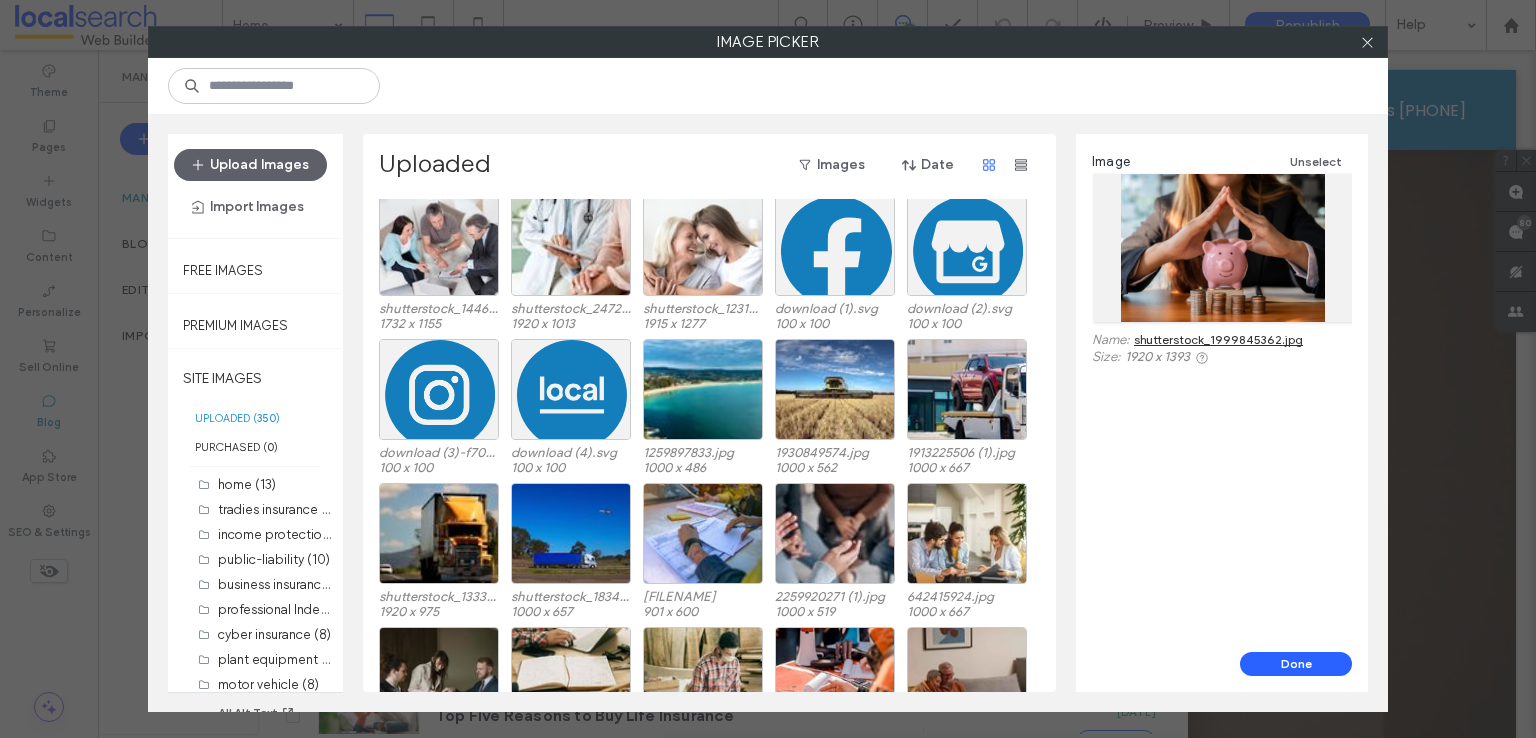 scroll, scrollTop: 1623, scrollLeft: 0, axis: vertical 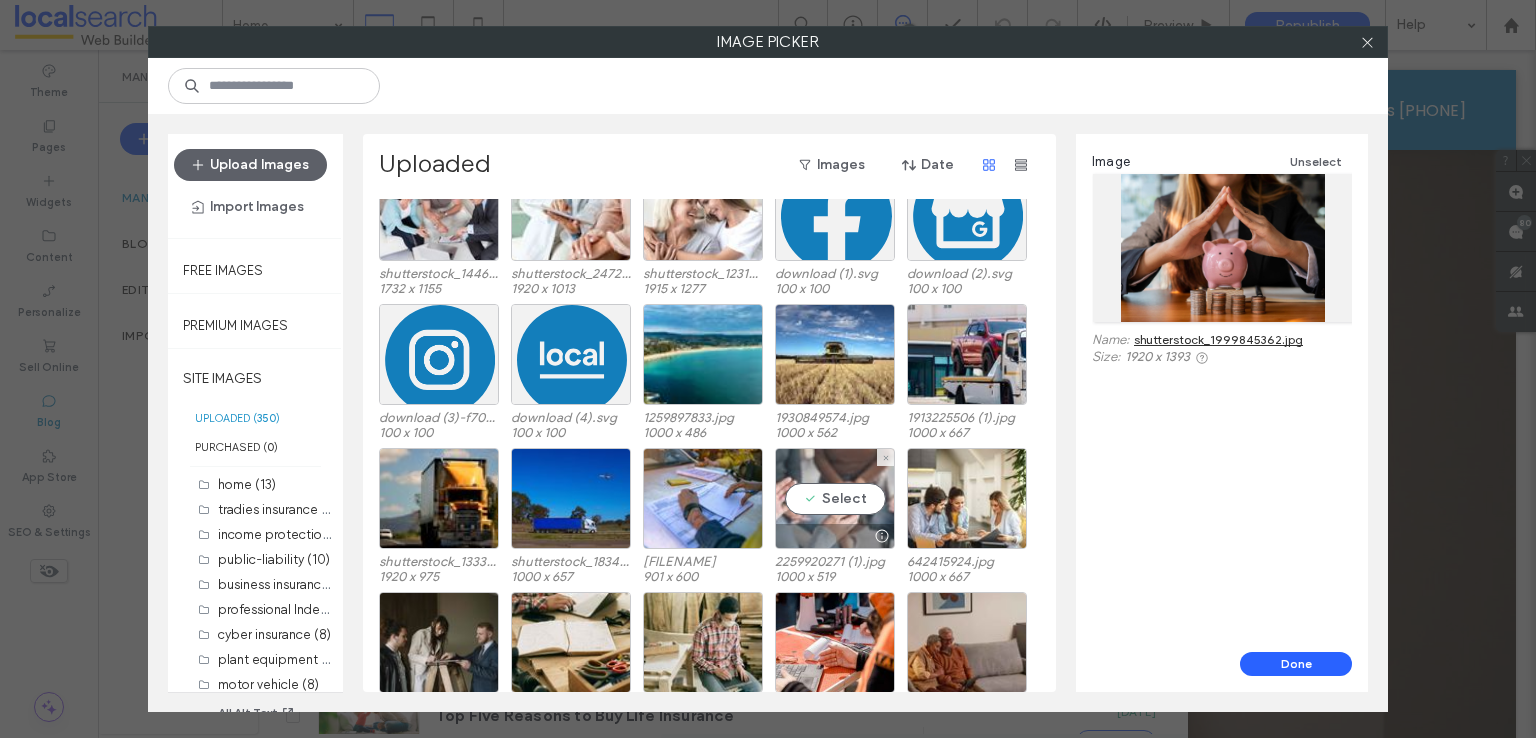 click on "Select" at bounding box center (835, 498) 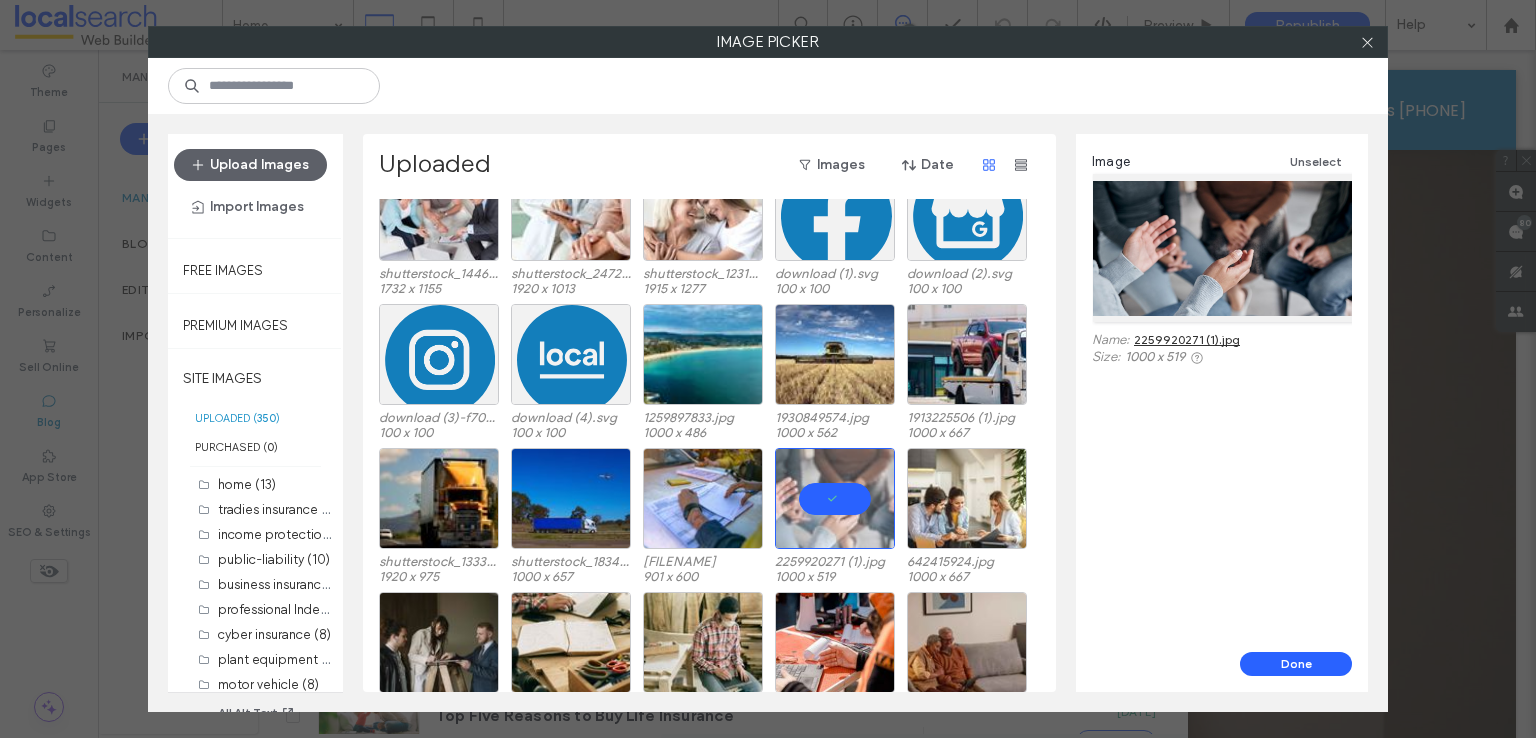 click on "2259920271 (1).jpg" at bounding box center (1187, 339) 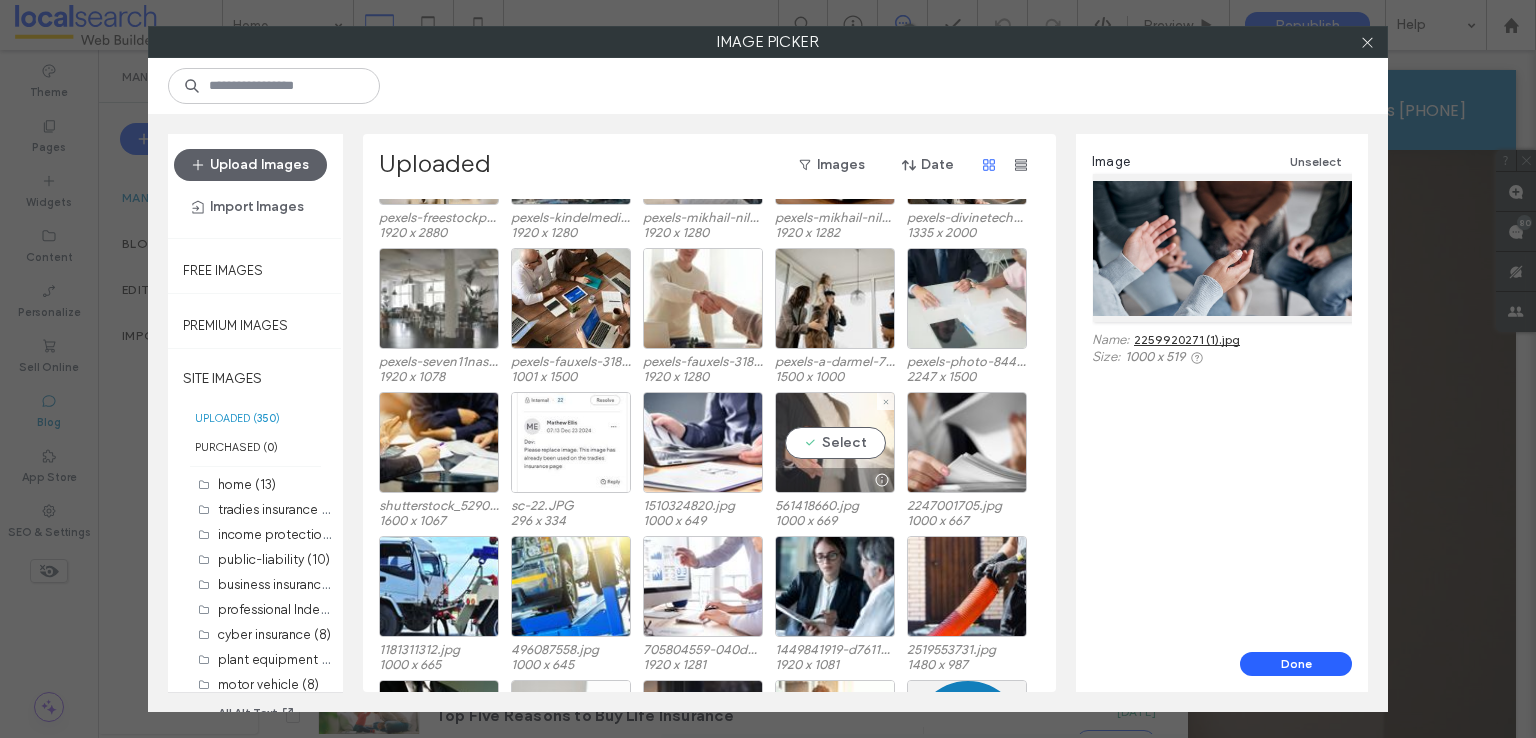 scroll, scrollTop: 2643, scrollLeft: 0, axis: vertical 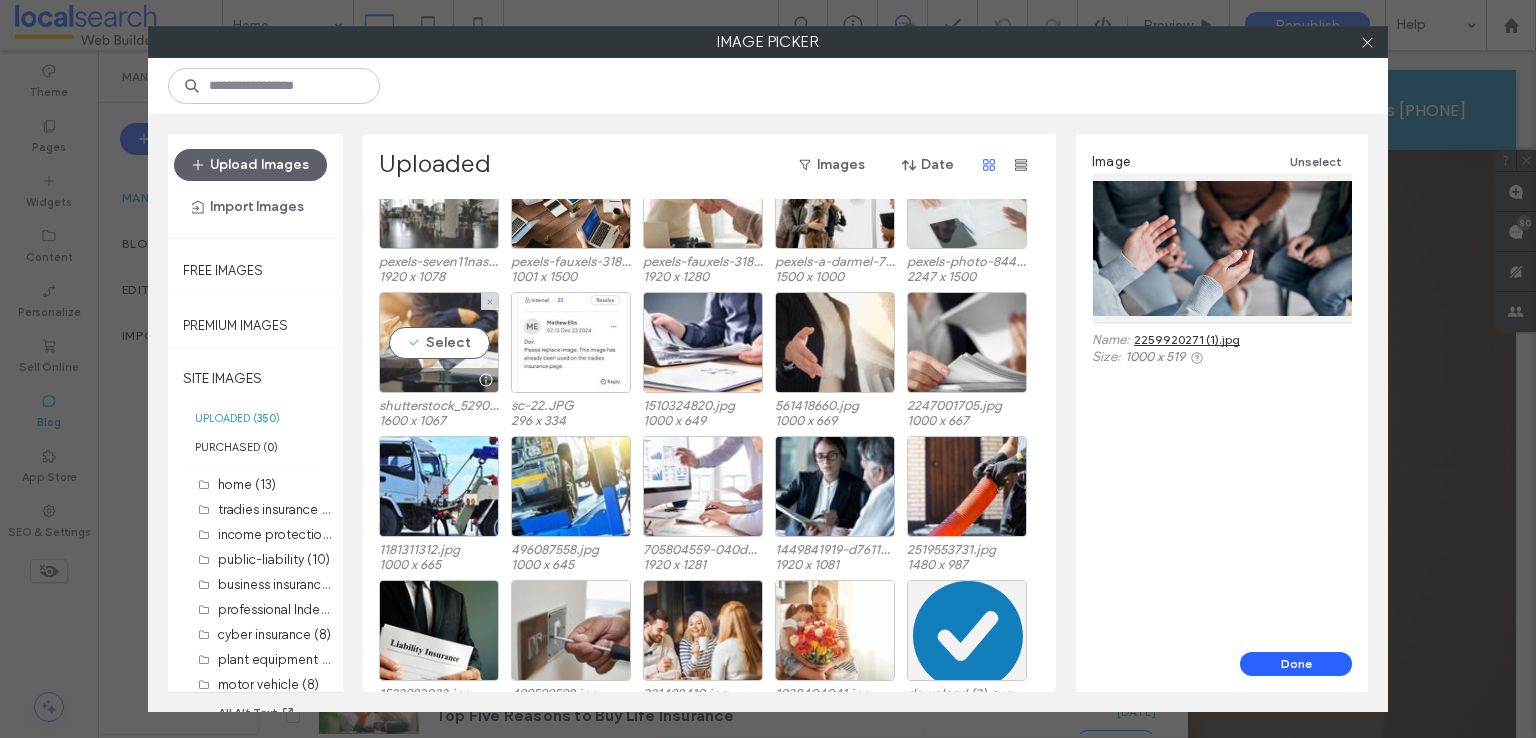 click on "Select" at bounding box center (439, 342) 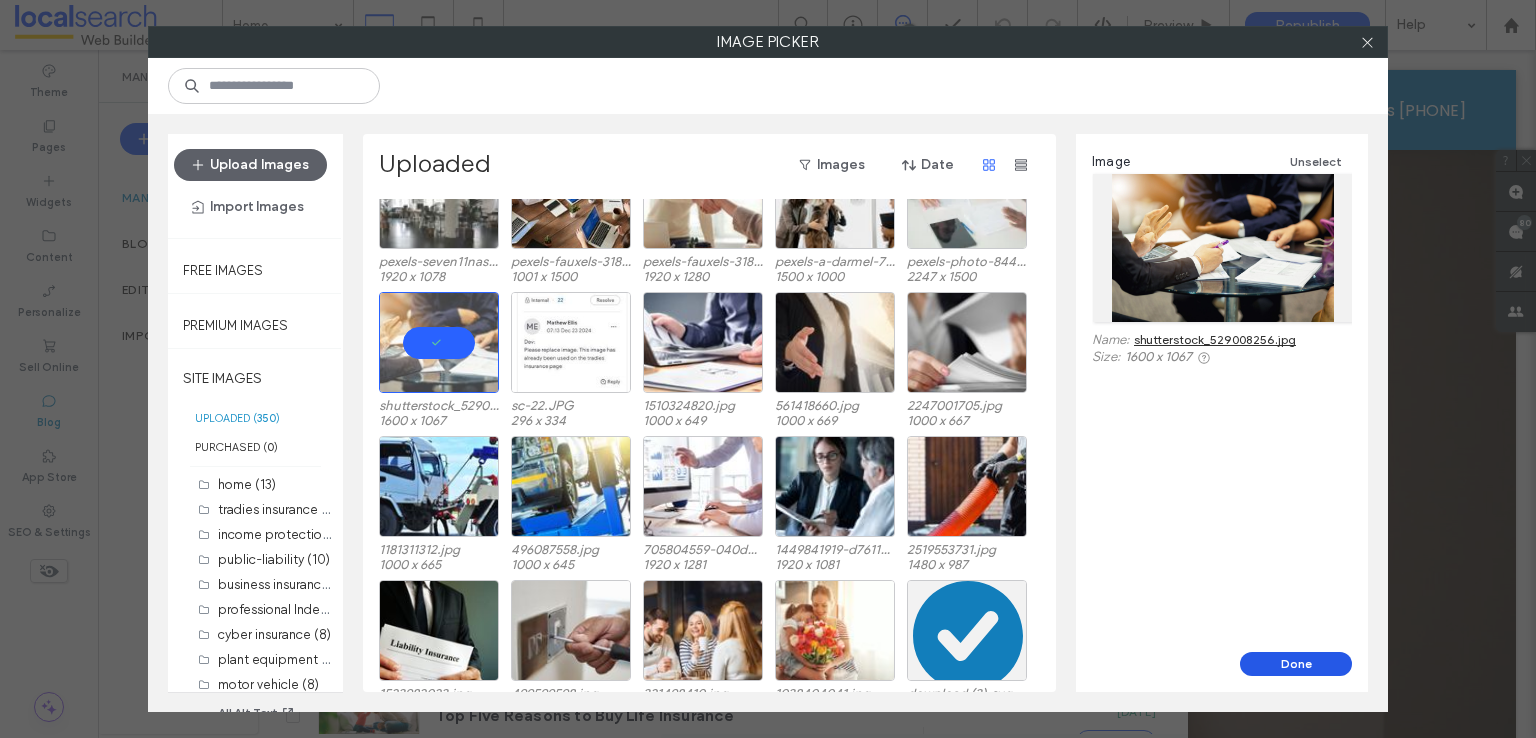 click on "Done" at bounding box center [1296, 664] 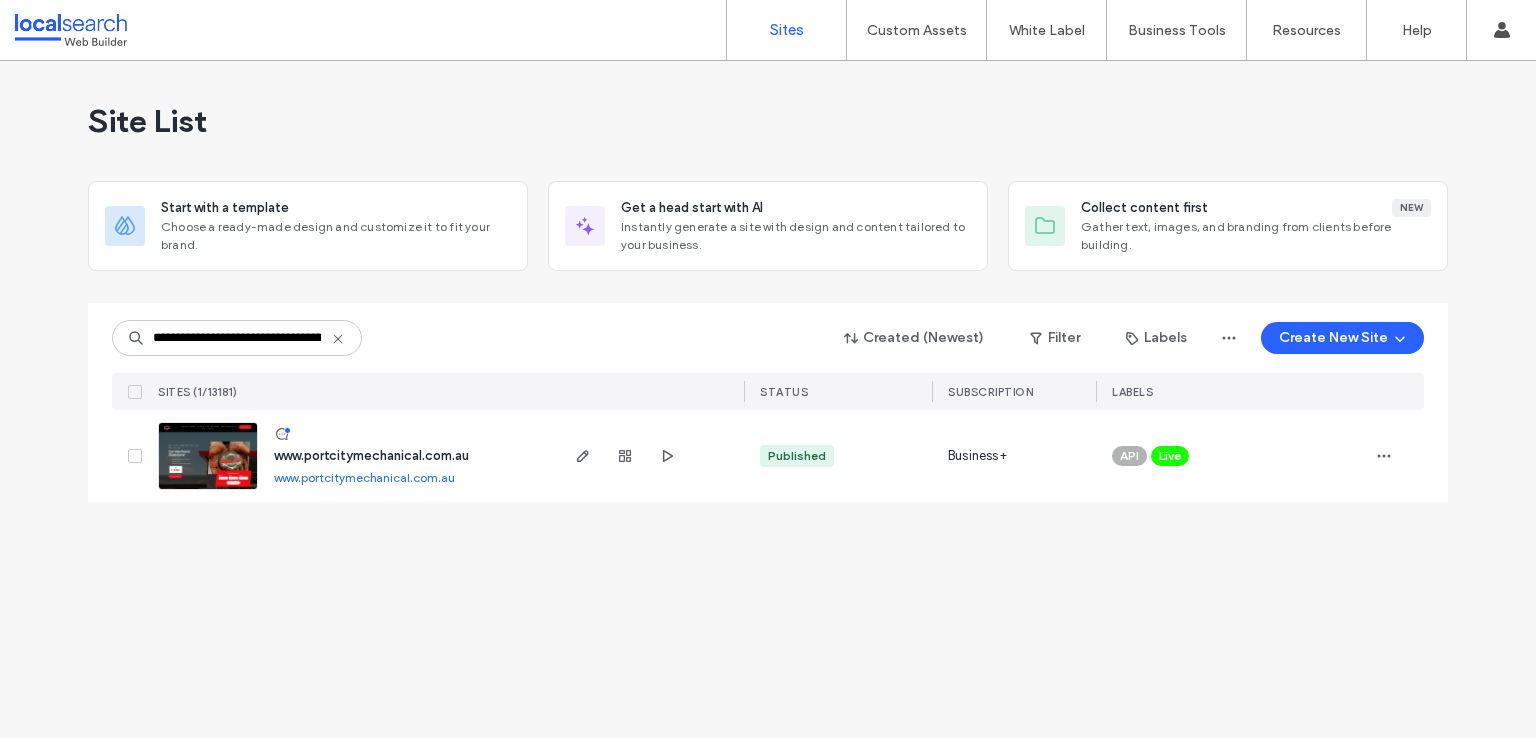 scroll, scrollTop: 0, scrollLeft: 0, axis: both 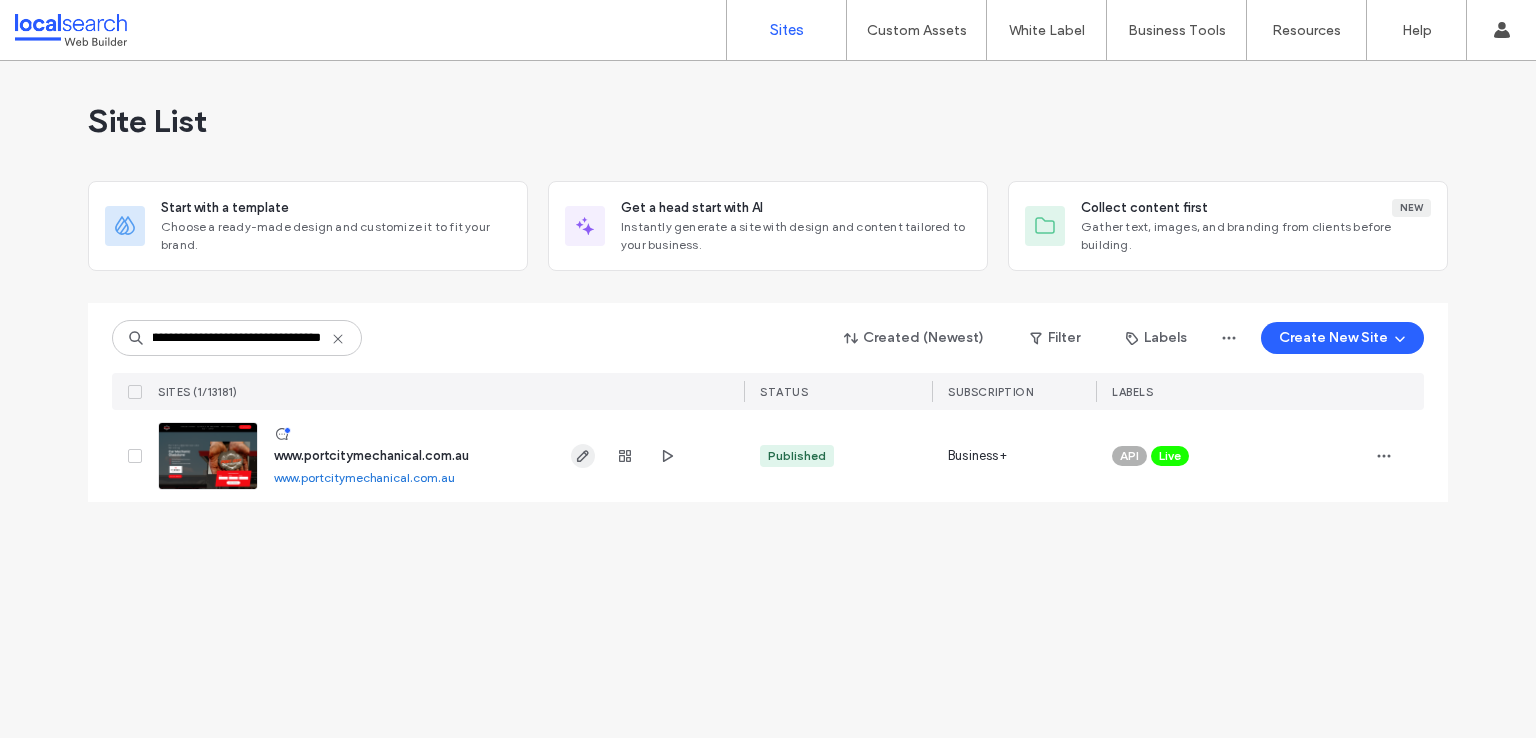 type on "**********" 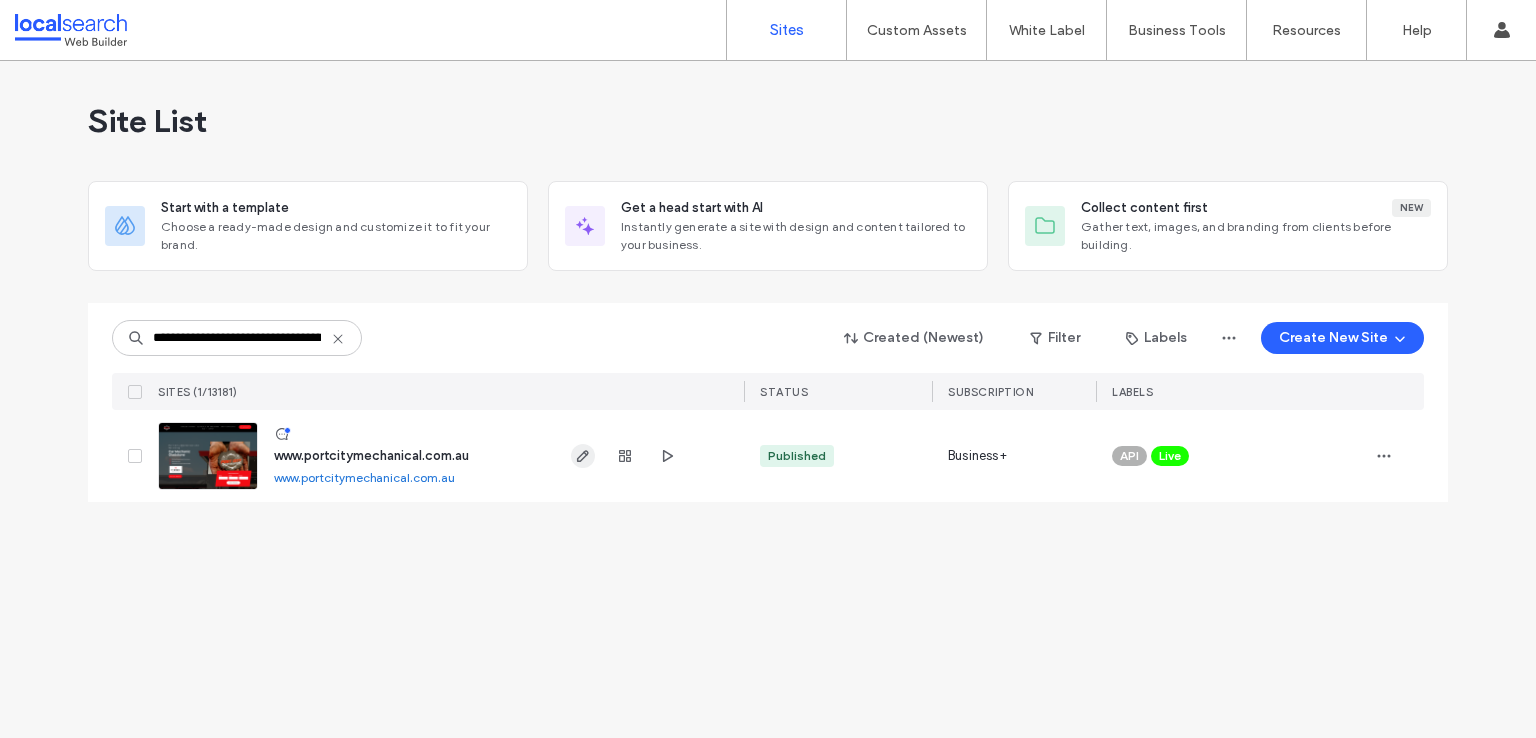 click 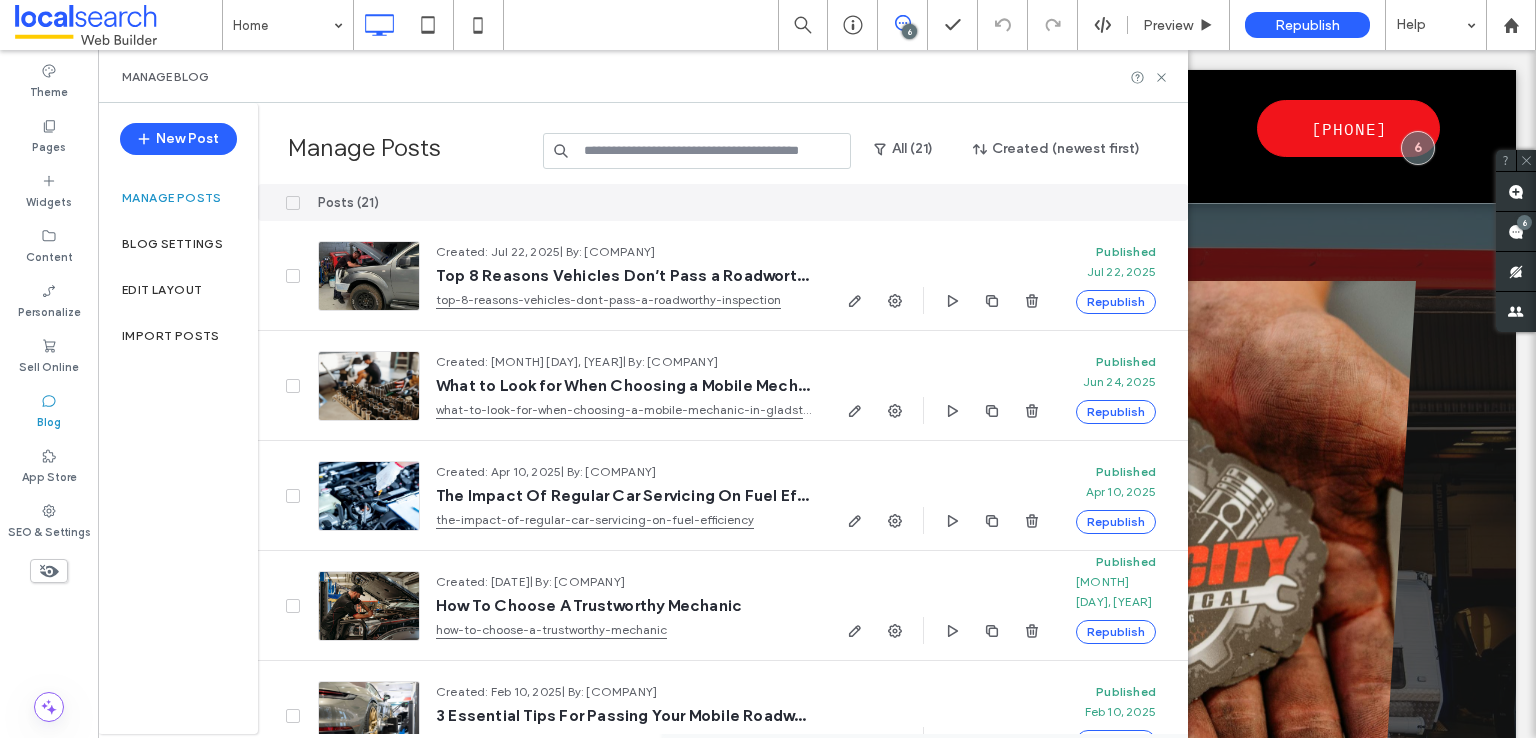 scroll, scrollTop: 0, scrollLeft: 0, axis: both 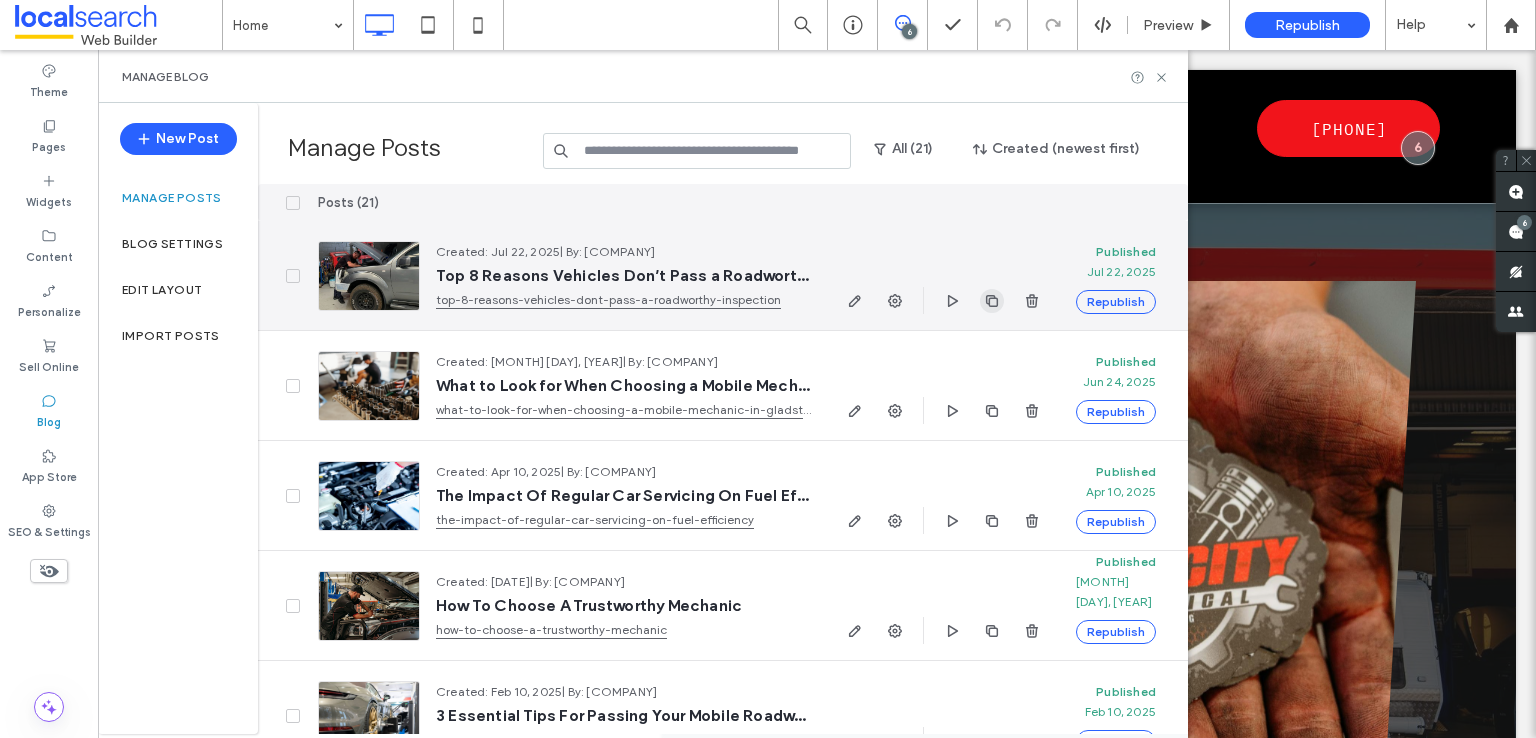 click at bounding box center [992, 301] 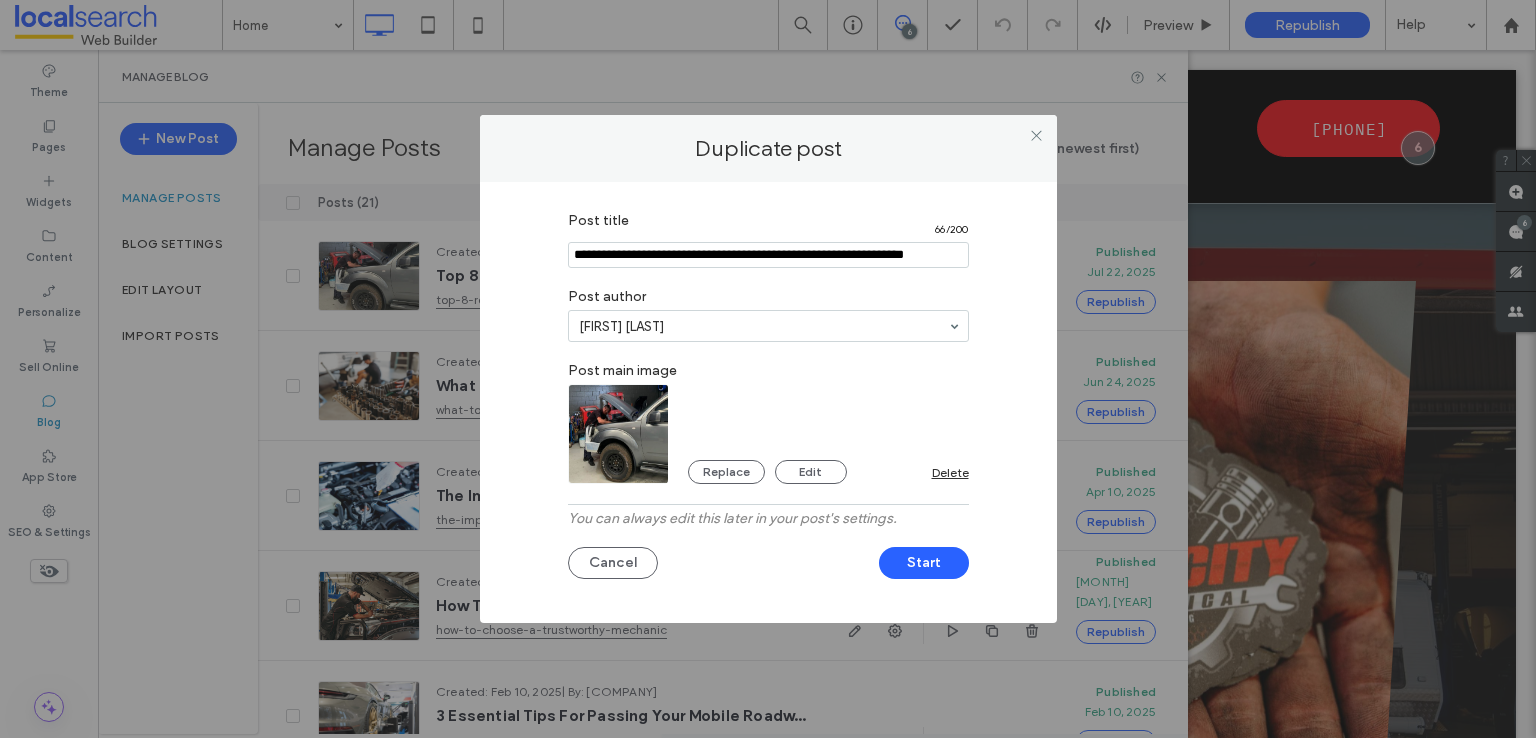 click at bounding box center [768, 255] 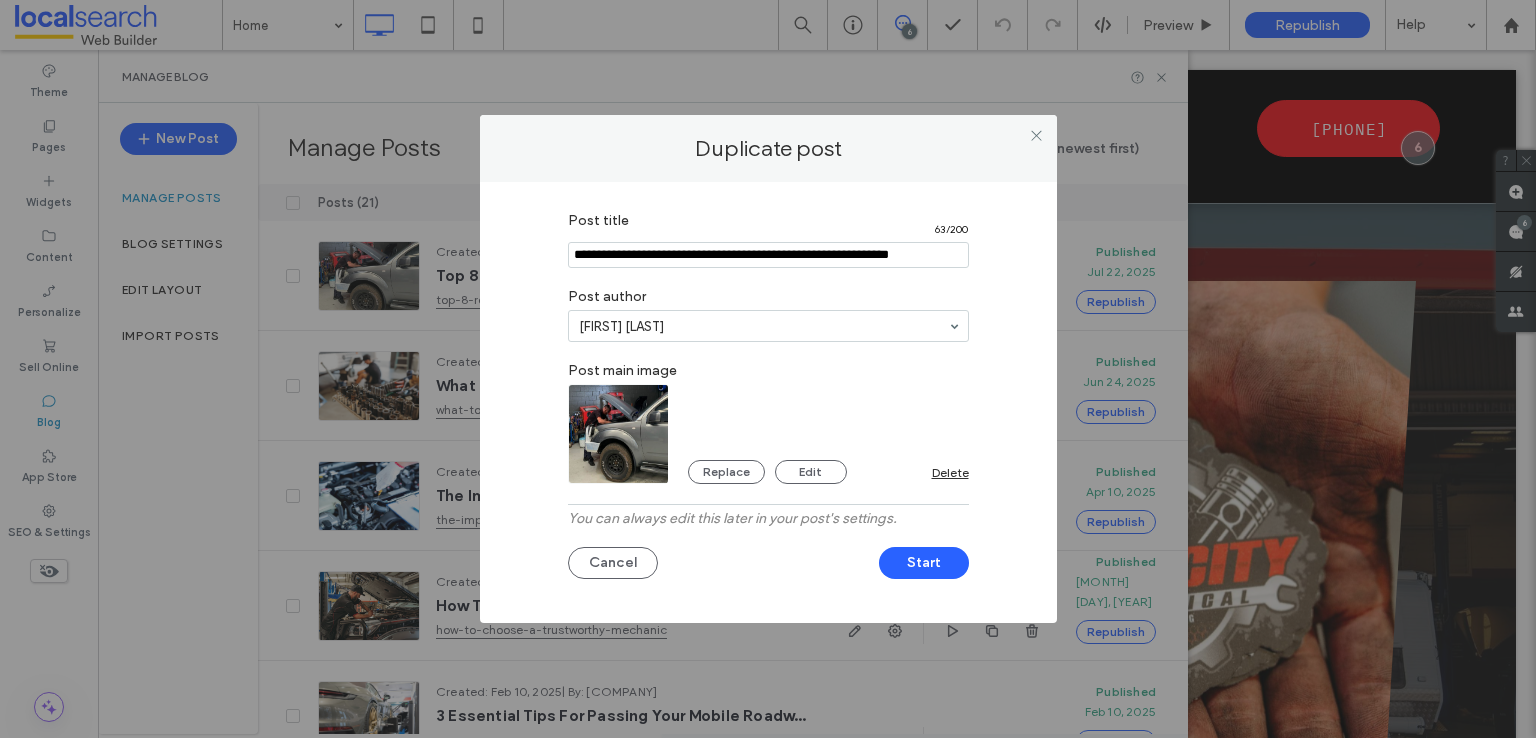 type on "**********" 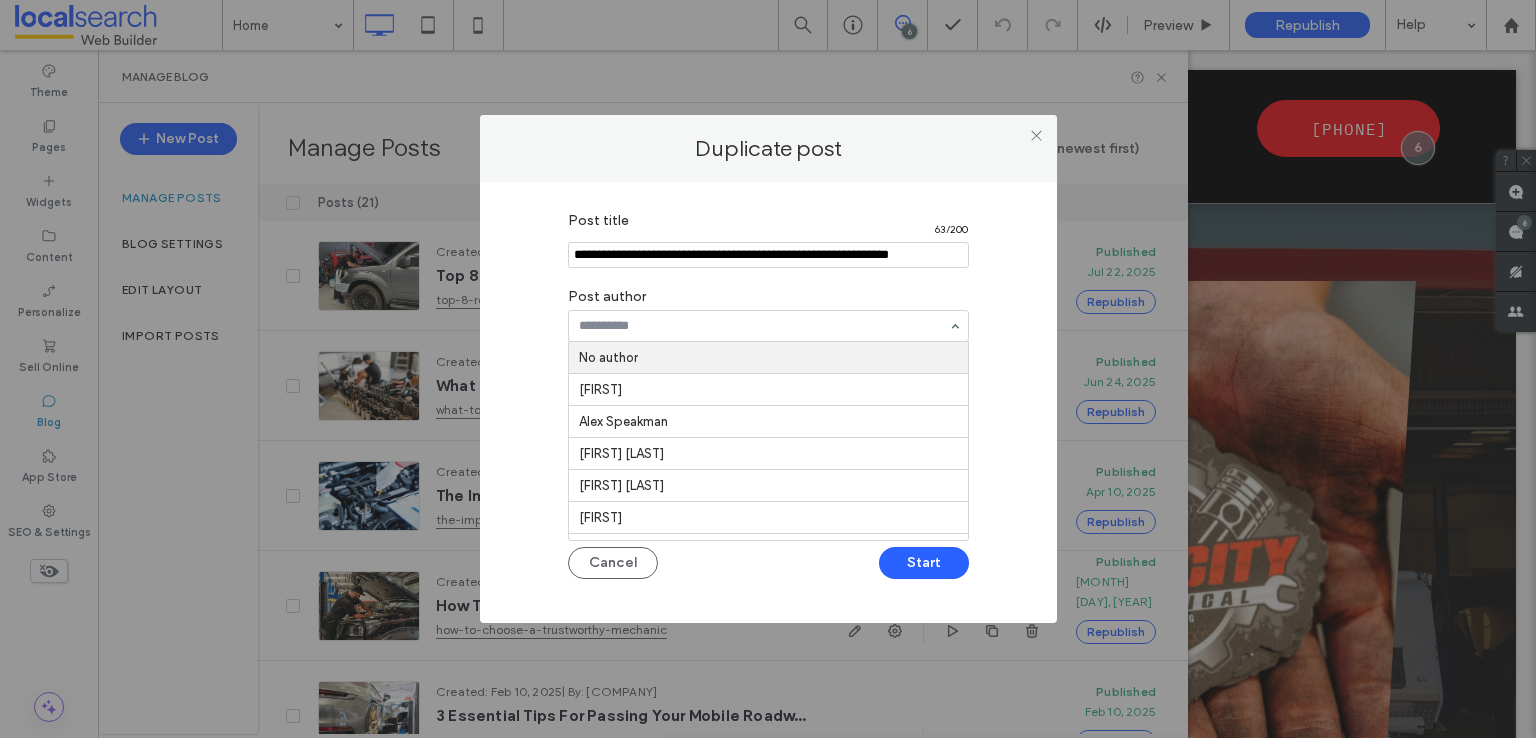 paste on "**********" 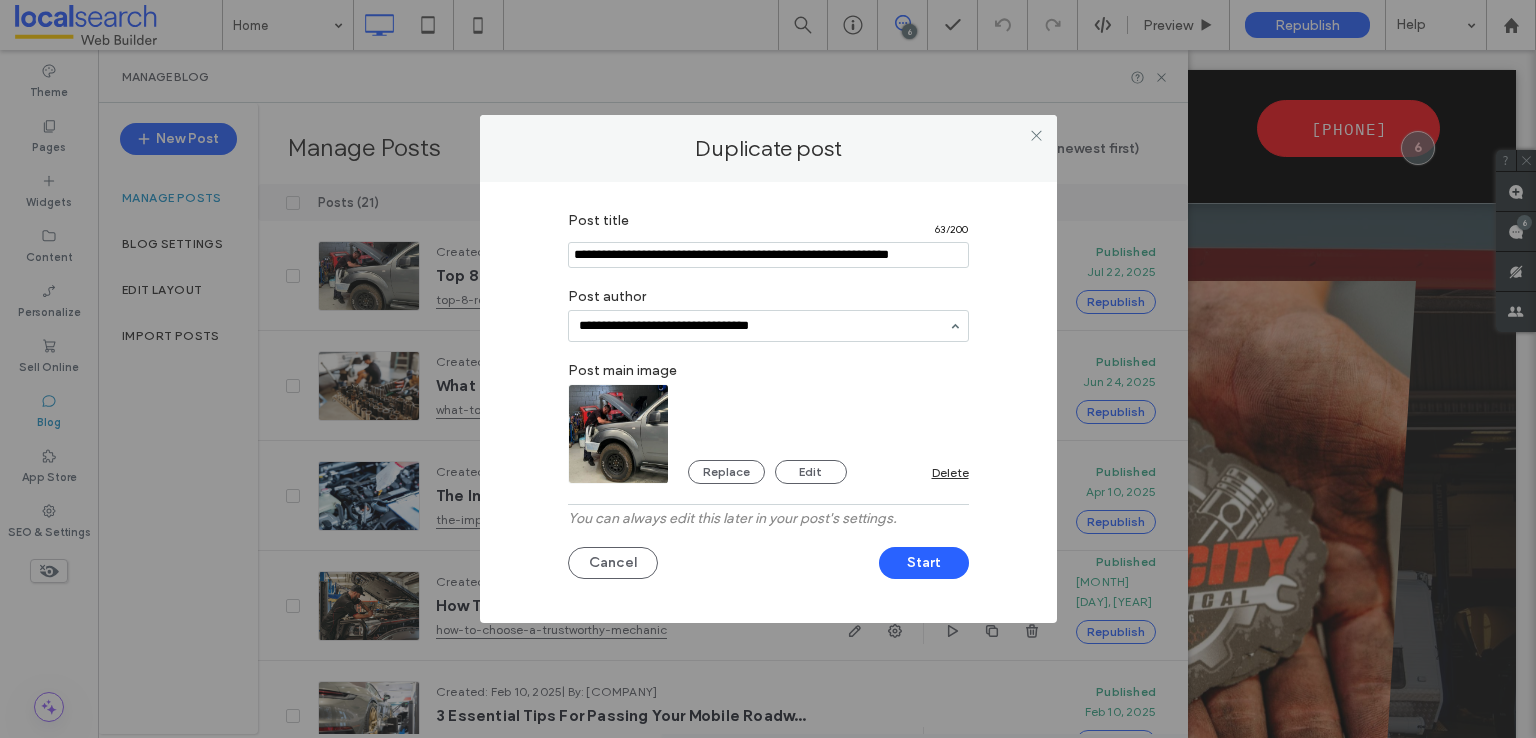 type on "**********" 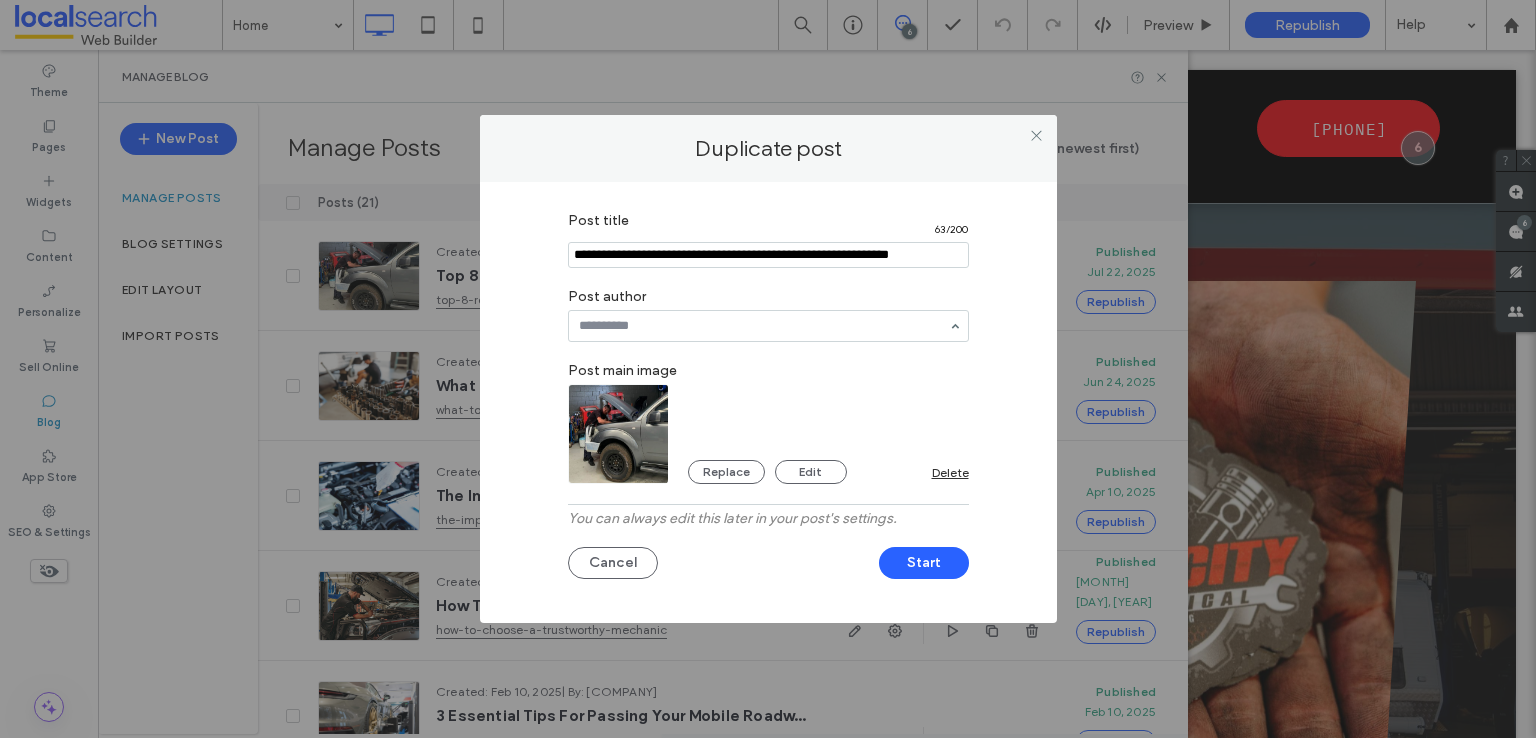 drag, startPoint x: 517, startPoint y: 381, endPoint x: 582, endPoint y: 414, distance: 72.89719 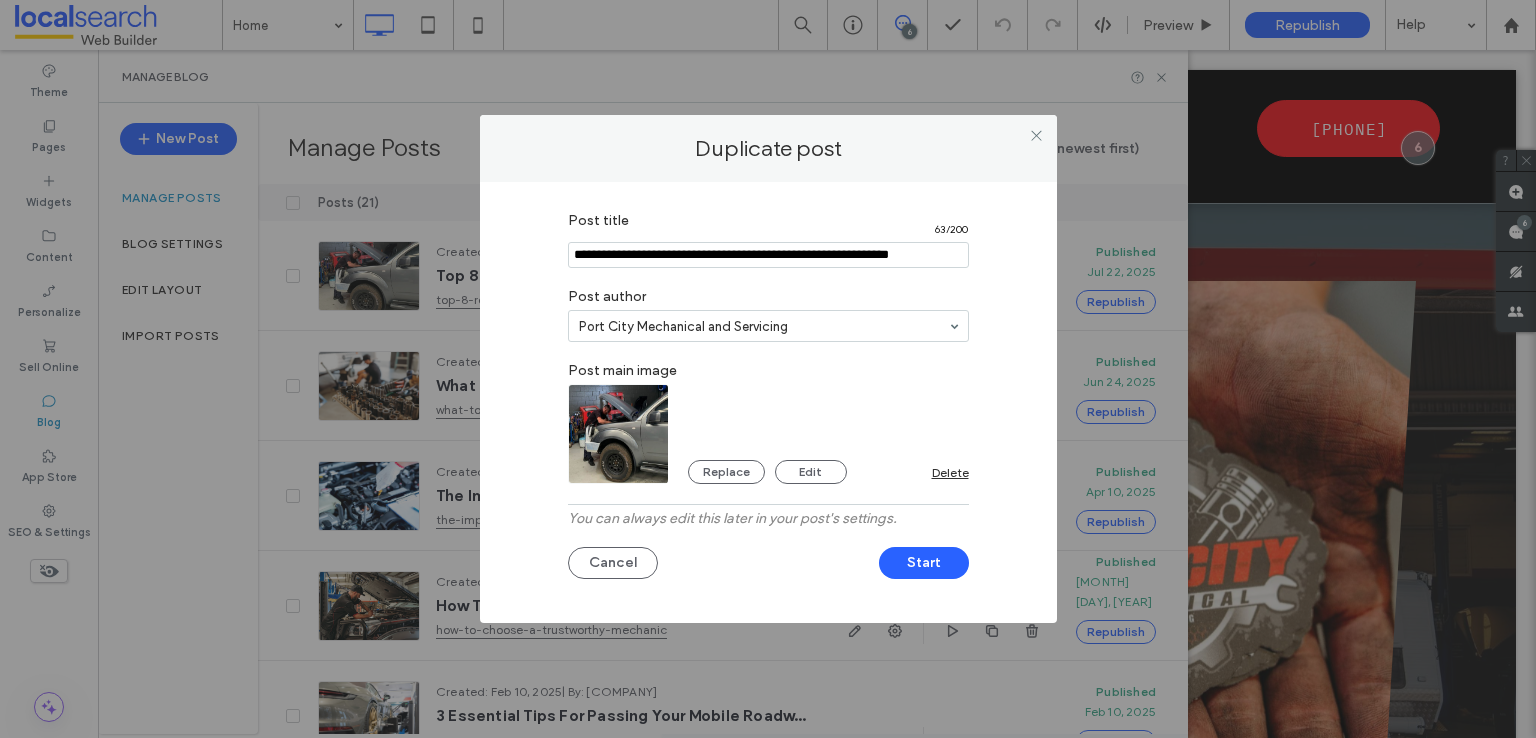 click at bounding box center [619, 434] 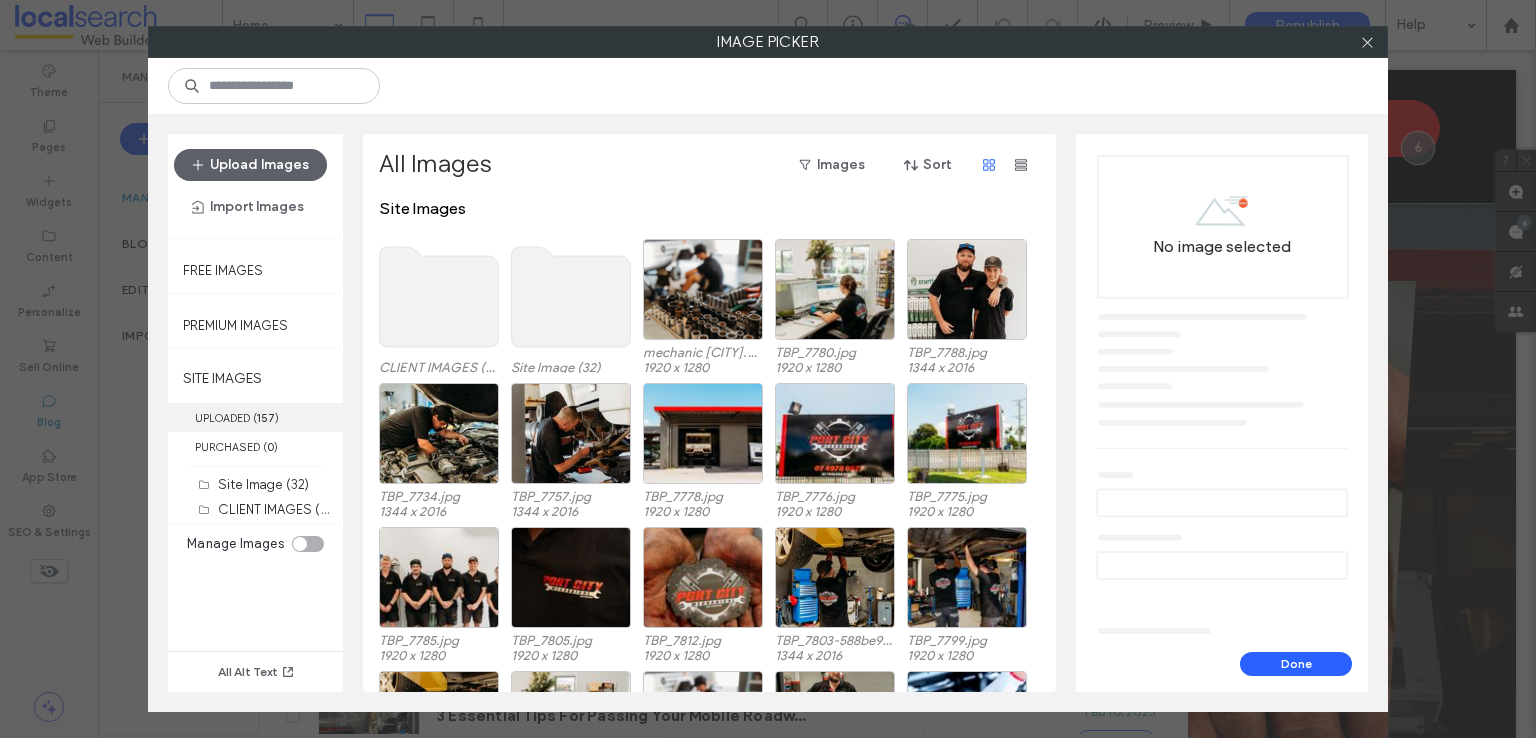 click on "( 157 )" at bounding box center [266, 418] 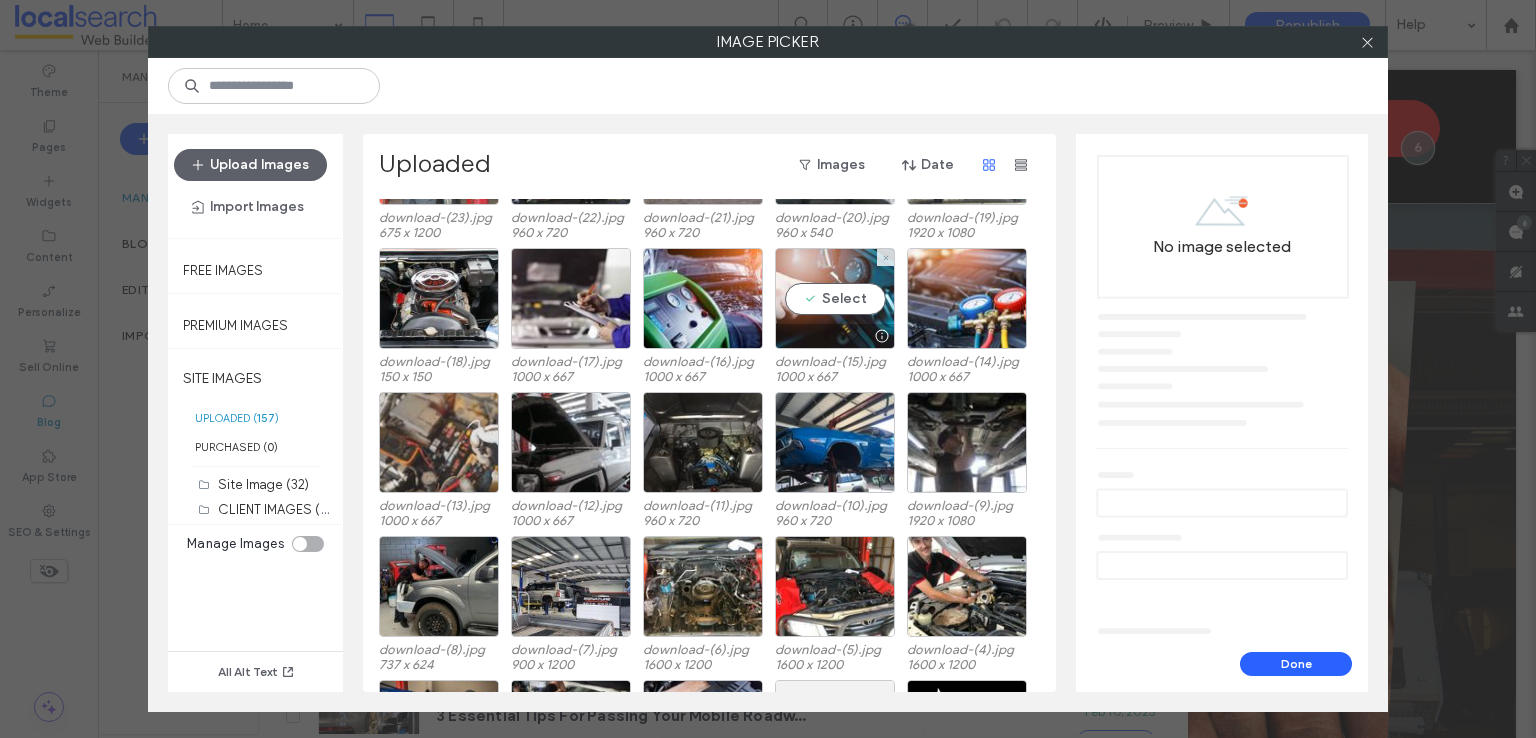 scroll, scrollTop: 2743, scrollLeft: 0, axis: vertical 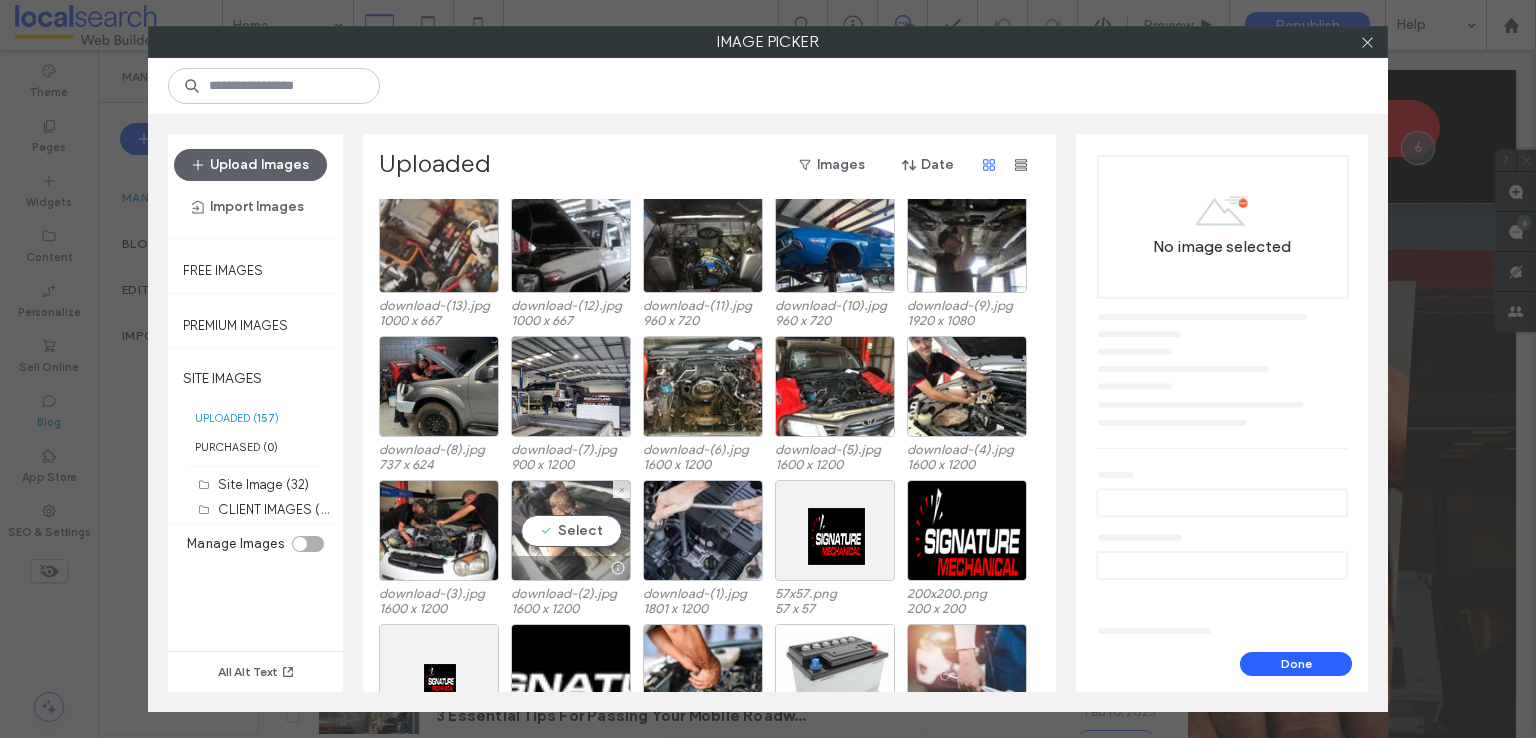 click on "Select" at bounding box center [571, 530] 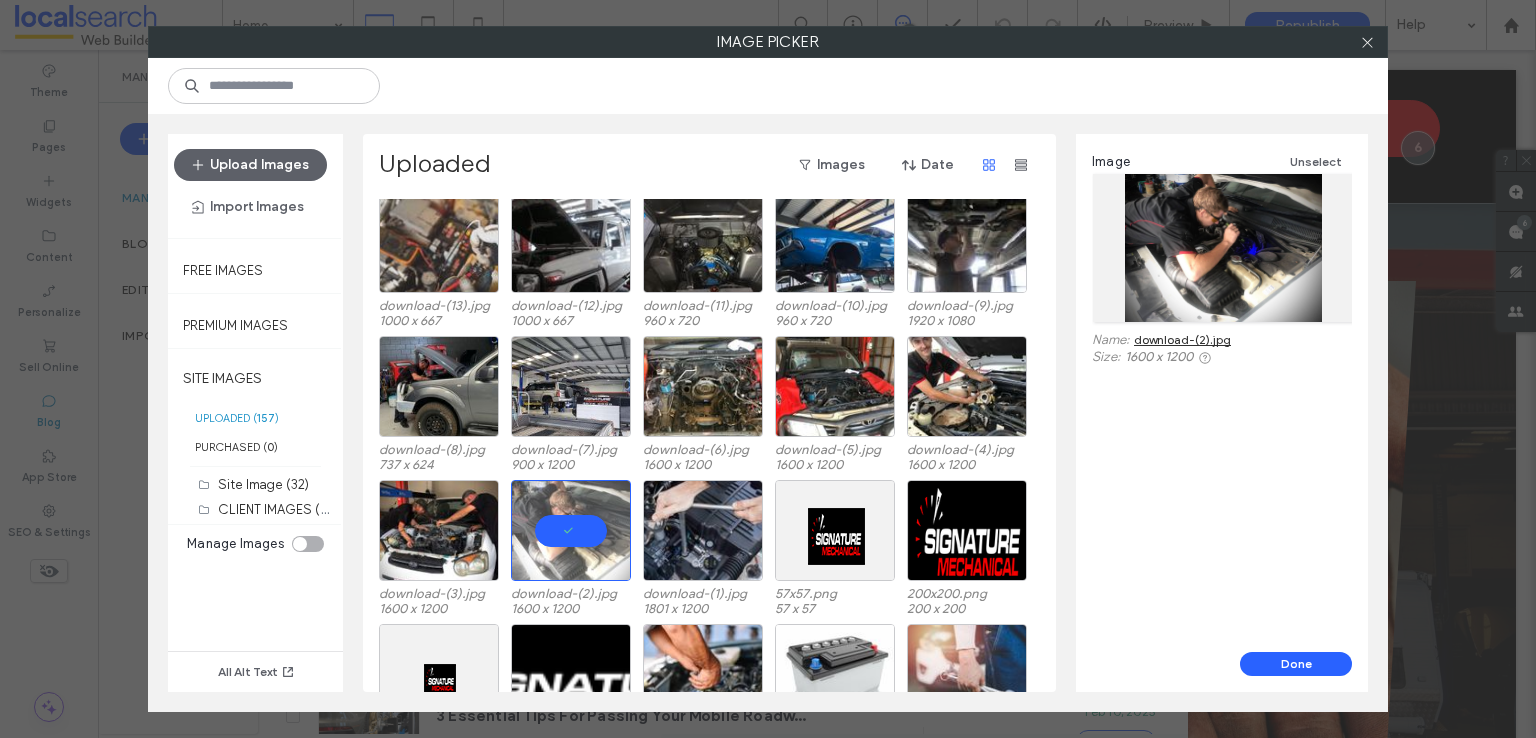 click on "download-(2).jpg" at bounding box center [1182, 339] 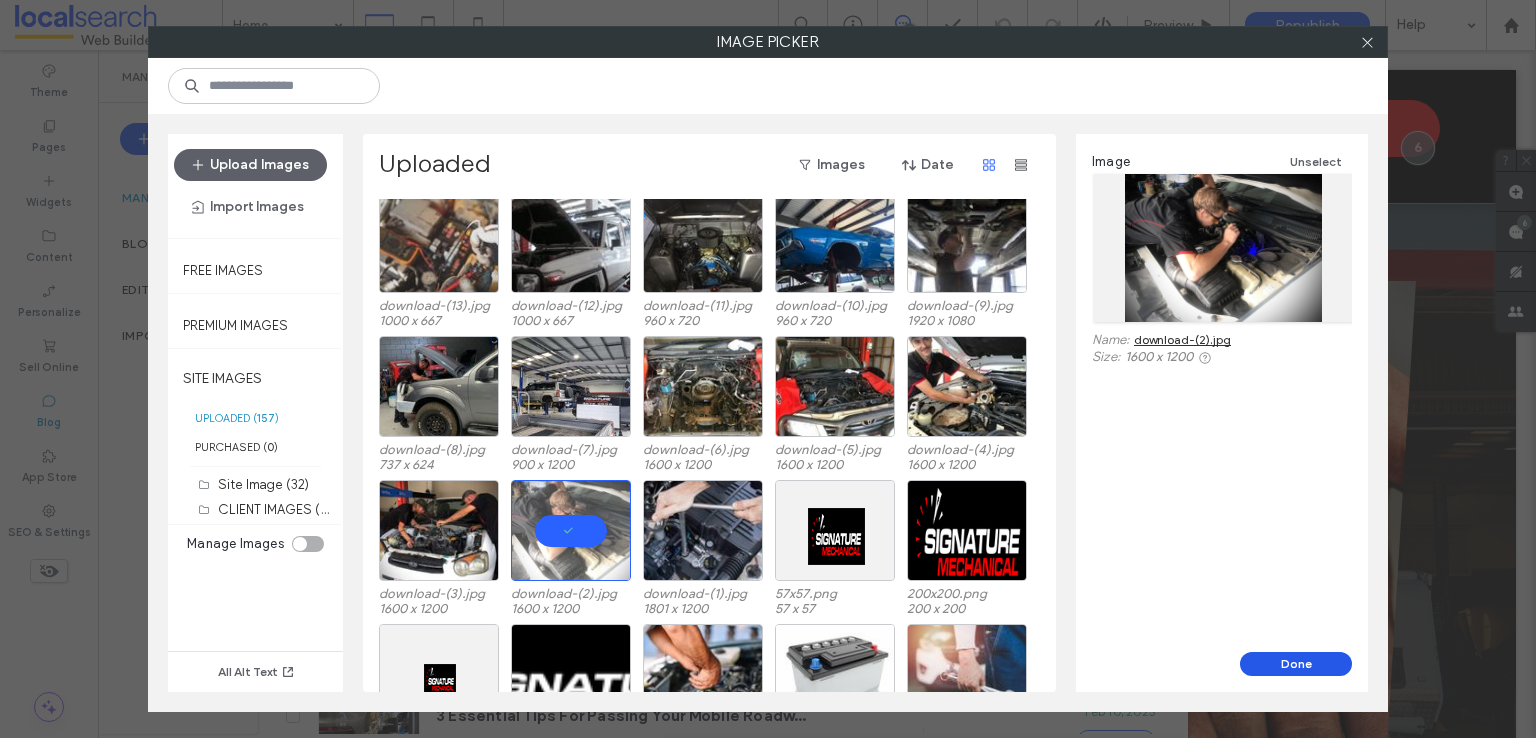 click on "Done" at bounding box center [1296, 664] 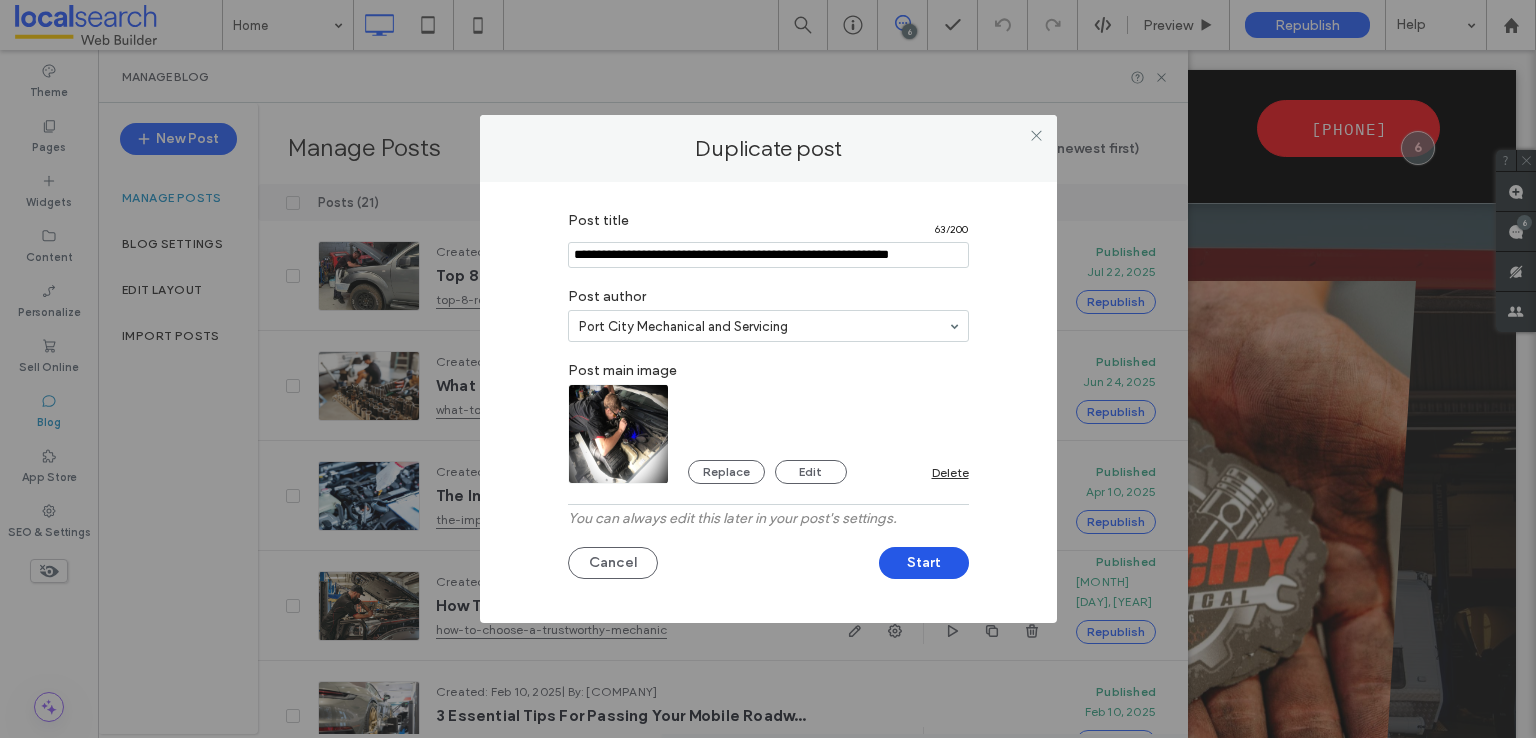 click on "Start" at bounding box center (924, 563) 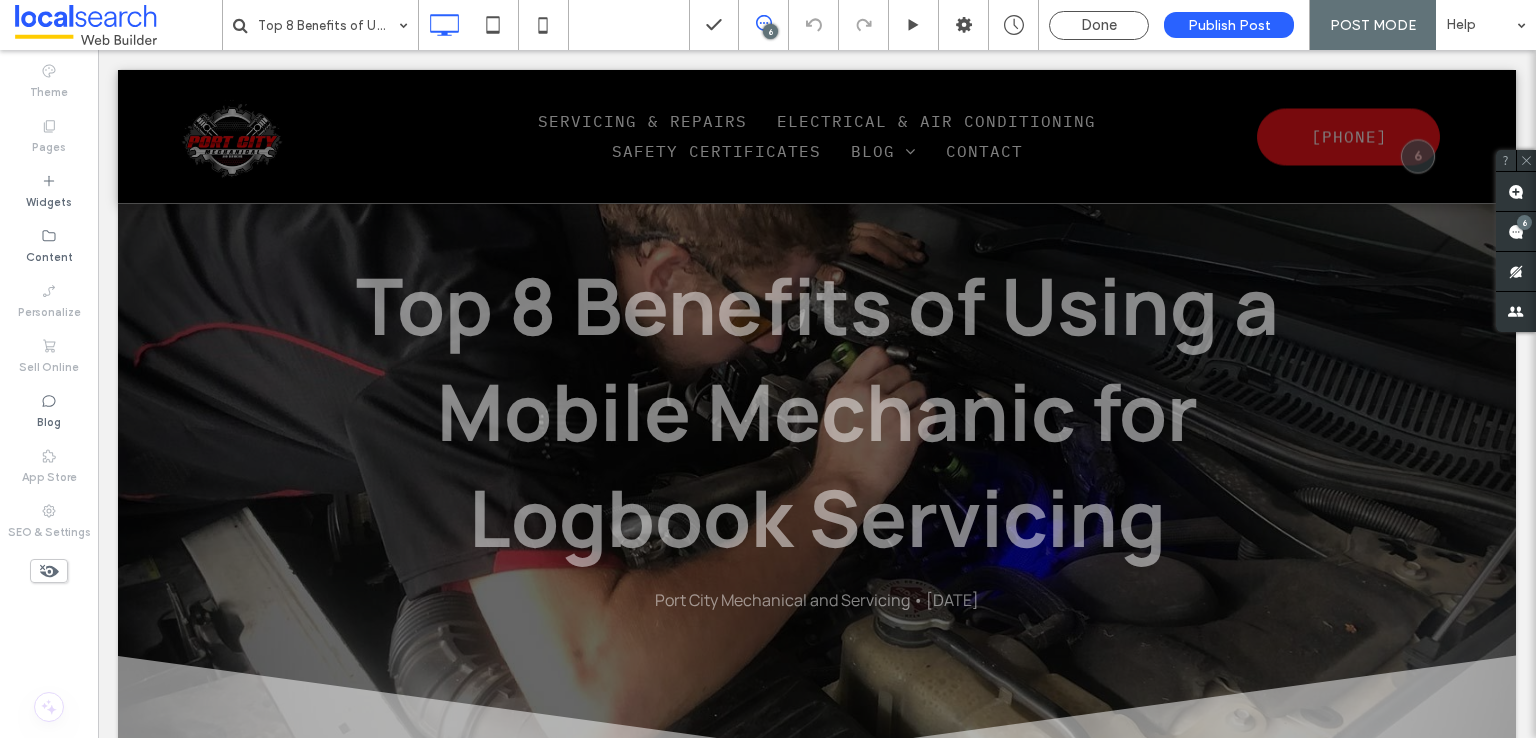scroll, scrollTop: 500, scrollLeft: 0, axis: vertical 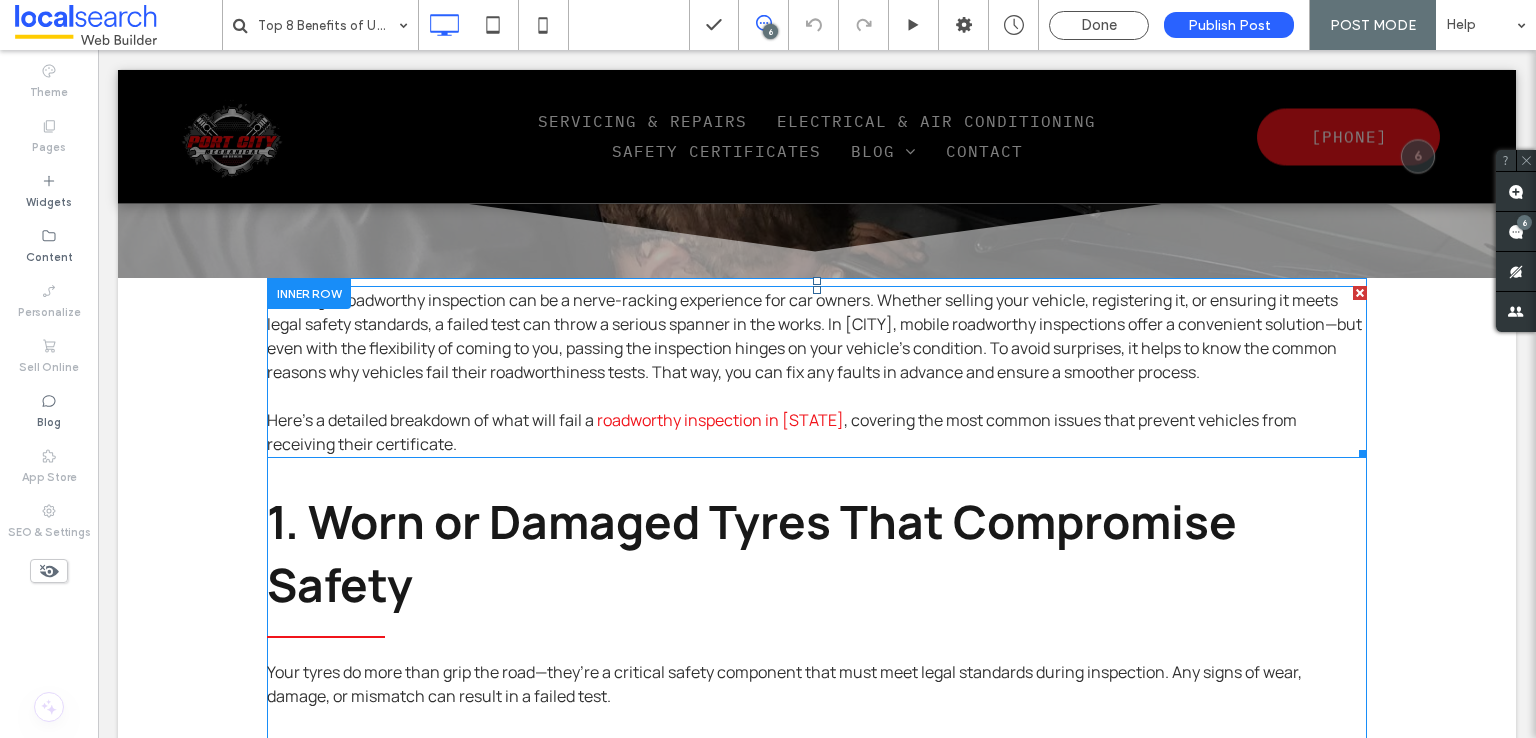 click at bounding box center (817, 396) 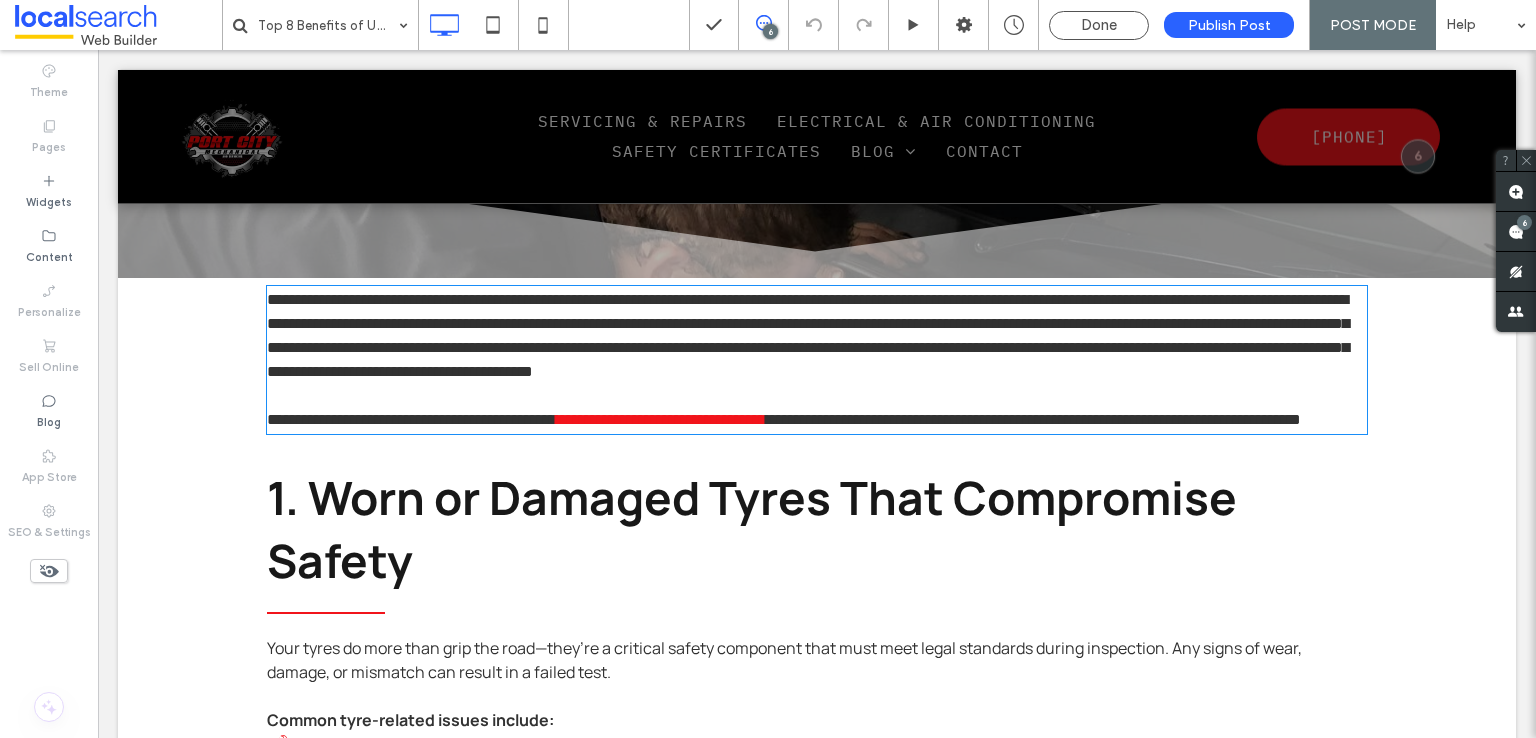 type on "*******" 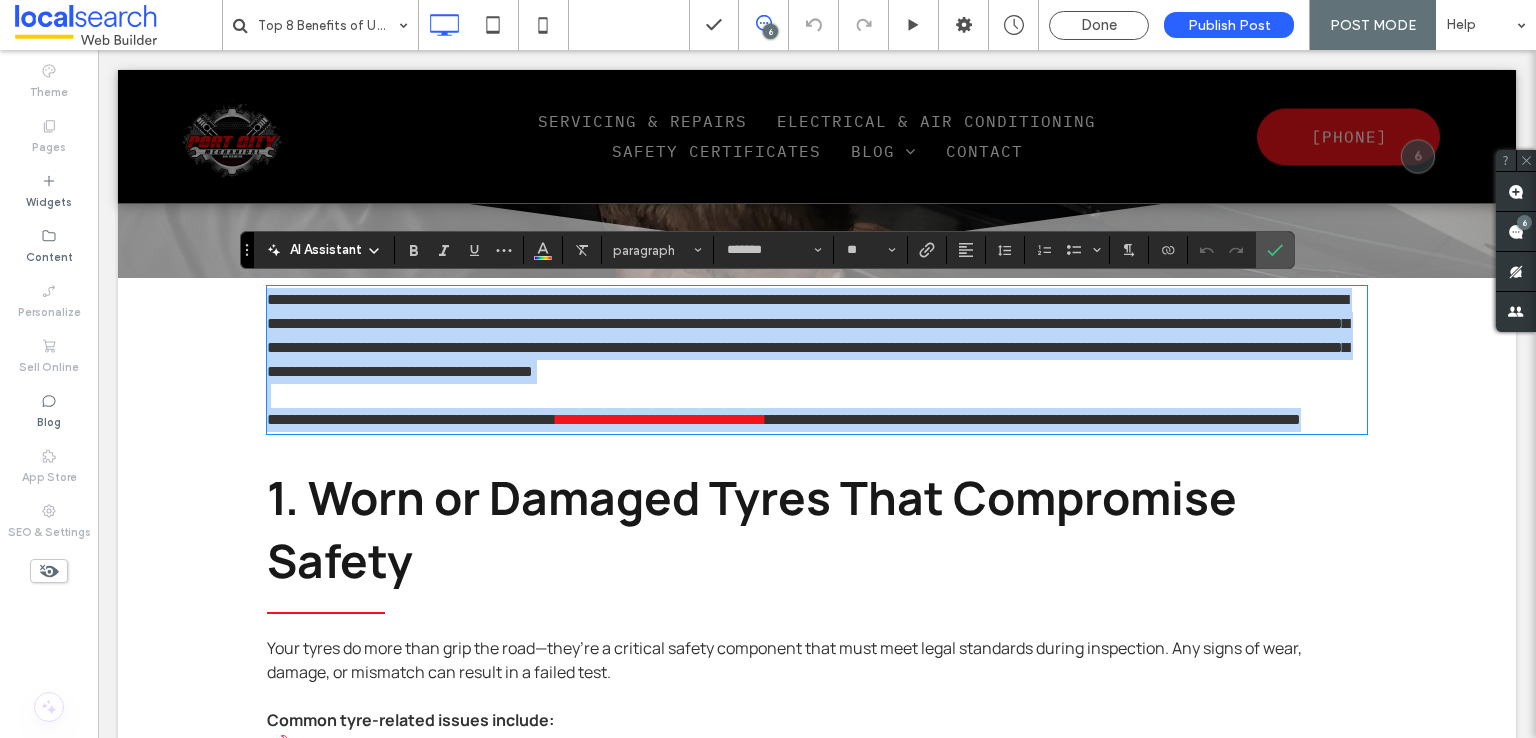 click on "**********" at bounding box center [808, 335] 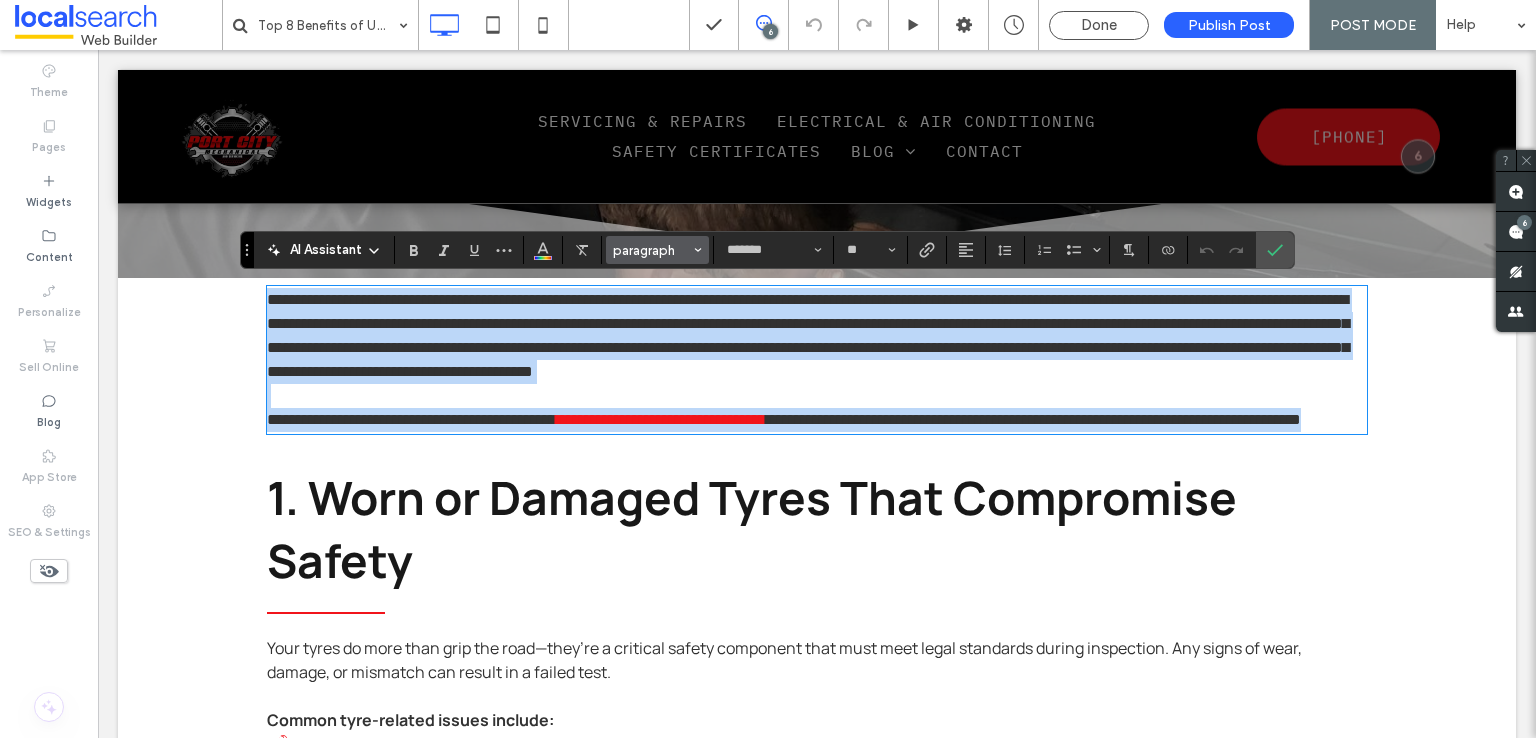 paste 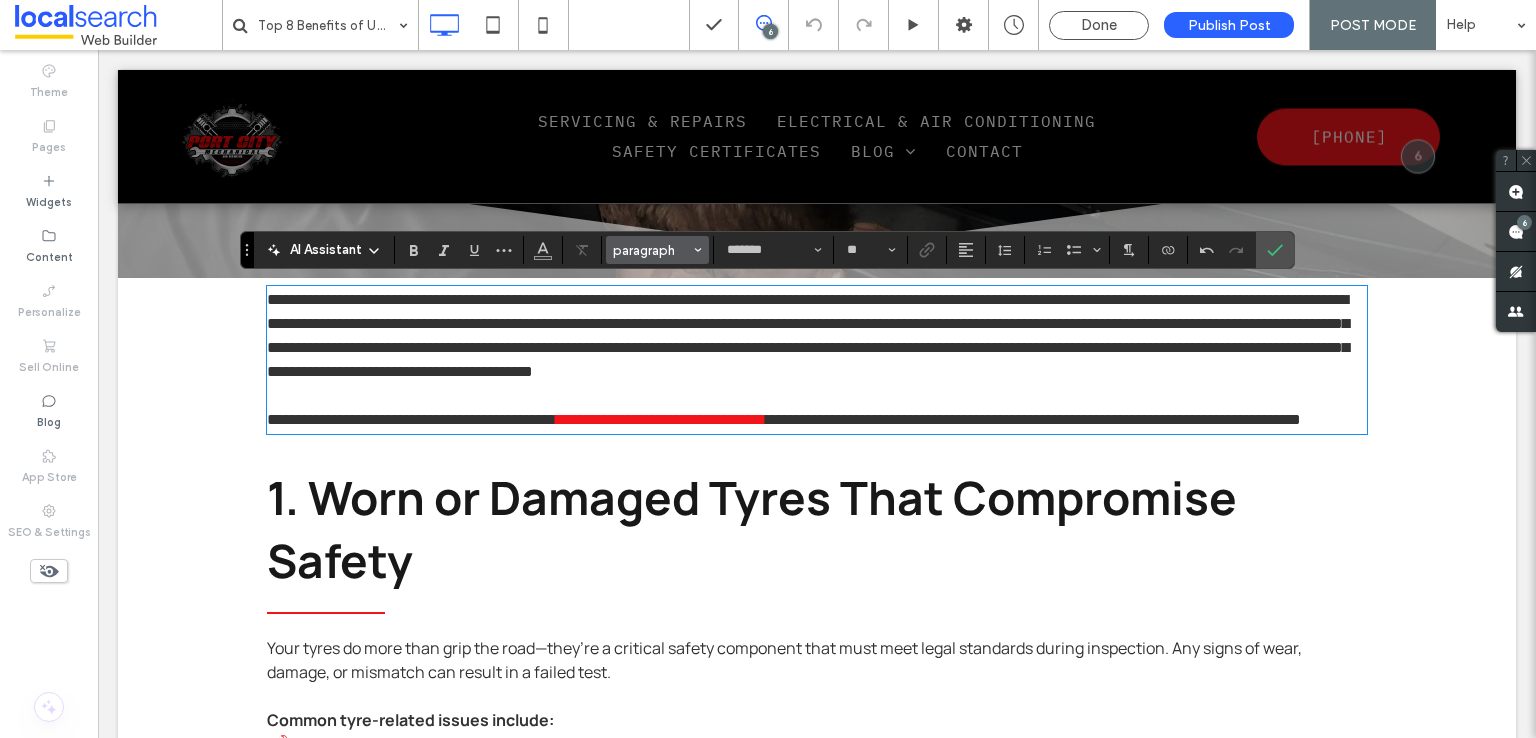 scroll, scrollTop: 0, scrollLeft: 0, axis: both 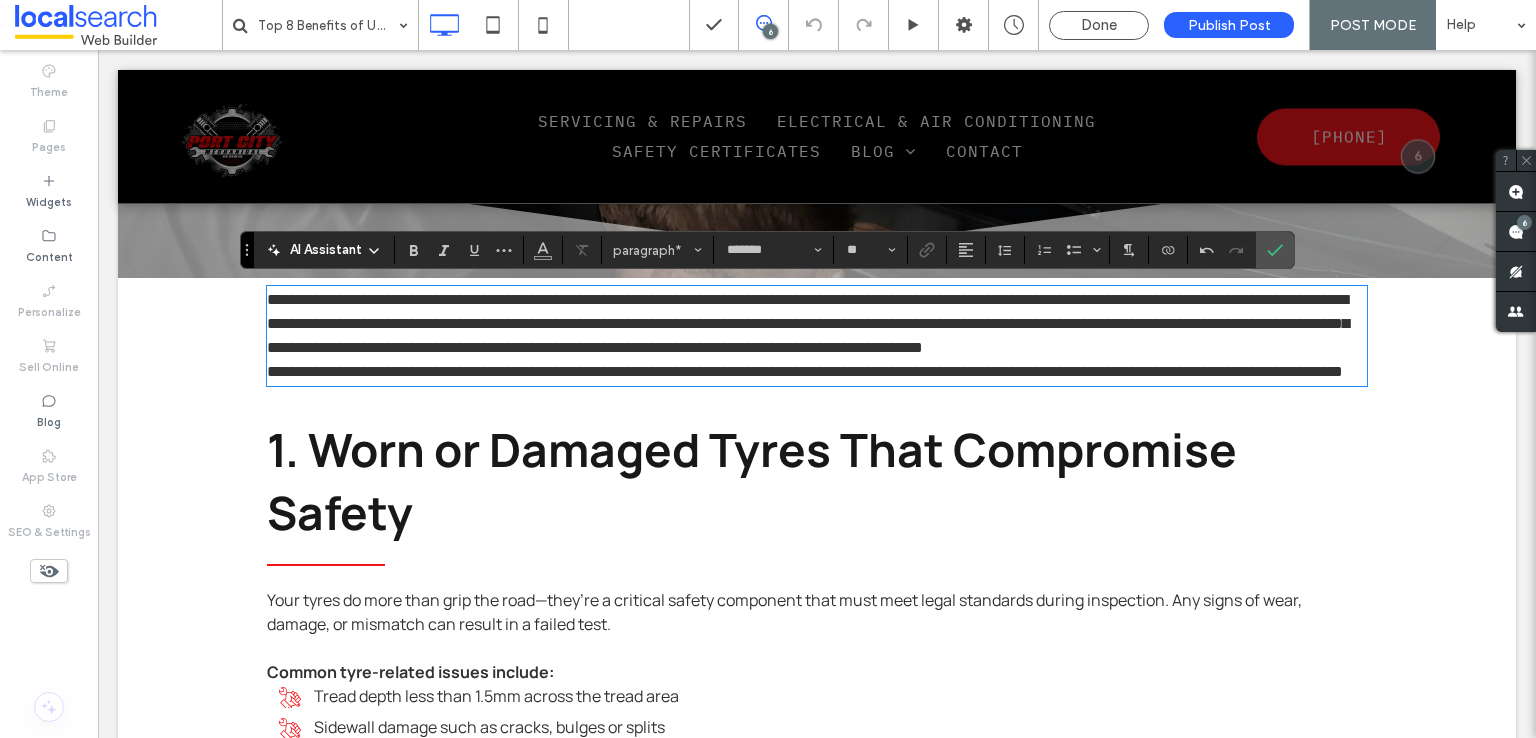 click on "**********" at bounding box center (817, 324) 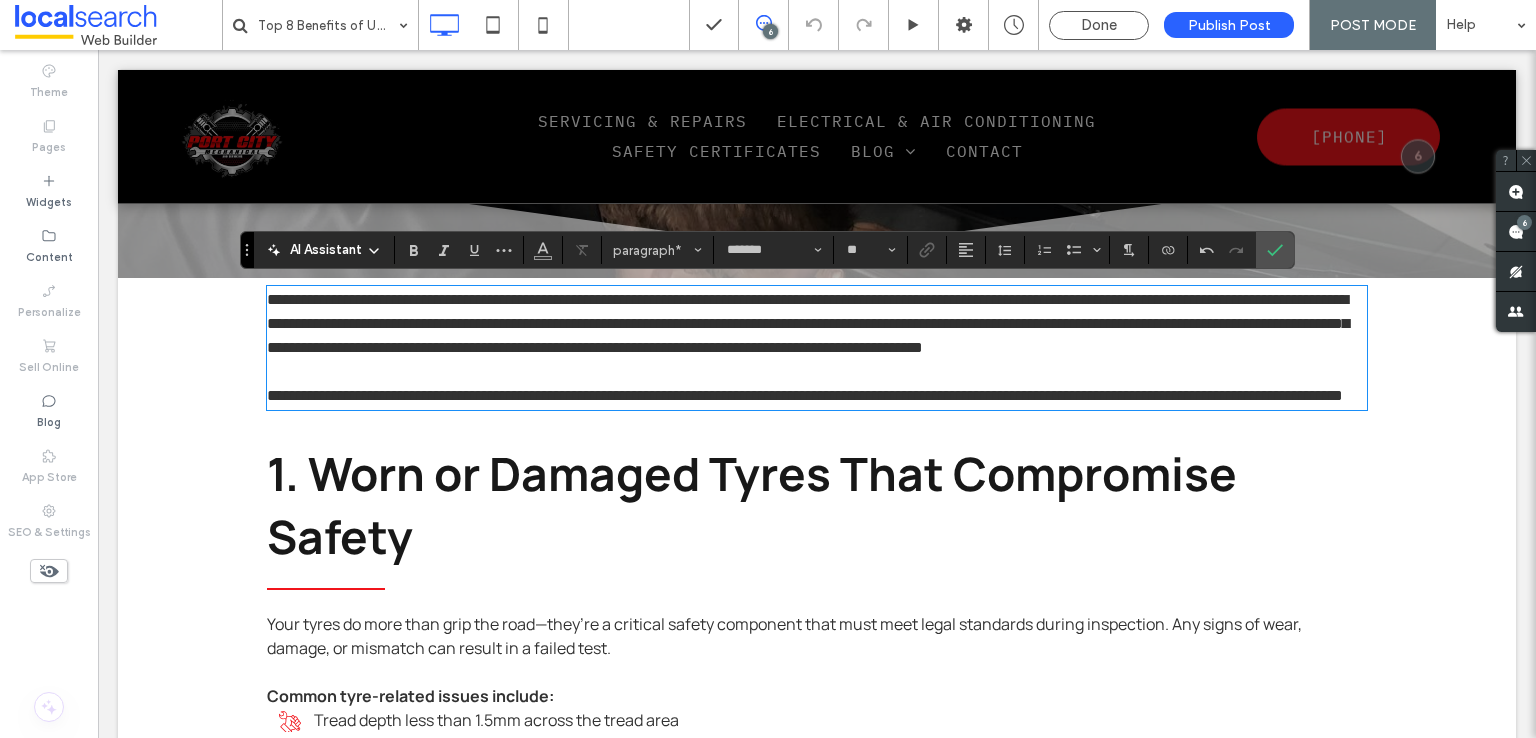 click on "1. Worn or Damaged Tyres That Compromise Safety" at bounding box center (752, 505) 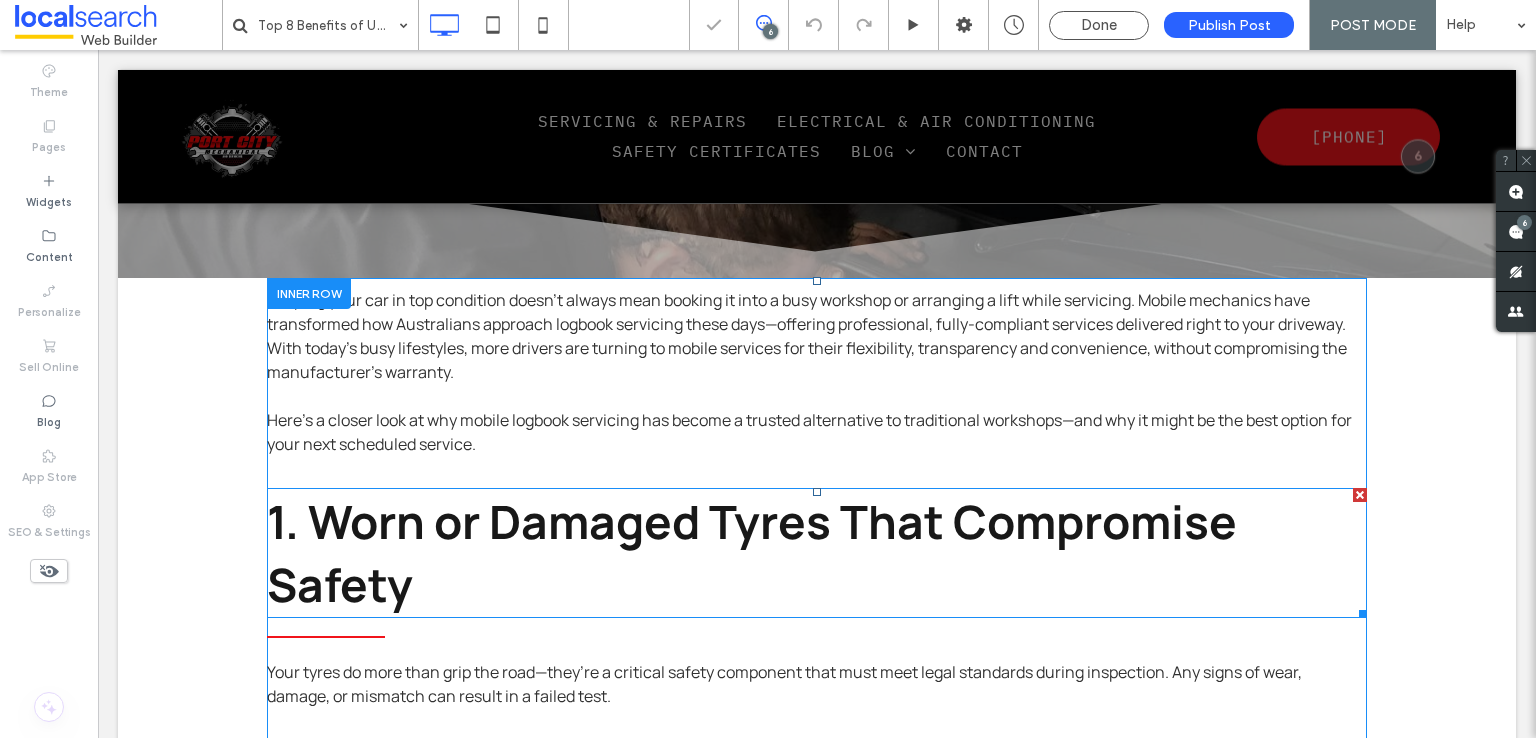 click on "1. Worn or Damaged Tyres That Compromise Safety" at bounding box center (752, 553) 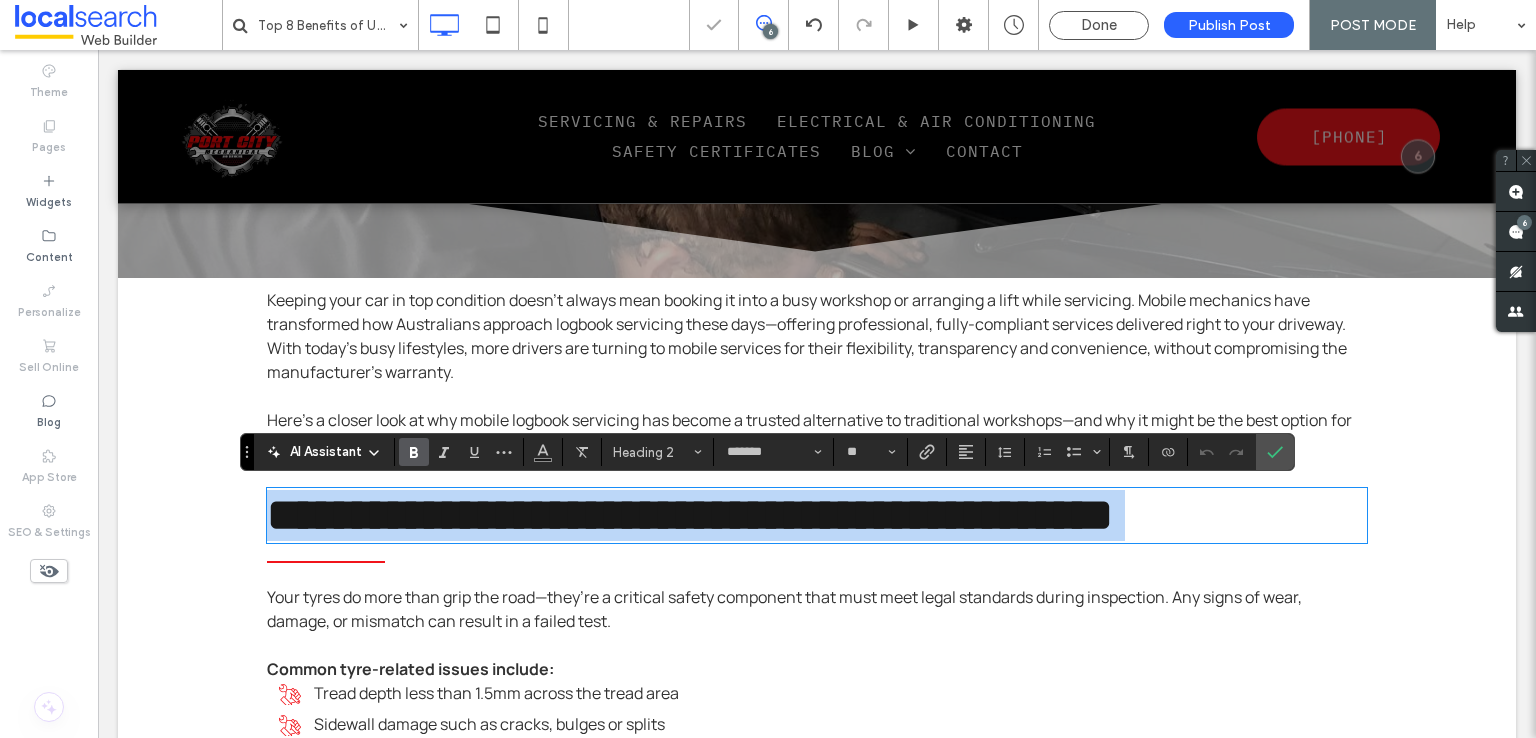 paste 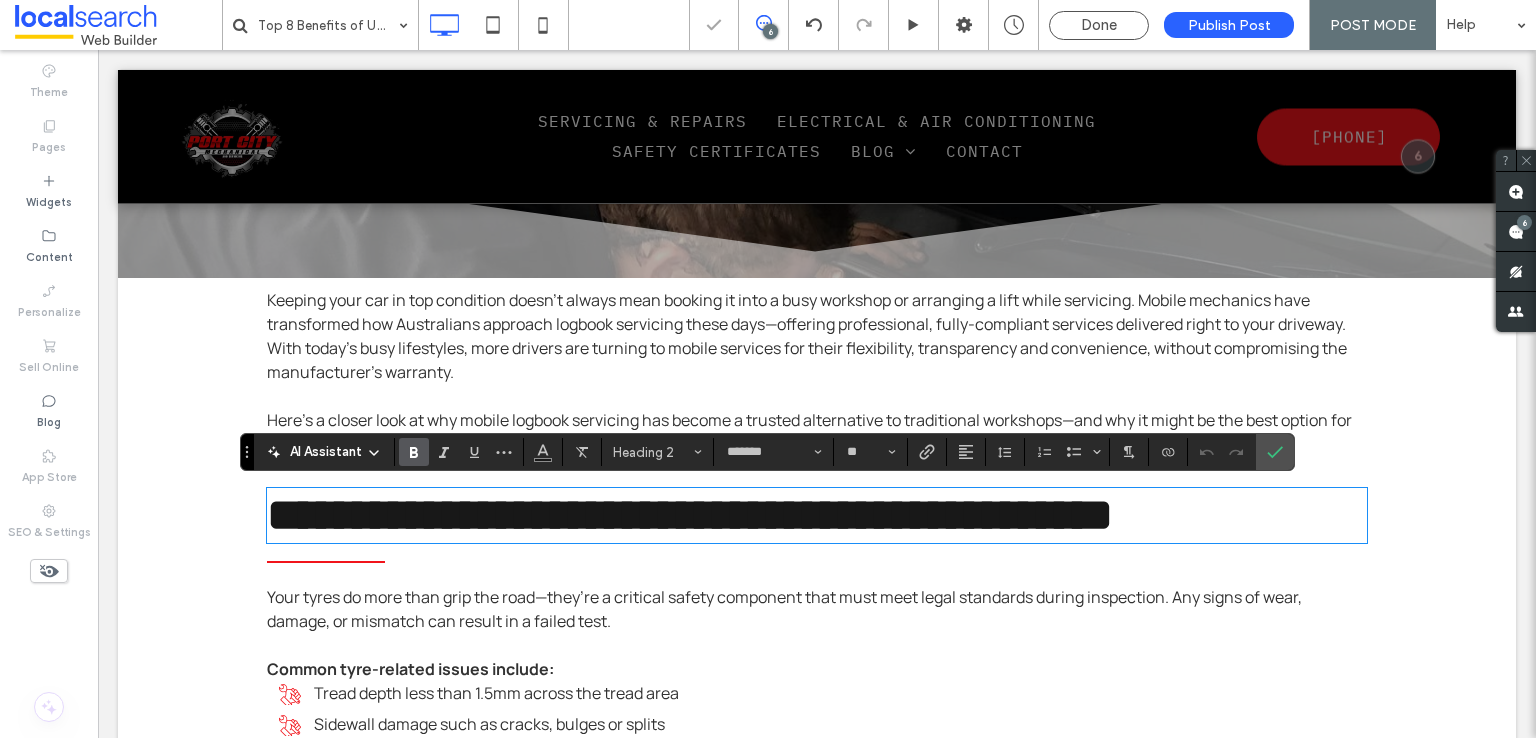 type on "**" 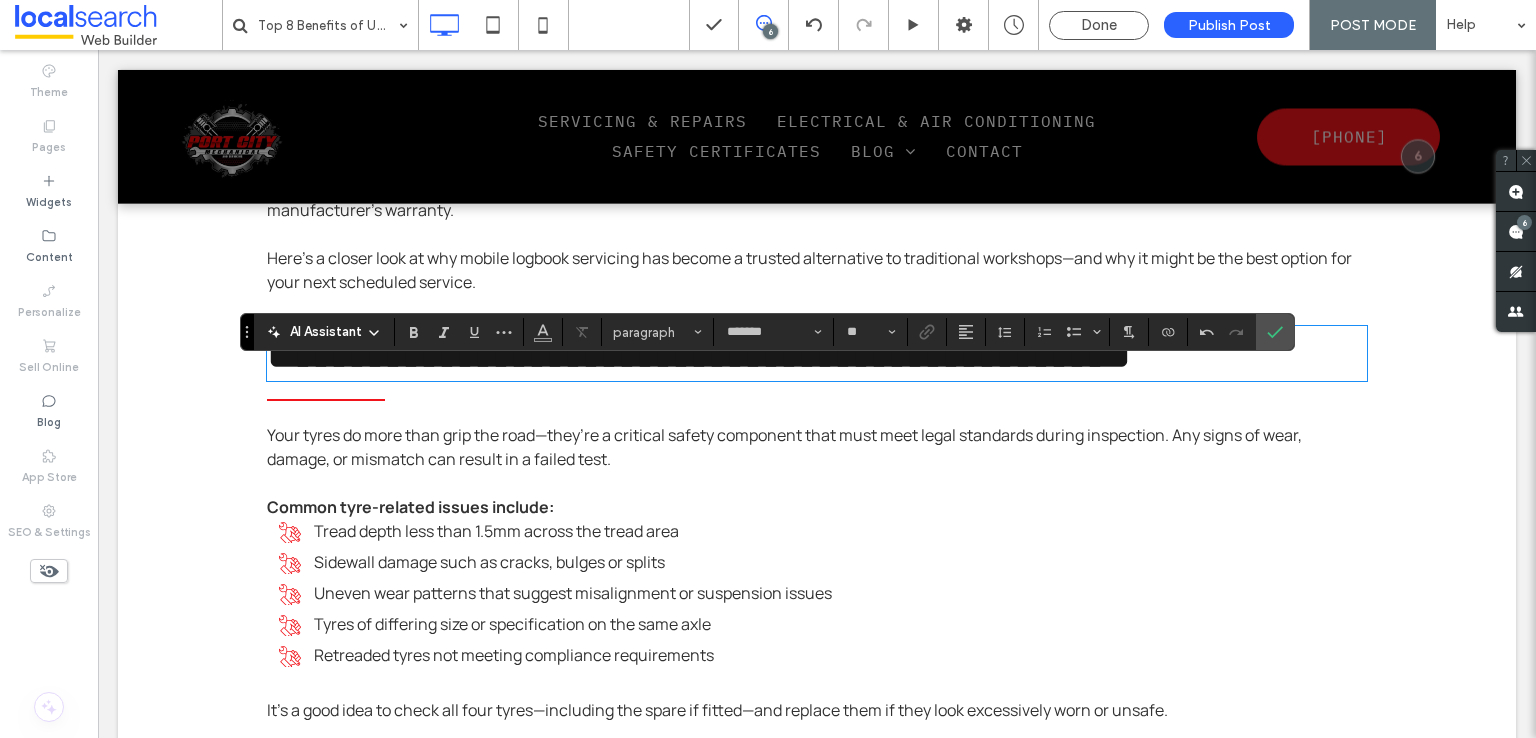 scroll, scrollTop: 900, scrollLeft: 0, axis: vertical 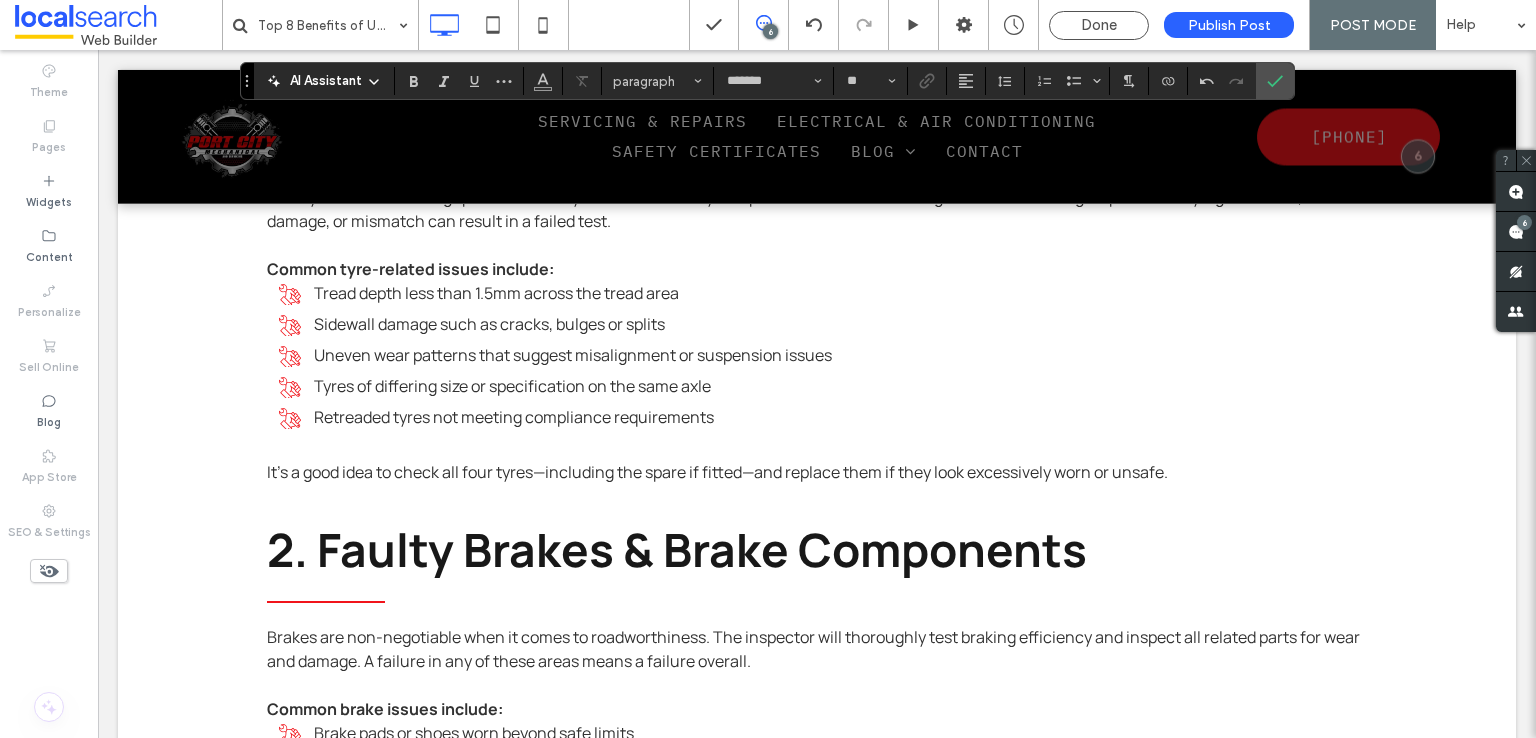 click on "Common tyre-related issues include:" at bounding box center (817, 269) 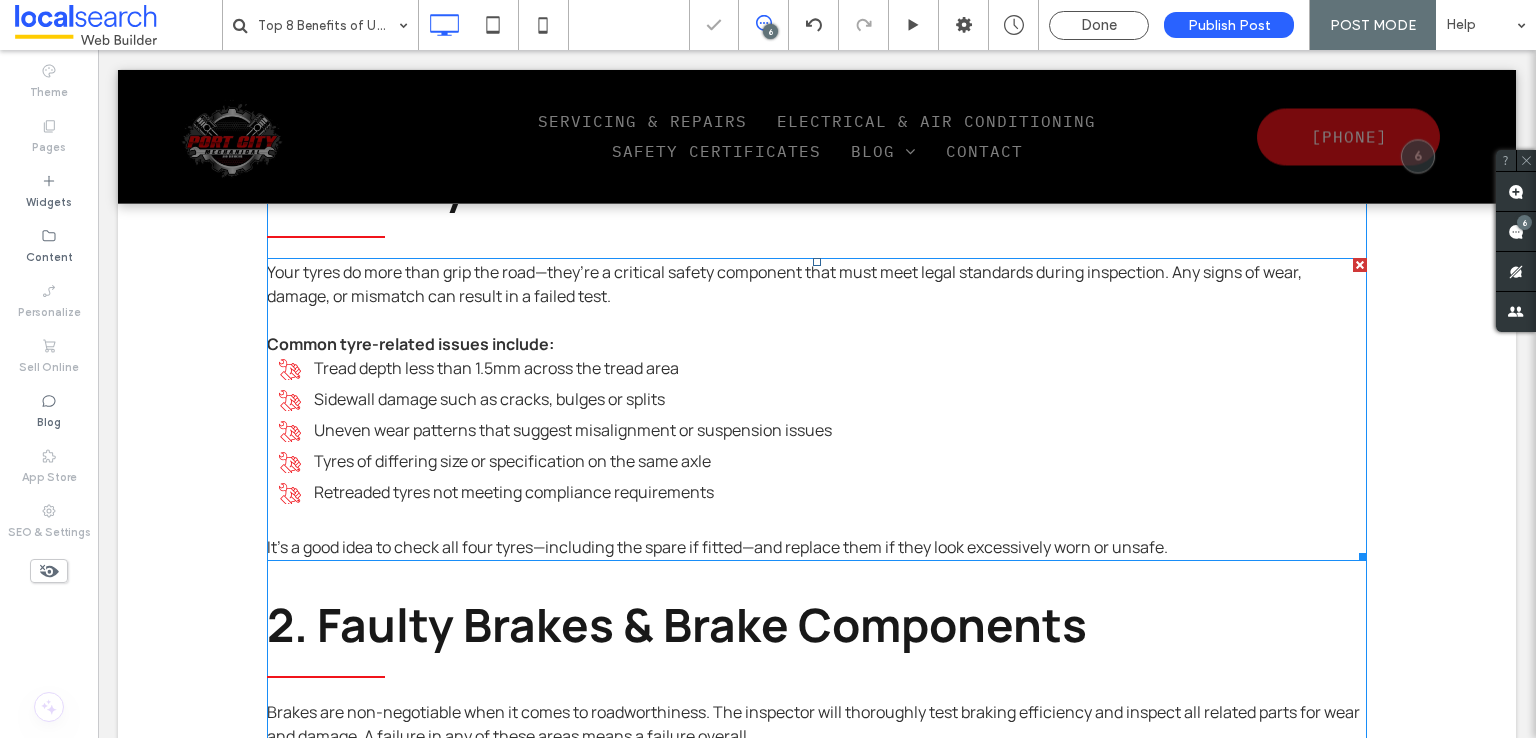click on "Common tyre-related issues include:" at bounding box center (817, 344) 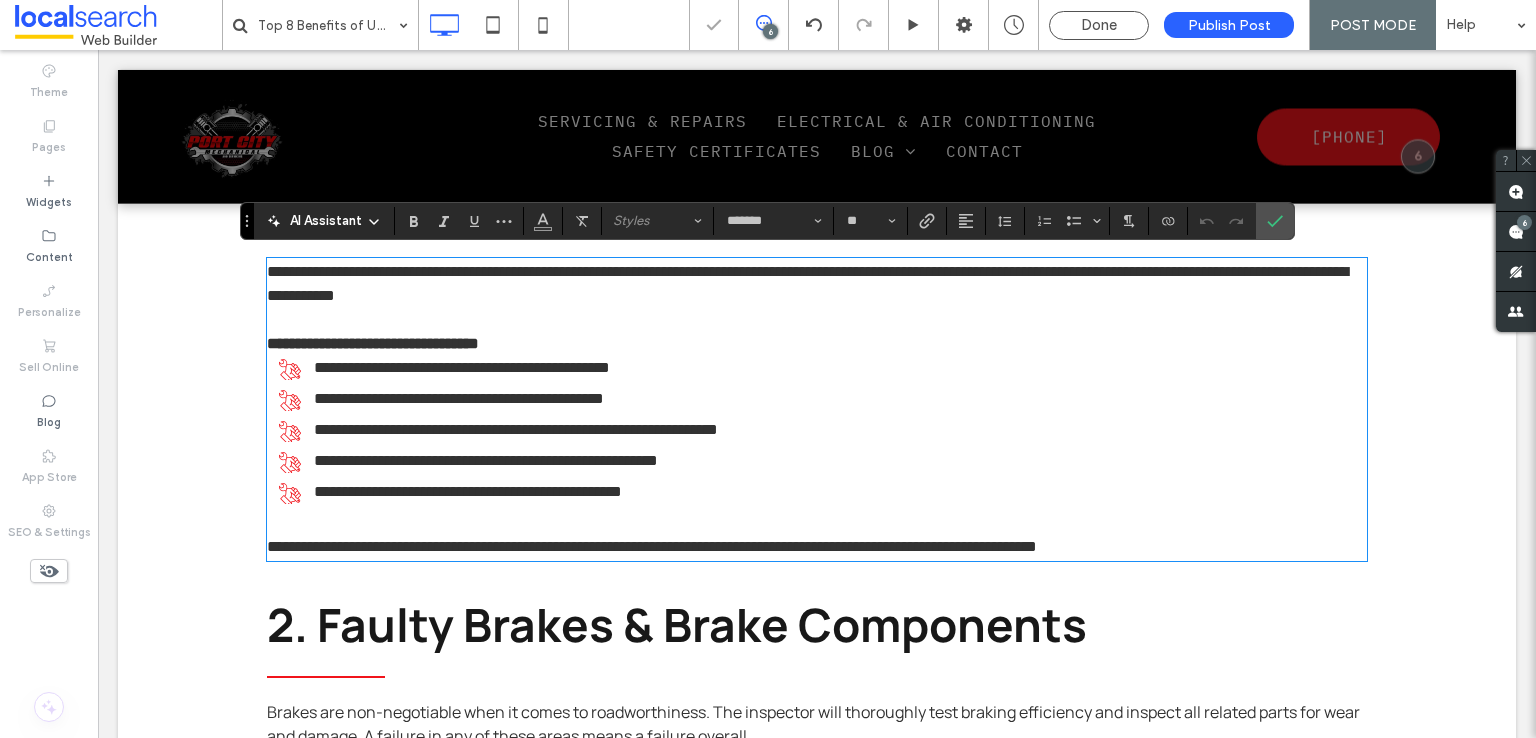 scroll, scrollTop: 0, scrollLeft: 0, axis: both 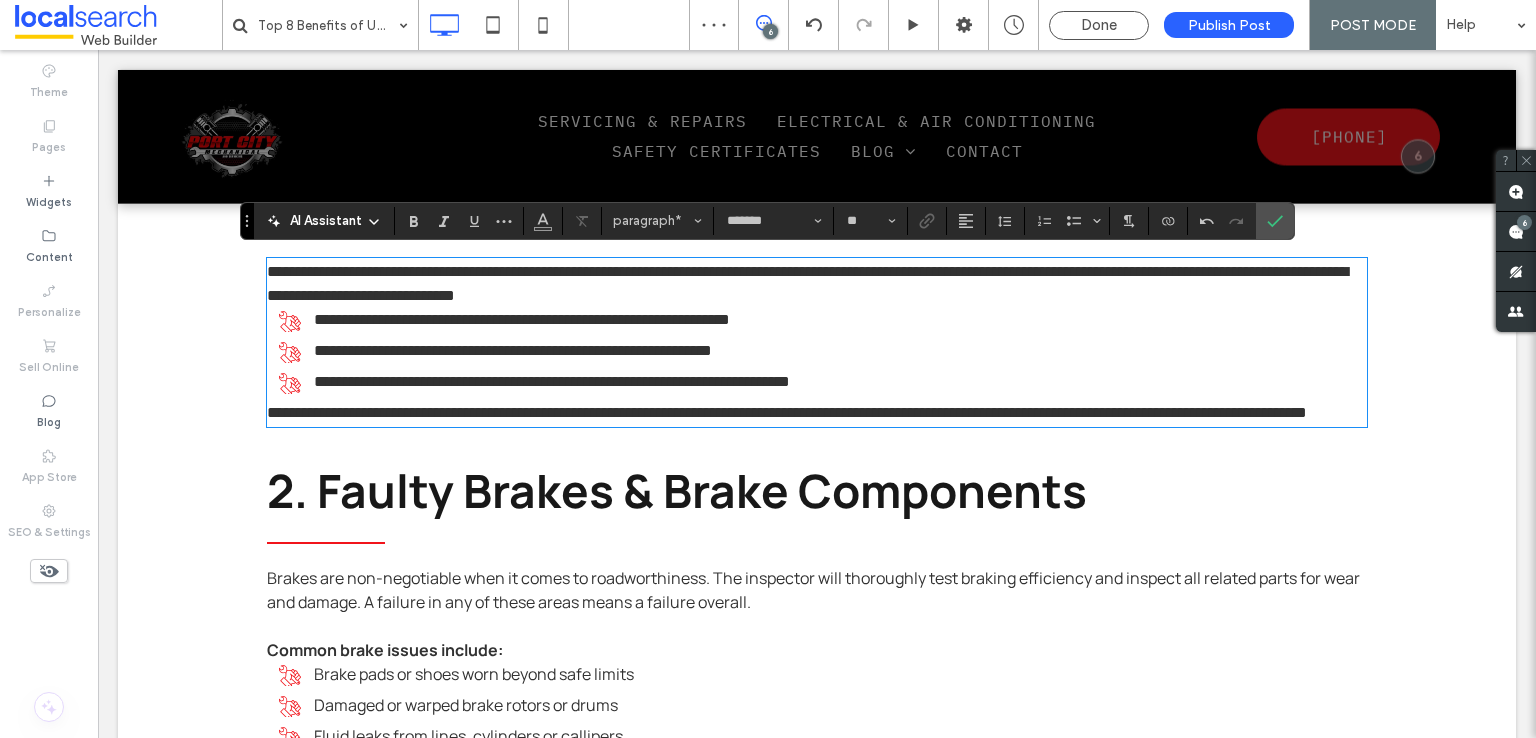 click on "**********" at bounding box center (787, 412) 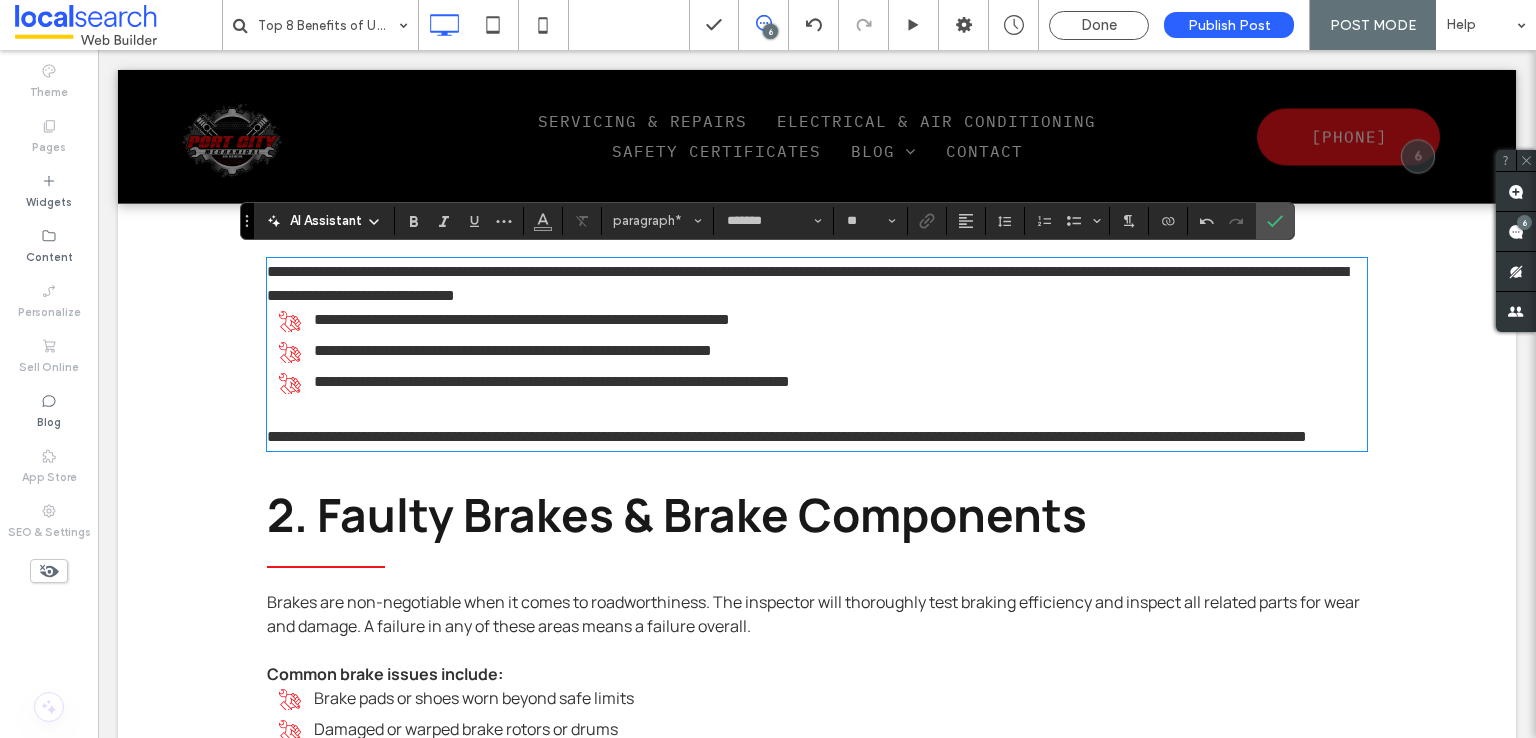 click on "**********" at bounding box center [817, 284] 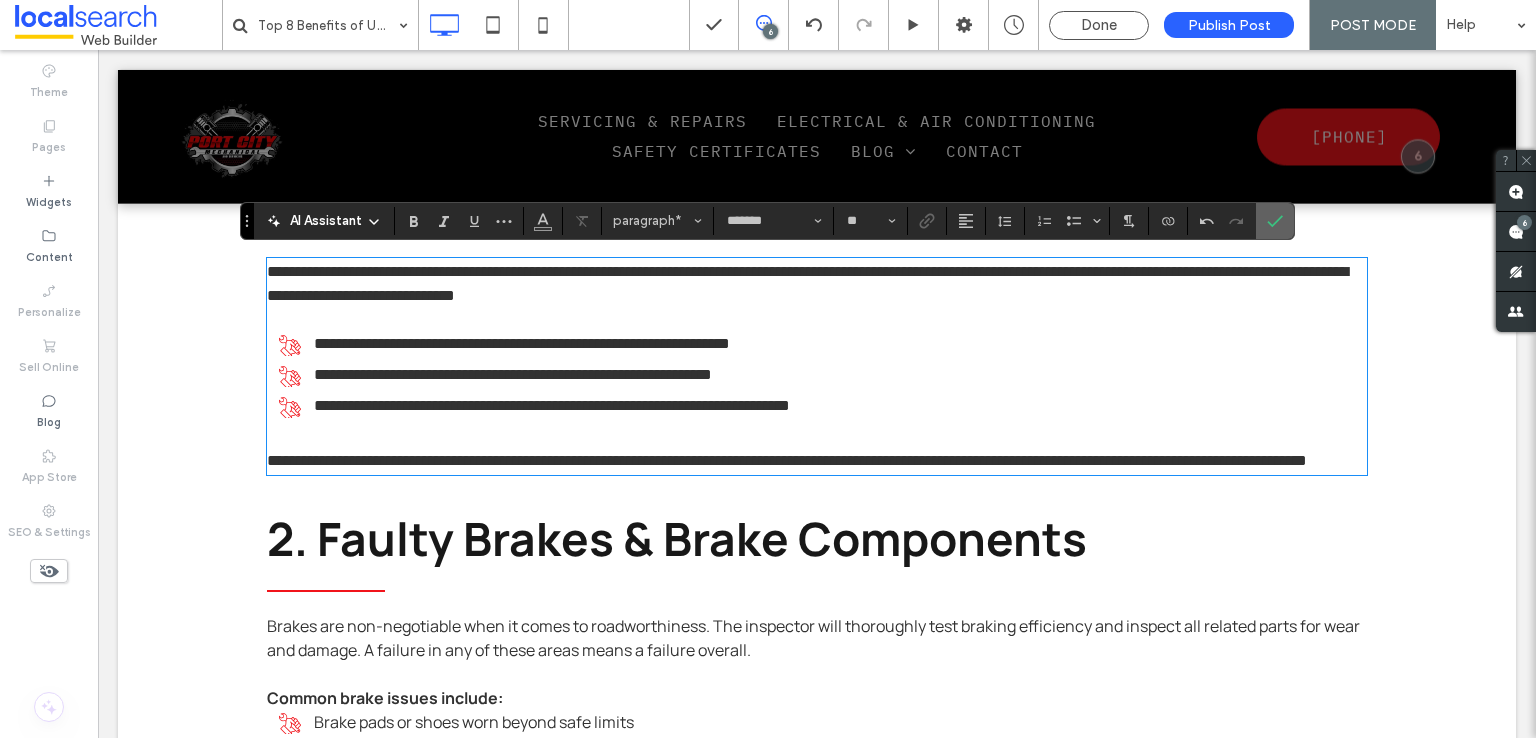 drag, startPoint x: 1258, startPoint y: 221, endPoint x: 601, endPoint y: 612, distance: 764.5456 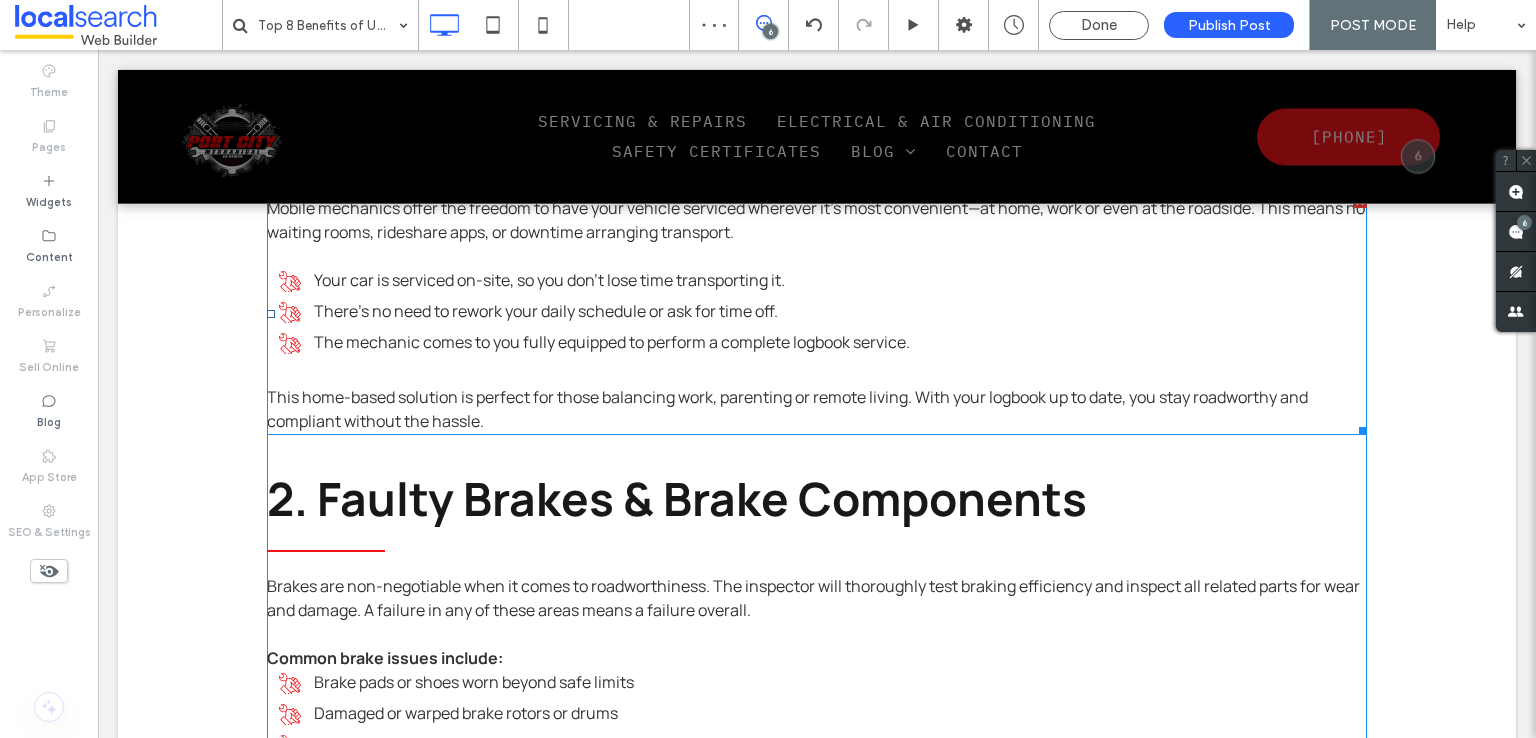 scroll, scrollTop: 1000, scrollLeft: 0, axis: vertical 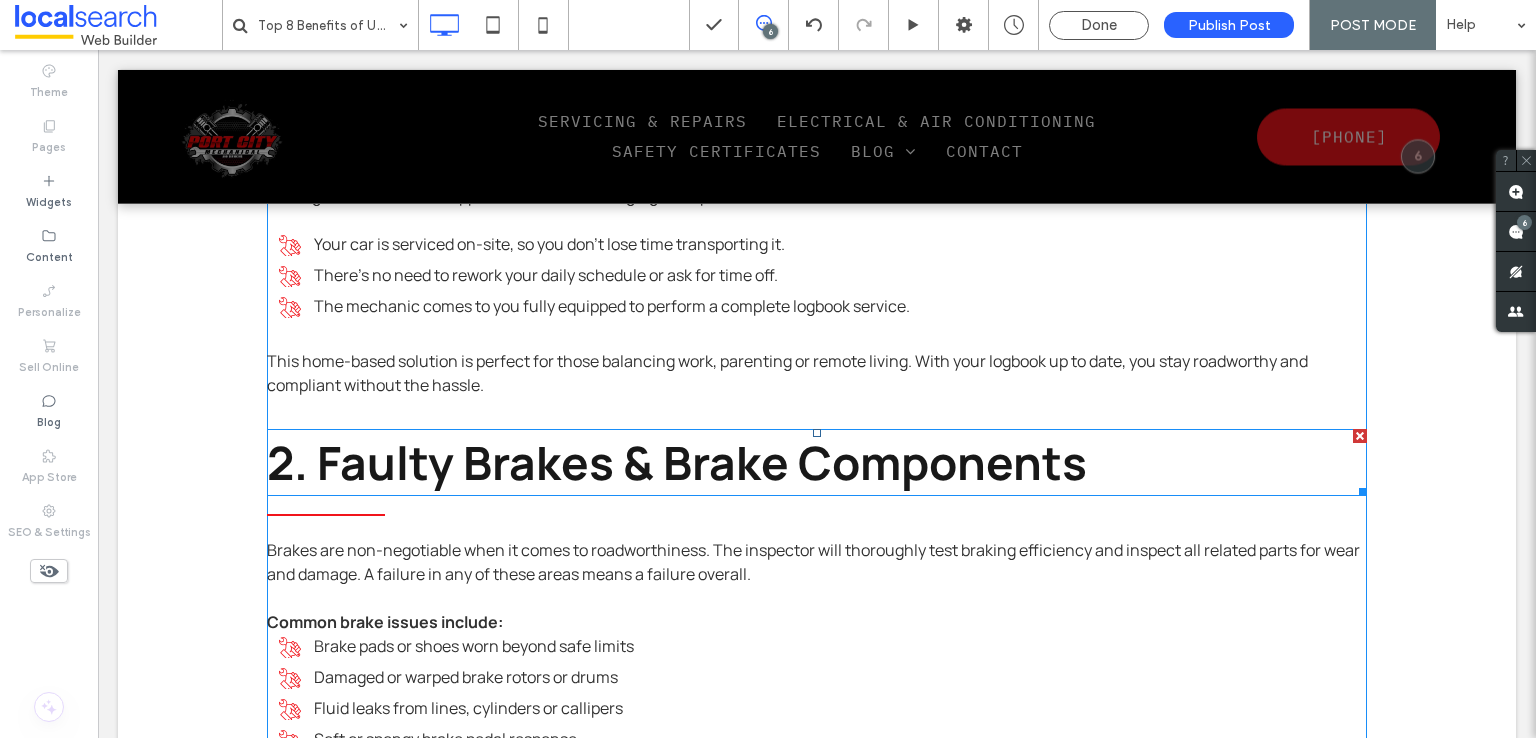 click on "2. Faulty Brakes & Brake Components" at bounding box center [677, 462] 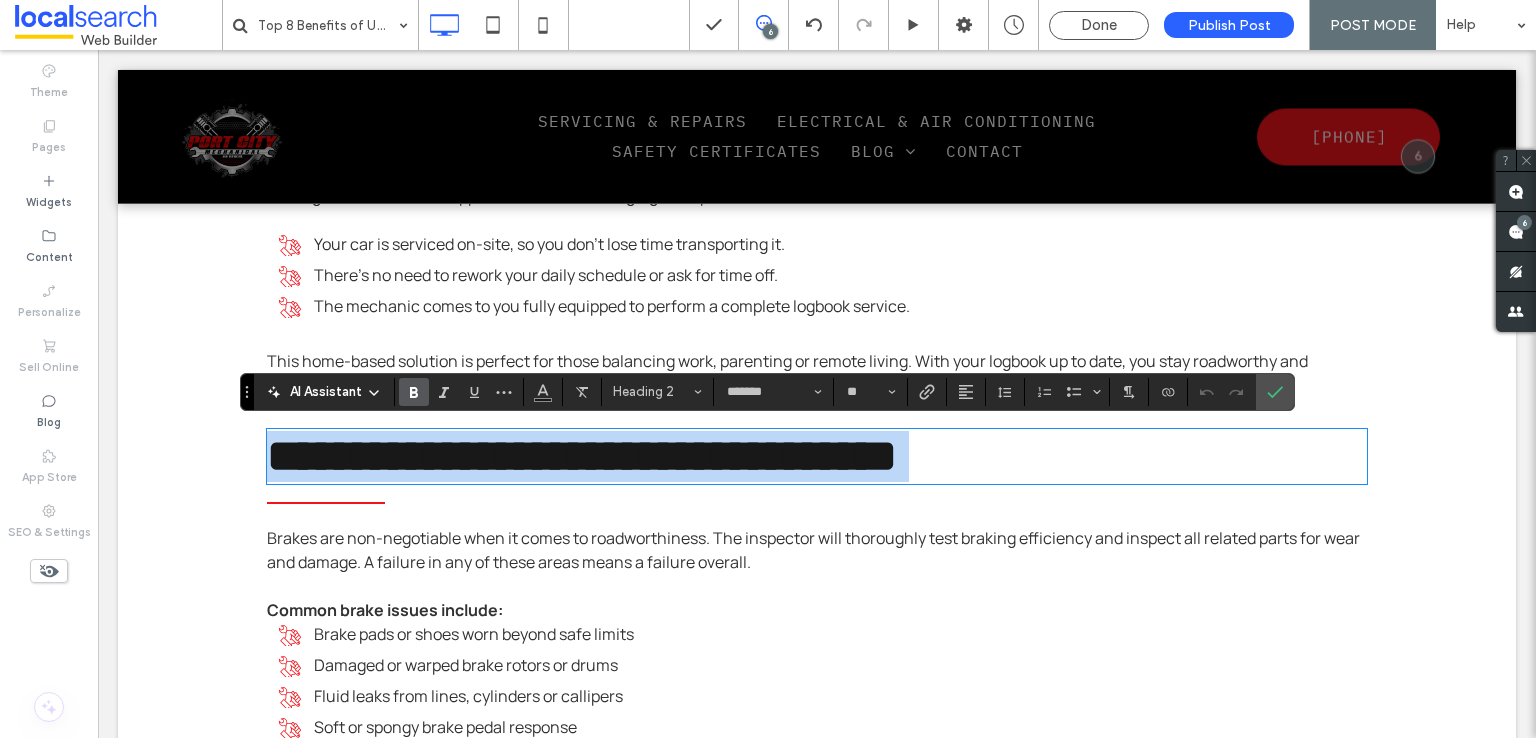 paste 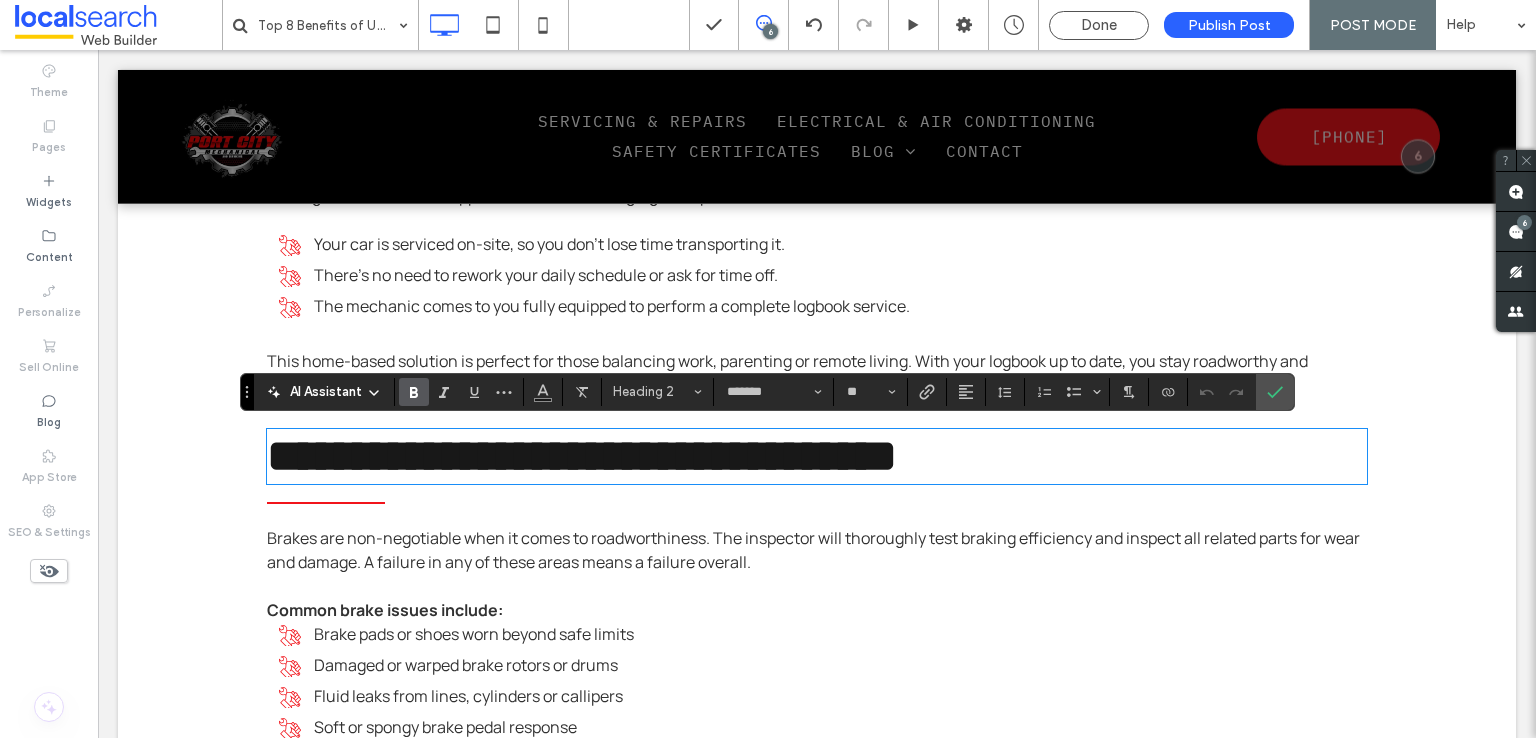 type on "**" 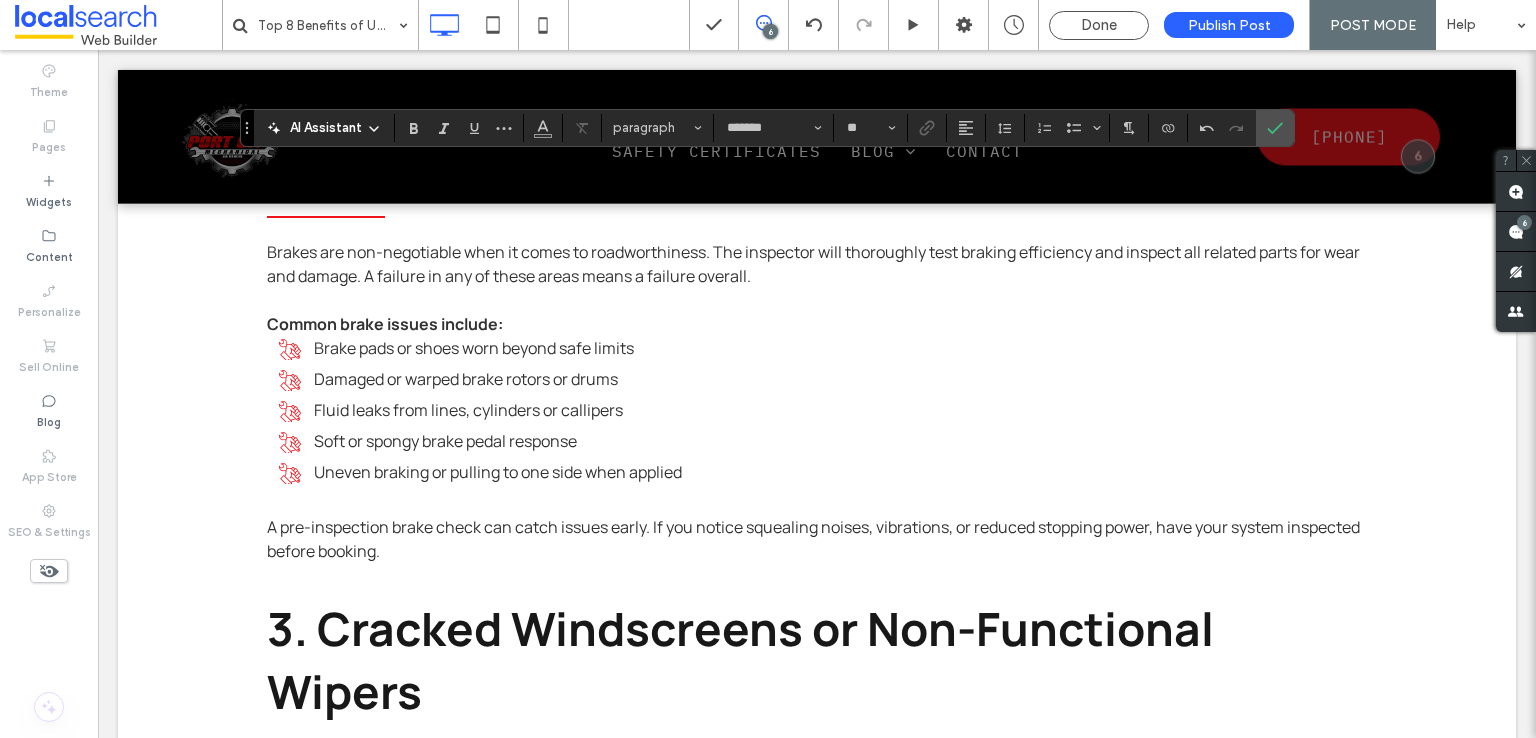 scroll, scrollTop: 1300, scrollLeft: 0, axis: vertical 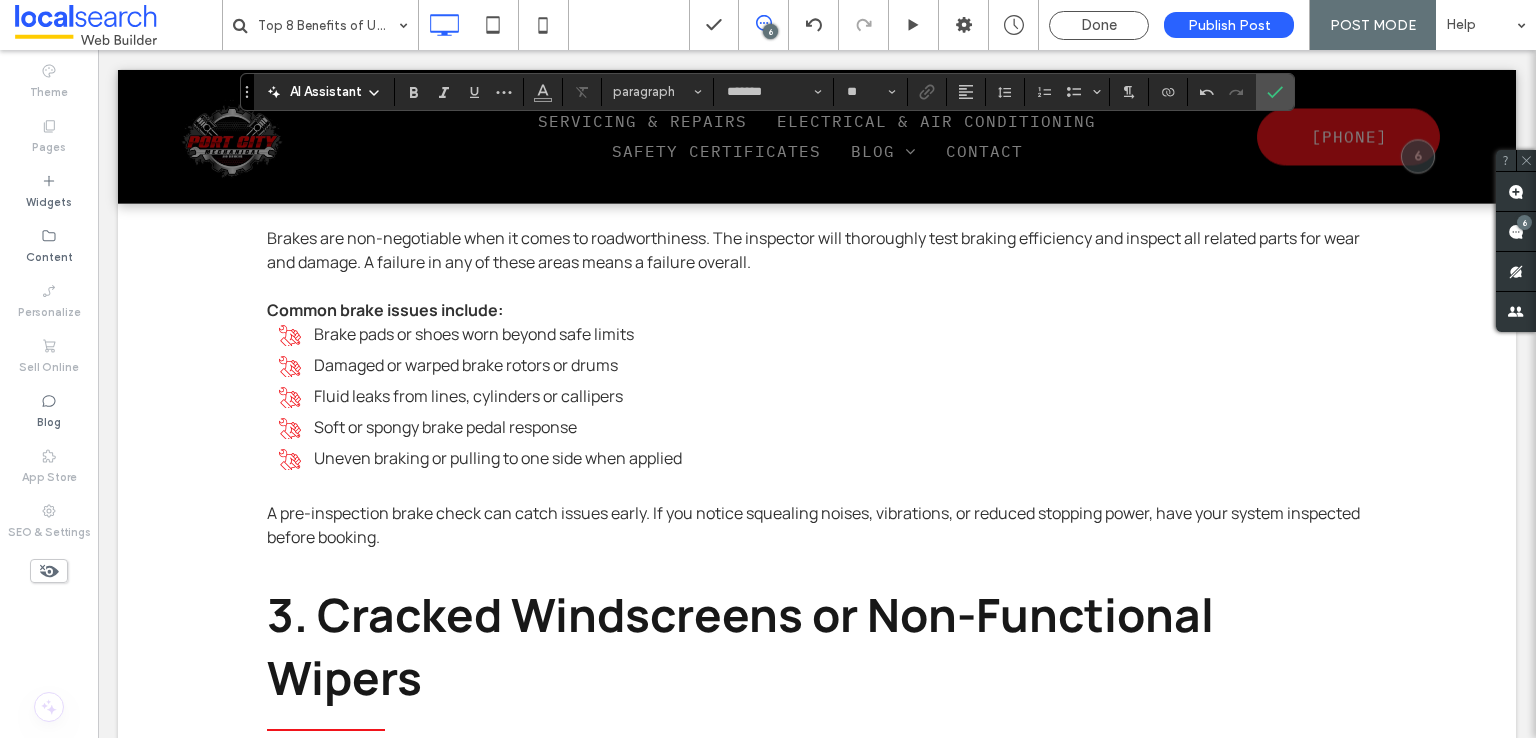click on "﻿" at bounding box center (817, 286) 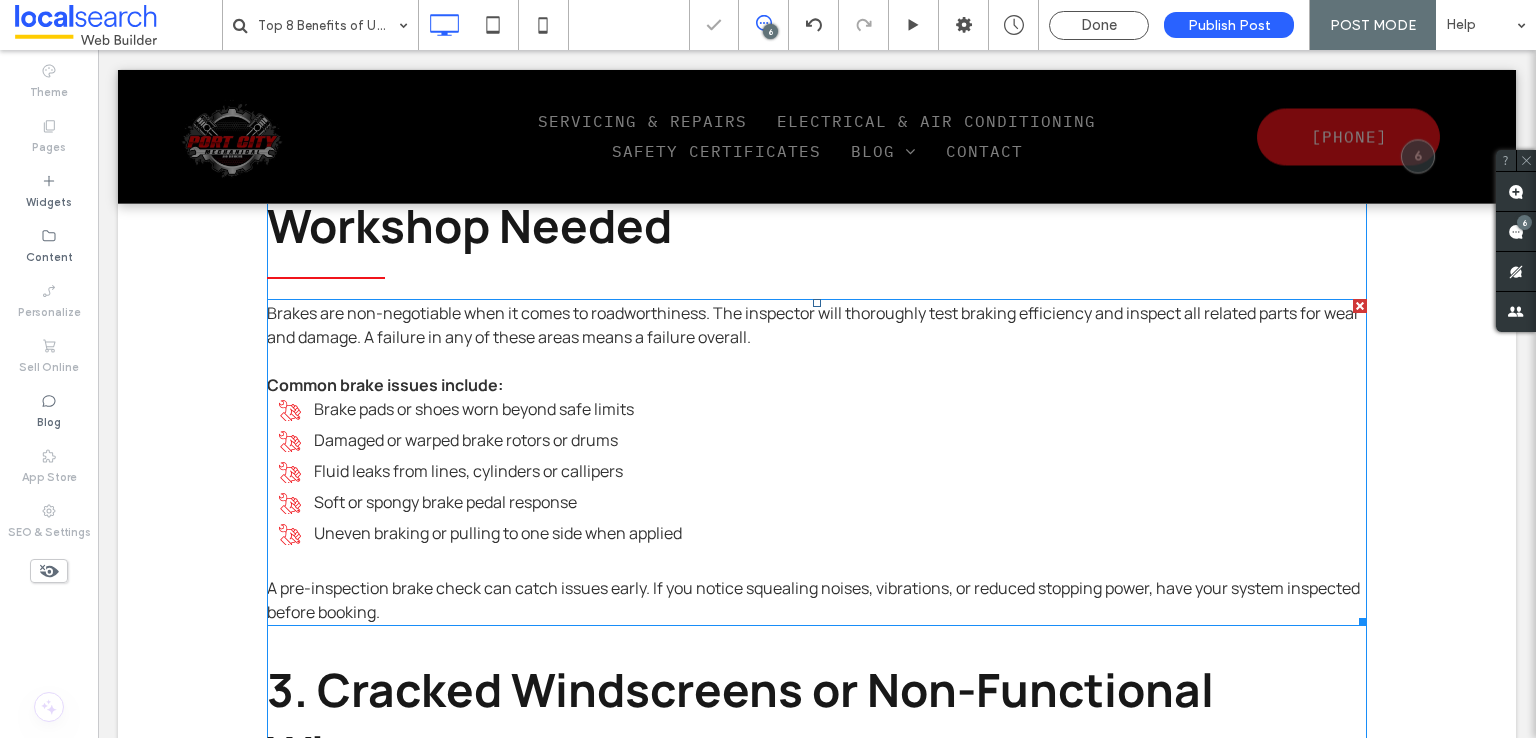 click on "﻿" at bounding box center [817, 361] 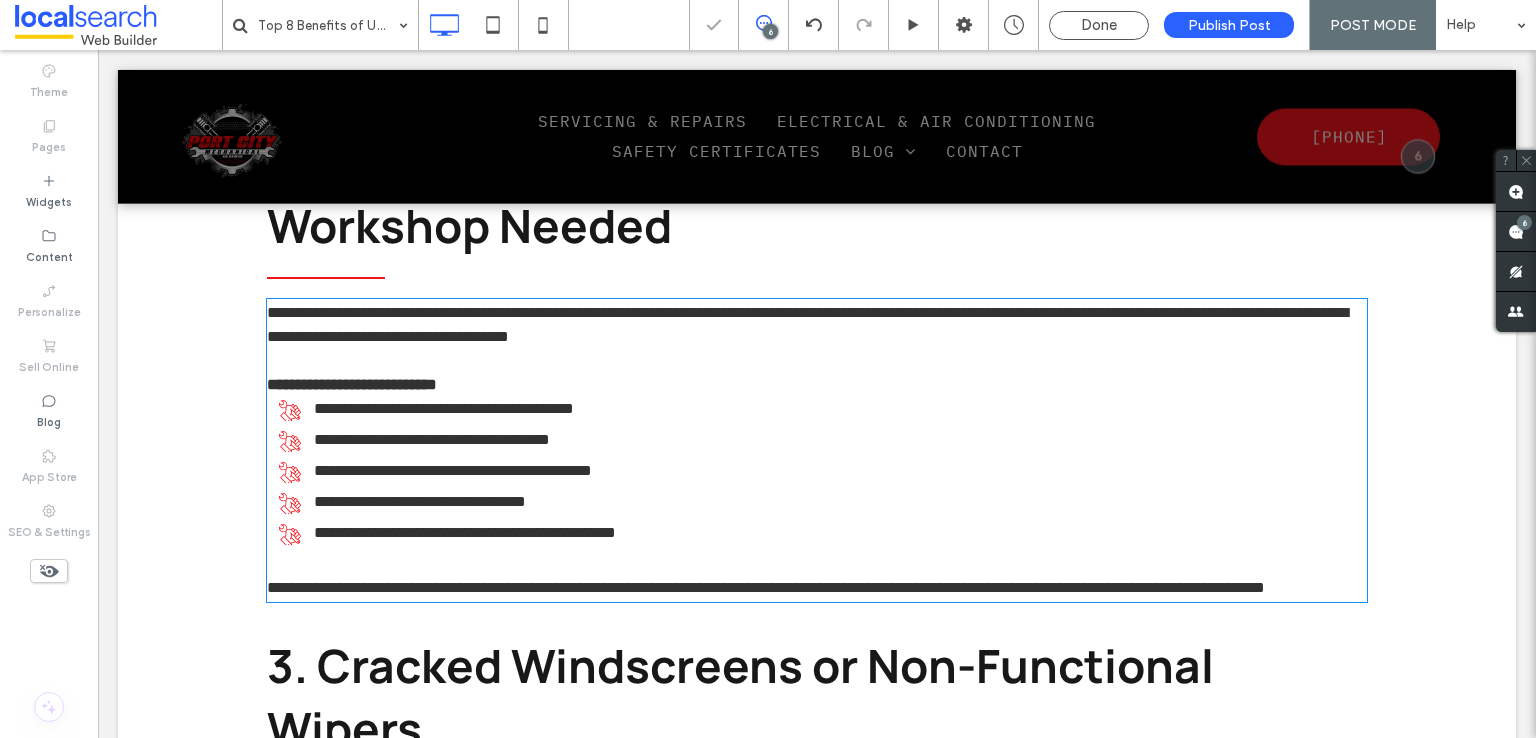 type on "*******" 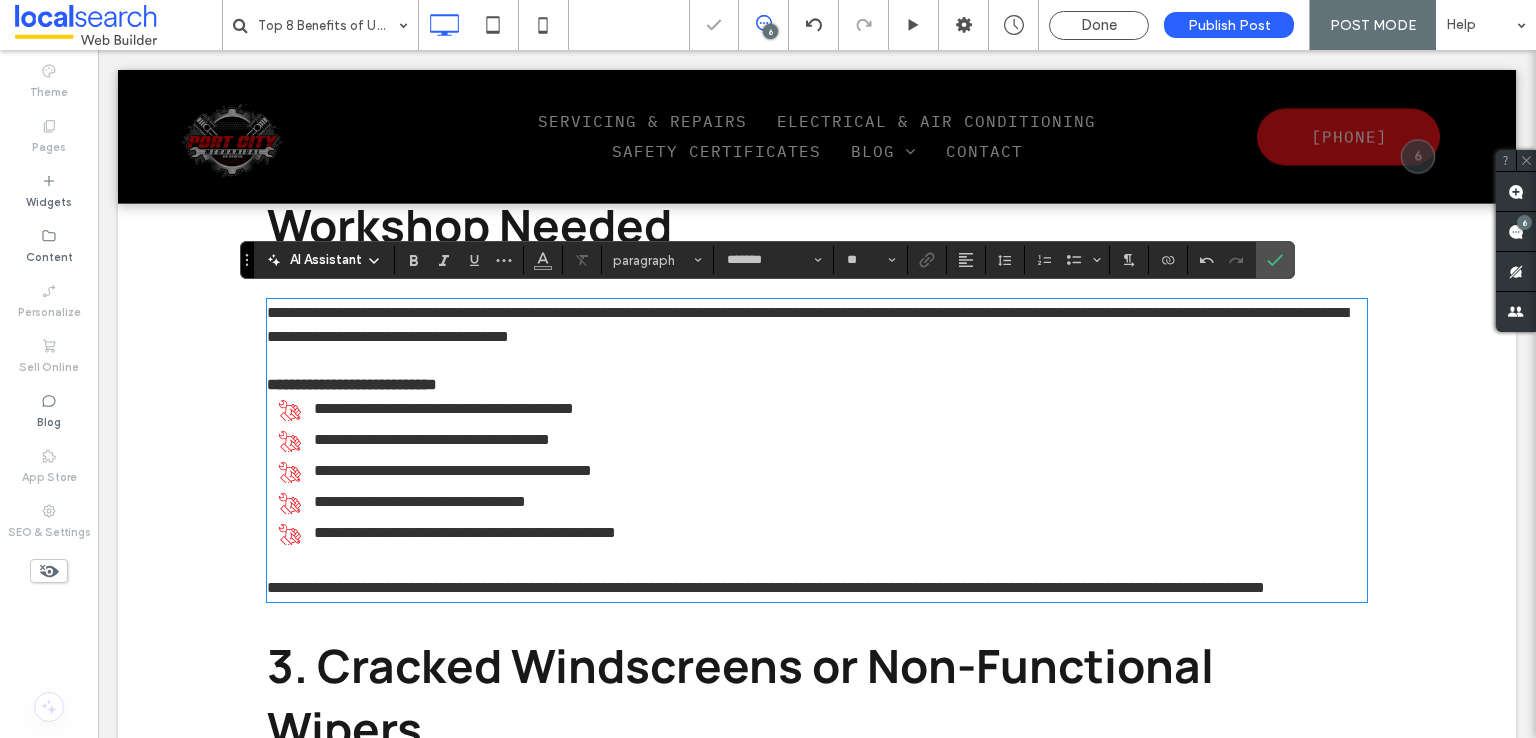 scroll, scrollTop: 0, scrollLeft: 0, axis: both 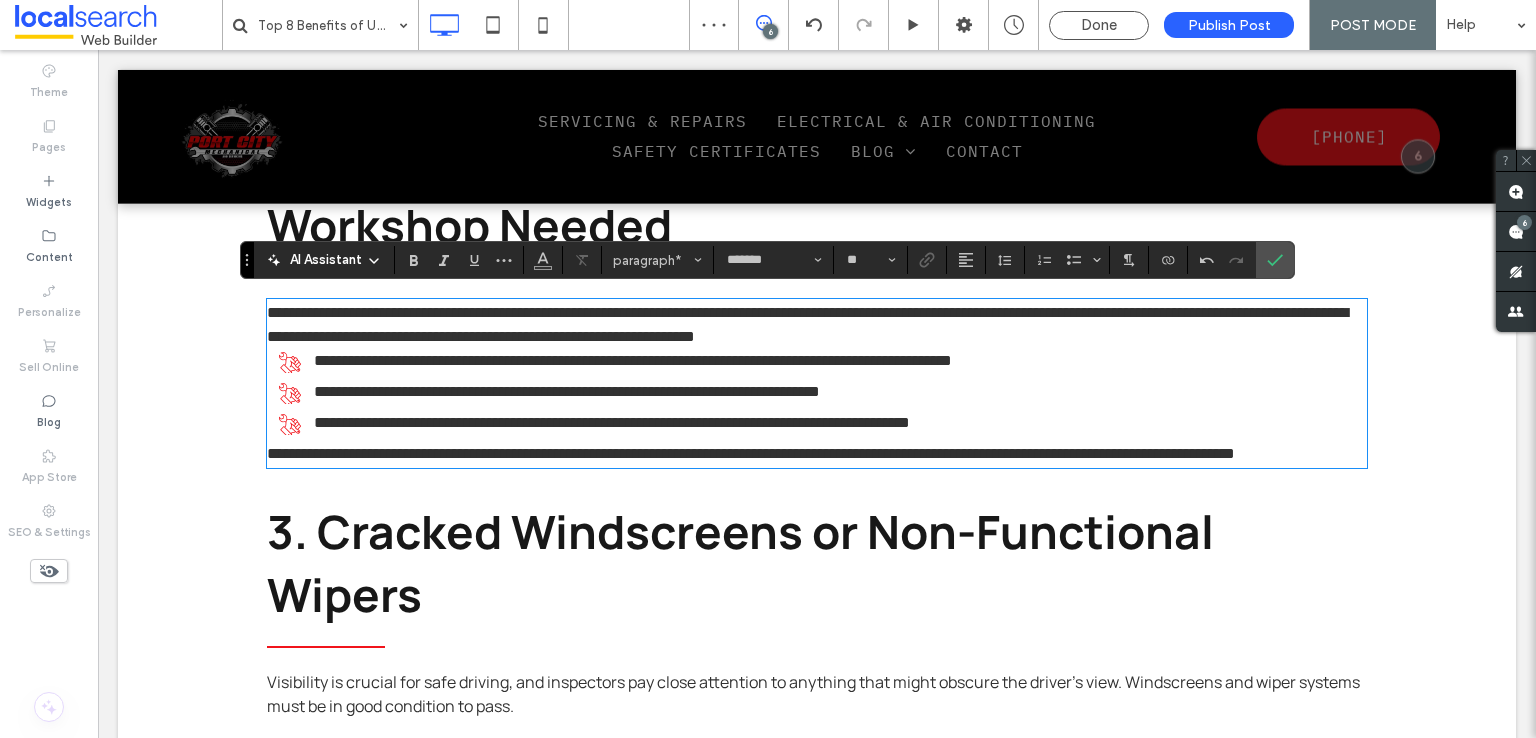click on "**********" at bounding box center [751, 453] 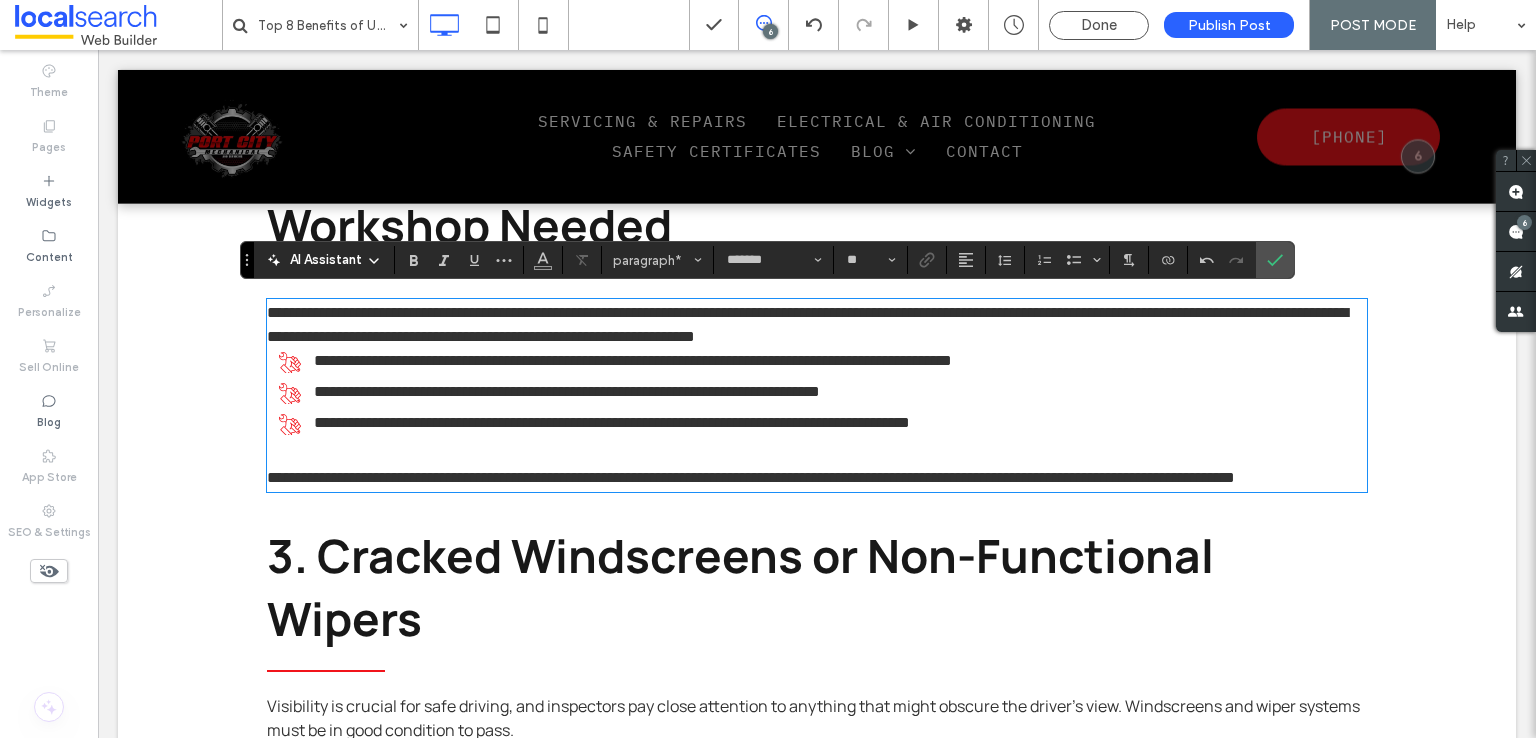 click on "**********" at bounding box center [817, 325] 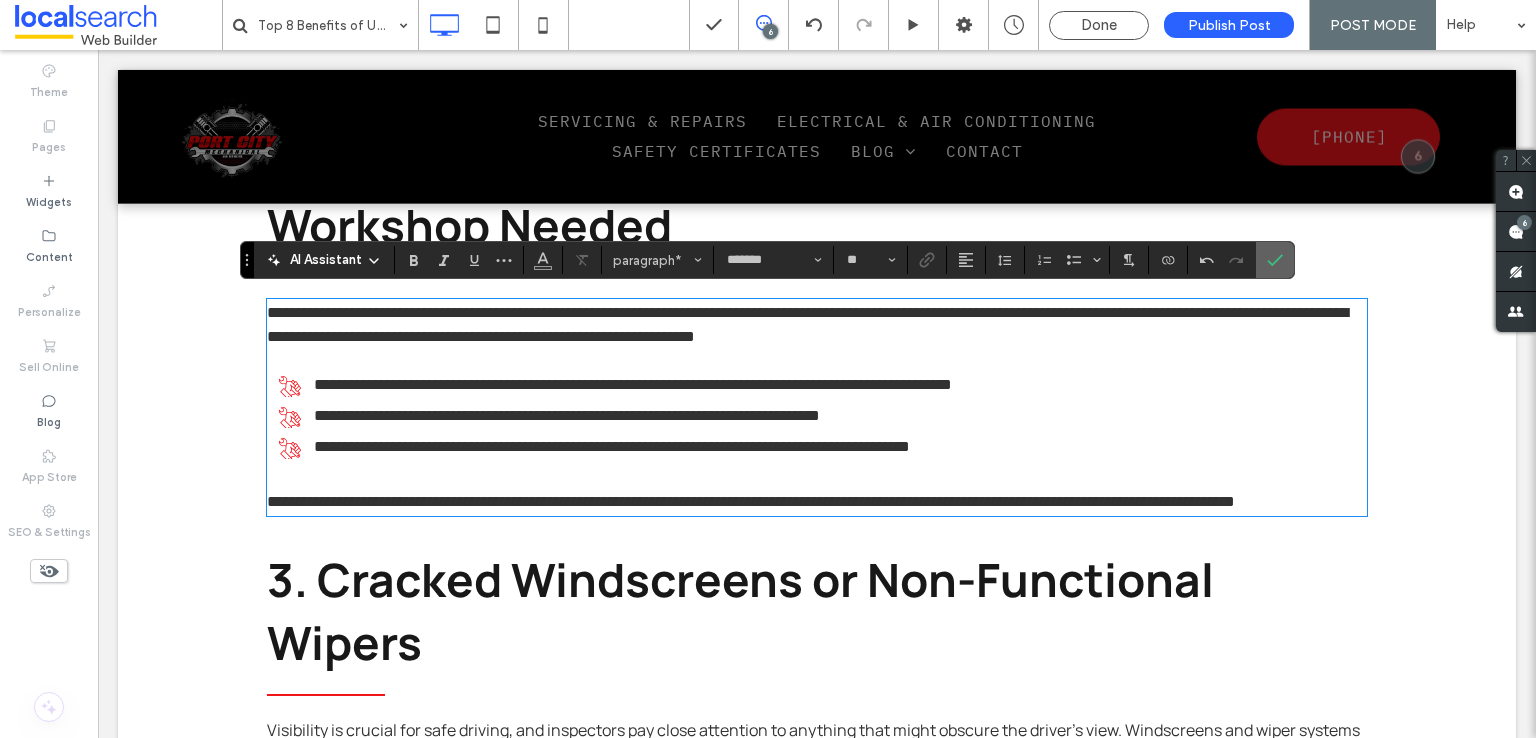 click at bounding box center (1275, 260) 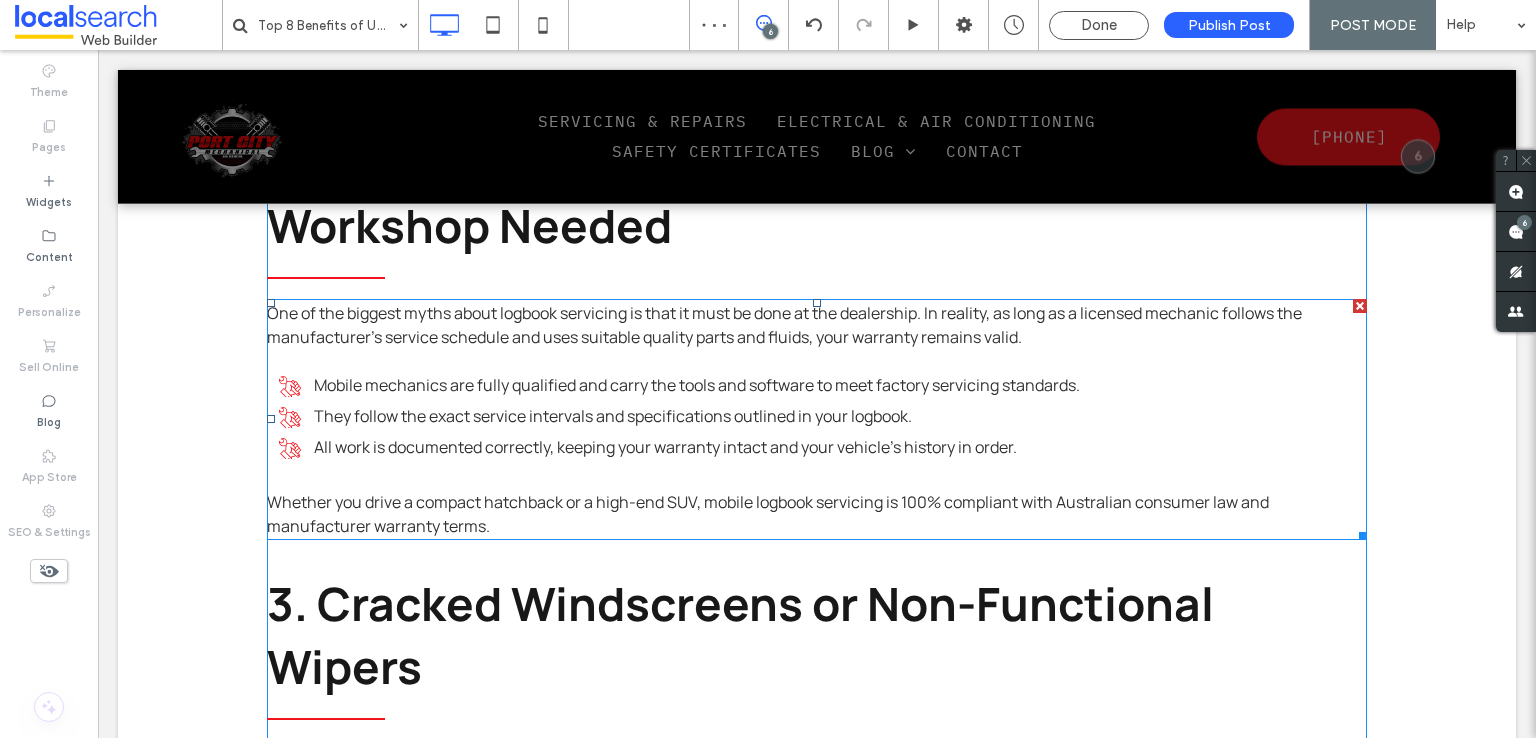 scroll, scrollTop: 1500, scrollLeft: 0, axis: vertical 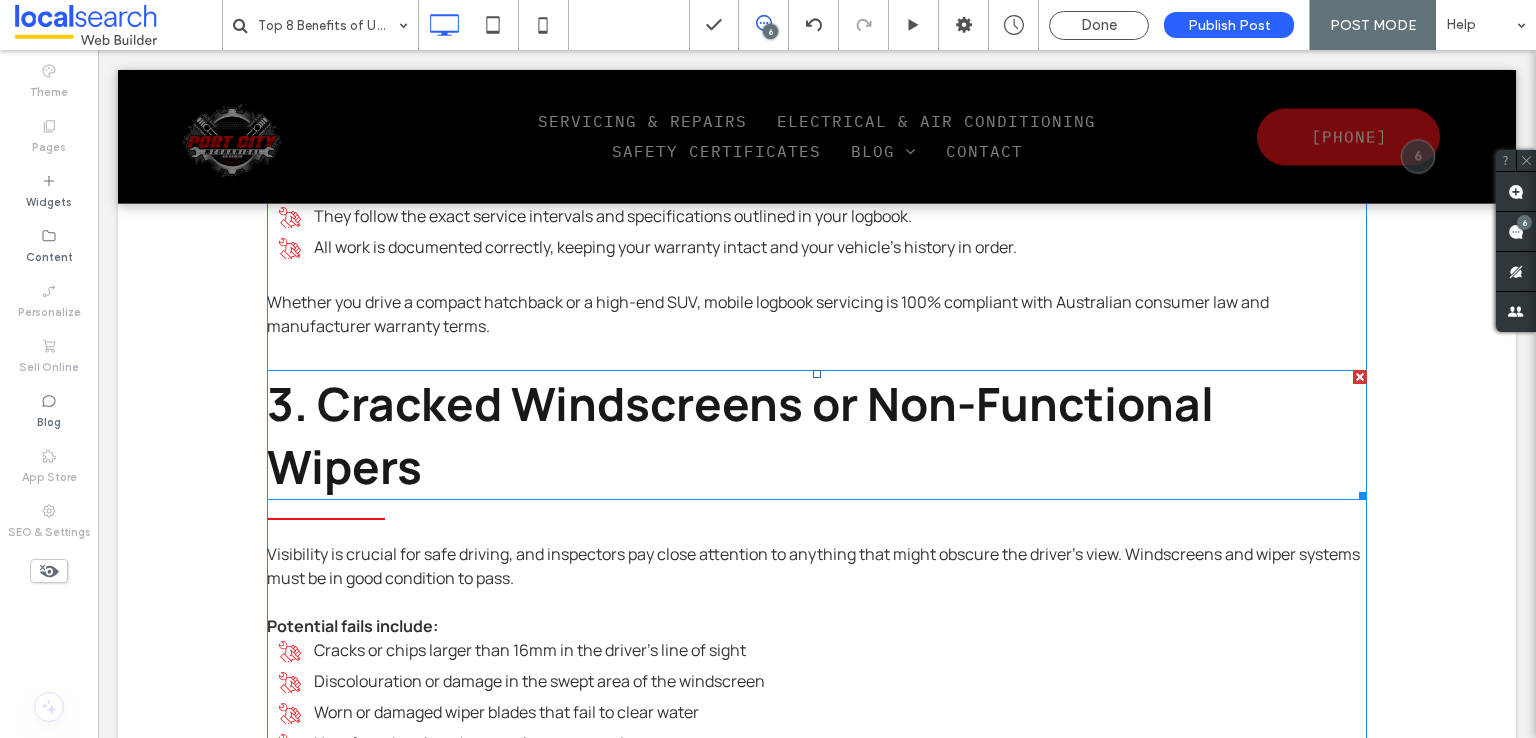click on "3. Cracked Windscreens or Non-Functional Wipers" at bounding box center (740, 435) 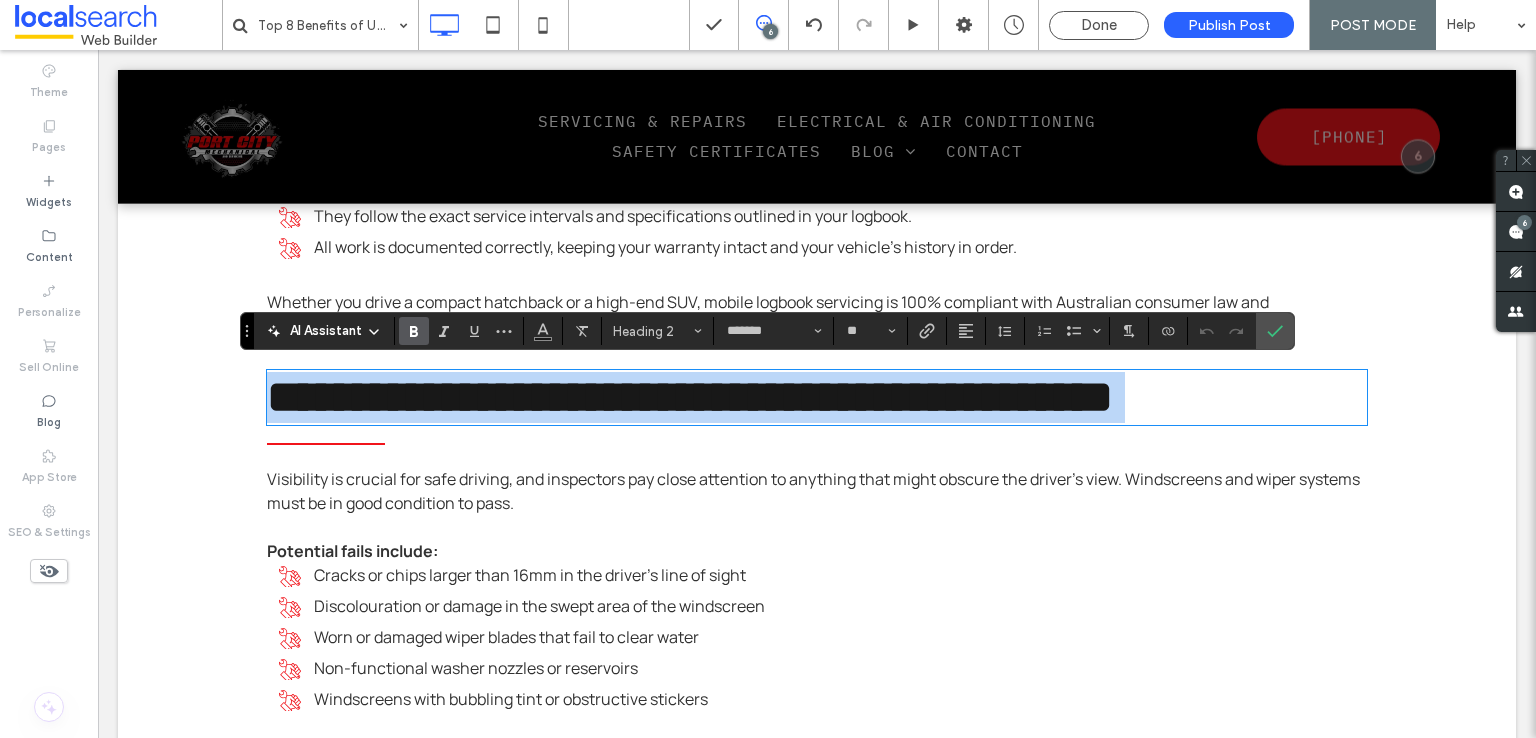 type on "**" 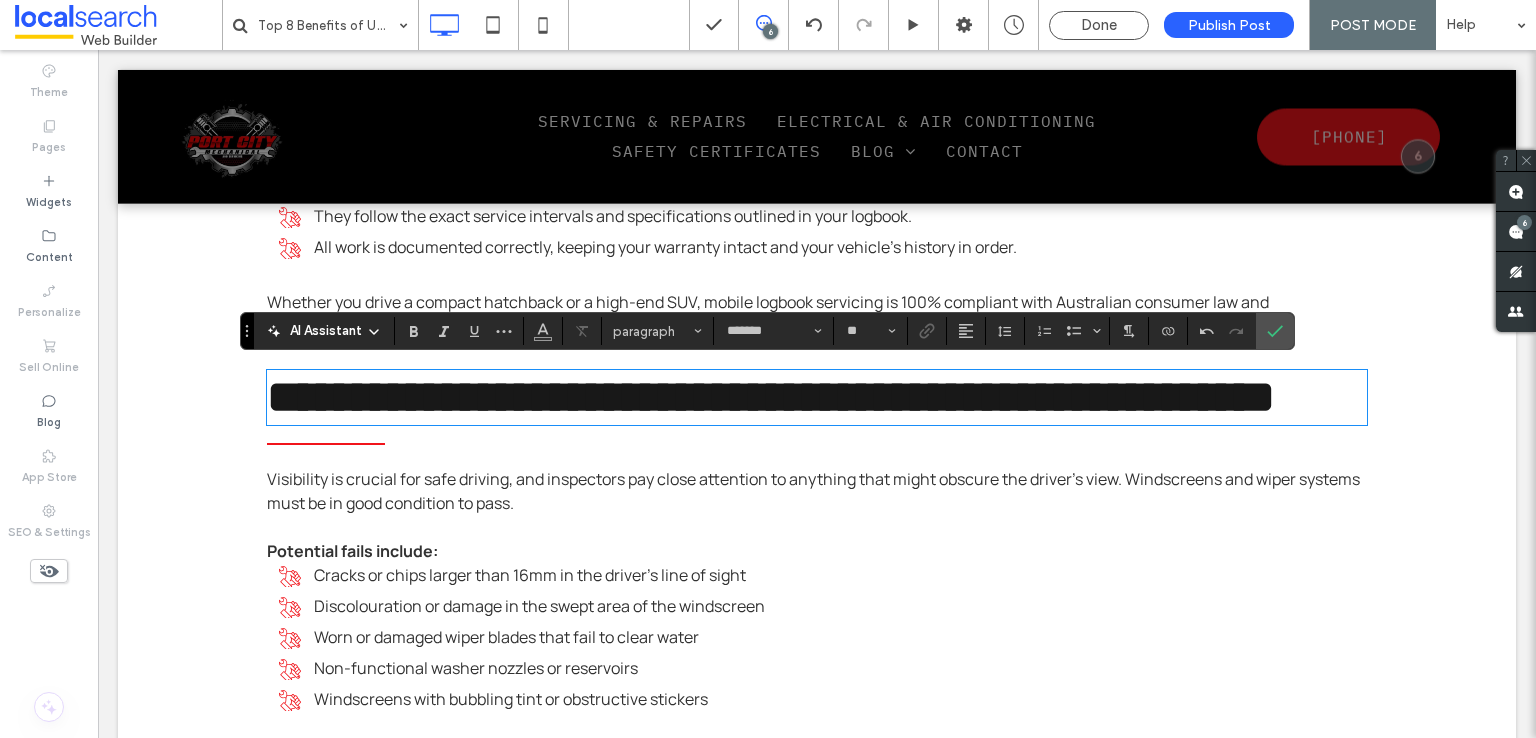 scroll, scrollTop: 1700, scrollLeft: 0, axis: vertical 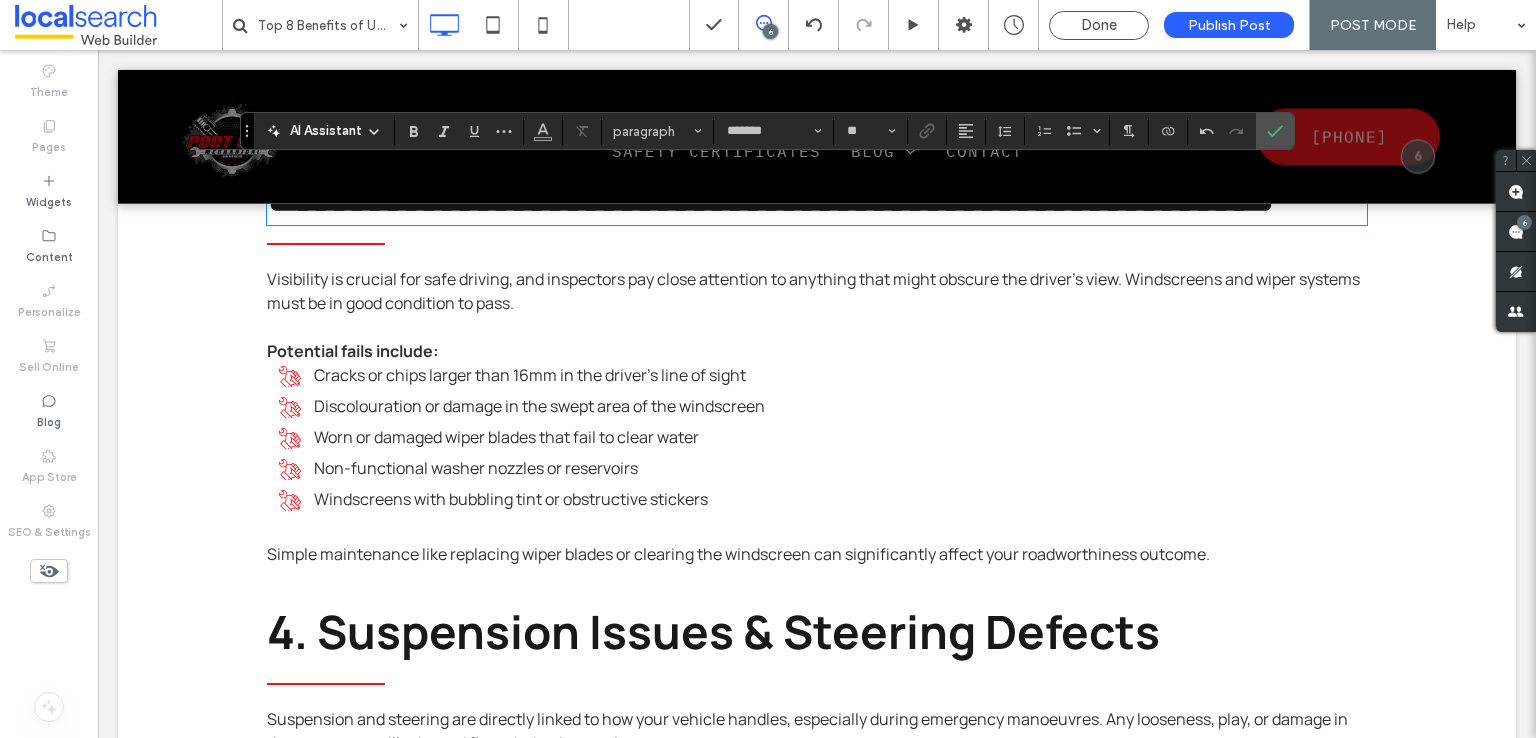 click on "Potential fails include:" at bounding box center (817, 351) 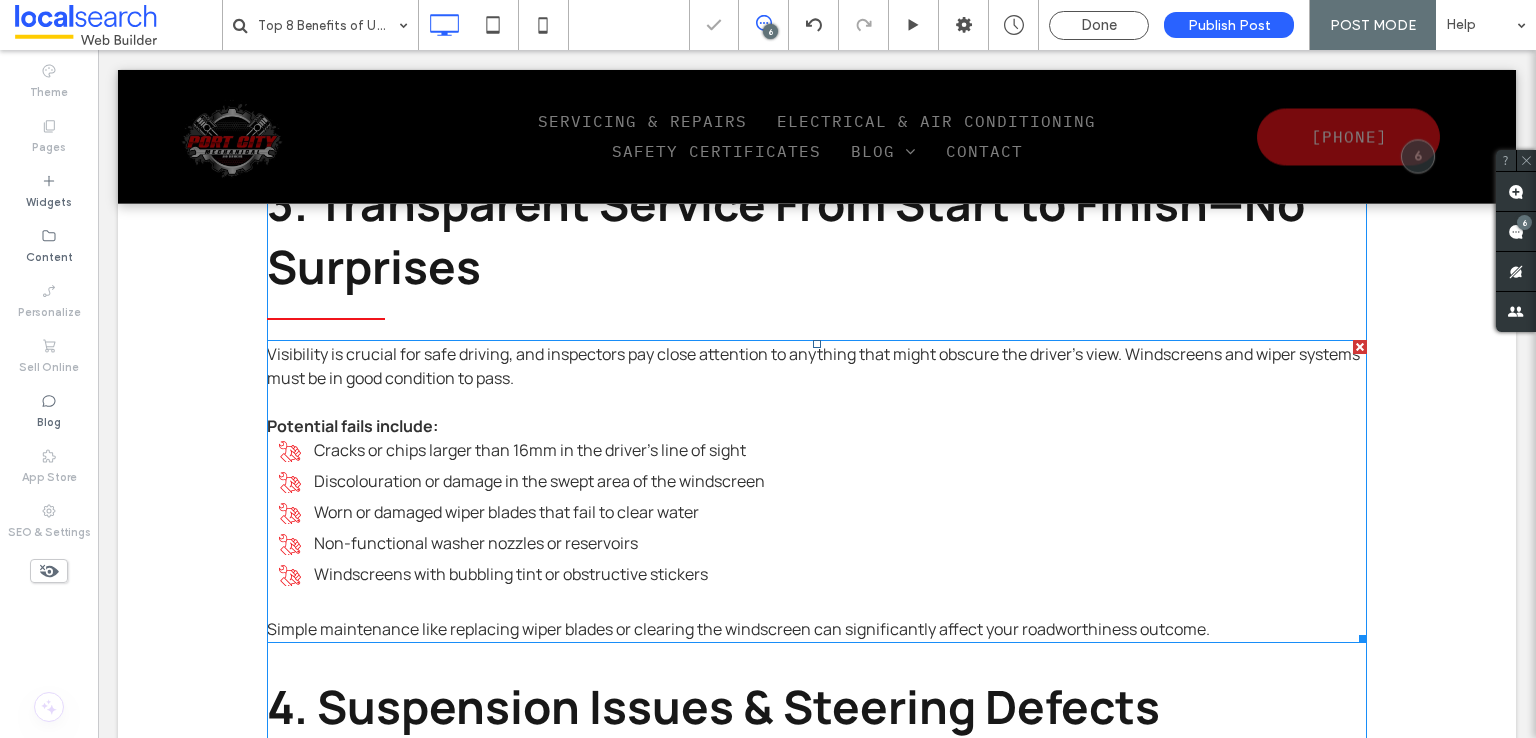 click on "Potential fails include:" at bounding box center [817, 426] 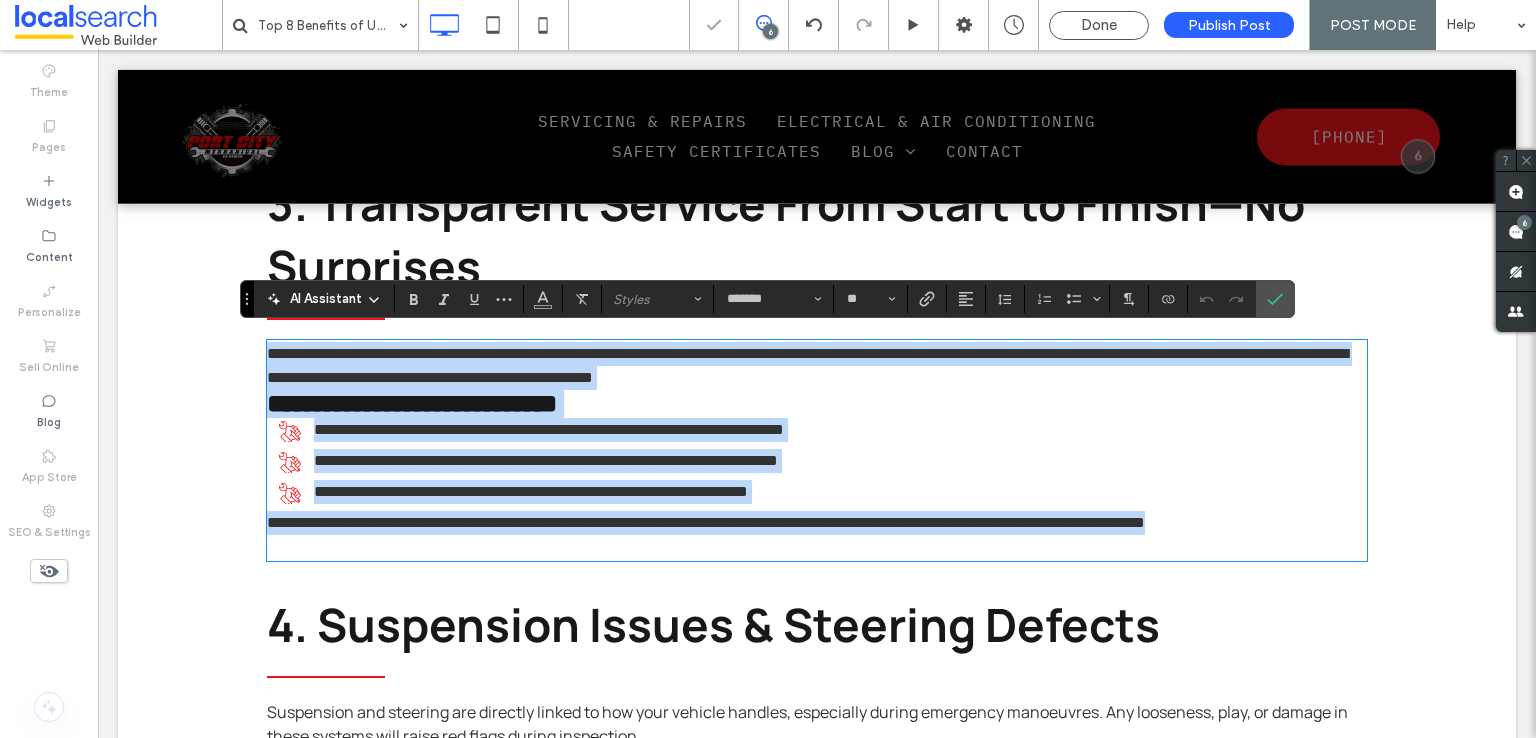 scroll, scrollTop: 0, scrollLeft: 0, axis: both 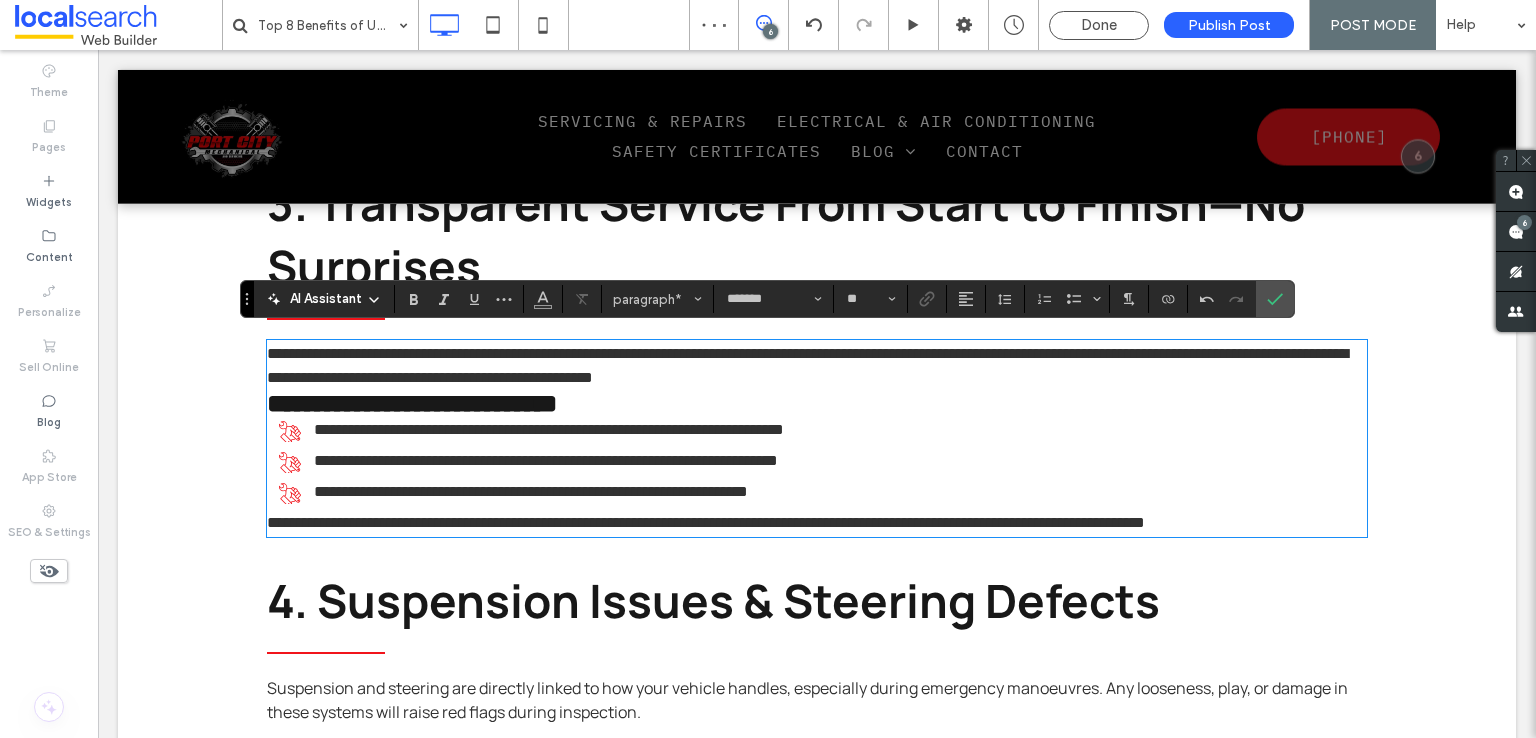 click on "**********" at bounding box center (706, 522) 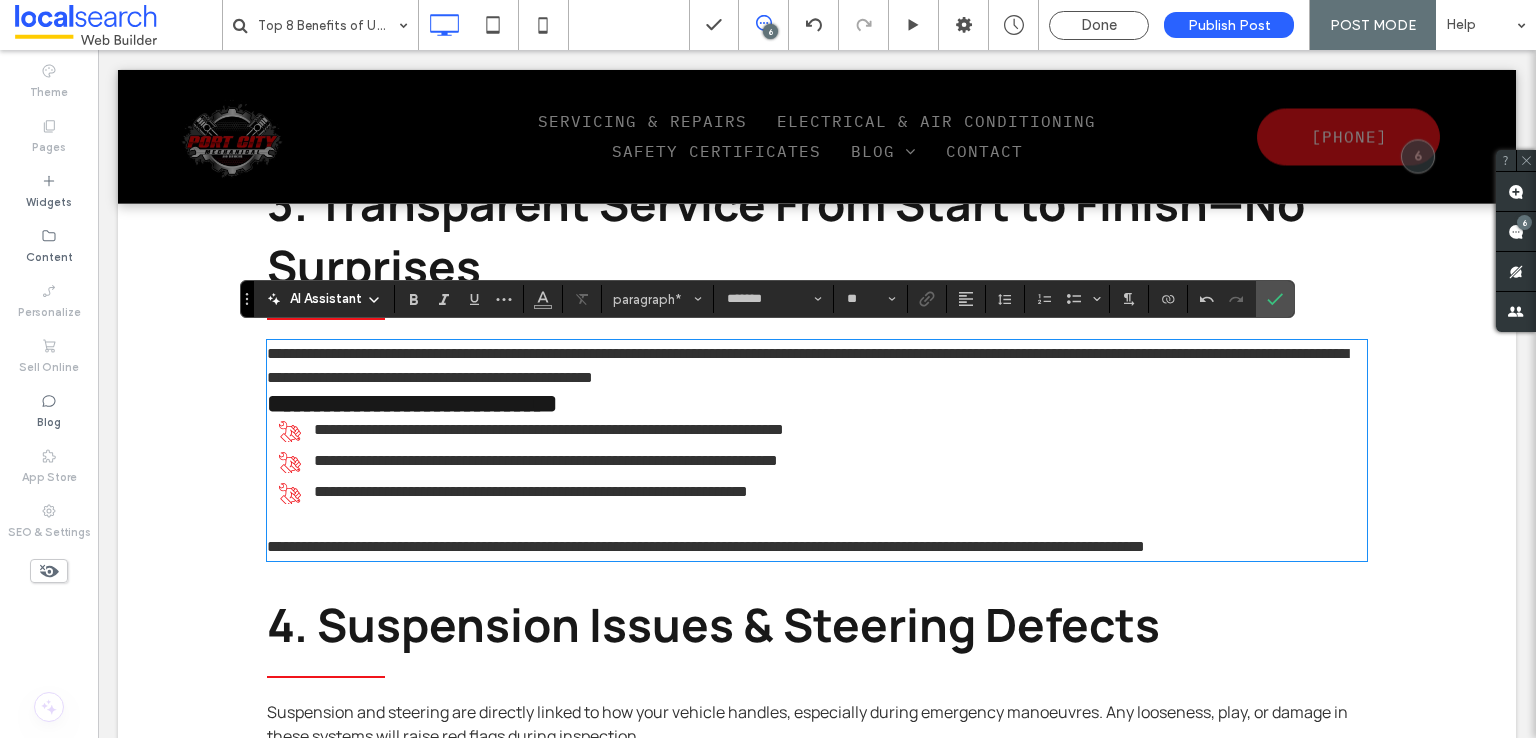 click on "**********" at bounding box center [817, 366] 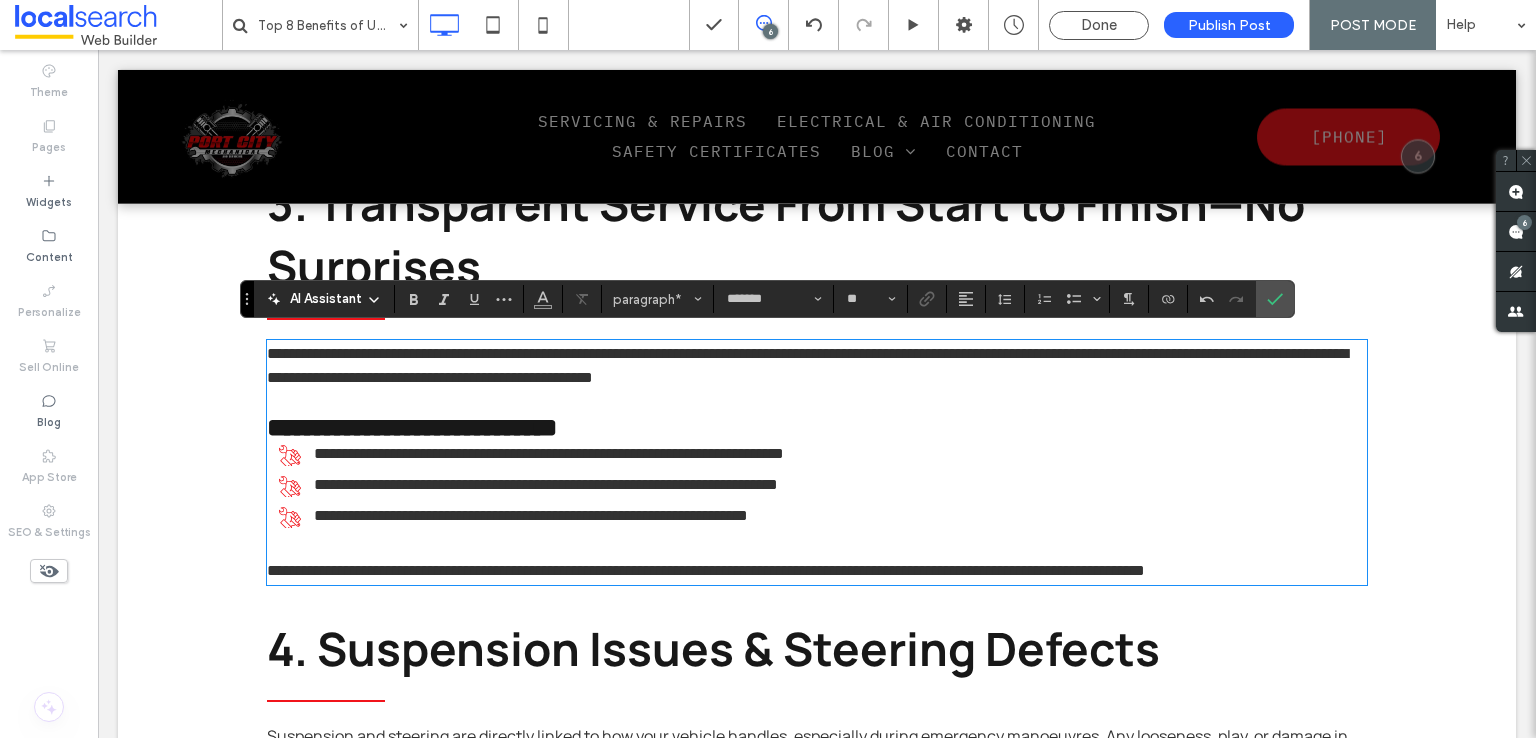 click on "**********" at bounding box center (823, 454) 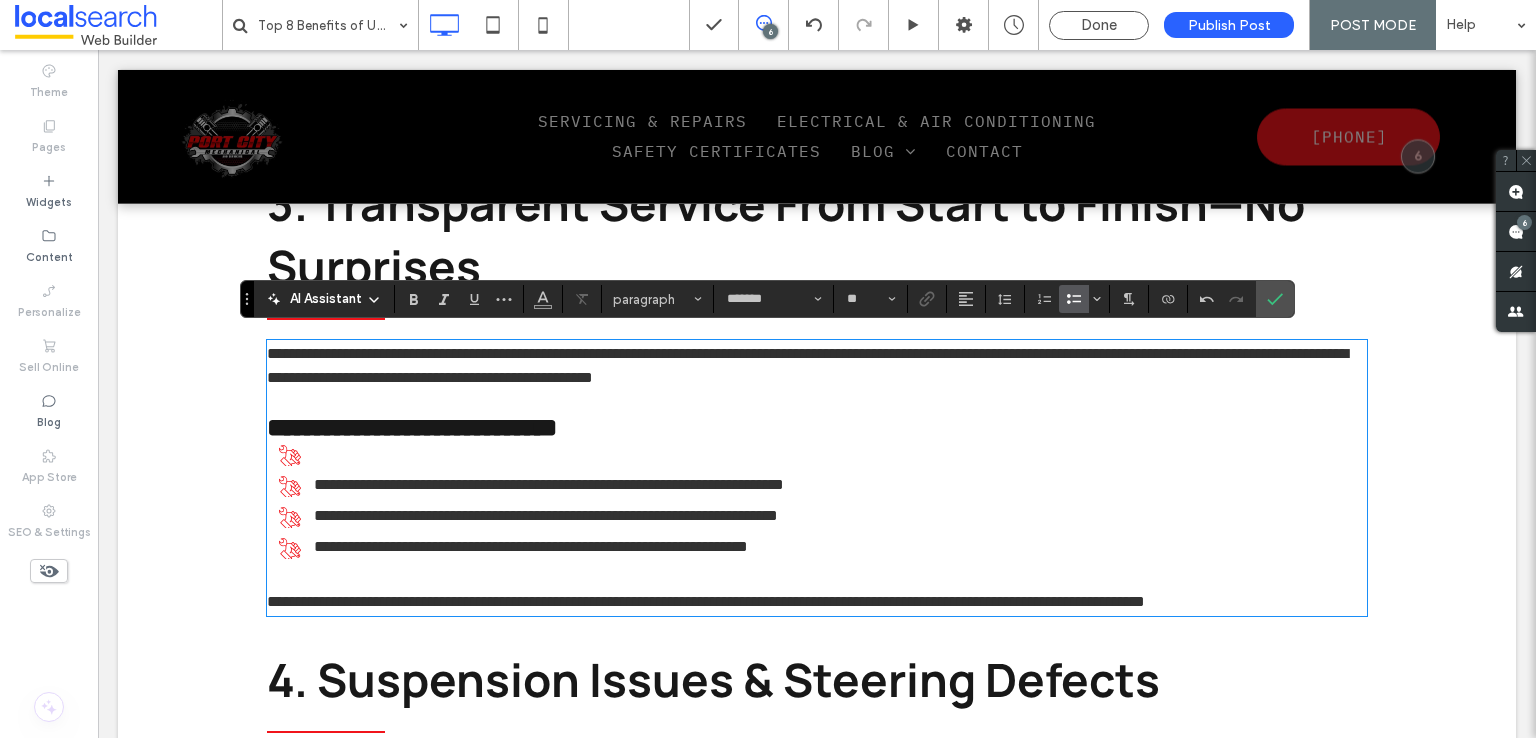 click at bounding box center (823, 454) 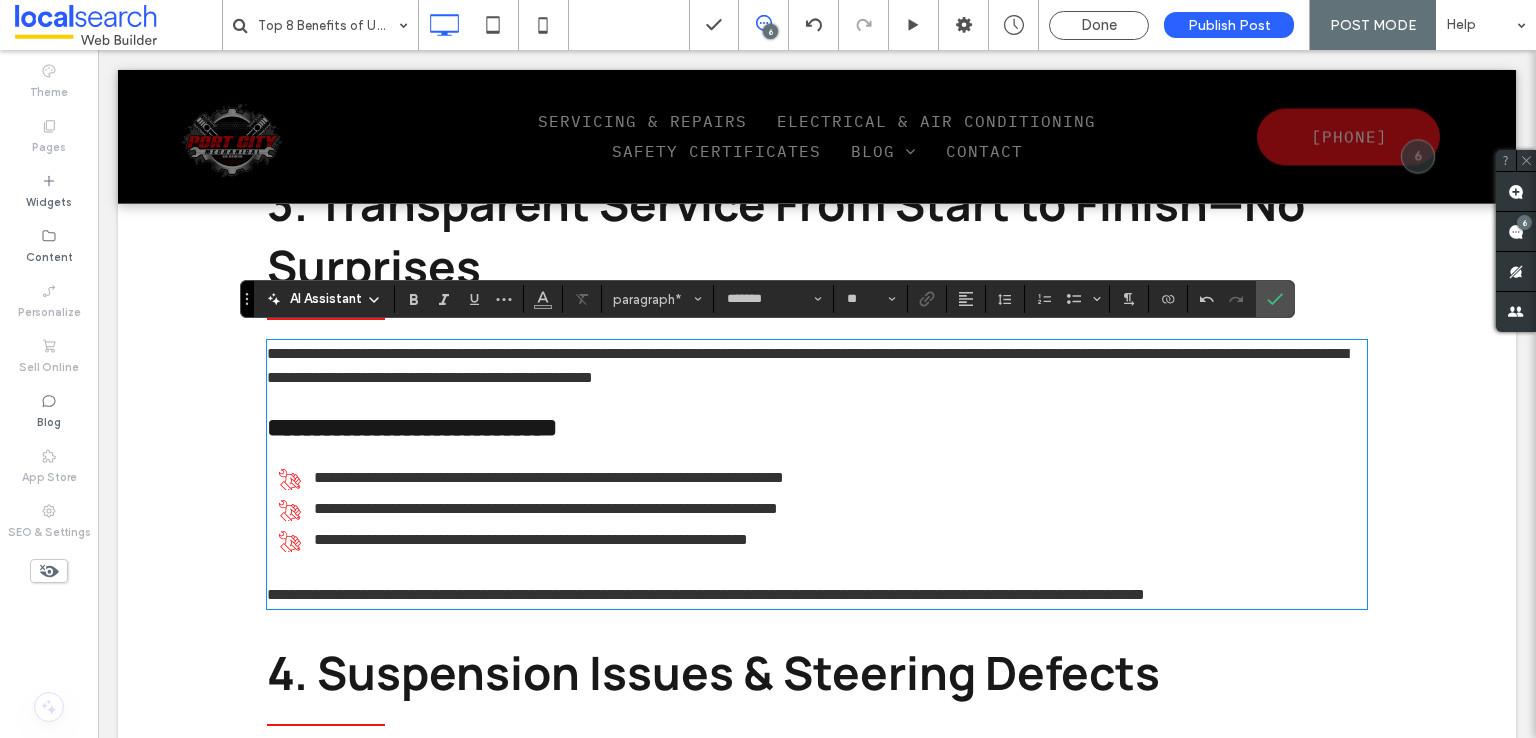 click on "﻿" at bounding box center [817, 454] 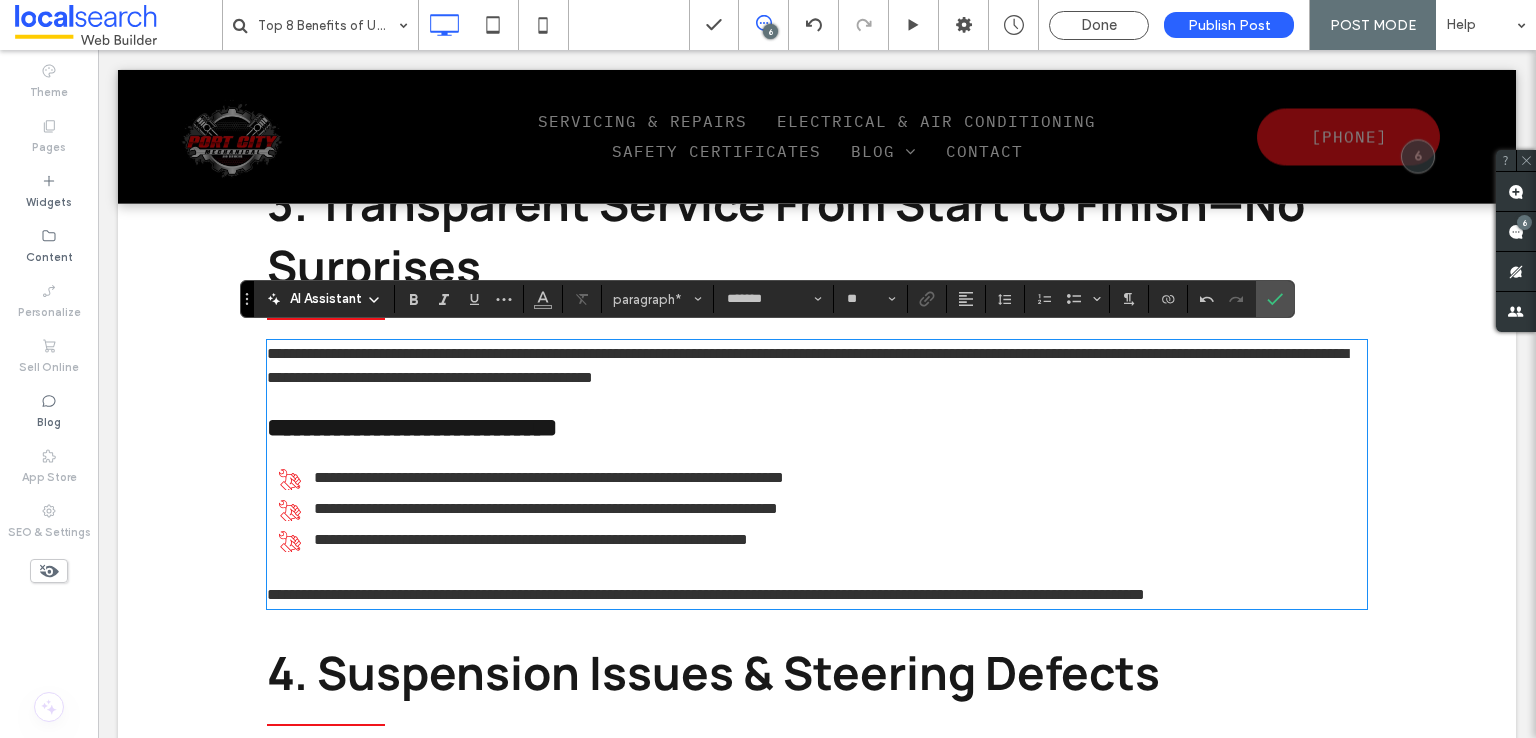 type on "**" 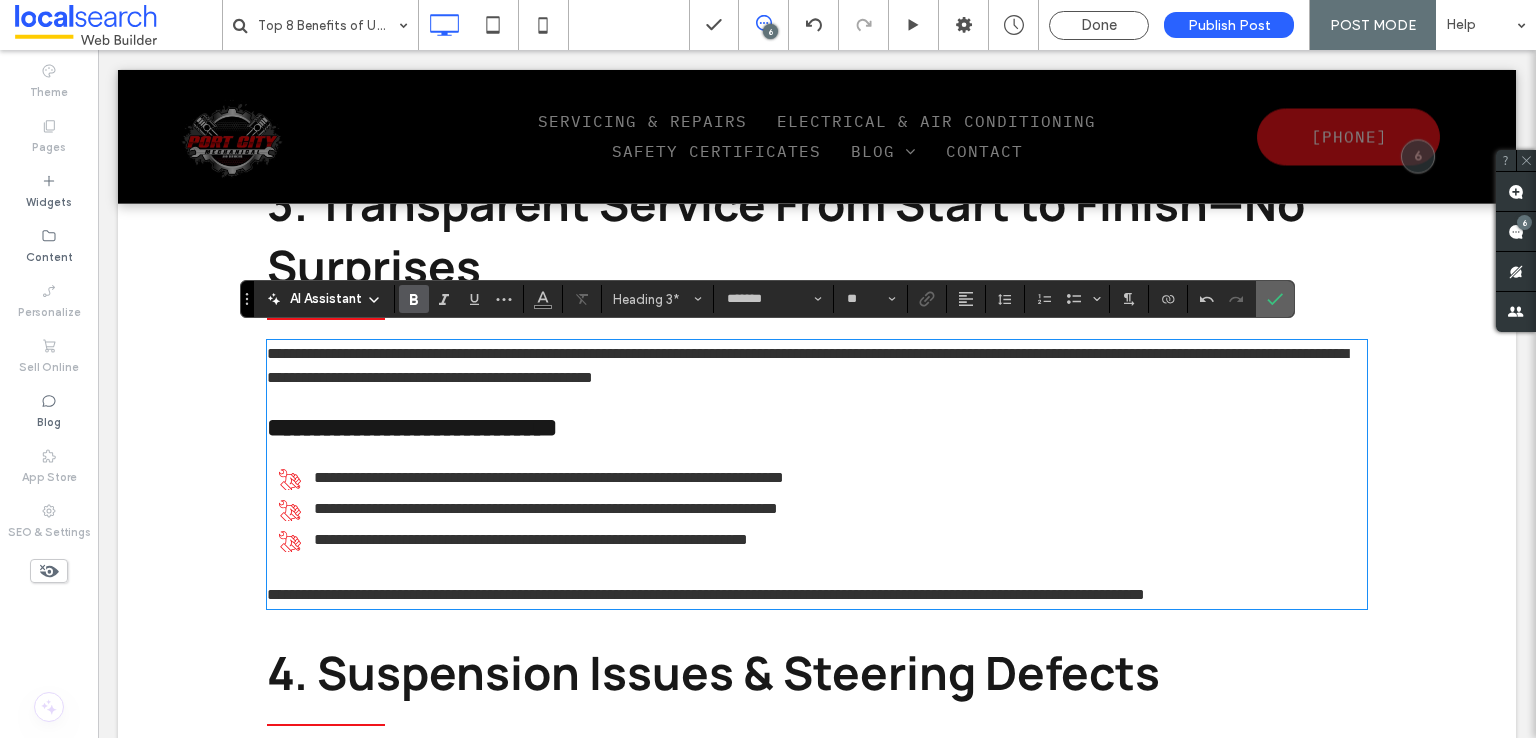 click 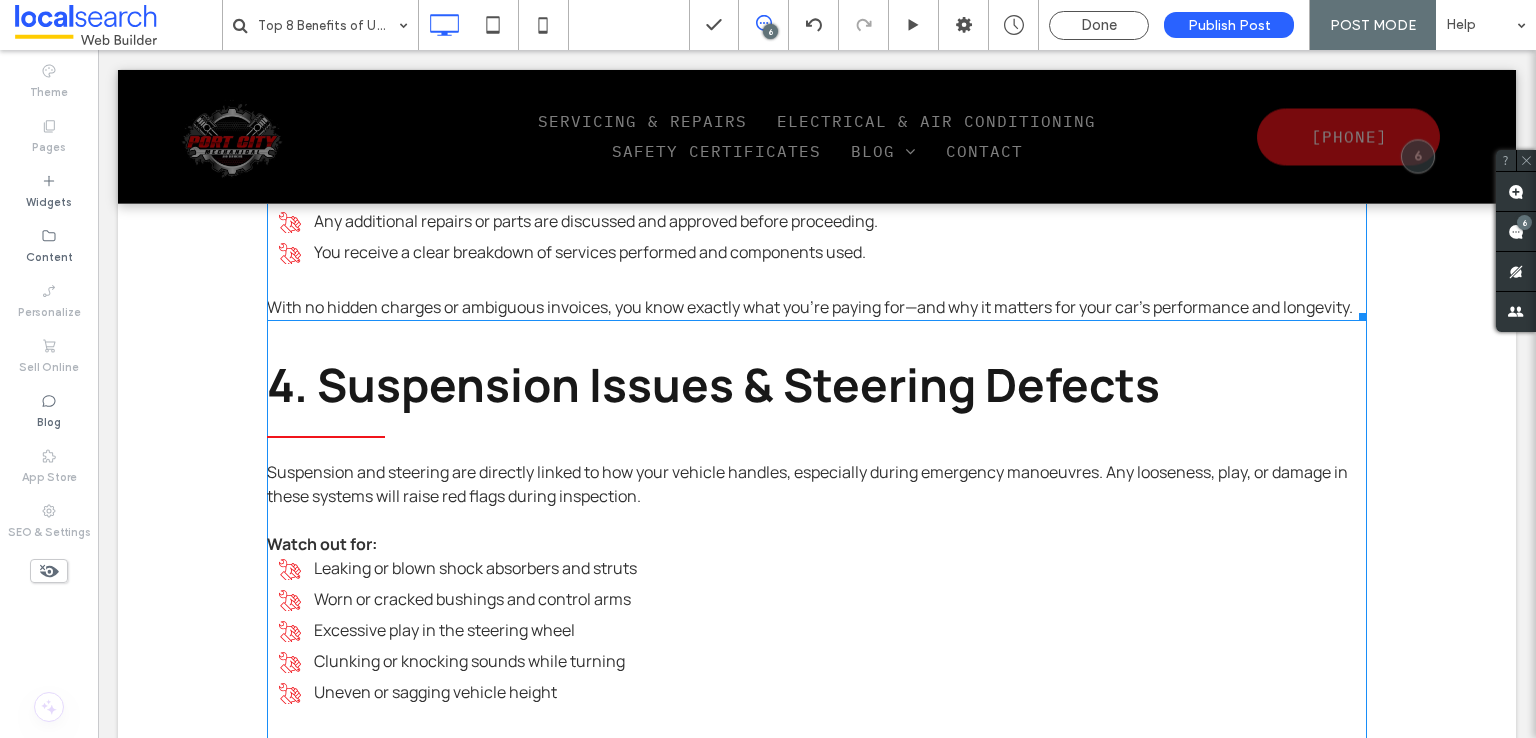 scroll, scrollTop: 2000, scrollLeft: 0, axis: vertical 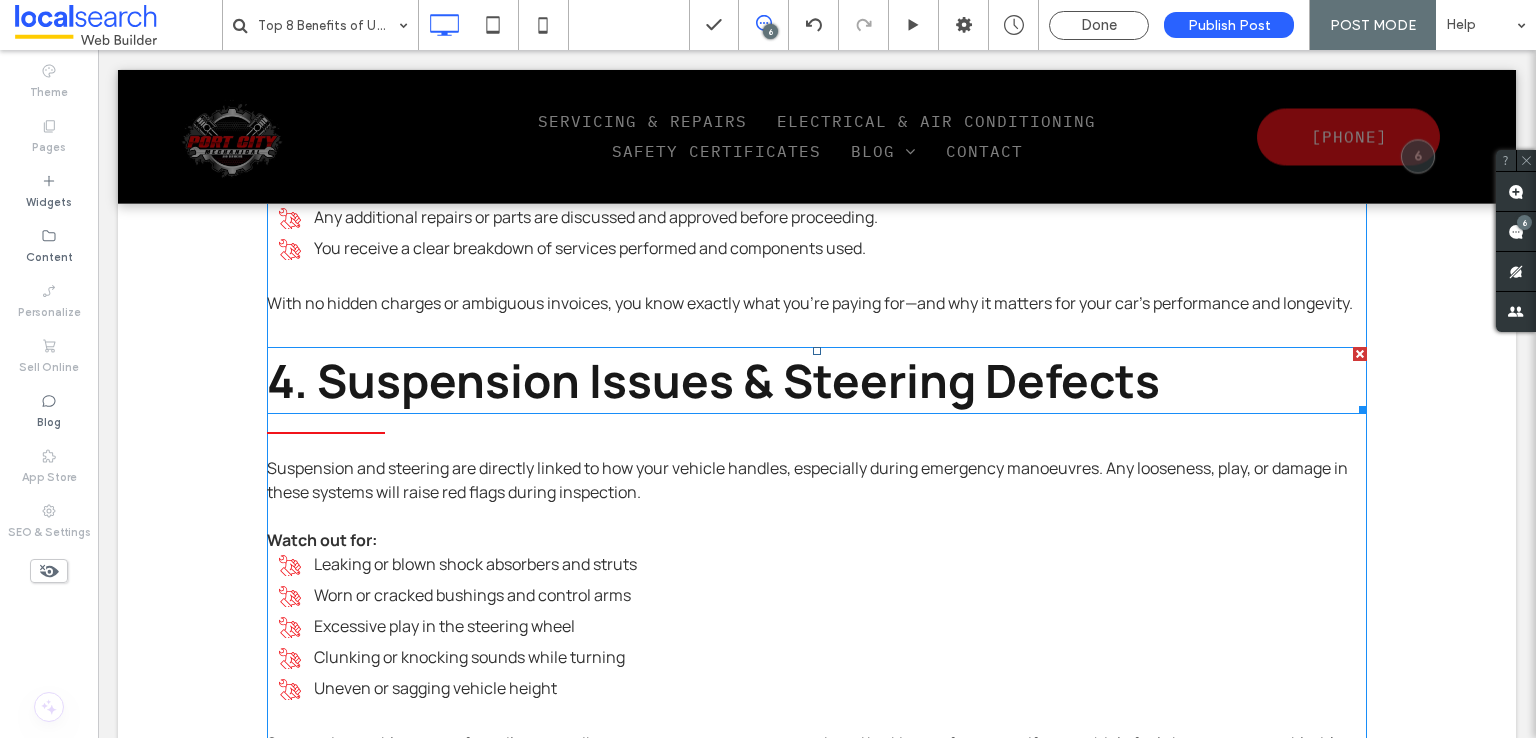 click on "4. Suspension Issues & Steering Defects" at bounding box center (713, 380) 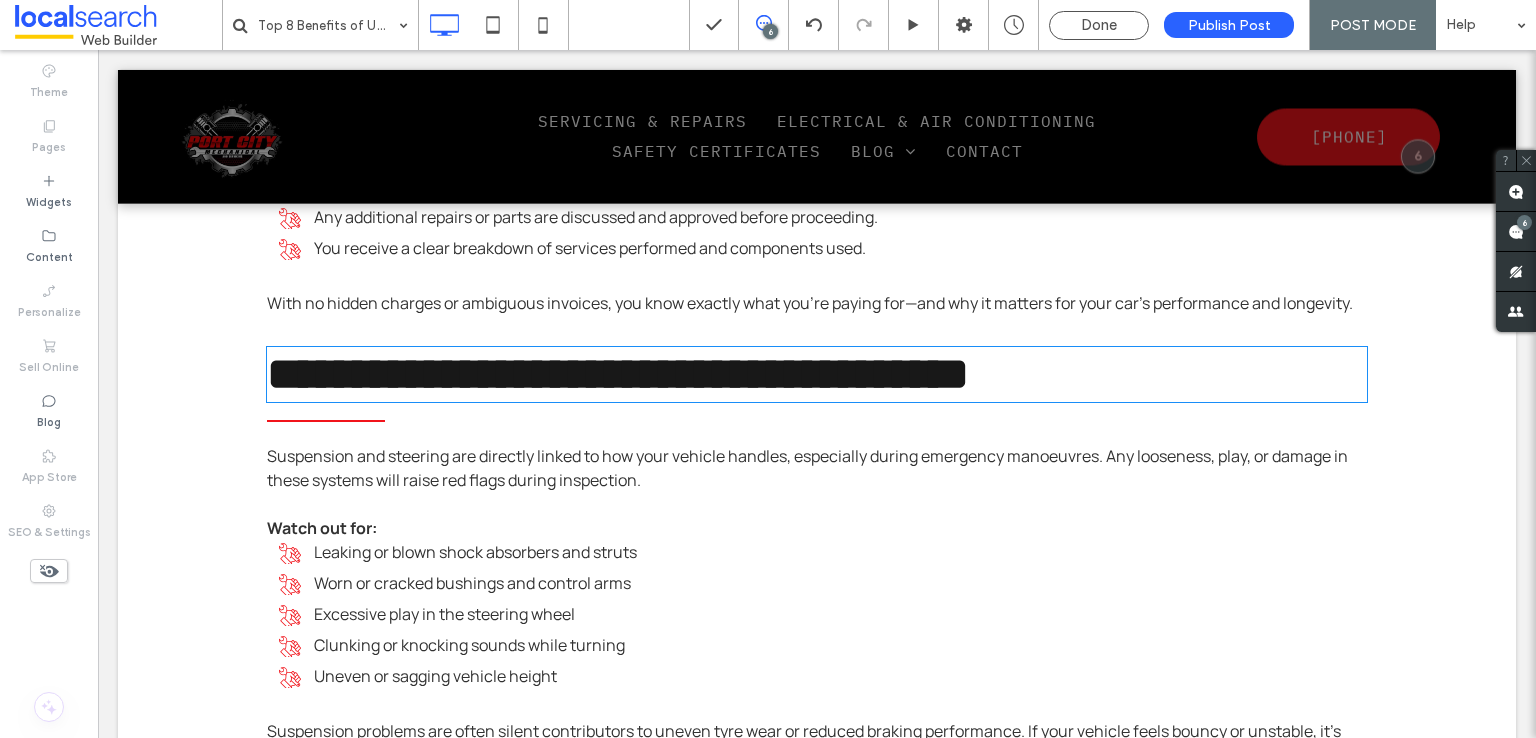 type on "*******" 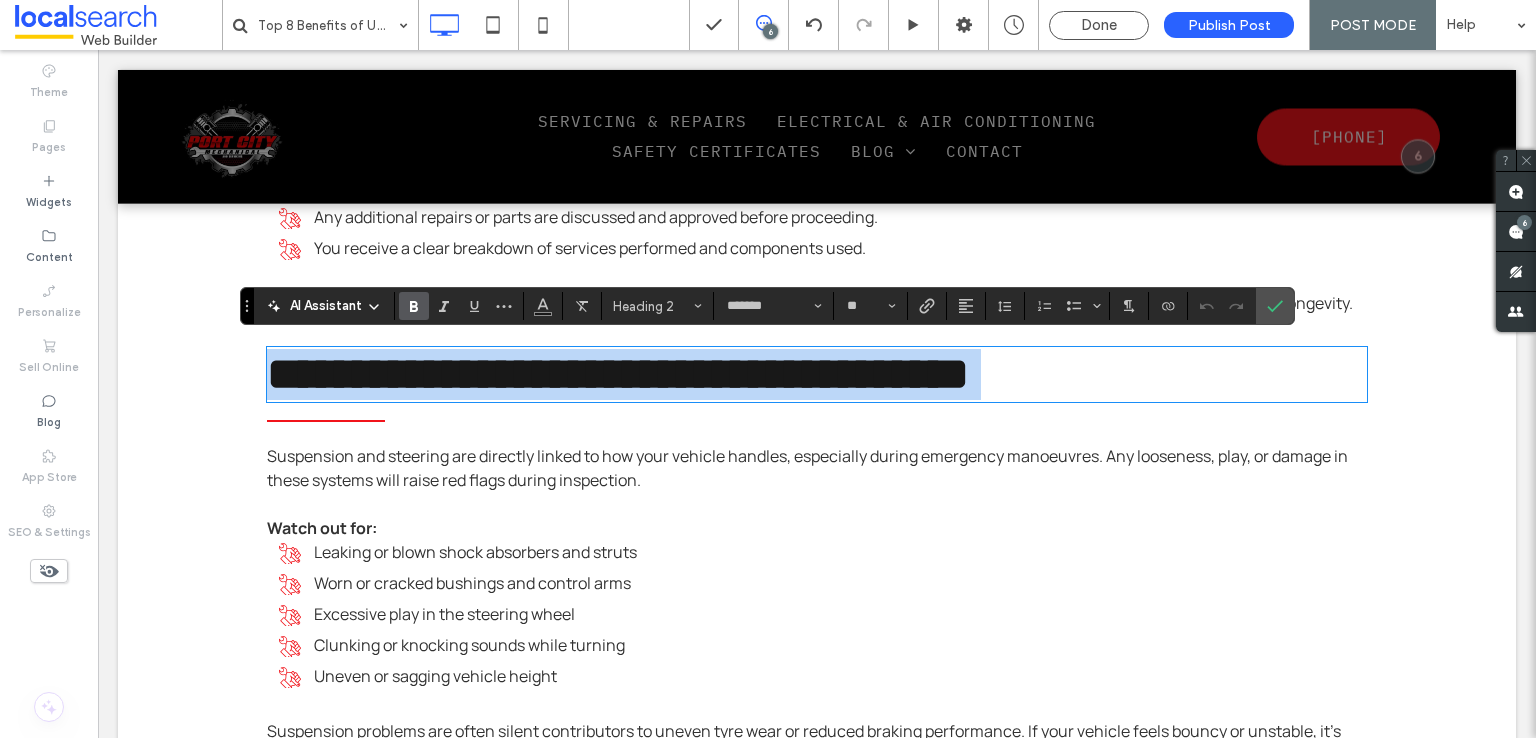 type on "**" 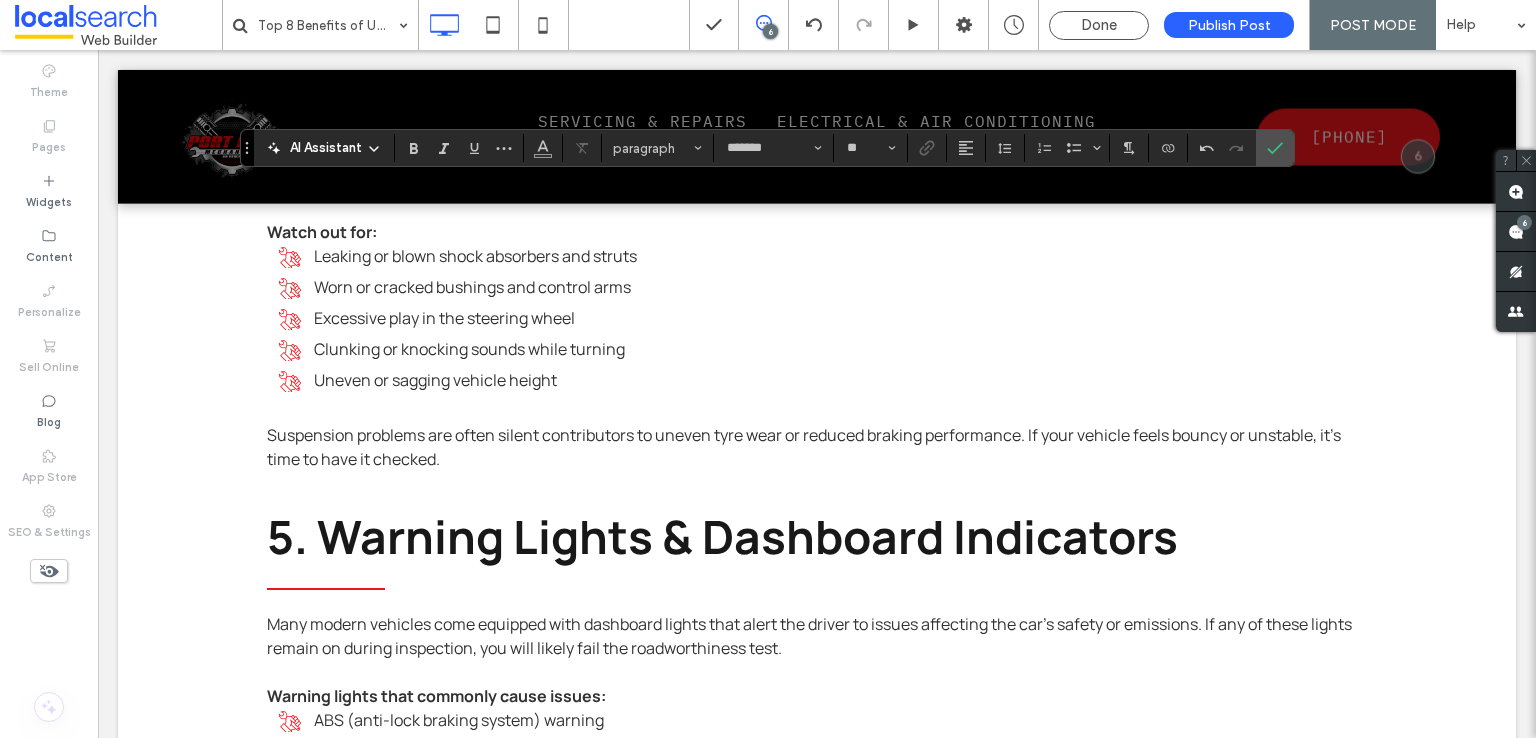 scroll, scrollTop: 2300, scrollLeft: 0, axis: vertical 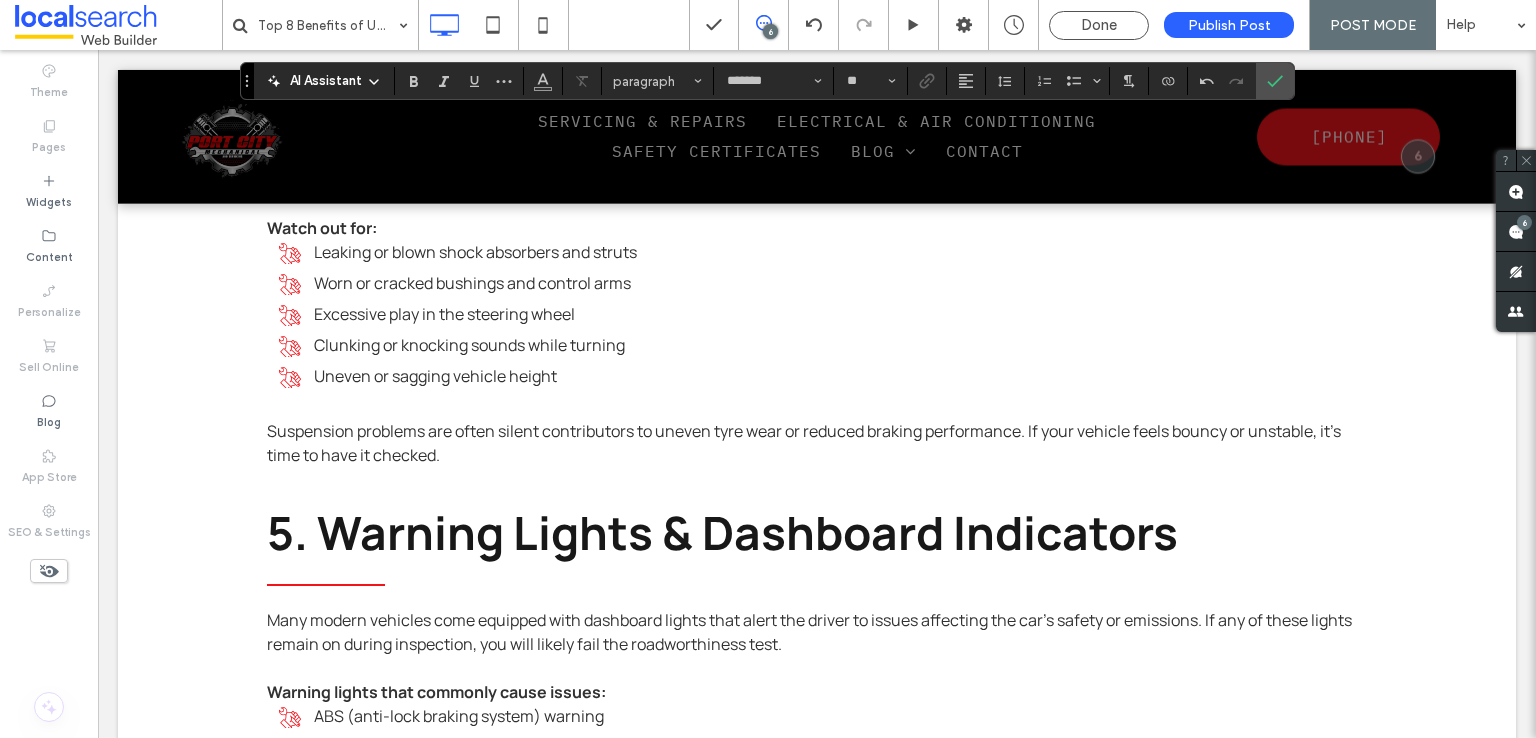 click on "Uneven or sagging vehicle height" at bounding box center (823, 376) 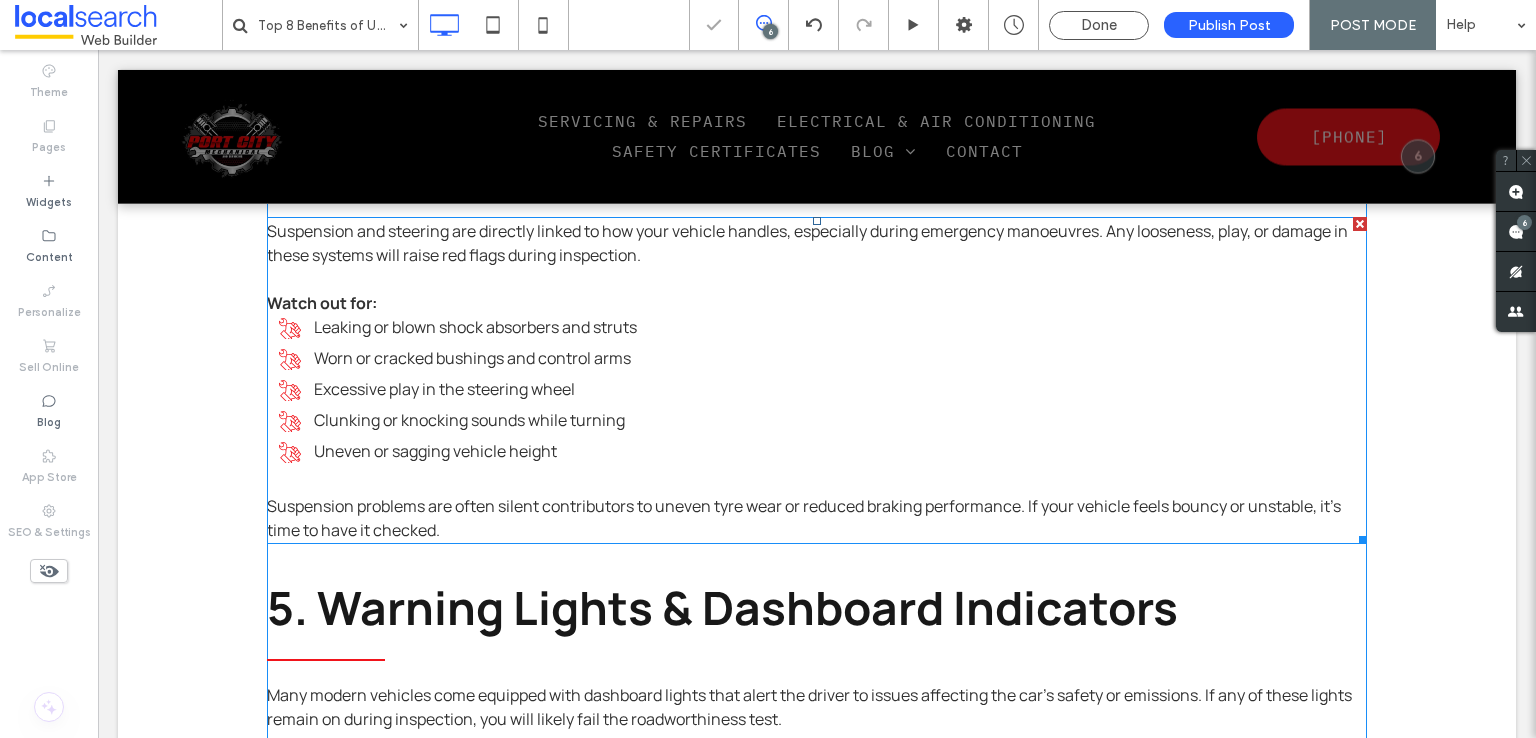 click on "Uneven or sagging vehicle height" at bounding box center (823, 451) 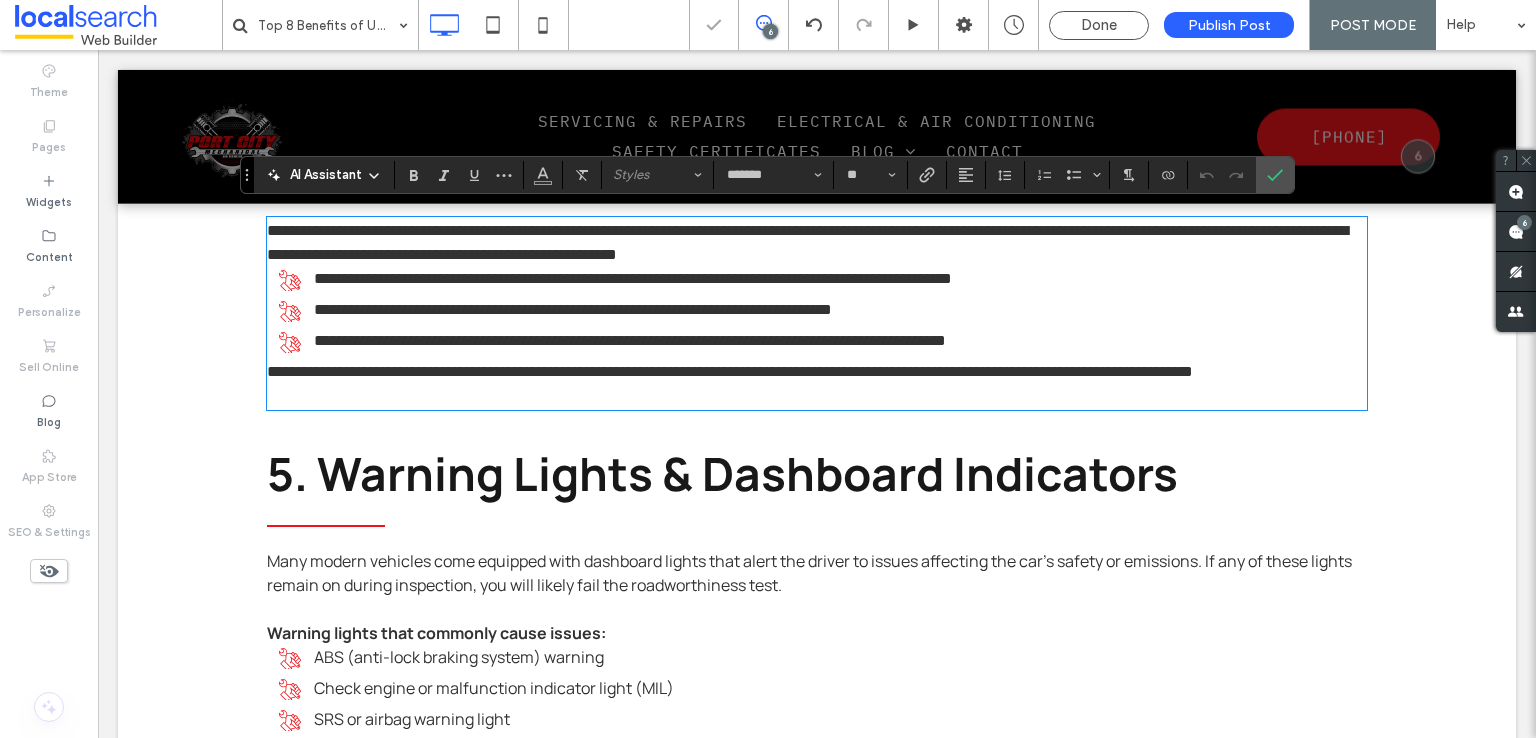 scroll, scrollTop: 0, scrollLeft: 0, axis: both 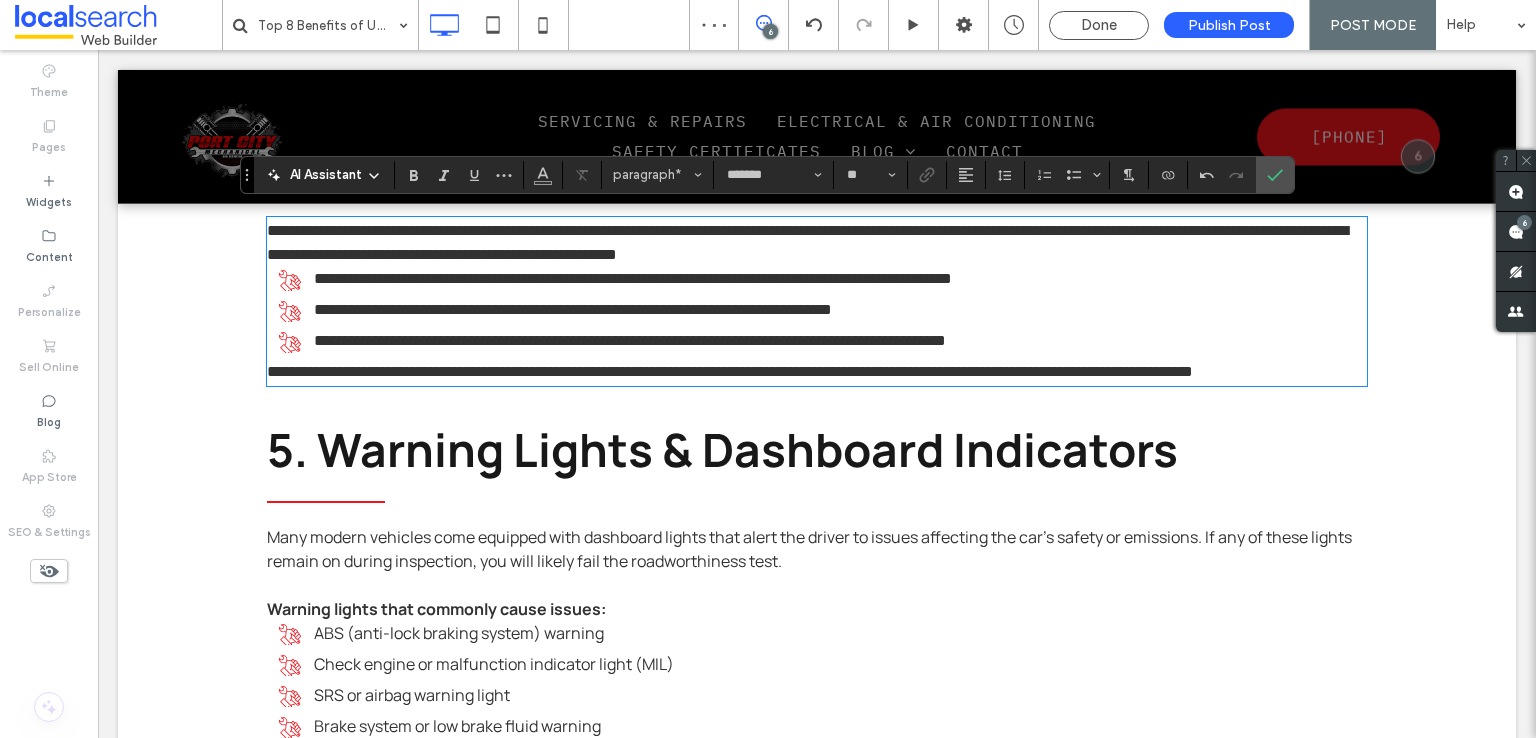 click on "**********" at bounding box center [730, 371] 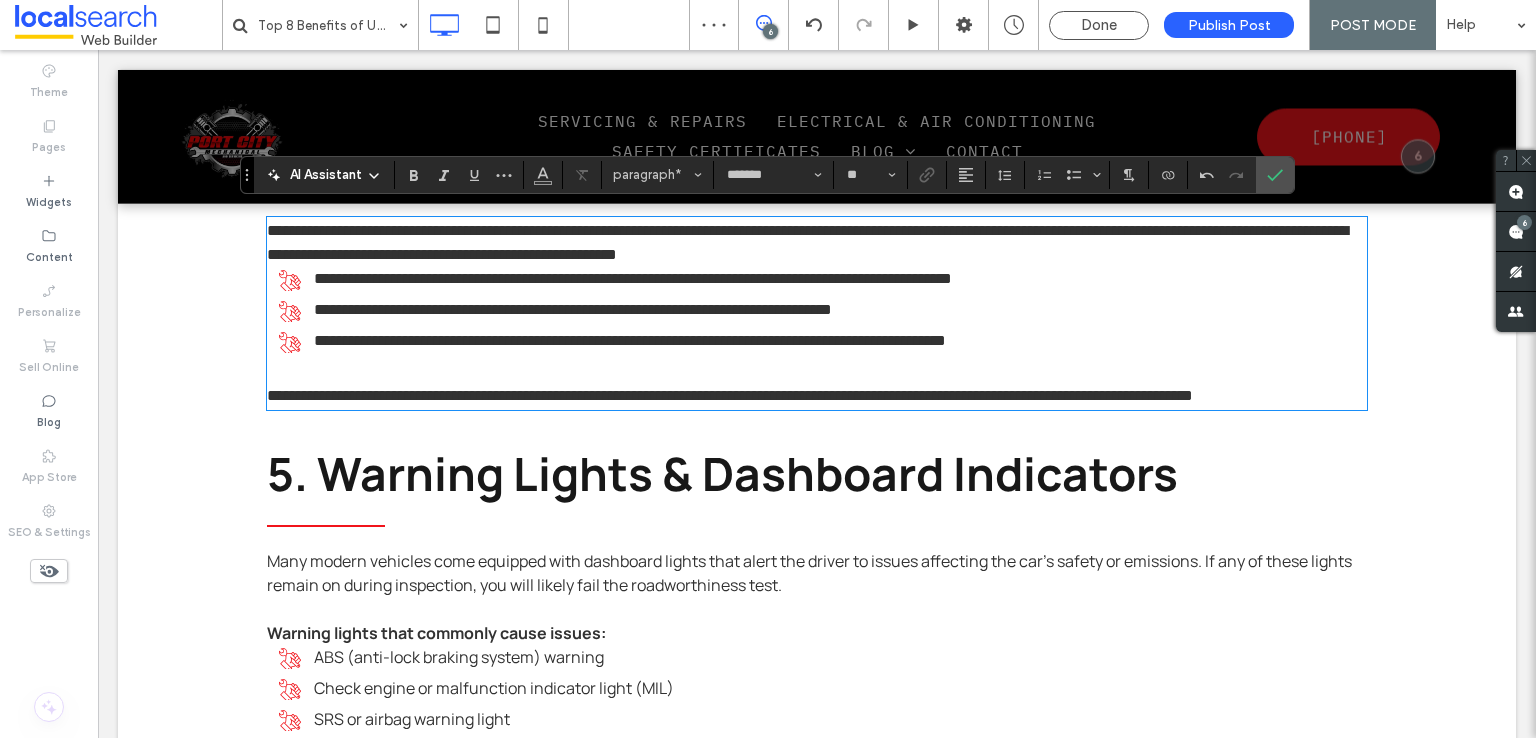 click on "**********" at bounding box center (817, 243) 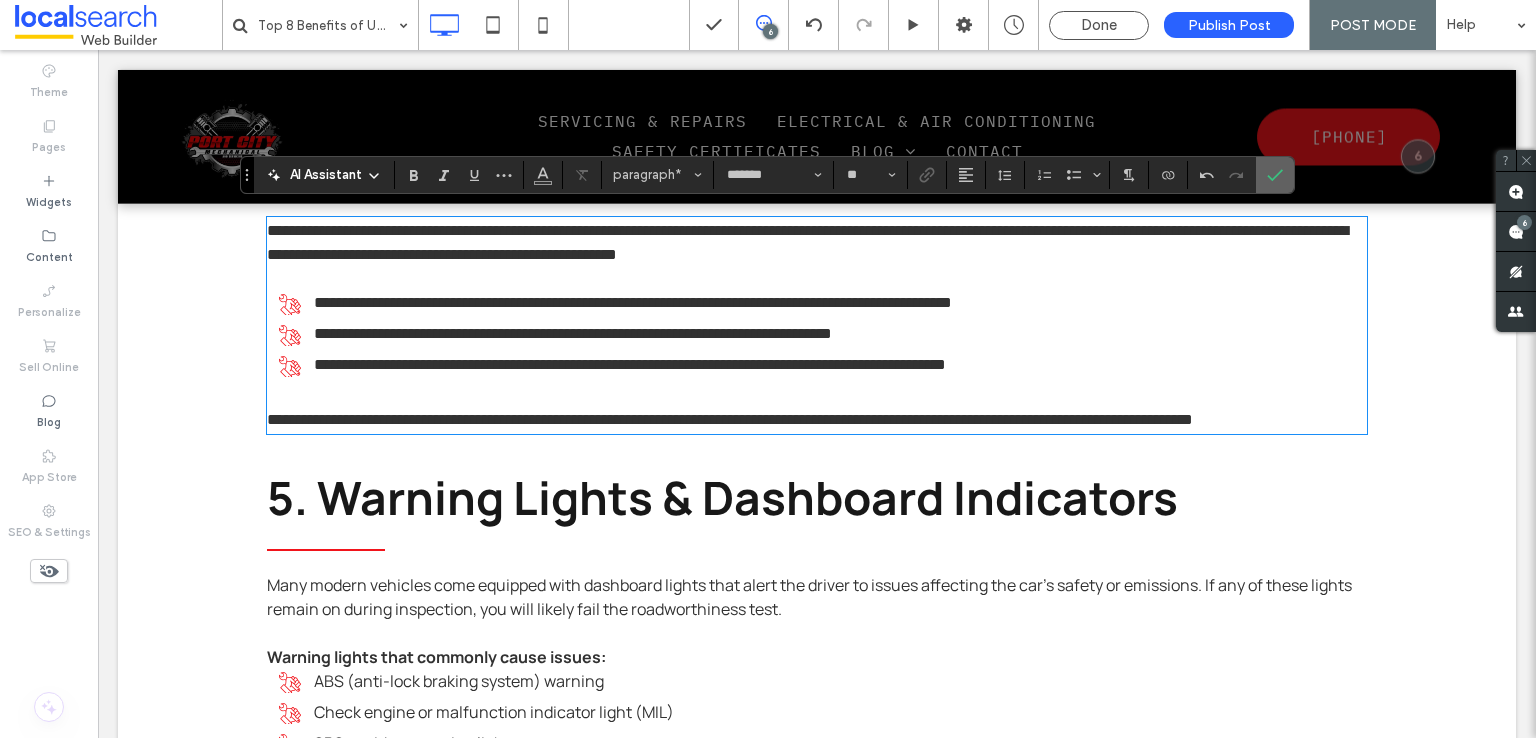 click at bounding box center [1275, 175] 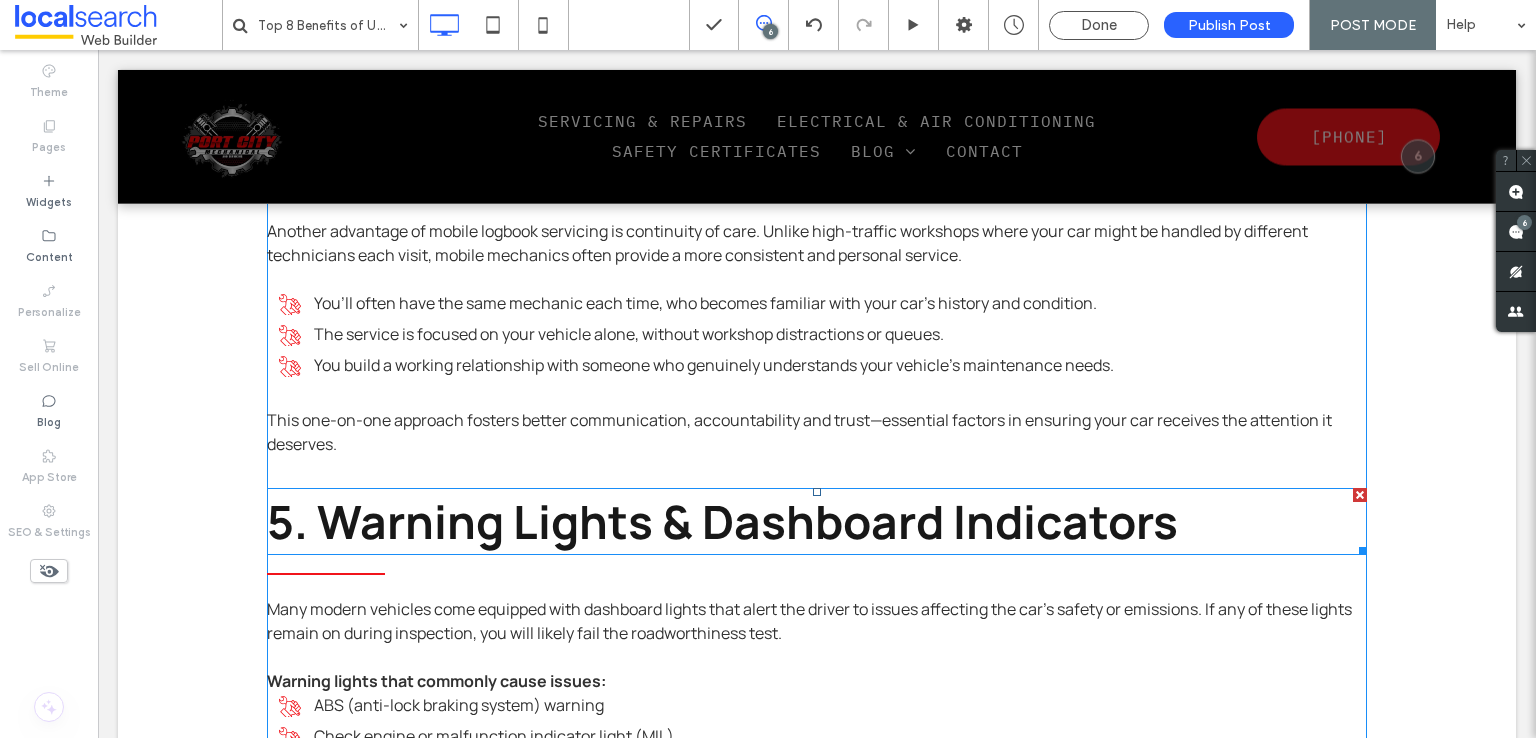 click on "5. Warning Lights & Dashboard Indicators" at bounding box center (722, 521) 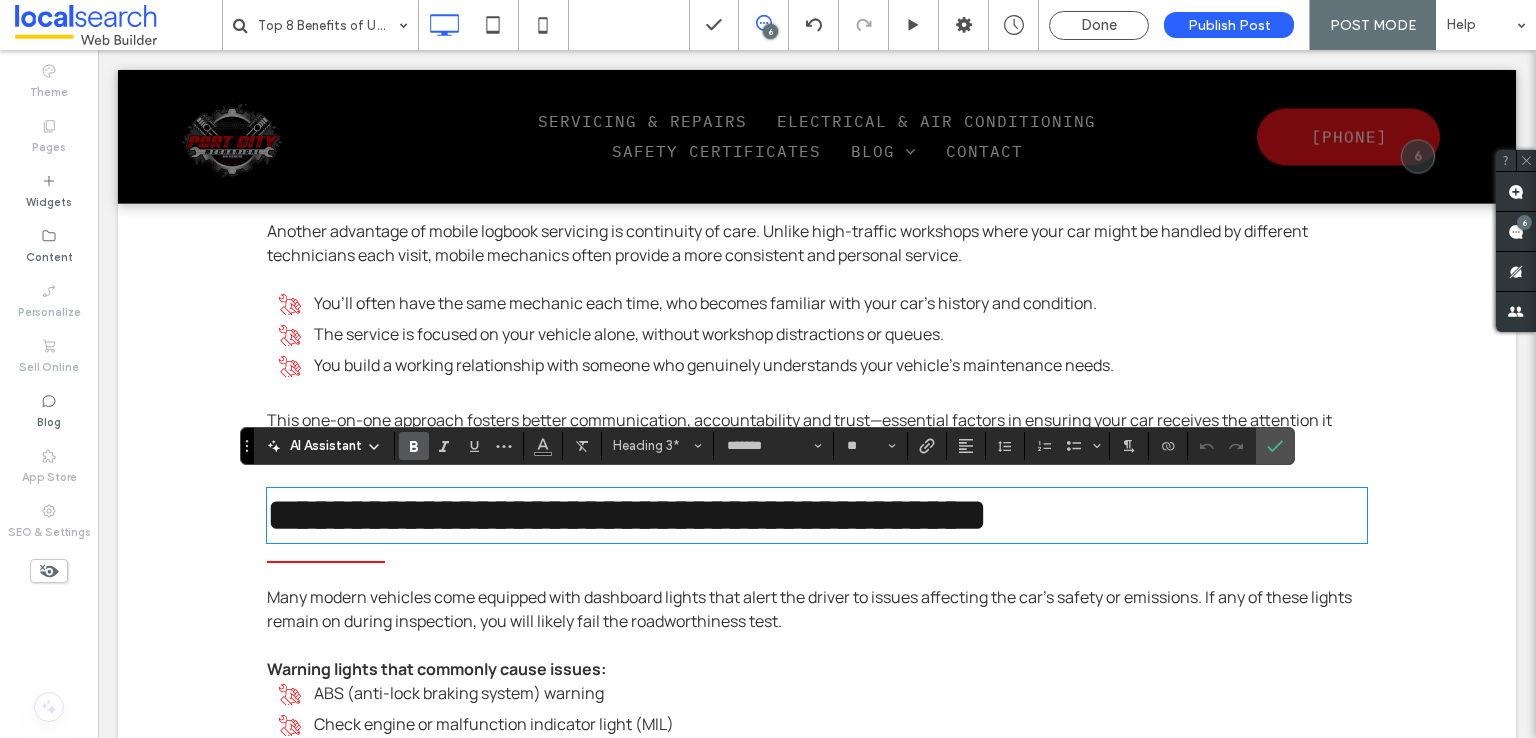 click on "**********" at bounding box center [627, 515] 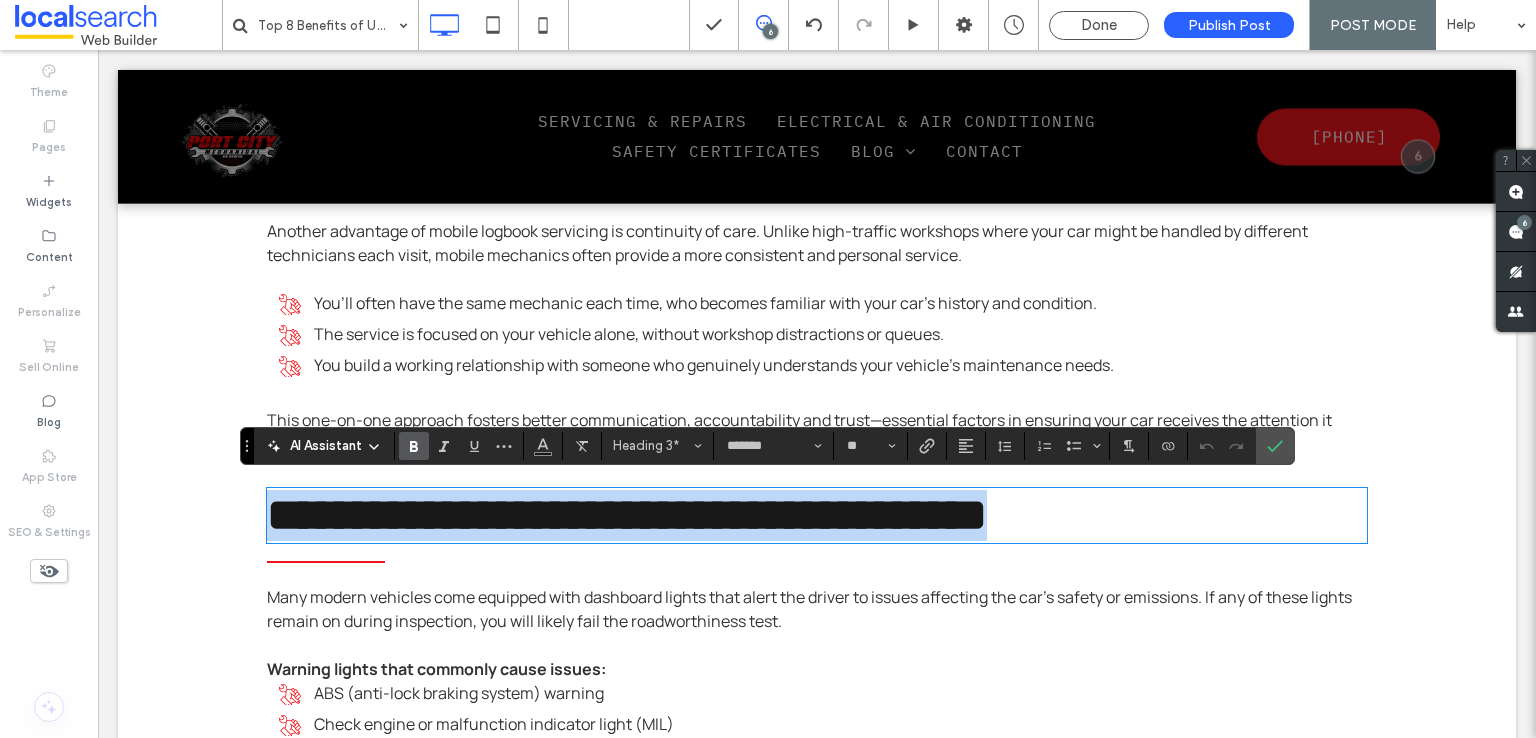 type on "**" 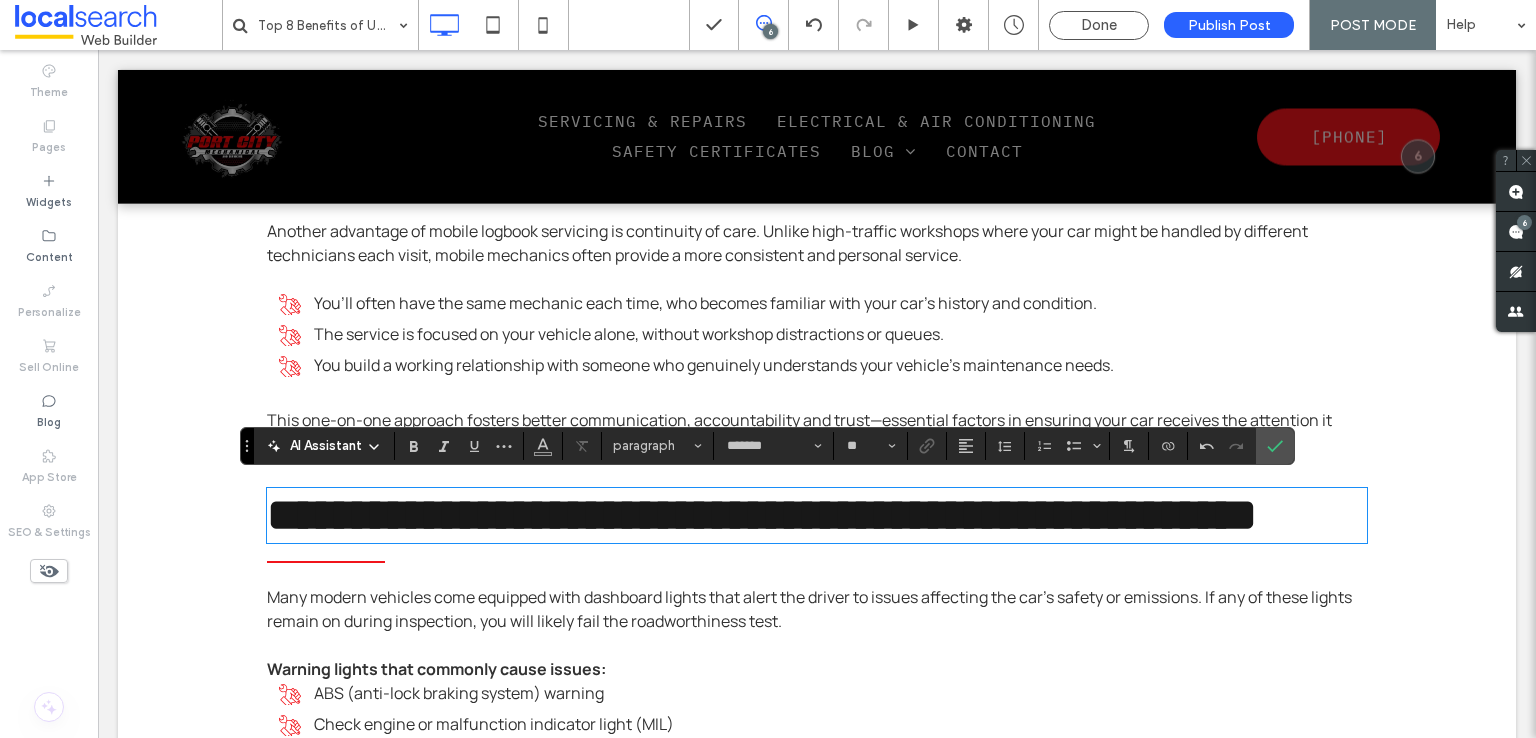scroll, scrollTop: 2500, scrollLeft: 0, axis: vertical 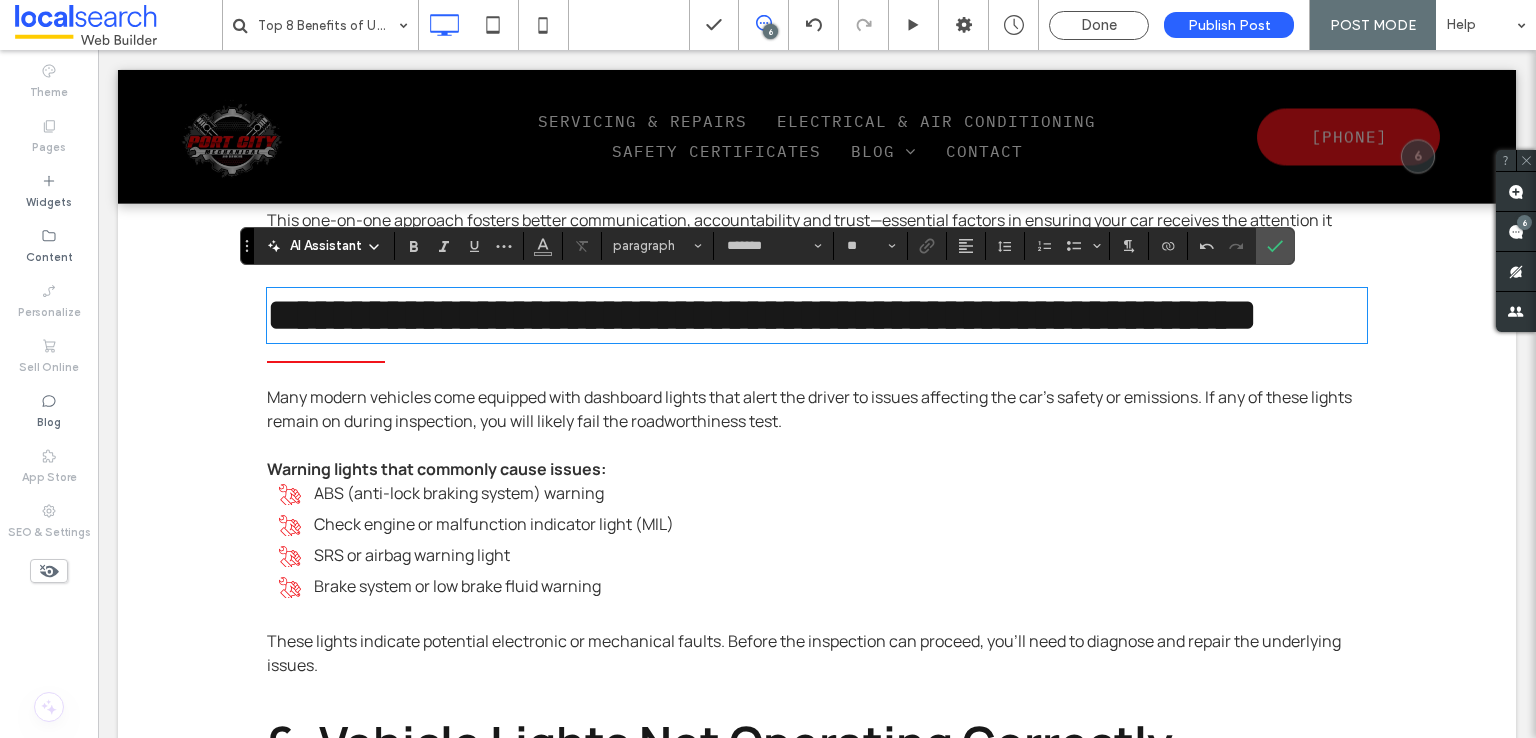 click at bounding box center (817, 445) 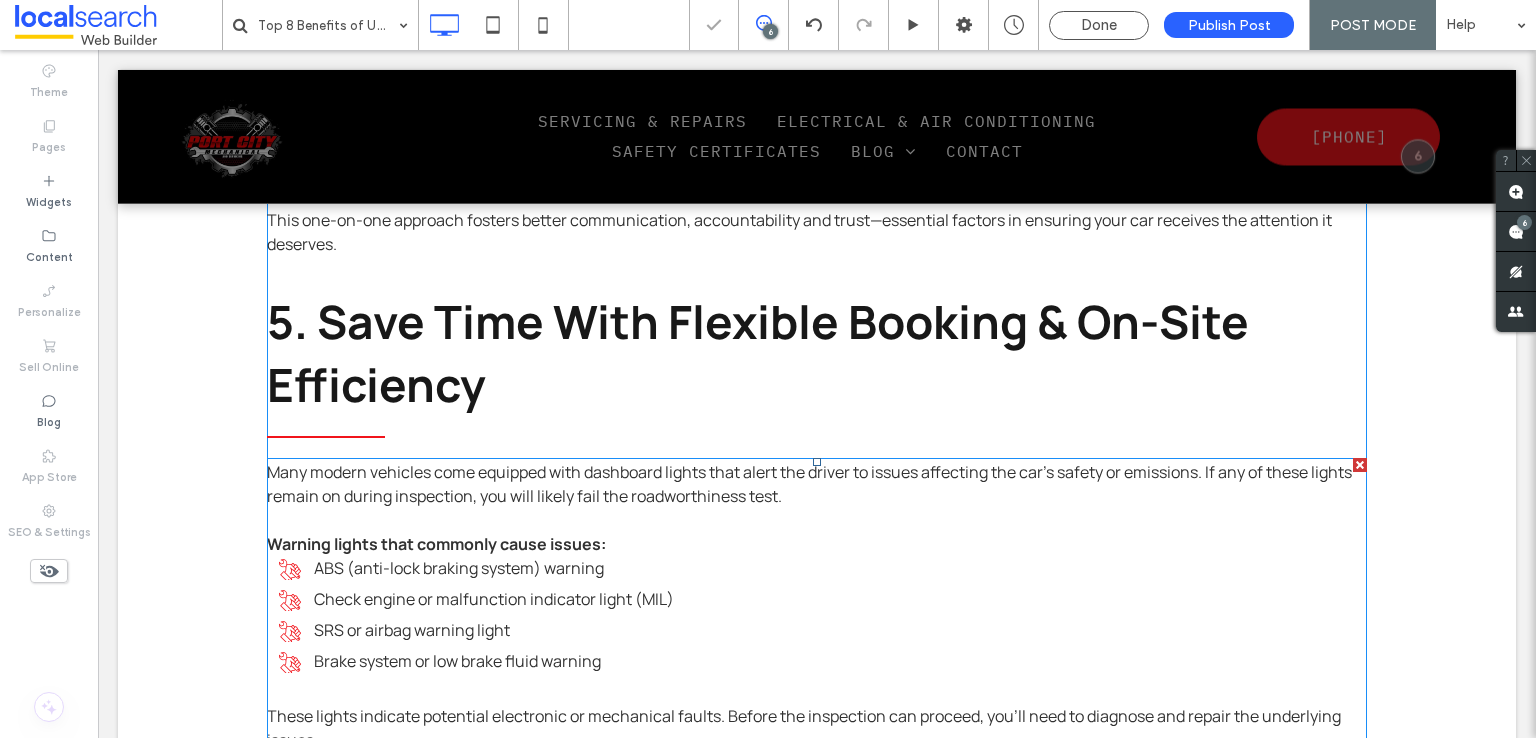 click at bounding box center (817, 520) 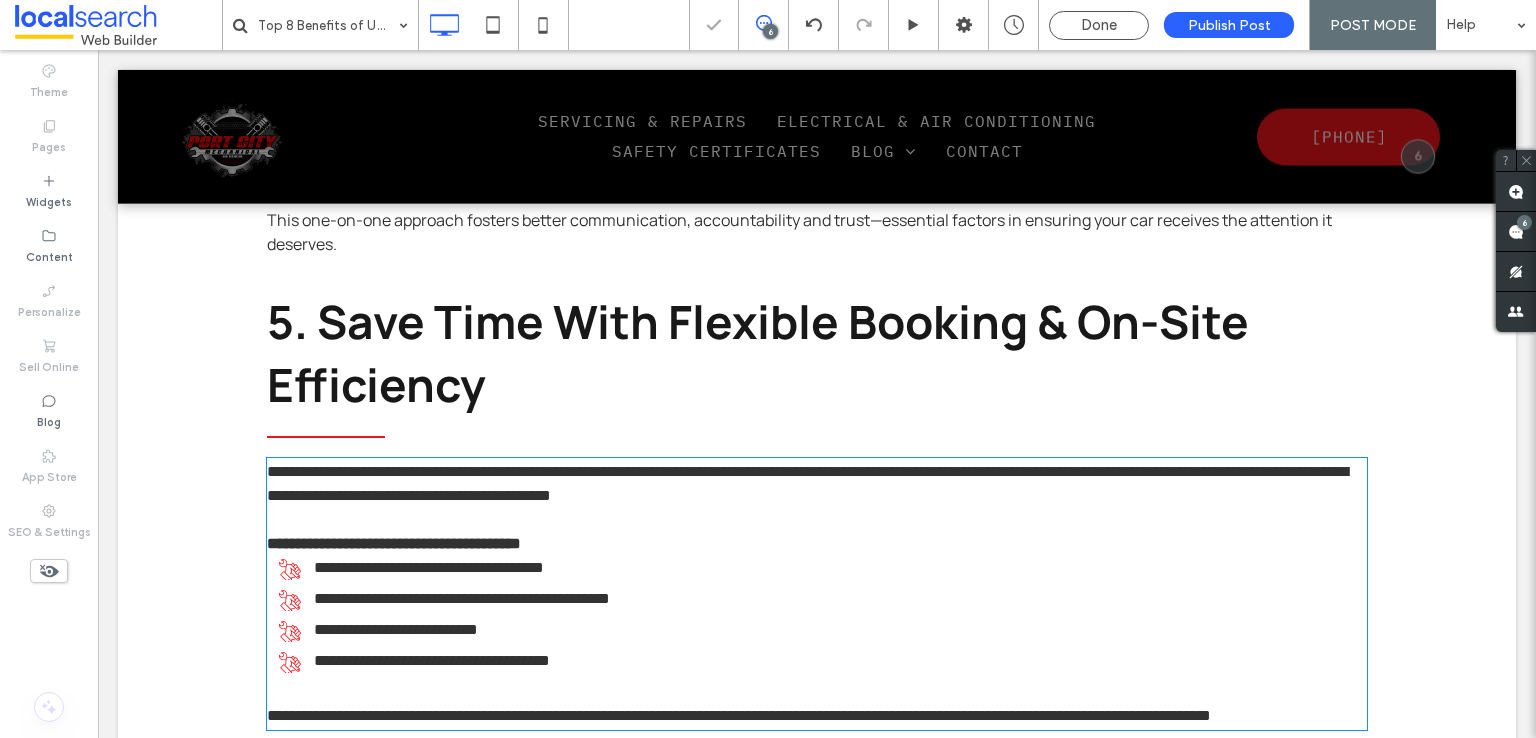 scroll, scrollTop: 2702, scrollLeft: 0, axis: vertical 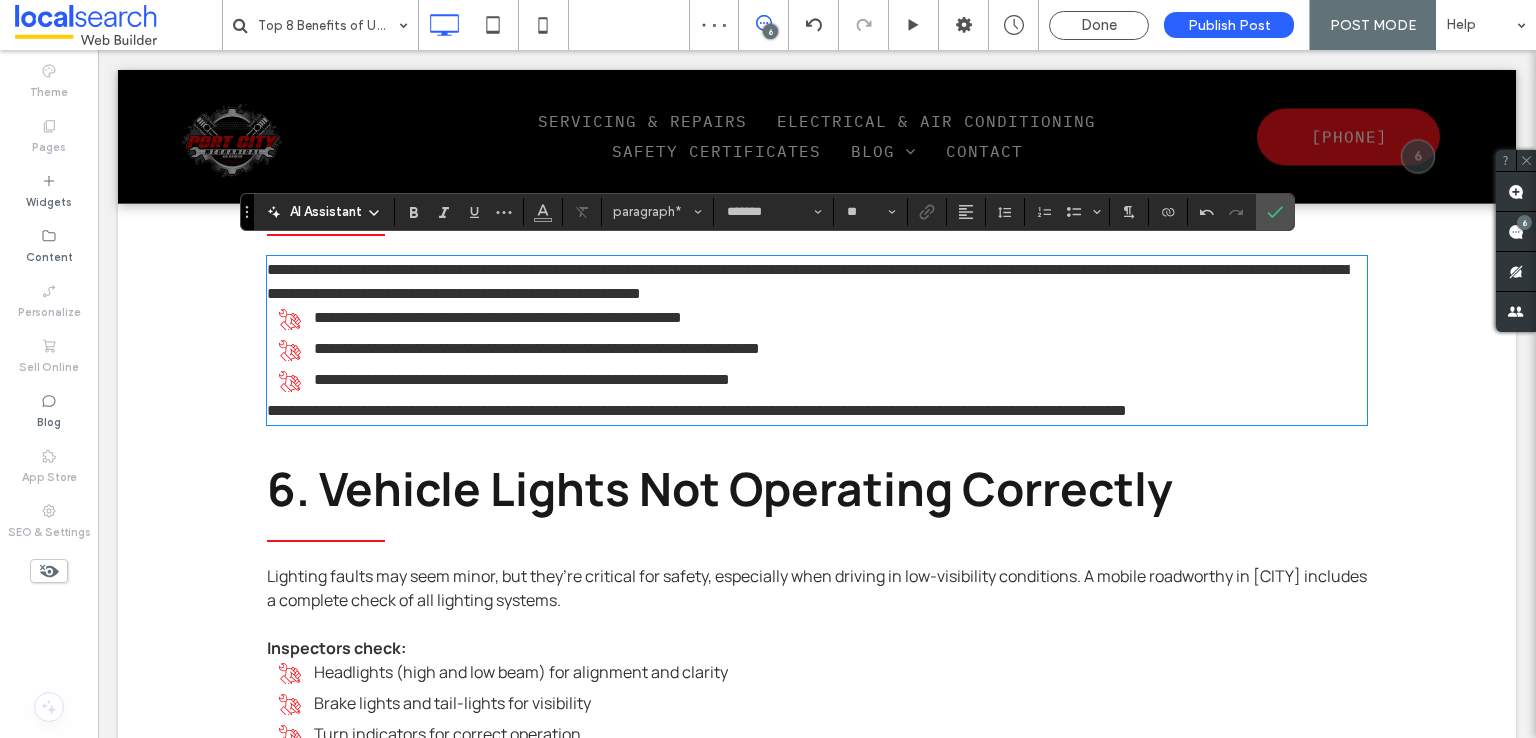 click on "**********" at bounding box center (697, 410) 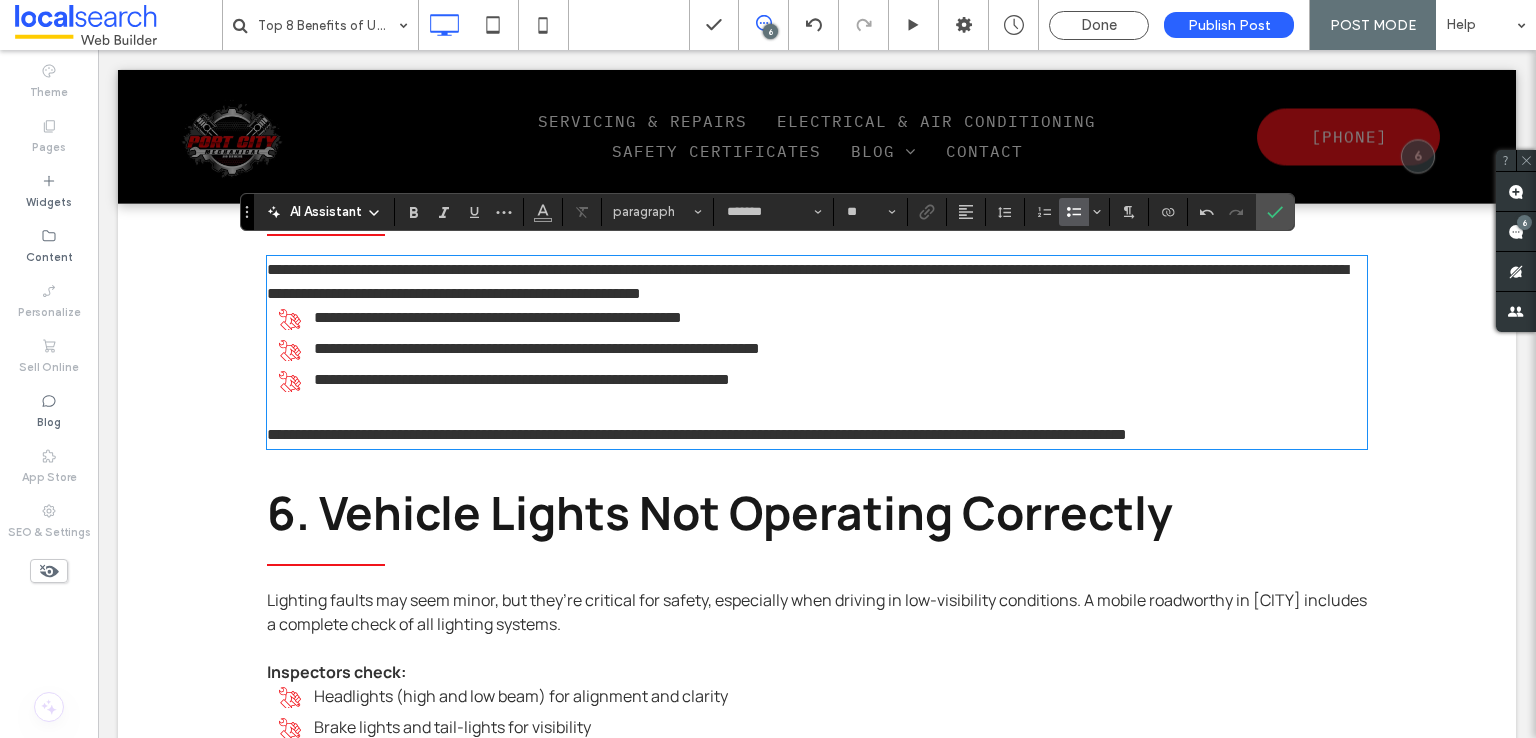 click on "**********" at bounding box center (807, 349) 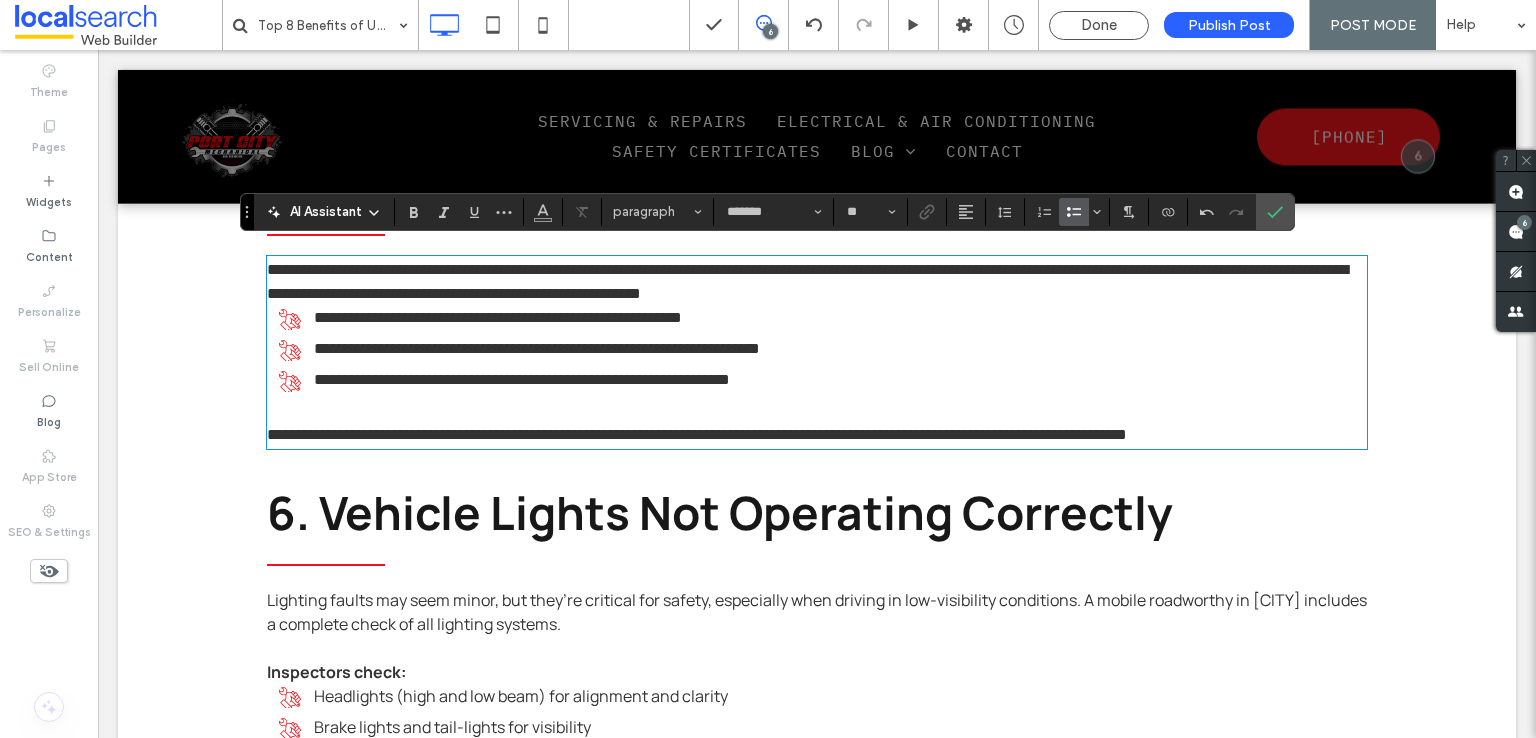 click on "**********" at bounding box center [817, 282] 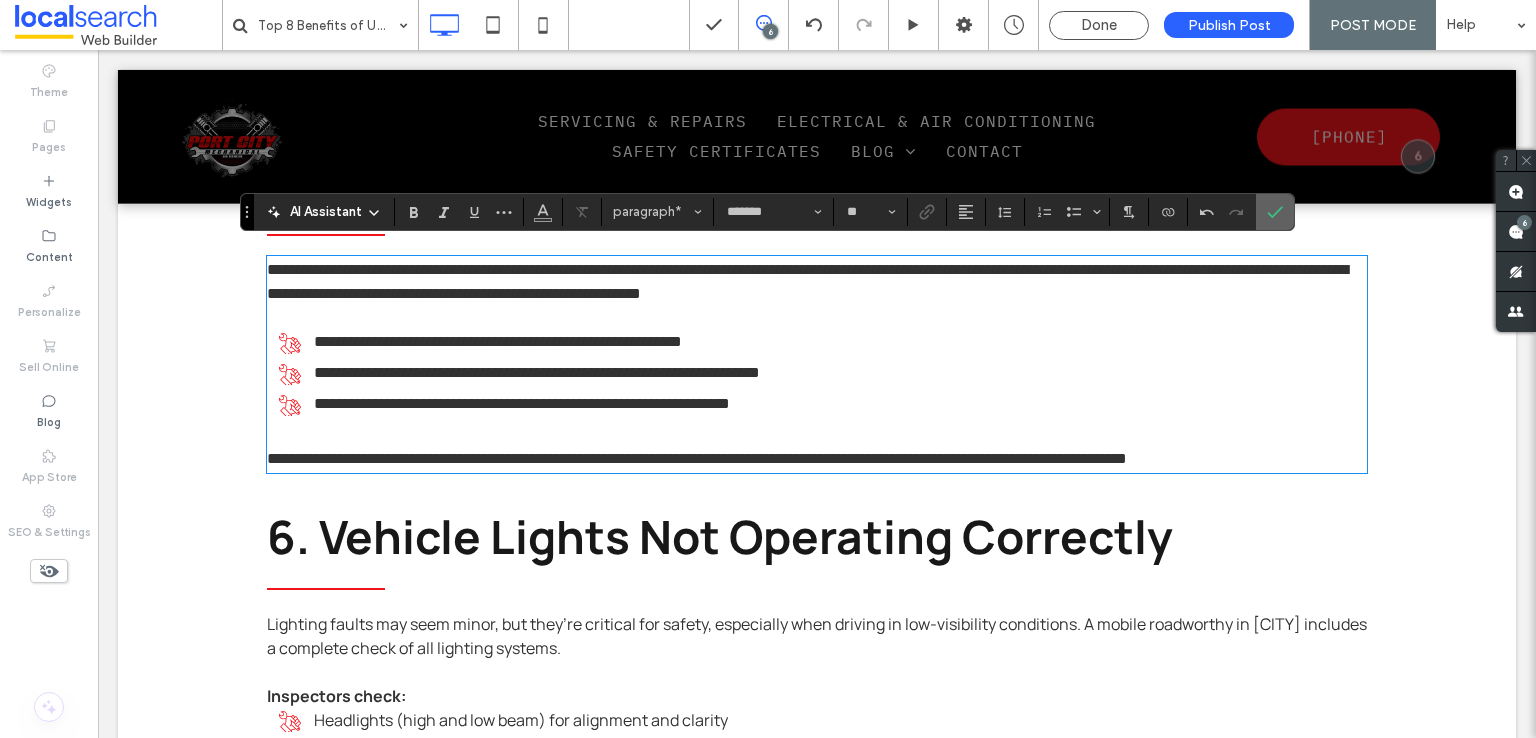 drag, startPoint x: 1268, startPoint y: 211, endPoint x: 626, endPoint y: 571, distance: 736.0462 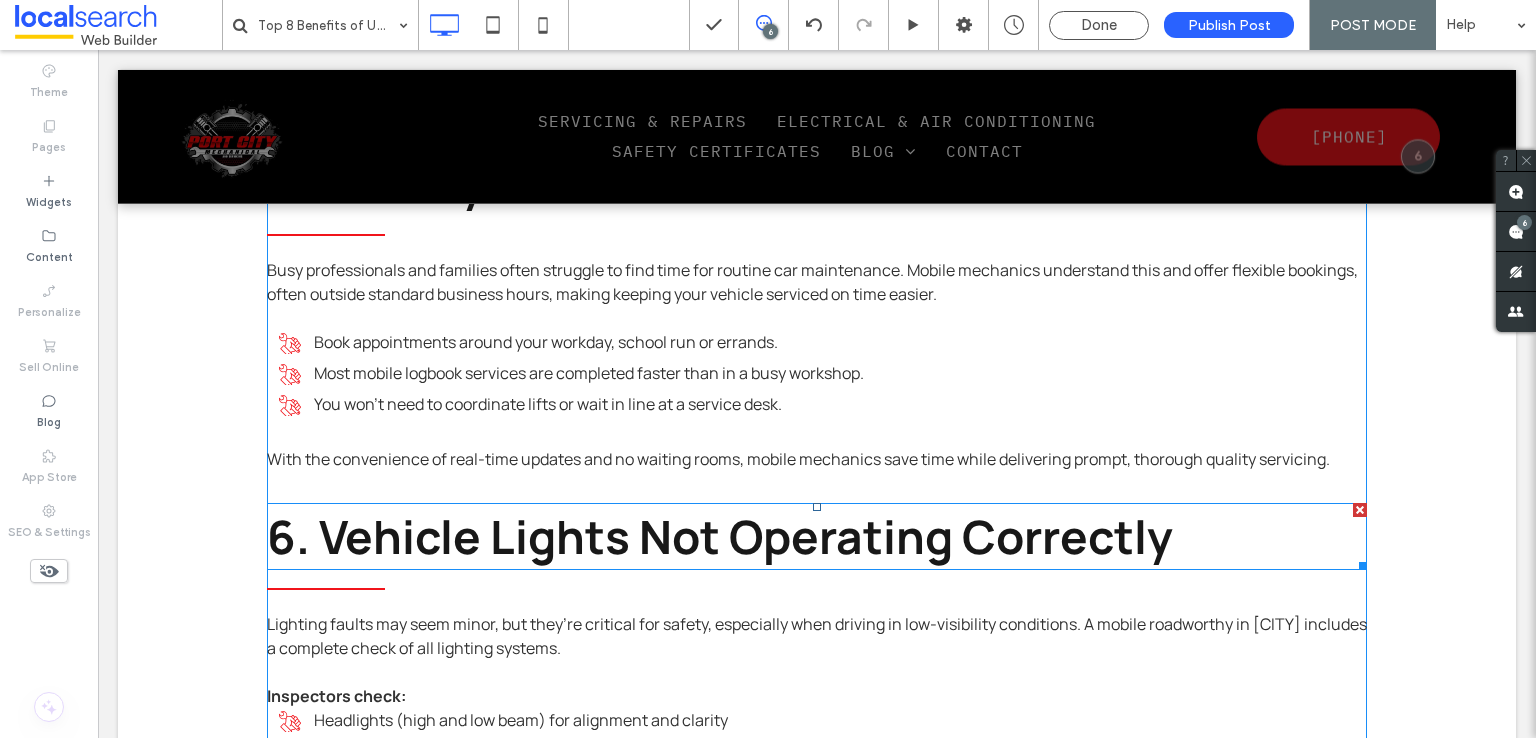 click on "6. Vehicle Lights Not Operating Correctly" at bounding box center (720, 536) 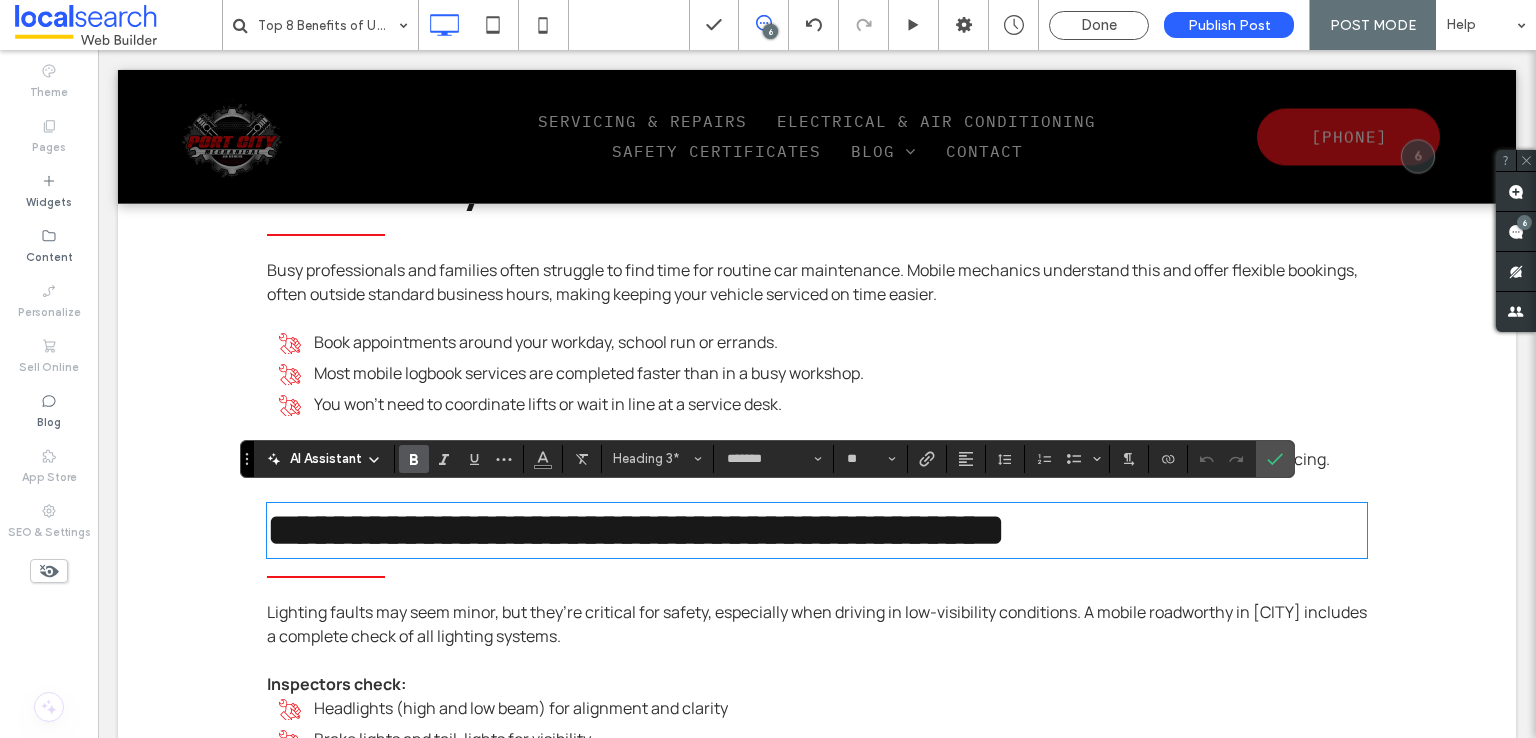 type on "**" 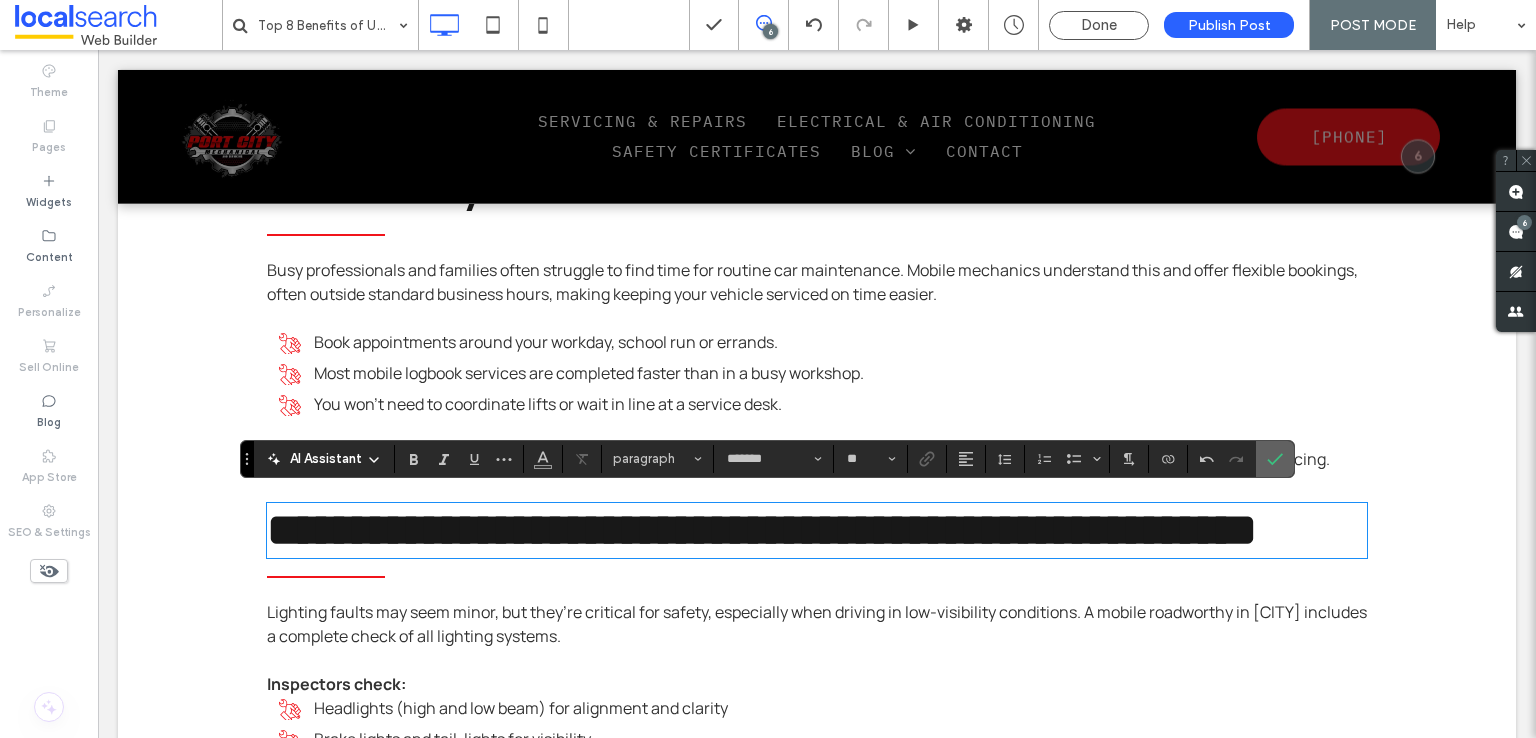 click at bounding box center (1275, 459) 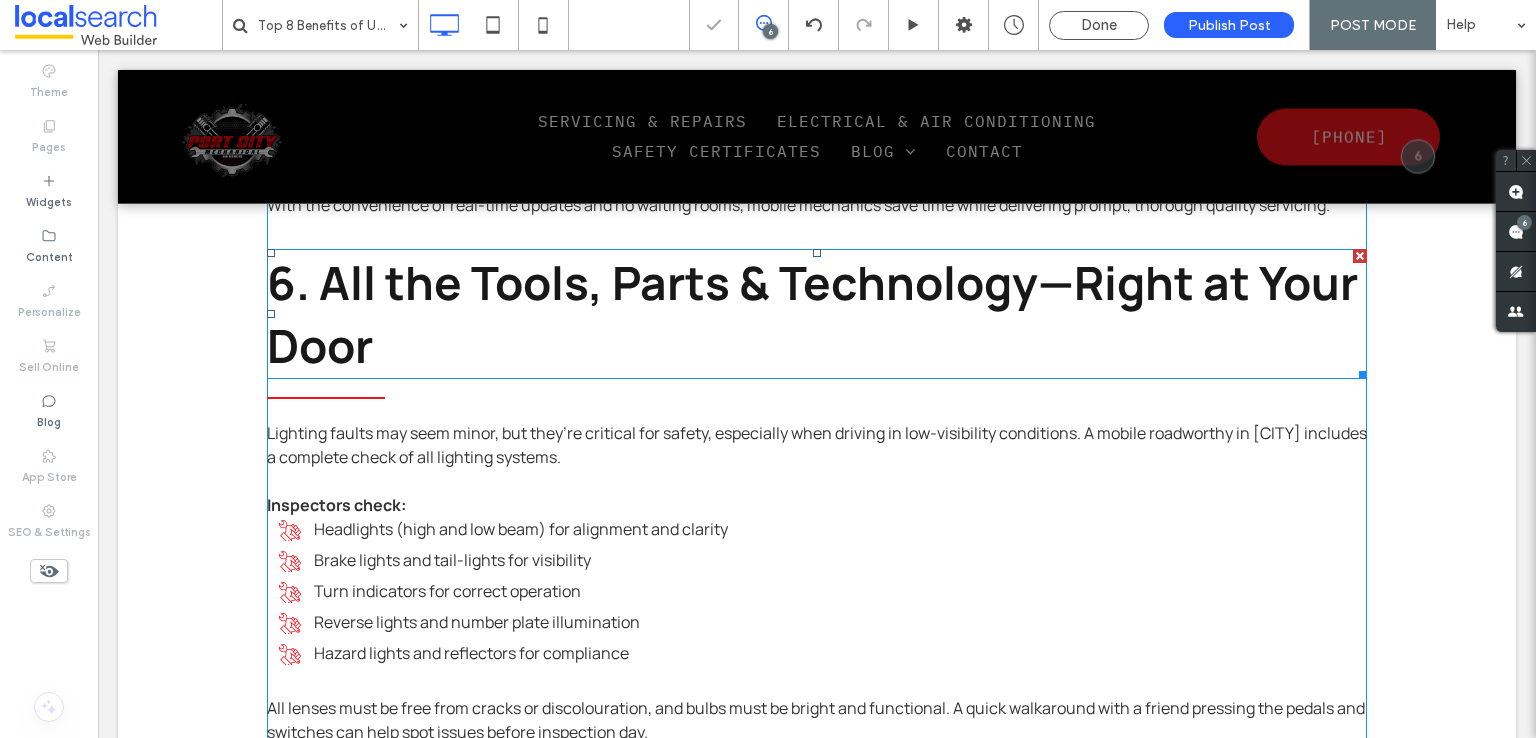 scroll, scrollTop: 3002, scrollLeft: 0, axis: vertical 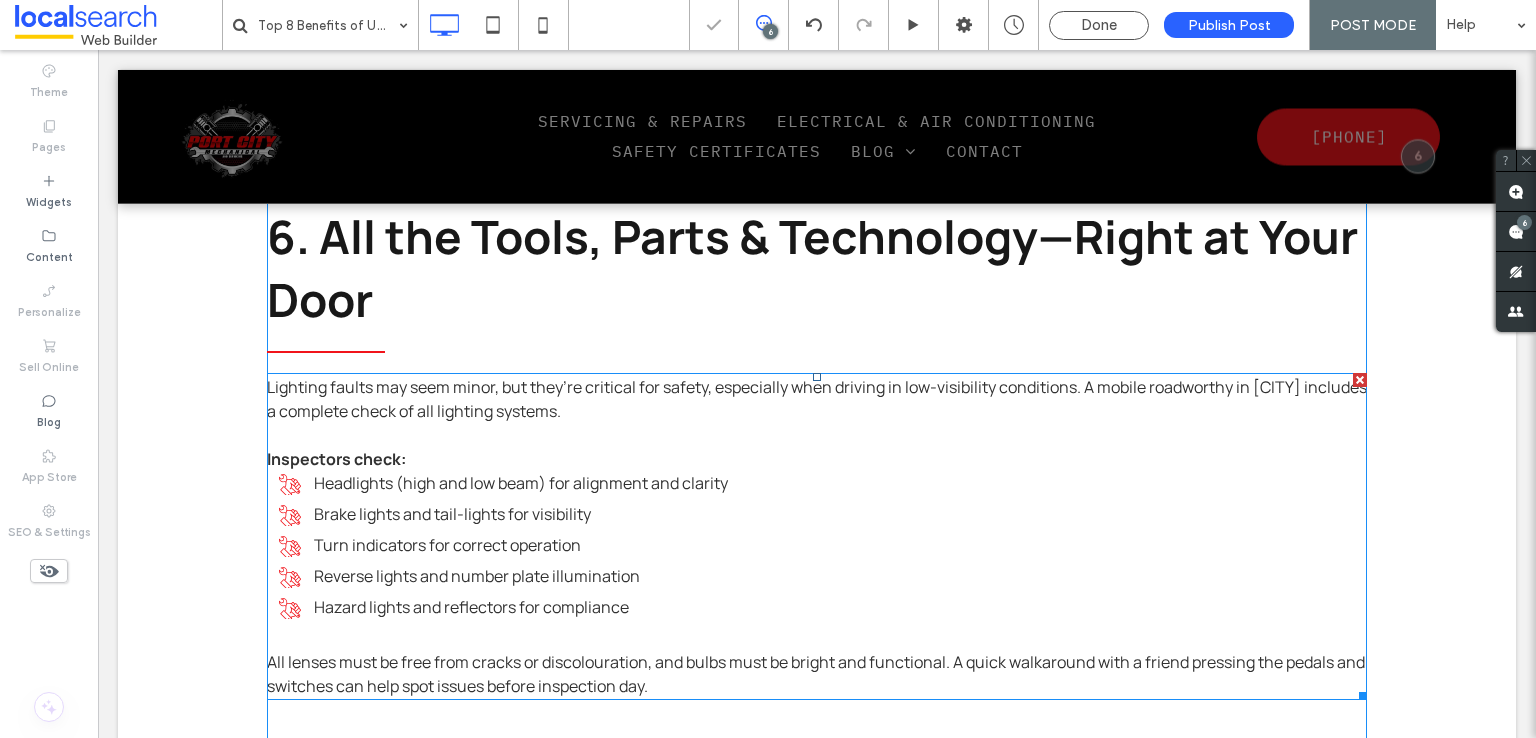click on "Lighting faults may seem minor, but they’re critical for safety, especially when driving in low-visibility conditions. A mobile roadworthy in Gladstone includes a complete check of all lighting systems." at bounding box center (817, 399) 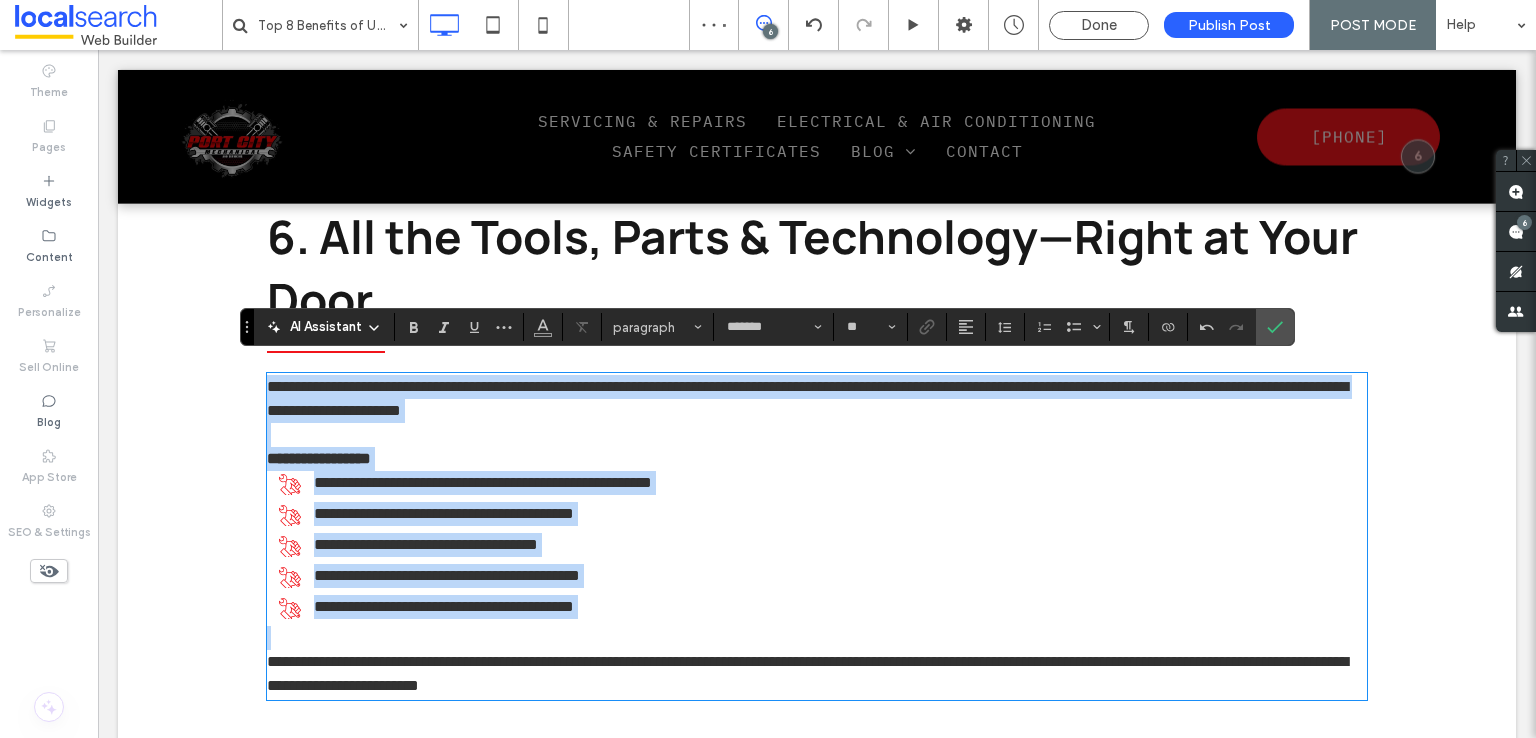 scroll, scrollTop: 0, scrollLeft: 0, axis: both 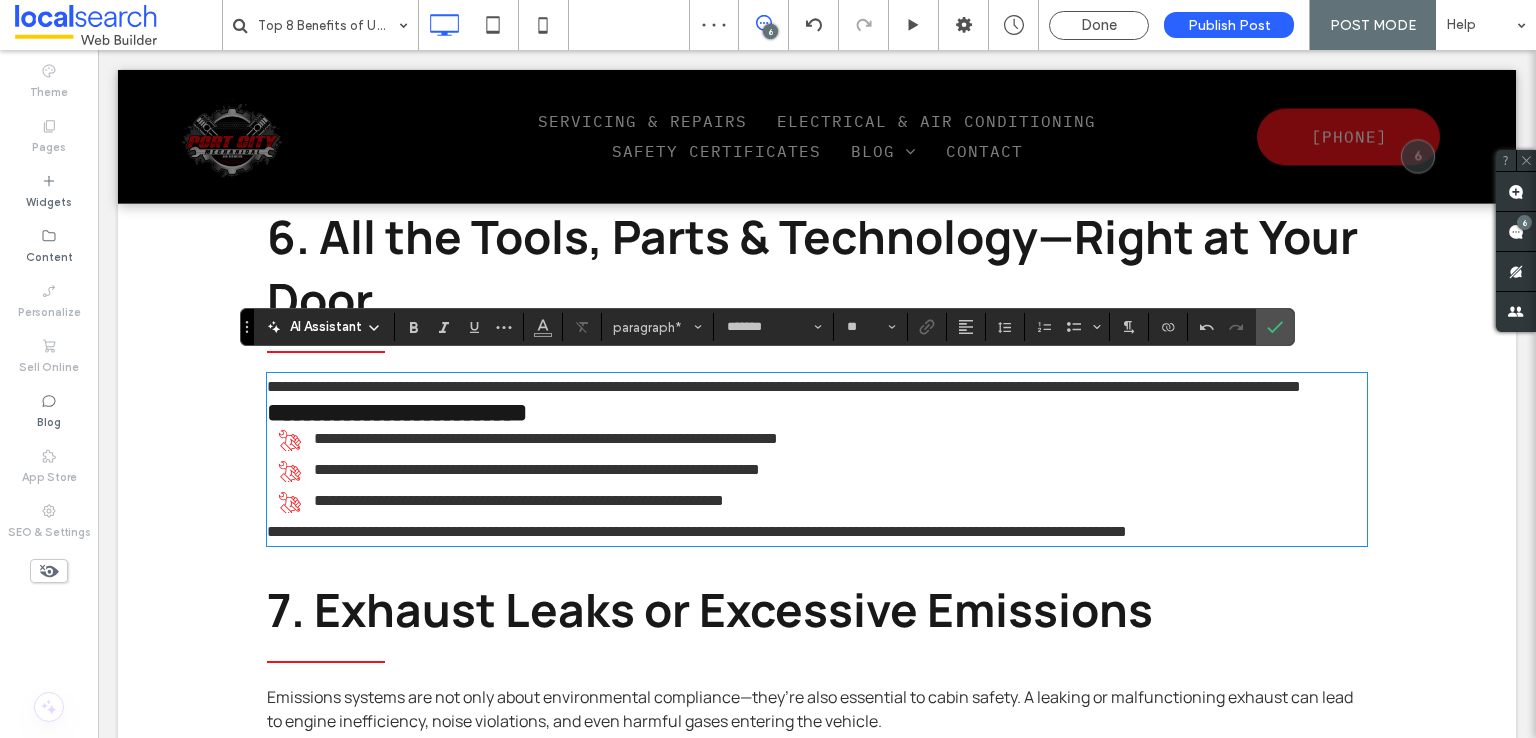 click on "**********" at bounding box center (697, 531) 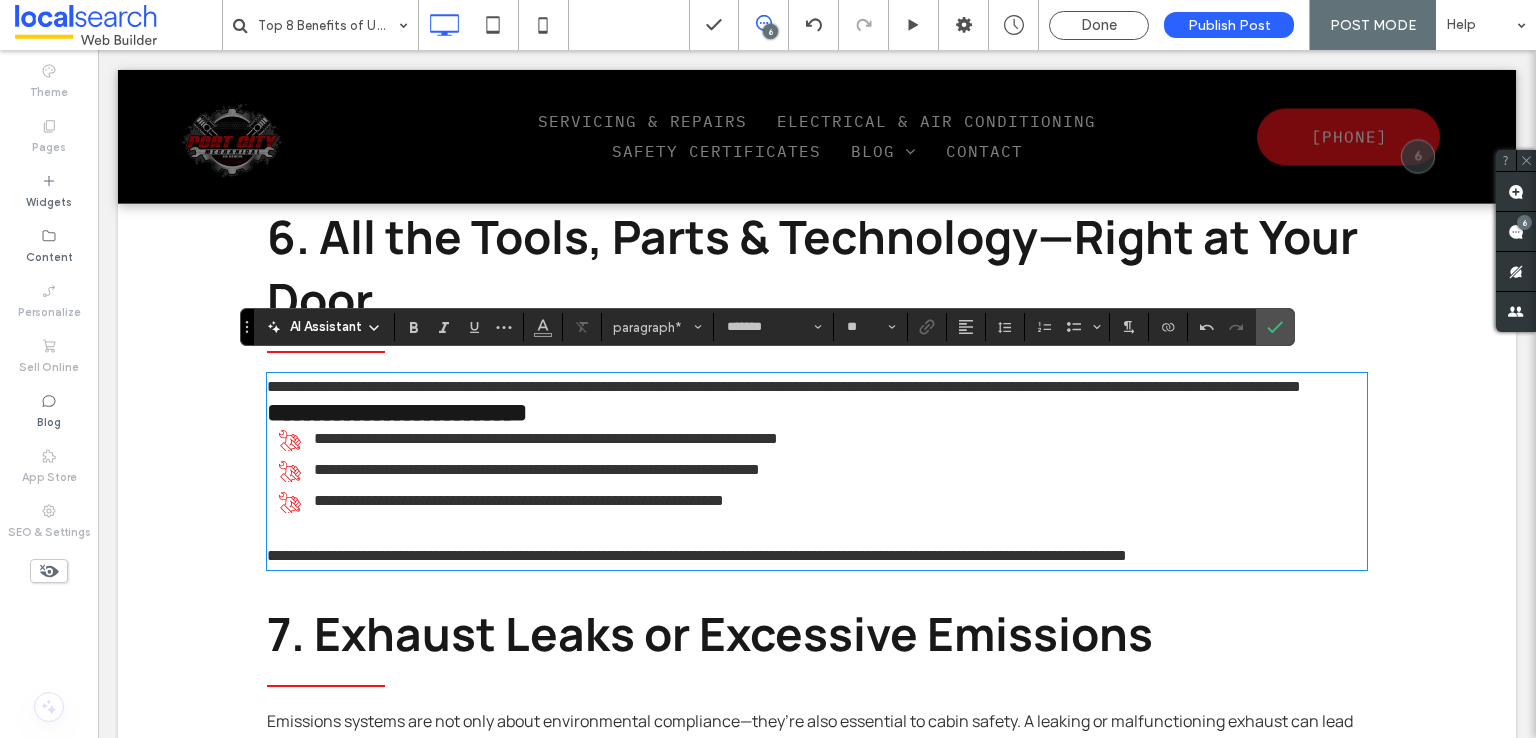 click on "**********" at bounding box center (817, 471) 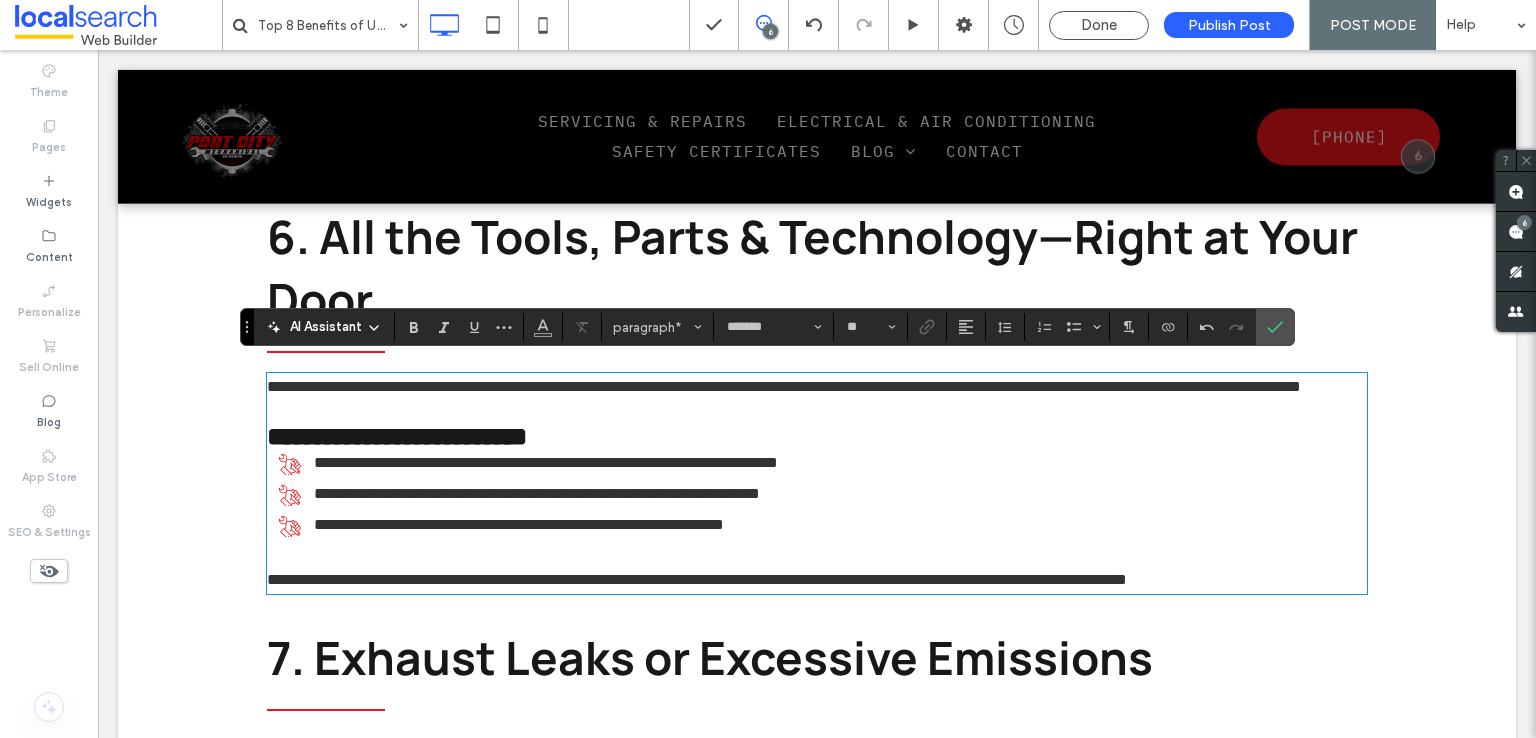 click on "**********" at bounding box center (546, 462) 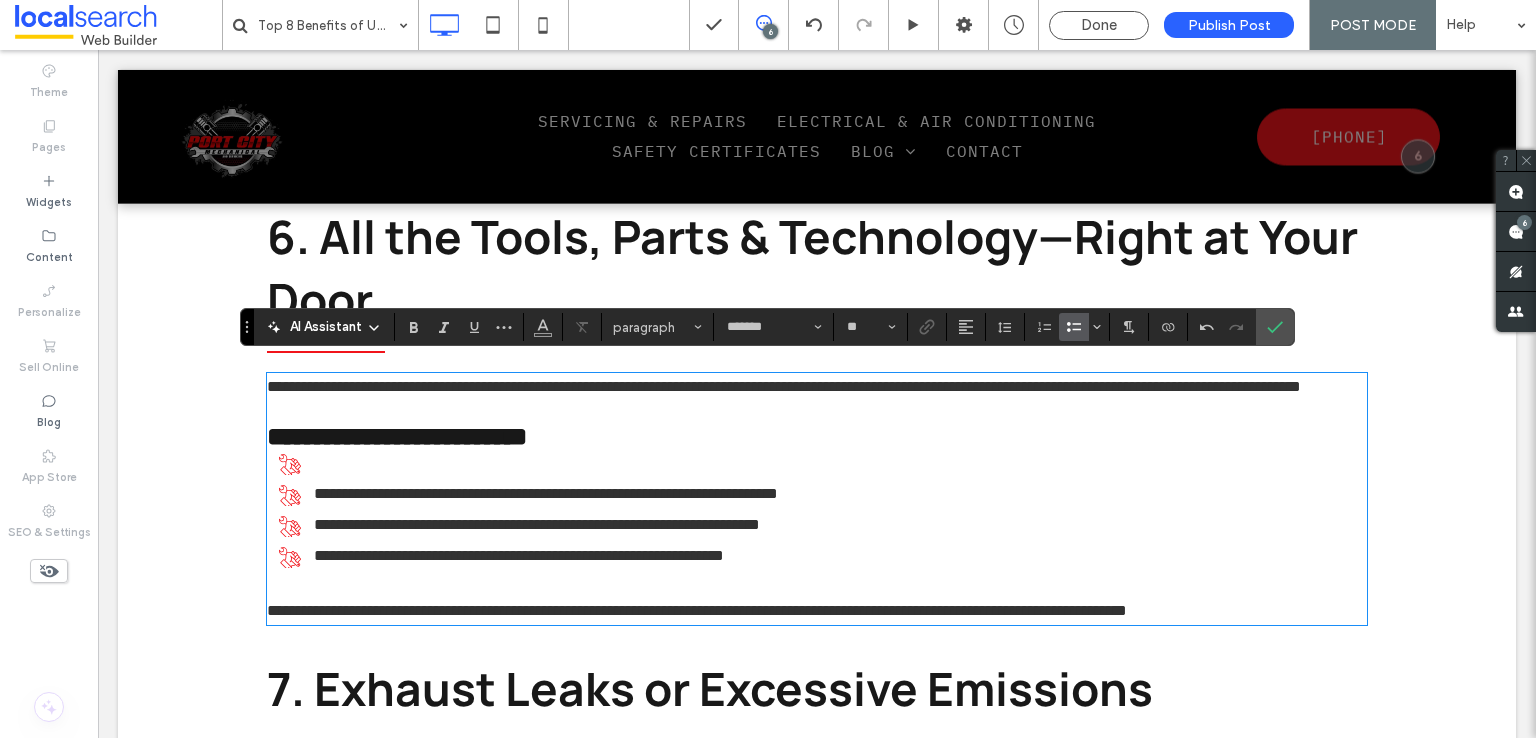 click at bounding box center (823, 463) 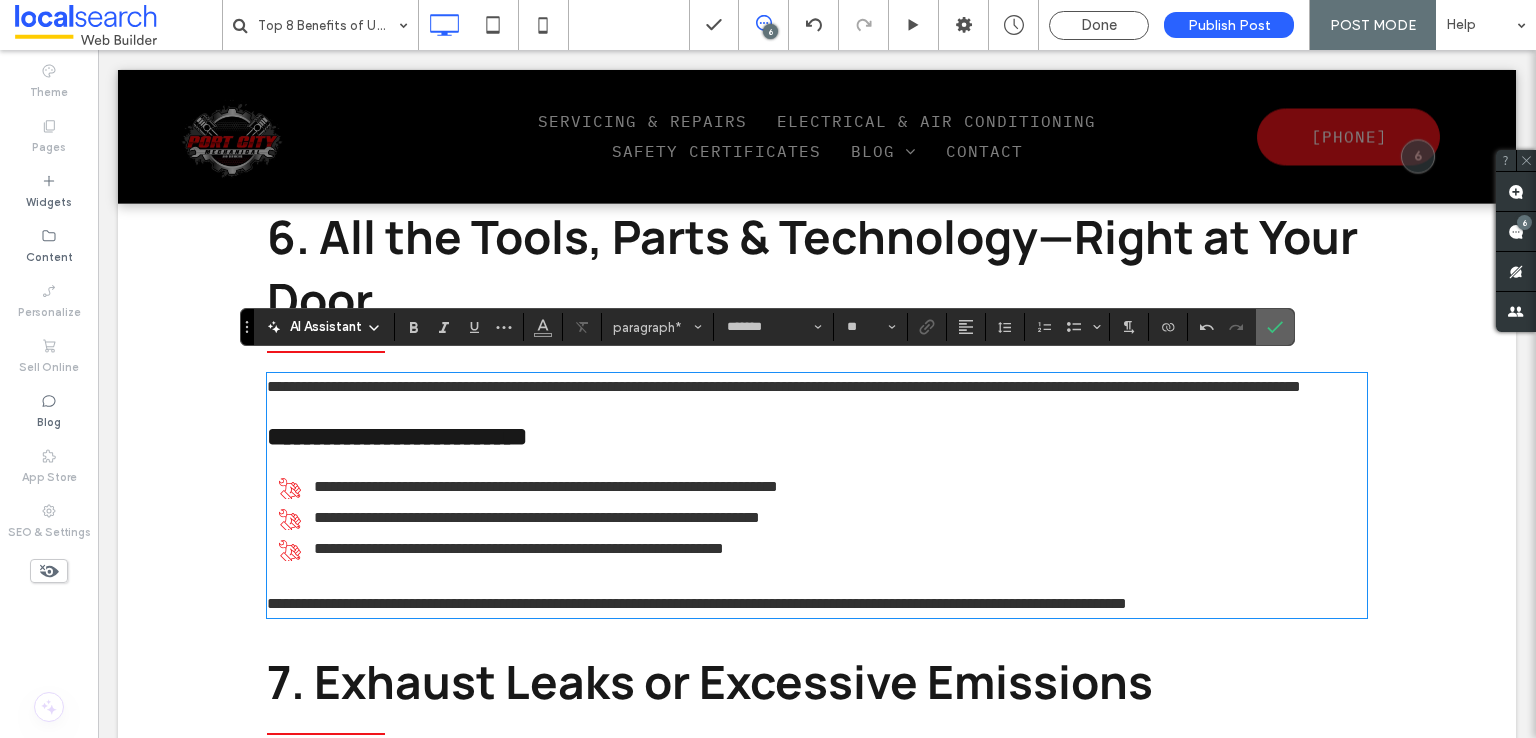 click 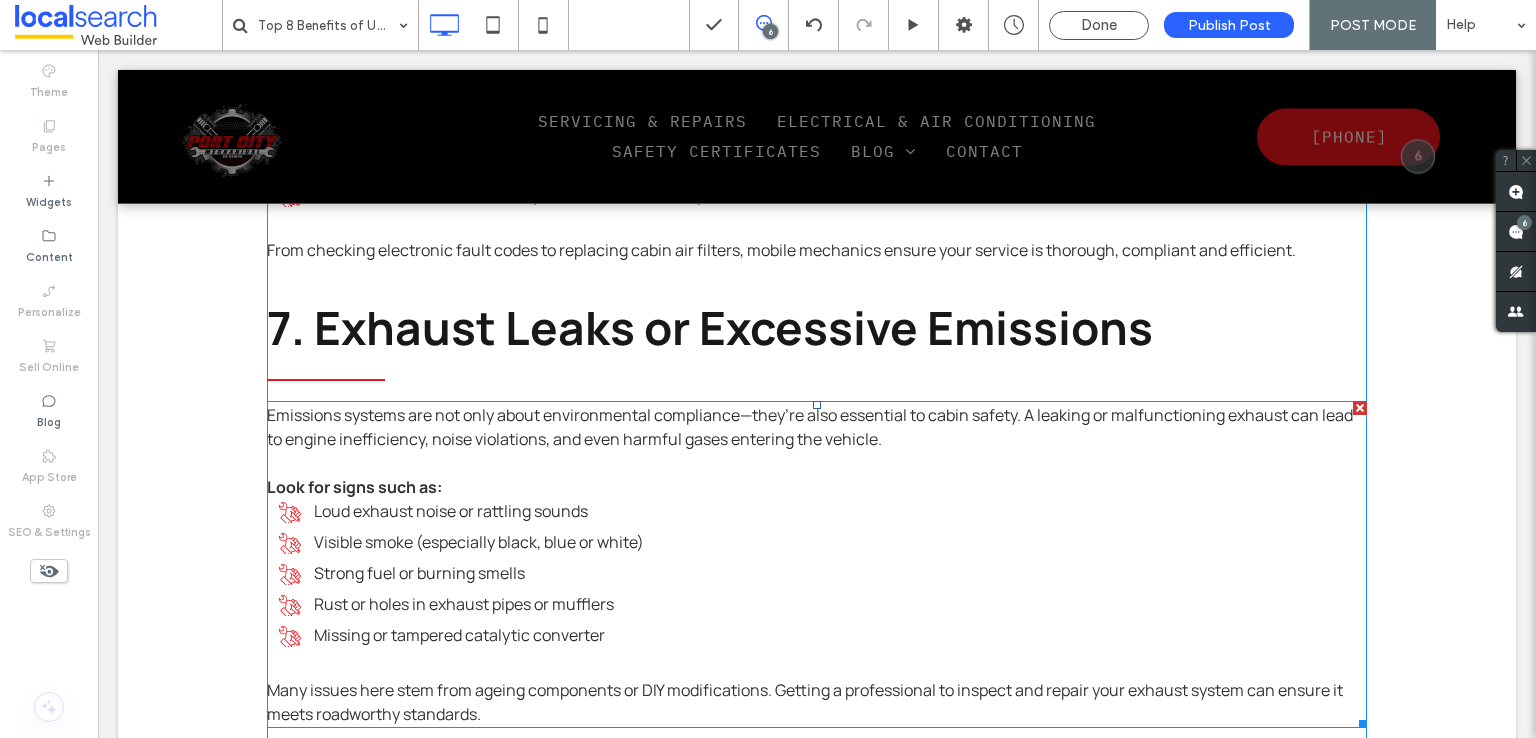 scroll, scrollTop: 3302, scrollLeft: 0, axis: vertical 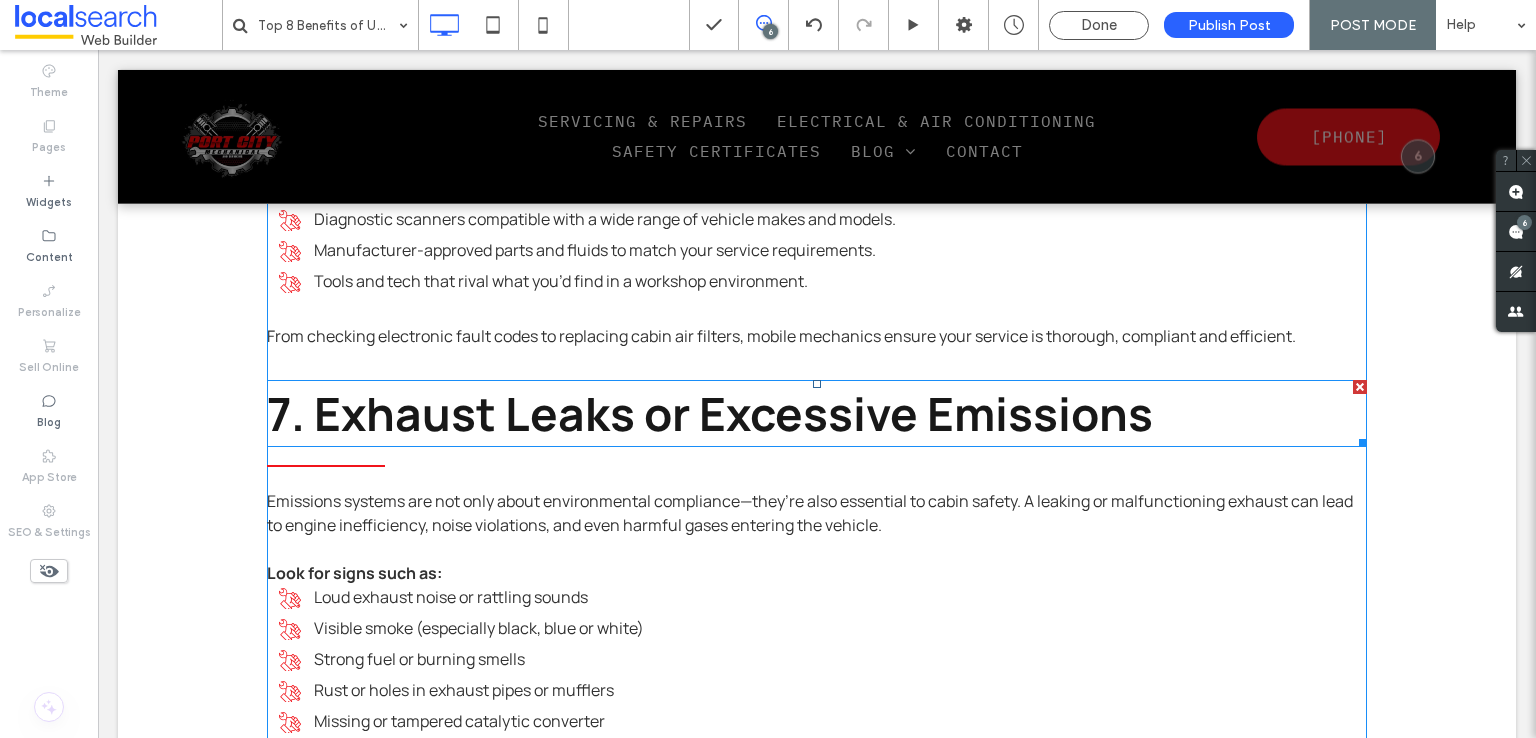 click on "7. Exhaust Leaks or Excessive Emissions" at bounding box center [710, 413] 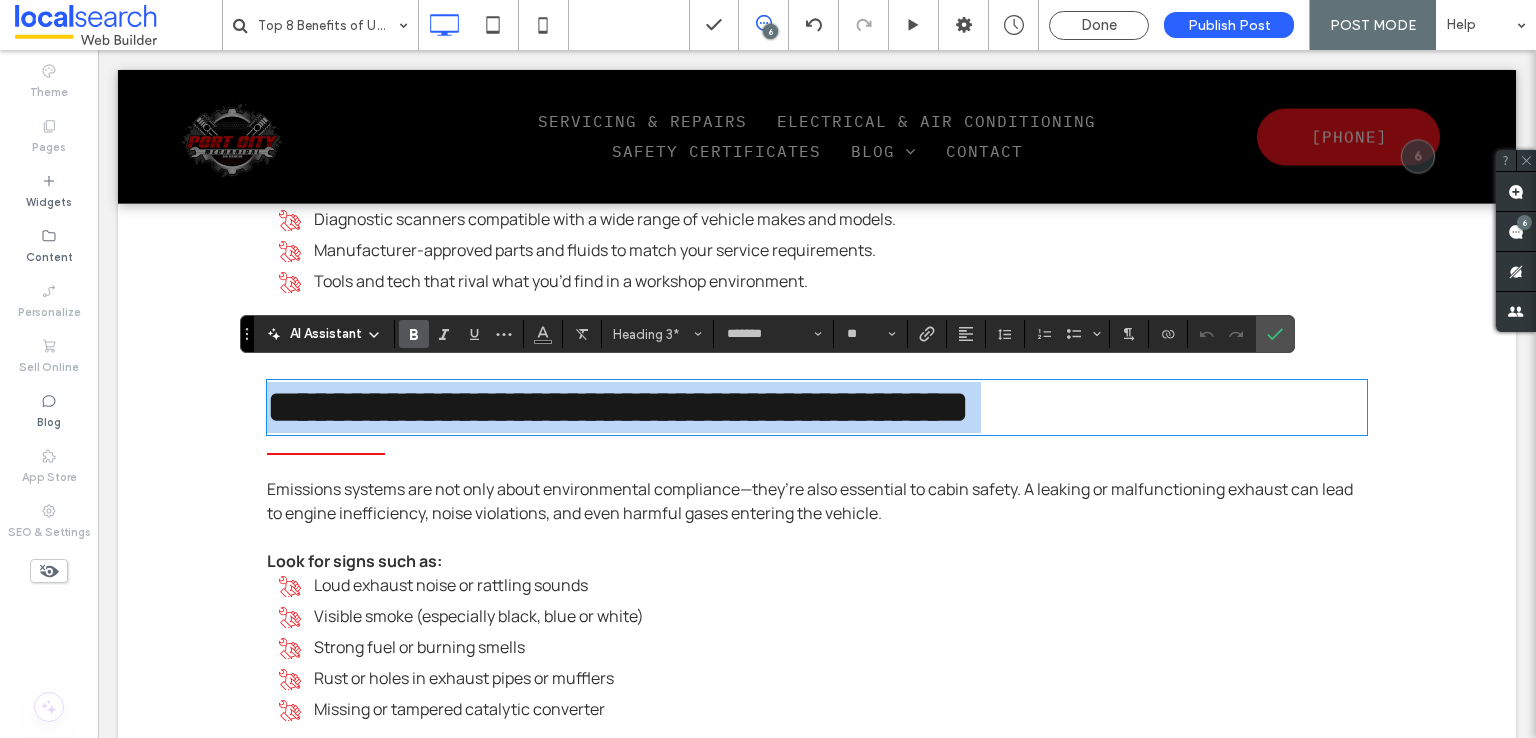 type on "**" 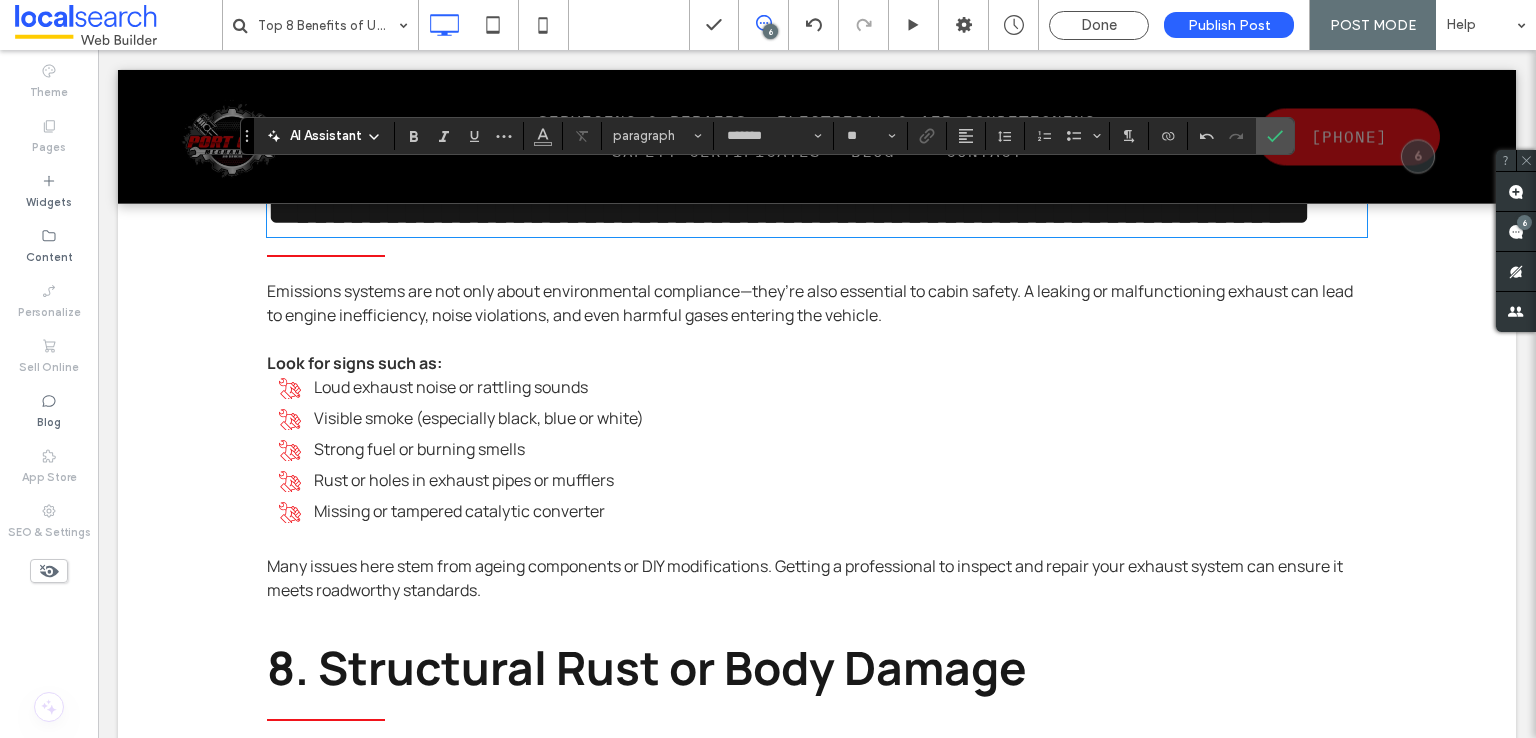 scroll, scrollTop: 3502, scrollLeft: 0, axis: vertical 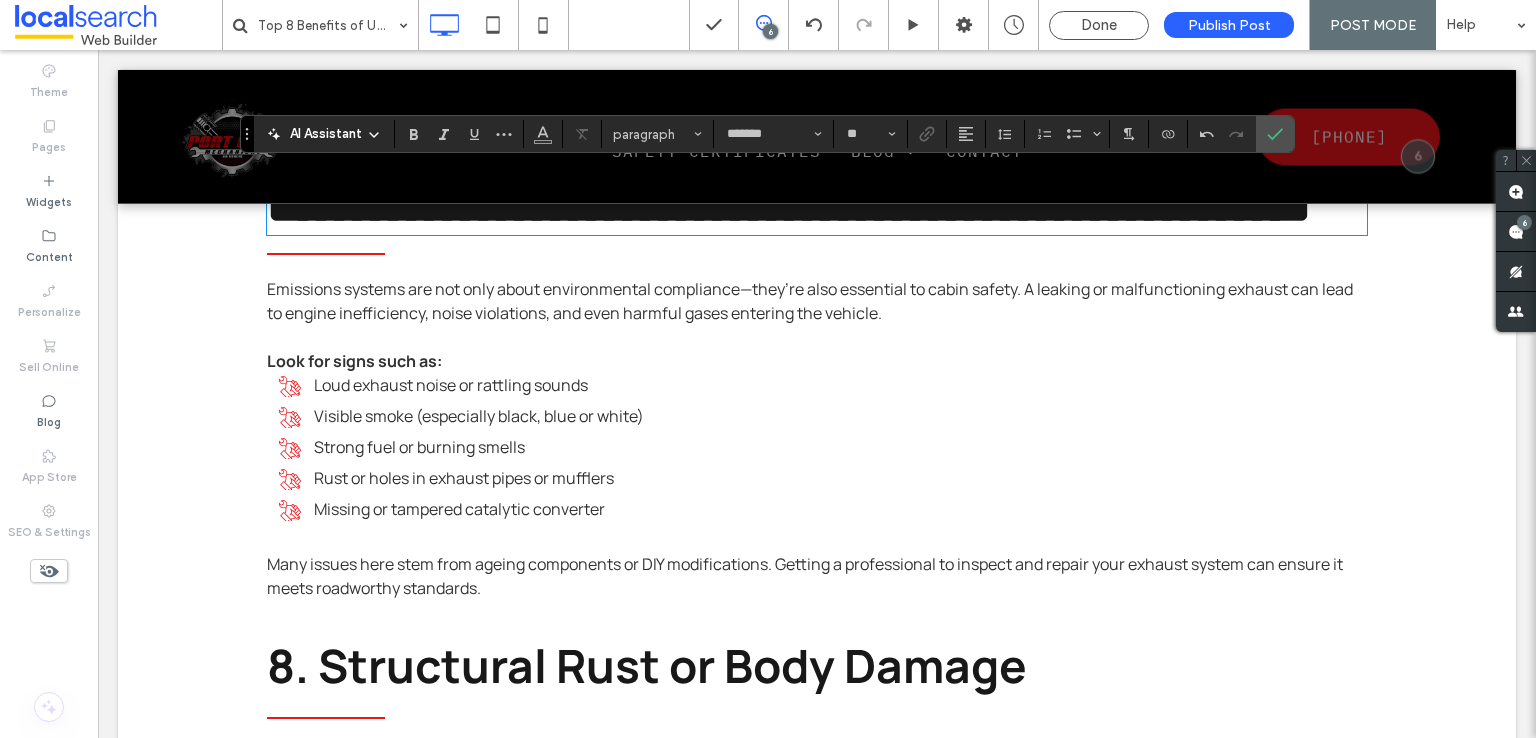click on "Loud exhaust noise or rattling sounds" at bounding box center (823, 385) 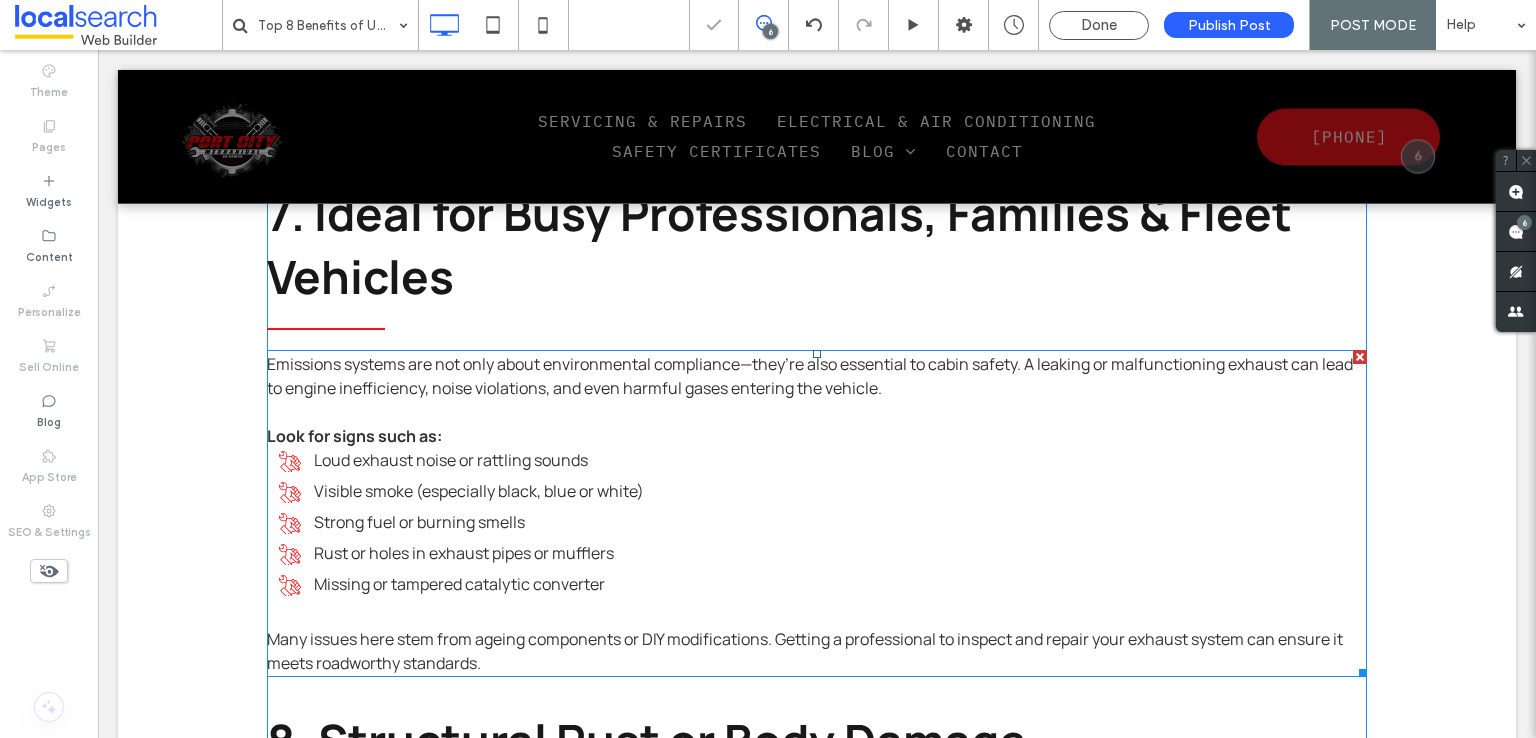 click on "Loud exhaust noise or rattling sounds" at bounding box center [823, 460] 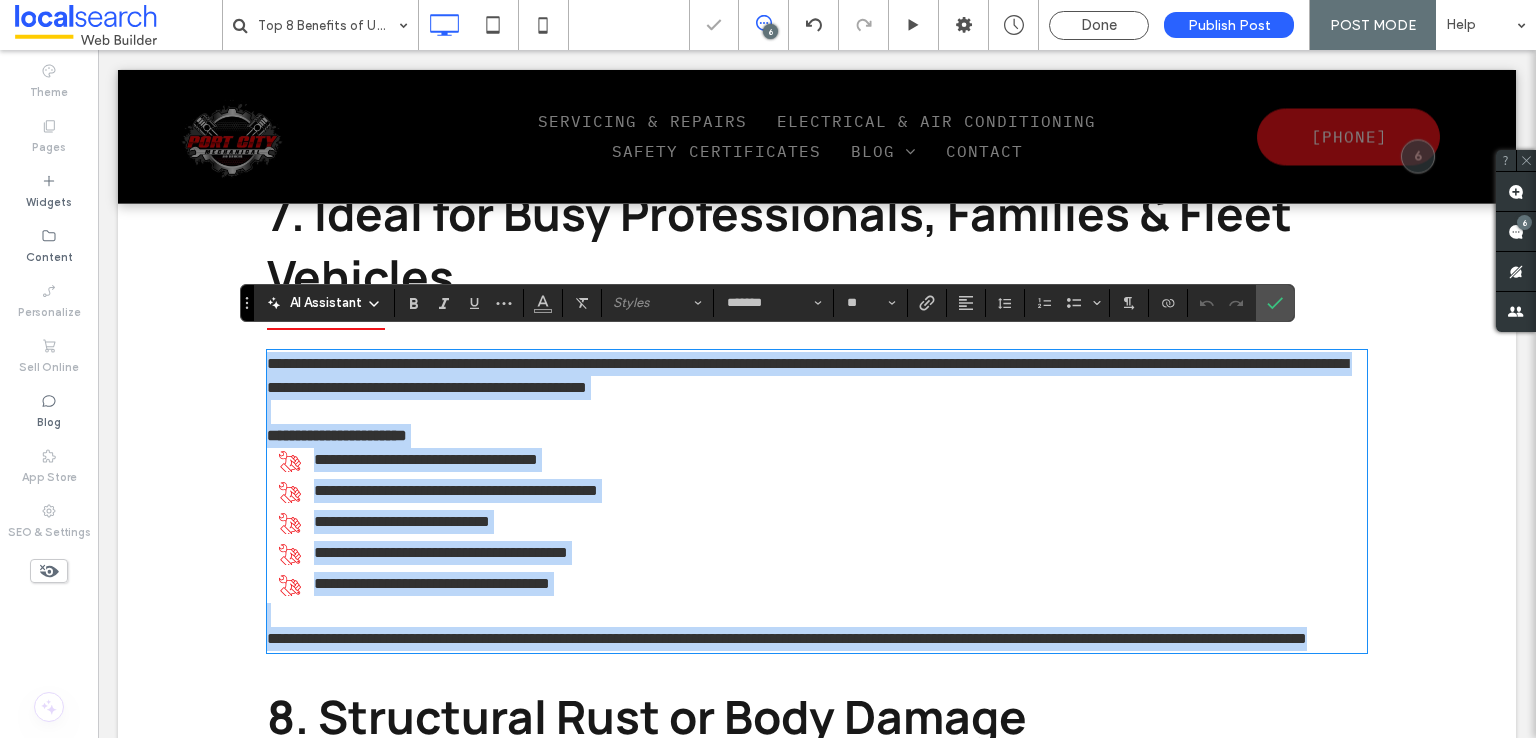 scroll, scrollTop: 0, scrollLeft: 0, axis: both 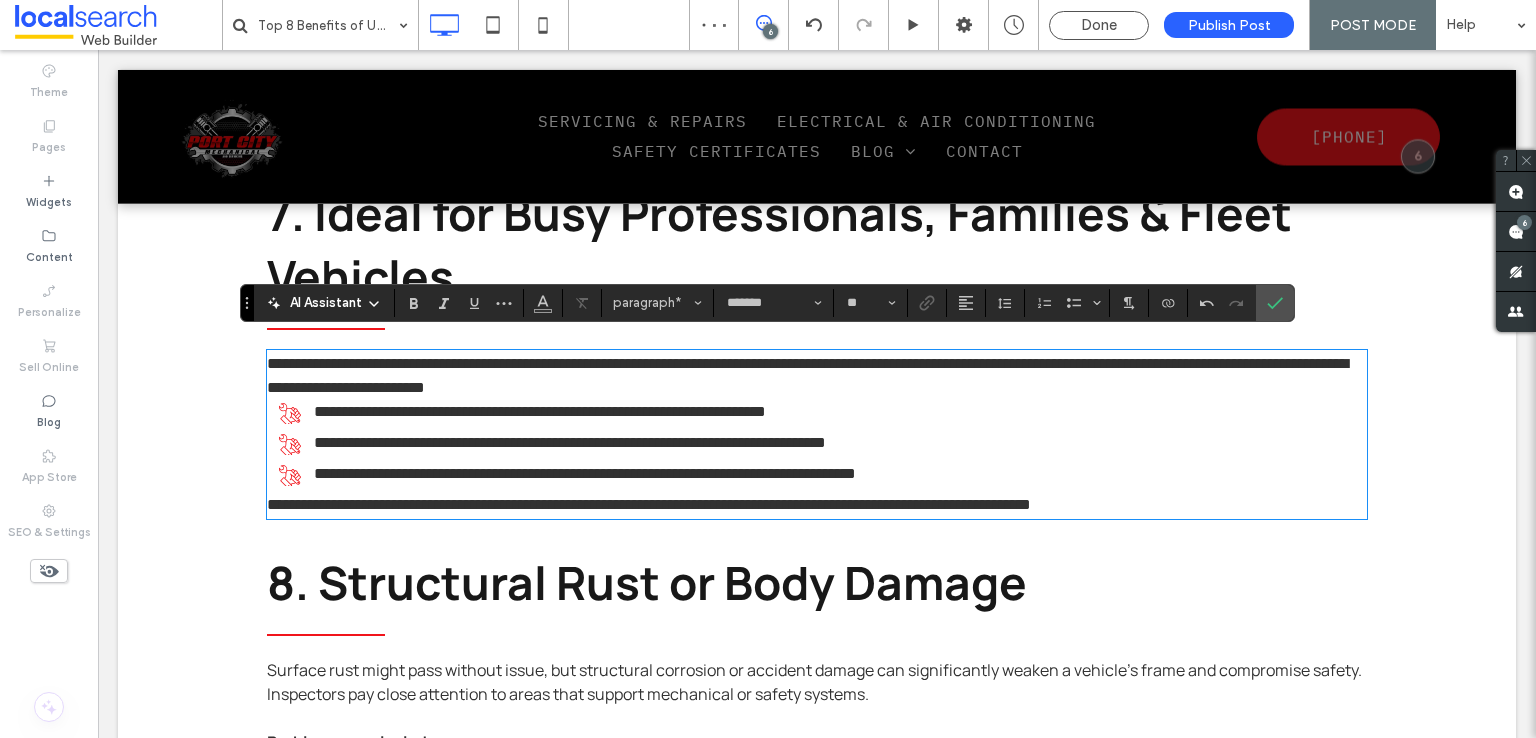 click on "**********" at bounding box center [649, 504] 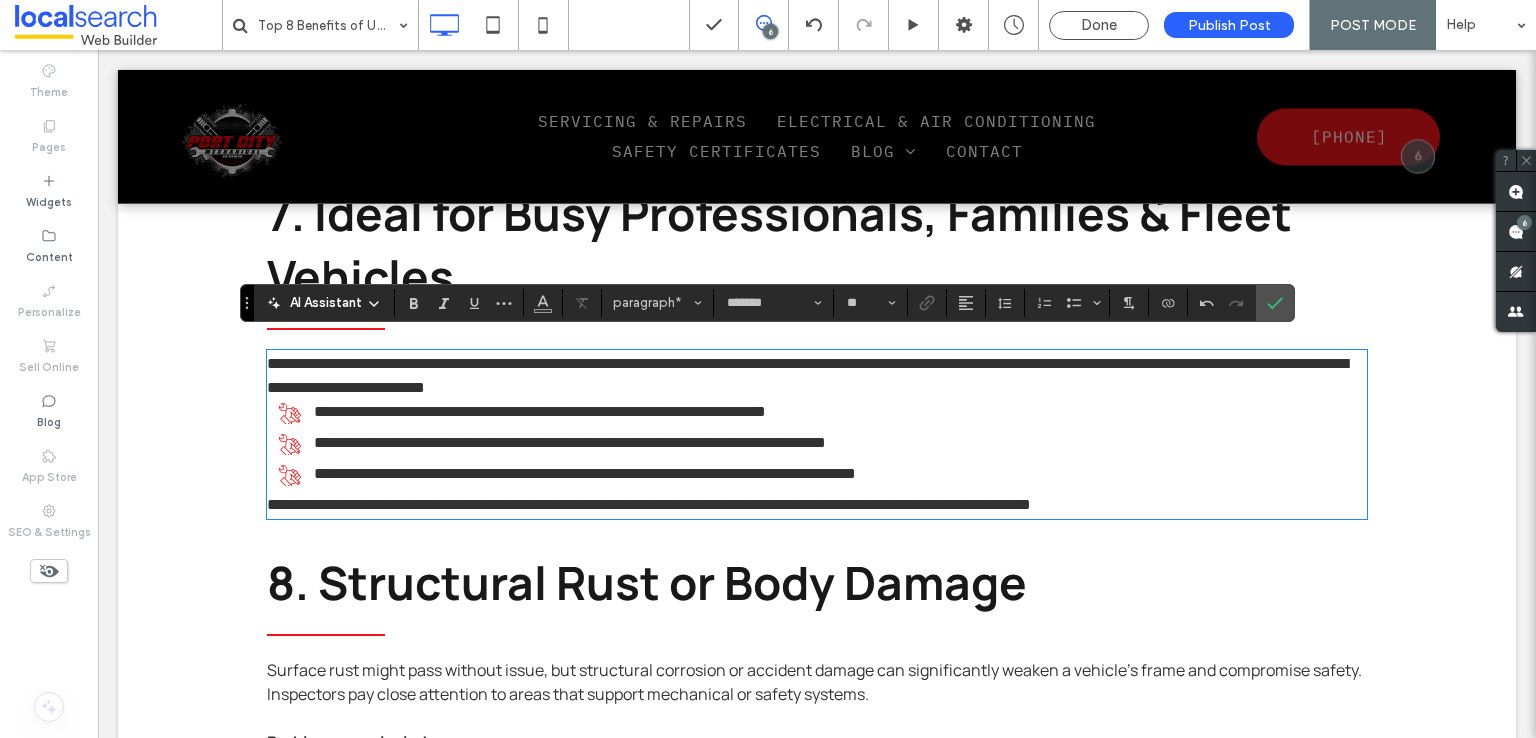 click on "**********" at bounding box center (649, 504) 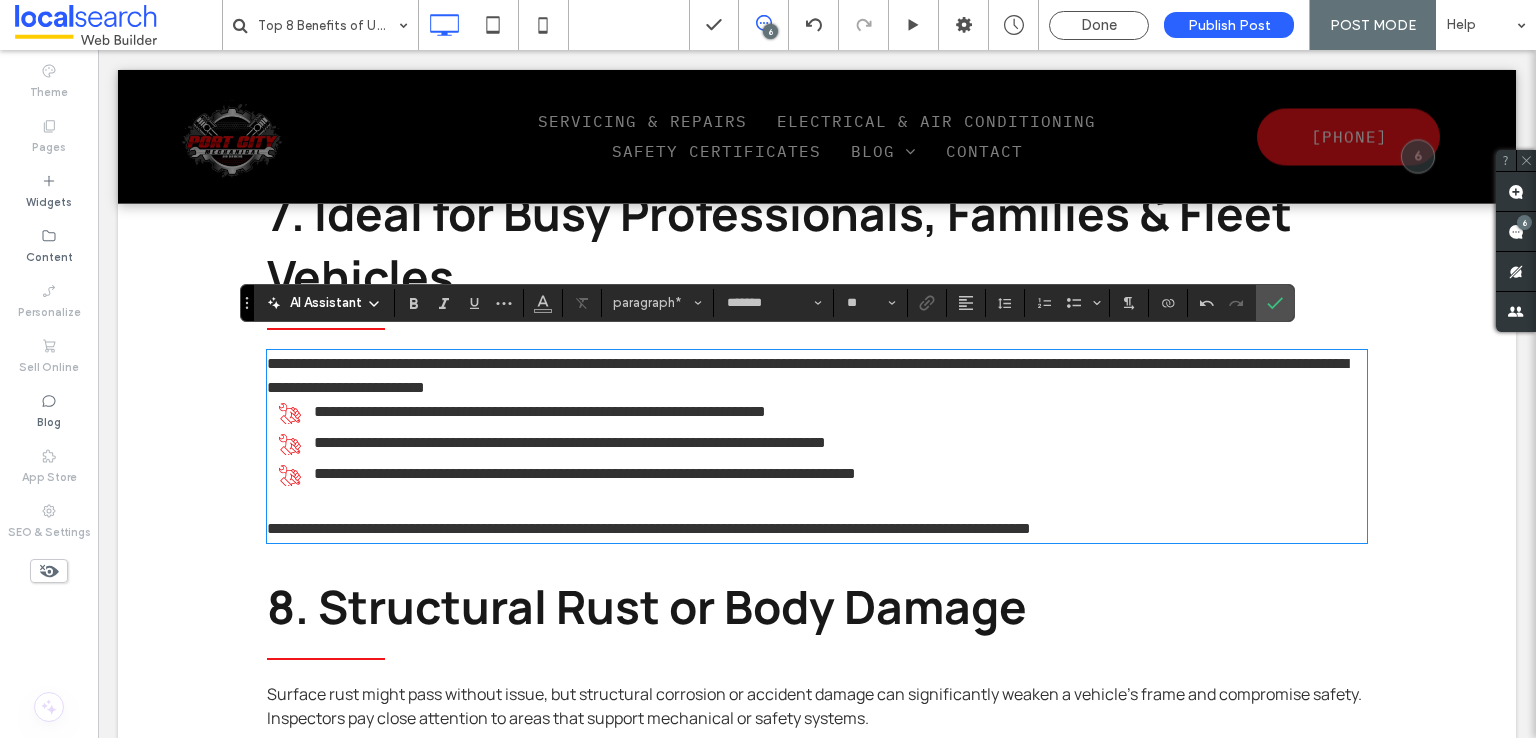 click on "**********" at bounding box center (817, 376) 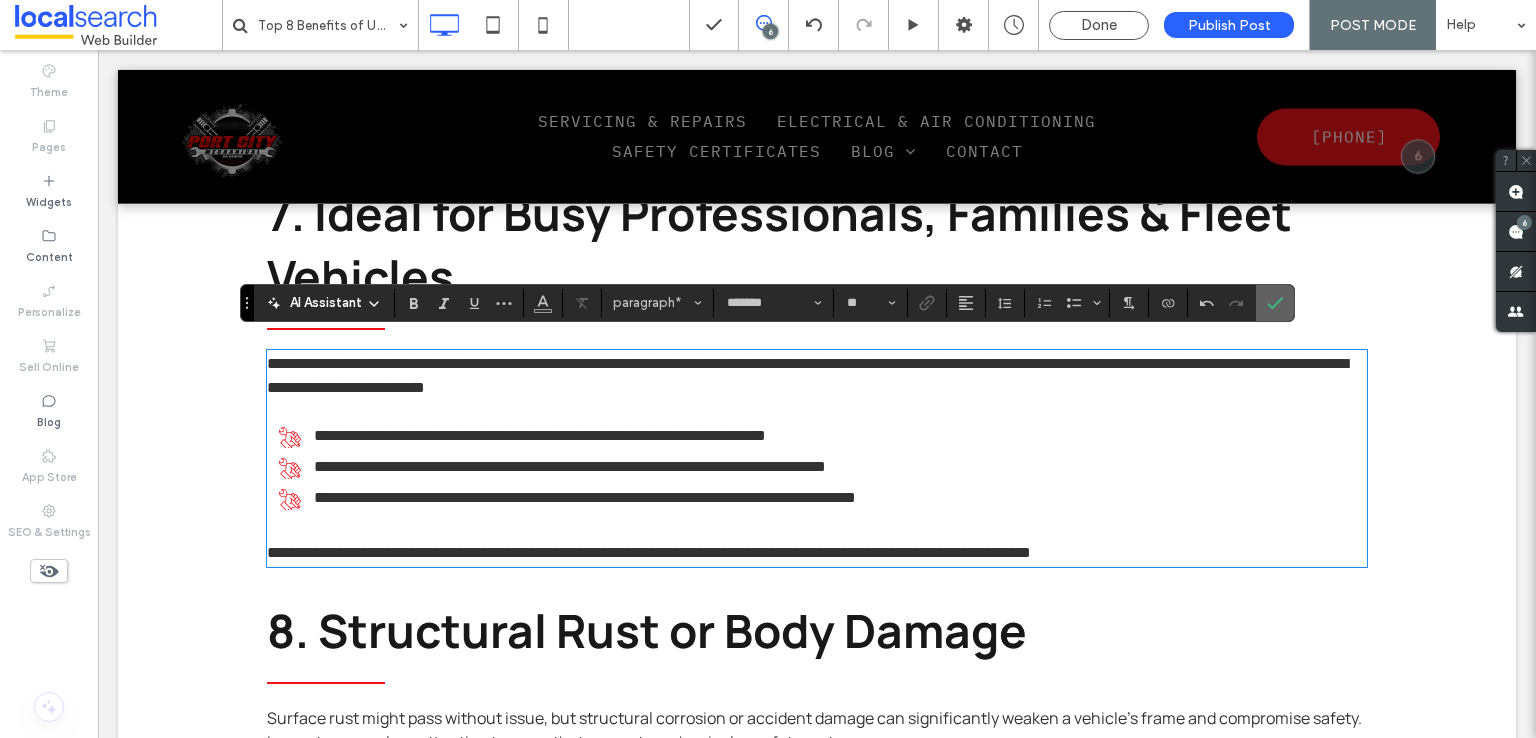 click at bounding box center [1275, 303] 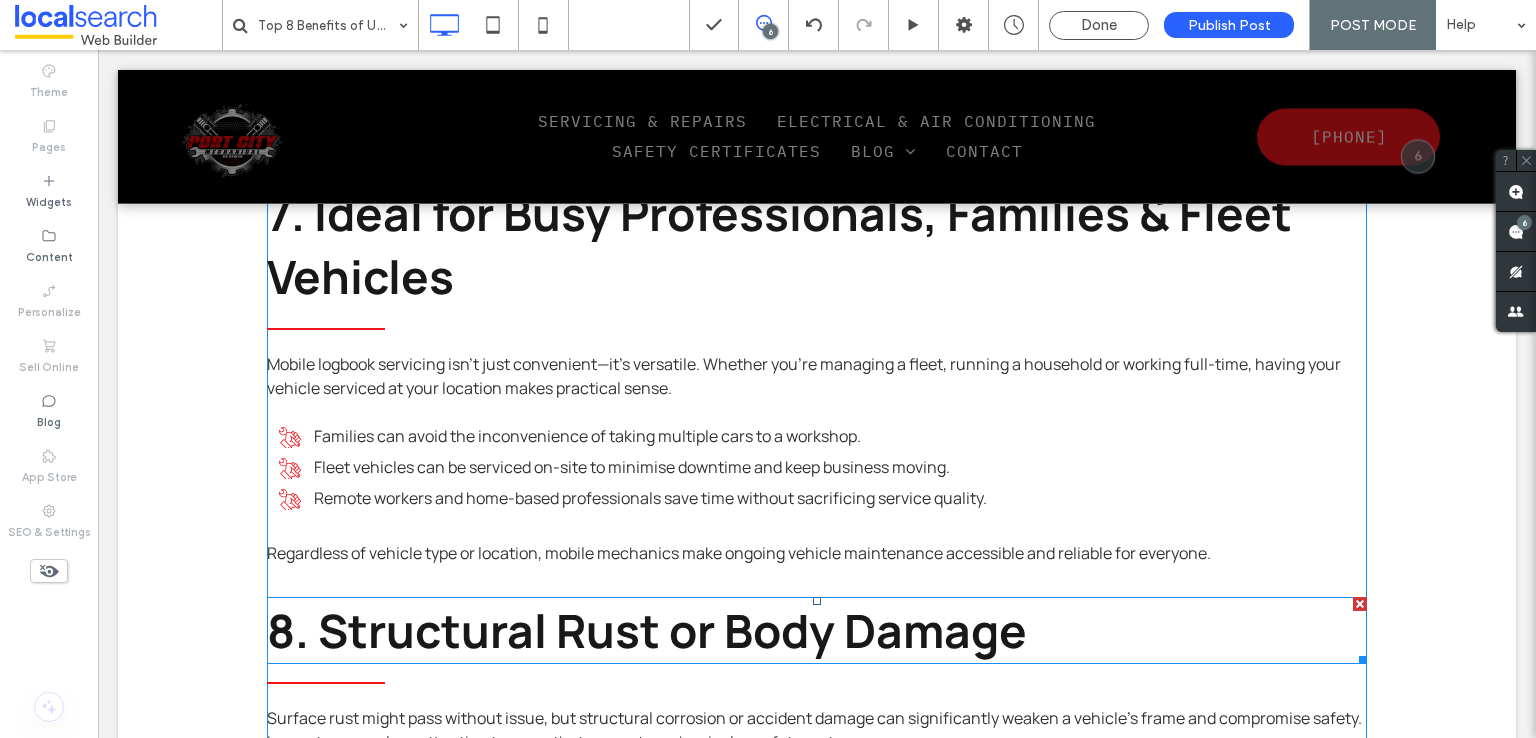 click on "8. Structural Rust or Body Damage" at bounding box center (647, 630) 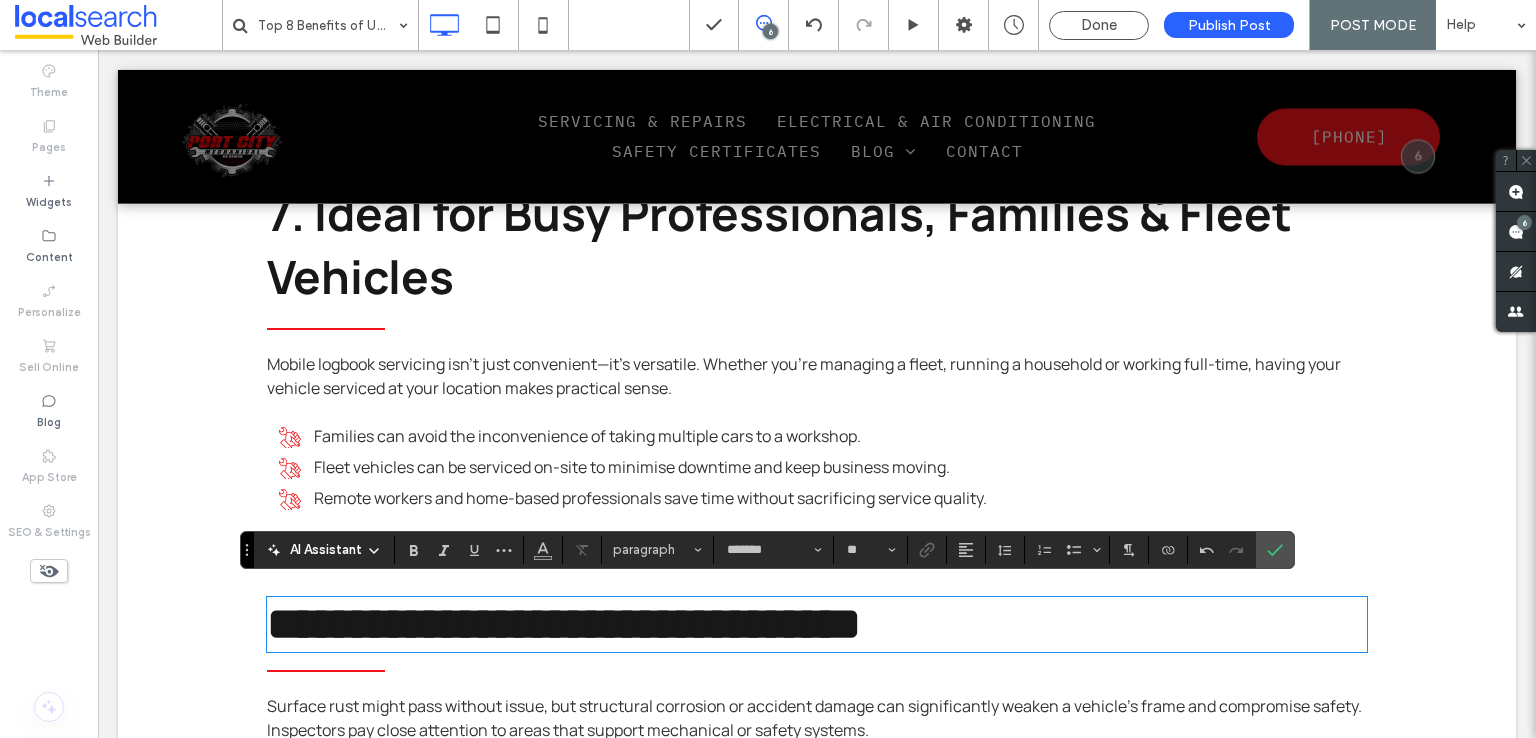 type on "**" 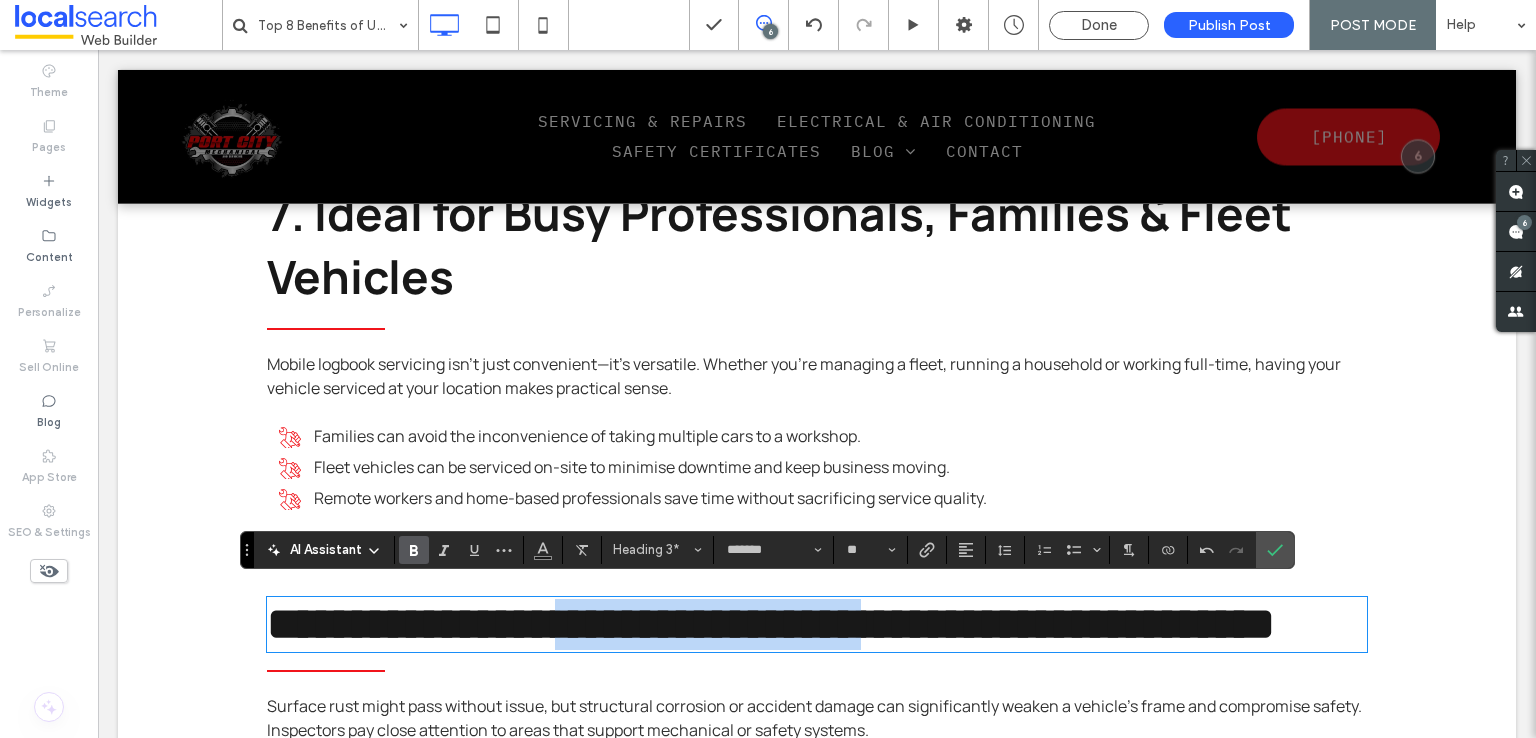 drag, startPoint x: 660, startPoint y: 590, endPoint x: 1116, endPoint y: 567, distance: 456.57968 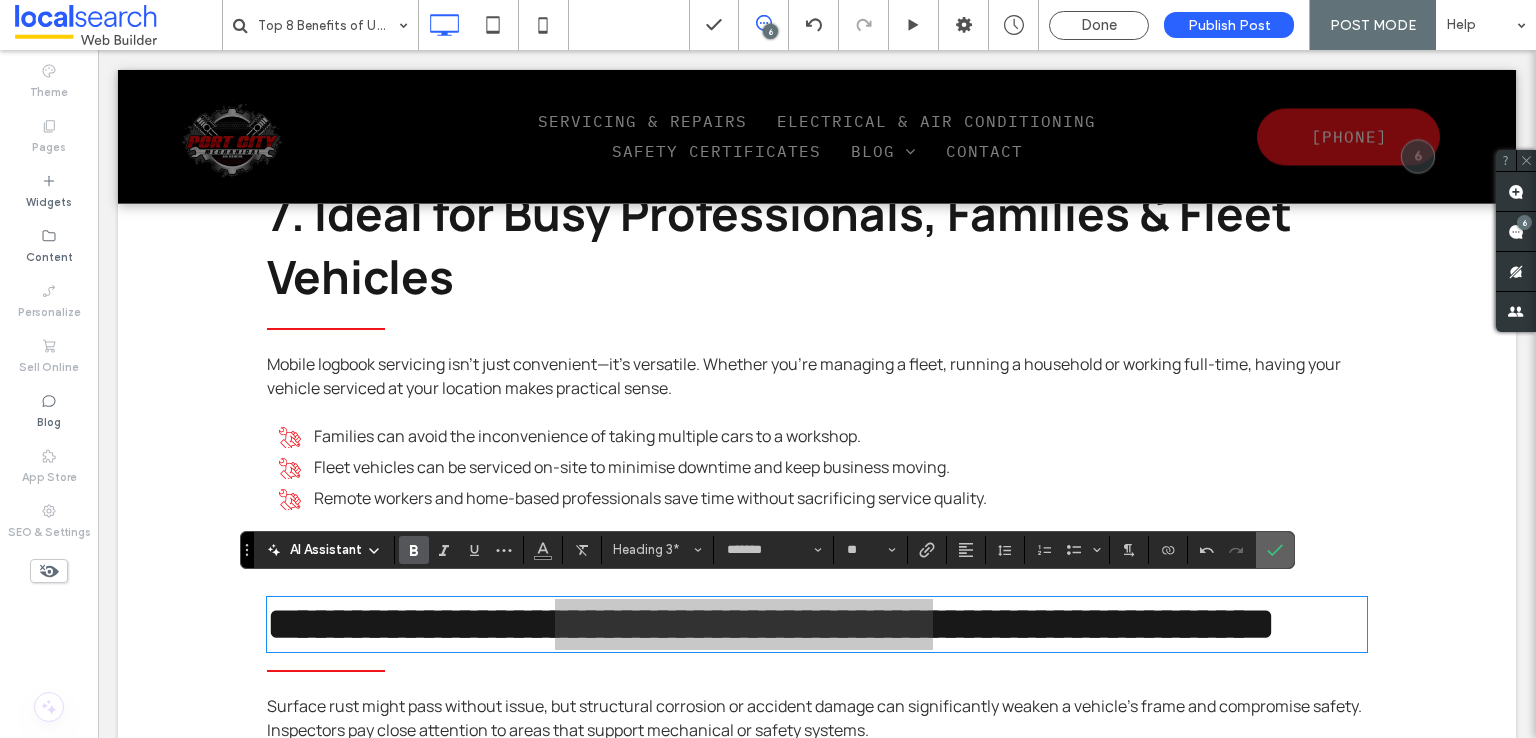 click 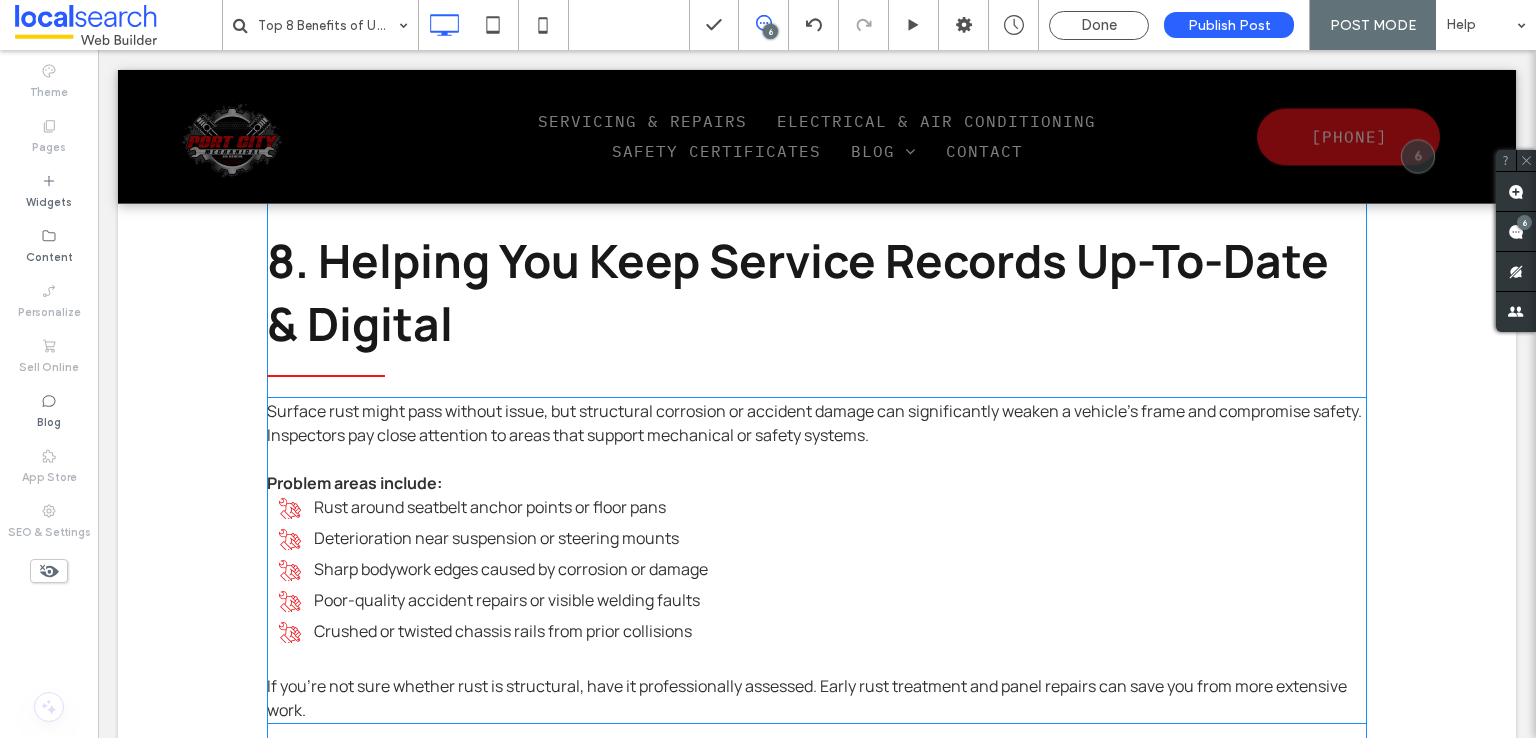 scroll, scrollTop: 3902, scrollLeft: 0, axis: vertical 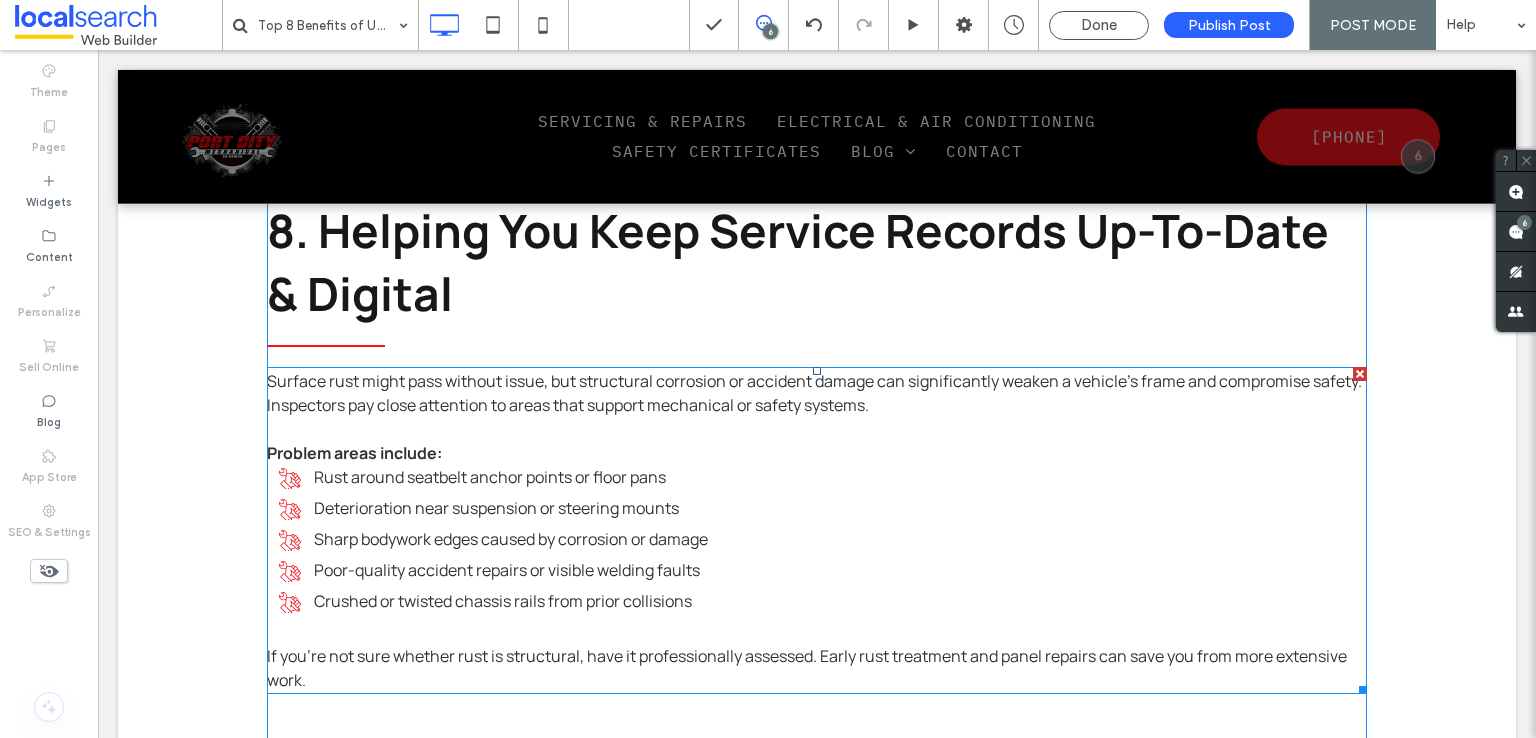 click on "Rust around seatbelt anchor points or floor pans" at bounding box center (490, 477) 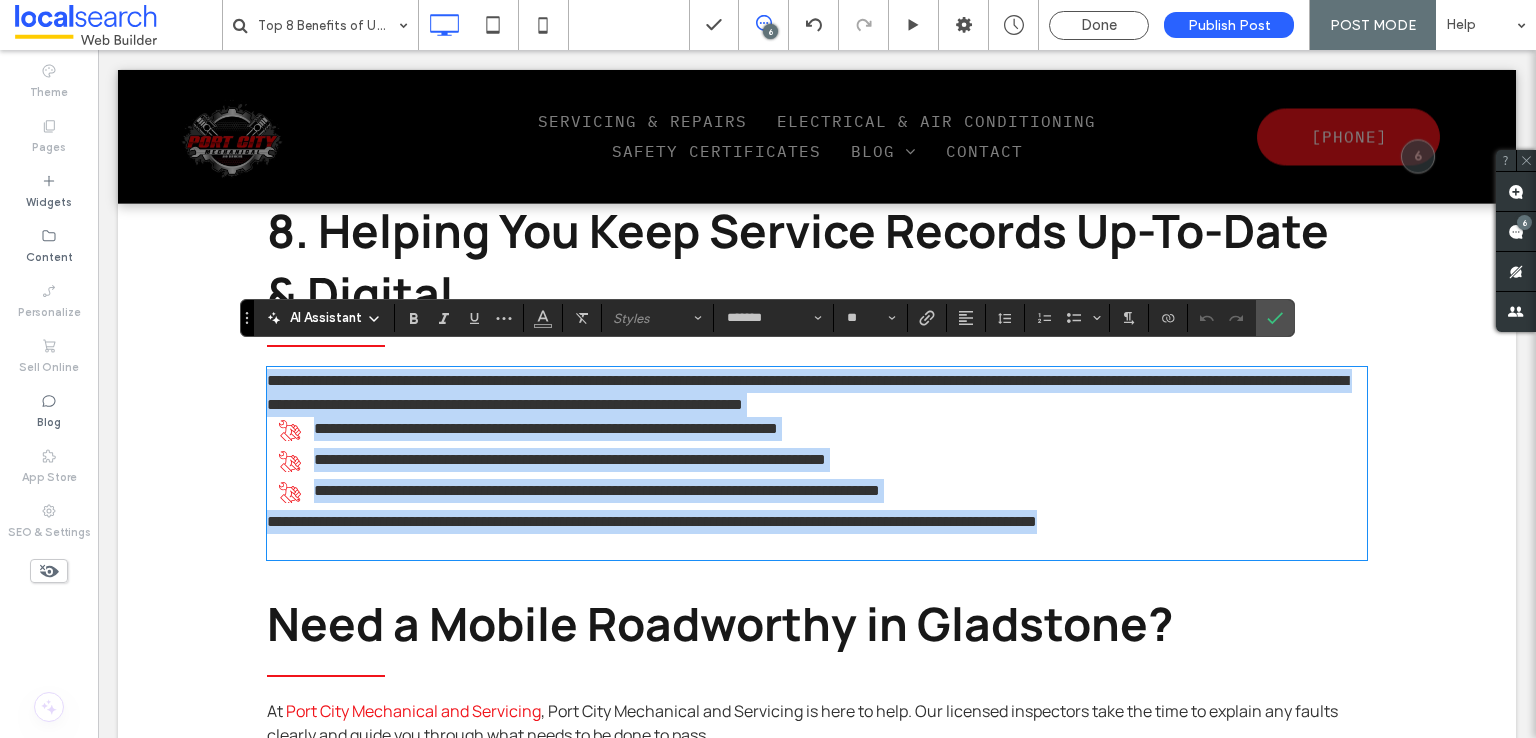 scroll, scrollTop: 0, scrollLeft: 0, axis: both 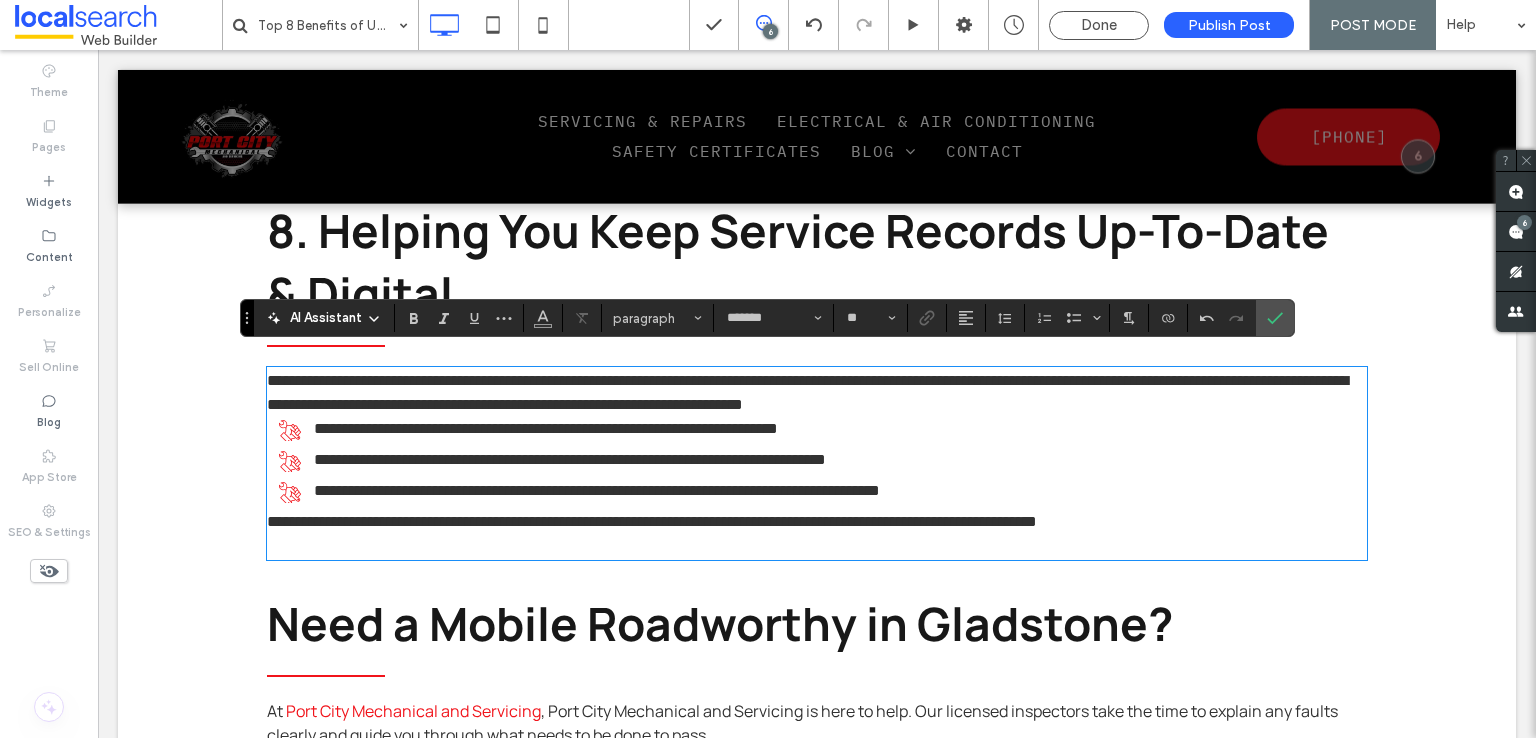 click on "Need a Mobile Roadworthy in Gladstone?" at bounding box center (720, 623) 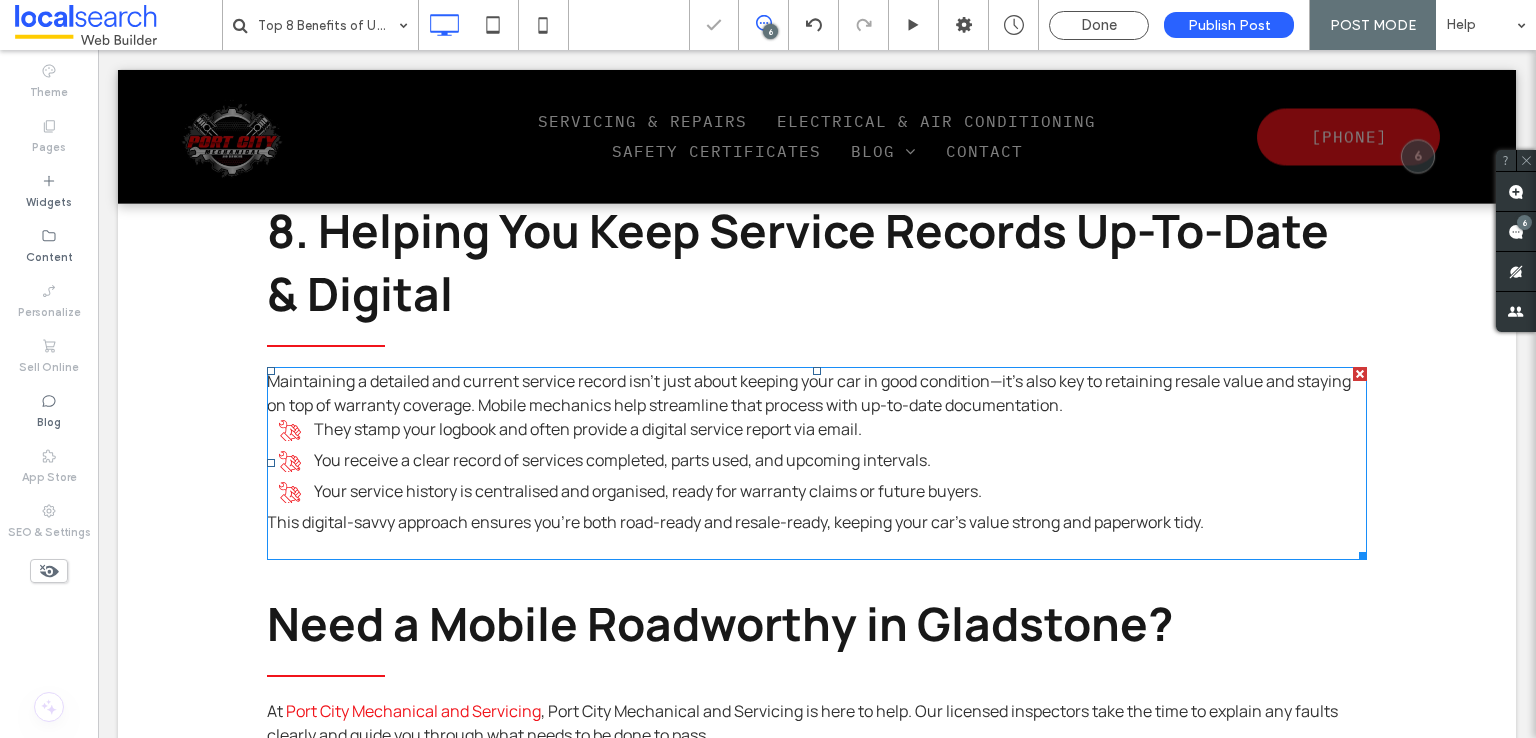 click at bounding box center [817, 546] 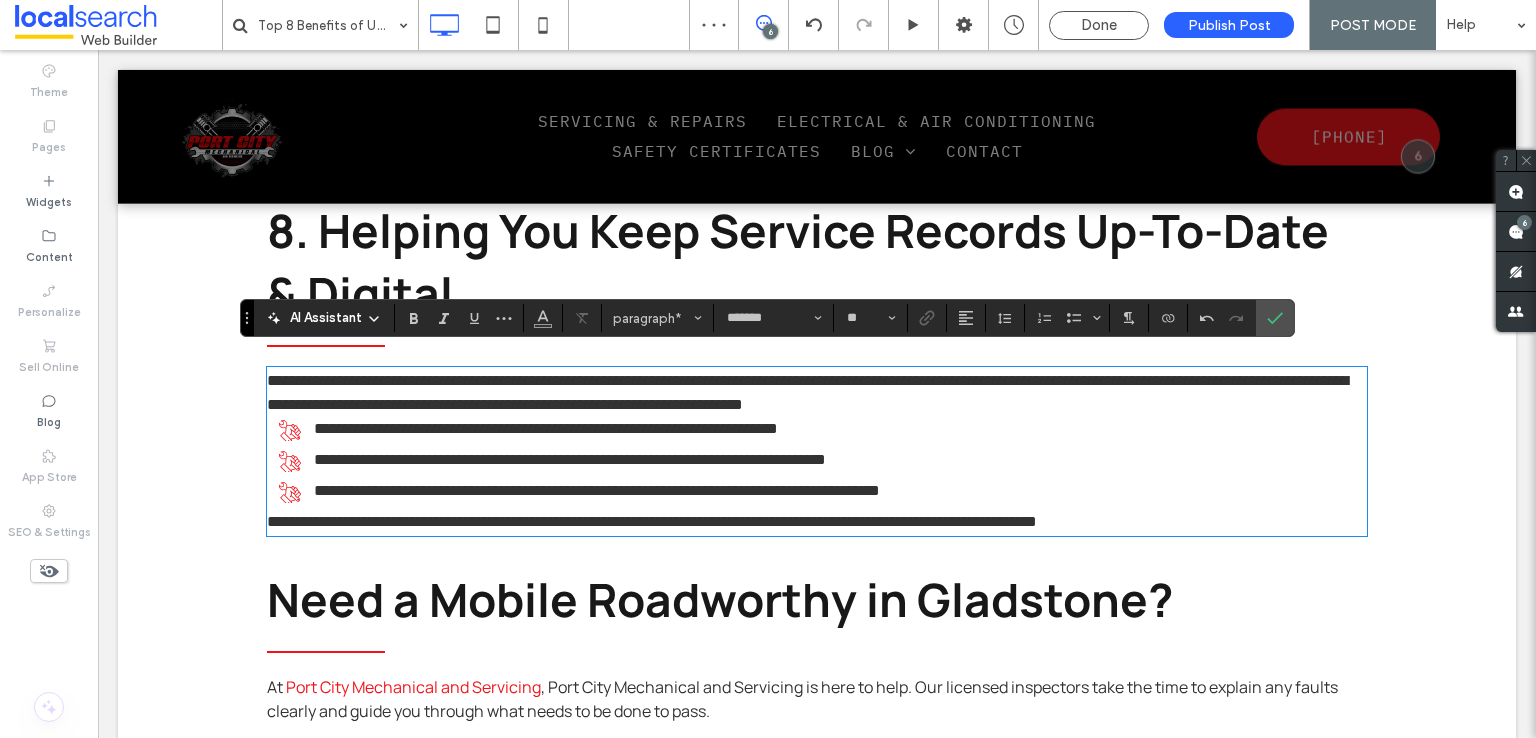 click on "**********" at bounding box center [652, 521] 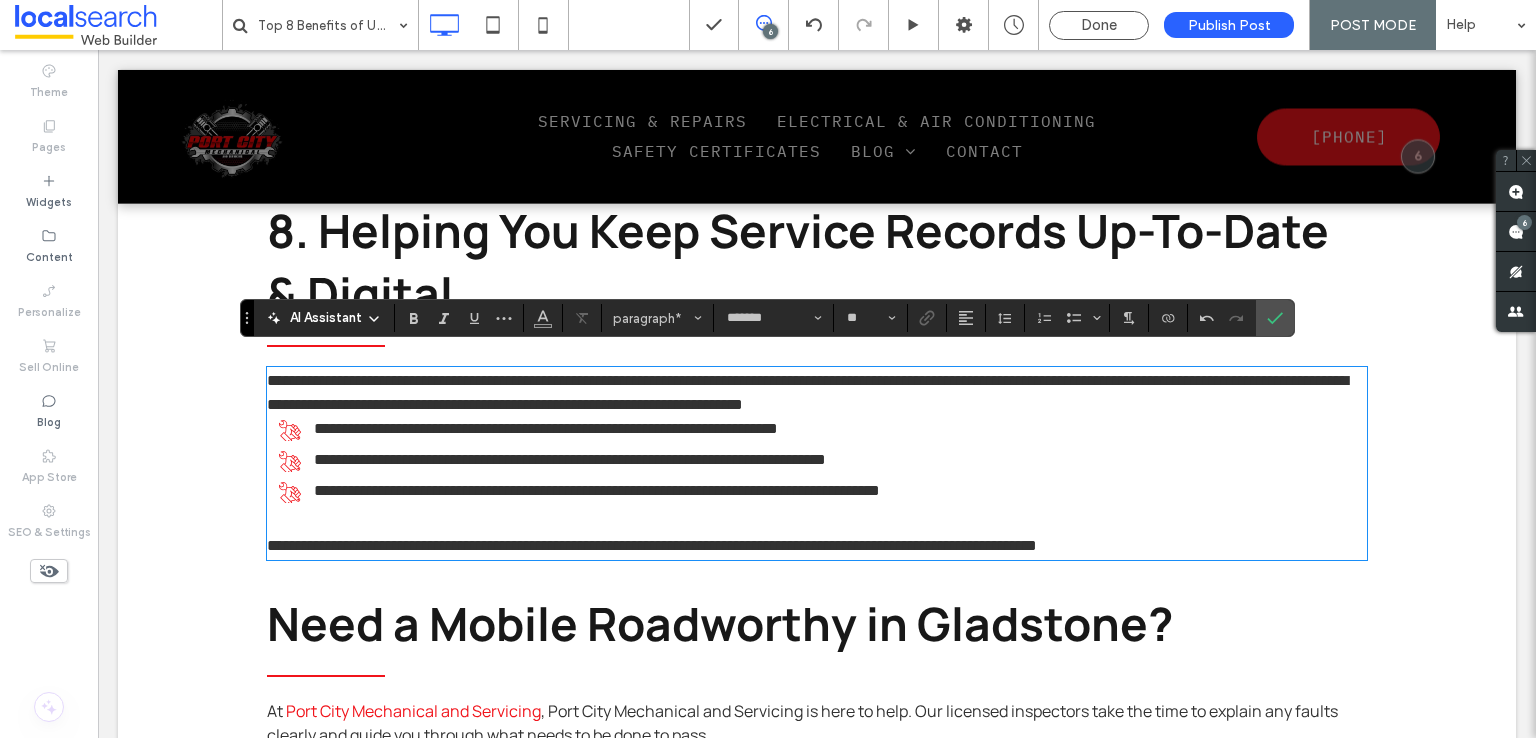 click on "**********" at bounding box center [817, 393] 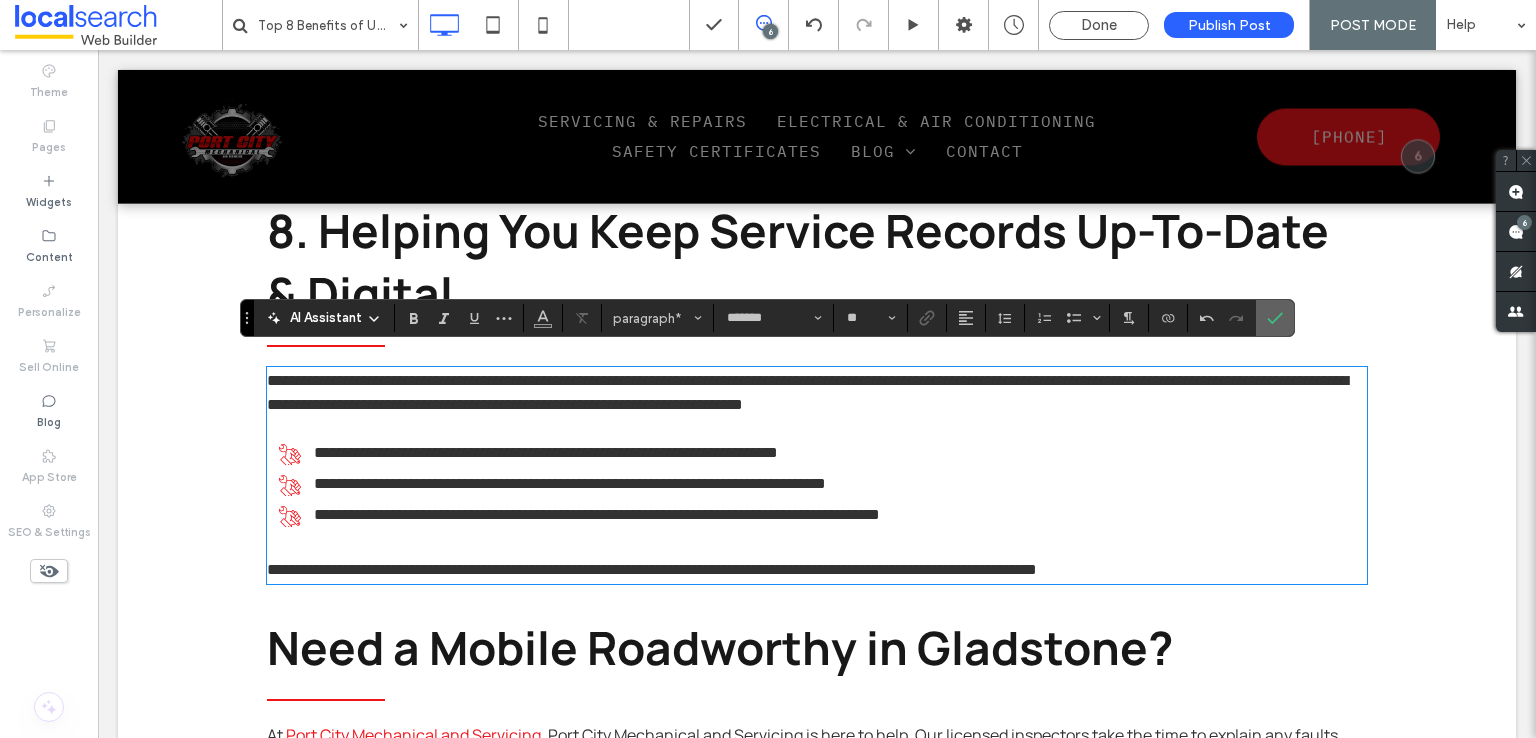 click 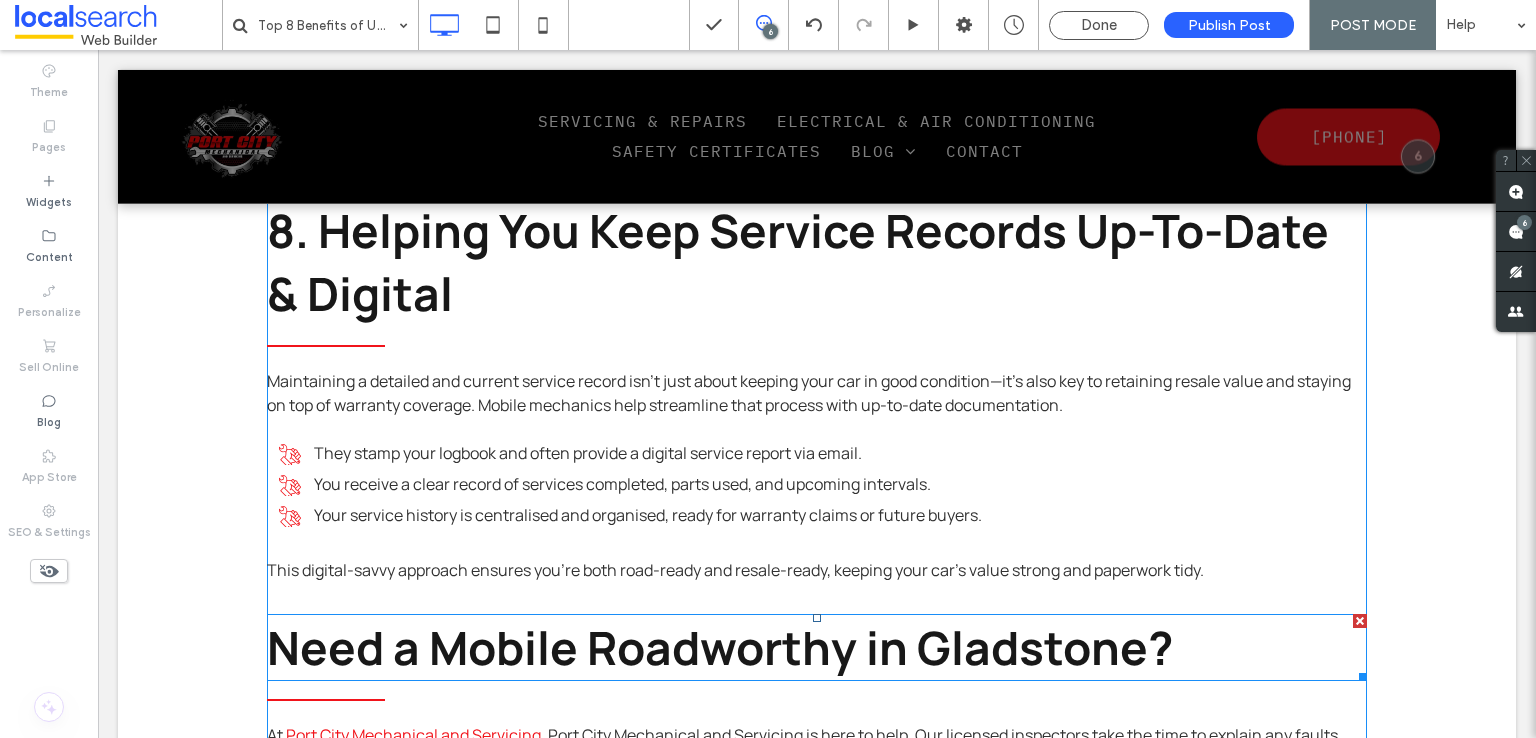 click on "Need a Mobile Roadworthy in Gladstone?" at bounding box center (720, 647) 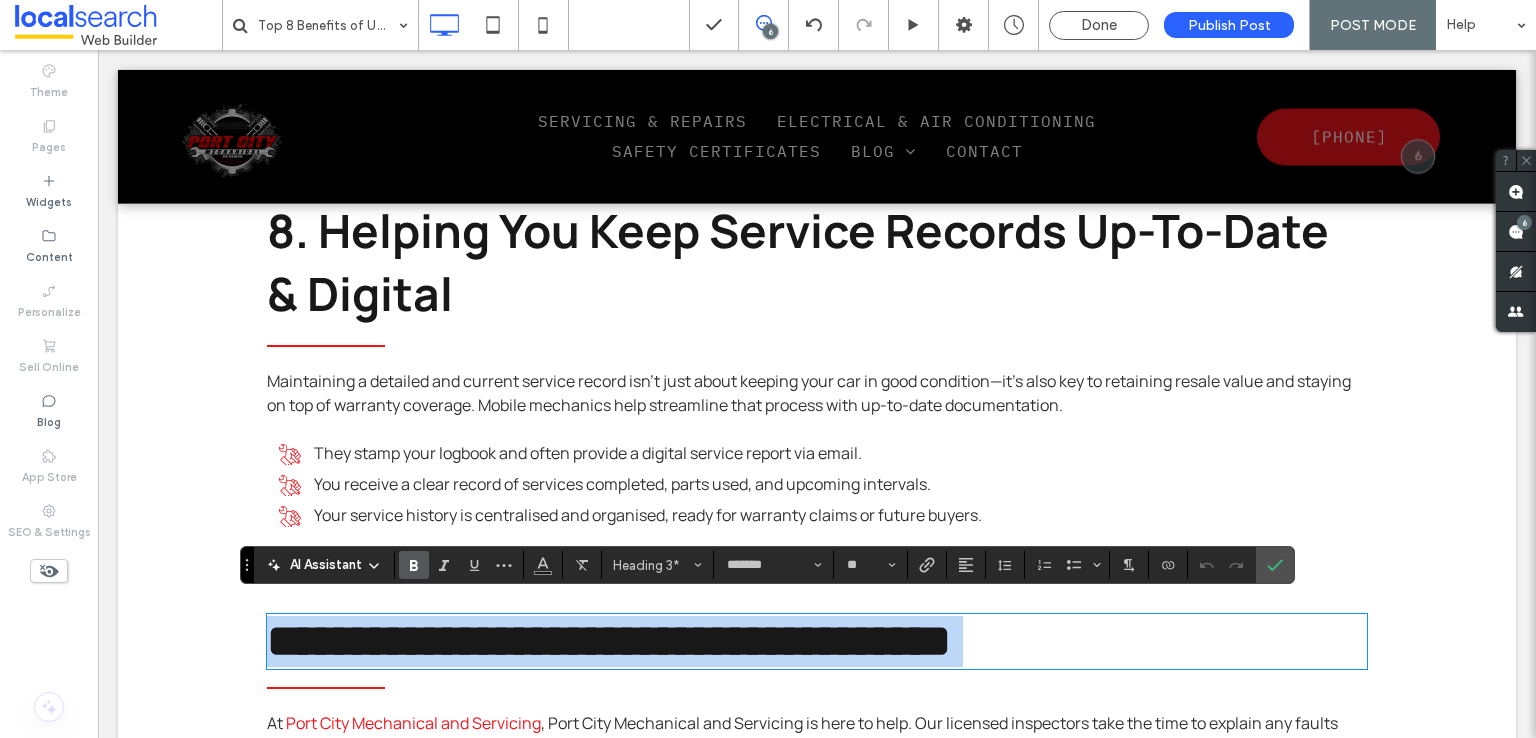 type on "**" 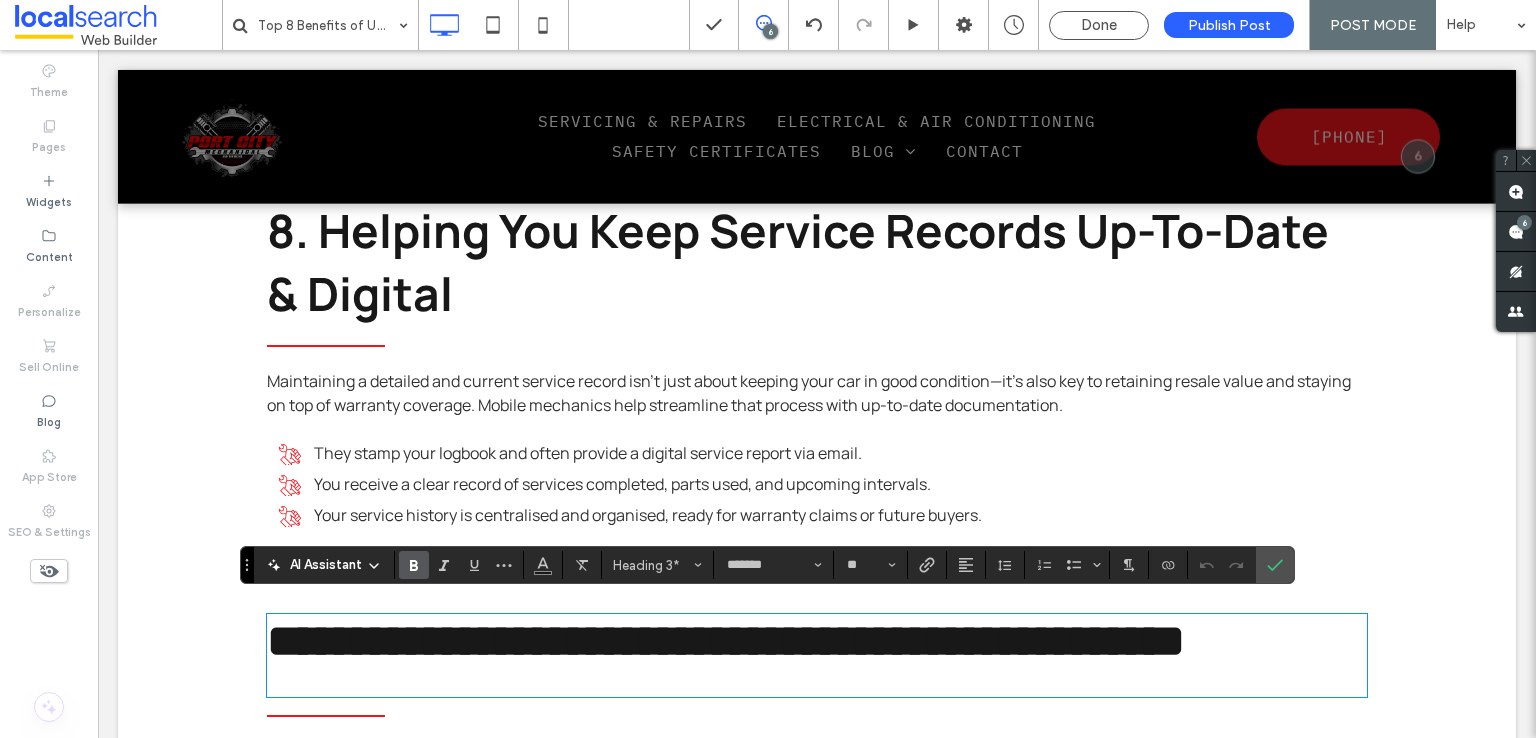 scroll, scrollTop: 4252, scrollLeft: 0, axis: vertical 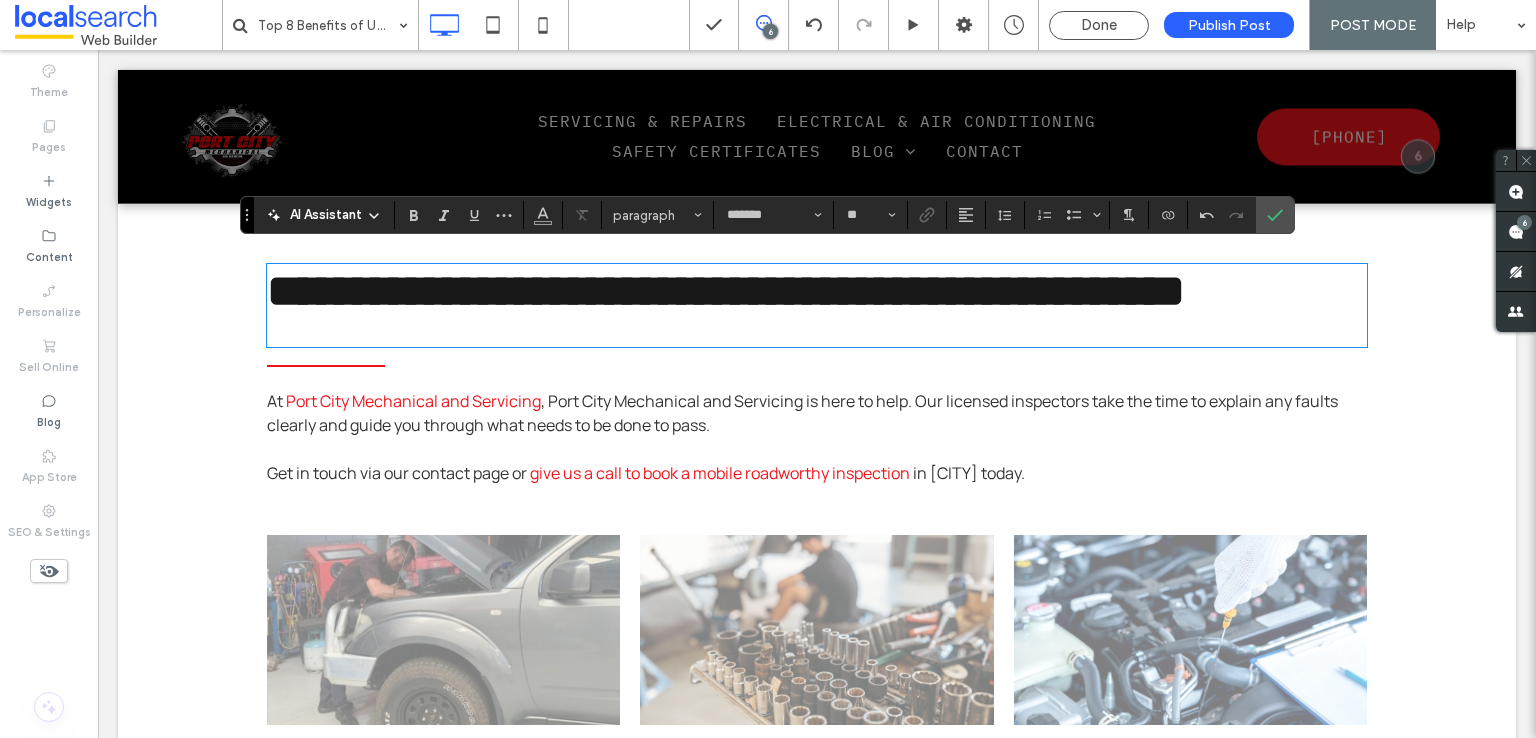 click on ", we offer mobile roadworthy inspections across Gladstone. We understand how inconvenient it can be to bring your vehicle into a workshop, so we come to you—whether you’re at home, at work, or anywhere else. Our licensed inspectors take the time to explain any faults clearly and guide you through what needs to be done to pass." at bounding box center [802, 413] 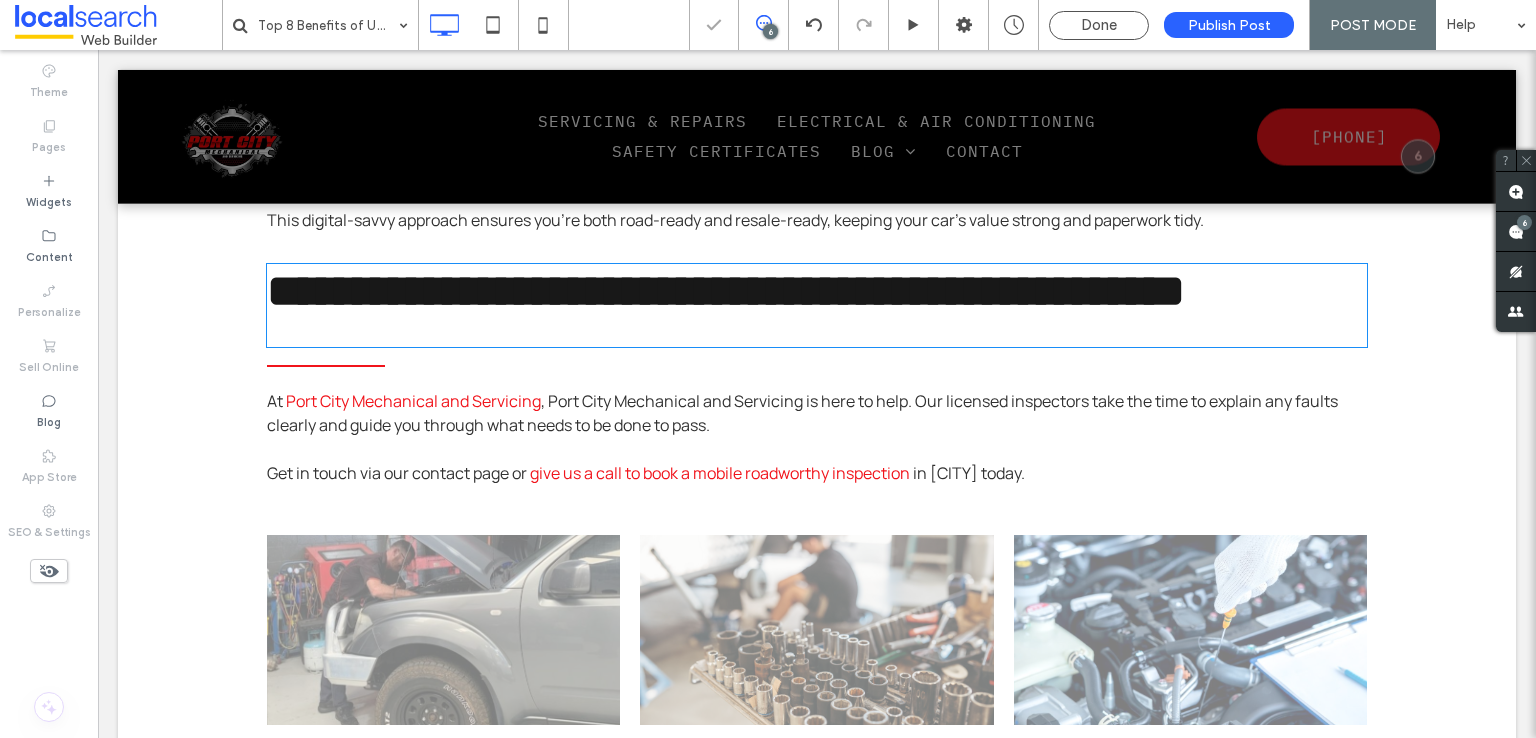 click on ", we offer mobile roadworthy inspections across Gladstone. We understand how inconvenient it can be to bring your vehicle into a workshop, so we come to you—whether you’re at home, at work, or anywhere else. Our licensed inspectors take the time to explain any faults clearly and guide you through what needs to be done to pass." at bounding box center (802, 413) 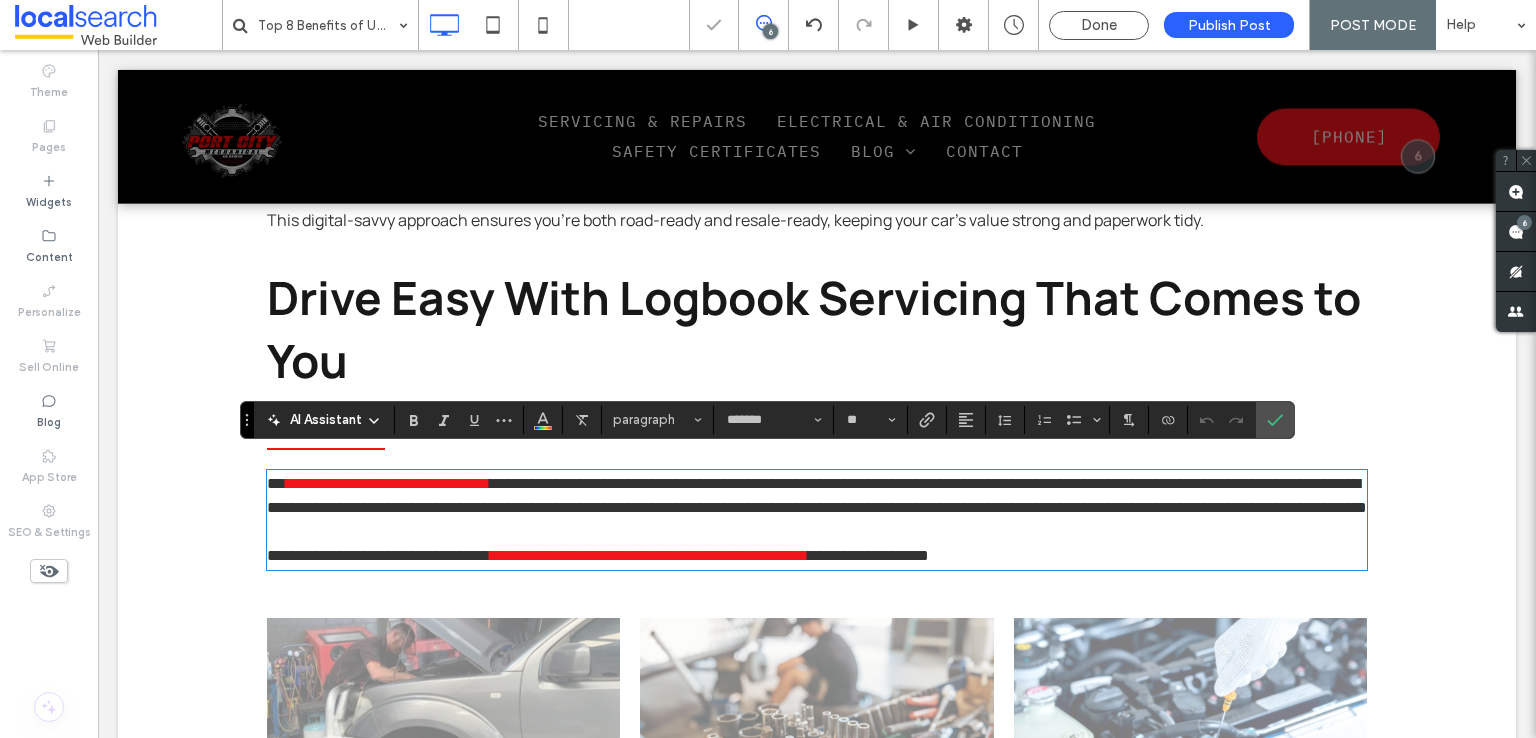 scroll, scrollTop: 0, scrollLeft: 0, axis: both 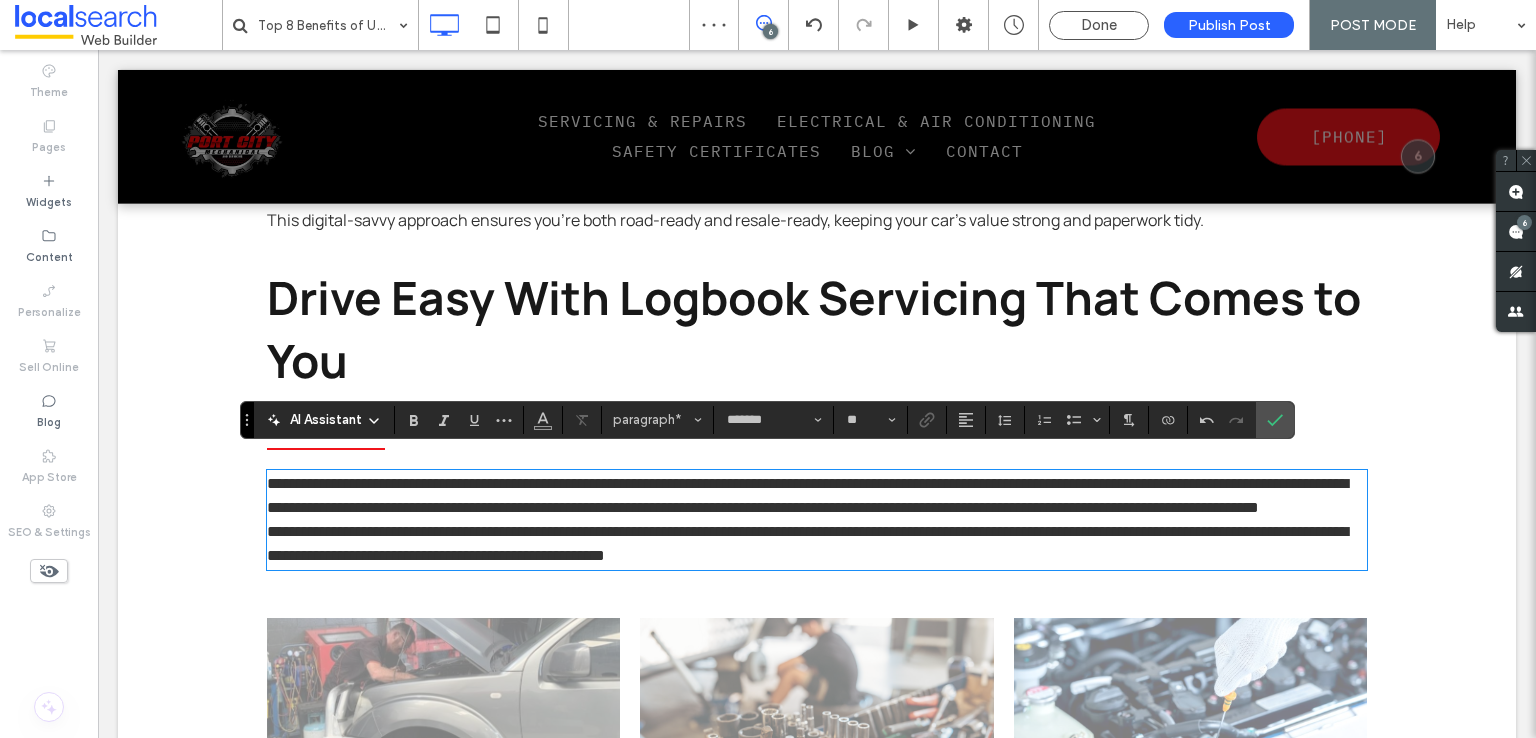 click on "**********" at bounding box center (817, 496) 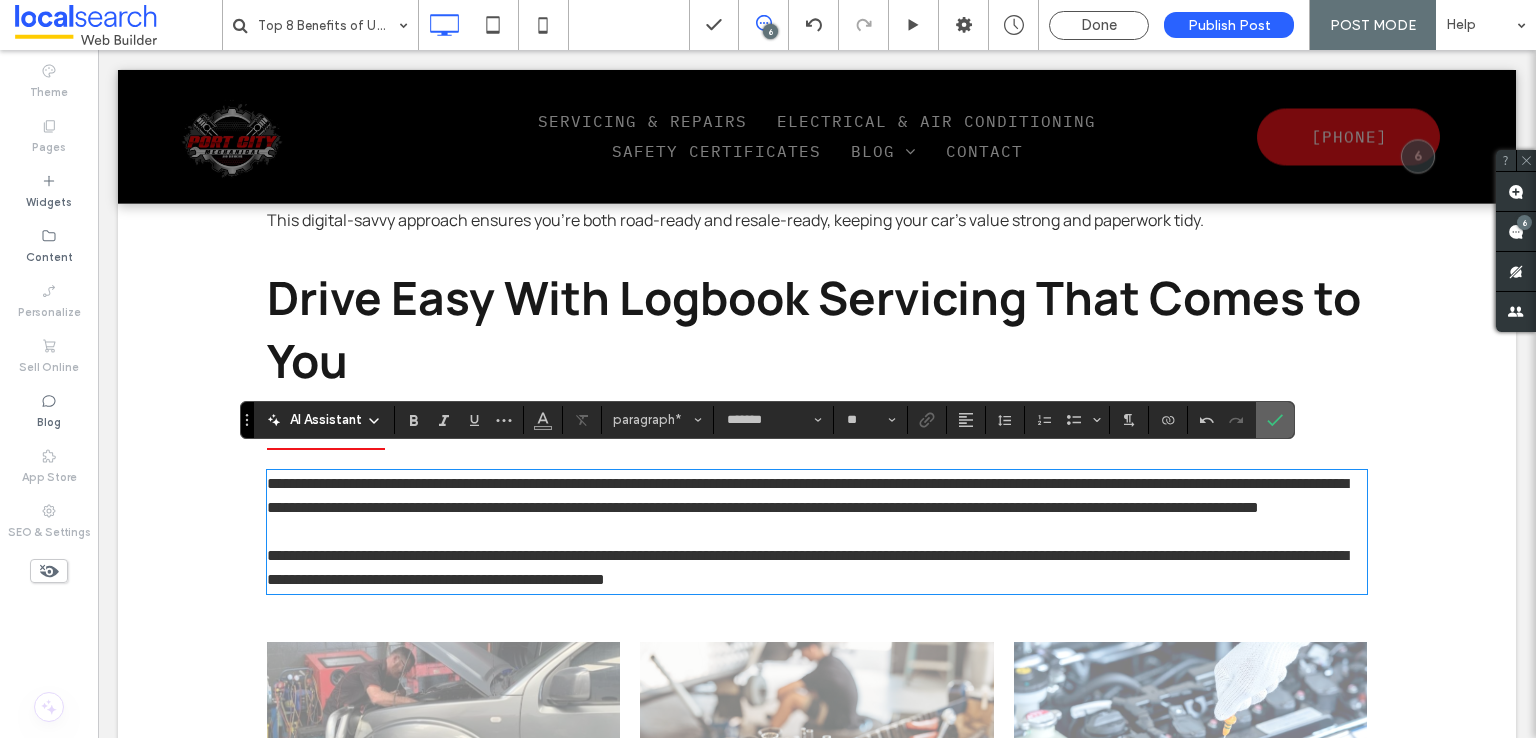 click 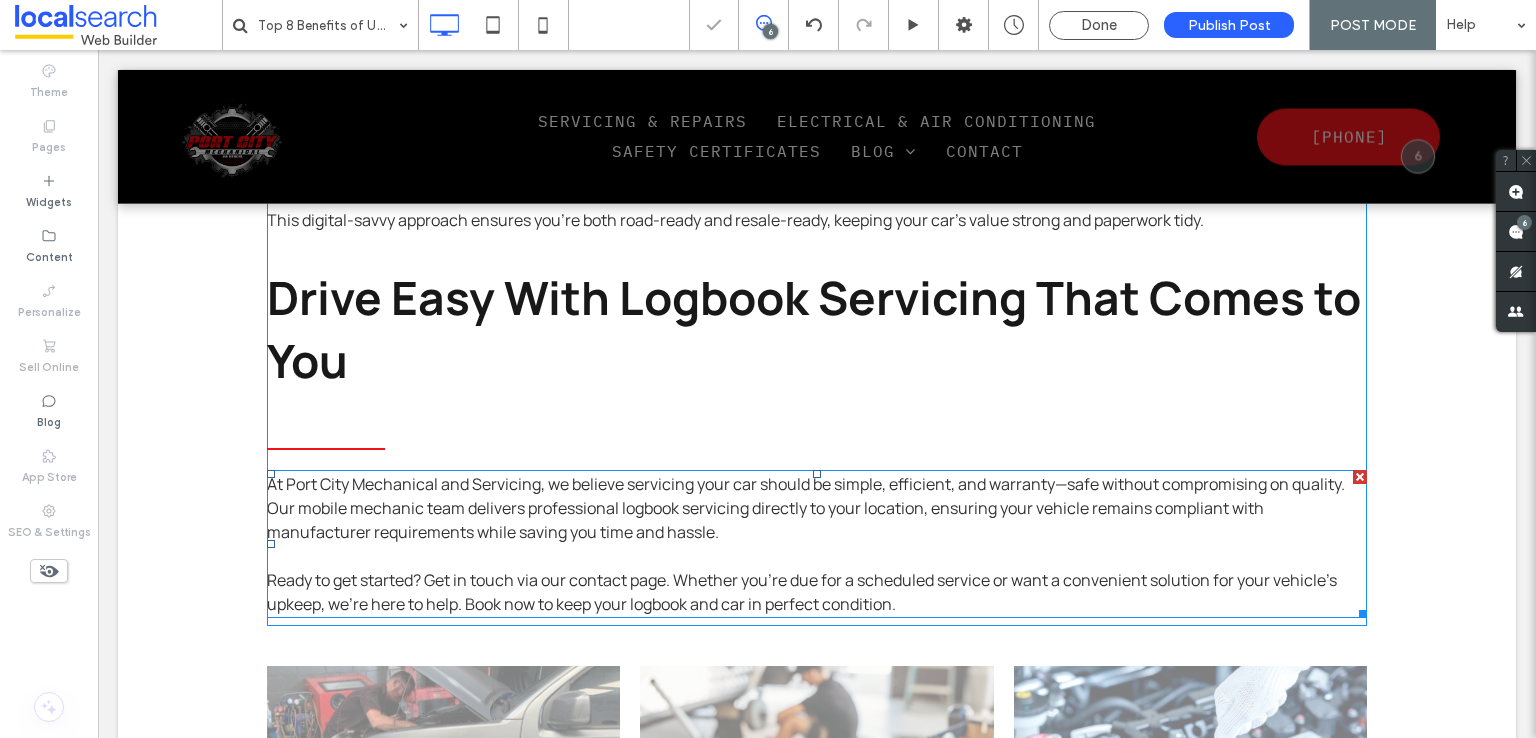 click on "At Port City Mechanical and Servicing, we believe servicing your car should be simple, efficient, and warranty—safe without compromising on quality. Our mobile mechanic team delivers professional logbook servicing directly to your location, ensuring your vehicle remains compliant with manufacturer requirements while saving you time and hassle." at bounding box center (806, 508) 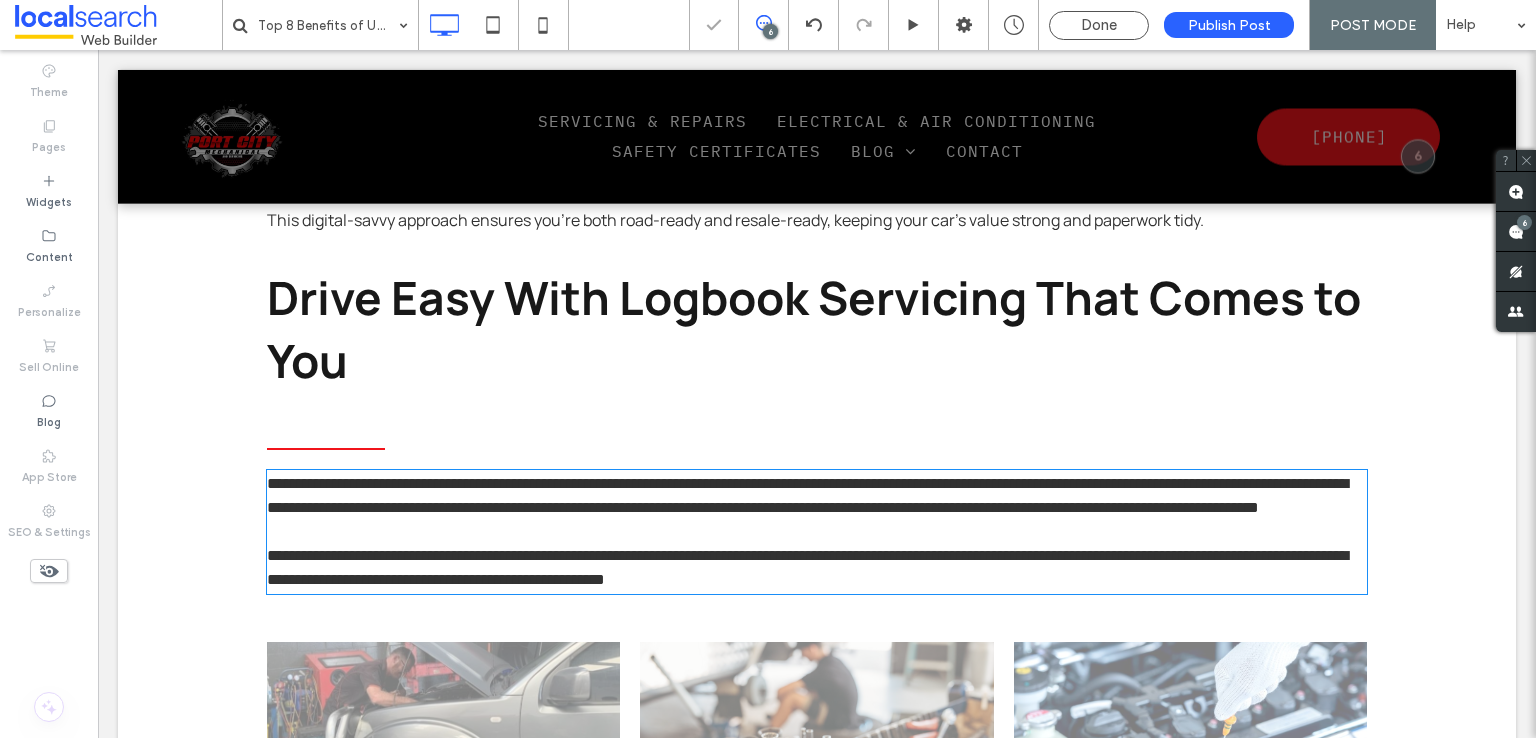type on "*******" 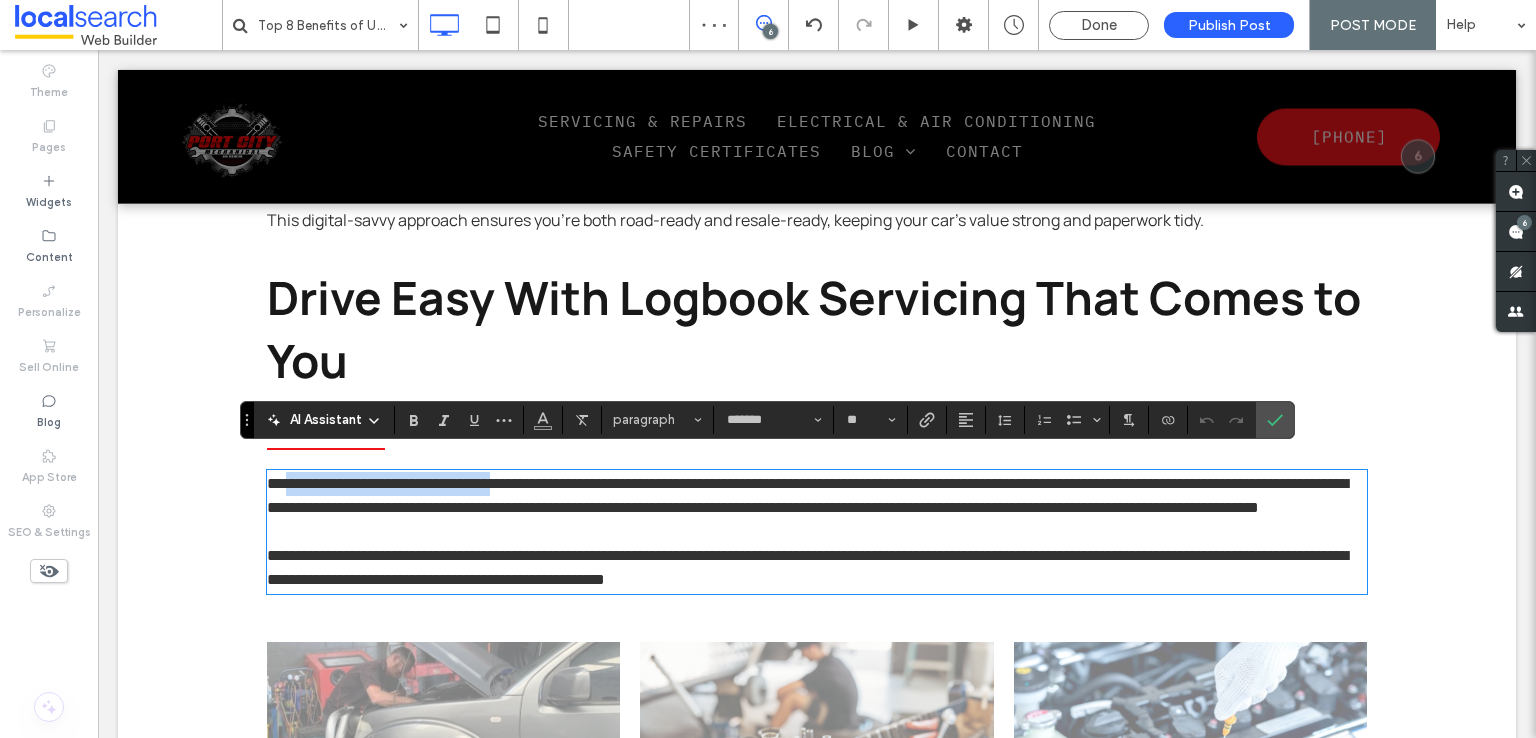drag, startPoint x: 532, startPoint y: 471, endPoint x: 280, endPoint y: 475, distance: 252.03174 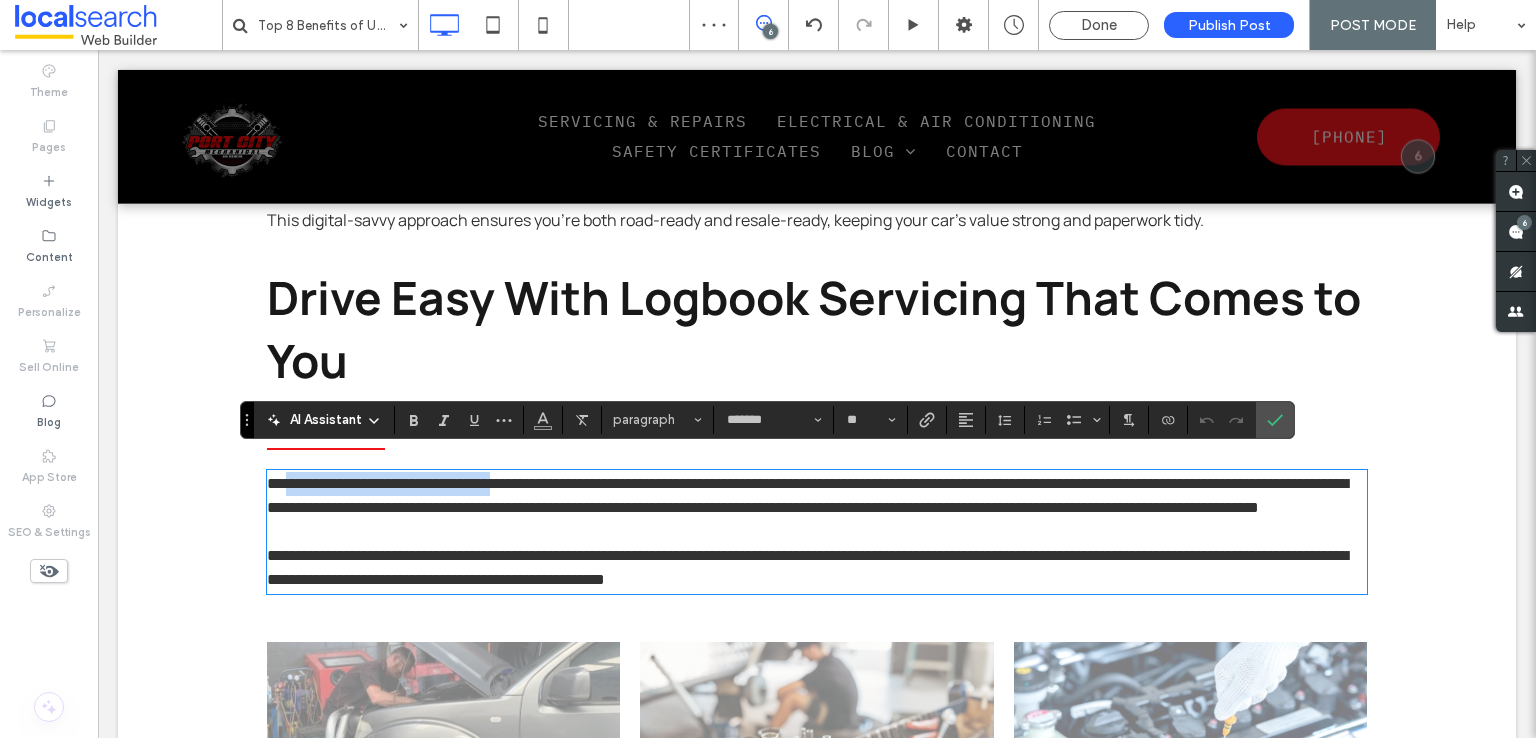 click on "**********" at bounding box center [807, 495] 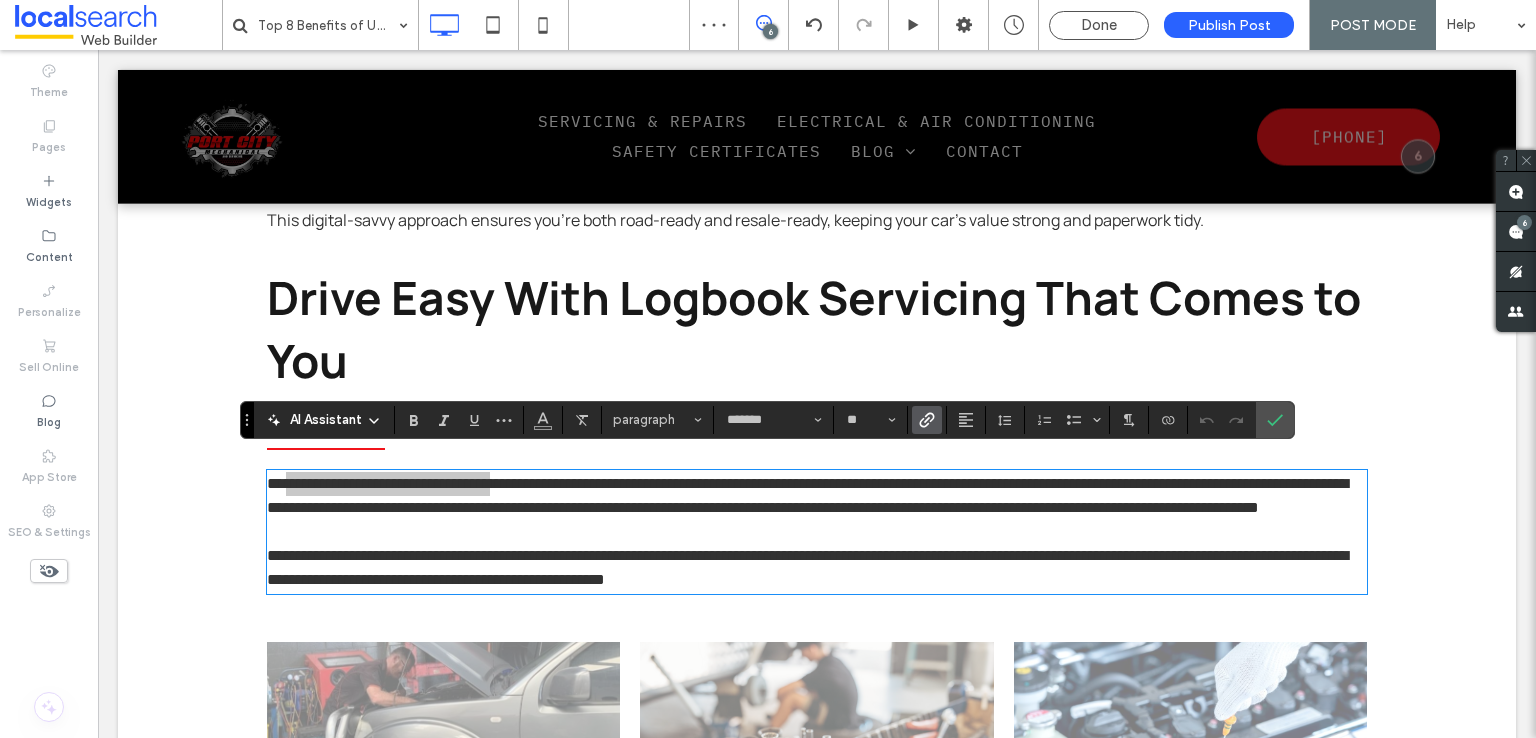 click 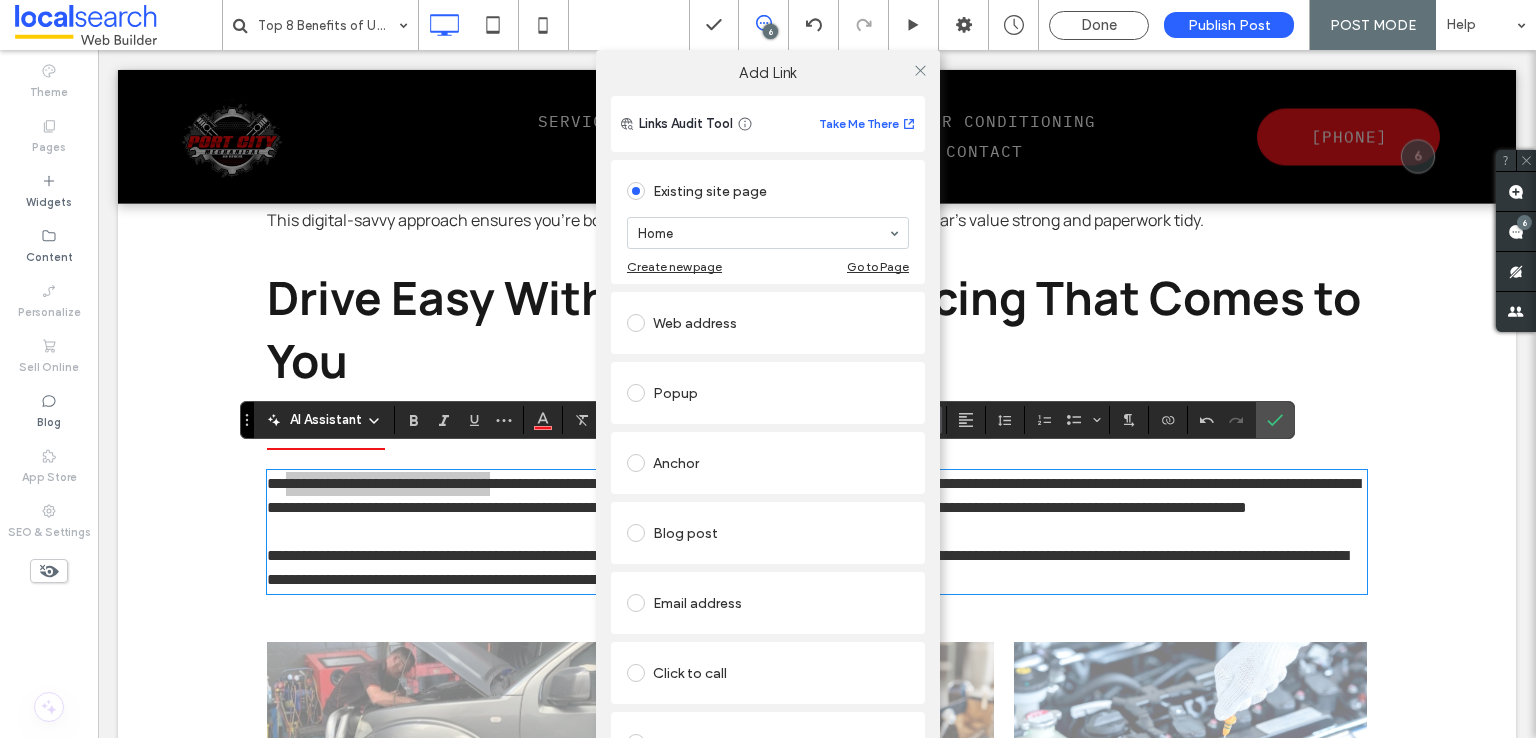 click at bounding box center (920, 70) 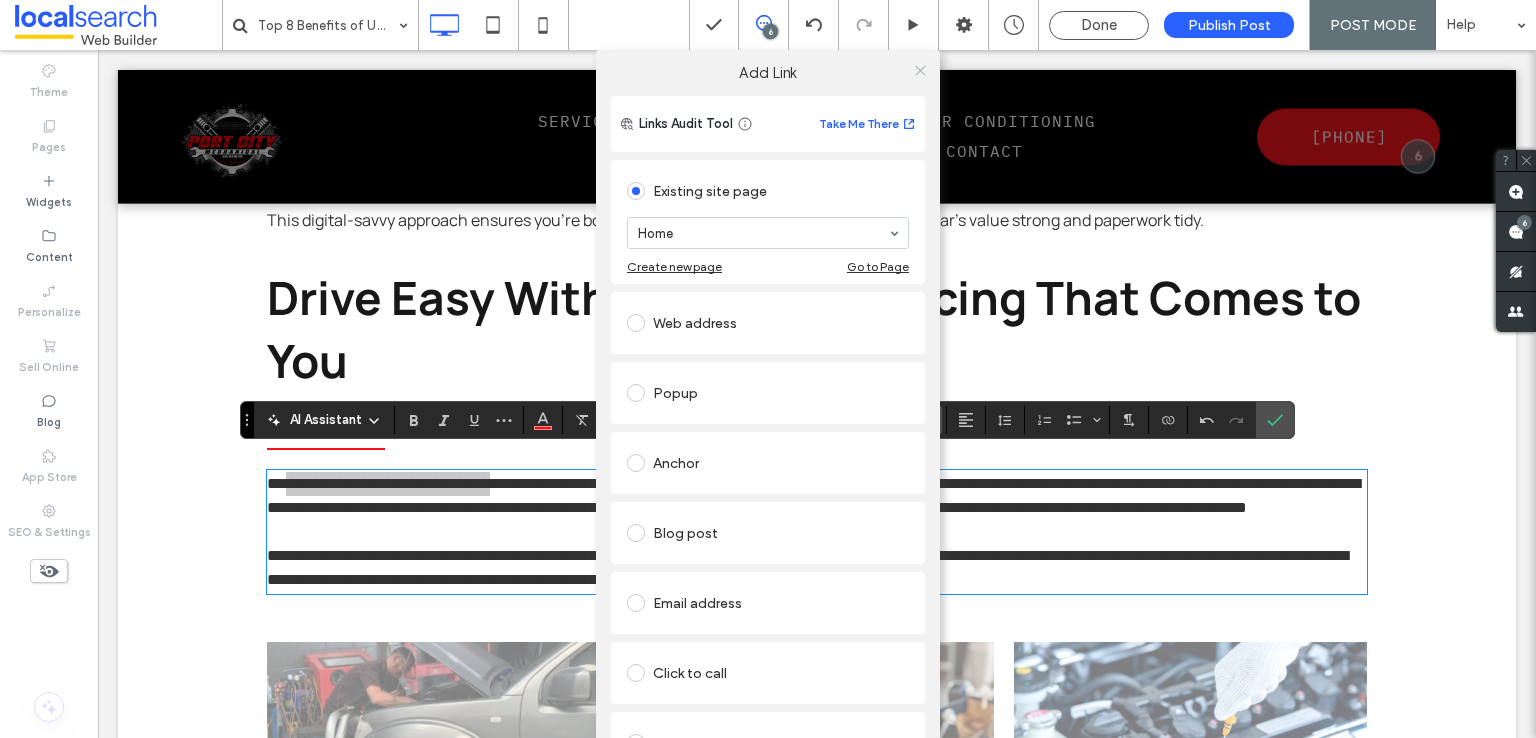 click 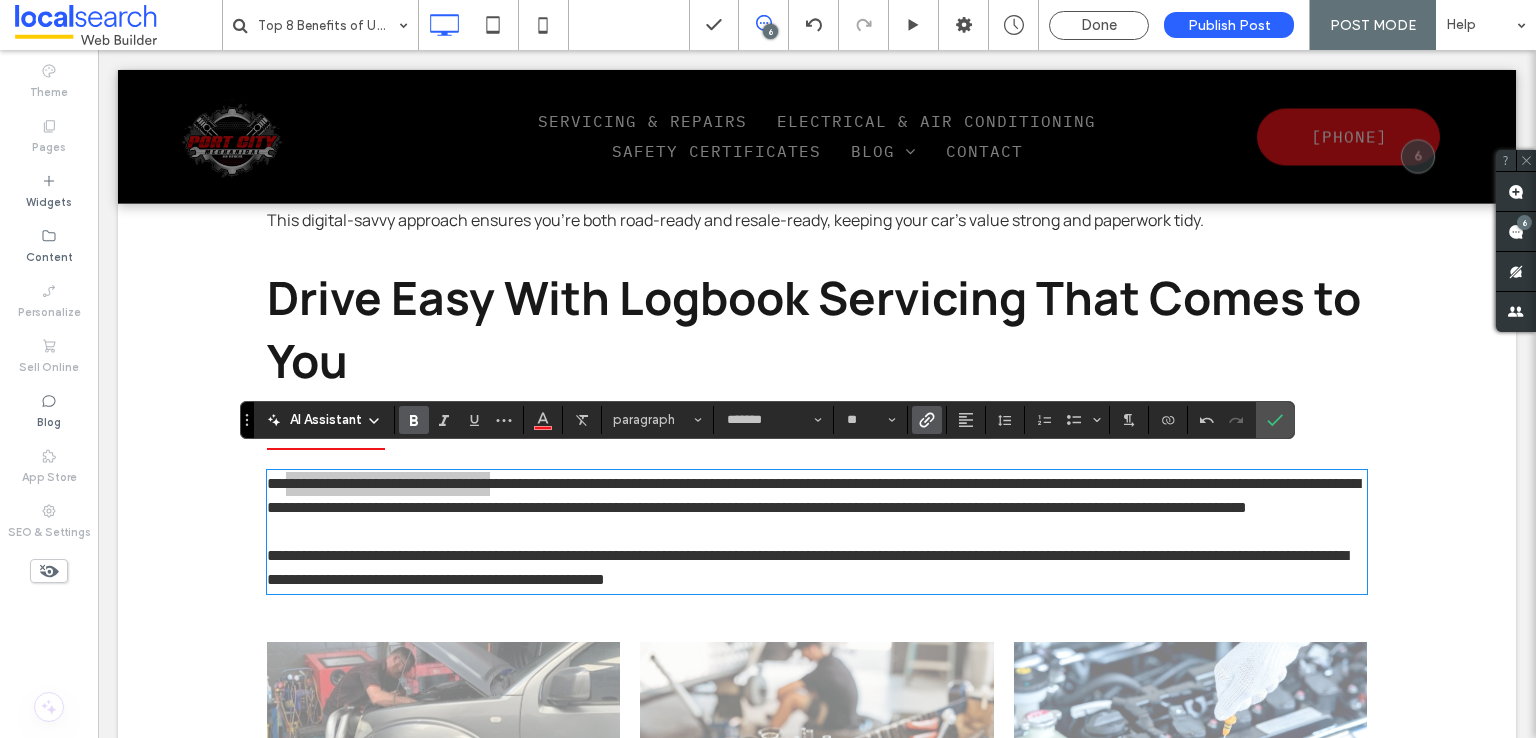 click 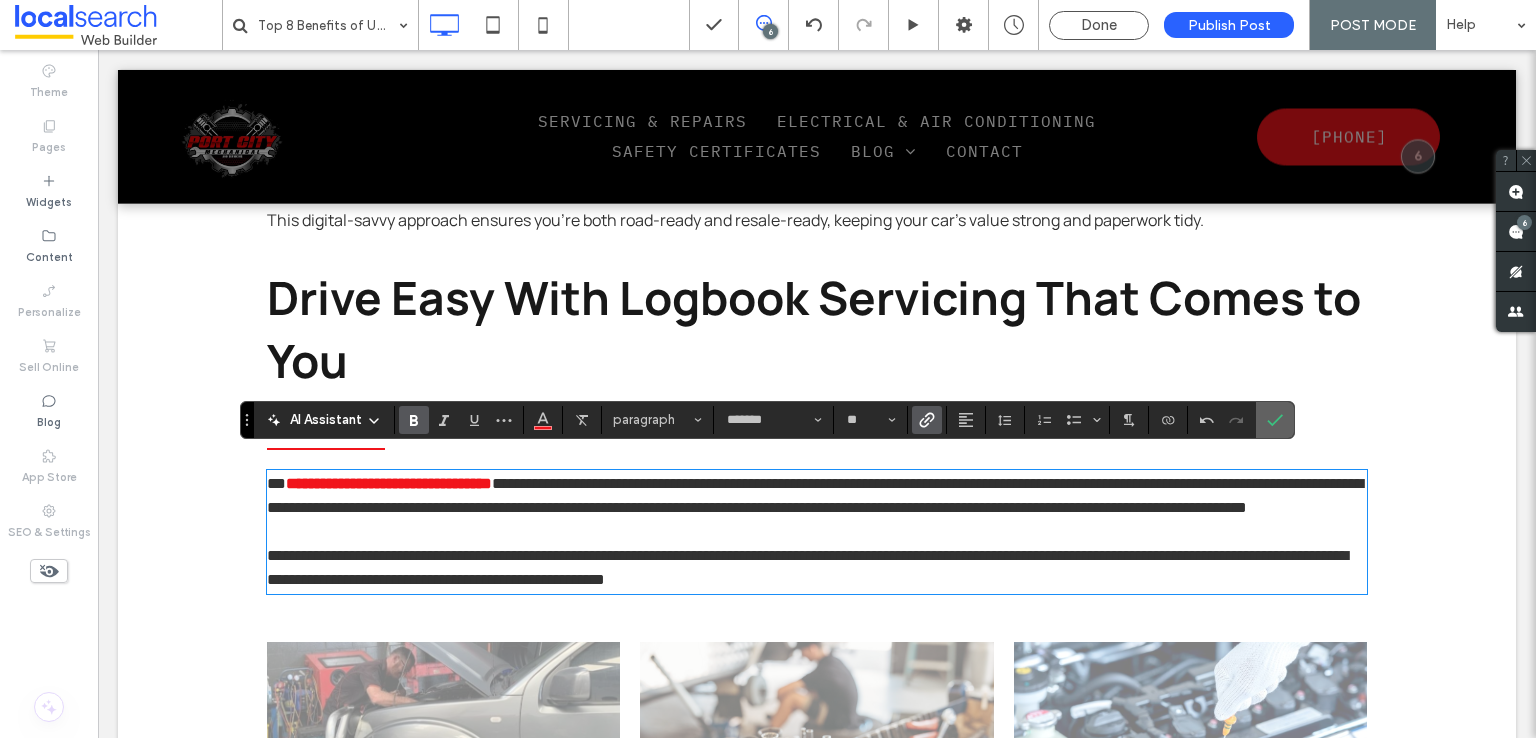 click at bounding box center [1275, 420] 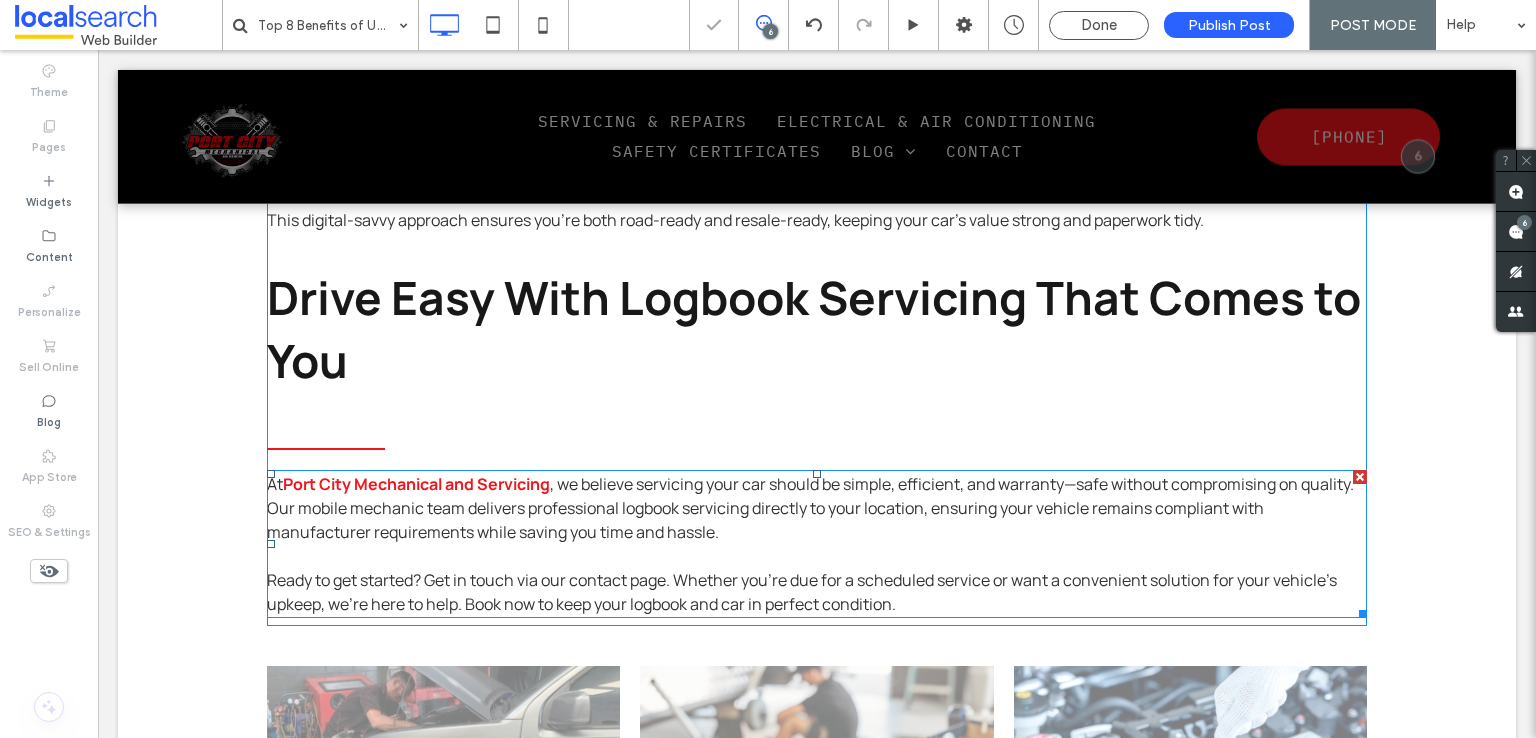 click on "Ready to get started? Get in touch via our contact page. Whether you’re due for a scheduled service or want a convenient solution for your vehicle’s upkeep, we’re here to help. Book now to keep your logbook and car in perfect condition." at bounding box center (817, 592) 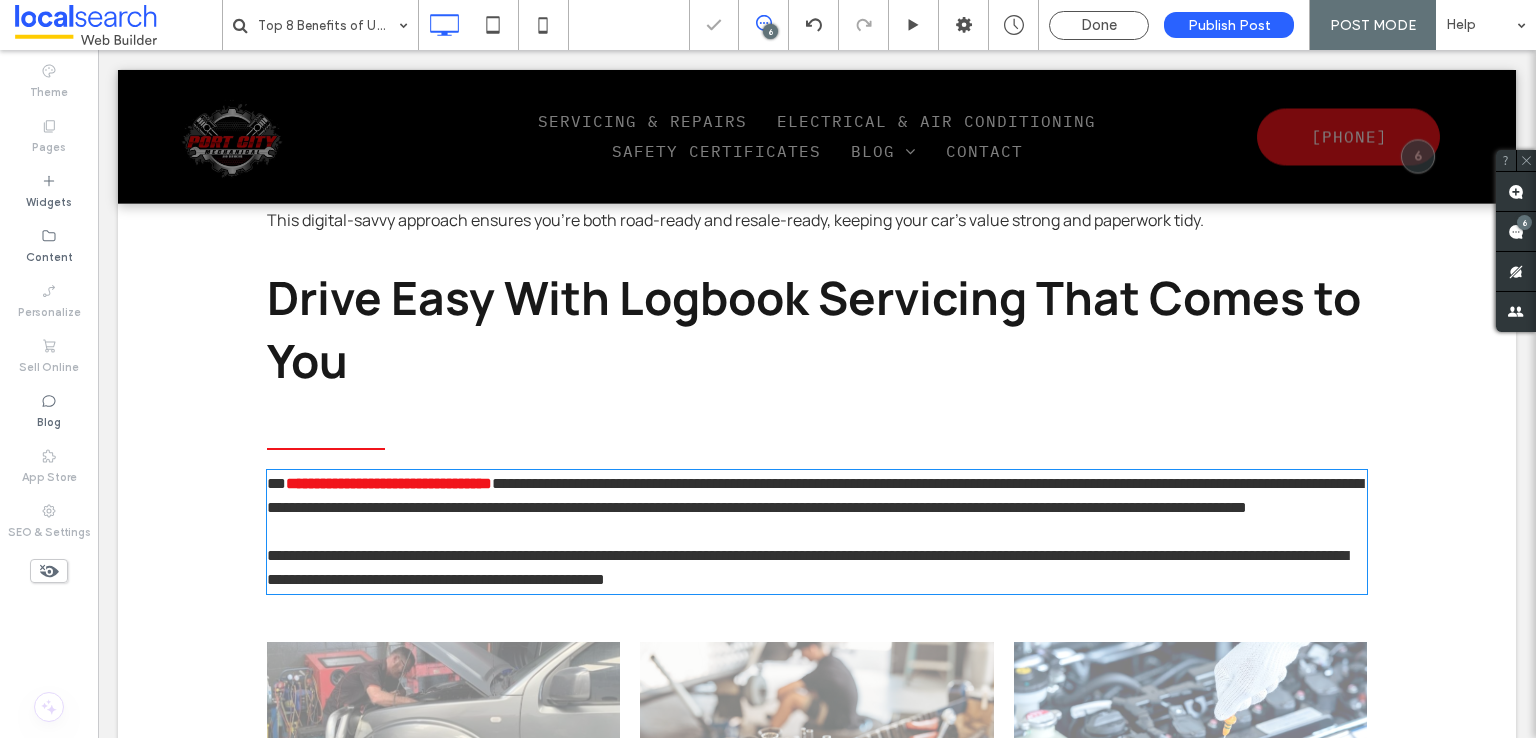 type on "*******" 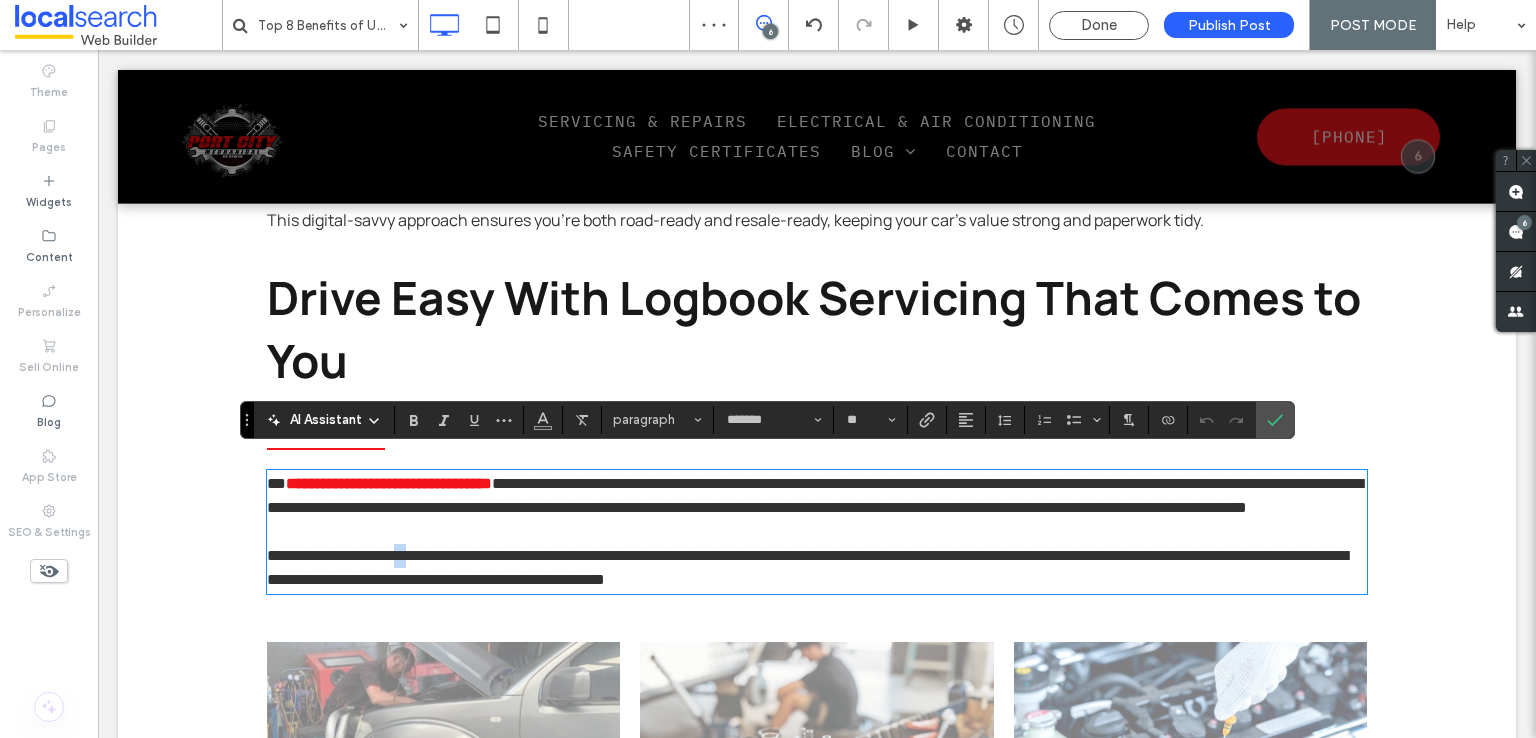 drag, startPoint x: 417, startPoint y: 561, endPoint x: 436, endPoint y: 561, distance: 19 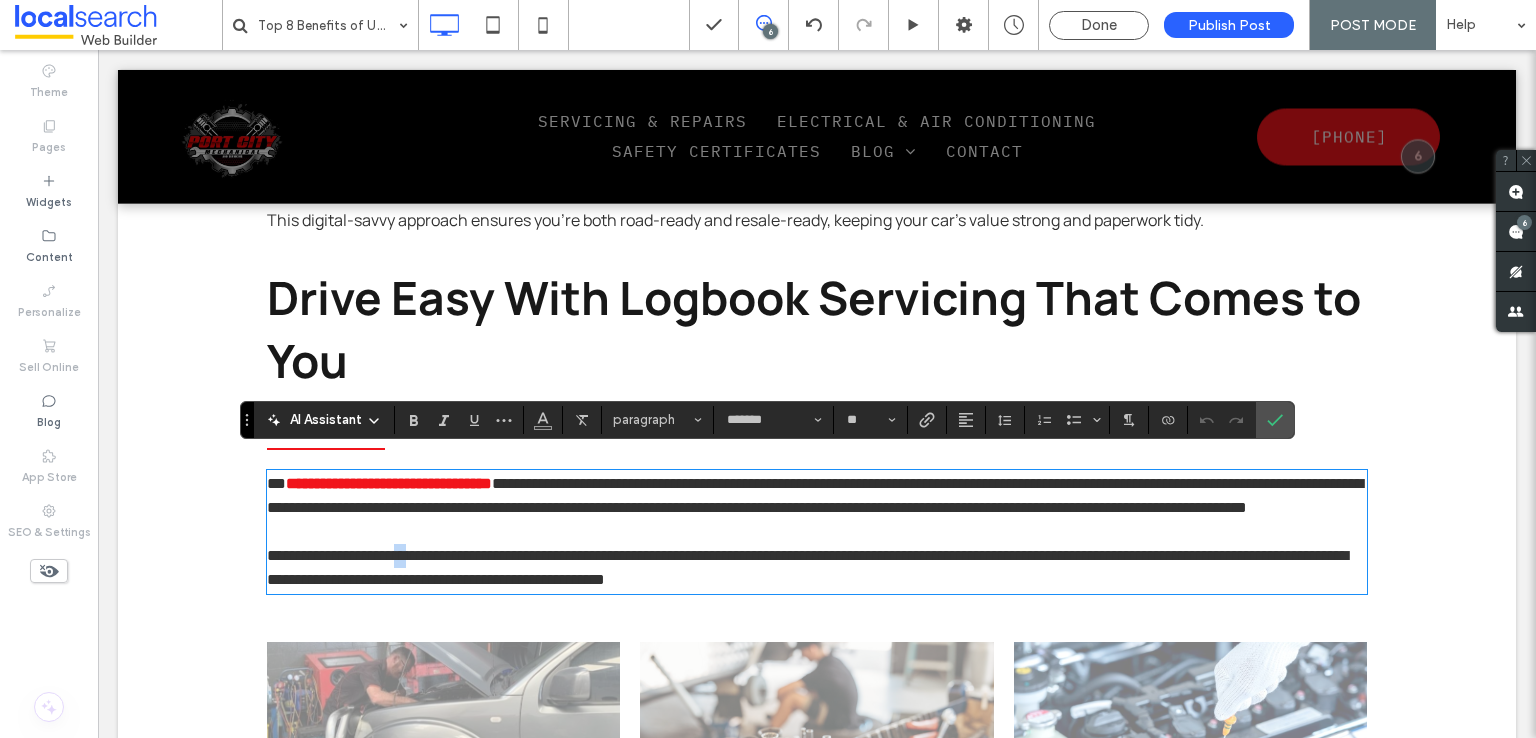 click on "**********" at bounding box center [807, 567] 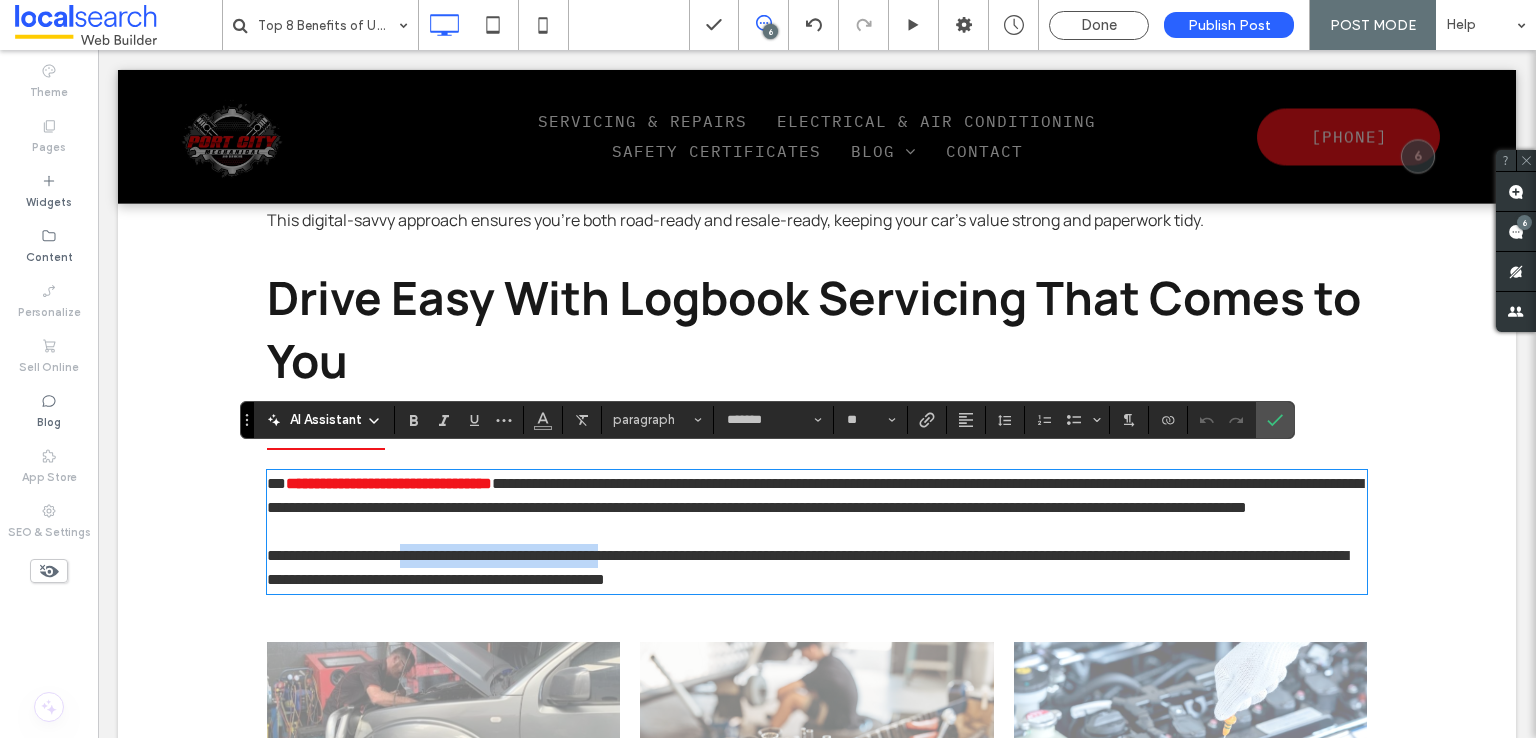 drag, startPoint x: 424, startPoint y: 561, endPoint x: 664, endPoint y: 560, distance: 240.00209 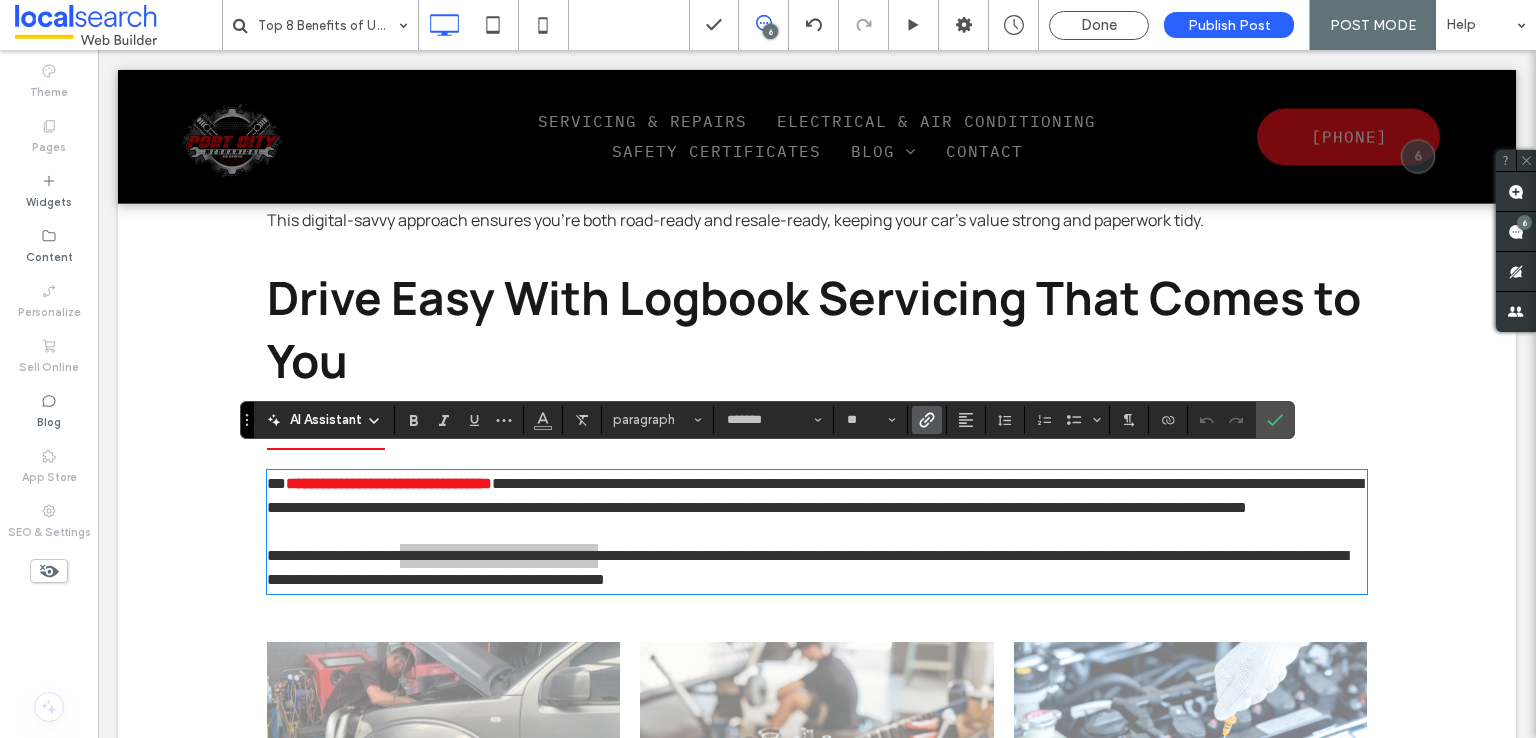 click 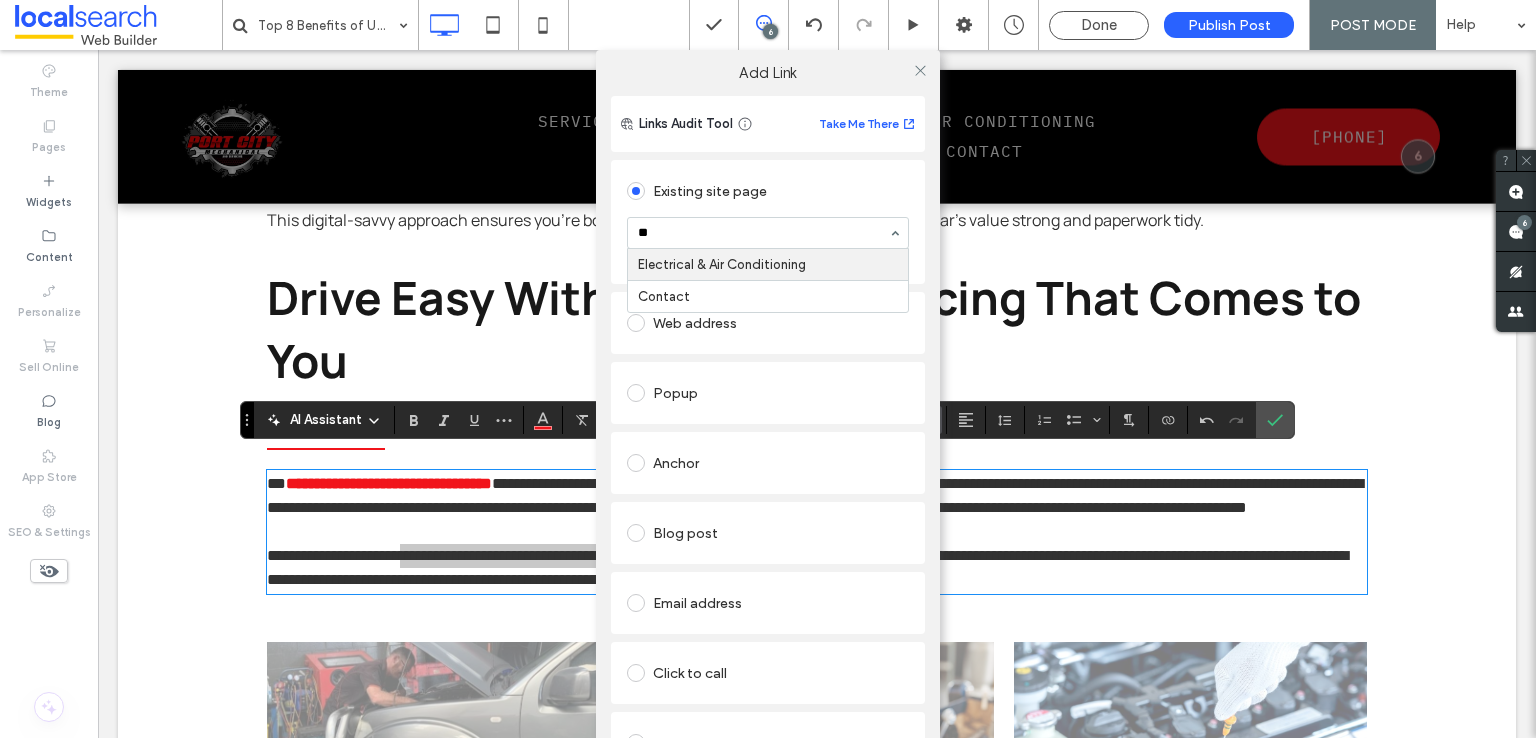 type on "***" 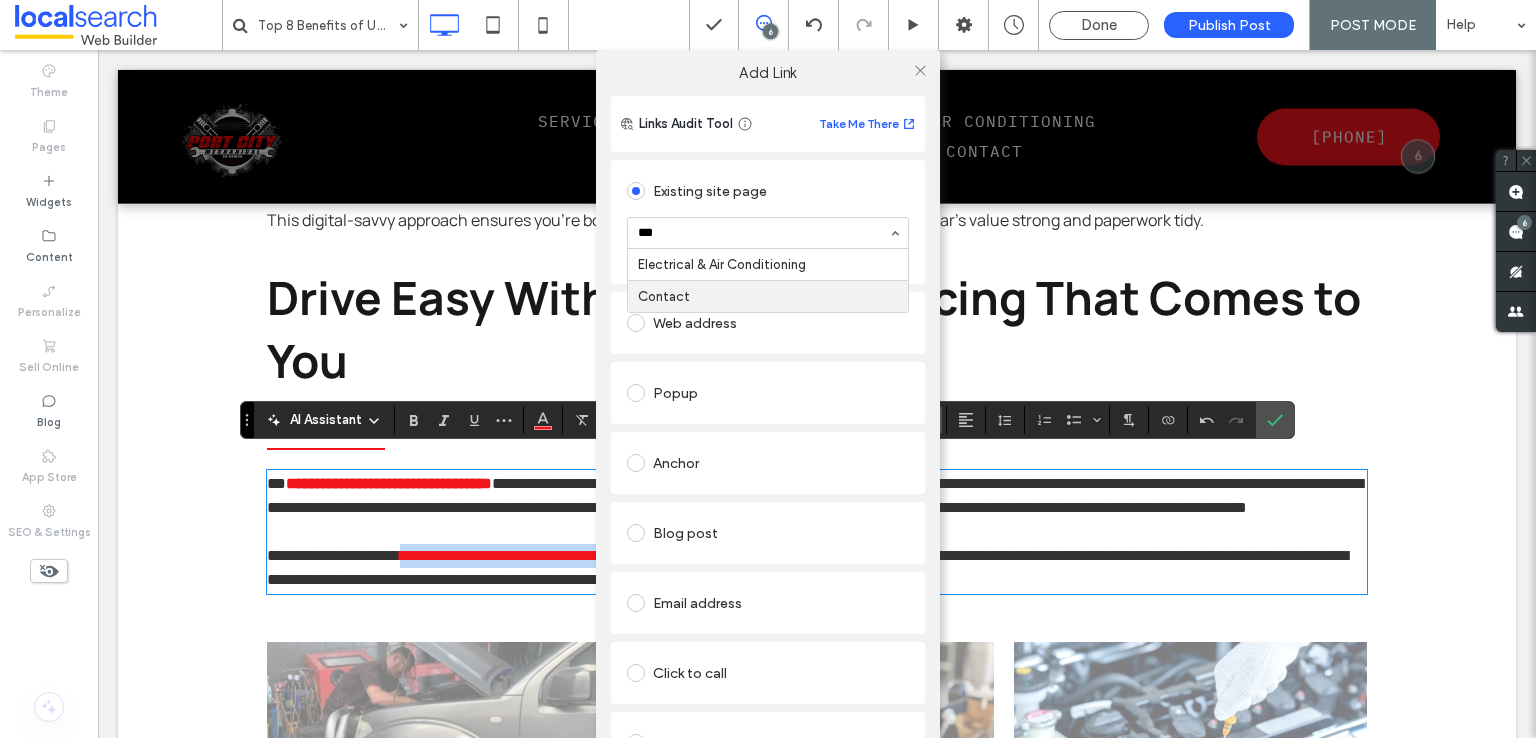 type 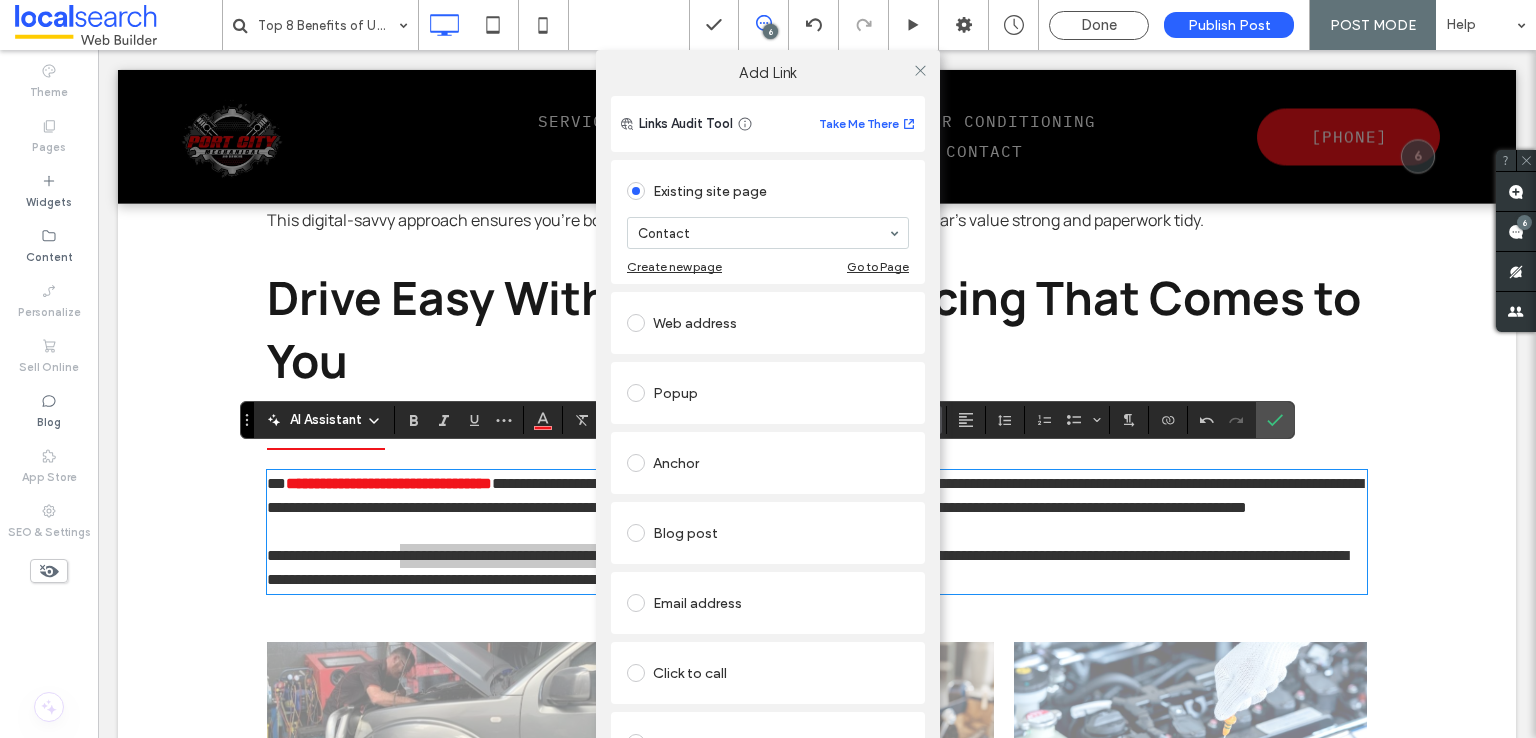 click at bounding box center [920, 70] 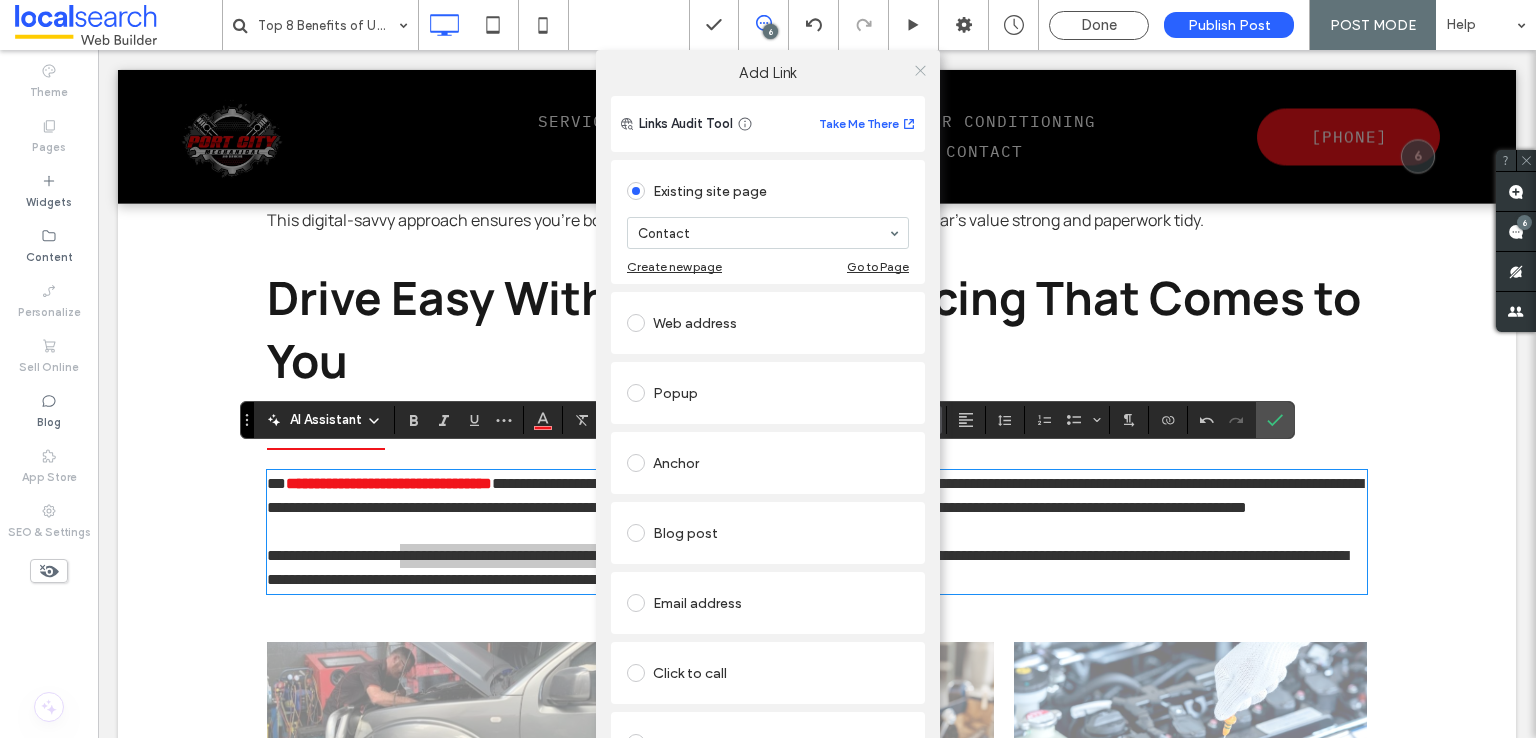 click 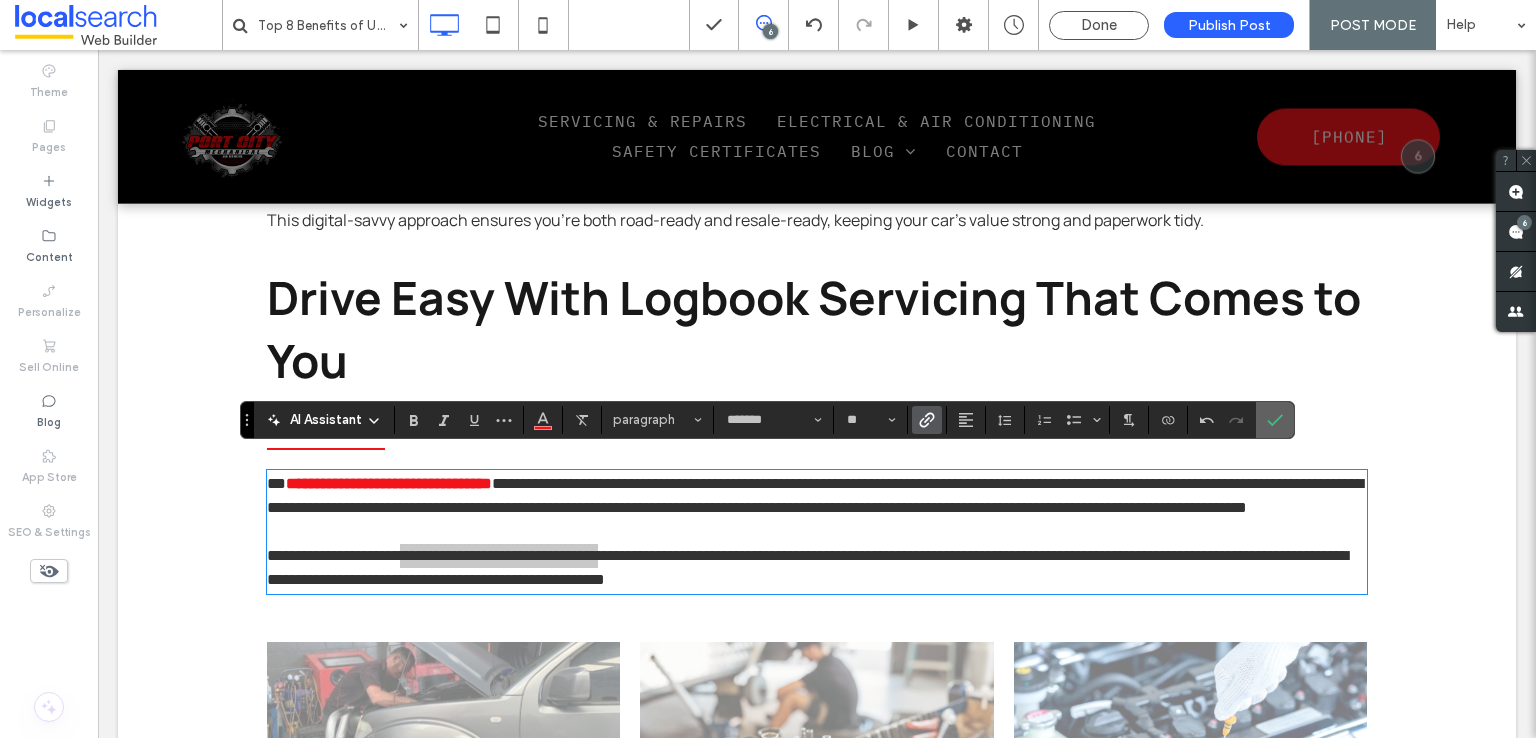 click at bounding box center [1275, 420] 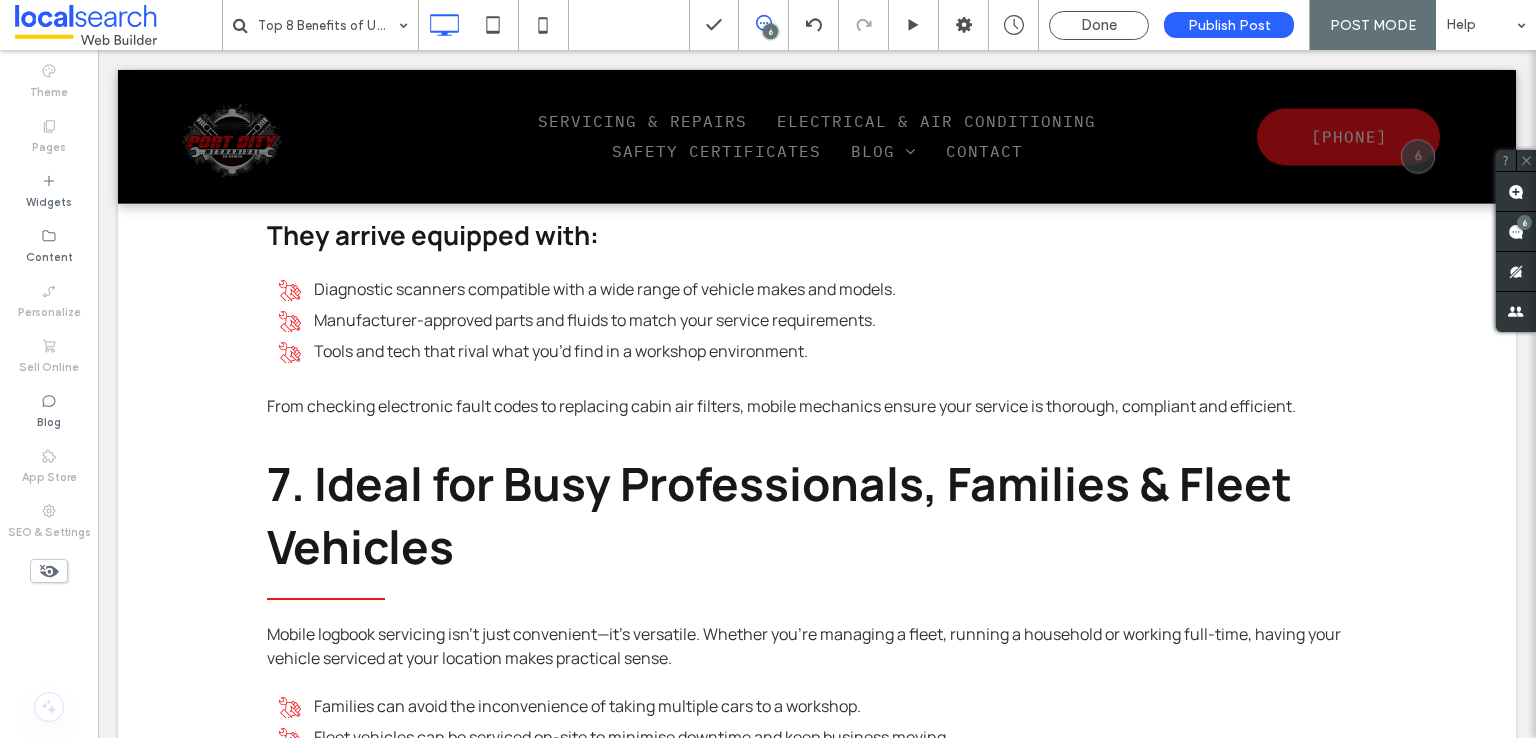 scroll, scrollTop: 6453, scrollLeft: 0, axis: vertical 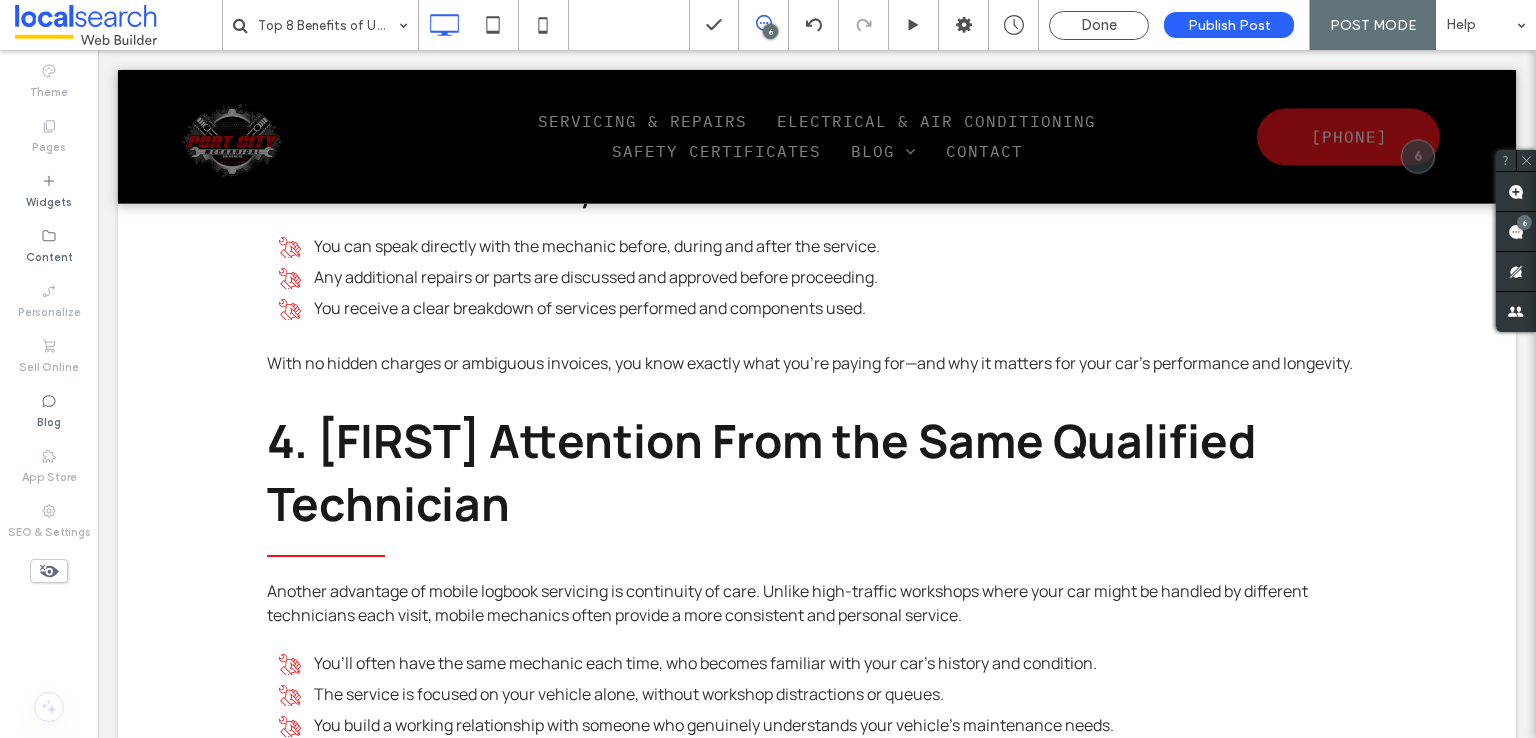 drag, startPoint x: 1534, startPoint y: 661, endPoint x: 1633, endPoint y: 326, distance: 349.3222 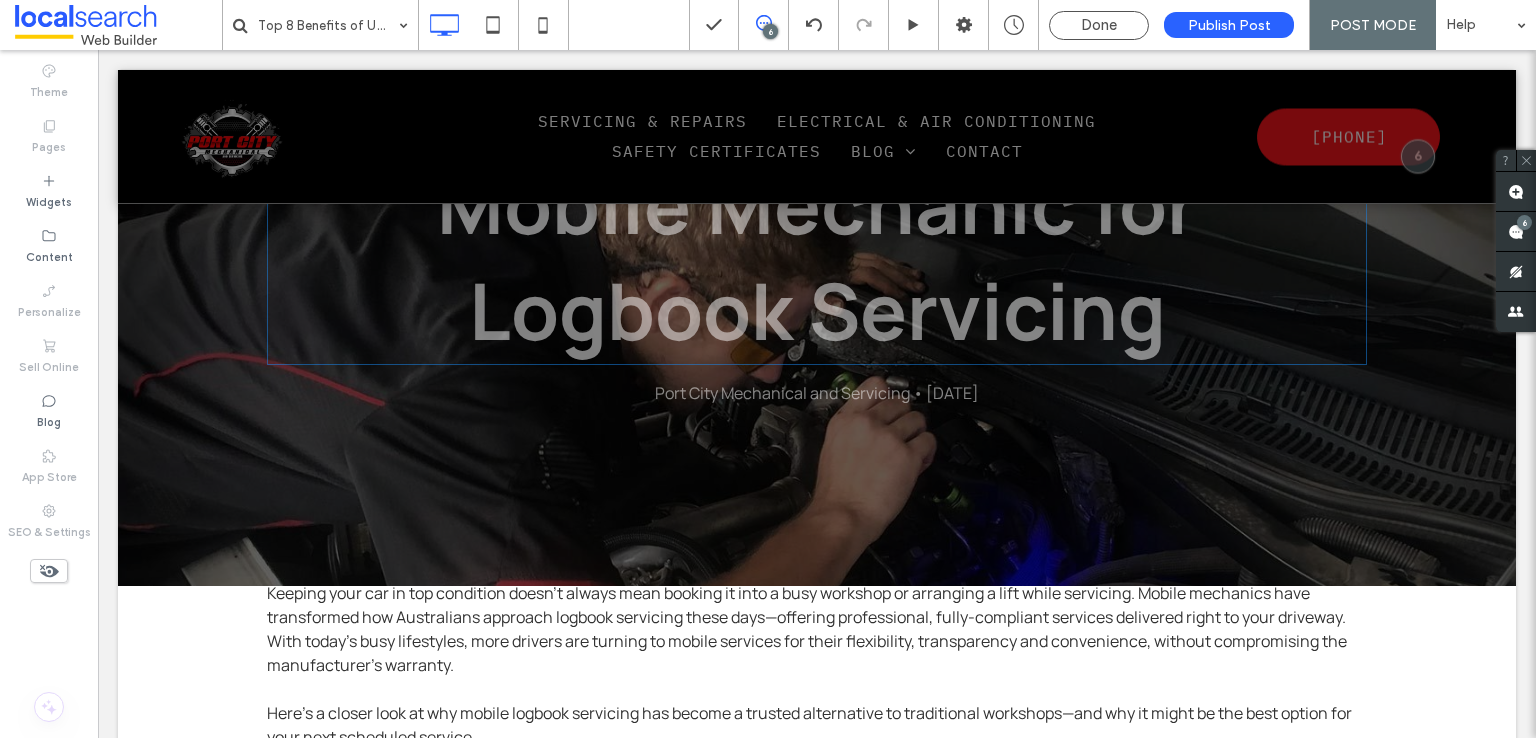 scroll, scrollTop: 324, scrollLeft: 0, axis: vertical 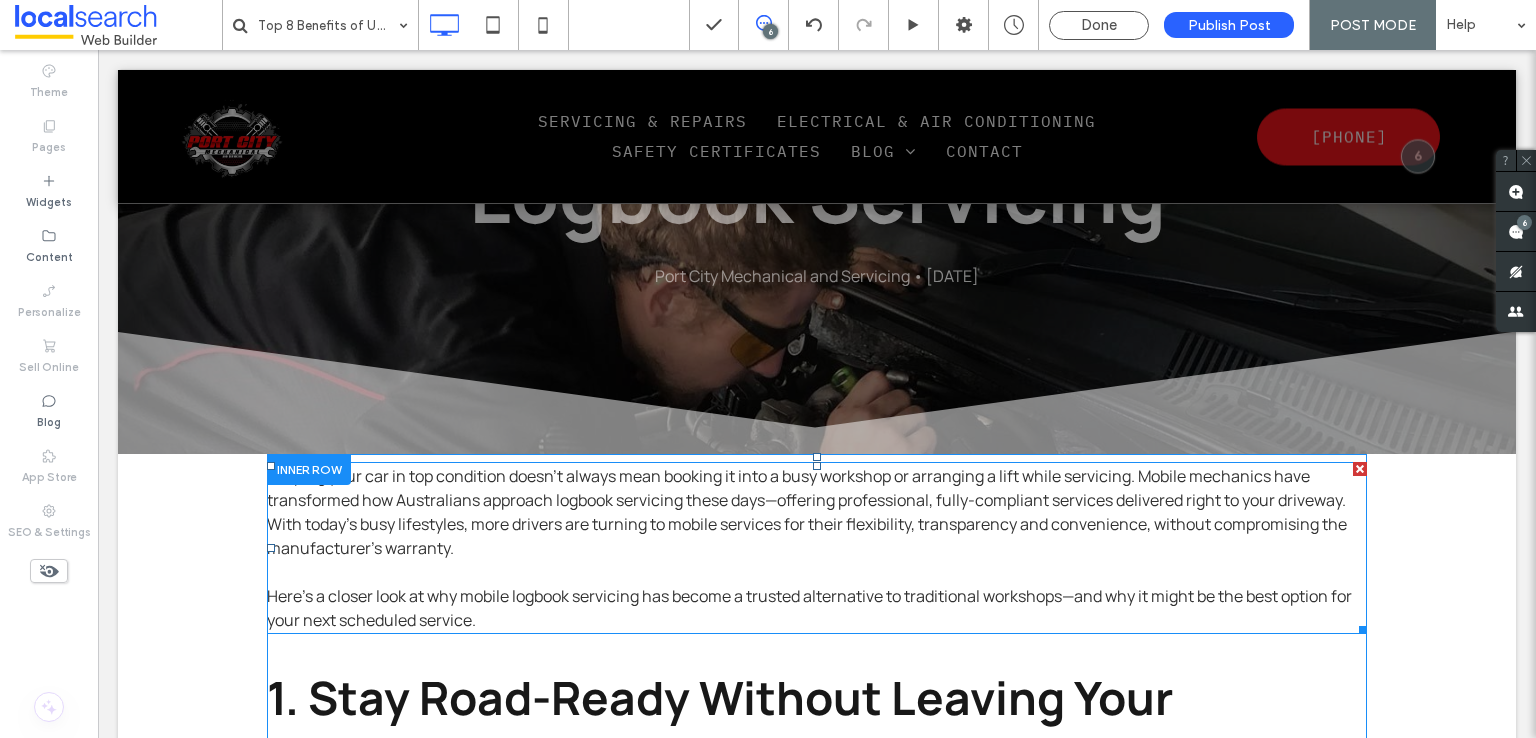 click on "Keeping your car in top condition doesn’t always mean booking it into a busy workshop or arranging a lift while servicing. Mobile mechanics have transformed how Australians approach logbook servicing these days—offering professional, fully-compliant services delivered right to your driveway. With today’s busy lifestyles, more drivers are turning to mobile services for their flexibility, transparency and convenience, without compromising the manufacturer’s warranty." at bounding box center [807, 512] 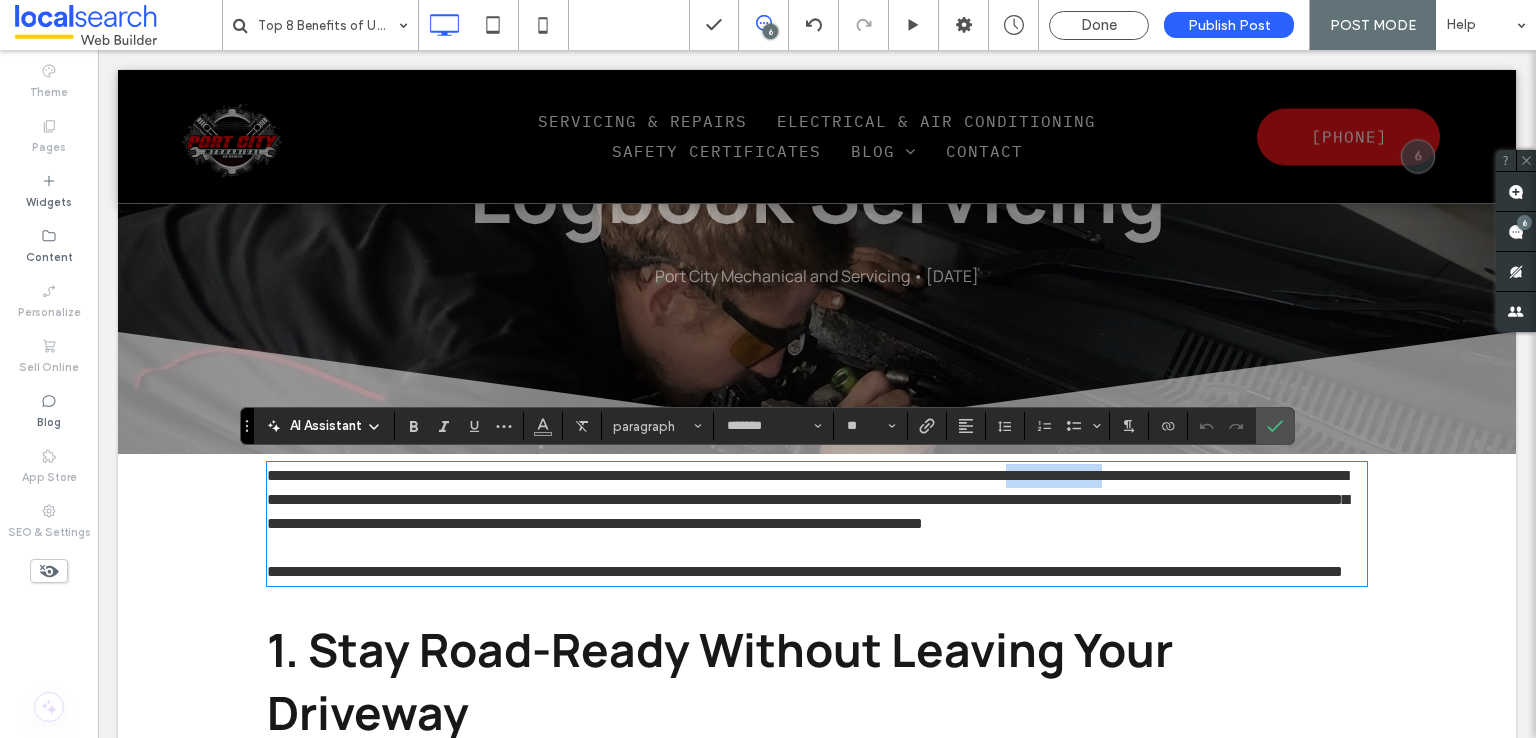 drag, startPoint x: 1267, startPoint y: 474, endPoint x: 1136, endPoint y: 474, distance: 131 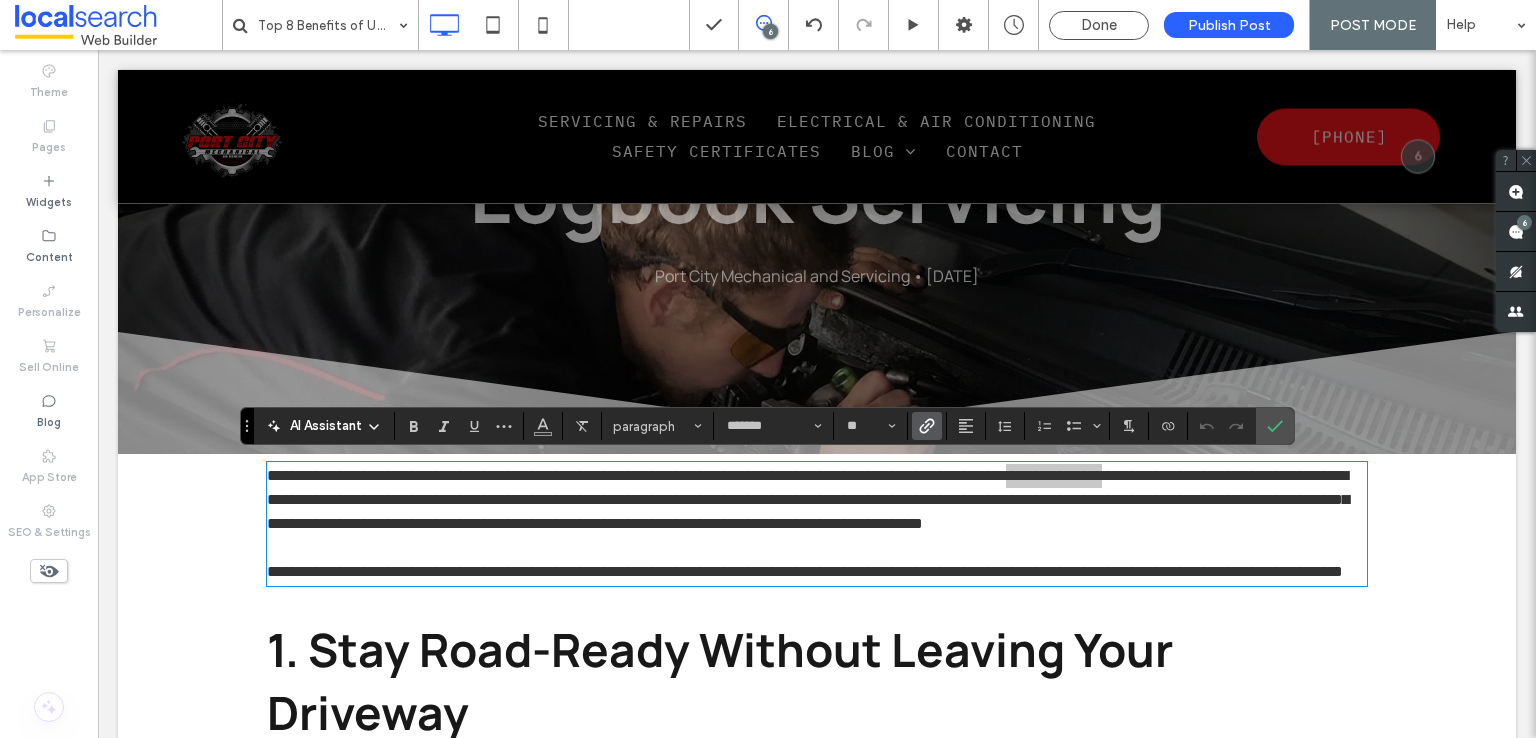 click 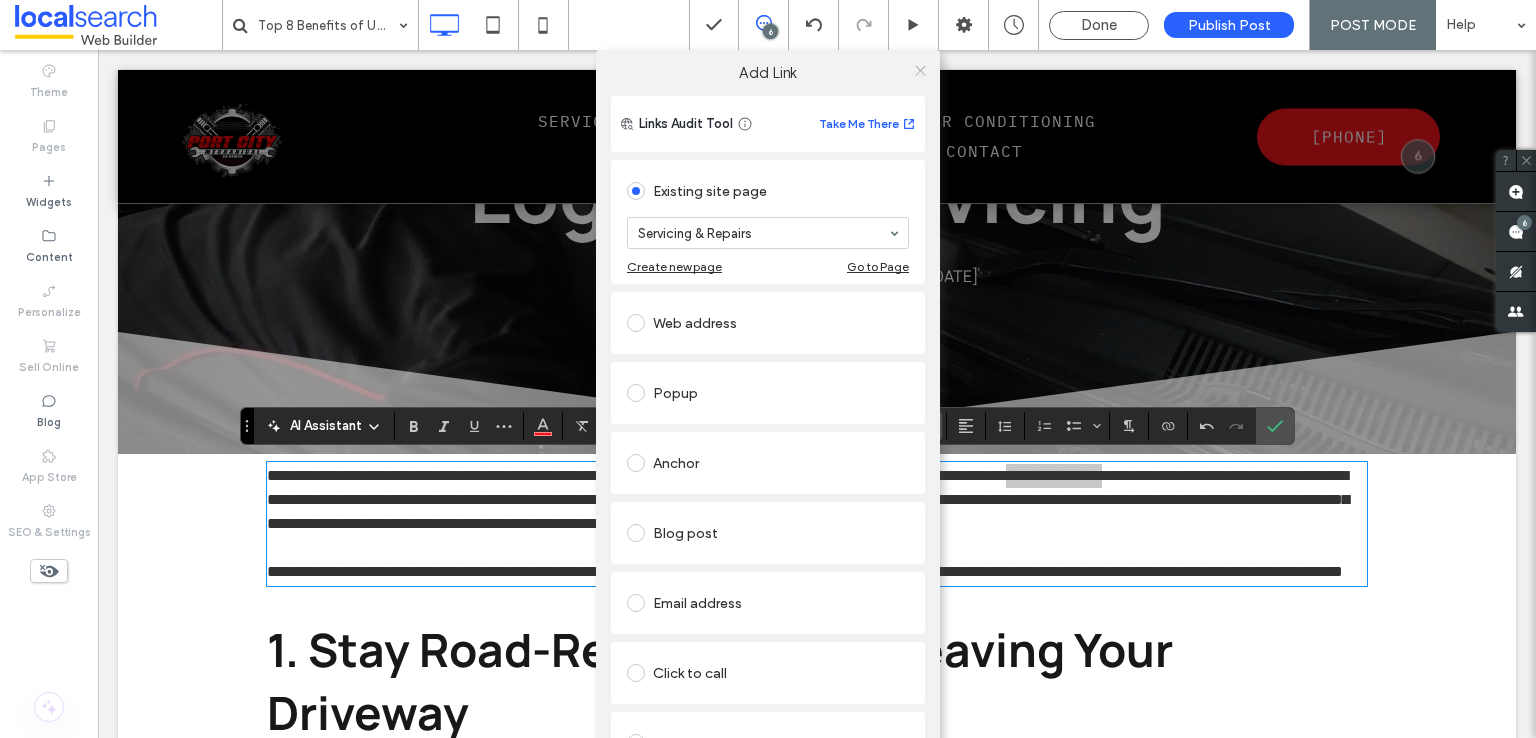 click 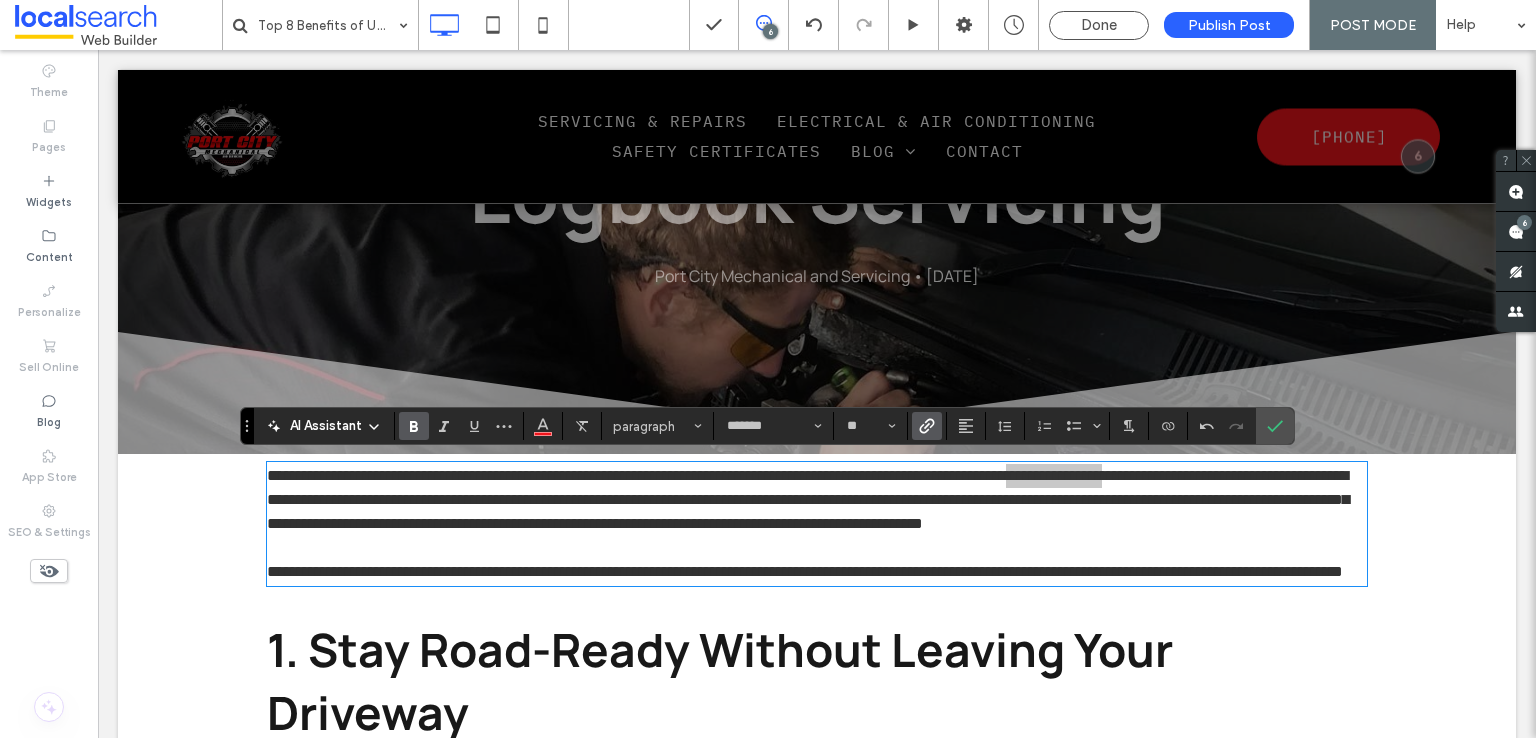 click 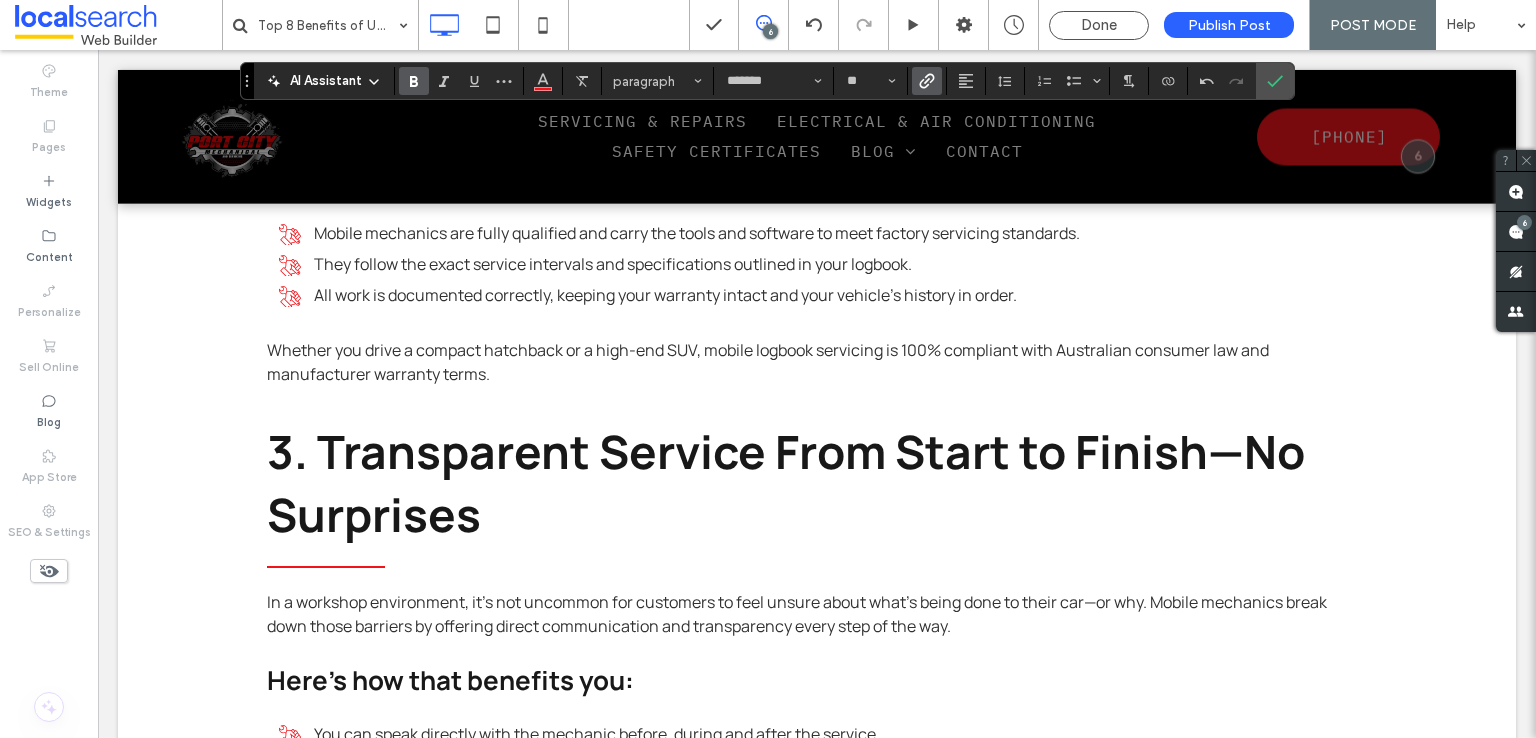 scroll, scrollTop: 404, scrollLeft: 0, axis: vertical 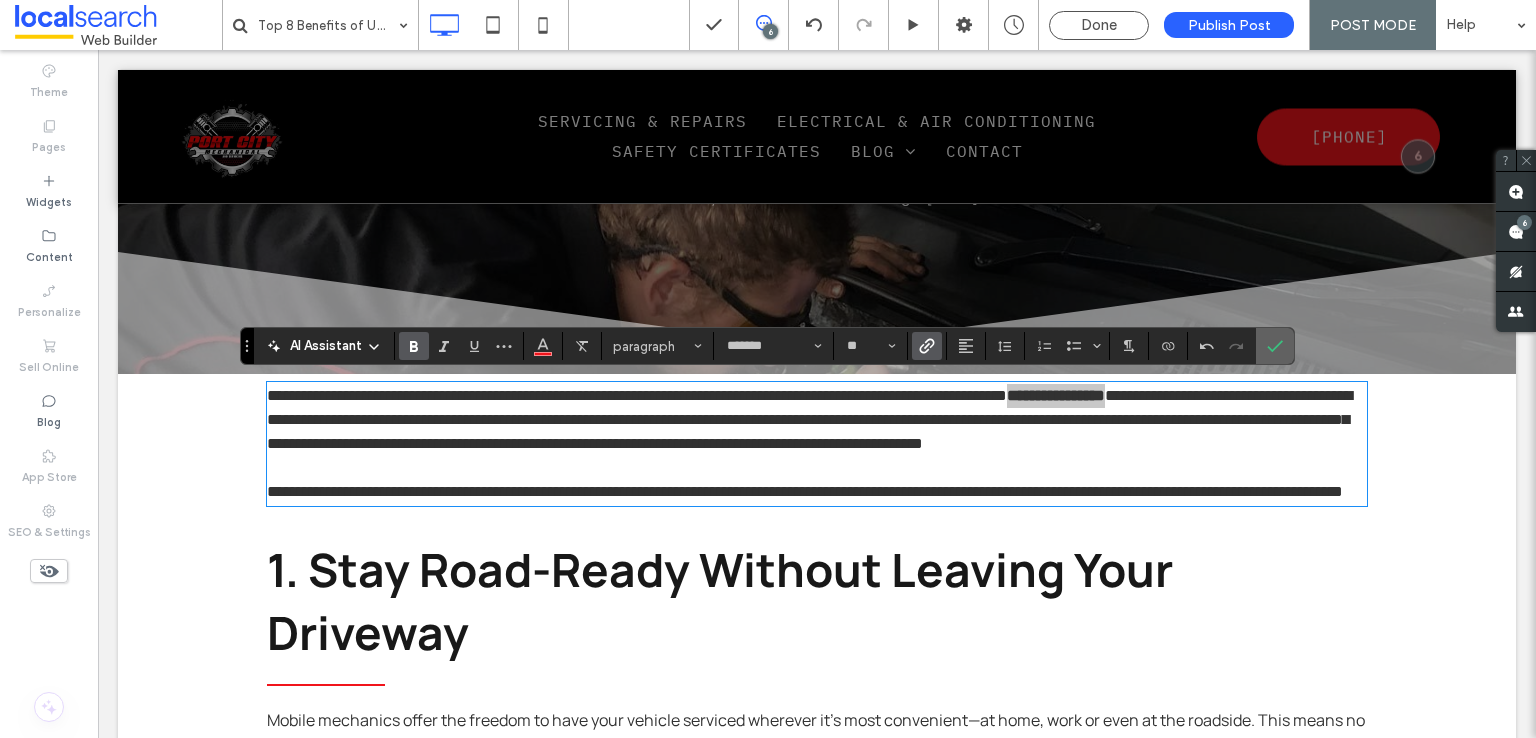 click at bounding box center (1275, 346) 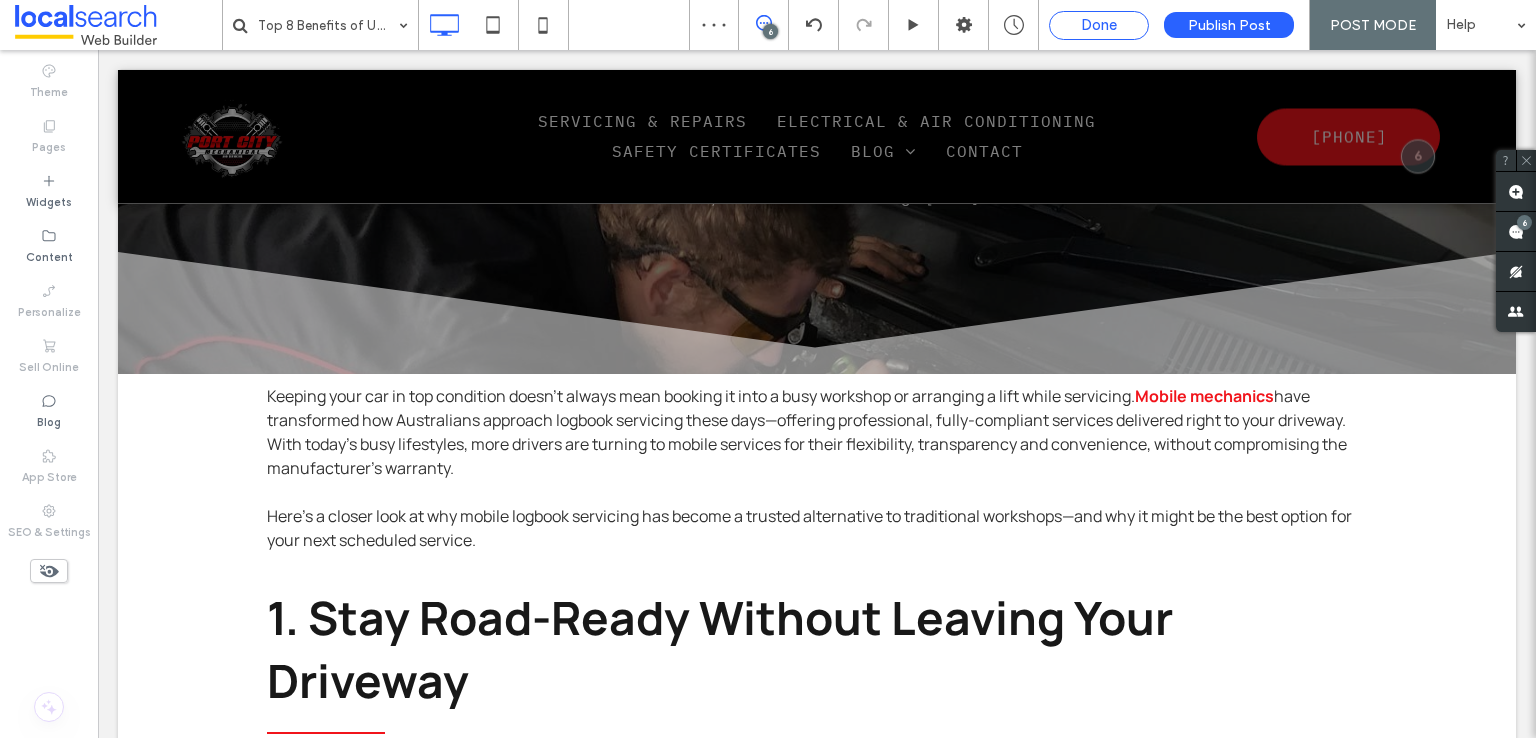 click on "Done" at bounding box center [1099, 25] 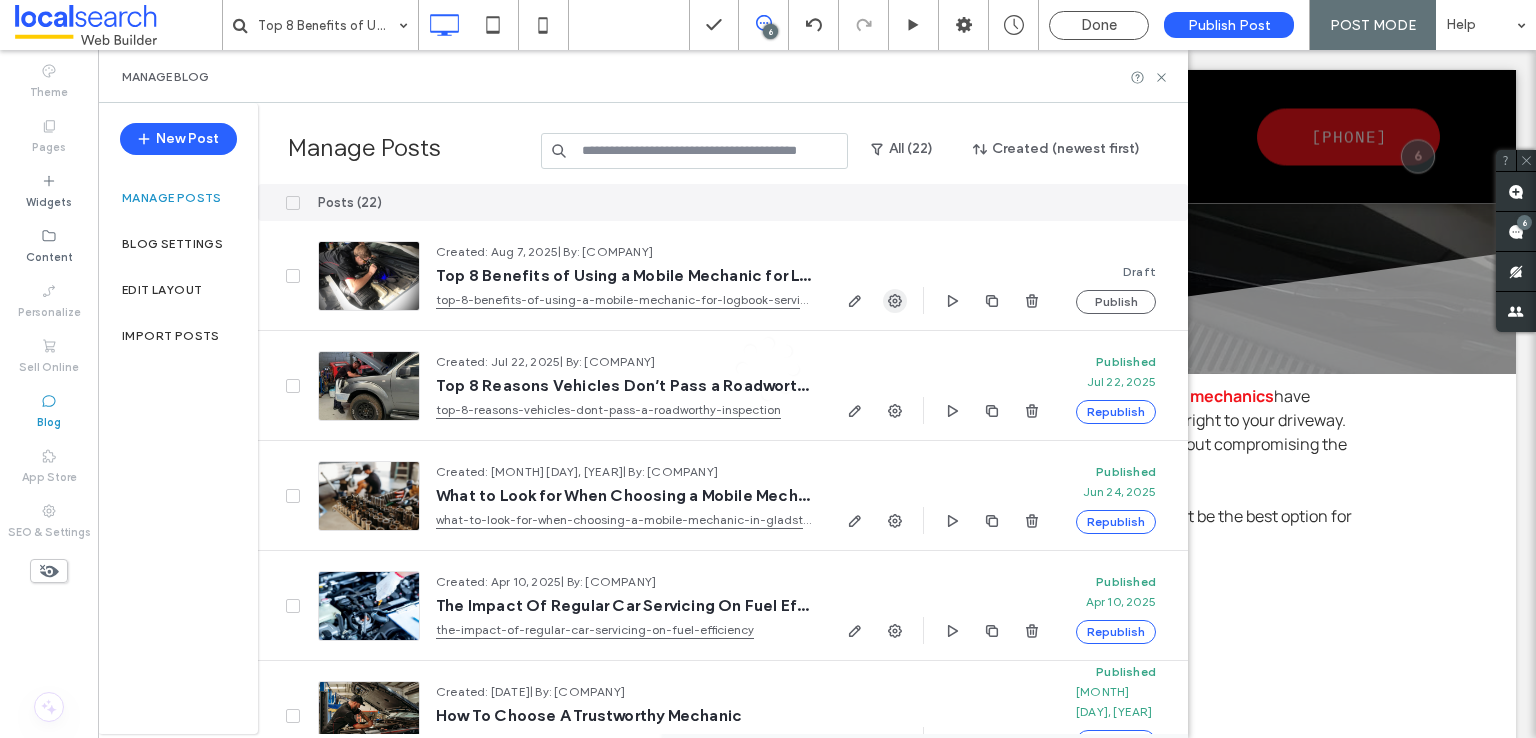 click 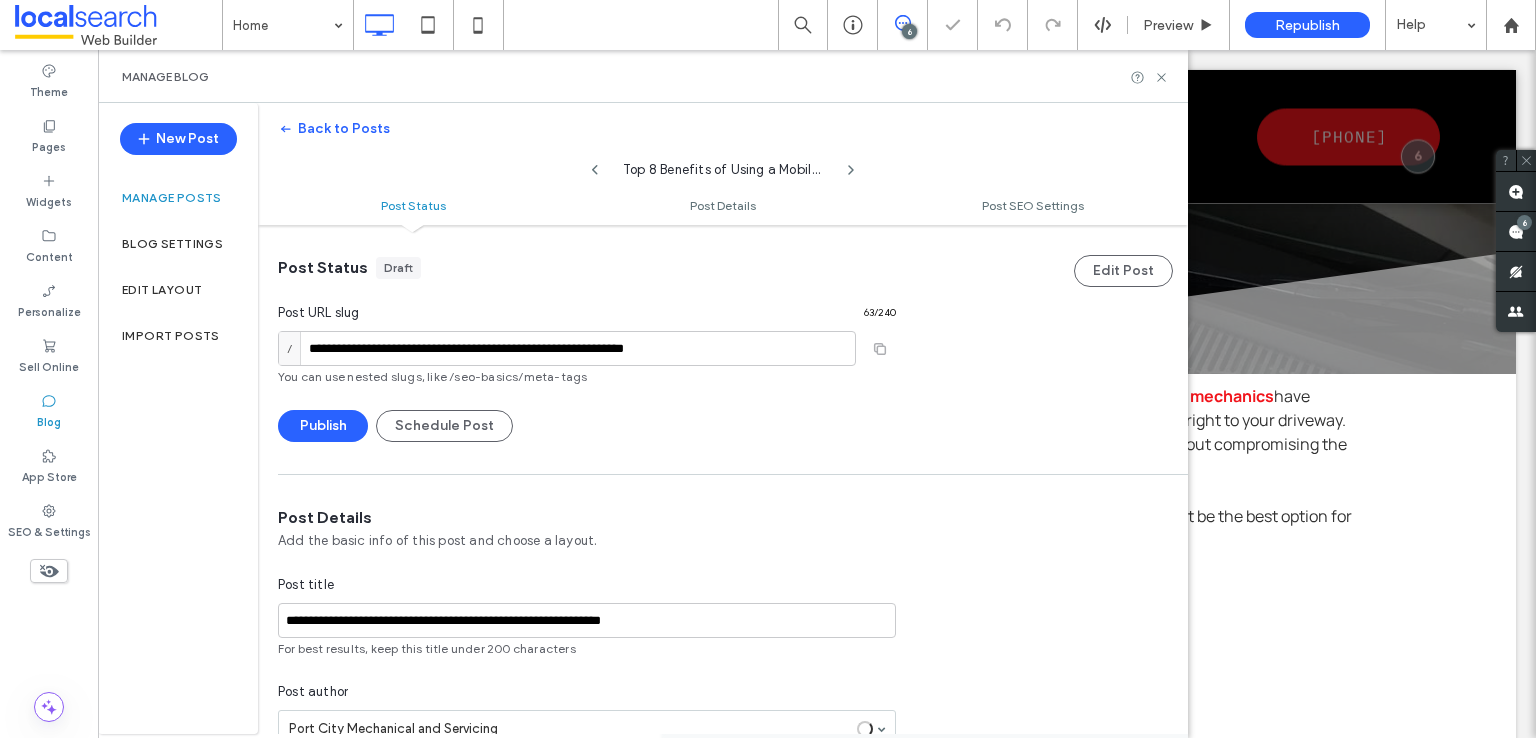 scroll, scrollTop: 0, scrollLeft: 0, axis: both 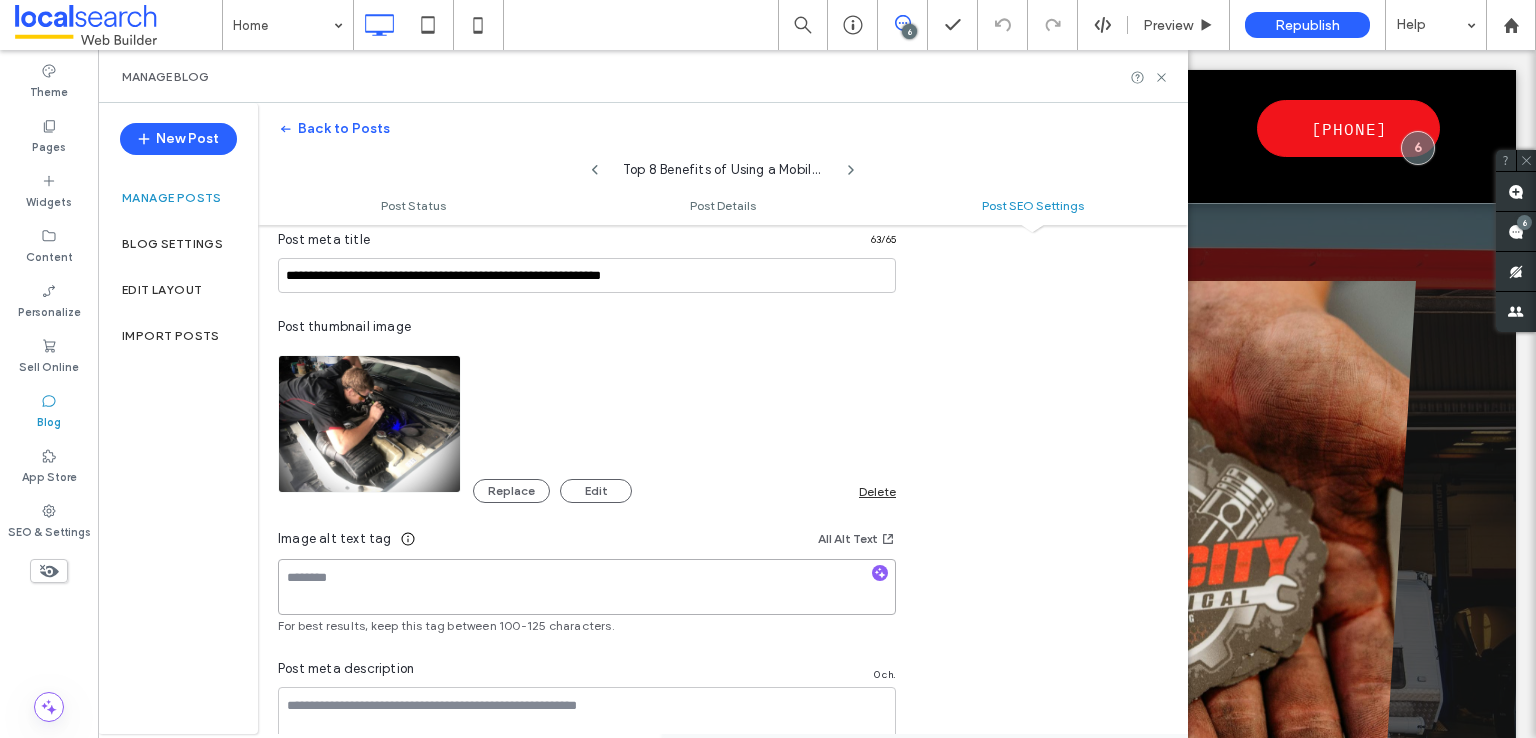 click at bounding box center [587, 587] 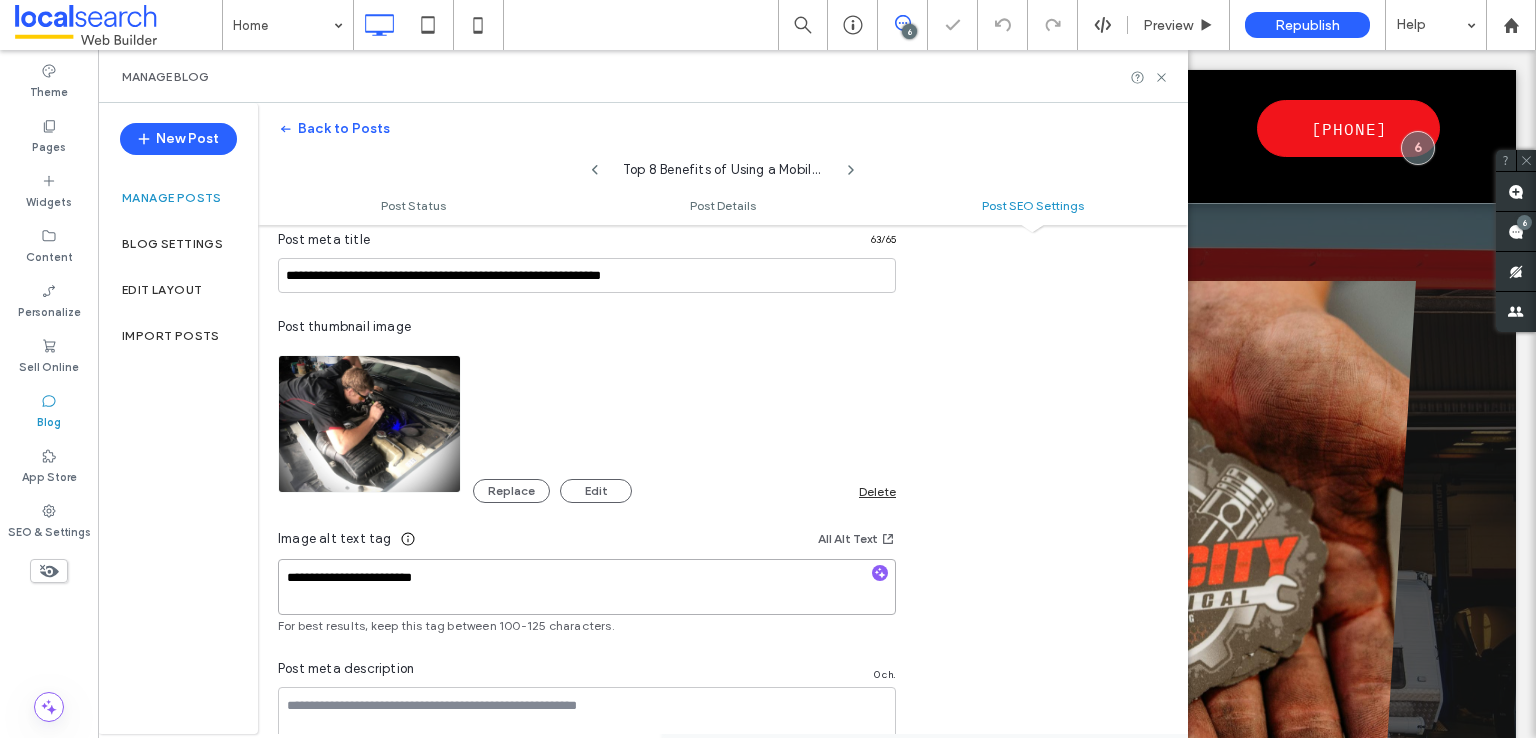 type on "**********" 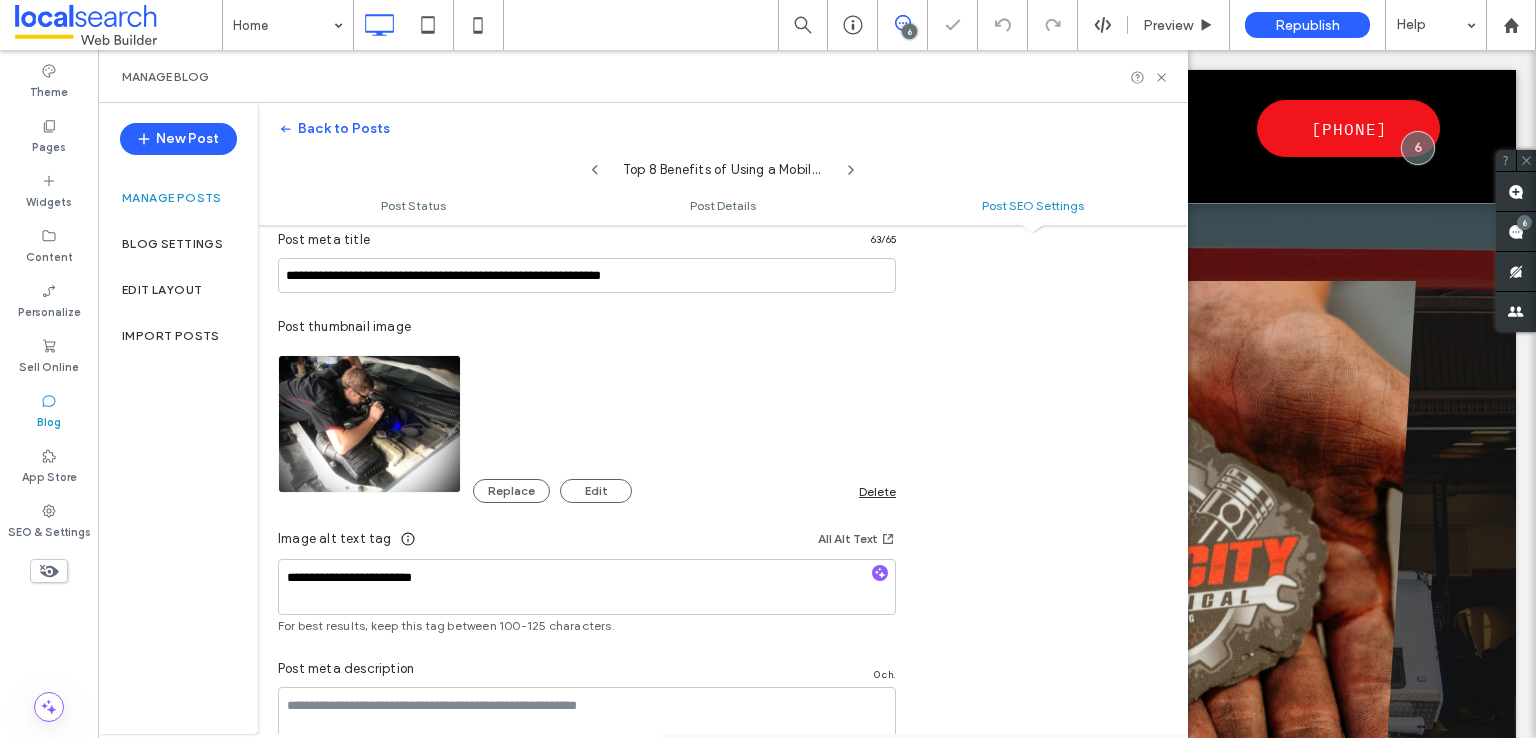 click at bounding box center [768, 369] 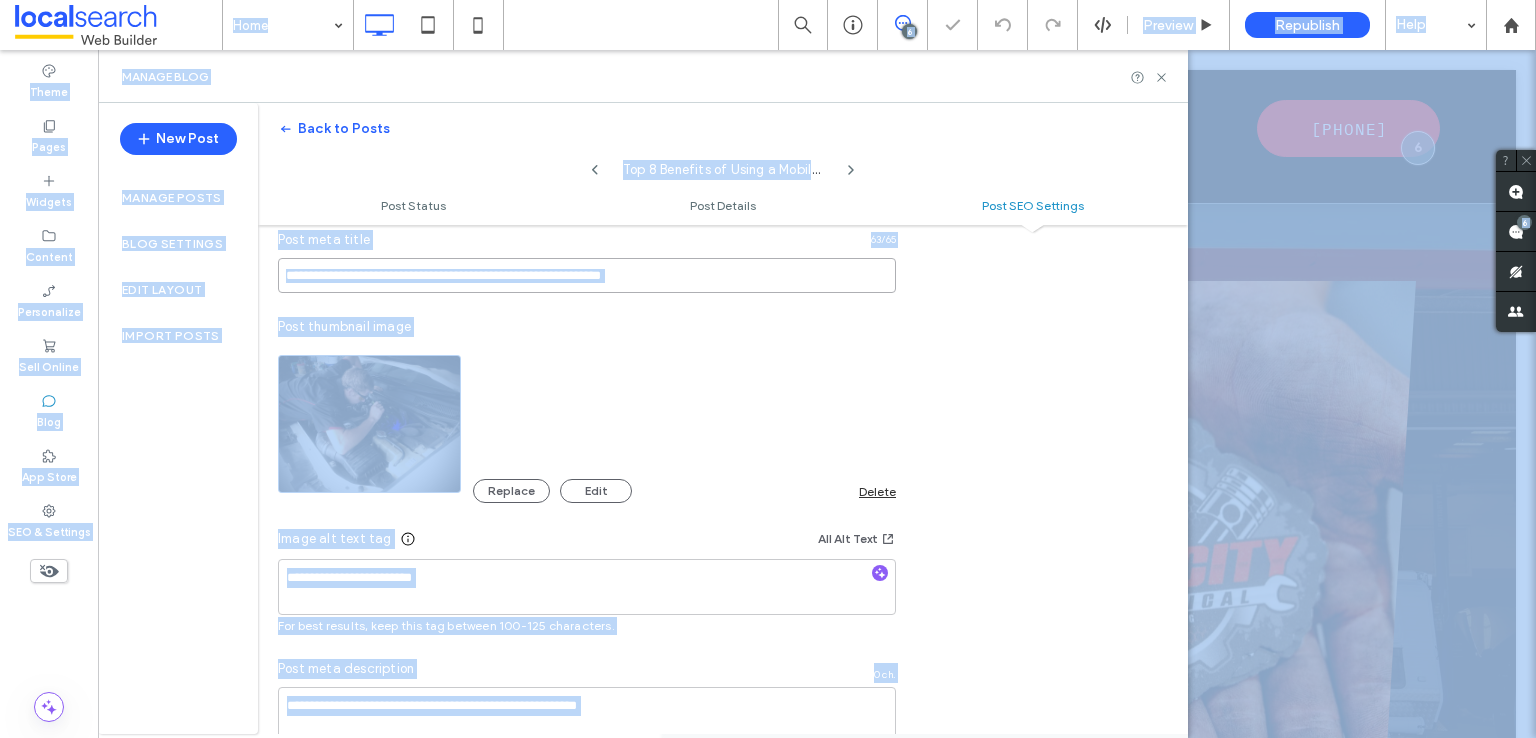 click on "**********" at bounding box center [587, 275] 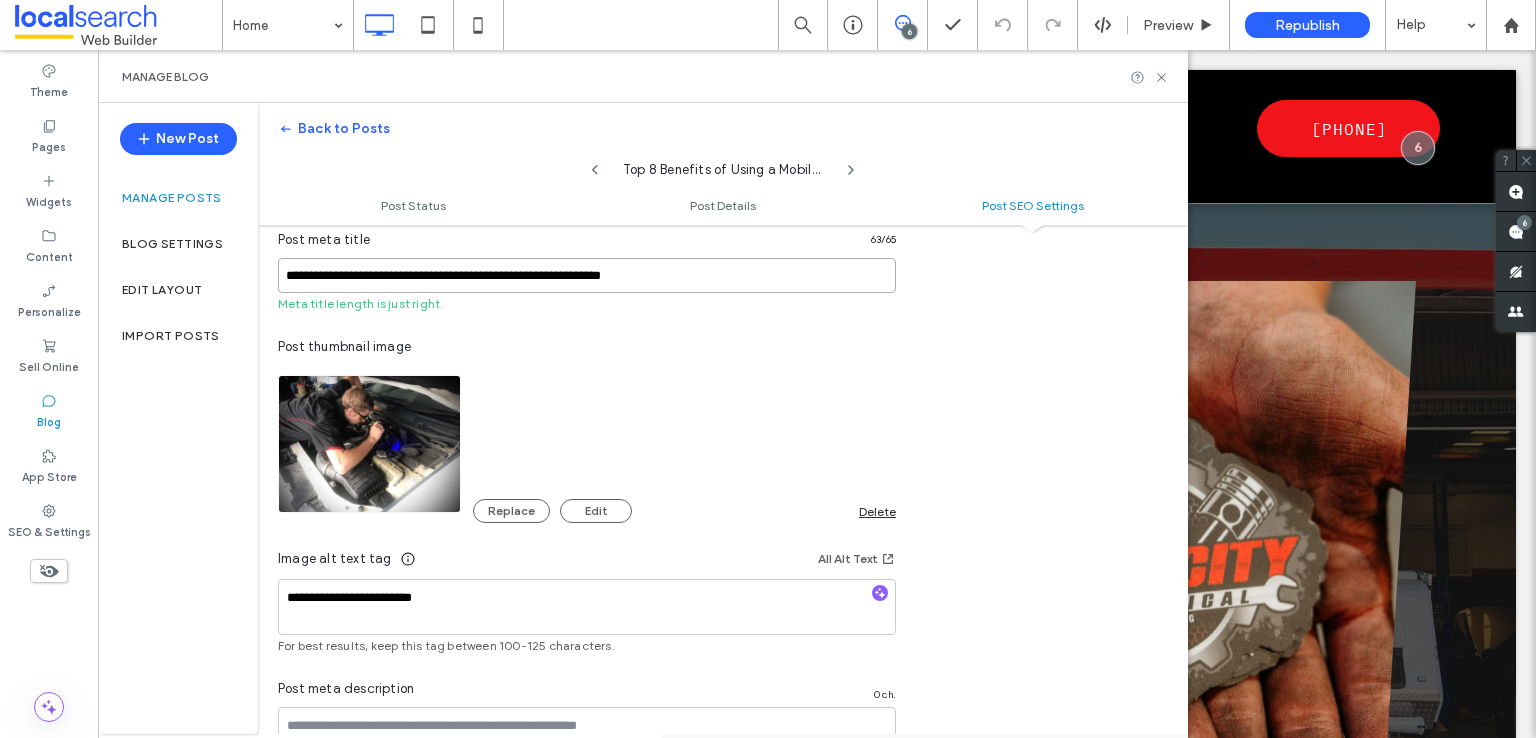 scroll, scrollTop: 1263, scrollLeft: 0, axis: vertical 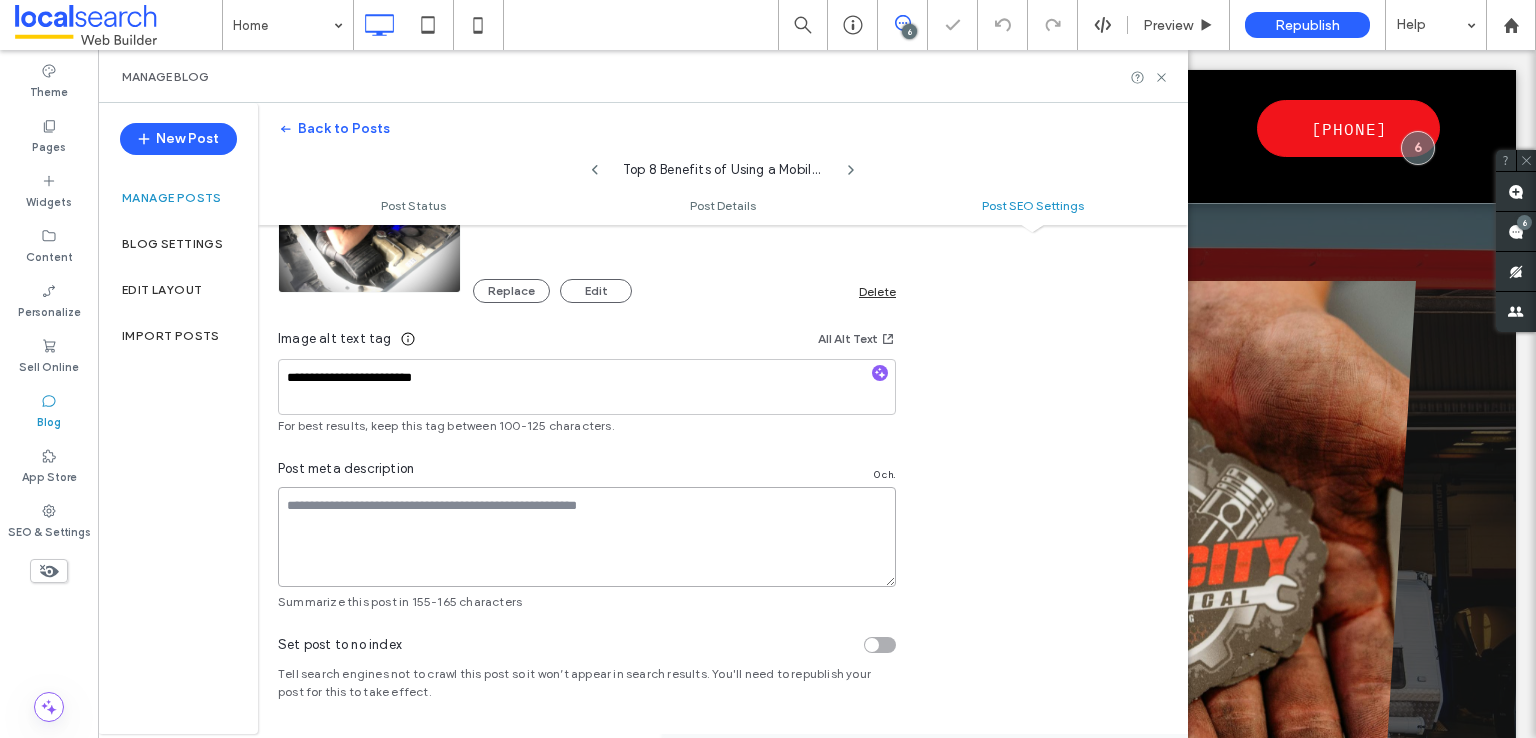 click at bounding box center [587, 537] 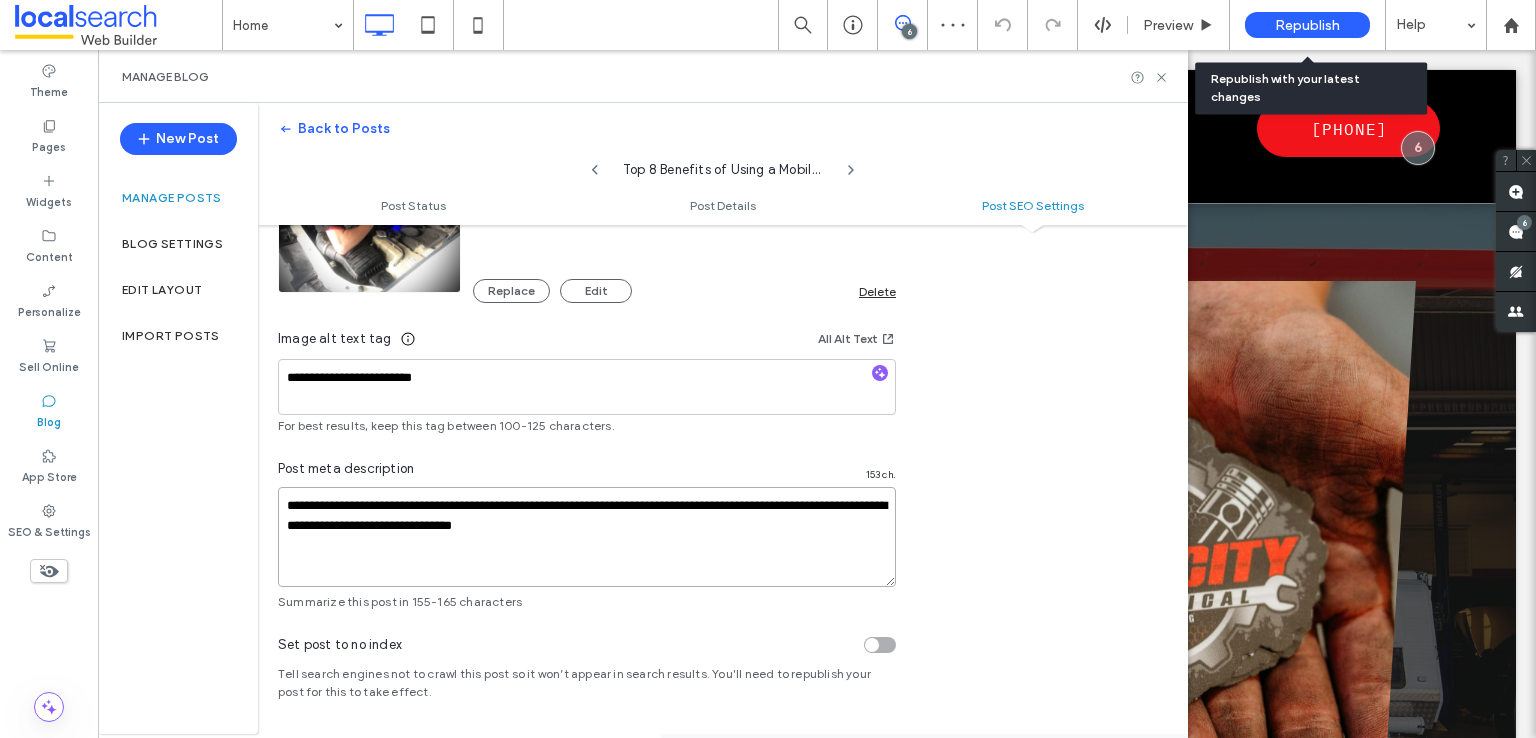 type on "**********" 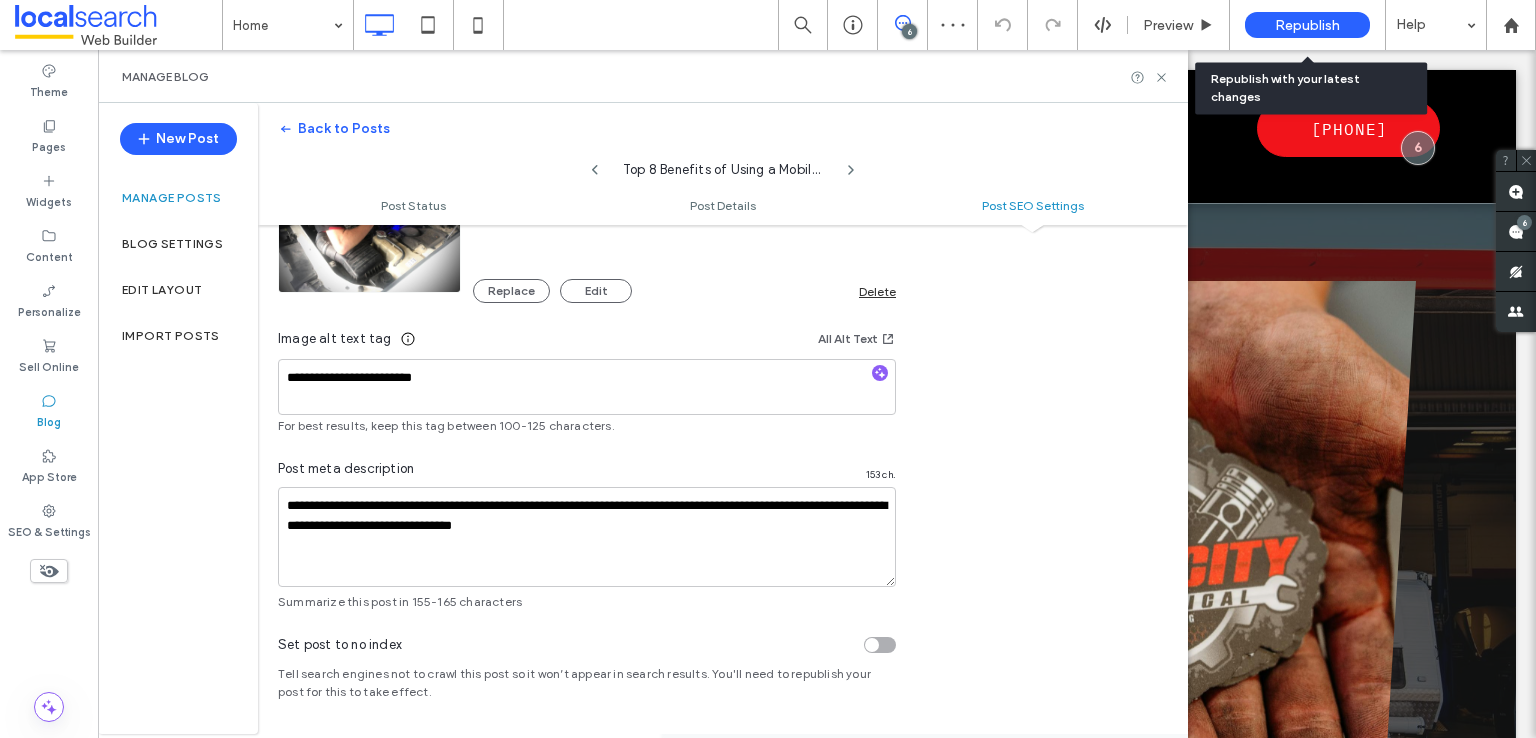 drag, startPoint x: 1308, startPoint y: 20, endPoint x: 1098, endPoint y: 140, distance: 241.86774 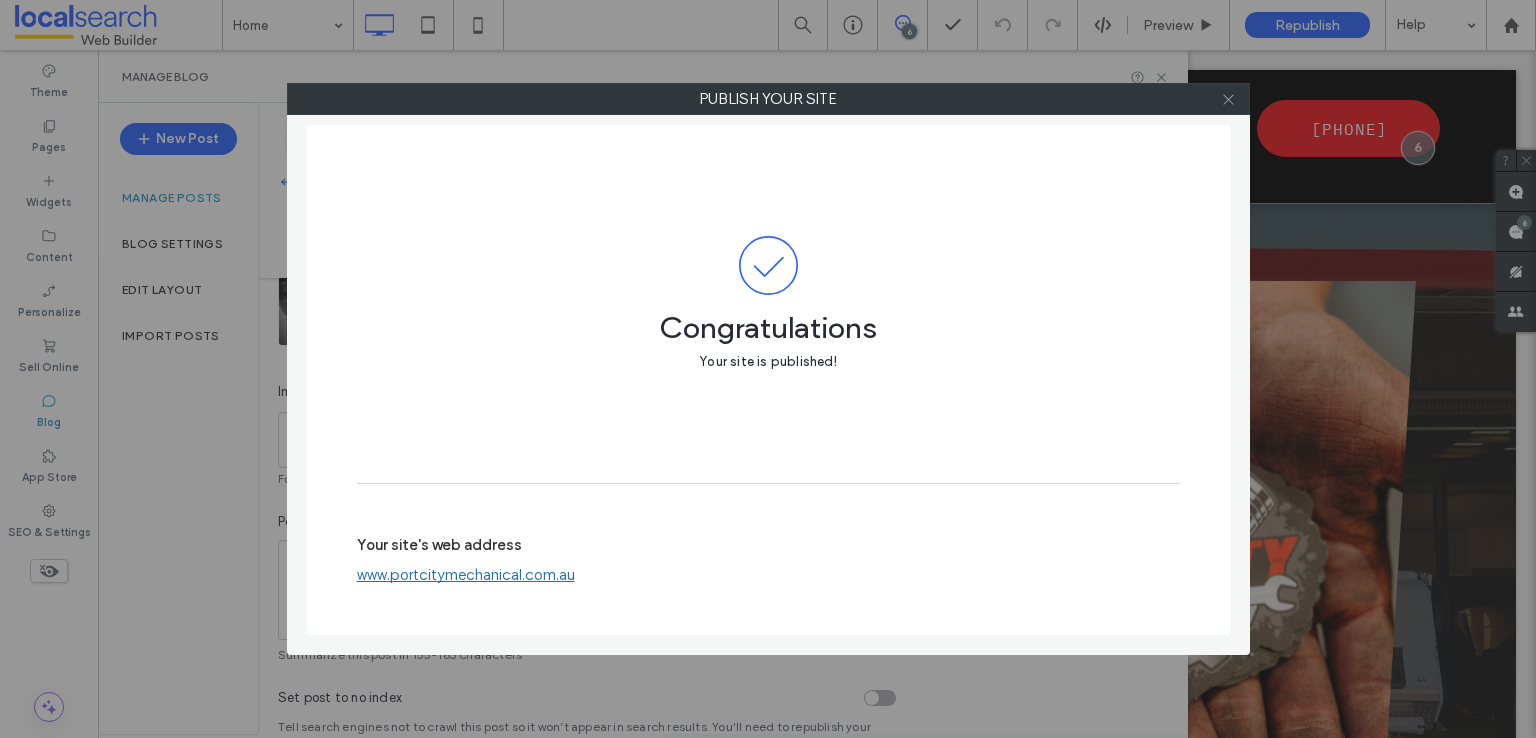click 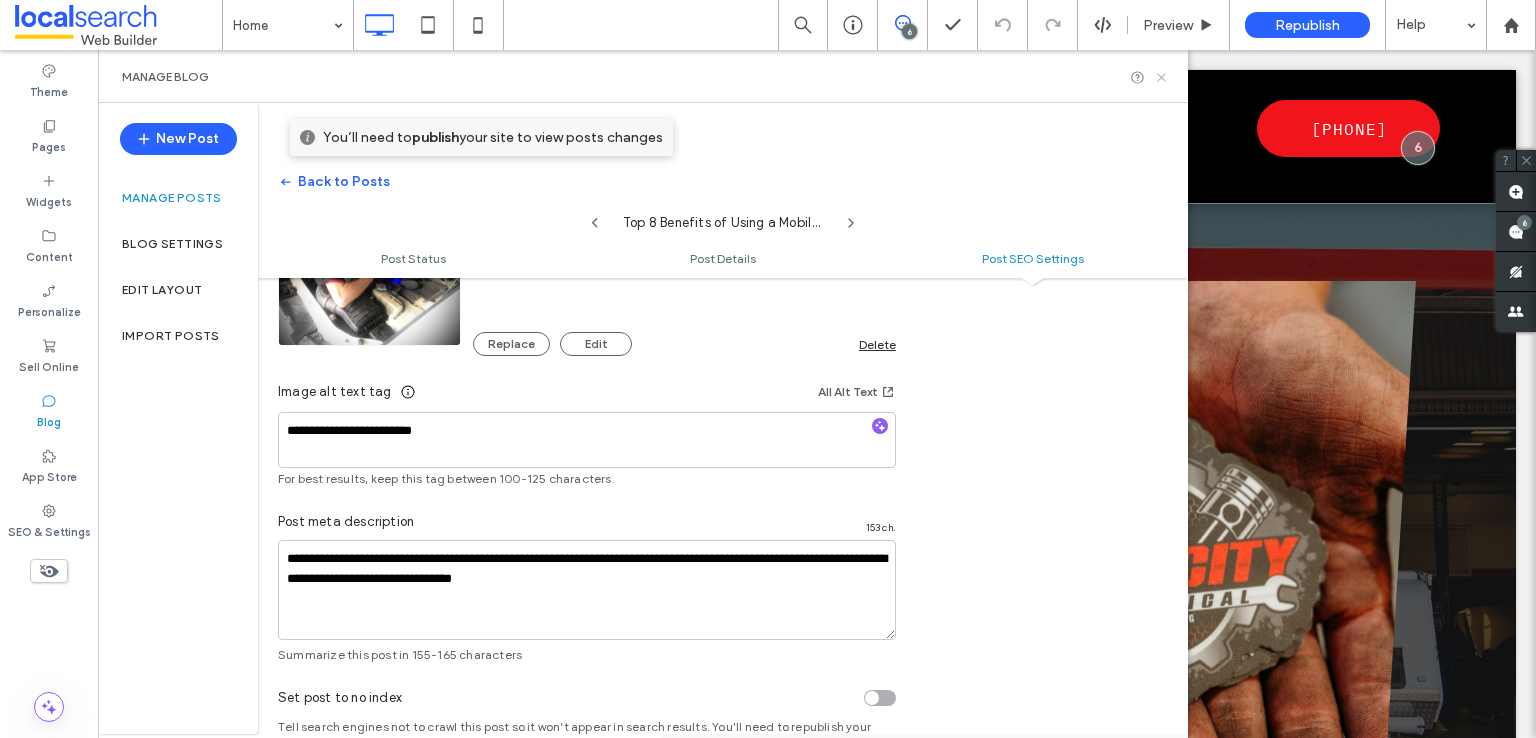 click 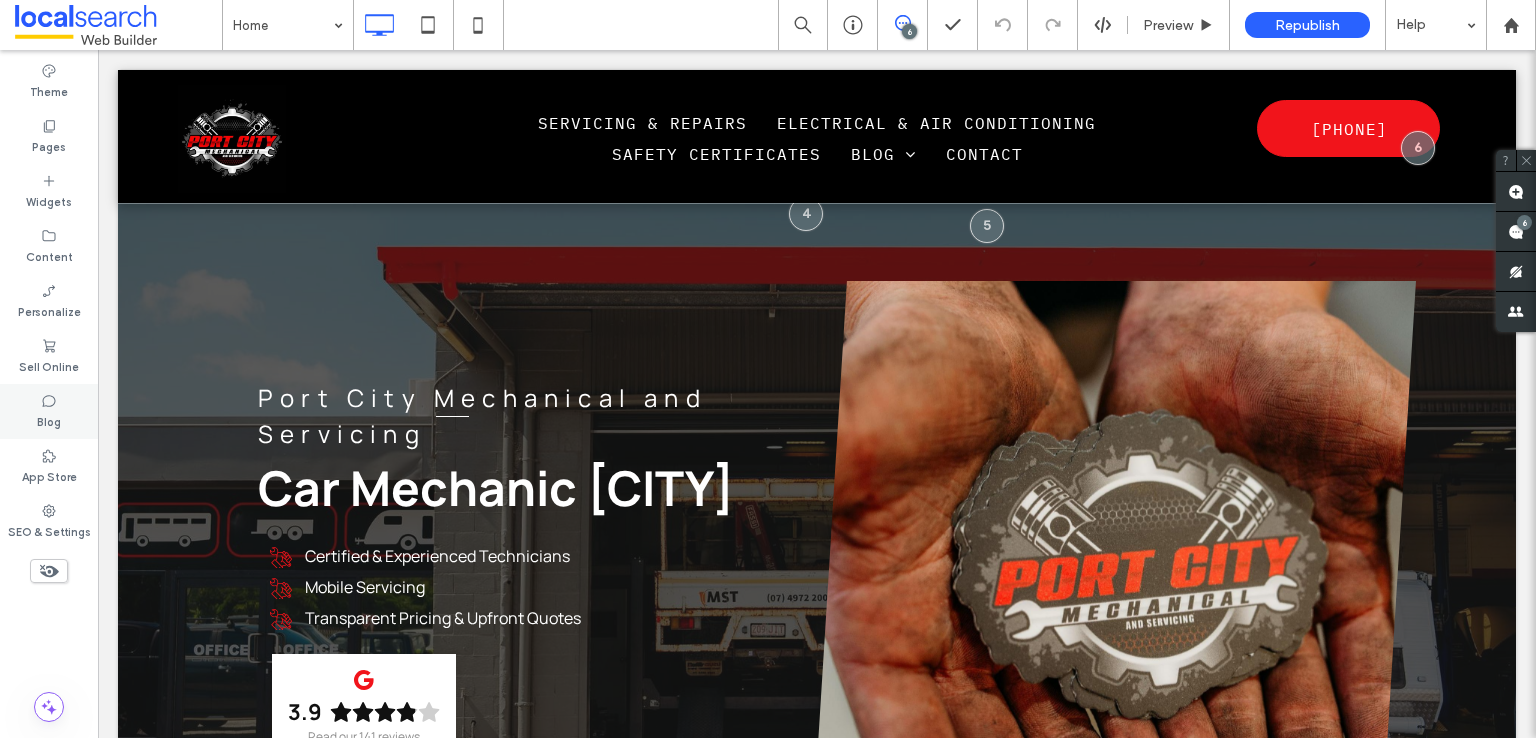 click on "Blog" at bounding box center (49, 420) 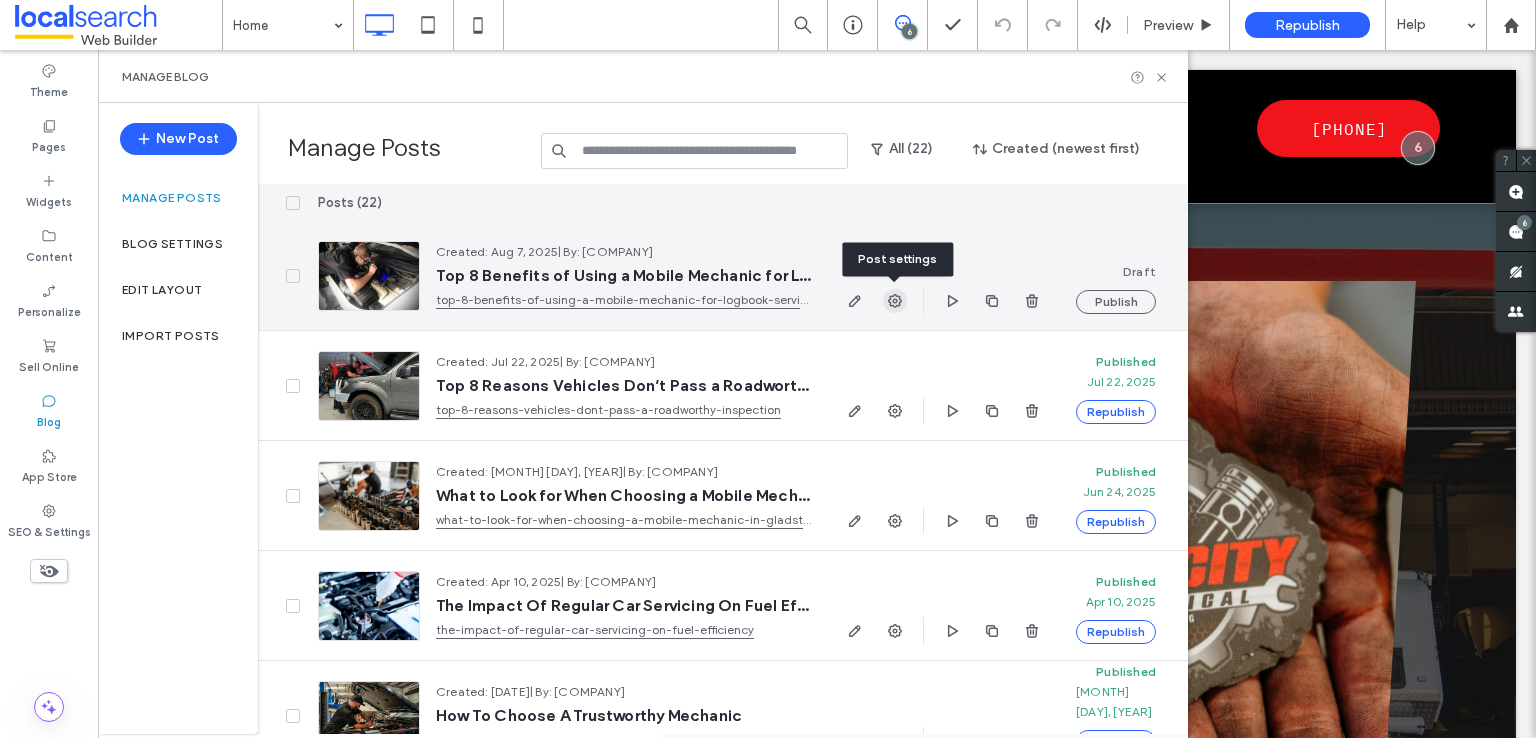 click 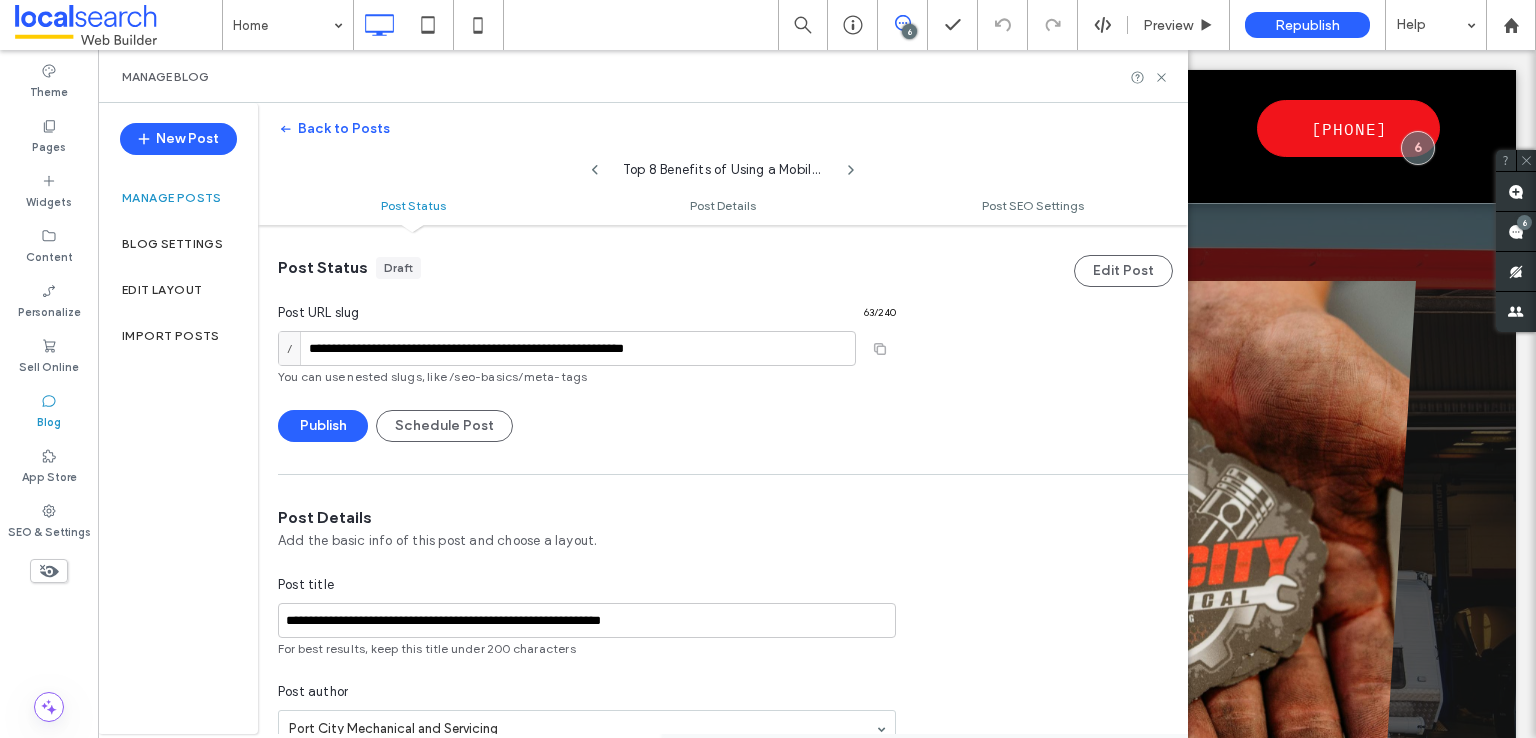 scroll, scrollTop: 0, scrollLeft: 0, axis: both 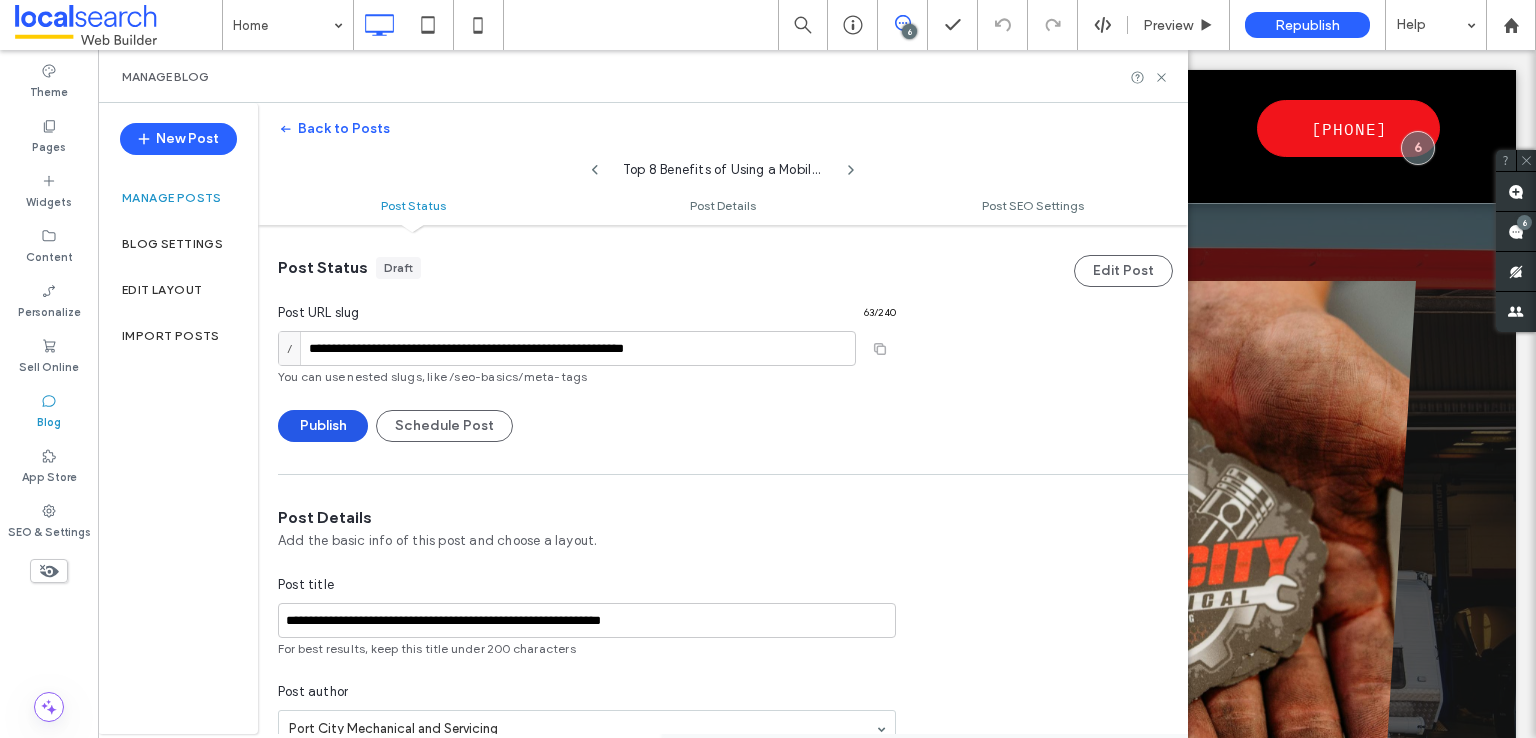 click on "Publish" at bounding box center [323, 426] 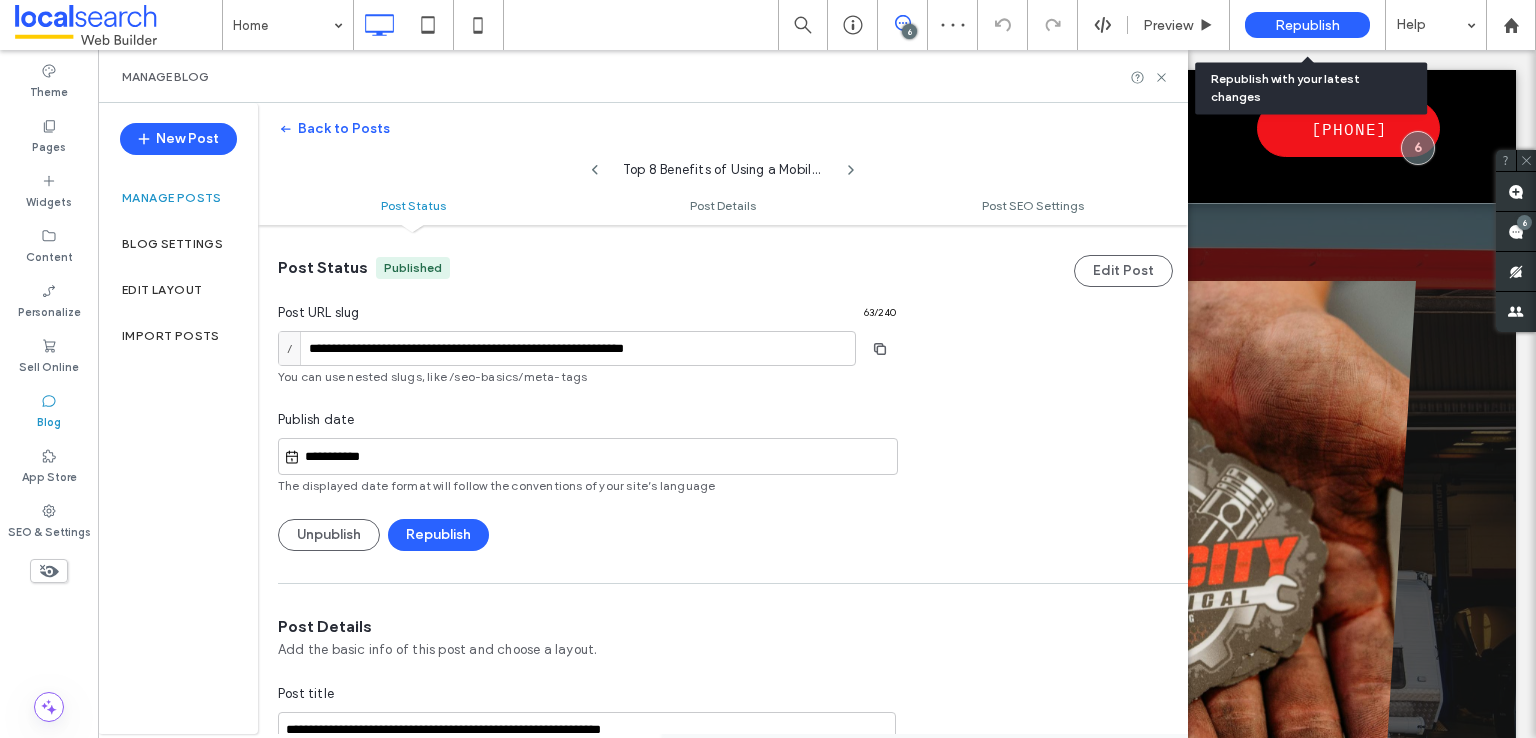 click on "Republish" at bounding box center (1307, 25) 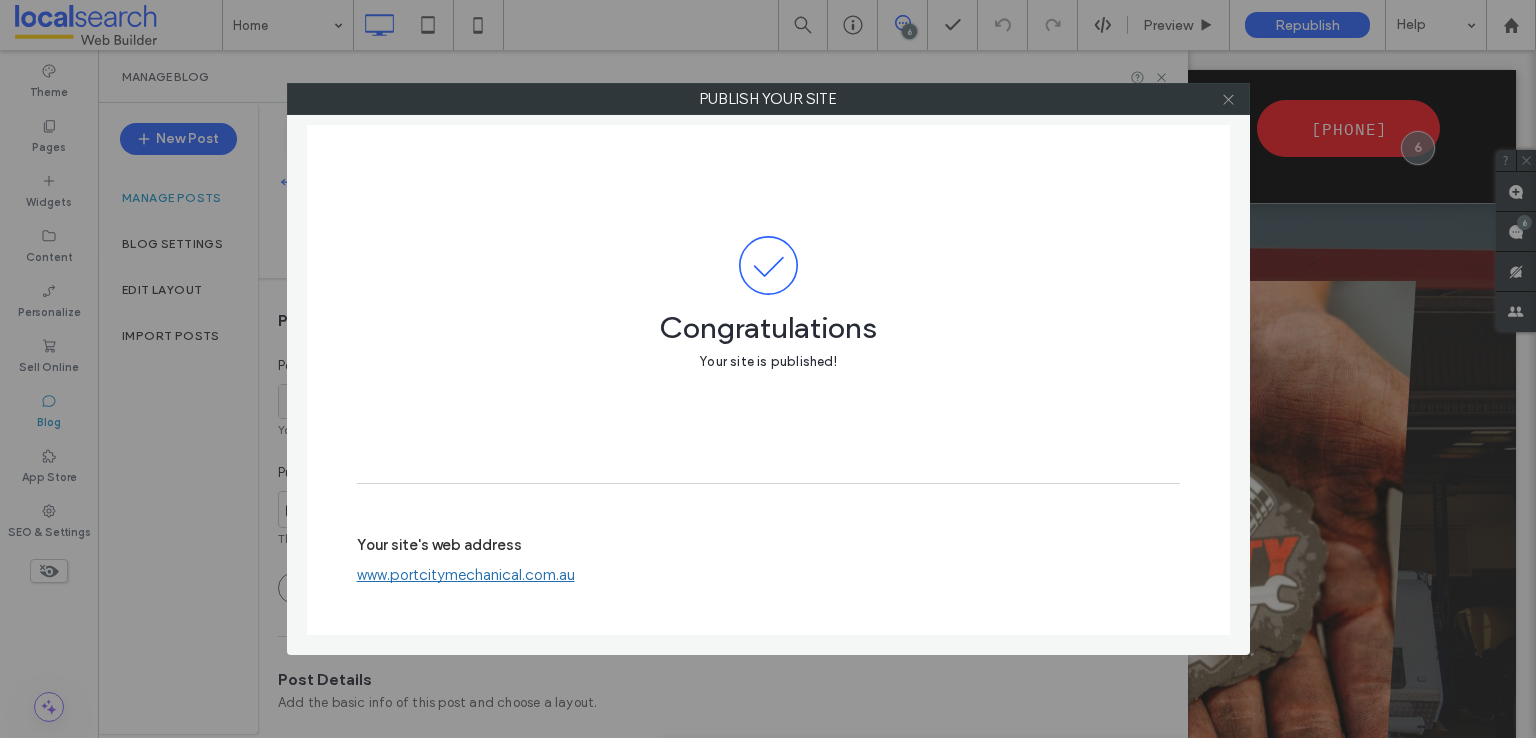 click 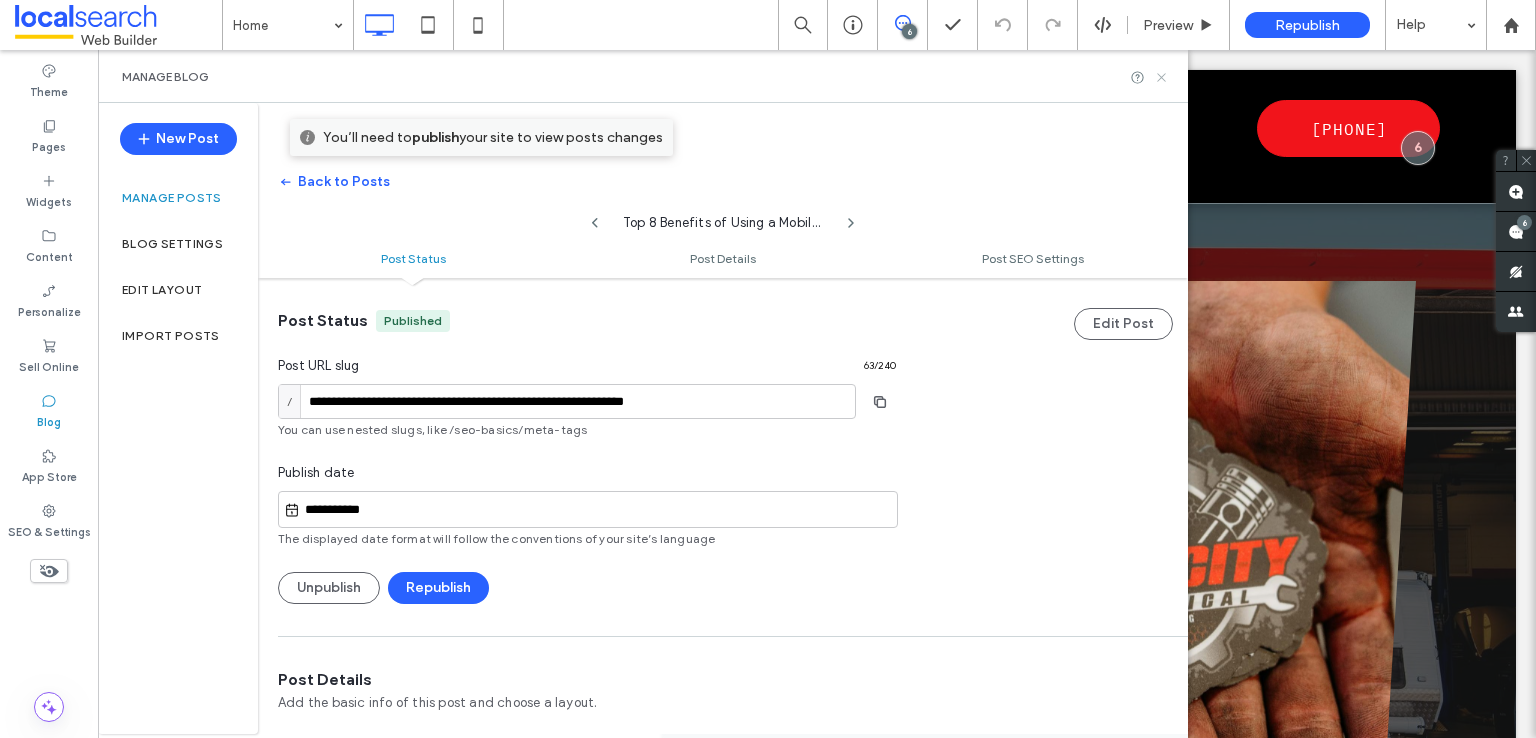 drag, startPoint x: 1161, startPoint y: 77, endPoint x: 922, endPoint y: 123, distance: 243.38652 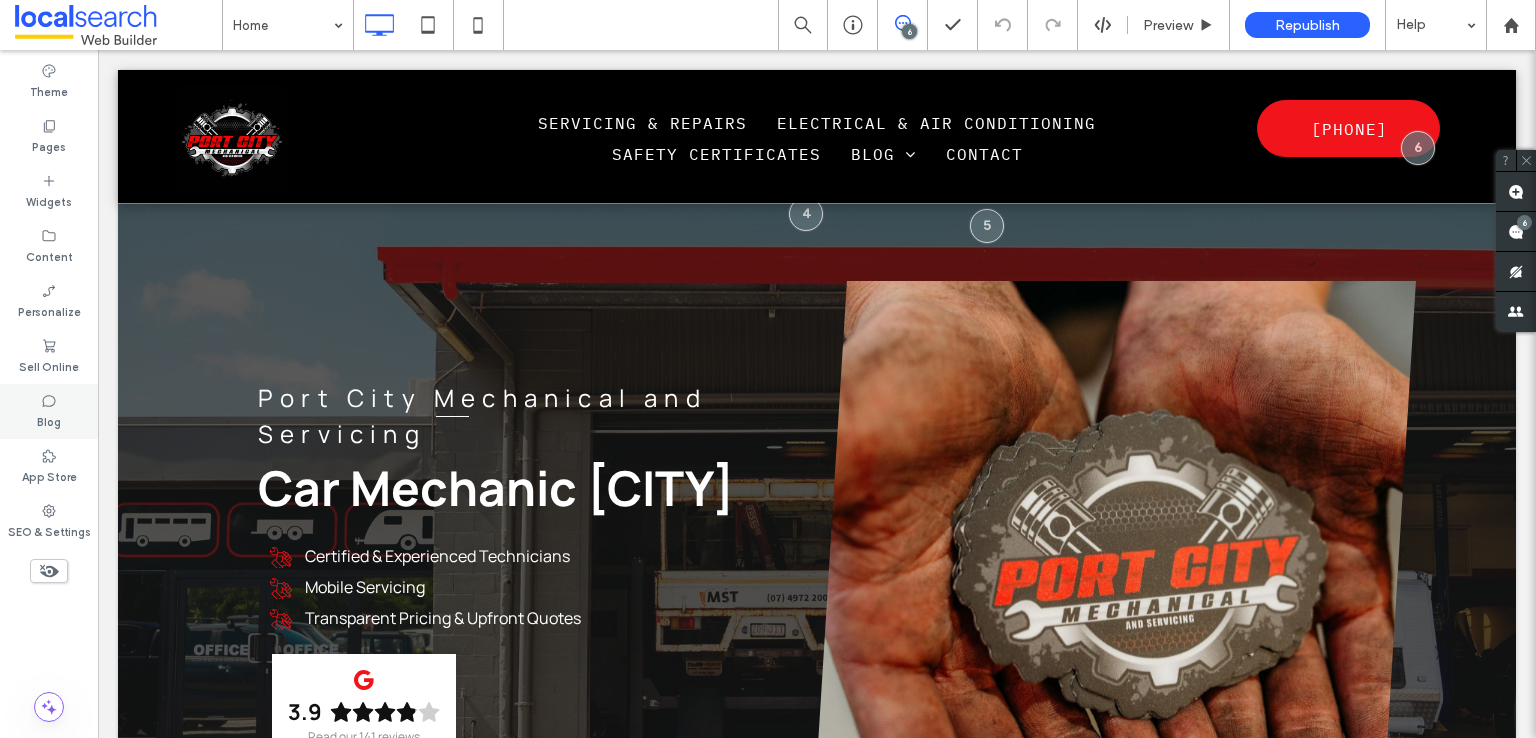 click 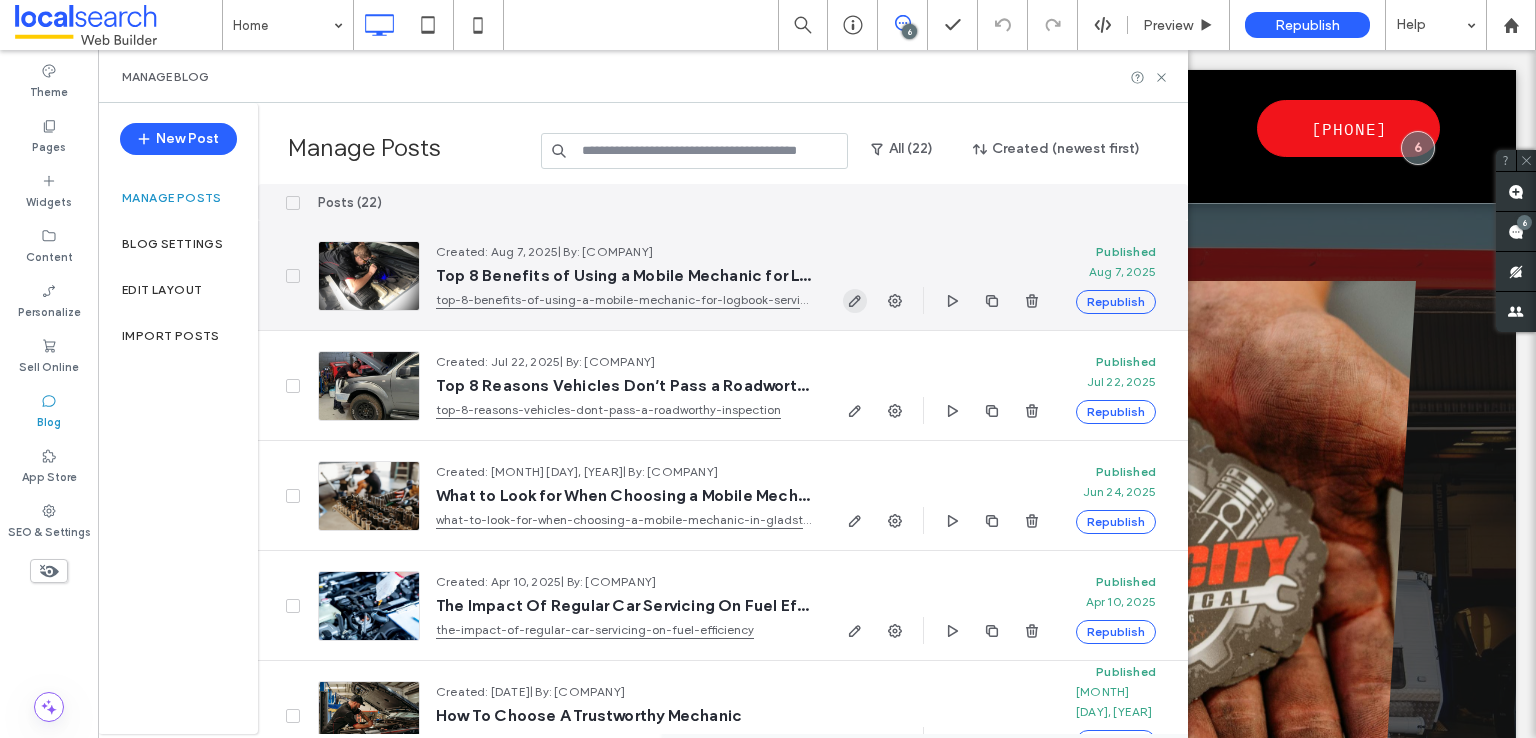 click 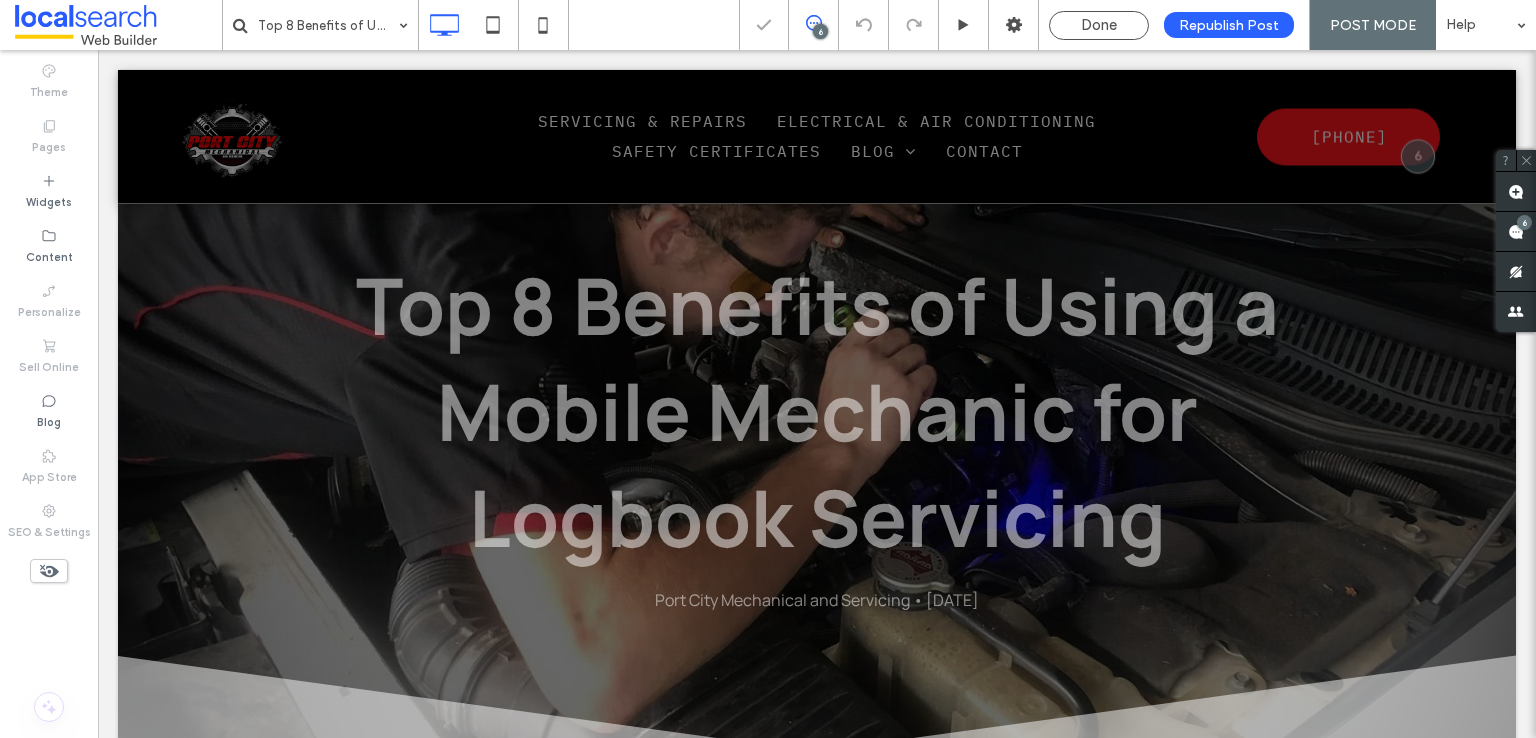 scroll, scrollTop: 780, scrollLeft: 0, axis: vertical 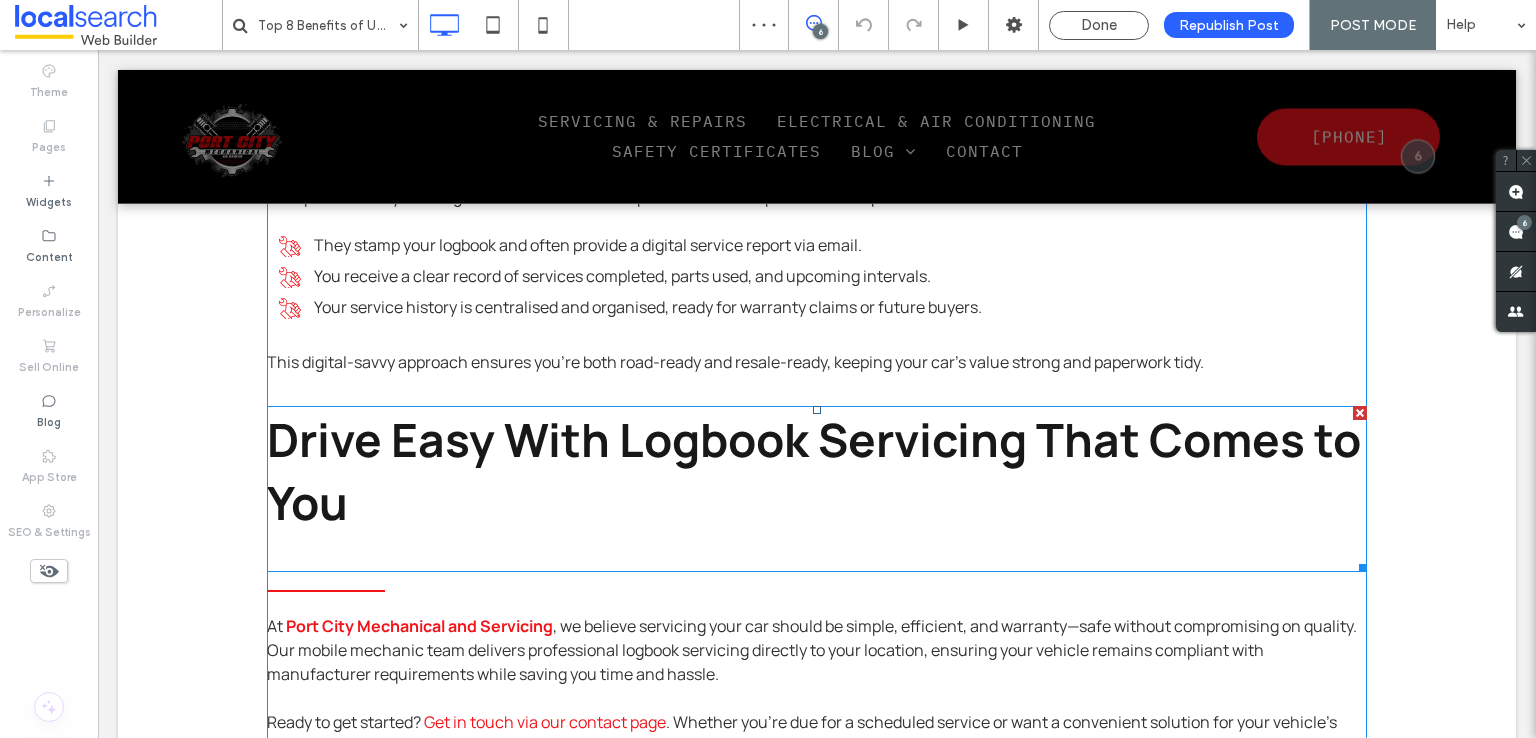 click on "Drive Easy With Logbook Servicing That Comes to You" at bounding box center (814, 471) 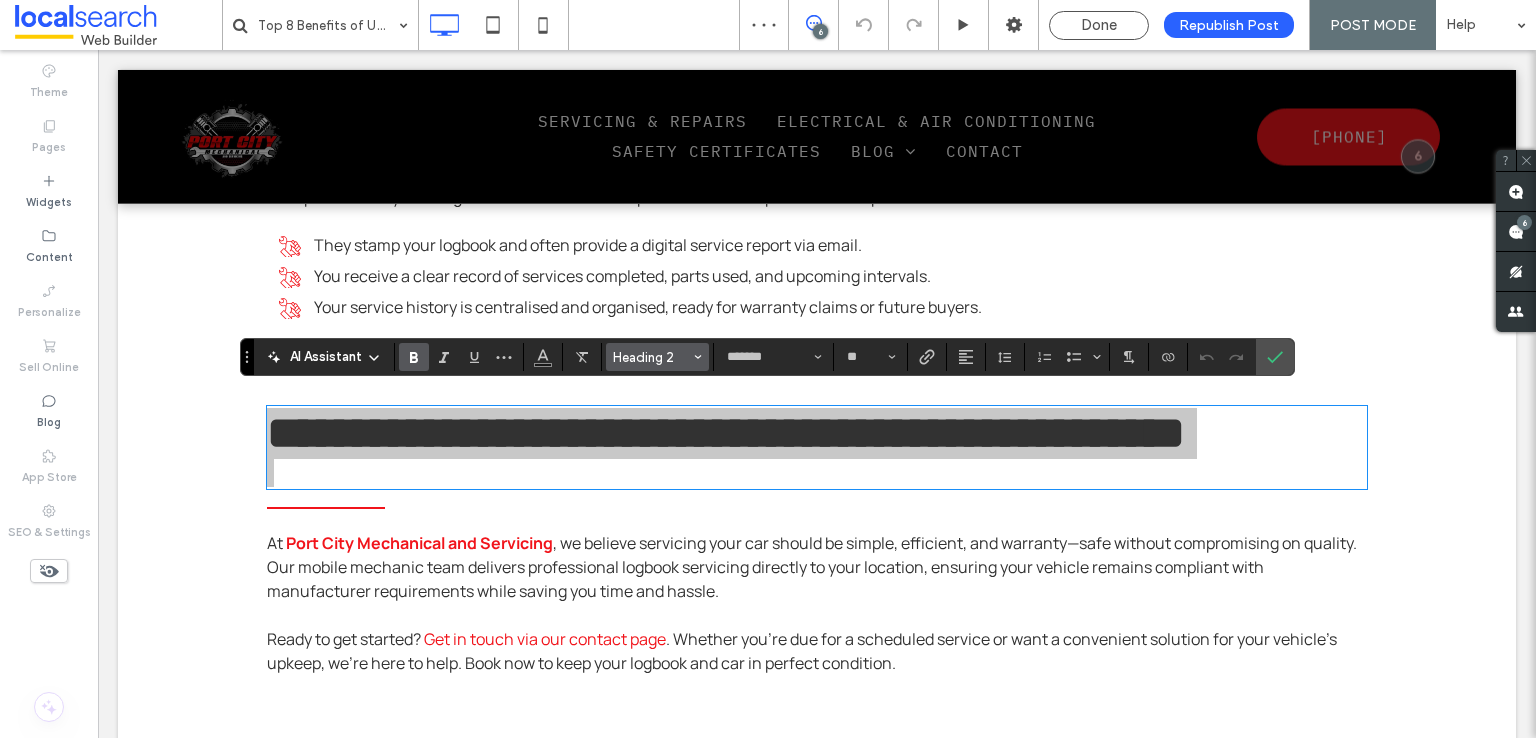 click on "Heading 2" at bounding box center [658, 357] 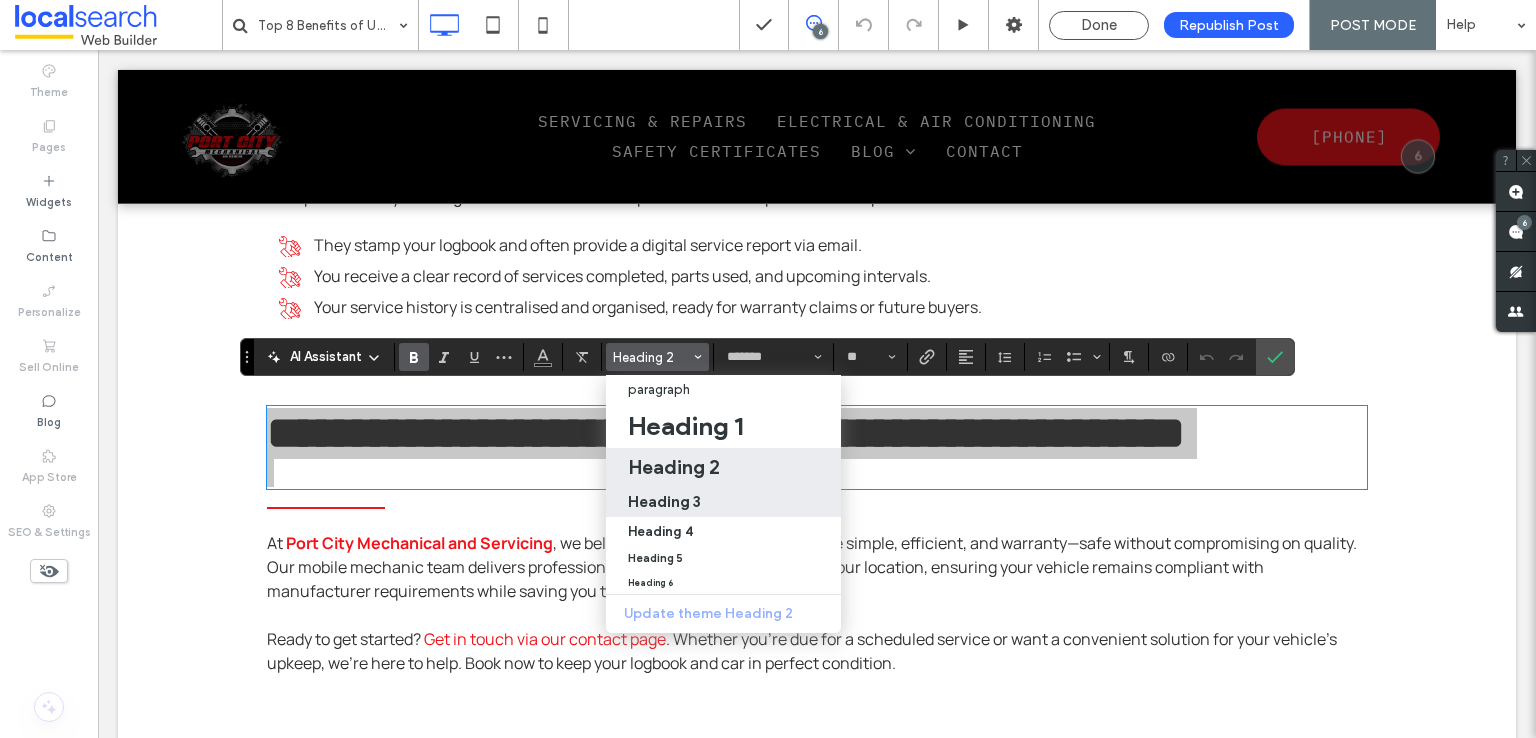 click on "Heading 3" at bounding box center (664, 501) 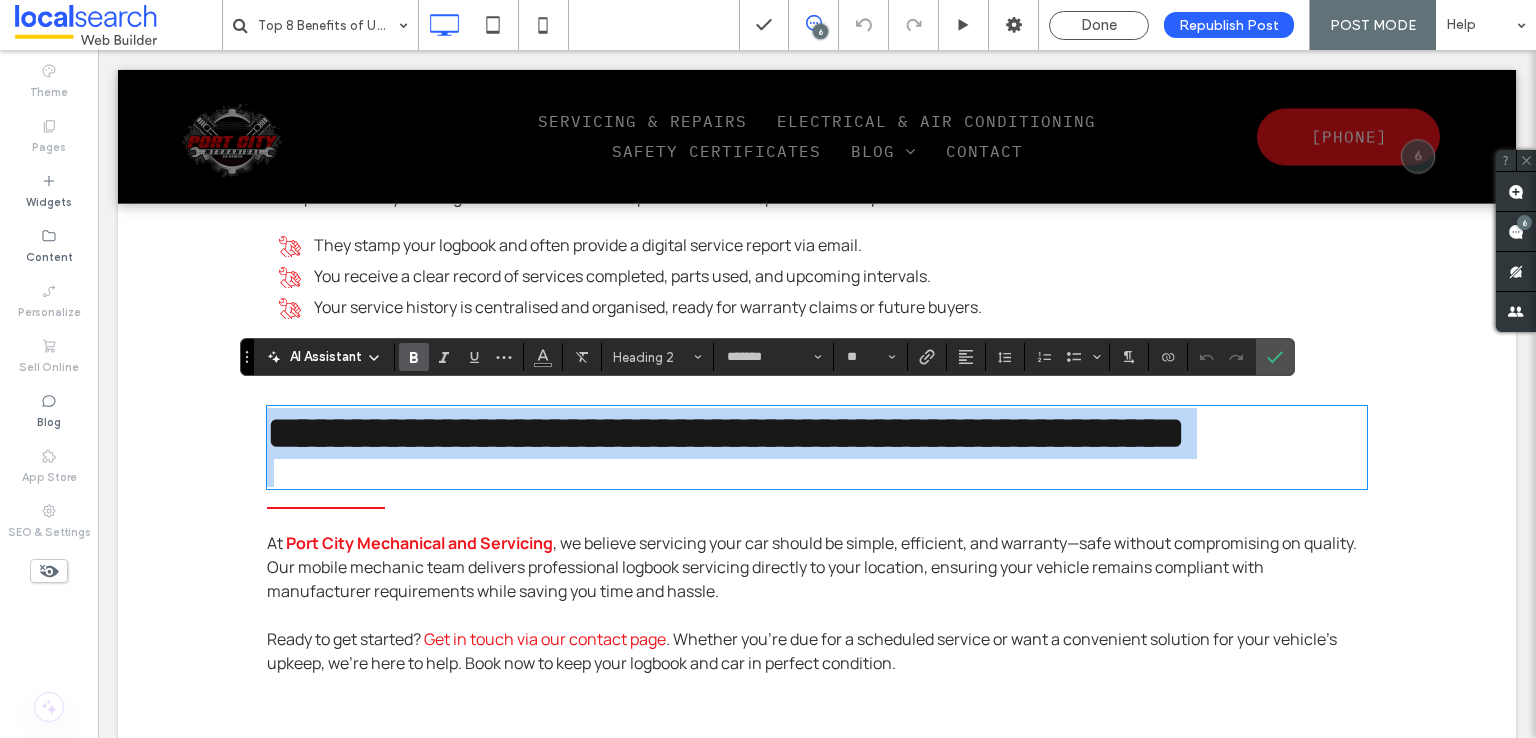 type on "**" 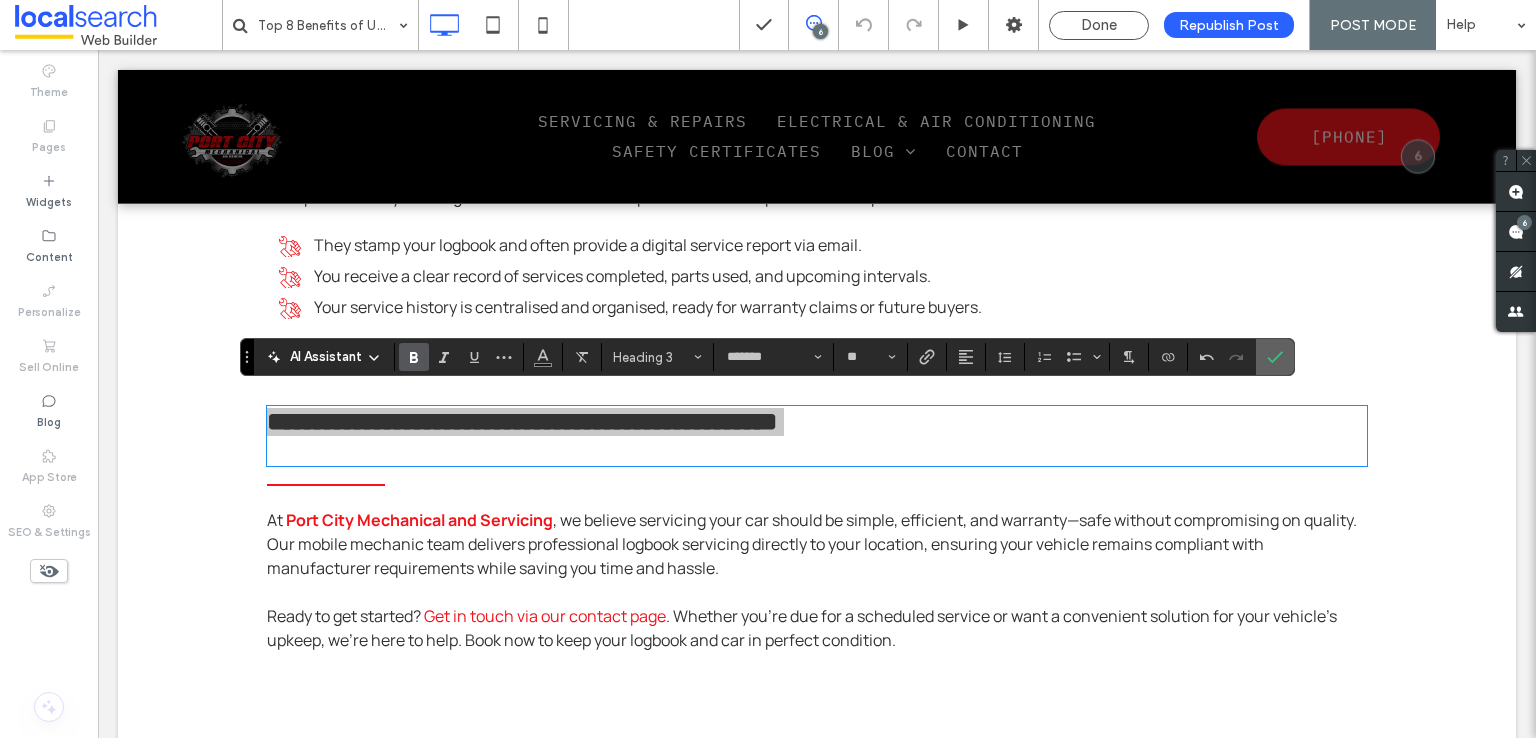 click at bounding box center [1275, 357] 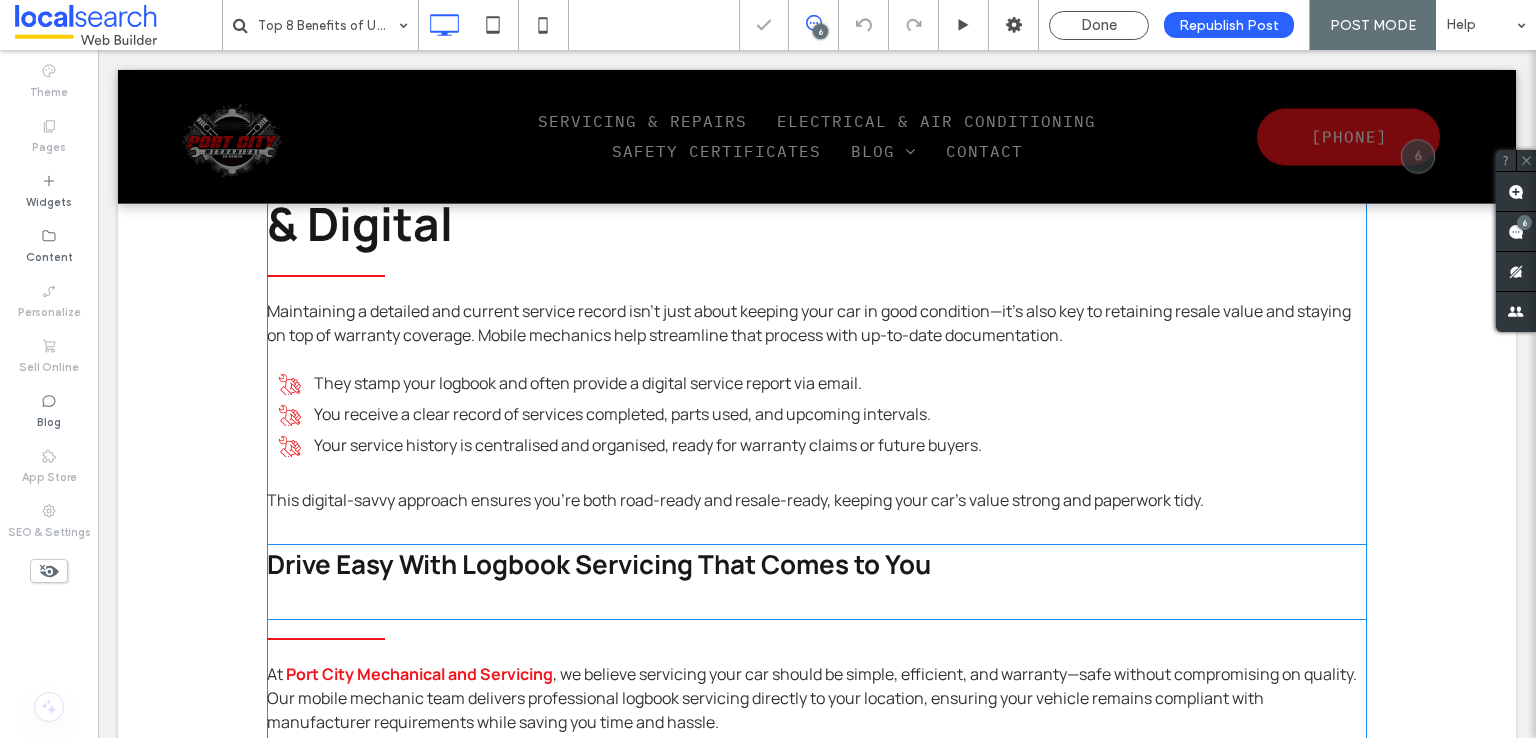 scroll, scrollTop: 3810, scrollLeft: 0, axis: vertical 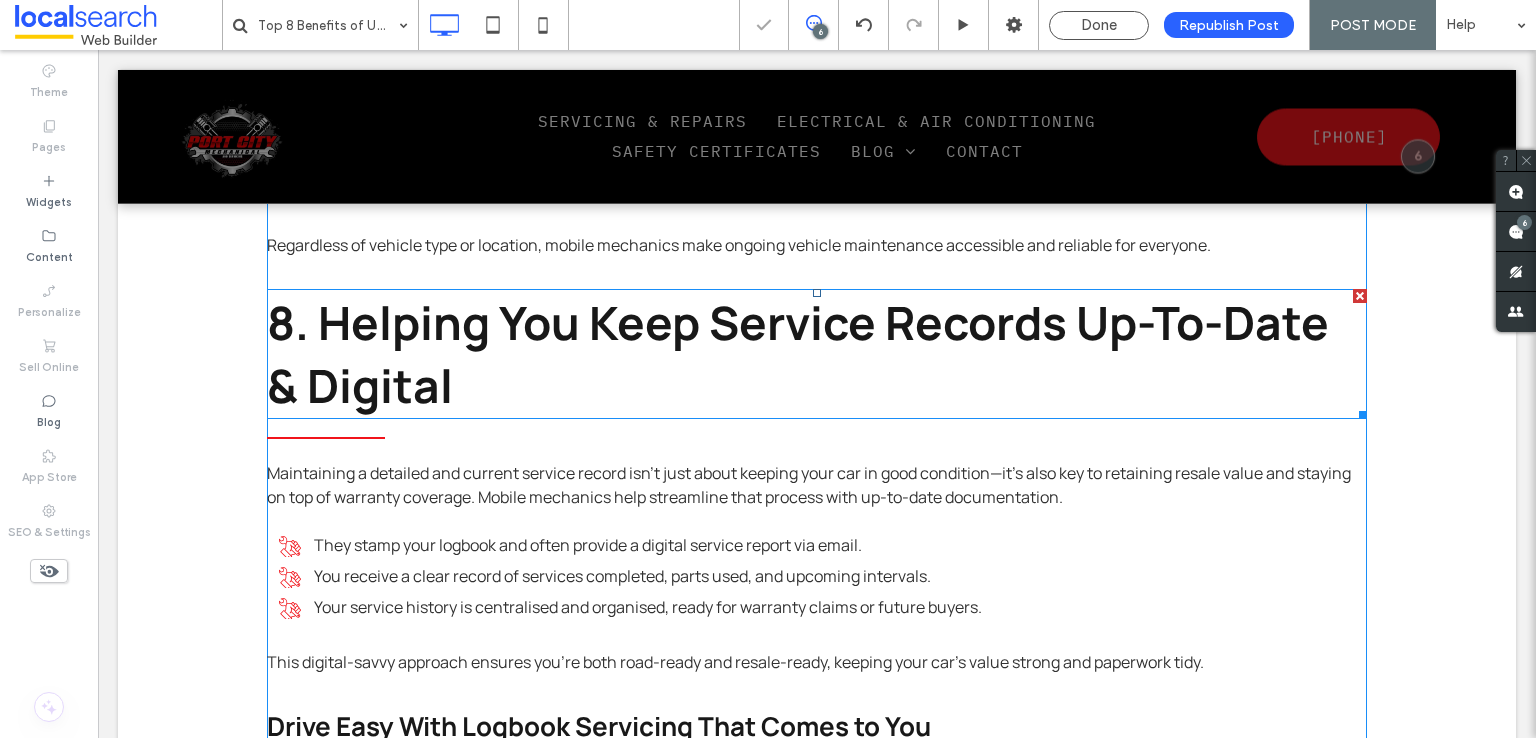 click on "8. Helping You Keep Service Records Up-To-Date & Digital" at bounding box center (798, 354) 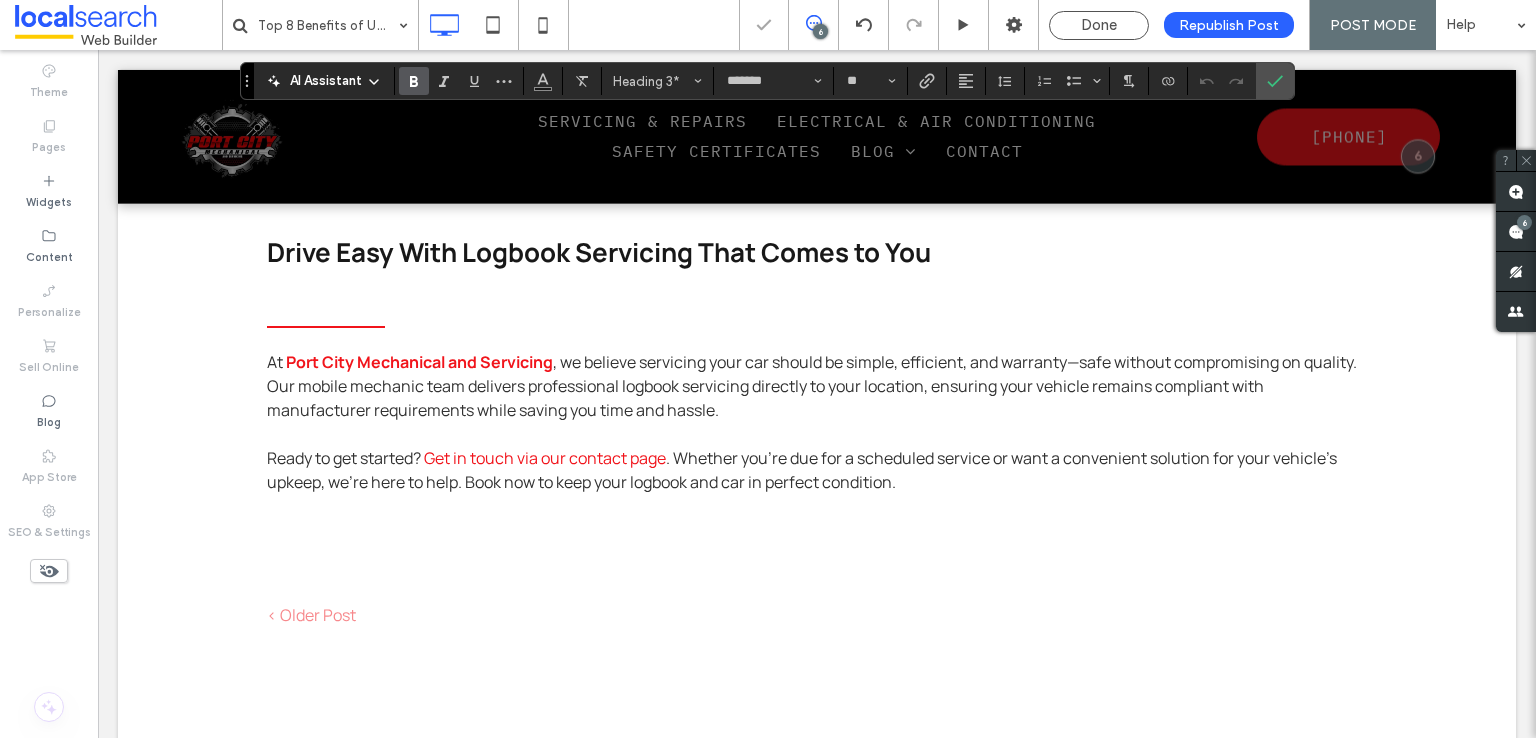 scroll, scrollTop: 4210, scrollLeft: 0, axis: vertical 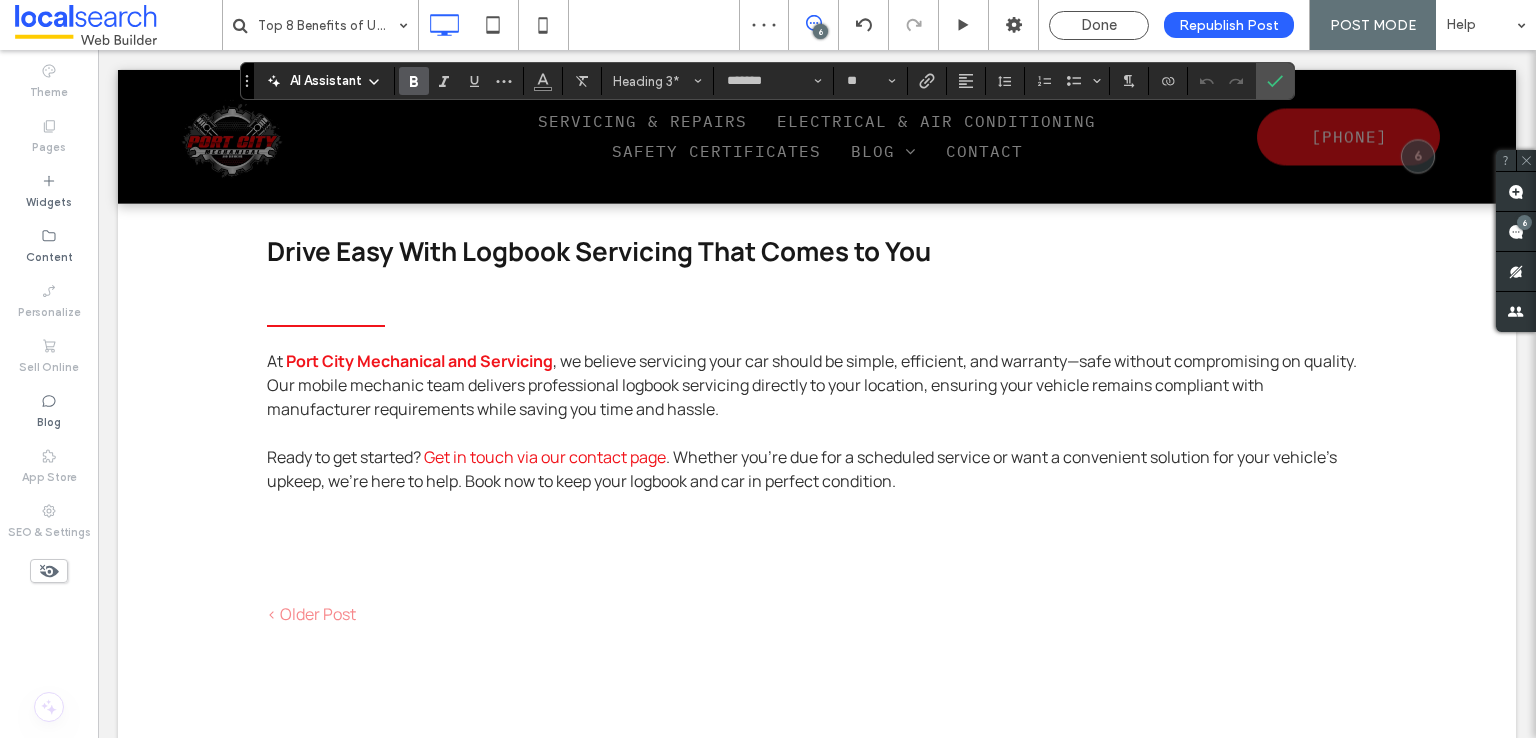 click on "﻿" at bounding box center [817, 287] 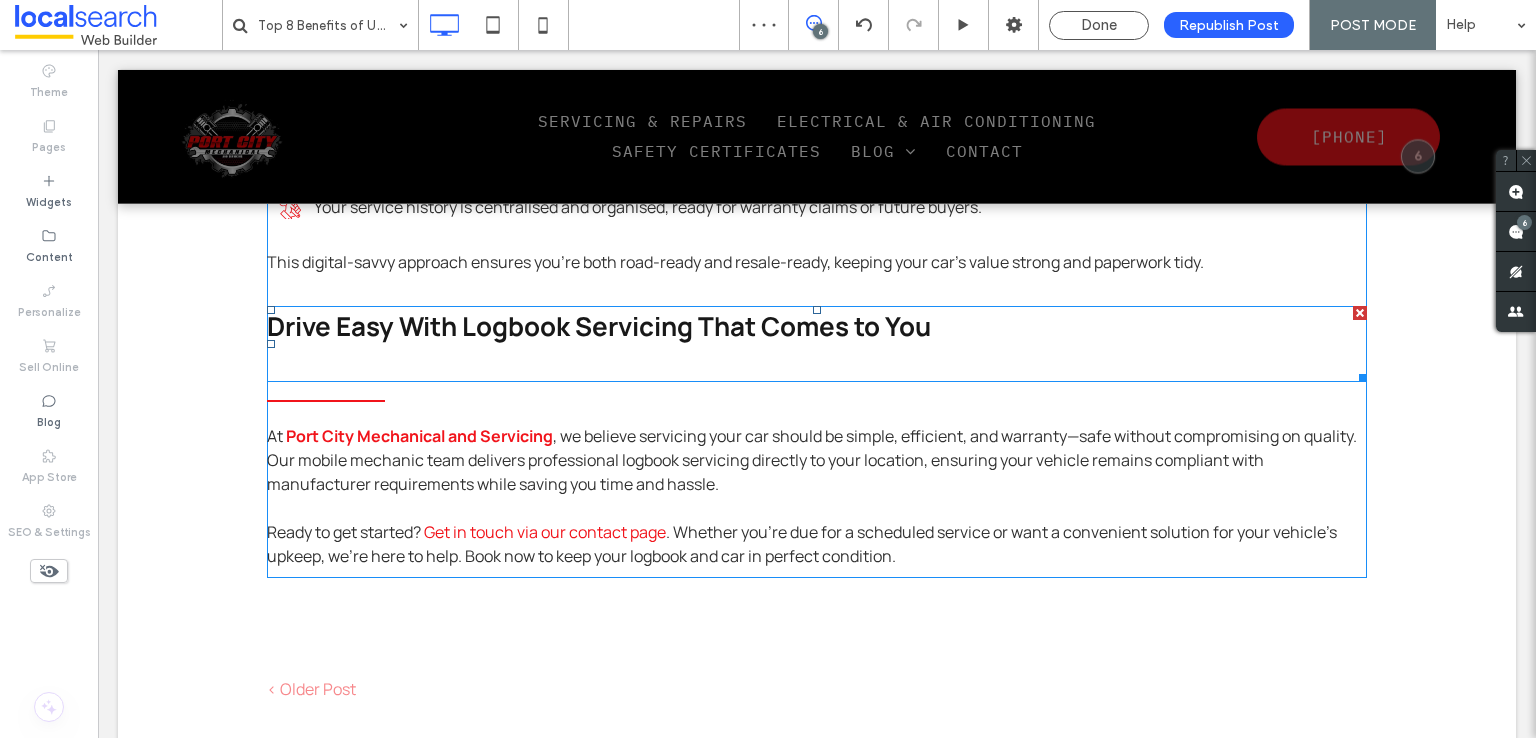 click on "Drive Easy With Logbook Servicing That Comes to You" at bounding box center (599, 326) 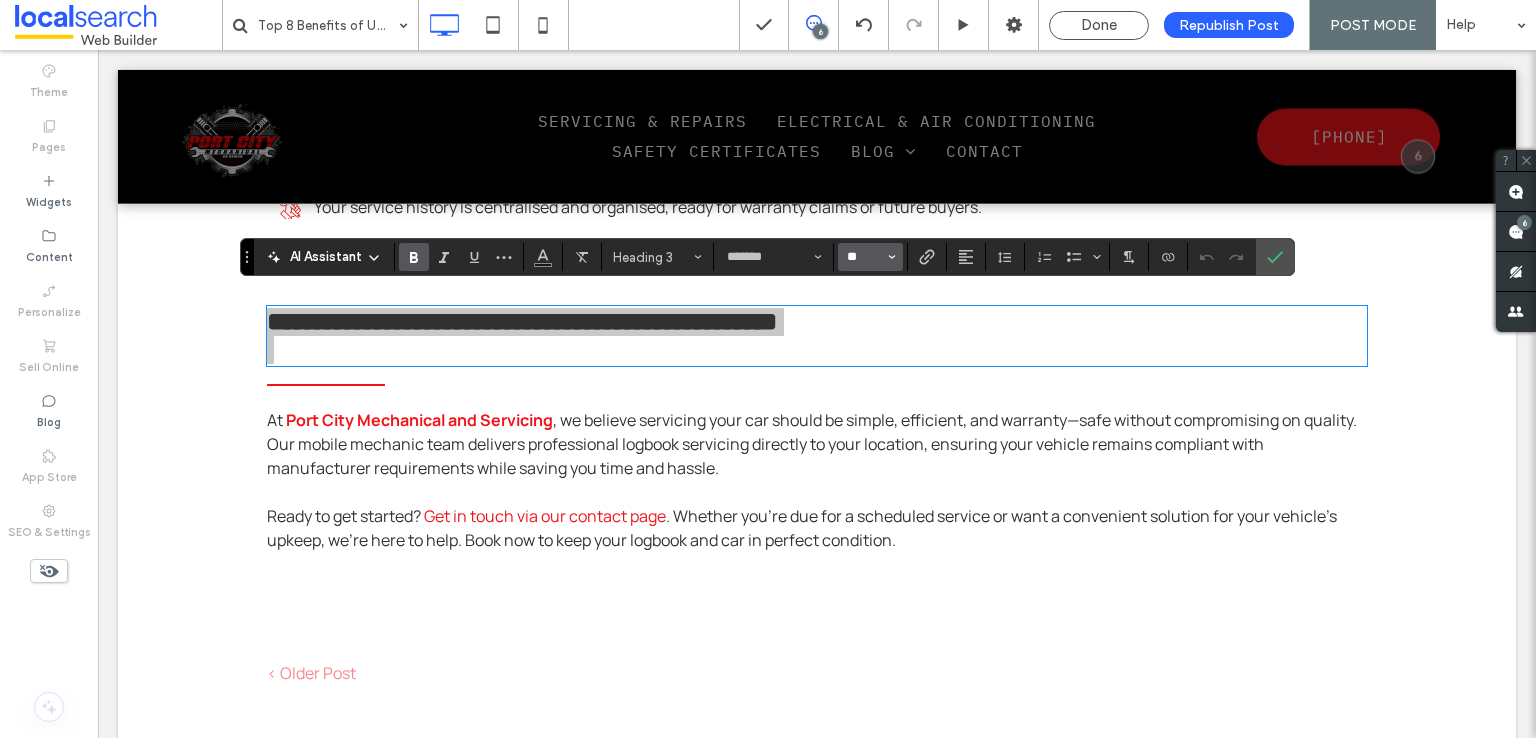 click on "**" at bounding box center [864, 257] 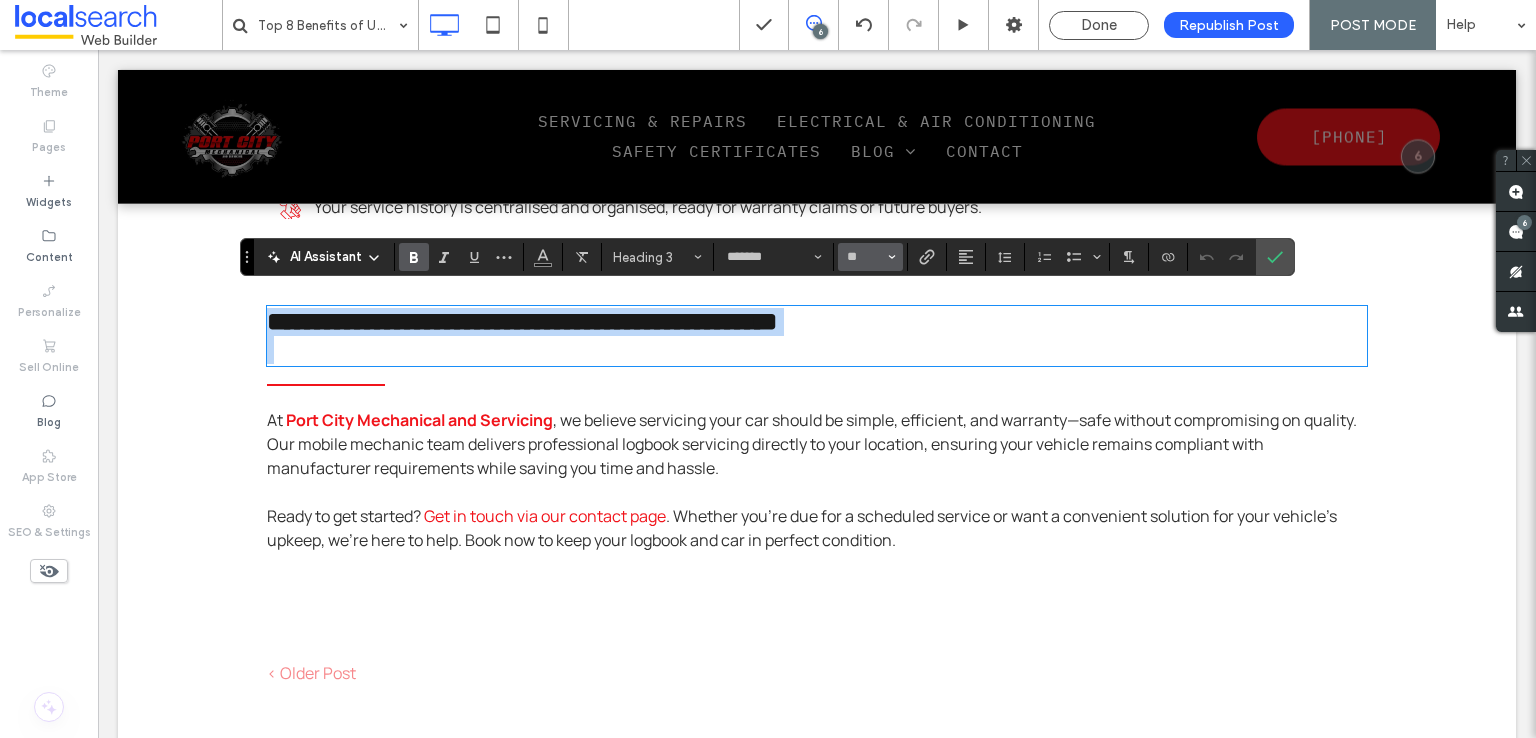 type on "**" 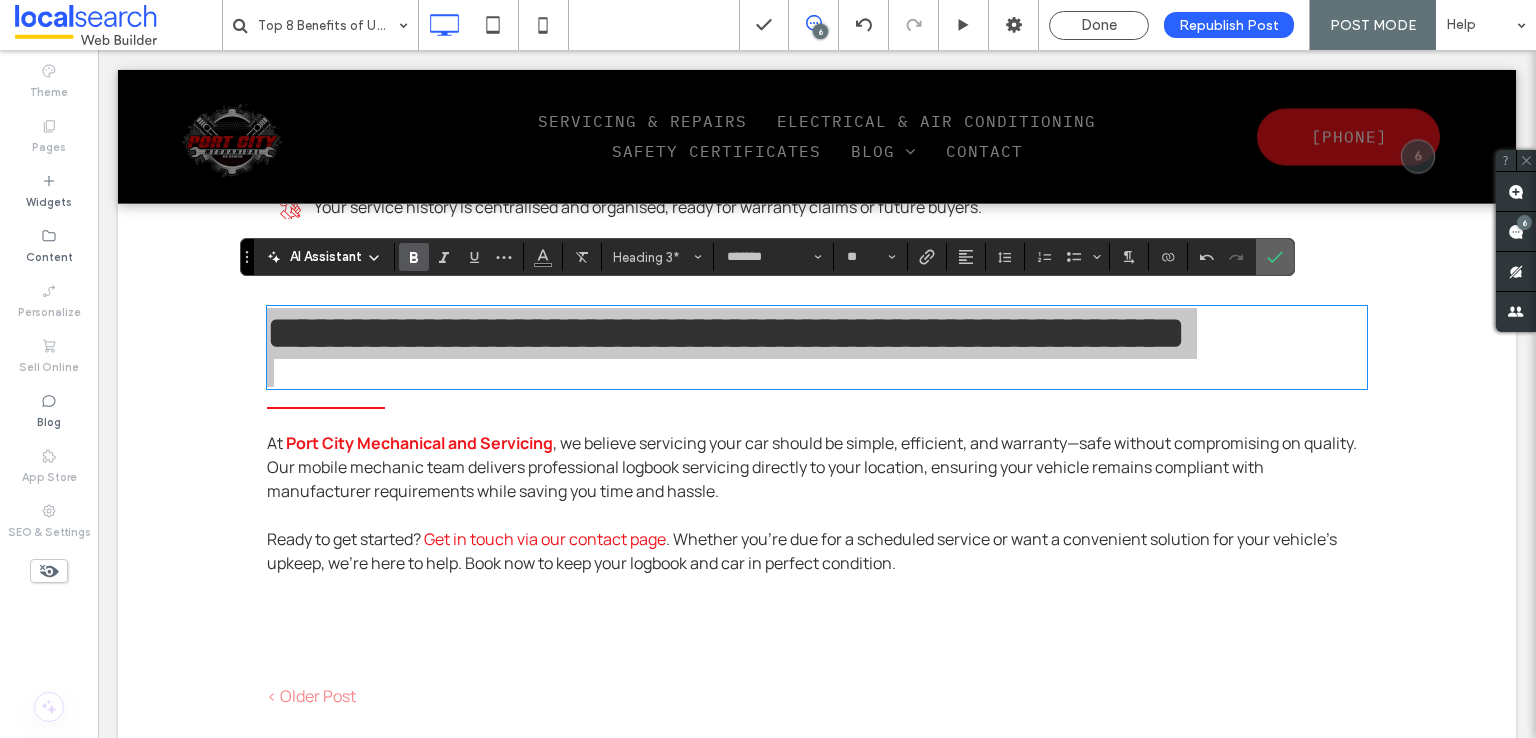 click at bounding box center (1275, 257) 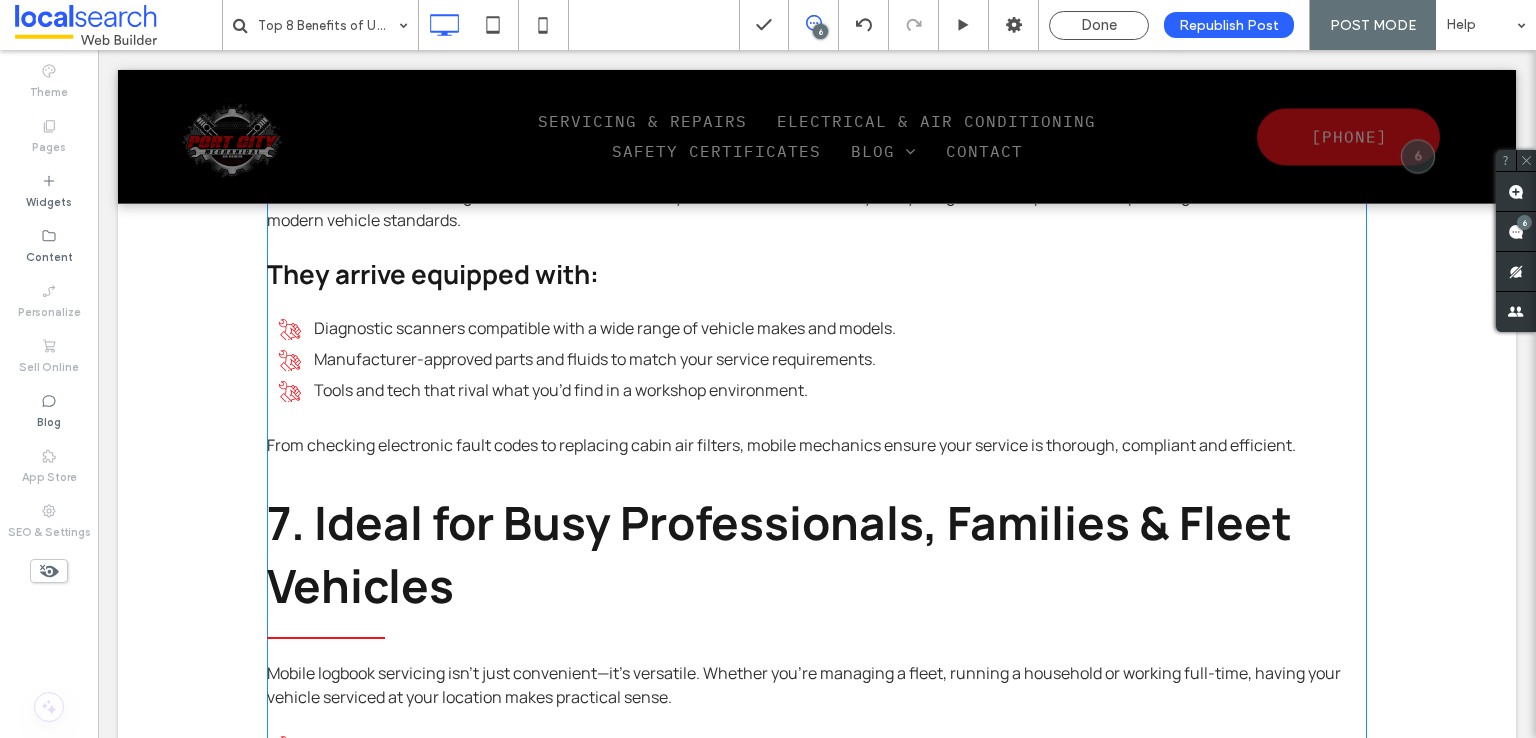 scroll, scrollTop: 3232, scrollLeft: 0, axis: vertical 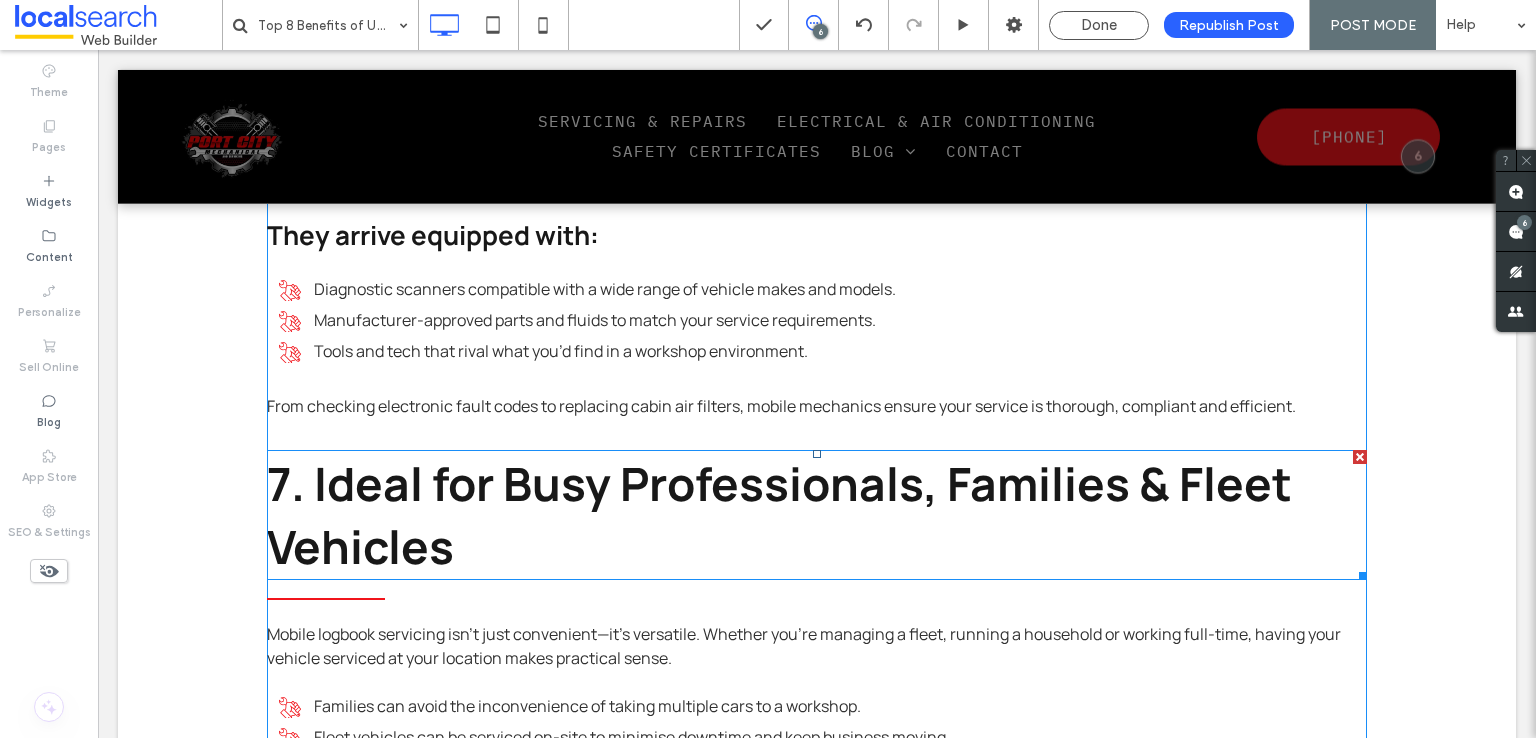 click on "7. Ideal for Busy Professionals, Families & Fleet Vehicles" at bounding box center [817, 515] 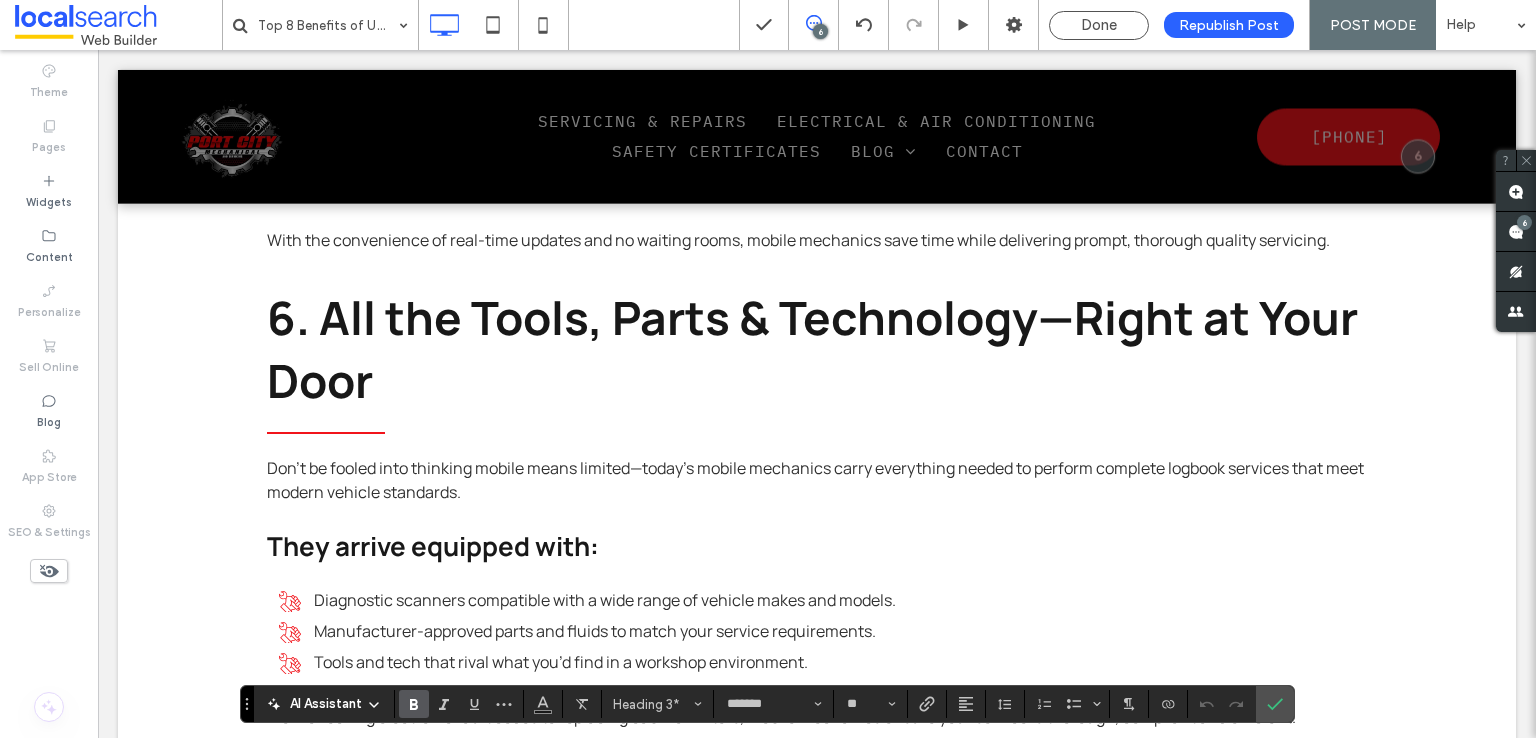 scroll, scrollTop: 2932, scrollLeft: 0, axis: vertical 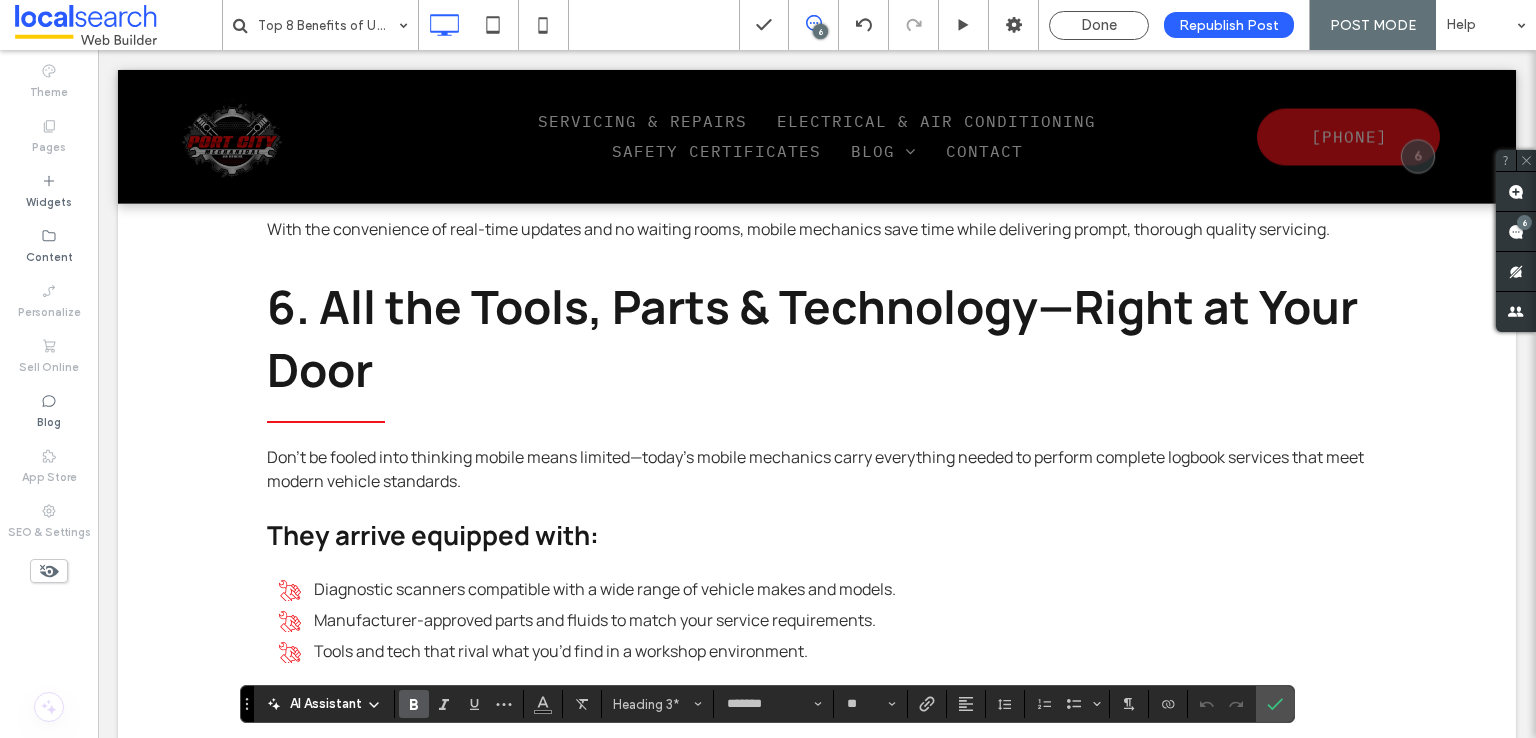 click on "They arrive equipped with:" at bounding box center [433, 535] 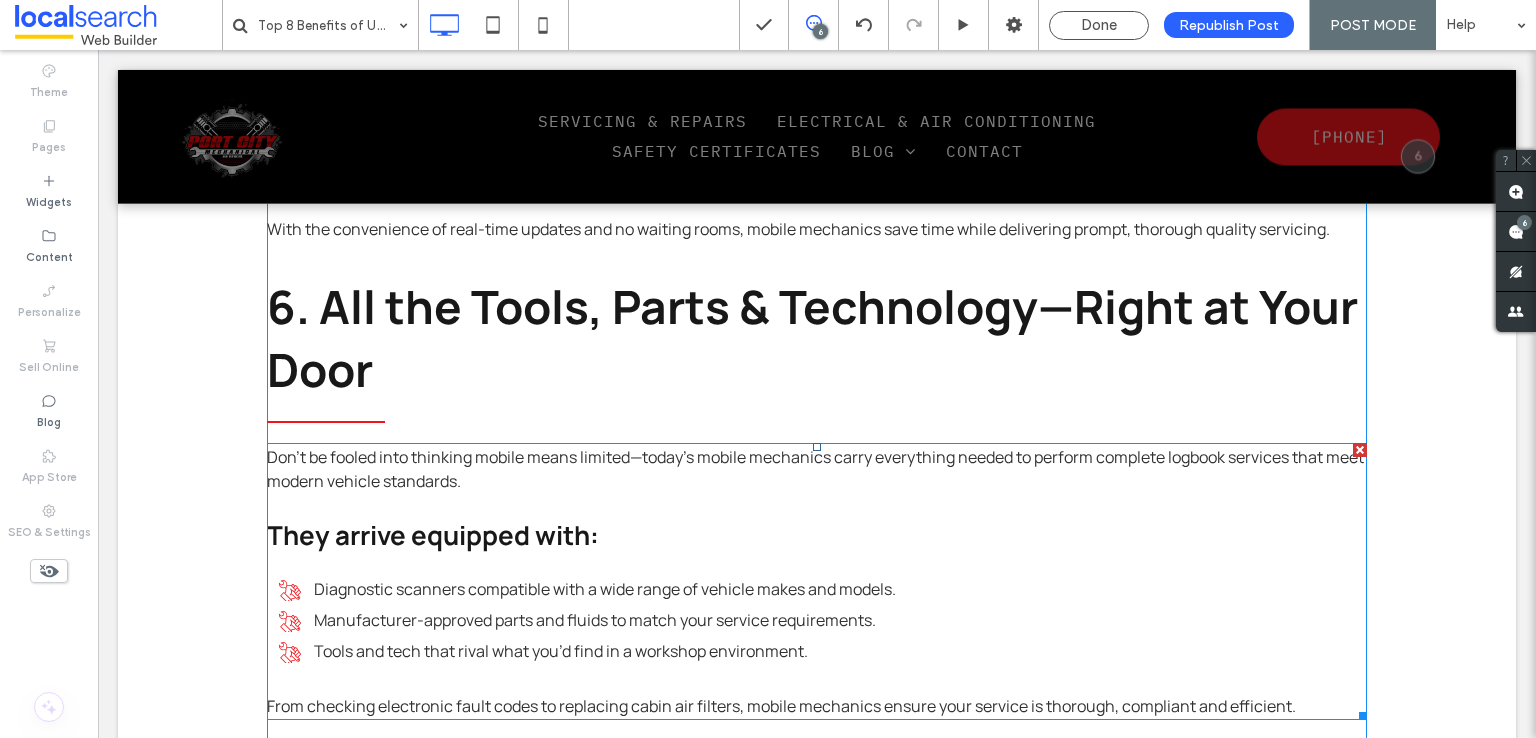 click on "They arrive equipped with:" at bounding box center (433, 535) 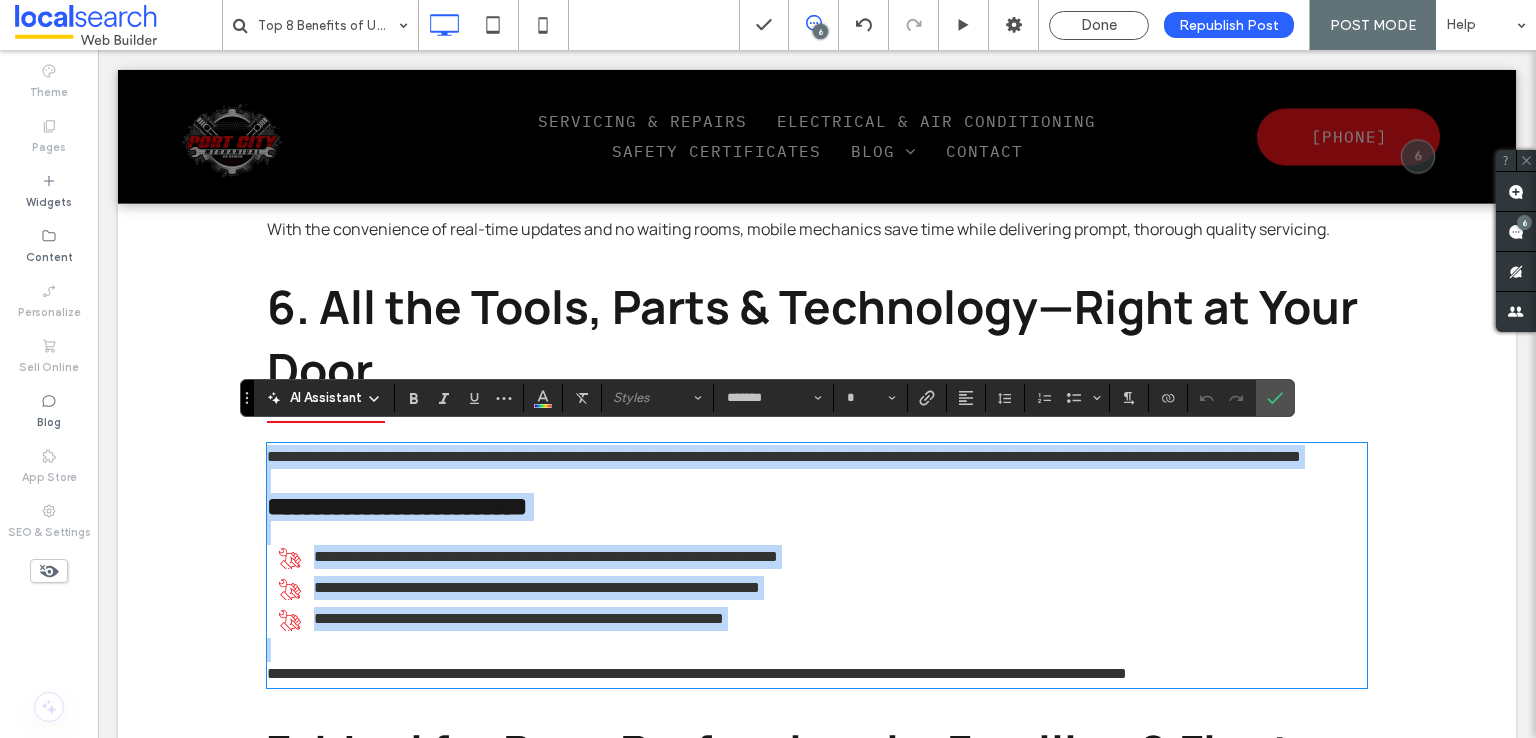 click on "**********" at bounding box center (817, 507) 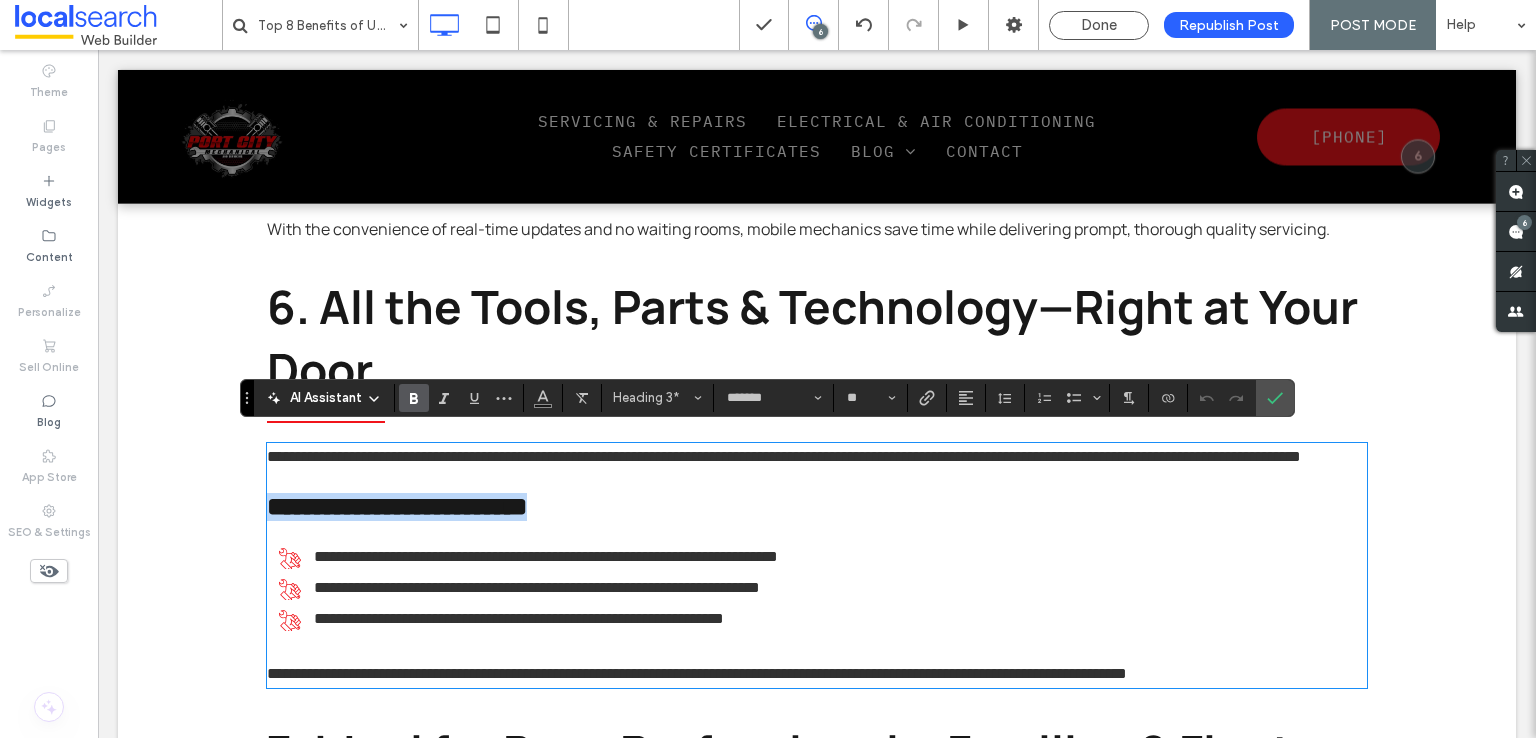 drag, startPoint x: 479, startPoint y: 522, endPoint x: 197, endPoint y: 517, distance: 282.0443 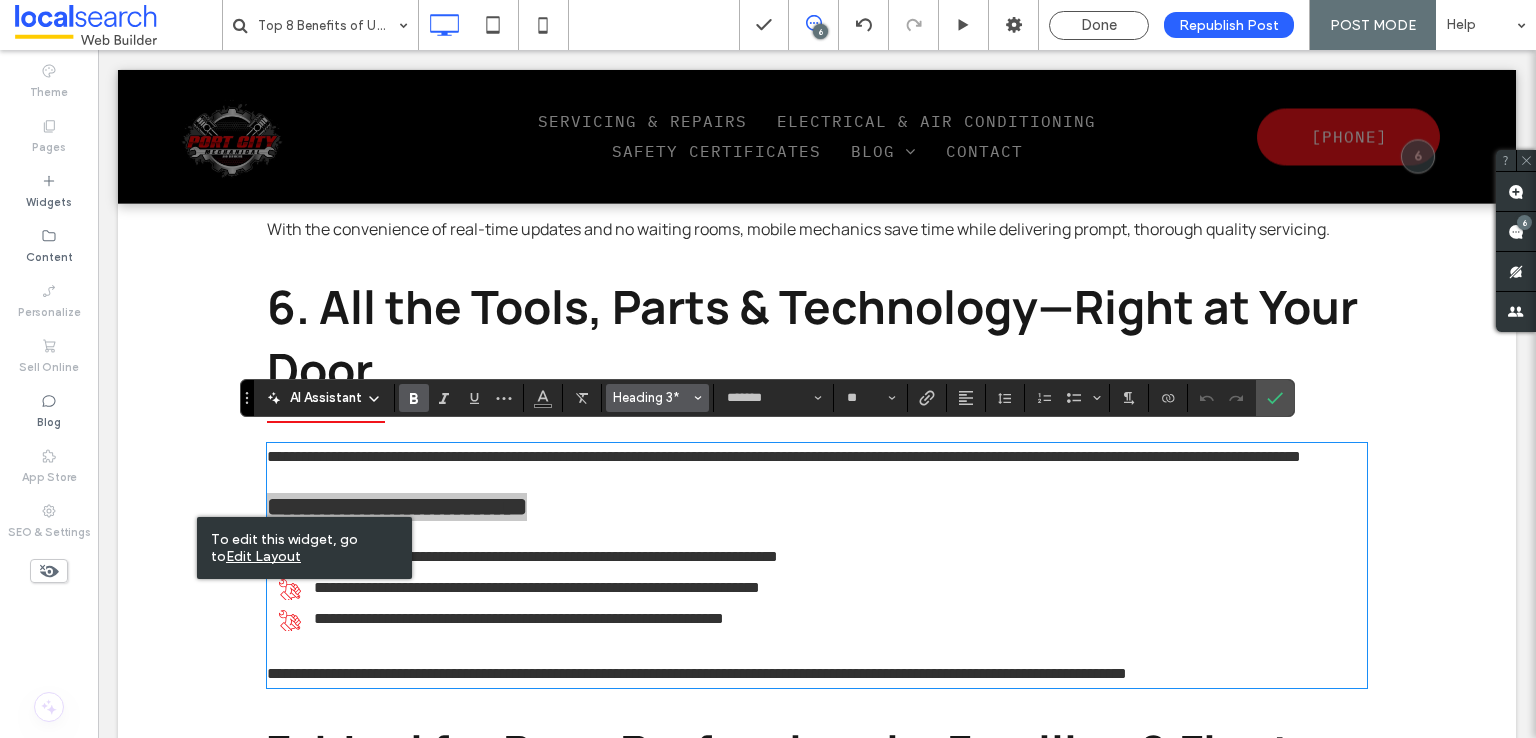 click on "Heading 3*" at bounding box center (658, 398) 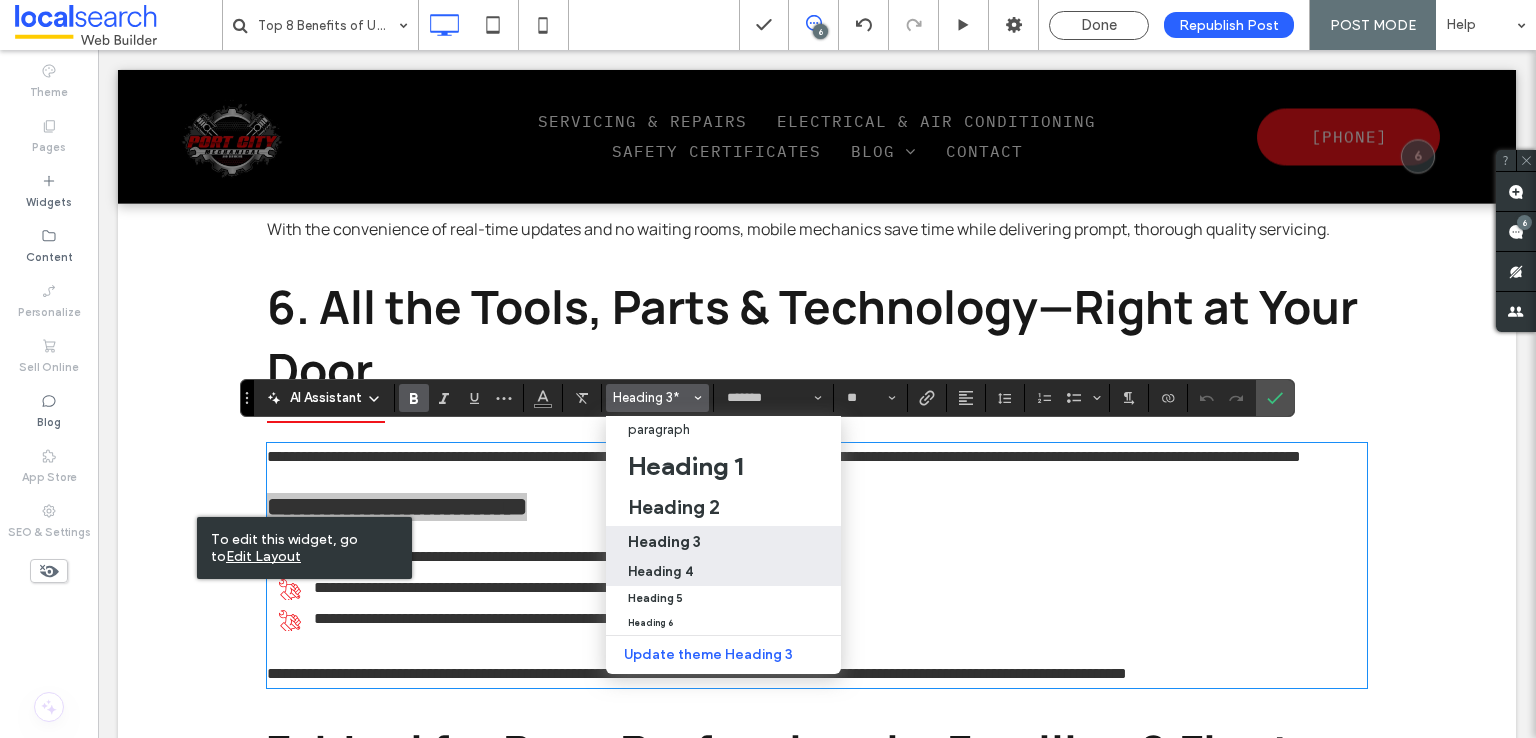 click on "Heading 4" at bounding box center [660, 571] 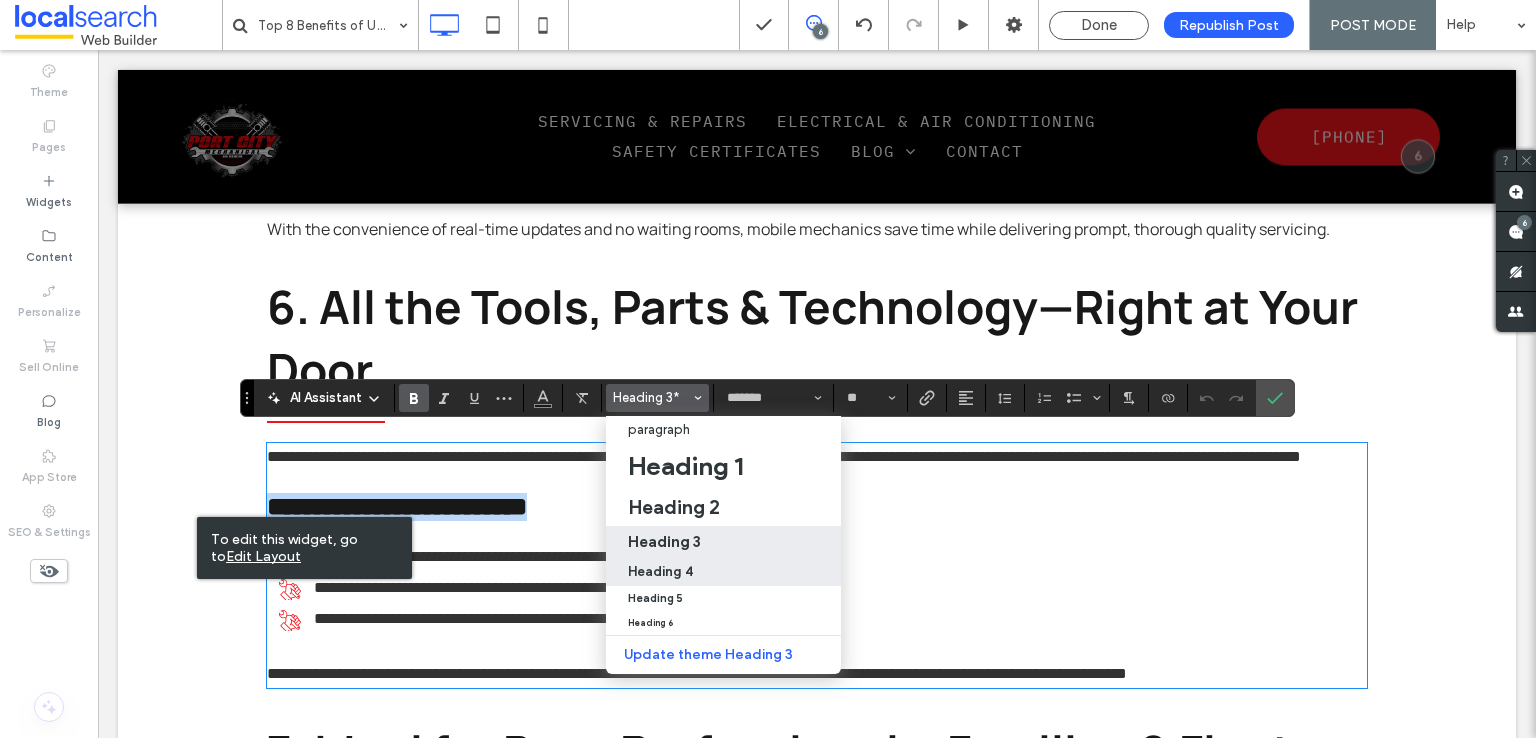 type on "**" 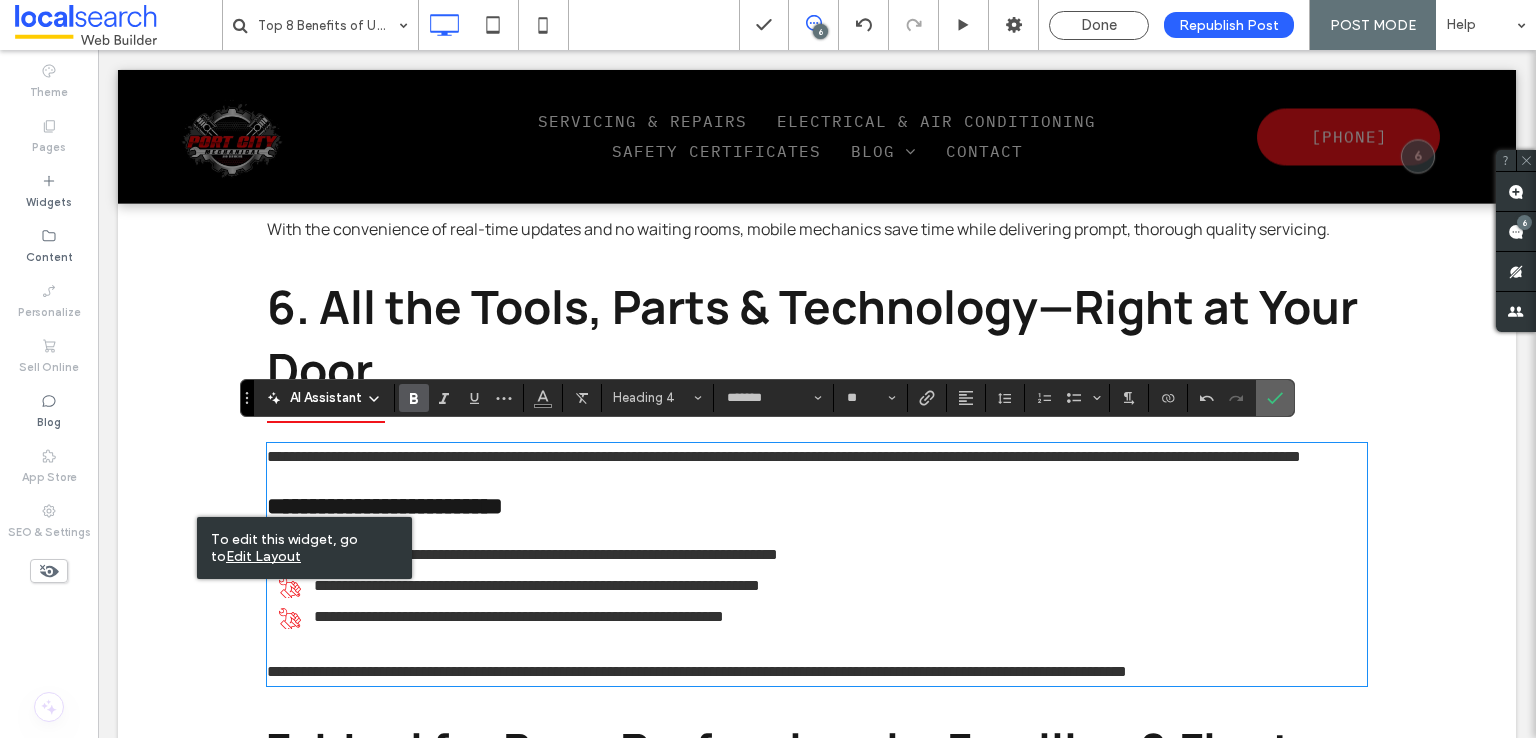 click 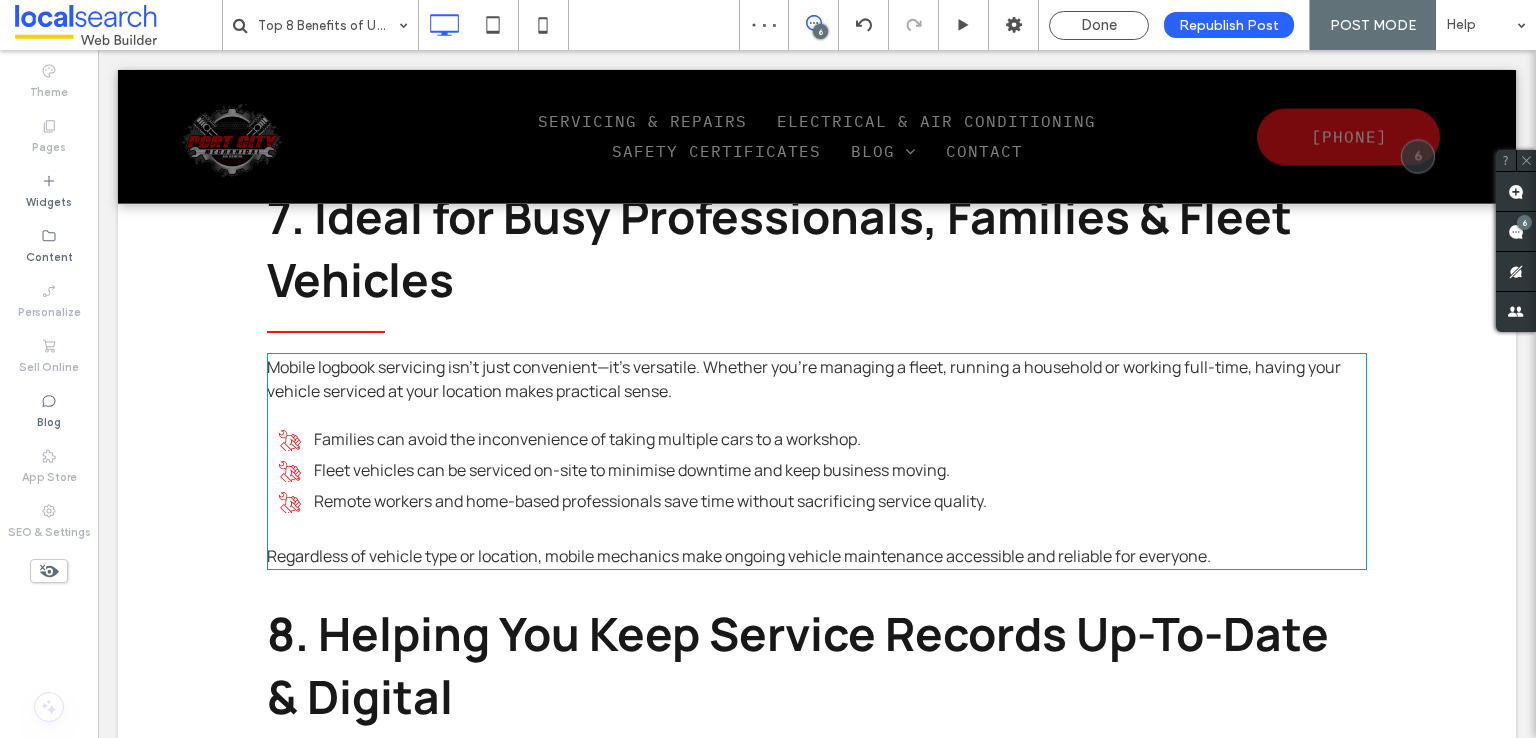 scroll, scrollTop: 3532, scrollLeft: 0, axis: vertical 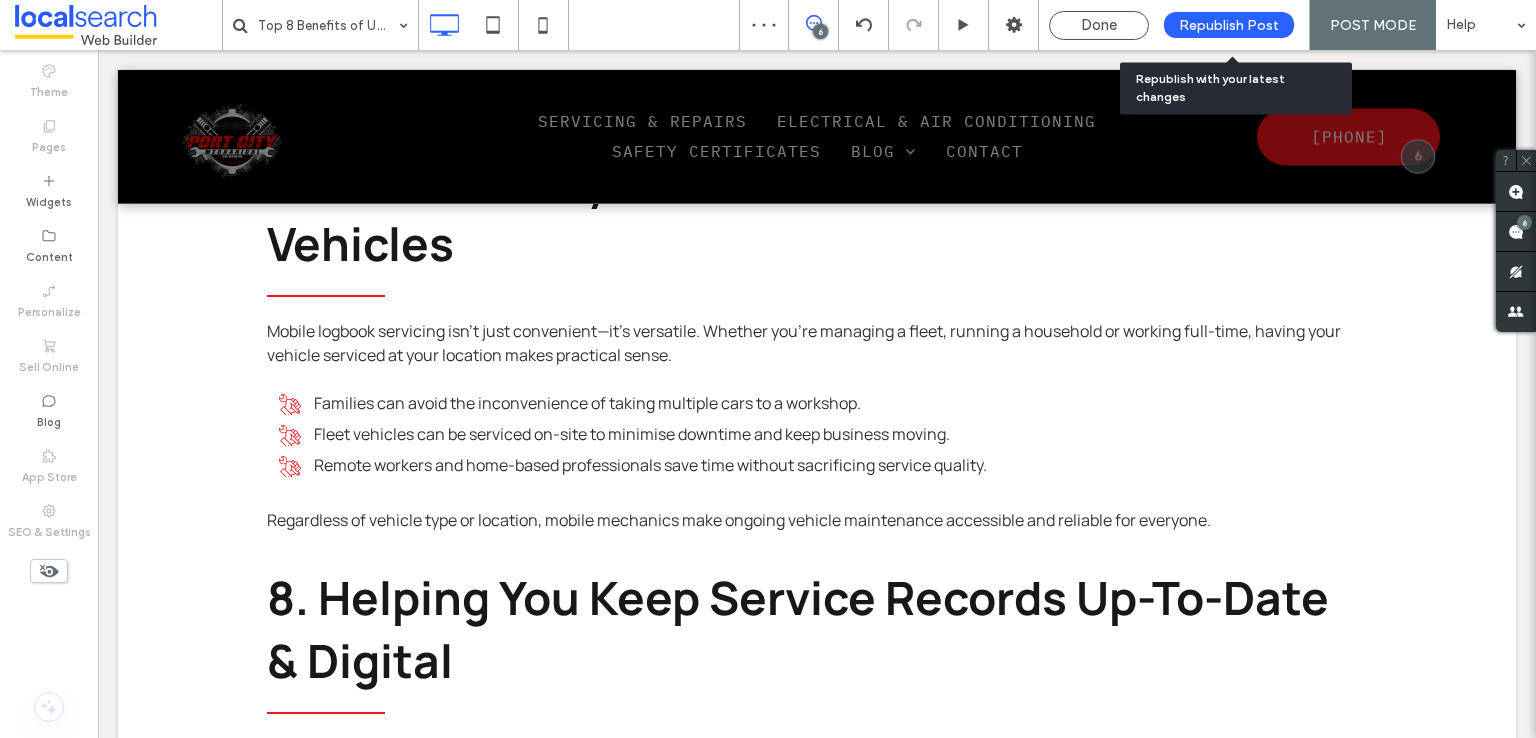 click on "Republish Post" at bounding box center [1229, 25] 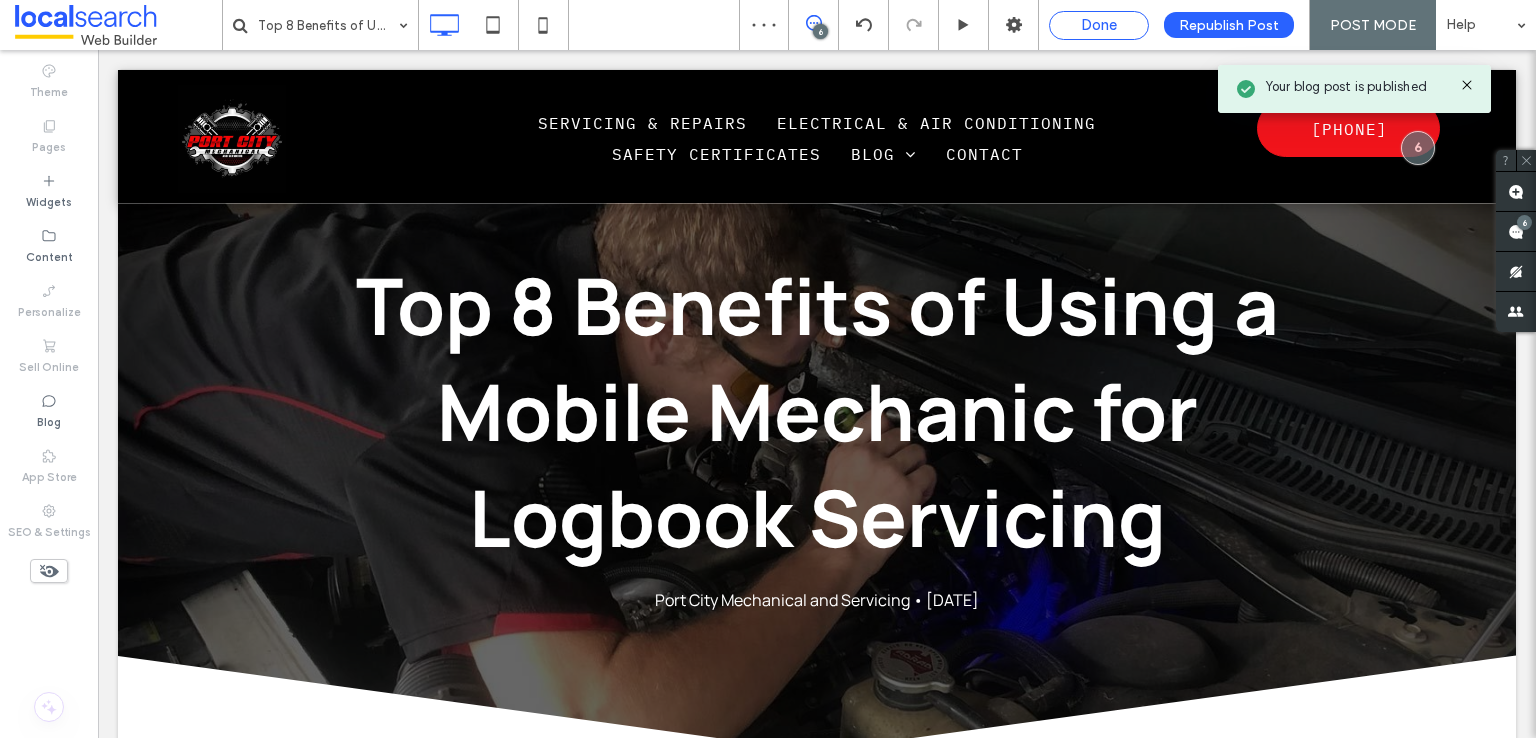 scroll, scrollTop: 0, scrollLeft: 0, axis: both 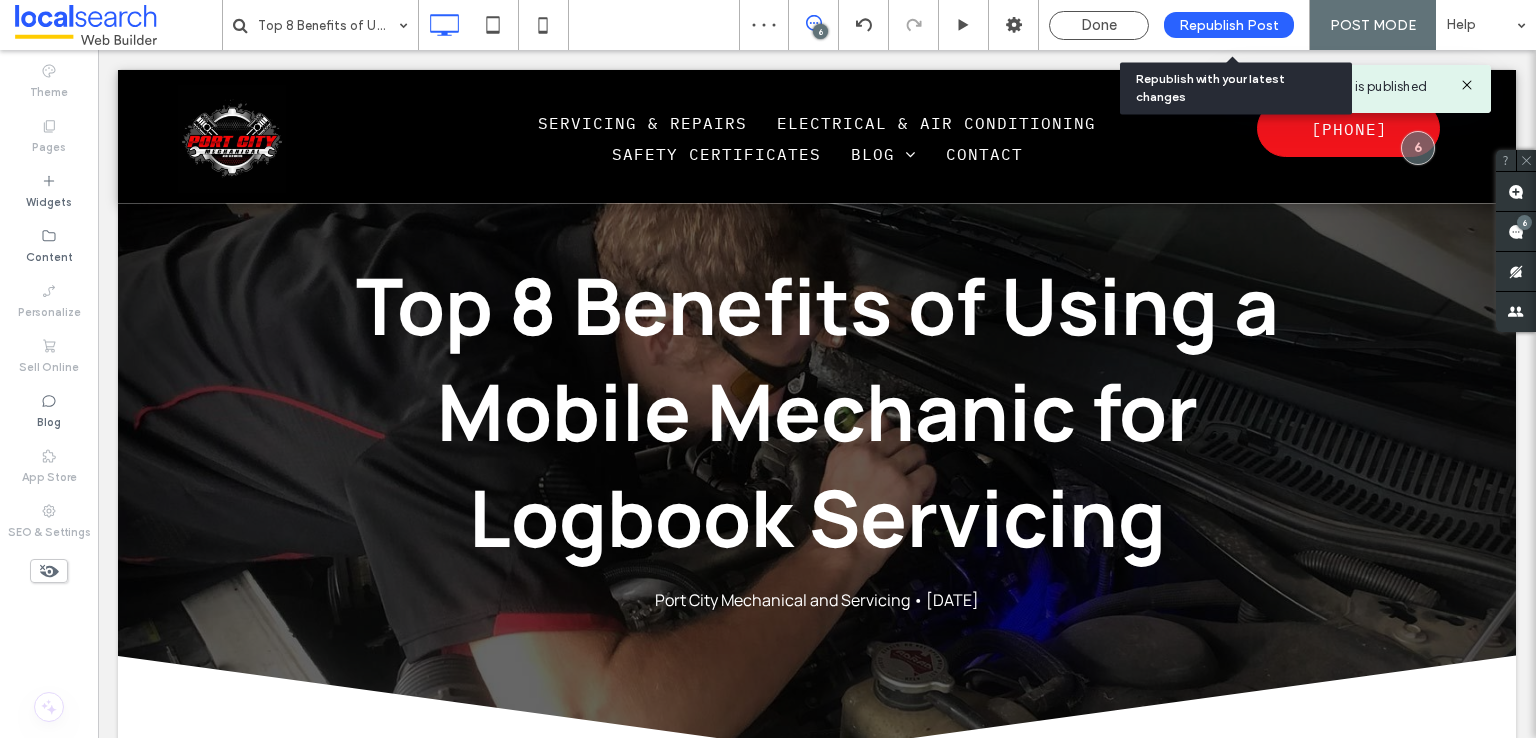 click on "Republish Post" at bounding box center (1229, 25) 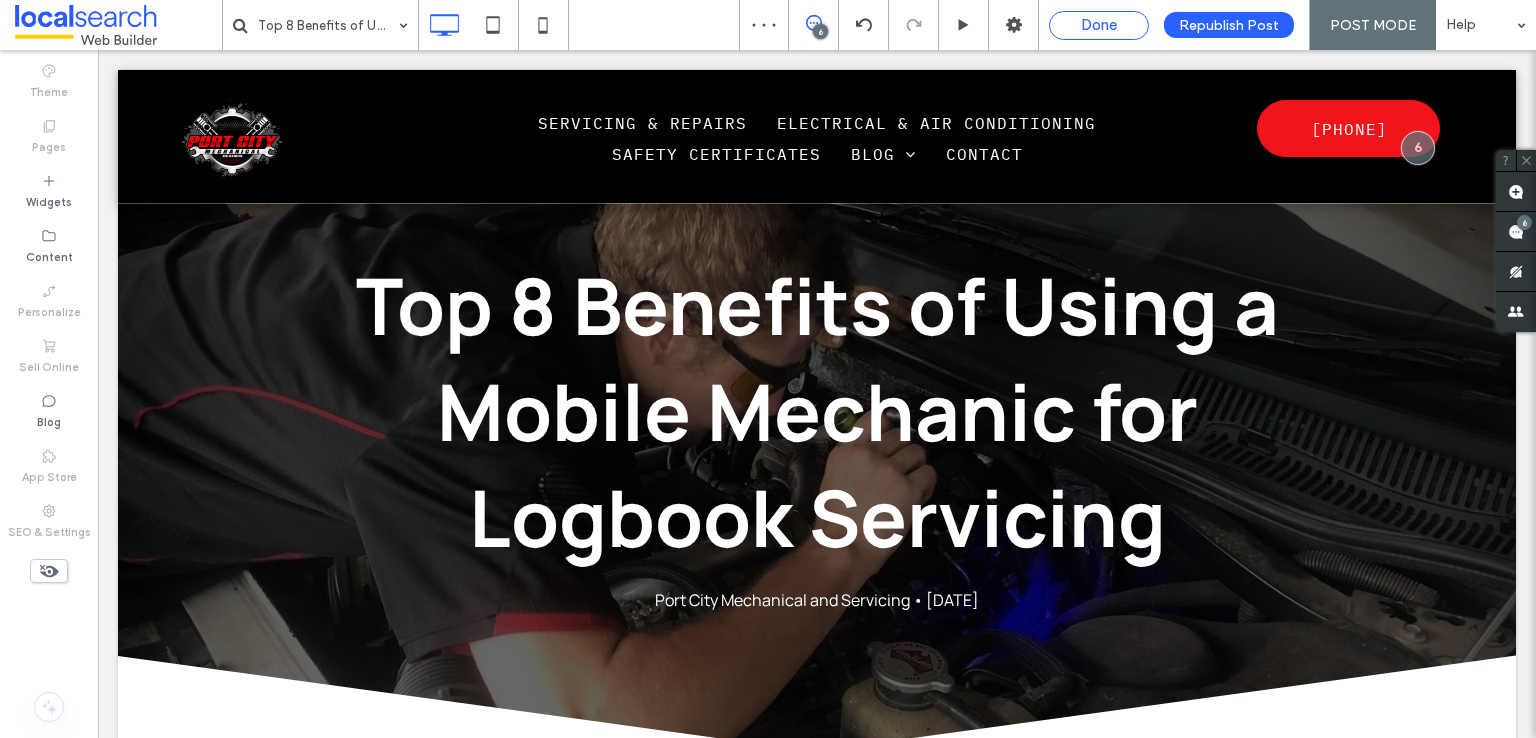 scroll, scrollTop: 0, scrollLeft: 0, axis: both 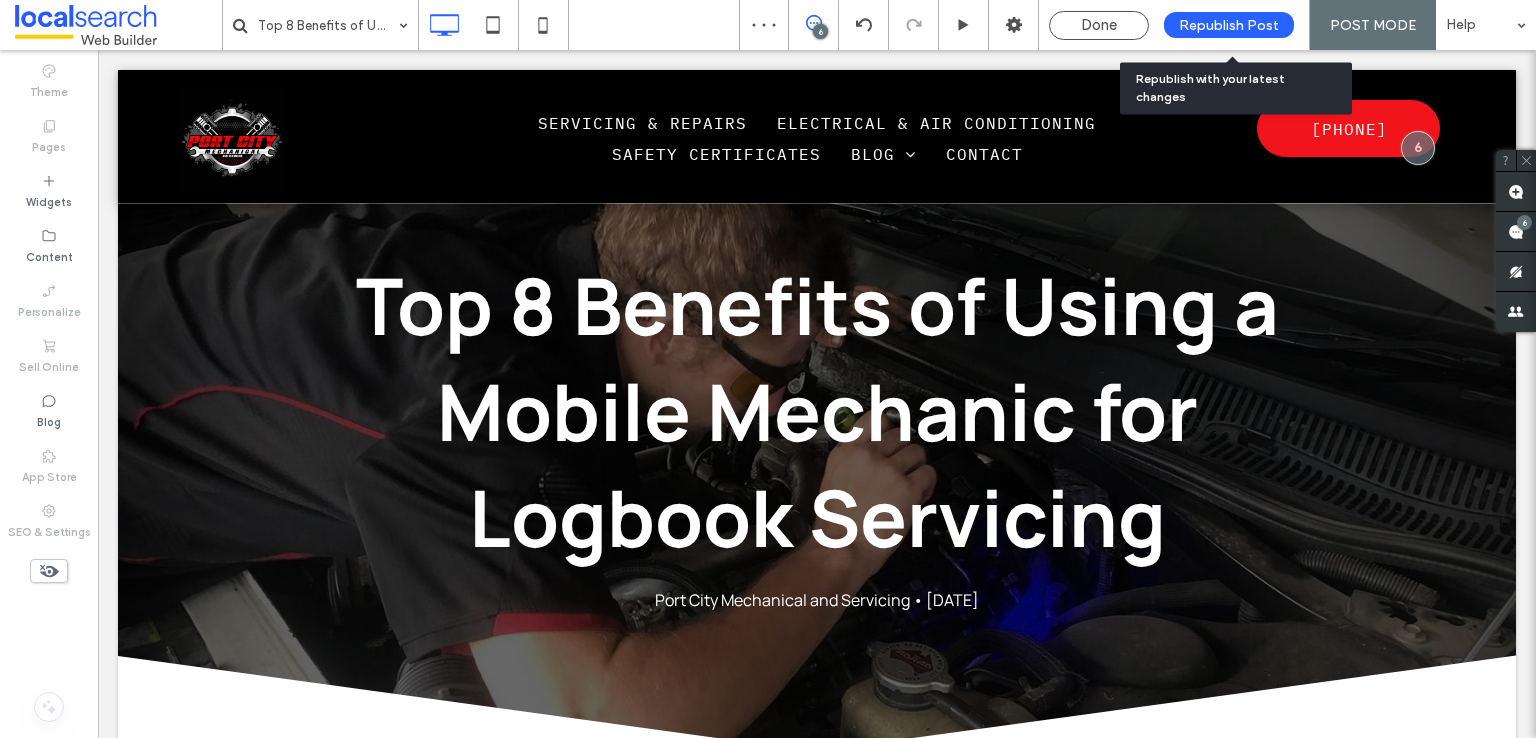 click on "Republish Post" at bounding box center (1229, 25) 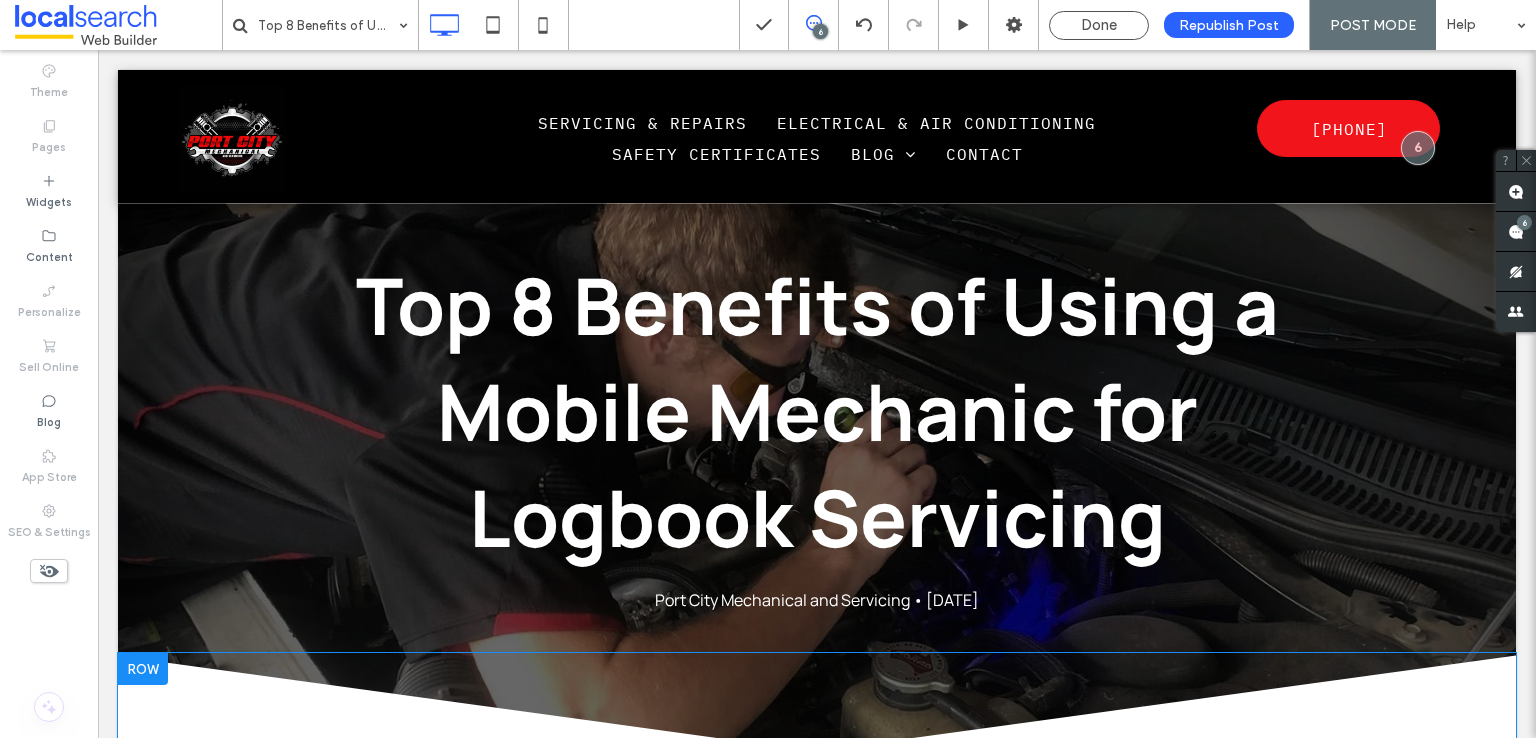 scroll, scrollTop: 0, scrollLeft: 0, axis: both 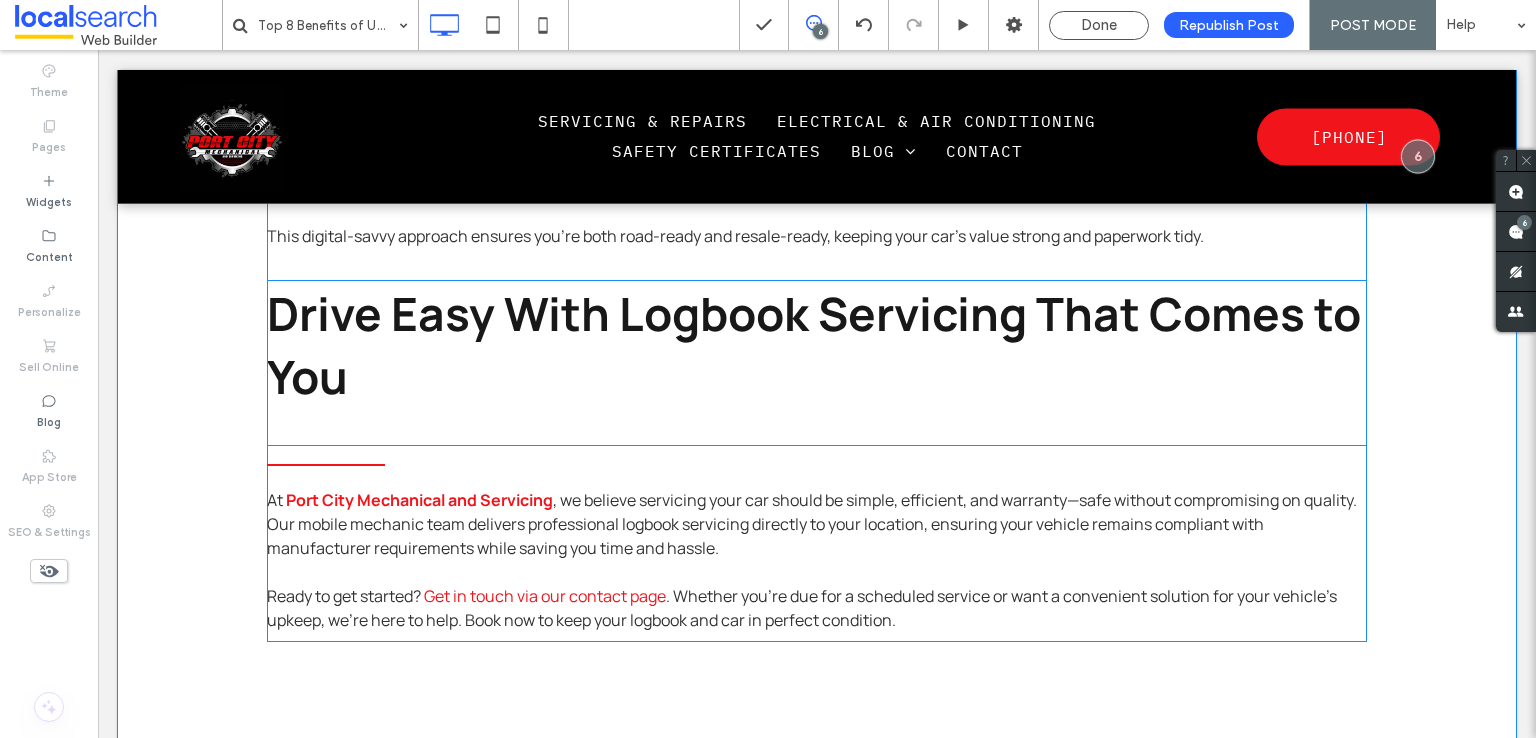 click at bounding box center (817, 426) 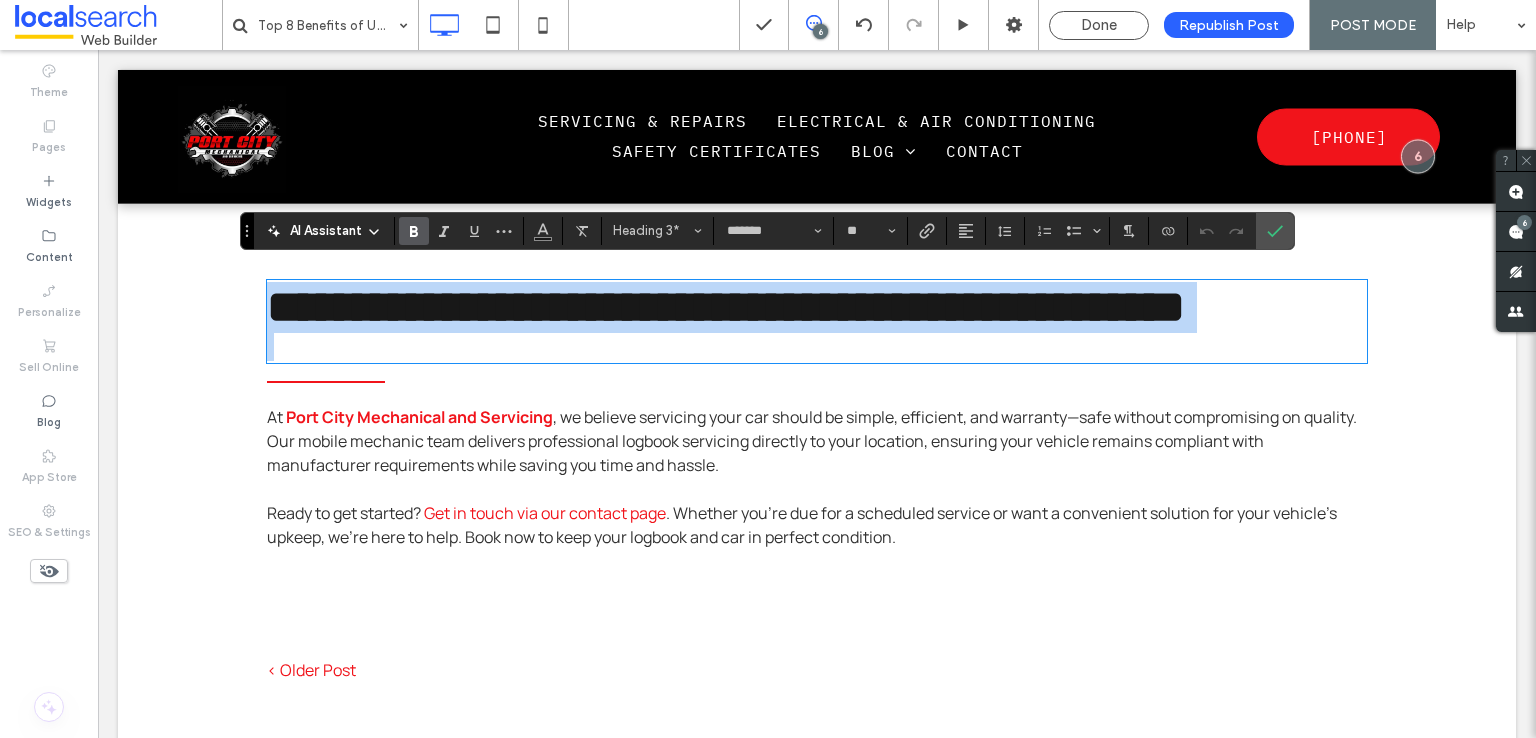 click at bounding box center (817, 347) 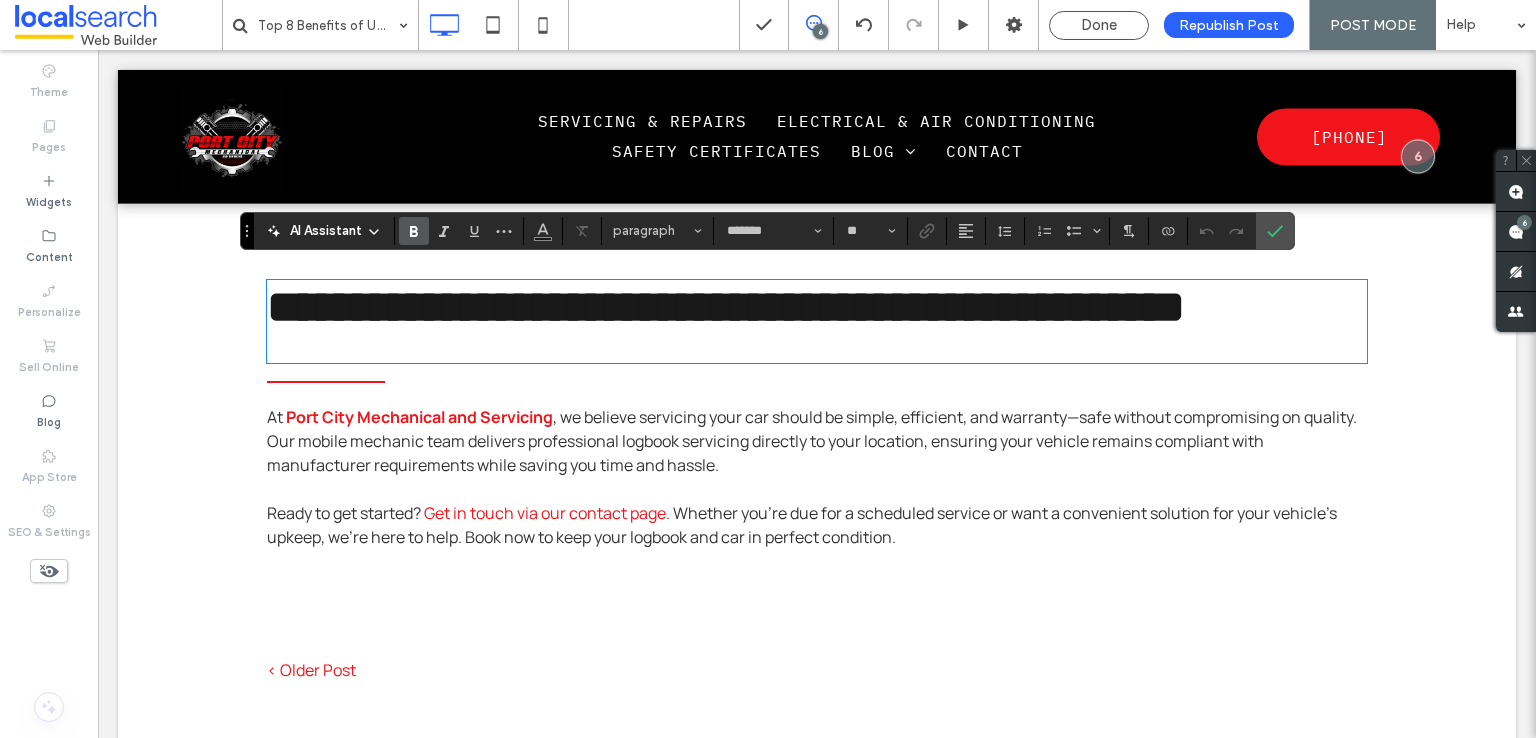 type on "**" 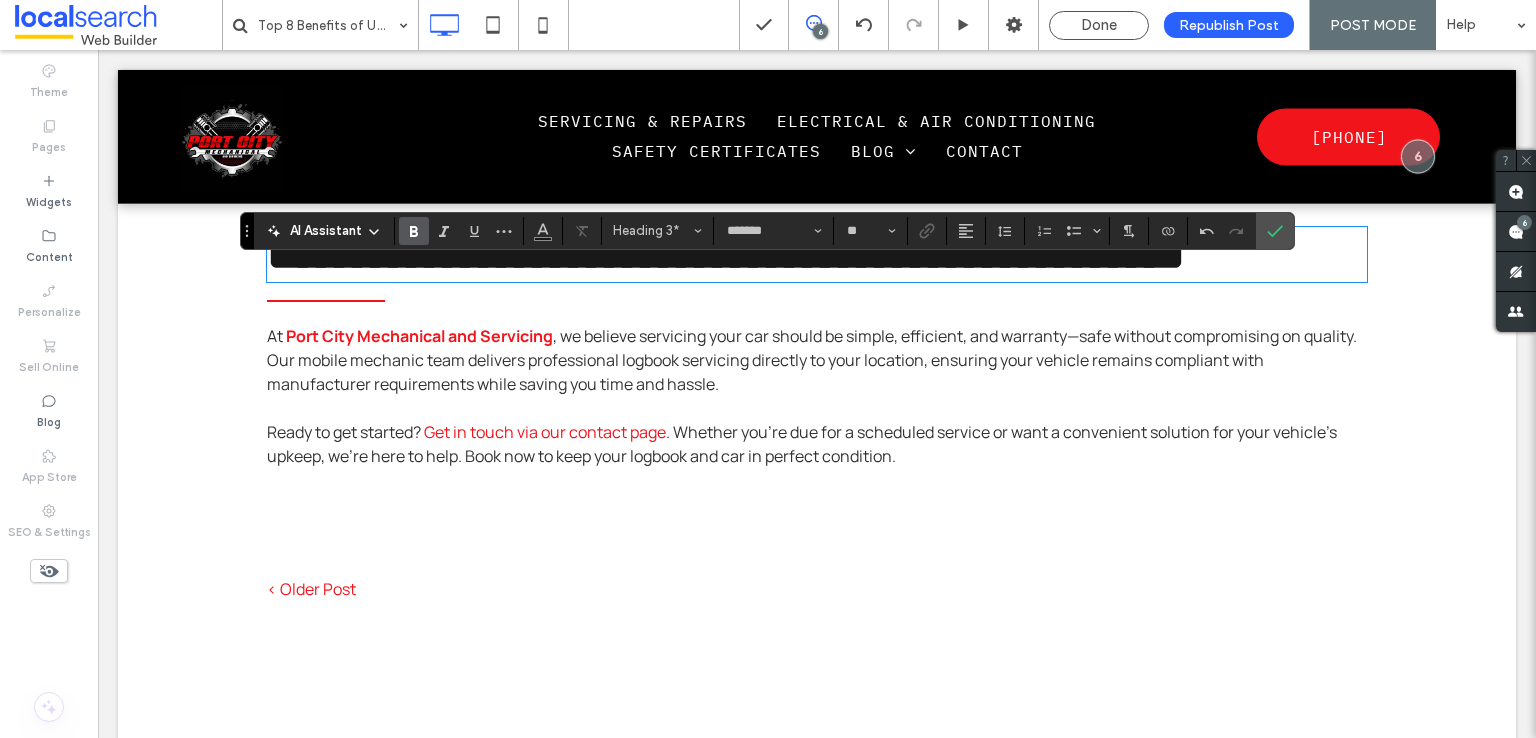 scroll, scrollTop: 4333, scrollLeft: 0, axis: vertical 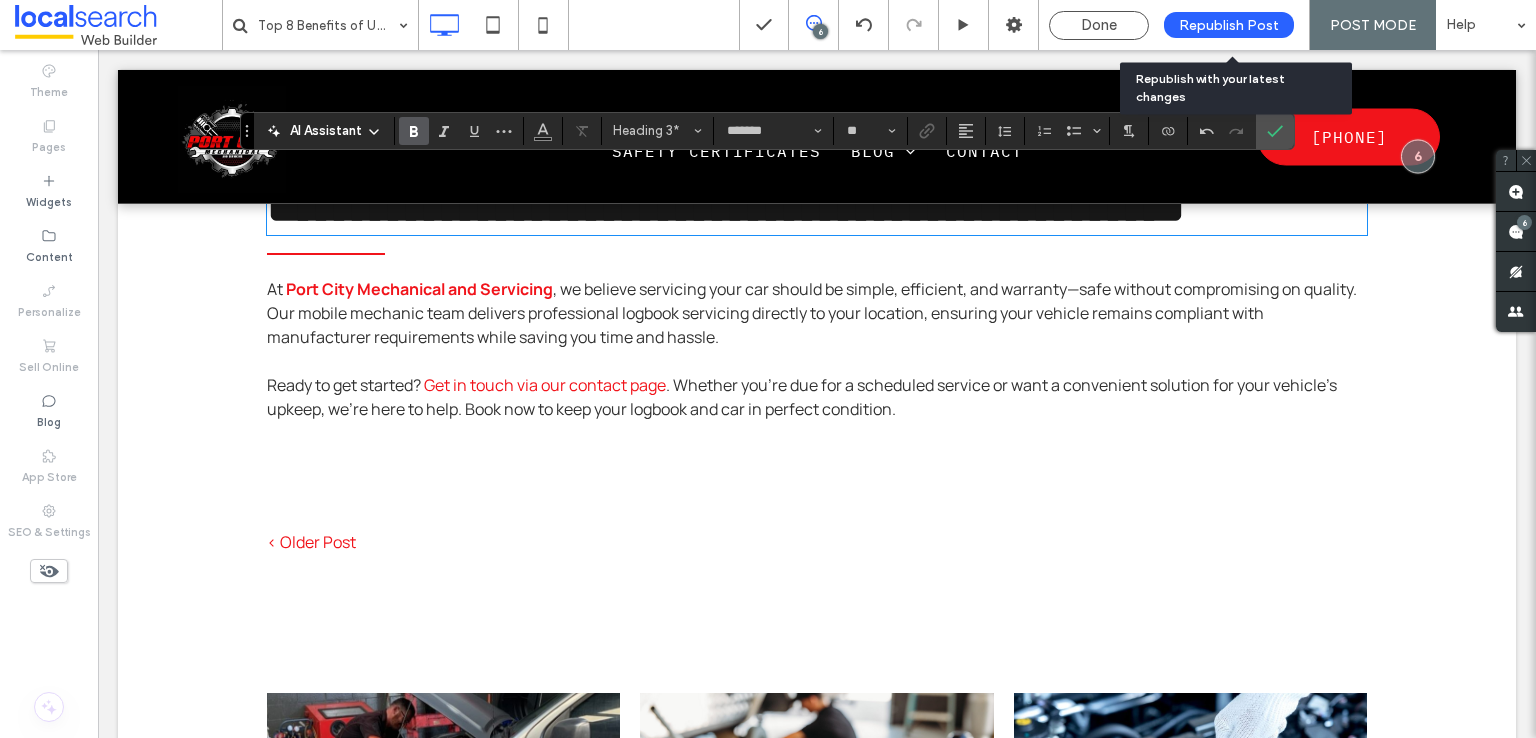 click on "Republish Post" at bounding box center (1229, 25) 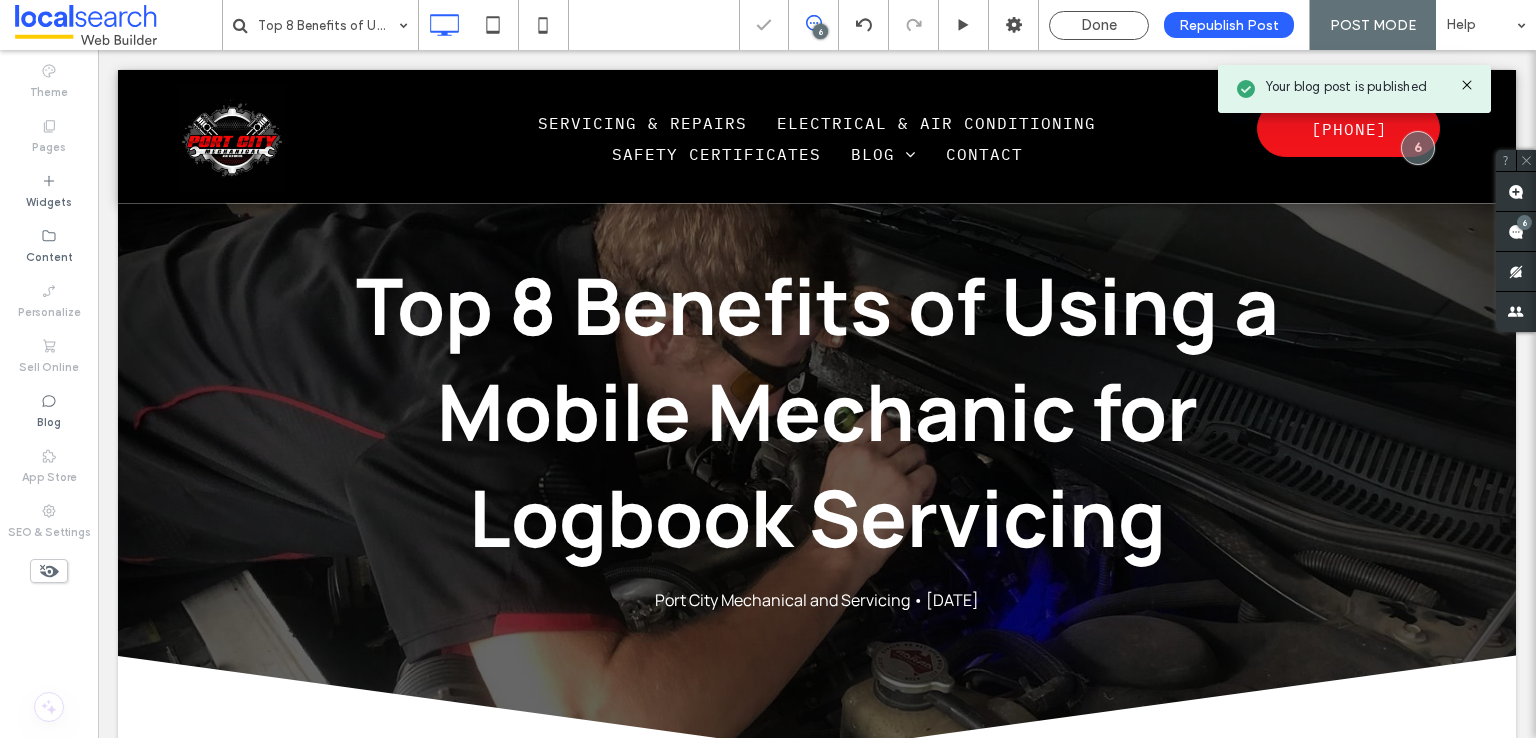 scroll, scrollTop: 0, scrollLeft: 0, axis: both 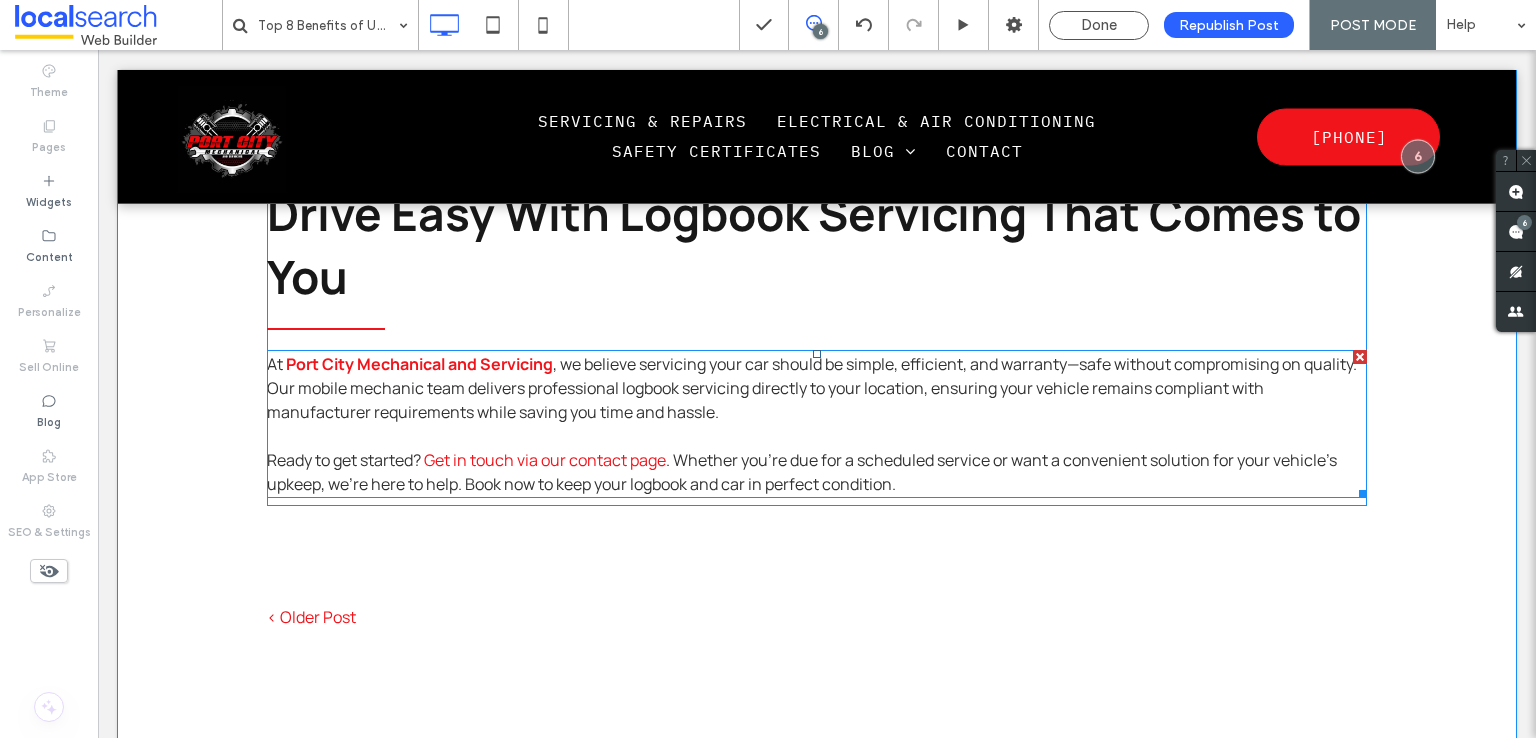 click on "At
Port City Mechanical and Servicing , we believe servicing your car should be simple, efficient, and warranty—safe without compromising on quality. Our mobile mechanic team delivers professional logbook servicing directly to your location, ensuring your vehicle remains compliant with manufacturer requirements while saving you time and hassle." at bounding box center (817, 388) 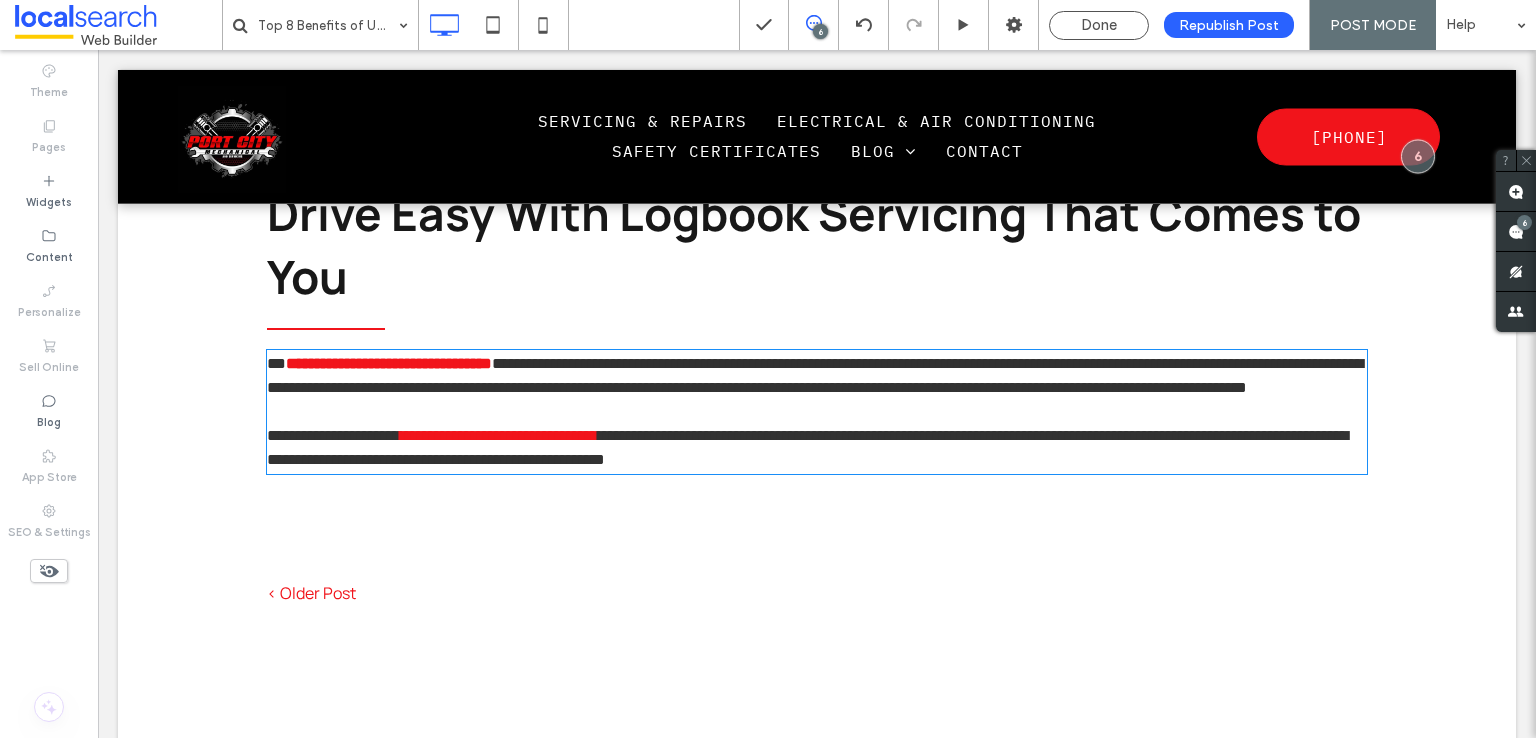 type on "*******" 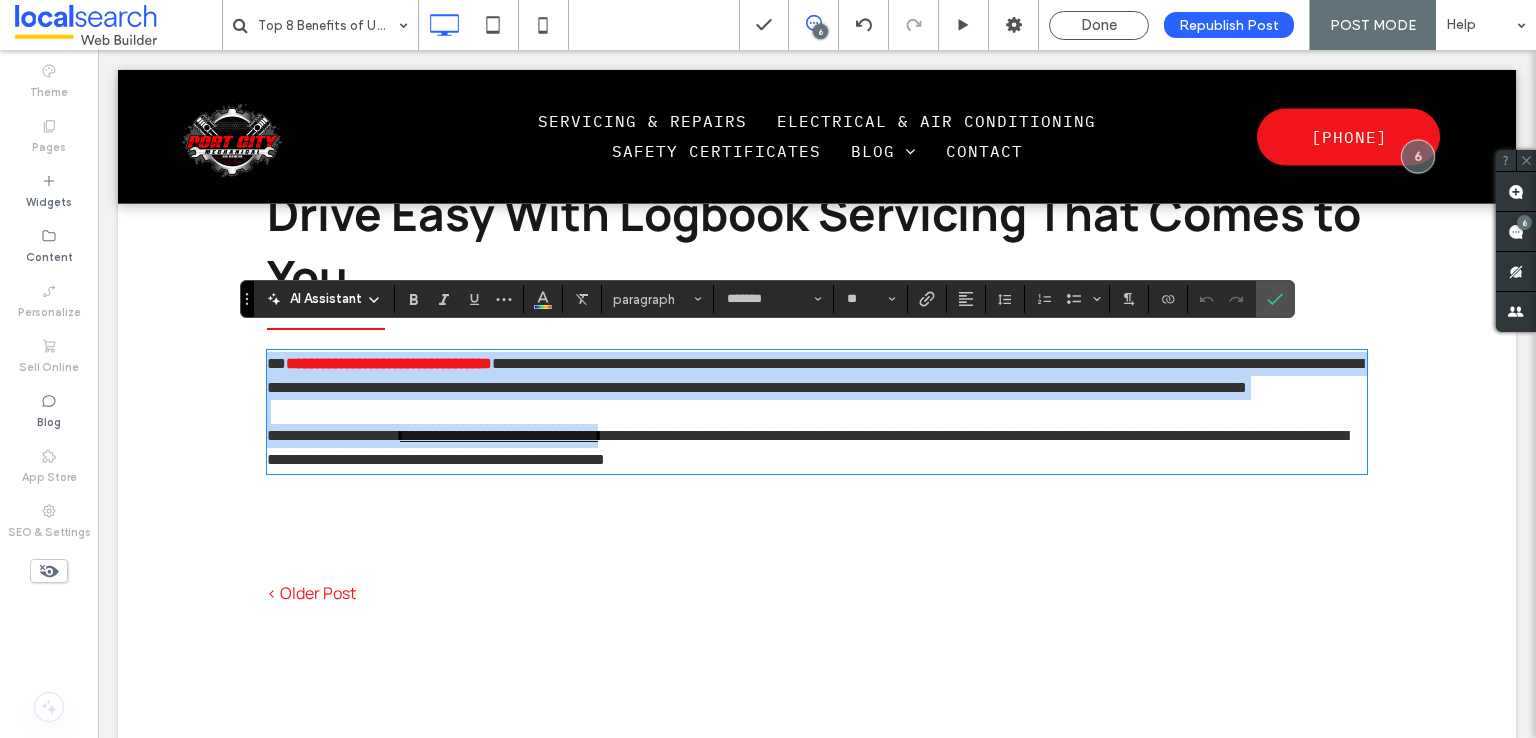 click on "**********" at bounding box center (499, 435) 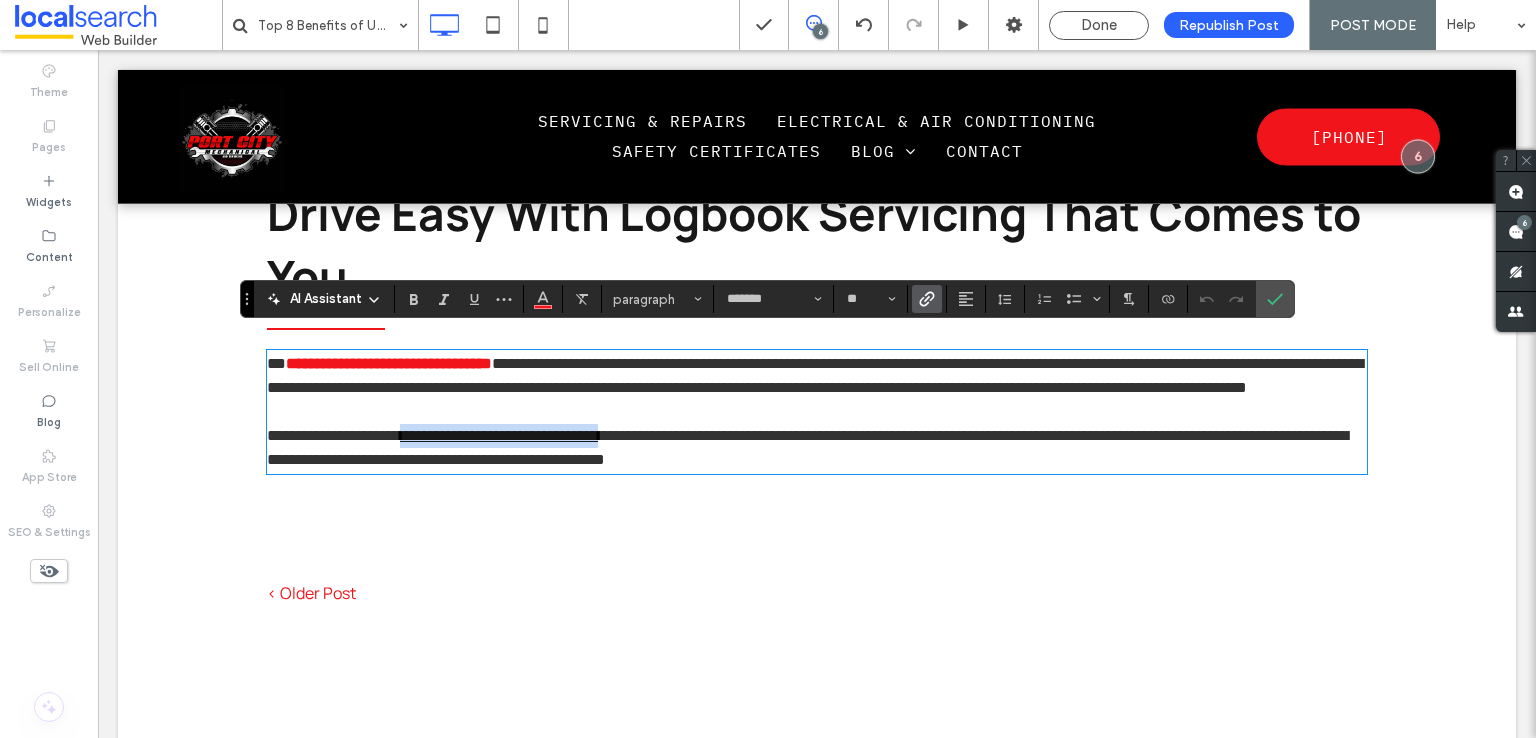 drag, startPoint x: 665, startPoint y: 441, endPoint x: 424, endPoint y: 438, distance: 241.01868 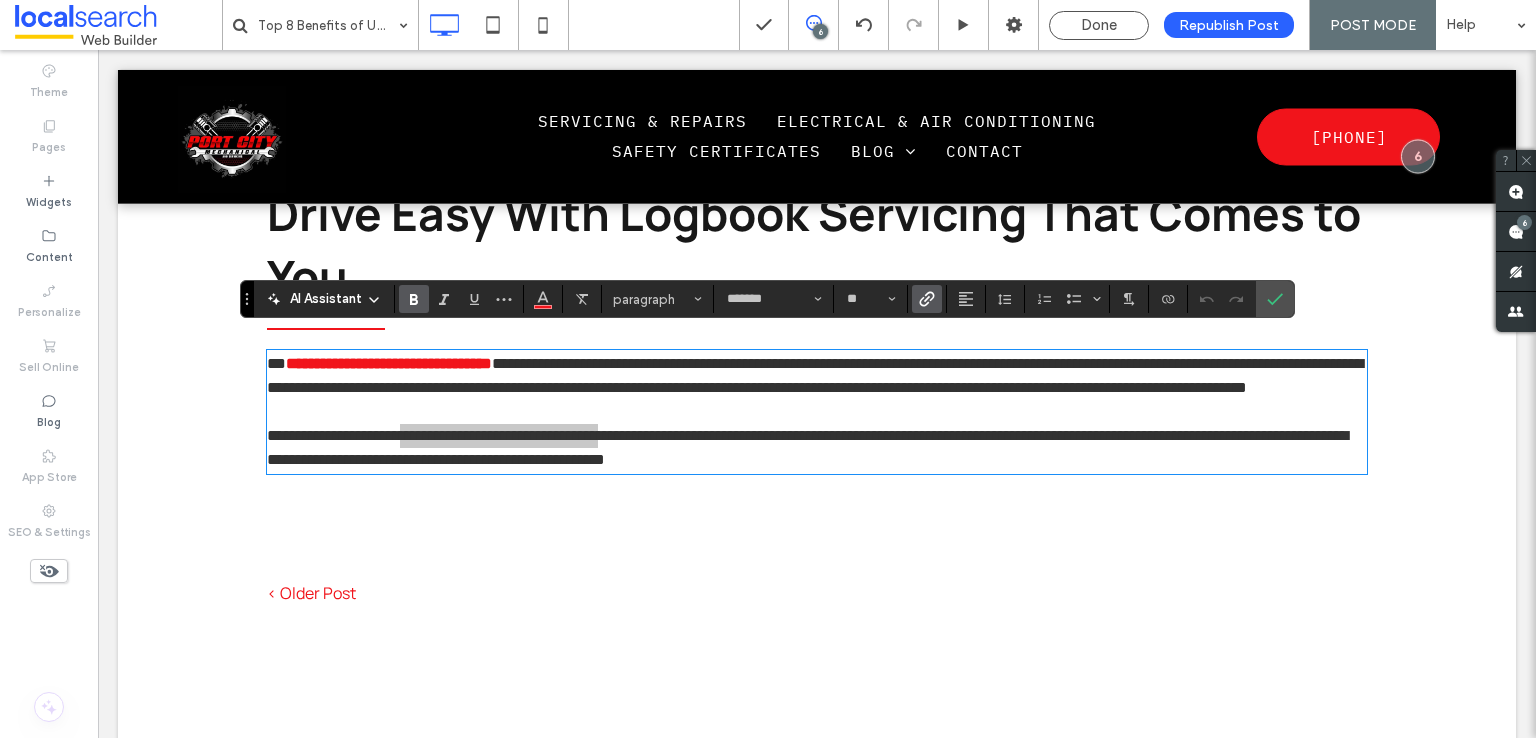 click 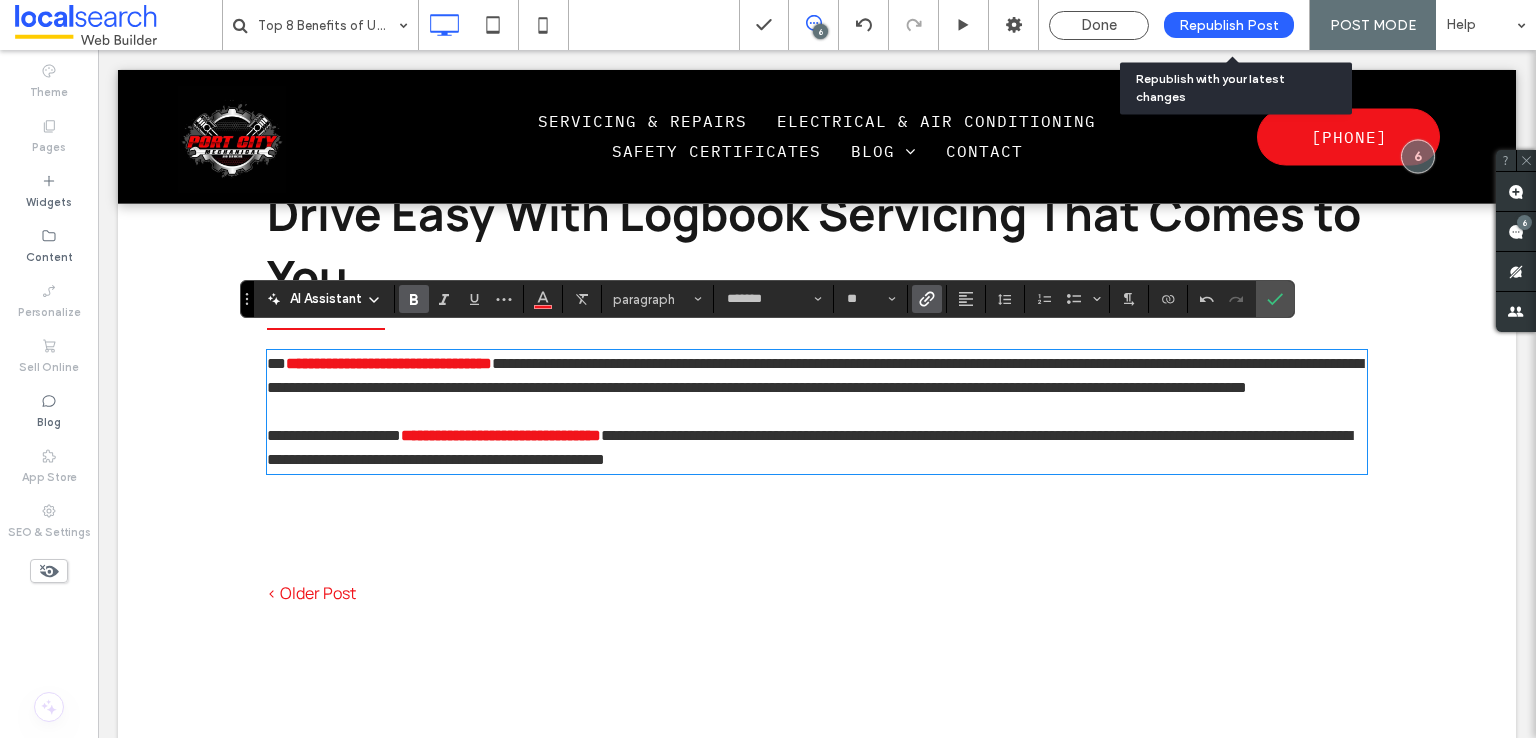 click on "Republish Post" at bounding box center (1229, 25) 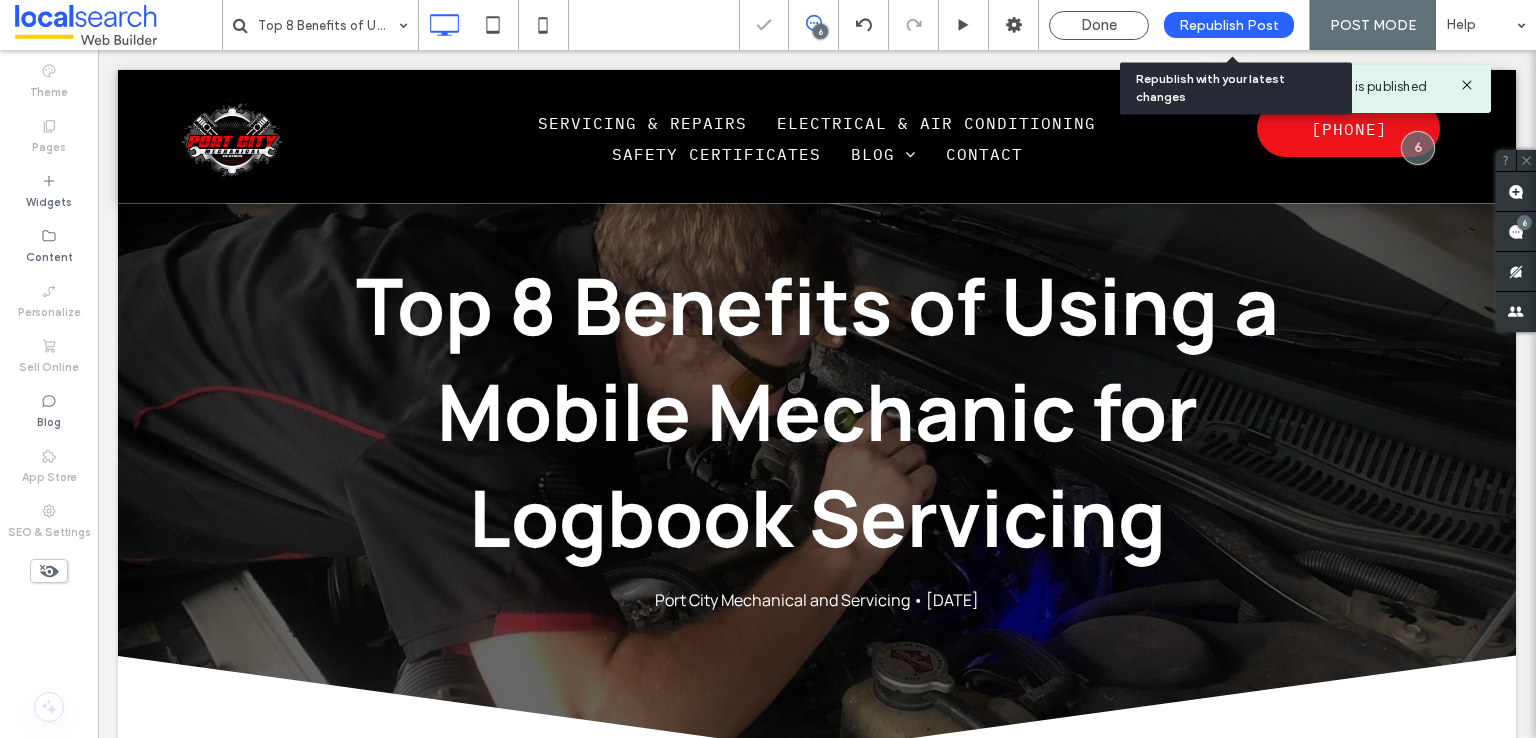 scroll, scrollTop: 0, scrollLeft: 0, axis: both 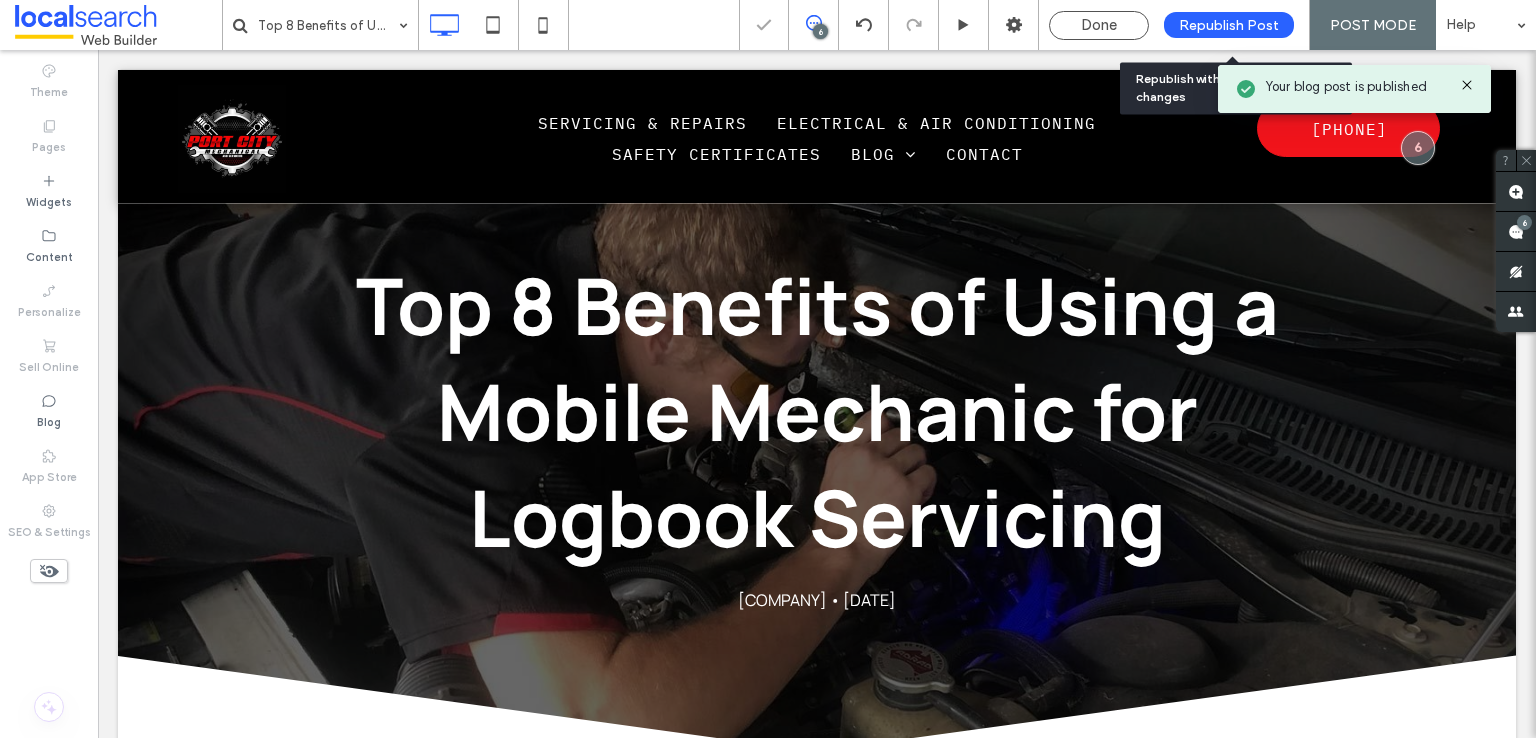 click on "Republish Post" at bounding box center [1229, 25] 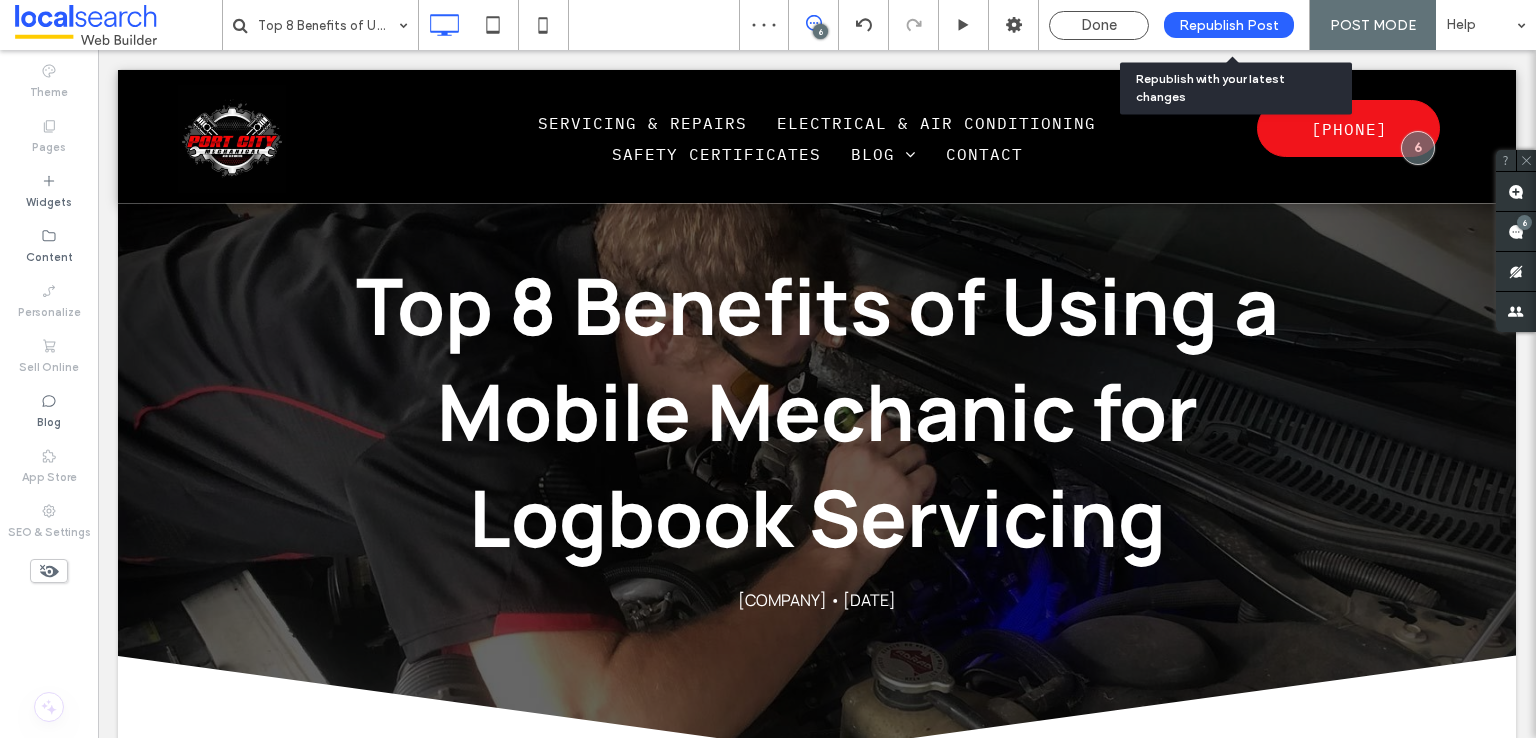 click on "Republish Post" at bounding box center [1229, 25] 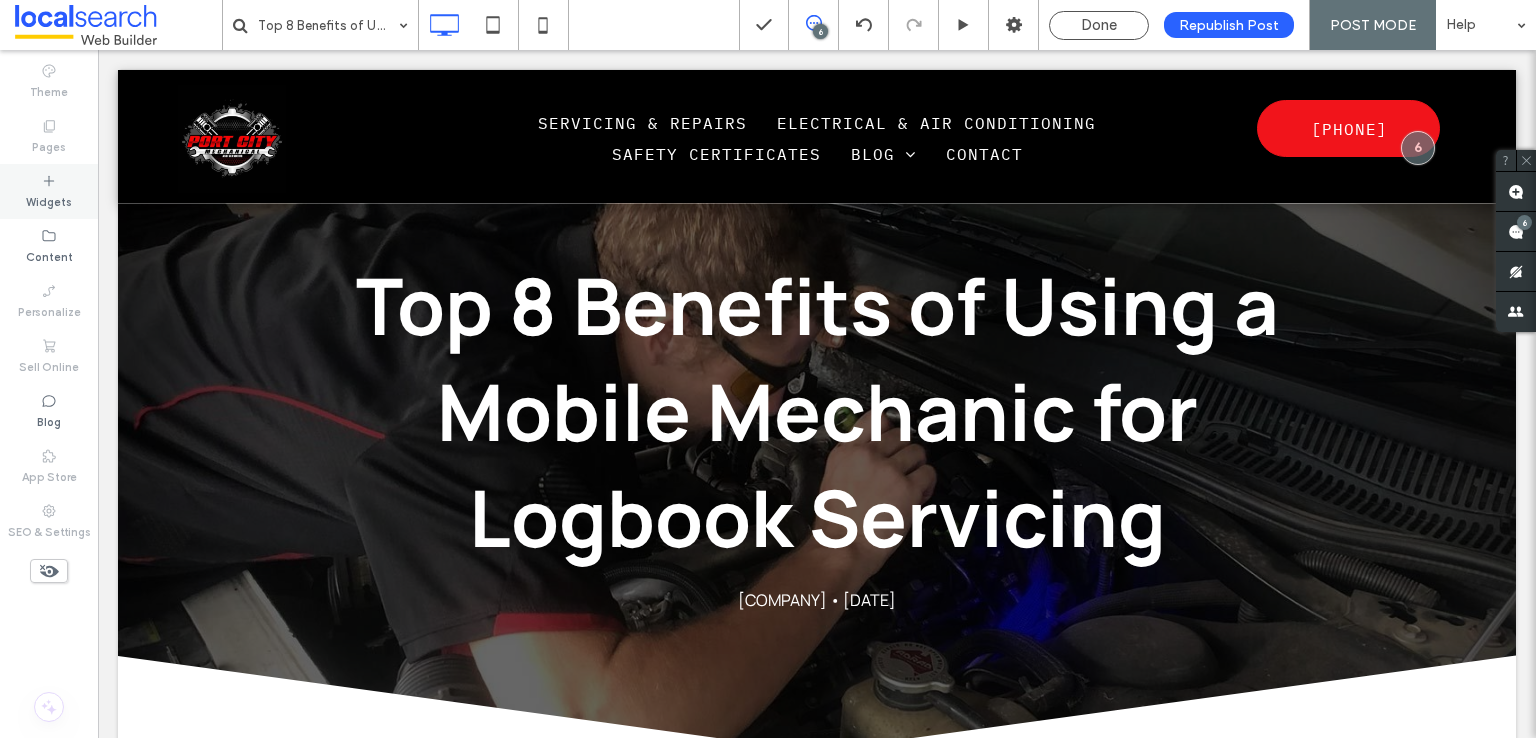 click on "Widgets" at bounding box center [49, 200] 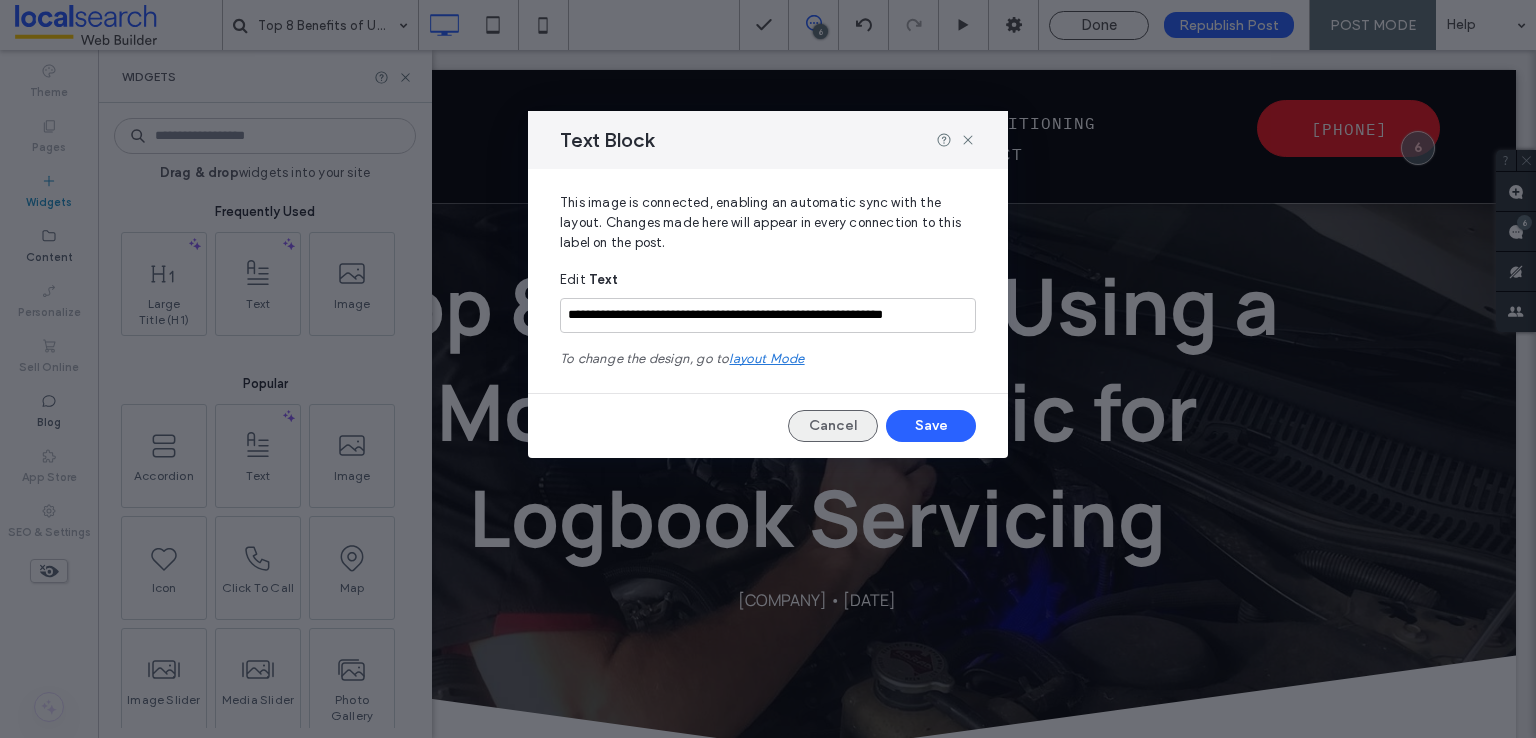 click on "Cancel" at bounding box center [833, 426] 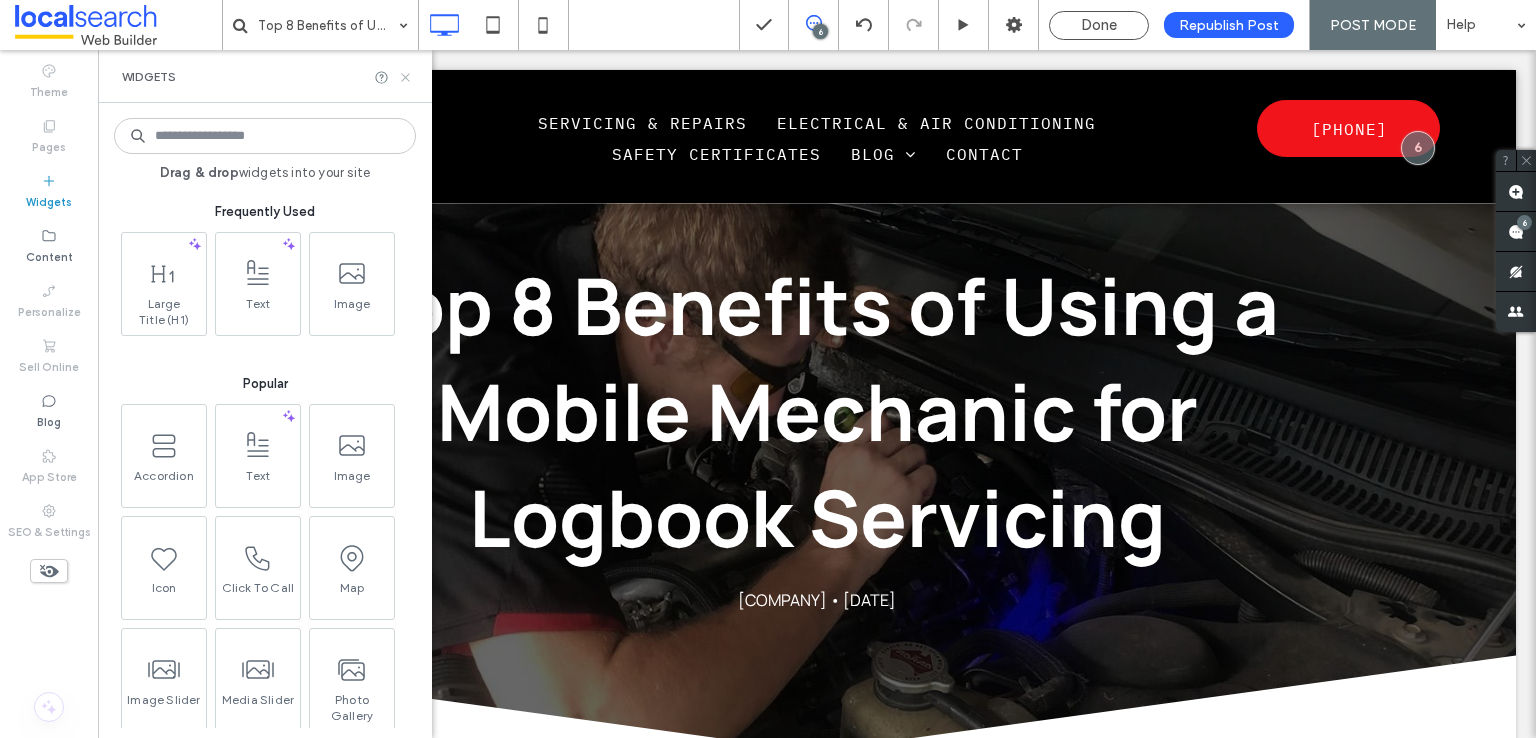 drag, startPoint x: 413, startPoint y: 73, endPoint x: 398, endPoint y: 82, distance: 17.492855 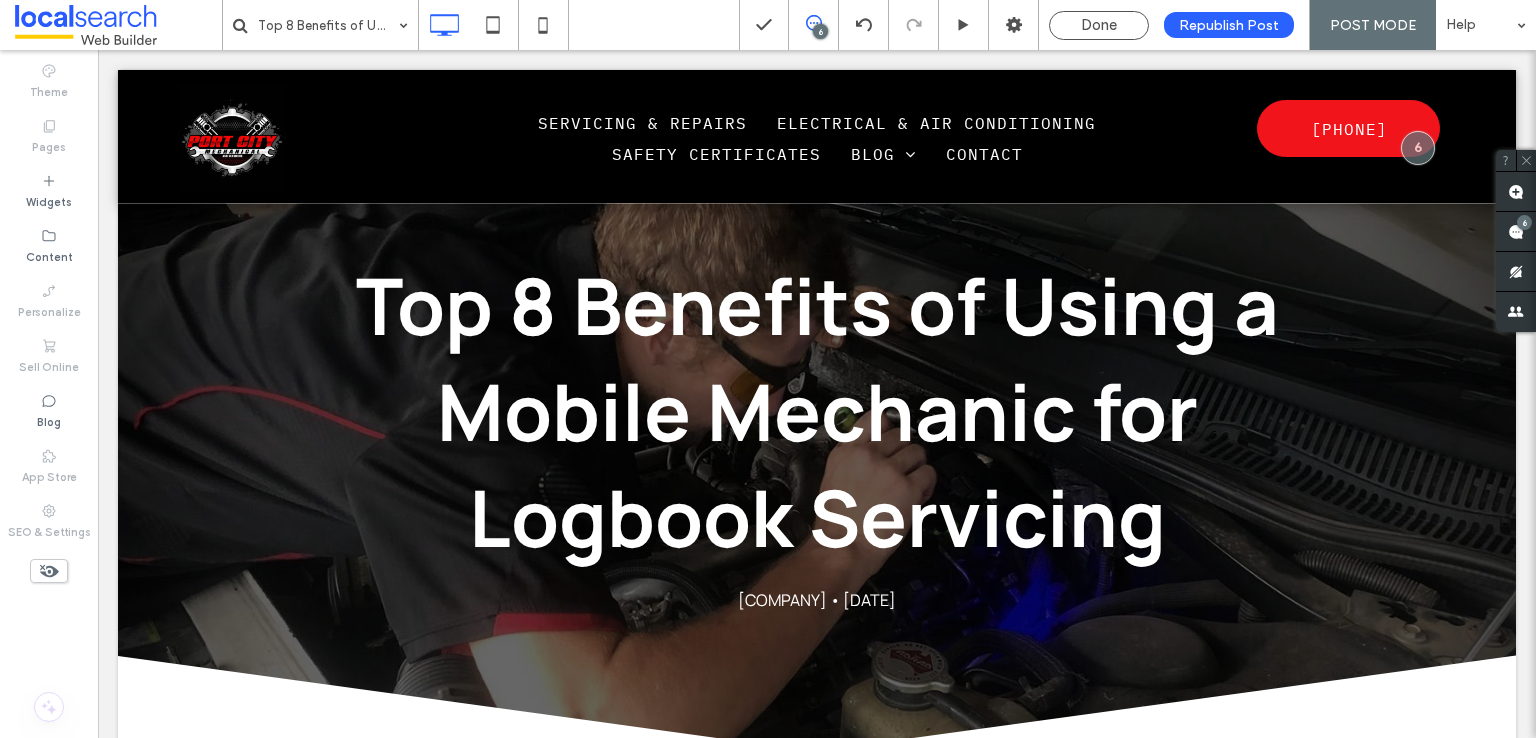 click at bounding box center (118, 25) 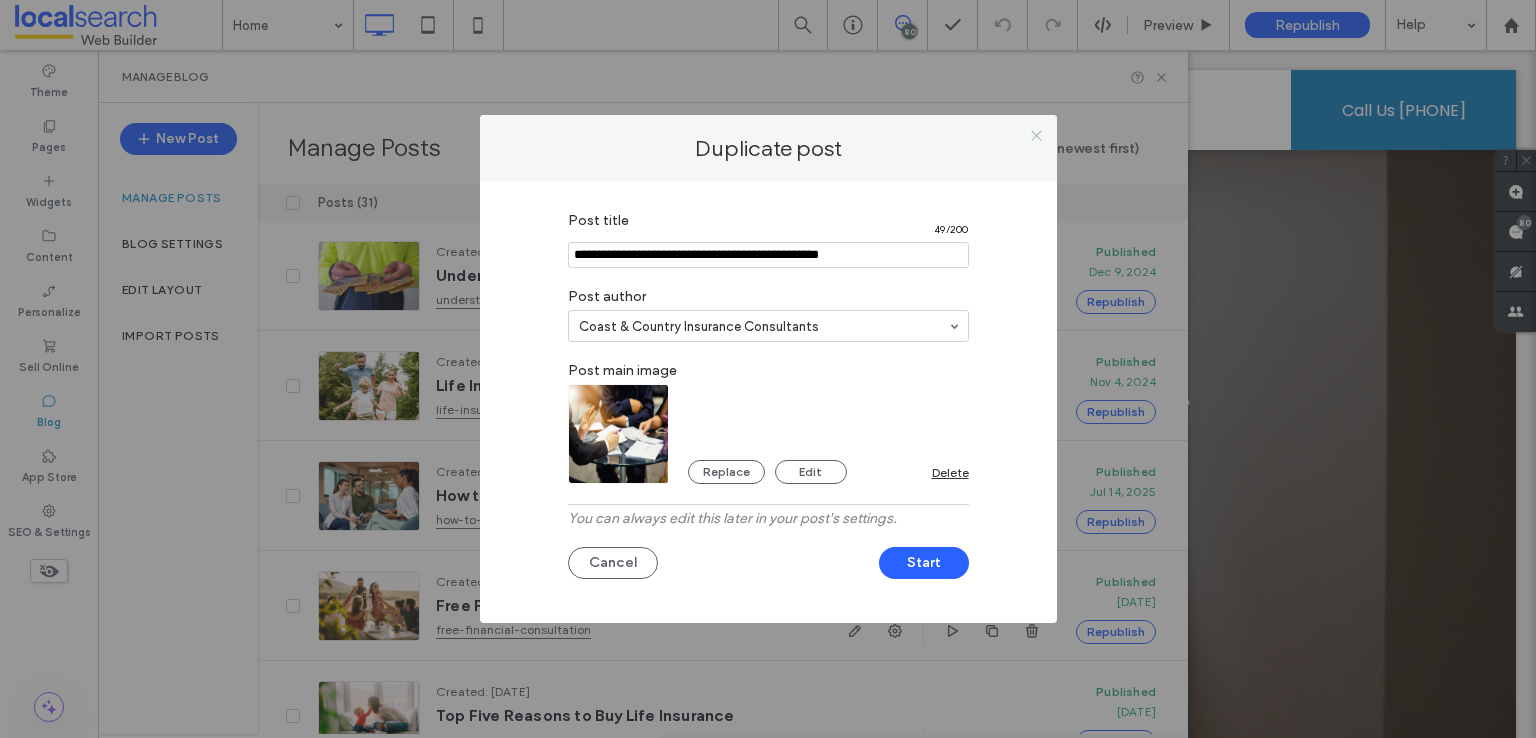 scroll, scrollTop: 0, scrollLeft: 0, axis: both 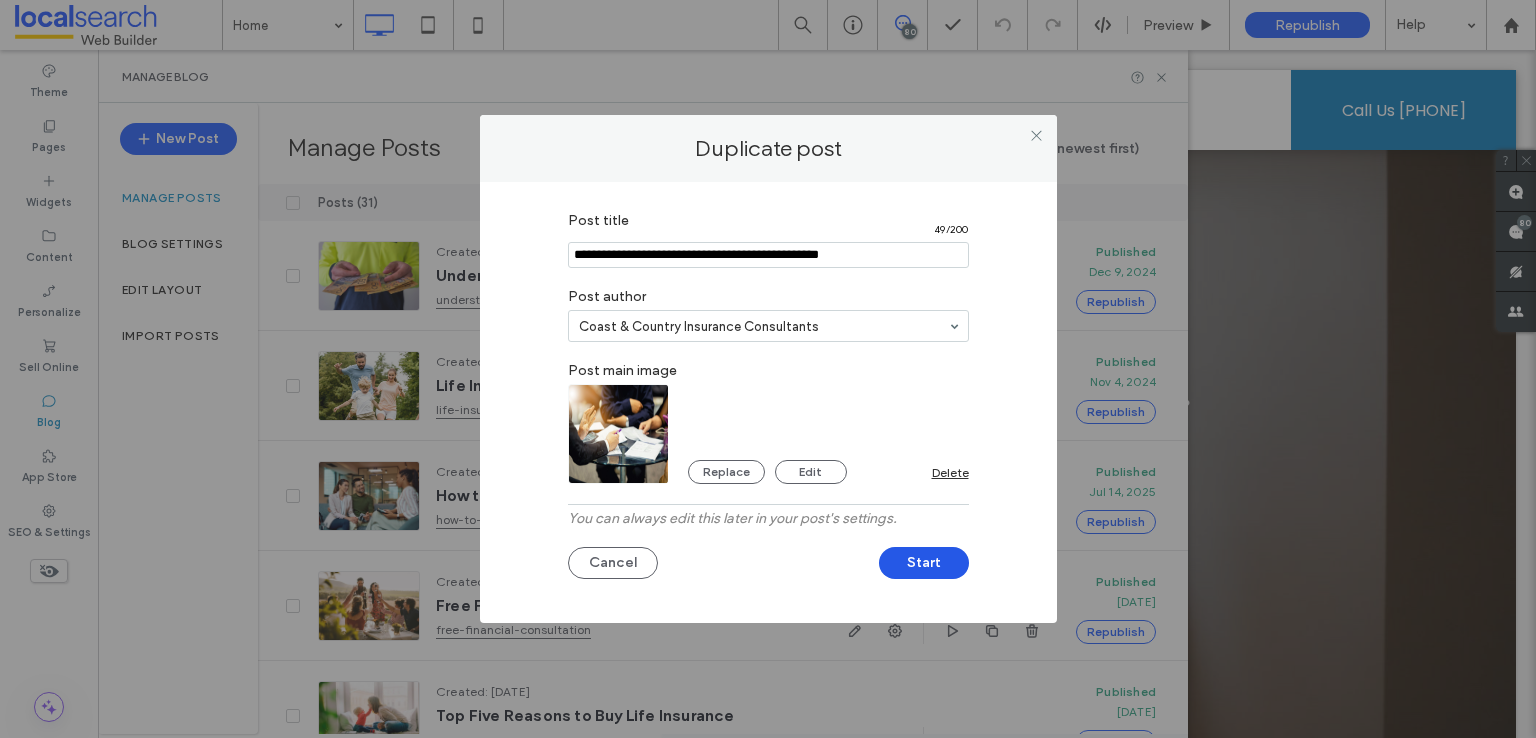 click on "Start" at bounding box center (924, 563) 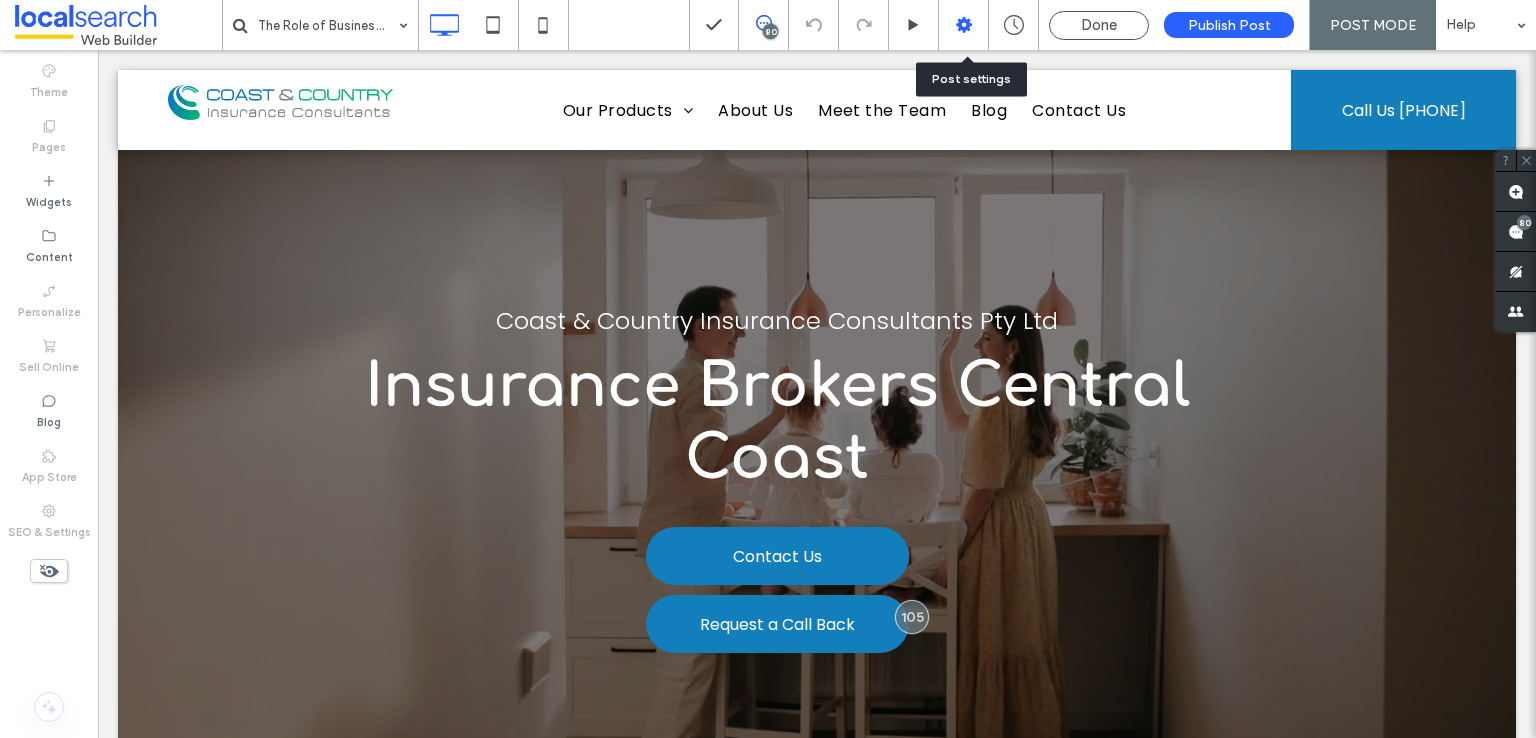 click 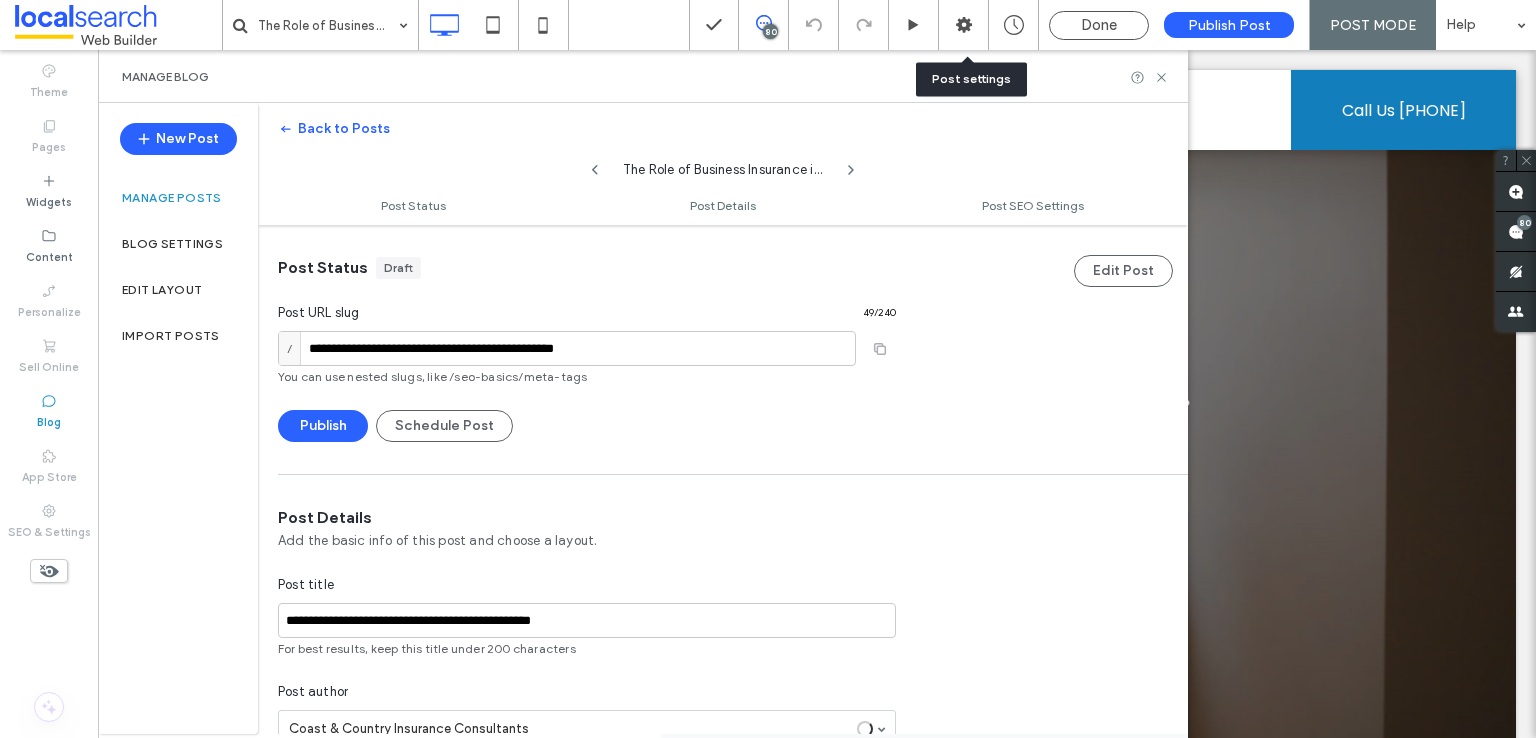 scroll, scrollTop: 0, scrollLeft: 0, axis: both 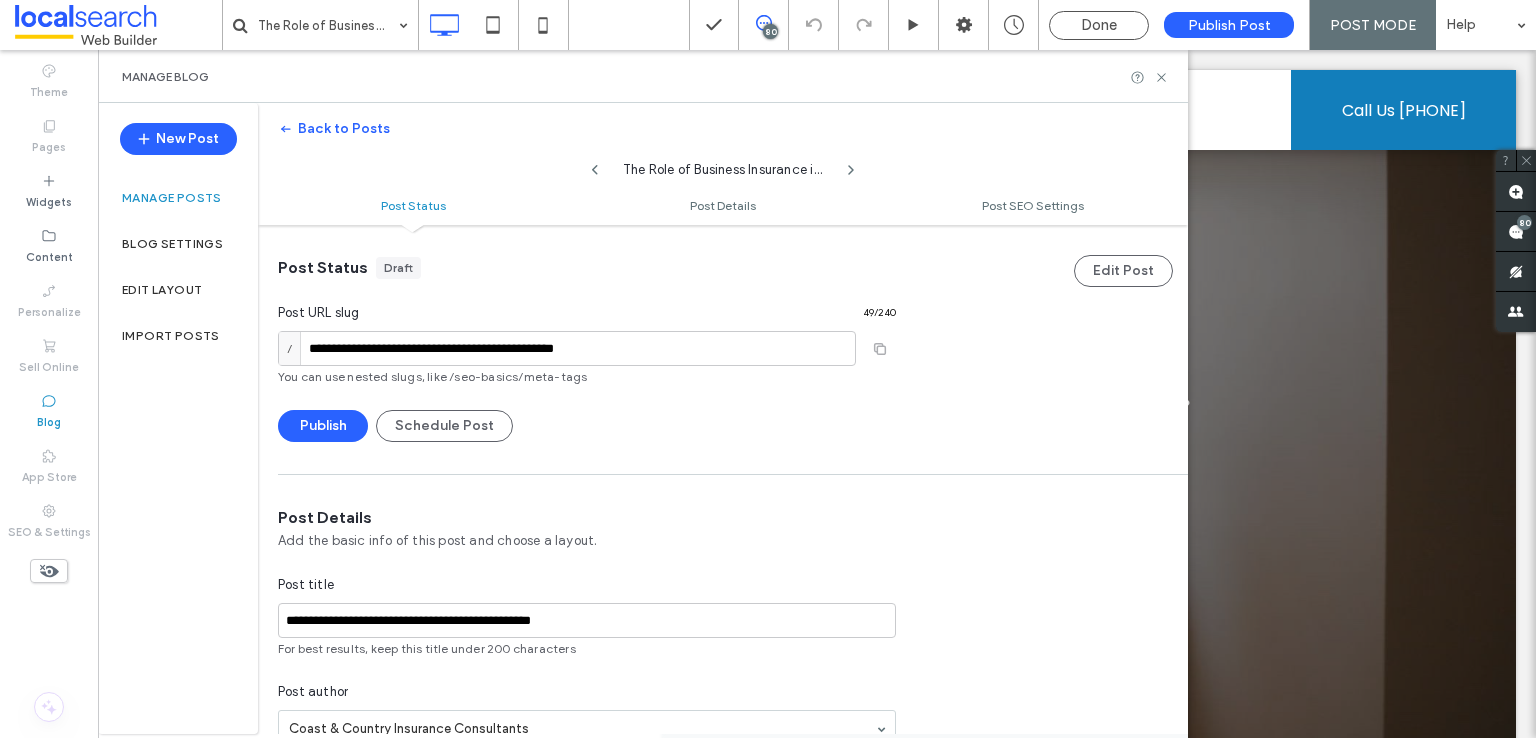 click on "Manage Blog" at bounding box center [643, 76] 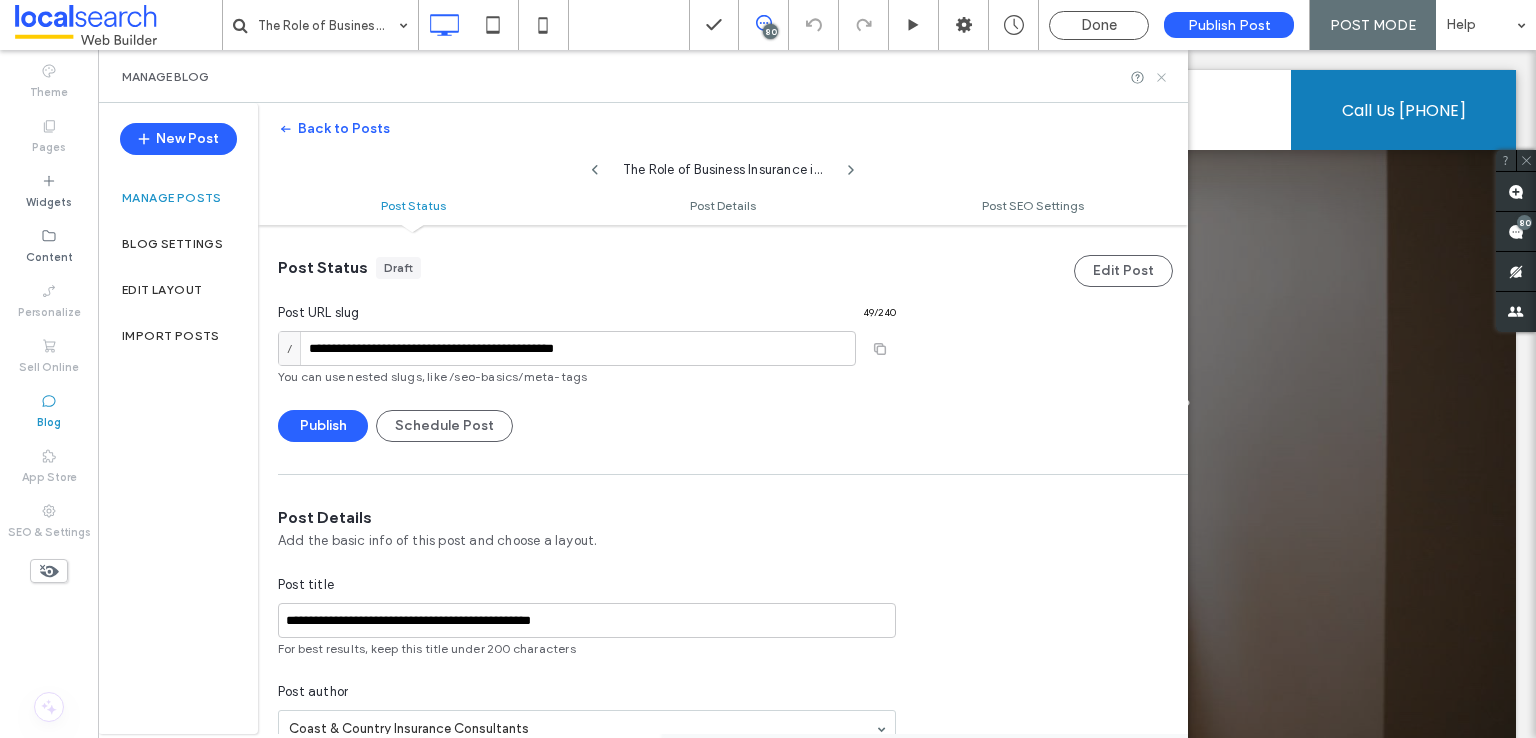 click 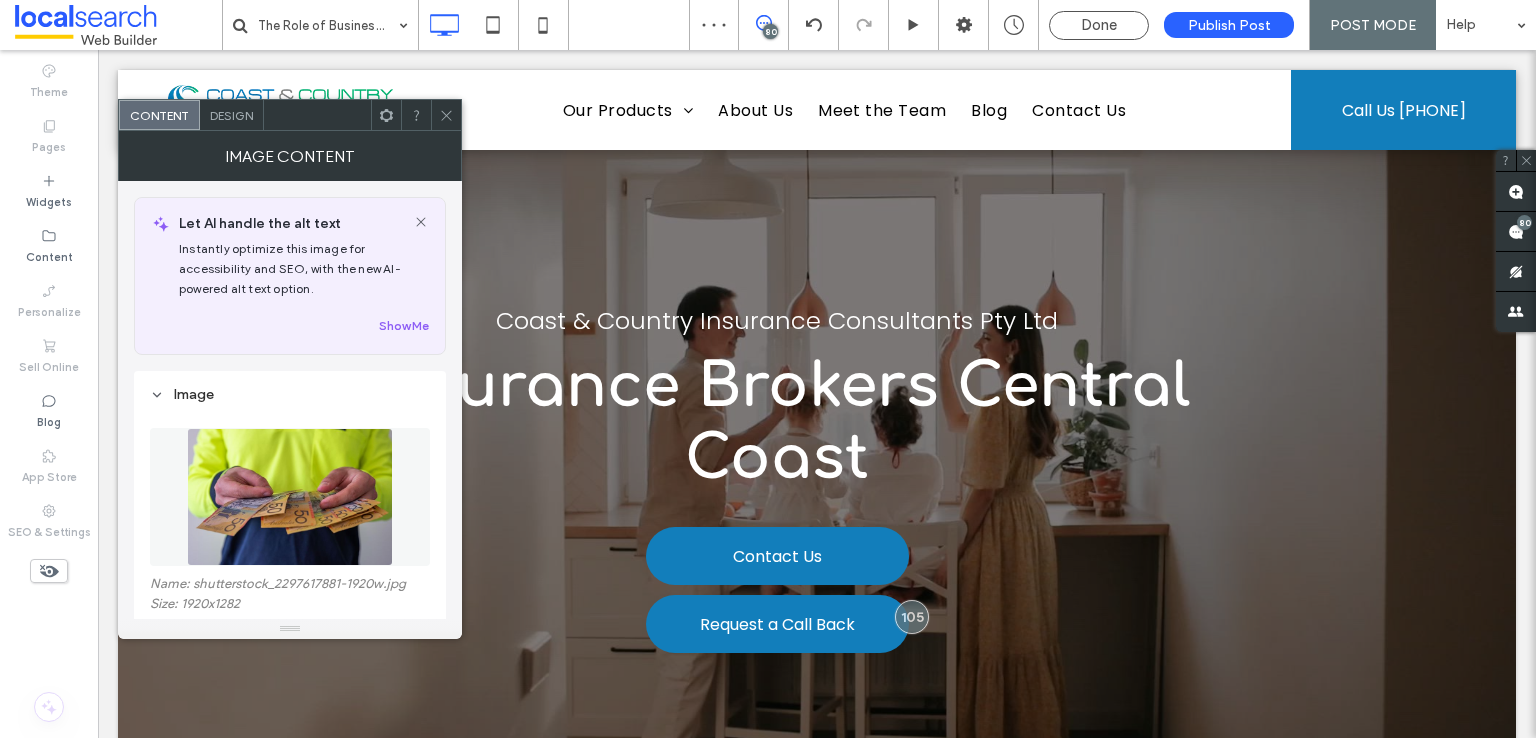 click at bounding box center [290, 497] 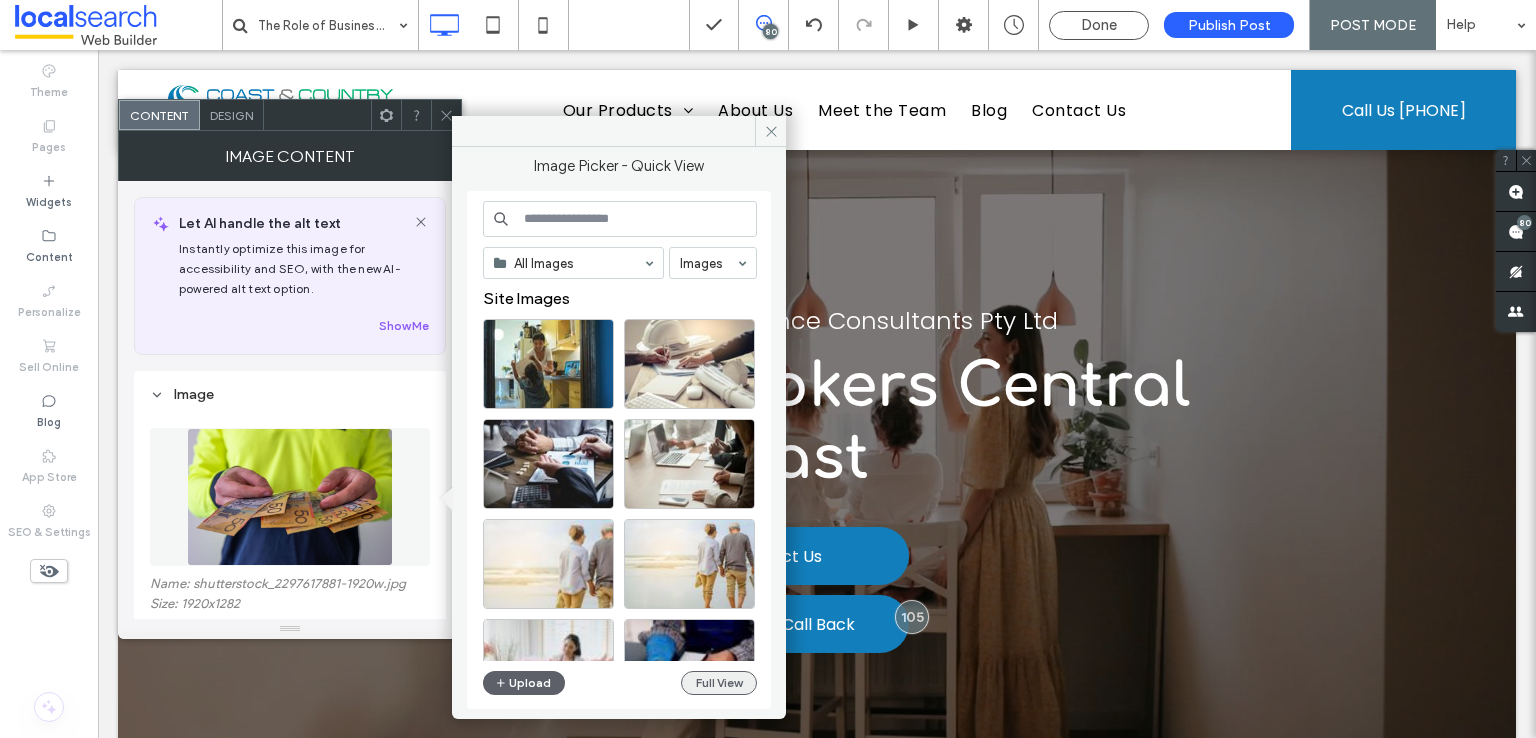 click on "Full View" at bounding box center (719, 683) 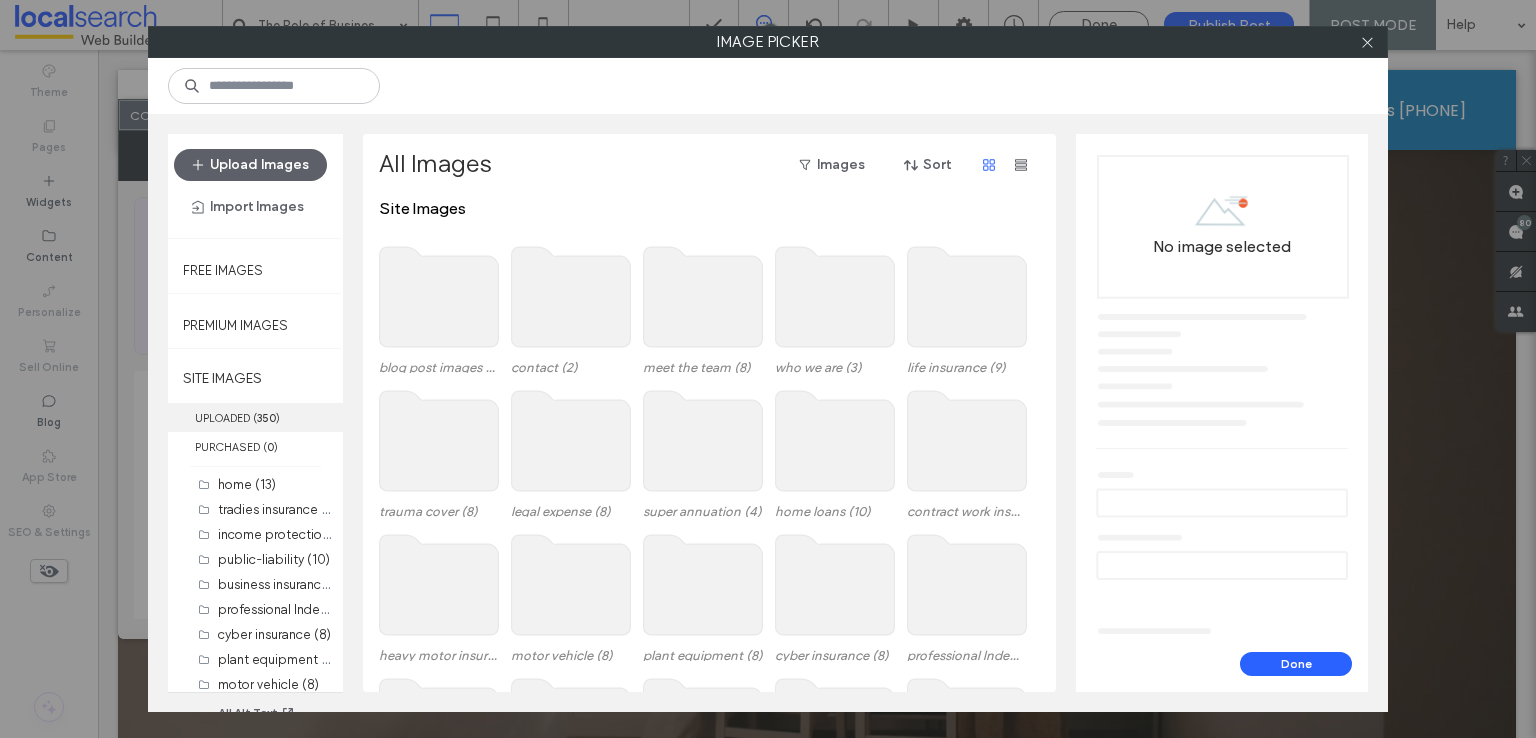 click on "UPLOADED ( 350 )" at bounding box center [255, 417] 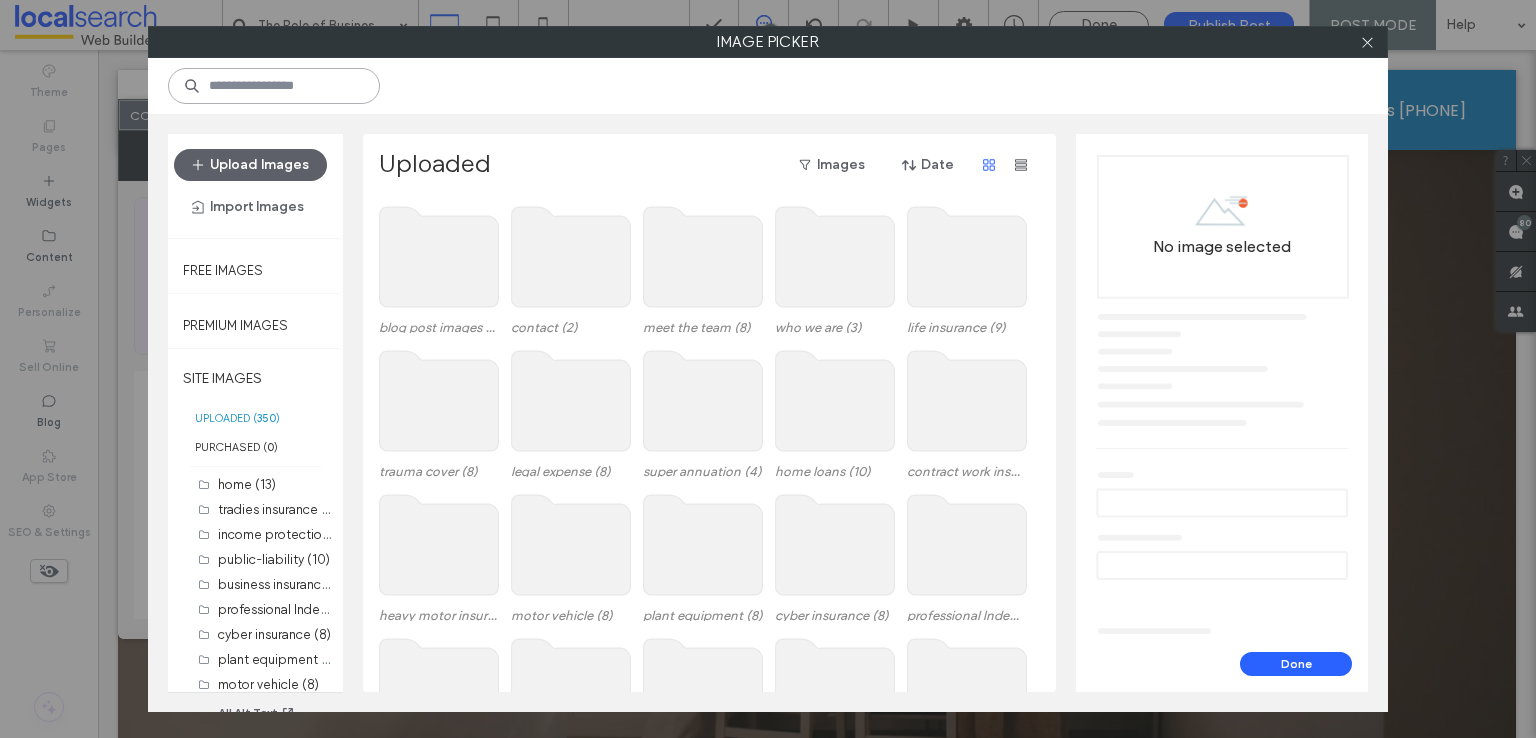 click at bounding box center (274, 86) 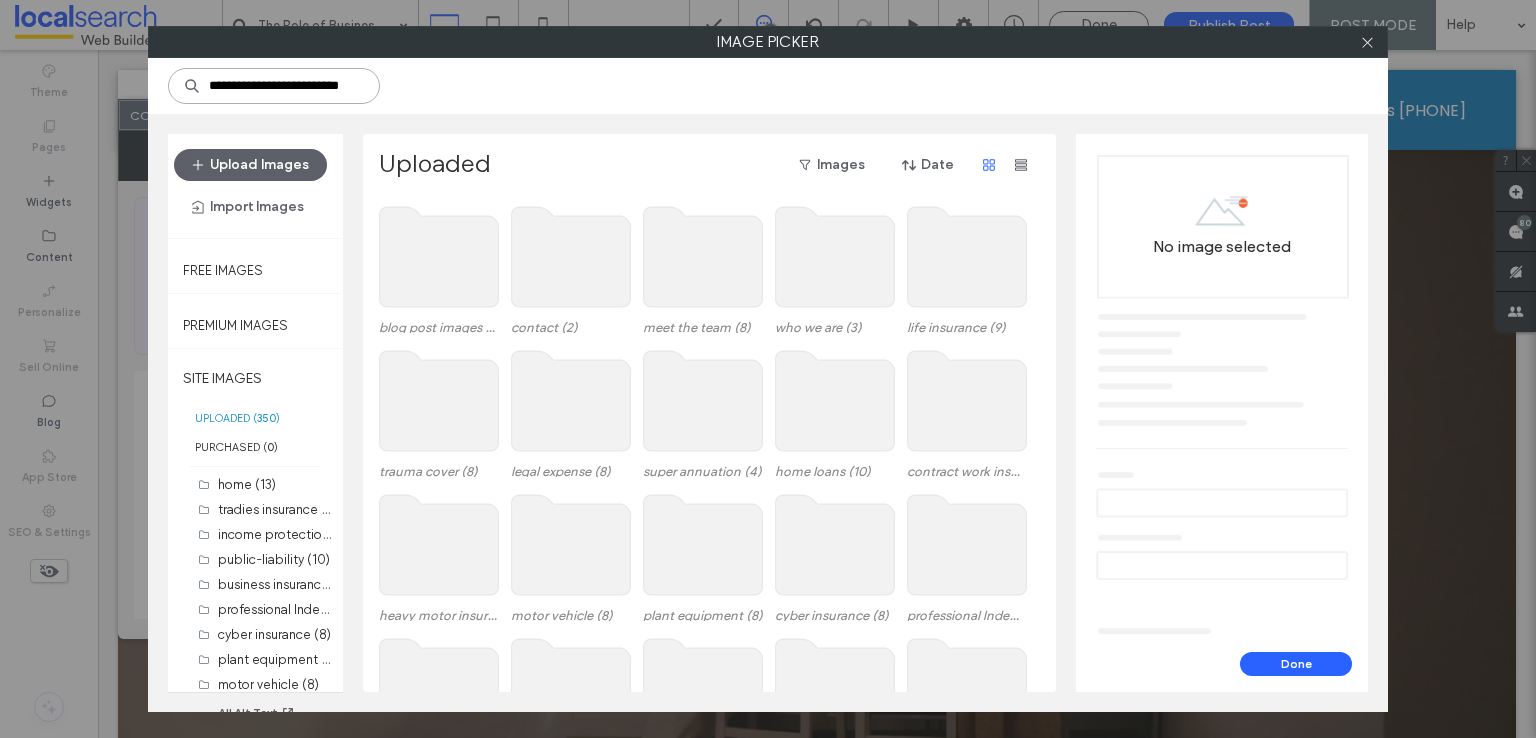 scroll, scrollTop: 0, scrollLeft: 36, axis: horizontal 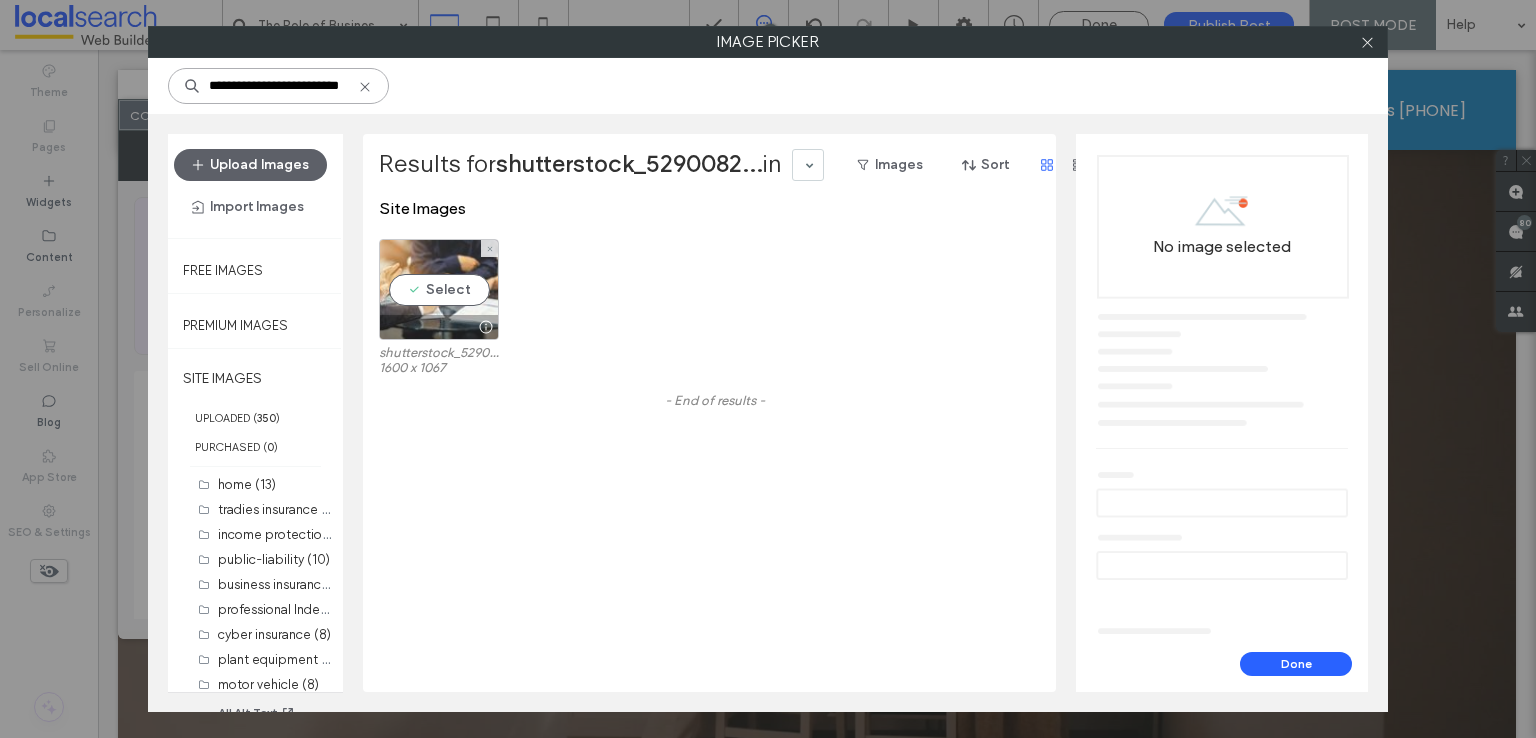 type on "**********" 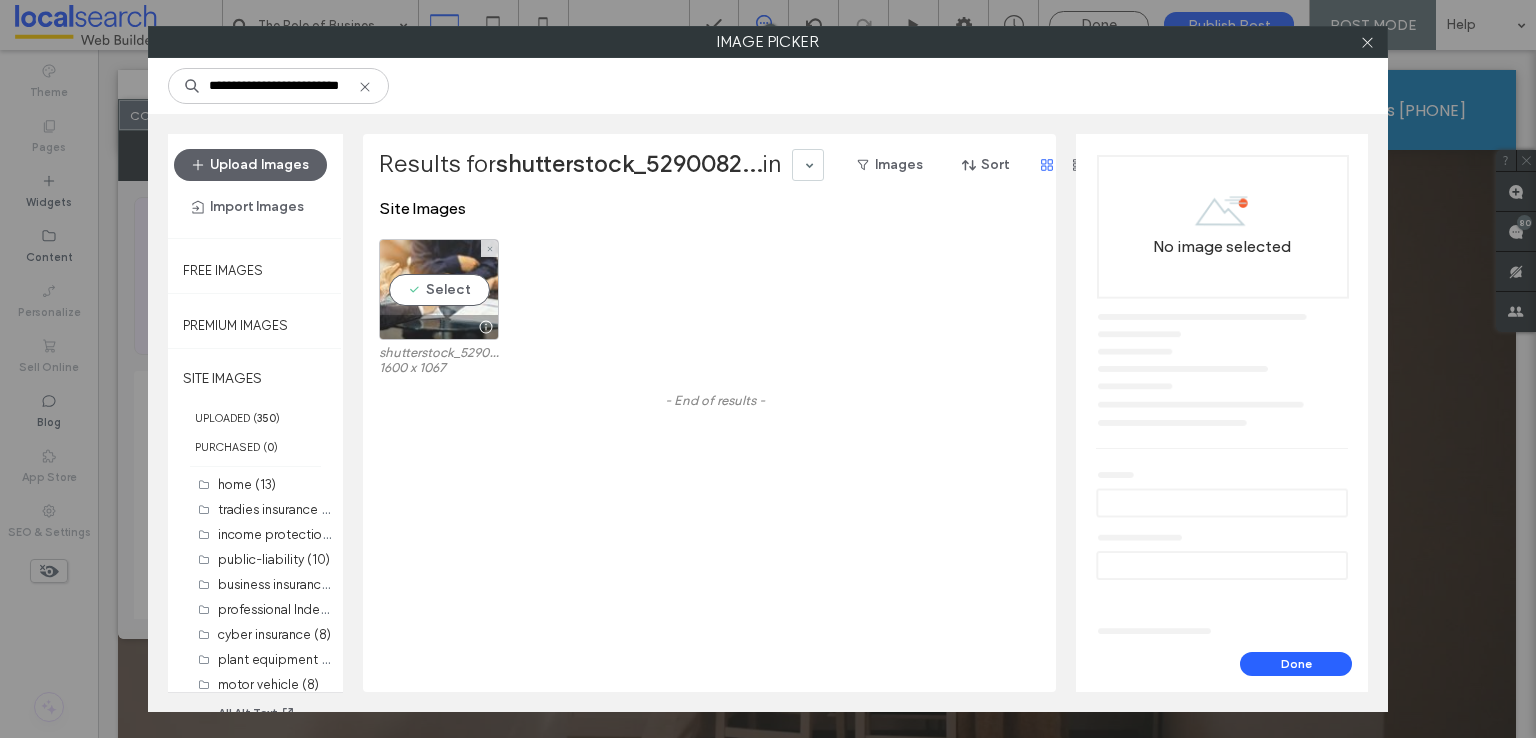 scroll, scrollTop: 0, scrollLeft: 0, axis: both 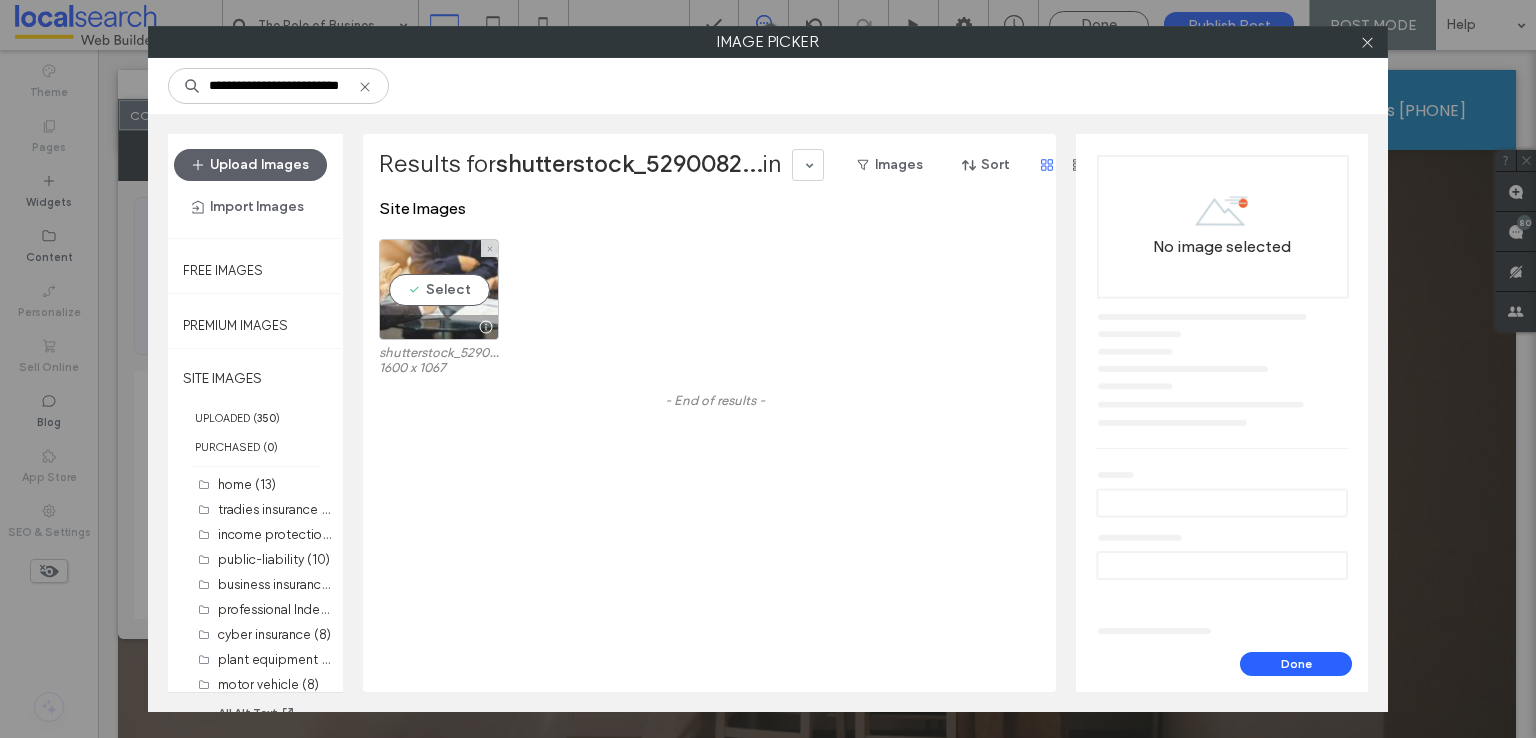 click on "Select" at bounding box center (439, 289) 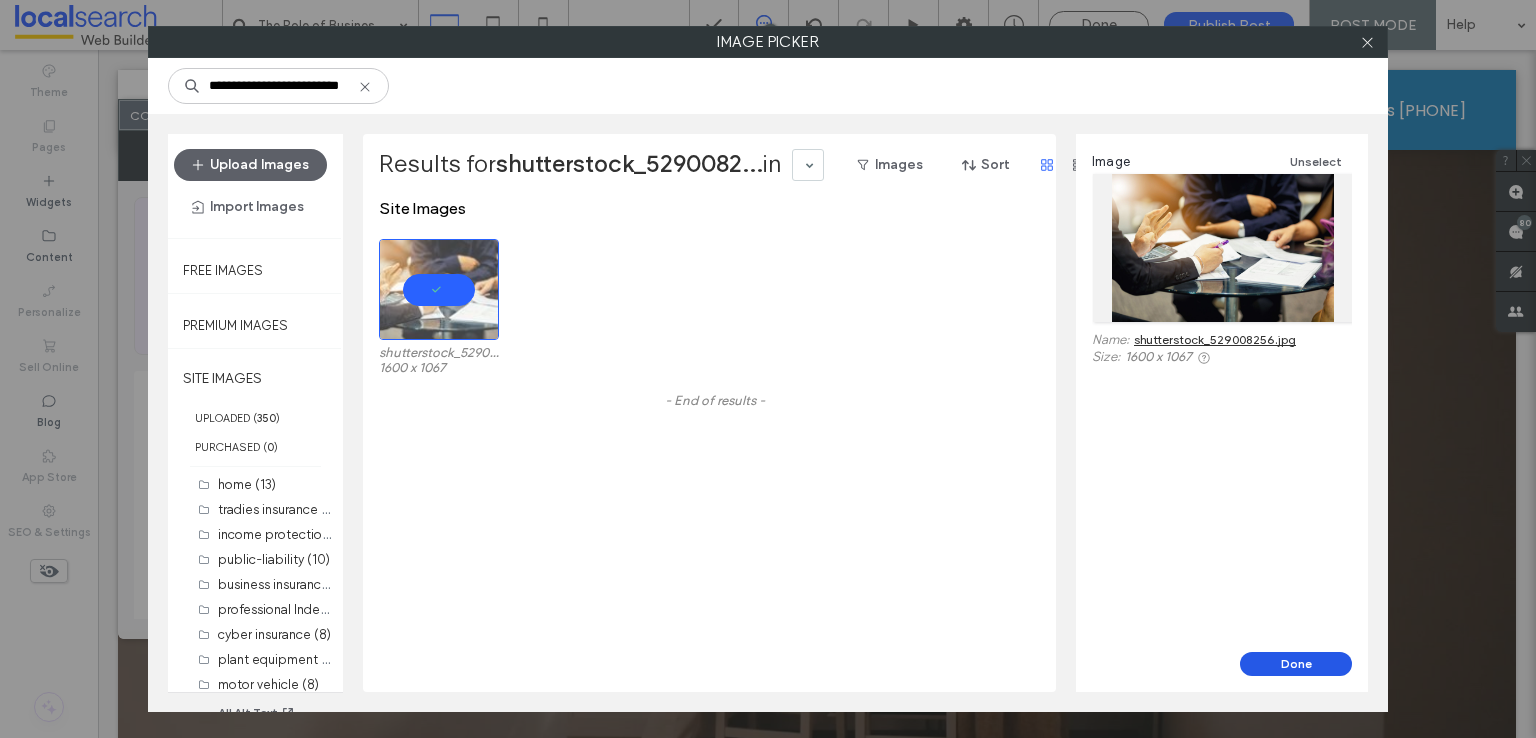 click on "Done" at bounding box center [1296, 664] 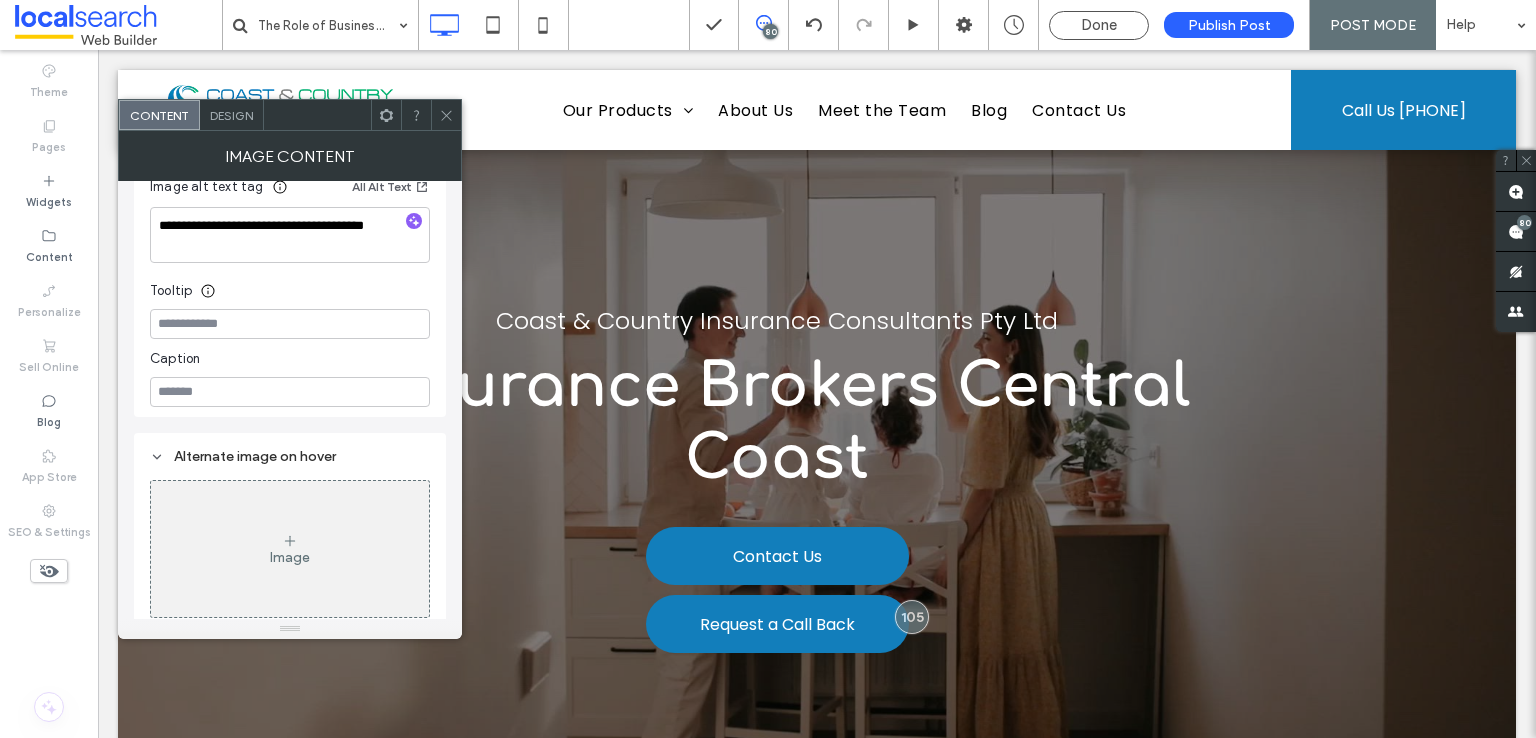 scroll, scrollTop: 552, scrollLeft: 0, axis: vertical 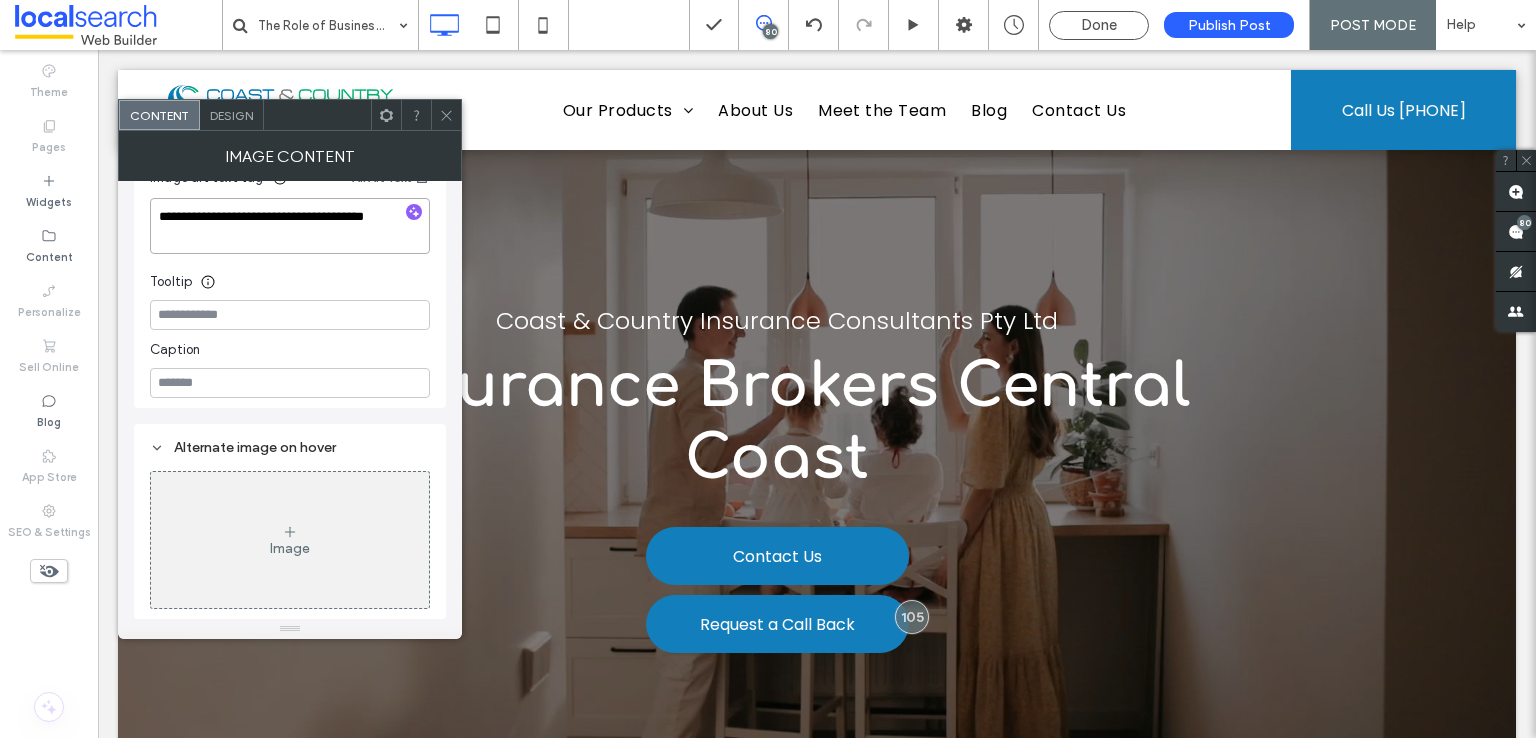 click on "**********" at bounding box center (290, 226) 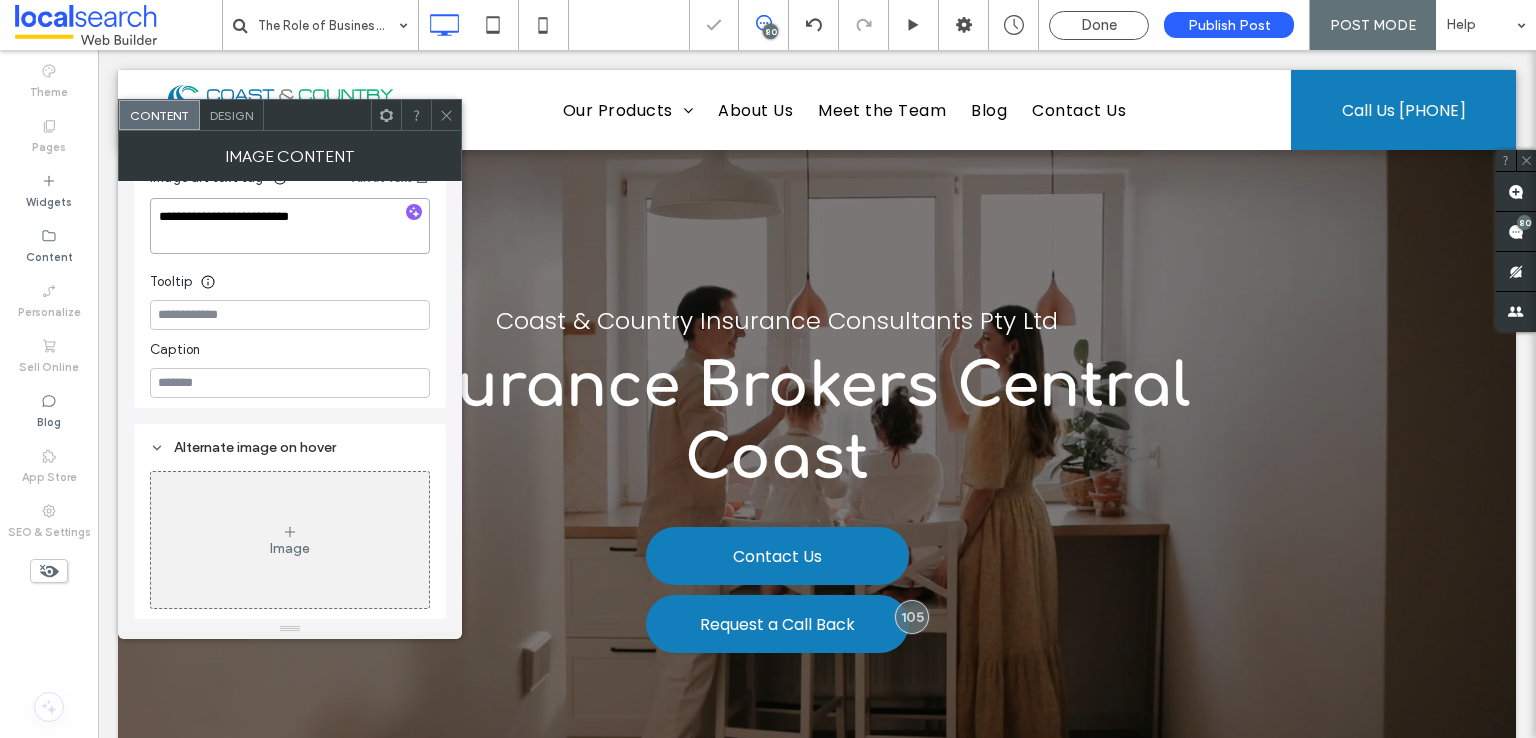 type on "**********" 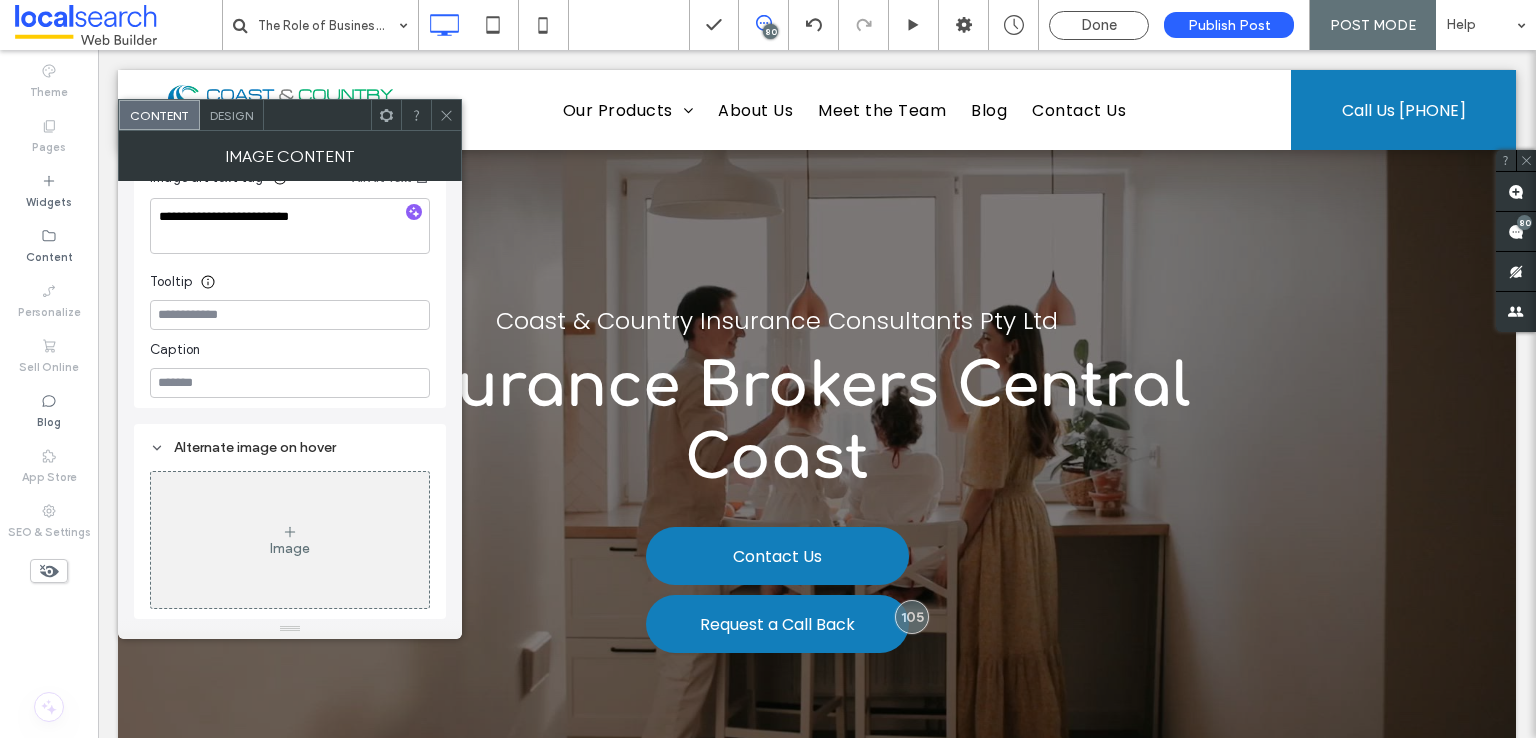 click 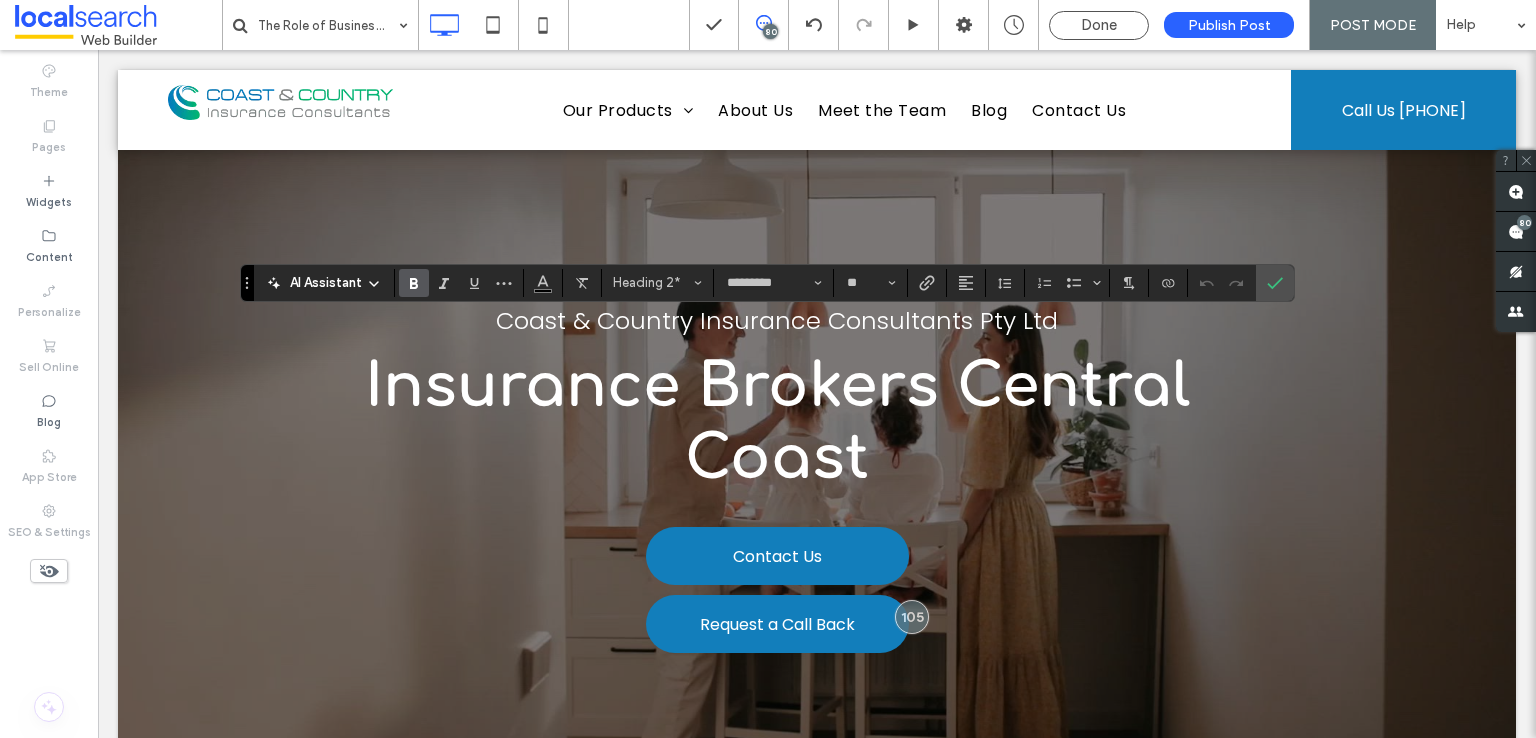 type on "*******" 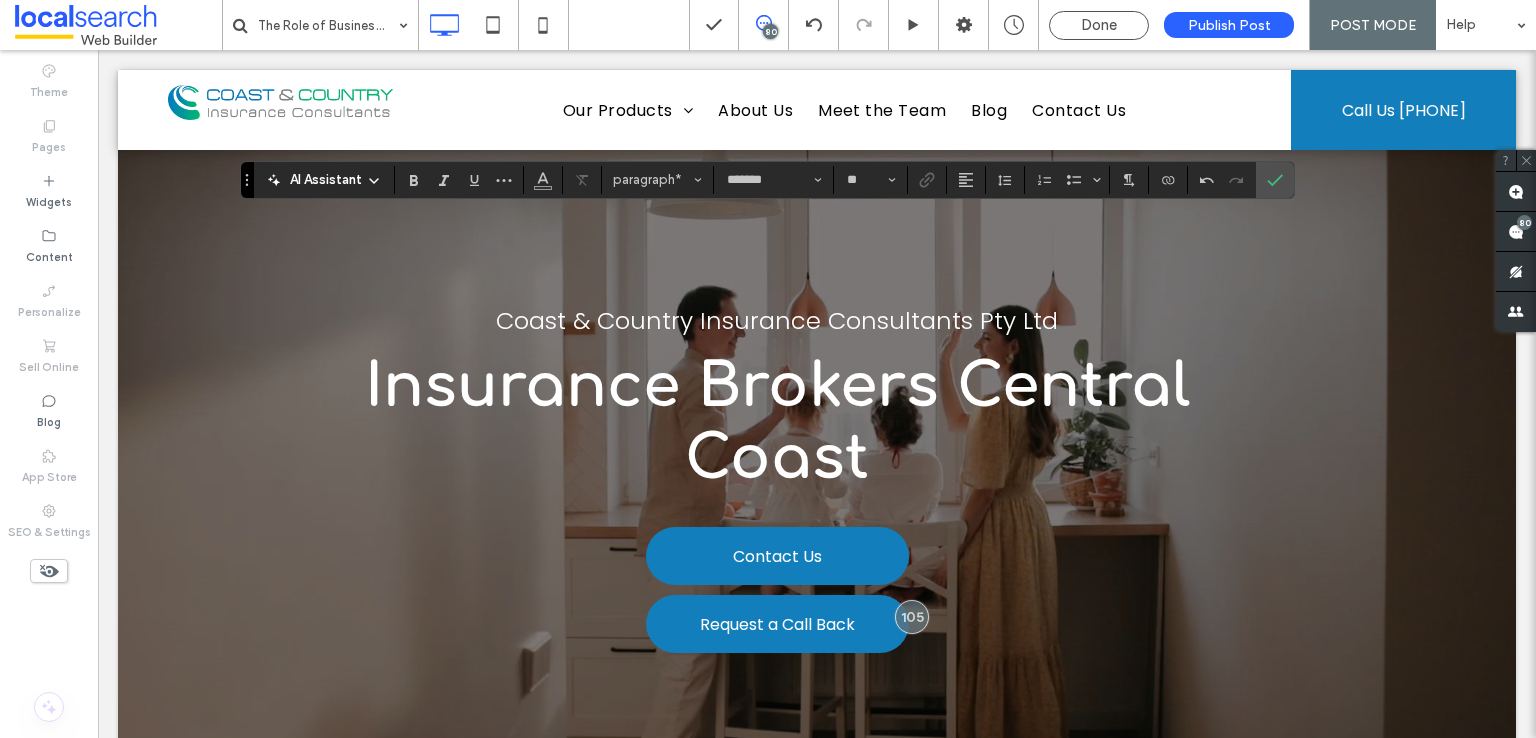 type on "*********" 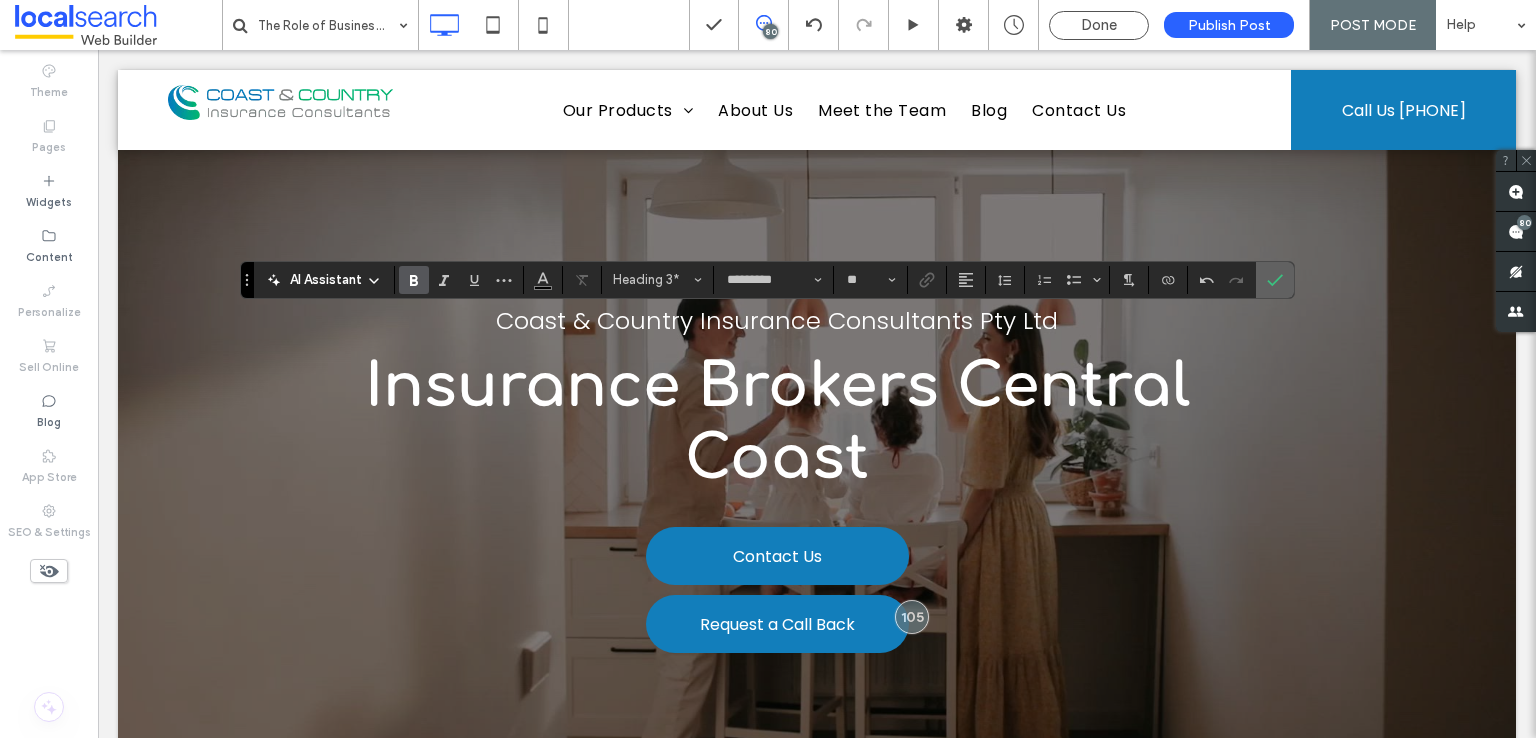 click 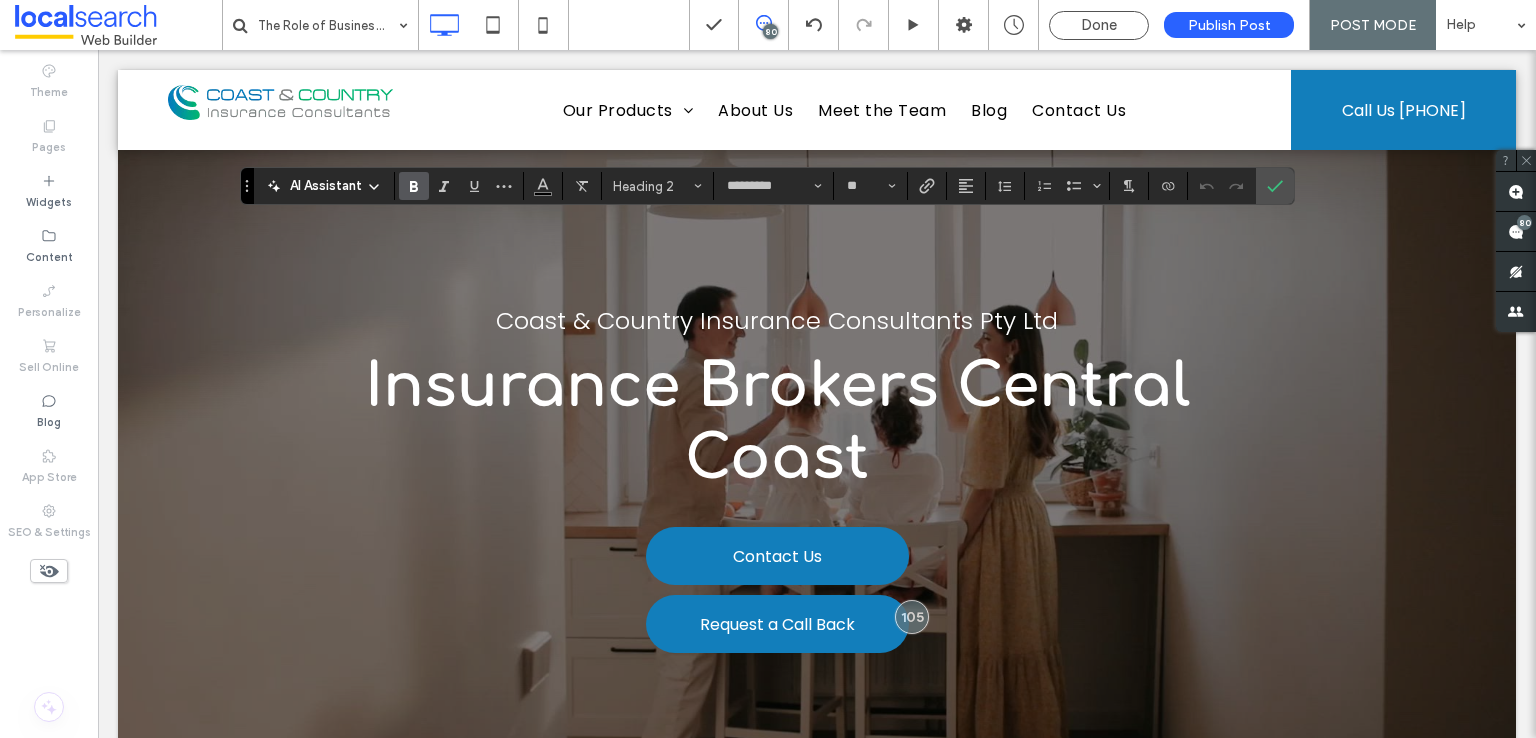 type on "*******" 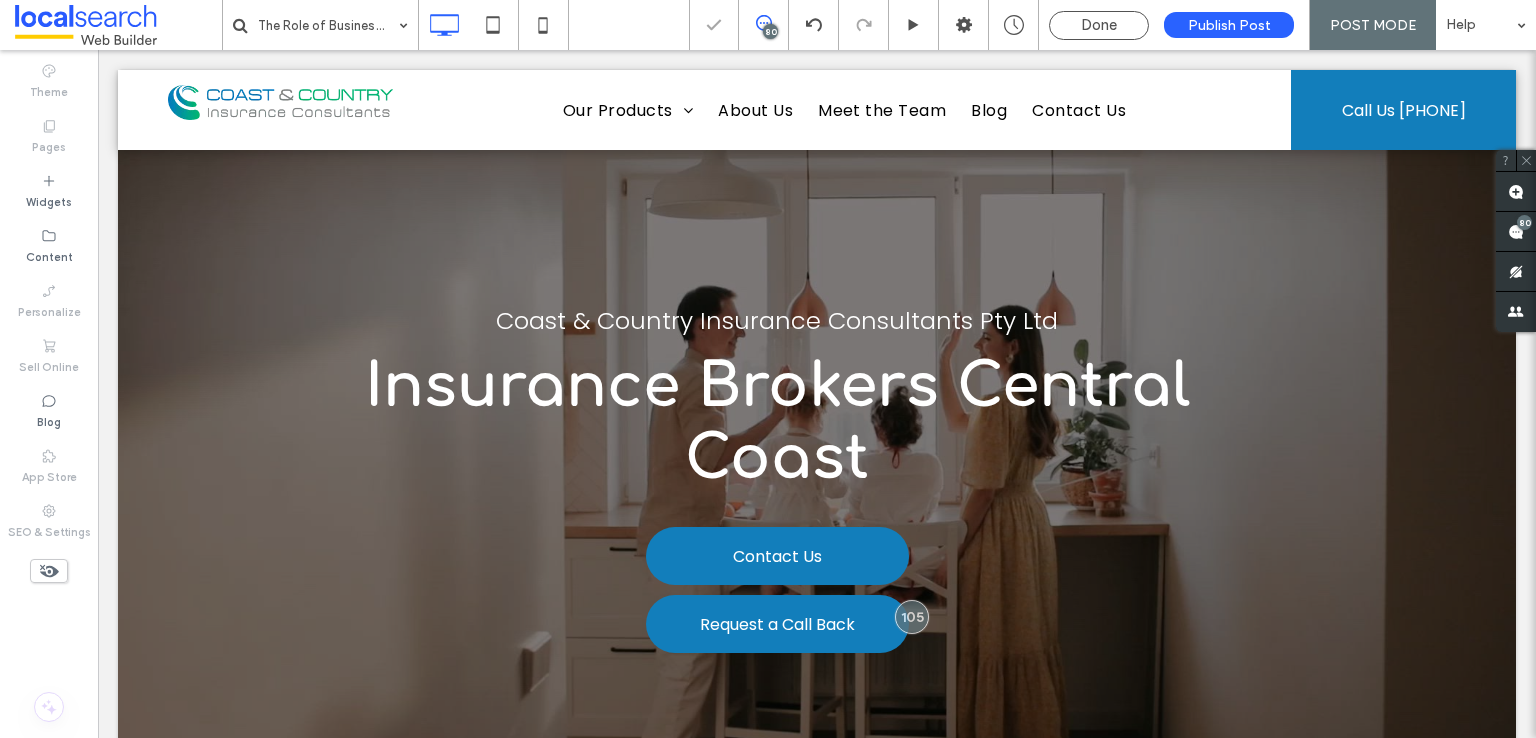 type on "*******" 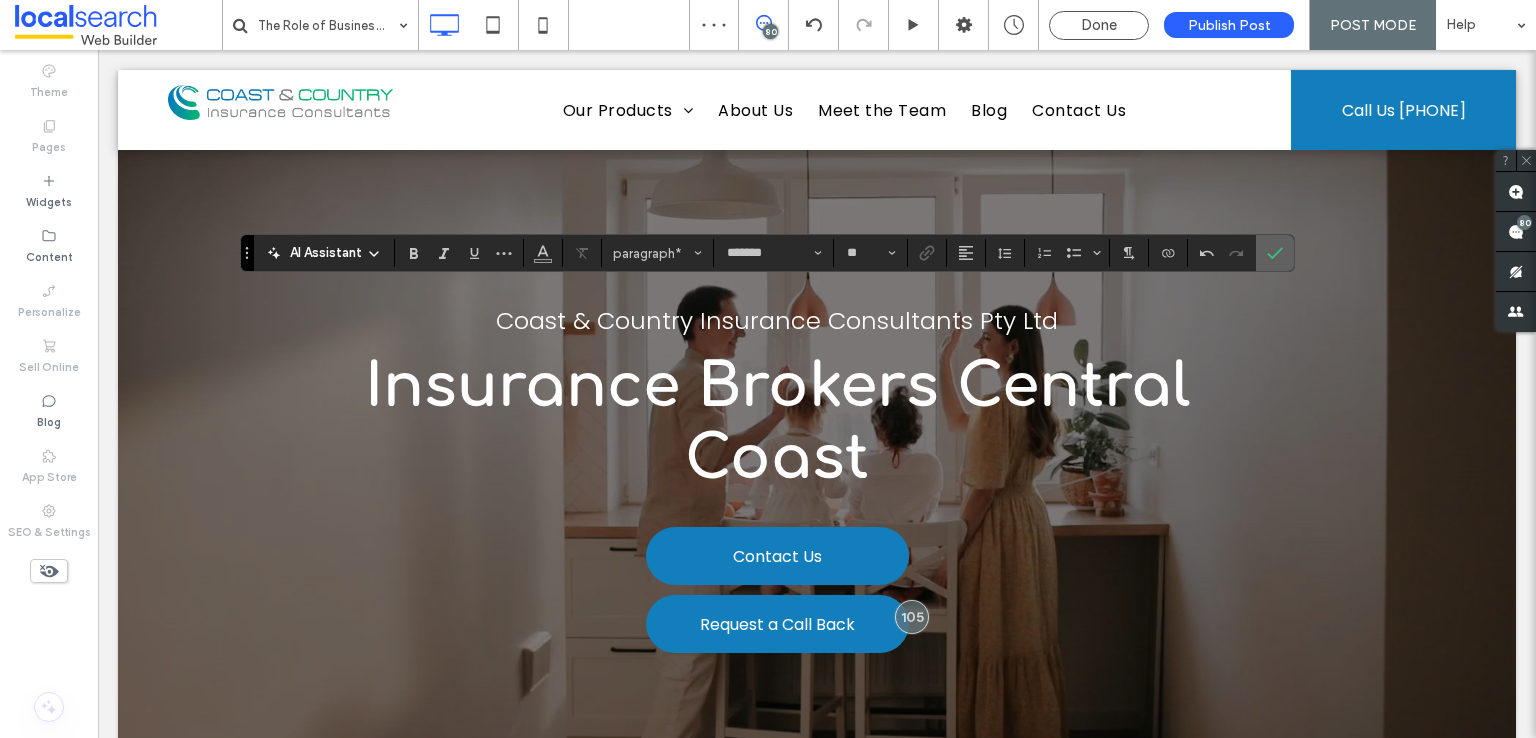 click at bounding box center (1271, 253) 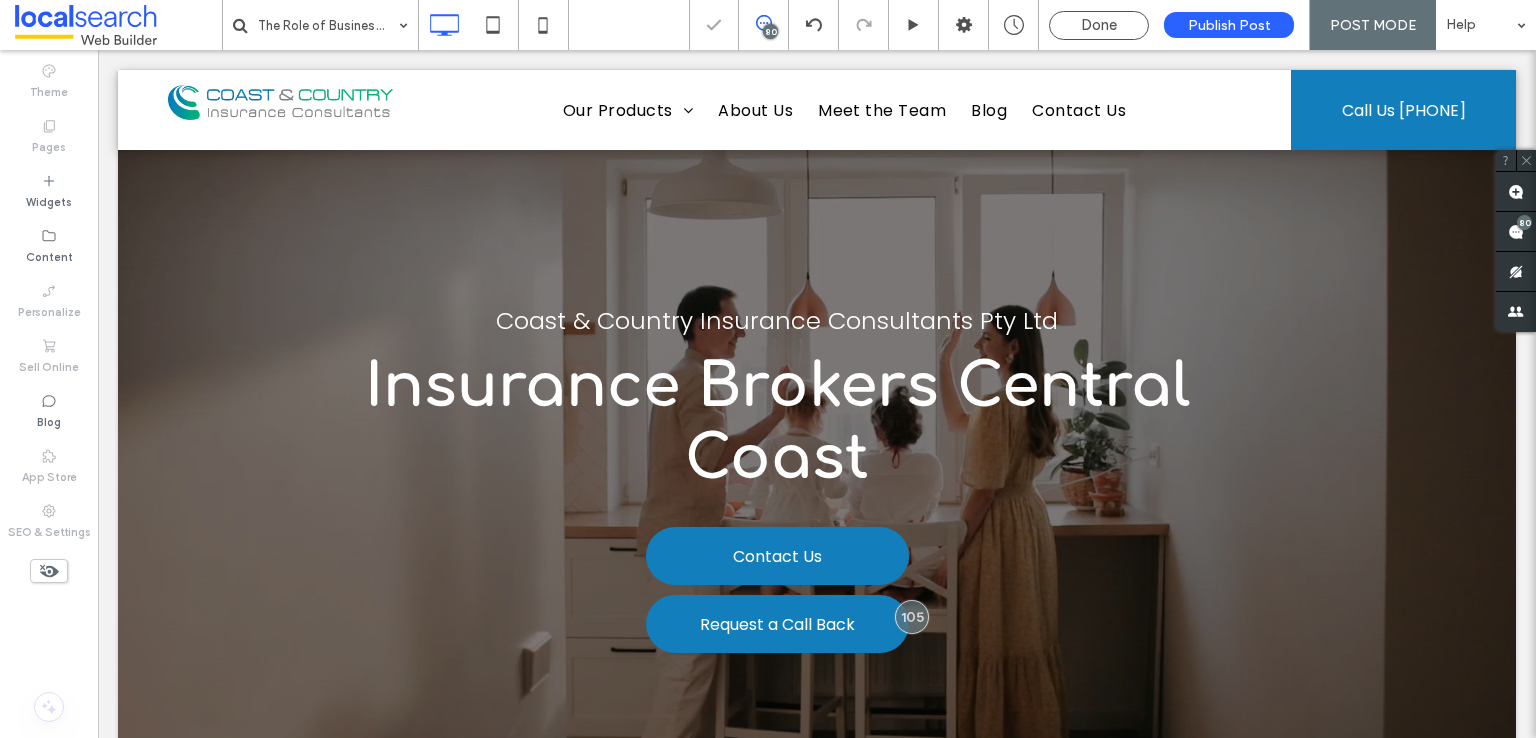 type on "*********" 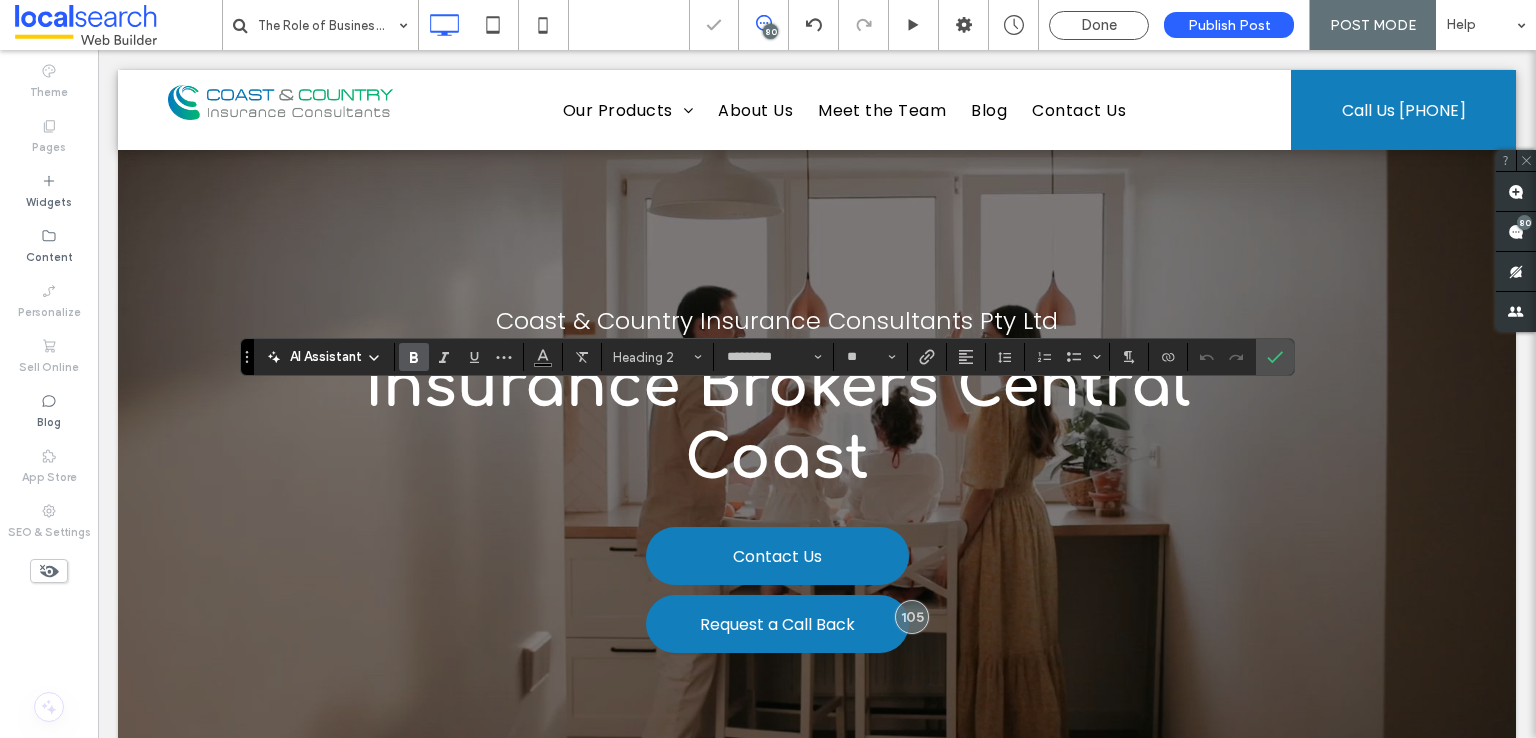 type on "*******" 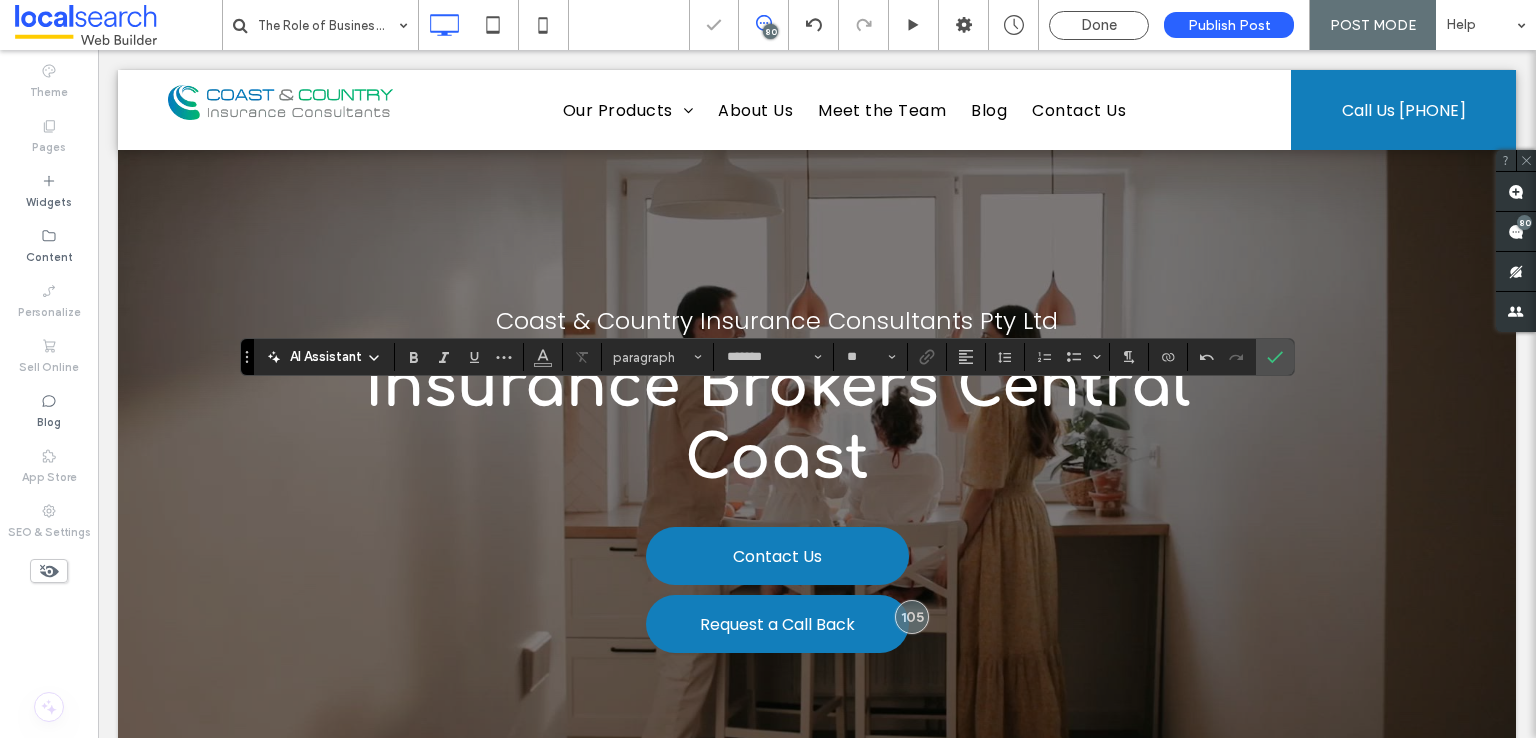 type on "*********" 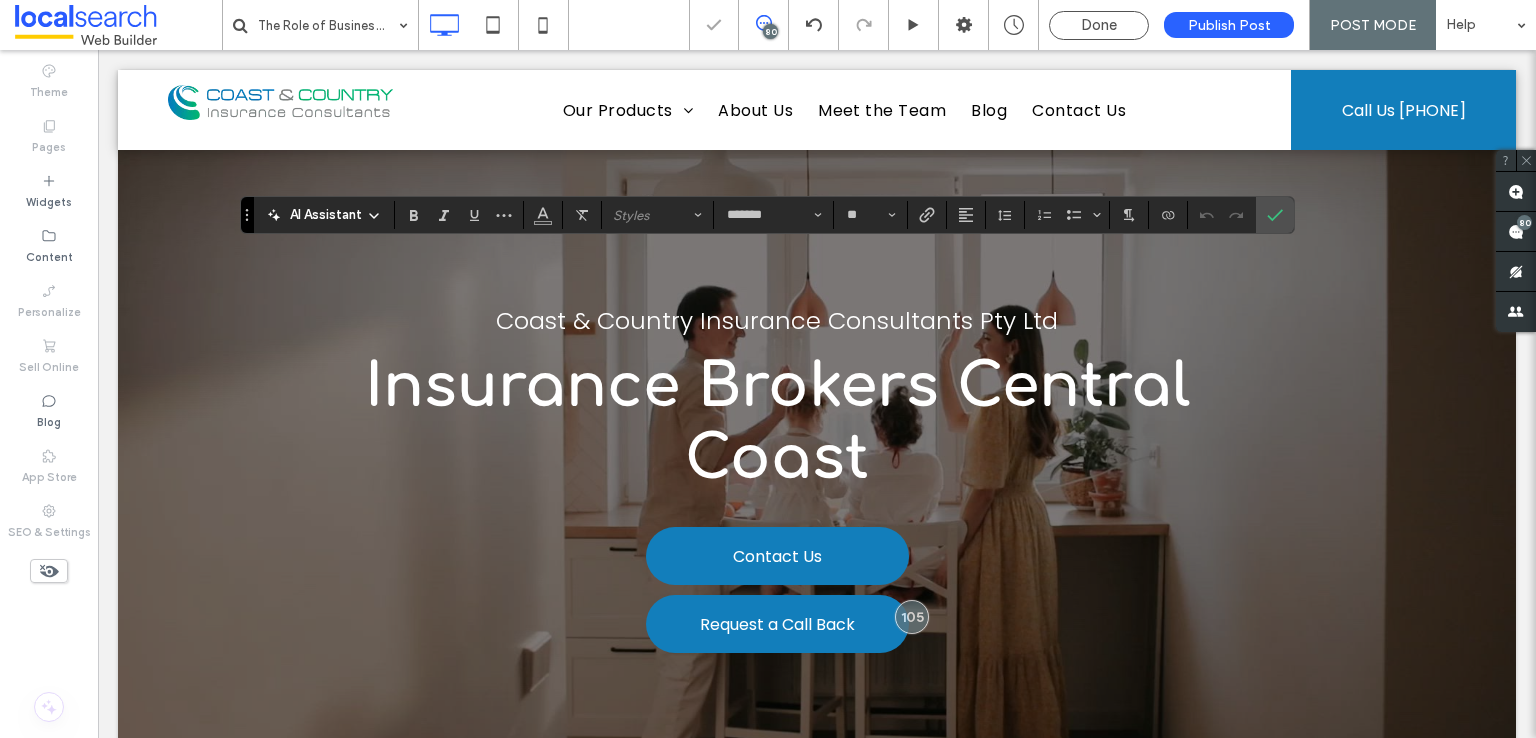 scroll, scrollTop: 0, scrollLeft: 0, axis: both 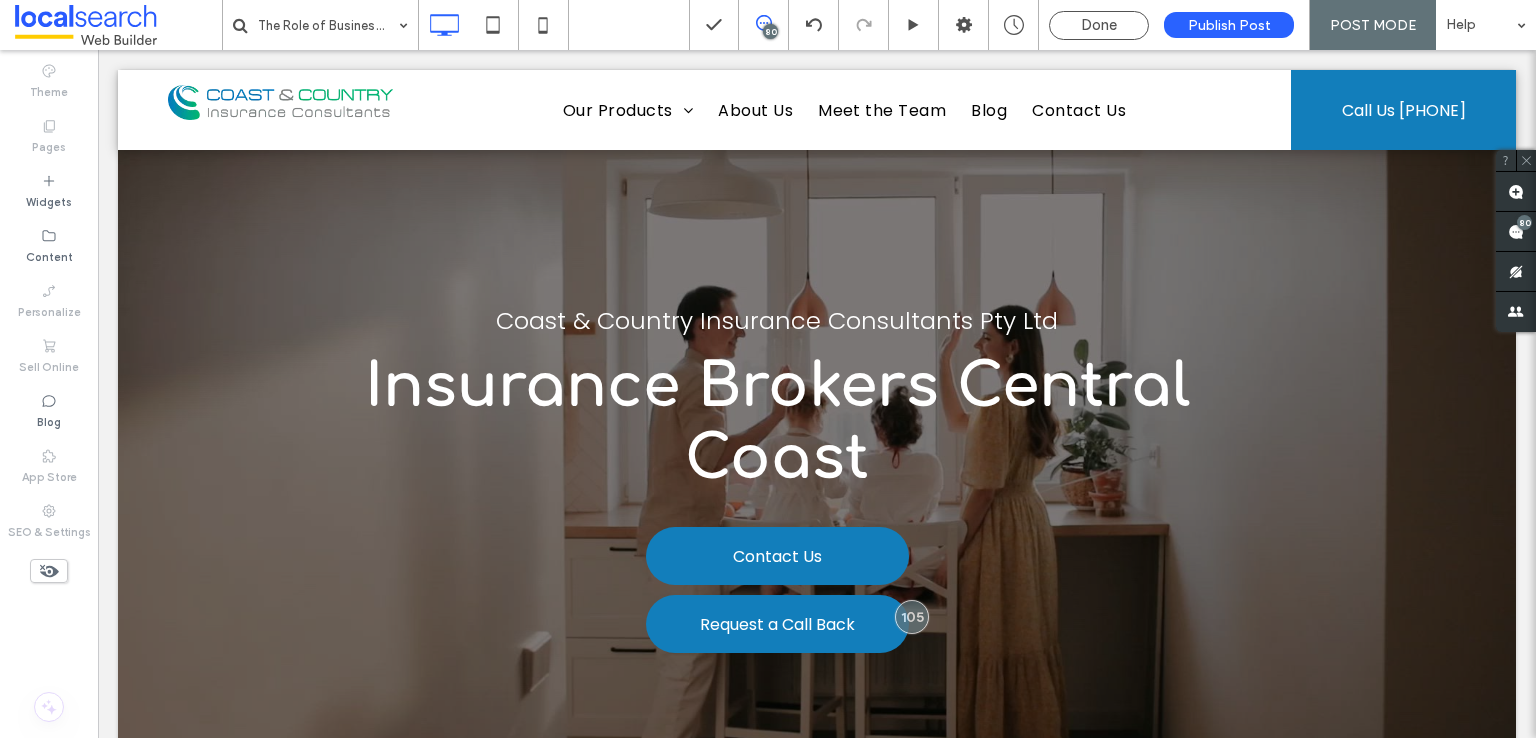 type on "*********" 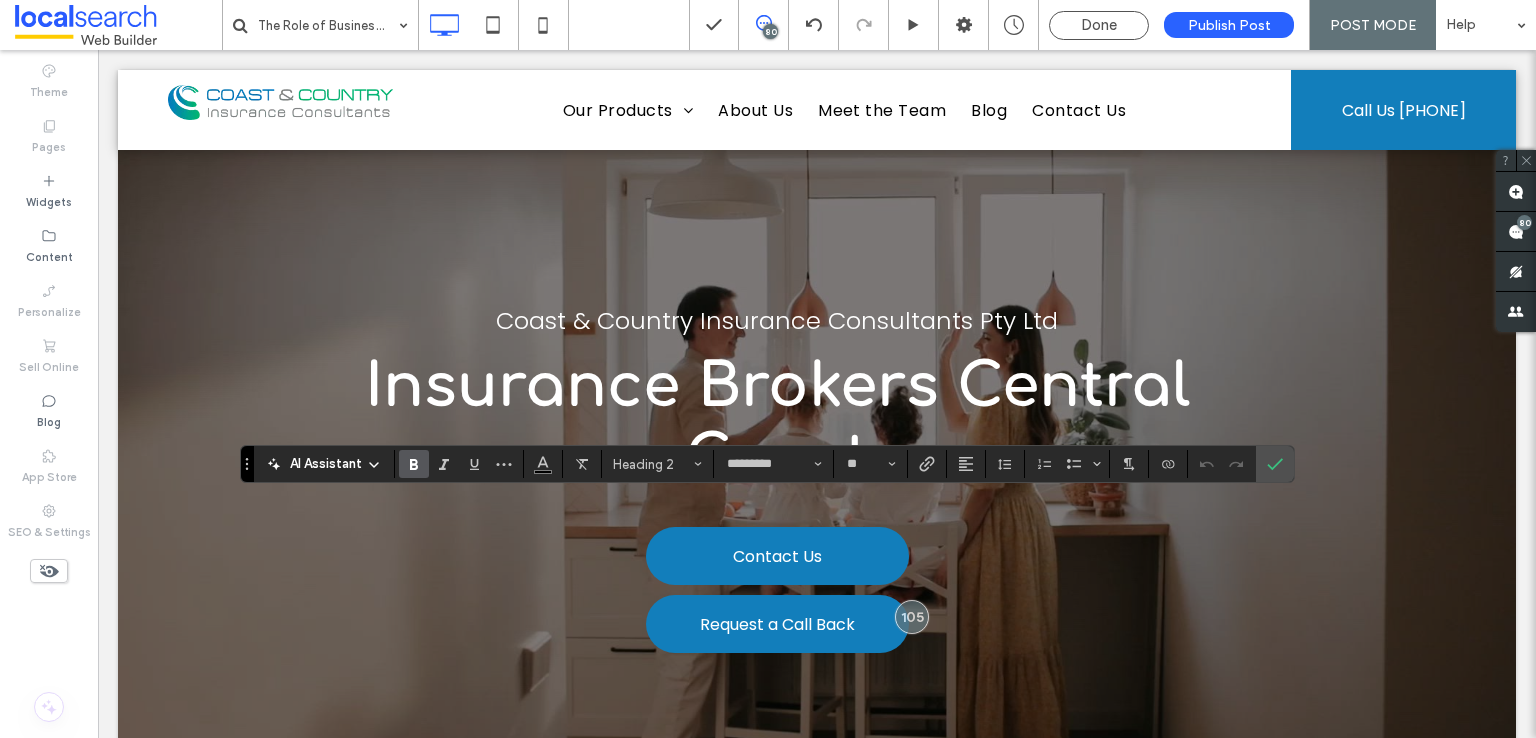 type on "*******" 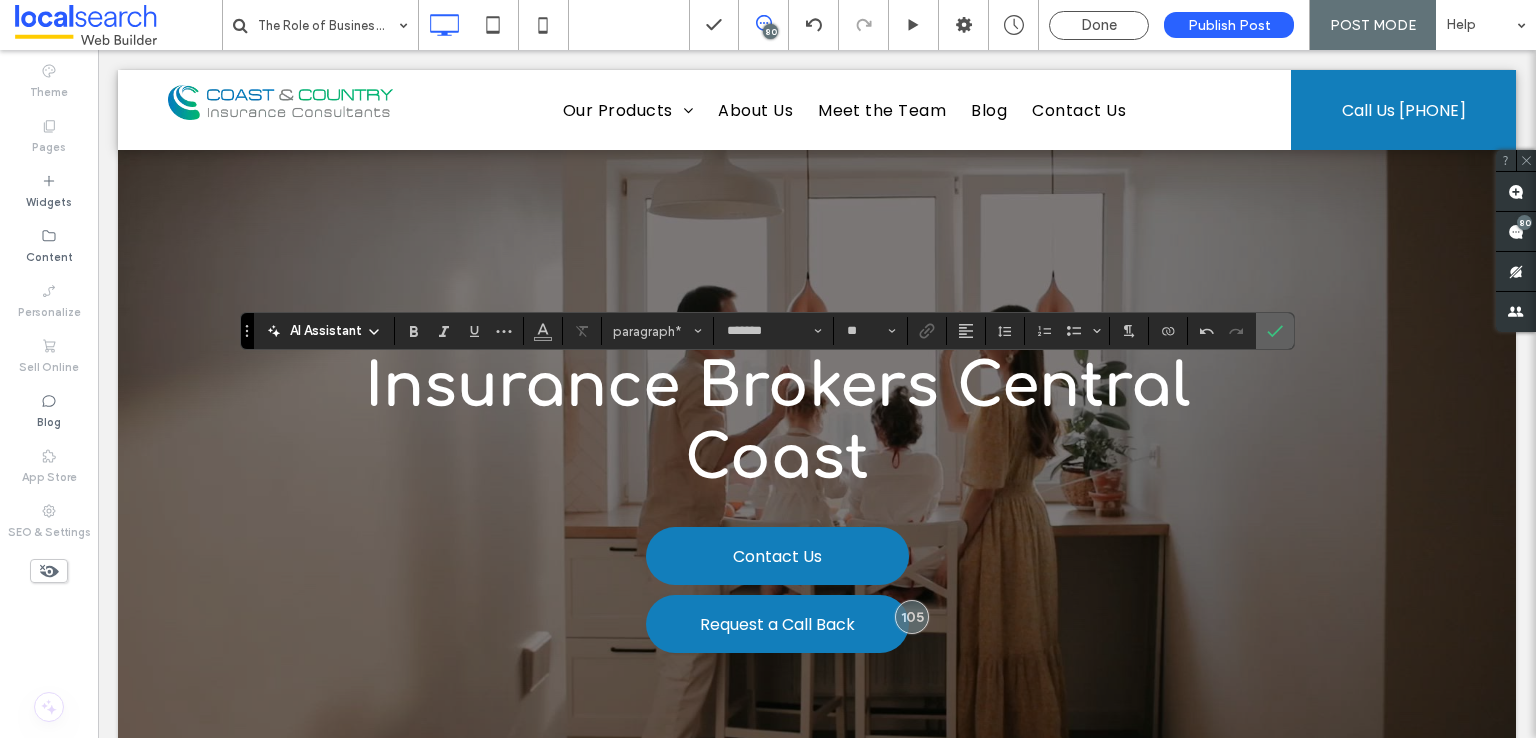 click 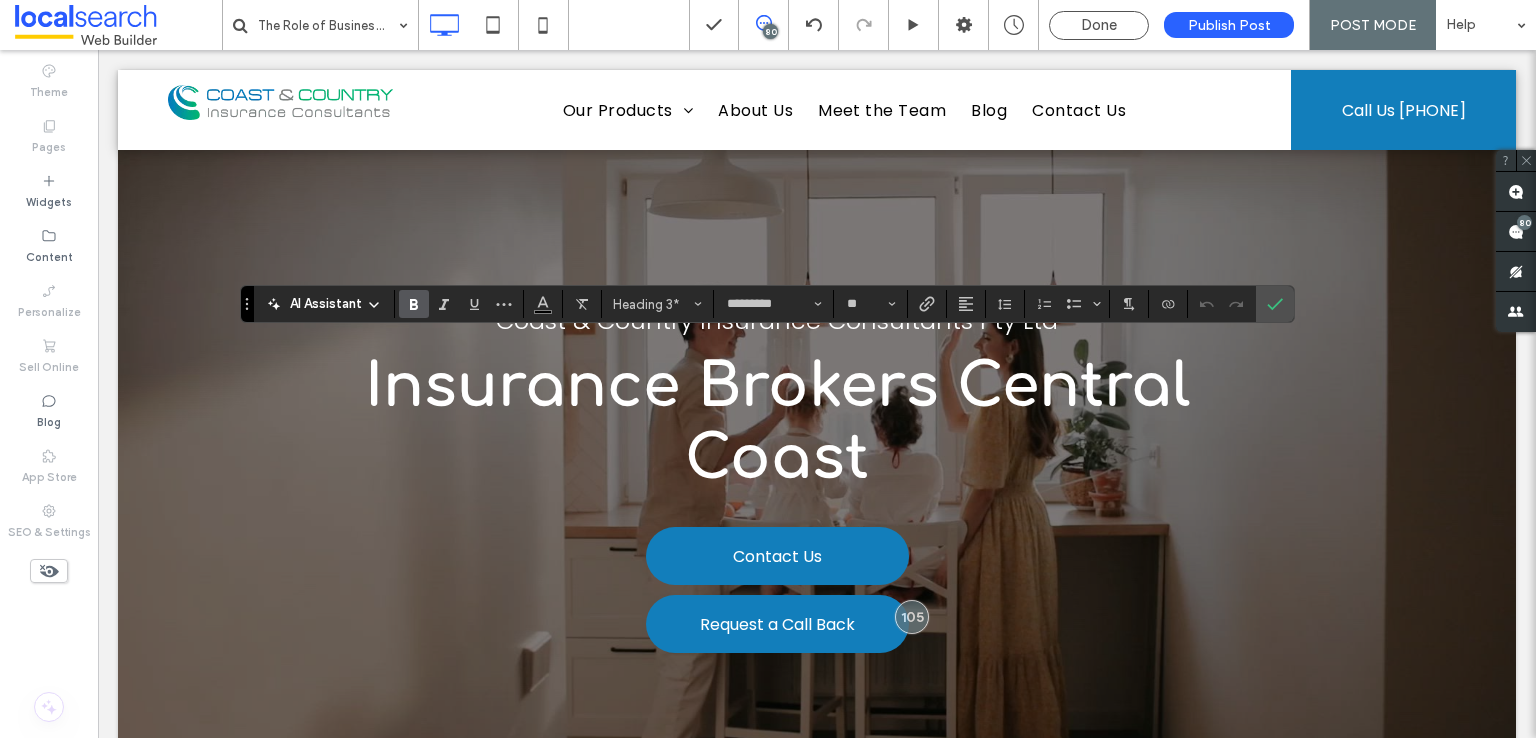 type on "*******" 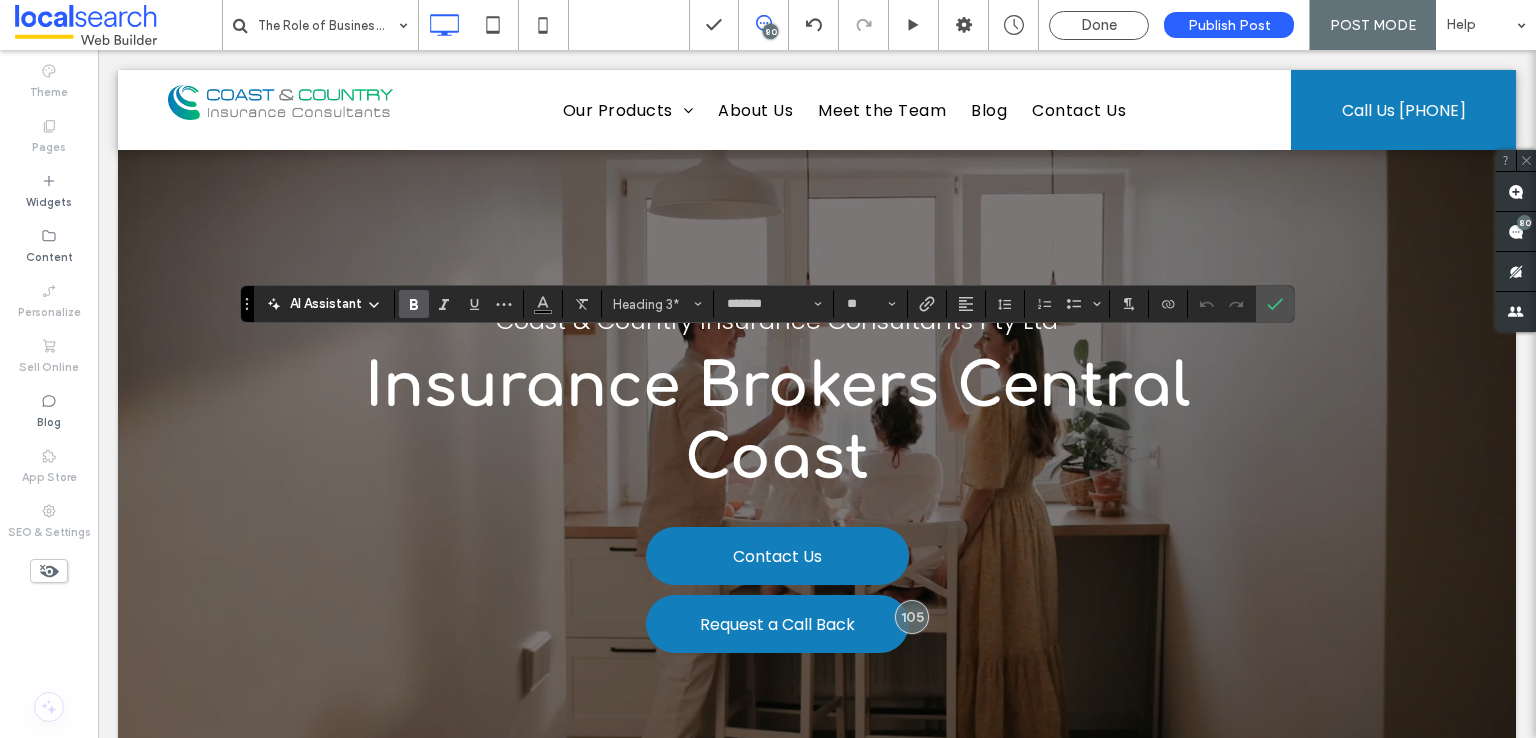 type on "*********" 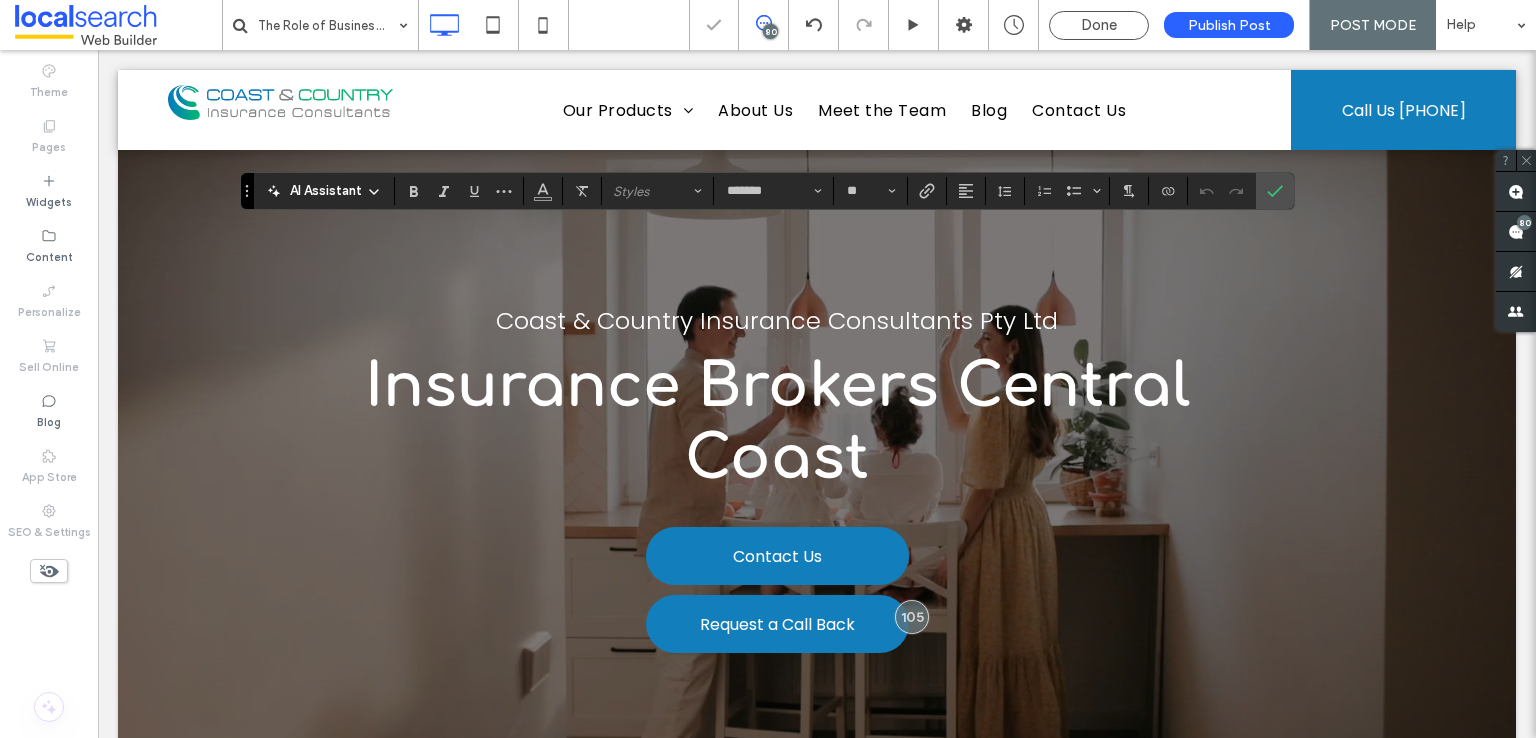 scroll, scrollTop: 0, scrollLeft: 0, axis: both 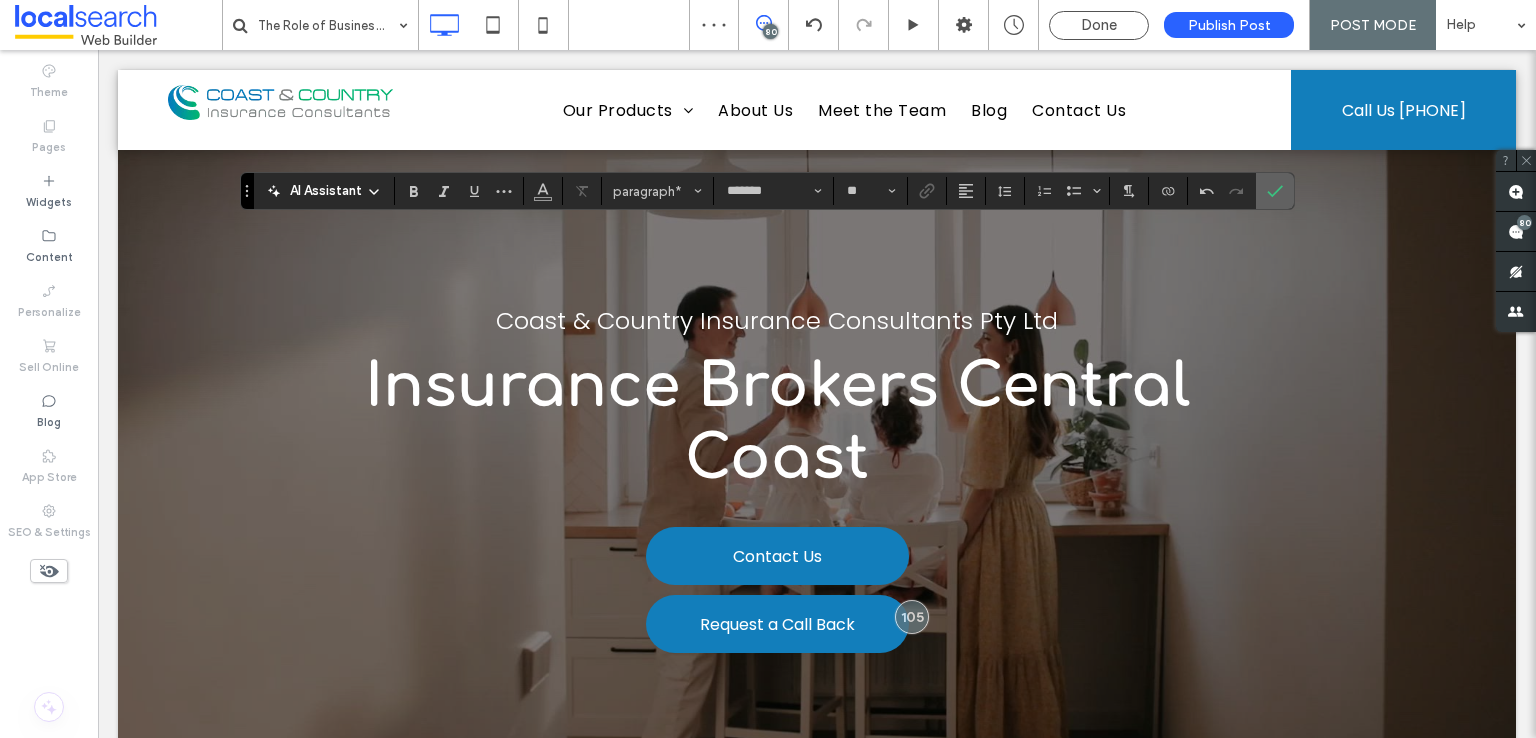 click 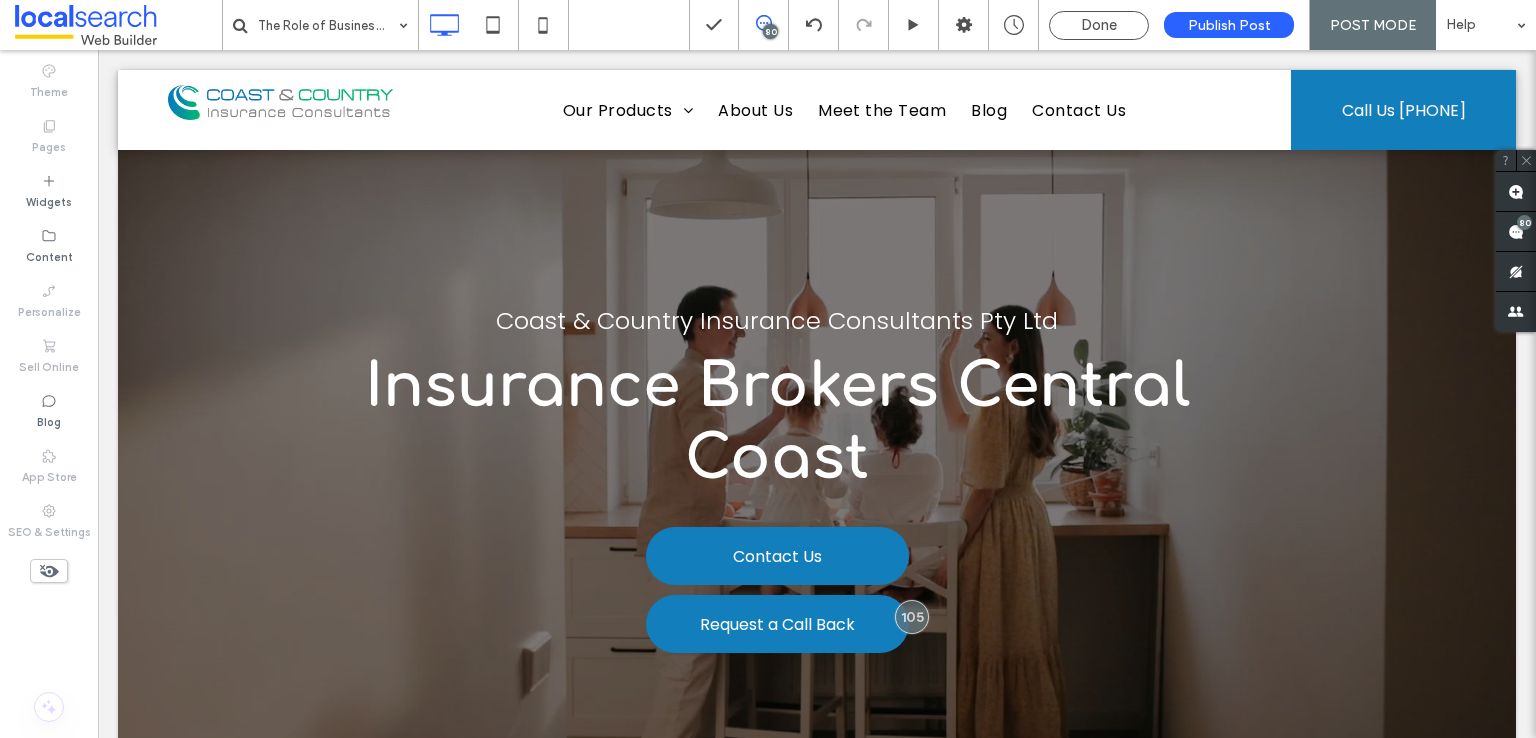 type on "*********" 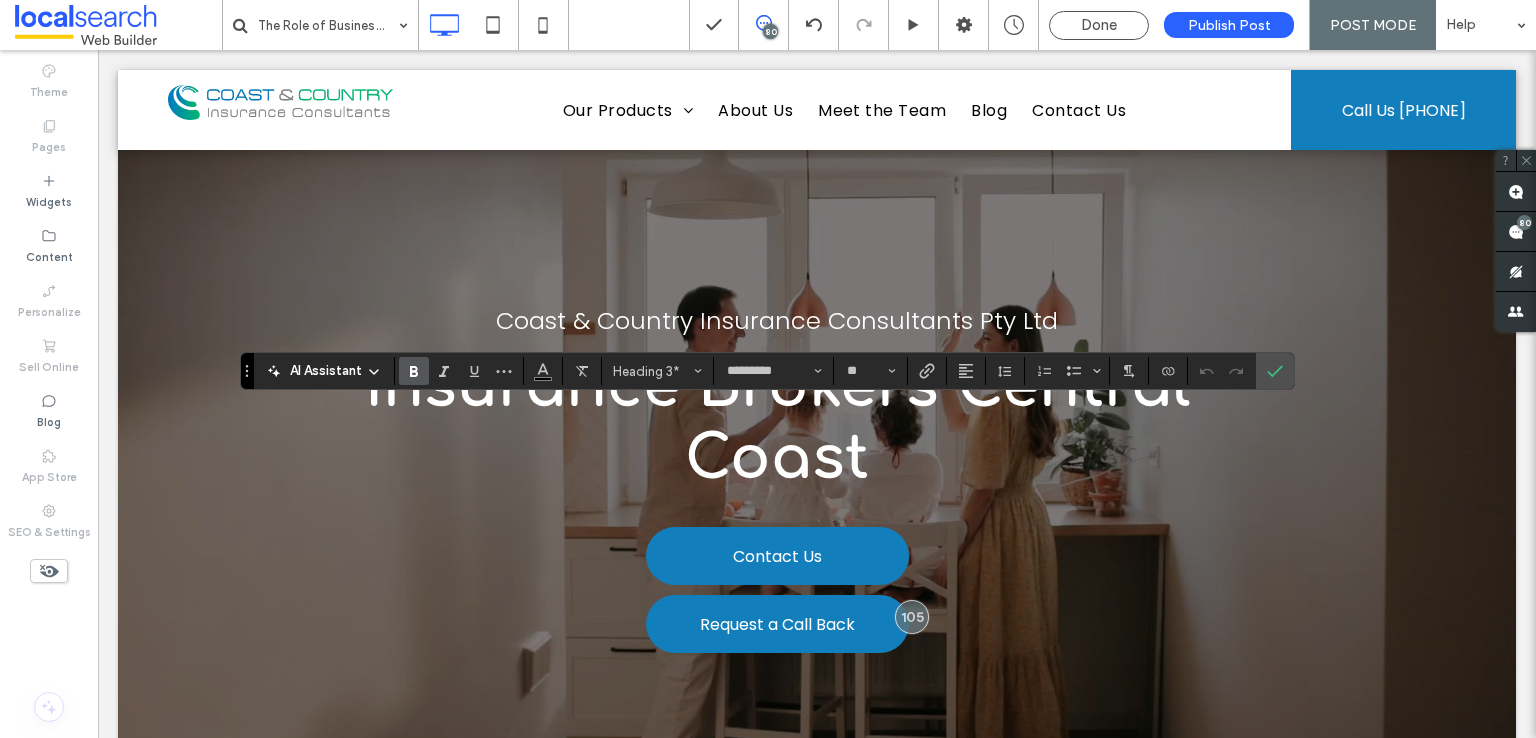 type on "*******" 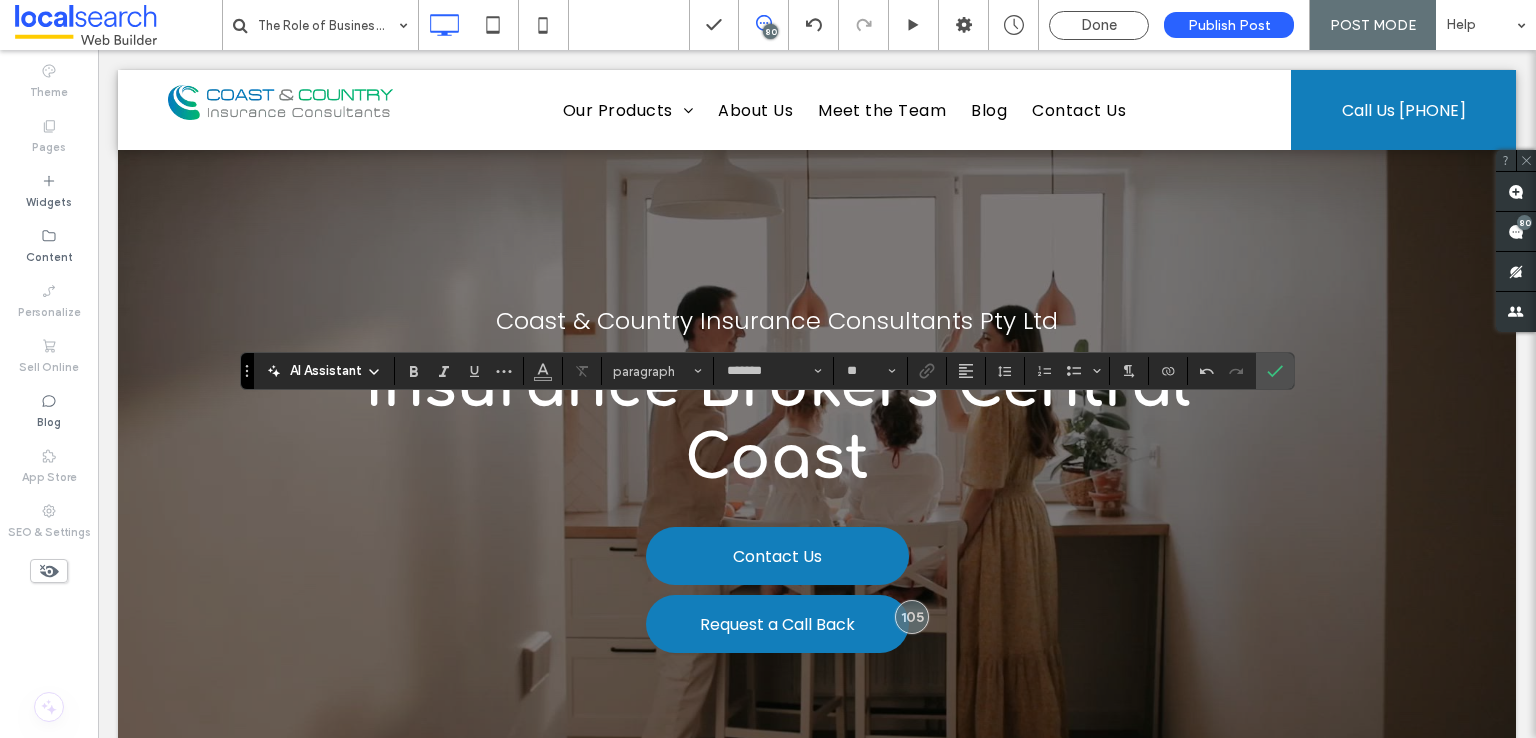 type on "*********" 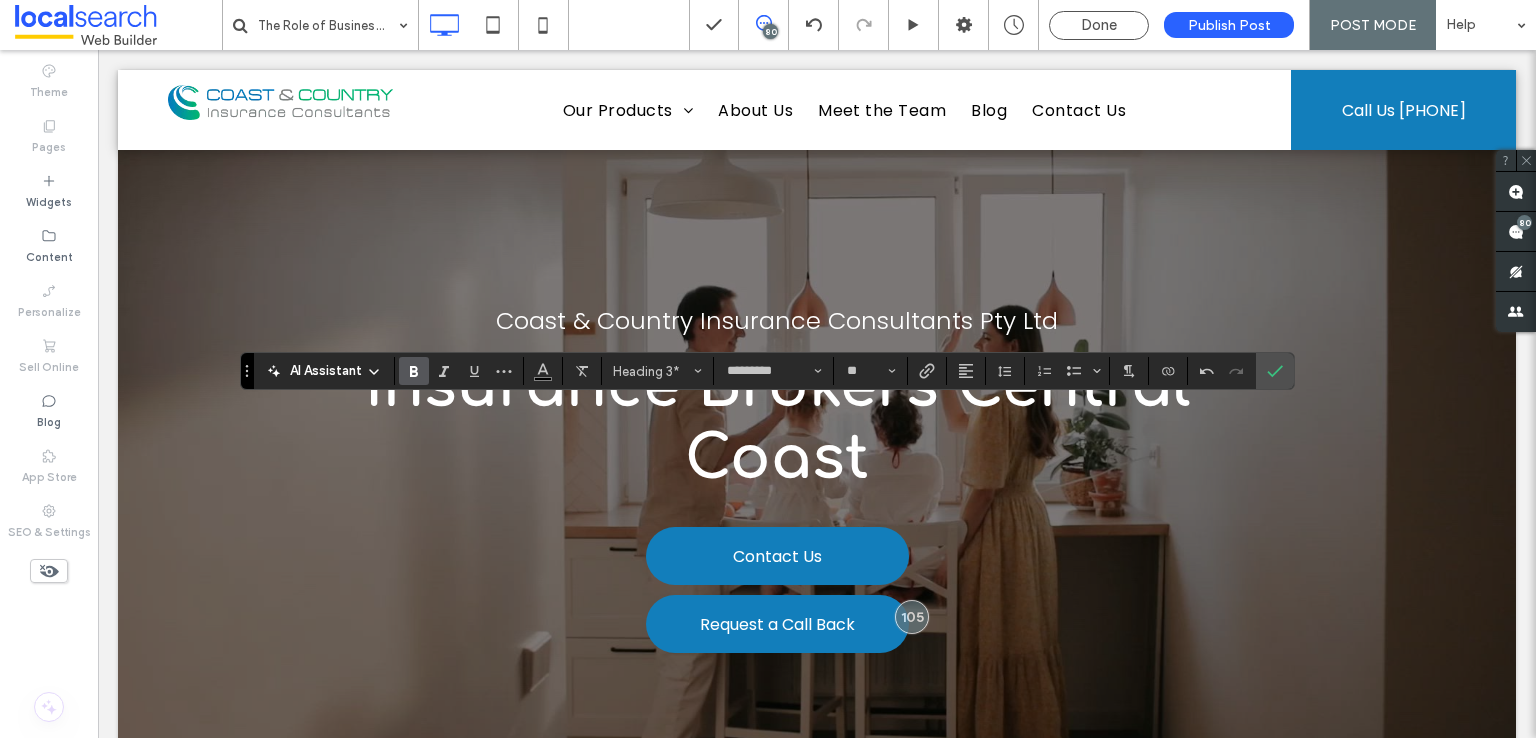 type on "*******" 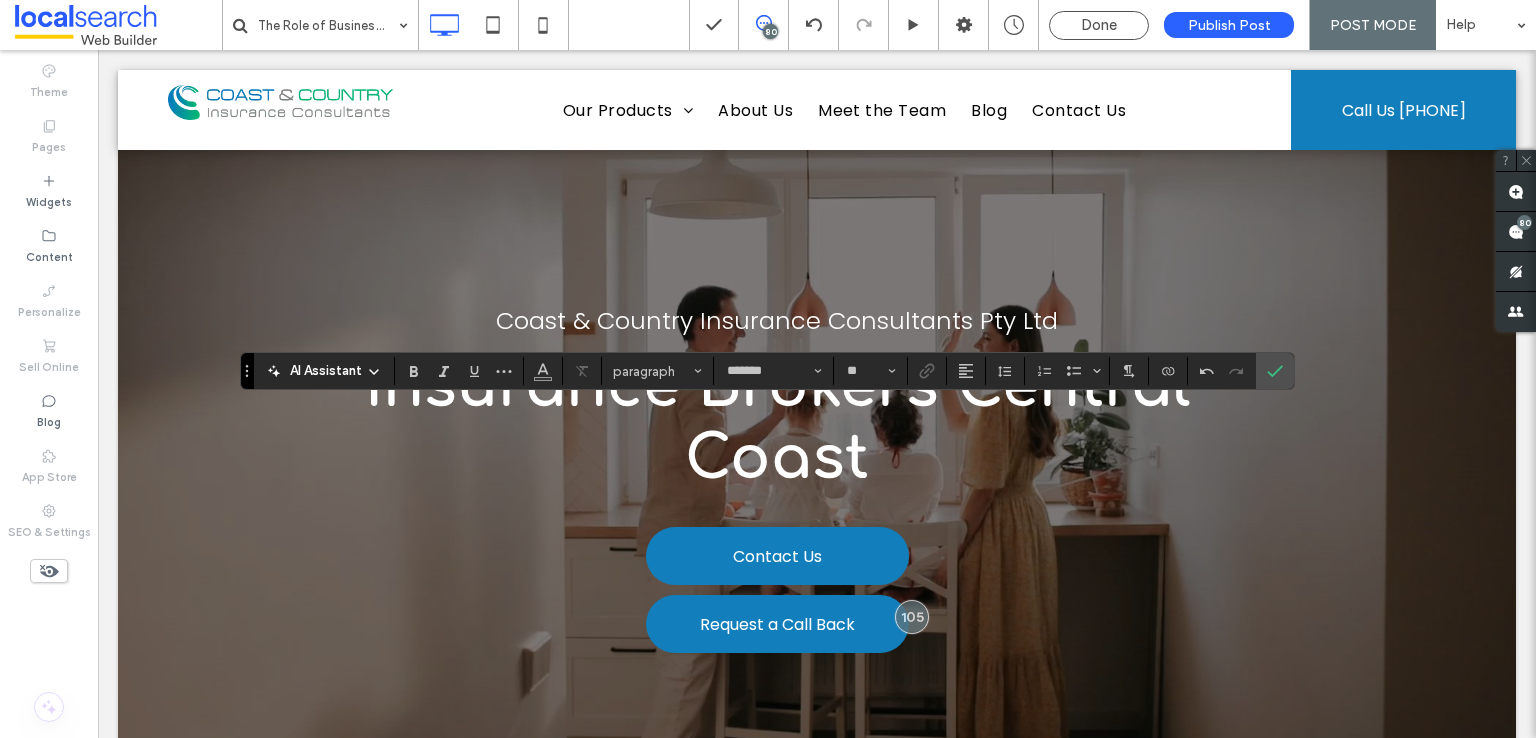 type on "*********" 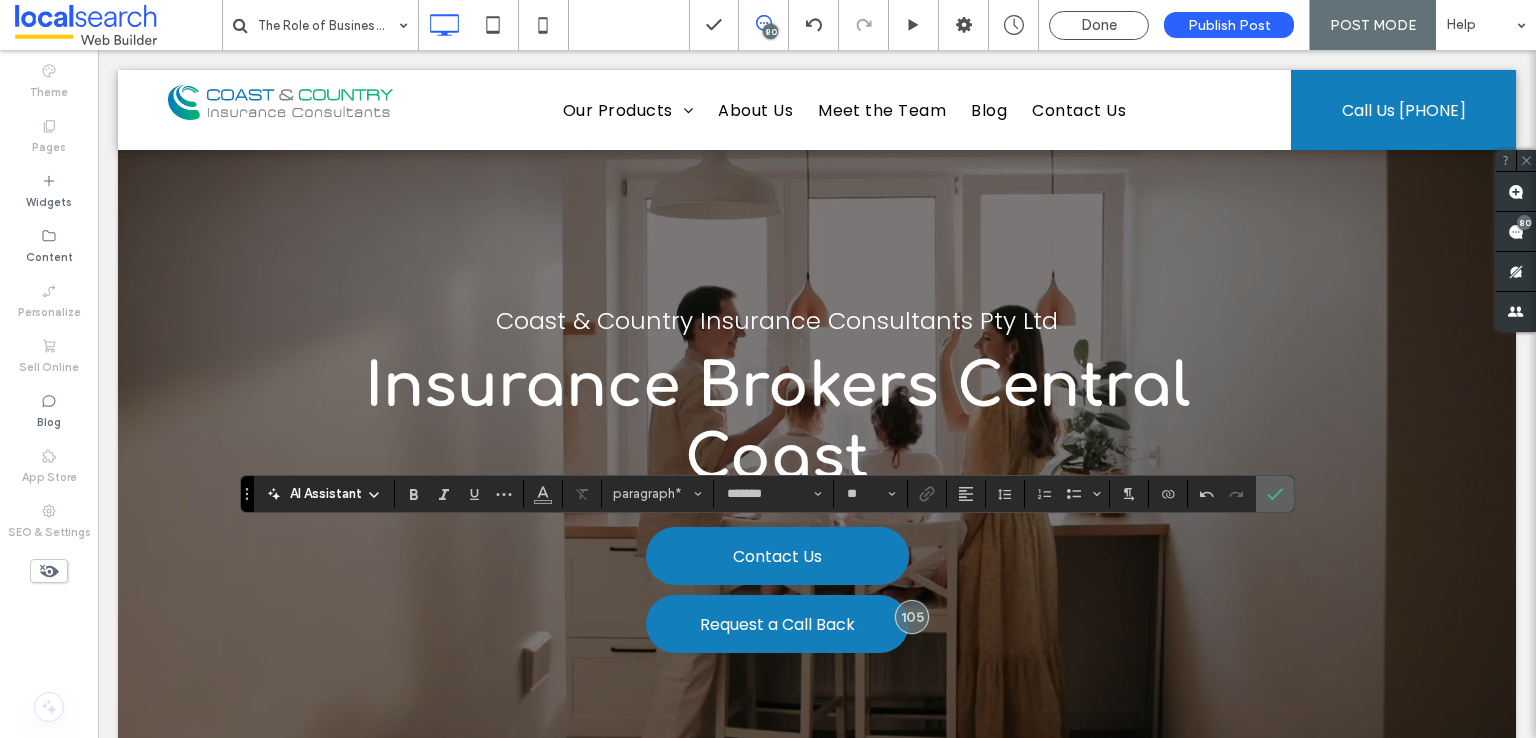 click at bounding box center (1275, 494) 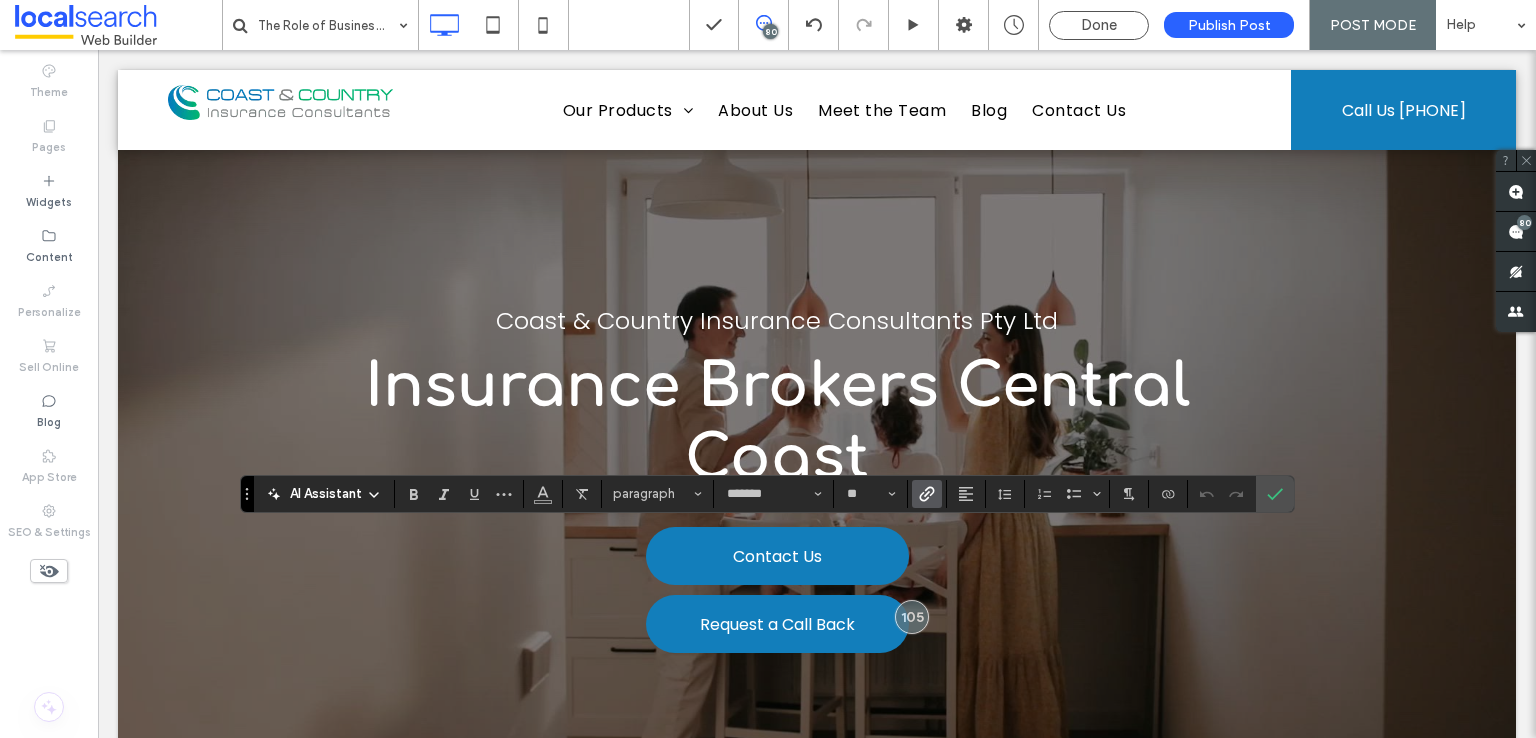 click 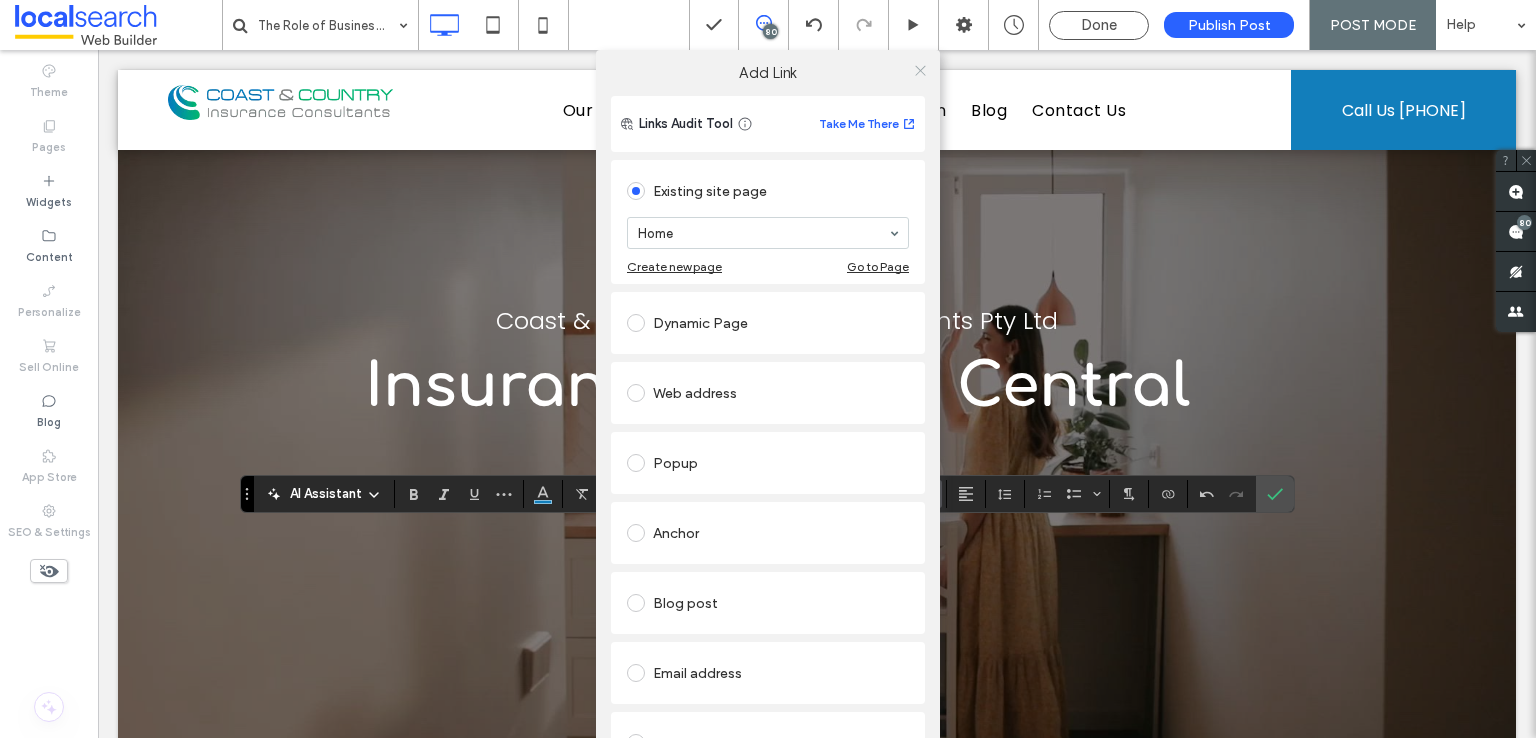 click 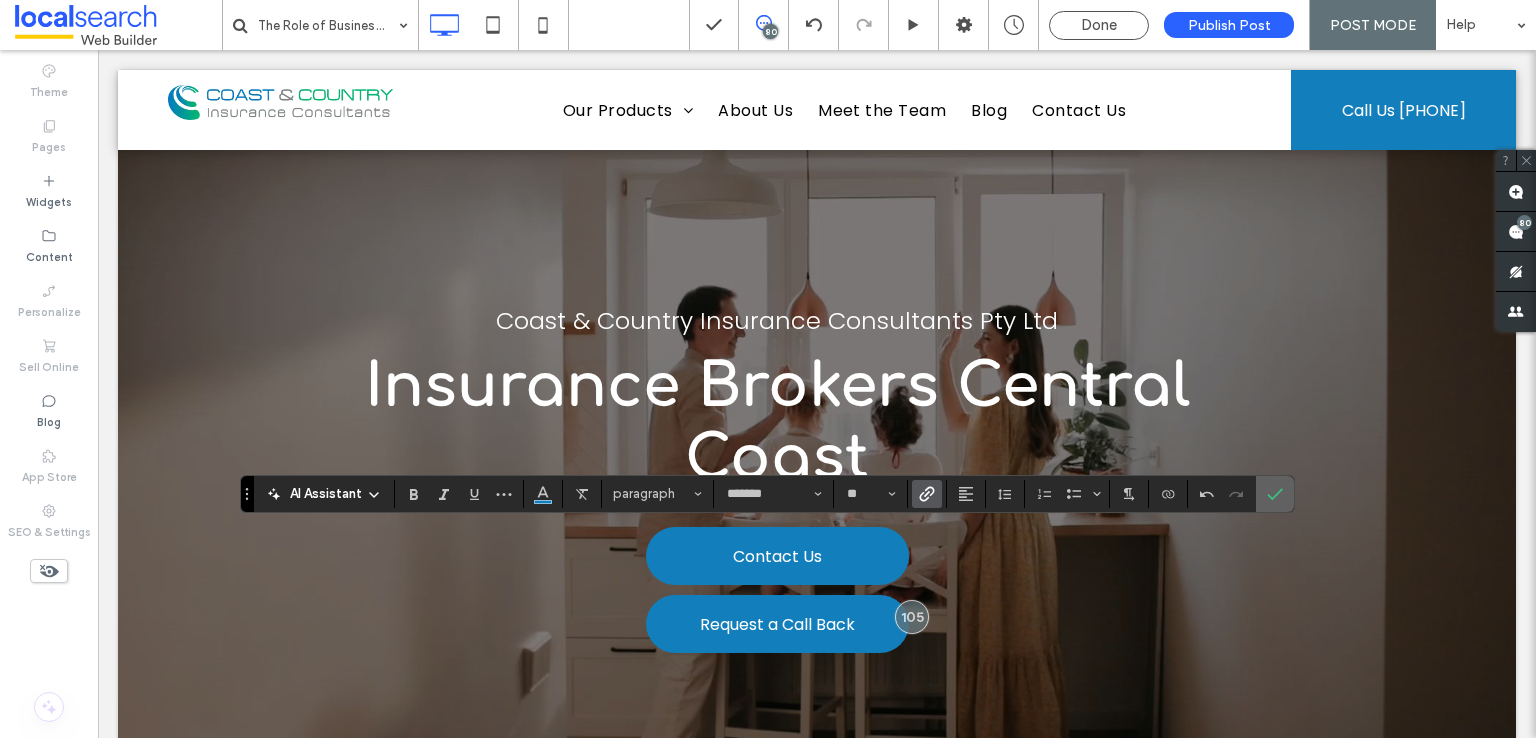 click 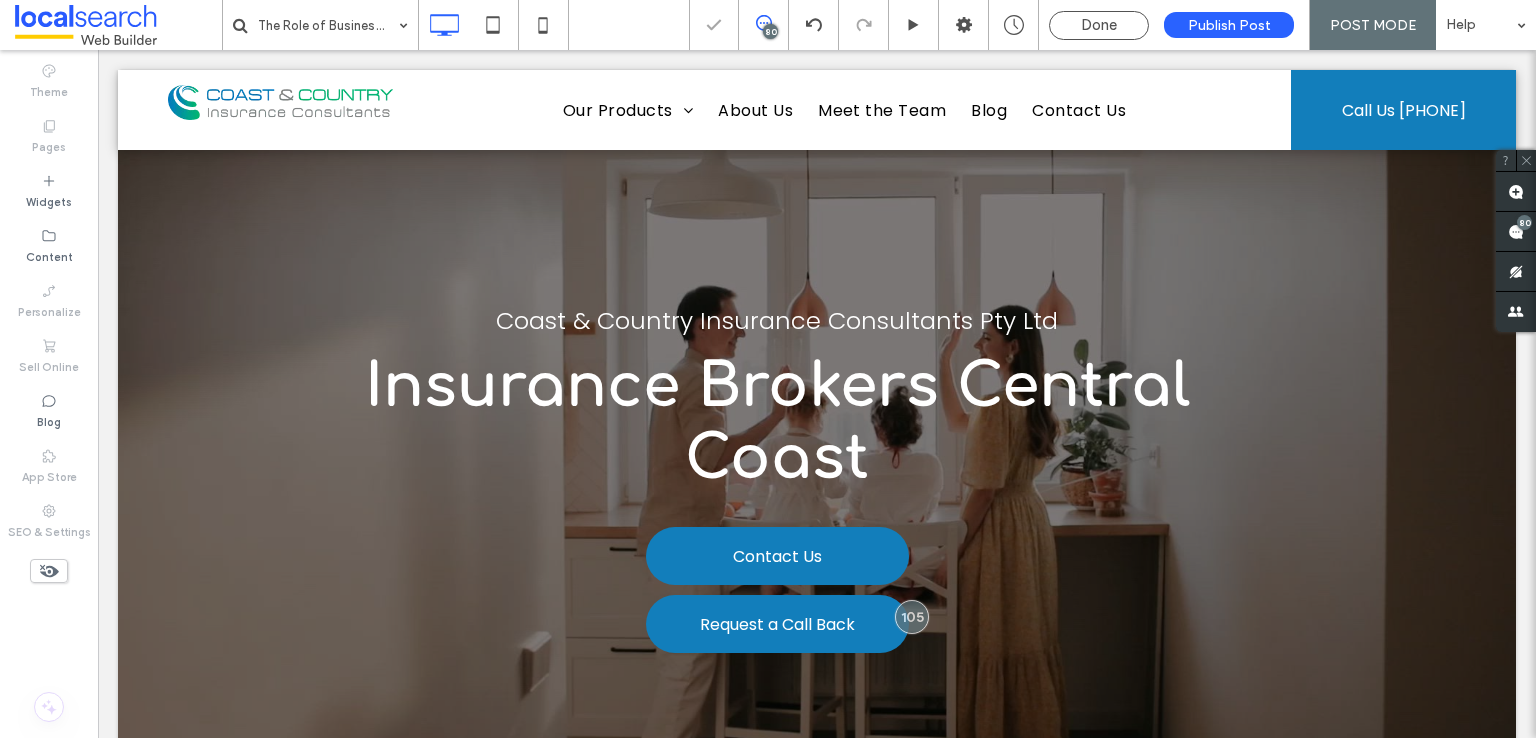 type on "*******" 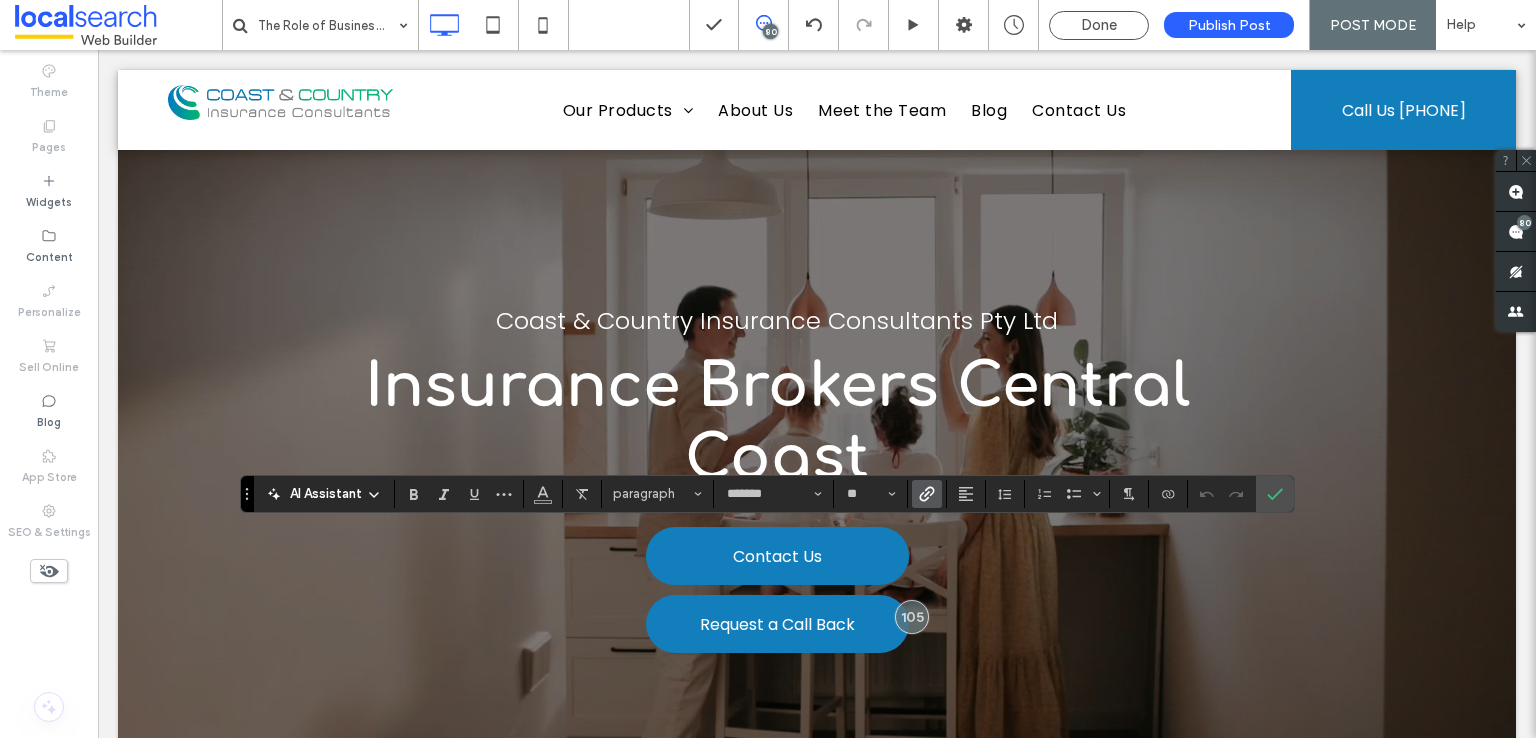 click at bounding box center (927, 494) 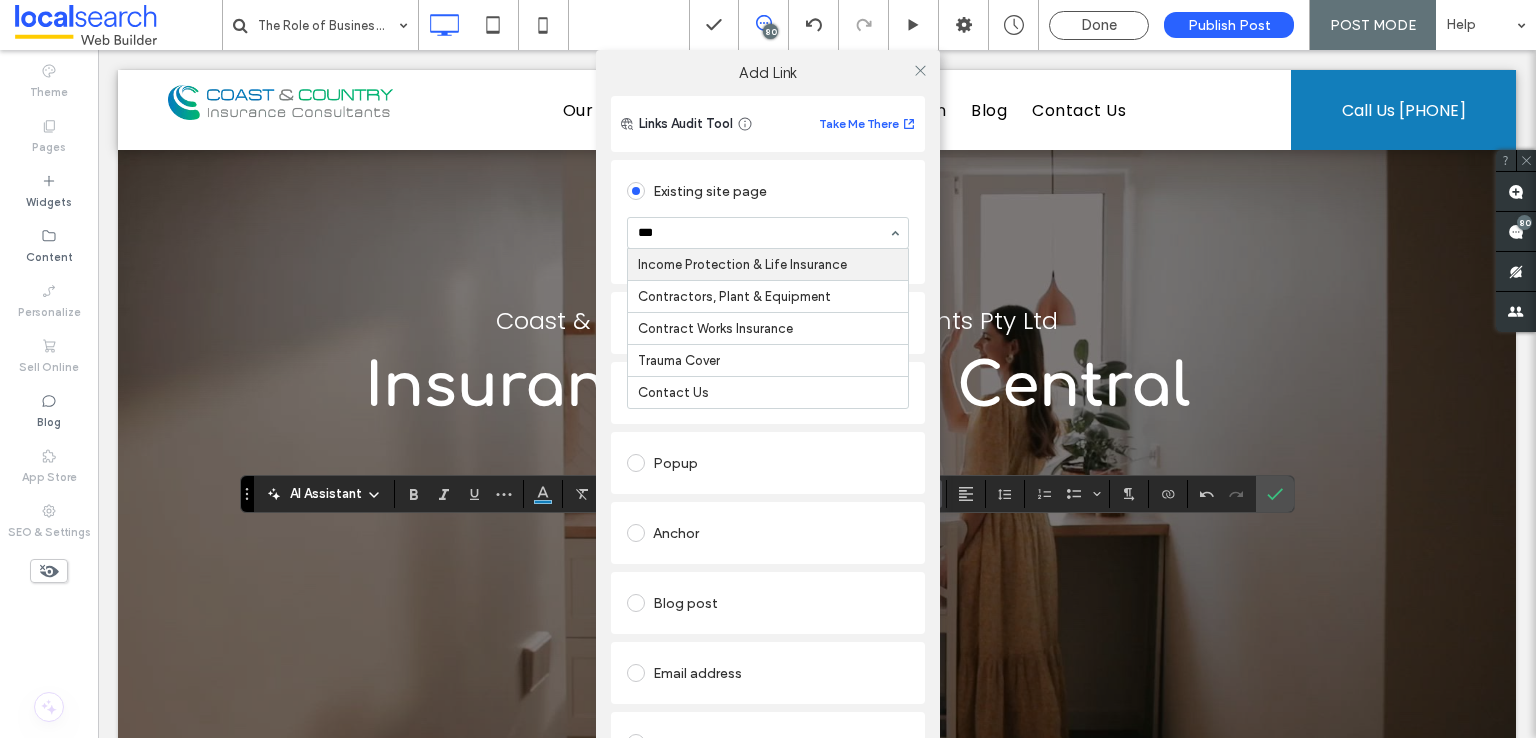 type on "****" 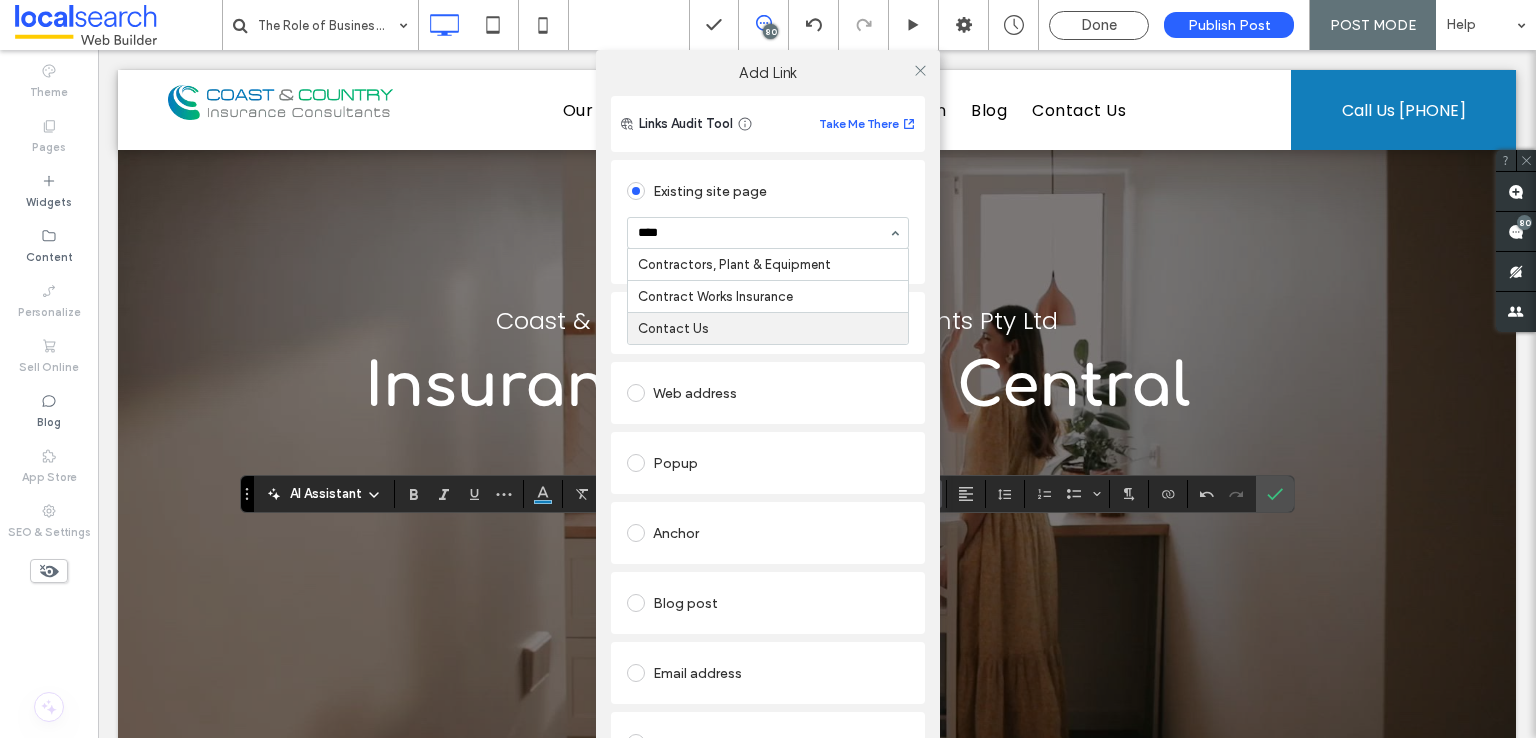type 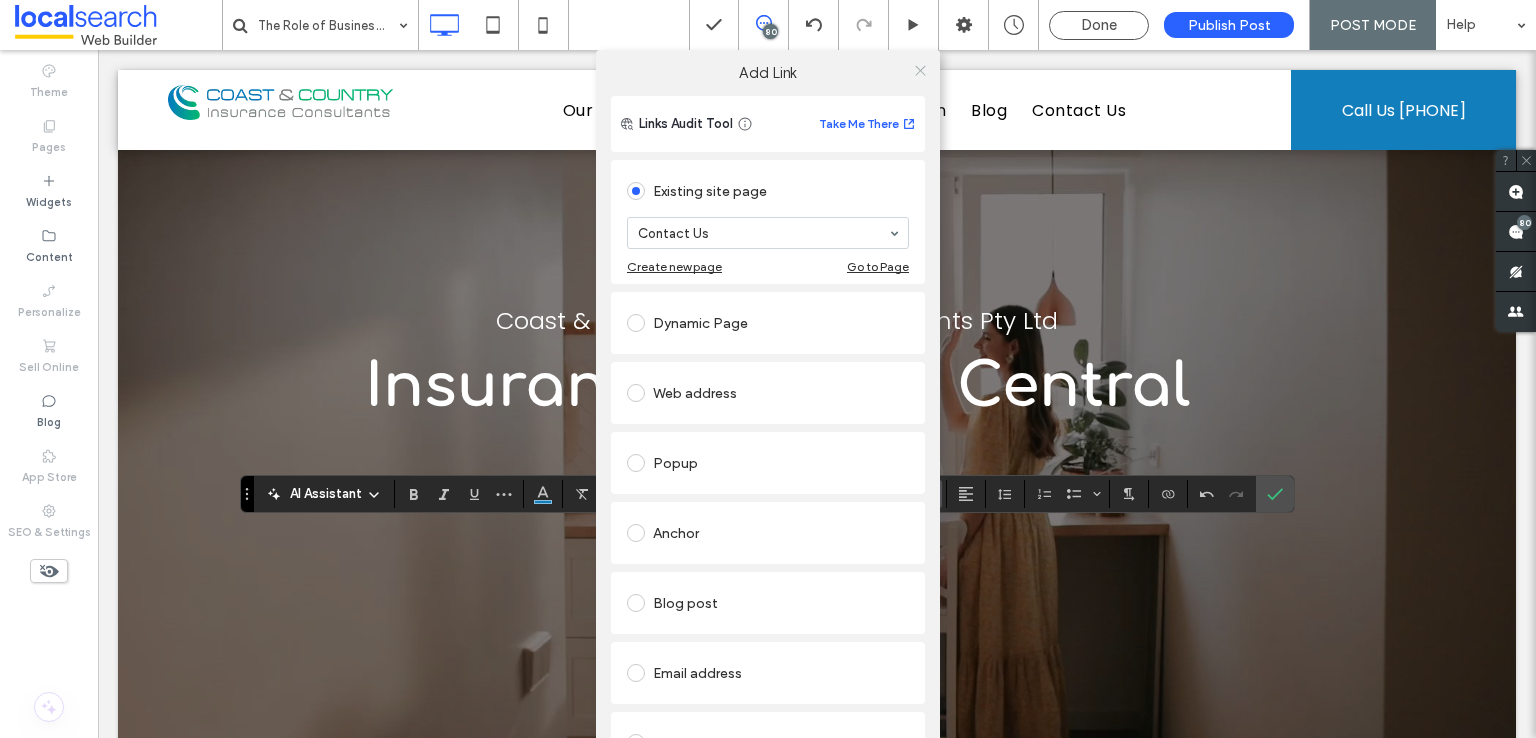 click 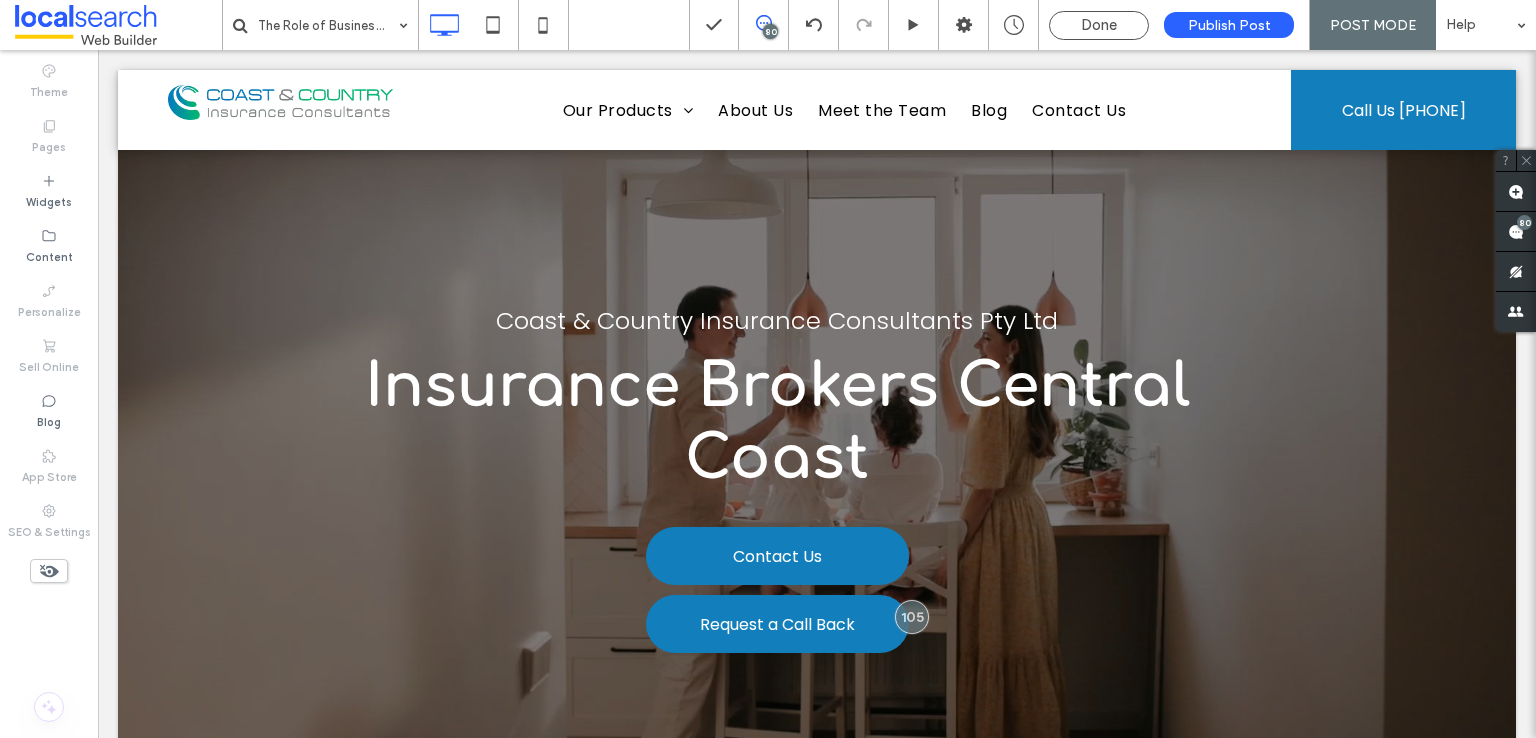 type on "*******" 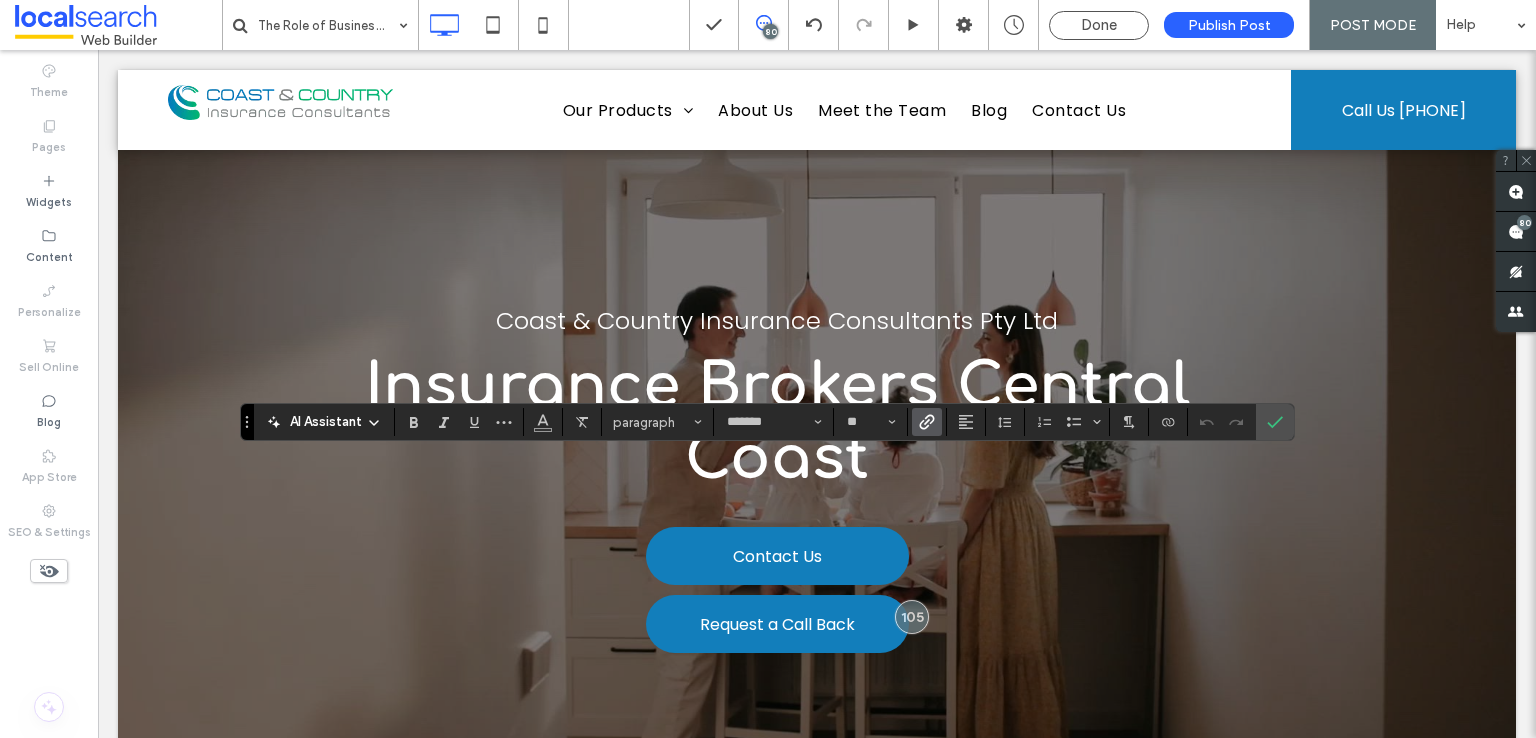 click 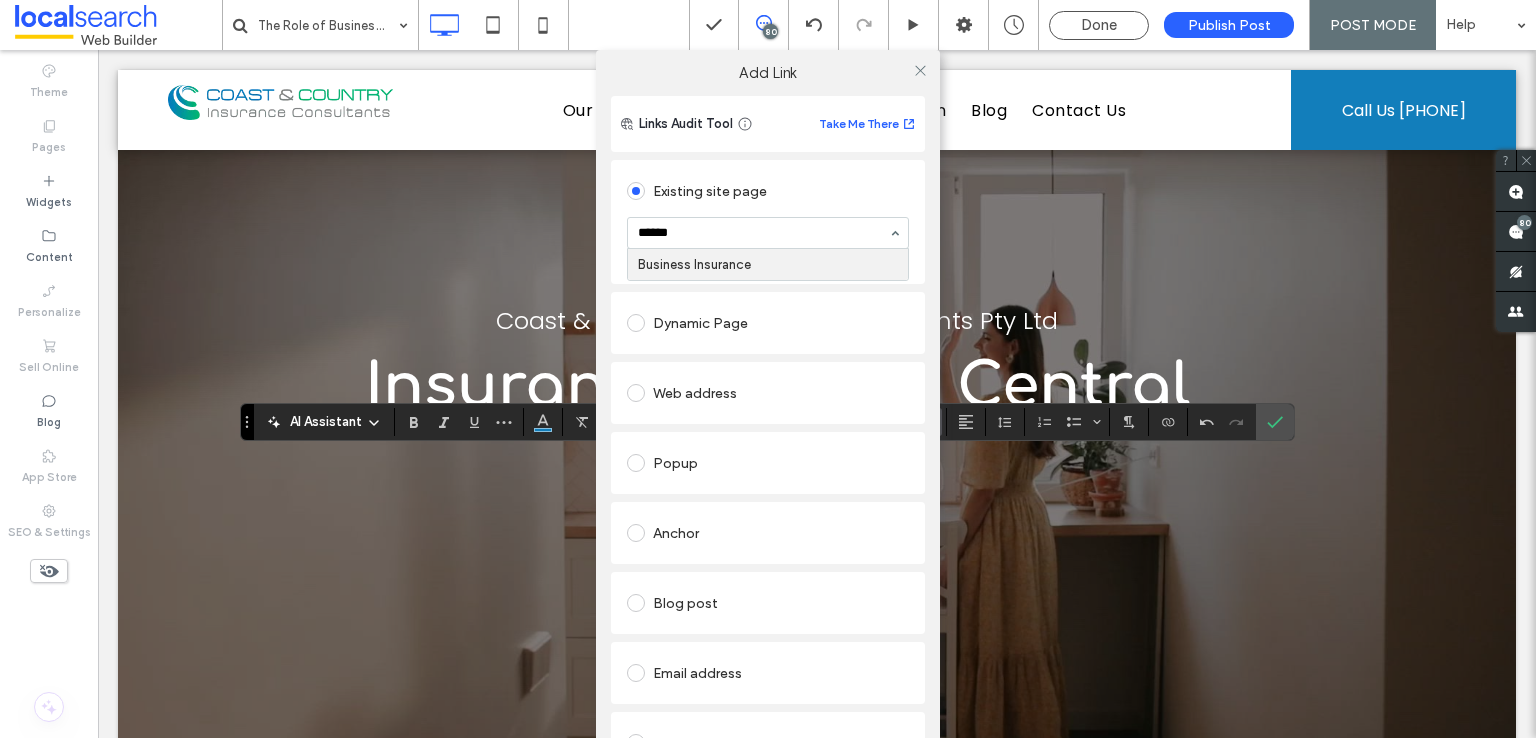 type on "*******" 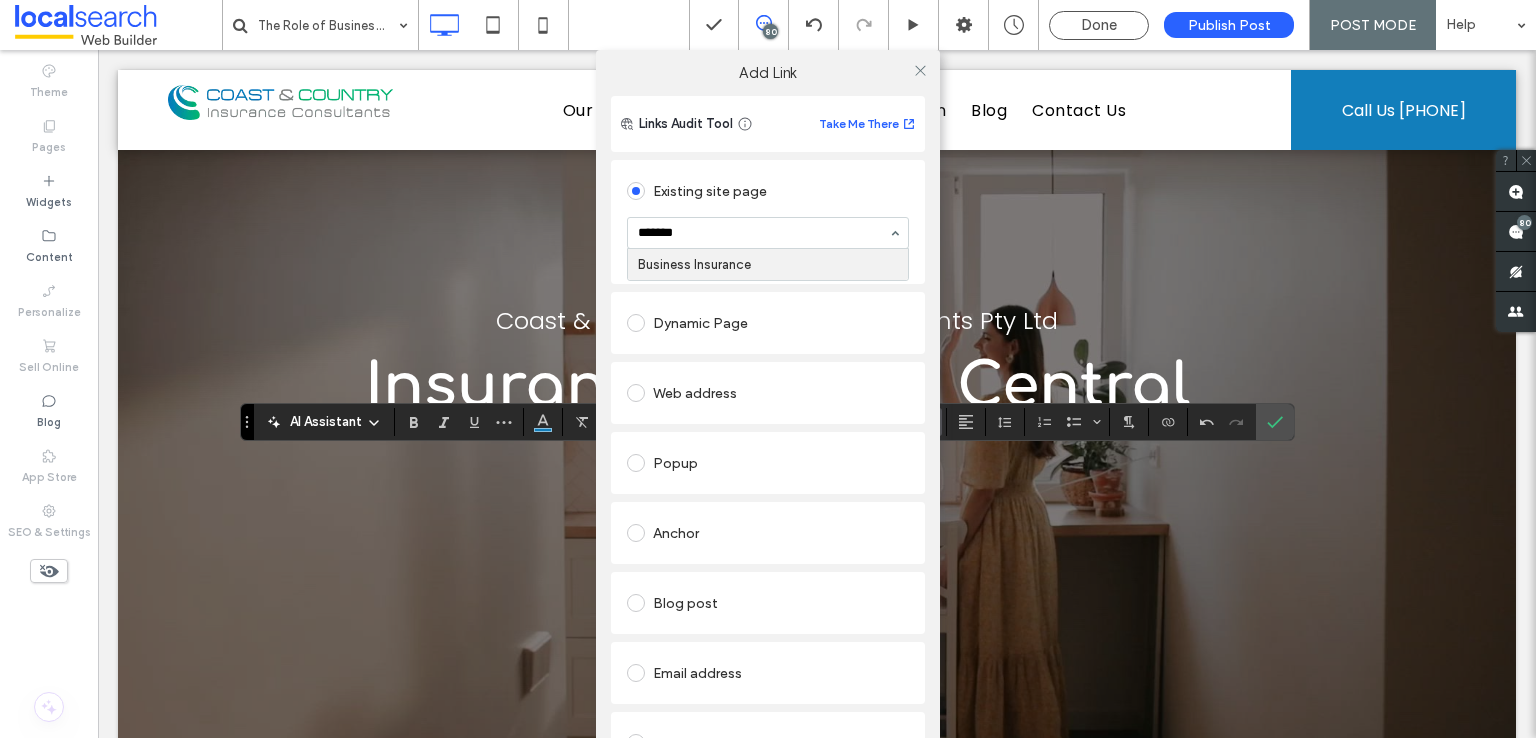 type 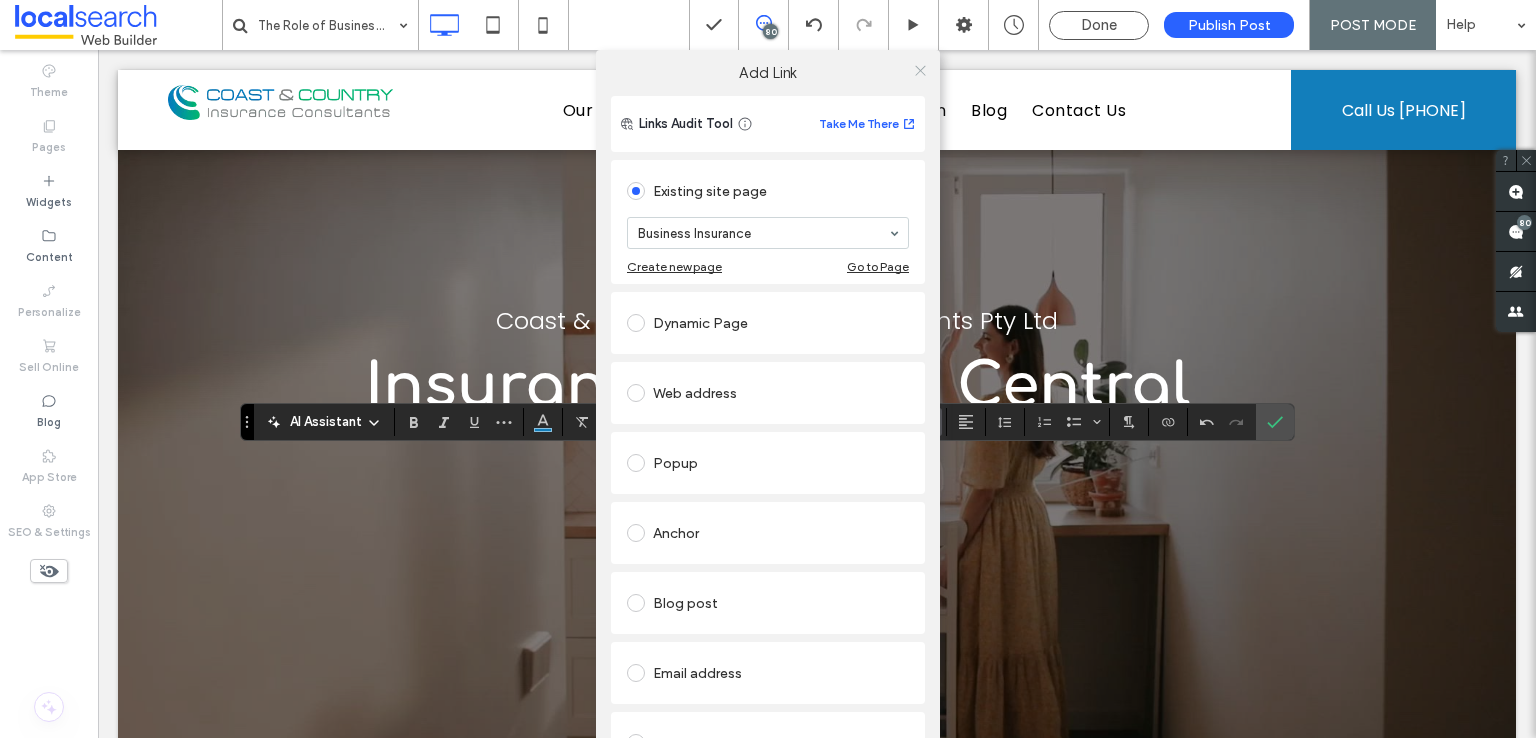 click 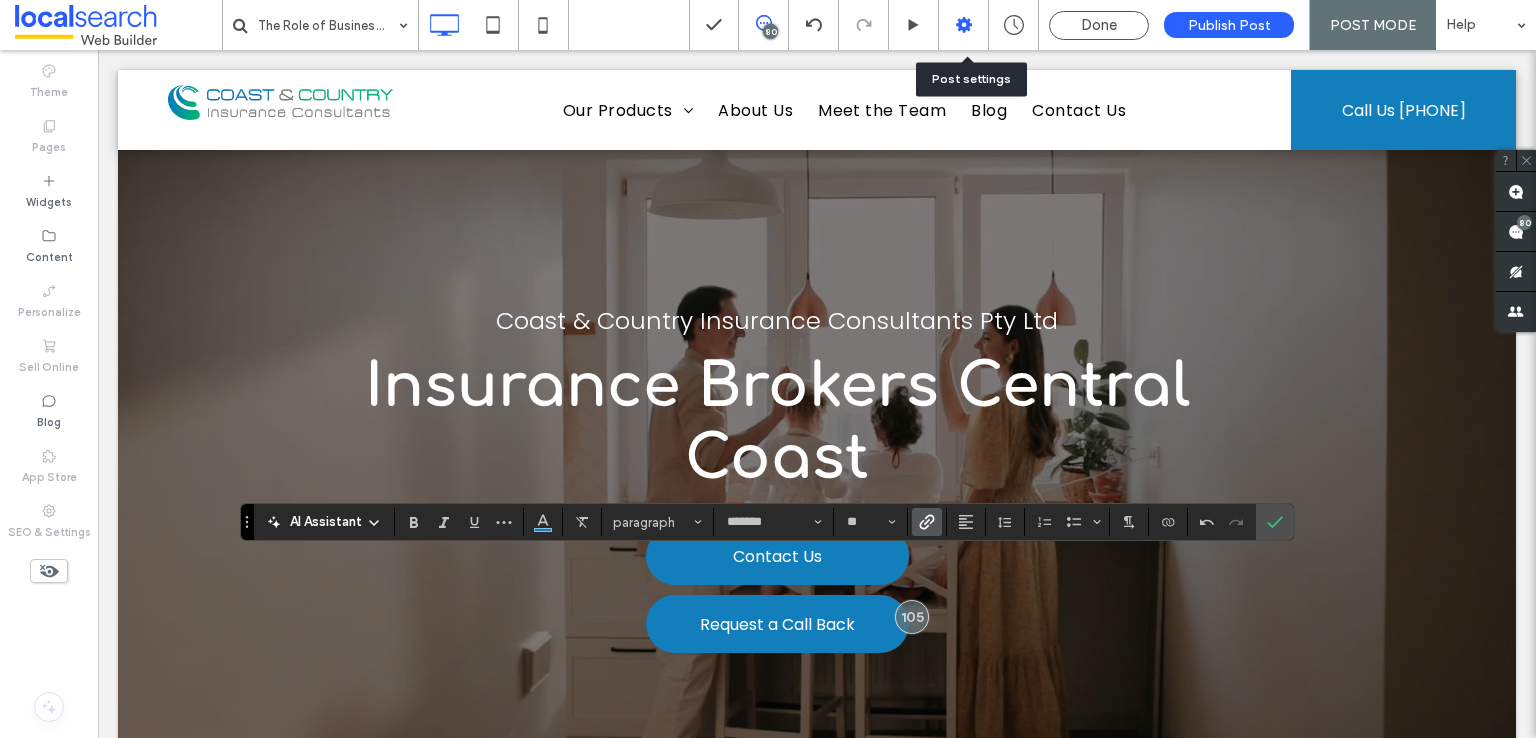 click 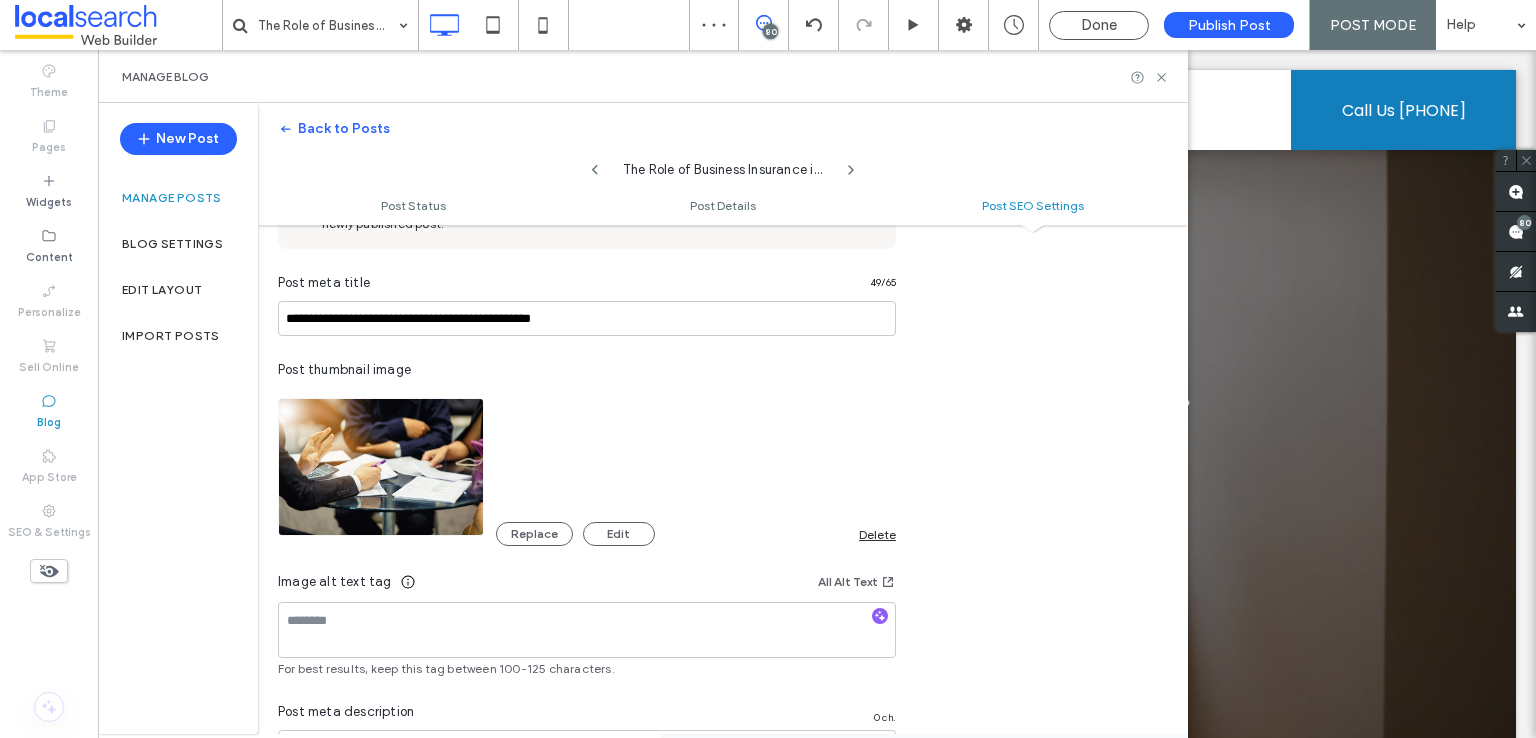 scroll, scrollTop: 1100, scrollLeft: 0, axis: vertical 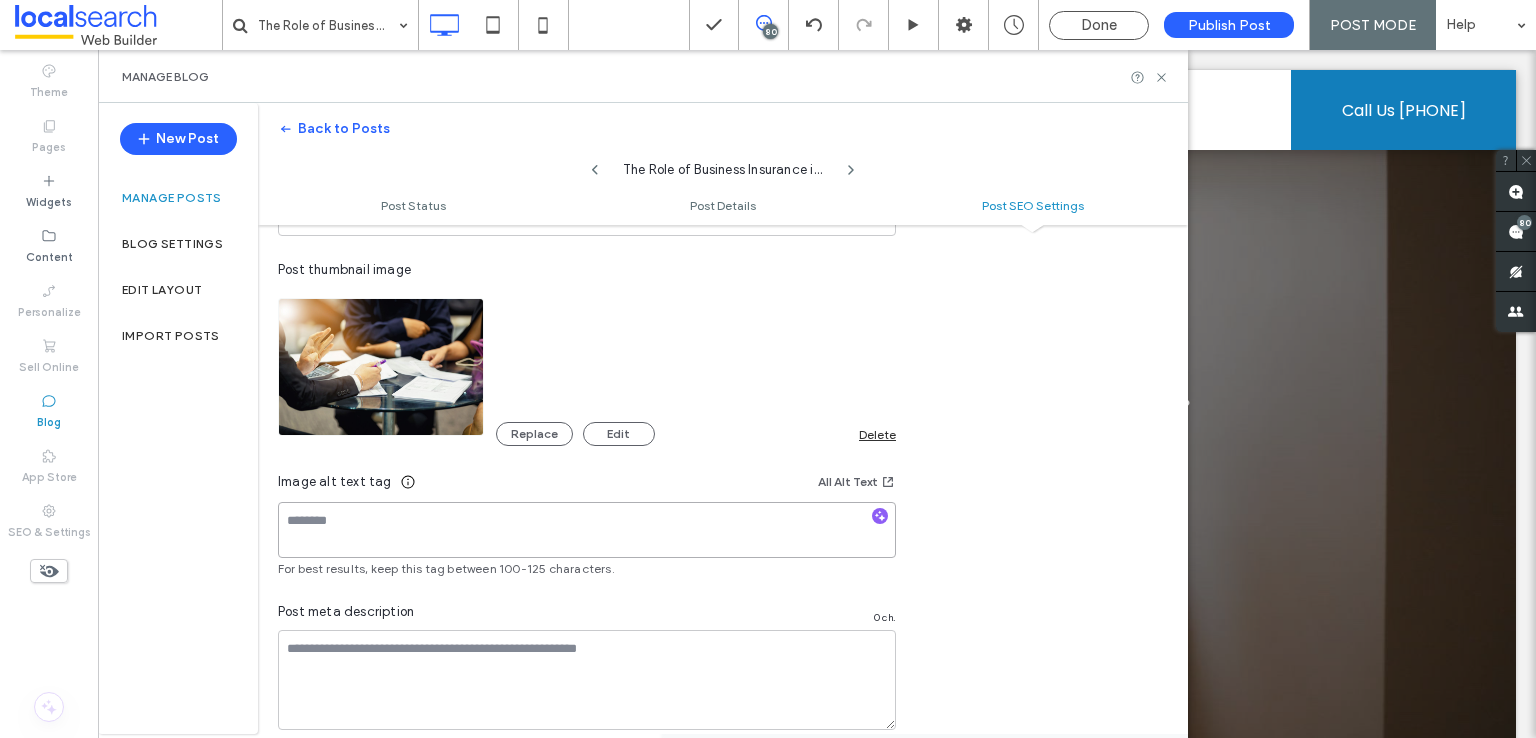 click at bounding box center [587, 530] 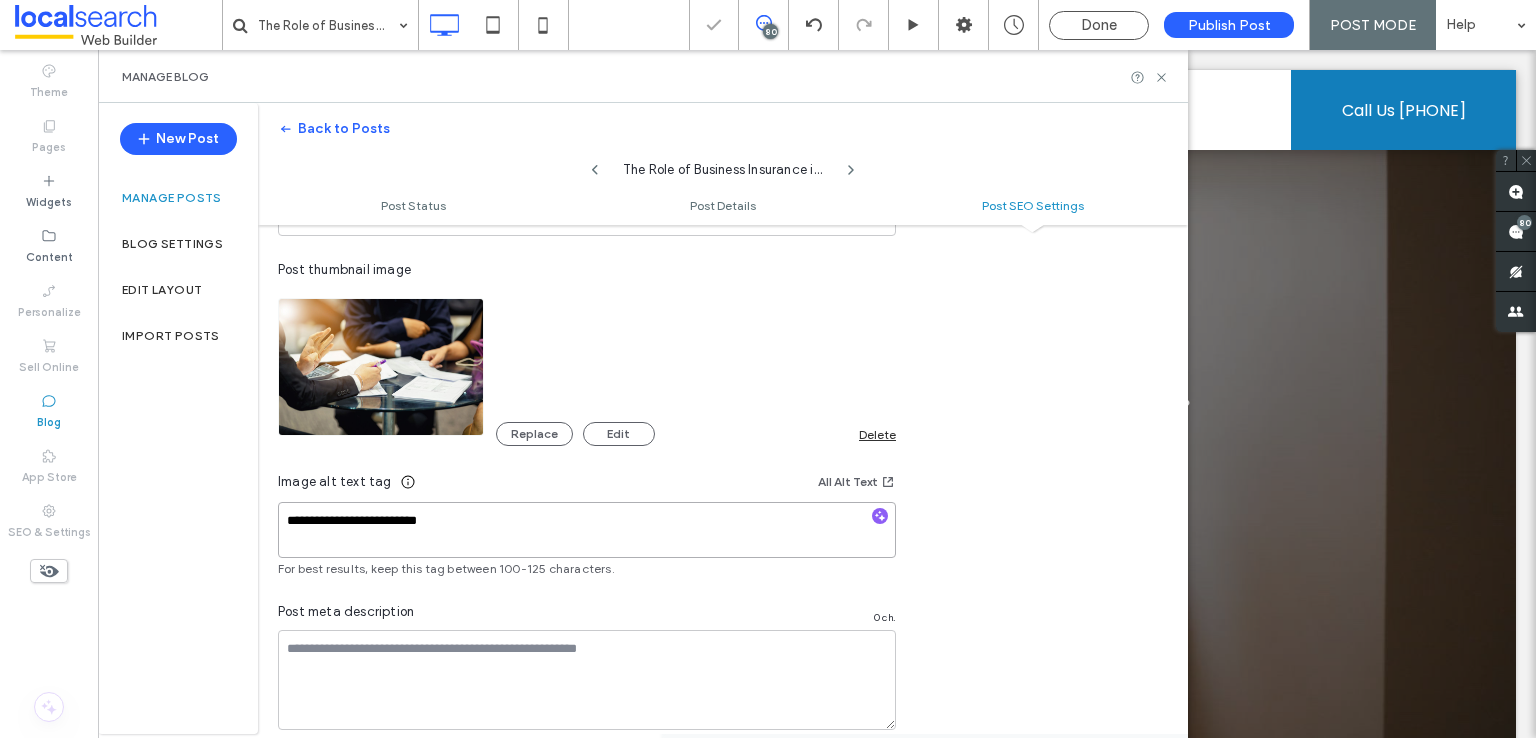 drag, startPoint x: 492, startPoint y: 516, endPoint x: 522, endPoint y: 500, distance: 34 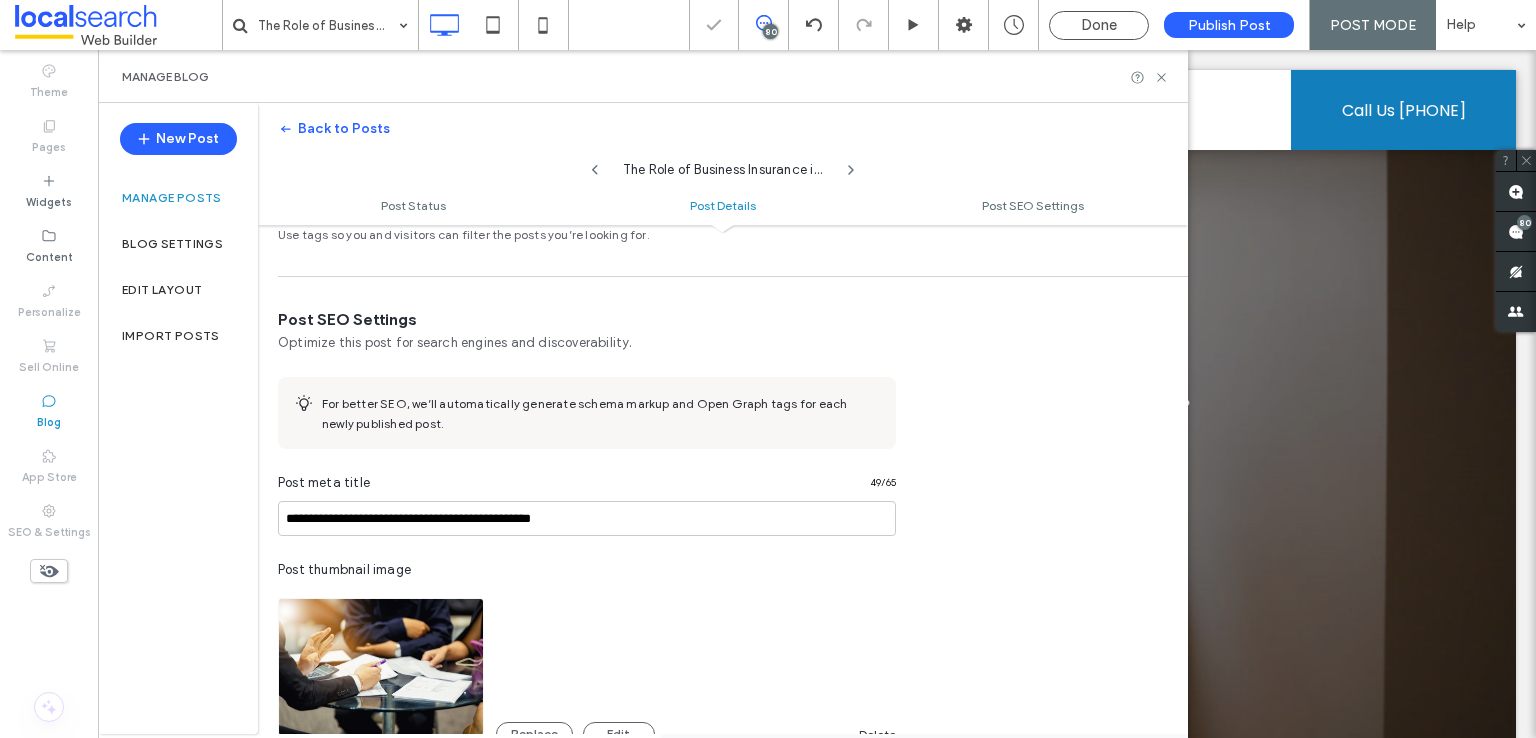 type on "**********" 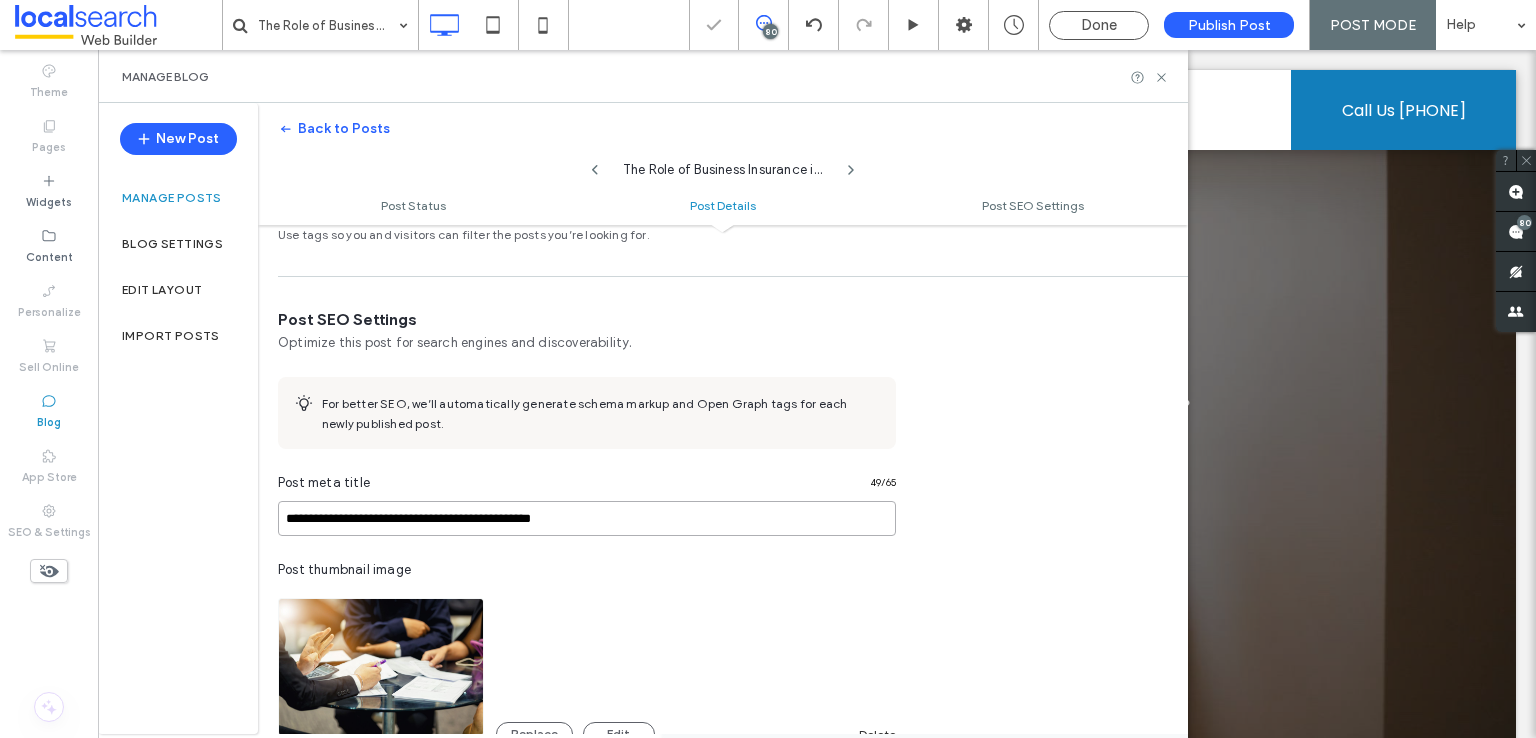click on "**********" at bounding box center [587, 518] 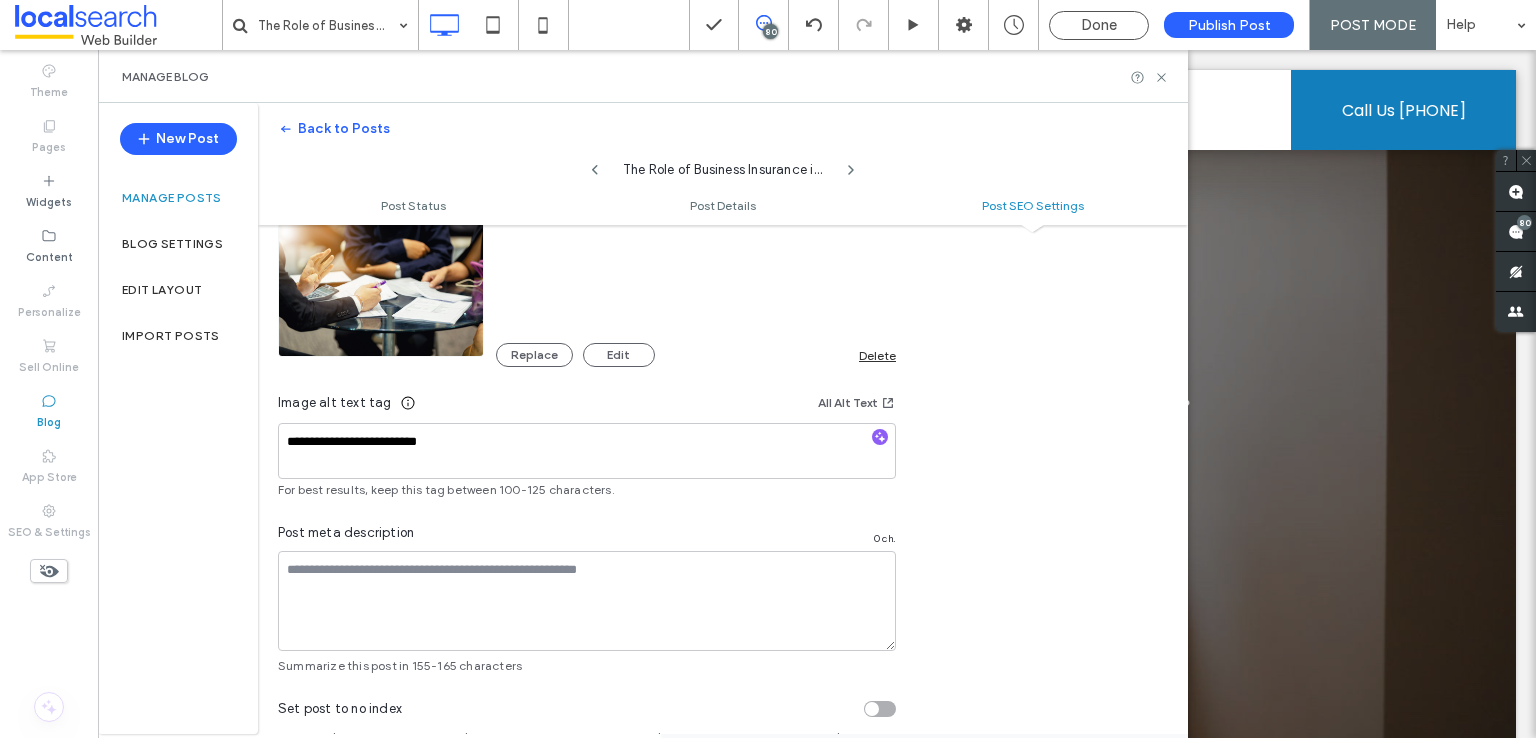 scroll, scrollTop: 1200, scrollLeft: 0, axis: vertical 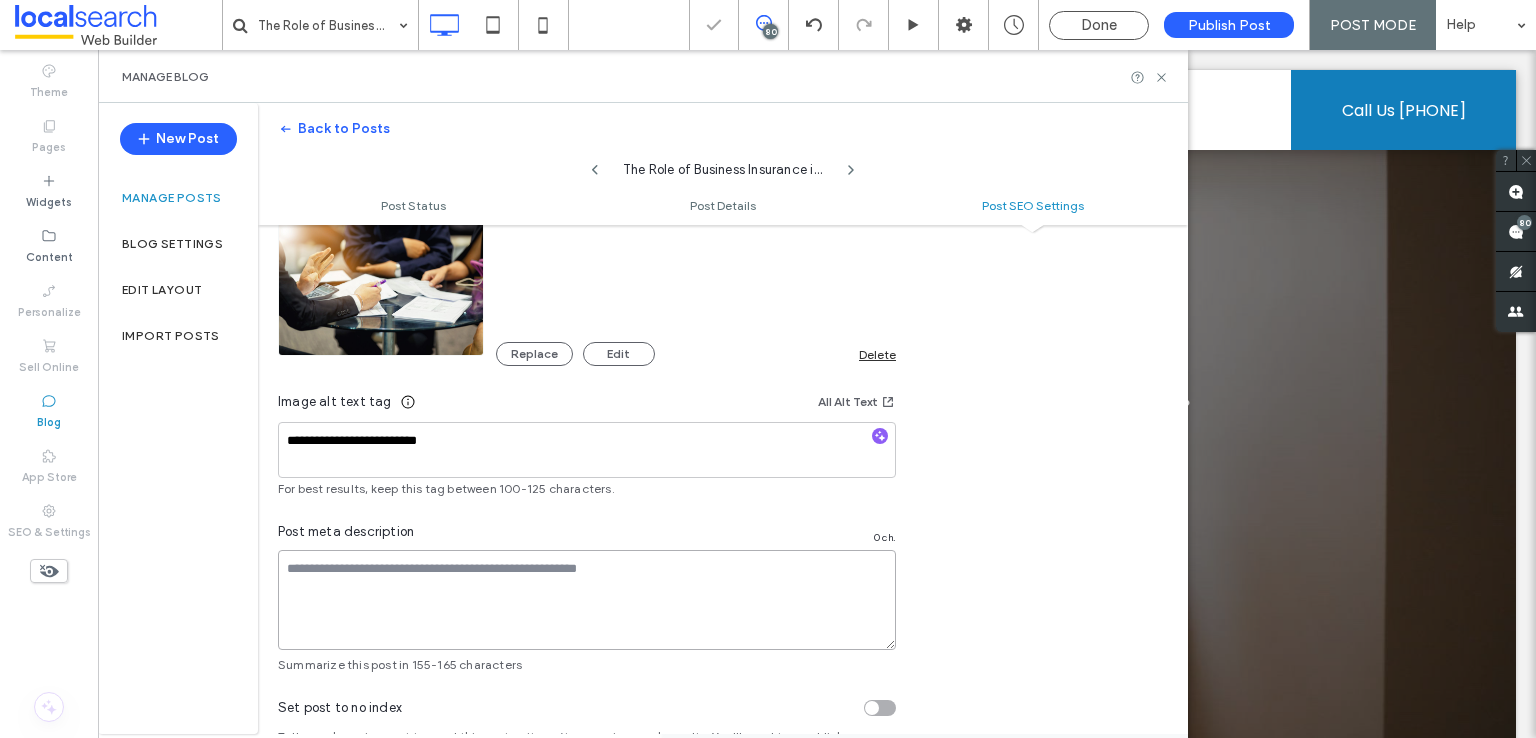 click at bounding box center (587, 600) 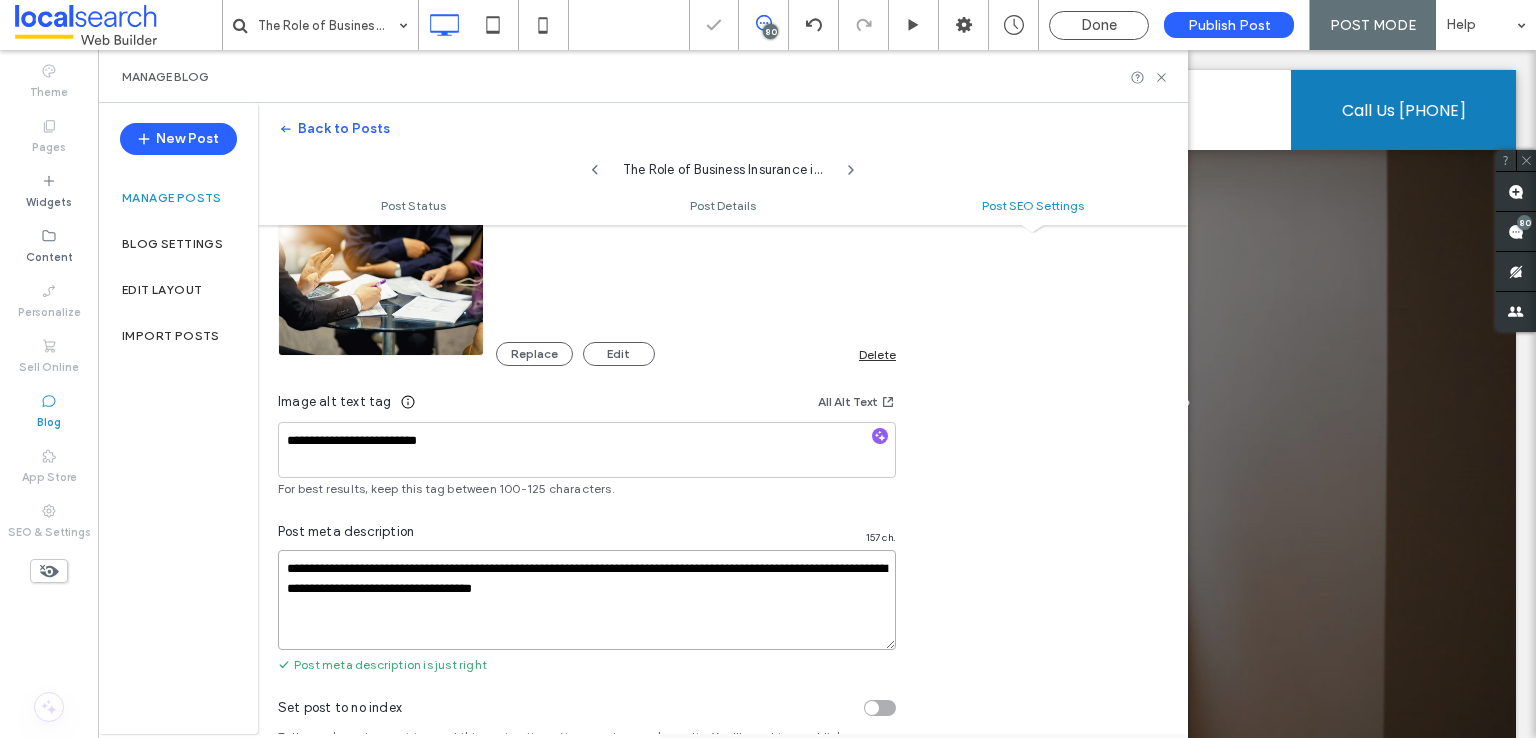 type on "**********" 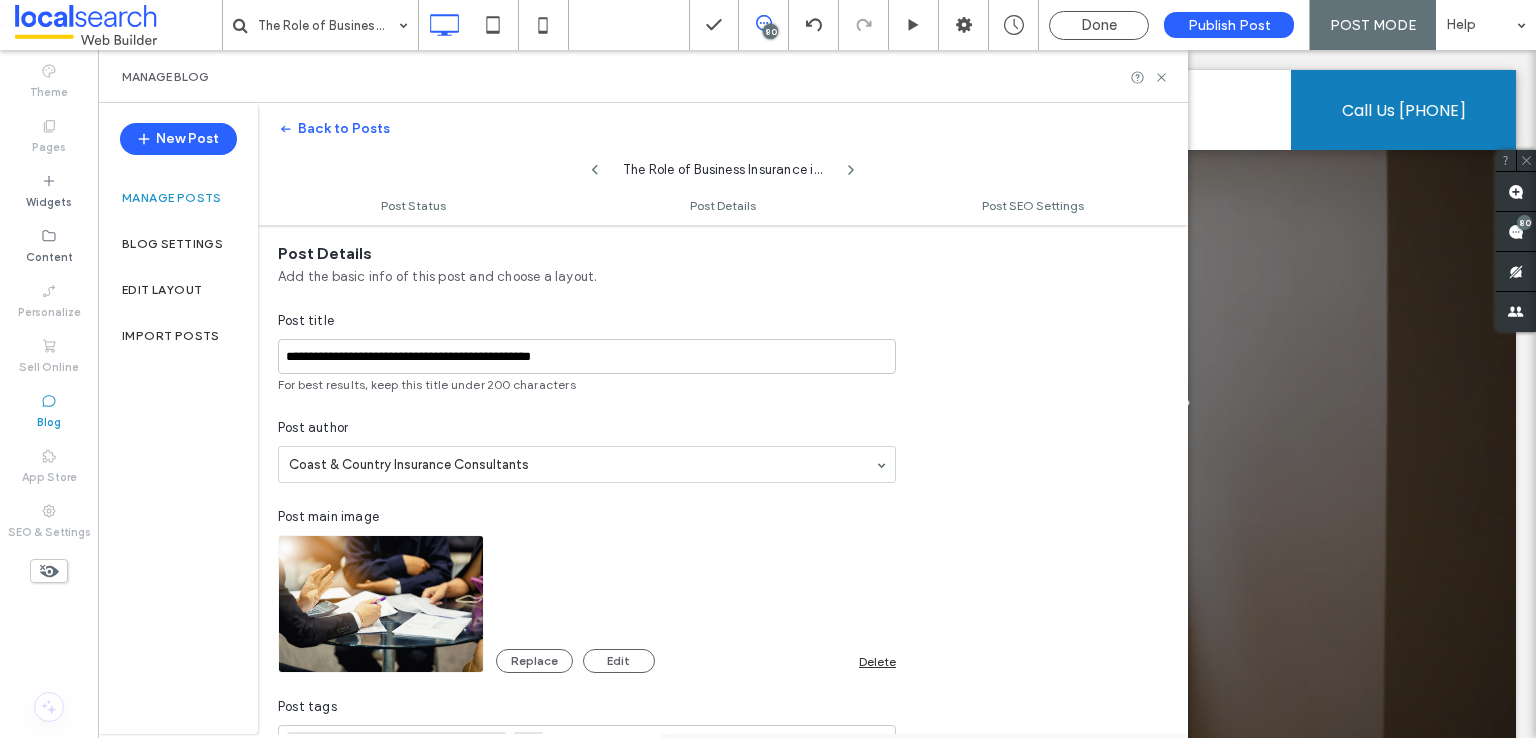 scroll, scrollTop: 263, scrollLeft: 0, axis: vertical 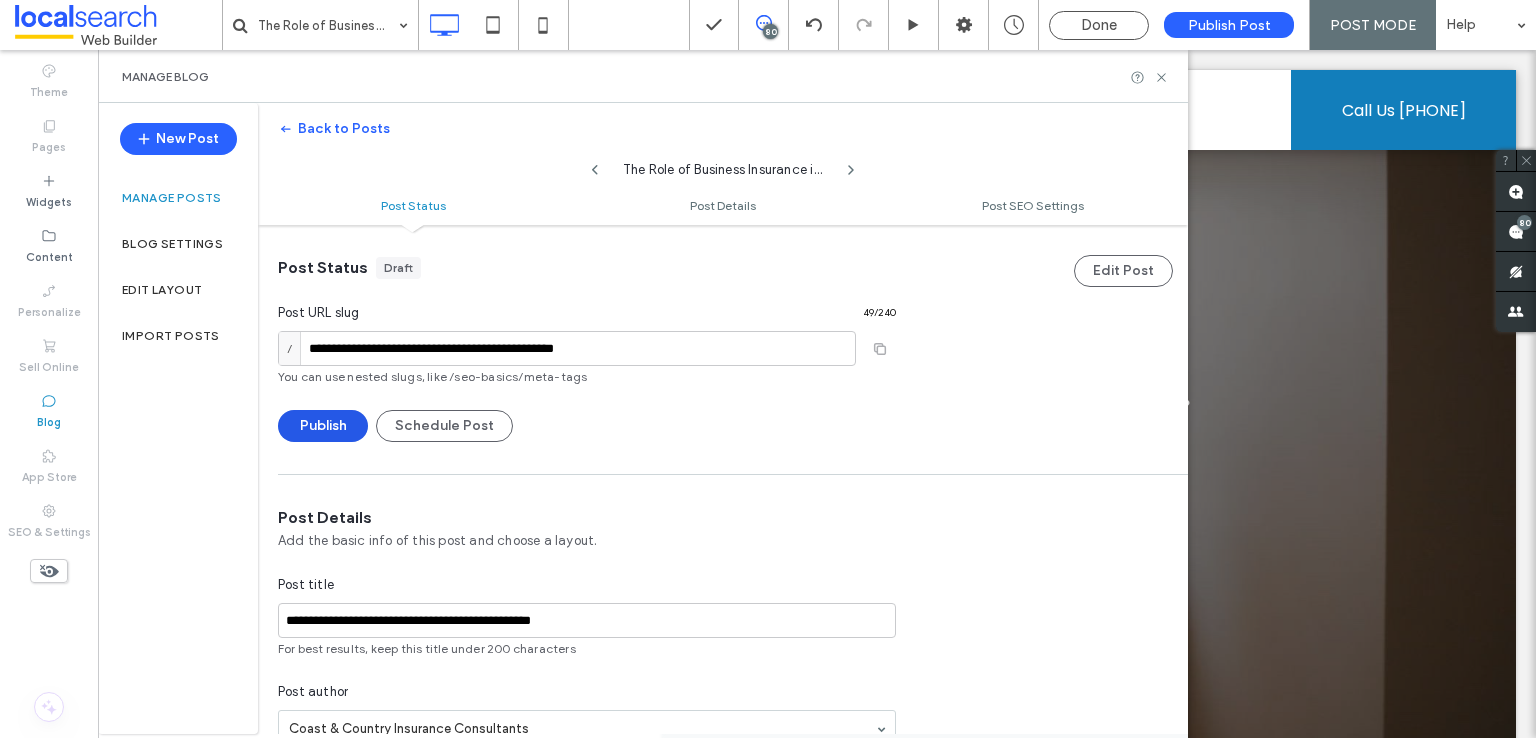 click on "Publish" at bounding box center (323, 426) 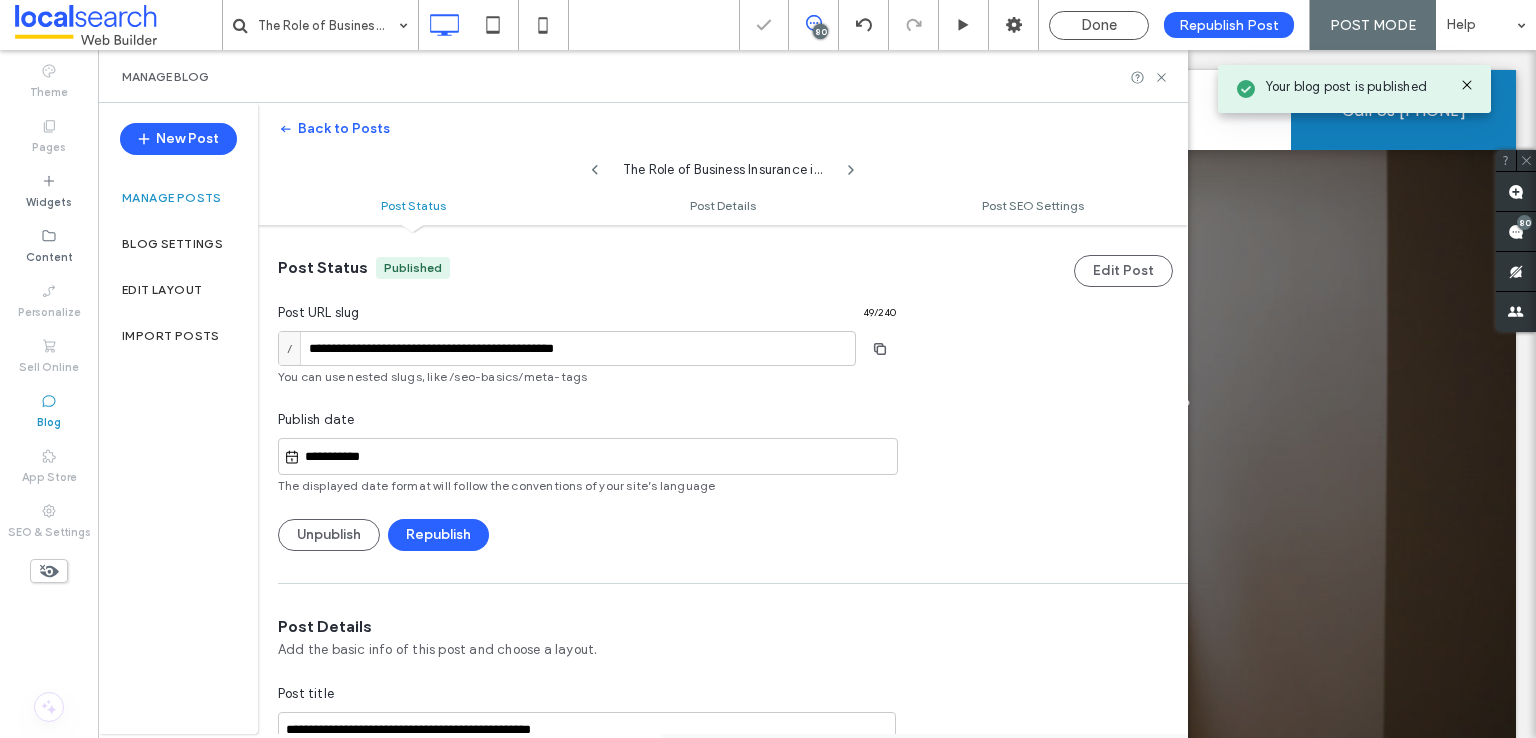 click on "**********" at bounding box center (598, 457) 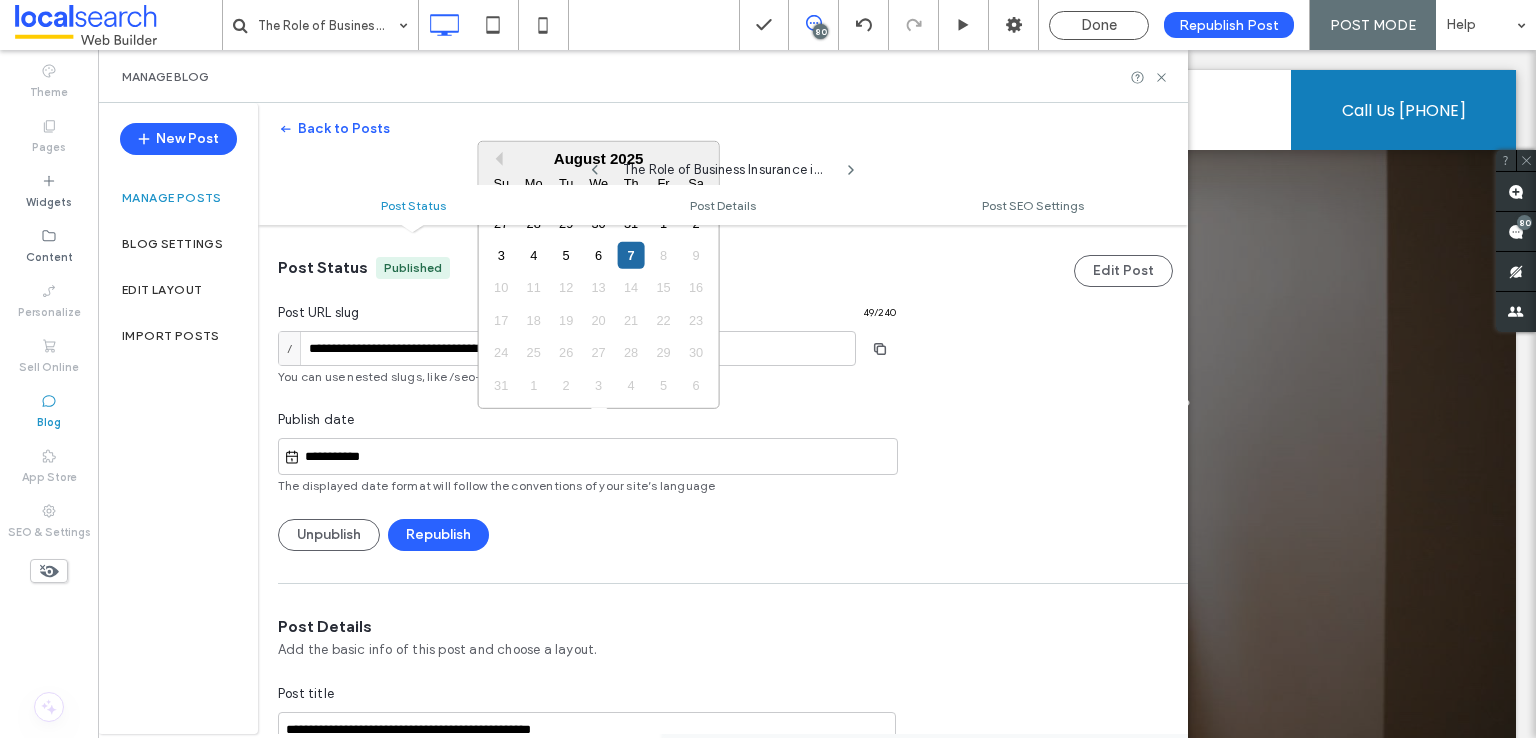 scroll, scrollTop: 100, scrollLeft: 0, axis: vertical 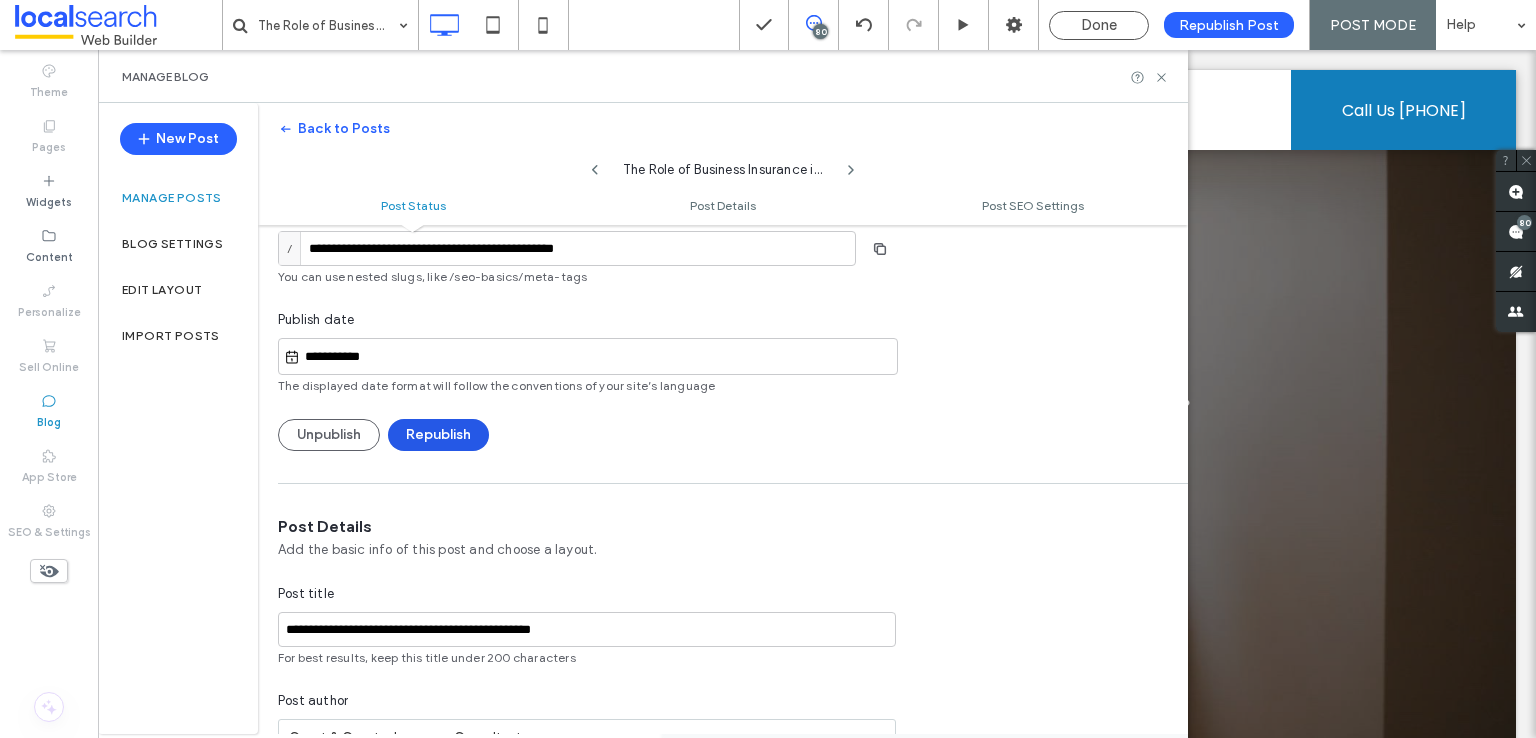 click on "Republish" at bounding box center [438, 435] 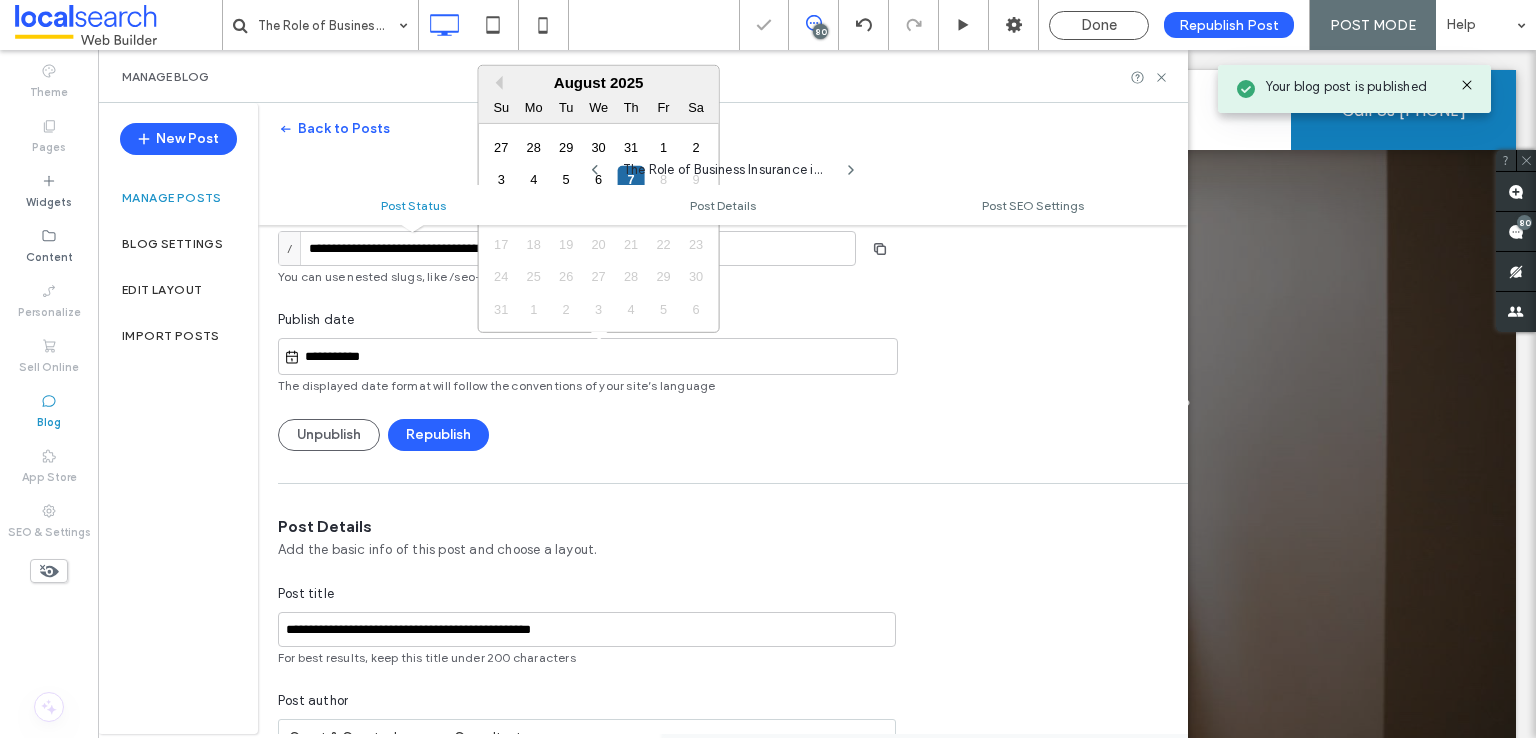 click on "**********" at bounding box center (598, 357) 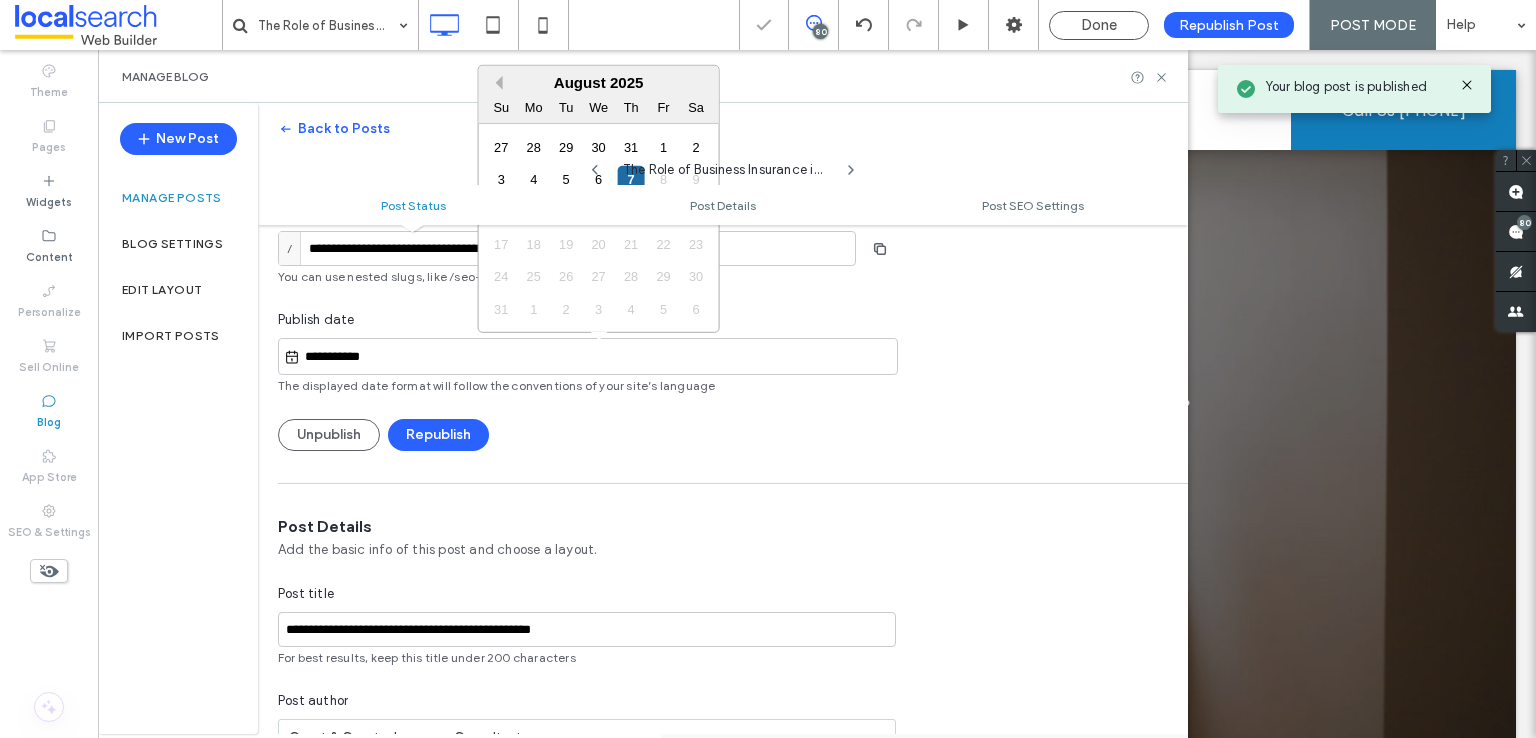 click on "Previous Month" at bounding box center (496, 83) 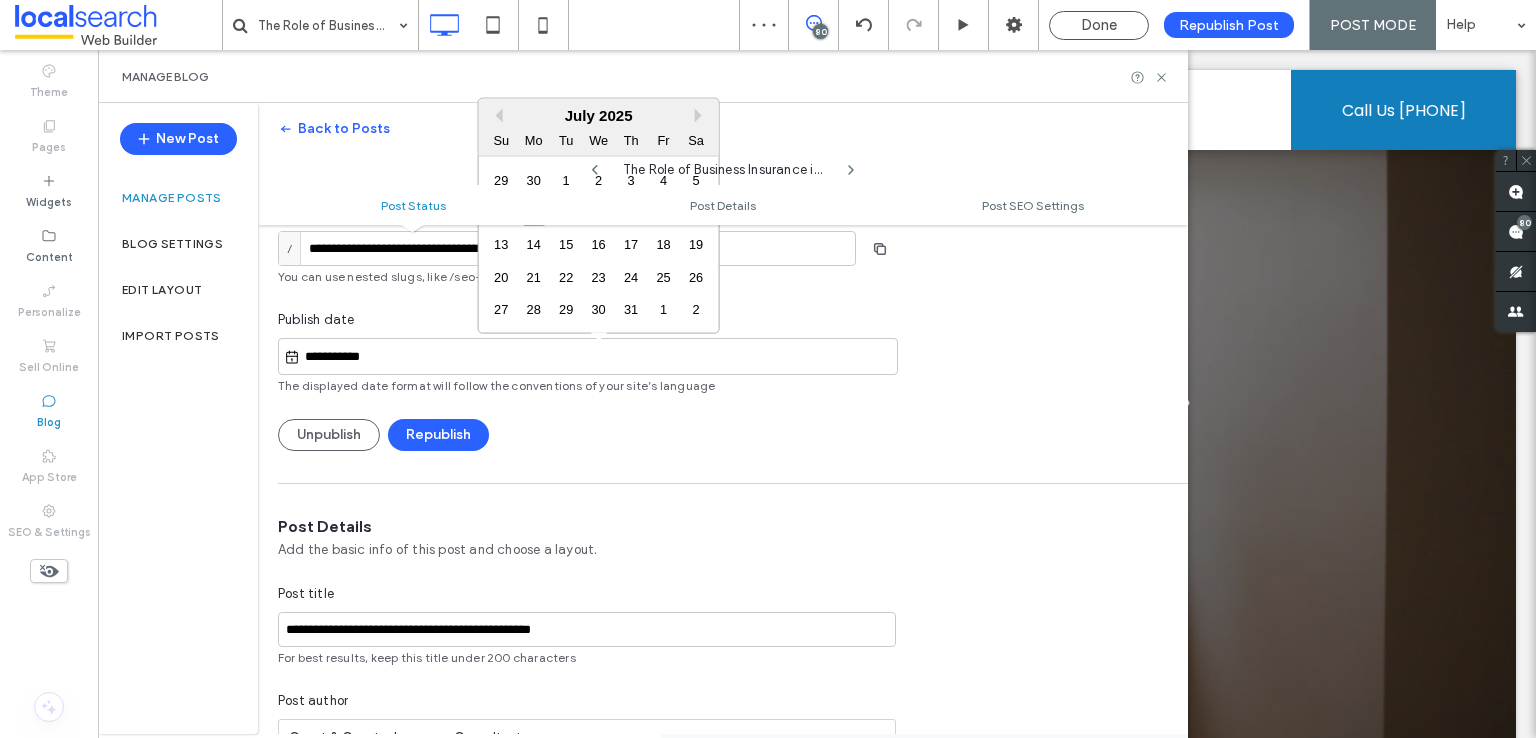 click on "Back to Posts The Role of Business Insurance in Risk Management Post Status Post Details Post SEO Settings" at bounding box center (723, 164) 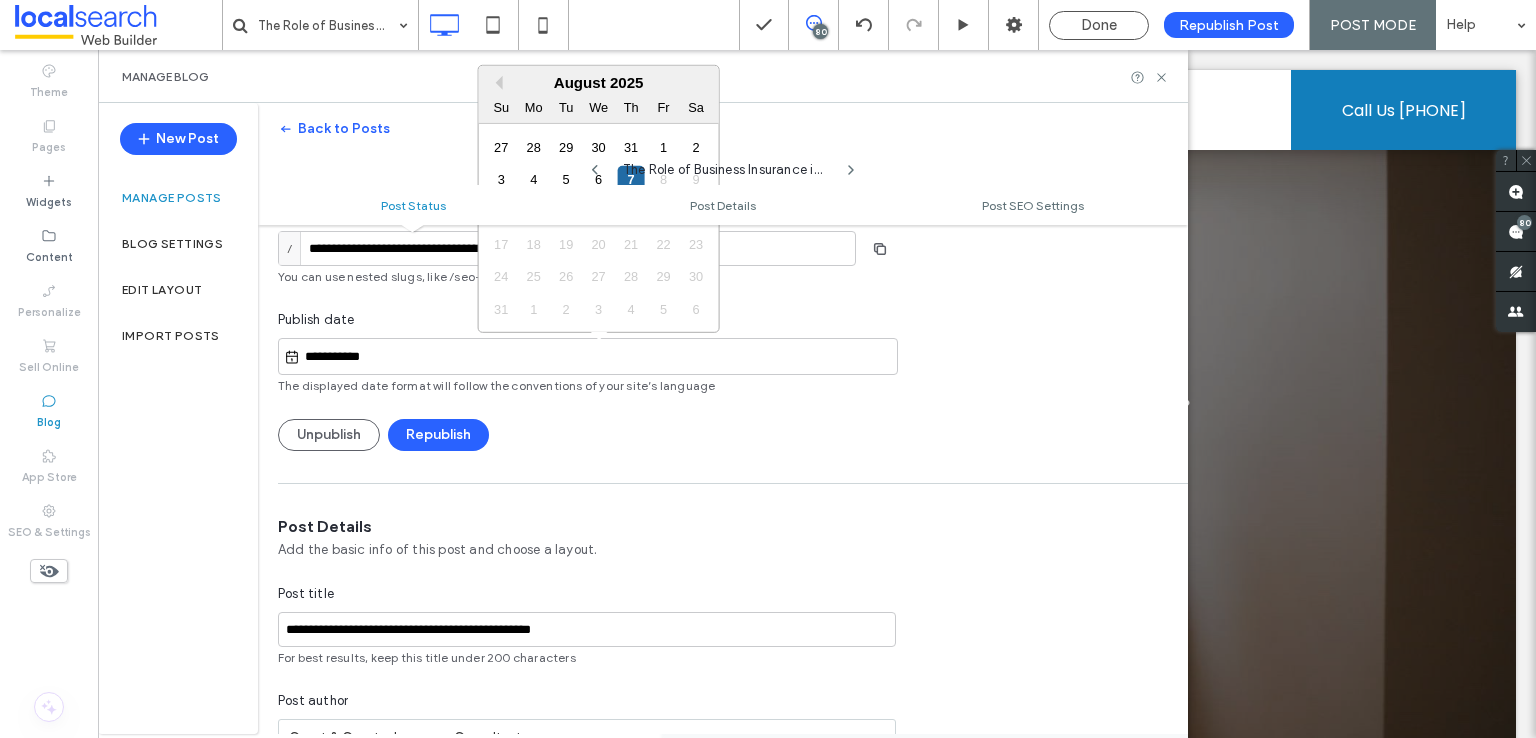 click on "**********" at bounding box center (598, 357) 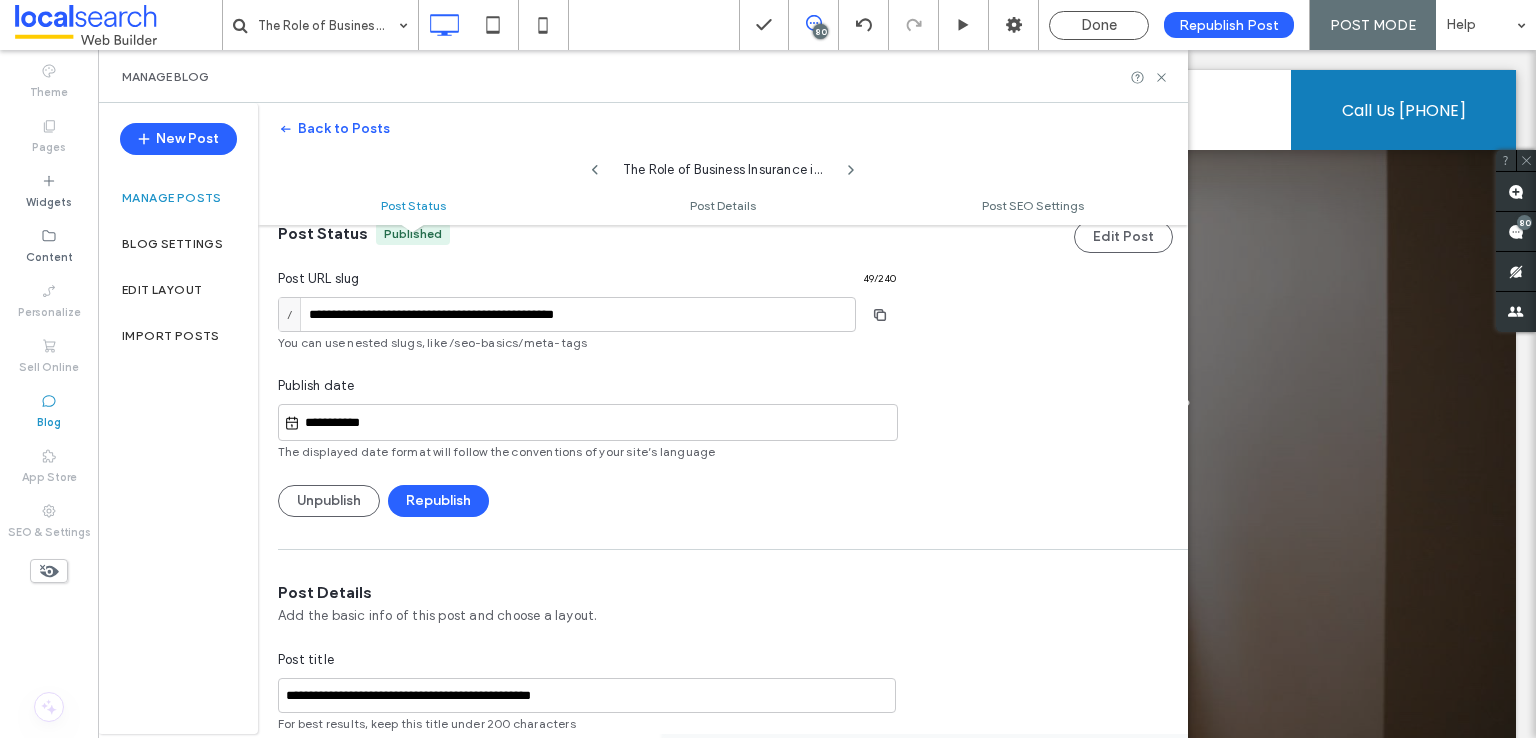 scroll, scrollTop: 0, scrollLeft: 0, axis: both 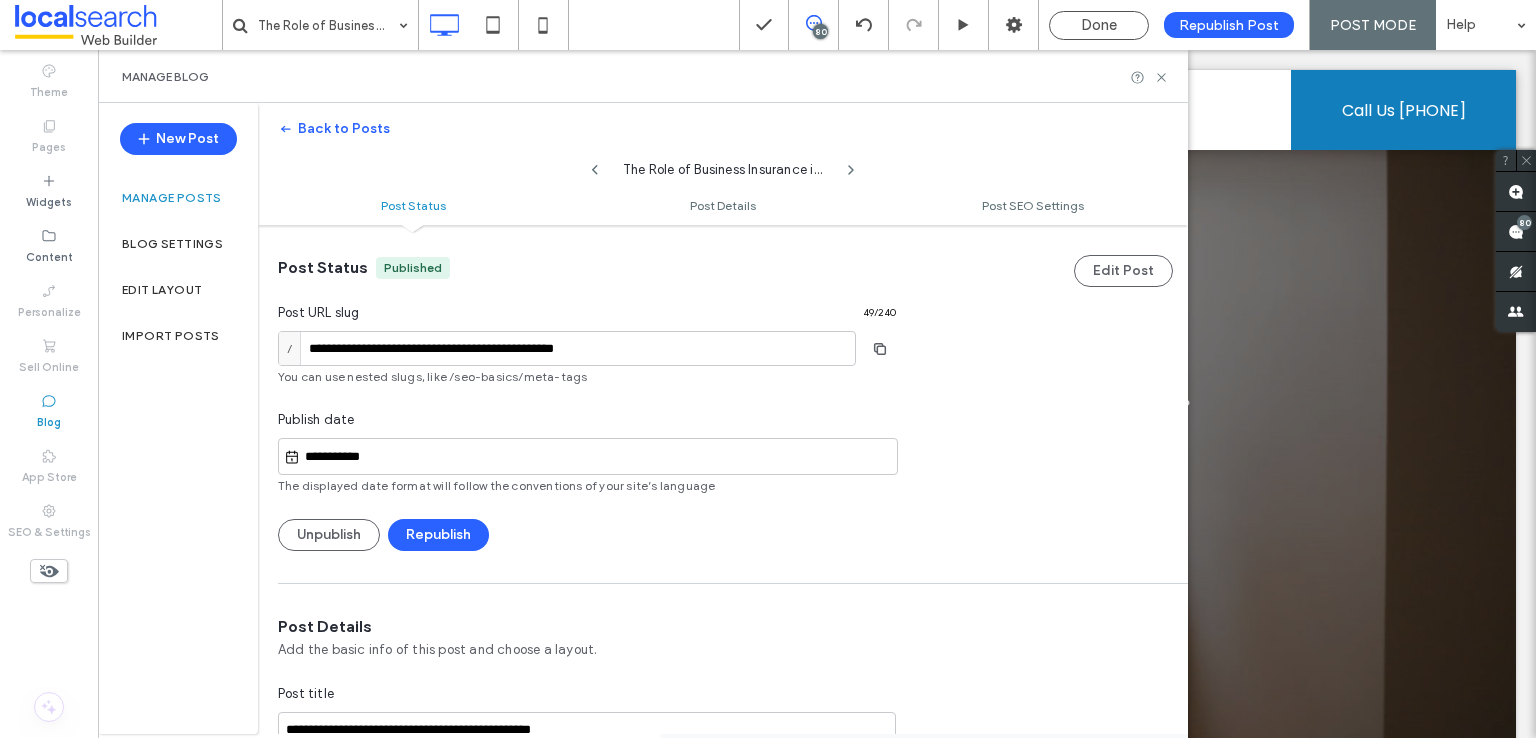 click on "**********" at bounding box center (598, 457) 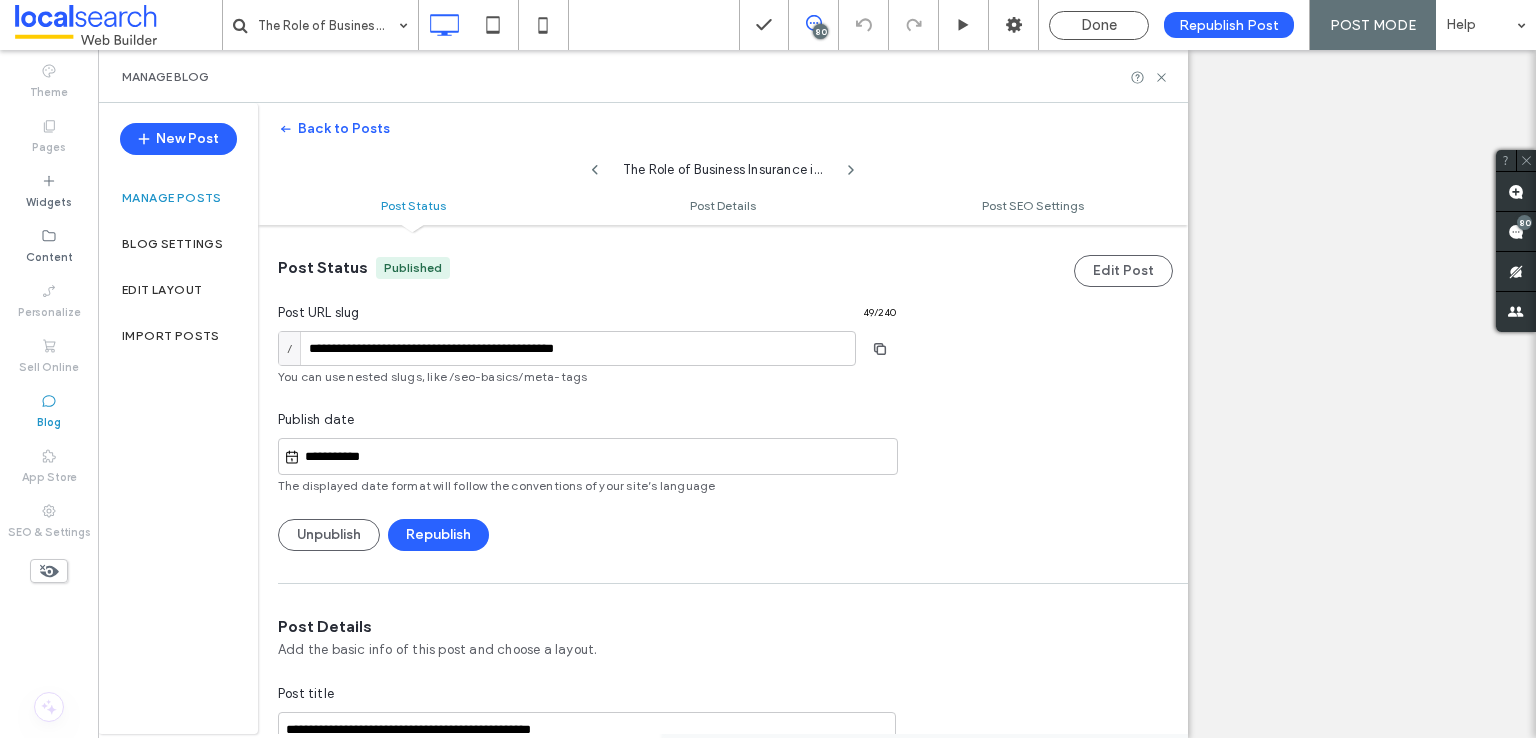 scroll, scrollTop: 0, scrollLeft: 0, axis: both 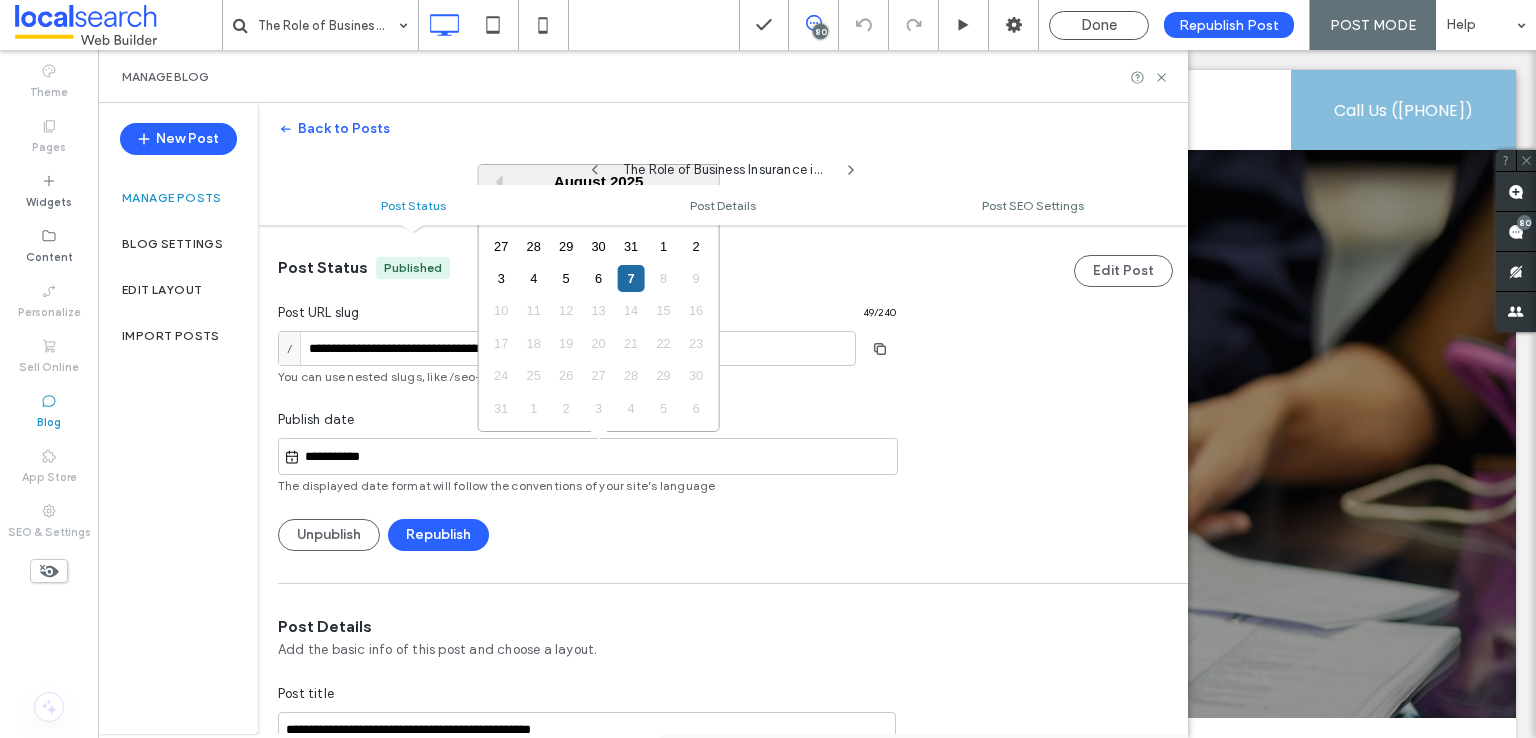 click on "**********" at bounding box center [598, 457] 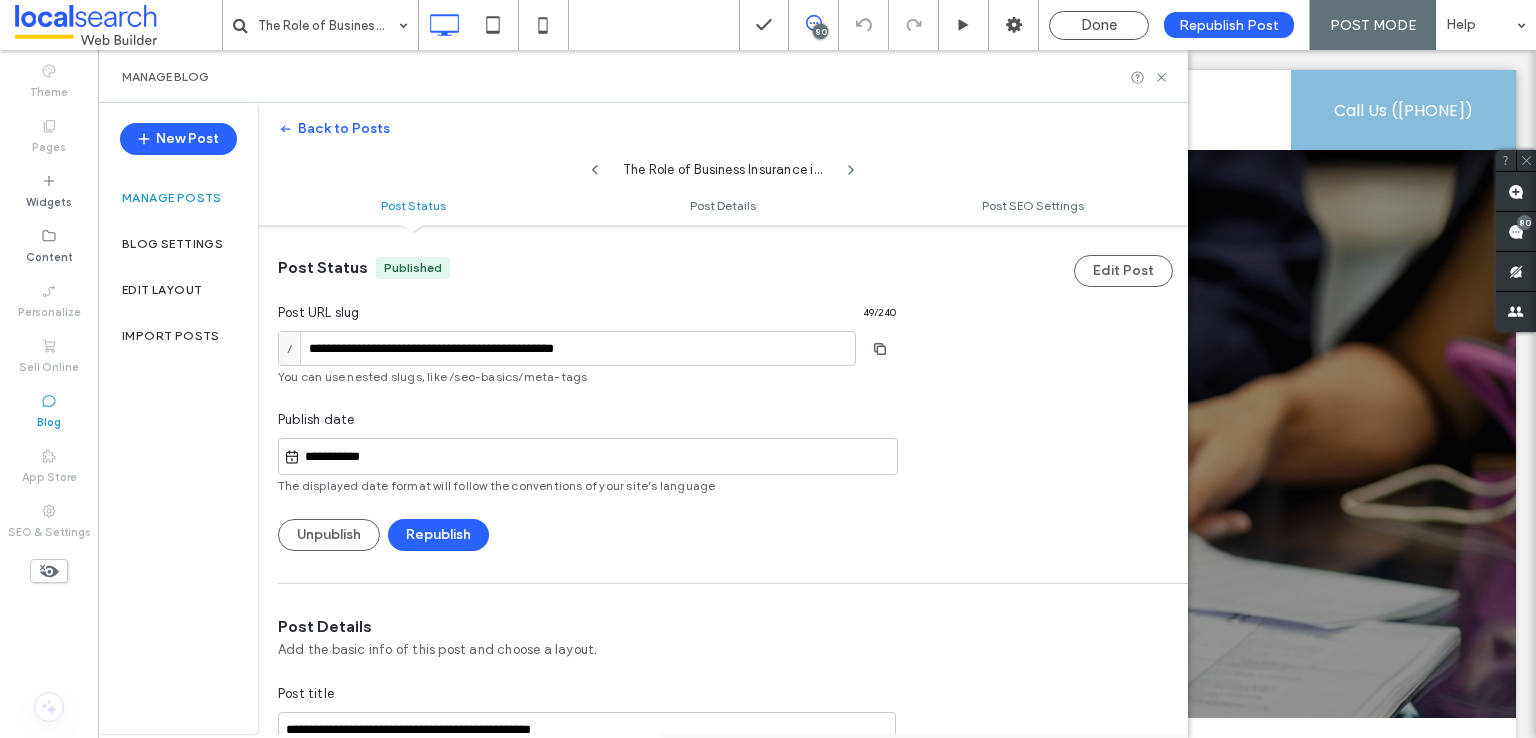 click 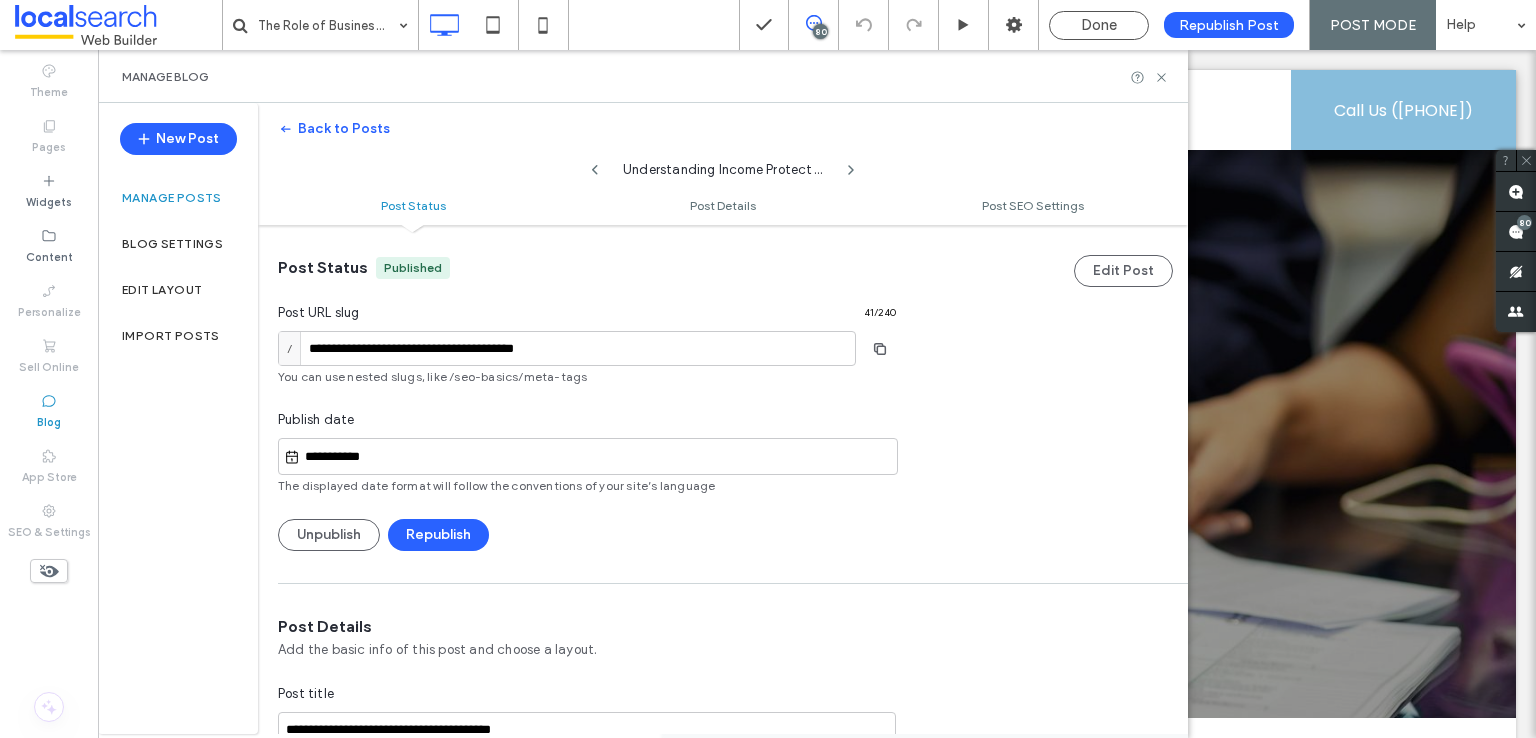 click 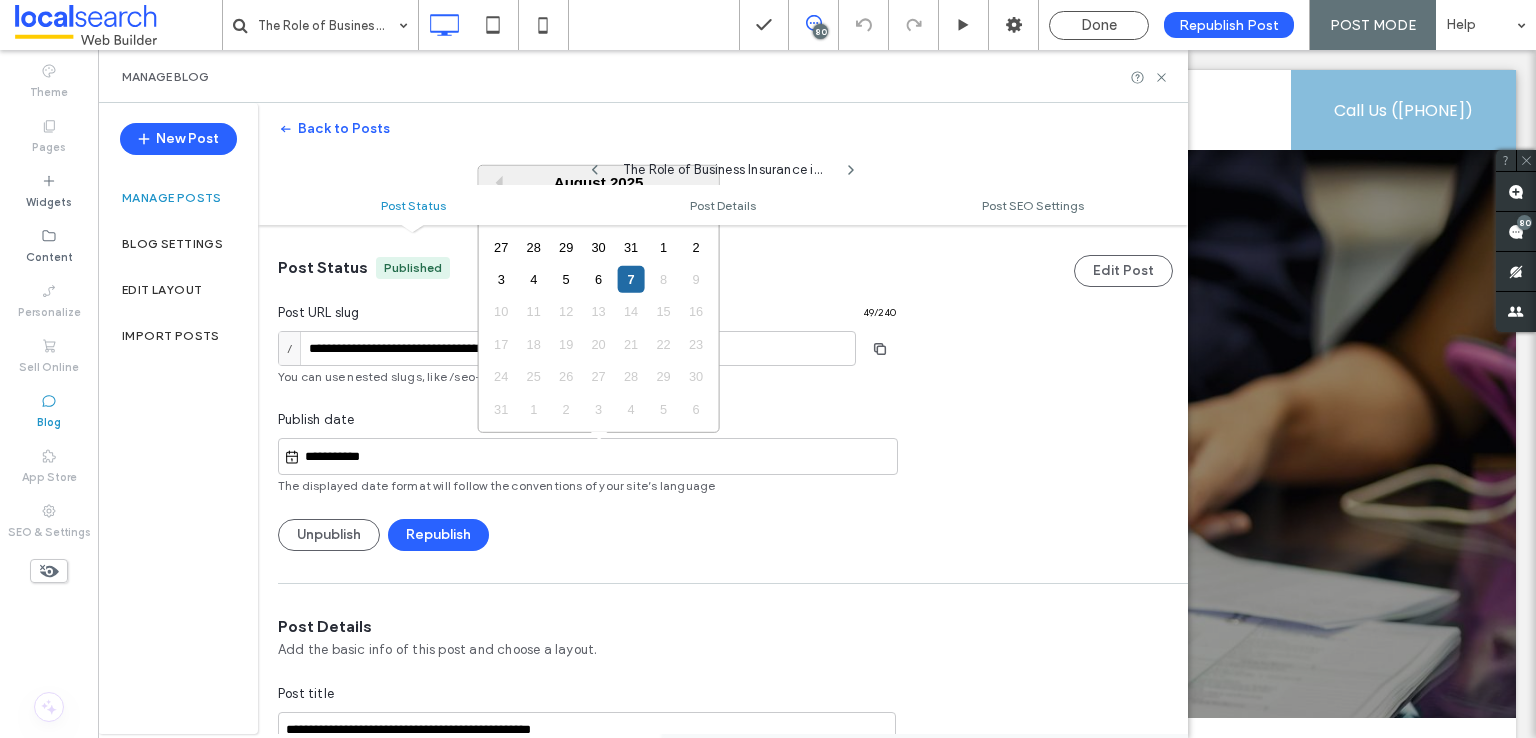 click on "**********" at bounding box center [598, 457] 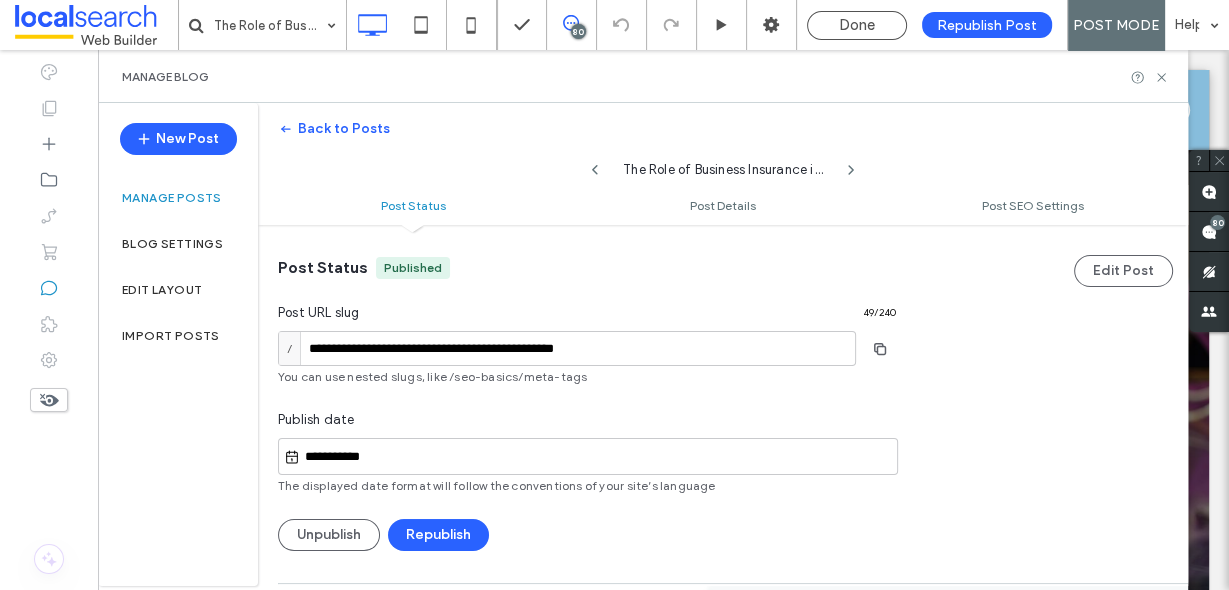 click on "**********" at bounding box center (723, 388) 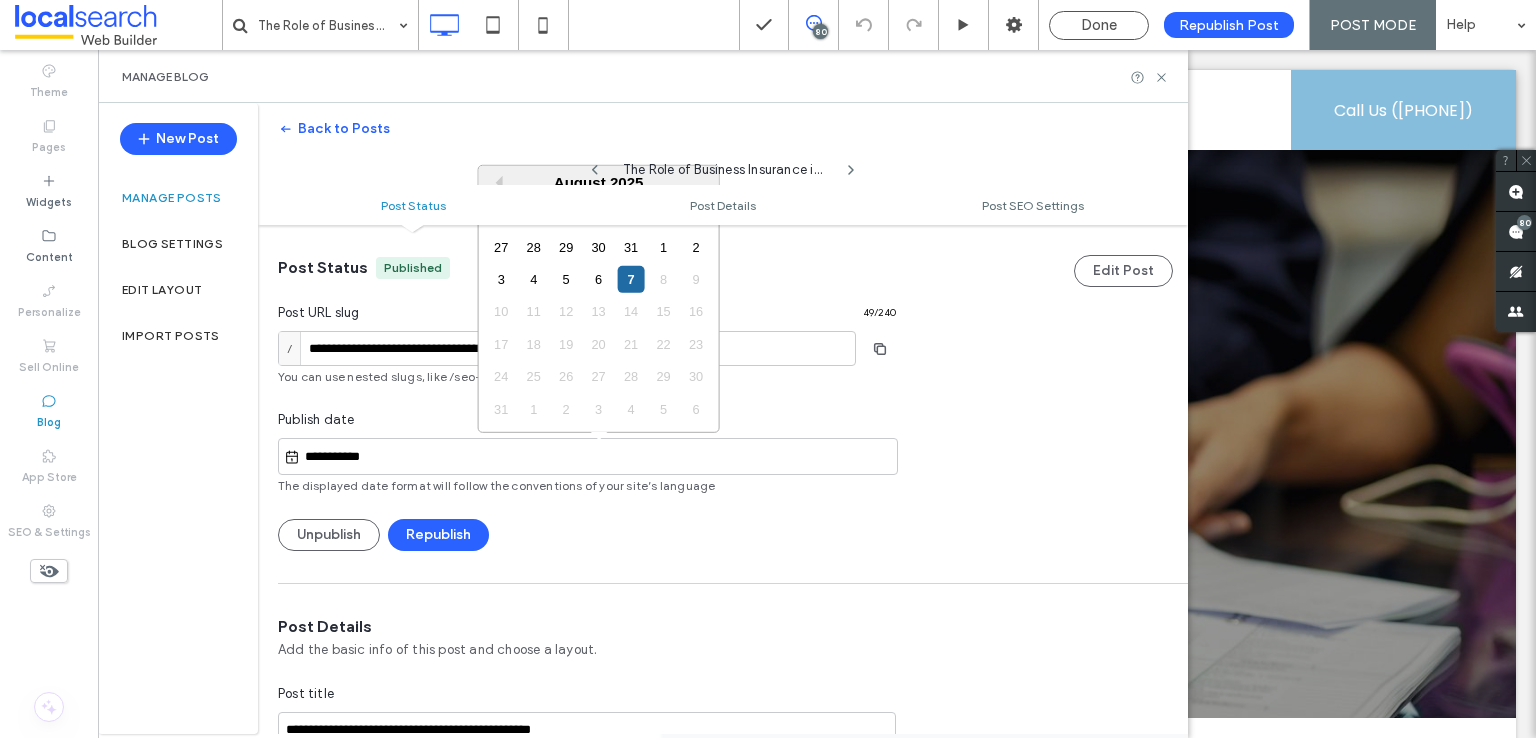 drag, startPoint x: 328, startPoint y: 459, endPoint x: 304, endPoint y: 459, distance: 24 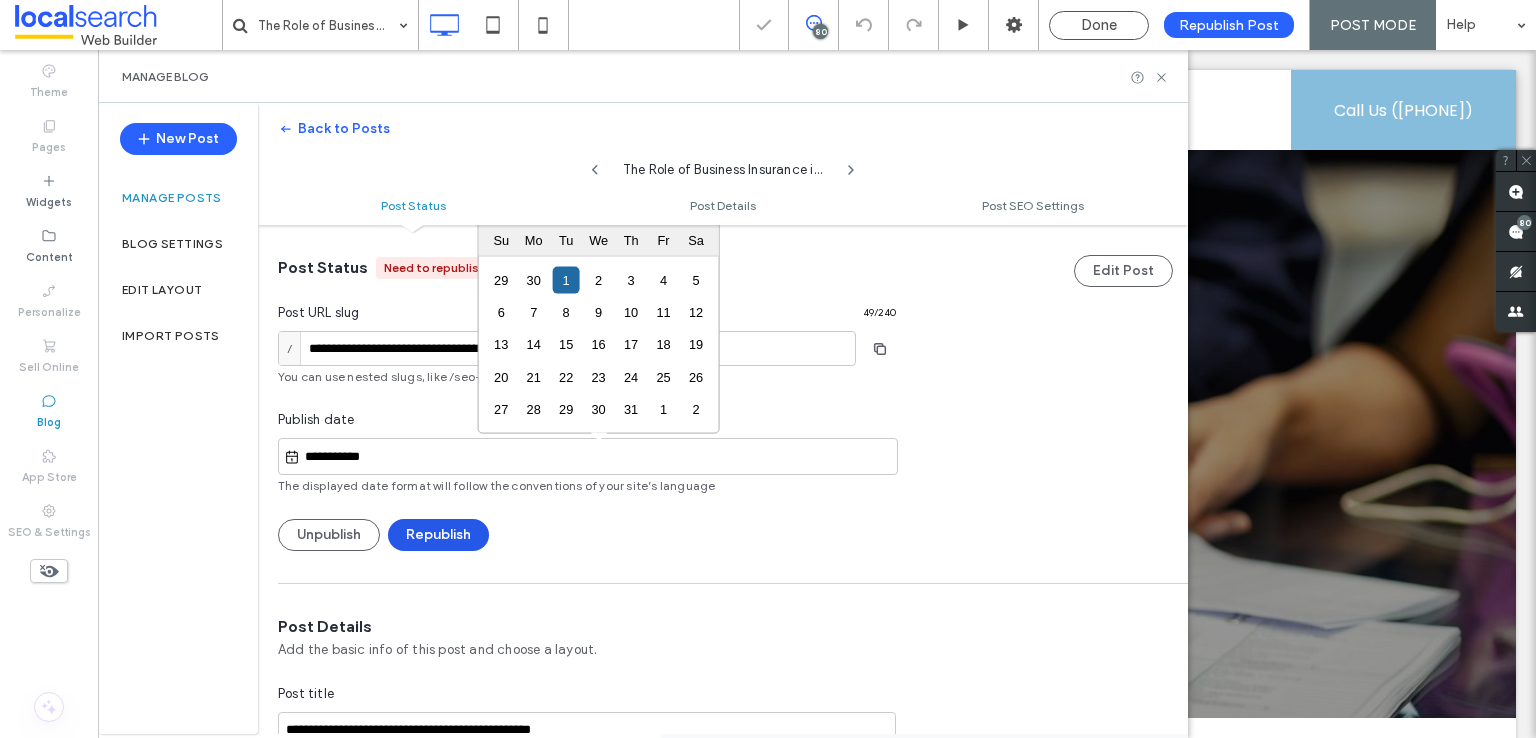 type on "**********" 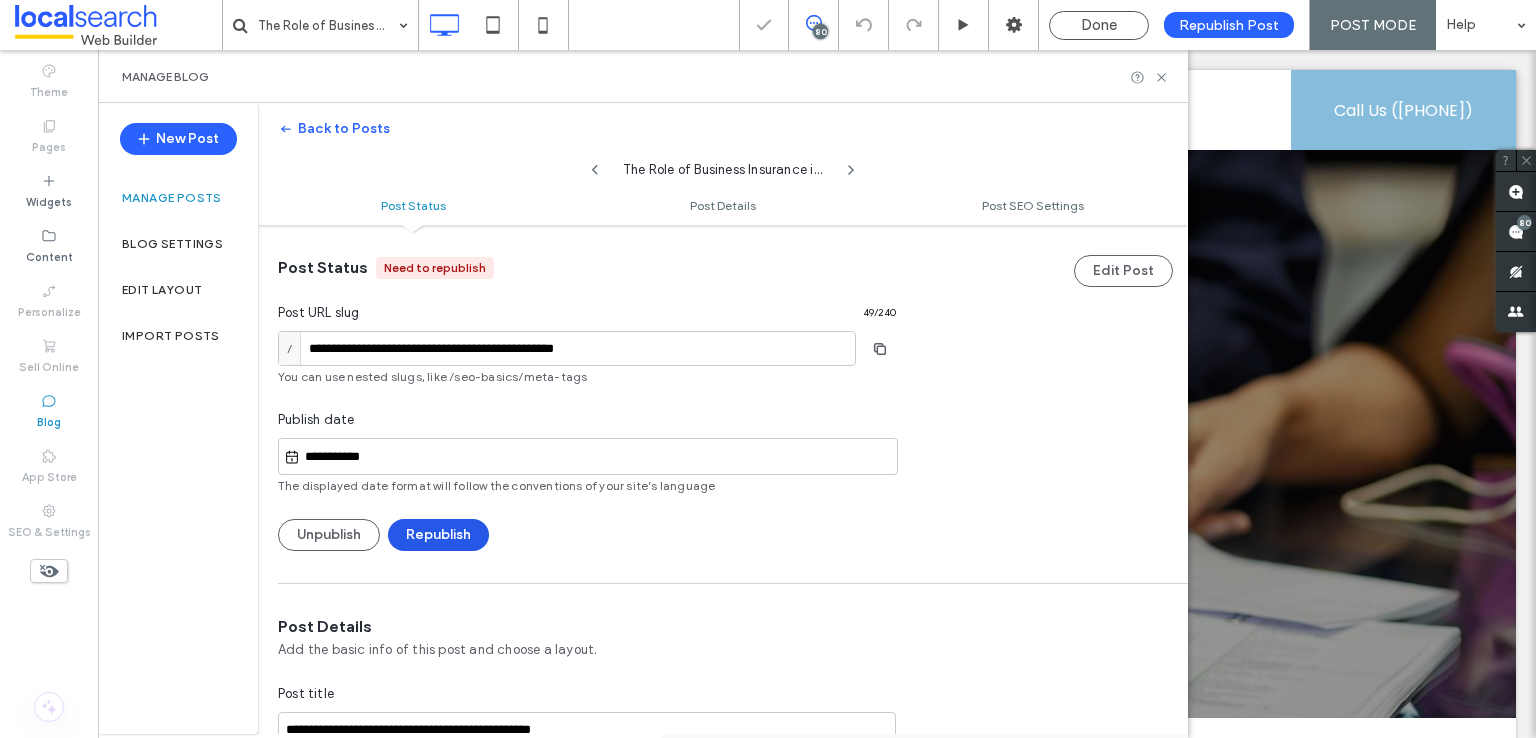 click on "Republish" at bounding box center (438, 535) 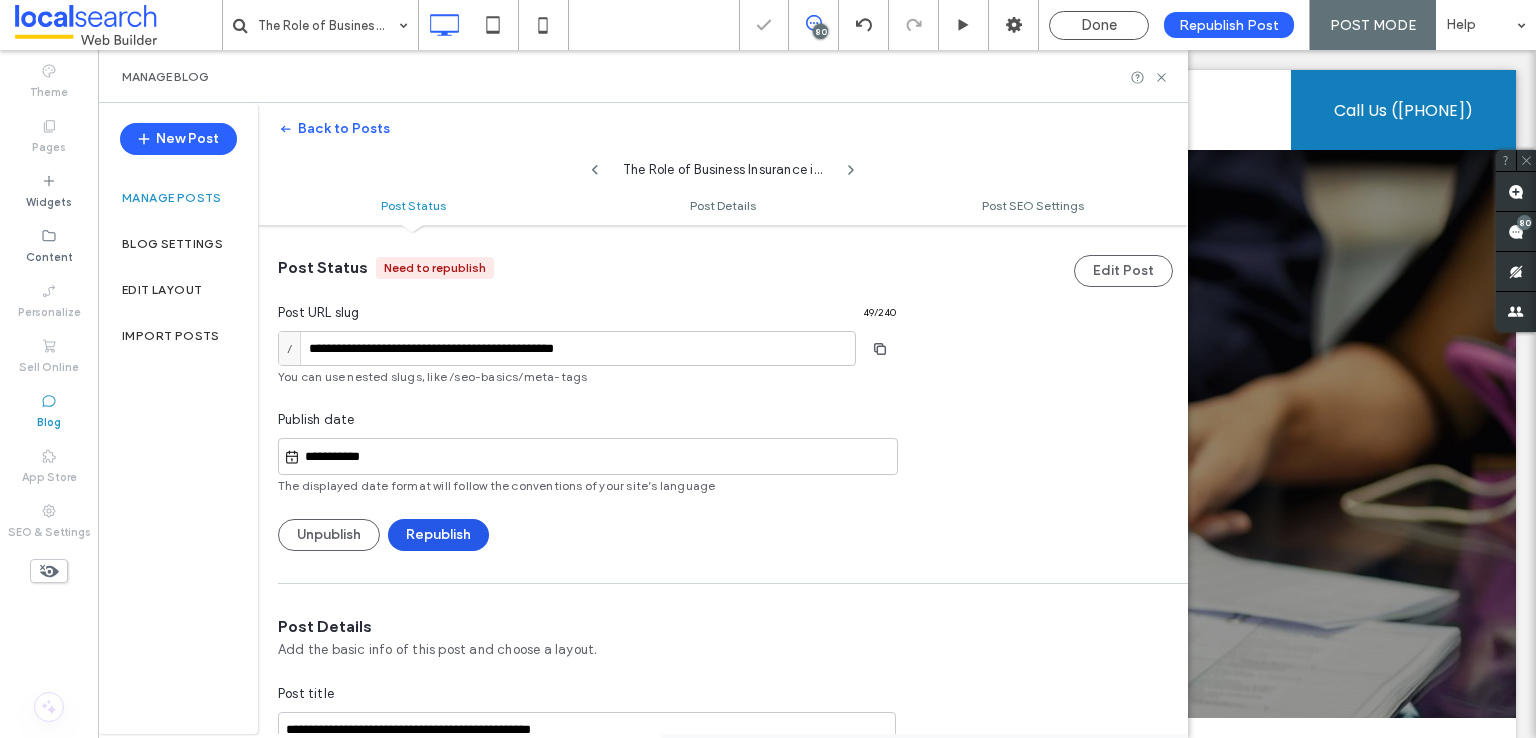scroll, scrollTop: 0, scrollLeft: 0, axis: both 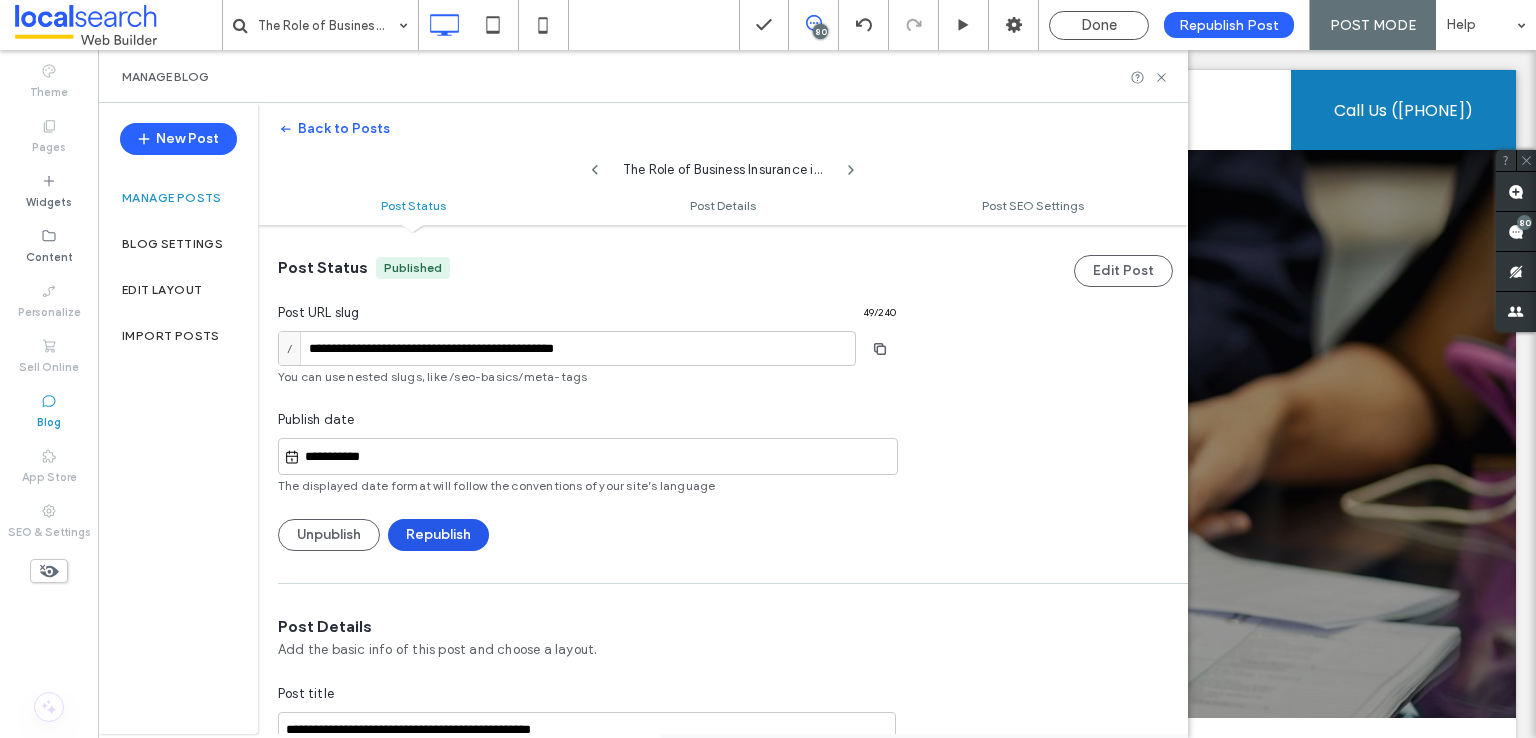 click on "Republish" at bounding box center [438, 535] 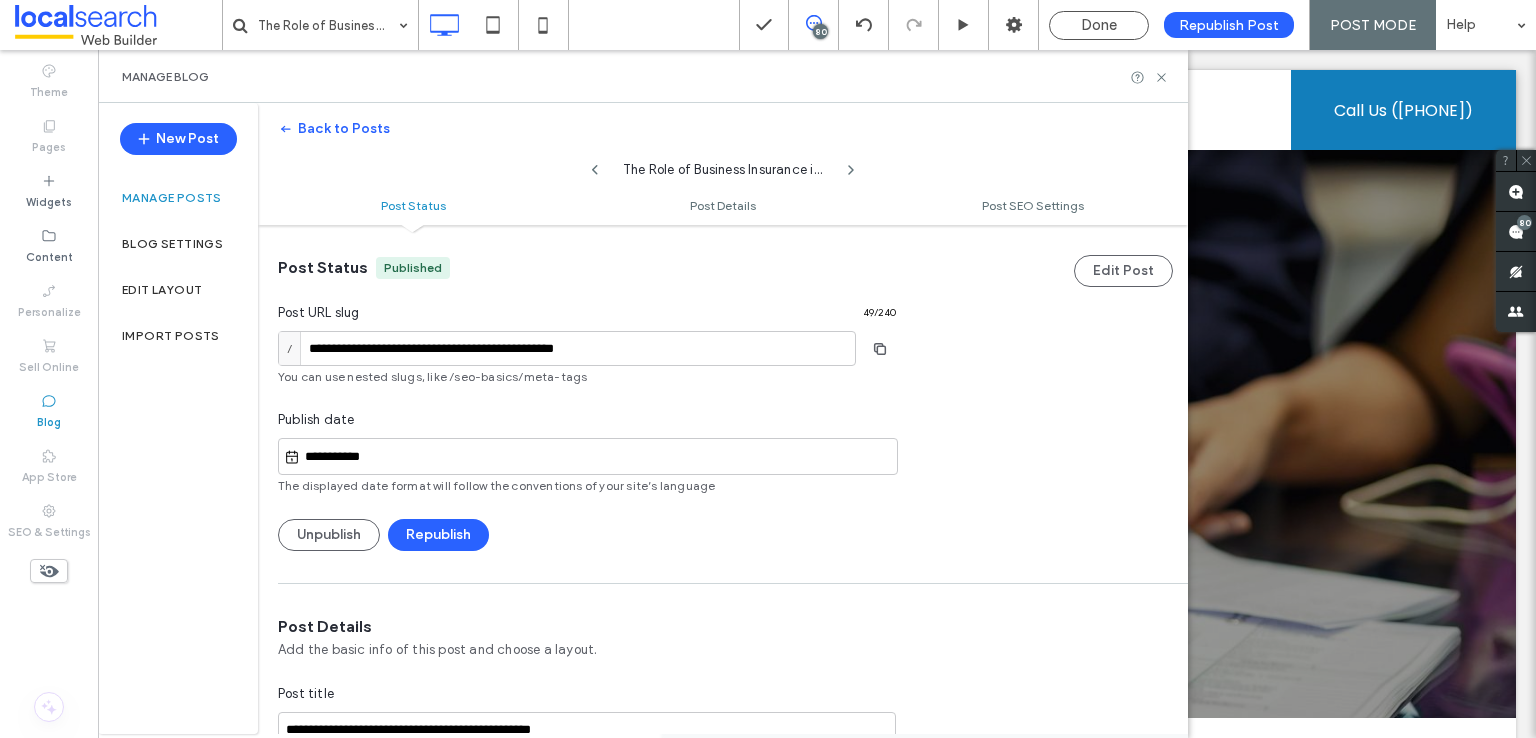scroll, scrollTop: 0, scrollLeft: 0, axis: both 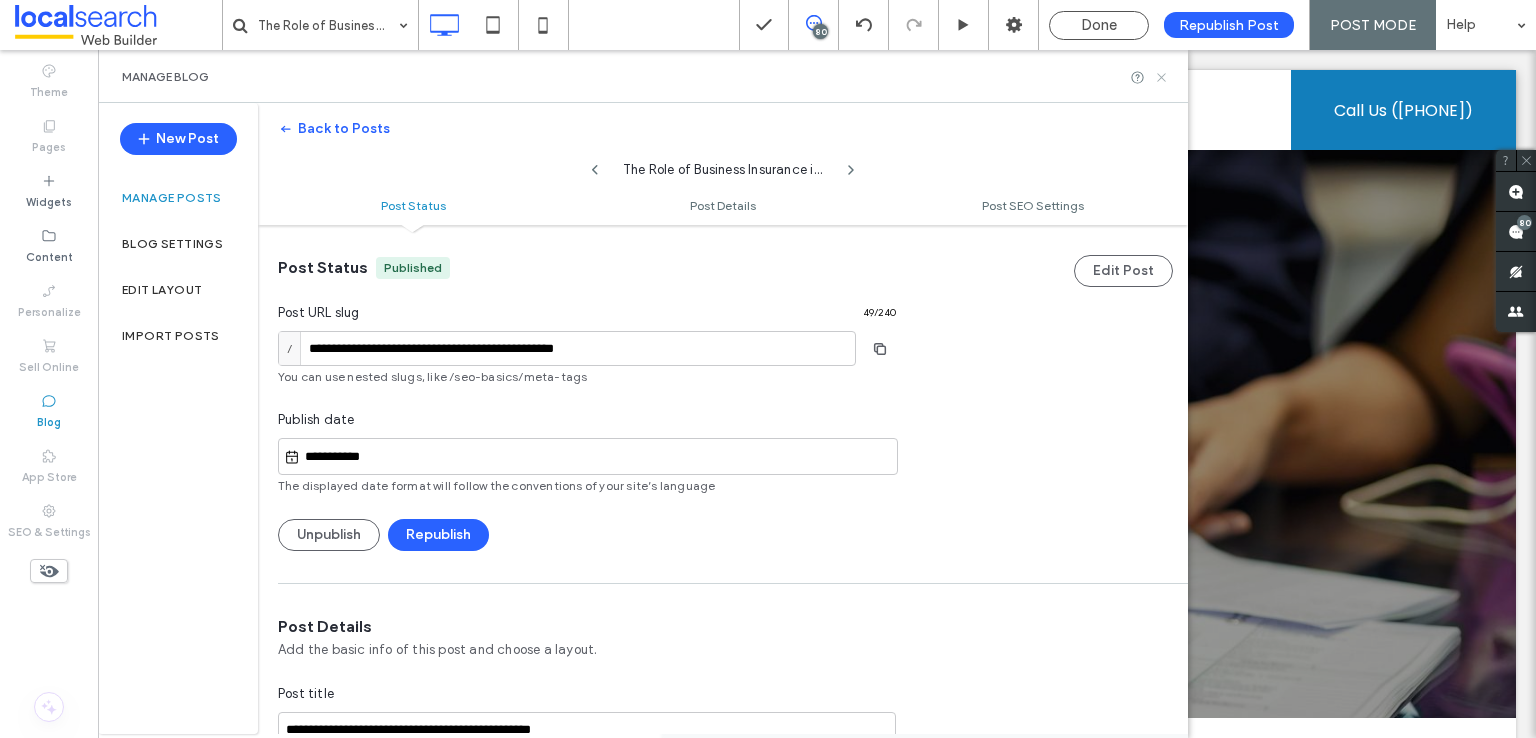 click 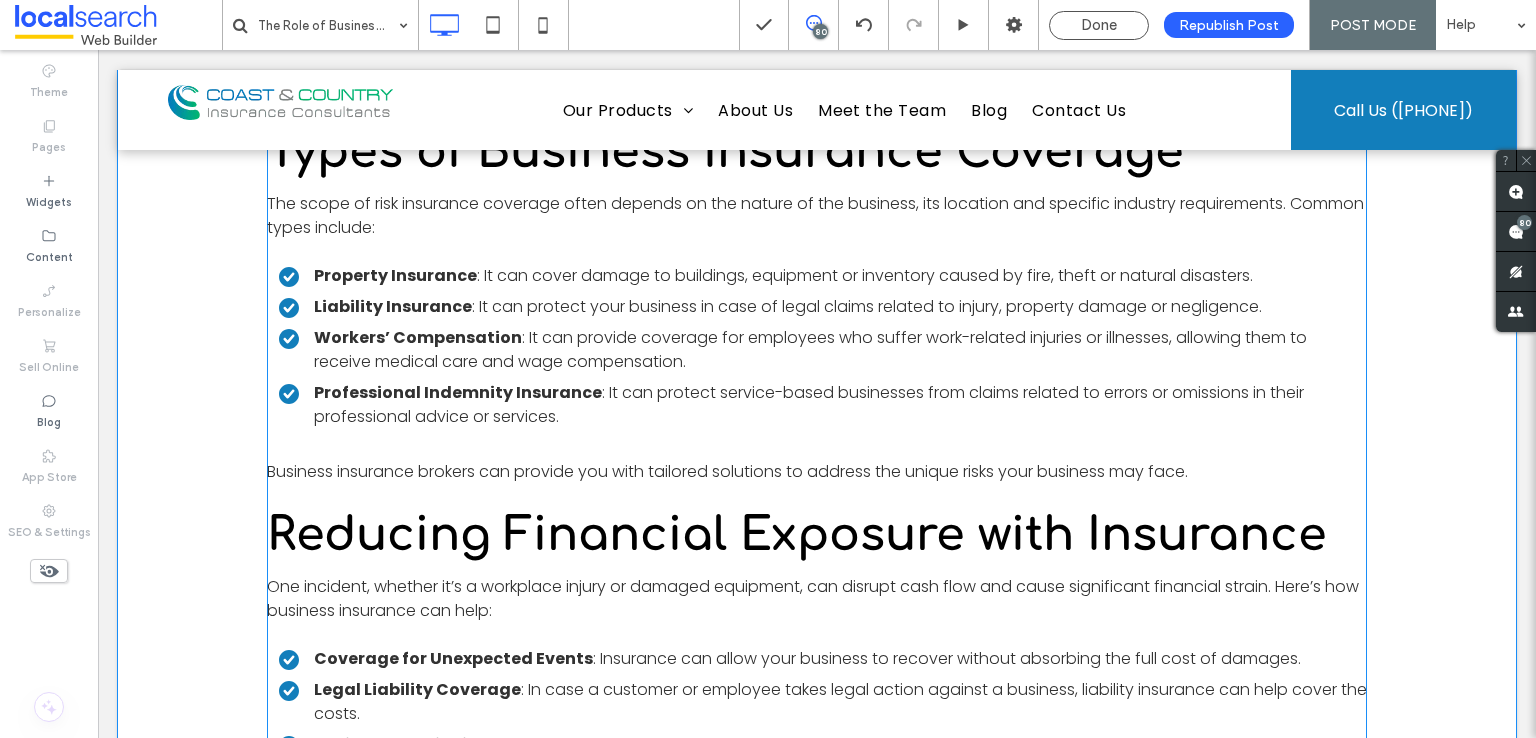 scroll, scrollTop: 3104, scrollLeft: 0, axis: vertical 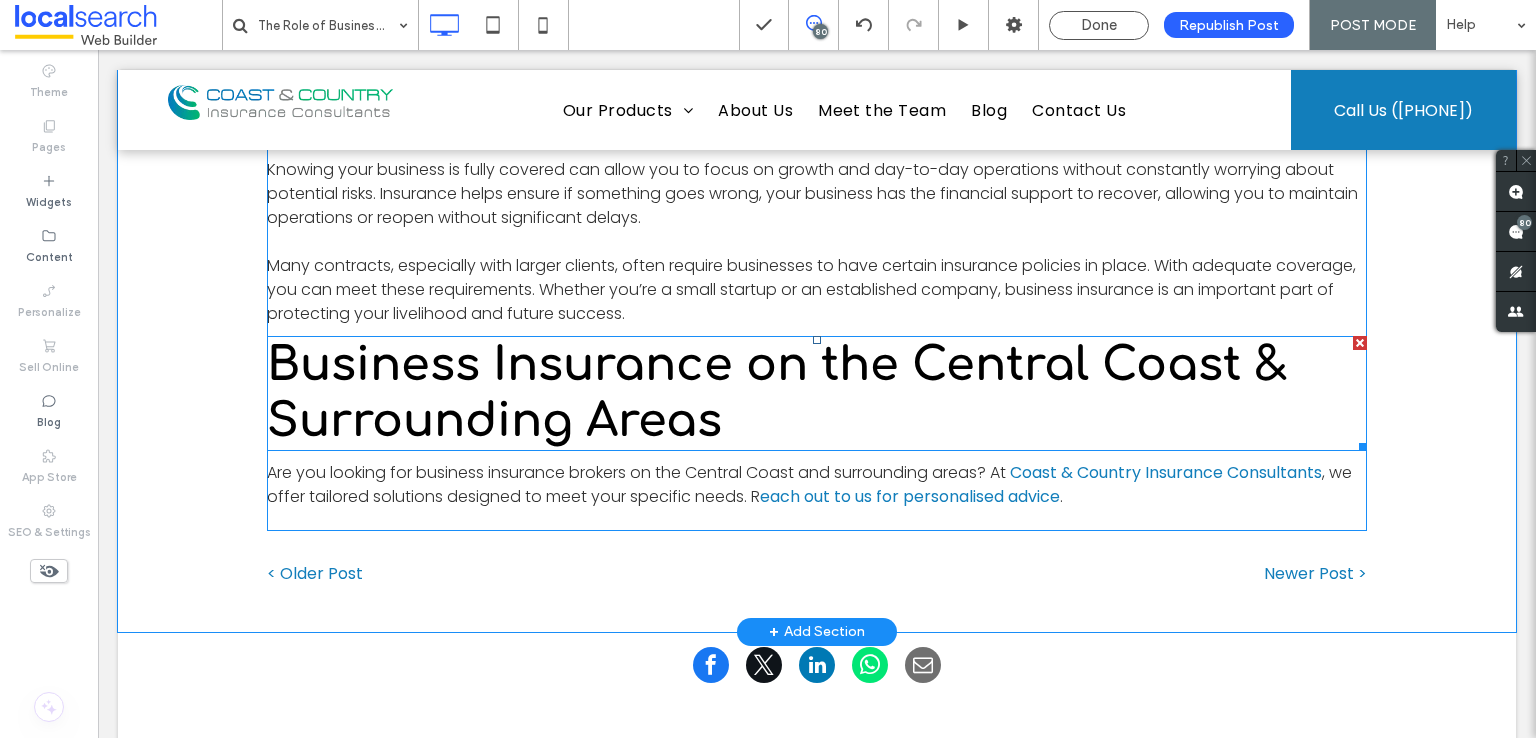 click on "Business Insurance on the Central Coast & Surrounding Areas" at bounding box center [777, 392] 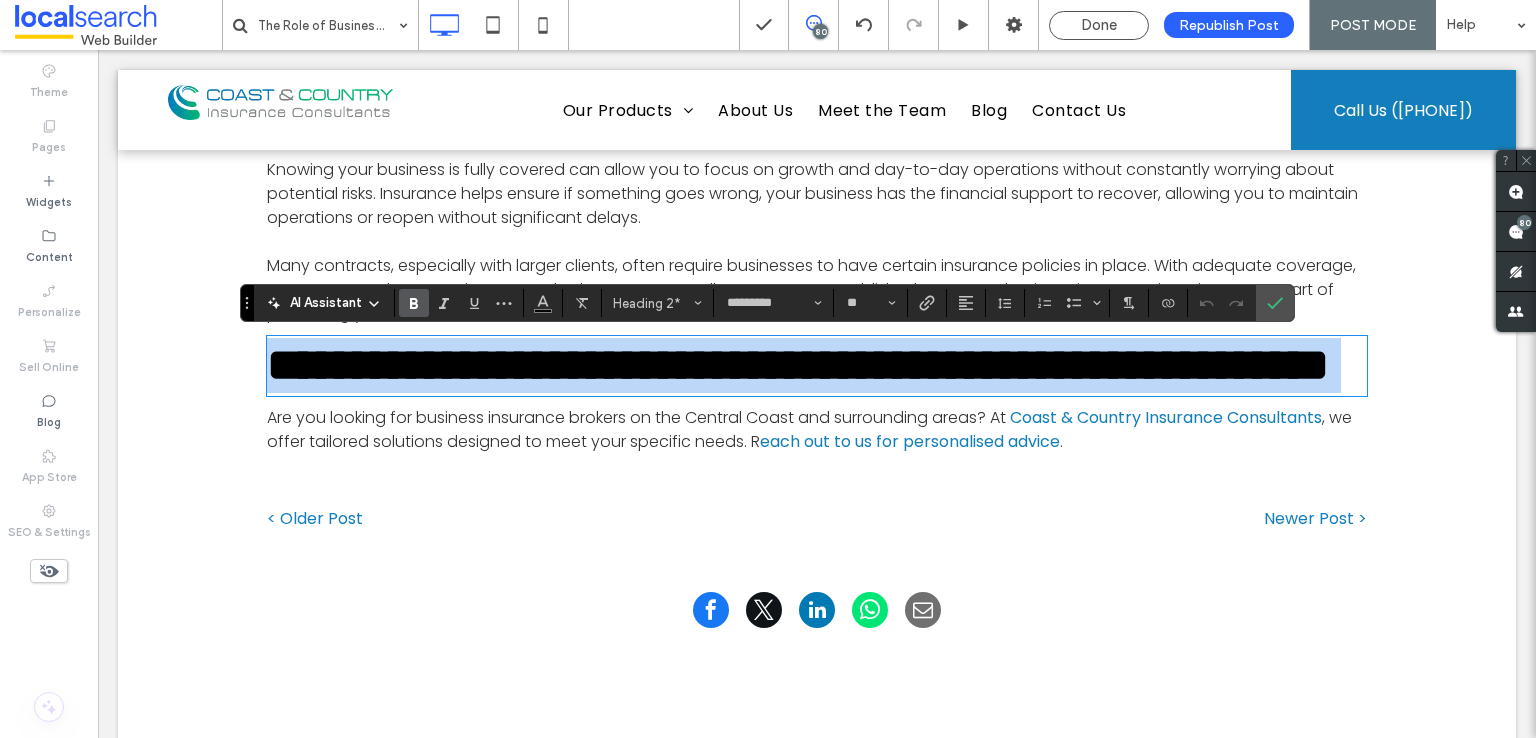 click on "**********" at bounding box center (817, 365) 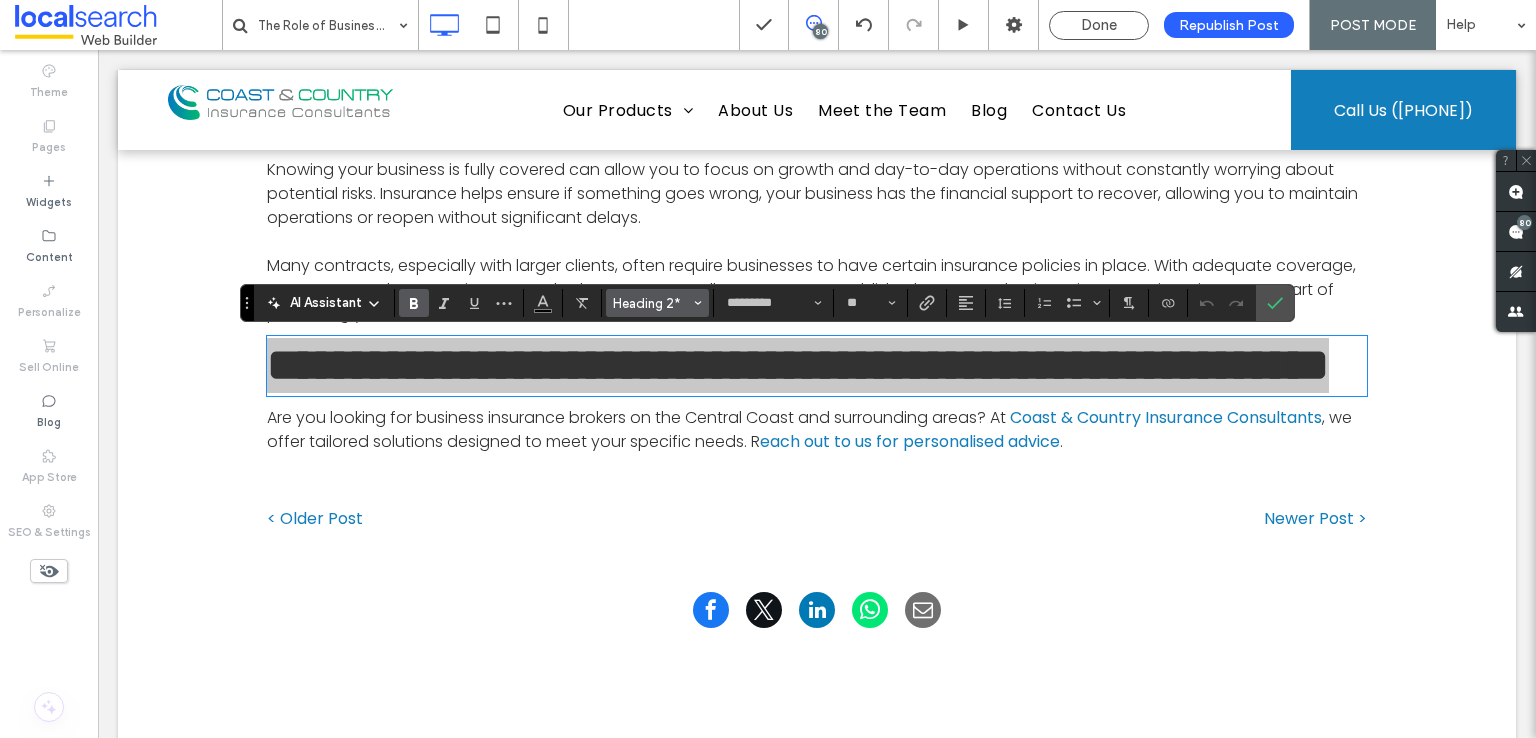 click at bounding box center [698, 303] 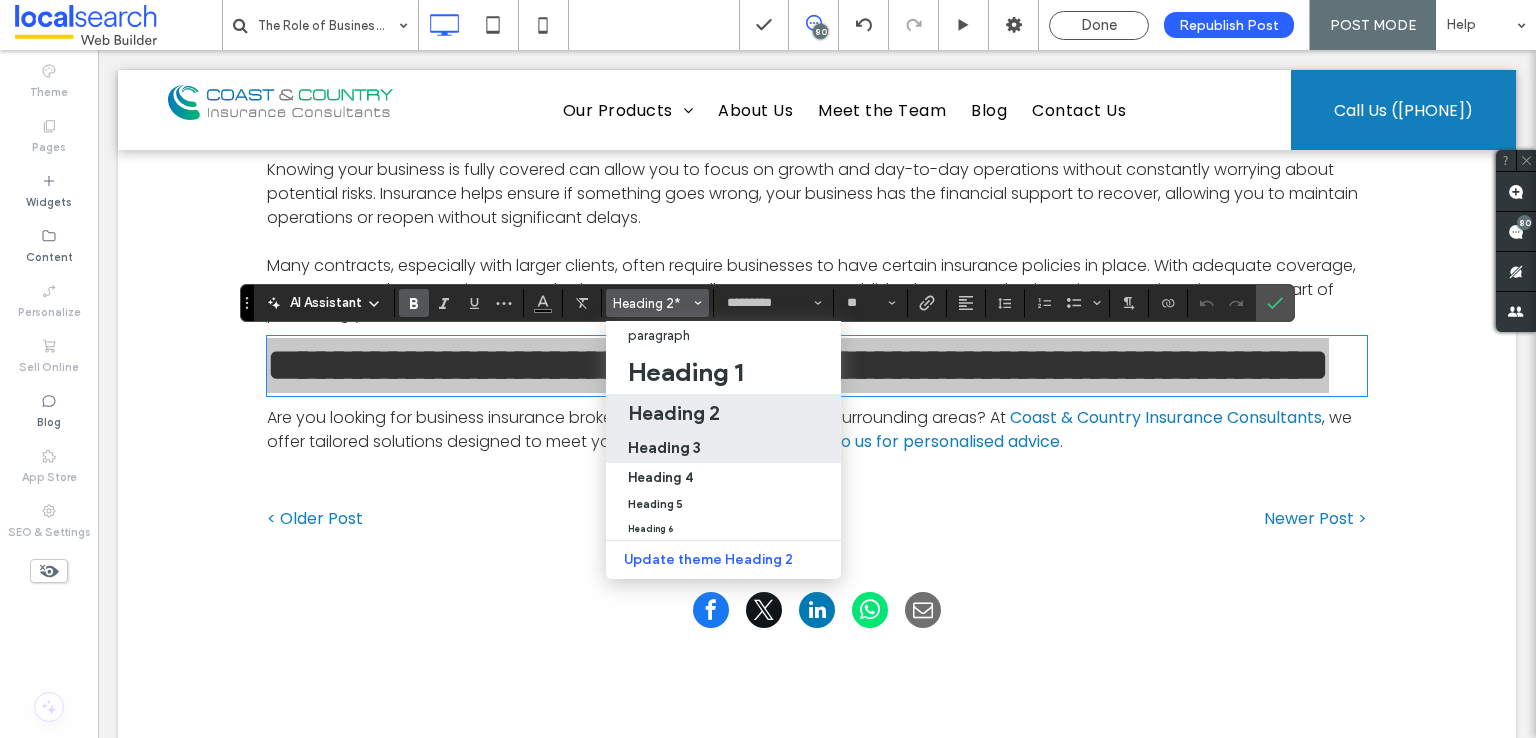 click on "Heading 3" at bounding box center (664, 447) 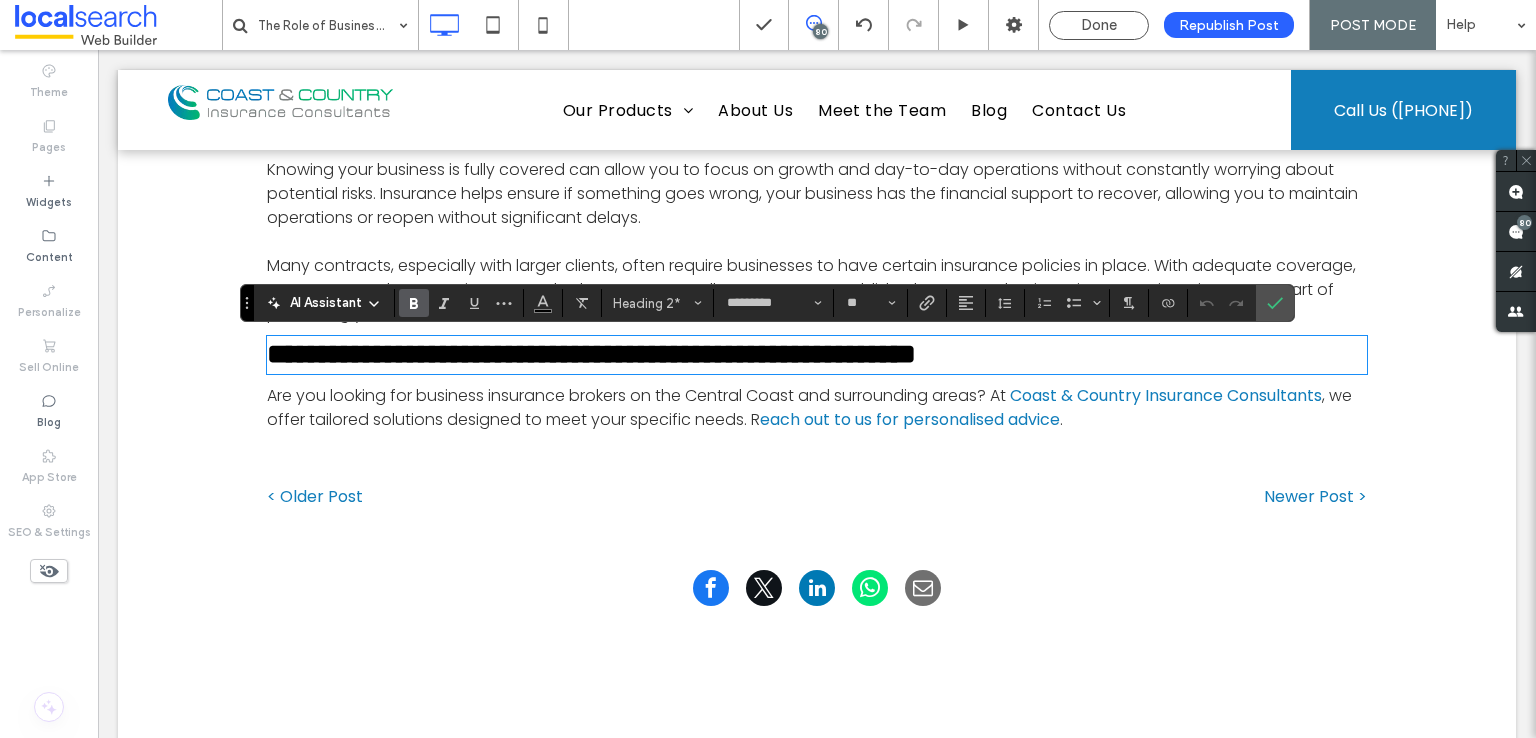 type on "**" 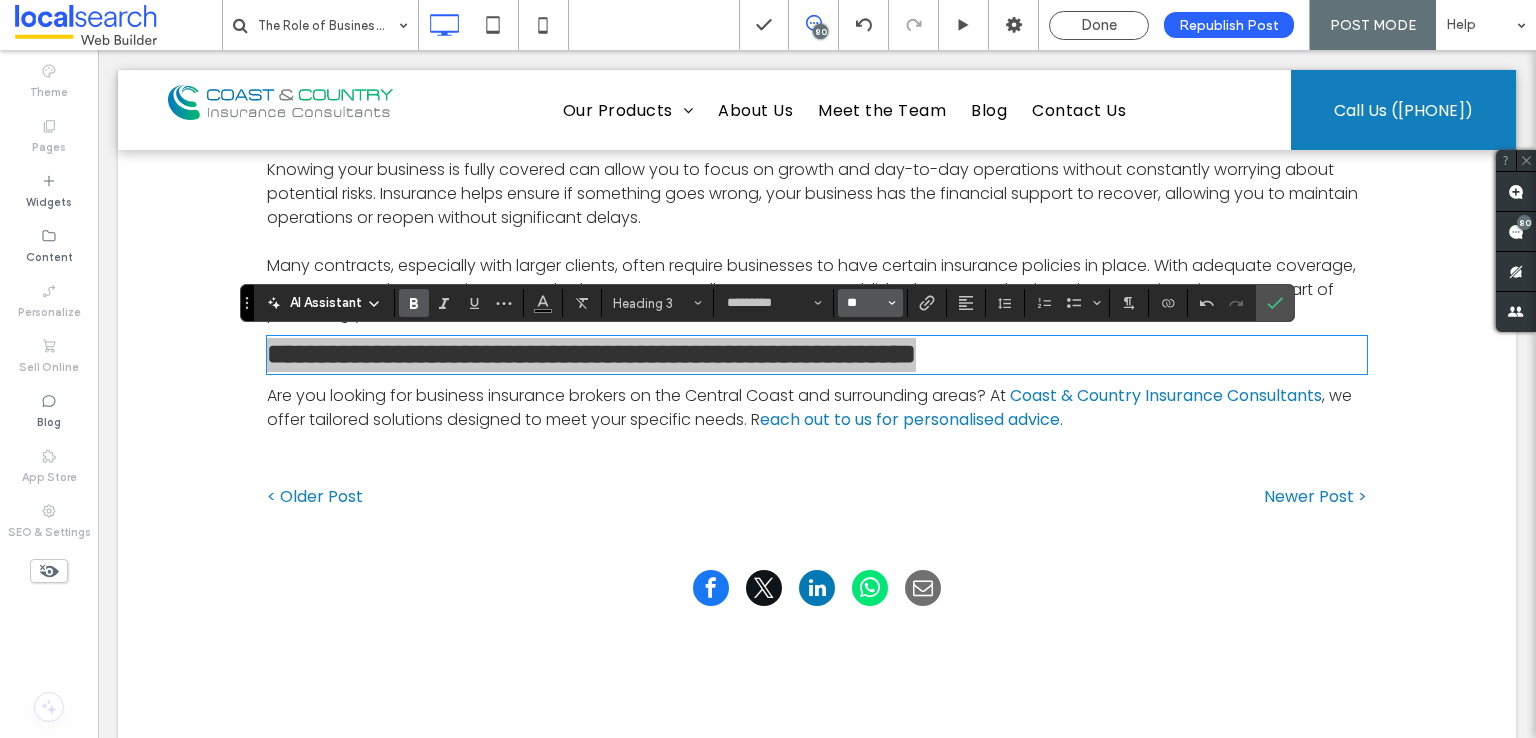 click on "**" at bounding box center (864, 303) 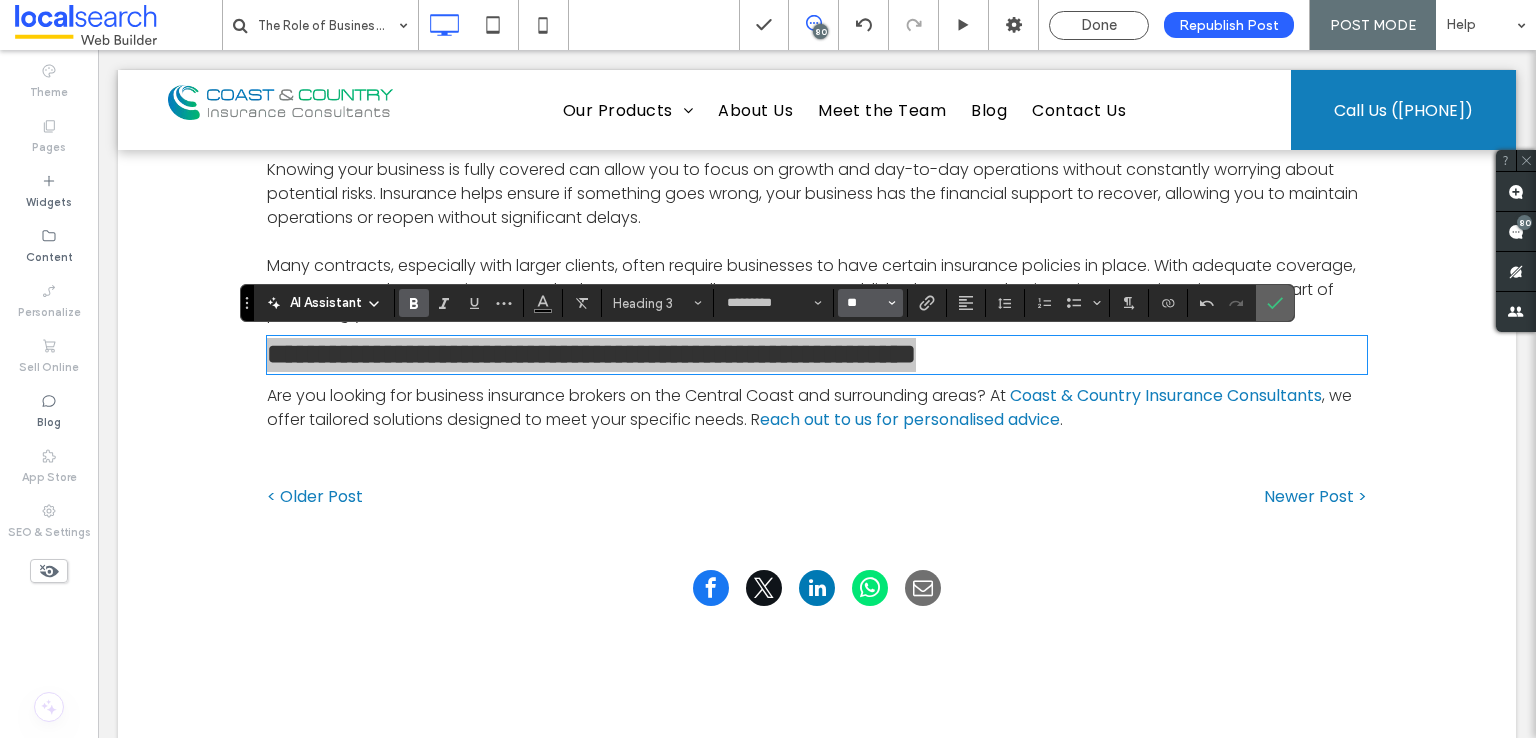 type on "**" 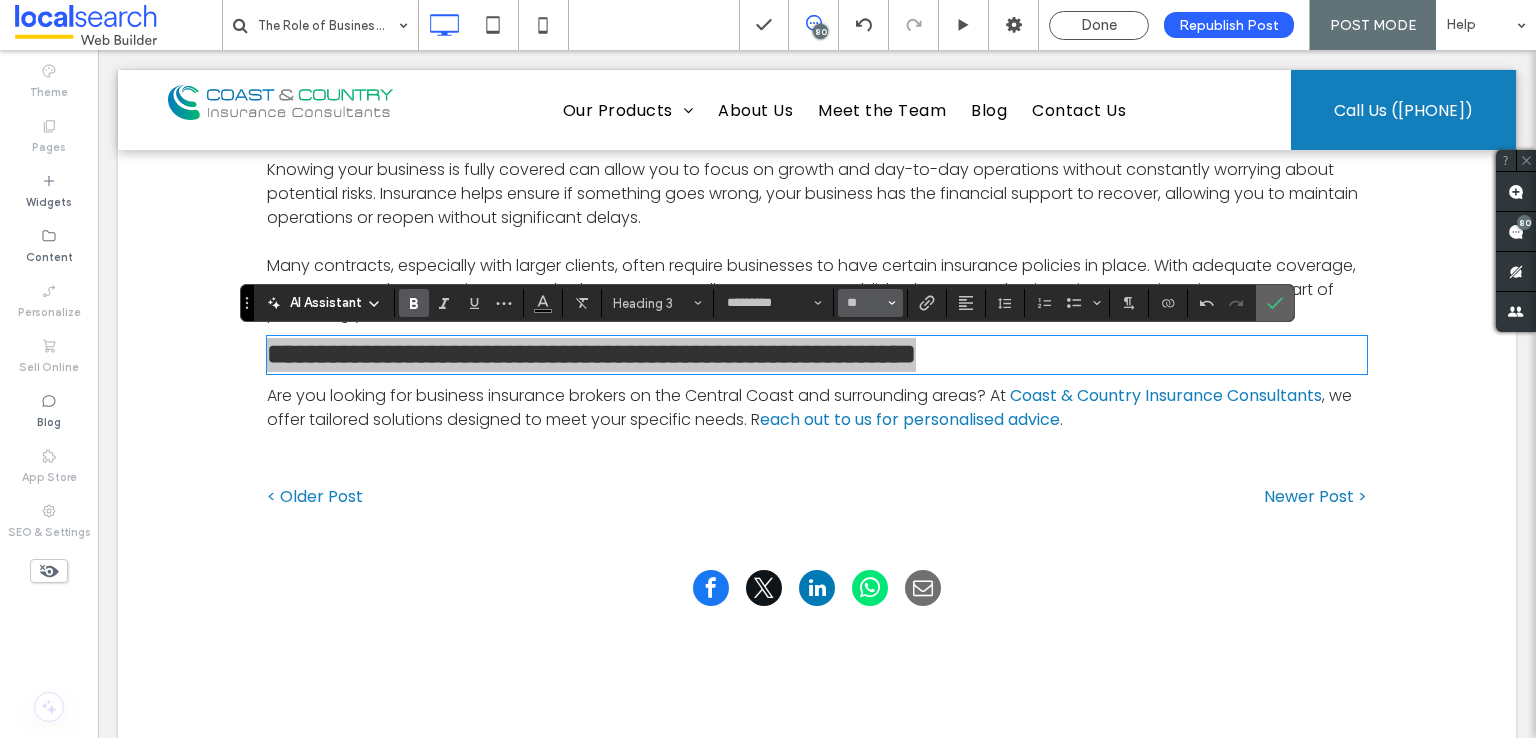 click 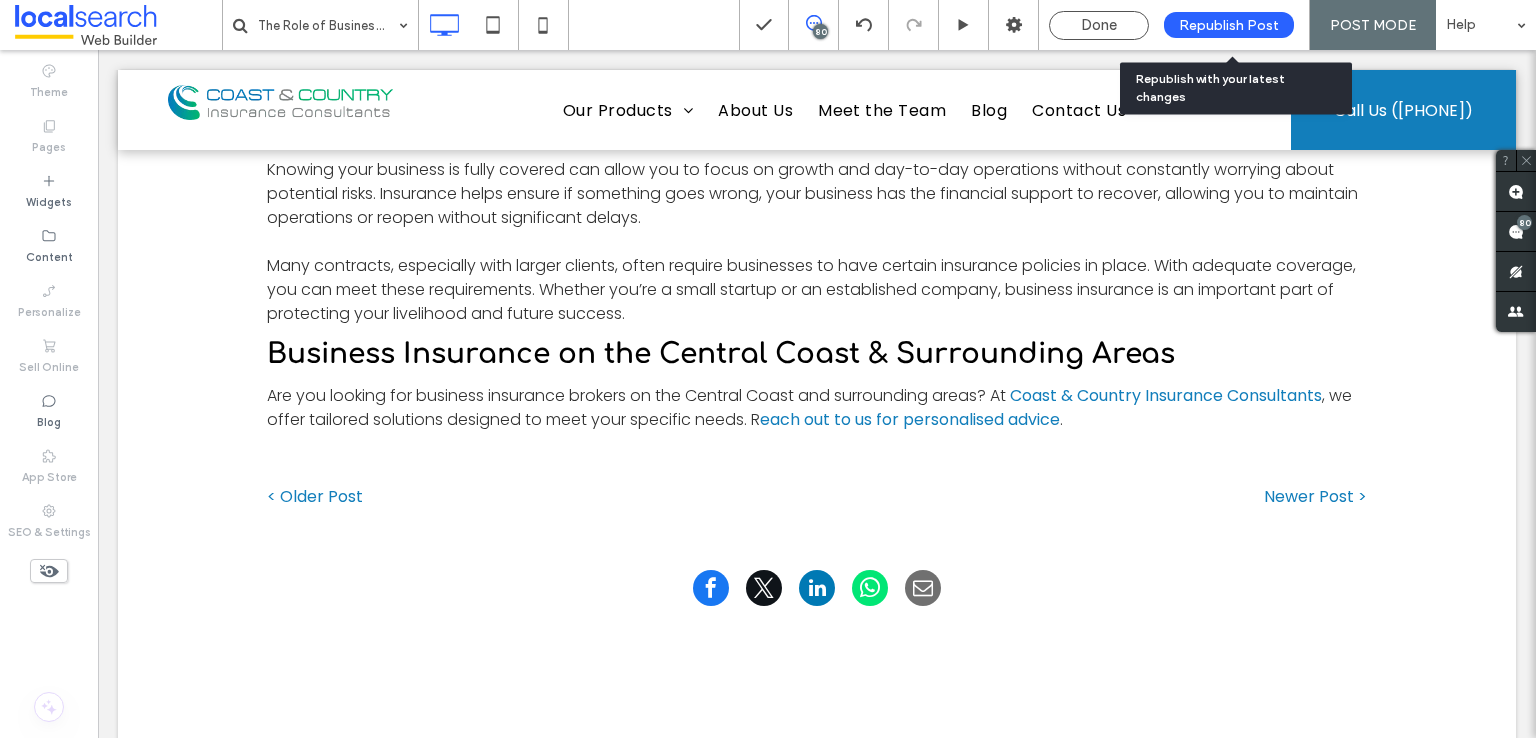 click on "Republish Post" at bounding box center [1229, 25] 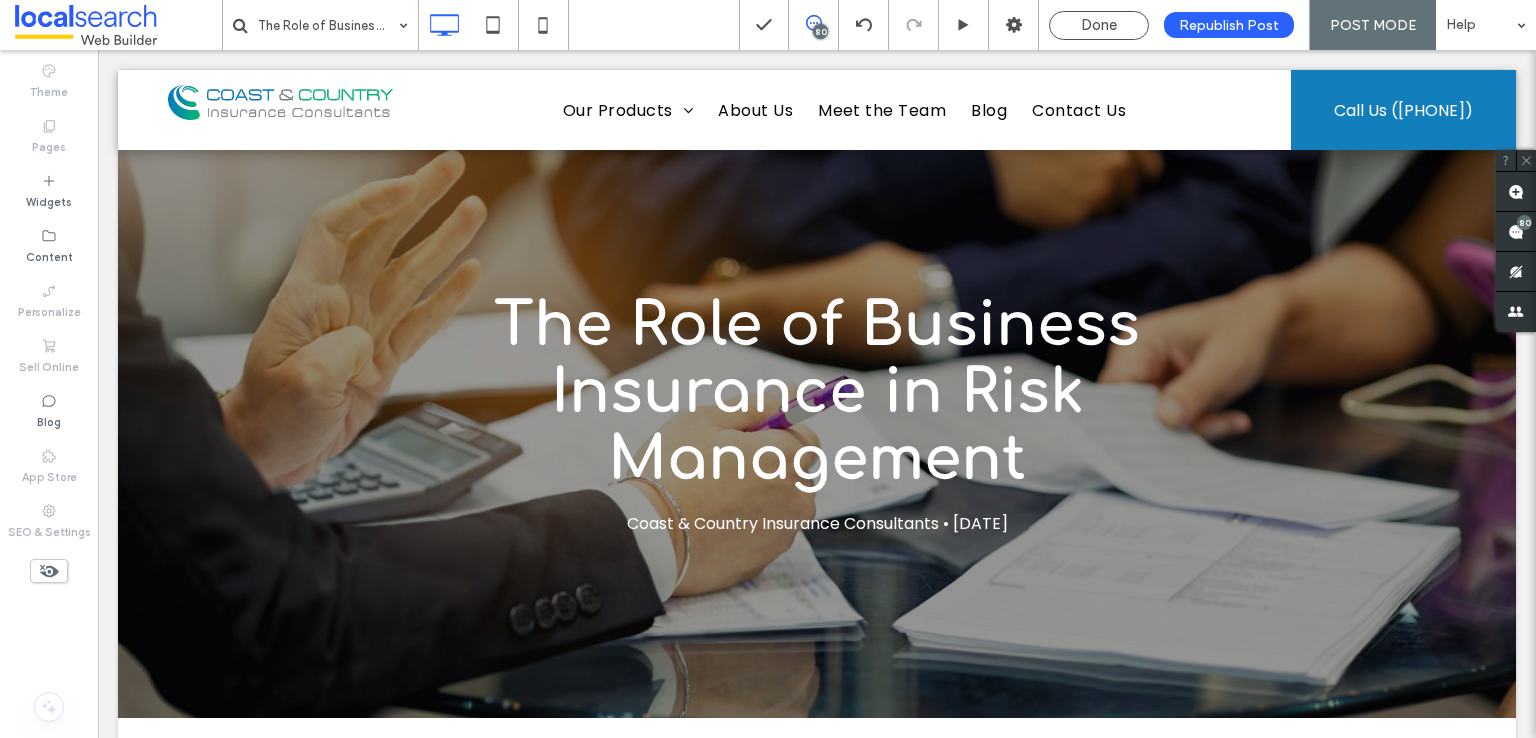 scroll, scrollTop: 3065, scrollLeft: 0, axis: vertical 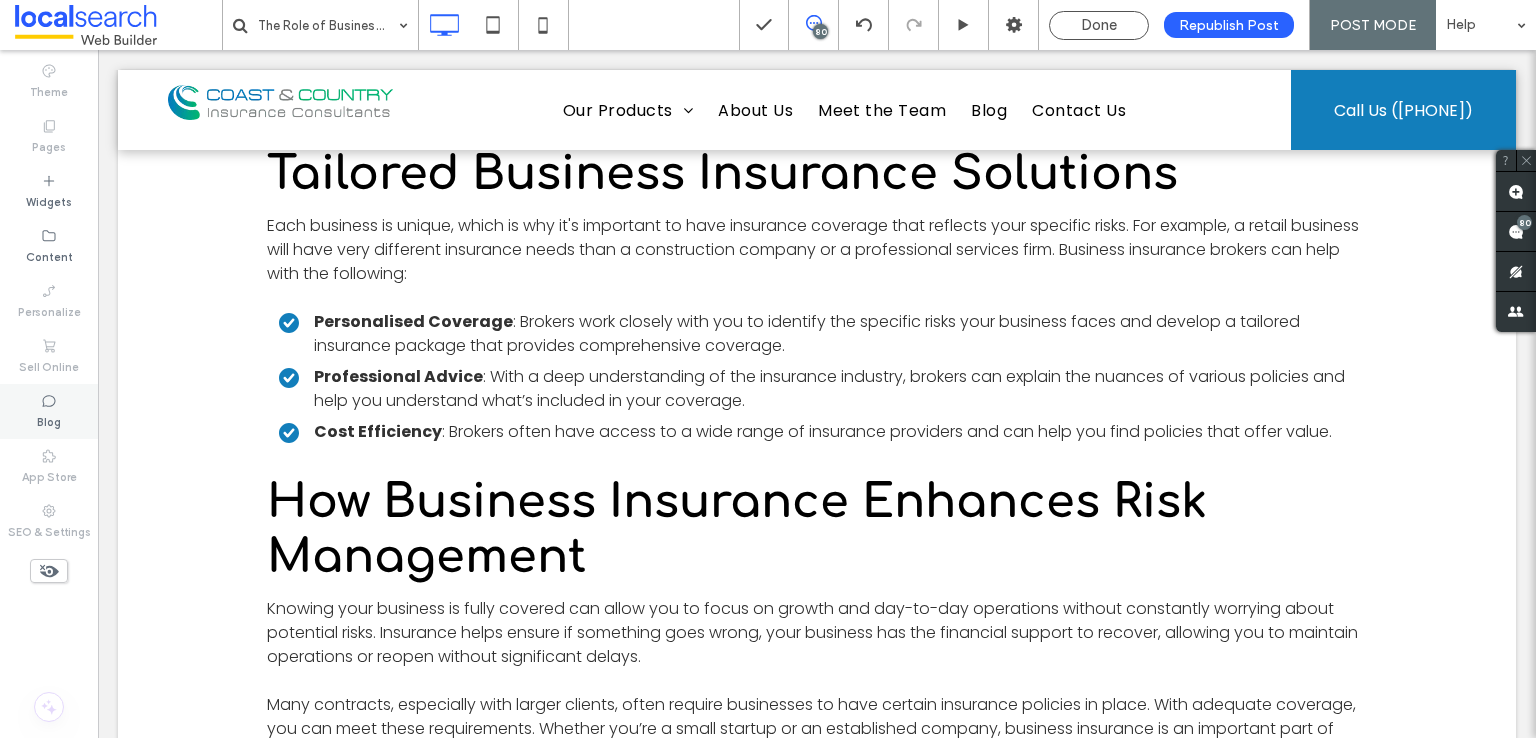 click on "Blog" at bounding box center [49, 420] 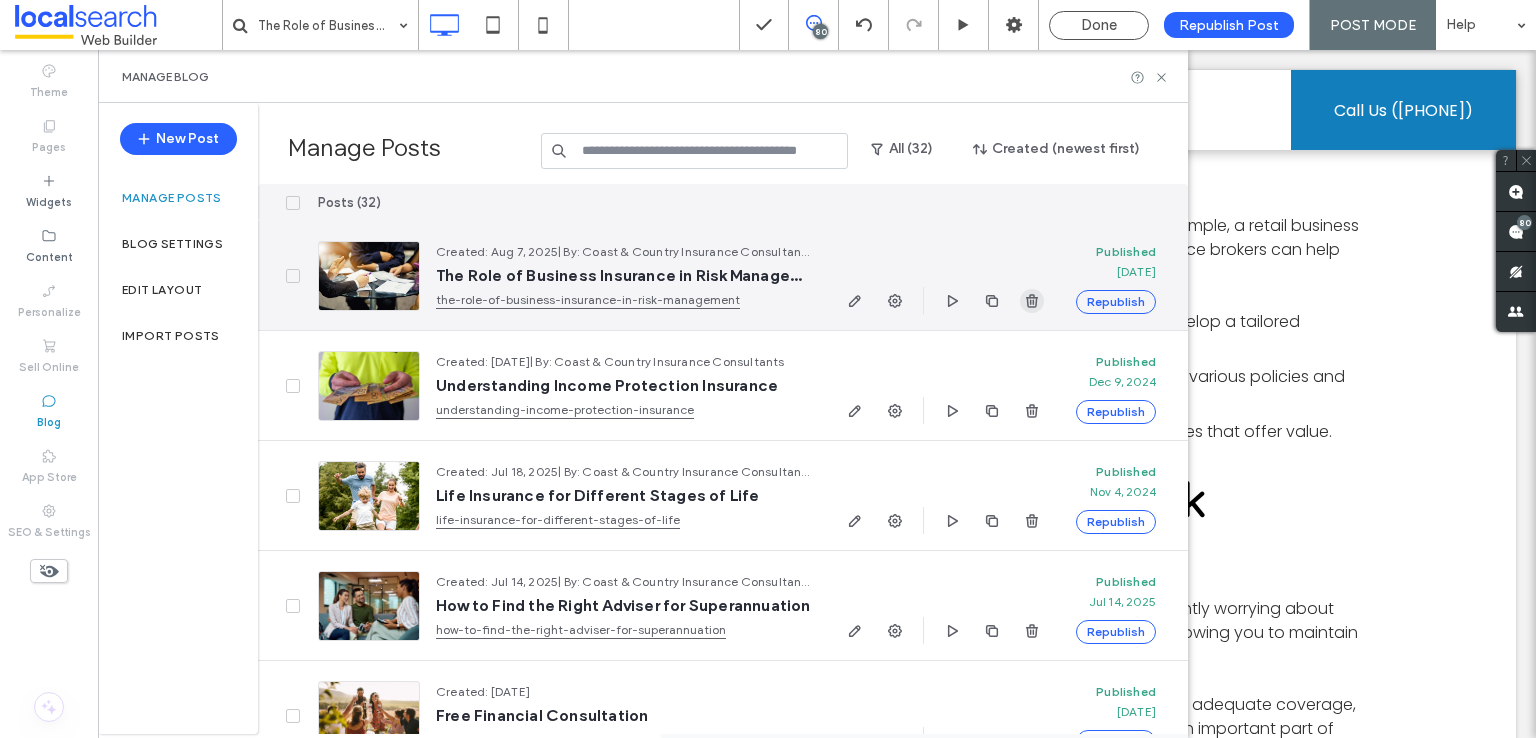 click 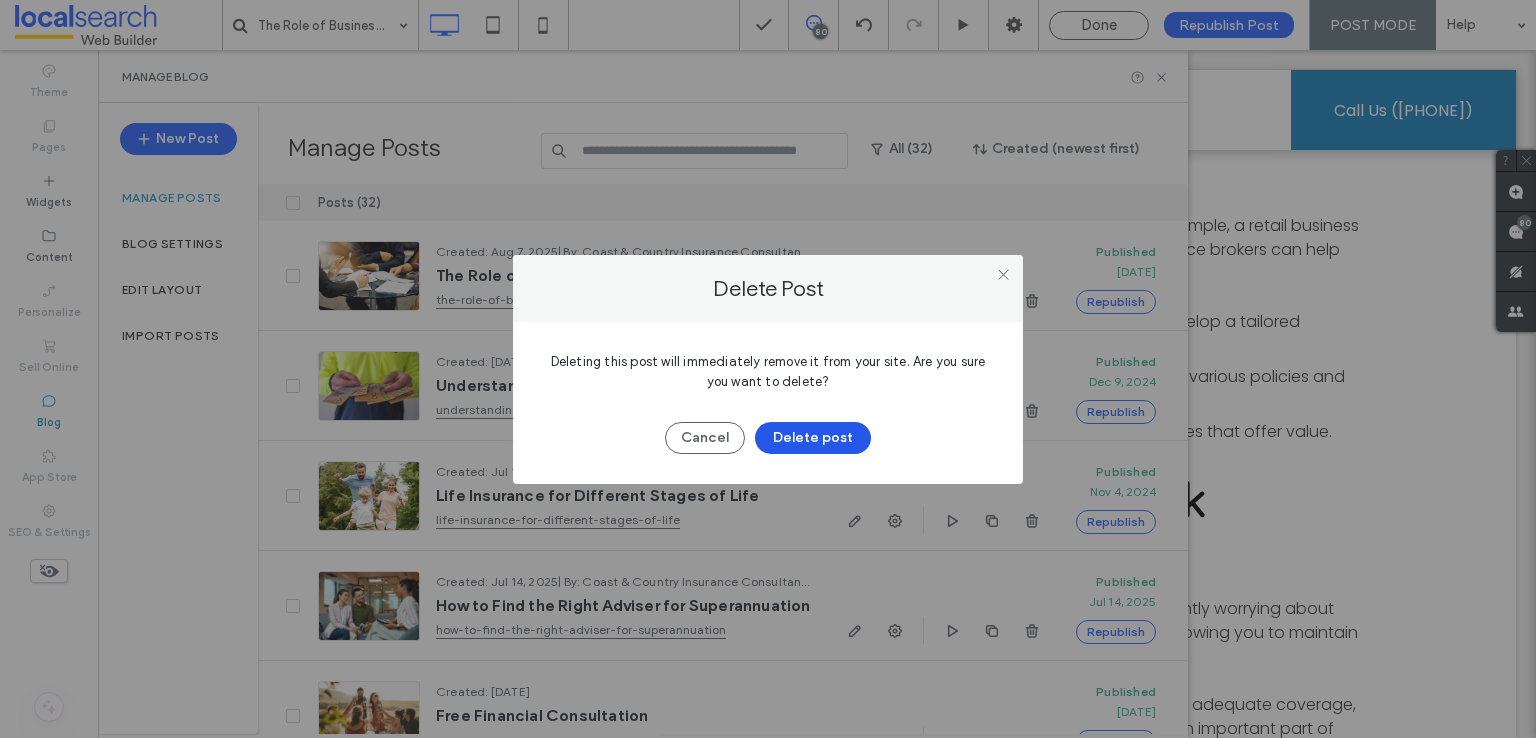 click on "Delete post" at bounding box center [813, 438] 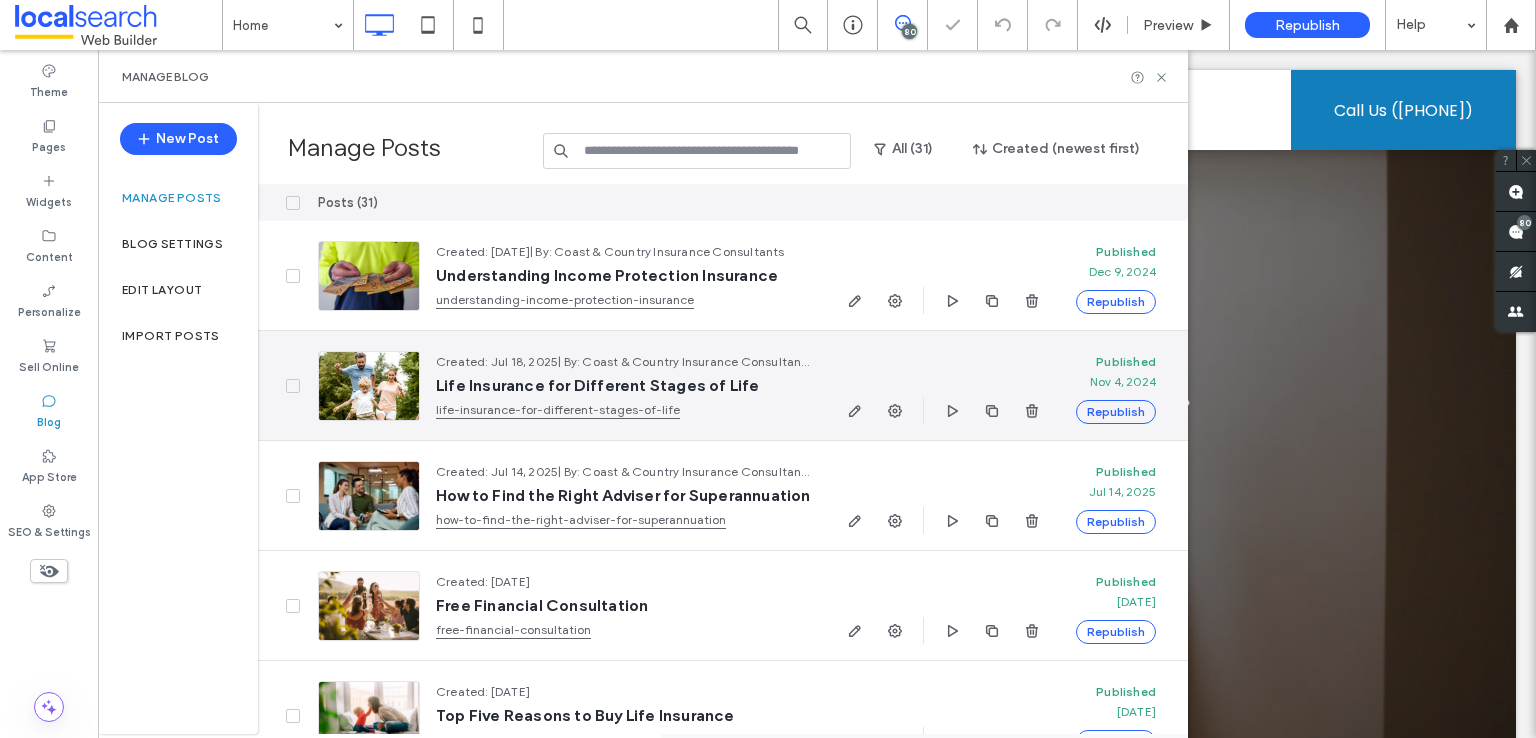 scroll, scrollTop: 0, scrollLeft: 0, axis: both 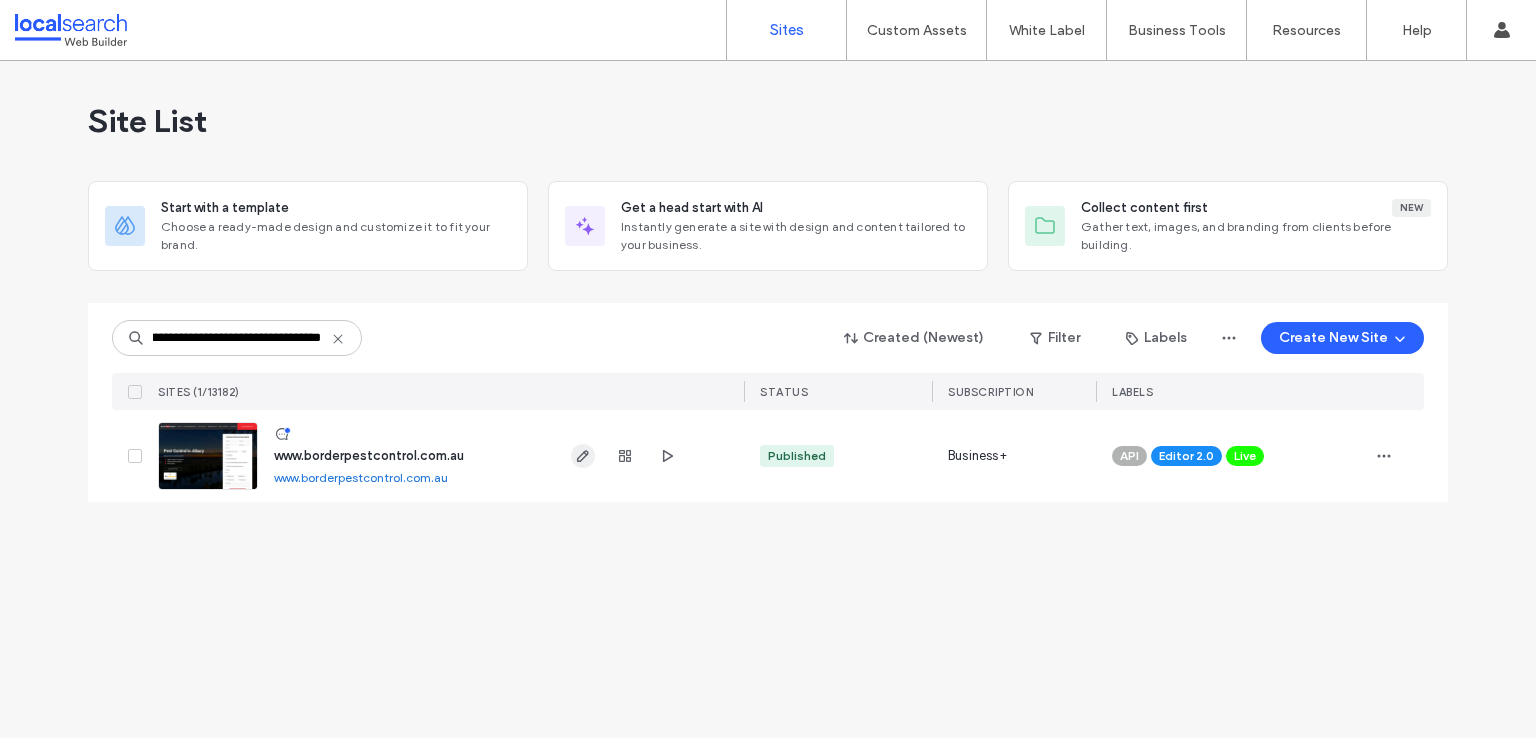type on "**********" 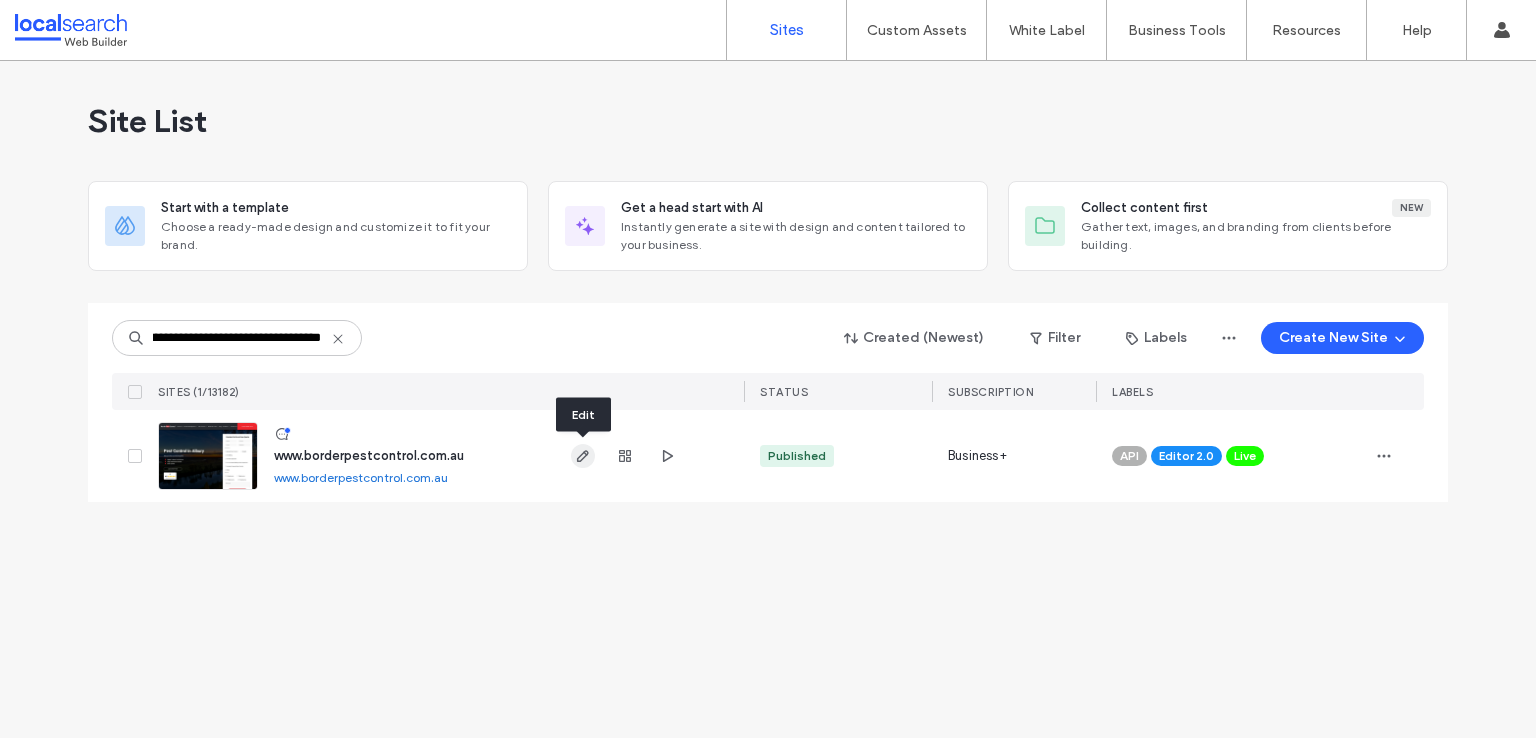 click 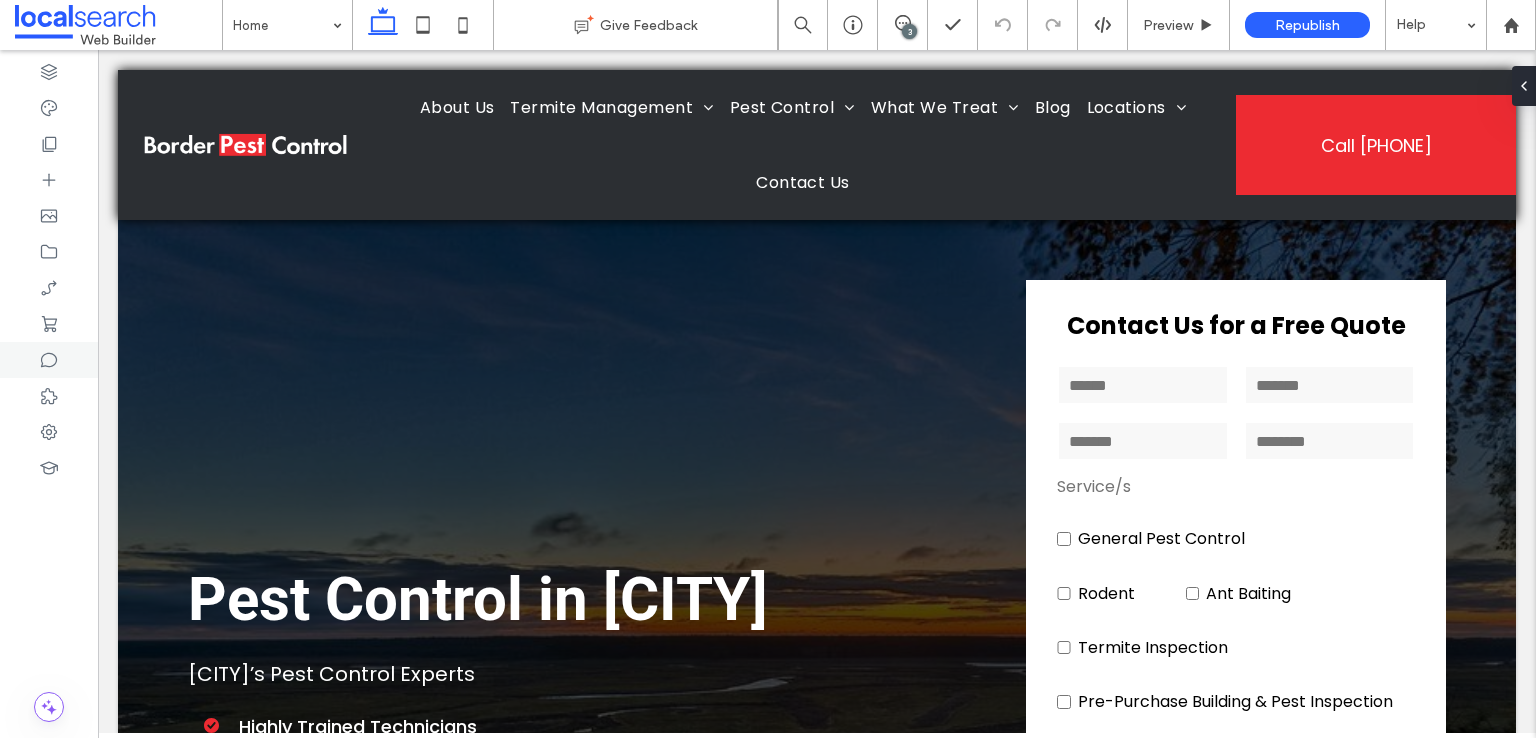 scroll, scrollTop: 0, scrollLeft: 0, axis: both 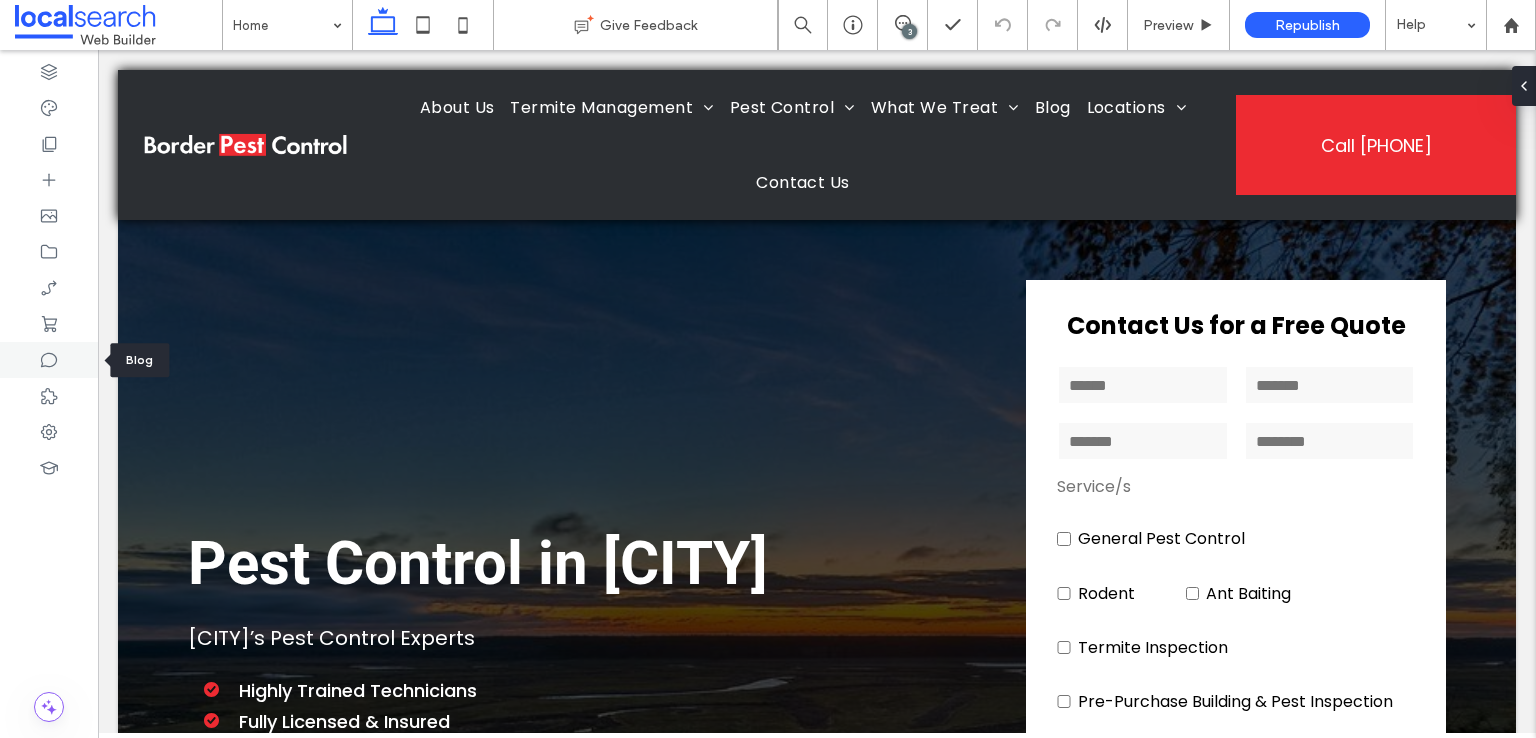 click 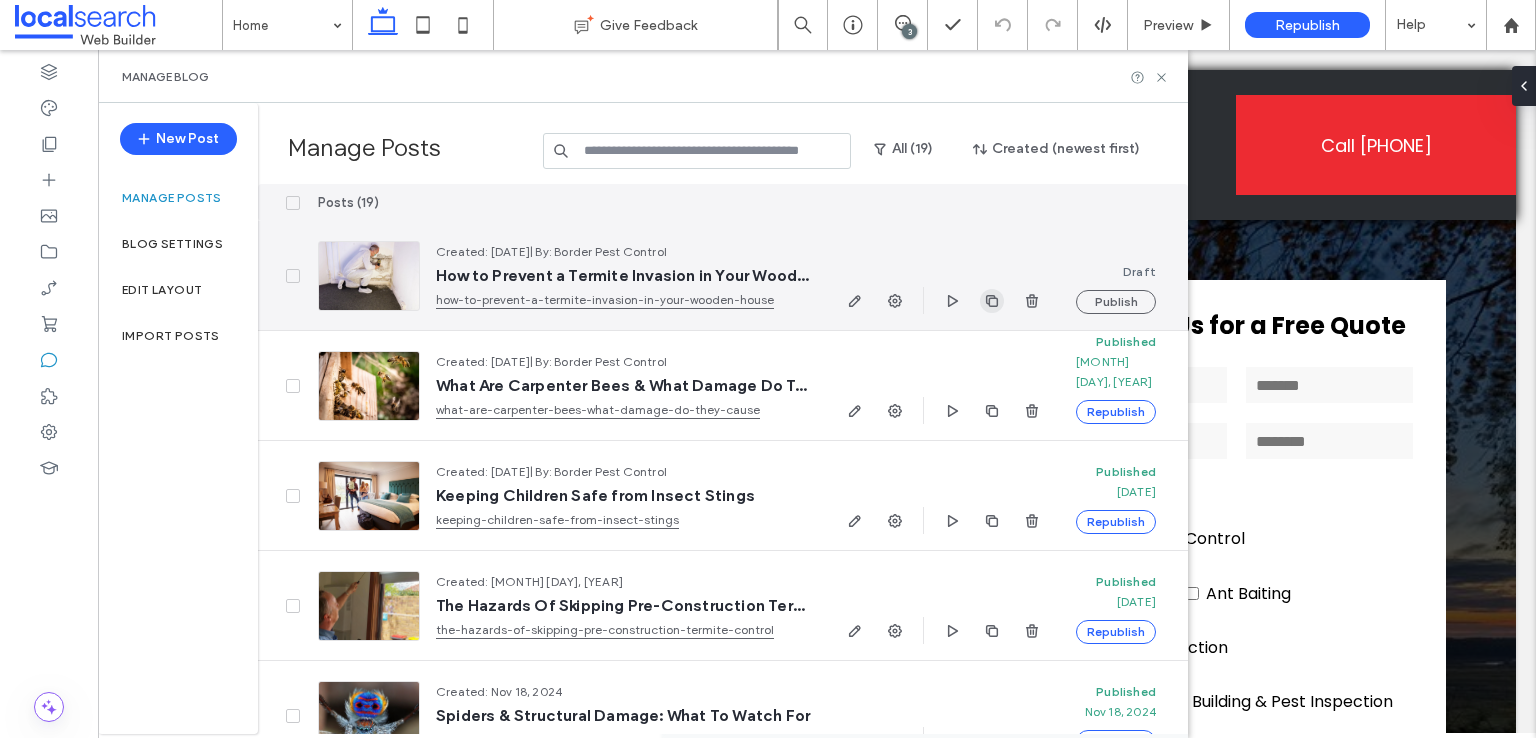 click 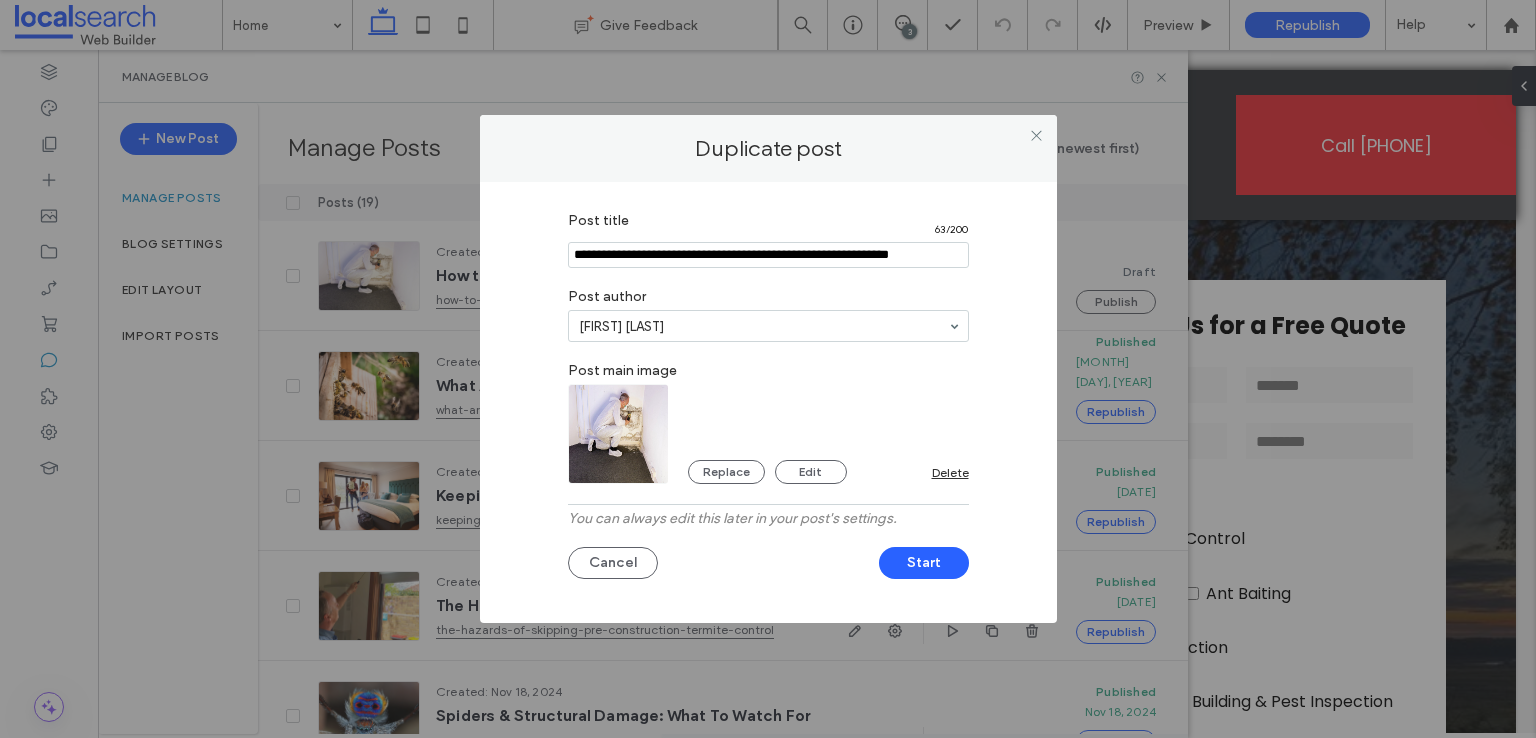 click on "Post title 63 / 200" at bounding box center (768, 240) 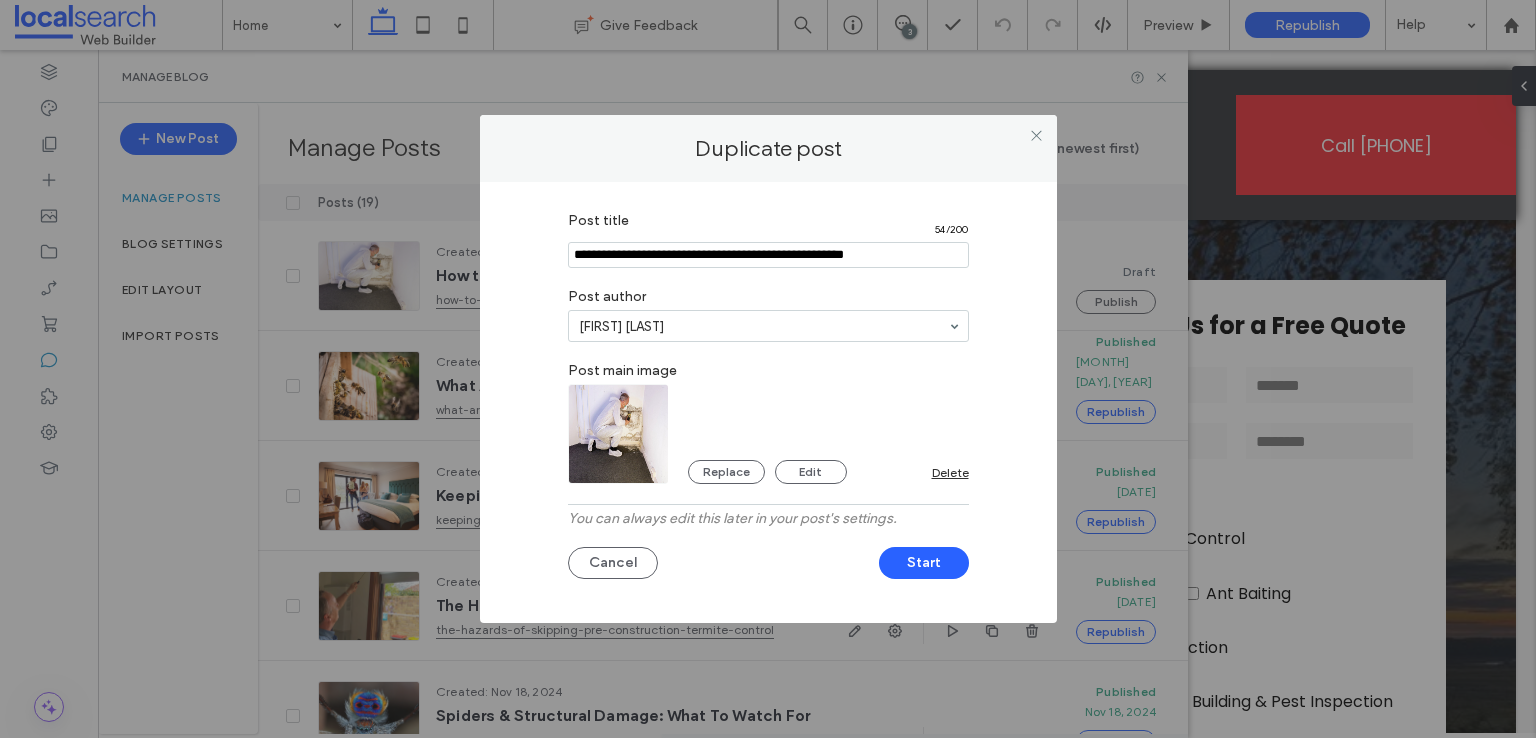 type on "**********" 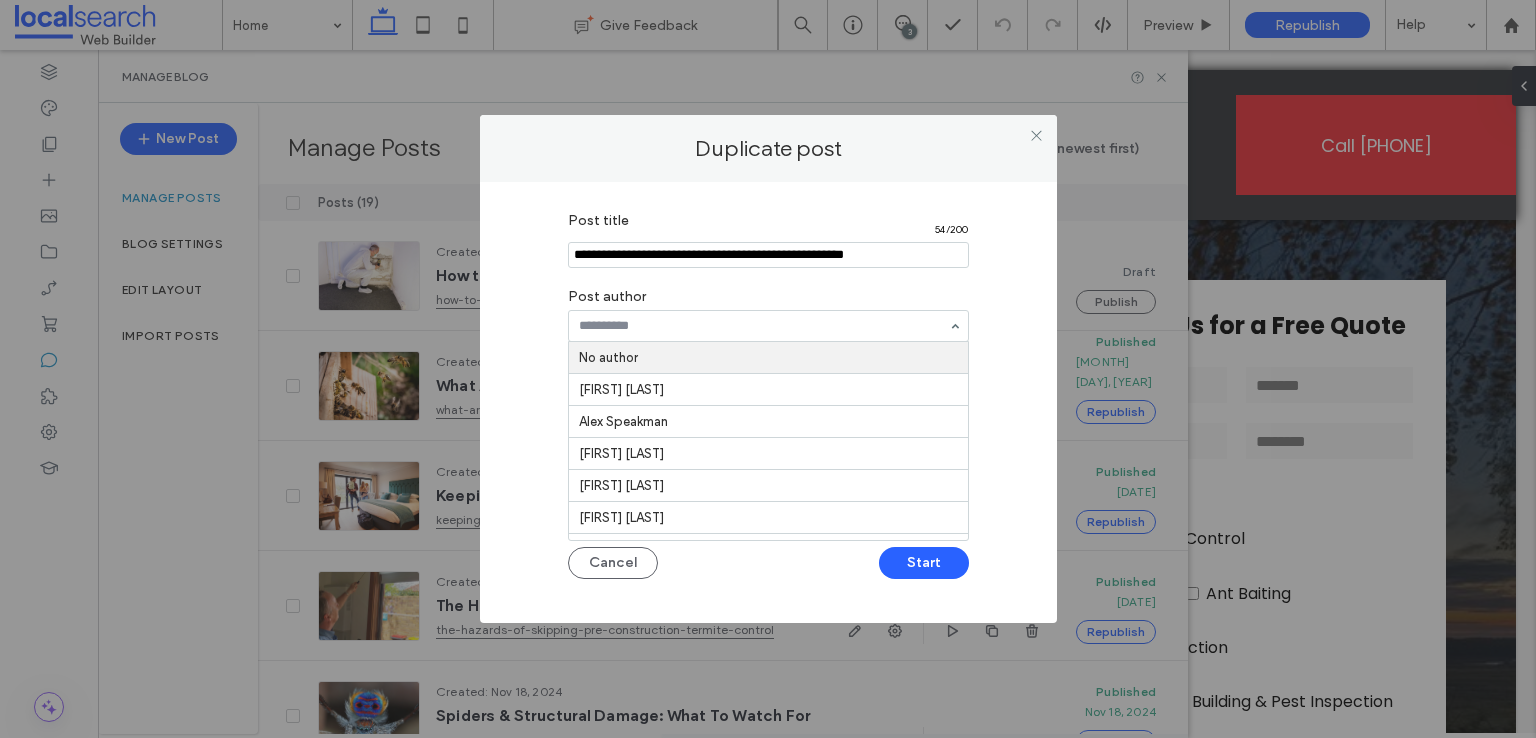 paste on "**********" 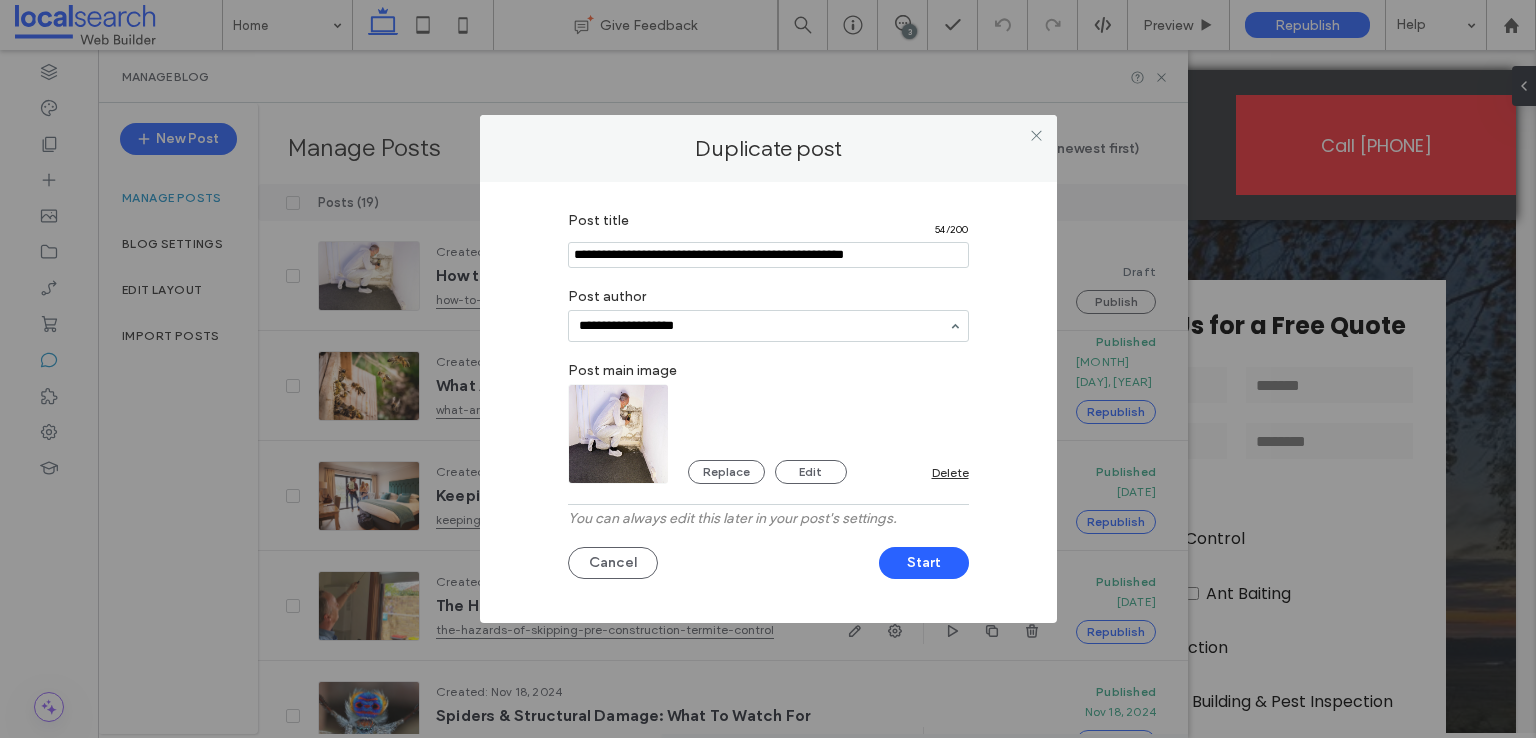 type on "**********" 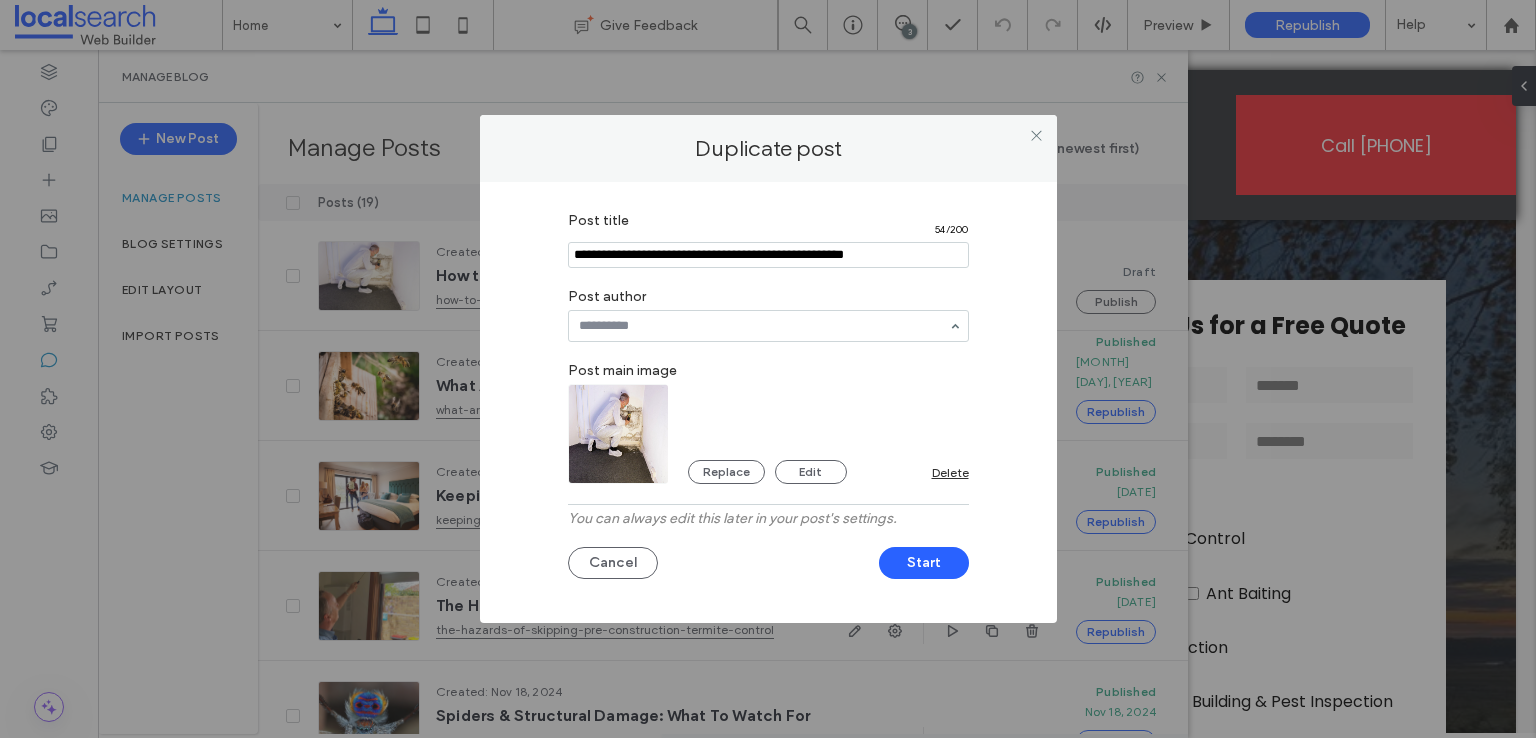 click on "Post title 54 / 200 Post author Post main image Replace Edit Delete You can always edit this later in your post's settings. Cancel Start" at bounding box center (768, 402) 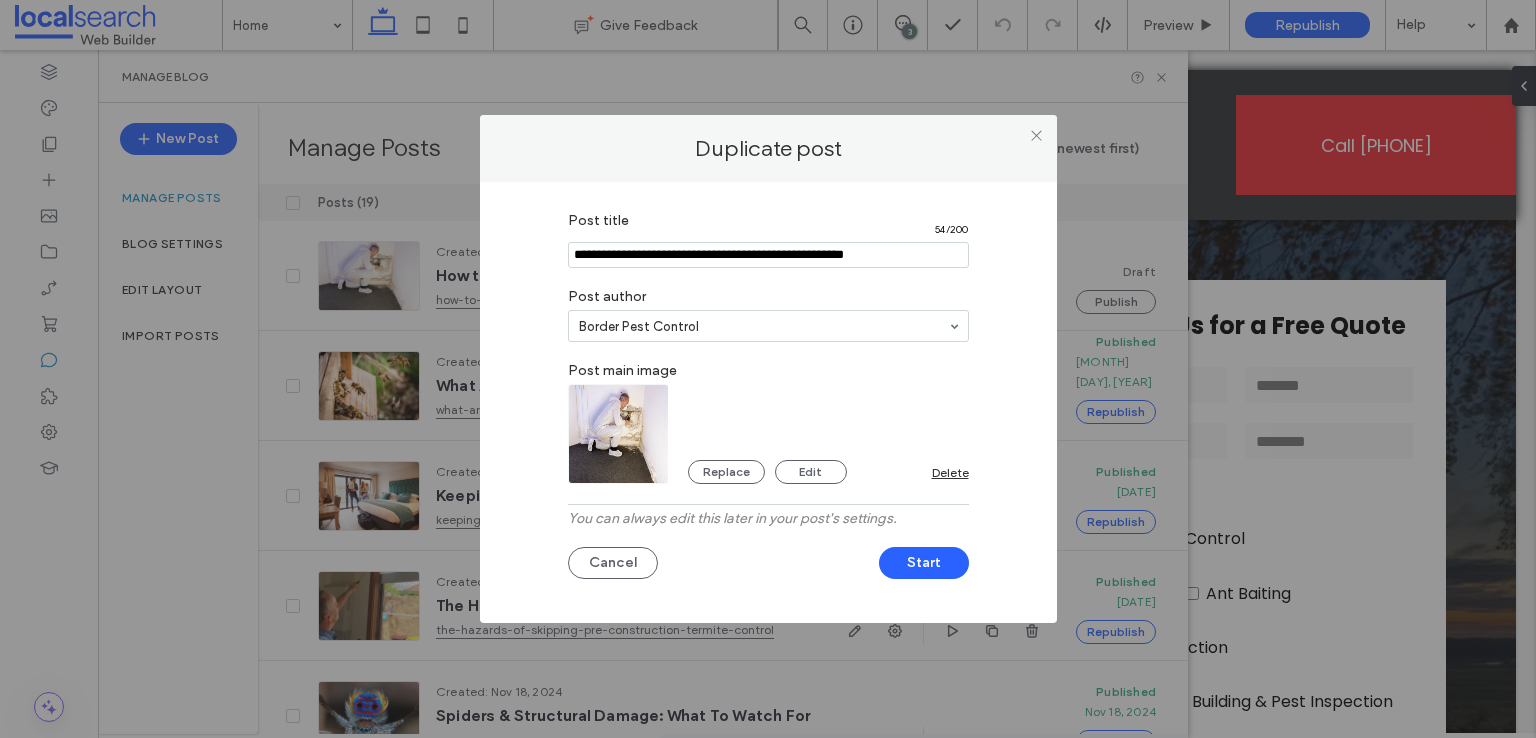 click at bounding box center [619, 434] 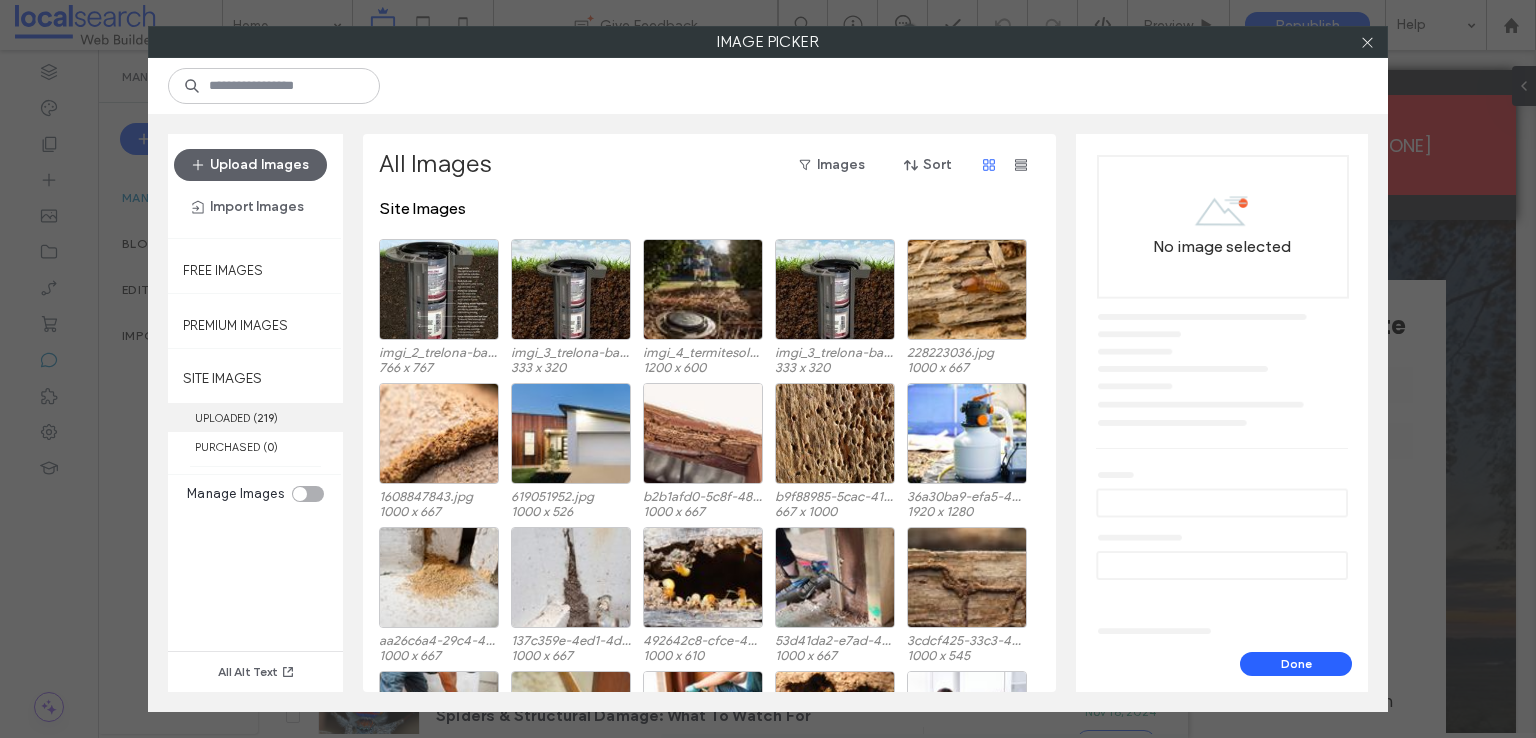 click on "219" at bounding box center (265, 418) 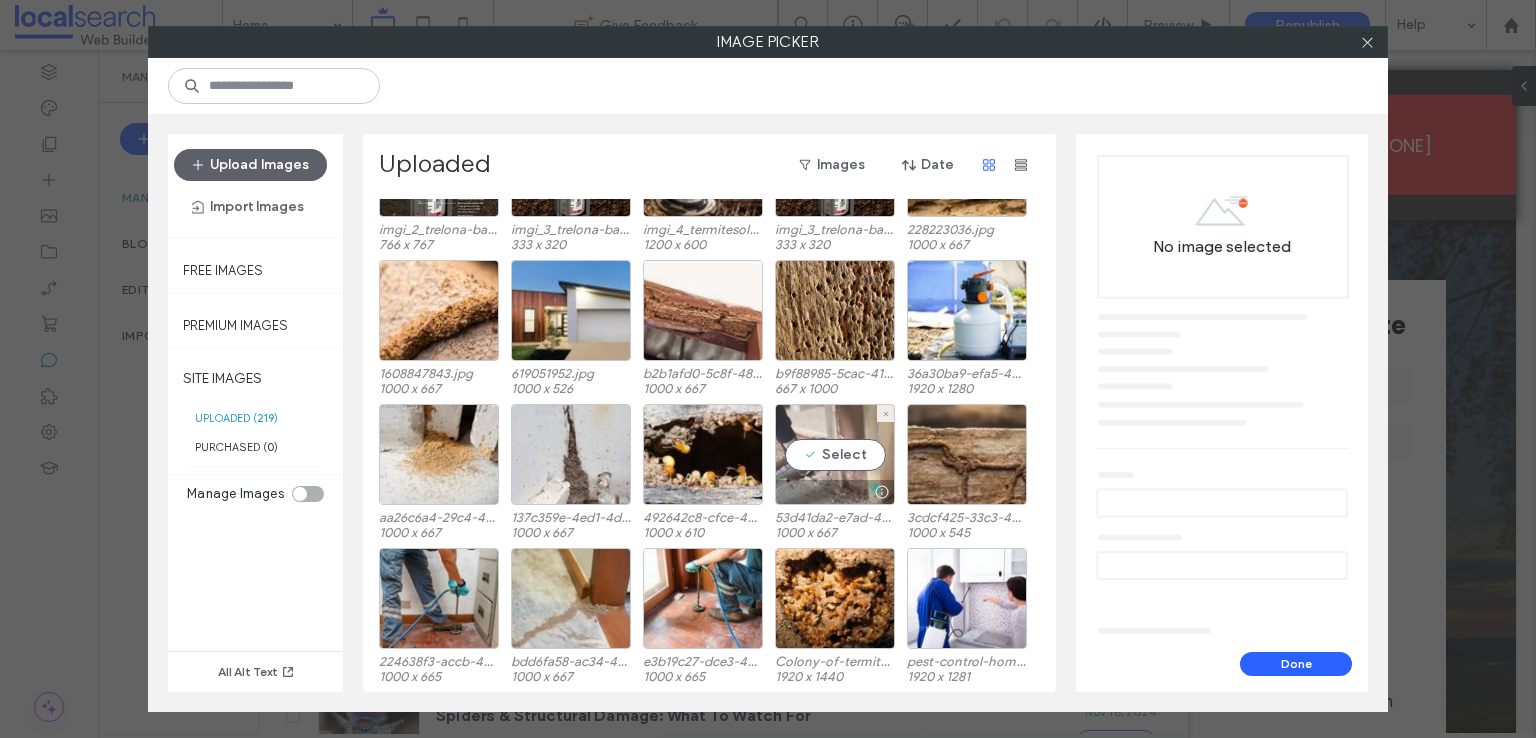 scroll, scrollTop: 0, scrollLeft: 0, axis: both 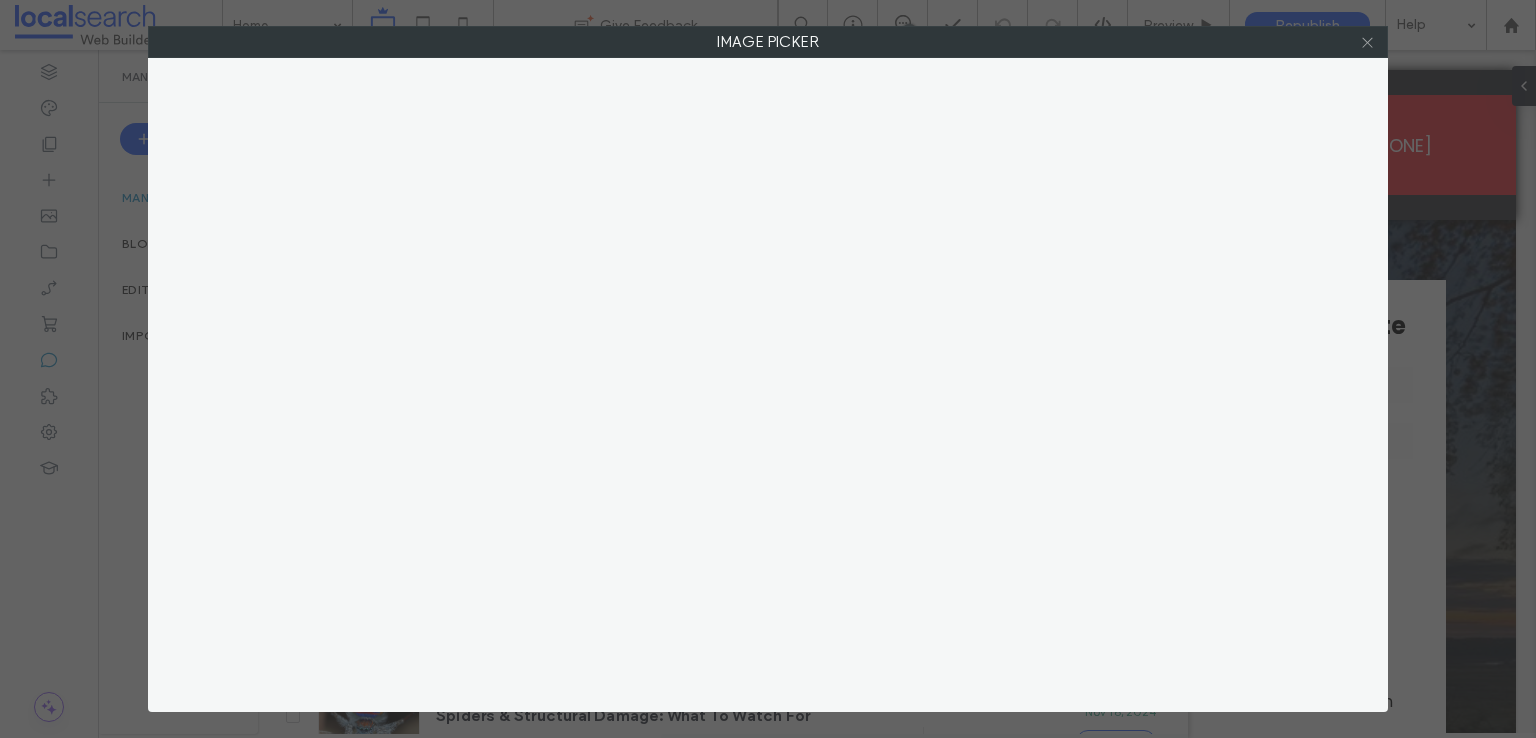 click 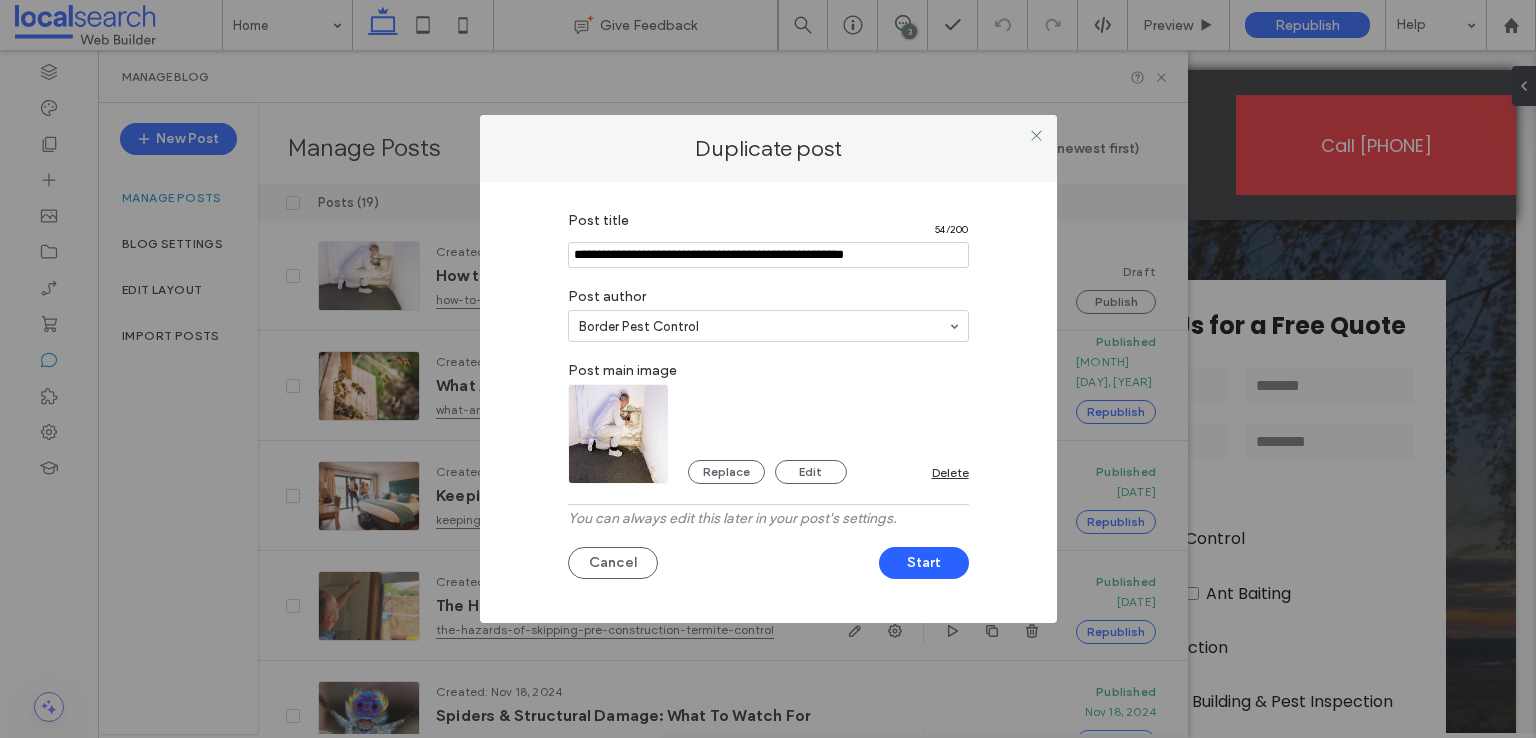 click at bounding box center (619, 434) 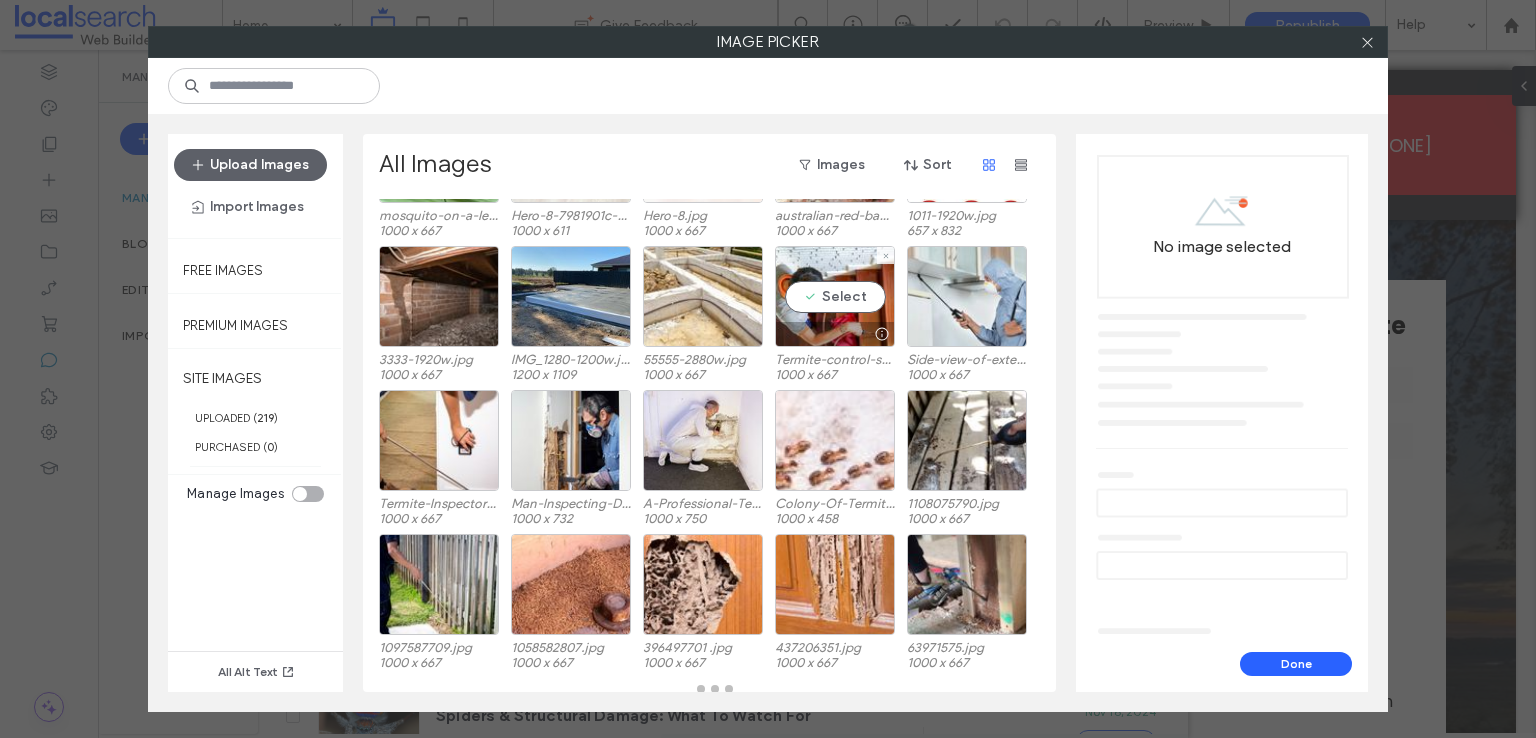 scroll, scrollTop: 0, scrollLeft: 0, axis: both 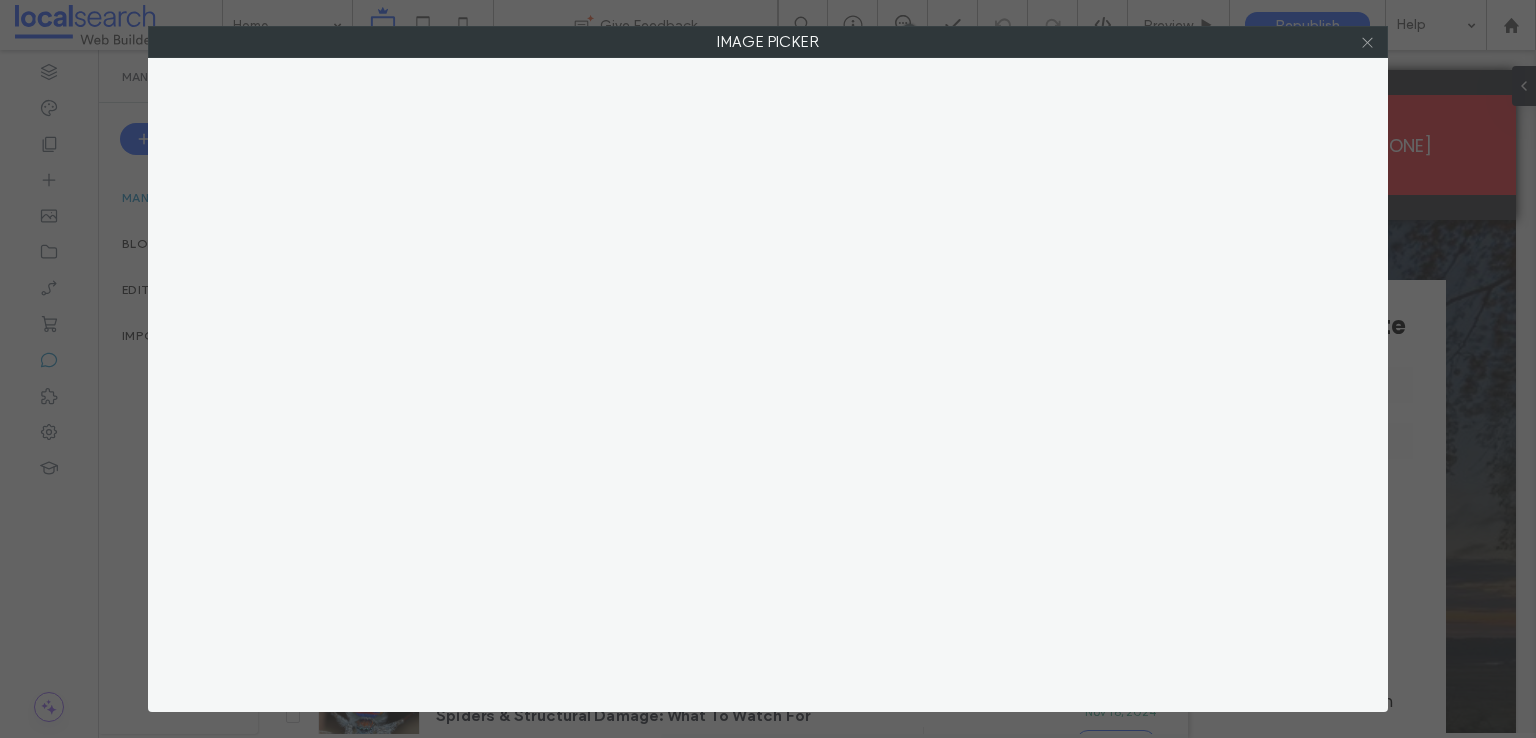click 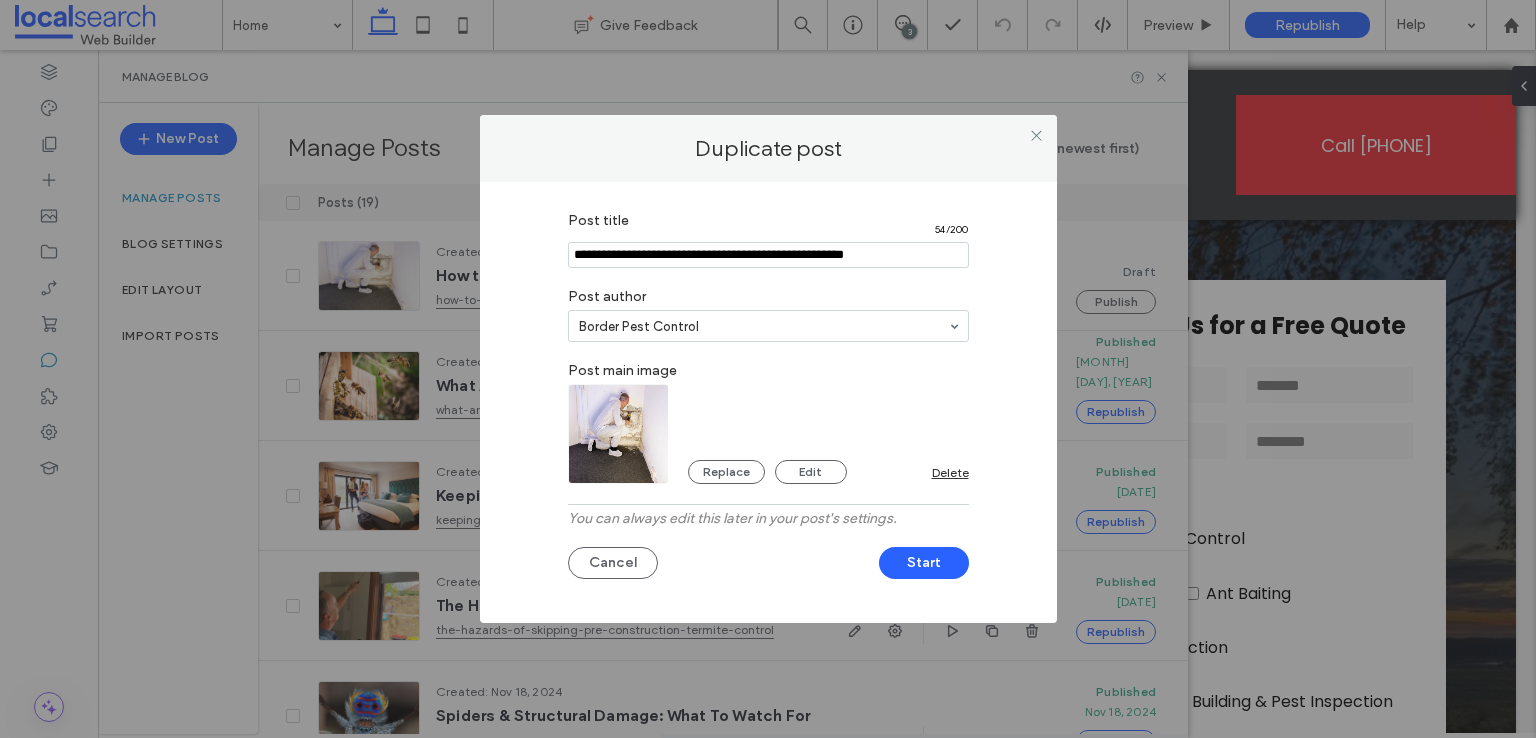 click at bounding box center [619, 434] 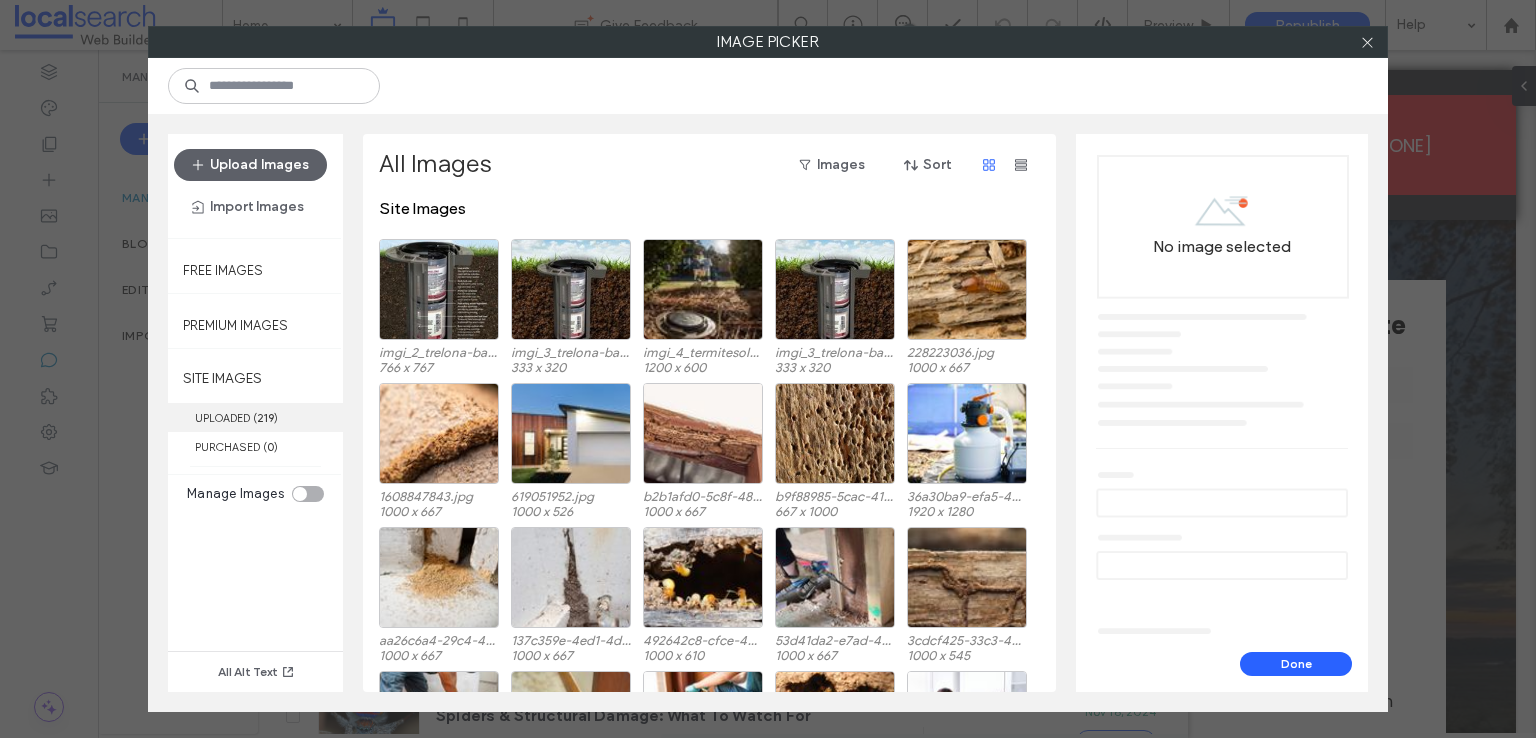 click on "UPLOADED ( 219 )" at bounding box center [255, 417] 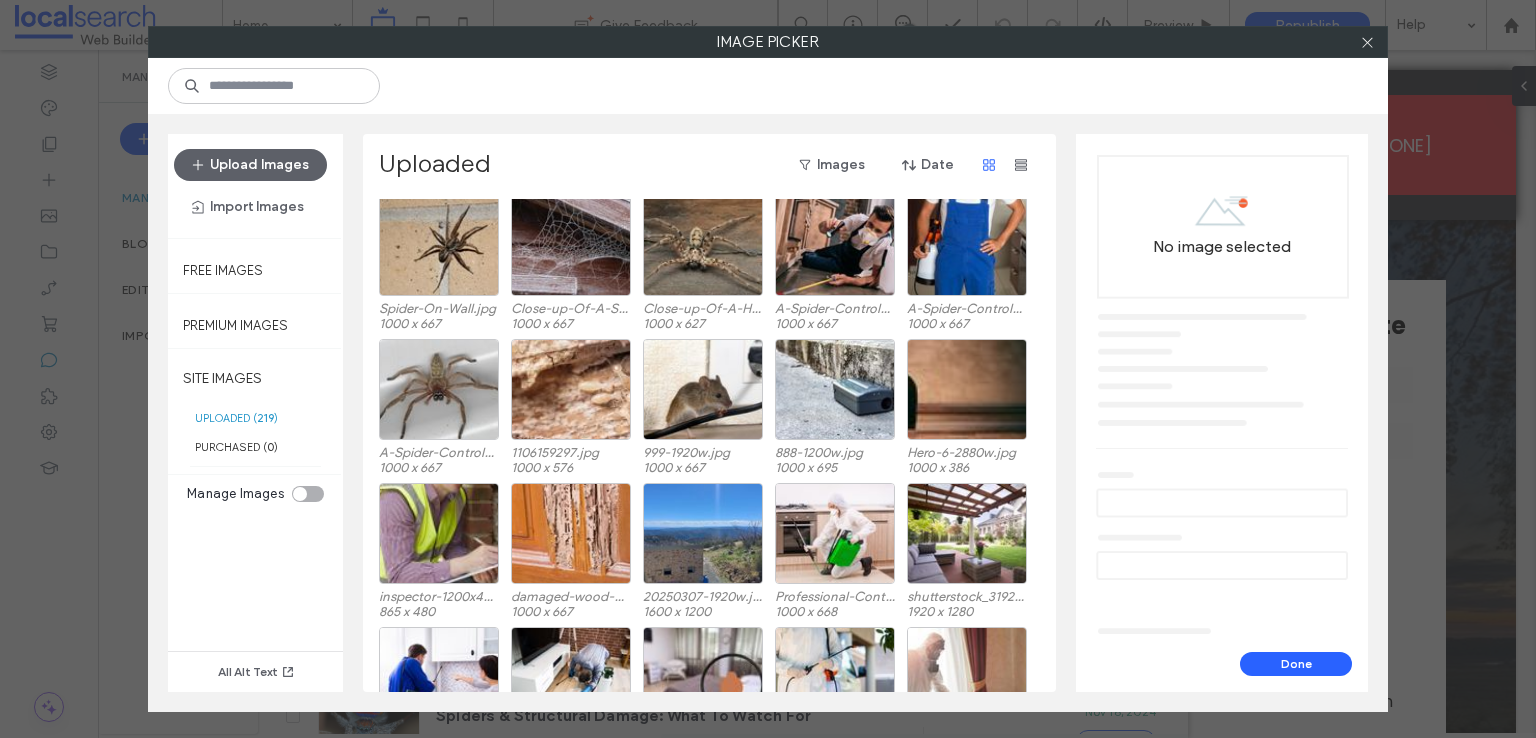 scroll, scrollTop: 2742, scrollLeft: 0, axis: vertical 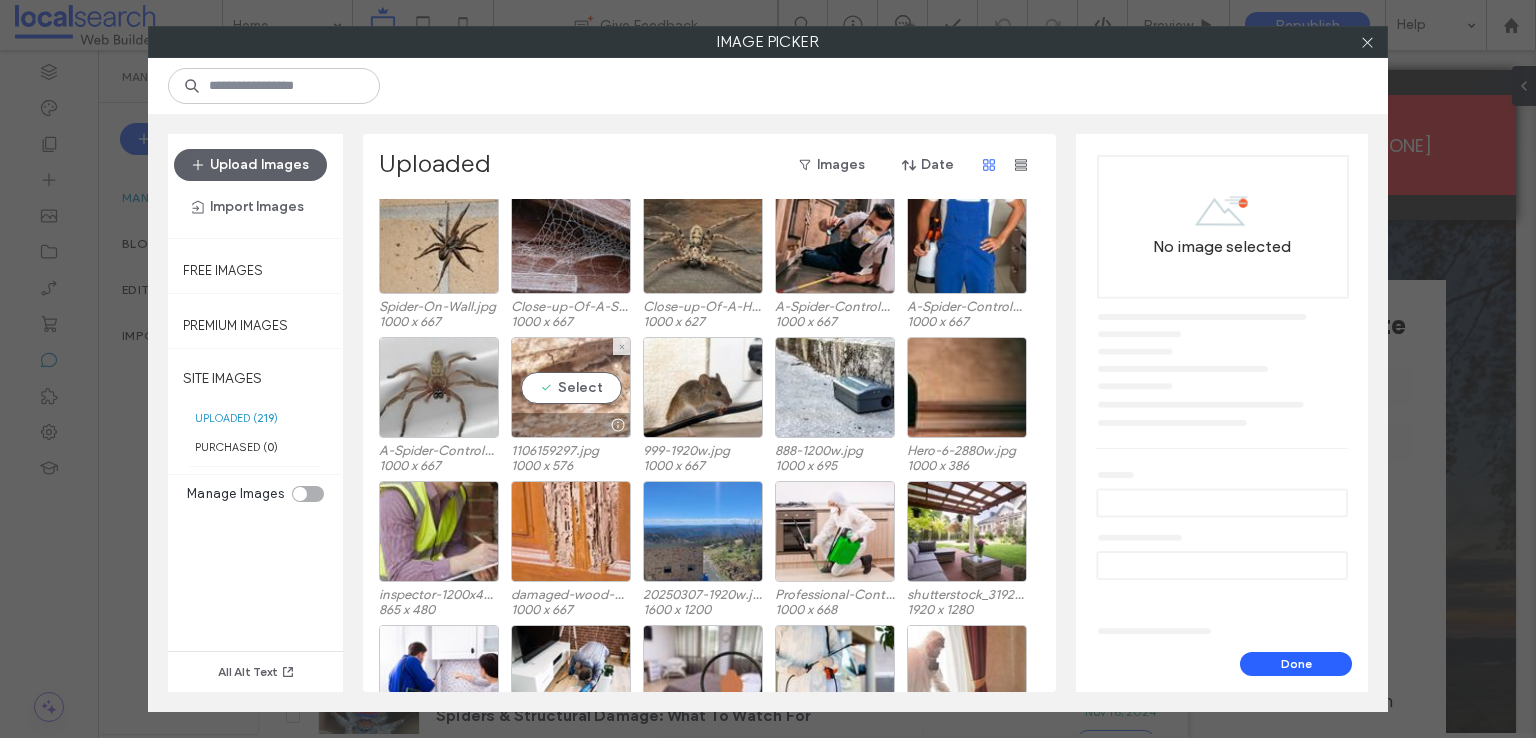 click on "Select" at bounding box center [571, 387] 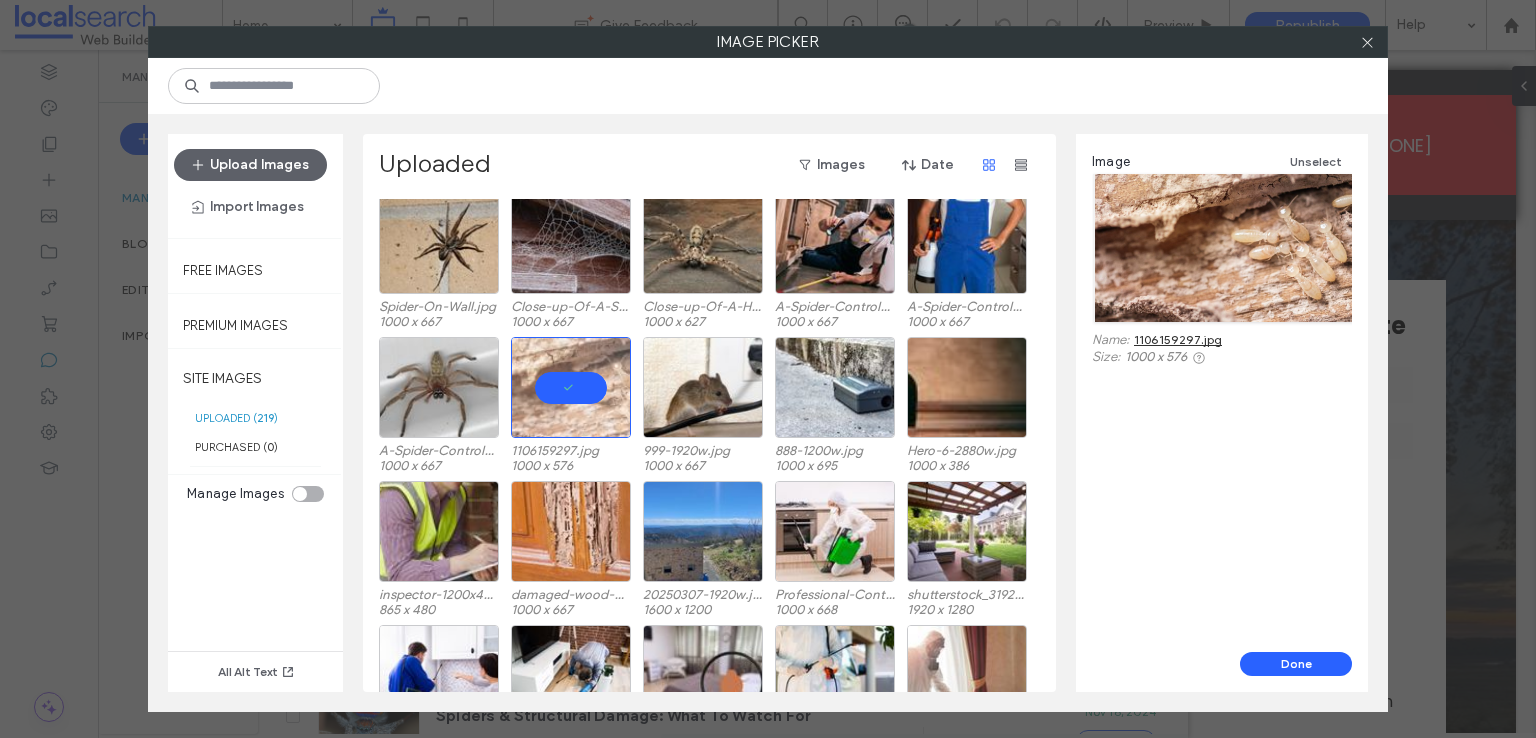 drag, startPoint x: 1174, startPoint y: 342, endPoint x: 1121, endPoint y: 401, distance: 79.30952 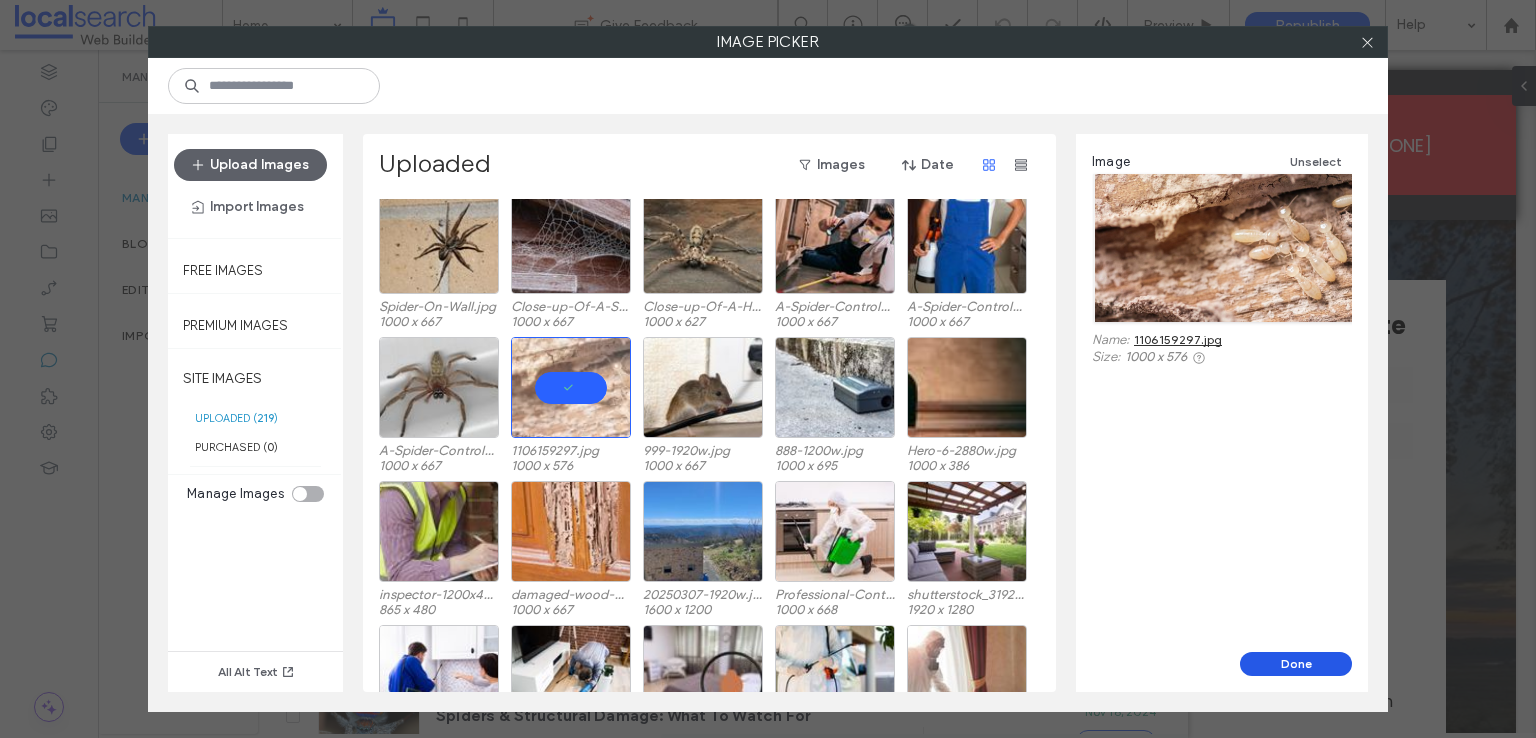 click on "Done" at bounding box center (1296, 664) 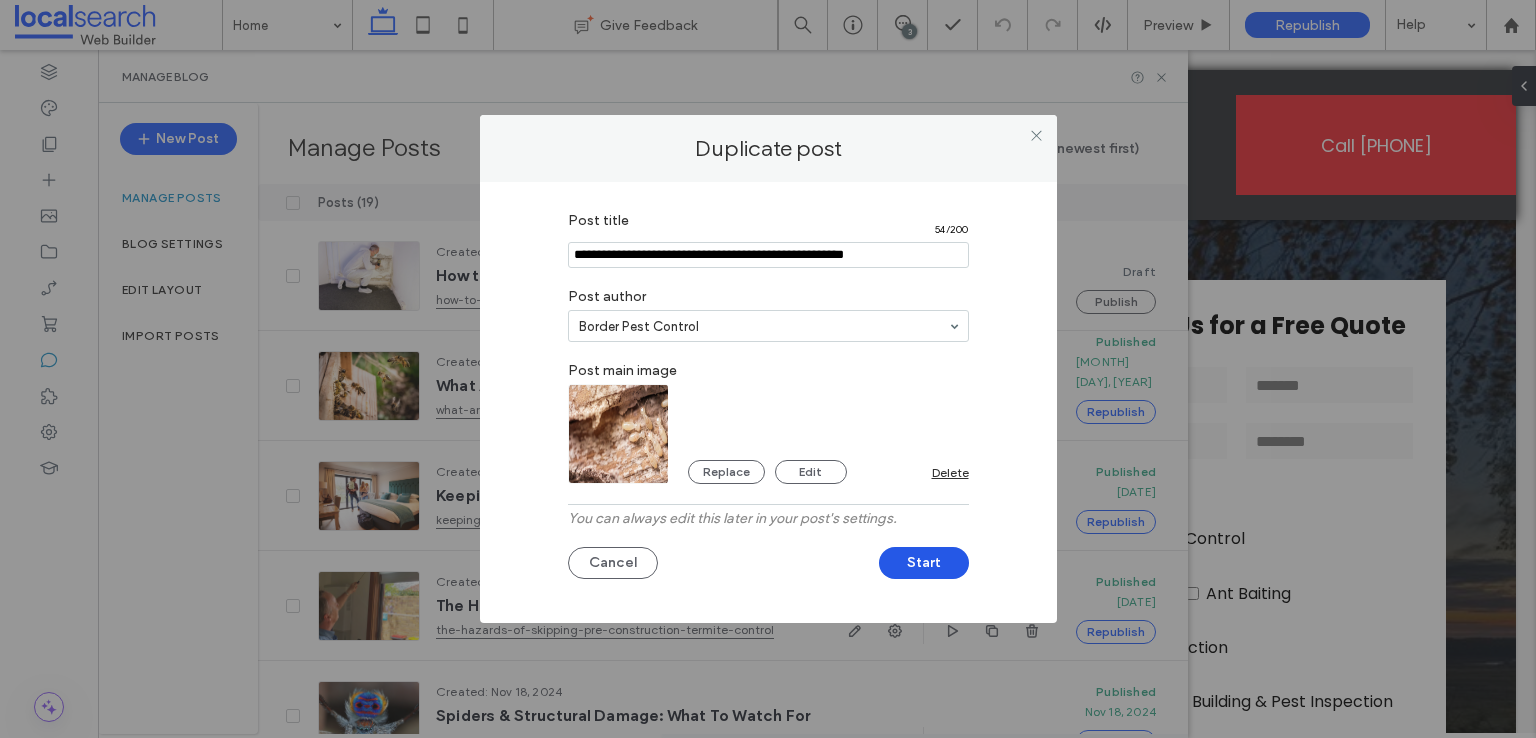 click on "Start" at bounding box center [924, 563] 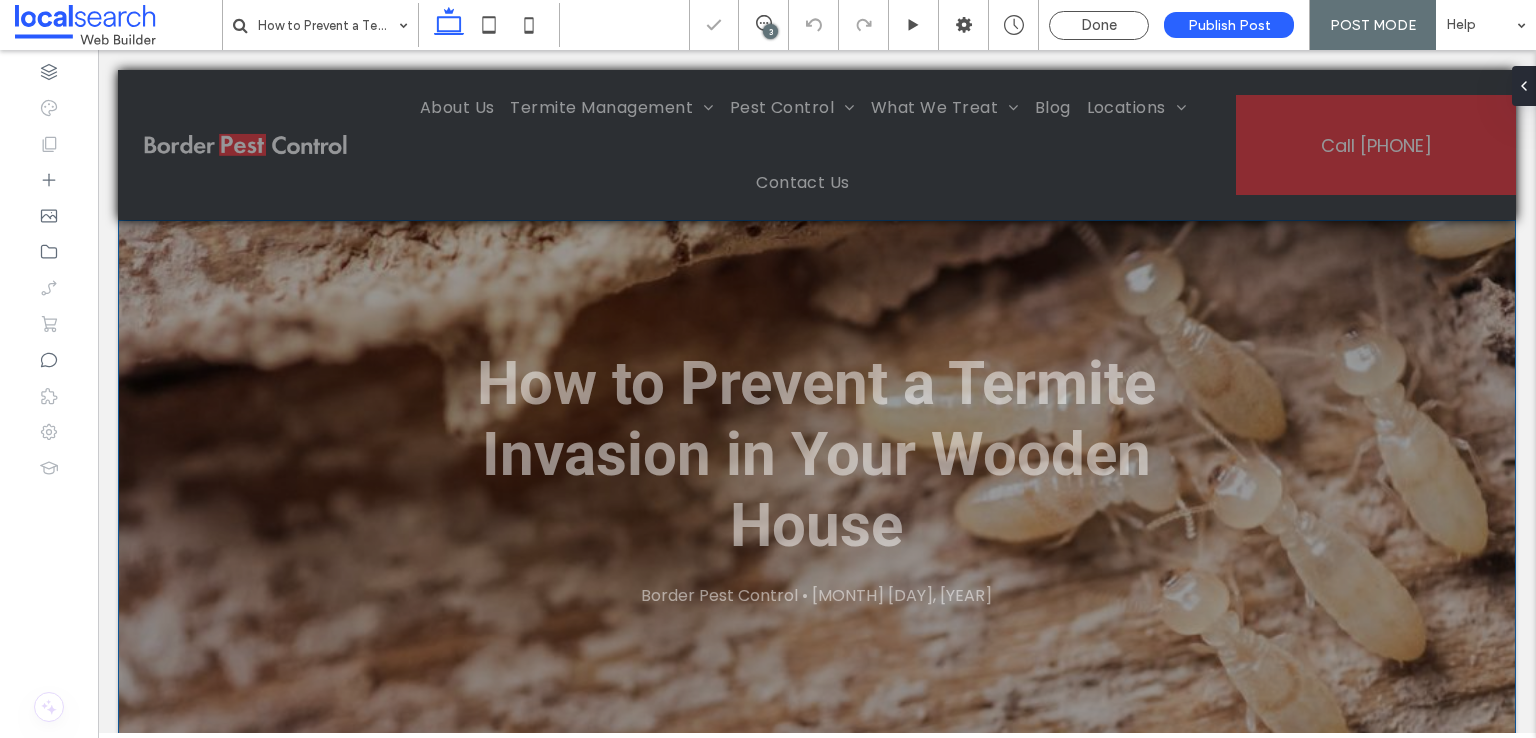 scroll, scrollTop: 0, scrollLeft: 0, axis: both 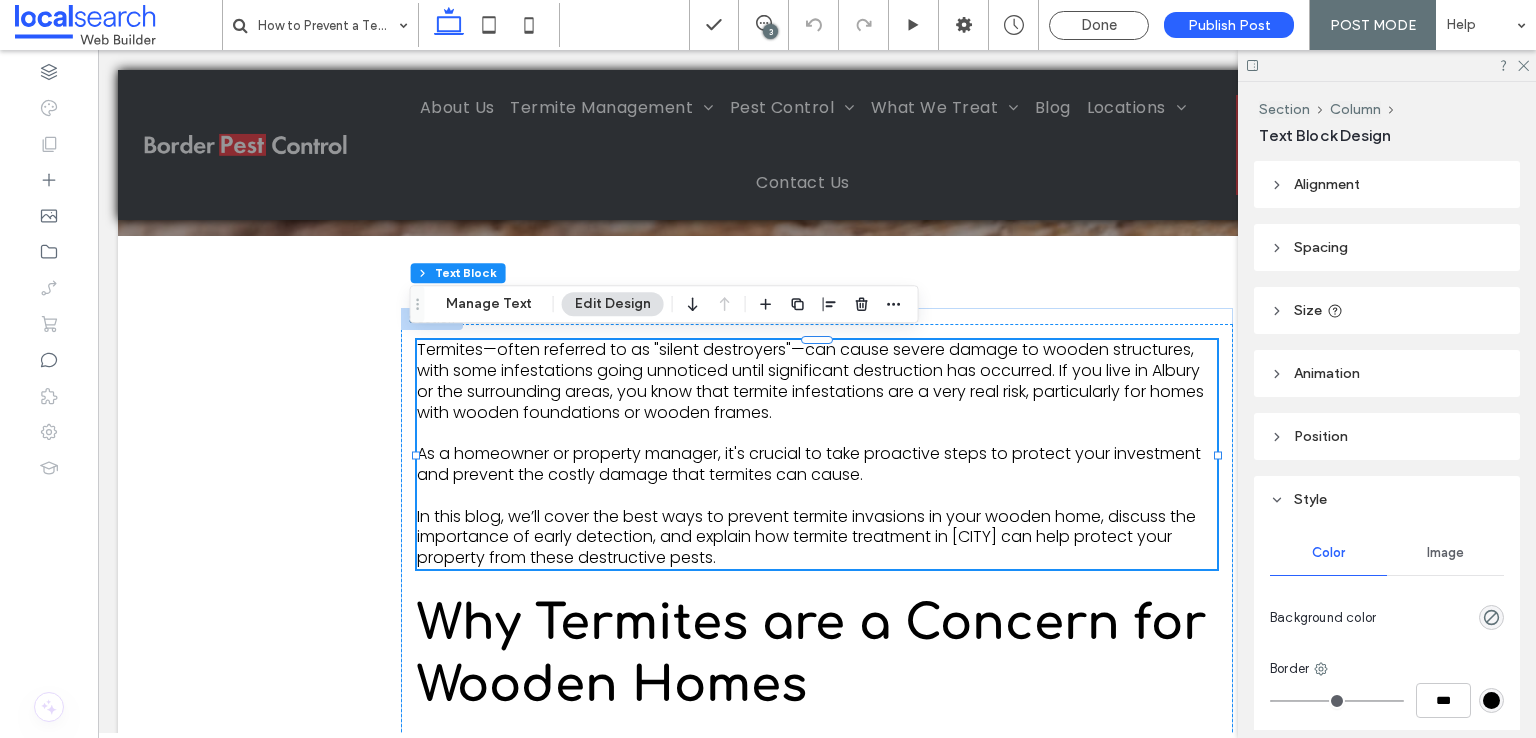 click on "Termites—often referred to as "silent destroyers"—can cause severe damage to wooden structures, with some infestations going unnoticed until significant destruction has occurred. If you live in Albury or the surrounding areas, you know that termite infestations are a very real risk, particularly for homes with wooden foundations or wooden frames." at bounding box center [810, 380] 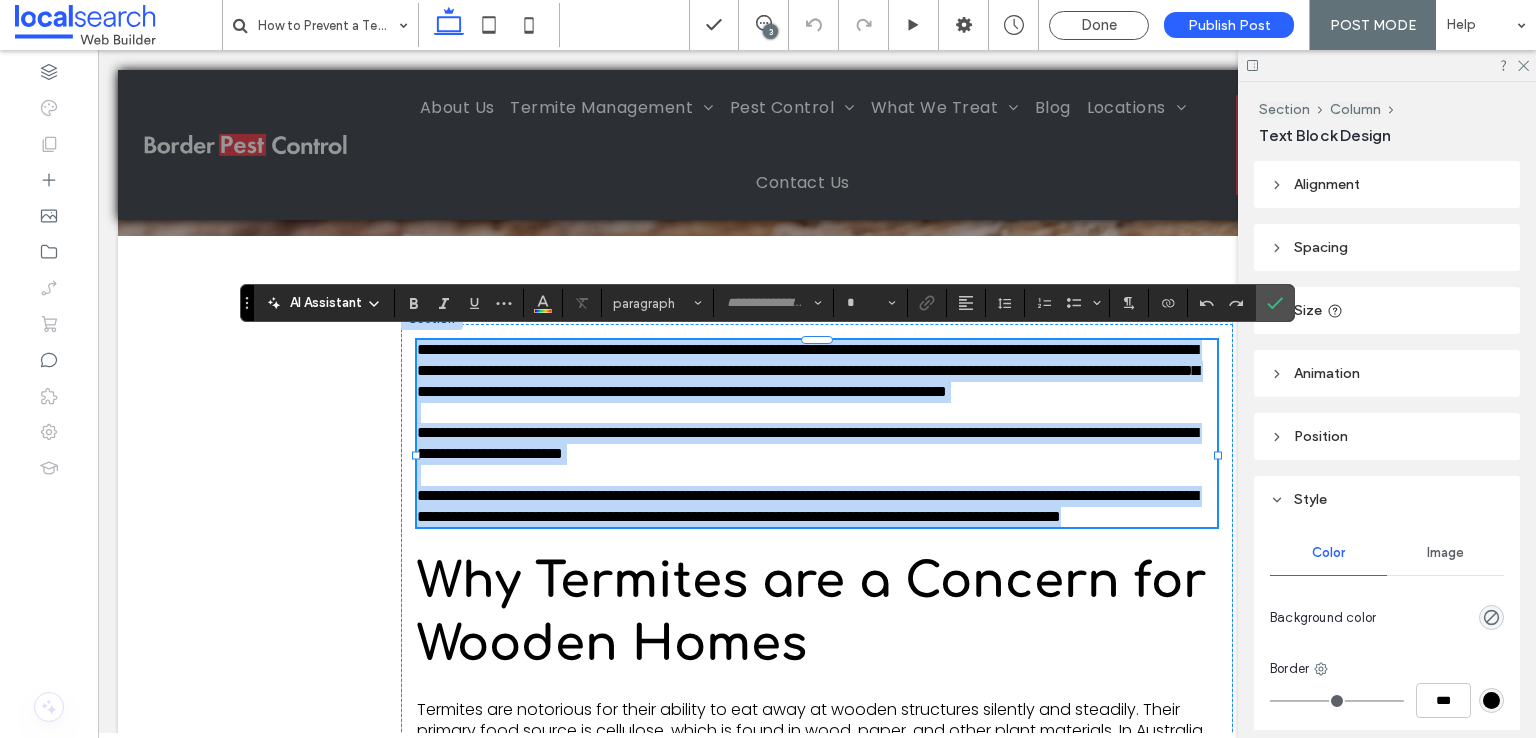 type on "*******" 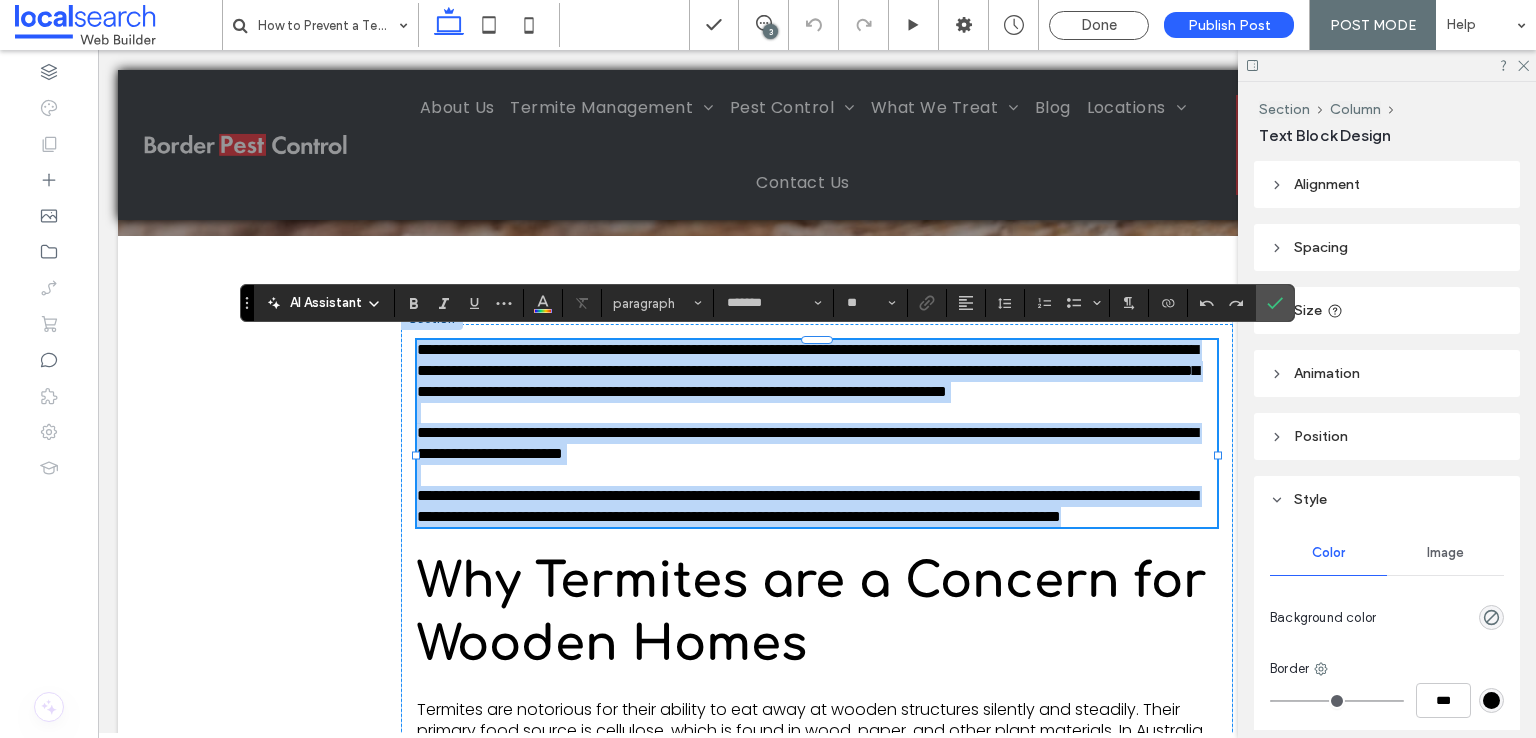 click at bounding box center [817, 475] 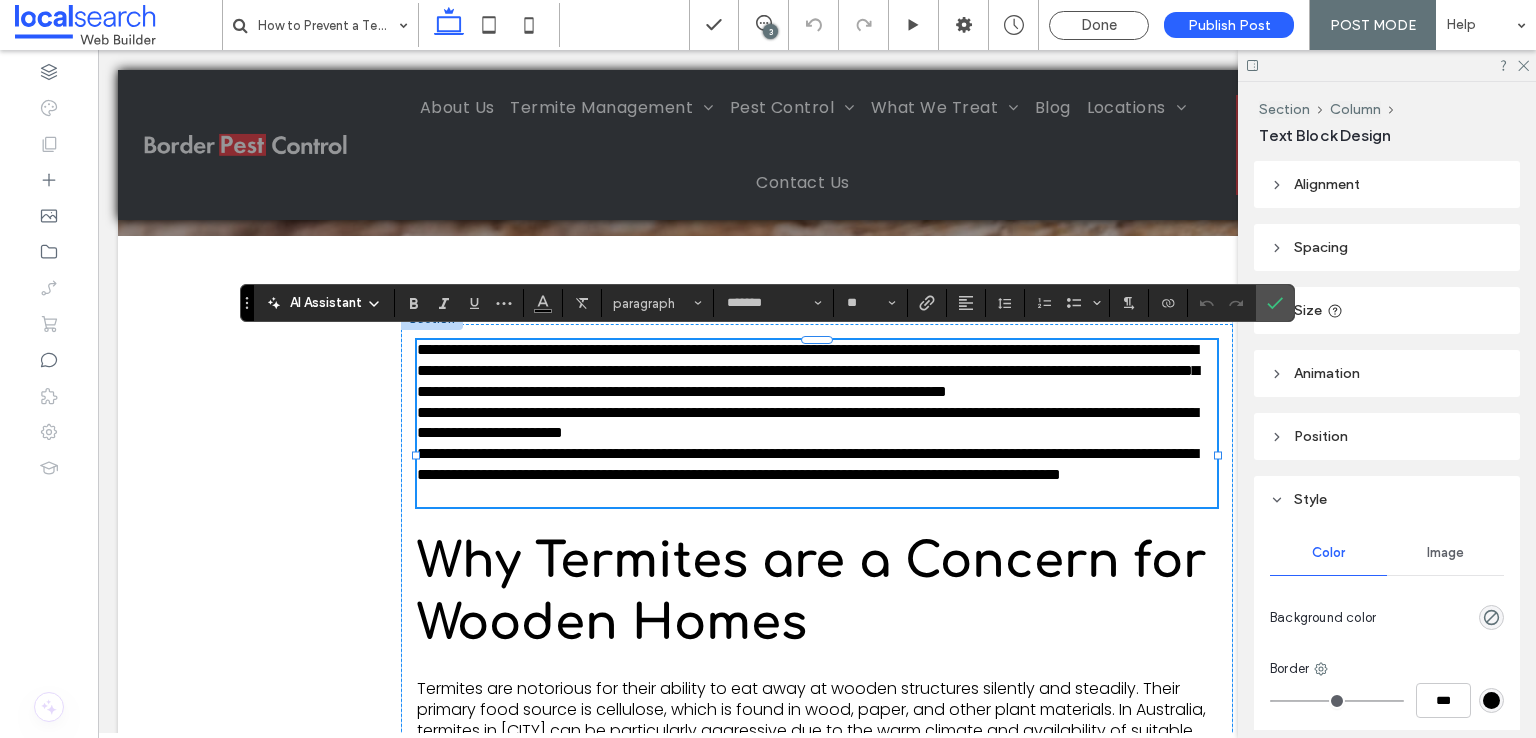 scroll, scrollTop: 0, scrollLeft: 0, axis: both 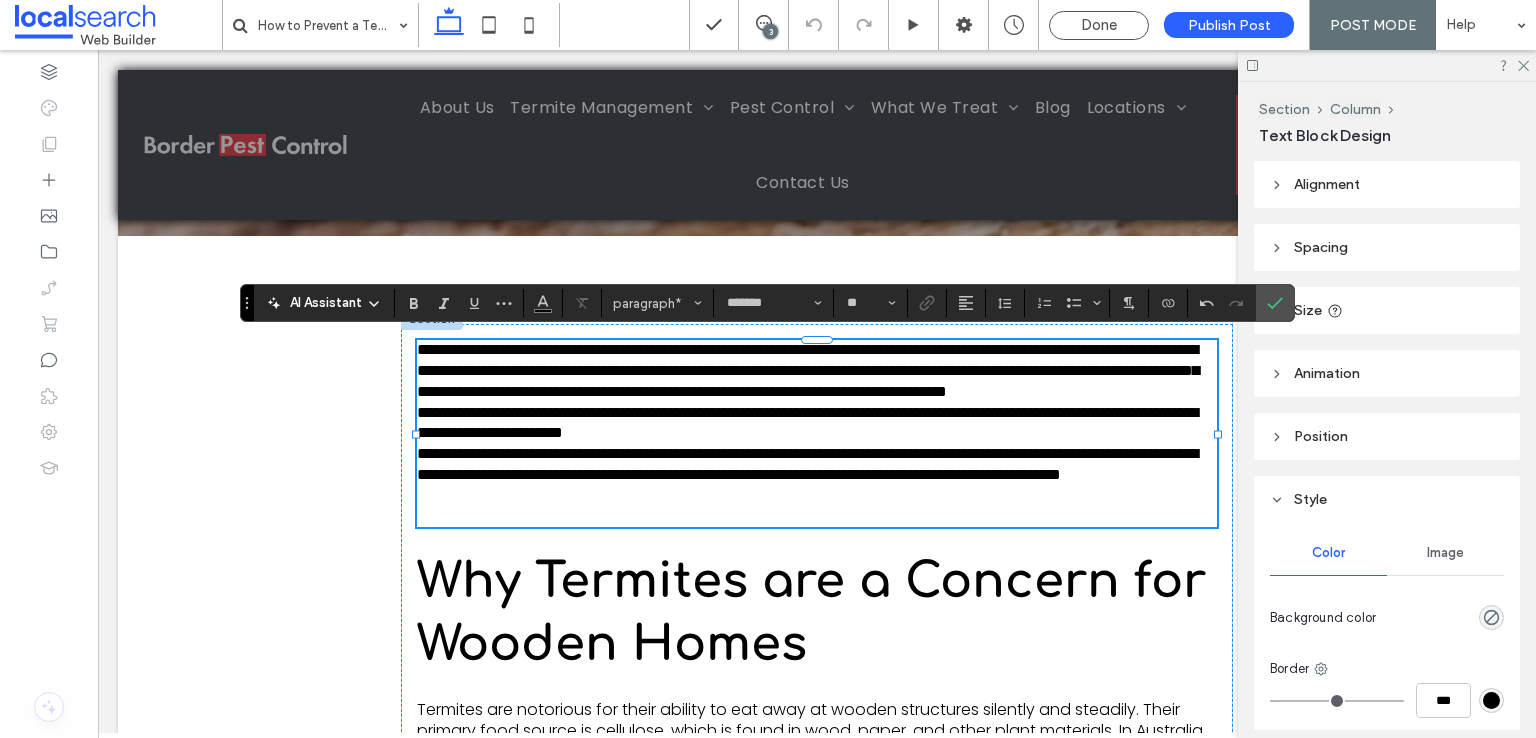 click on "**********" at bounding box center (817, 371) 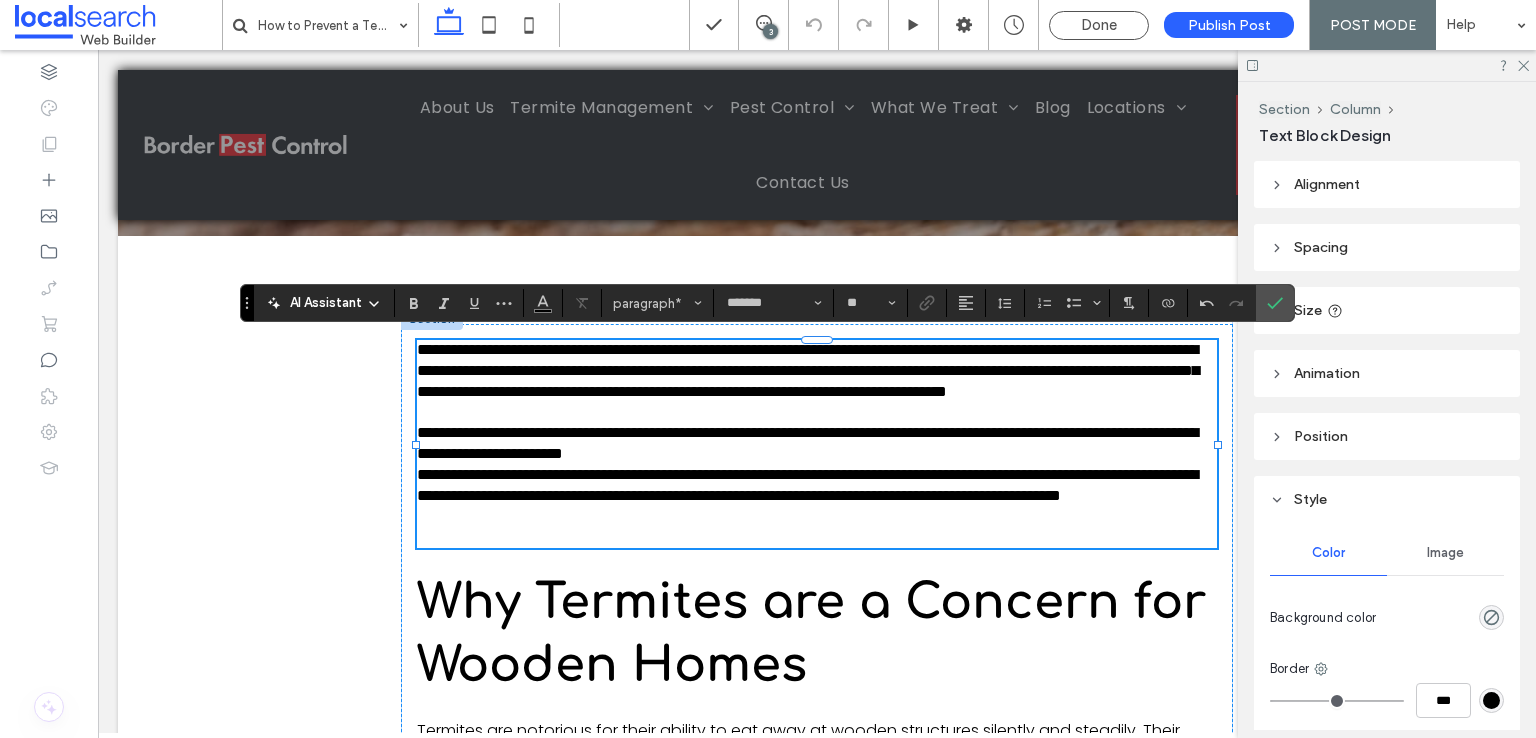click on "**********" at bounding box center [817, 444] 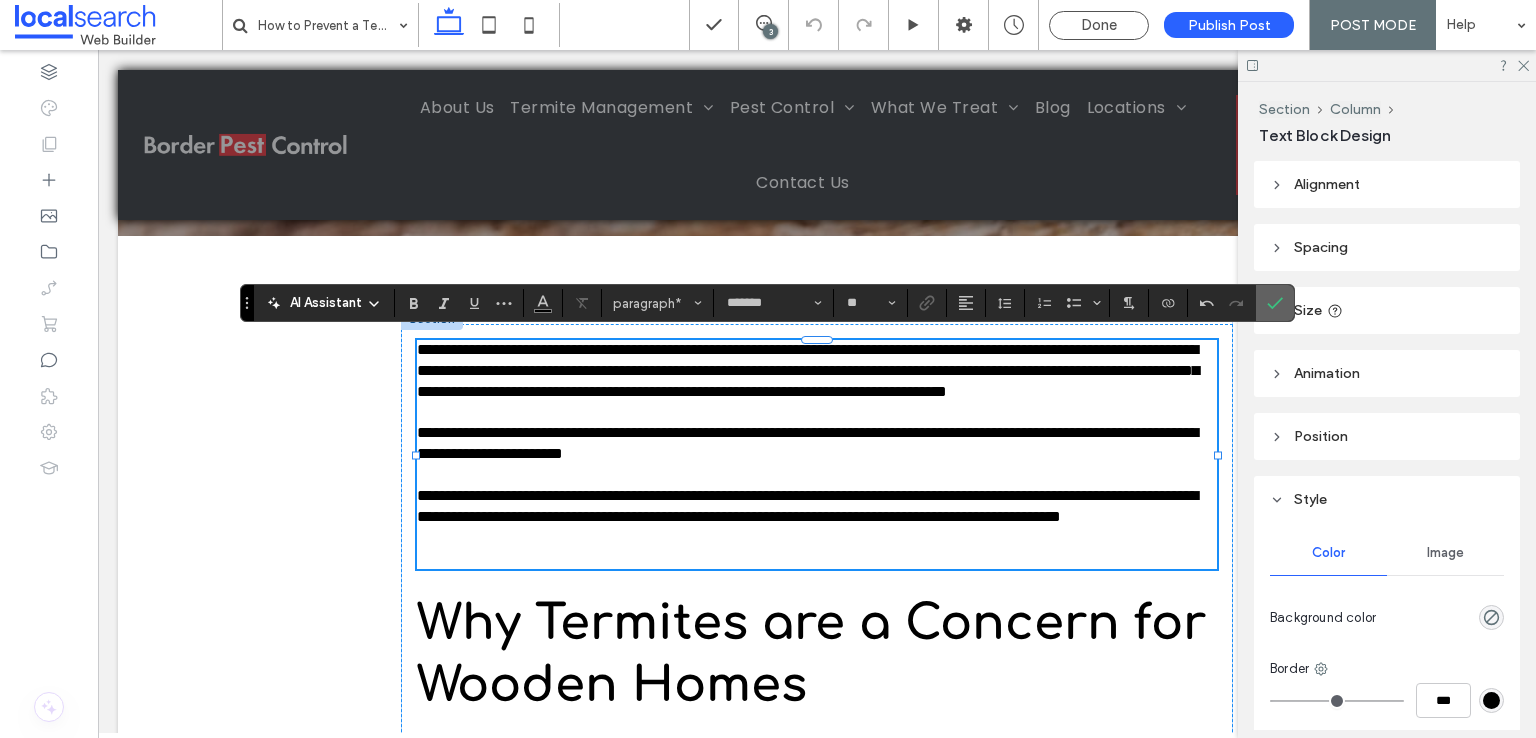 click 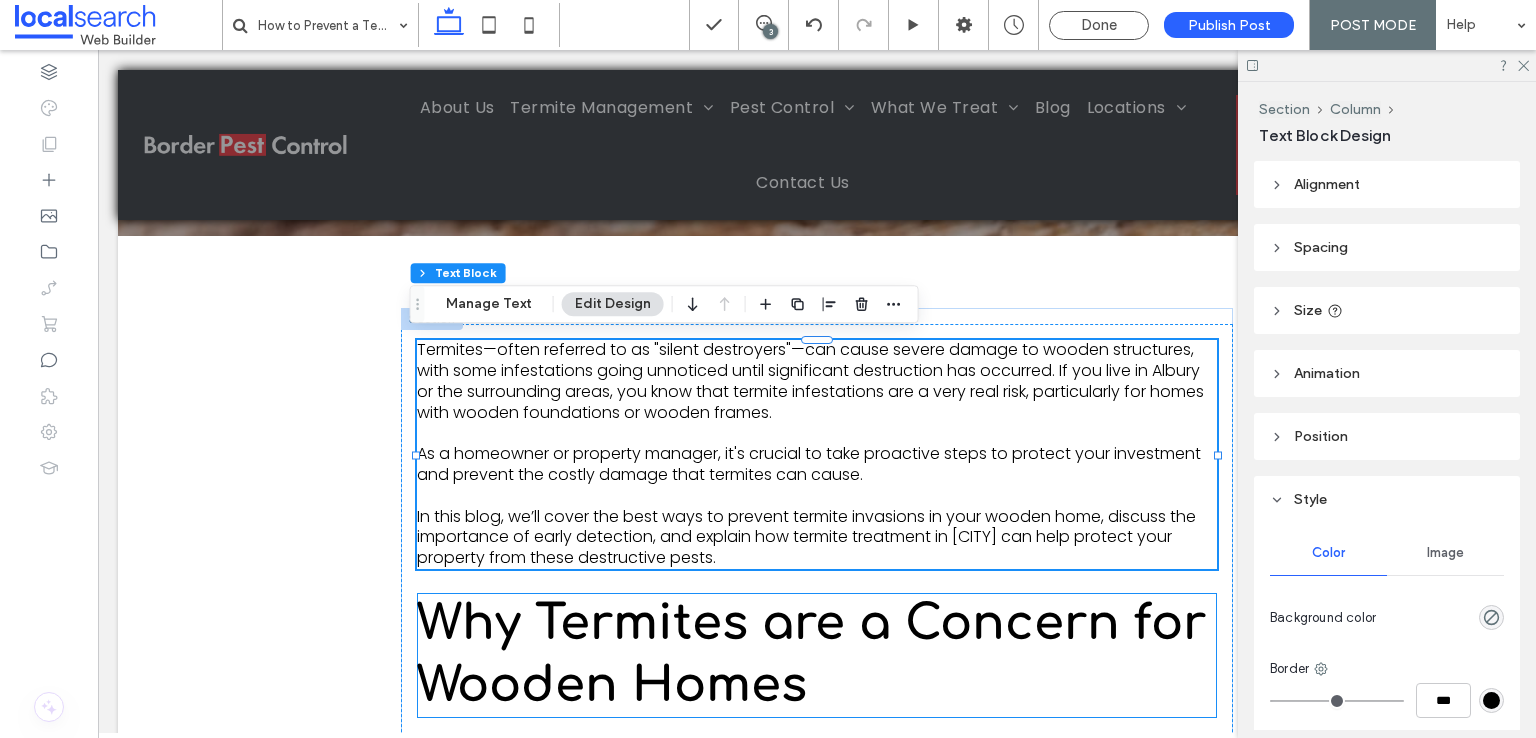 click on "Why Termites are a Concern for Wooden Homes" at bounding box center [811, 654] 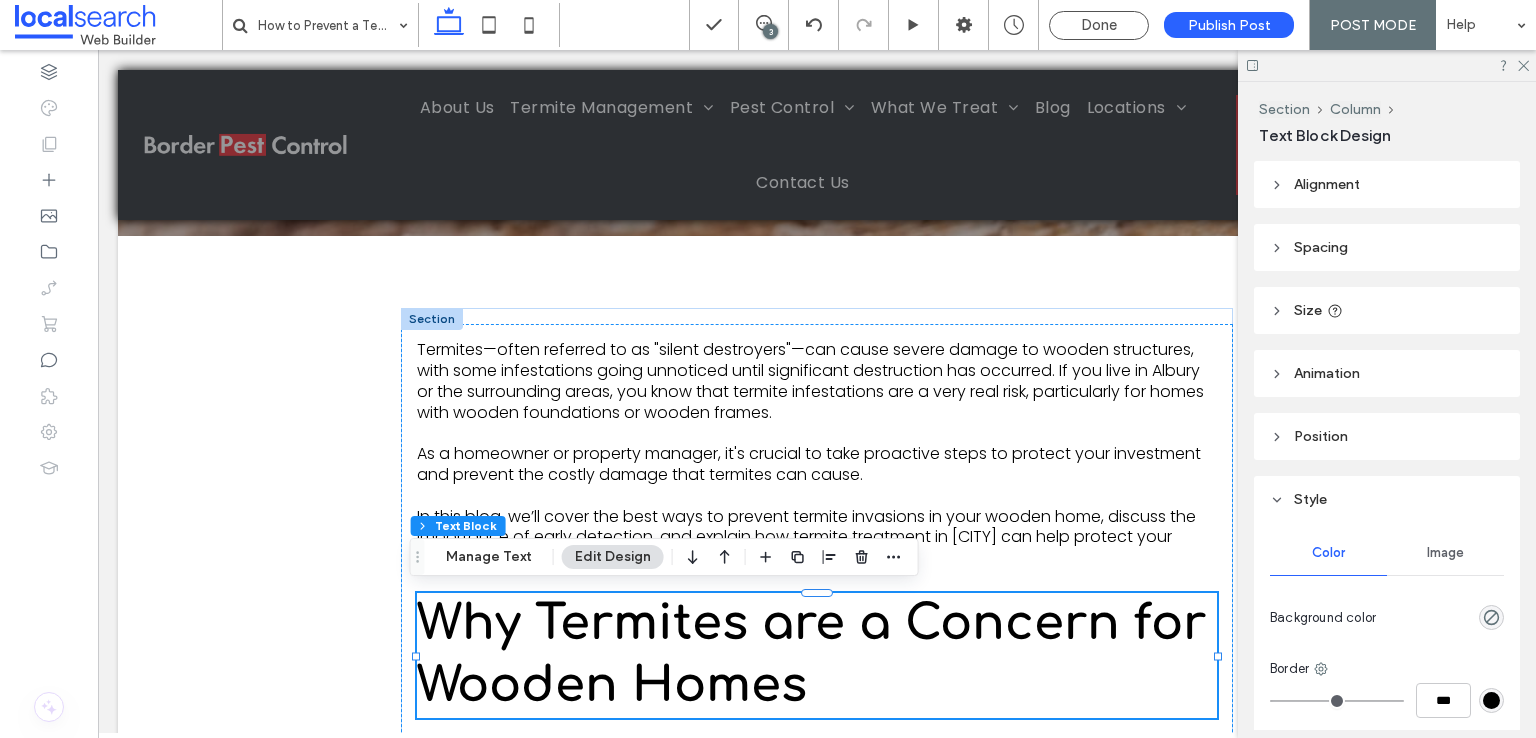 click on "Why Termites are a Concern for Wooden Homes" at bounding box center (811, 654) 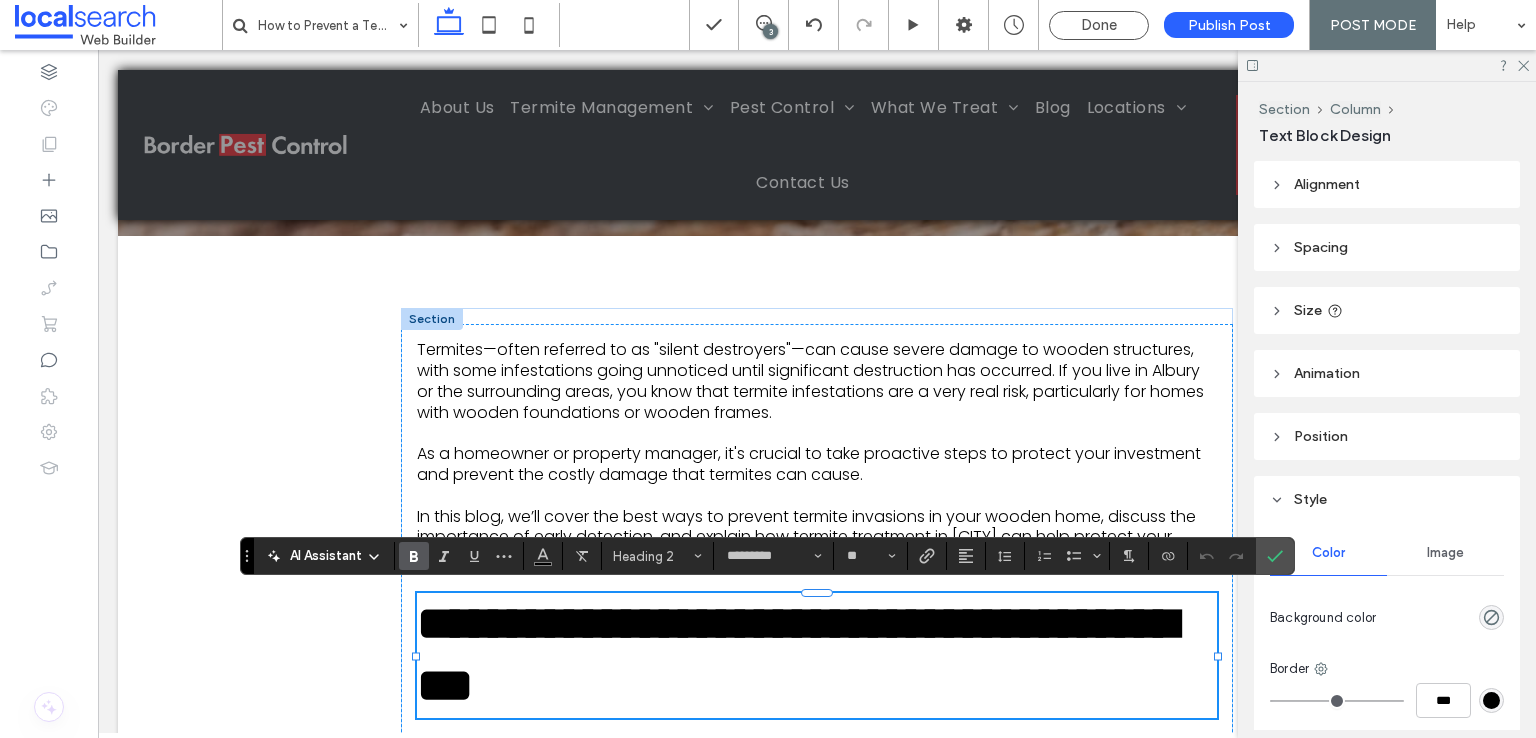 scroll, scrollTop: 0, scrollLeft: 0, axis: both 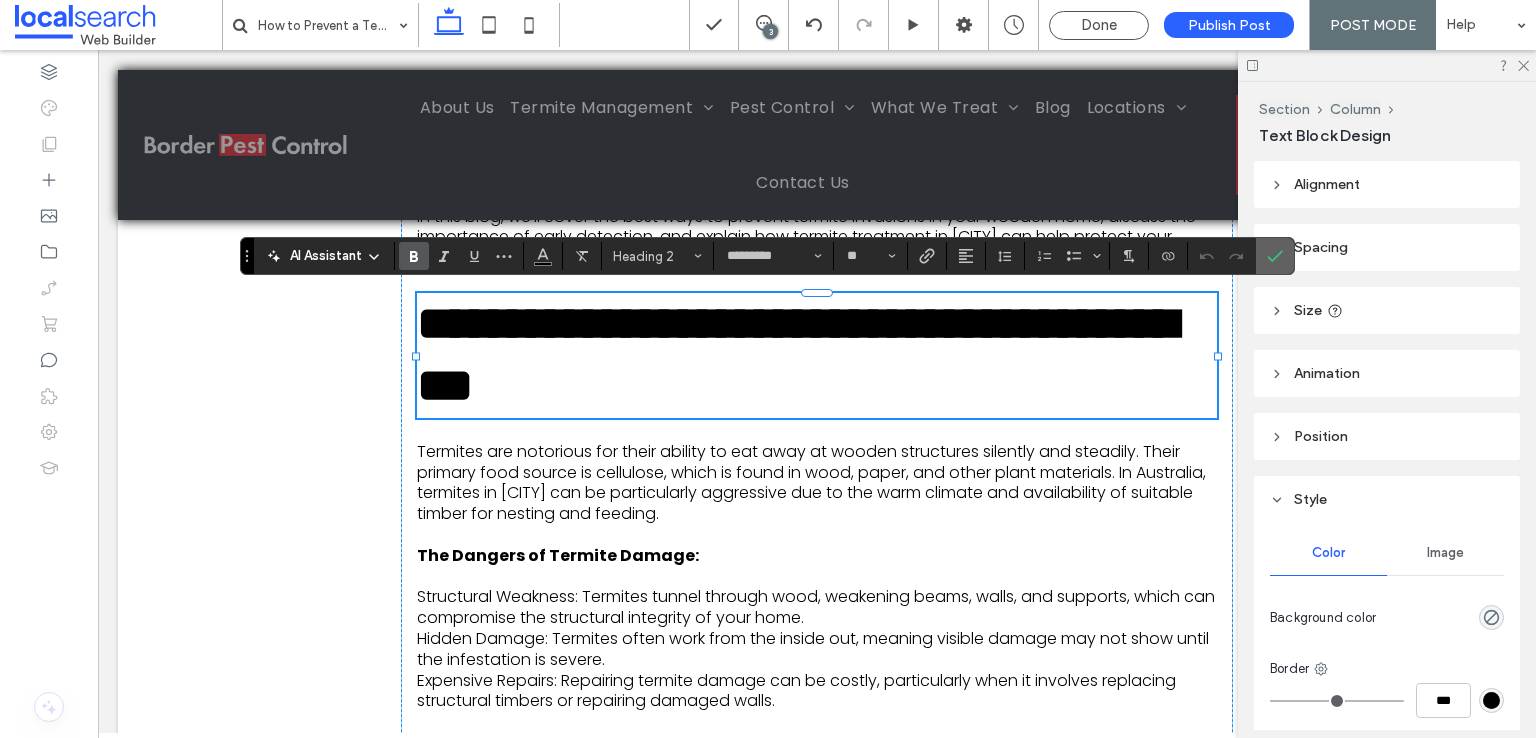 click at bounding box center (1275, 256) 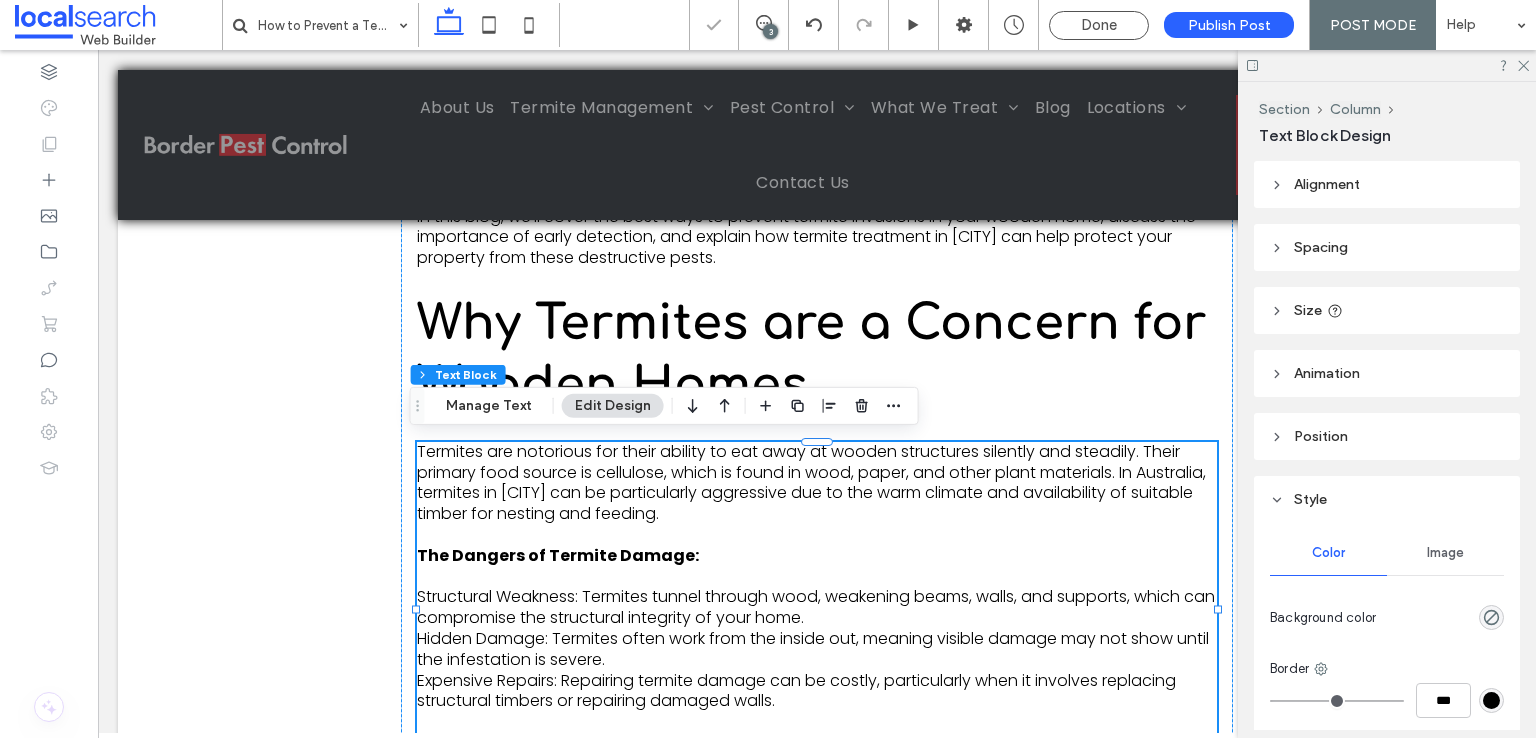 click on "Termites are notorious for their ability to eat away at wooden structures silently and steadily. Their primary food source is cellulose, which is found in wood, paper, and other plant materials. In Australia, termites in [CITY] can be particularly aggressive due to the warm climate and availability of suitable timber for nesting and feeding." at bounding box center (811, 482) 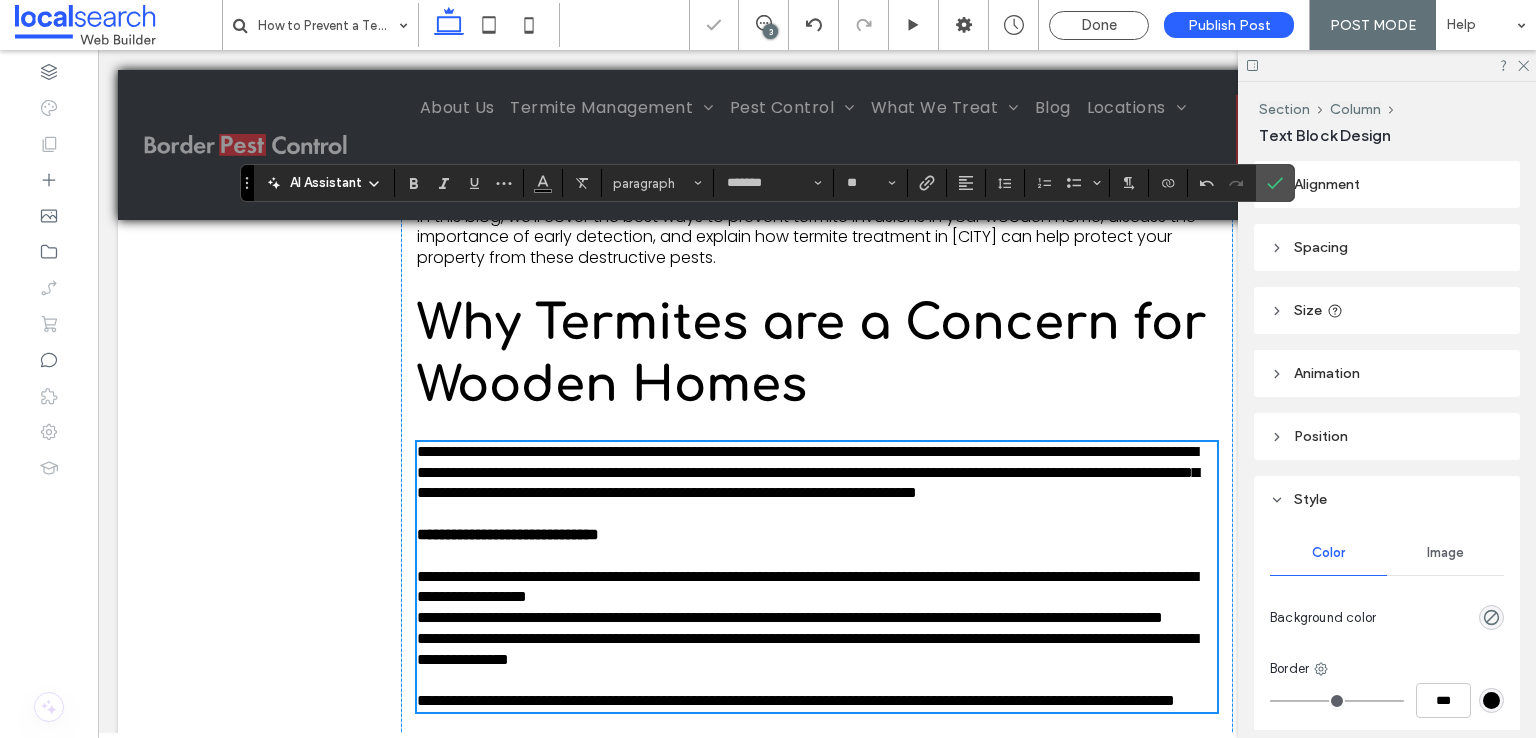 scroll, scrollTop: 1021, scrollLeft: 0, axis: vertical 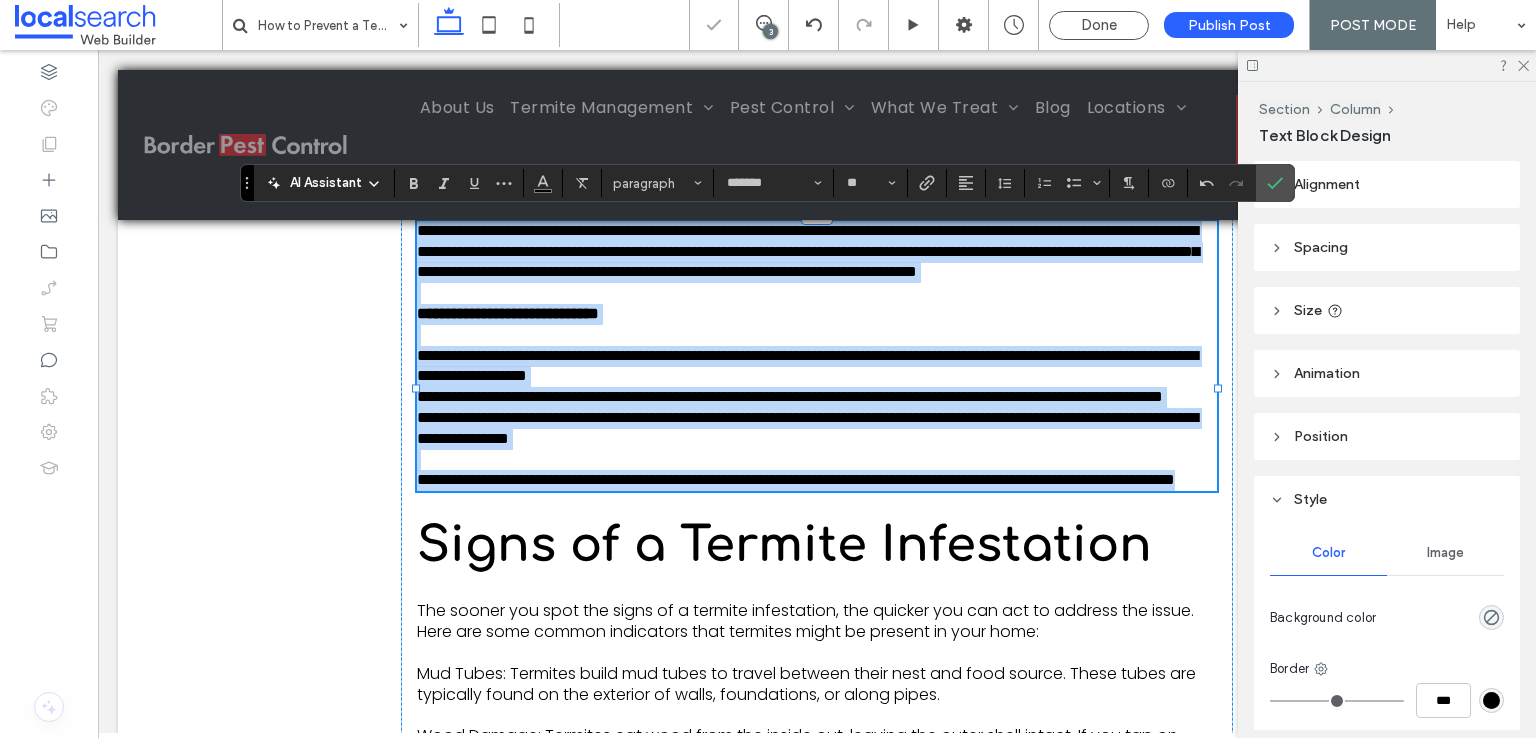 click on "**********" at bounding box center [807, 428] 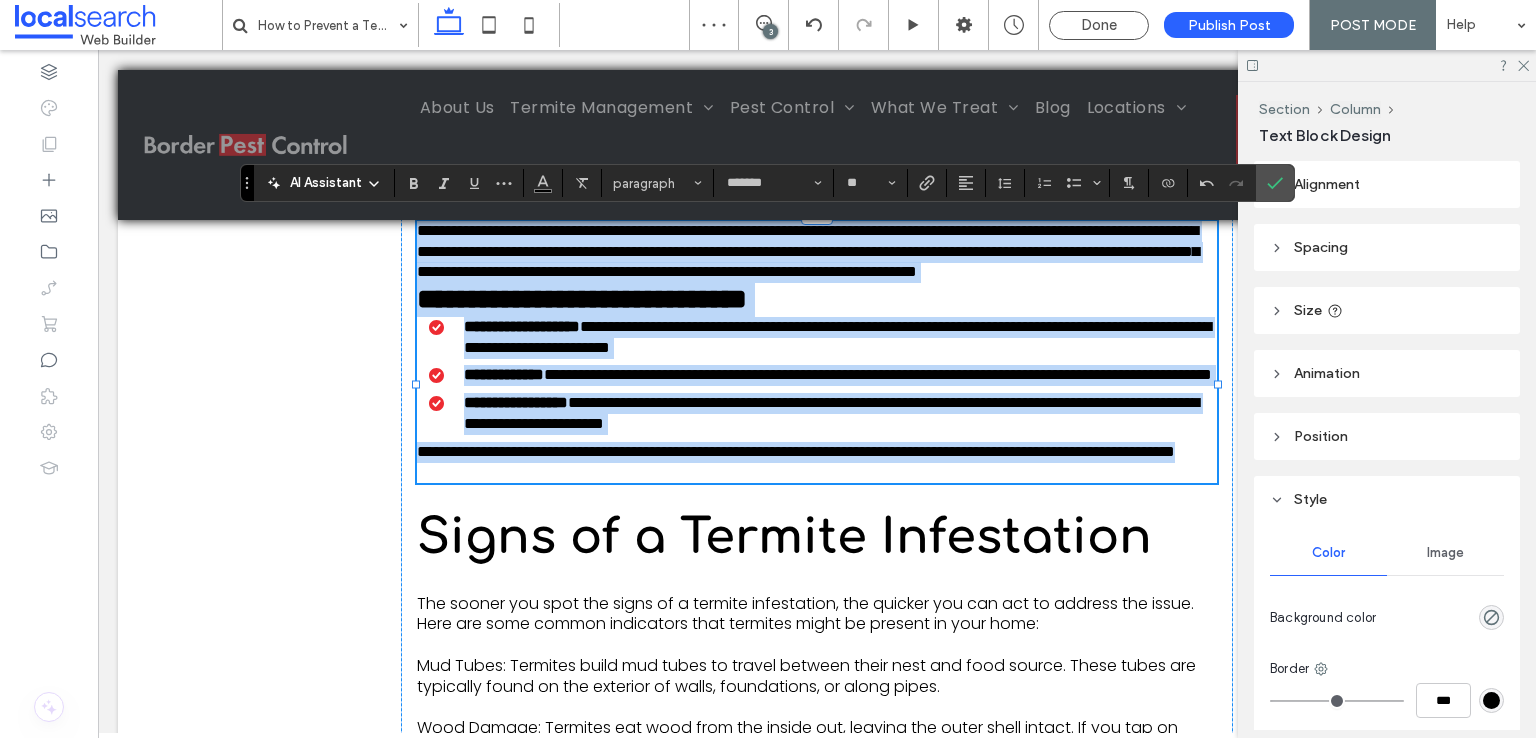 scroll, scrollTop: 0, scrollLeft: 0, axis: both 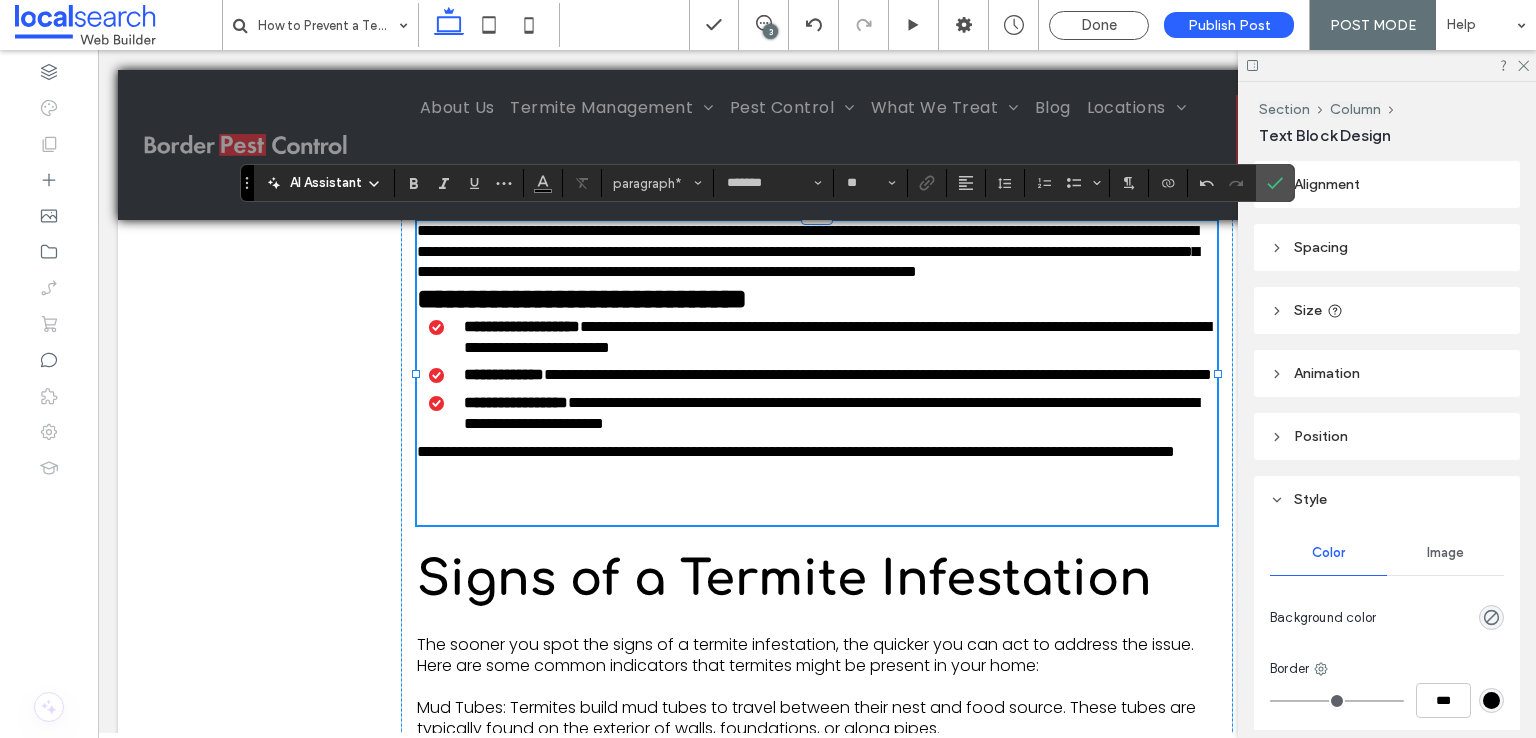 type on "*********" 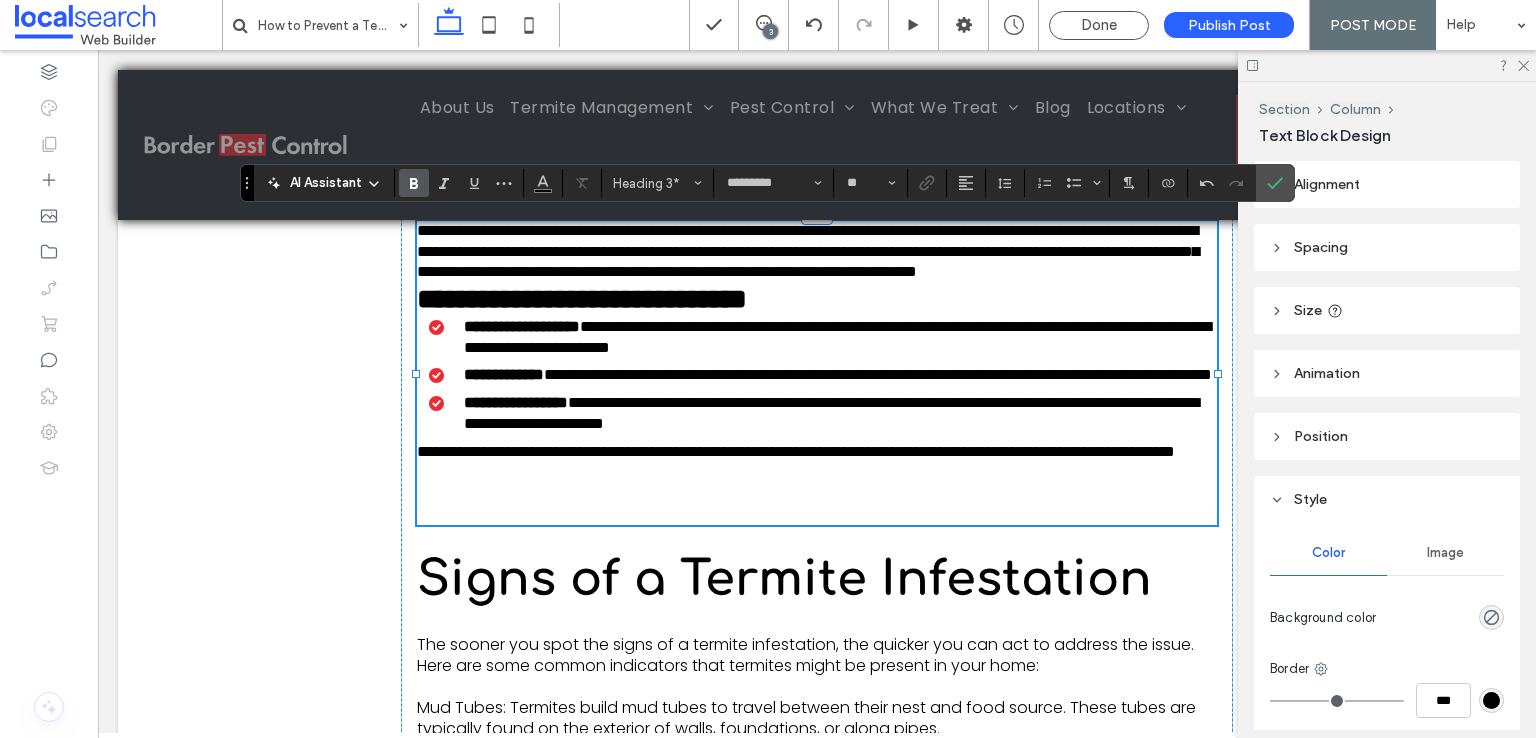 click on "**********" at bounding box center [817, 300] 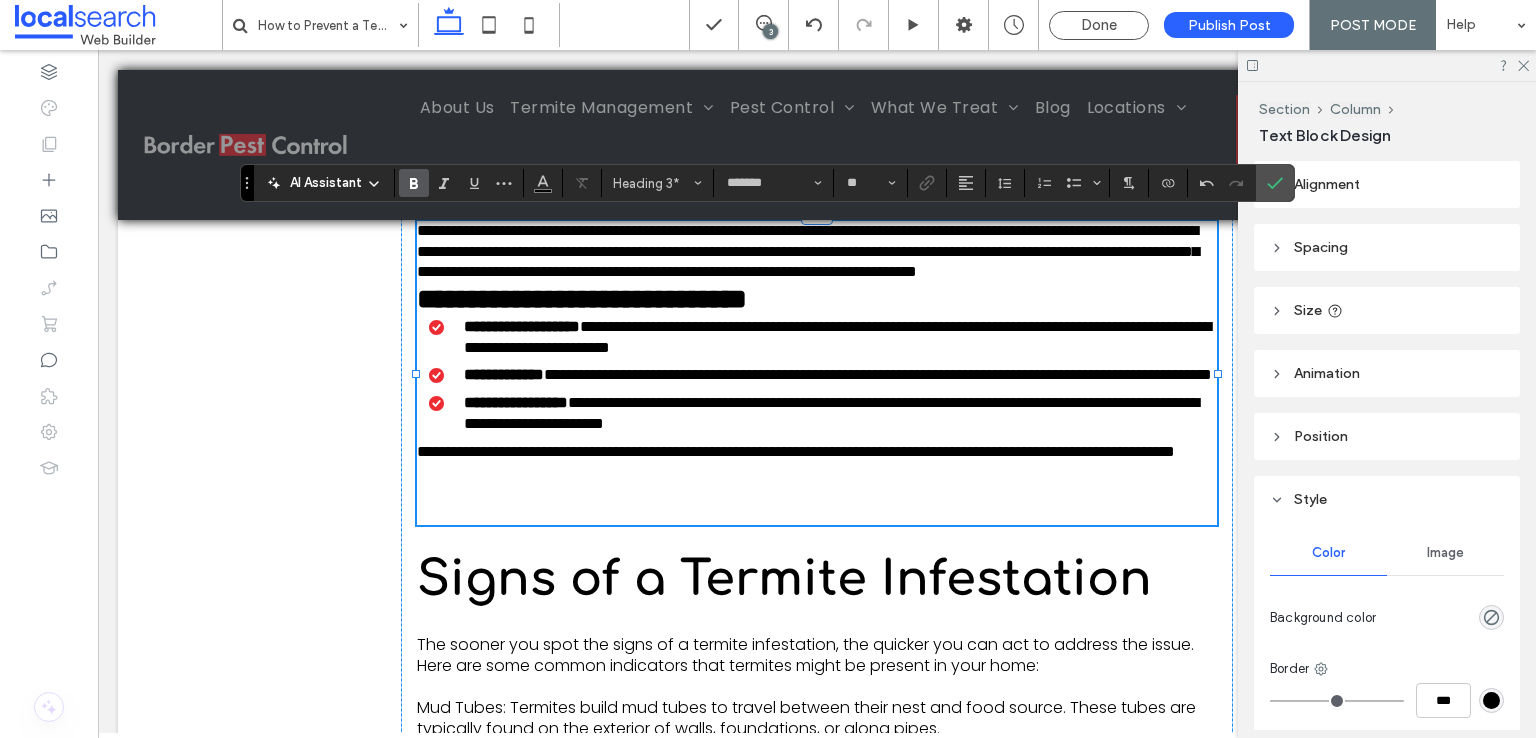 click on "**********" at bounding box center (522, 326) 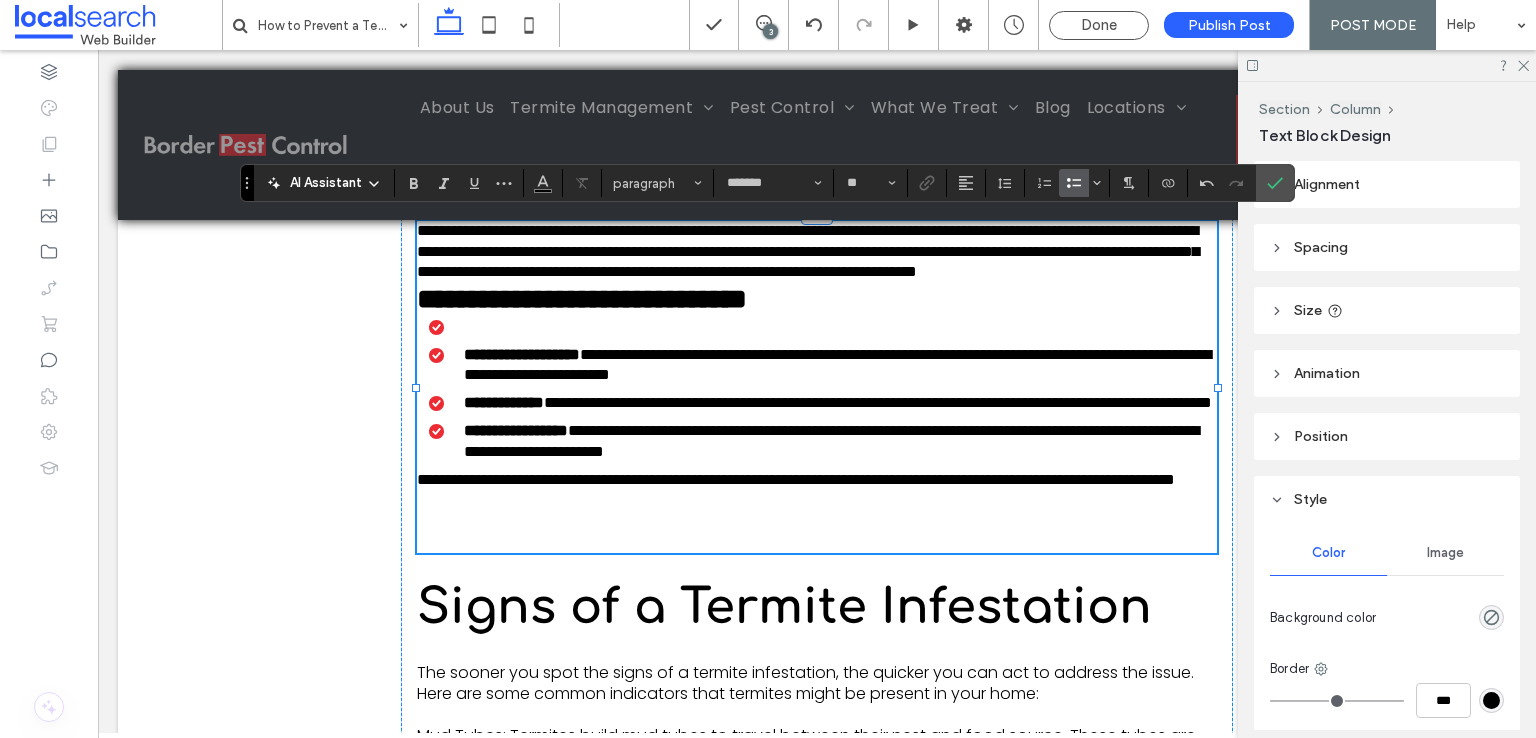 click on "﻿" at bounding box center [823, 327] 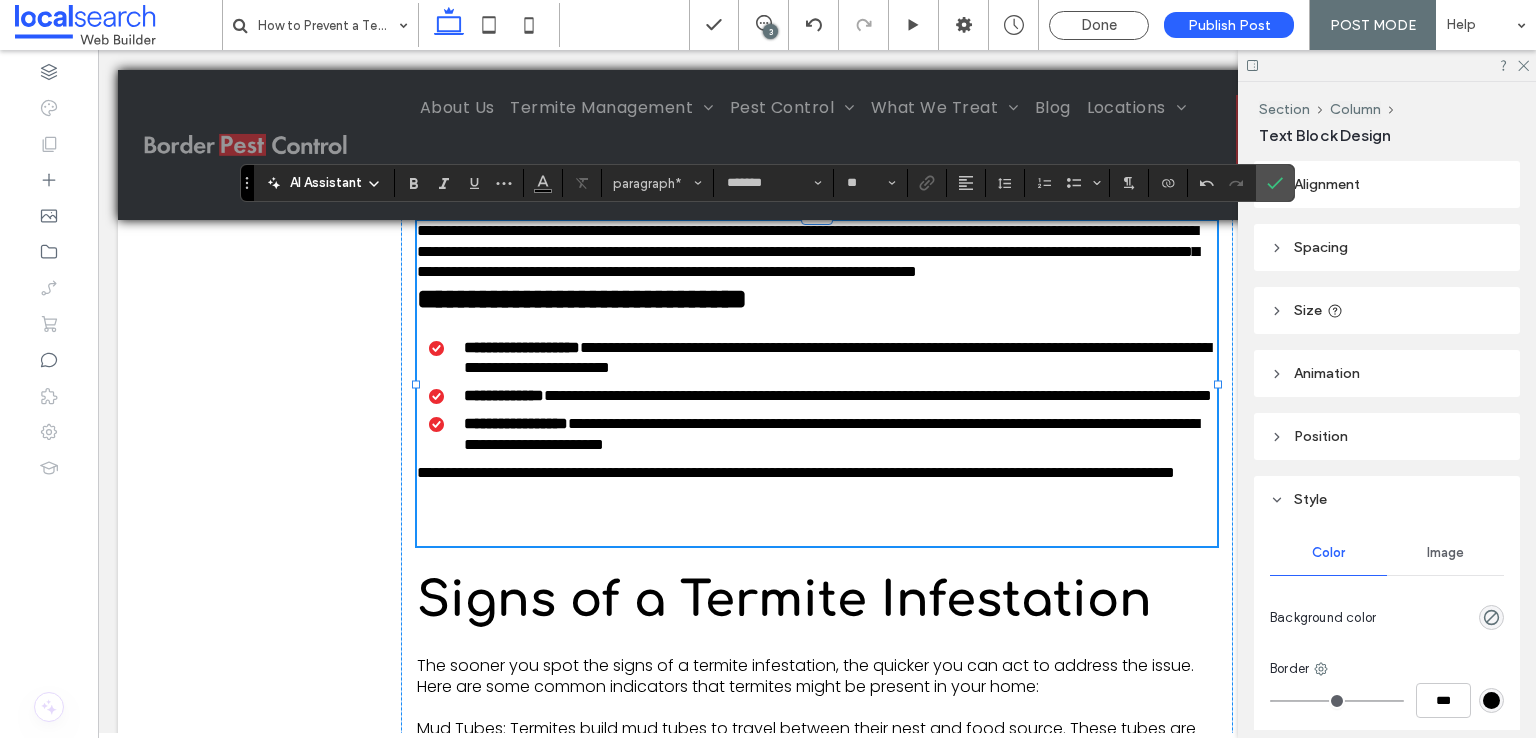 click on "**********" at bounding box center [817, 252] 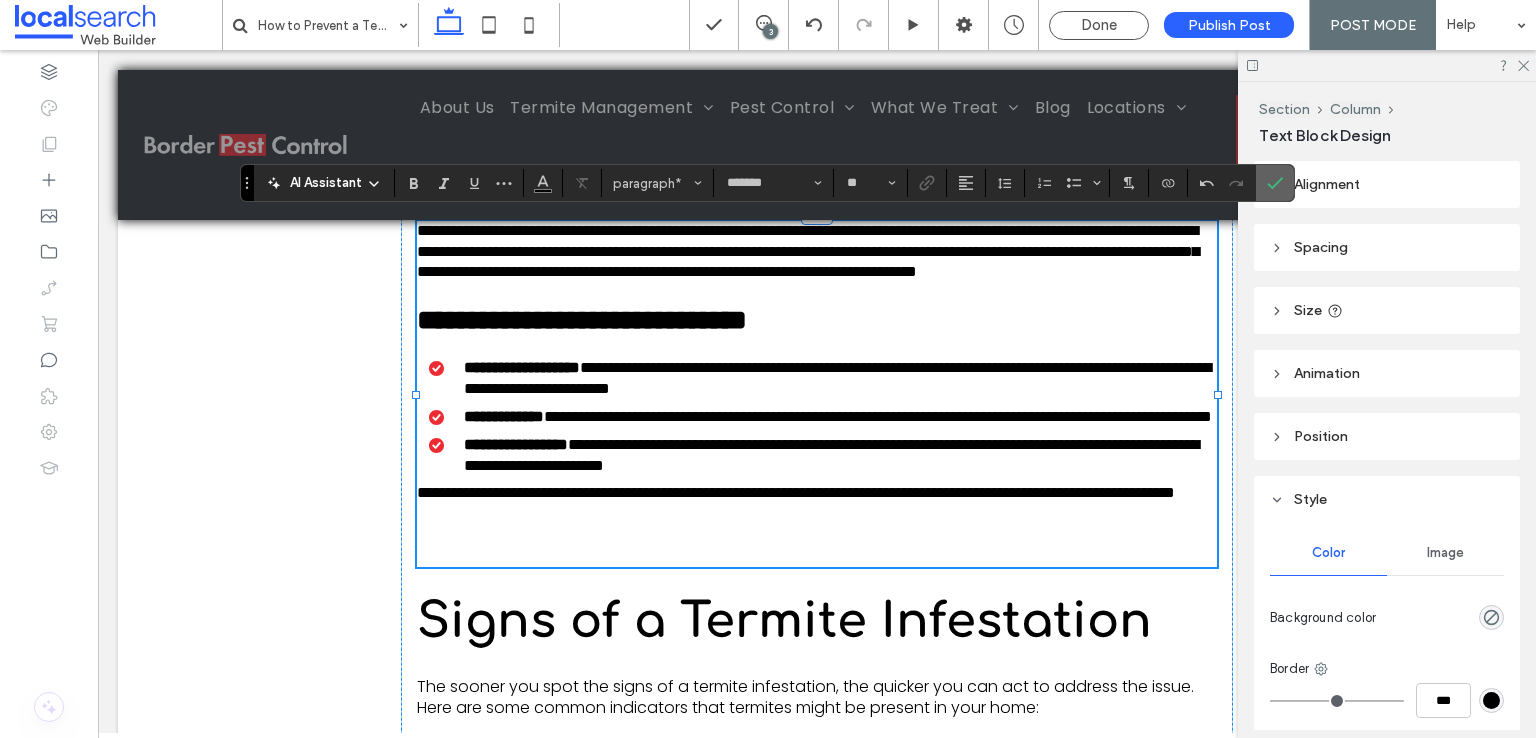 click 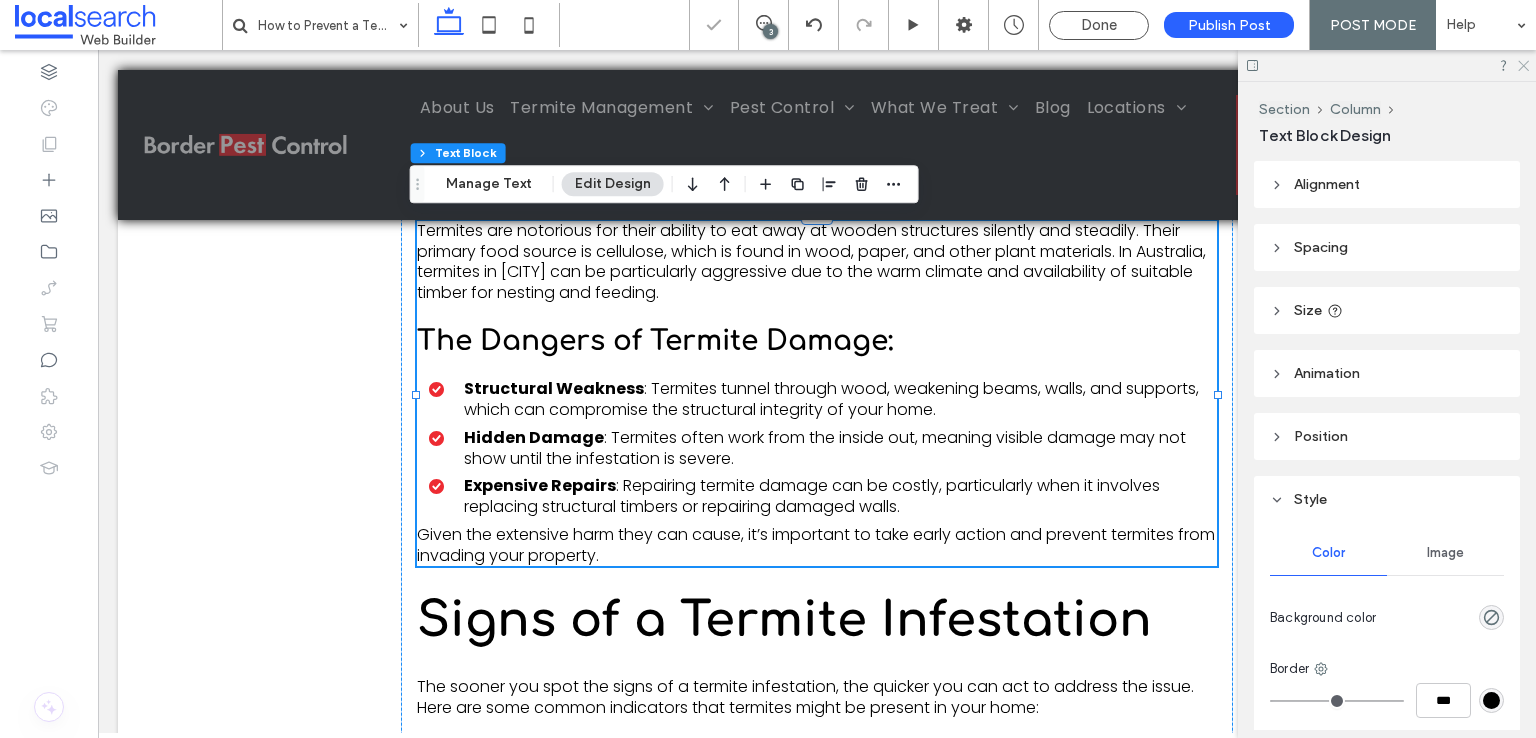 click 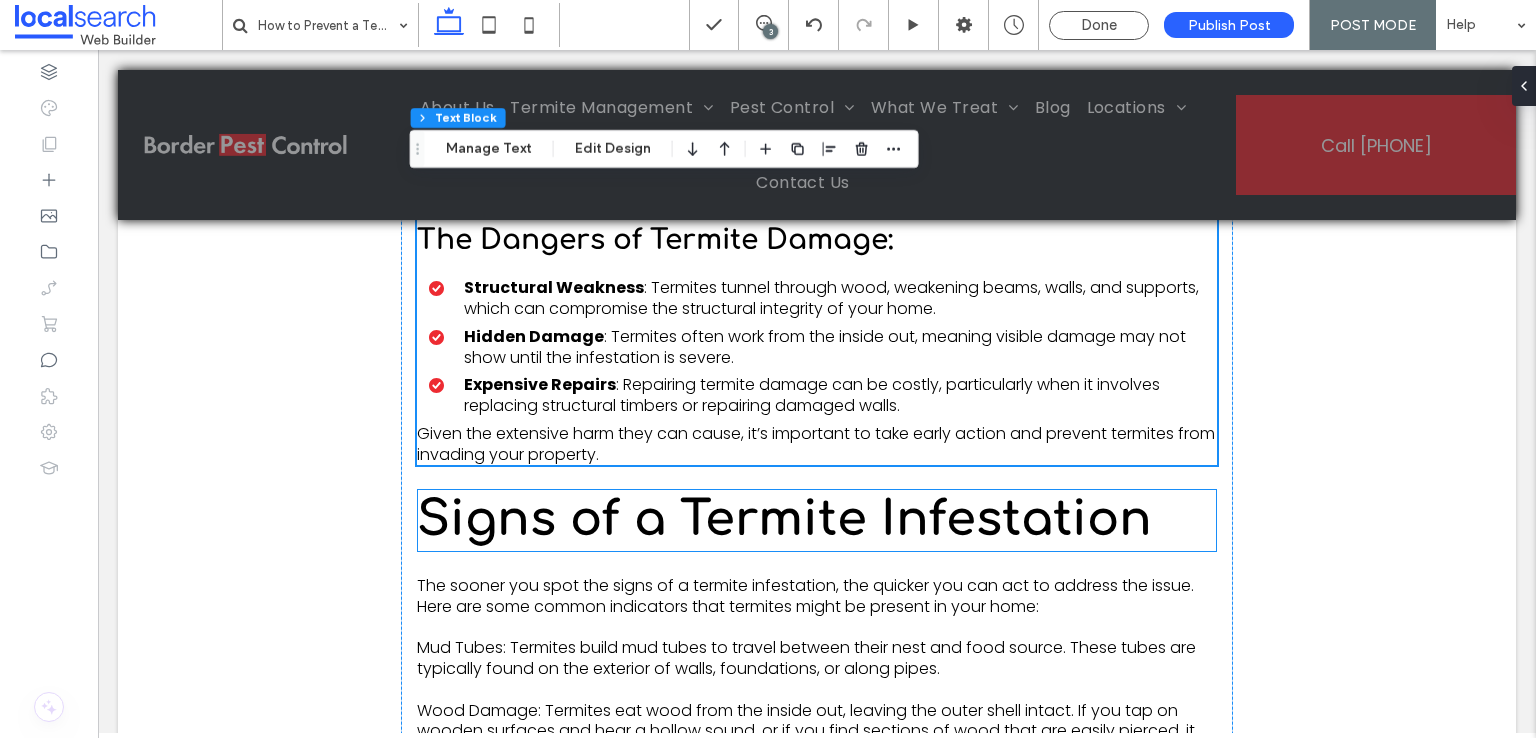 scroll, scrollTop: 1121, scrollLeft: 0, axis: vertical 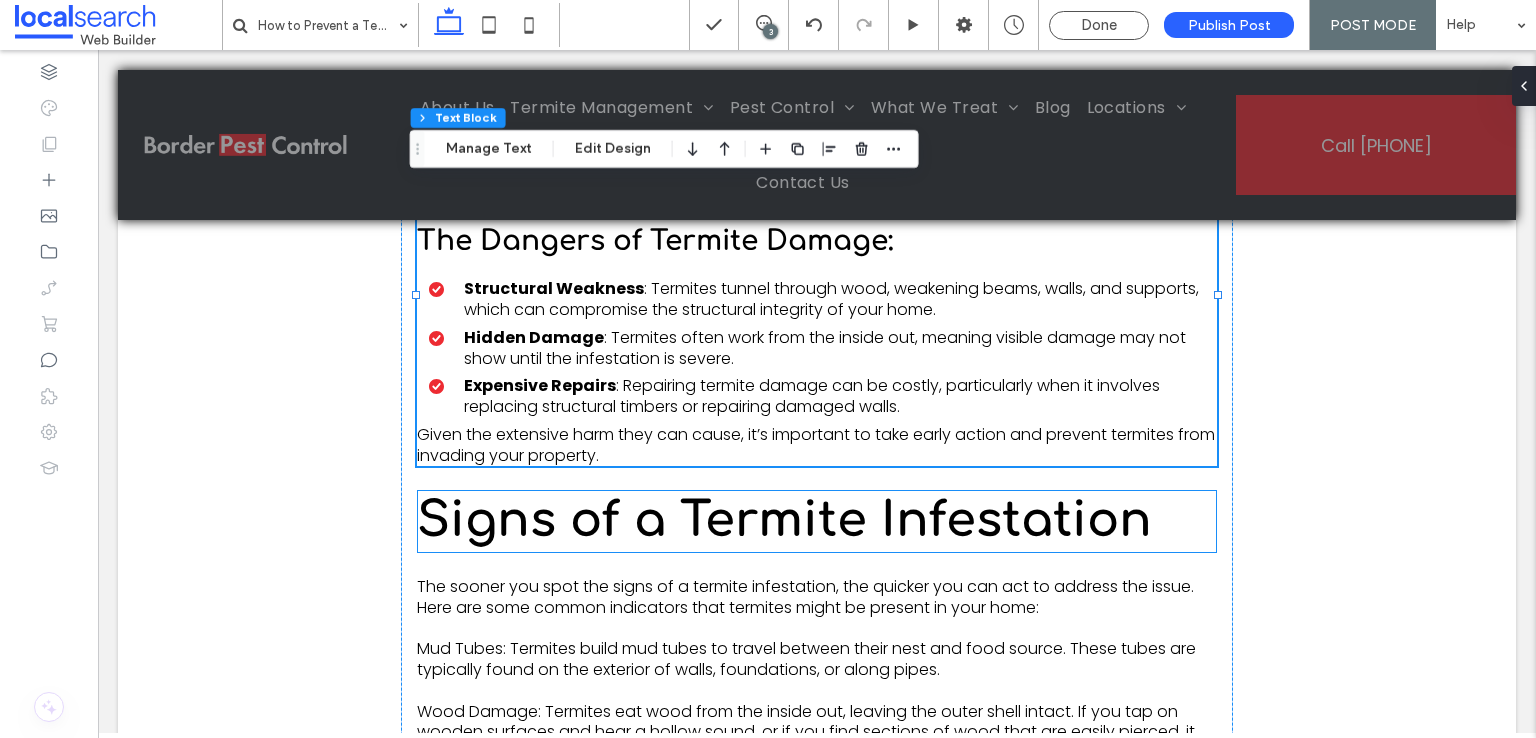 click on "Signs of a Termite Infestation" at bounding box center (784, 520) 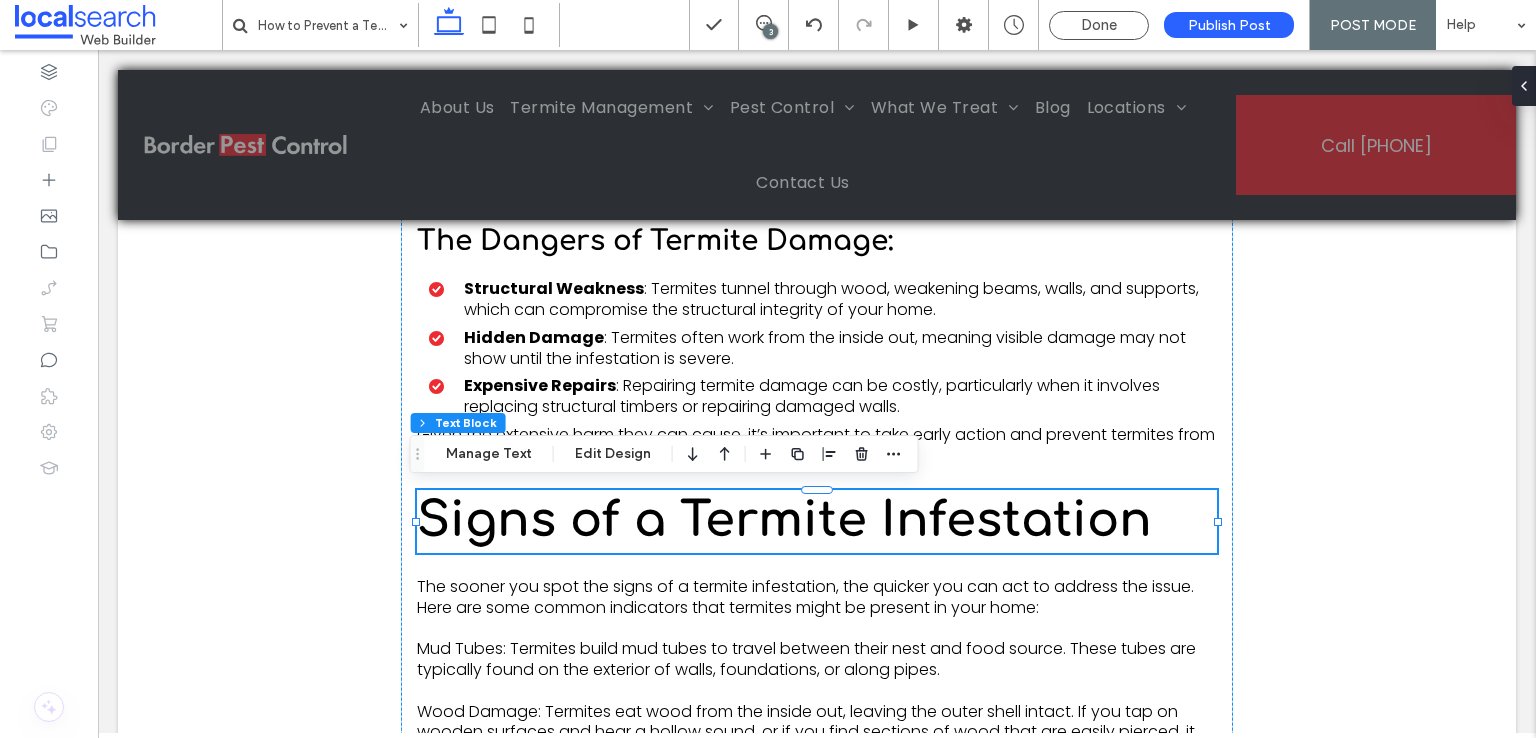 click on "Signs of a Termite Infestation" at bounding box center [784, 520] 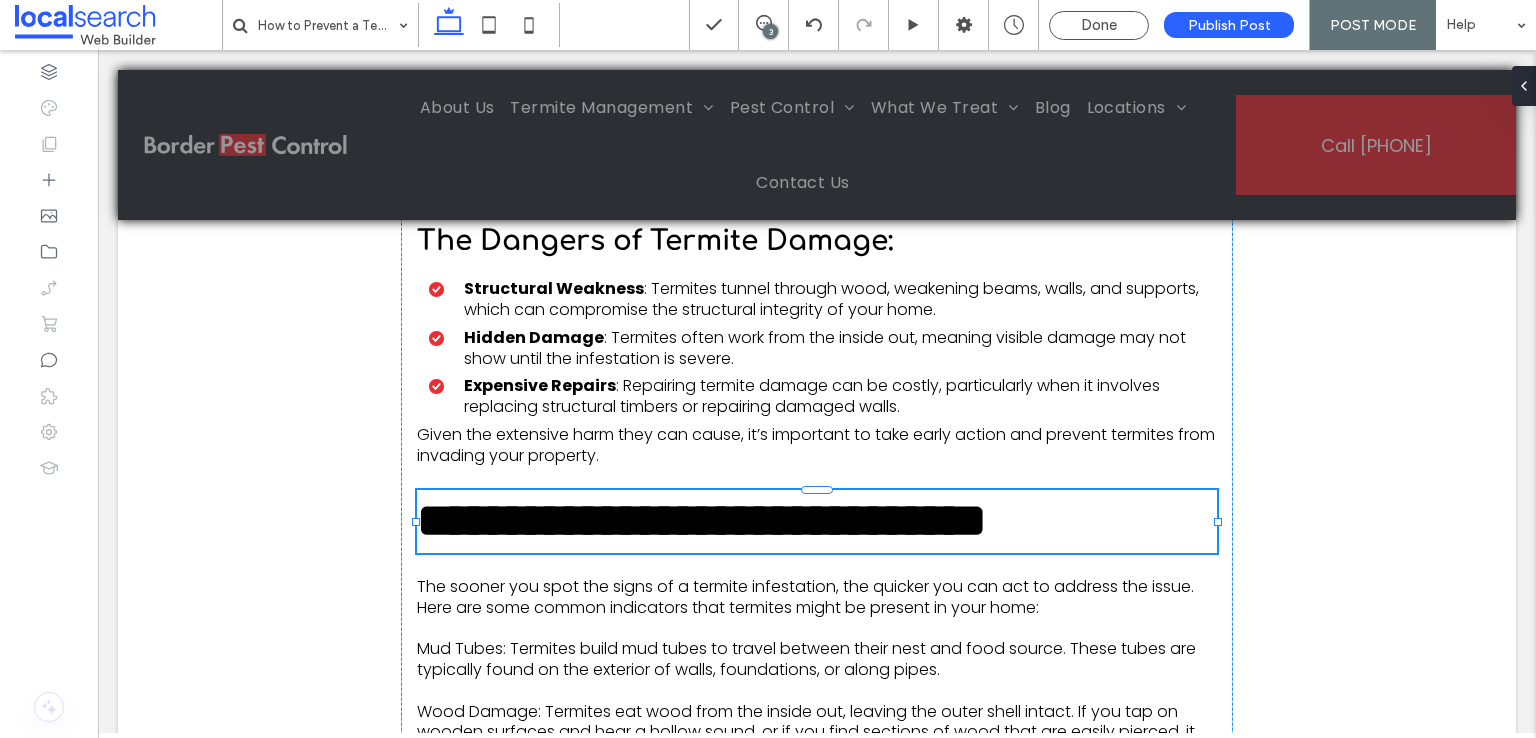 click on "**********" at bounding box center (702, 520) 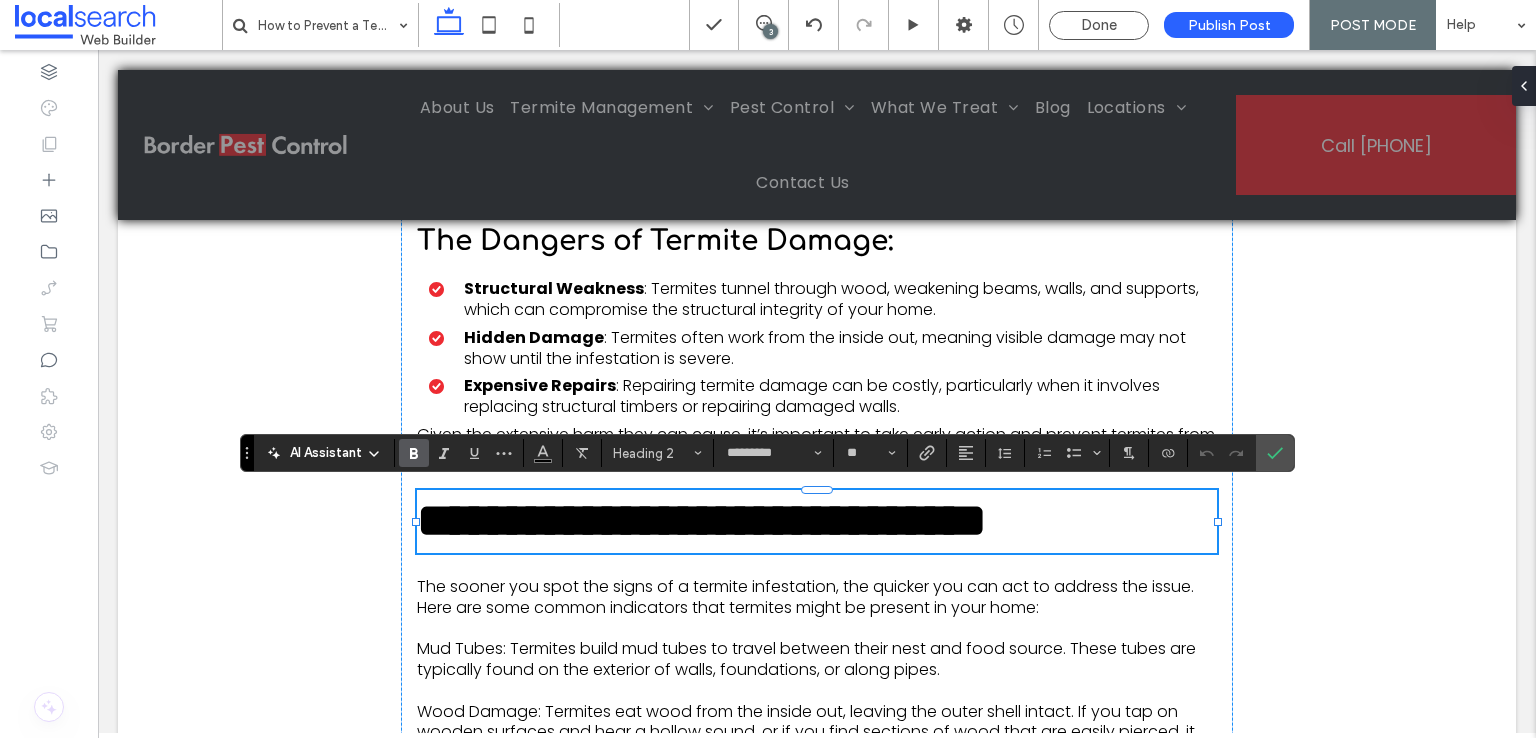 scroll, scrollTop: 0, scrollLeft: 0, axis: both 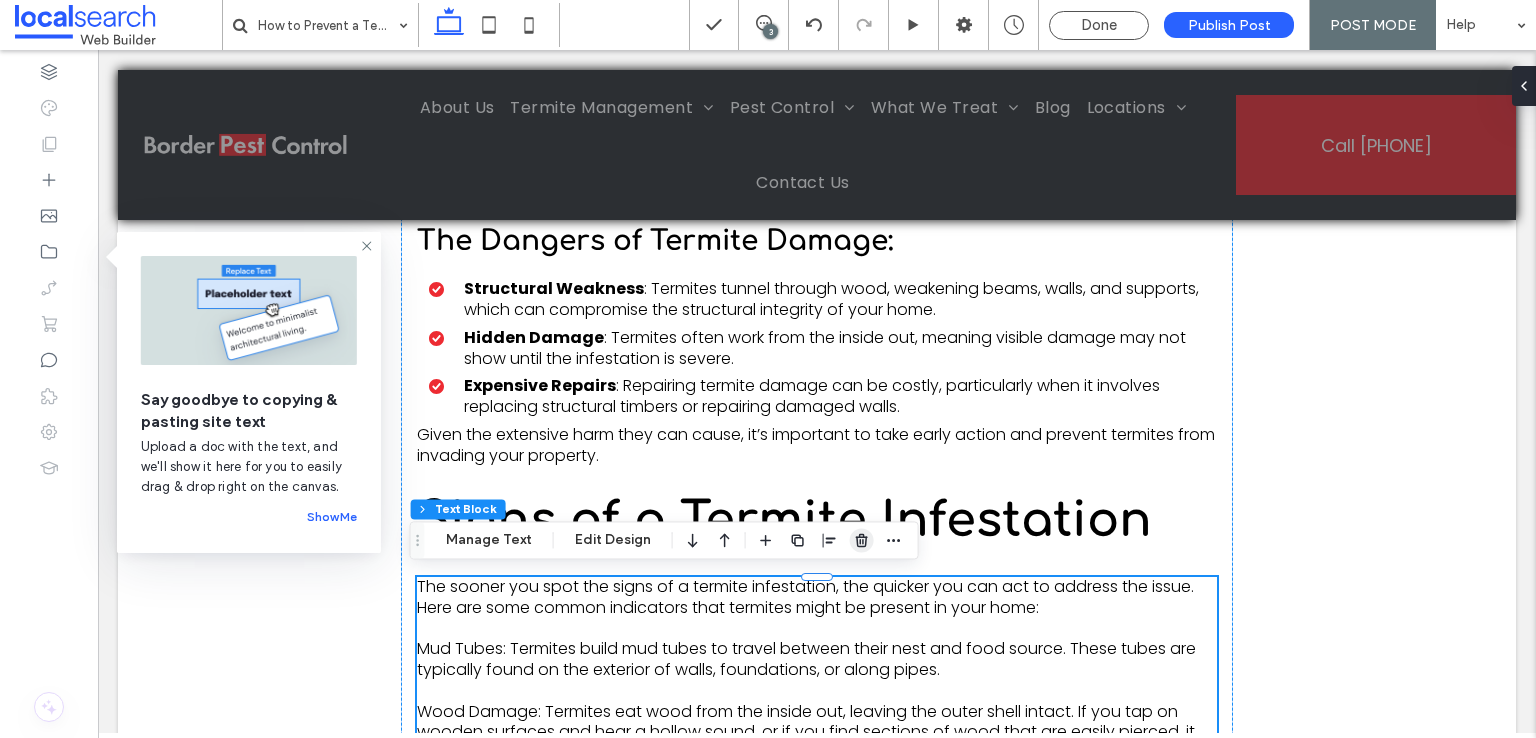 click at bounding box center [862, 540] 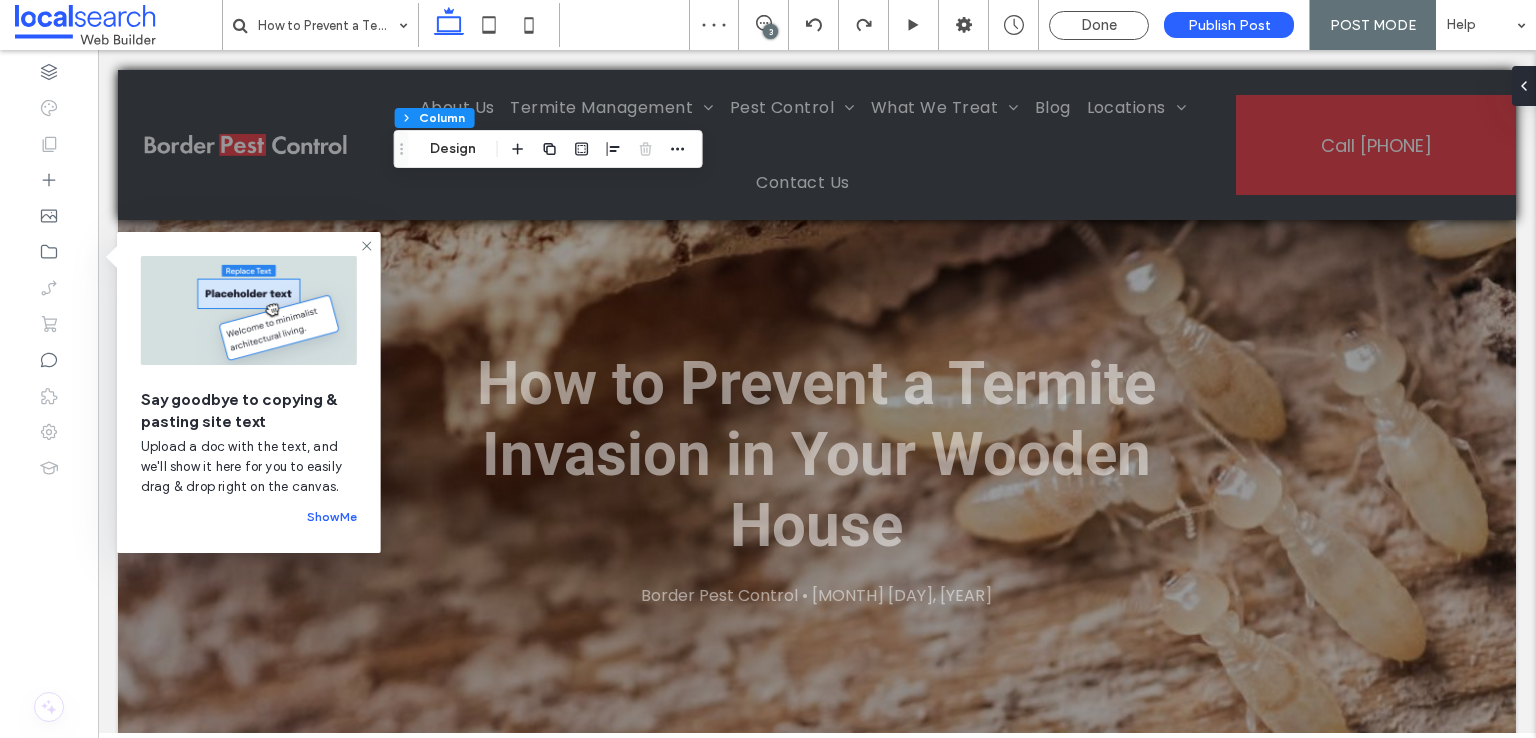 scroll, scrollTop: 0, scrollLeft: 0, axis: both 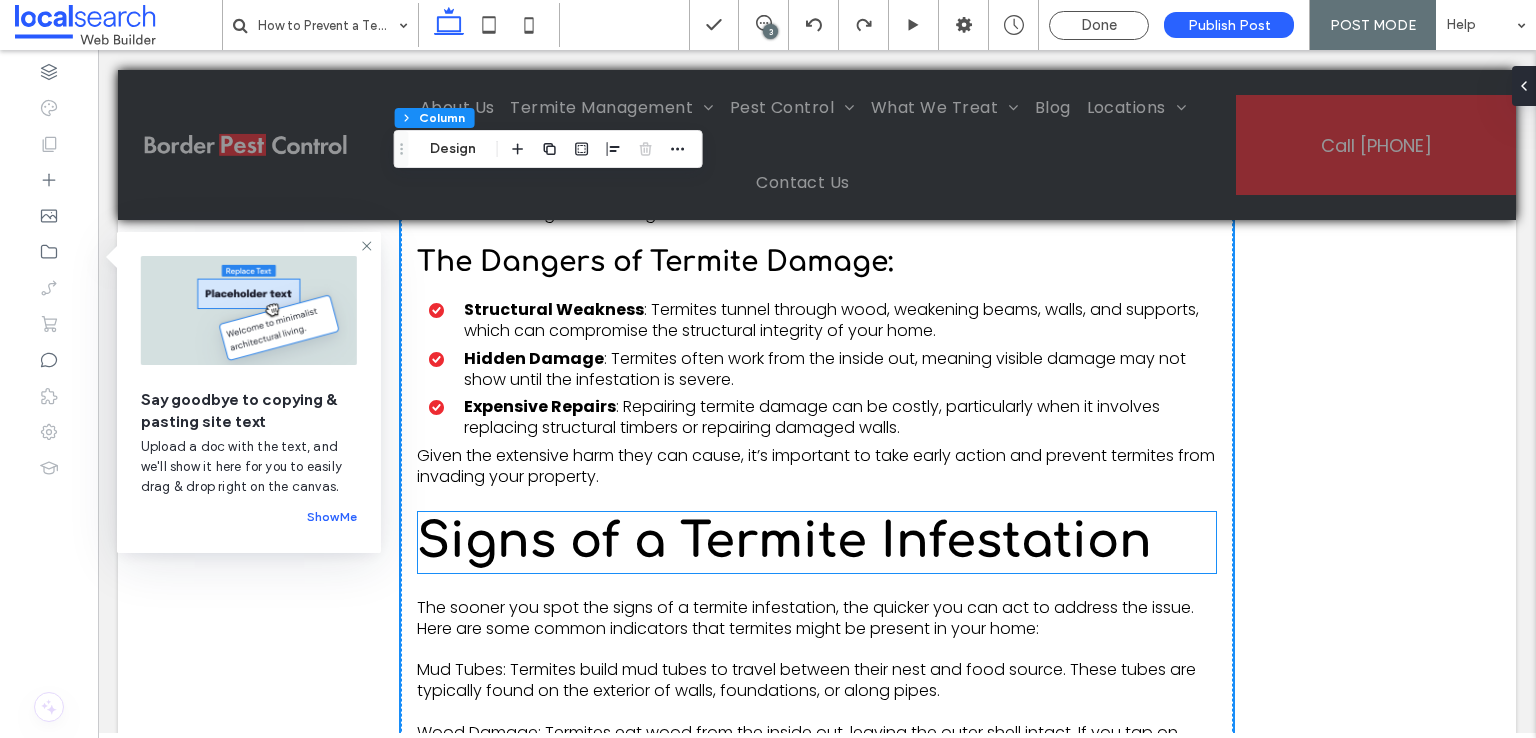 click on "Signs of a Termite Infestation" at bounding box center [784, 541] 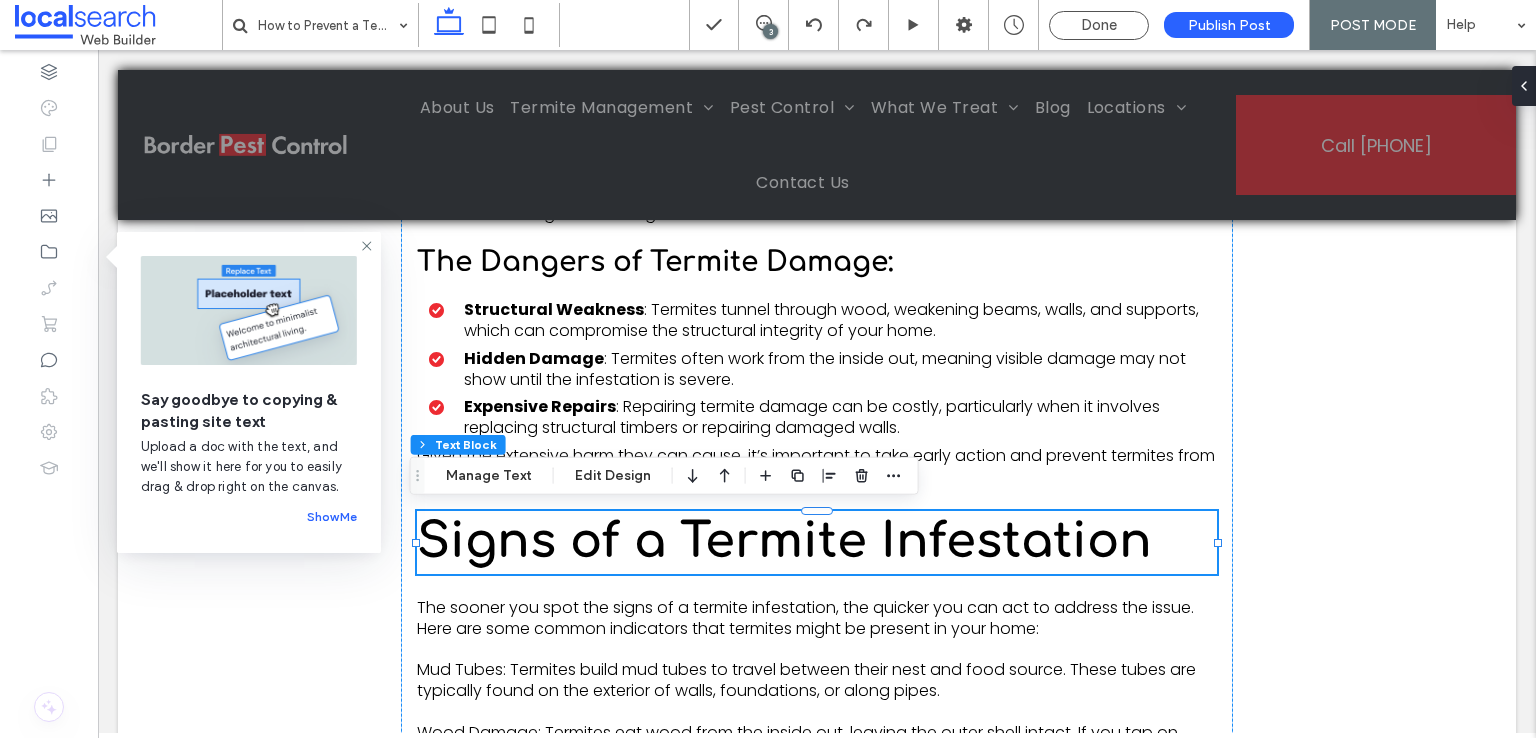 click on "Signs of a Termite Infestation" at bounding box center (784, 541) 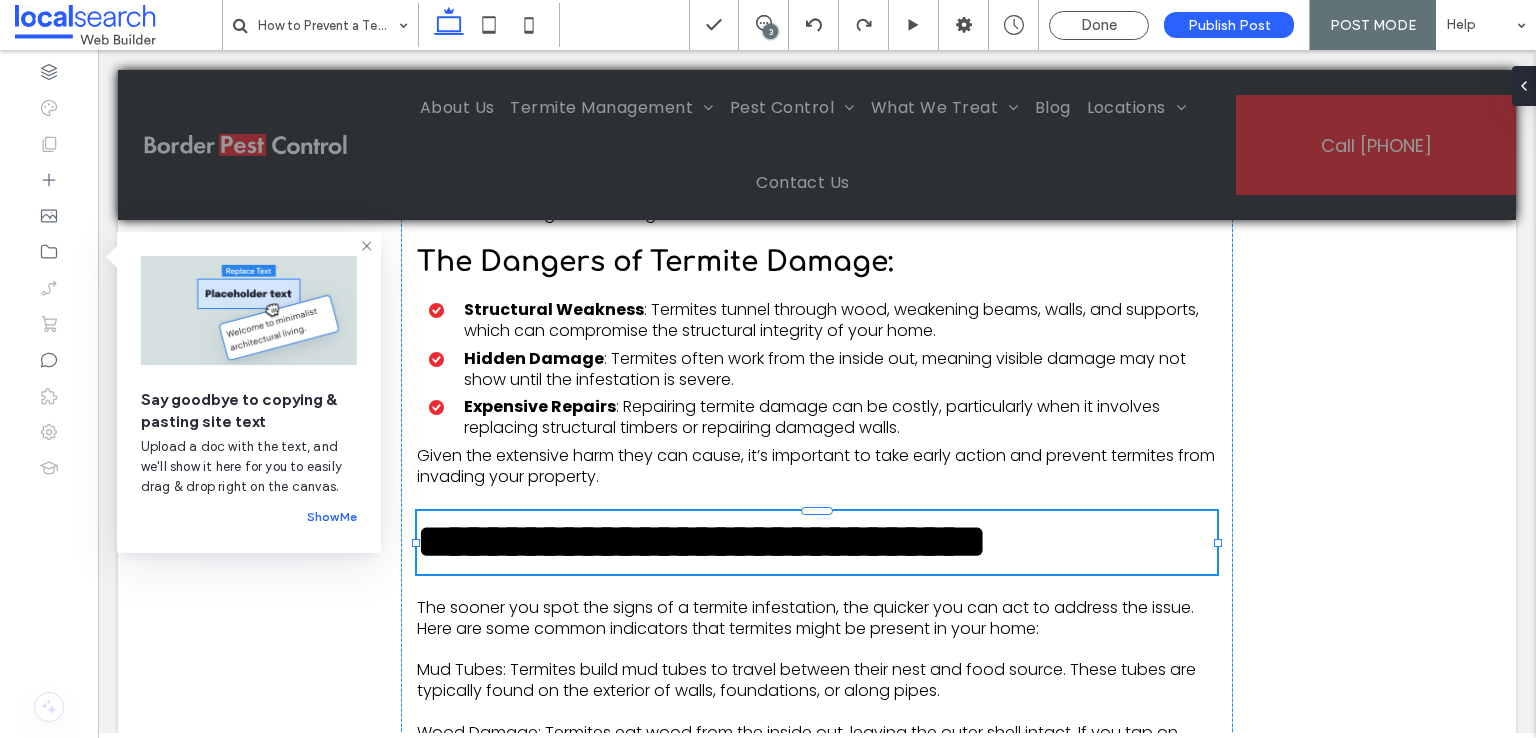 click on "**********" at bounding box center (702, 541) 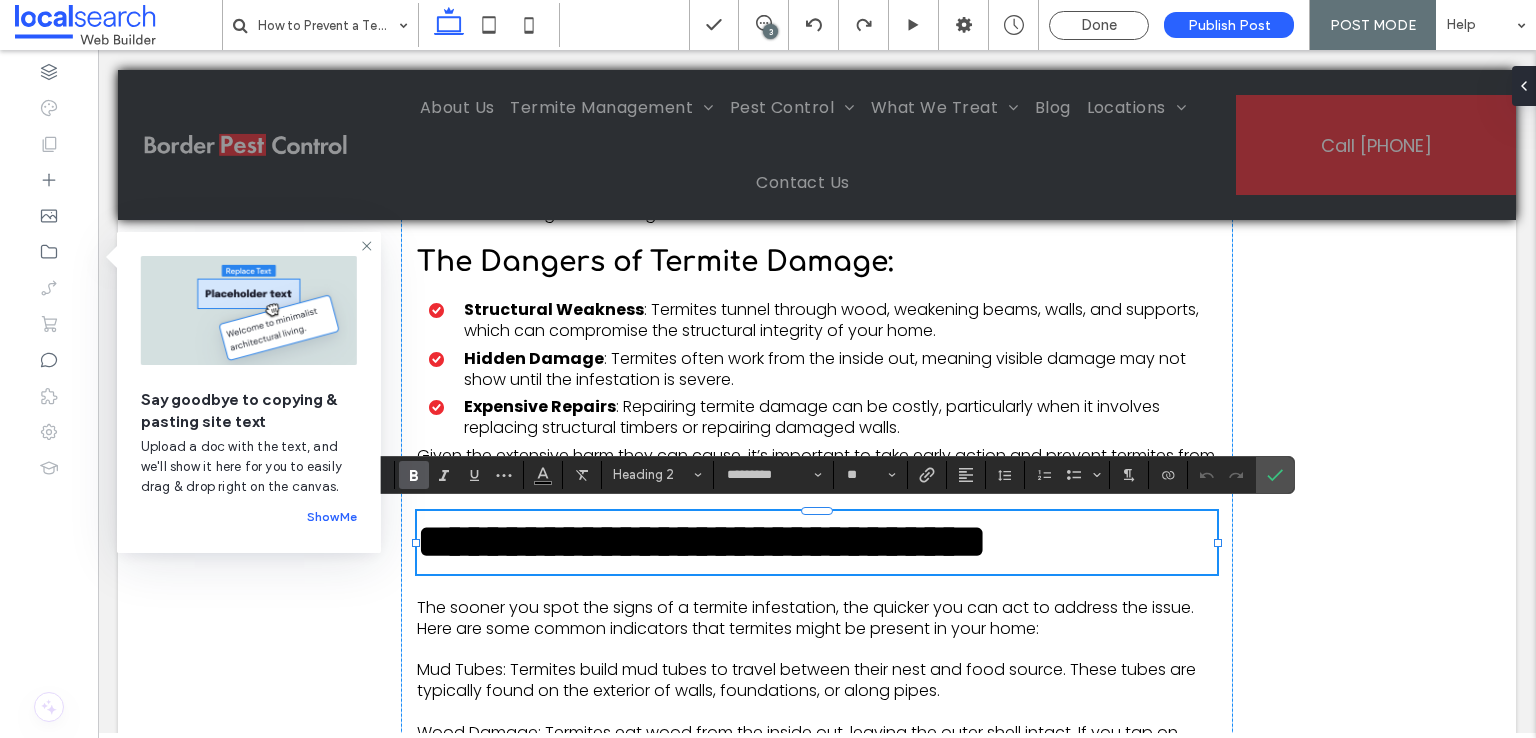 scroll, scrollTop: 0, scrollLeft: 0, axis: both 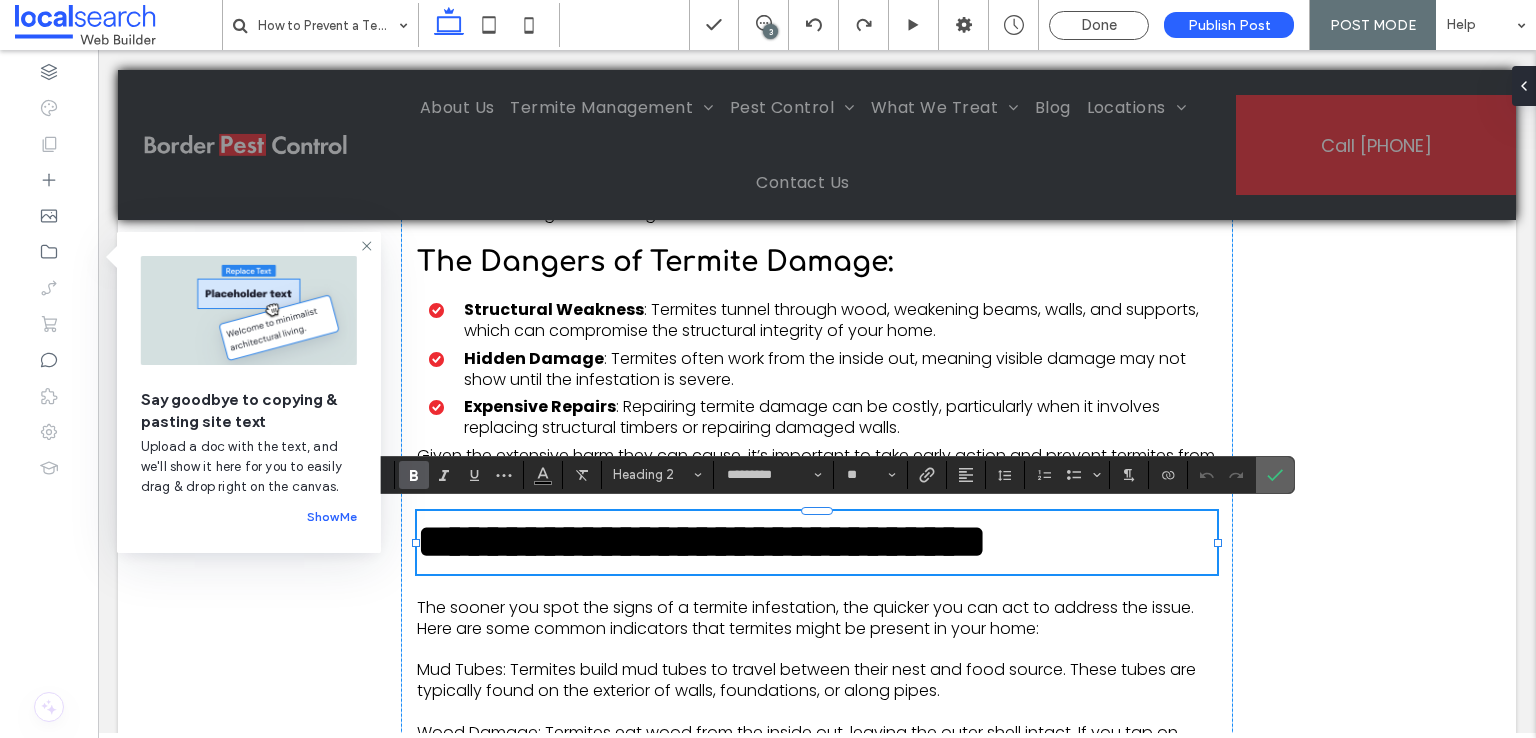 click 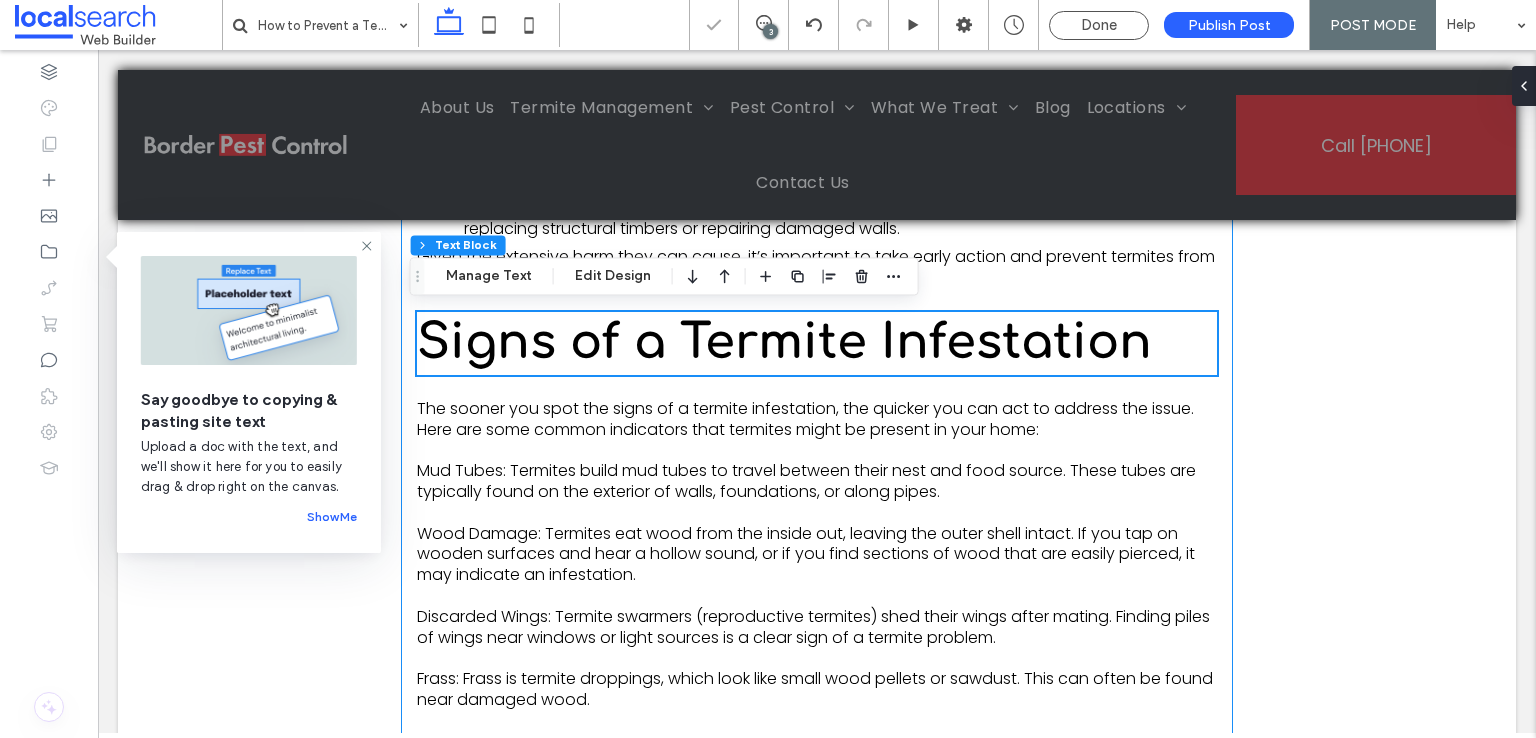 scroll, scrollTop: 1300, scrollLeft: 0, axis: vertical 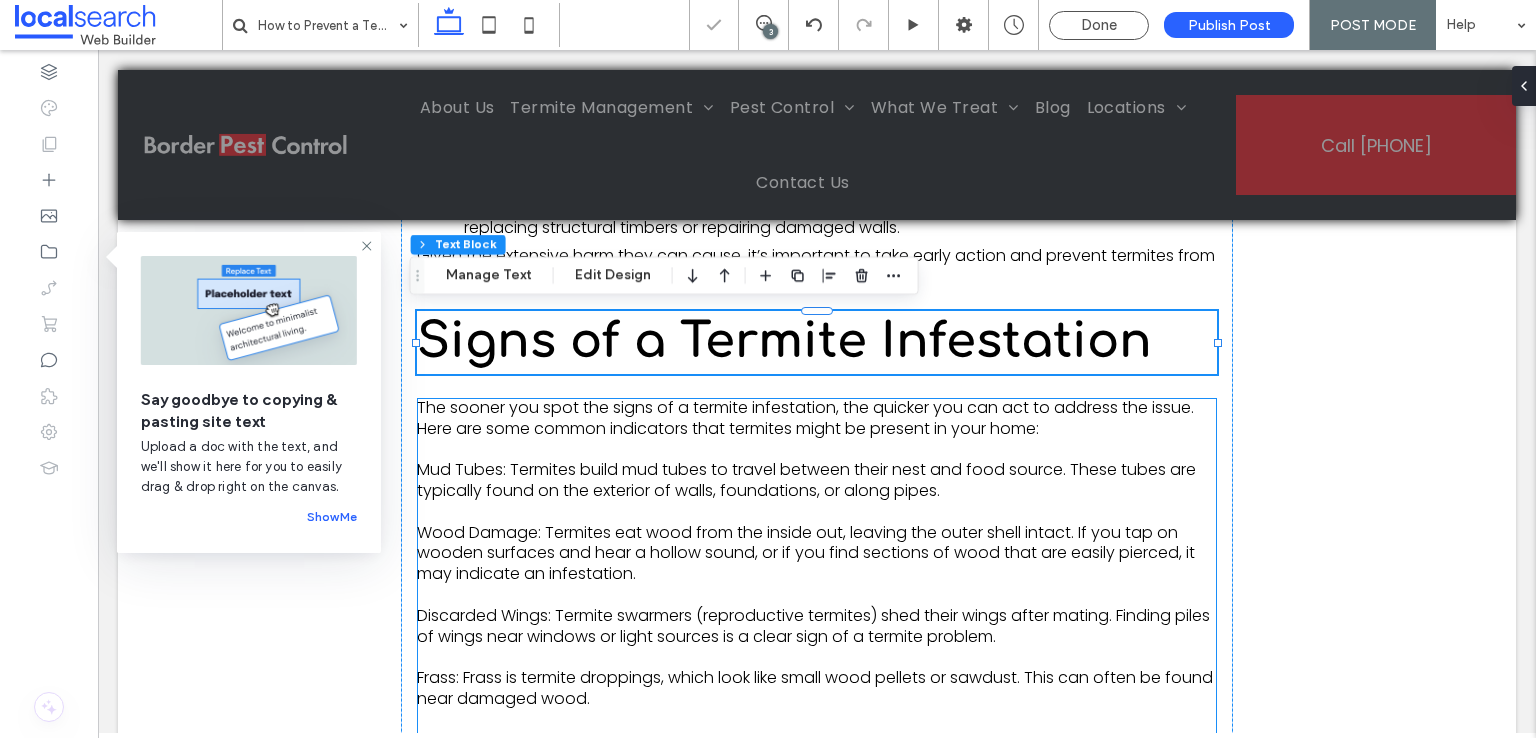 click at bounding box center (817, 449) 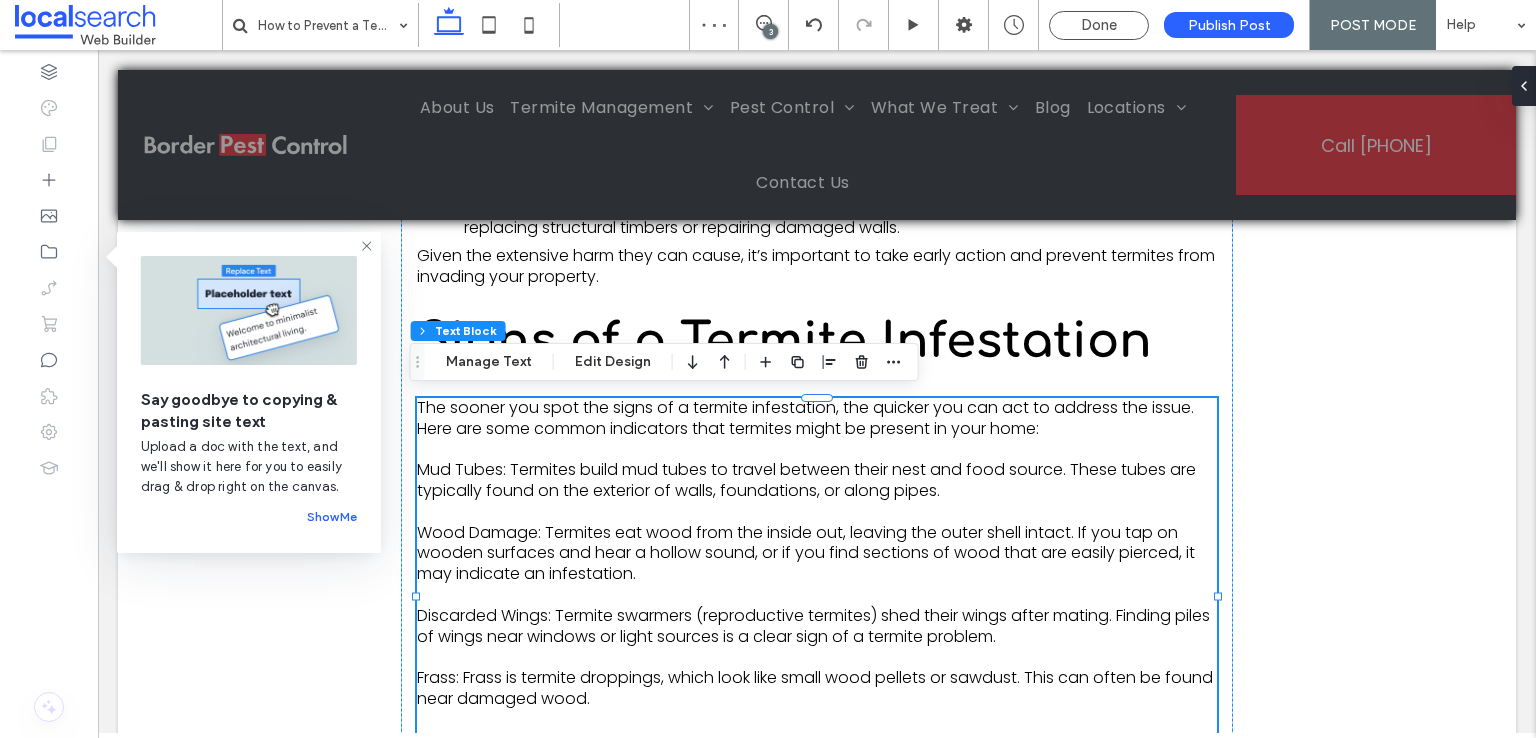 click at bounding box center [817, 449] 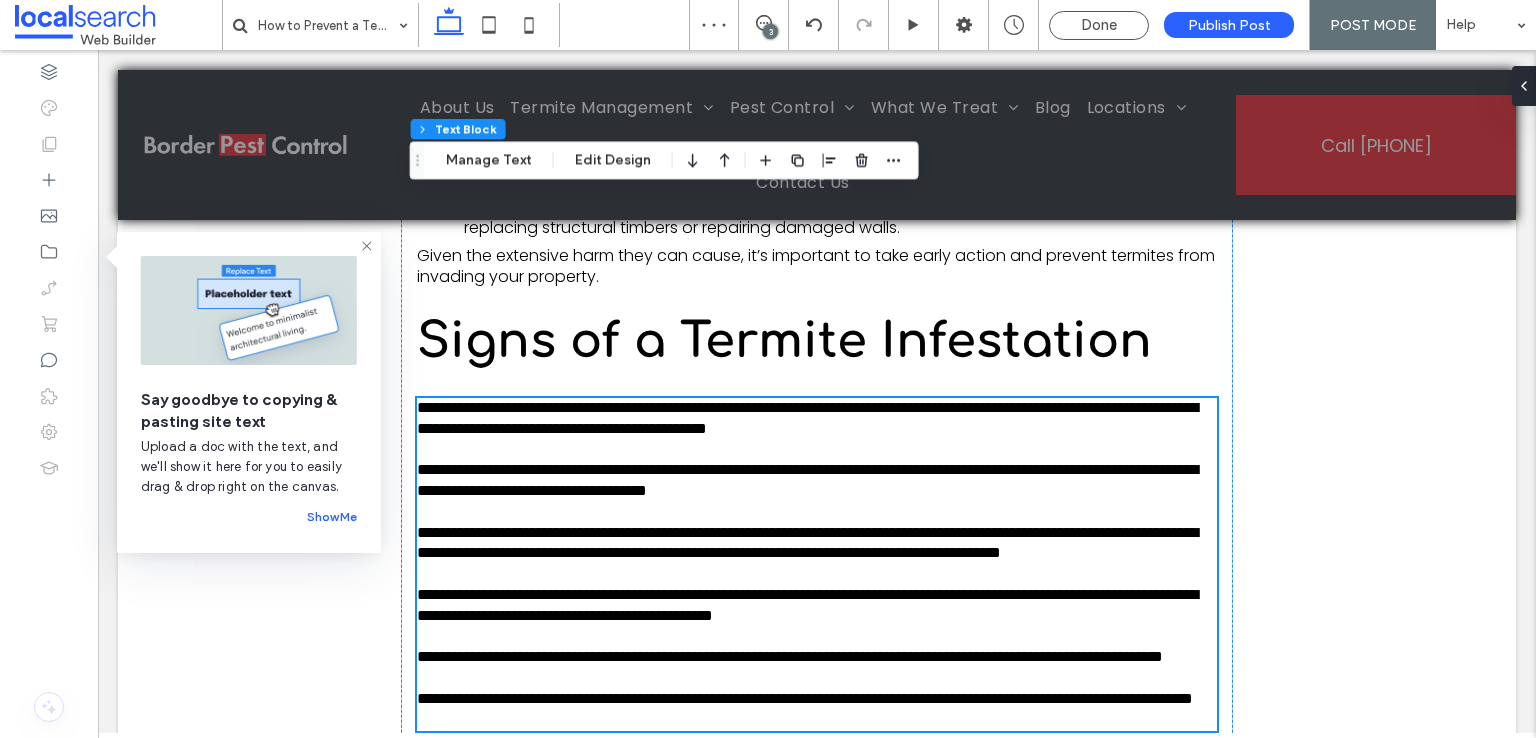 click at bounding box center [817, 637] 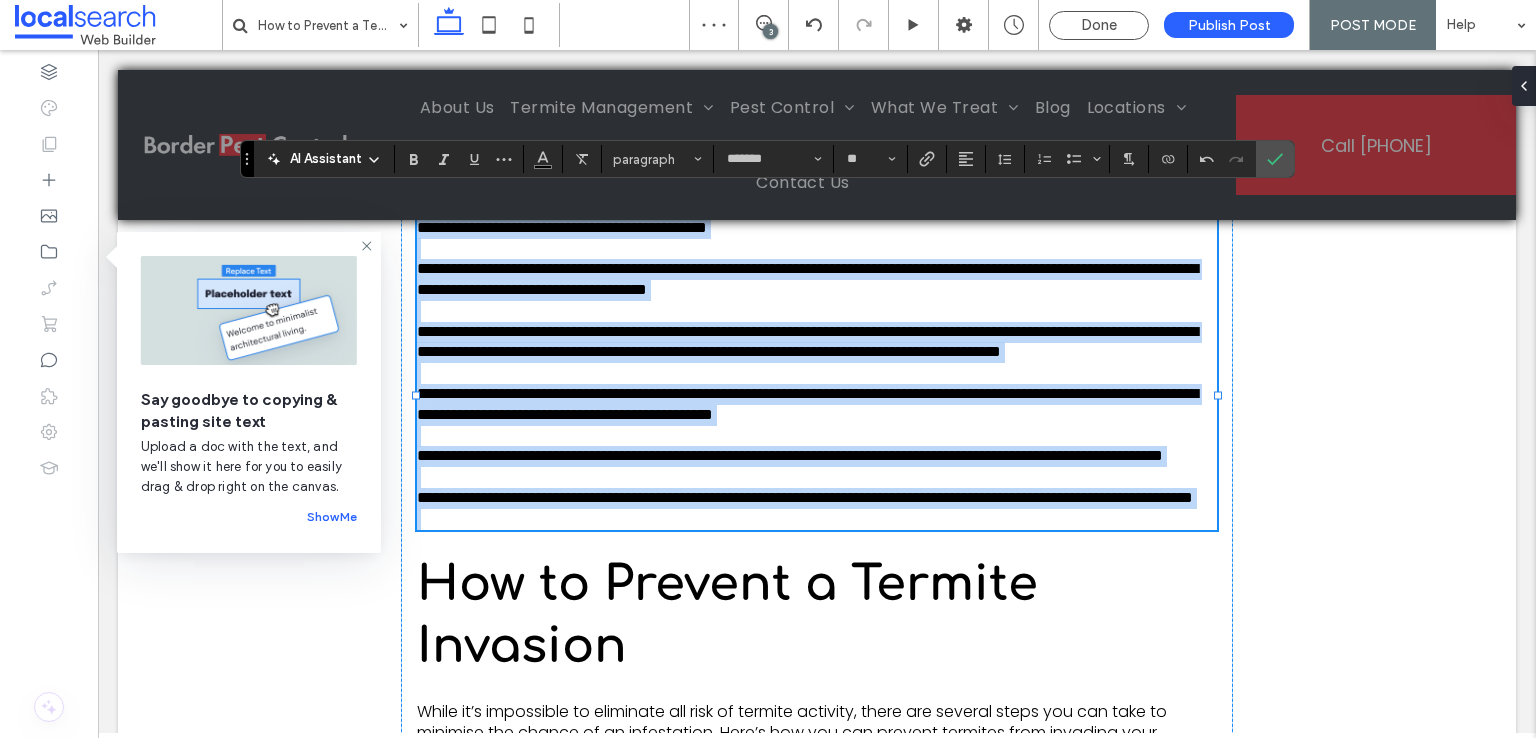 scroll, scrollTop: 0, scrollLeft: 0, axis: both 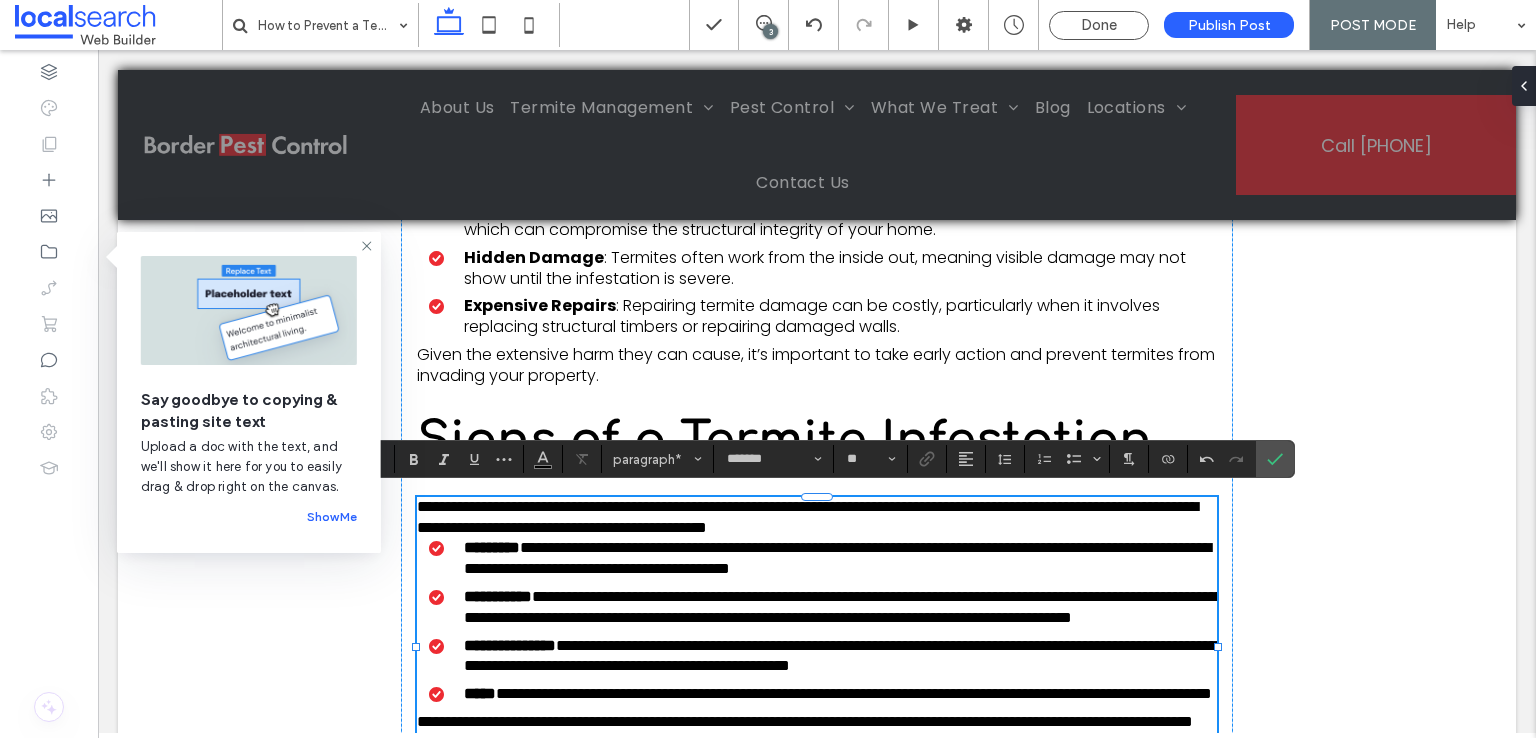 click on "**********" at bounding box center [817, 518] 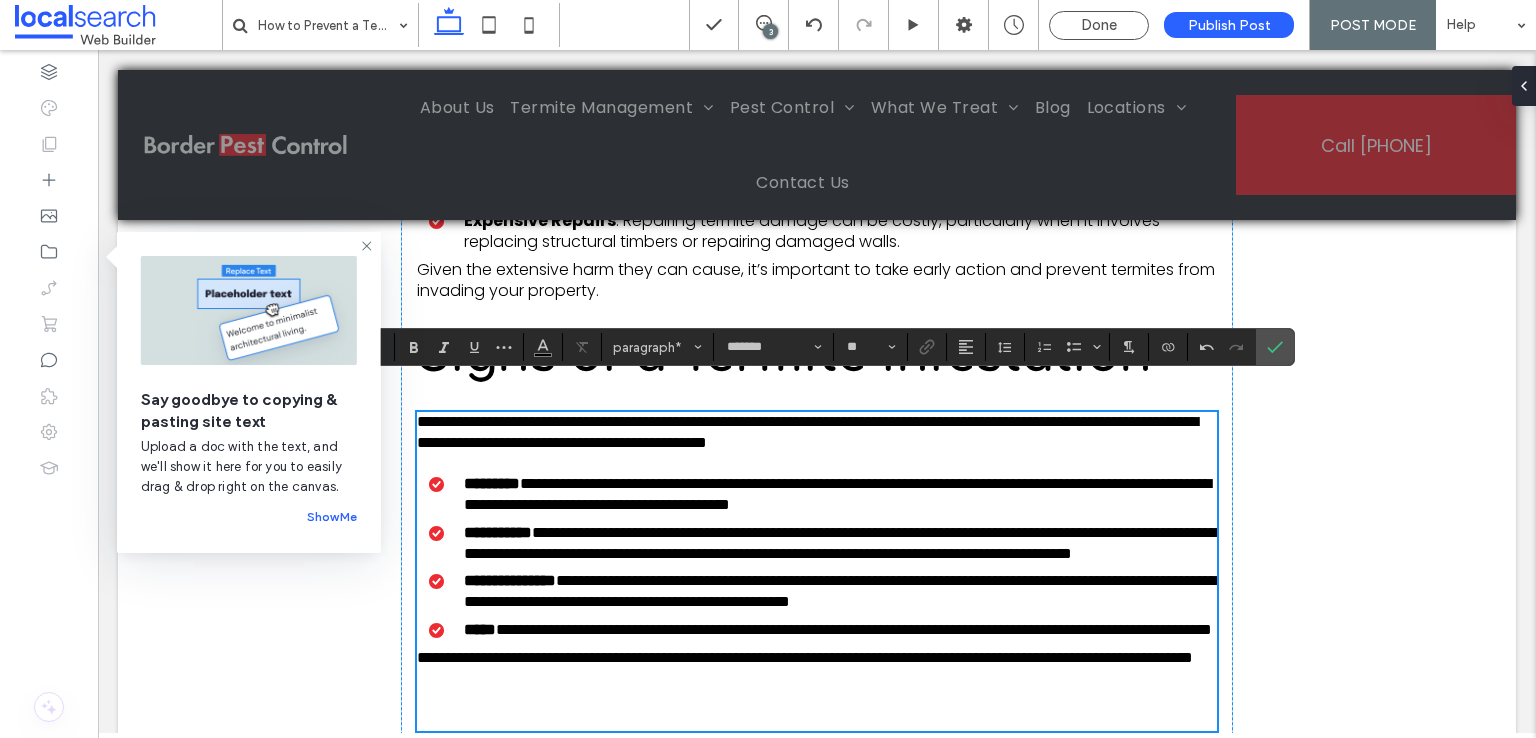 scroll, scrollTop: 1401, scrollLeft: 0, axis: vertical 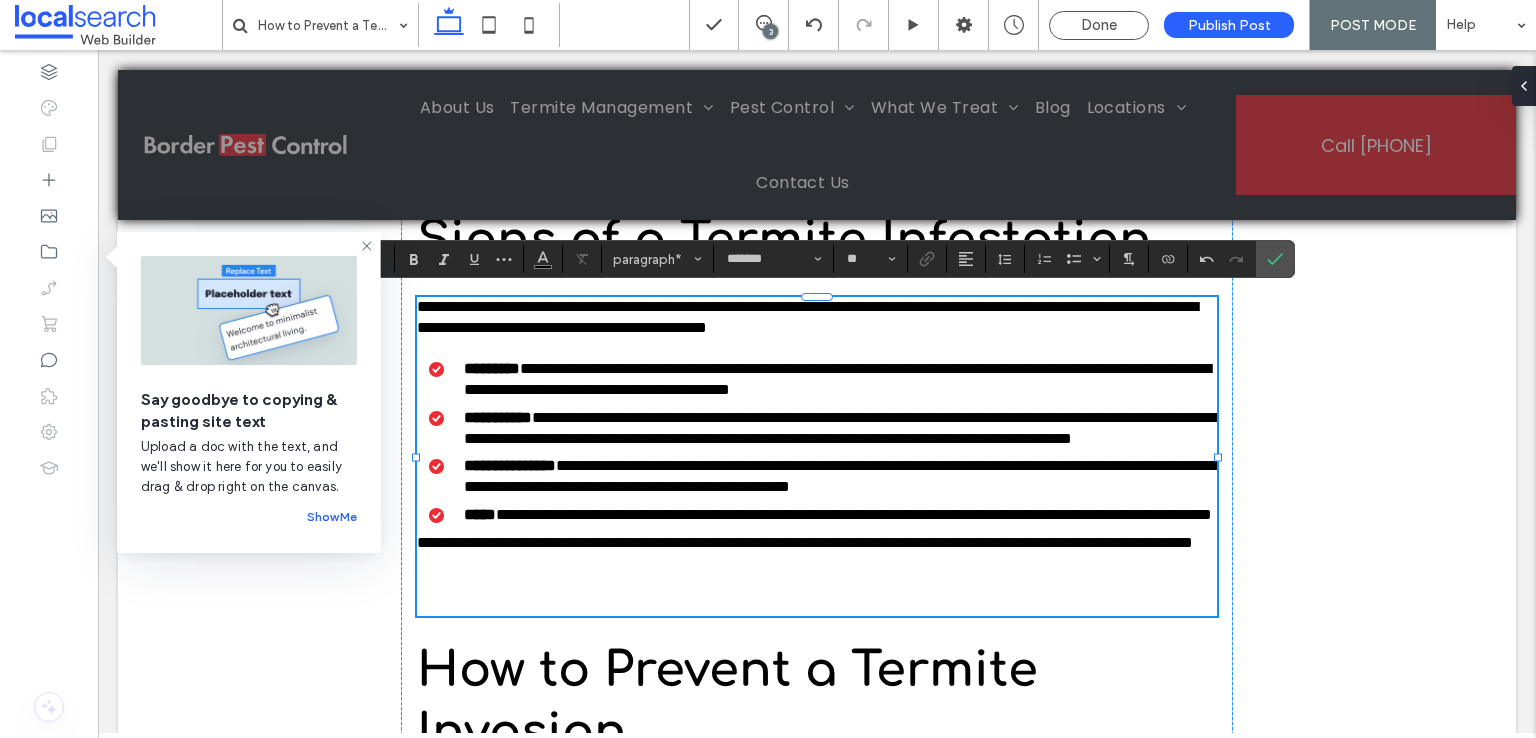 click on "**********" at bounding box center (805, 542) 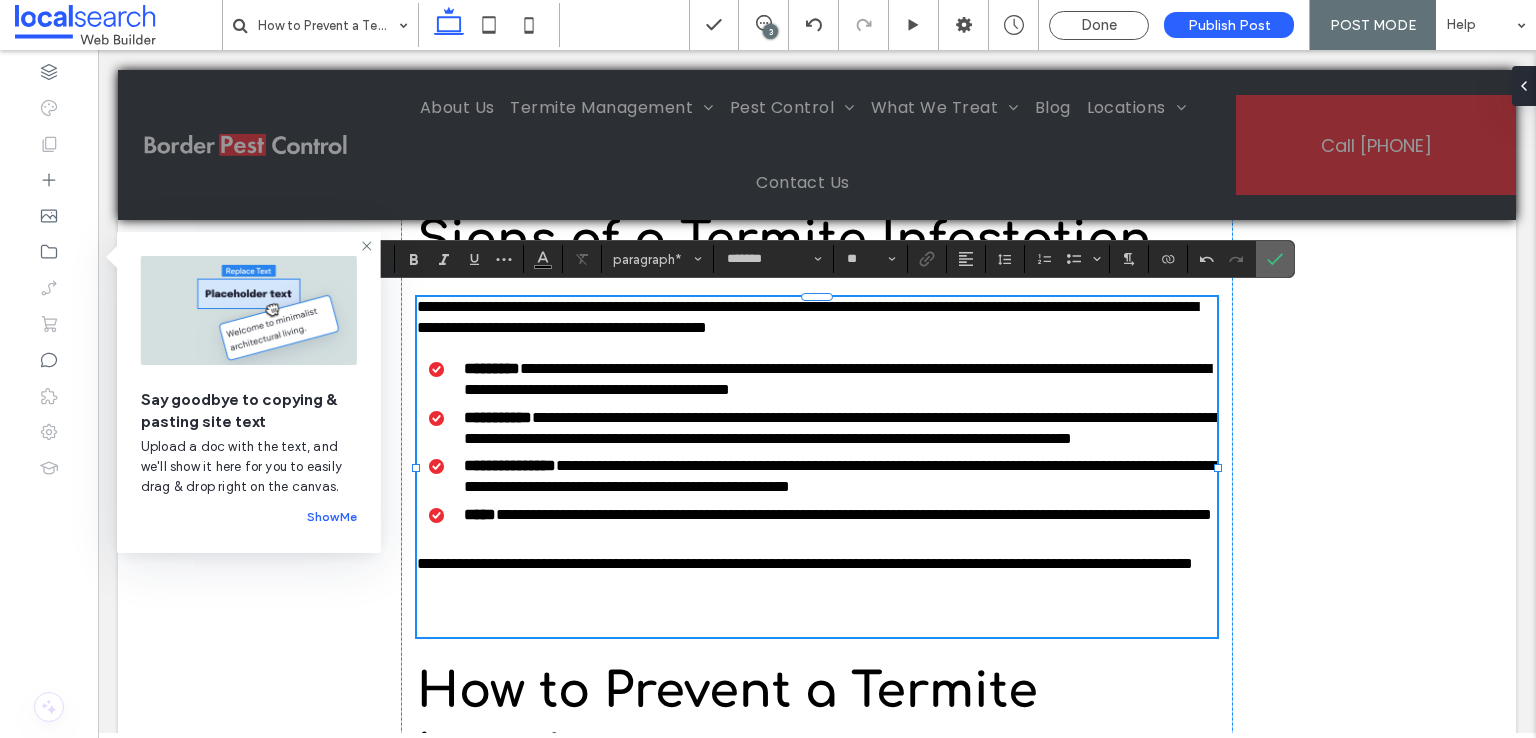 click 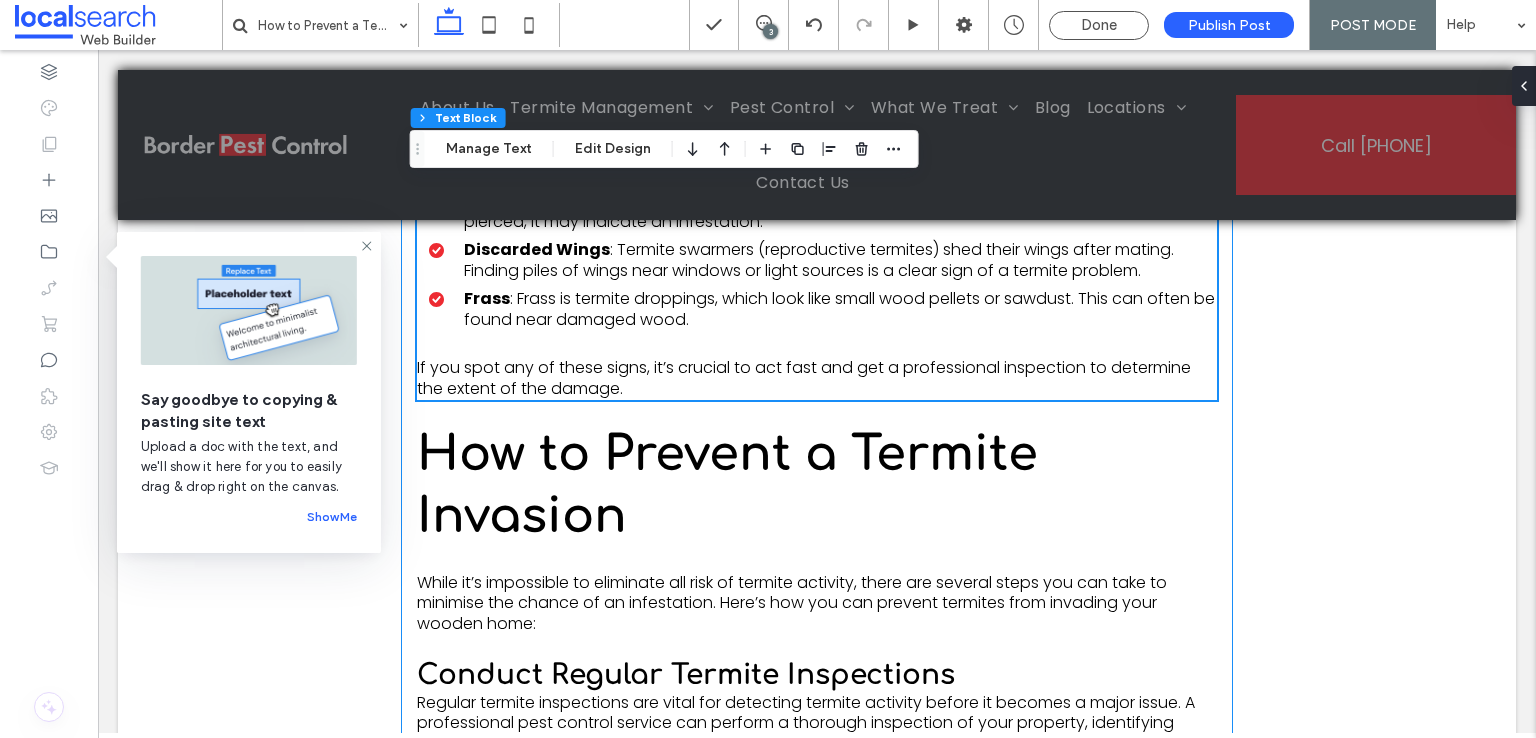 scroll, scrollTop: 1701, scrollLeft: 0, axis: vertical 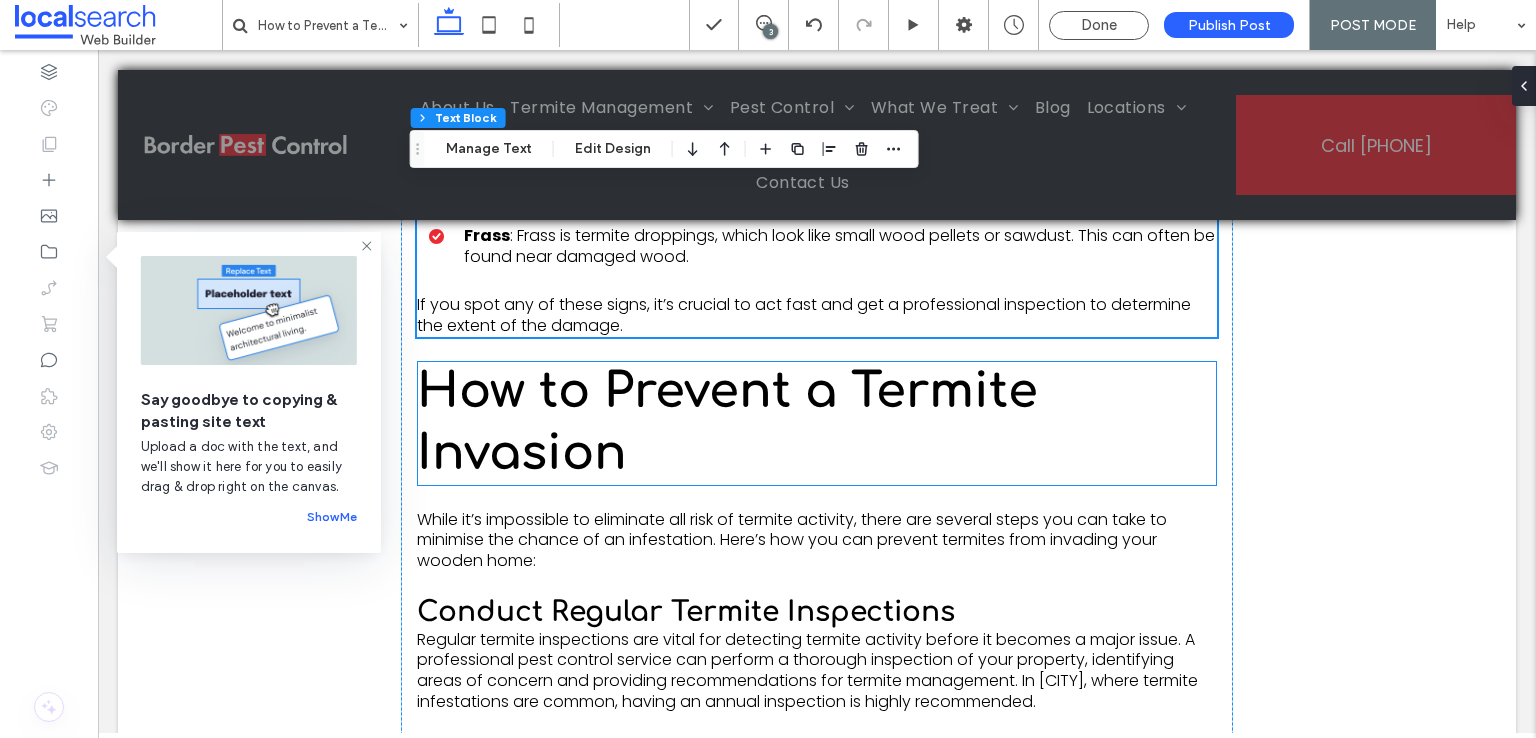 click on "How to Prevent a Termite Invasion" at bounding box center (727, 422) 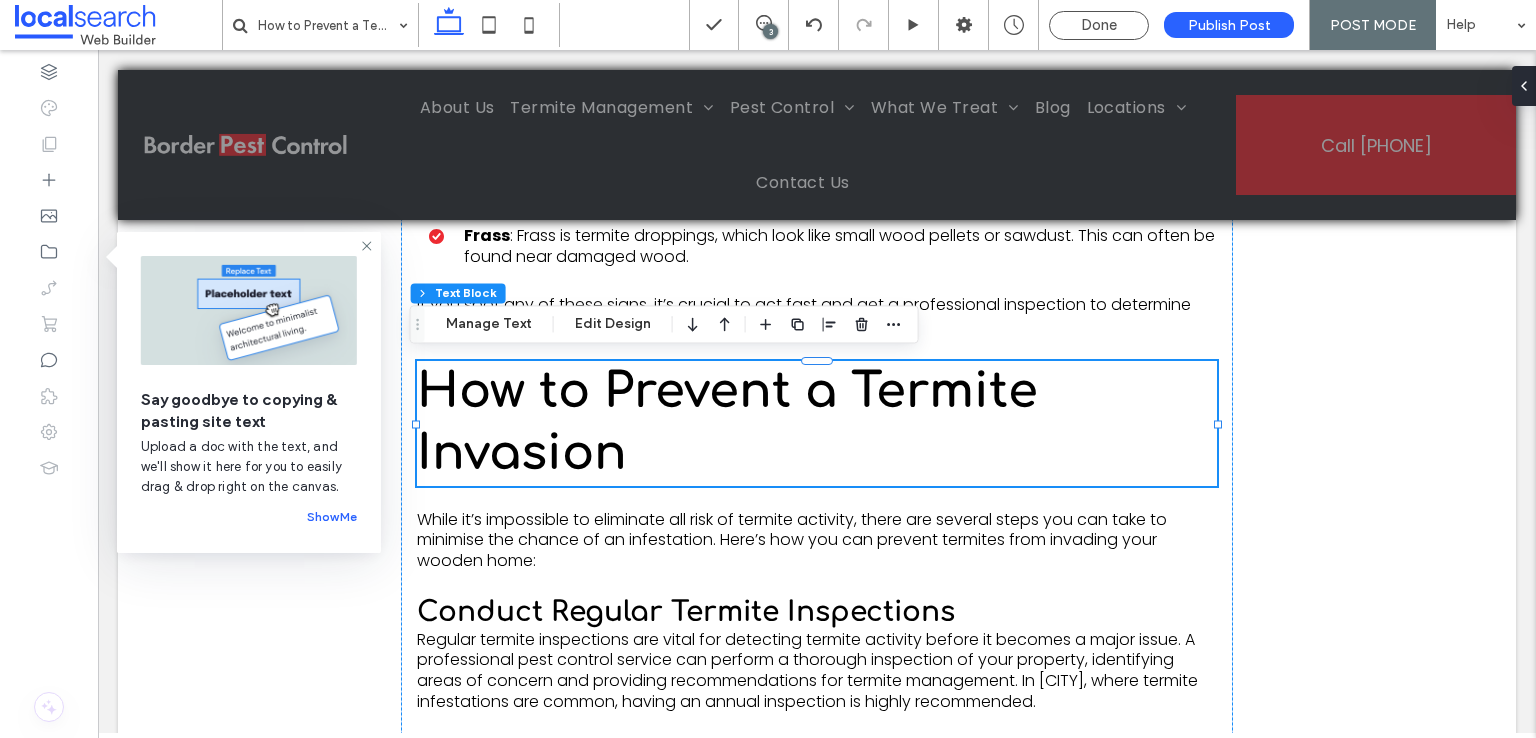 click on "How to Prevent a Termite Invasion" at bounding box center [727, 422] 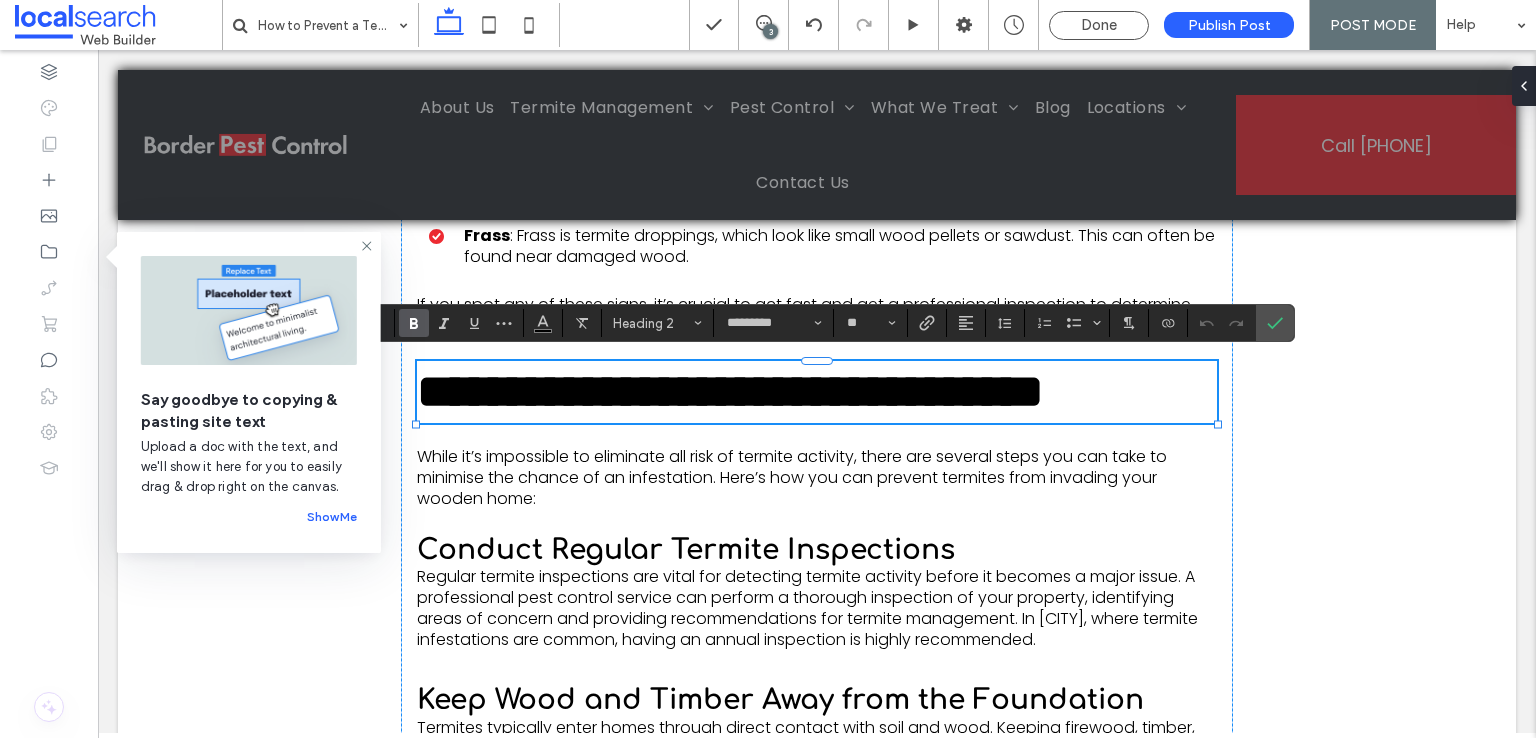 scroll, scrollTop: 0, scrollLeft: 0, axis: both 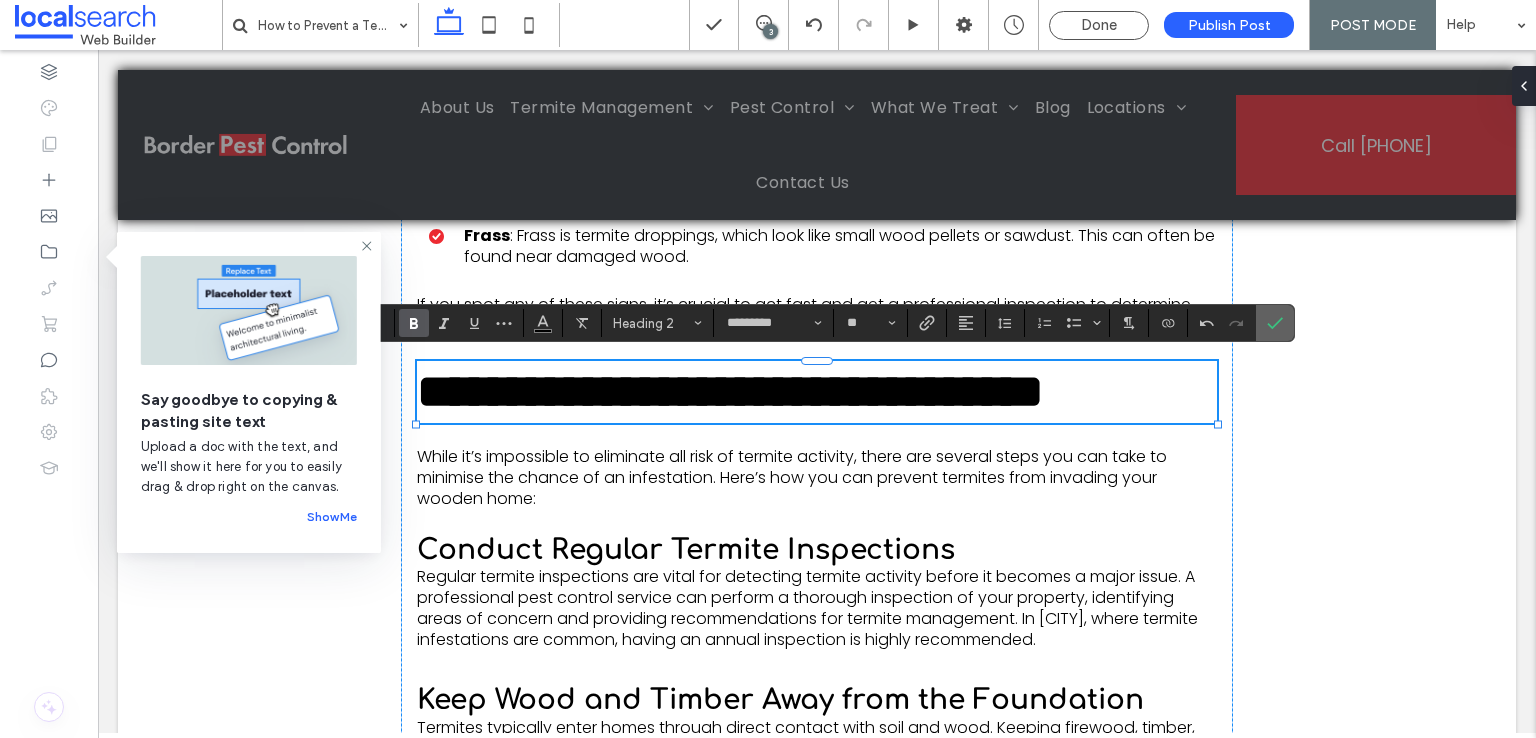 click 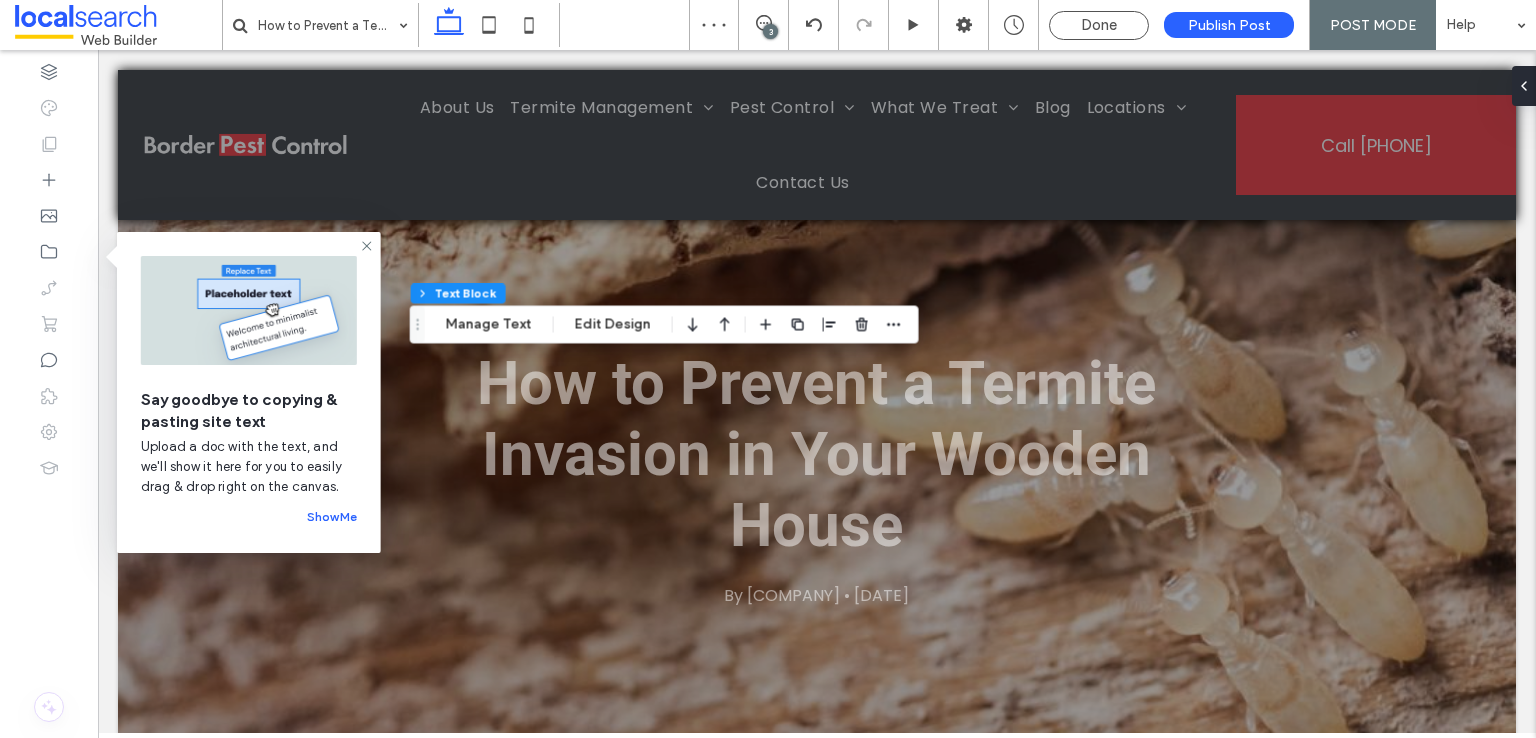 scroll, scrollTop: 1701, scrollLeft: 0, axis: vertical 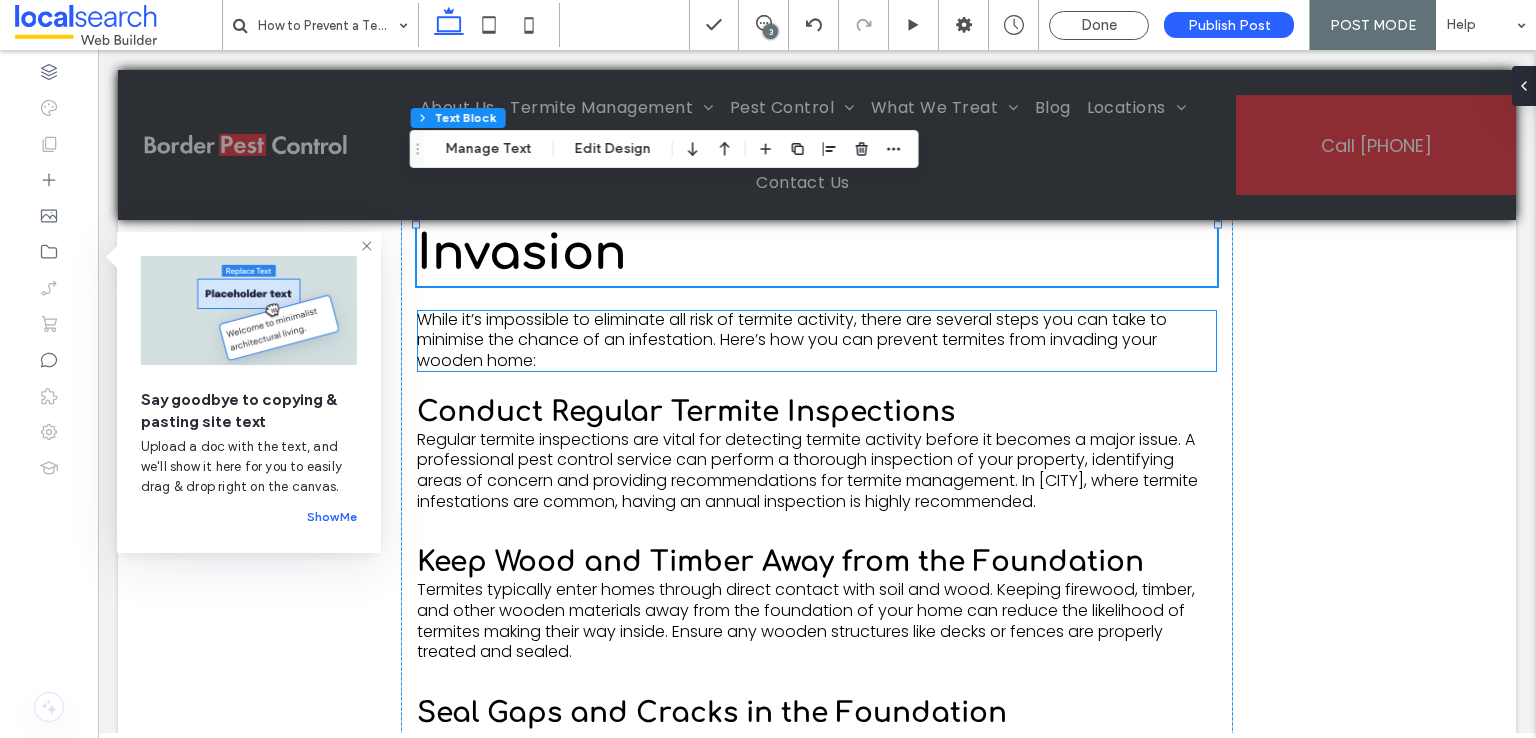 click on "While it’s impossible to eliminate all risk of termite activity, there are several steps you can take to minimise the chance of an infestation. Here’s how you can prevent termites from invading your wooden home:" at bounding box center (817, 341) 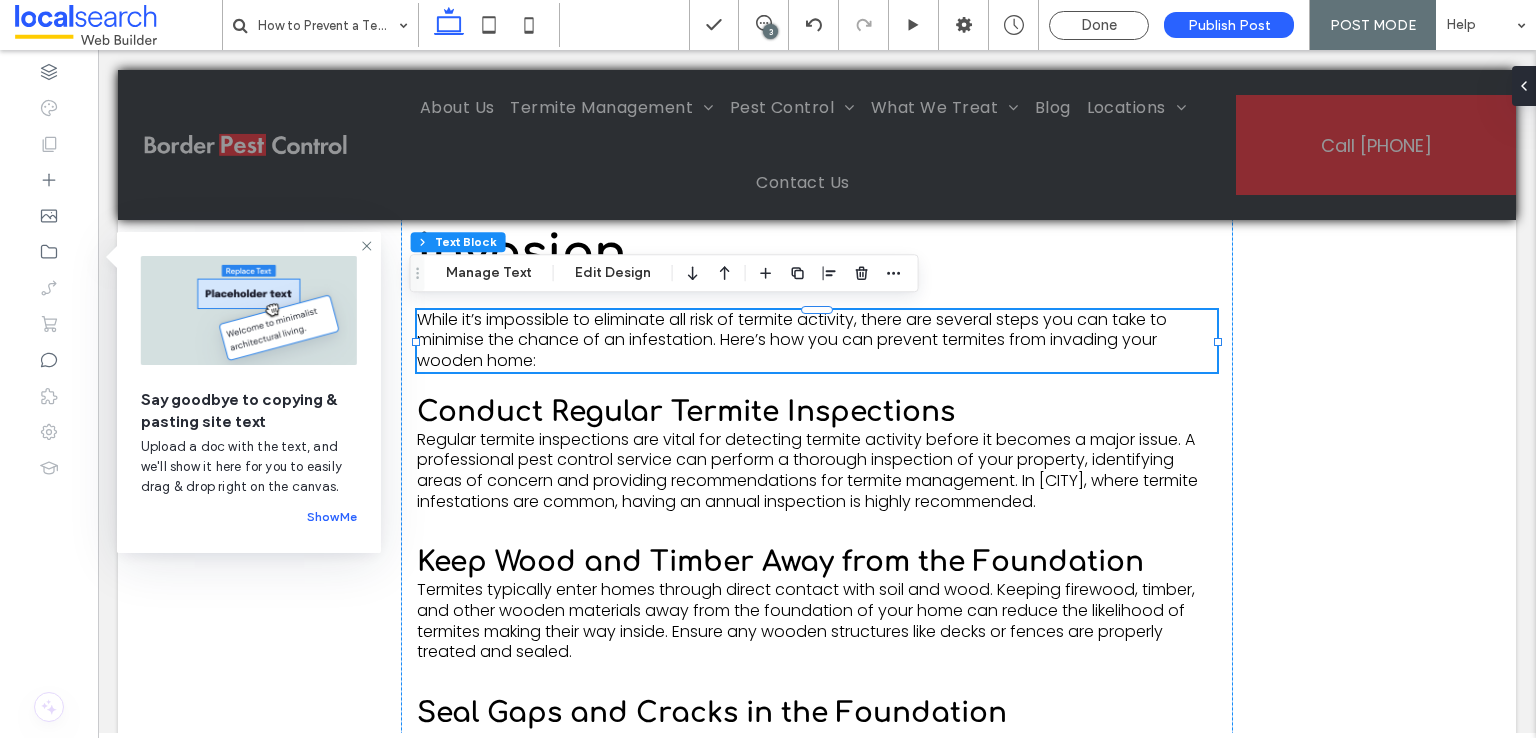 click on "While it’s impossible to eliminate all risk of termite activity, there are several steps you can take to minimise the chance of an infestation. Here’s how you can prevent termites from invading your wooden home:" at bounding box center (817, 341) 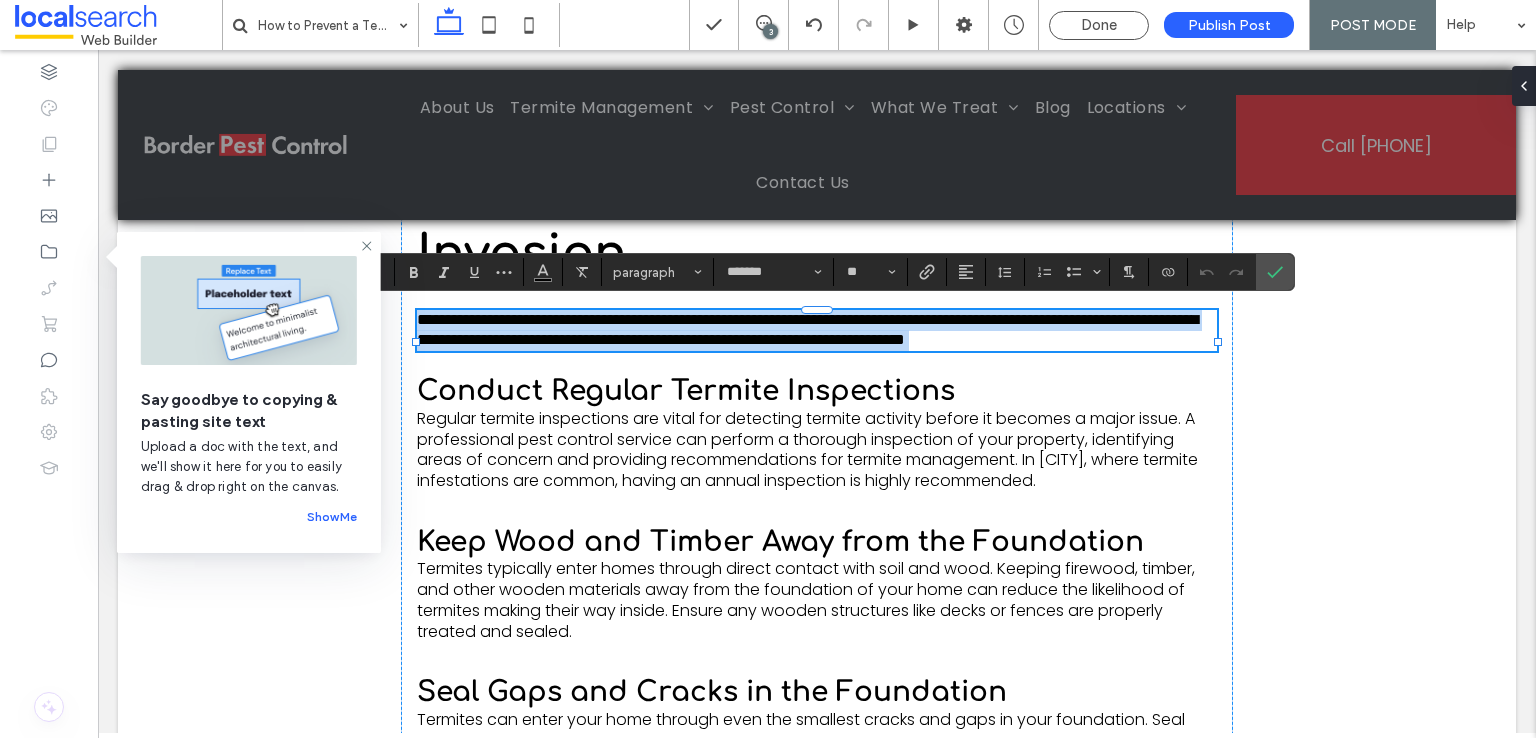 paste 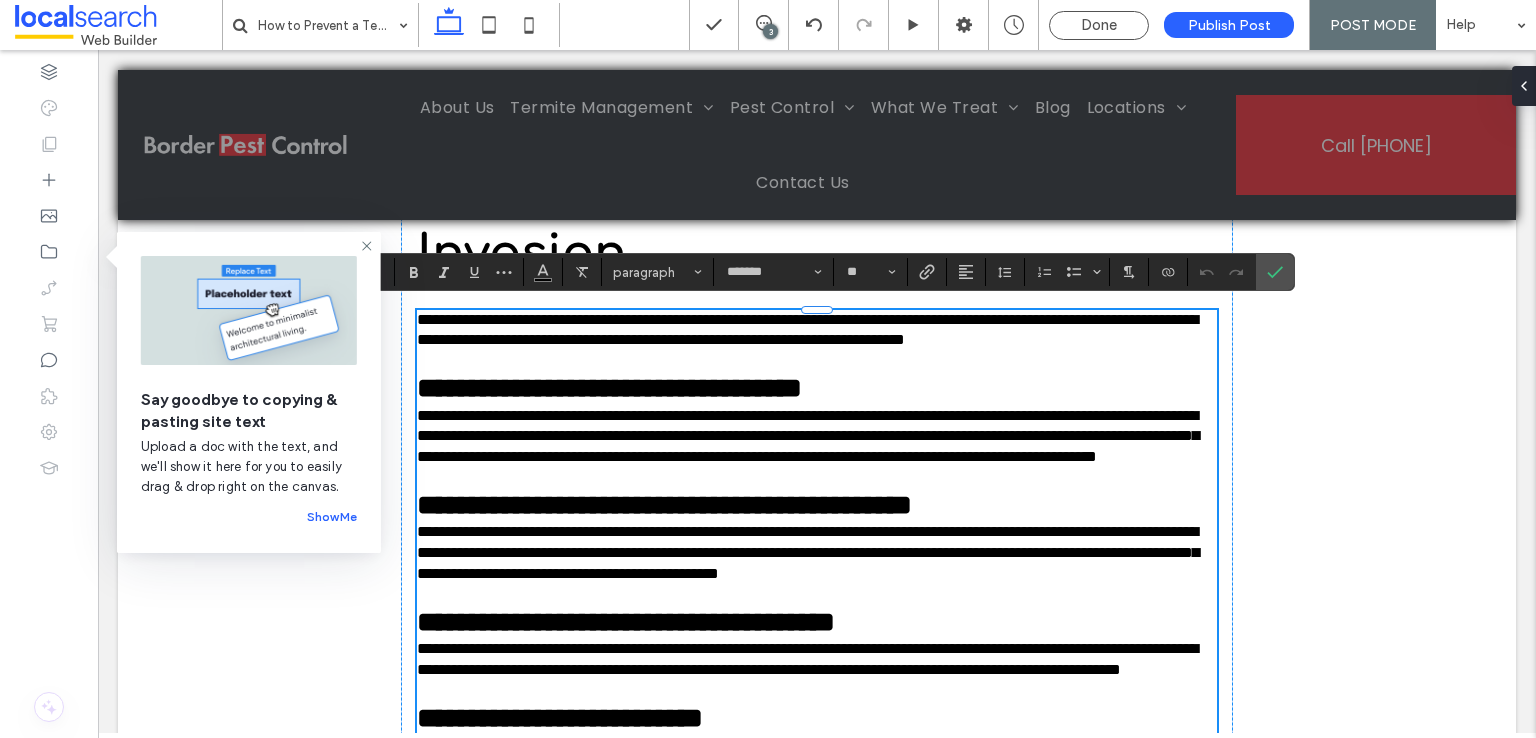 scroll, scrollTop: 0, scrollLeft: 0, axis: both 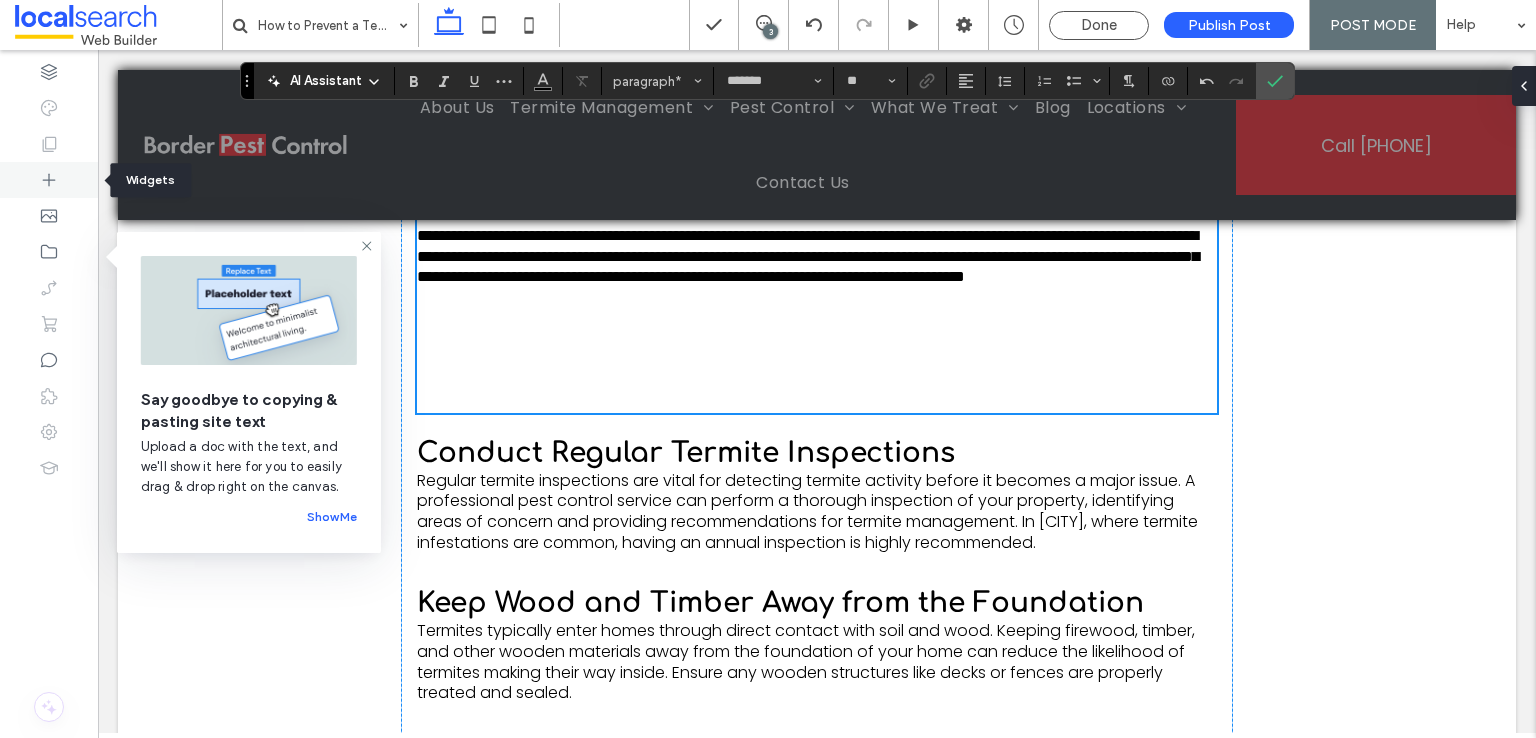 click 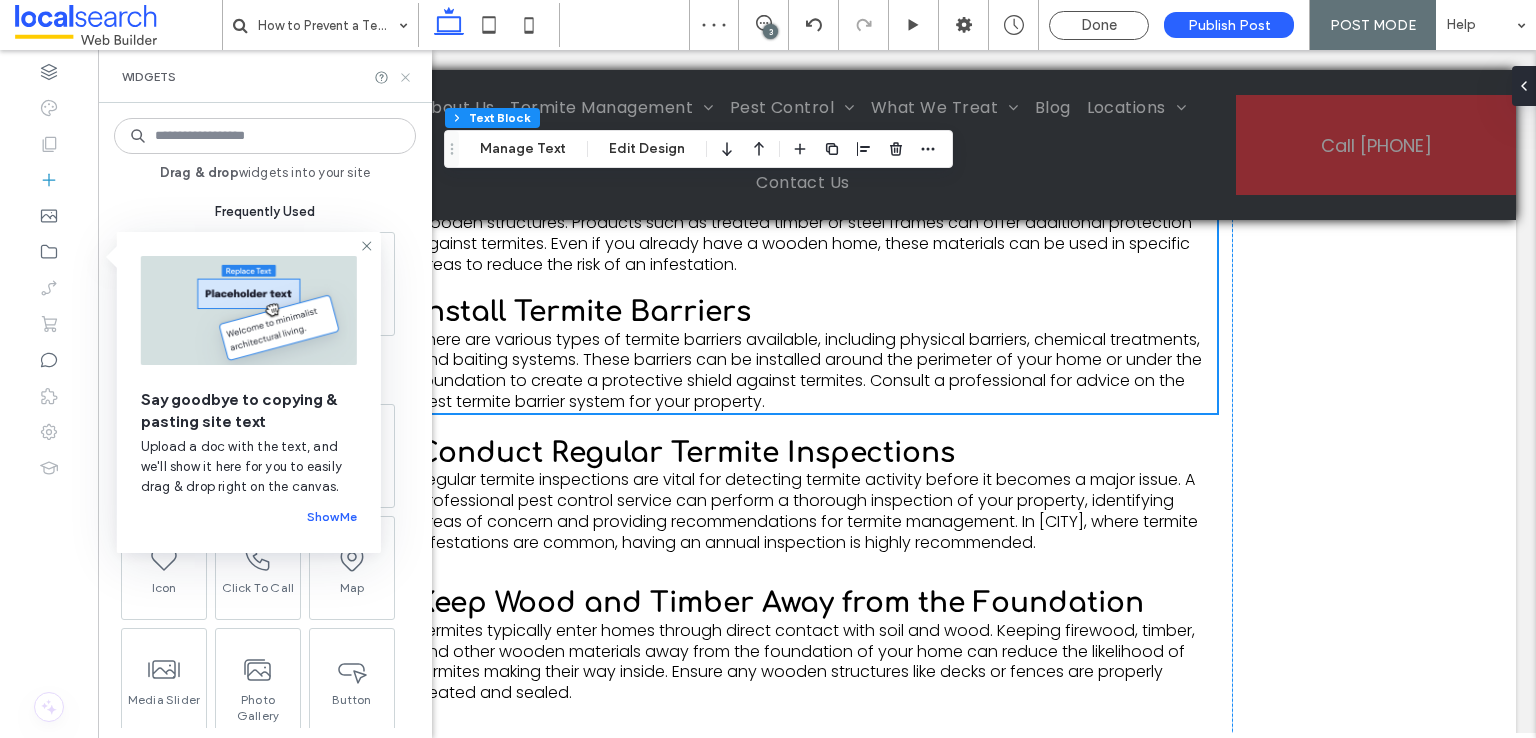 click 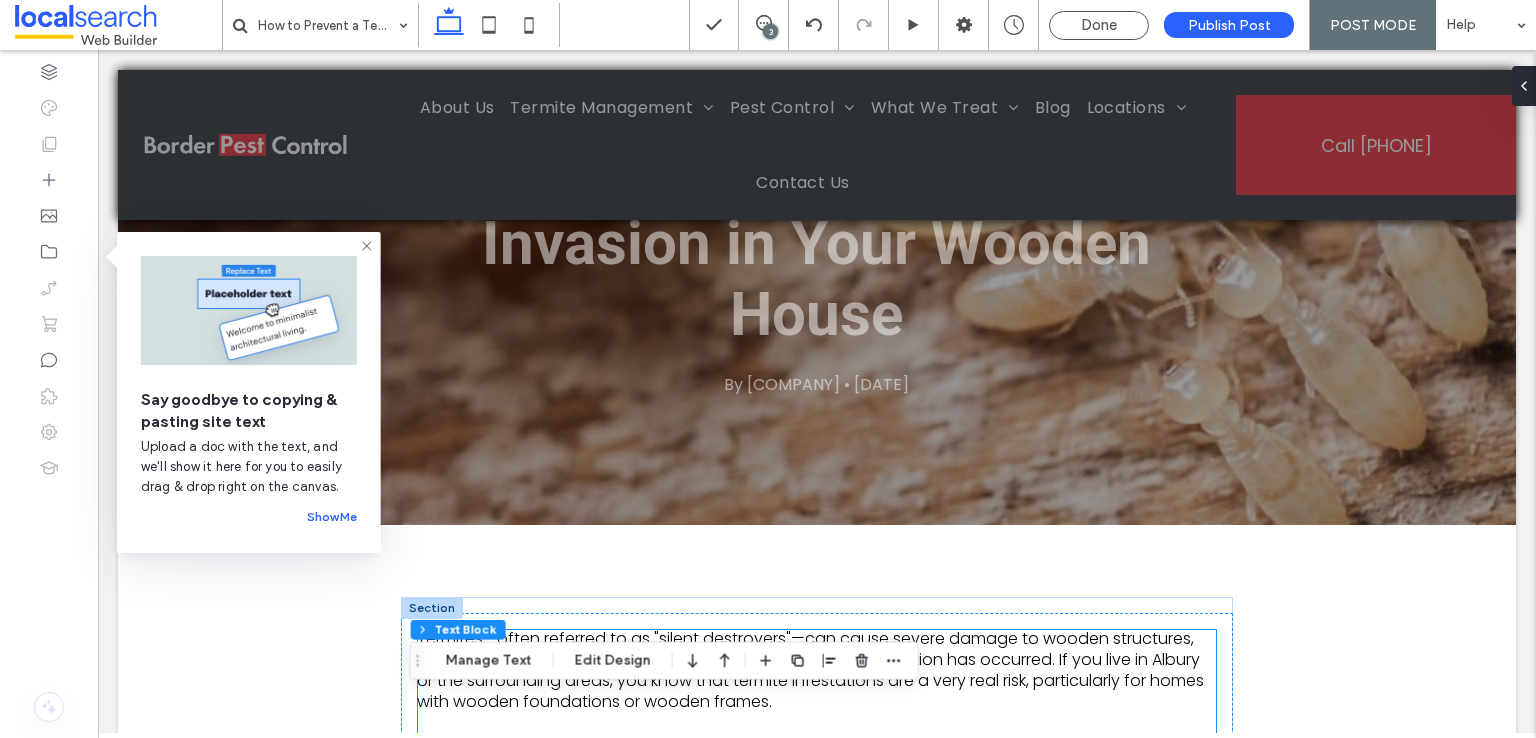 scroll, scrollTop: 44, scrollLeft: 0, axis: vertical 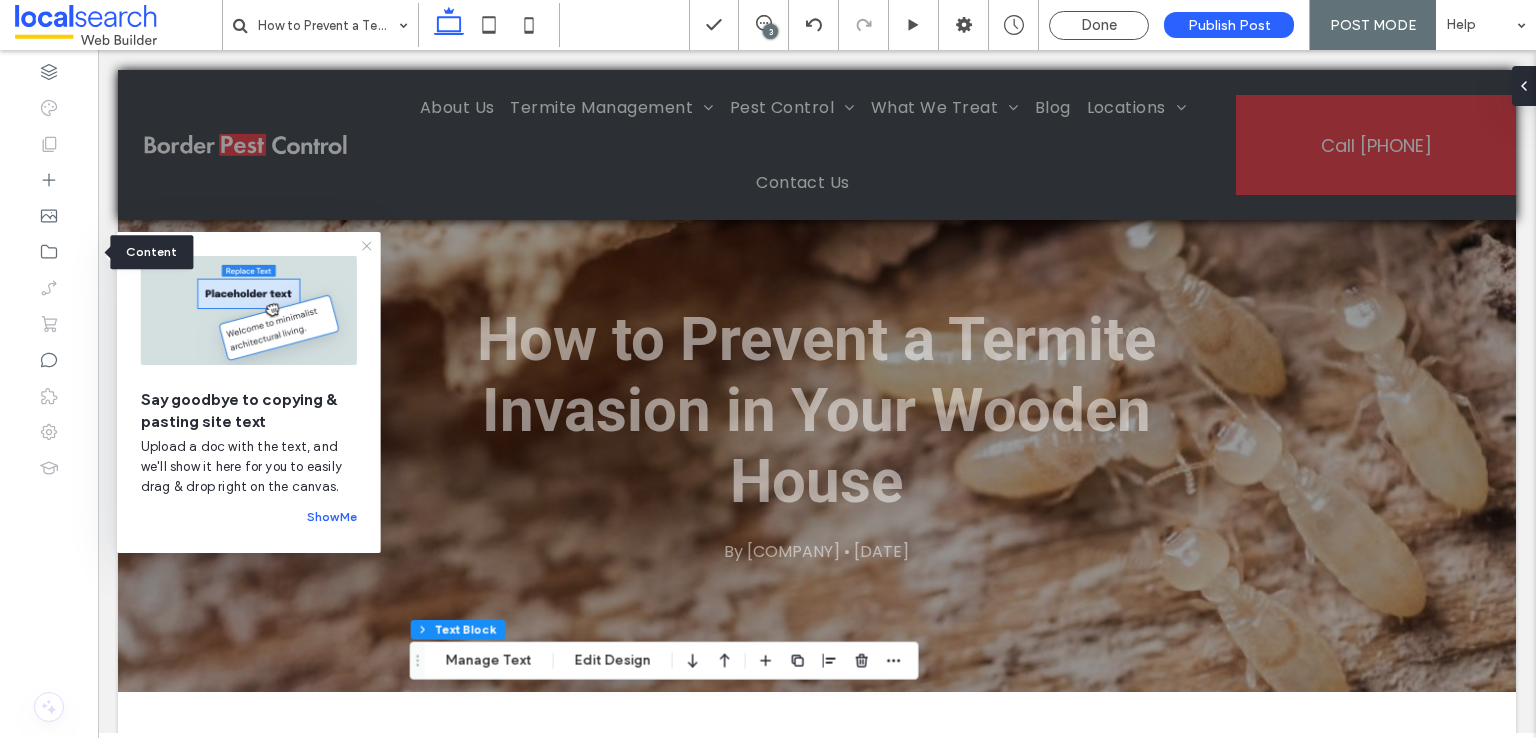 drag, startPoint x: 366, startPoint y: 242, endPoint x: 260, endPoint y: 223, distance: 107.68937 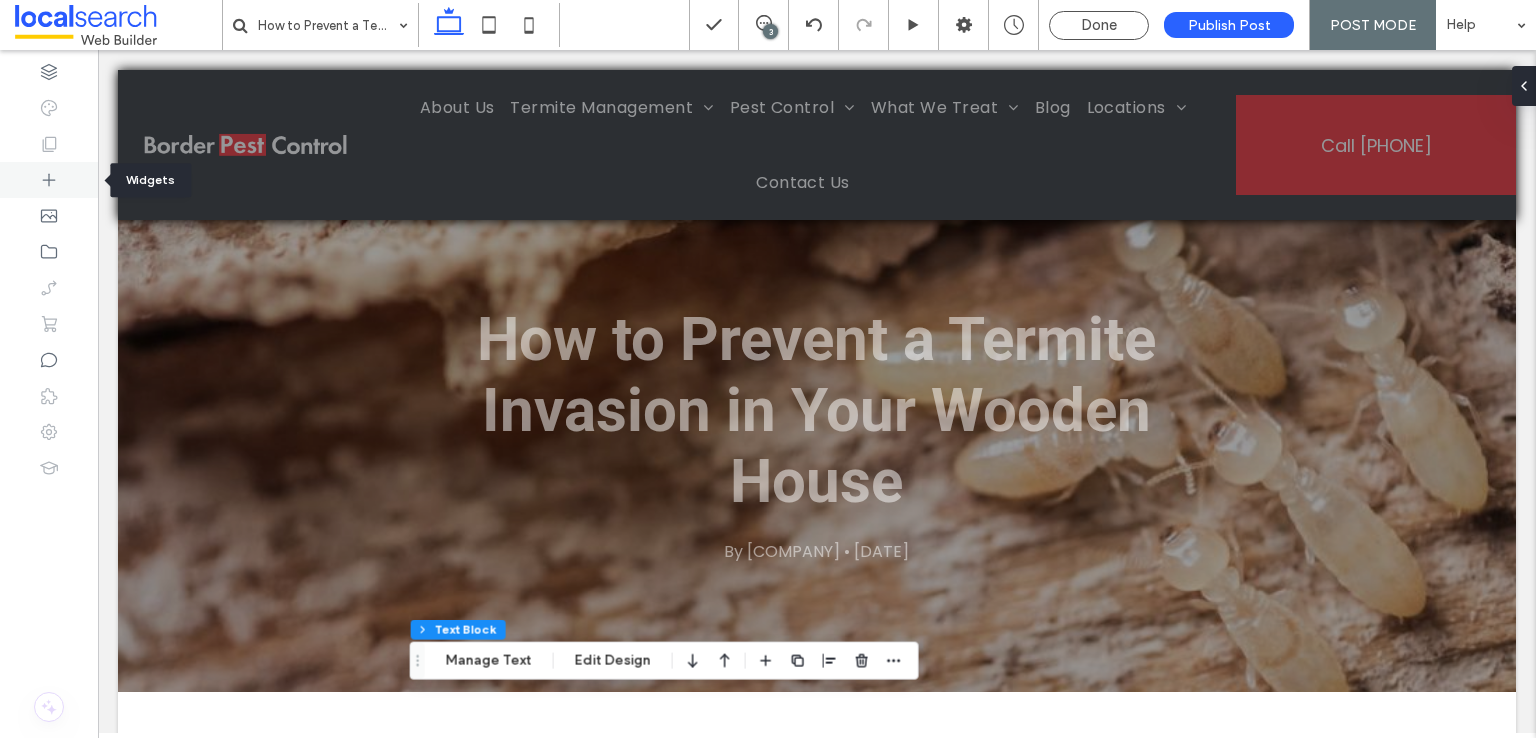 click 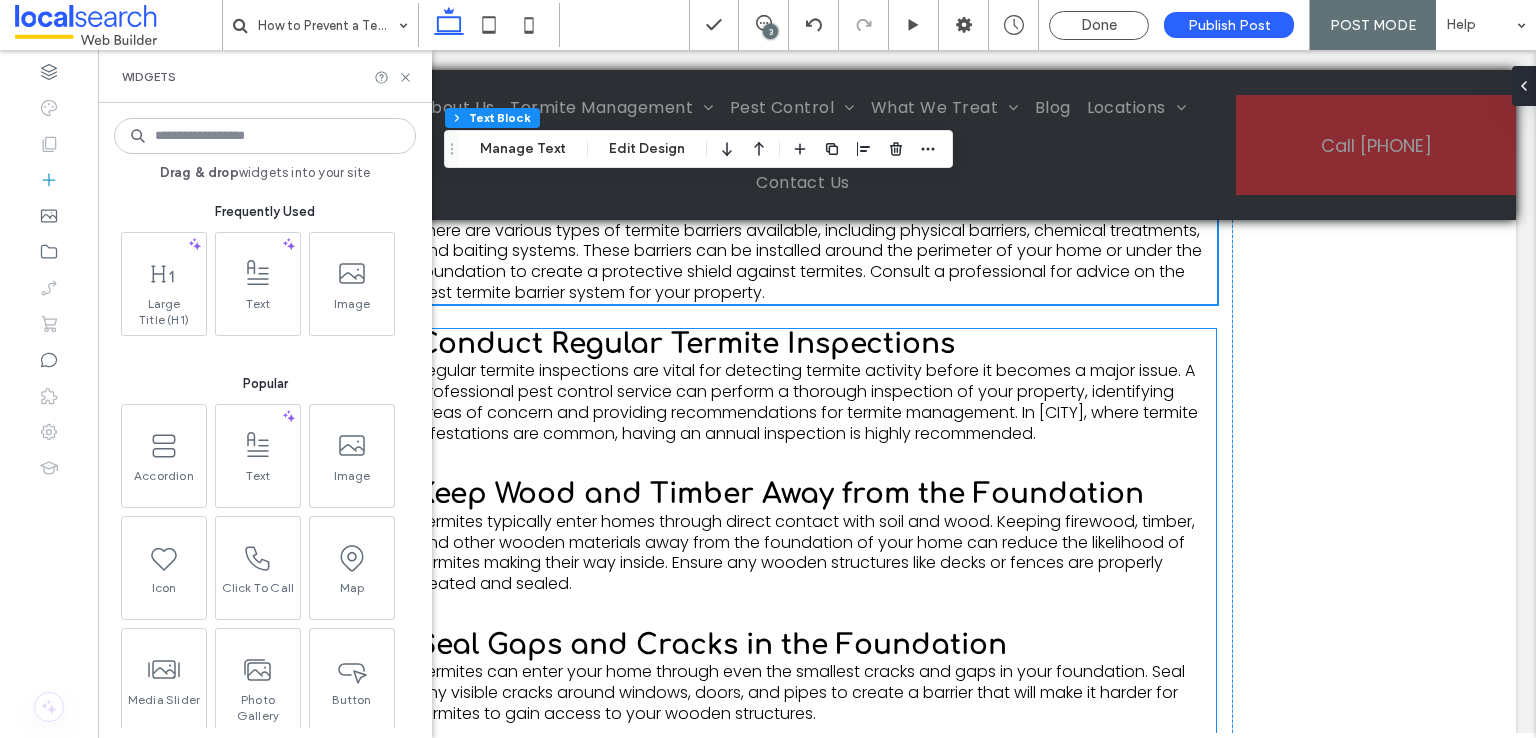 scroll, scrollTop: 2744, scrollLeft: 0, axis: vertical 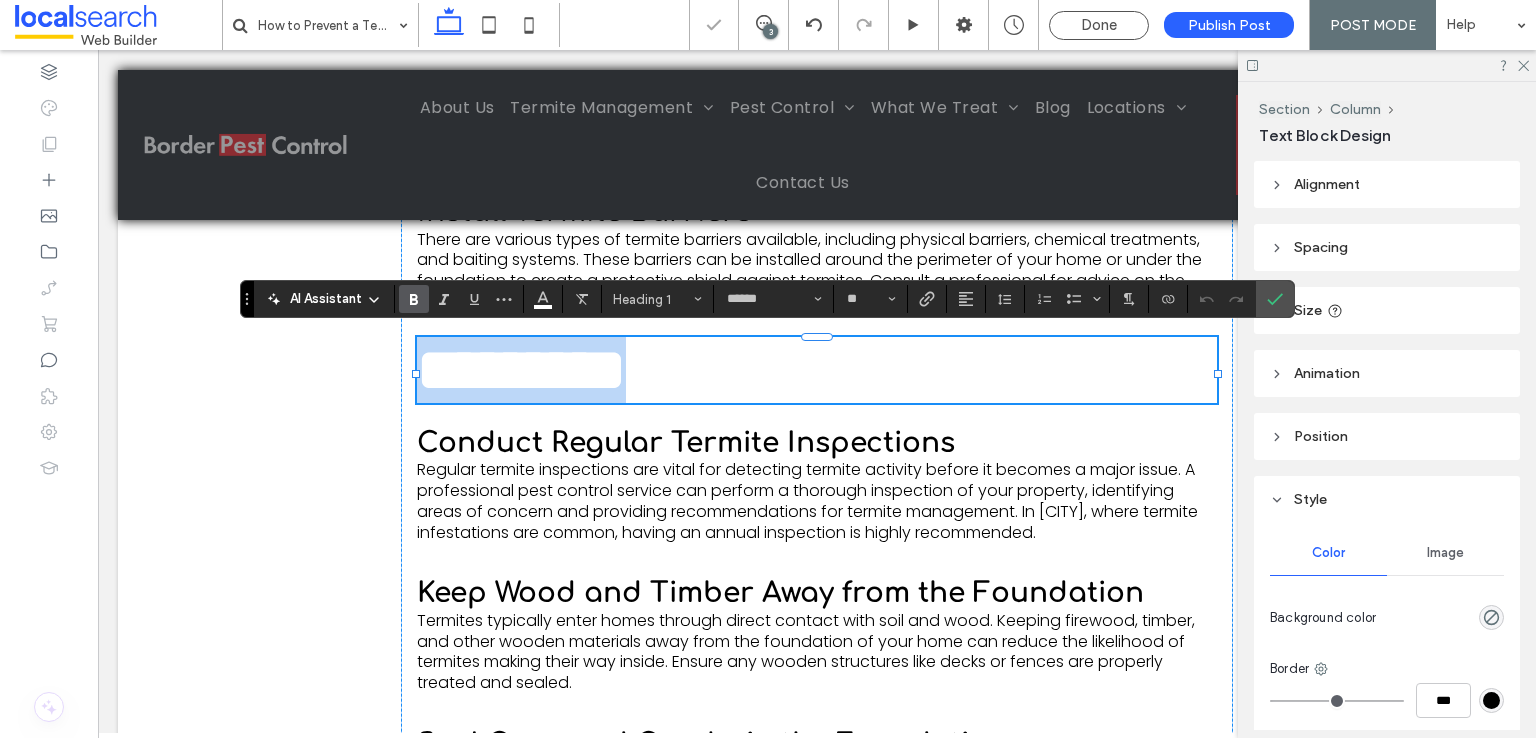 type on "*******" 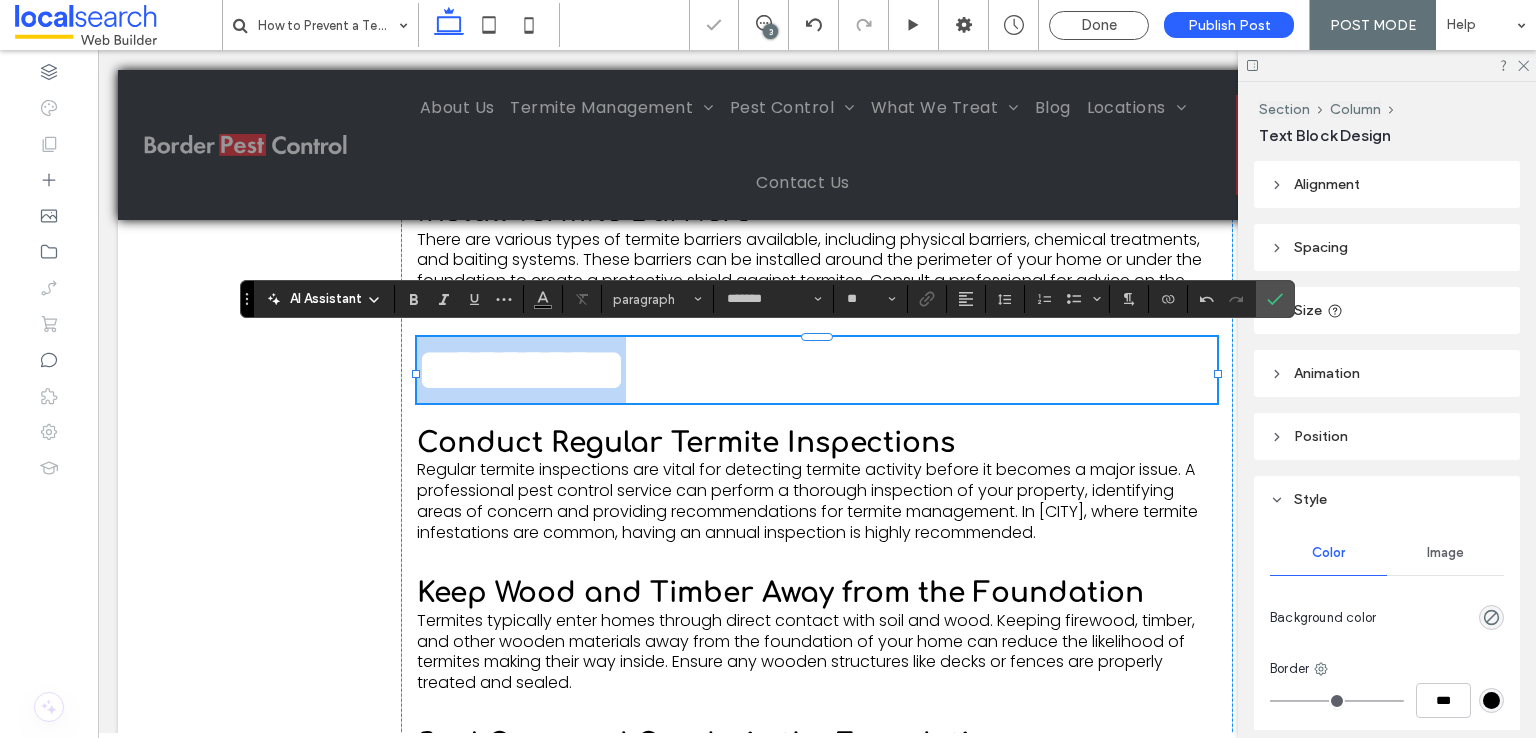 scroll, scrollTop: 0, scrollLeft: 0, axis: both 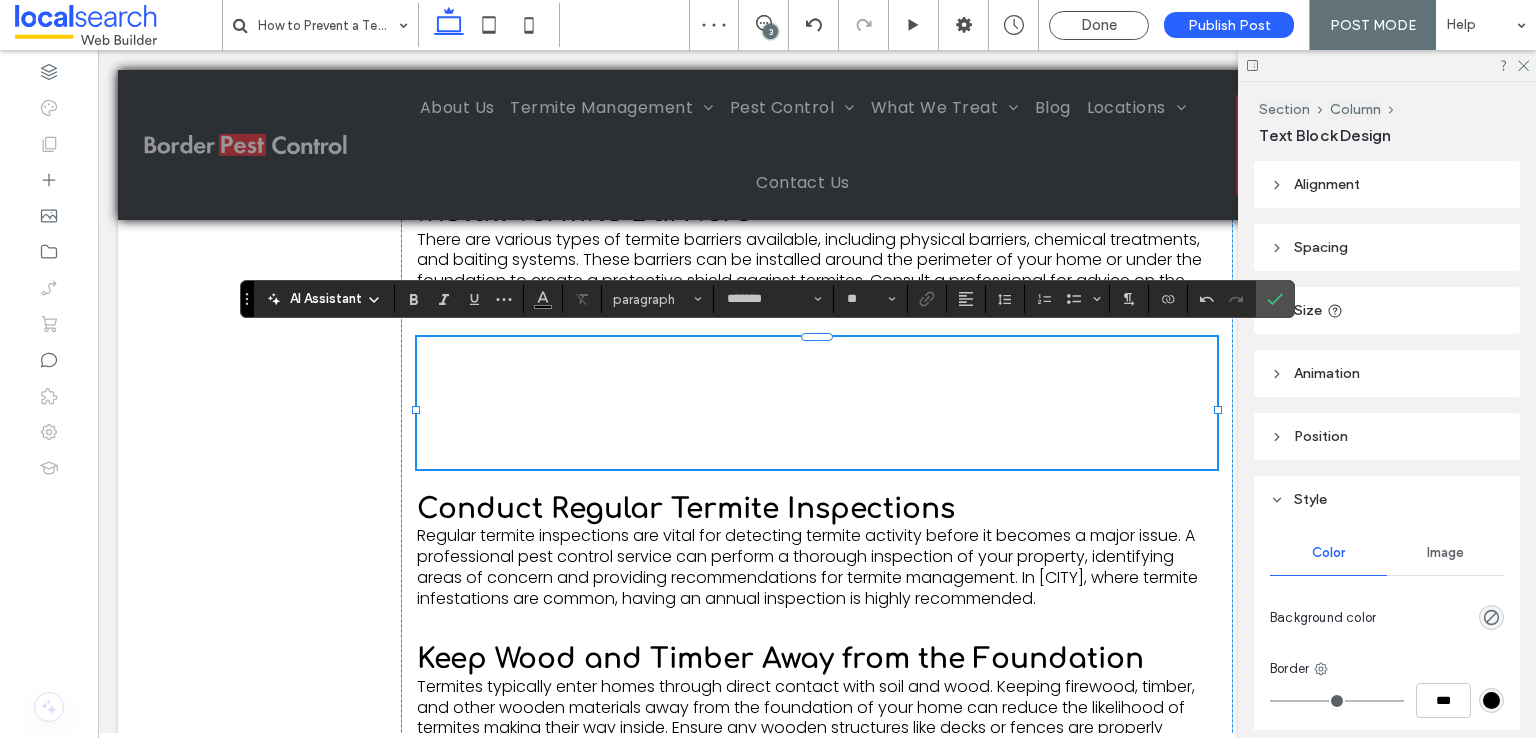 type on "******" 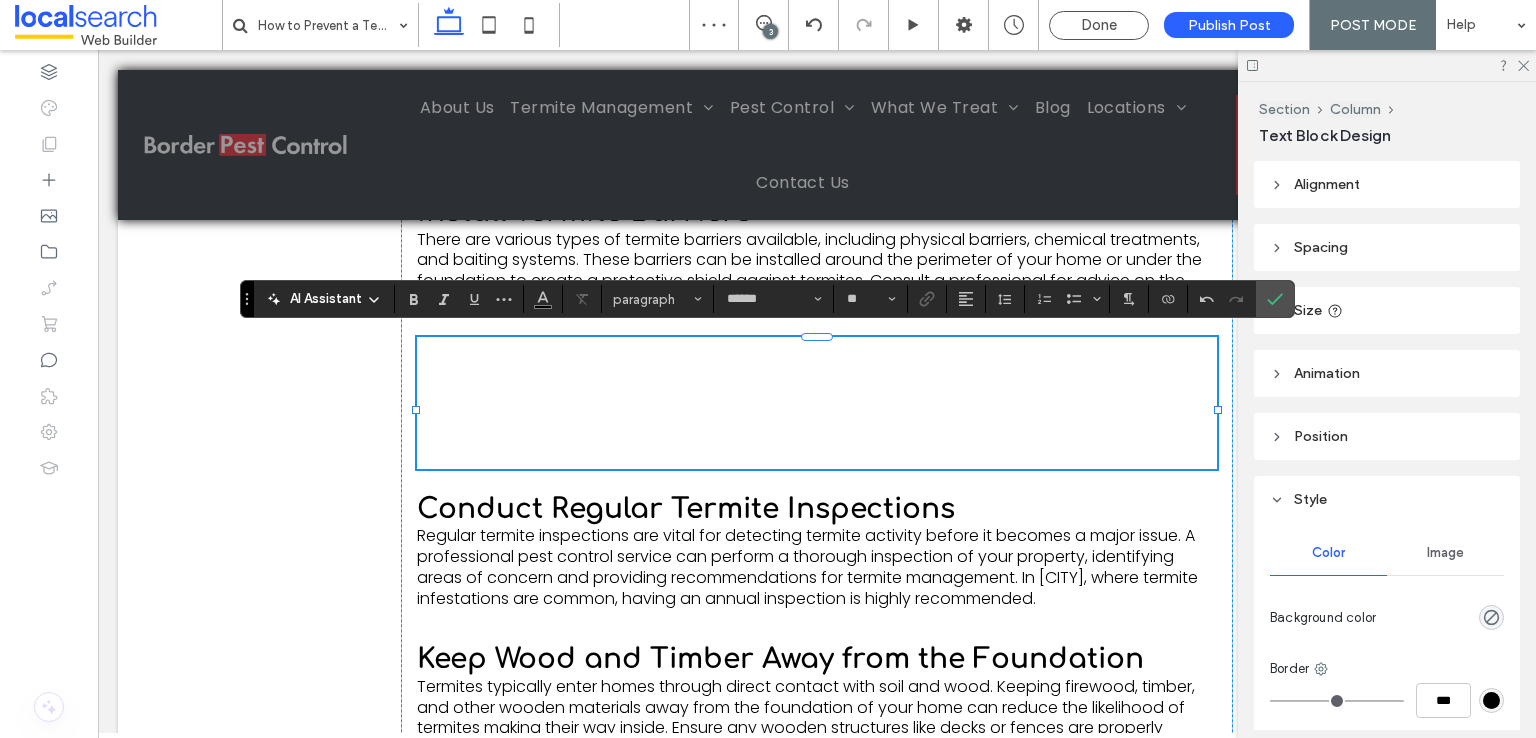 click on "**********" at bounding box center [820, 403] 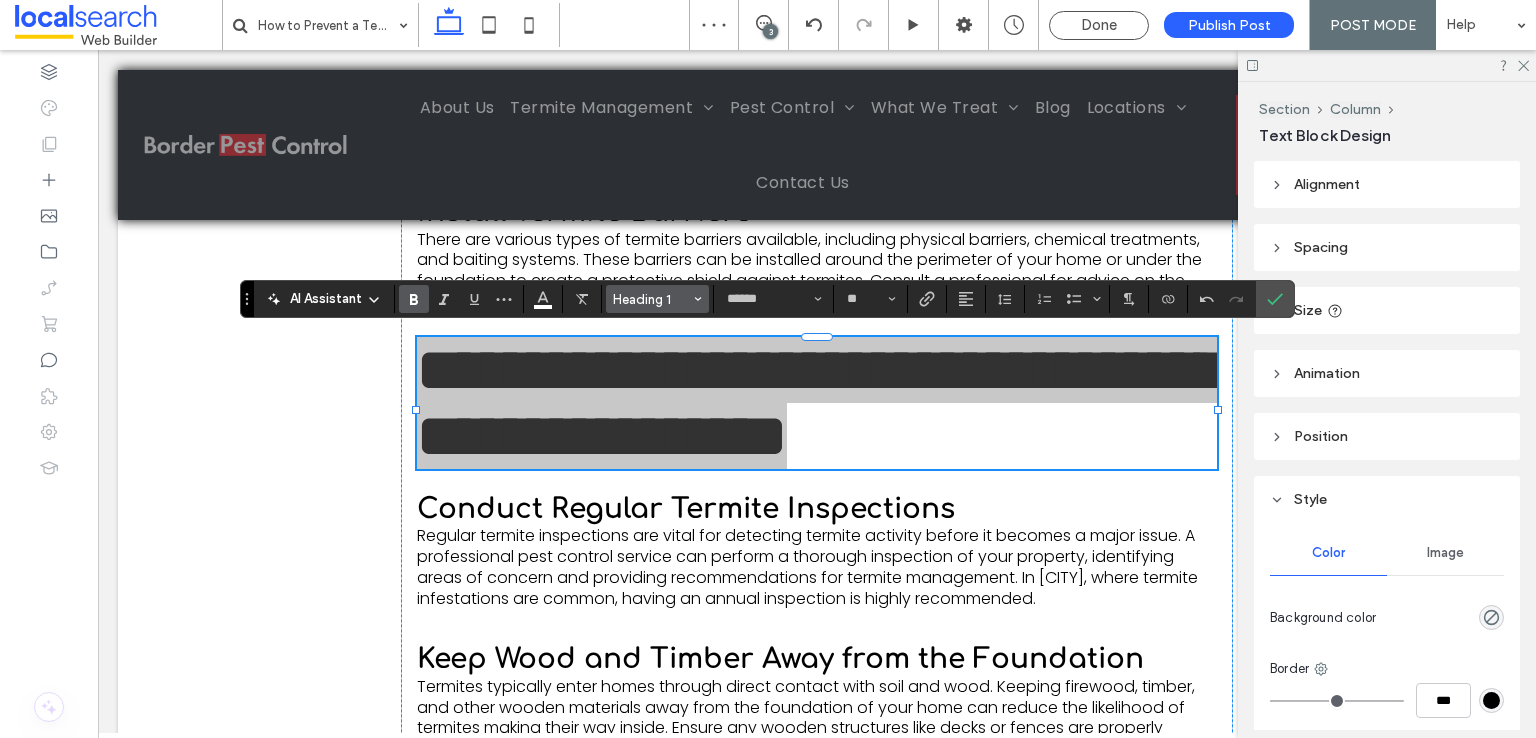 click on "Heading 1" at bounding box center [652, 299] 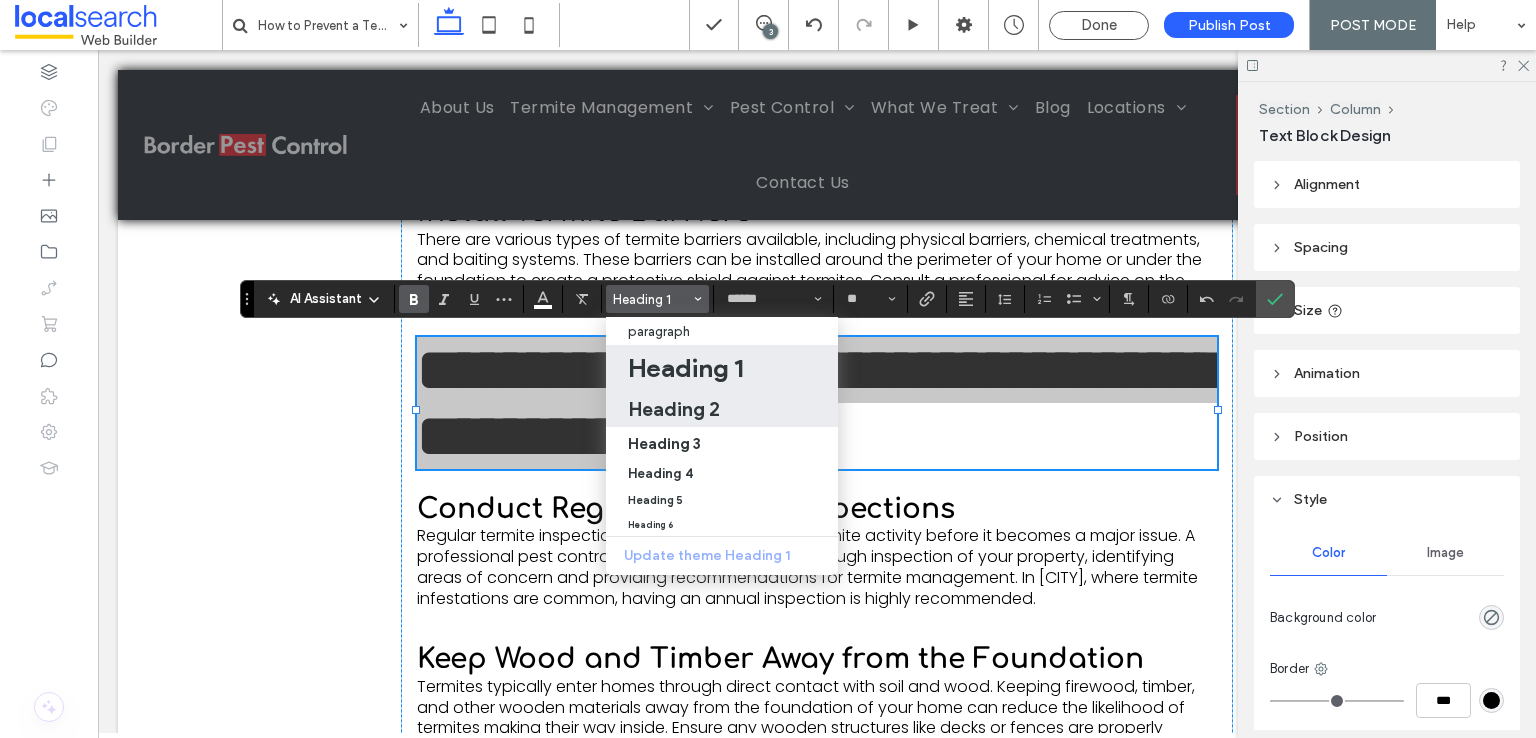 click on "Heading 2" at bounding box center [674, 409] 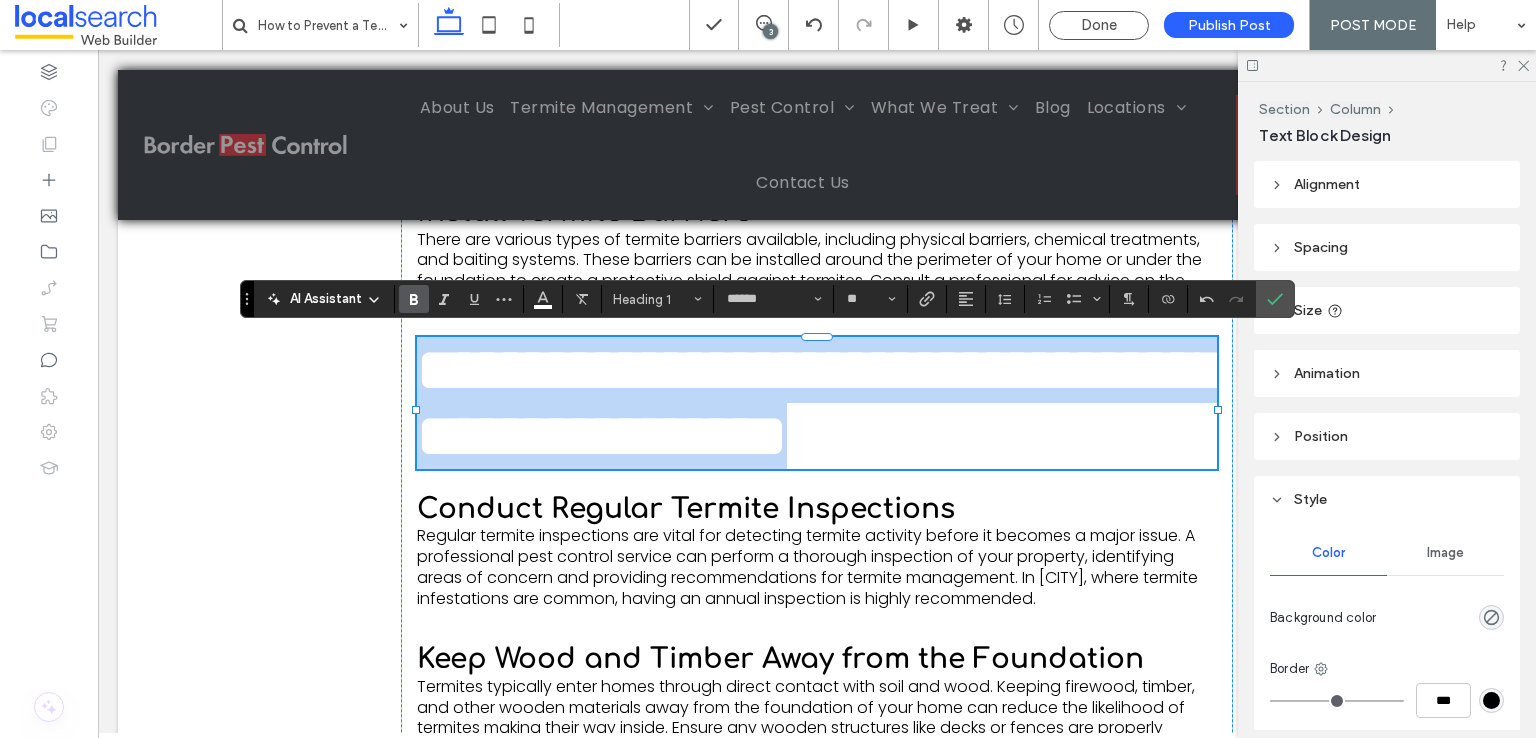 type on "*********" 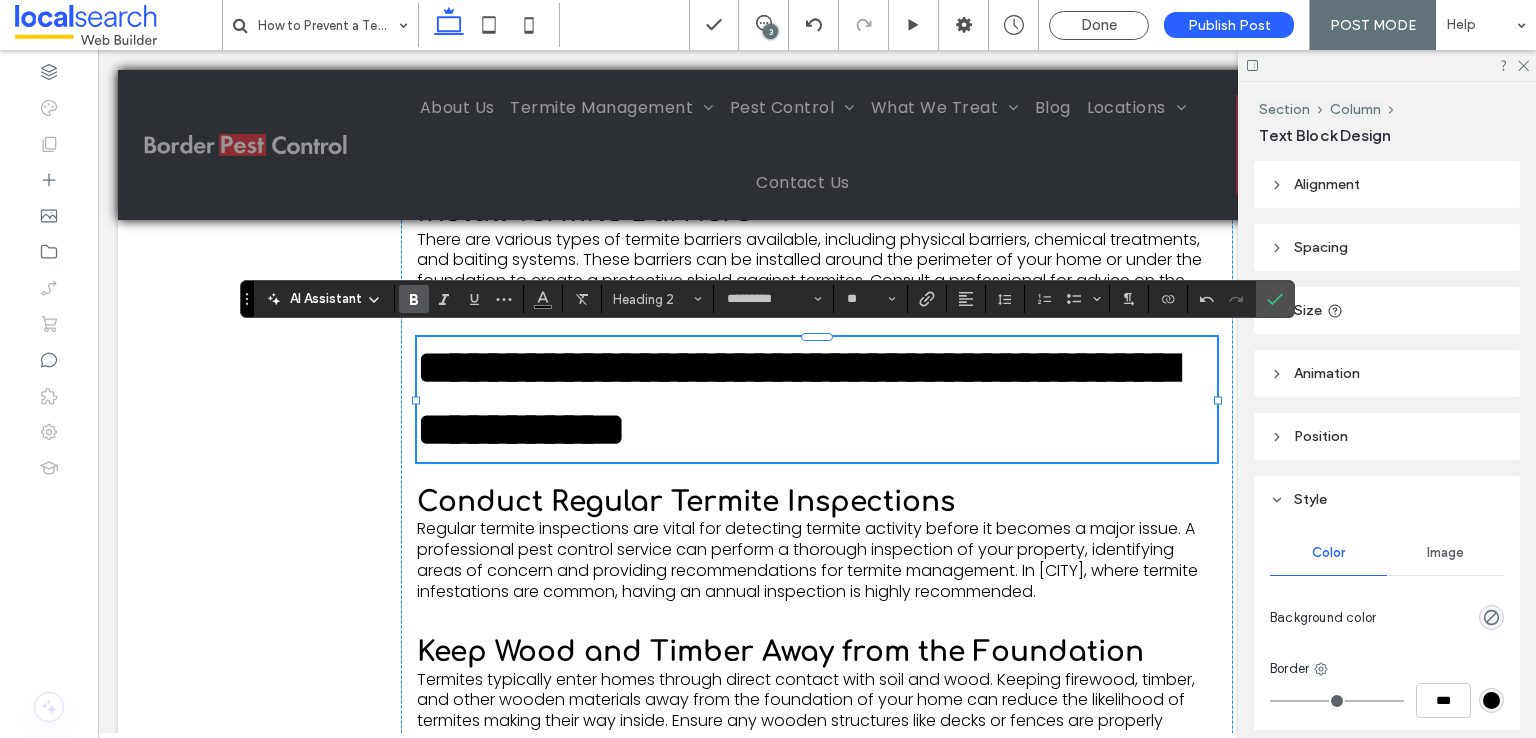 click 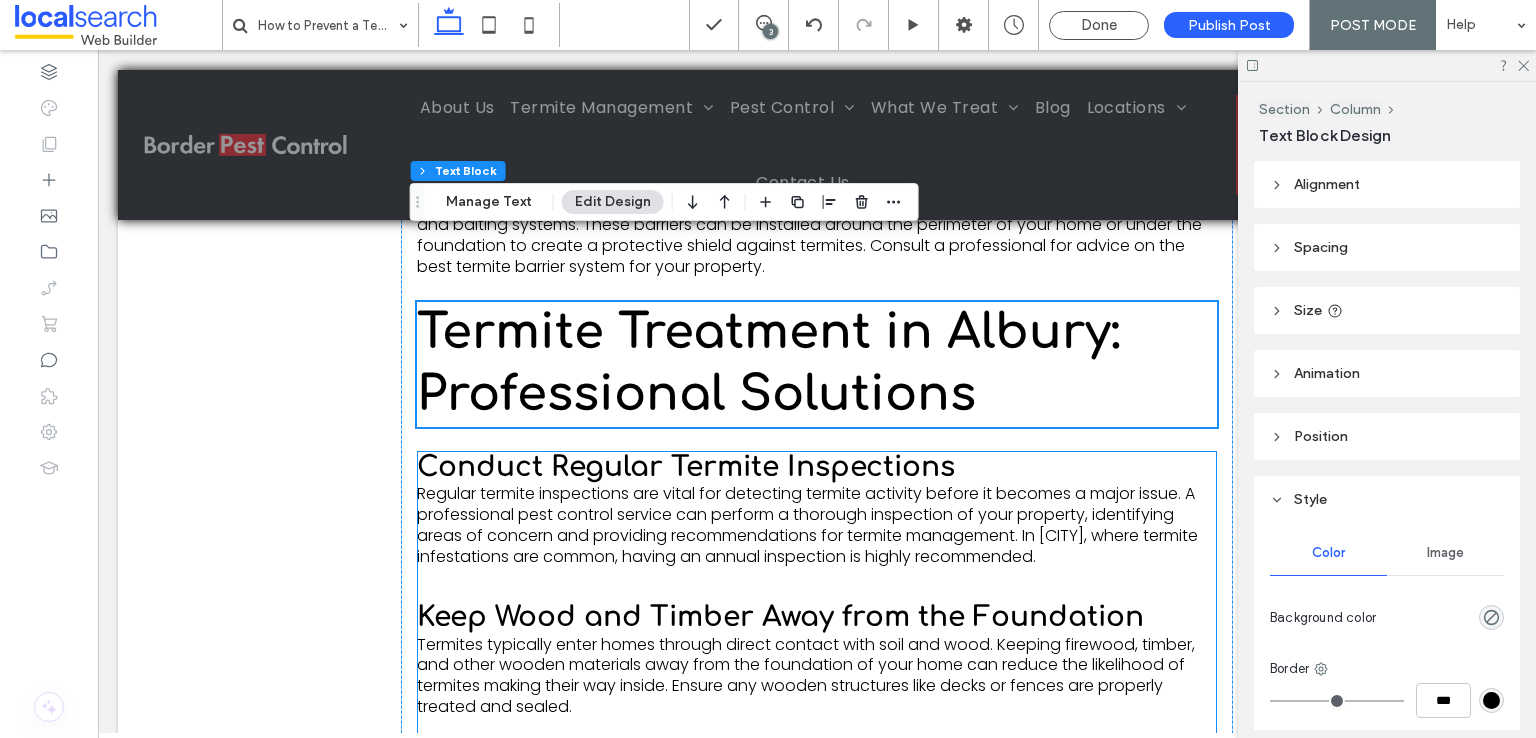 scroll, scrollTop: 2744, scrollLeft: 0, axis: vertical 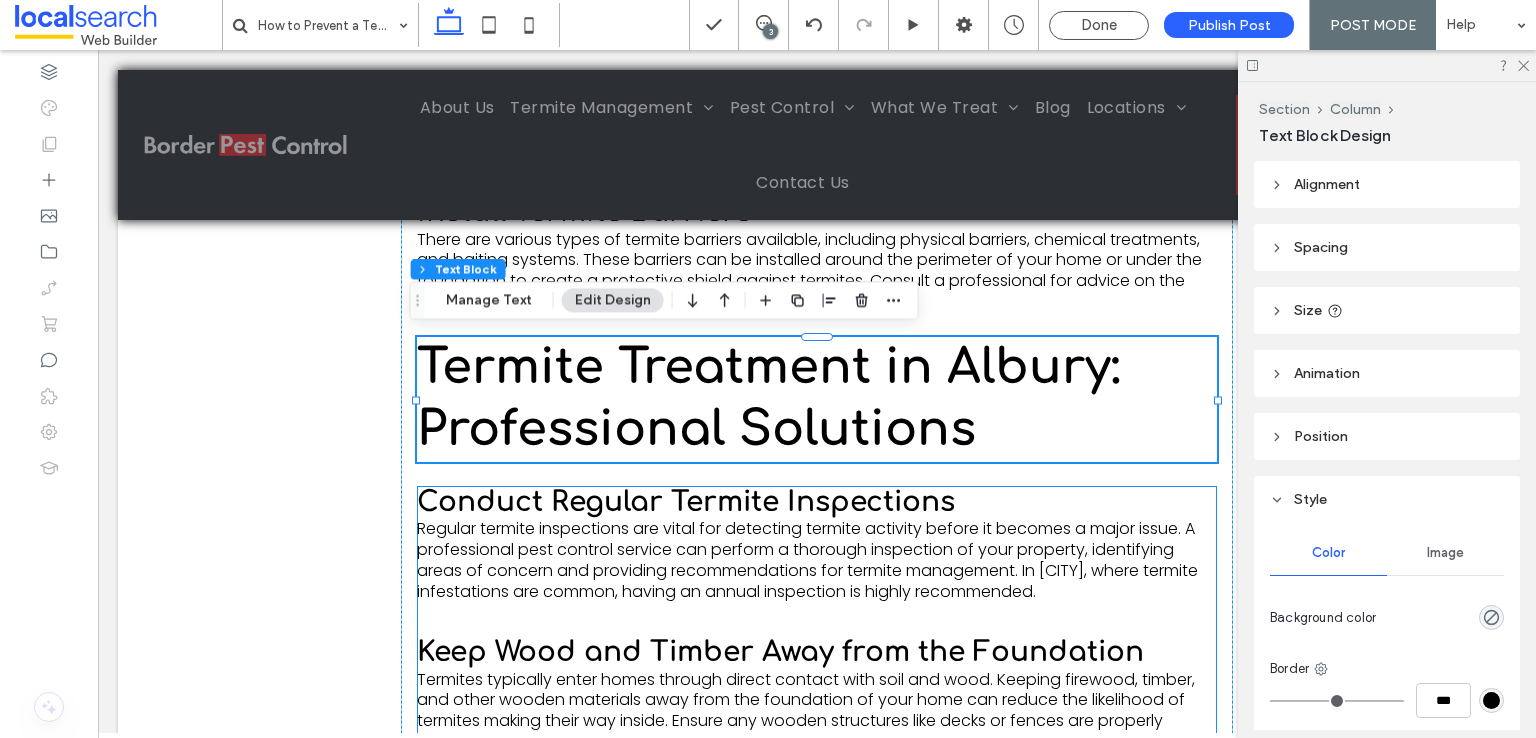 click on "Regular termite inspections are vital for detecting termite activity before it becomes a major issue. A professional pest control service can perform a thorough inspection of your property, identifying areas of concern and providing recommendations for termite management. In [CITY], where termite infestations are common, having an annual inspection is highly recommended." at bounding box center (807, 559) 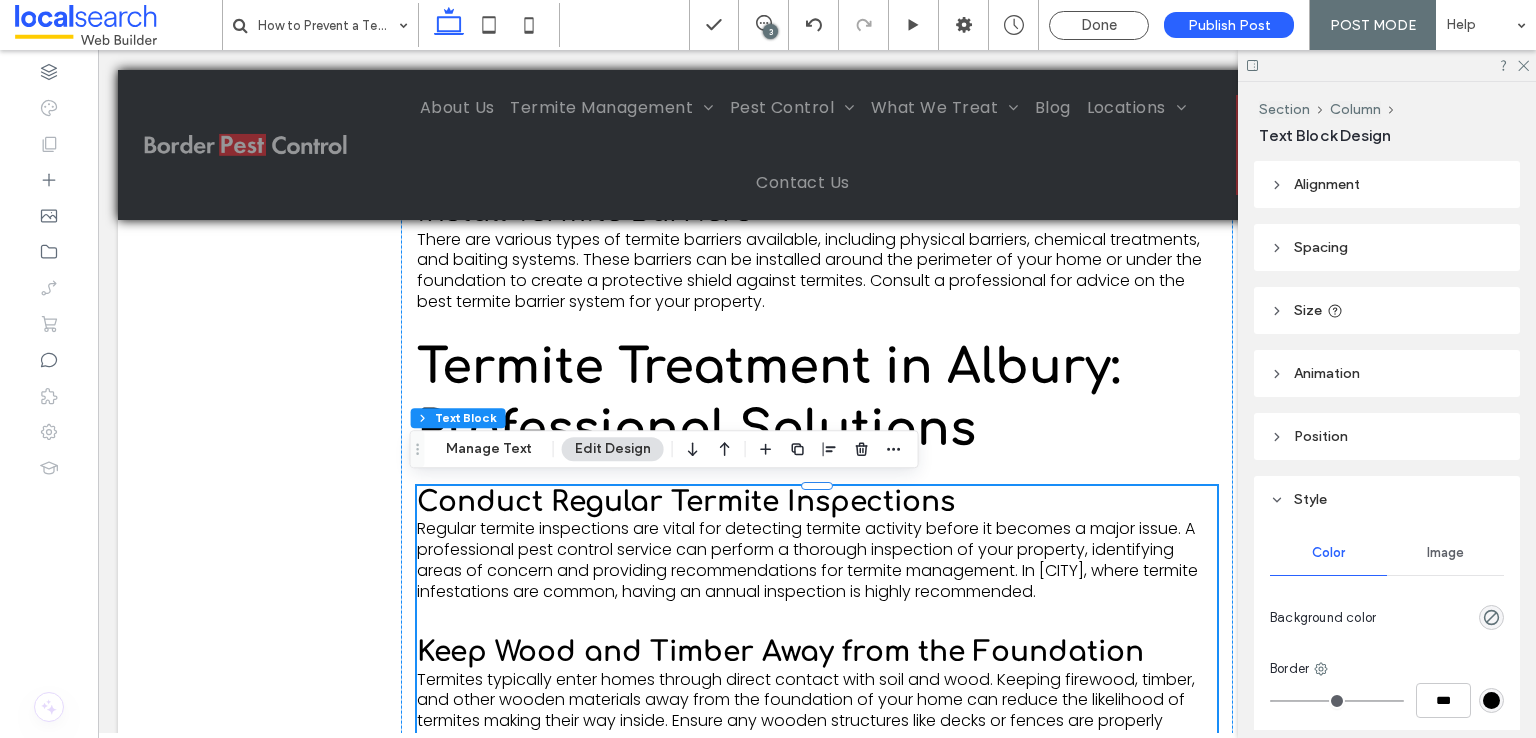 click on "Regular termite inspections are vital for detecting termite activity before it becomes a major issue. A professional pest control service can perform a thorough inspection of your property, identifying areas of concern and providing recommendations for termite management. In [CITY], where termite infestations are common, having an annual inspection is highly recommended." at bounding box center [807, 559] 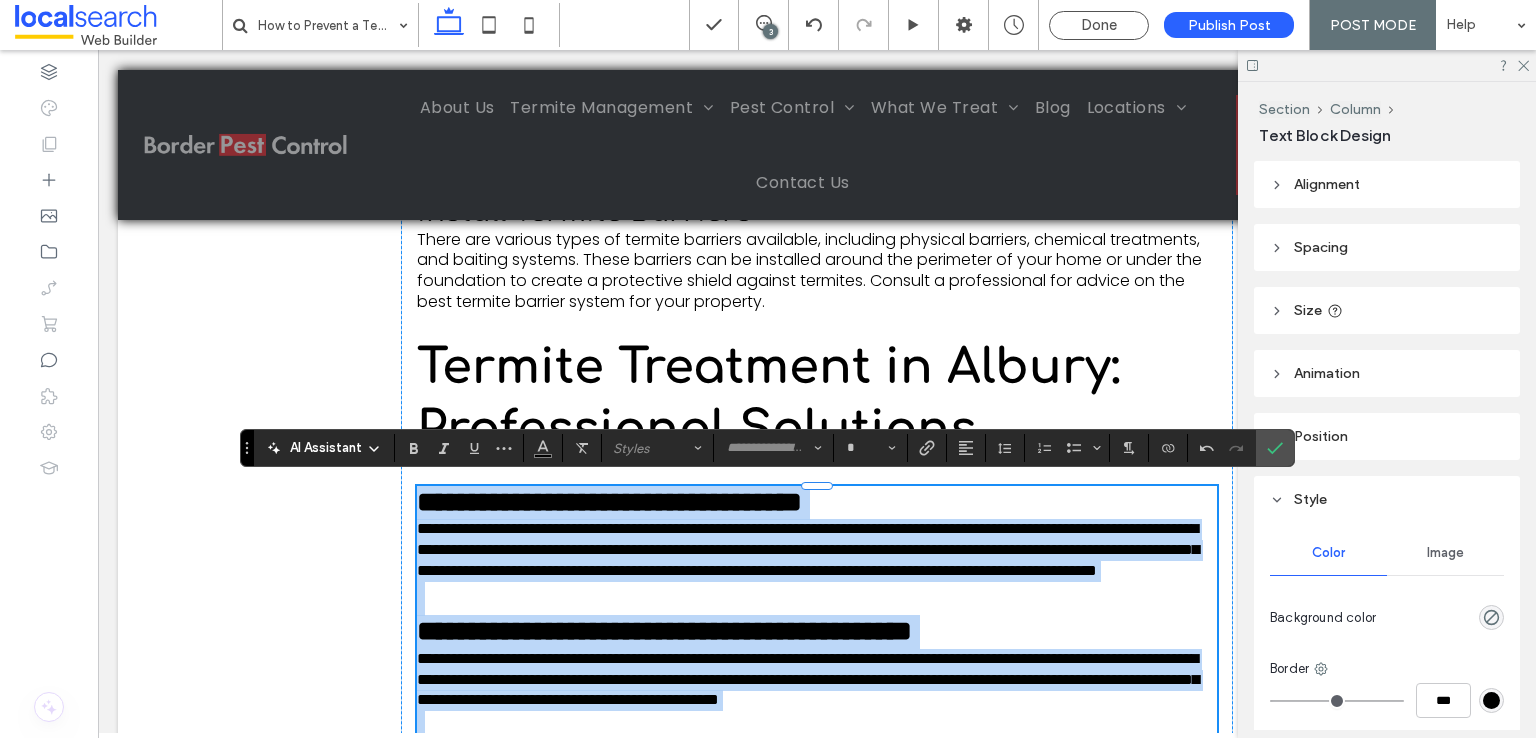 scroll, scrollTop: 0, scrollLeft: 0, axis: both 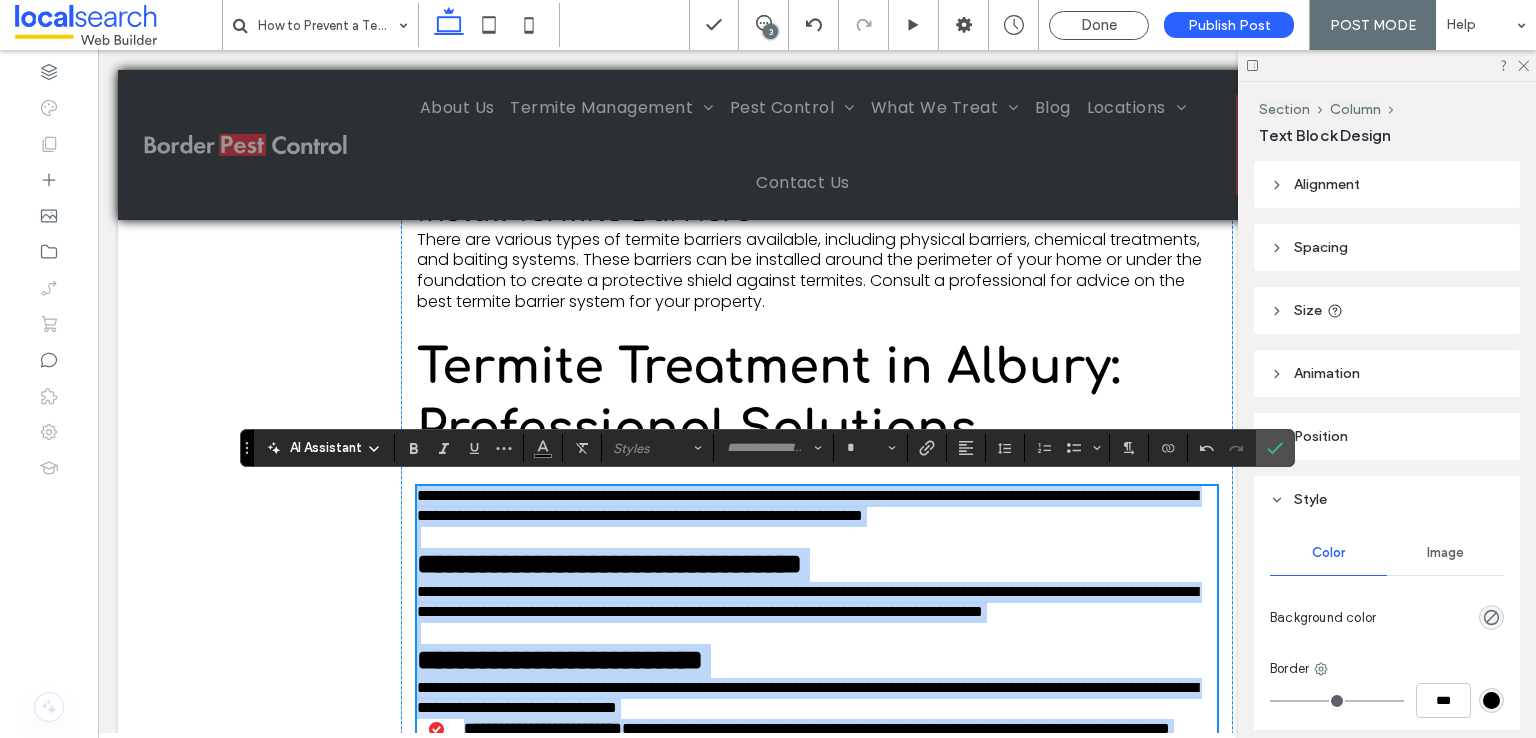 type on "*******" 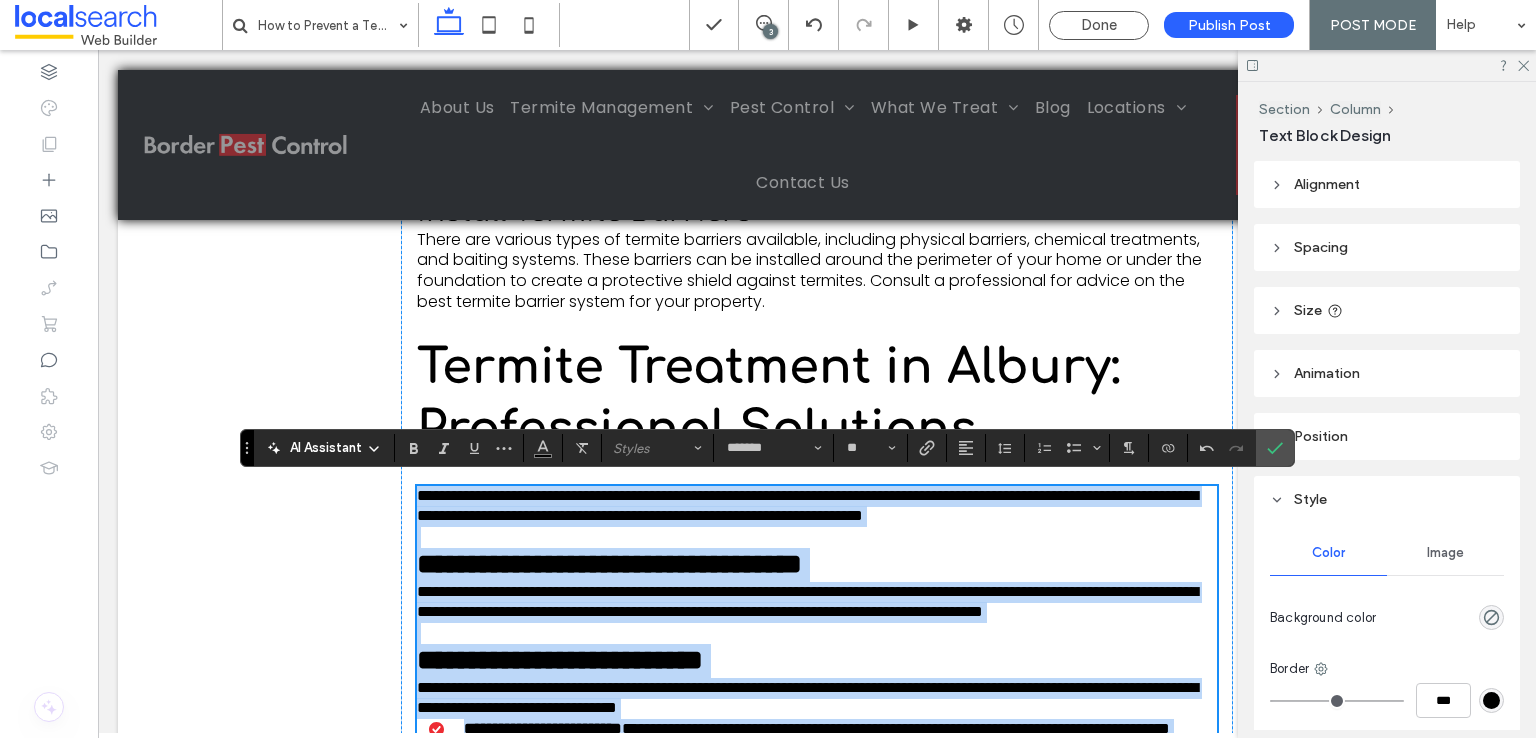 scroll, scrollTop: 3364, scrollLeft: 0, axis: vertical 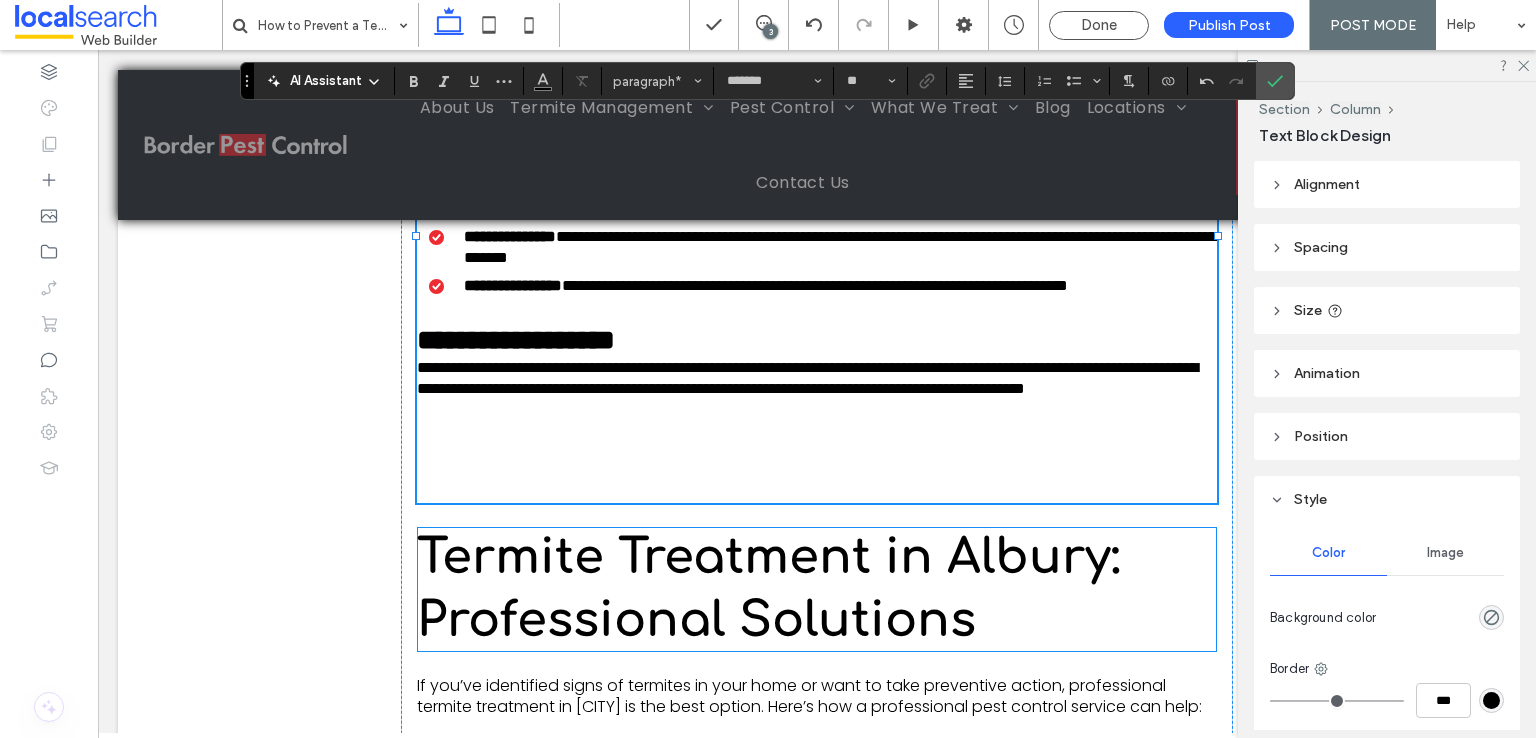 click on "Termite Treatment in Albury: Professional Solutions" at bounding box center (768, 588) 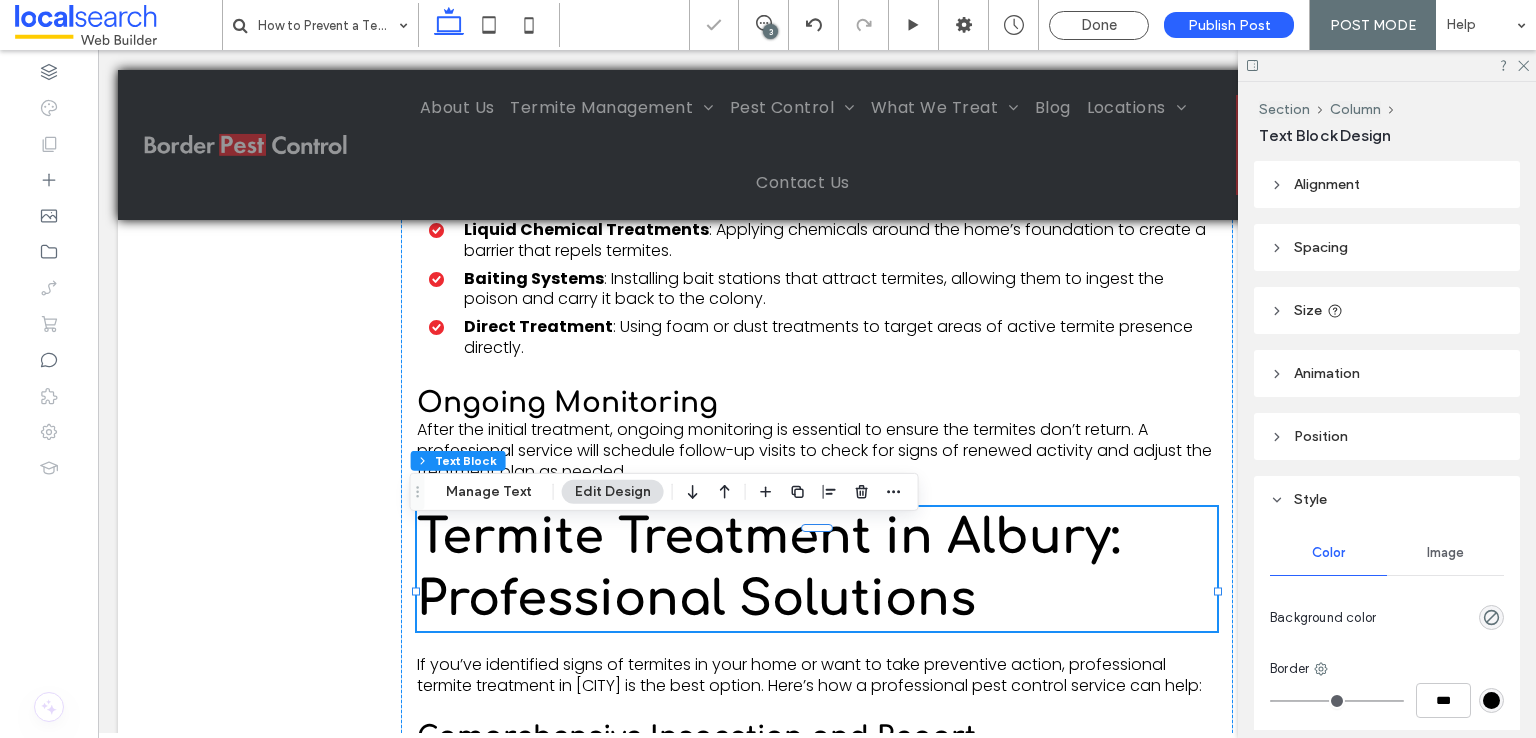click on "Termite Treatment in Albury: Professional Solutions" at bounding box center (768, 568) 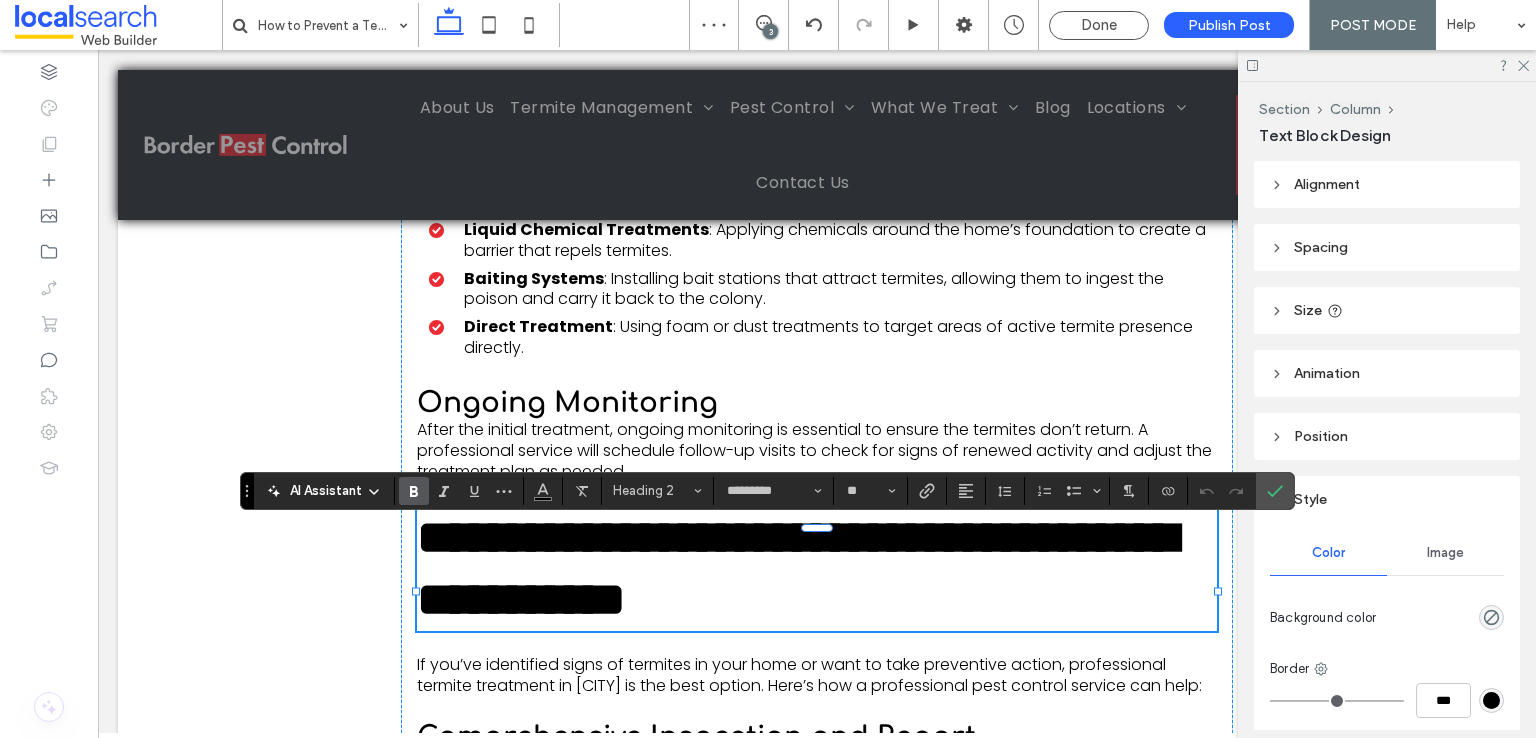 type on "*******" 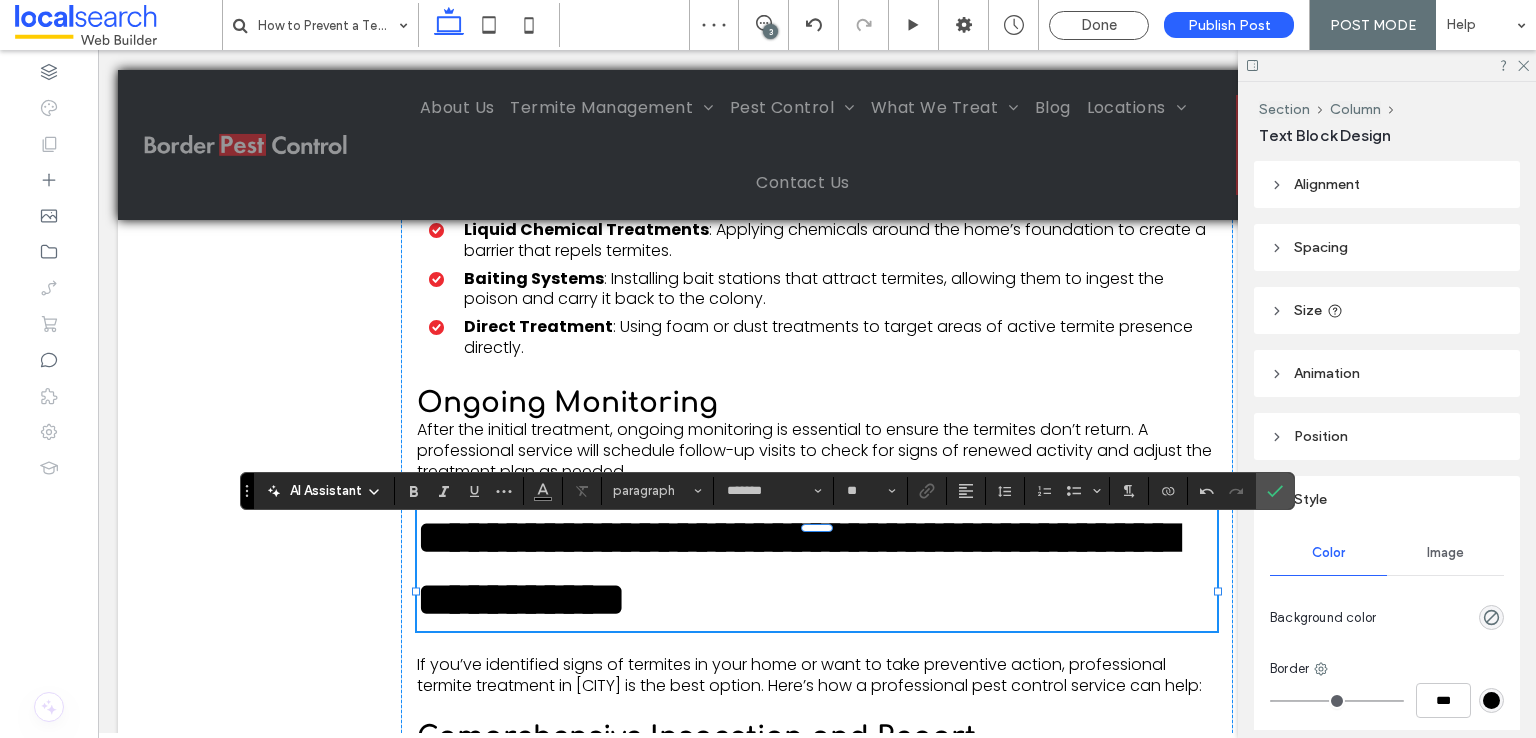 scroll, scrollTop: 0, scrollLeft: 0, axis: both 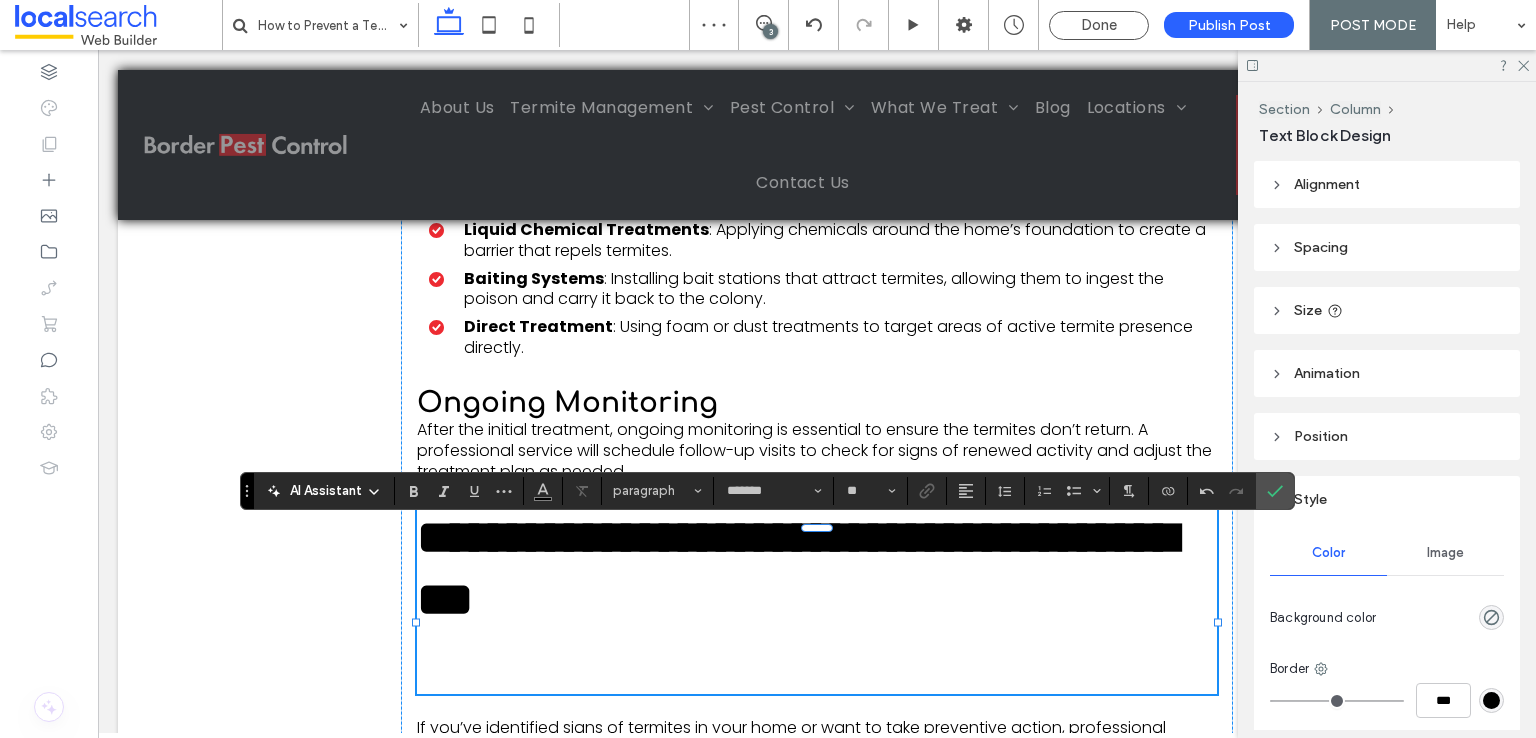 type on "*********" 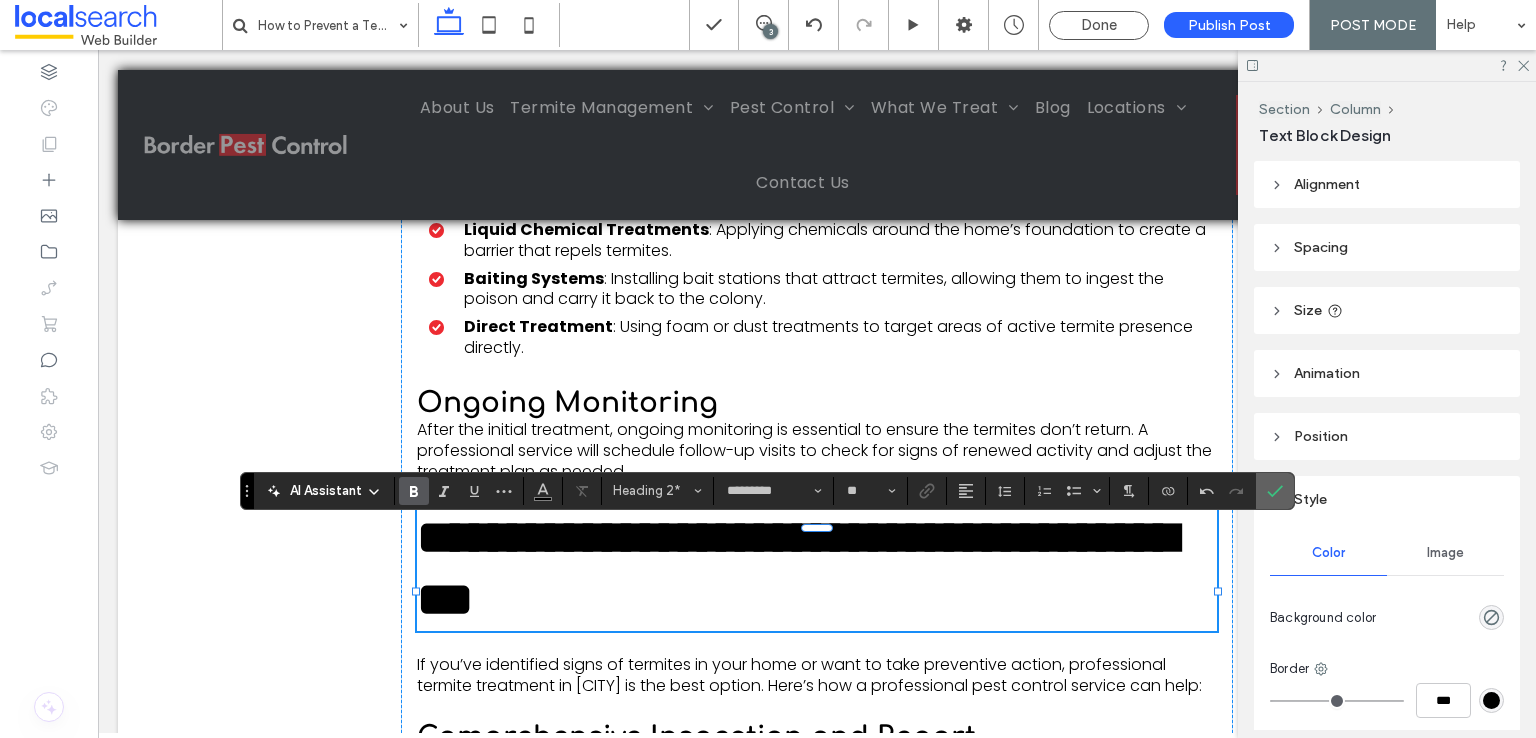 click 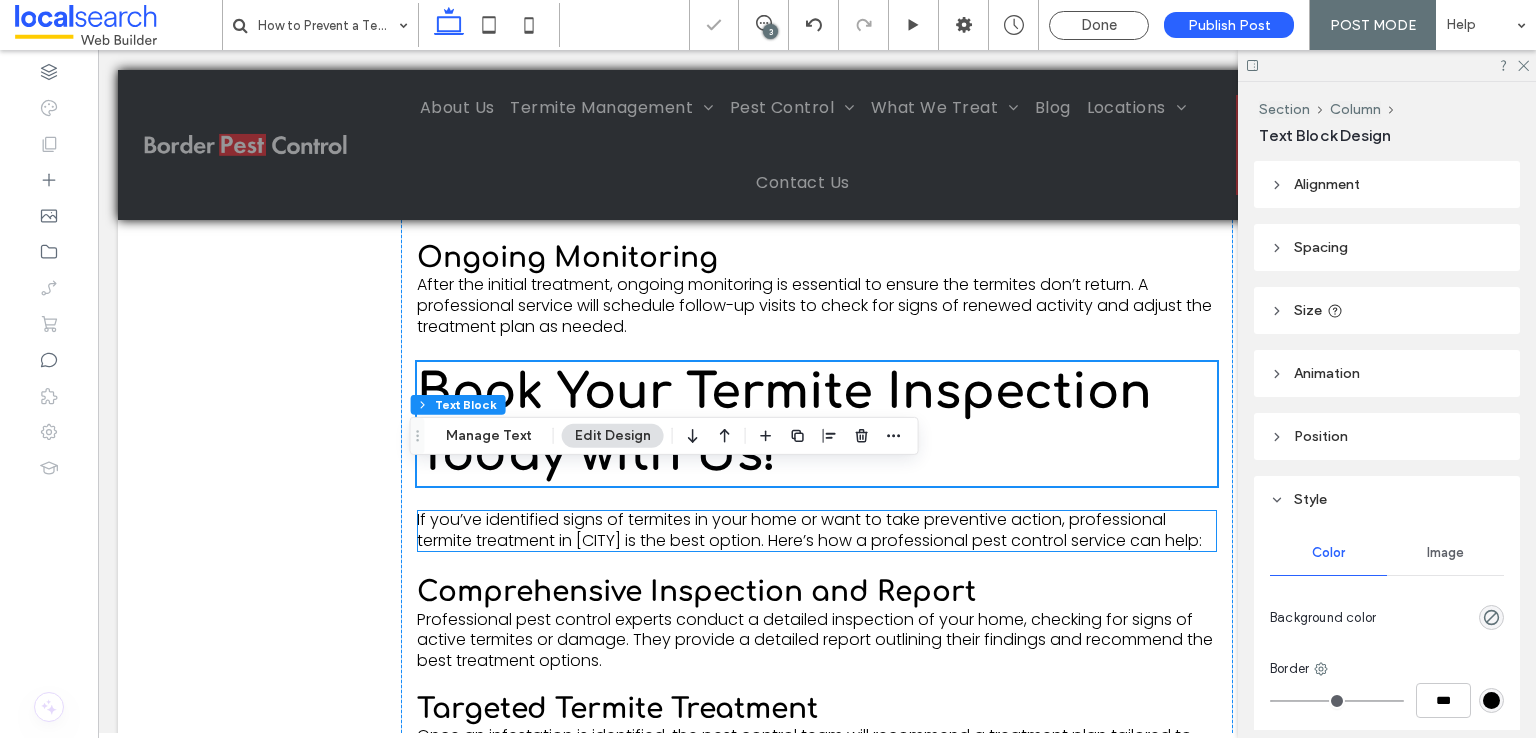 scroll, scrollTop: 3464, scrollLeft: 0, axis: vertical 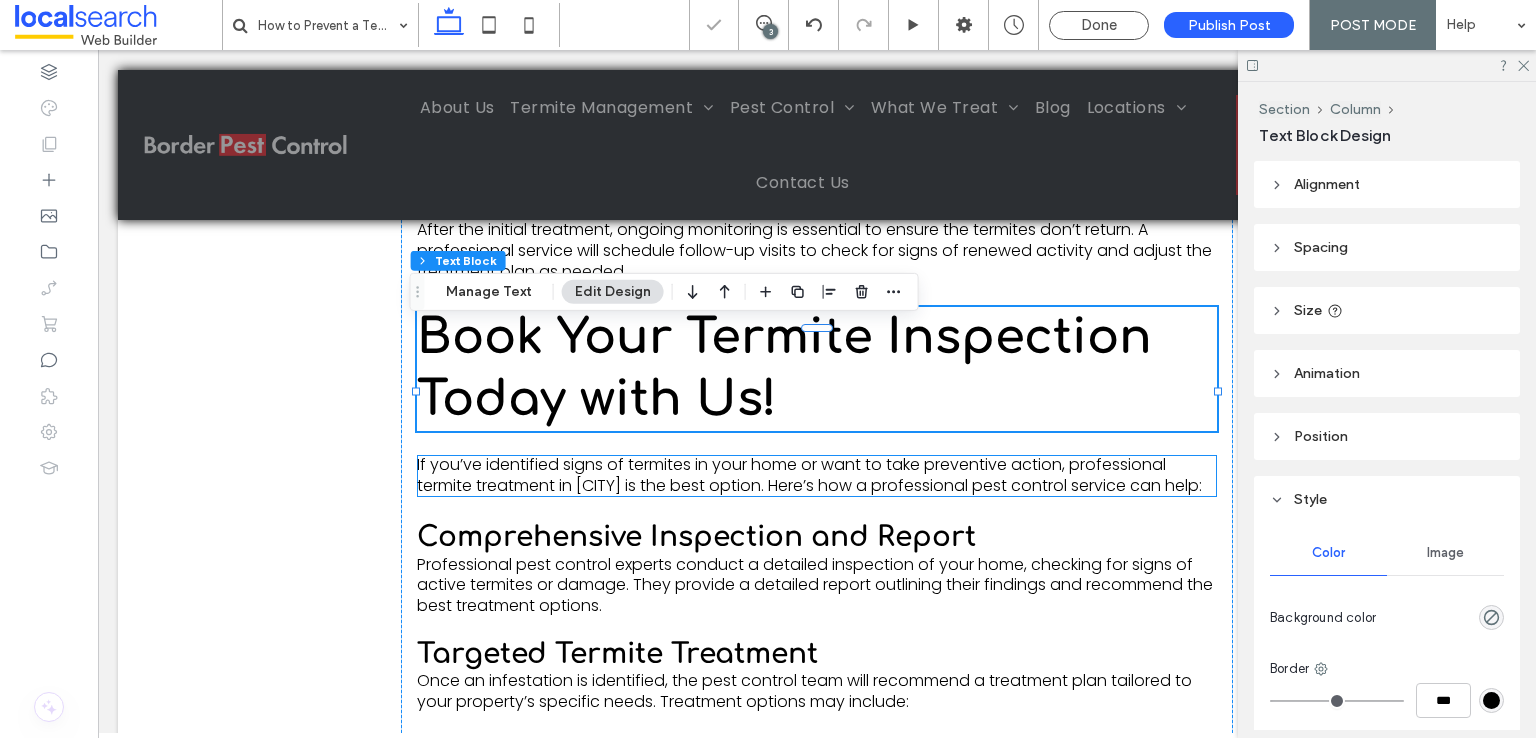 click on "If you’ve identified signs of termites in your home or want to take preventive action, professional termite treatment in [CITY] is the best option. Here’s how a professional pest control service can help:" at bounding box center [809, 475] 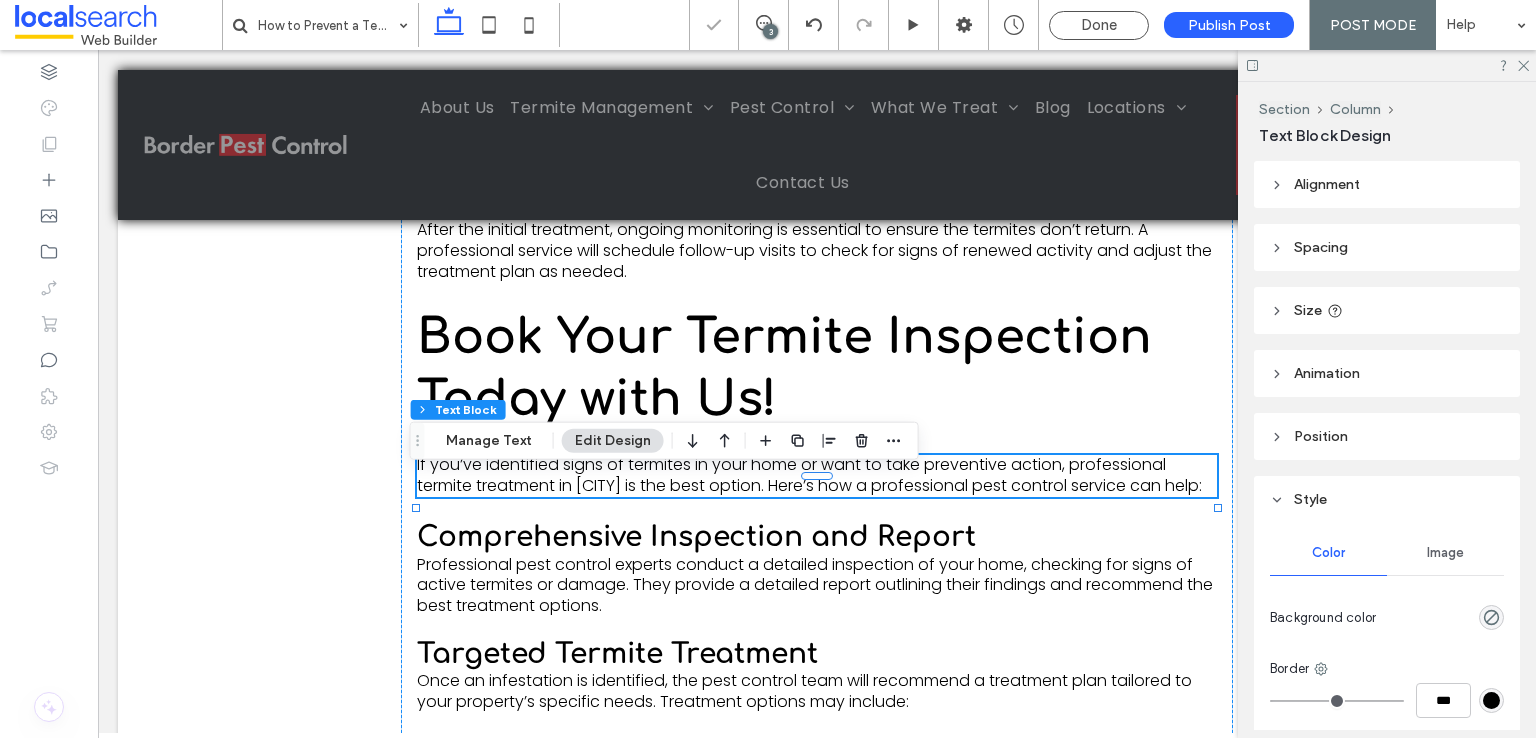 click on "If you’ve identified signs of termites in your home or want to take preventive action, professional termite treatment in [CITY] is the best option. Here’s how a professional pest control service can help:" at bounding box center [809, 475] 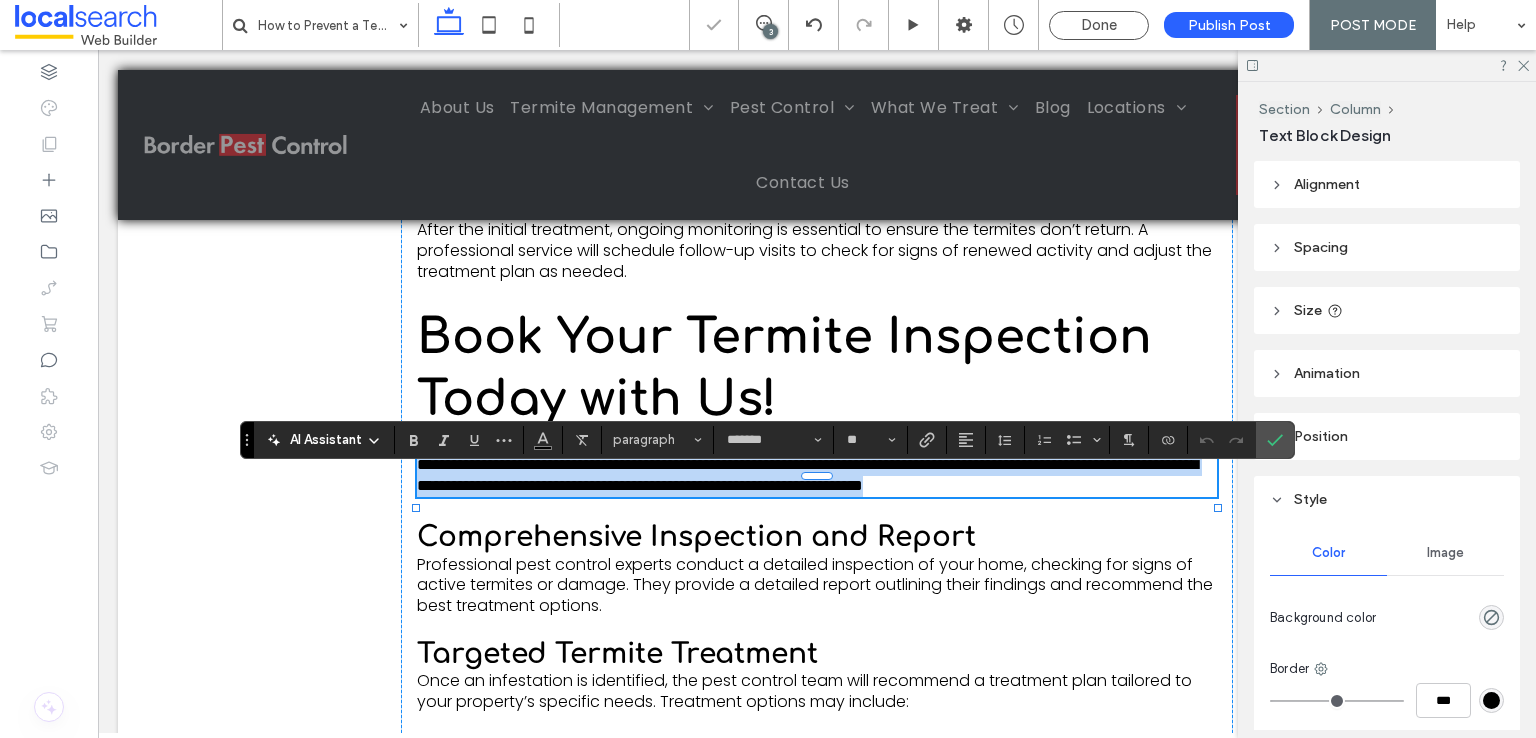 scroll, scrollTop: 0, scrollLeft: 0, axis: both 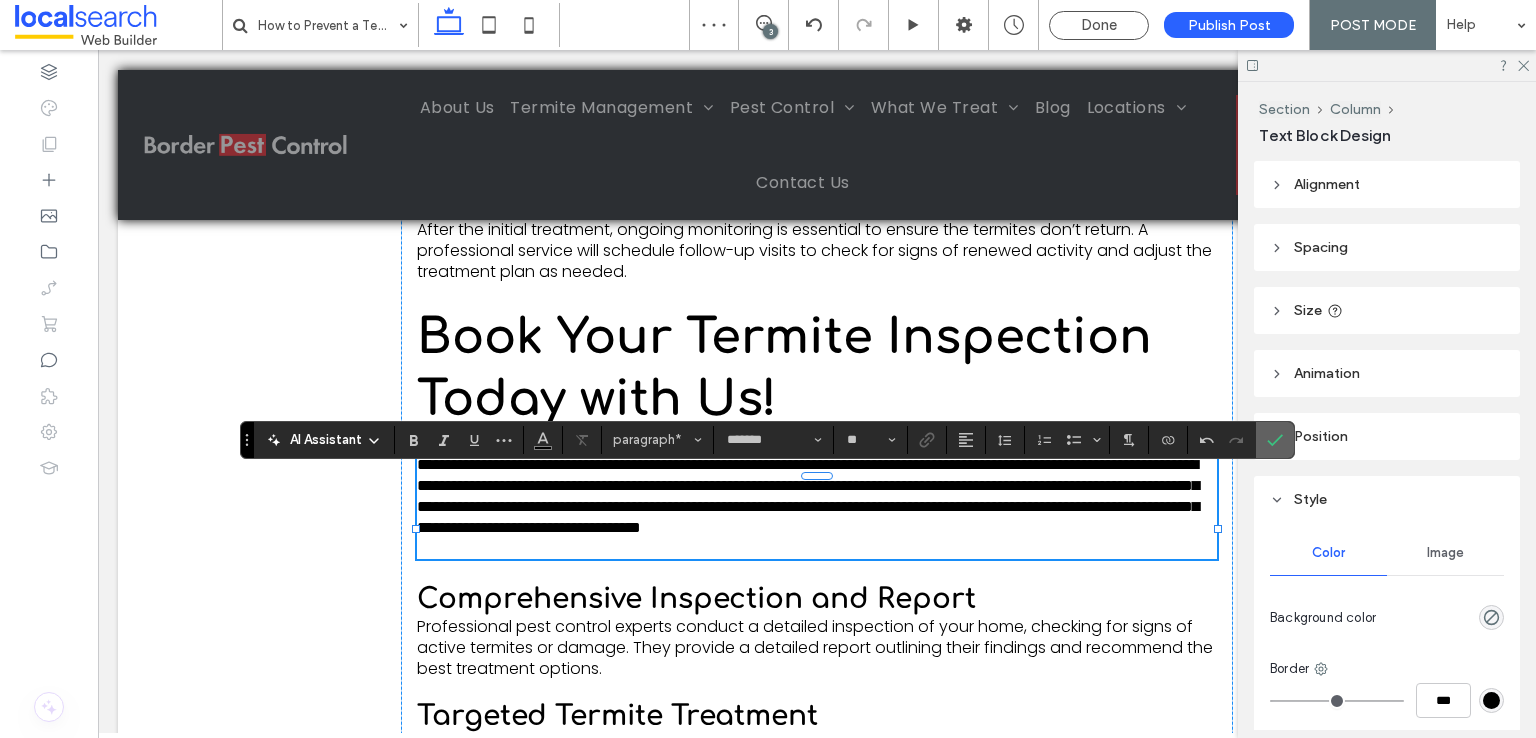 drag, startPoint x: 1272, startPoint y: 440, endPoint x: 1128, endPoint y: 408, distance: 147.51271 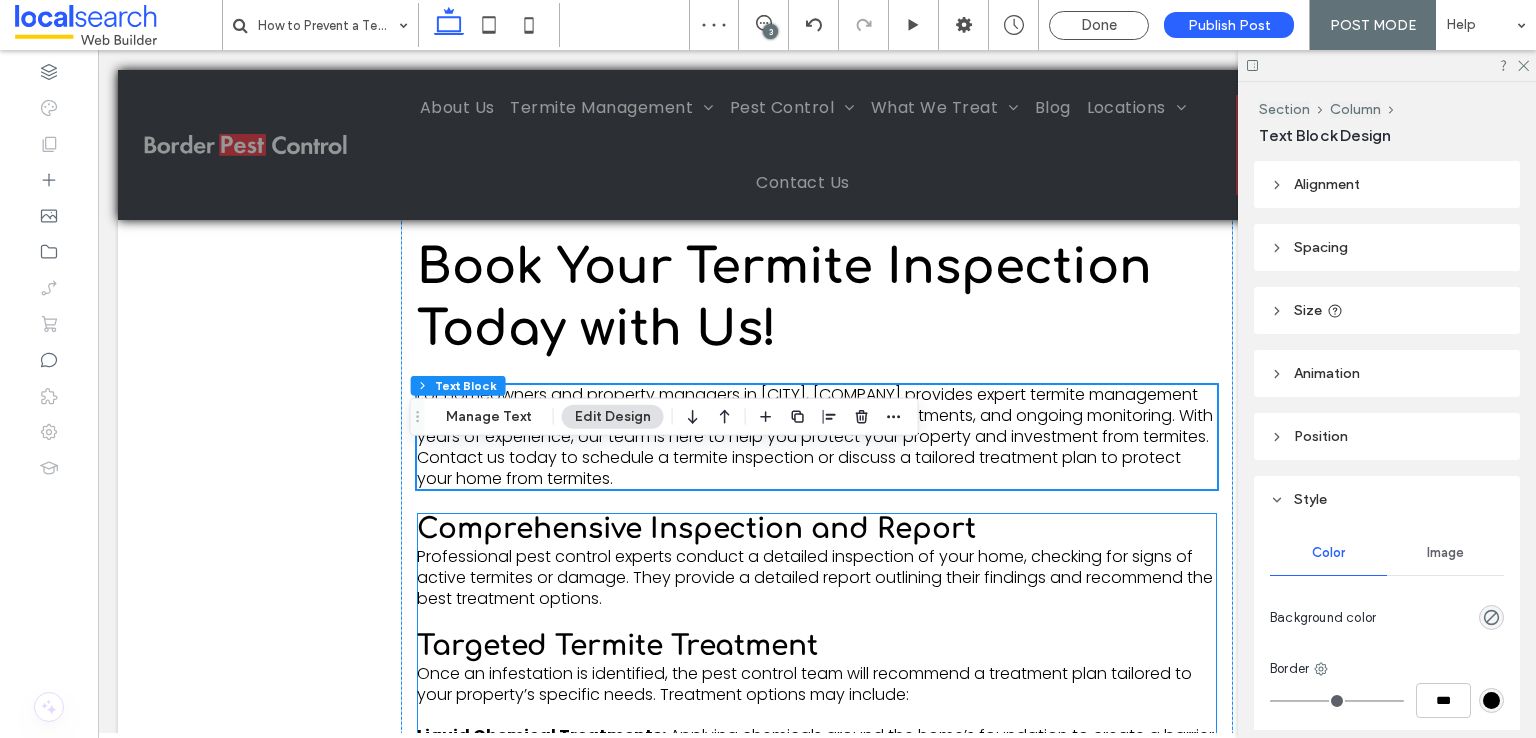 scroll, scrollTop: 3764, scrollLeft: 0, axis: vertical 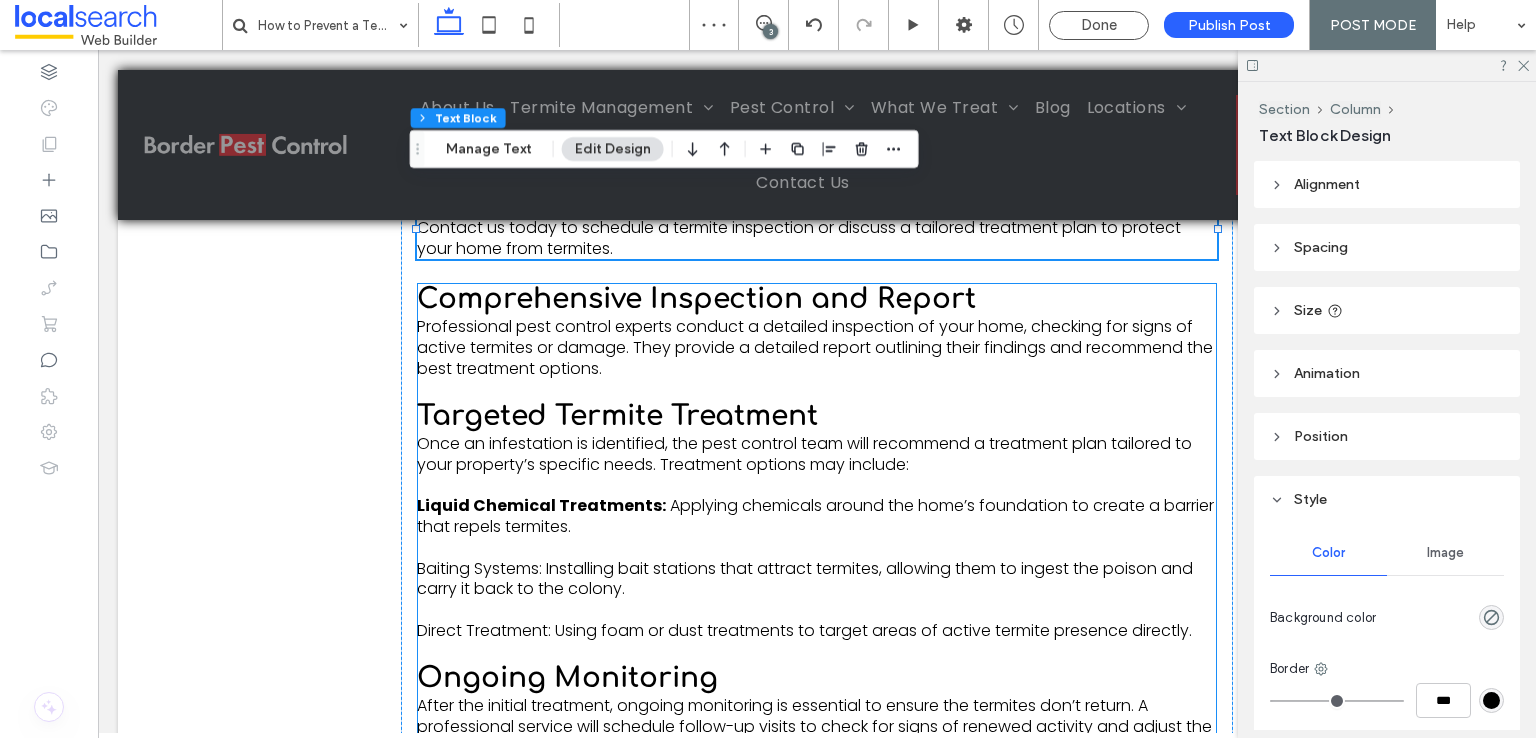click on "Professional pest control experts conduct a detailed inspection of your home, checking for signs of active termites or damage. They provide a detailed report outlining their findings and recommend the best treatment options." at bounding box center (815, 347) 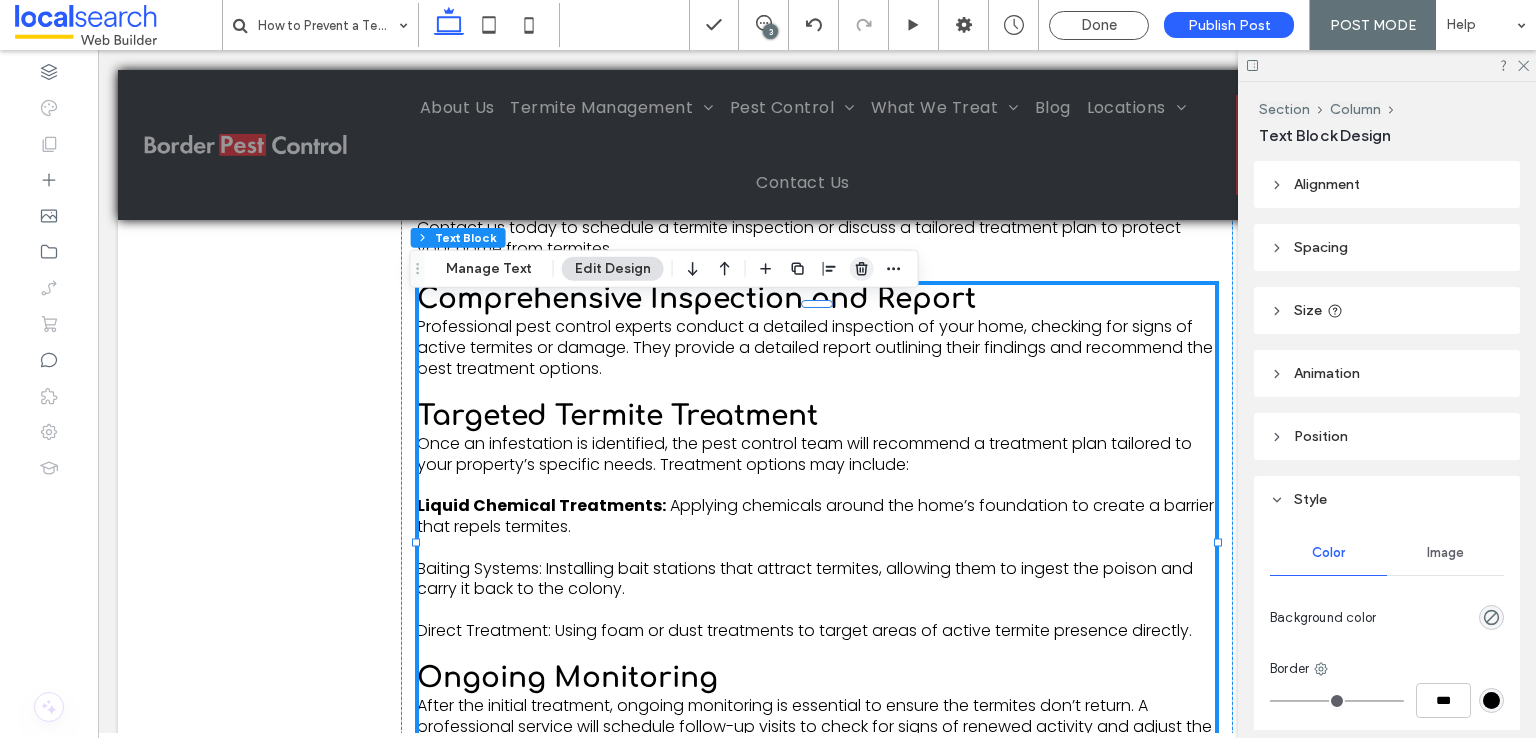 click 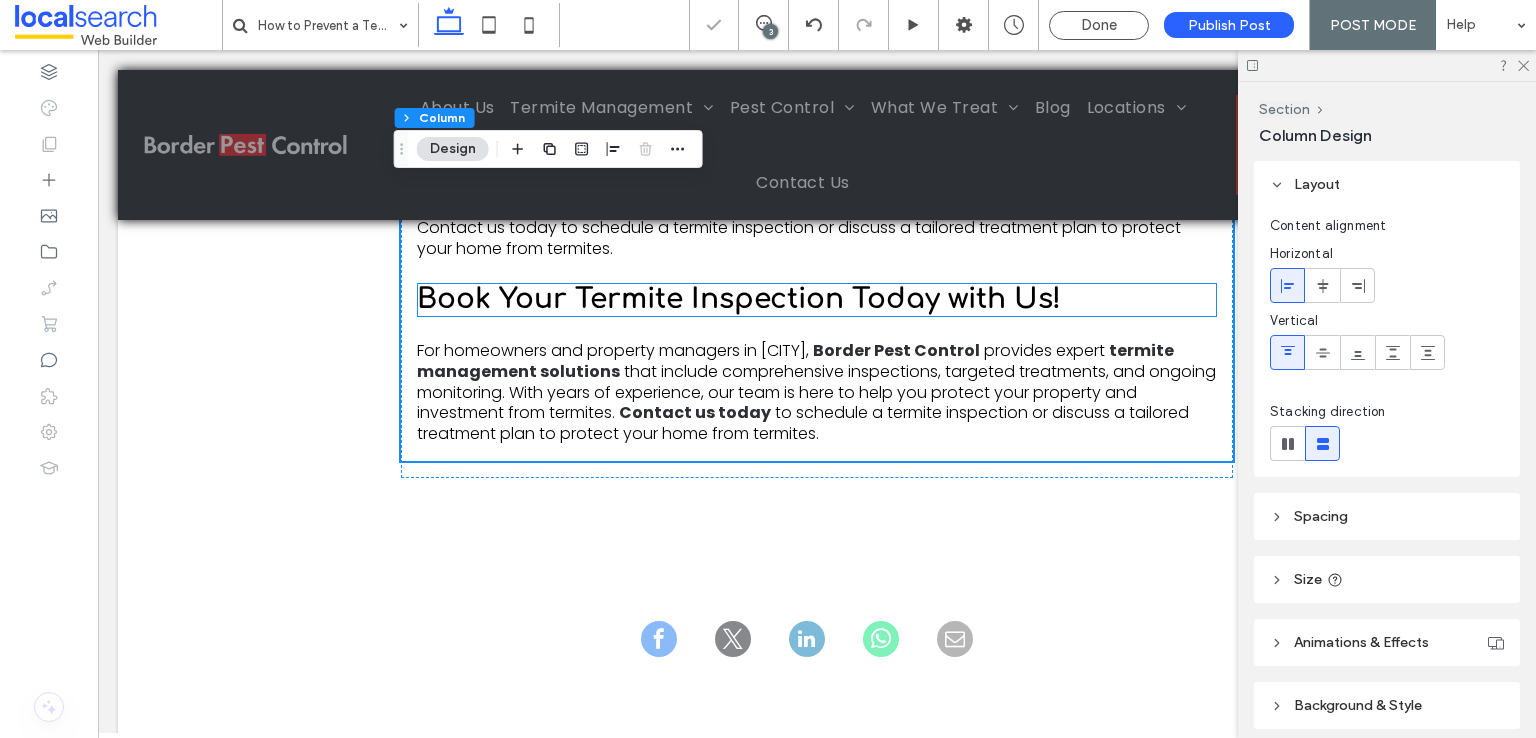 click on "Book Your Termite Inspection Today with Us!" at bounding box center [739, 299] 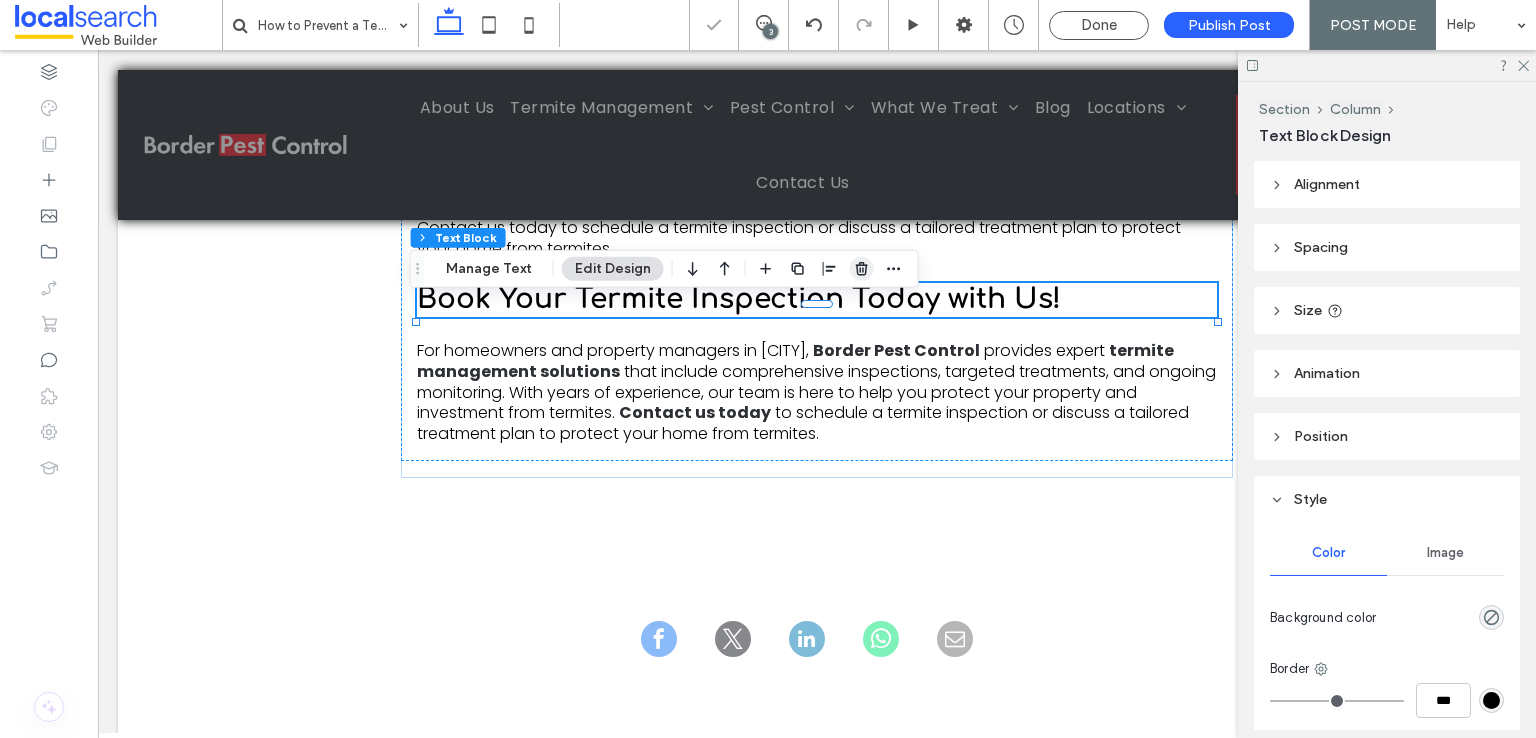 click 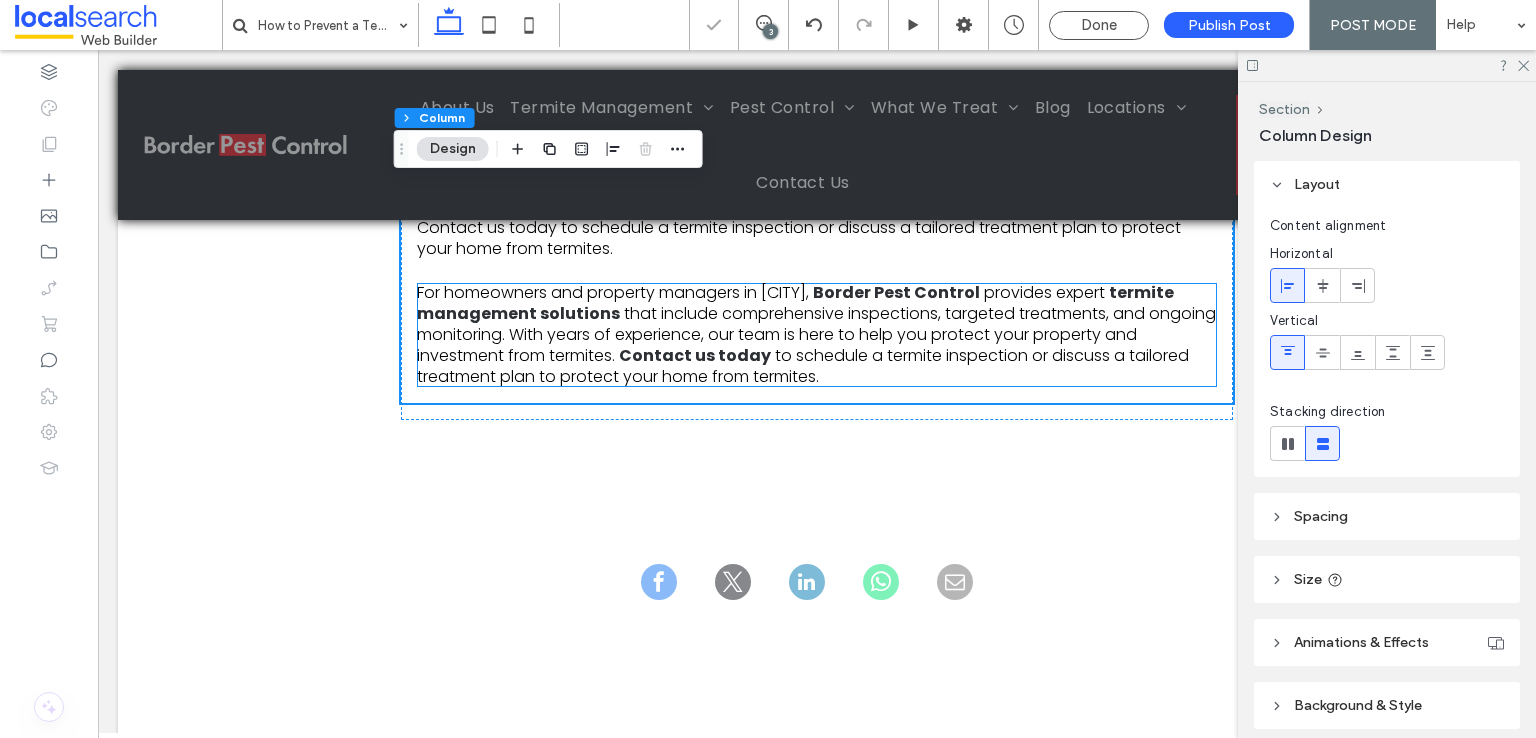 click on "that include comprehensive inspections, targeted treatments, and ongoing monitoring. With years of experience, our team is here to help you protect your property and investment from termites." at bounding box center [816, 334] 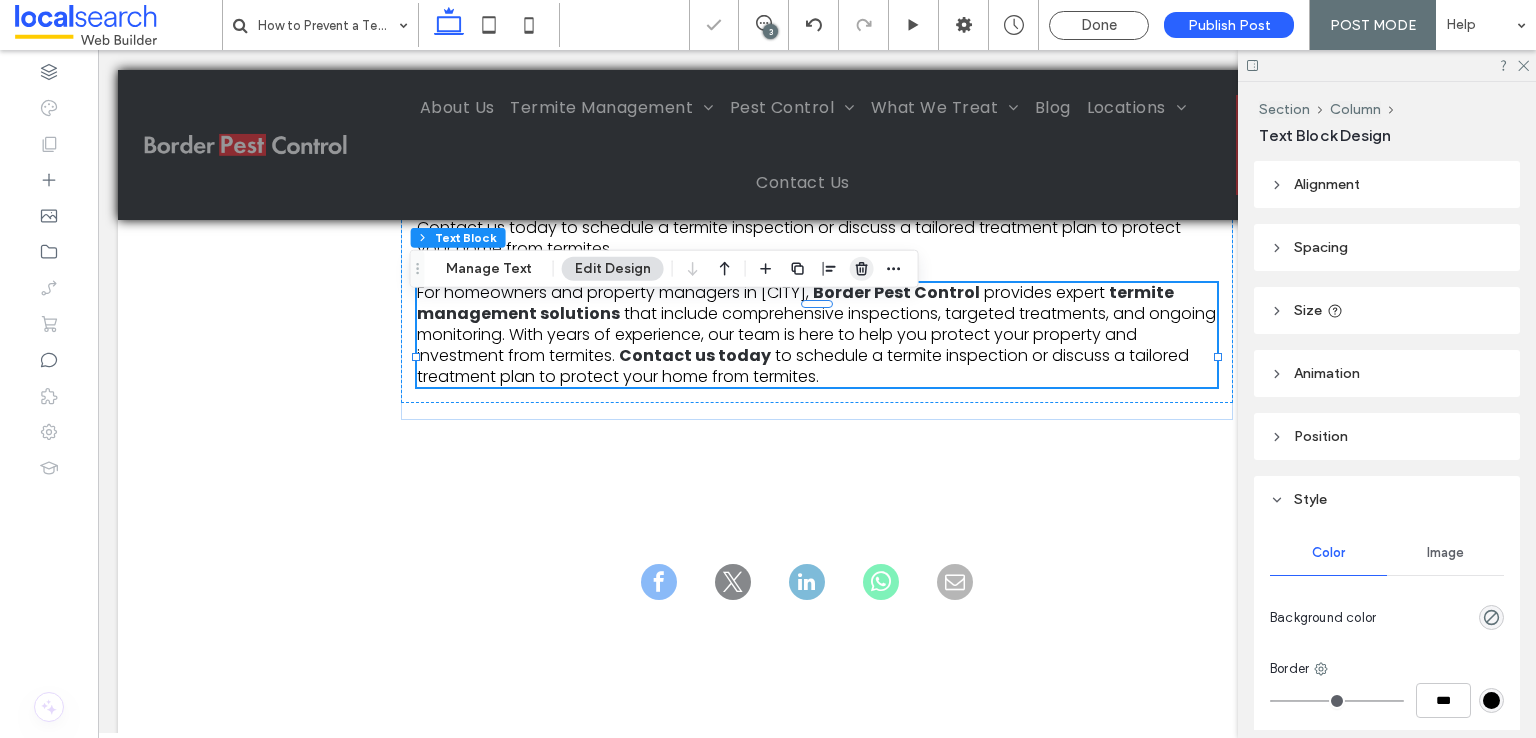 drag, startPoint x: 853, startPoint y: 267, endPoint x: 743, endPoint y: 217, distance: 120.83046 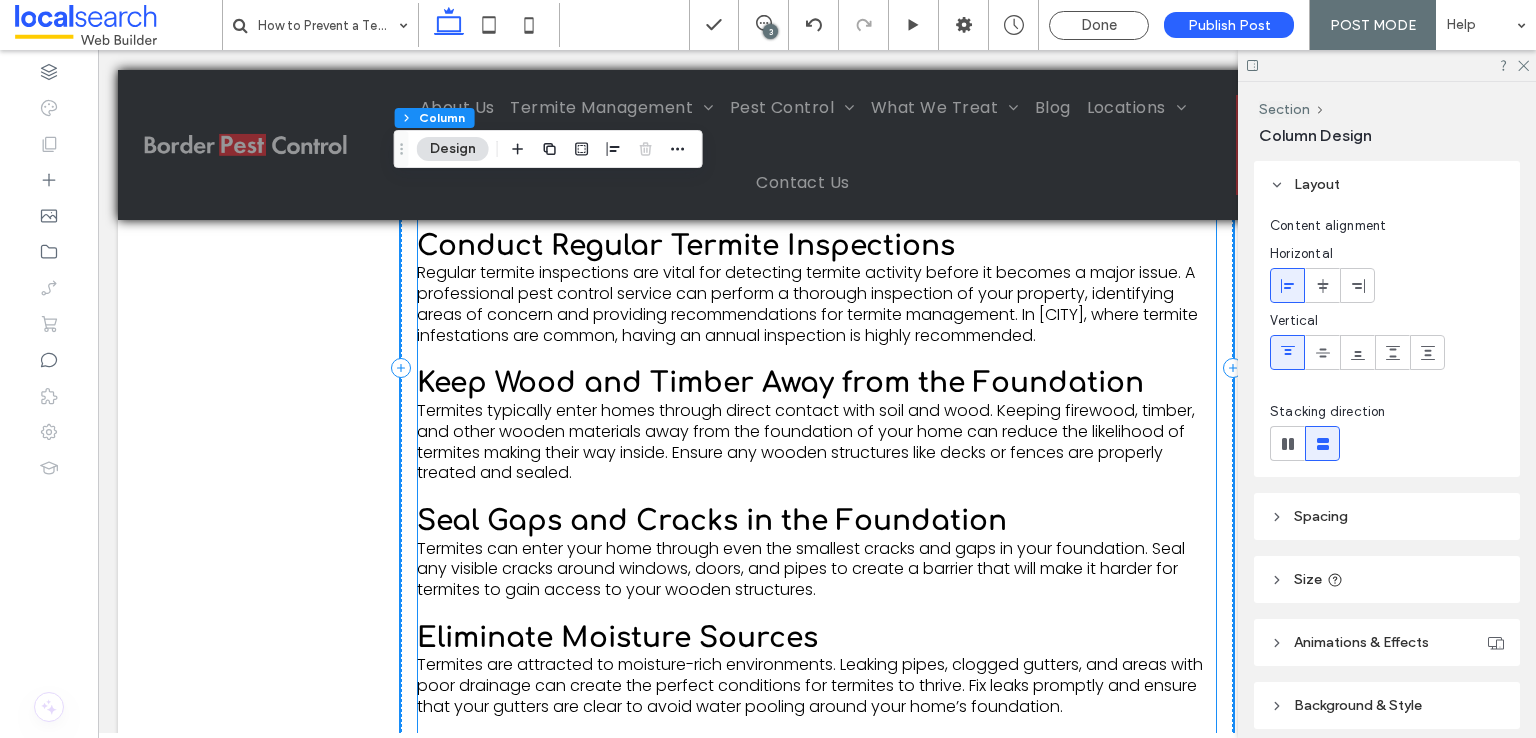 scroll, scrollTop: 1964, scrollLeft: 0, axis: vertical 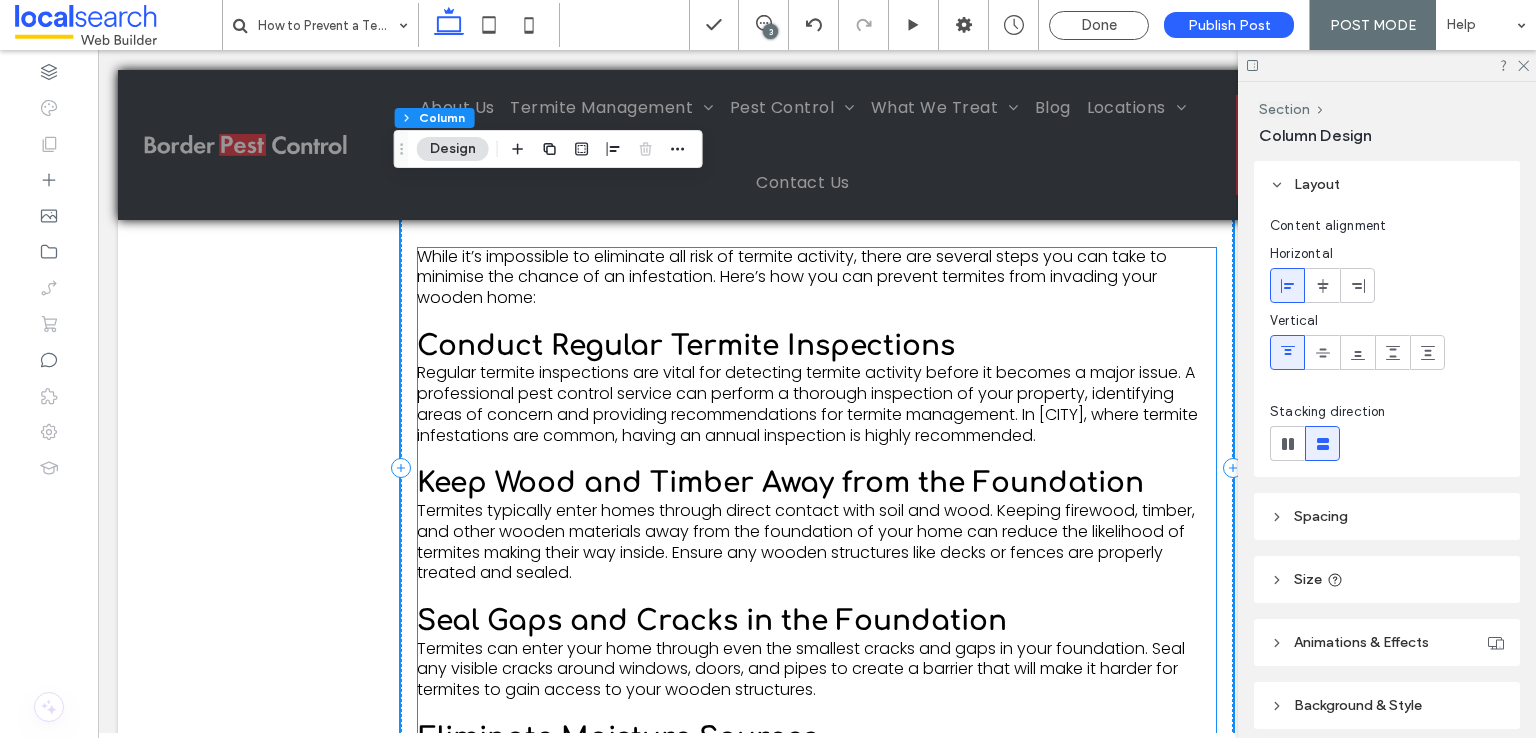 click on "Regular termite inspections are vital for detecting termite activity before it becomes a major issue. A professional pest control service can perform a thorough inspection of your property, identifying areas of concern and providing recommendations for termite management. In [CITY], where termite infestations are common, having an annual inspection is highly recommended." at bounding box center (807, 403) 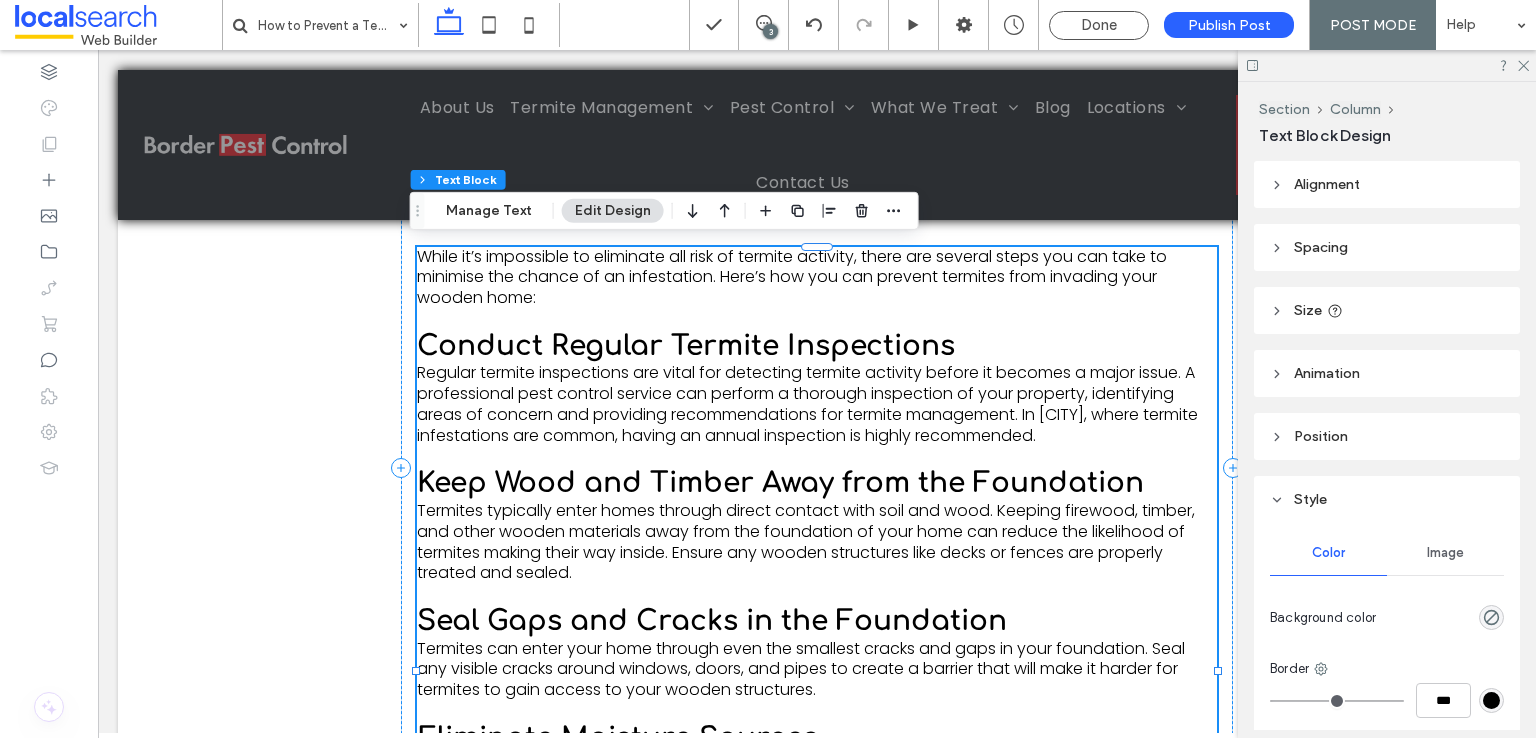 click on "Regular termite inspections are vital for detecting termite activity before it becomes a major issue. A professional pest control service can perform a thorough inspection of your property, identifying areas of concern and providing recommendations for termite management. In [CITY], where termite infestations are common, having an annual inspection is highly recommended." at bounding box center [807, 403] 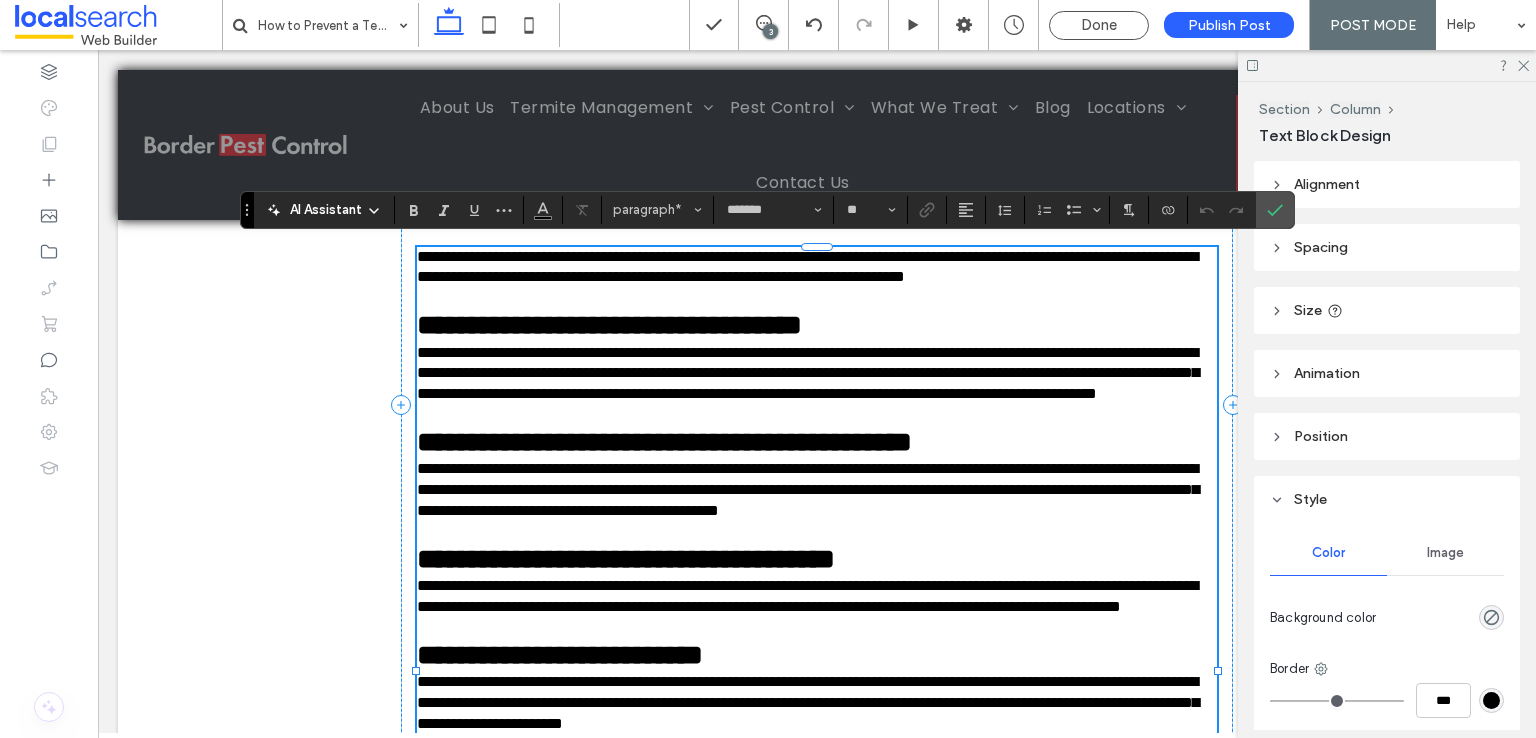 scroll, scrollTop: 0, scrollLeft: 0, axis: both 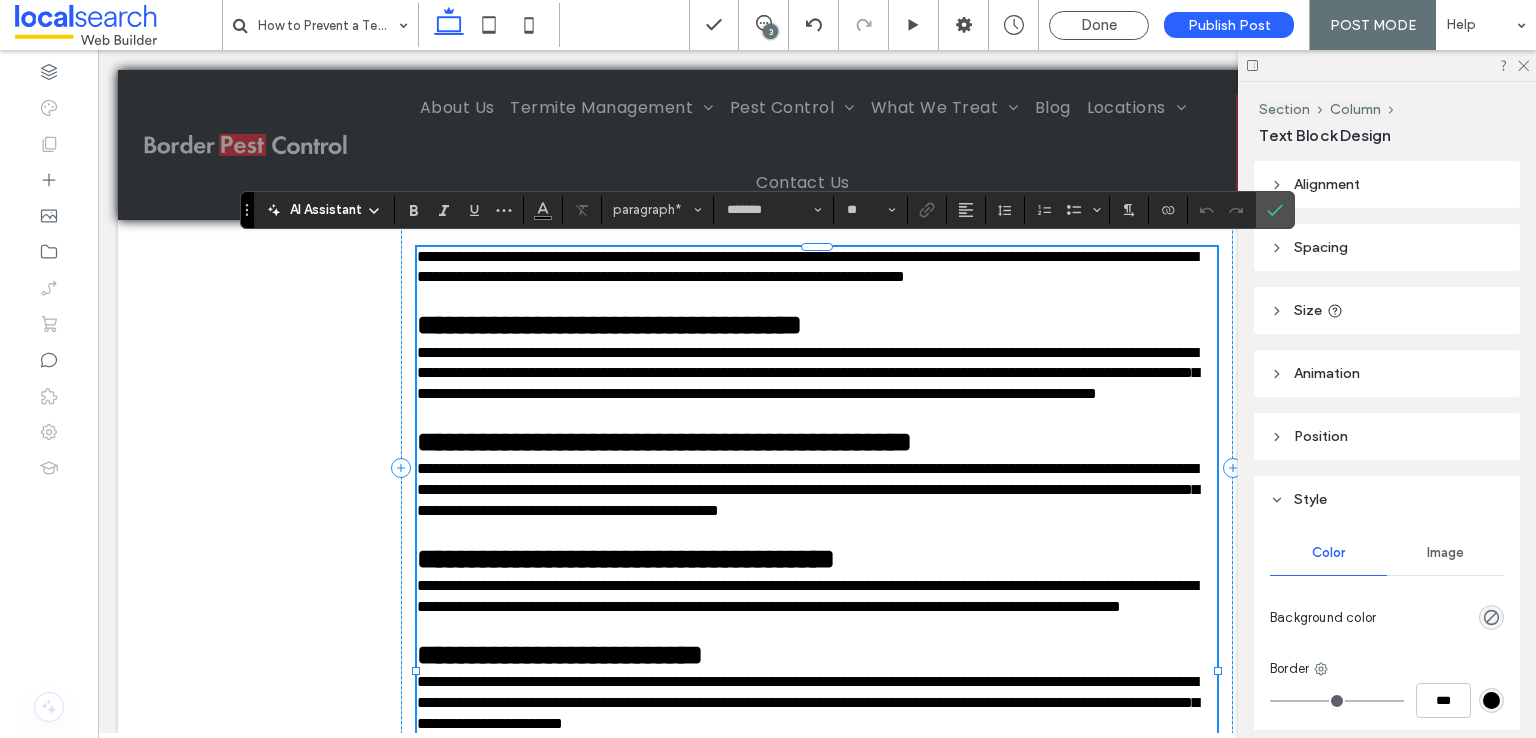 drag, startPoint x: 412, startPoint y: 369, endPoint x: 448, endPoint y: 388, distance: 40.706264 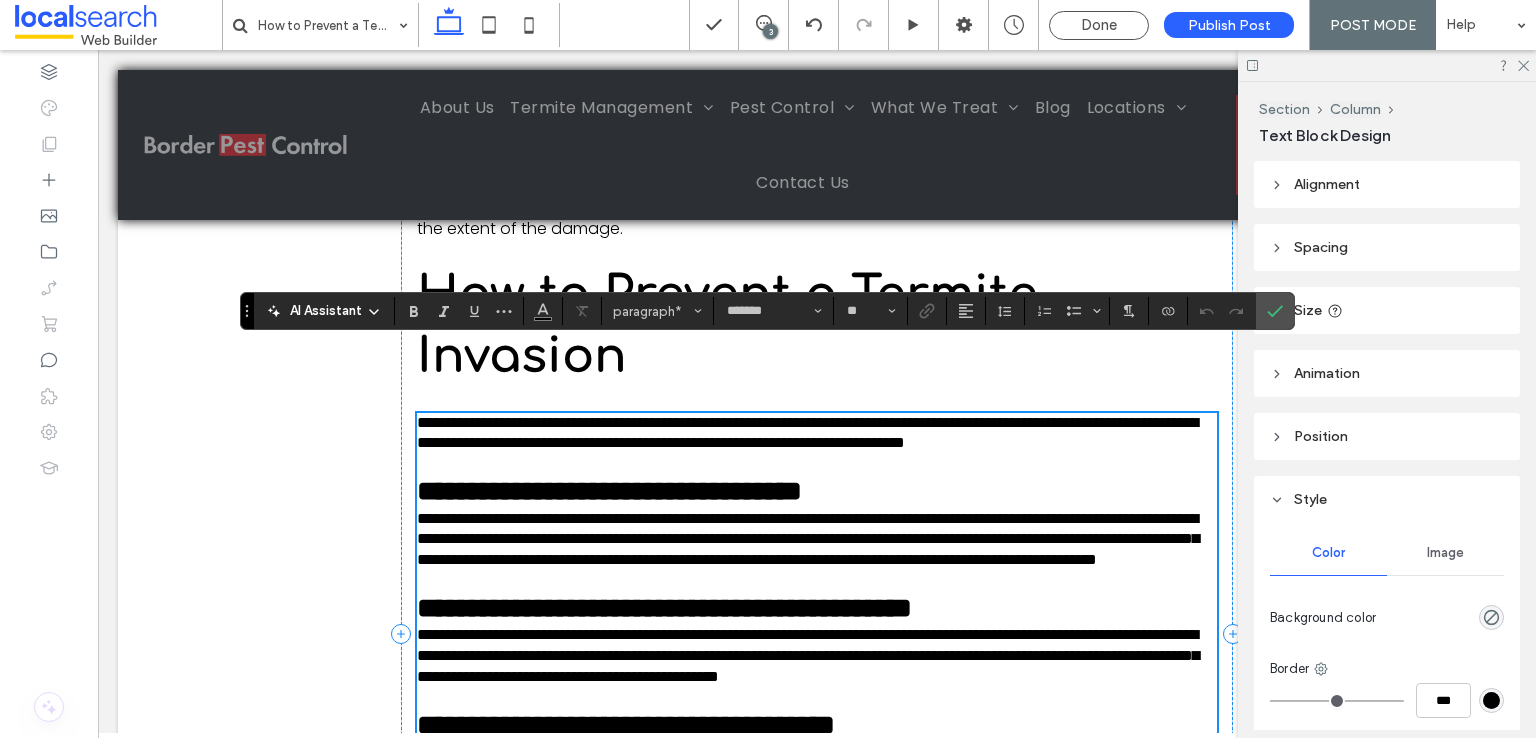scroll, scrollTop: 1764, scrollLeft: 0, axis: vertical 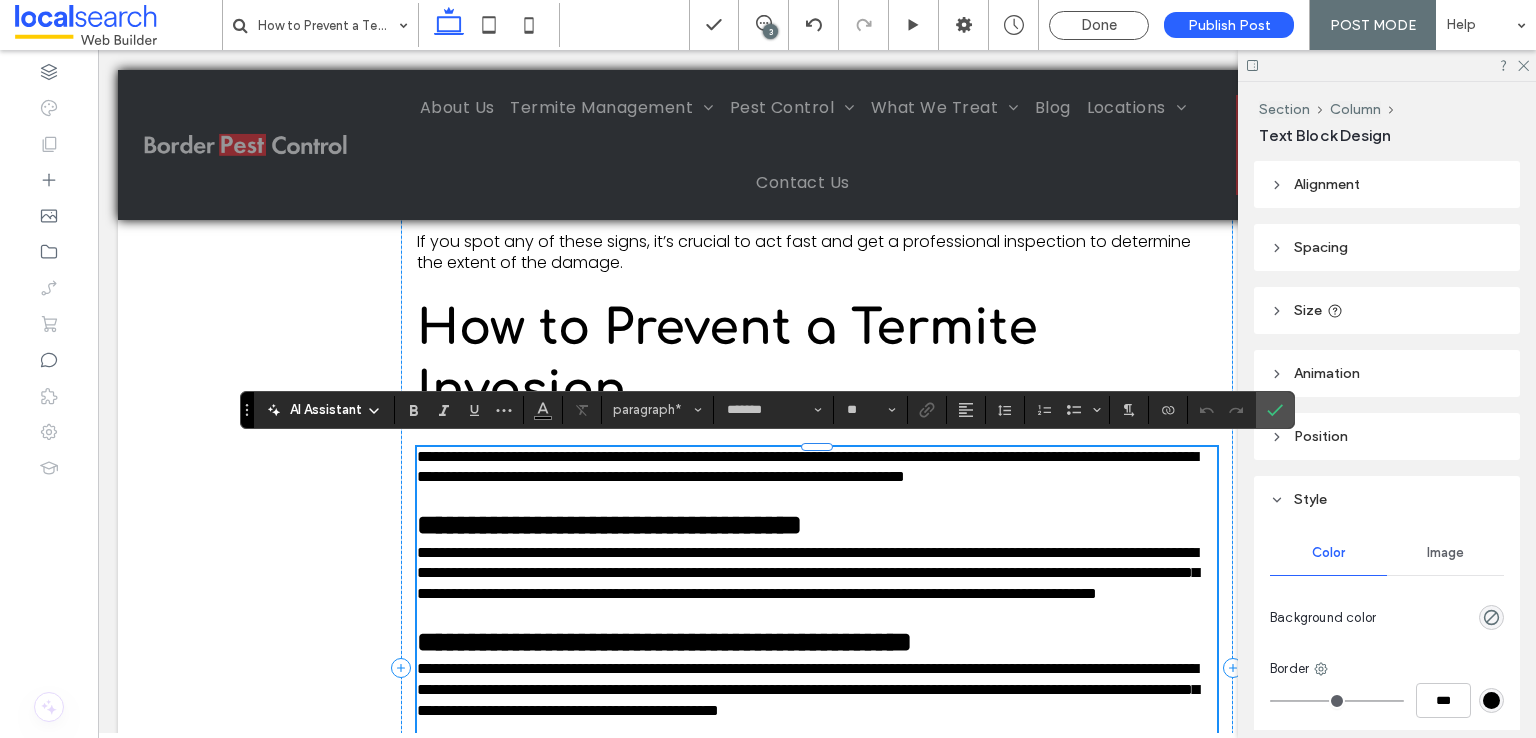 click at bounding box center (817, 498) 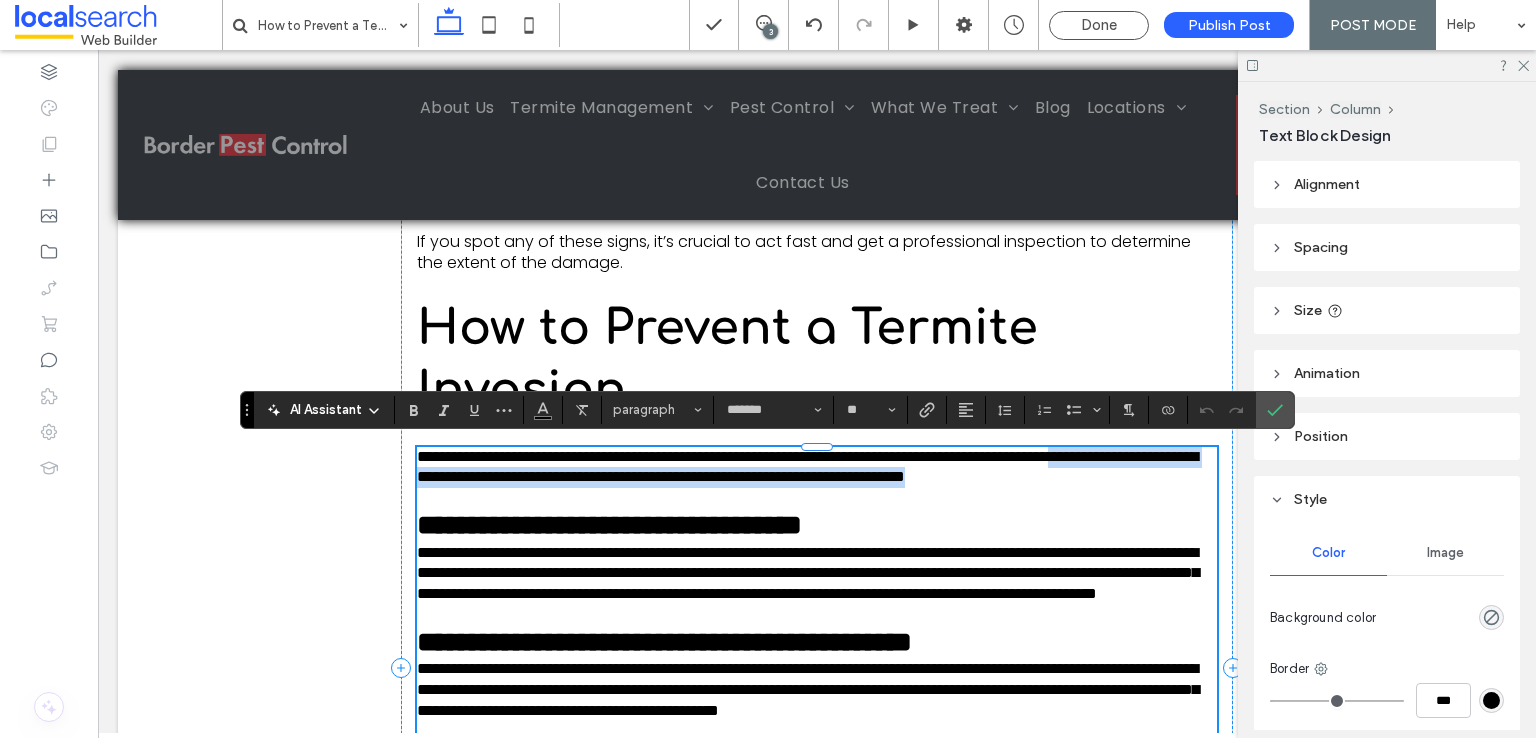 scroll, scrollTop: 0, scrollLeft: 0, axis: both 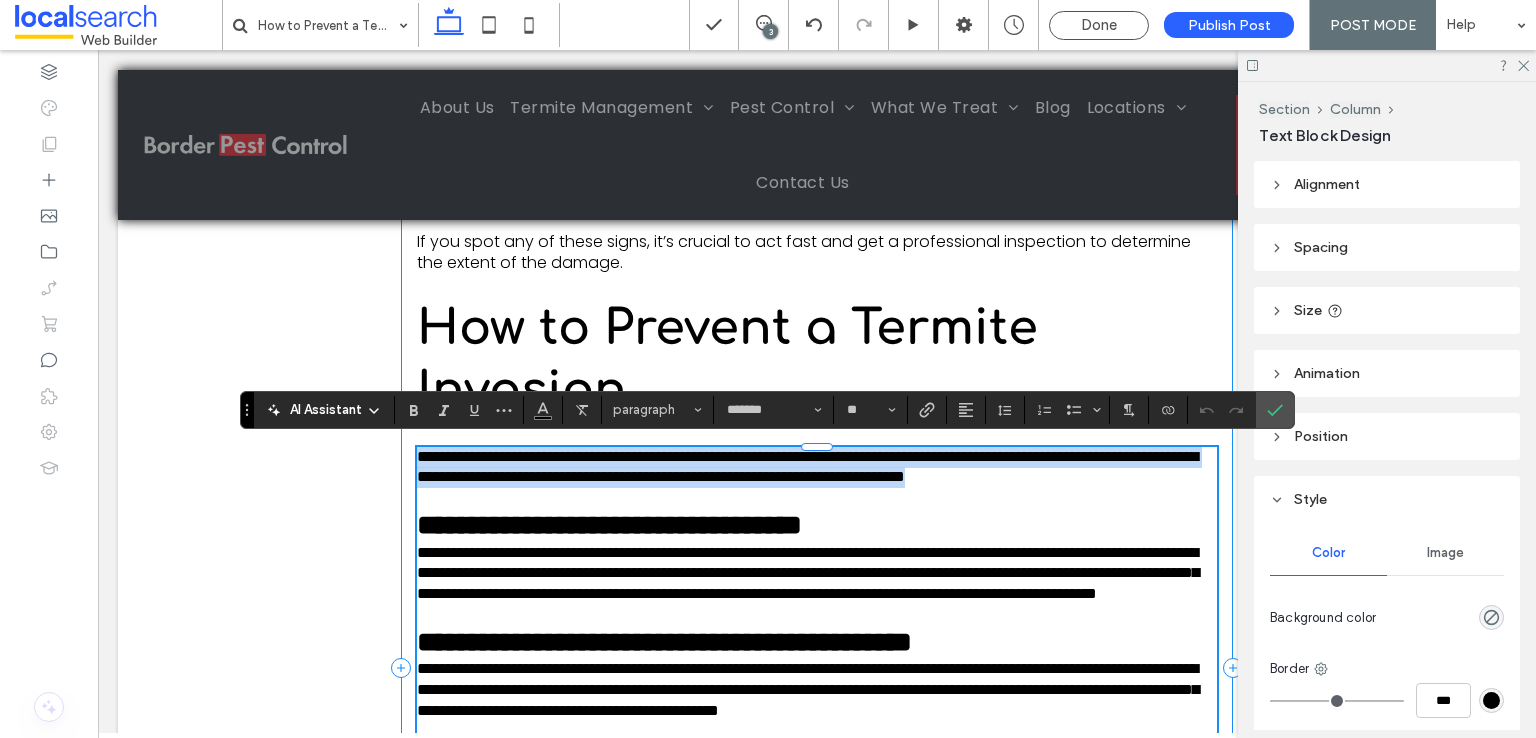 drag, startPoint x: 572, startPoint y: 504, endPoint x: 404, endPoint y: 459, distance: 173.9224 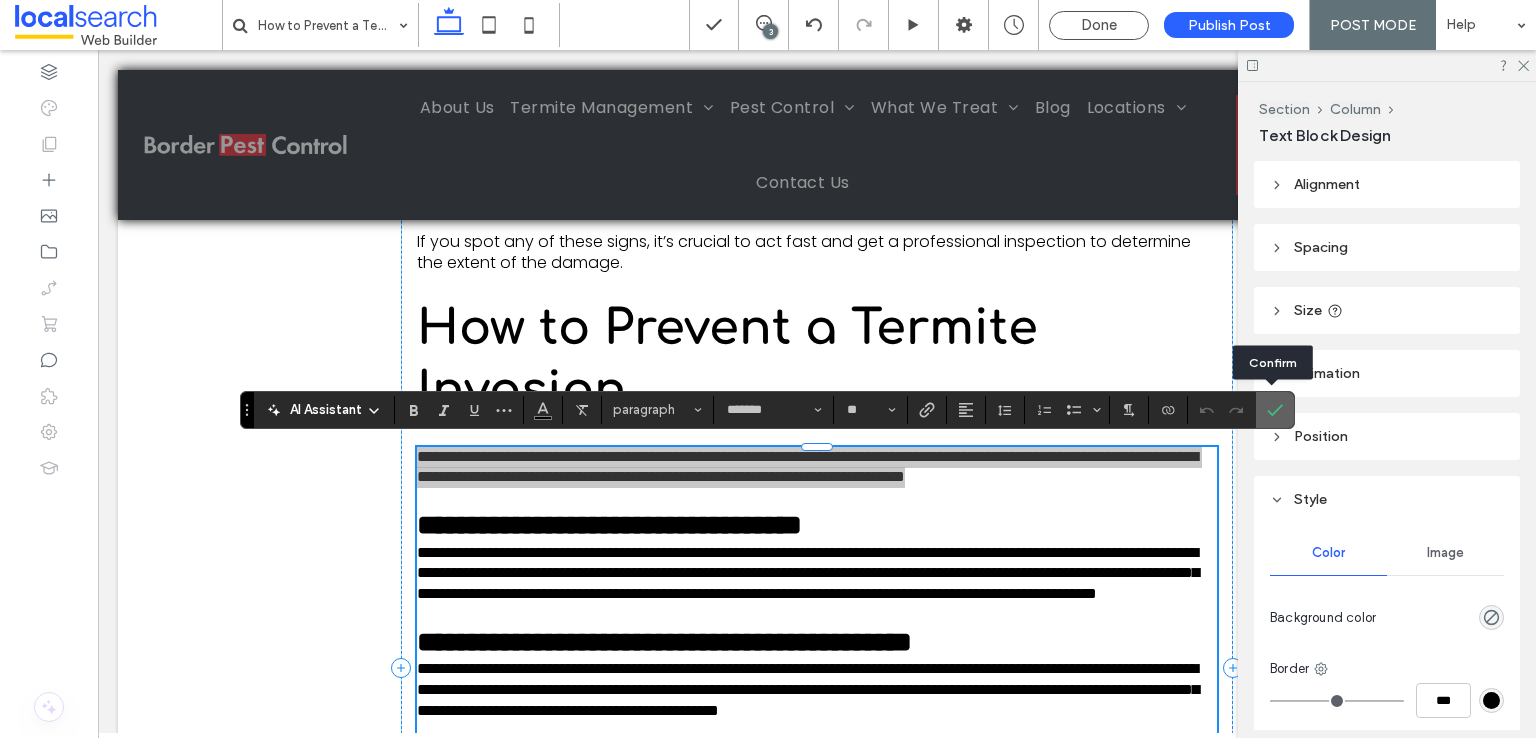 click at bounding box center (1275, 410) 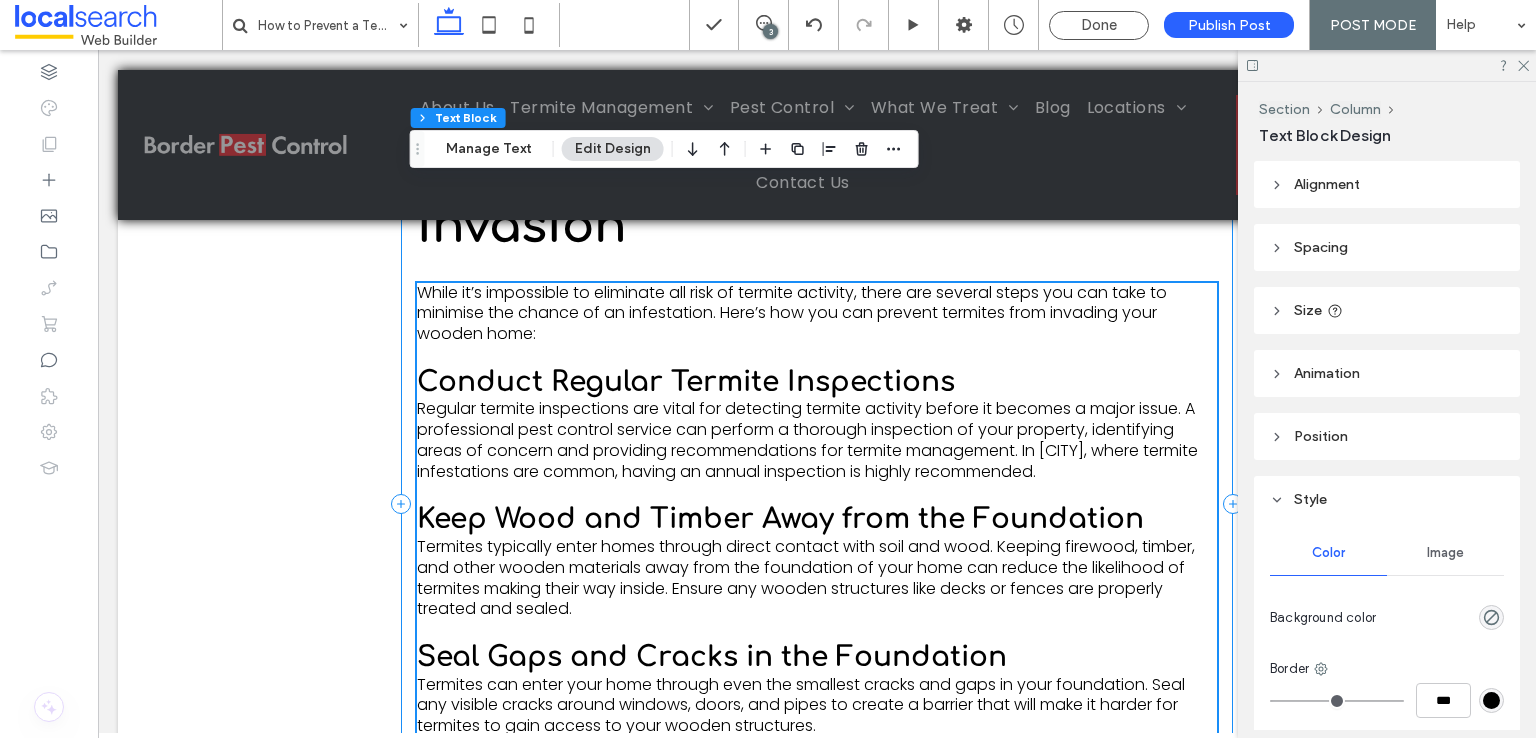 scroll, scrollTop: 1764, scrollLeft: 0, axis: vertical 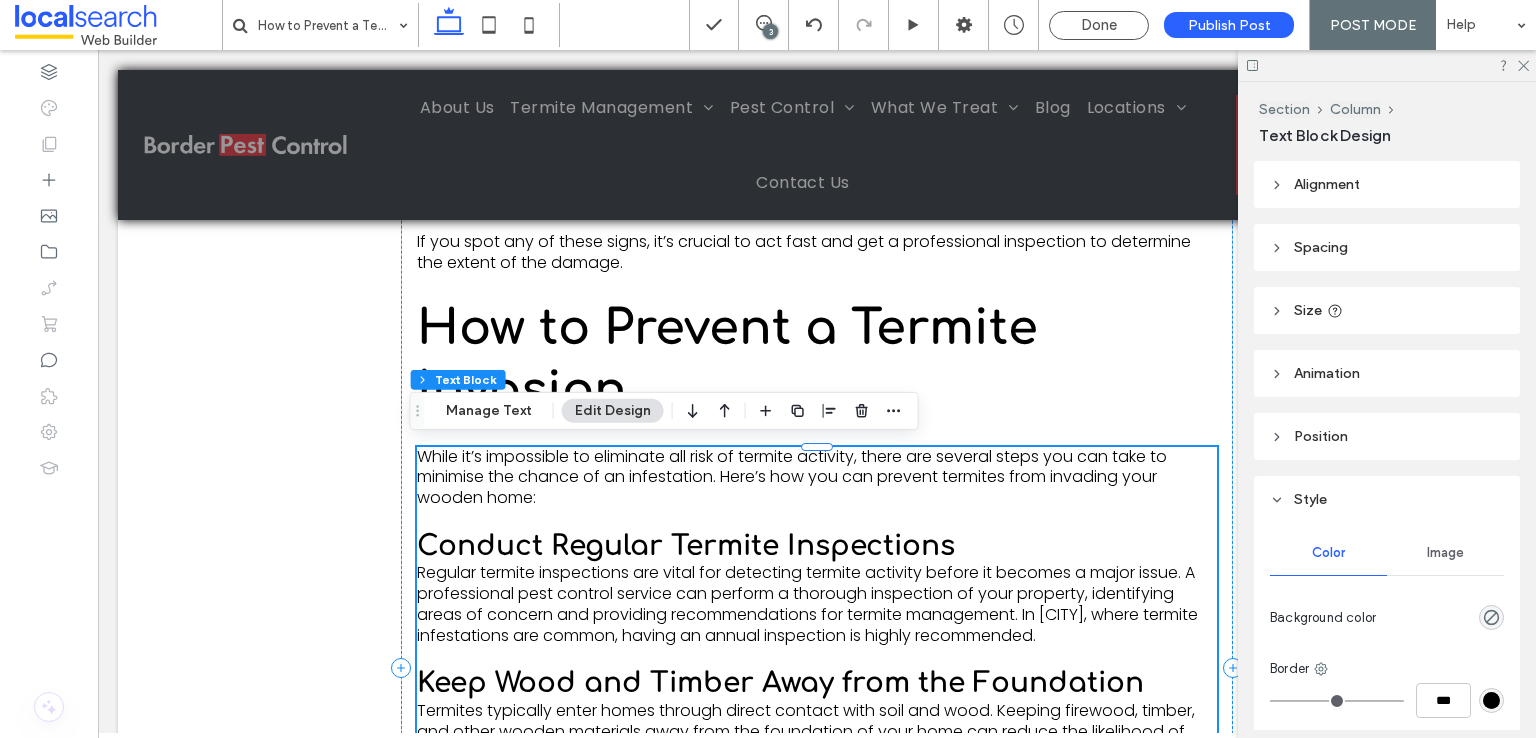 click at bounding box center (817, 519) 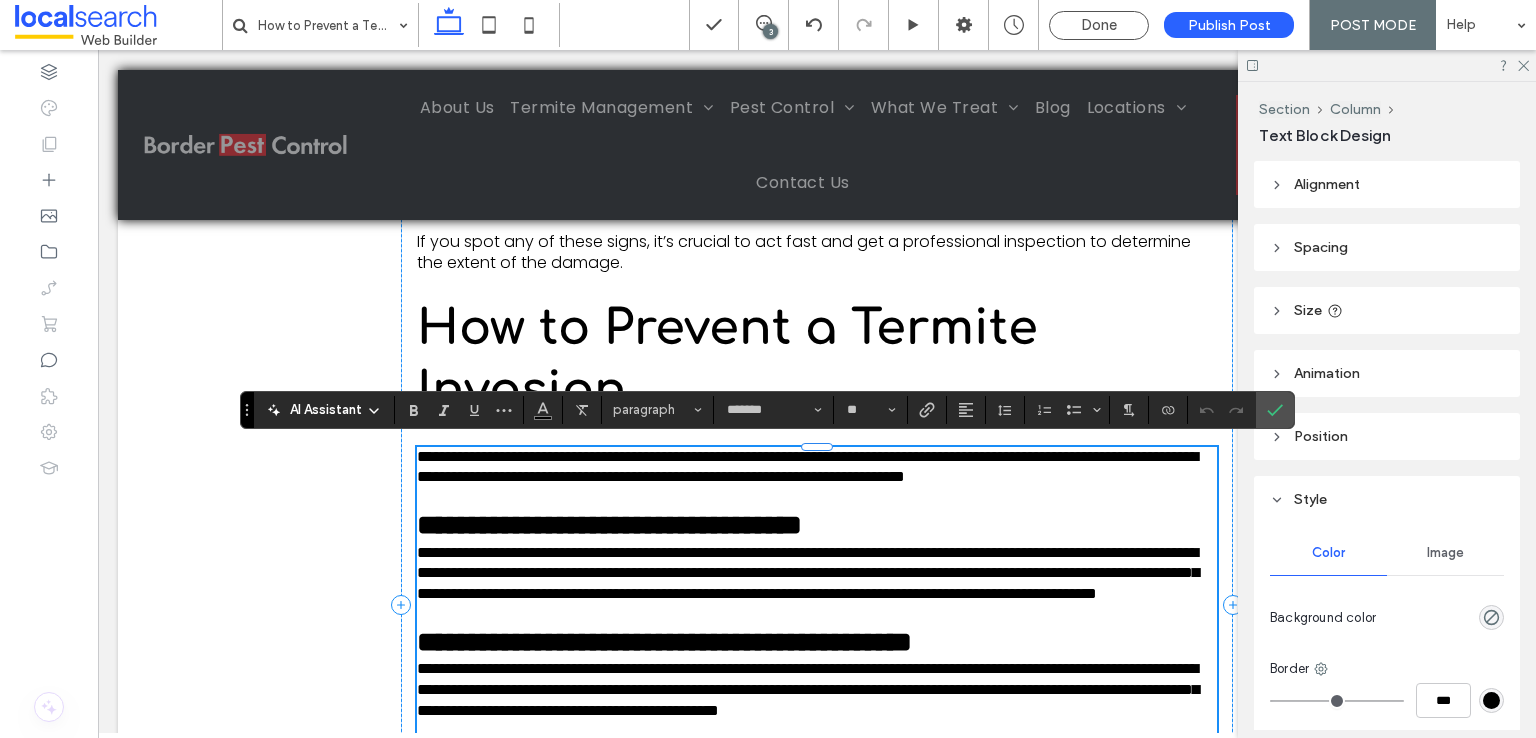 type 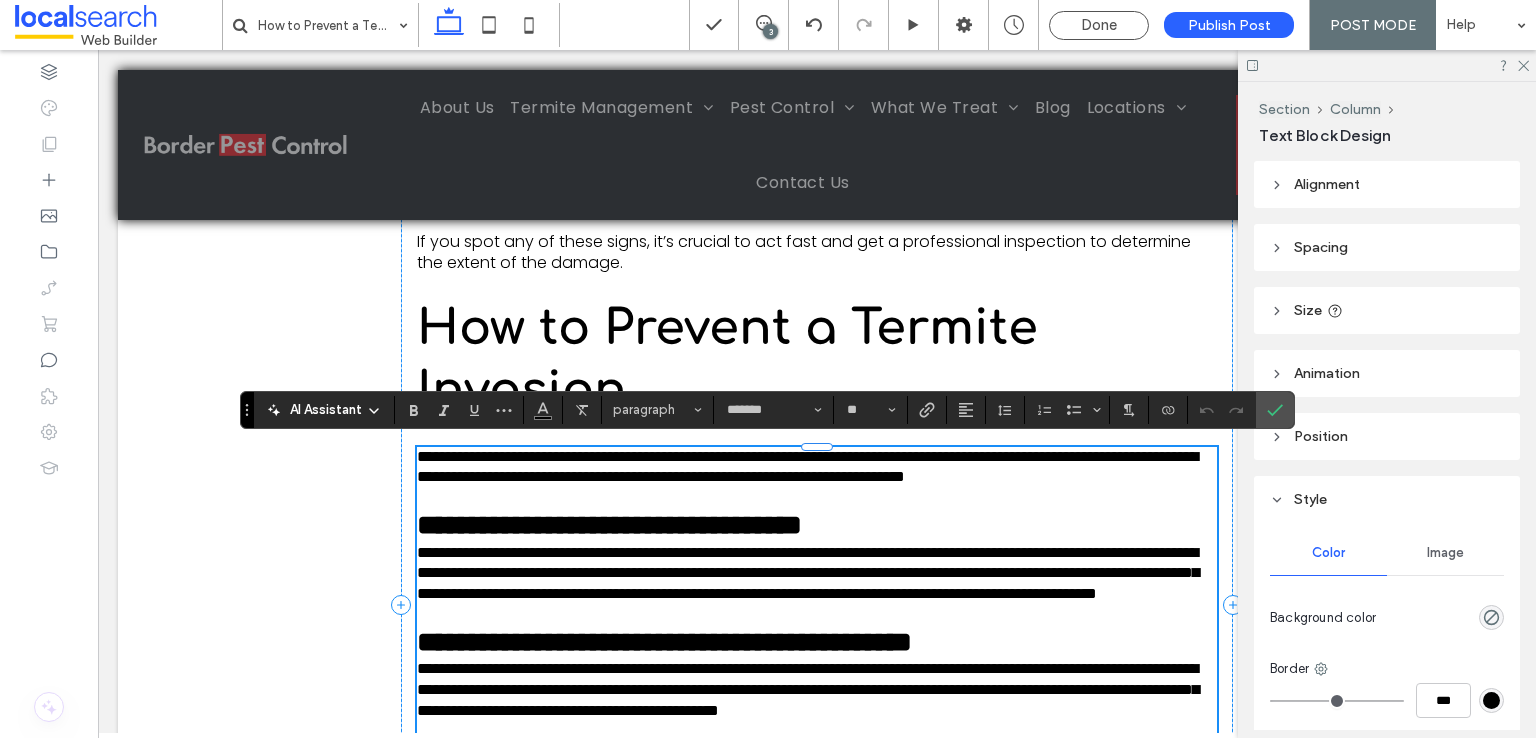 type on "*" 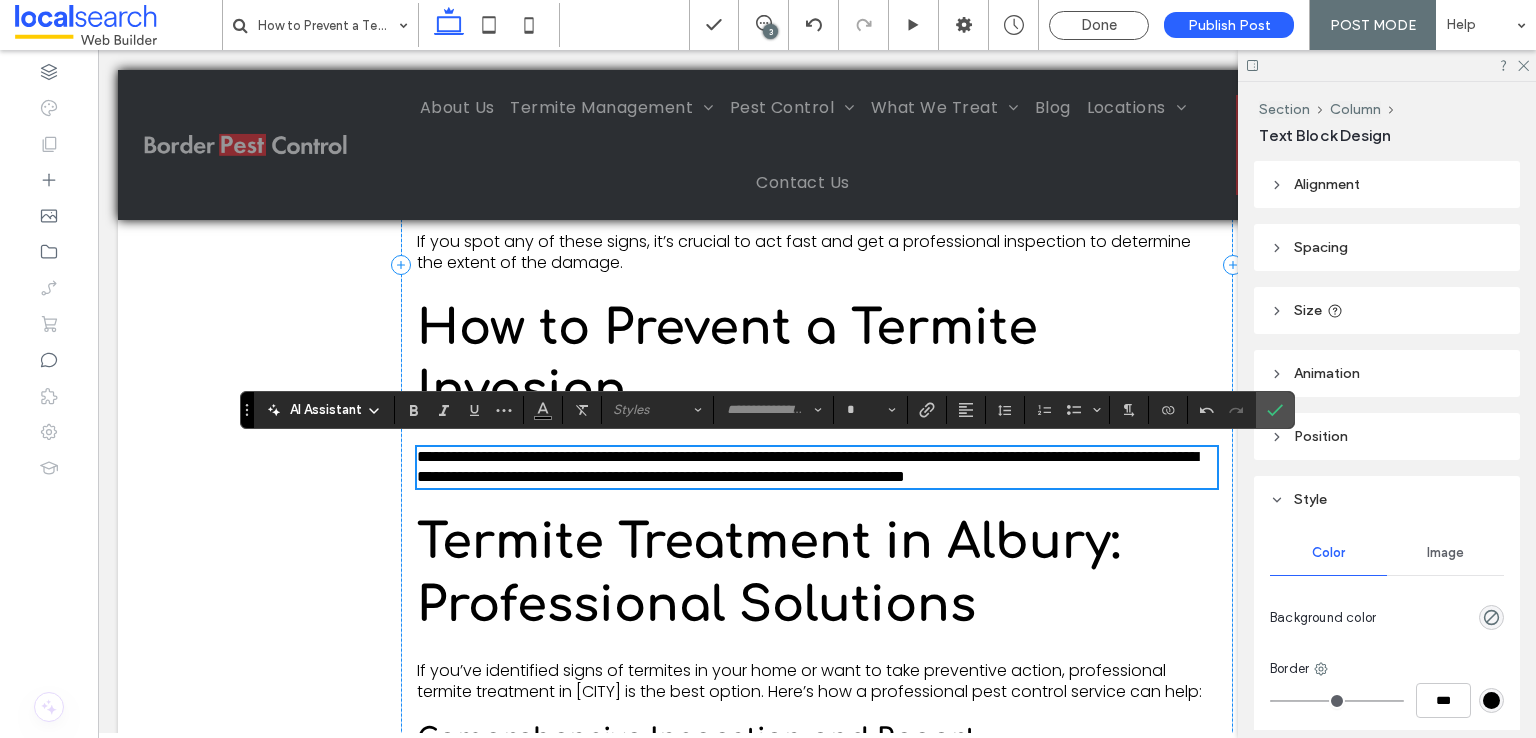 type on "*******" 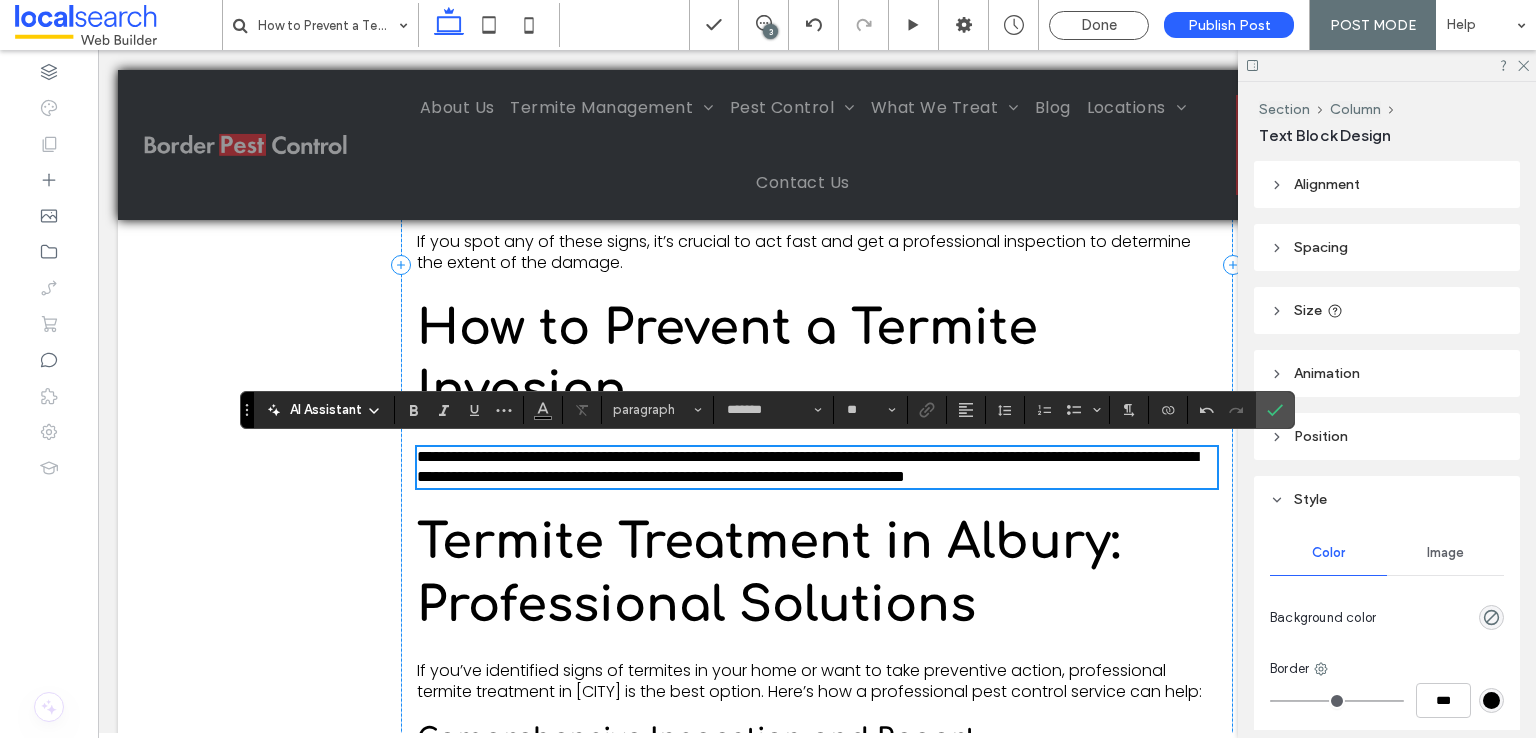 scroll, scrollTop: 0, scrollLeft: 0, axis: both 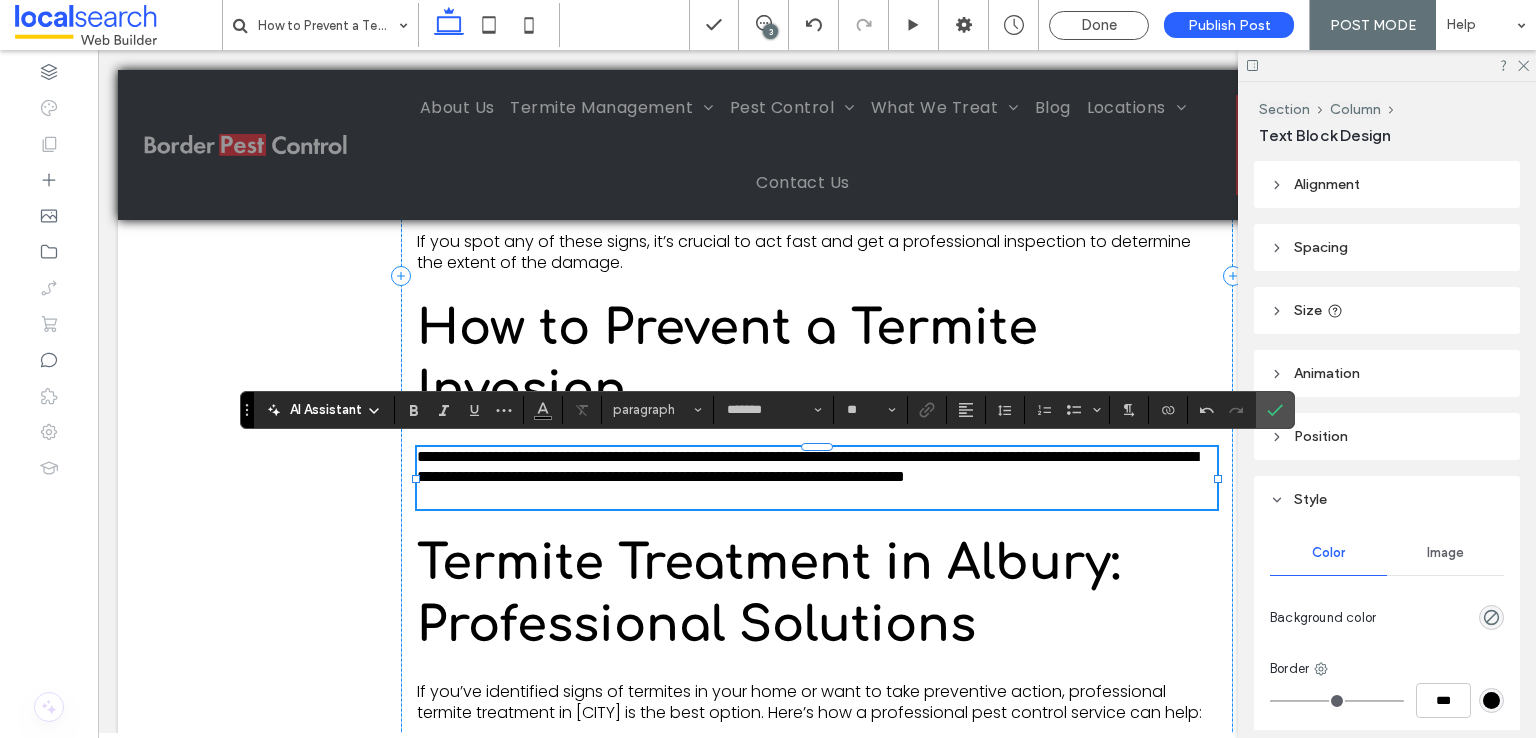 drag, startPoint x: 1279, startPoint y: 409, endPoint x: 1275, endPoint y: 505, distance: 96.0833 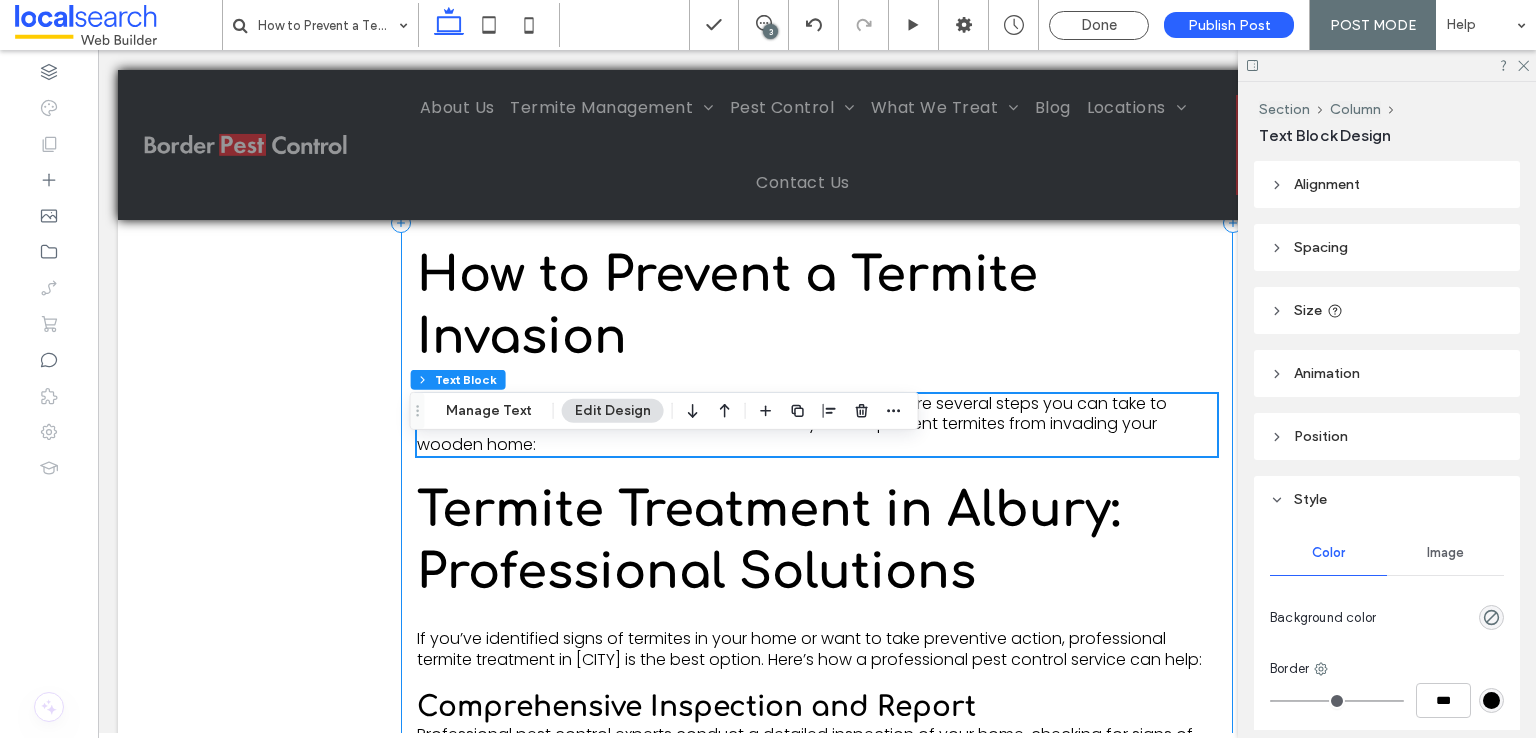 scroll, scrollTop: 1864, scrollLeft: 0, axis: vertical 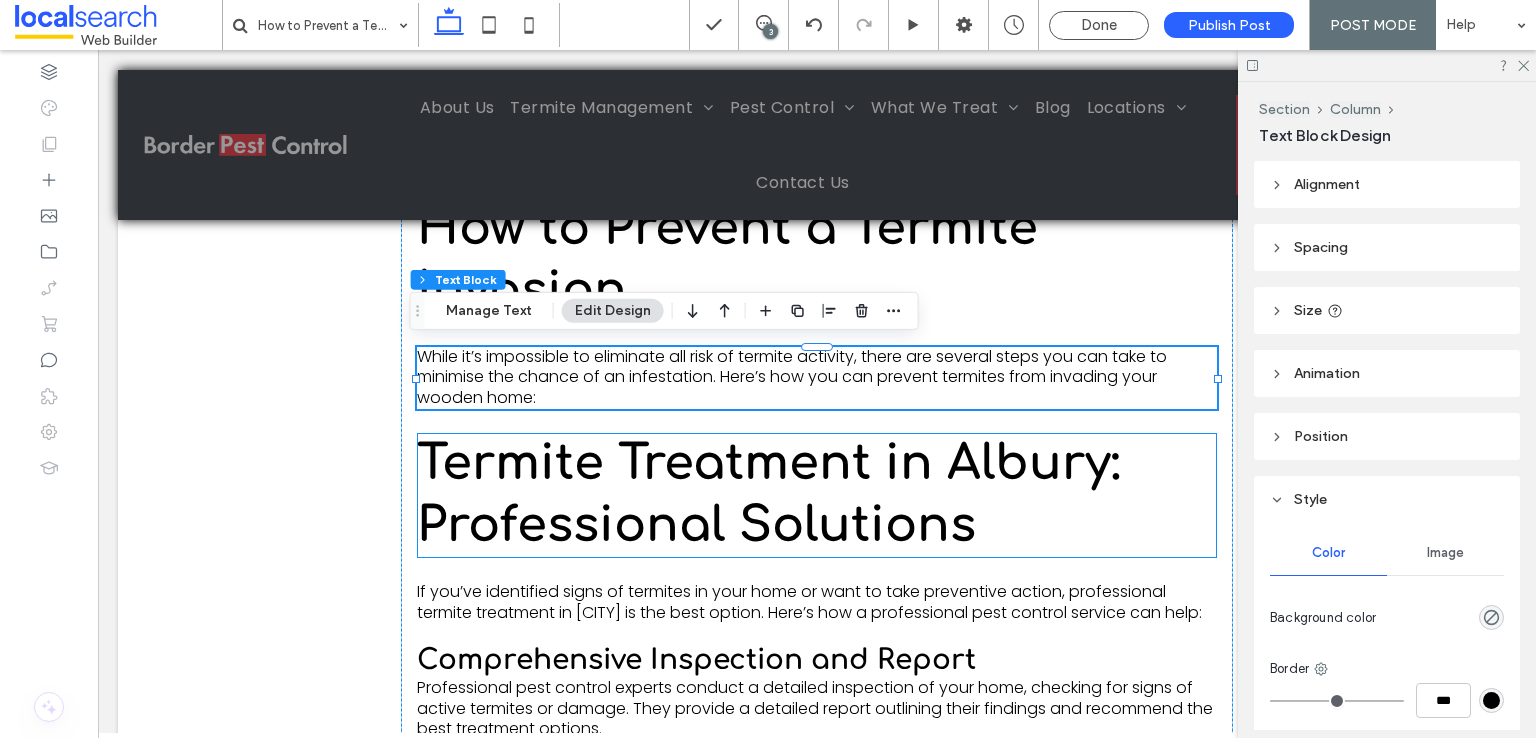 click on "Termite Treatment in Albury: Professional Solutions" at bounding box center [817, 495] 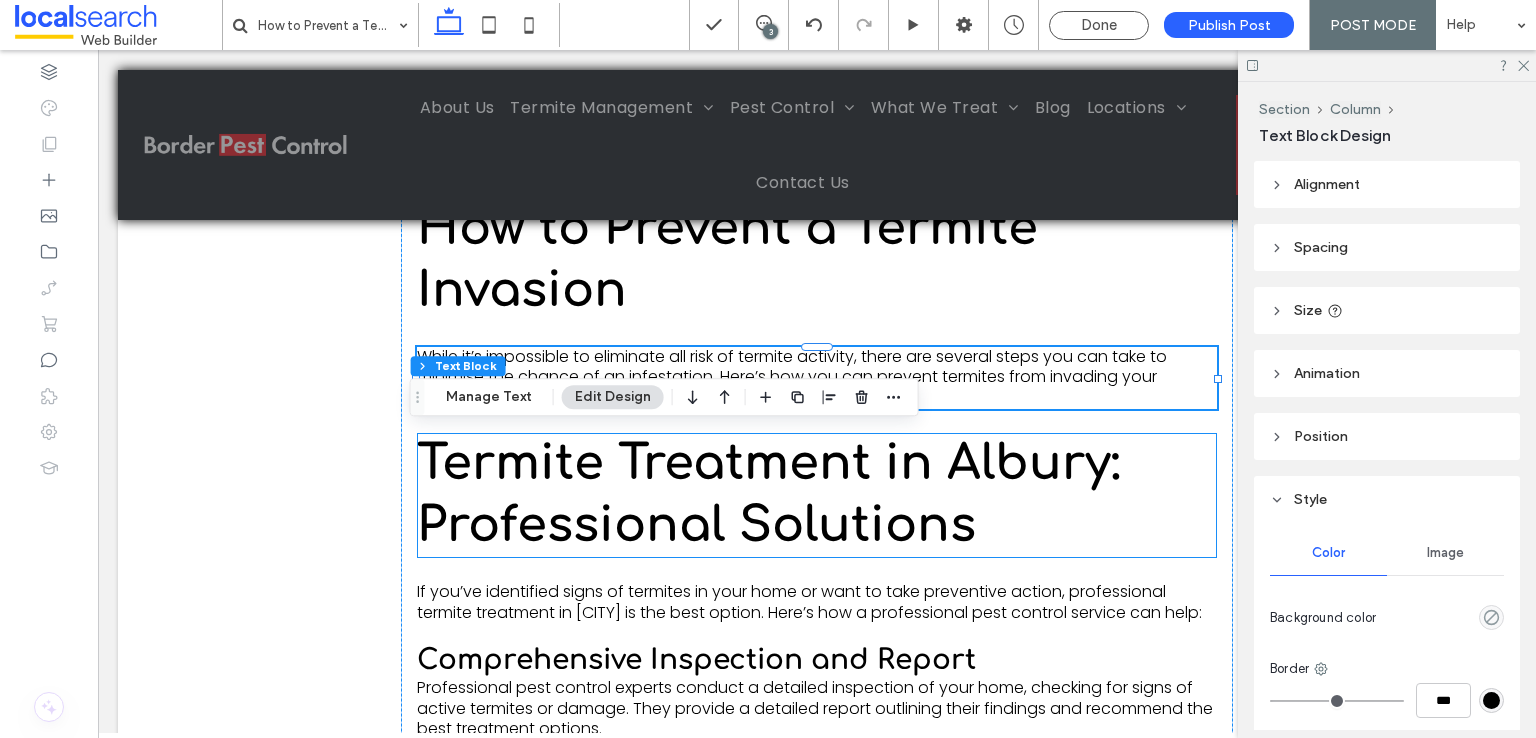 click on "Termite Treatment in Albury: Professional Solutions" at bounding box center (817, 495) 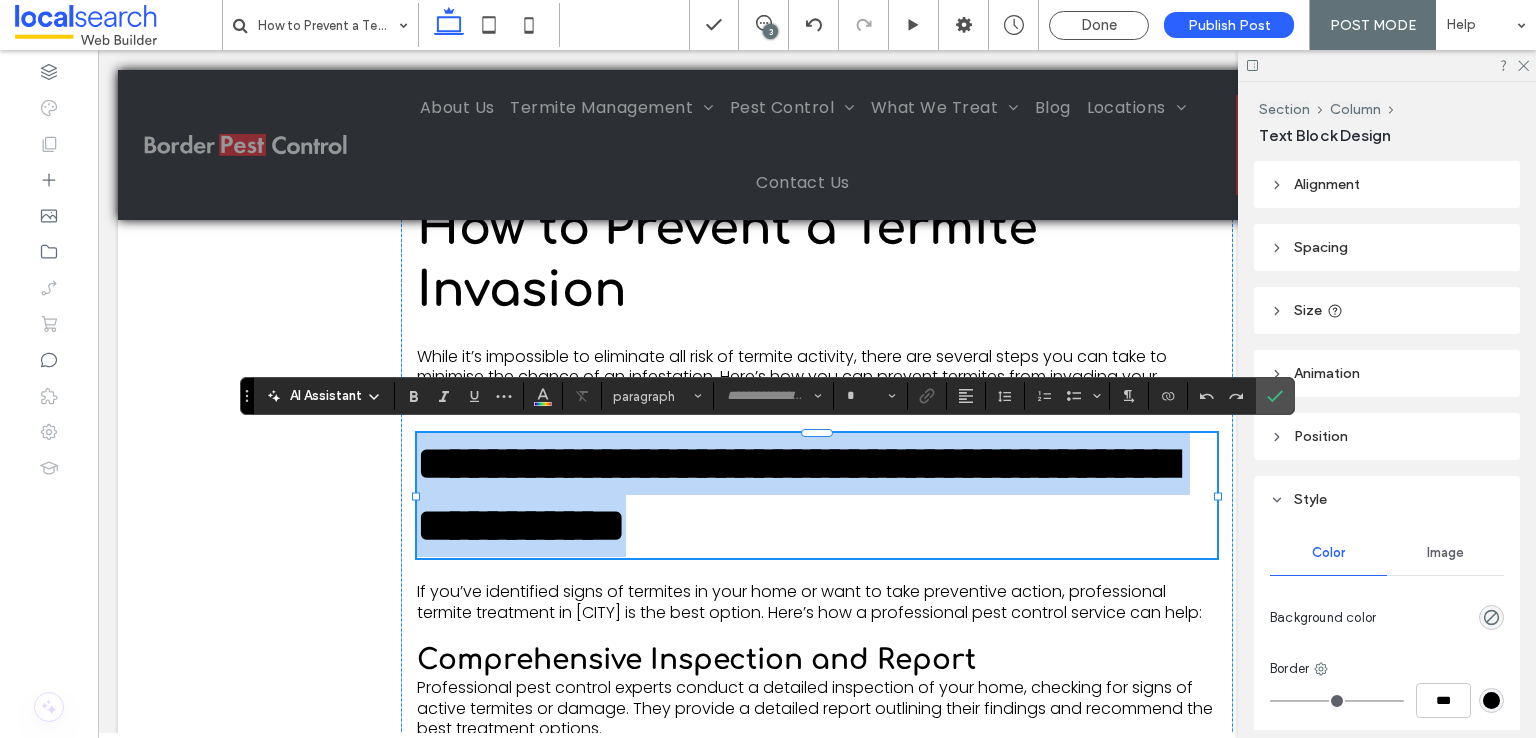 type on "*********" 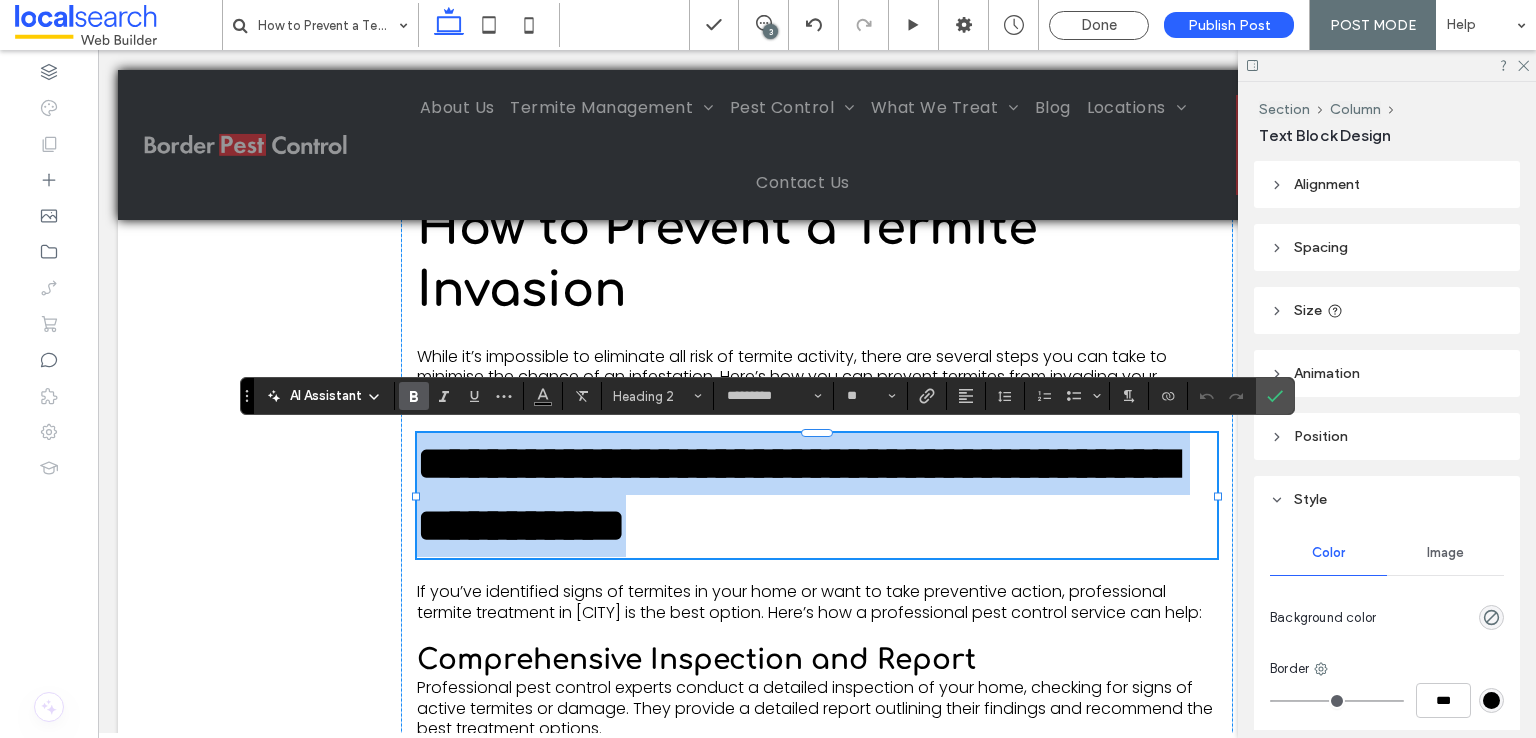 type on "*******" 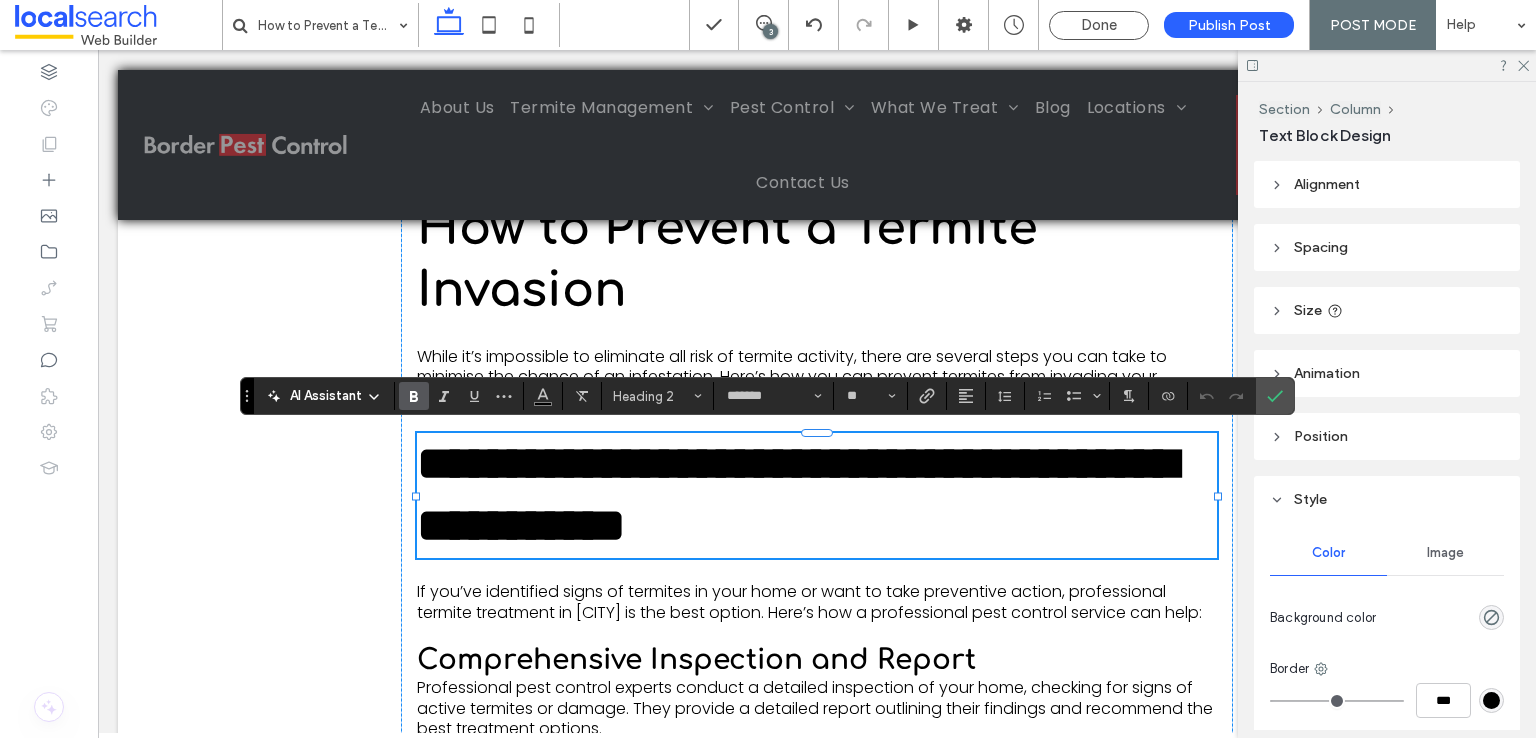scroll, scrollTop: 0, scrollLeft: 0, axis: both 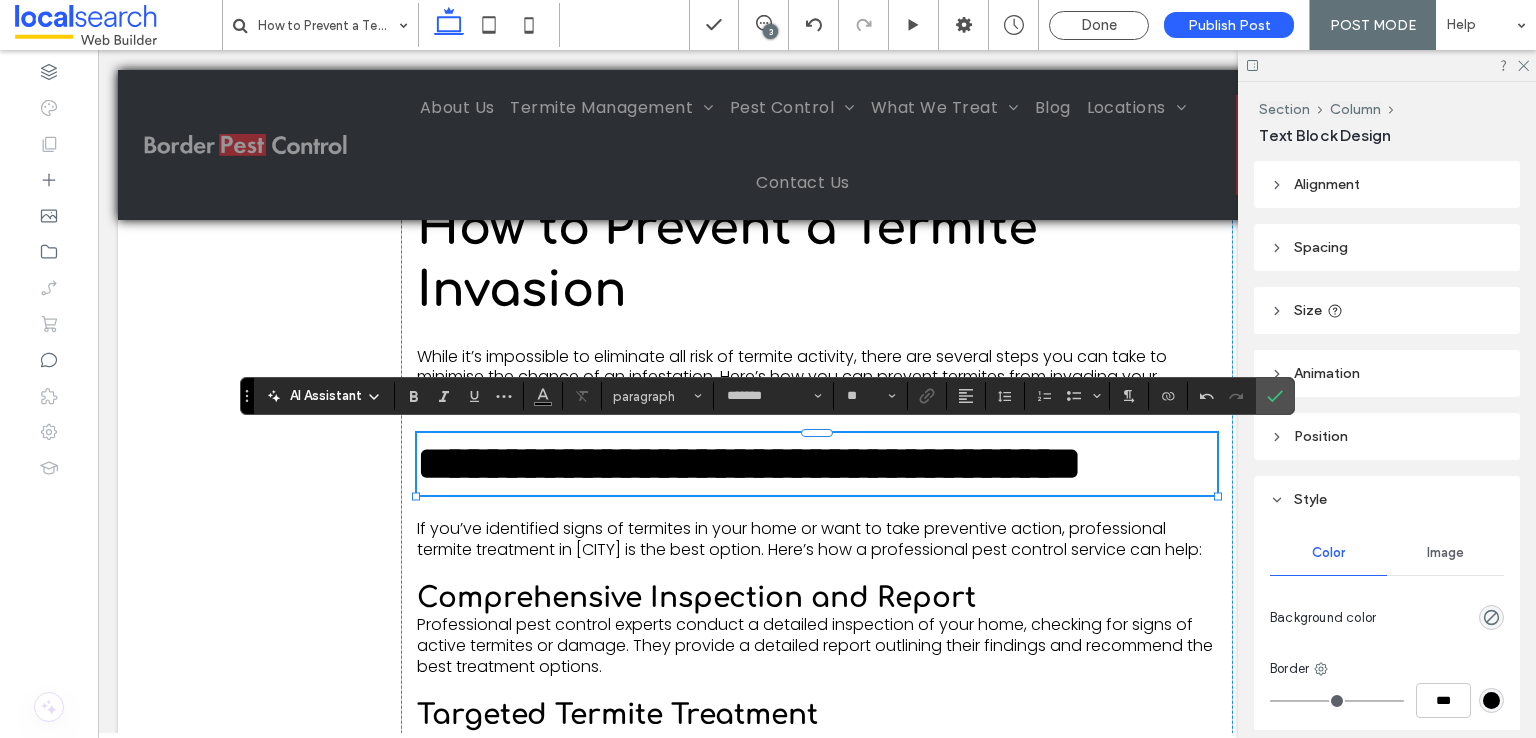 type on "*********" 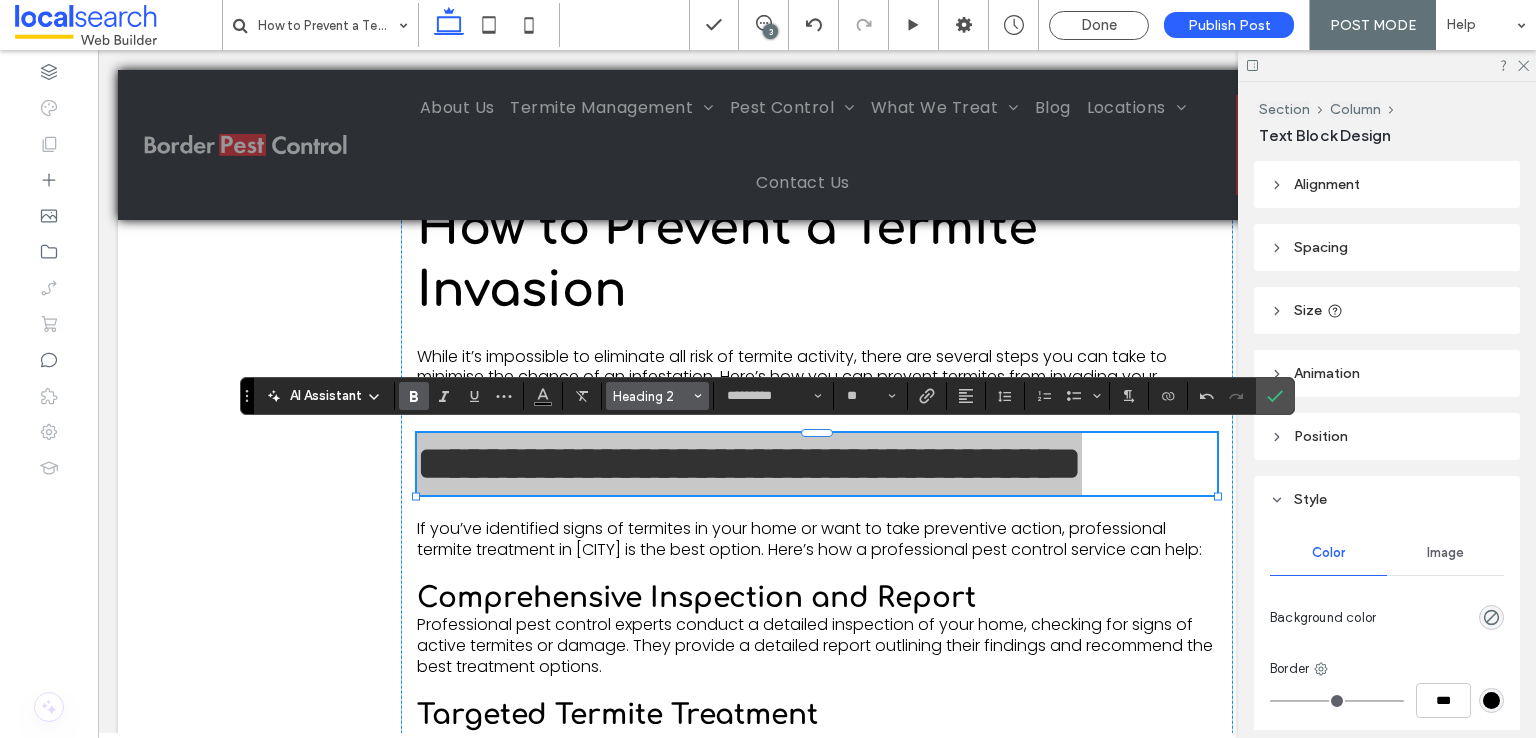 click on "Heading 2" at bounding box center (652, 396) 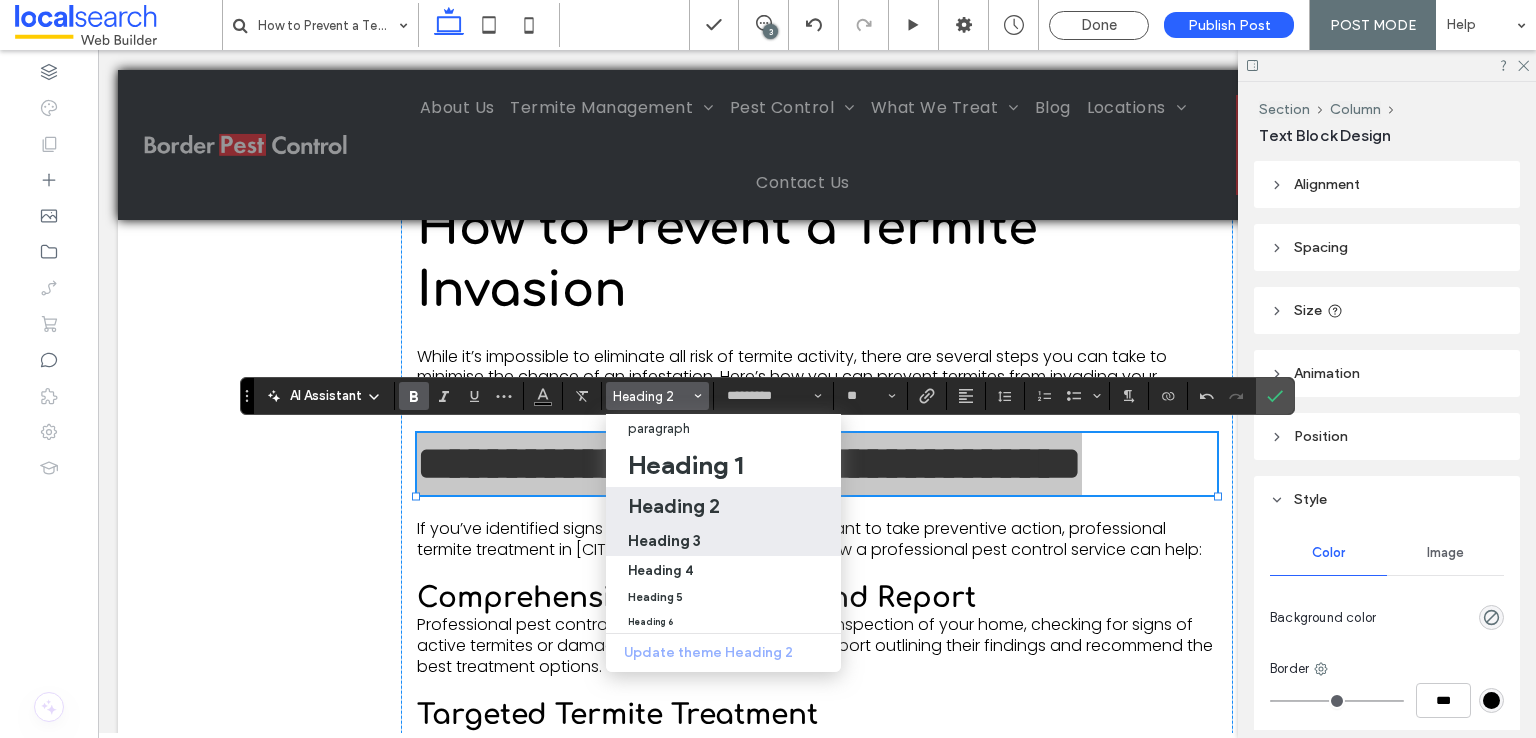 click on "Heading 3" at bounding box center [664, 540] 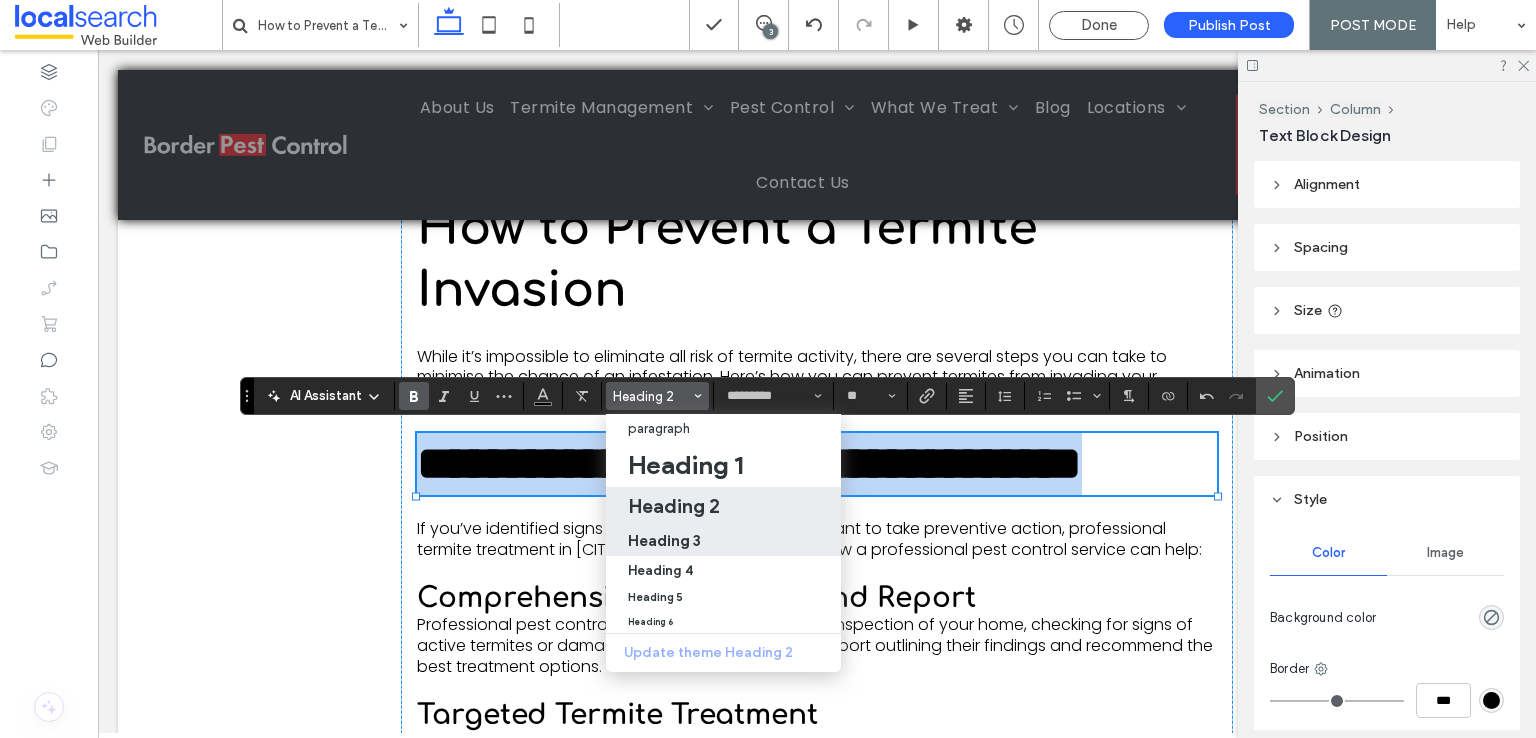 type on "**" 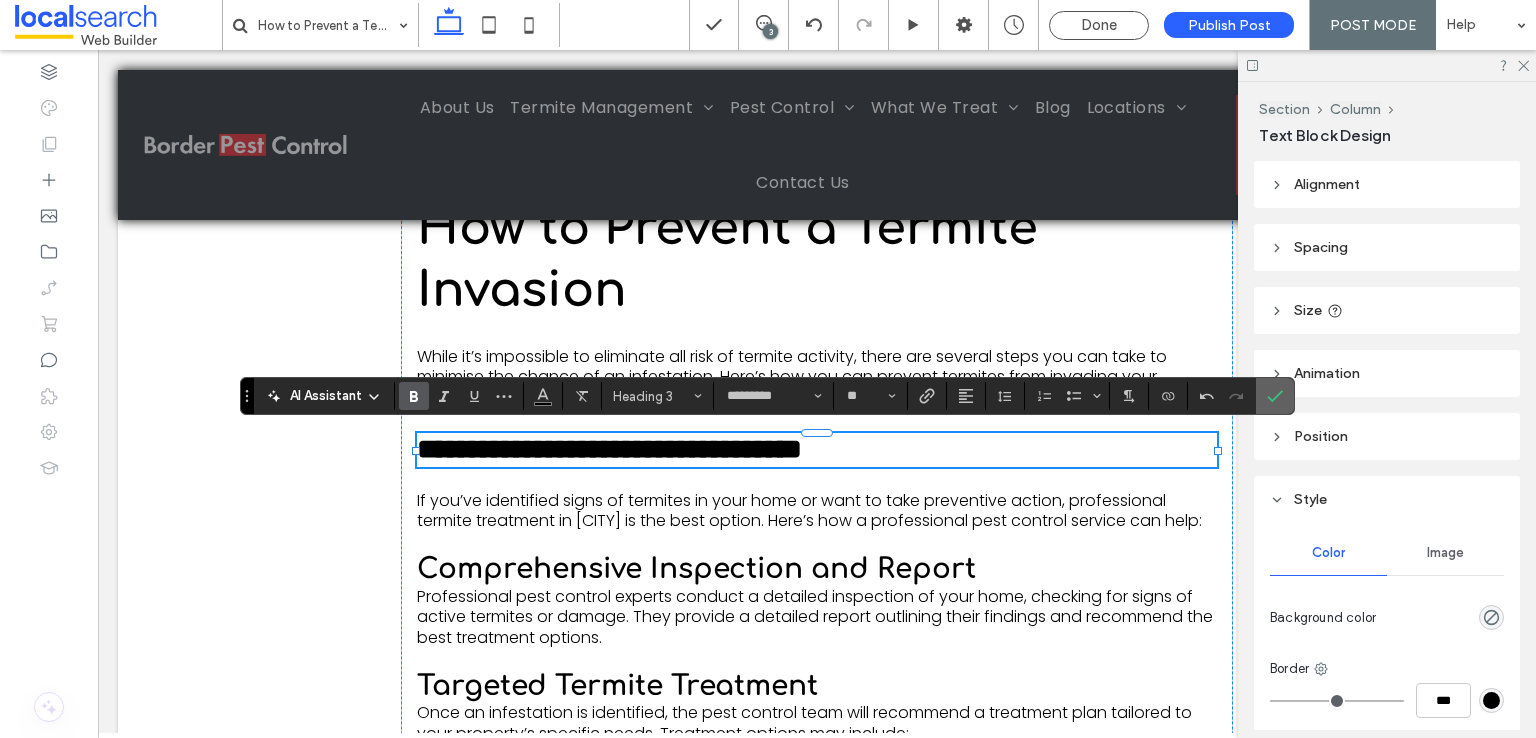 click at bounding box center [1271, 396] 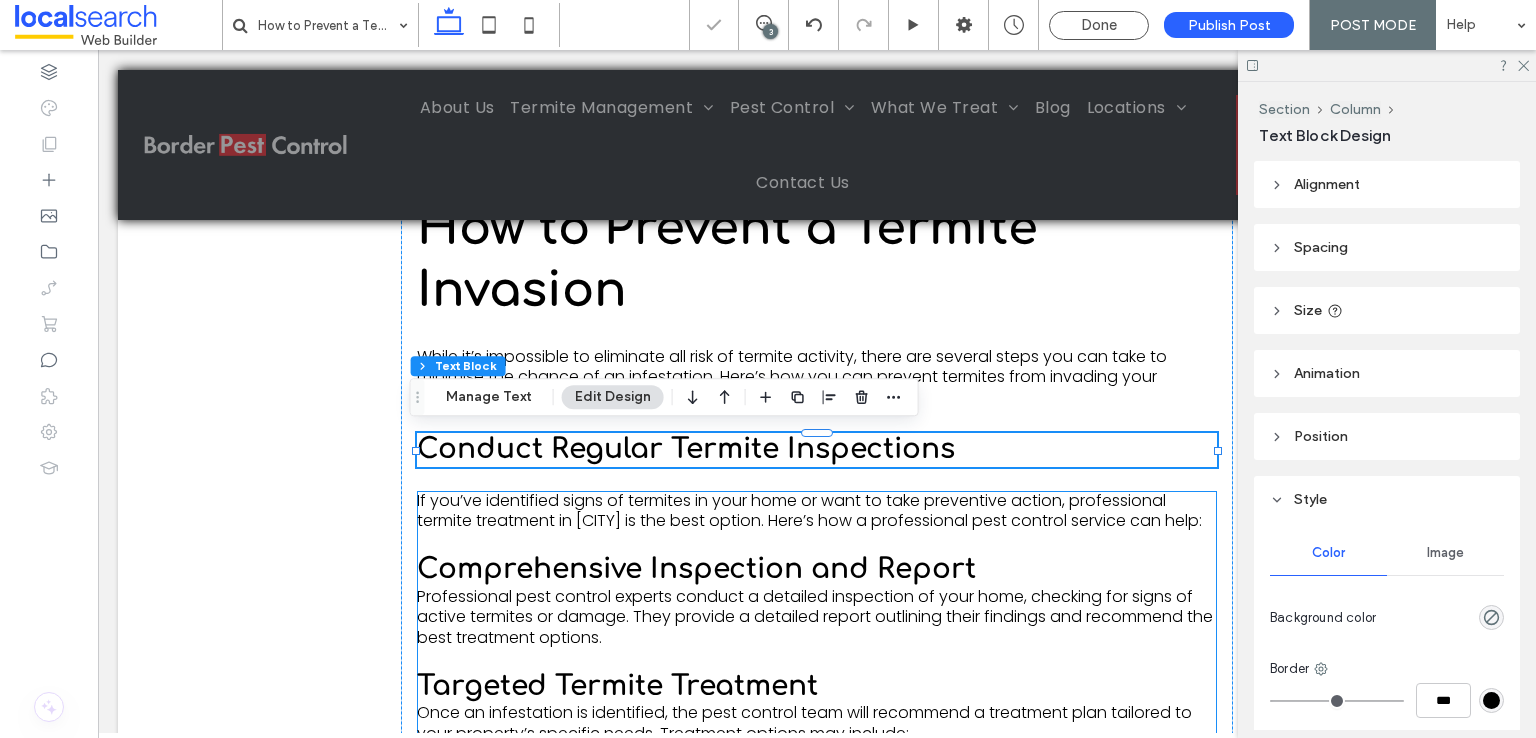 click on "If you’ve identified signs of termites in your home or want to take preventive action, professional termite treatment in [CITY] is the best option. Here’s how a professional pest control service can help:" at bounding box center [809, 511] 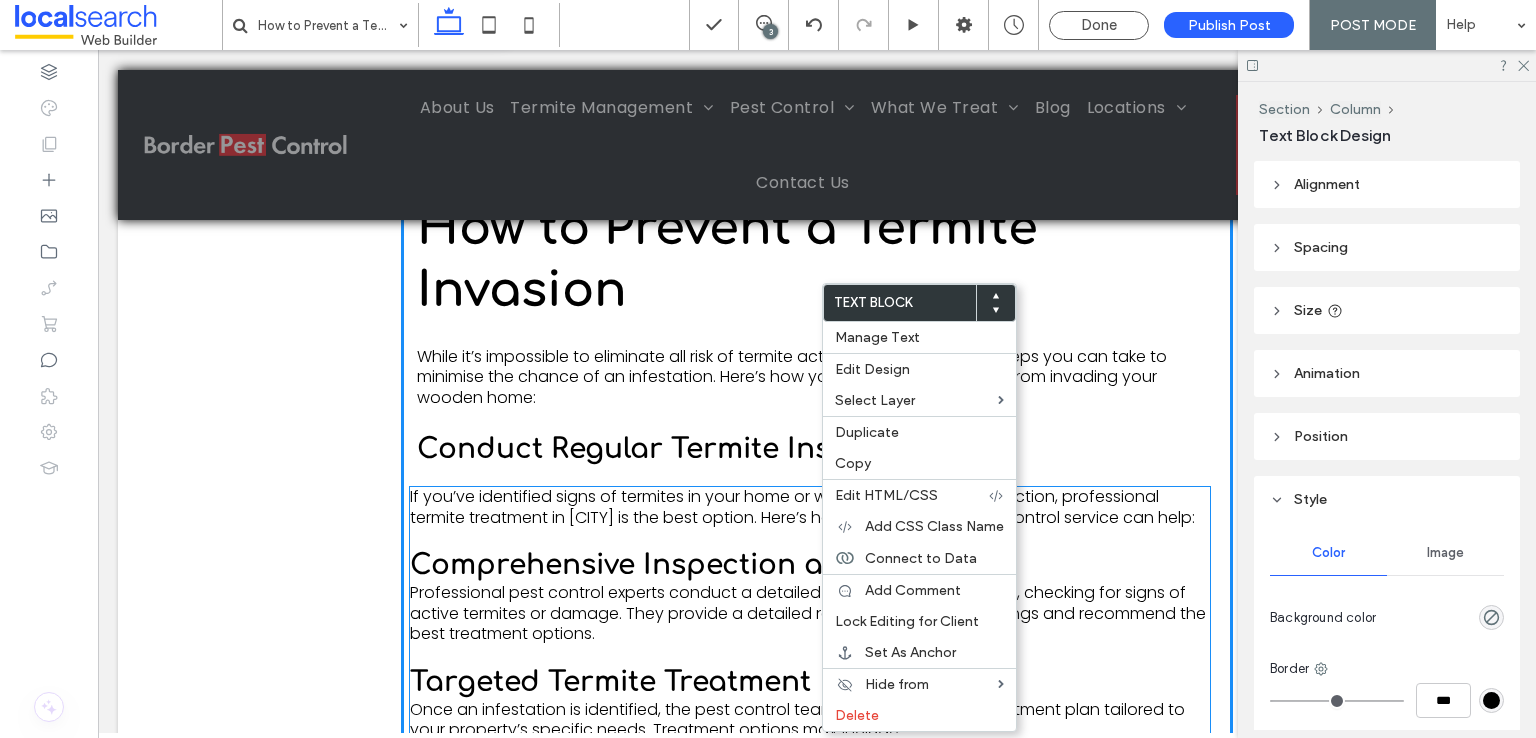 click at bounding box center (810, 538) 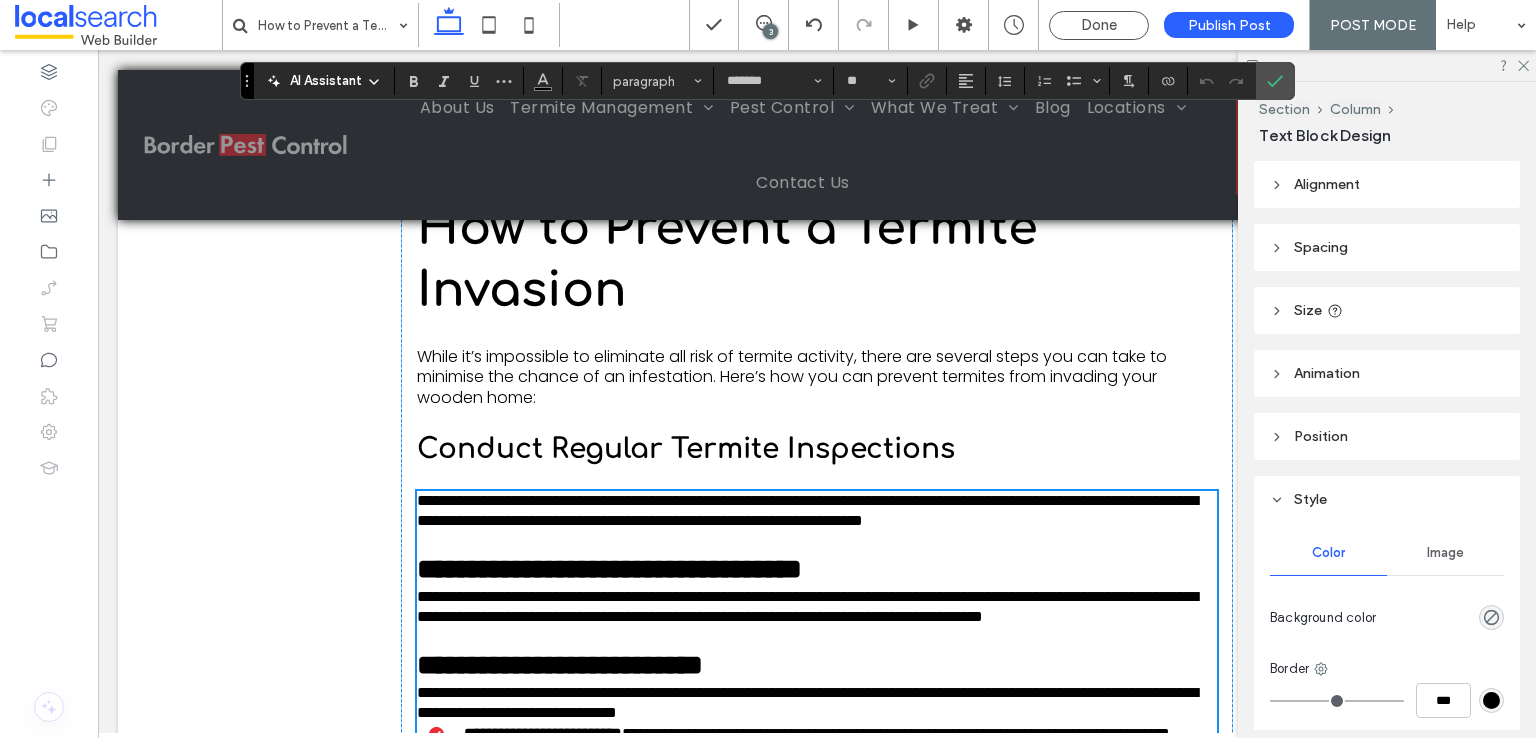 scroll, scrollTop: 2236, scrollLeft: 0, axis: vertical 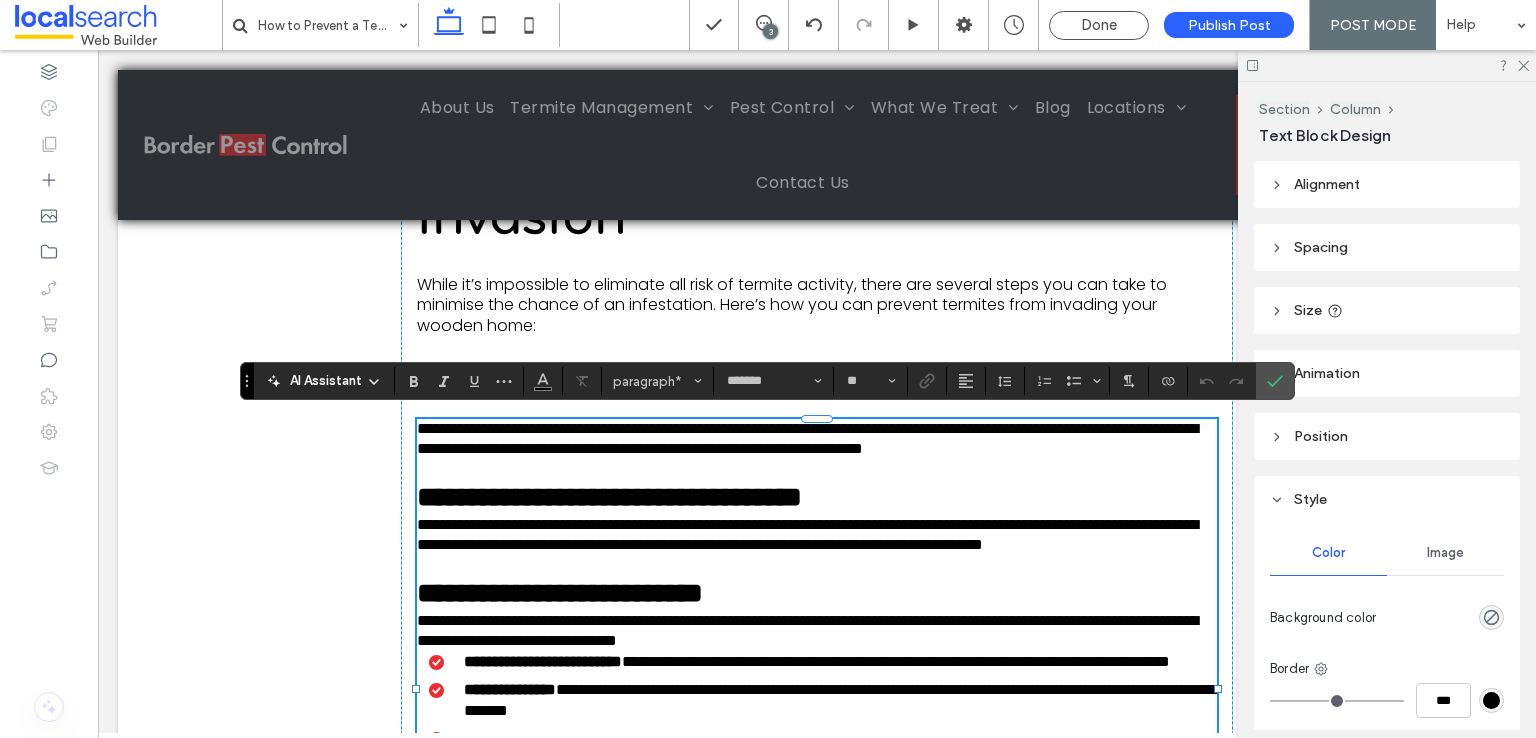 click on "**********" at bounding box center [807, 535] 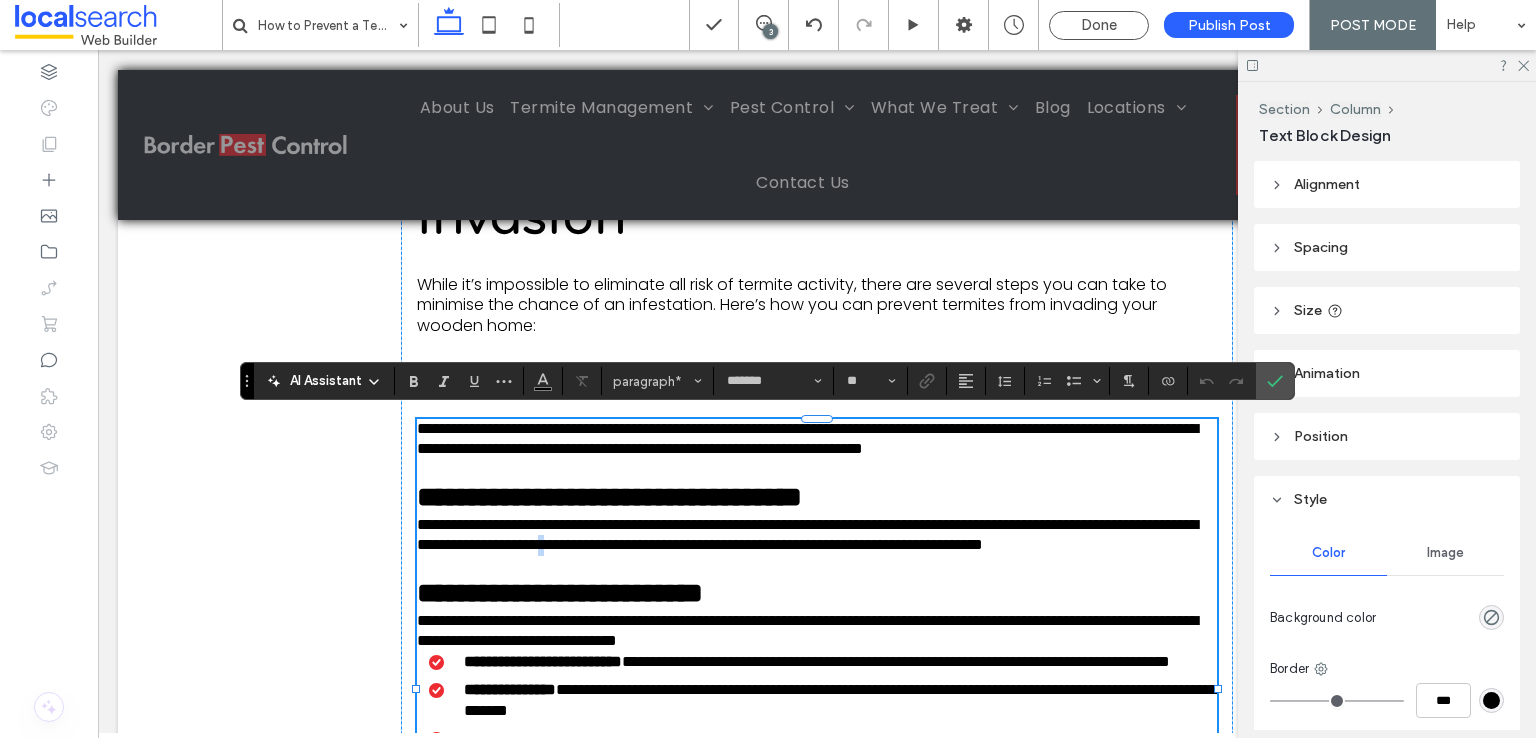 click on "**********" at bounding box center (807, 535) 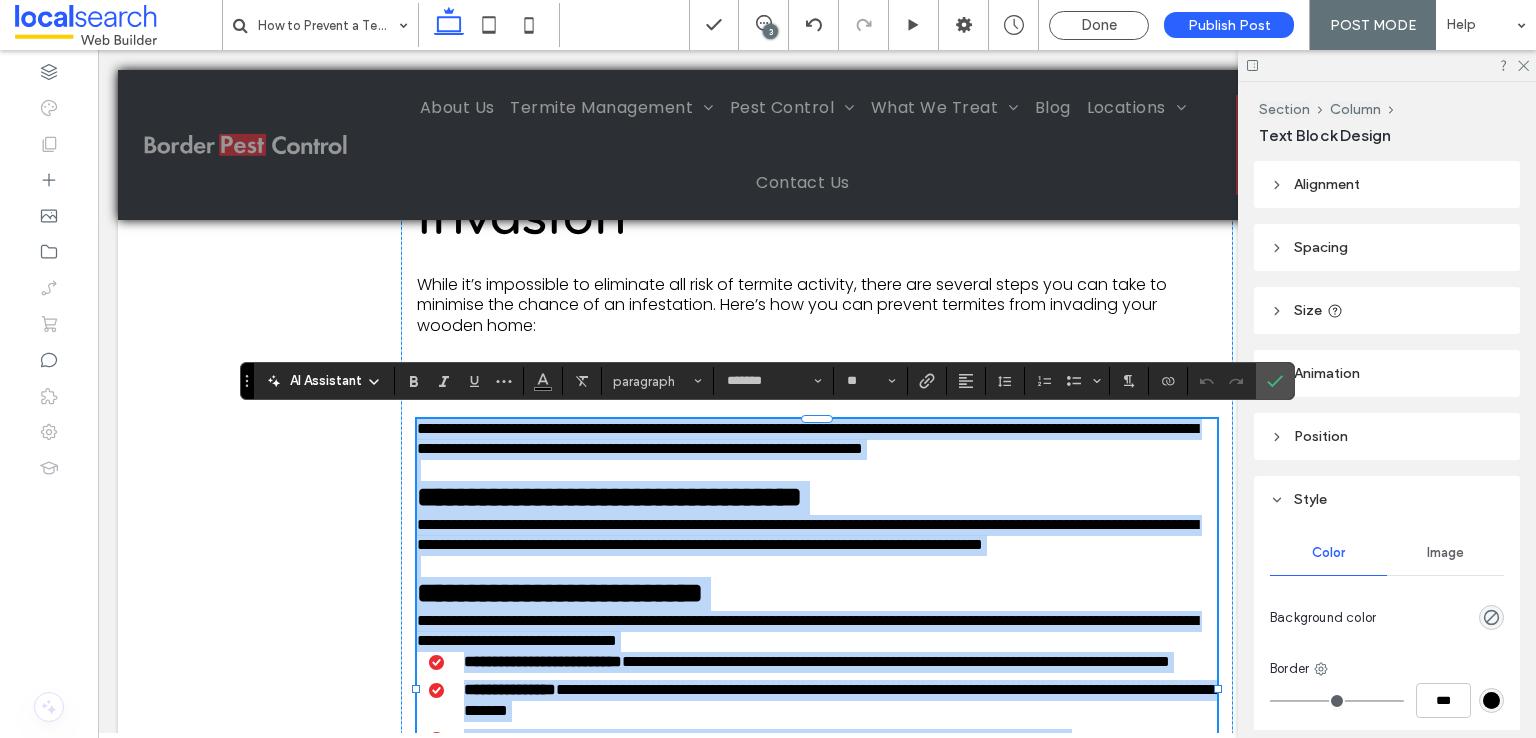 type 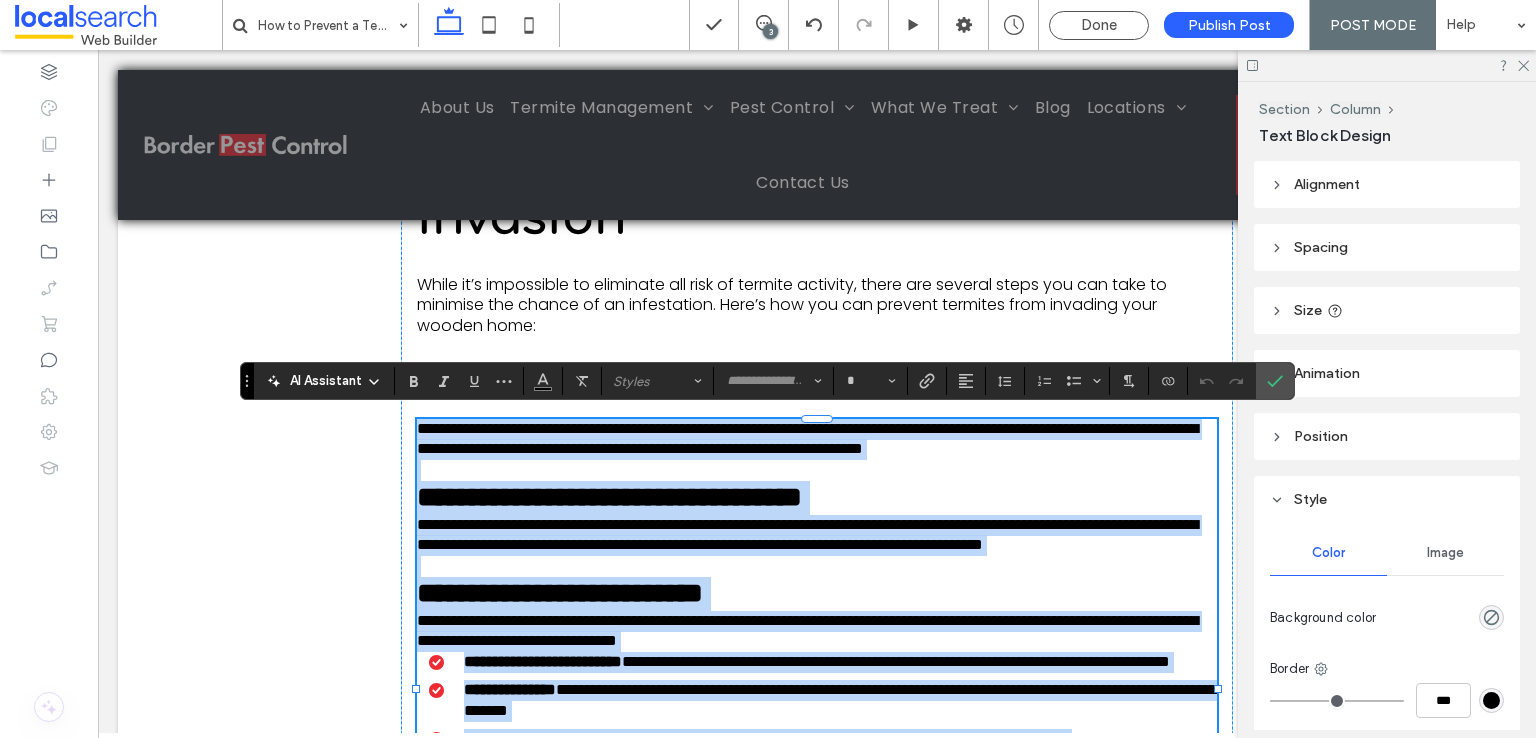 scroll, scrollTop: 0, scrollLeft: 0, axis: both 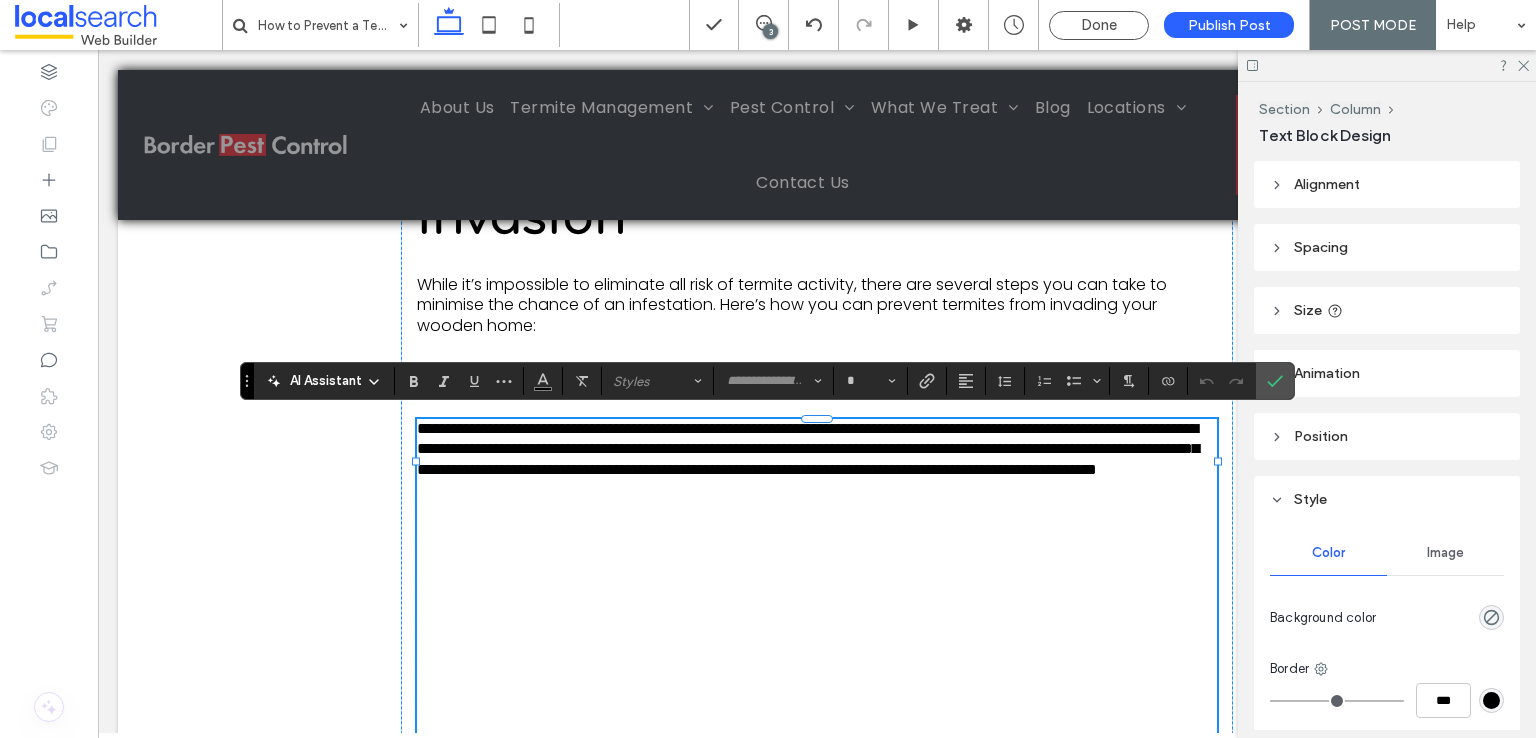 type on "*******" 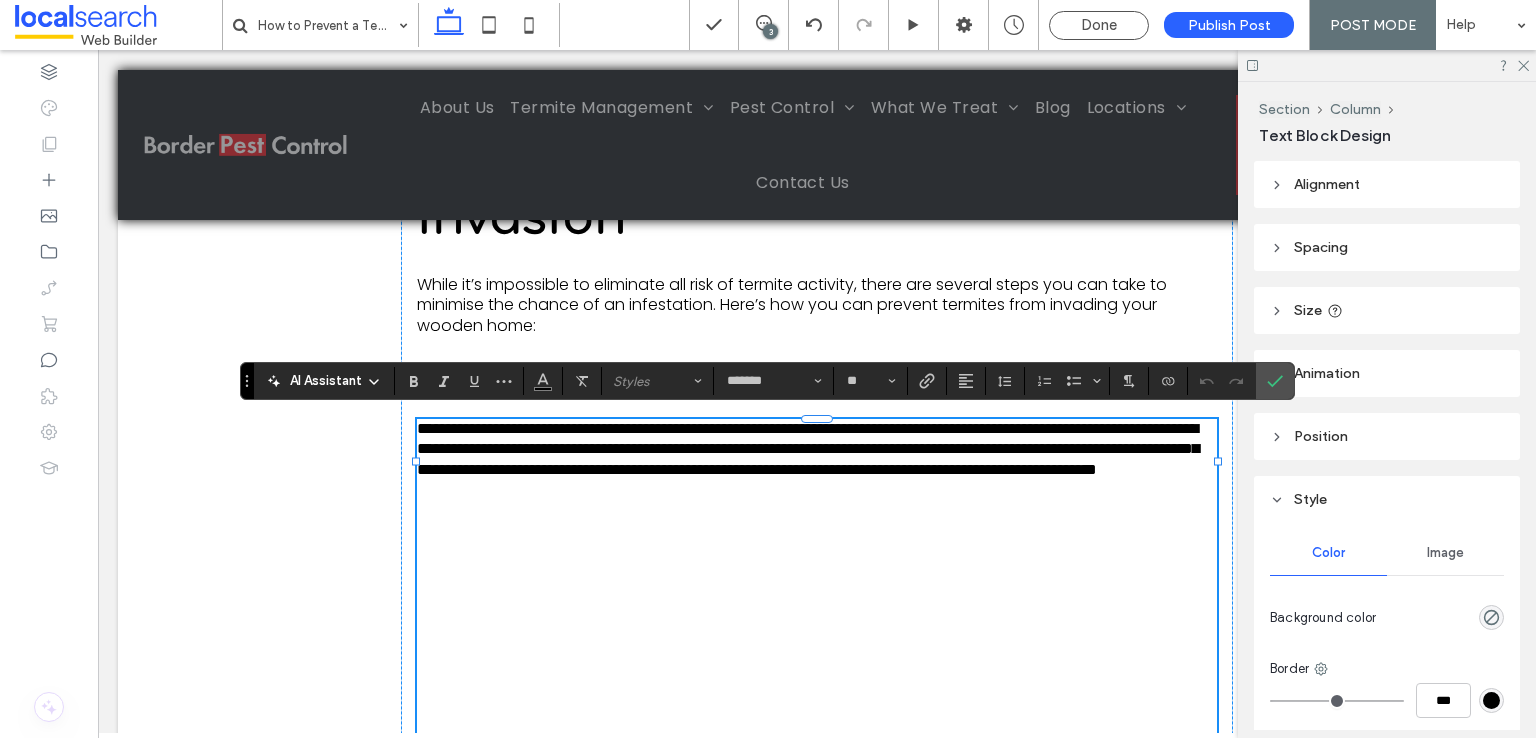 scroll, scrollTop: 0, scrollLeft: 0, axis: both 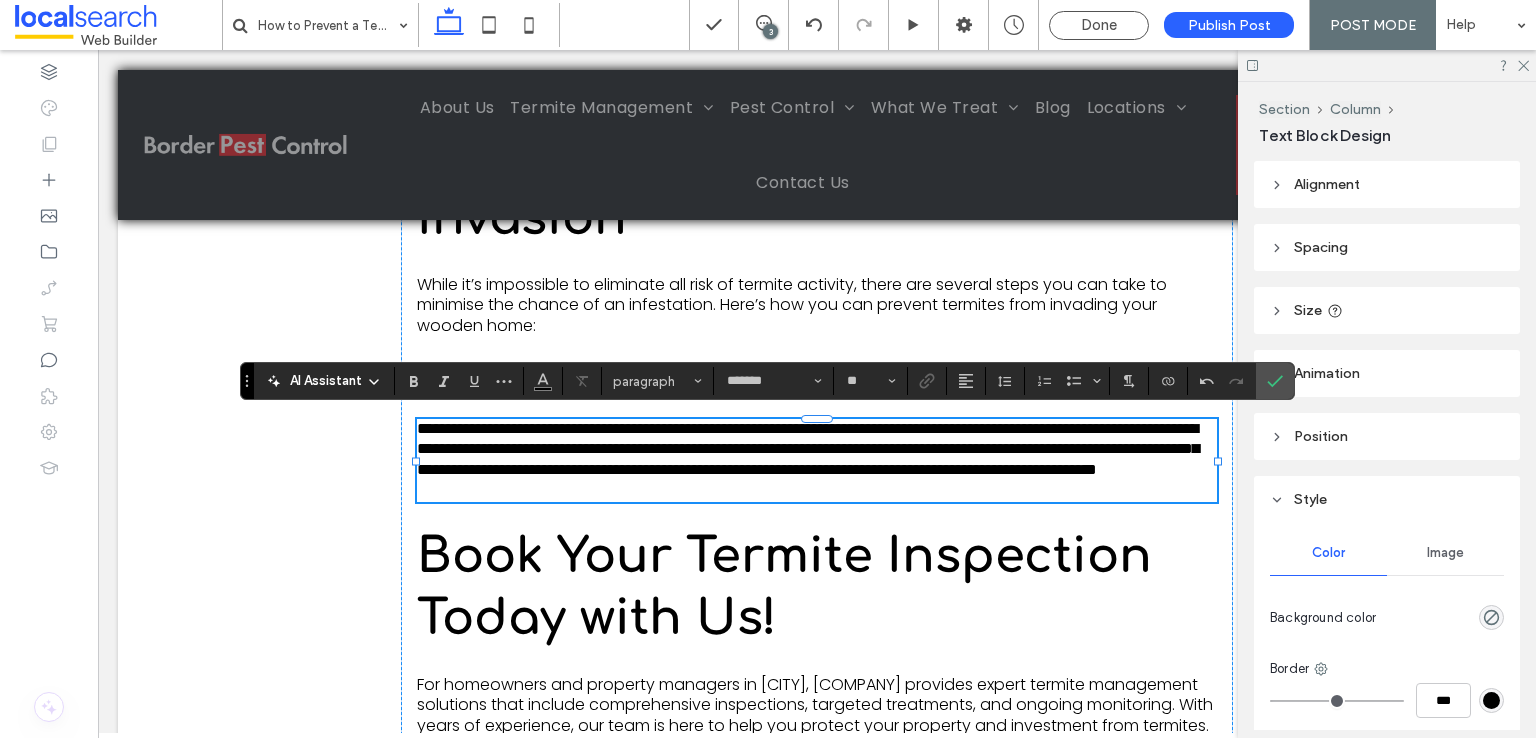 click 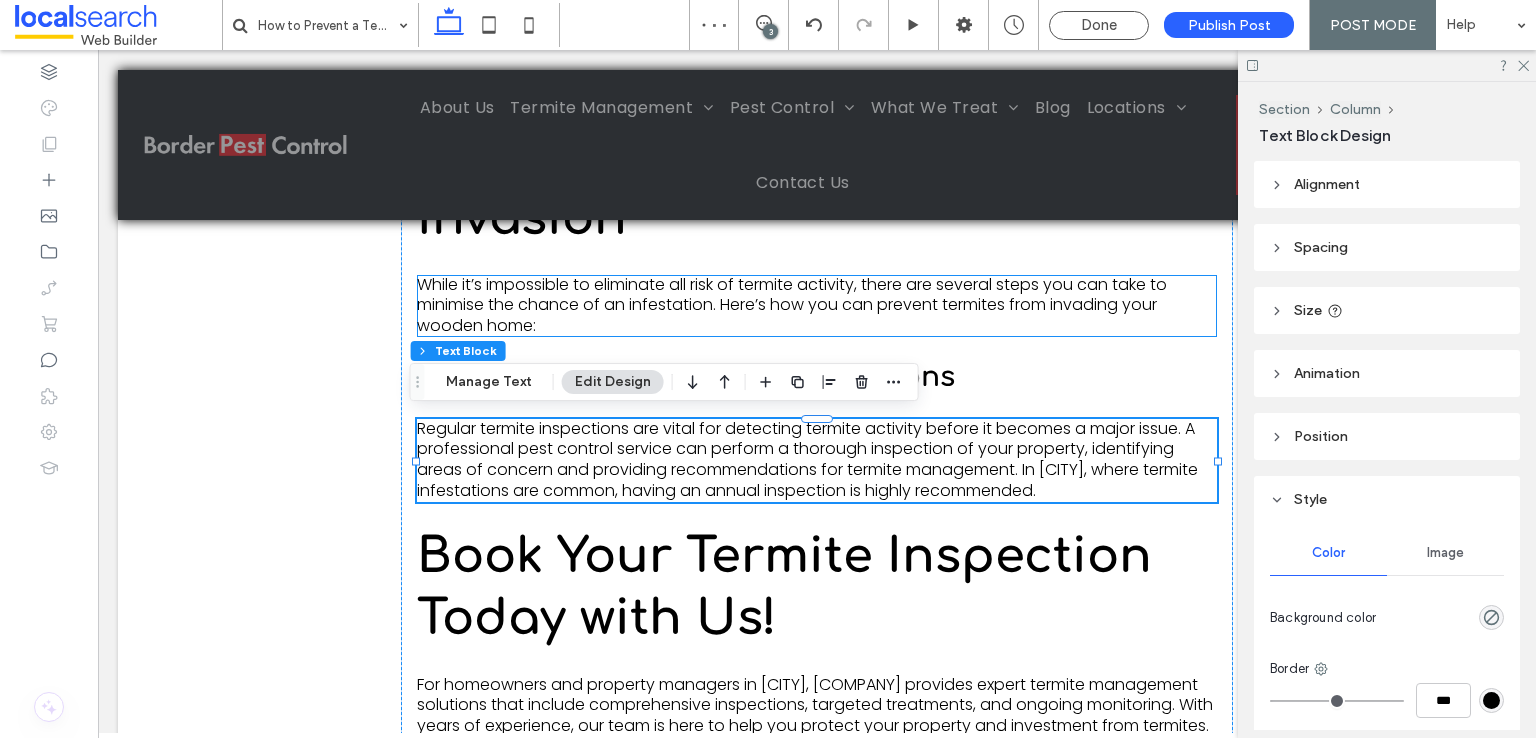 click on "While it’s impossible to eliminate all risk of termite activity, there are several steps you can take to minimise the chance of an infestation. Here’s how you can prevent termites from invading your wooden home:" at bounding box center [817, 306] 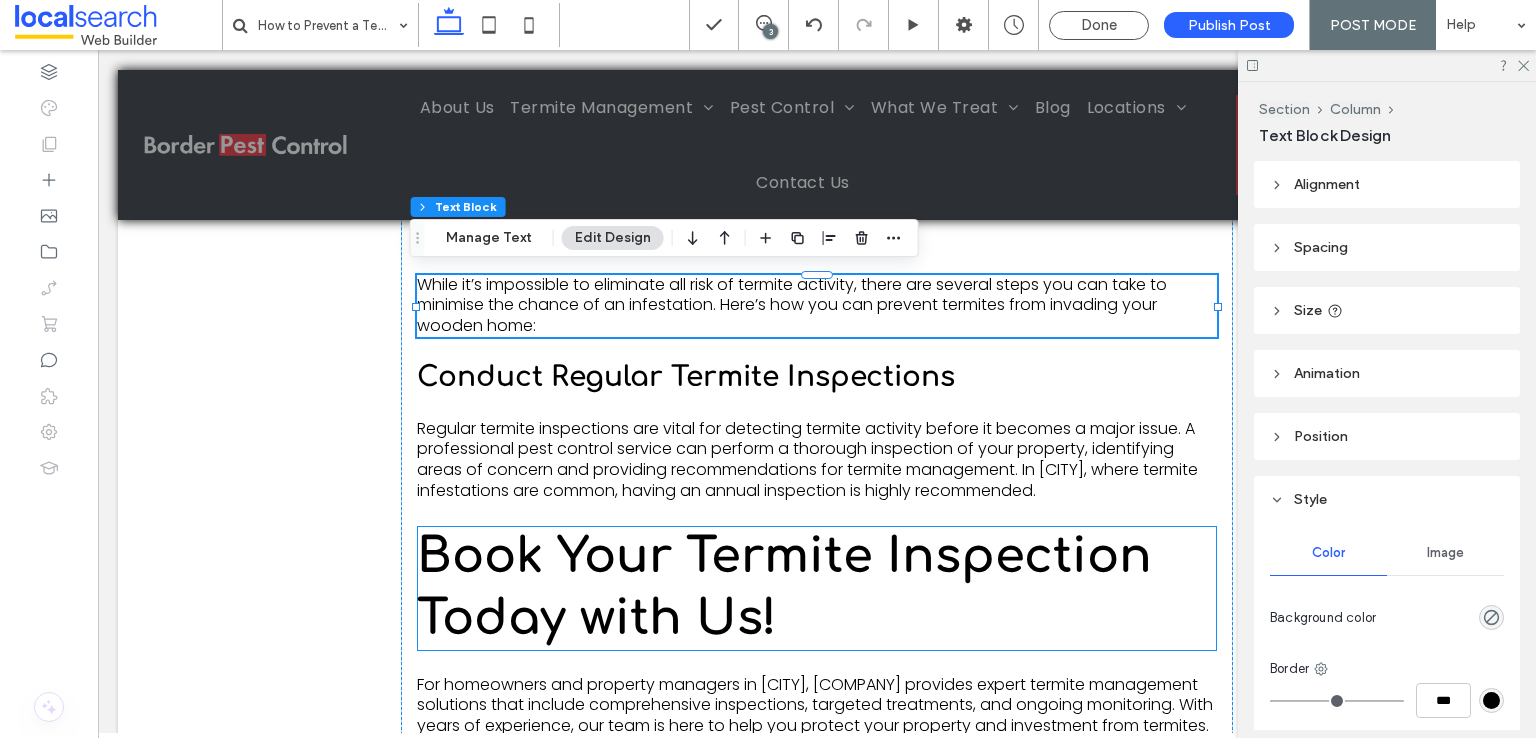 click on "Book Your Termite Inspection Today with Us!" at bounding box center (784, 587) 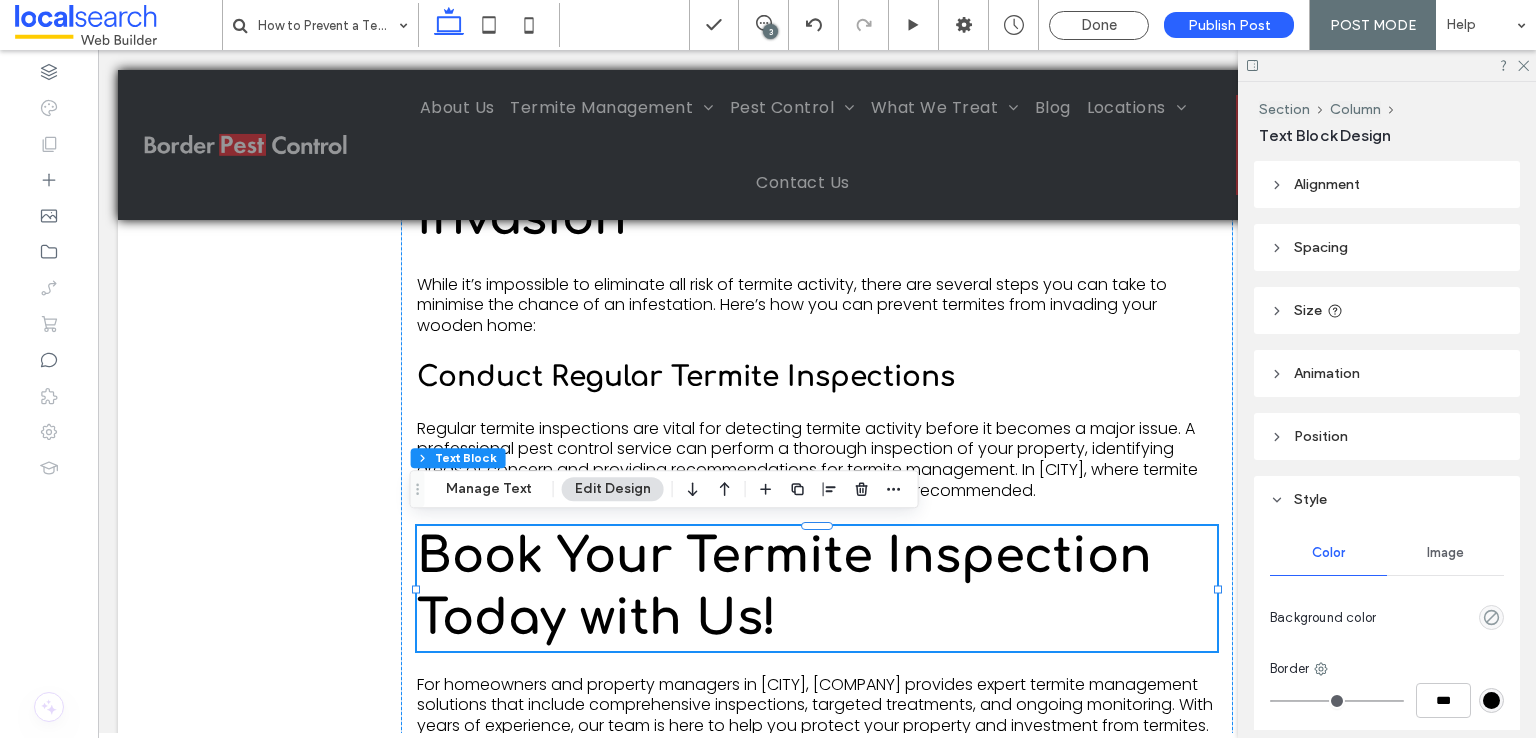 click on "Book Your Termite Inspection Today with Us!" at bounding box center (817, 588) 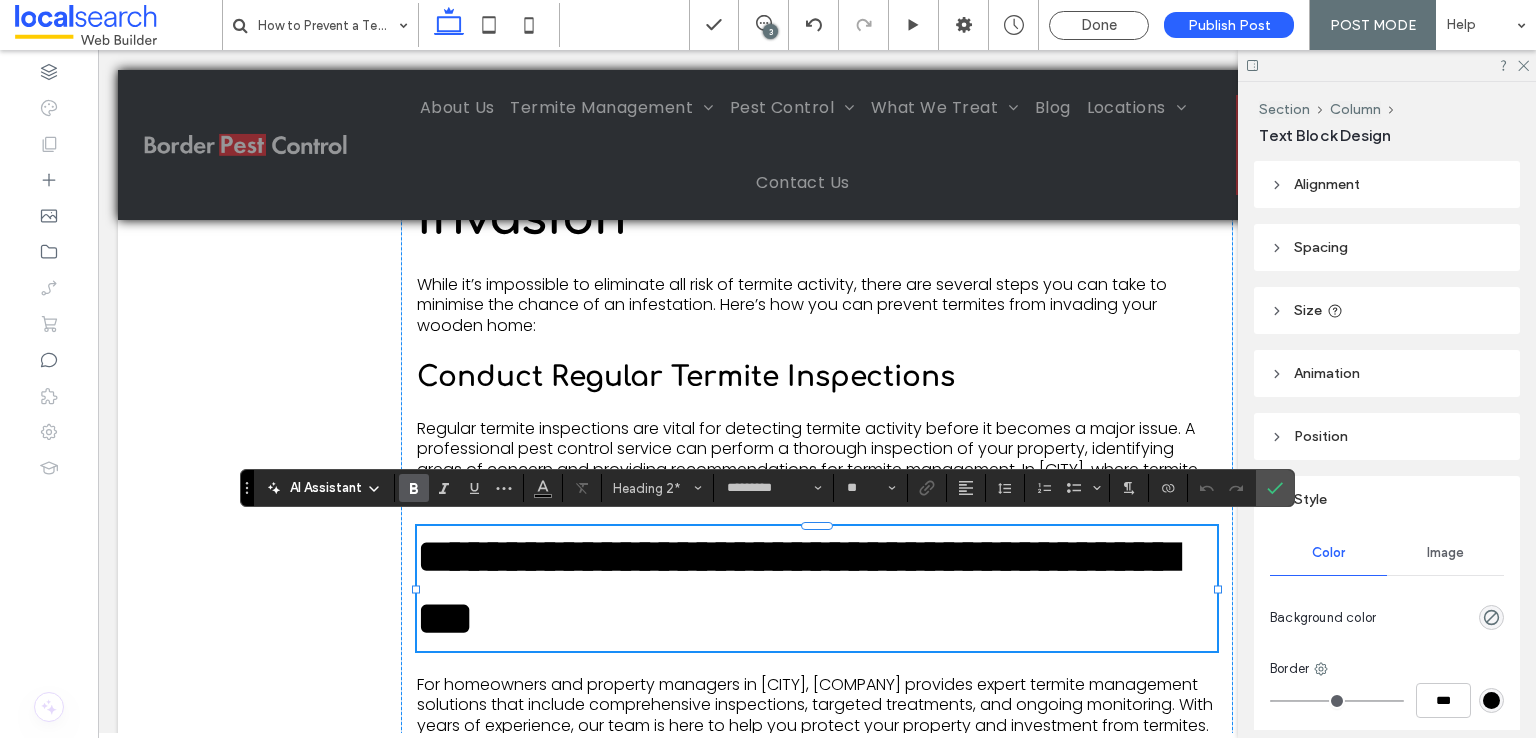 click on "**********" at bounding box center [797, 587] 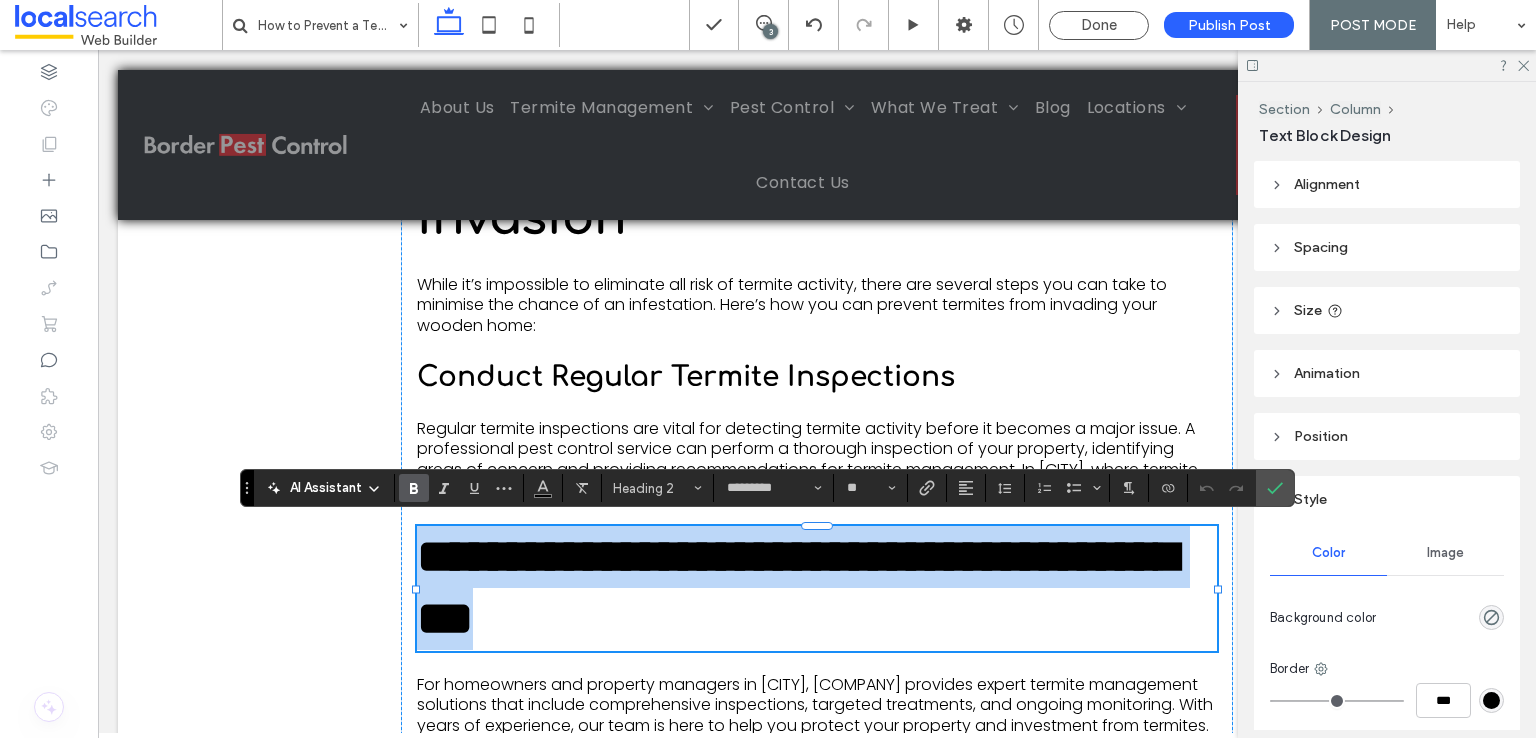 type on "*******" 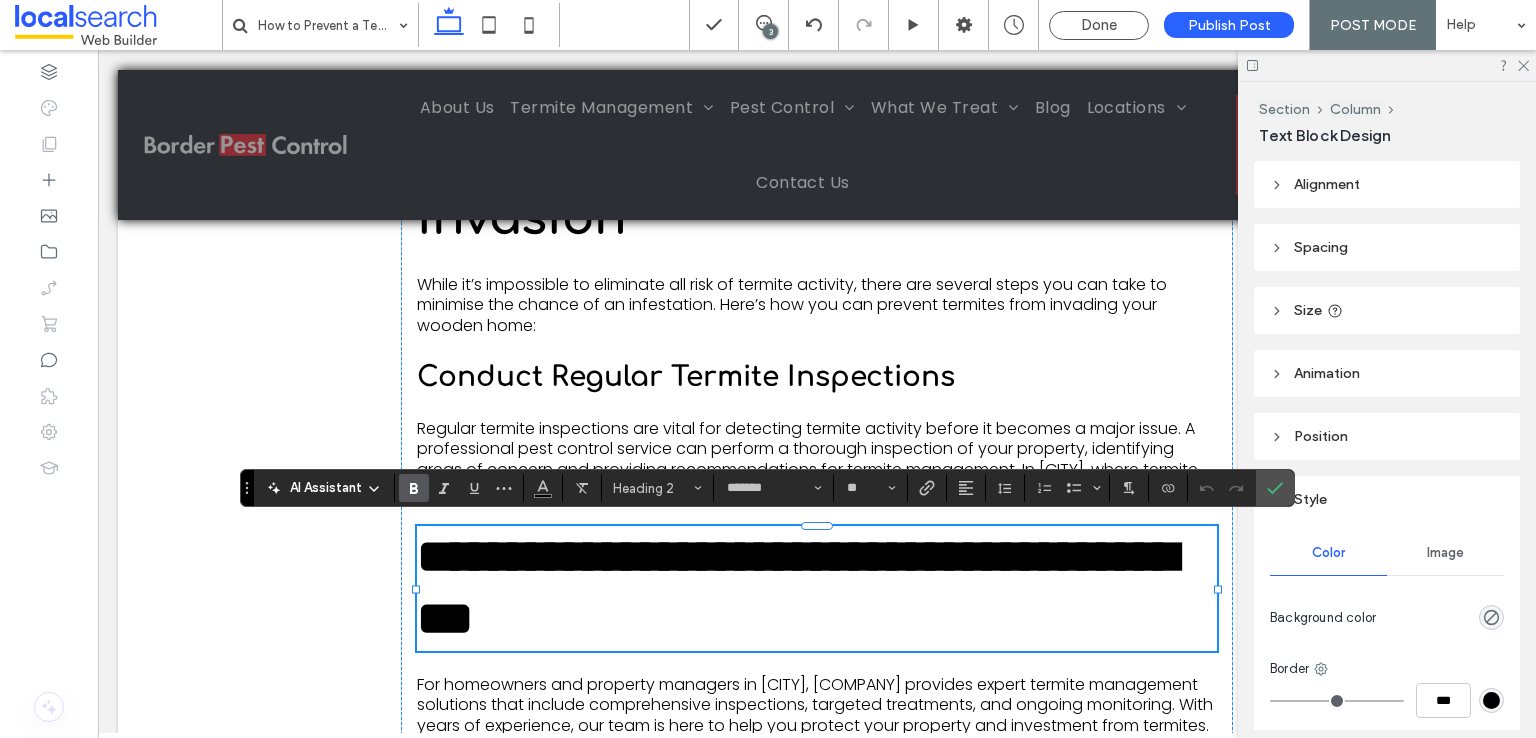 scroll, scrollTop: 0, scrollLeft: 0, axis: both 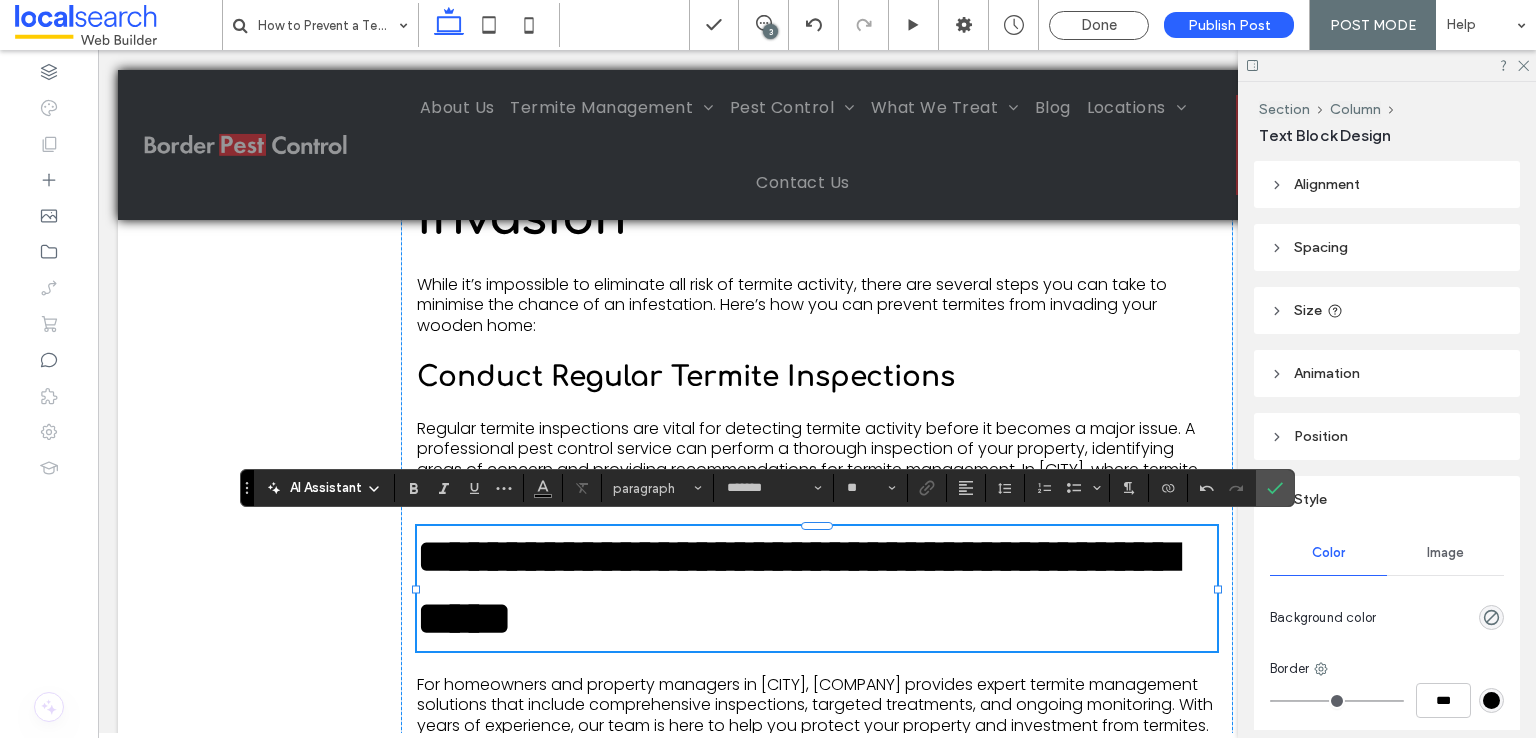 type on "*********" 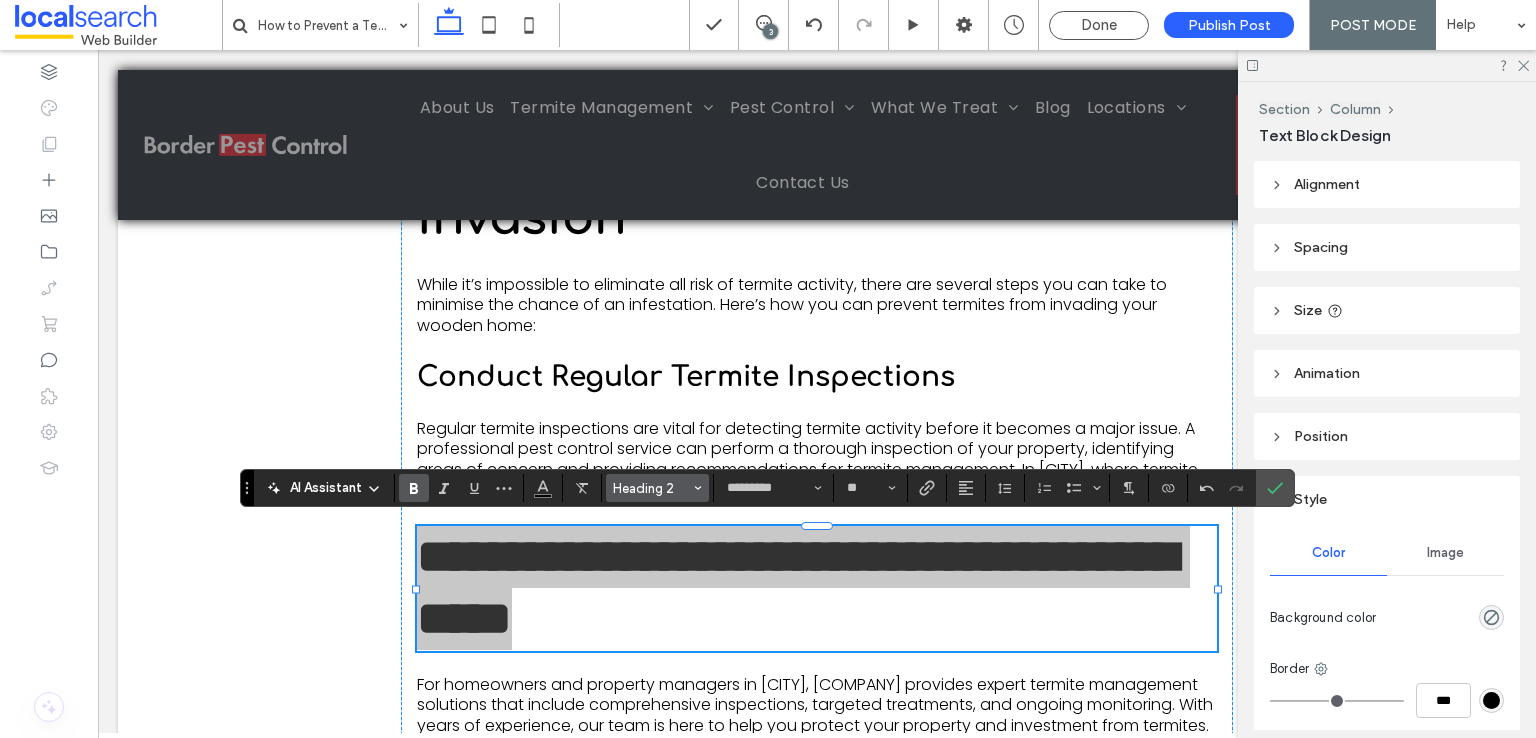 click on "Heading 2" at bounding box center (652, 488) 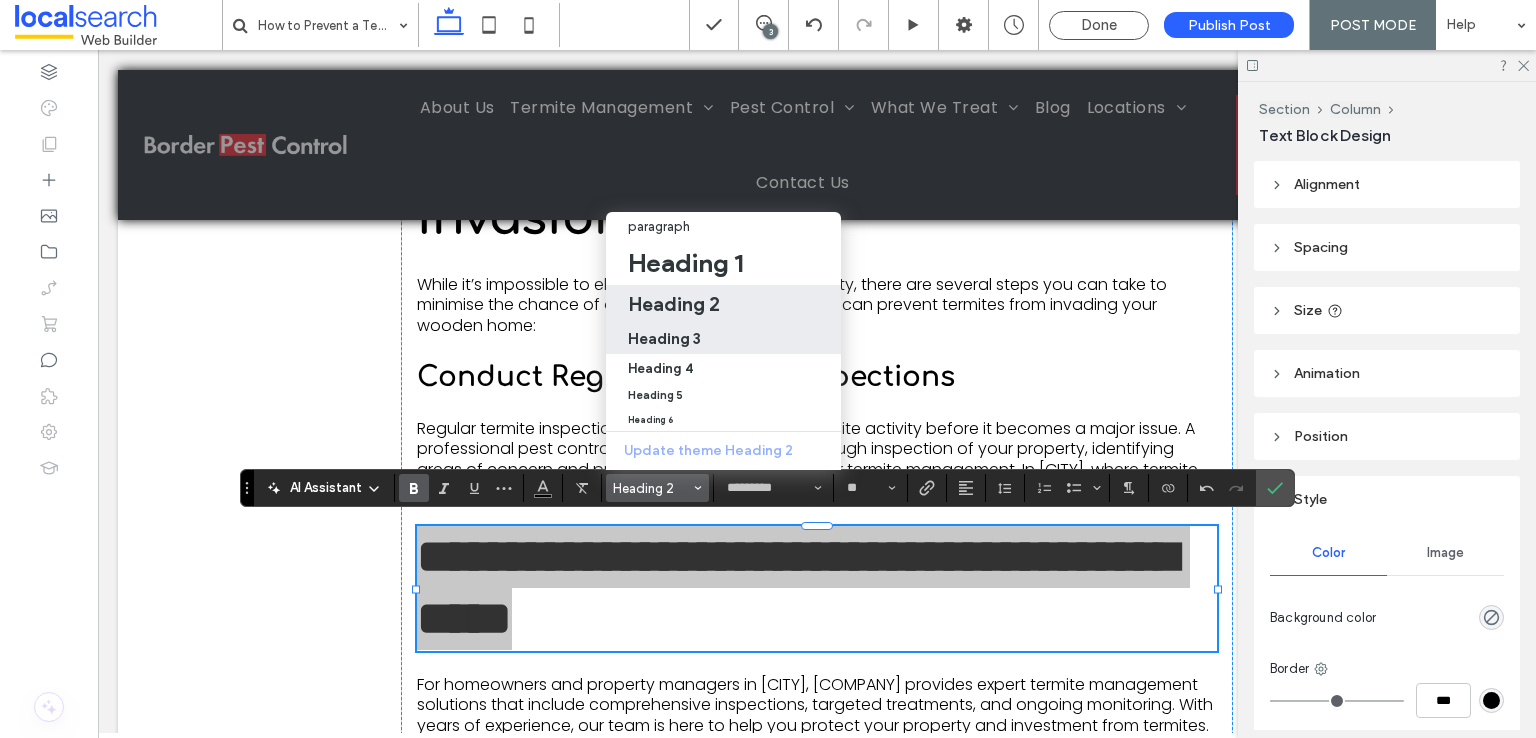 click on "Heading 3" at bounding box center [664, 338] 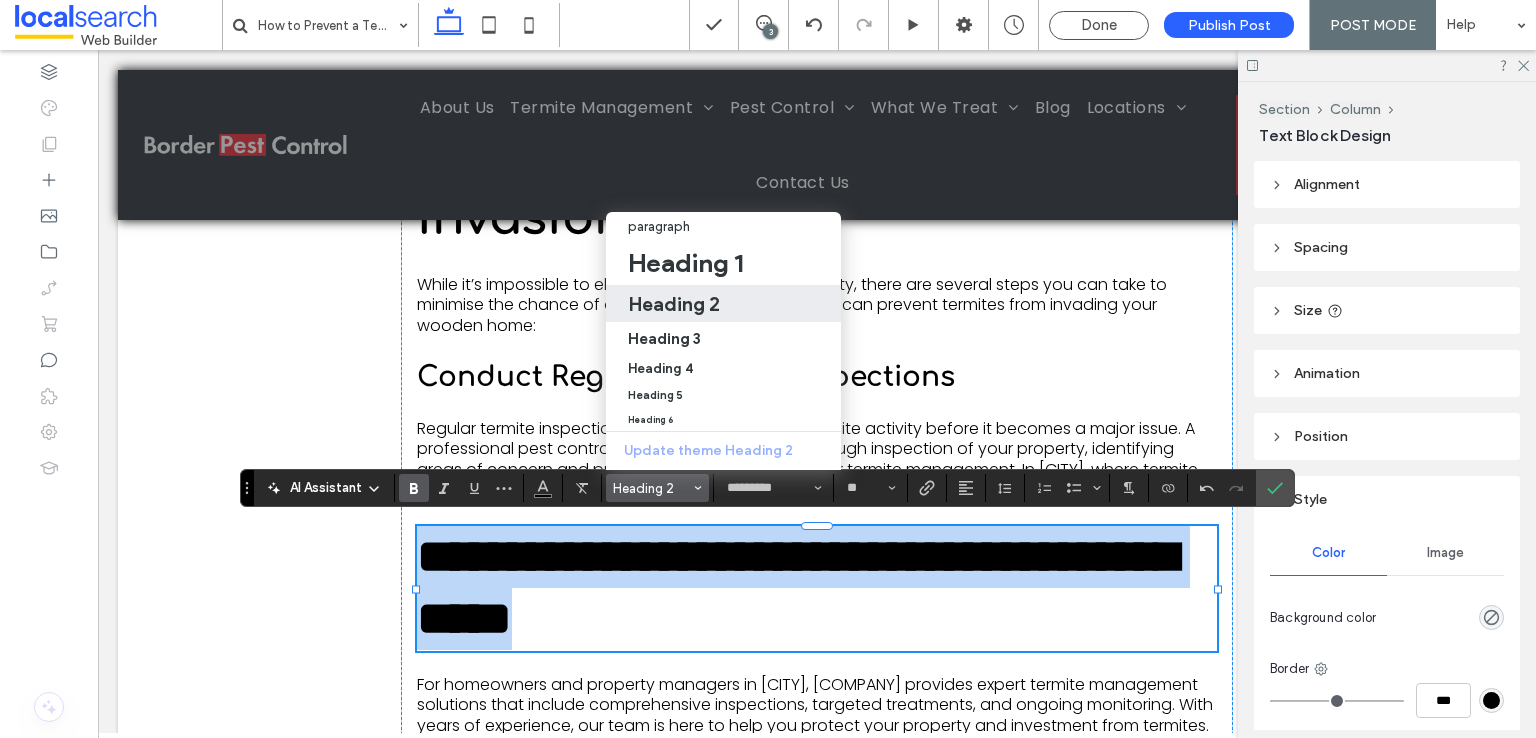 type on "**" 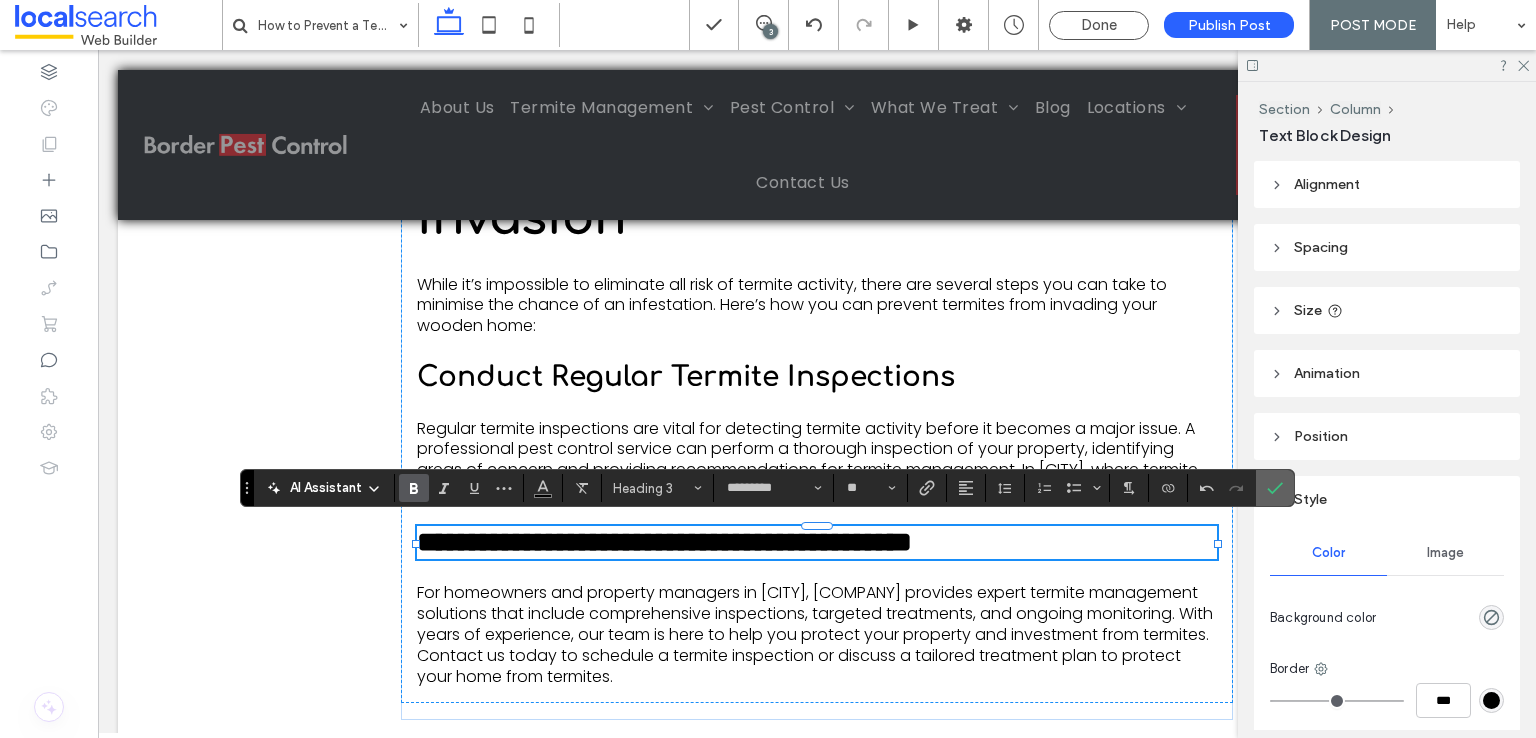 click at bounding box center (1275, 488) 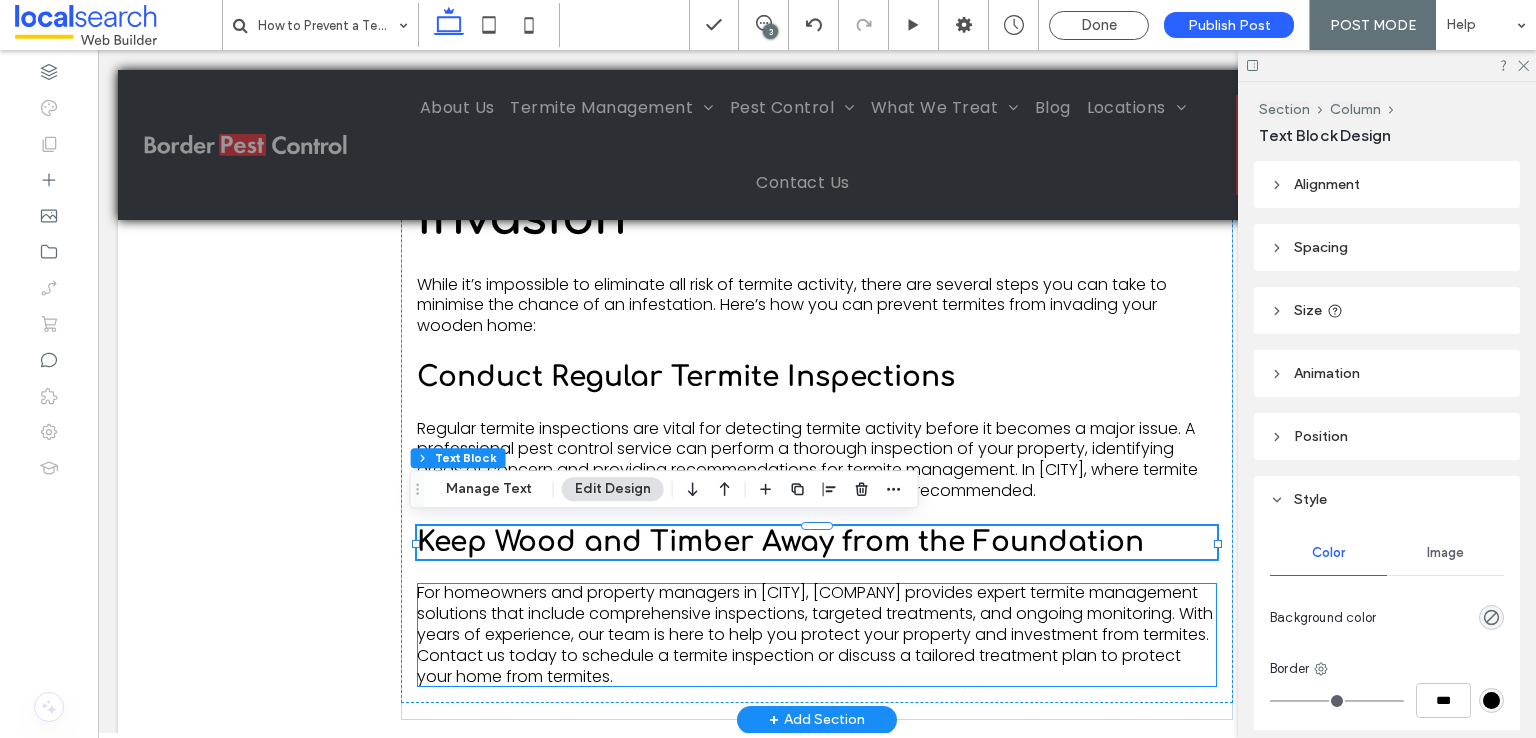 click on "For homeowners and property managers in [CITY], [COMPANY] provides expert termite management solutions that include comprehensive inspections, targeted treatments, and ongoing monitoring. With years of experience, our team is here to help you protect your property and investment from termites. Contact us today to schedule a termite inspection or discuss a tailored treatment plan to protect your home from termites." at bounding box center (815, 634) 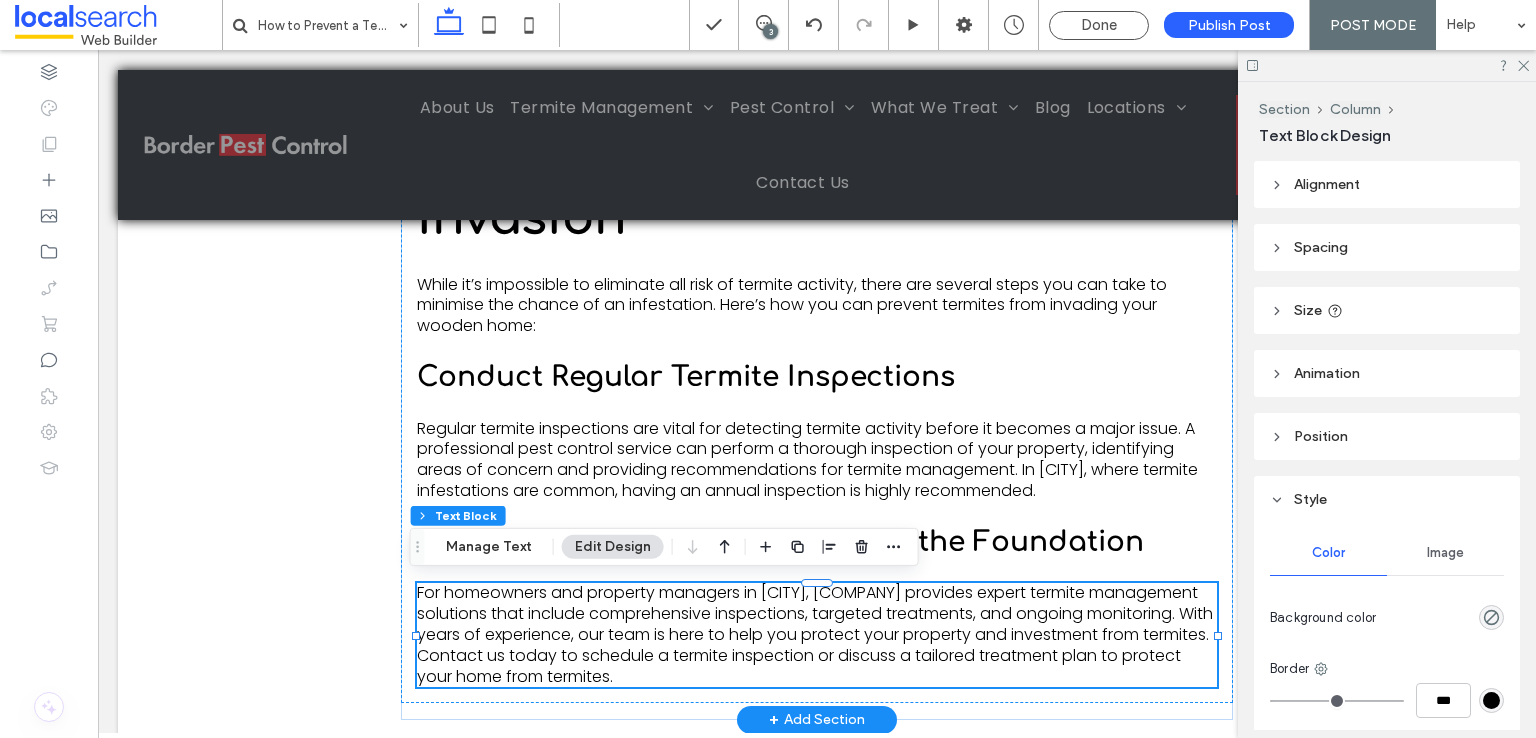 click on "For homeowners and property managers in [CITY], [COMPANY] provides expert termite management solutions that include comprehensive inspections, targeted treatments, and ongoing monitoring. With years of experience, our team is here to help you protect your property and investment from termites. Contact us today to schedule a termite inspection or discuss a tailored treatment plan to protect your home from termites." at bounding box center (815, 634) 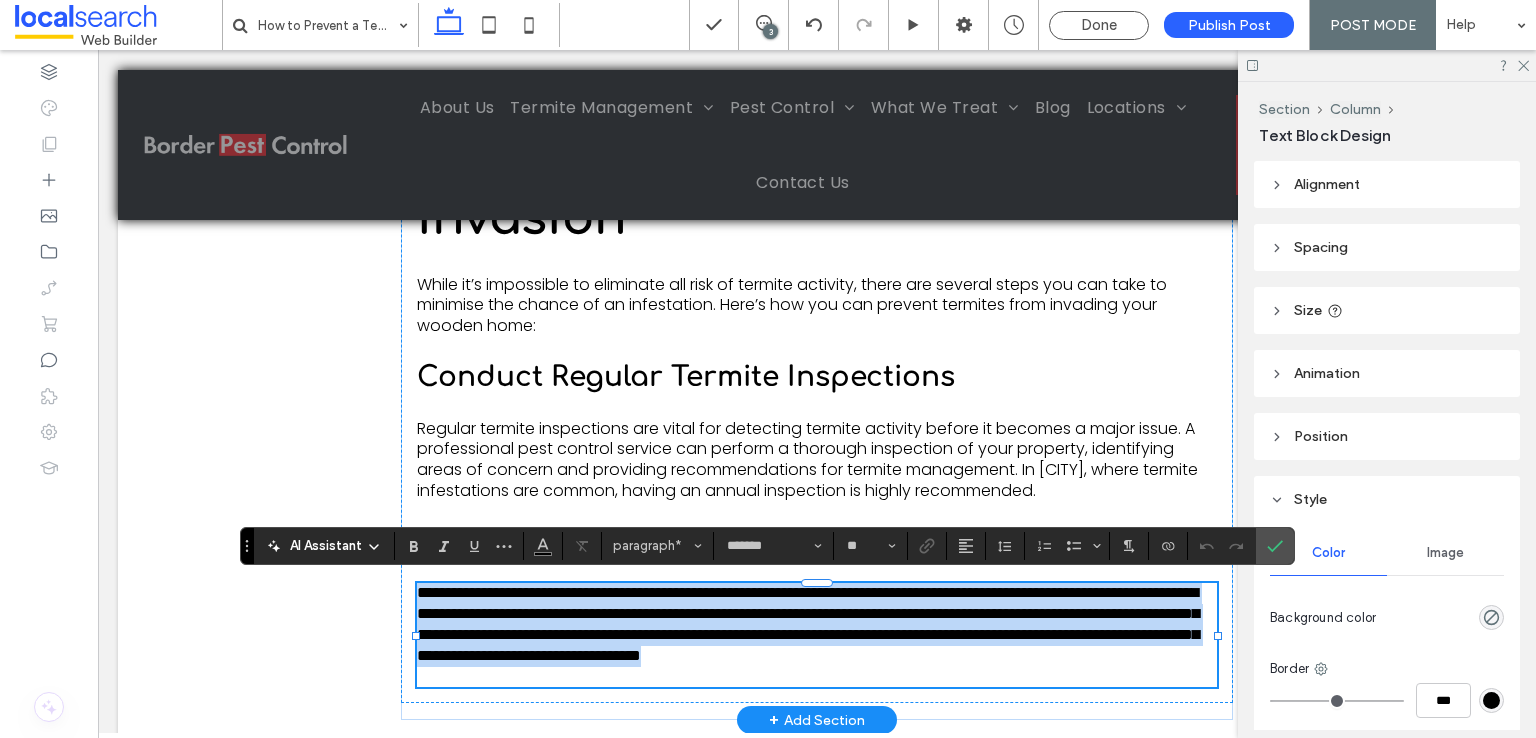 scroll, scrollTop: 0, scrollLeft: 0, axis: both 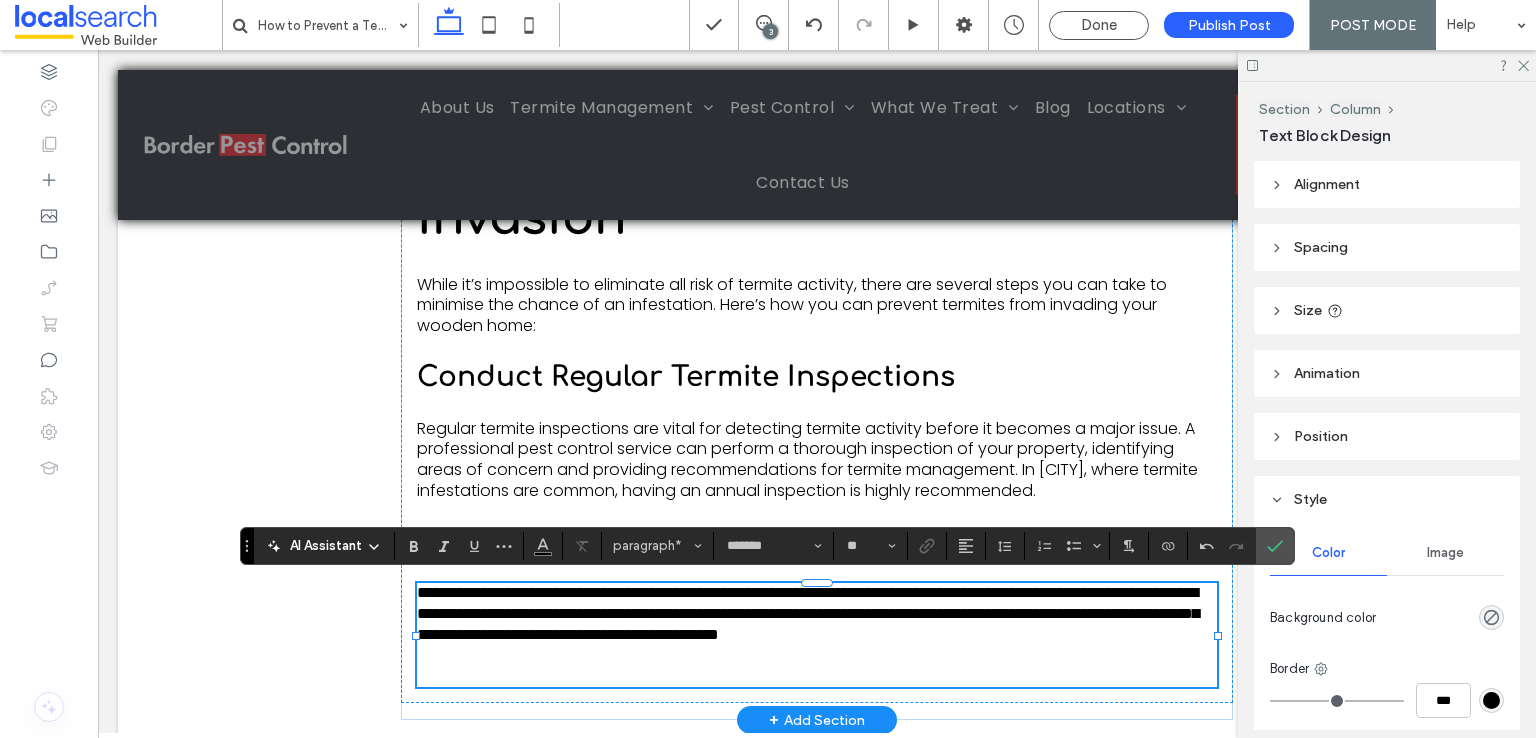 click on "**********" at bounding box center (817, 624) 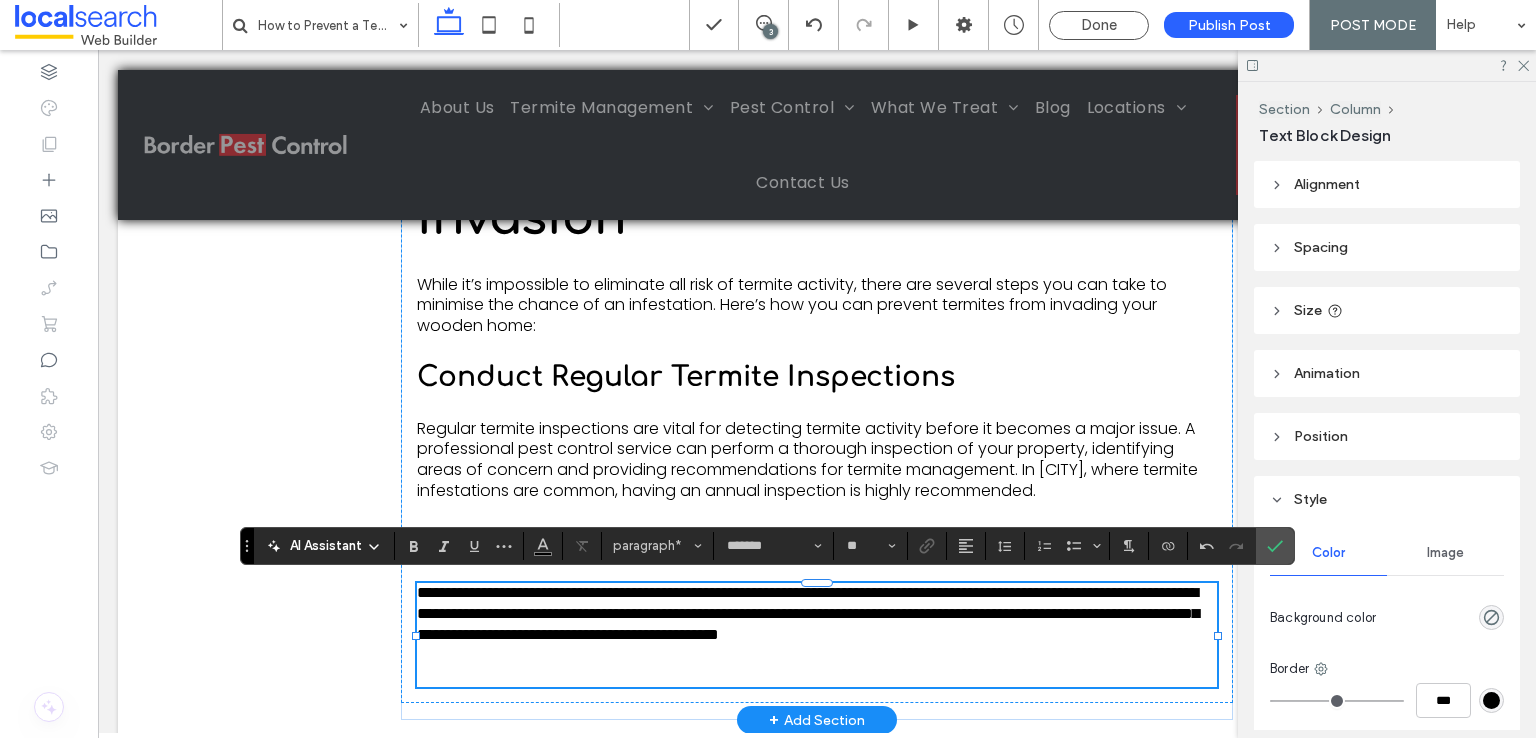 scroll, scrollTop: 0, scrollLeft: 0, axis: both 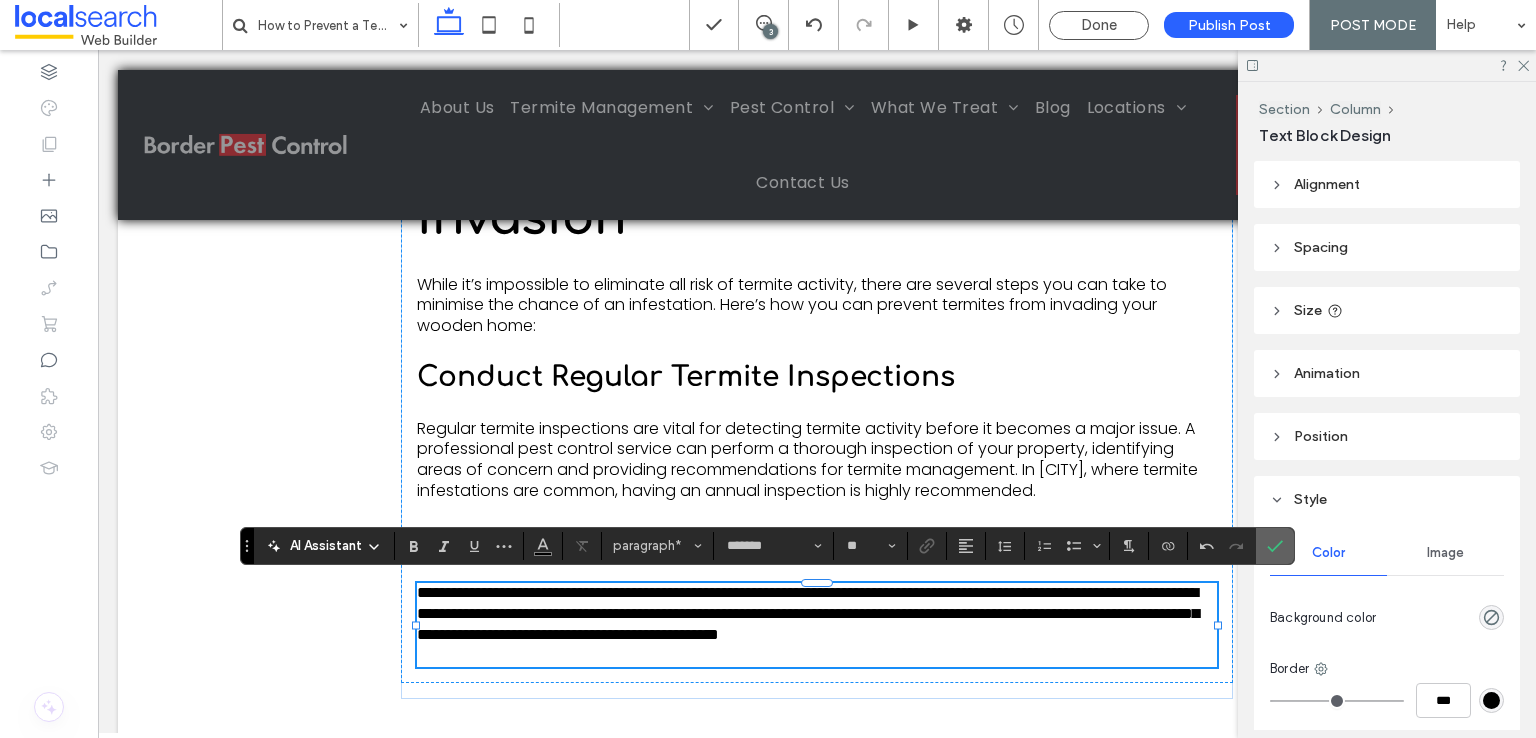 click 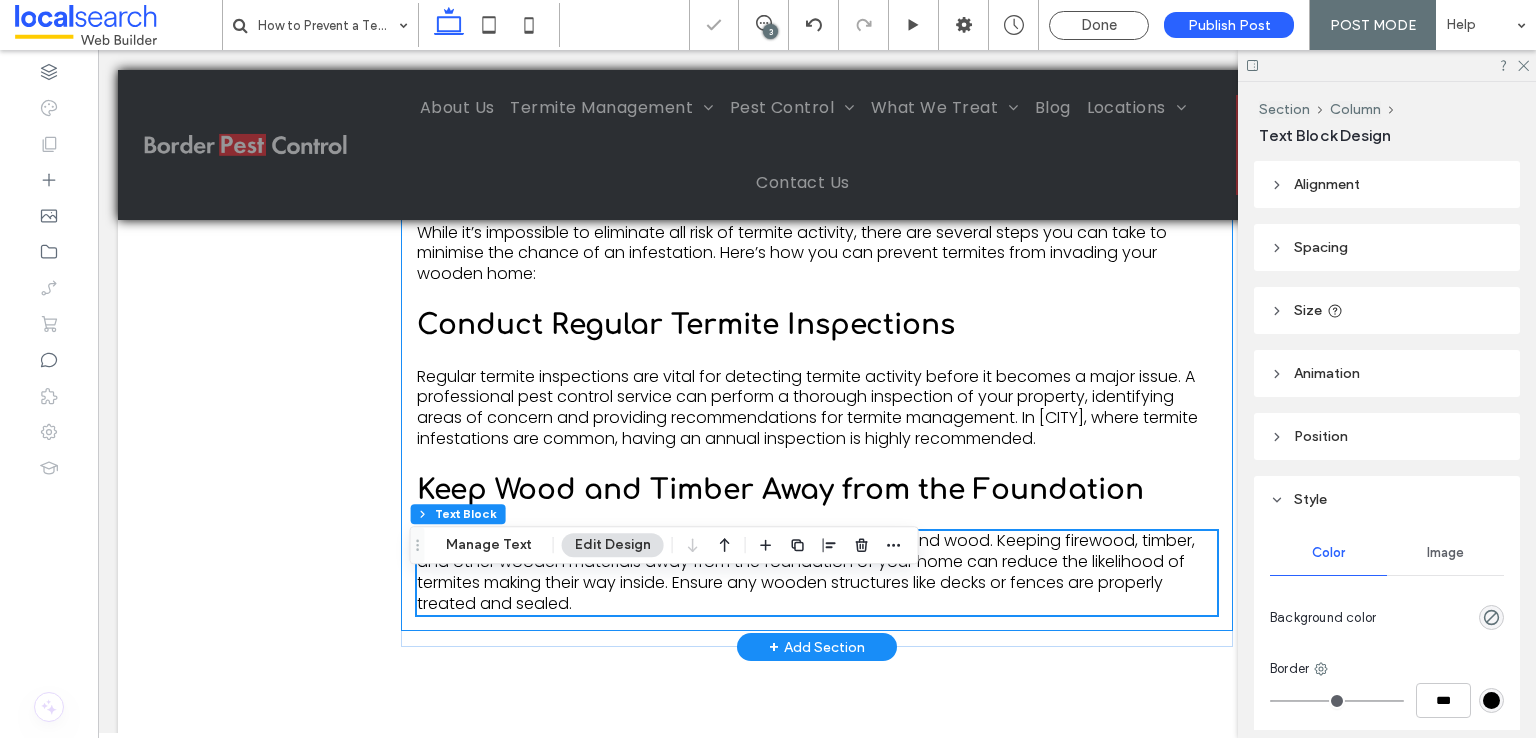 scroll, scrollTop: 2036, scrollLeft: 0, axis: vertical 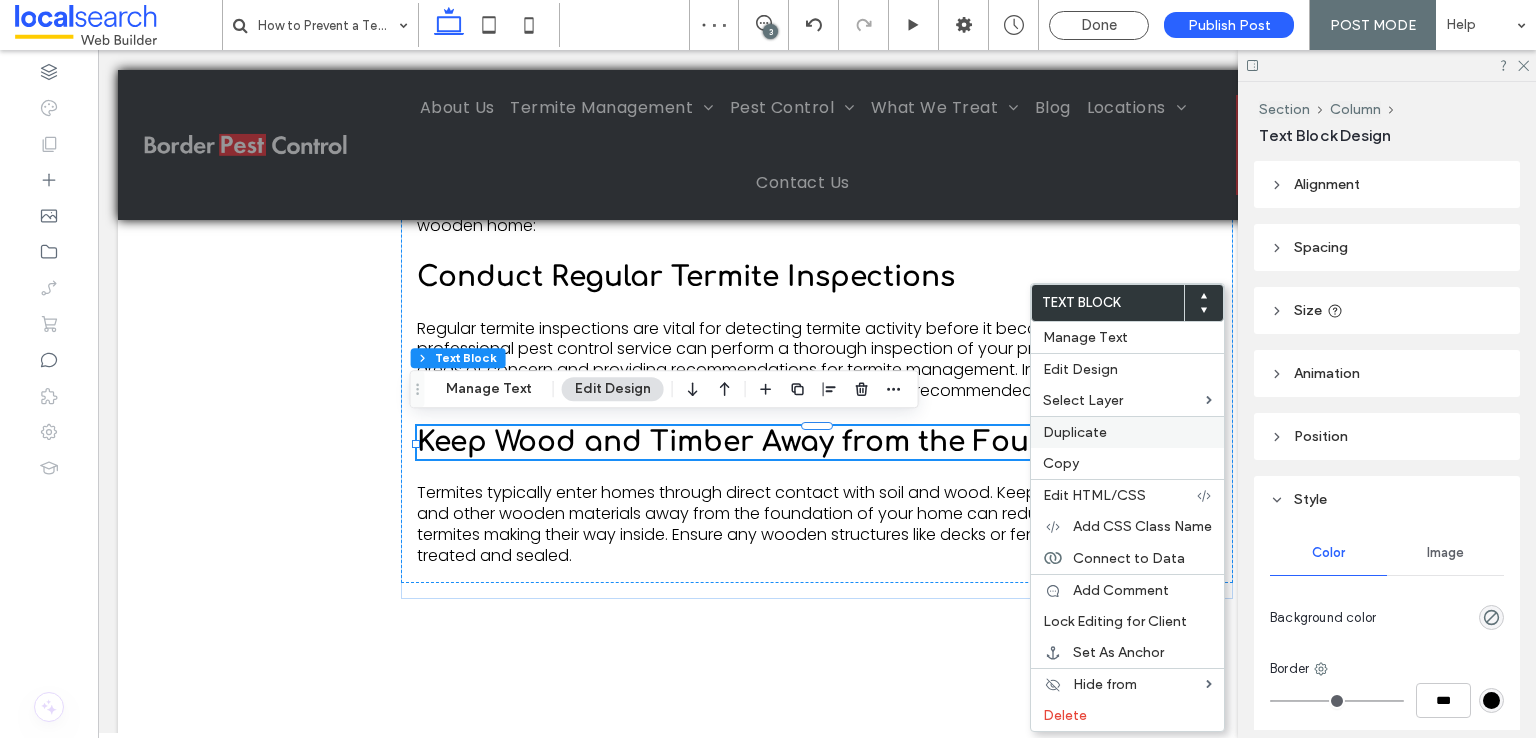 click on "Duplicate" at bounding box center [1075, 432] 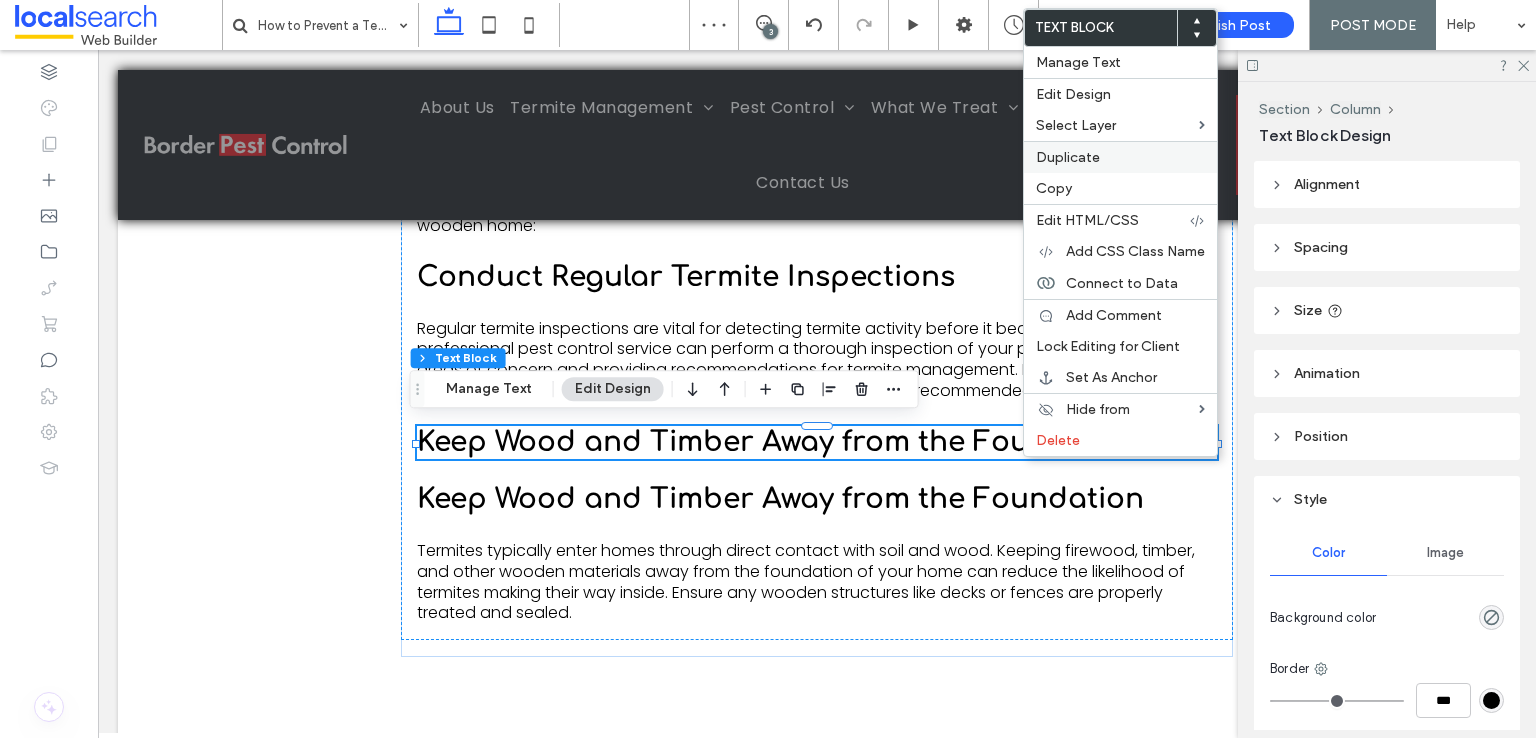 click on "Duplicate" at bounding box center (1068, 157) 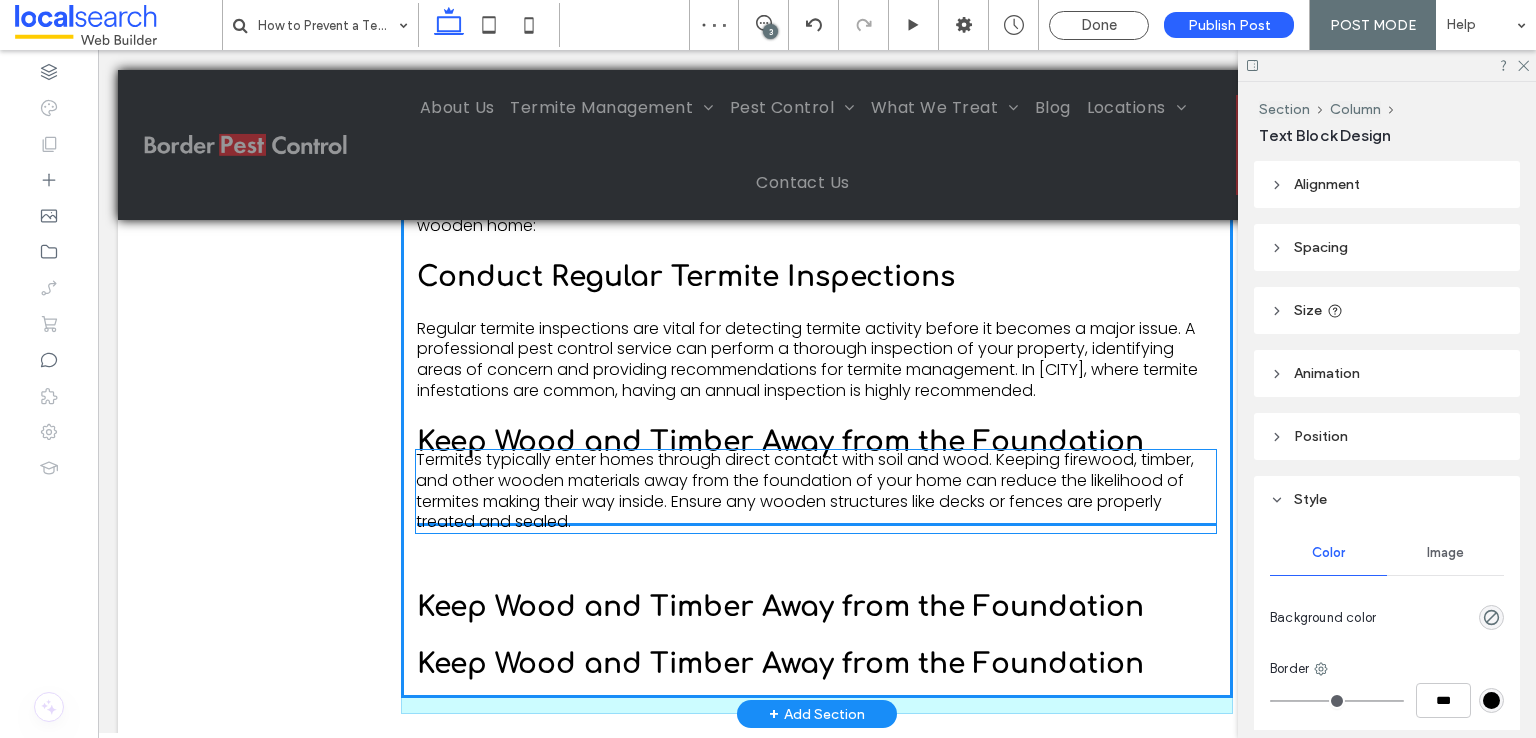 drag, startPoint x: 1002, startPoint y: 614, endPoint x: 1009, endPoint y: 485, distance: 129.18979 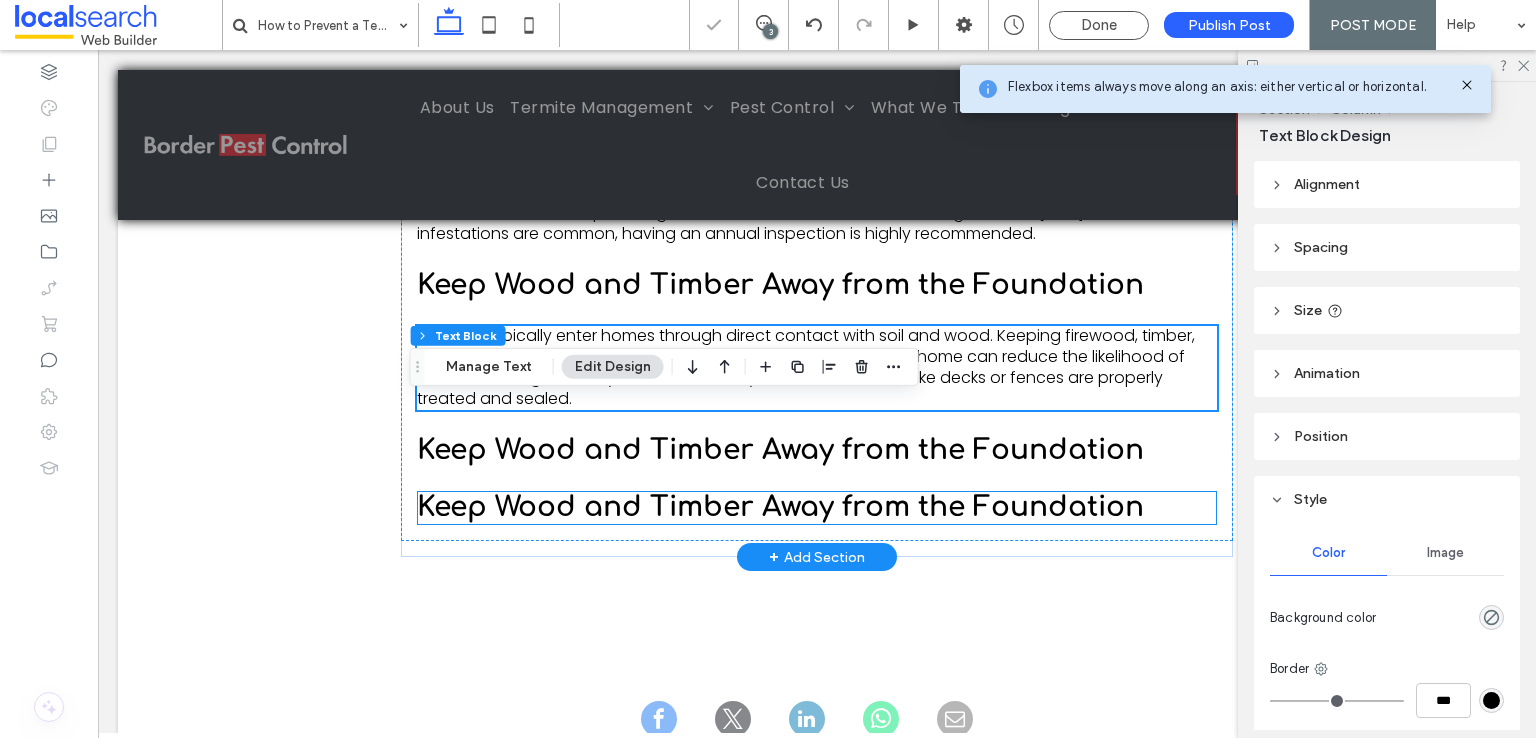 scroll, scrollTop: 2236, scrollLeft: 0, axis: vertical 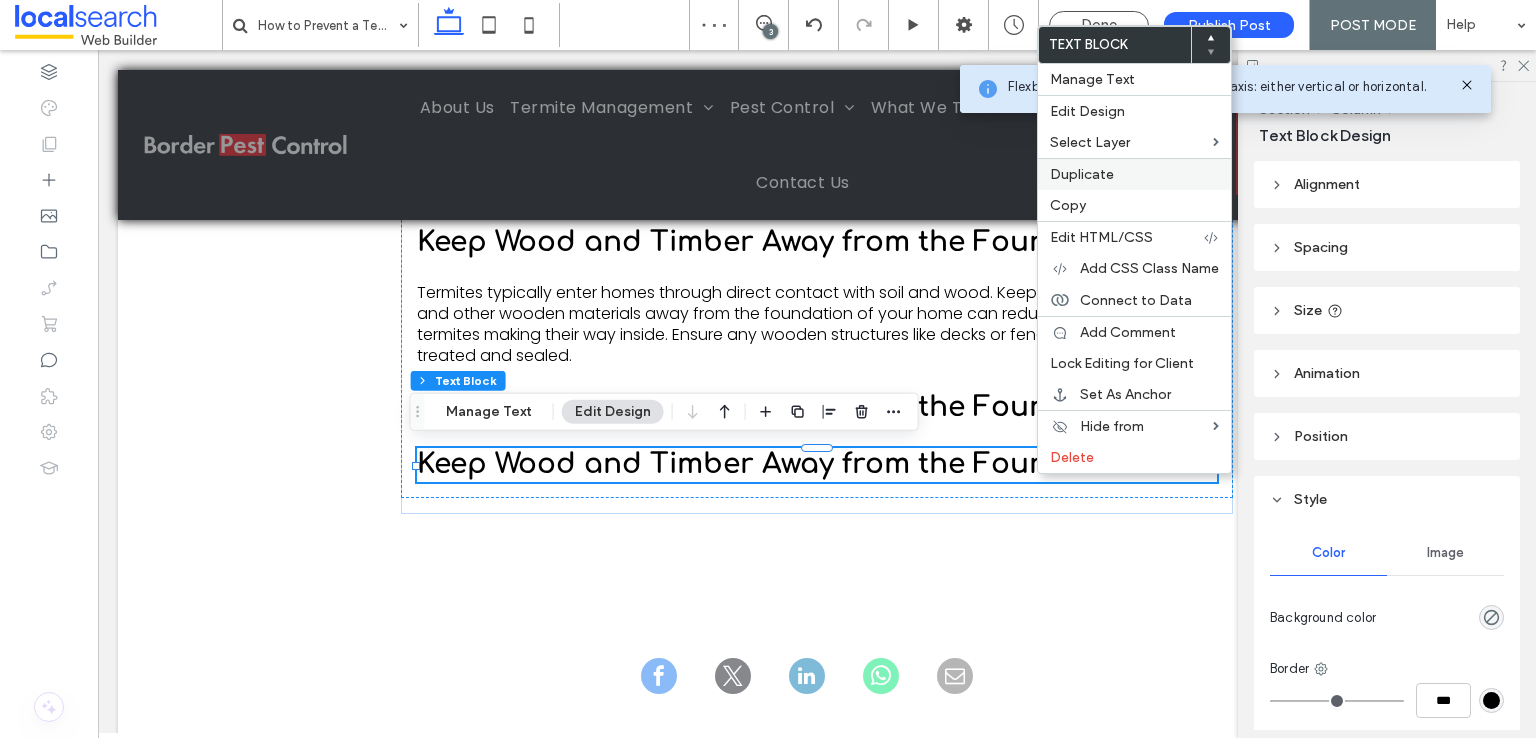 click on "Duplicate" at bounding box center (1082, 174) 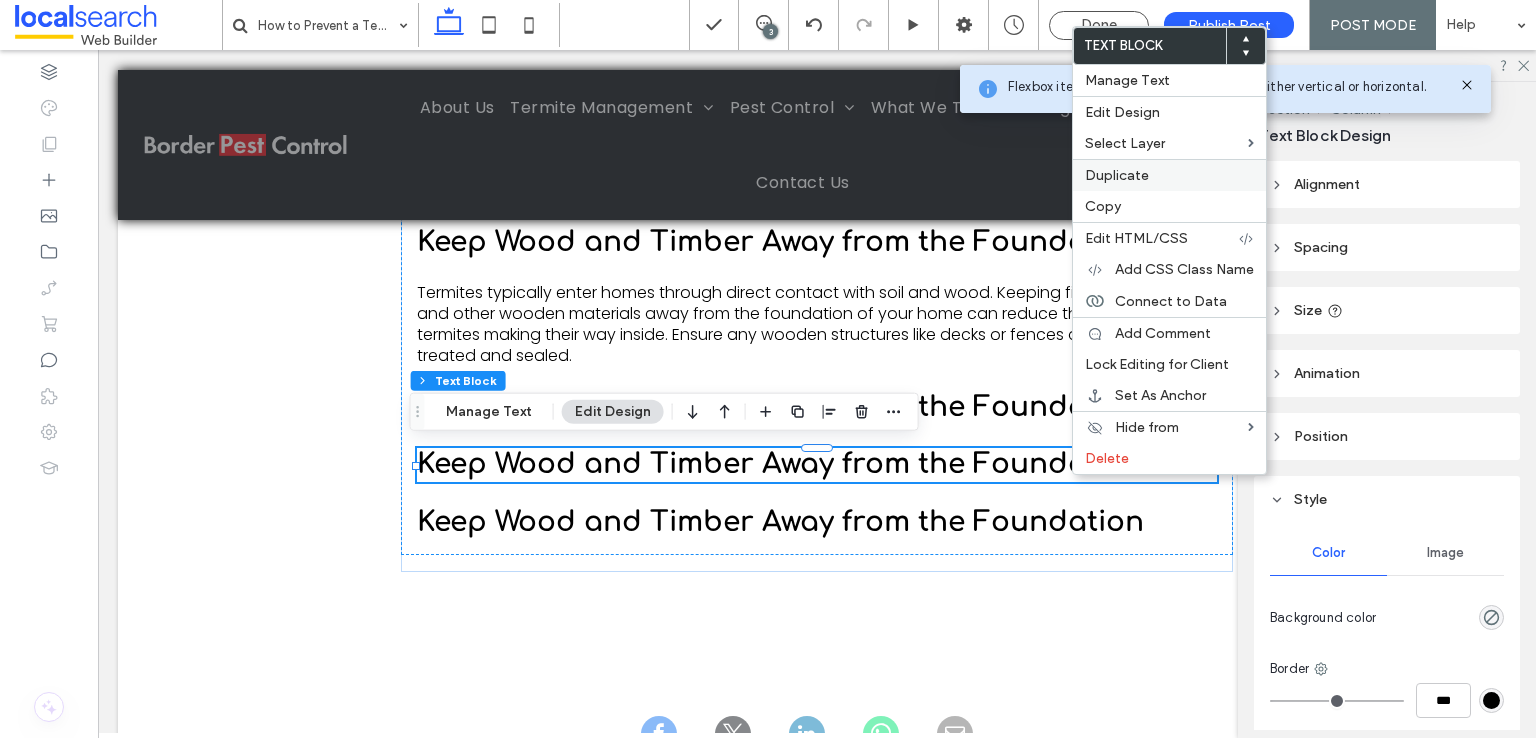 click on "Duplicate" at bounding box center [1117, 175] 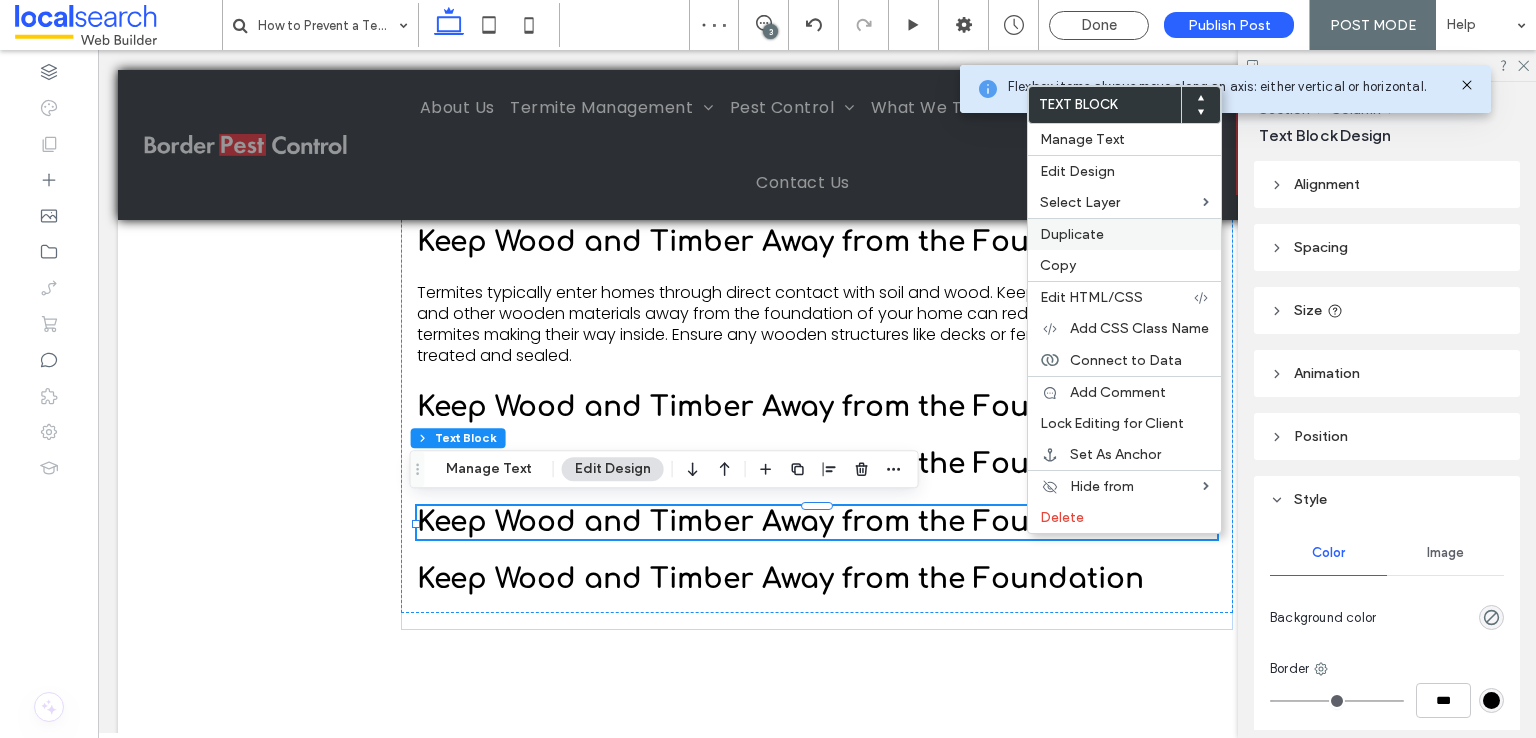 click on "Duplicate" at bounding box center (1124, 234) 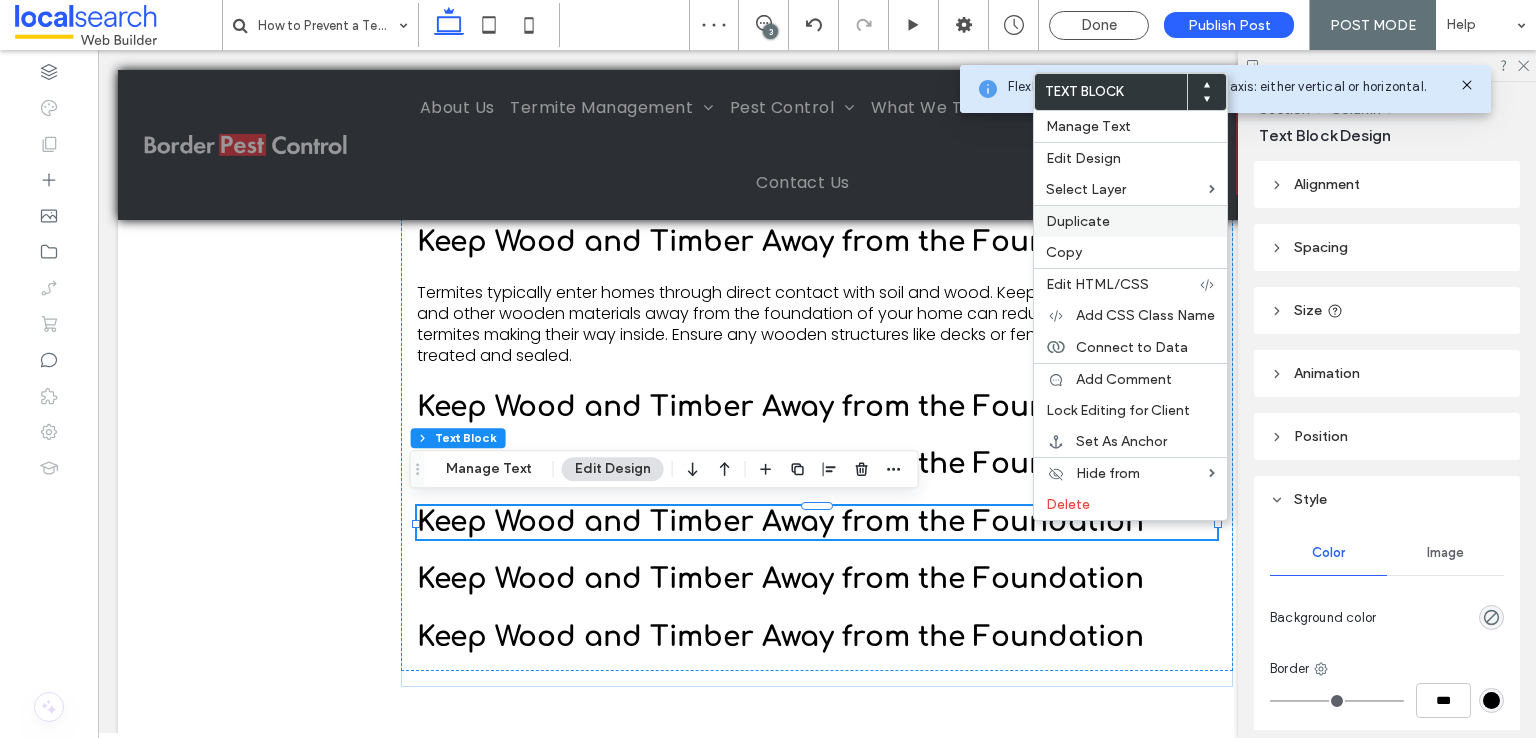 click on "Duplicate" at bounding box center [1130, 221] 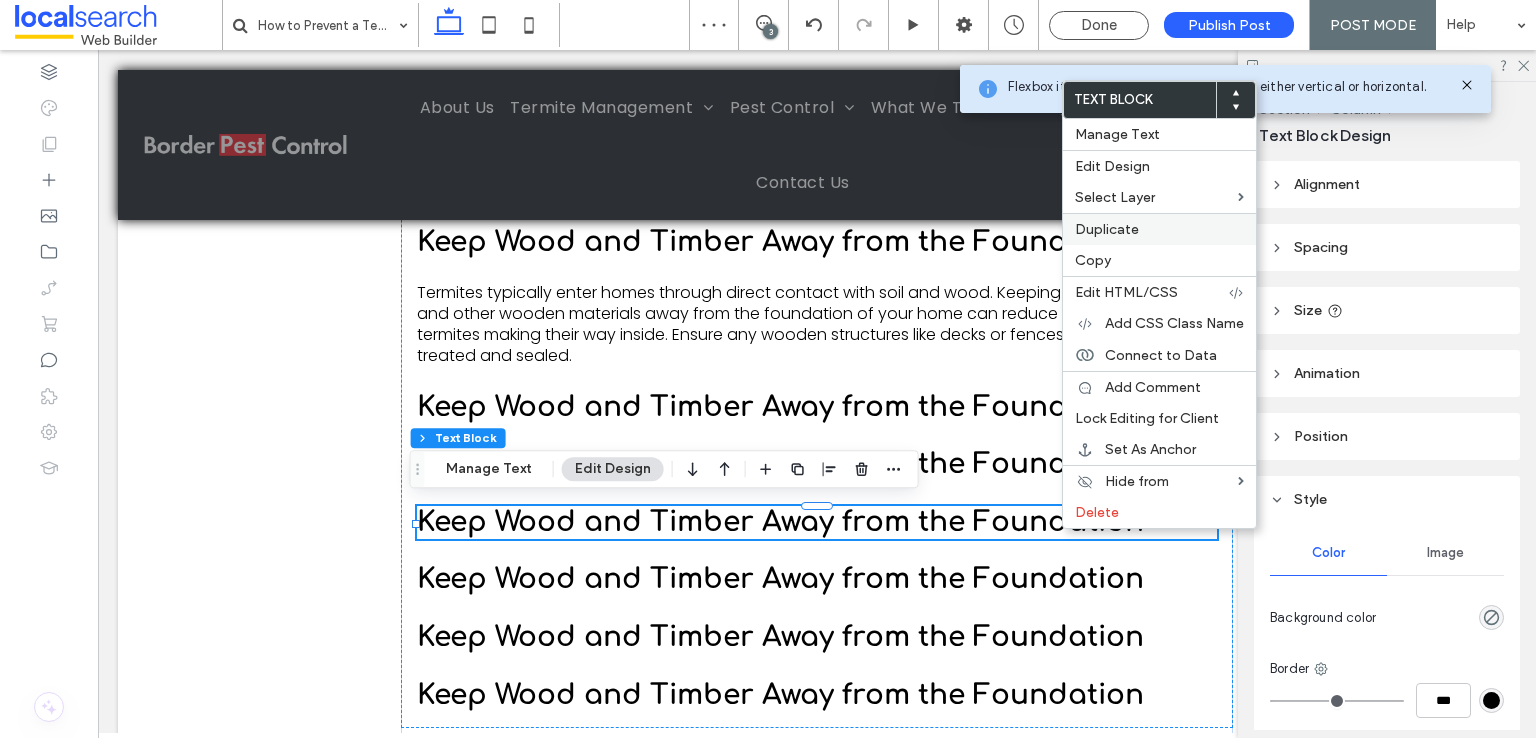 click on "Duplicate" at bounding box center (1107, 229) 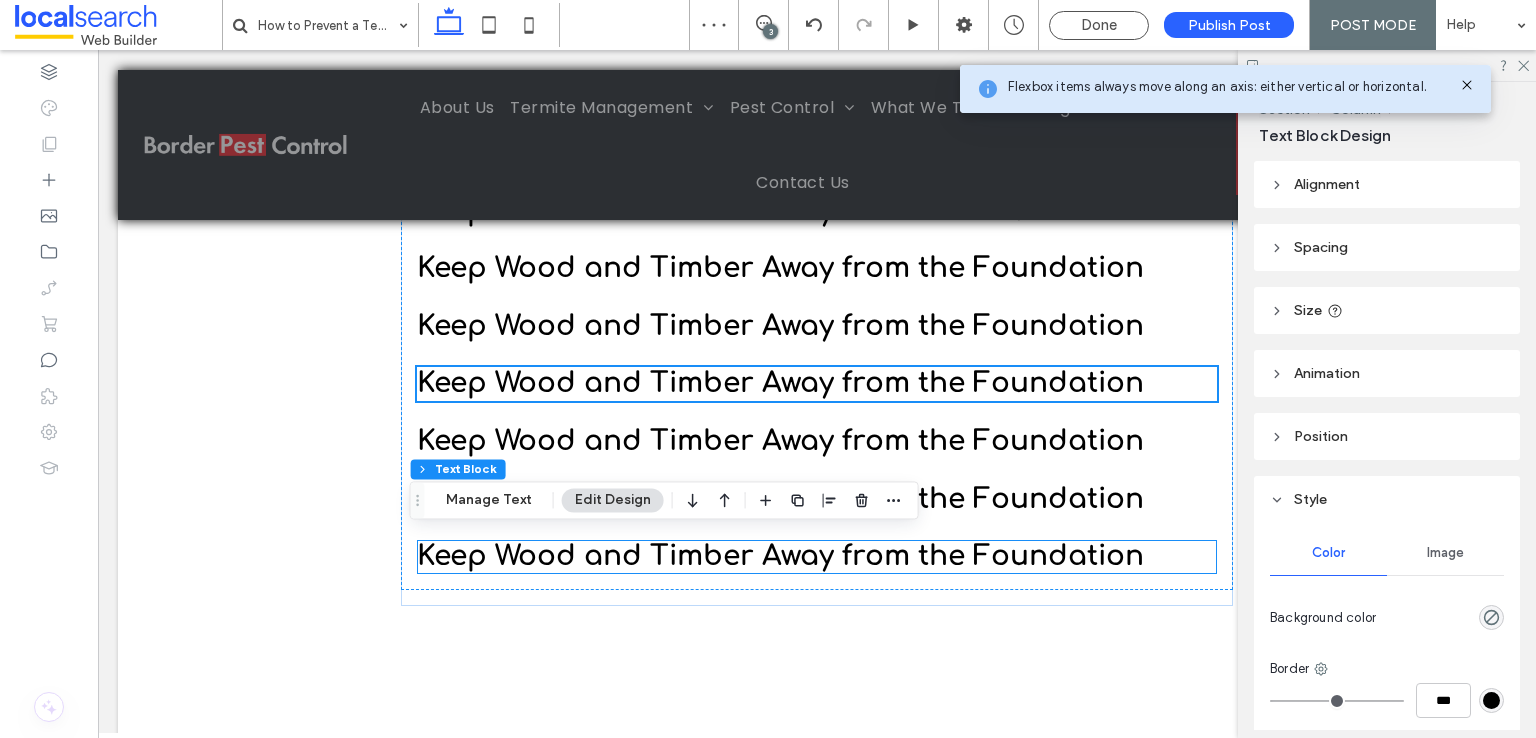scroll, scrollTop: 2436, scrollLeft: 0, axis: vertical 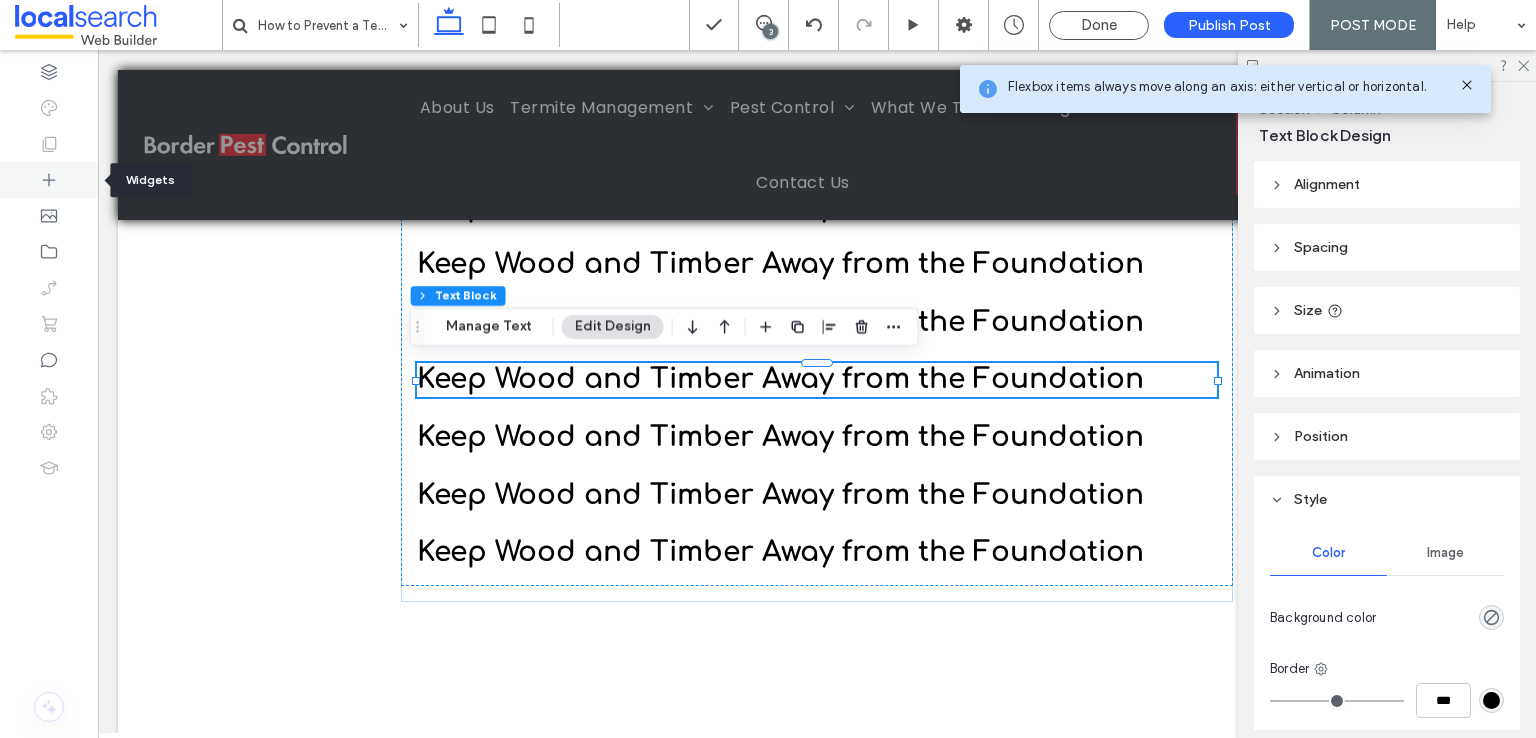 click 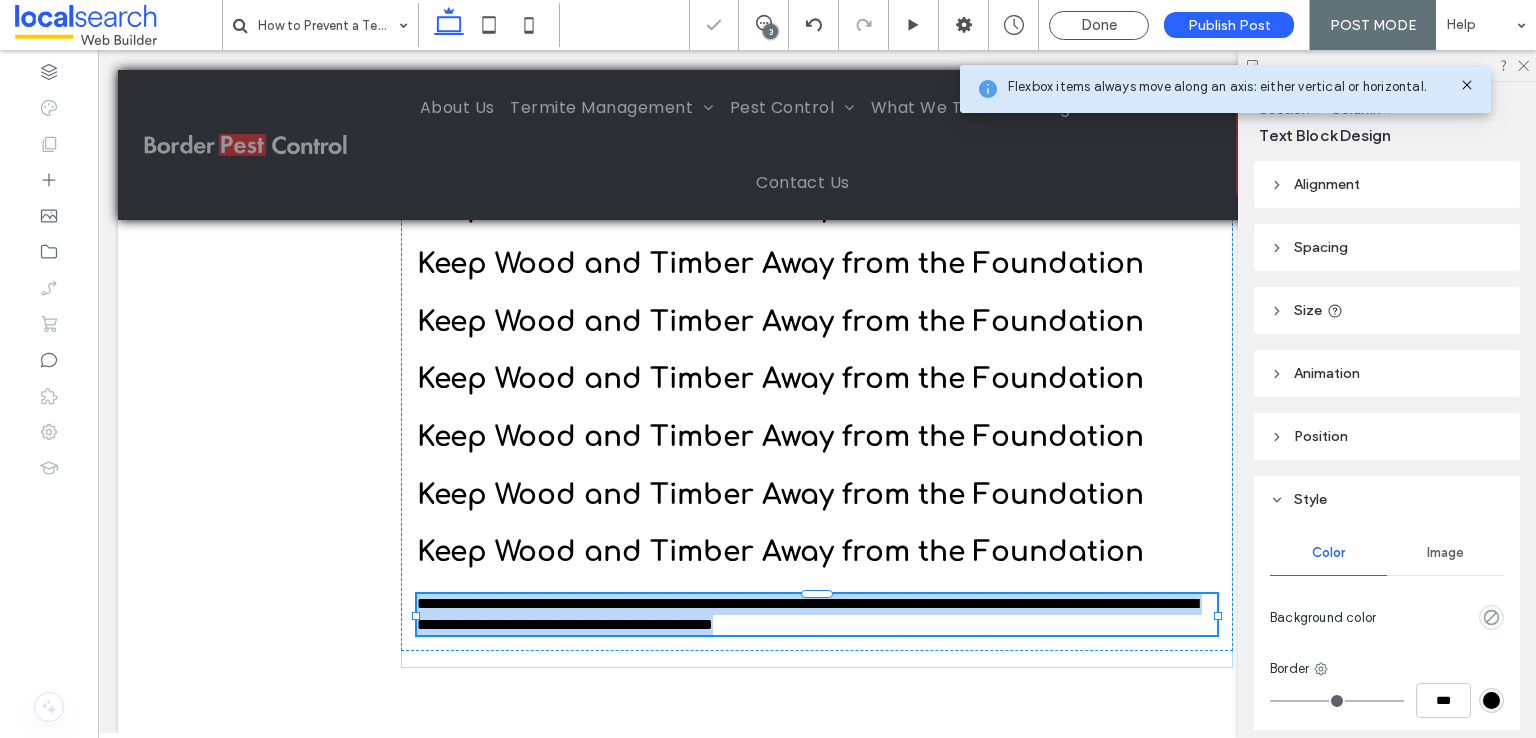 type on "*******" 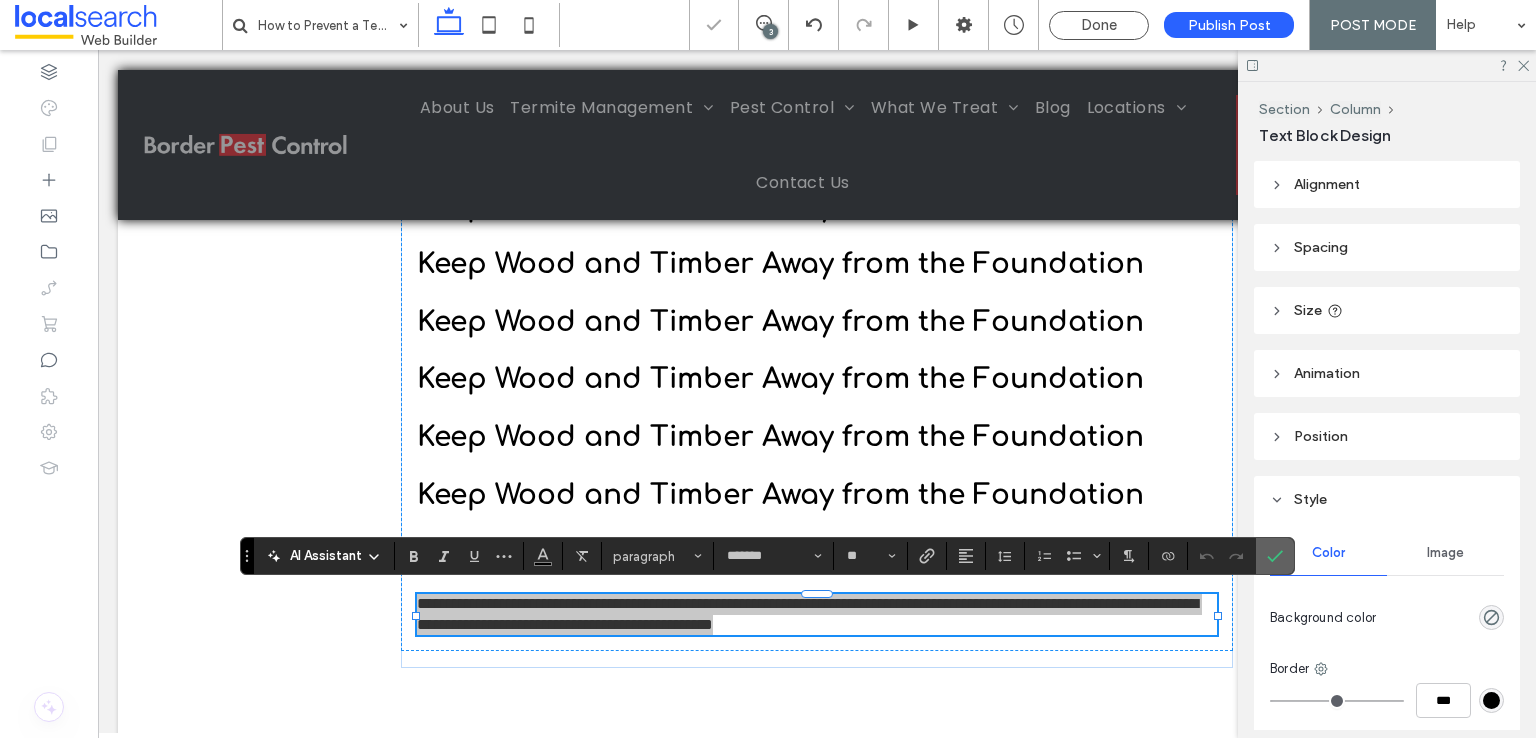 click at bounding box center (1275, 556) 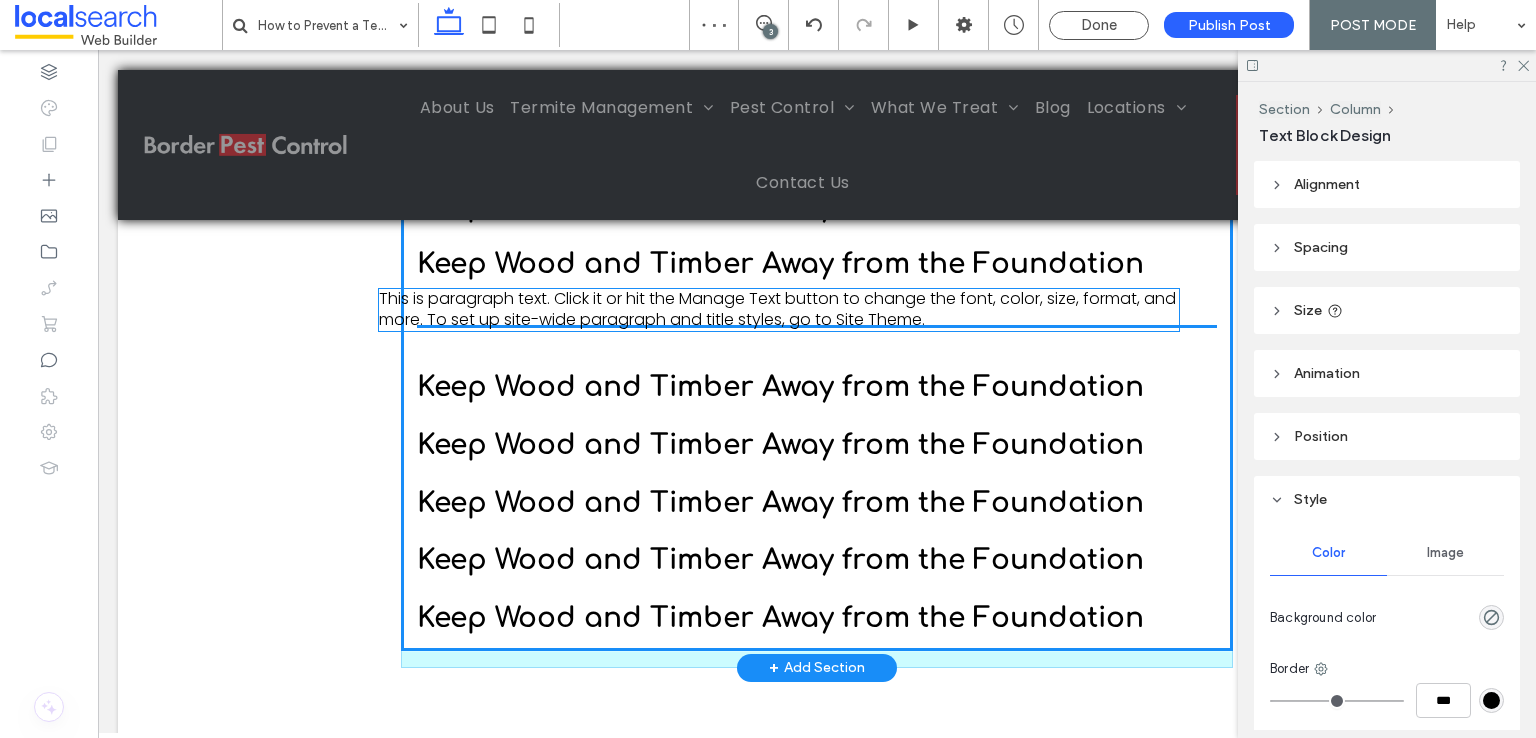 drag, startPoint x: 1131, startPoint y: 607, endPoint x: 1100, endPoint y: 306, distance: 302.59213 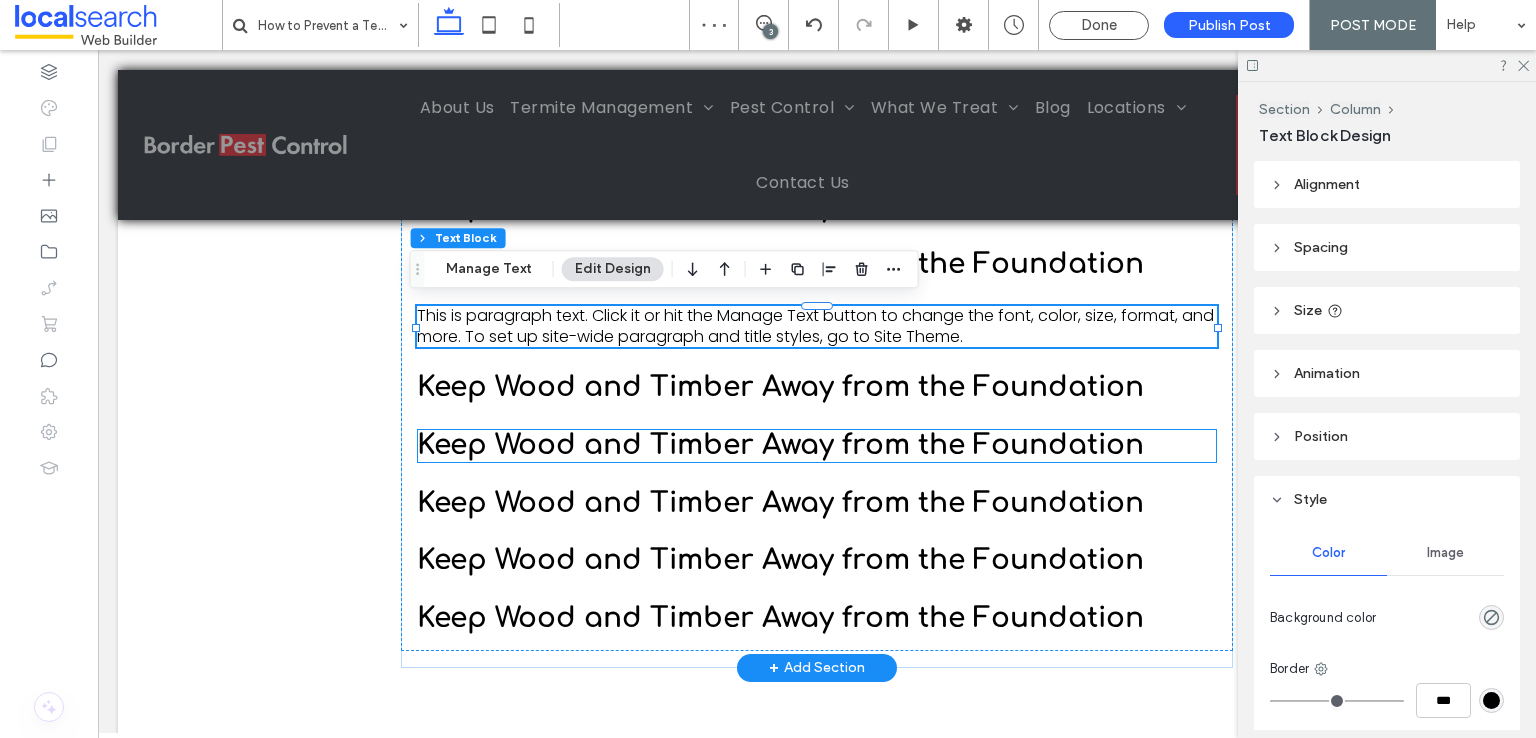 click on "Keep Wood and Timber Away from the Foundation" at bounding box center [780, 445] 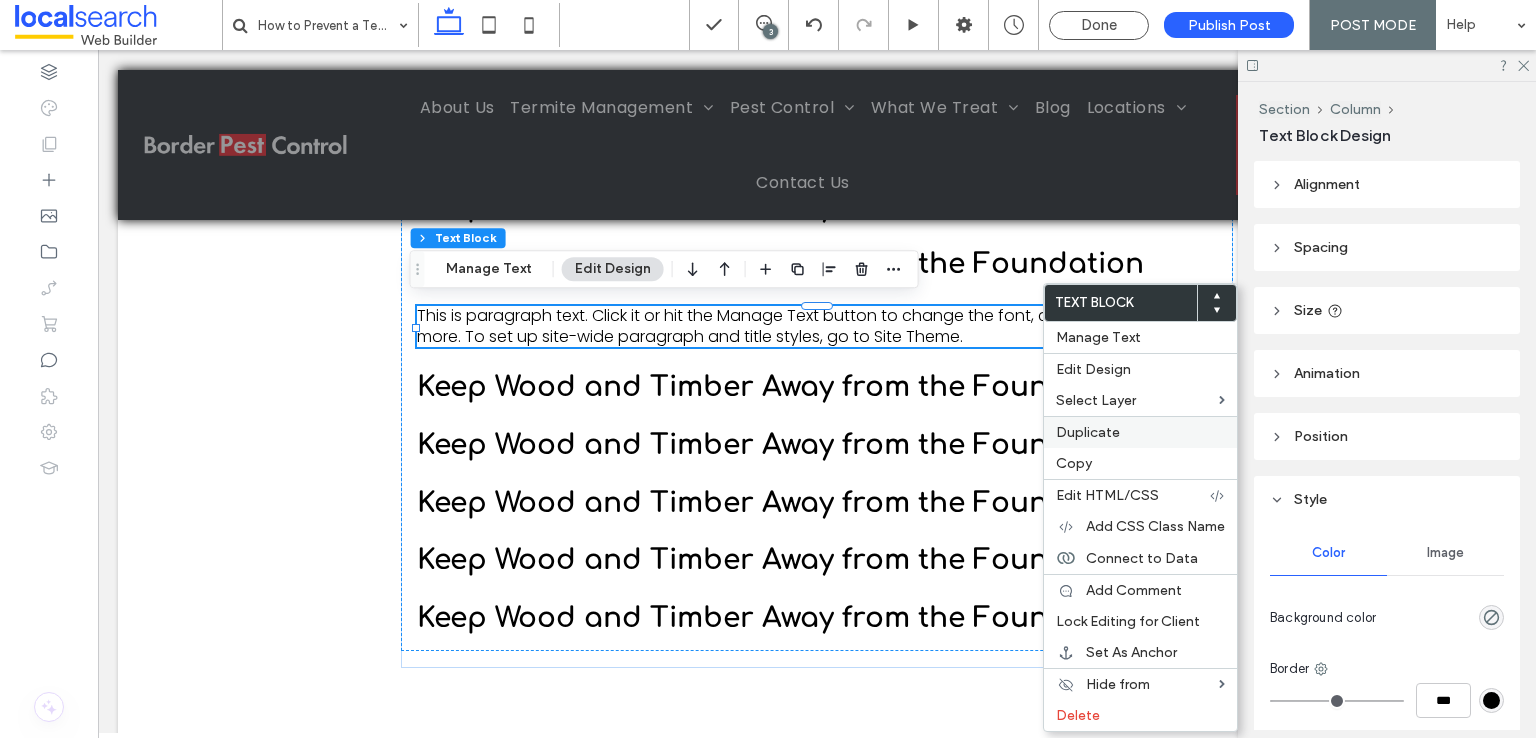 click on "Duplicate" at bounding box center (1088, 432) 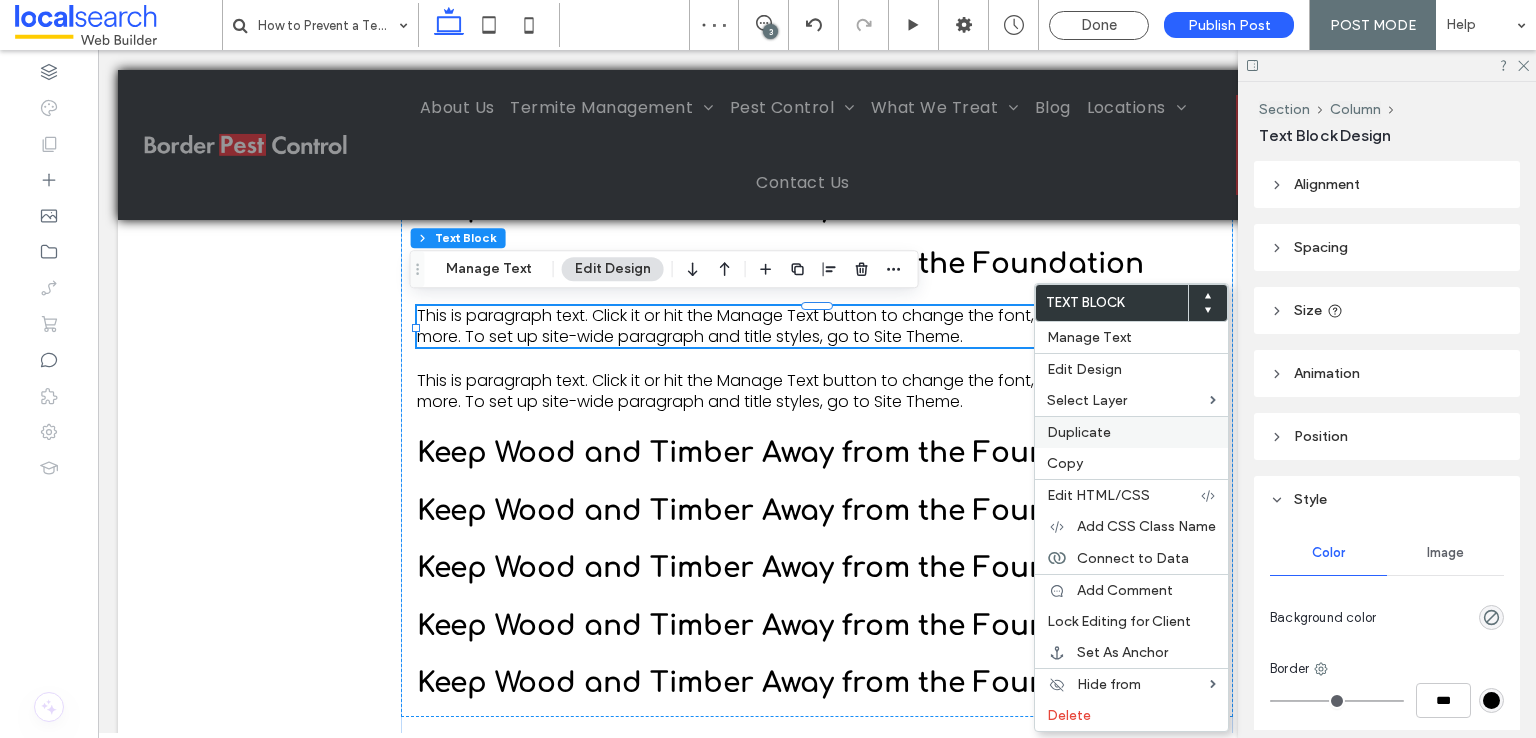 click on "Duplicate" at bounding box center (1079, 432) 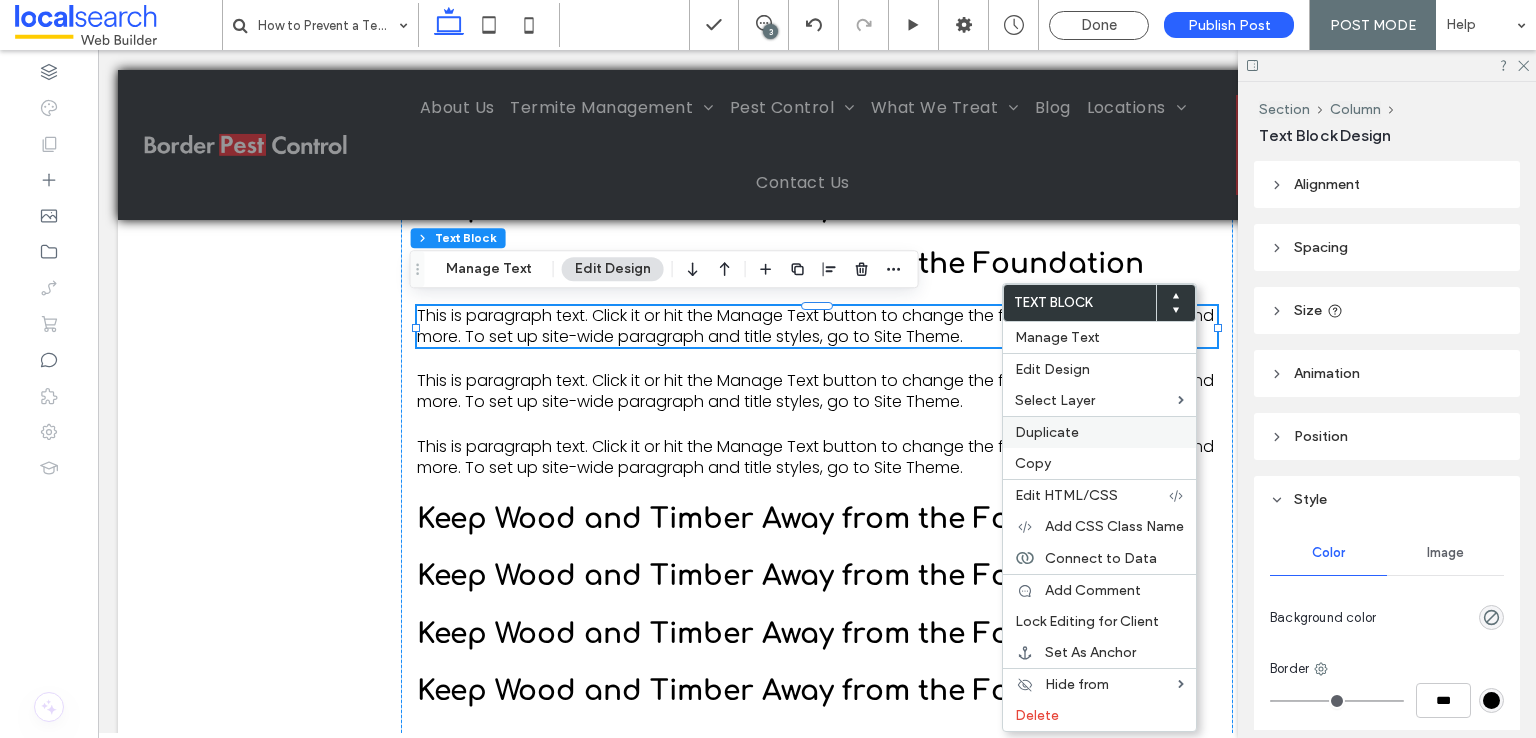 click on "Duplicate" at bounding box center (1047, 432) 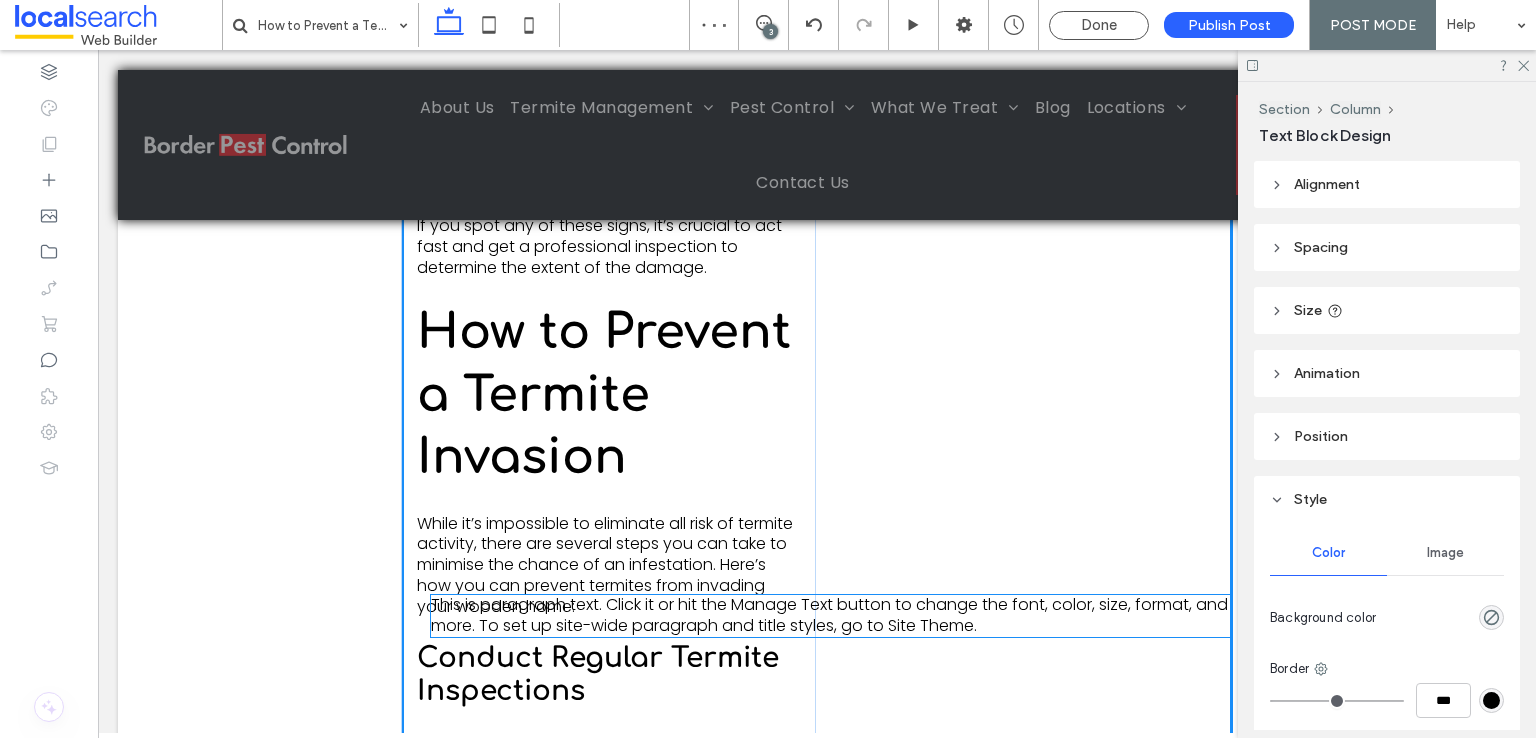 scroll, scrollTop: 2742, scrollLeft: 0, axis: vertical 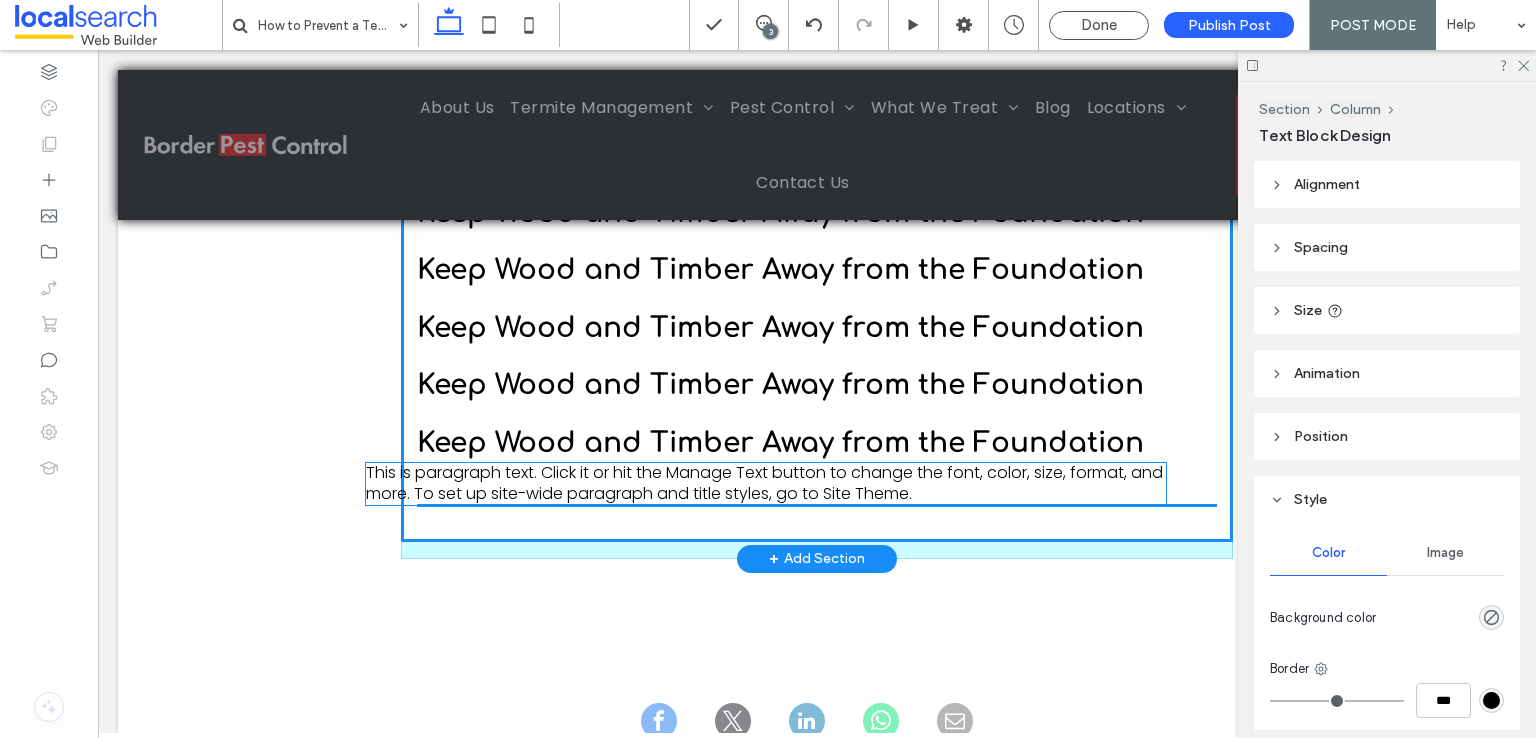 drag, startPoint x: 980, startPoint y: 322, endPoint x: 936, endPoint y: 486, distance: 169.79988 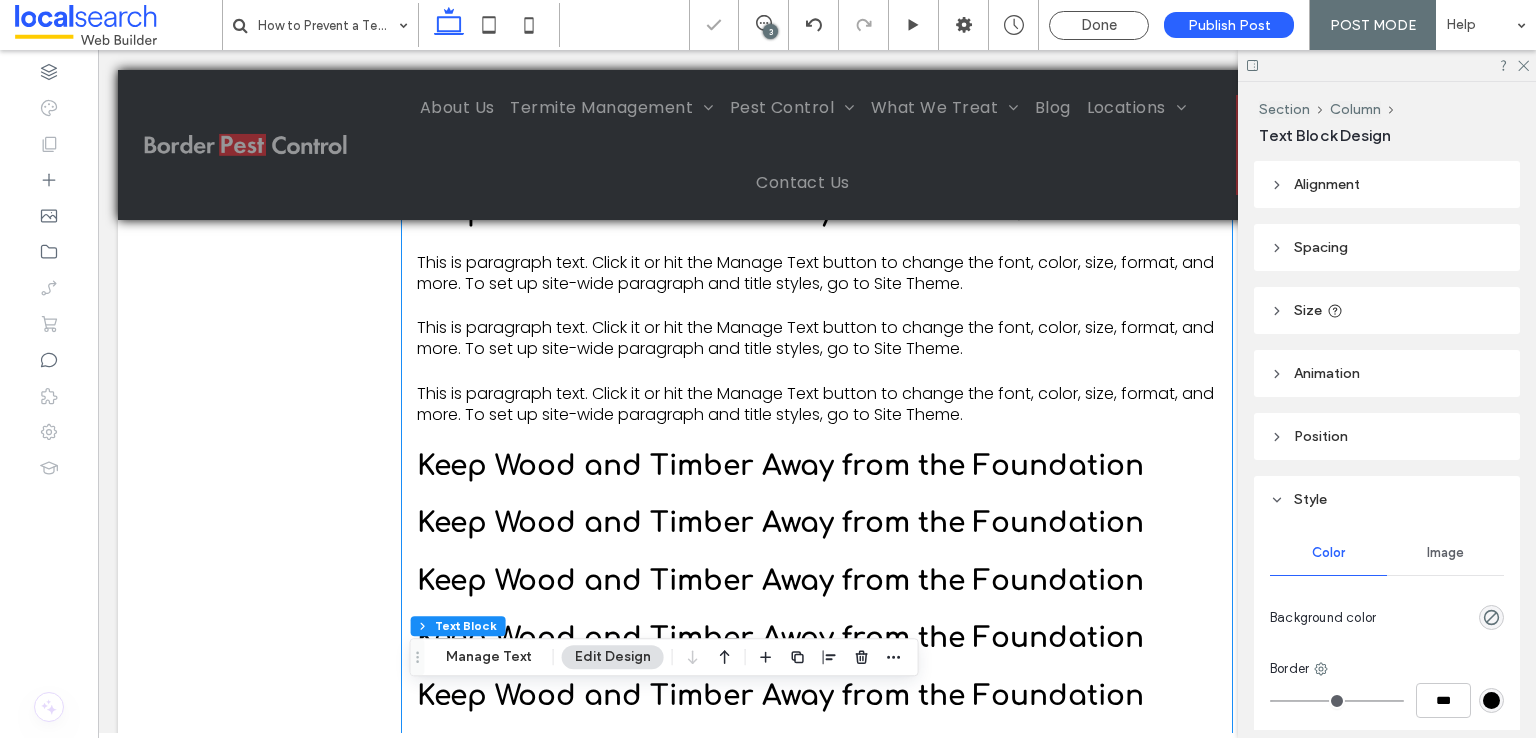scroll, scrollTop: 2442, scrollLeft: 0, axis: vertical 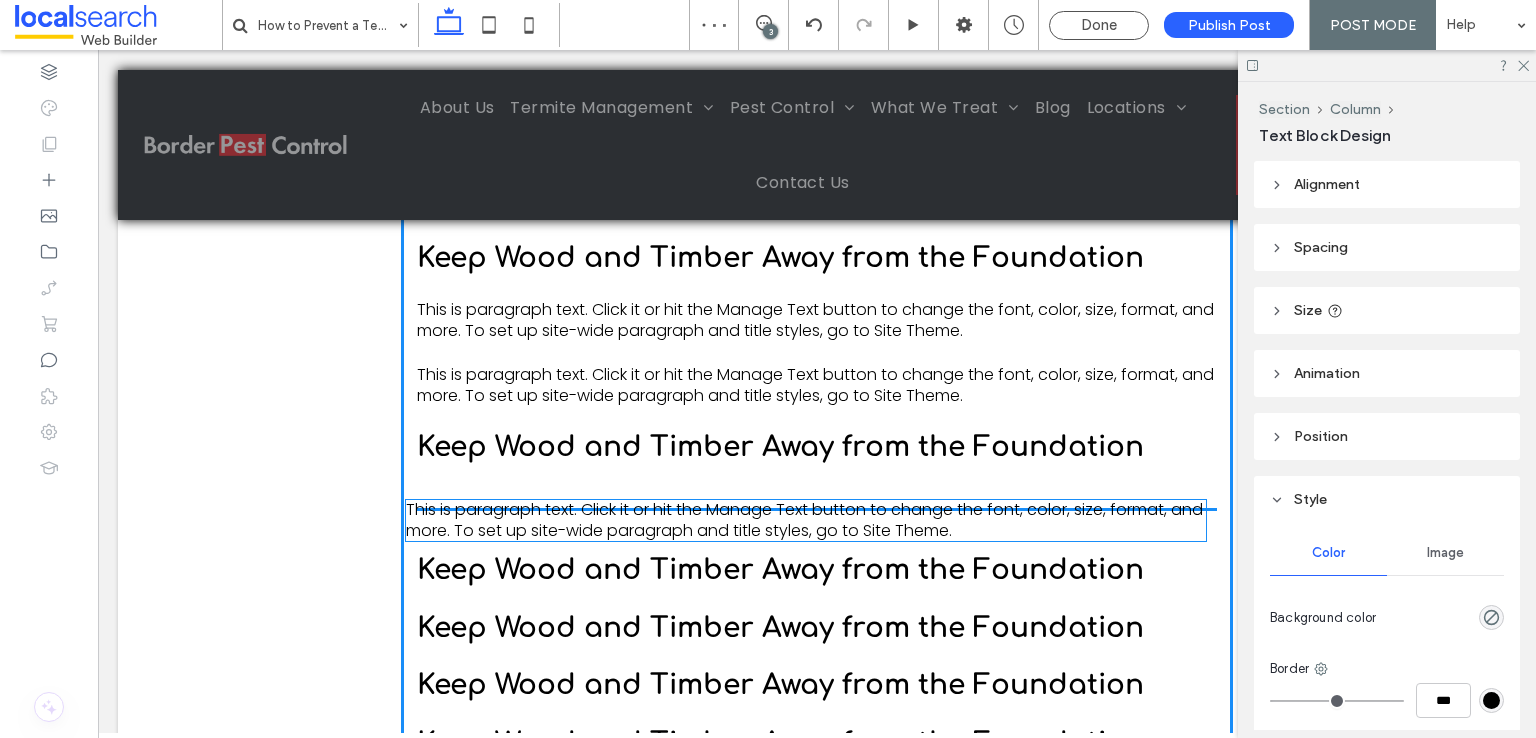drag, startPoint x: 998, startPoint y: 438, endPoint x: 994, endPoint y: 509, distance: 71.11259 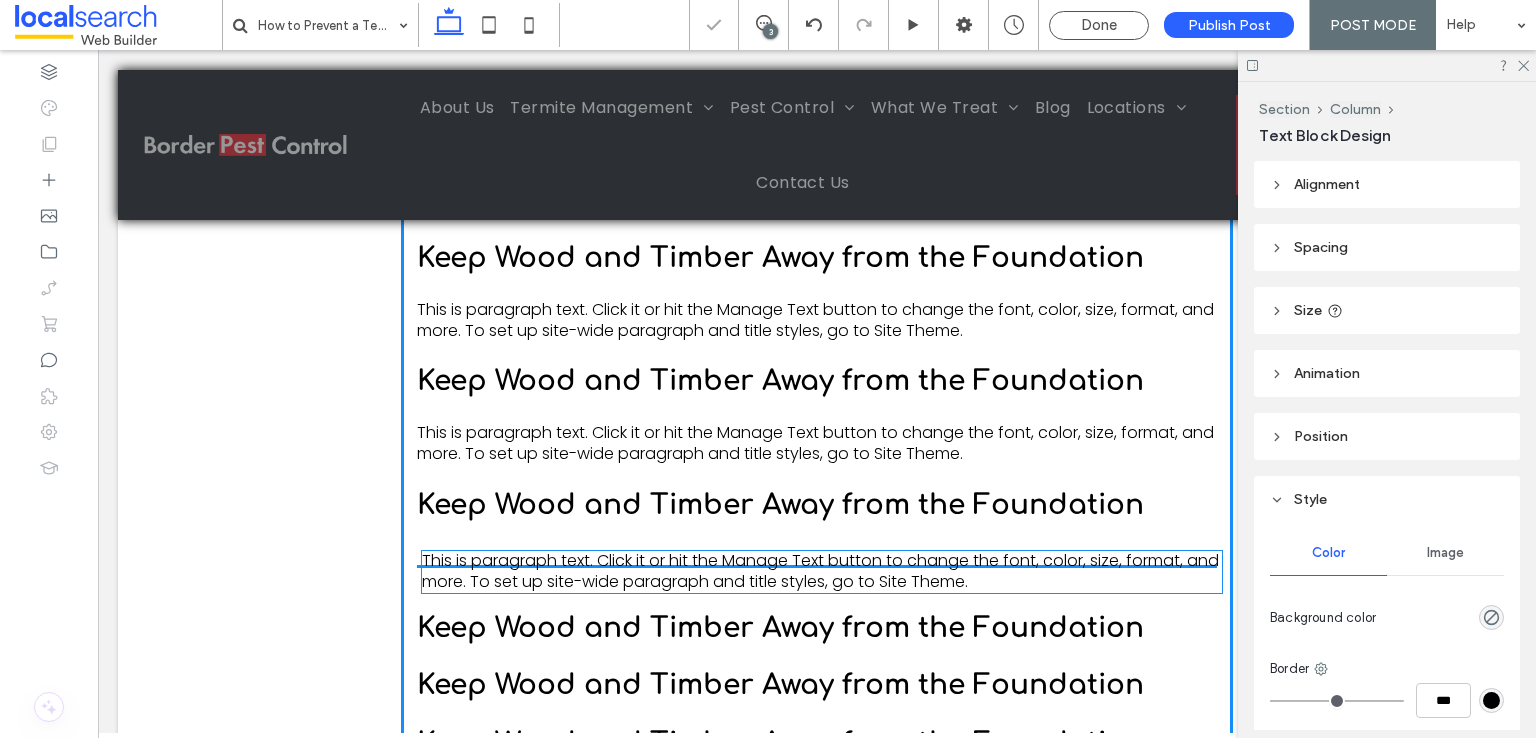 drag, startPoint x: 981, startPoint y: 372, endPoint x: 993, endPoint y: 561, distance: 189.38057 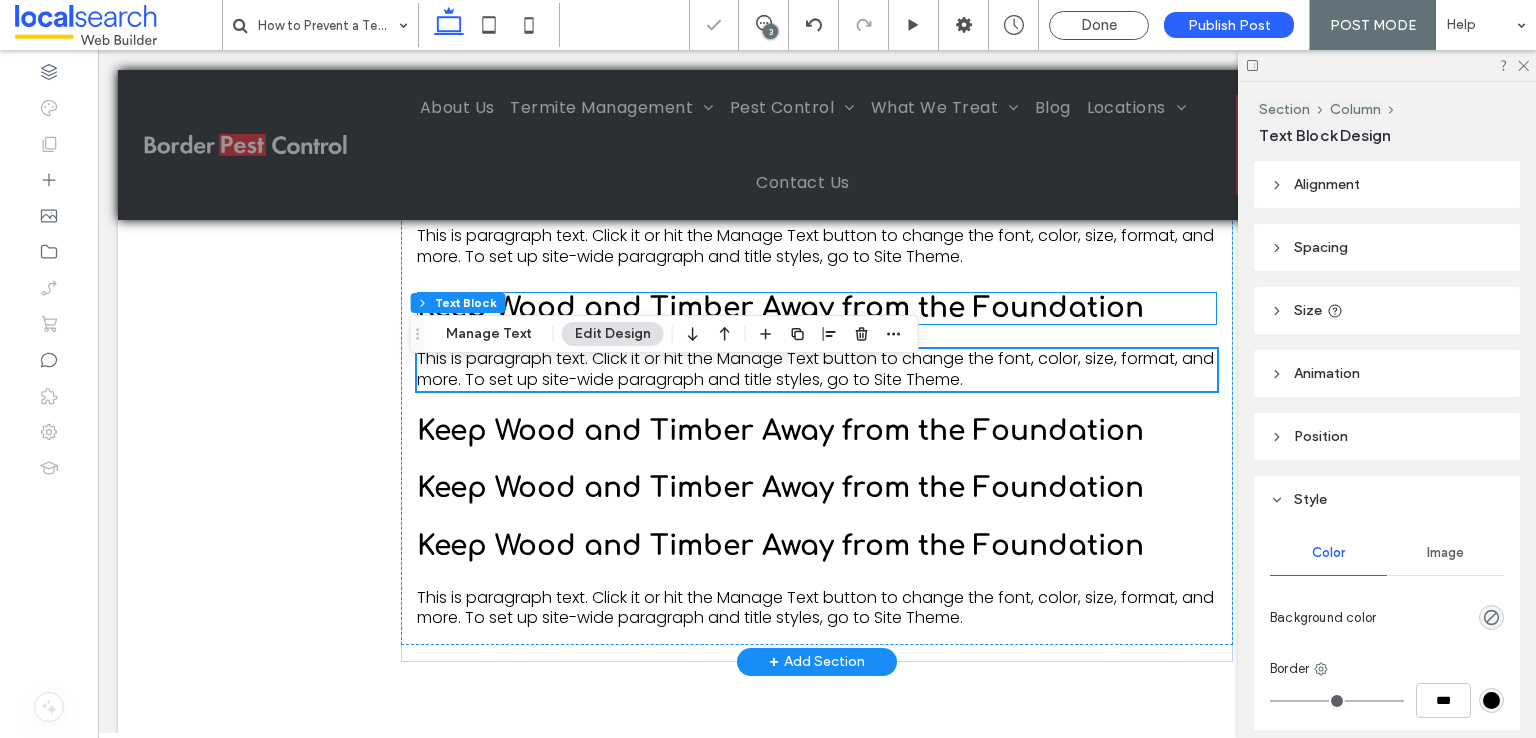 scroll, scrollTop: 2642, scrollLeft: 0, axis: vertical 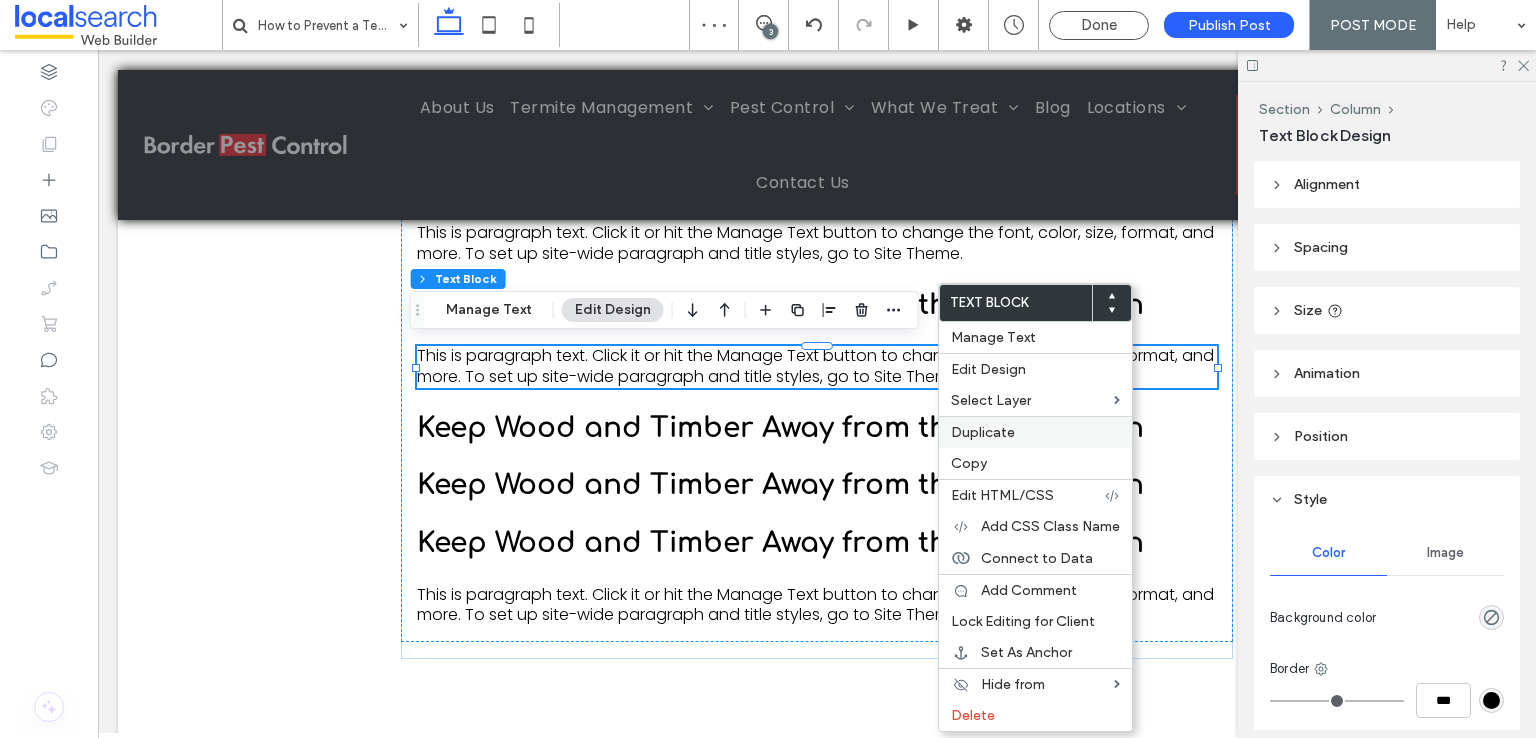 click on "Duplicate" at bounding box center (983, 432) 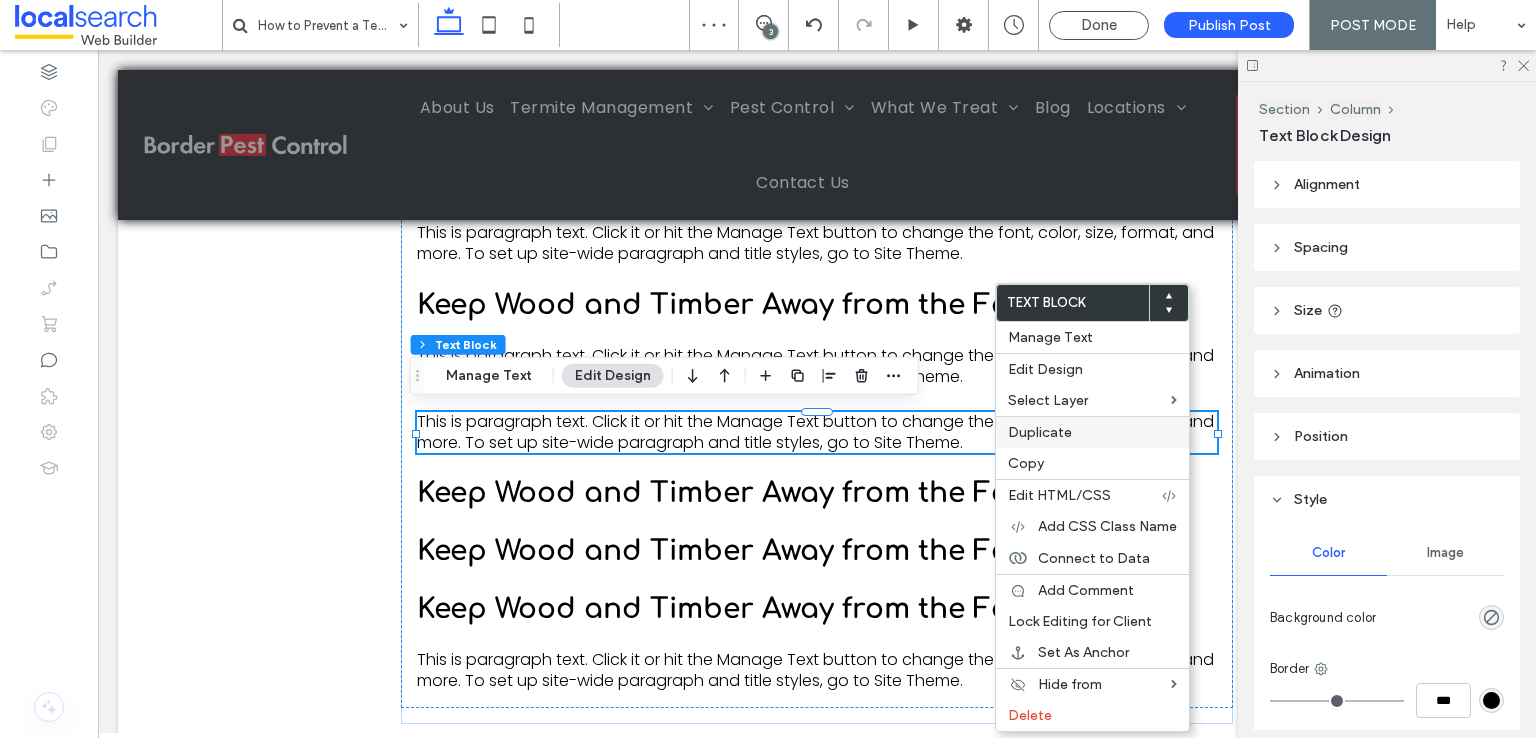 click on "Duplicate" at bounding box center [1040, 432] 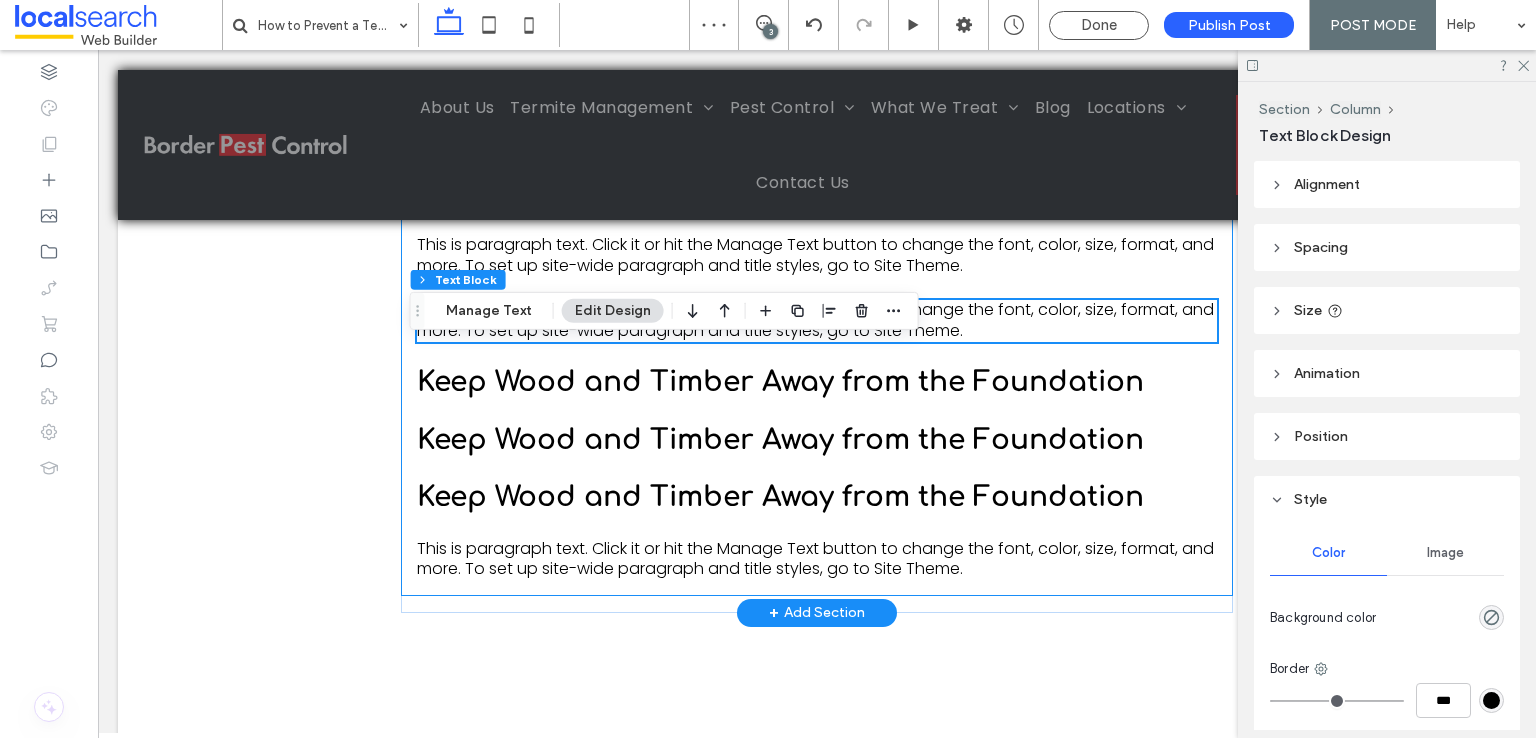 scroll, scrollTop: 2842, scrollLeft: 0, axis: vertical 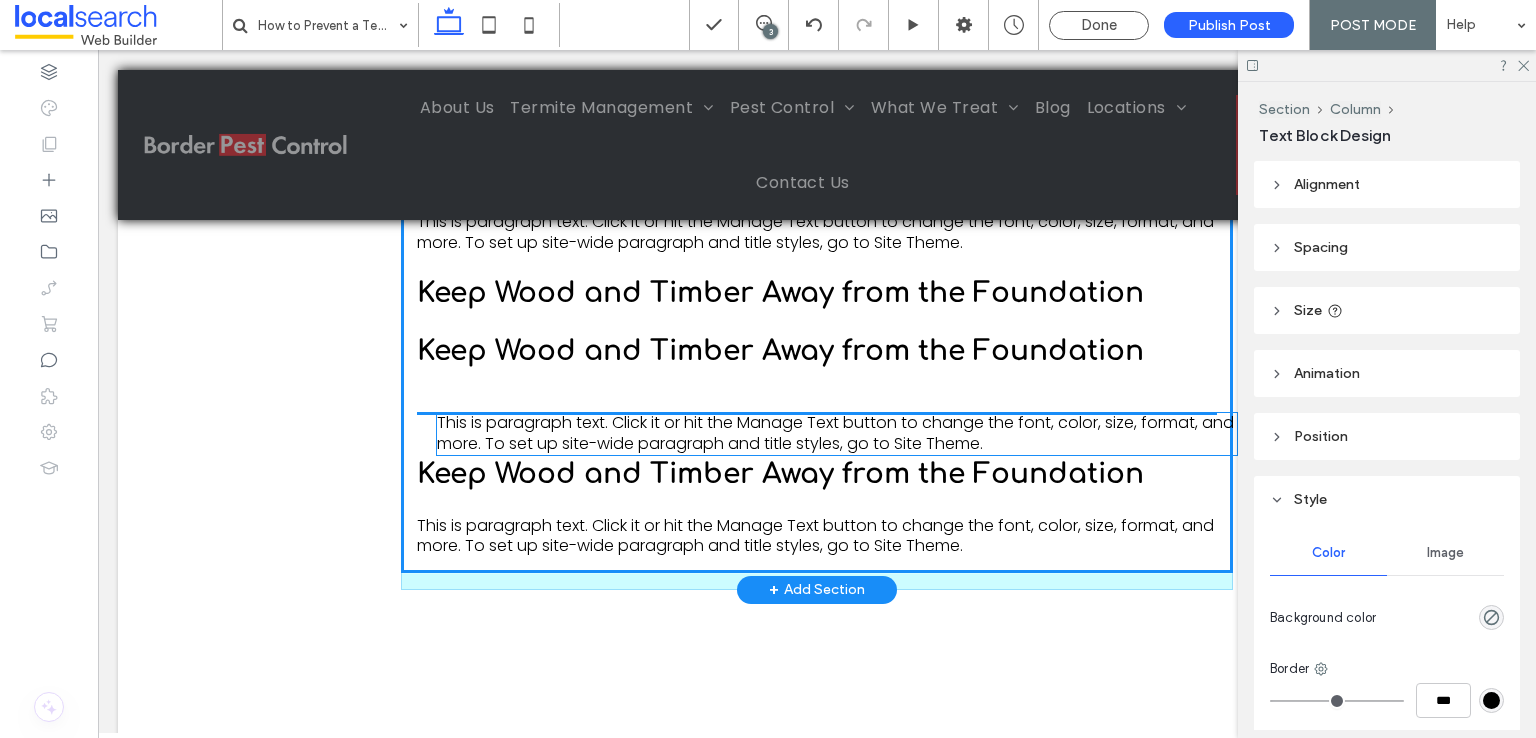 drag, startPoint x: 991, startPoint y: 292, endPoint x: 1018, endPoint y: 432, distance: 142.5798 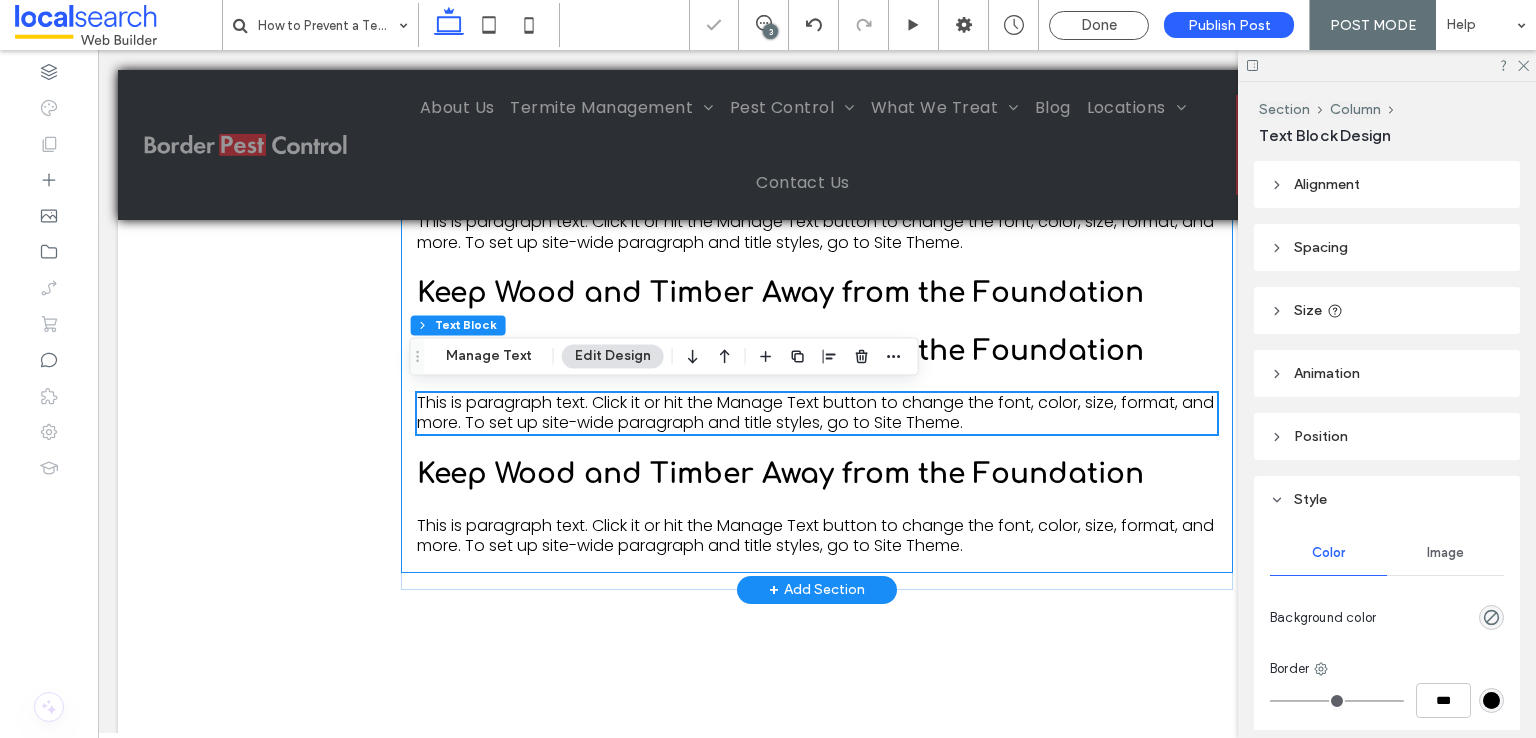 scroll, scrollTop: 2742, scrollLeft: 0, axis: vertical 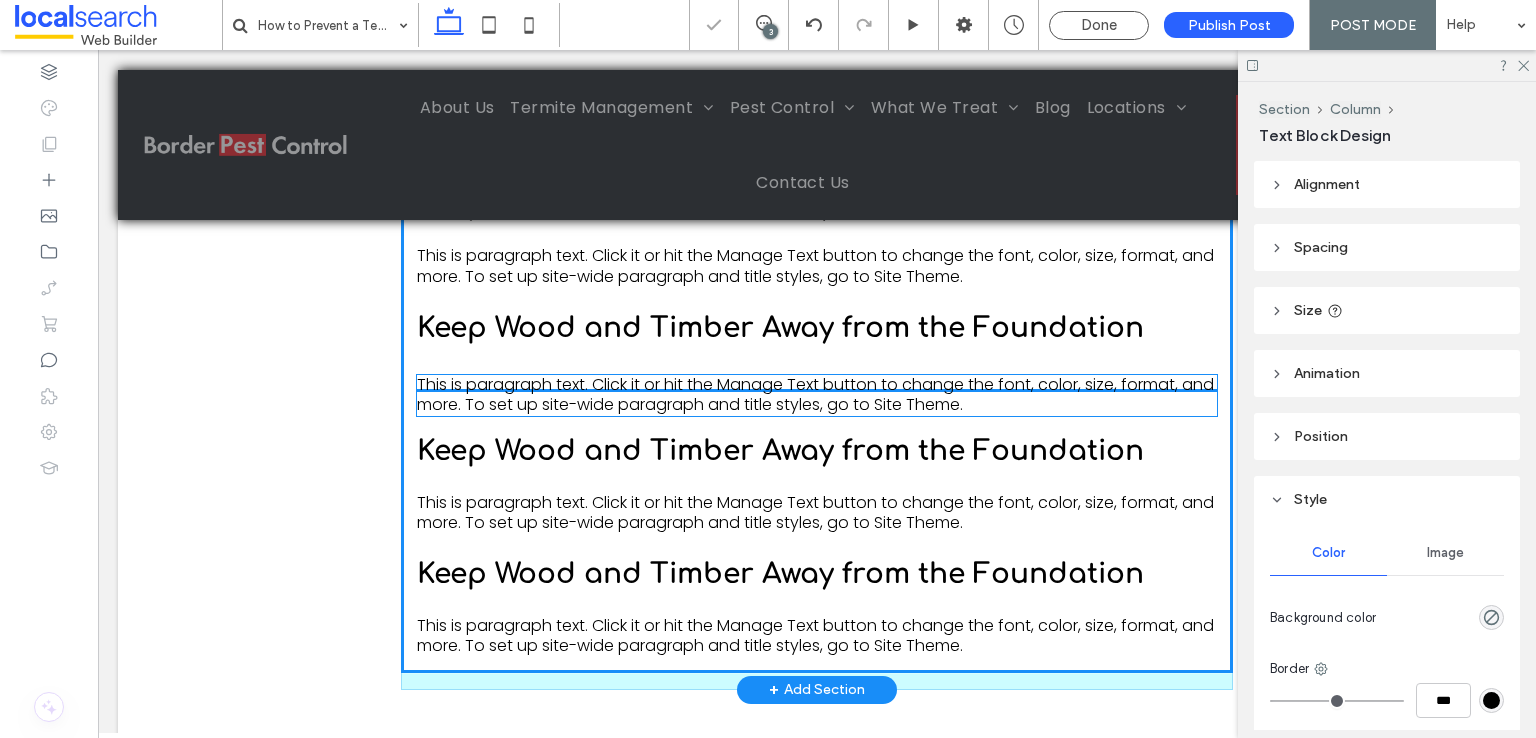 drag, startPoint x: 992, startPoint y: 323, endPoint x: 999, endPoint y: 389, distance: 66.37017 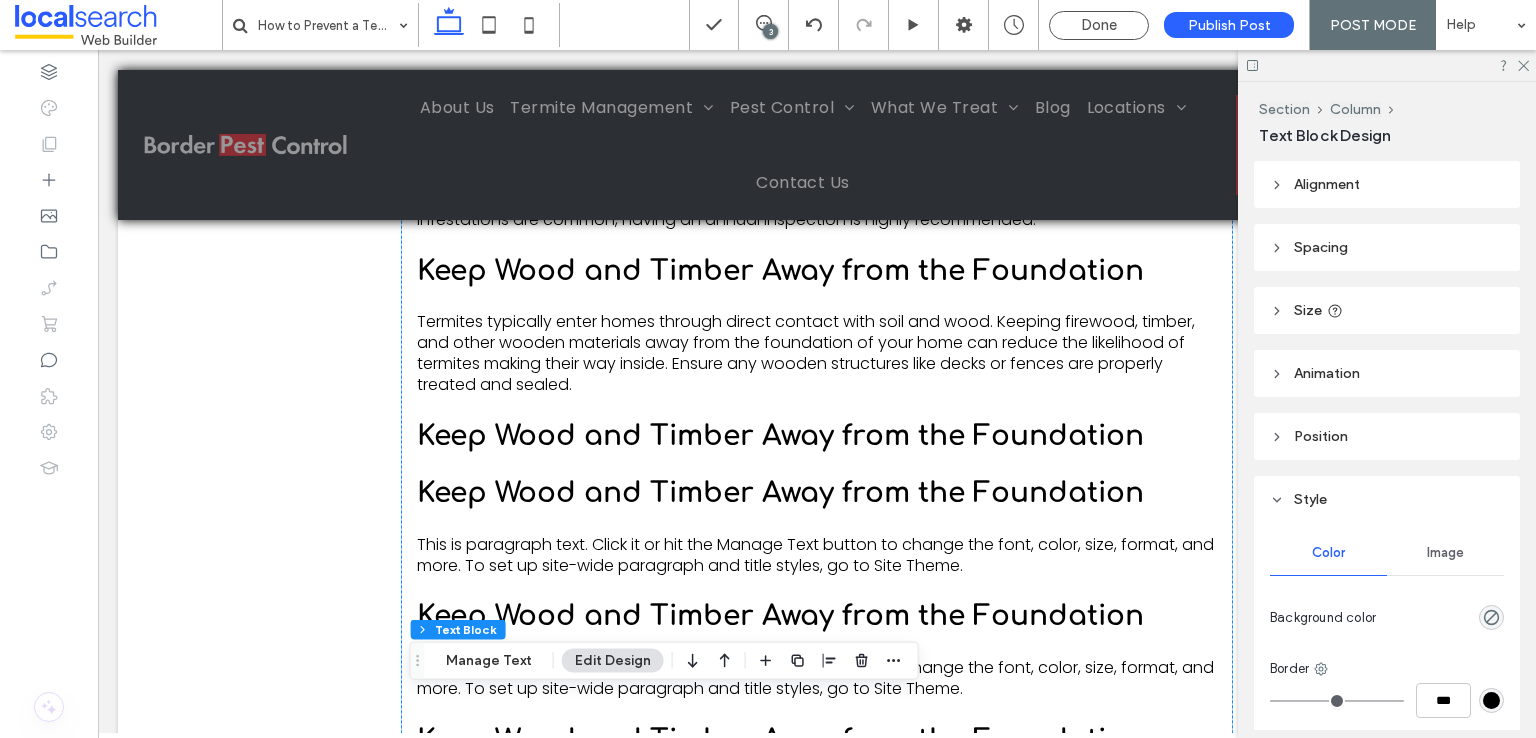 scroll, scrollTop: 2142, scrollLeft: 0, axis: vertical 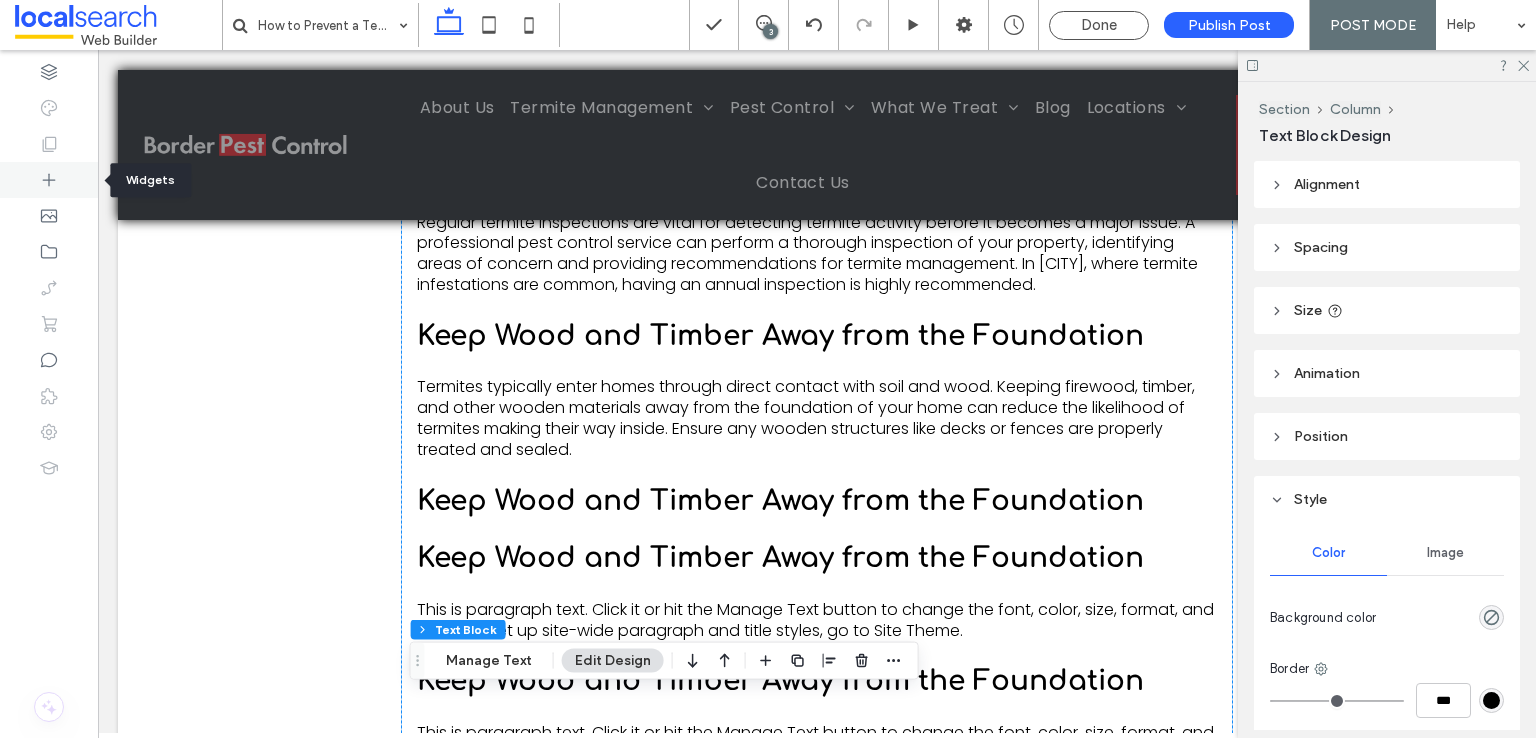 click 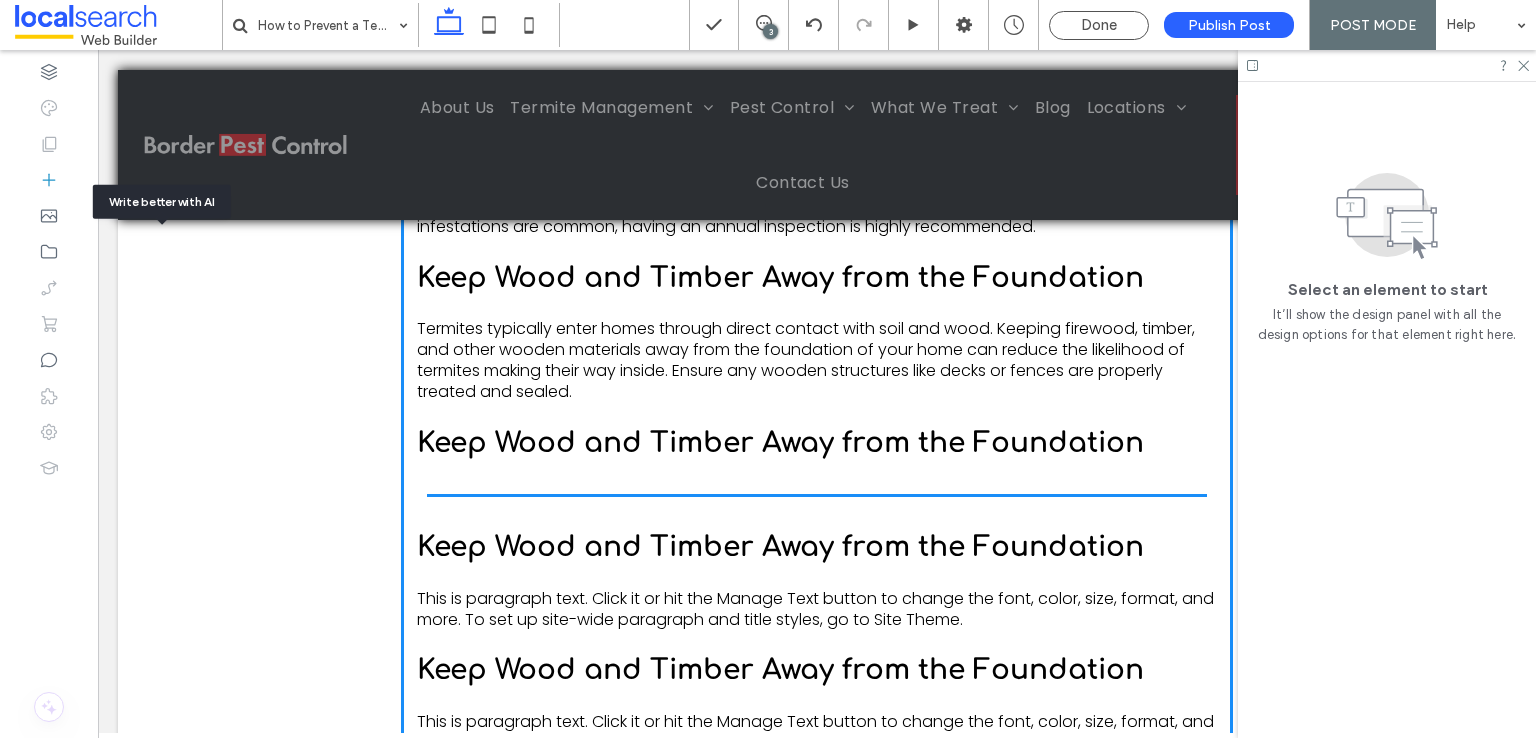 scroll, scrollTop: 2219, scrollLeft: 0, axis: vertical 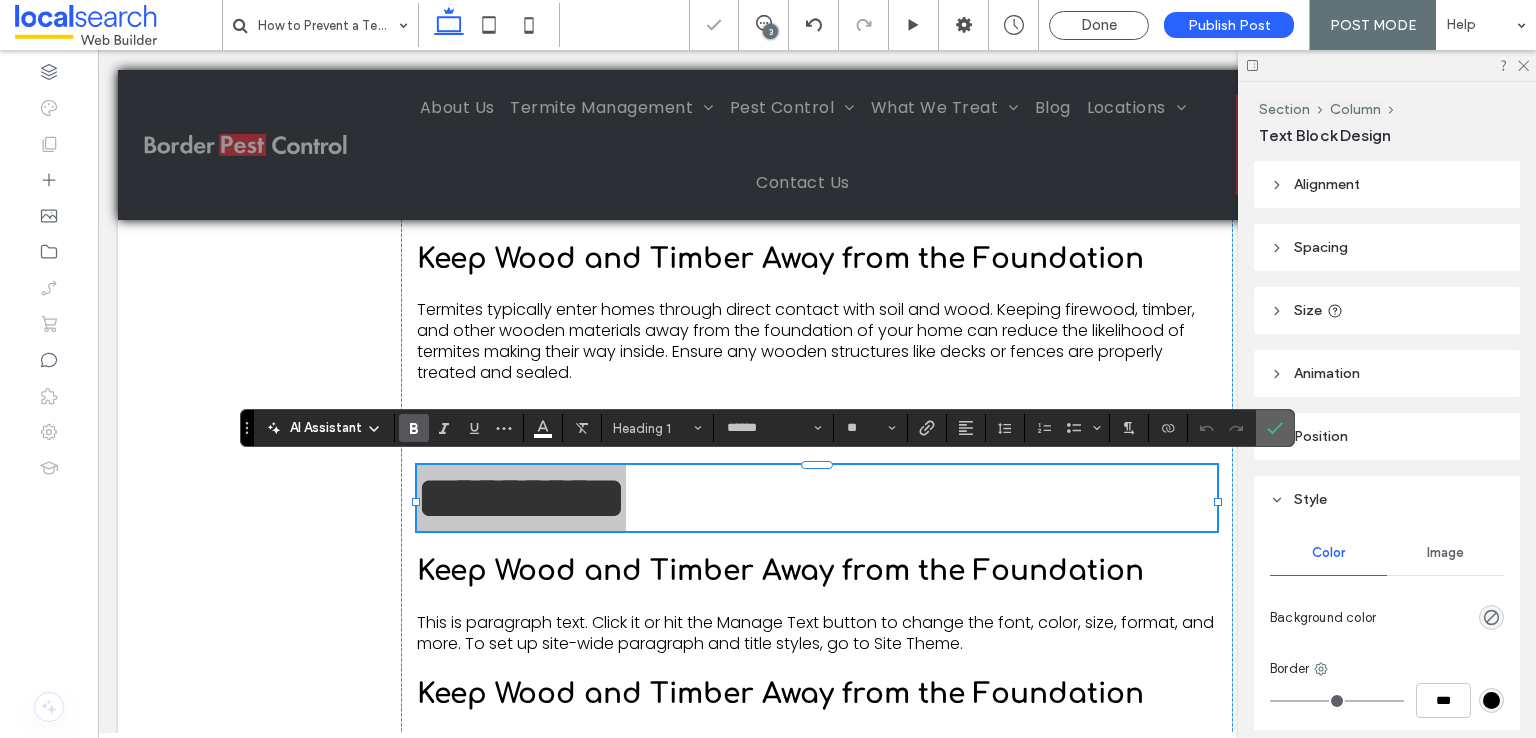 click at bounding box center (1275, 428) 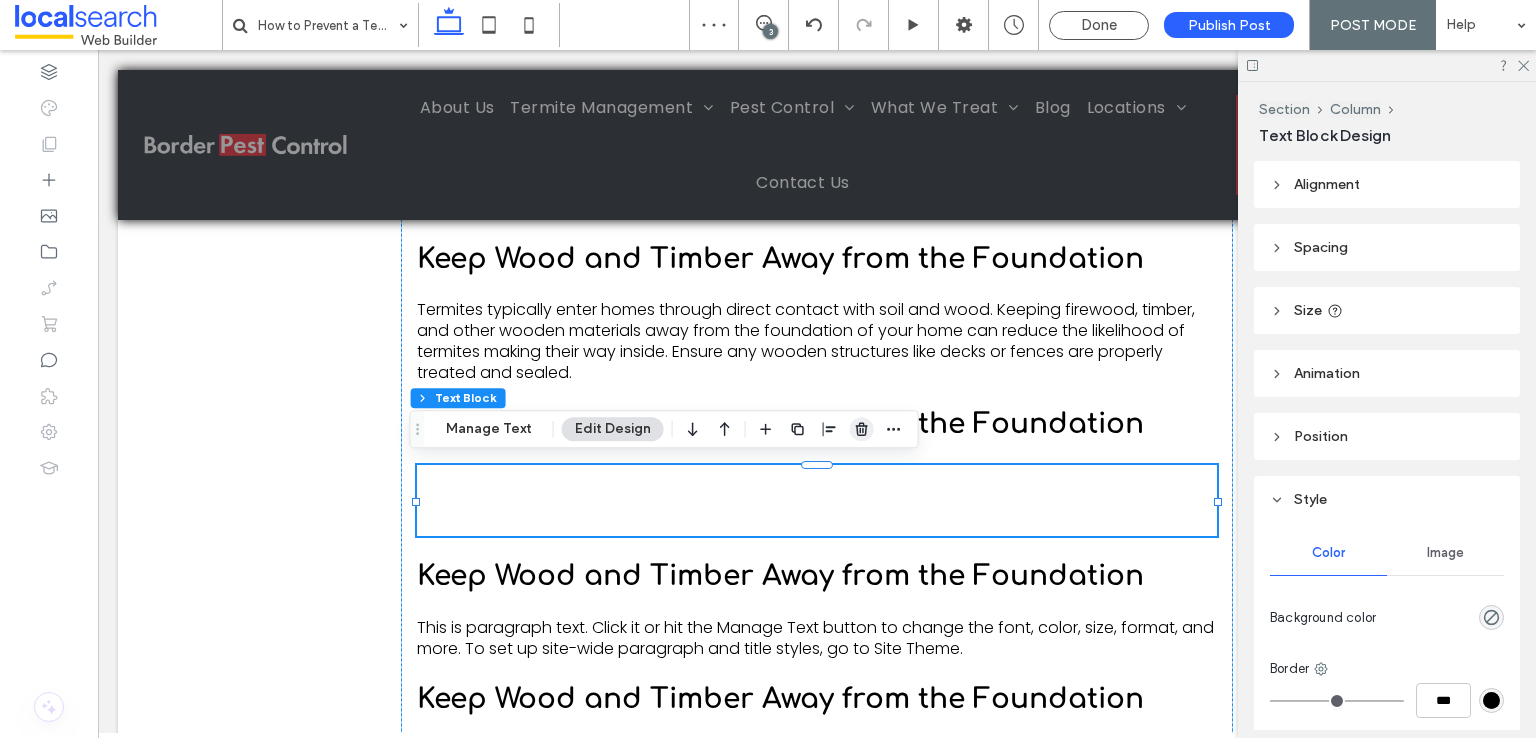 click 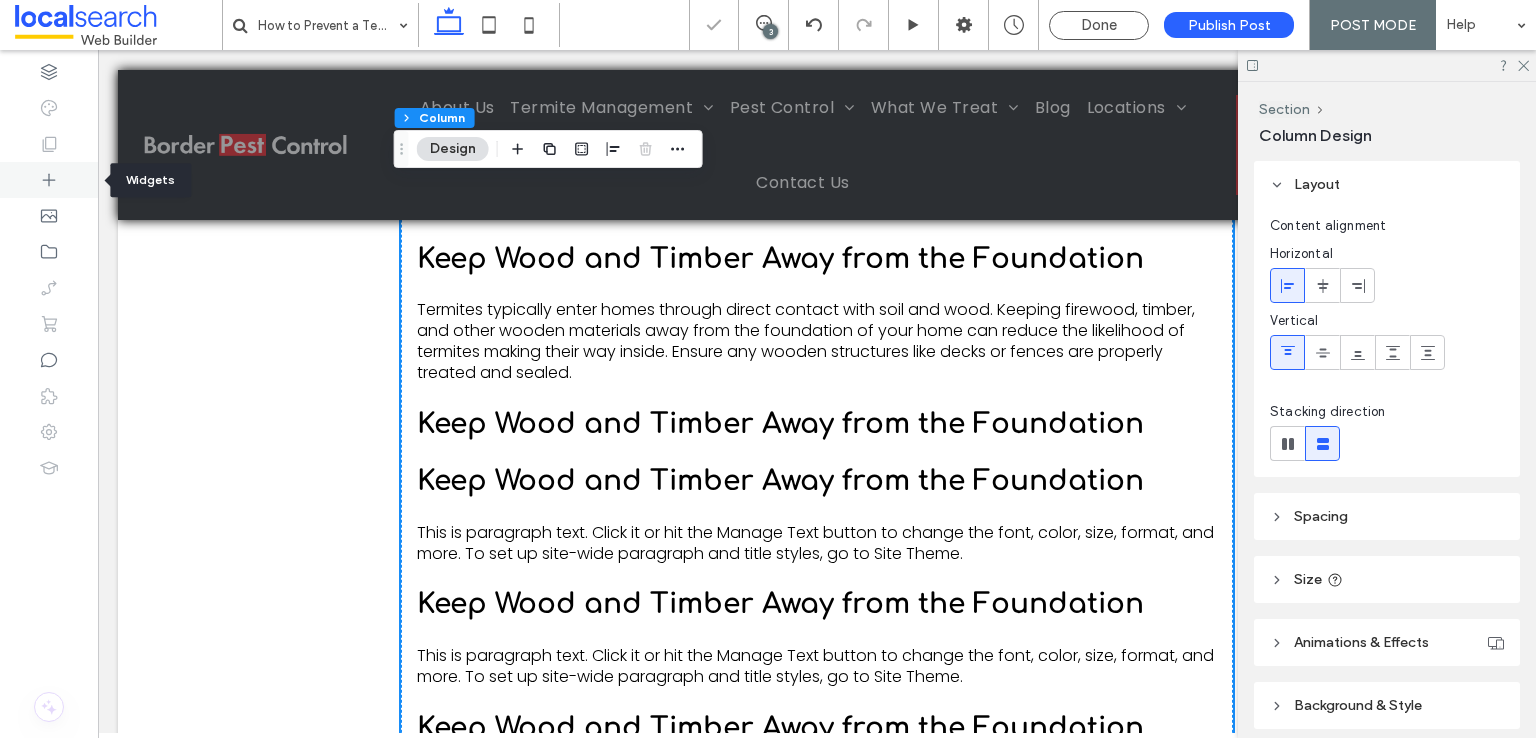 click at bounding box center (49, 180) 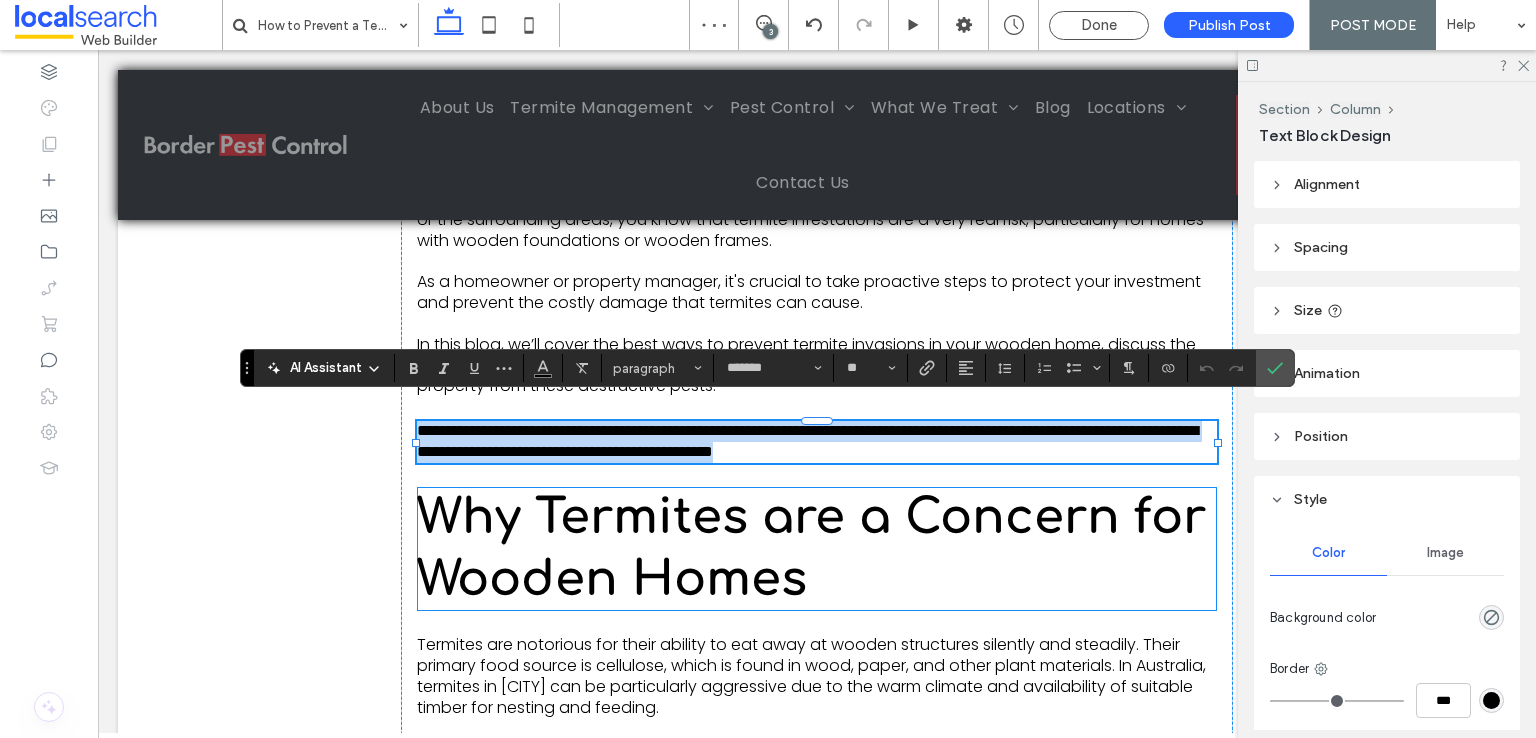 scroll, scrollTop: 627, scrollLeft: 0, axis: vertical 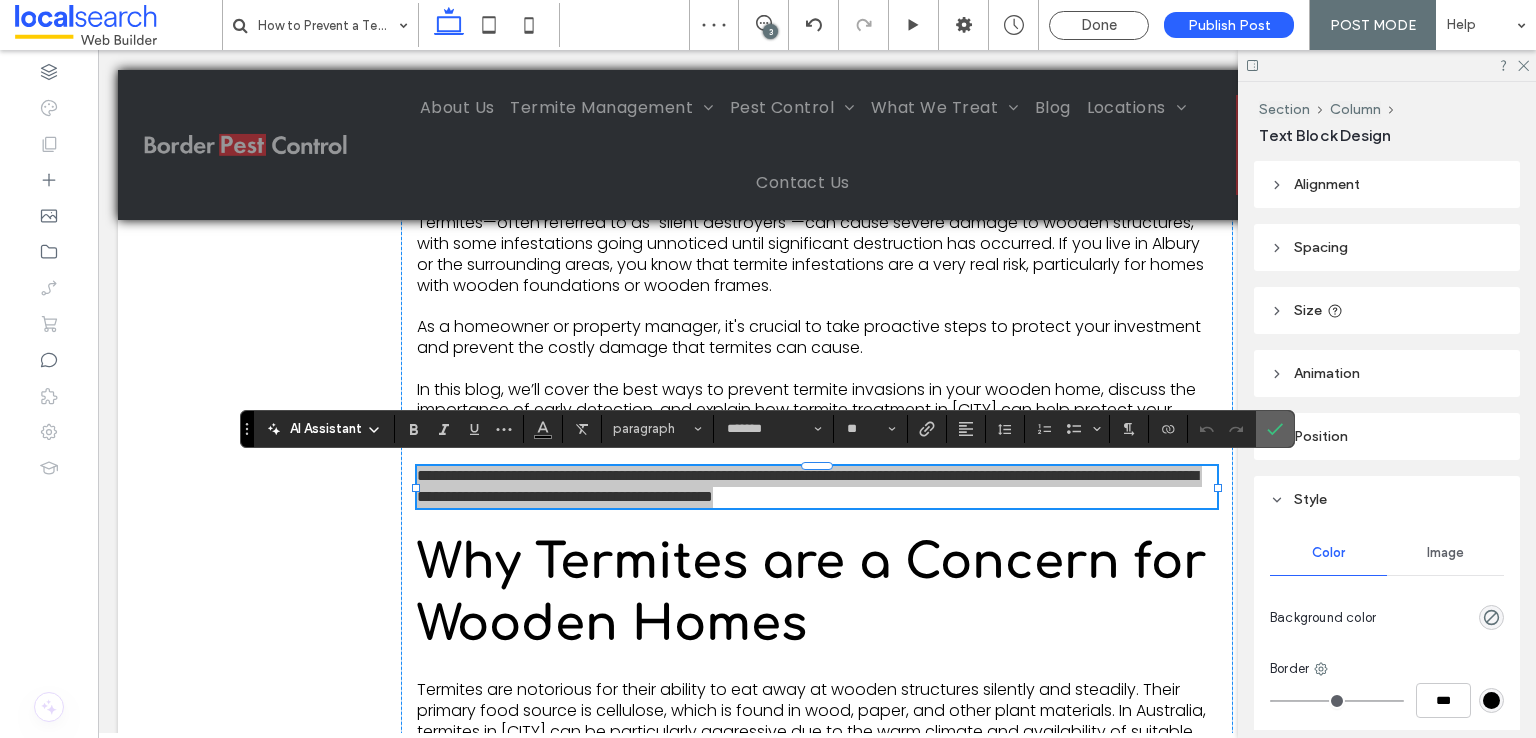 click 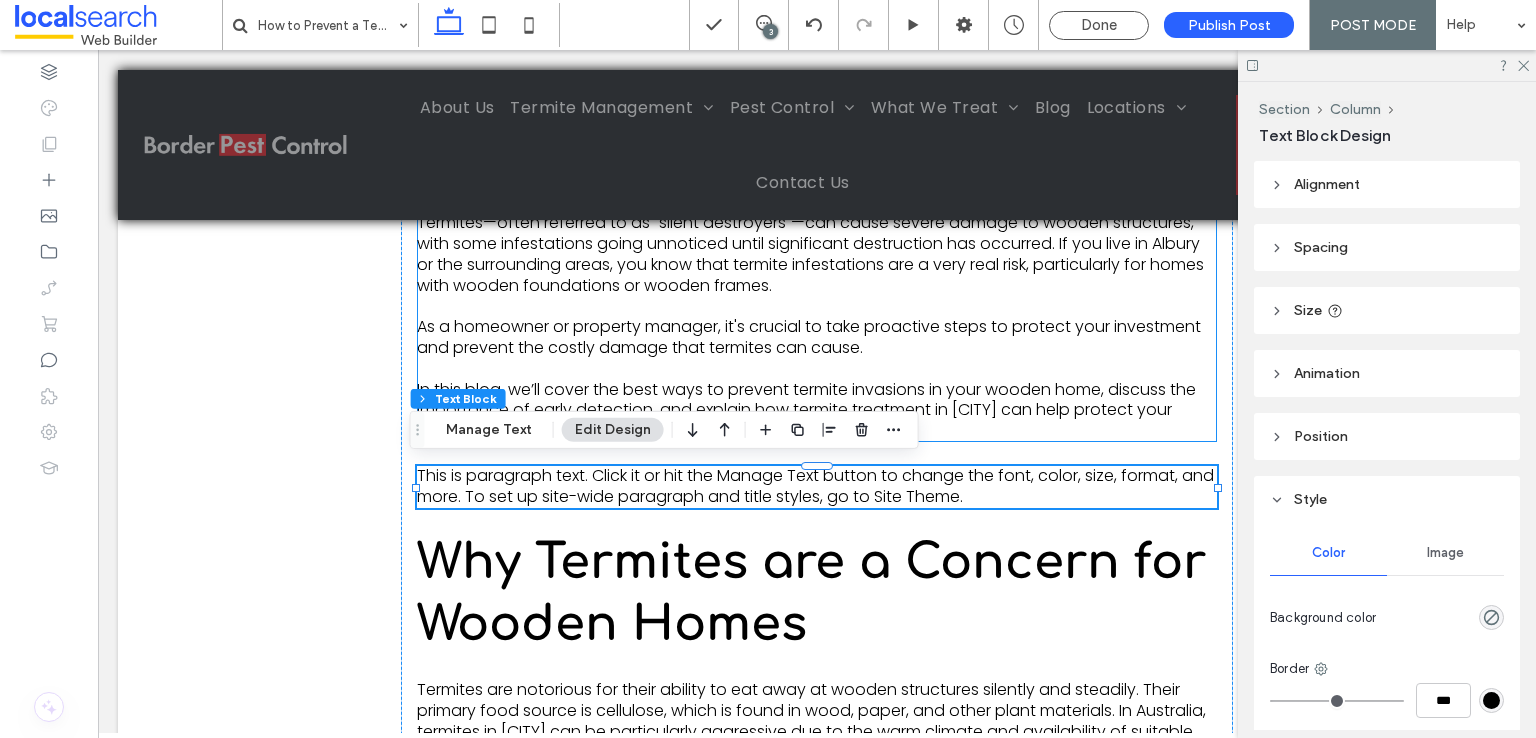 click on "In this blog, we’ll cover the best ways to prevent termite invasions in your wooden home, discuss the importance of early detection, and explain how termite treatment in [CITY] can help protect your property from these destructive pests." at bounding box center (806, 410) 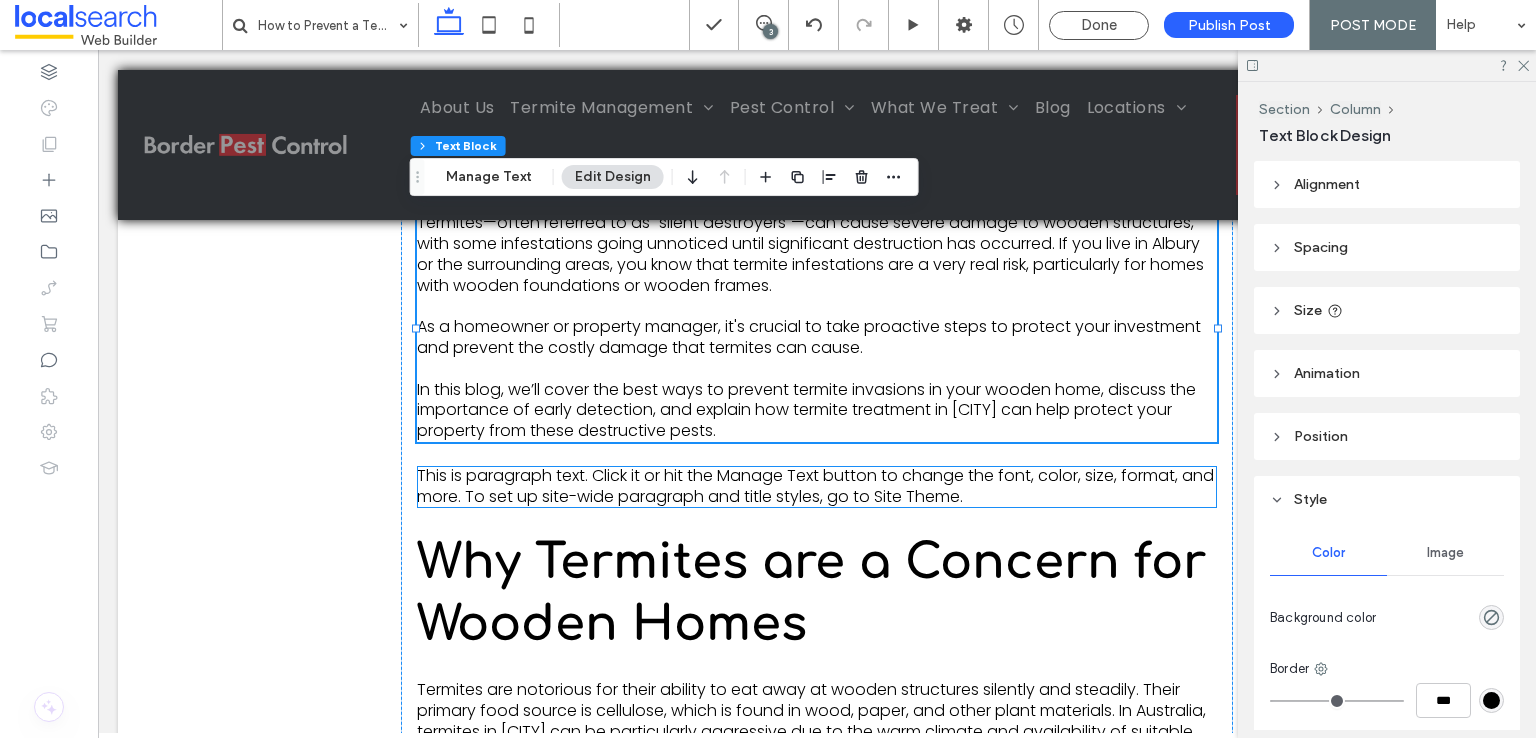 click on "This is paragraph text. Click it or hit the Manage Text button to change the font, color, size, format, and more. To set up site-wide paragraph and title styles, go to Site Theme." at bounding box center (815, 486) 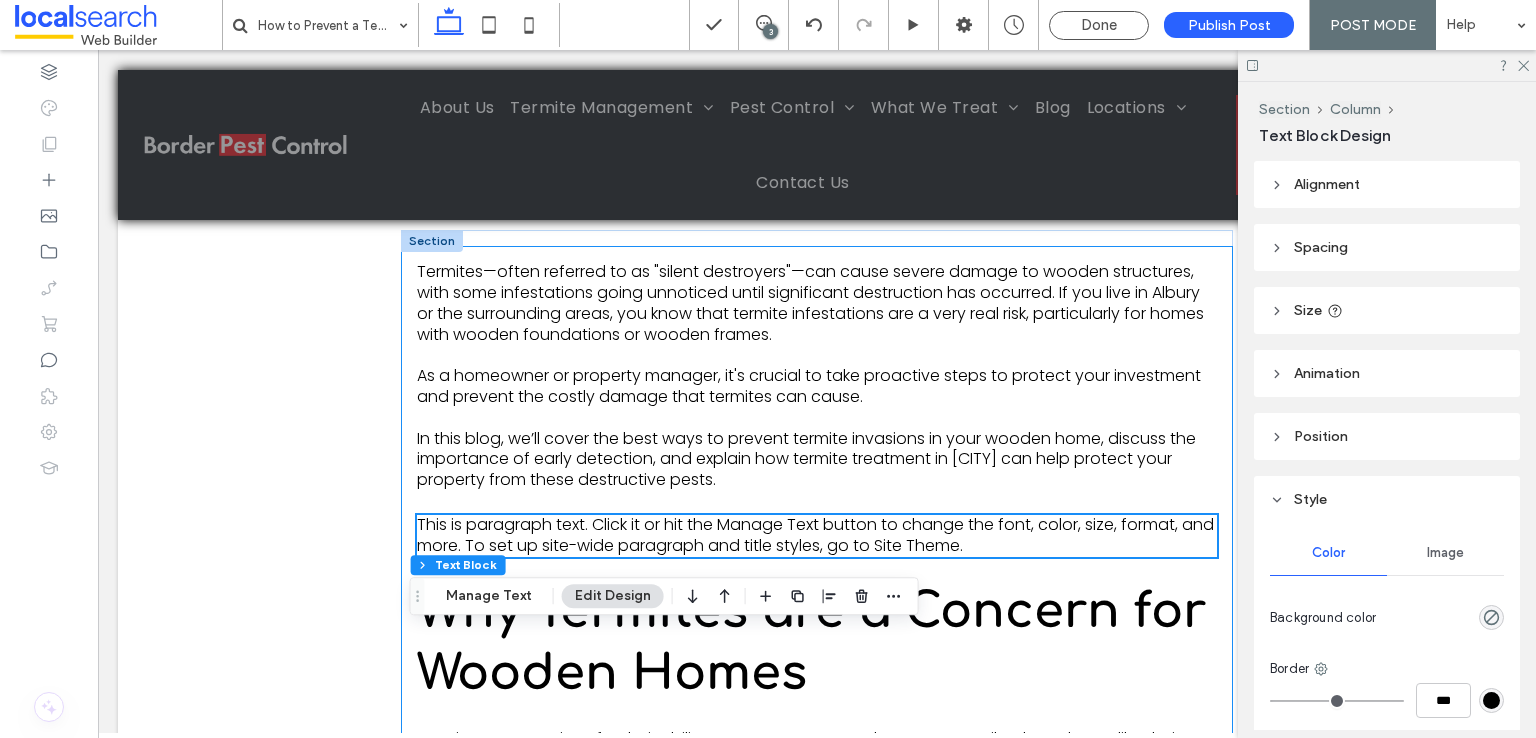 scroll, scrollTop: 627, scrollLeft: 0, axis: vertical 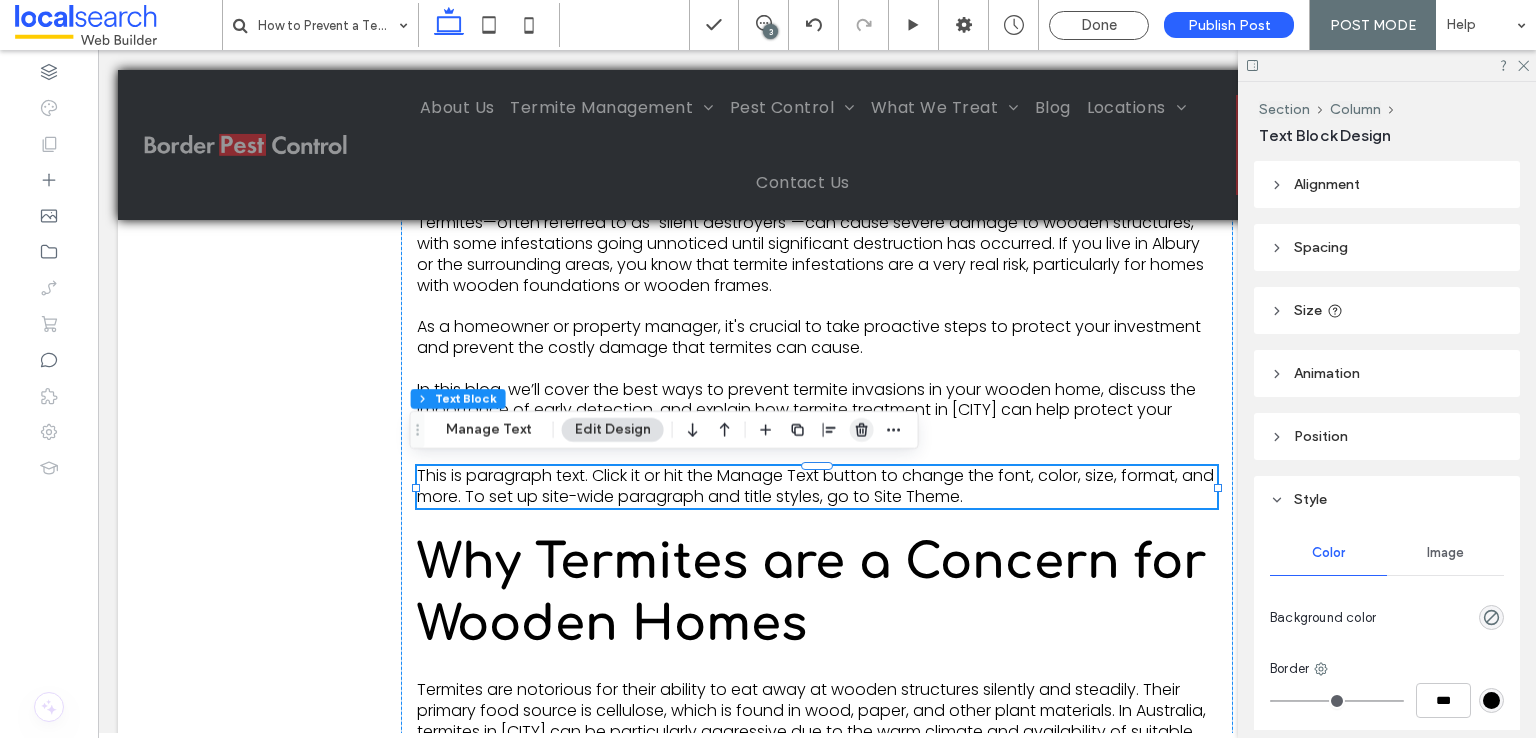 drag, startPoint x: 862, startPoint y: 431, endPoint x: 764, endPoint y: 384, distance: 108.68762 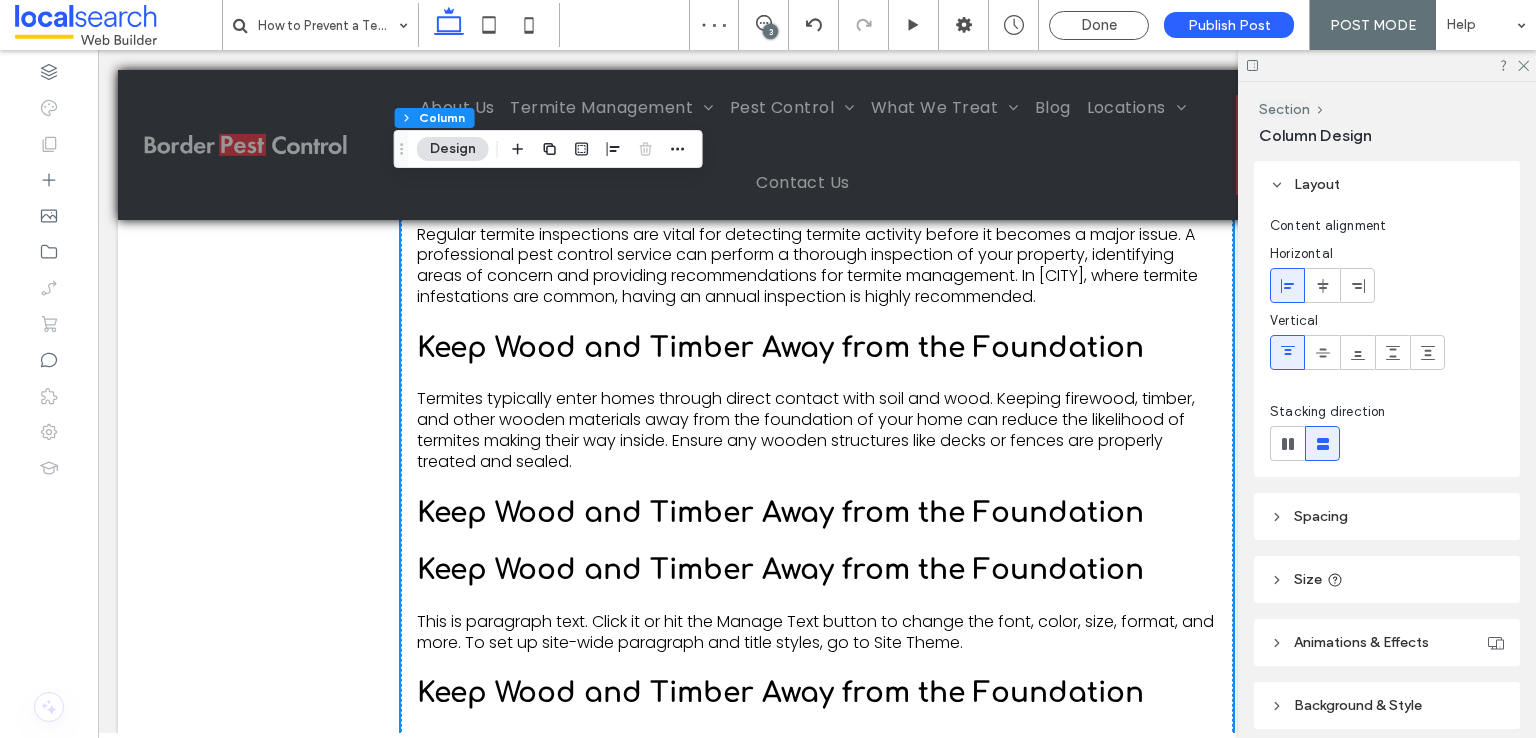 scroll, scrollTop: 2127, scrollLeft: 0, axis: vertical 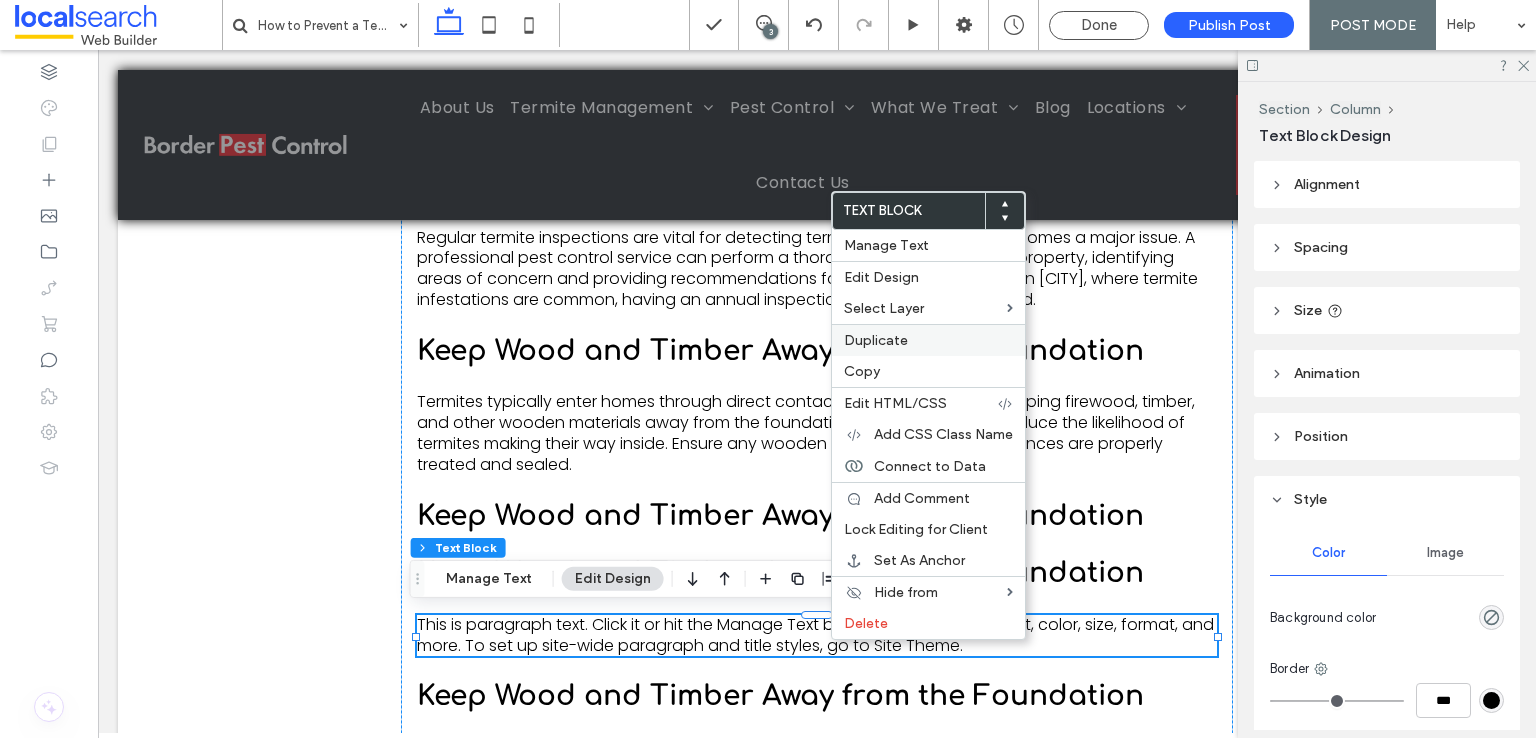 click on "Duplicate" at bounding box center [876, 340] 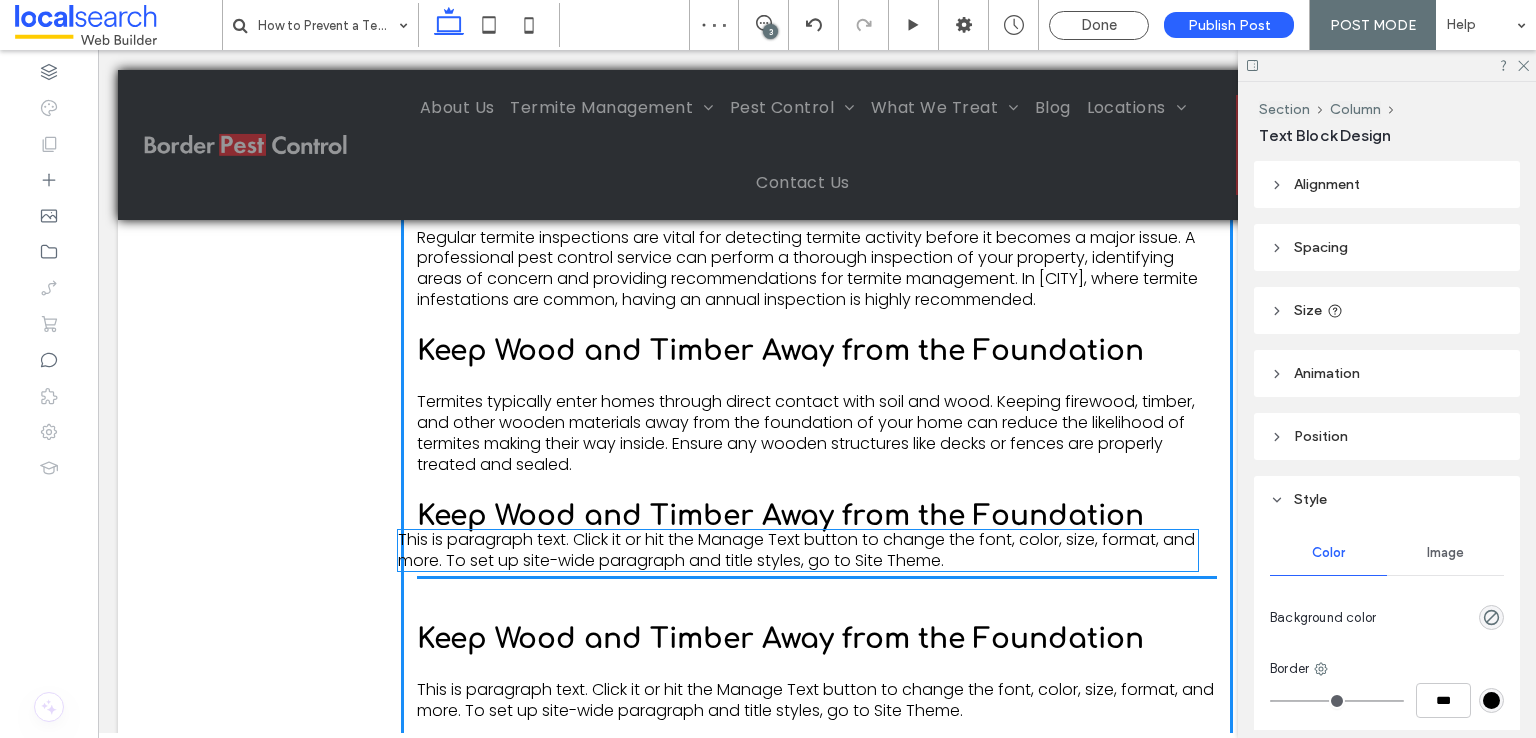 drag, startPoint x: 977, startPoint y: 623, endPoint x: 965, endPoint y: 541, distance: 82.8734 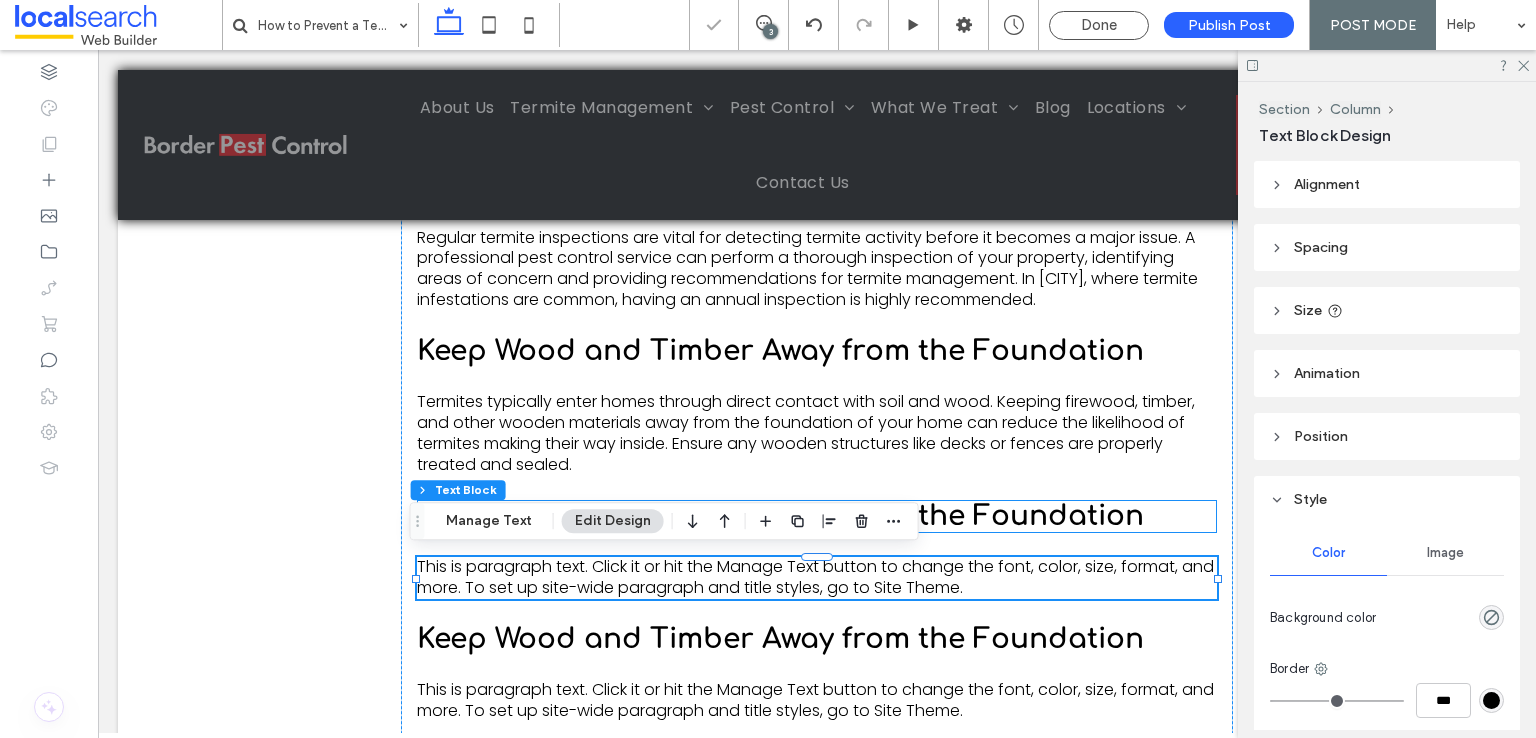 click on "Keep Wood and Timber Away from the Foundation" at bounding box center [780, 516] 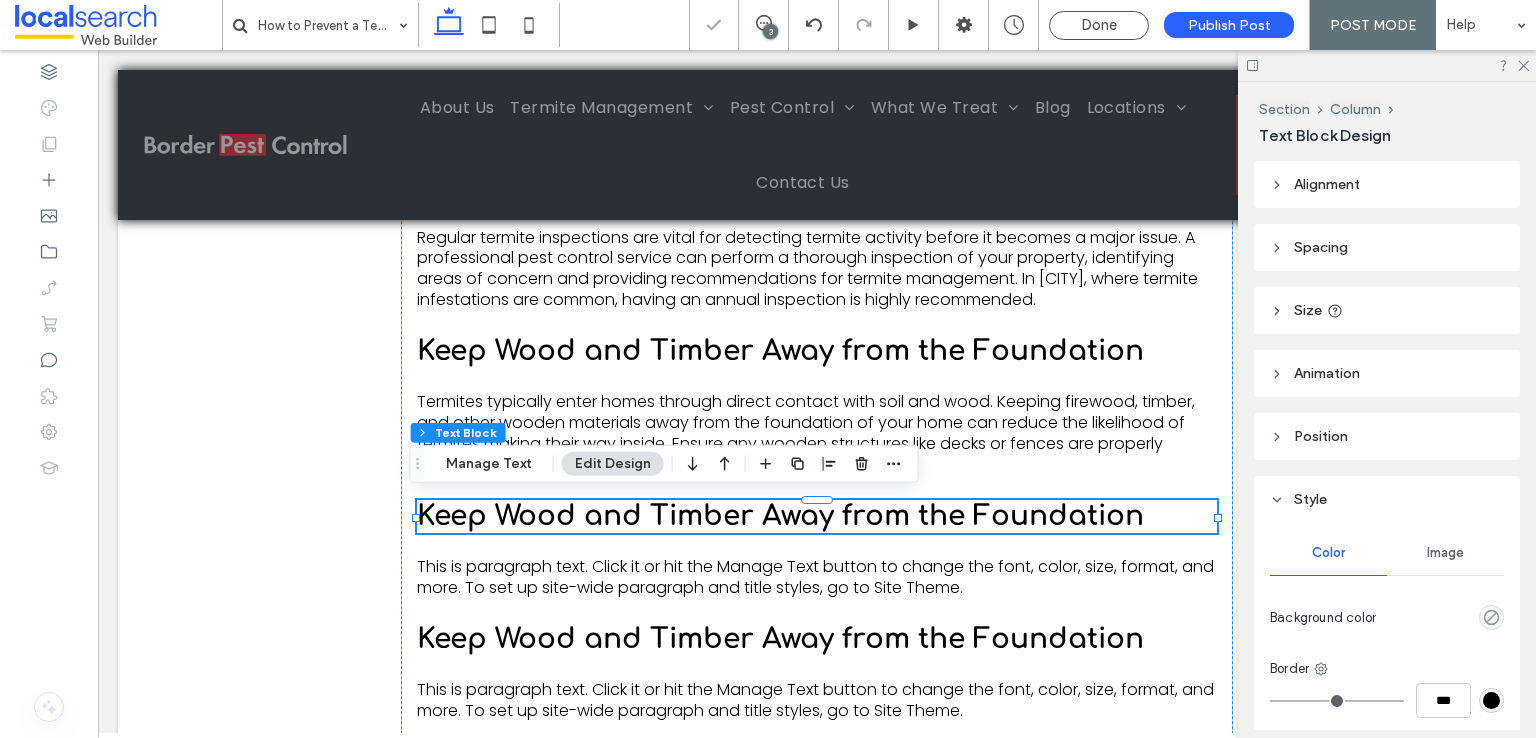 click on "Keep Wood and Timber Away from the Foundation" at bounding box center (817, 517) 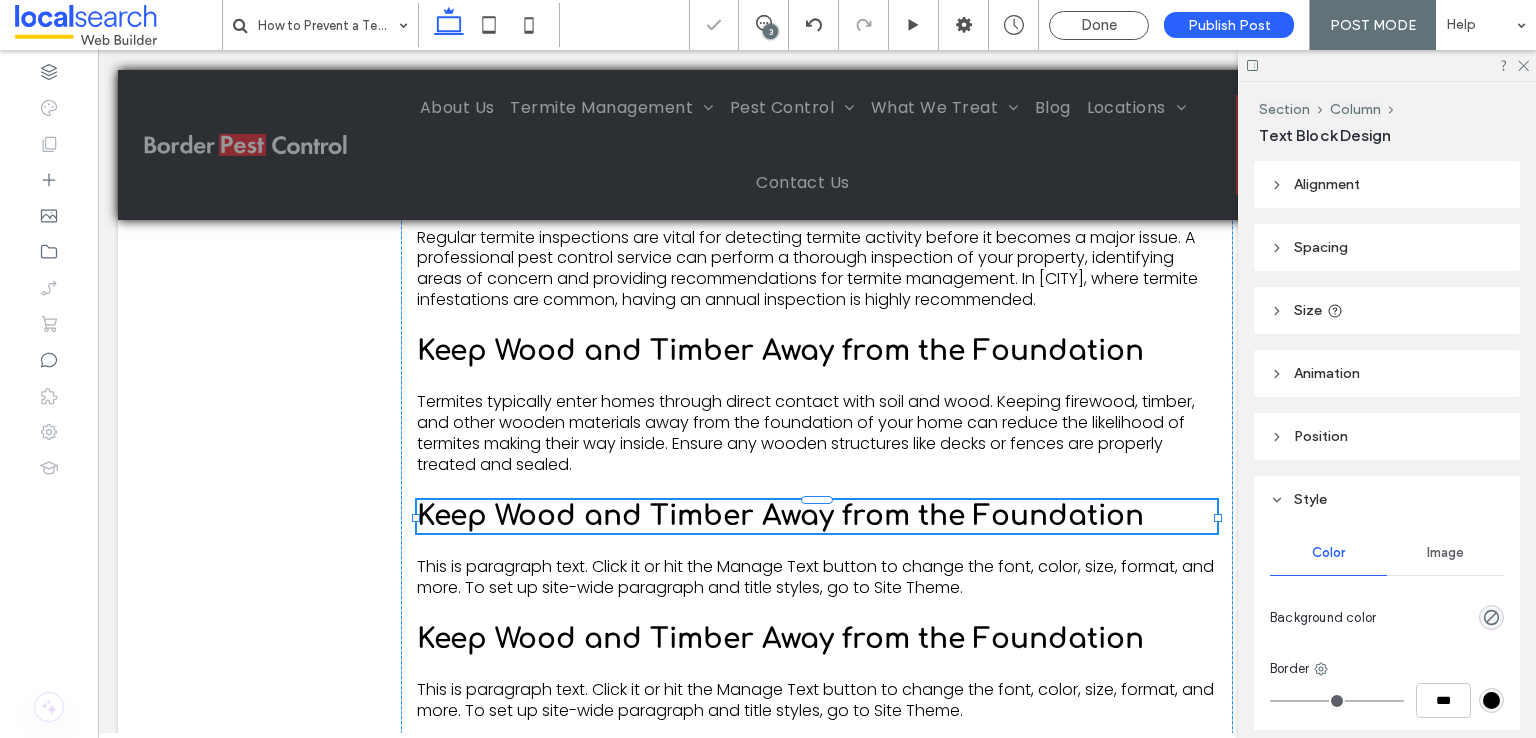 type on "*********" 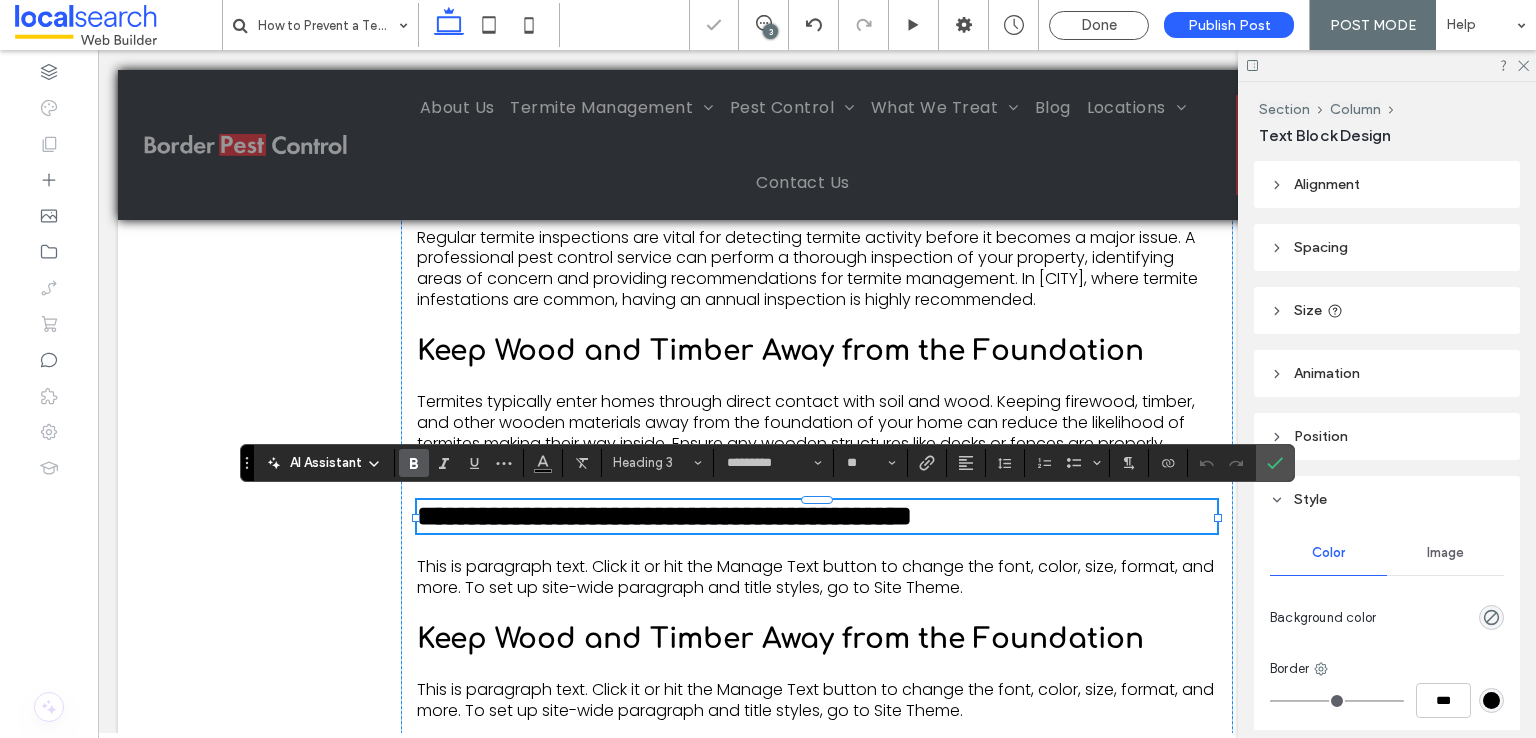 type on "*******" 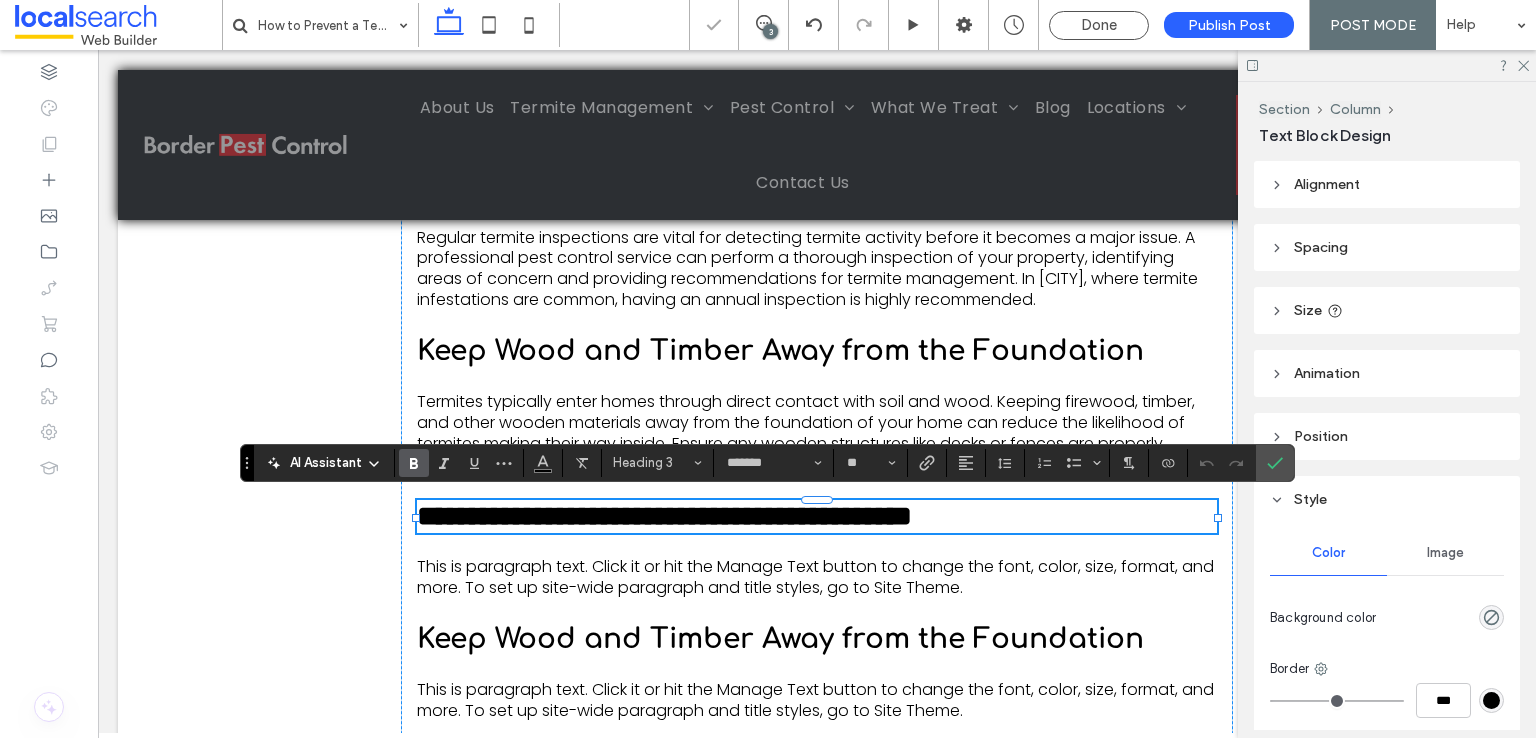 scroll, scrollTop: 0, scrollLeft: 0, axis: both 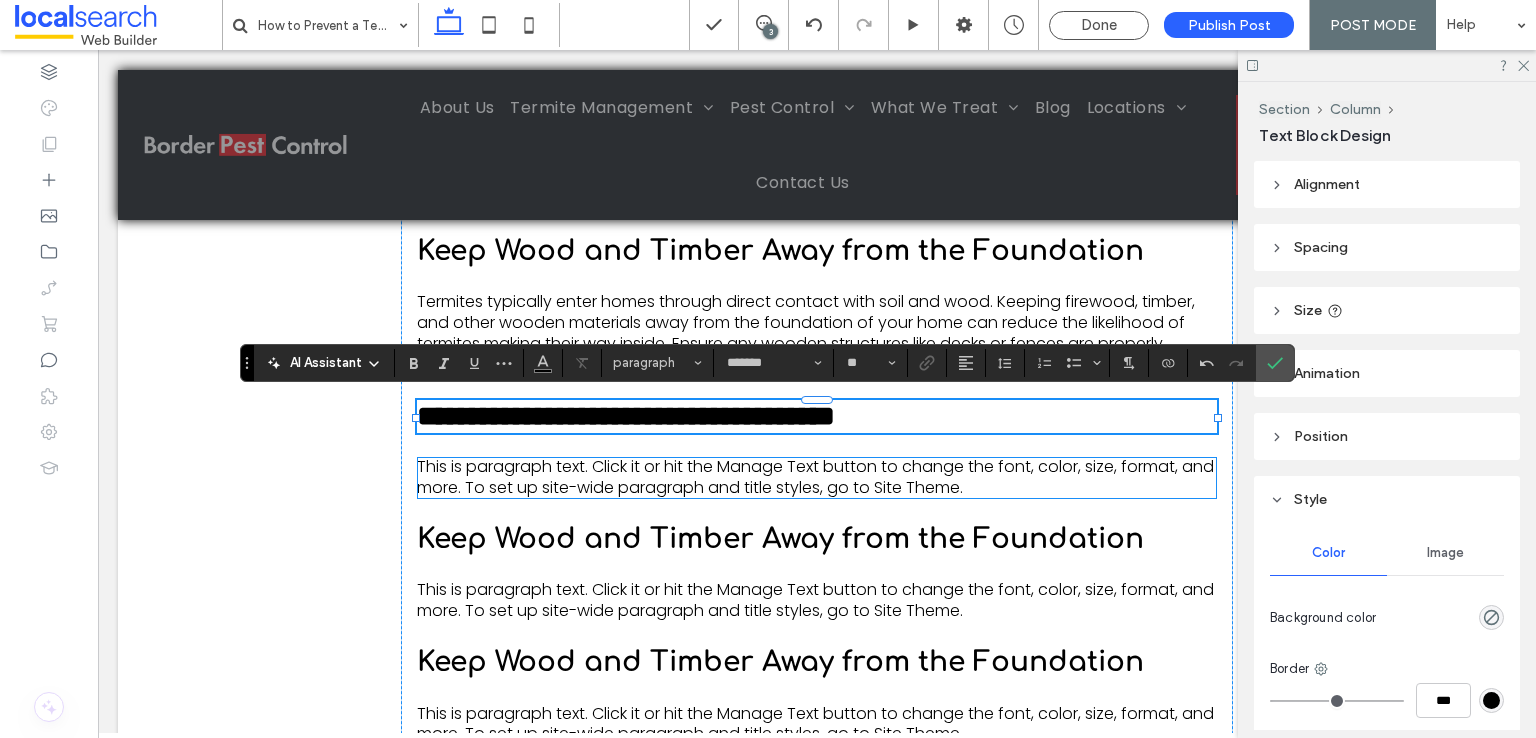 click on "This is paragraph text. Click it or hit the Manage Text button to change the font, color, size, format, and more. To set up site-wide paragraph and title styles, go to Site Theme." at bounding box center (815, 477) 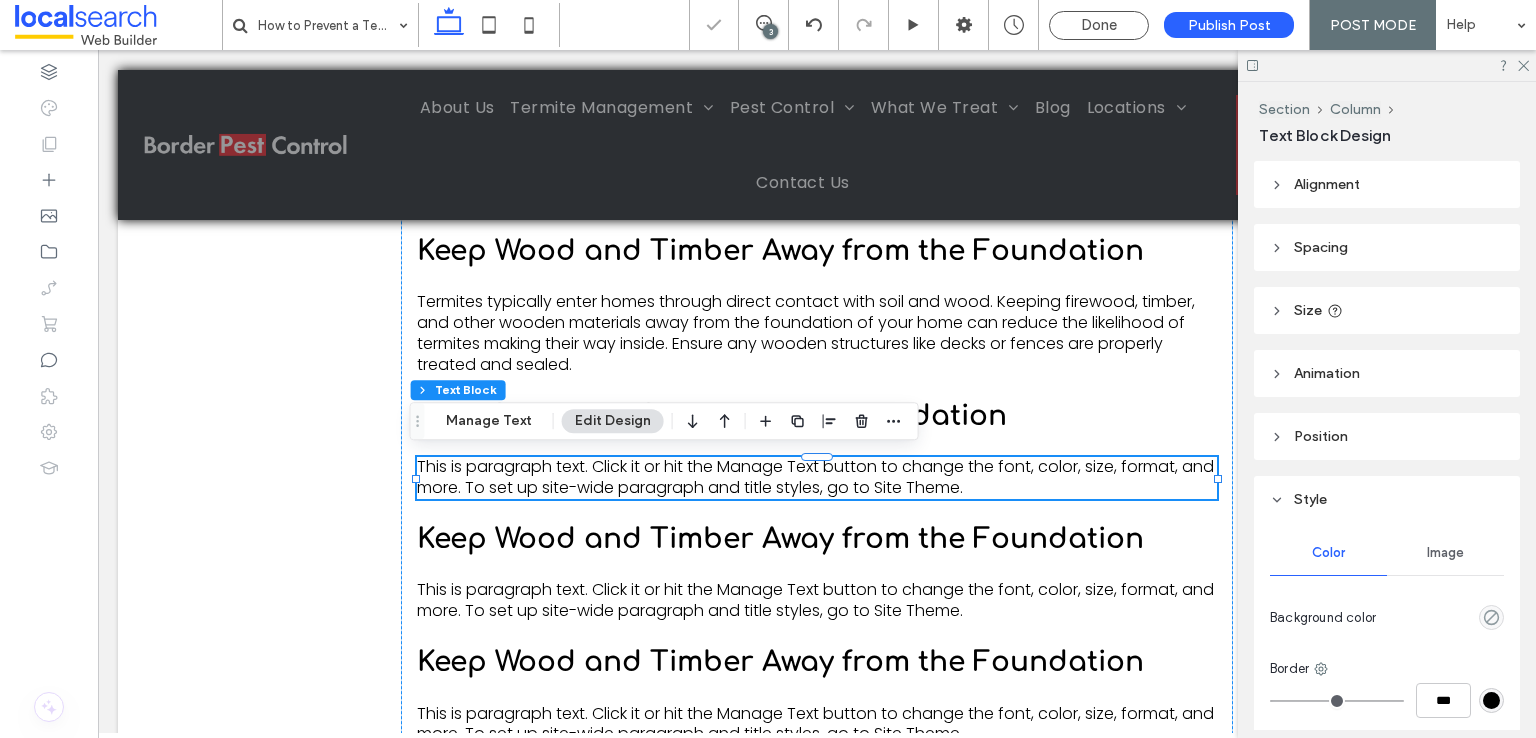 click on "This is paragraph text. Click it or hit the Manage Text button to change the font, color, size, format, and more. To set up site-wide paragraph and title styles, go to Site Theme." at bounding box center (815, 477) 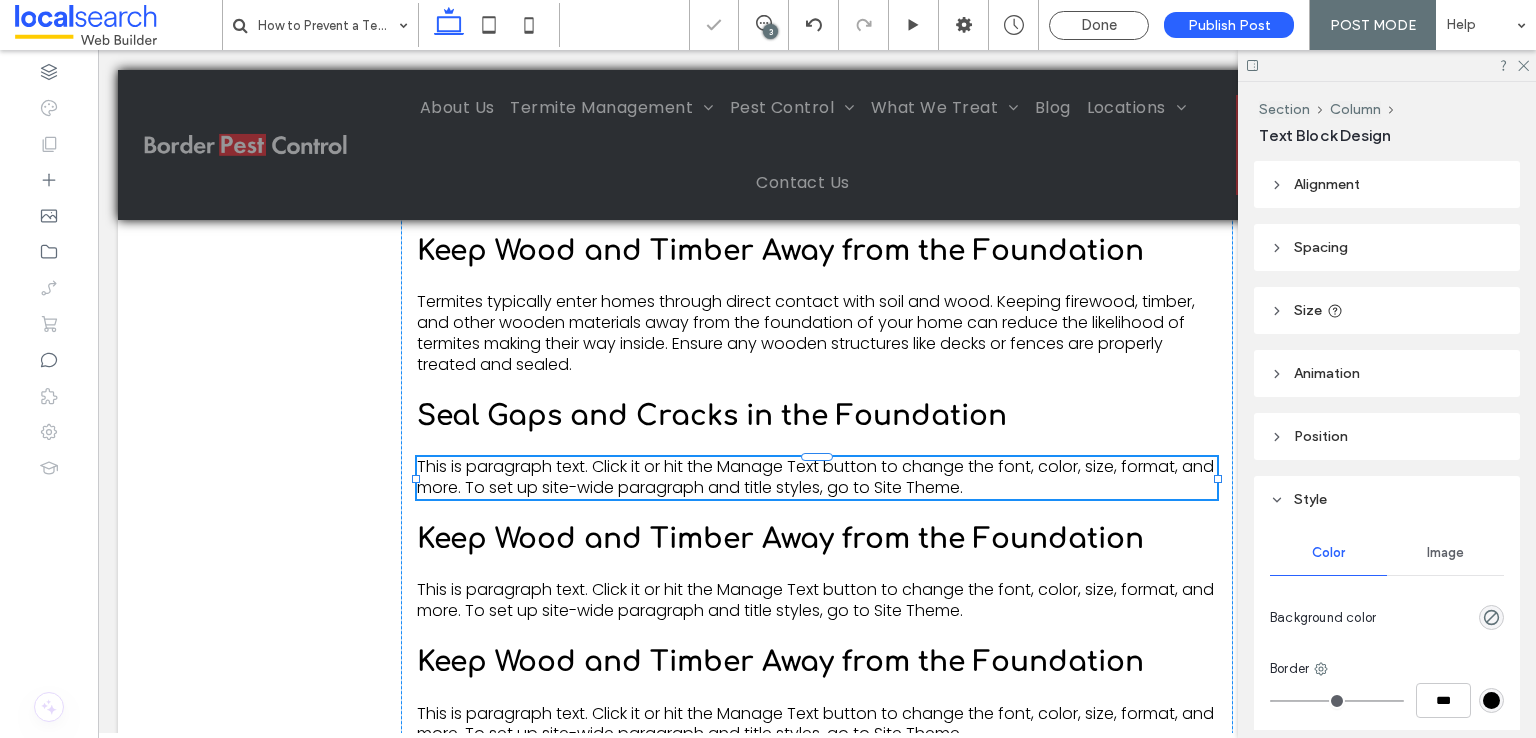 type on "*******" 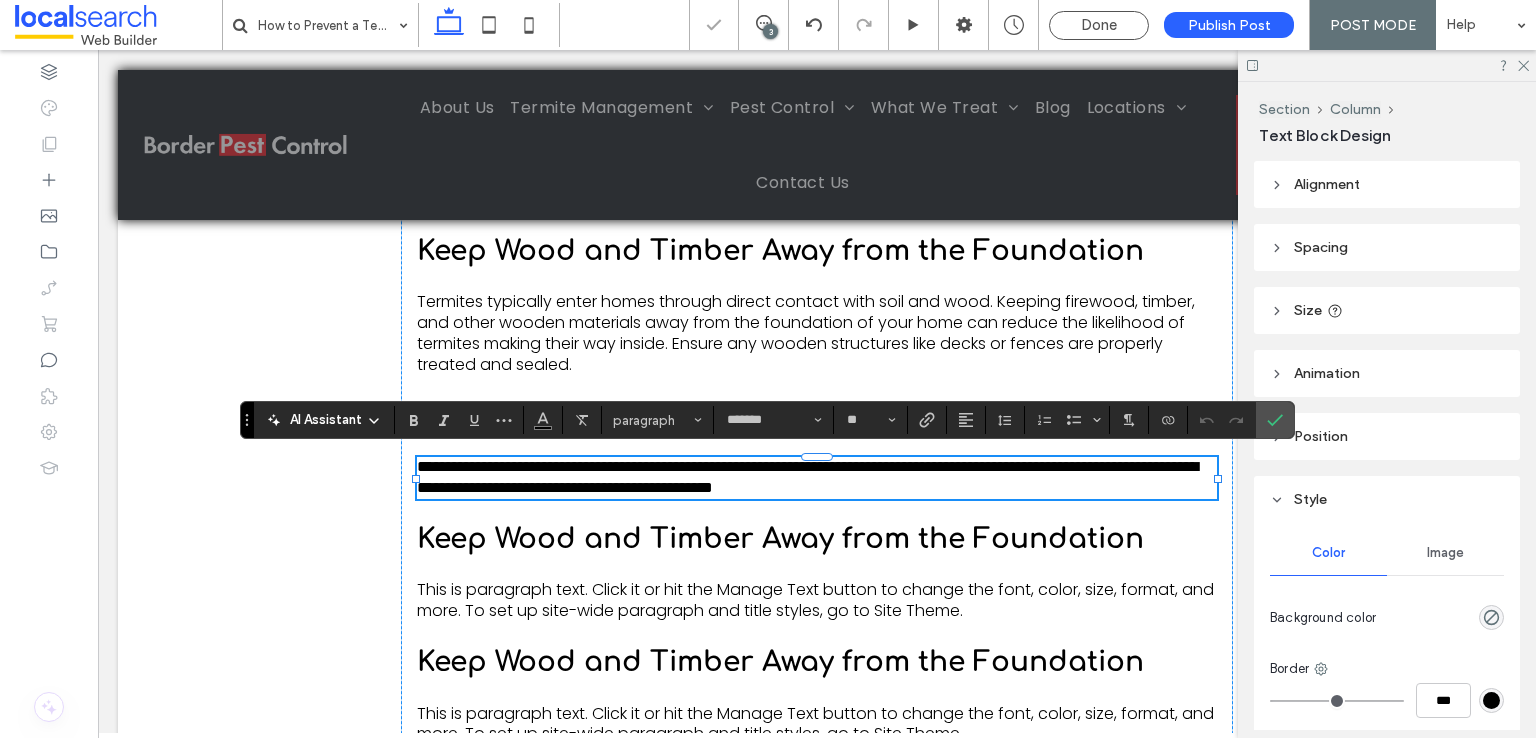 scroll, scrollTop: 0, scrollLeft: 0, axis: both 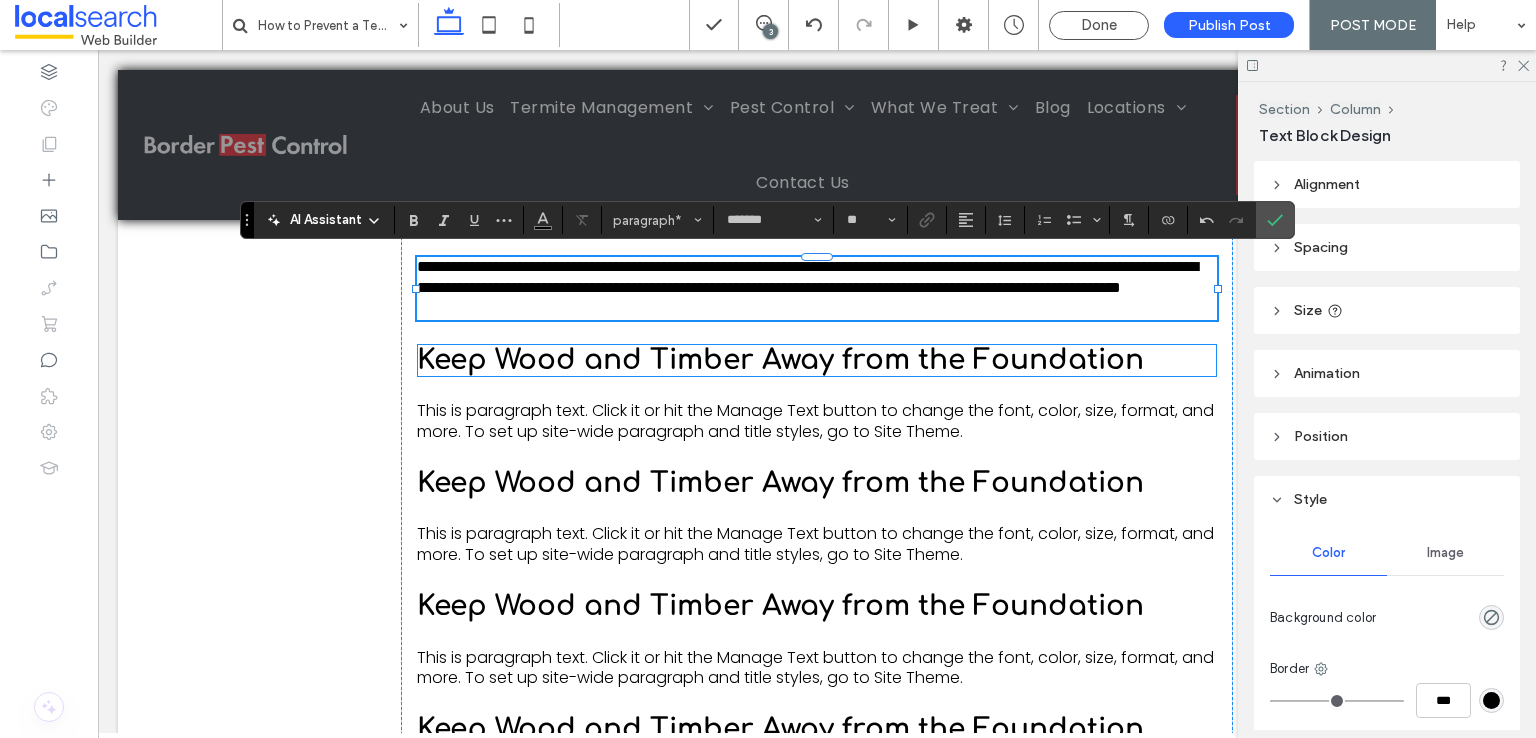 click on "Keep Wood and Timber Away from the Foundation" at bounding box center (780, 360) 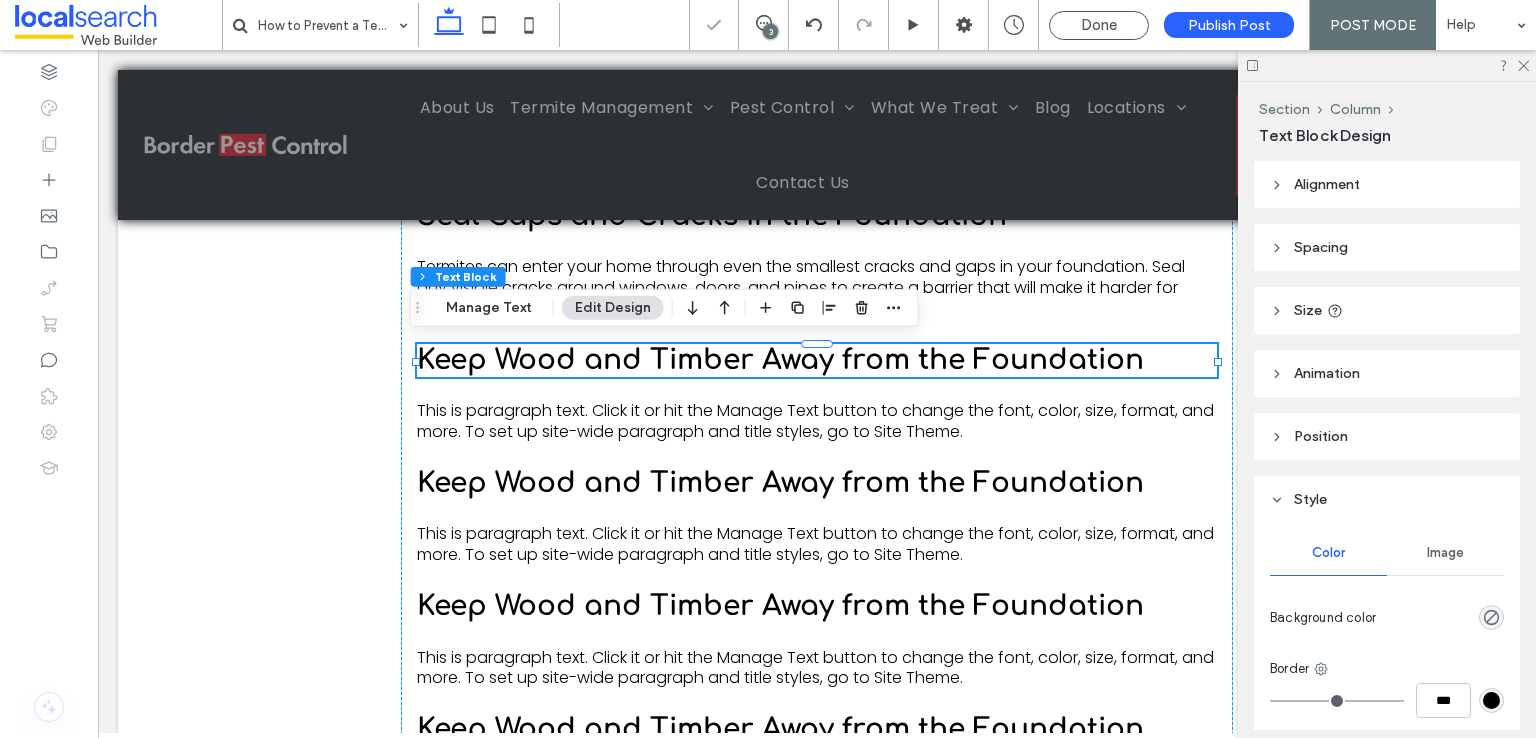 click on "Keep Wood and Timber Away from the Foundation" at bounding box center (780, 360) 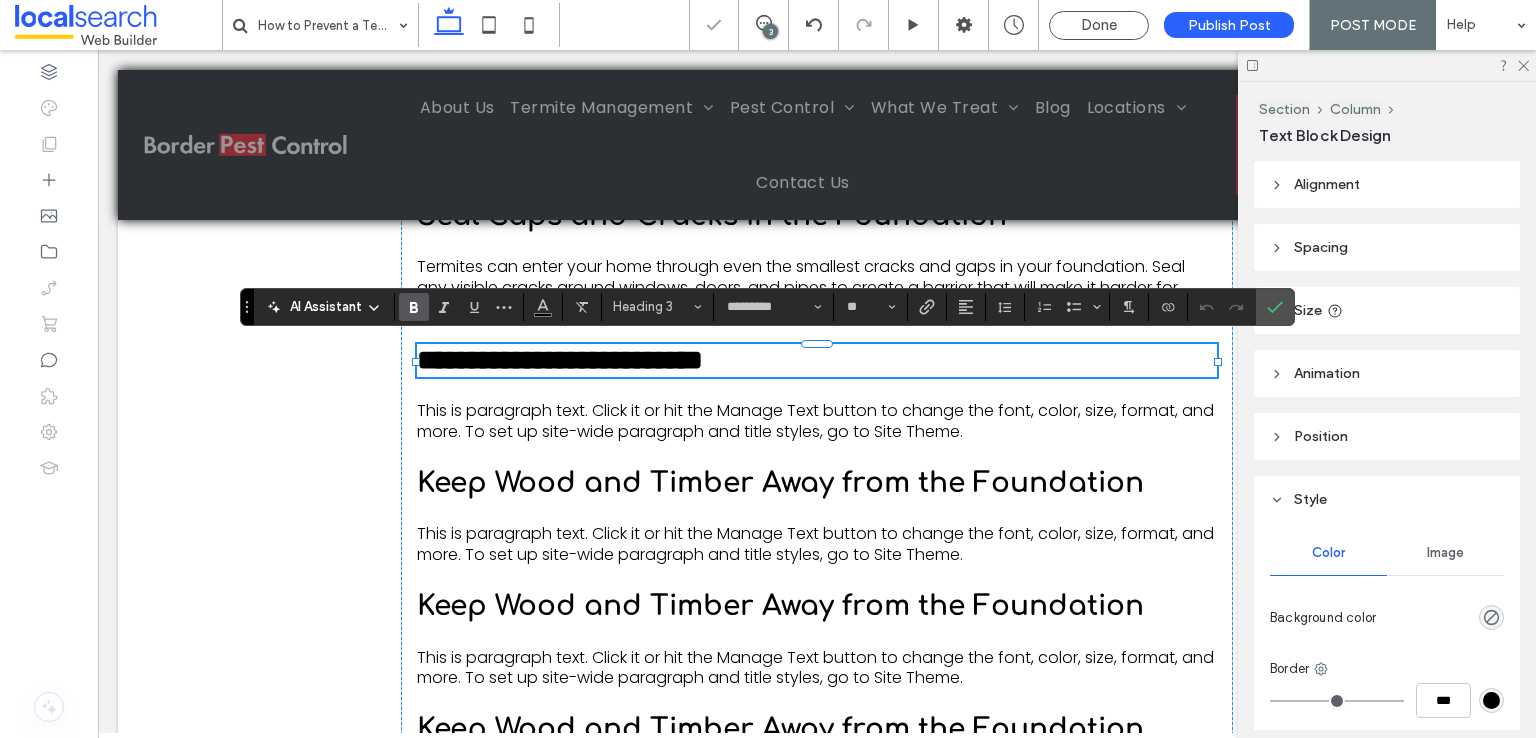 type on "*******" 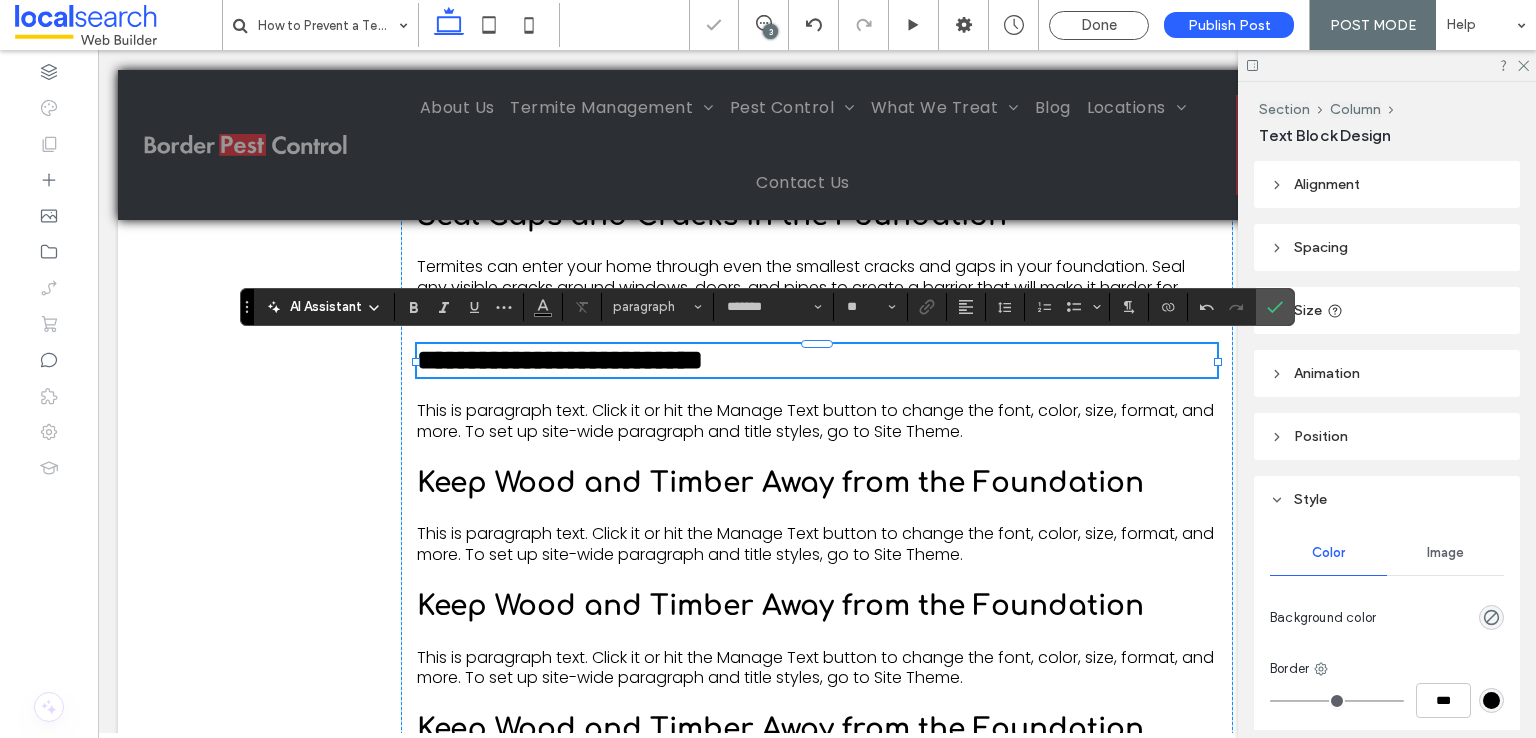 scroll, scrollTop: 0, scrollLeft: 0, axis: both 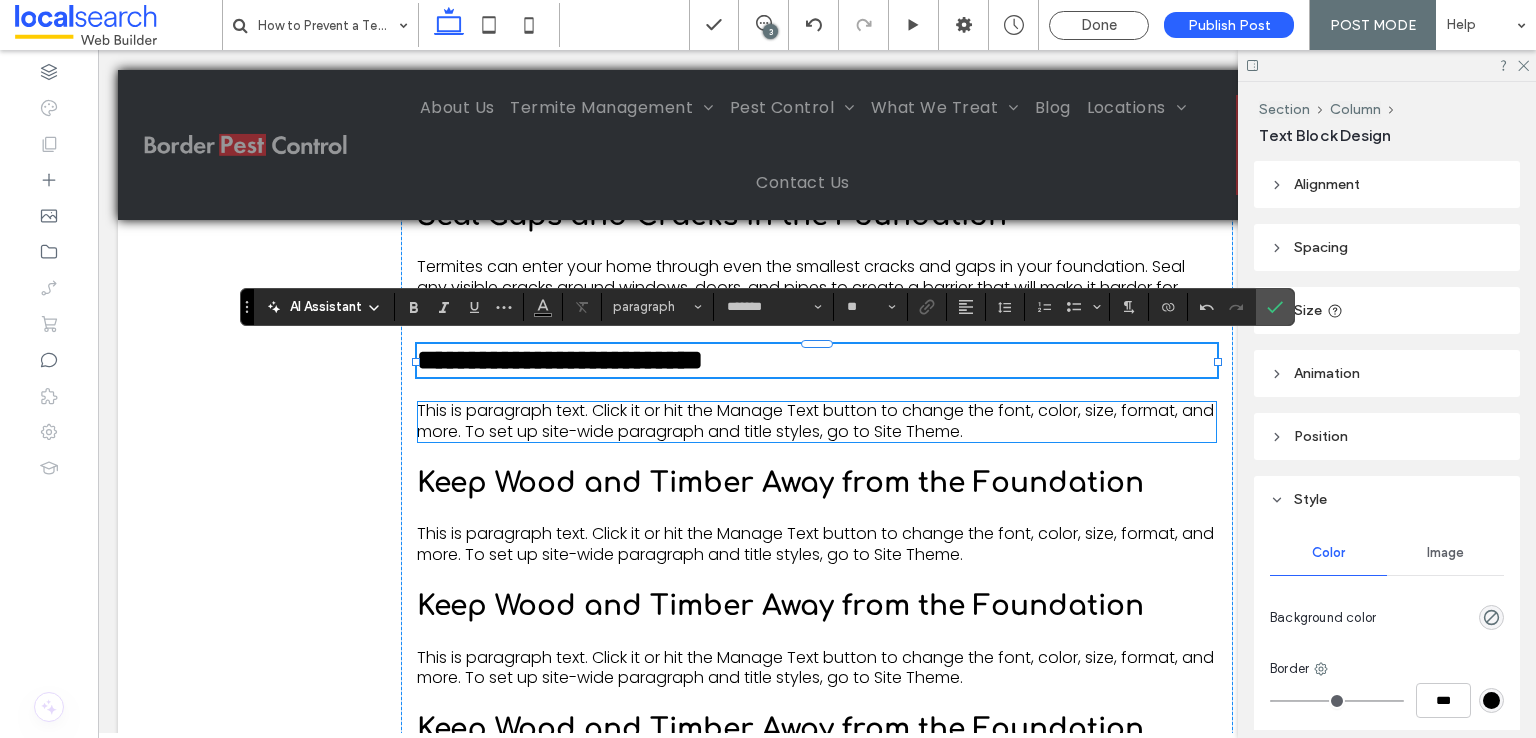 click on "This is paragraph text. Click it or hit the Manage Text button to change the font, color, size, format, and more. To set up site-wide paragraph and title styles, go to Site Theme." at bounding box center [815, 421] 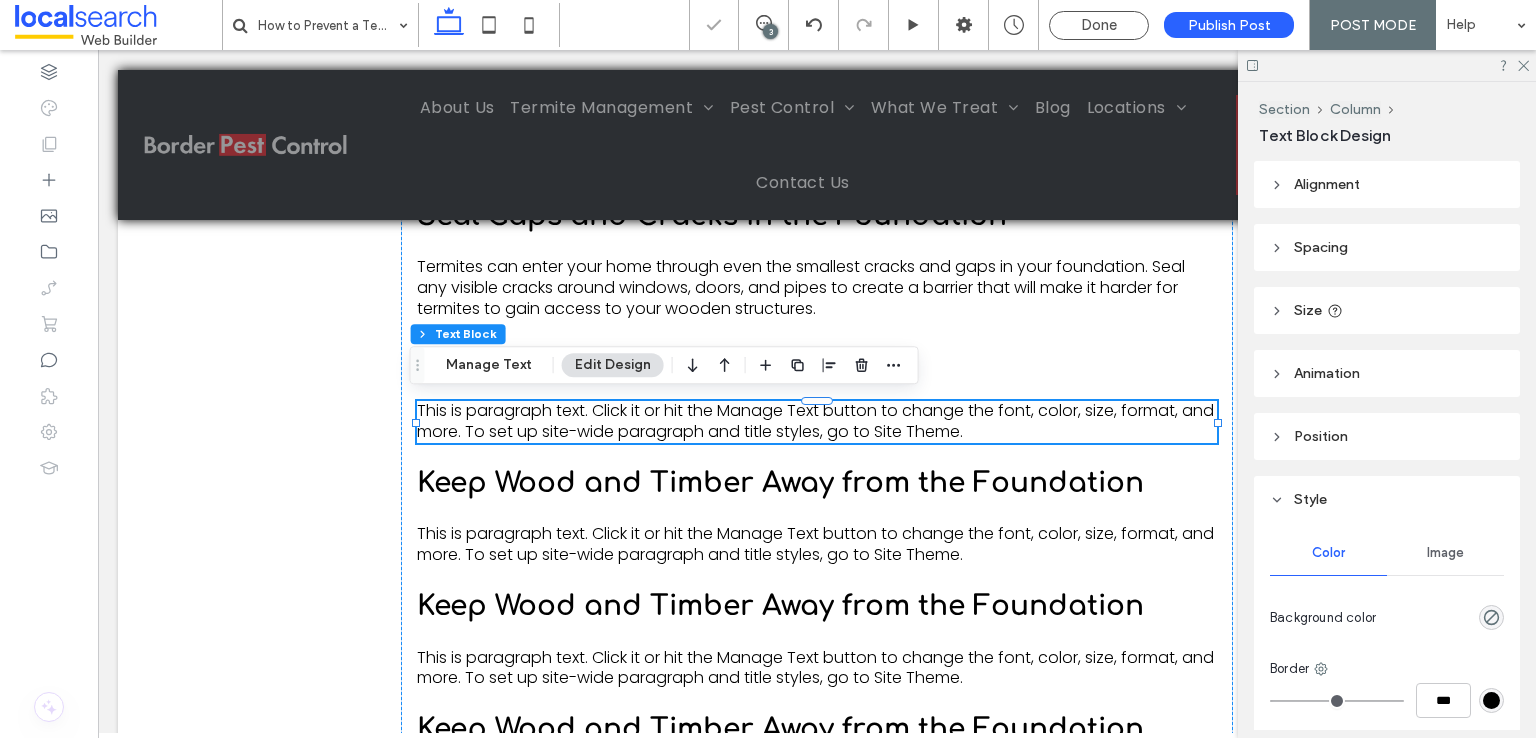 click on "This is paragraph text. Click it or hit the Manage Text button to change the font, color, size, format, and more. To set up site-wide paragraph and title styles, go to Site Theme." at bounding box center (817, 422) 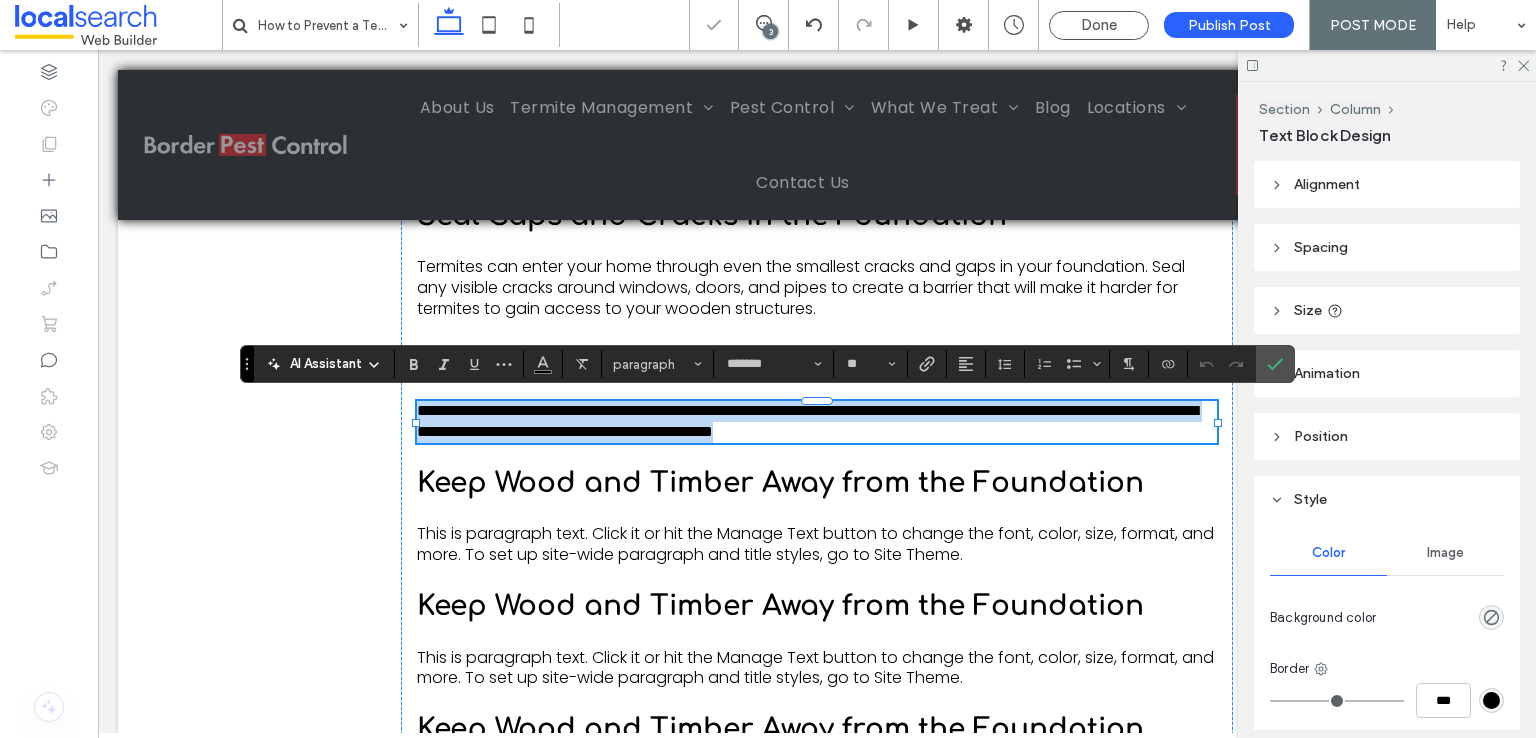 scroll, scrollTop: 0, scrollLeft: 0, axis: both 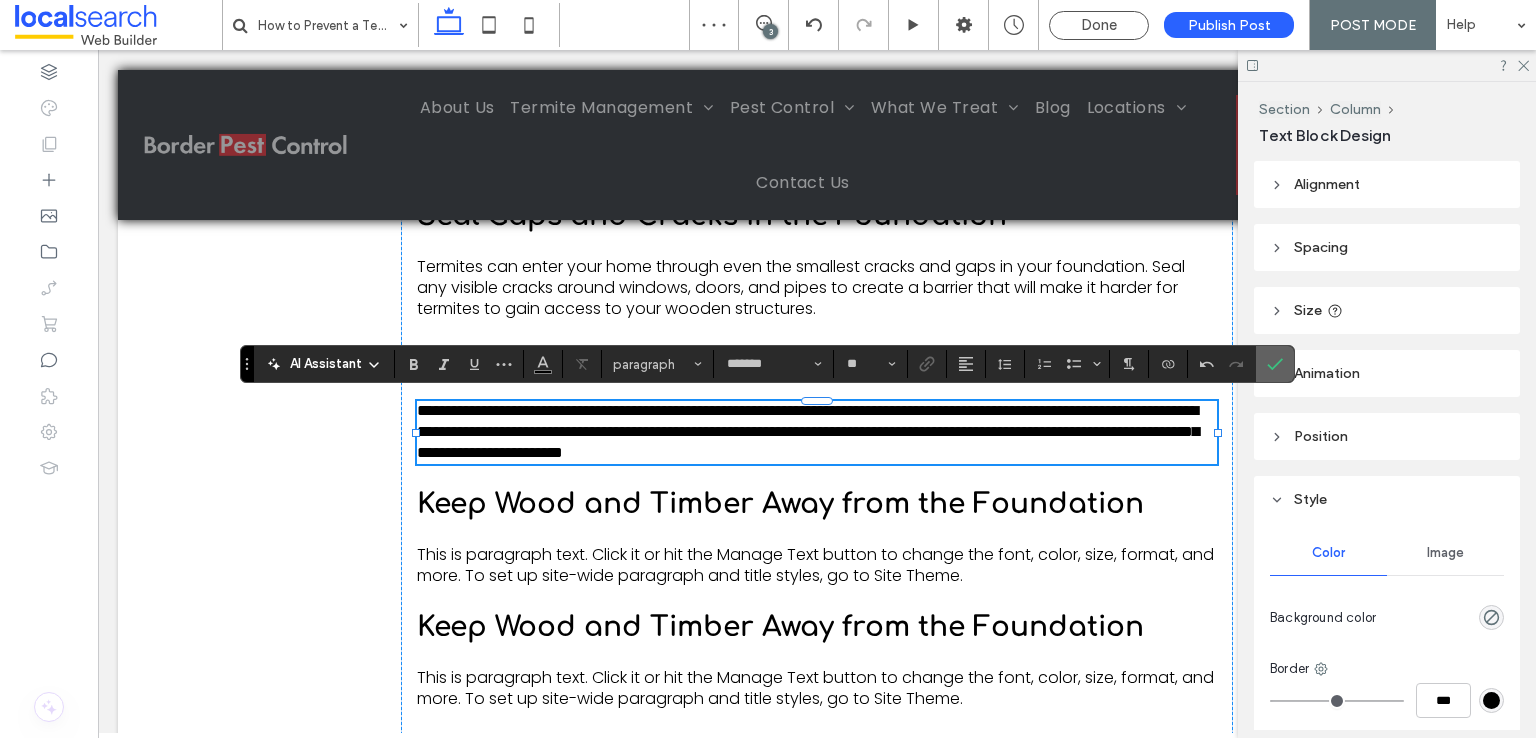 click 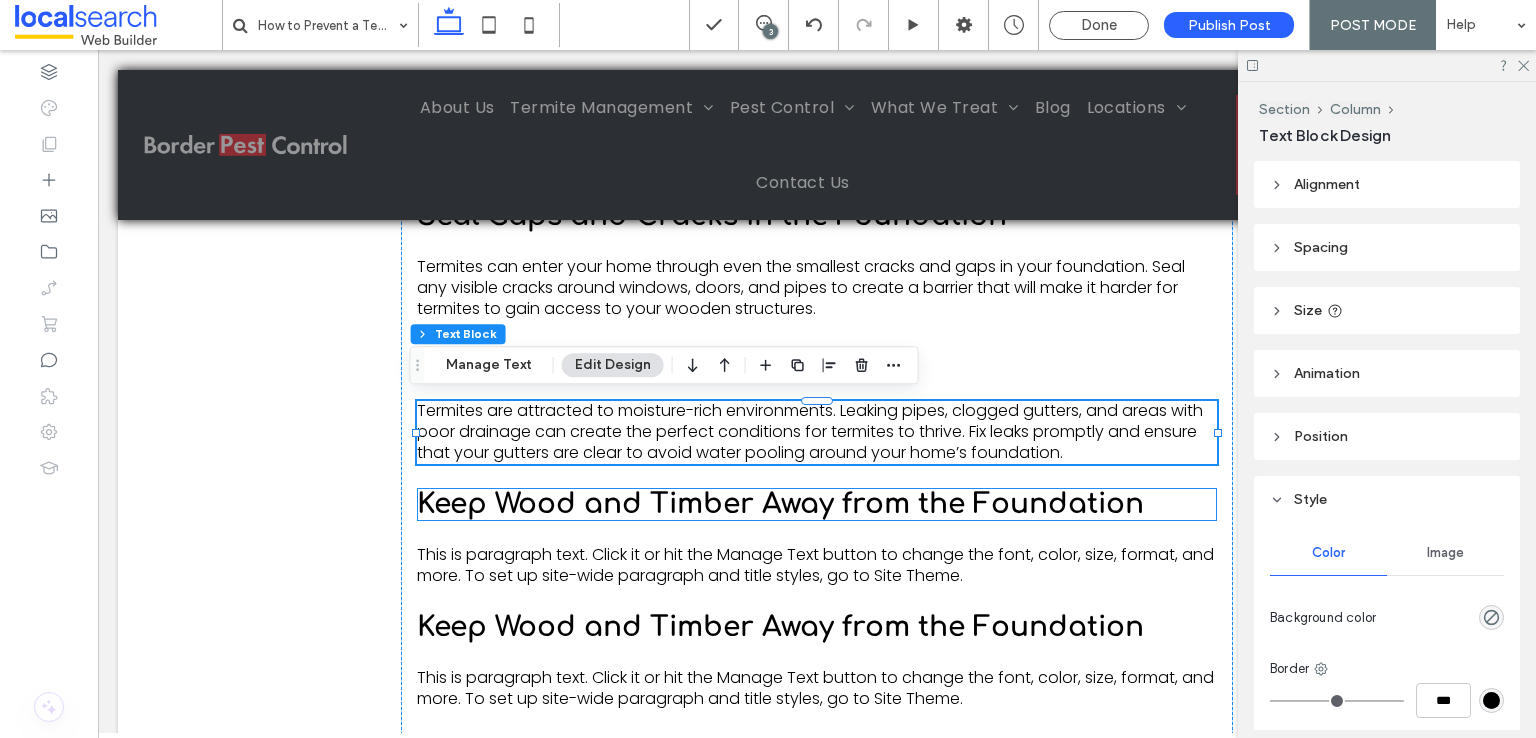 click on "Keep Wood and Timber Away from the Foundation" at bounding box center (780, 504) 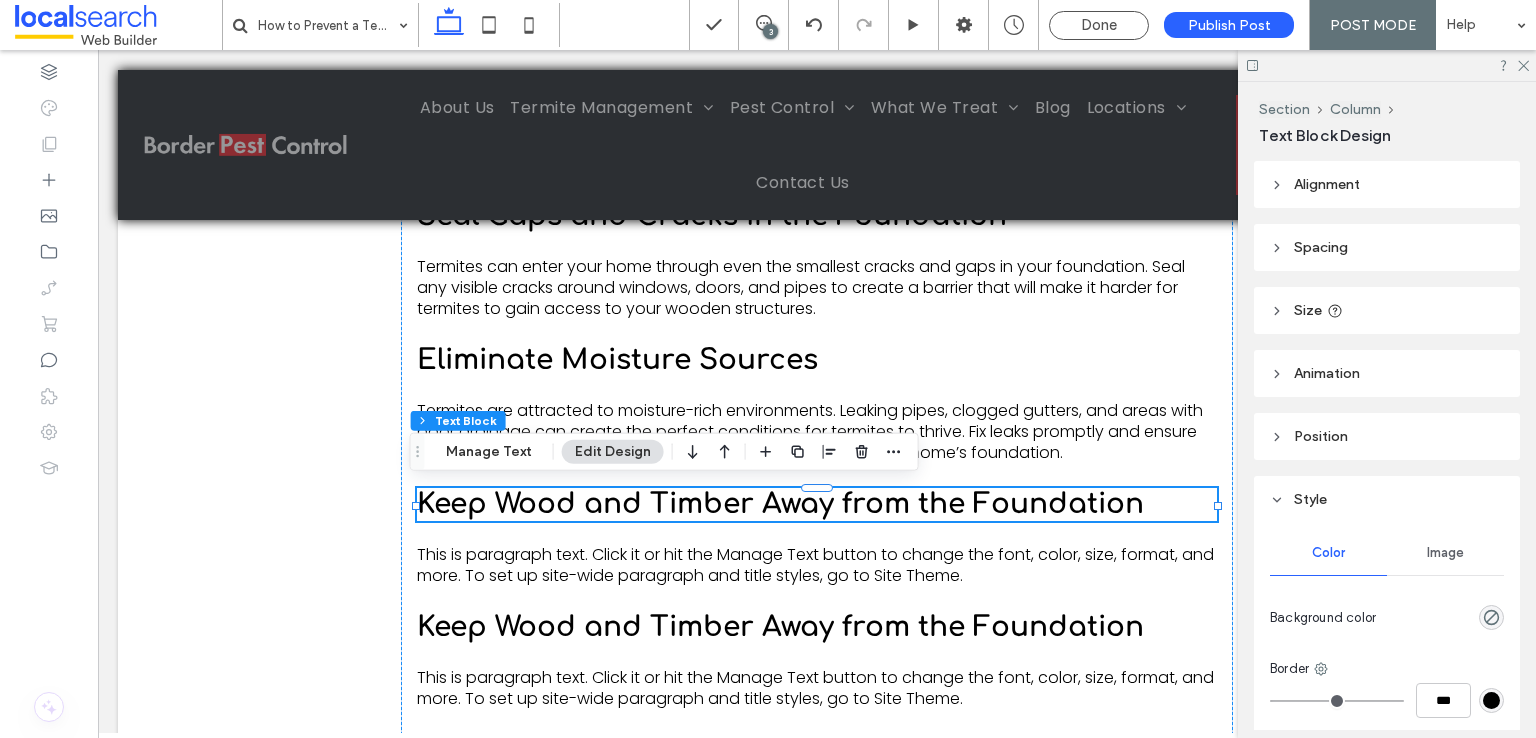 click on "Keep Wood and Timber Away from the Foundation" at bounding box center [817, 505] 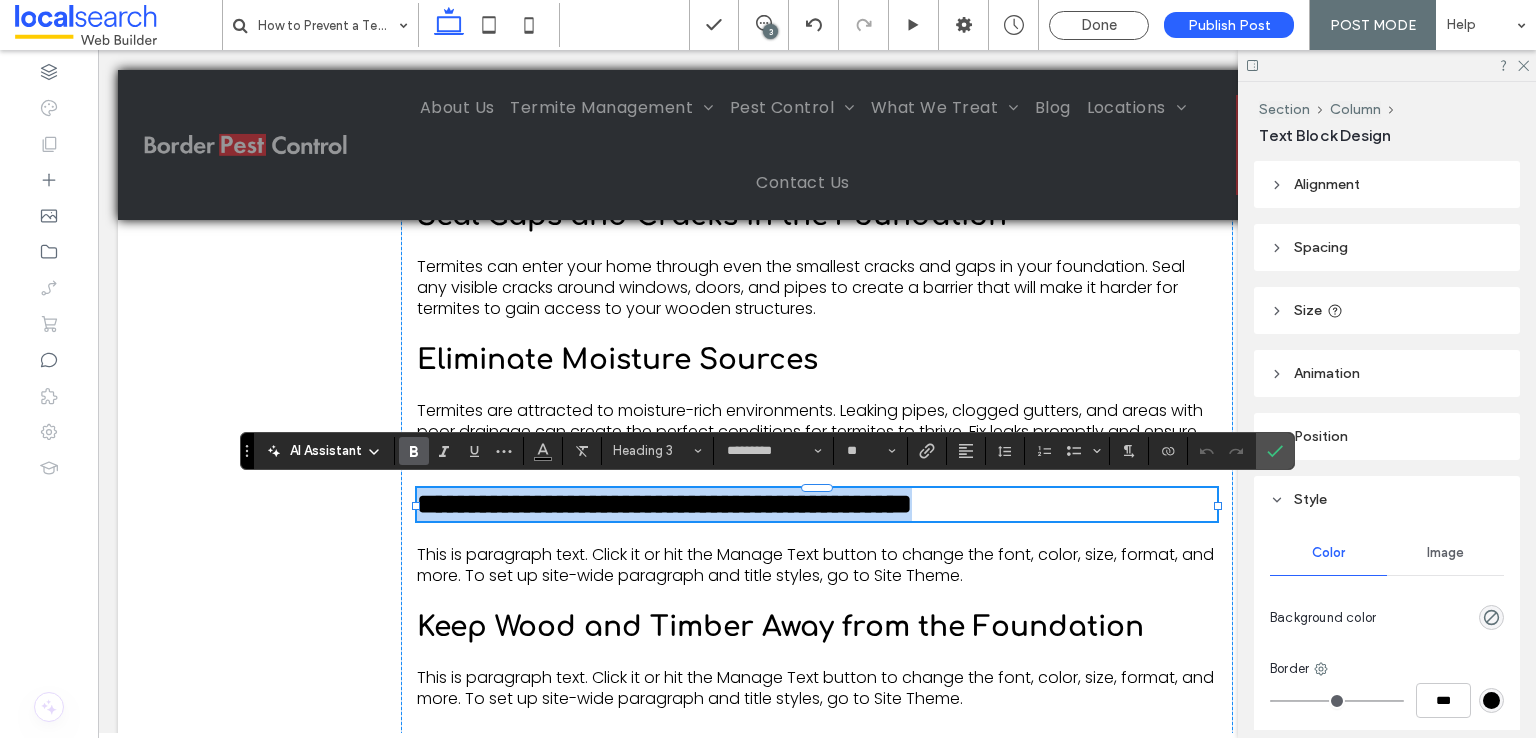 type on "*******" 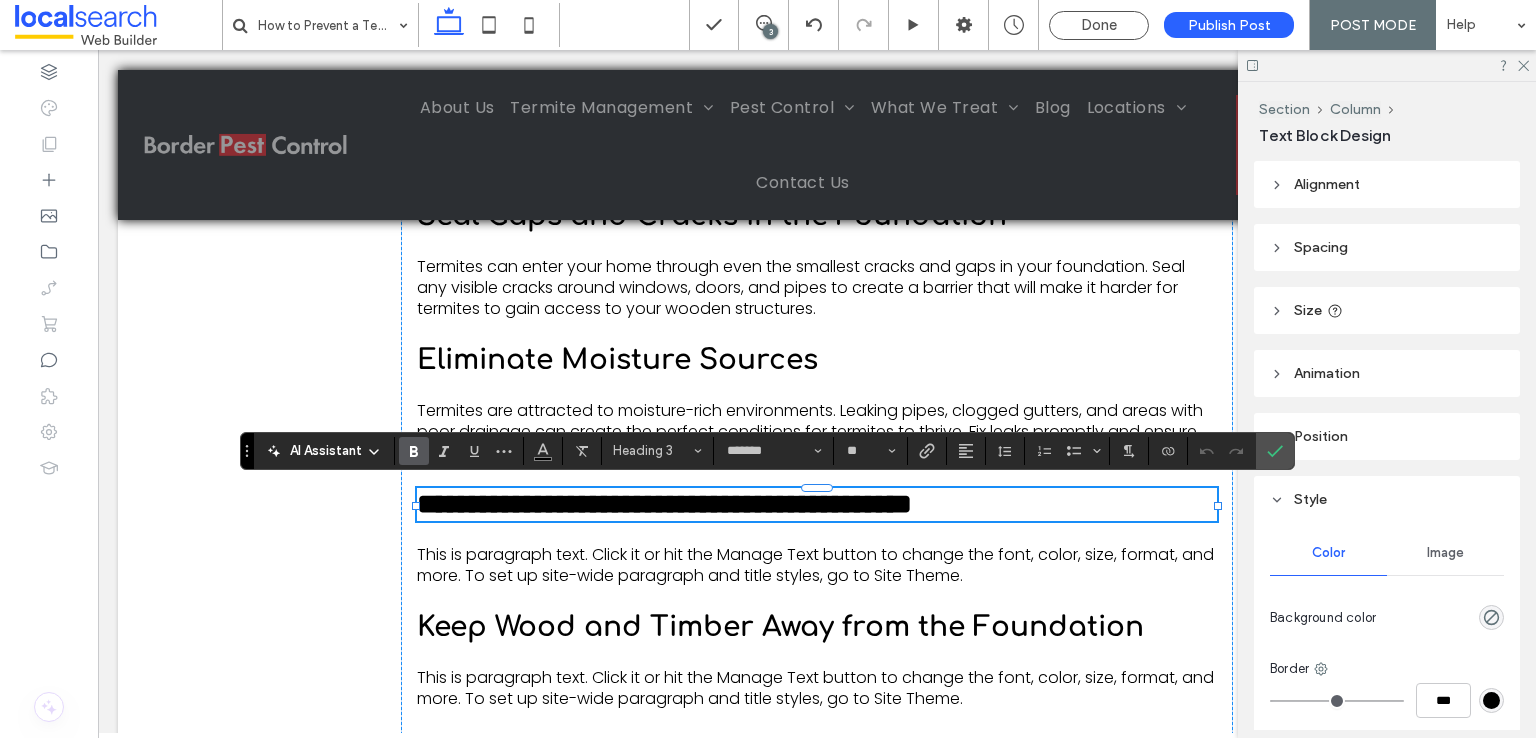 scroll, scrollTop: 0, scrollLeft: 0, axis: both 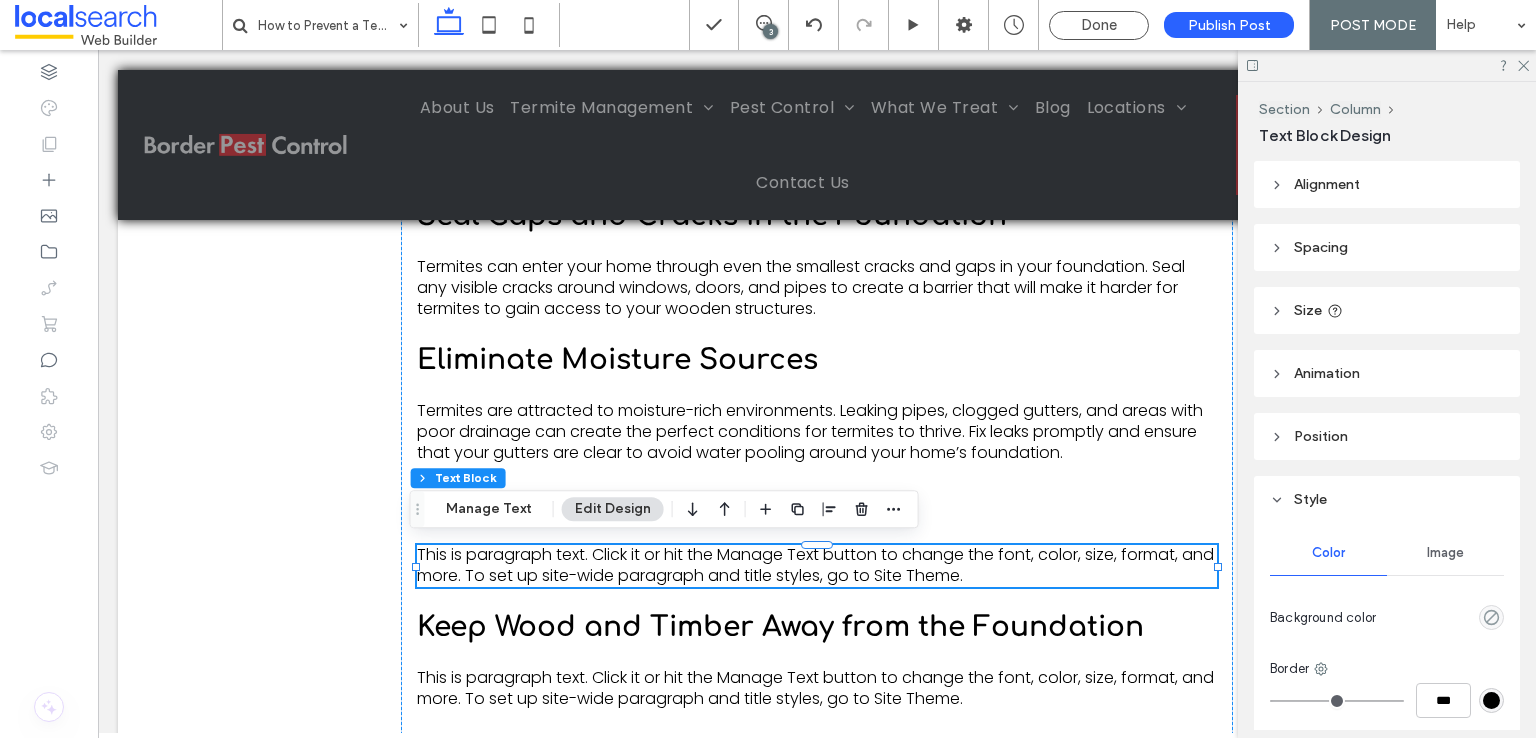 click on "This is paragraph text. Click it or hit the Manage Text button to change the font, color, size, format, and more. To set up site-wide paragraph and title styles, go to Site Theme." at bounding box center (815, 565) 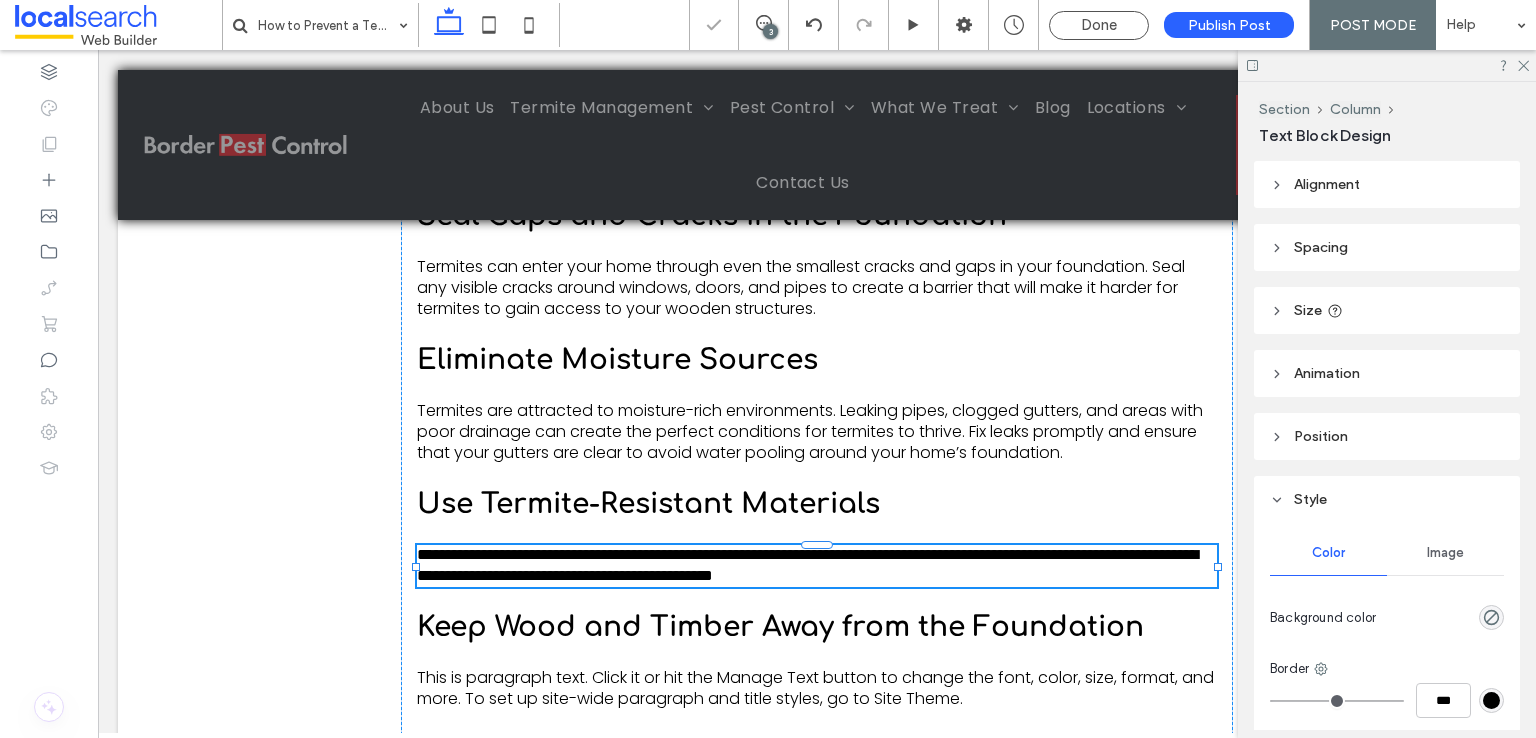 type on "*******" 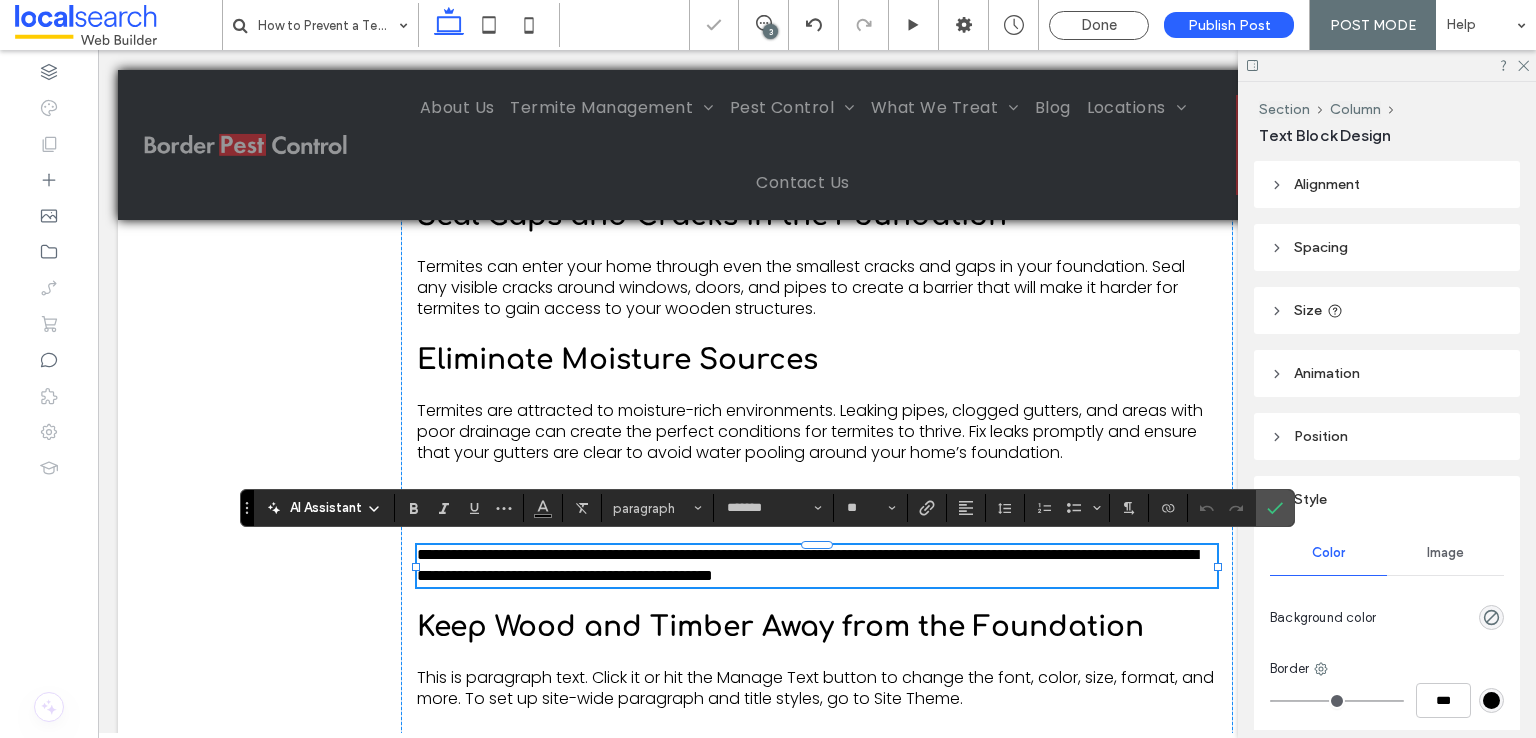 click on "**********" at bounding box center (807, 565) 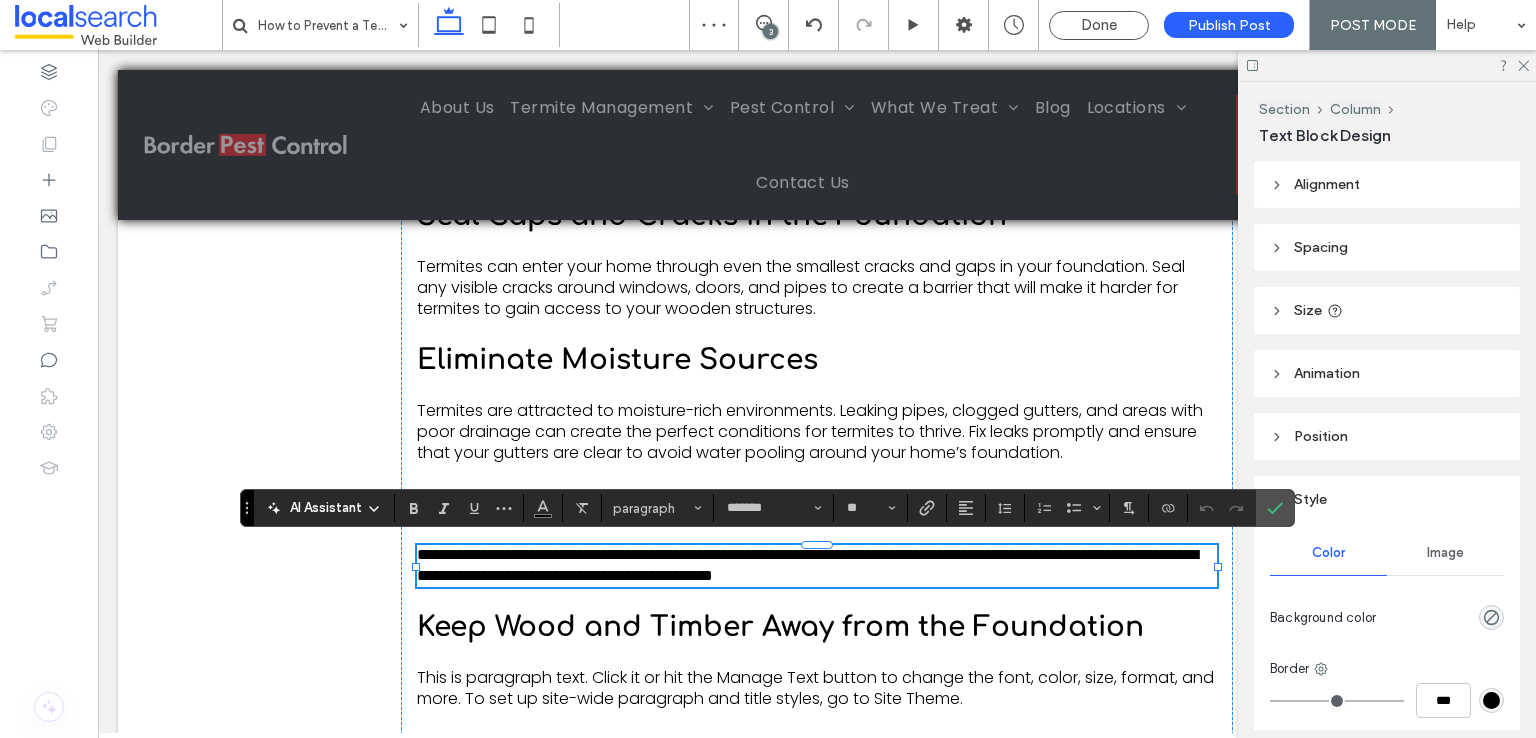 scroll, scrollTop: 0, scrollLeft: 0, axis: both 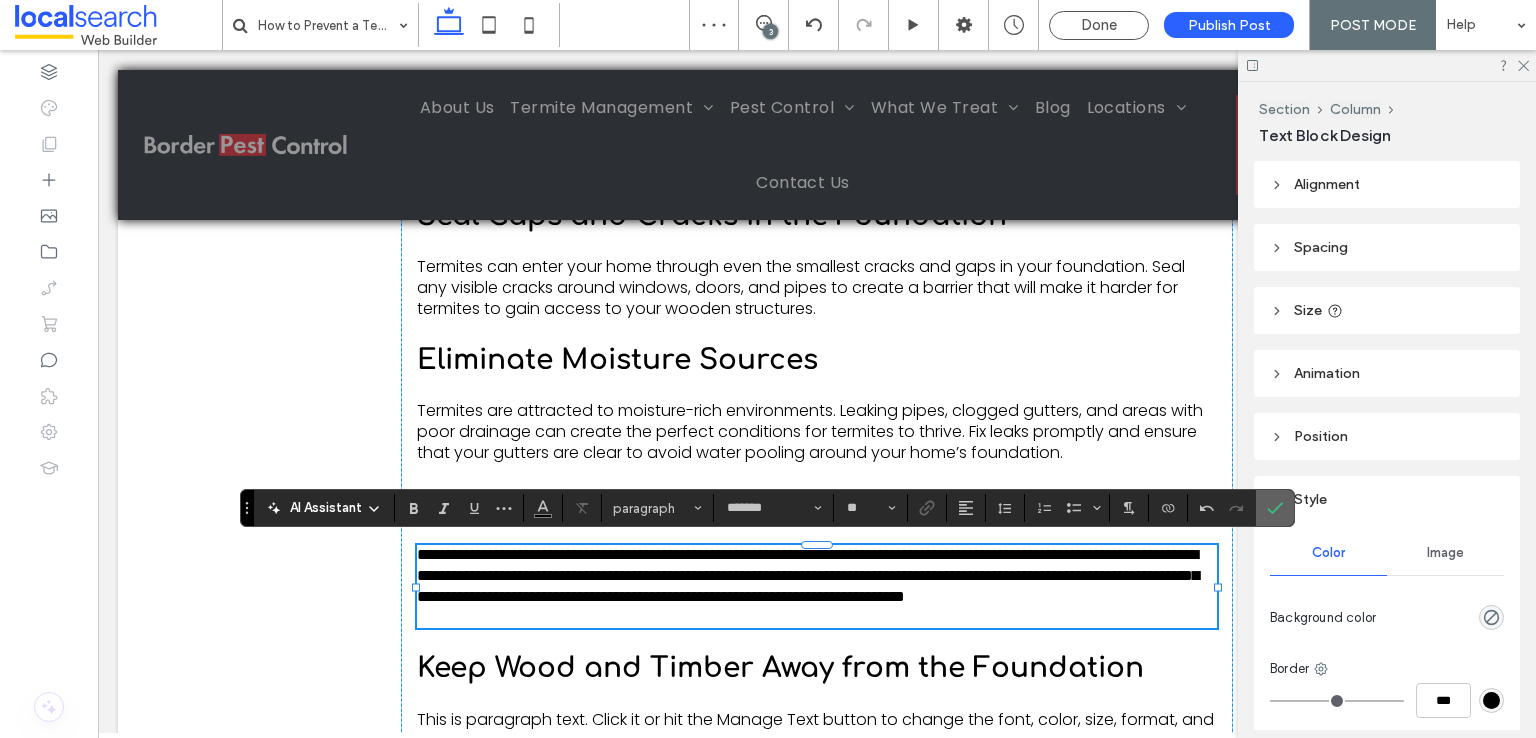 click 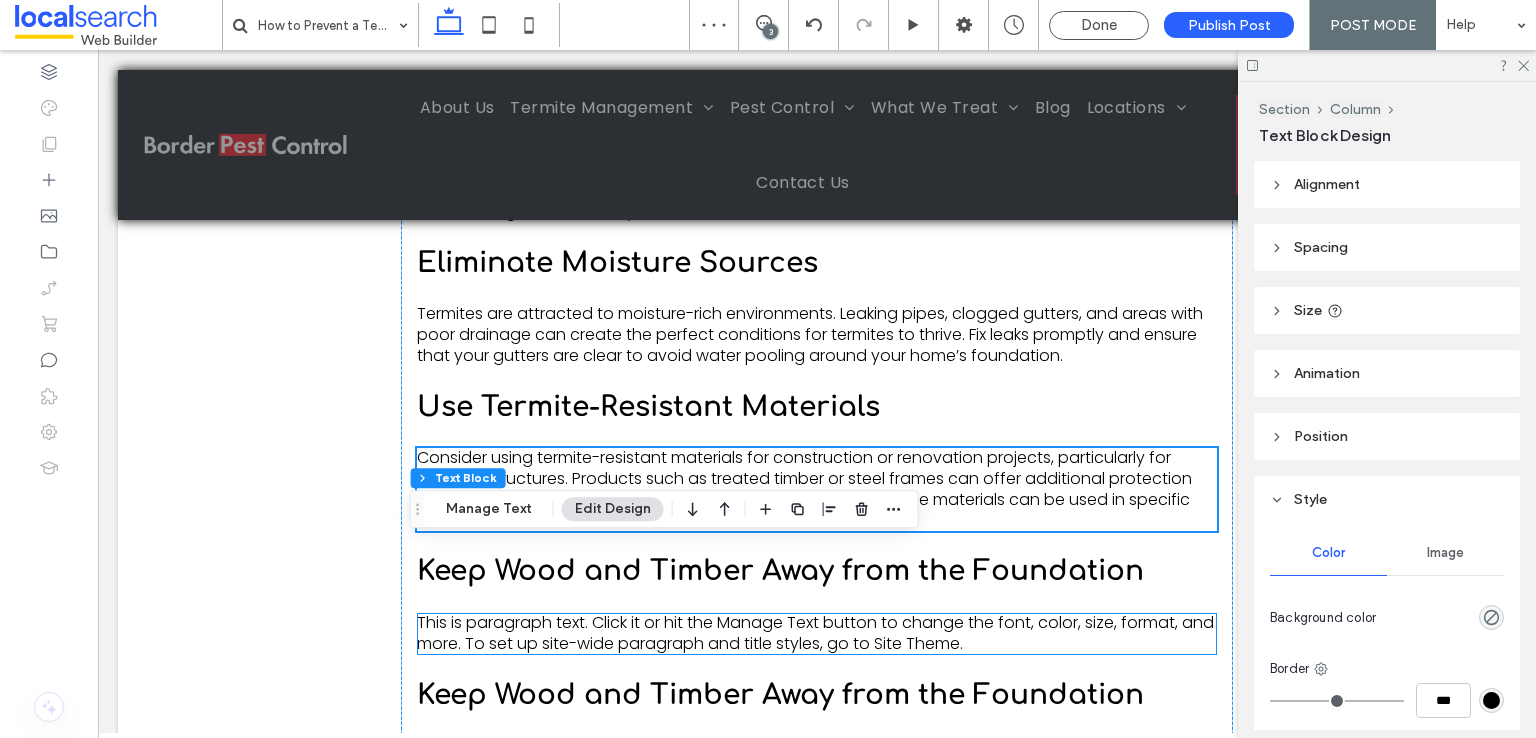 scroll, scrollTop: 2627, scrollLeft: 0, axis: vertical 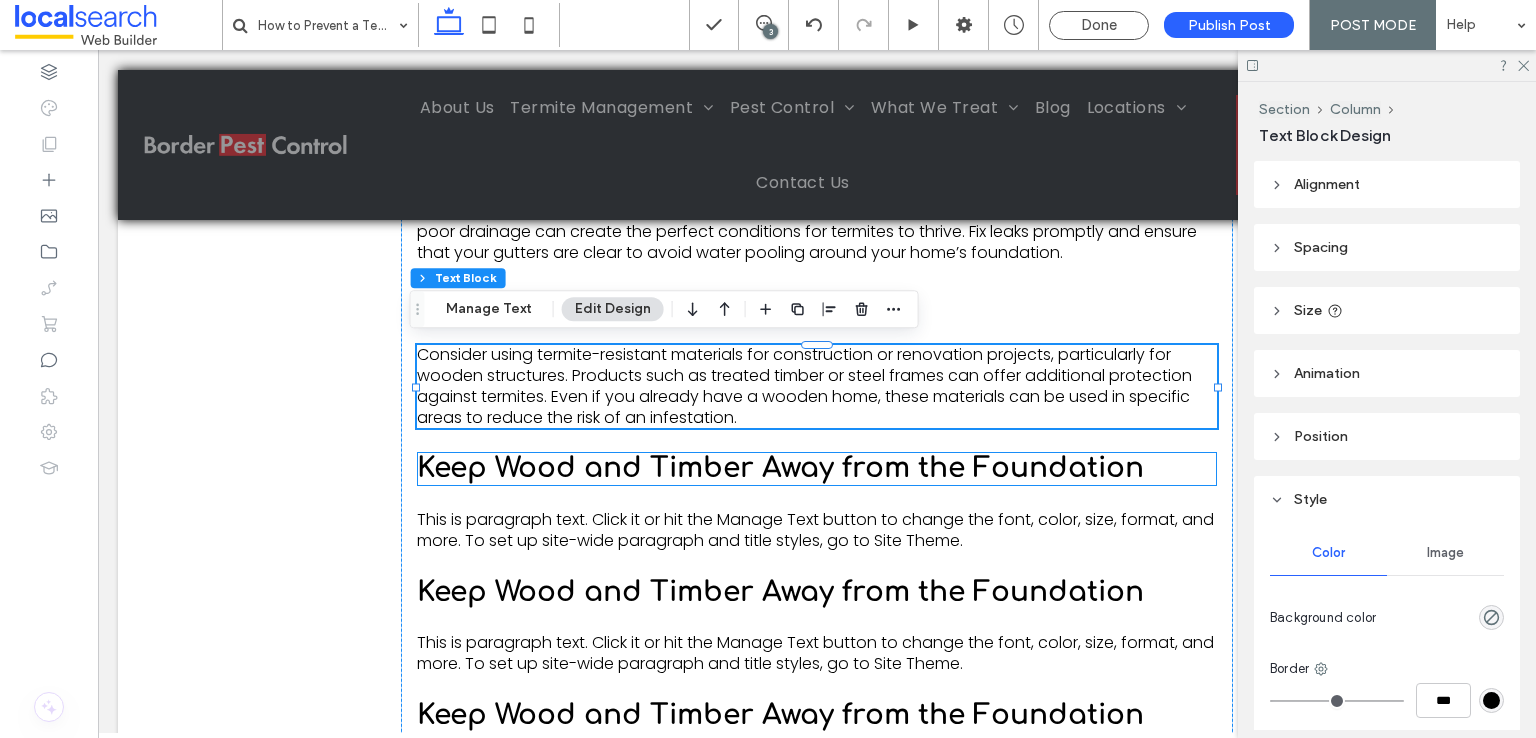 click on "Keep Wood and Timber Away from the Foundation" at bounding box center [780, 468] 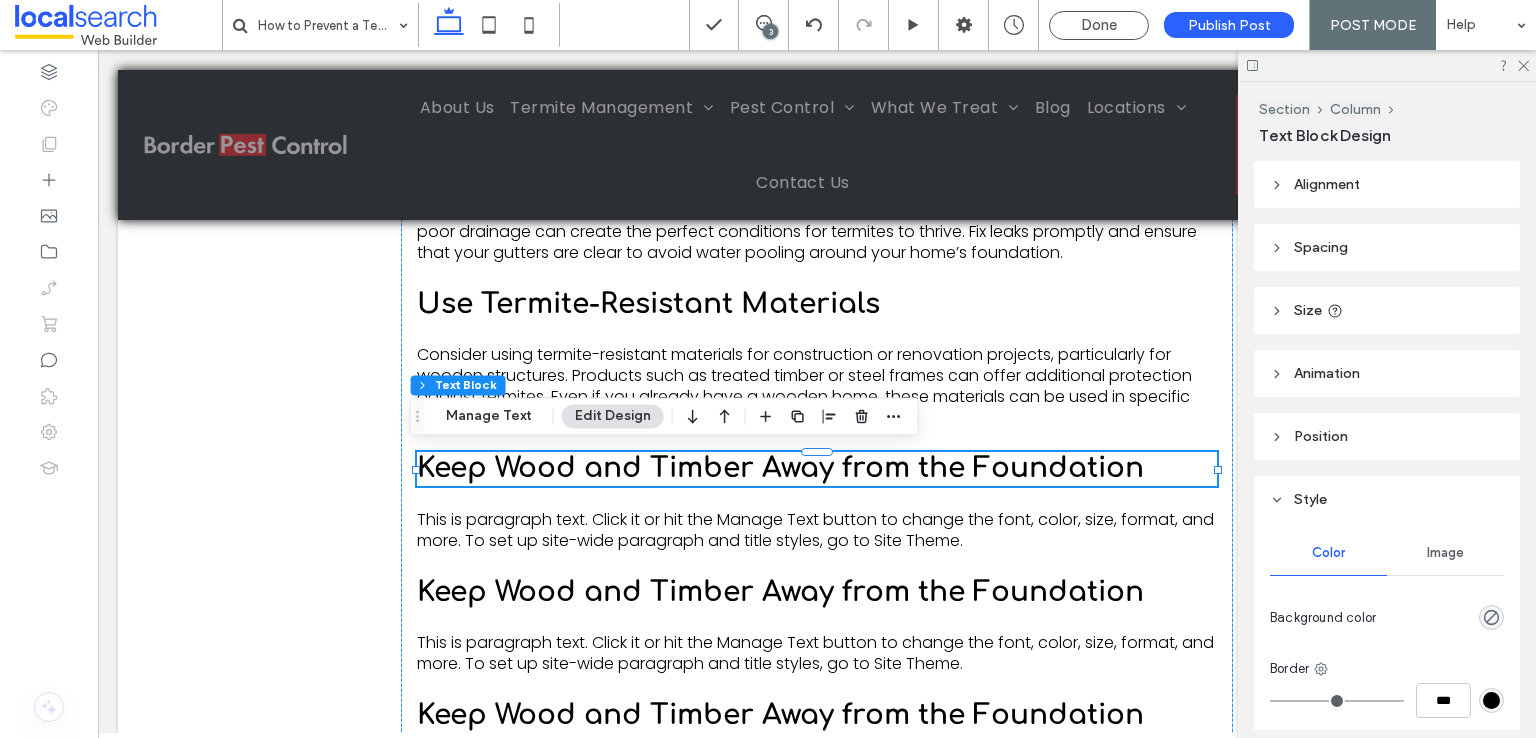click on "Keep Wood and Timber Away from the Foundation" at bounding box center (817, 469) 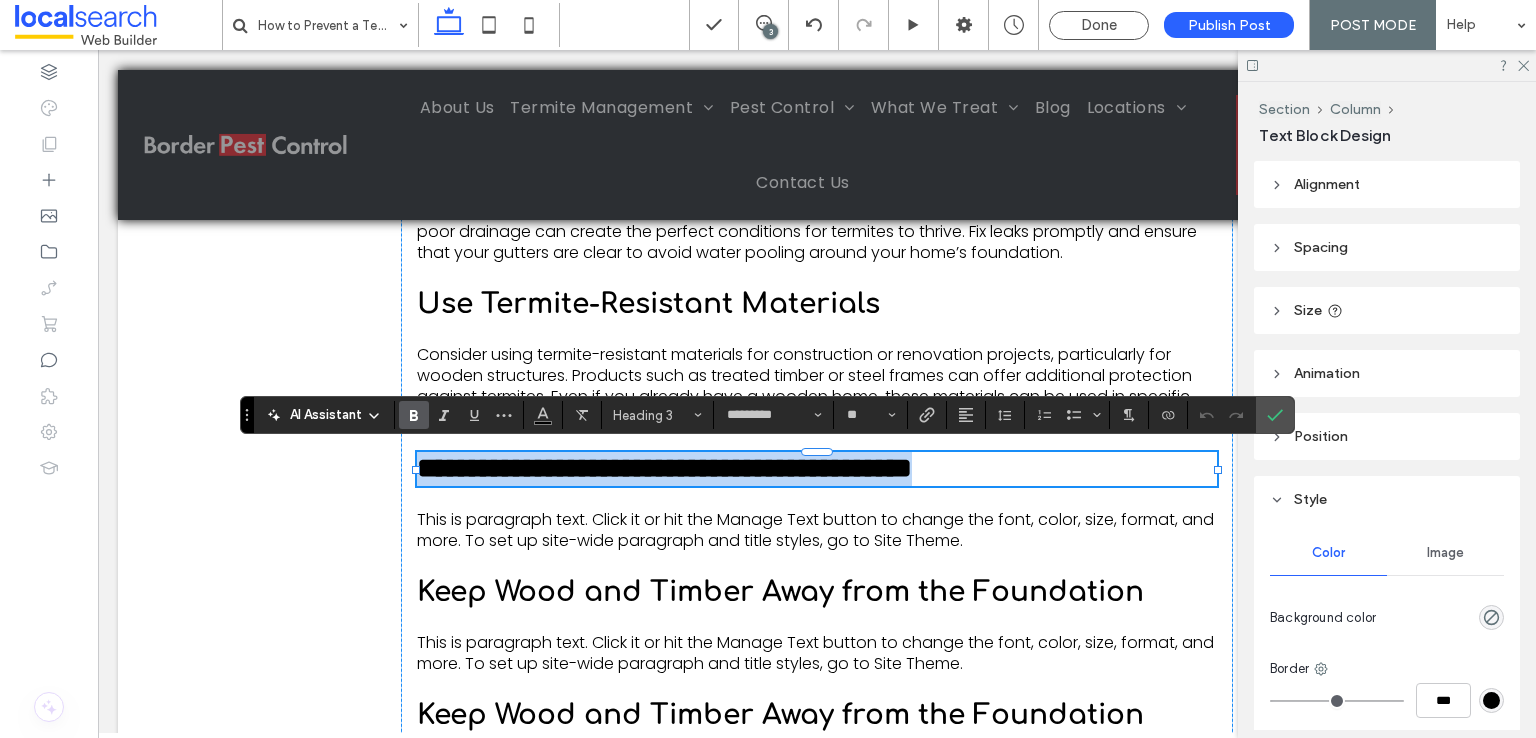type on "*******" 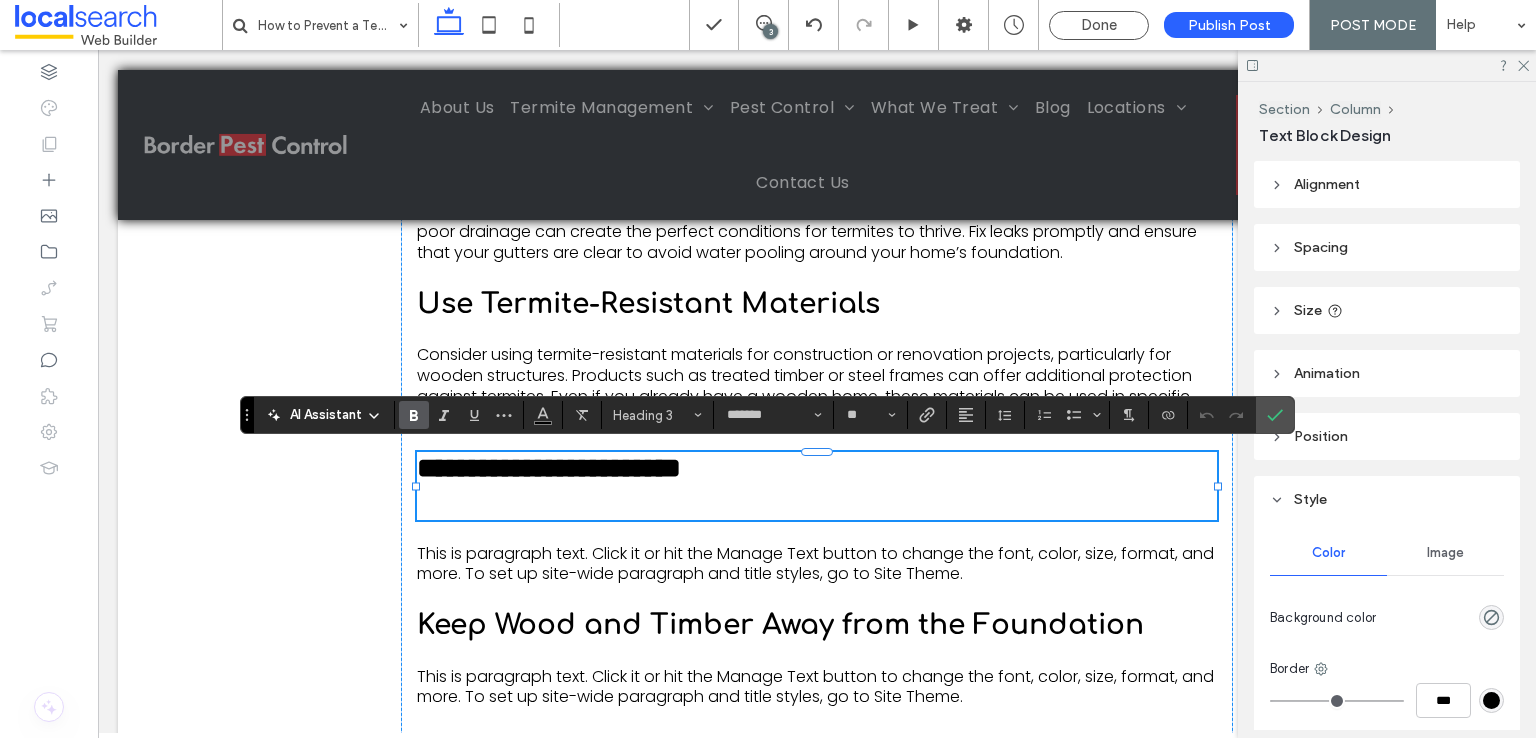 scroll, scrollTop: 0, scrollLeft: 0, axis: both 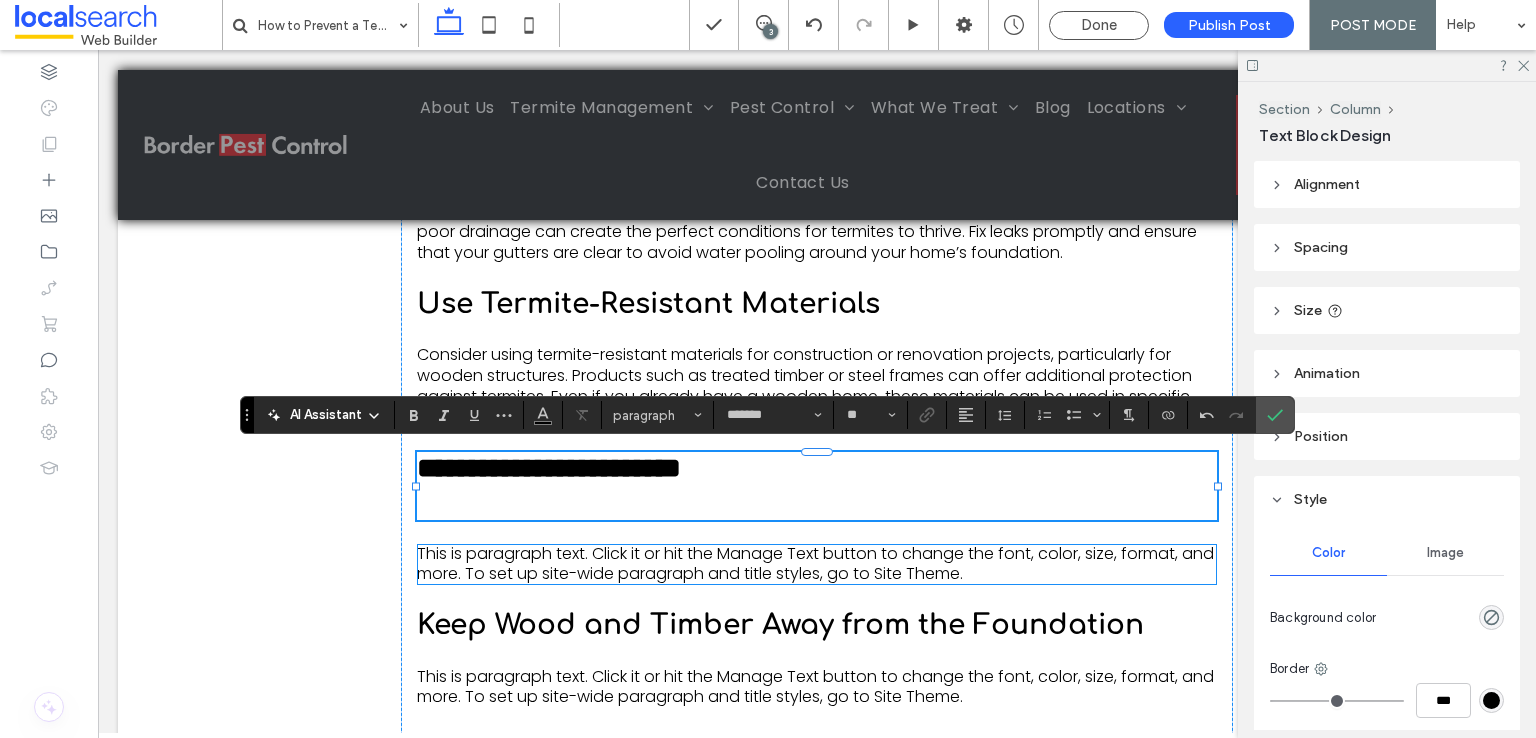 type on "*********" 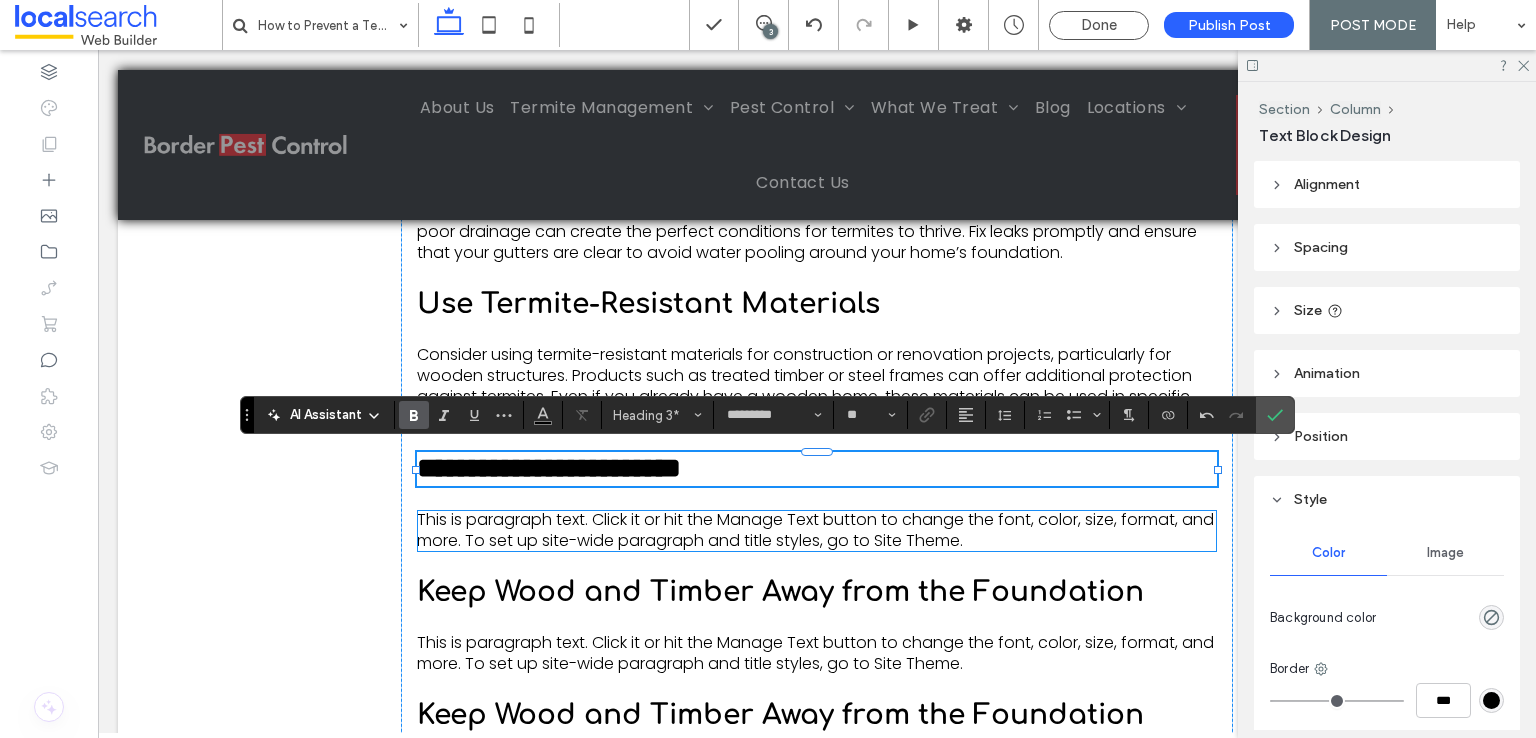 click on "This is paragraph text. Click it or hit the Manage Text button to change the font, color, size, format, and more. To set up site-wide paragraph and title styles, go to Site Theme." at bounding box center (815, 530) 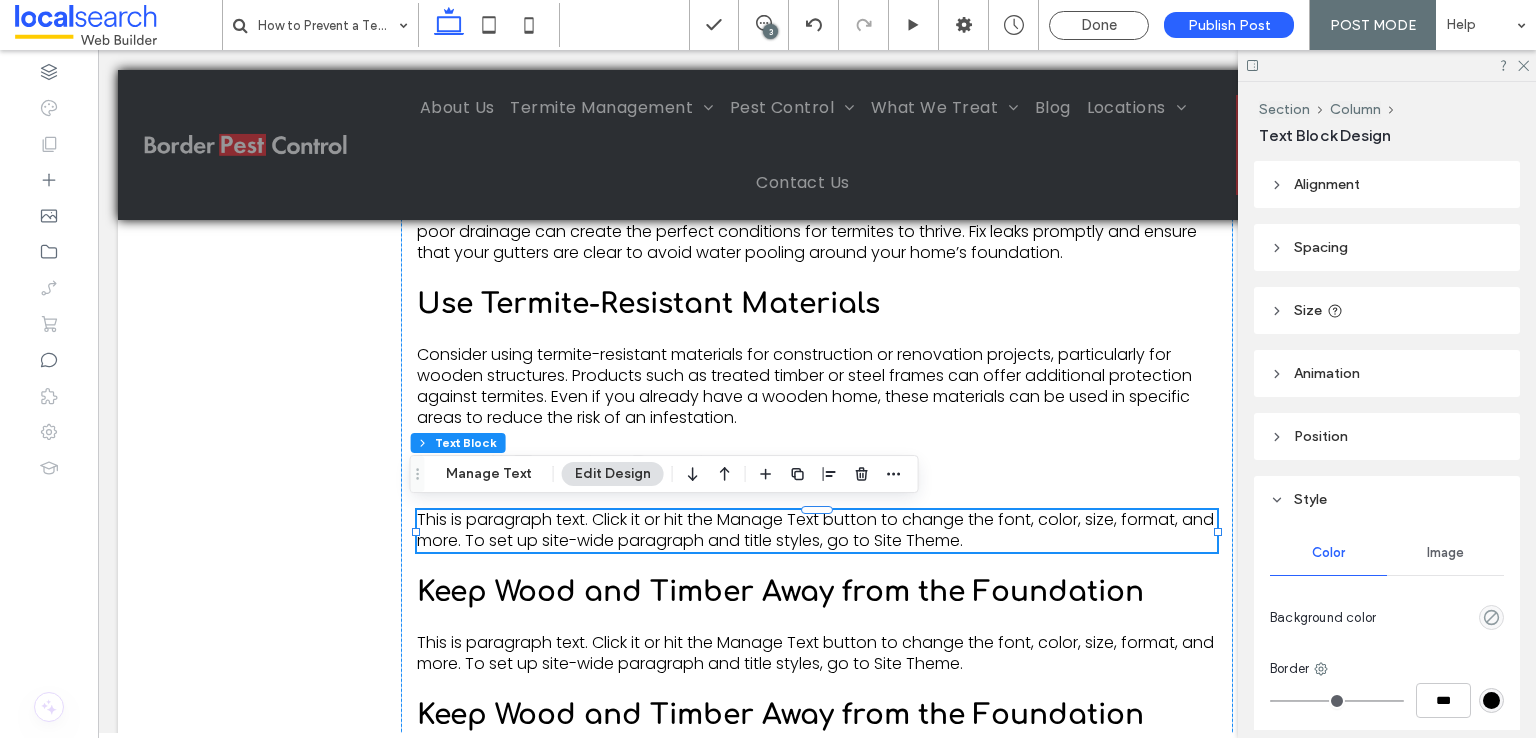 click on "This is paragraph text. Click it or hit the Manage Text button to change the font, color, size, format, and more. To set up site-wide paragraph and title styles, go to Site Theme." at bounding box center (817, 531) 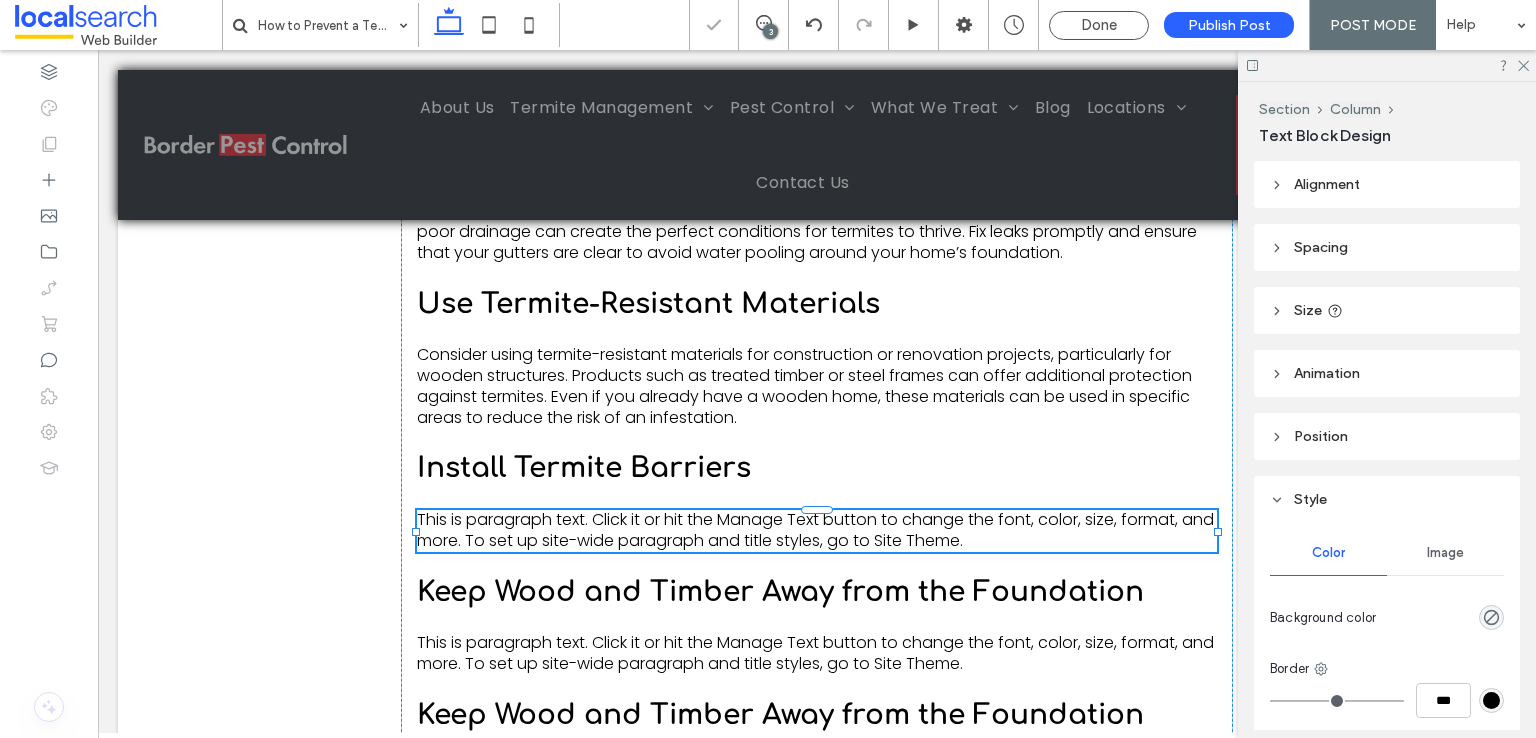 type on "*******" 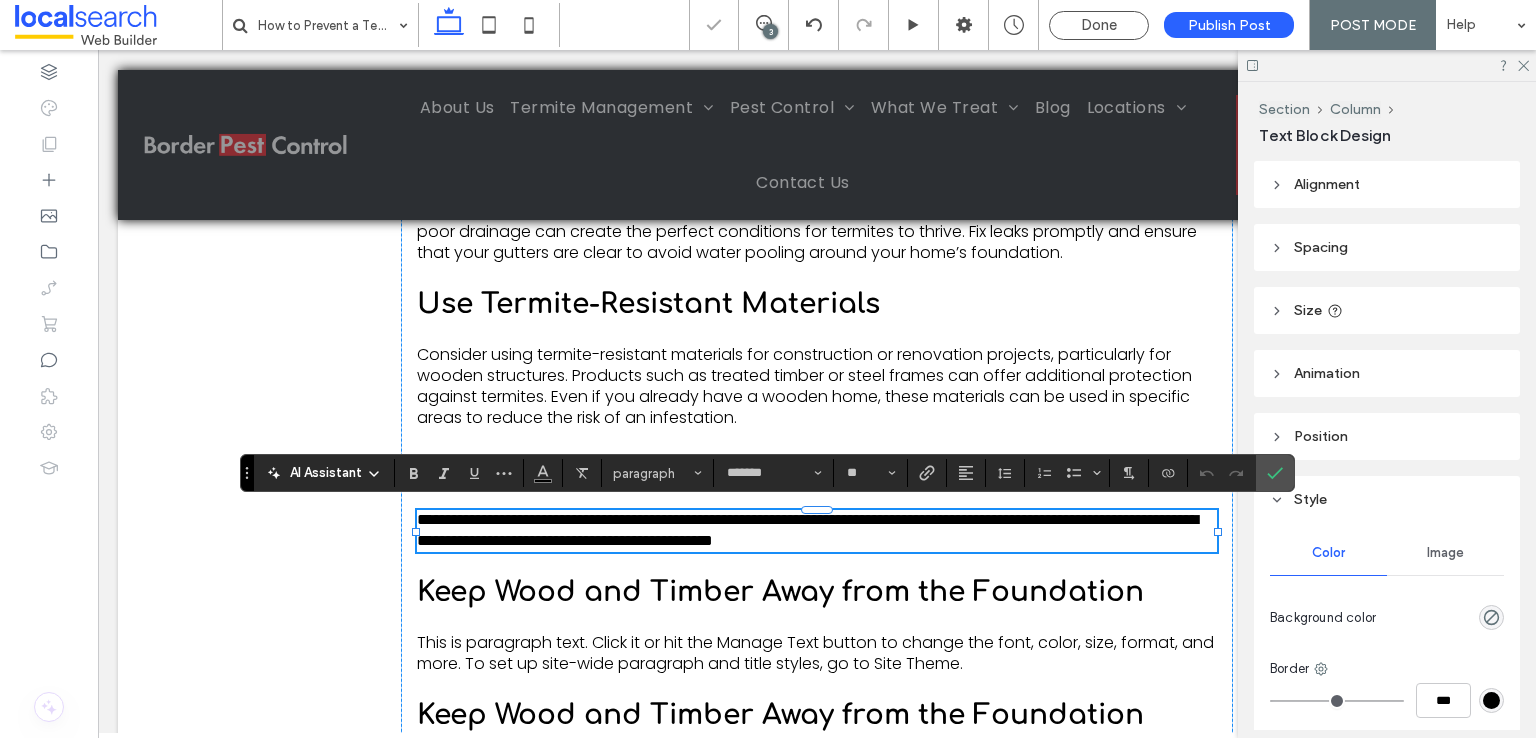 scroll, scrollTop: 0, scrollLeft: 0, axis: both 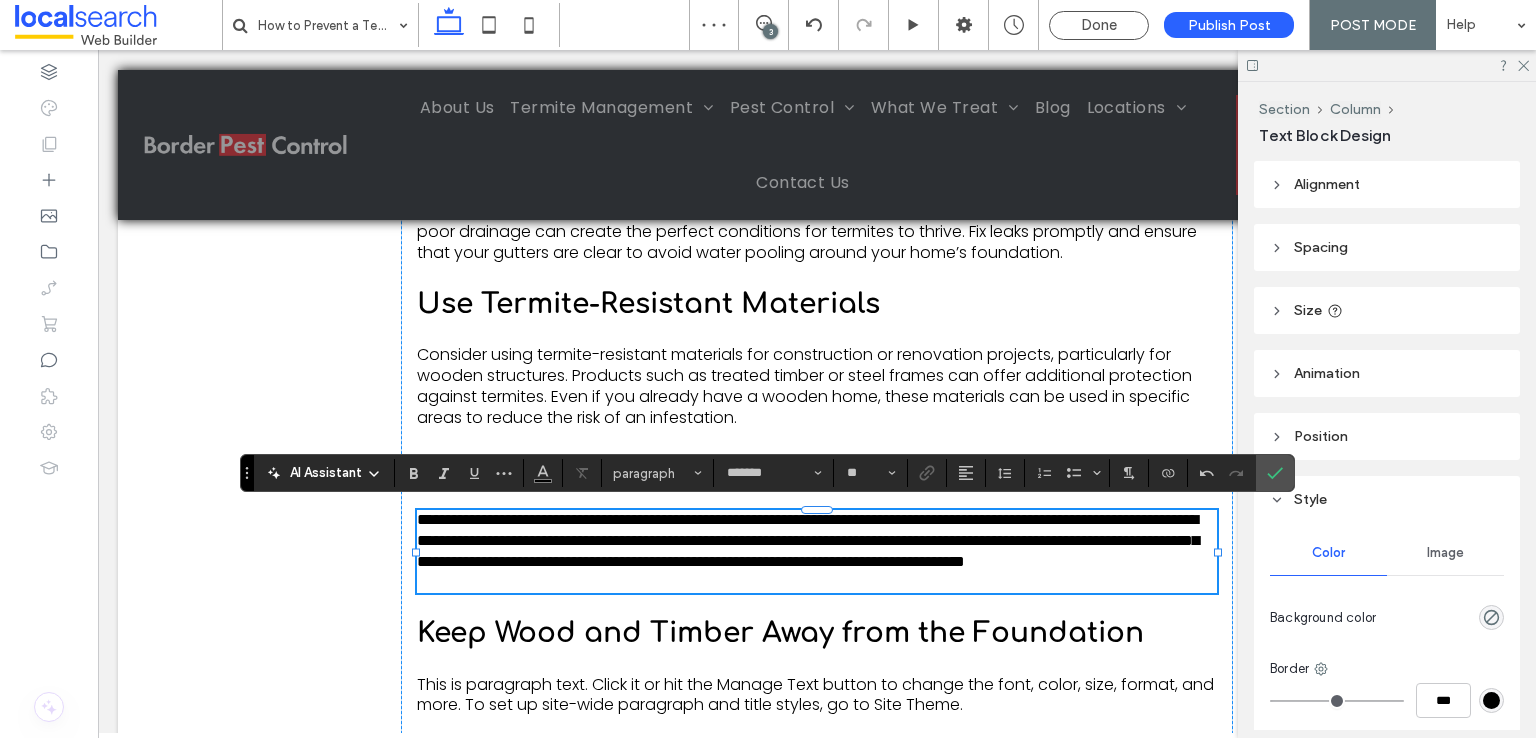 drag, startPoint x: 1280, startPoint y: 472, endPoint x: 1249, endPoint y: 485, distance: 33.61547 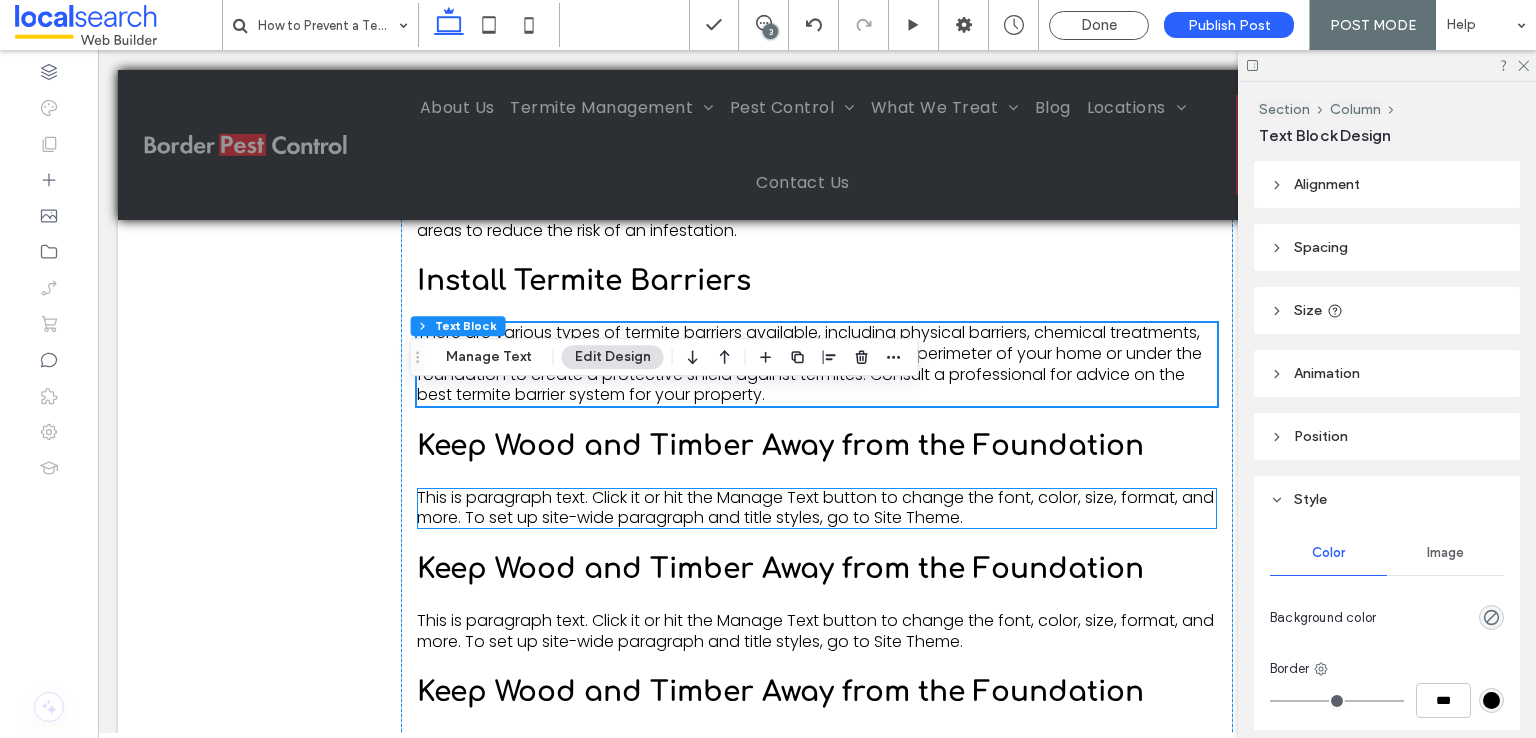 scroll, scrollTop: 2827, scrollLeft: 0, axis: vertical 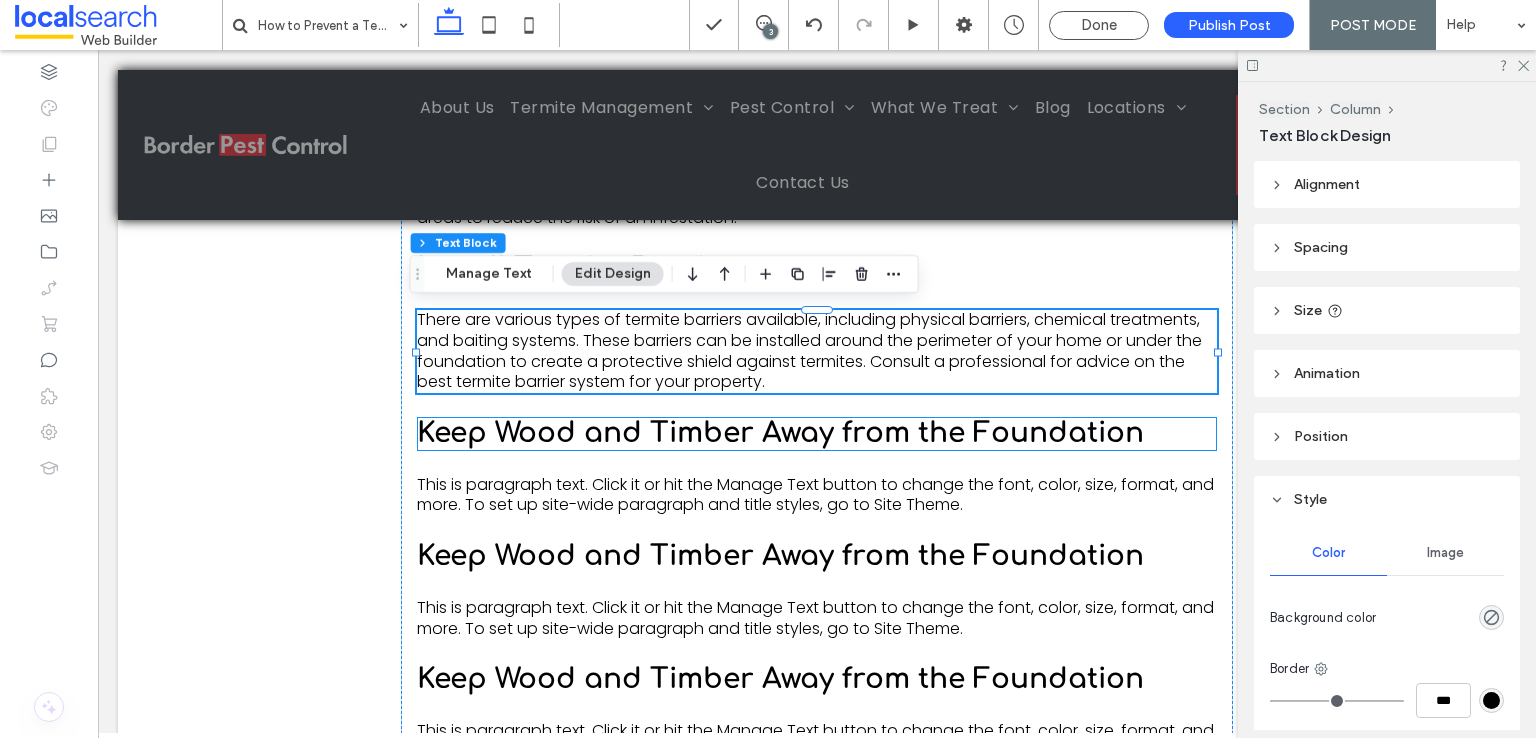 click on "Keep Wood and Timber Away from the Foundation" at bounding box center [780, 433] 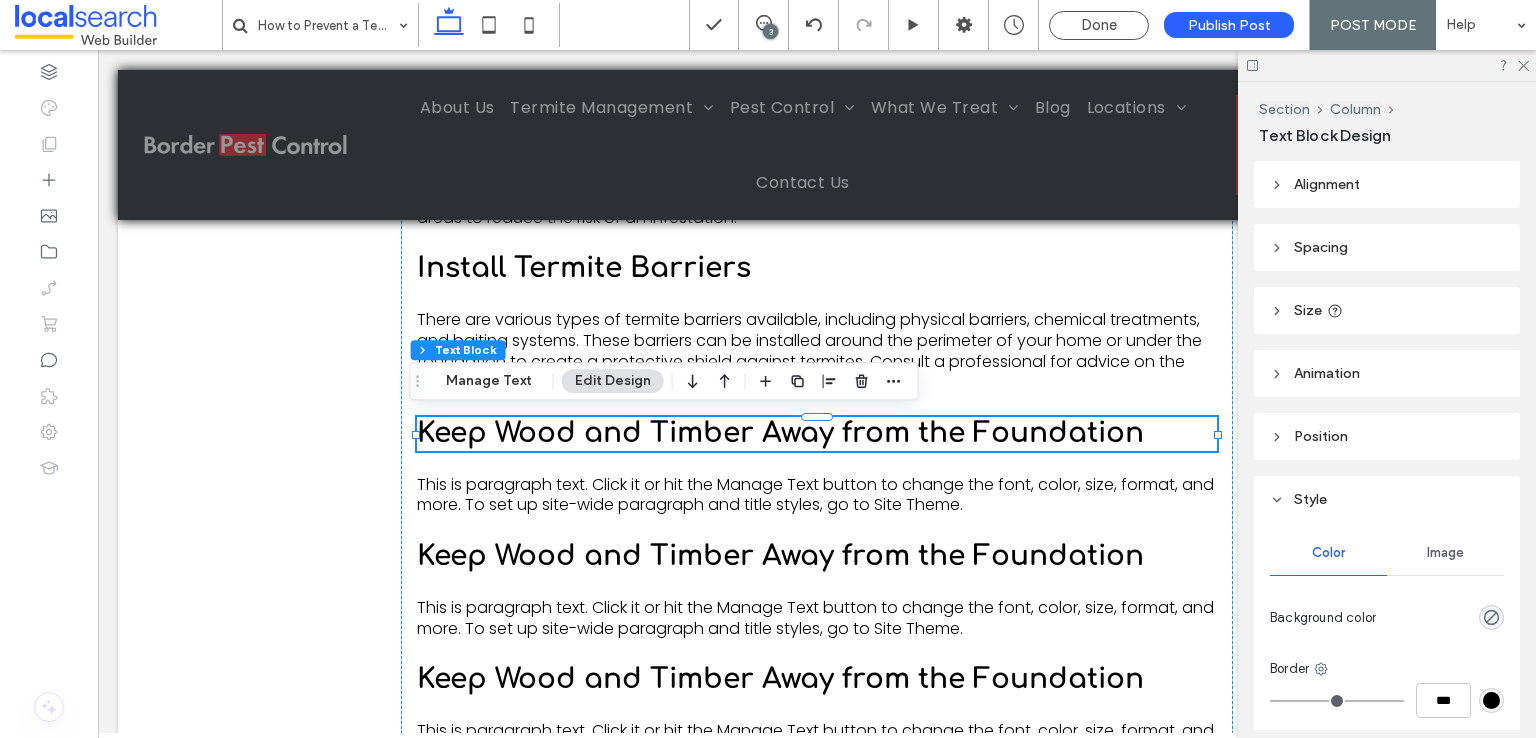 click on "Keep Wood and Timber Away from the Foundation" at bounding box center (780, 433) 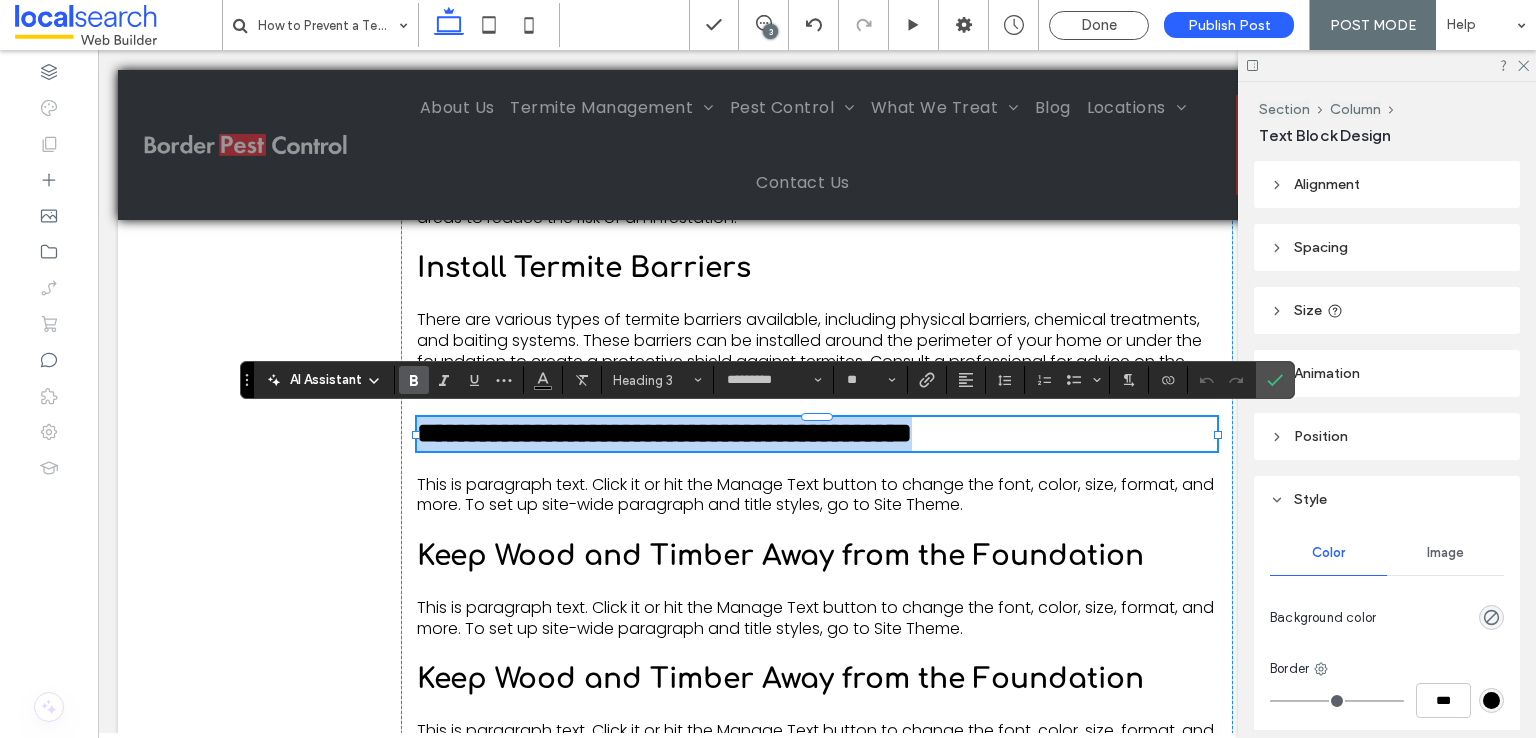 type on "*******" 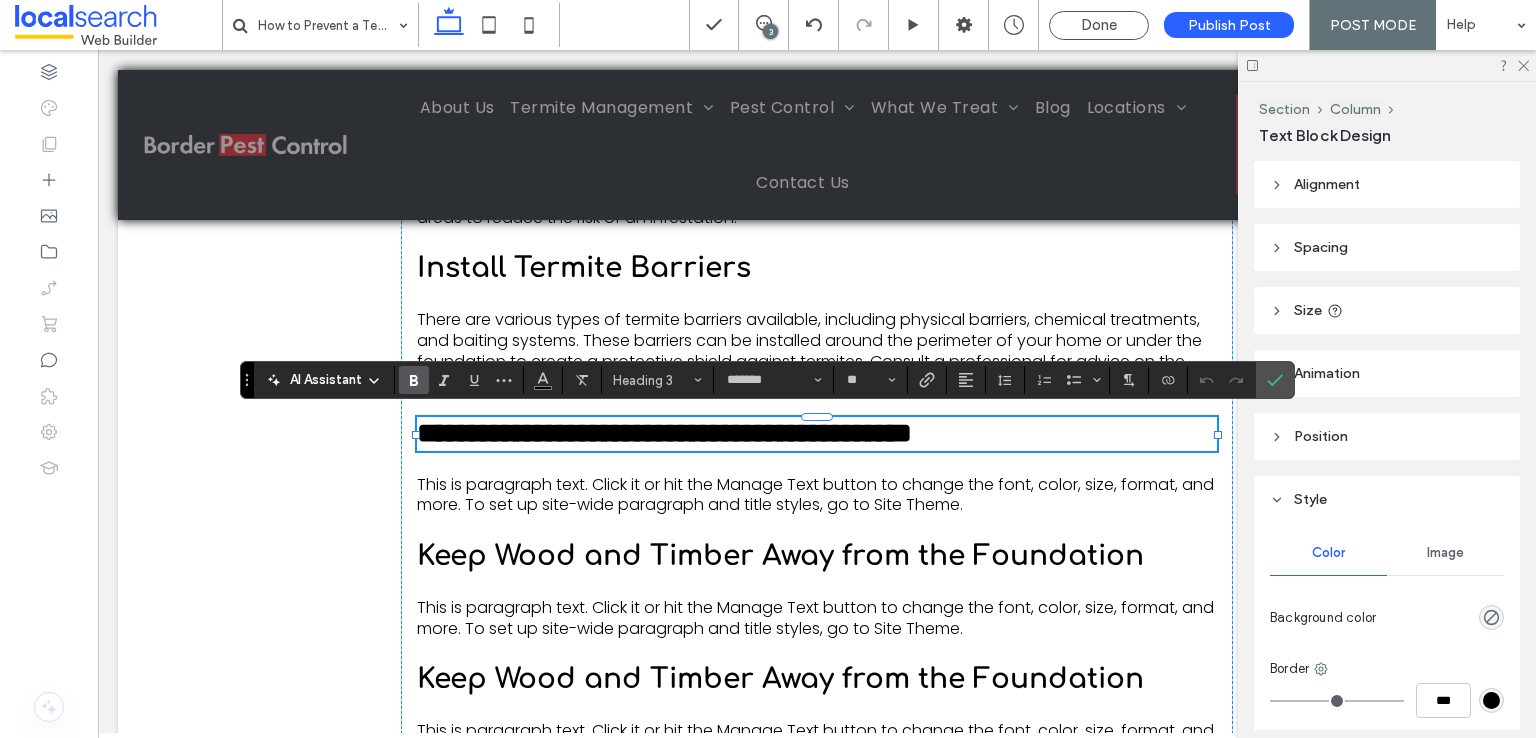 scroll, scrollTop: 0, scrollLeft: 0, axis: both 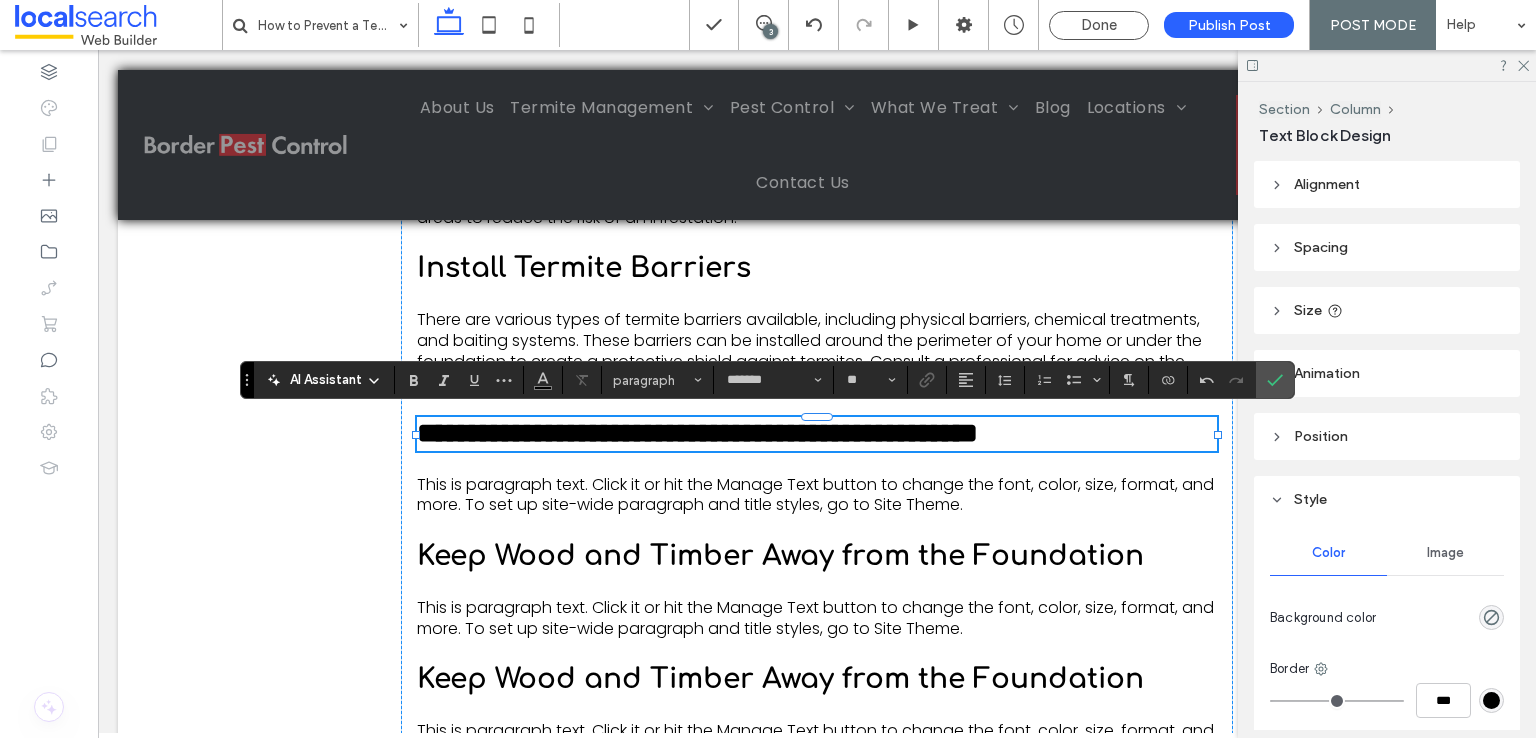 type on "*********" 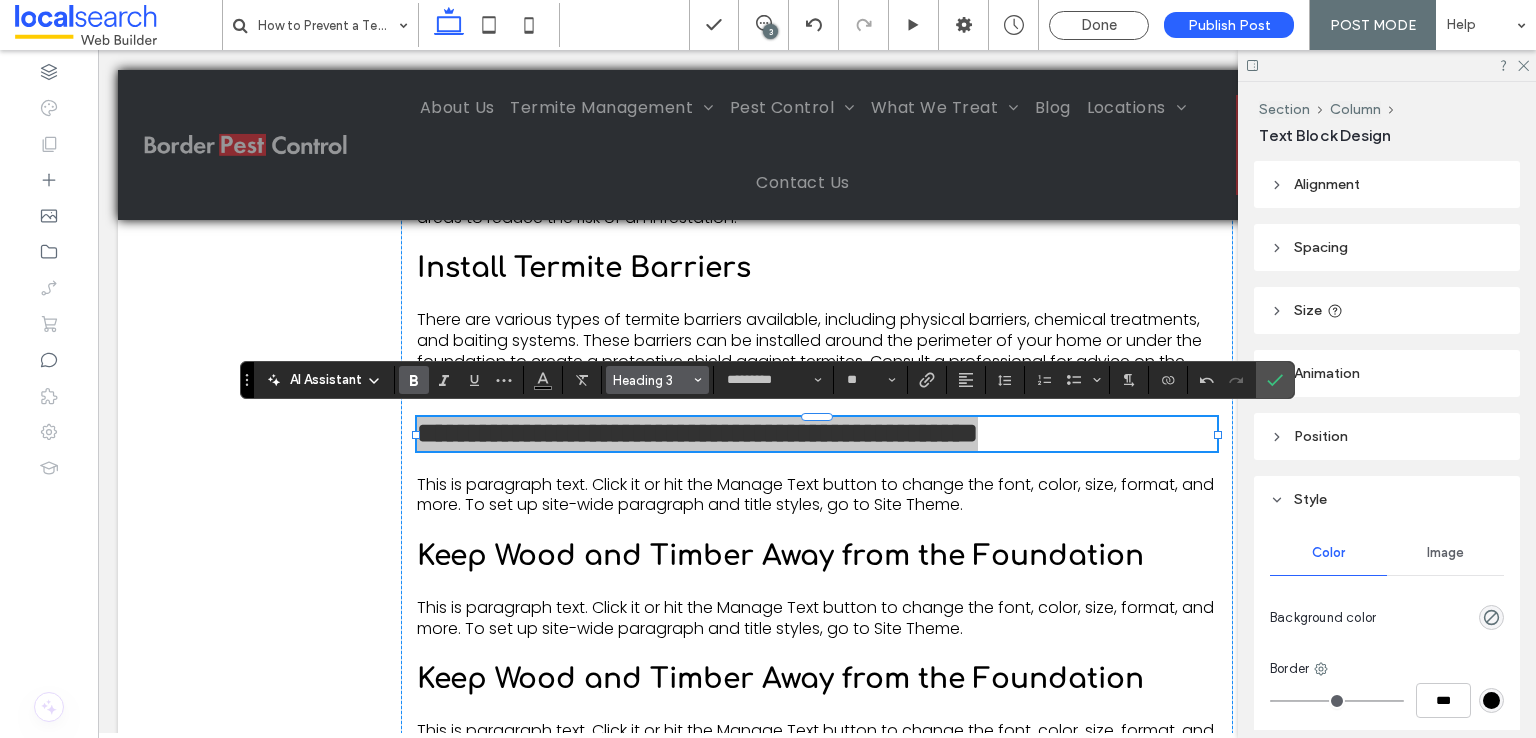 click on "Heading 3" at bounding box center [652, 380] 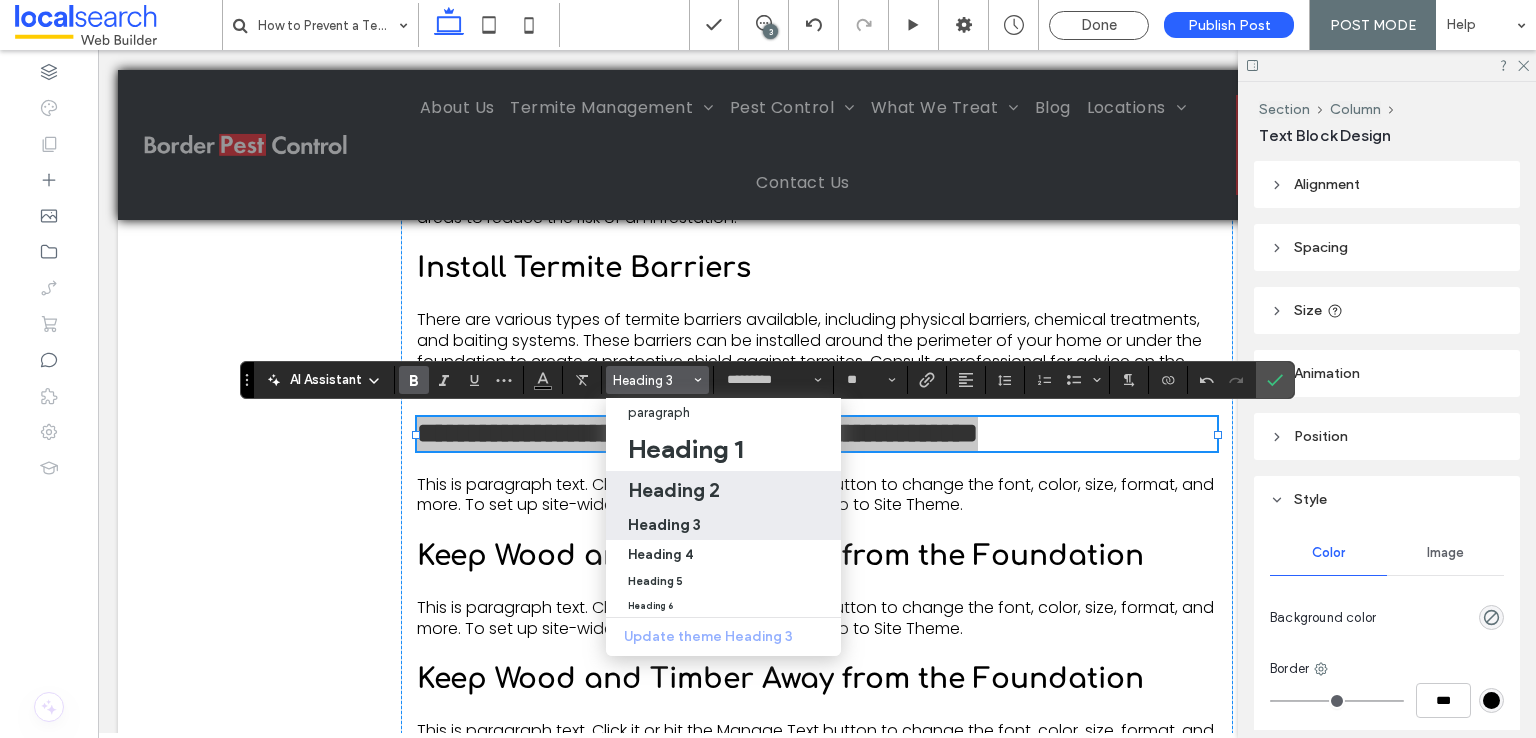 click on "Heading 2" at bounding box center [674, 490] 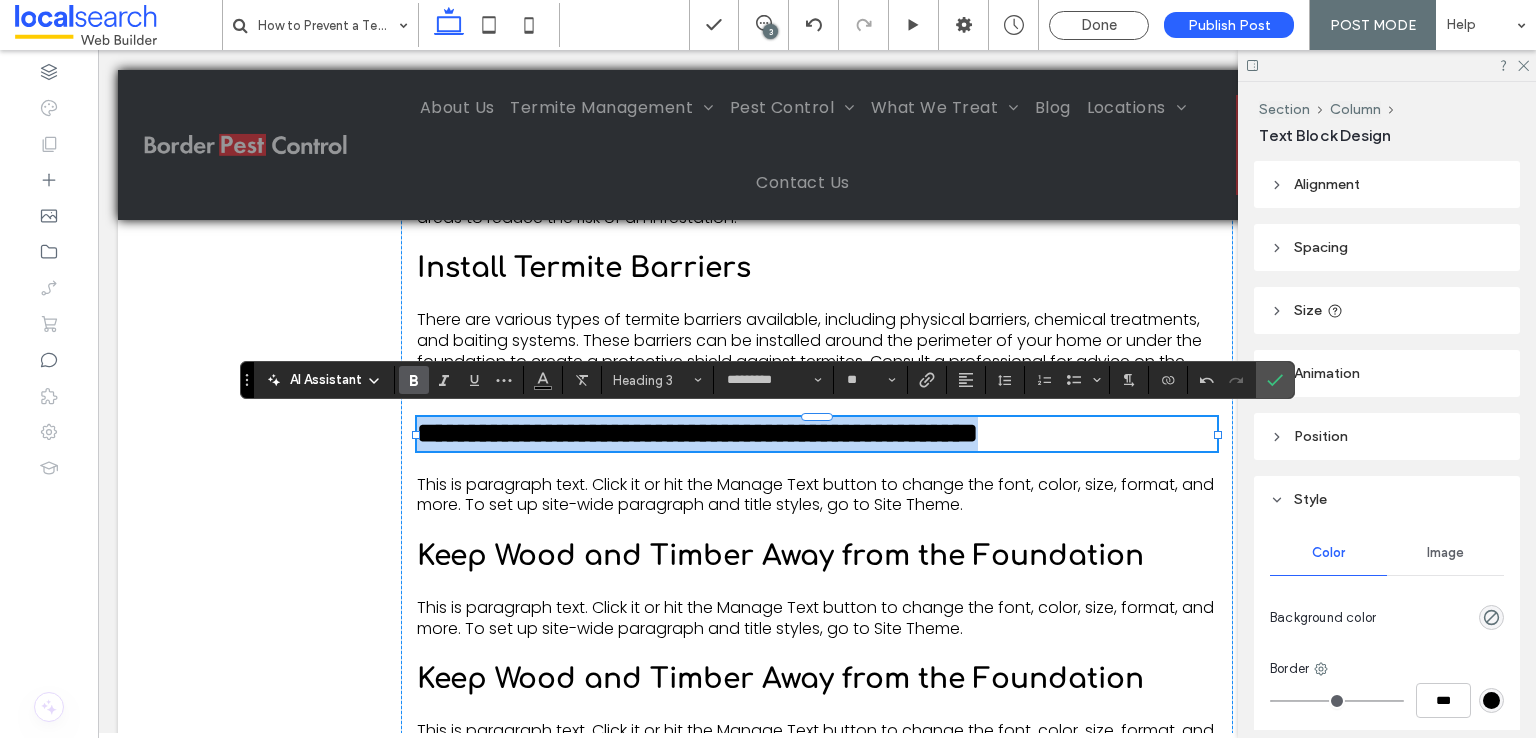 type on "**" 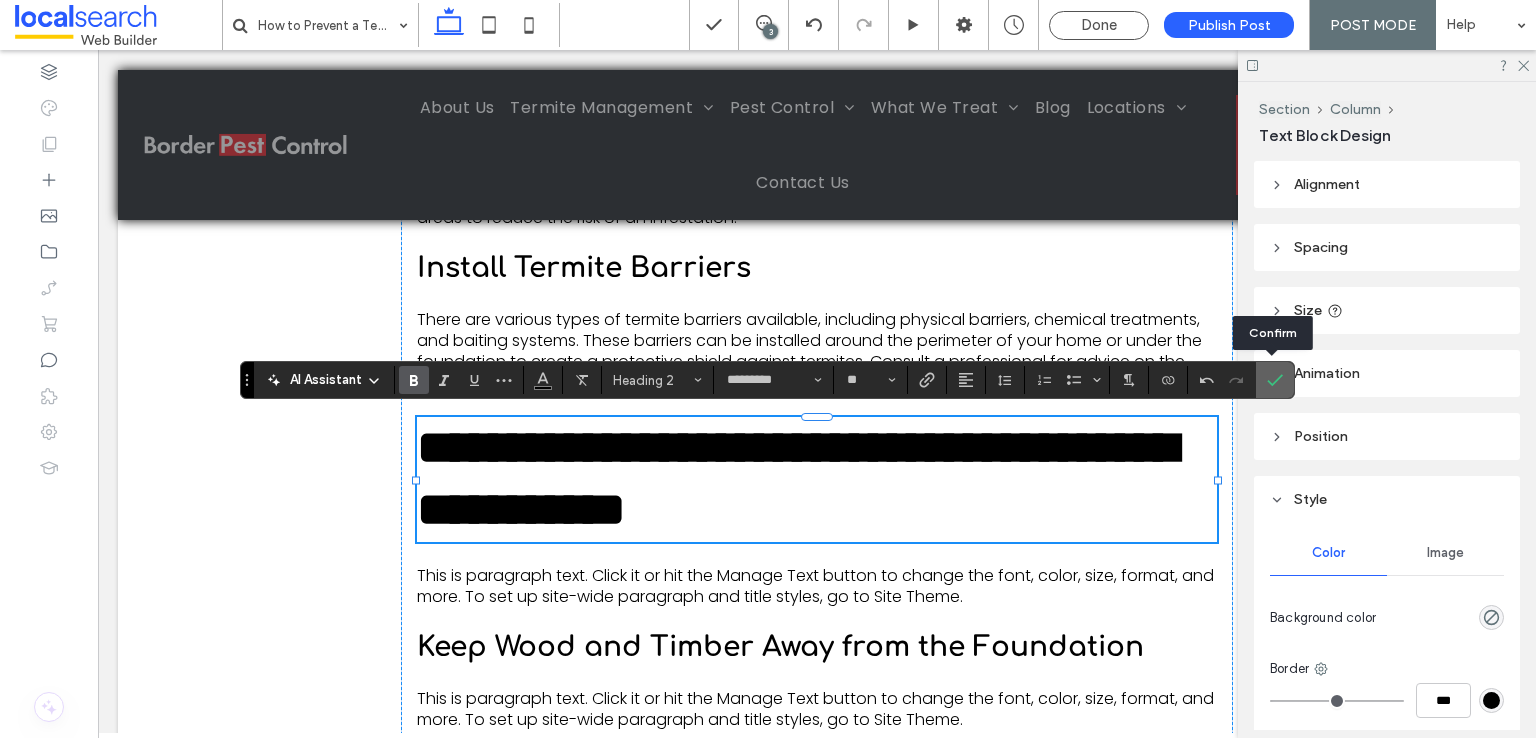 click at bounding box center [1275, 380] 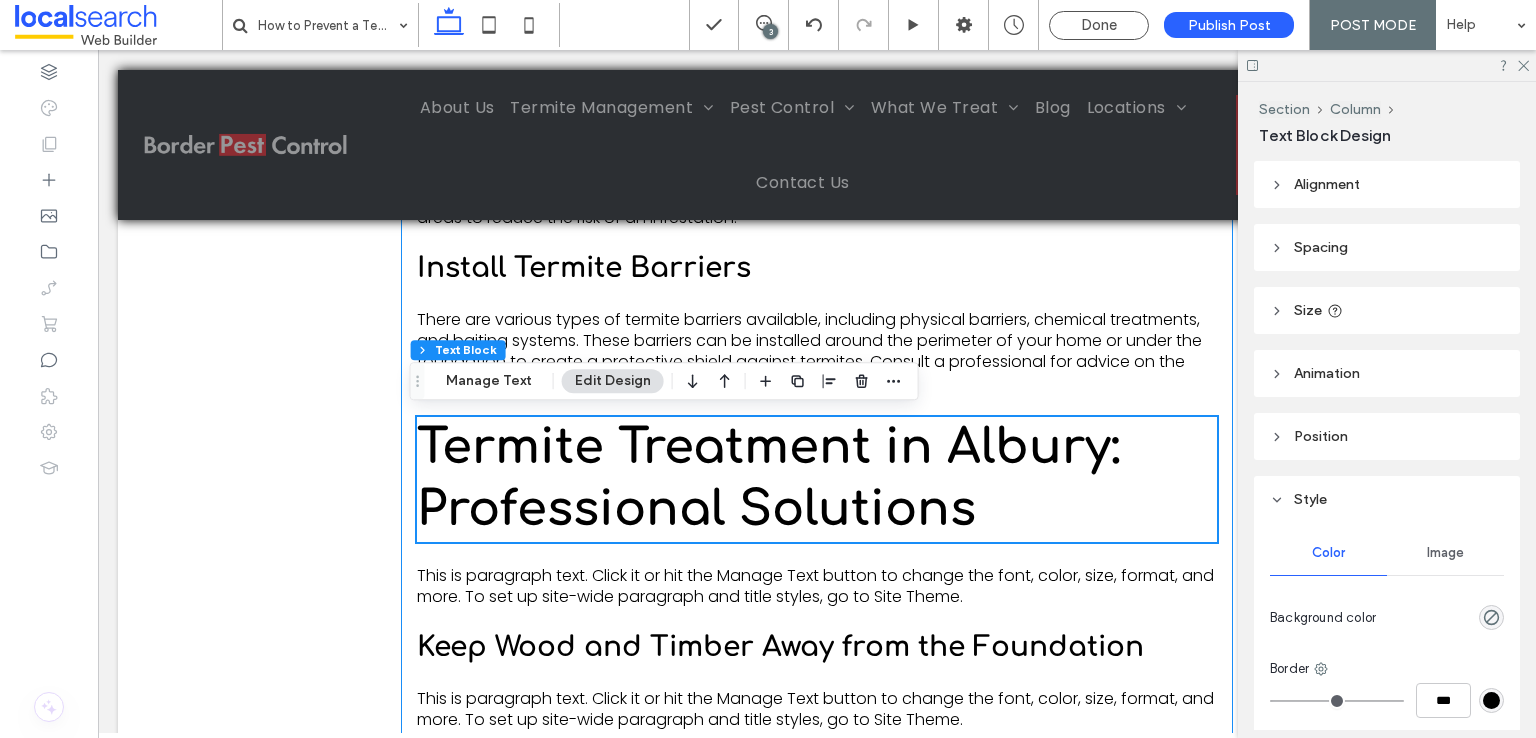 scroll, scrollTop: 2927, scrollLeft: 0, axis: vertical 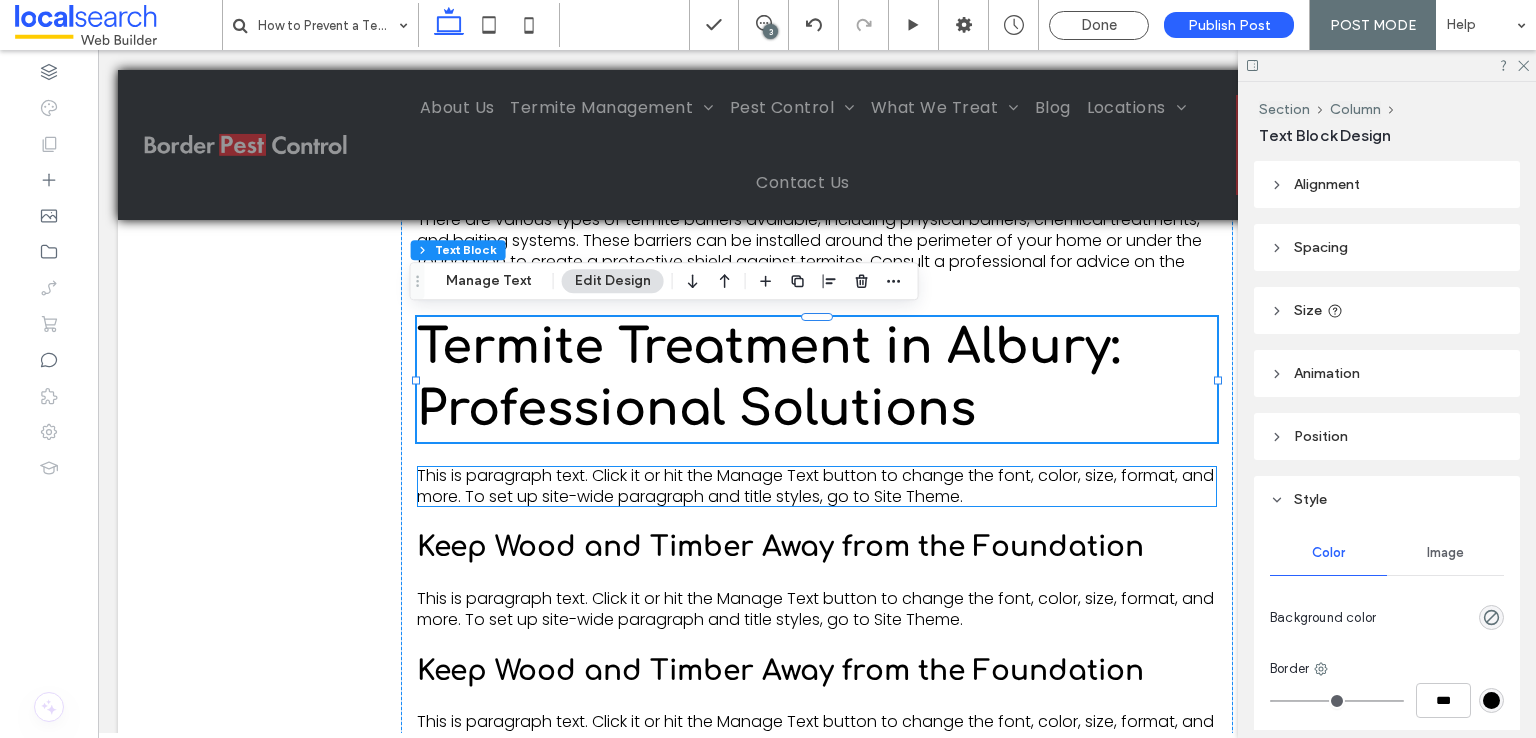 click on "This is paragraph text. Click it or hit the Manage Text button to change the font, color, size, format, and more. To set up site-wide paragraph and title styles, go to Site Theme." at bounding box center [815, 486] 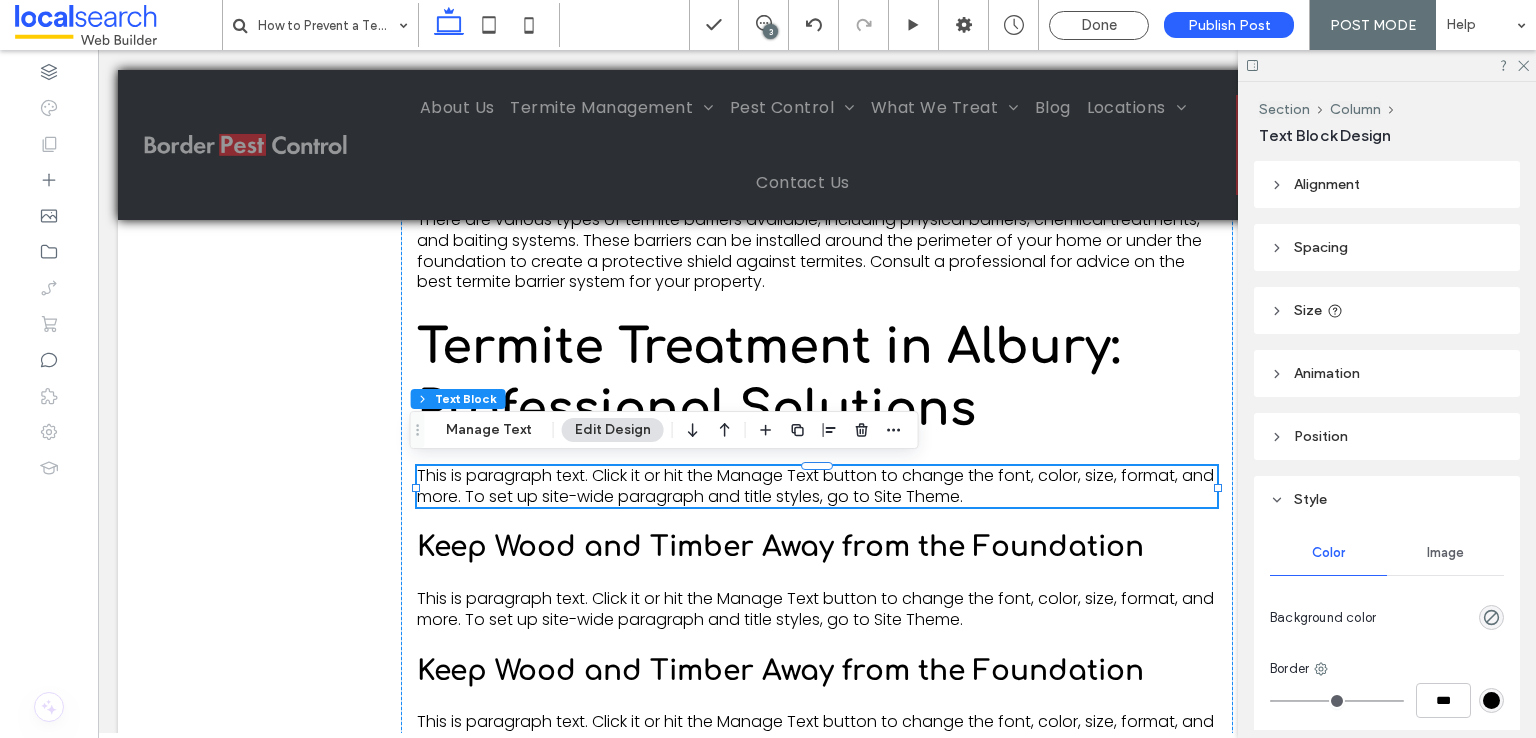 click on "This is paragraph text. Click it or hit the Manage Text button to change the font, color, size, format, and more. To set up site-wide paragraph and title styles, go to Site Theme." at bounding box center [817, 487] 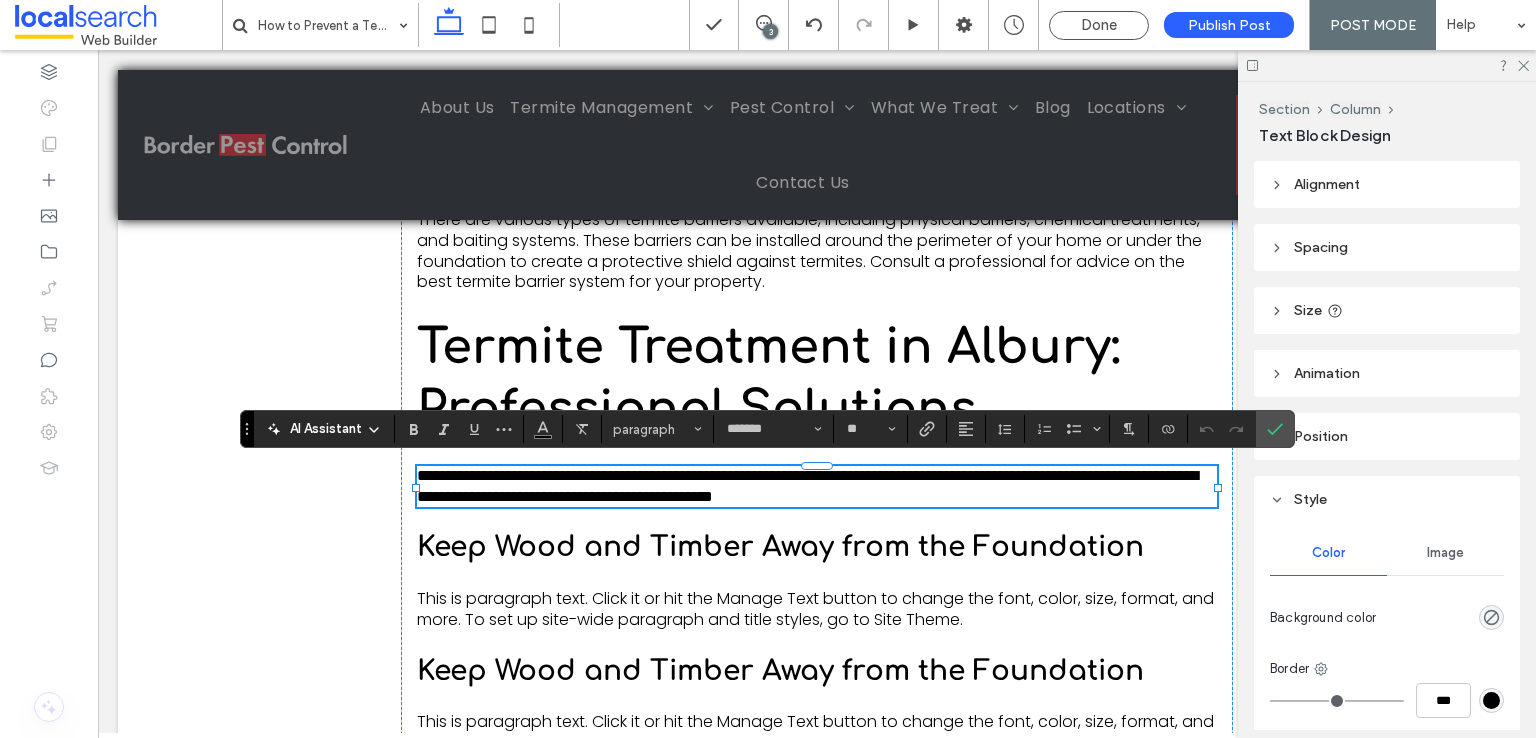 scroll, scrollTop: 0, scrollLeft: 0, axis: both 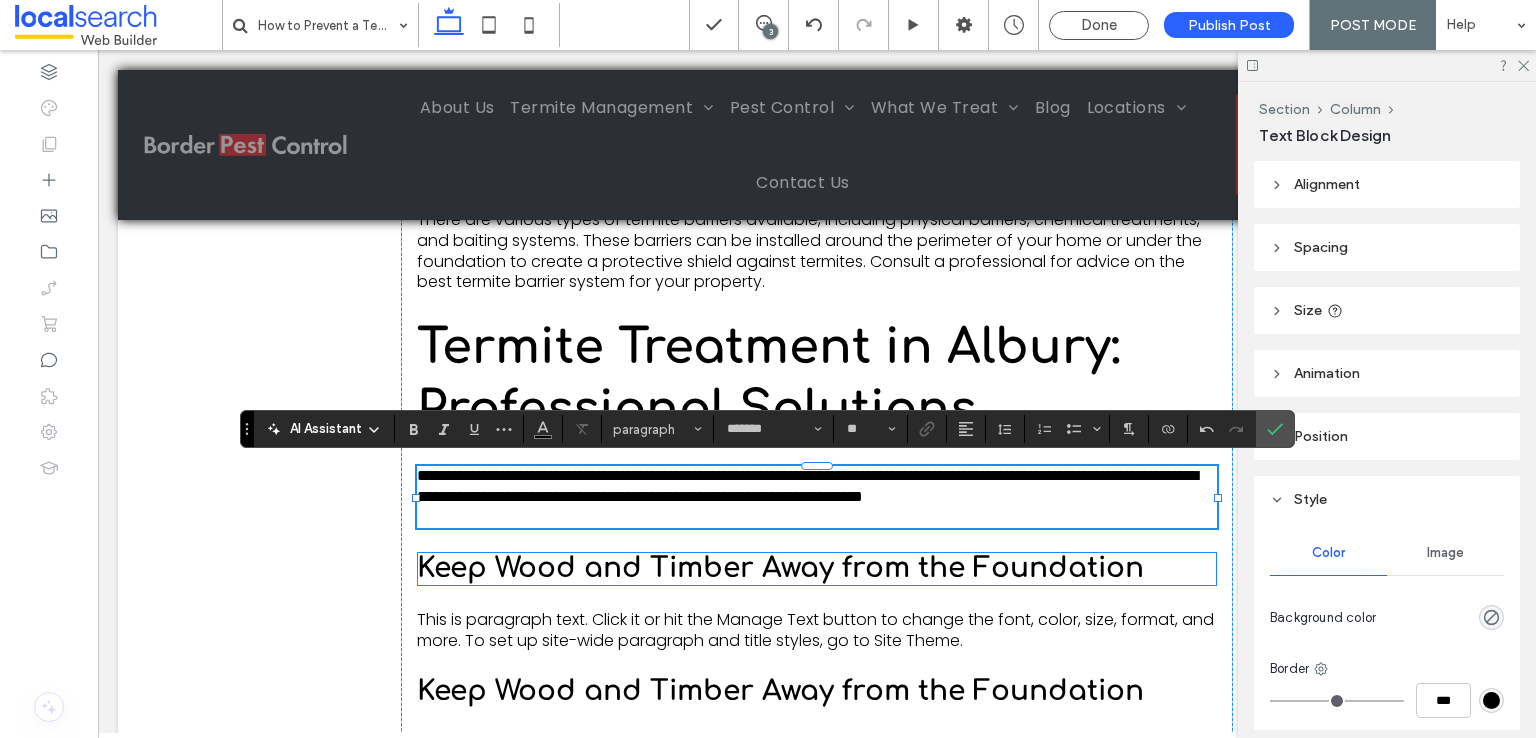click on "Keep Wood and Timber Away from the Foundation" at bounding box center [780, 568] 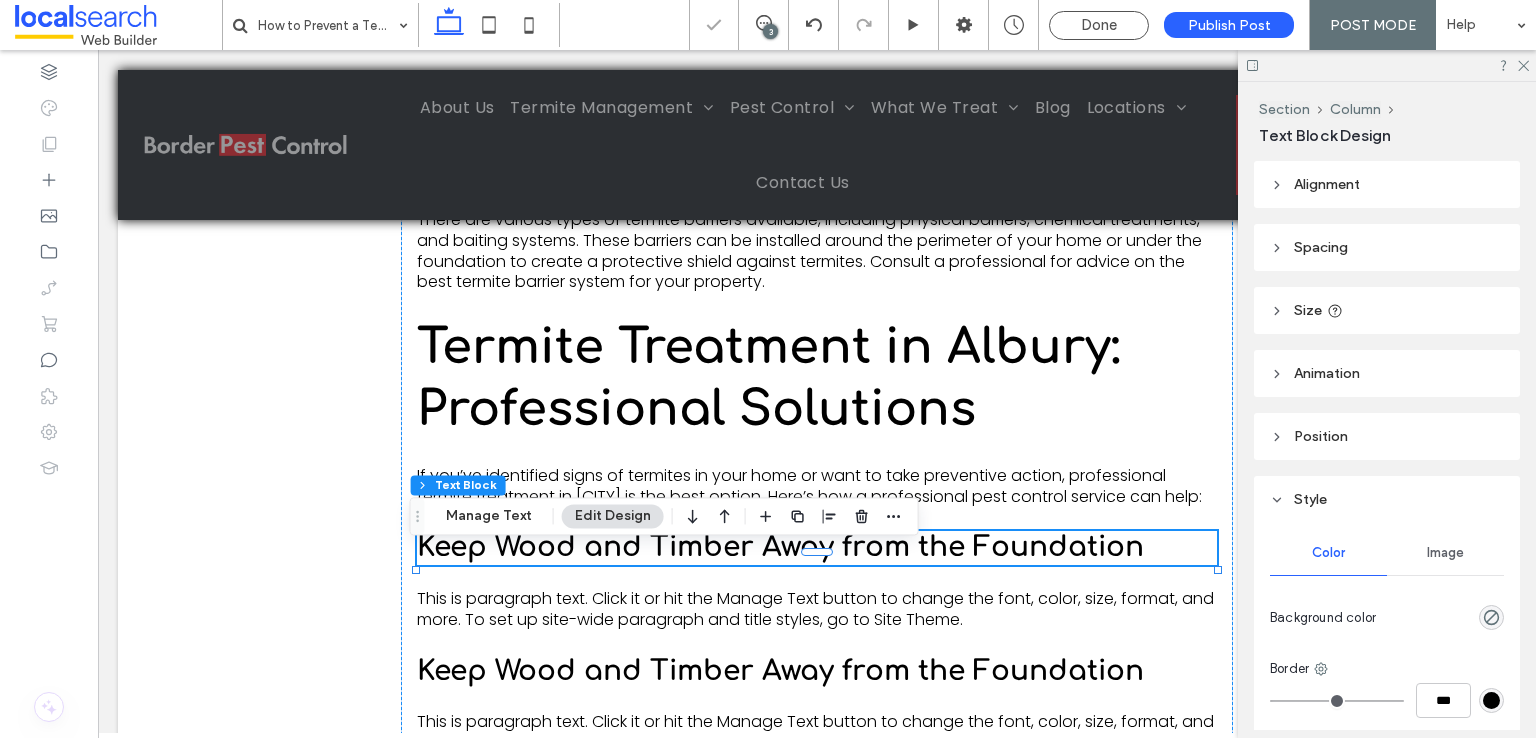 click on "Keep Wood and Timber Away from the Foundation" at bounding box center (780, 547) 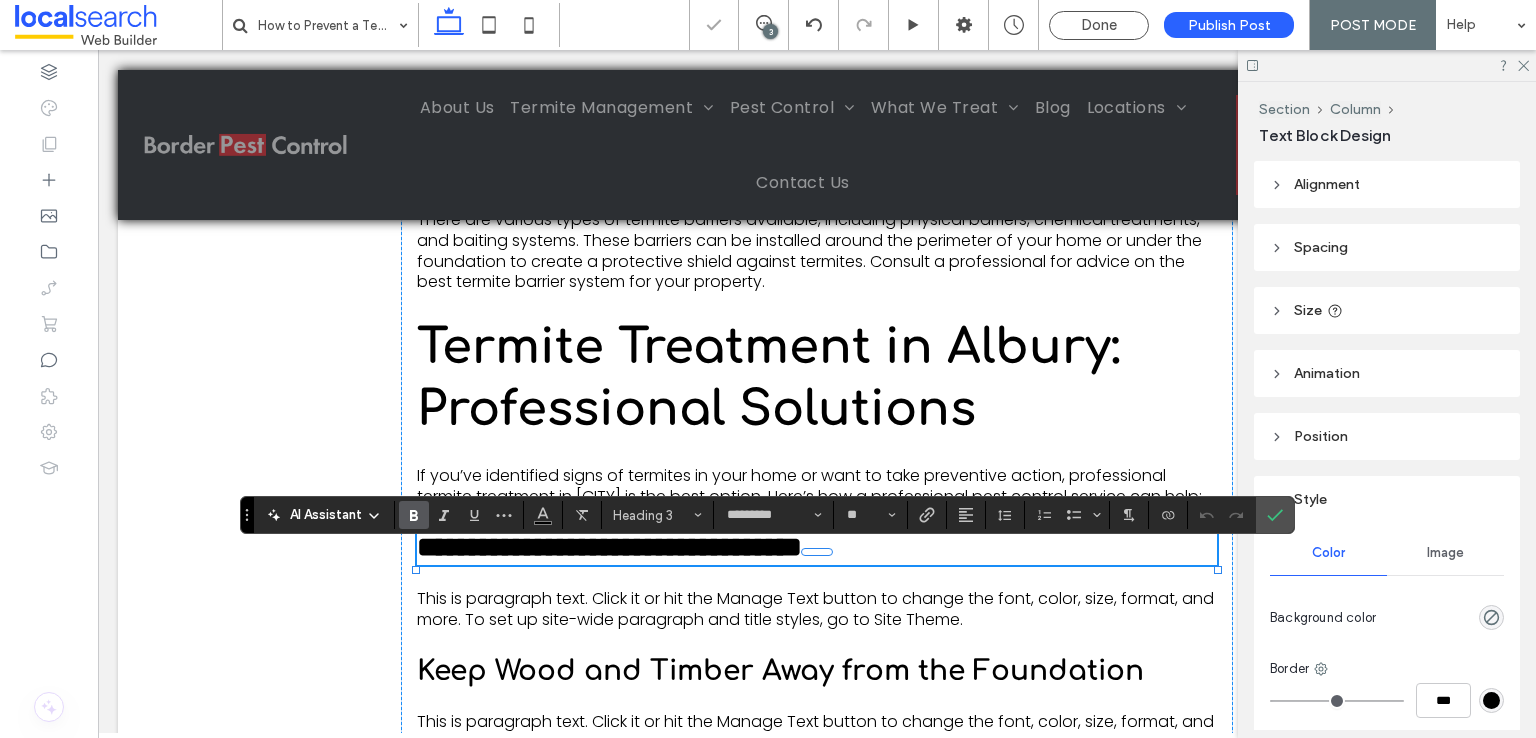 type on "*******" 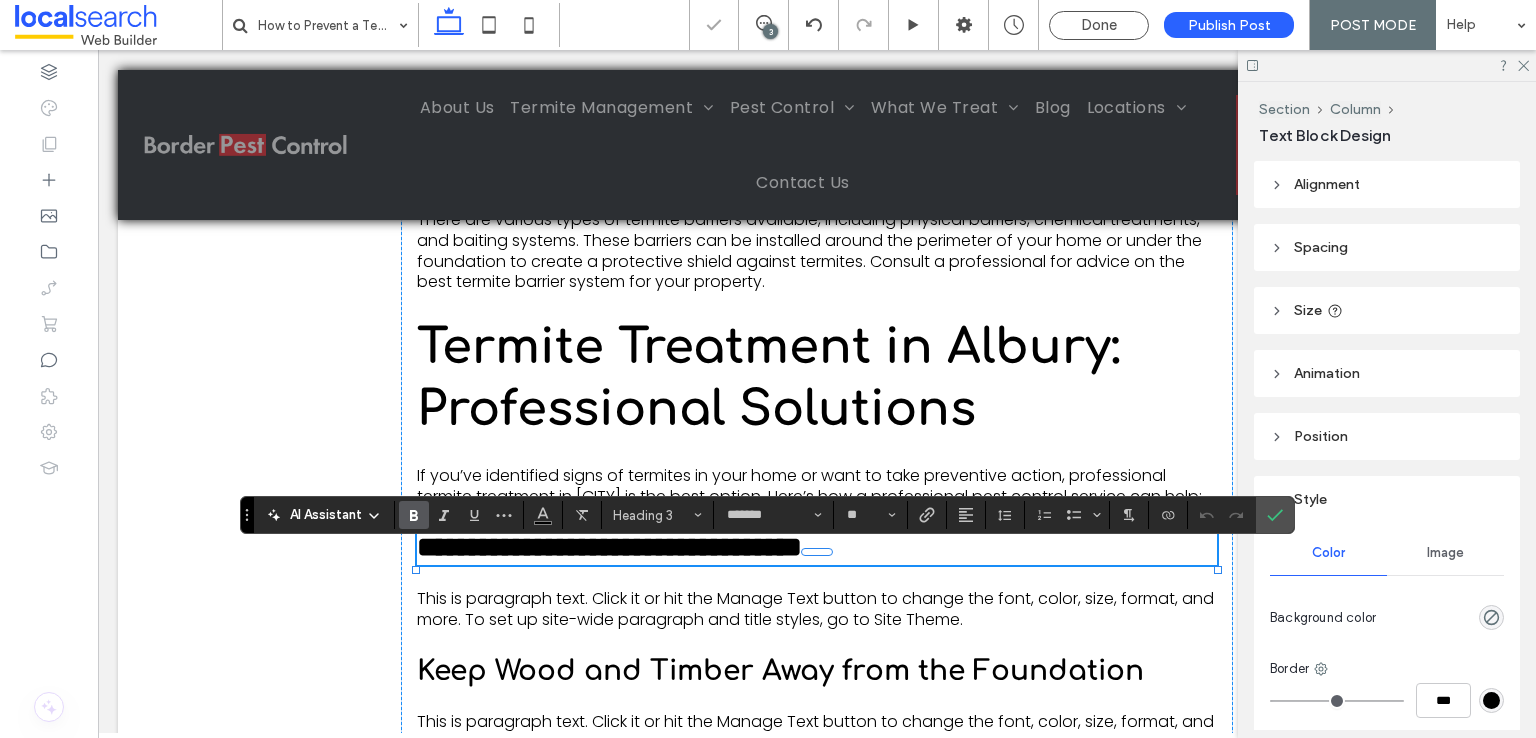 scroll, scrollTop: 0, scrollLeft: 0, axis: both 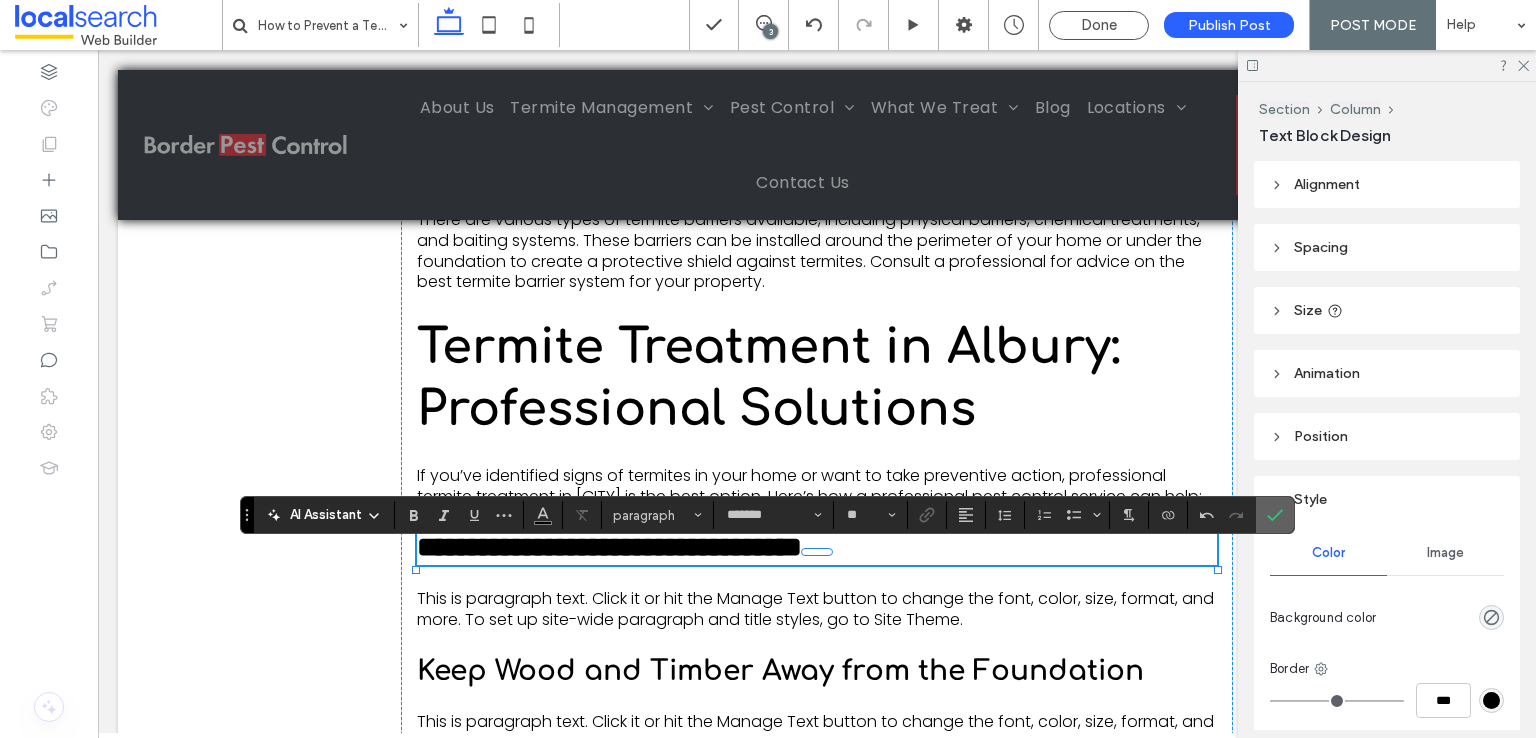 drag, startPoint x: 1276, startPoint y: 521, endPoint x: 1089, endPoint y: 488, distance: 189.88943 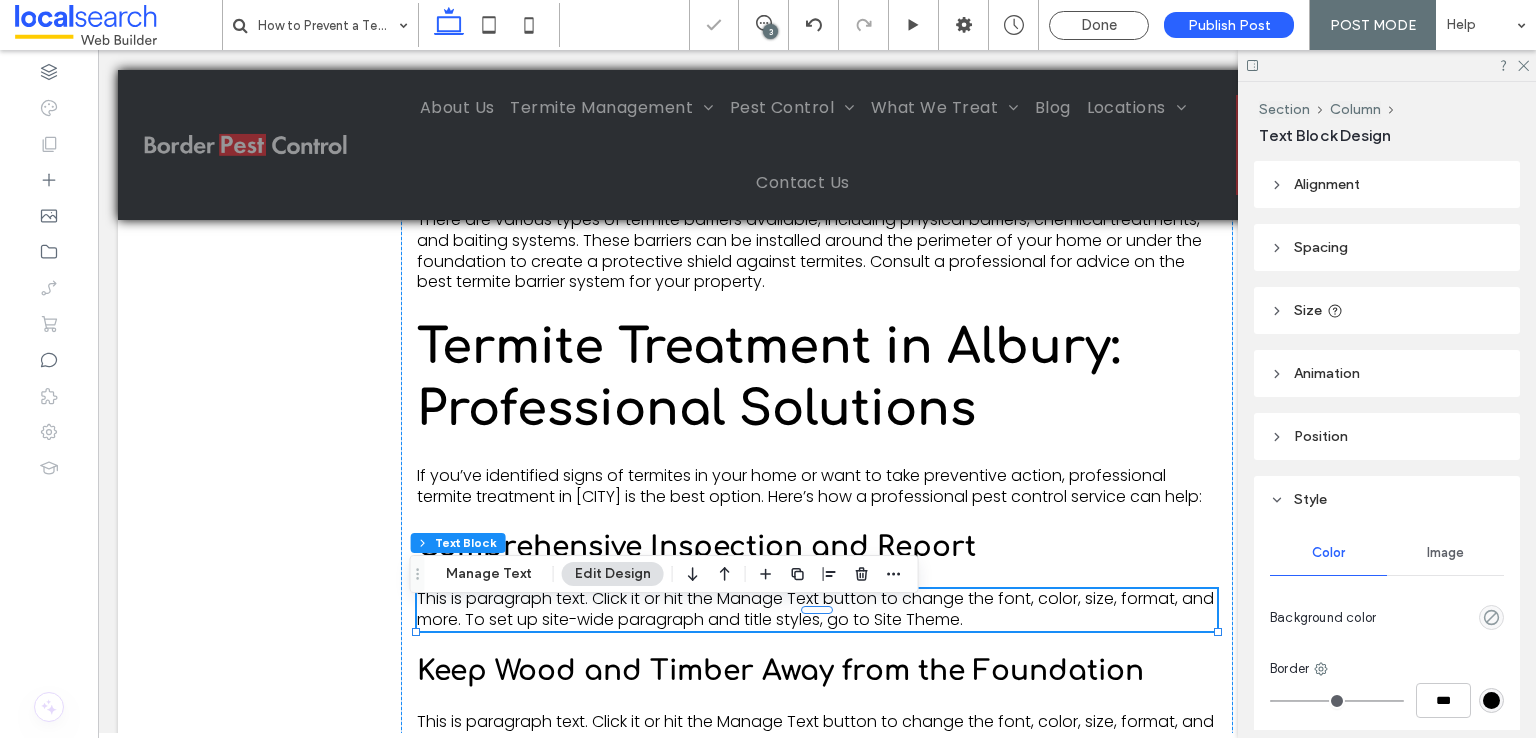 click on "This is paragraph text. Click it or hit the Manage Text button to change the font, color, size, format, and more. To set up site-wide paragraph and title styles, go to Site Theme." at bounding box center [815, 609] 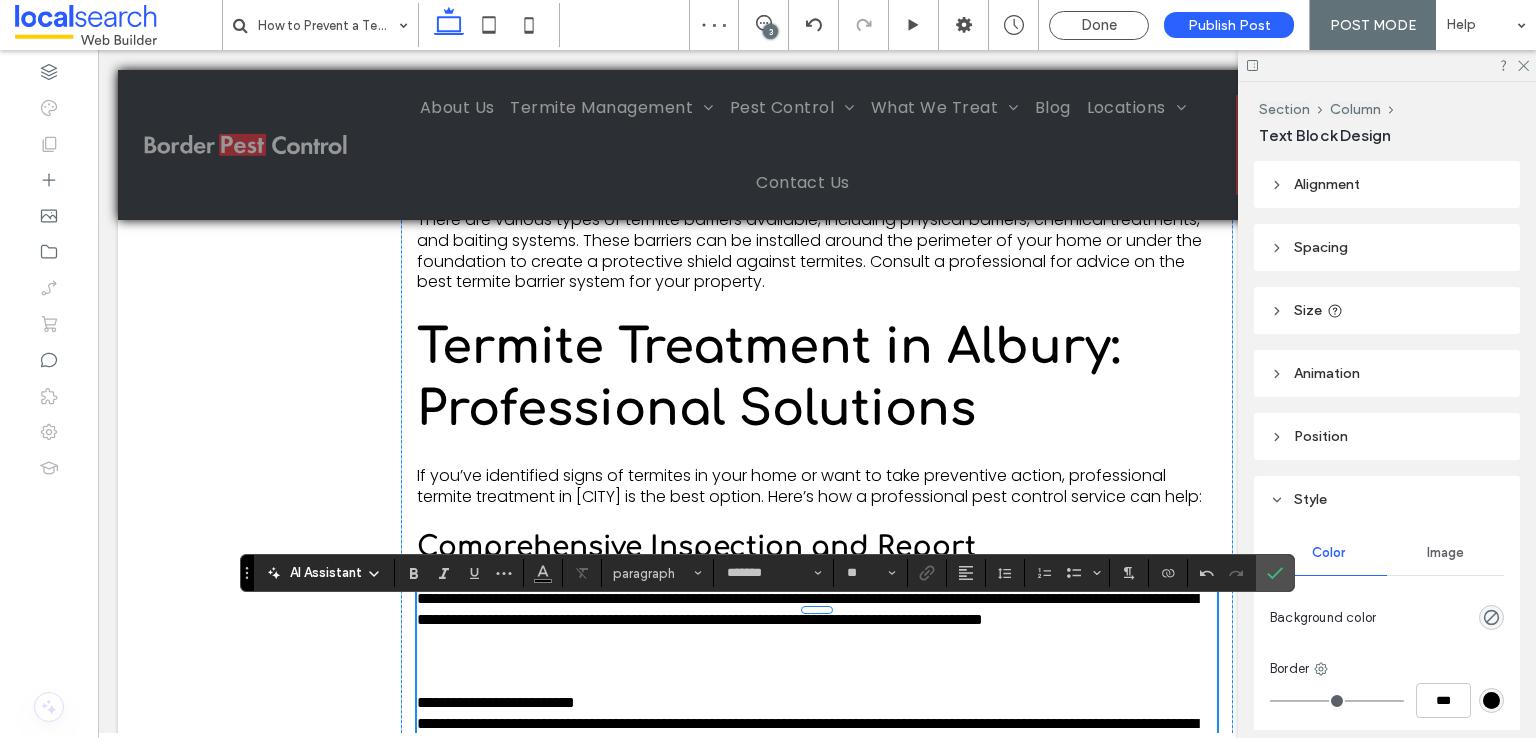 scroll, scrollTop: 0, scrollLeft: 0, axis: both 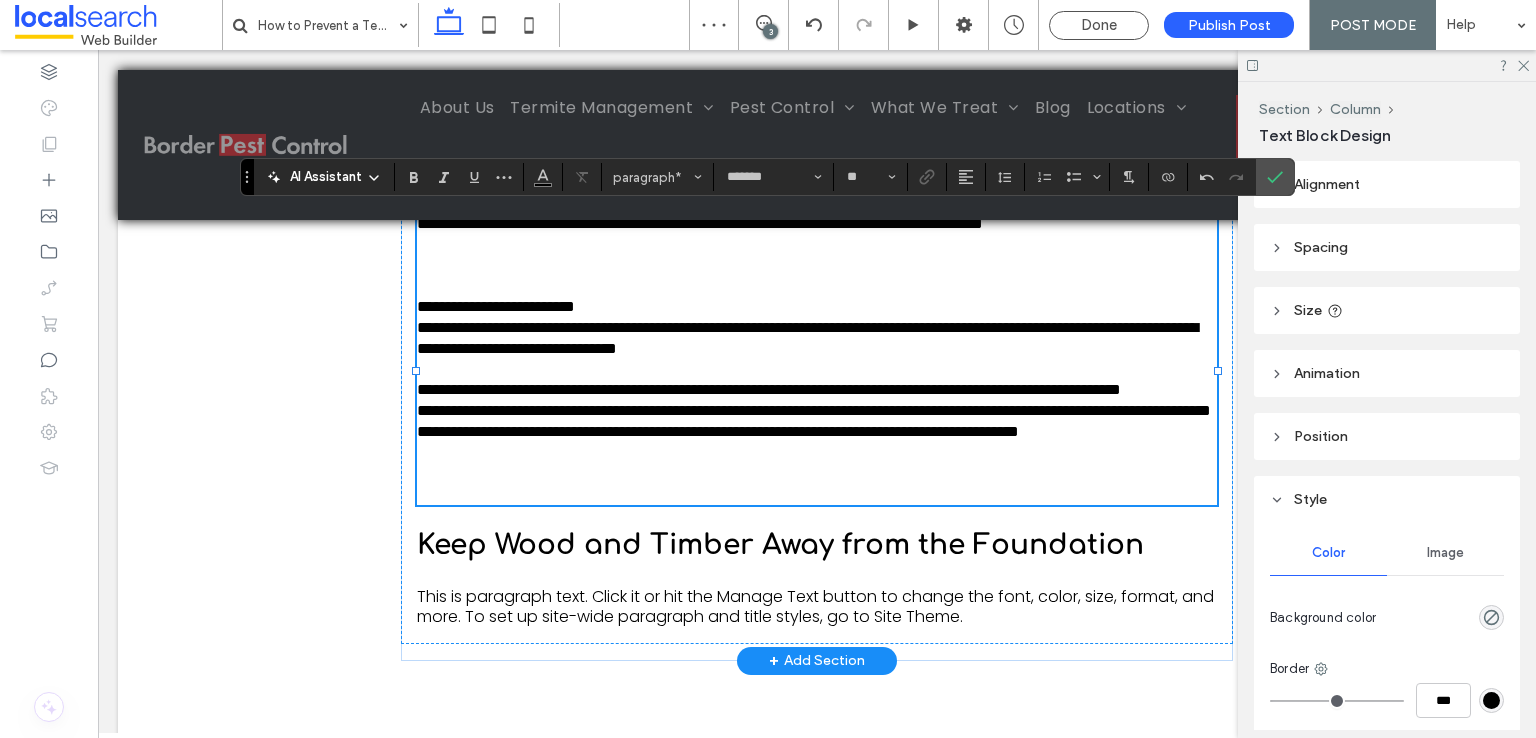 click on "**********" at bounding box center (817, 390) 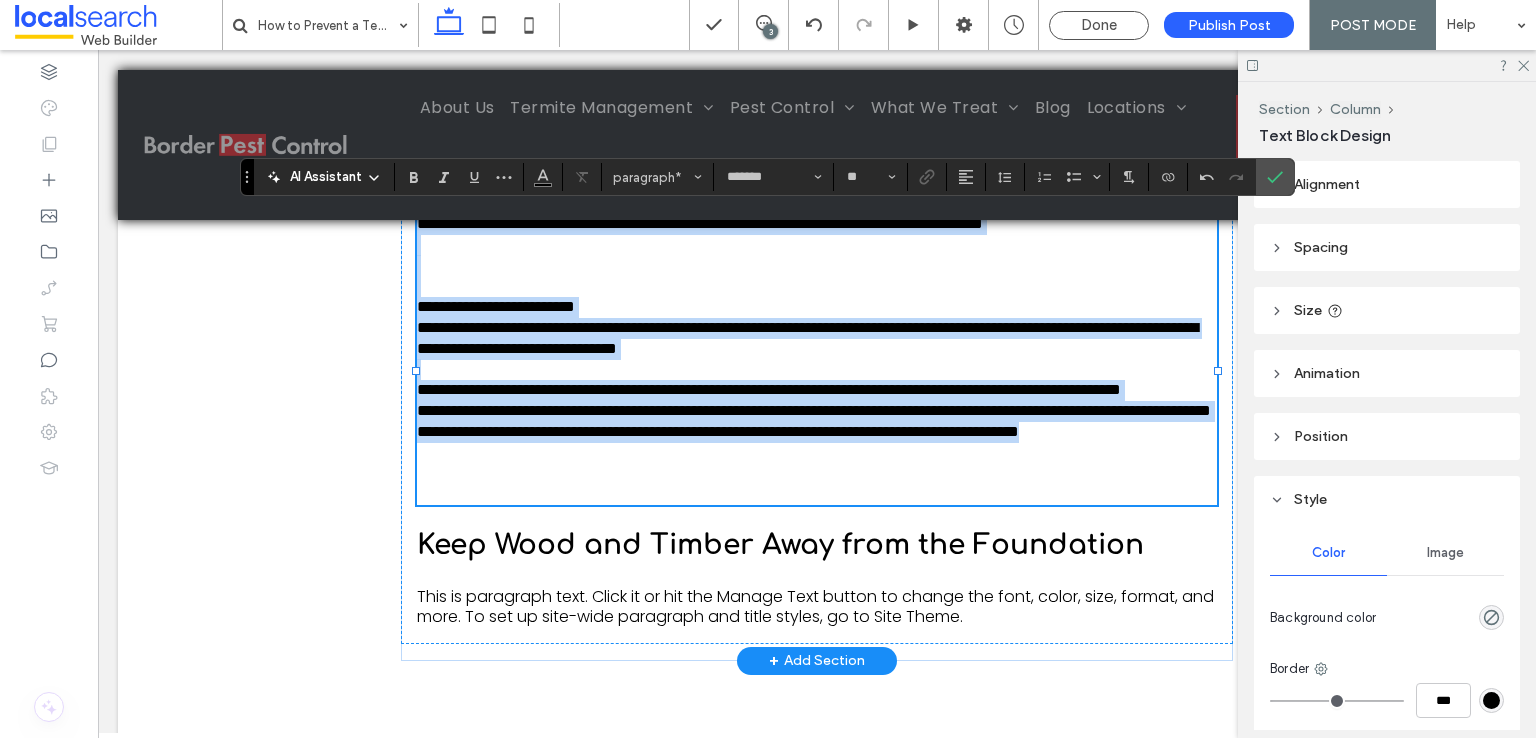 scroll, scrollTop: 0, scrollLeft: 0, axis: both 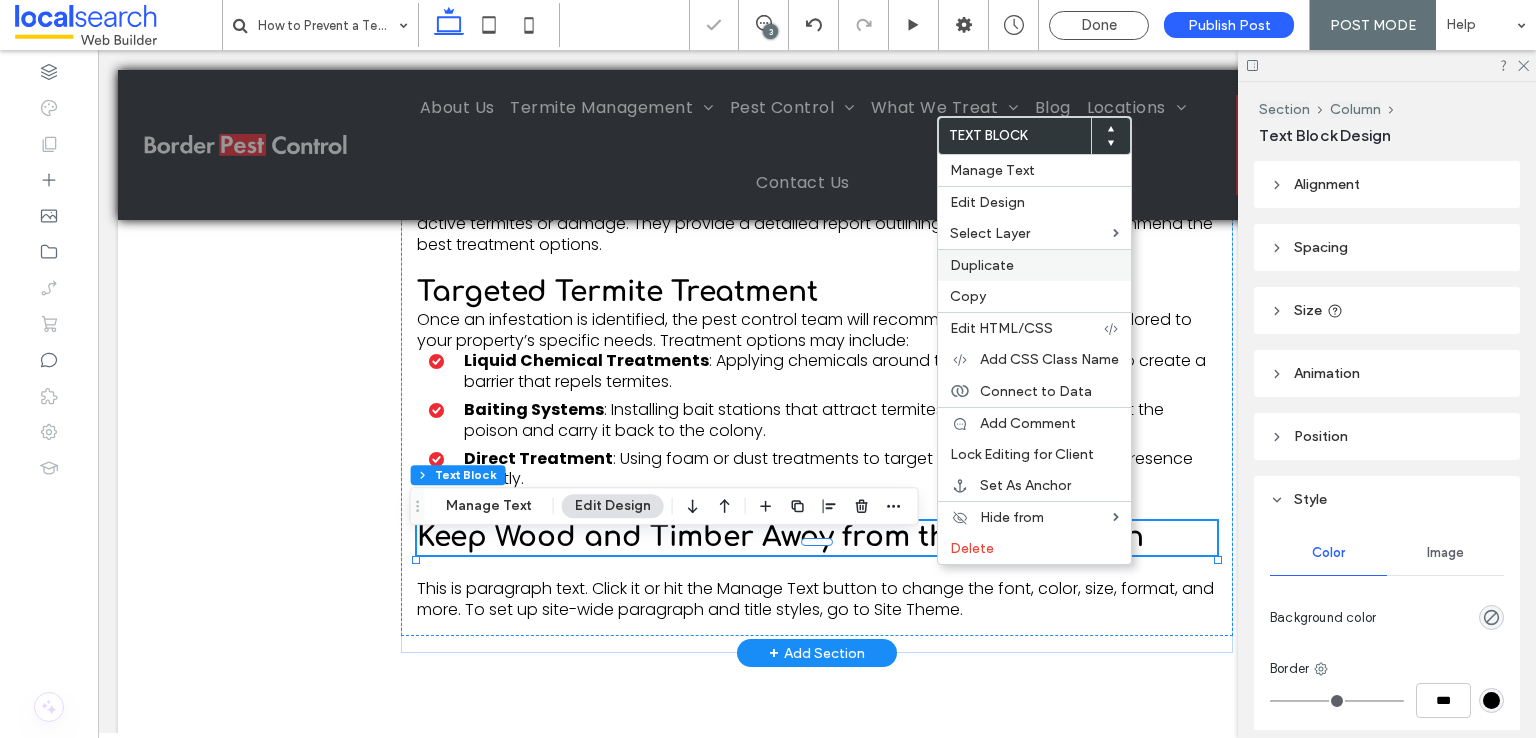 click on "Duplicate" at bounding box center (982, 265) 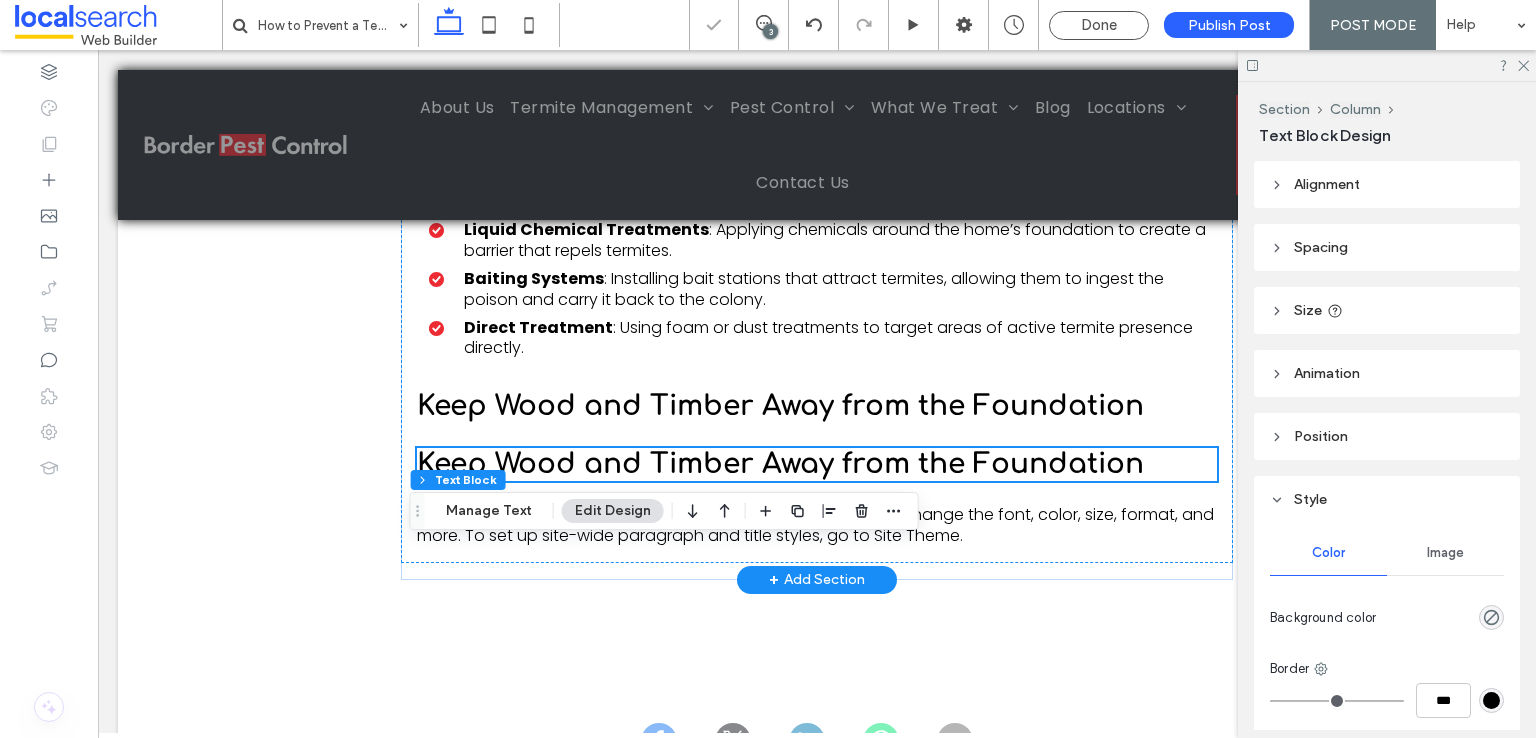 scroll, scrollTop: 3523, scrollLeft: 0, axis: vertical 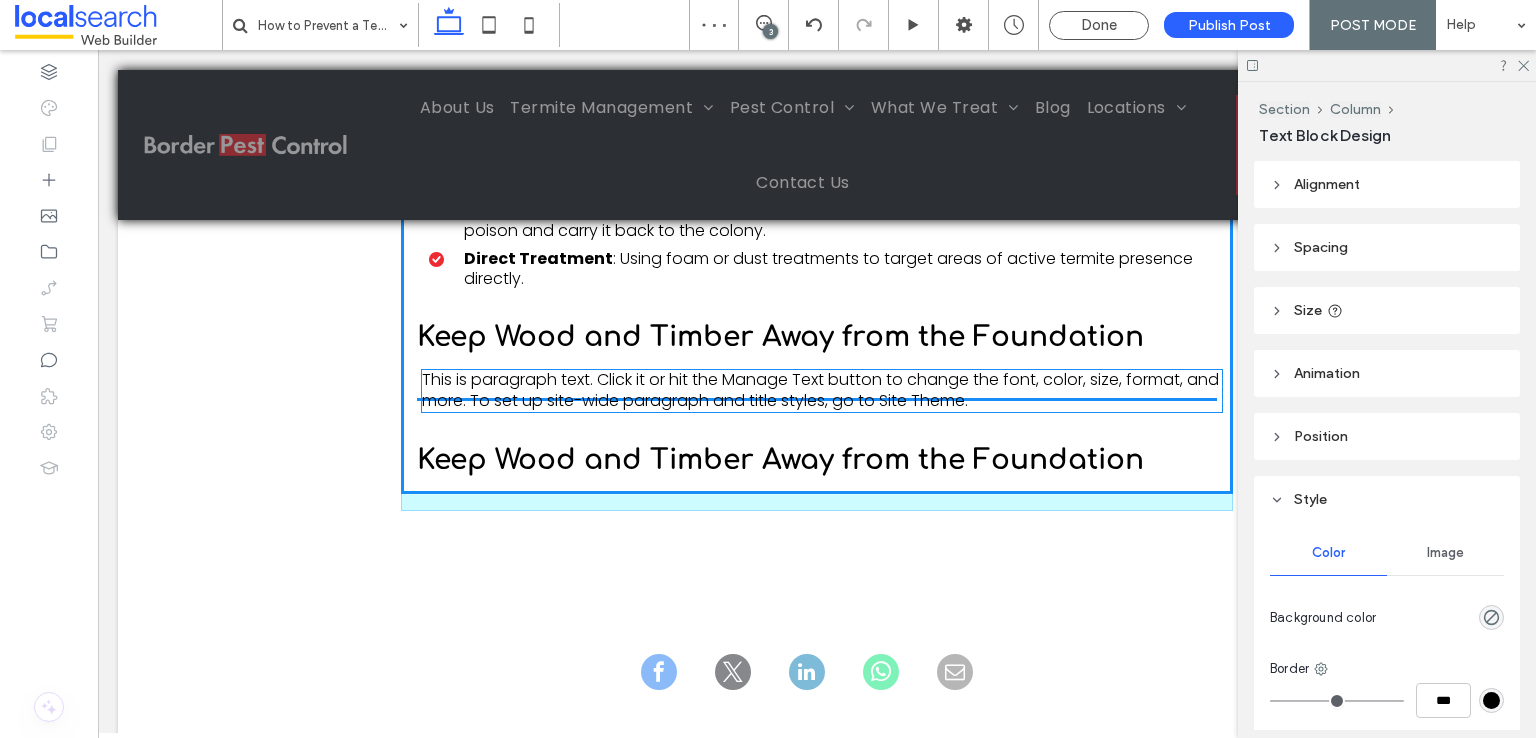drag, startPoint x: 915, startPoint y: 479, endPoint x: 927, endPoint y: 395, distance: 84.85281 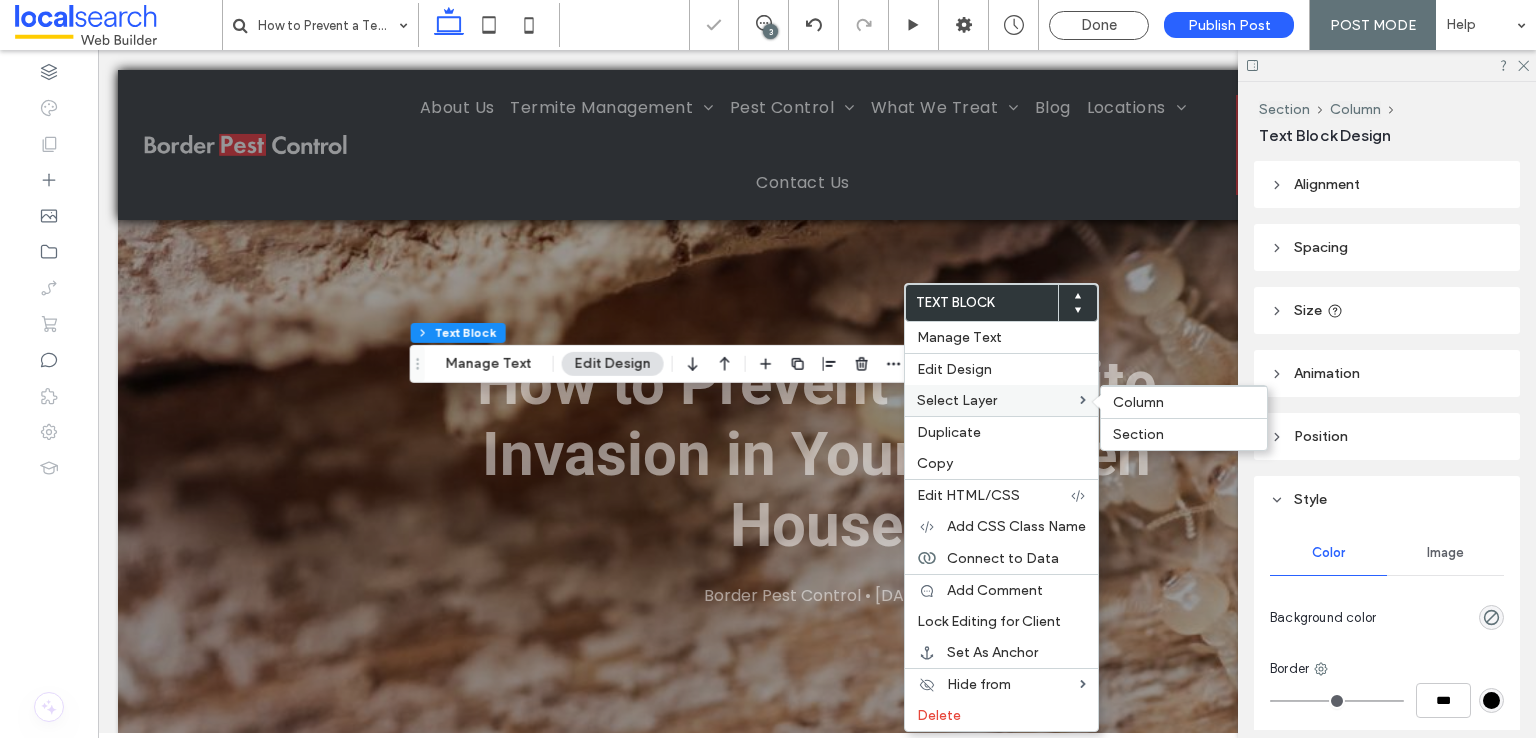 scroll, scrollTop: 3523, scrollLeft: 0, axis: vertical 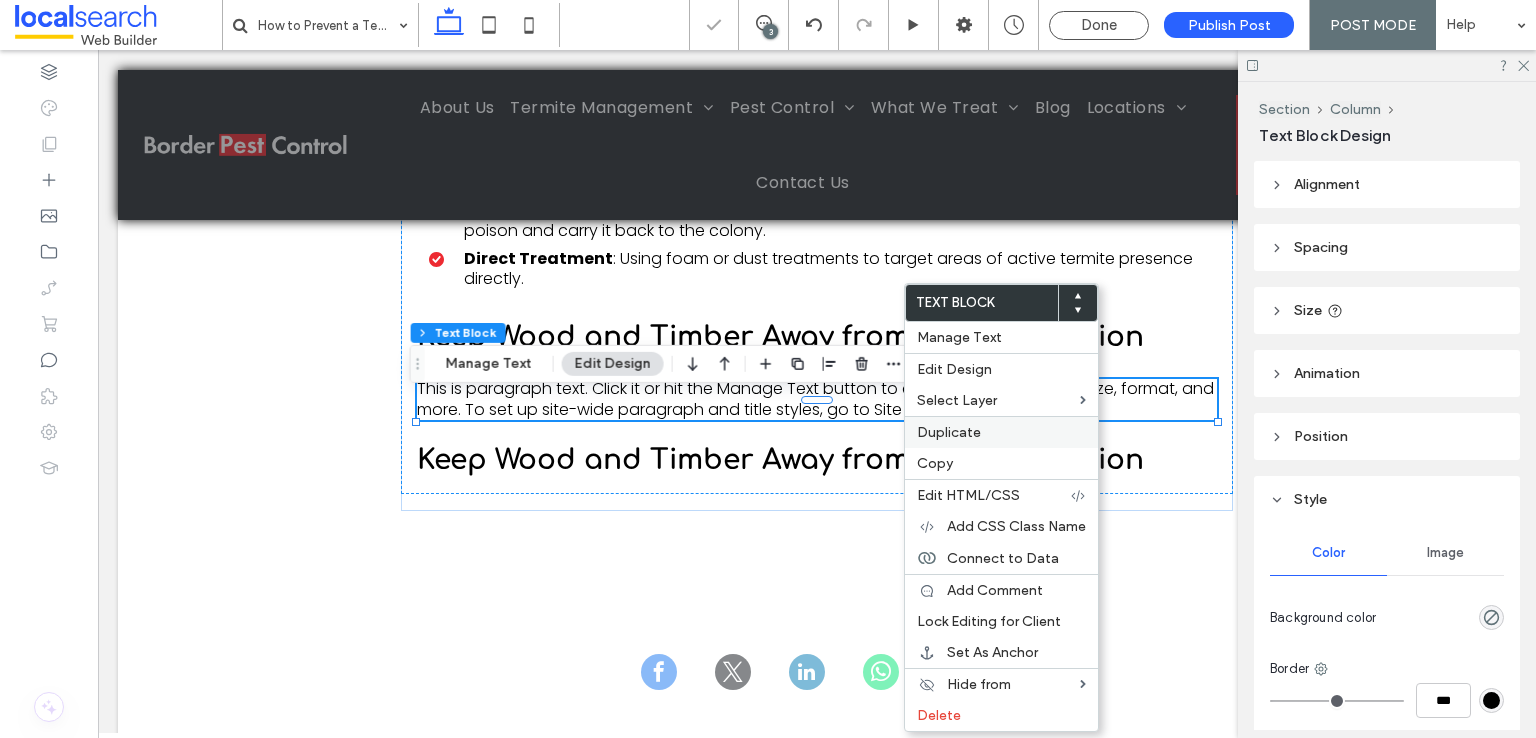 click on "Duplicate" at bounding box center [949, 432] 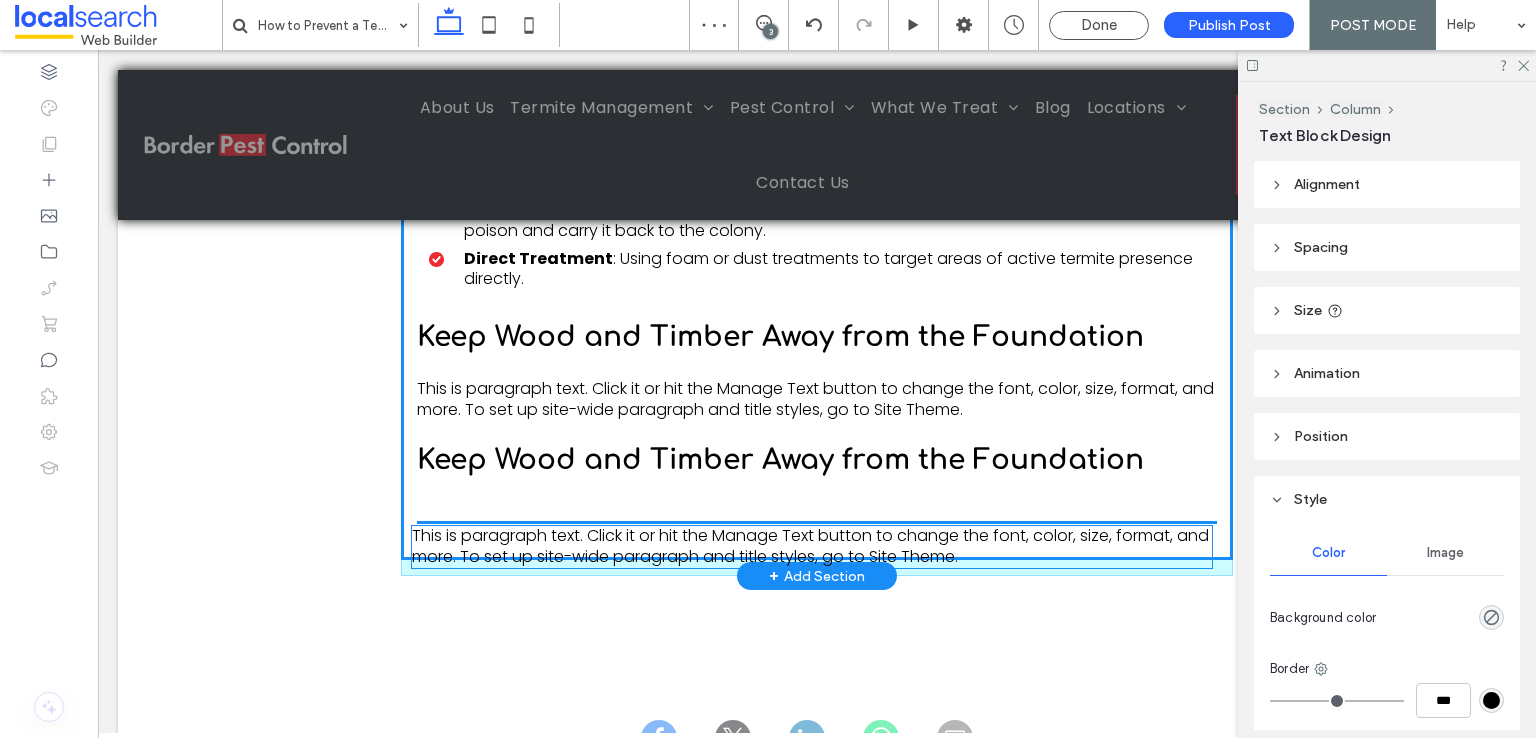 drag, startPoint x: 1018, startPoint y: 480, endPoint x: 1020, endPoint y: 544, distance: 64.03124 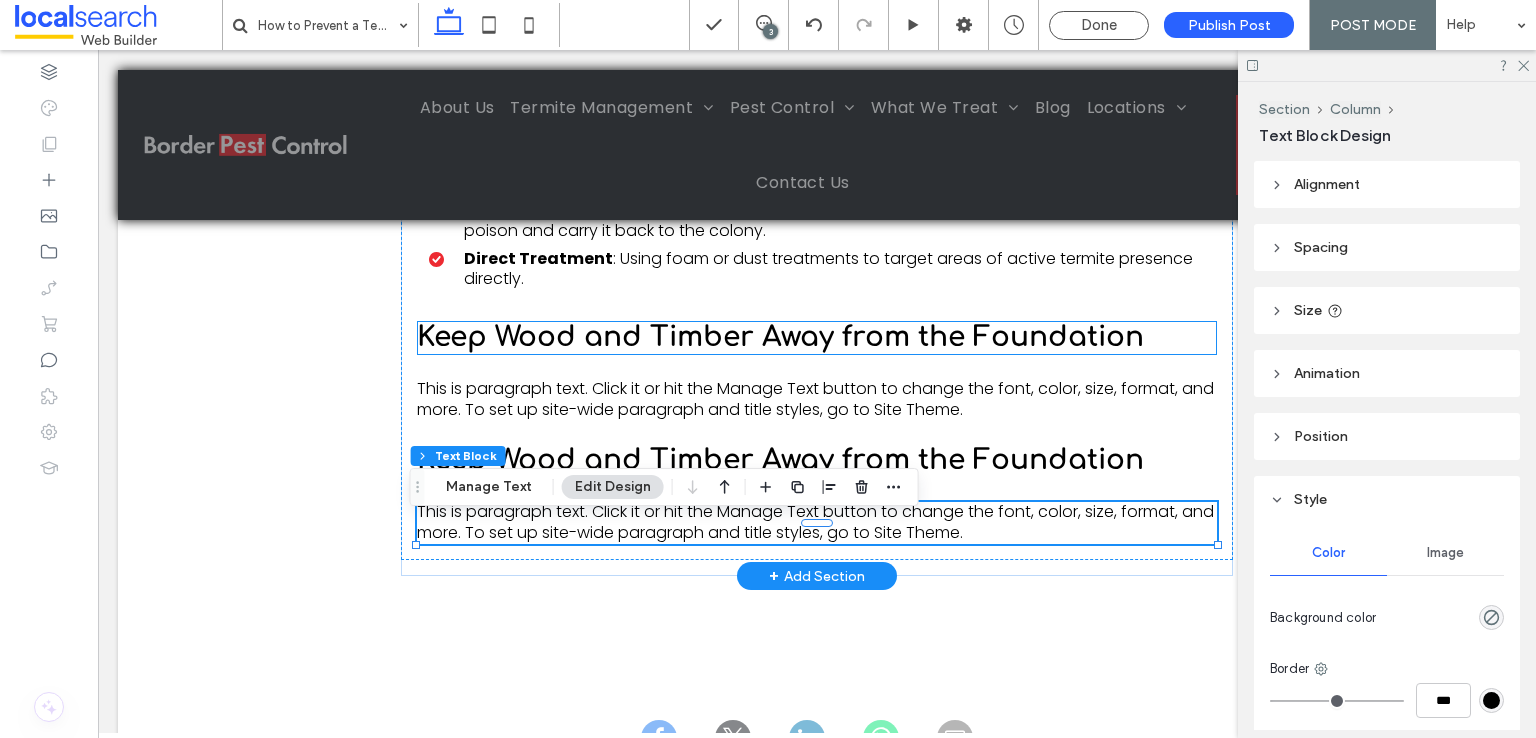 click on "Keep Wood and Timber Away from the Foundation" at bounding box center (780, 337) 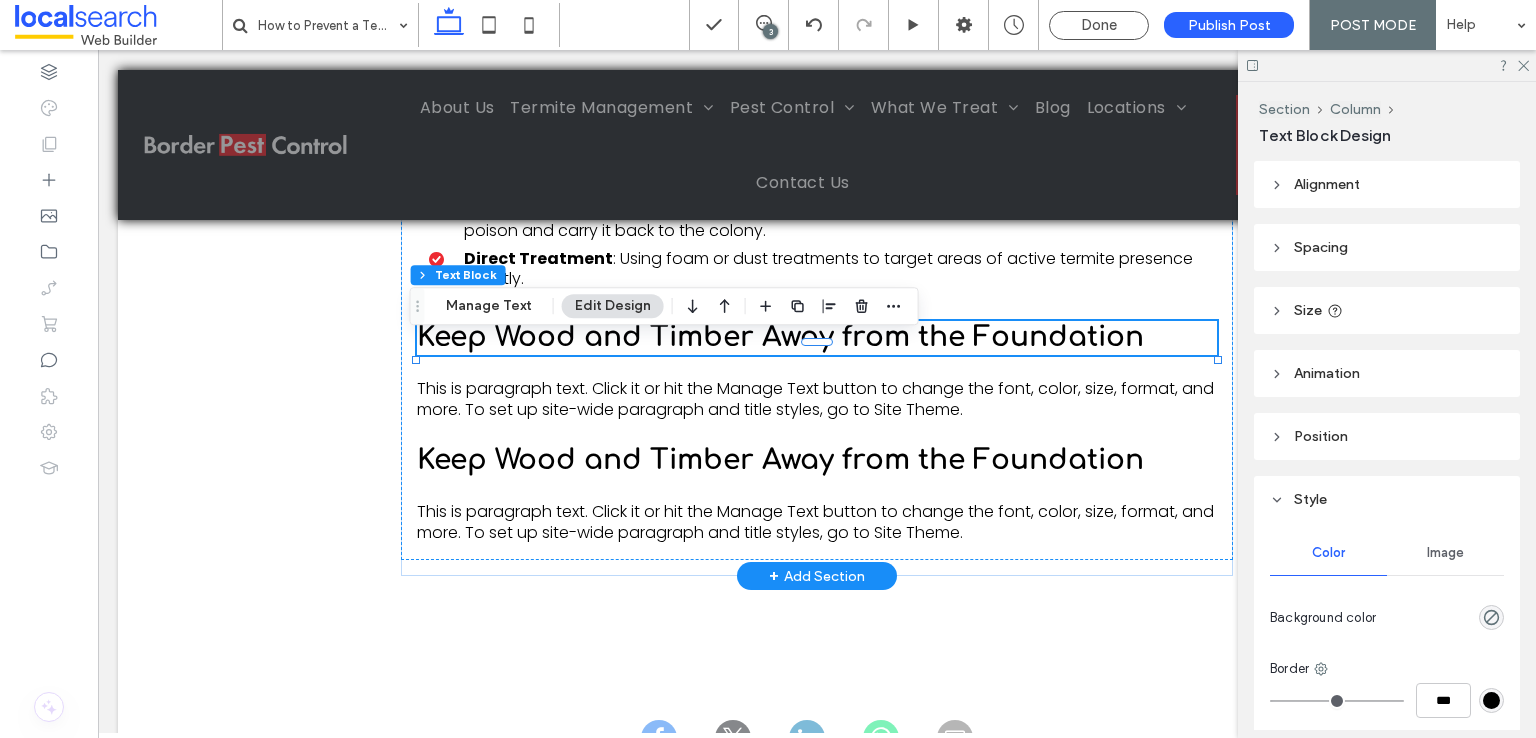 click on "Keep Wood and Timber Away from the Foundation" at bounding box center [780, 337] 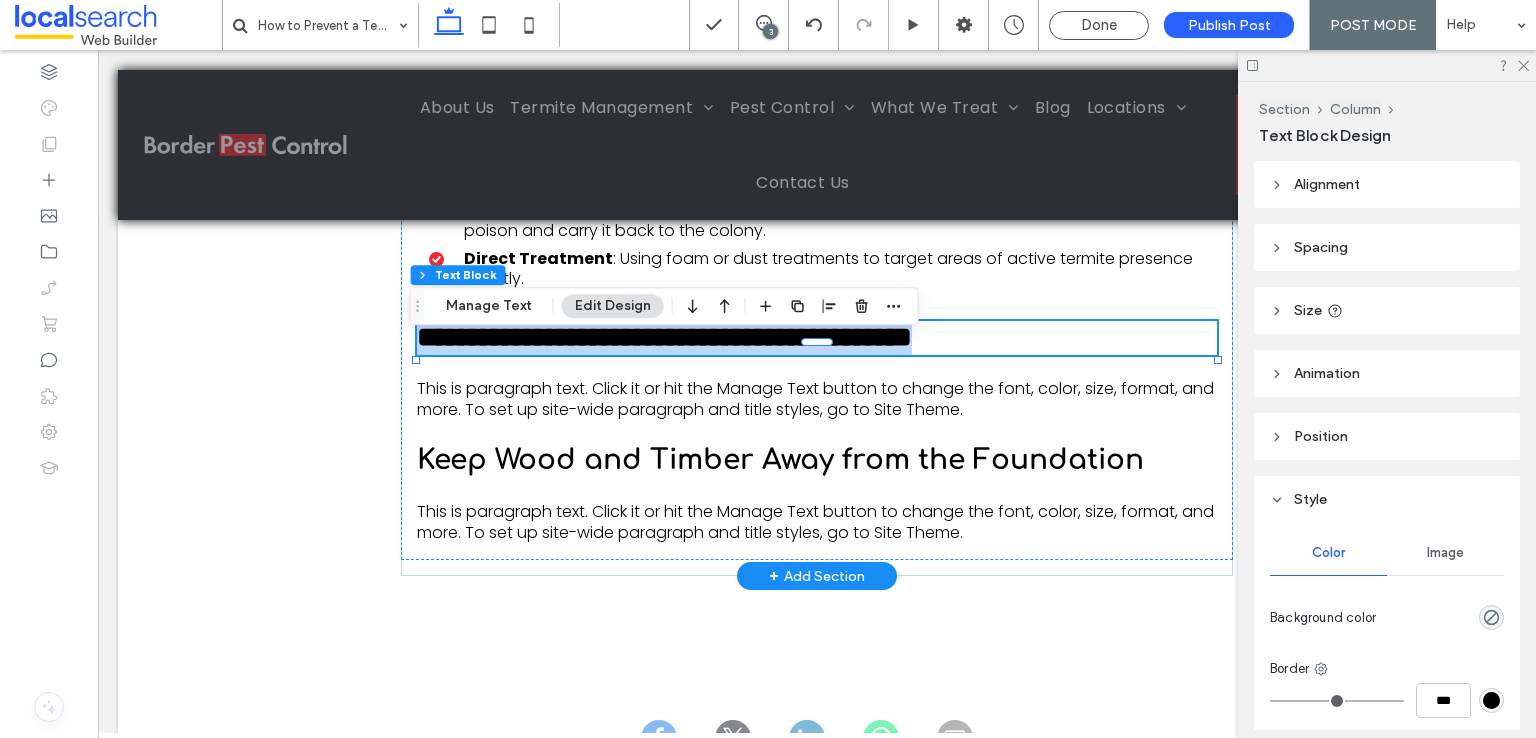 click on "**********" at bounding box center [664, 337] 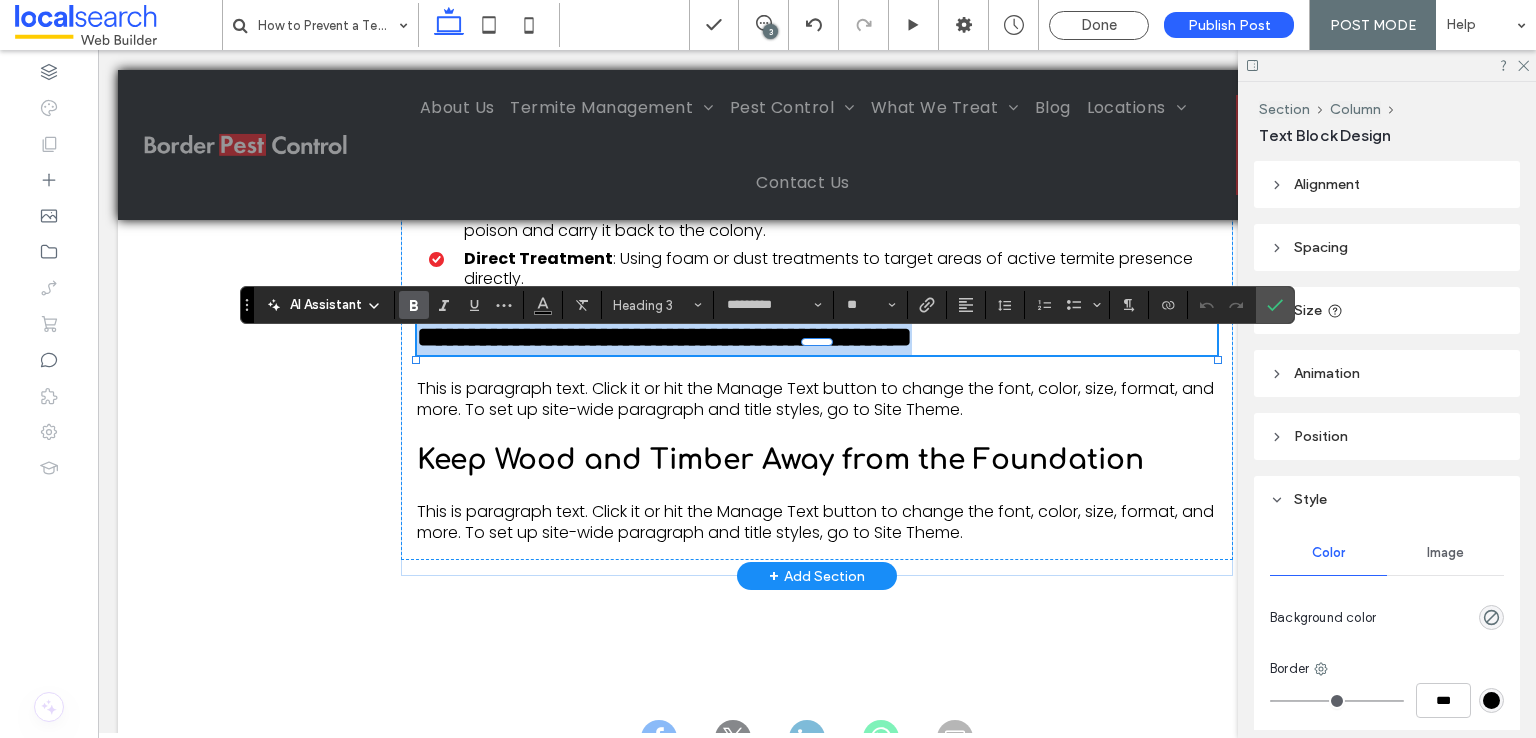 type on "*******" 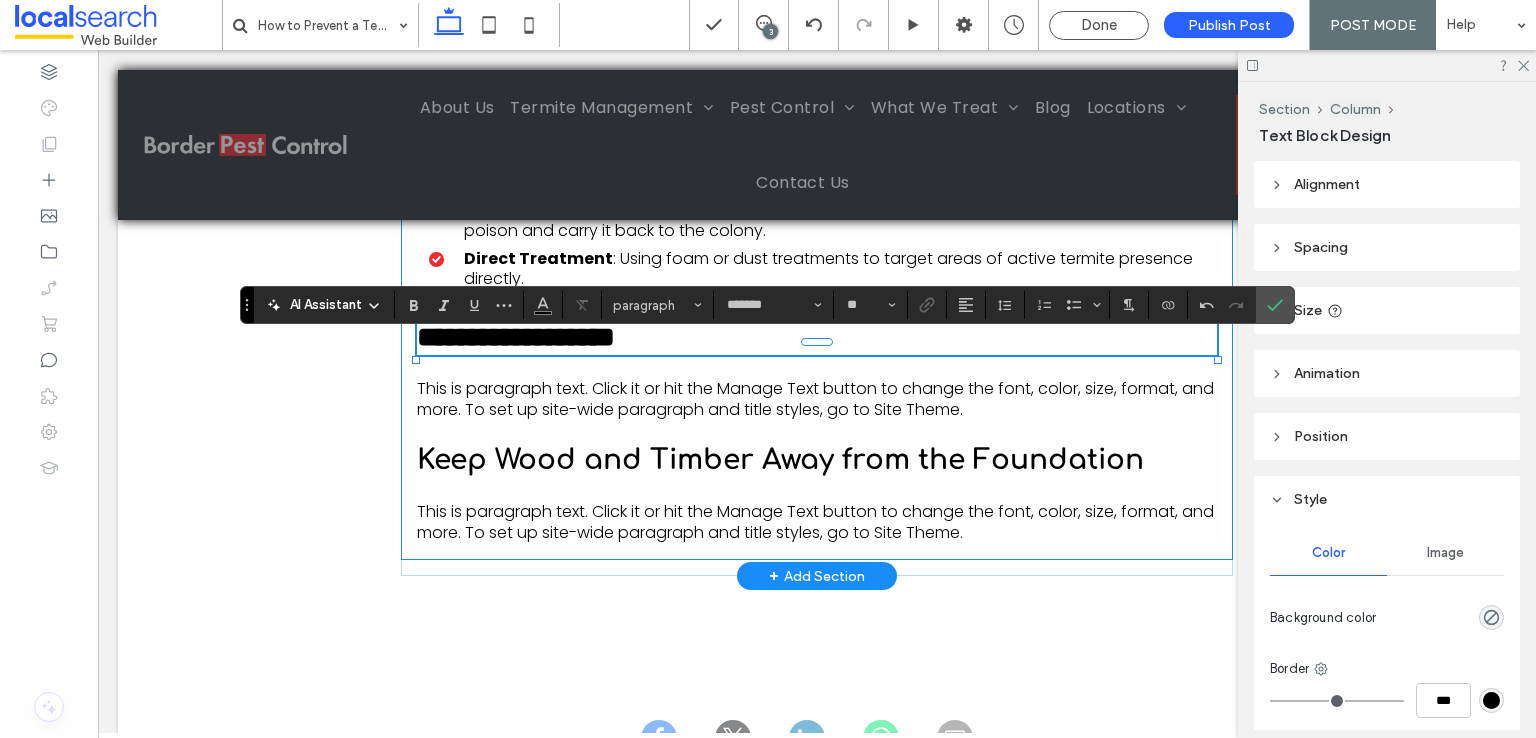 click on "This is paragraph text. Click it or hit the Manage Text button to change the font, color, size, format, and more. To set up site-wide paragraph and title styles, go to Site Theme." at bounding box center (815, 399) 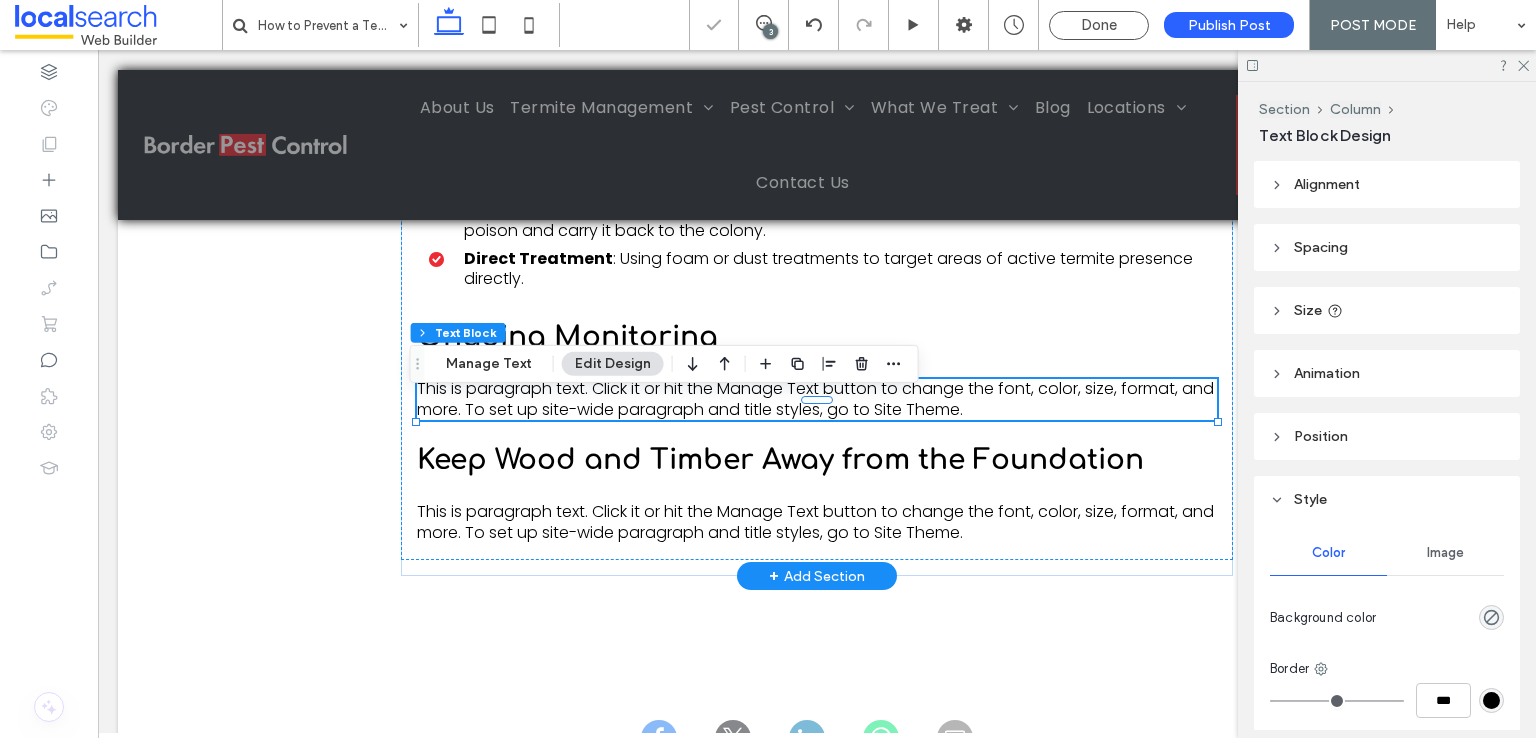 click on "This is paragraph text. Click it or hit the Manage Text button to change the font, color, size, format, and more. To set up site-wide paragraph and title styles, go to Site Theme." at bounding box center [817, 400] 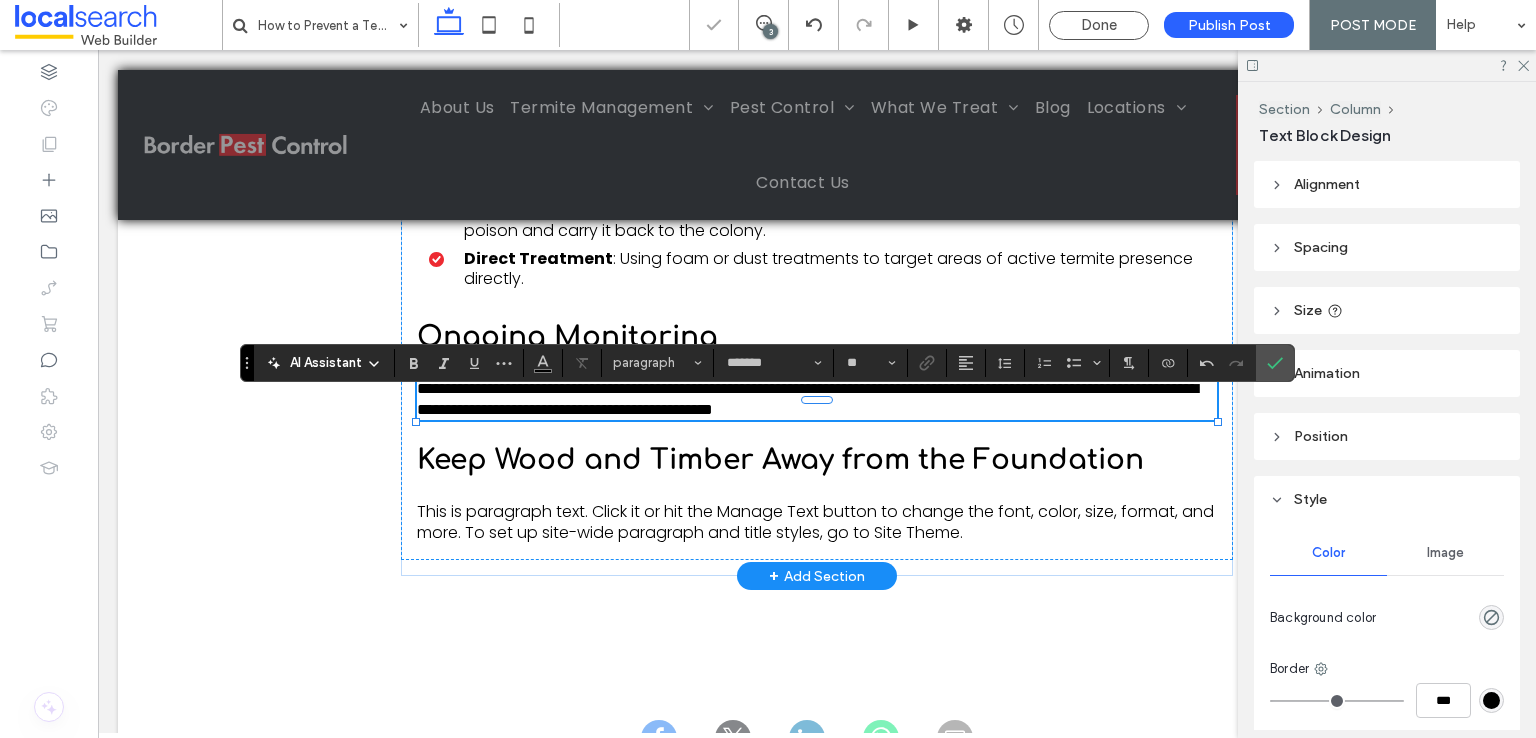 scroll, scrollTop: 0, scrollLeft: 0, axis: both 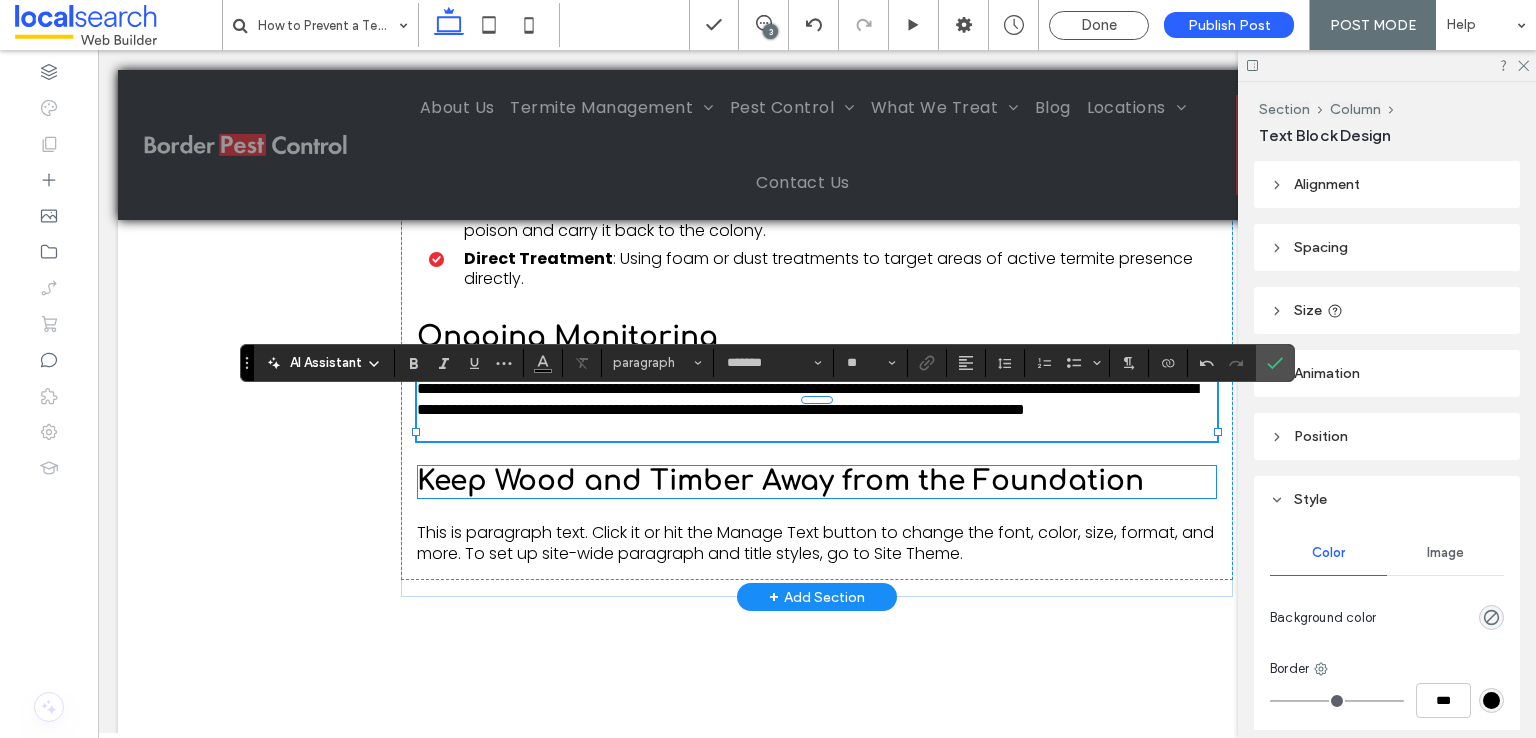 click on "Keep Wood and Timber Away from the Foundation" at bounding box center (780, 481) 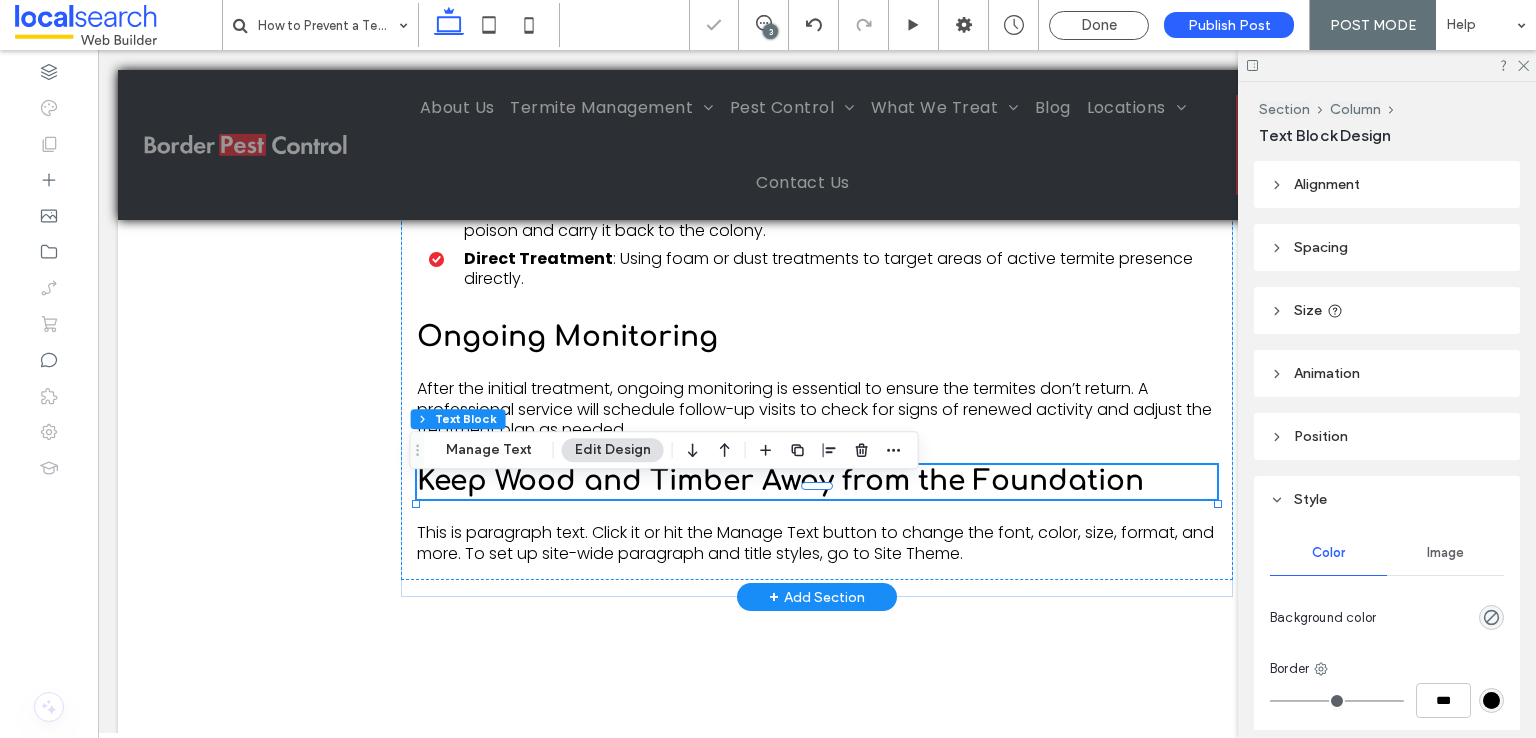 click on "Keep Wood and Timber Away from the Foundation" at bounding box center [817, 482] 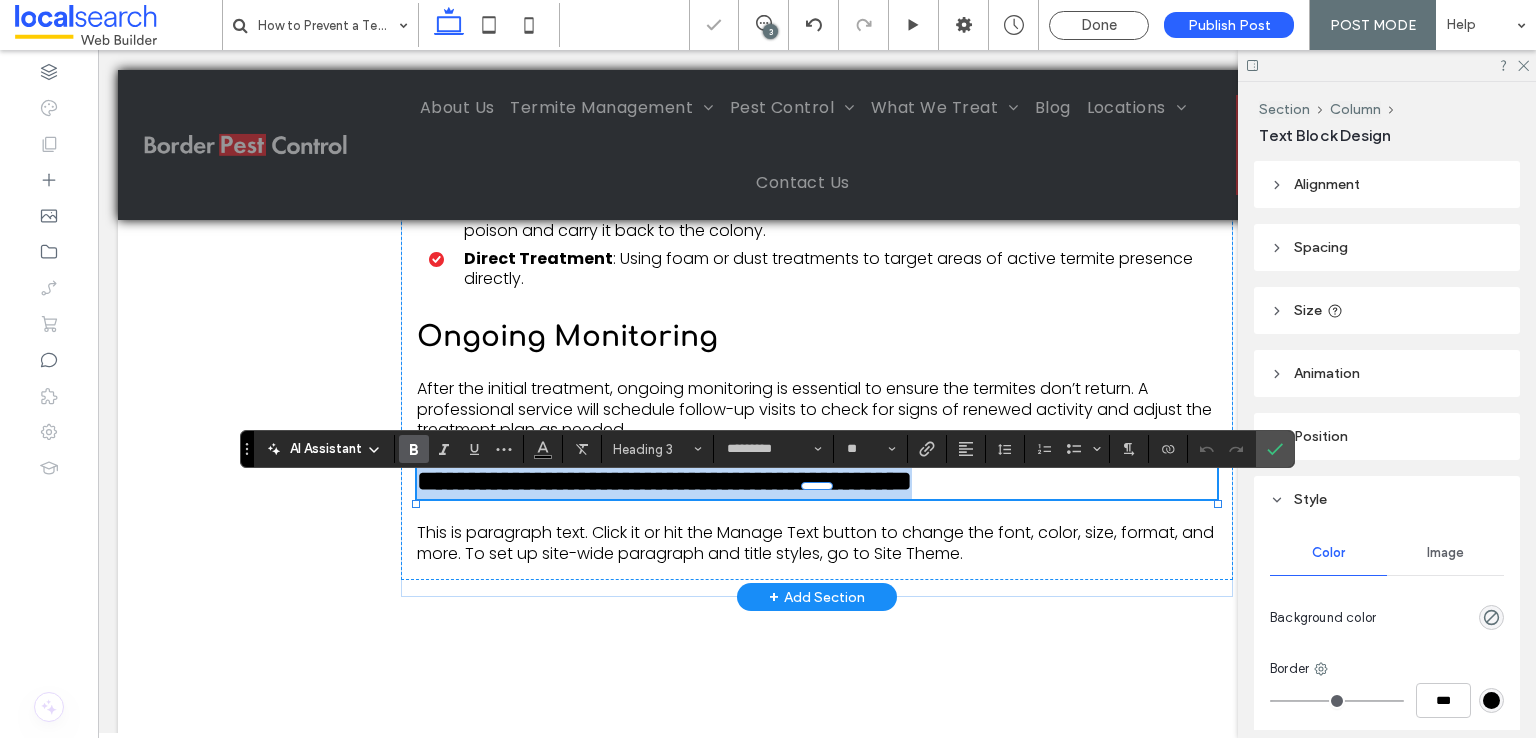 type on "*******" 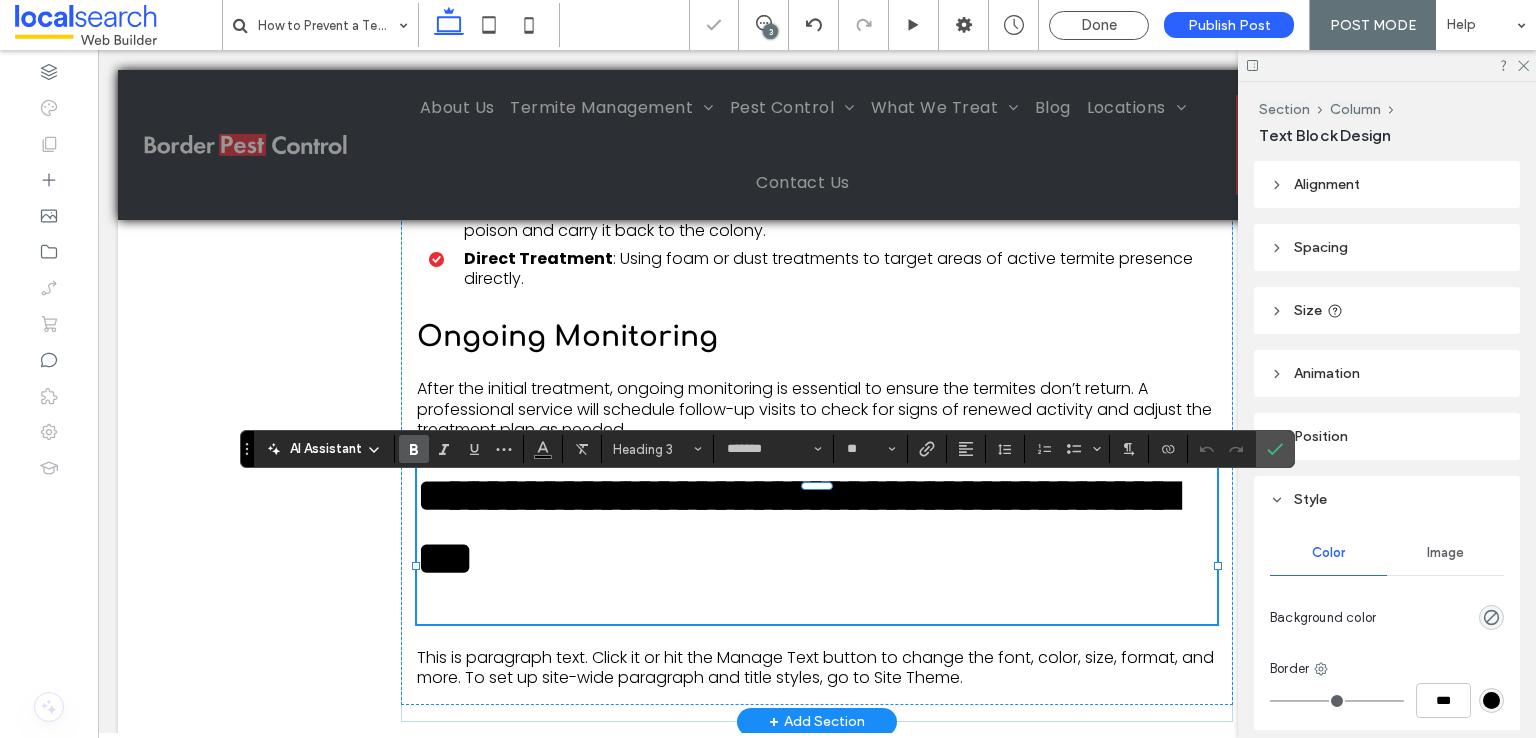 scroll, scrollTop: 0, scrollLeft: 0, axis: both 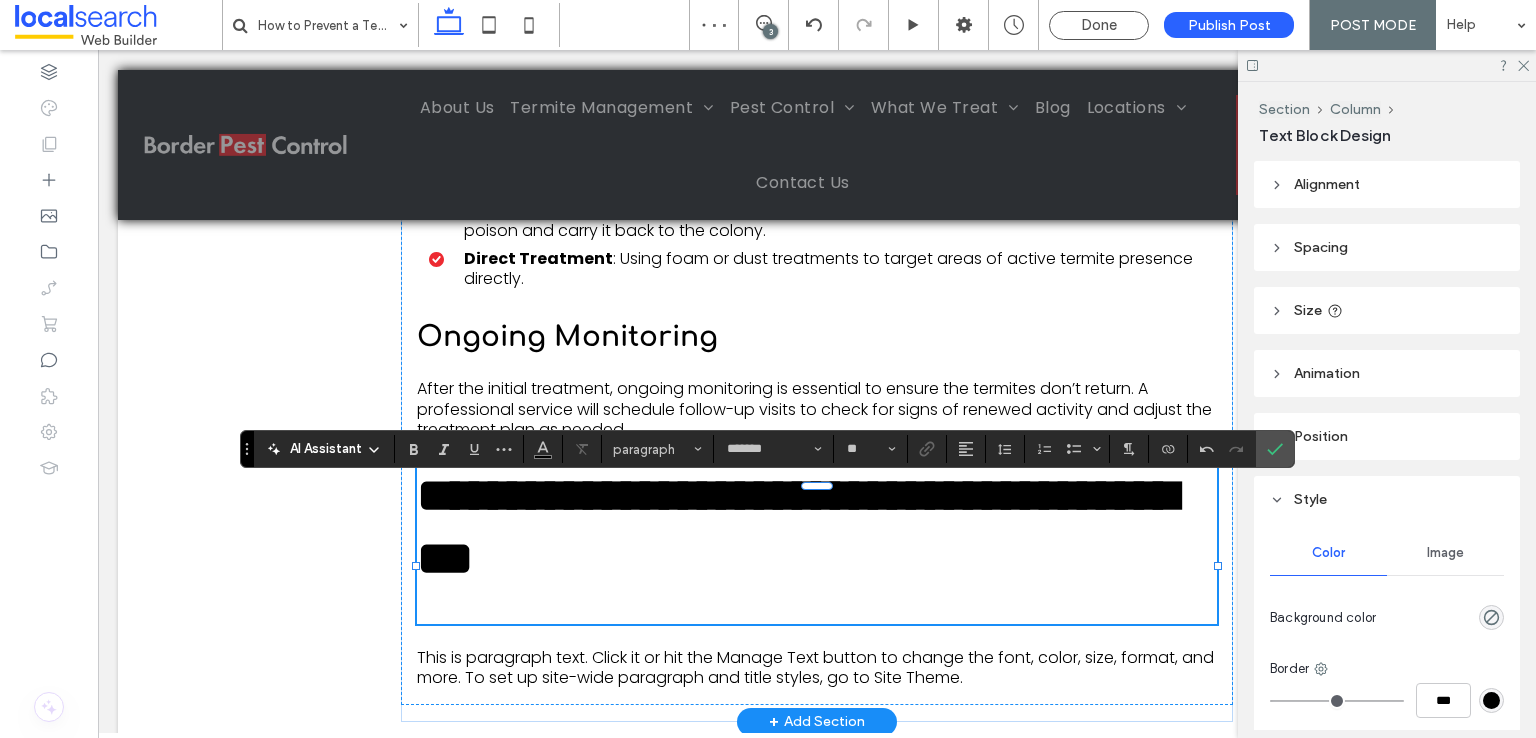 type on "*********" 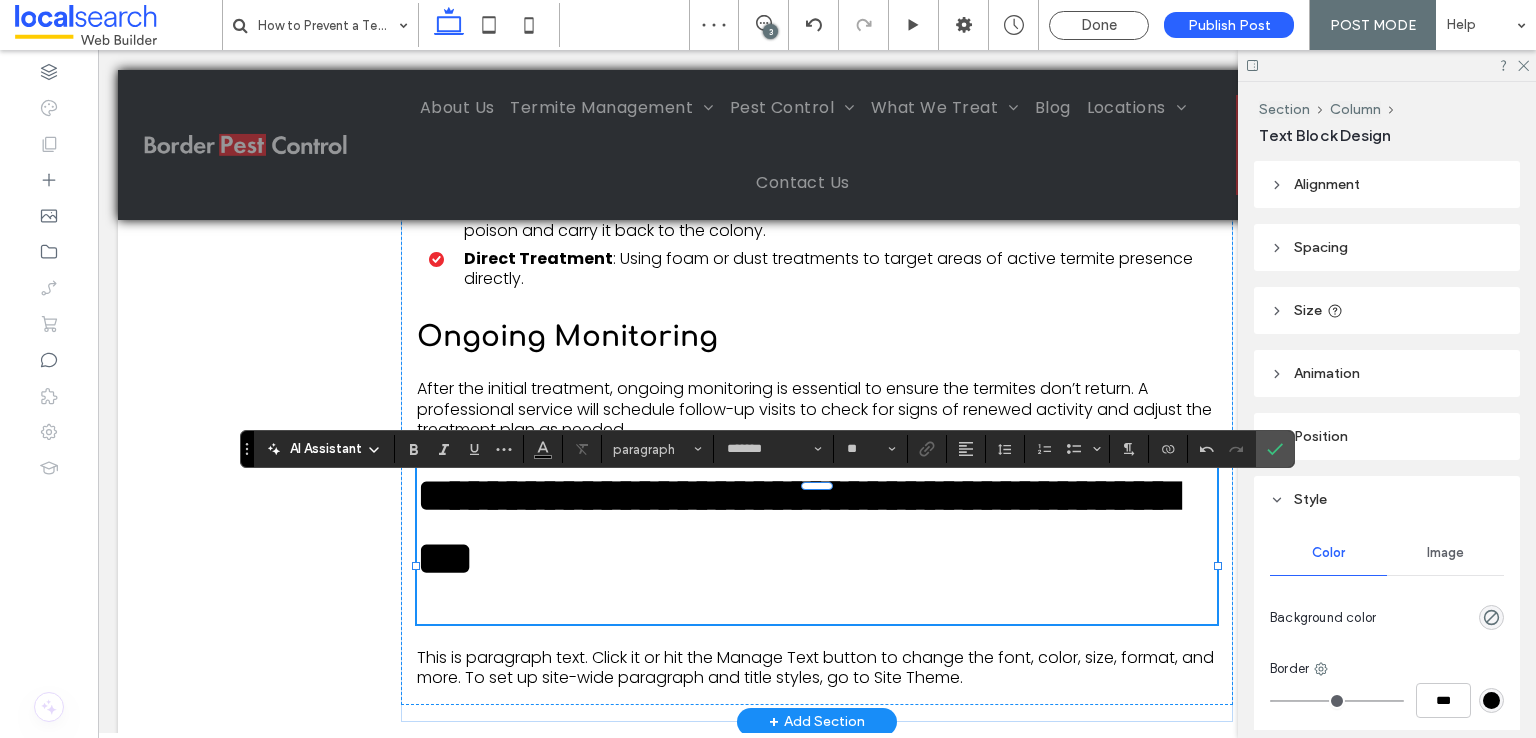 type on "**" 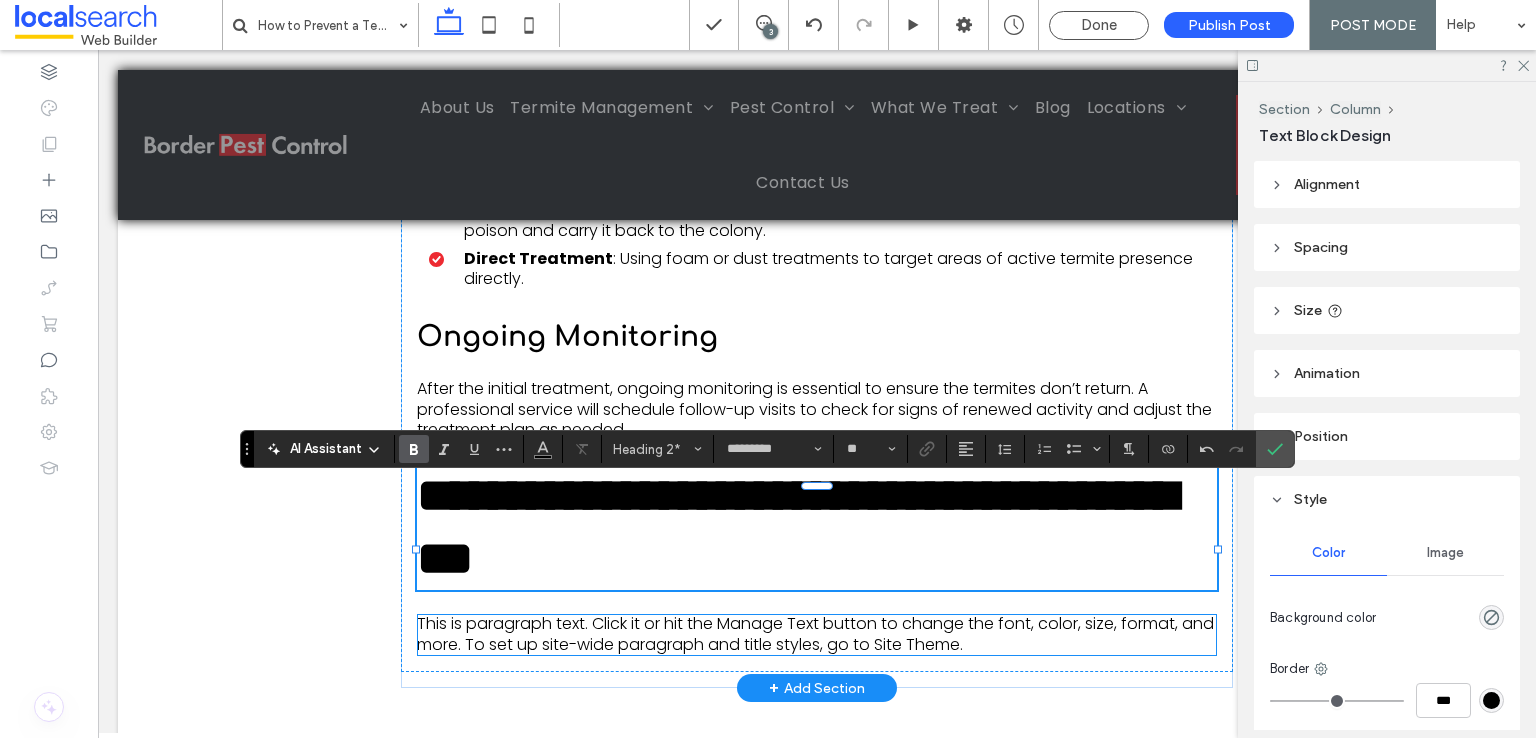 click on "This is paragraph text. Click it or hit the Manage Text button to change the font, color, size, format, and more. To set up site-wide paragraph and title styles, go to Site Theme." at bounding box center [815, 634] 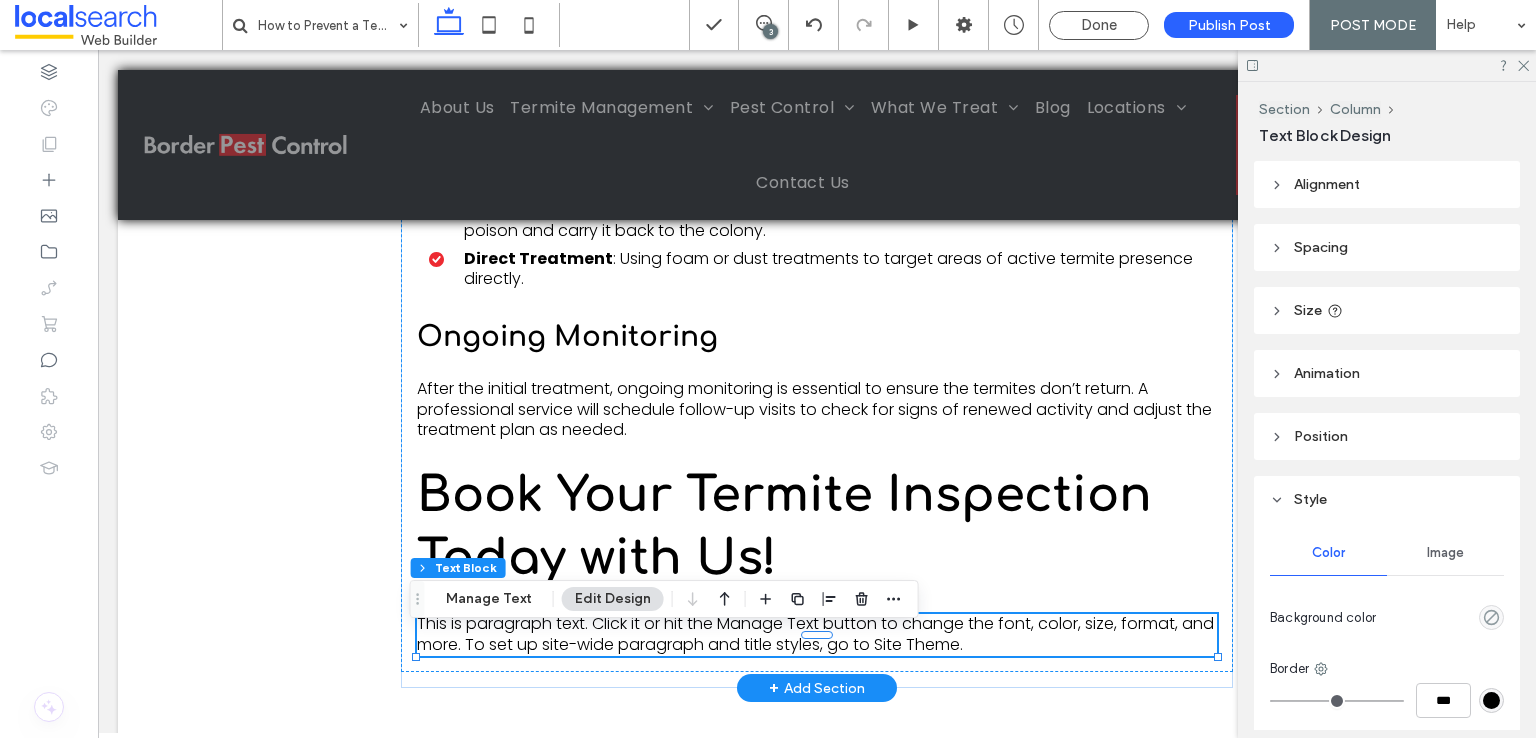 click on "This is paragraph text. Click it or hit the Manage Text button to change the font, color, size, format, and more. To set up site-wide paragraph and title styles, go to Site Theme." at bounding box center (817, 635) 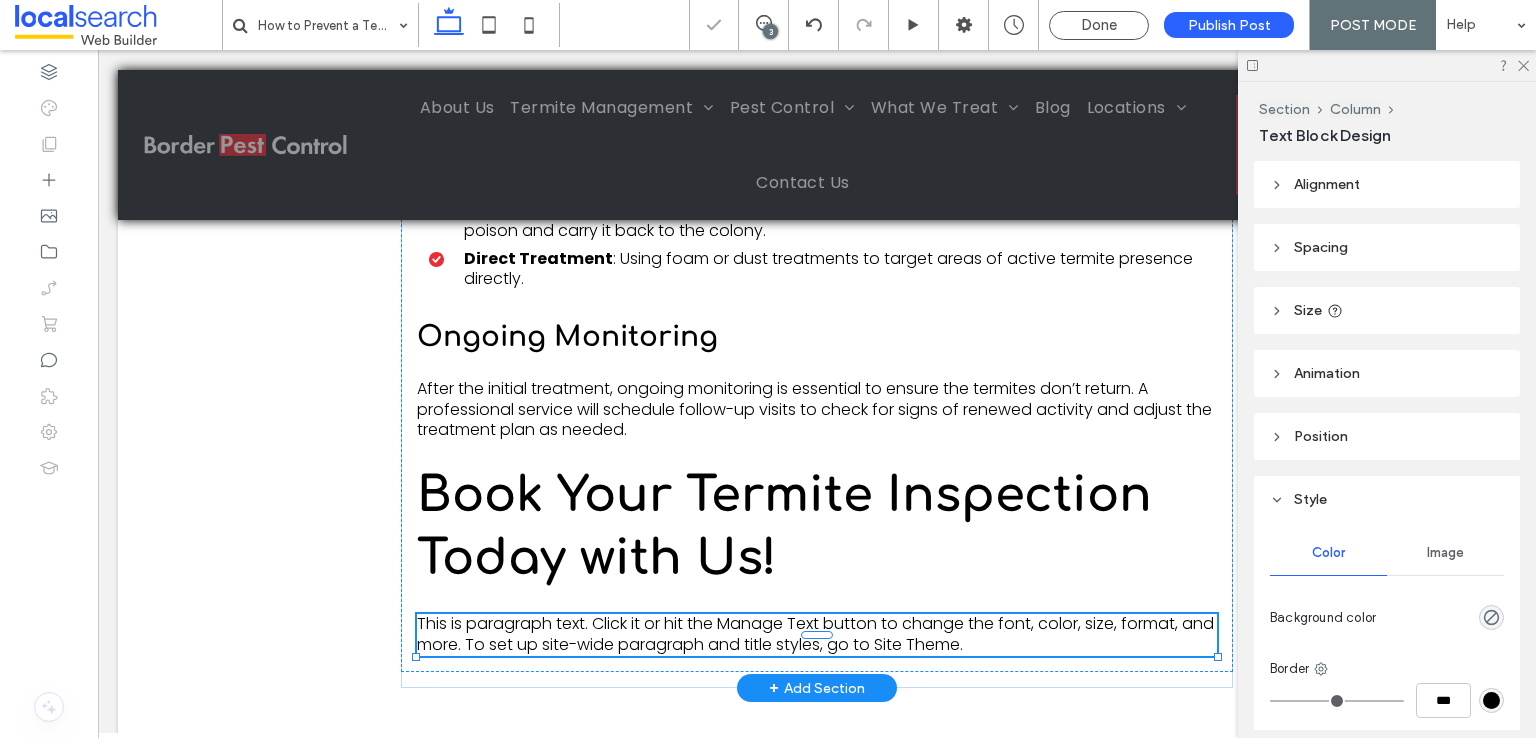 type on "*******" 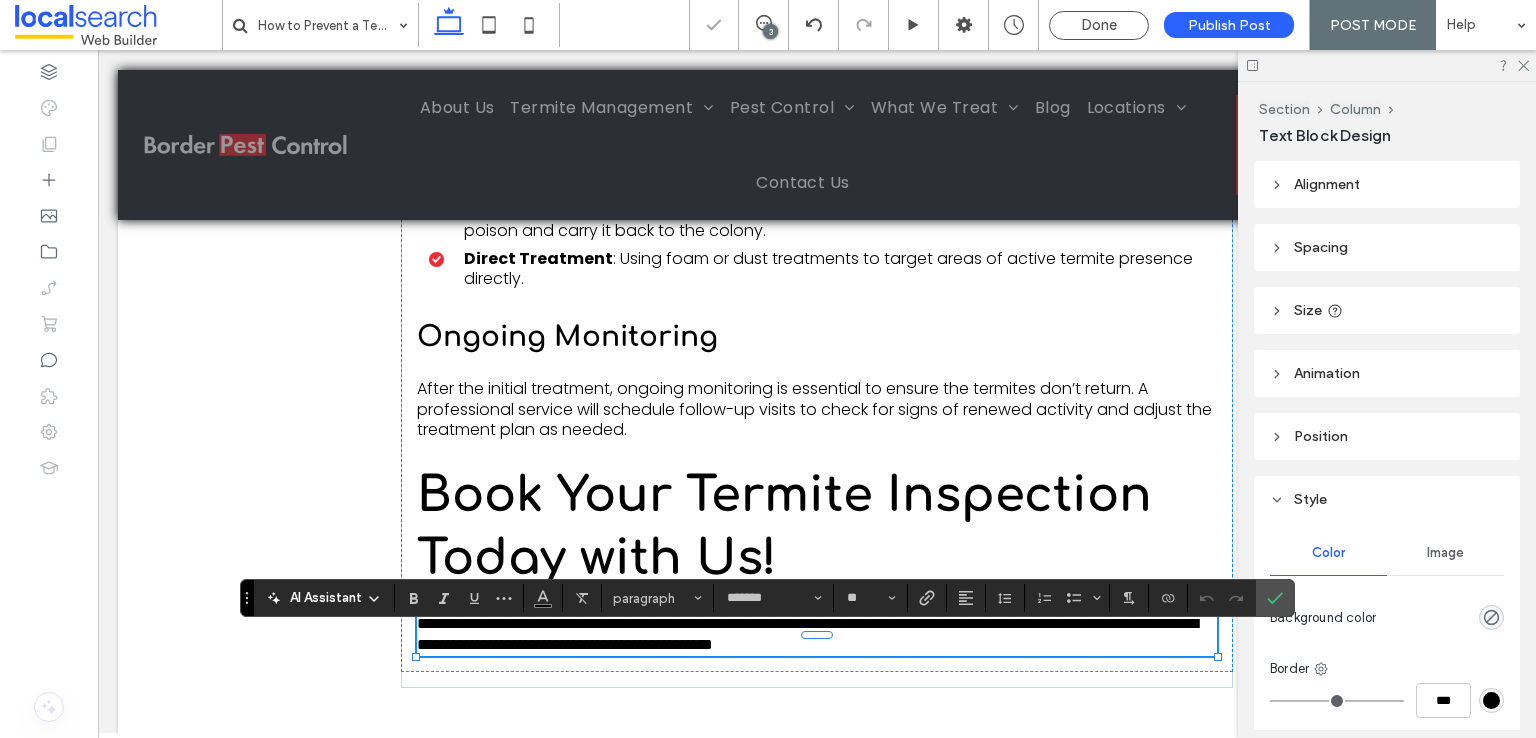scroll, scrollTop: 0, scrollLeft: 0, axis: both 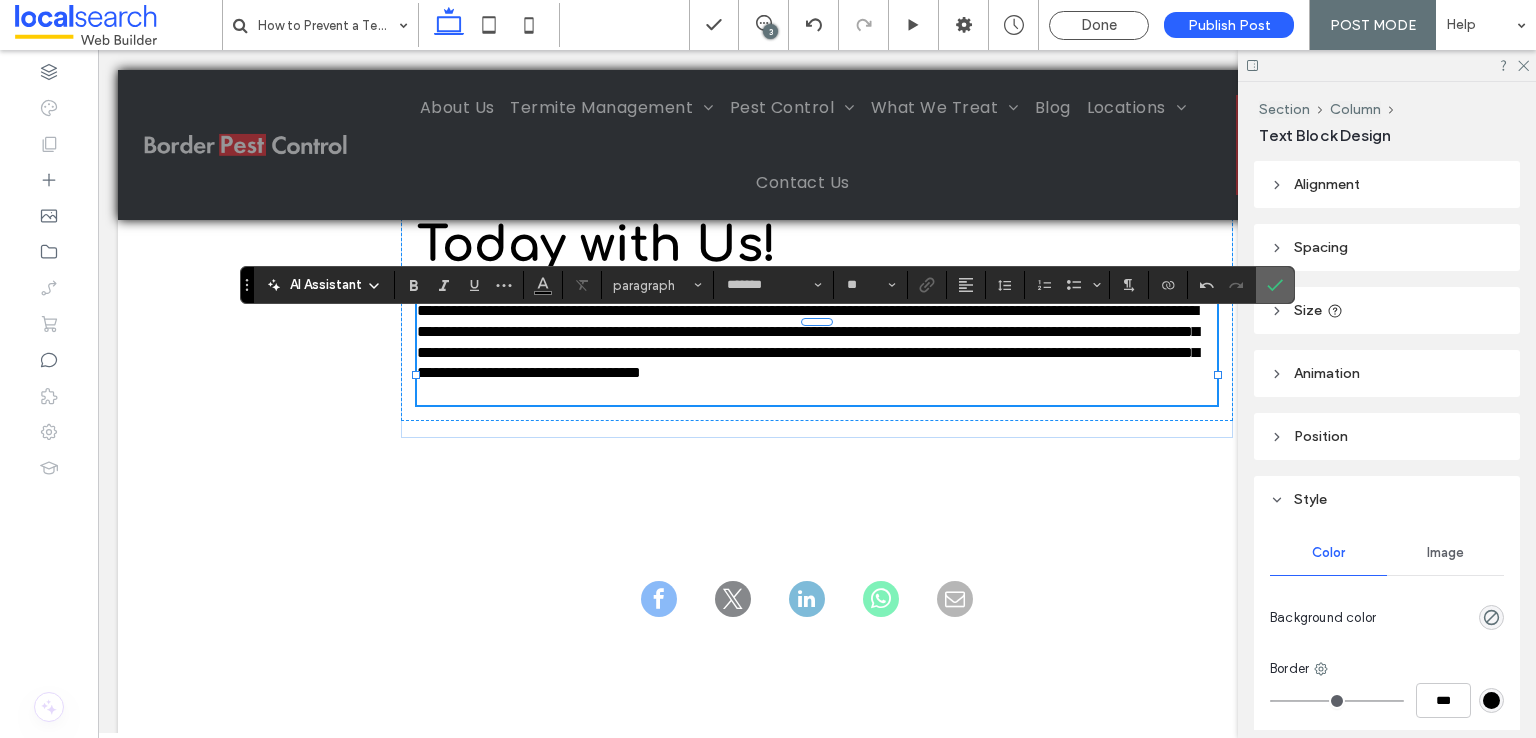click 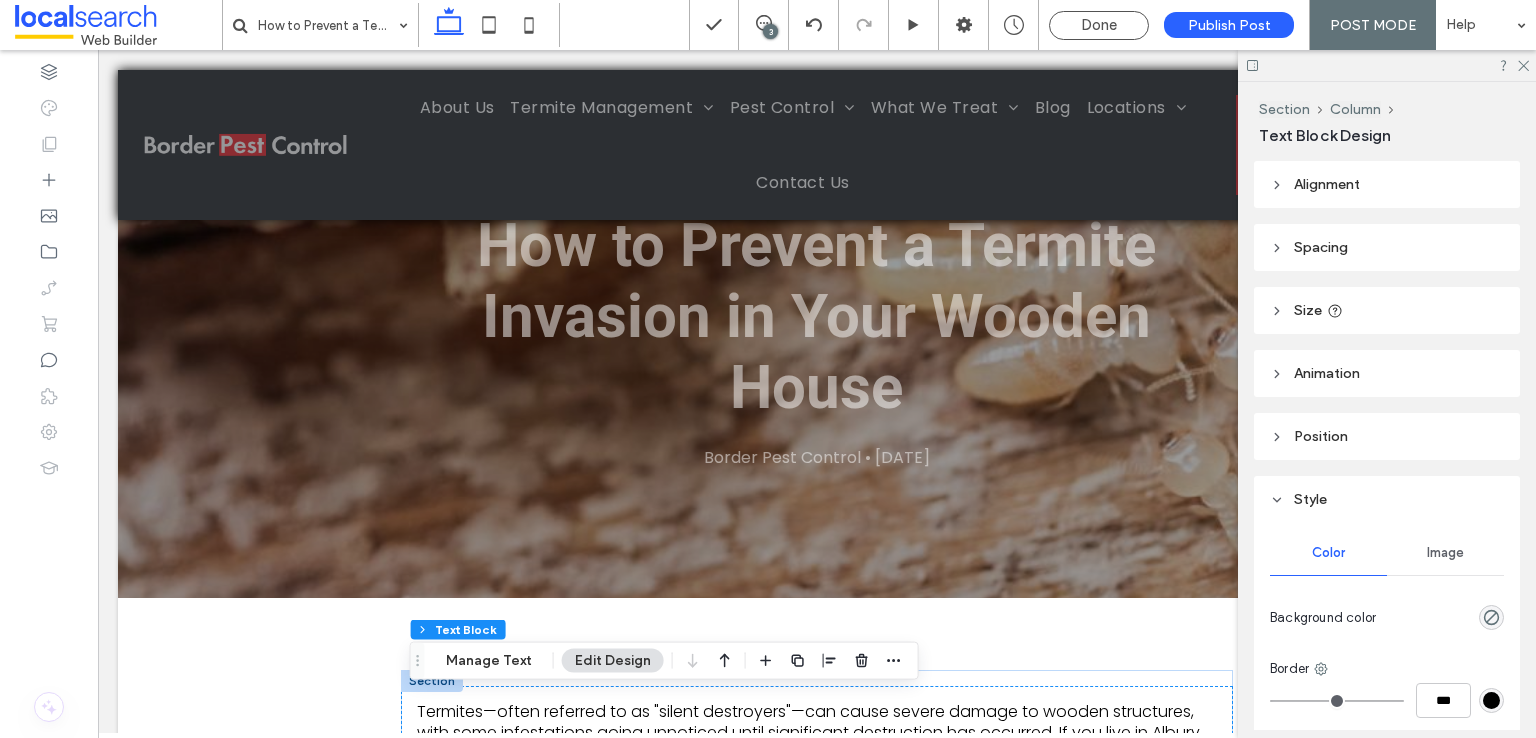scroll, scrollTop: 136, scrollLeft: 0, axis: vertical 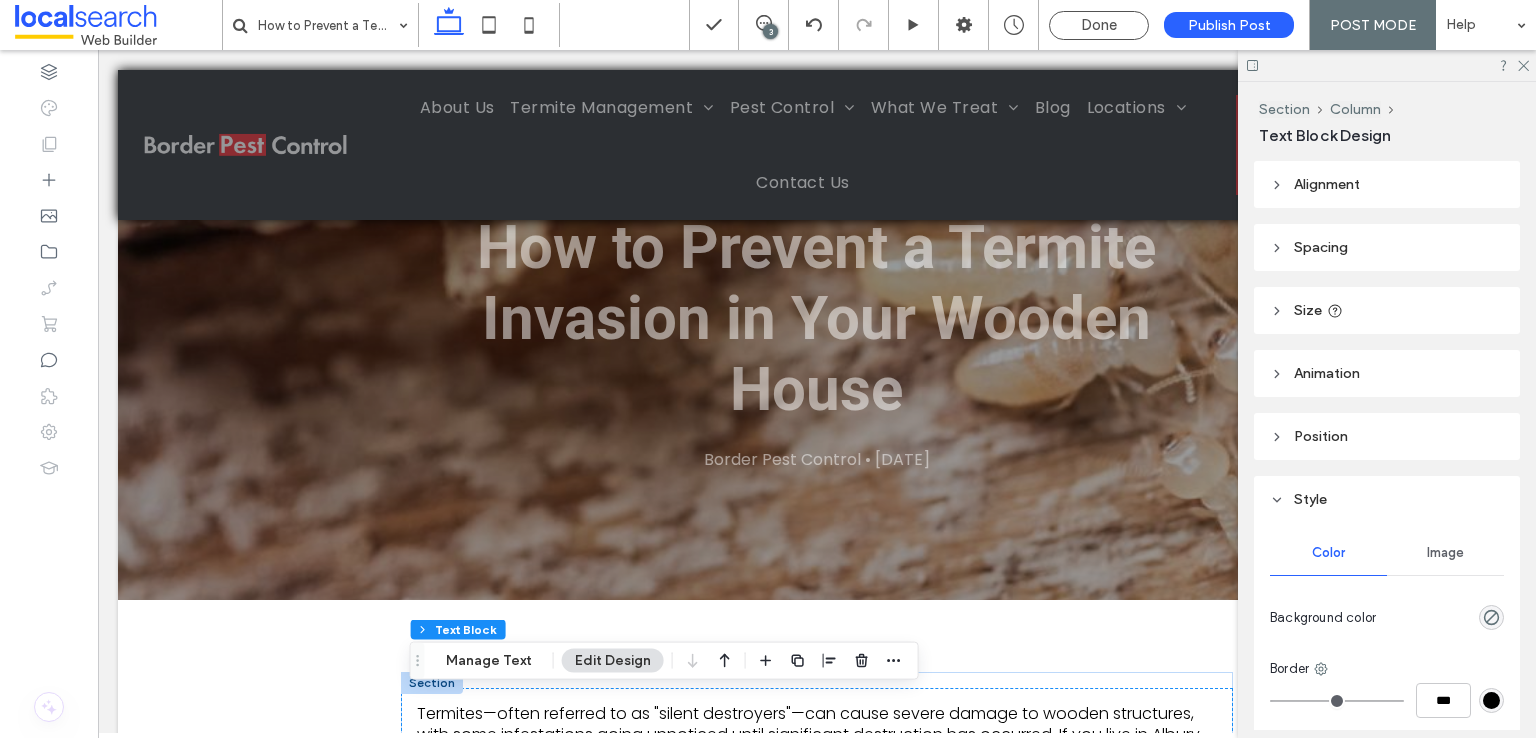 click at bounding box center [1387, 65] 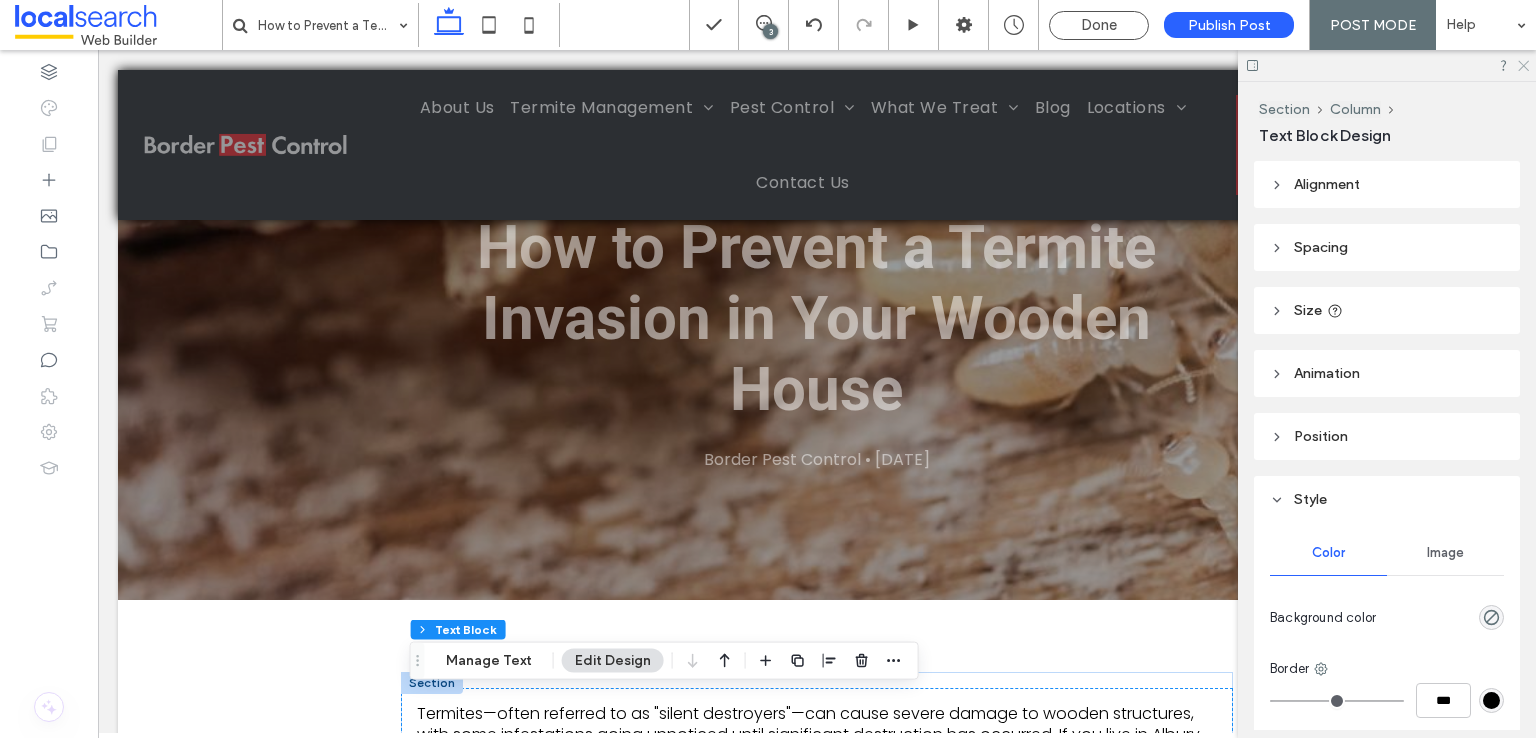 click 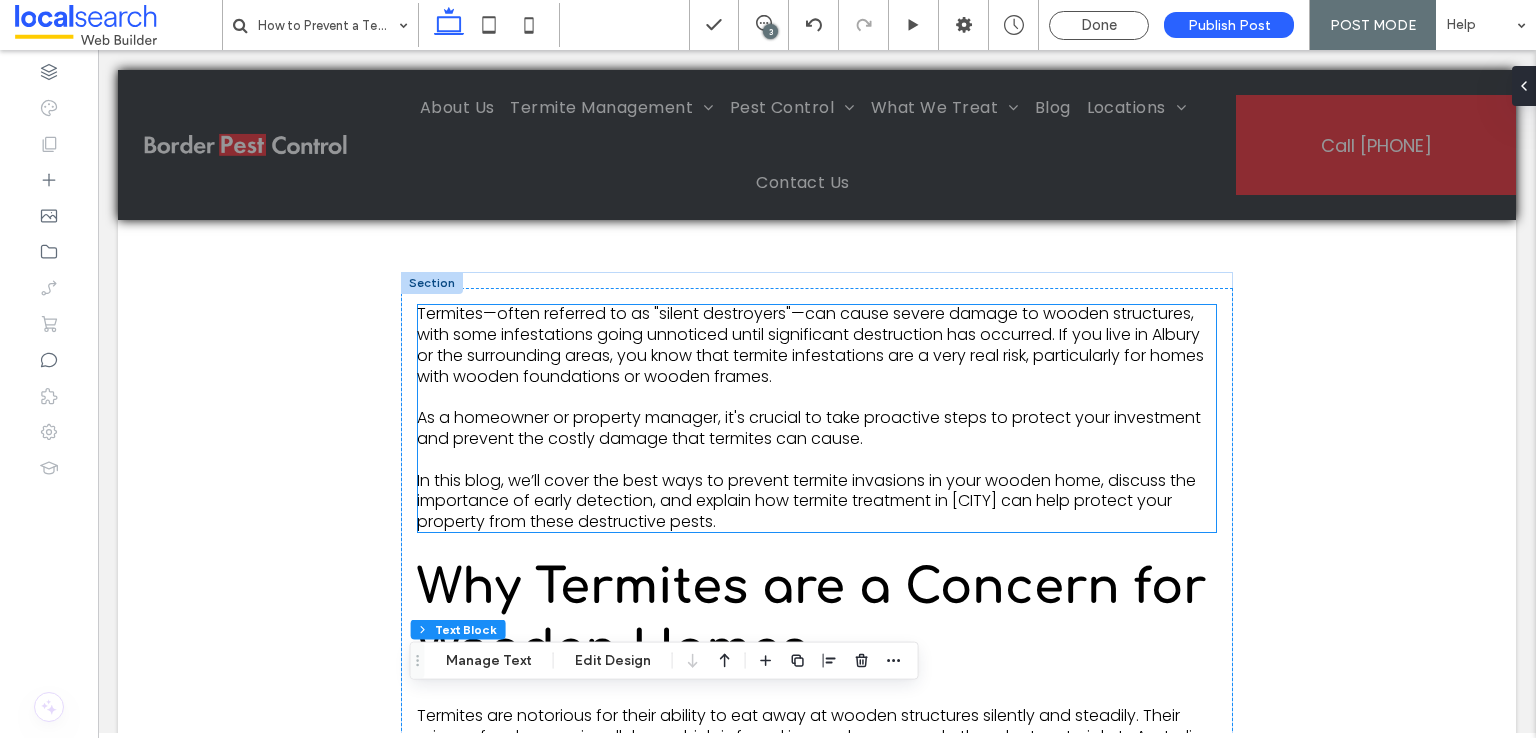 scroll, scrollTop: 736, scrollLeft: 0, axis: vertical 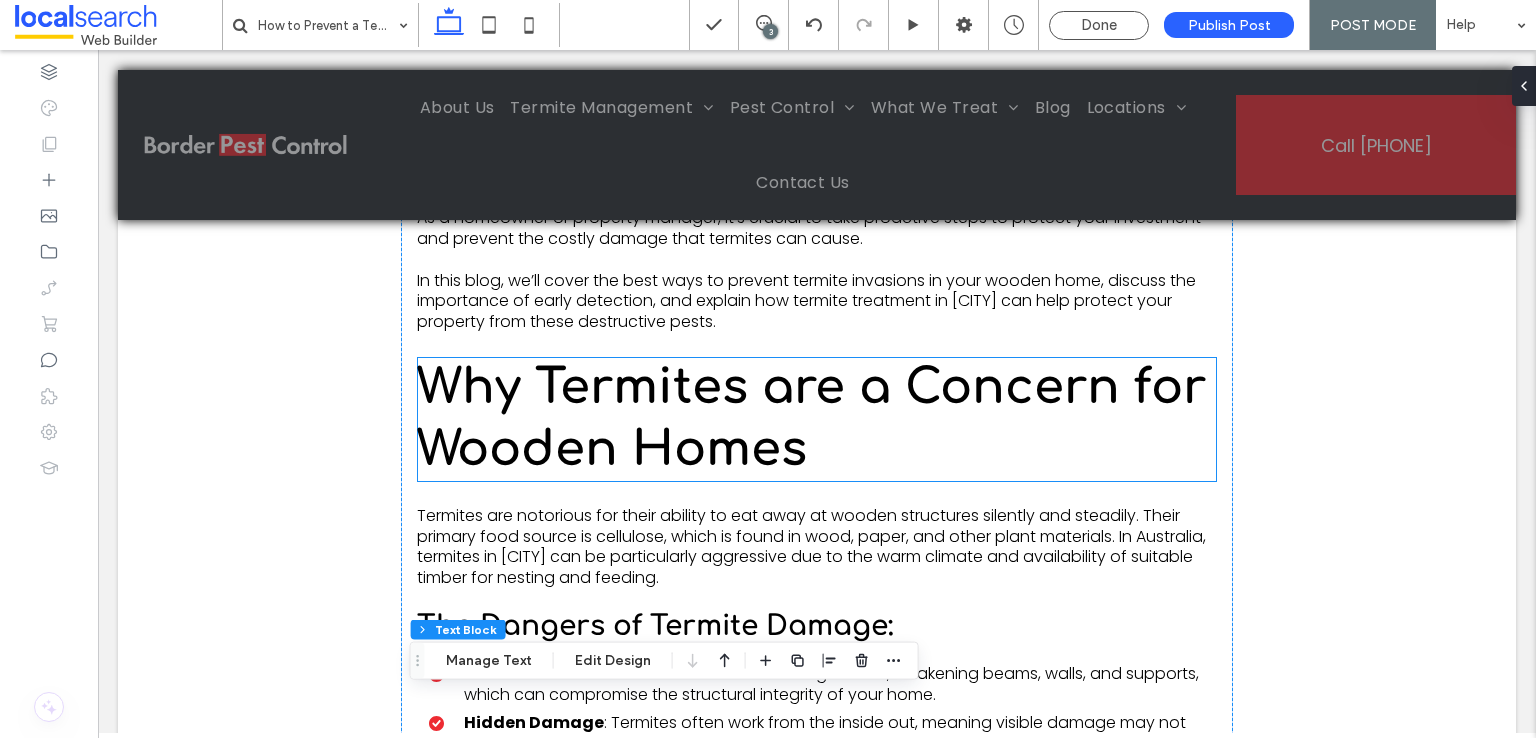 click on "Why Termites are a Concern for Wooden Homes" at bounding box center [817, 419] 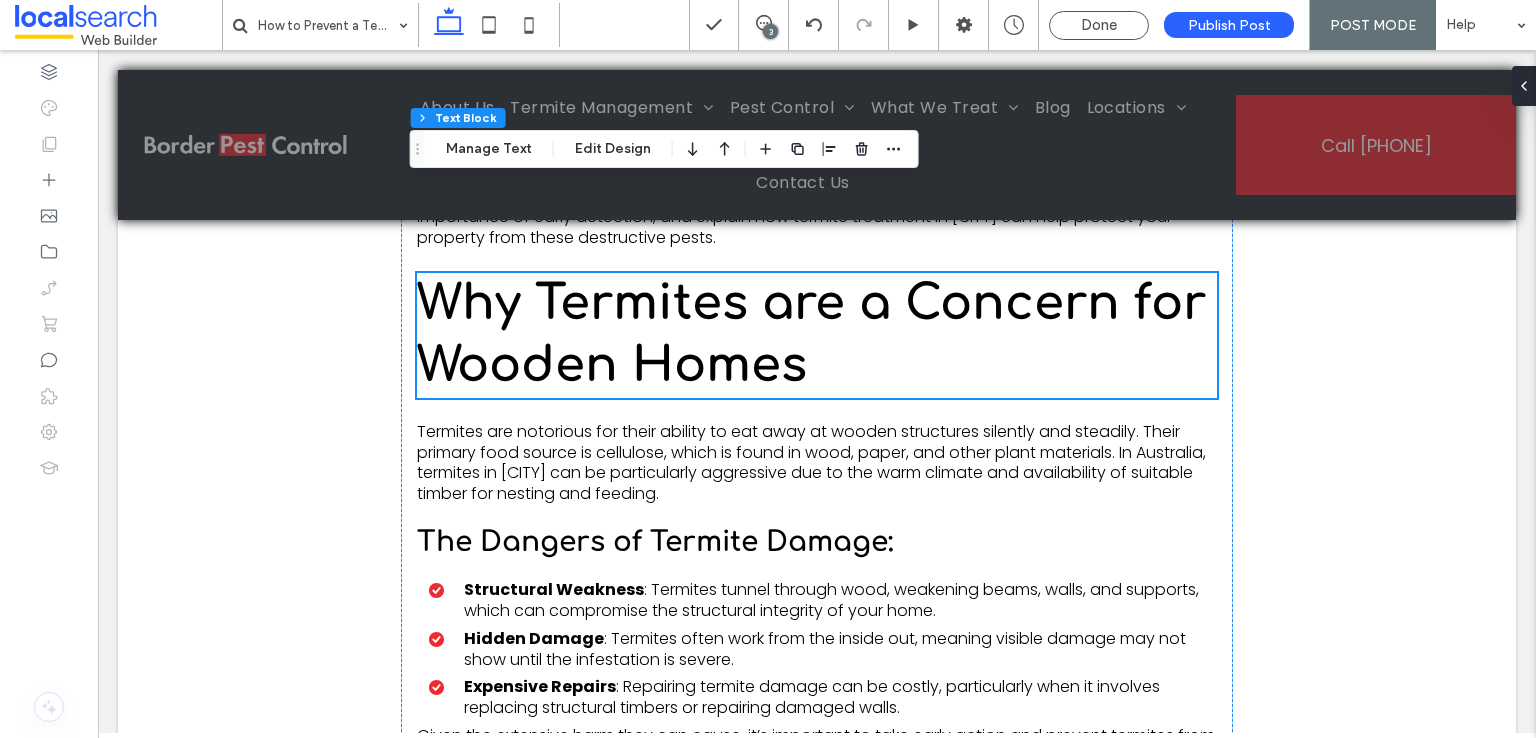 scroll, scrollTop: 936, scrollLeft: 0, axis: vertical 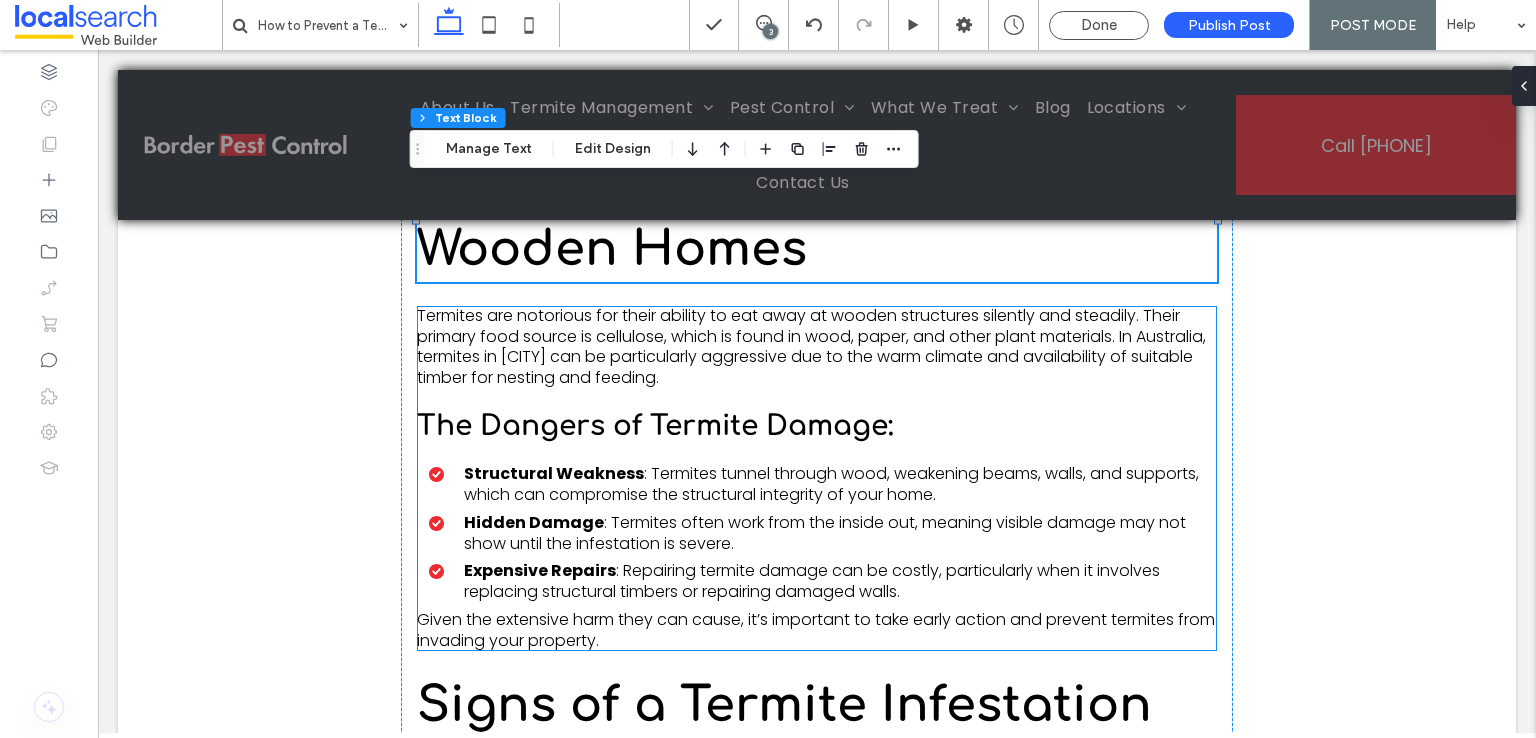 click on "The Dangers of Termite Damage:" at bounding box center [655, 426] 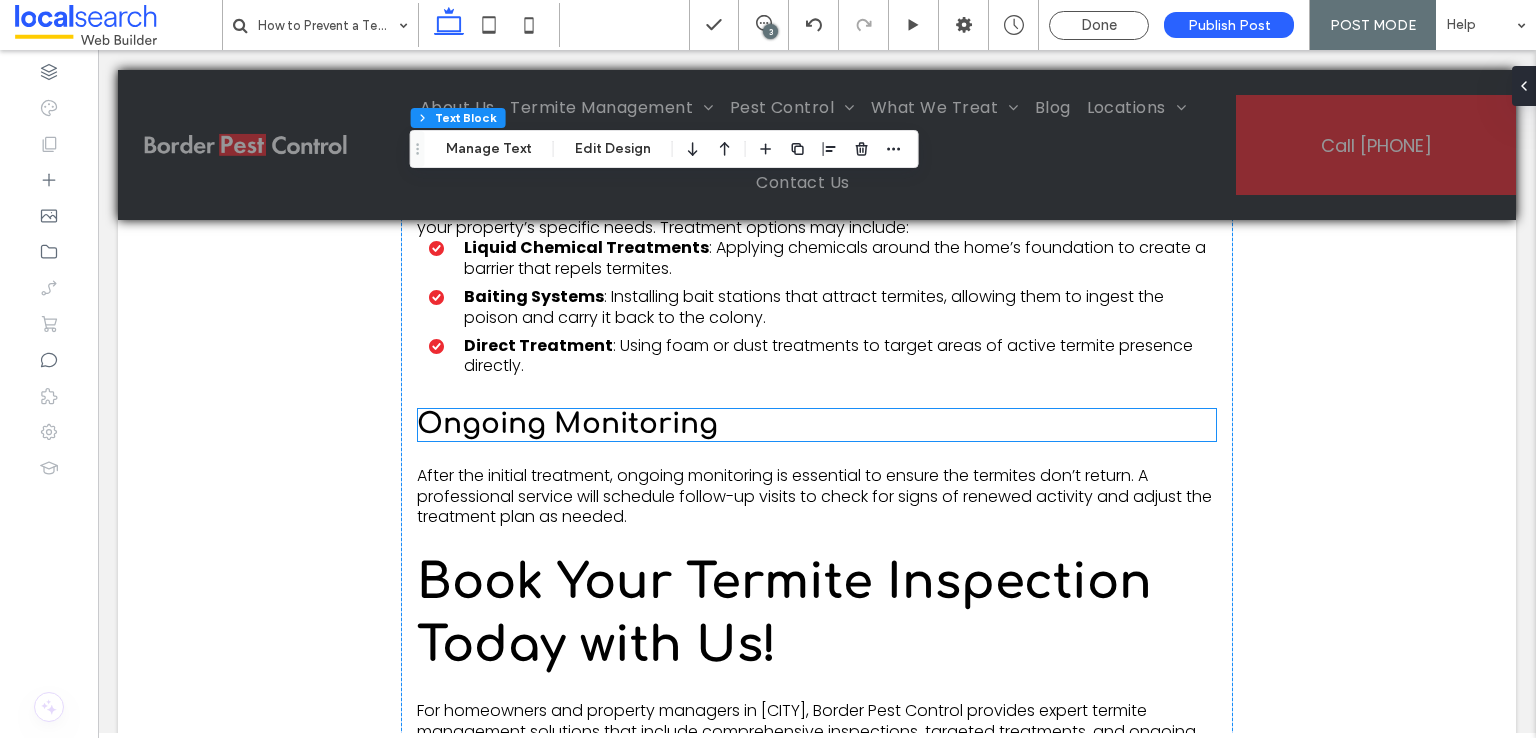 scroll, scrollTop: 3636, scrollLeft: 0, axis: vertical 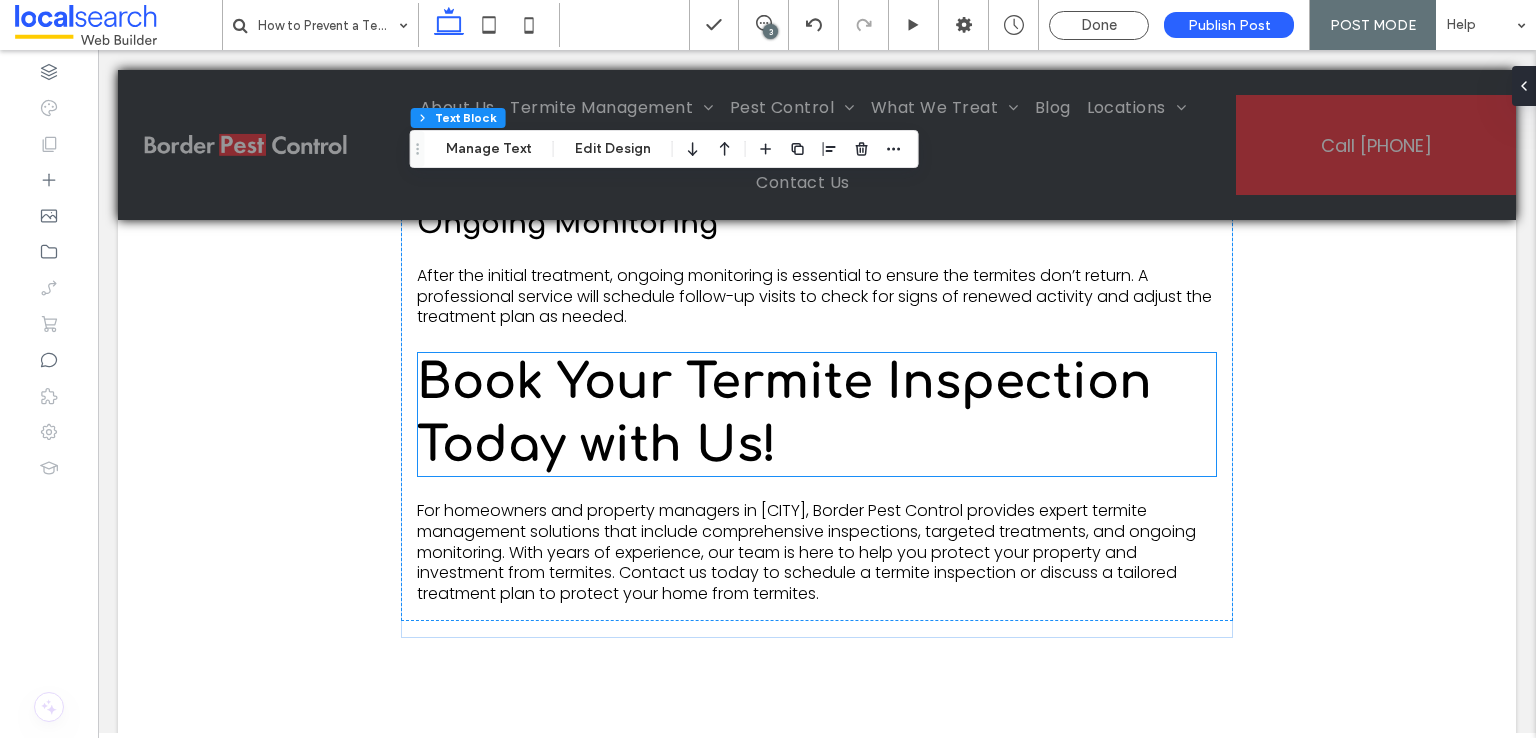 click on "Book Your Termite Inspection Today with Us!" at bounding box center [784, 413] 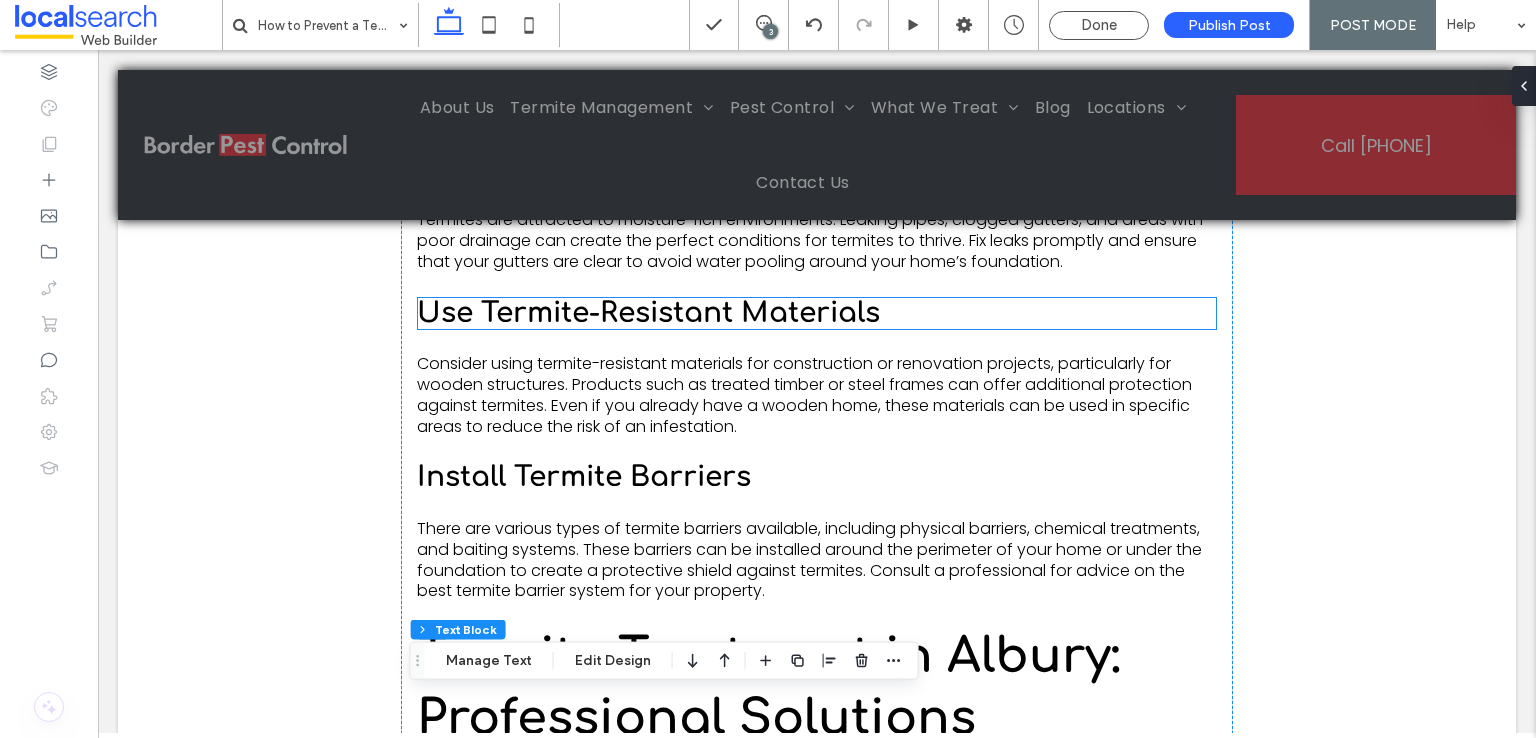 scroll, scrollTop: 2736, scrollLeft: 0, axis: vertical 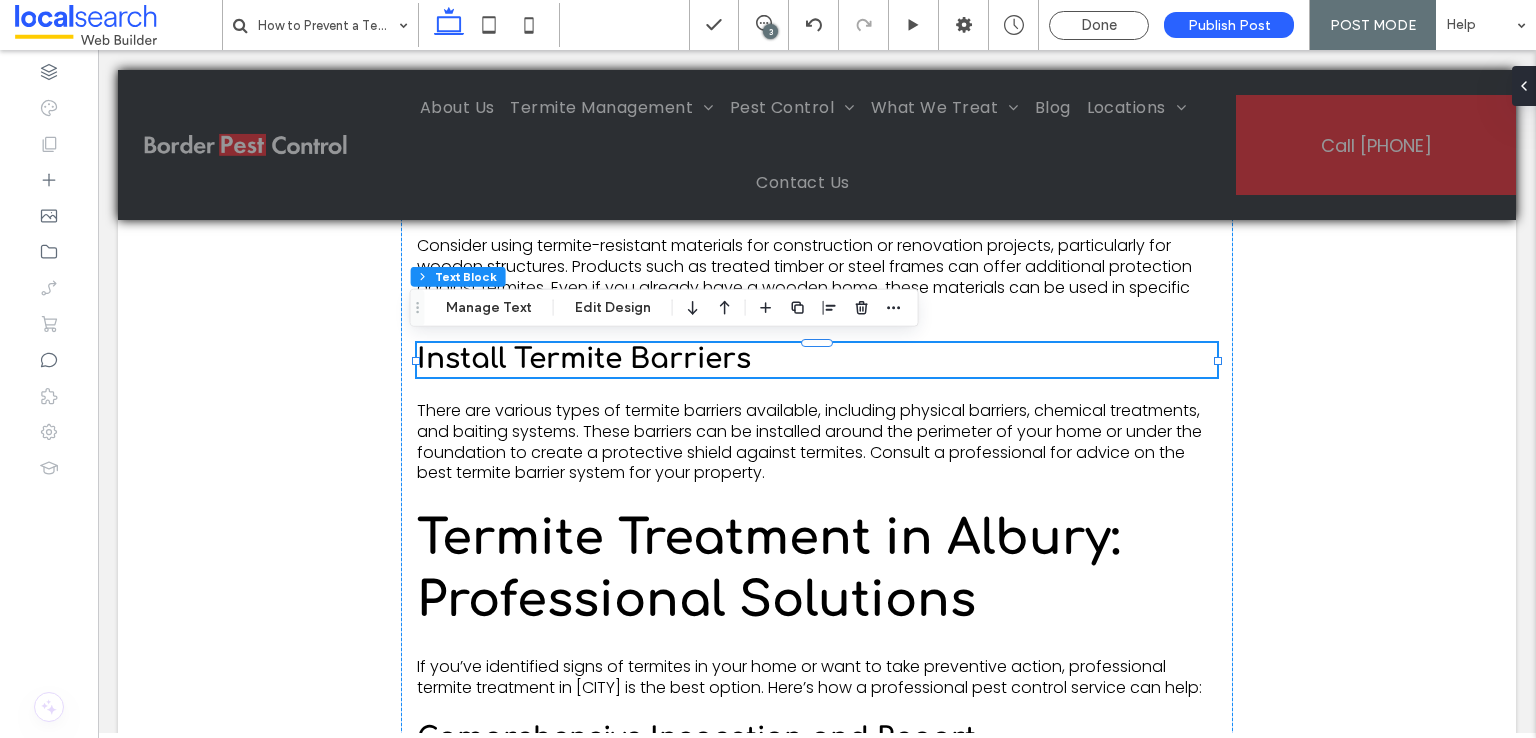 click on "Install Termite Barriers" at bounding box center [584, 359] 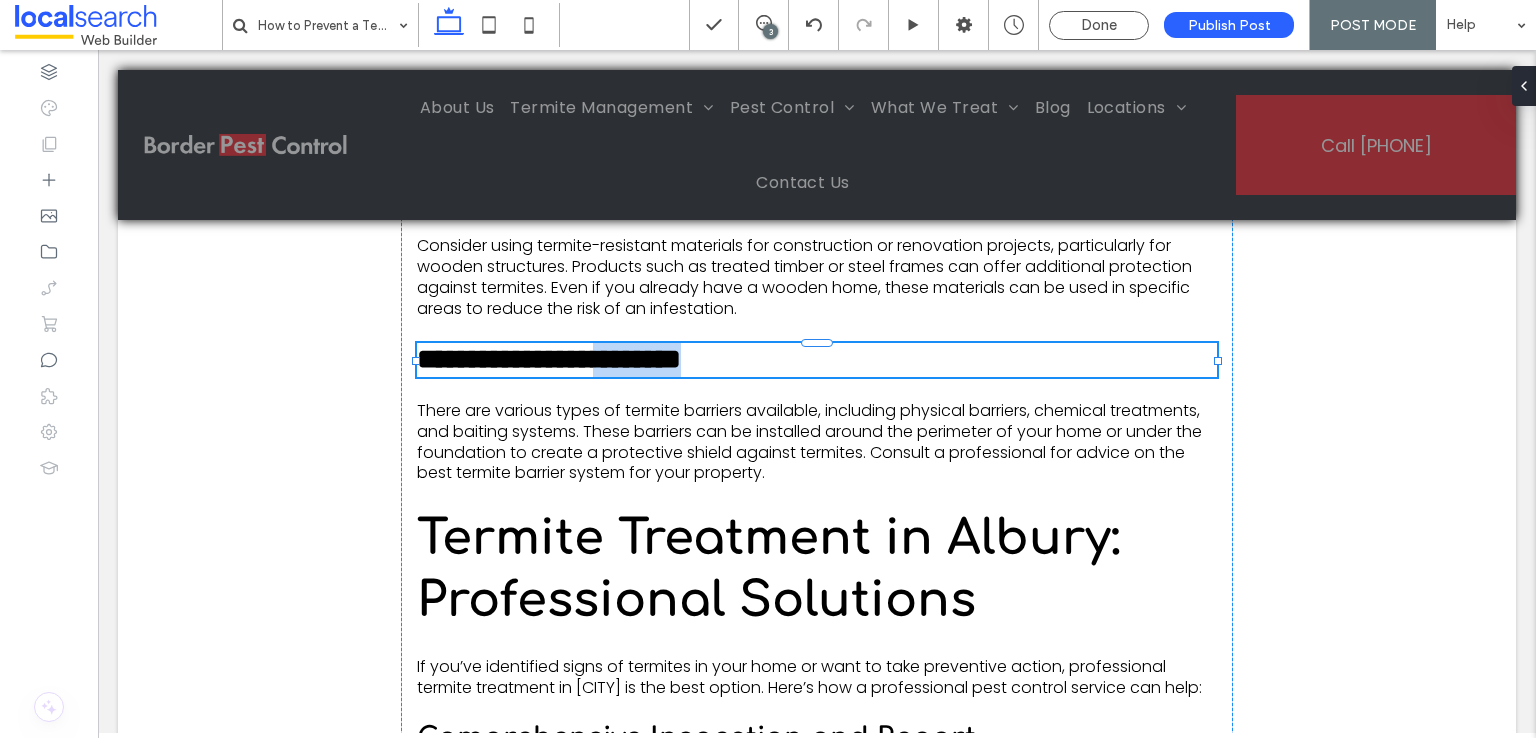 click on "**********" at bounding box center (549, 359) 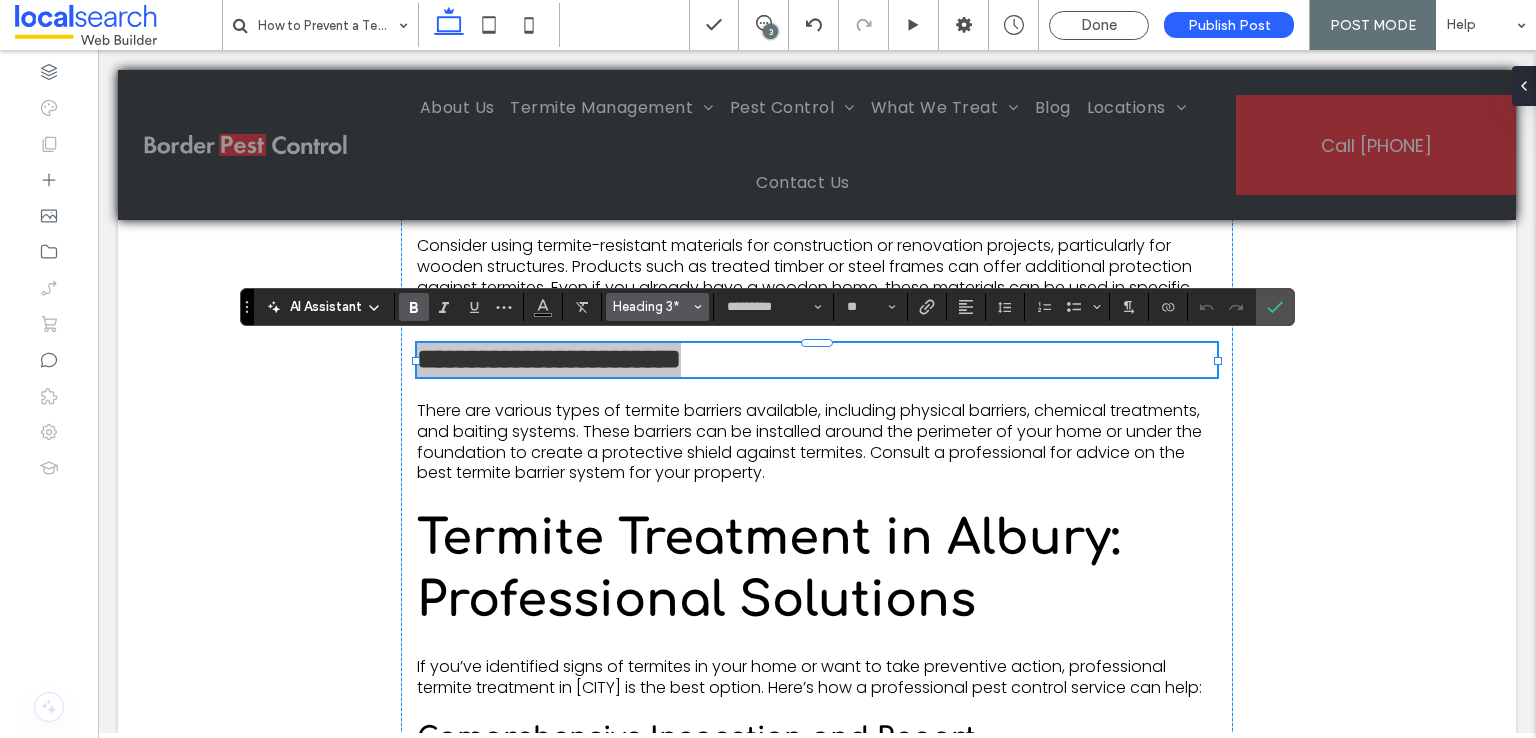 click on "Heading 3*" at bounding box center (658, 307) 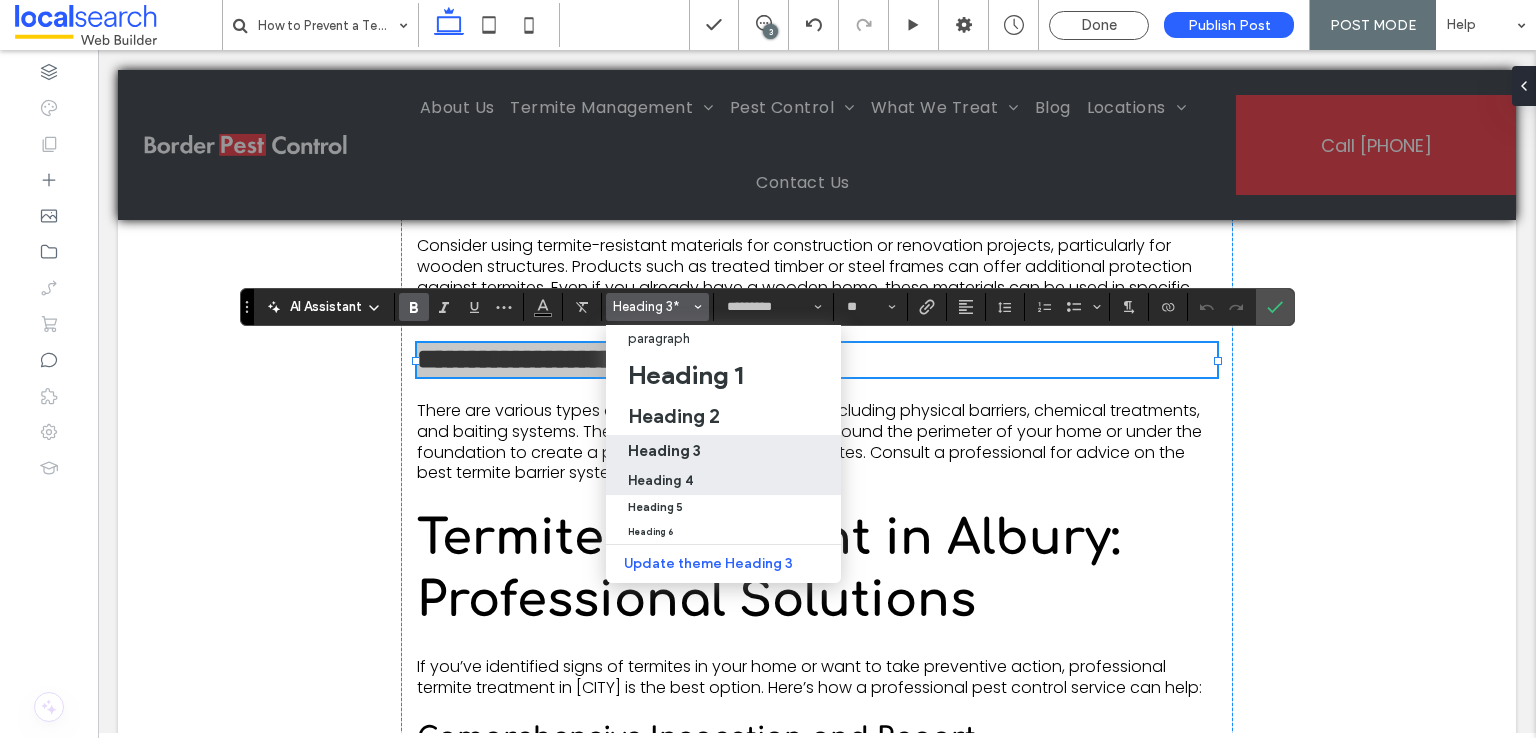 click on "Heading 4" at bounding box center (723, 480) 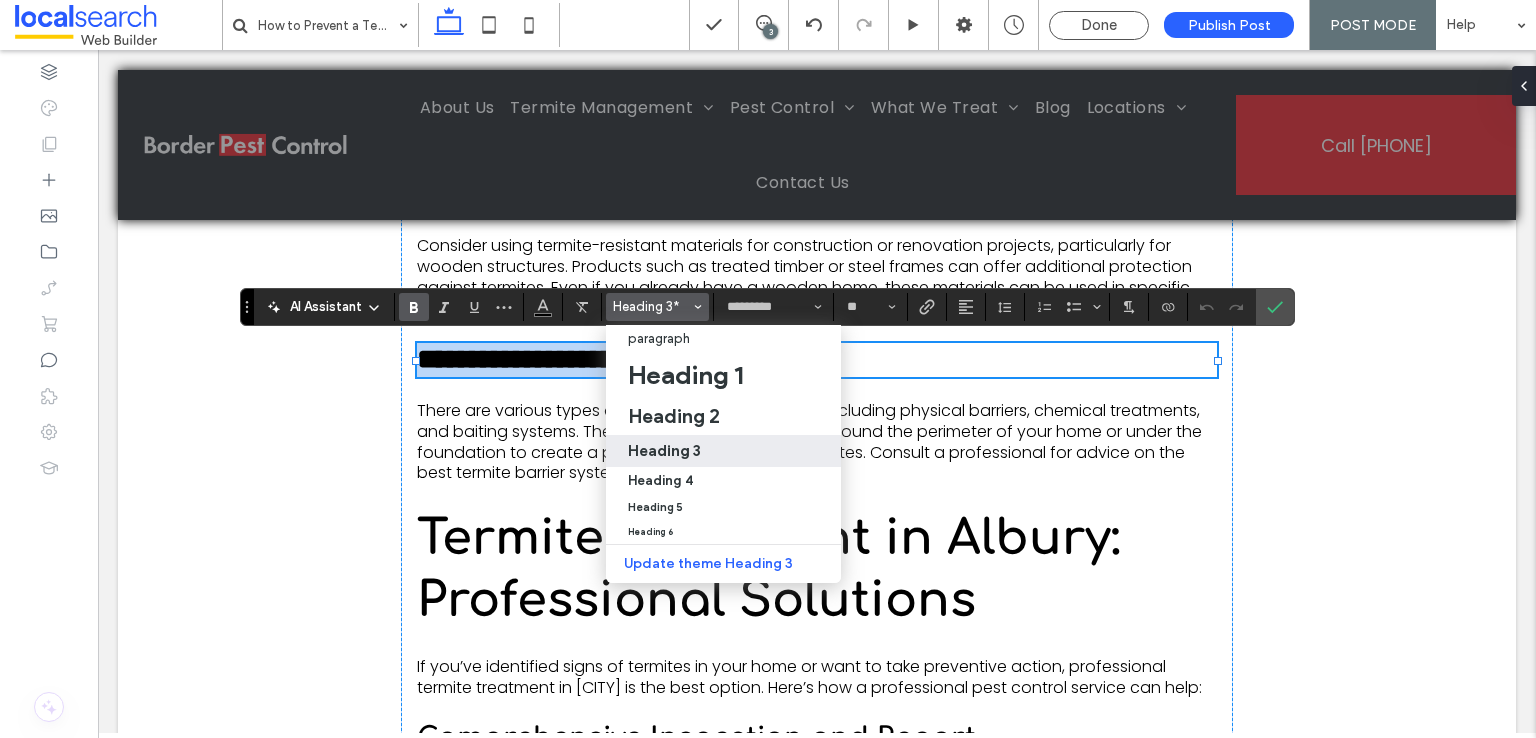 type on "**" 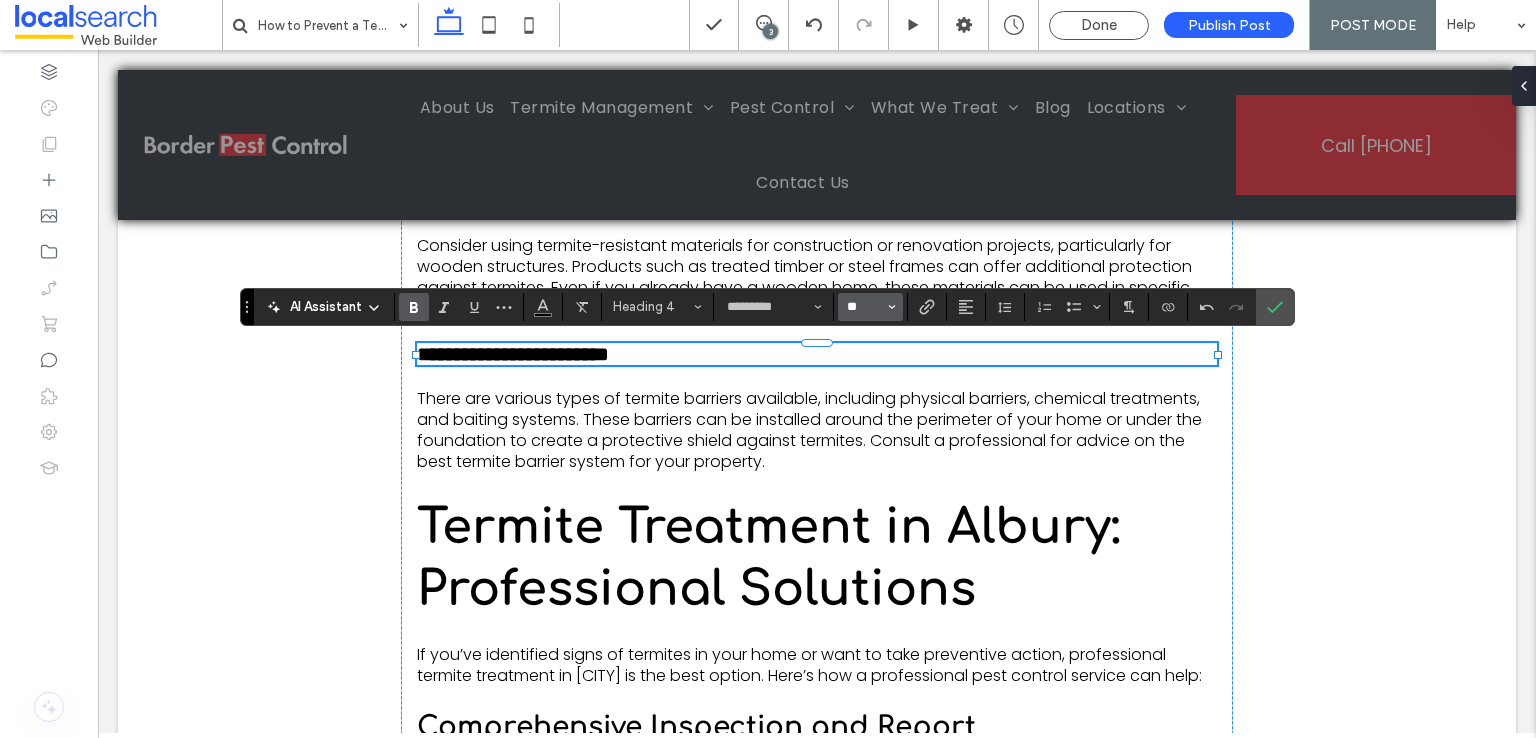 click on "**" at bounding box center (864, 307) 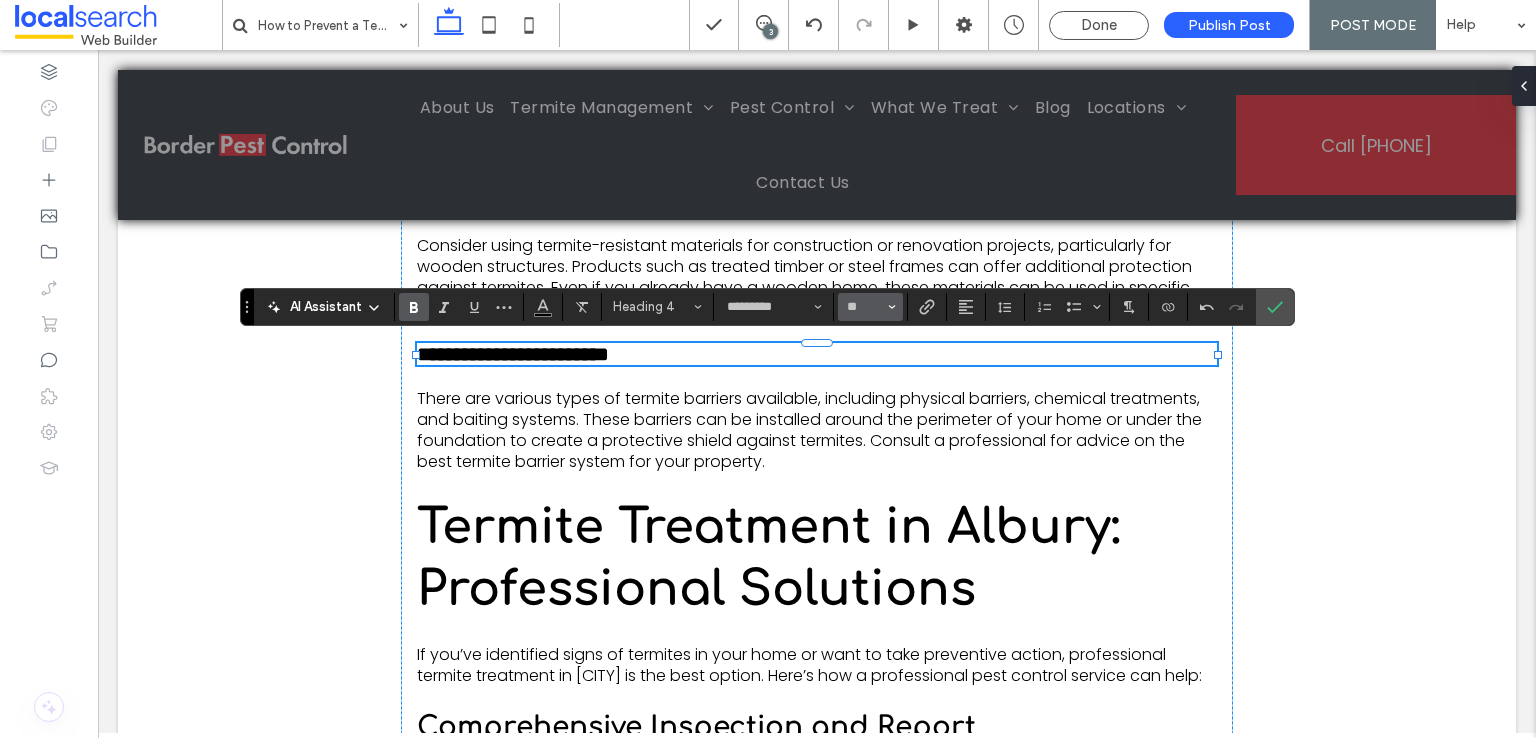 type on "**" 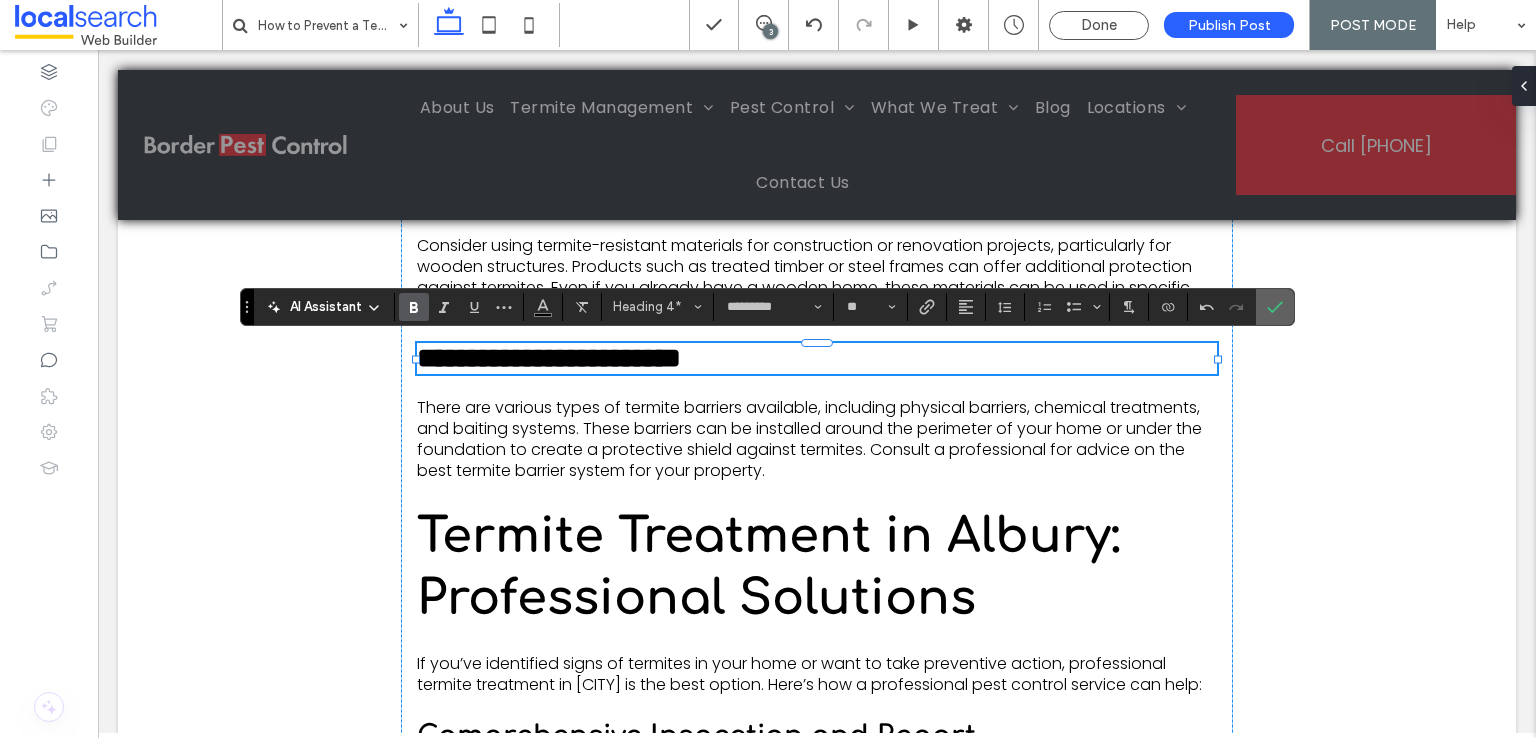 click at bounding box center [1275, 307] 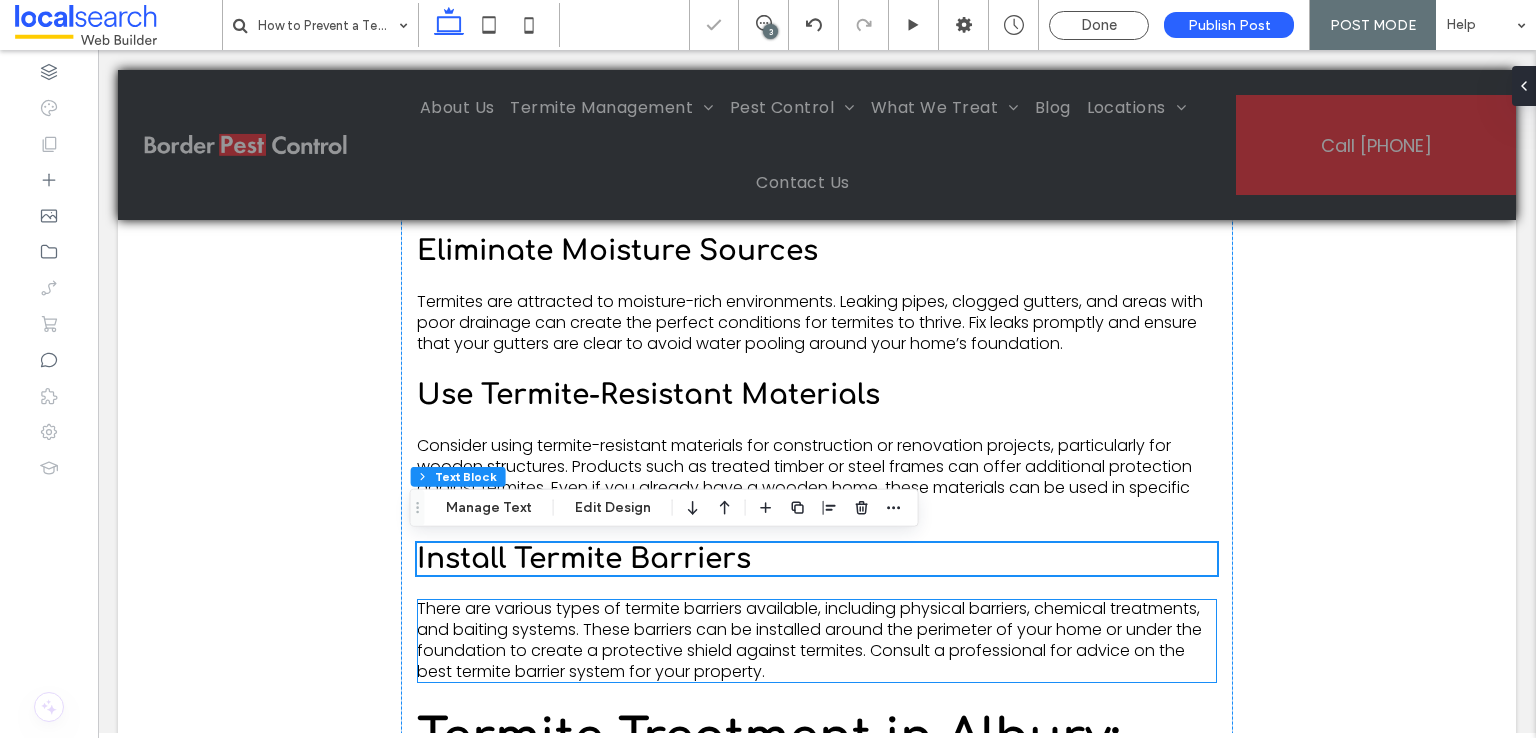 scroll, scrollTop: 2436, scrollLeft: 0, axis: vertical 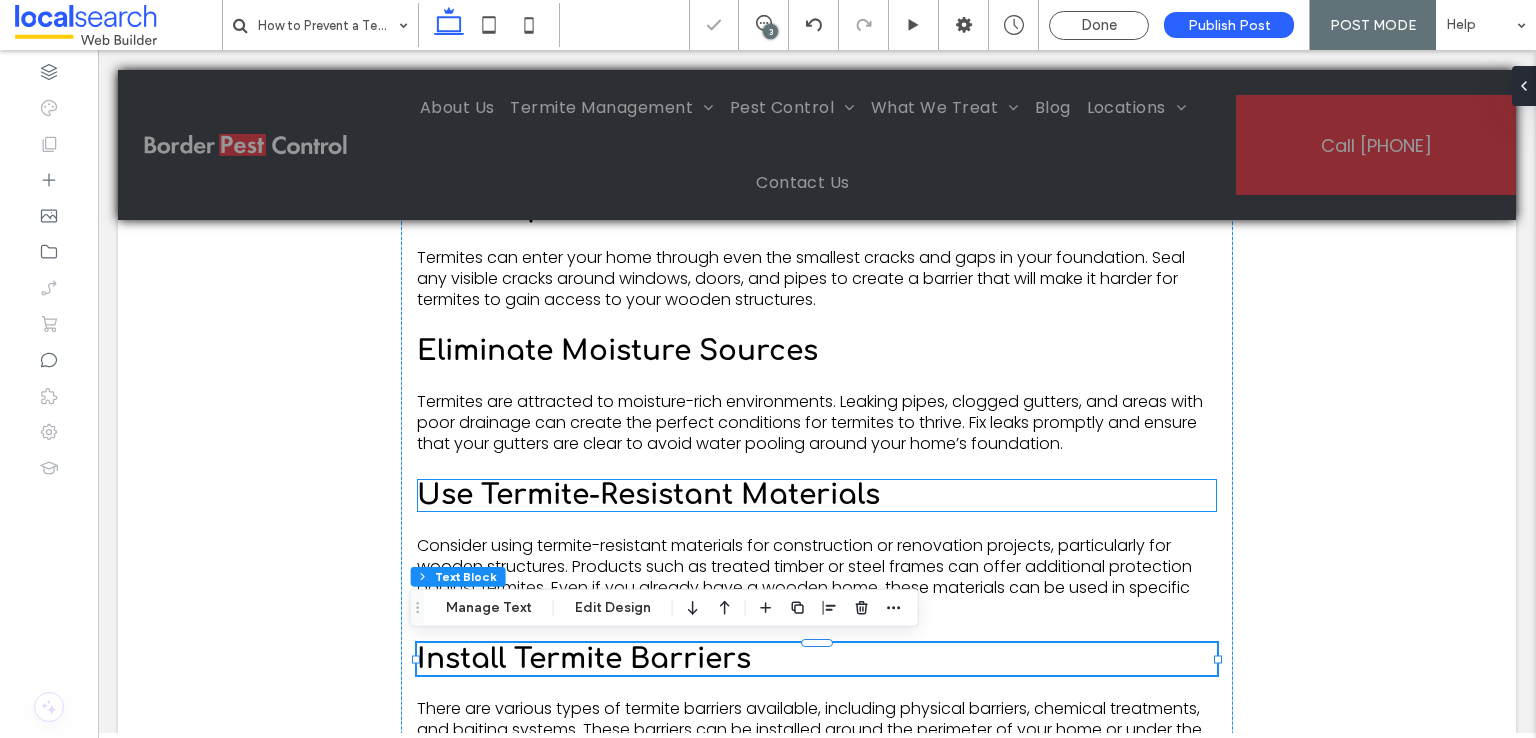 click on "Use Termite-Resistant Materials" at bounding box center [648, 495] 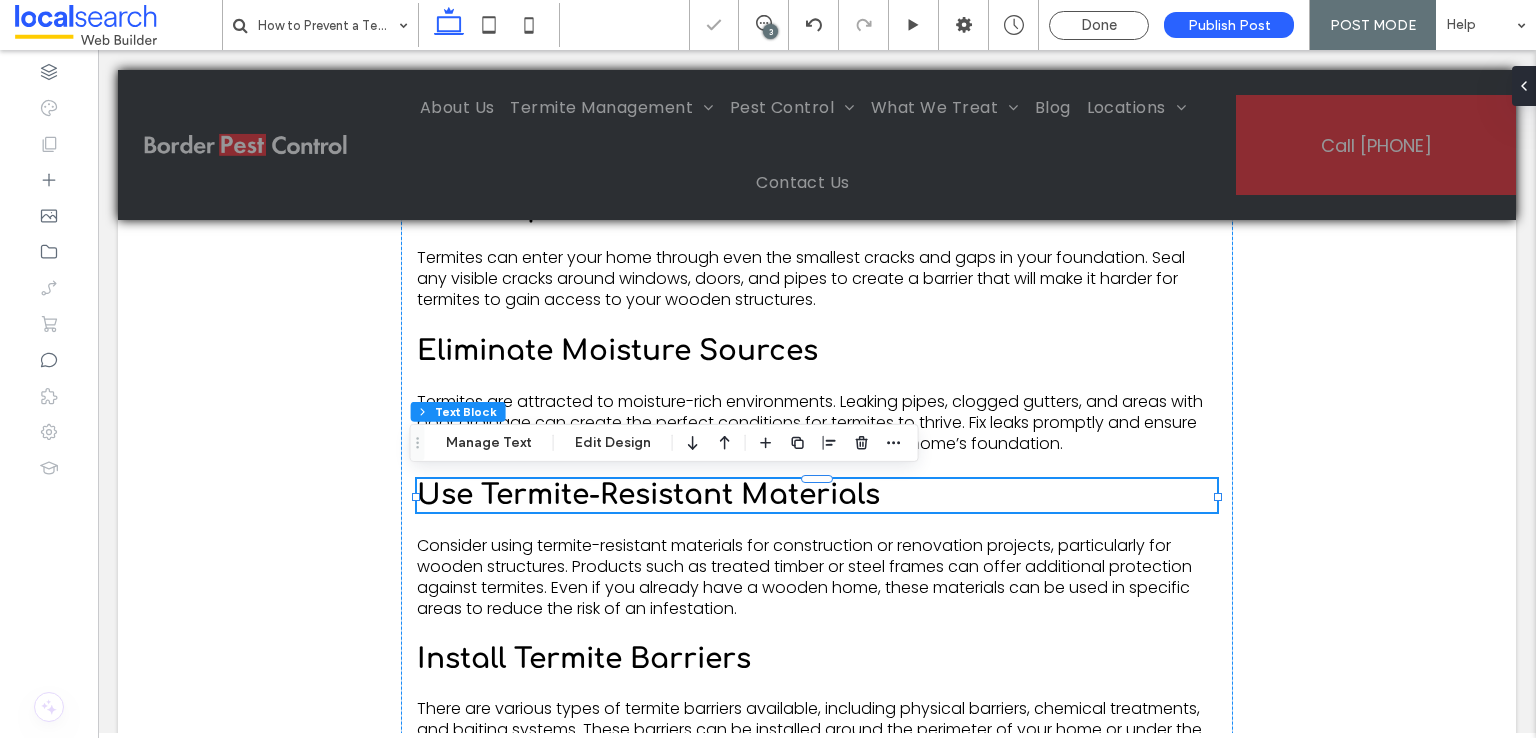 click on "Use Termite-Resistant Materials" at bounding box center [648, 495] 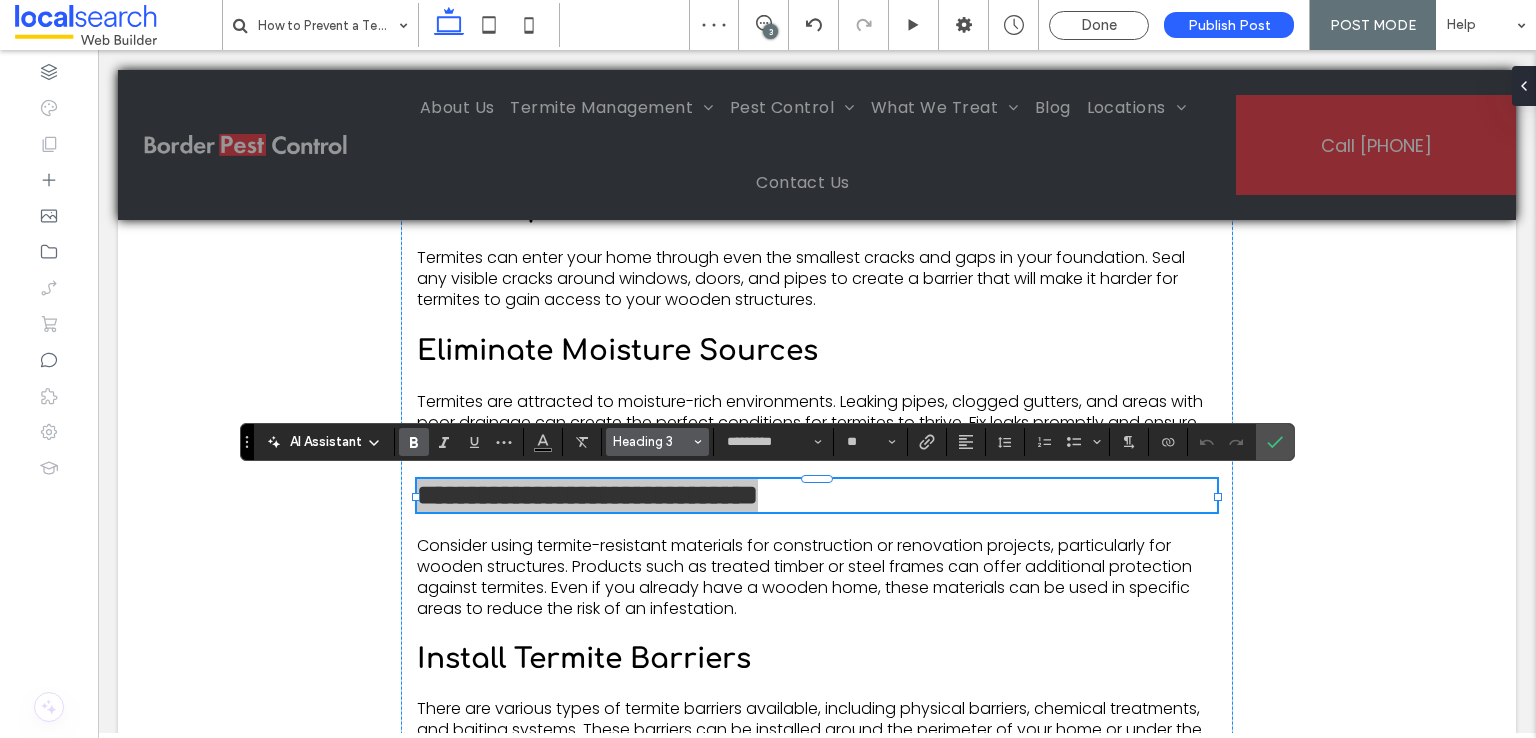 click on "Heading 3" at bounding box center [658, 442] 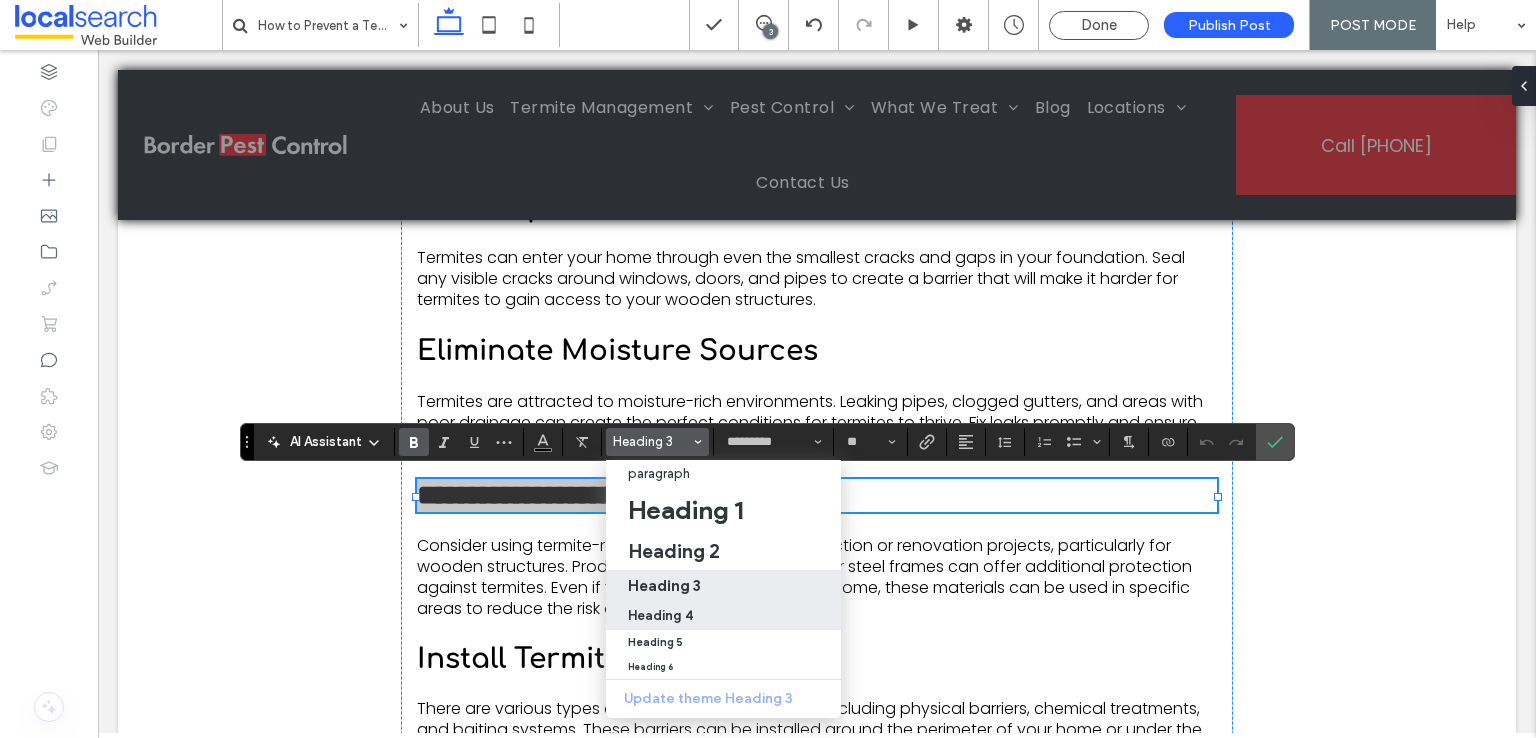 click on "Heading 4" at bounding box center (660, 615) 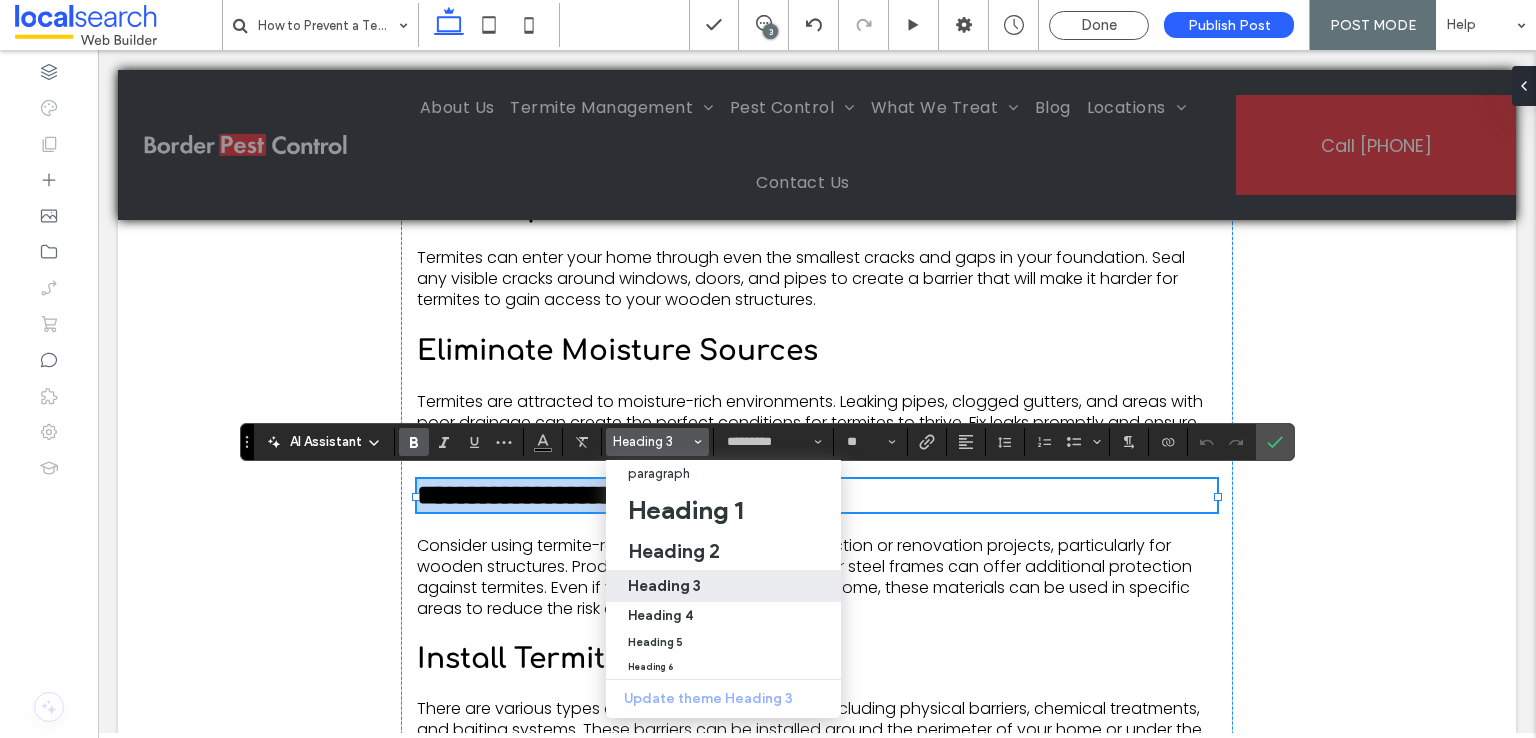 type on "**" 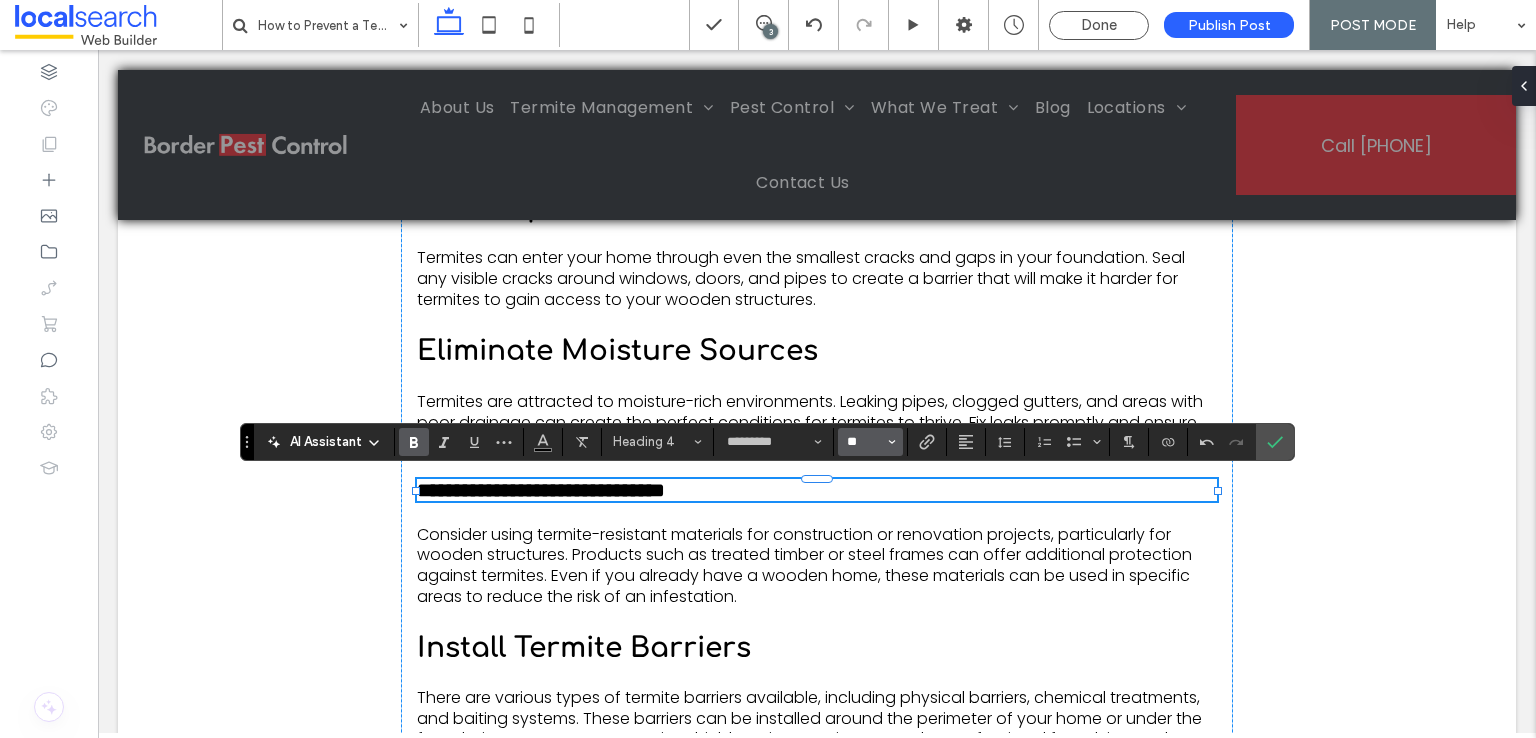 click on "**" at bounding box center (864, 442) 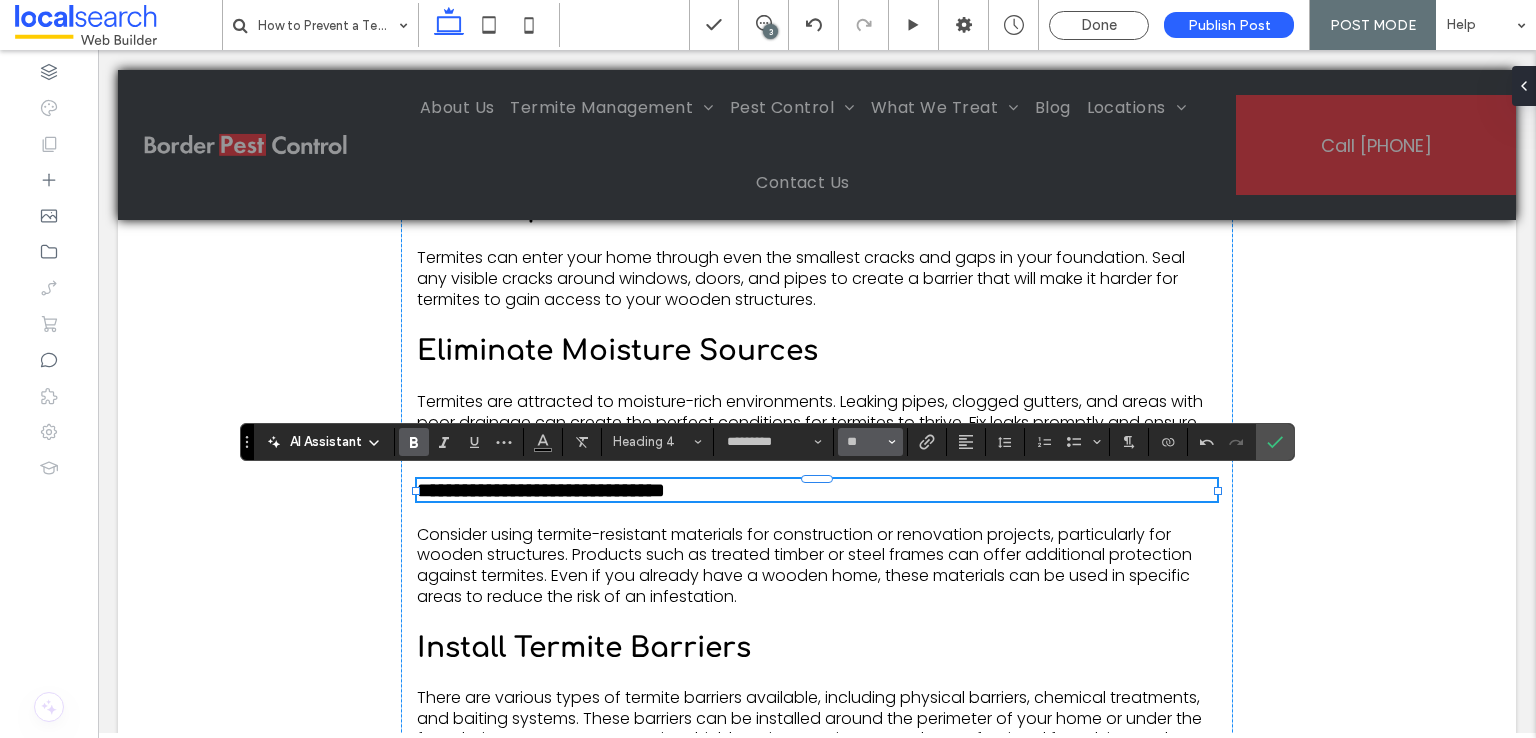 type on "**" 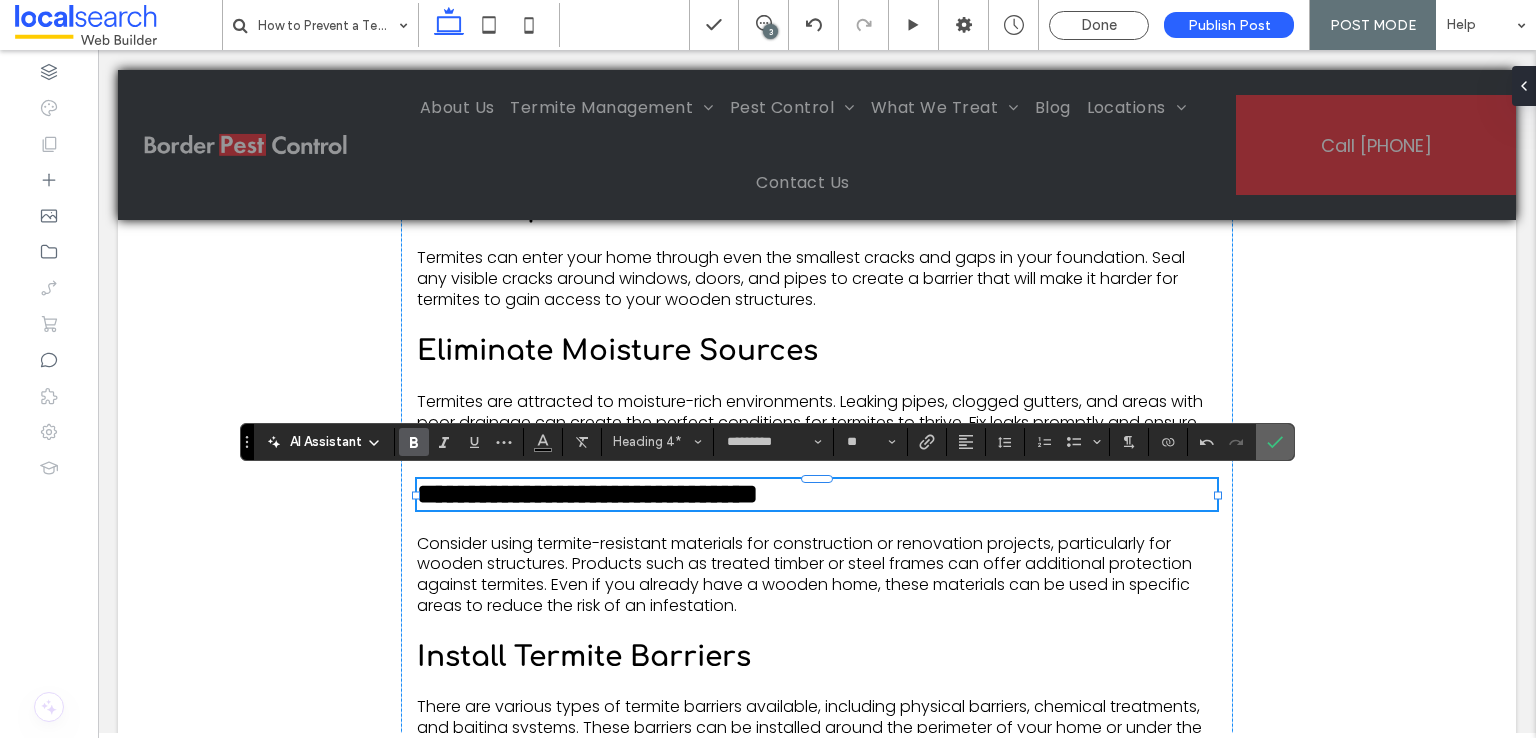 click 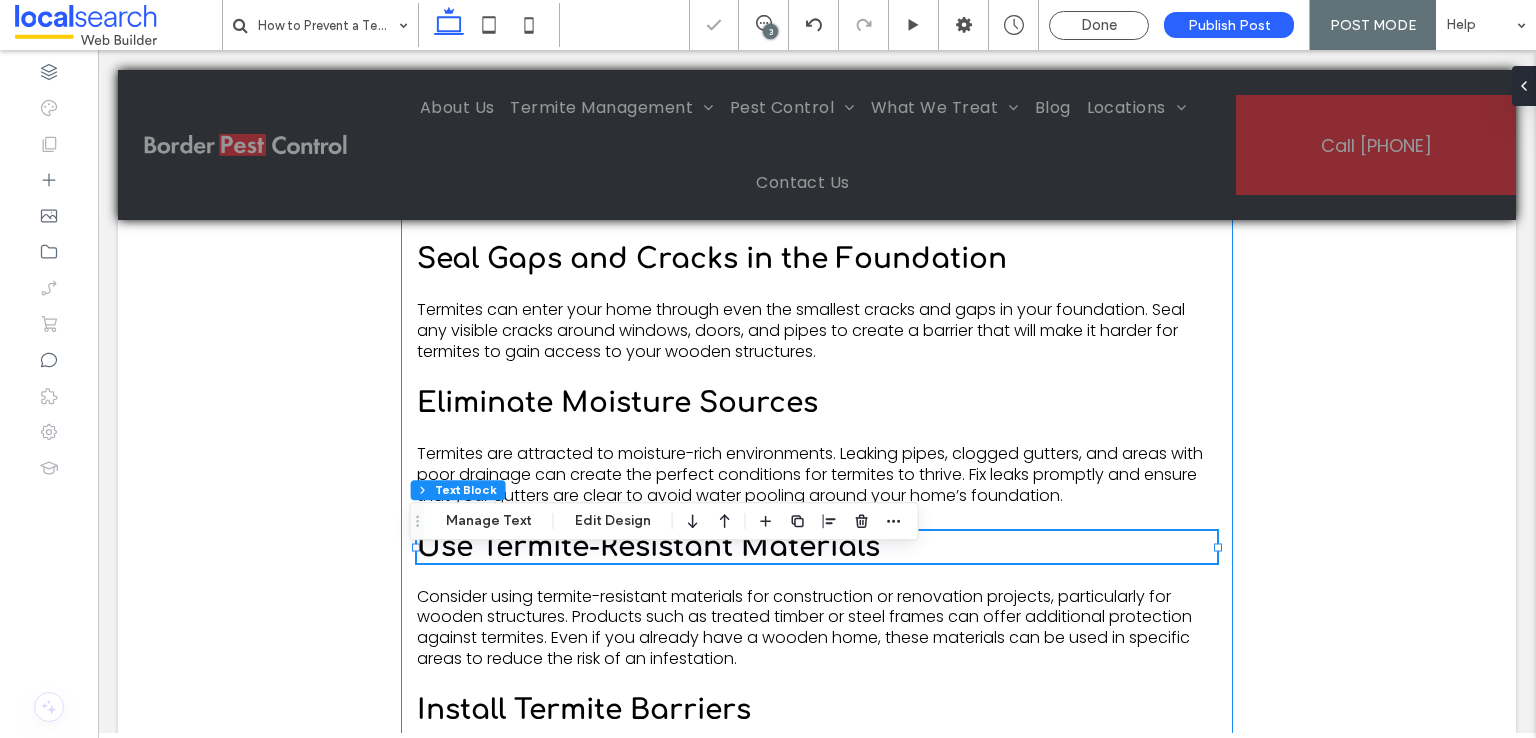 scroll, scrollTop: 2336, scrollLeft: 0, axis: vertical 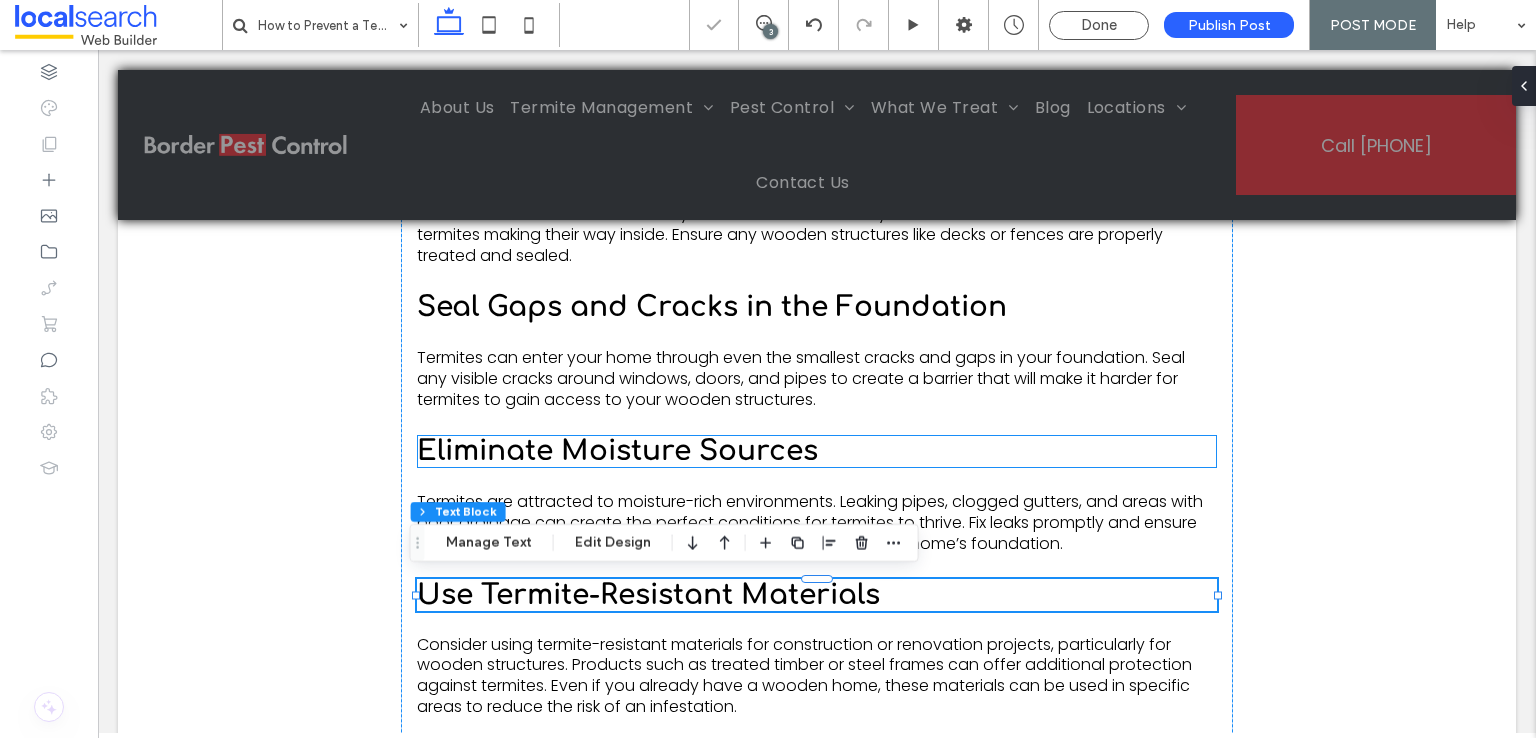 click on "Eliminate Moisture Sources" at bounding box center (617, 451) 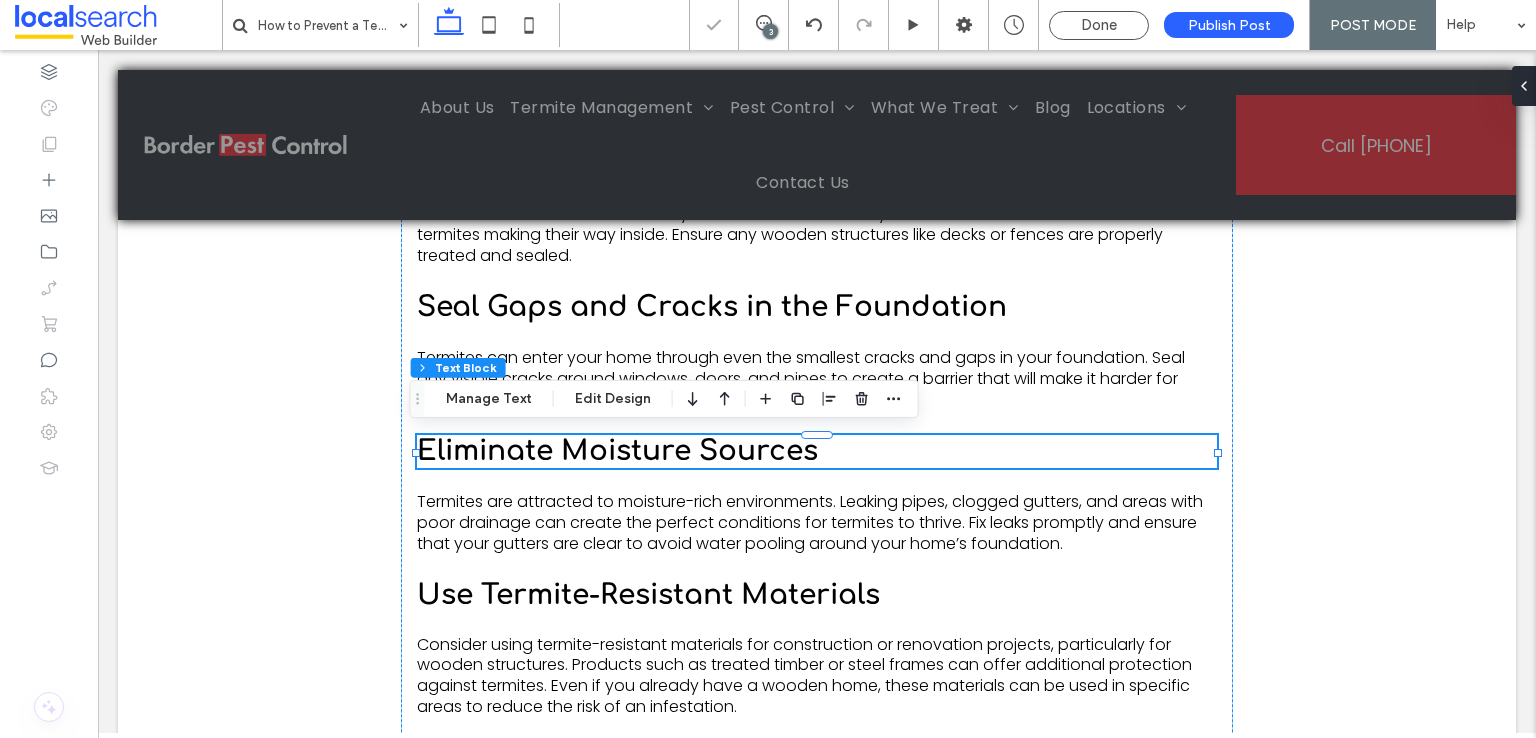click on "Eliminate Moisture Sources" at bounding box center [617, 451] 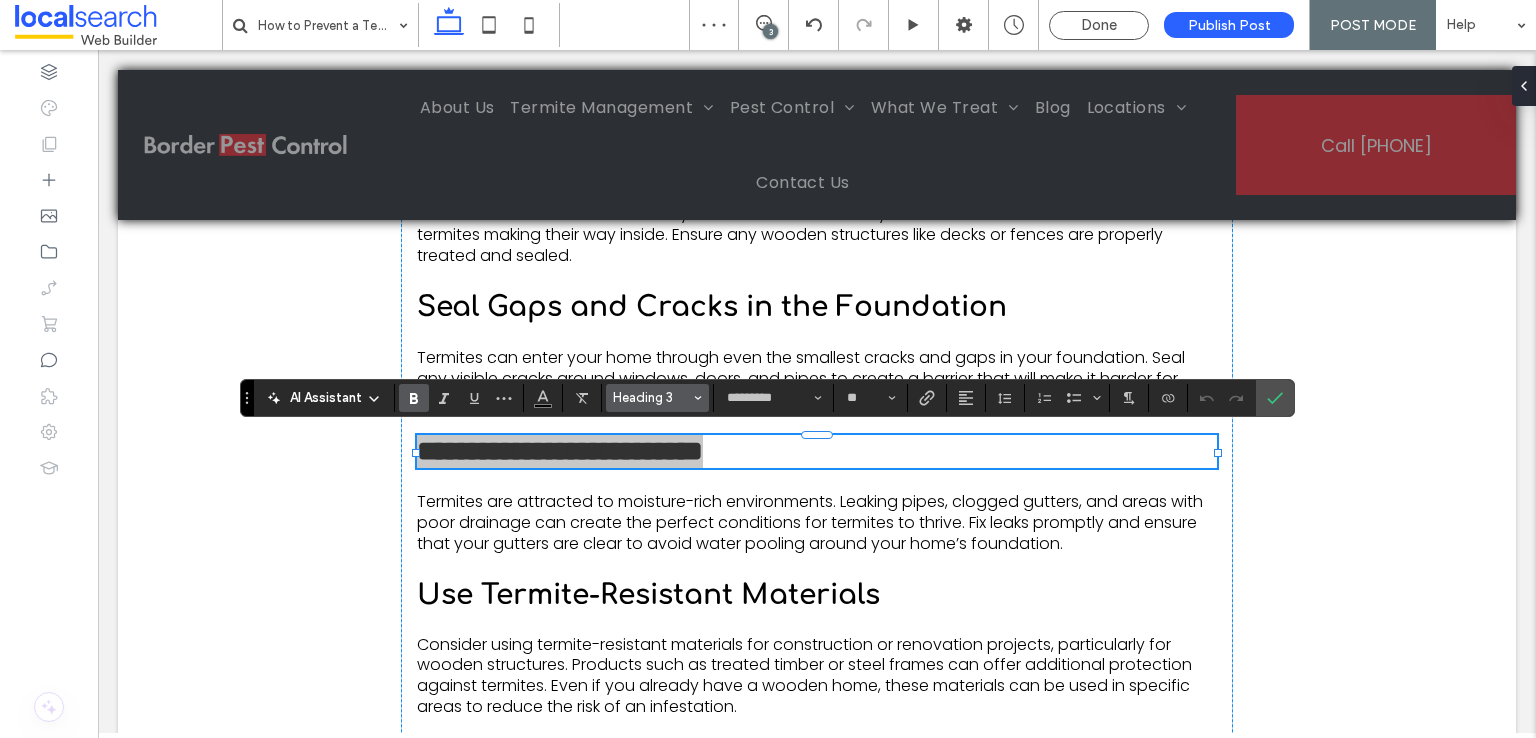 click on "Heading 3" at bounding box center [652, 397] 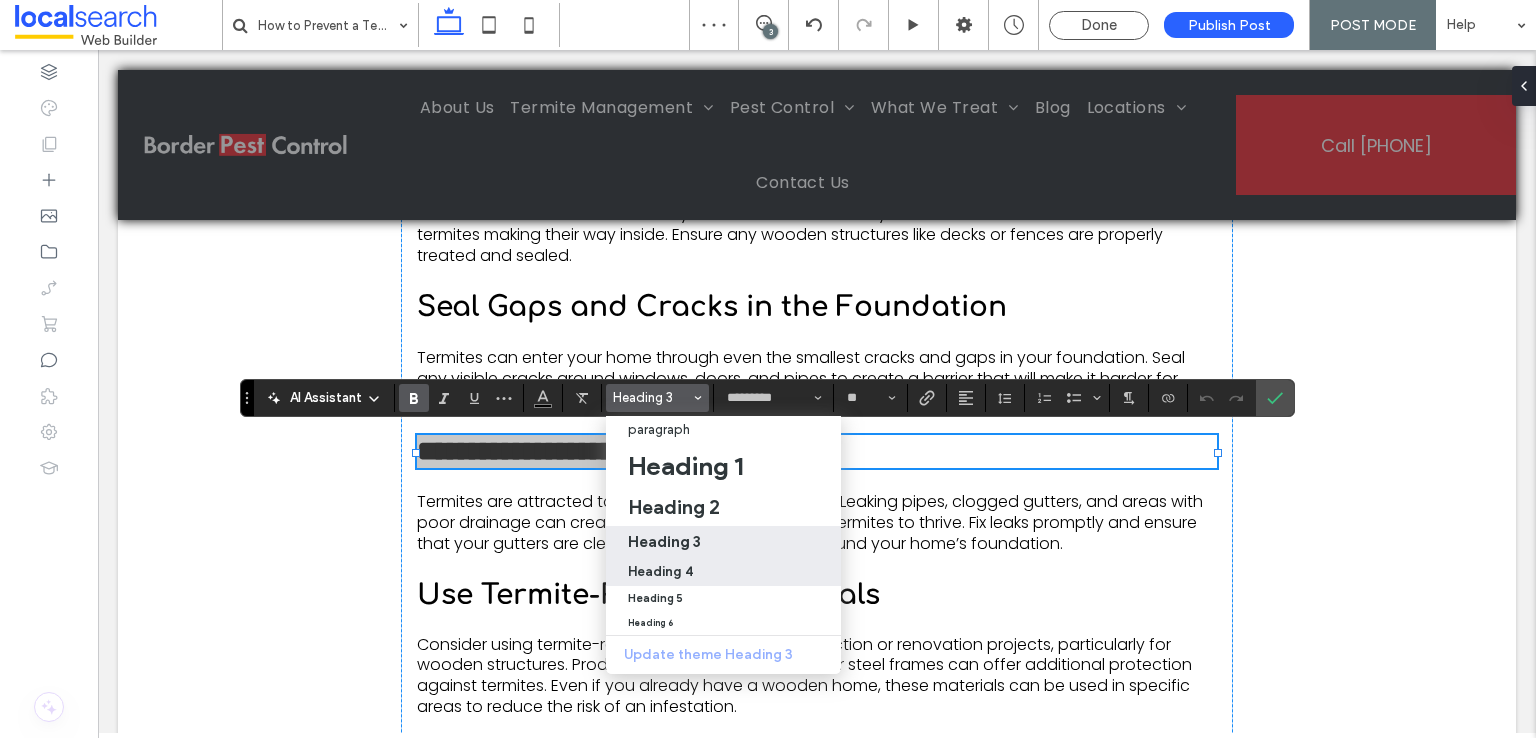click on "Heading 4" at bounding box center [660, 571] 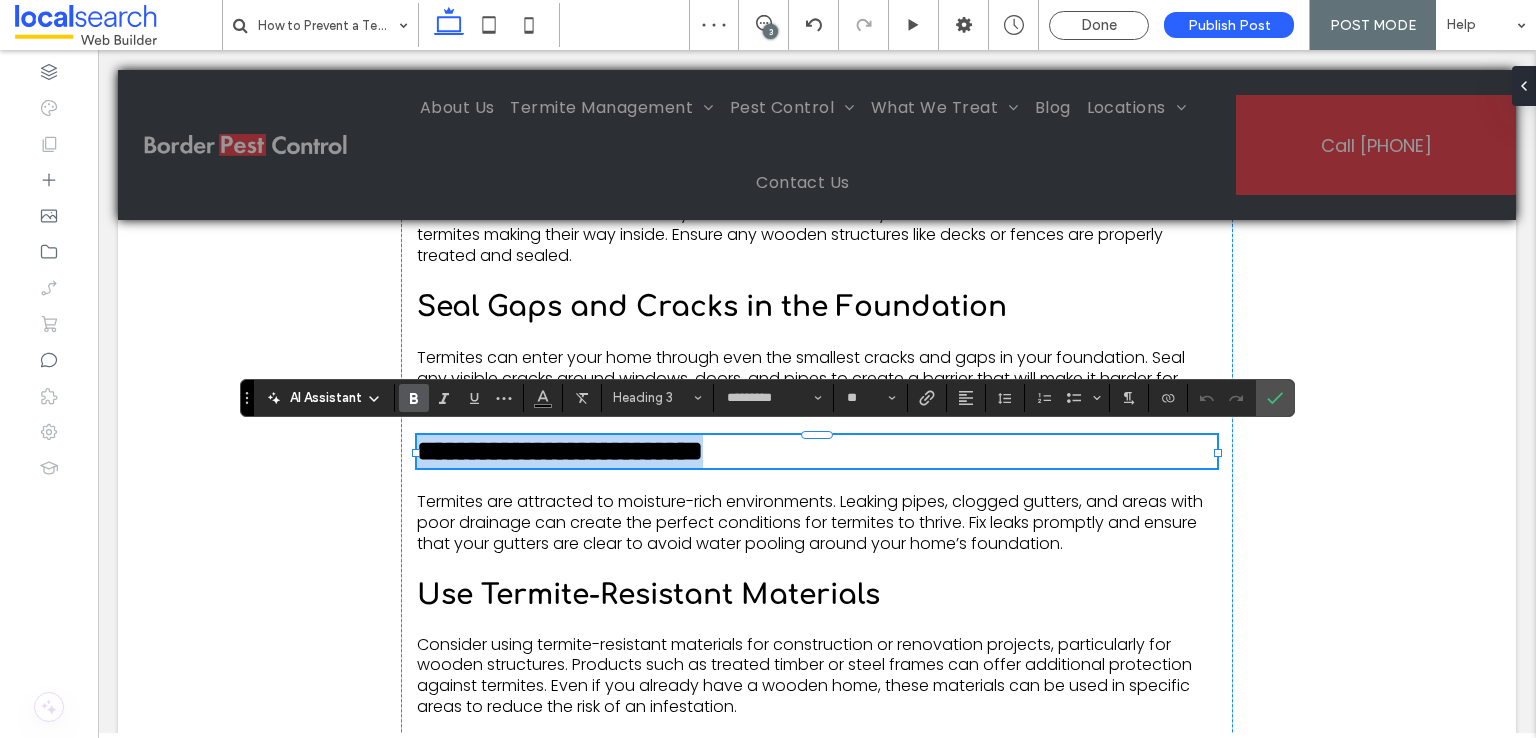 type on "**" 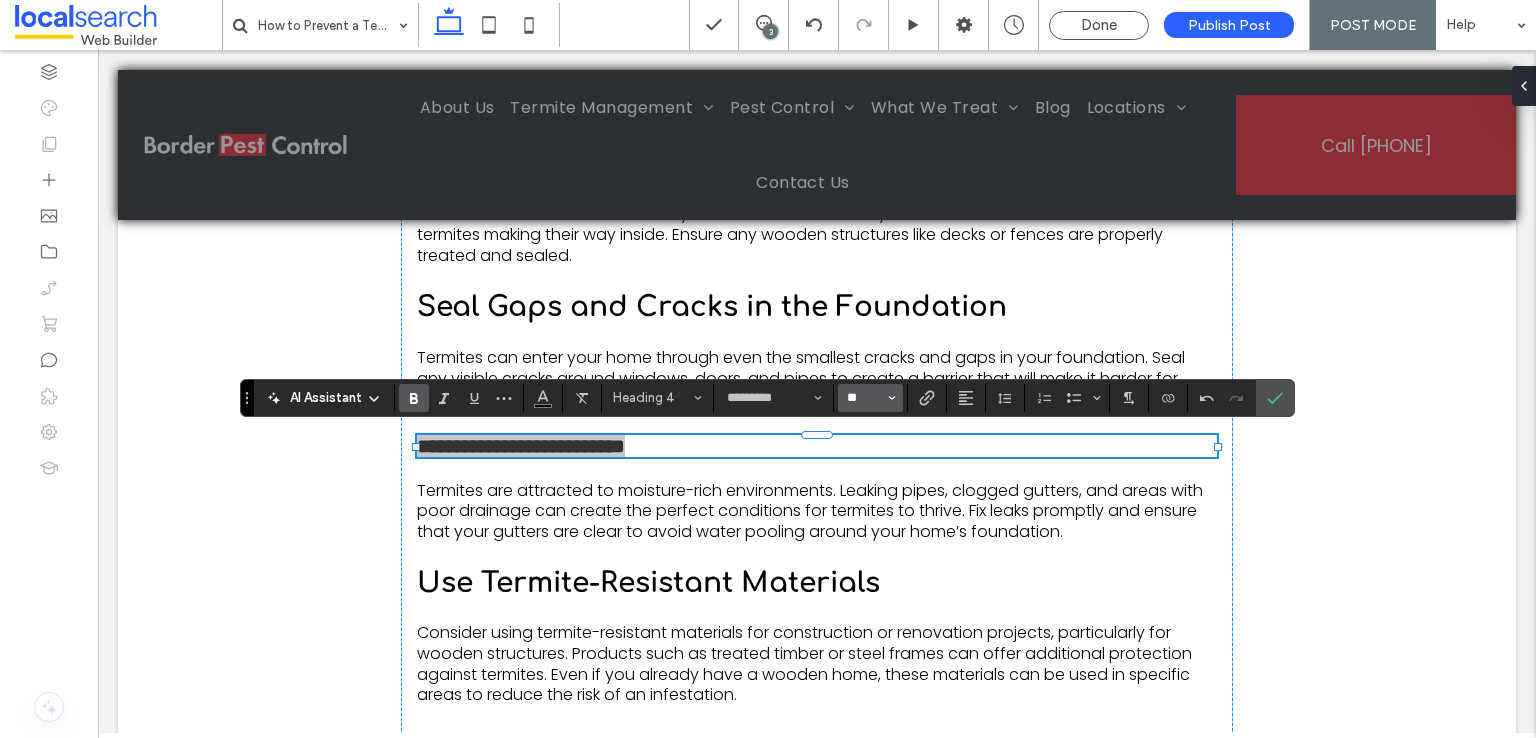 click on "**" at bounding box center [864, 398] 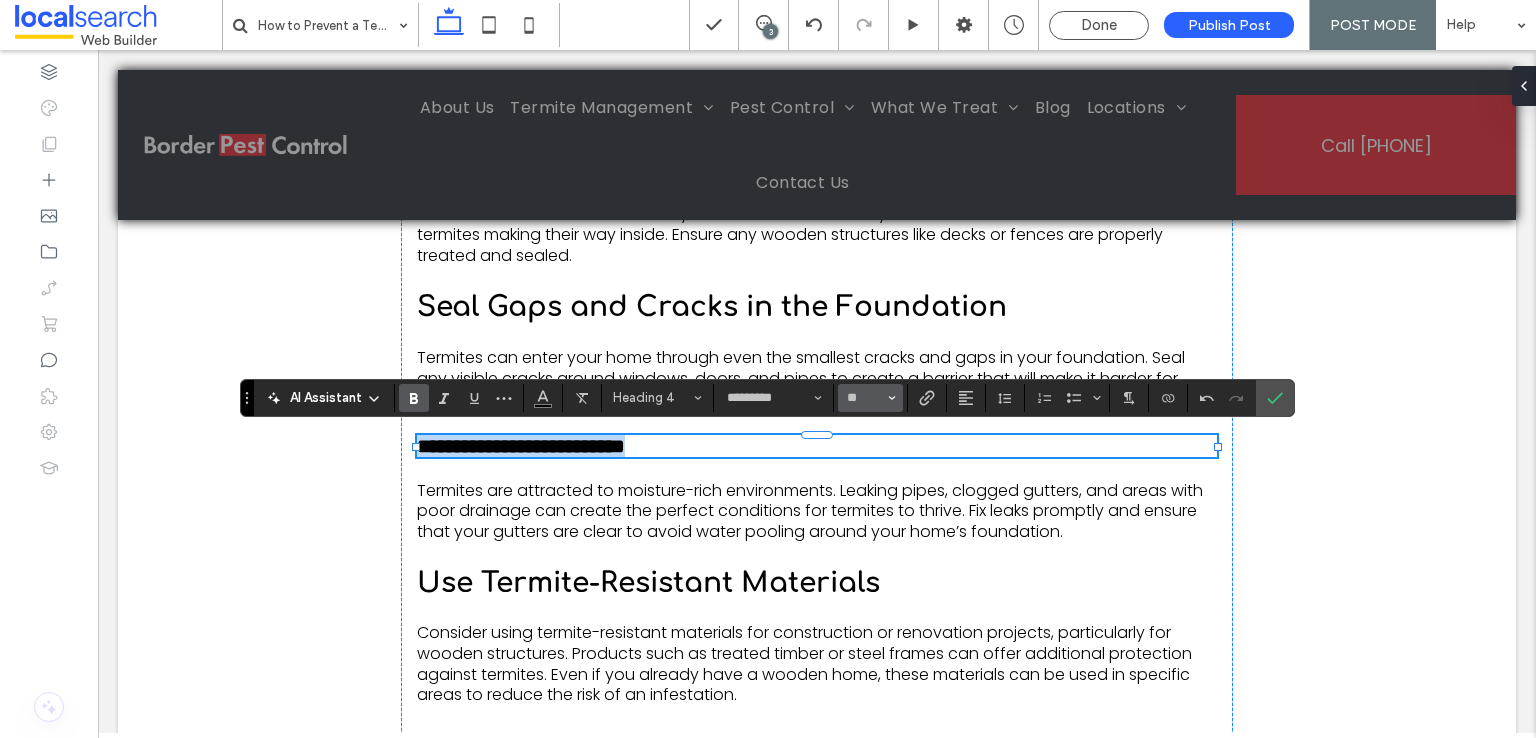 type on "**" 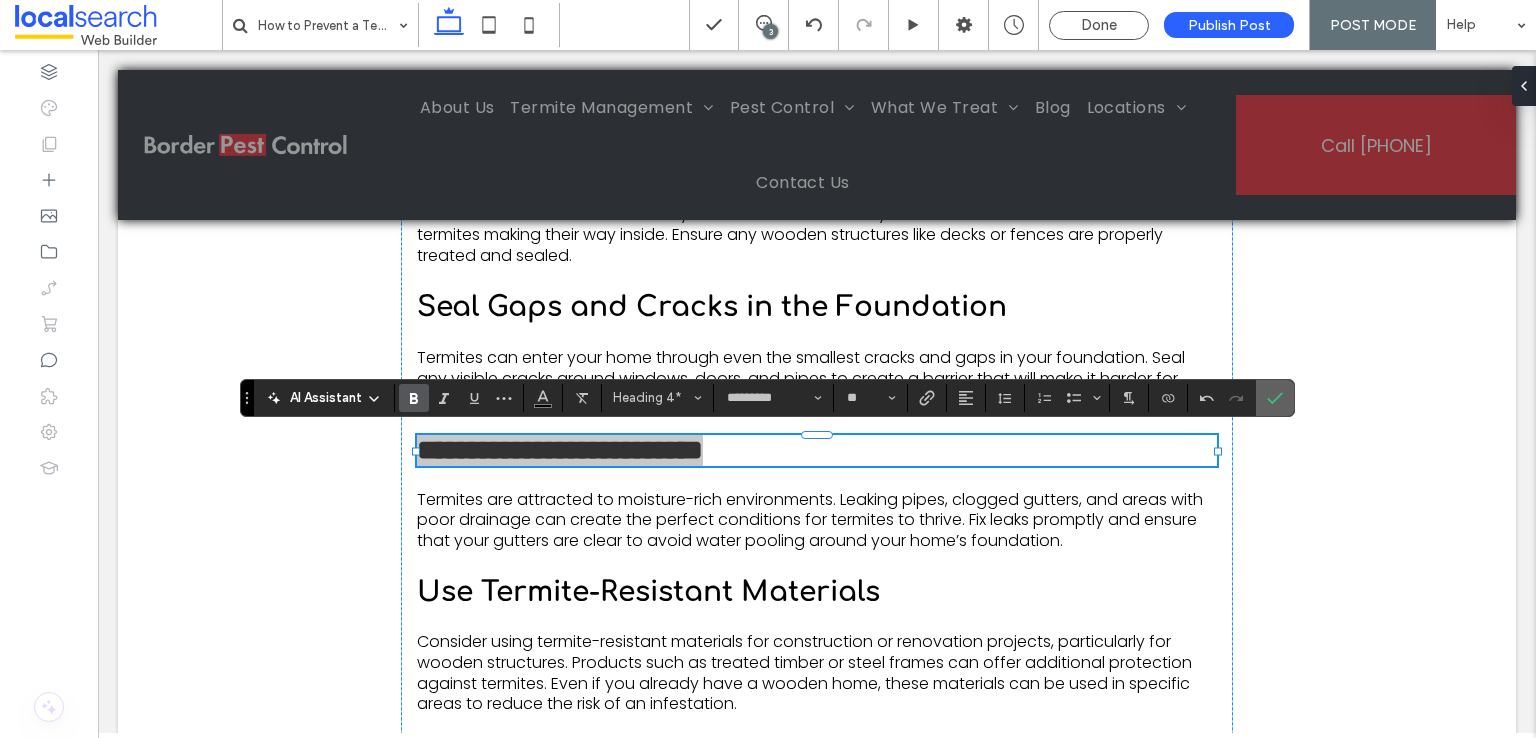 click 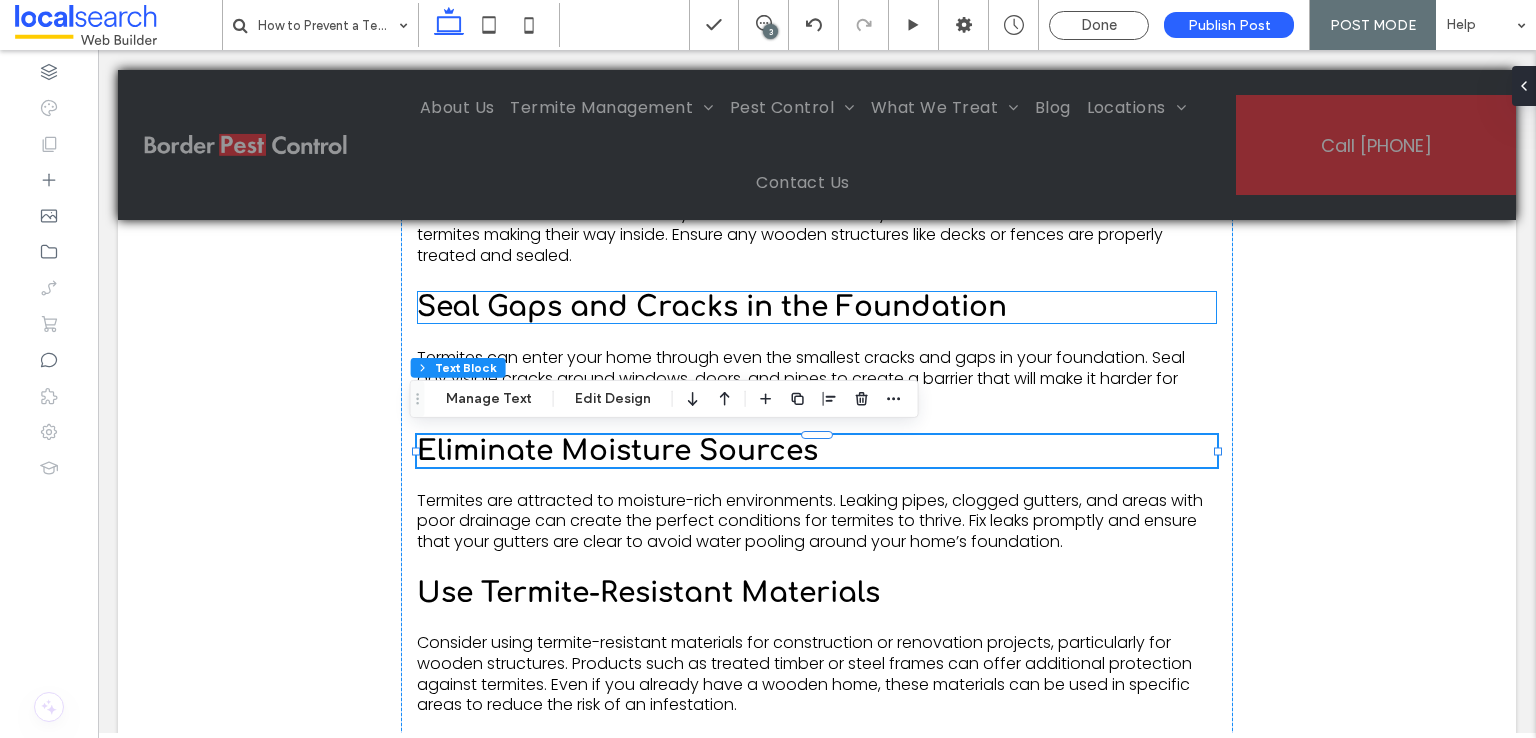click on "Seal Gaps and Cracks in the Foundation" at bounding box center (712, 307) 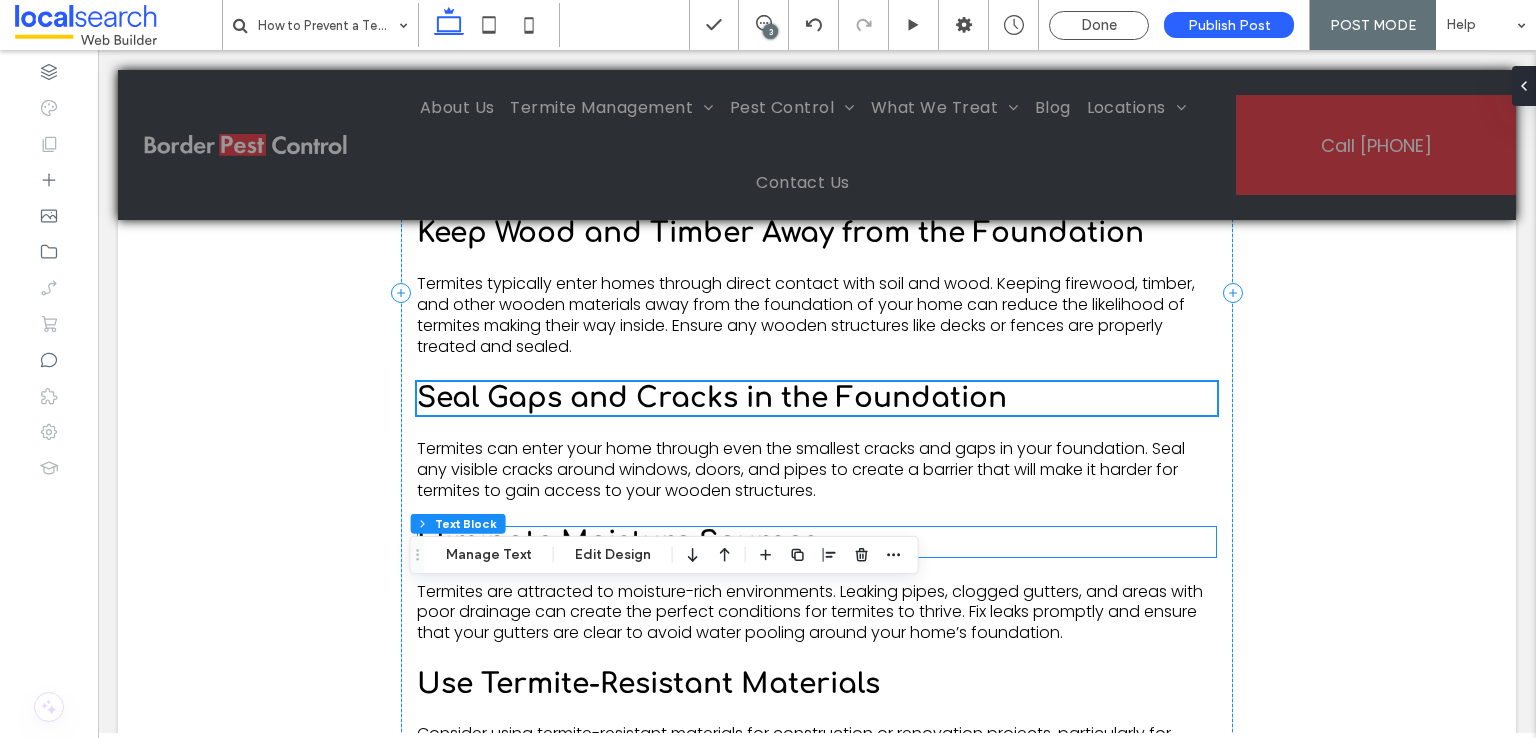 scroll, scrollTop: 2036, scrollLeft: 0, axis: vertical 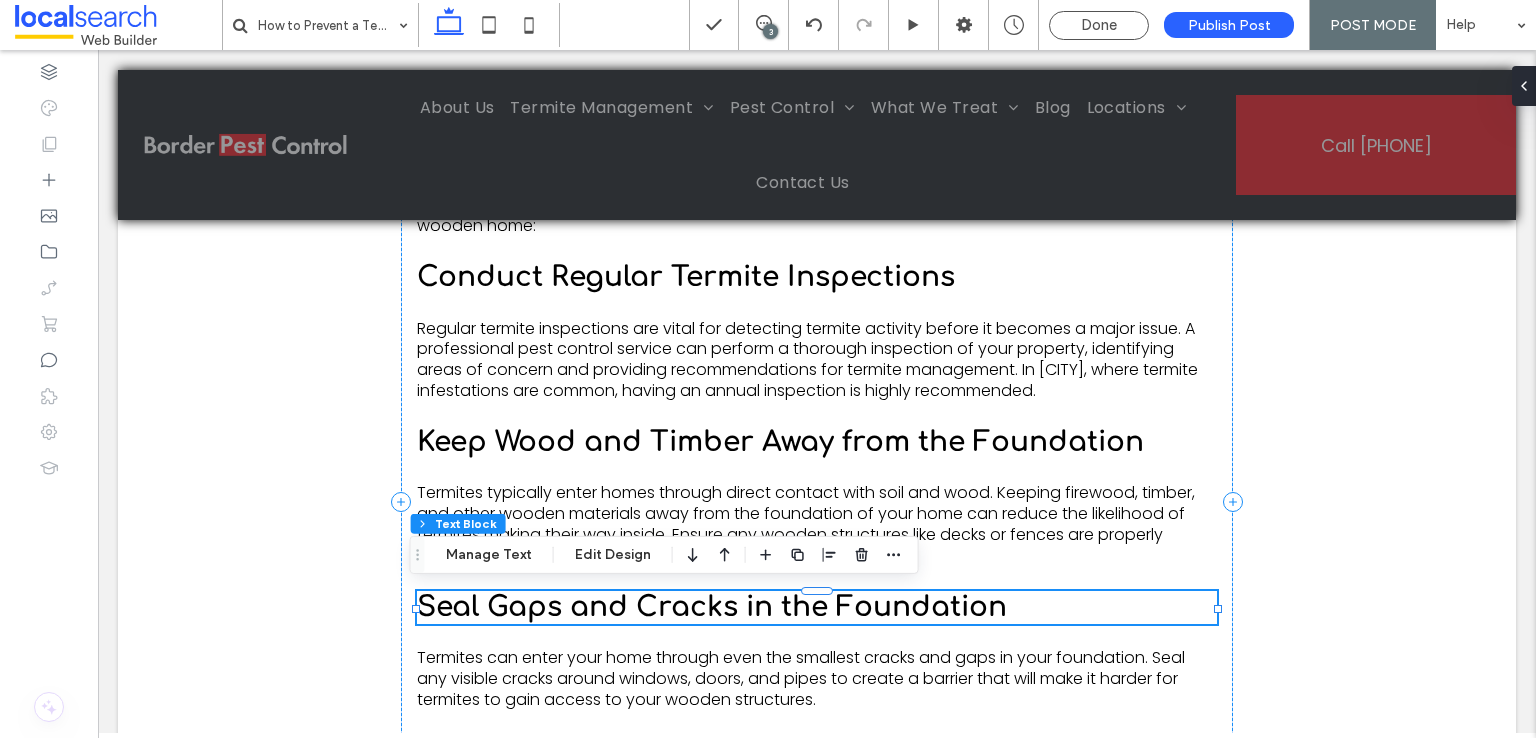 click on "Seal Gaps and Cracks in the Foundation" at bounding box center (712, 607) 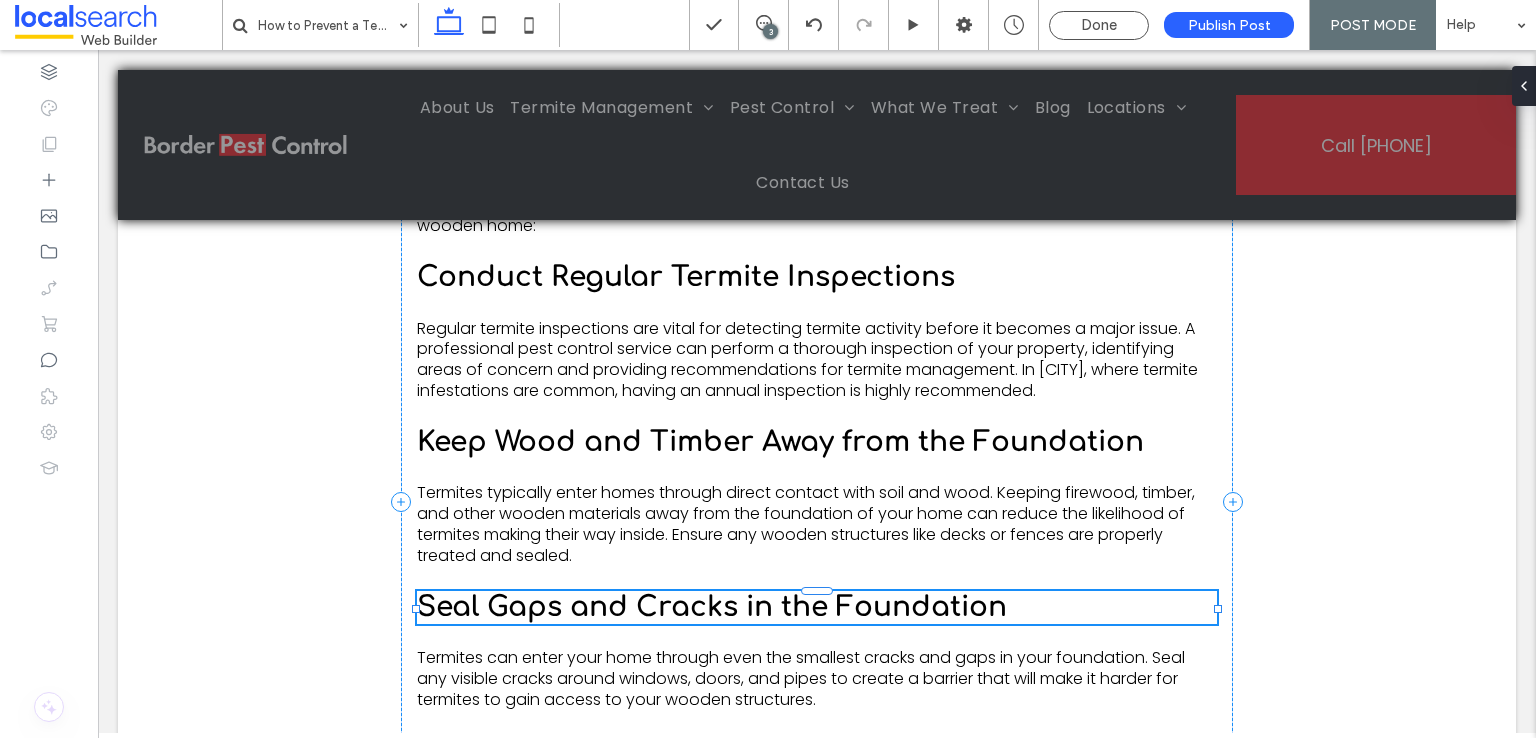type on "*********" 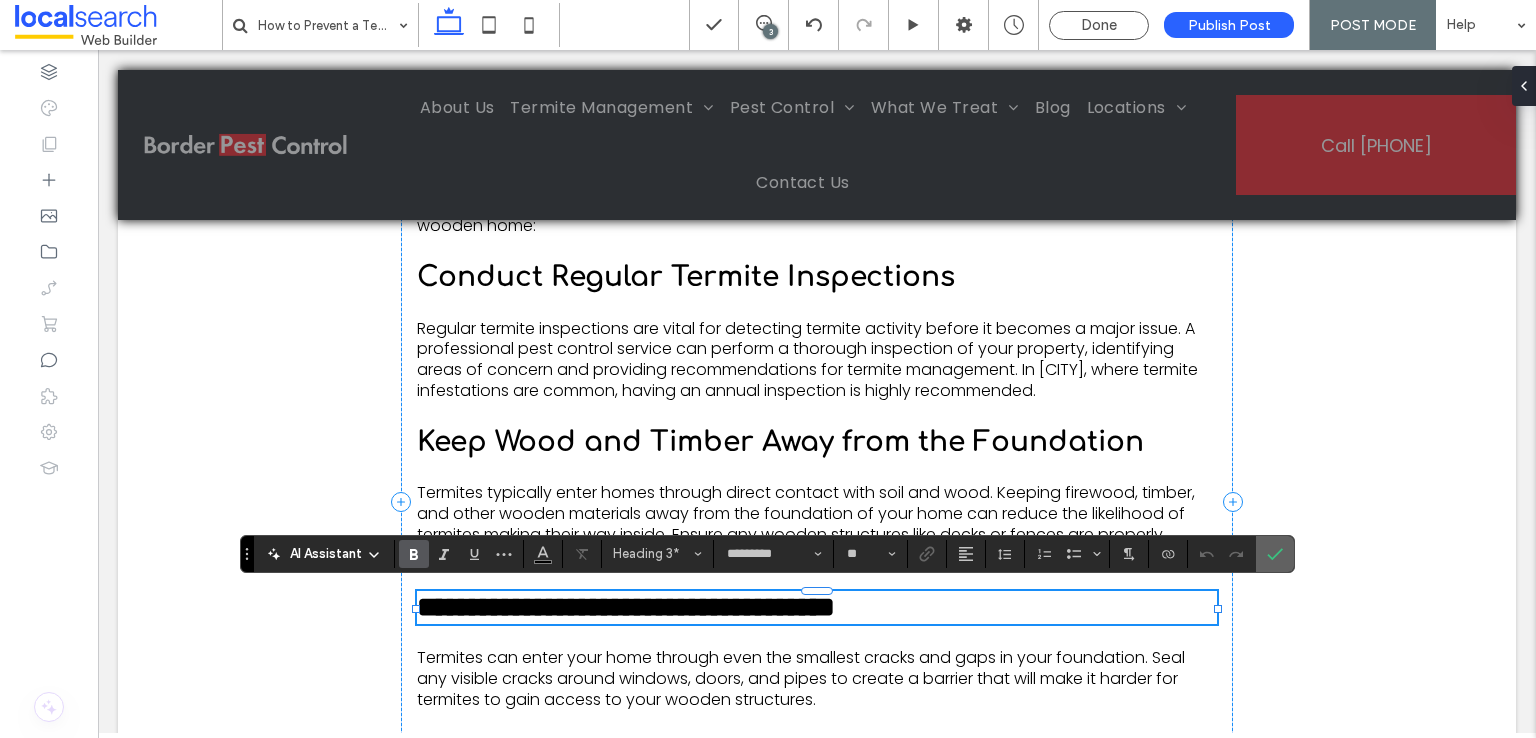 click 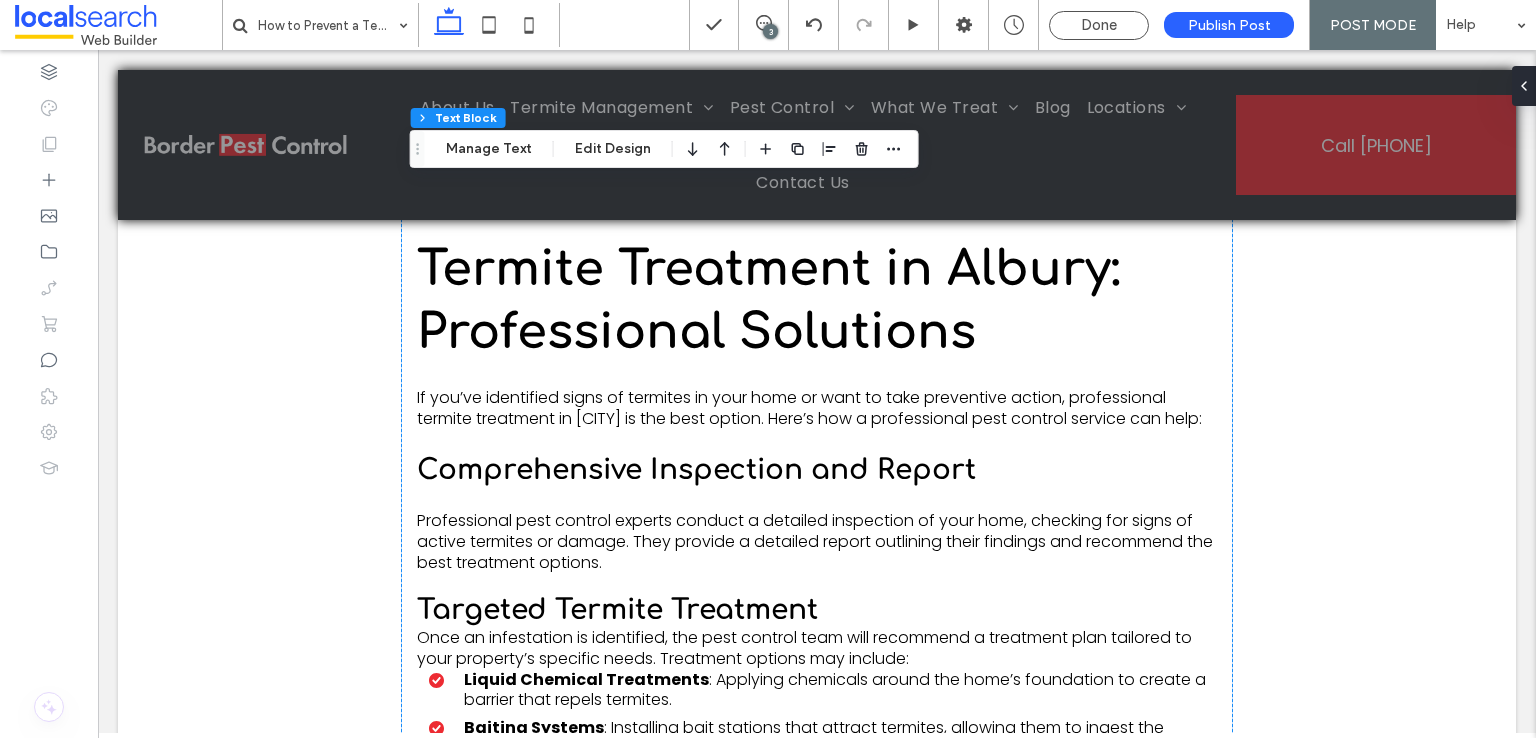 scroll, scrollTop: 3036, scrollLeft: 0, axis: vertical 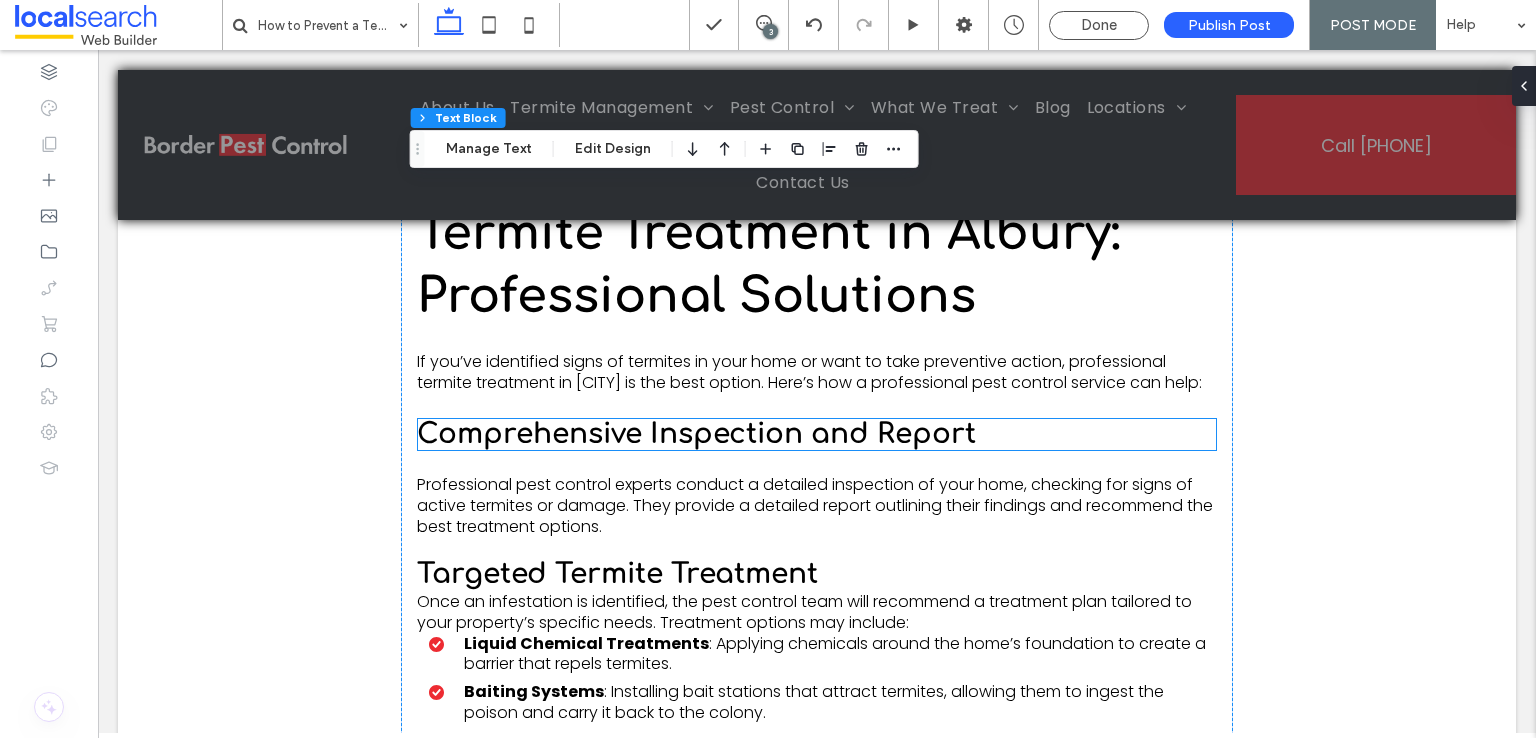 click on "Comprehensive Inspection and Report" at bounding box center [696, 434] 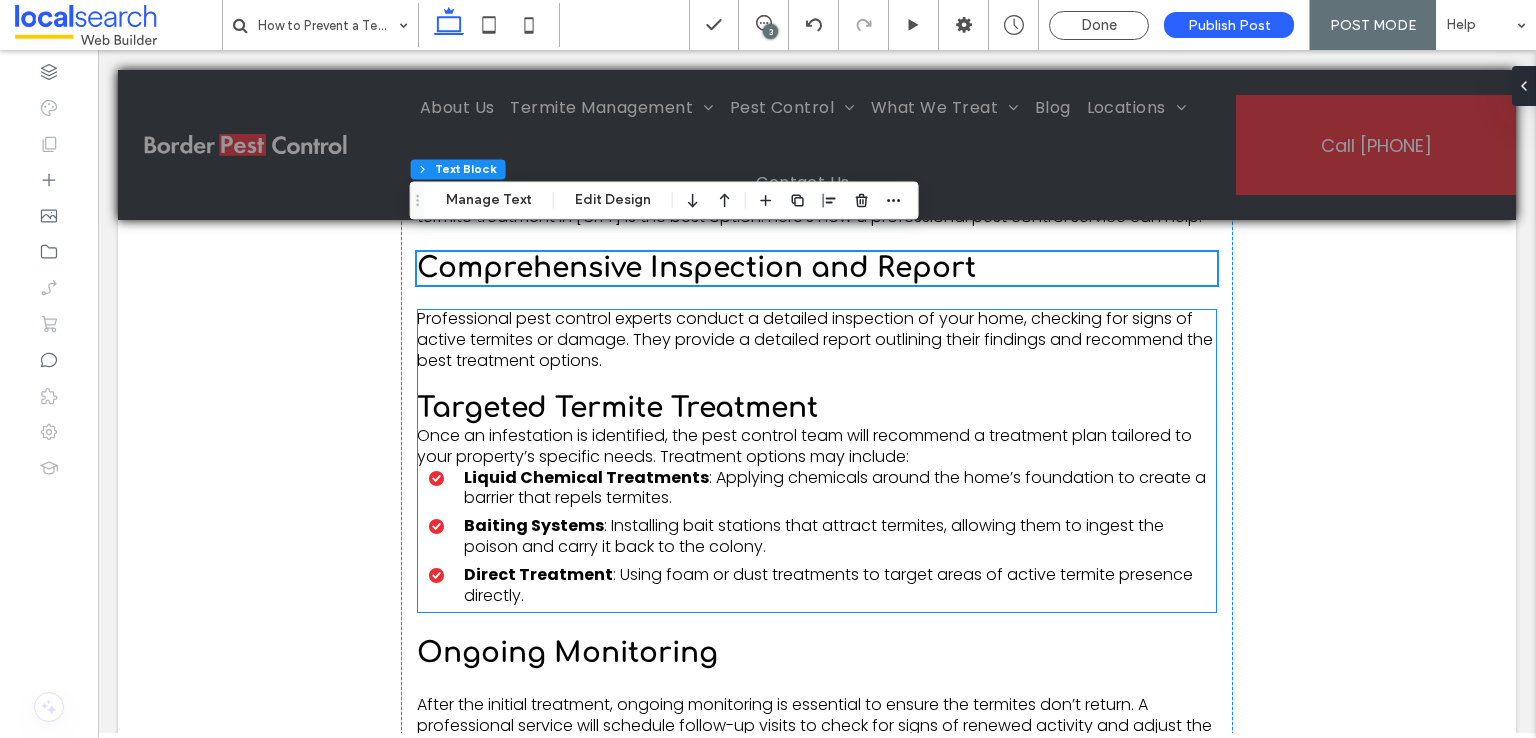 scroll, scrollTop: 3236, scrollLeft: 0, axis: vertical 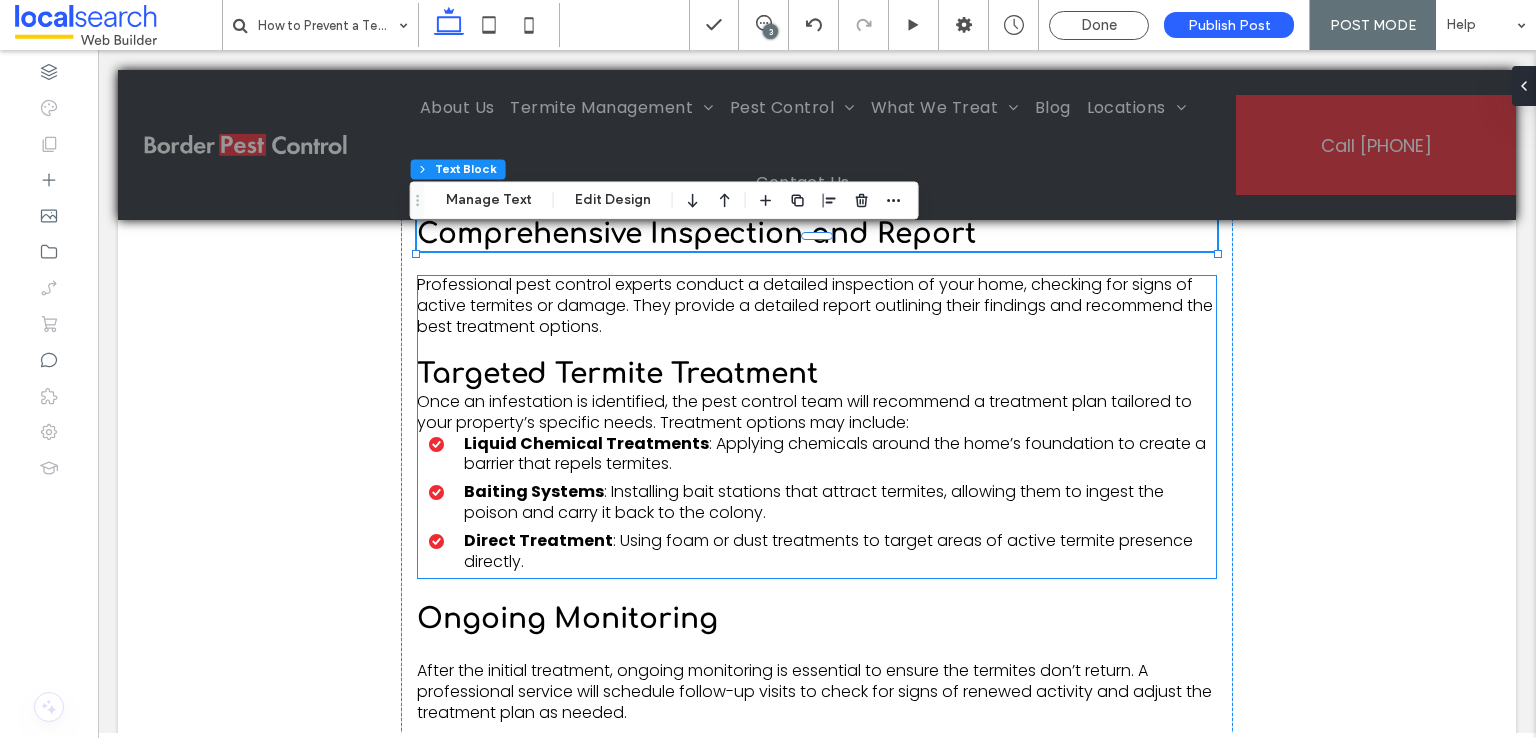 click on "Targeted Termite Treatment" at bounding box center [617, 374] 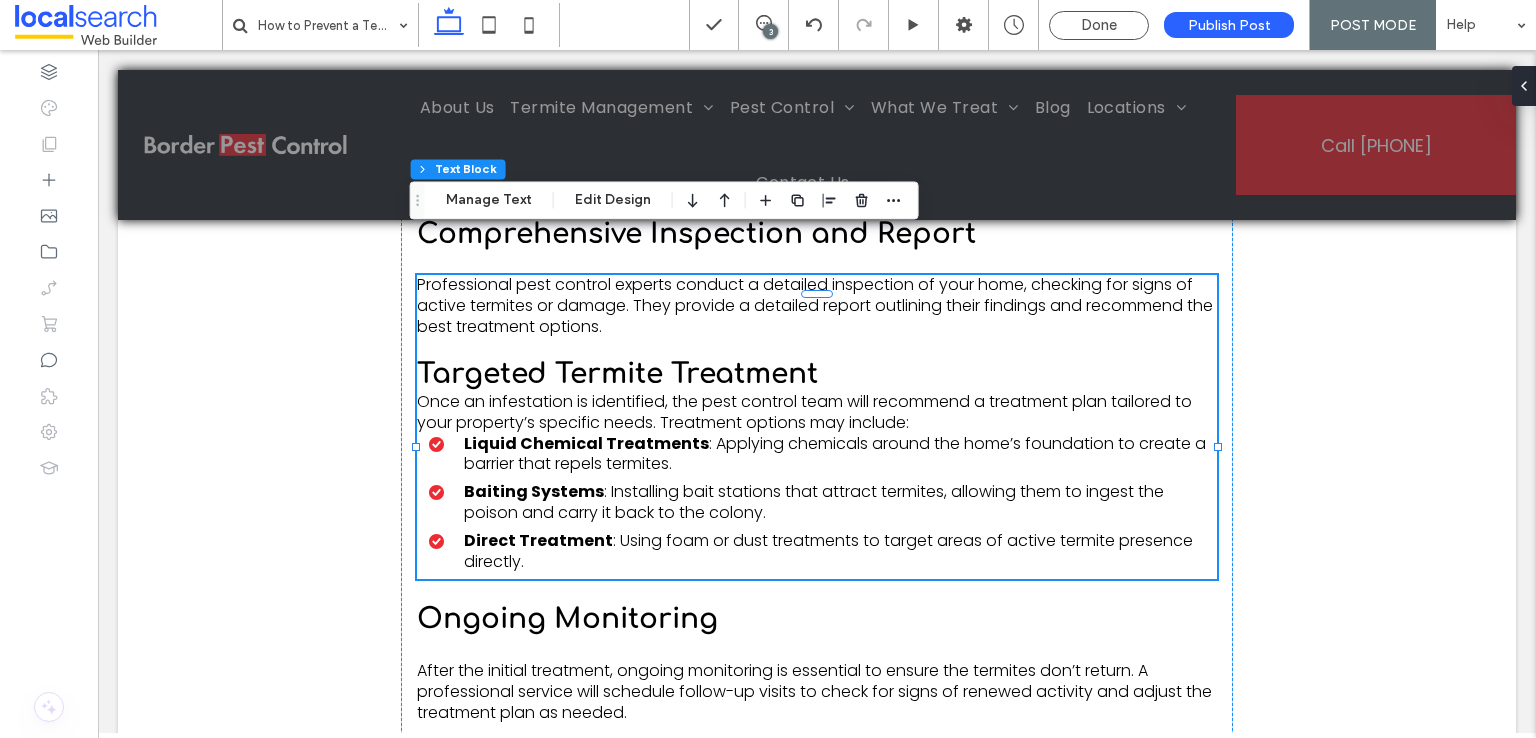 click on "Professional pest control experts conduct a detailed inspection of your home, checking for signs of active termites or damage. They provide a detailed report outlining their findings and recommend the best treatment options. Targeted Termite Treatment Once an infestation is identified, the pest control team will recommend a treatment plan tailored to your property’s specific needs. Treatment options may include: Liquid Chemical Treatments : Applying chemicals around the home’s foundation to create a barrier that repels termites. Baiting Systems : Installing bait stations that attract termites, allowing them to ingest the poison and carry it back to the colony. Direct Treatment : Using foam or dust treatments to target areas of active termite presence directly." at bounding box center (817, 427) 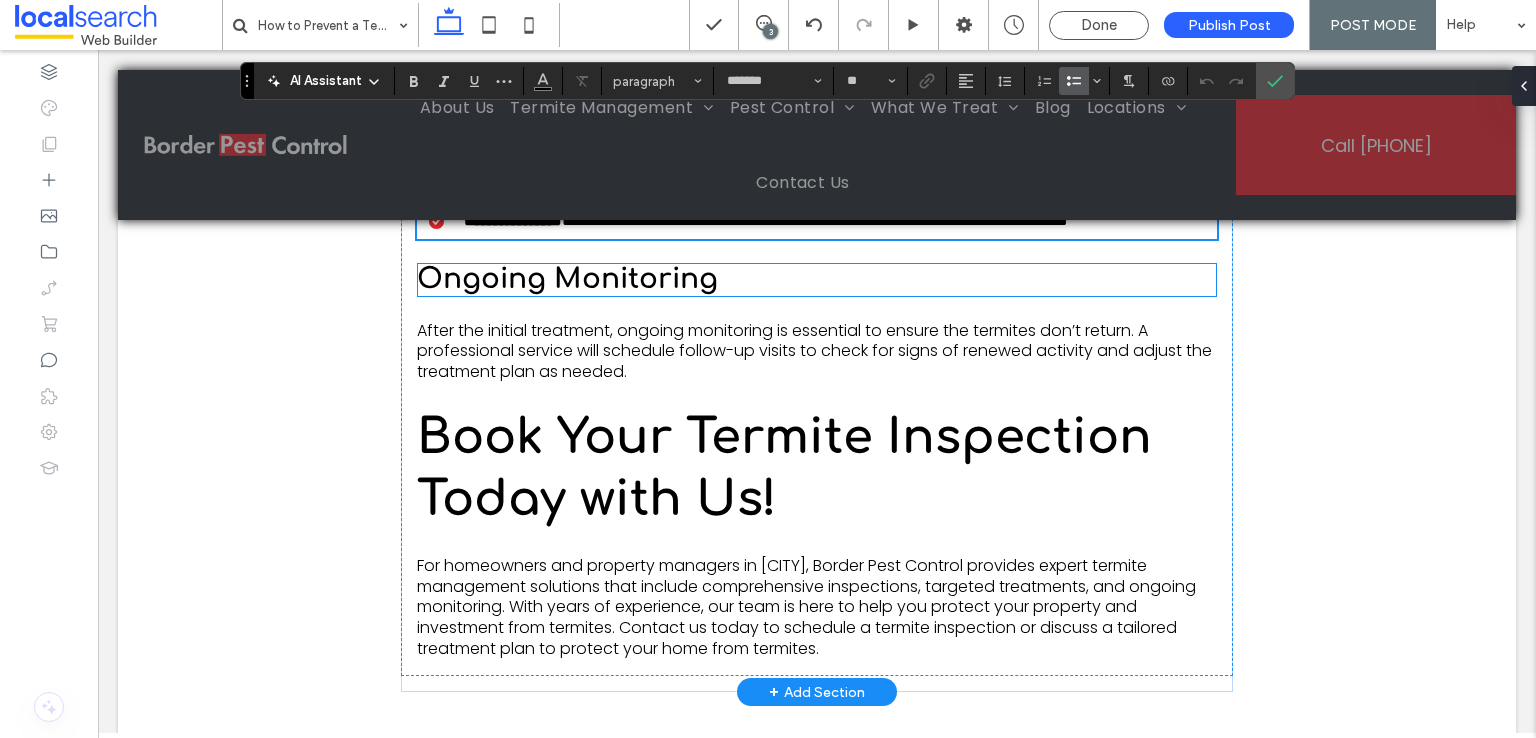 scroll, scrollTop: 3536, scrollLeft: 0, axis: vertical 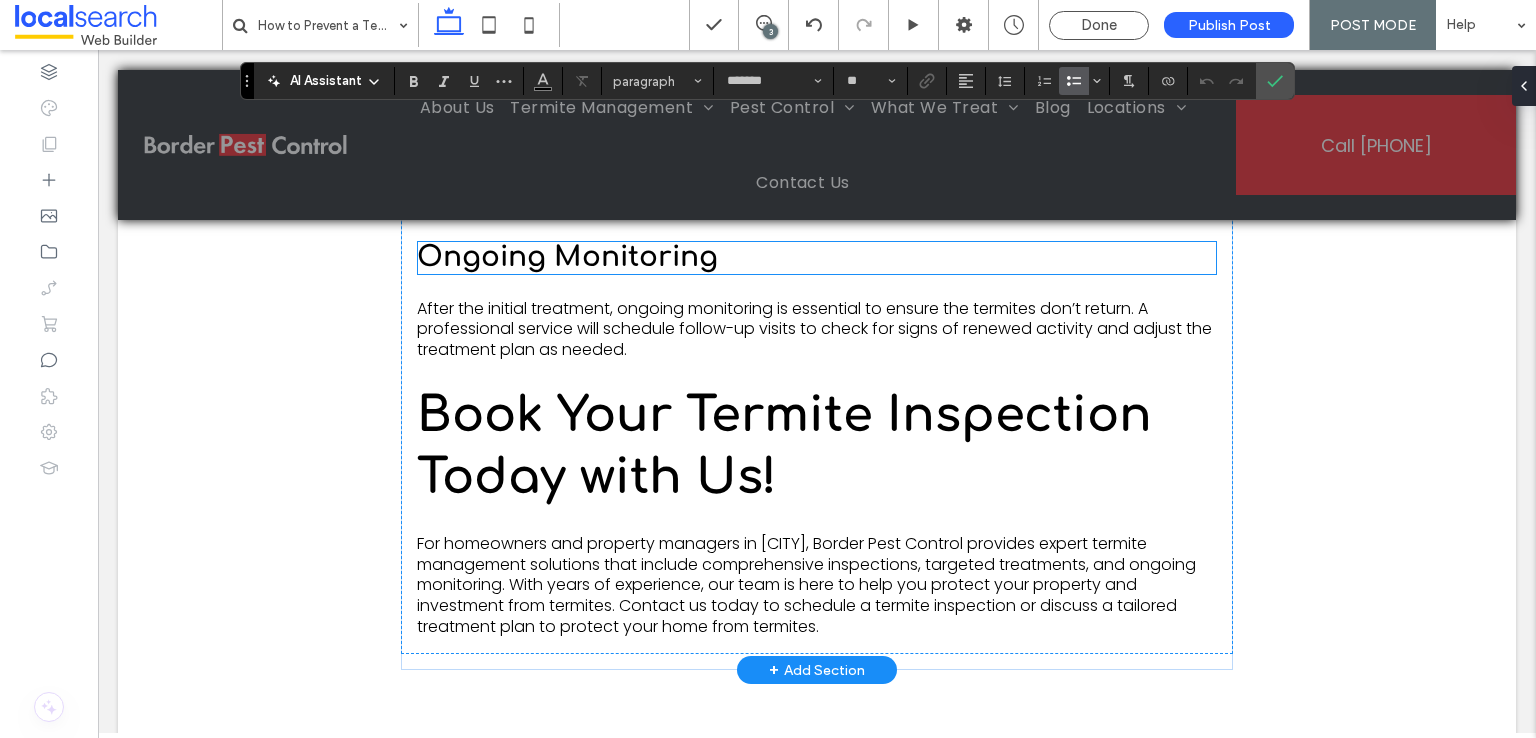 click on "Ongoing Monitoring" at bounding box center (567, 257) 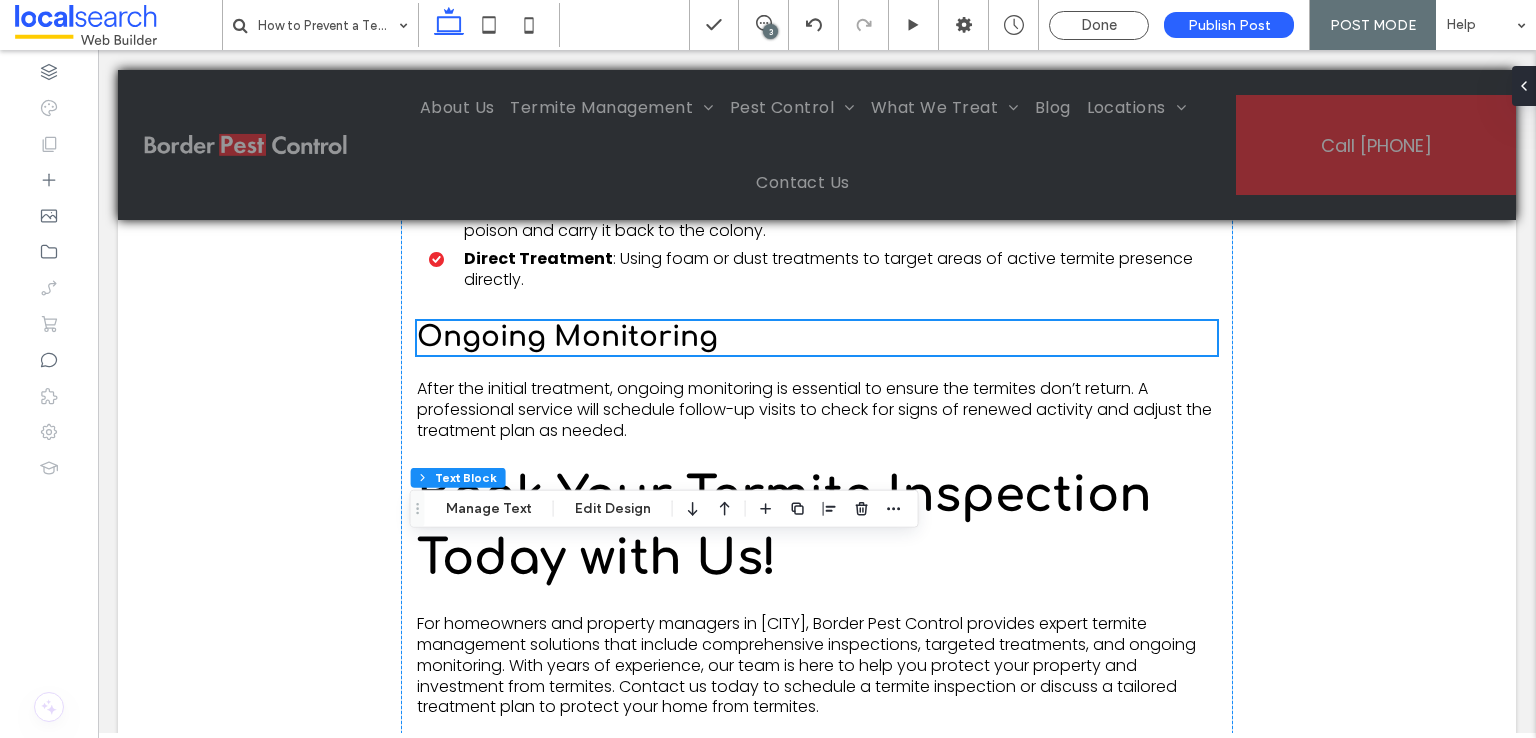 scroll, scrollTop: 3536, scrollLeft: 0, axis: vertical 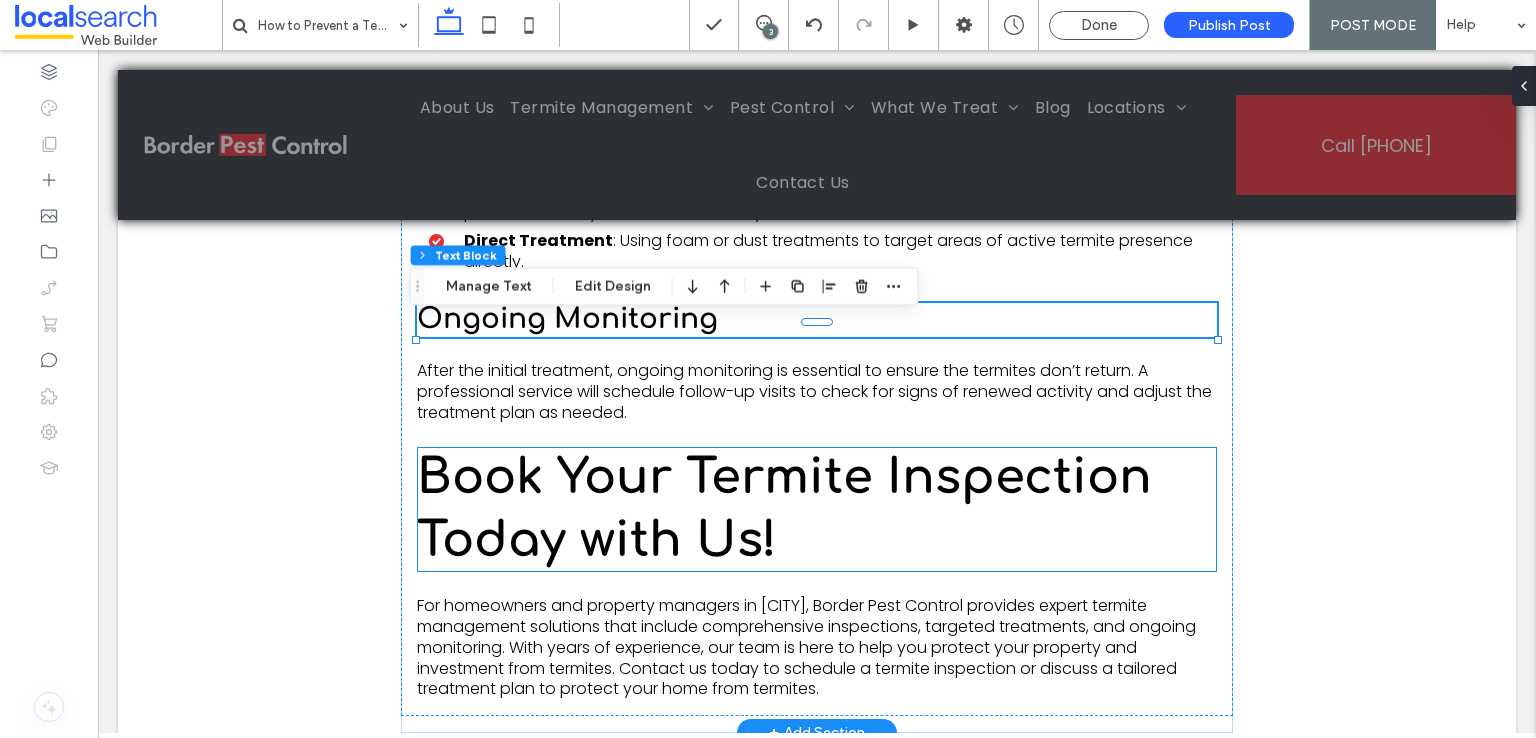 click on "Book Your Termite Inspection Today with Us!" at bounding box center [784, 508] 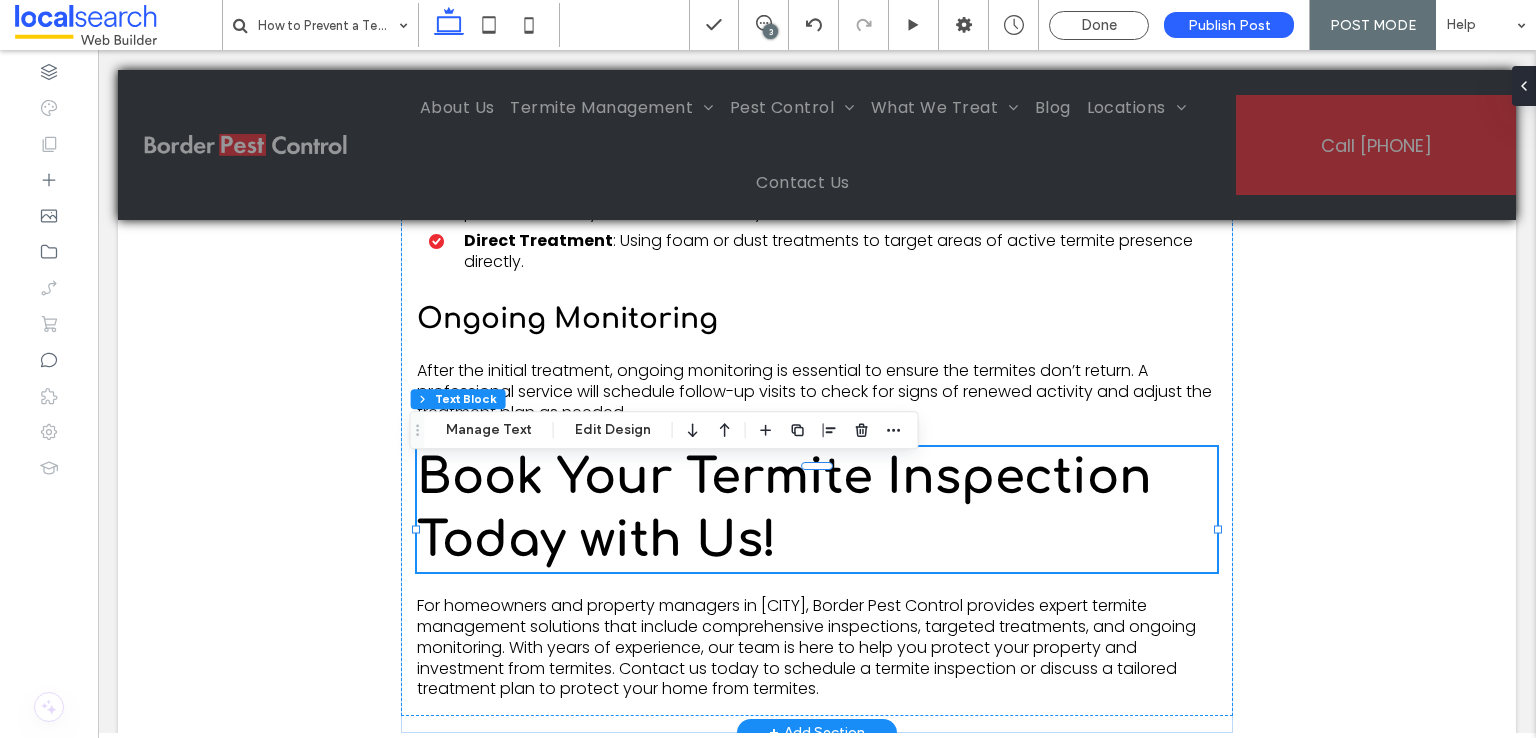 click on "Book Your Termite Inspection Today with Us!" at bounding box center (784, 508) 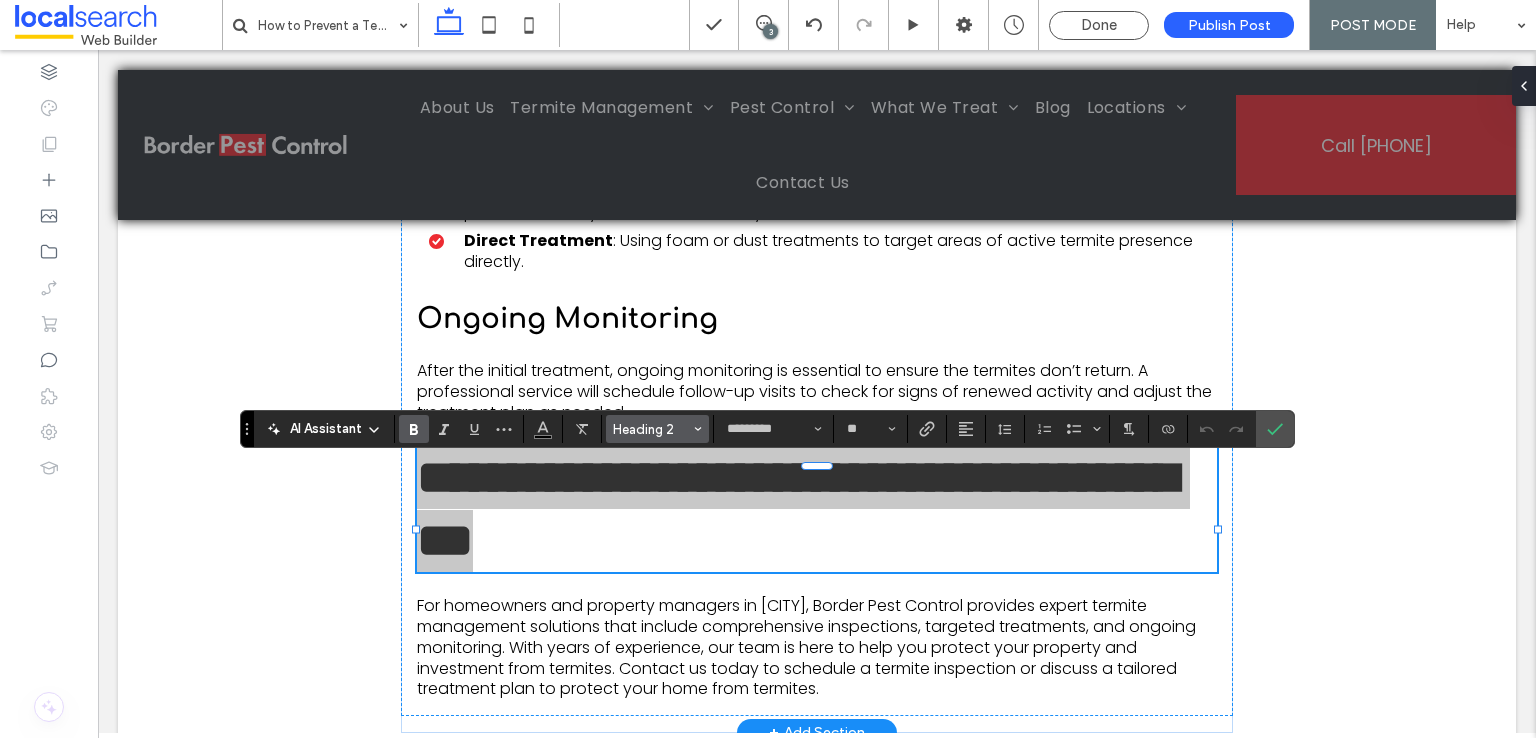 click on "Heading 2" at bounding box center [652, 429] 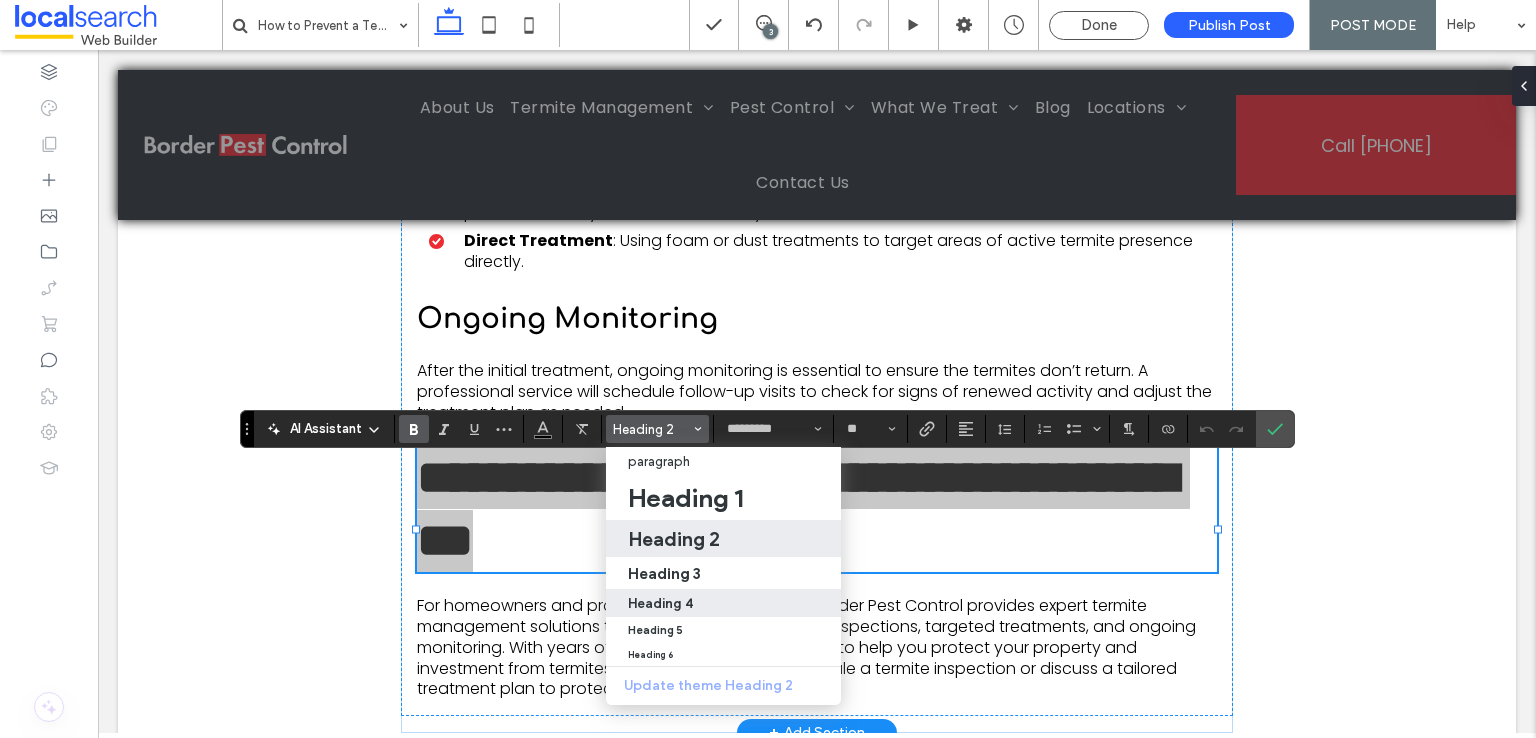 drag, startPoint x: 688, startPoint y: 595, endPoint x: 614, endPoint y: 527, distance: 100.49876 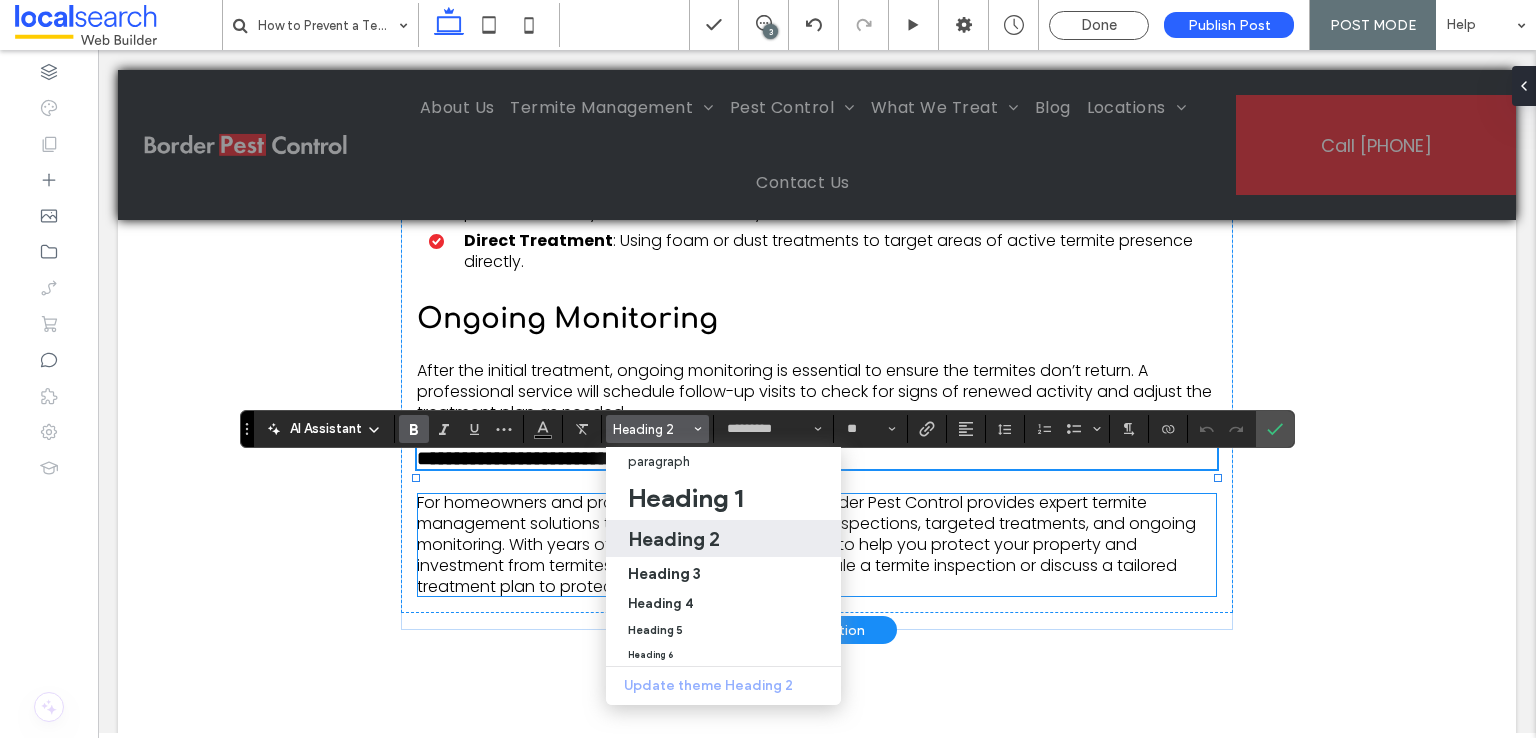 type on "**" 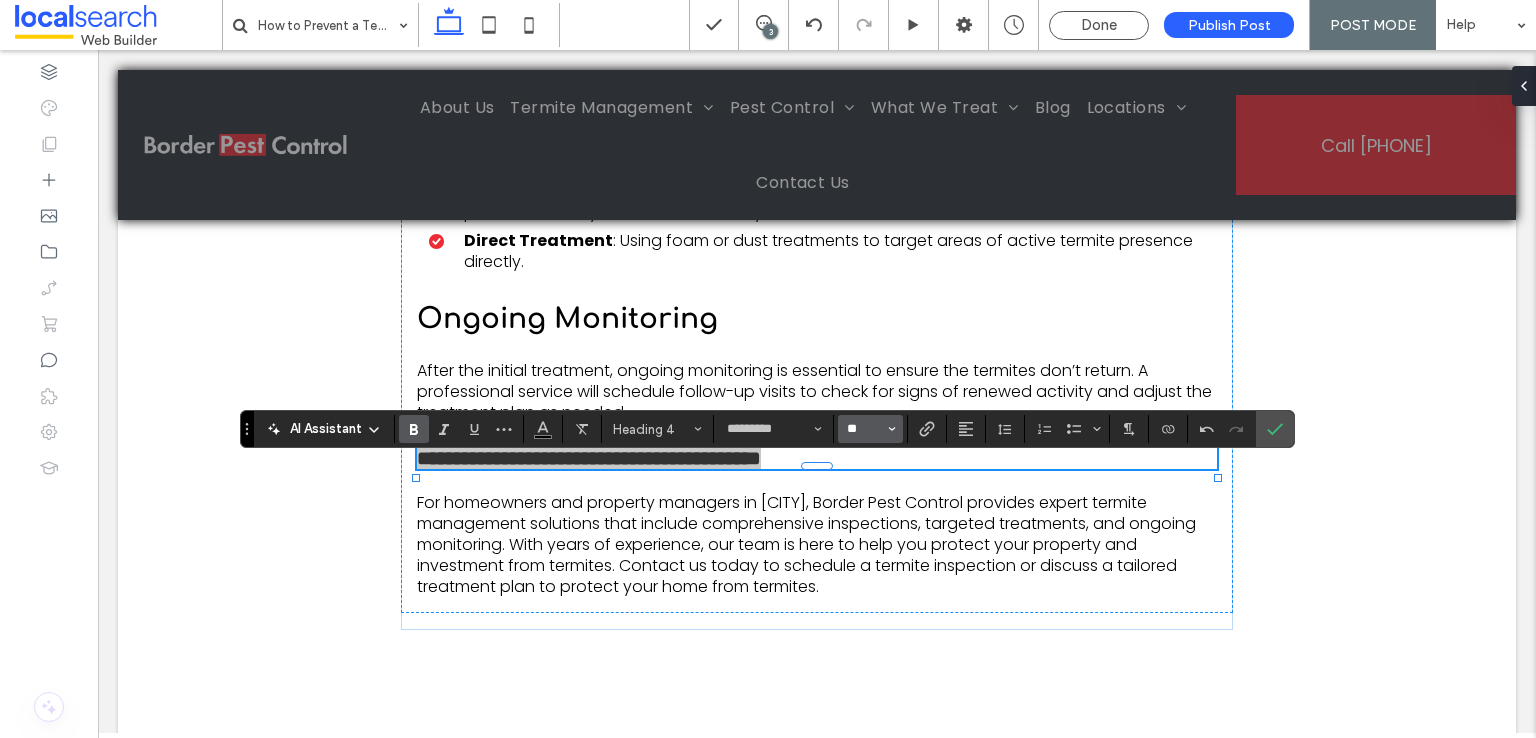 click on "**" at bounding box center (864, 429) 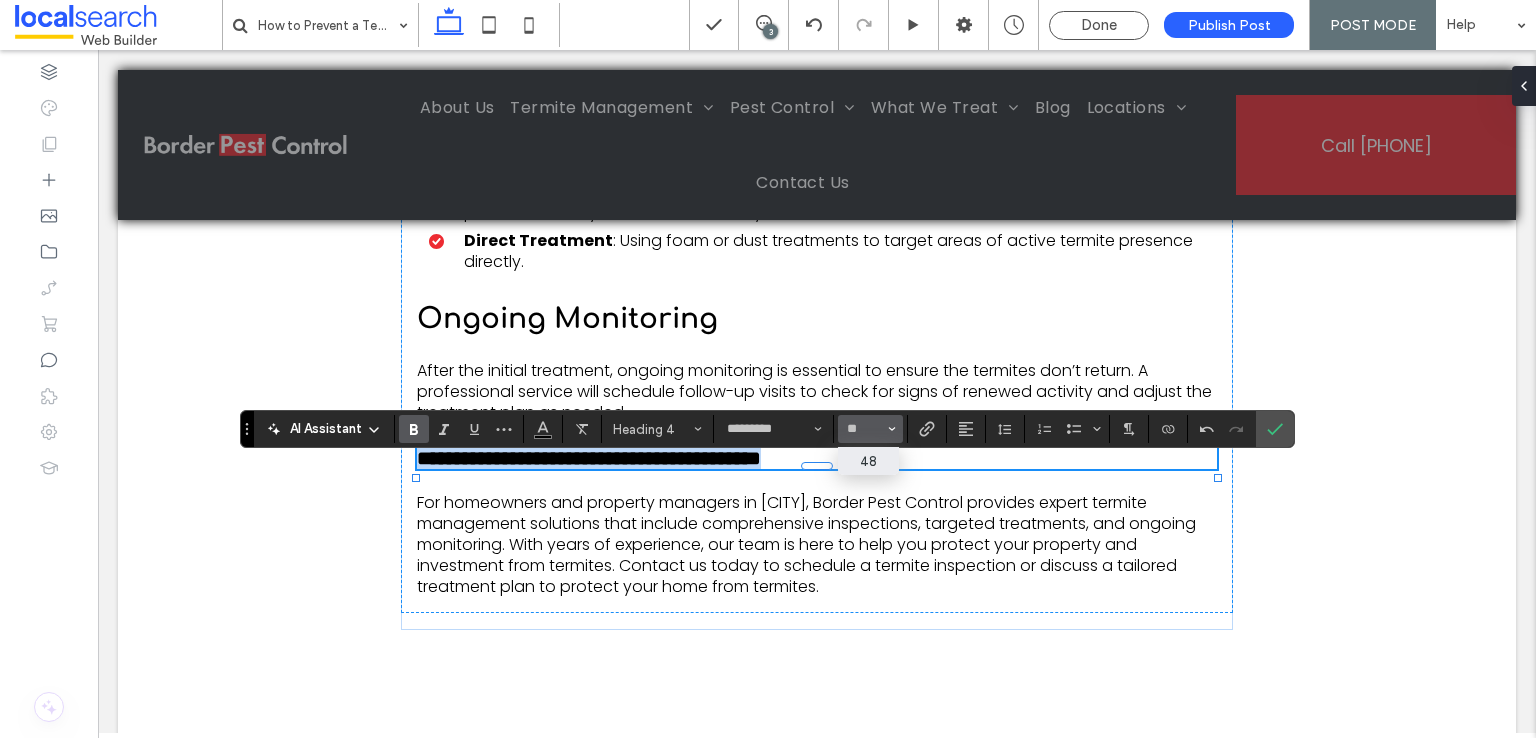type on "**" 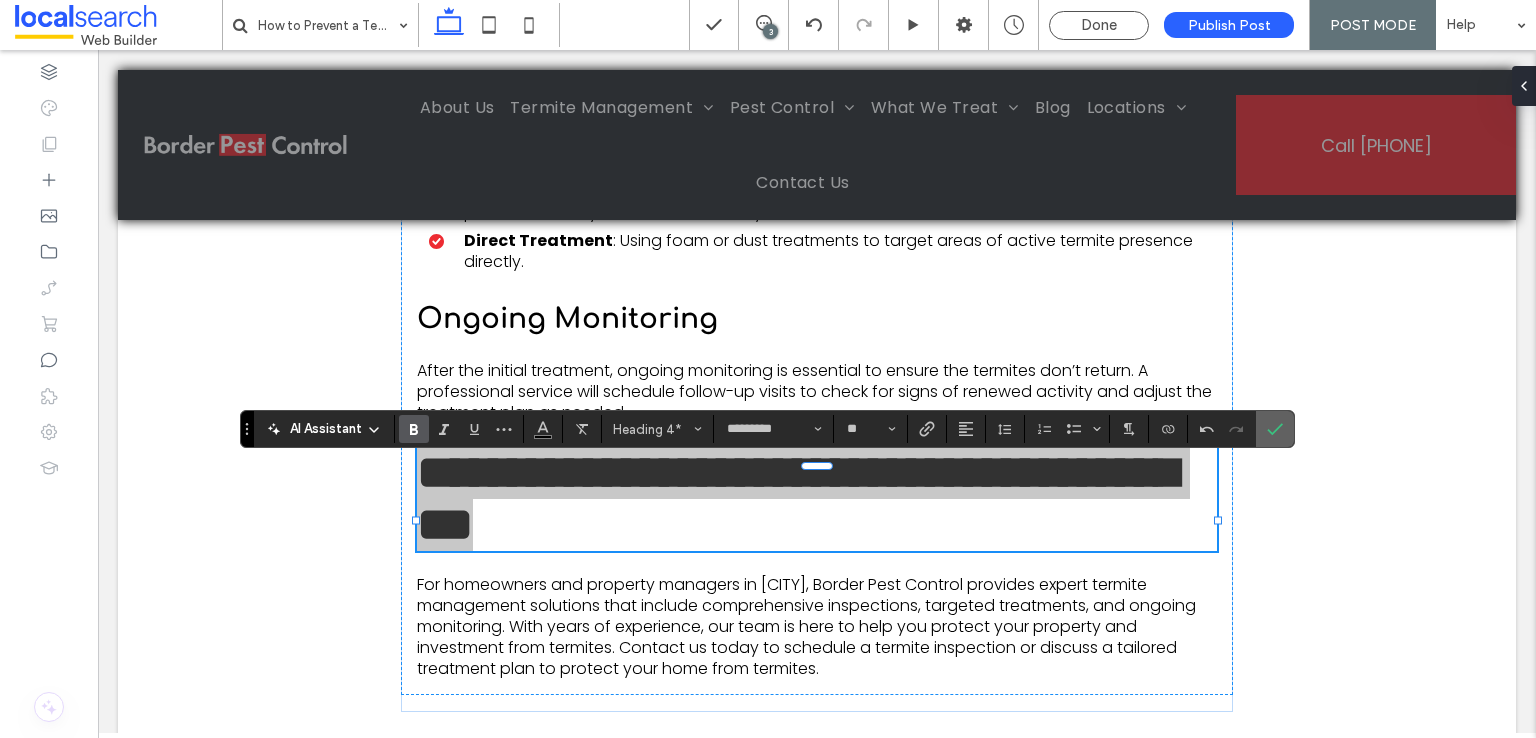 click at bounding box center [1275, 429] 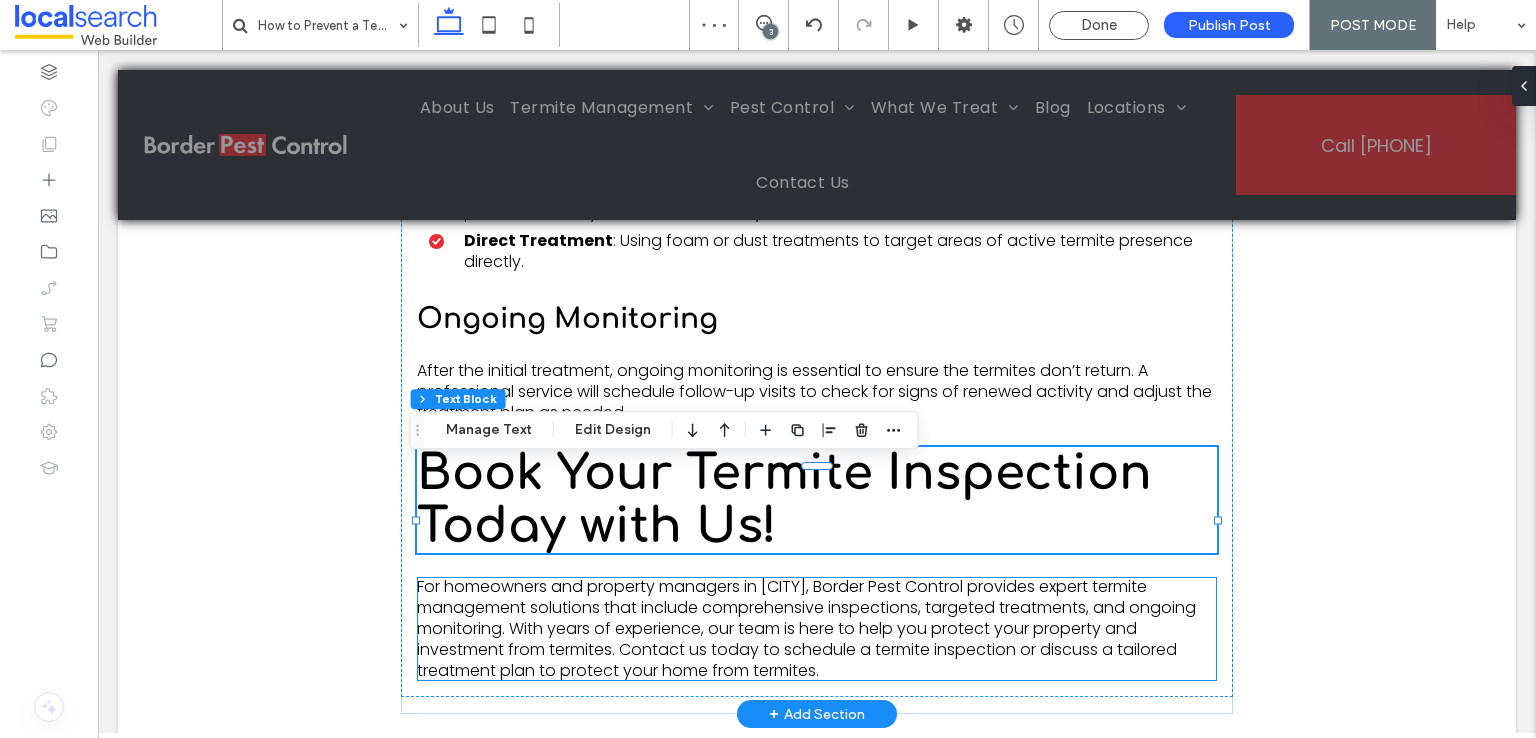 click on "For homeowners and property managers in [CITY], Border Pest Control provides expert termite management solutions that include comprehensive inspections, targeted treatments, and ongoing monitoring. With years of experience, our team is here to help you protect your property and investment from termites. Contact us today to schedule a termite inspection or discuss a tailored treatment plan to protect your home from termites." at bounding box center [806, 628] 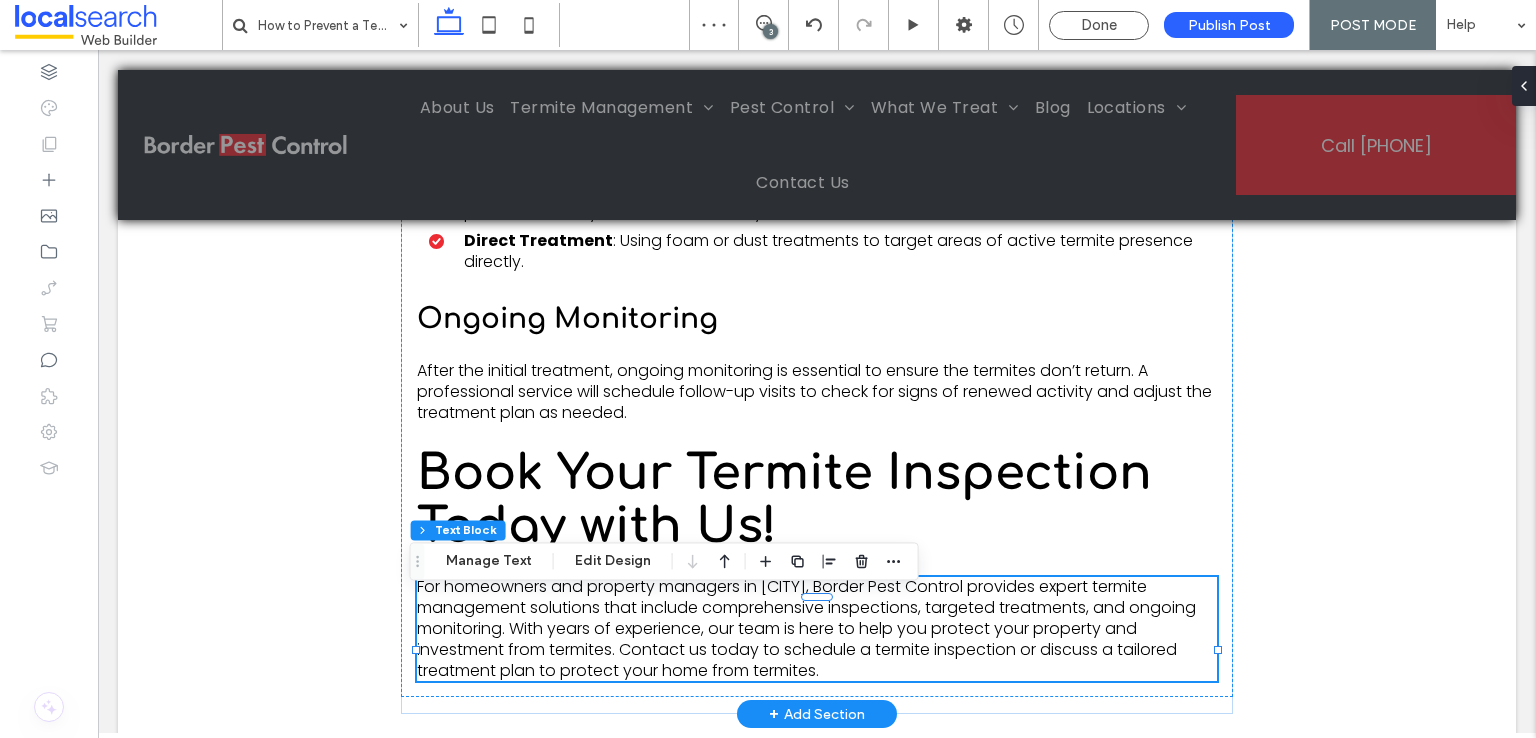 click on "For homeowners and property managers in [CITY], Border Pest Control provides expert termite management solutions that include comprehensive inspections, targeted treatments, and ongoing monitoring. With years of experience, our team is here to help you protect your property and investment from termites. Contact us today to schedule a termite inspection or discuss a tailored treatment plan to protect your home from termites." at bounding box center [806, 628] 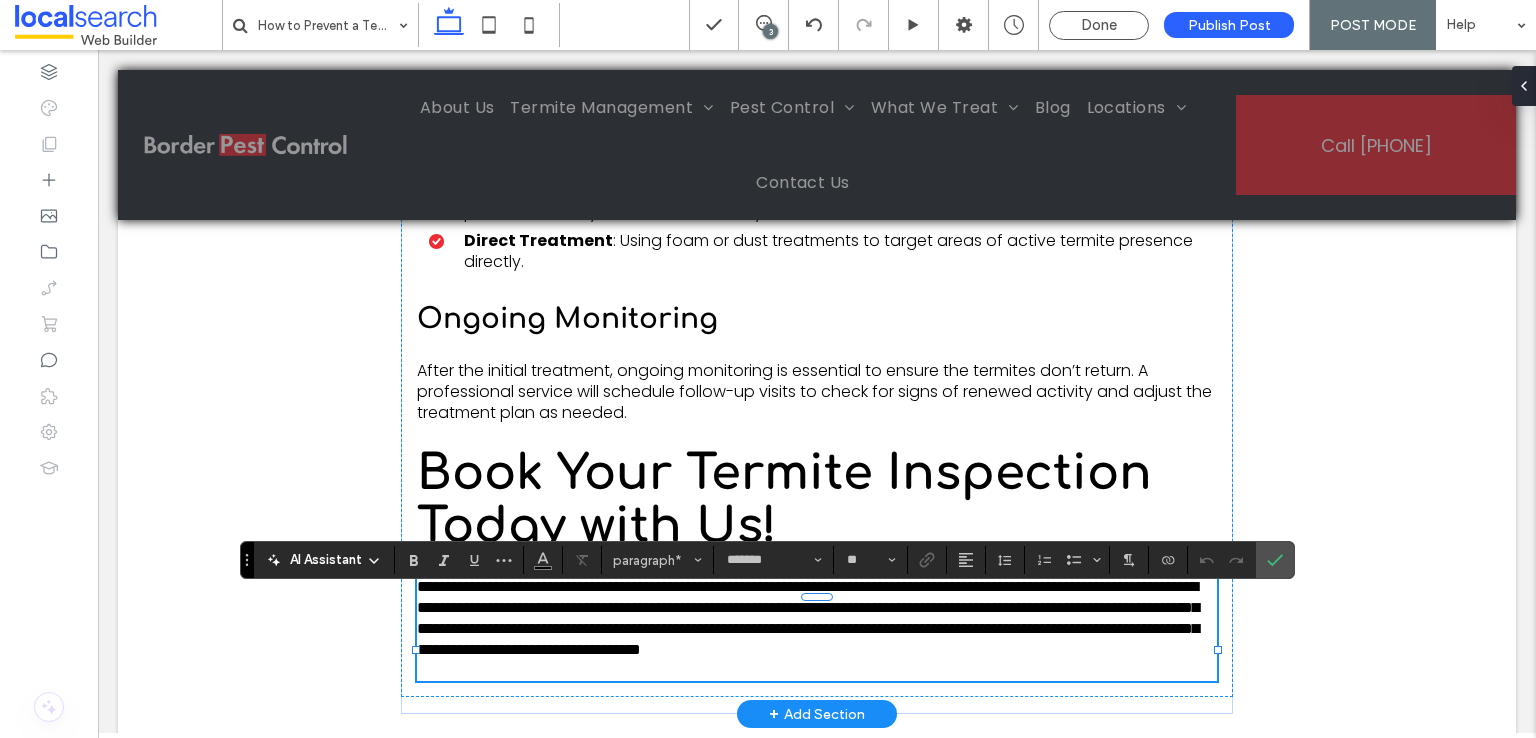 scroll, scrollTop: 0, scrollLeft: 0, axis: both 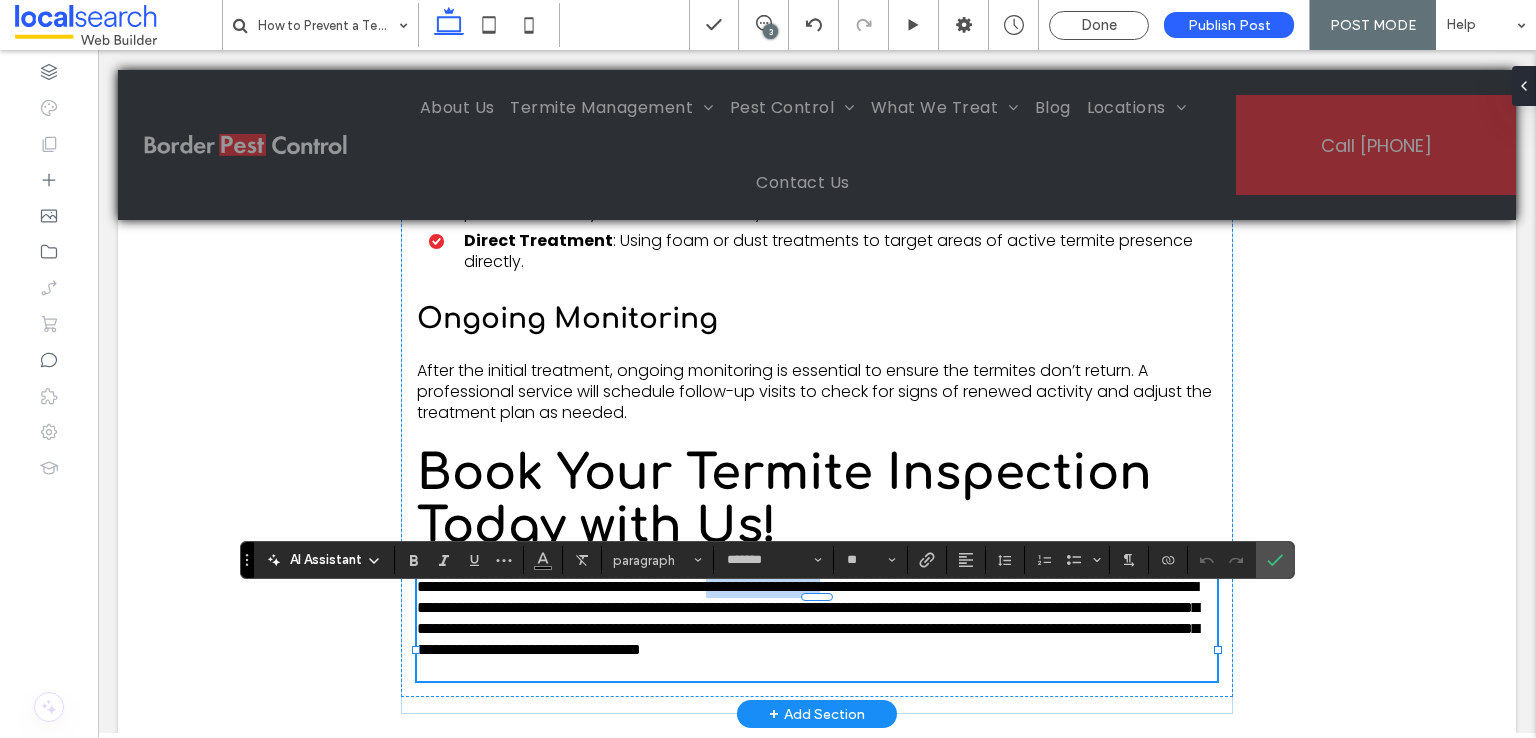 drag, startPoint x: 822, startPoint y: 607, endPoint x: 968, endPoint y: 604, distance: 146.03082 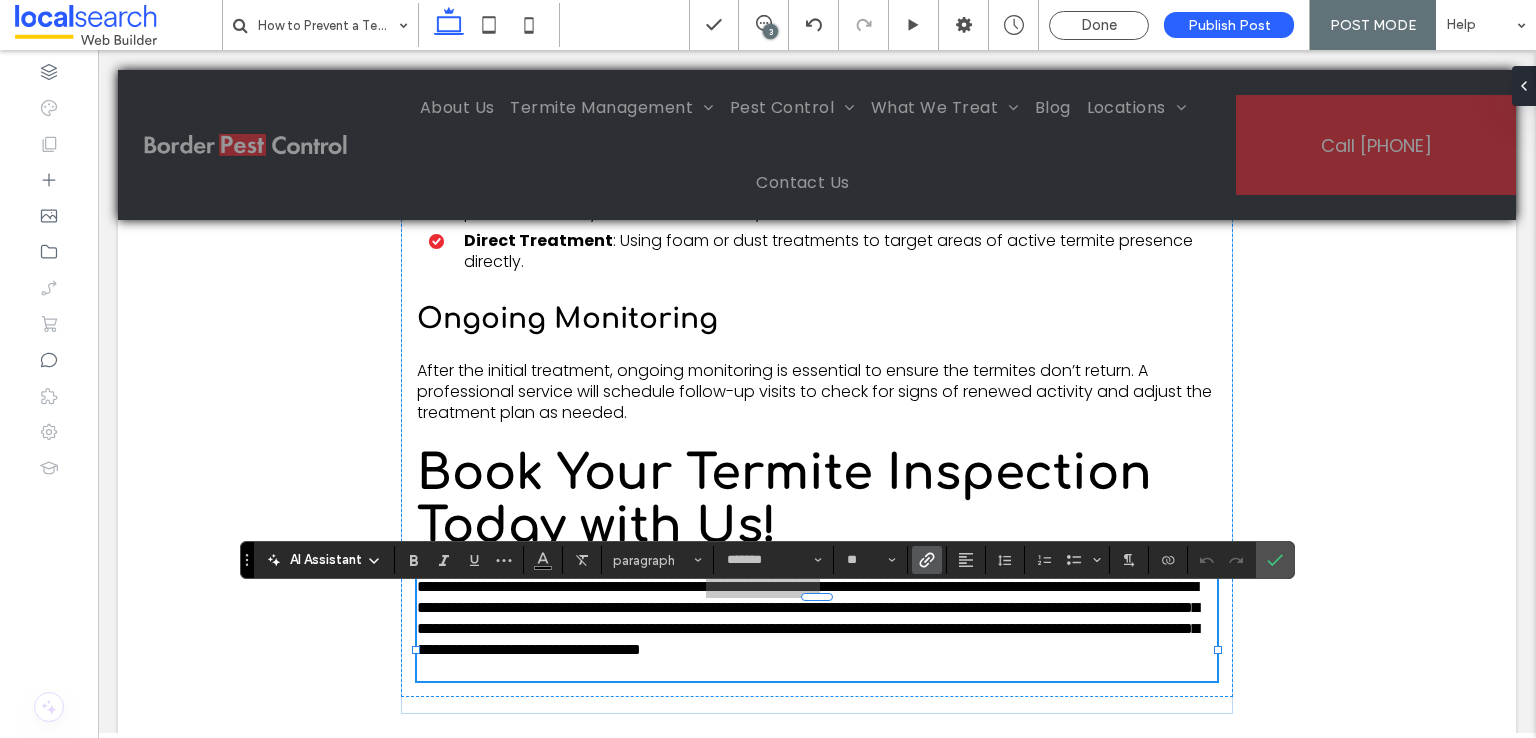 click 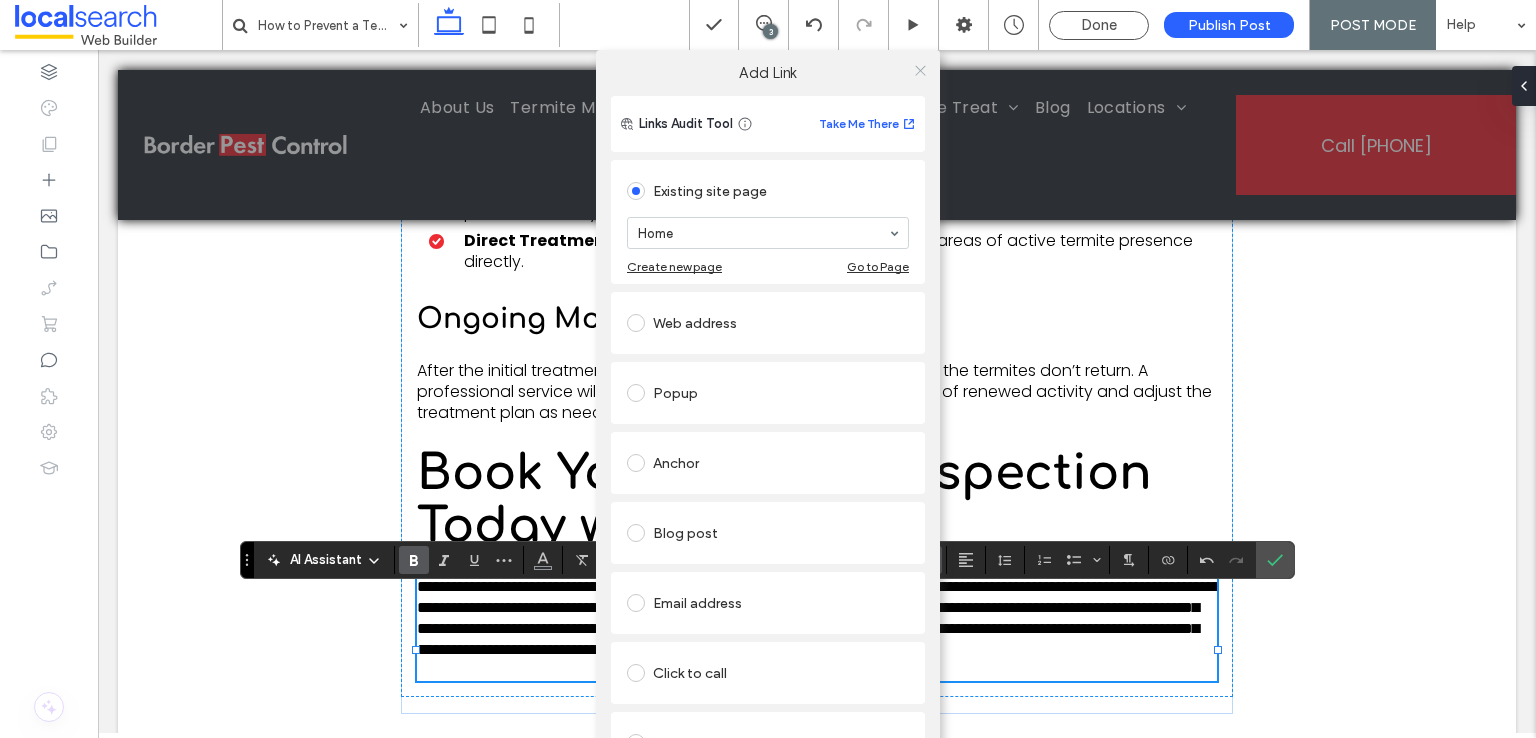 click 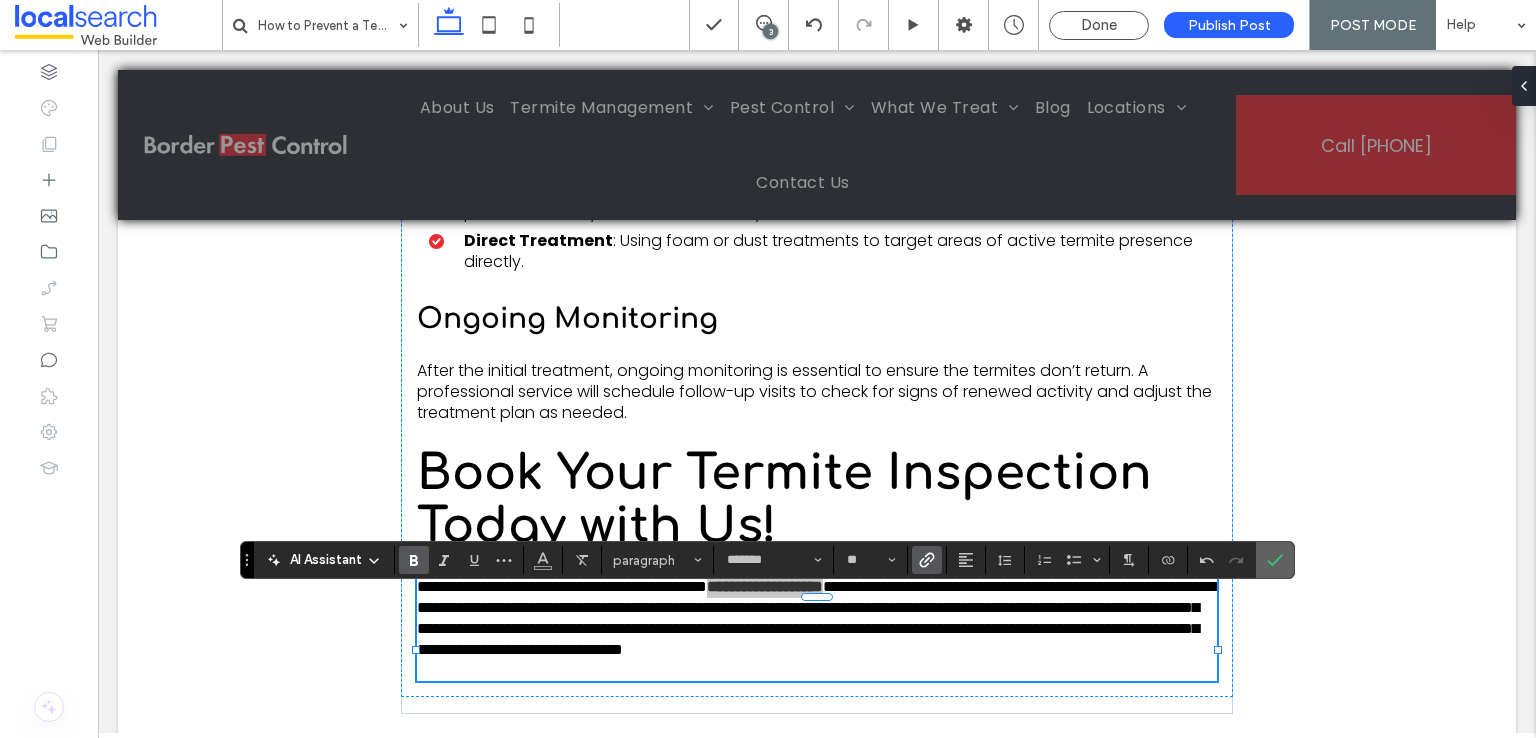 click at bounding box center (1275, 560) 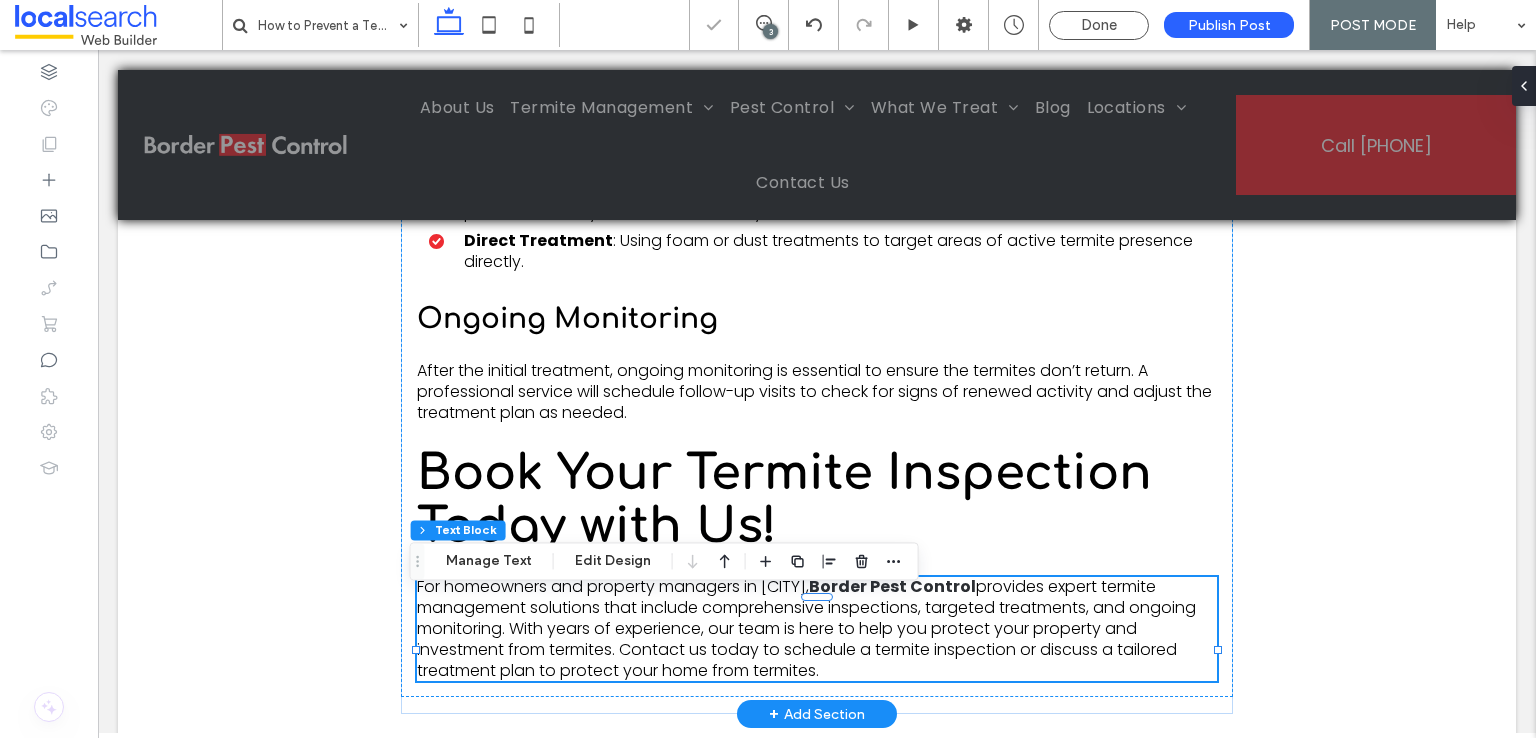 click on "provides expert termite management solutions that include comprehensive inspections, targeted treatments, and ongoing monitoring. With years of experience, our team is here to help you protect your property and investment from termites. Contact us today to schedule a termite inspection or discuss a tailored treatment plan to protect your home from termites." at bounding box center (806, 628) 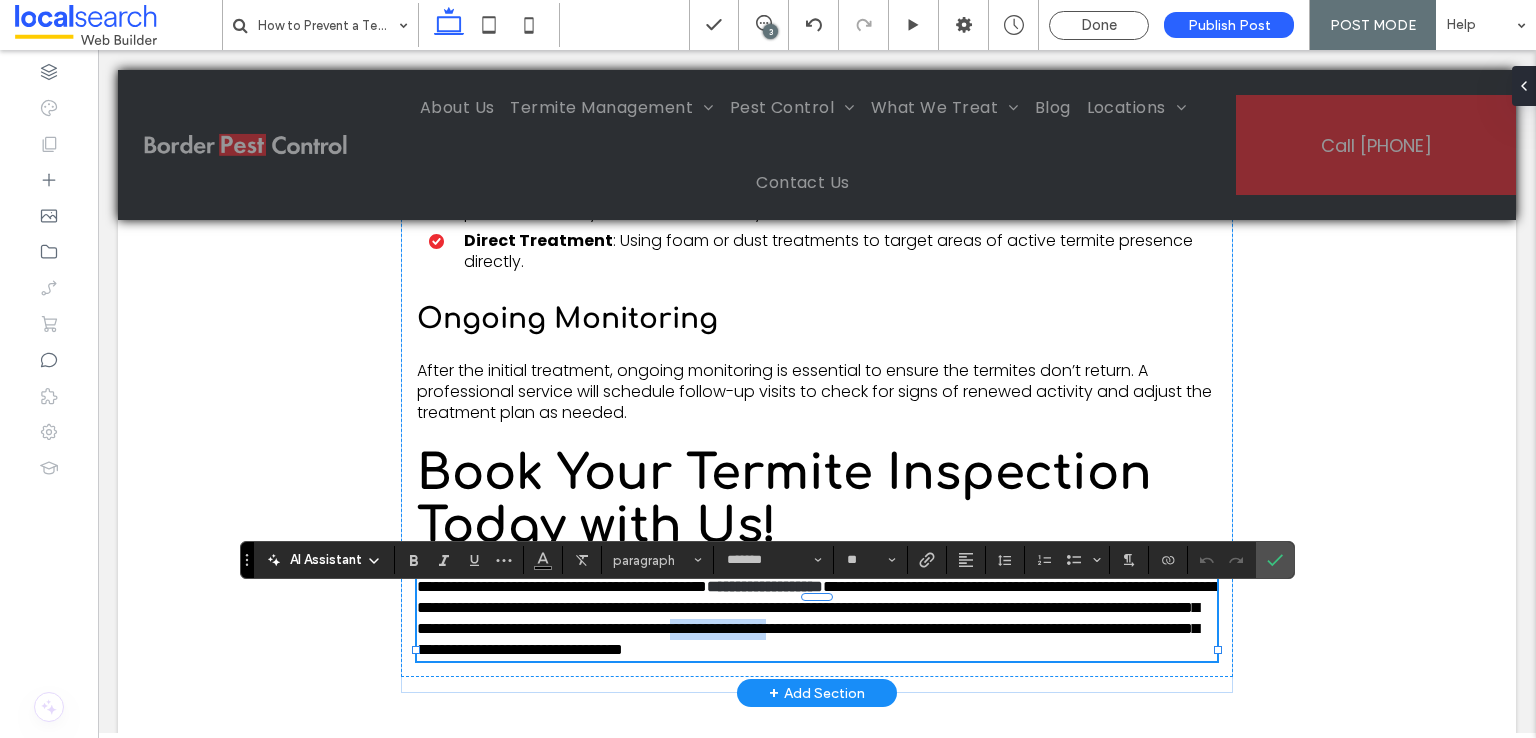 drag, startPoint x: 618, startPoint y: 668, endPoint x: 755, endPoint y: 661, distance: 137.17871 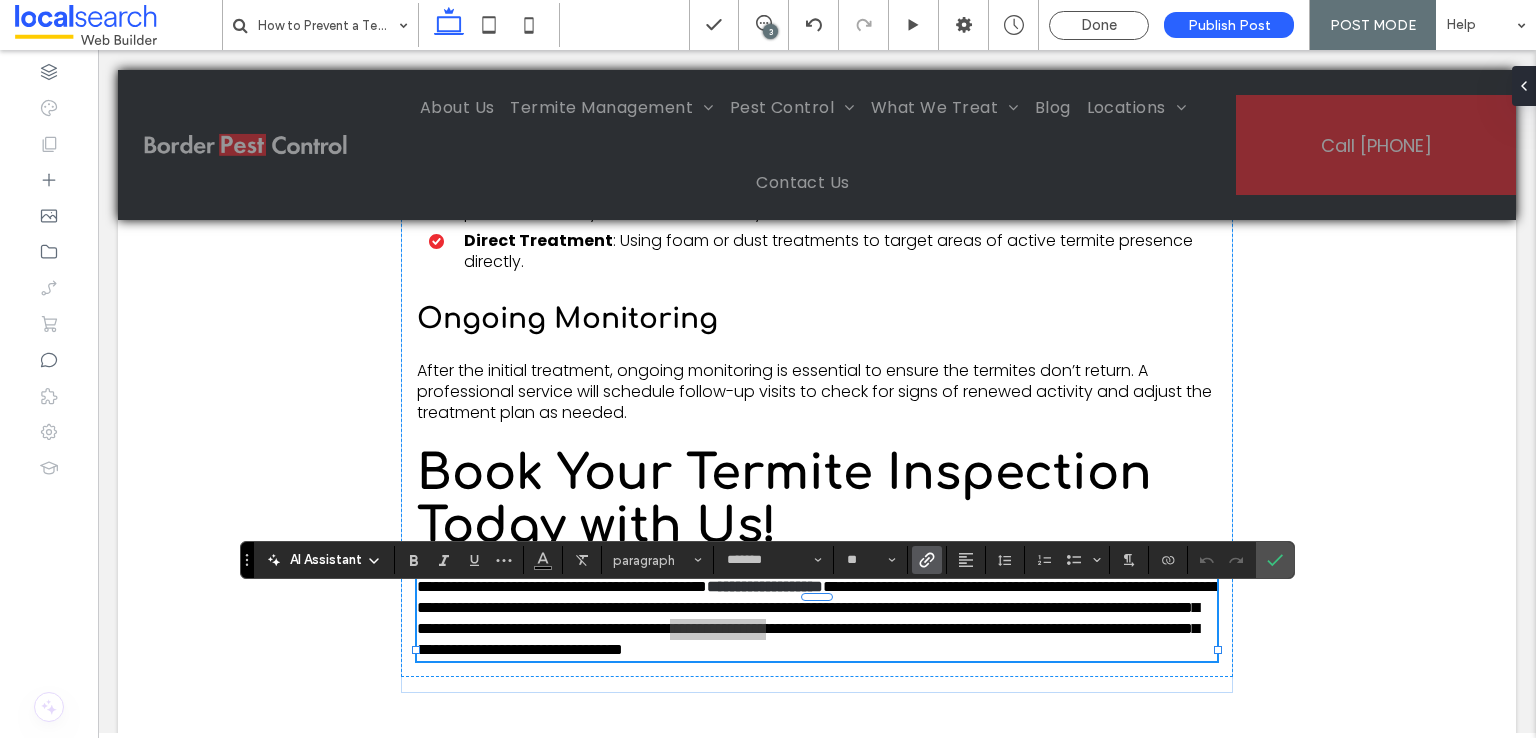click at bounding box center (927, 560) 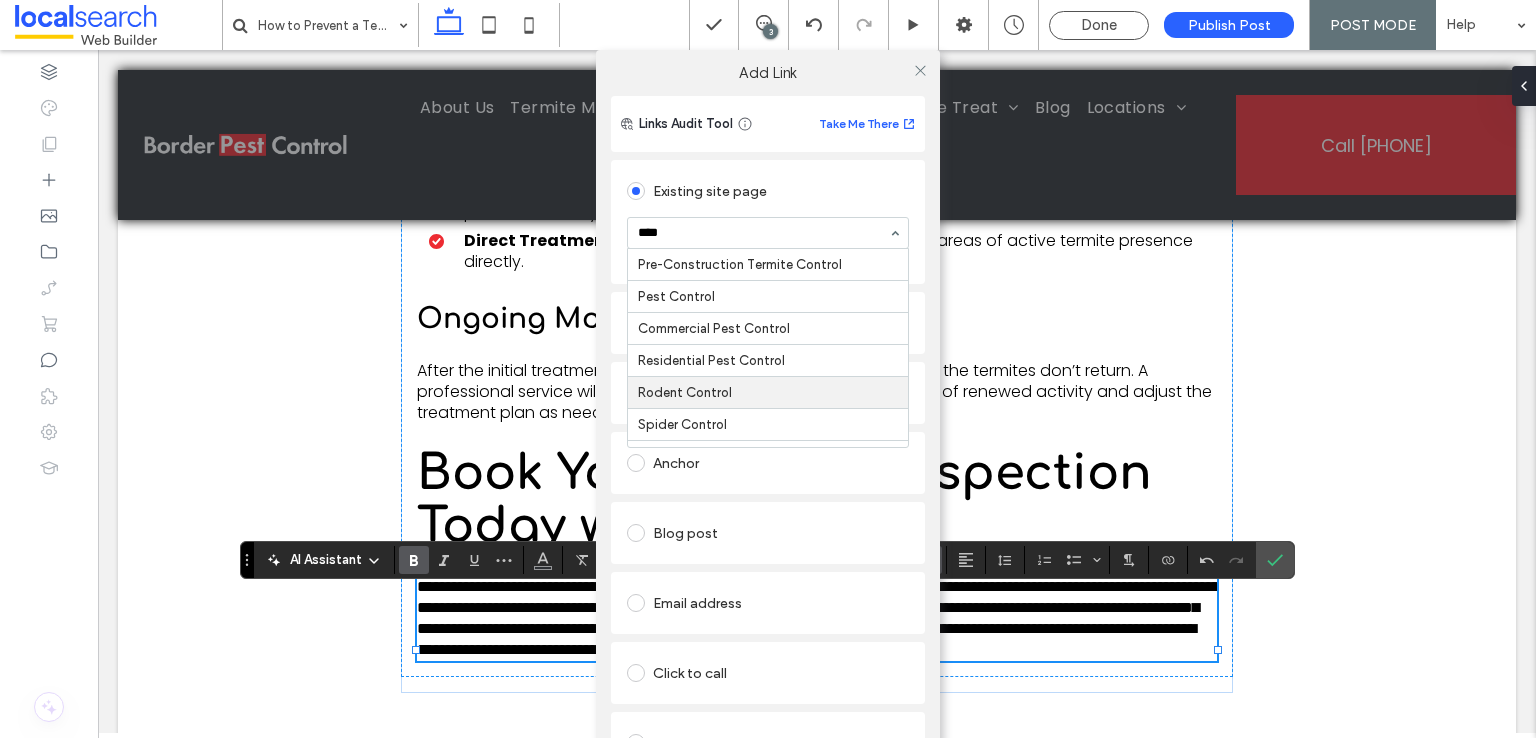 type on "*****" 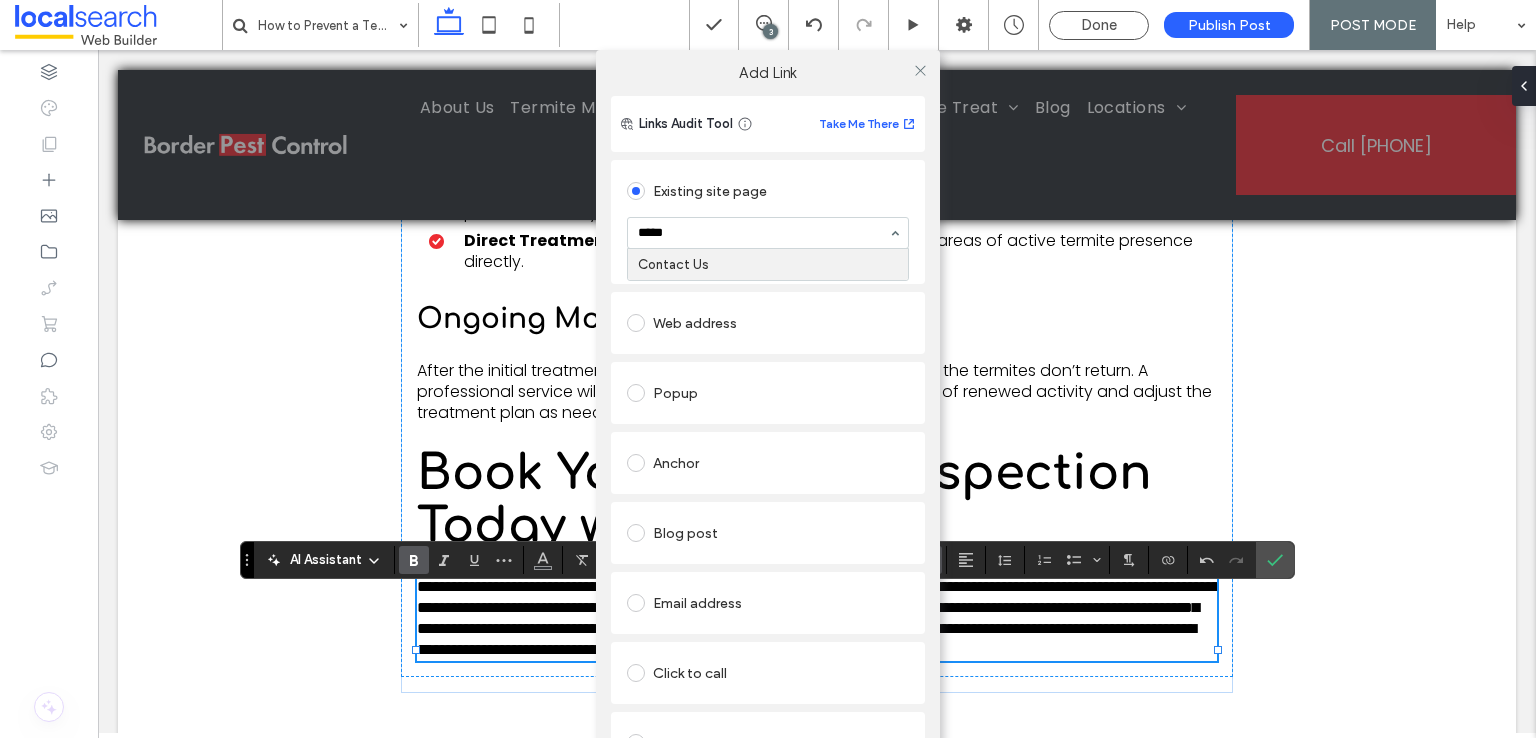 type 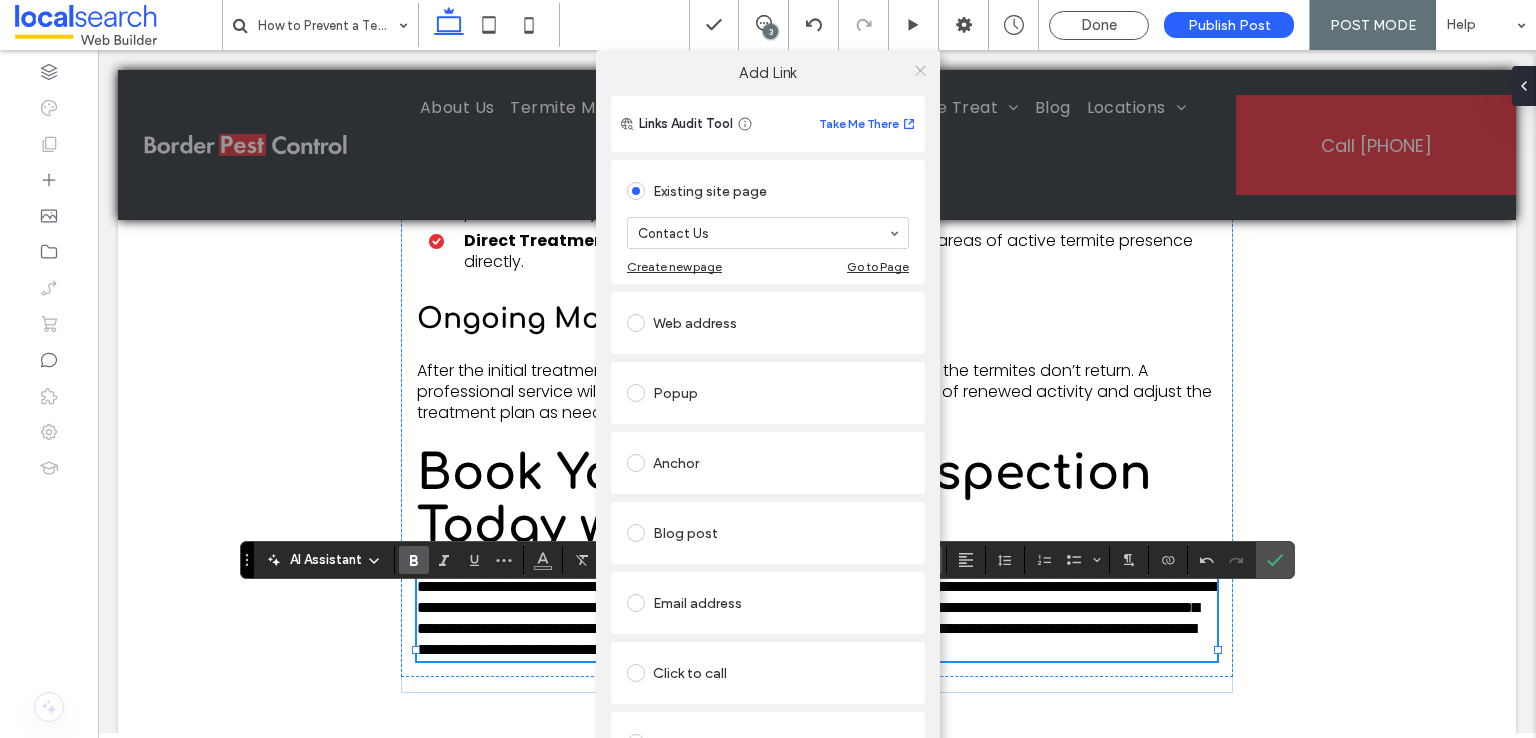 click 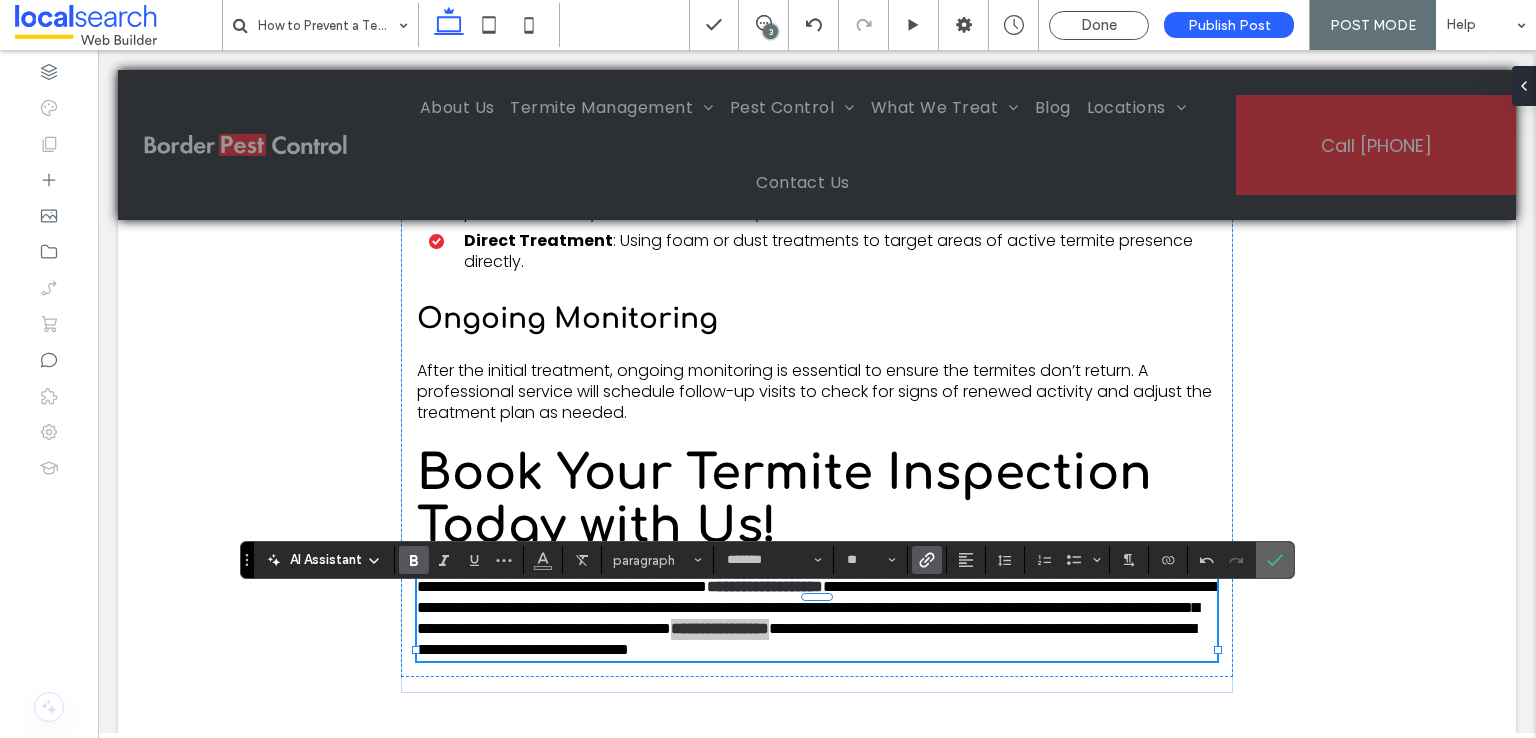 click 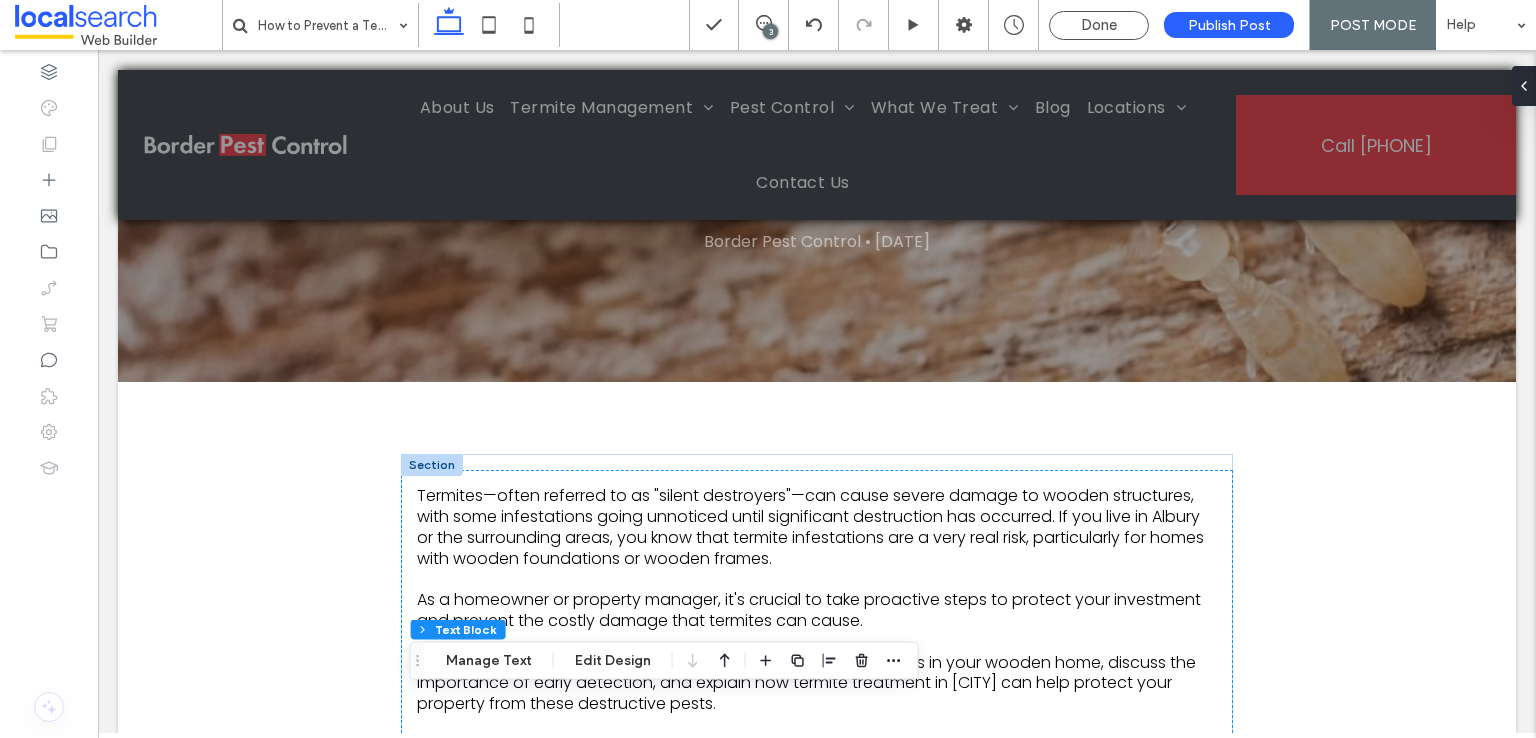 scroll, scrollTop: 454, scrollLeft: 0, axis: vertical 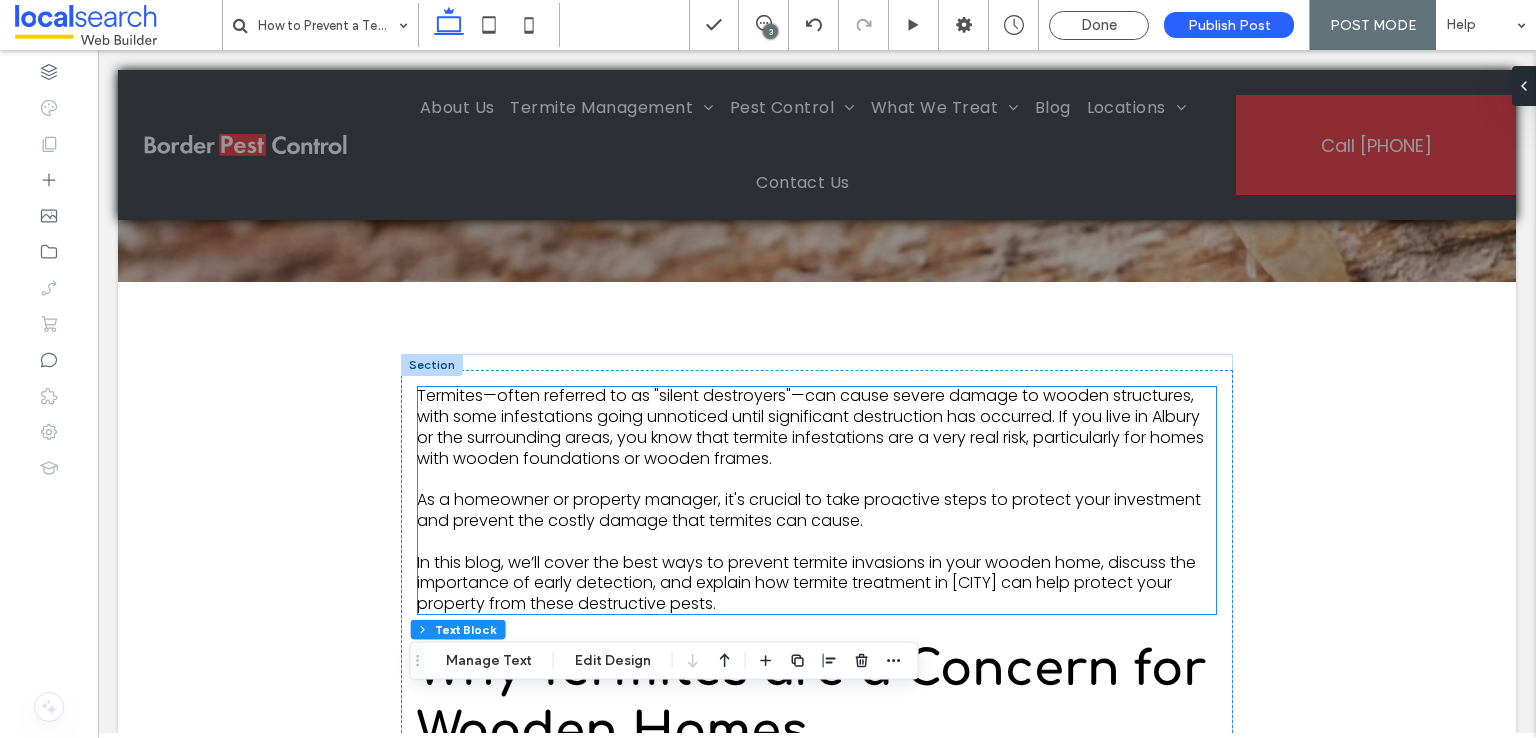 click on "In this blog, we’ll cover the best ways to prevent termite invasions in your wooden home, discuss the importance of early detection, and explain how termite treatment in [CITY] can help protect your property from these destructive pests." at bounding box center (806, 583) 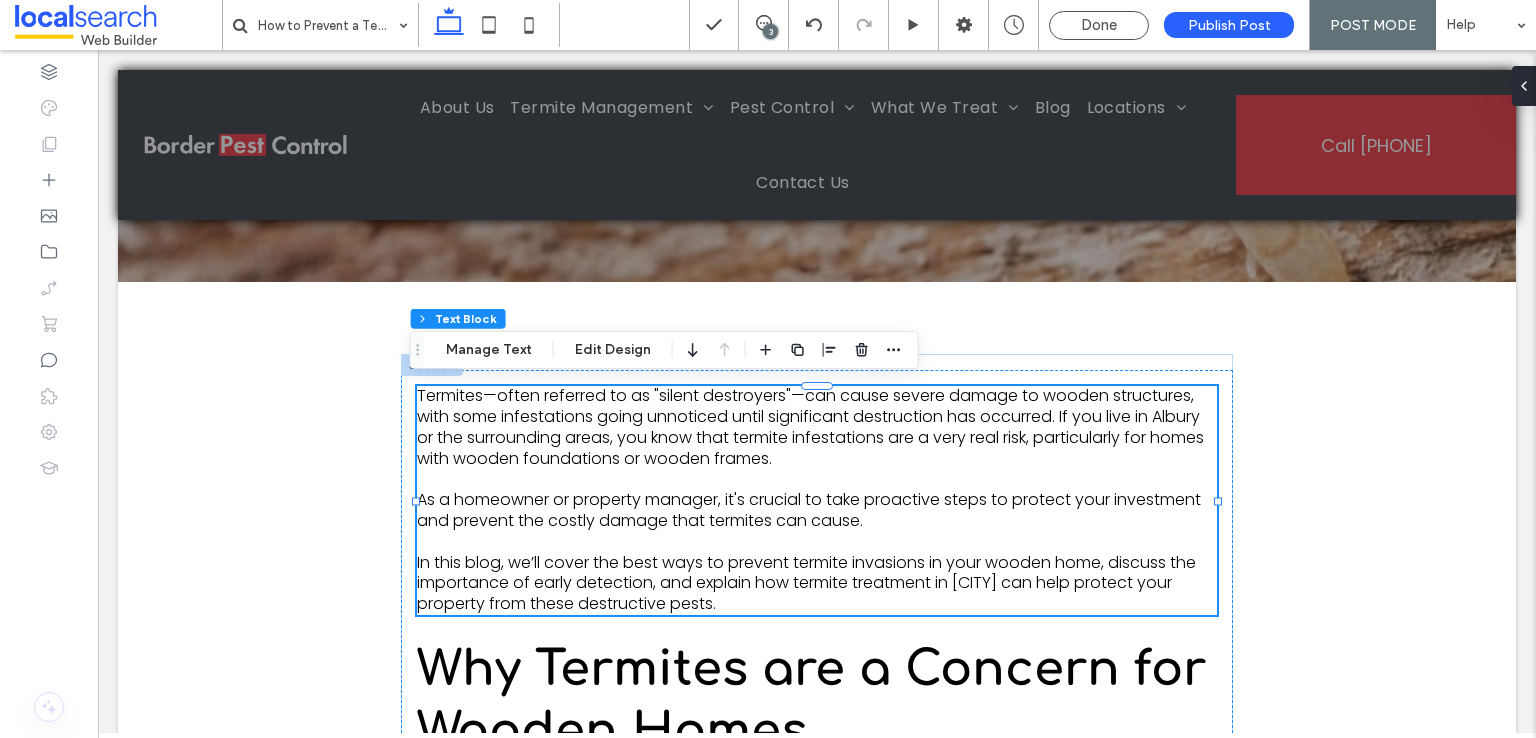 click on "In this blog, we’ll cover the best ways to prevent termite invasions in your wooden home, discuss the importance of early detection, and explain how termite treatment in [CITY] can help protect your property from these destructive pests." at bounding box center [806, 583] 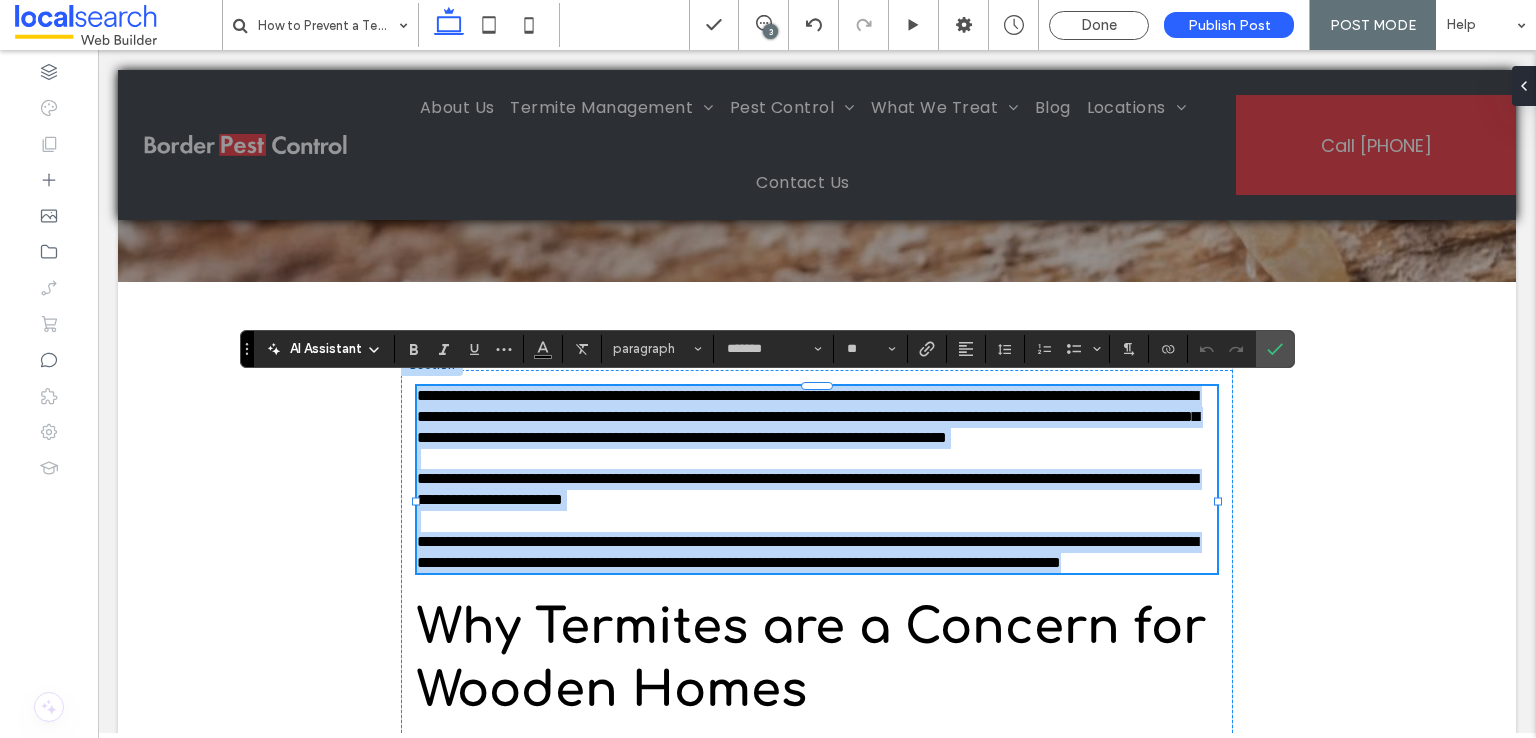 click on "**********" at bounding box center [807, 552] 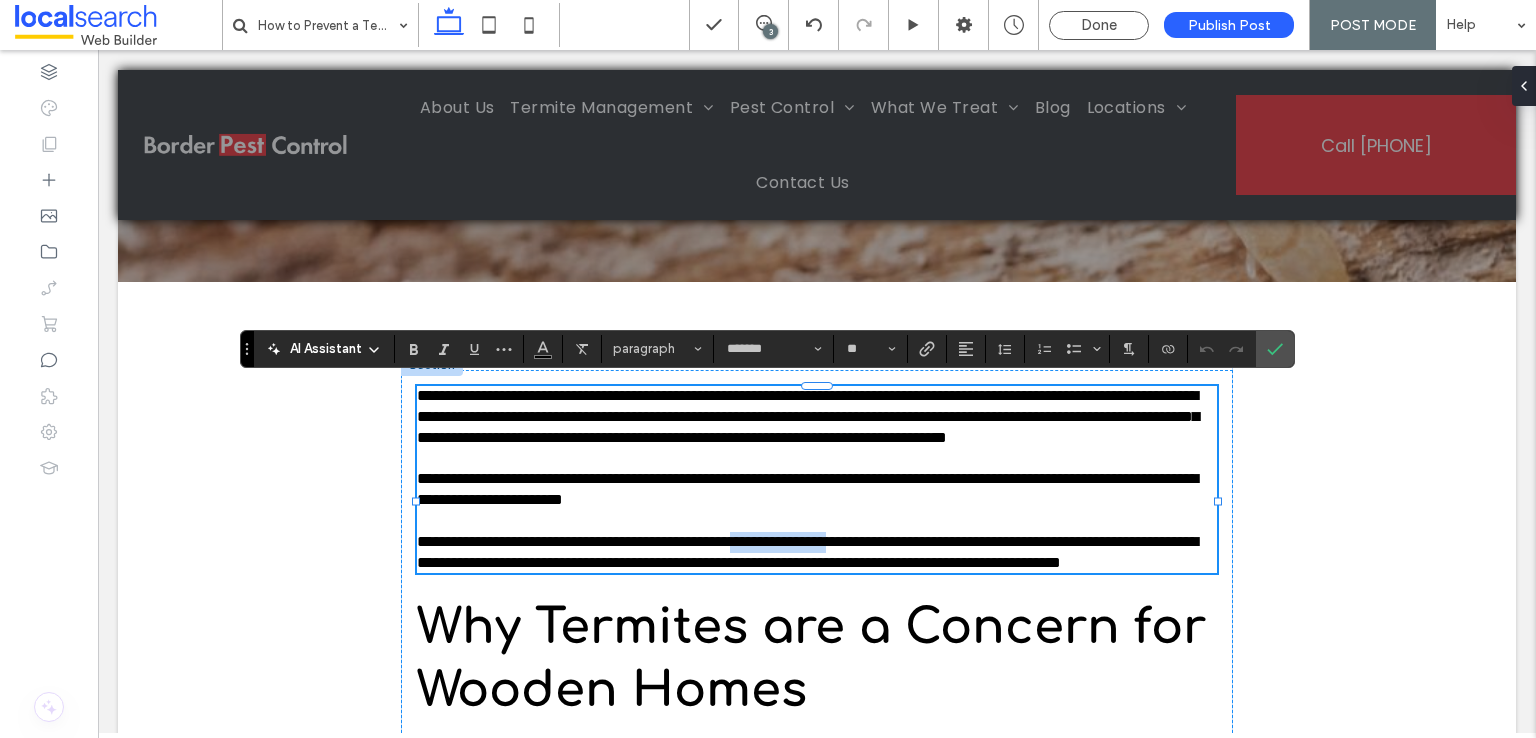drag, startPoint x: 924, startPoint y: 561, endPoint x: 795, endPoint y: 560, distance: 129.00388 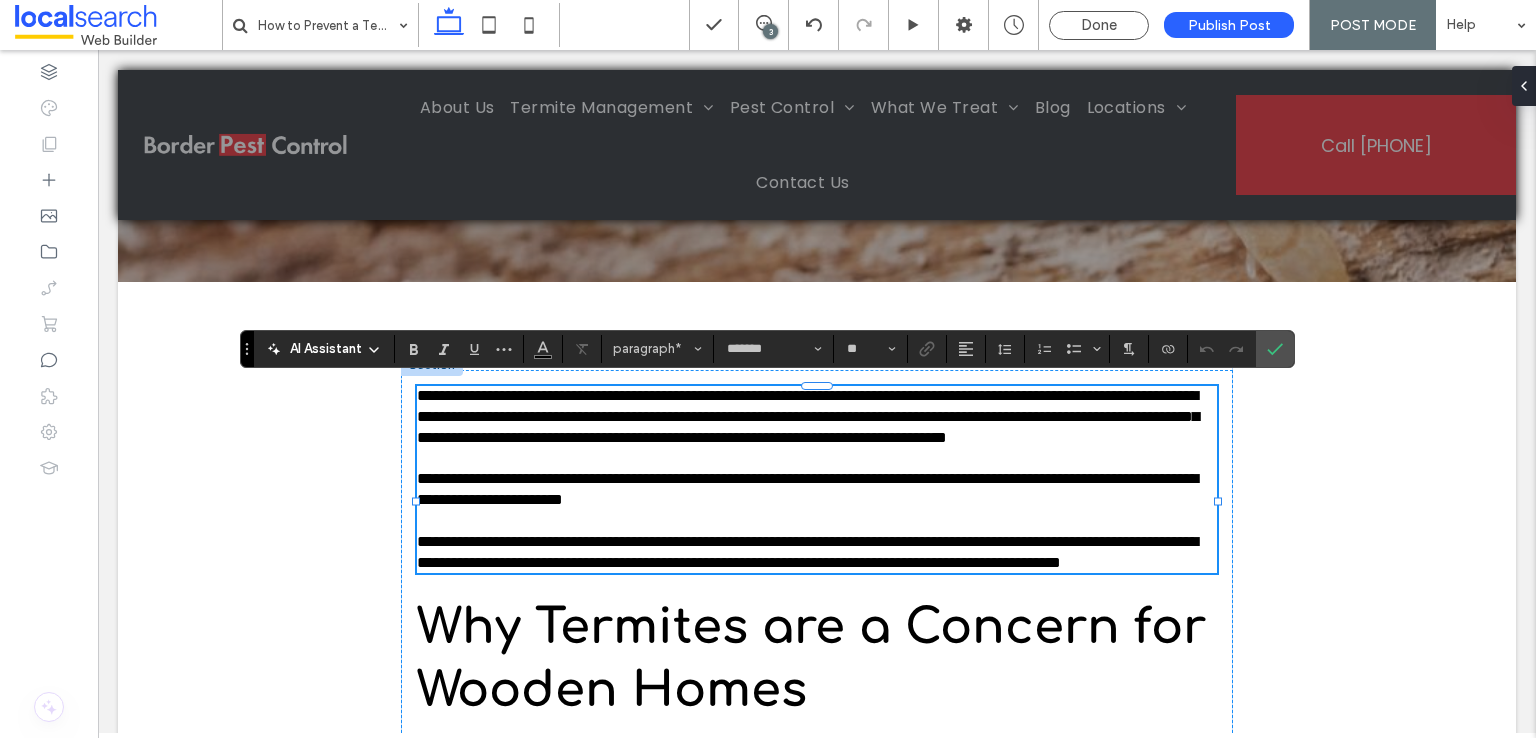click on "**********" at bounding box center (807, 552) 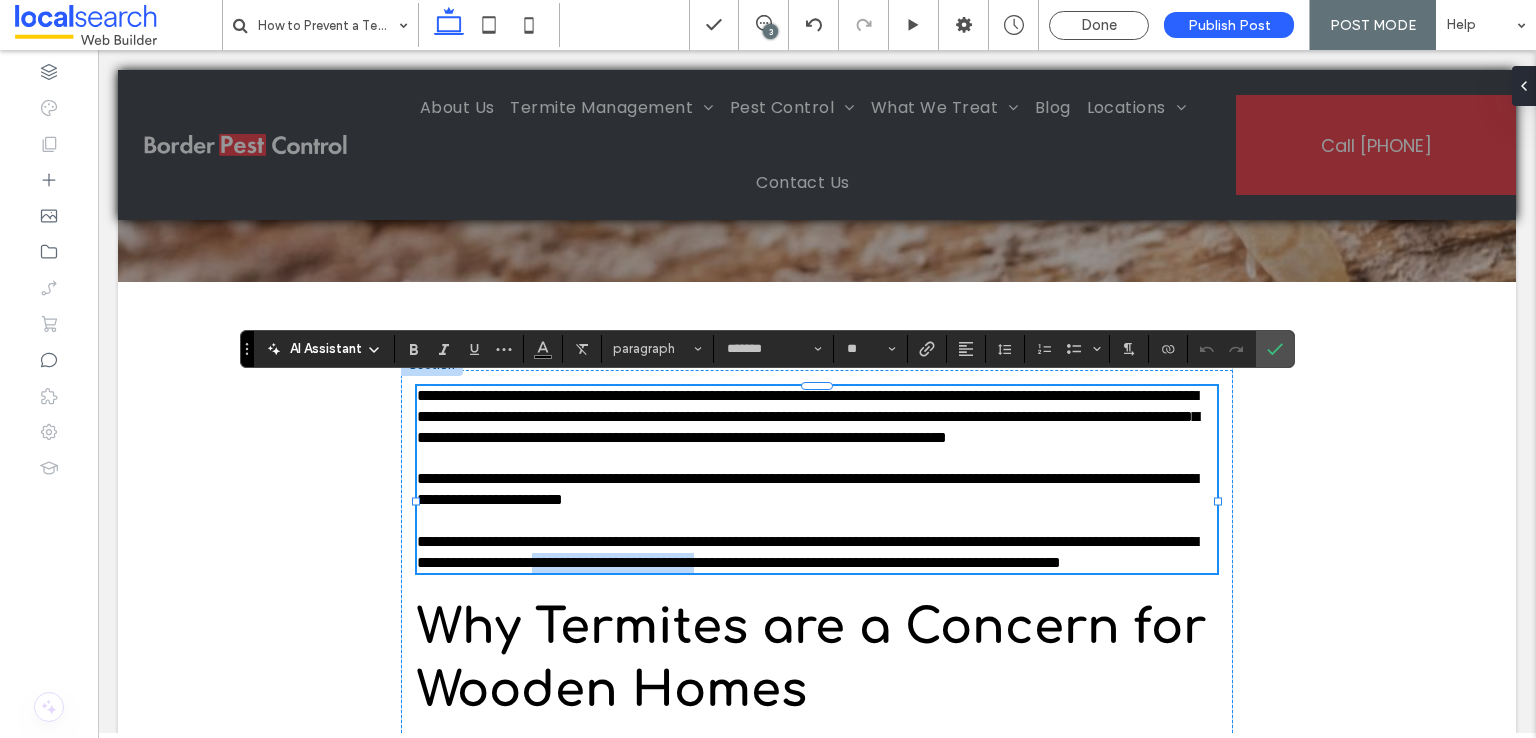 drag, startPoint x: 790, startPoint y: 584, endPoint x: 1001, endPoint y: 585, distance: 211.00237 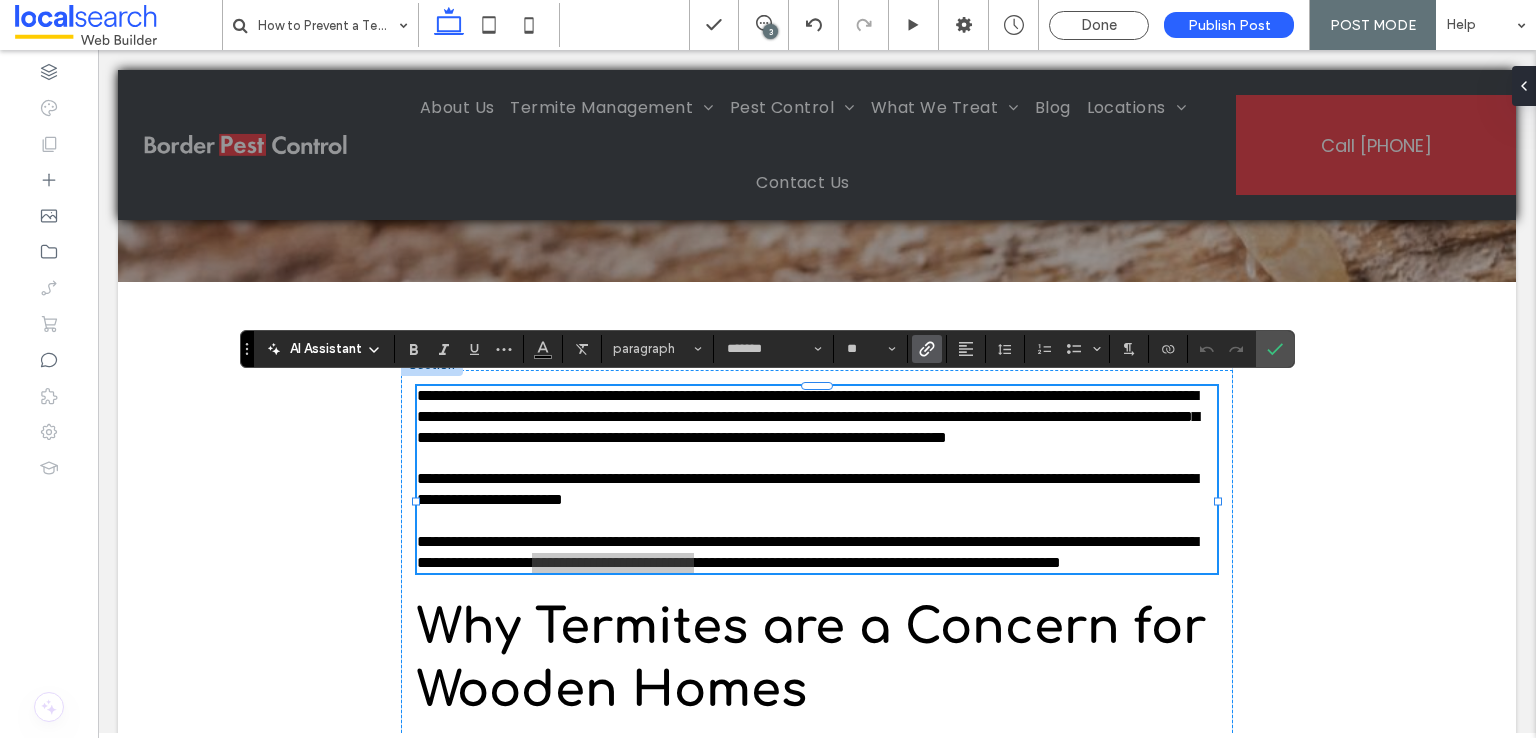 click 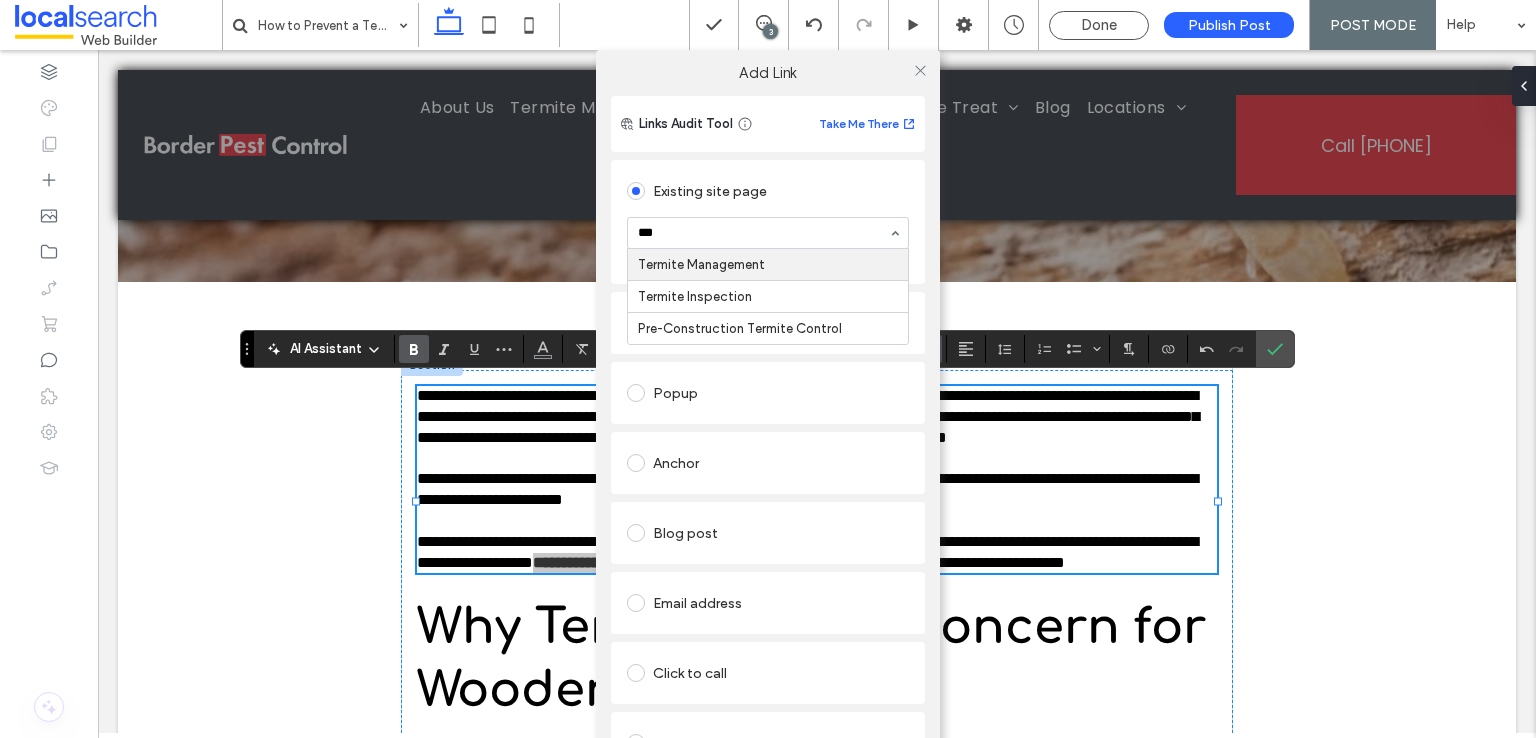 type on "****" 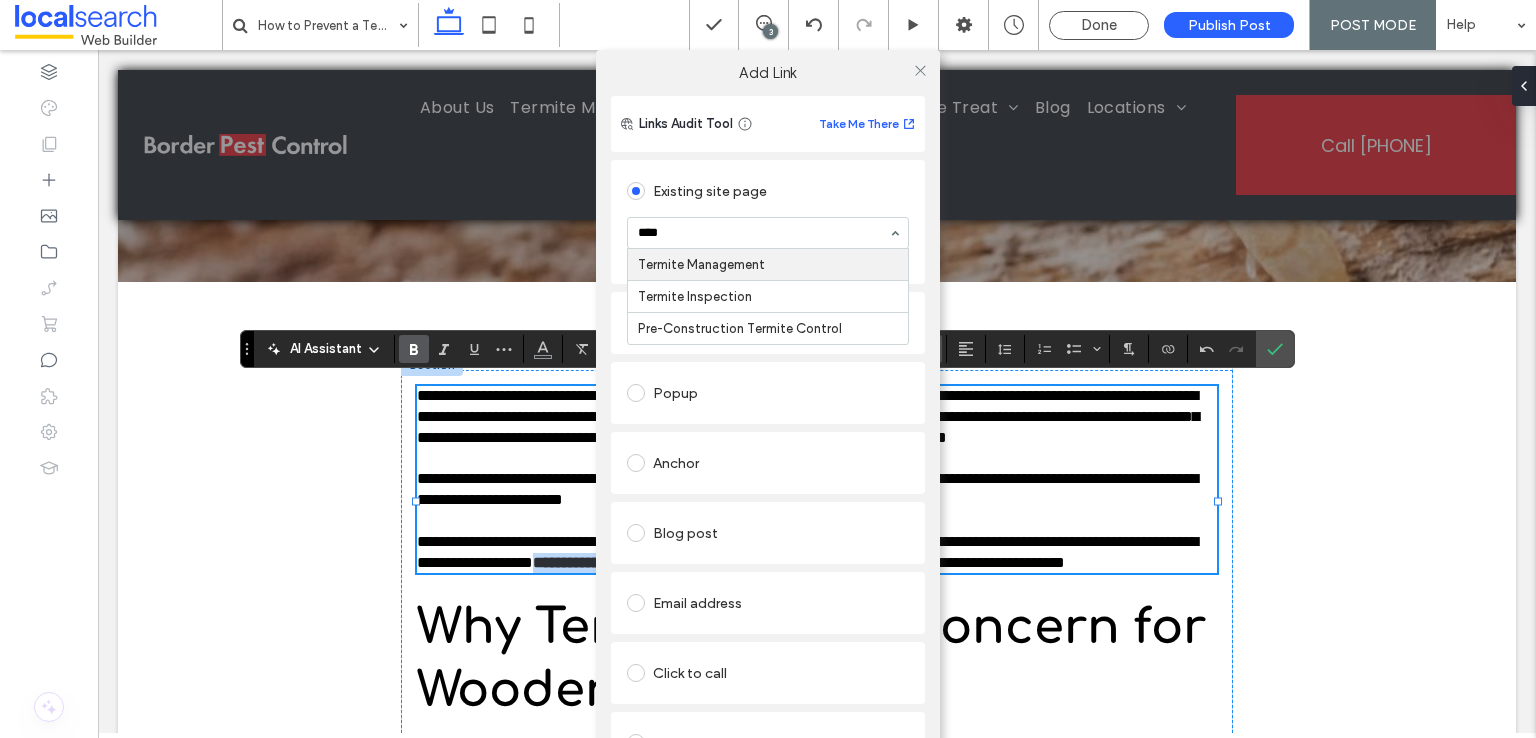 type 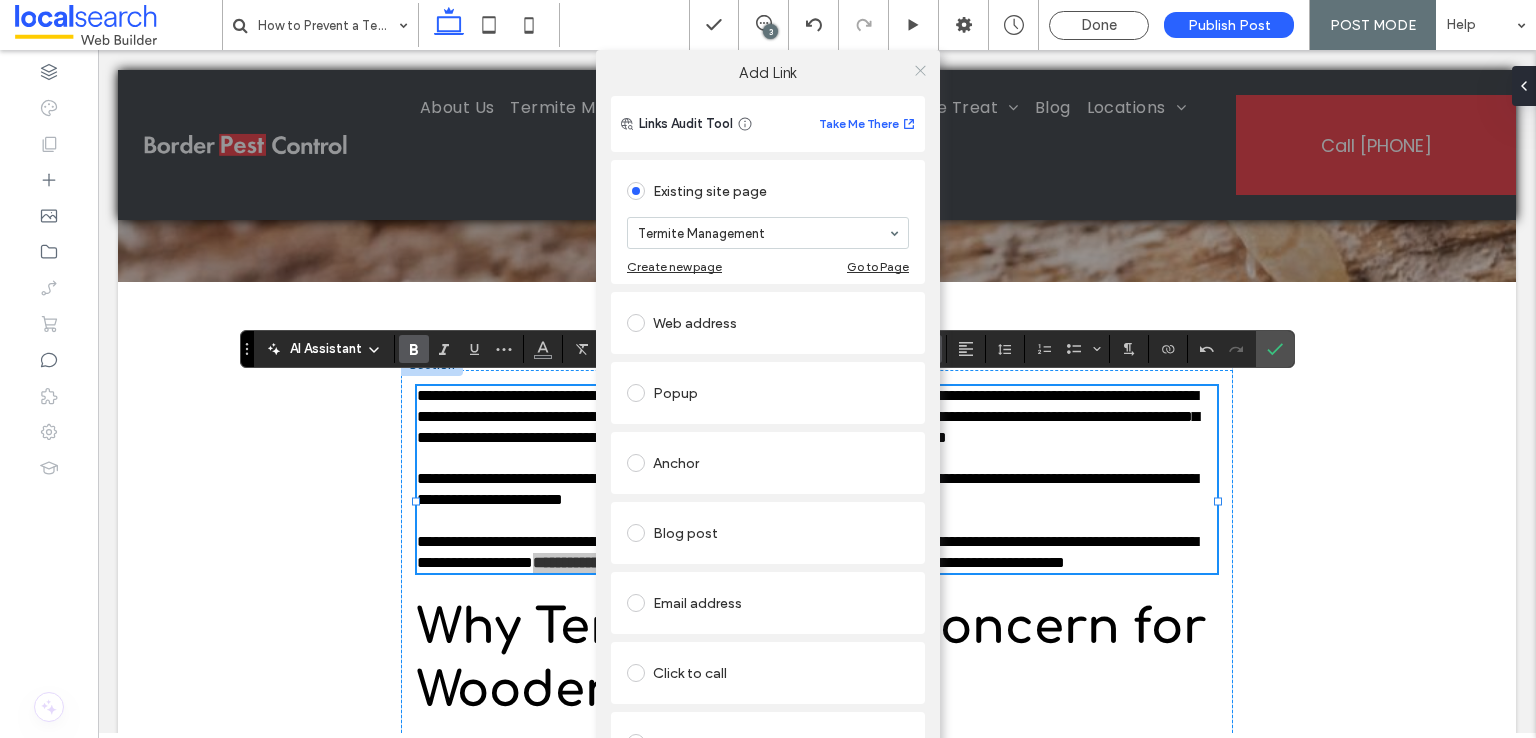 click 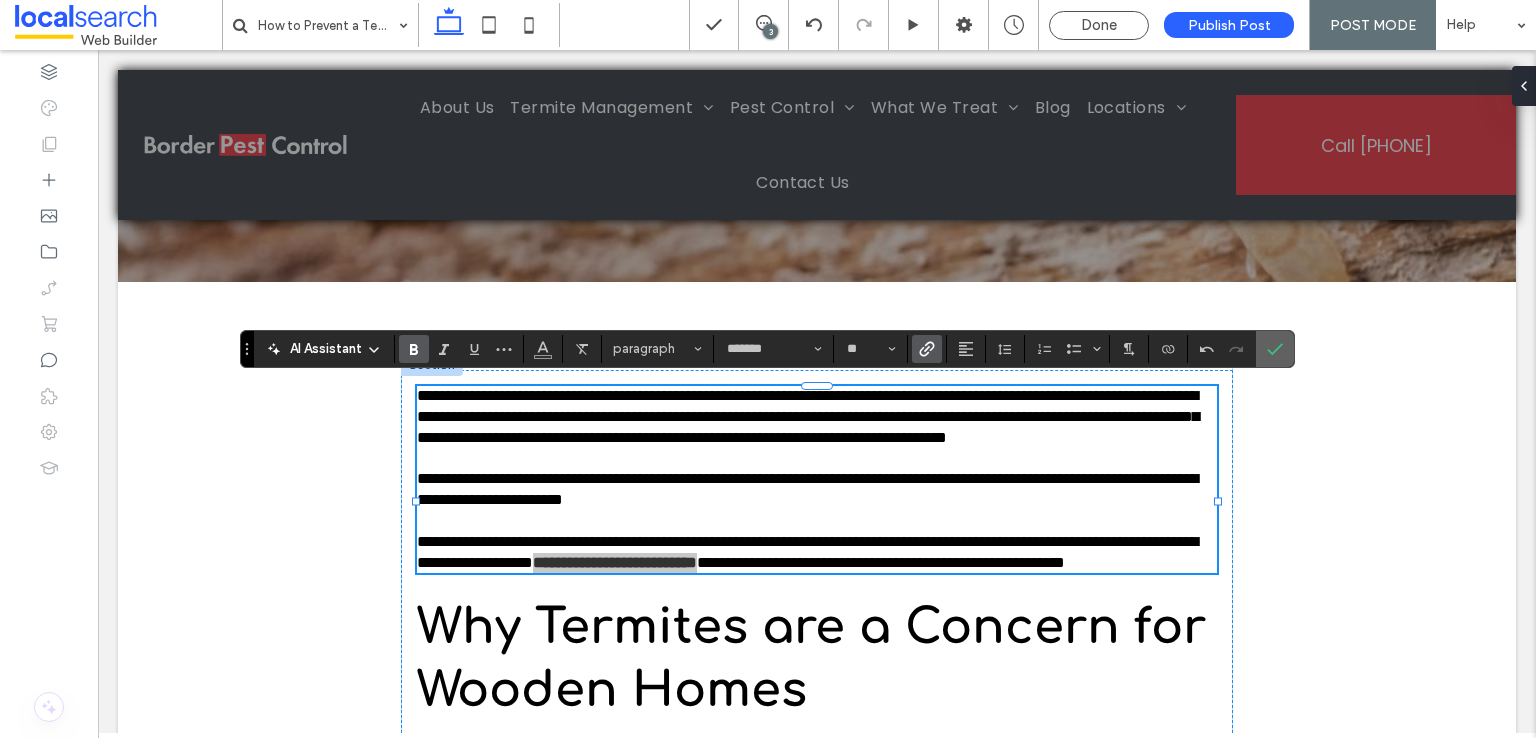 click 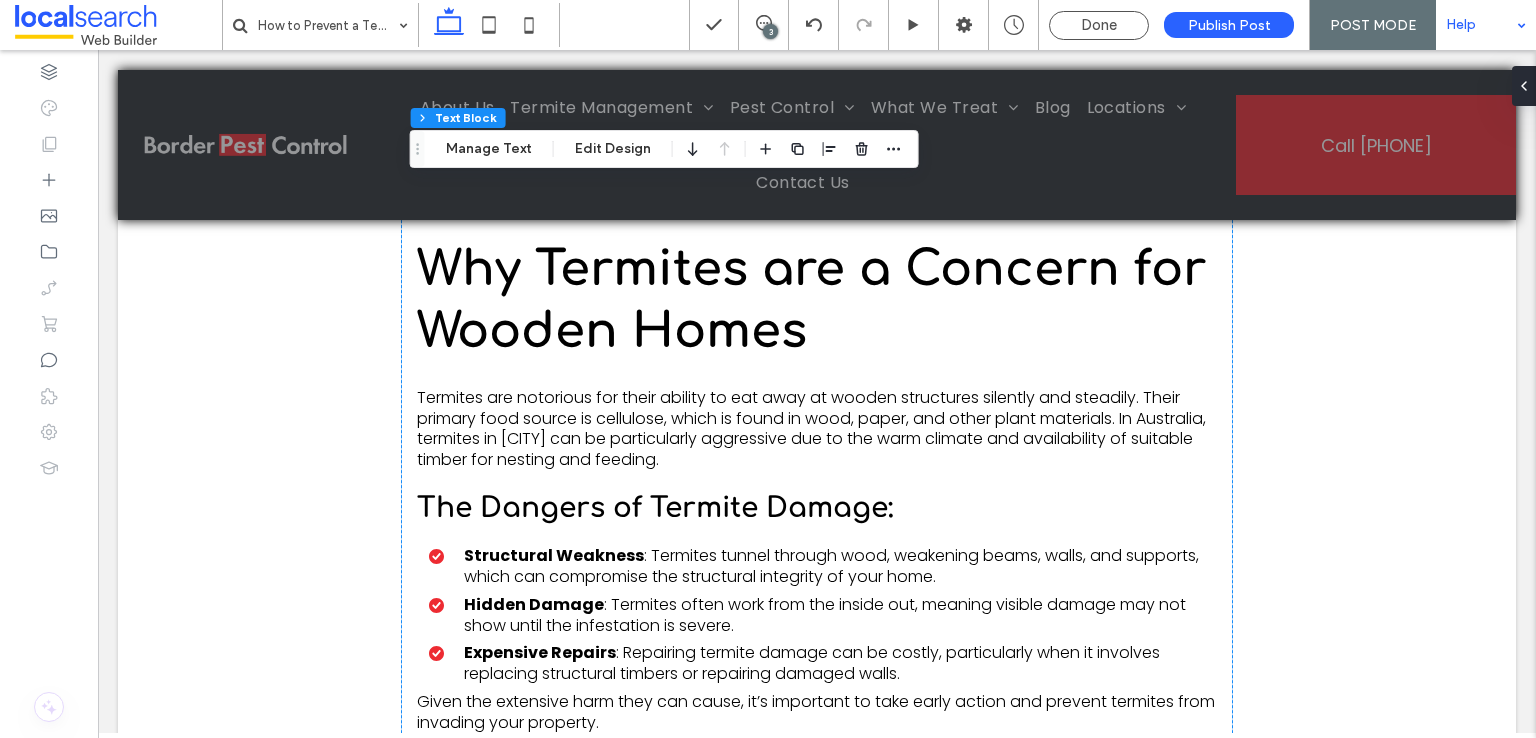 scroll, scrollTop: 1612, scrollLeft: 0, axis: vertical 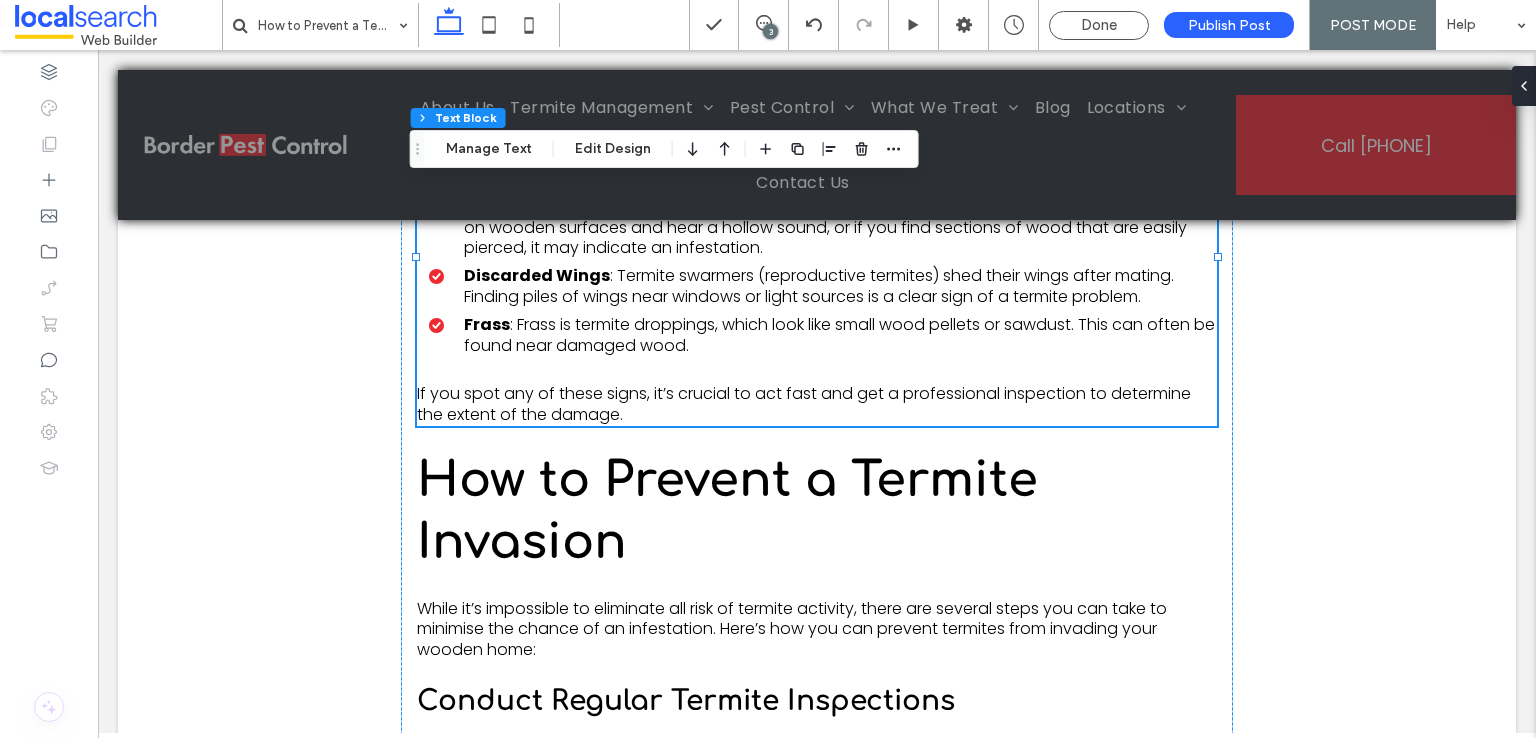 click on "﻿ If you spot any of these signs, it’s crucial to act fast and get a professional inspection to determine the extent of the damage." at bounding box center (804, 404) 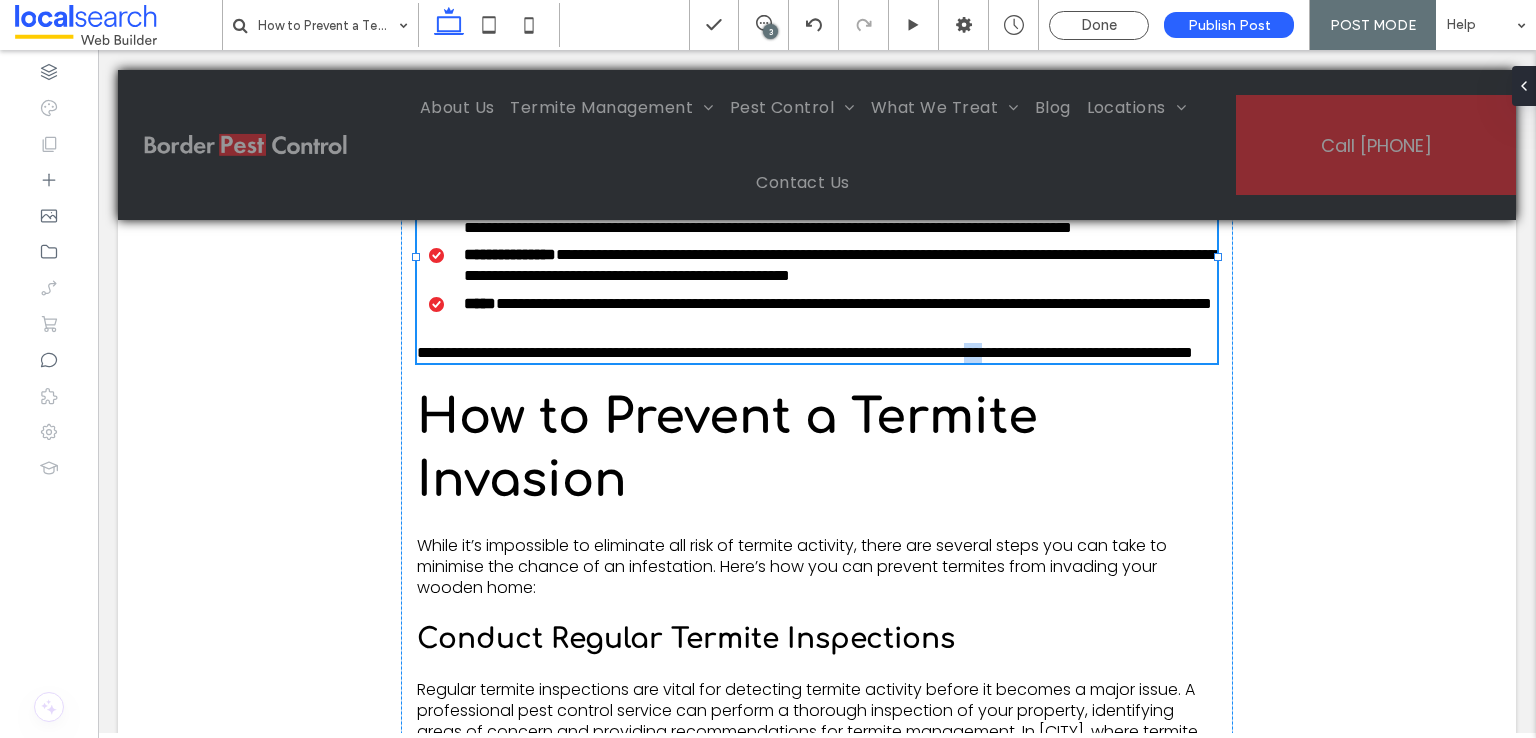 click on "**********" at bounding box center (805, 352) 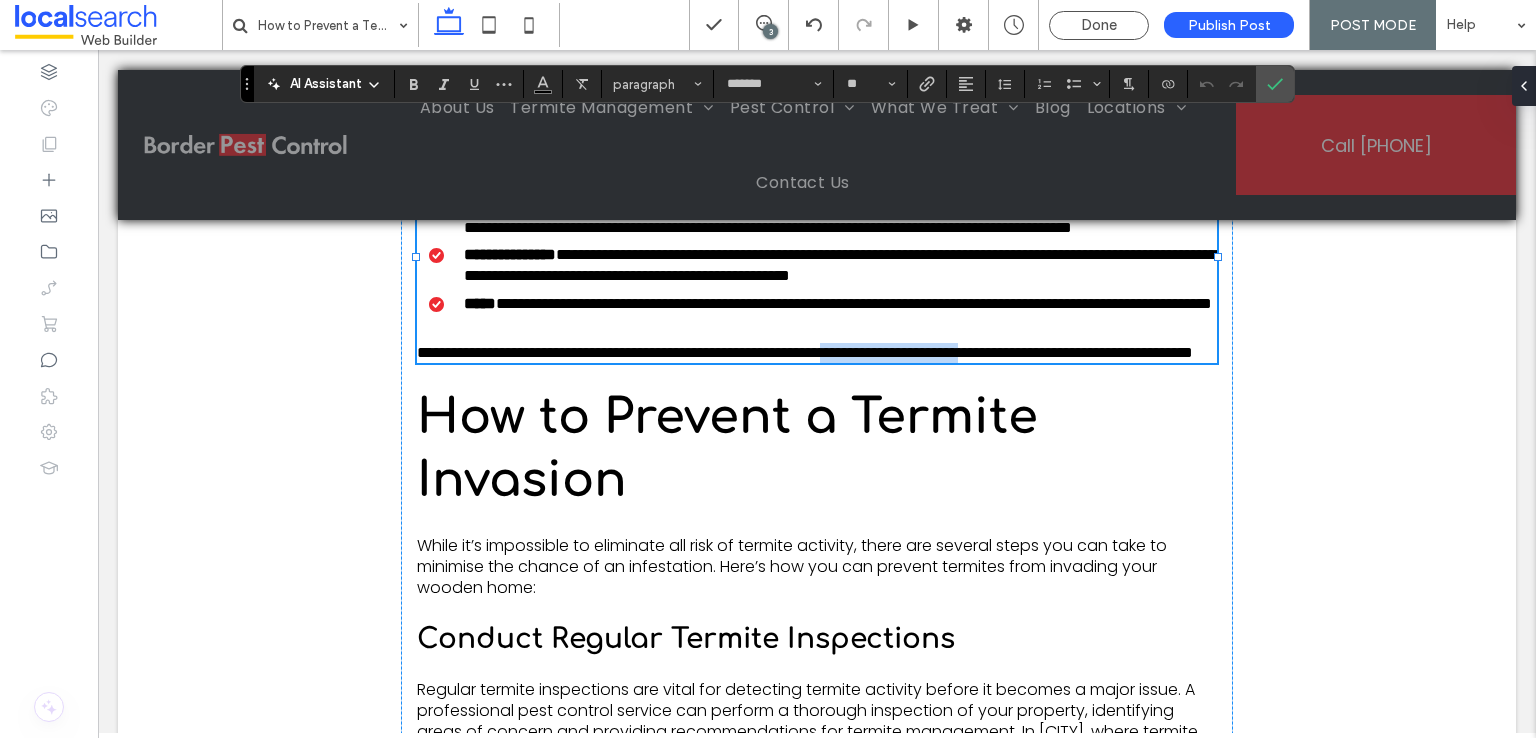 drag, startPoint x: 1080, startPoint y: 395, endPoint x: 900, endPoint y: 399, distance: 180.04443 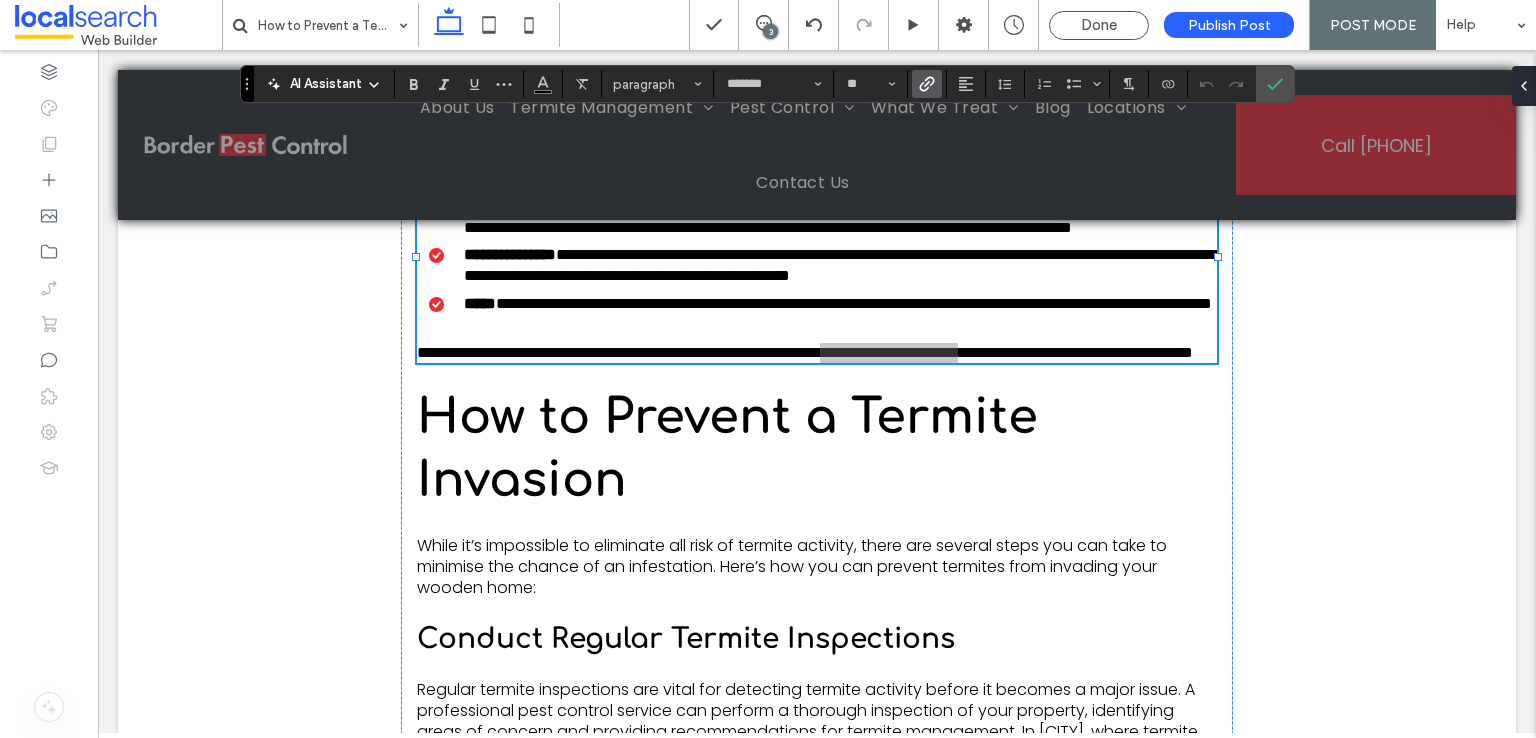 click at bounding box center [927, 84] 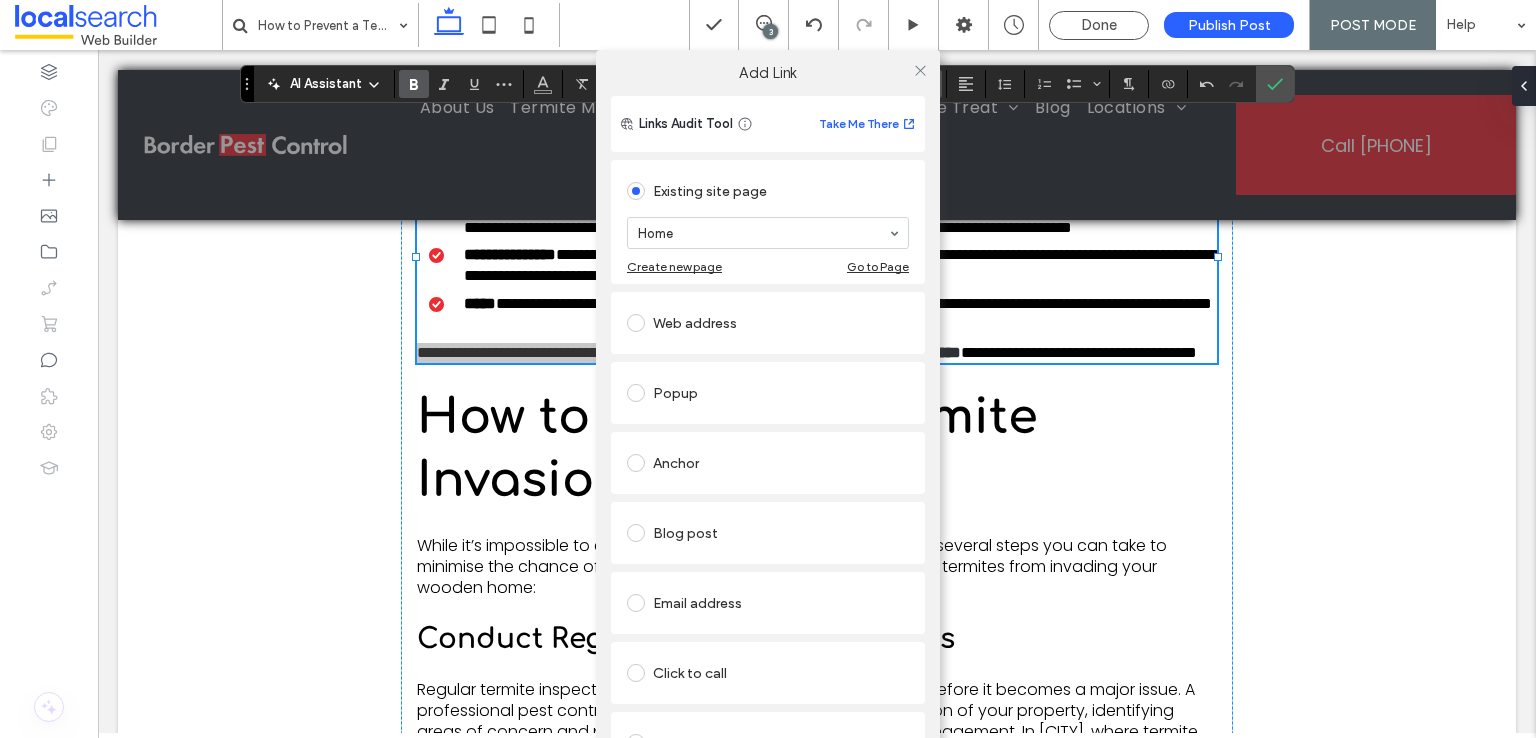 click on "Create new page" at bounding box center (674, 266) 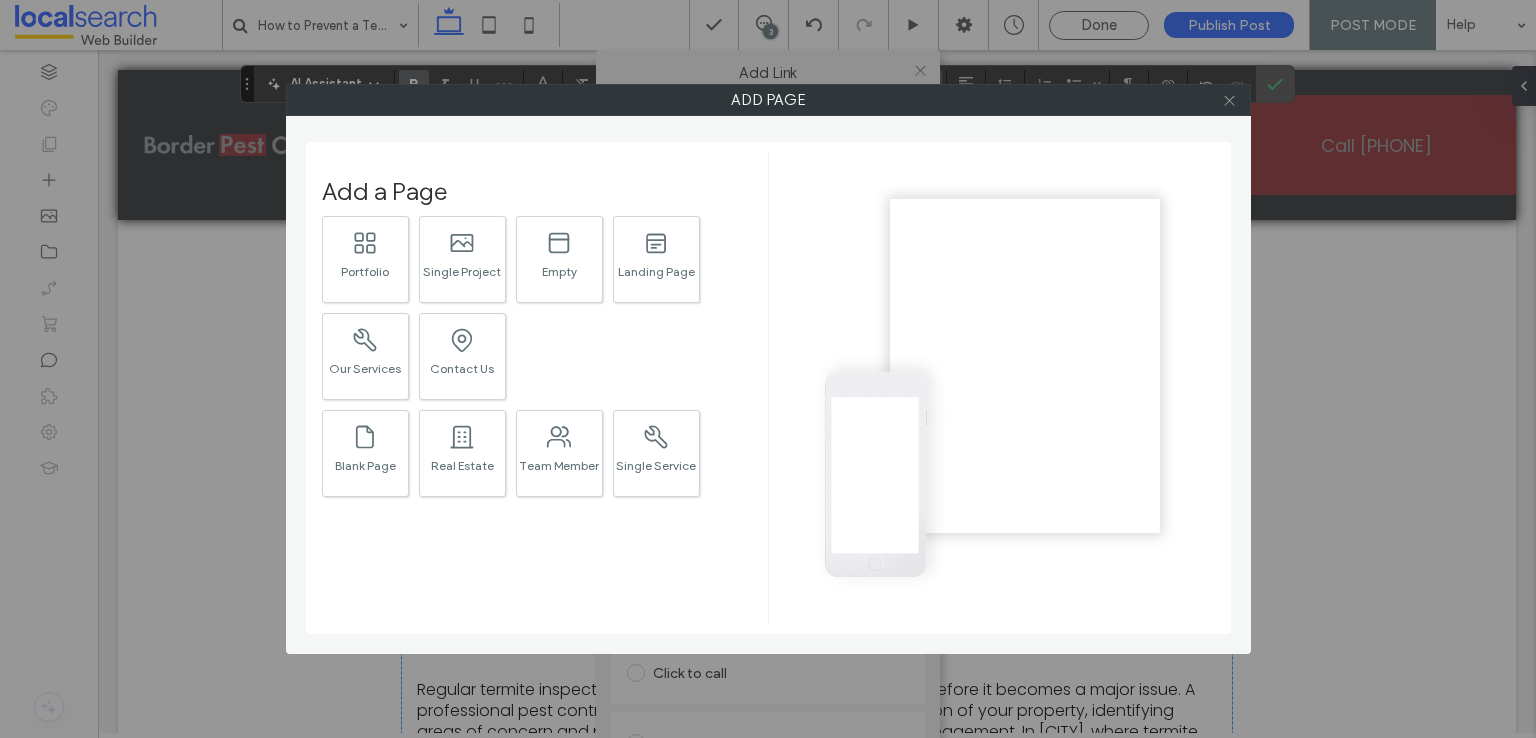 click 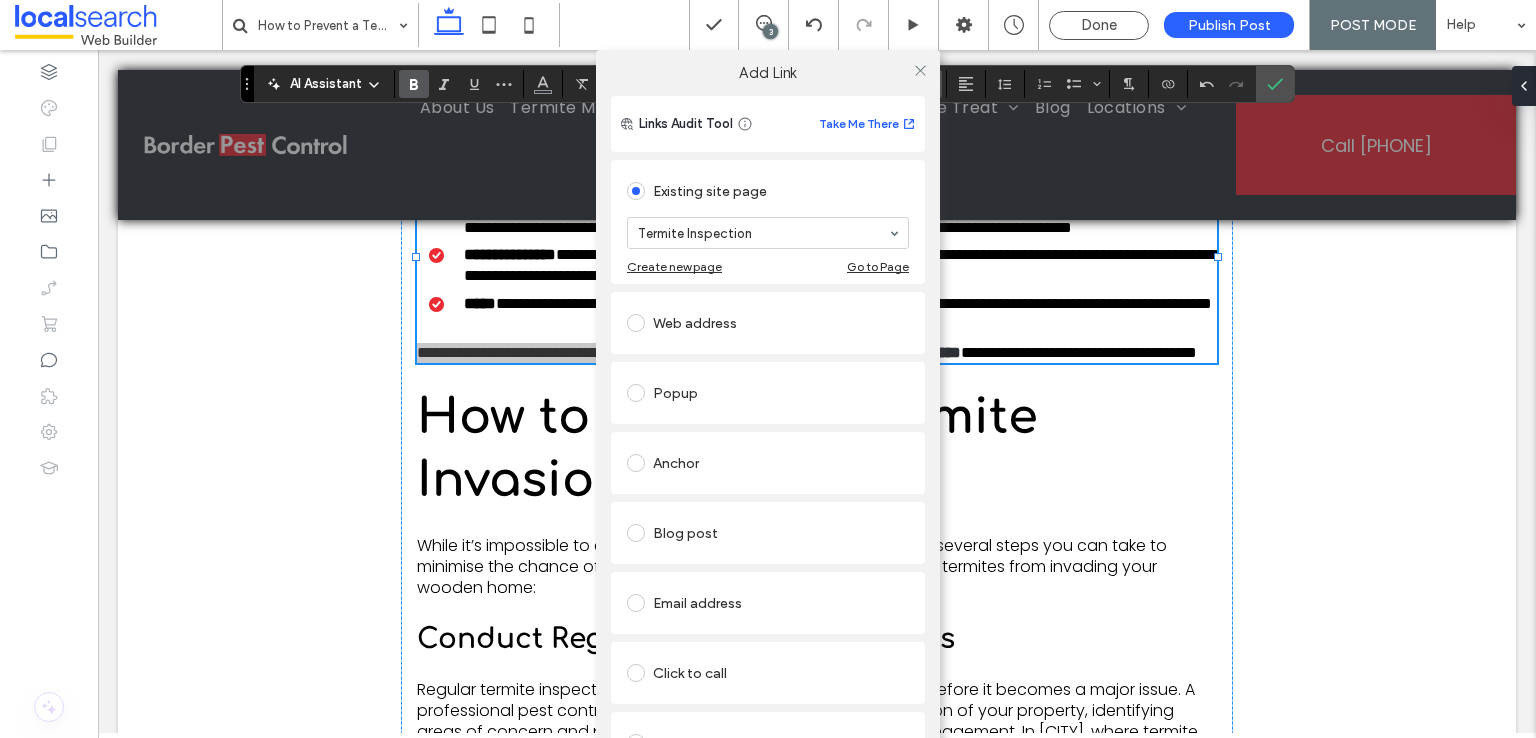 click 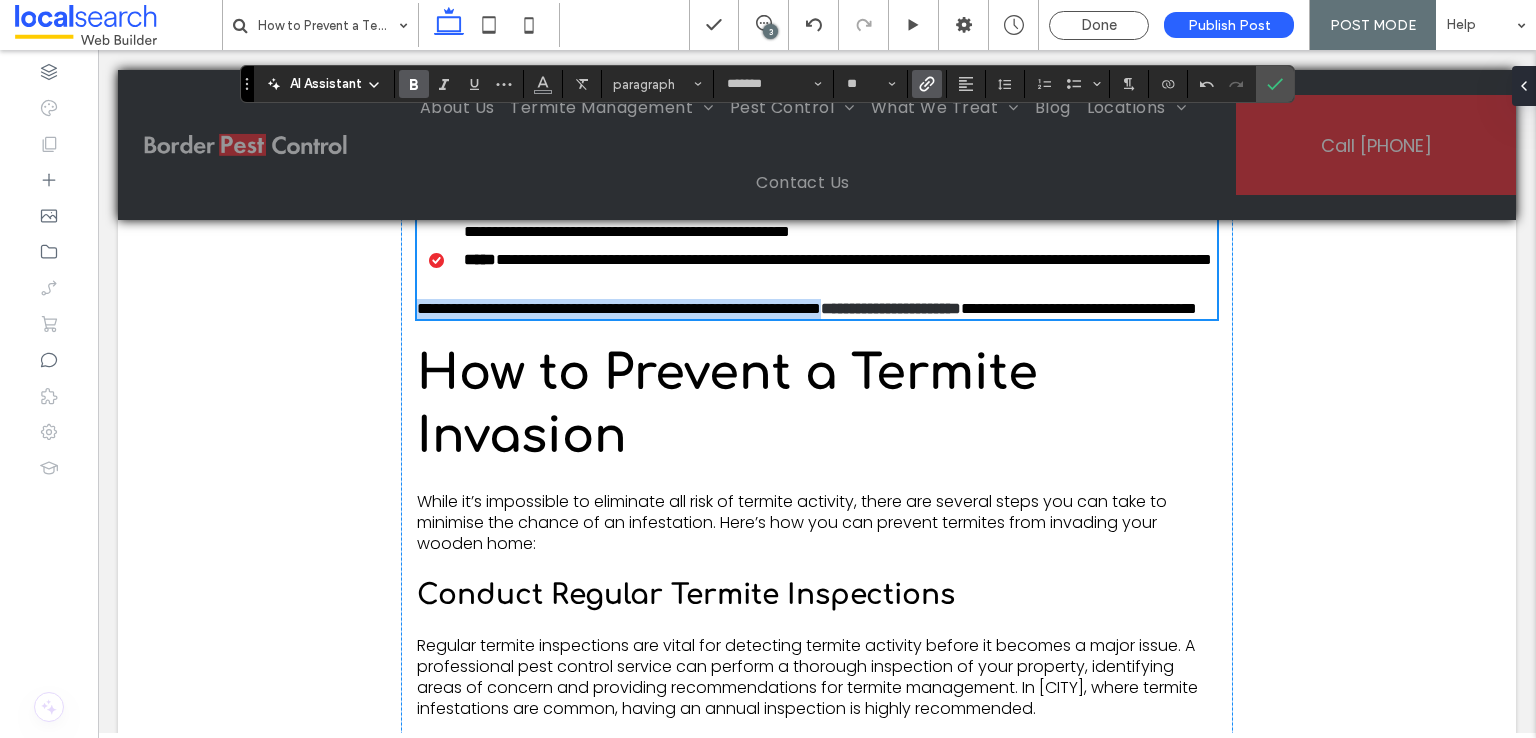 scroll, scrollTop: 2000, scrollLeft: 0, axis: vertical 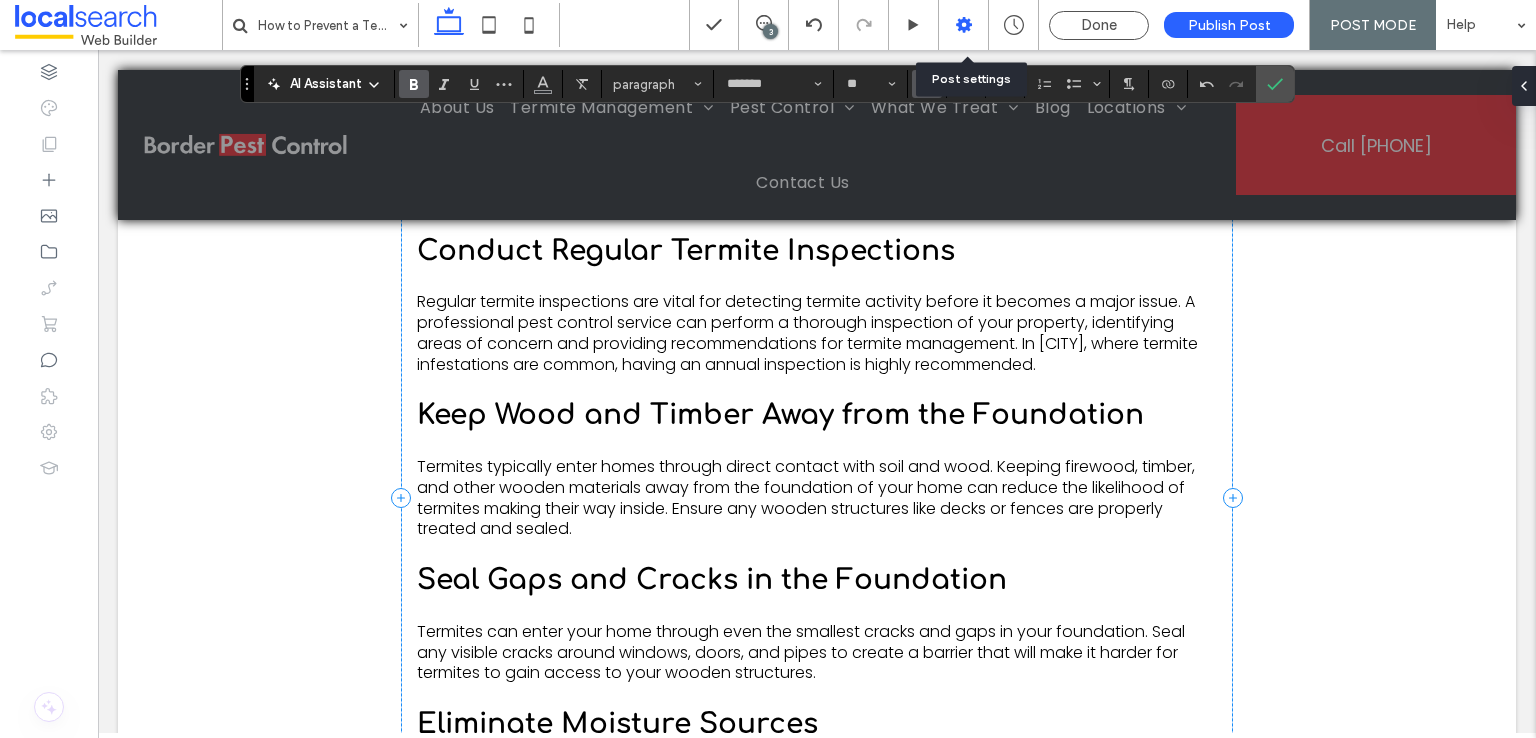 click 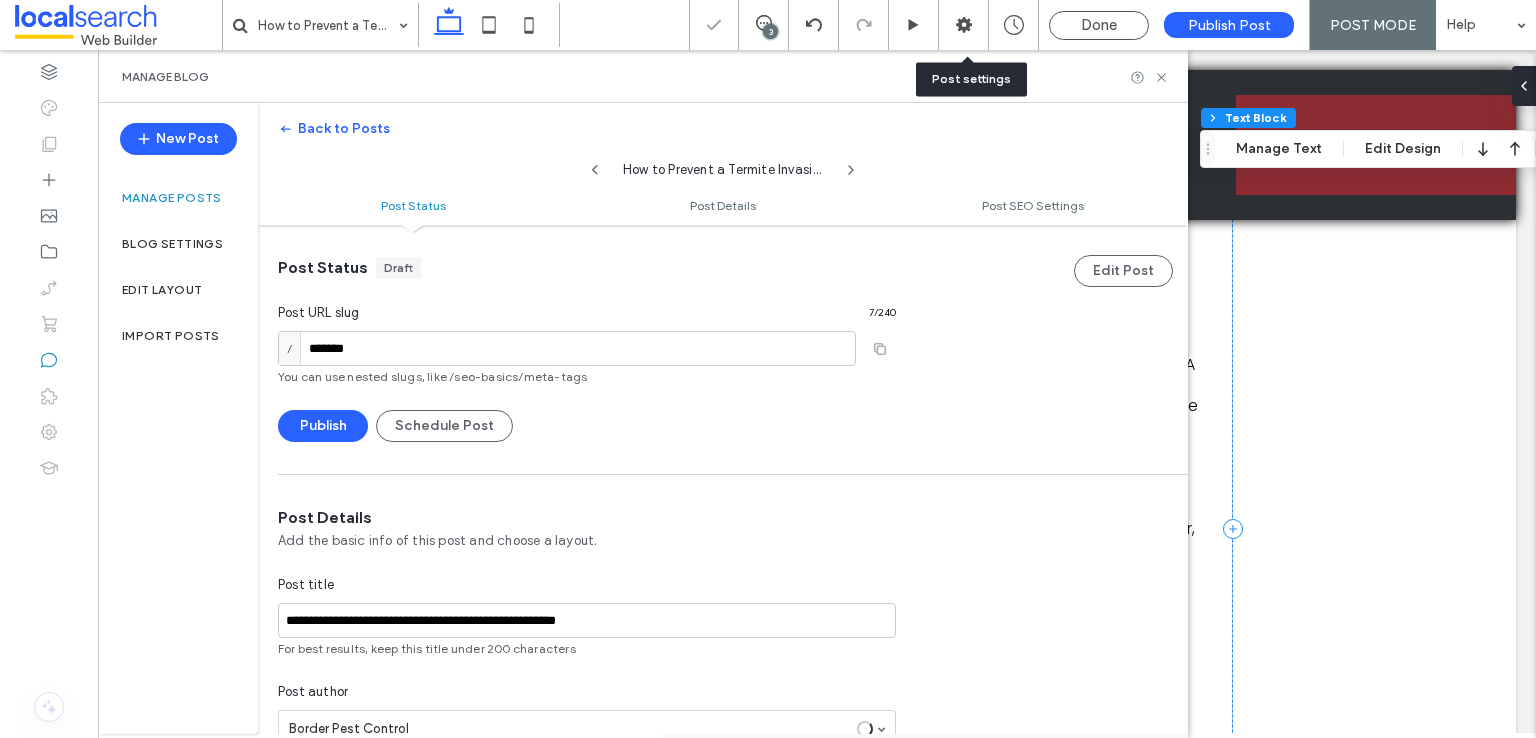 scroll, scrollTop: 0, scrollLeft: 0, axis: both 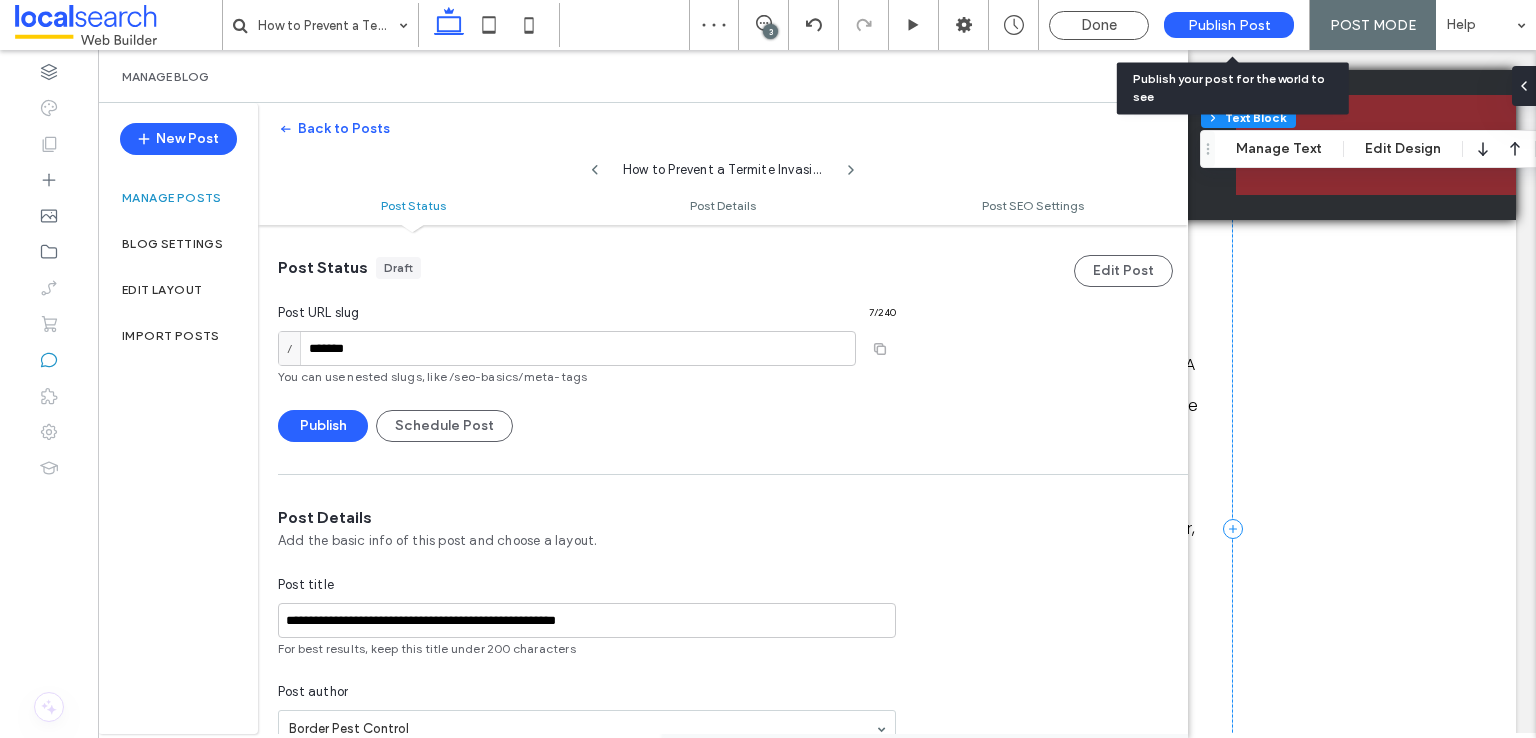 click on "Publish Post" at bounding box center (1229, 25) 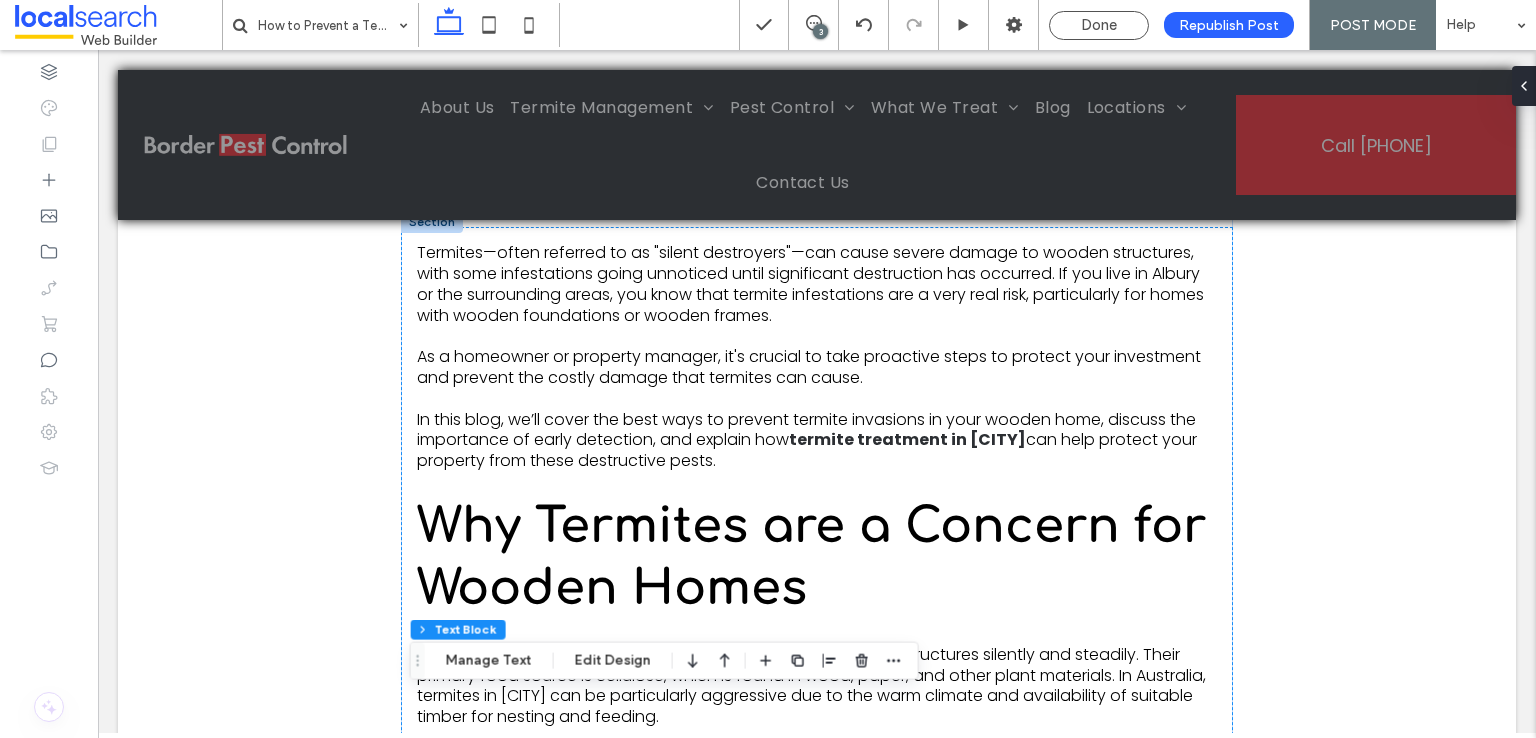 scroll, scrollTop: 600, scrollLeft: 0, axis: vertical 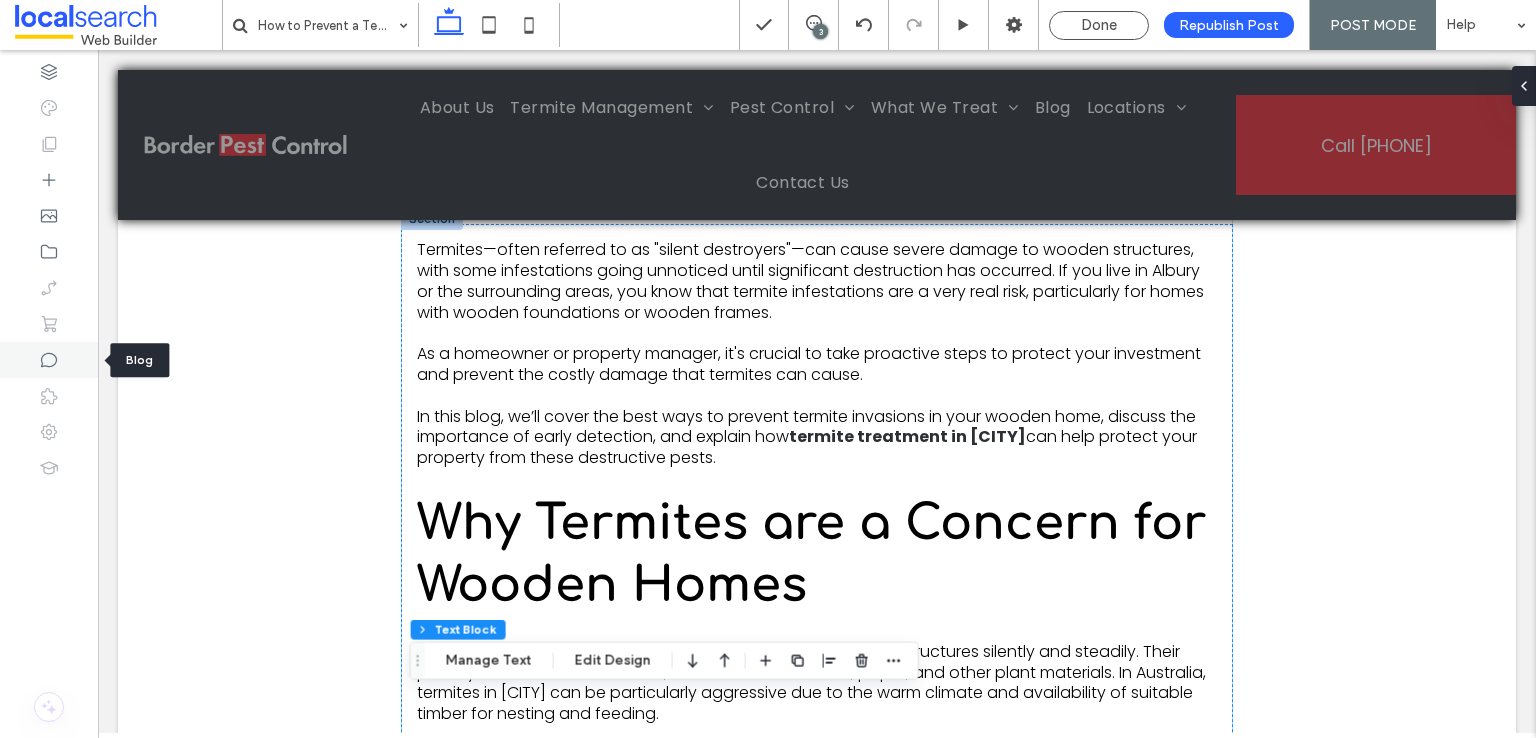 click 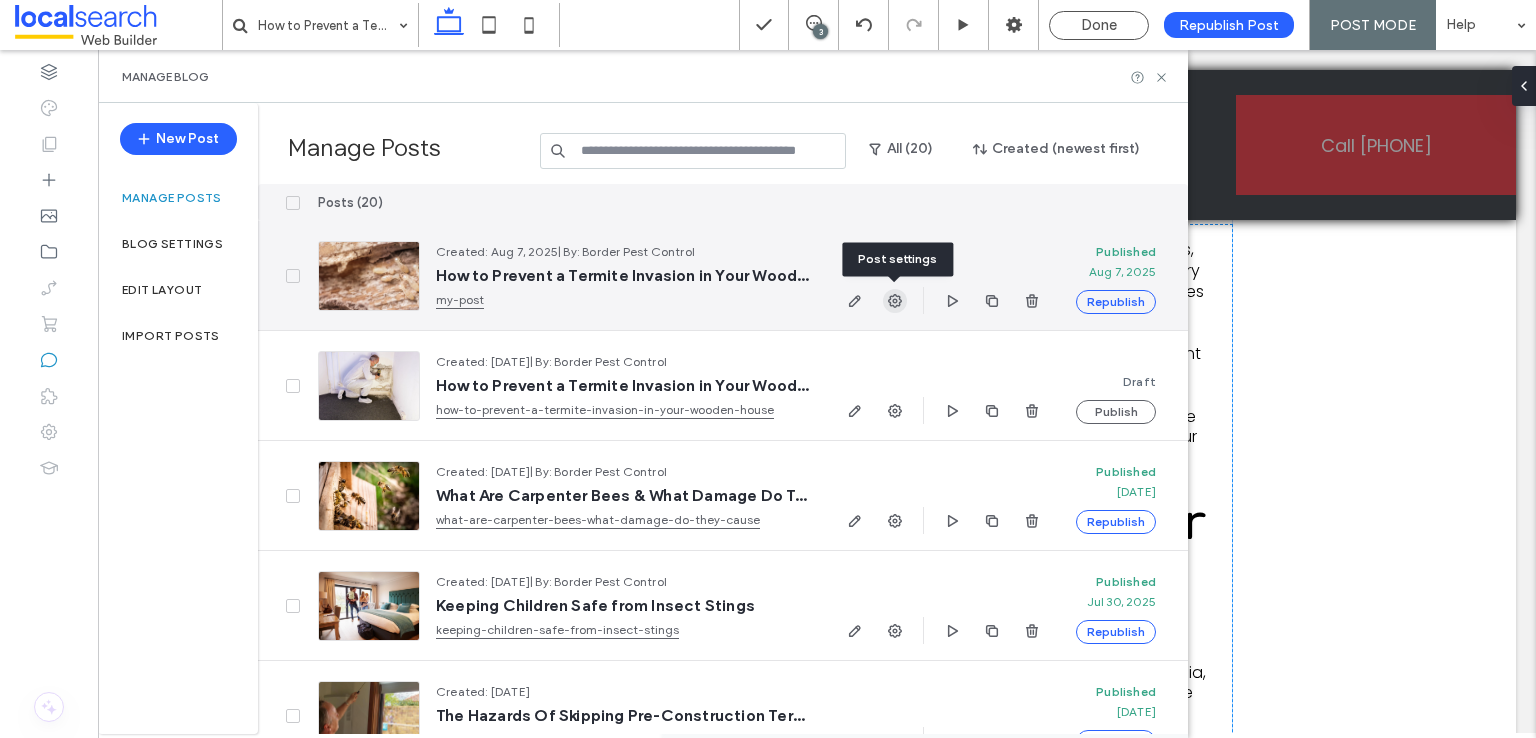 click 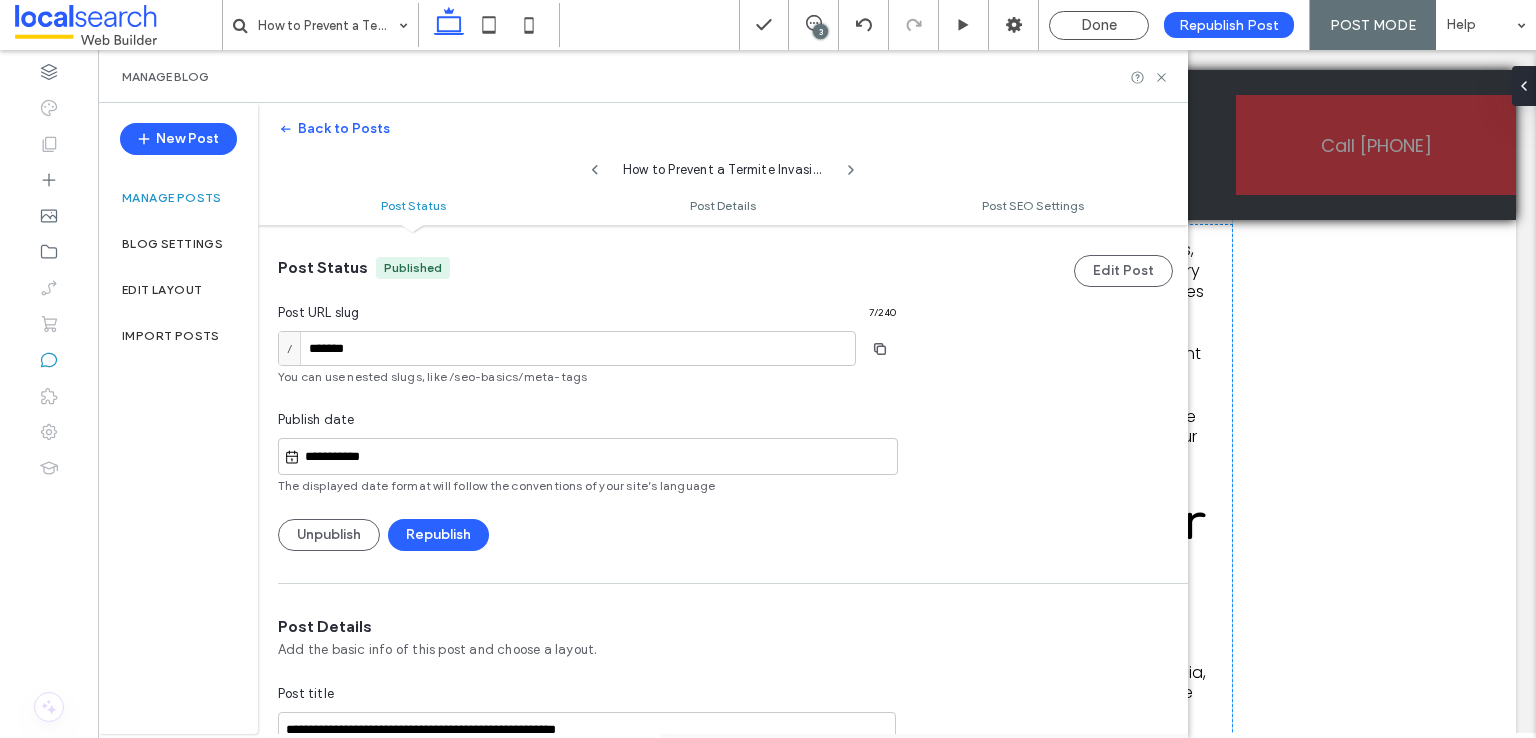 scroll, scrollTop: 0, scrollLeft: 0, axis: both 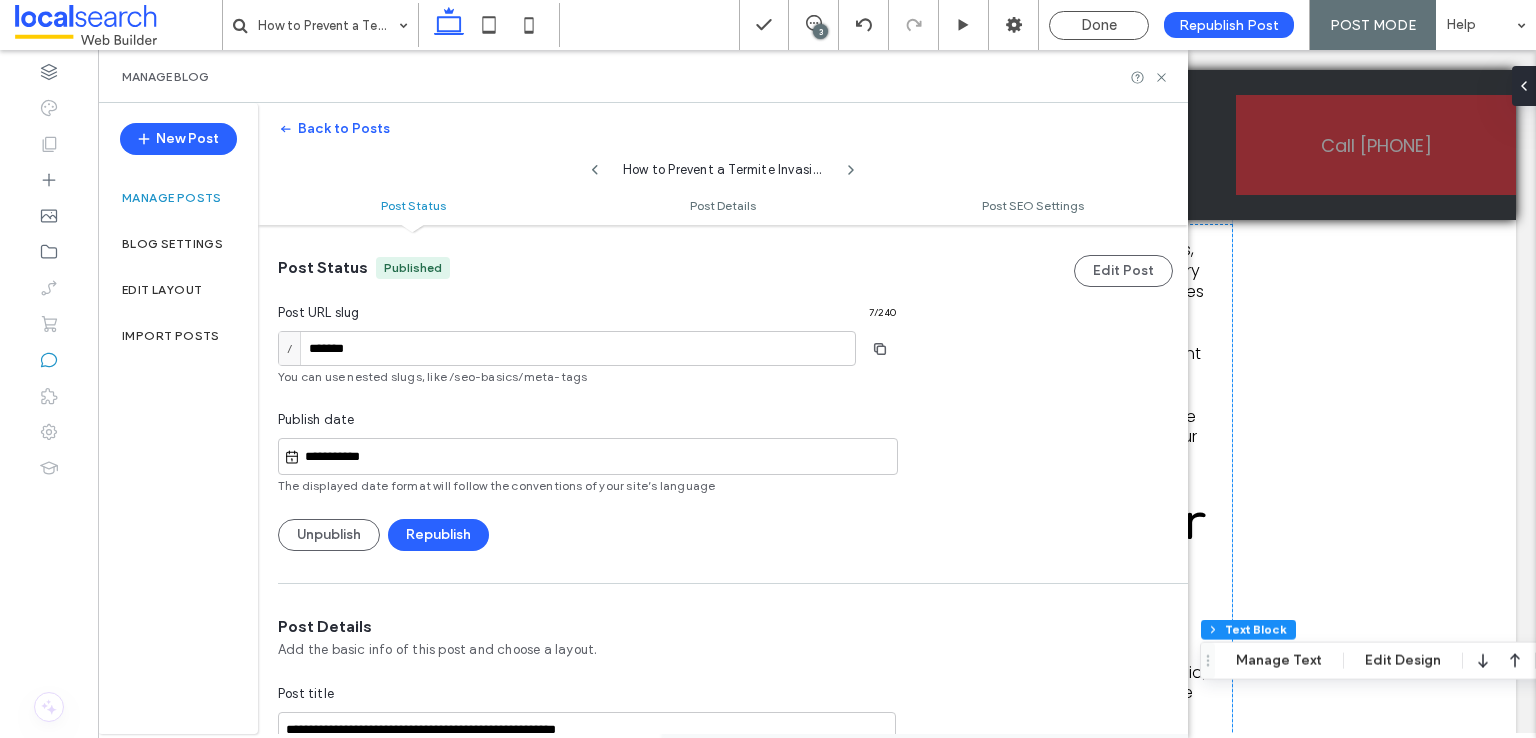 click on "**********" at bounding box center [598, 457] 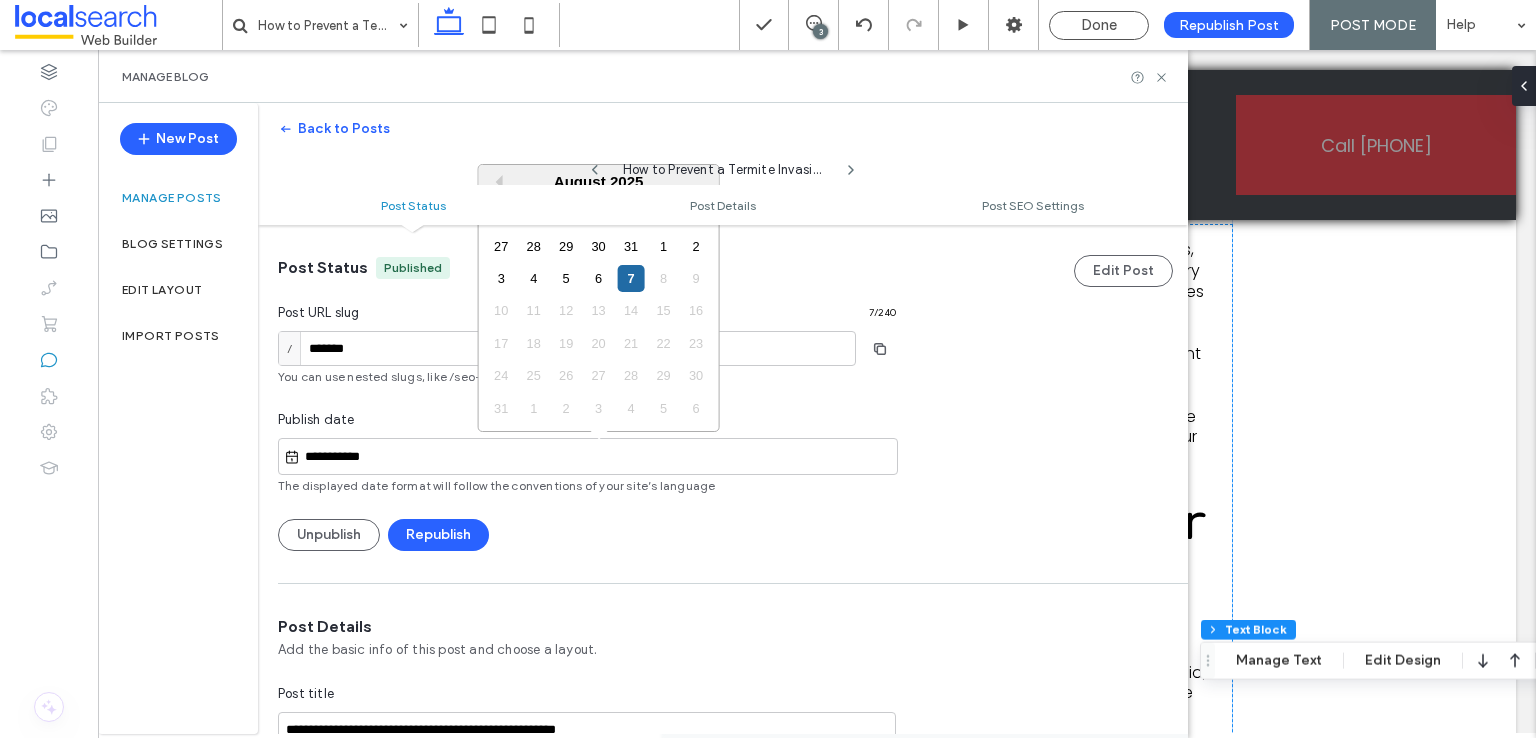 drag, startPoint x: 326, startPoint y: 453, endPoint x: 288, endPoint y: 455, distance: 38.052597 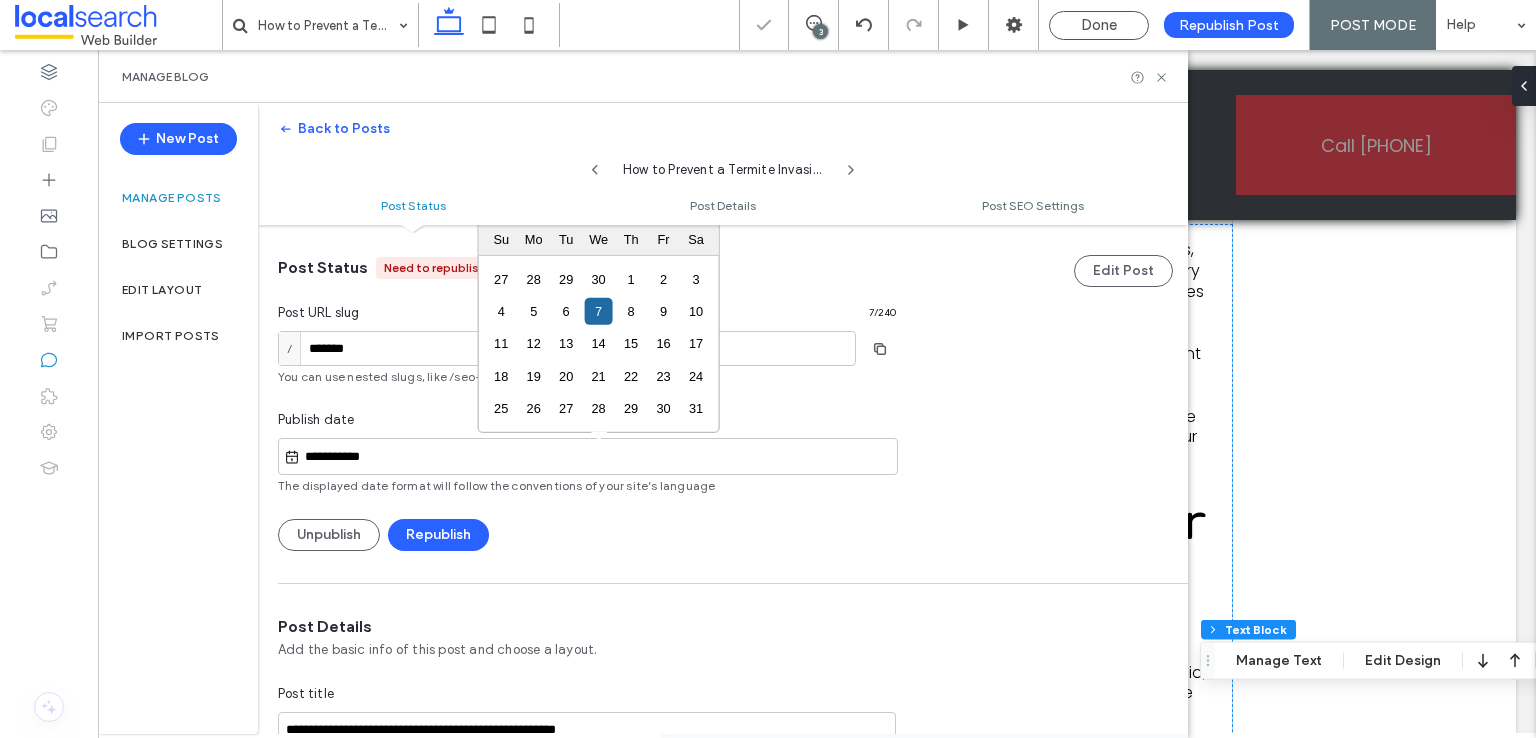 click on "**********" at bounding box center (598, 457) 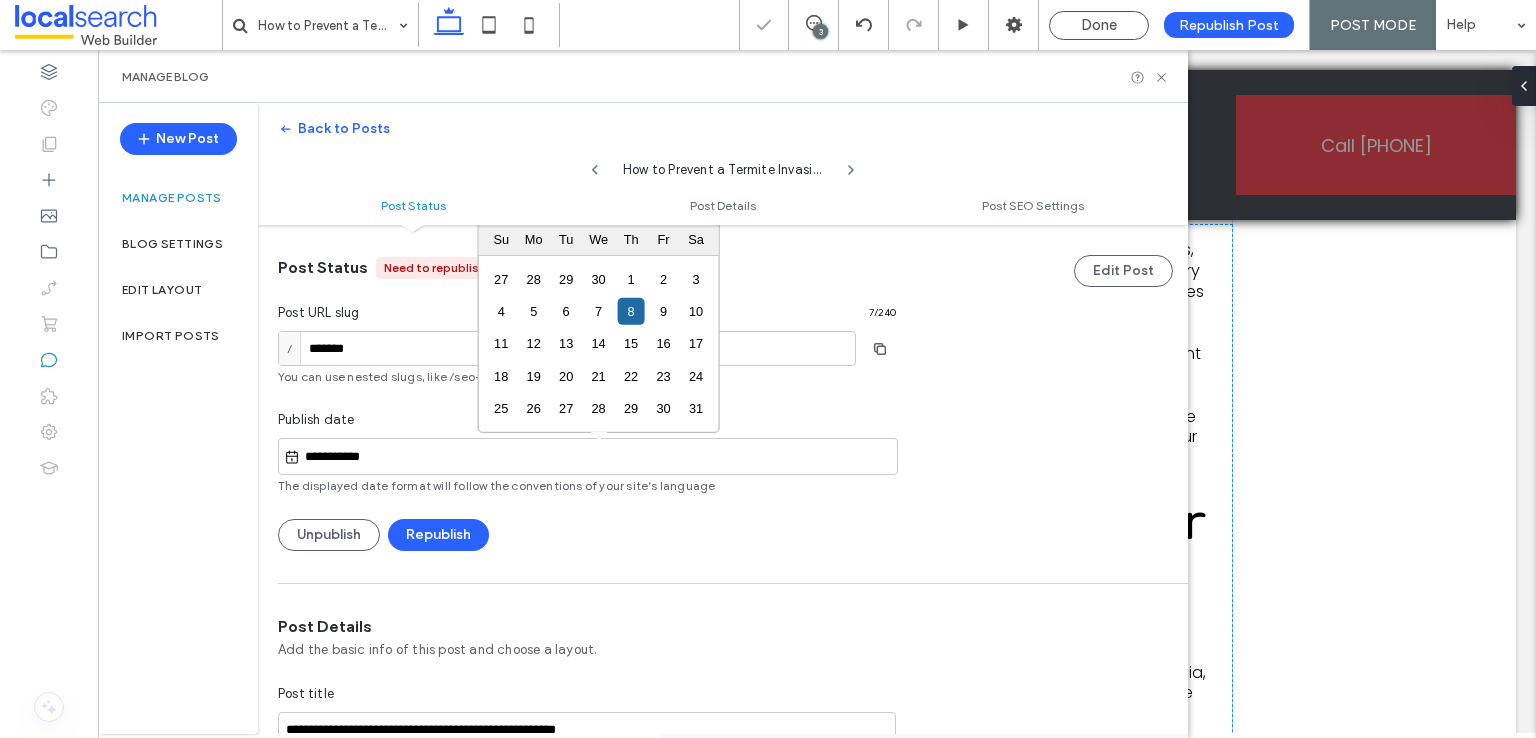 type on "**********" 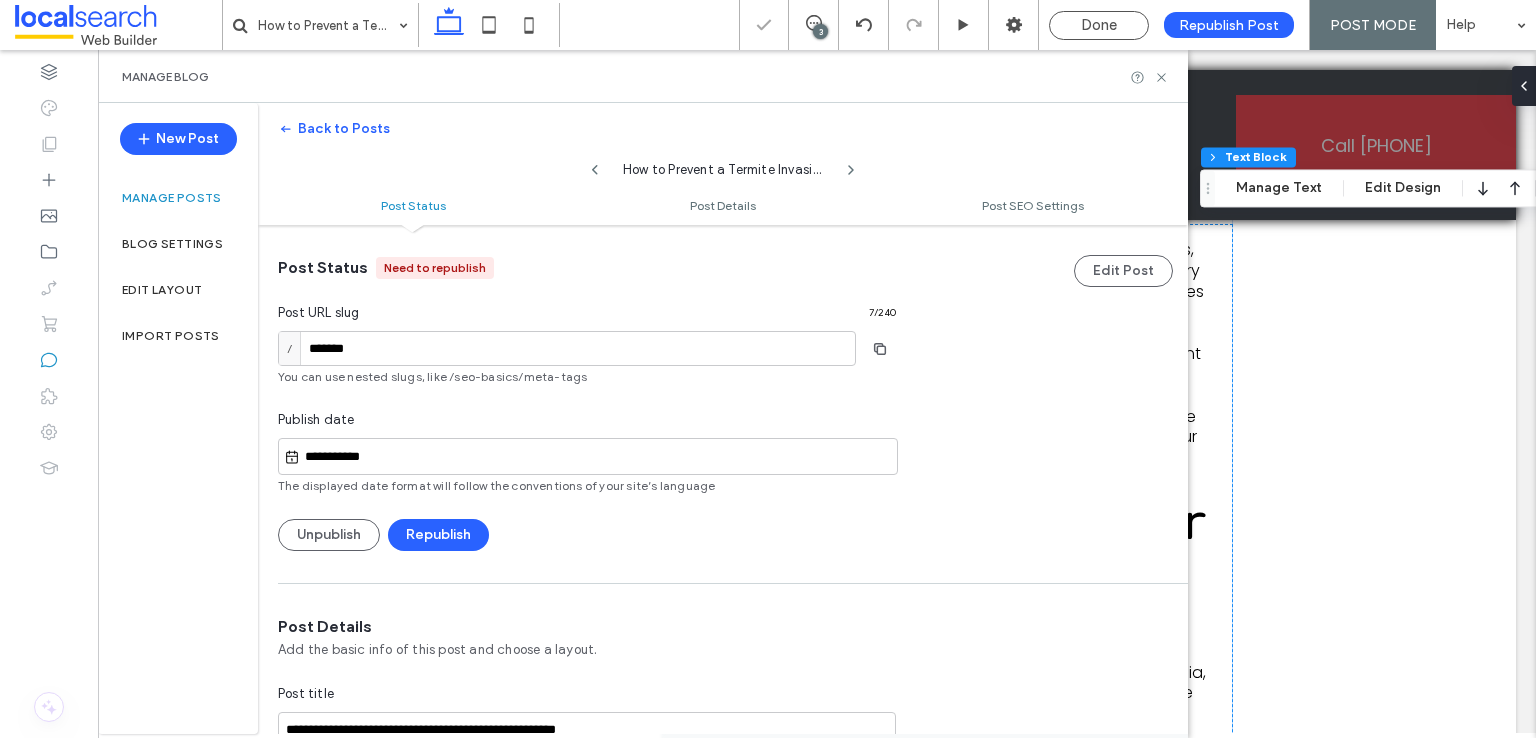scroll, scrollTop: 0, scrollLeft: 0, axis: both 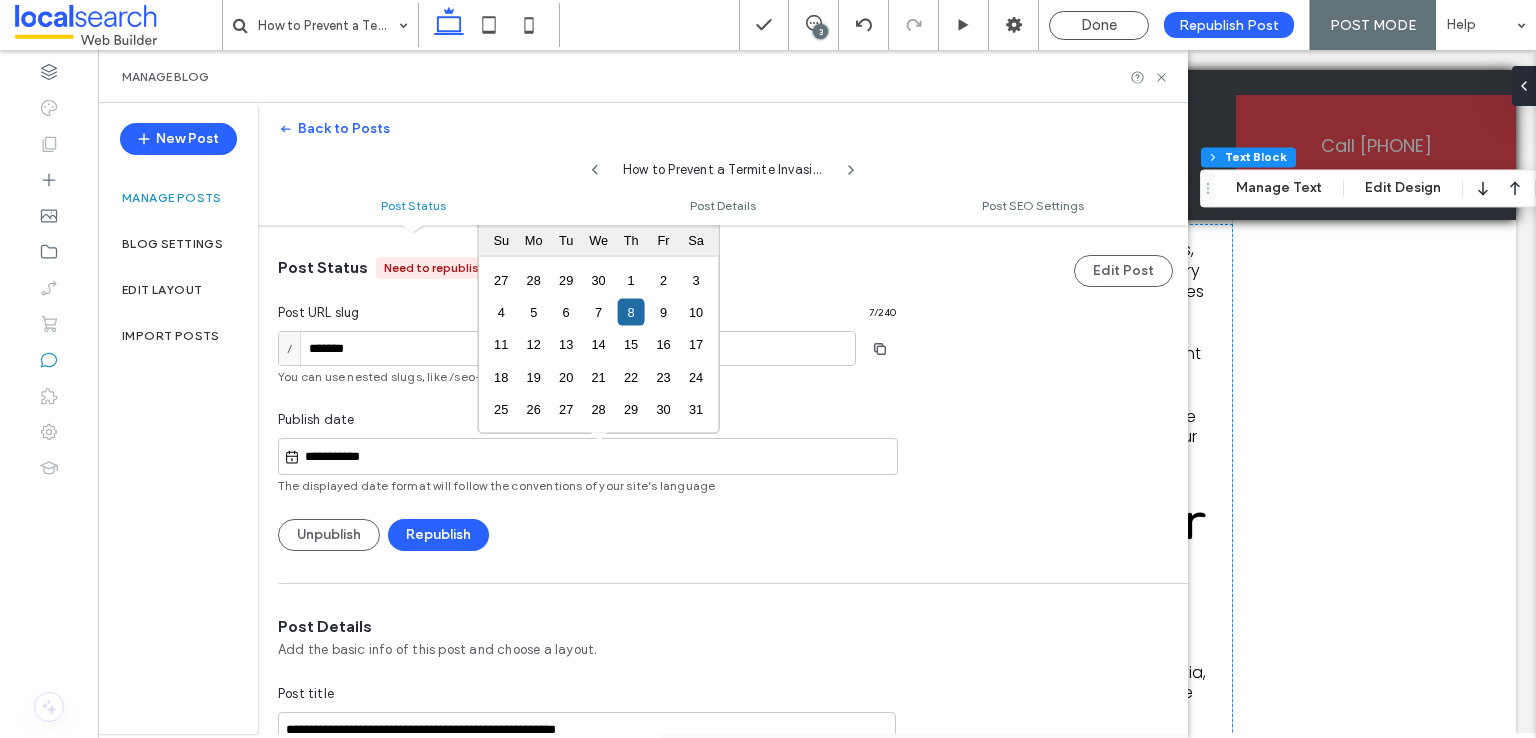 click on "**********" at bounding box center (723, 1155) 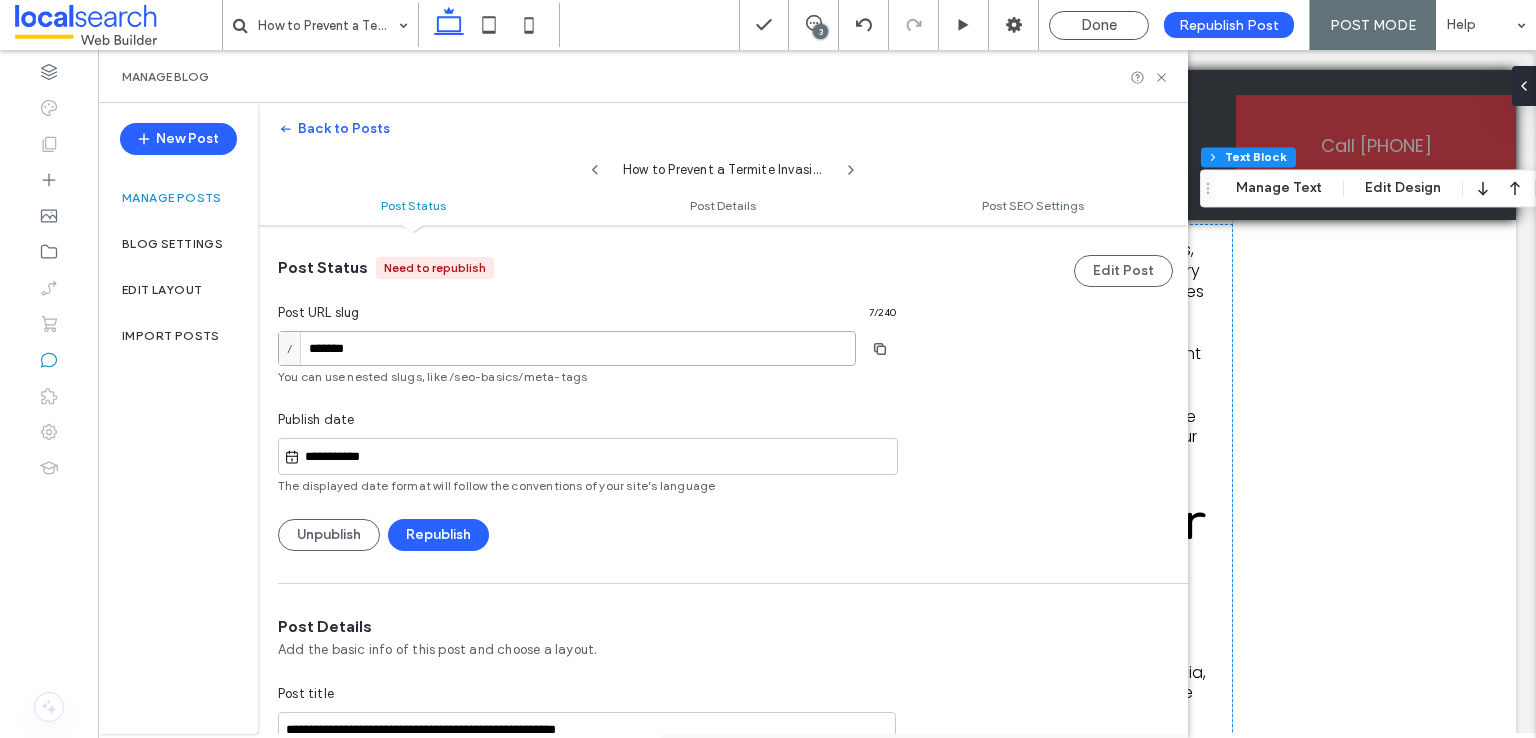 click on "*******" at bounding box center (567, 348) 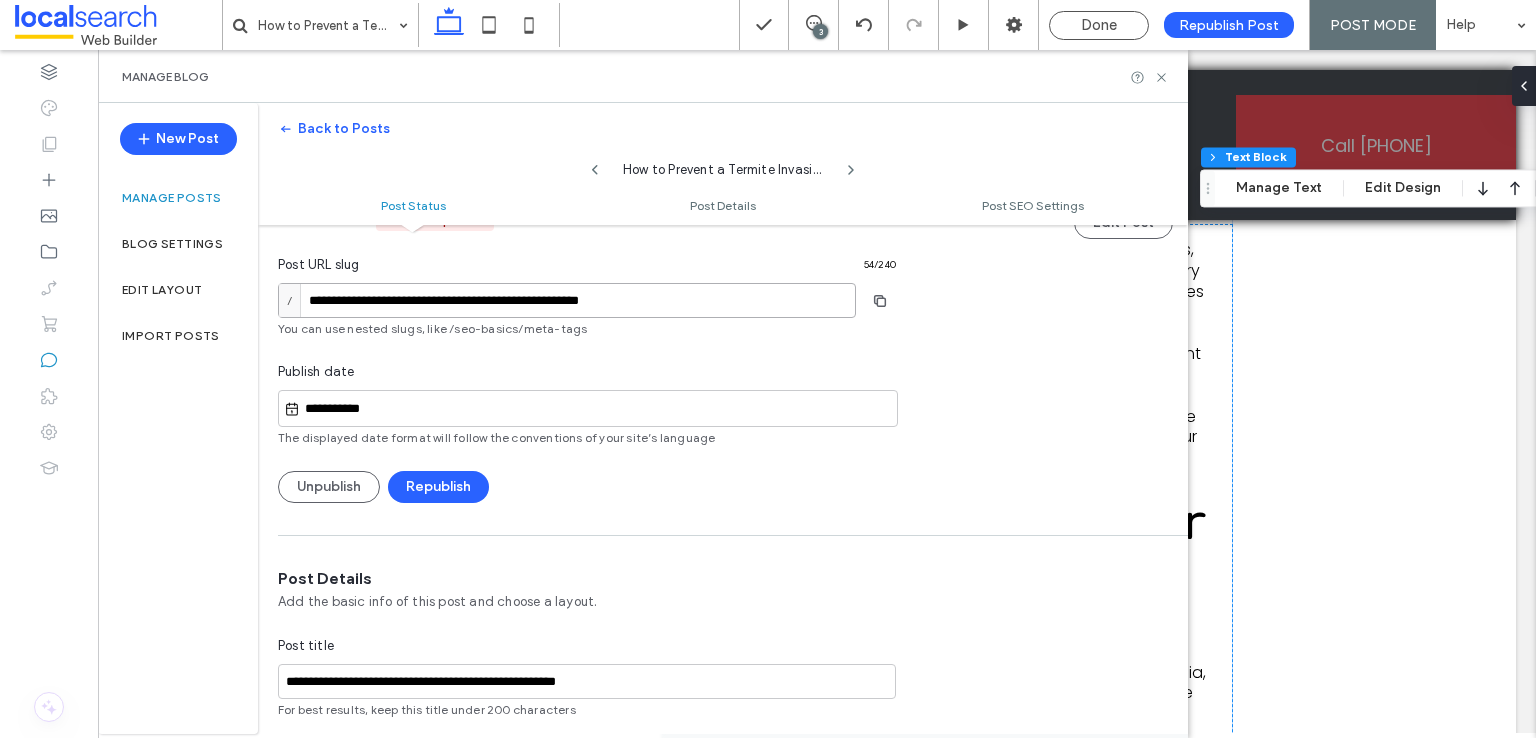 scroll, scrollTop: 0, scrollLeft: 0, axis: both 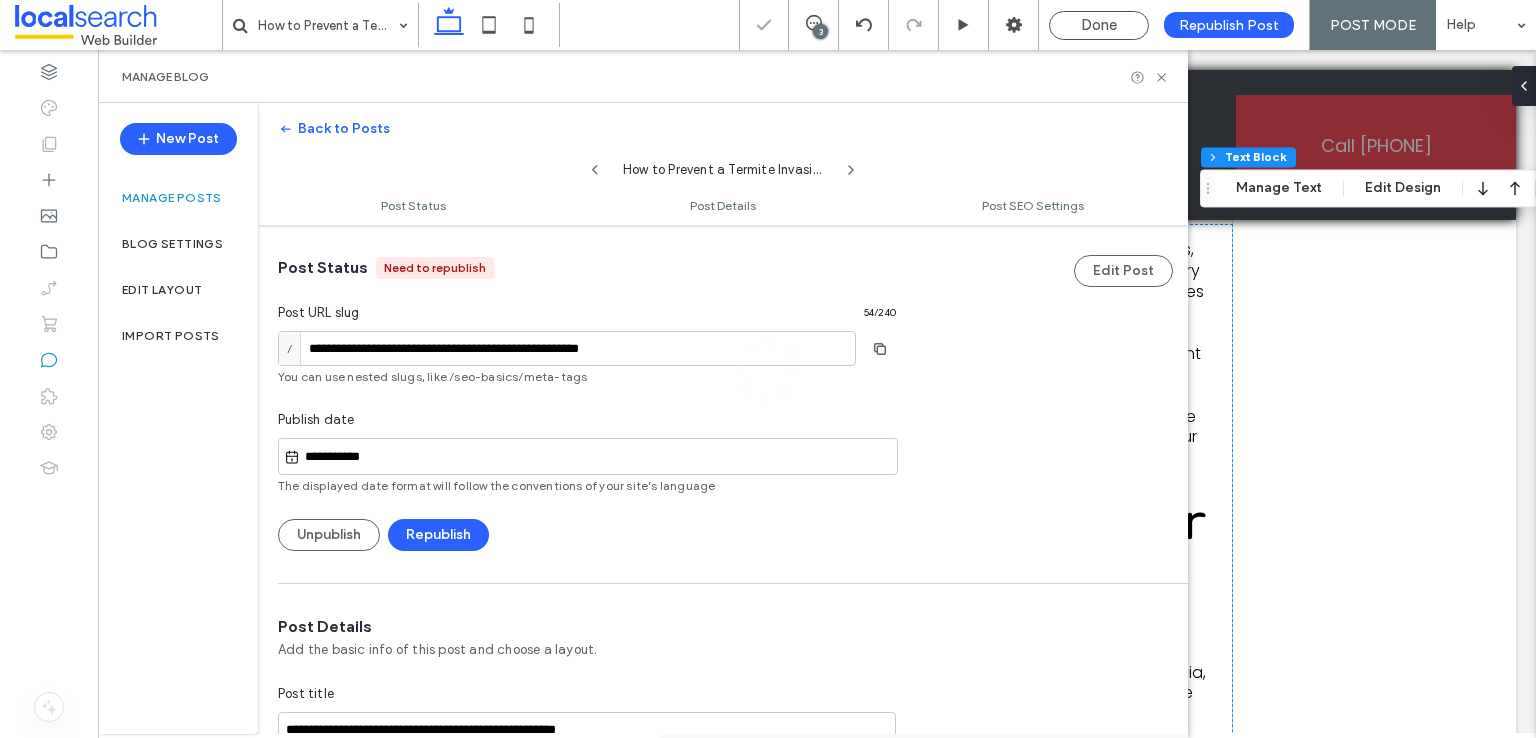 type on "**********" 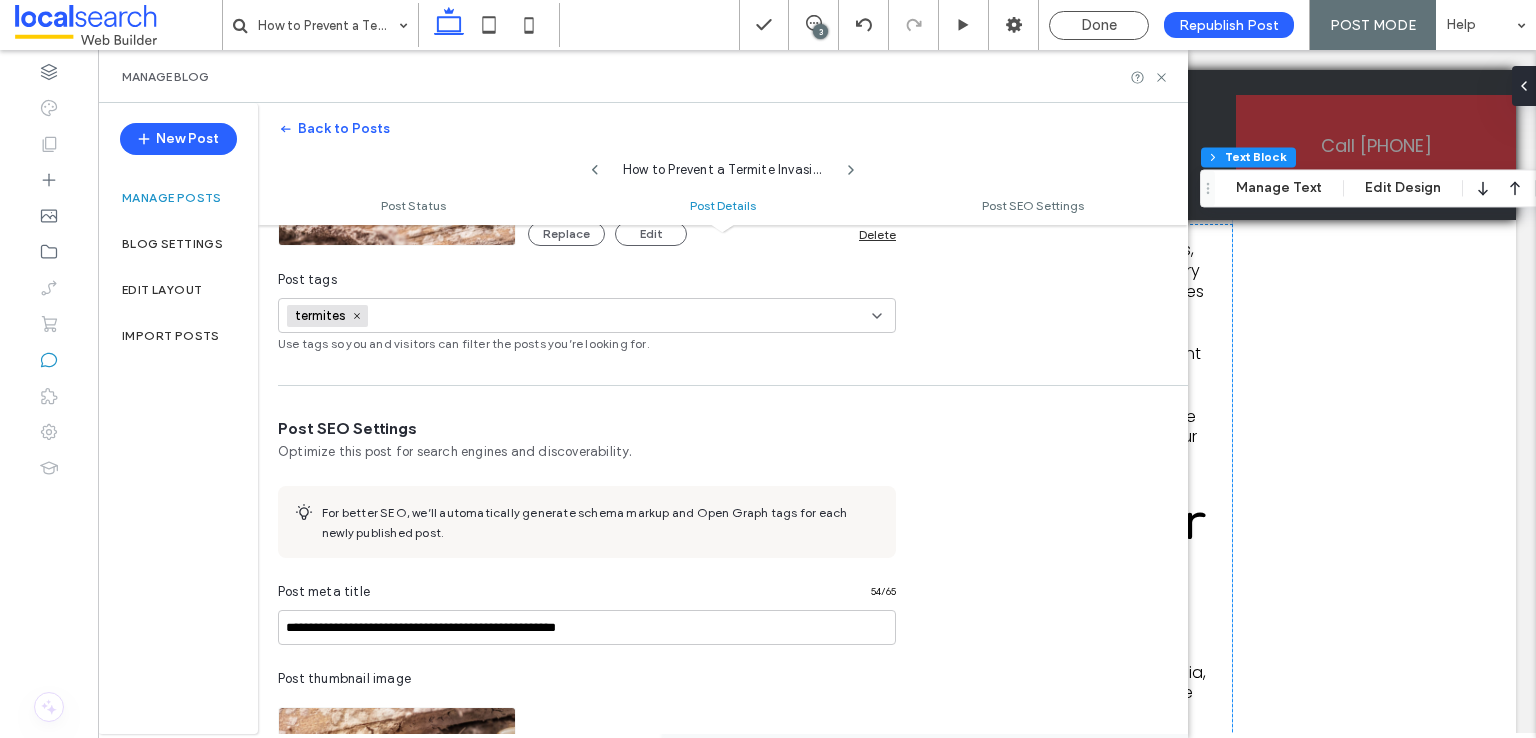 scroll, scrollTop: 1100, scrollLeft: 0, axis: vertical 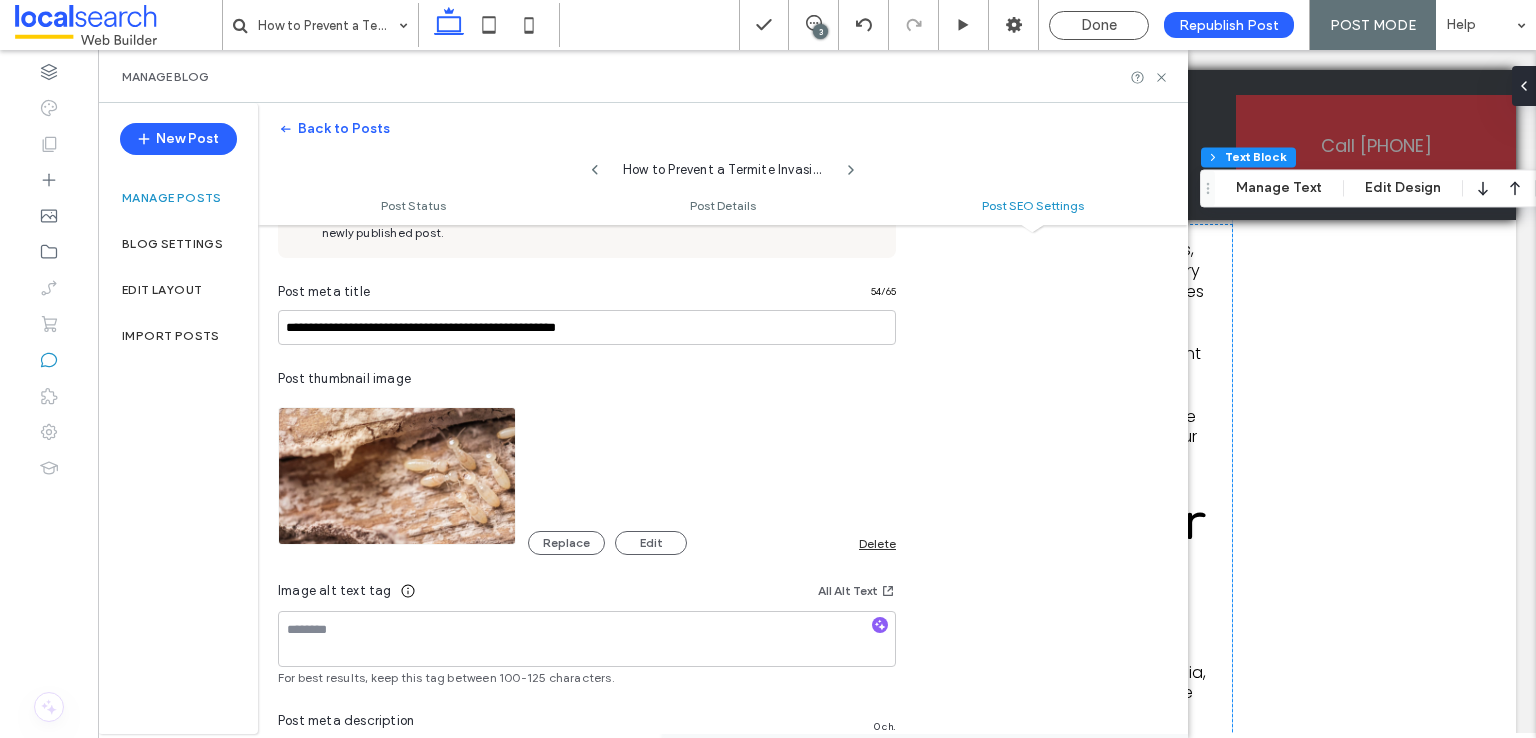 click on "Post meta title 54 / 65" at bounding box center [587, 296] 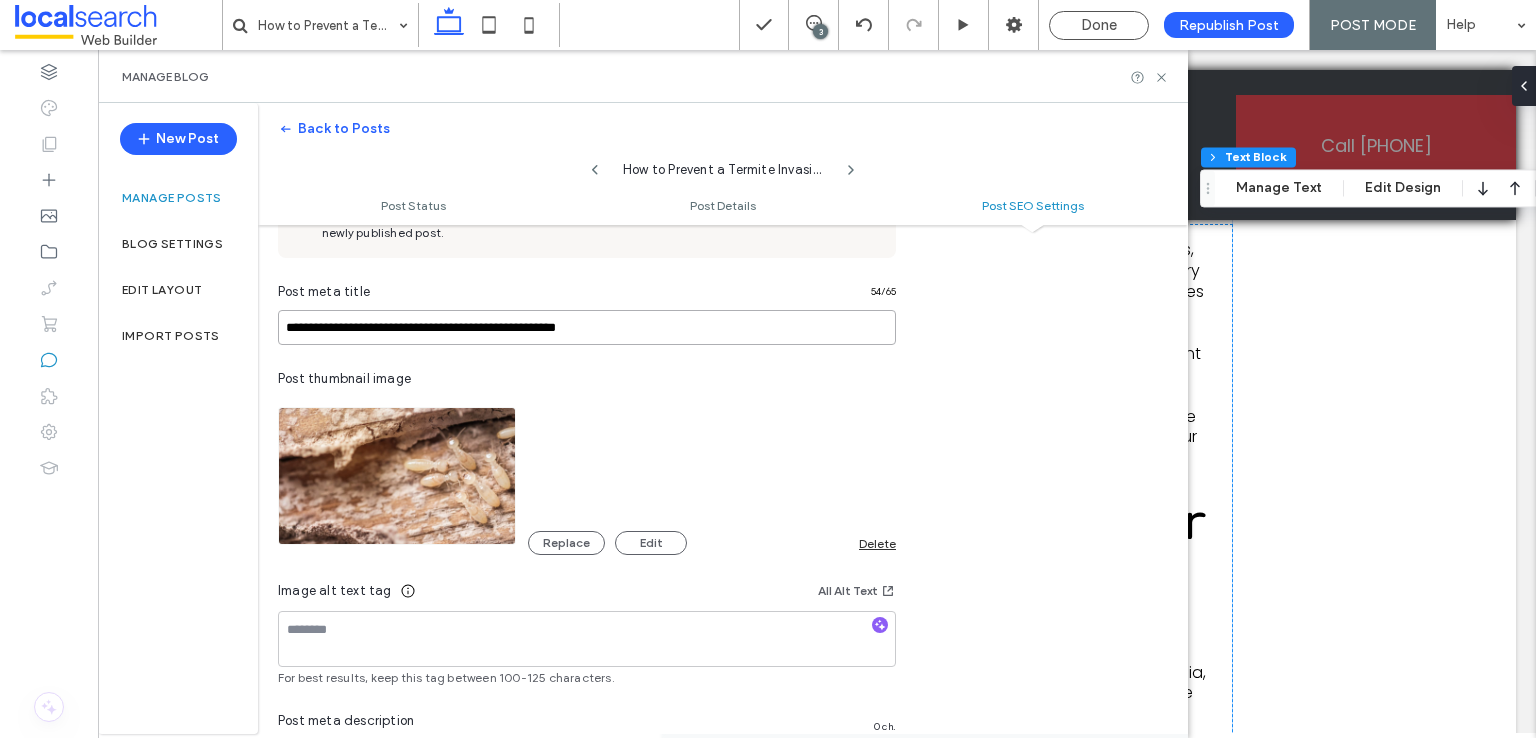click on "**********" at bounding box center [587, 327] 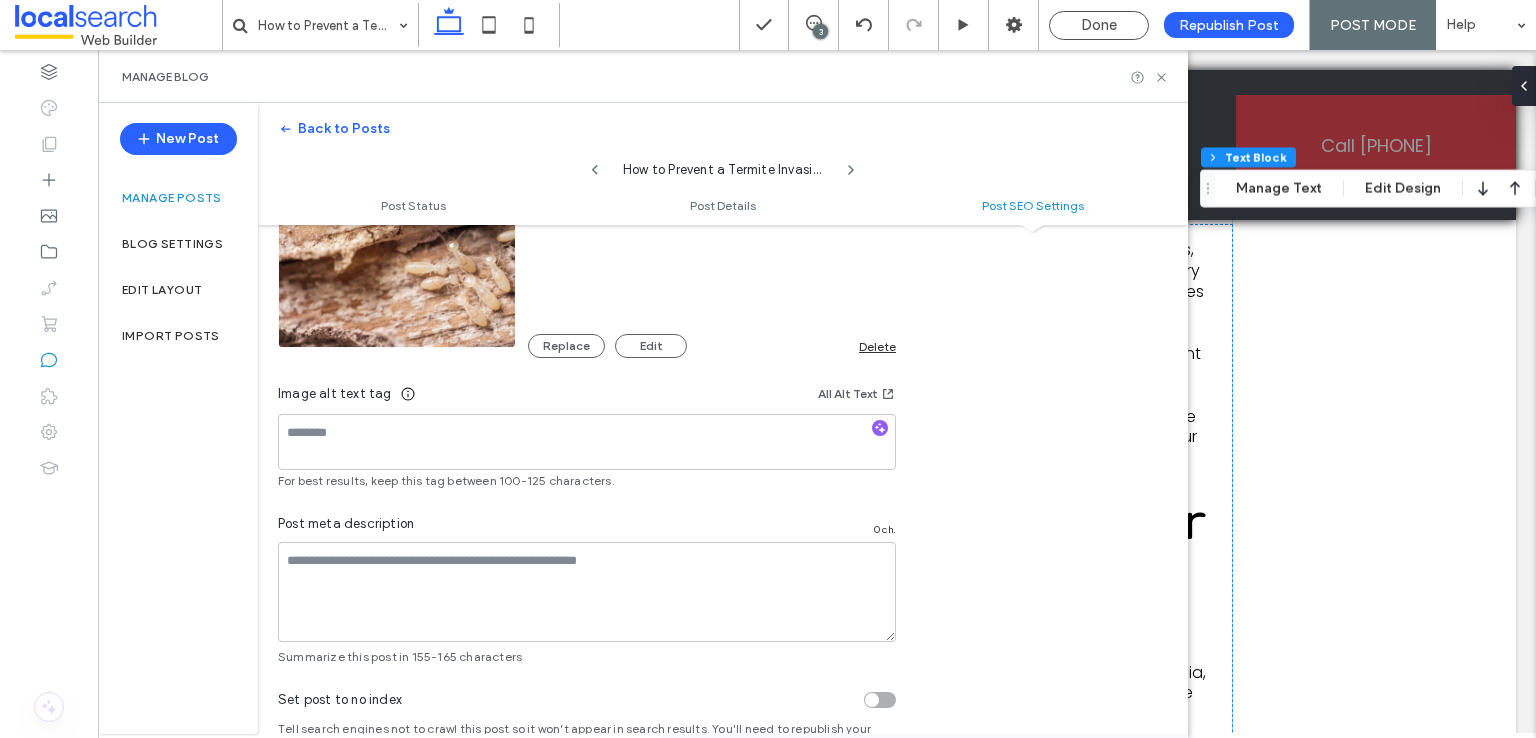 scroll, scrollTop: 1372, scrollLeft: 0, axis: vertical 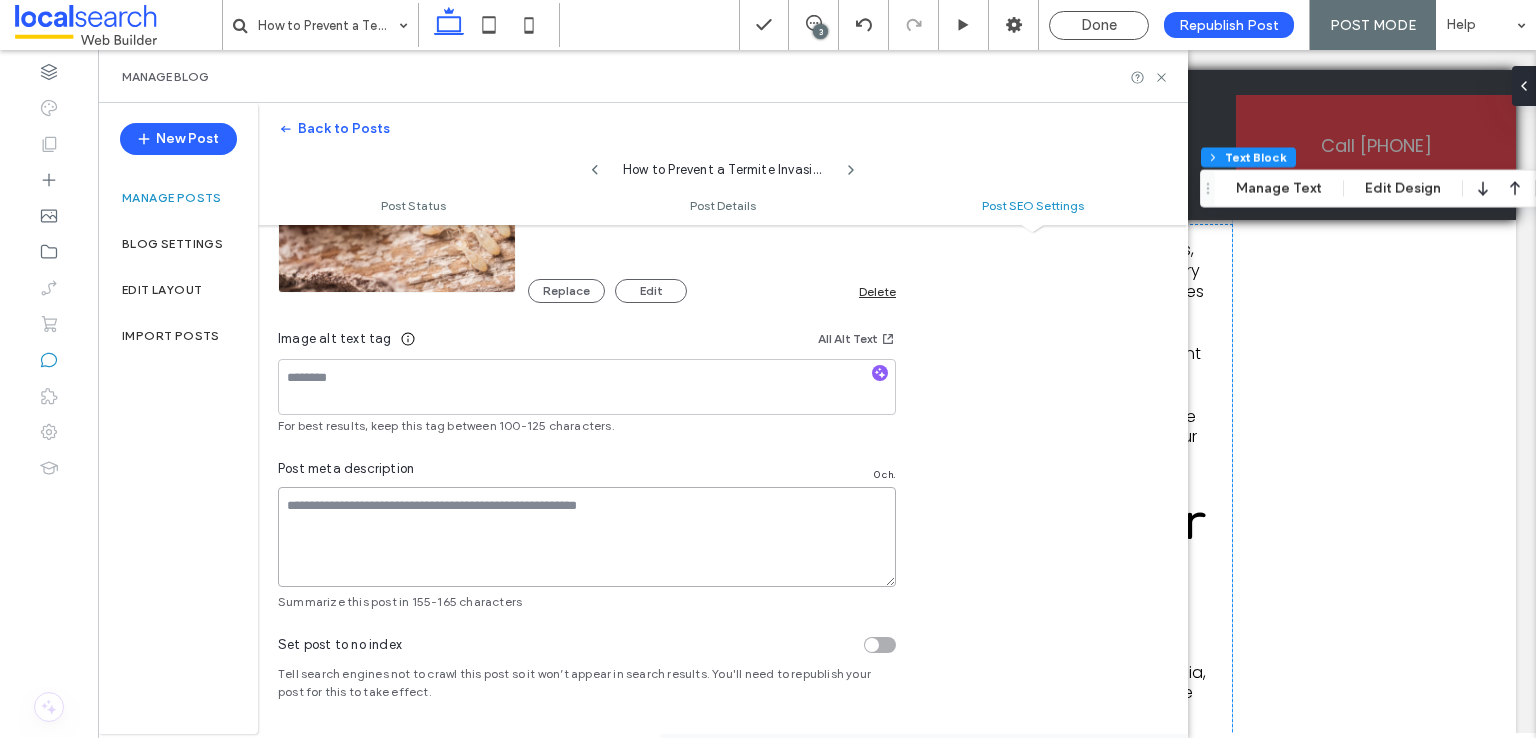 click at bounding box center (587, 537) 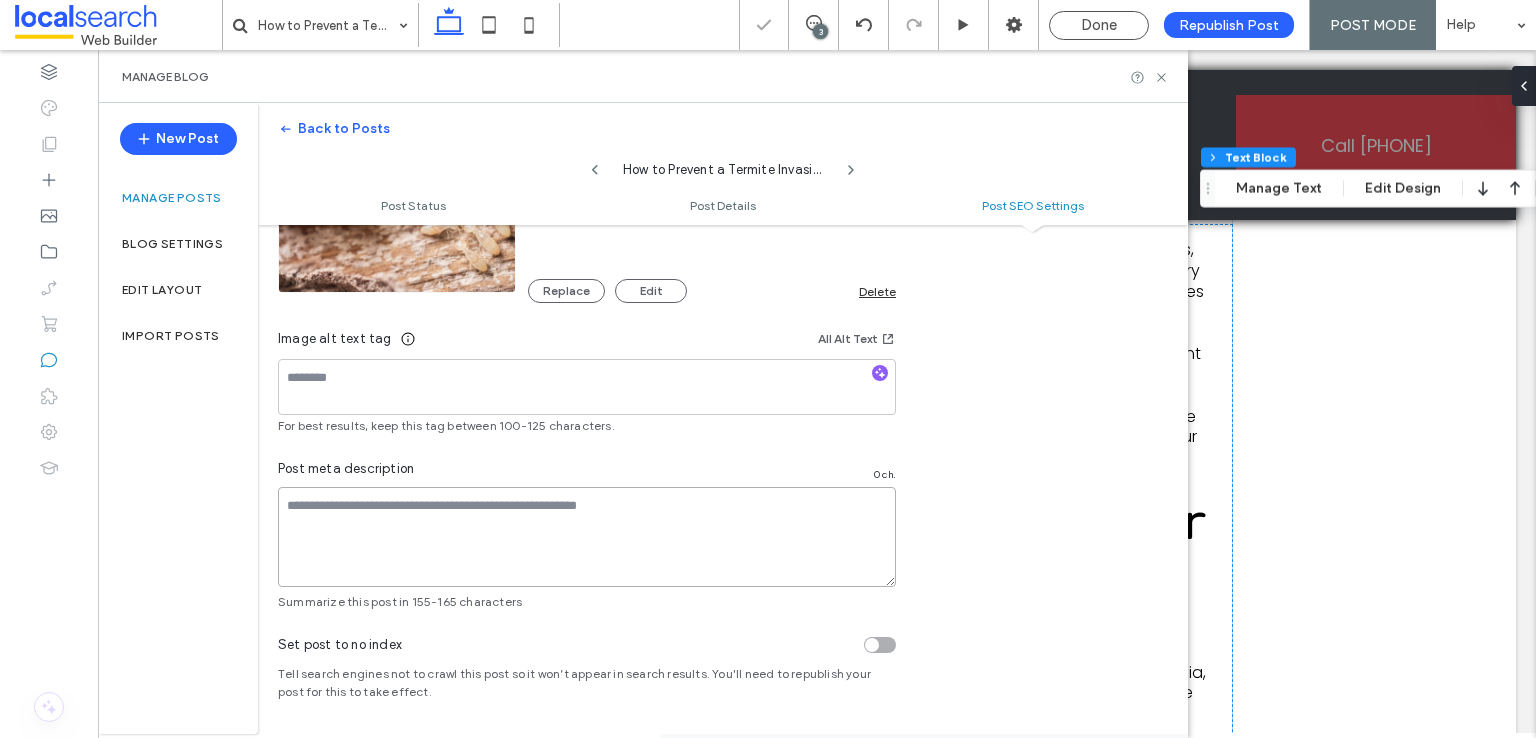 paste on "**********" 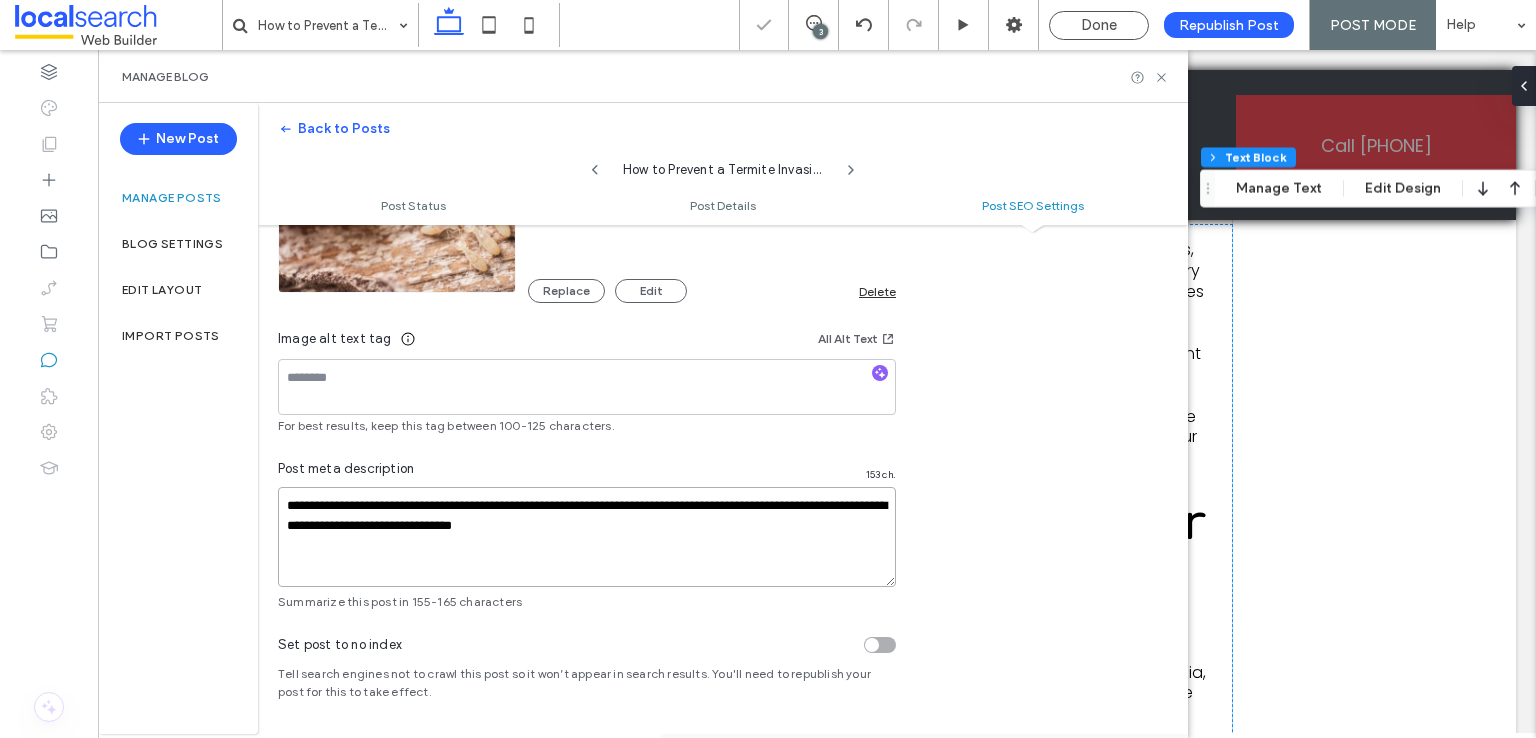 type on "**********" 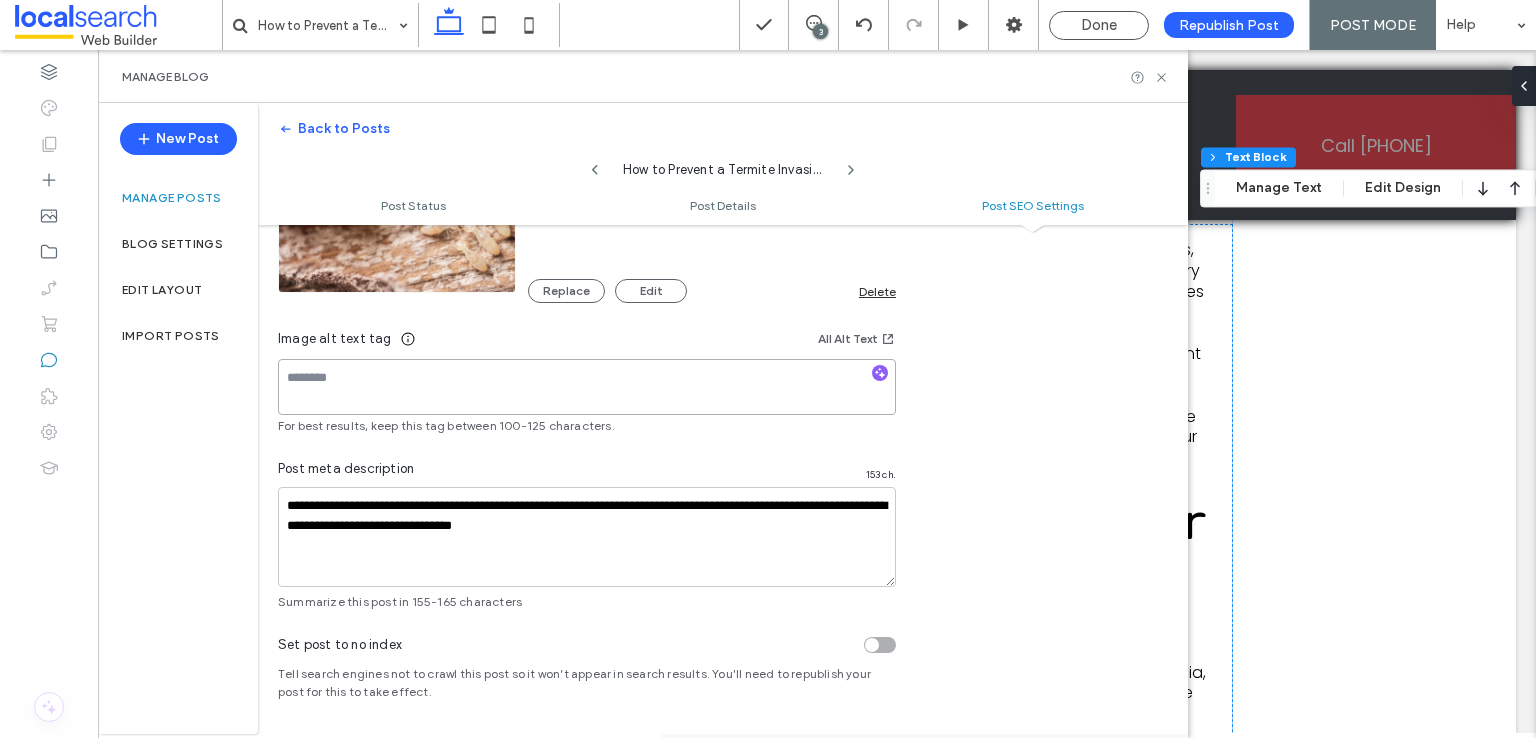 click at bounding box center [587, 387] 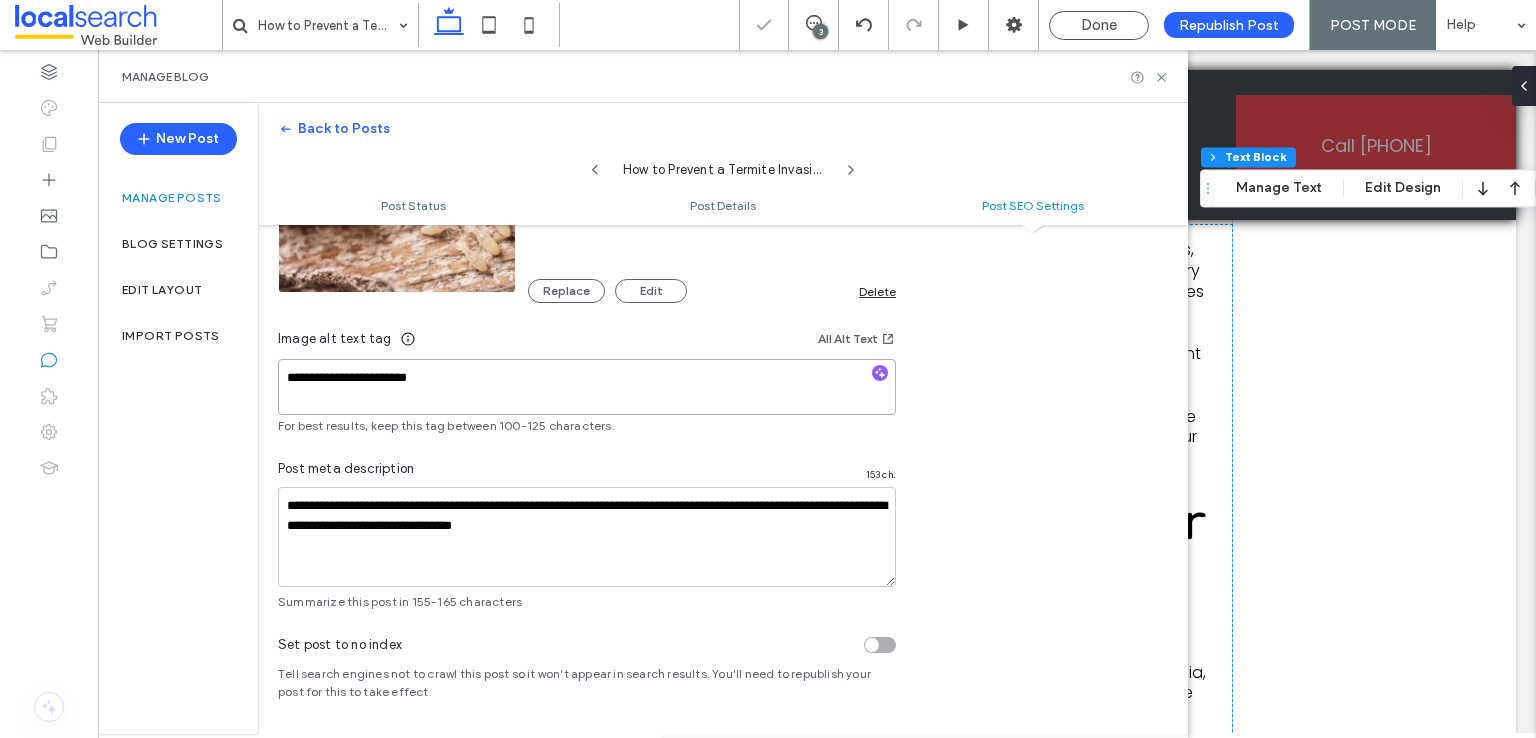 type on "**********" 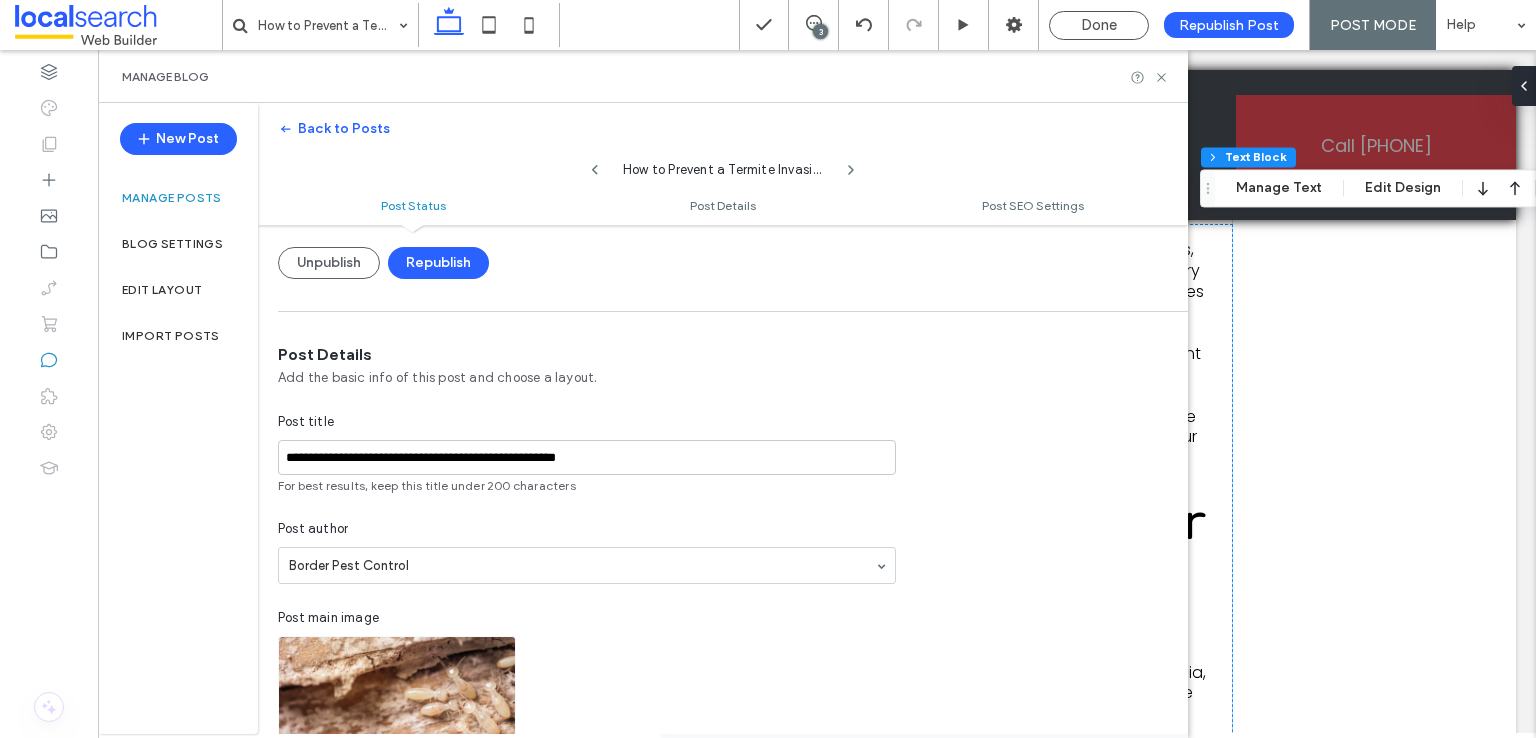 scroll, scrollTop: 72, scrollLeft: 0, axis: vertical 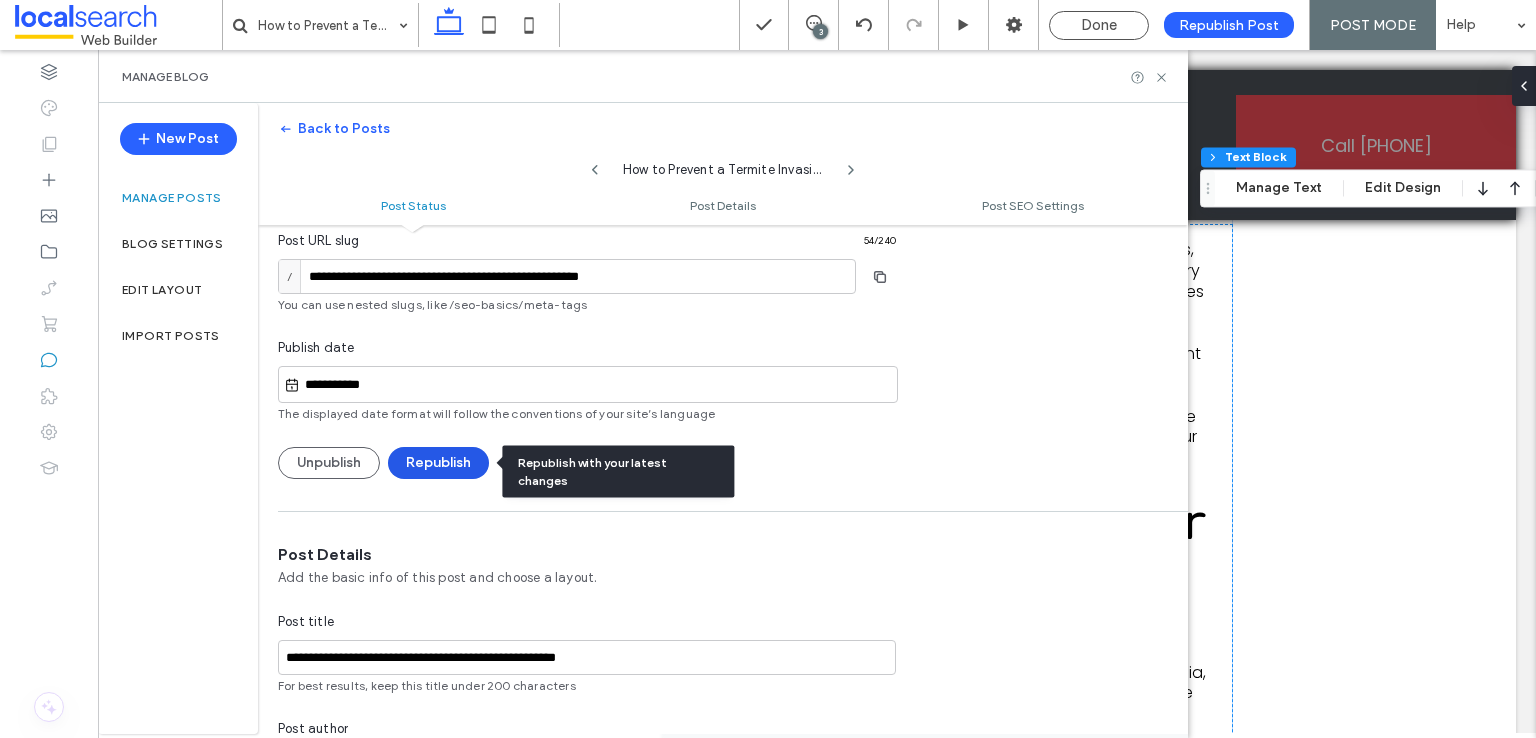 click on "Republish" at bounding box center [438, 463] 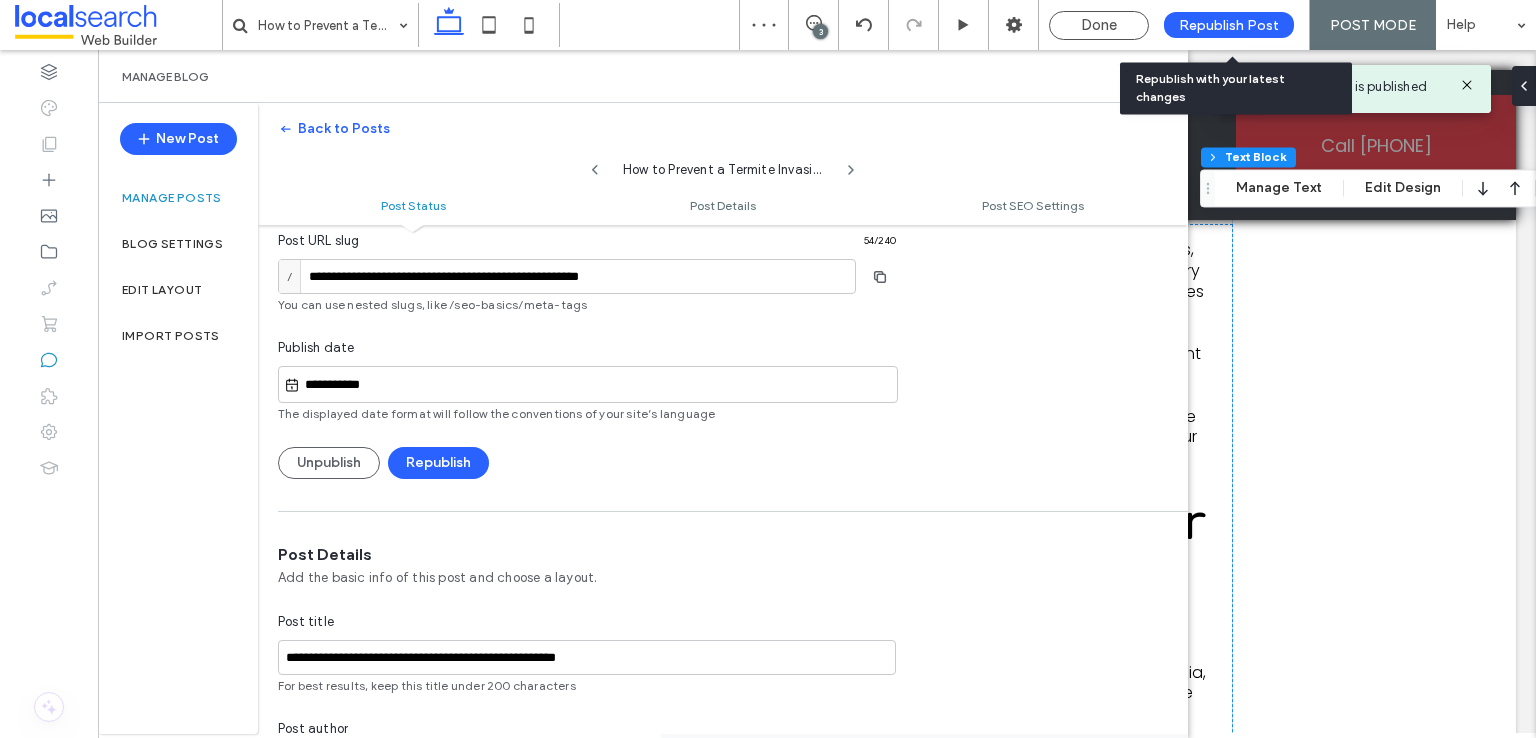 click on "Republish Post" at bounding box center (1229, 25) 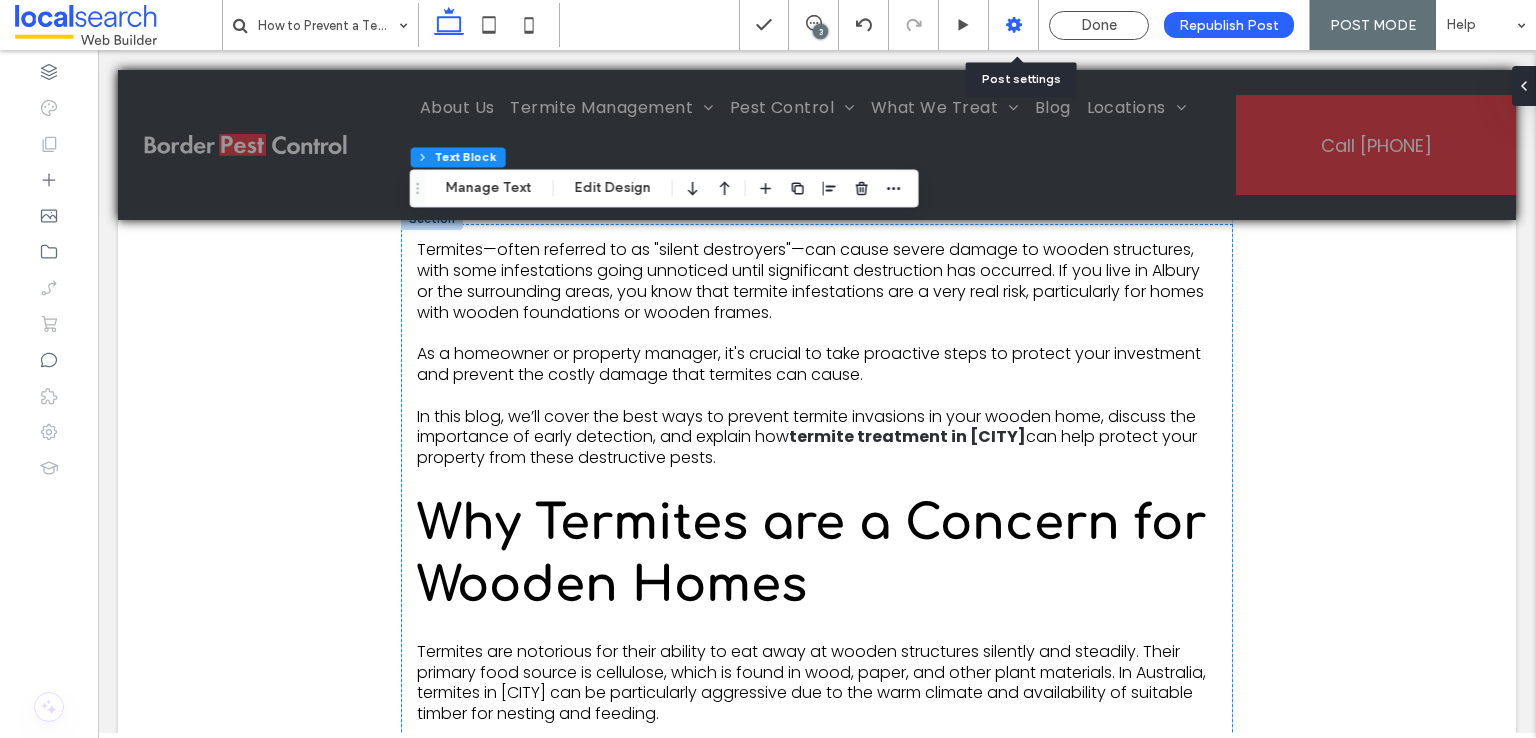drag, startPoint x: 1019, startPoint y: 21, endPoint x: 1008, endPoint y: 41, distance: 22.825424 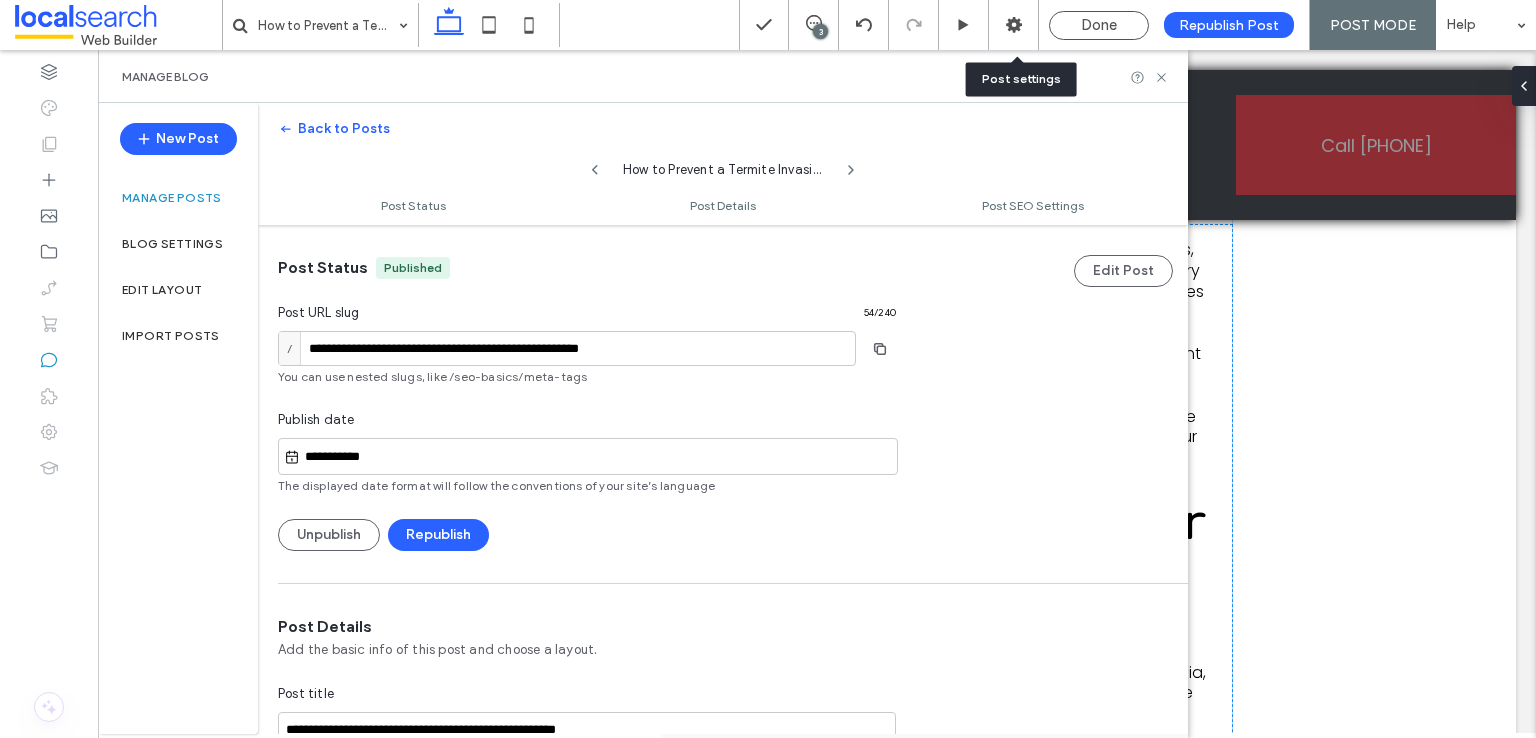 scroll, scrollTop: 0, scrollLeft: 0, axis: both 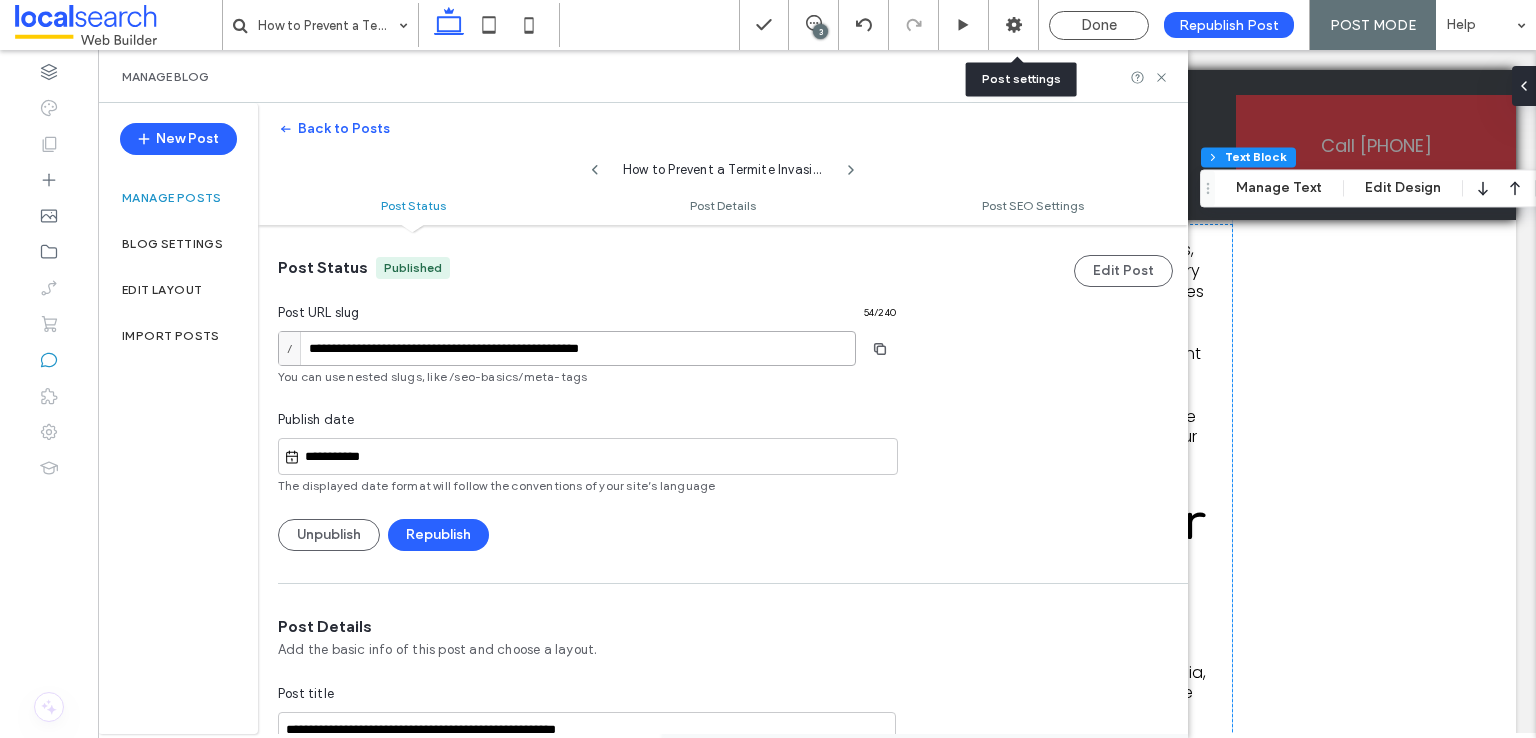 click on "**********" at bounding box center (567, 348) 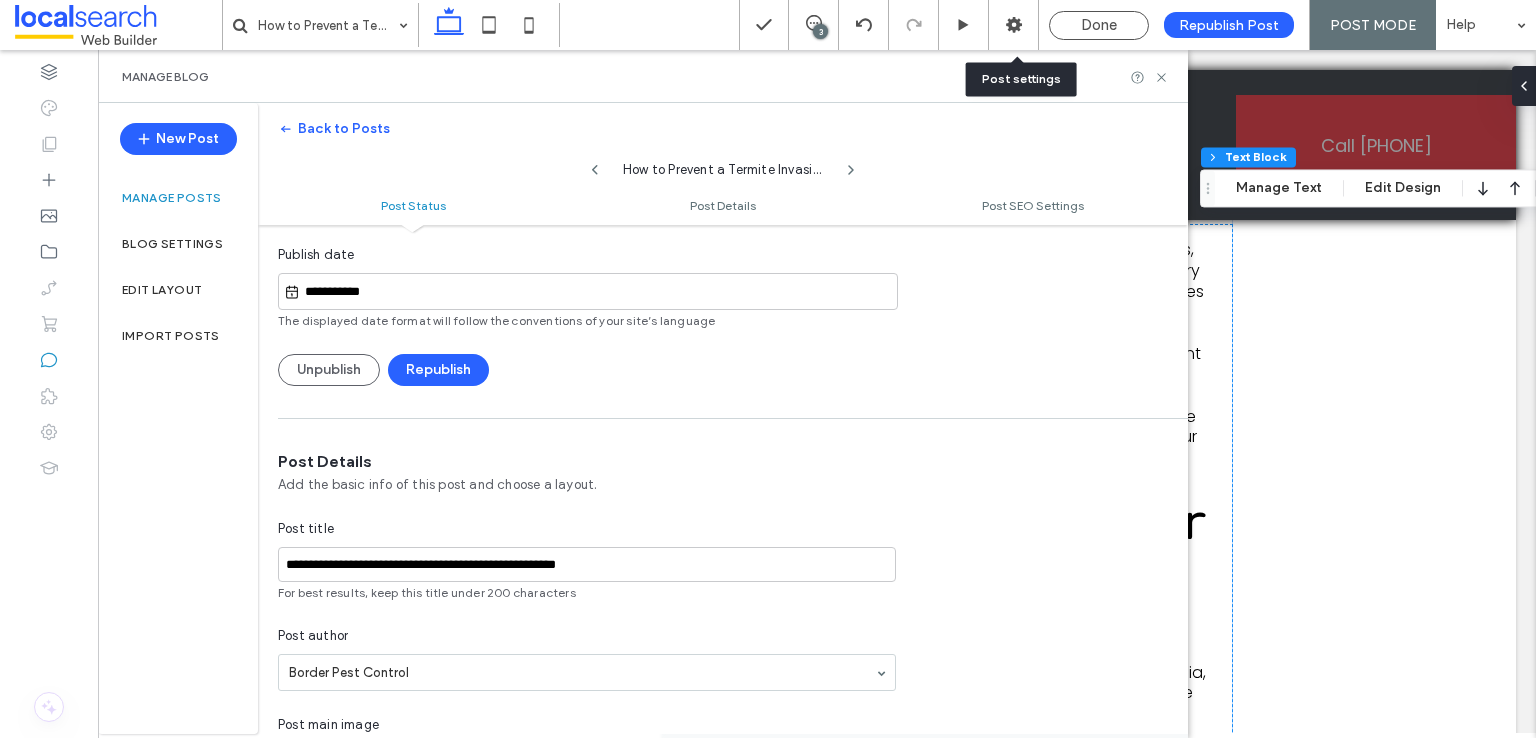 scroll, scrollTop: 300, scrollLeft: 0, axis: vertical 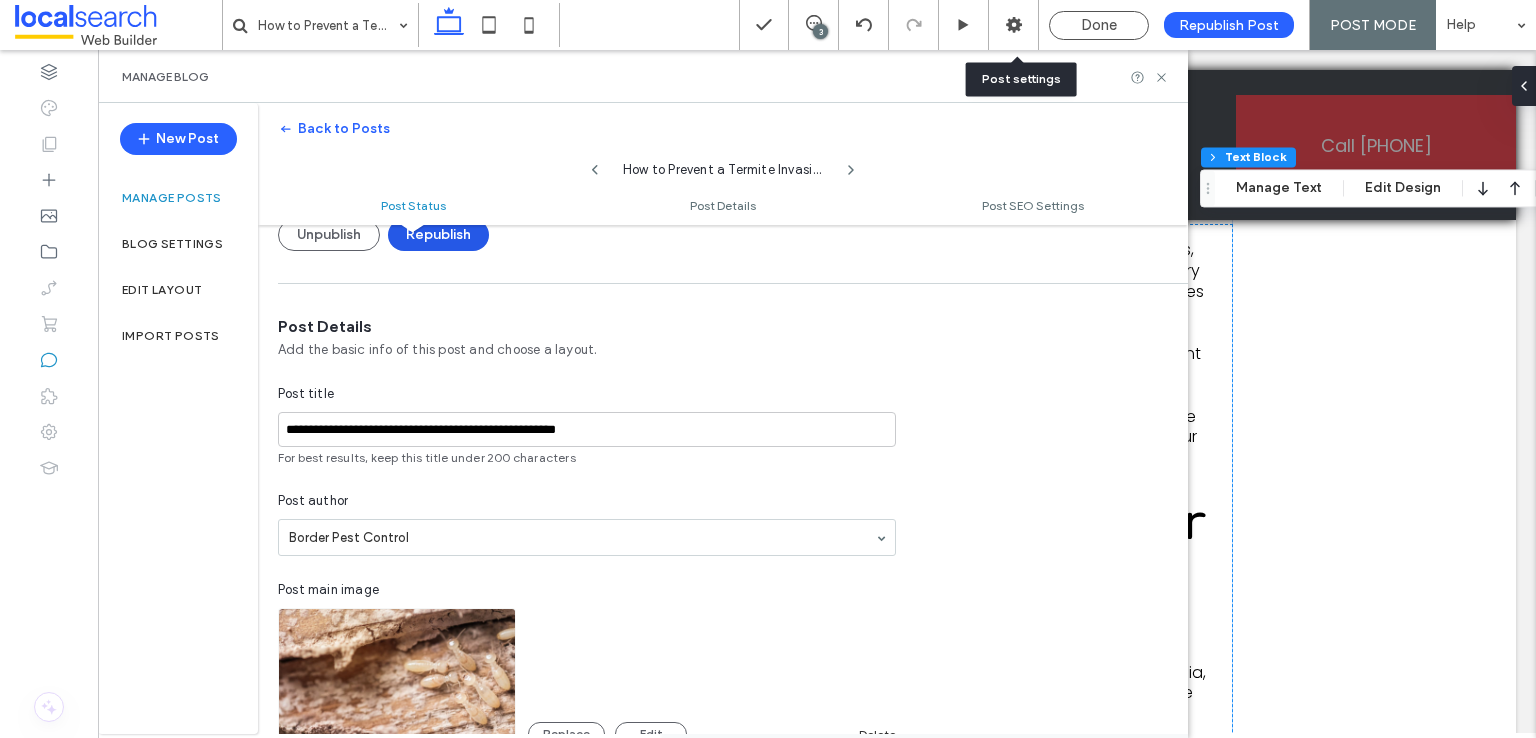 type on "**********" 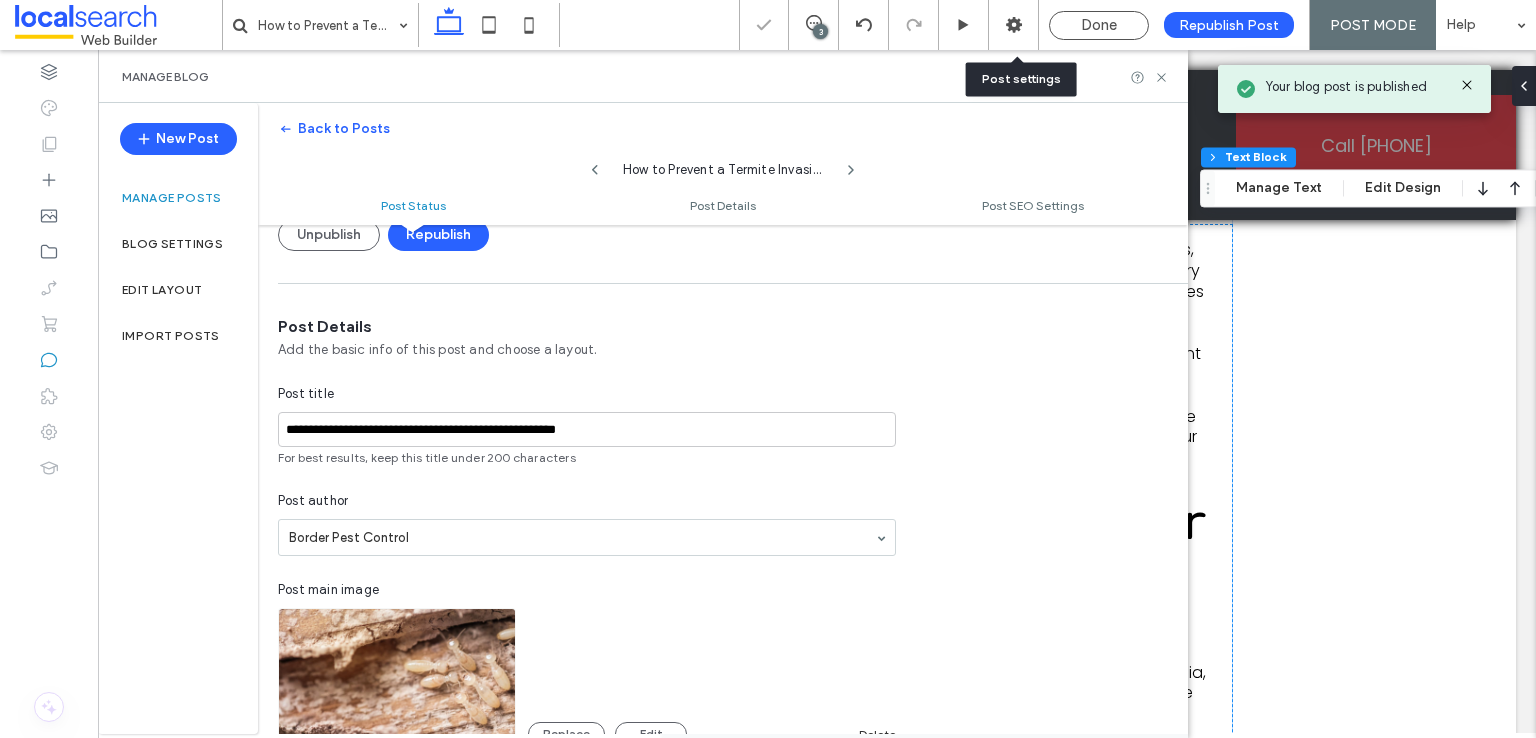 scroll, scrollTop: 200, scrollLeft: 0, axis: vertical 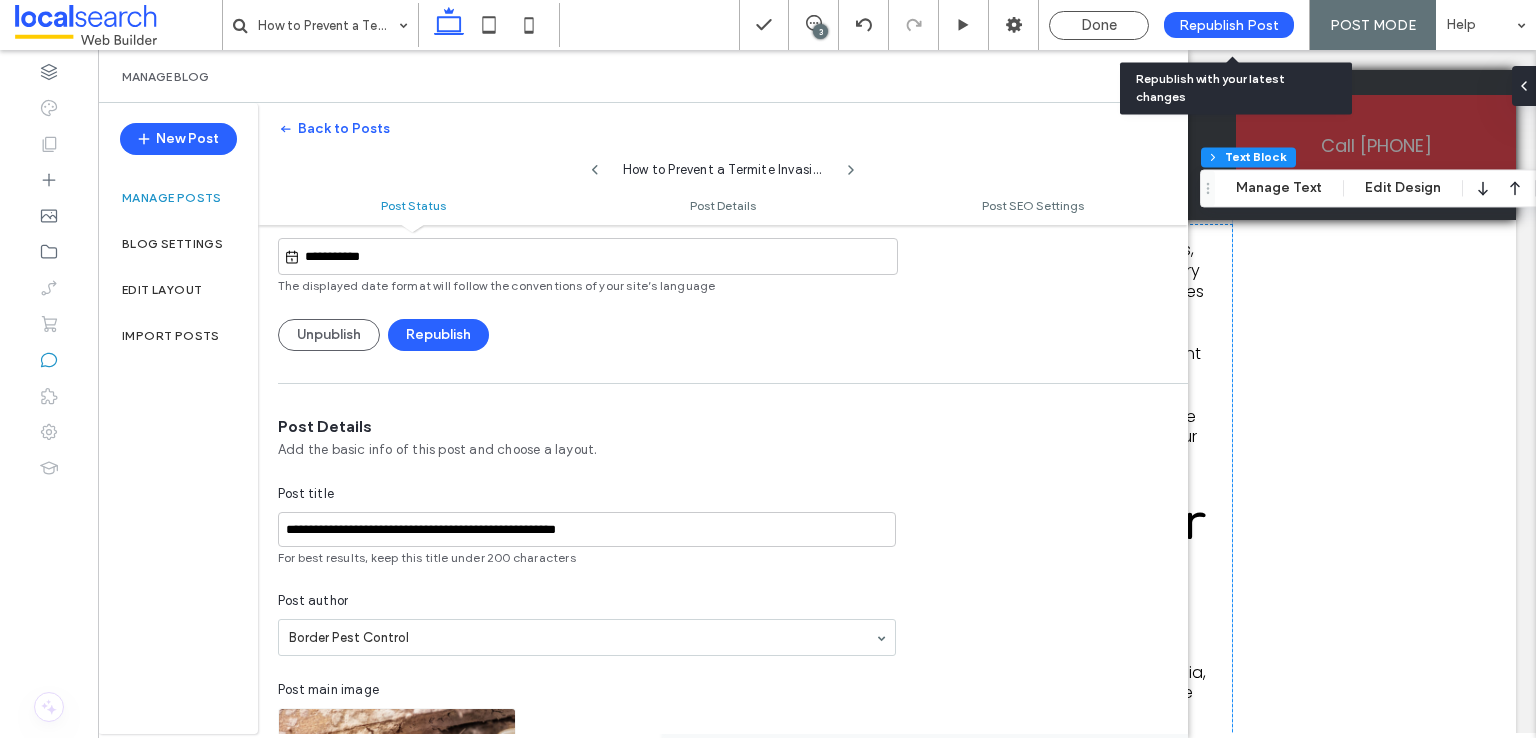 click on "Republish Post" at bounding box center (1229, 25) 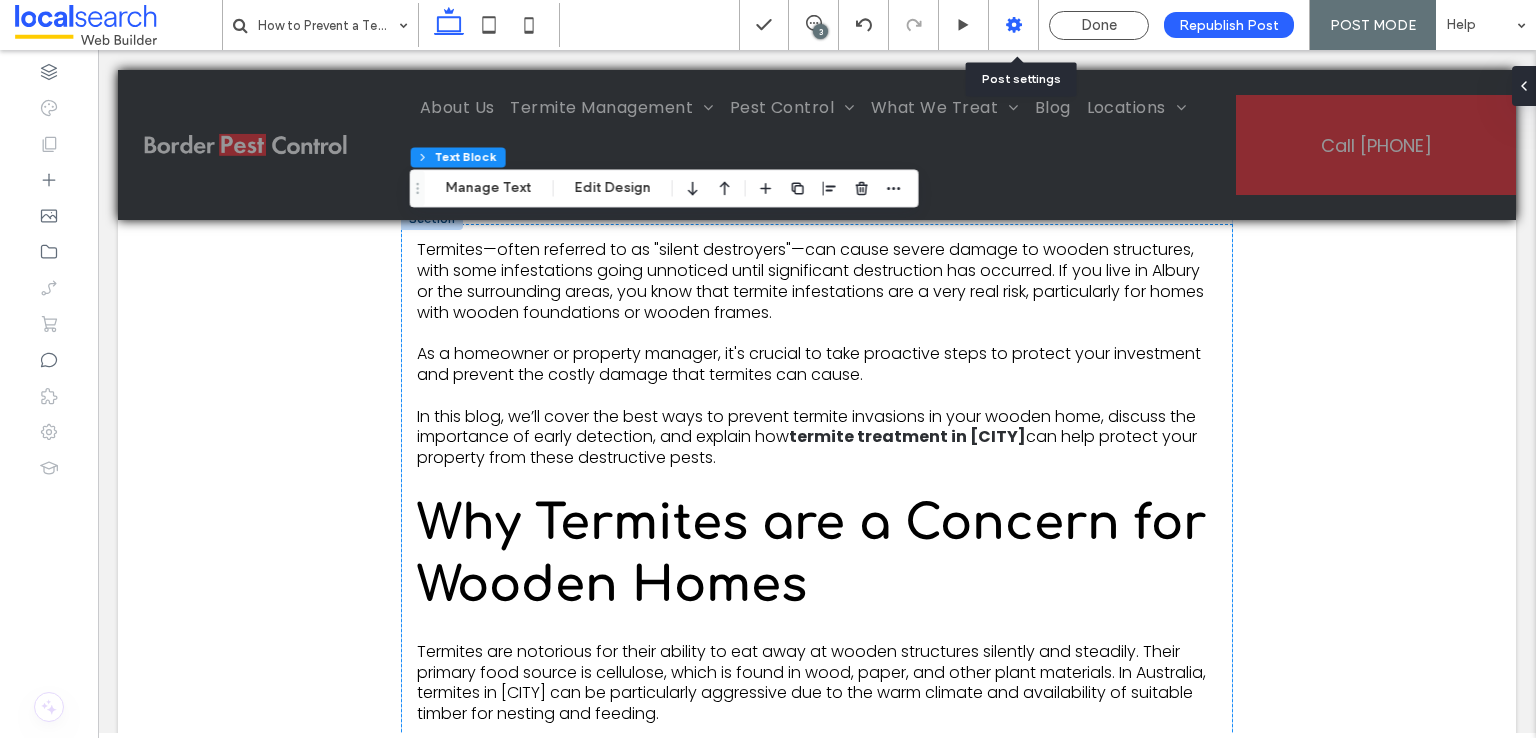 click 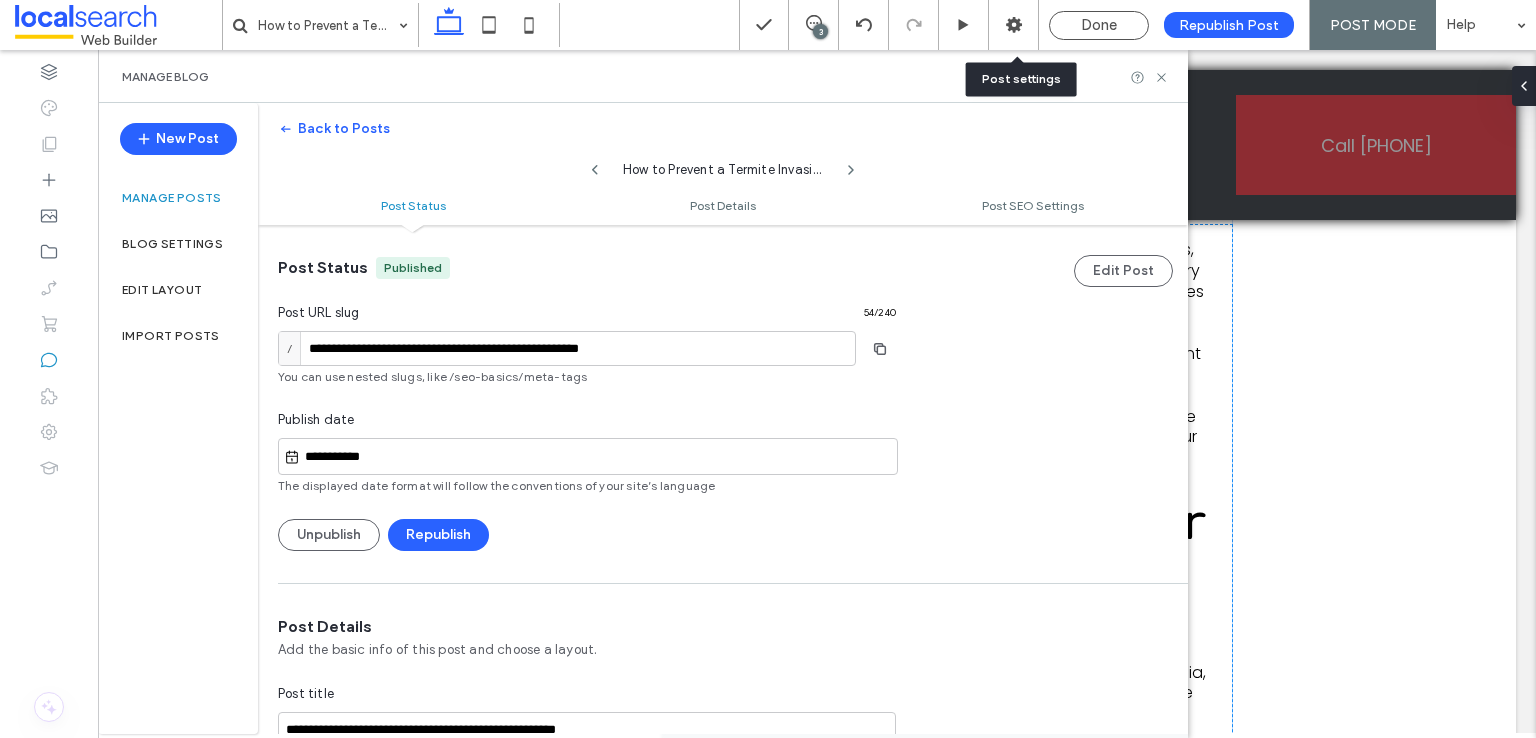 scroll, scrollTop: 0, scrollLeft: 0, axis: both 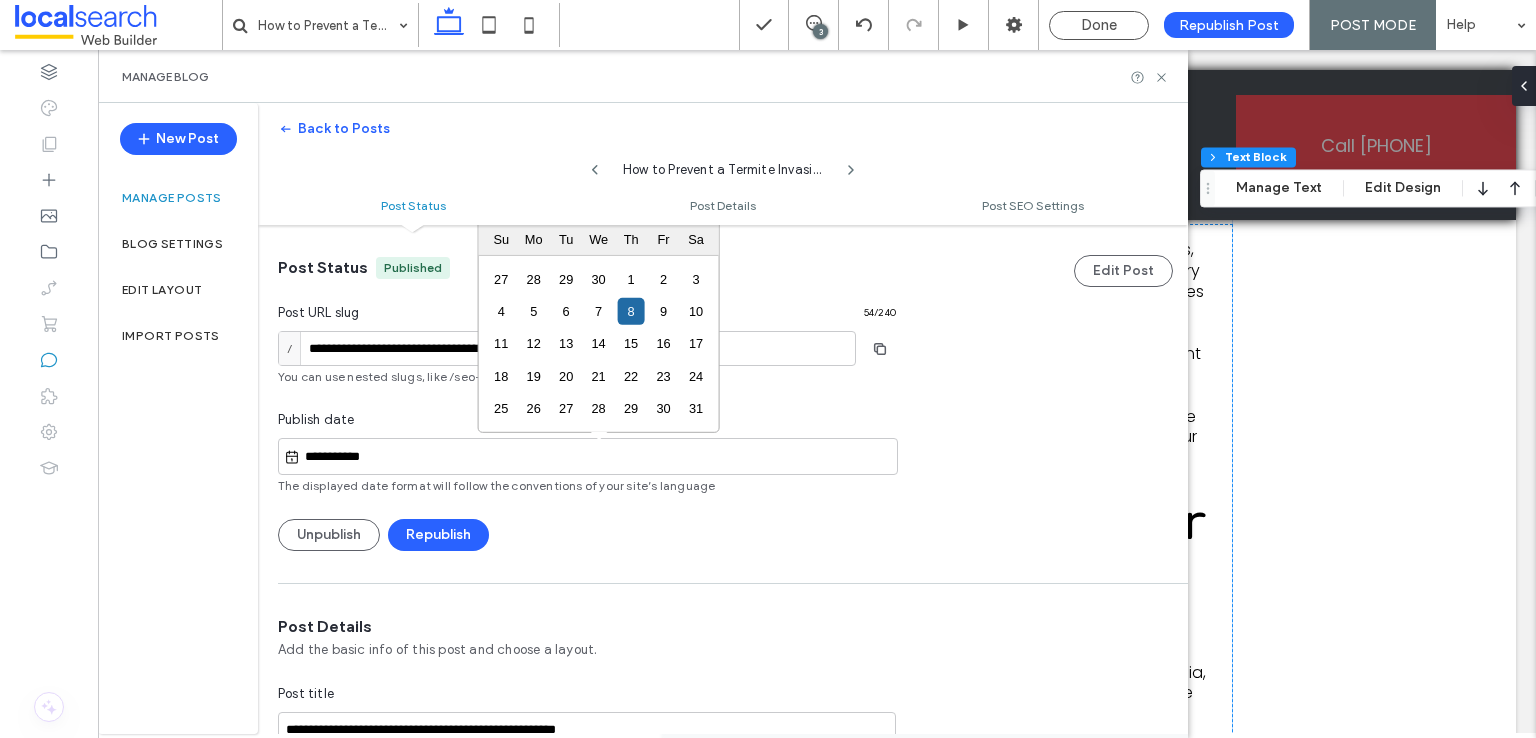 click on "**********" at bounding box center (598, 457) 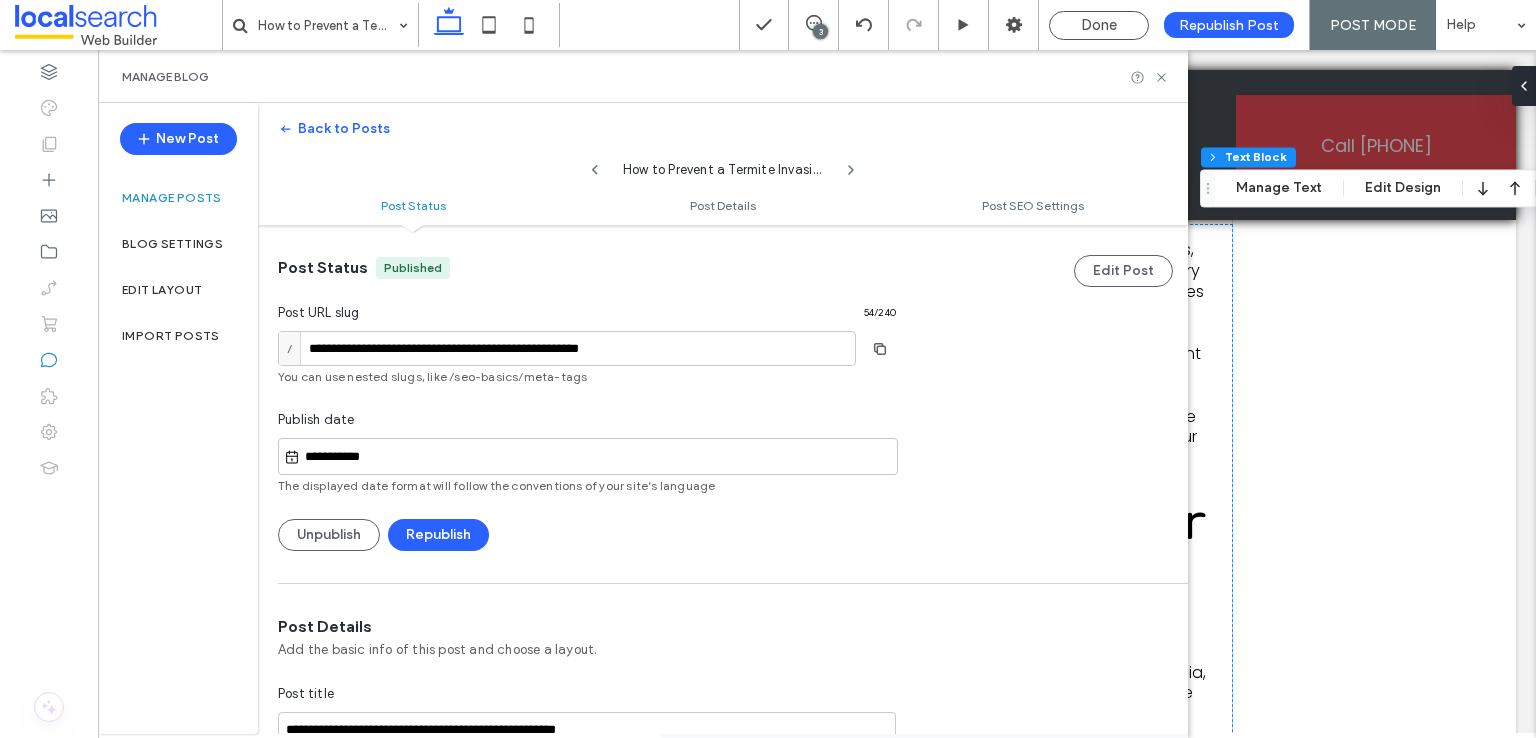scroll, scrollTop: 0, scrollLeft: 0, axis: both 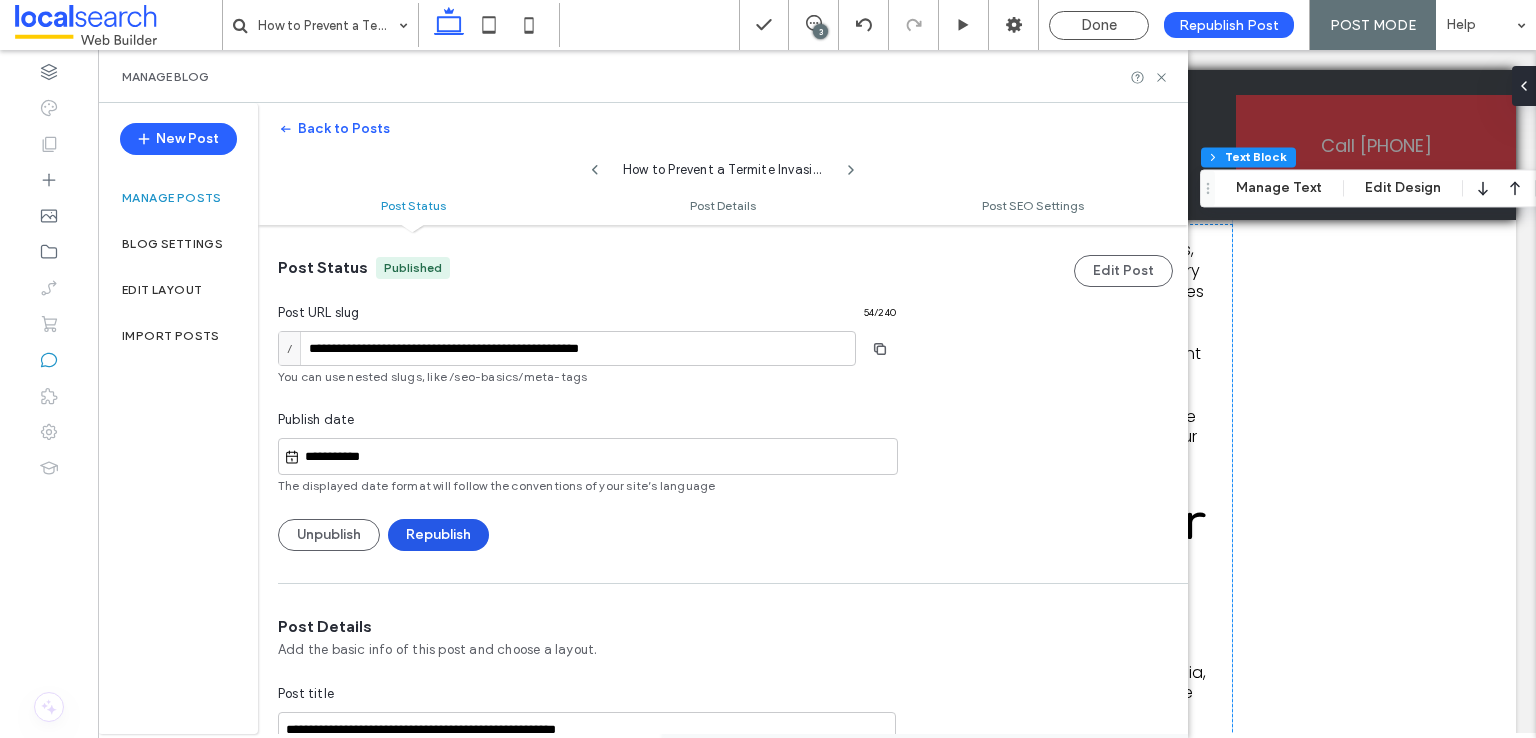 click on "Republish" at bounding box center [438, 535] 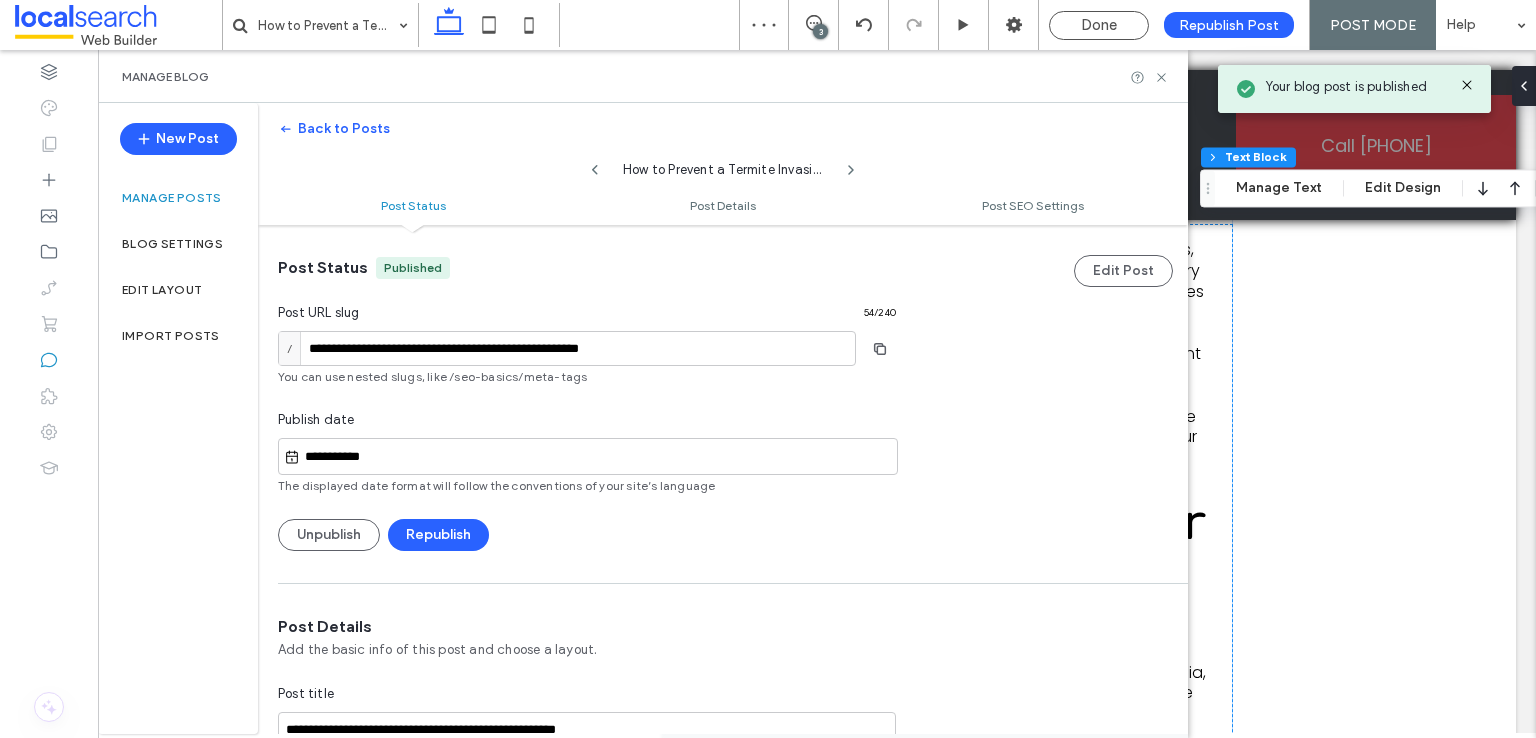 click on "**********" at bounding box center (598, 457) 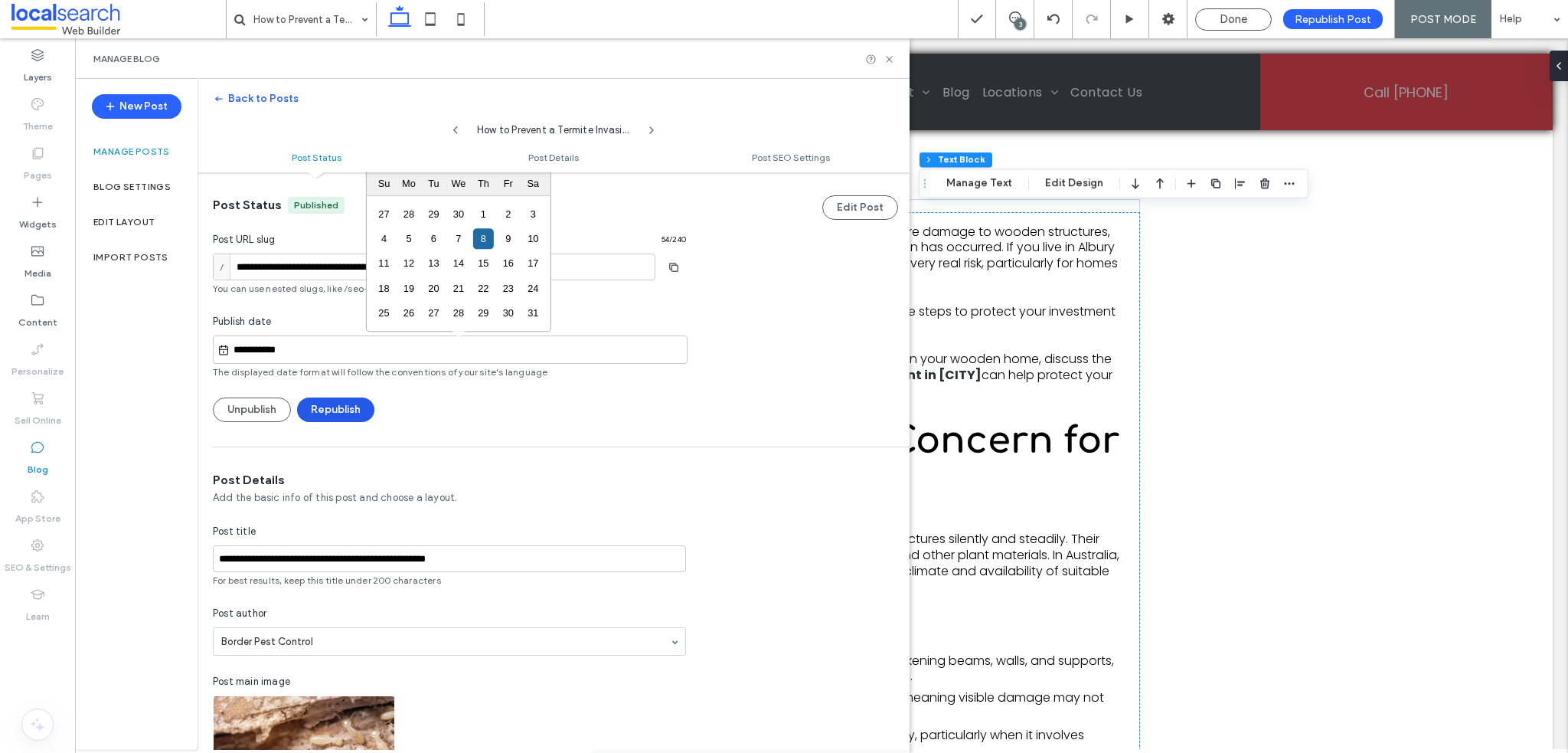 click on "Republish" at bounding box center (335, 410) 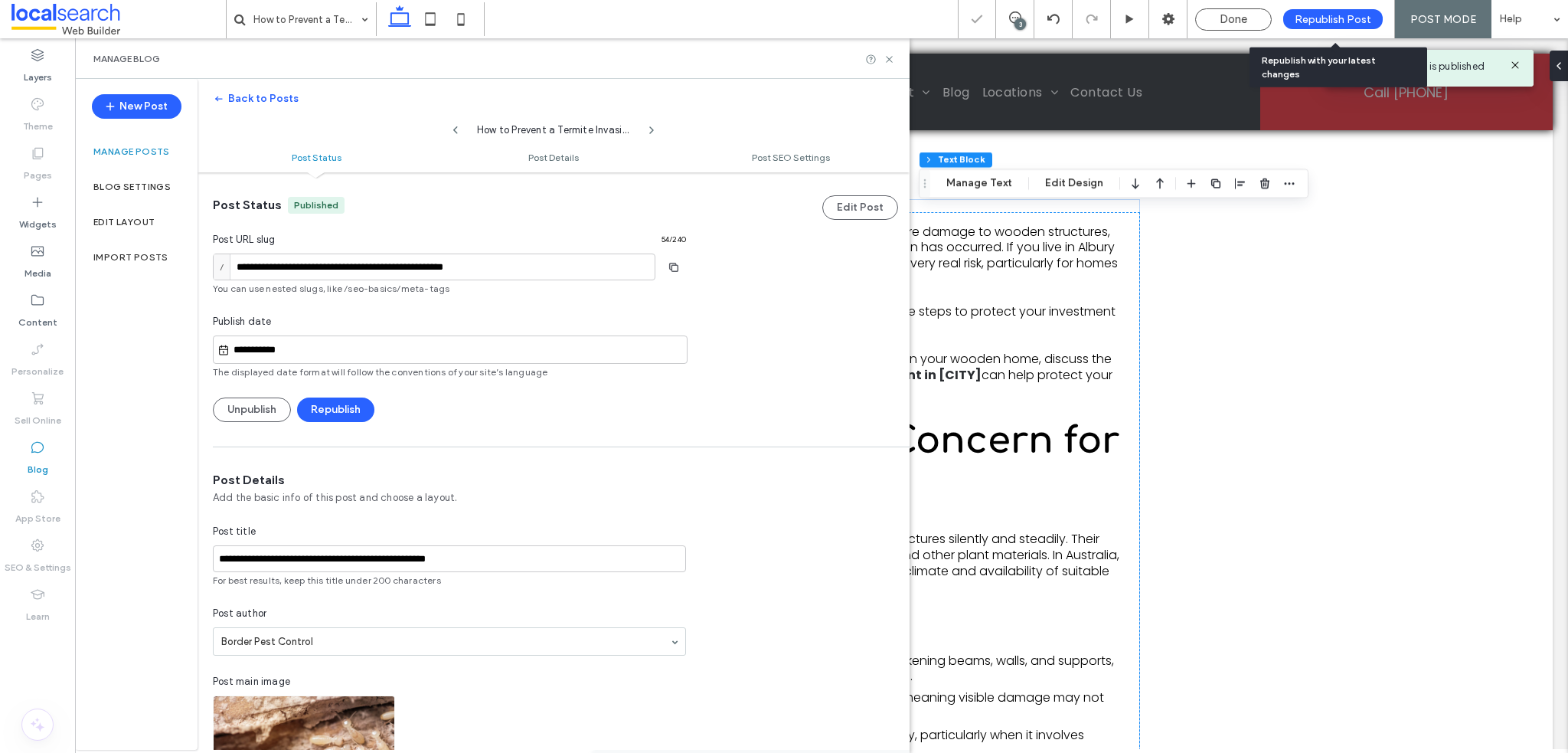 type 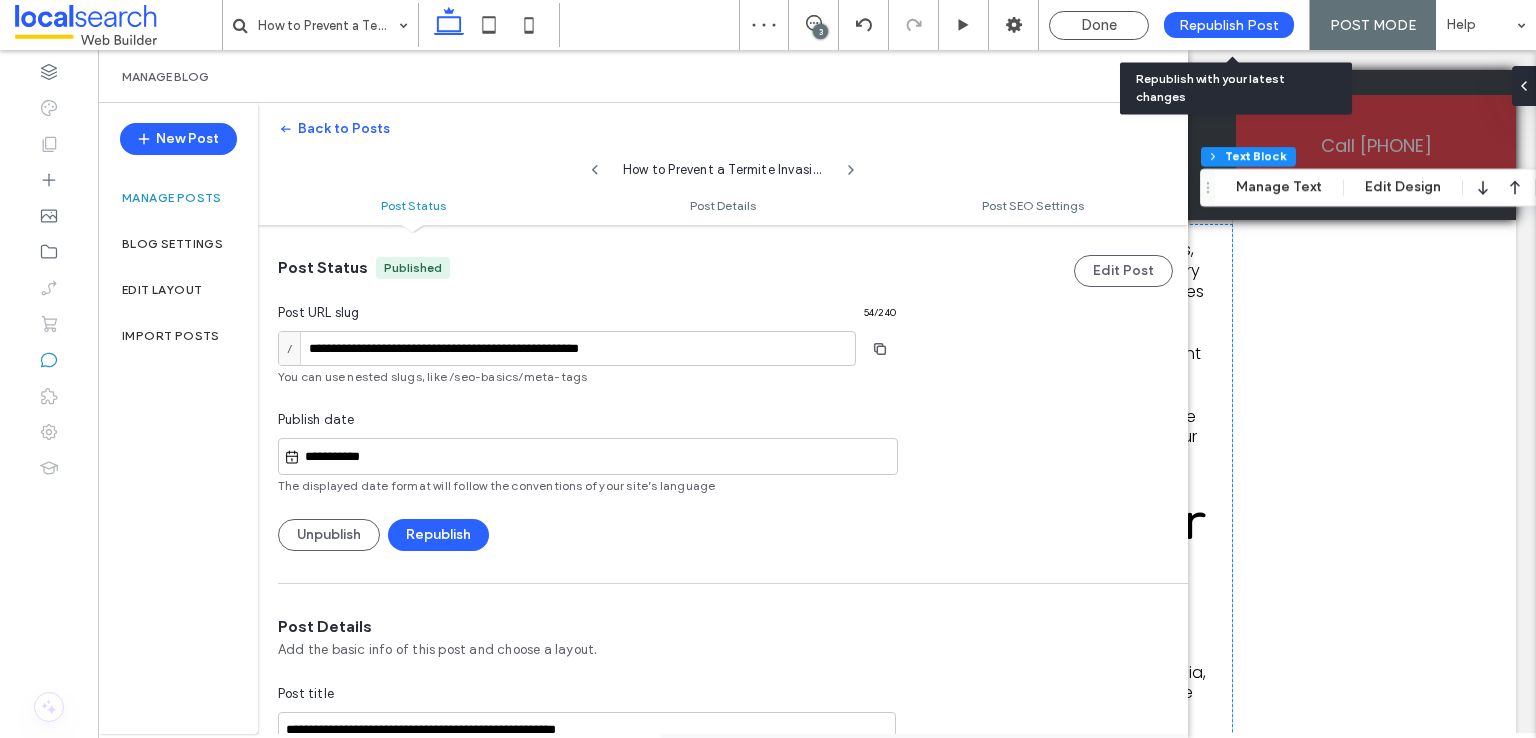 click on "Republish Post" at bounding box center (1229, 25) 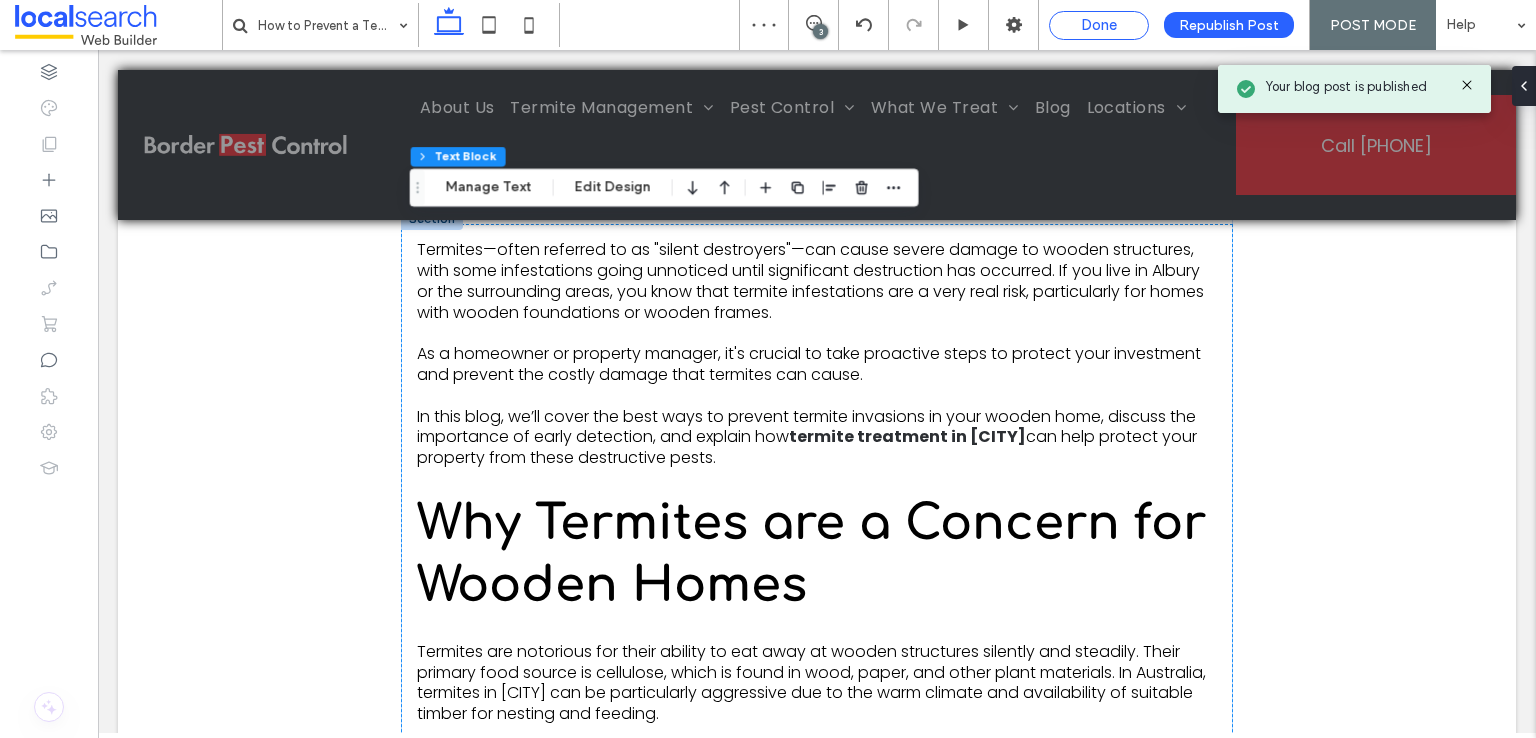 click on "Done" at bounding box center (1099, 25) 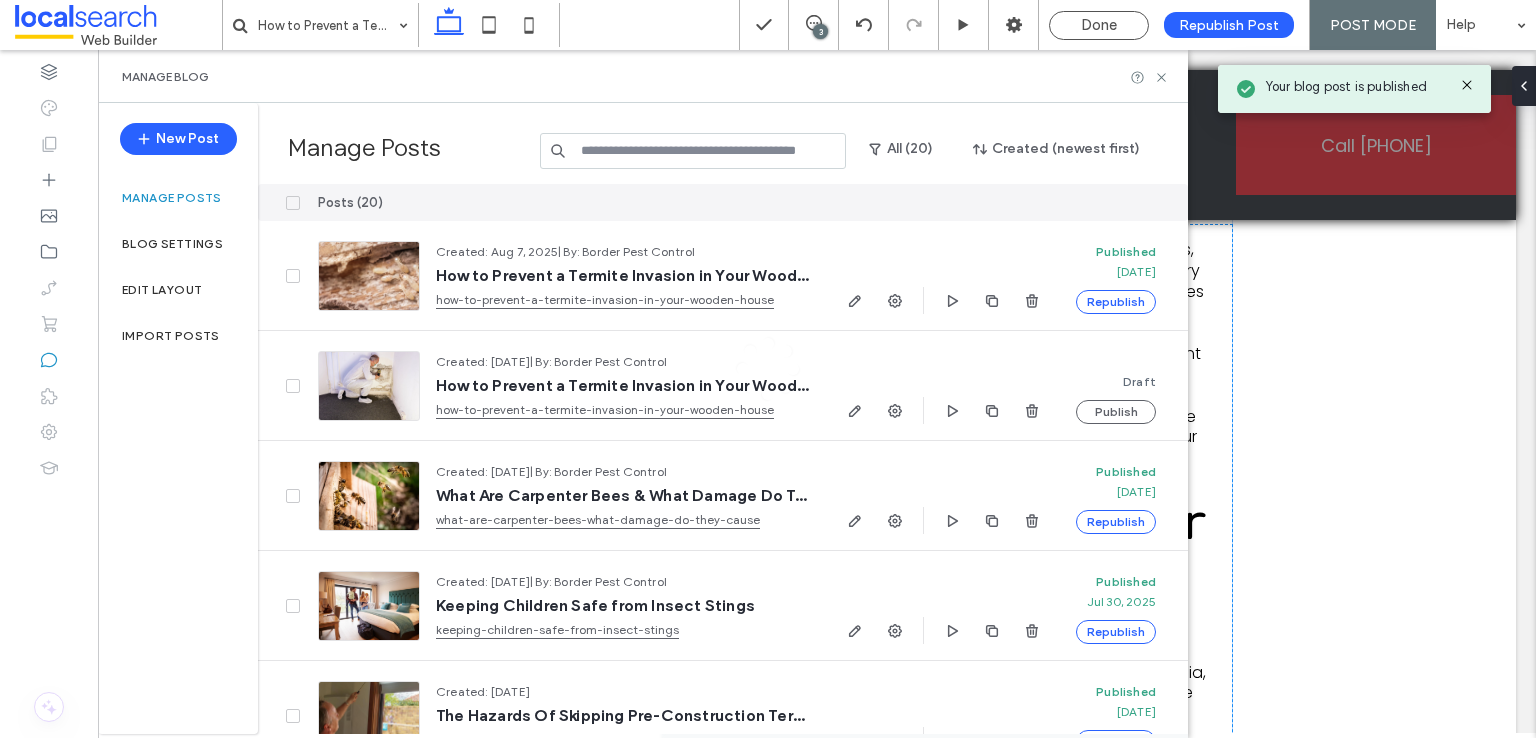 click on "Republish Post" at bounding box center [1229, 25] 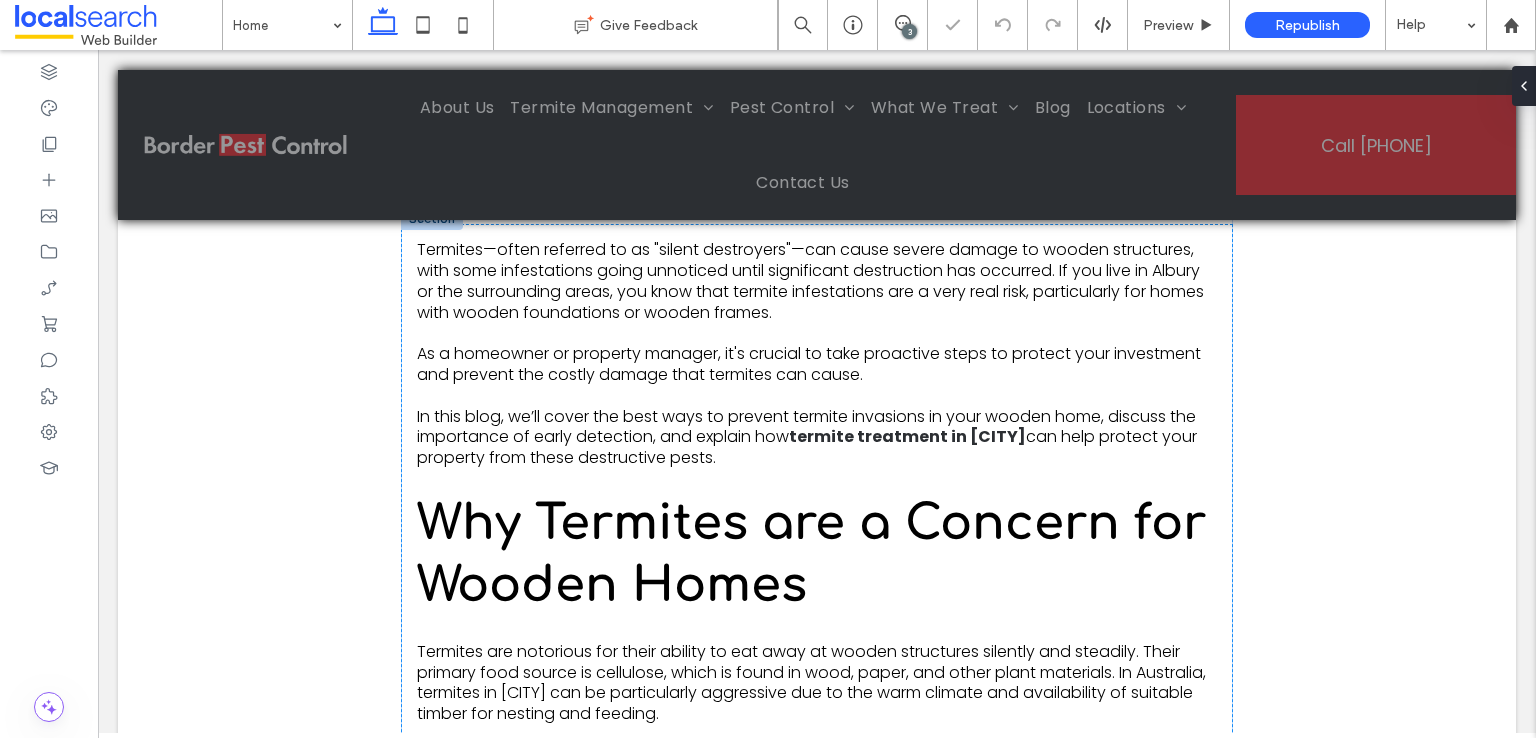 click on "Republish" at bounding box center (1307, 25) 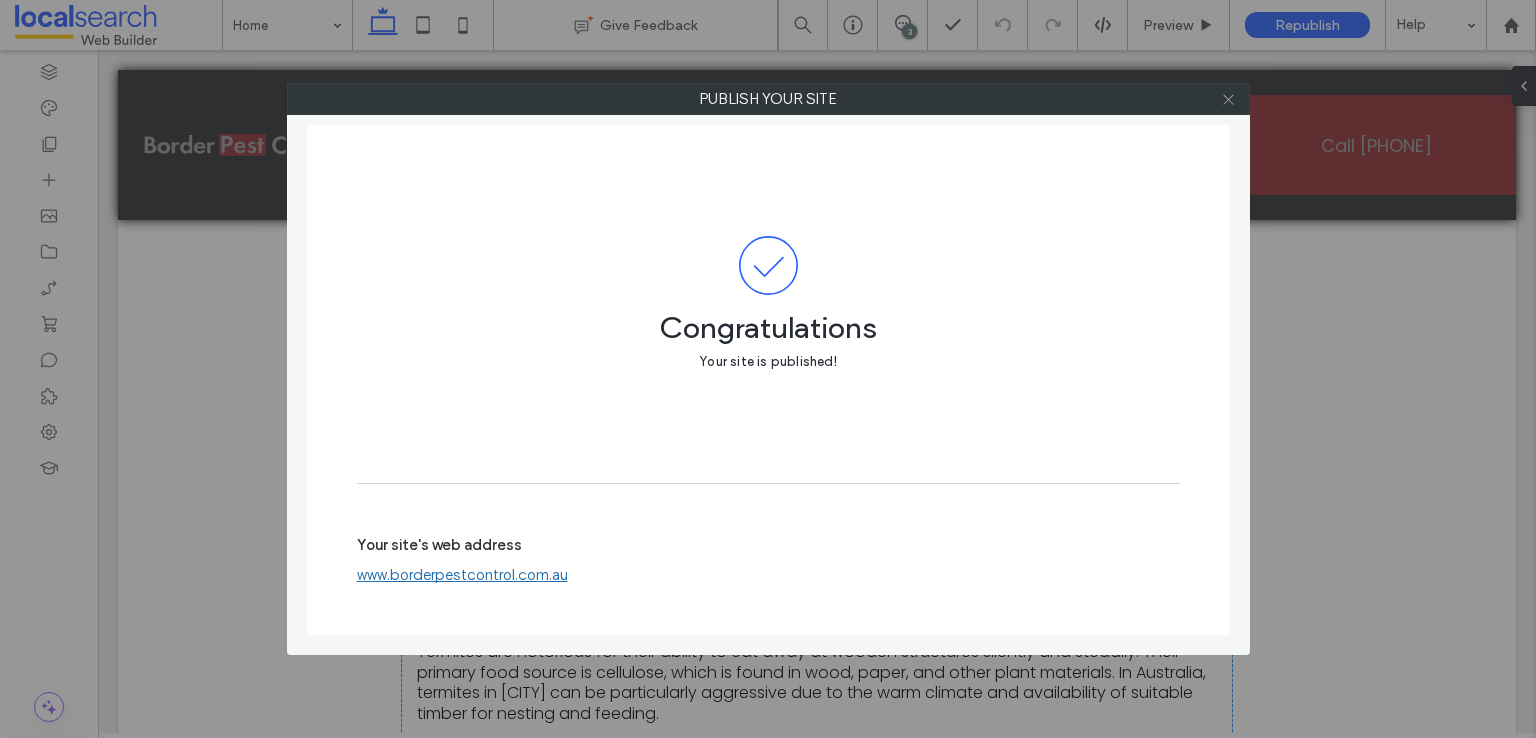 click 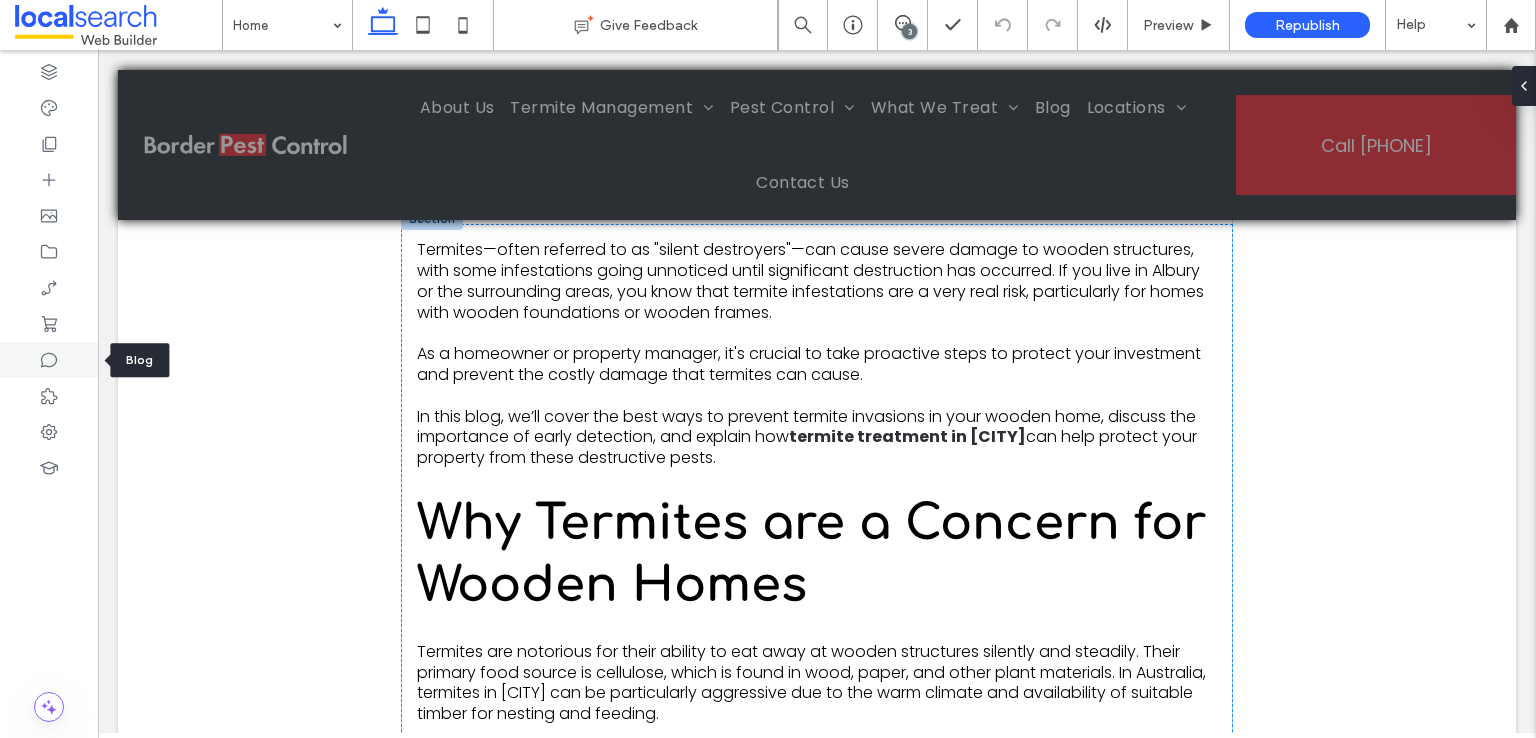 click 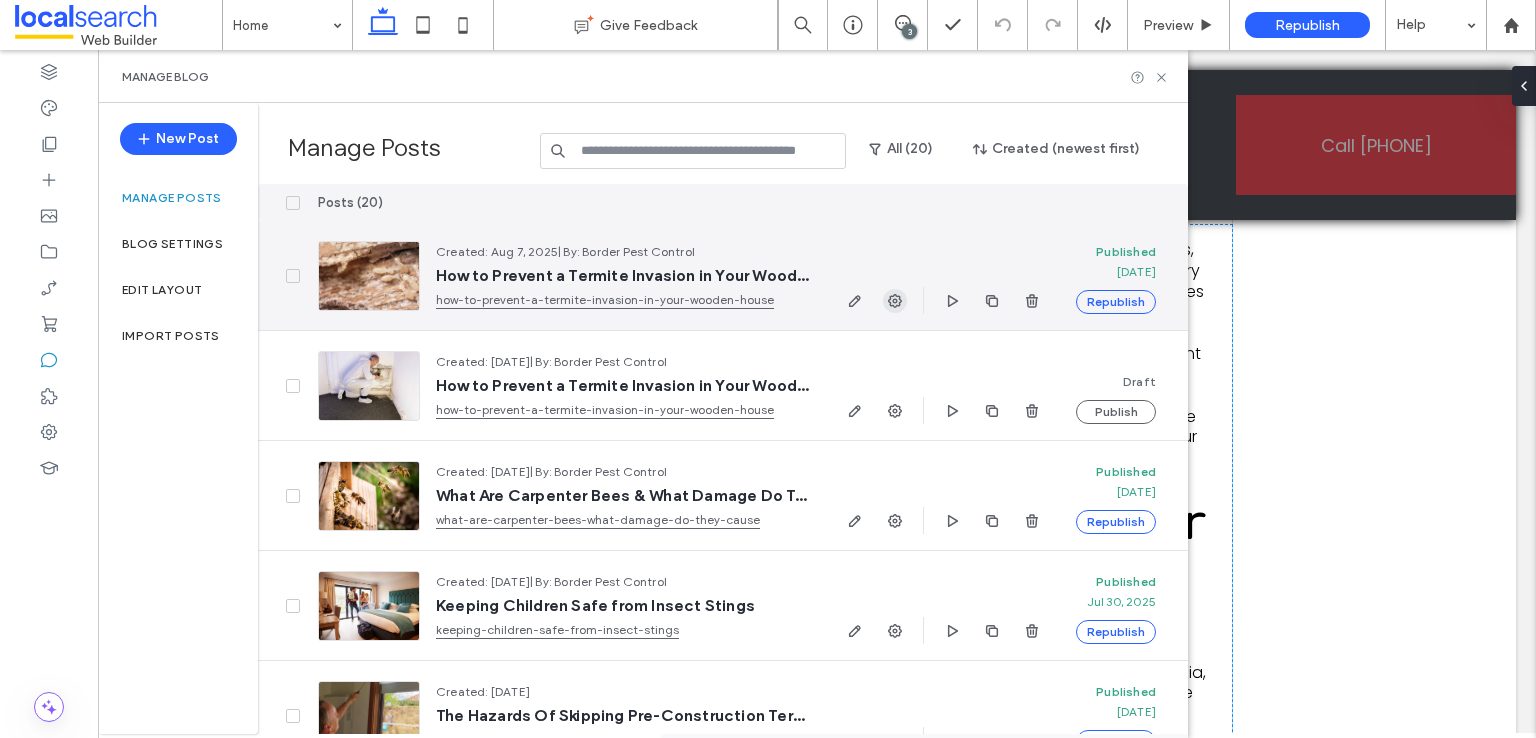 click 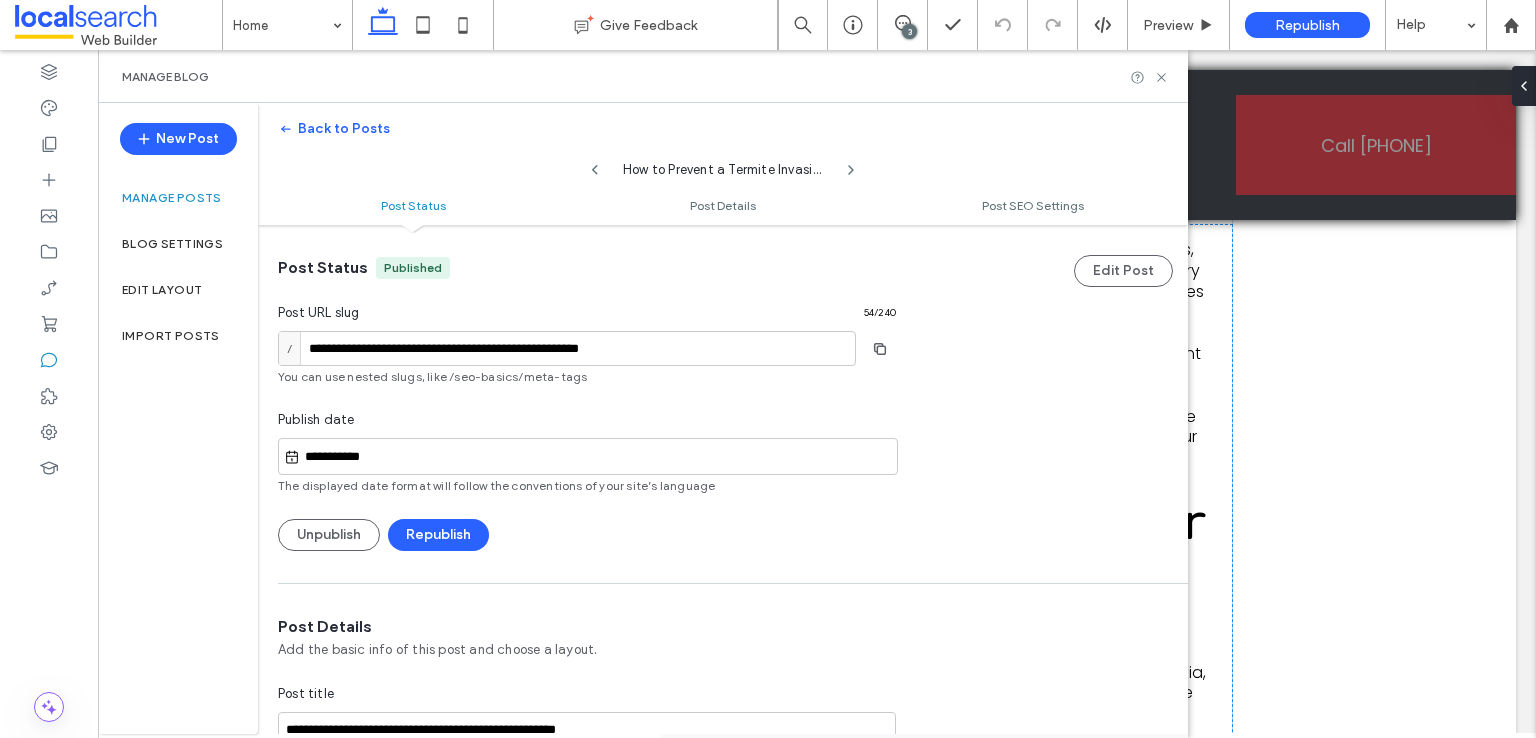scroll, scrollTop: 0, scrollLeft: 0, axis: both 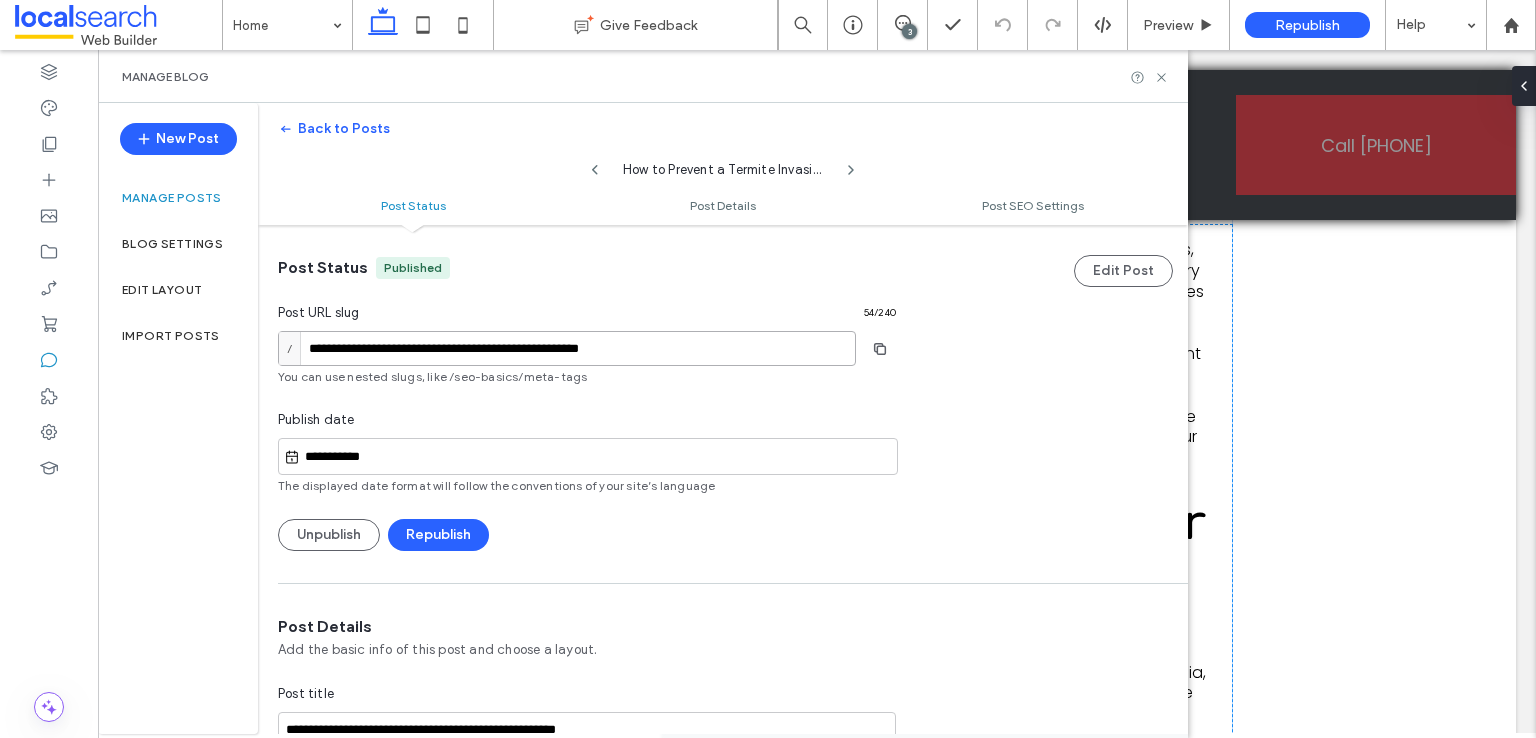 click on "**********" at bounding box center (567, 348) 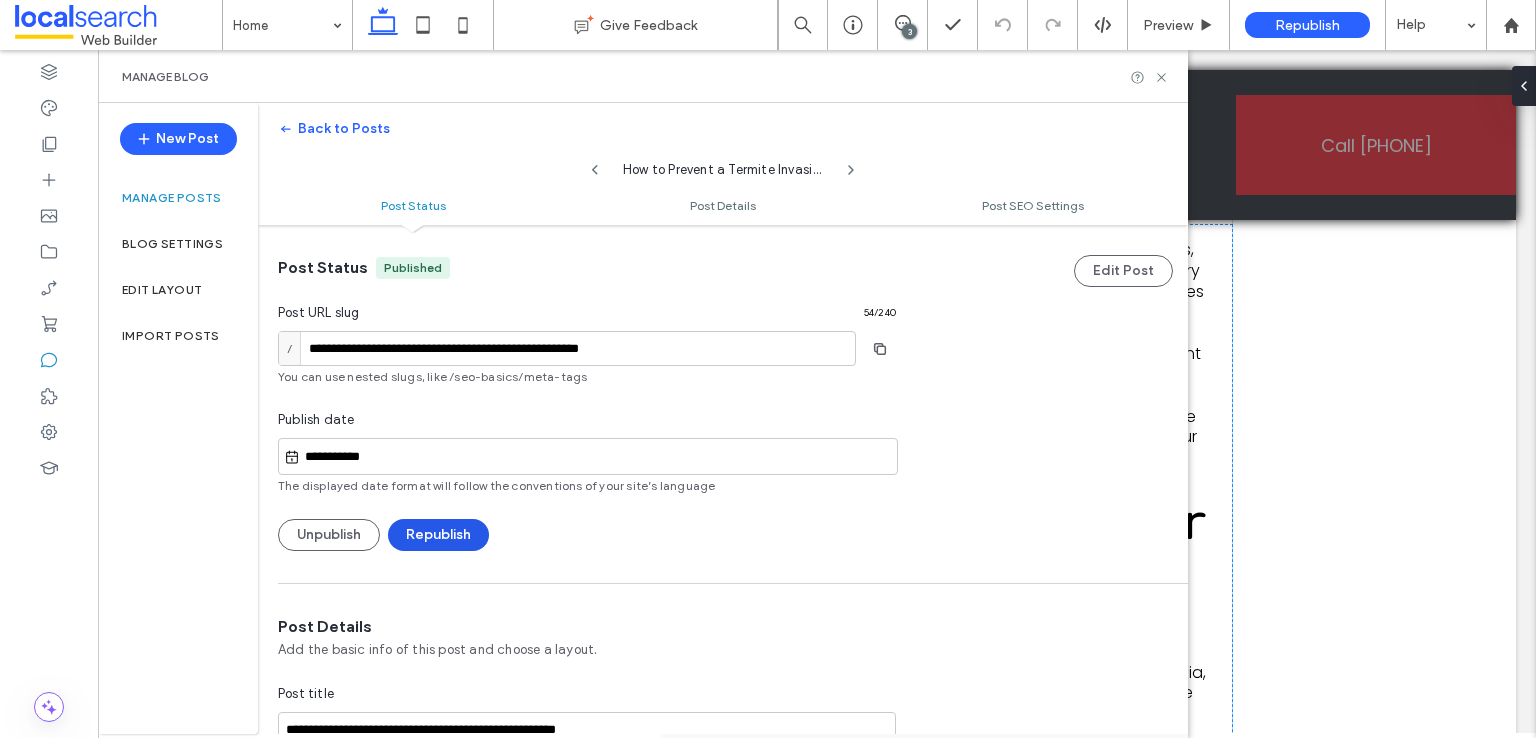 click on "Republish" at bounding box center (438, 535) 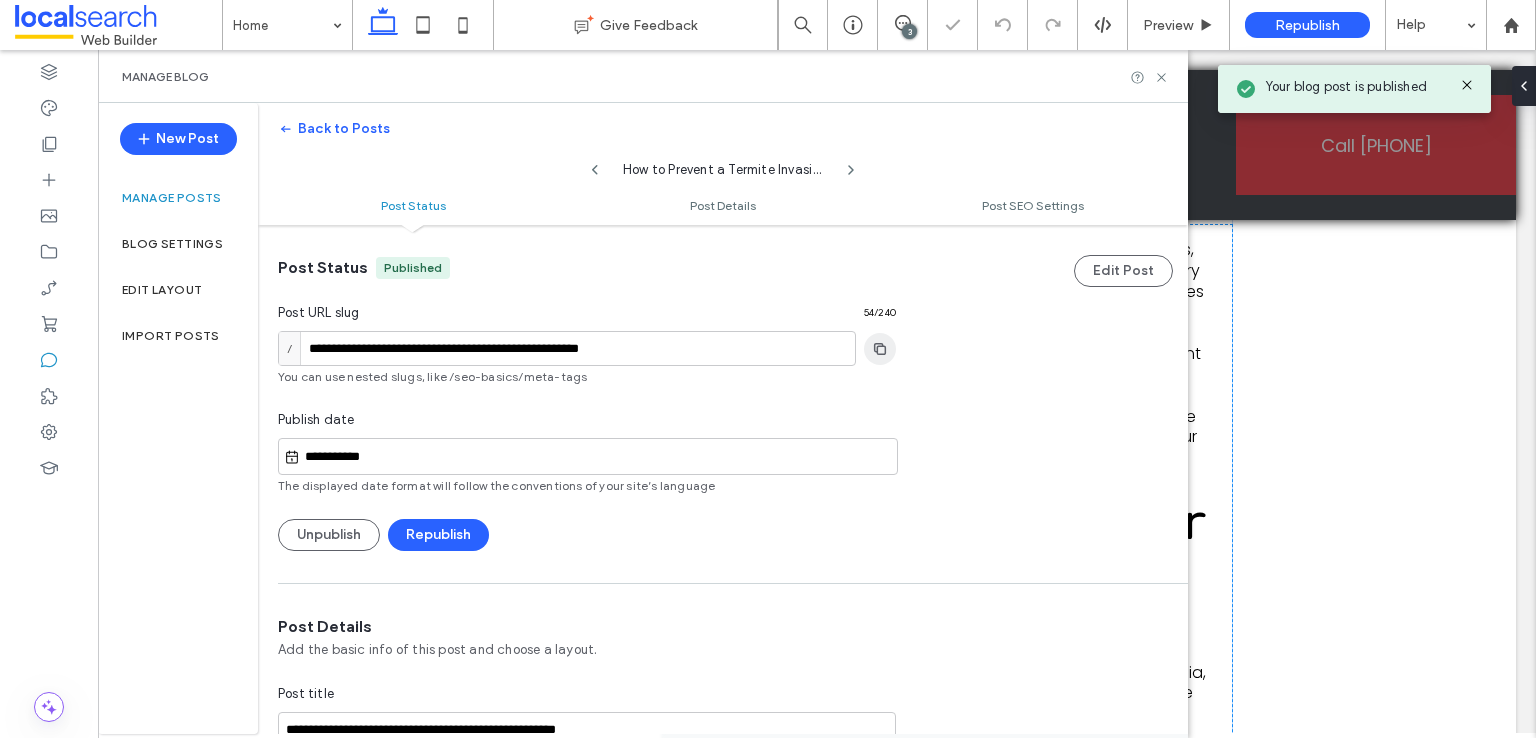 click 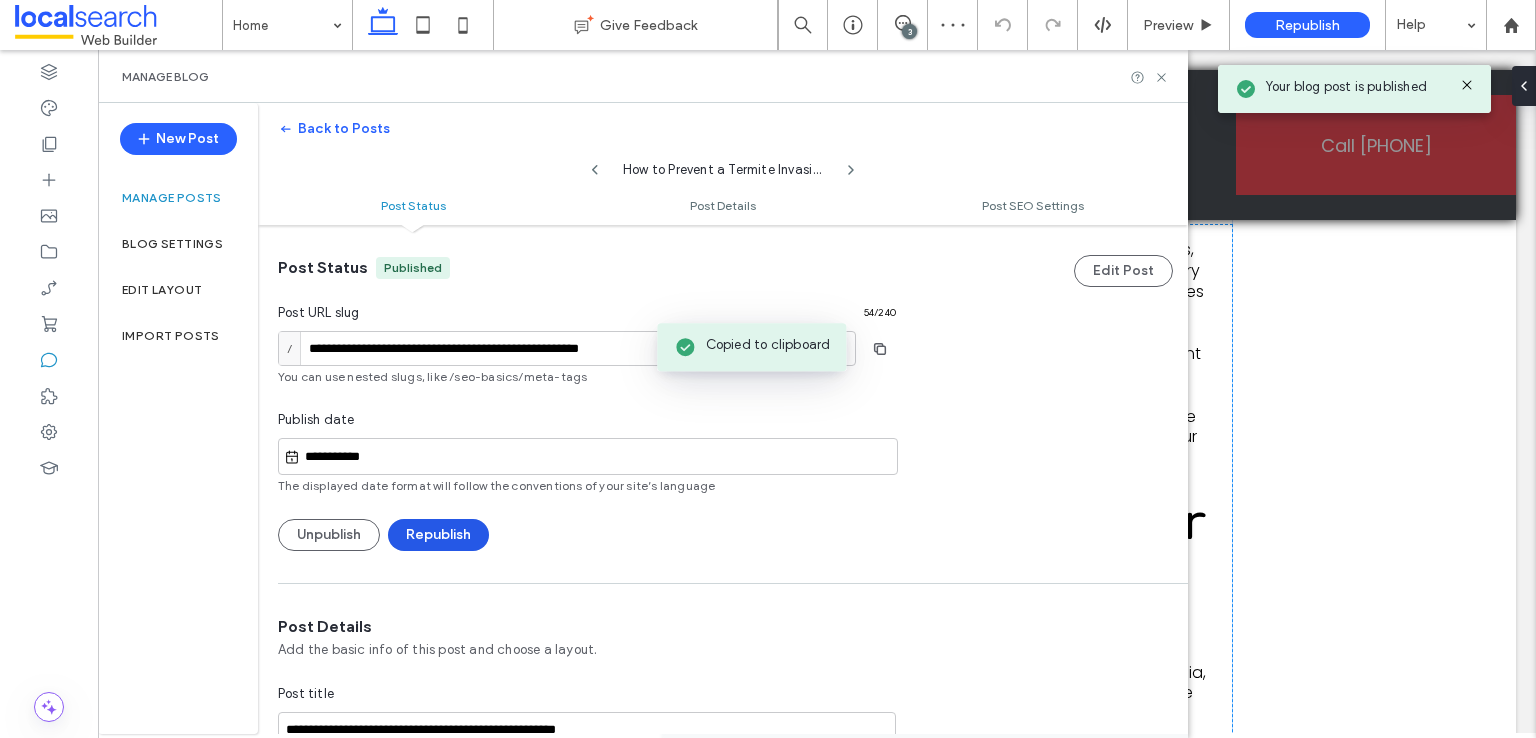 click on "Republish" at bounding box center (438, 535) 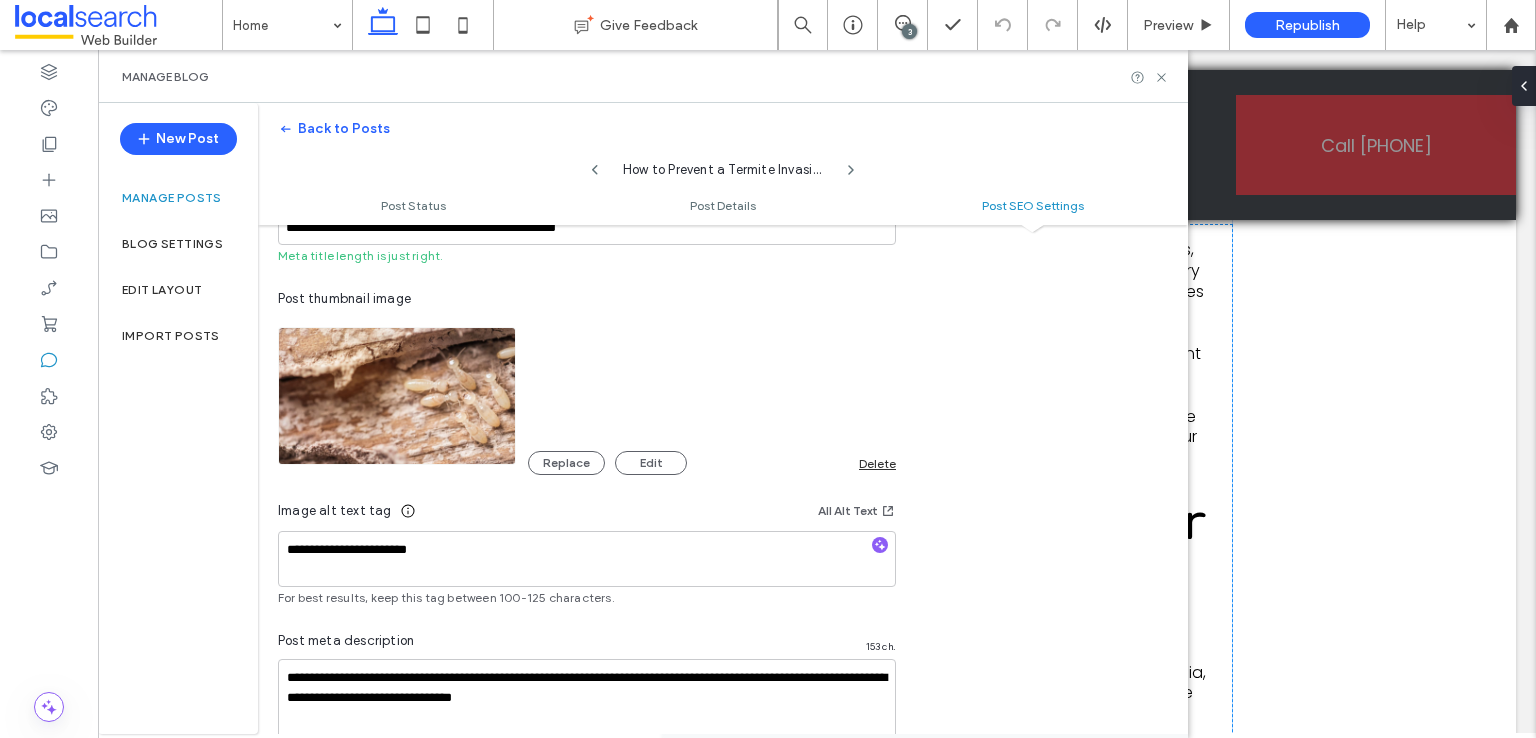 scroll, scrollTop: 1072, scrollLeft: 0, axis: vertical 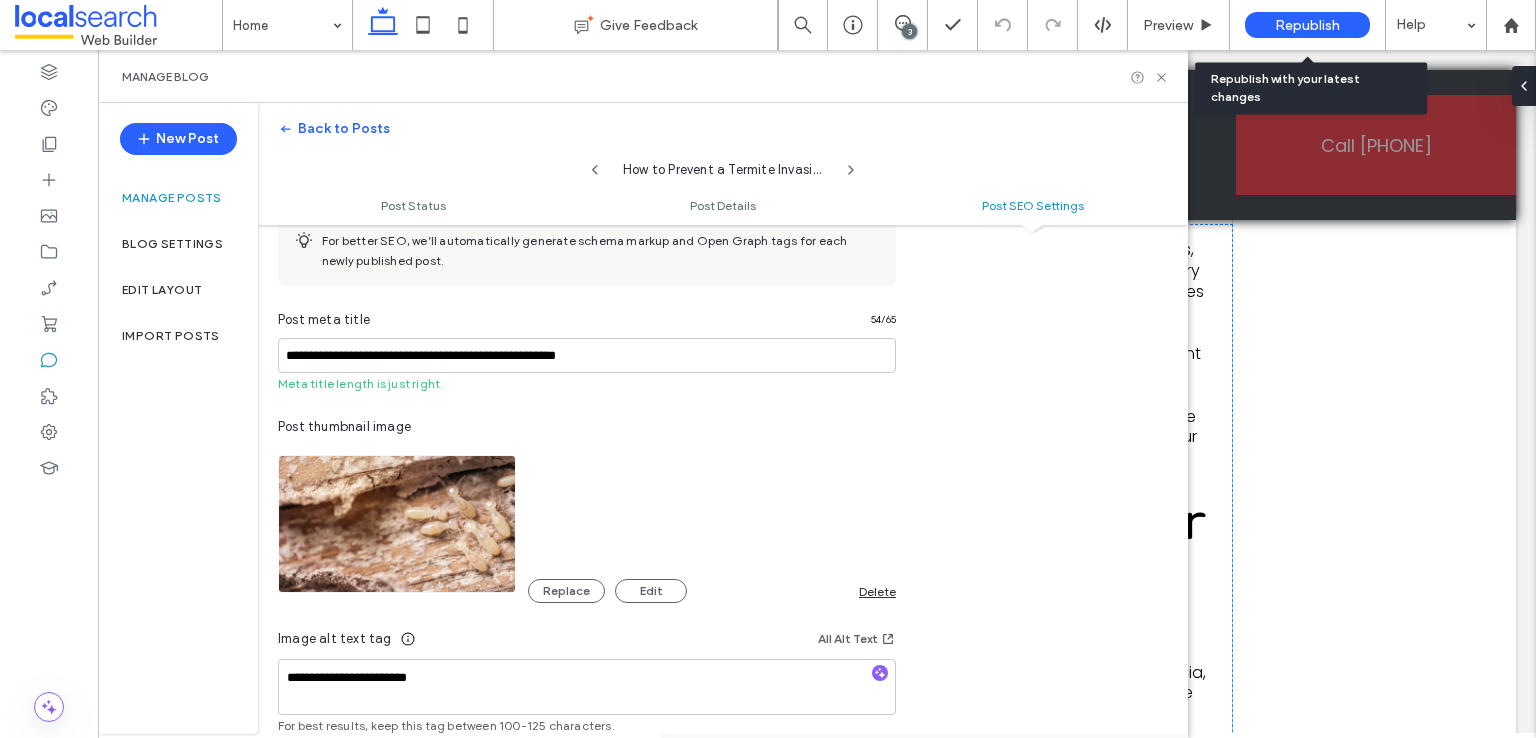 click on "Republish" at bounding box center [1307, 25] 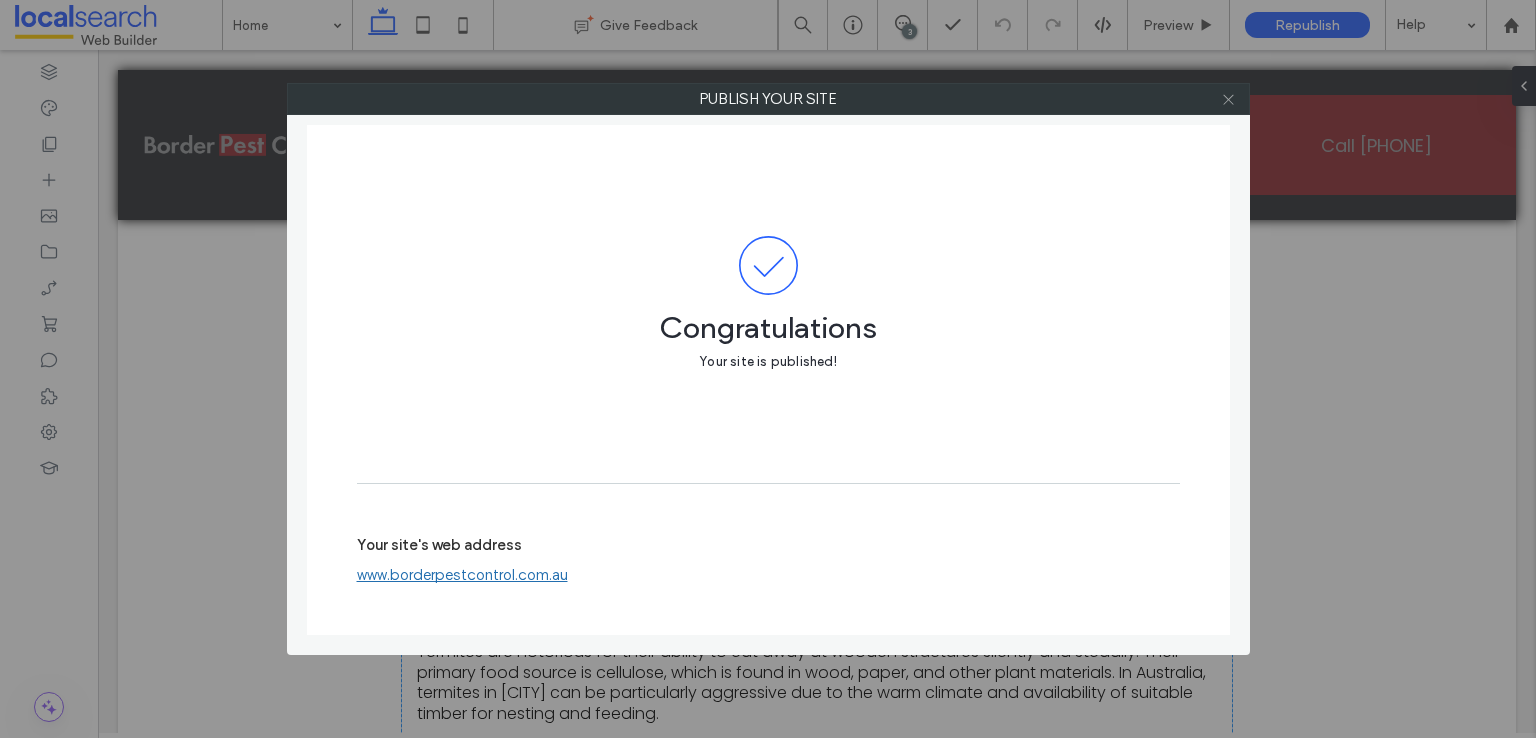 click 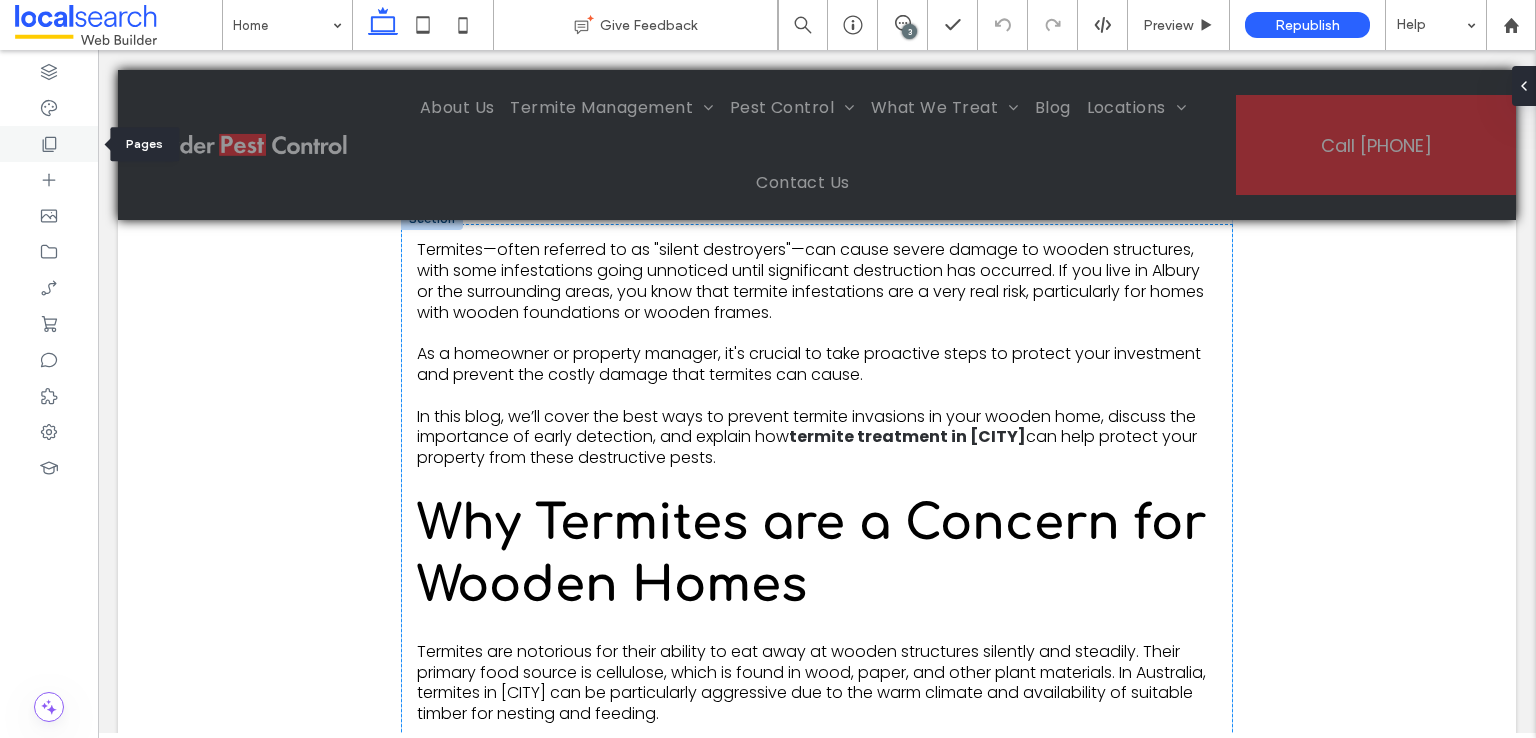 click 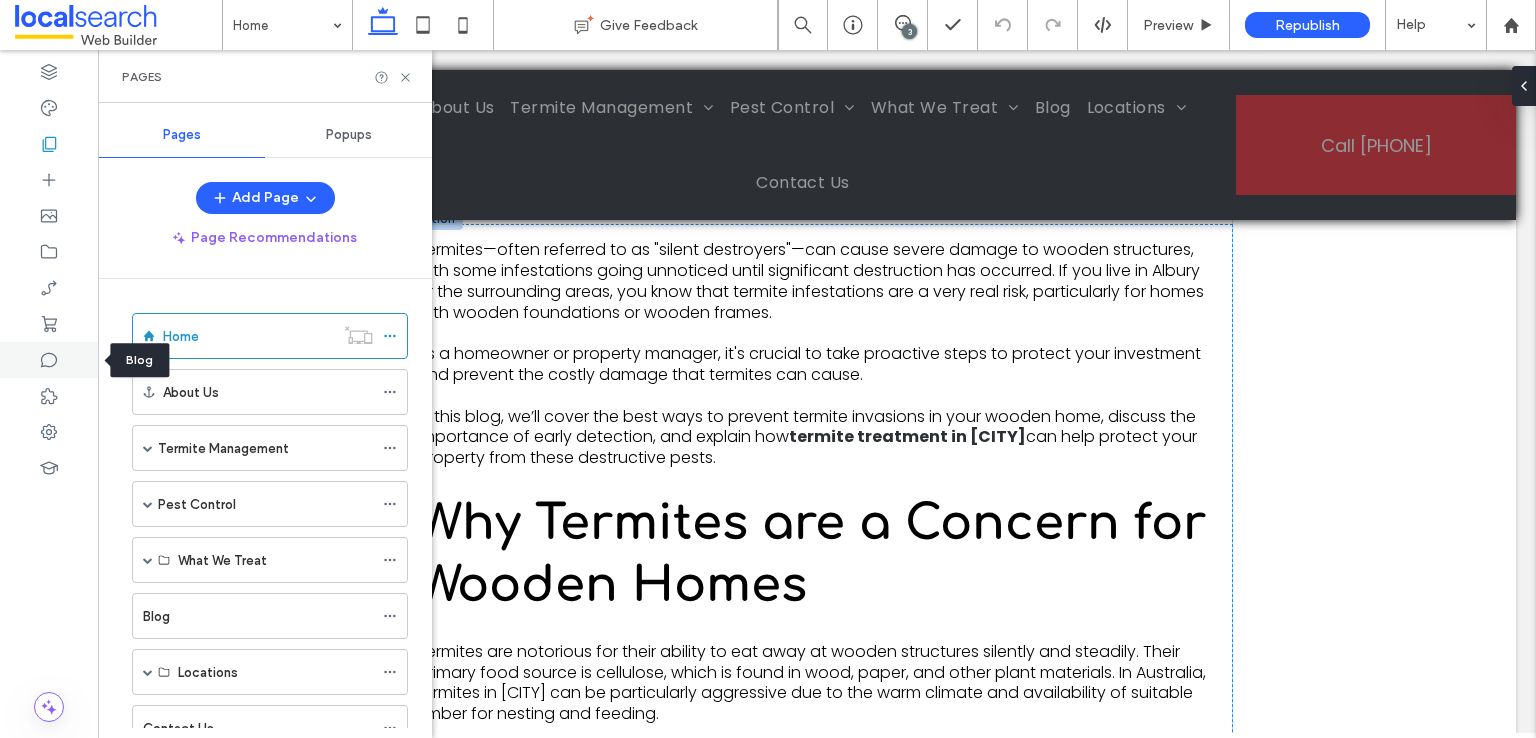 click 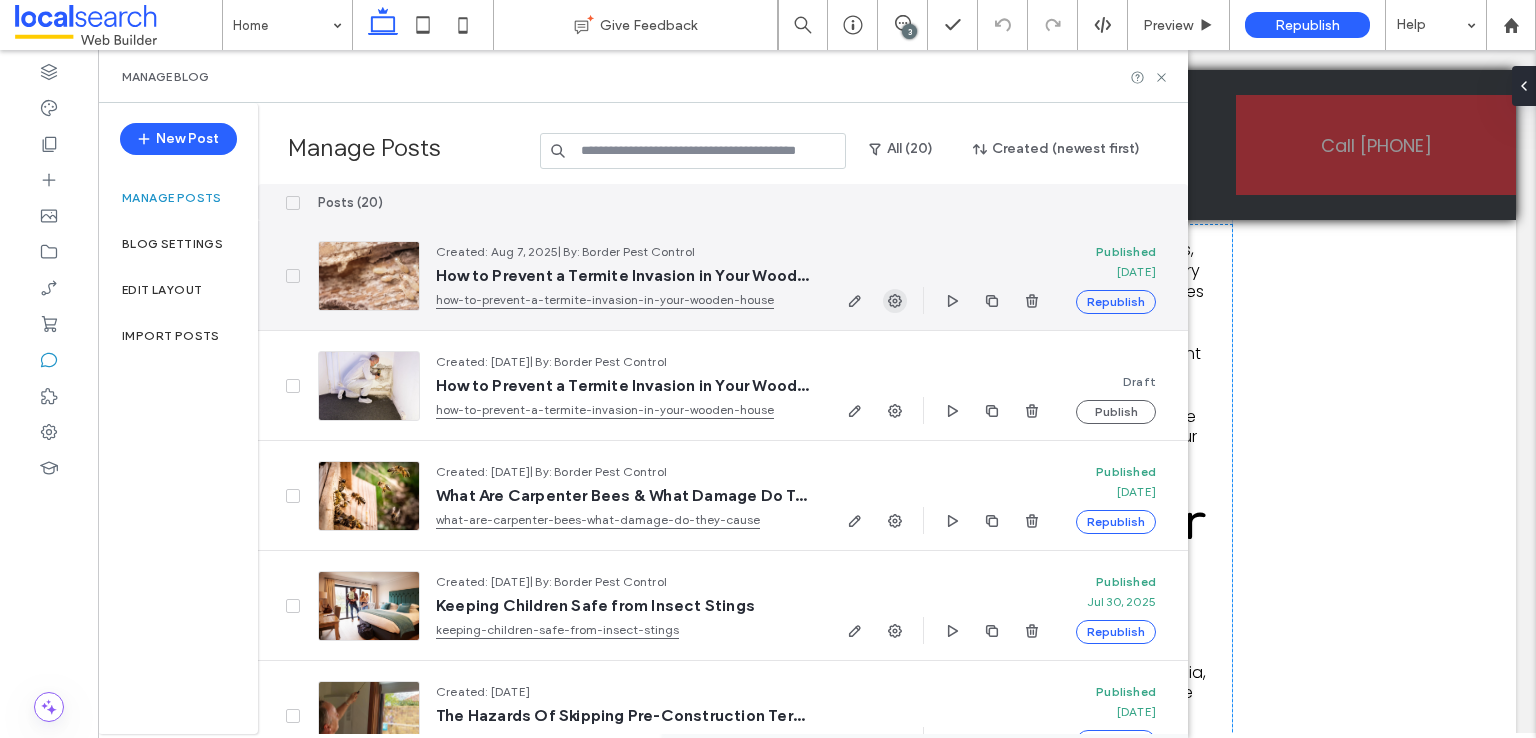 click 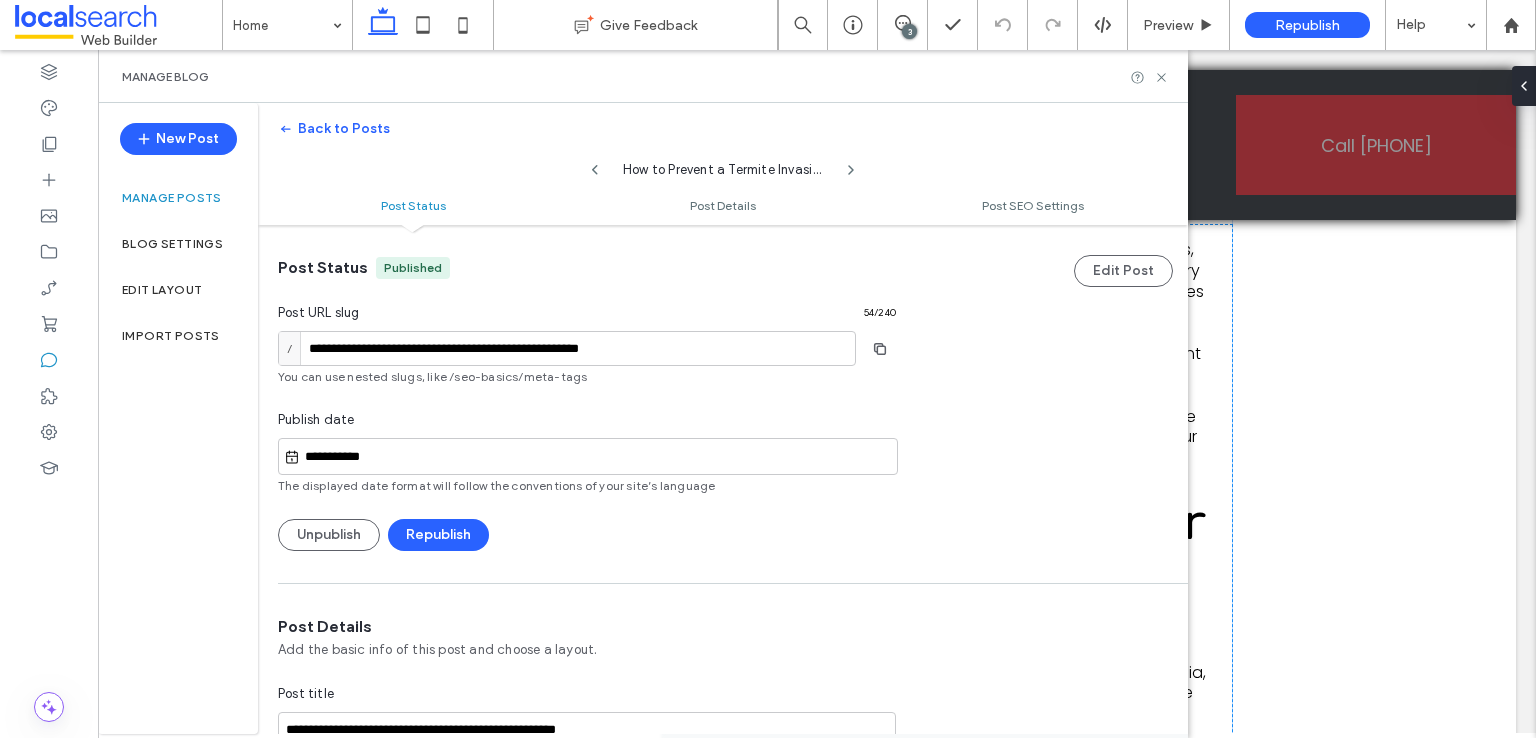 scroll, scrollTop: 0, scrollLeft: 0, axis: both 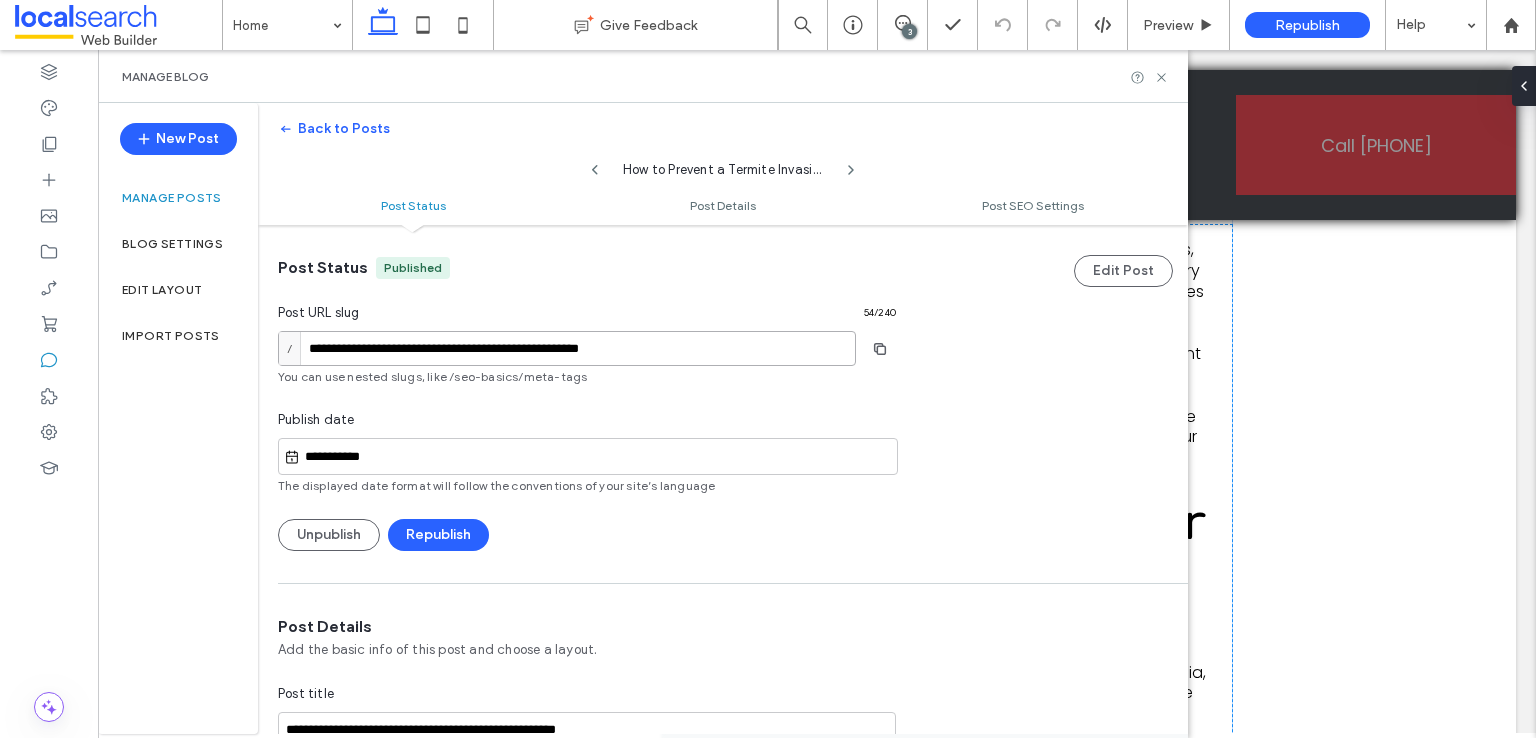drag, startPoint x: 359, startPoint y: 344, endPoint x: 266, endPoint y: 345, distance: 93.00538 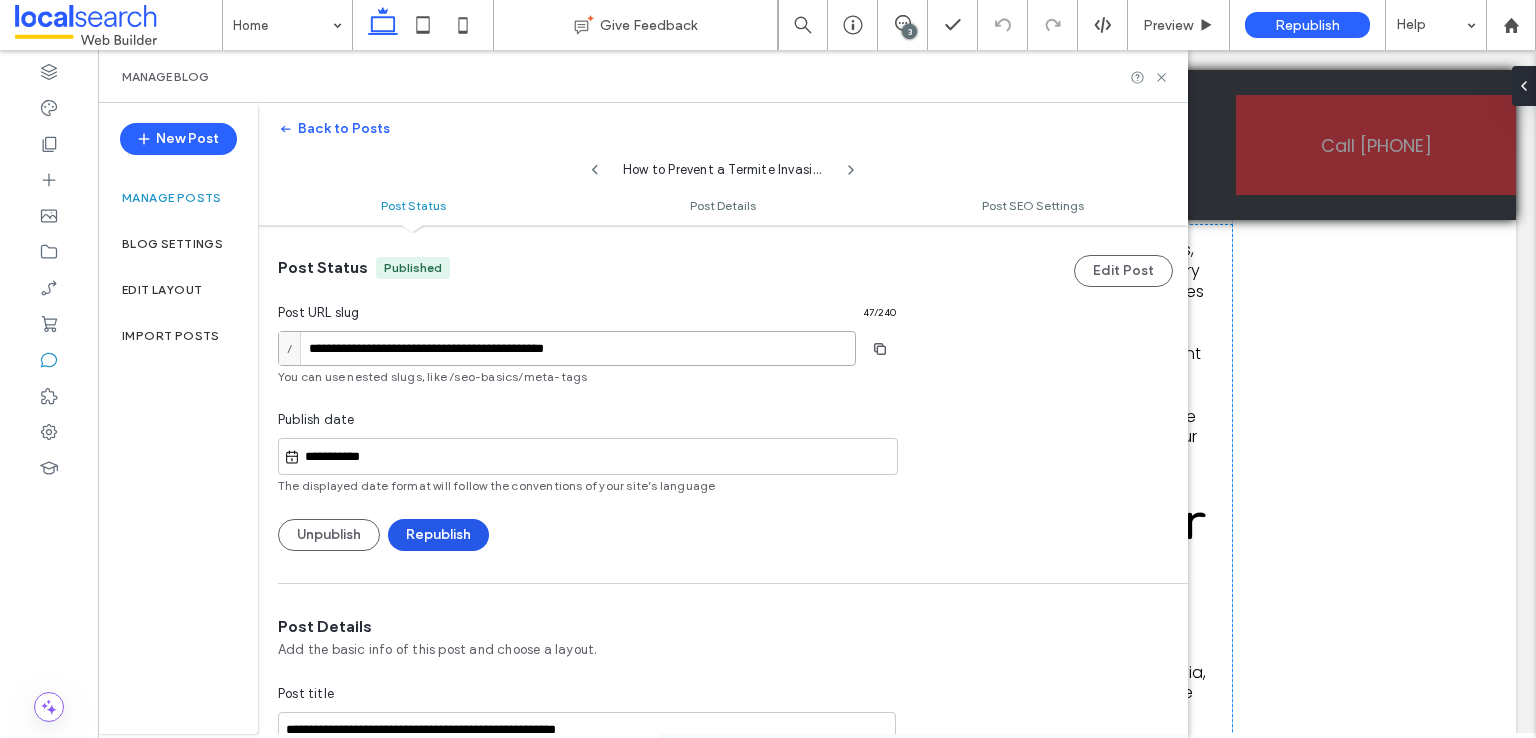type on "**********" 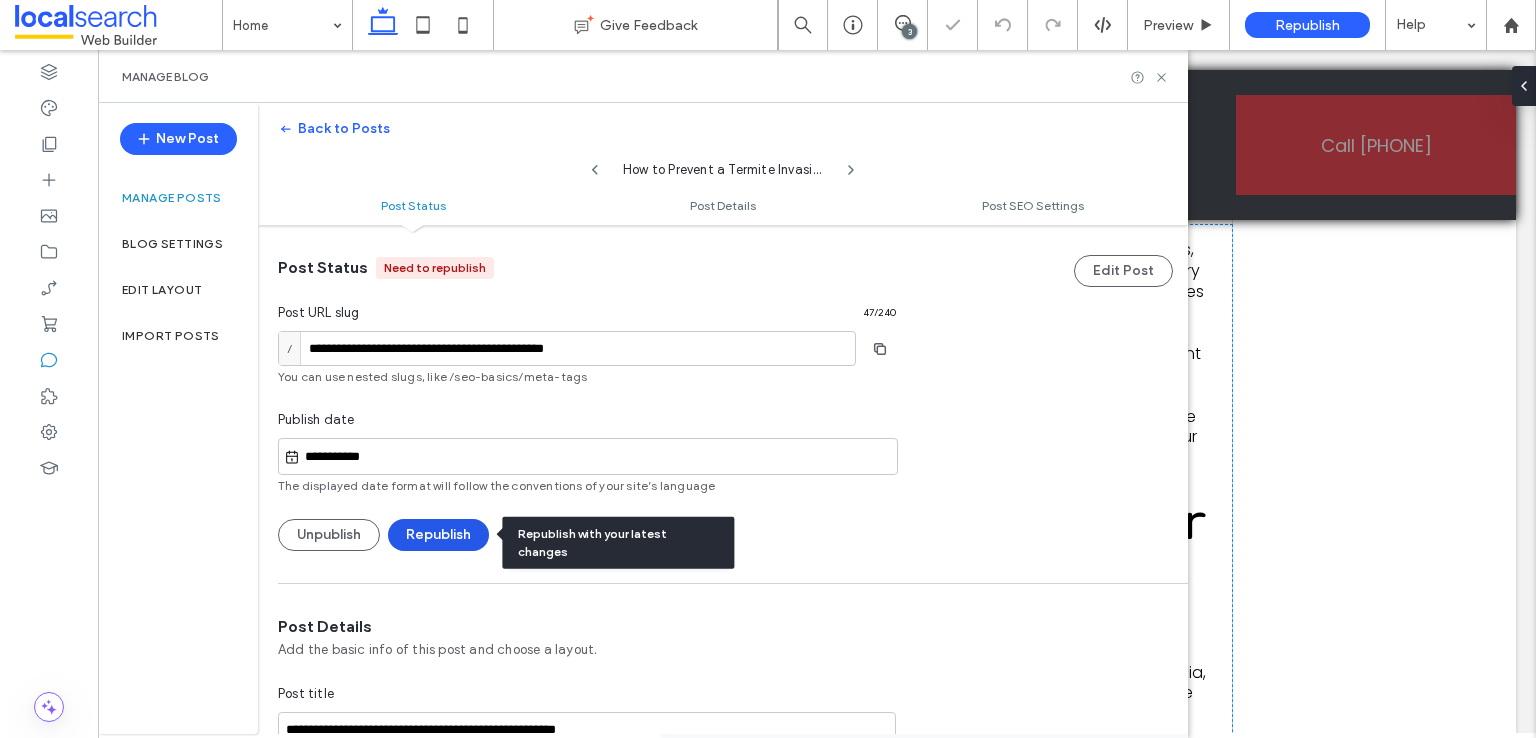 click on "**********" at bounding box center (768, 369) 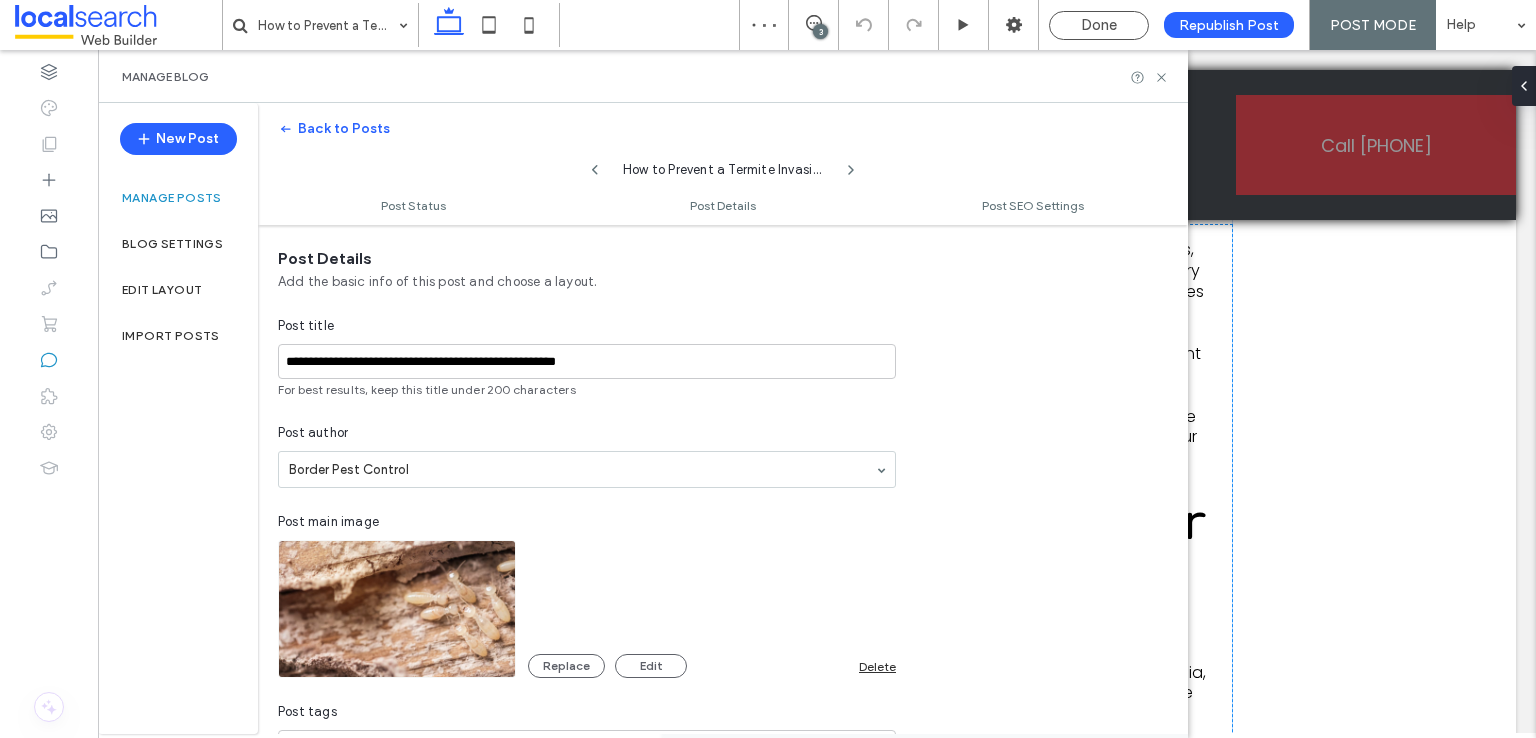scroll, scrollTop: 100, scrollLeft: 0, axis: vertical 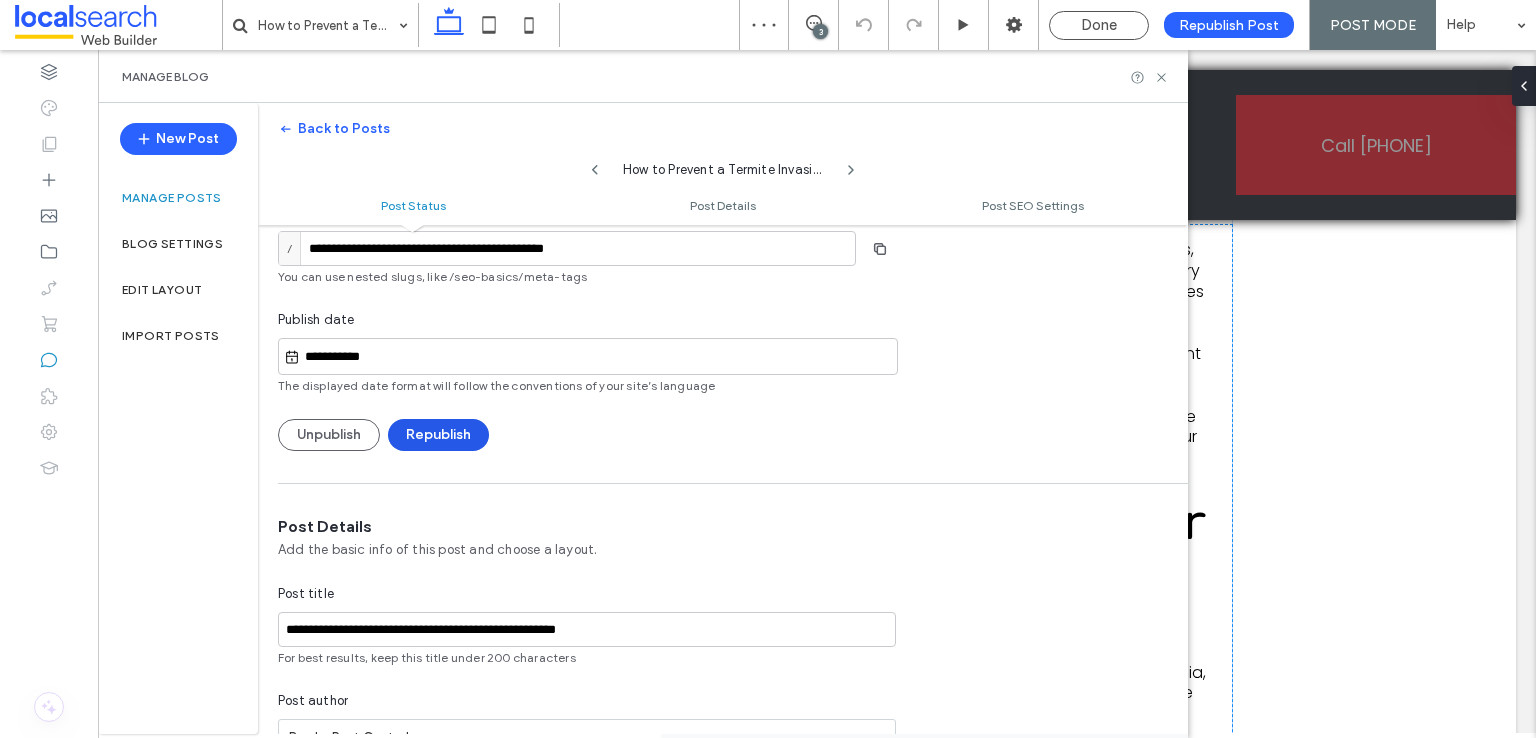 click on "Republish" at bounding box center (438, 435) 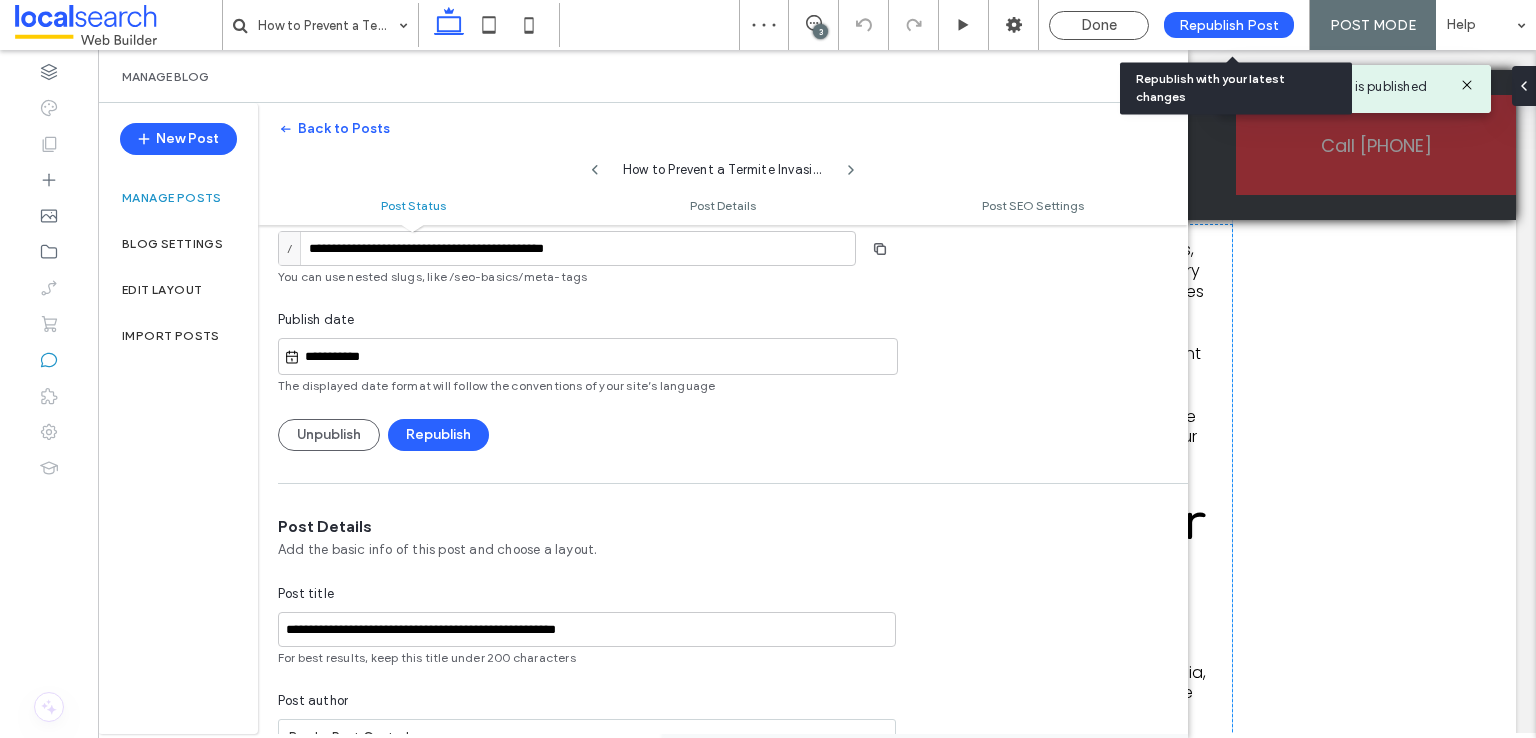 click on "Republish Post" at bounding box center [1229, 25] 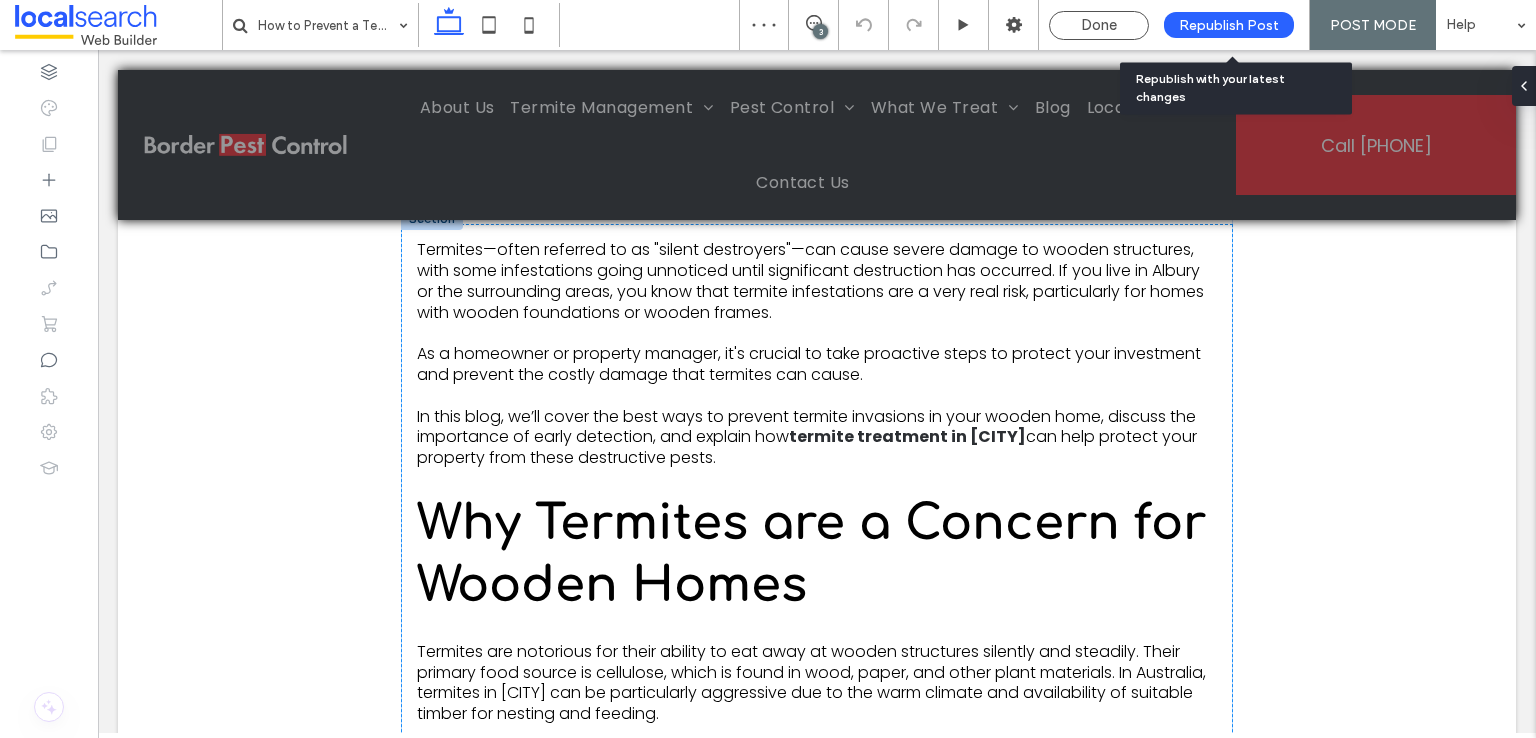 click on "Republish Post" at bounding box center [1229, 25] 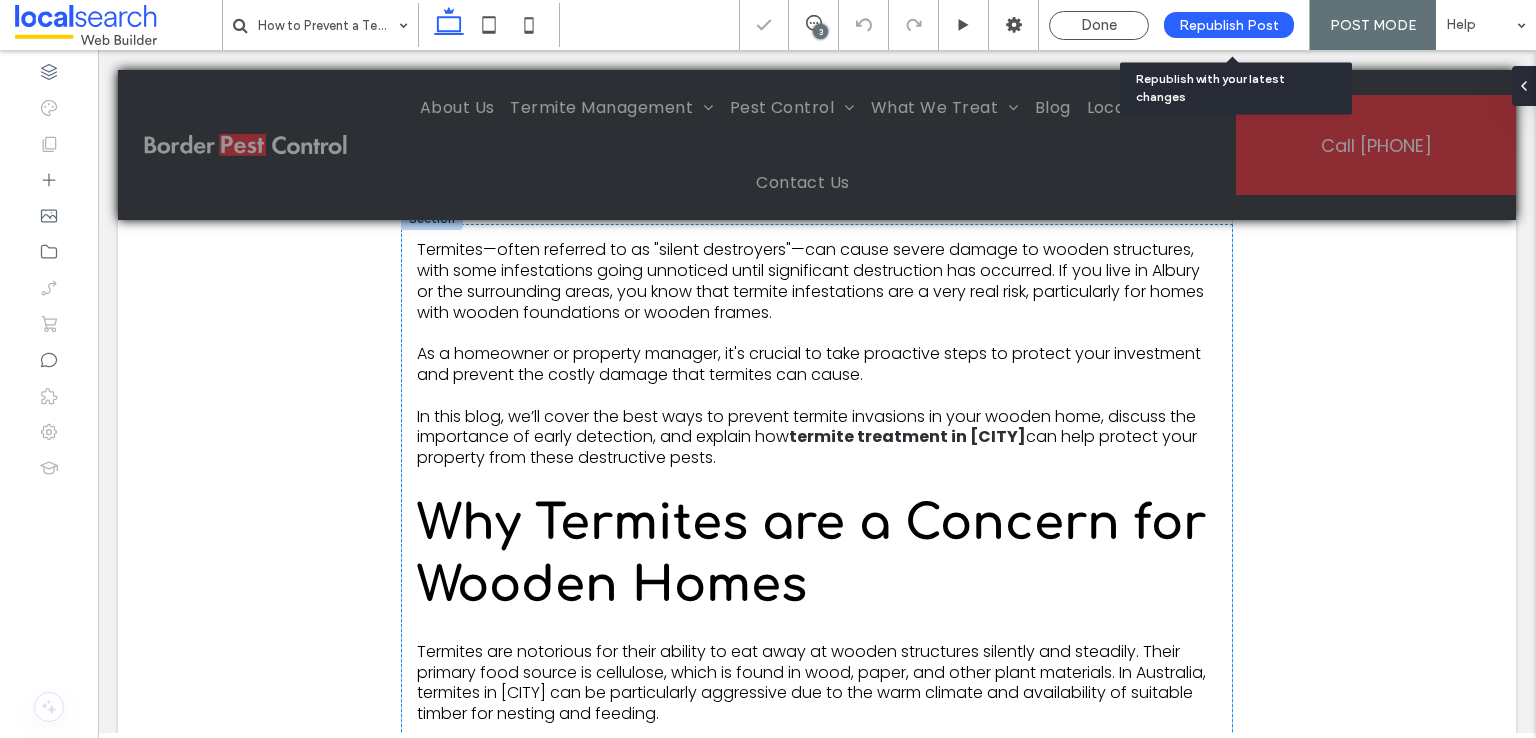 click on "Republish Post" at bounding box center (1229, 25) 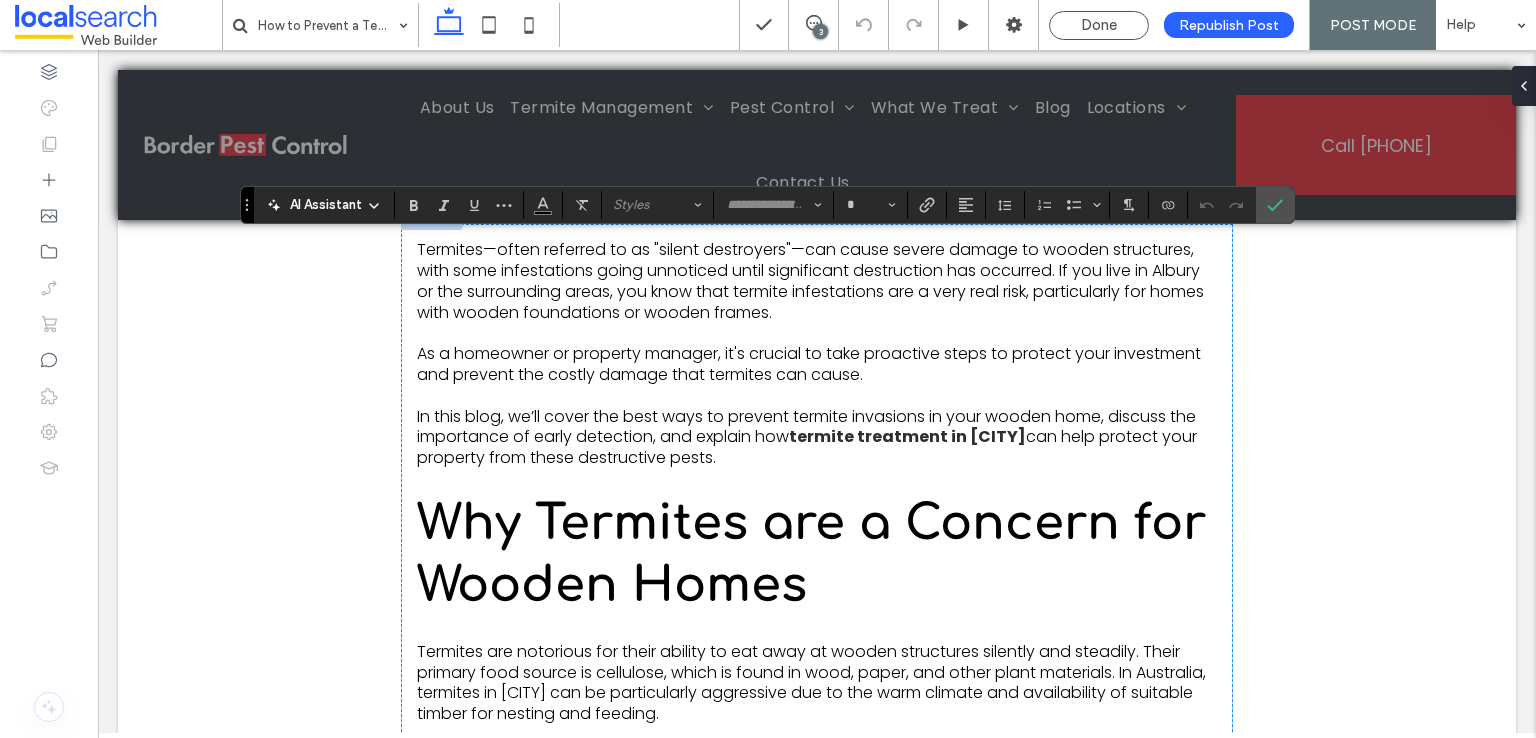 type on "*********" 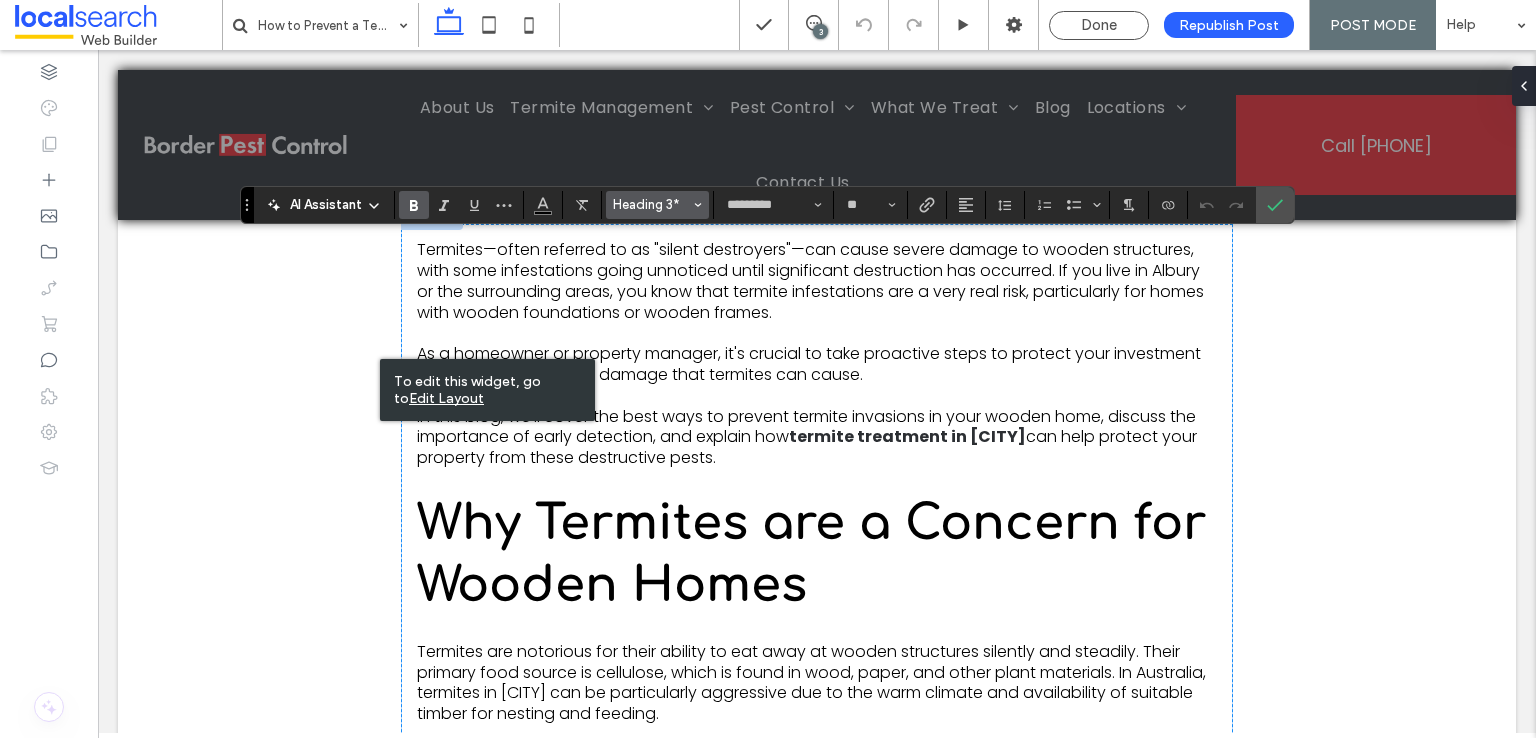 click on "Heading 3*" at bounding box center [652, 204] 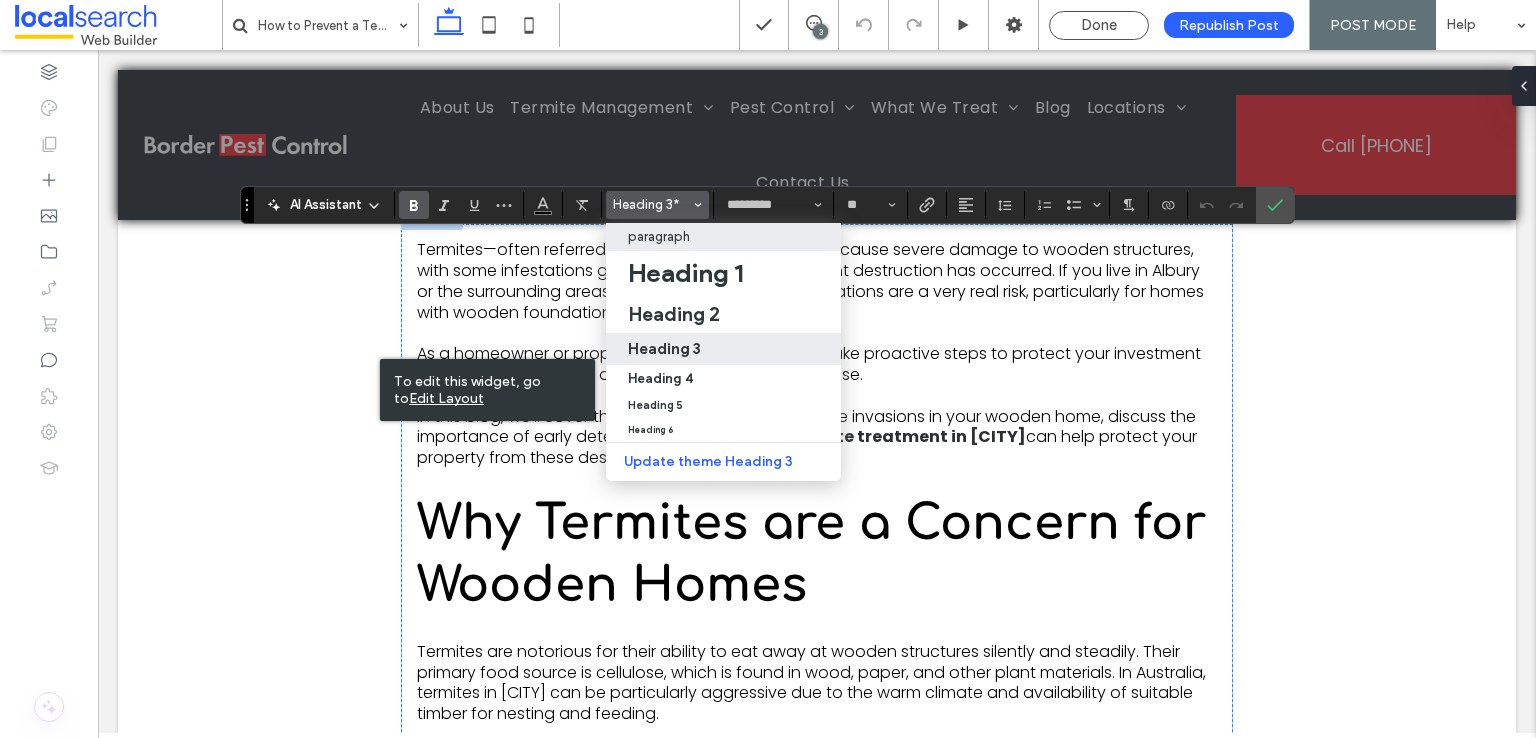 click on "paragraph" at bounding box center [723, 236] 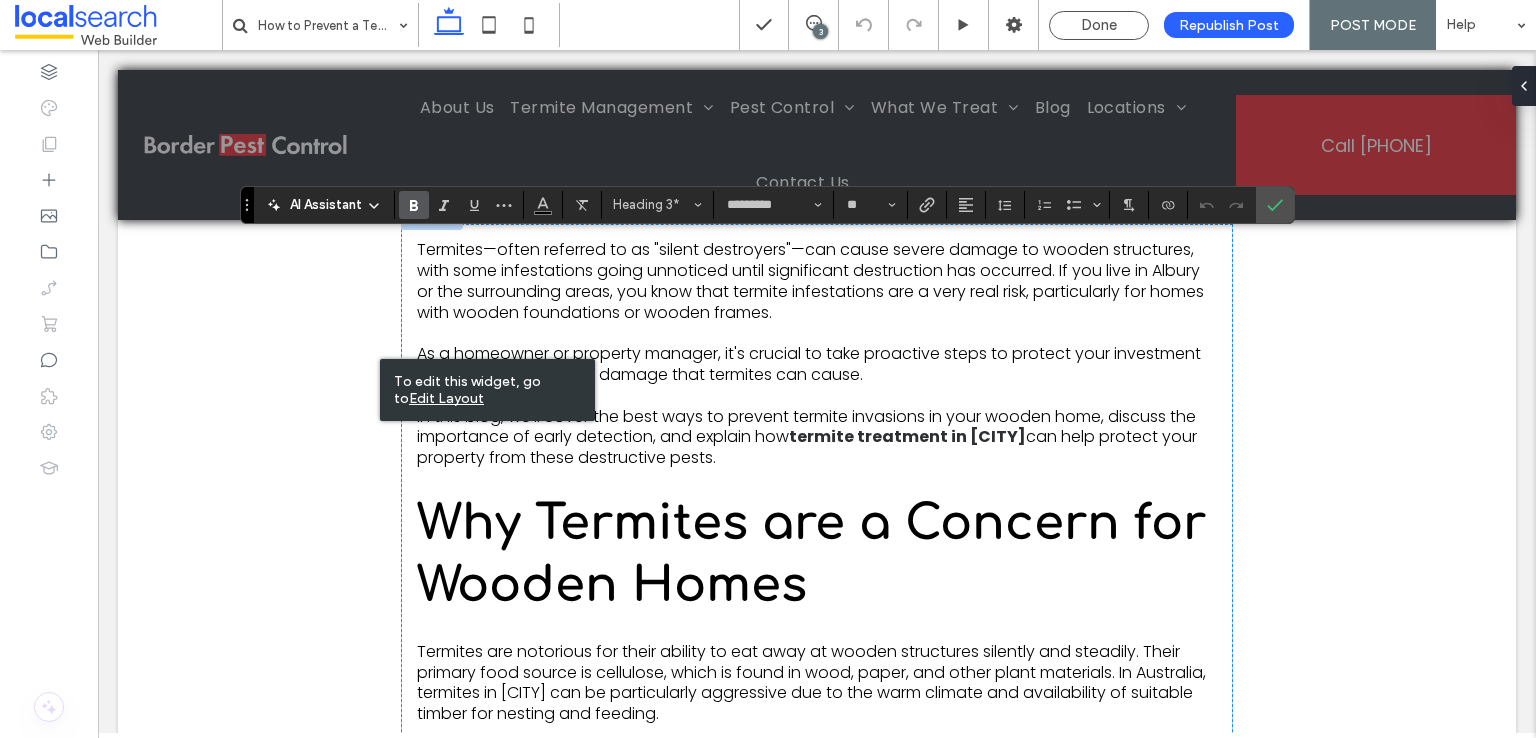 type on "*******" 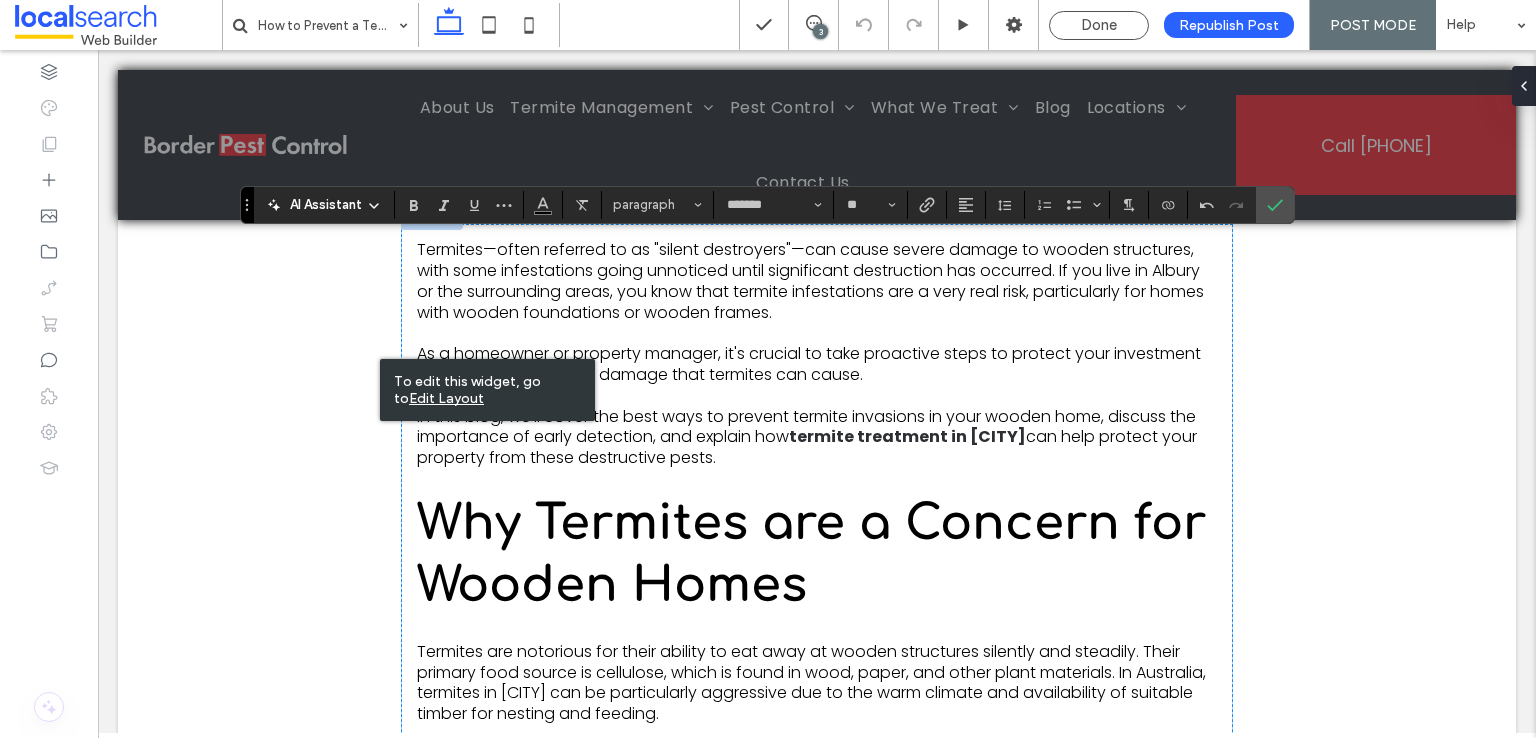 type on "*********" 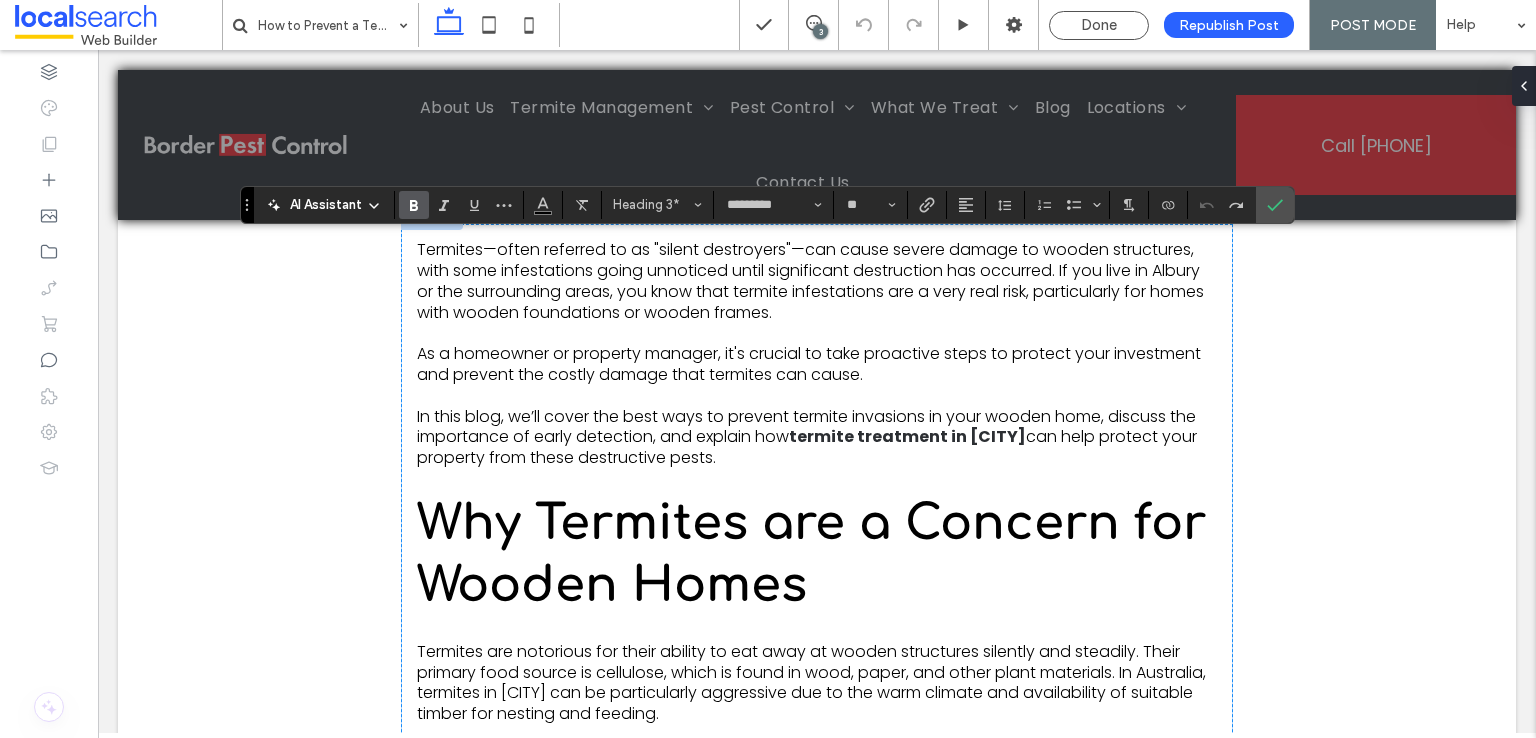 type 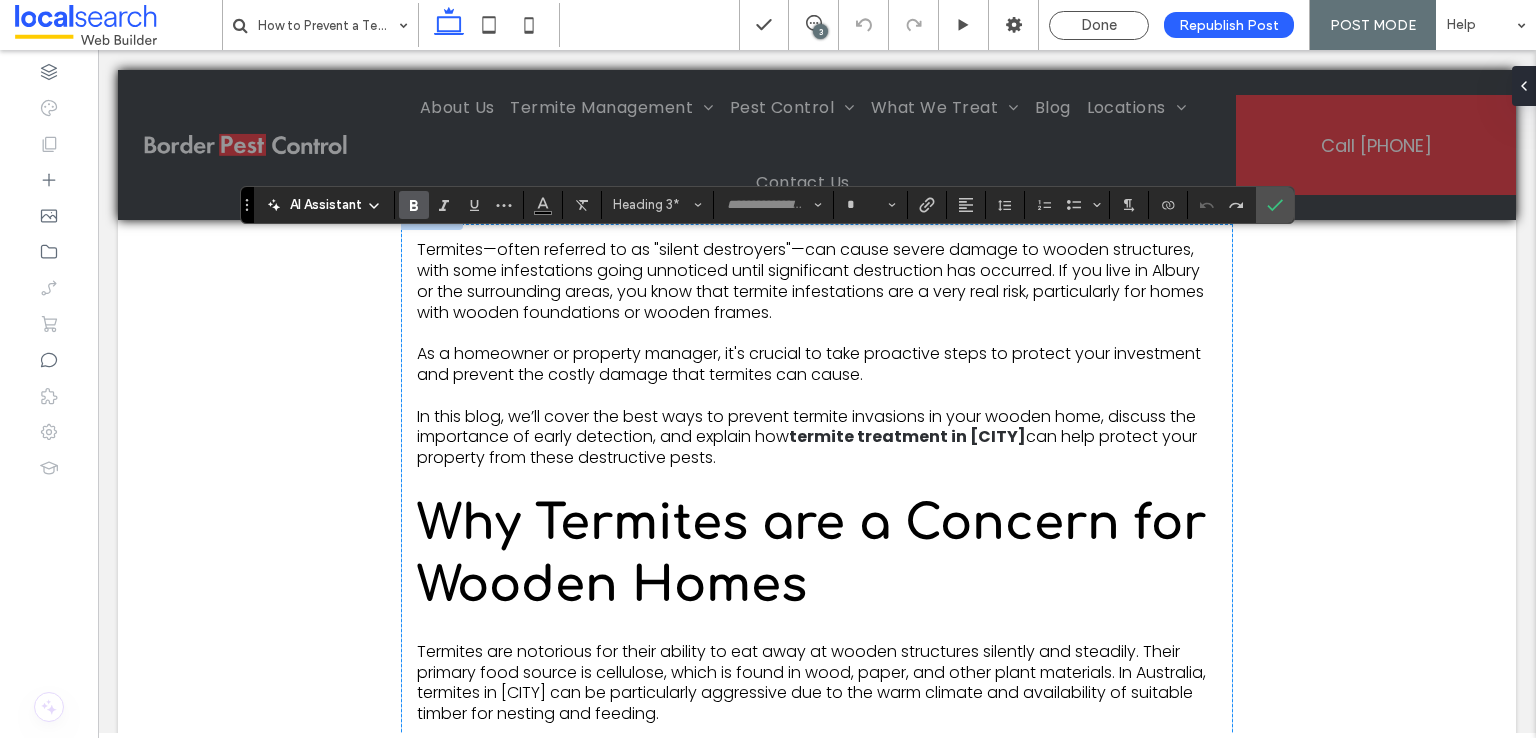 type on "*********" 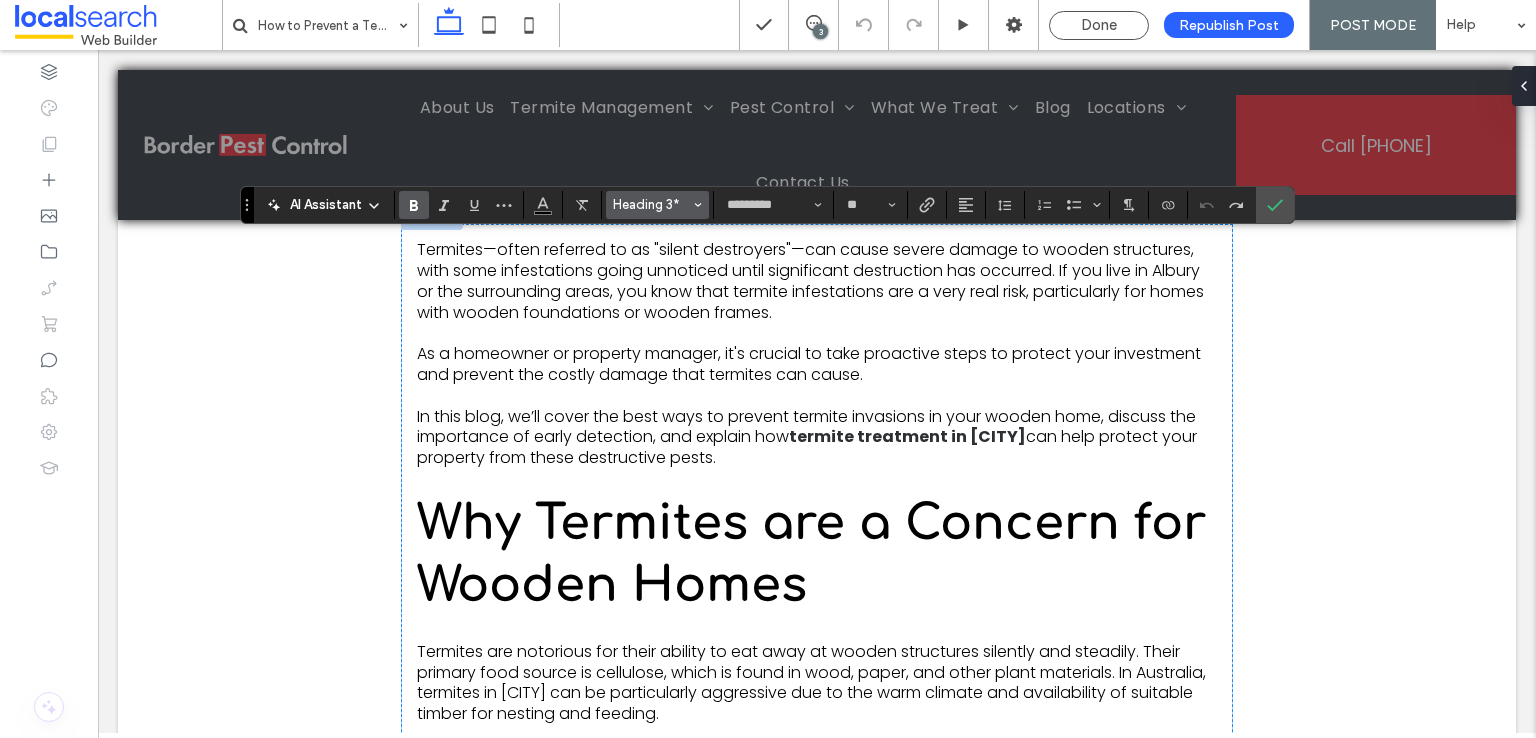 click on "Heading 3*" at bounding box center (658, 205) 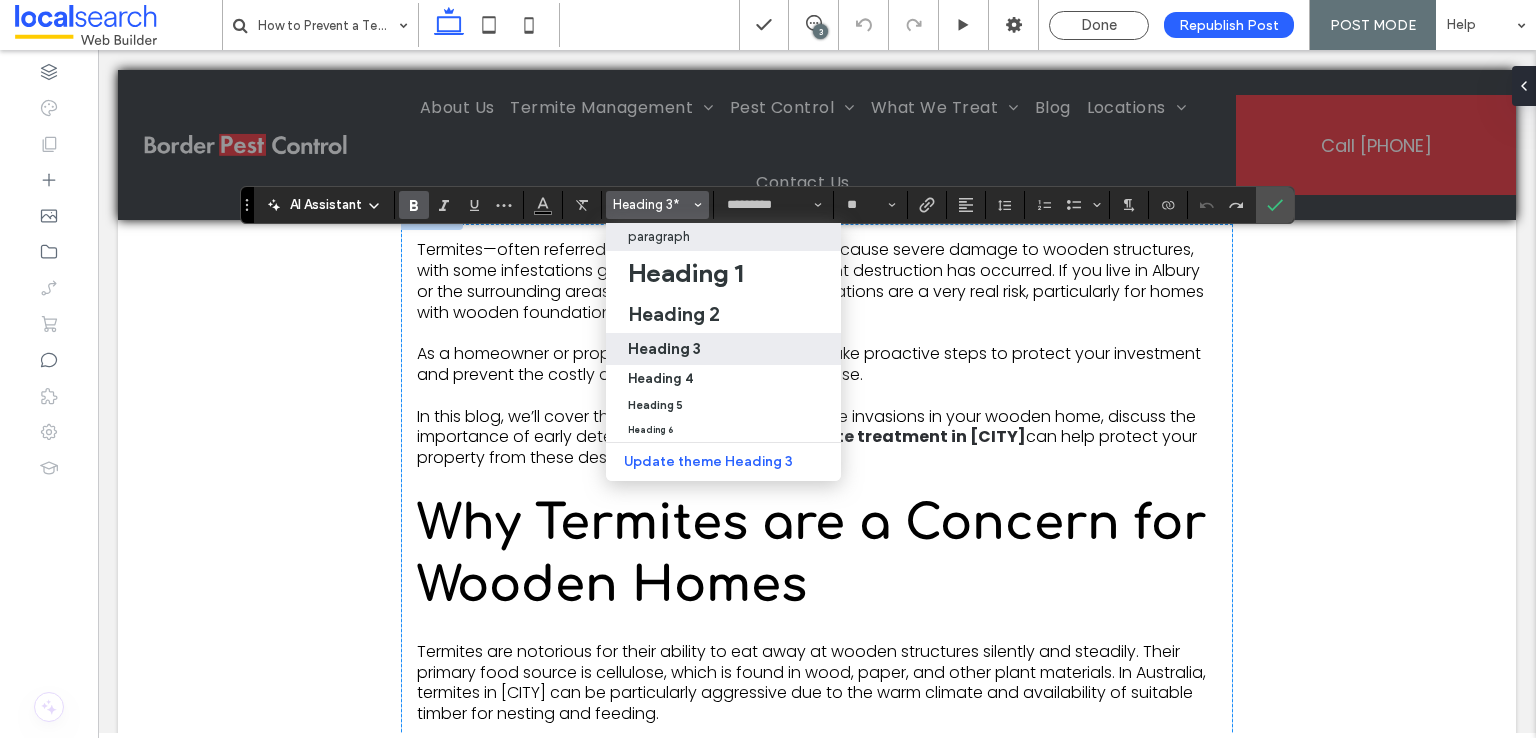 click on "paragraph" at bounding box center (659, 236) 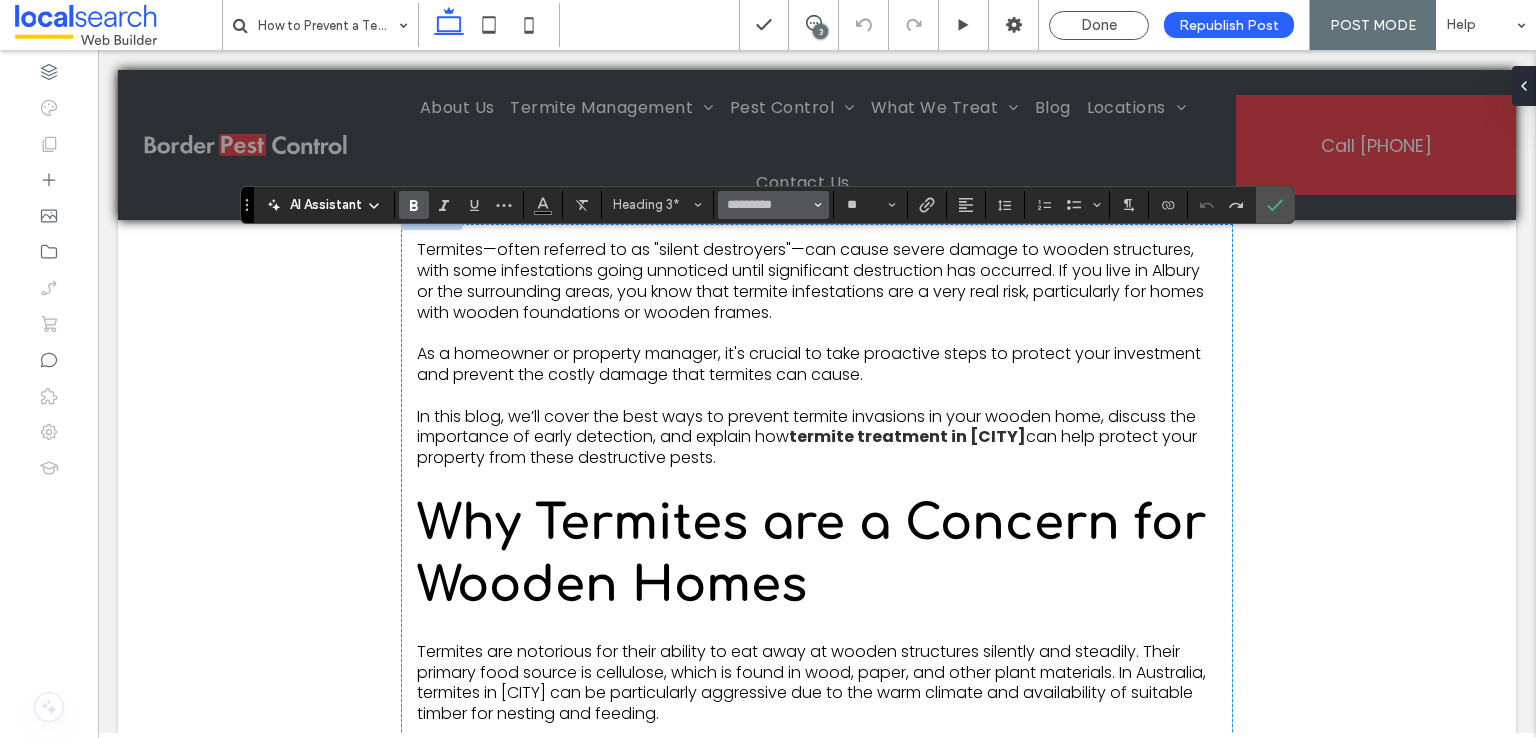 type on "*******" 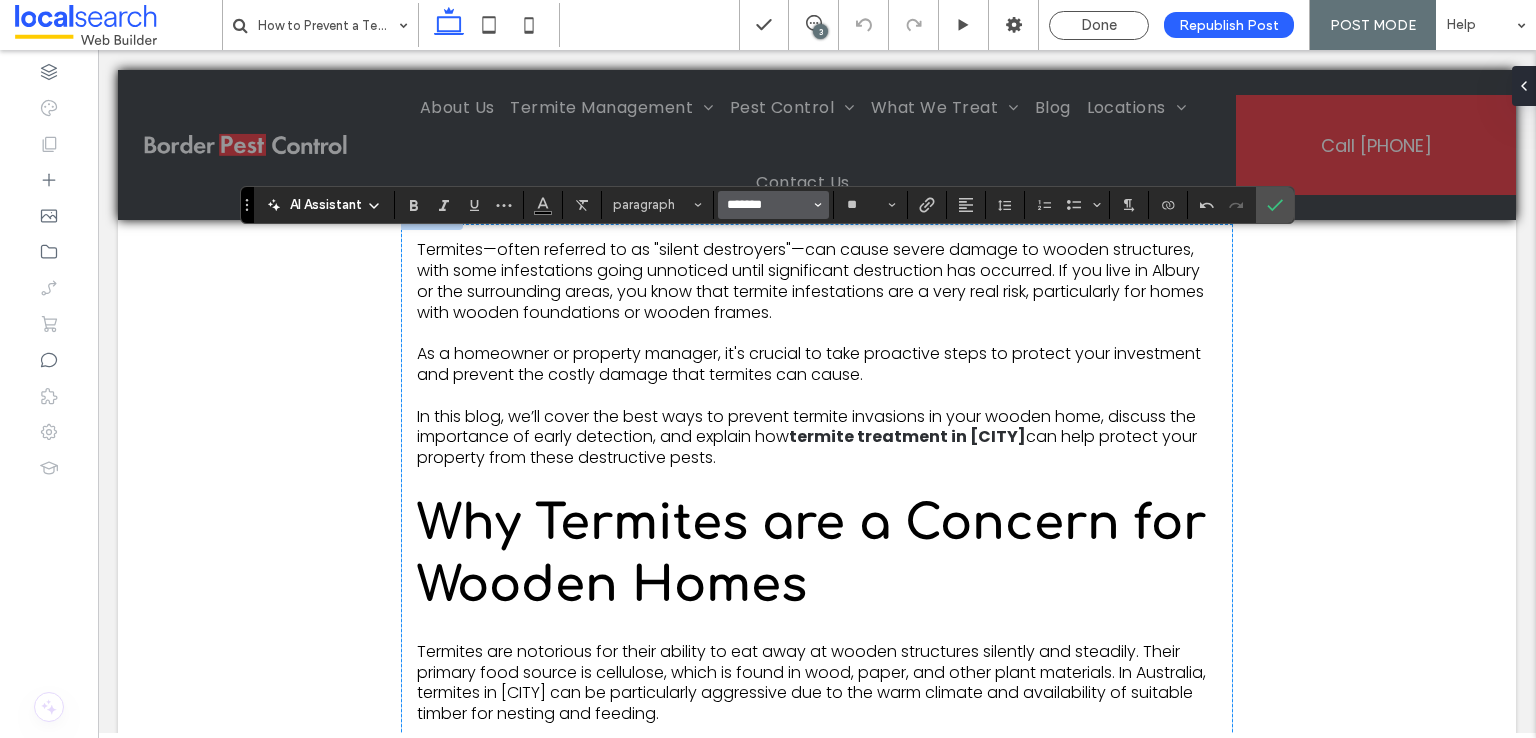 click on "*******" at bounding box center (767, 205) 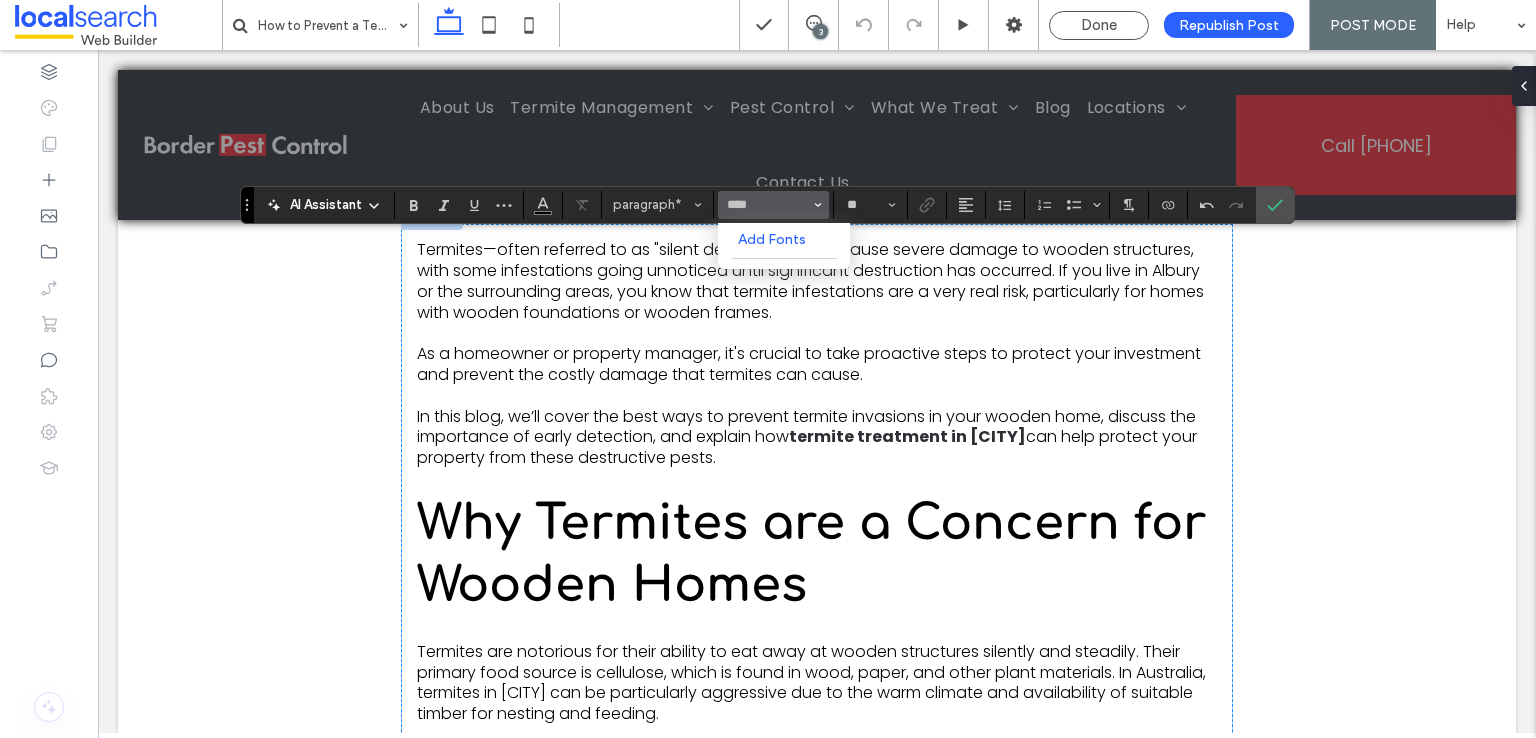 type on "*******" 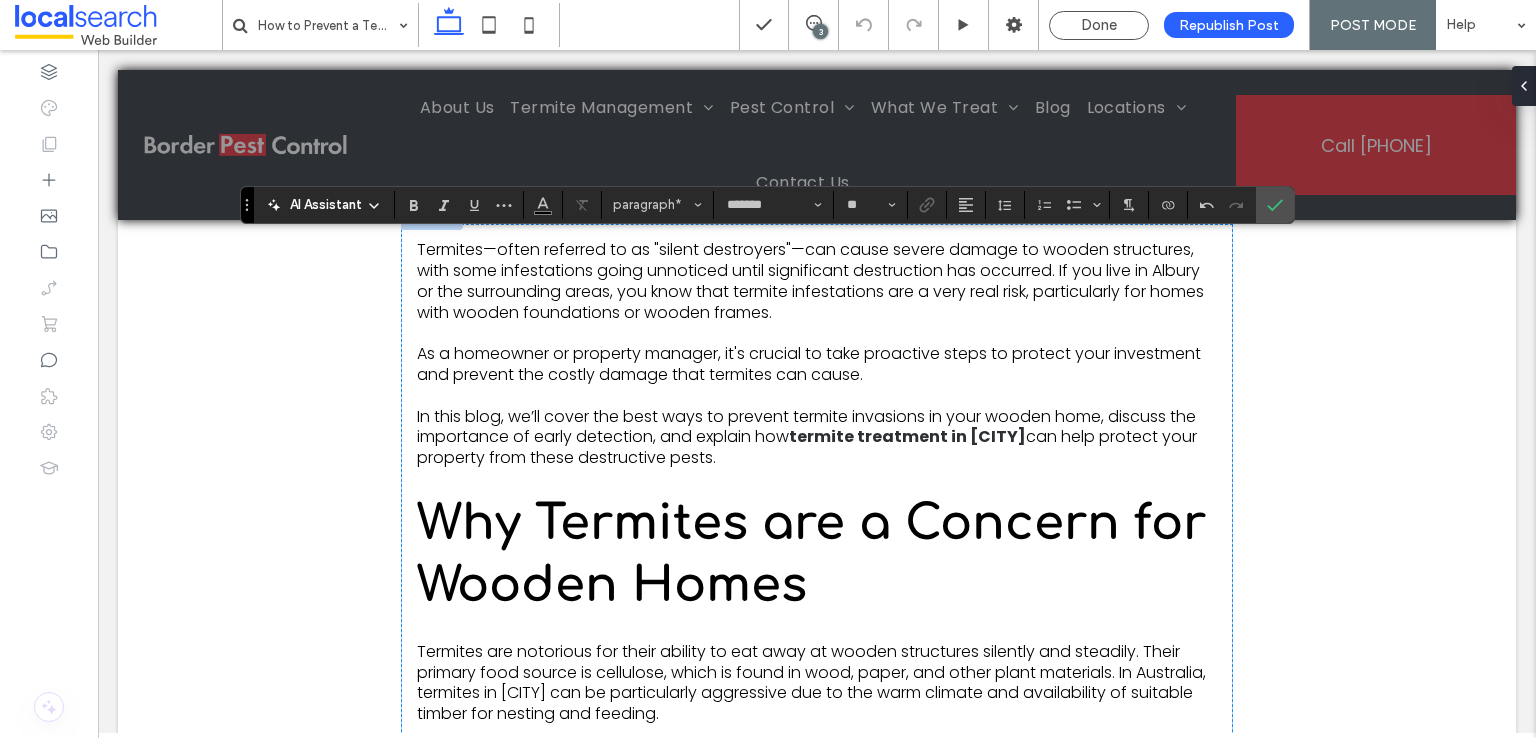 type on "**" 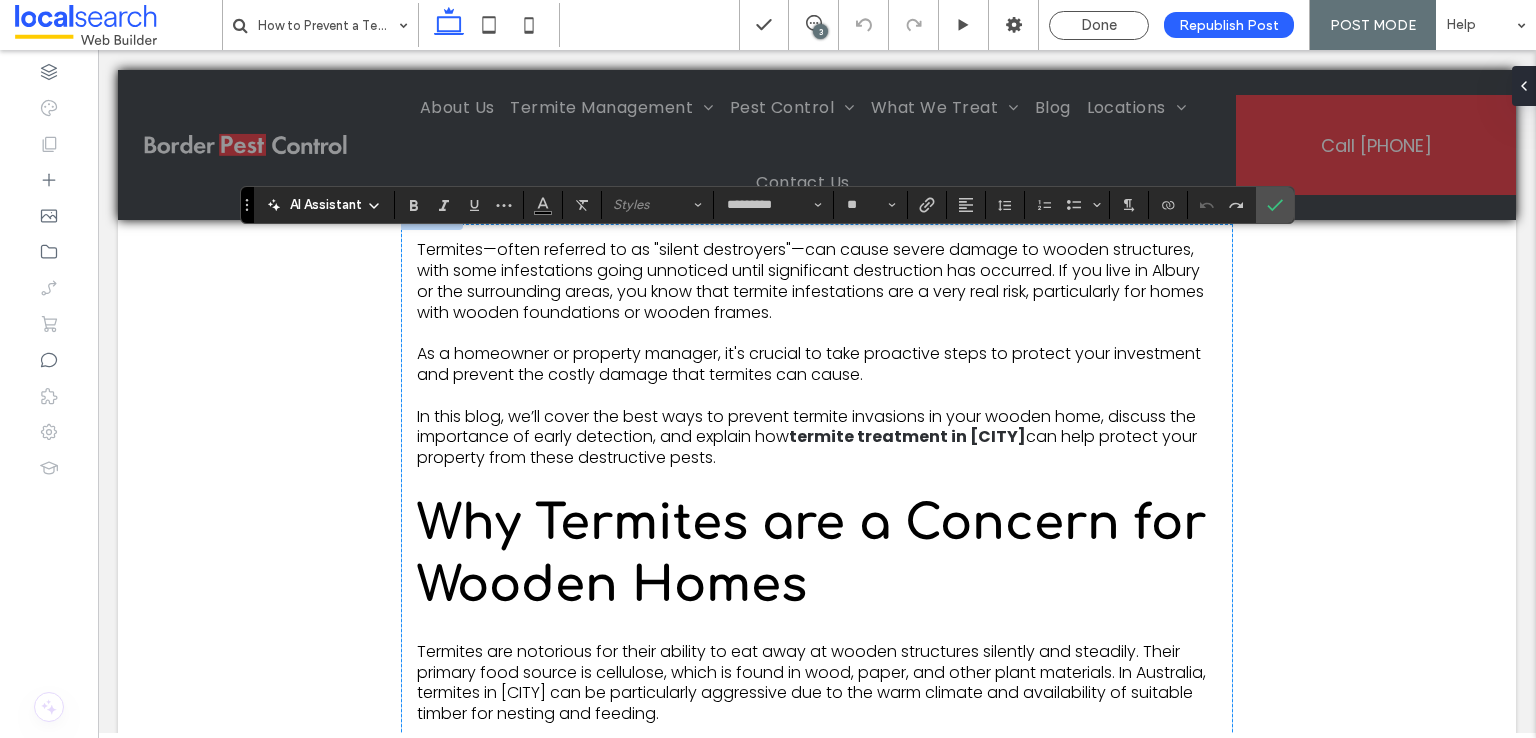 type on "*" 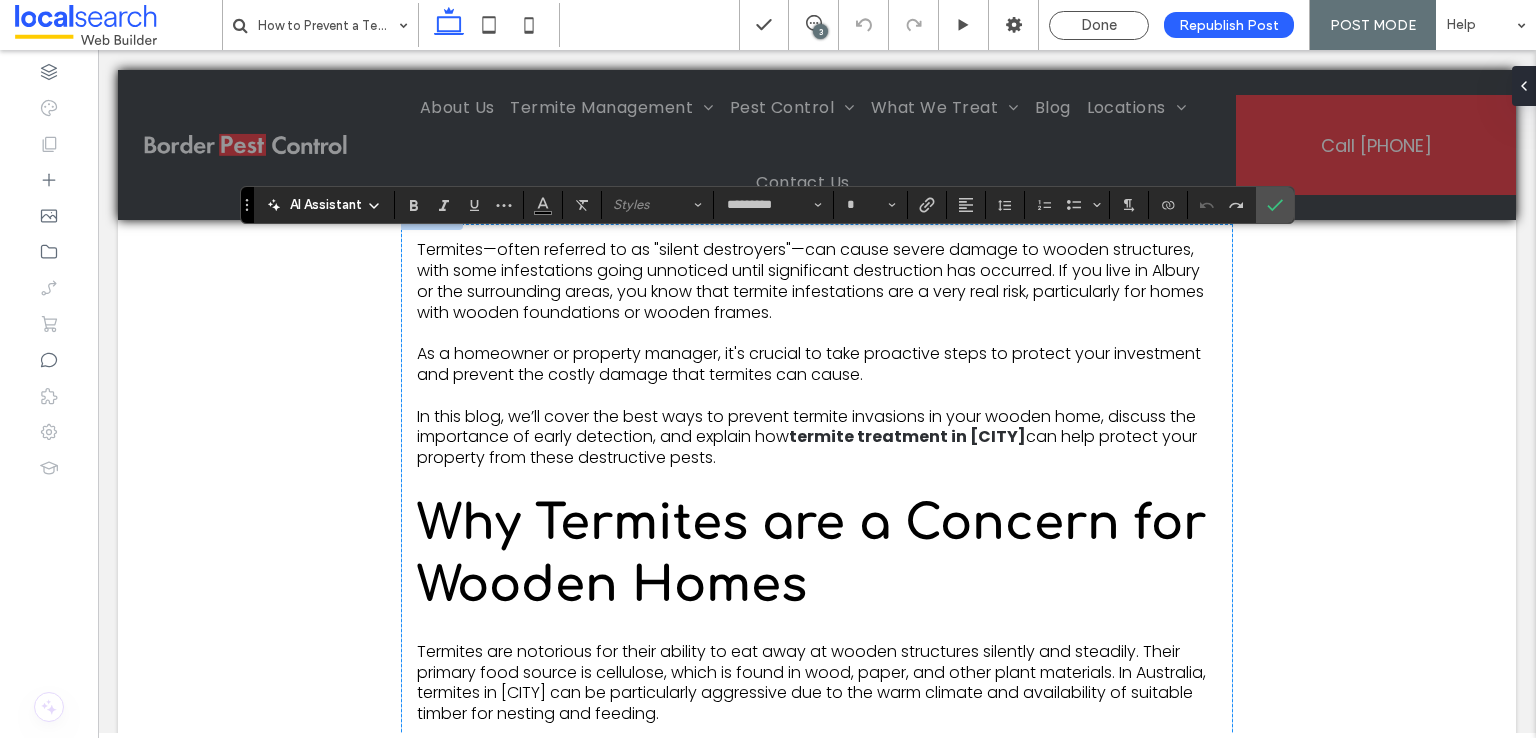 type 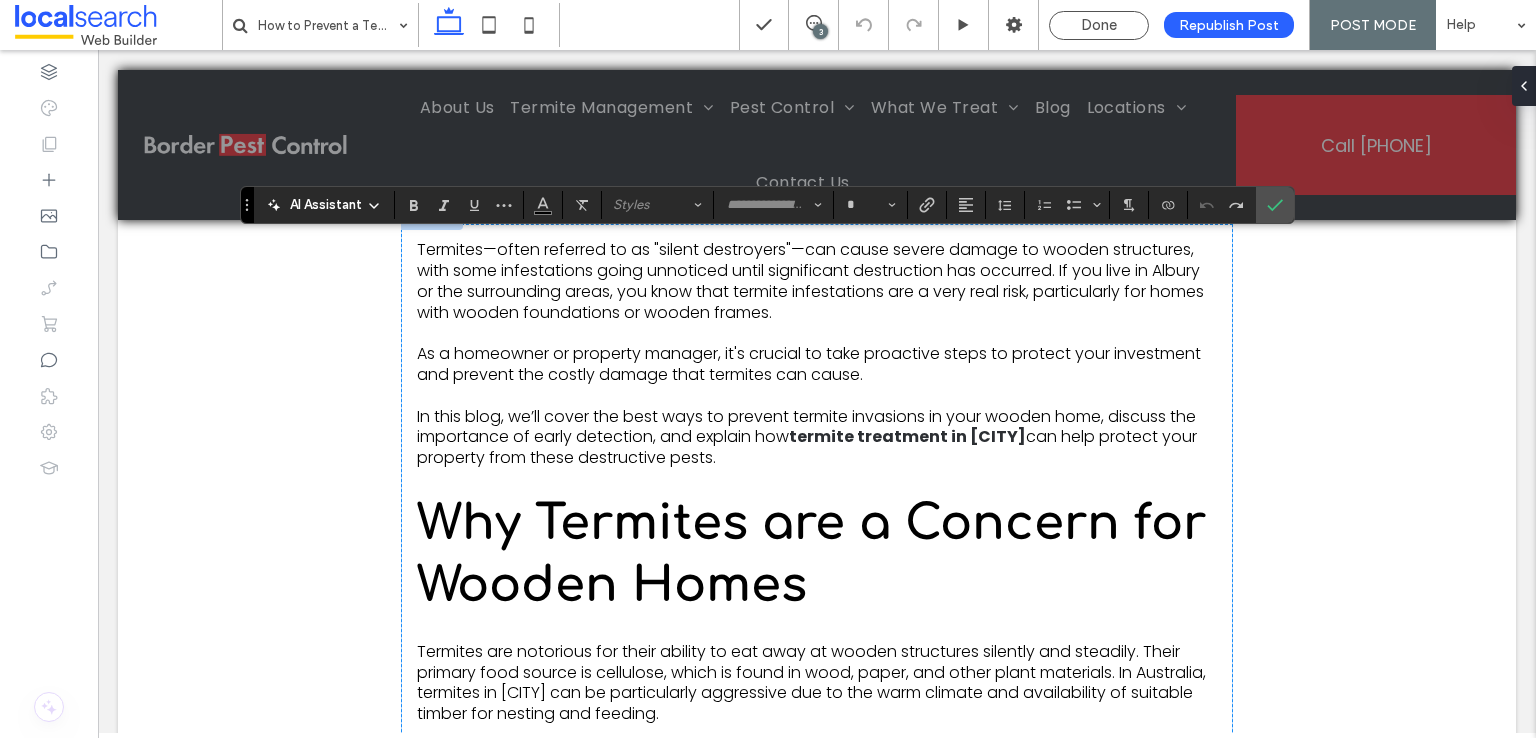 type on "**" 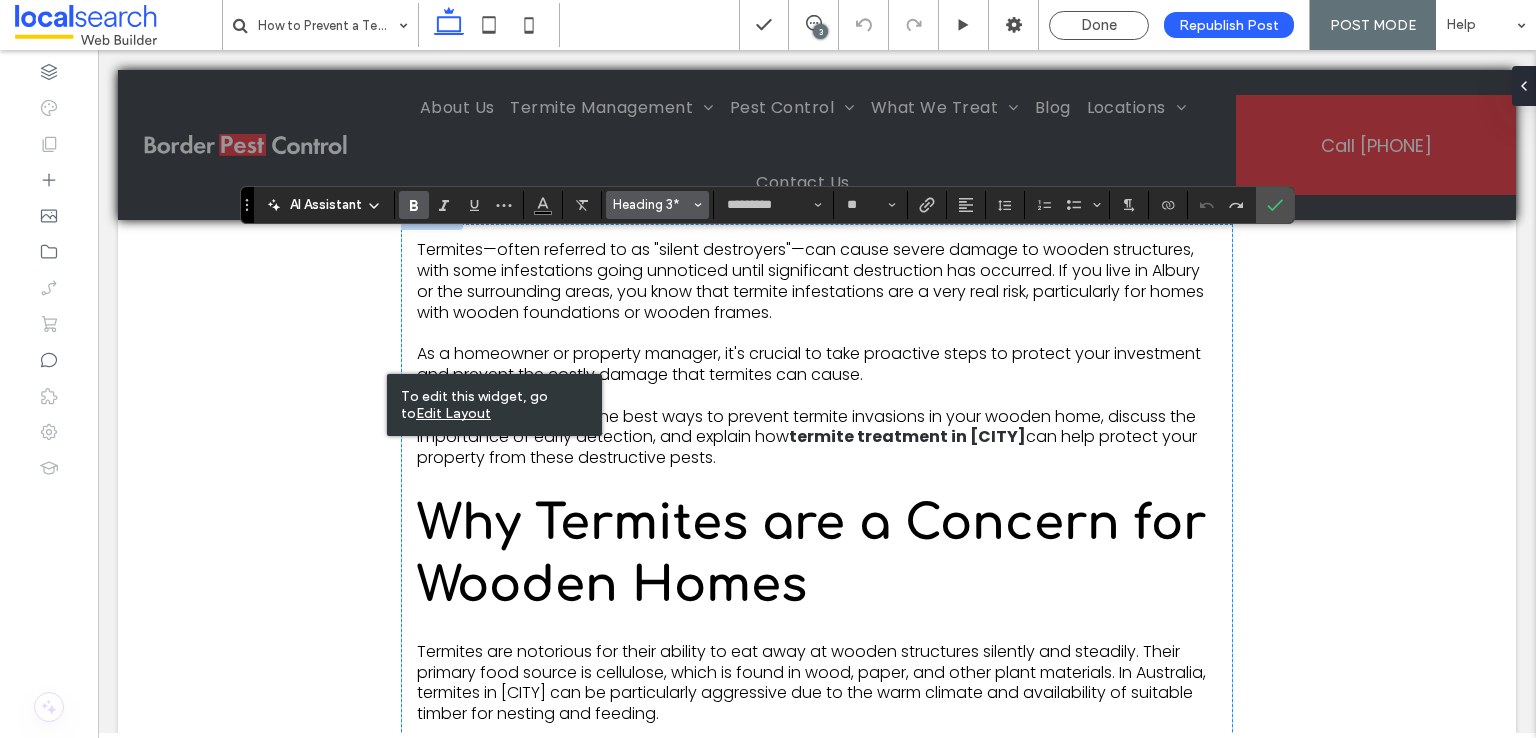 click on "Heading 3*" at bounding box center [652, 204] 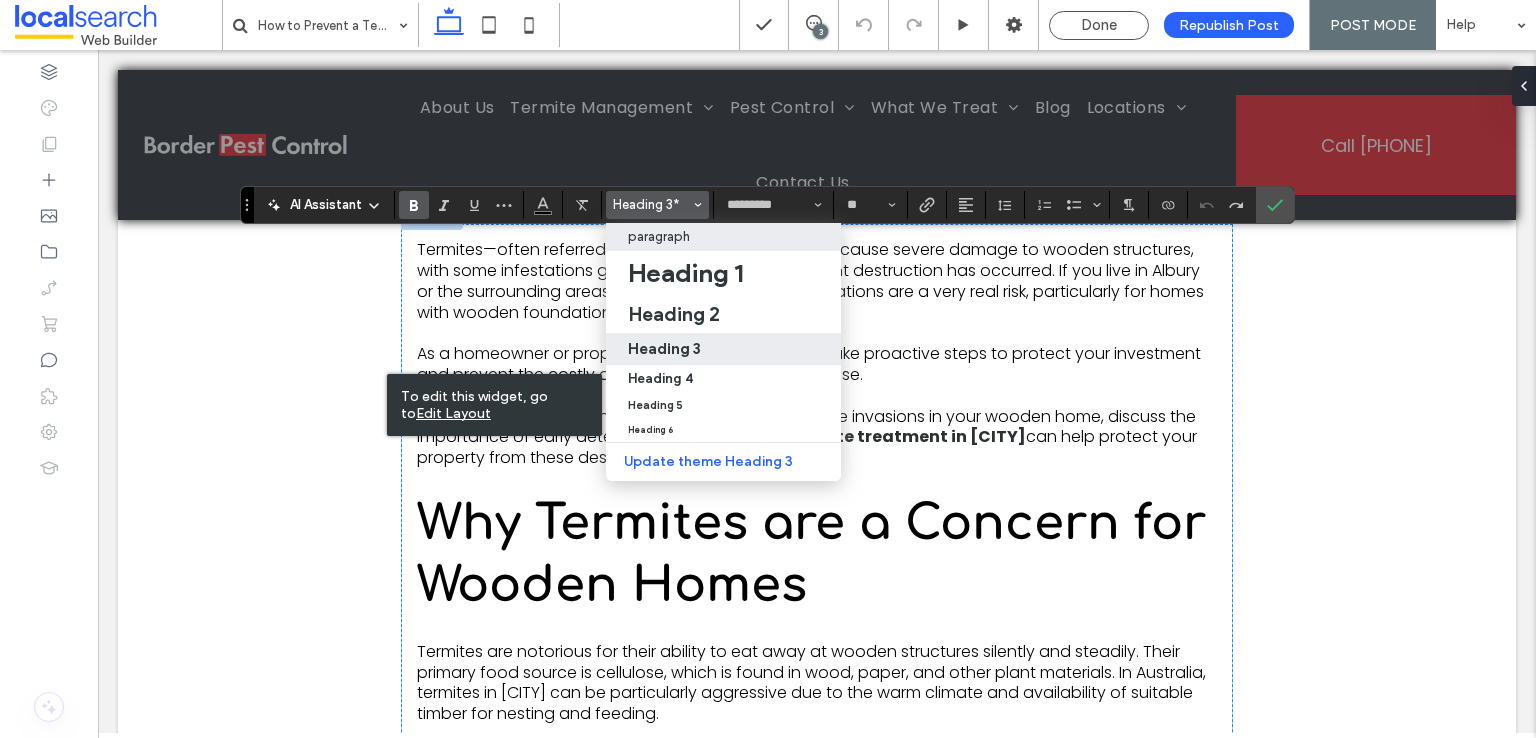 click on "paragraph" at bounding box center (659, 236) 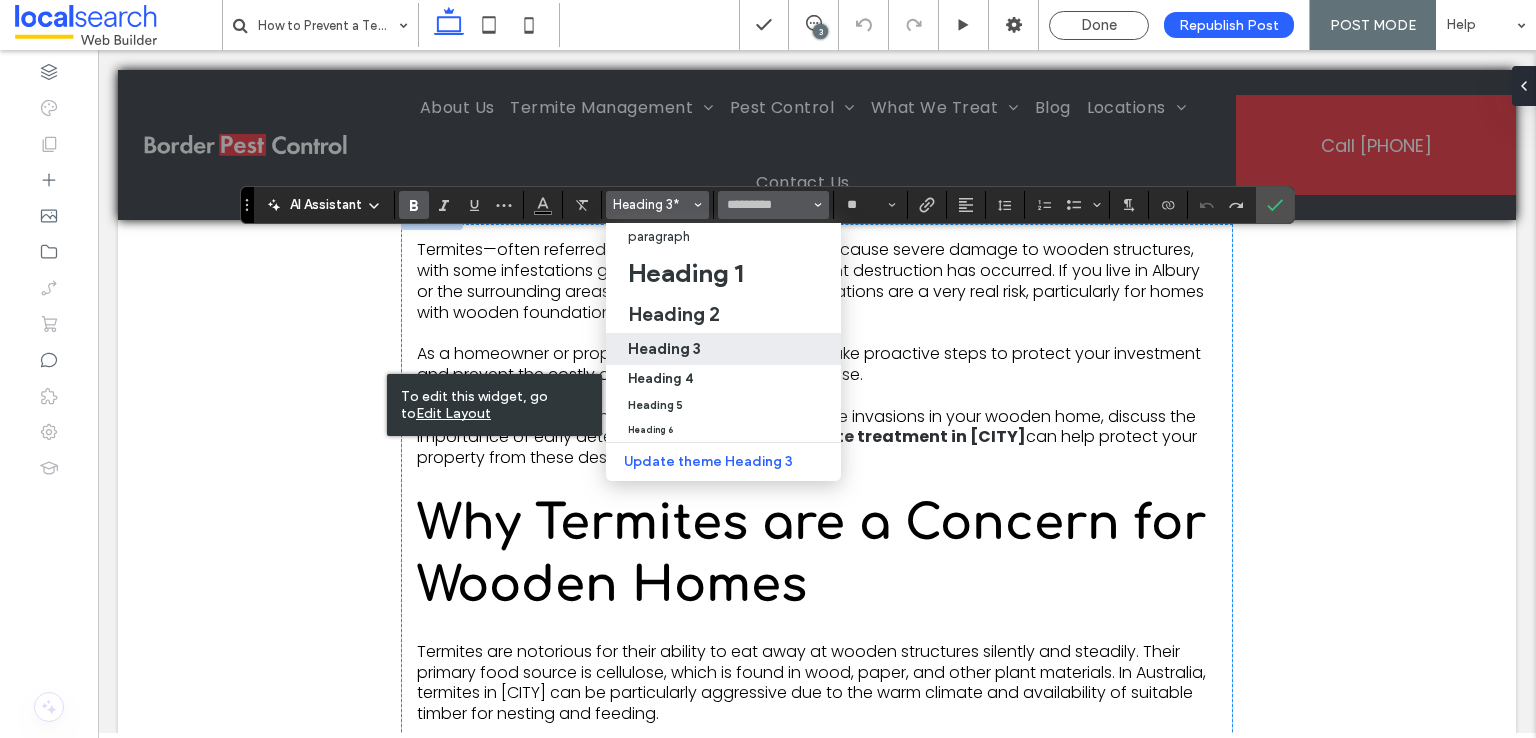 type on "*******" 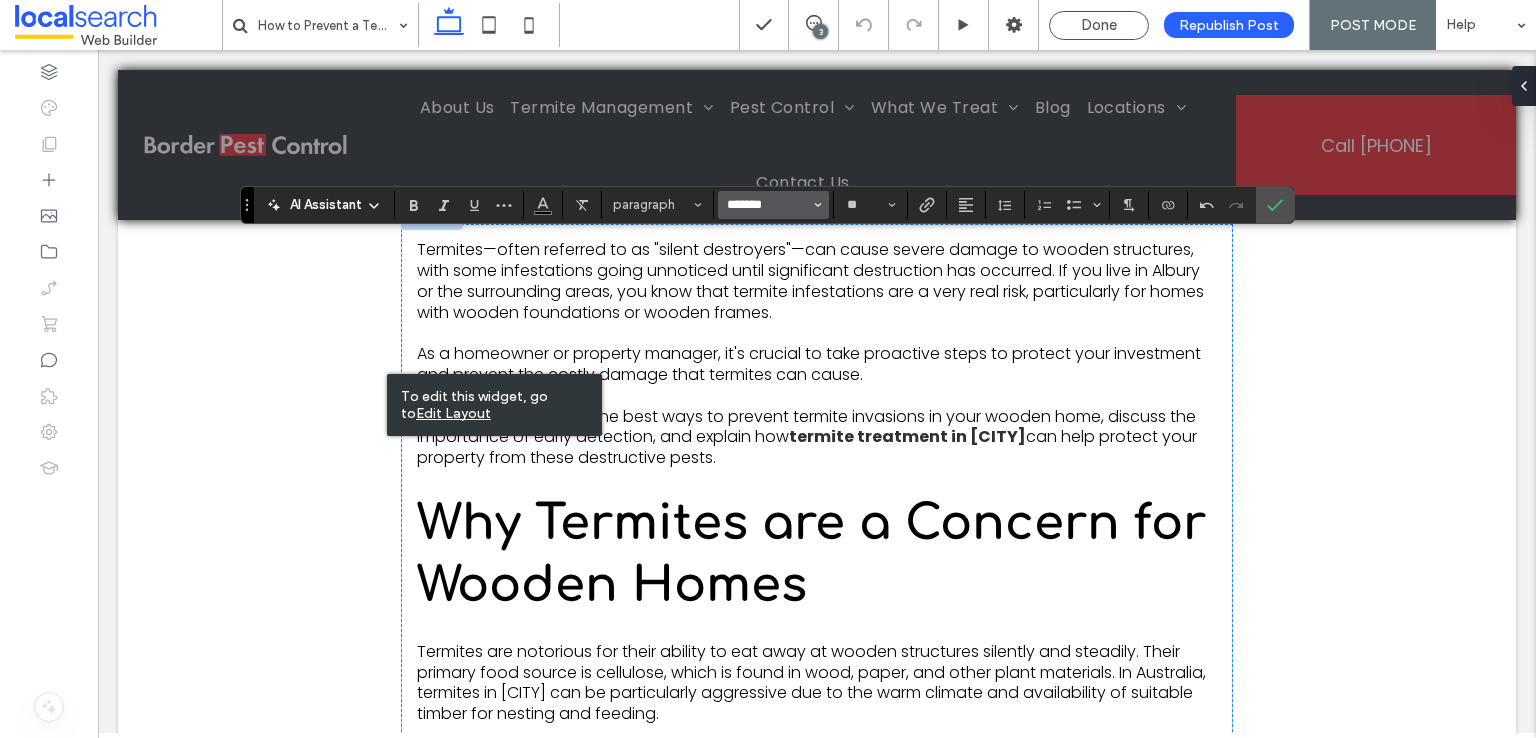 click on "*******" at bounding box center (767, 205) 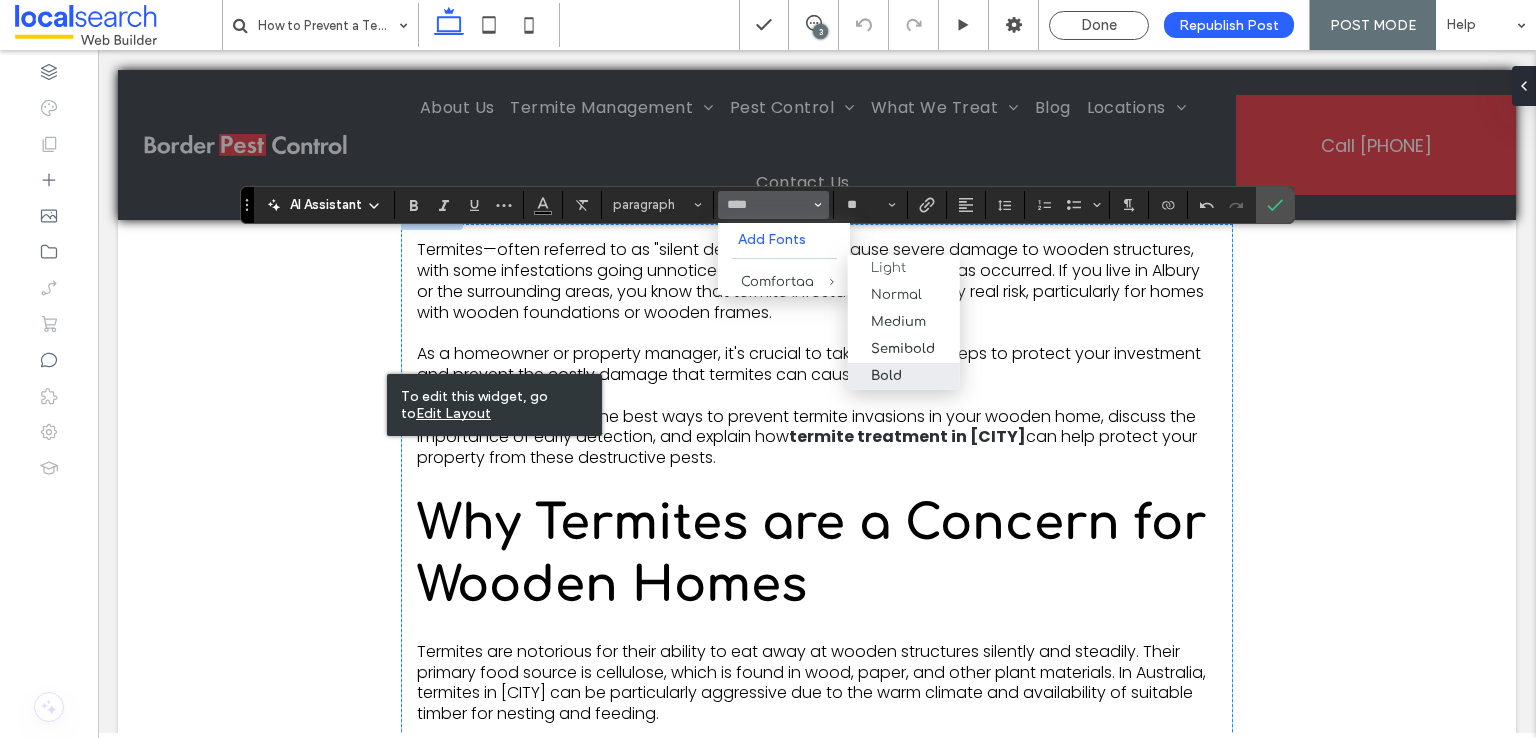 click on "Bold" at bounding box center [885, 376] 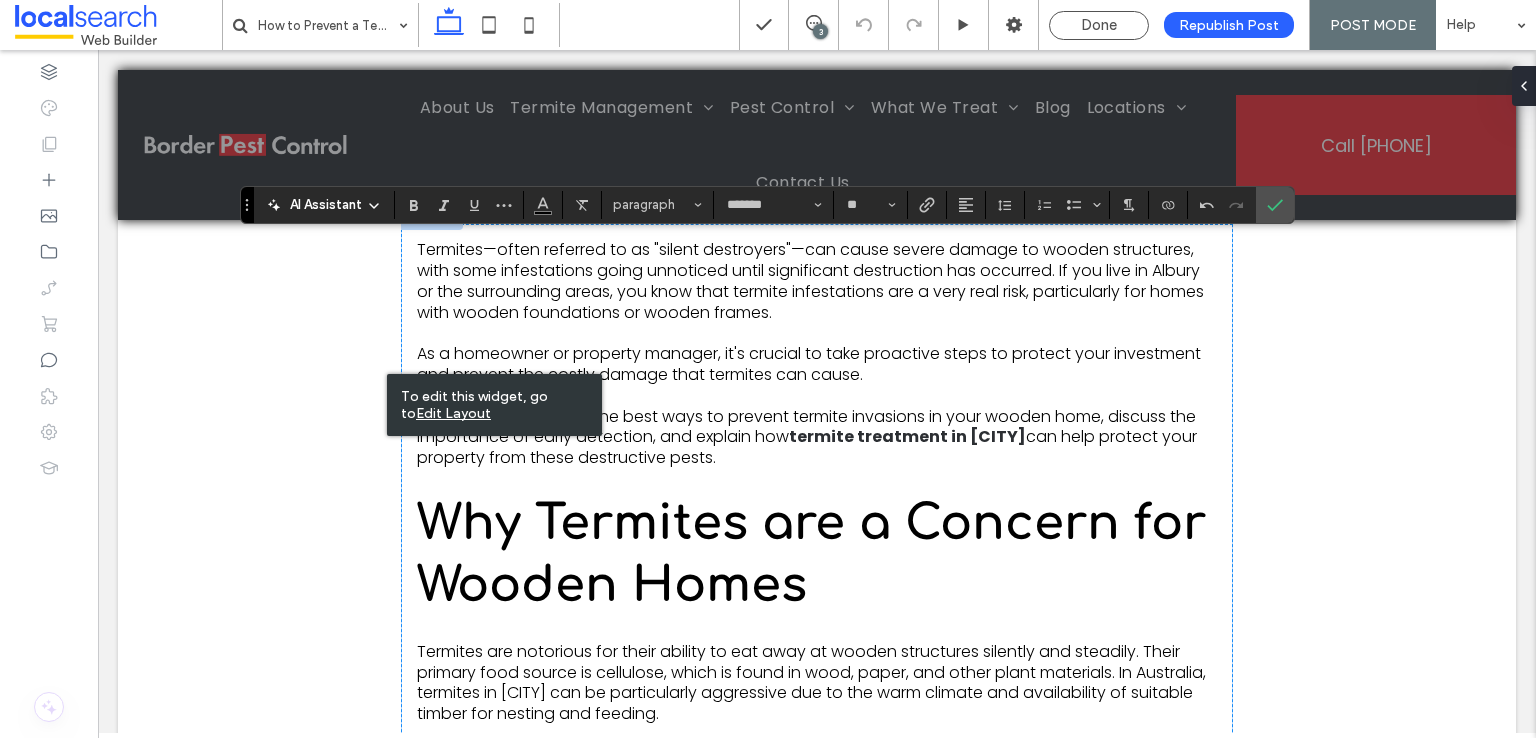 type on "*********" 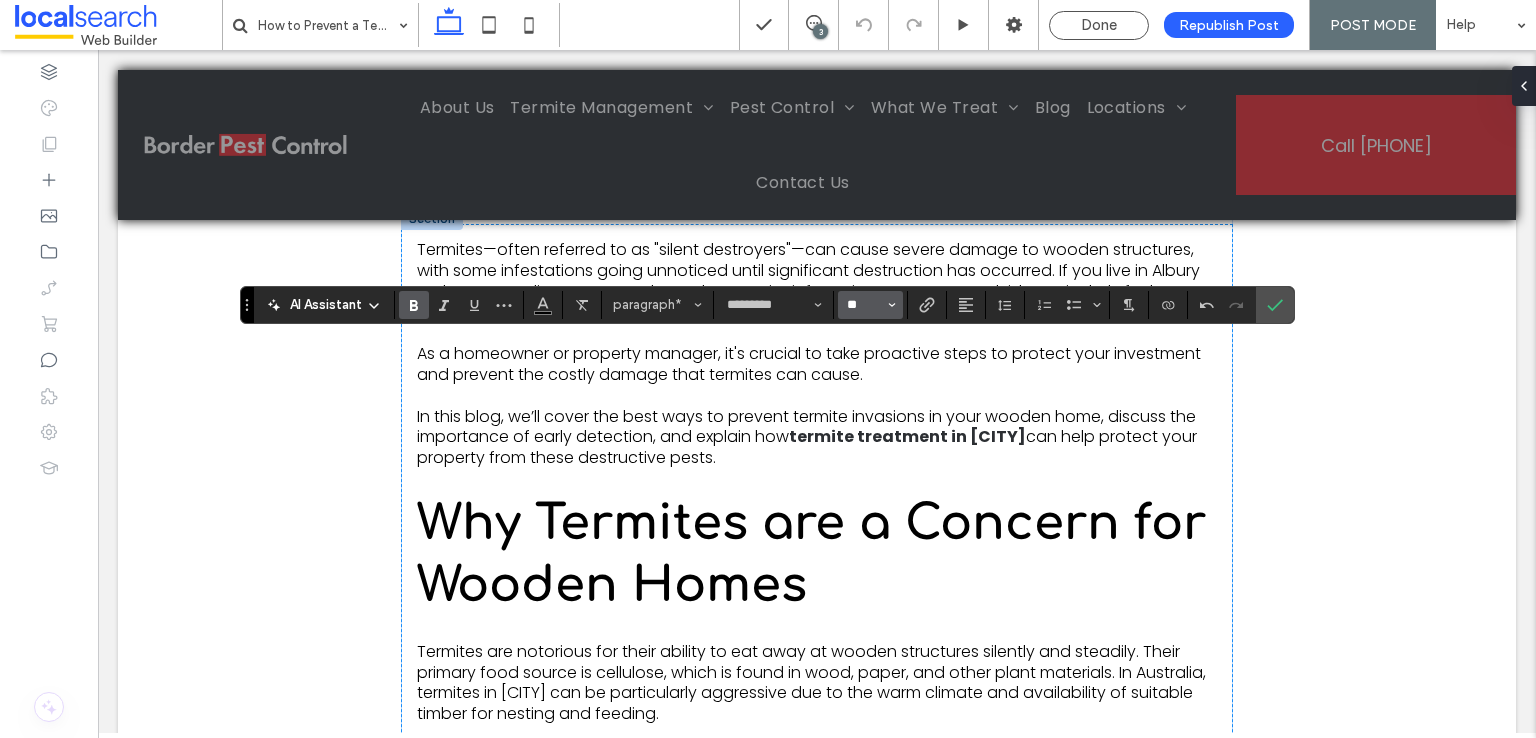click on "**" at bounding box center (864, 305) 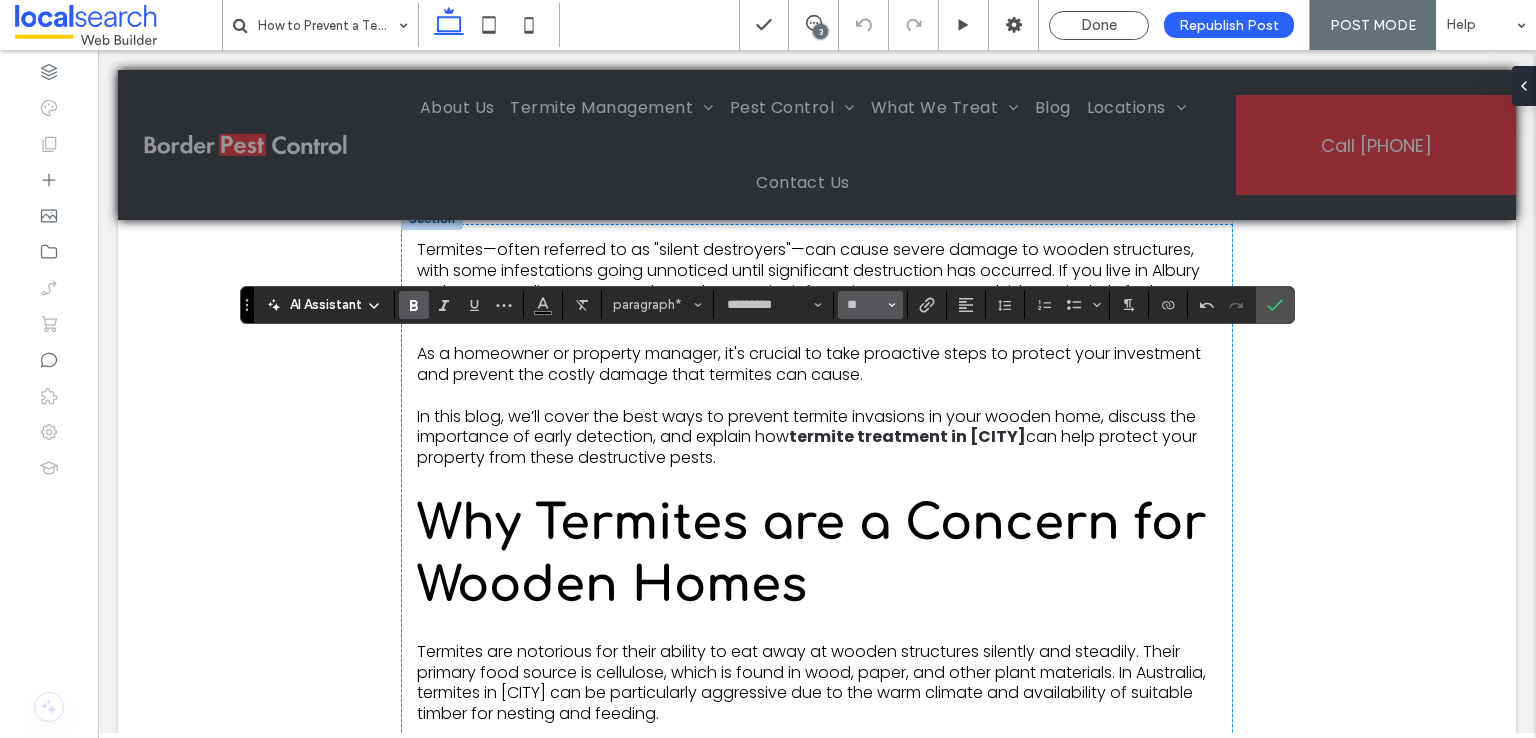 type on "**" 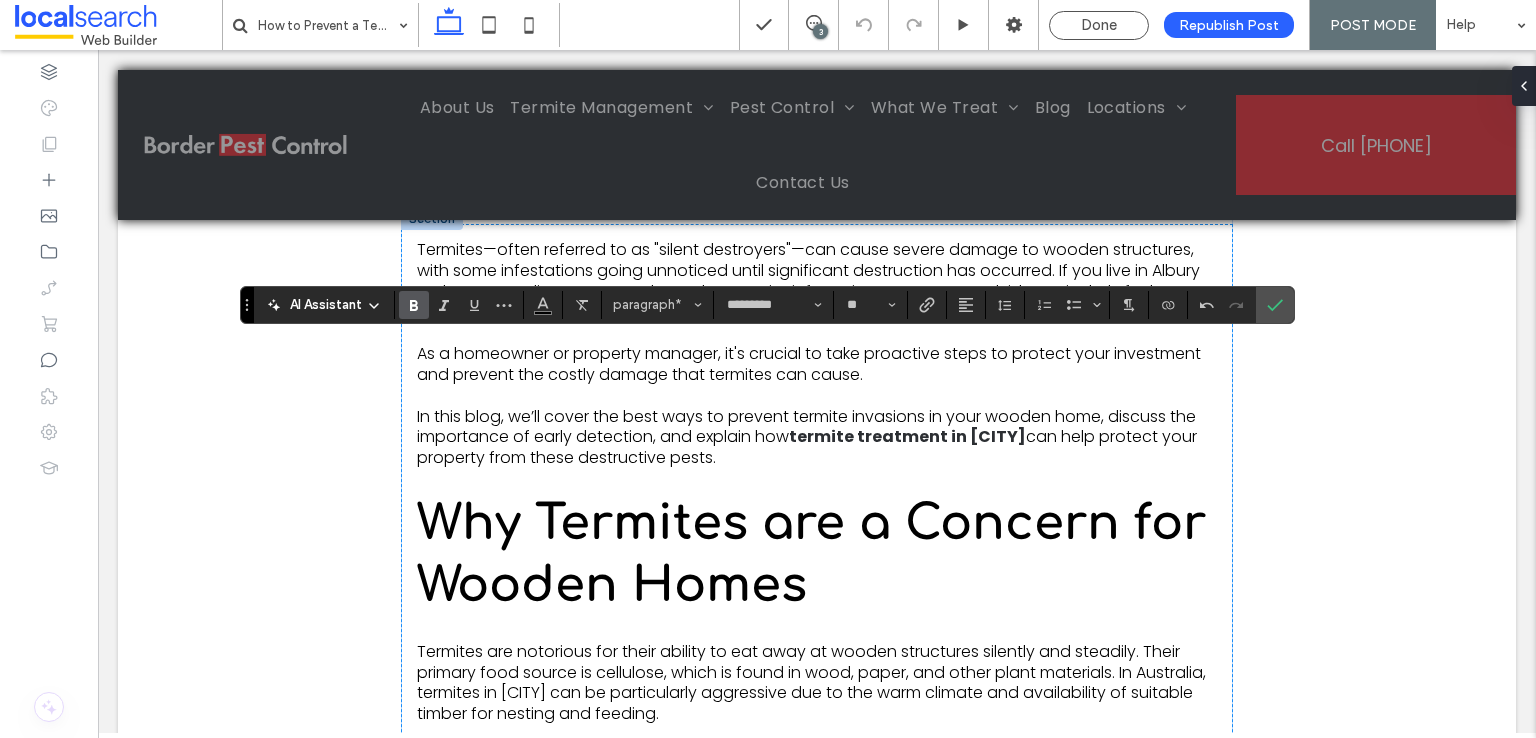 type on "*******" 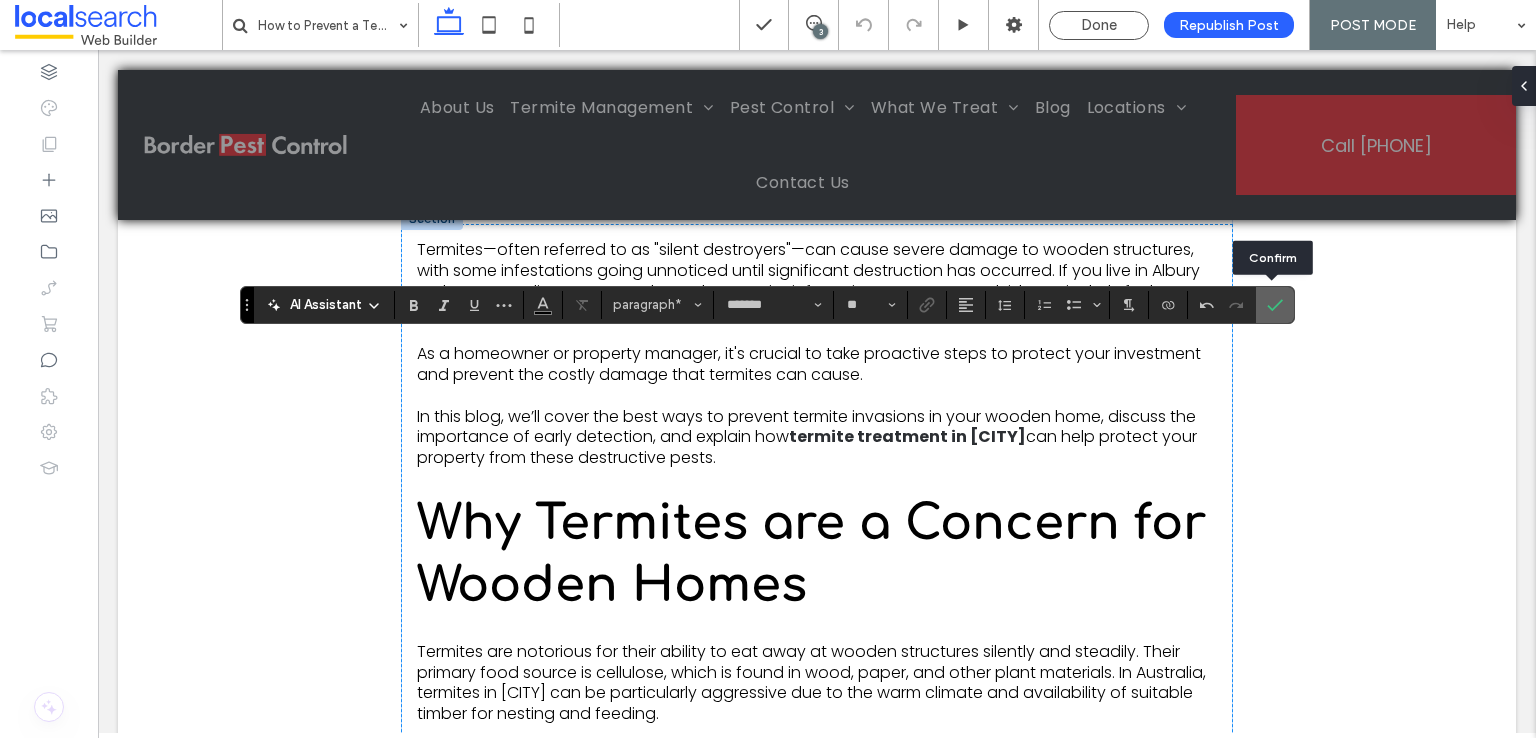 click 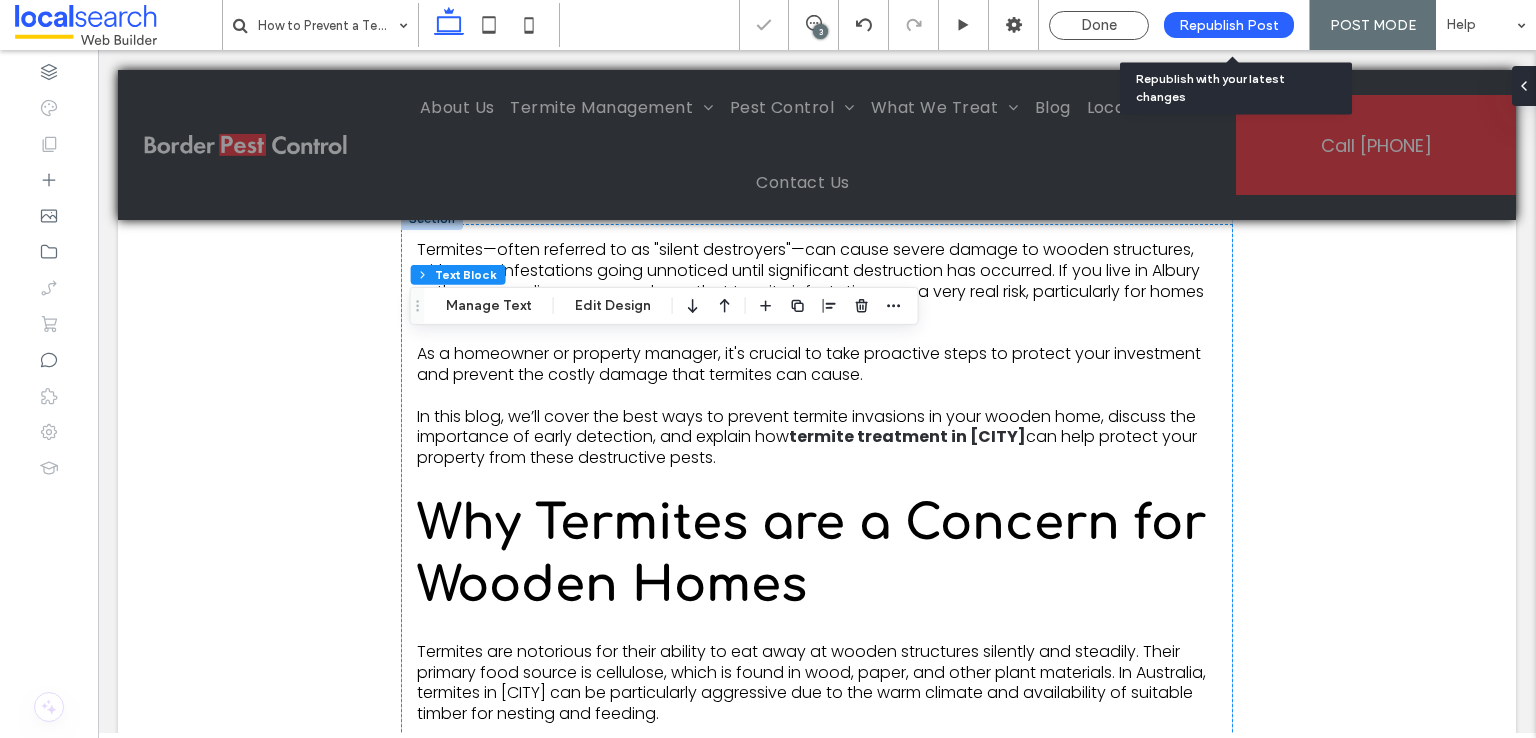 click on "Republish Post" at bounding box center (1229, 25) 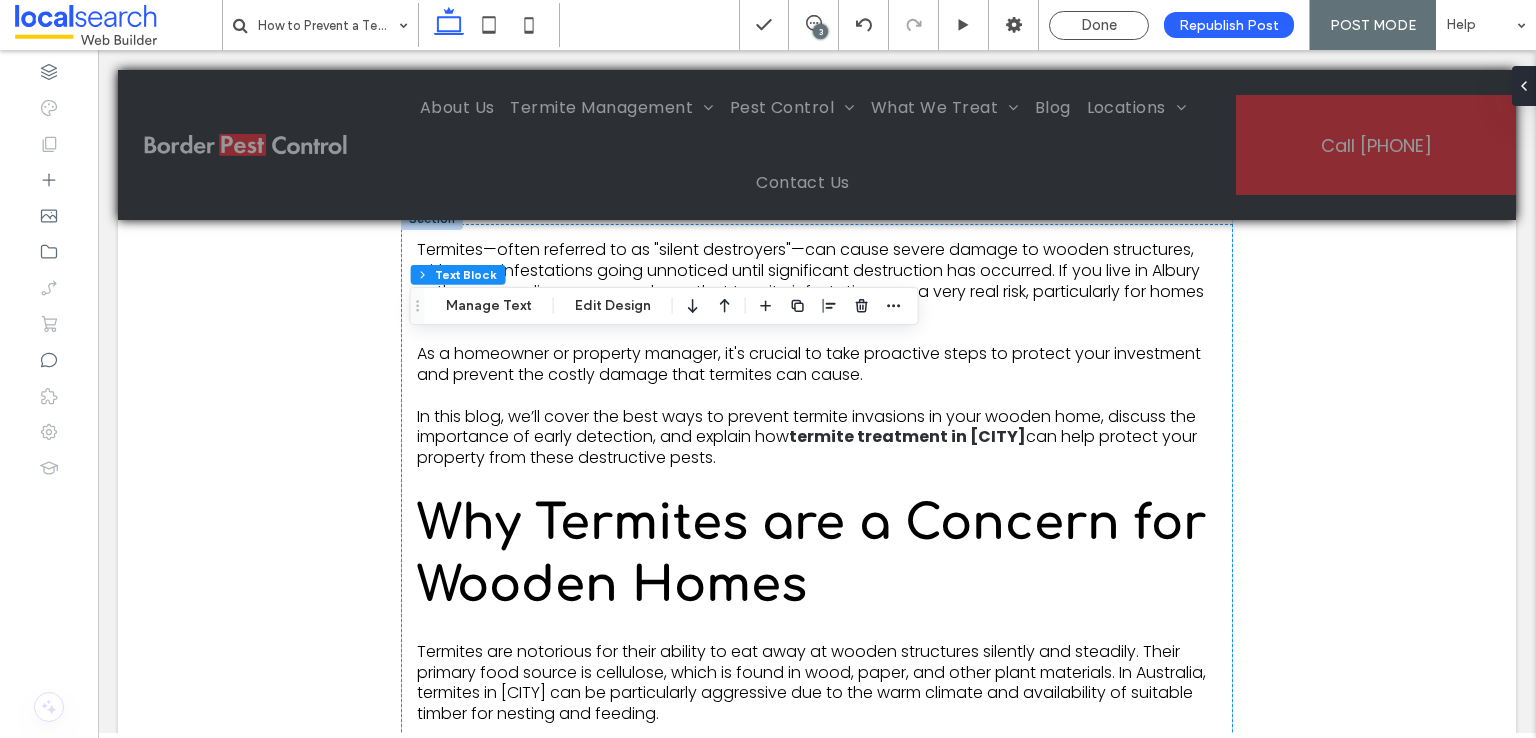 click at bounding box center (118, 25) 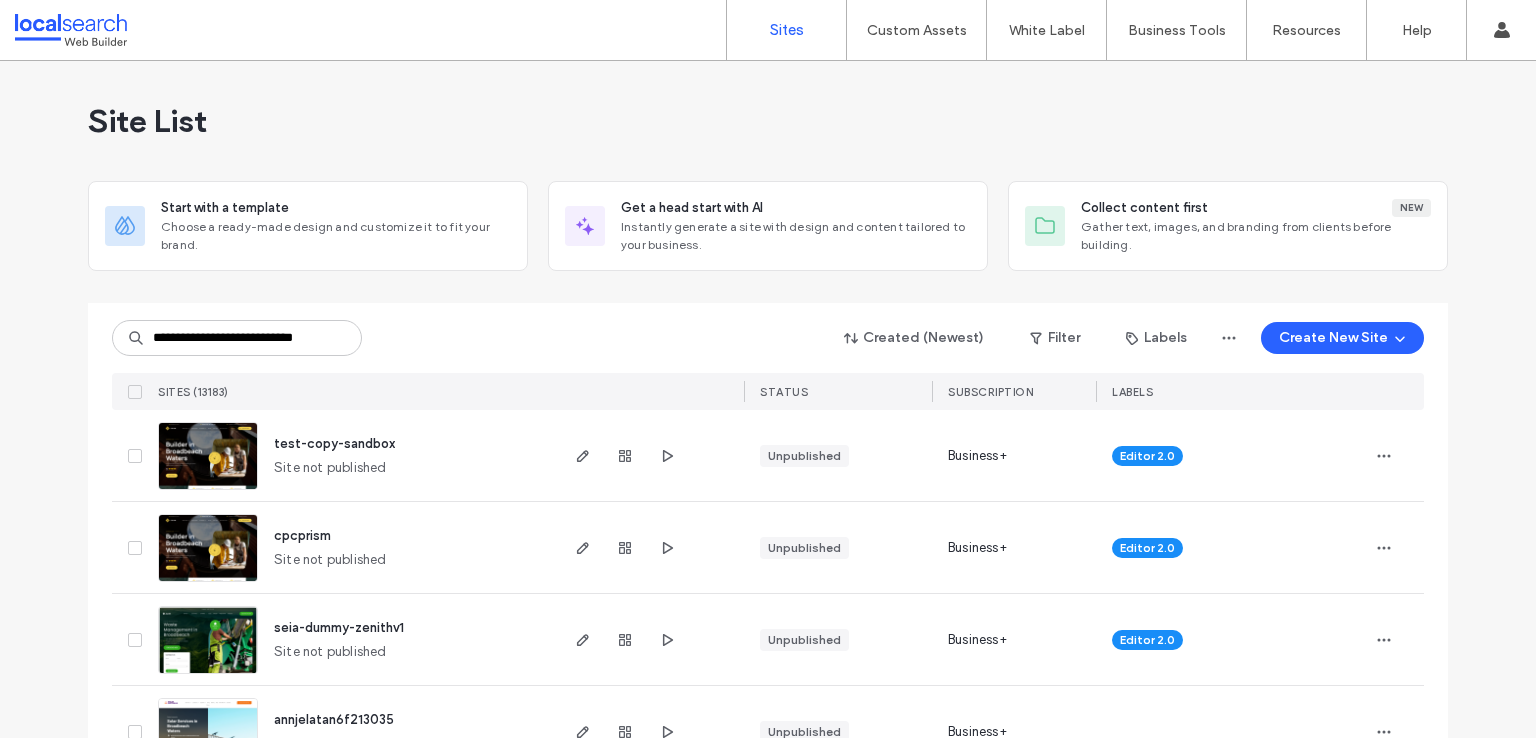 scroll, scrollTop: 0, scrollLeft: 0, axis: both 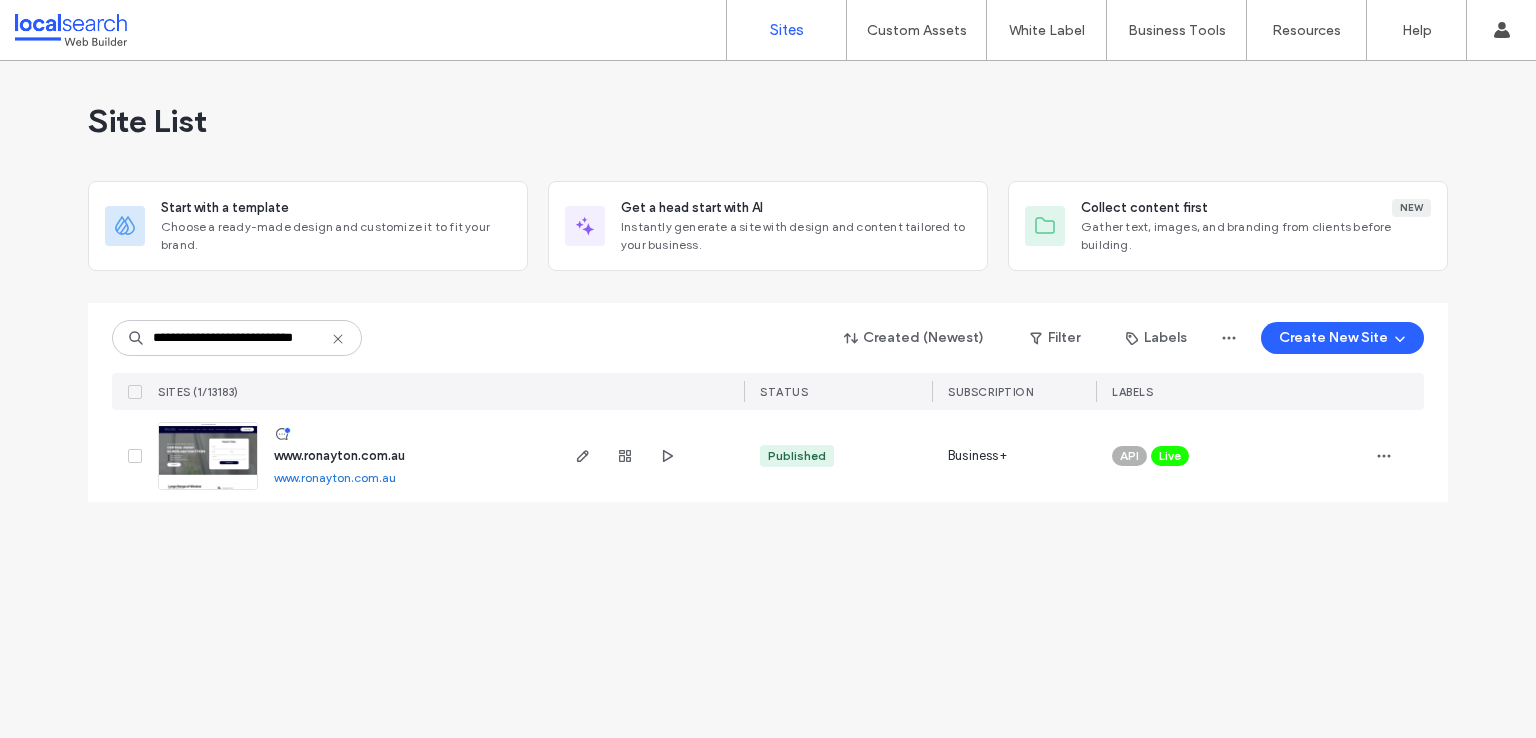 type on "**********" 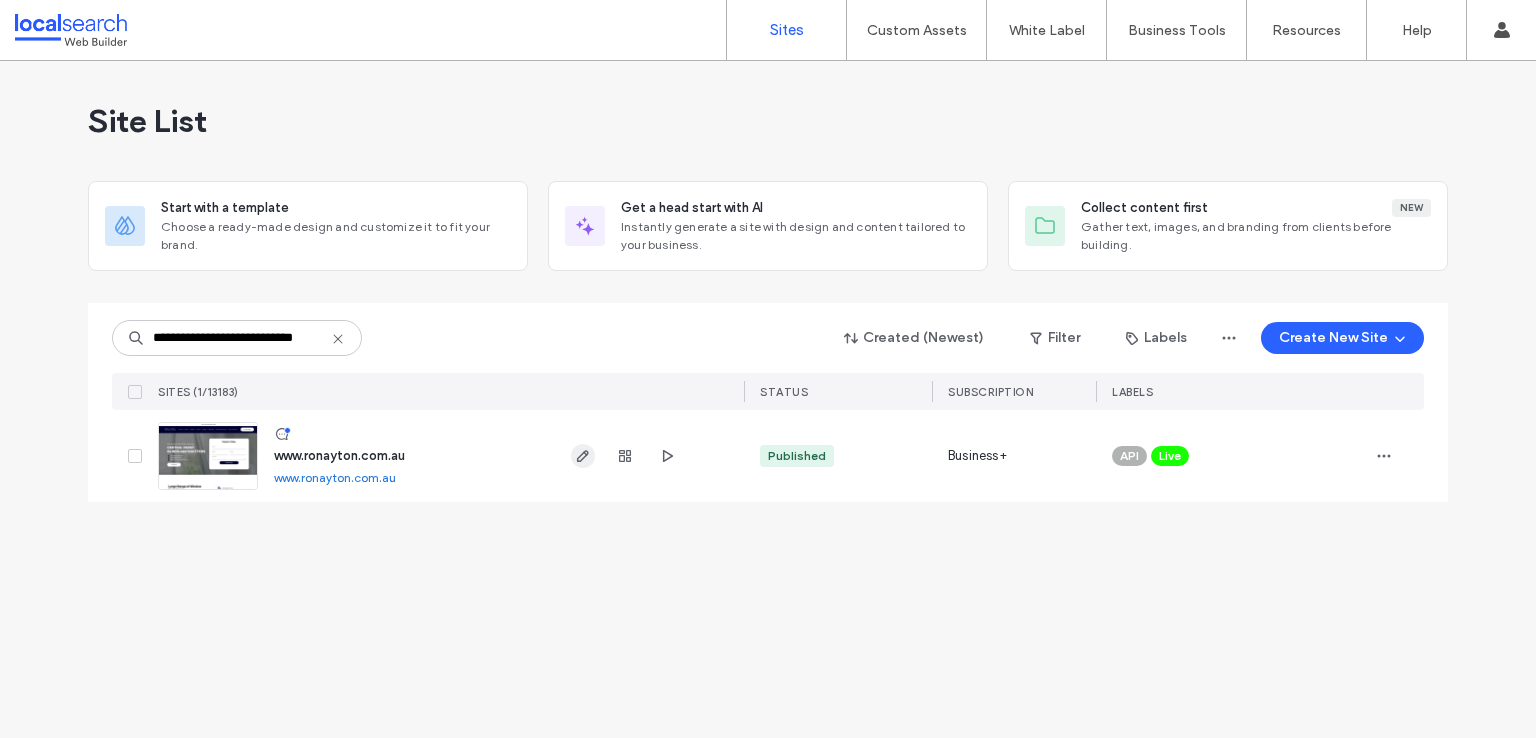 click 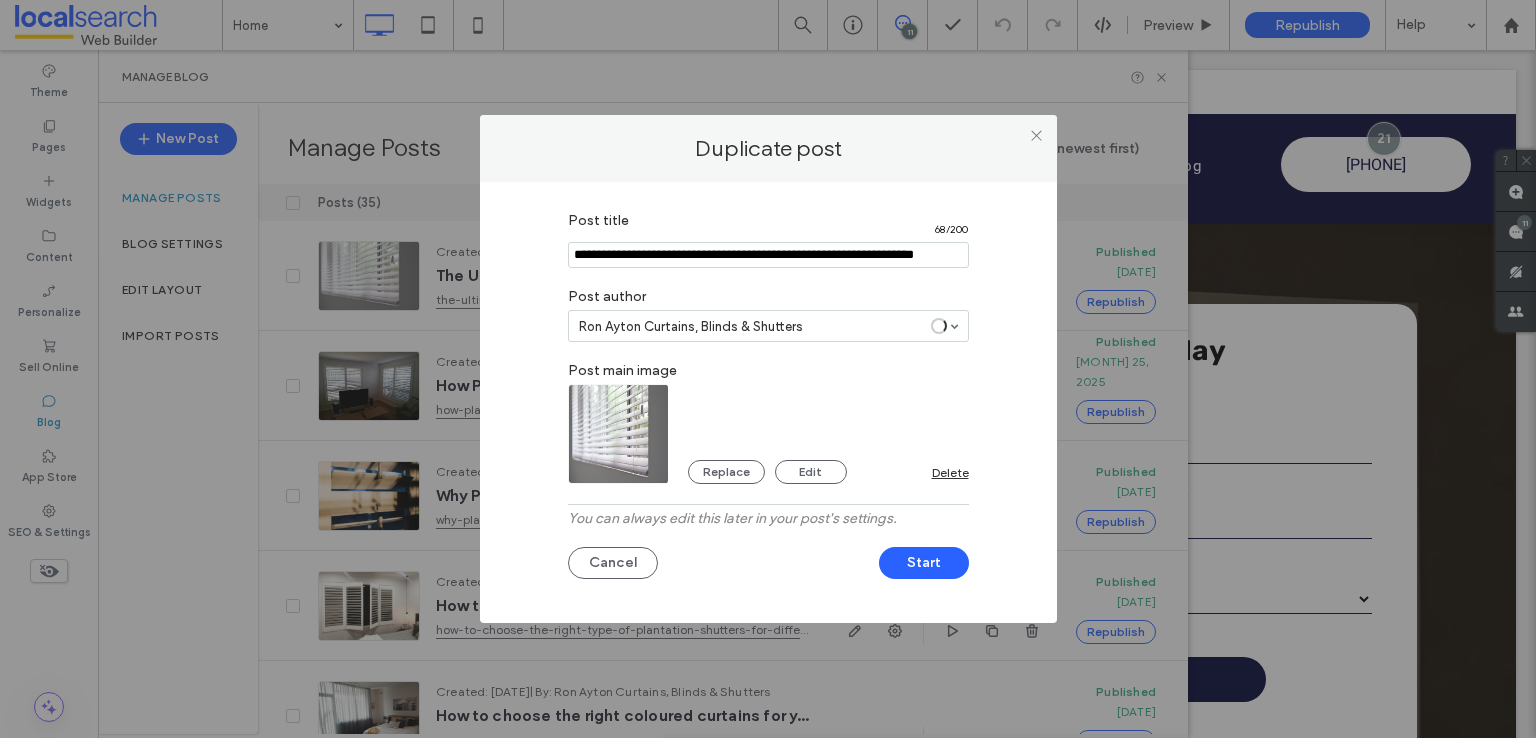scroll, scrollTop: 0, scrollLeft: 0, axis: both 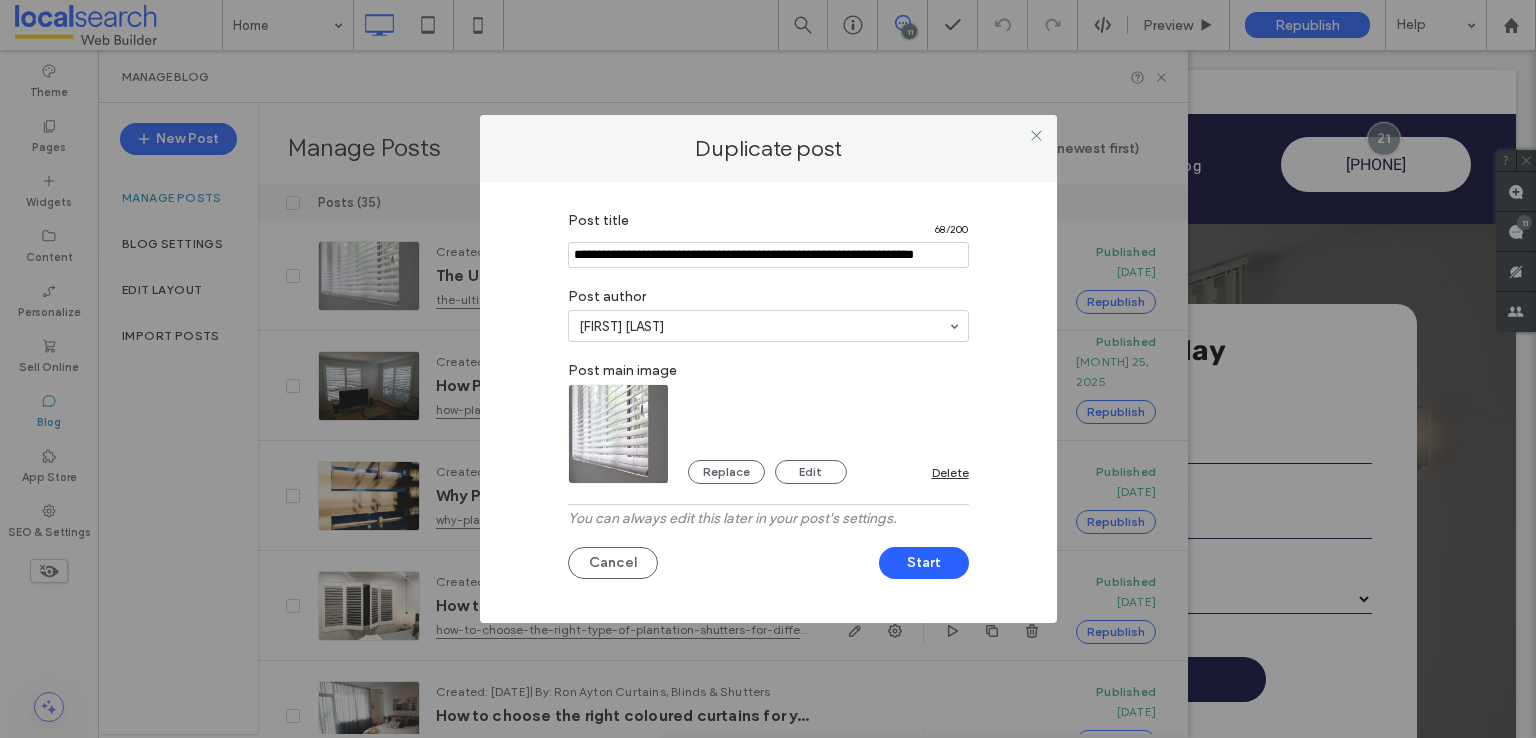 click at bounding box center [768, 255] 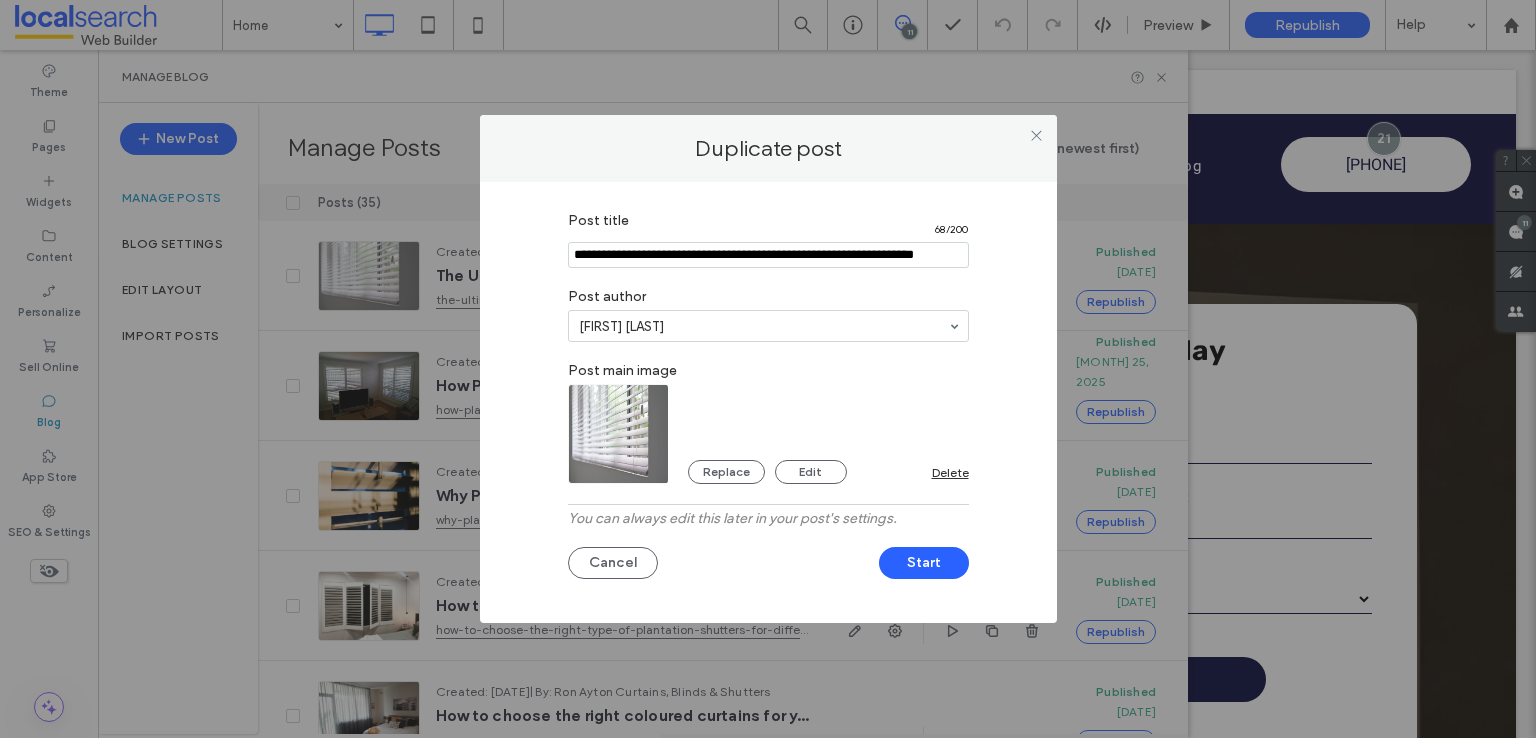 paste on "**********" 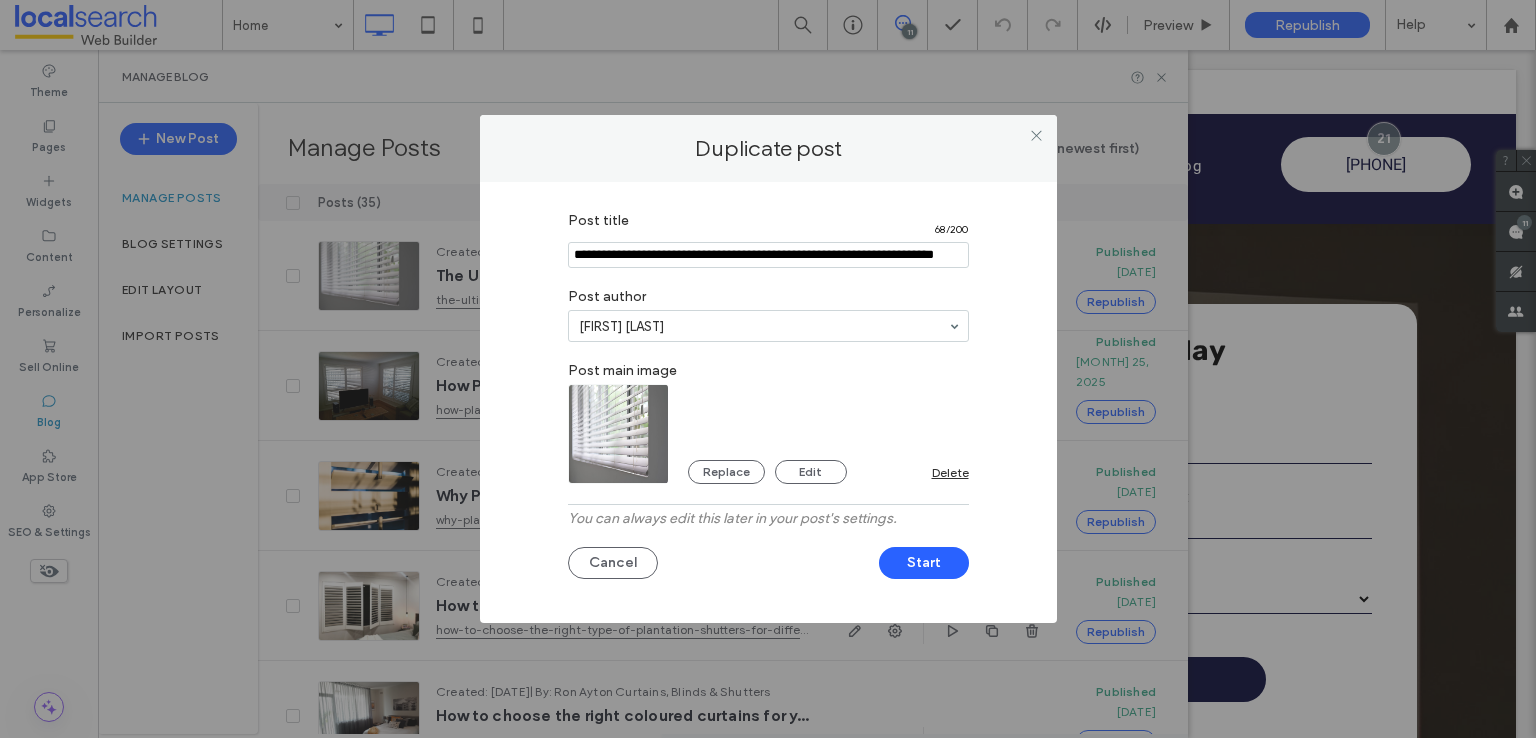 scroll, scrollTop: 0, scrollLeft: 40, axis: horizontal 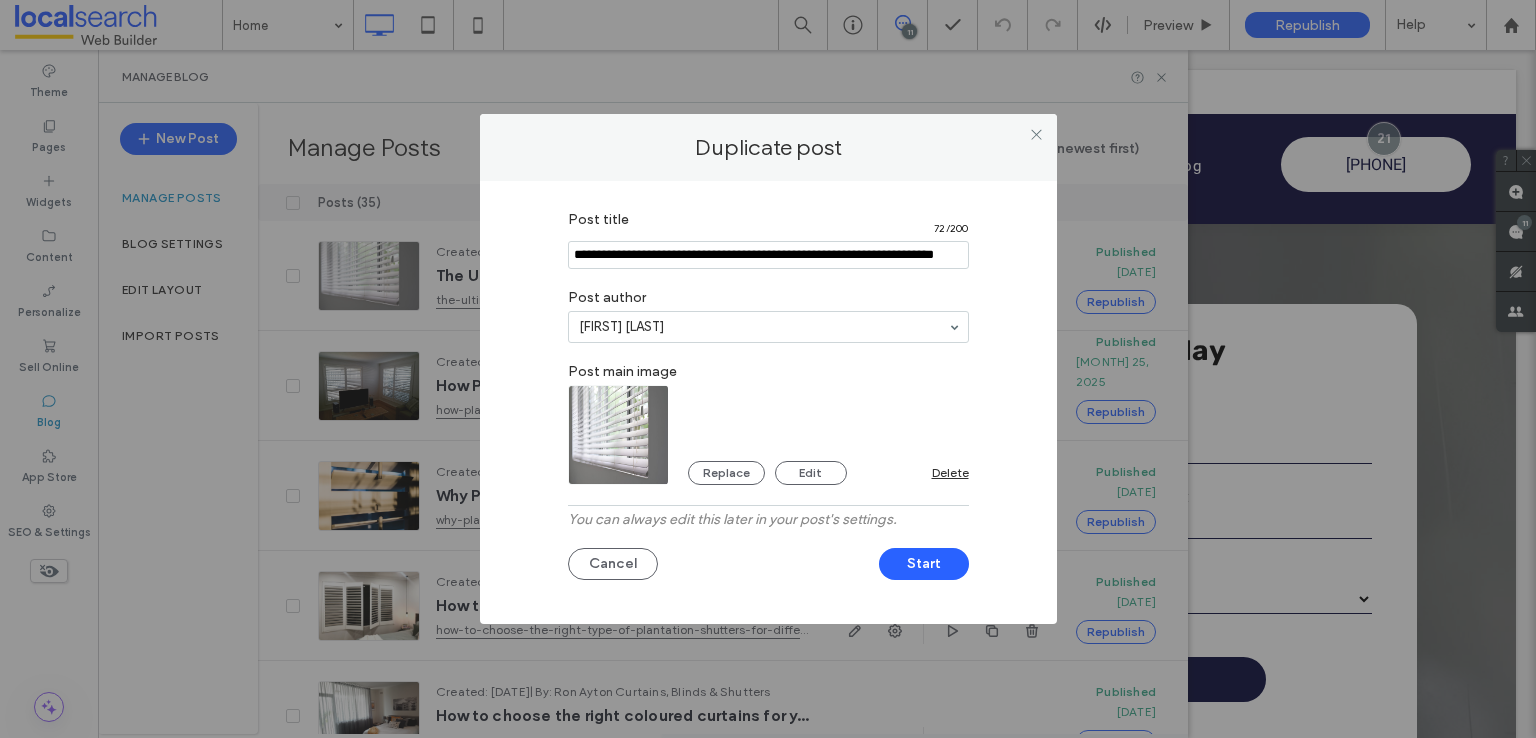 type on "**********" 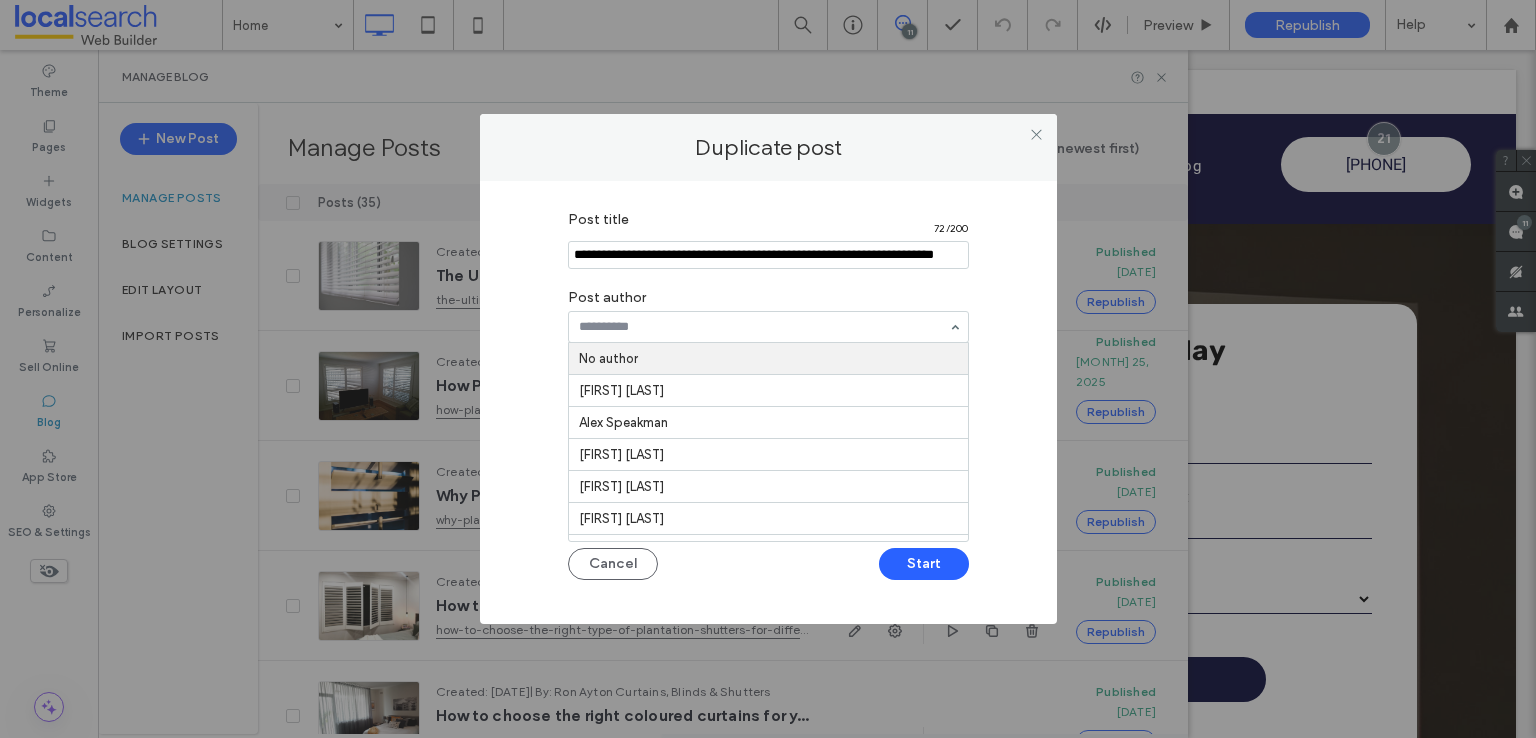 paste on "**********" 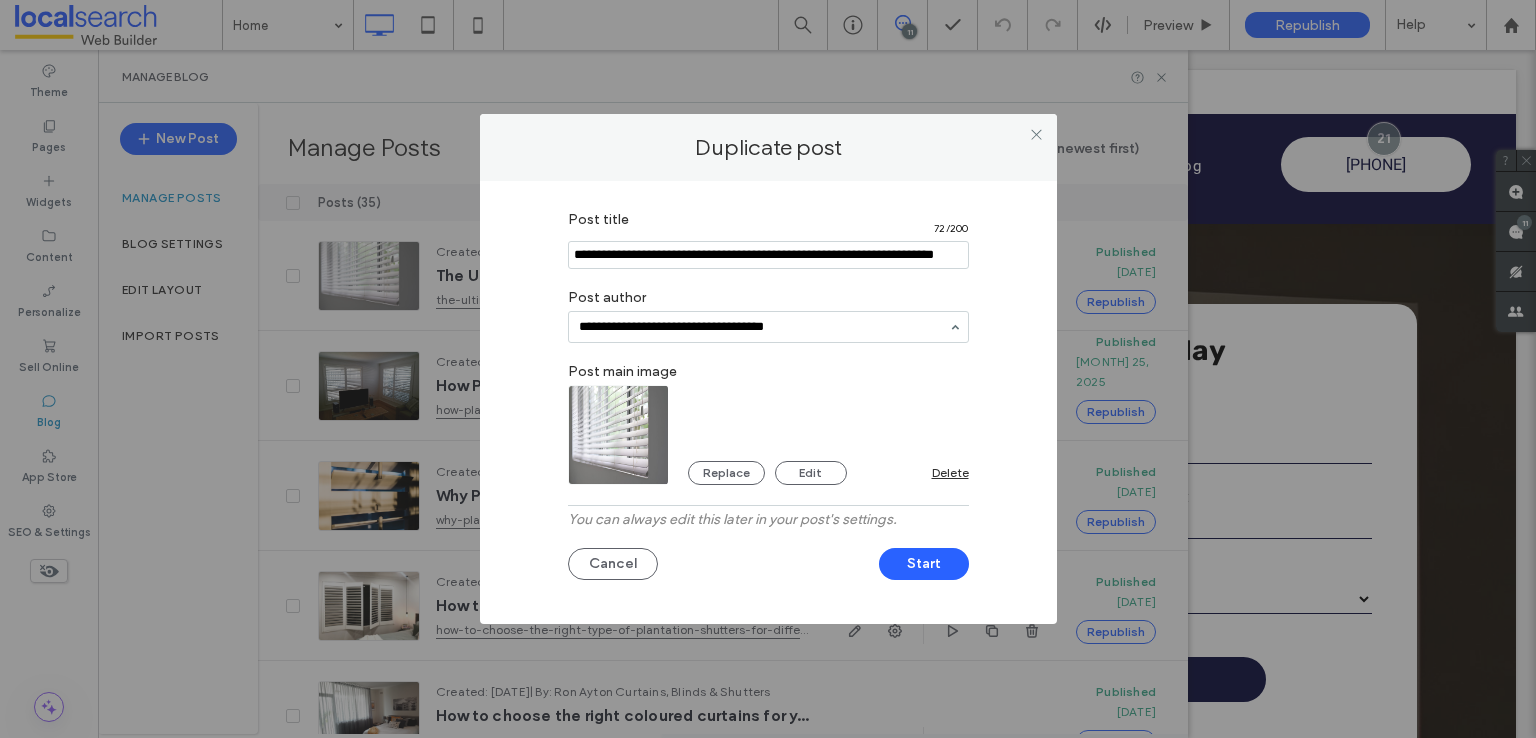 type on "**********" 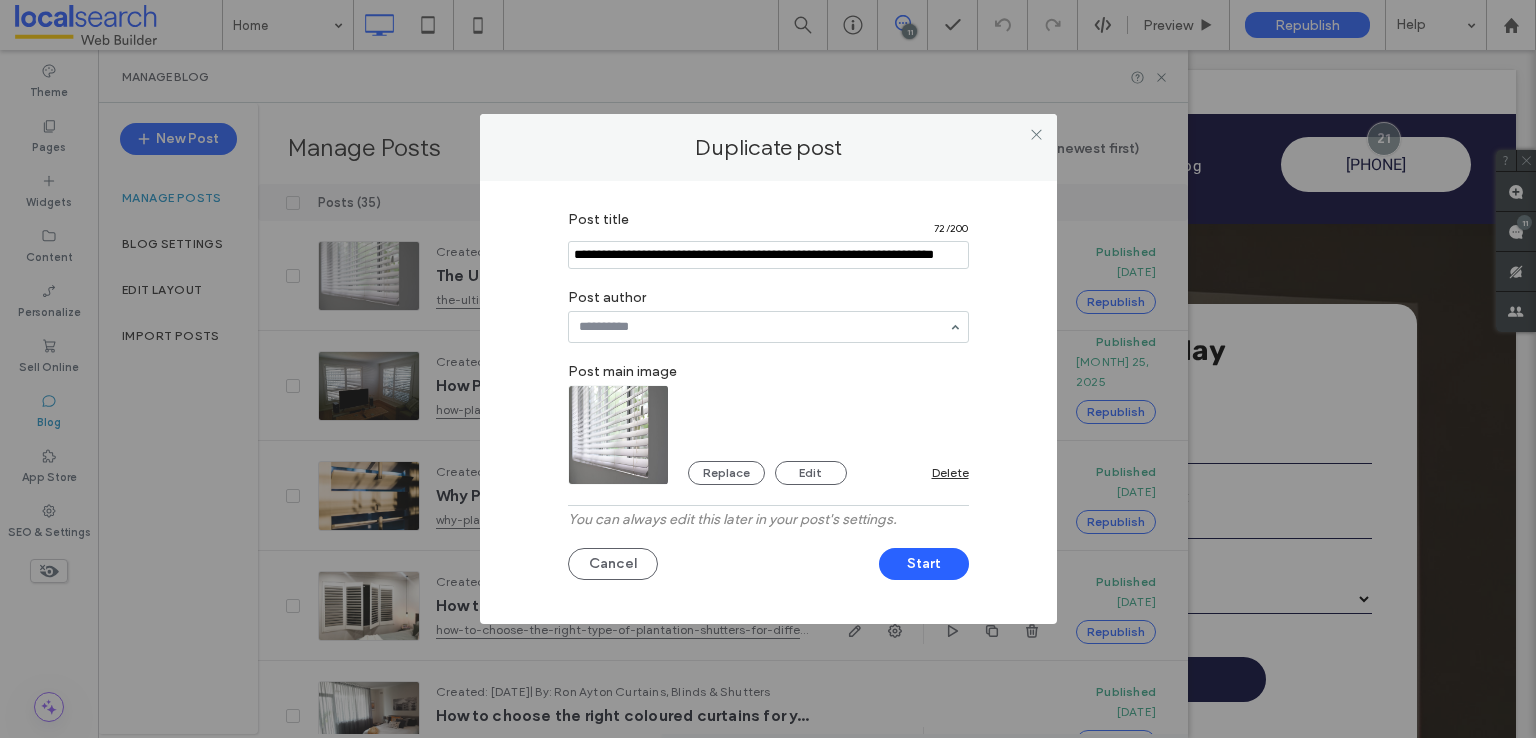 click on "Duplicate post Post title 72 / 200 Post author Post main image Replace Edit Delete You can always edit this later in your post's settings. Cancel Start" at bounding box center [768, 369] 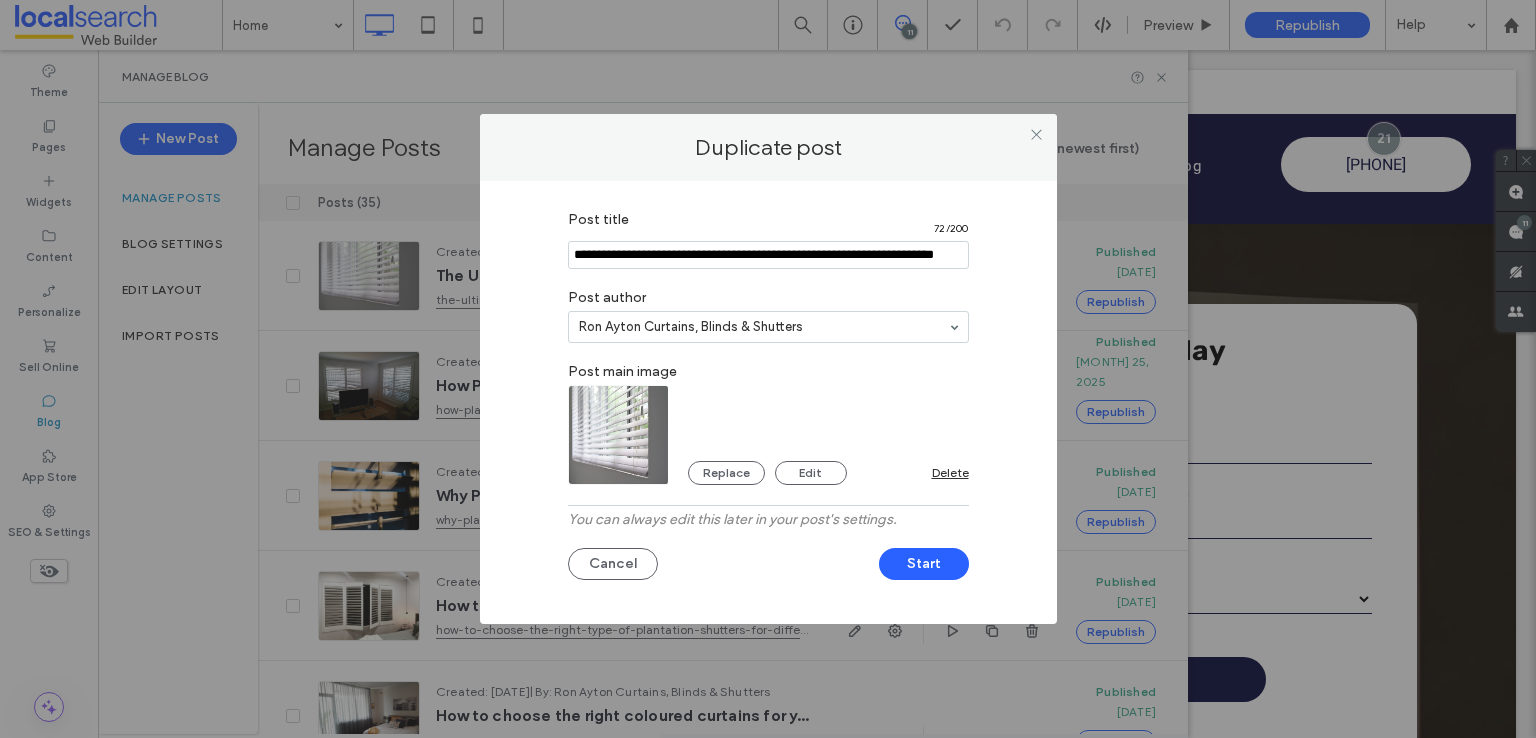 click at bounding box center (619, 435) 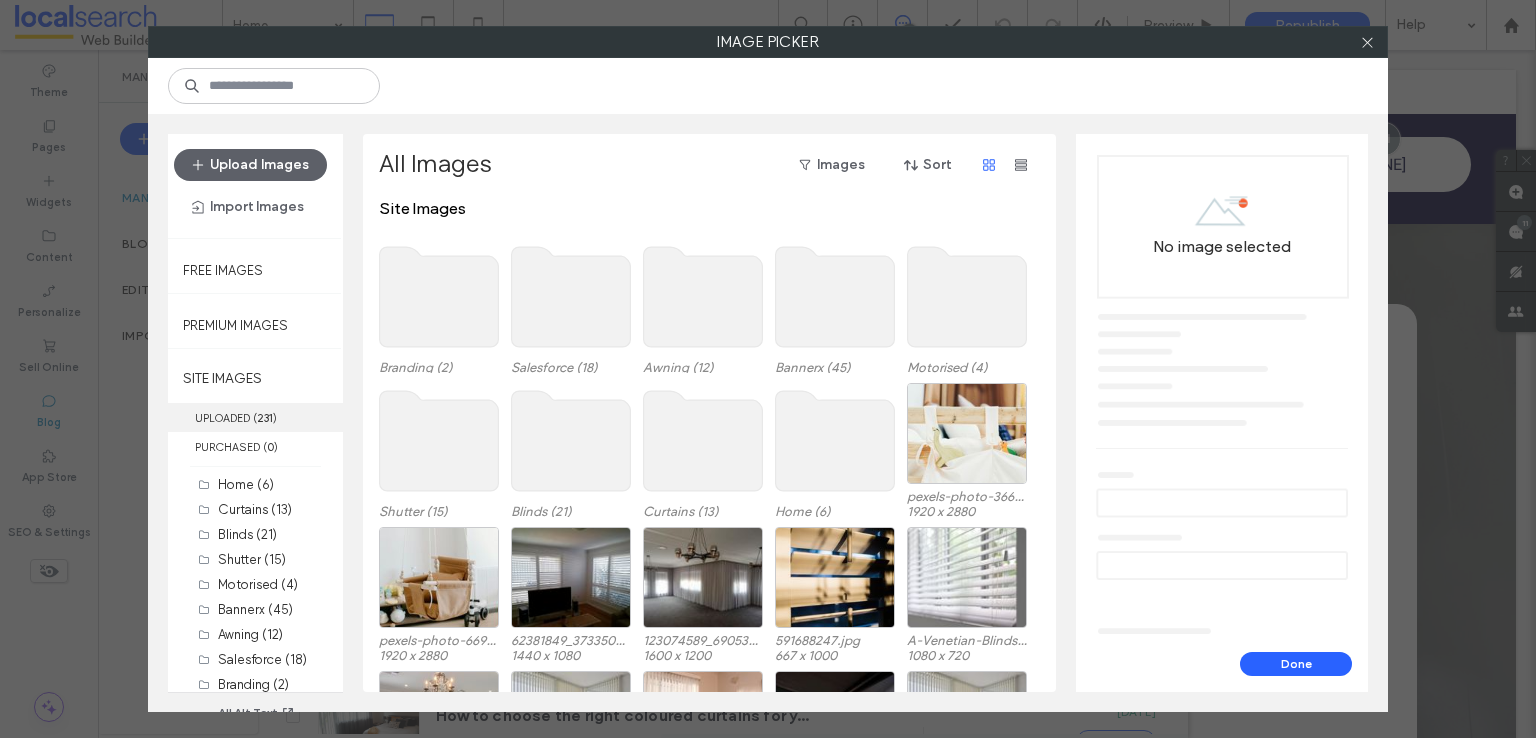 click on "( [PHONE] )" at bounding box center [265, 418] 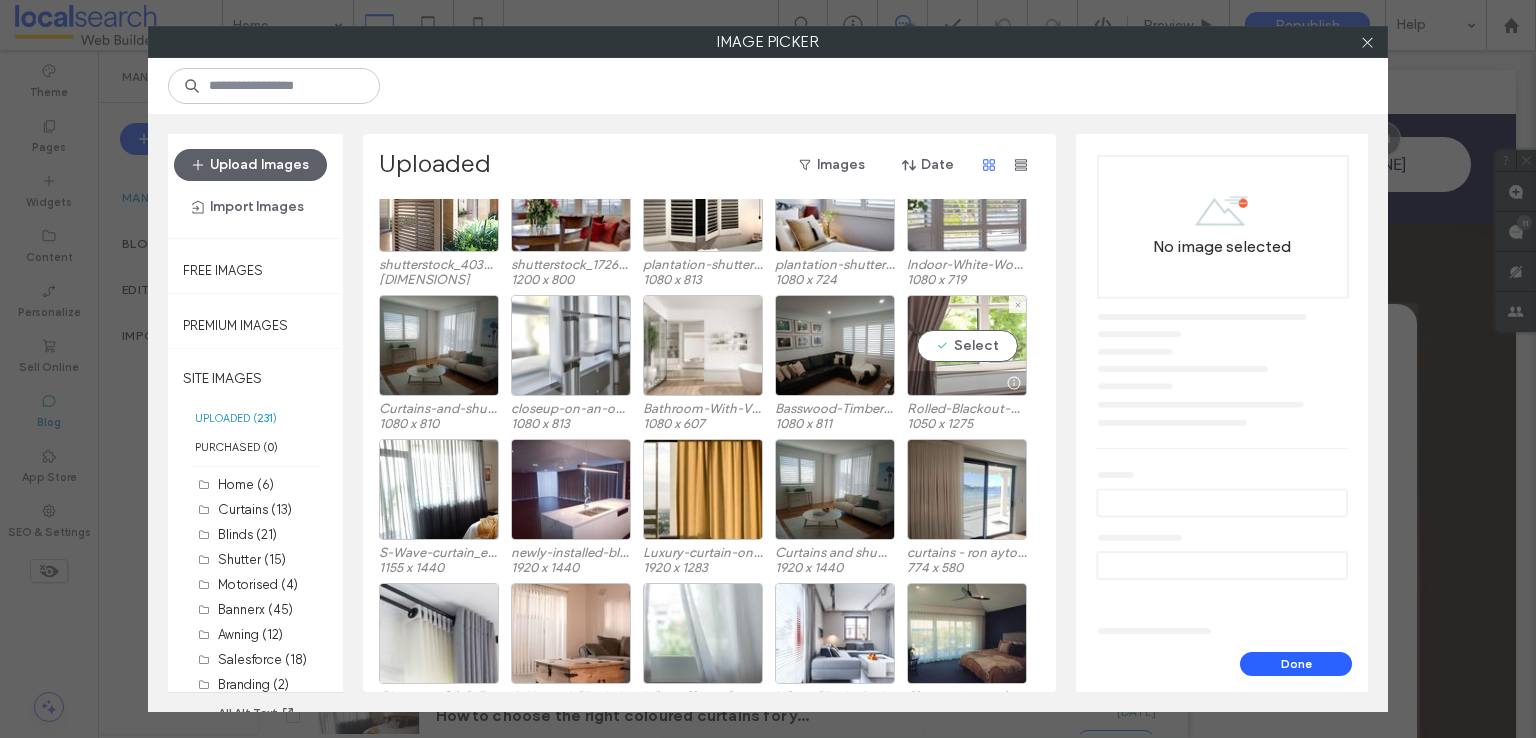 scroll, scrollTop: 3363, scrollLeft: 0, axis: vertical 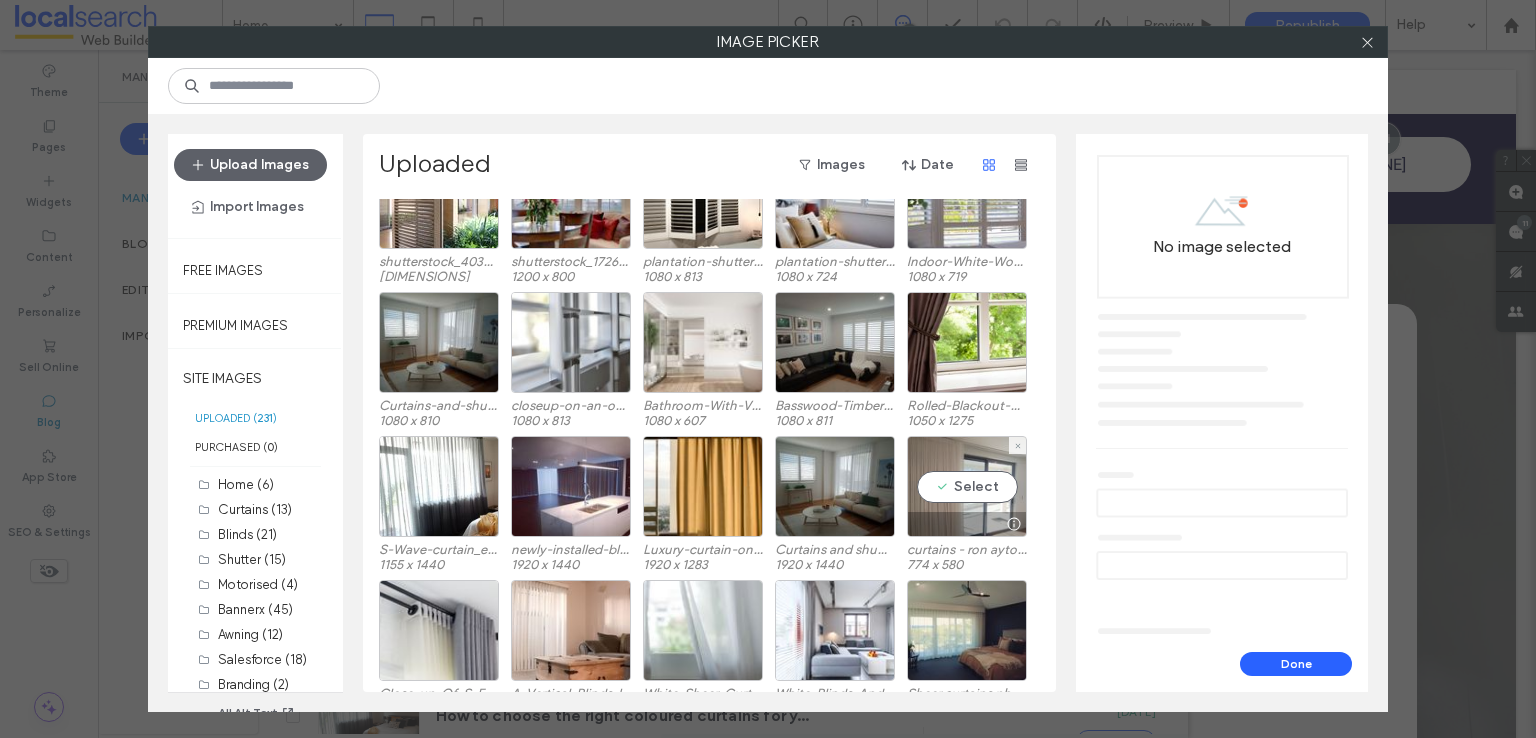 click on "Select" at bounding box center (967, 486) 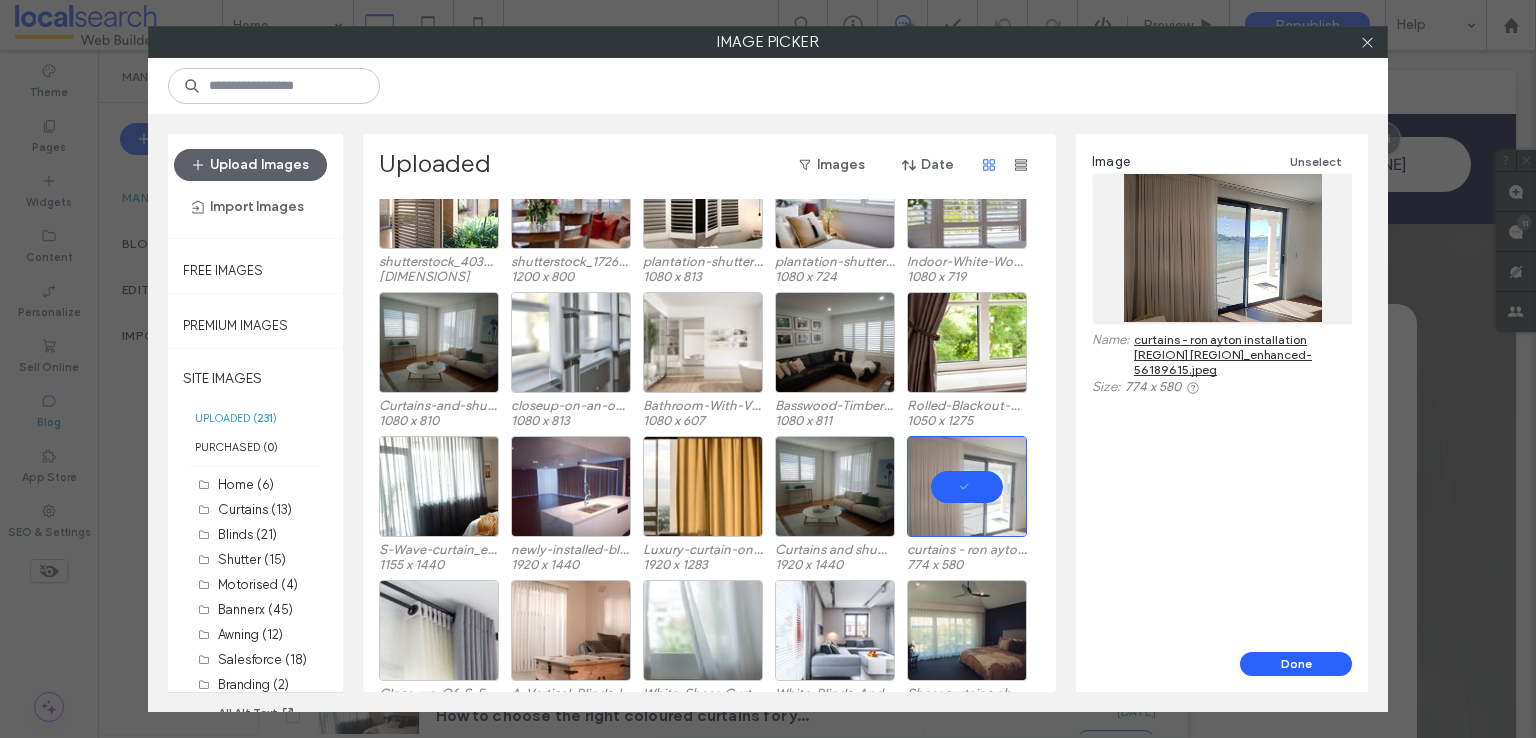 click on "curtains - ron ayton installation [REGION] [REGION]_enhanced-56189615.jpeg" at bounding box center [1243, 354] 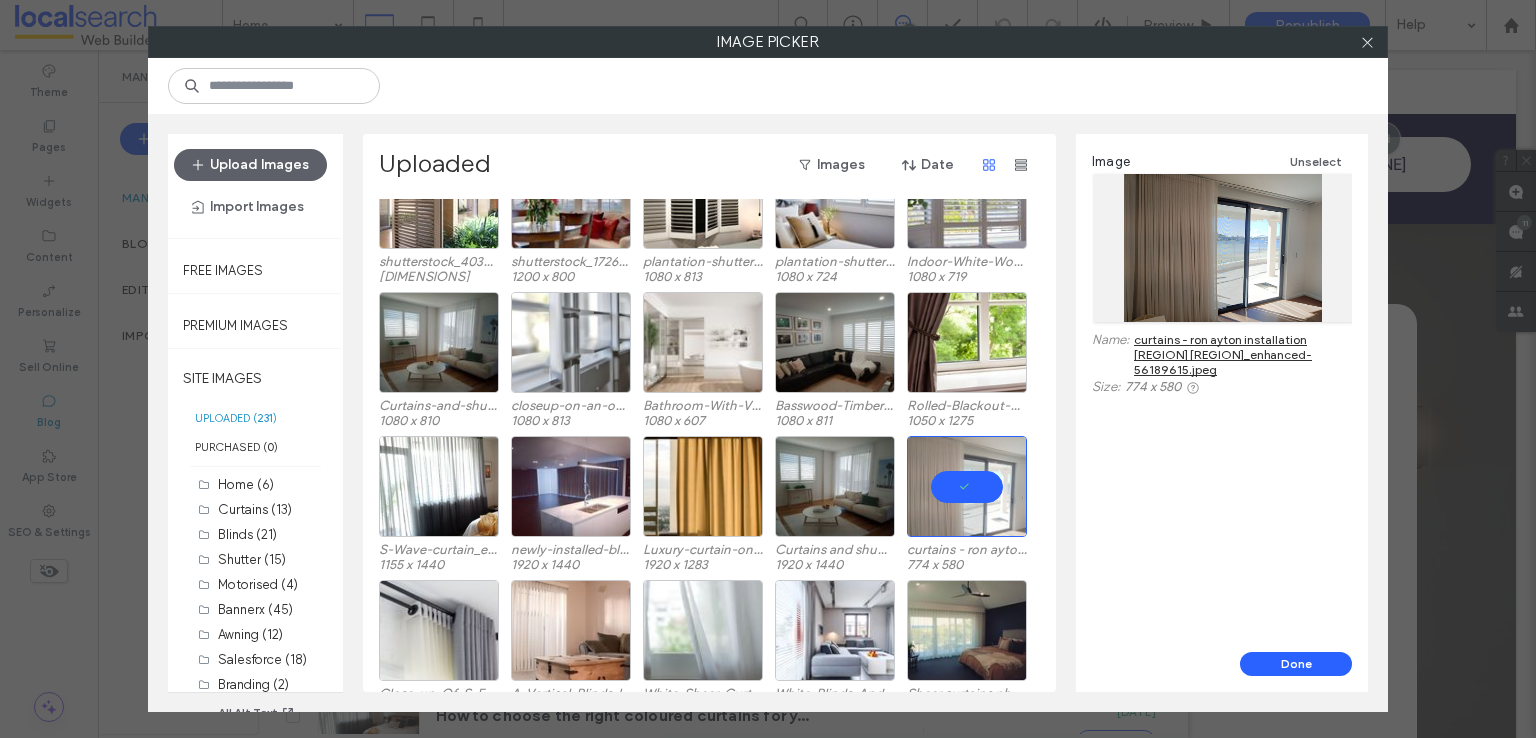 scroll, scrollTop: 2963, scrollLeft: 0, axis: vertical 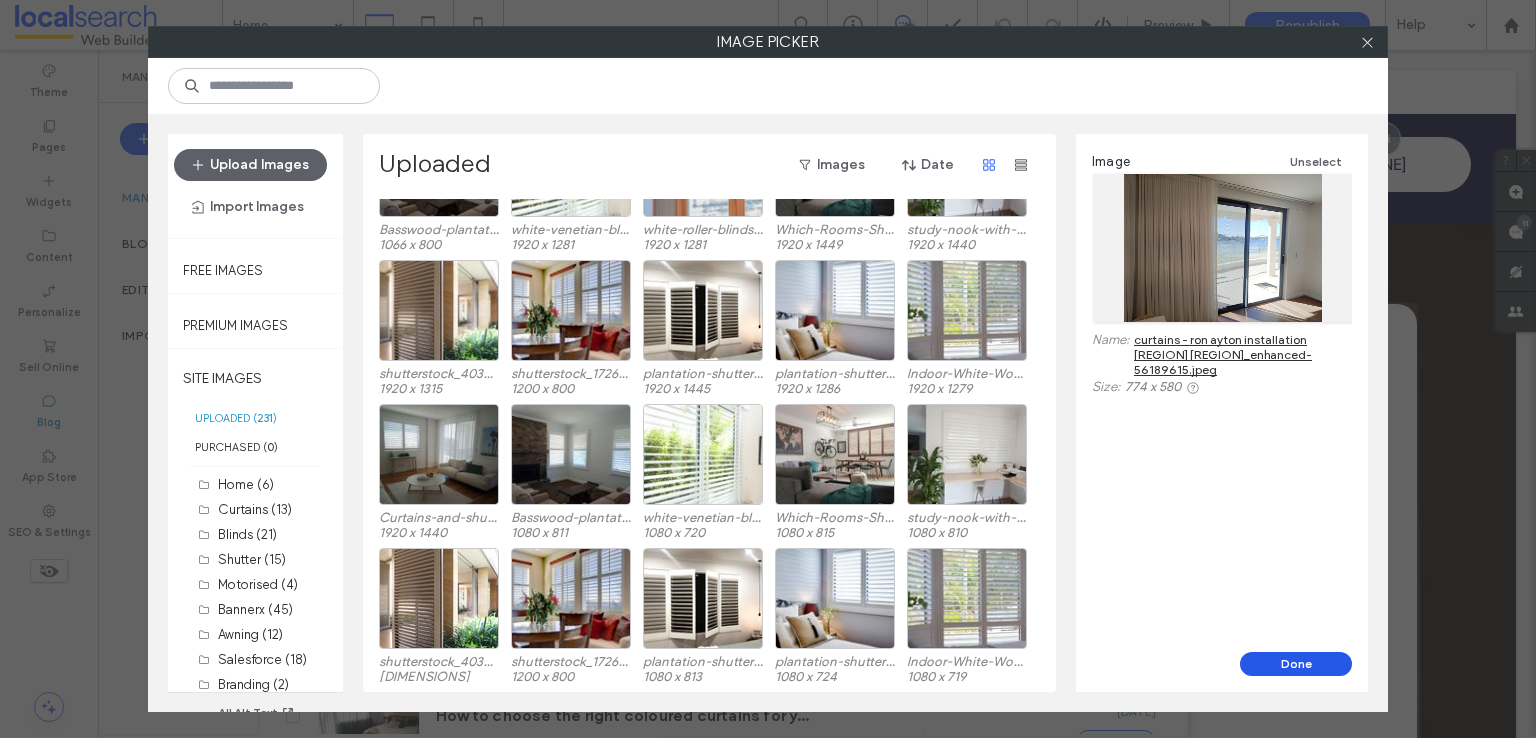 click on "Done" at bounding box center (1296, 664) 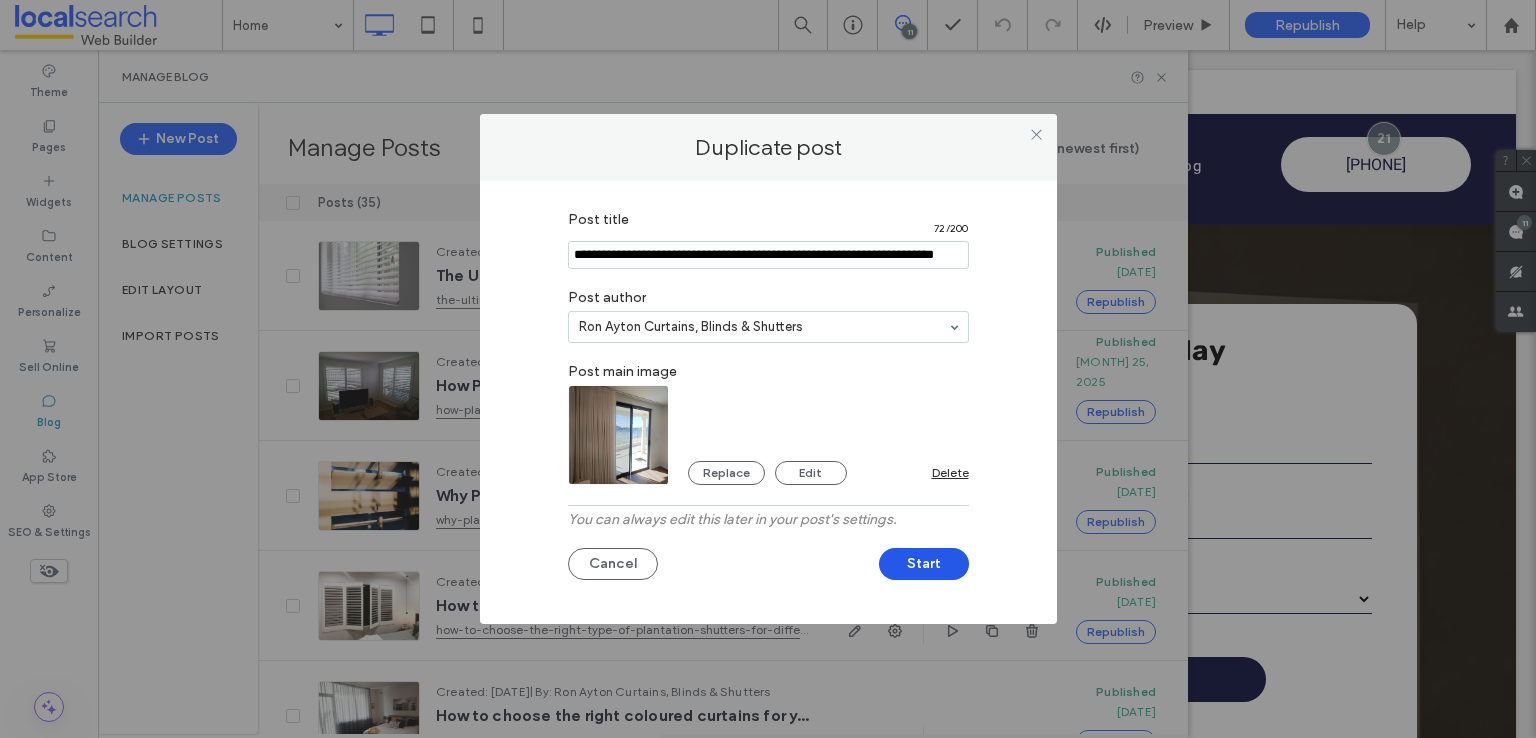 click on "Start" at bounding box center (924, 564) 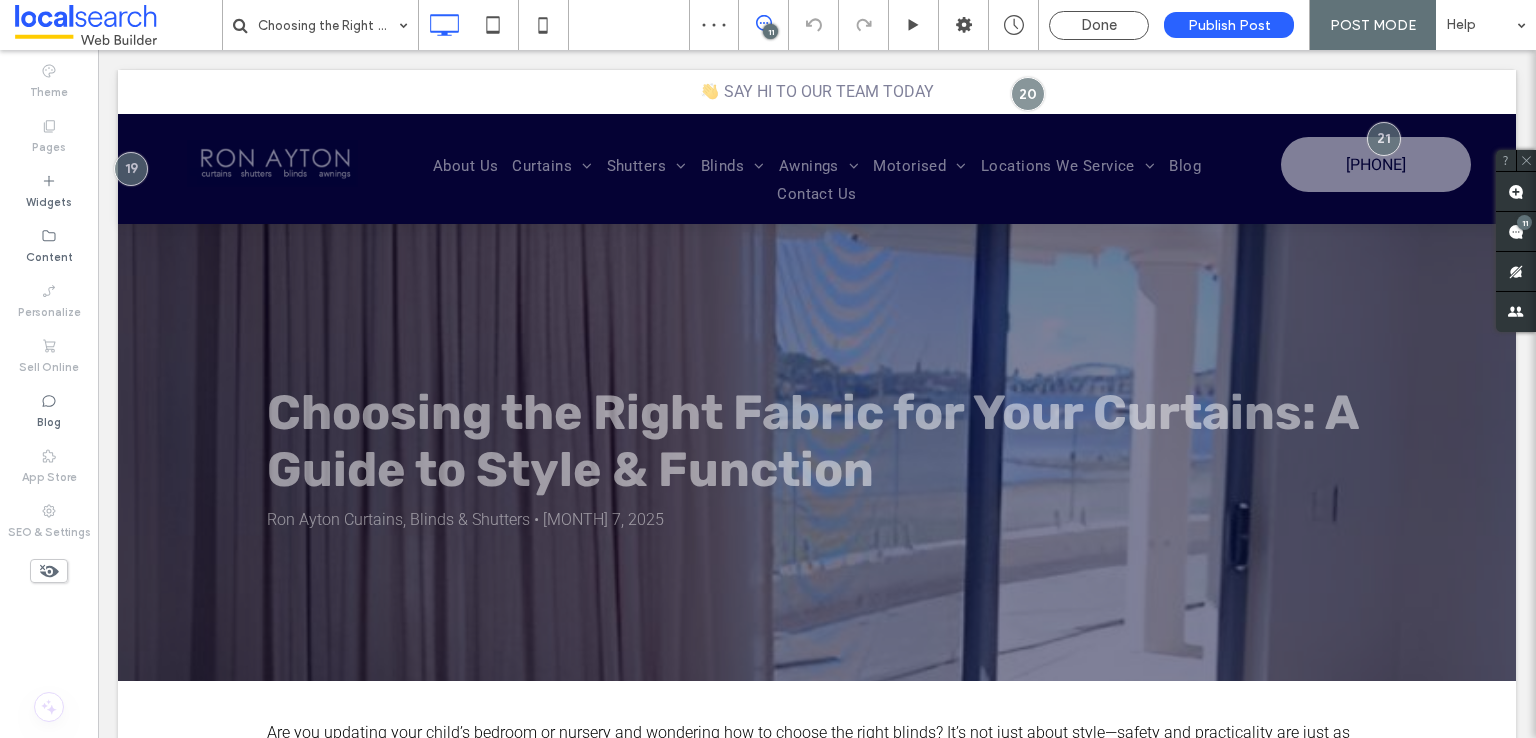 scroll, scrollTop: 0, scrollLeft: 0, axis: both 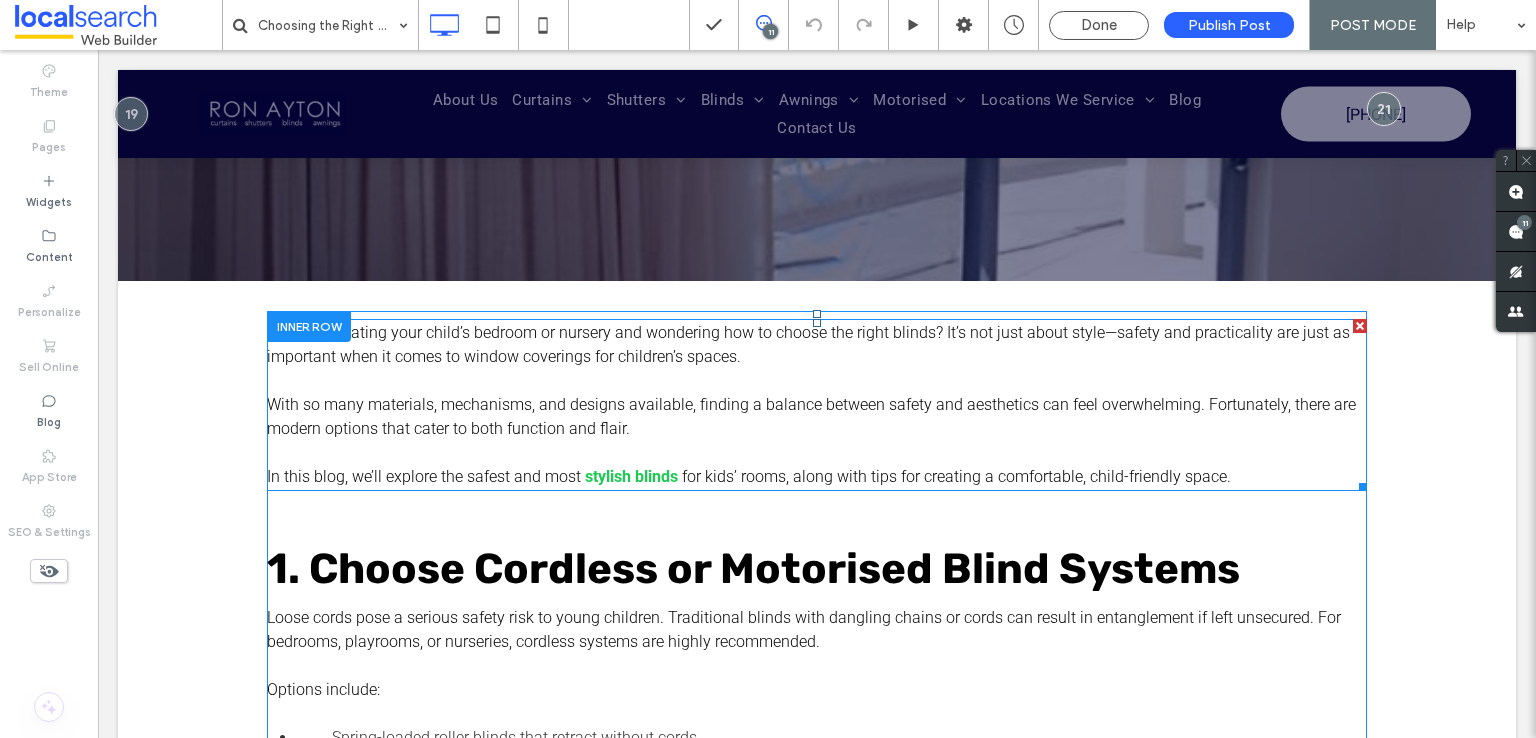 click on "With so many materials, mechanisms, and designs available, finding a balance between safety and aesthetics can feel overwhelming. Fortunately, there are modern options that cater to both function and flair." at bounding box center (811, 416) 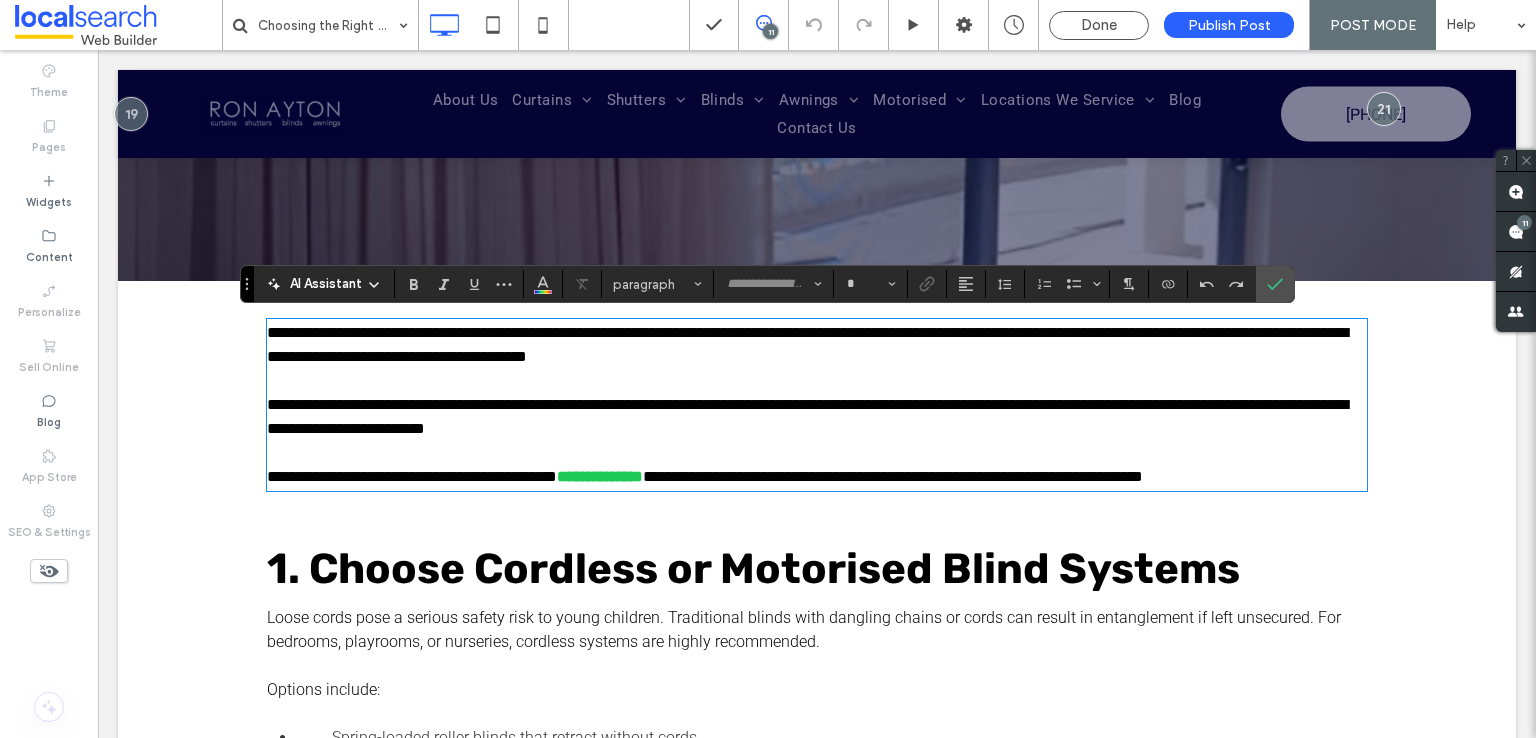 click on "**********" at bounding box center [807, 416] 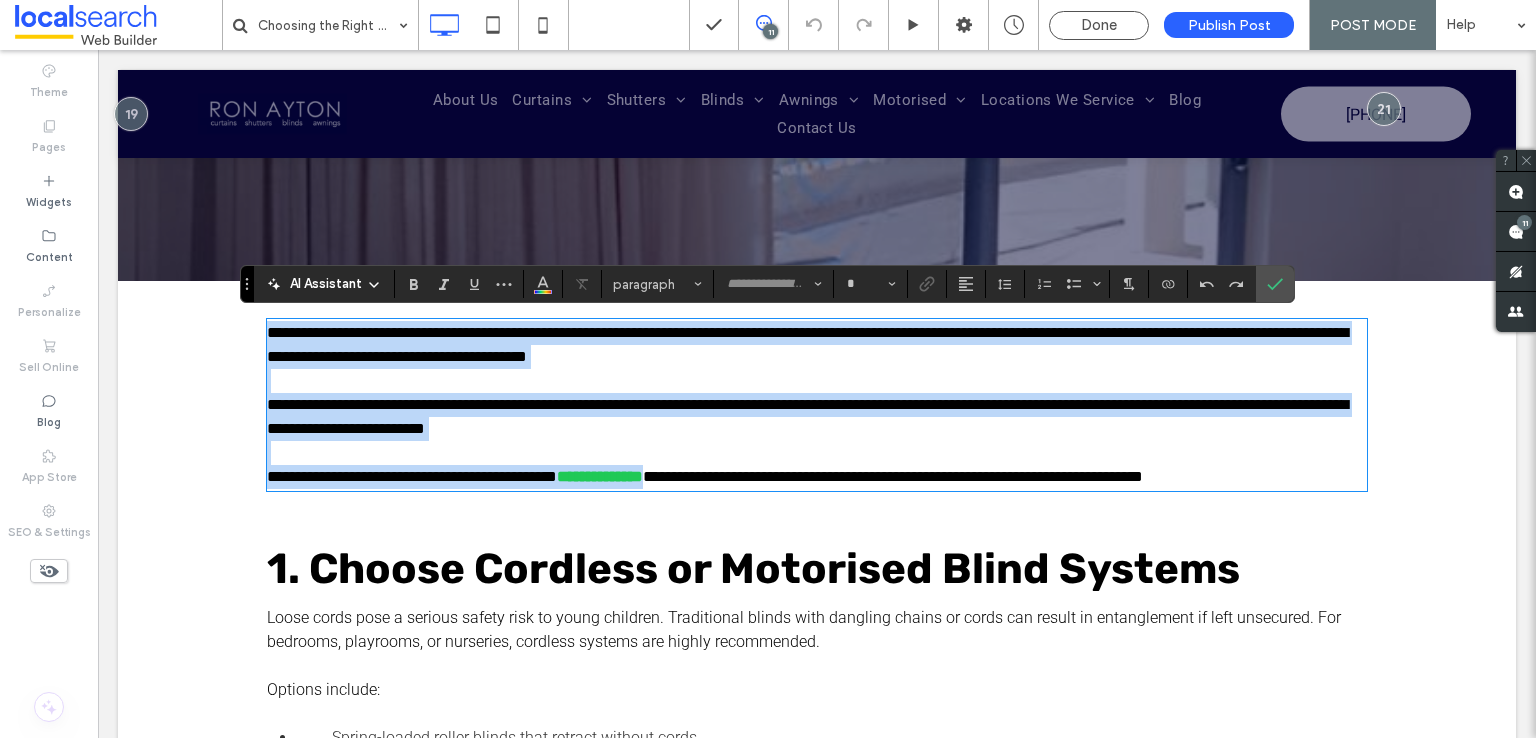 type on "******" 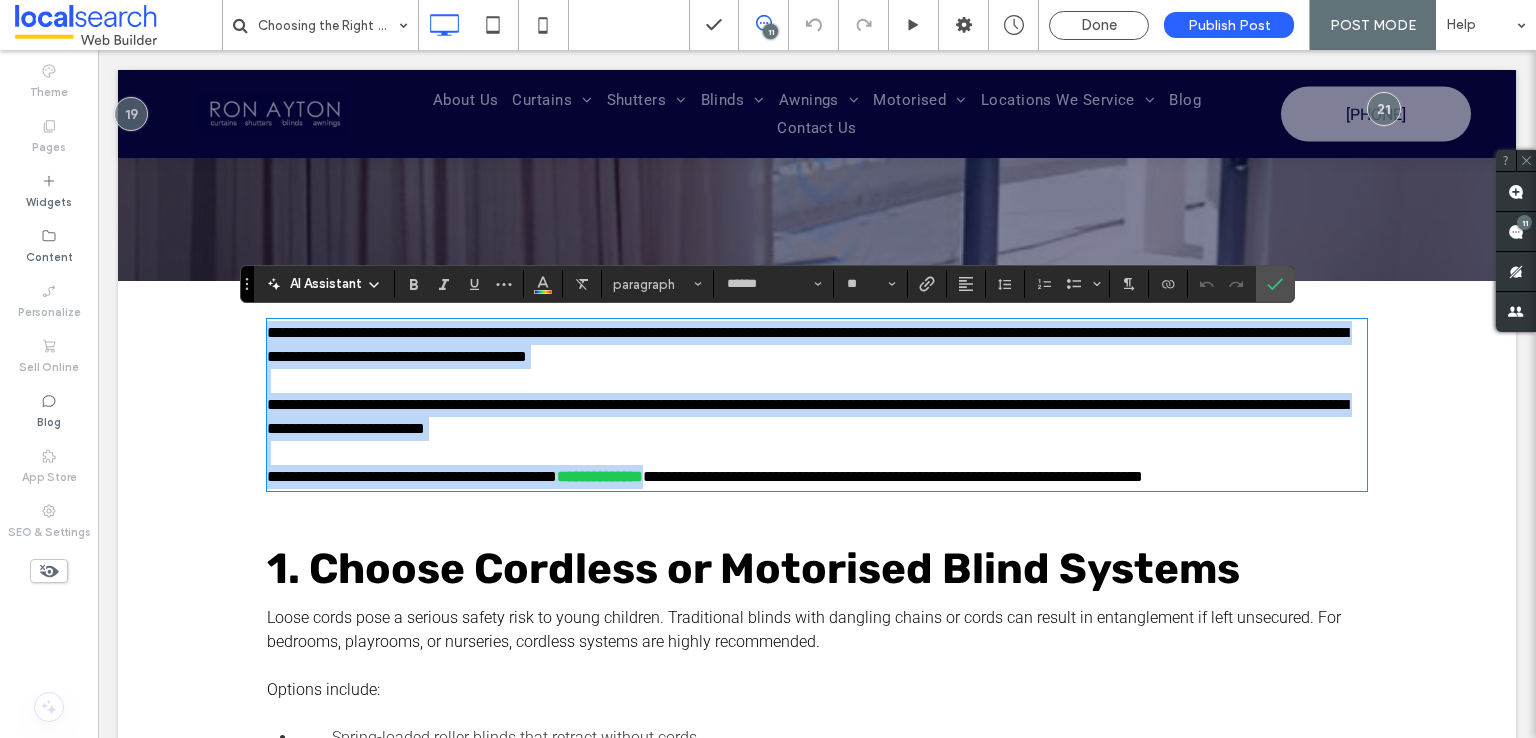 scroll, scrollTop: 0, scrollLeft: 0, axis: both 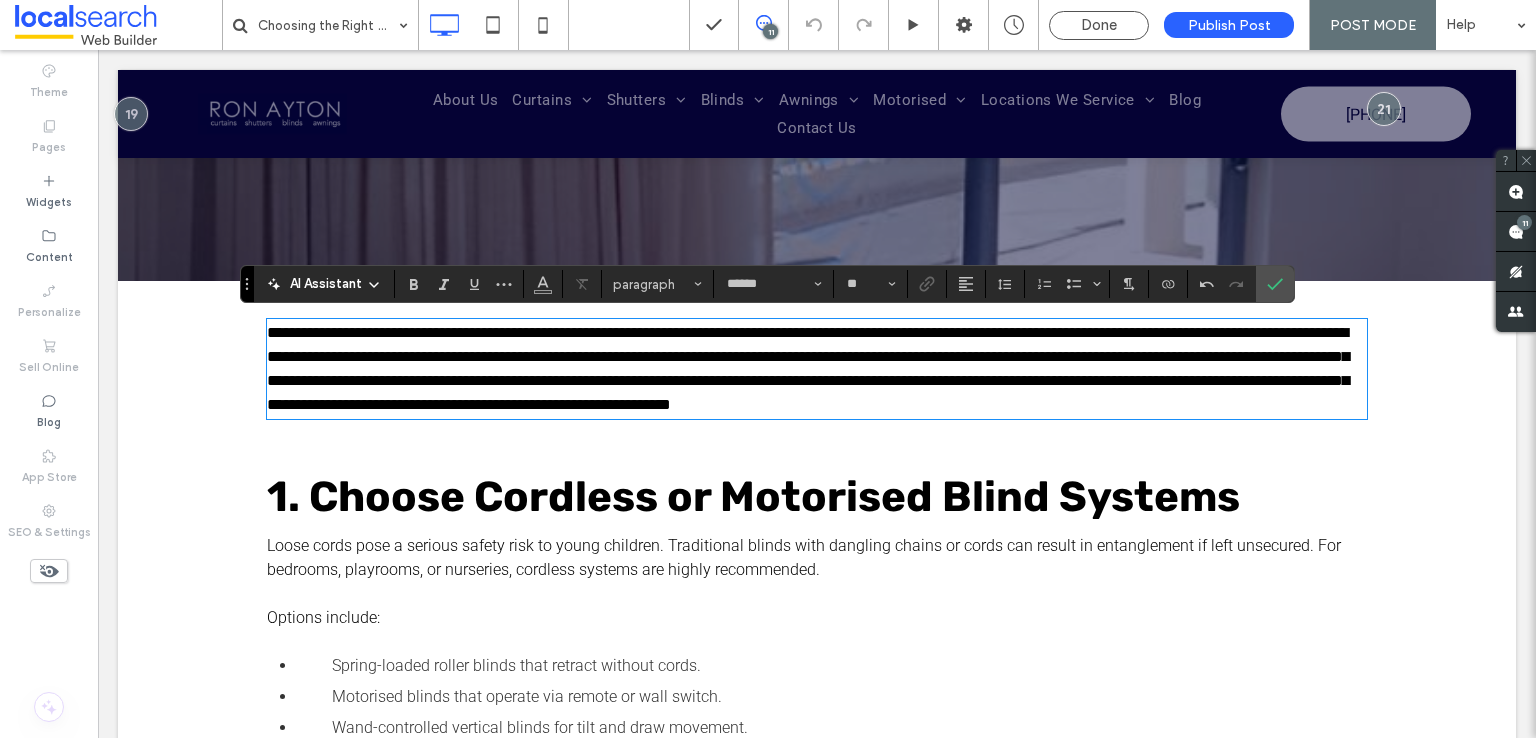 click on "1. Choose Cordless or Motorised Blind Systems" at bounding box center [753, 497] 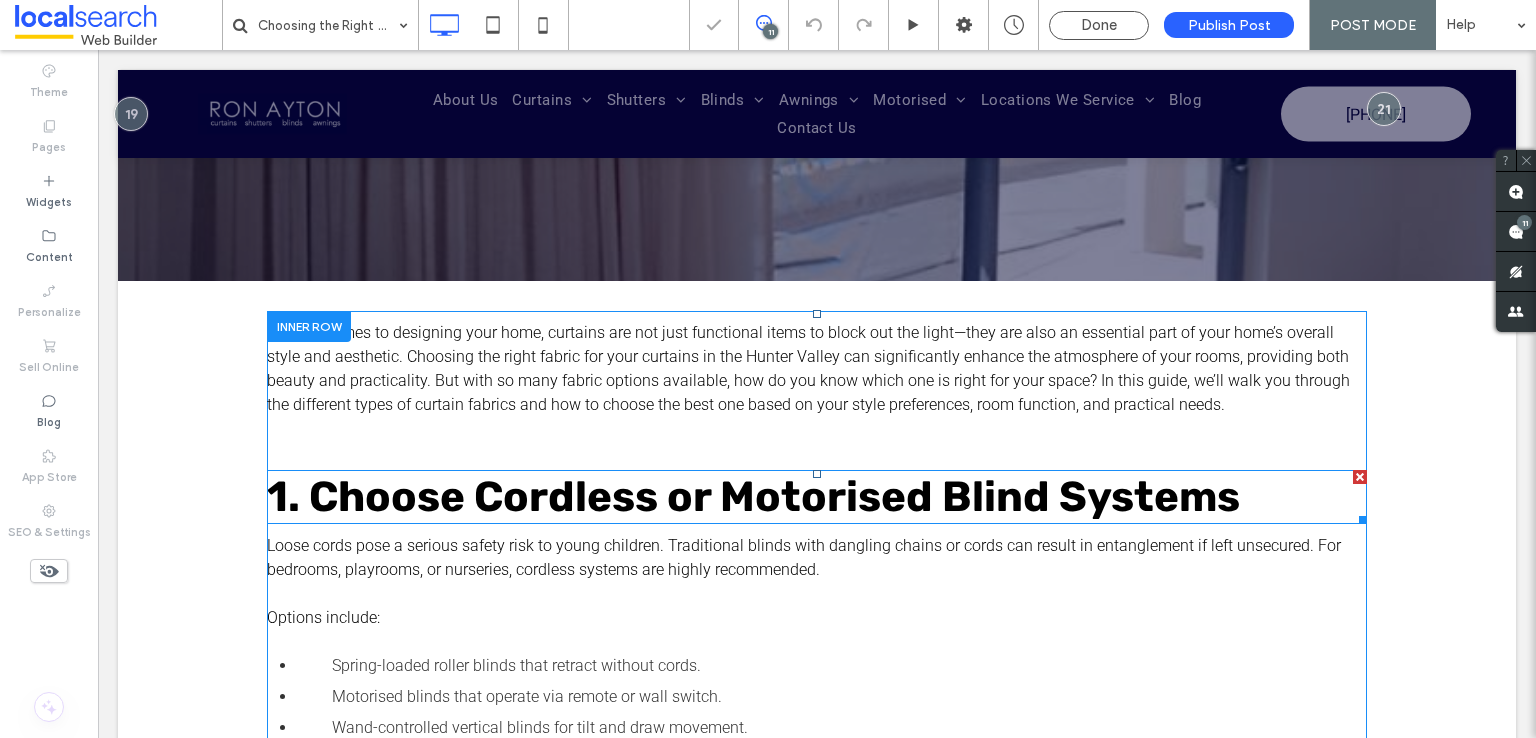 click on "1. Choose Cordless or Motorised Blind Systems" at bounding box center [753, 497] 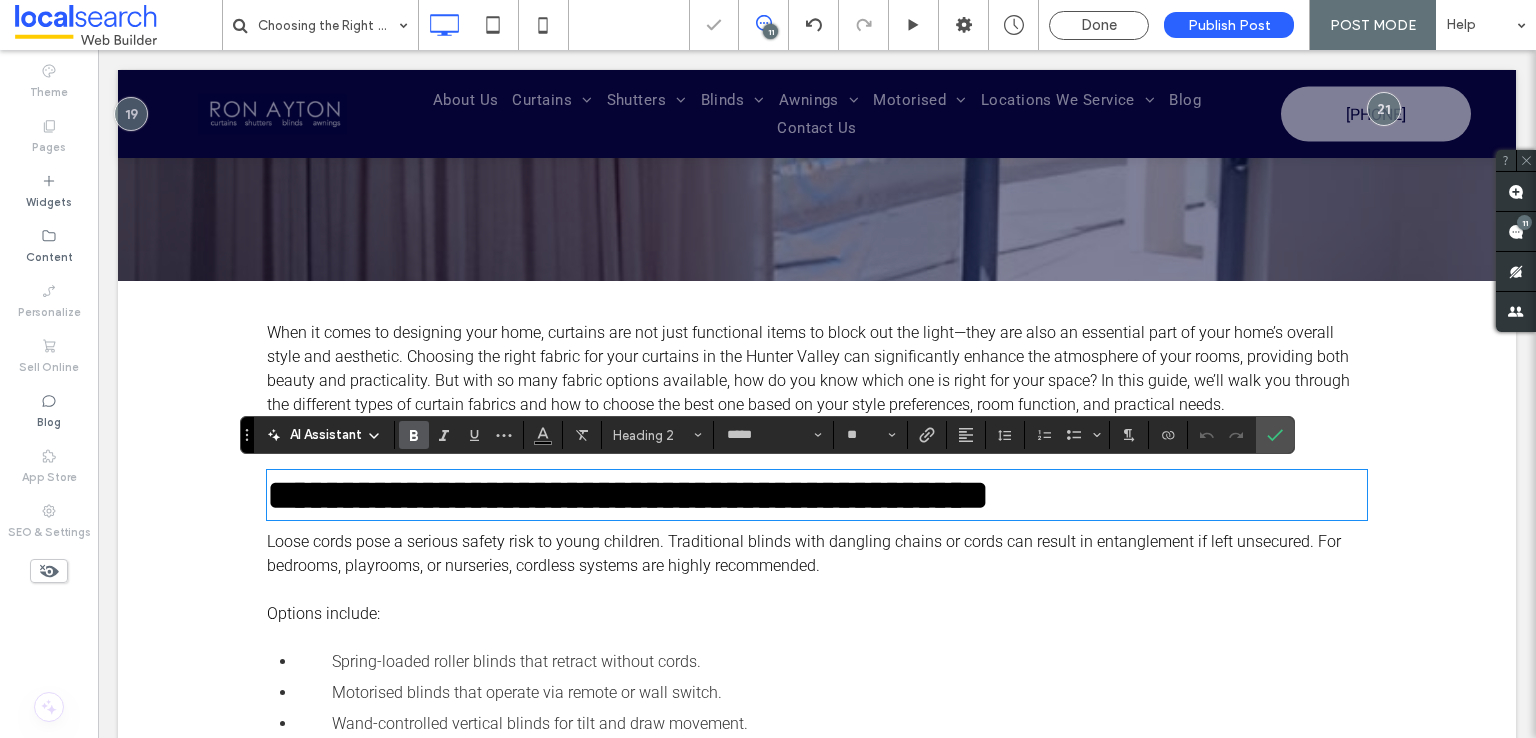 type on "******" 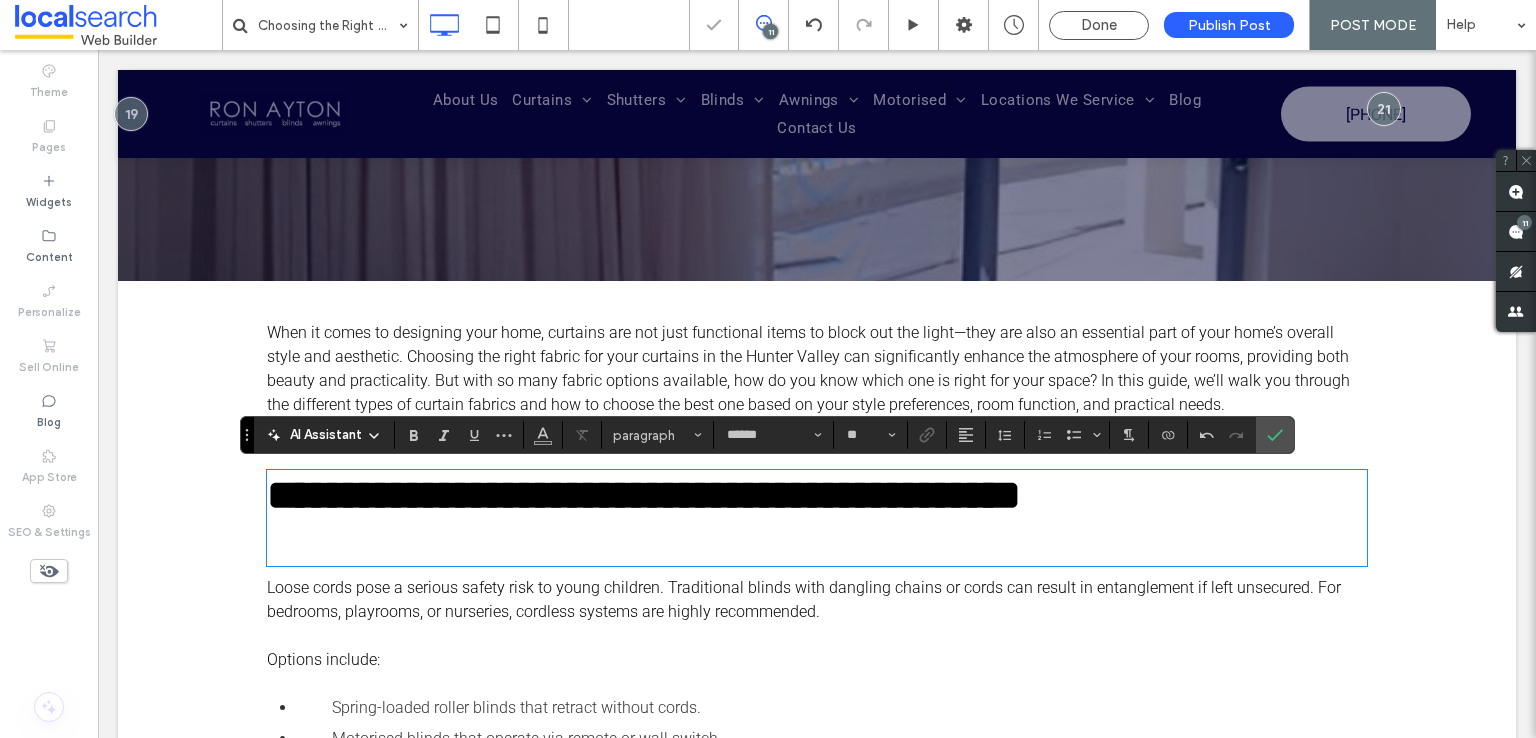 type on "*****" 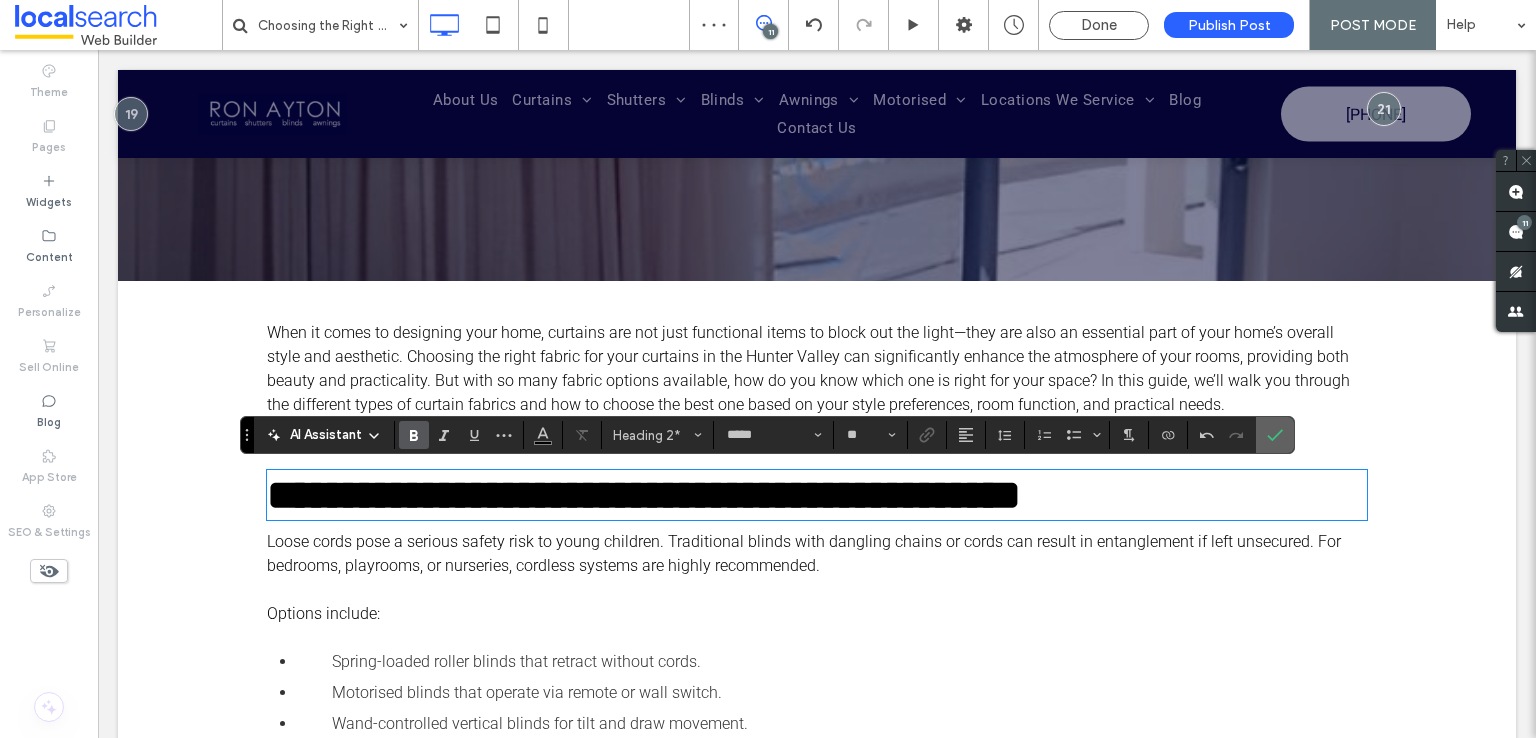 click 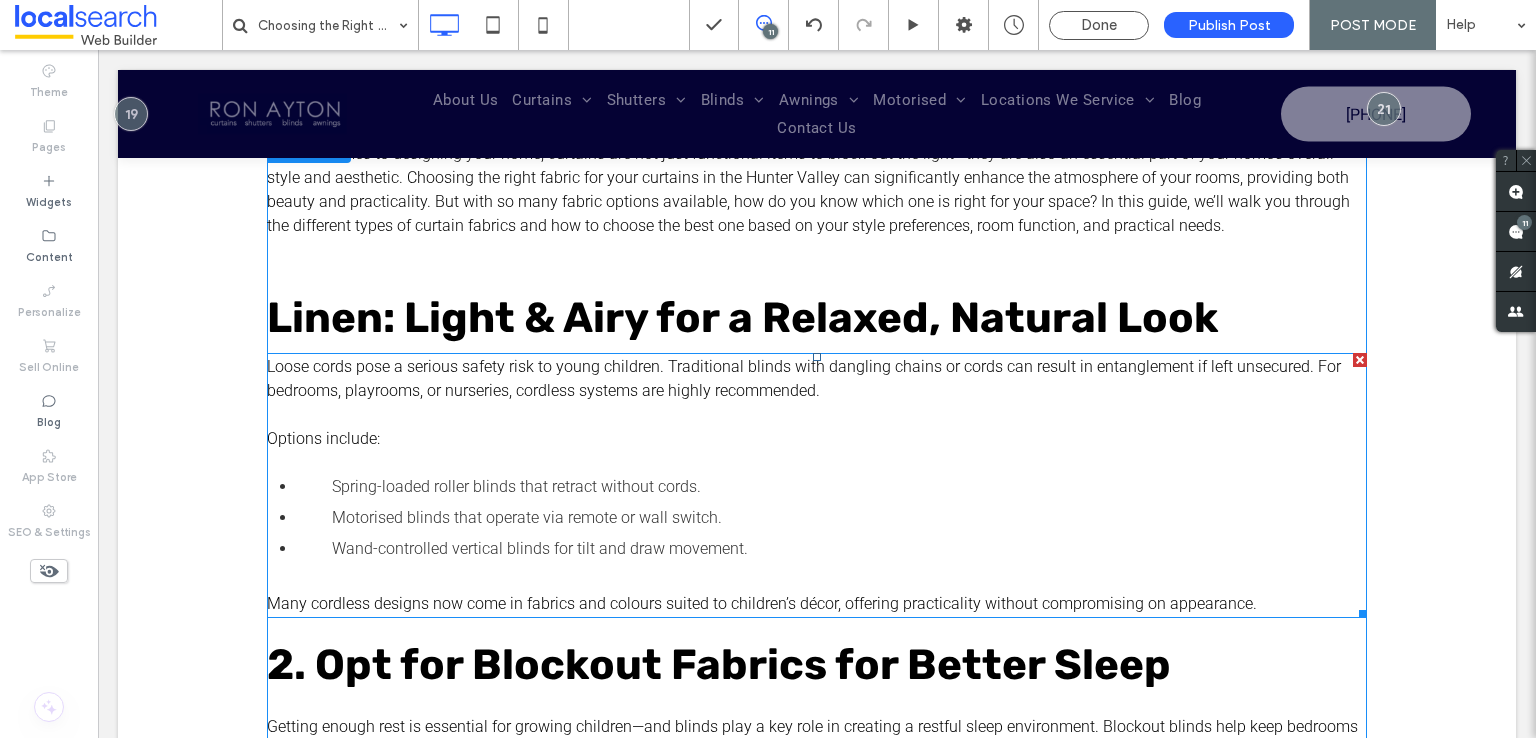 scroll, scrollTop: 600, scrollLeft: 0, axis: vertical 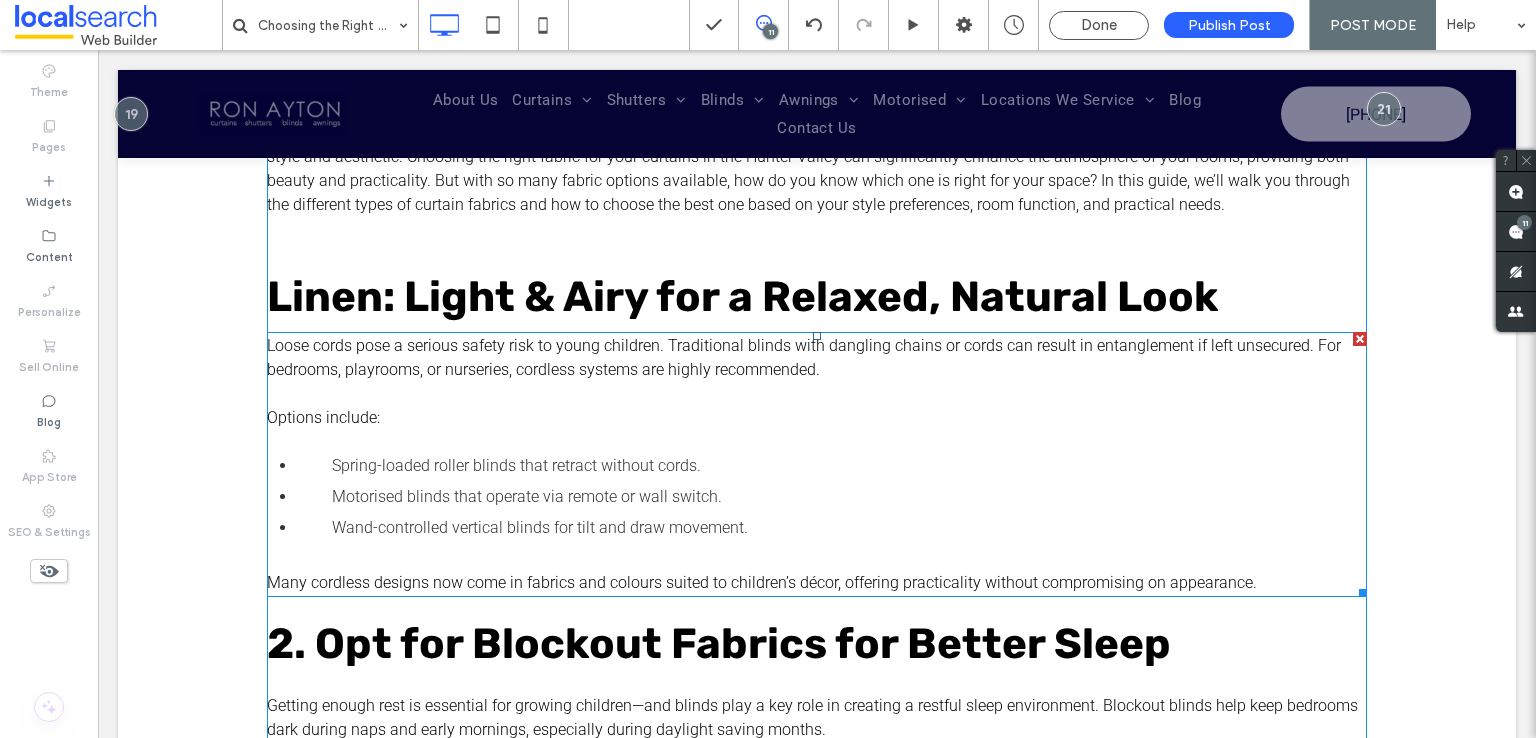 click at bounding box center [817, 394] 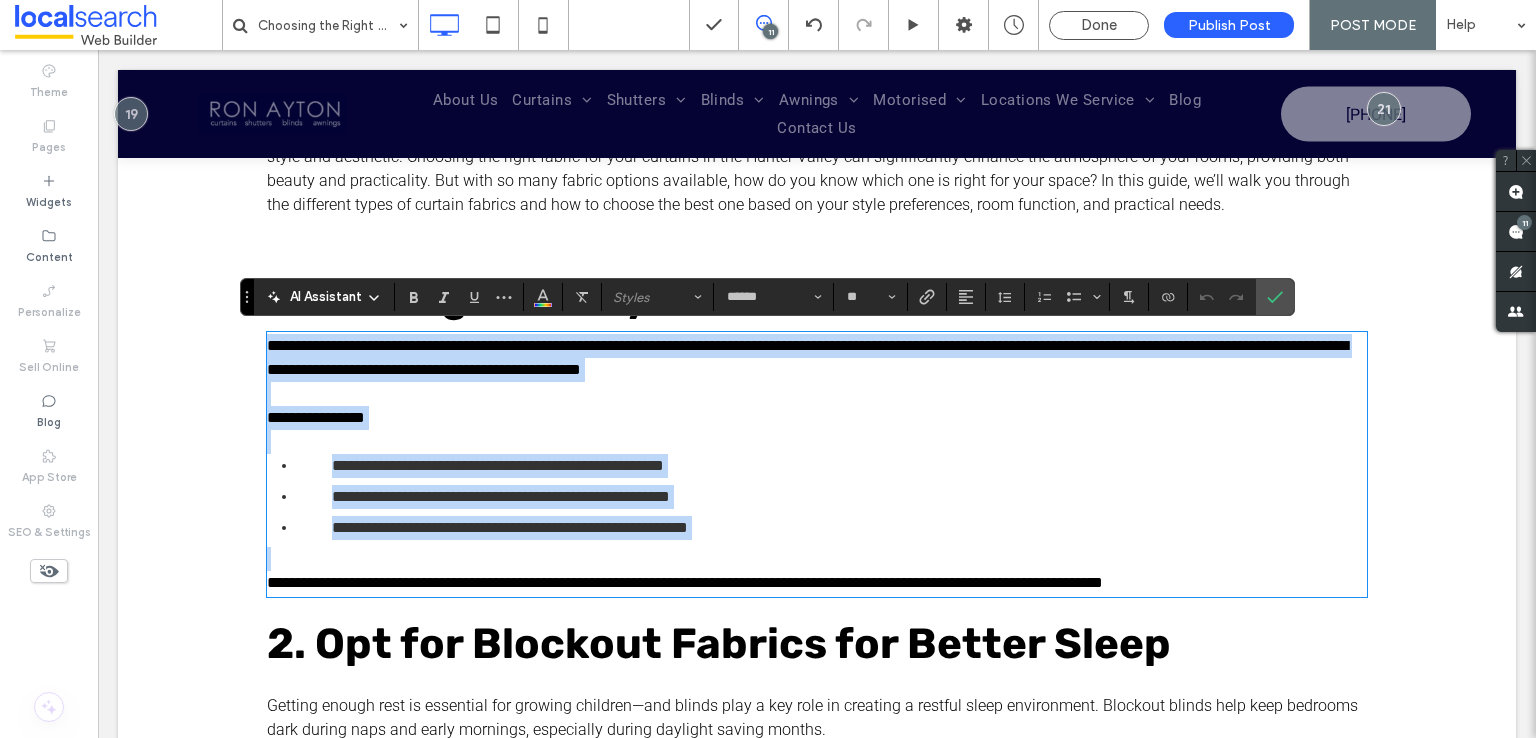 scroll, scrollTop: 0, scrollLeft: 0, axis: both 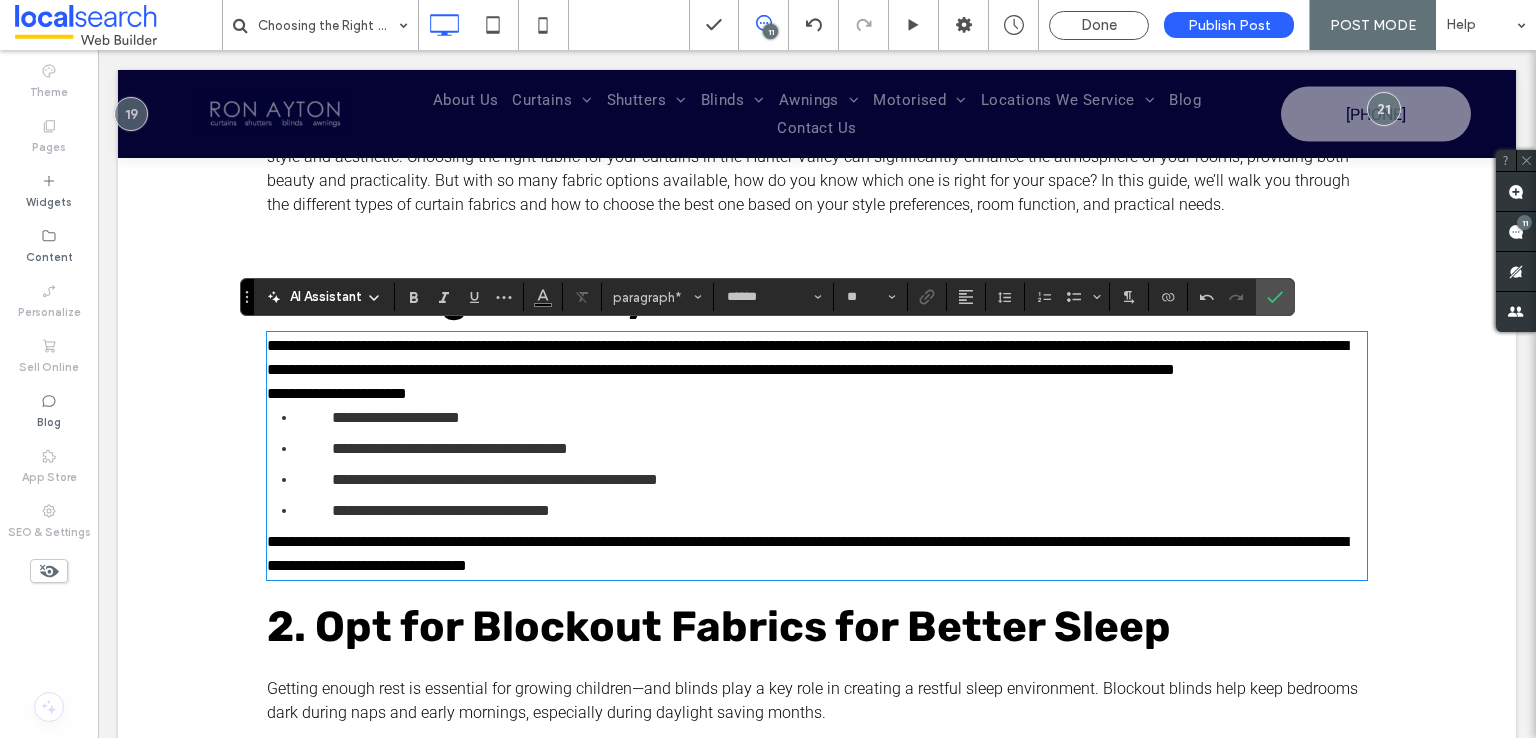 click on "**********" at bounding box center (337, 393) 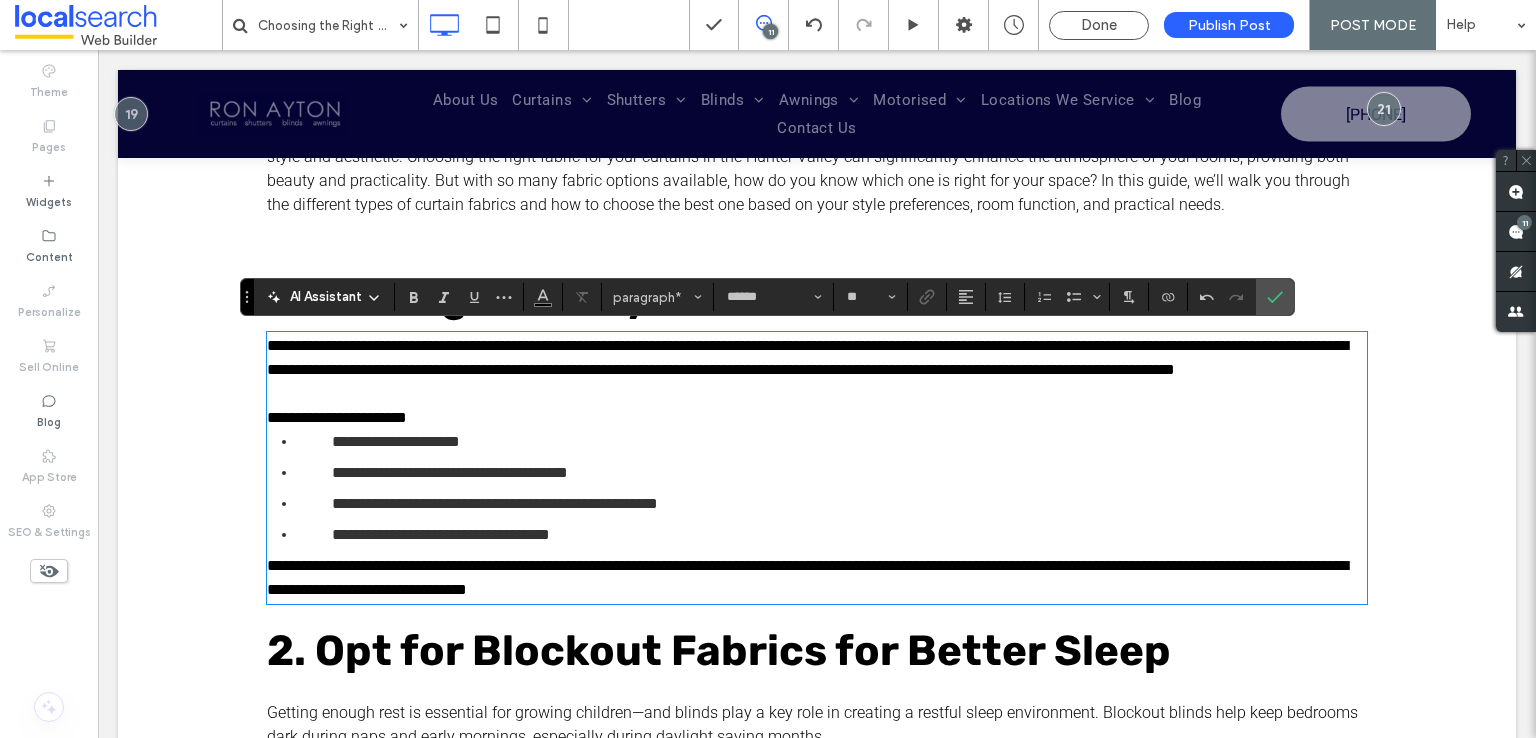 click on "**********" at bounding box center [817, 418] 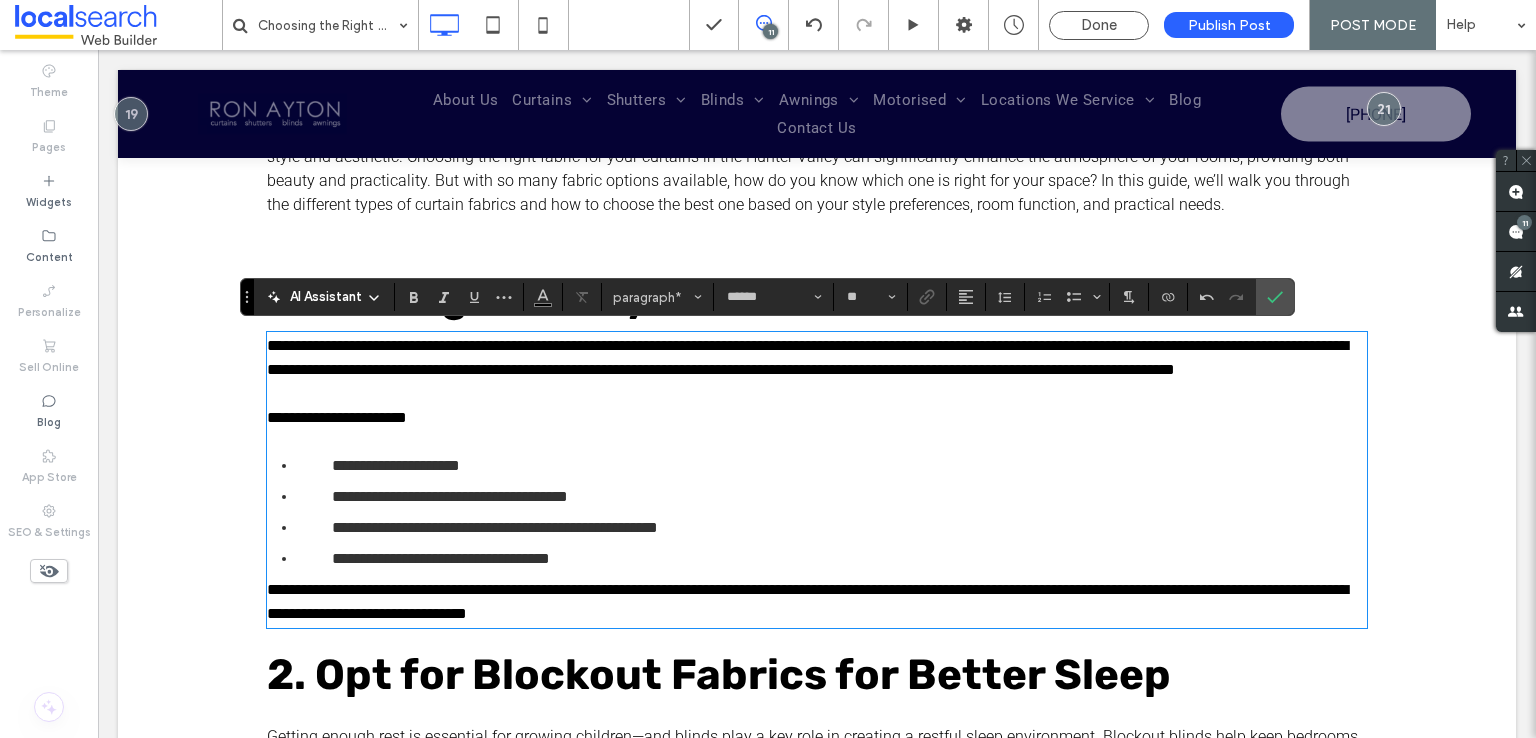click on "**********" at bounding box center (817, 1987) 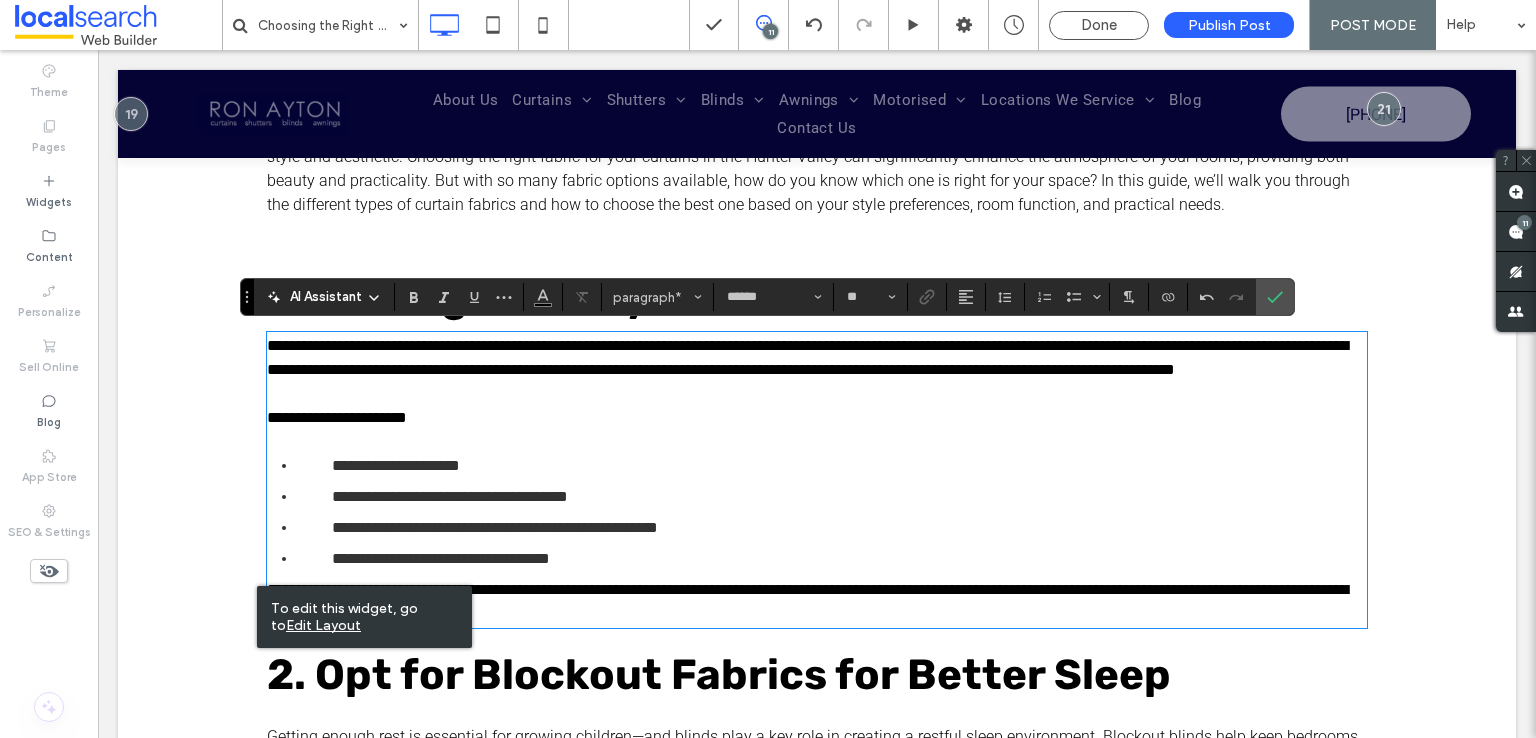 click on "**********" at bounding box center (817, 602) 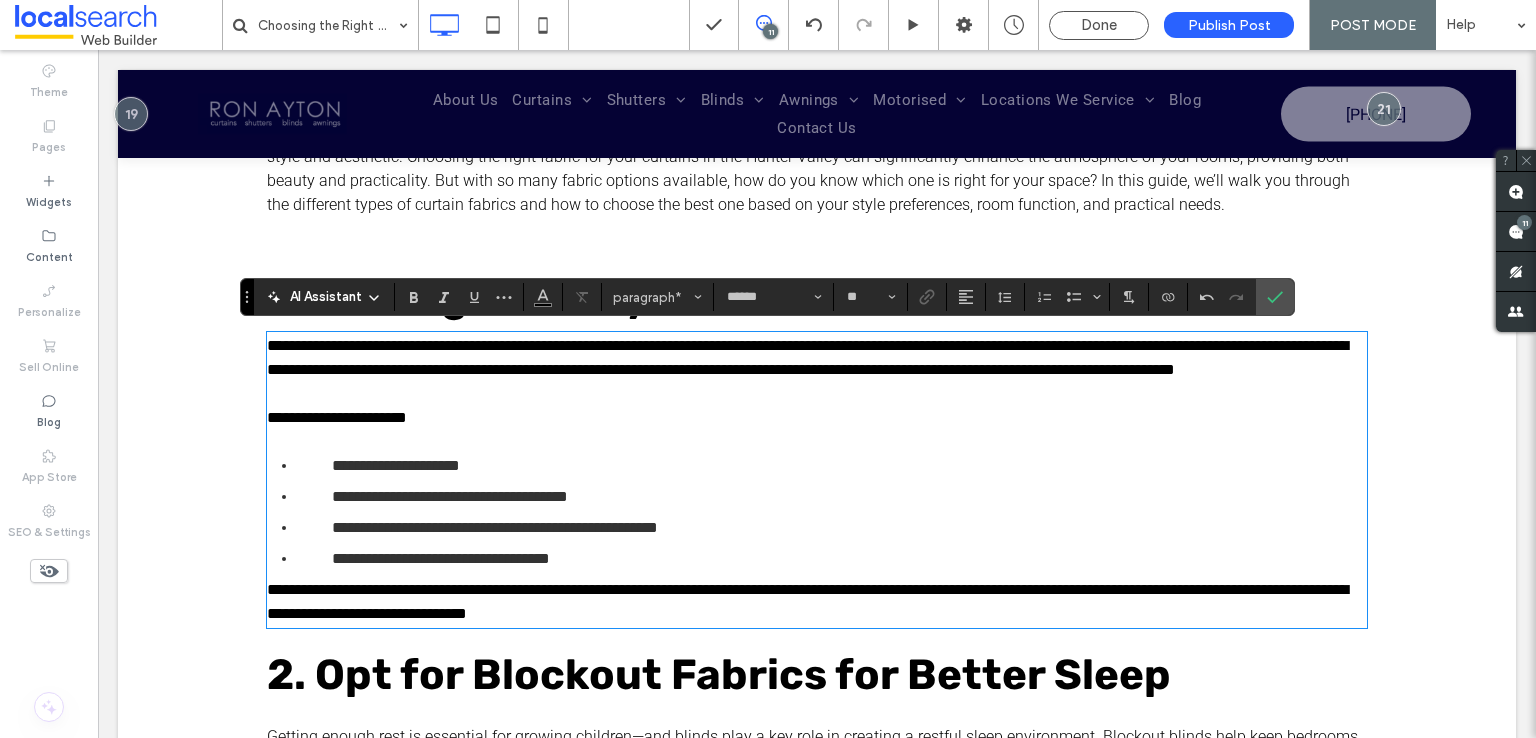 click on "**********" at bounding box center (807, 601) 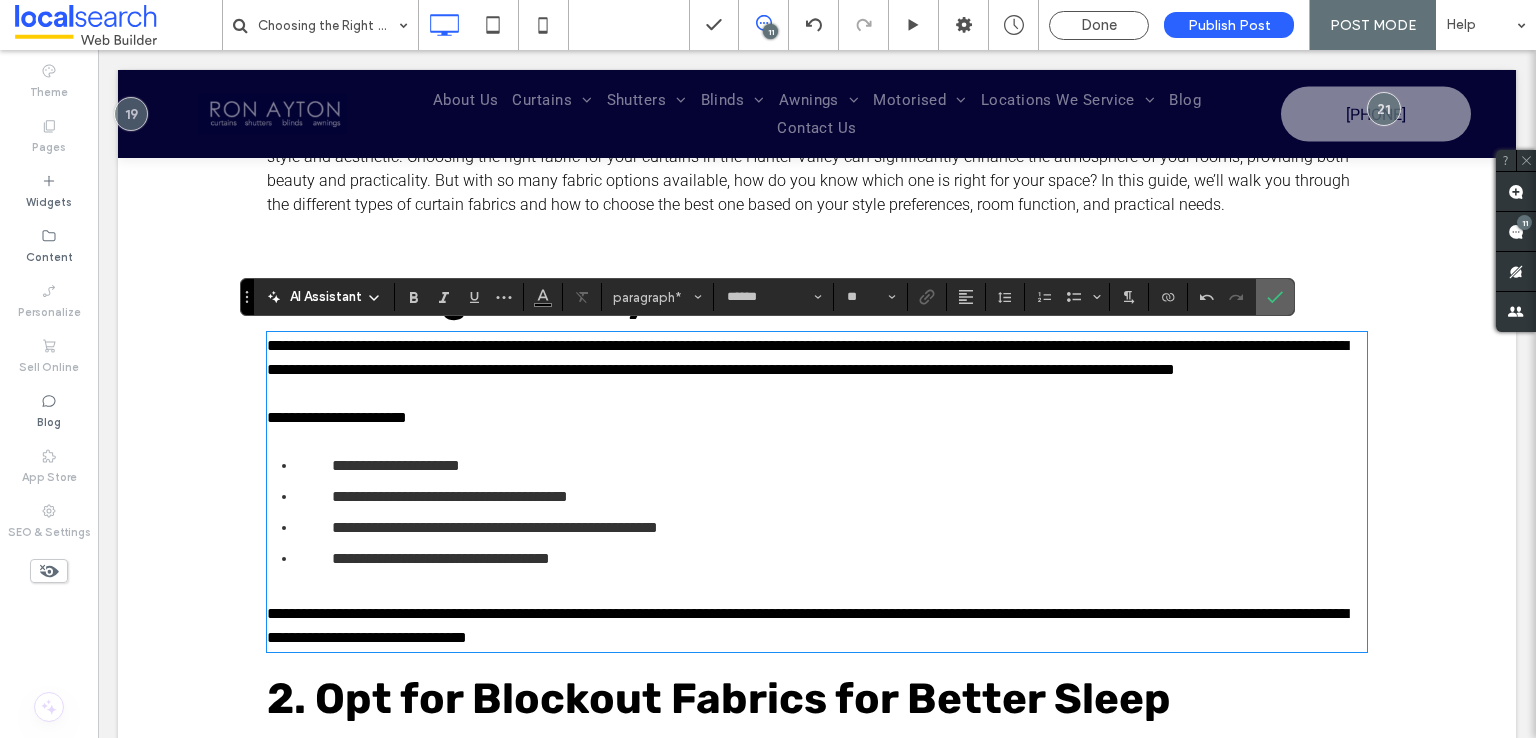 drag, startPoint x: 1262, startPoint y: 294, endPoint x: 1164, endPoint y: 258, distance: 104.40307 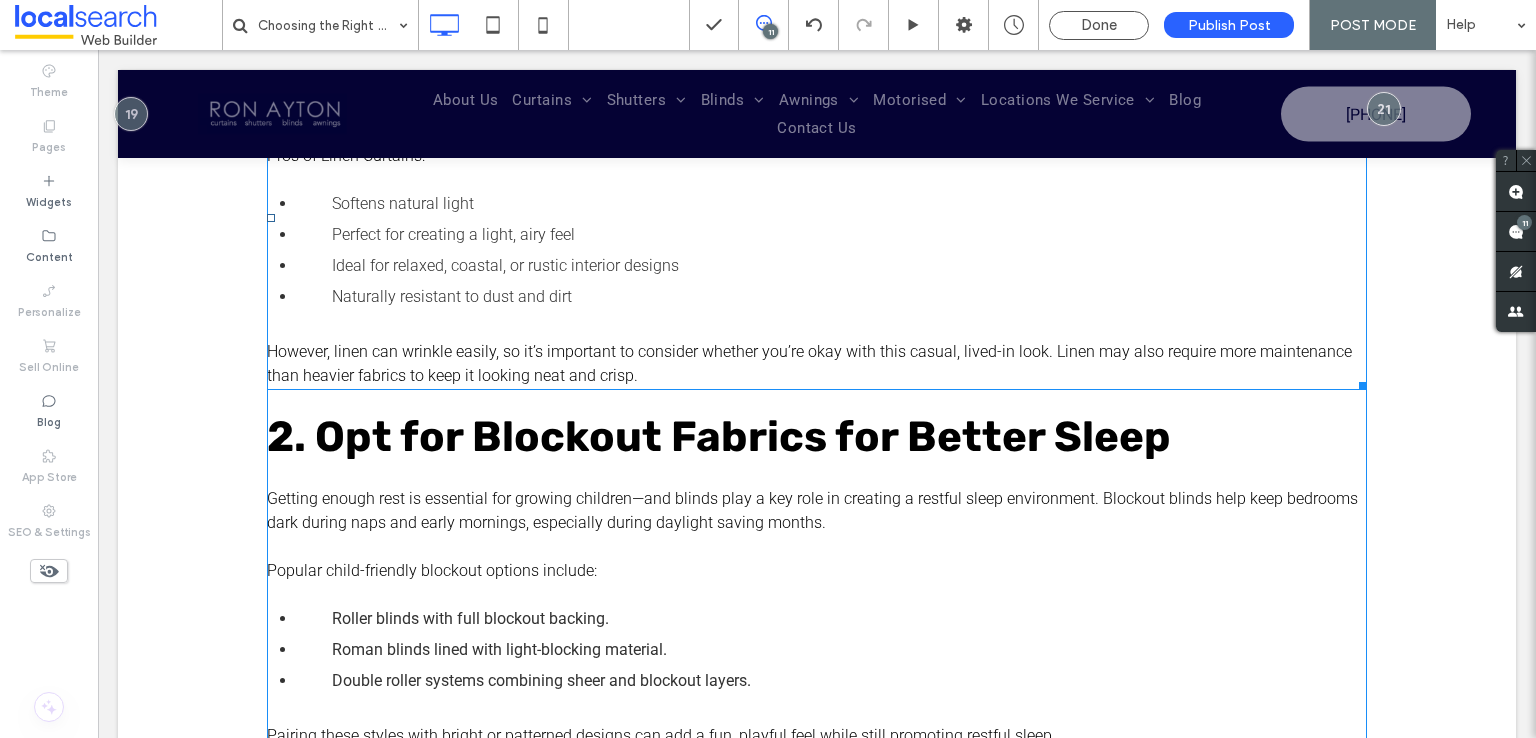 scroll, scrollTop: 900, scrollLeft: 0, axis: vertical 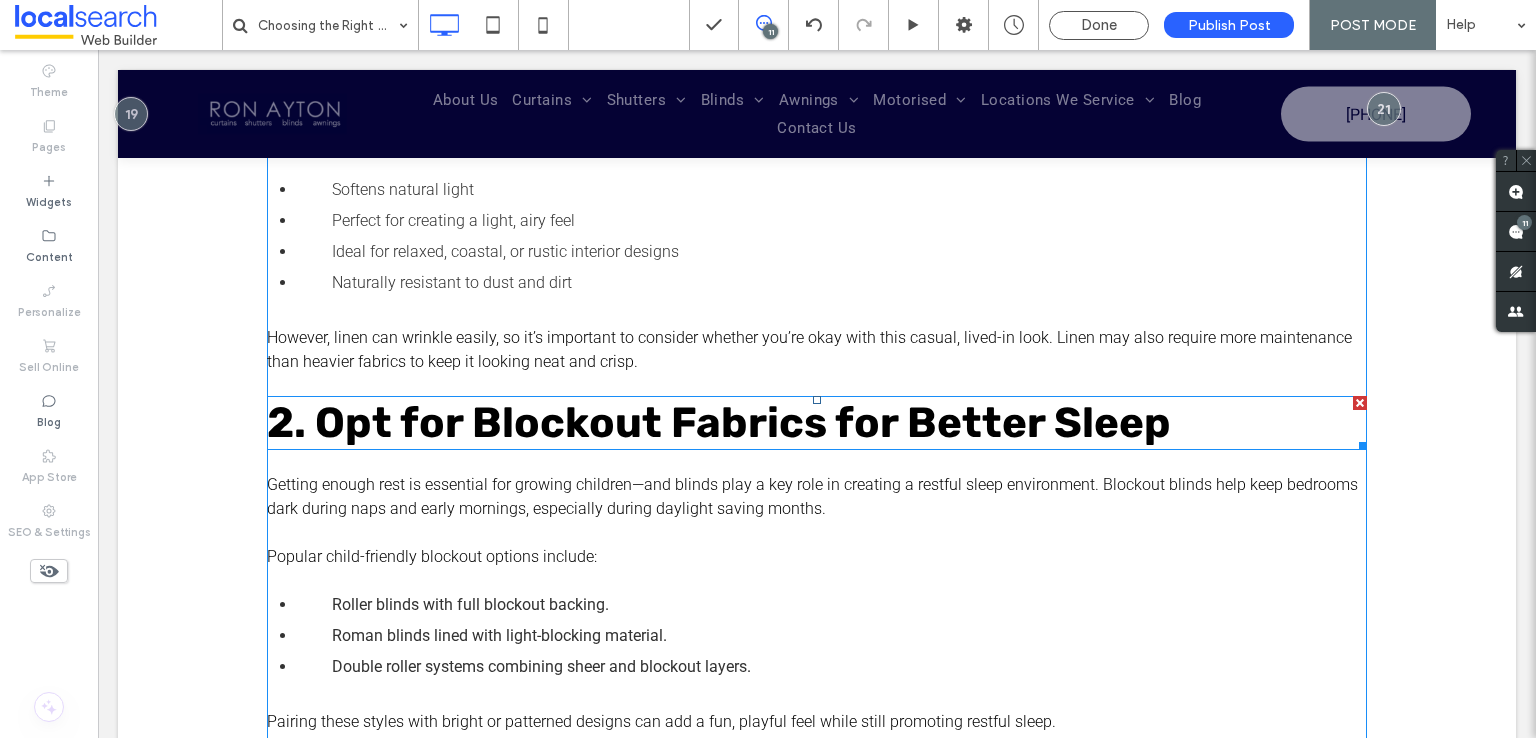 click on "2. Opt for Blockout Fabrics for Better Sleep" at bounding box center [719, 423] 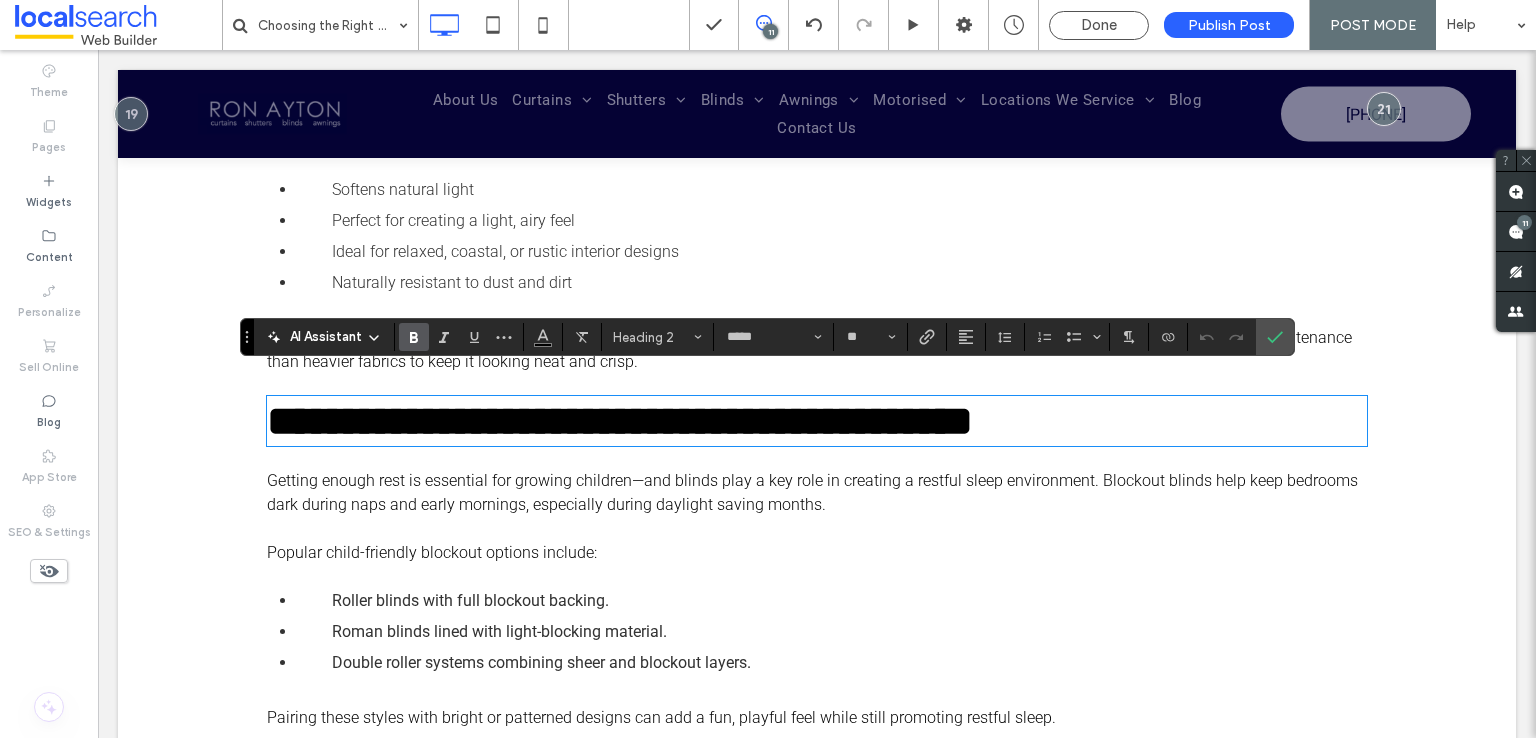 type on "******" 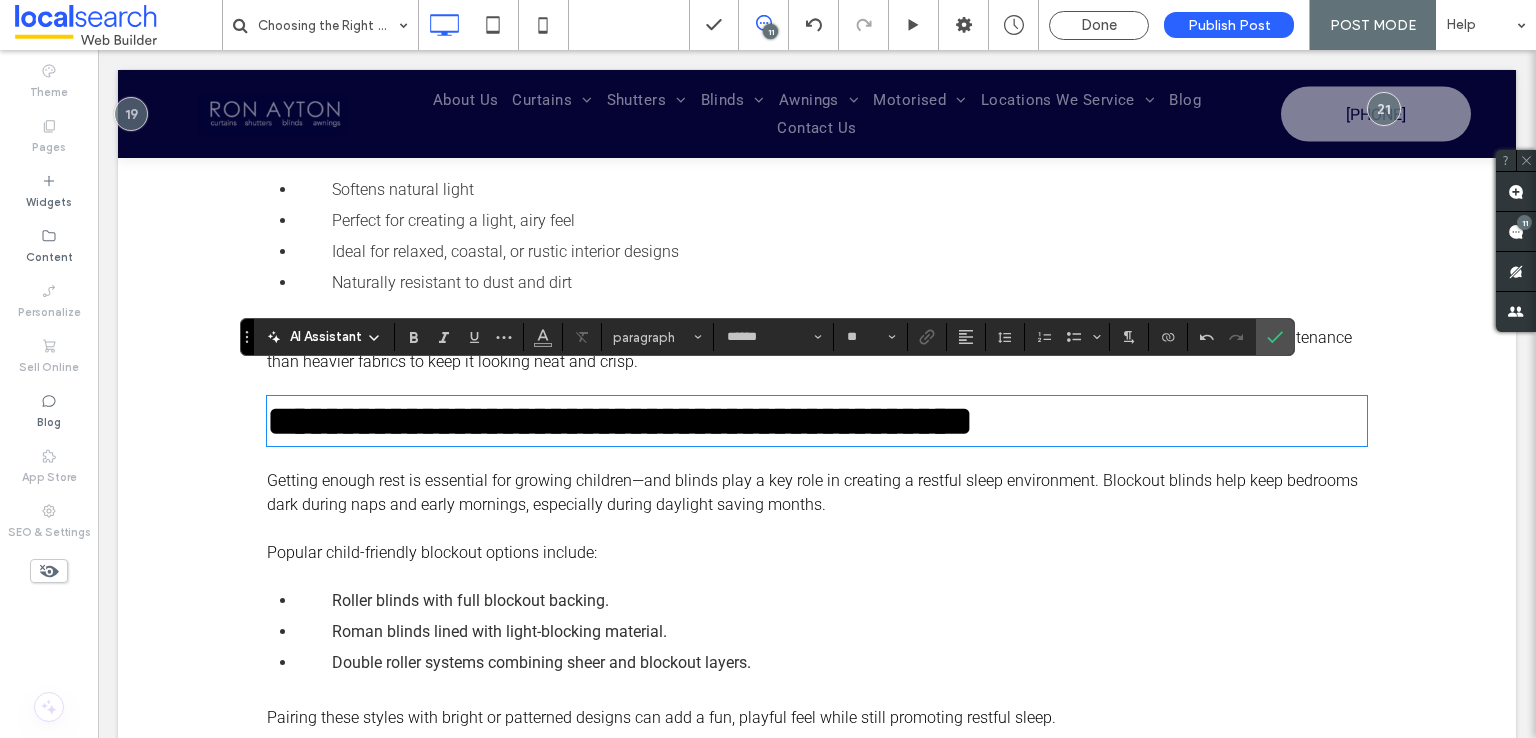 type on "*****" 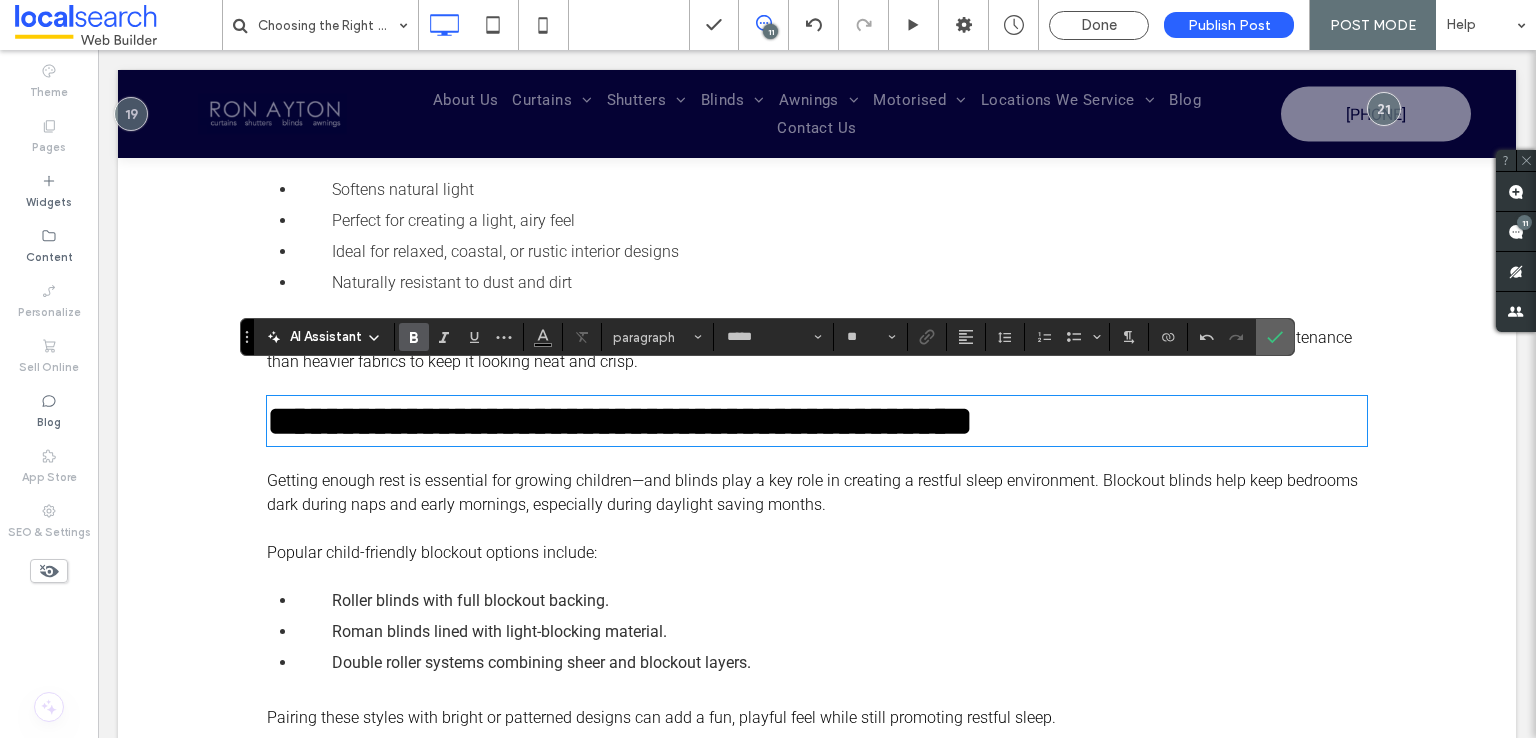 click 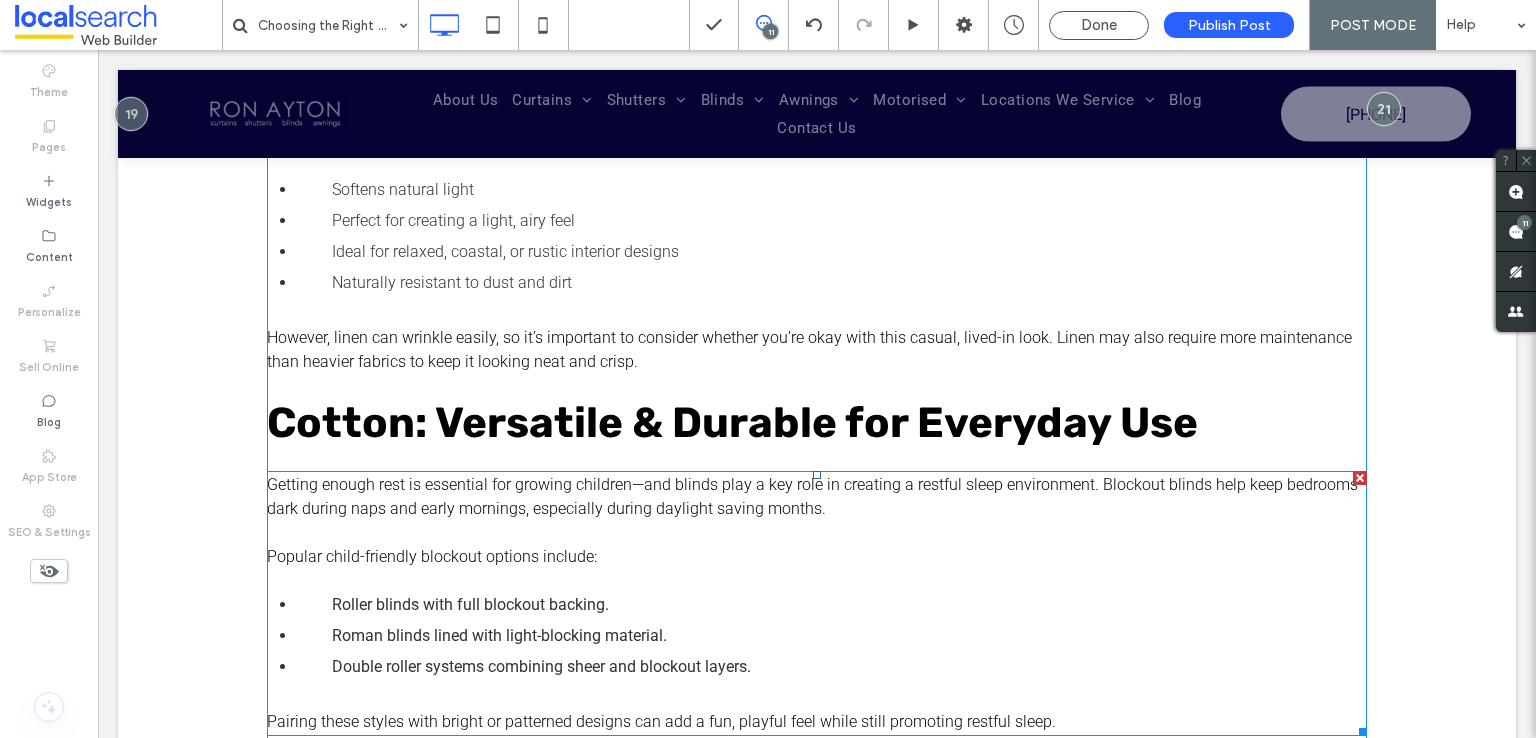 click on "Popular child-friendly blockout options include:" at bounding box center [817, 557] 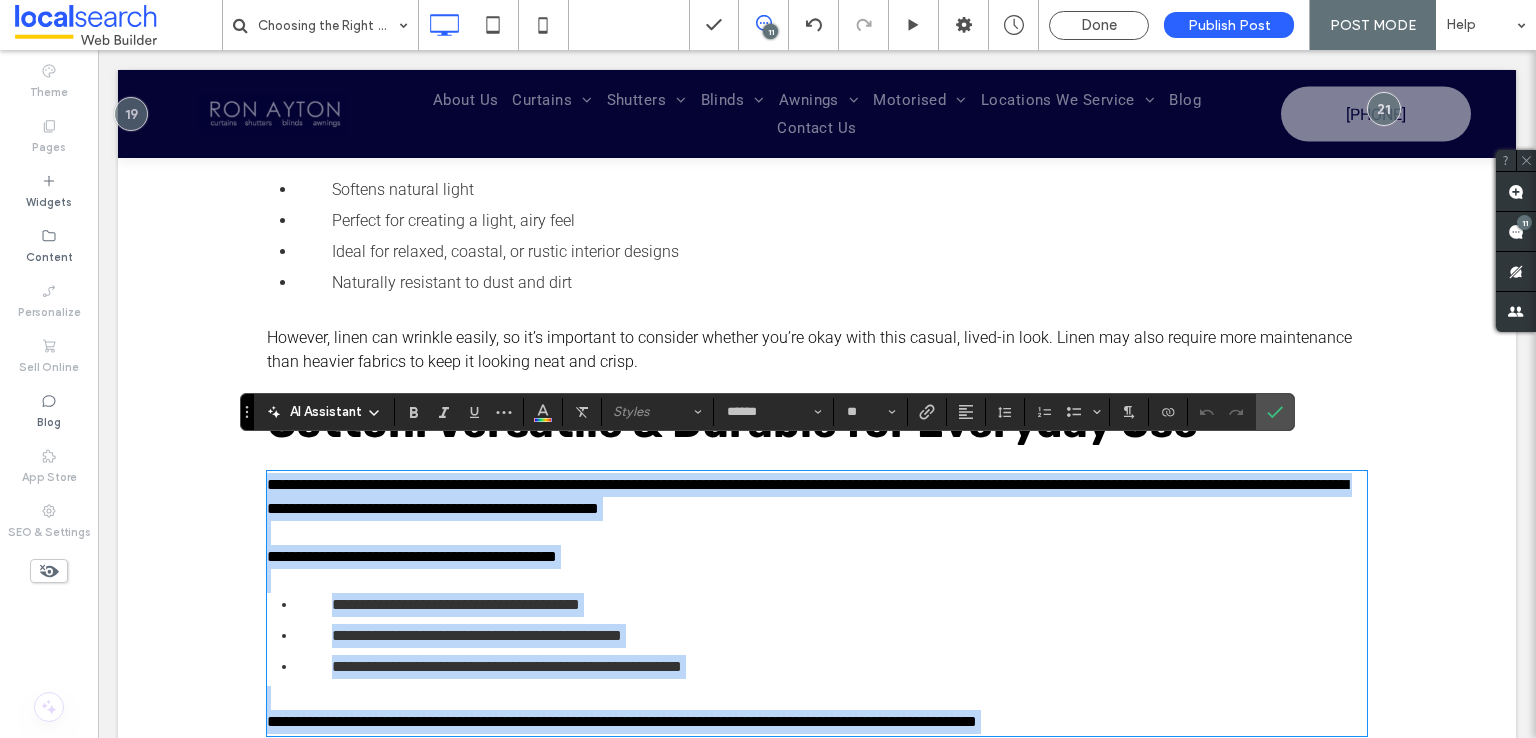 click on "**********" at bounding box center [817, 557] 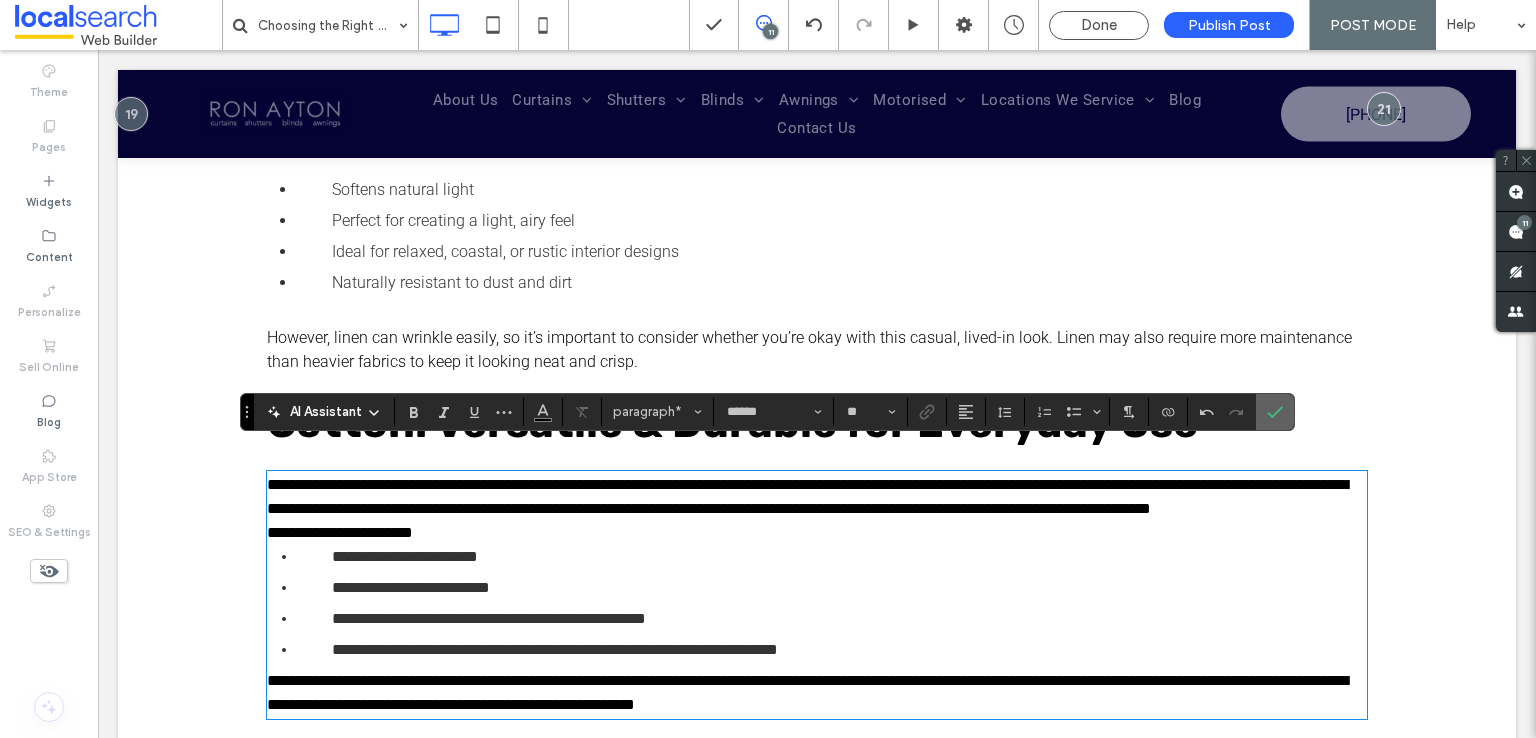 drag, startPoint x: 1265, startPoint y: 419, endPoint x: 1166, endPoint y: 369, distance: 110.909874 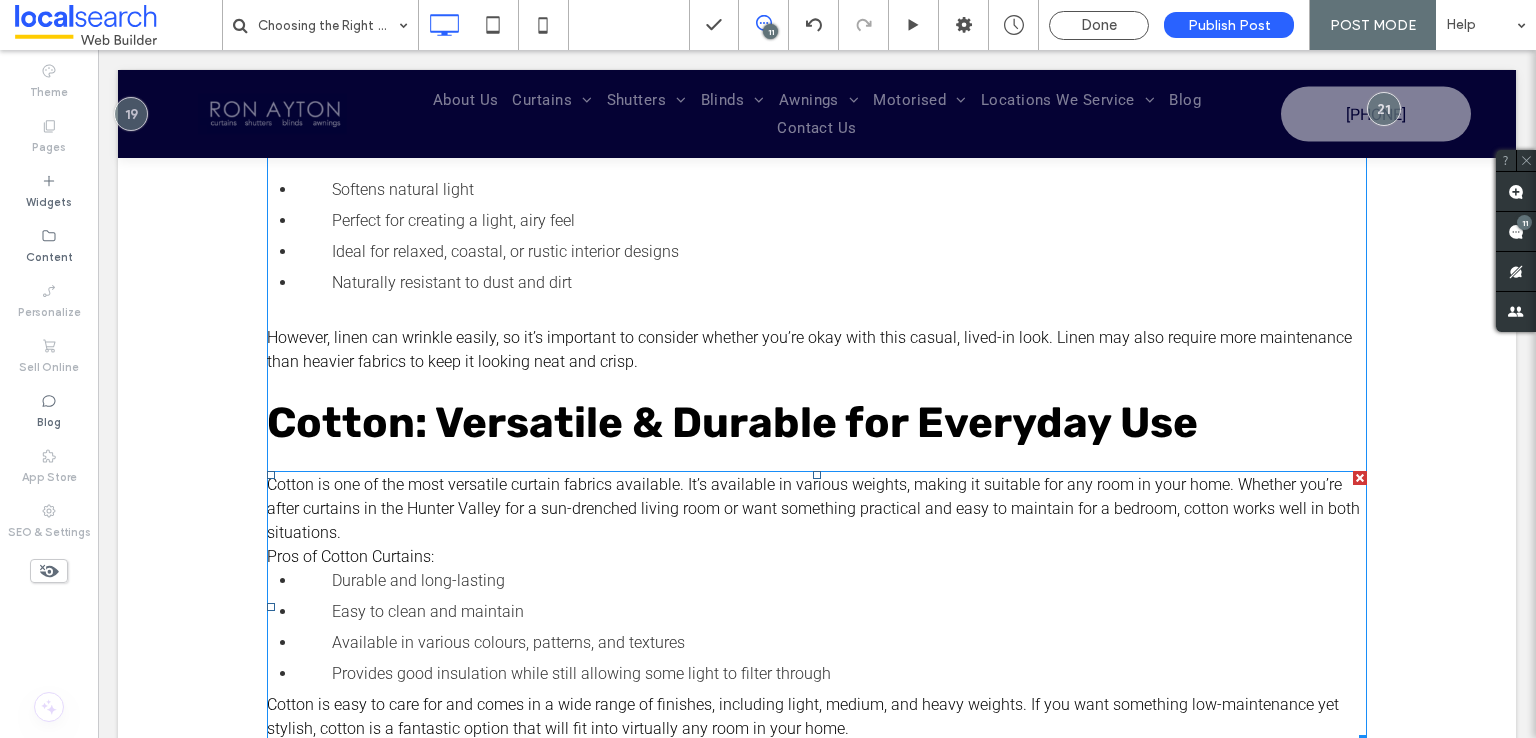 click on "Cotton is one of the most versatile curtain fabrics available. It’s available in various weights, making it suitable for any room in your home. Whether you’re after curtains in the Hunter Valley for a sun-drenched living room or want something practical and easy to maintain for a bedroom, cotton works well in both situations." at bounding box center [817, 509] 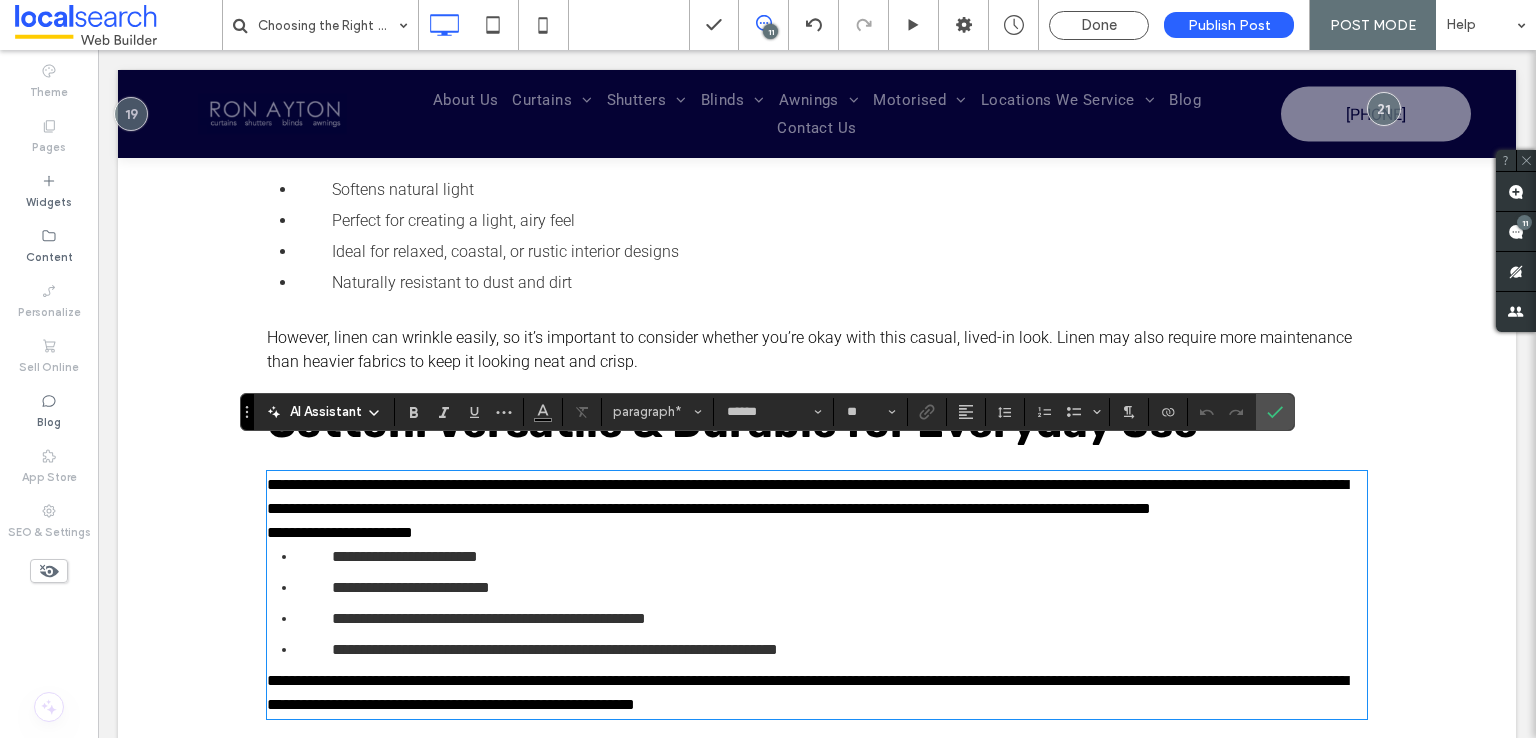 click on "**********" at bounding box center (817, 497) 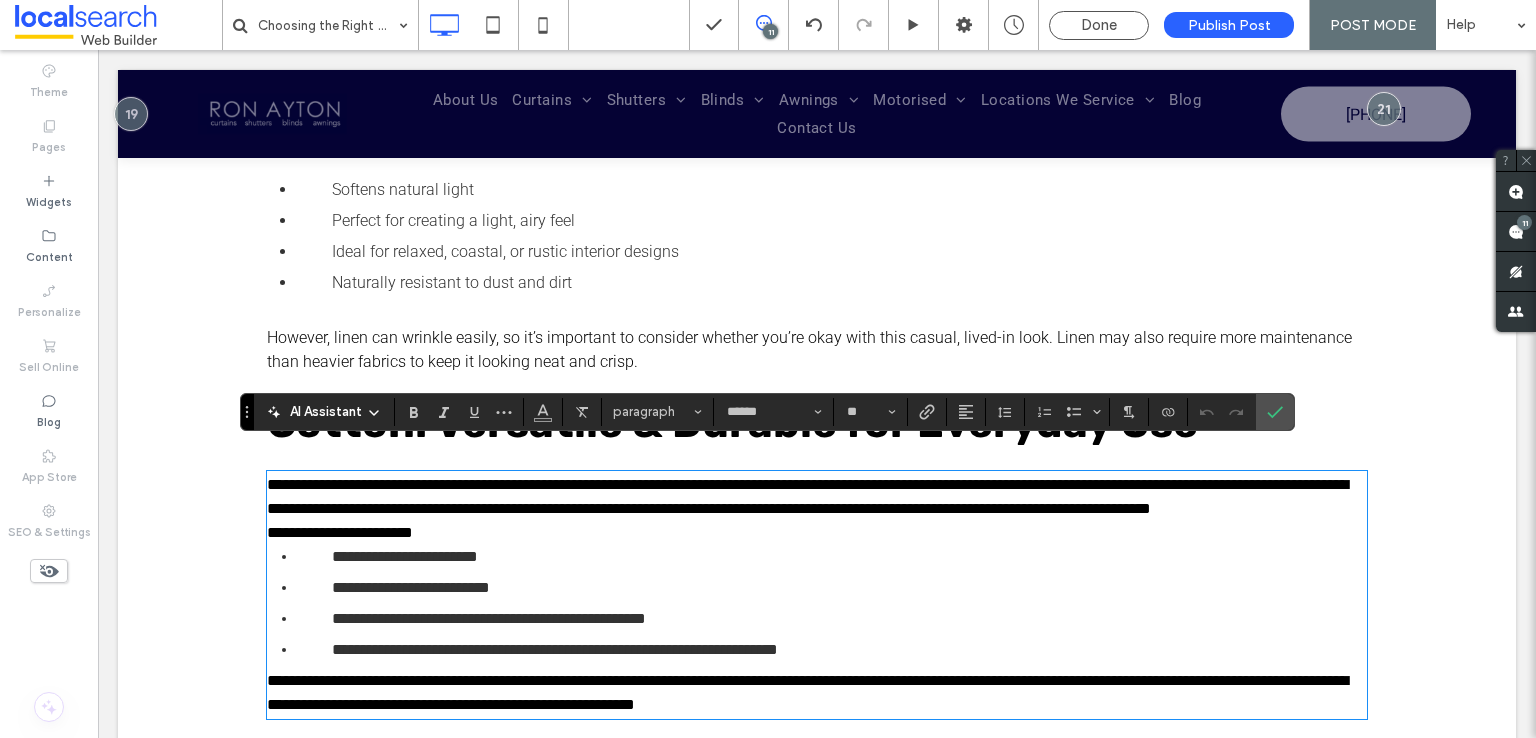 click on "**********" at bounding box center [817, 497] 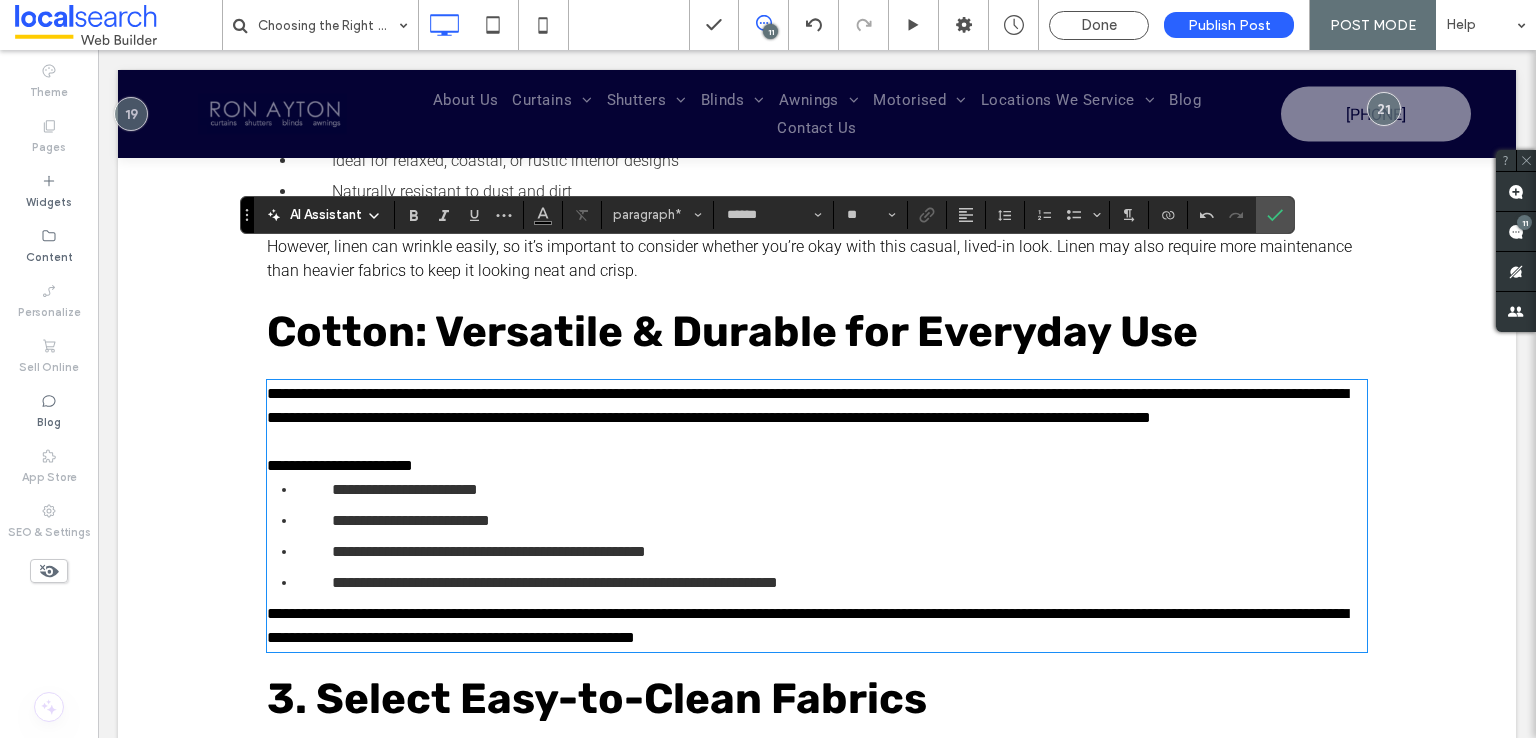 scroll, scrollTop: 1100, scrollLeft: 0, axis: vertical 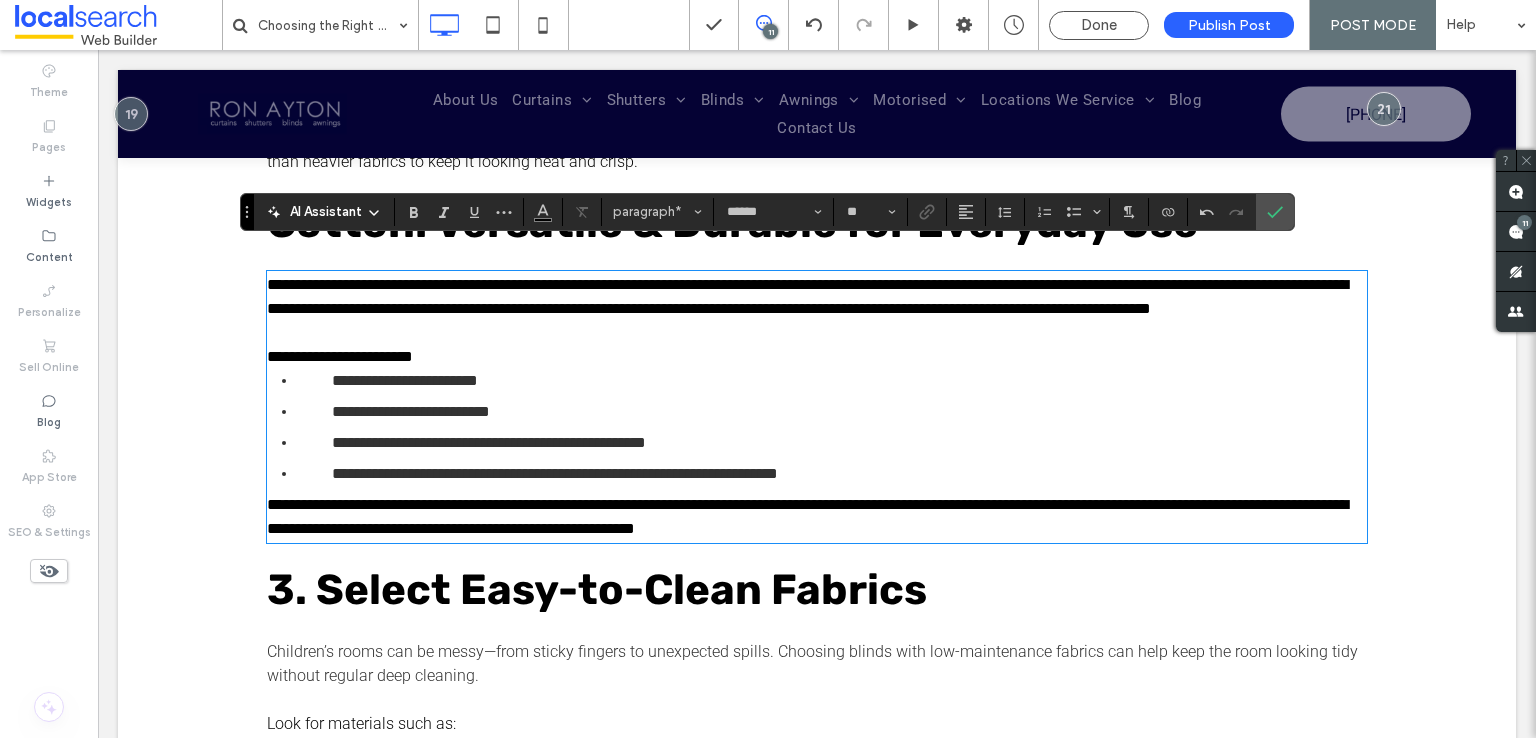 click on "**********" at bounding box center [807, 516] 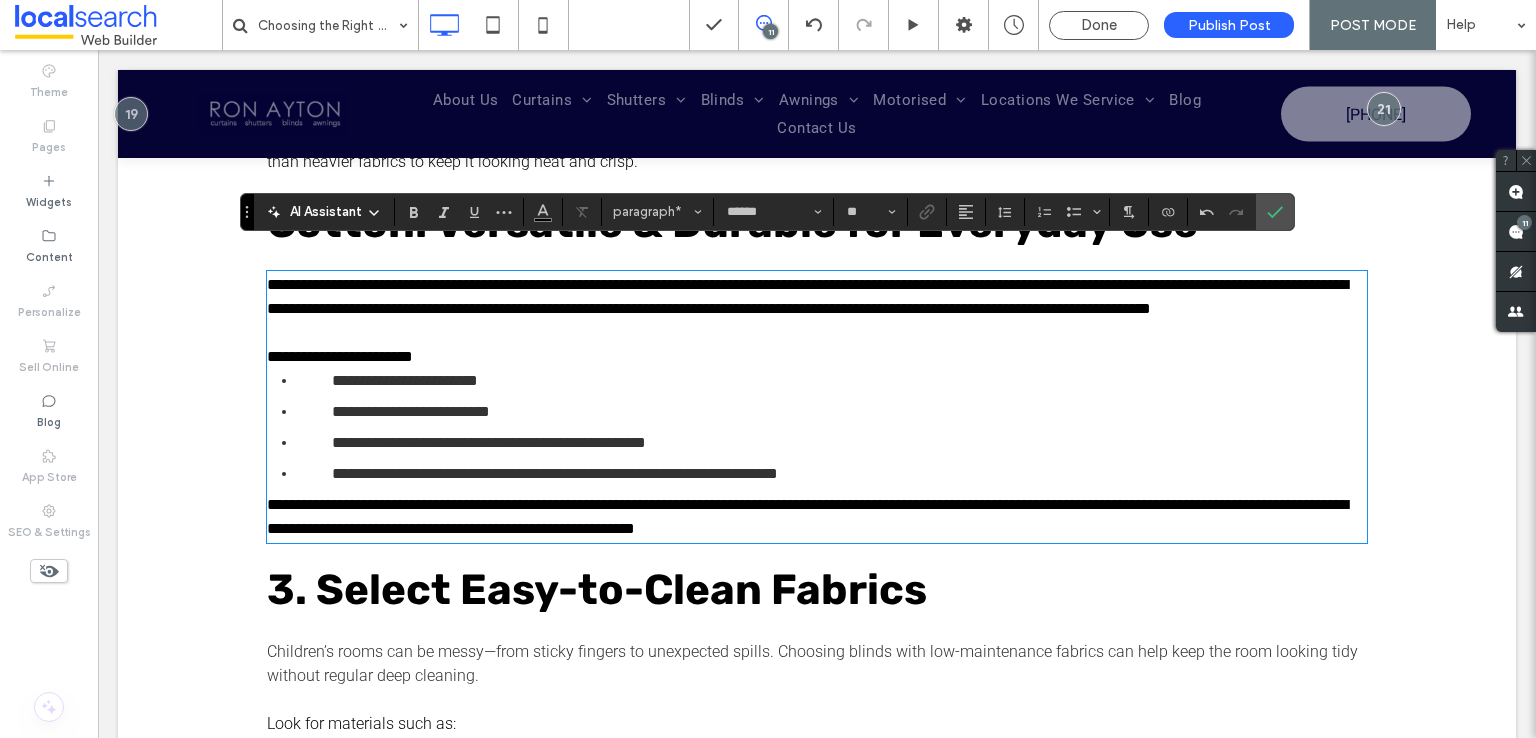click on "**********" at bounding box center [807, 516] 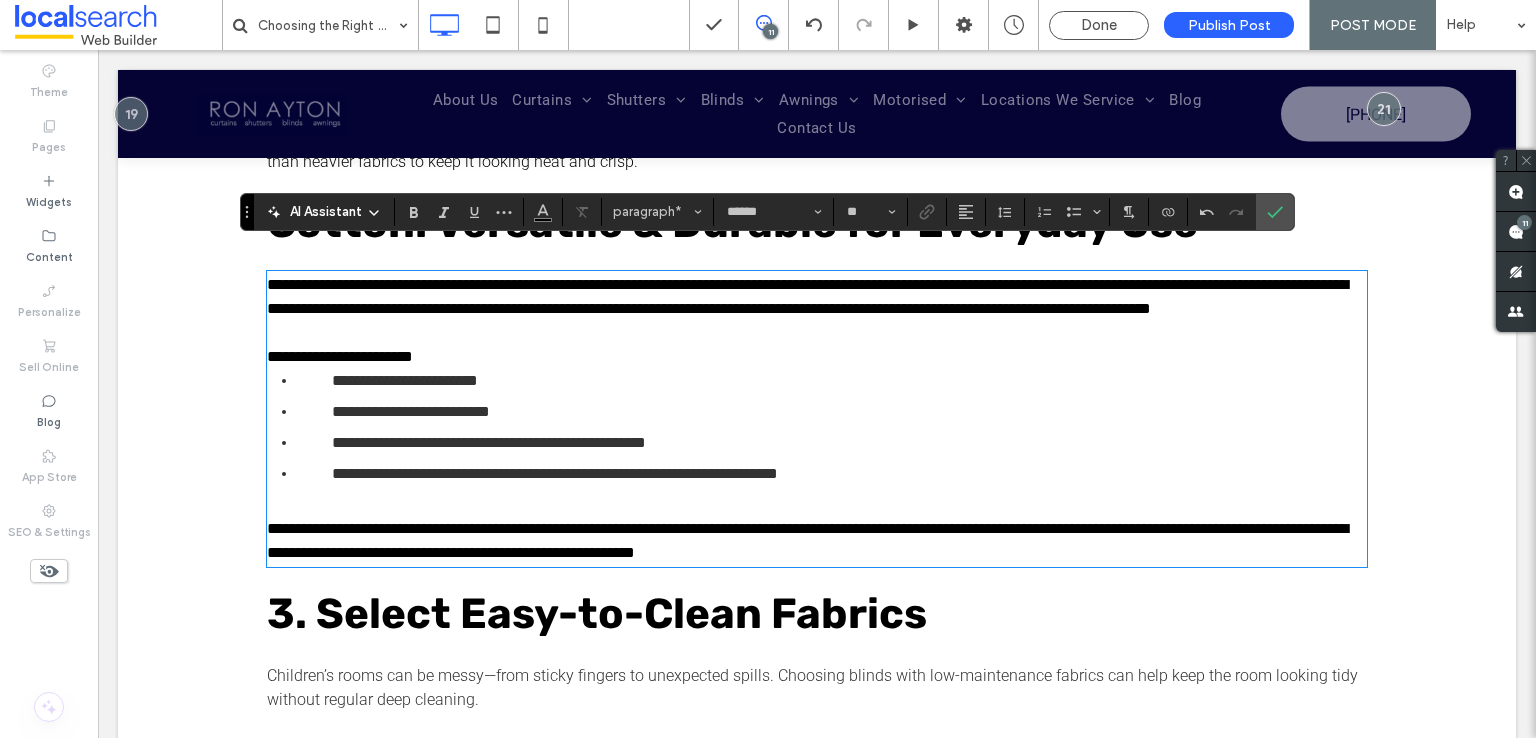 click on "**********" at bounding box center (405, 380) 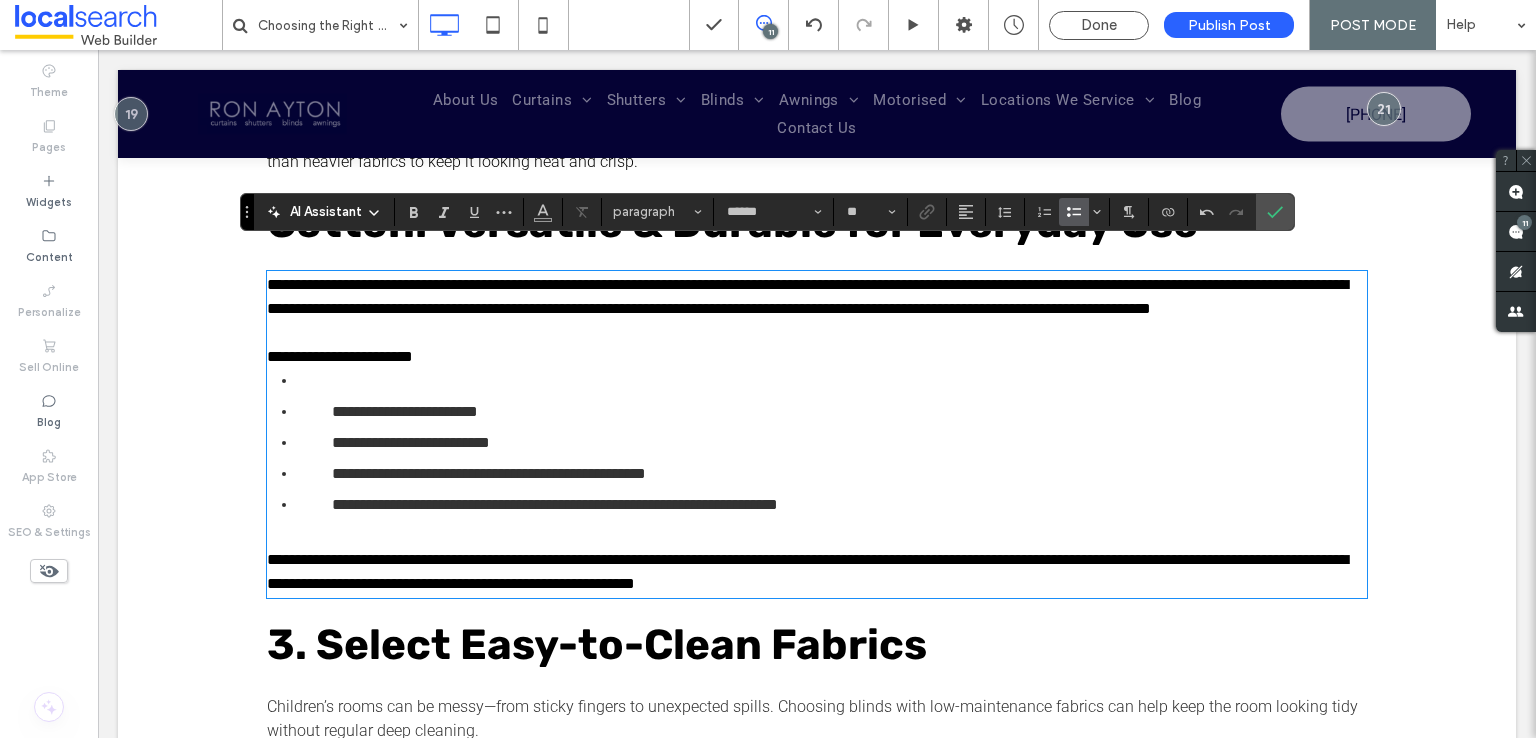 click at bounding box center (832, 381) 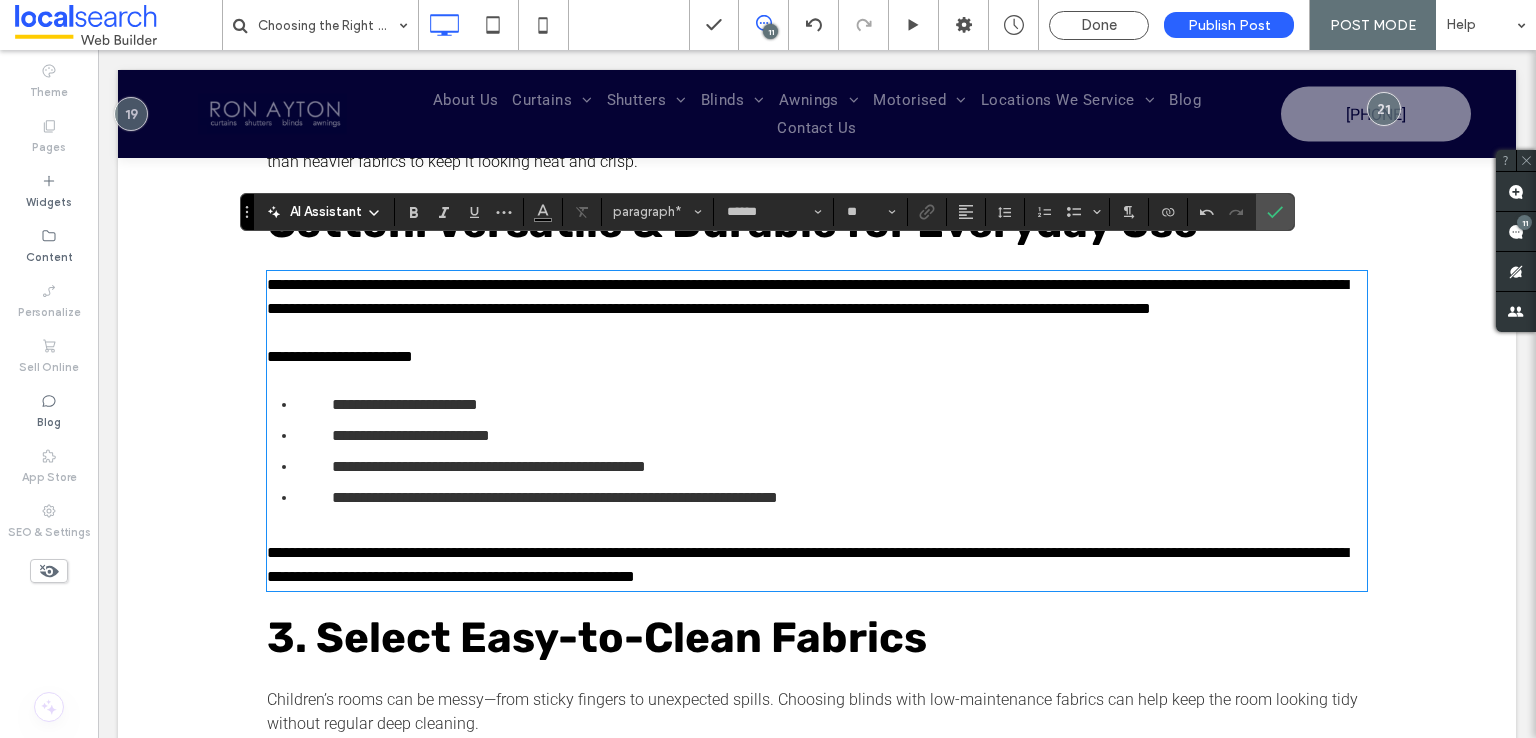 click on "3. Select Easy-to-Clean Fabrics" at bounding box center [597, 638] 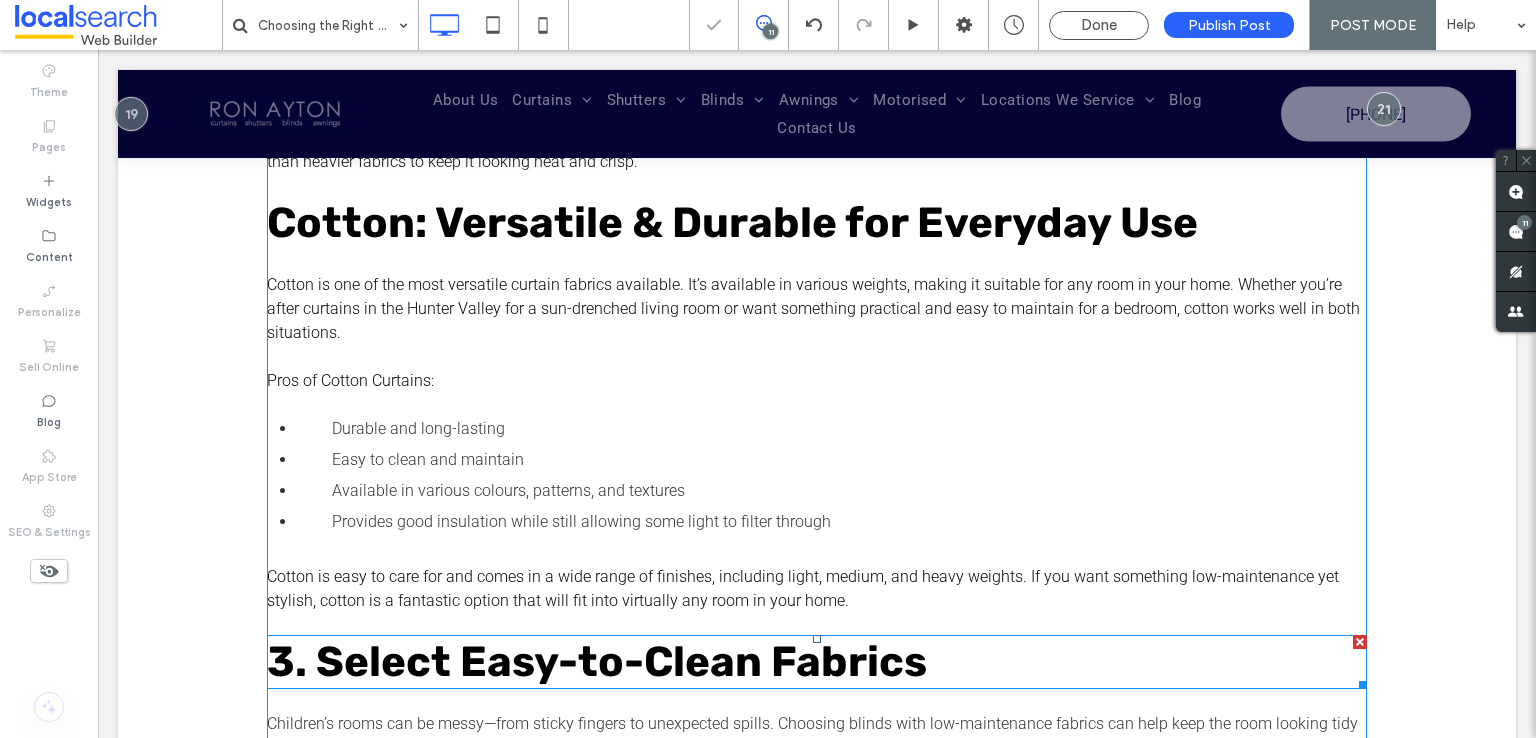 click on "3. Select Easy-to-Clean Fabrics" at bounding box center (597, 662) 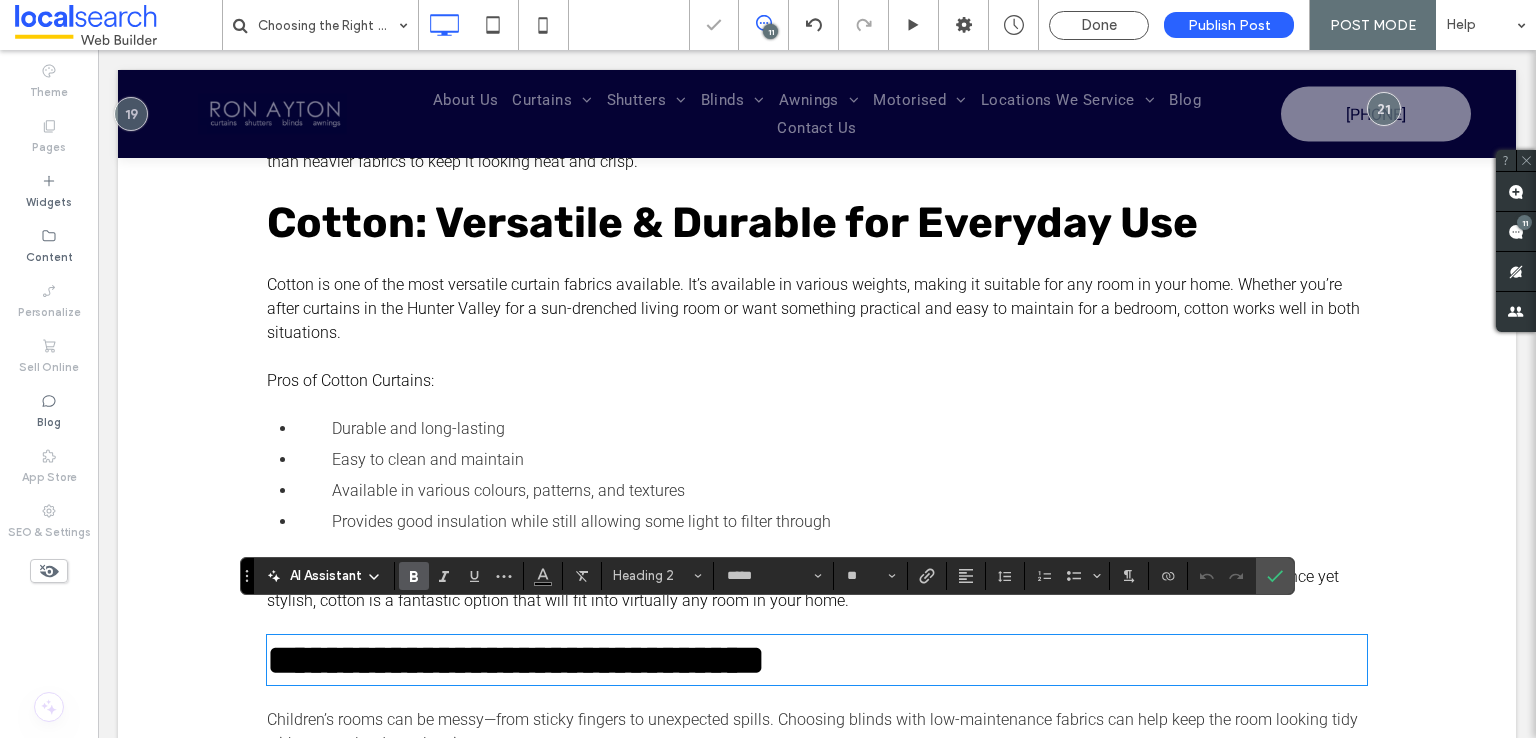 type on "******" 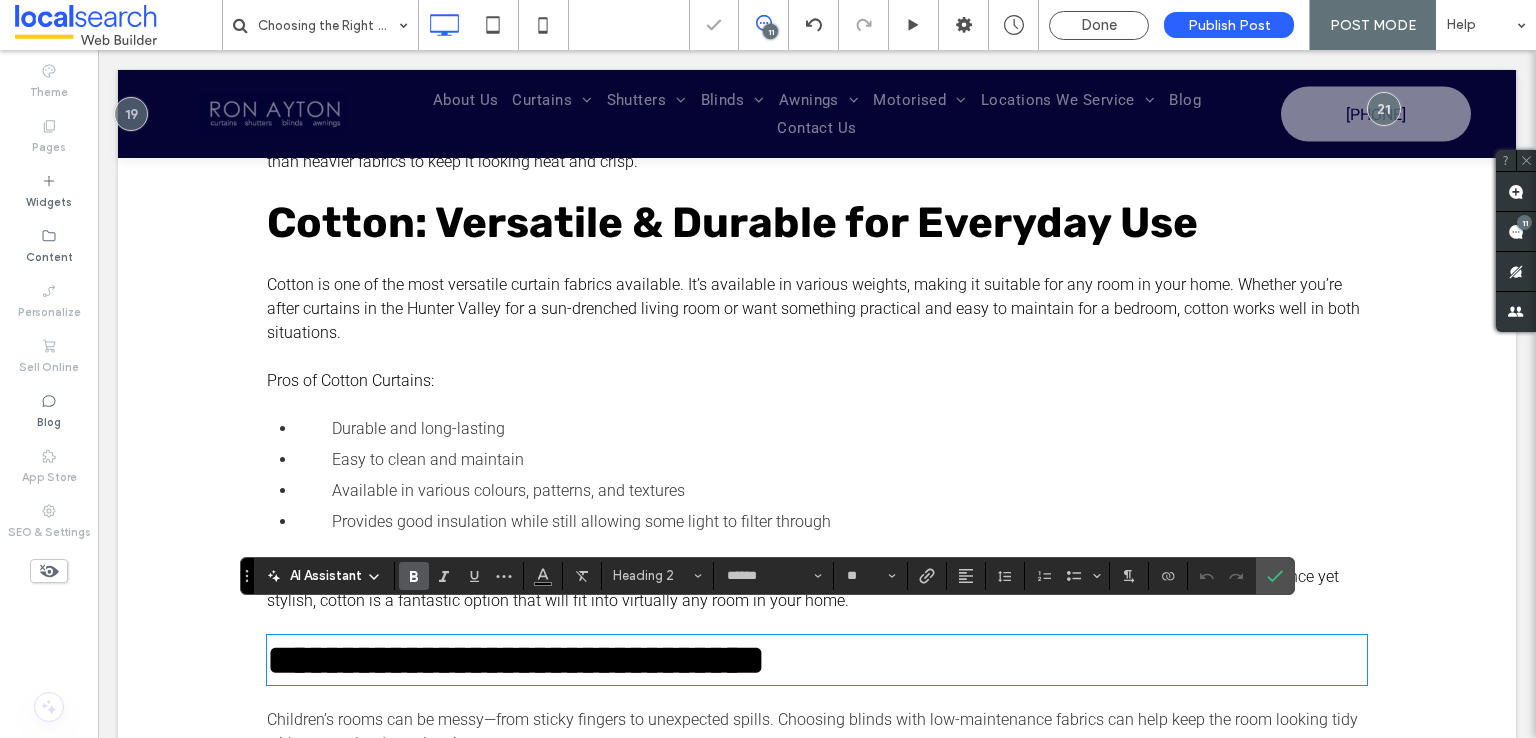type on "*****" 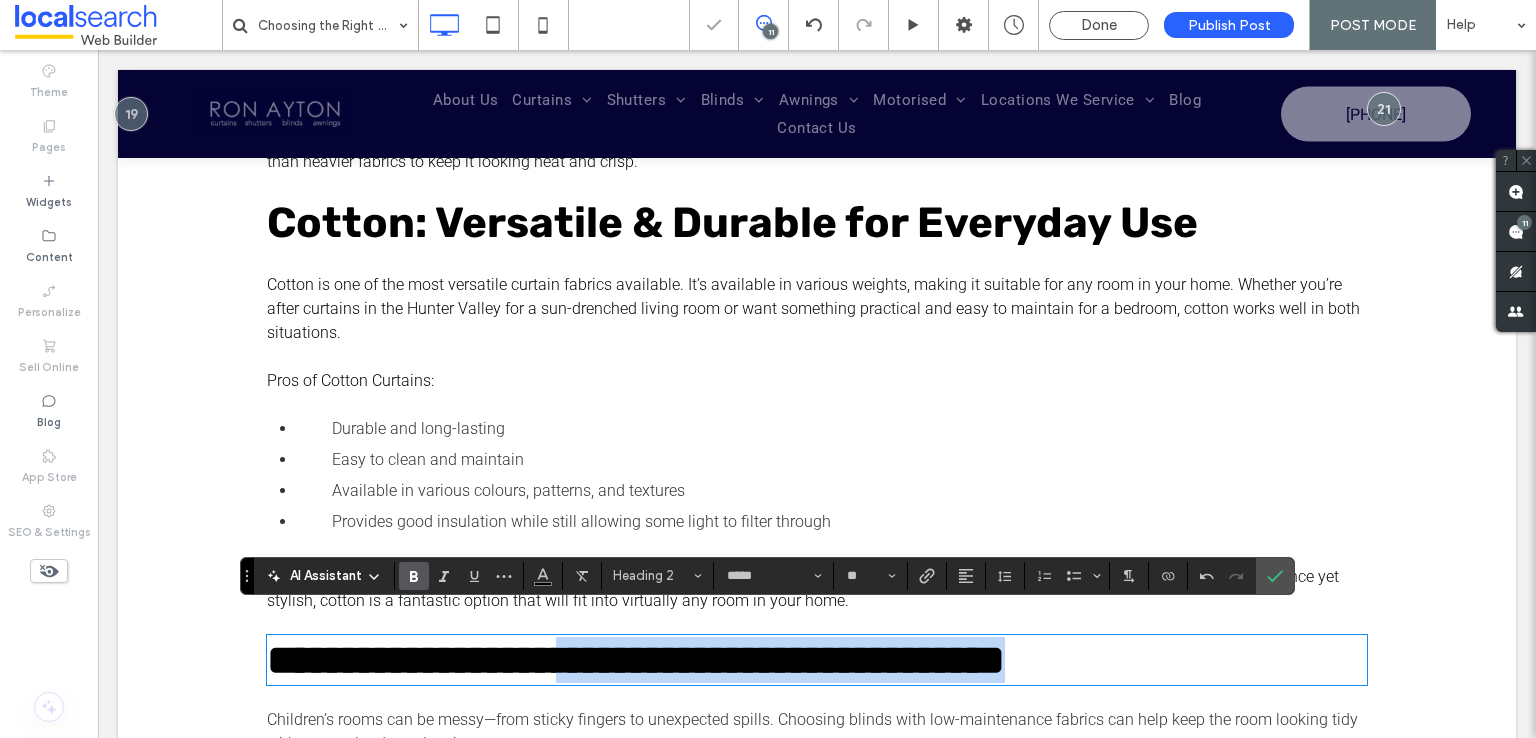 click on "**********" at bounding box center [411, 660] 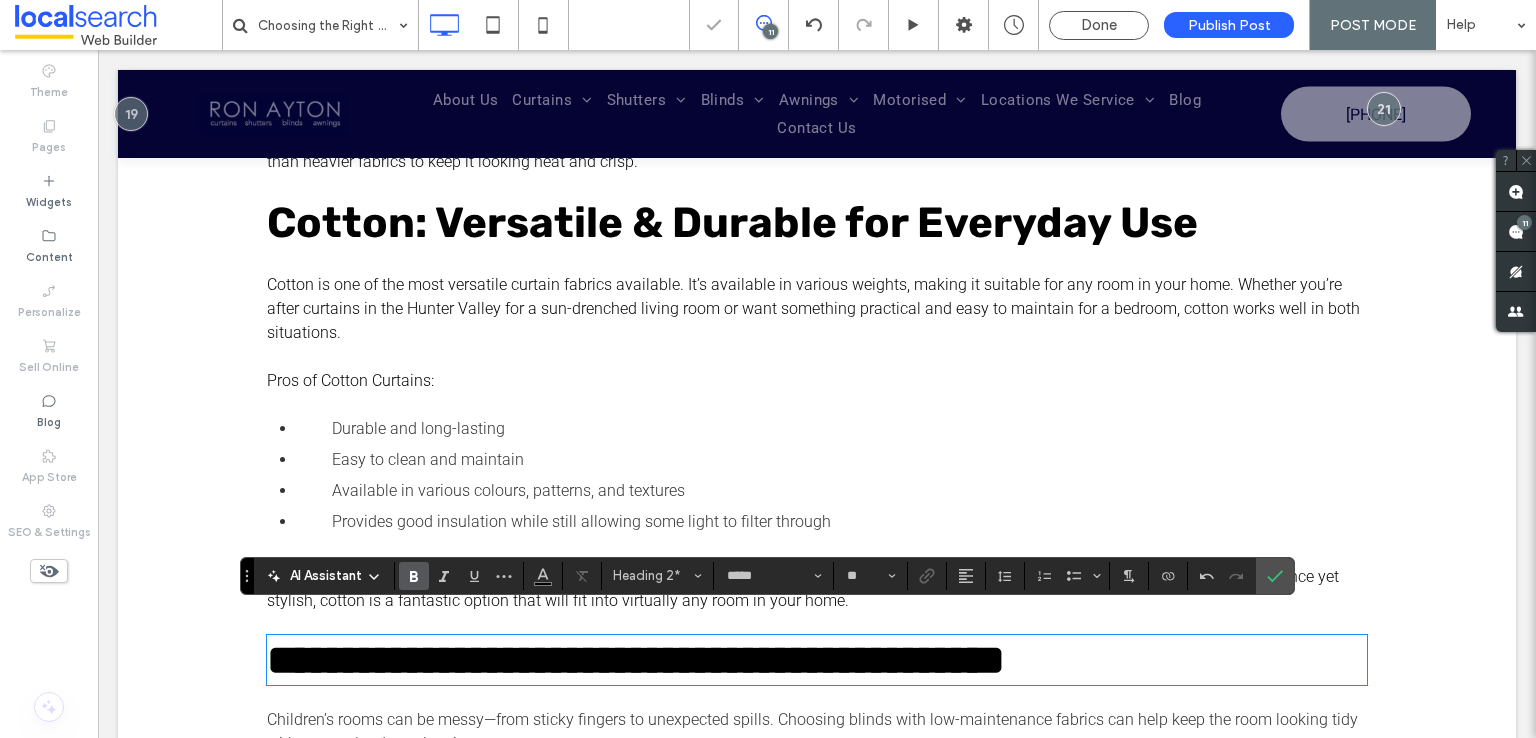 drag, startPoint x: 628, startPoint y: 641, endPoint x: 671, endPoint y: 724, distance: 93.47727 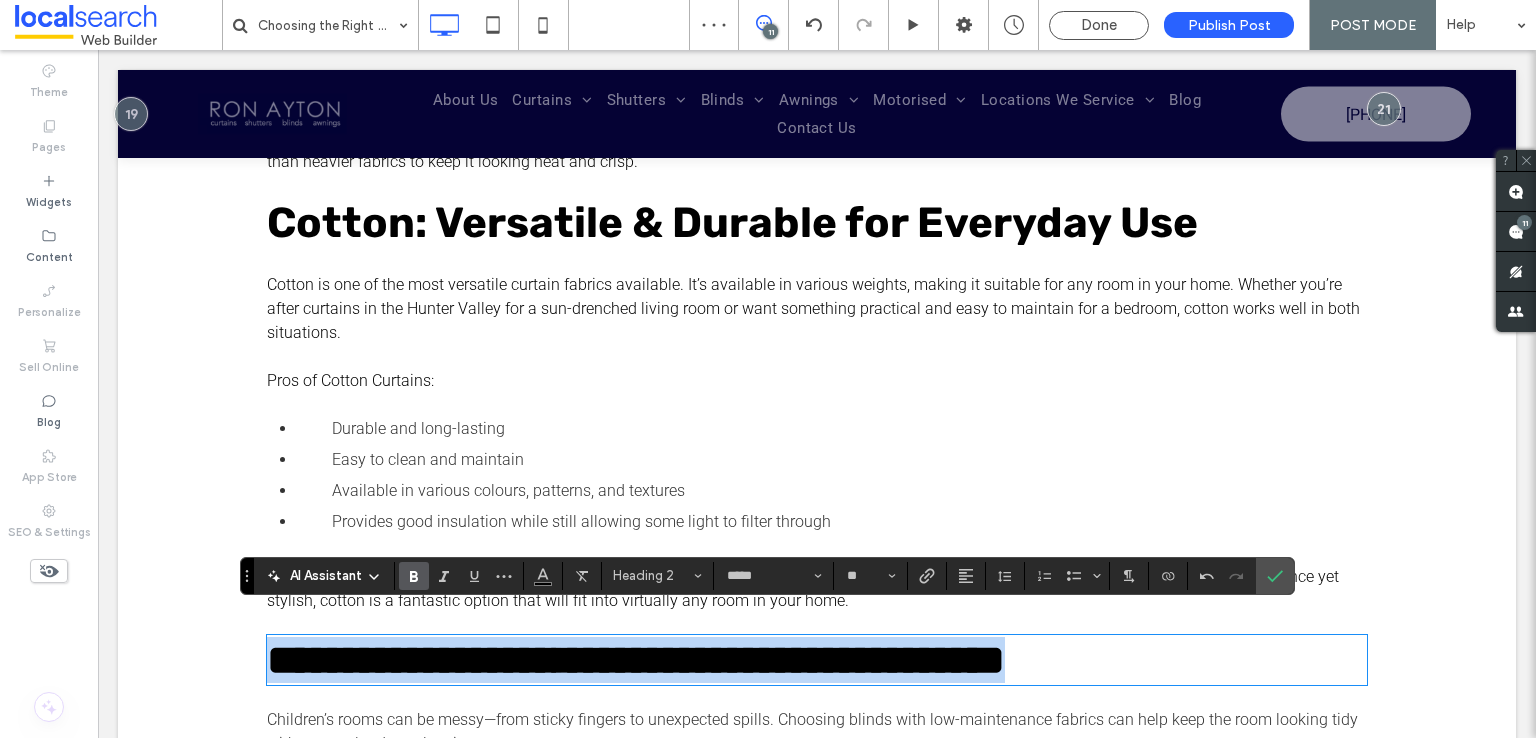 type on "******" 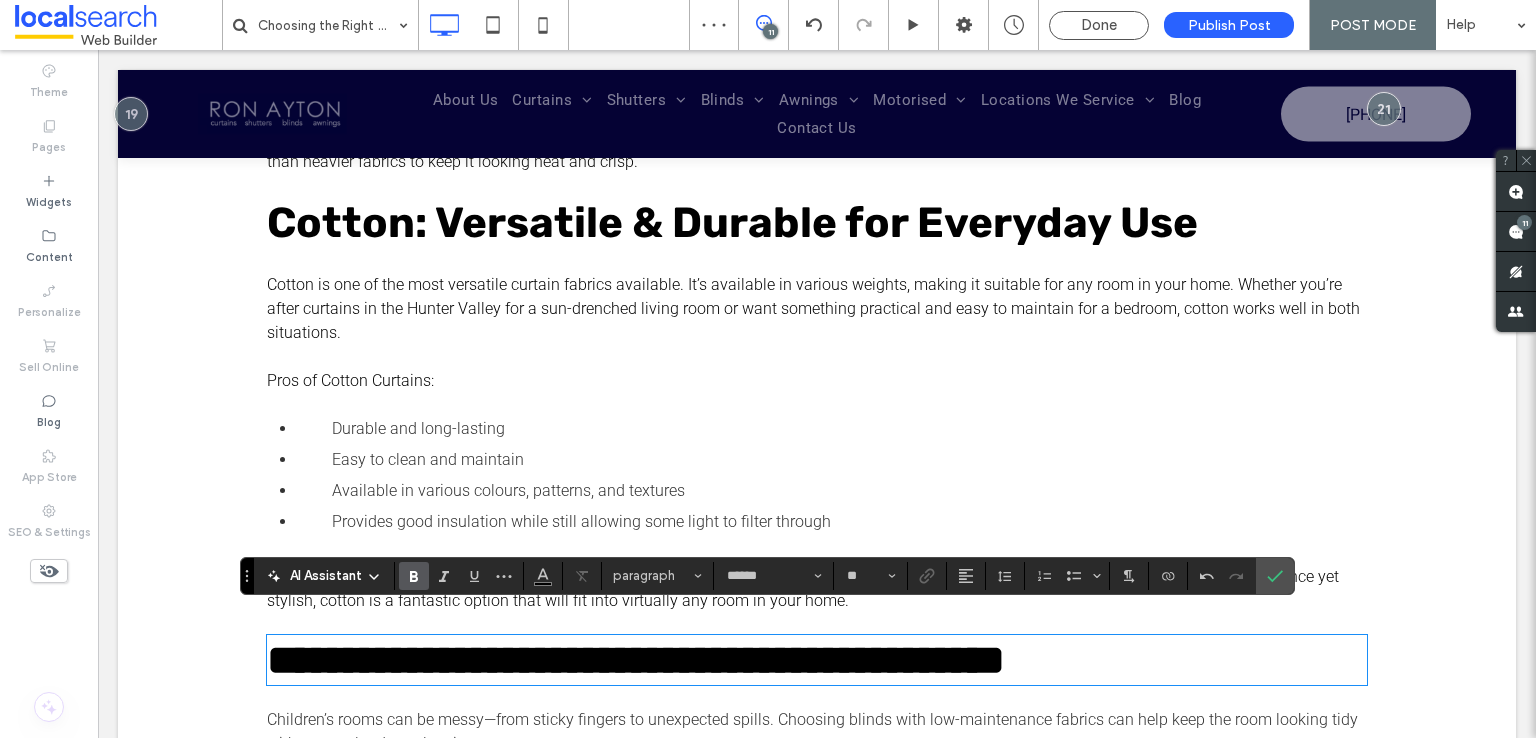 type on "*****" 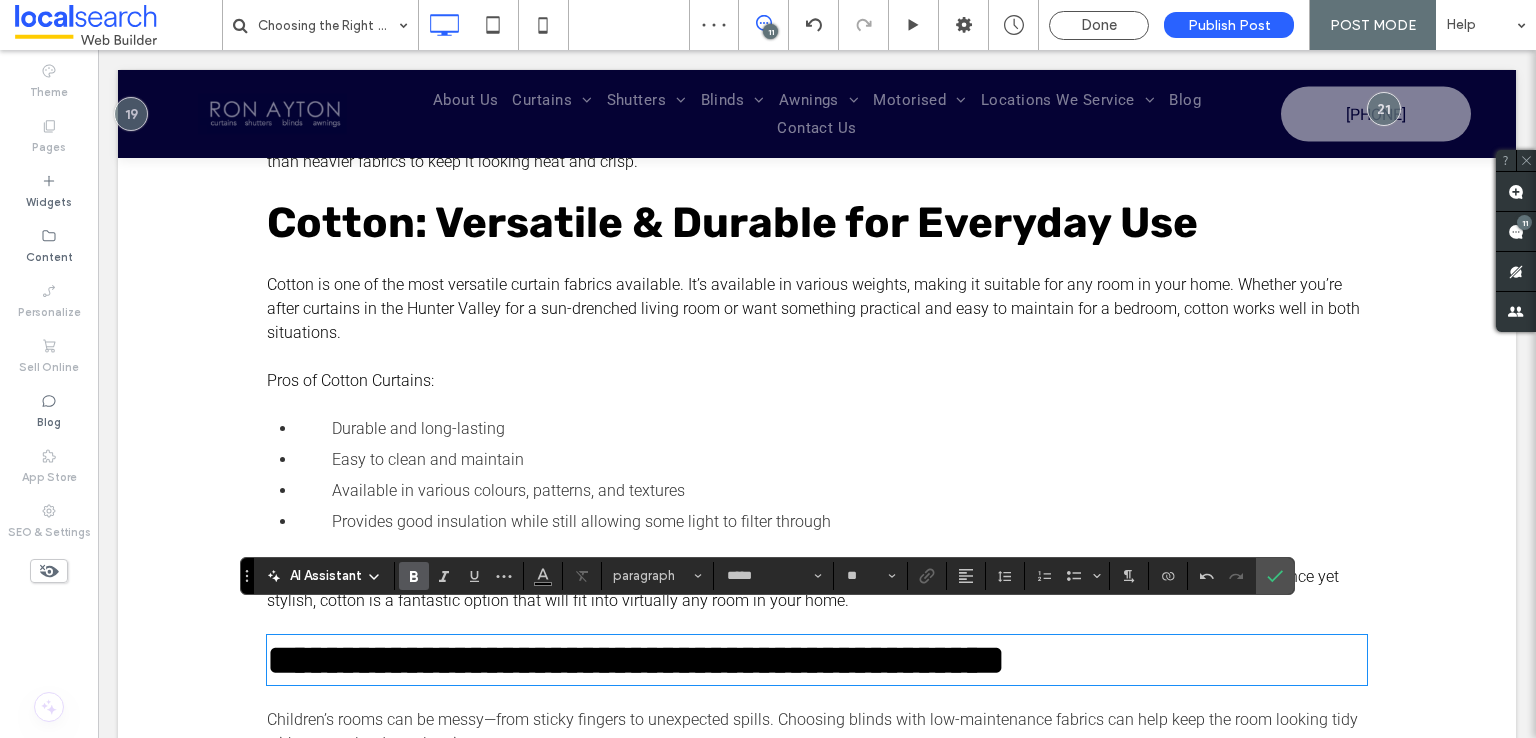 click on "Children’s rooms can be messy—from sticky fingers to unexpected spills. Choosing blinds with low-maintenance fabrics can help keep the room looking tidy without regular deep cleaning." at bounding box center [812, 731] 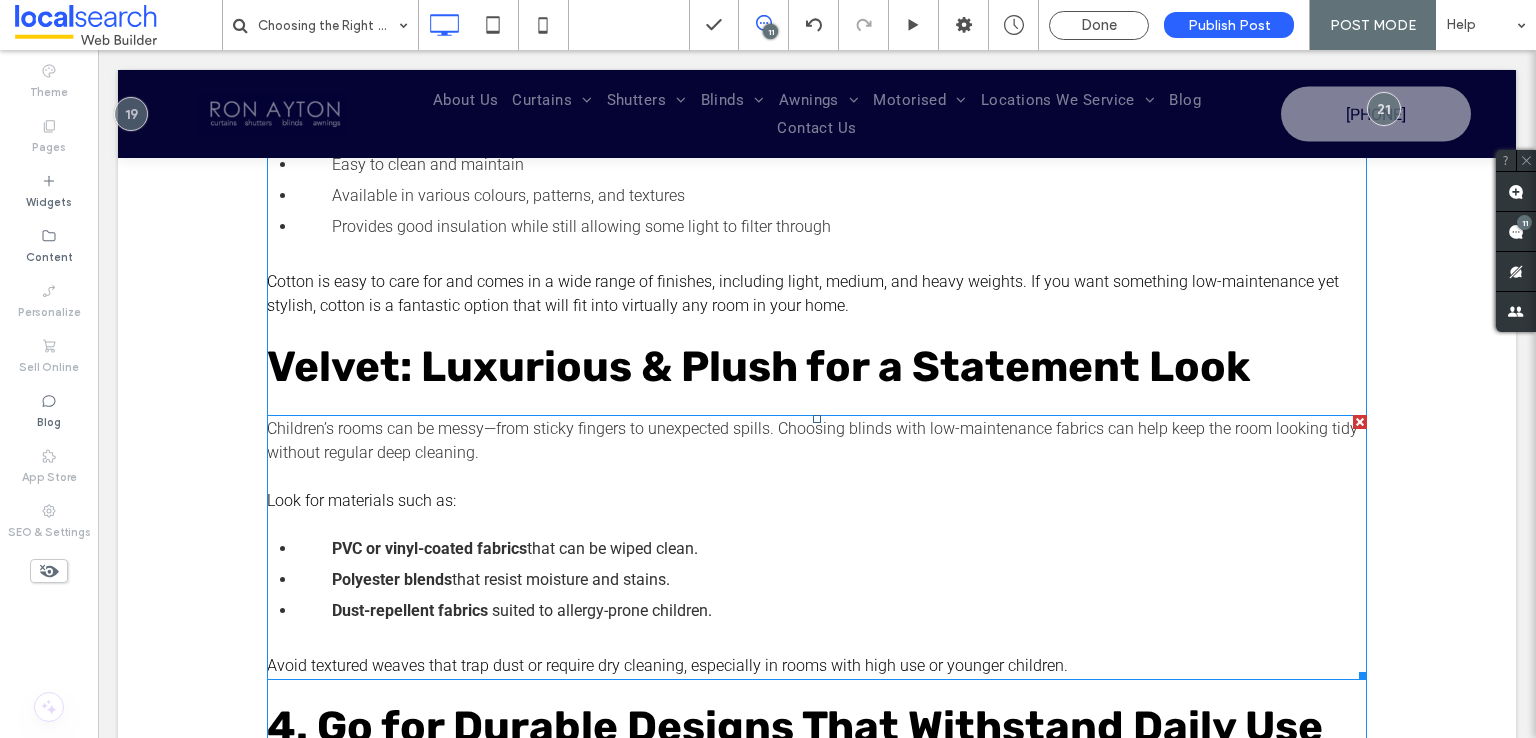 scroll, scrollTop: 1400, scrollLeft: 0, axis: vertical 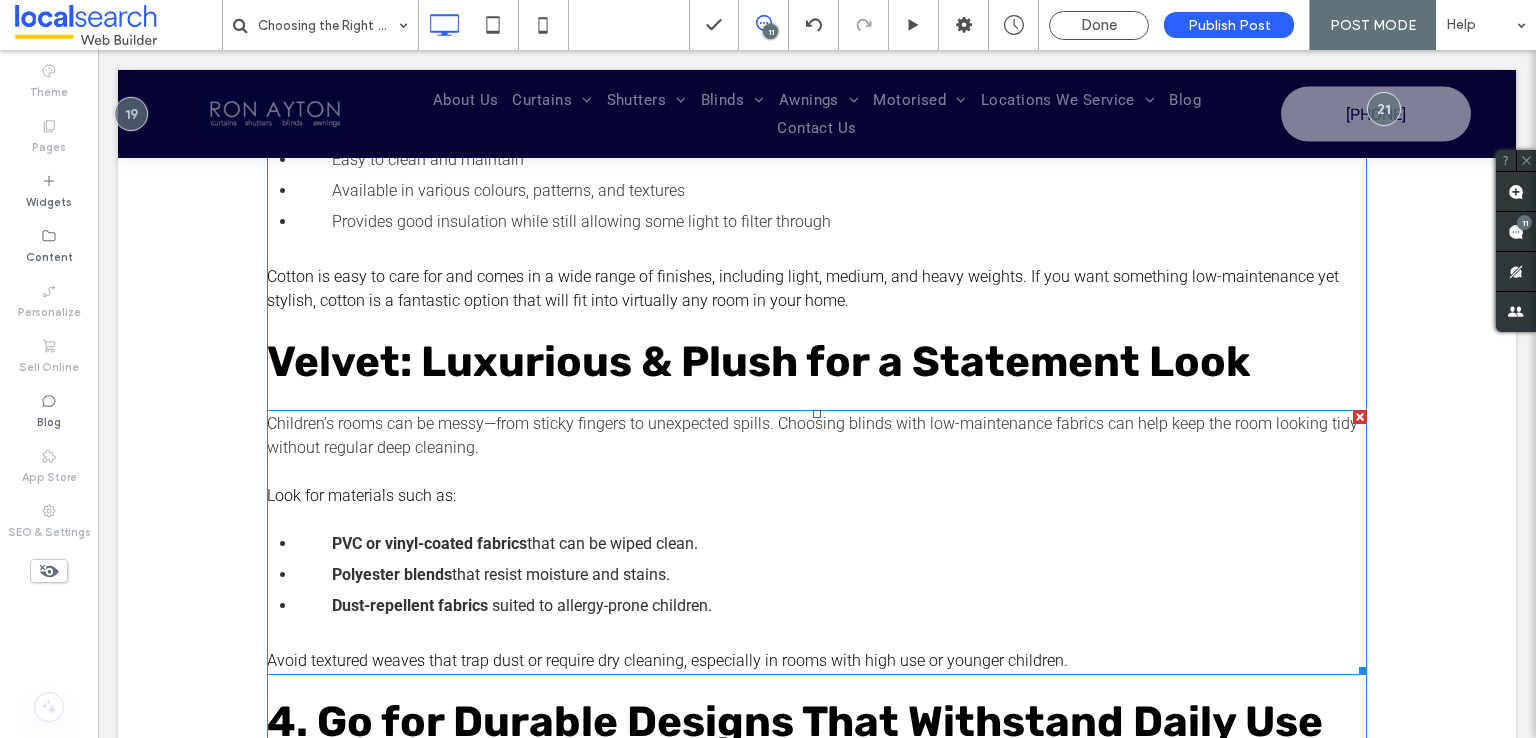click on "Look for materials such as:" at bounding box center (817, 496) 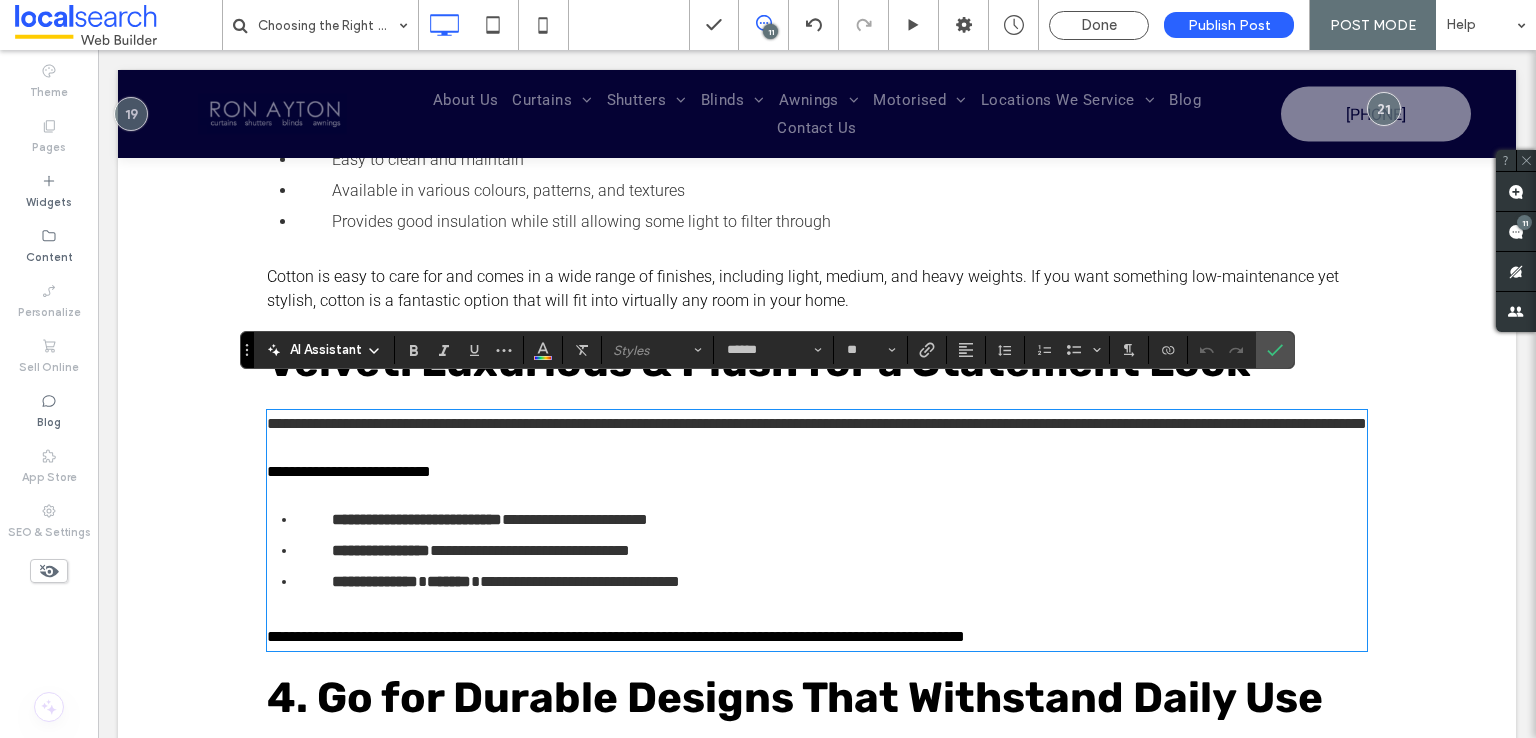 click on "**********" at bounding box center (817, 472) 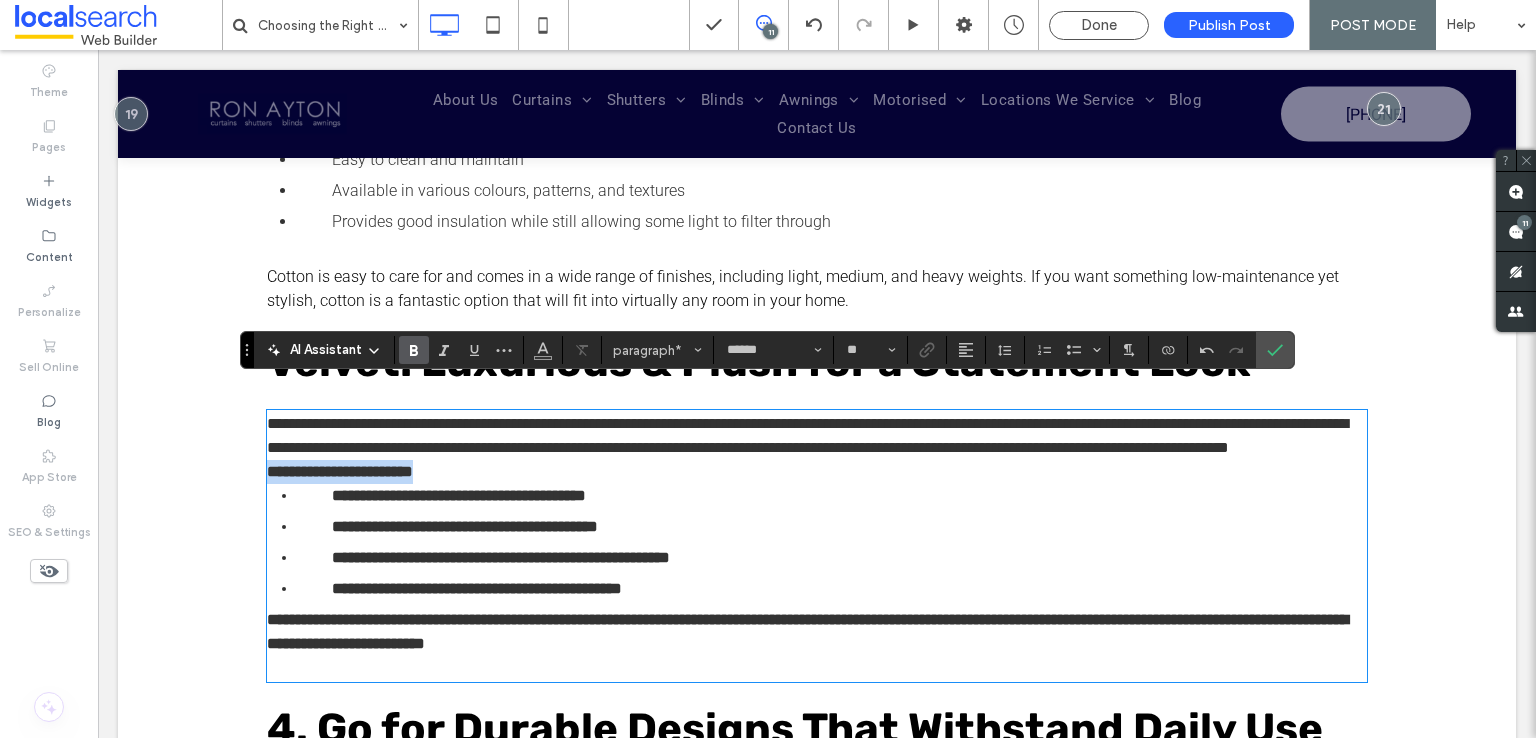 click on "**********" at bounding box center [817, 546] 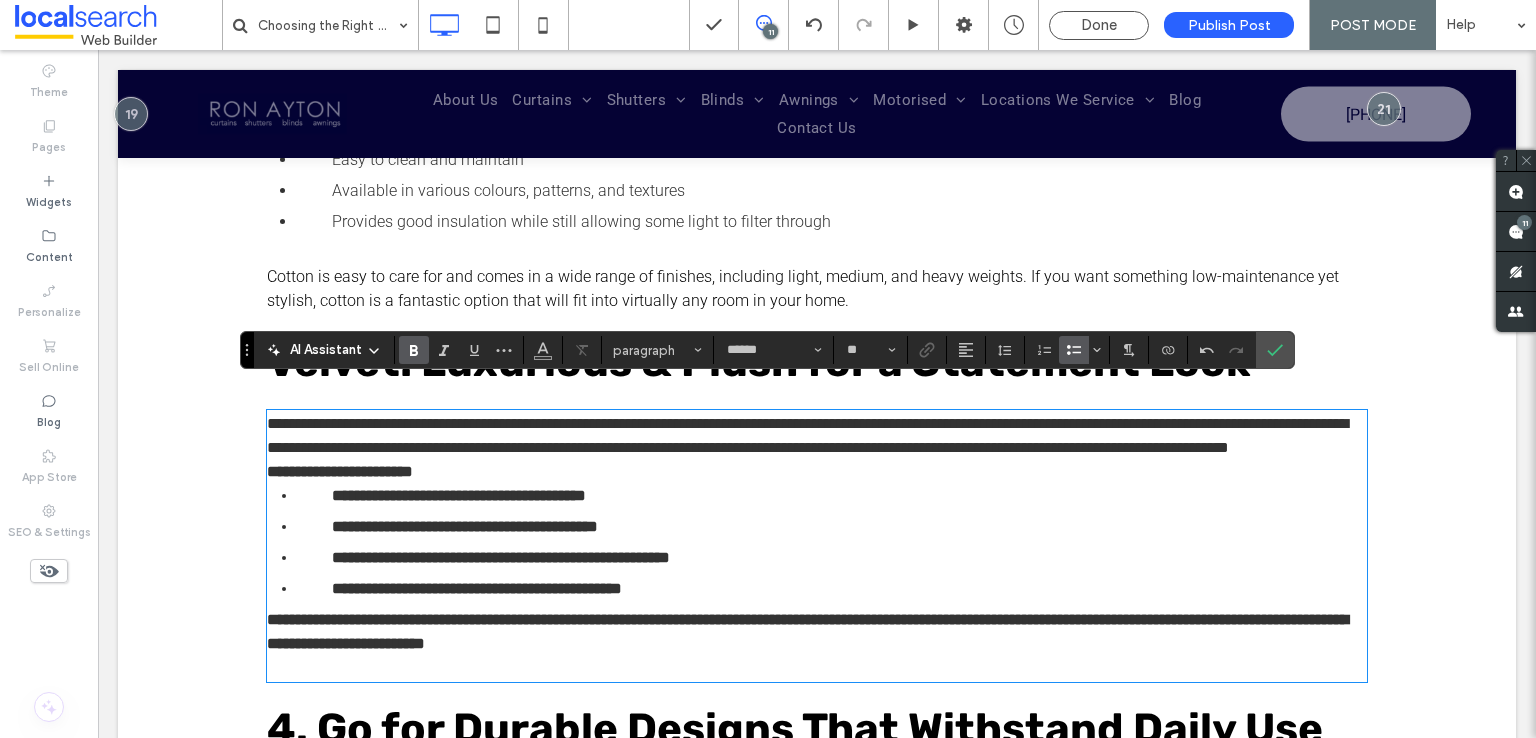 click on "**********" at bounding box center (465, 526) 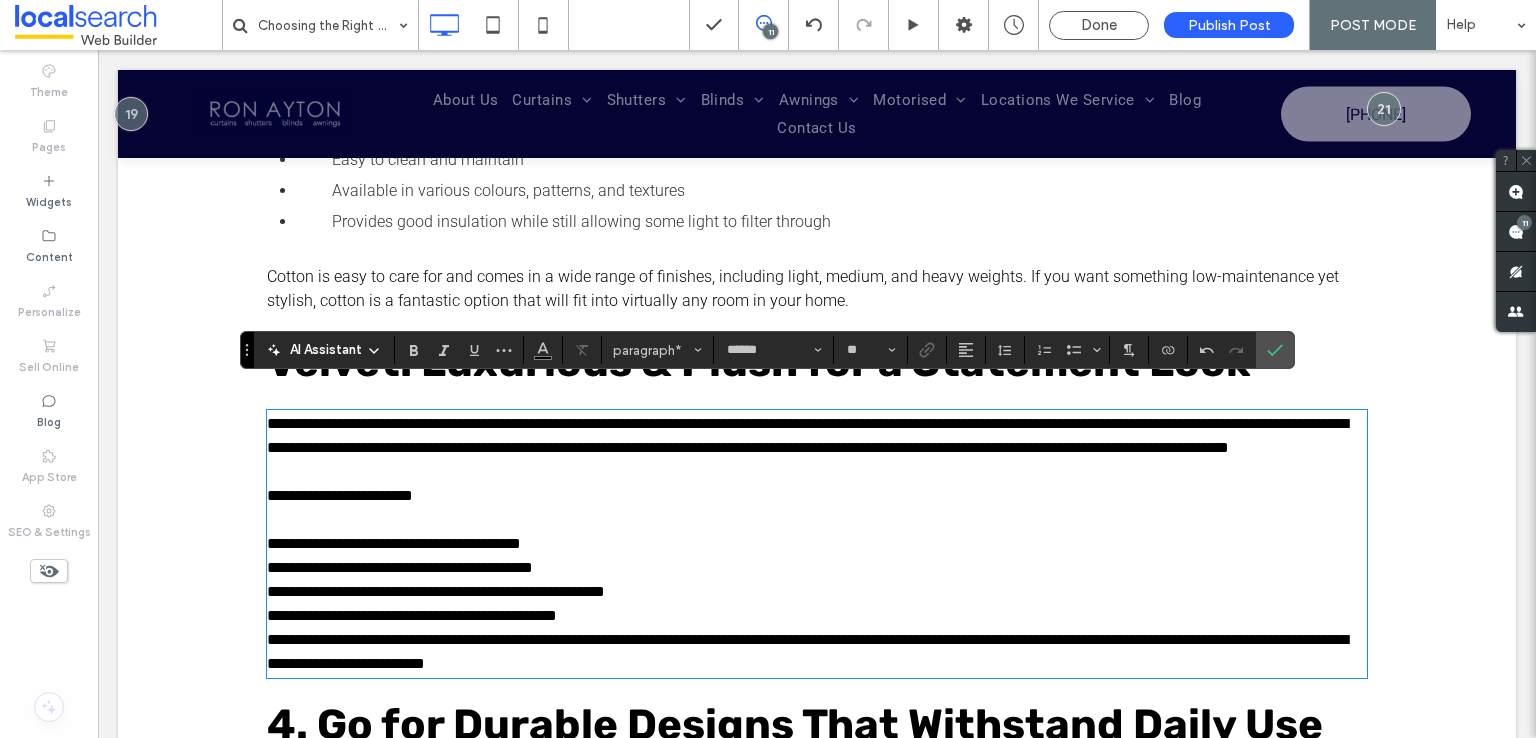 scroll, scrollTop: 0, scrollLeft: 0, axis: both 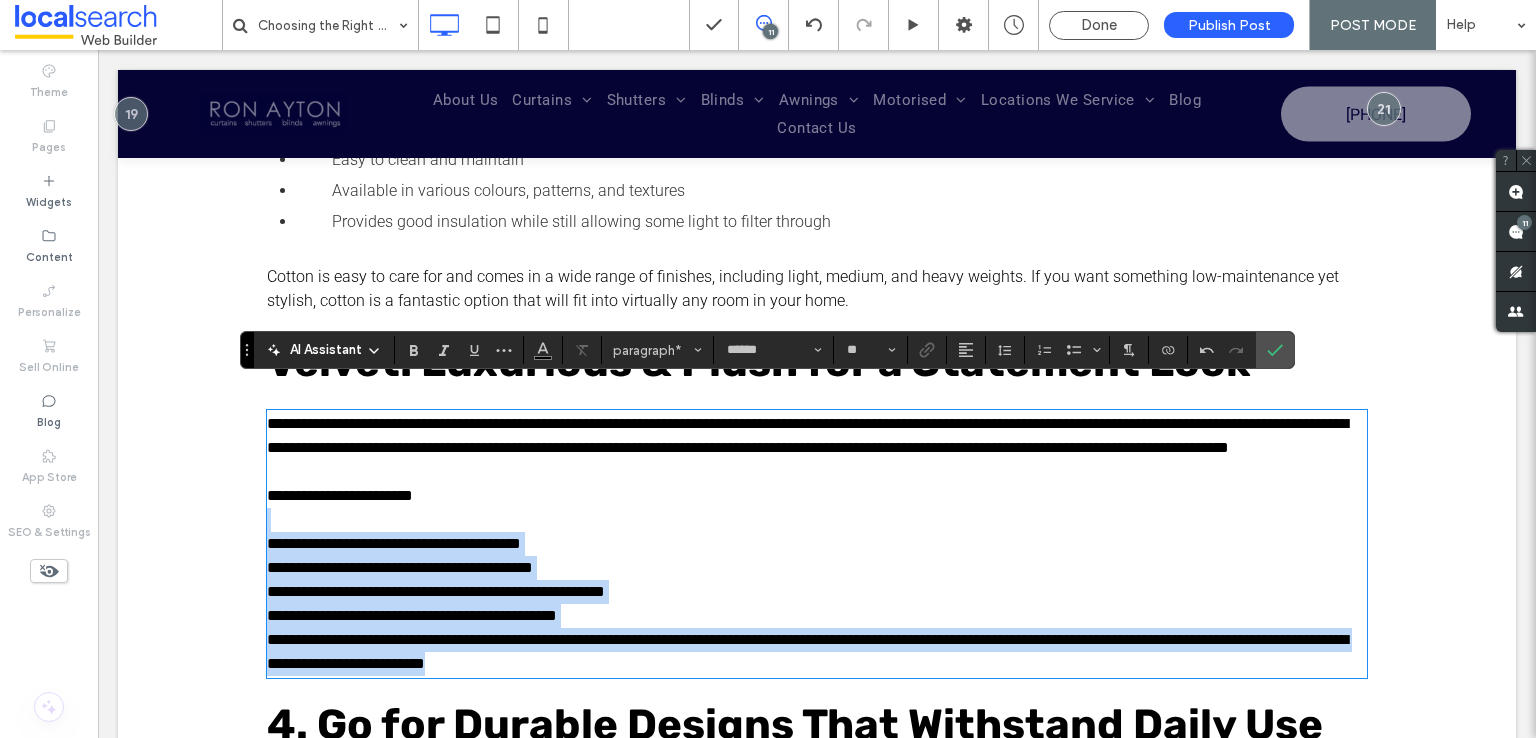 click at bounding box center [817, 520] 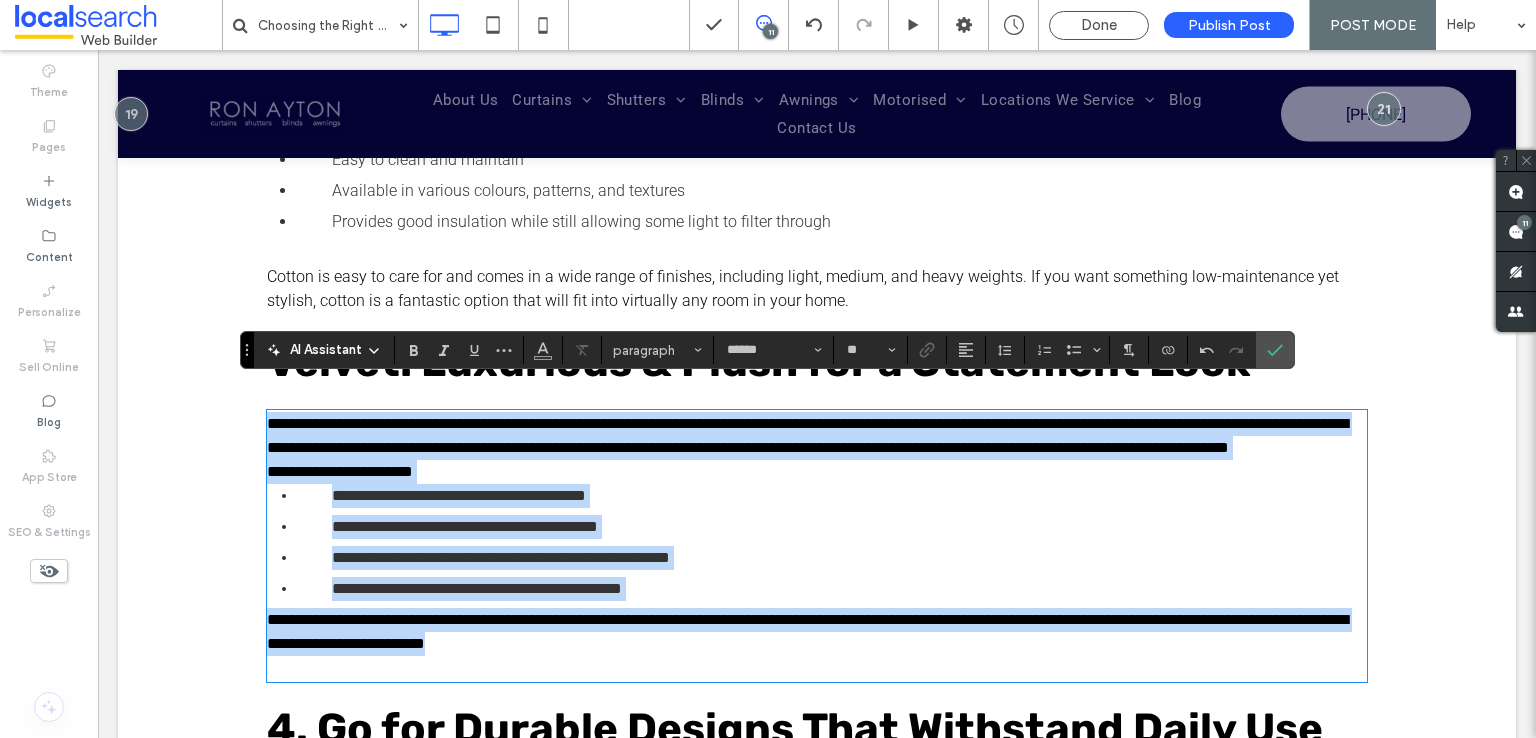 scroll, scrollTop: 0, scrollLeft: 0, axis: both 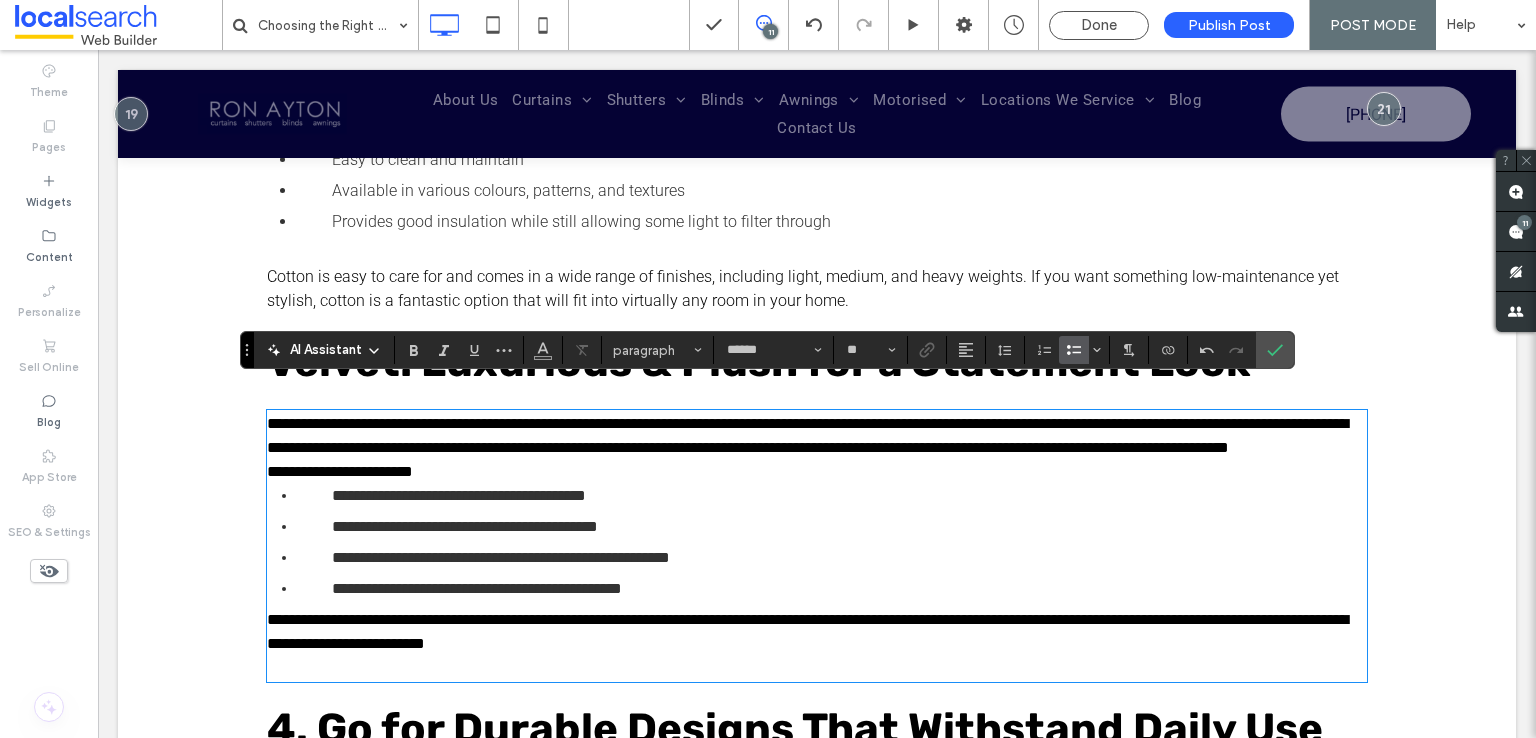 click on "**********" at bounding box center [465, 526] 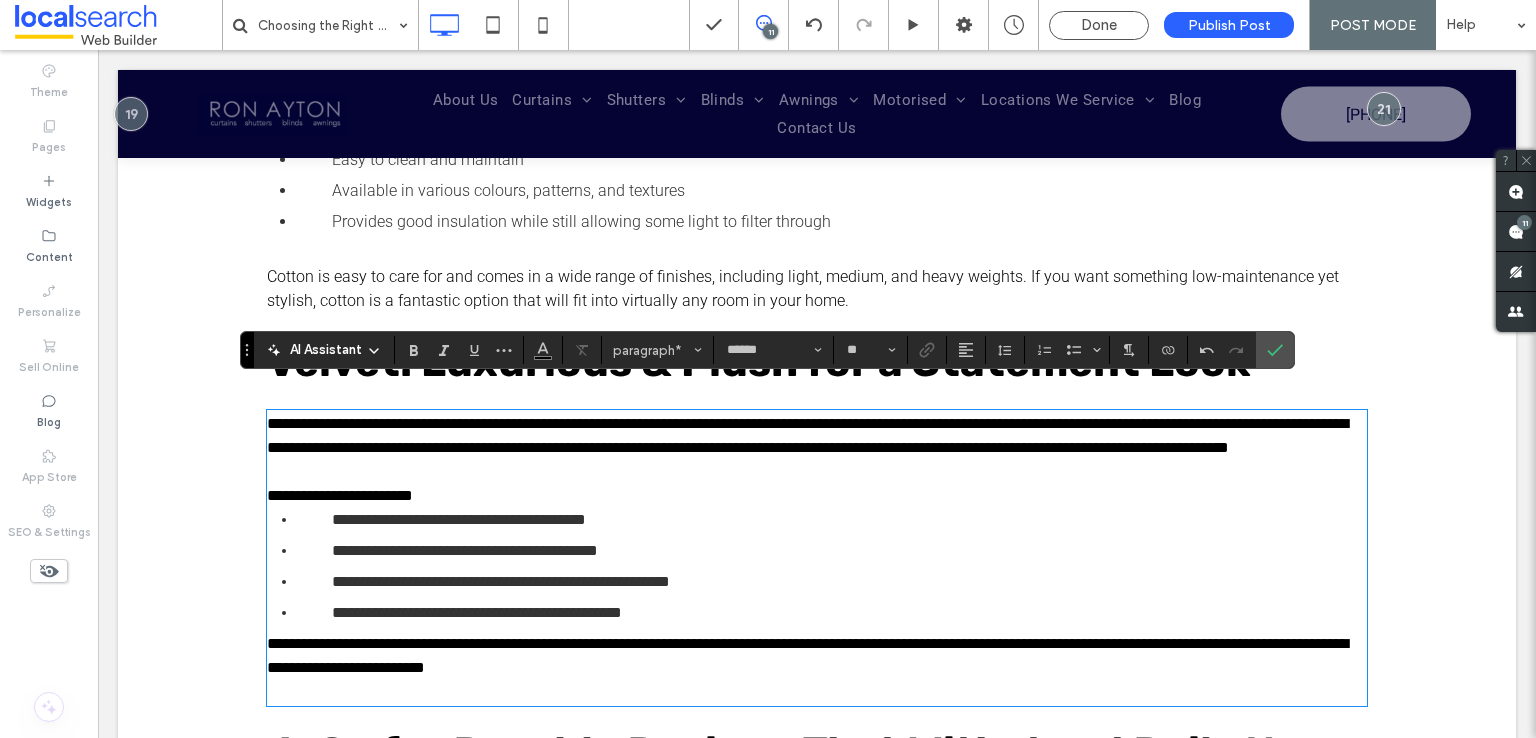 click on "**********" at bounding box center (817, 496) 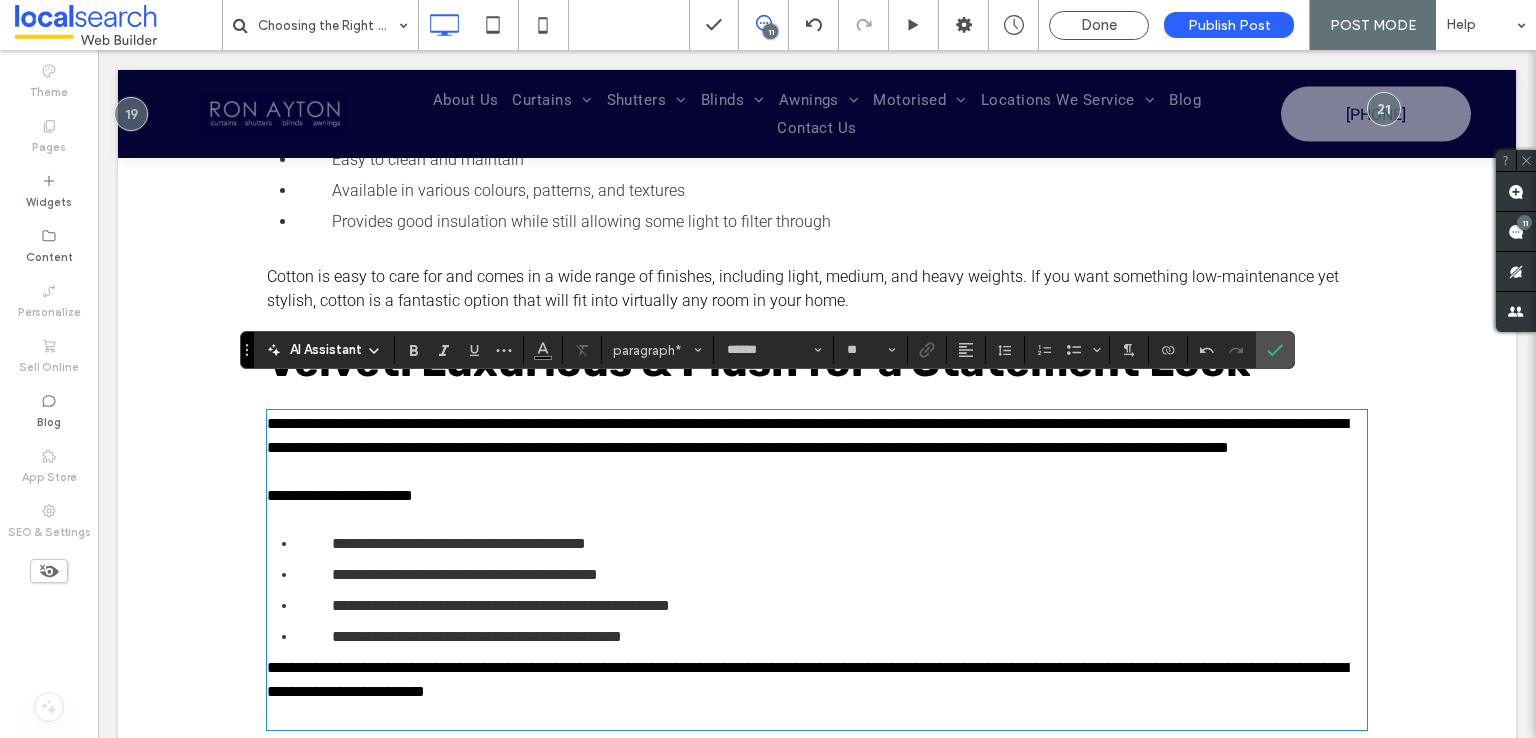 click on "**********" at bounding box center (807, 679) 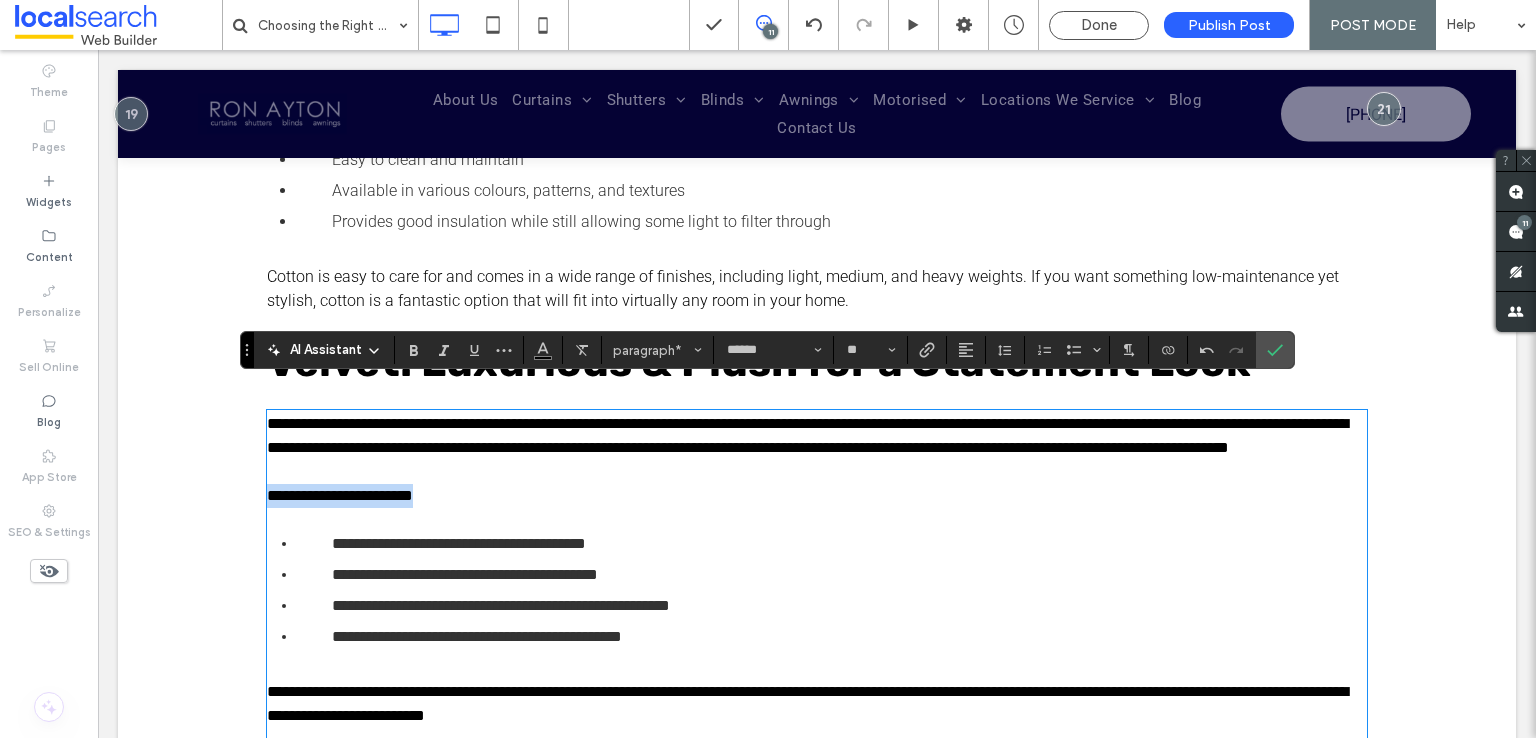 drag, startPoint x: 448, startPoint y: 501, endPoint x: 256, endPoint y: 500, distance: 192.00261 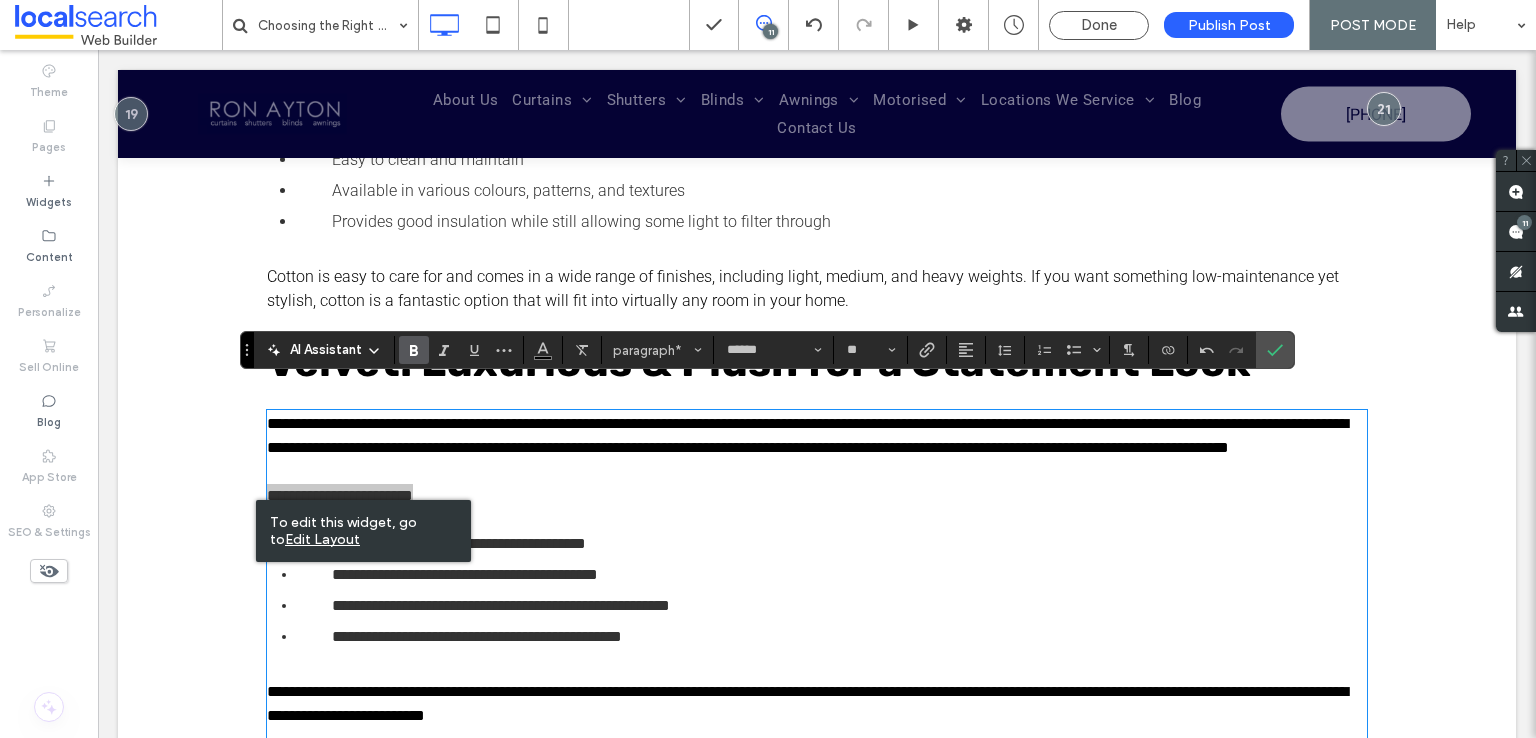 click 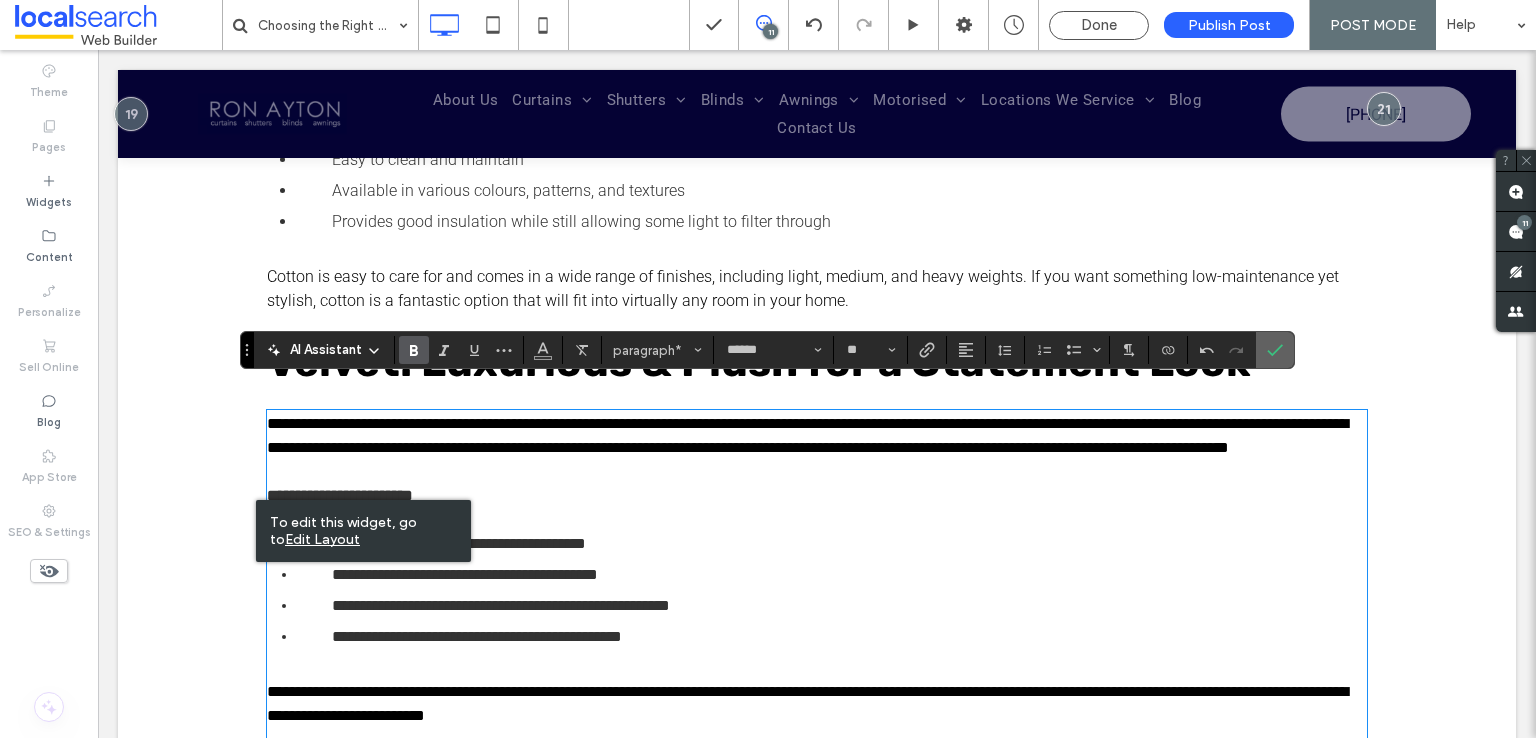 click 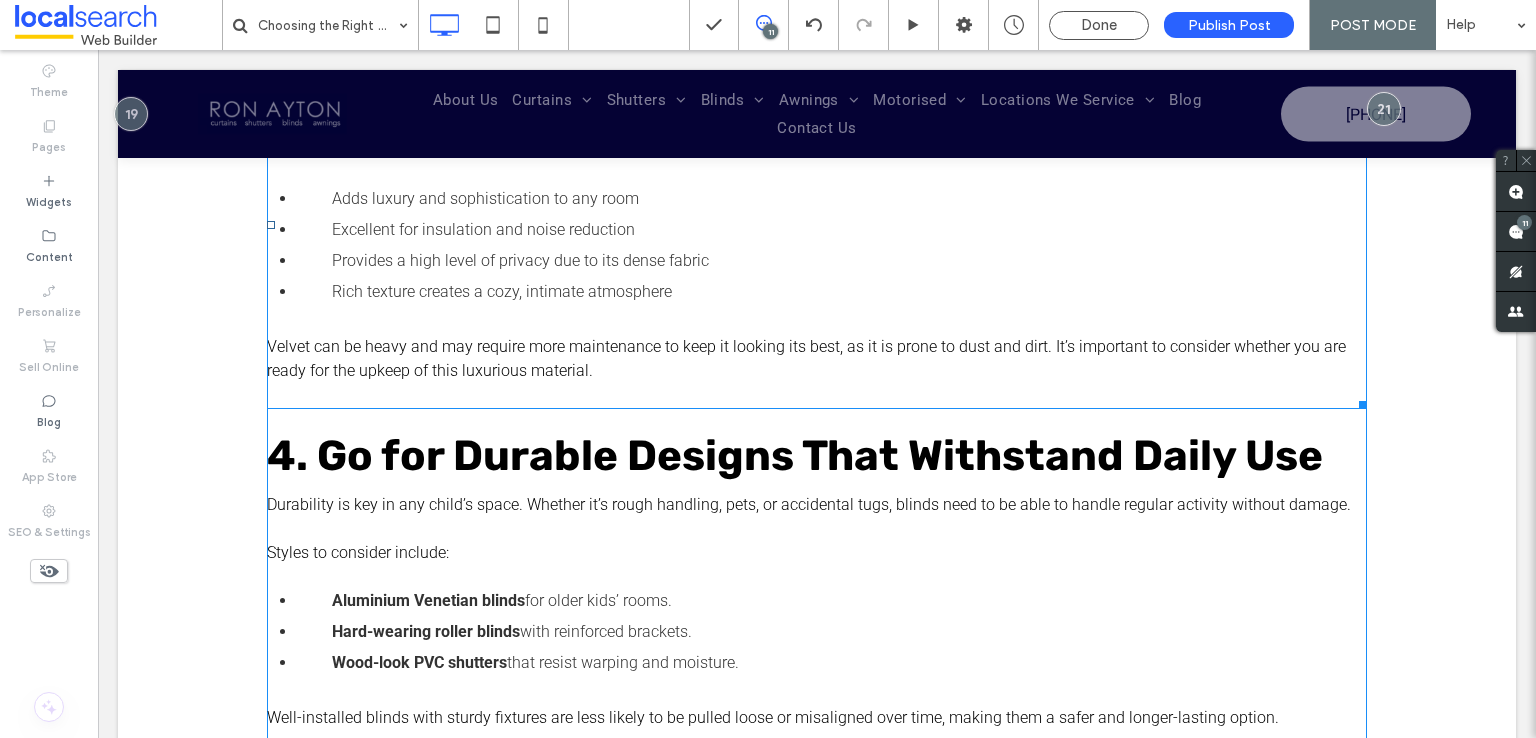 scroll, scrollTop: 1800, scrollLeft: 0, axis: vertical 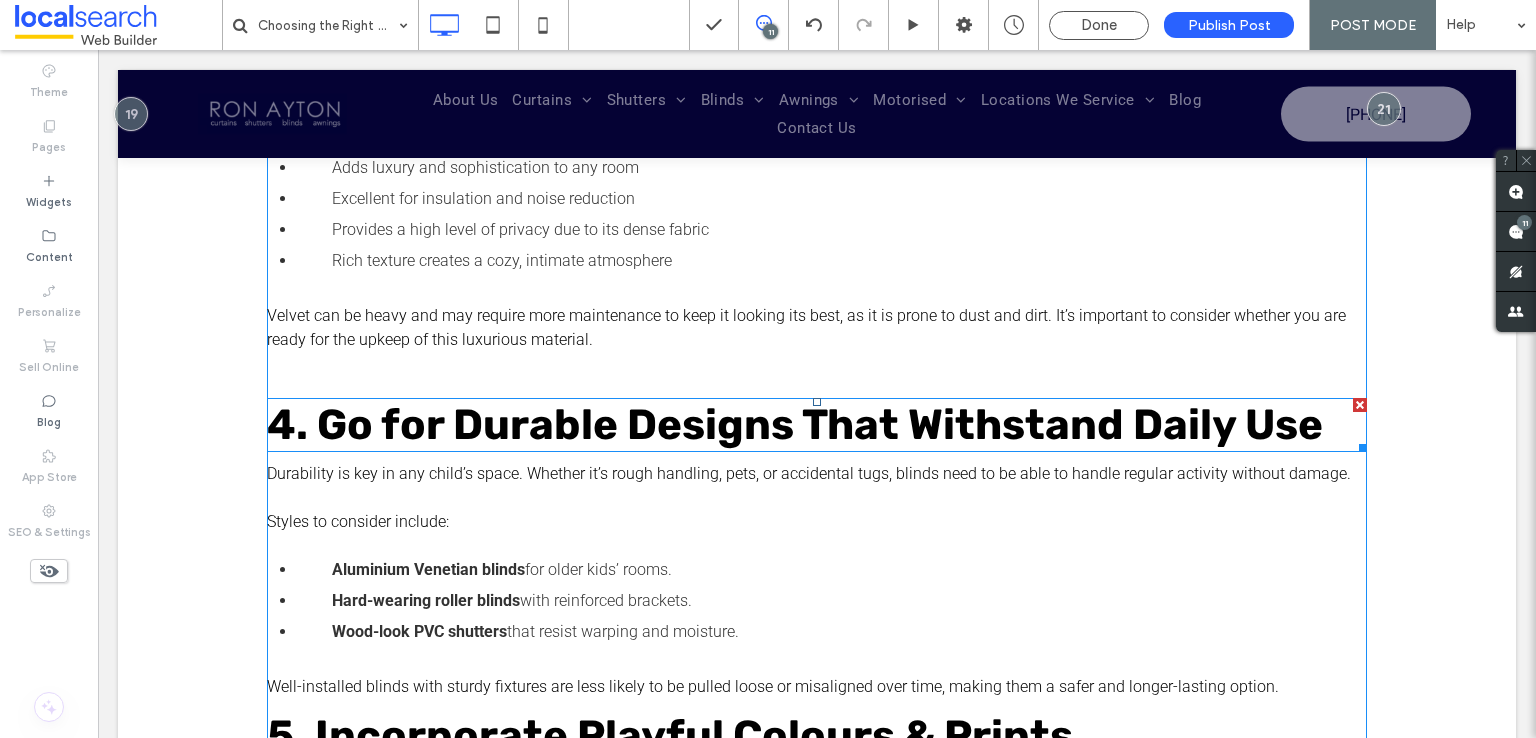click on "4. Go for Durable Designs That Withstand Daily Use" at bounding box center [795, 425] 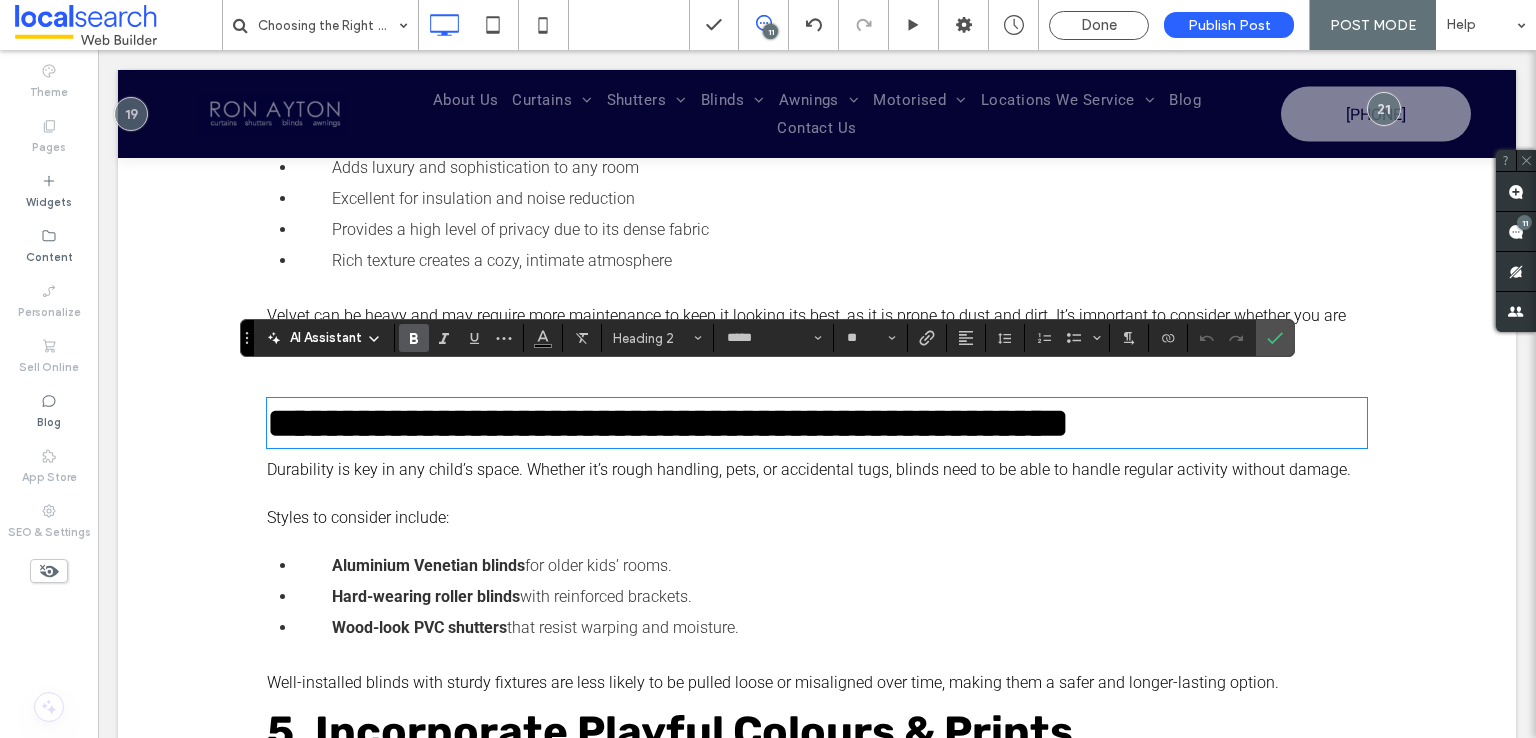 click on "**********" at bounding box center (668, 423) 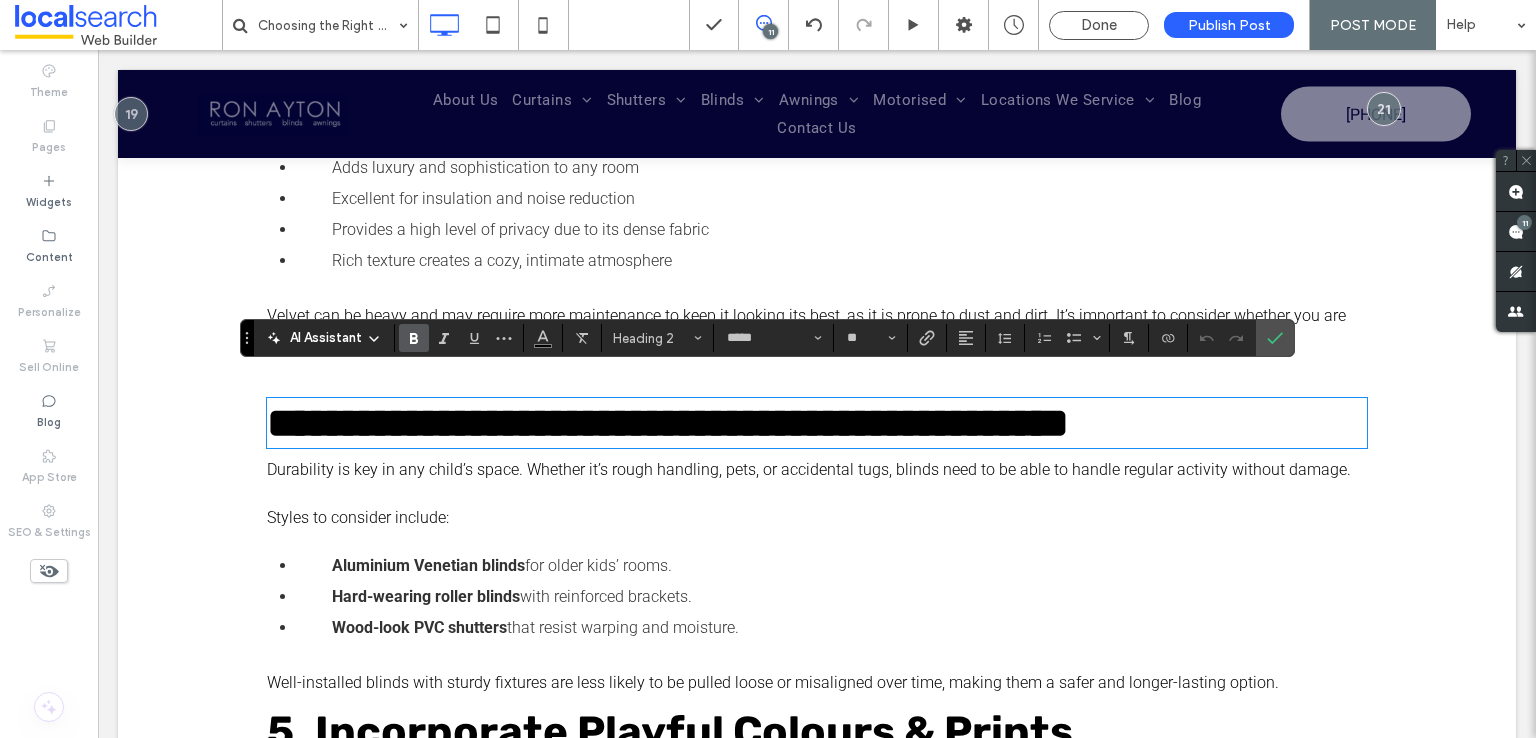 type on "******" 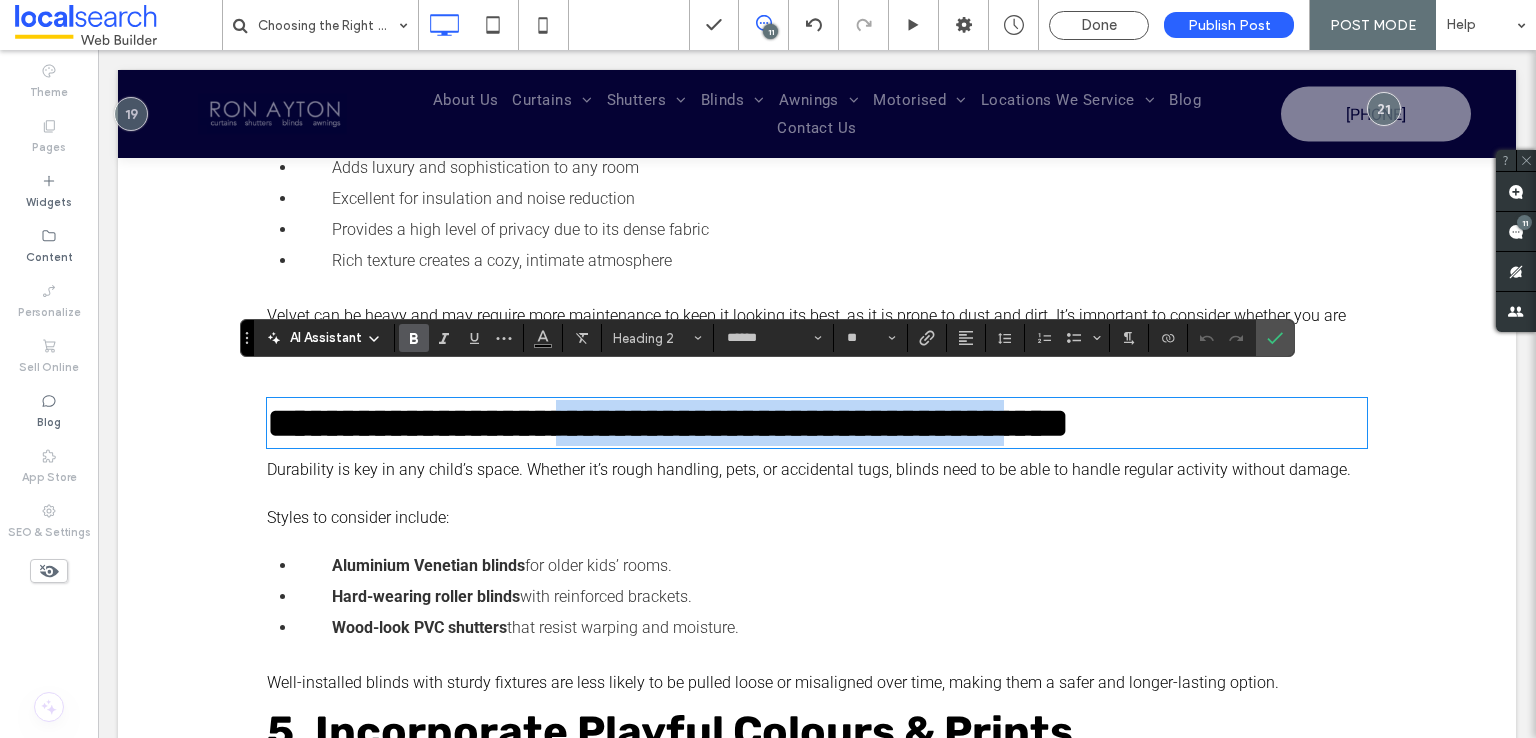 type on "*****" 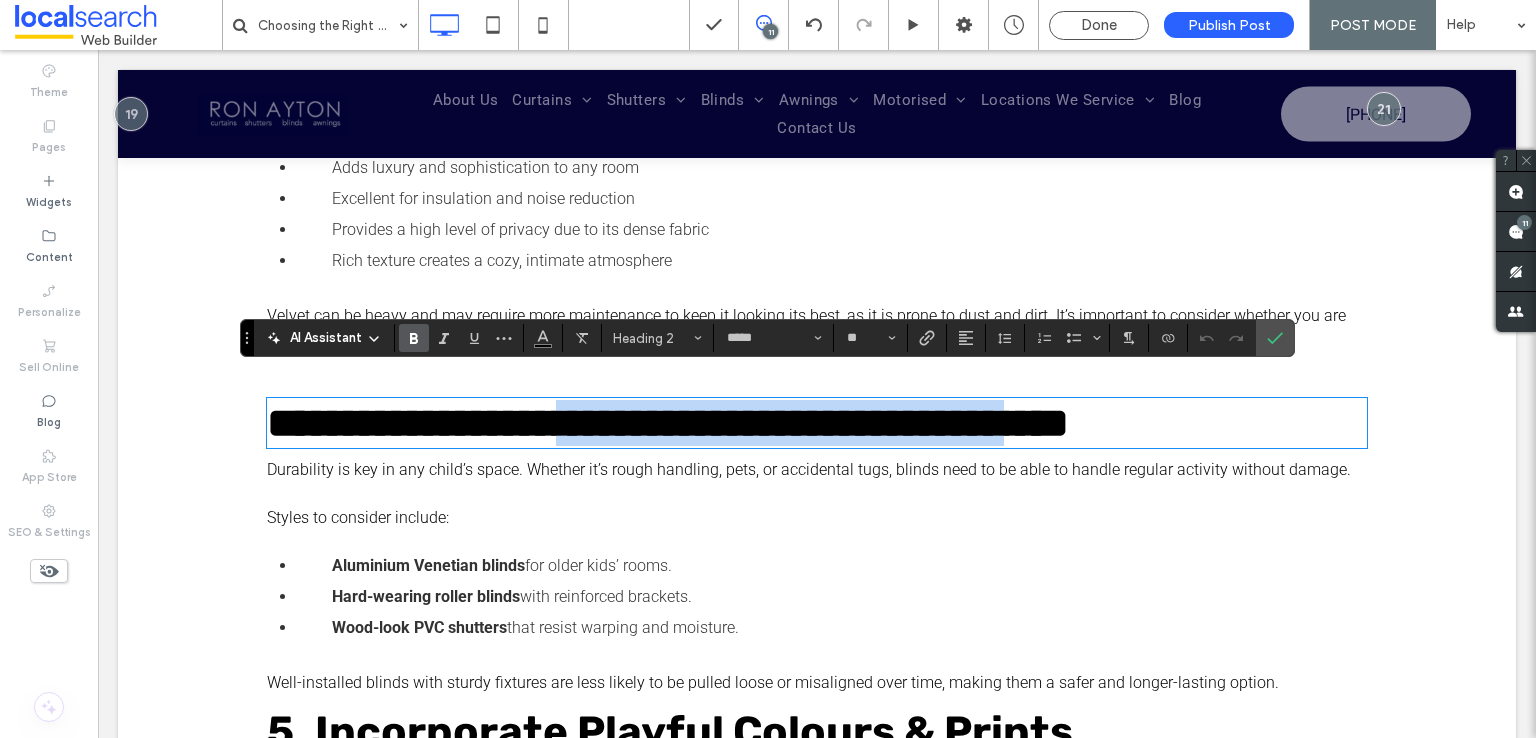 type on "**" 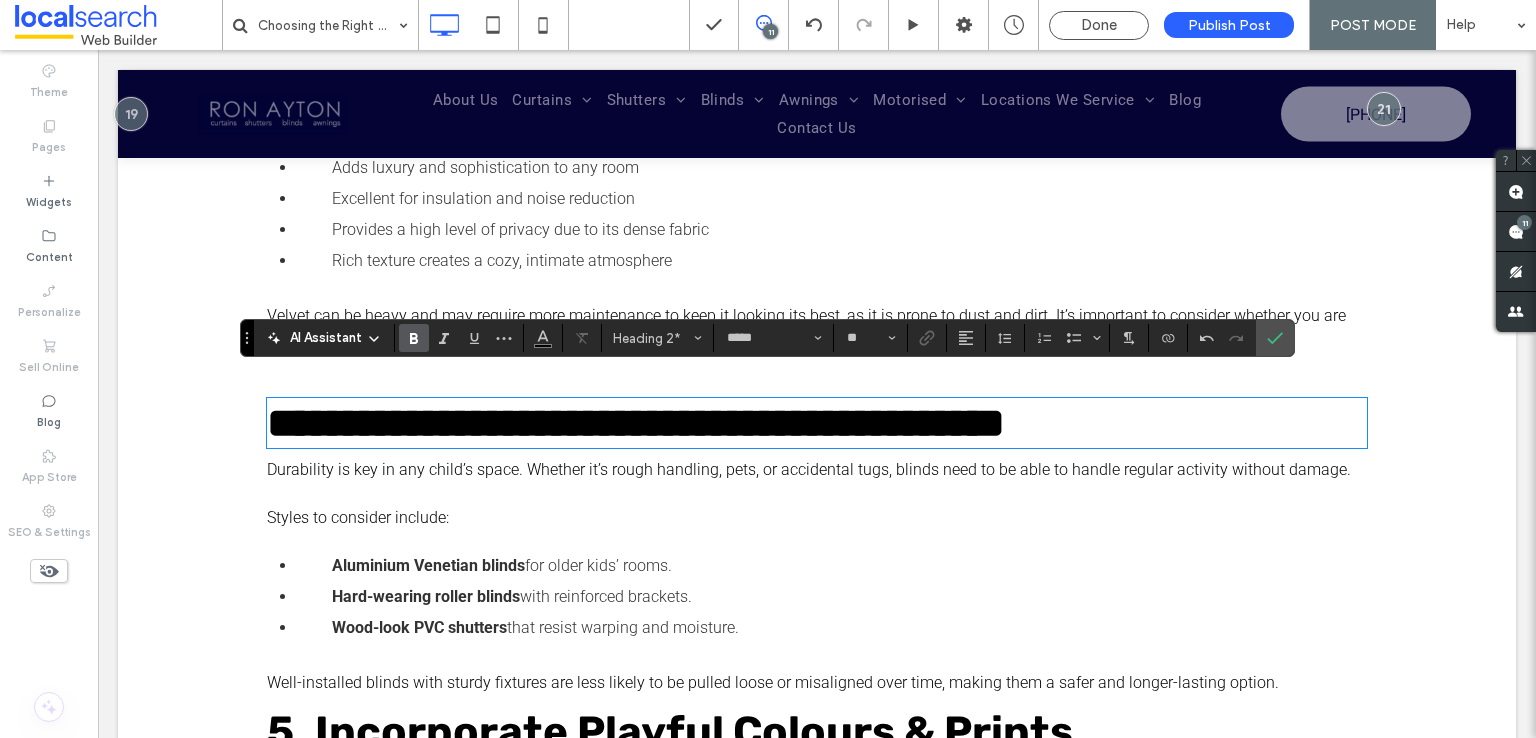 drag, startPoint x: 628, startPoint y: 405, endPoint x: 720, endPoint y: 433, distance: 96.16652 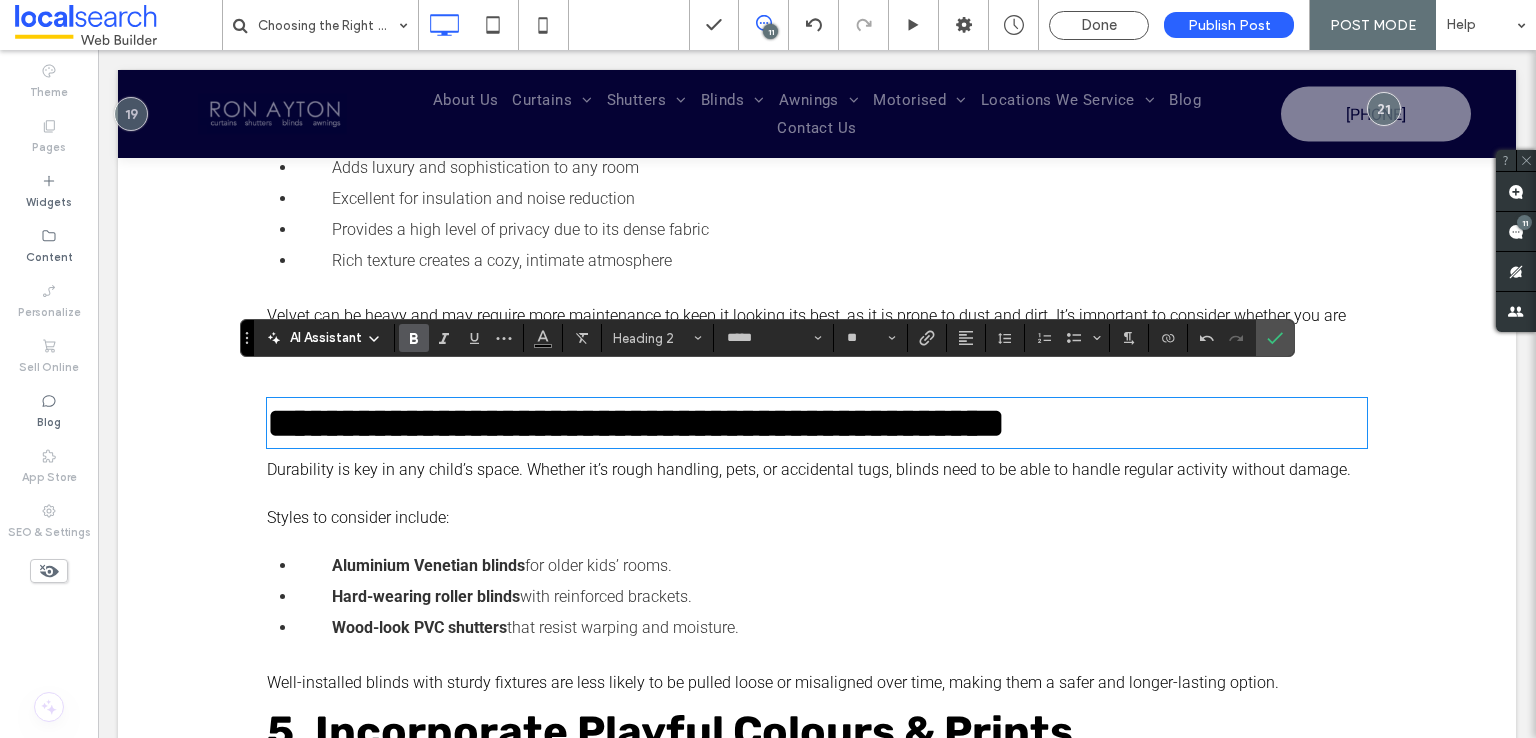 click on "**********" at bounding box center [780, 423] 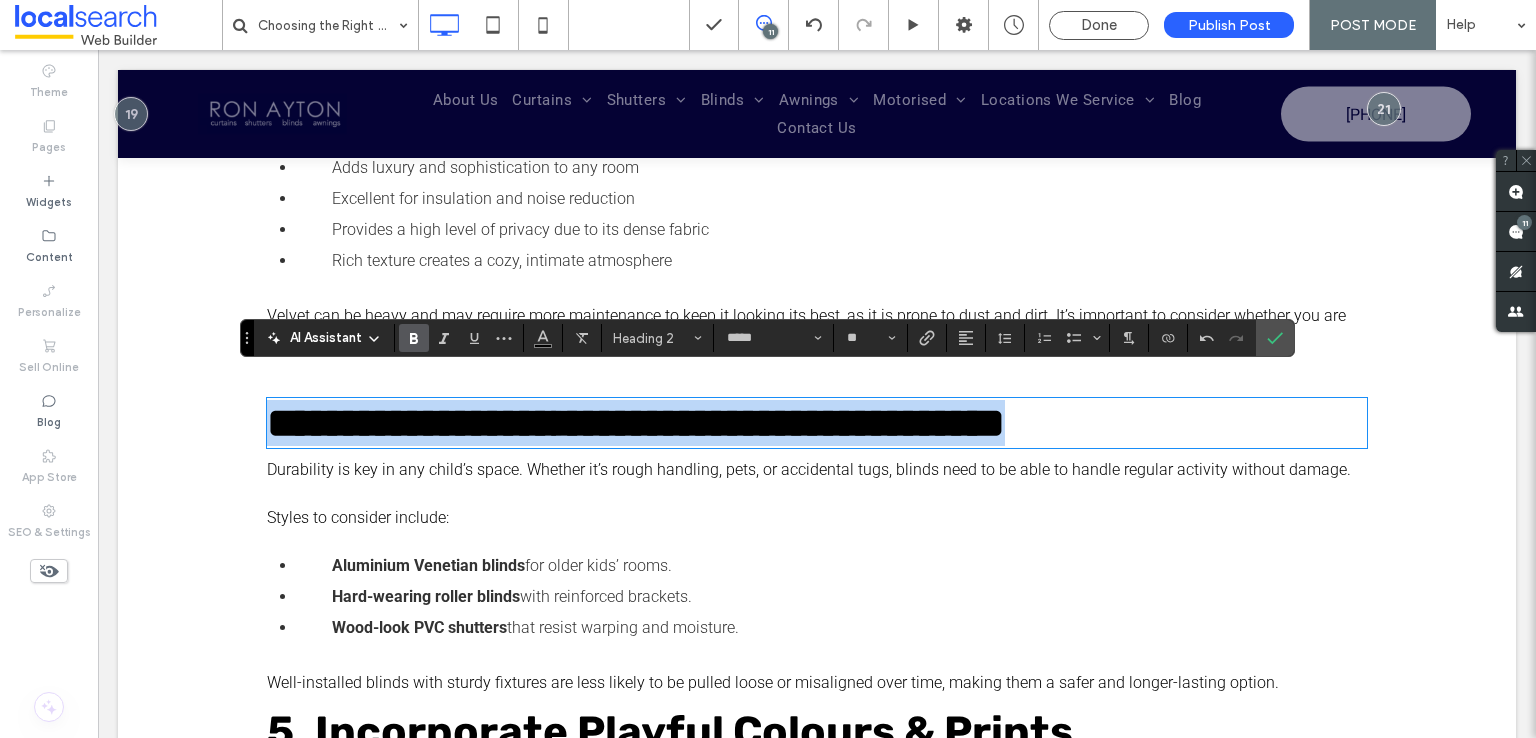 type on "******" 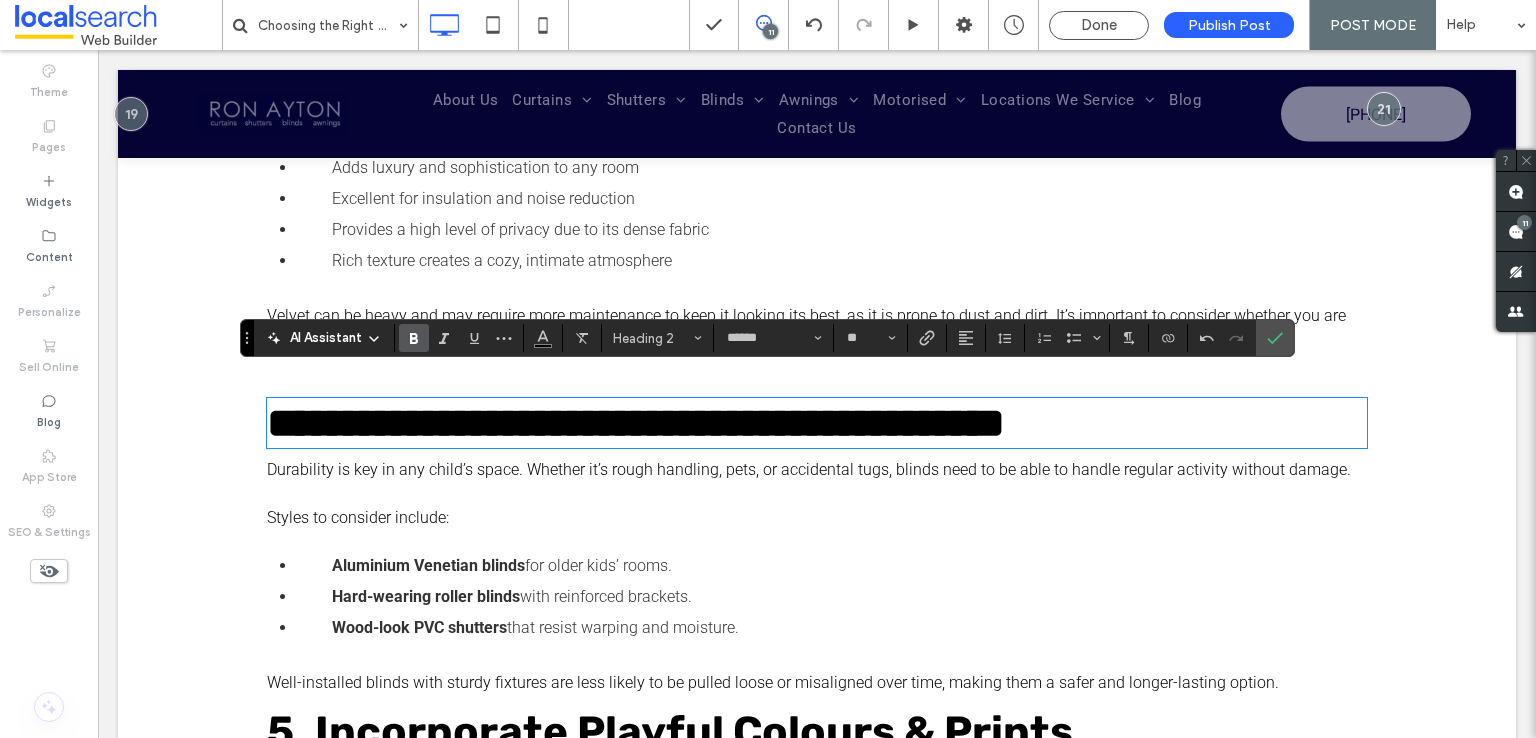 type on "*****" 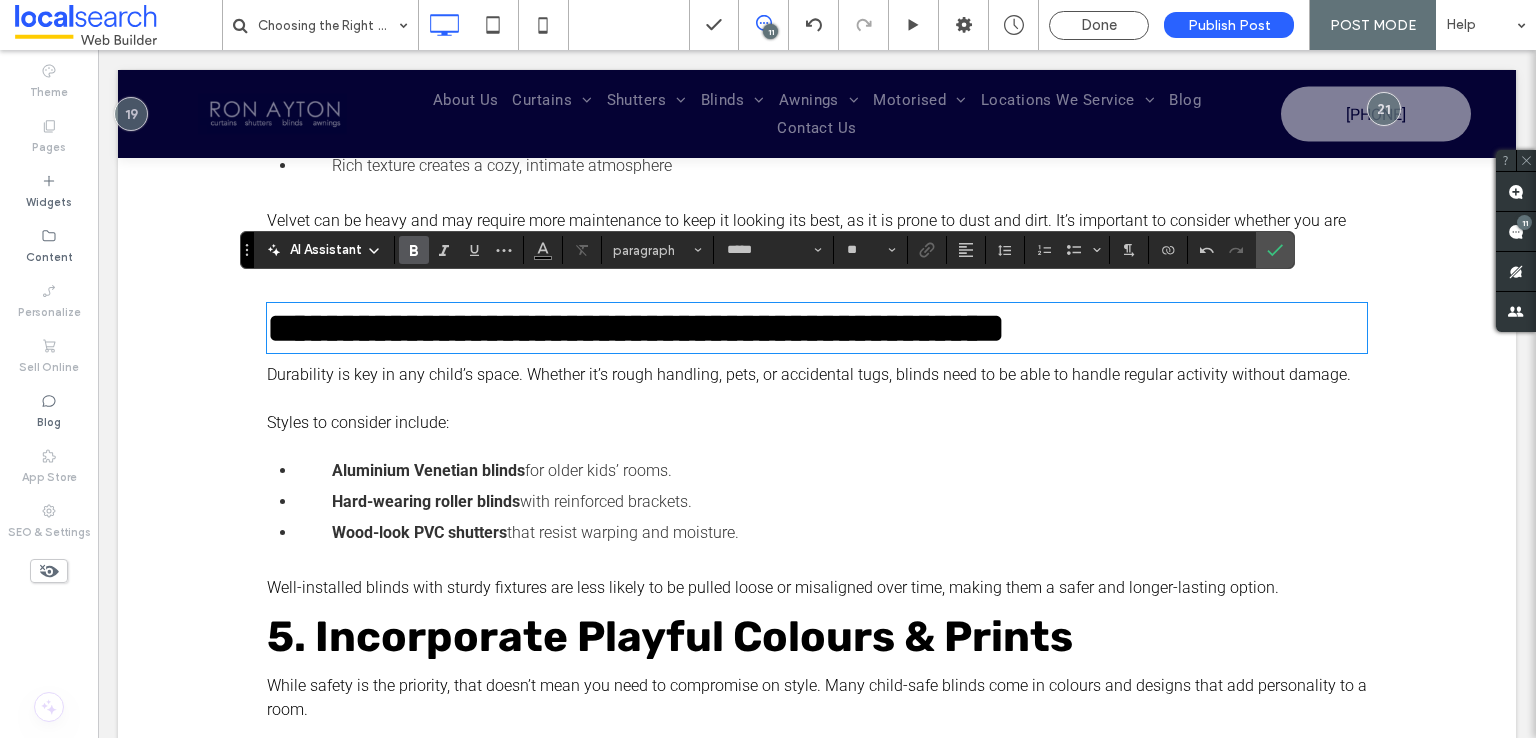 scroll, scrollTop: 1900, scrollLeft: 0, axis: vertical 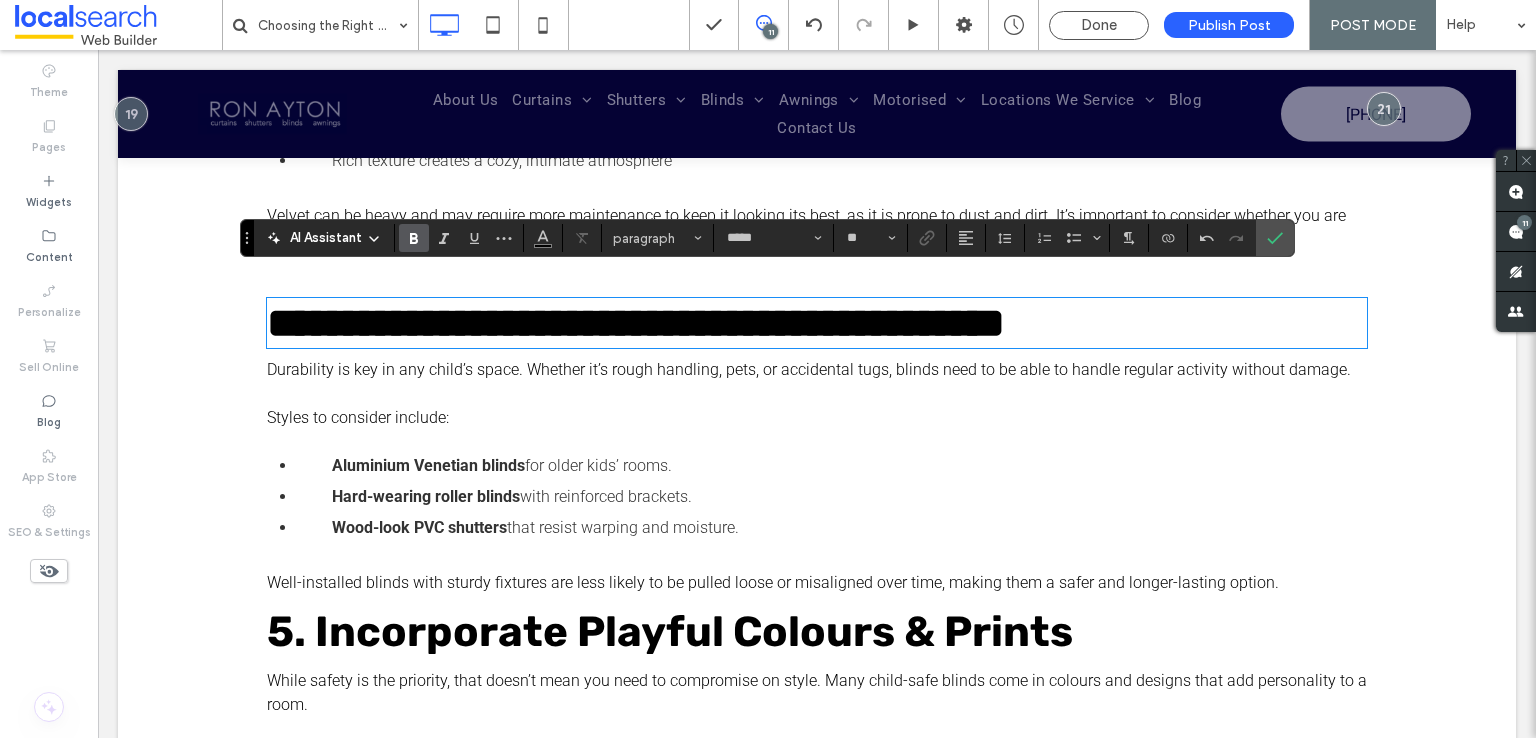 click at bounding box center [817, 442] 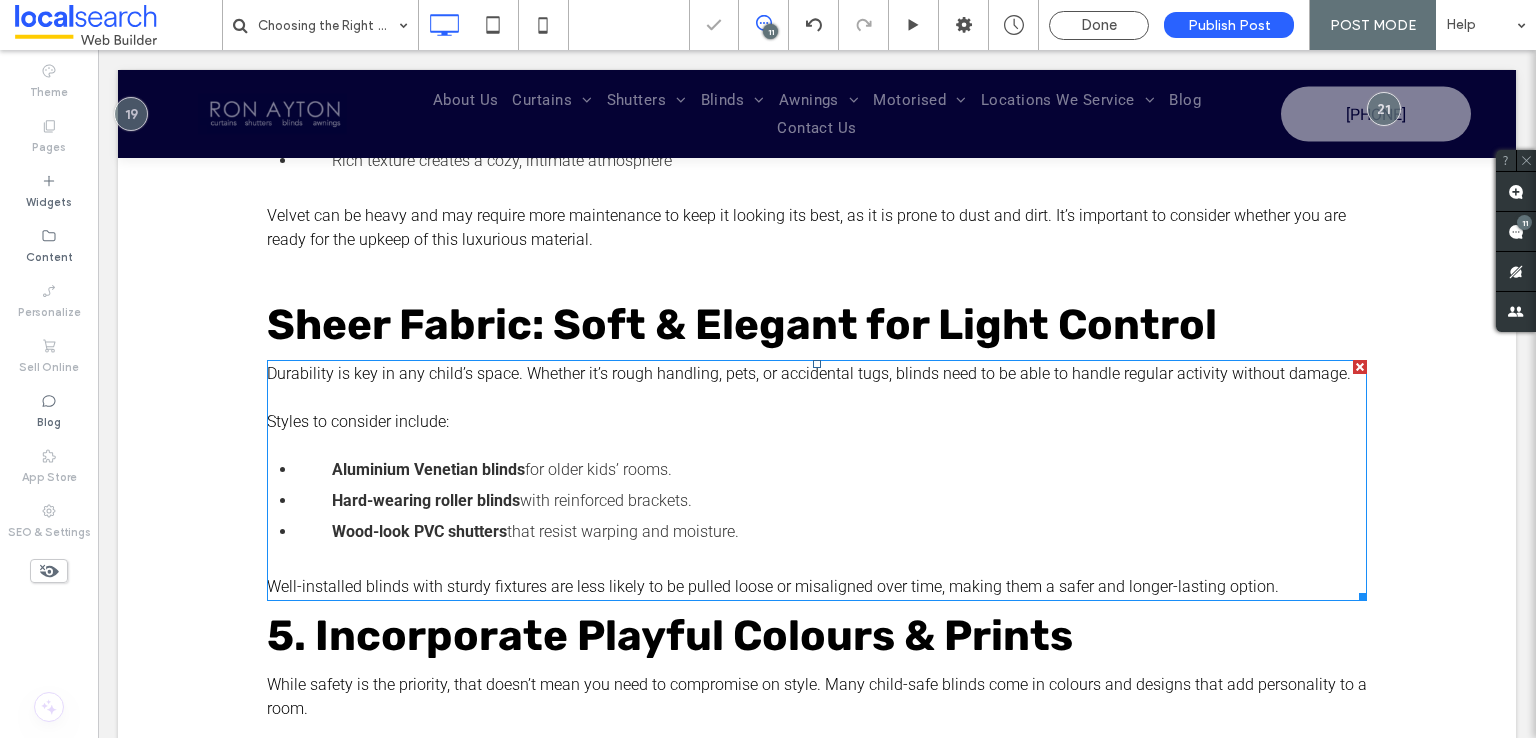 click at bounding box center [817, 446] 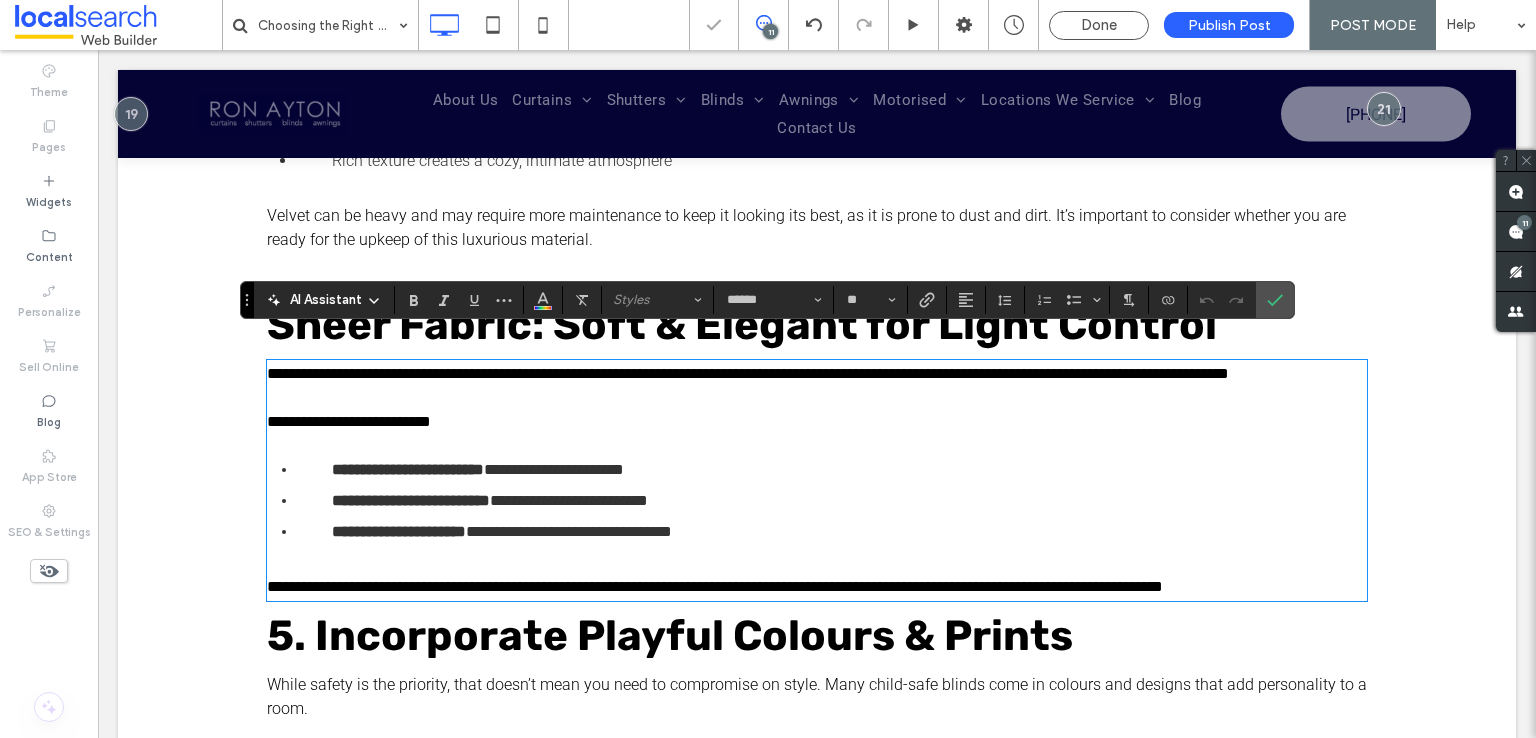 scroll, scrollTop: 0, scrollLeft: 0, axis: both 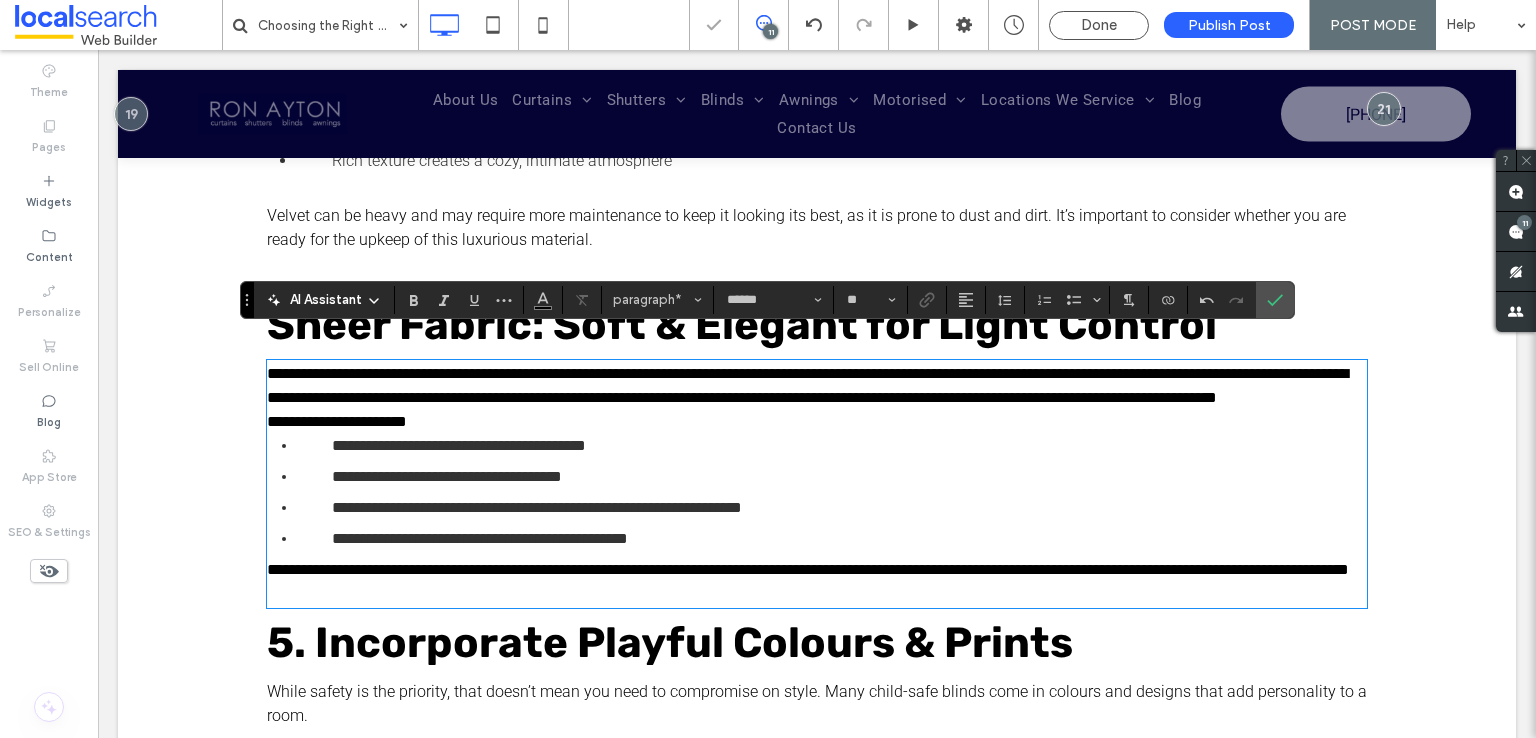click on "**********" at bounding box center [817, 422] 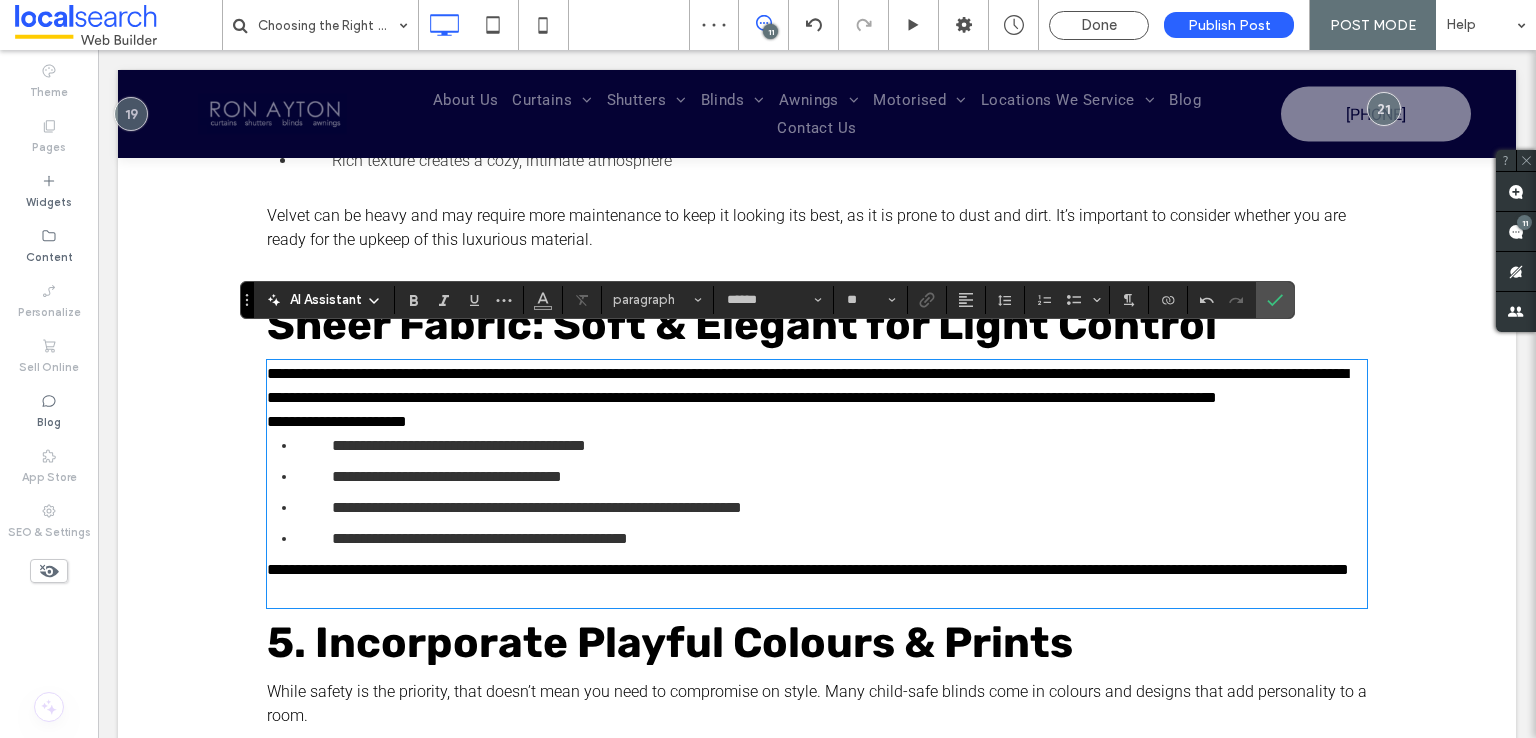 click at bounding box center [817, 594] 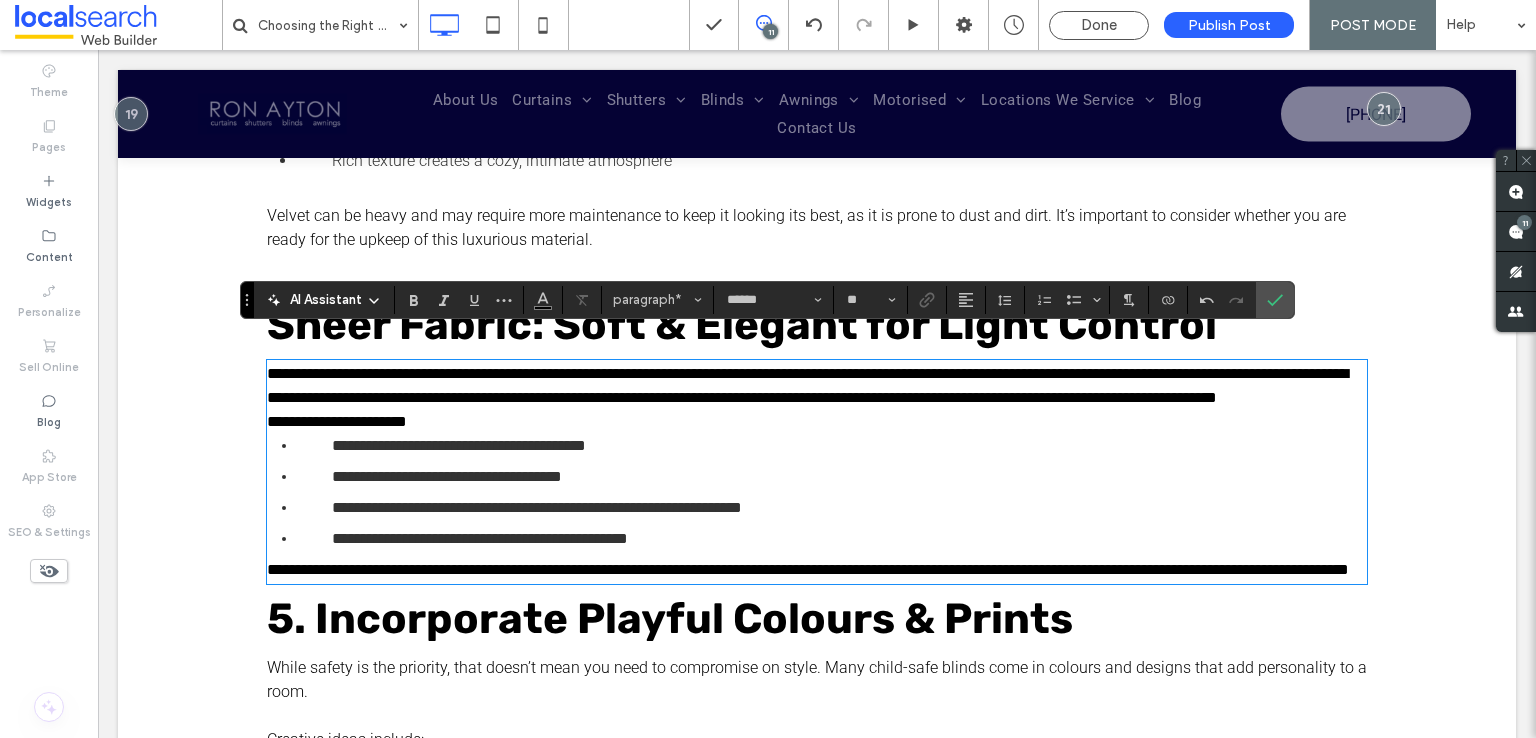 click on "**********" at bounding box center (817, 386) 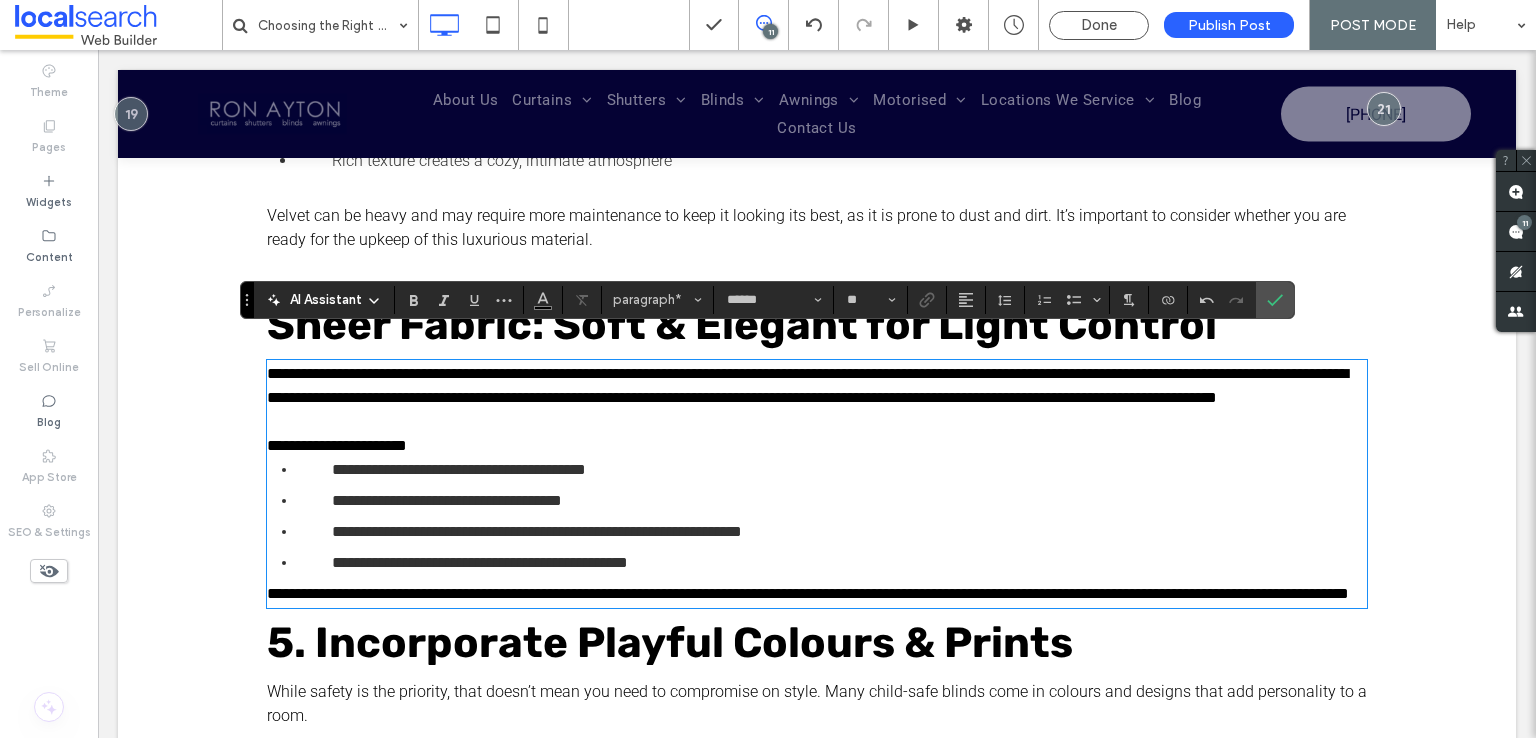 click on "**********" at bounding box center [817, 446] 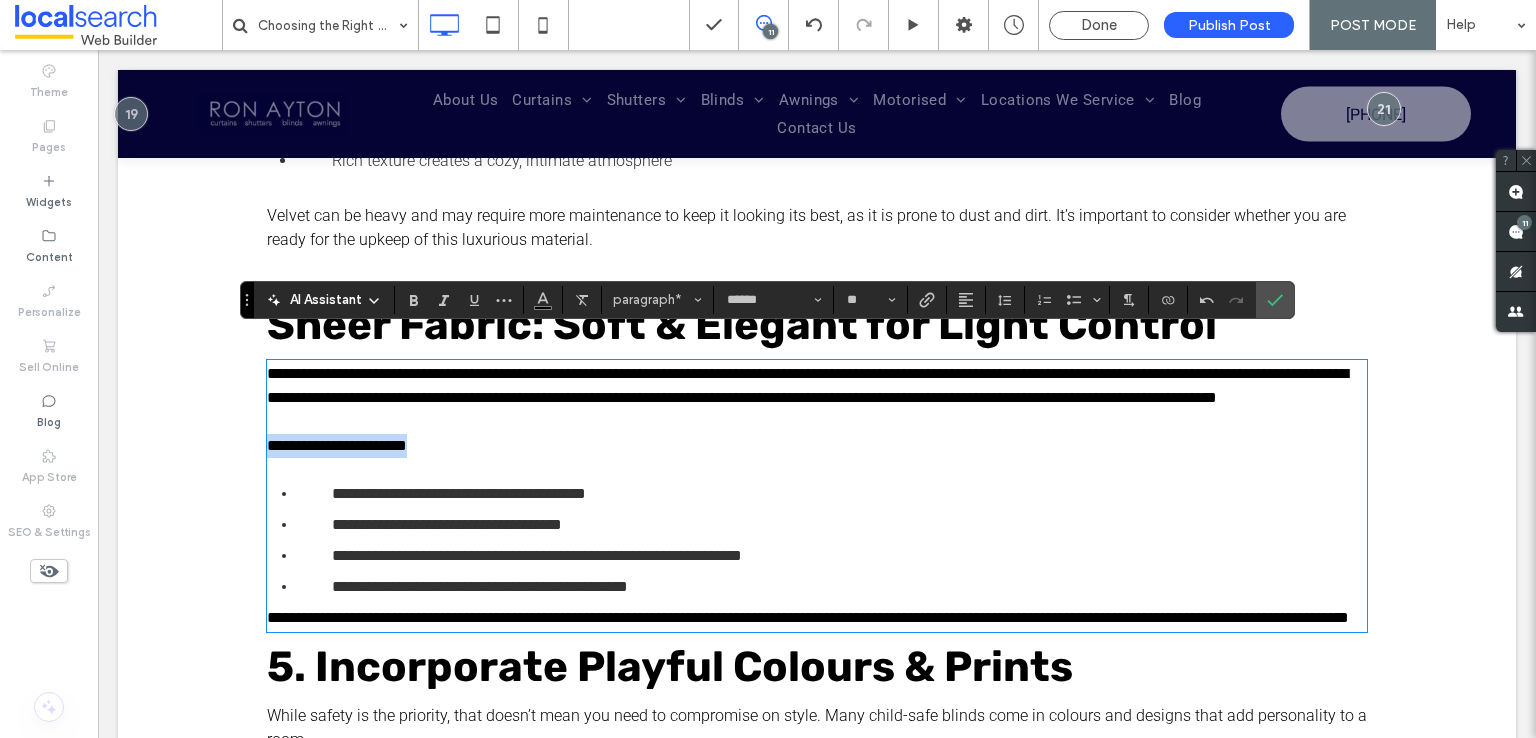 drag, startPoint x: 444, startPoint y: 444, endPoint x: 258, endPoint y: 445, distance: 186.00269 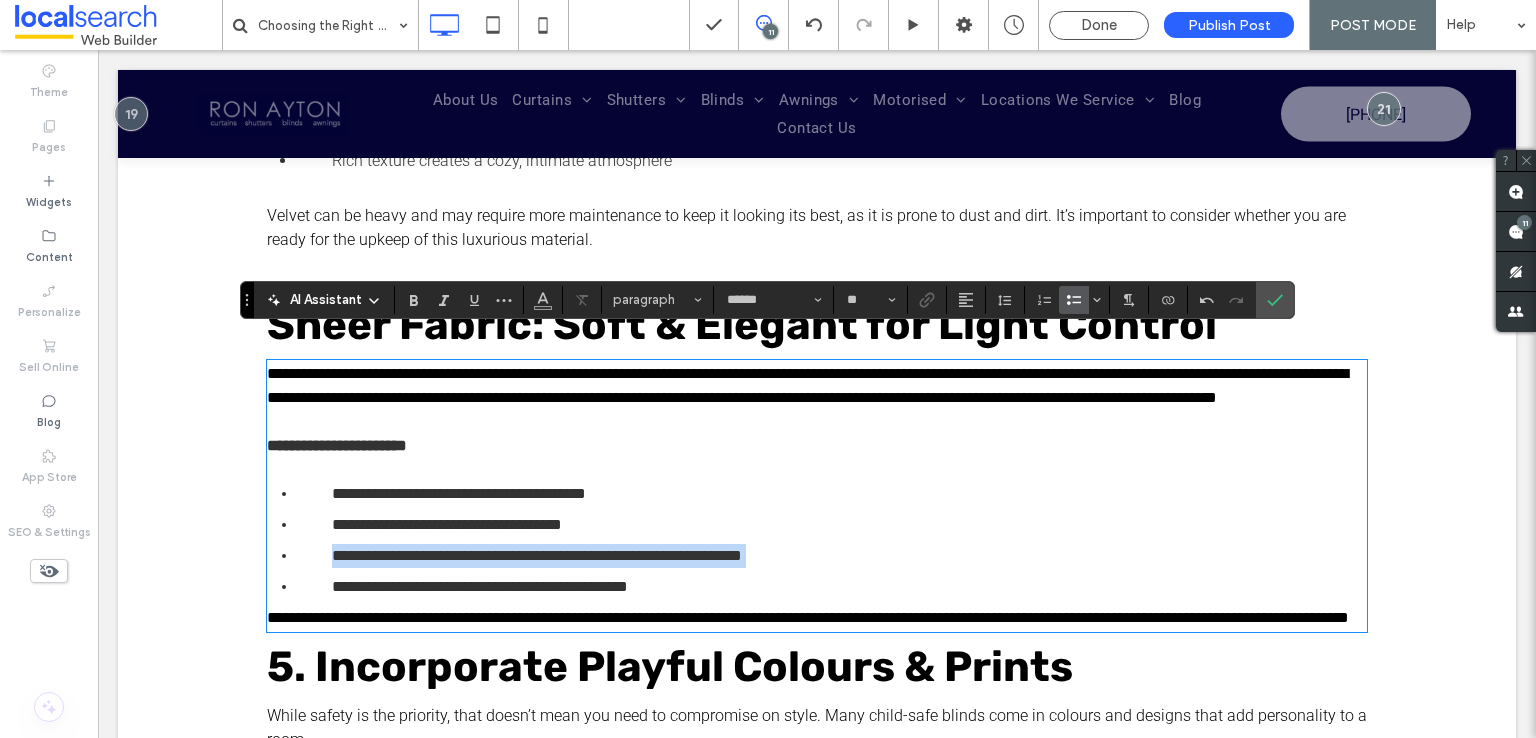 drag, startPoint x: 300, startPoint y: 540, endPoint x: 311, endPoint y: 601, distance: 61.983868 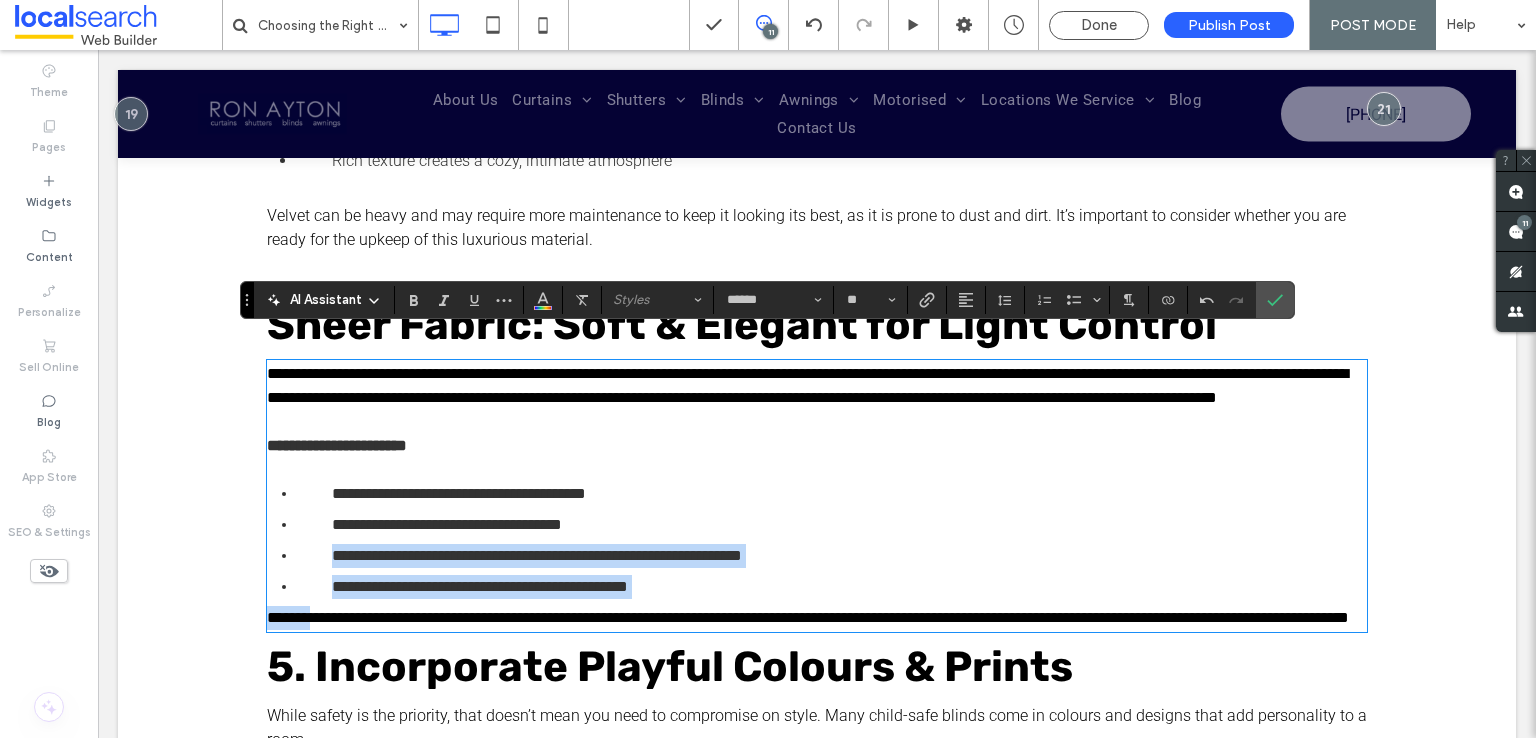 click on "**********" at bounding box center (808, 617) 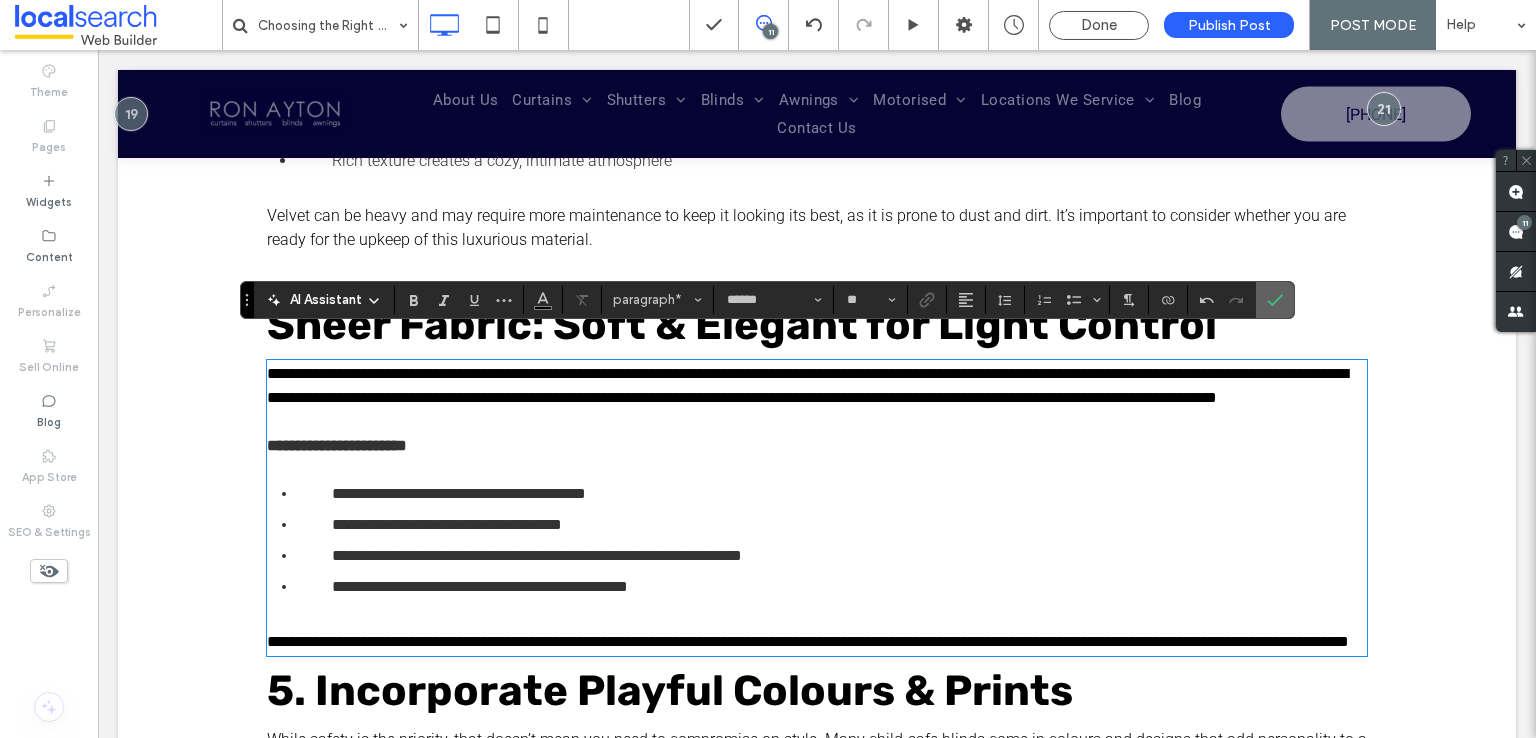 drag, startPoint x: 1270, startPoint y: 293, endPoint x: 1138, endPoint y: 265, distance: 134.93703 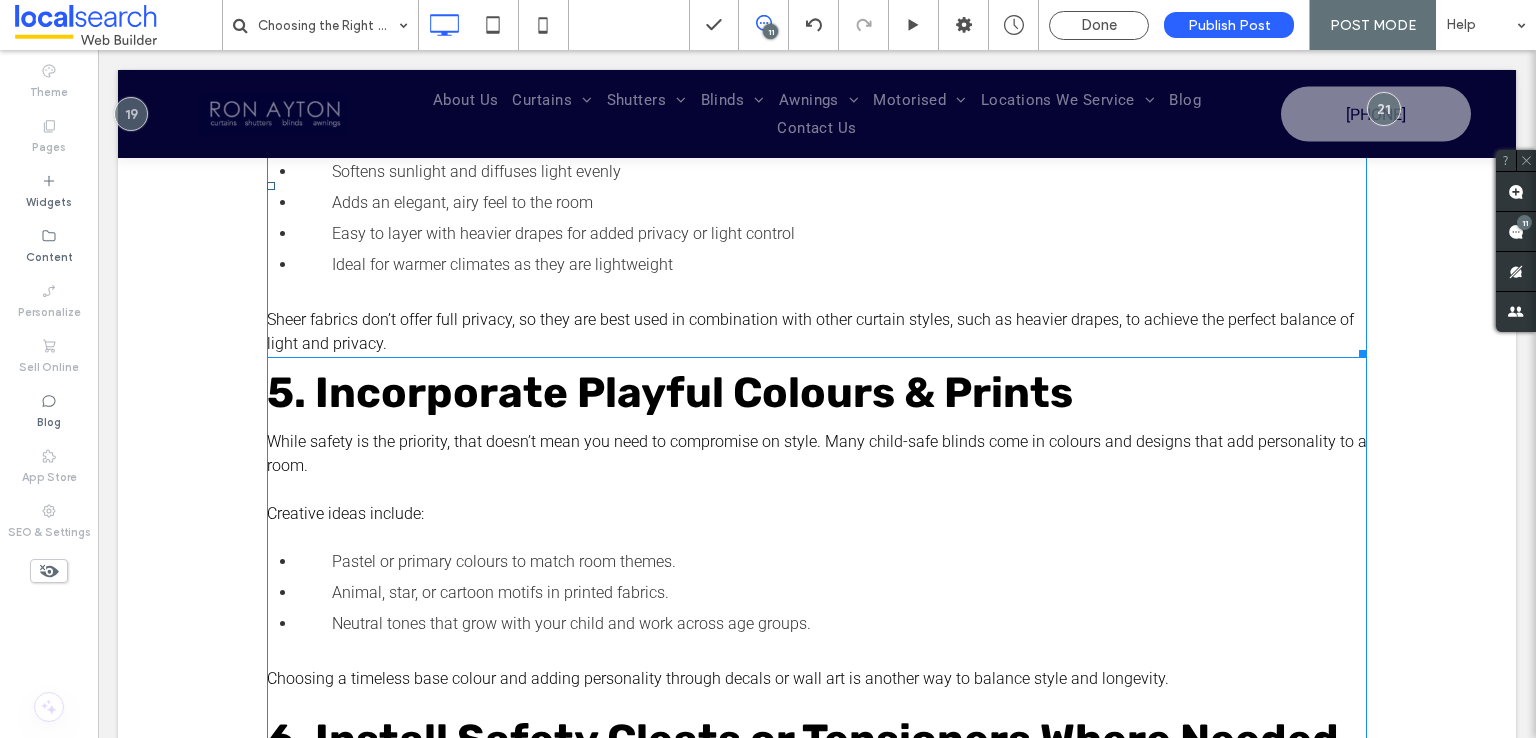 scroll, scrollTop: 2300, scrollLeft: 0, axis: vertical 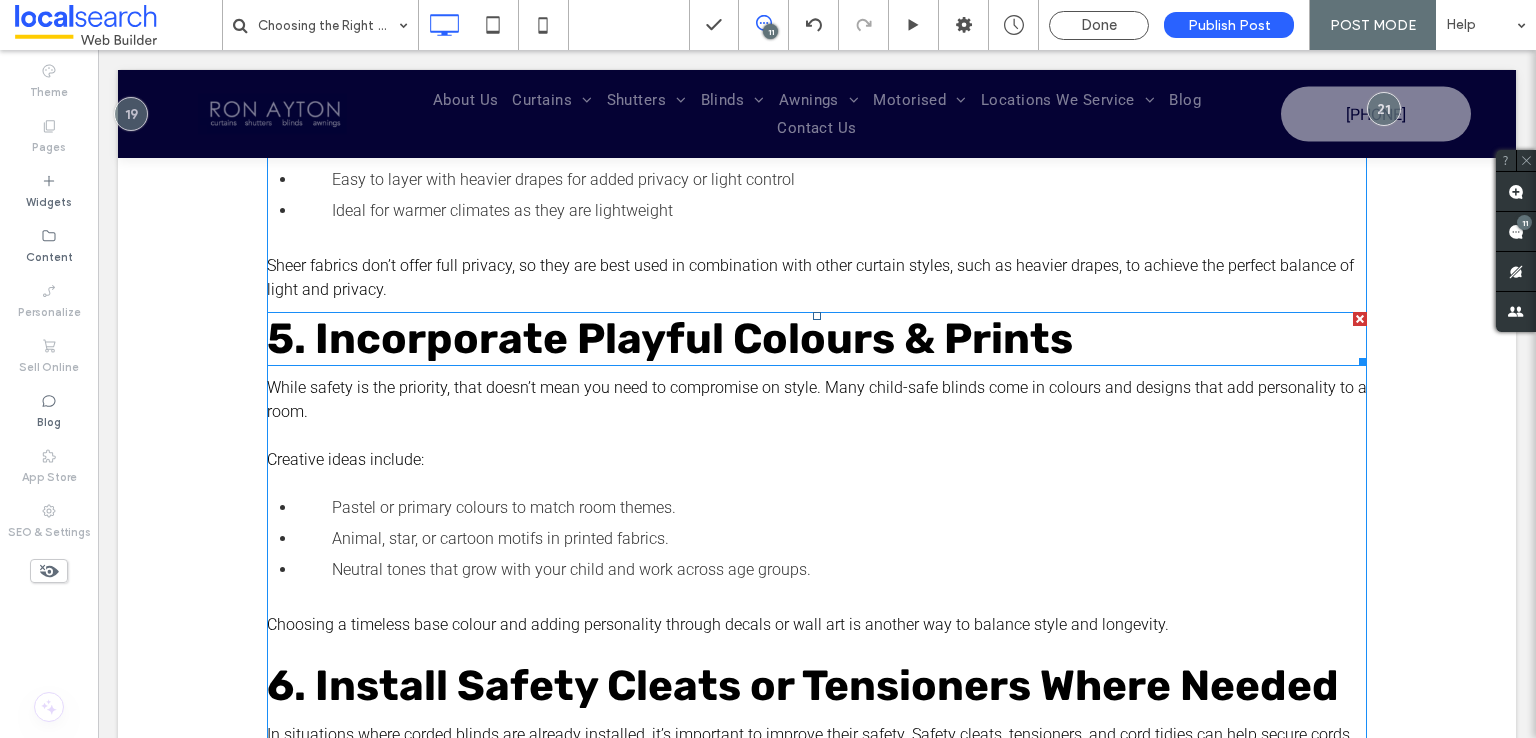 click on "5. Incorporate Playful Colours & Prints" at bounding box center [670, 339] 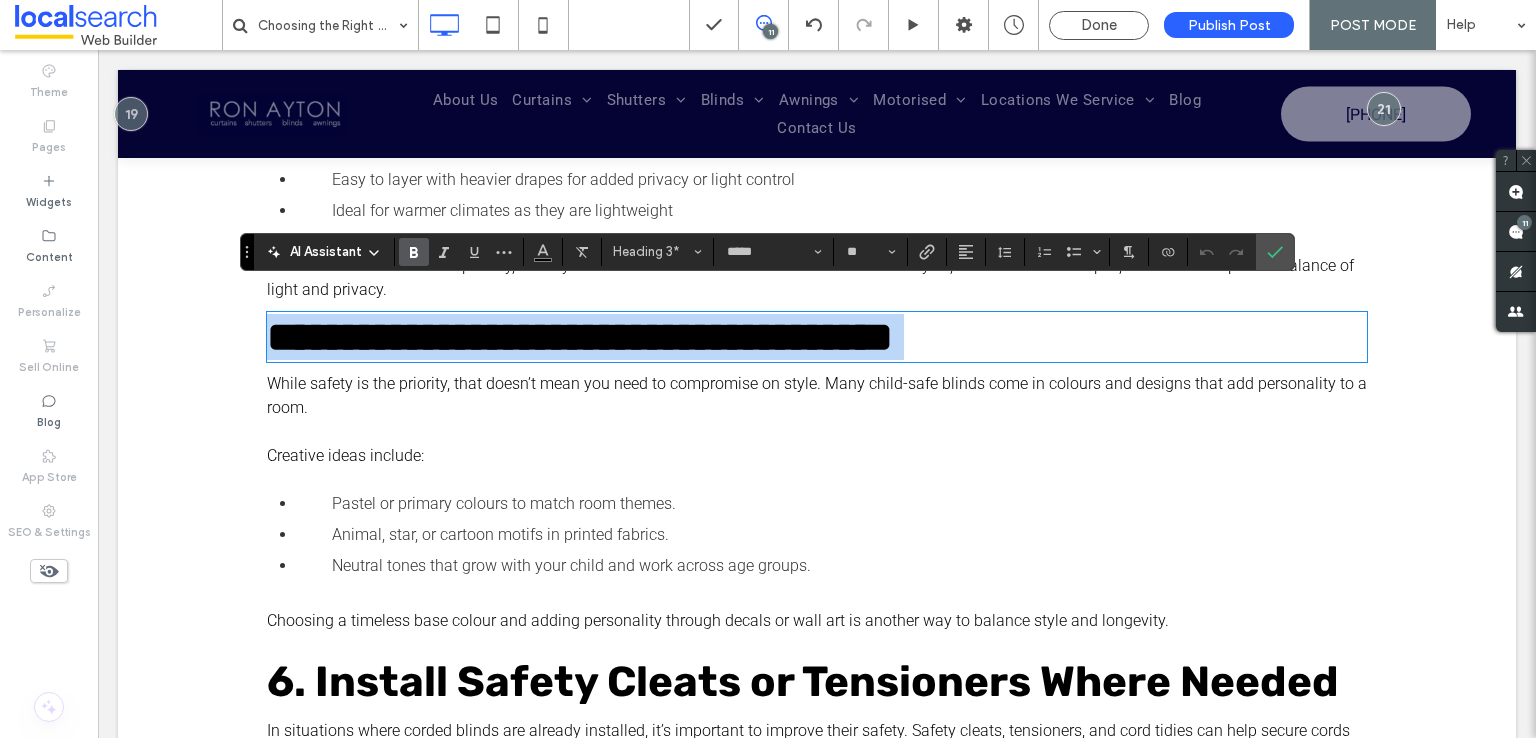 click on "**********" at bounding box center [580, 337] 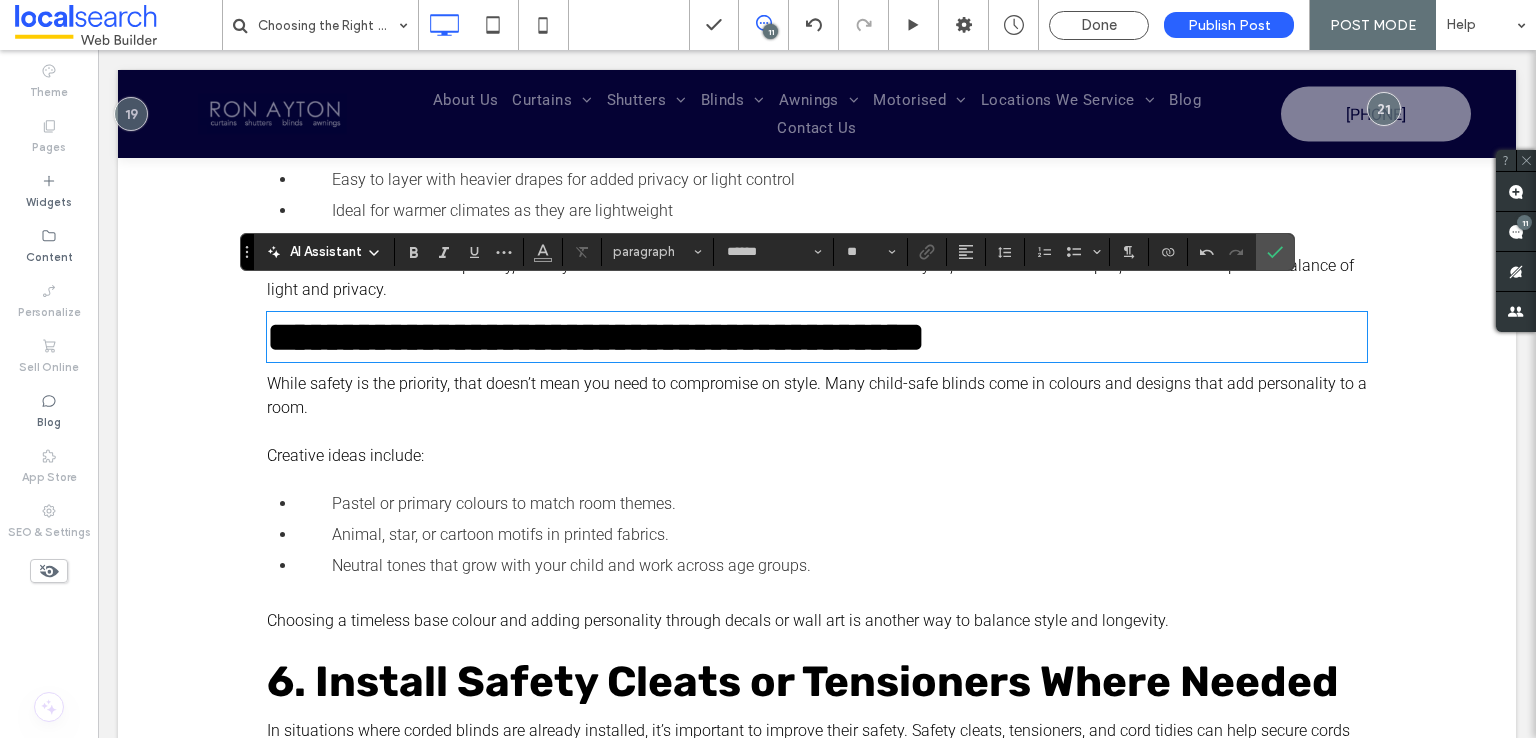 type on "*****" 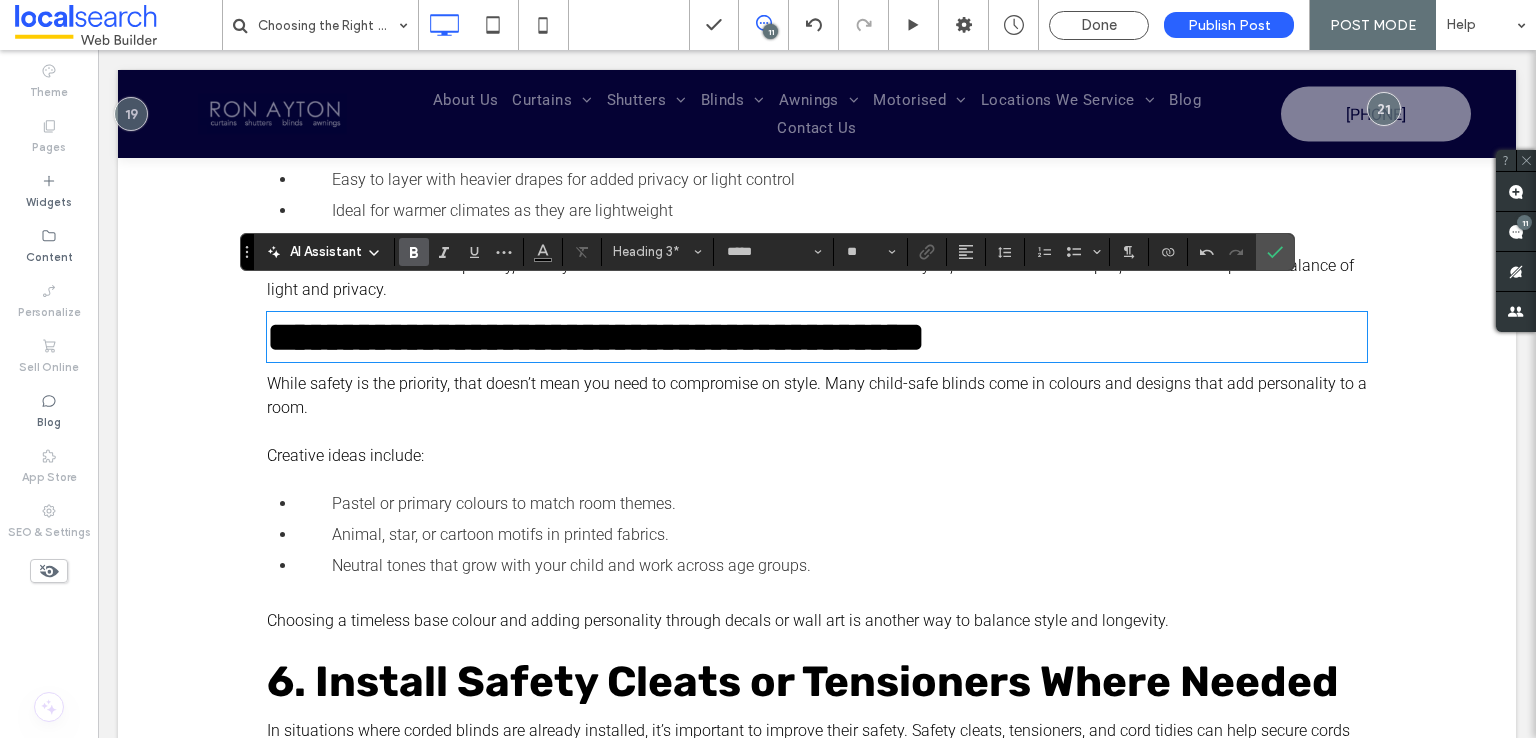 click on "**********" at bounding box center [596, 337] 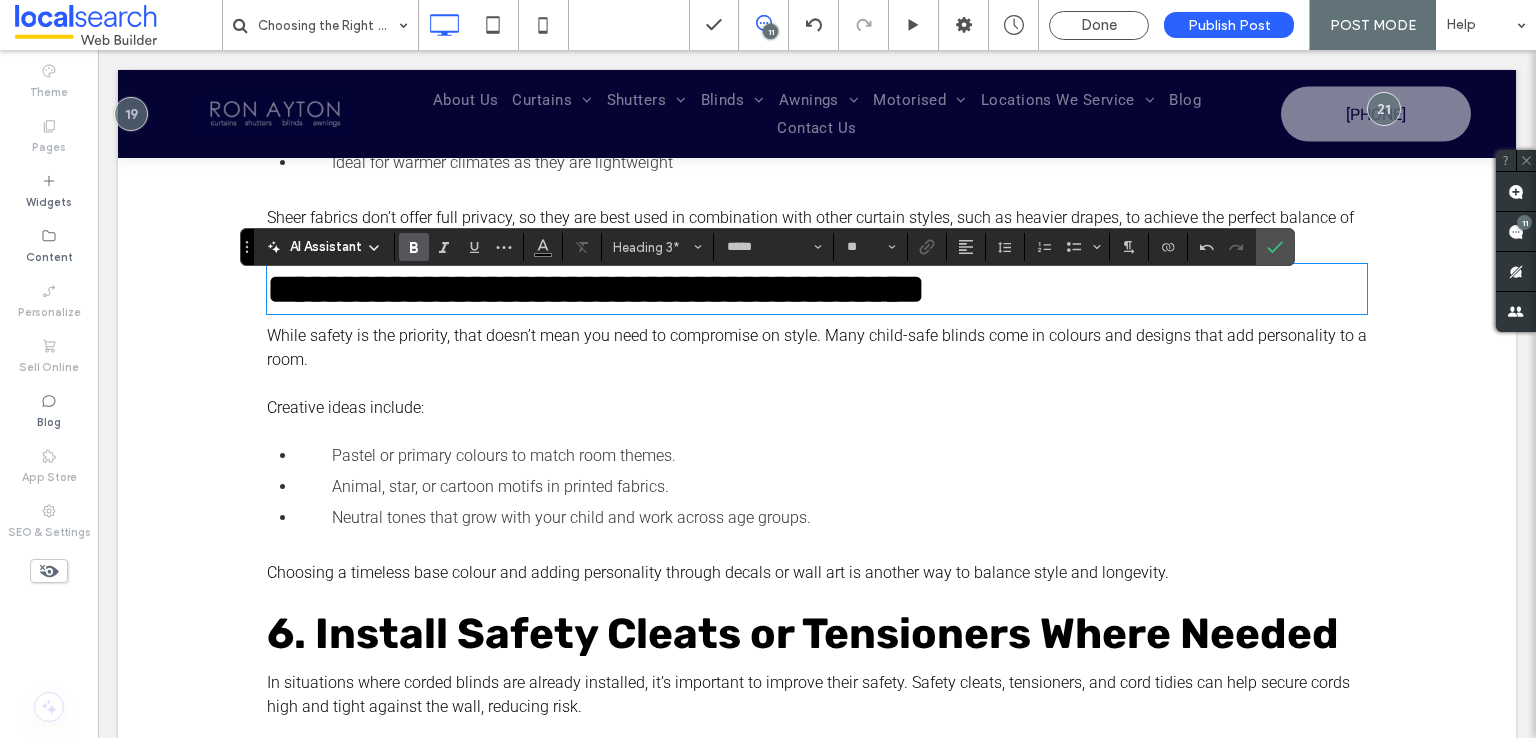 scroll, scrollTop: 2300, scrollLeft: 0, axis: vertical 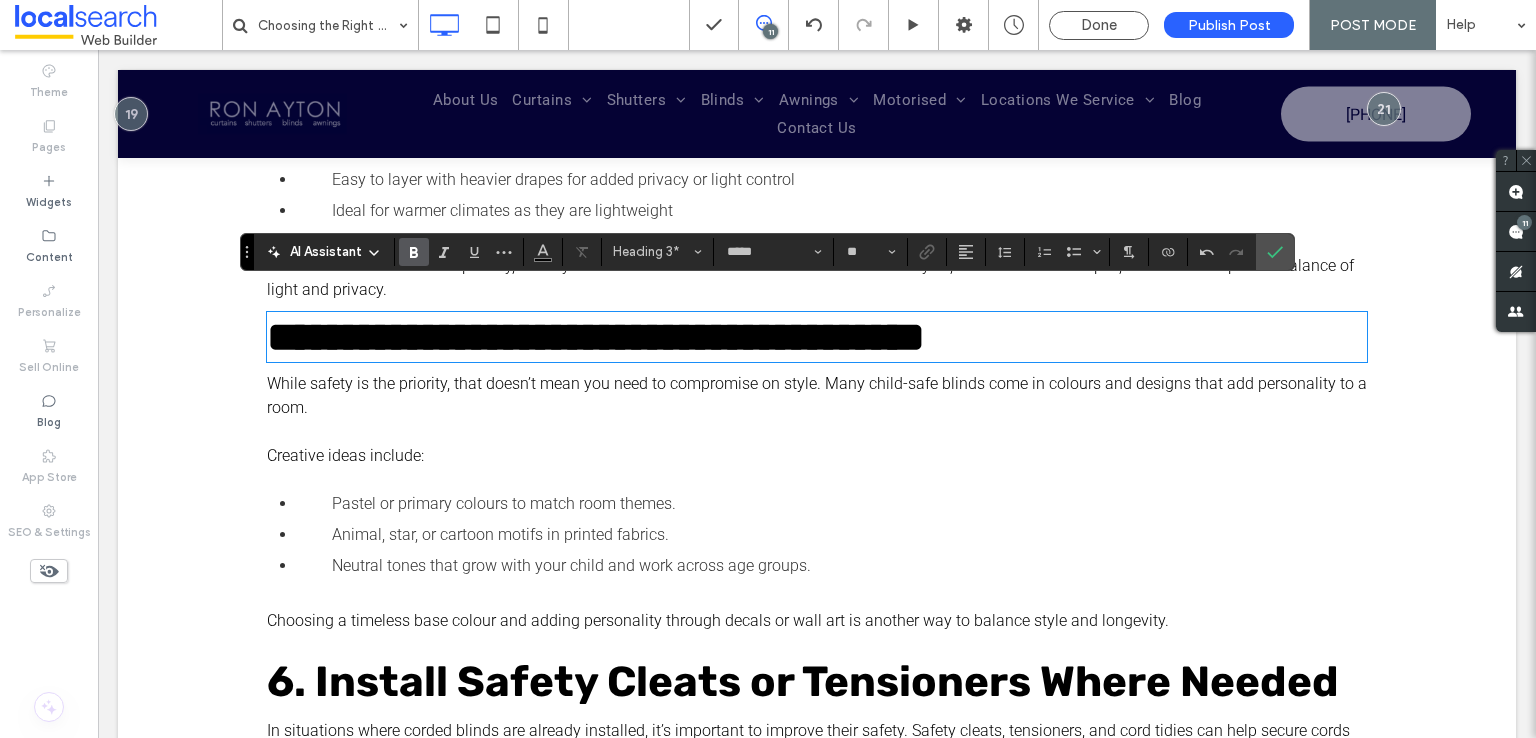 click on "Neutral tones that grow with your child and work across age groups." at bounding box center (571, 565) 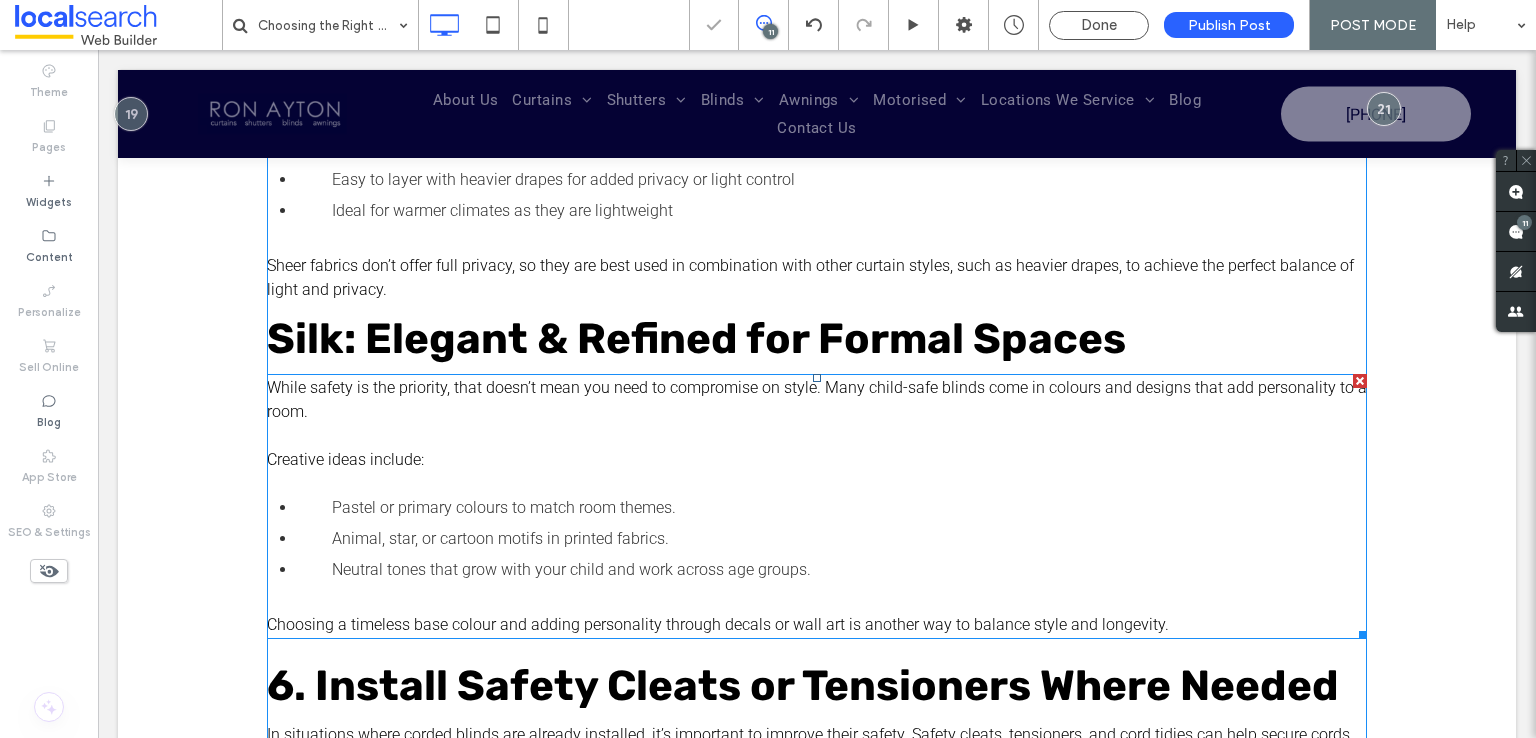 click on "Neutral tones that grow with your child and work across age groups." at bounding box center (571, 569) 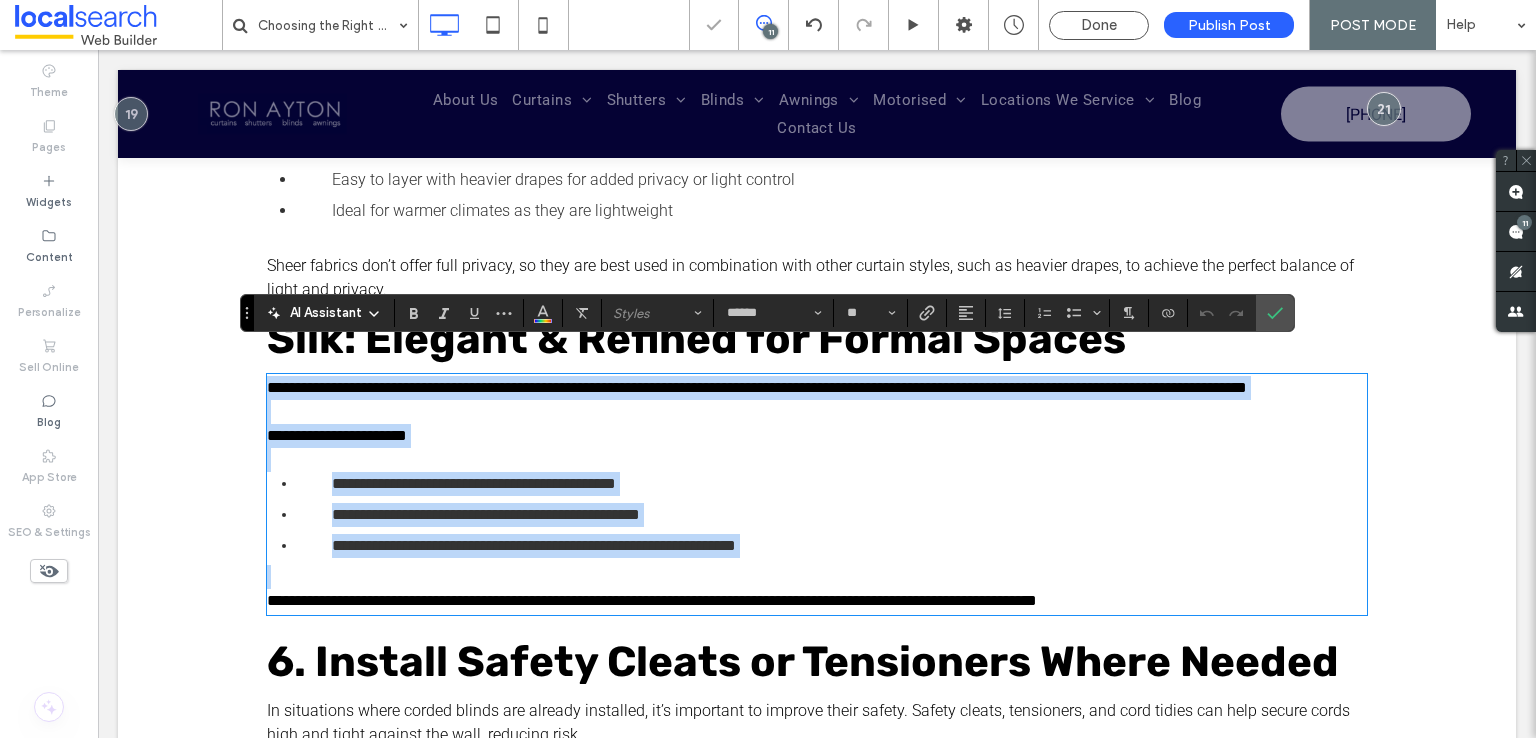 scroll, scrollTop: 0, scrollLeft: 0, axis: both 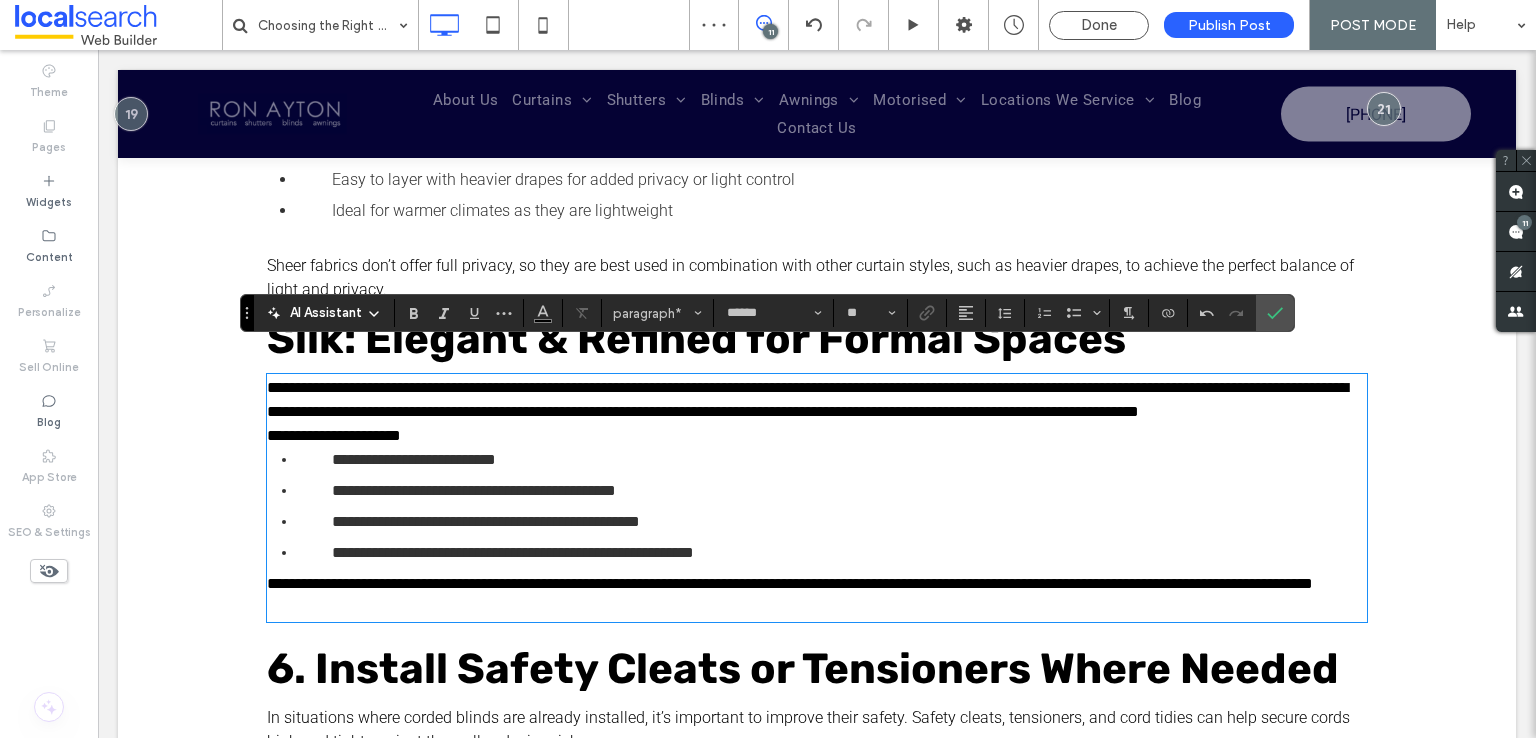 click on "**********" at bounding box center (817, 596) 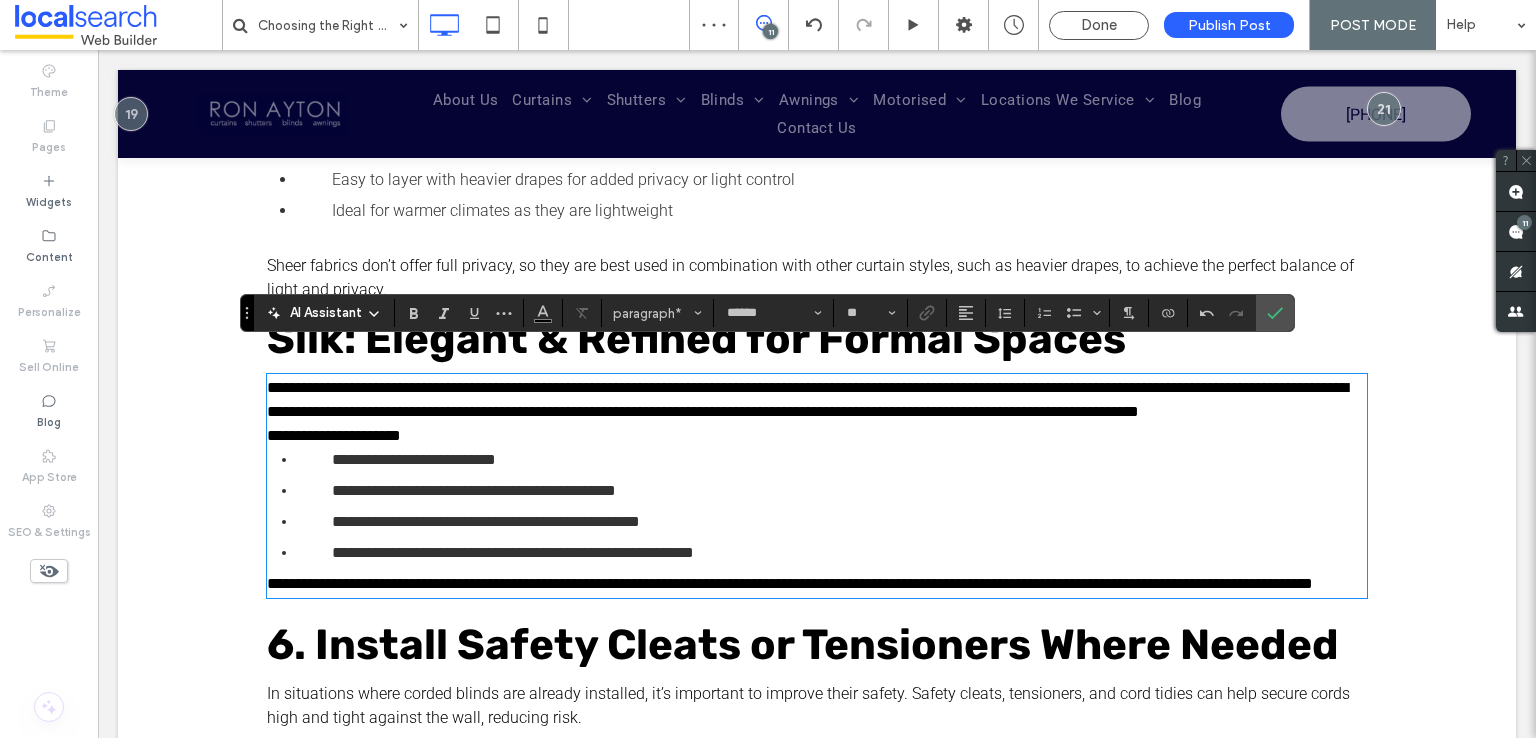 click on "**********" at bounding box center (790, 583) 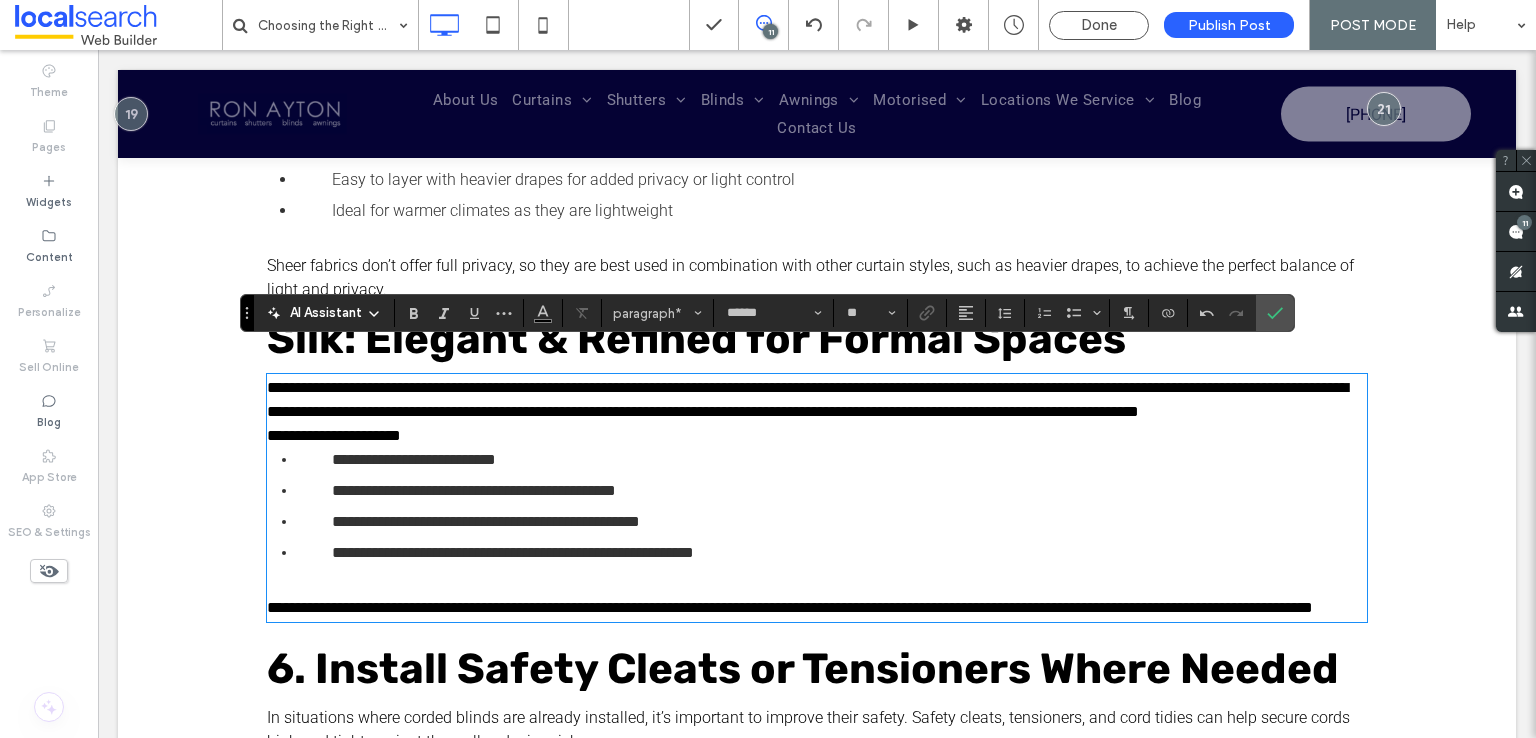click on "**********" at bounding box center (817, 436) 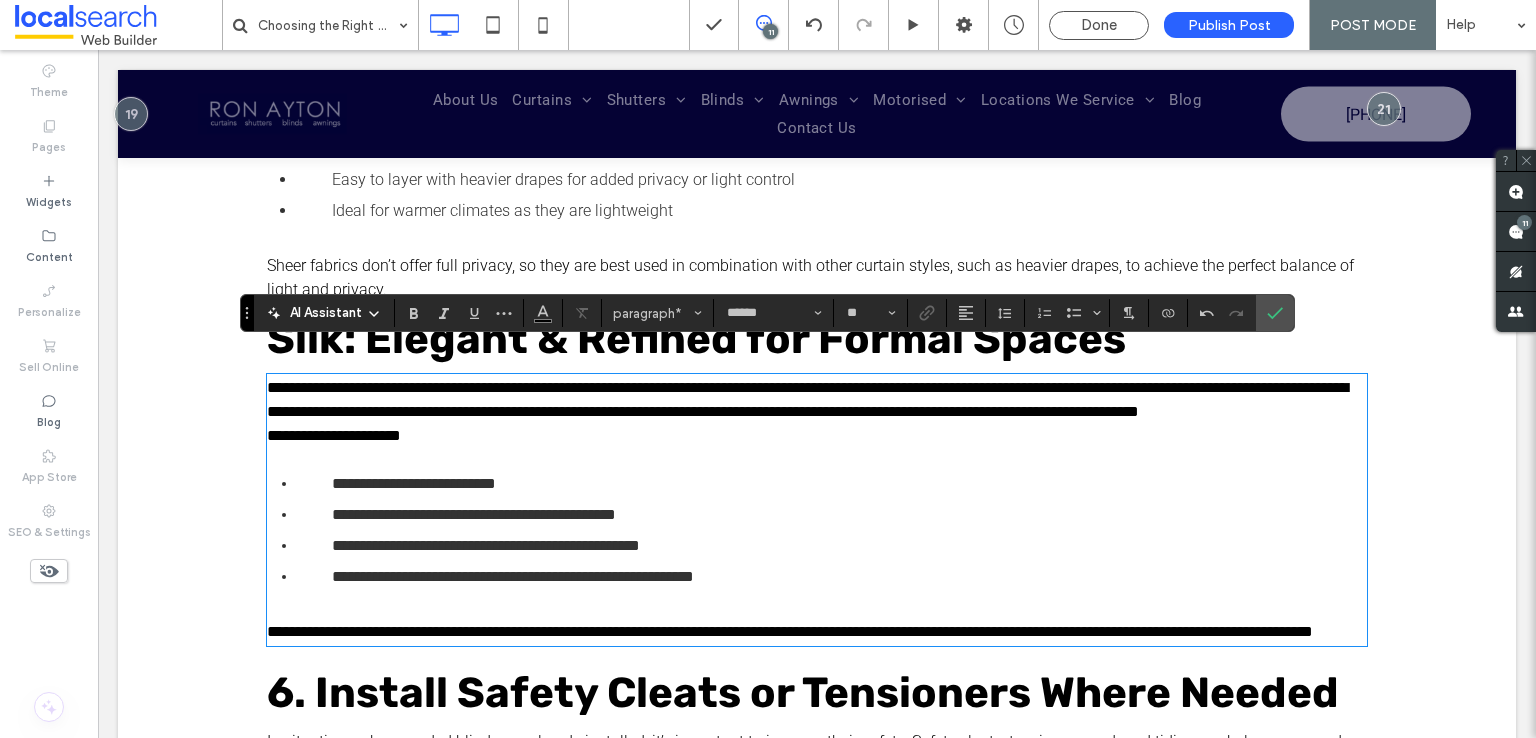 click on "**********" at bounding box center [817, 400] 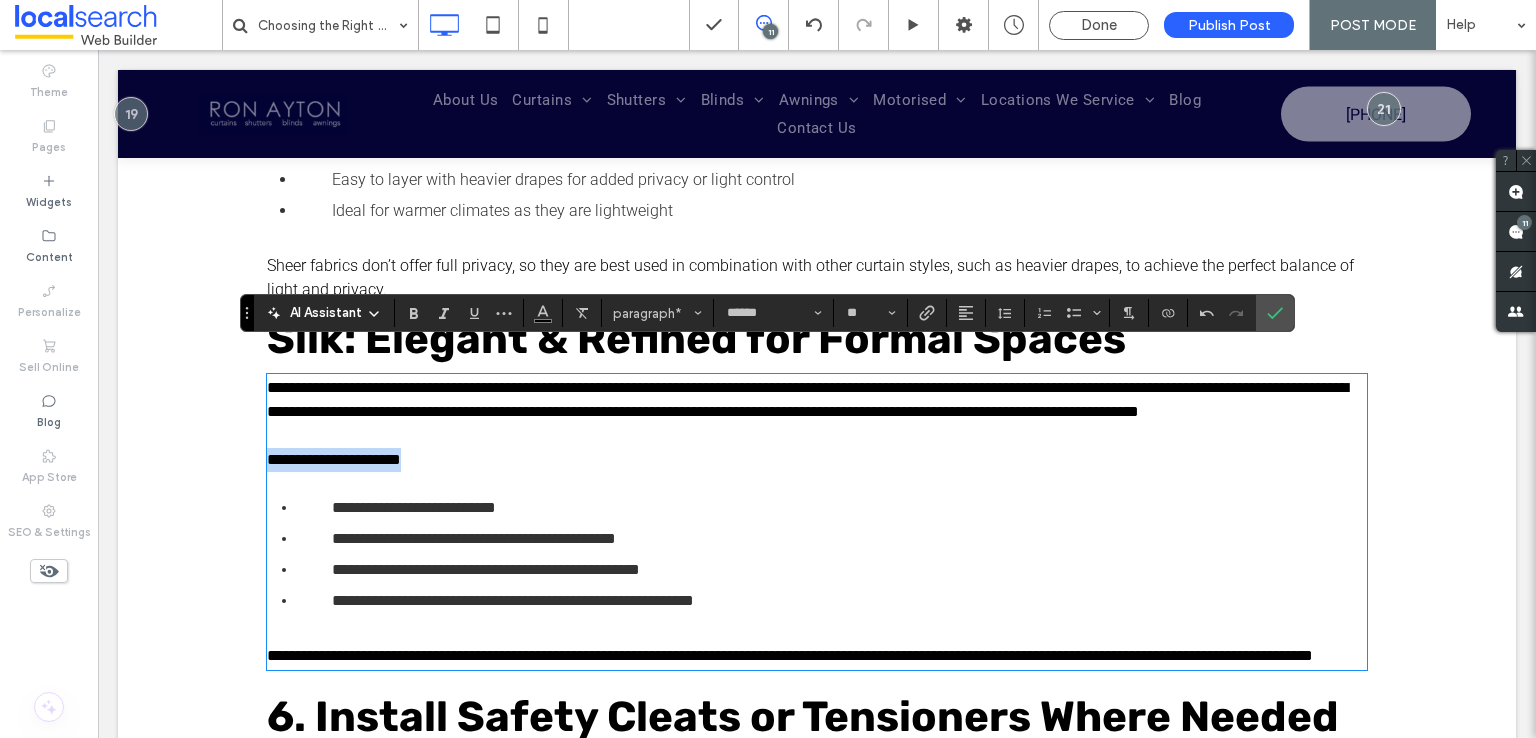 drag, startPoint x: 433, startPoint y: 458, endPoint x: 217, endPoint y: 457, distance: 216.00232 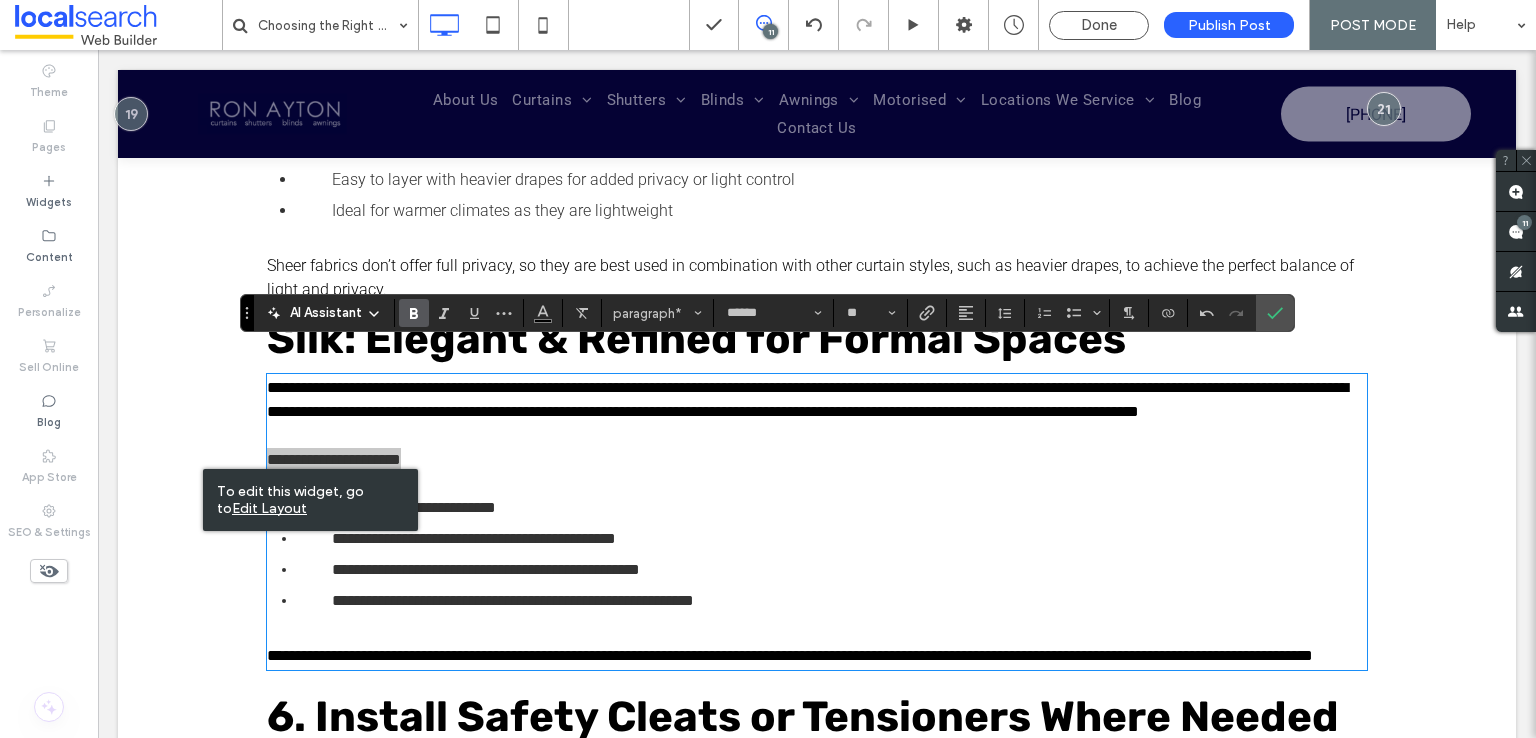 click 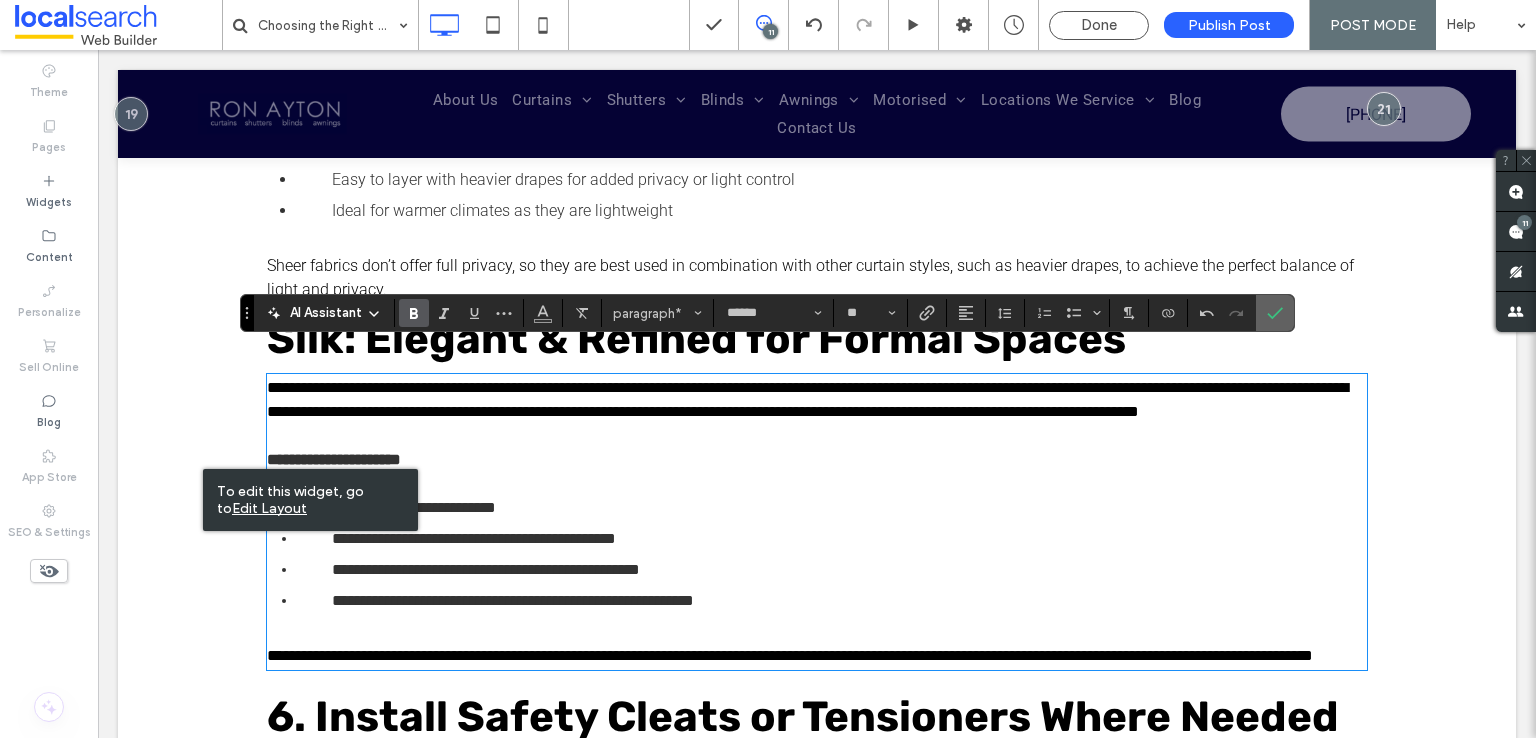 click 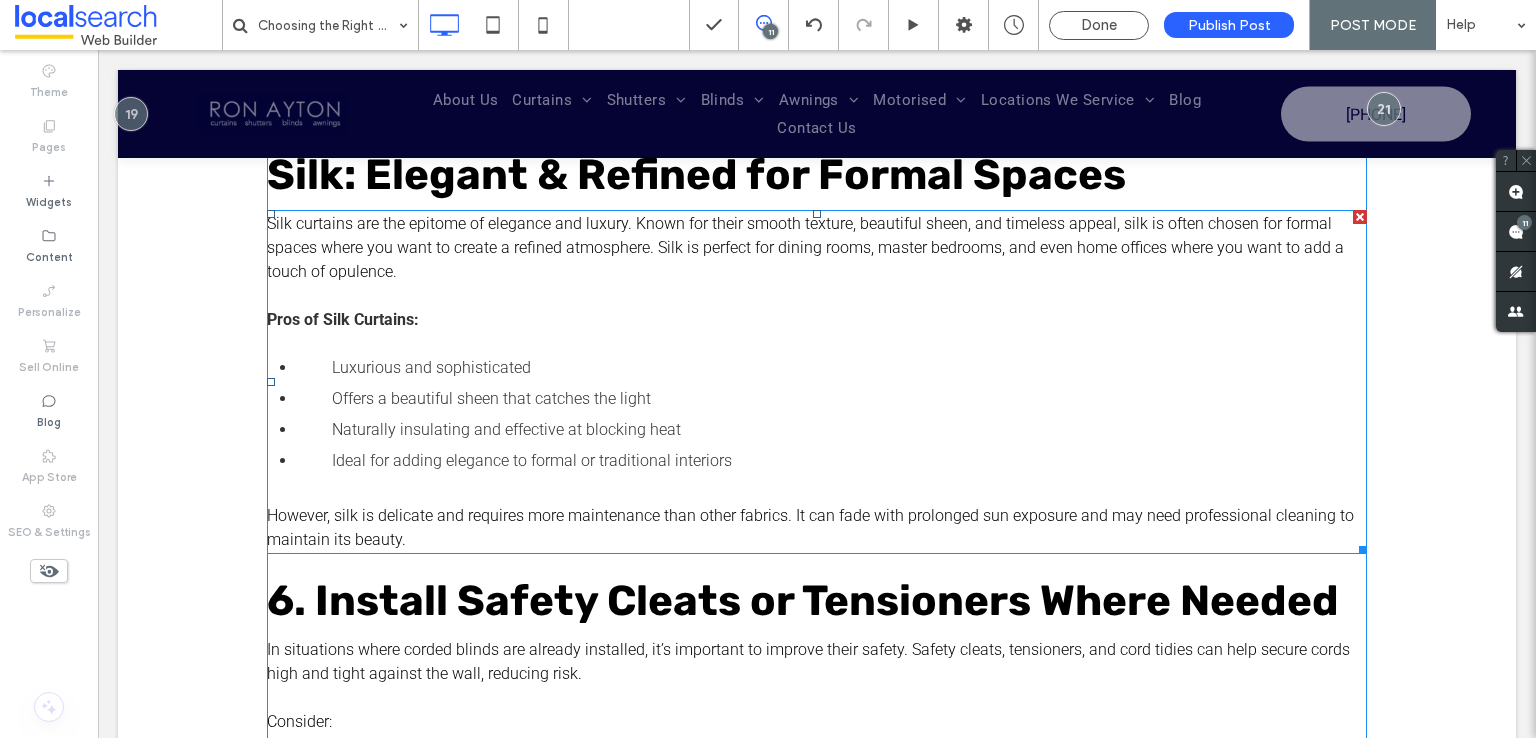 scroll, scrollTop: 2500, scrollLeft: 0, axis: vertical 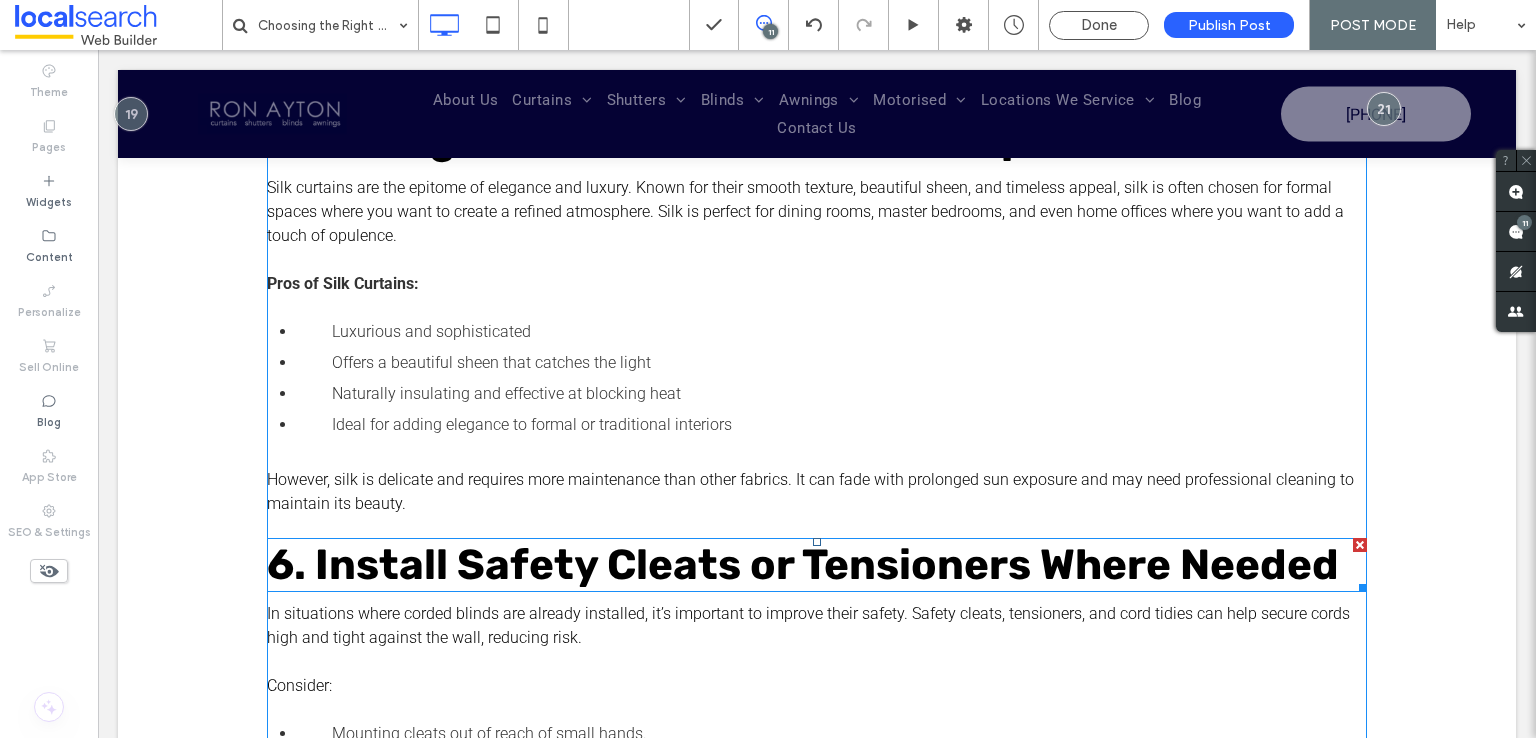 click on "6. Install Safety Cleats or Tensioners Where Needed" at bounding box center (803, 565) 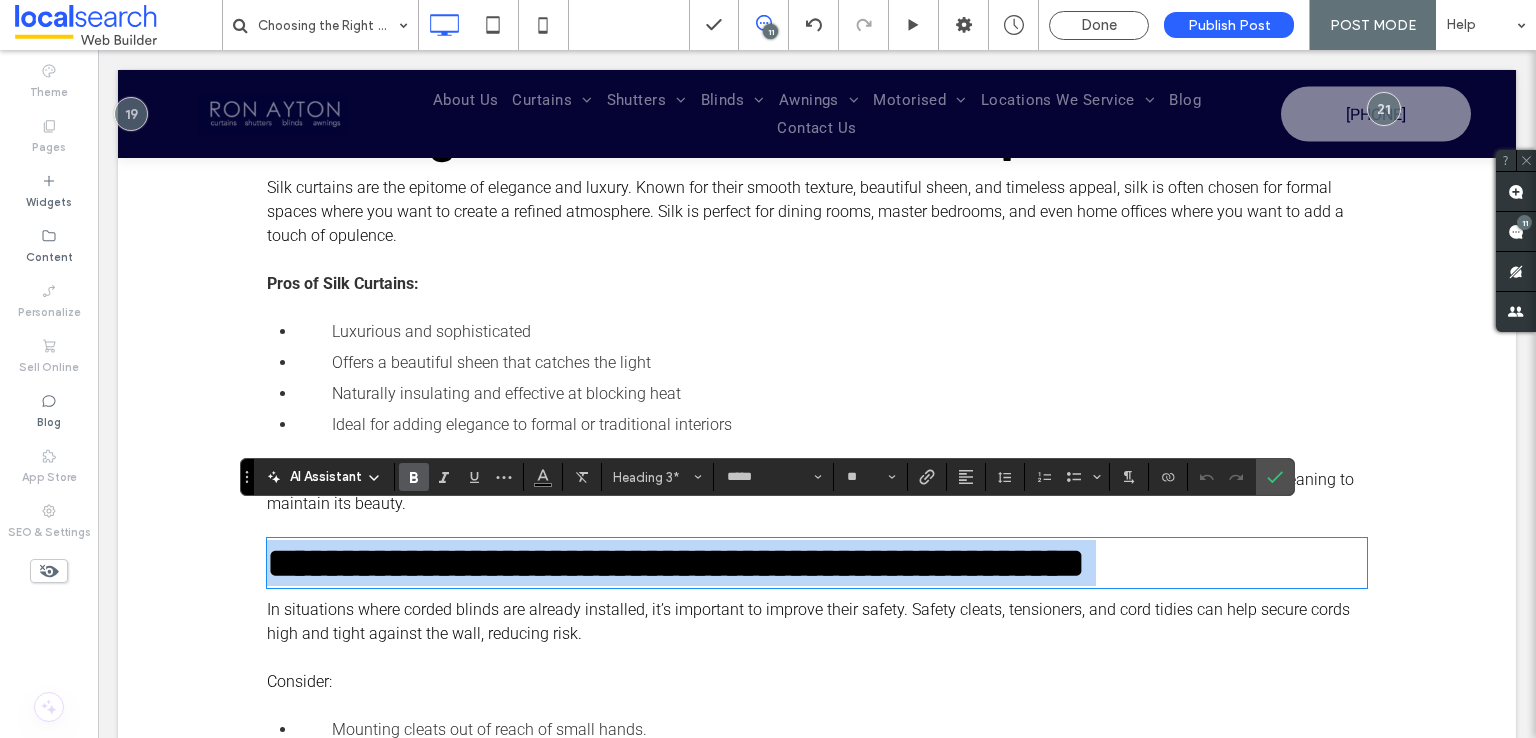 type on "******" 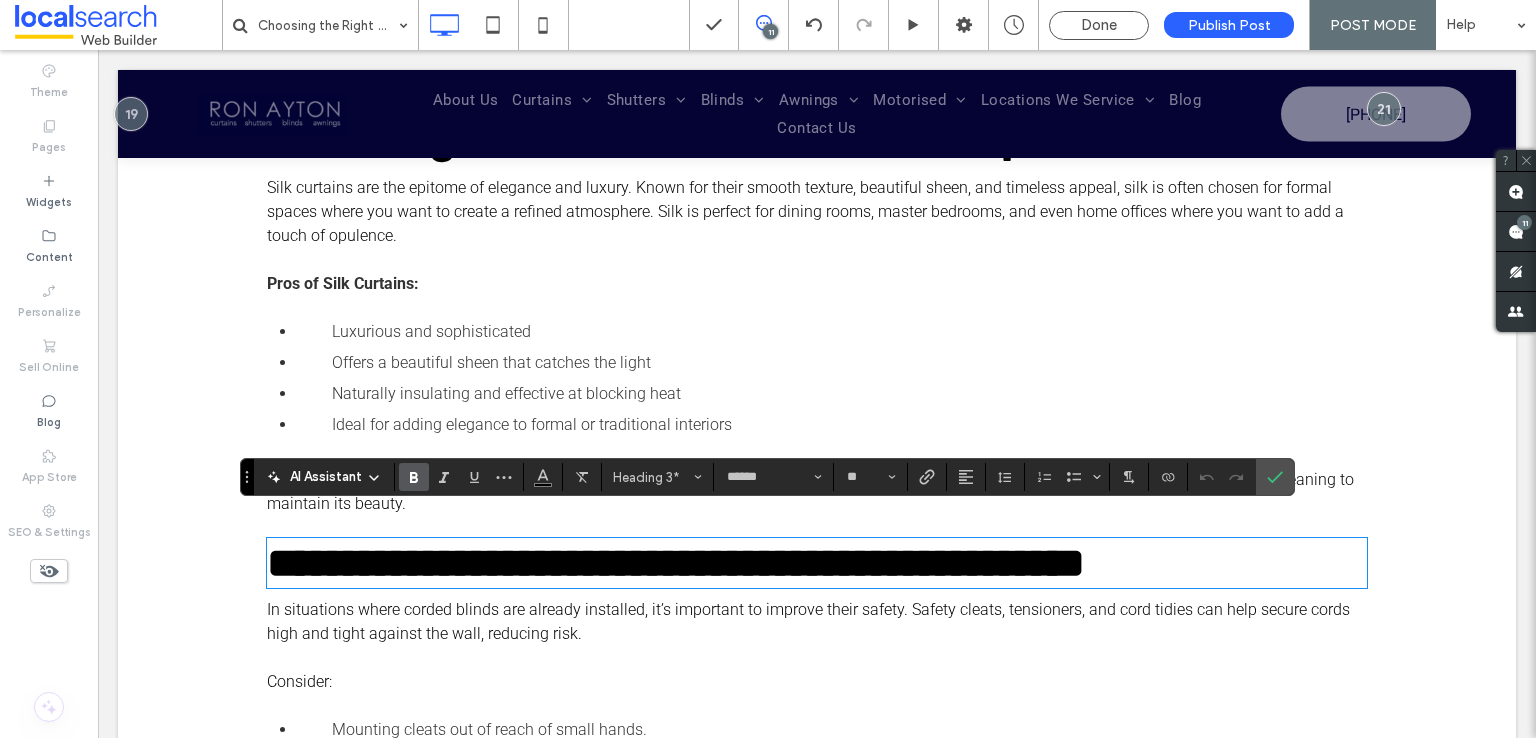 type on "*****" 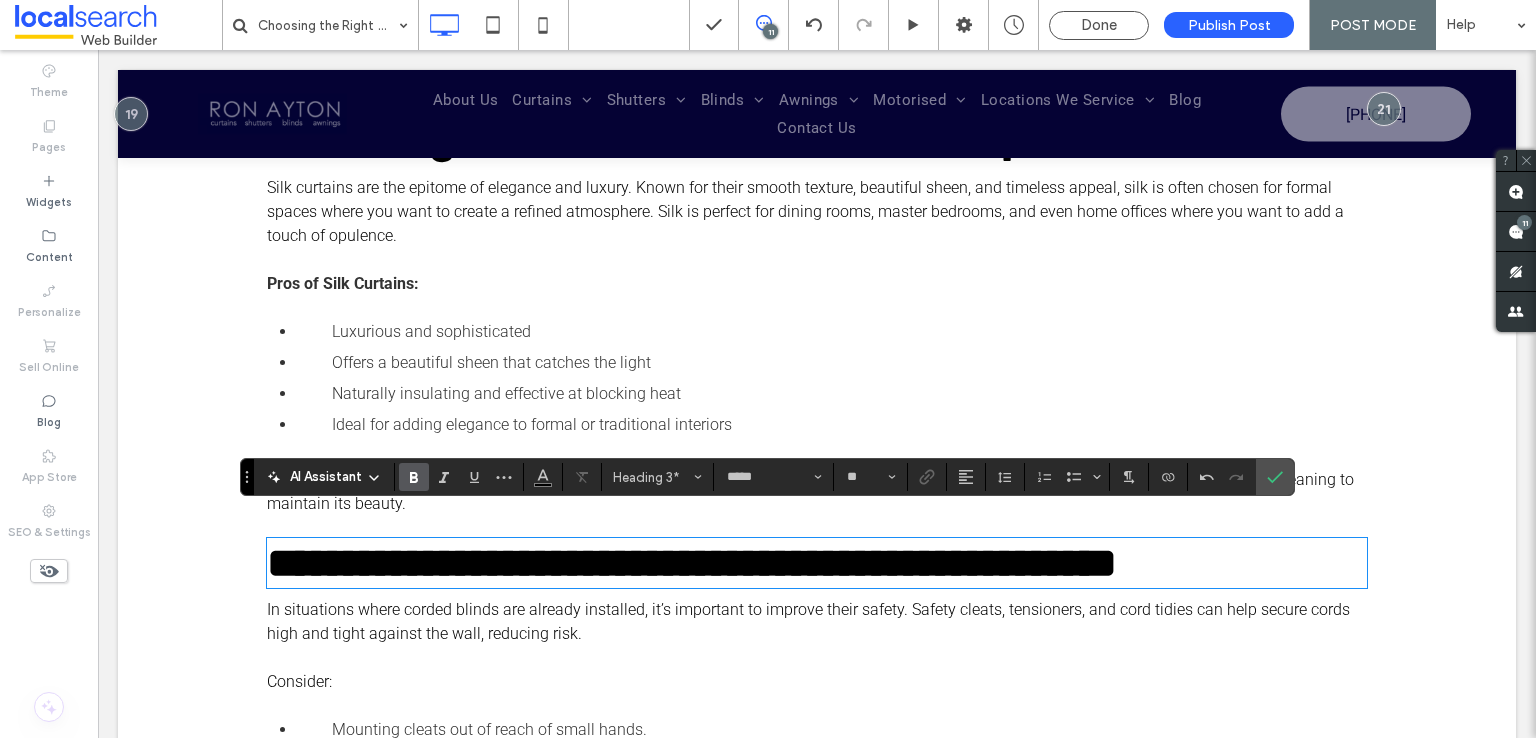 click on "**********" at bounding box center [692, 563] 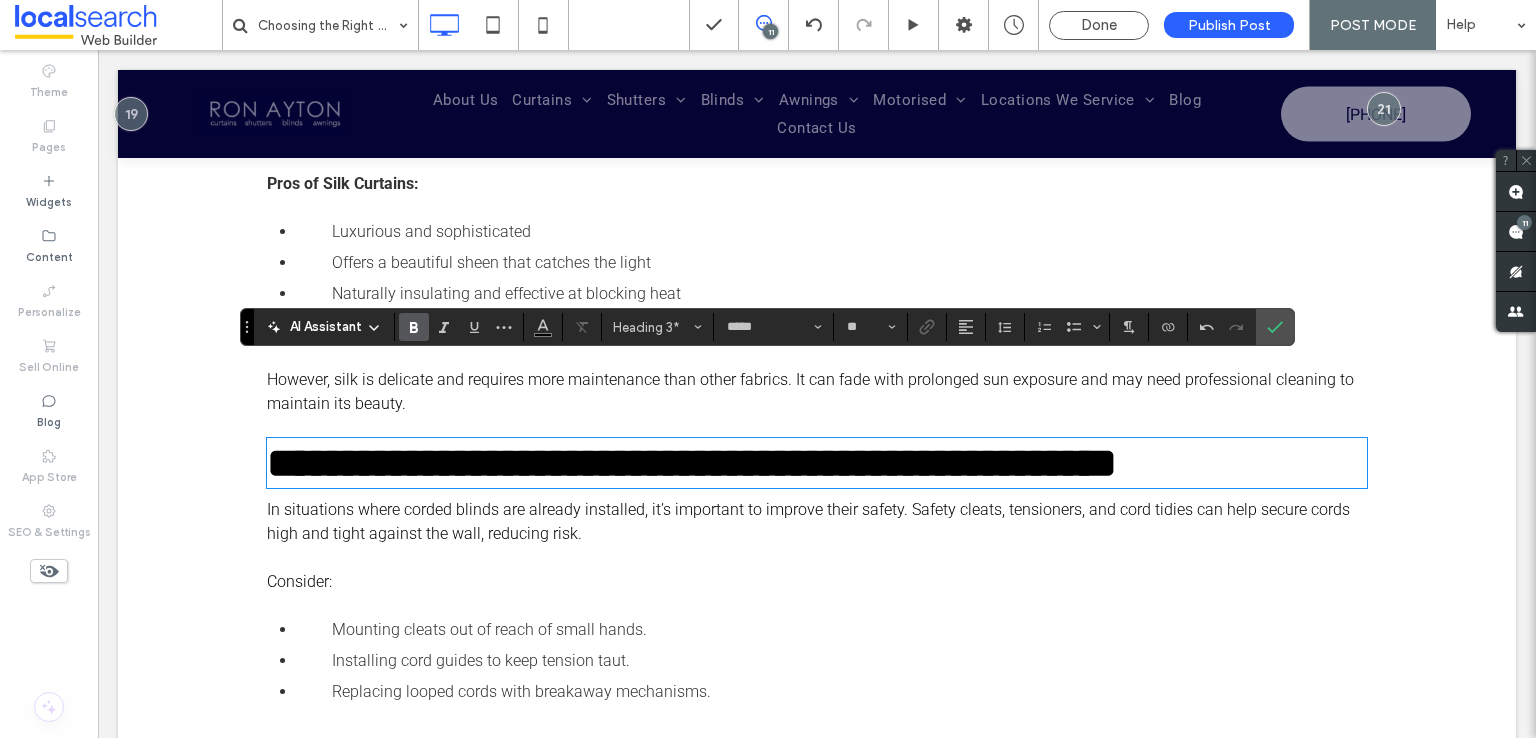 scroll, scrollTop: 2700, scrollLeft: 0, axis: vertical 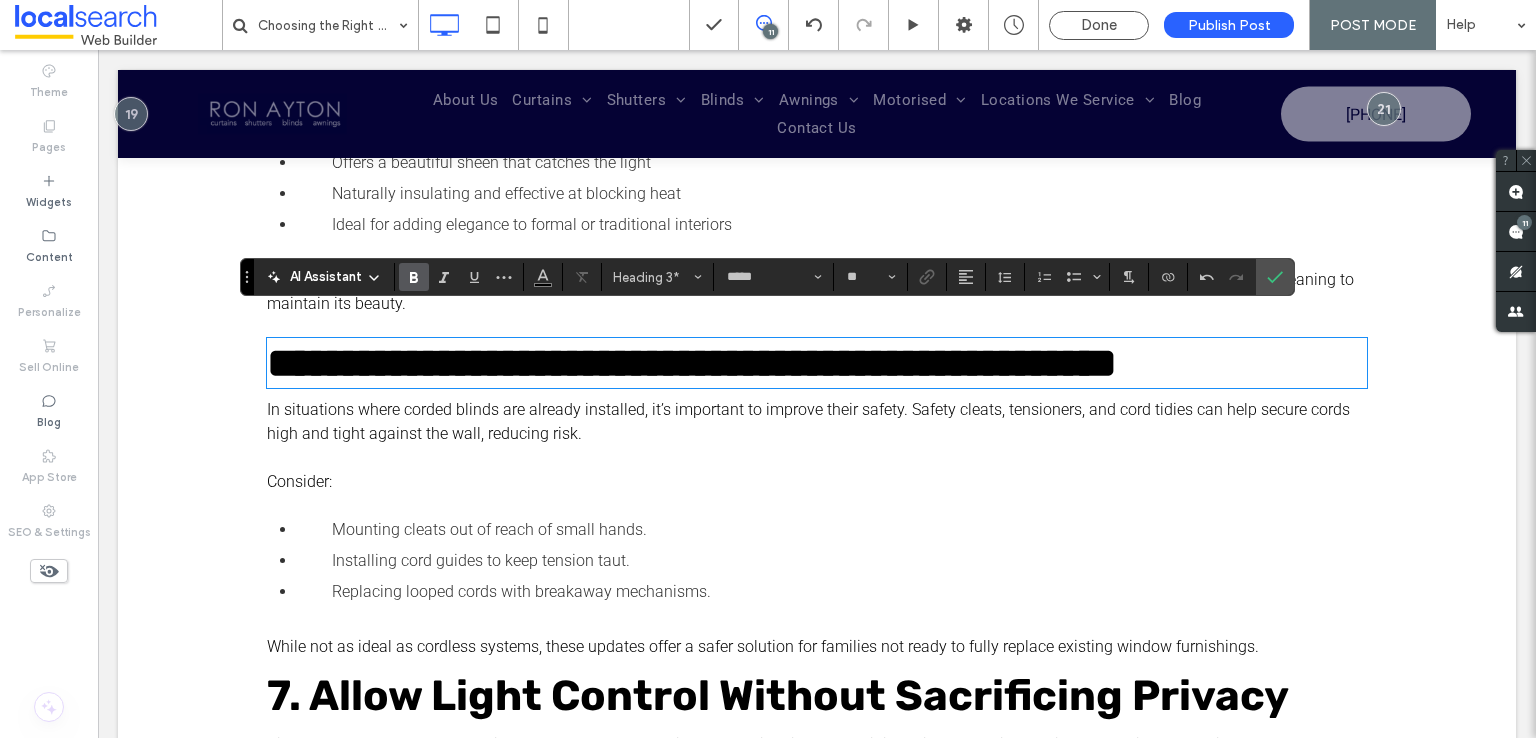click on "﻿" at bounding box center [817, 458] 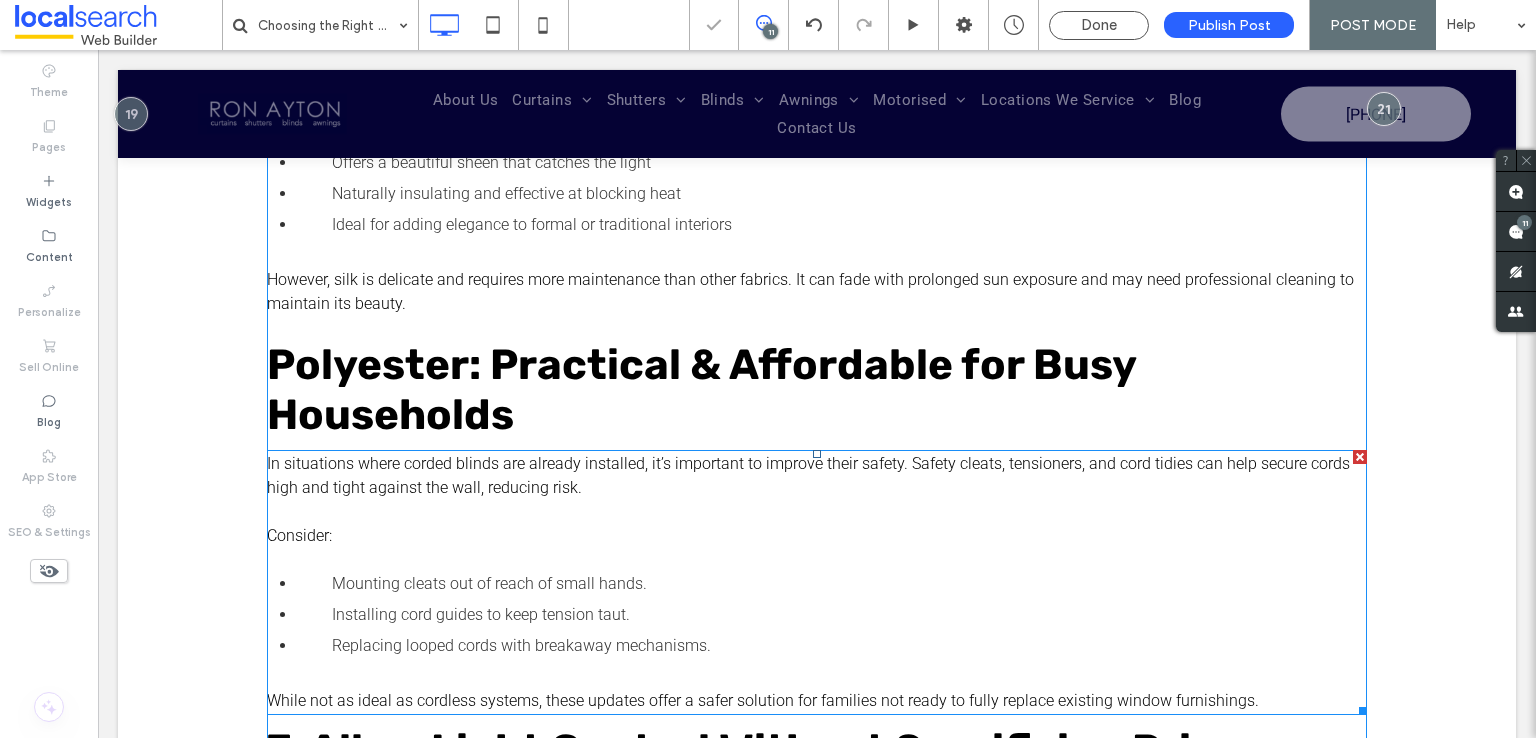 click on "﻿" at bounding box center [817, 512] 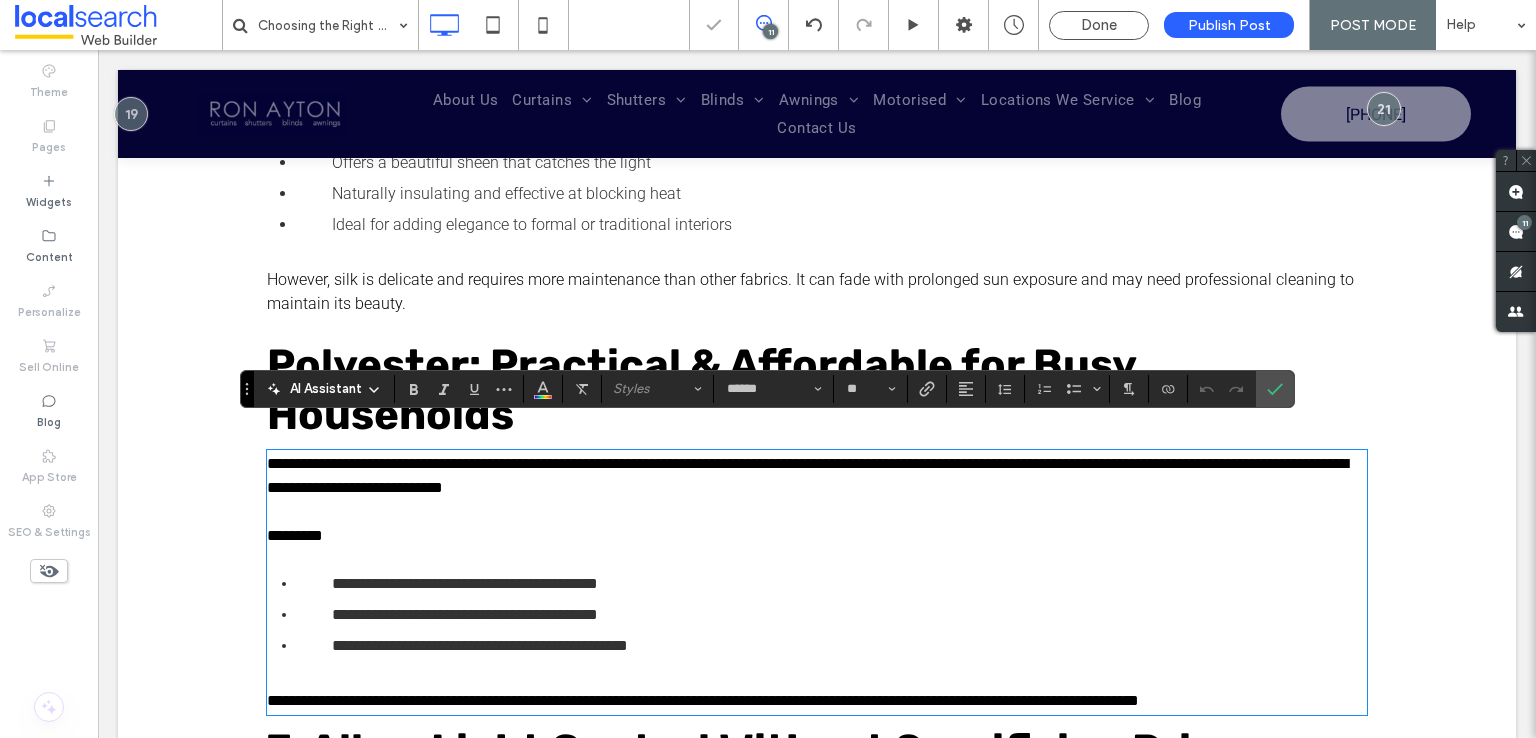 scroll, scrollTop: 0, scrollLeft: 0, axis: both 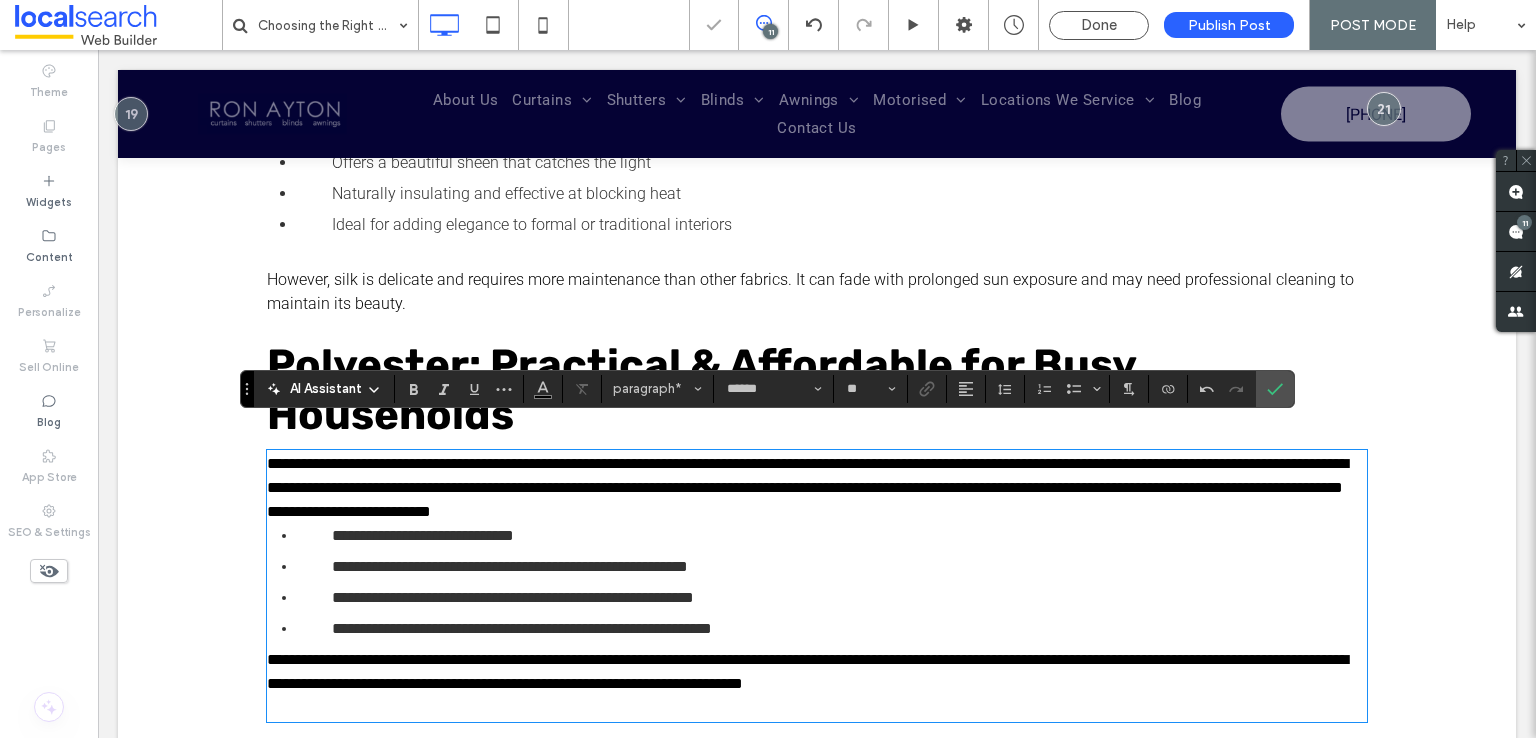 click on "**********" at bounding box center (817, 476) 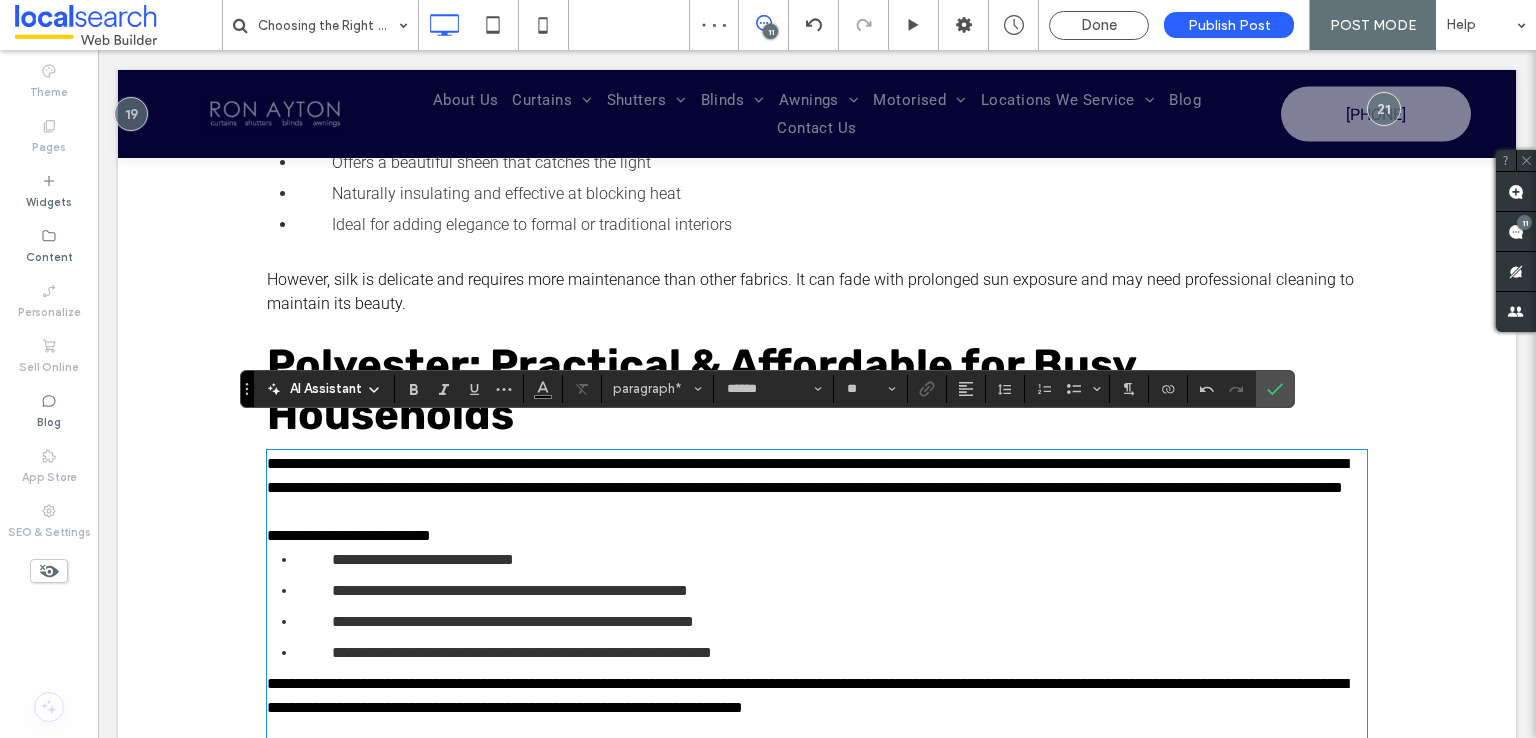 click on "**********" at bounding box center (817, 536) 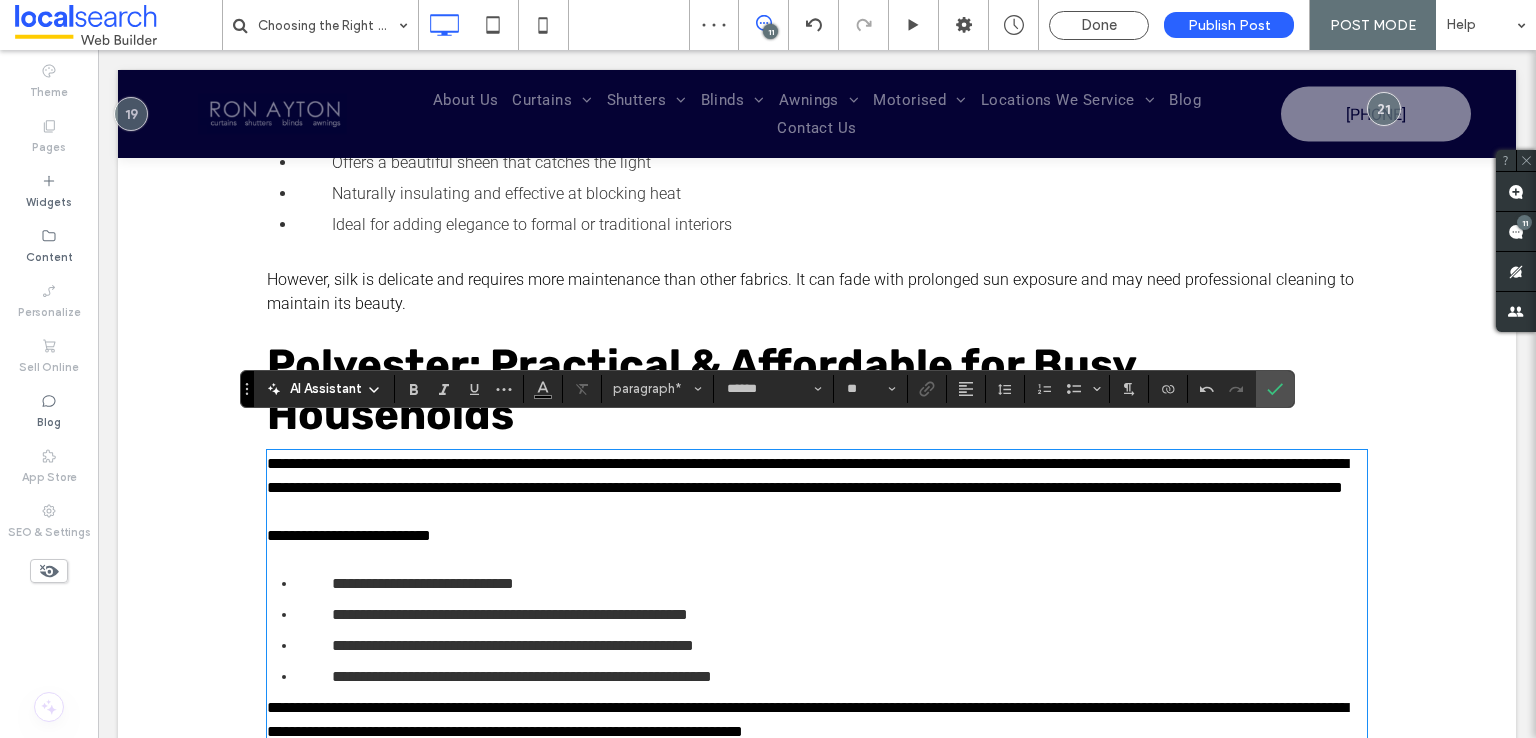 scroll, scrollTop: 2900, scrollLeft: 0, axis: vertical 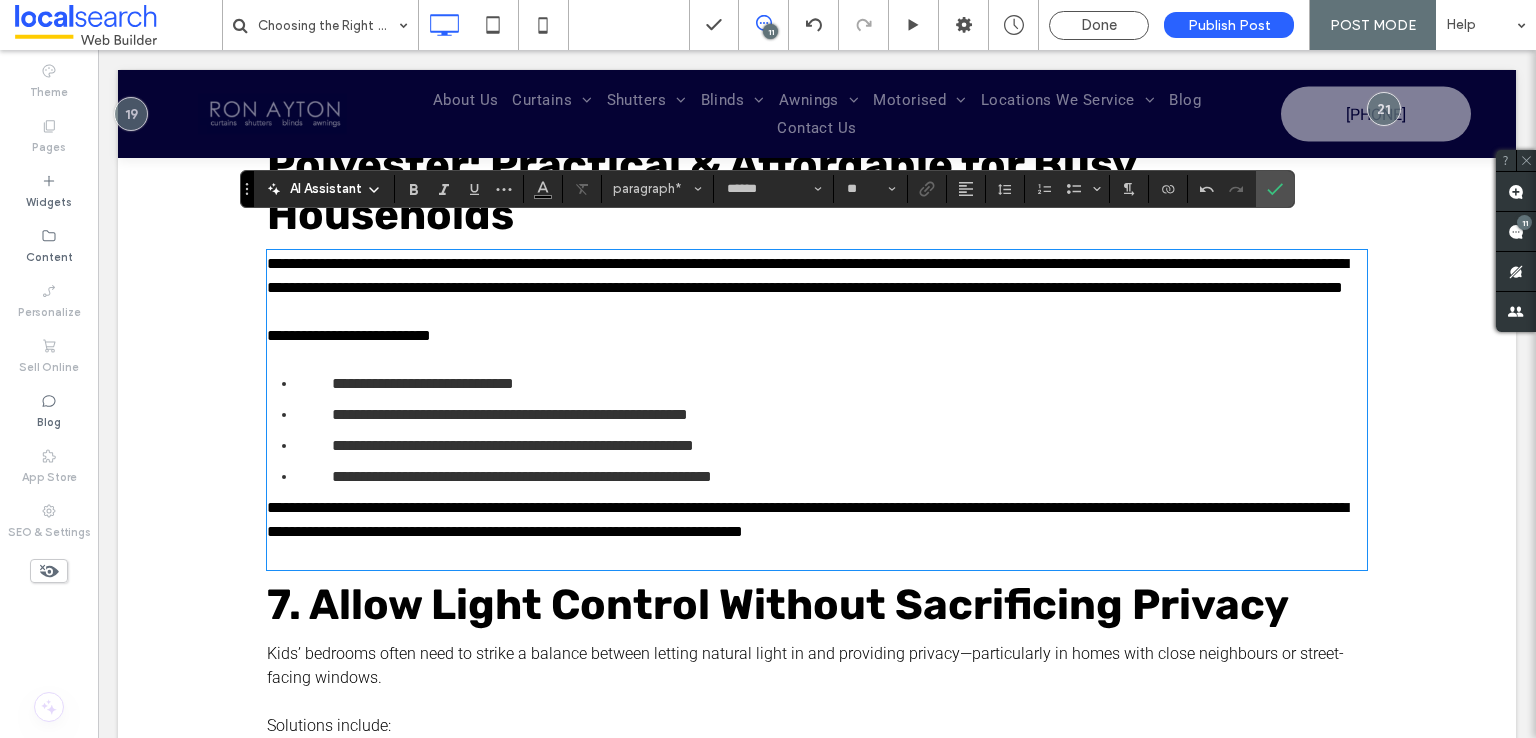 click on "**********" at bounding box center [807, 519] 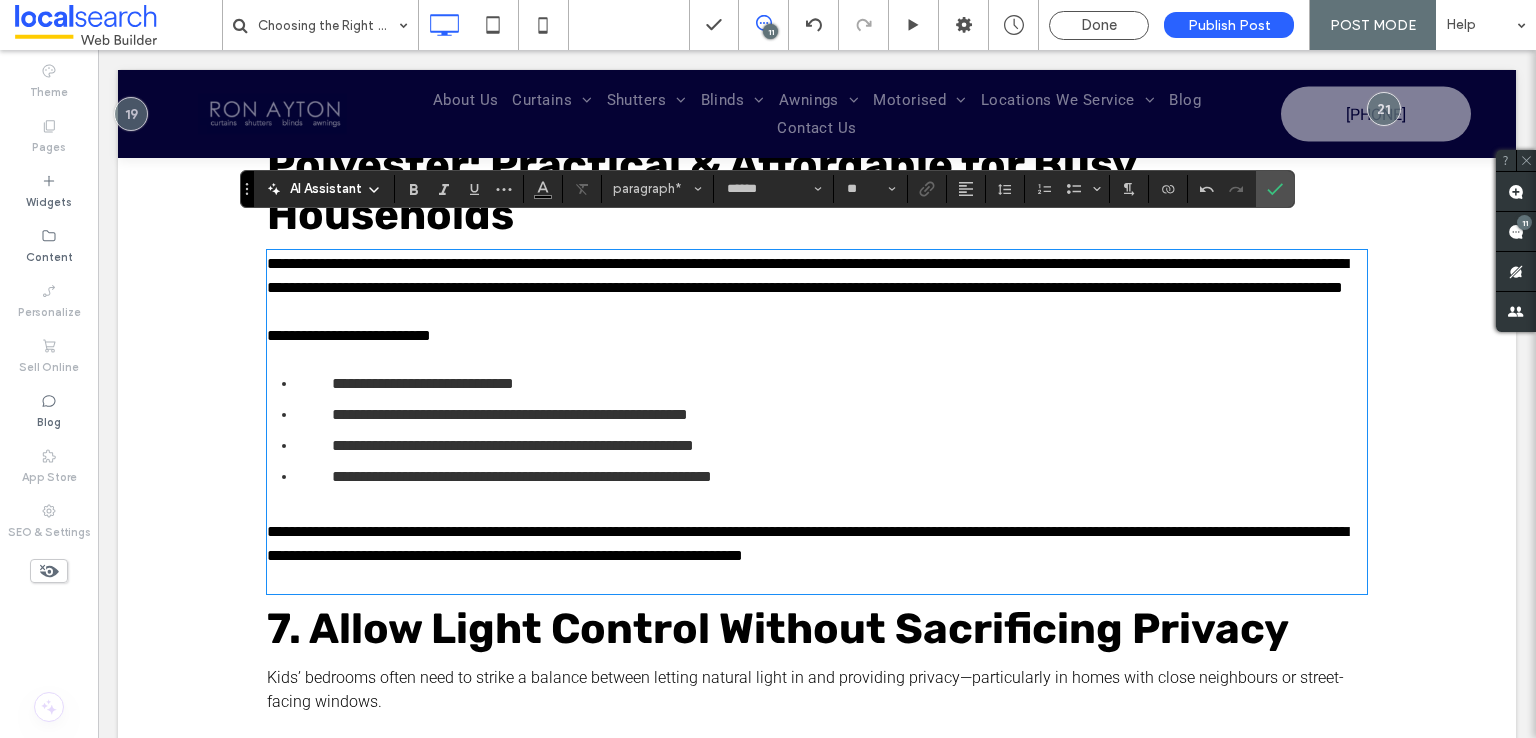 click at bounding box center [817, 580] 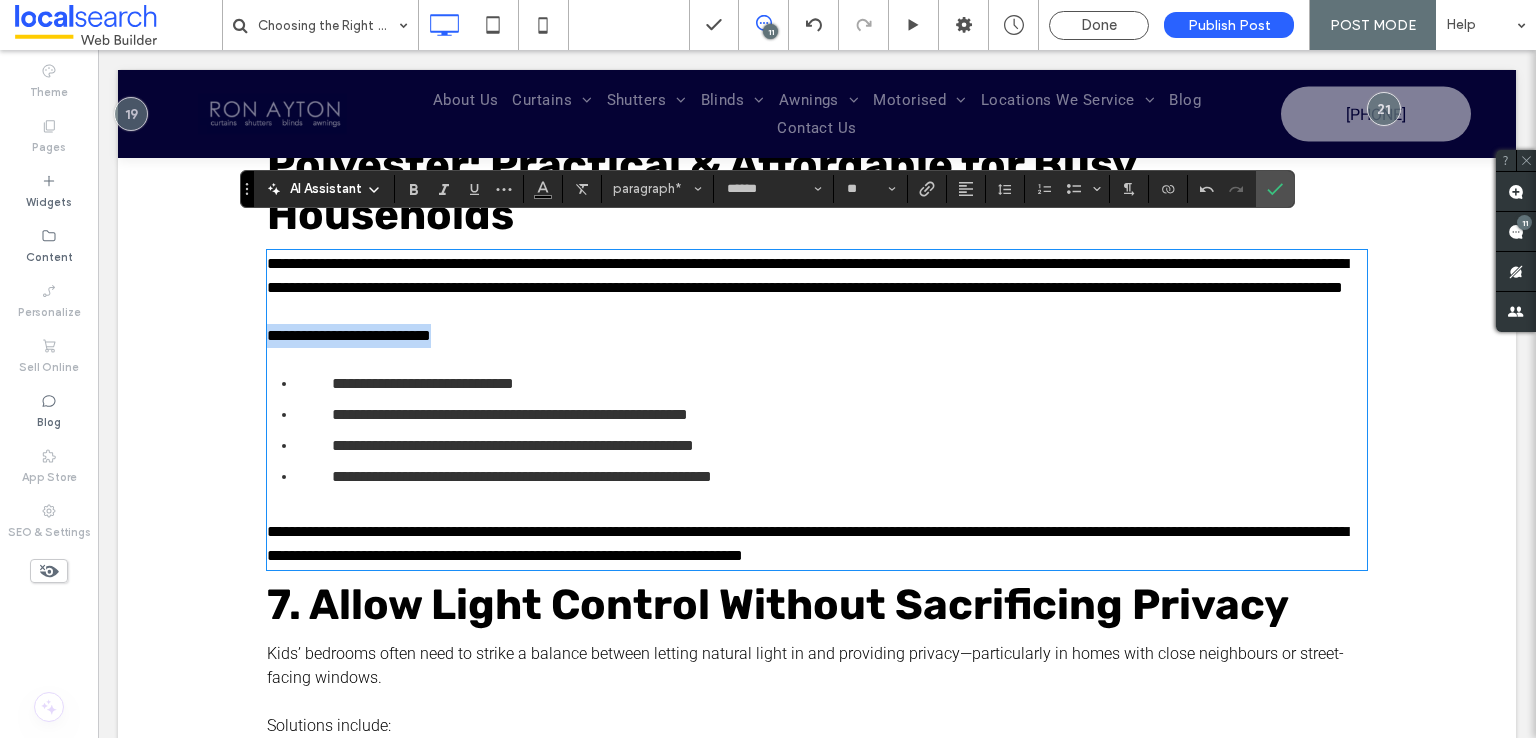 drag, startPoint x: 482, startPoint y: 341, endPoint x: 439, endPoint y: 252, distance: 98.84331 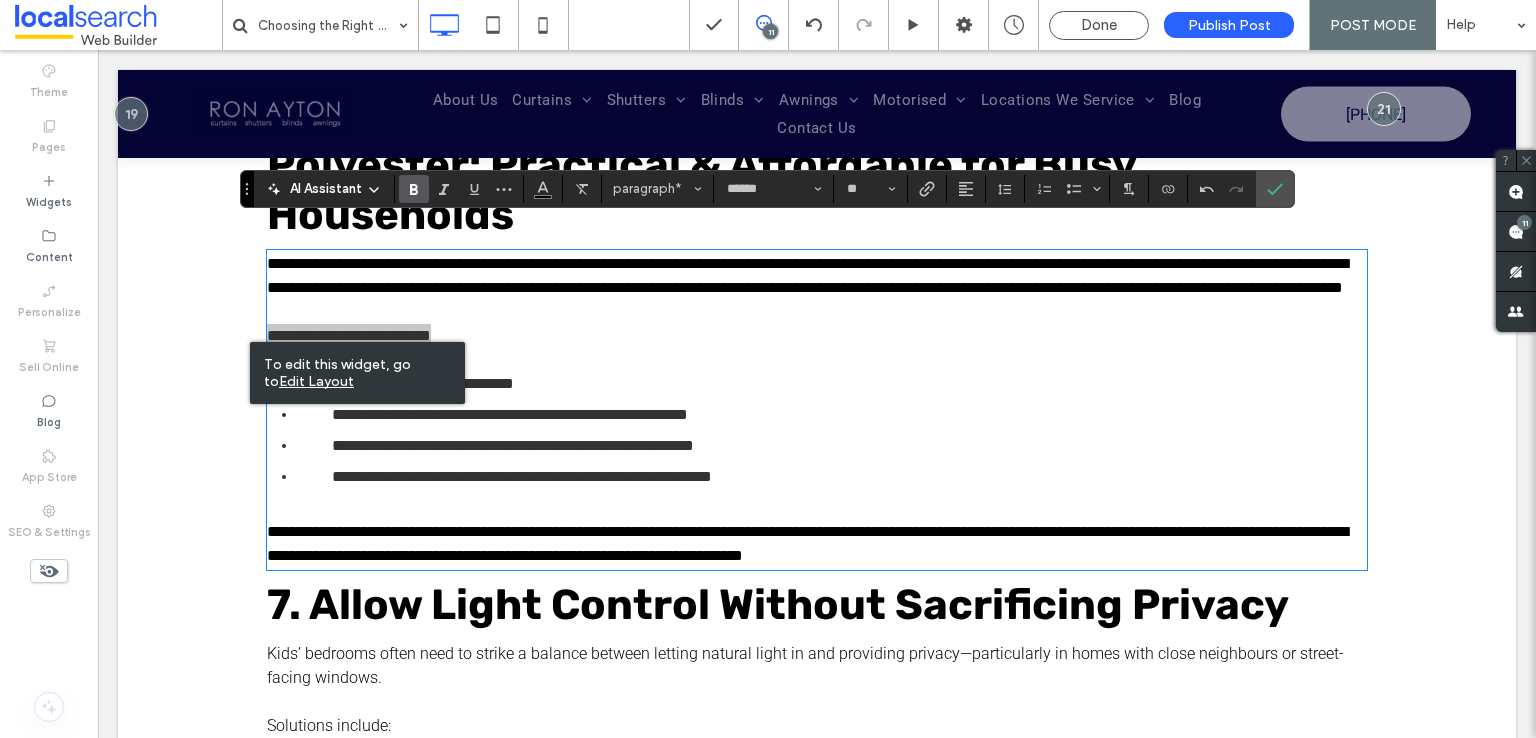 click at bounding box center [414, 189] 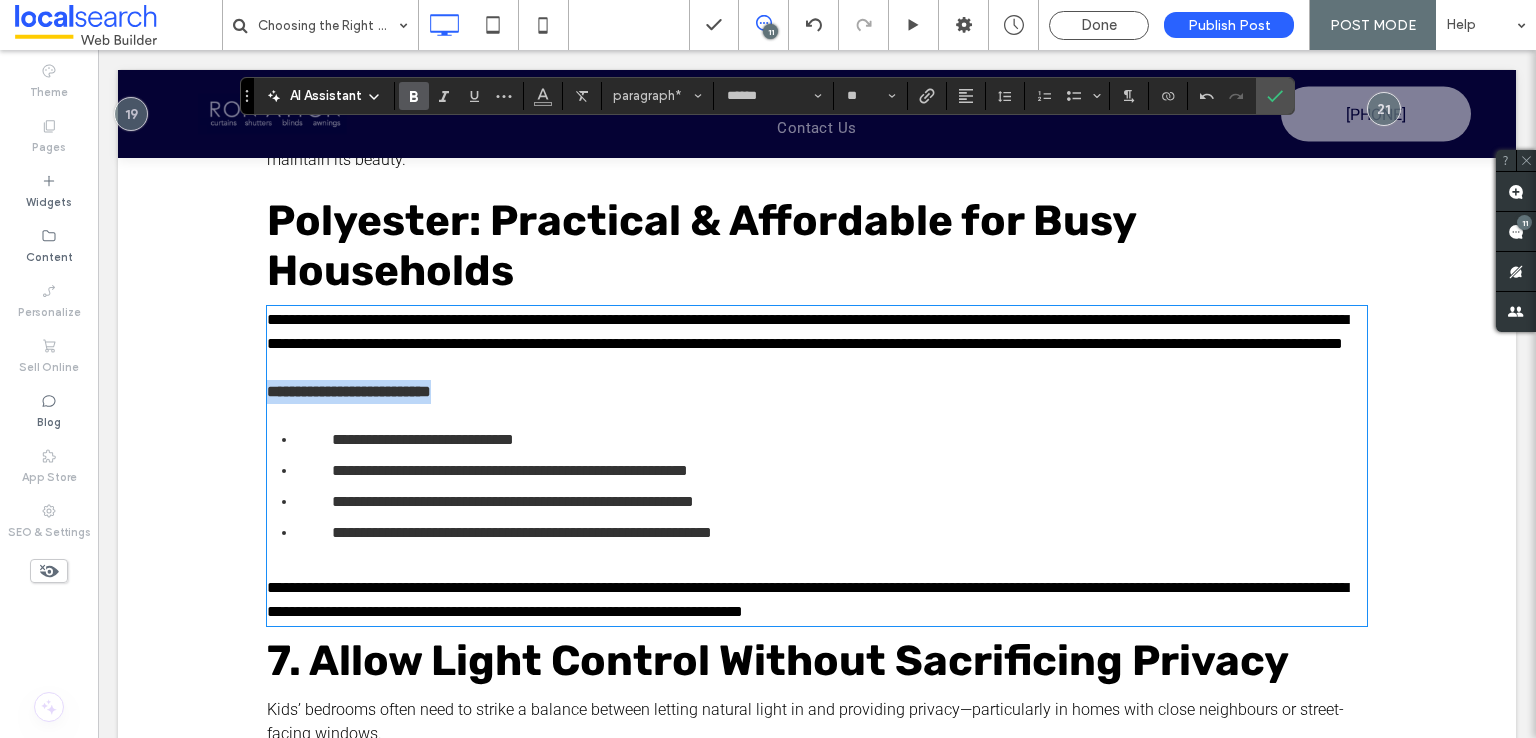 scroll, scrollTop: 3000, scrollLeft: 0, axis: vertical 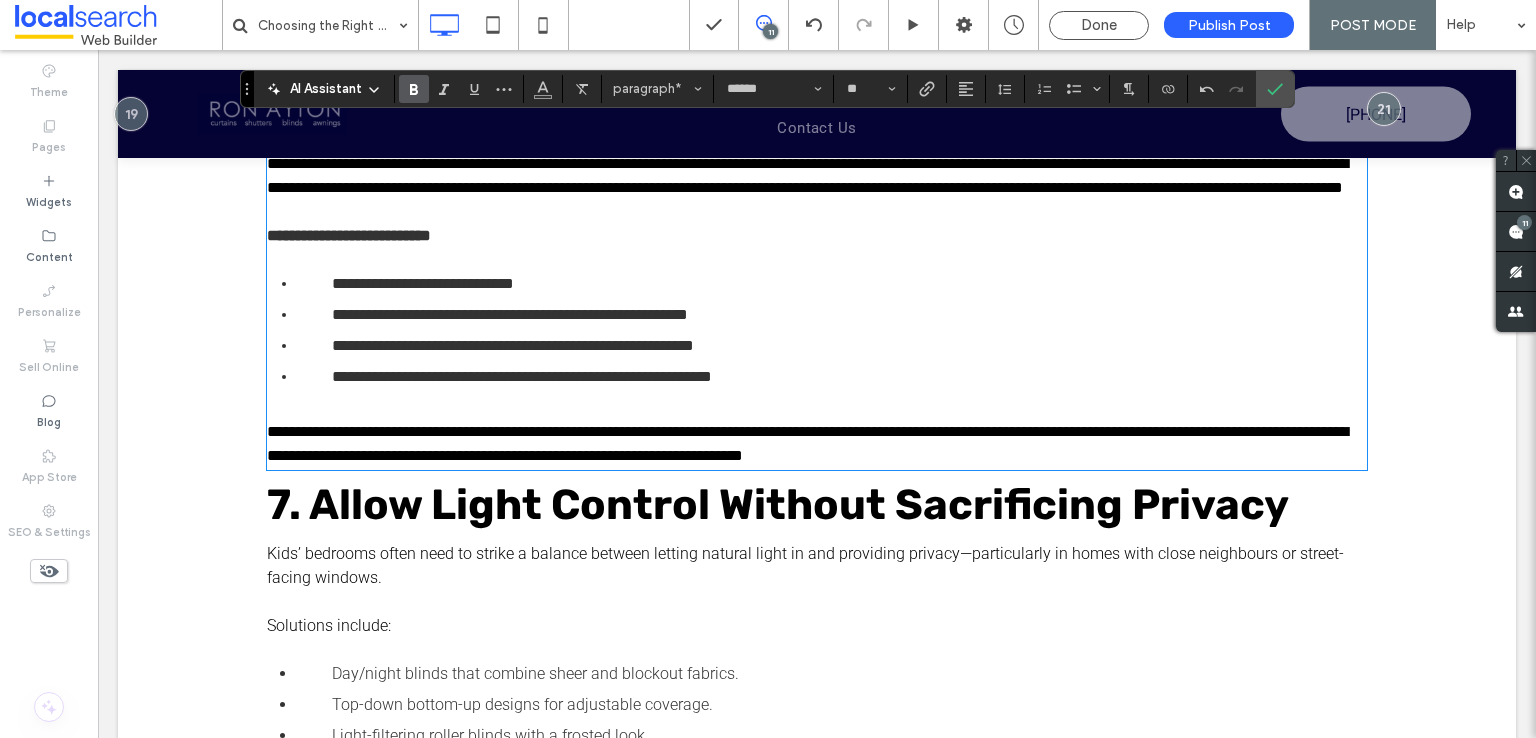 click on "7. Allow Light Control Without Sacrificing Privacy" at bounding box center [778, 505] 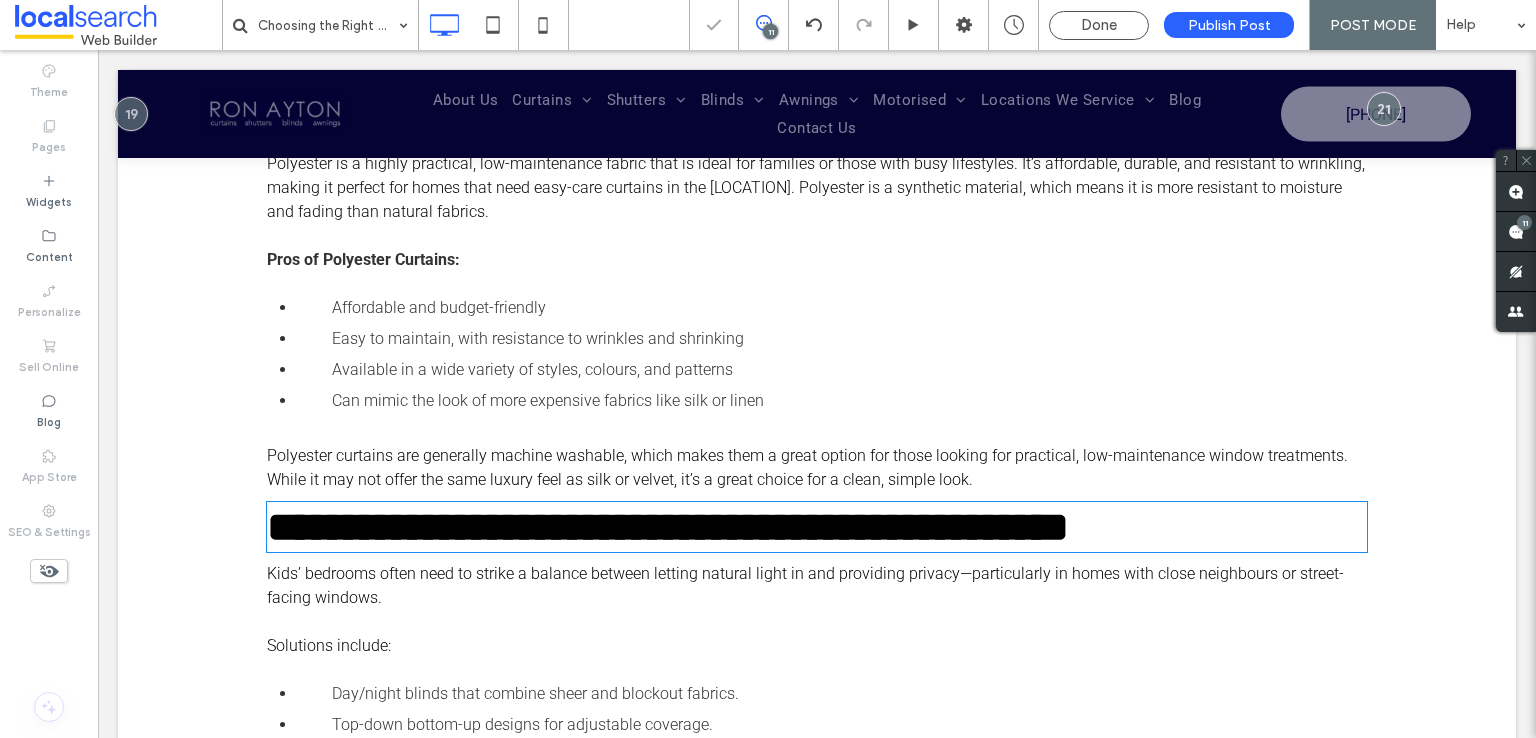 type on "*****" 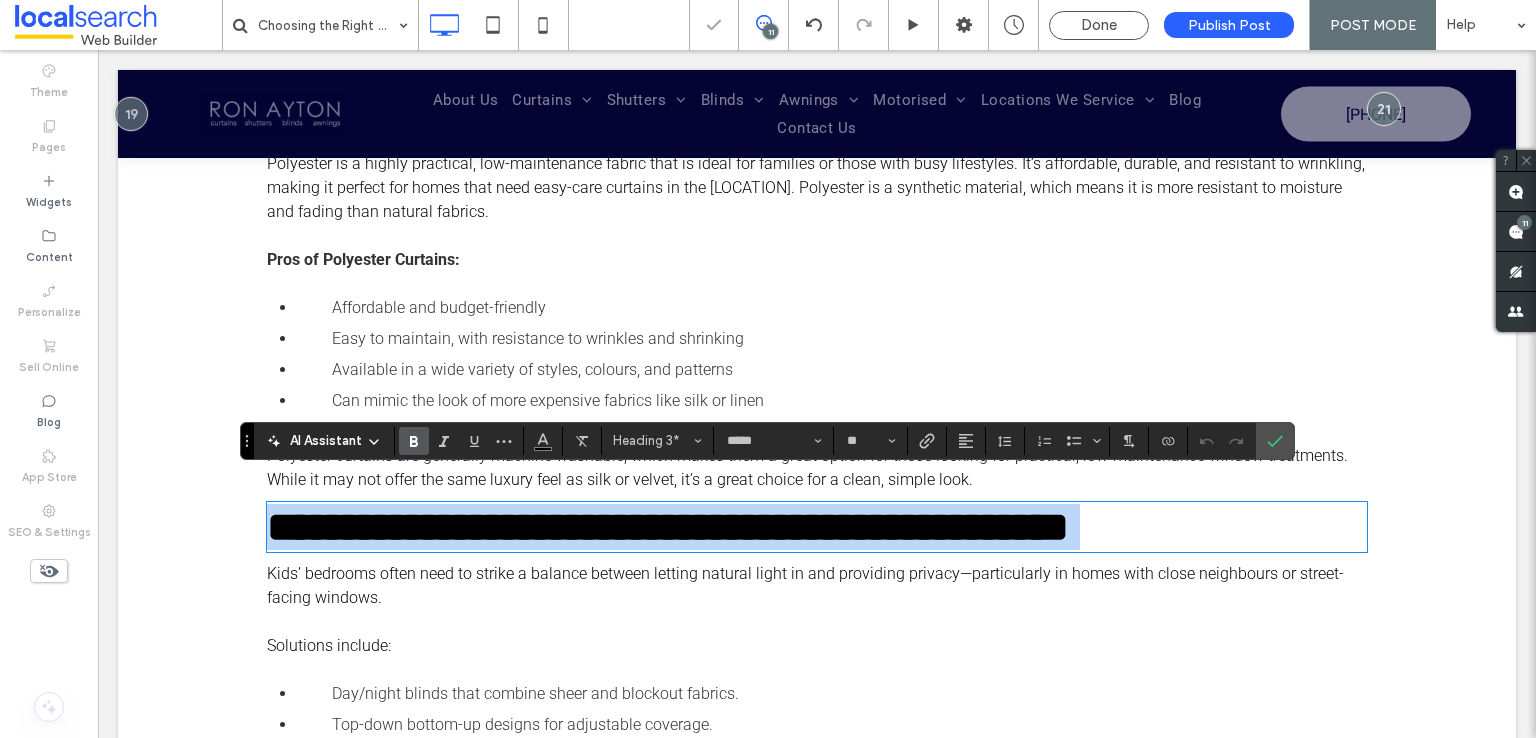paste 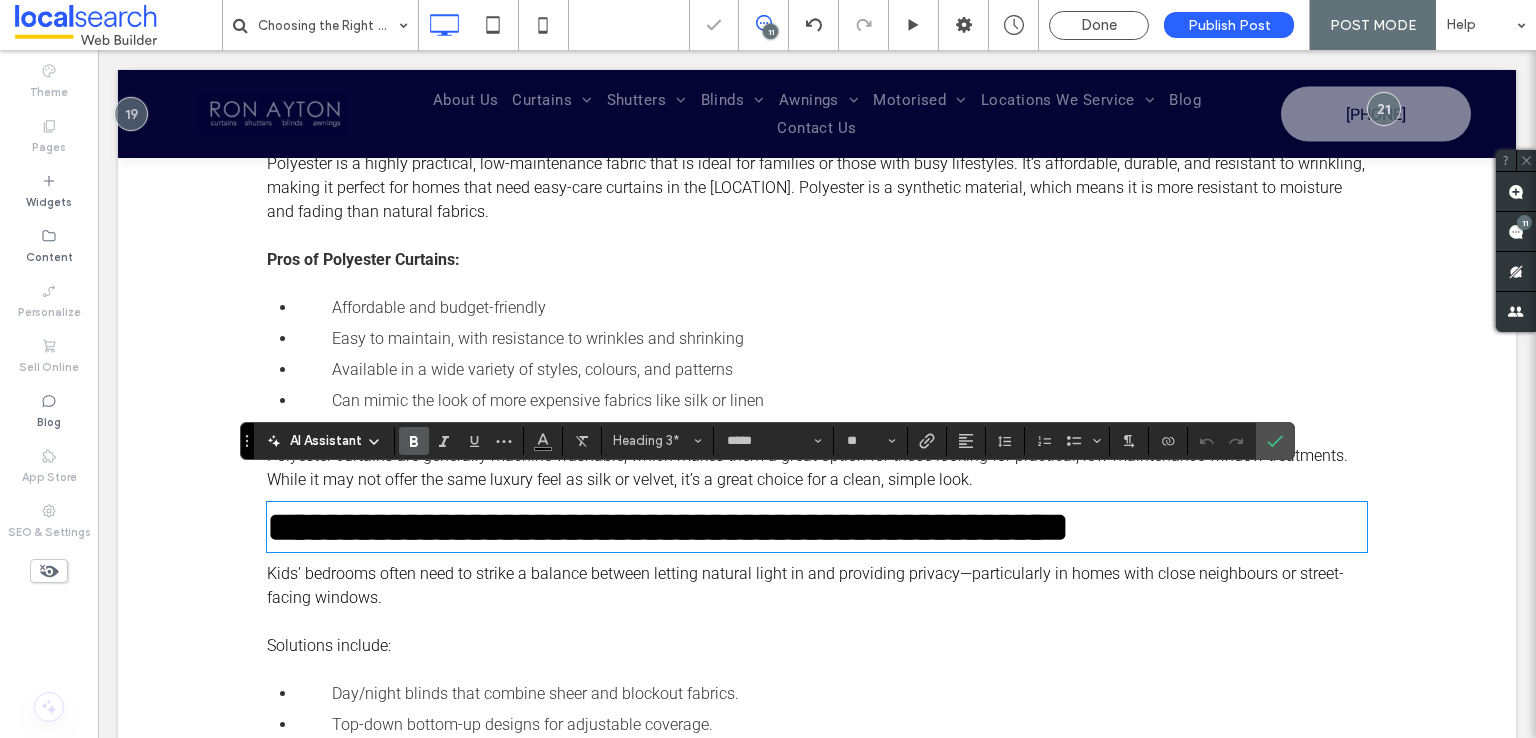type on "******" 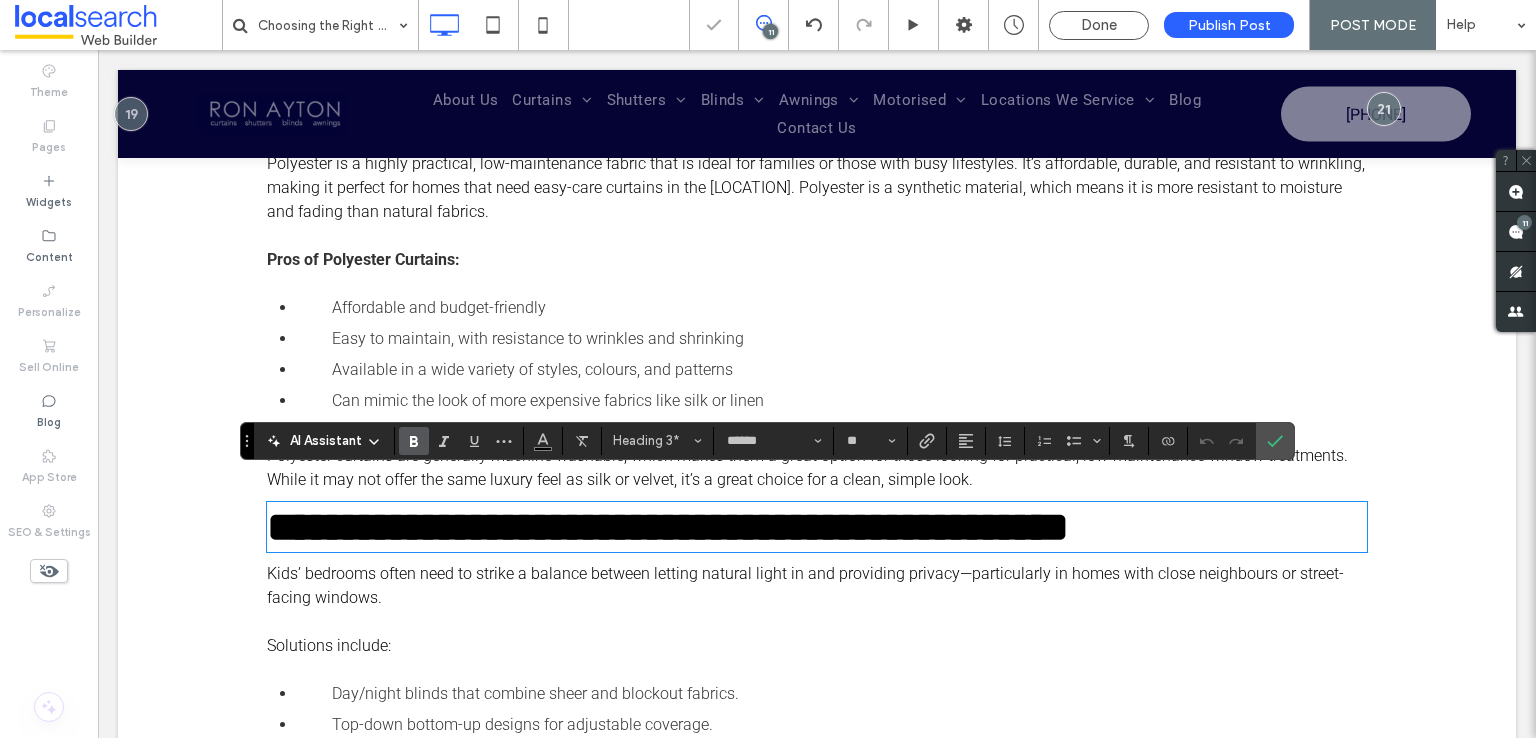 type on "*****" 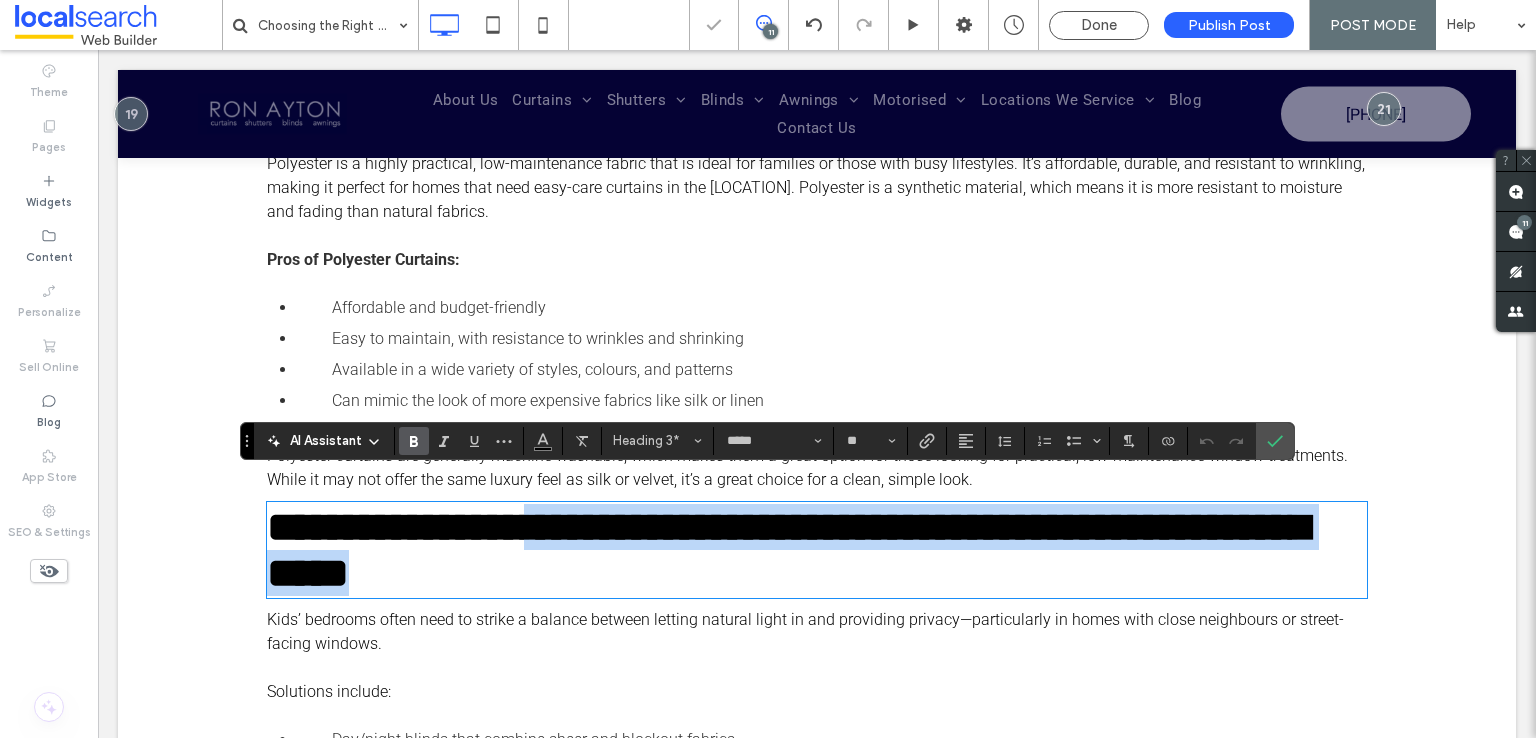 drag, startPoint x: 596, startPoint y: 504, endPoint x: 613, endPoint y: 521, distance: 24.04163 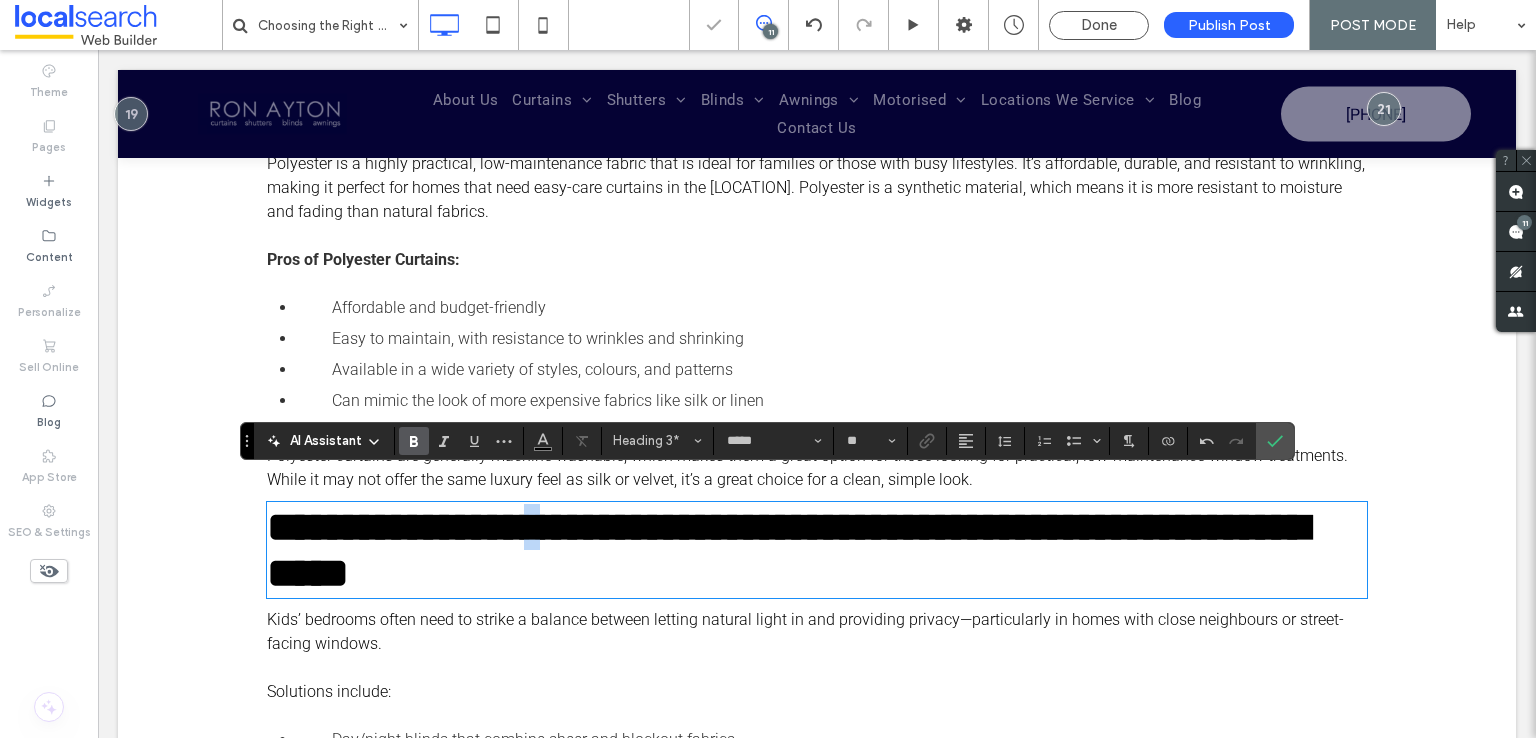 drag, startPoint x: 613, startPoint y: 521, endPoint x: 670, endPoint y: 585, distance: 85.70297 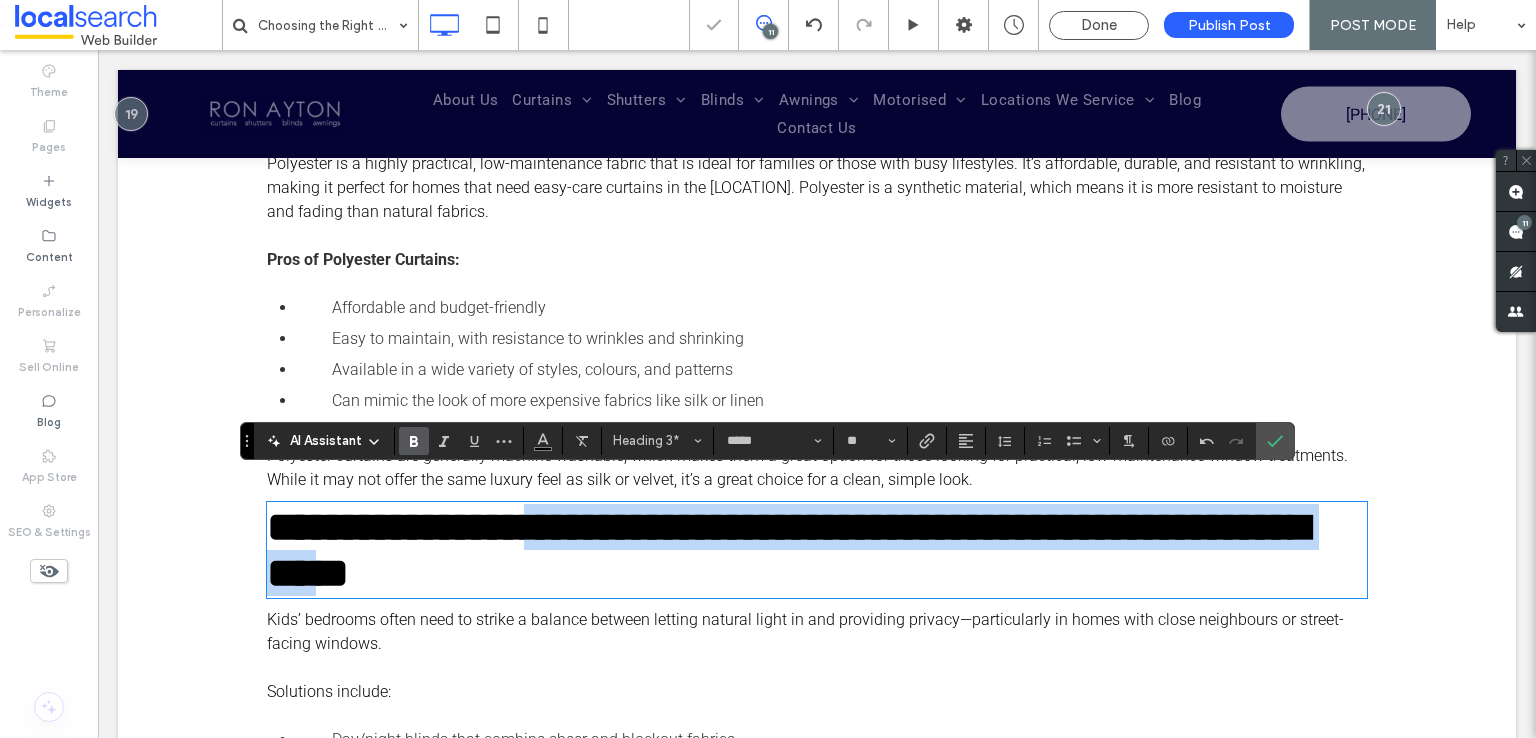 click on "**********" at bounding box center (787, 550) 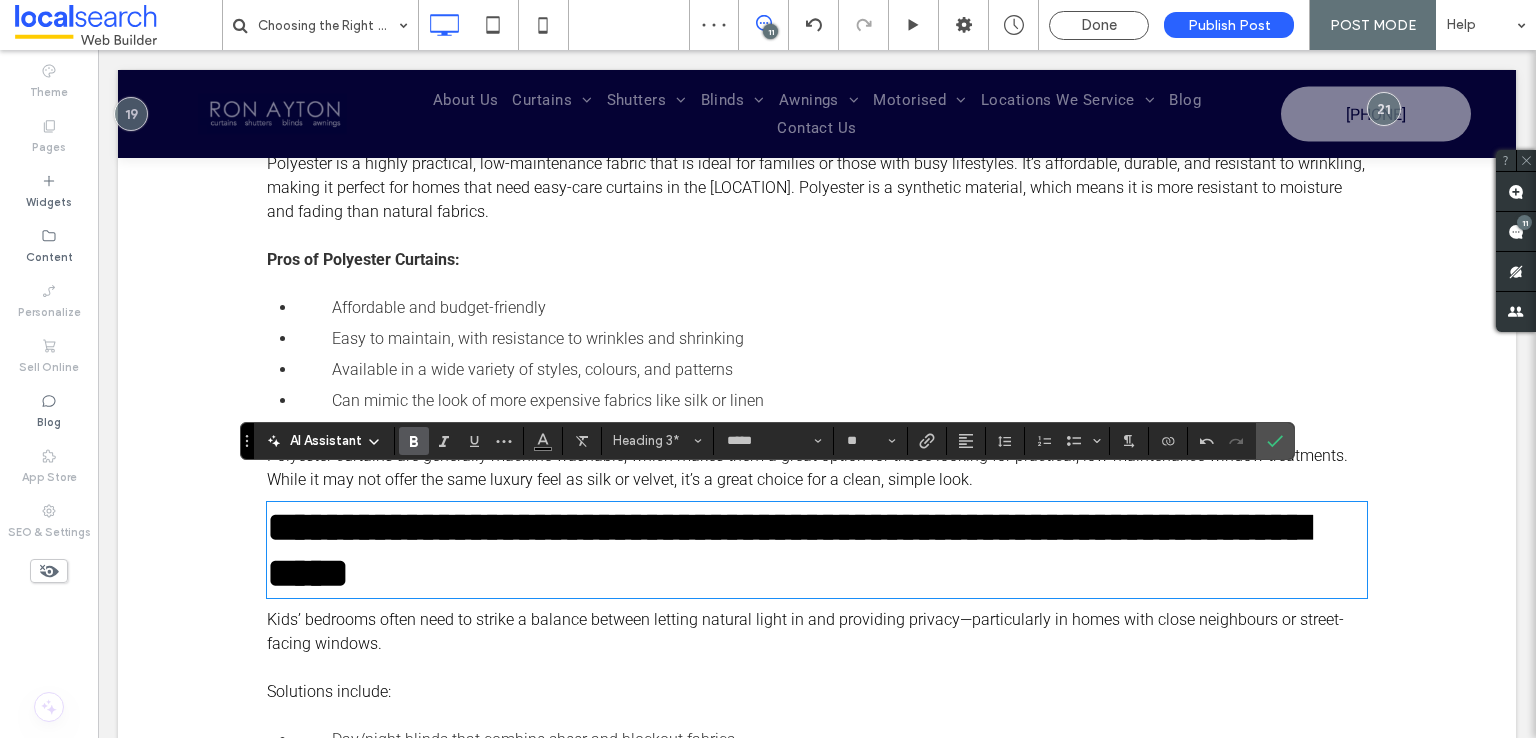 click on "**********" at bounding box center (787, 550) 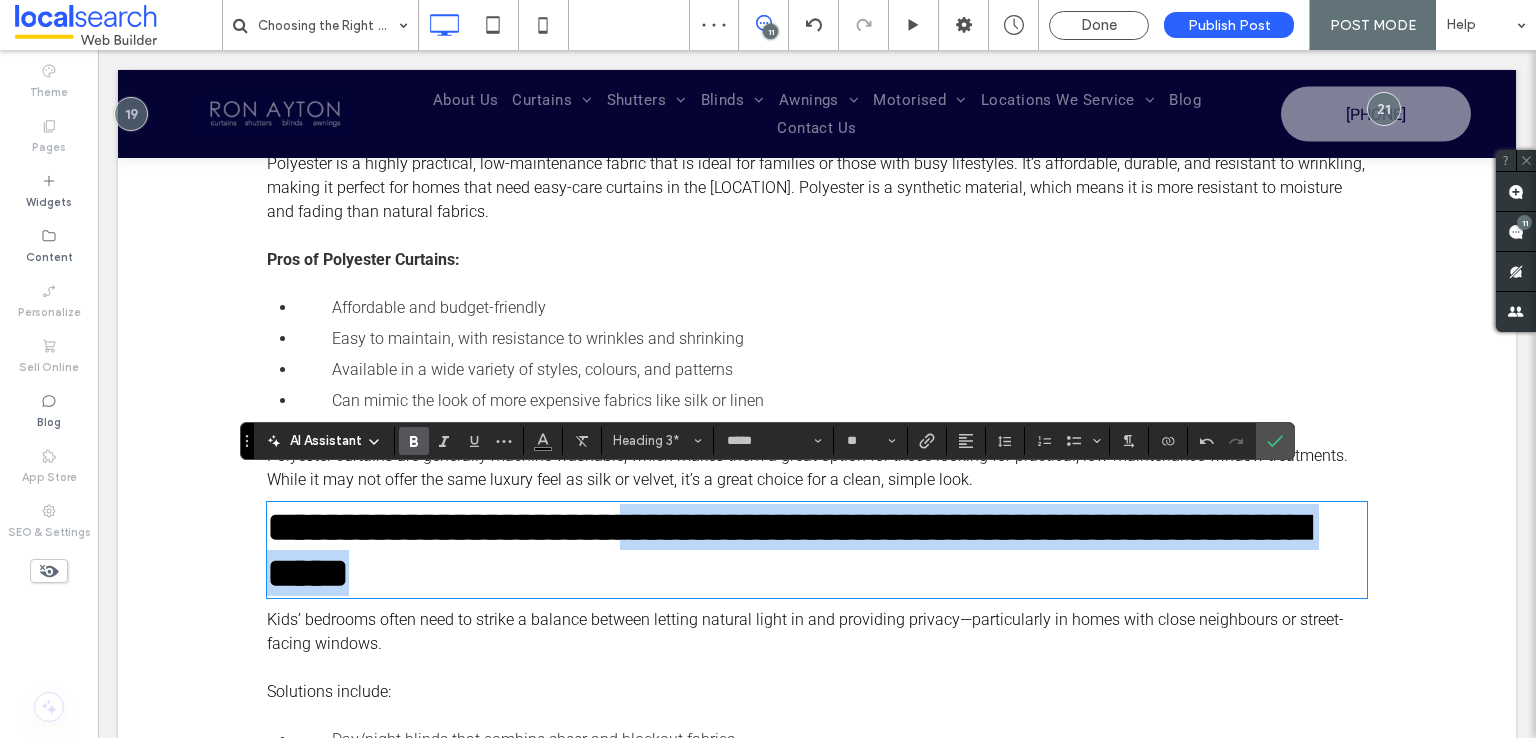 drag, startPoint x: 714, startPoint y: 509, endPoint x: 724, endPoint y: 688, distance: 179.27911 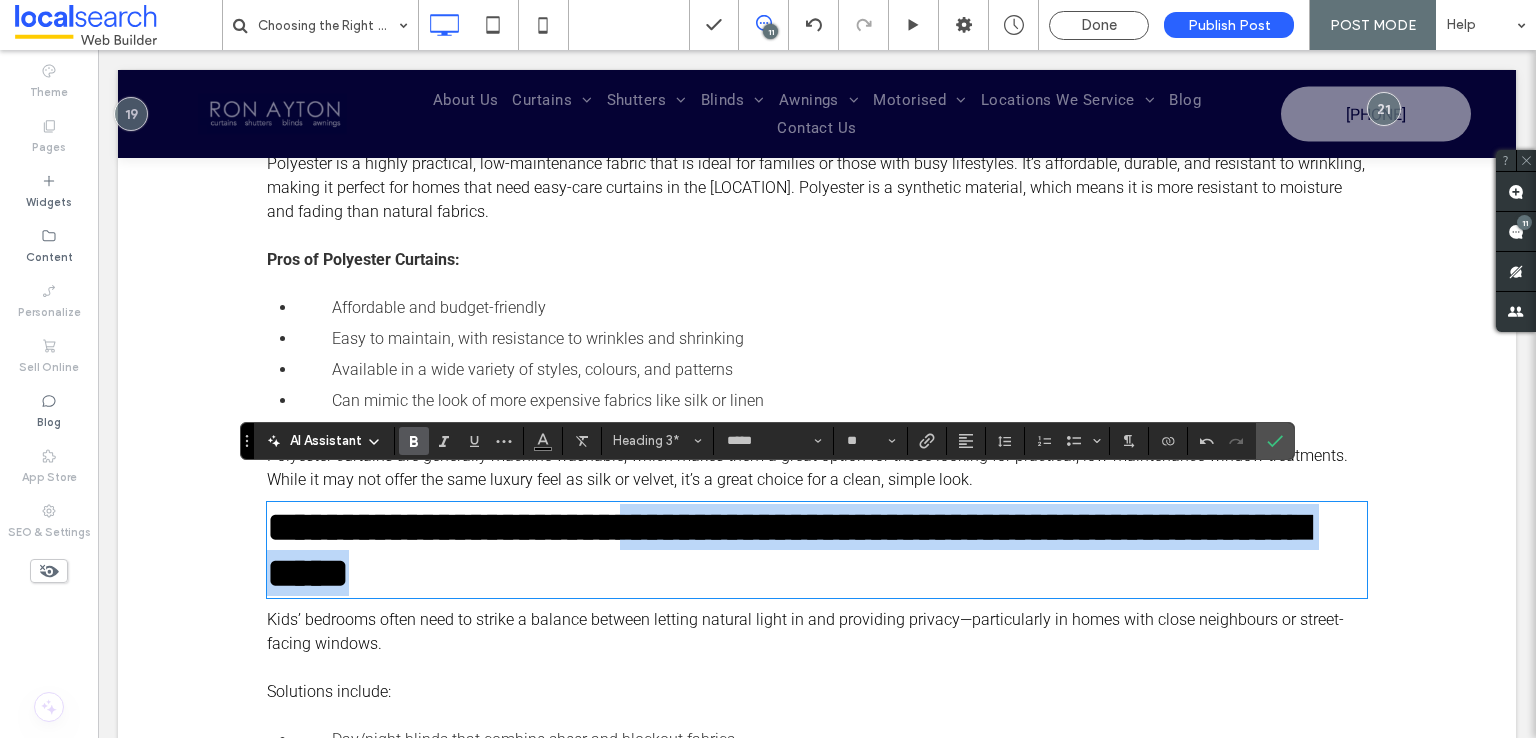 click on "**********" at bounding box center (817, 550) 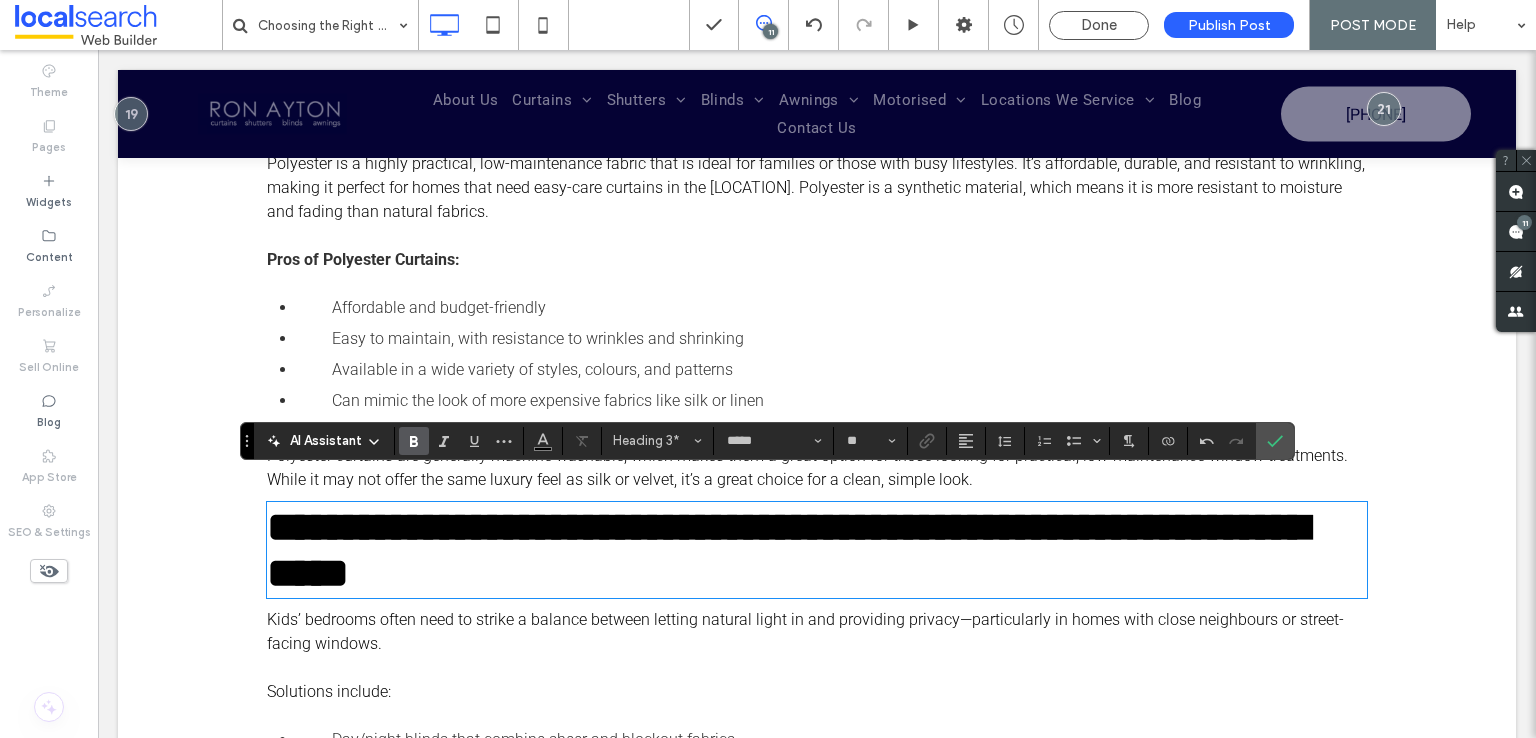 click on "Kids’ bedrooms often need to strike a balance between letting natural light in and providing privacy—particularly in homes with close neighbours or street-facing windows." at bounding box center [817, 632] 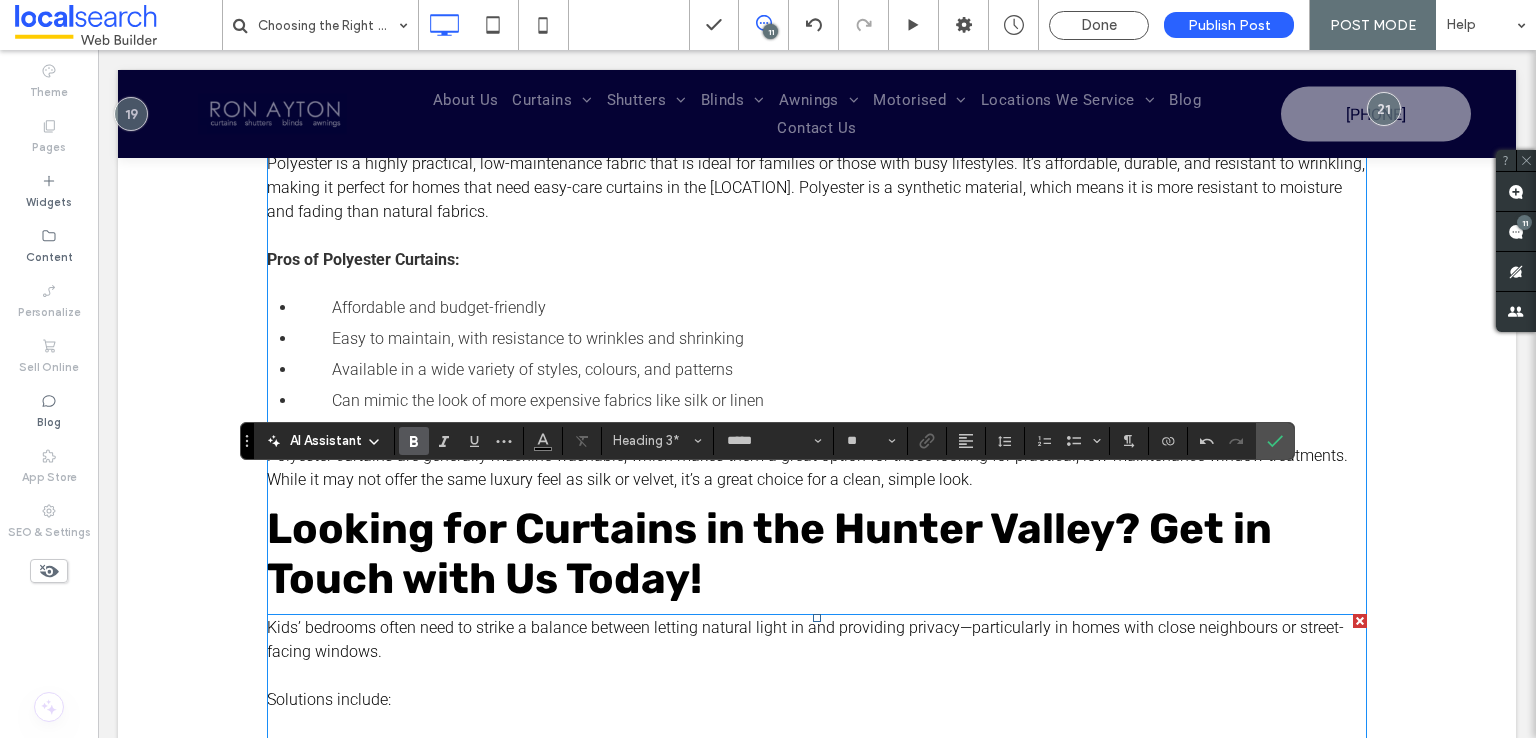 click on "Kids’ bedrooms often need to strike a balance between letting natural light in and providing privacy—particularly in homes with close neighbours or street-facing windows." at bounding box center [817, 640] 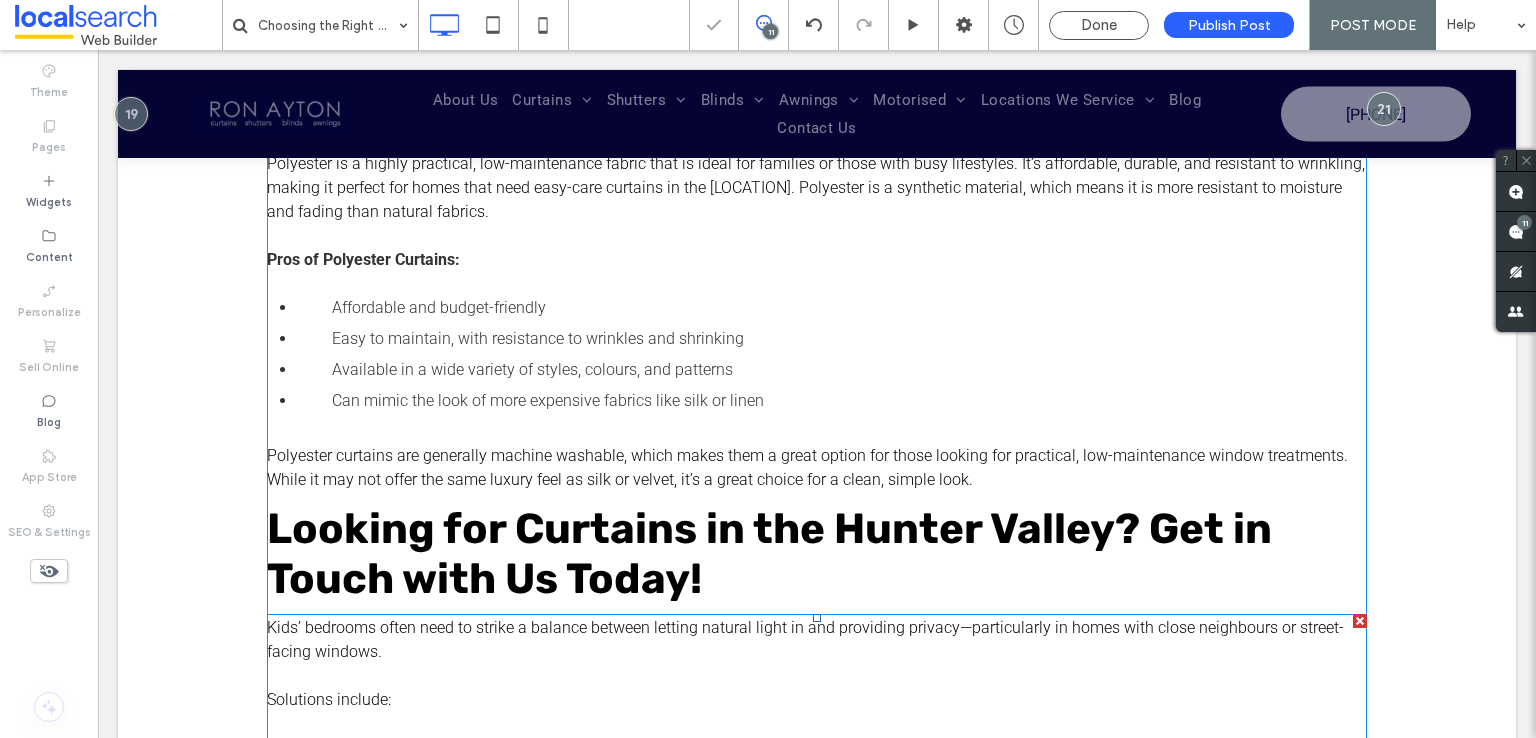 scroll, scrollTop: 3324, scrollLeft: 0, axis: vertical 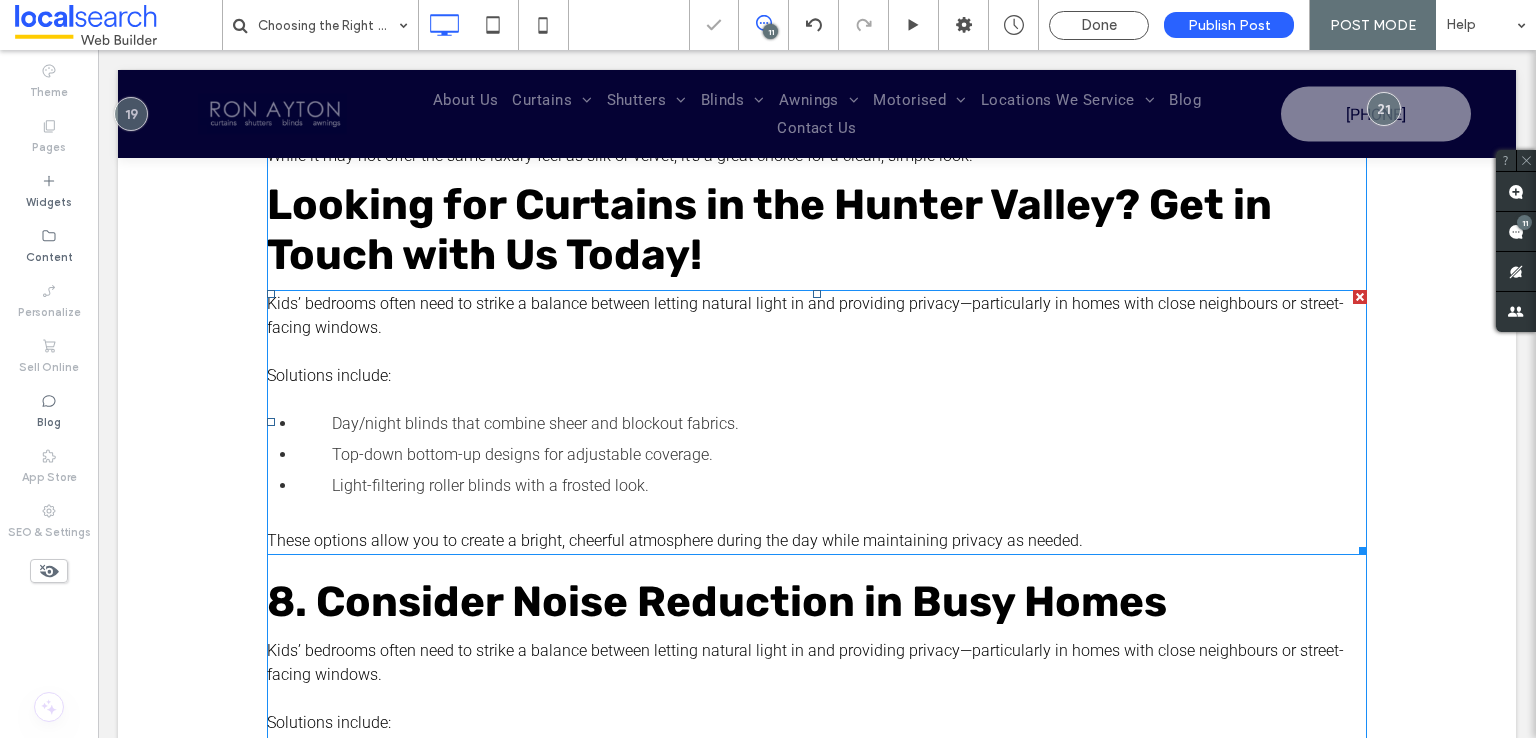 type on "******" 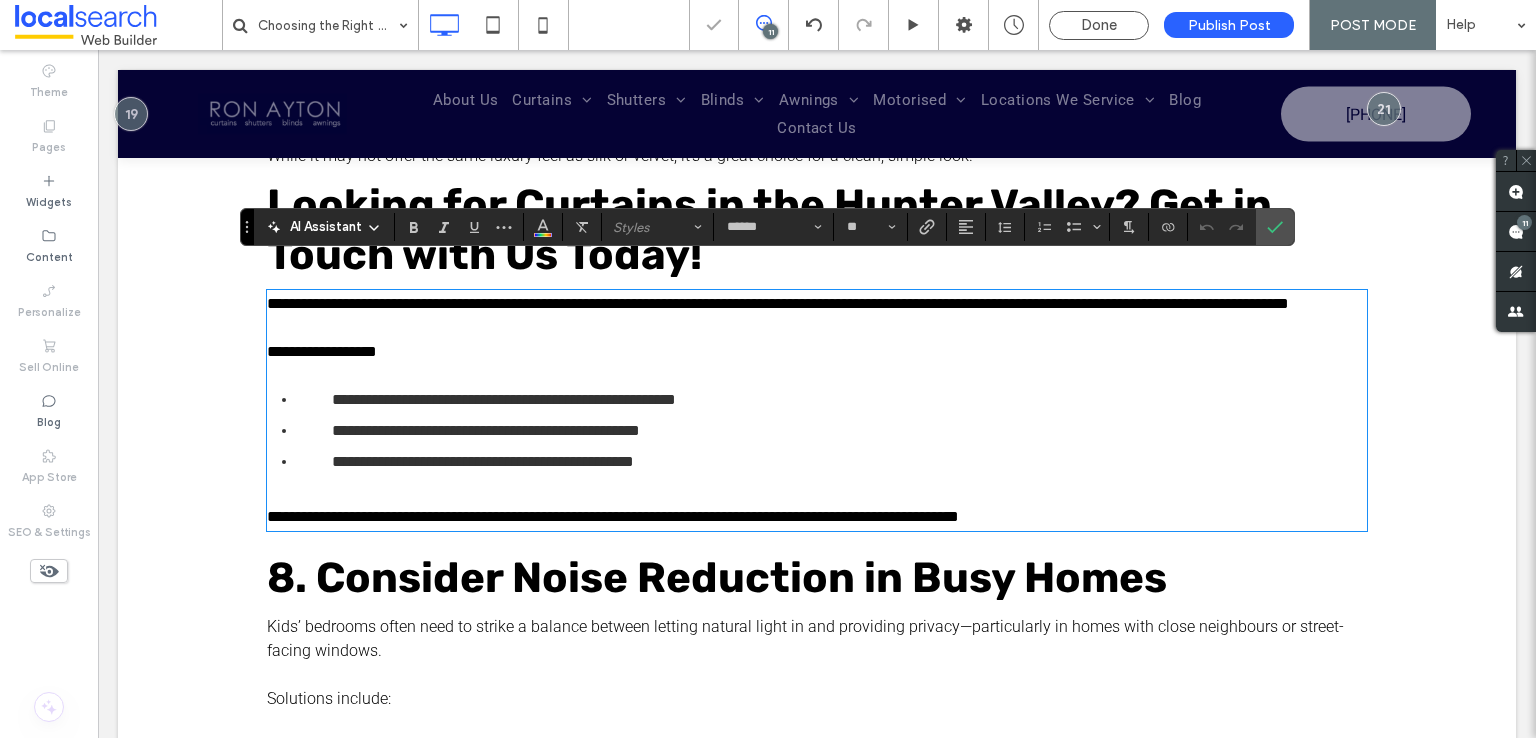 scroll, scrollTop: 0, scrollLeft: 0, axis: both 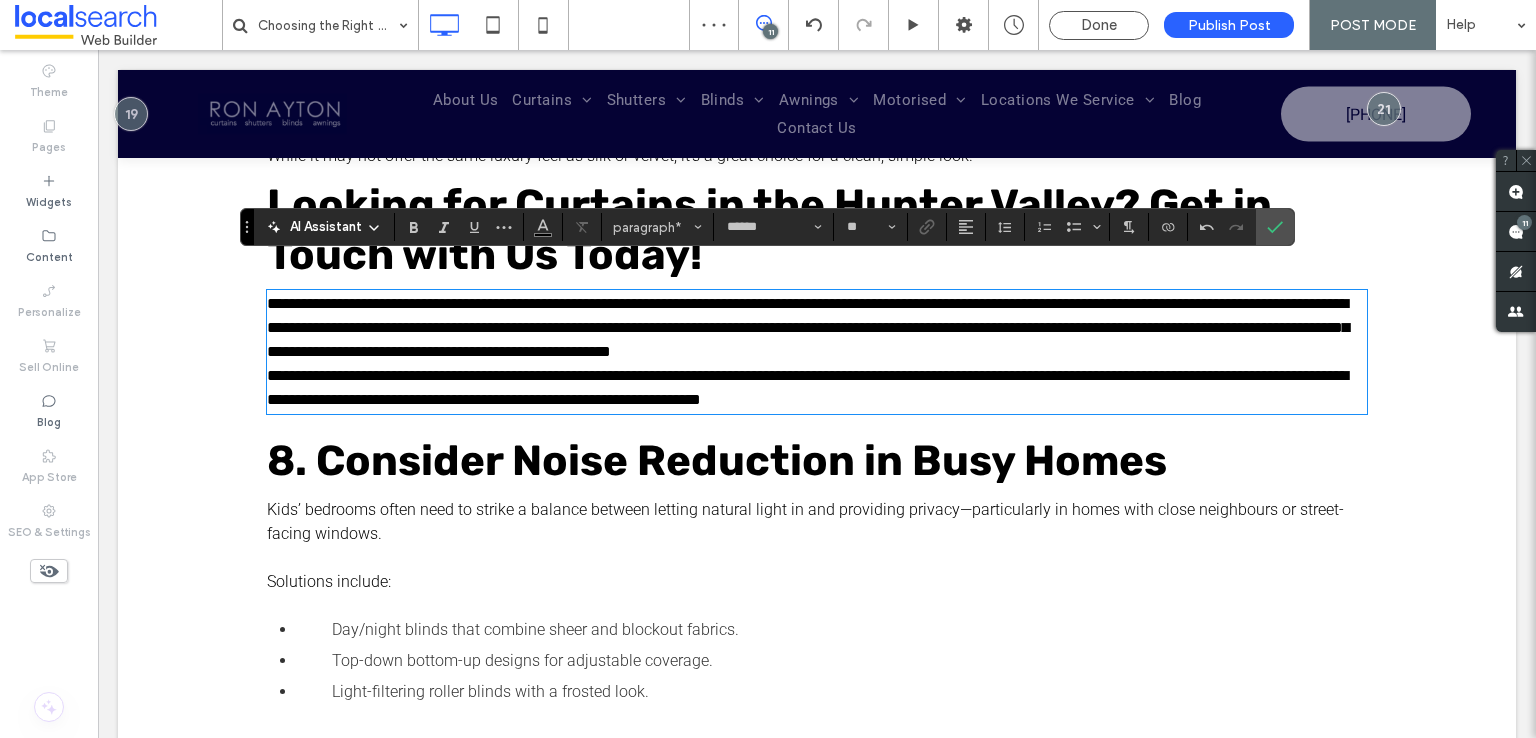 click on "**********" at bounding box center (817, 328) 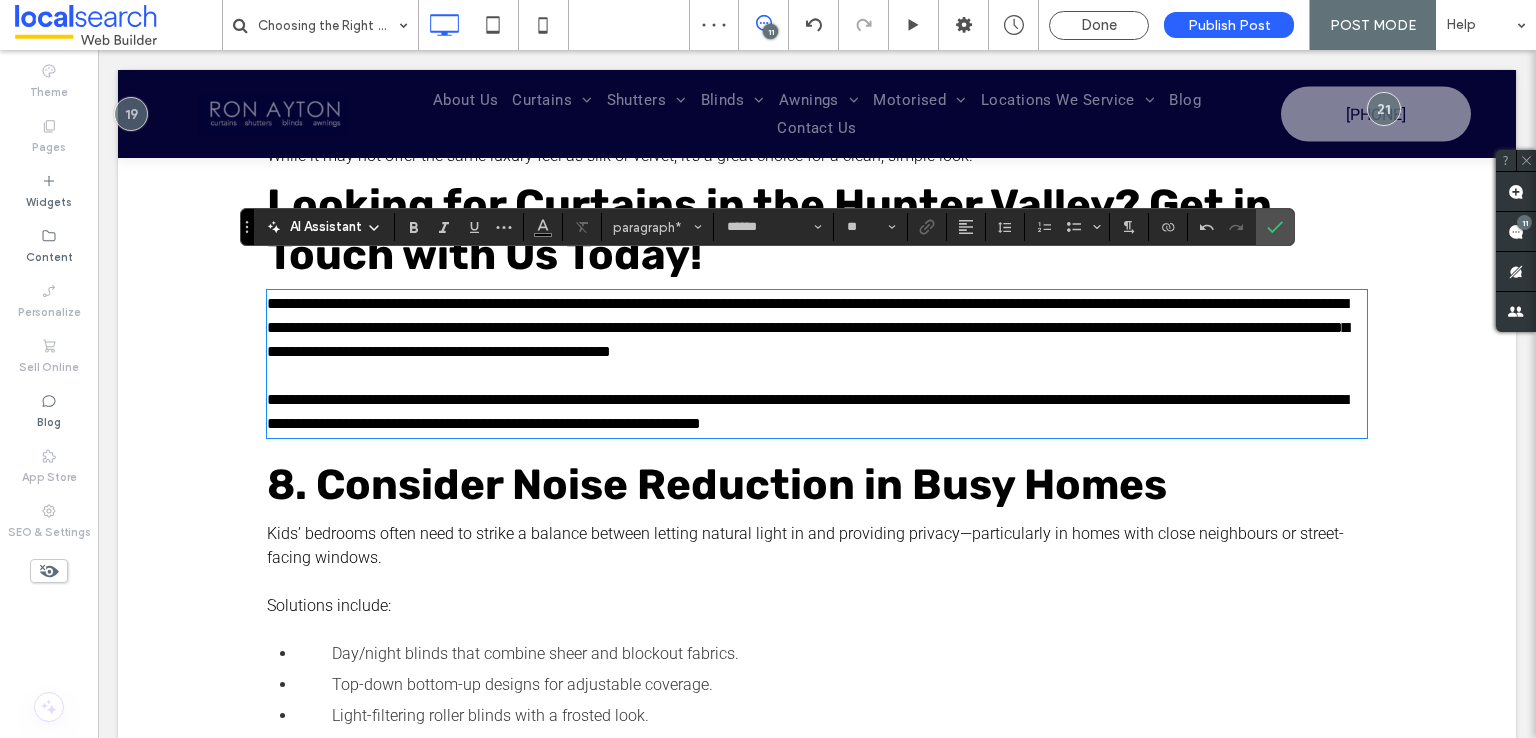 click on "8. Consider Noise Reduction in Busy Homes" at bounding box center [817, 485] 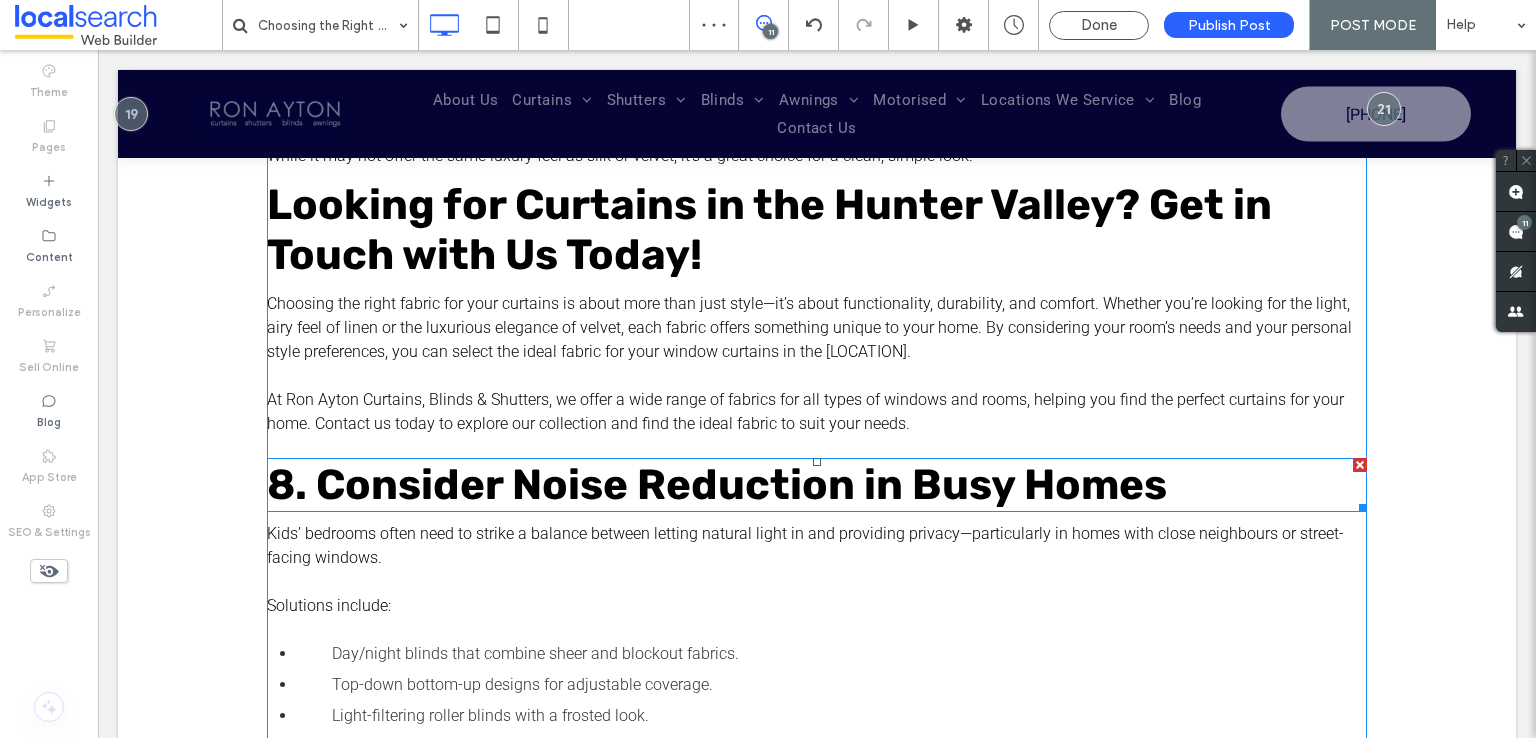 click at bounding box center (1360, 465) 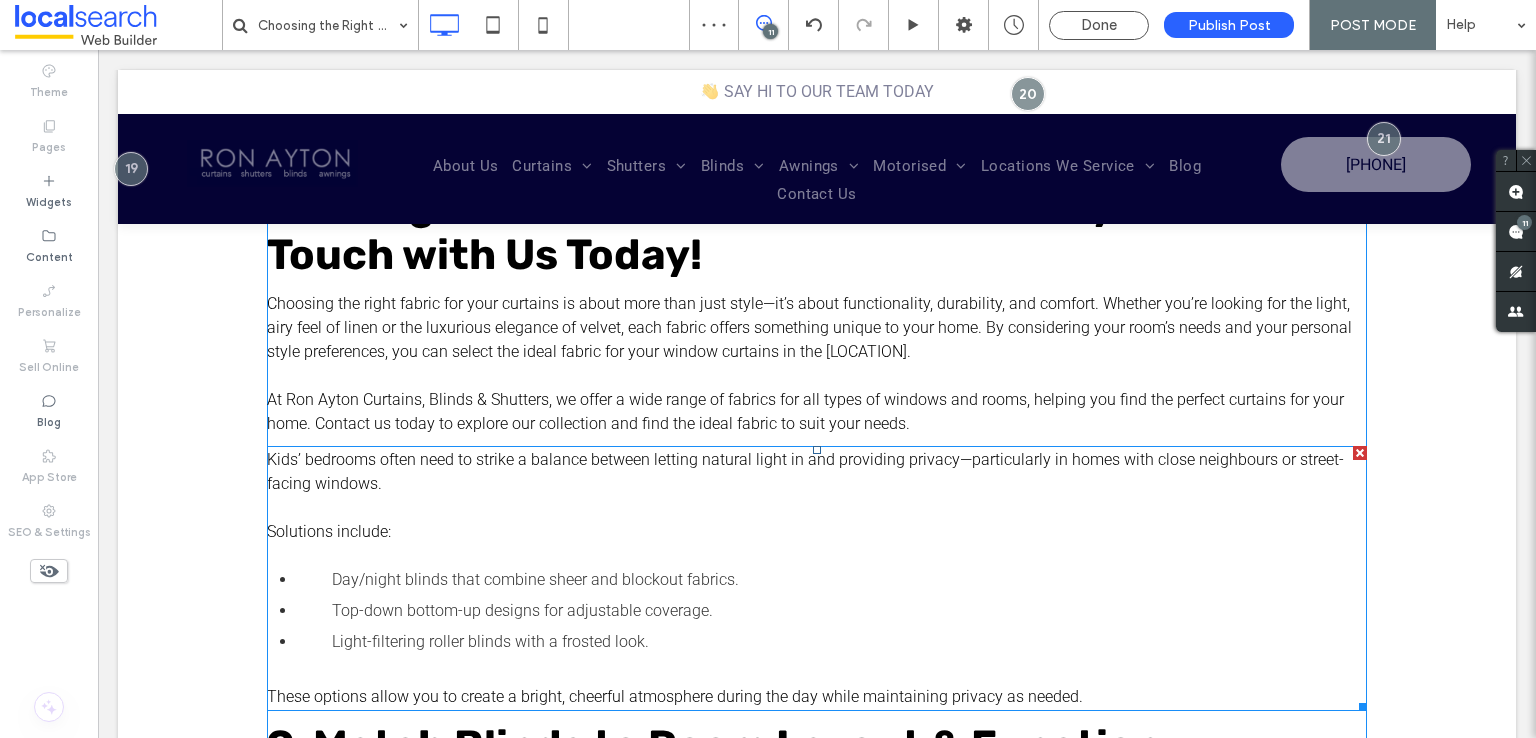 click at bounding box center (1360, 453) 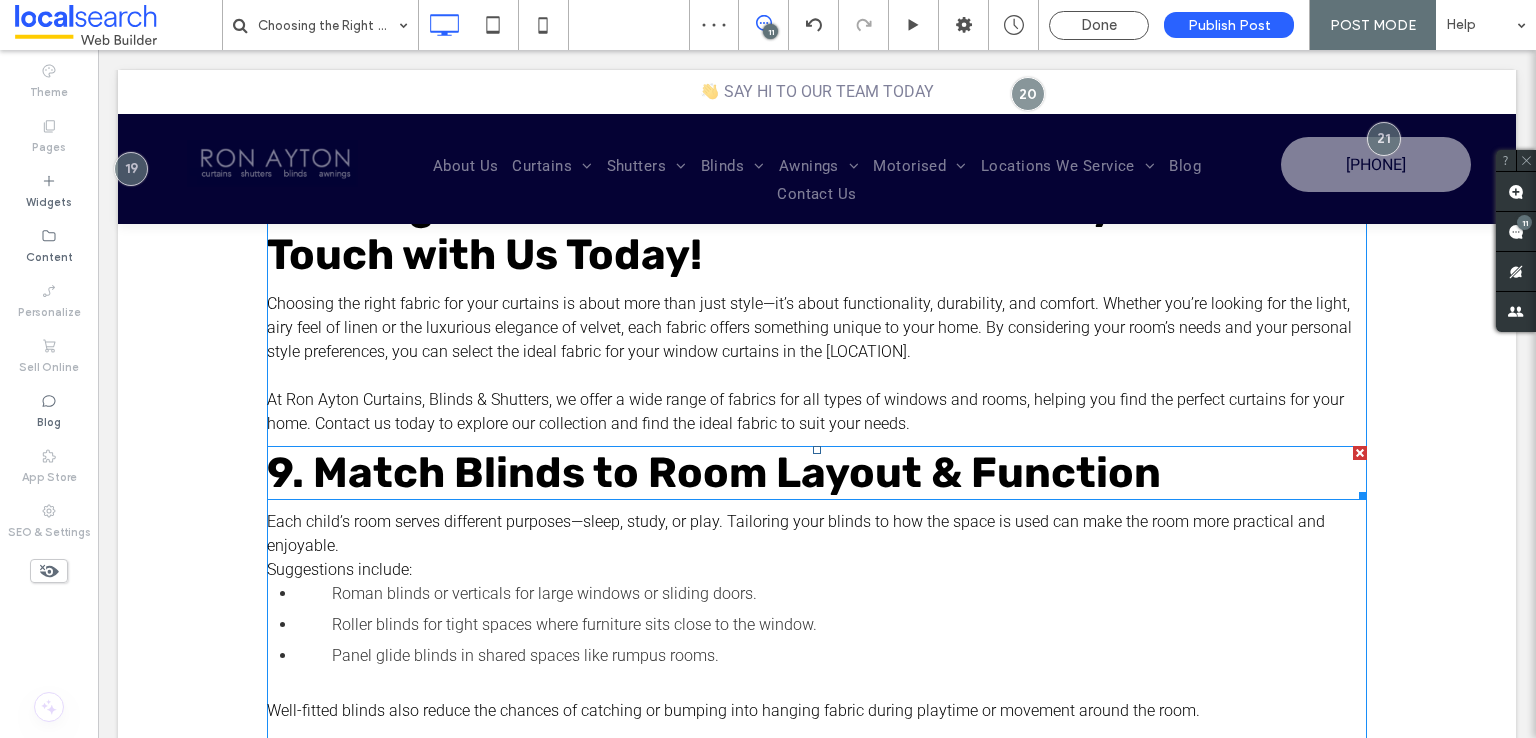 click at bounding box center (1360, 453) 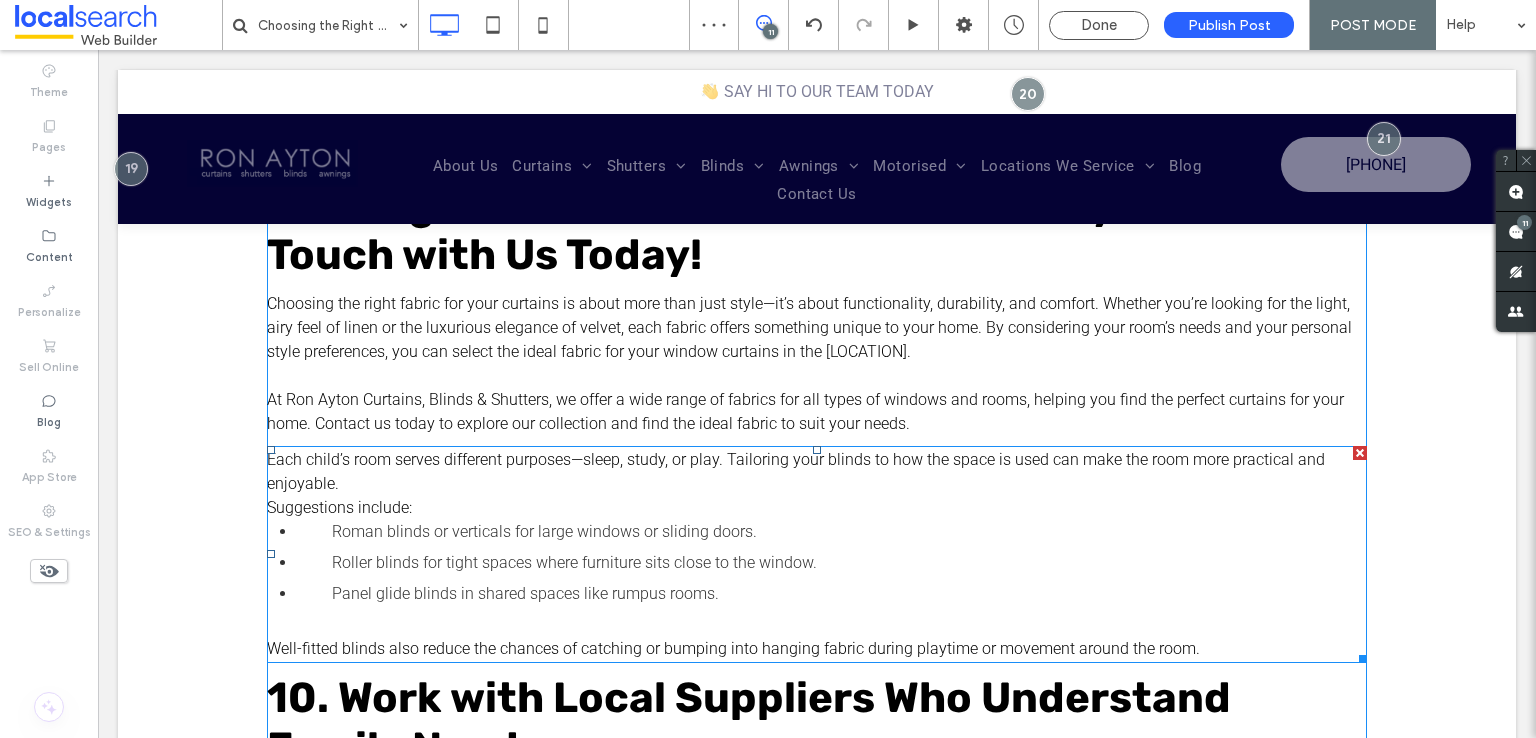 click at bounding box center (1360, 453) 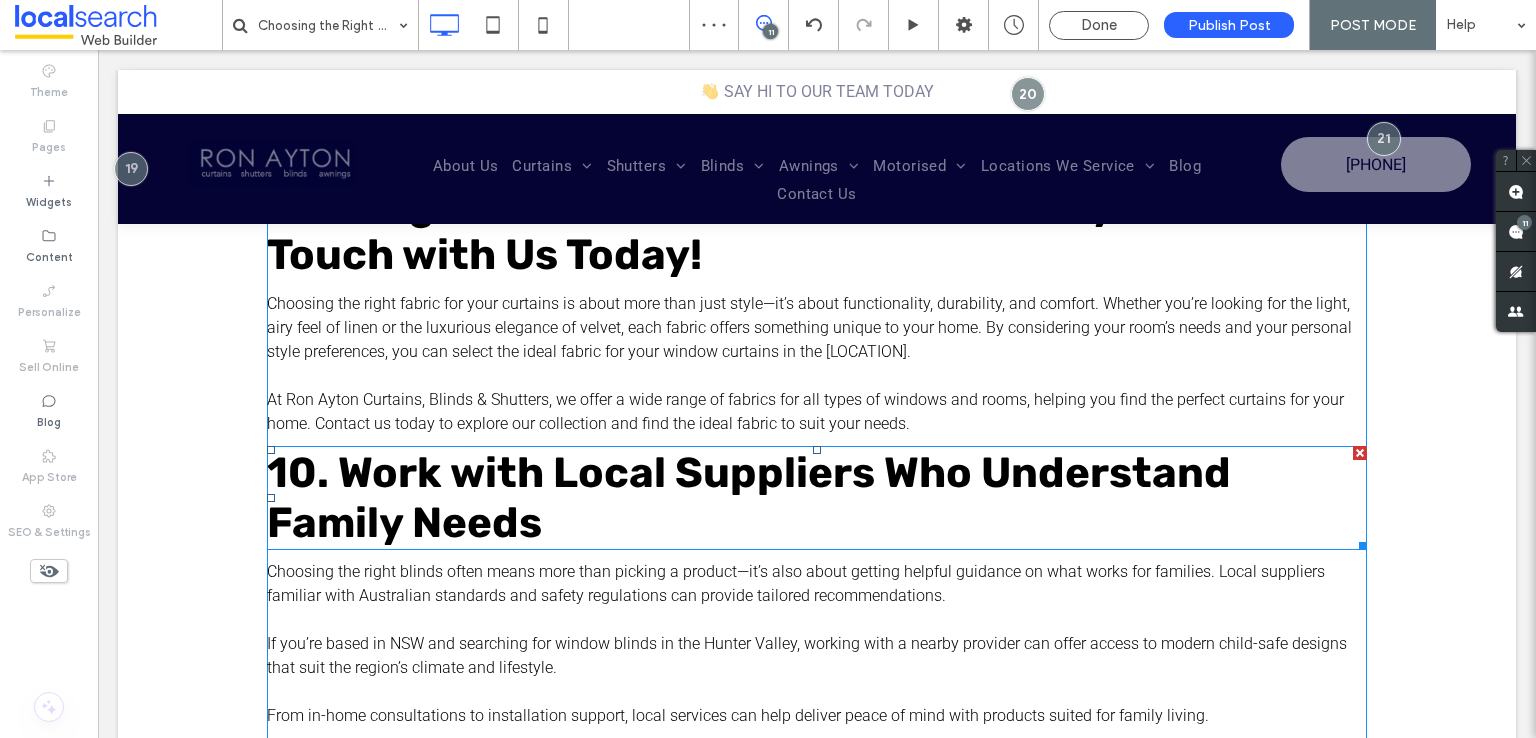 click at bounding box center (1360, 453) 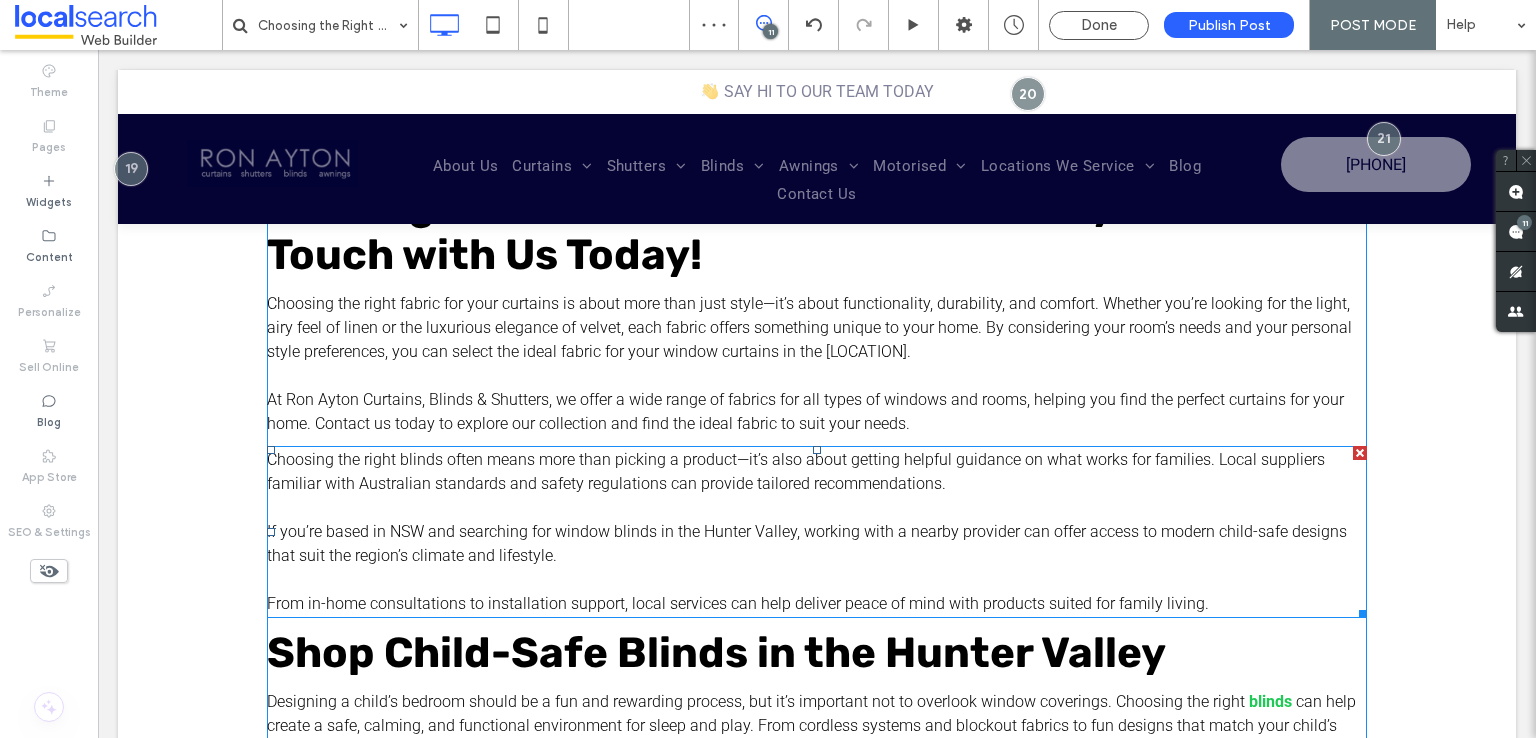 click at bounding box center (1360, 453) 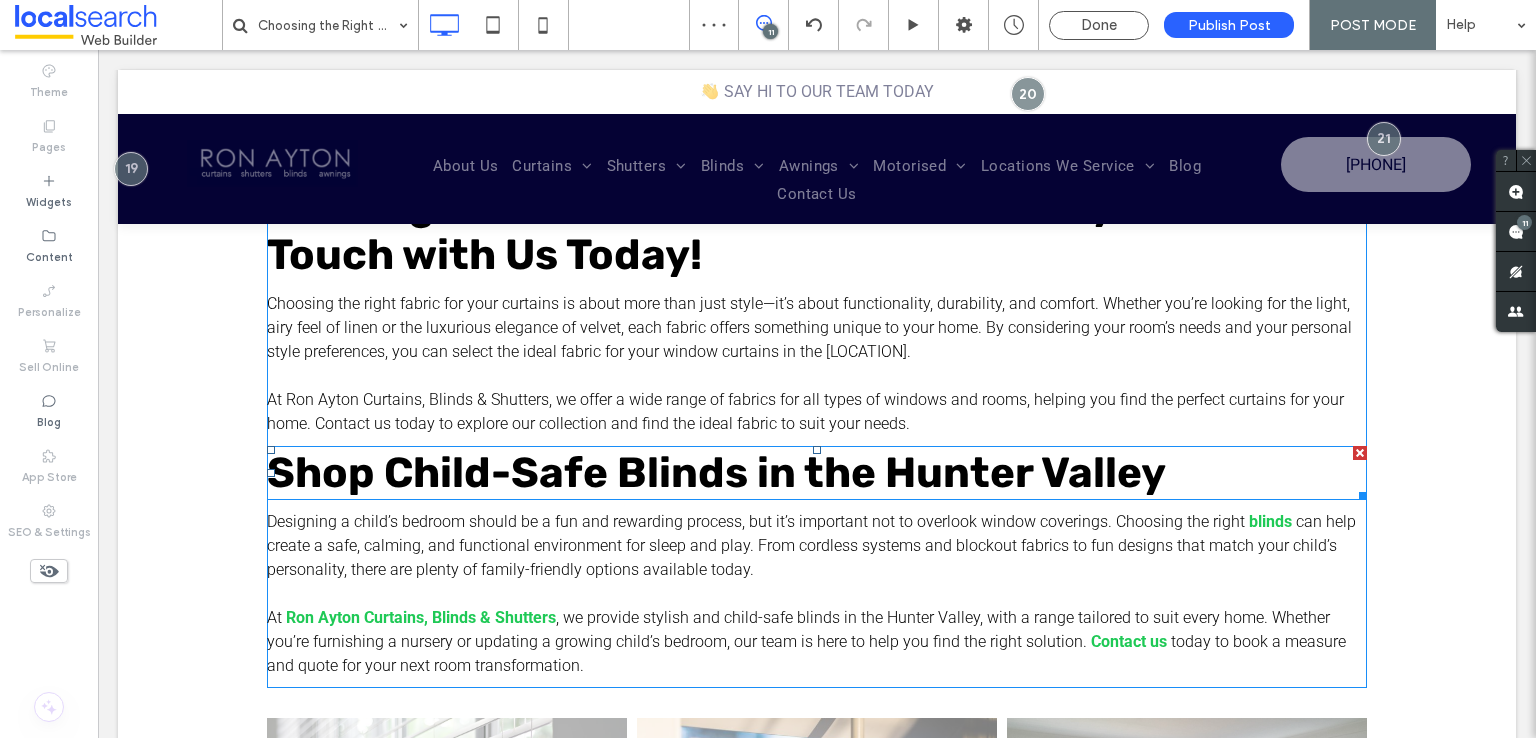 click at bounding box center (1360, 453) 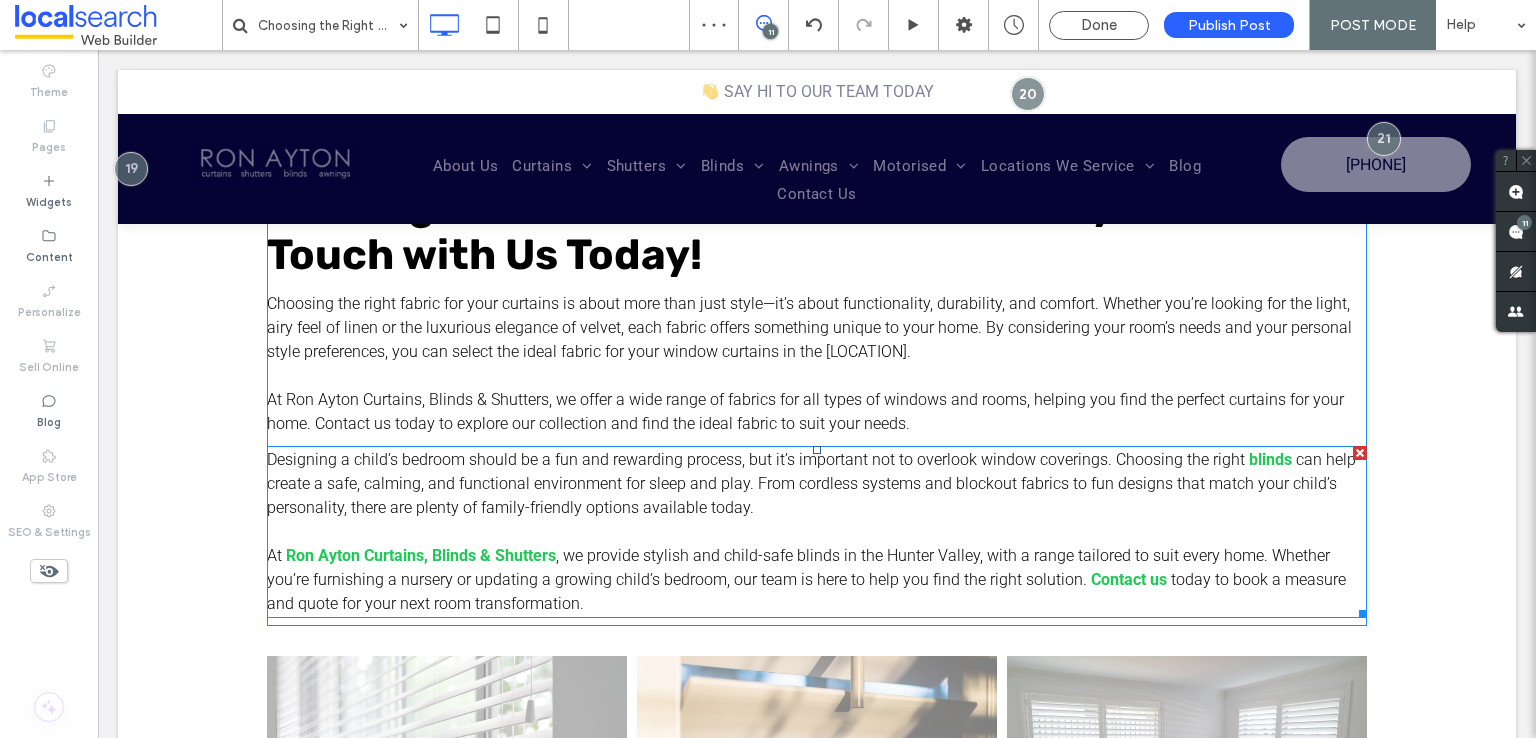 drag, startPoint x: 1449, startPoint y: 473, endPoint x: 1352, endPoint y: 425, distance: 108.226616 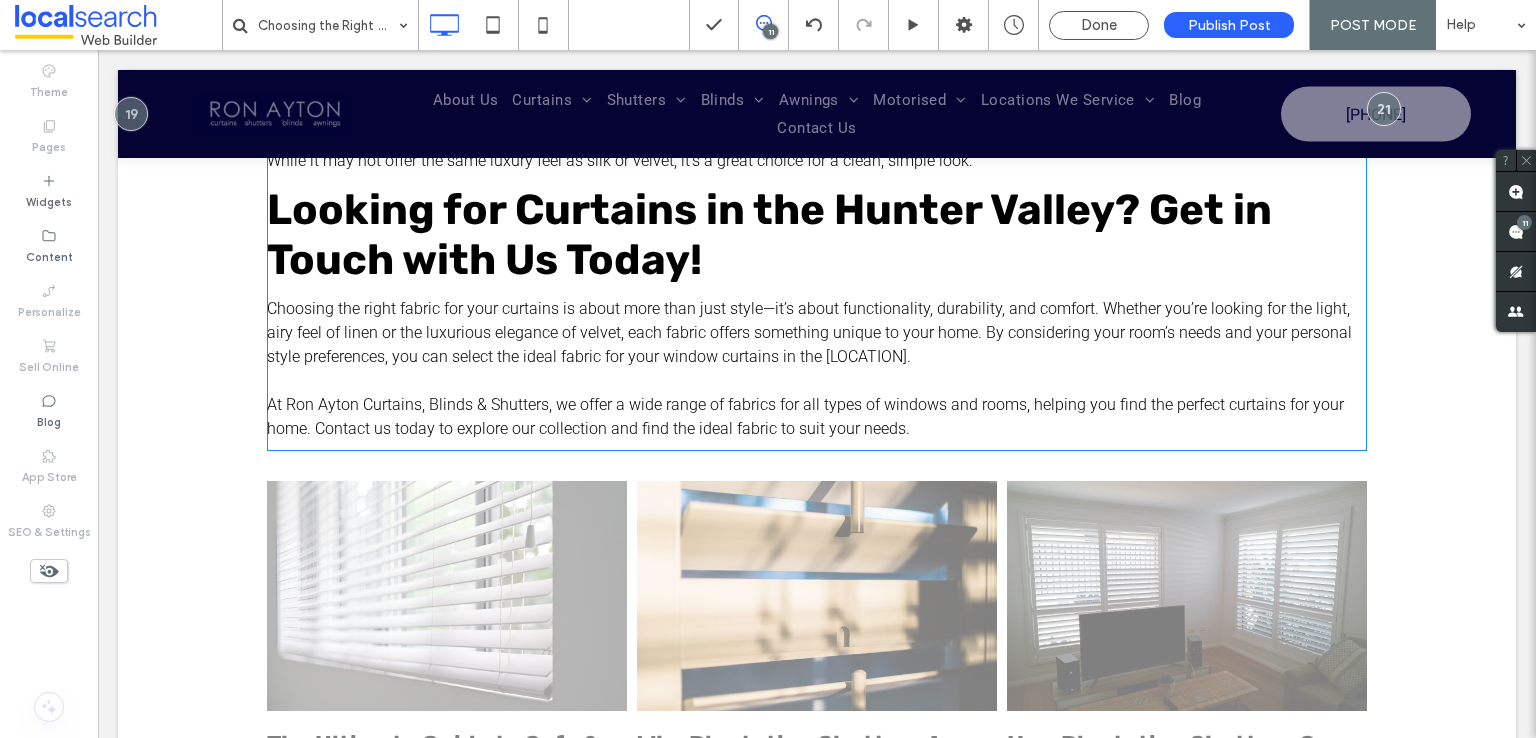 scroll, scrollTop: 3124, scrollLeft: 0, axis: vertical 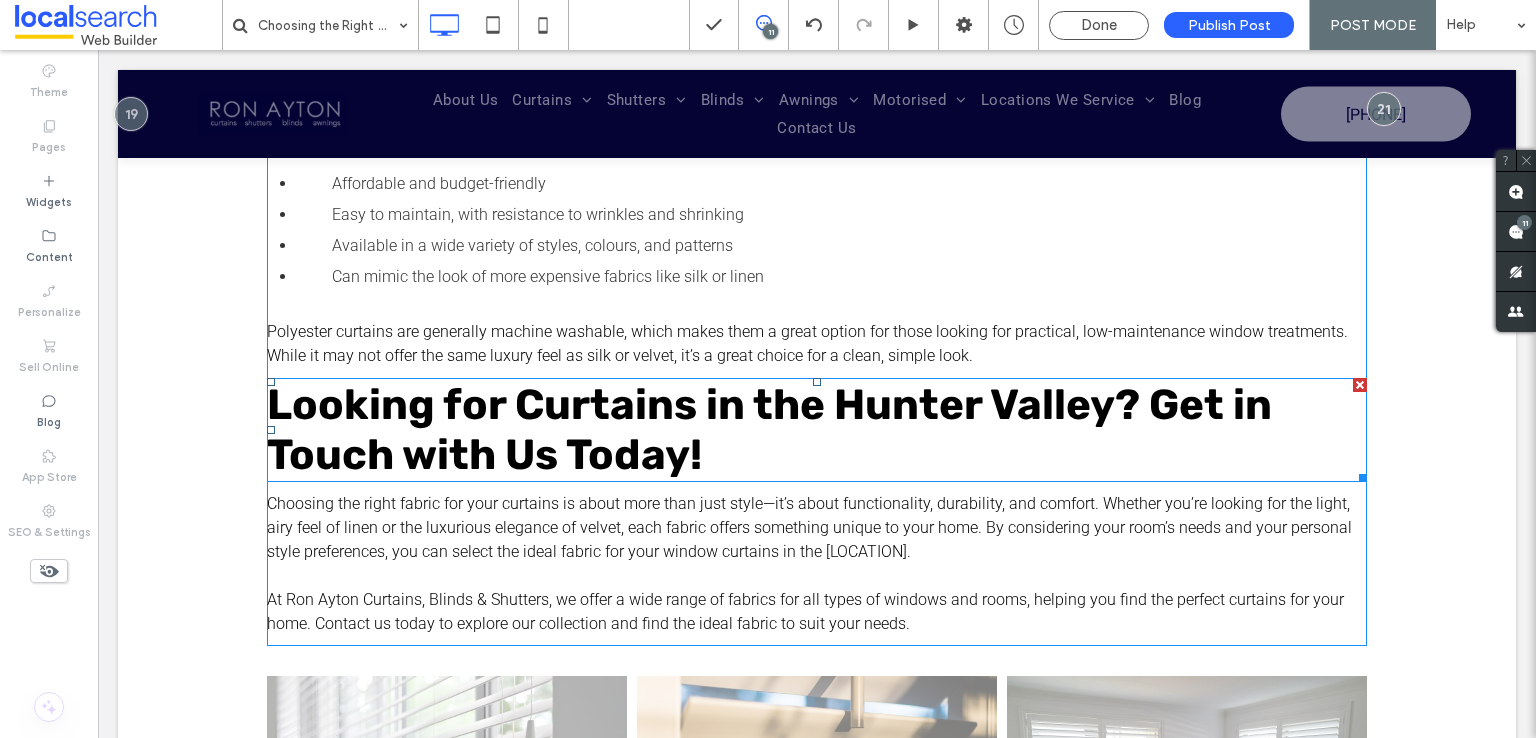 click on "Looking for Curtains in the Hunter Valley? Get in Touch with Us Today!" at bounding box center [769, 430] 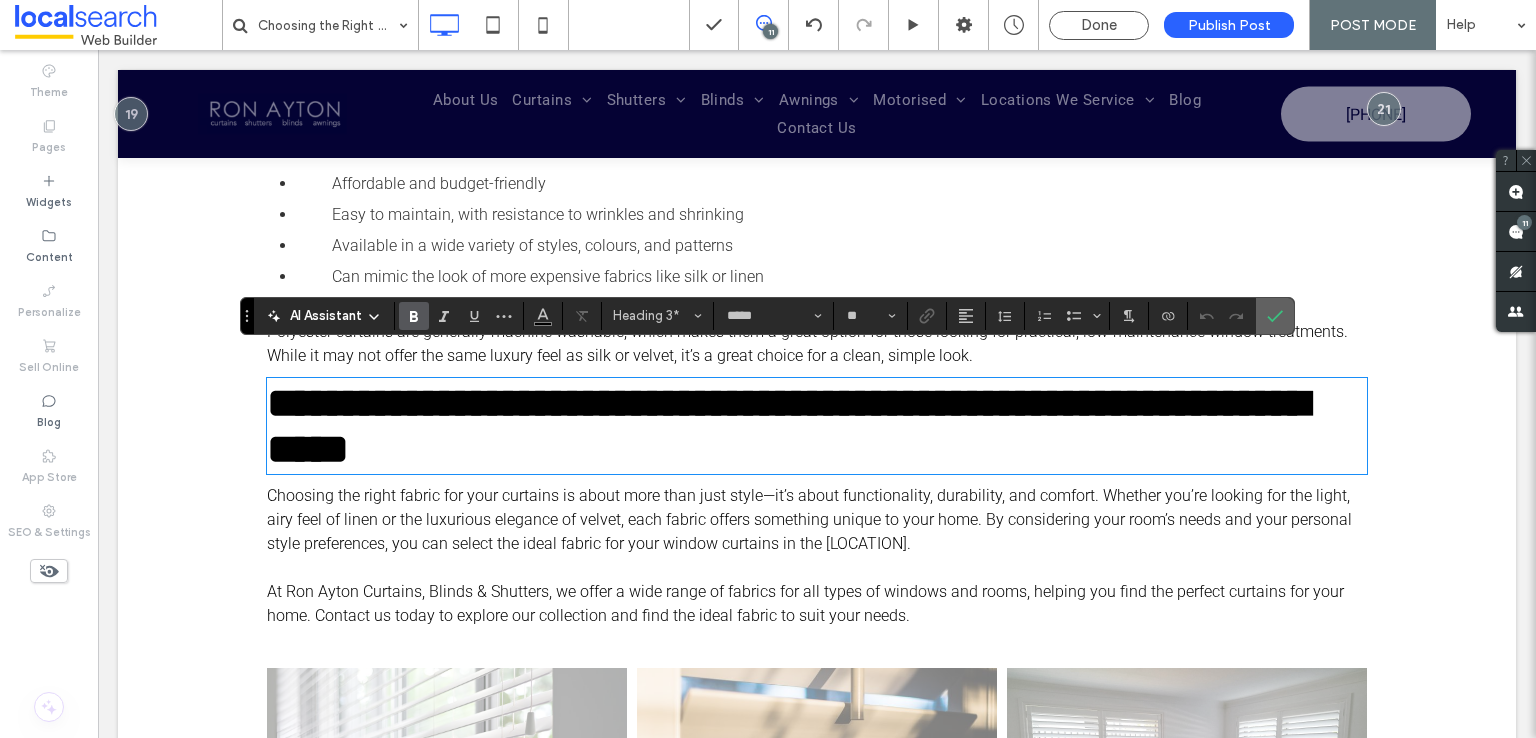 drag, startPoint x: 1279, startPoint y: 321, endPoint x: 1044, endPoint y: 377, distance: 241.58022 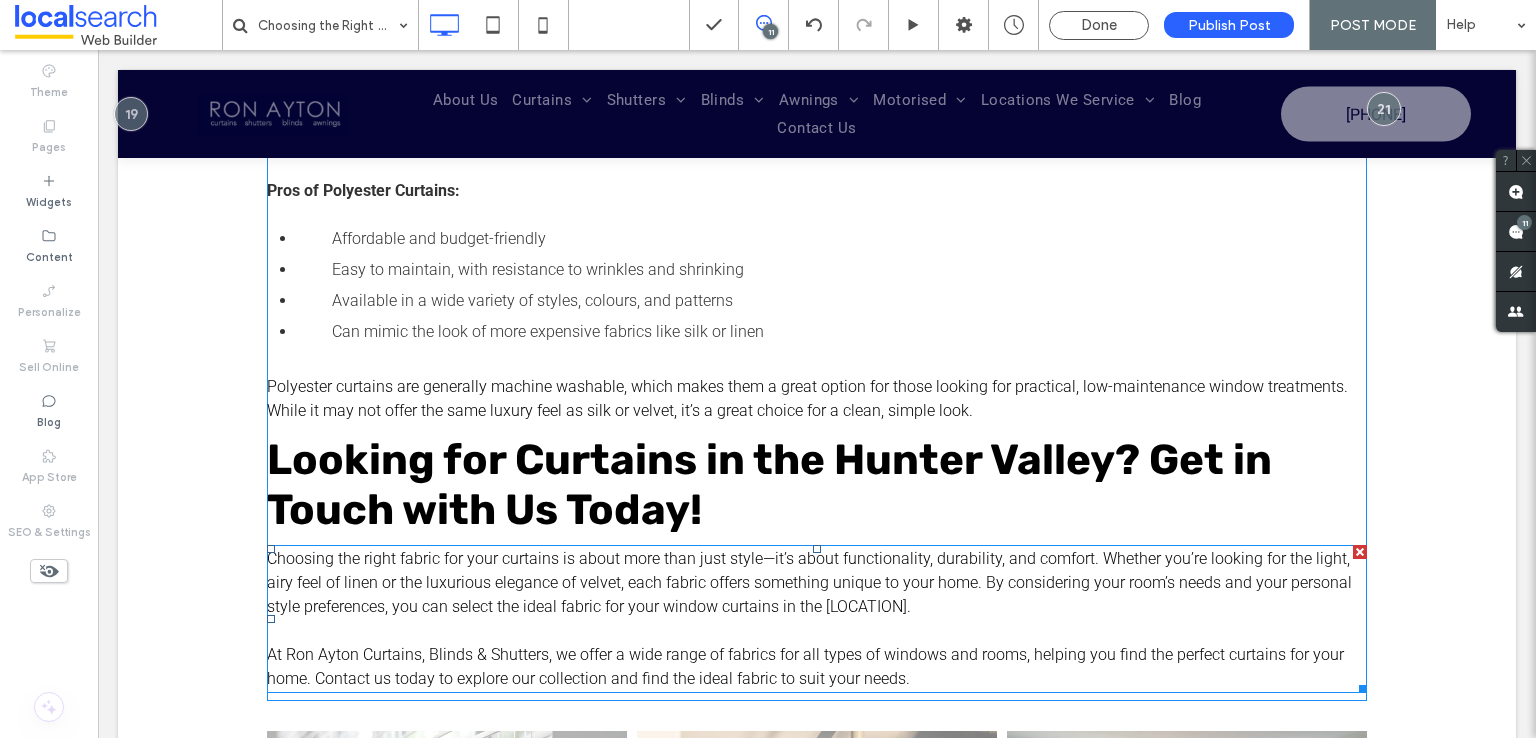 scroll, scrollTop: 3024, scrollLeft: 0, axis: vertical 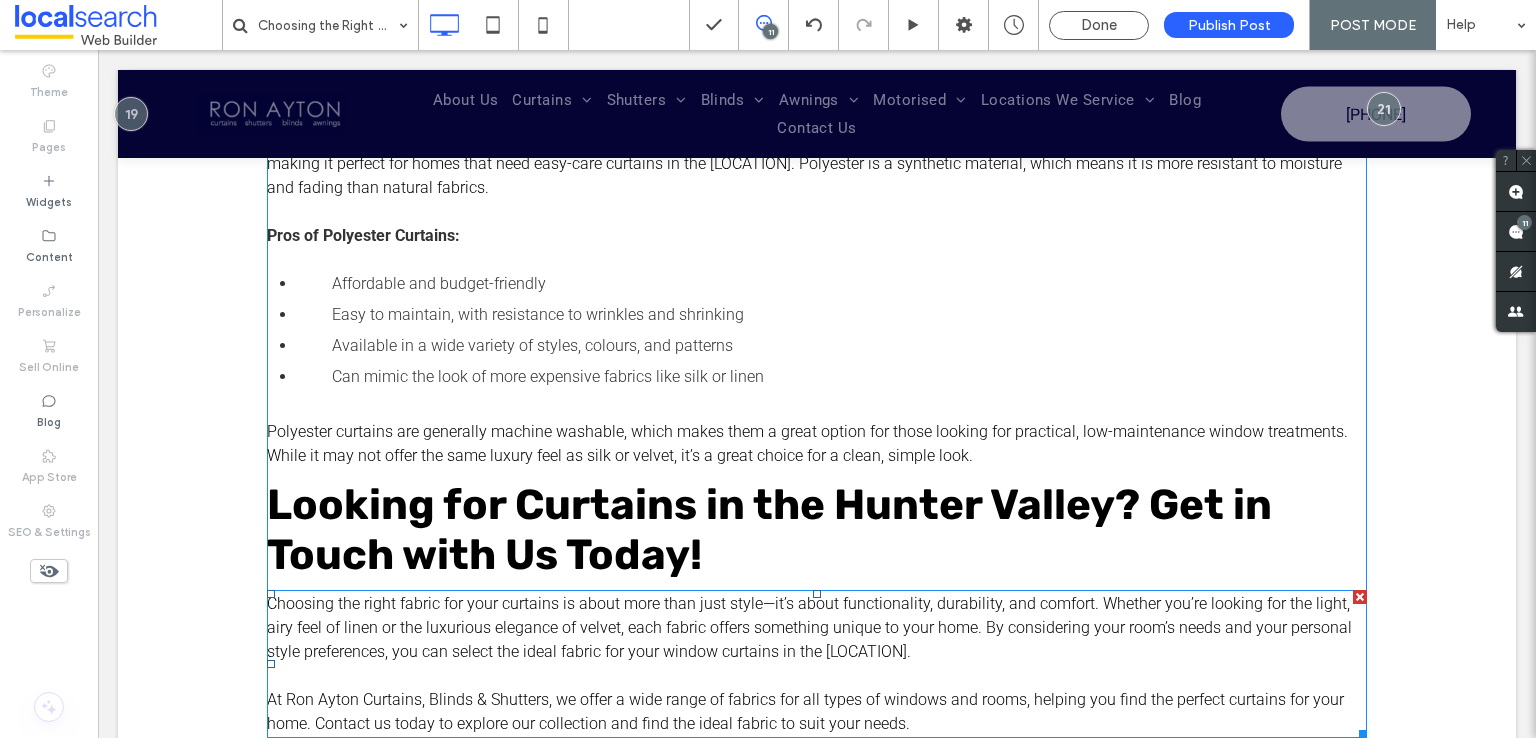 click on "Choosing the right fabric for your curtains is about more than just style—it’s about functionality, durability, and comfort. Whether you’re looking for the light, airy feel of linen or the luxurious elegance of velvet, each fabric offers something unique to your home. By considering your room’s needs and your personal style preferences, you can select the ideal fabric for your window curtains in the [LOCATION]." at bounding box center (809, 627) 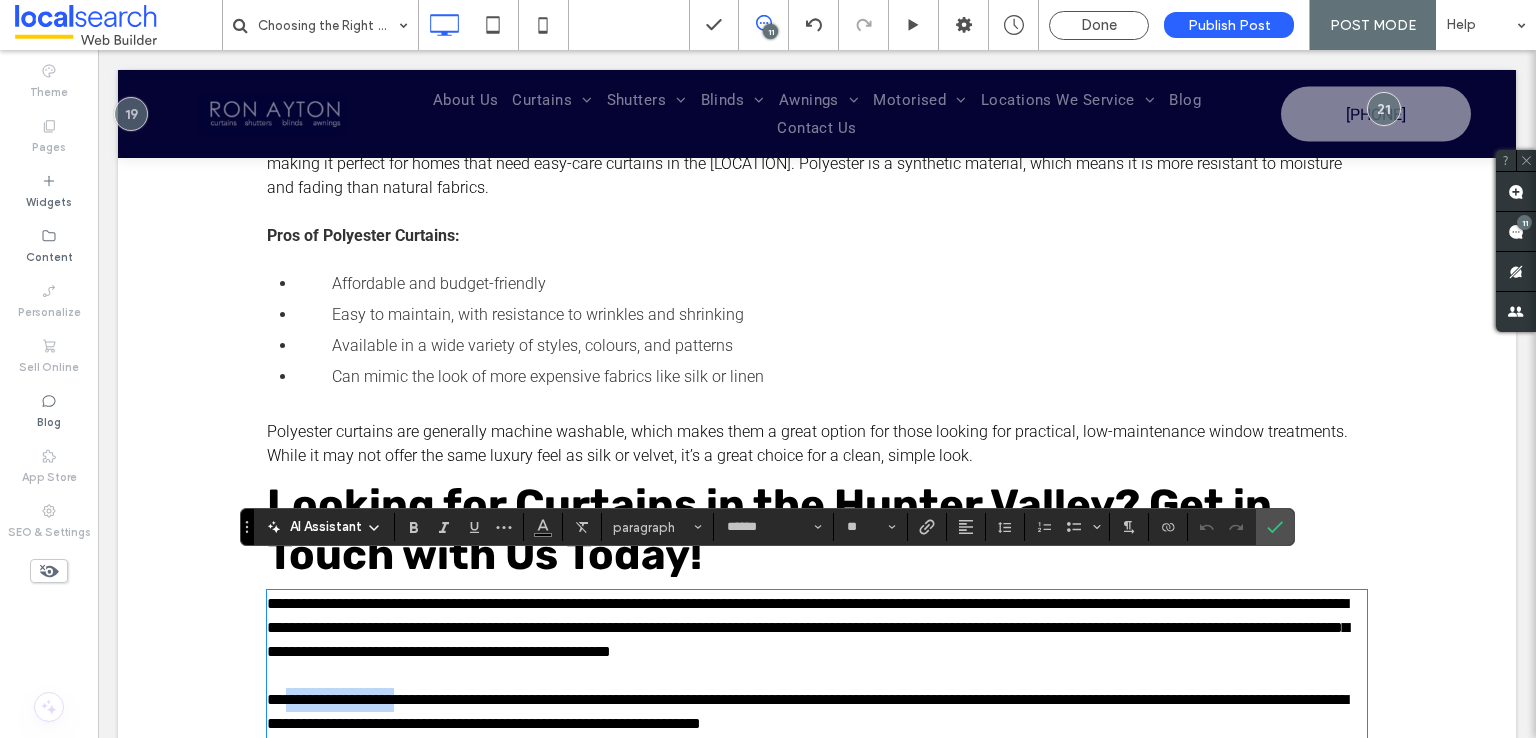 drag, startPoint x: 412, startPoint y: 673, endPoint x: 276, endPoint y: 669, distance: 136.0588 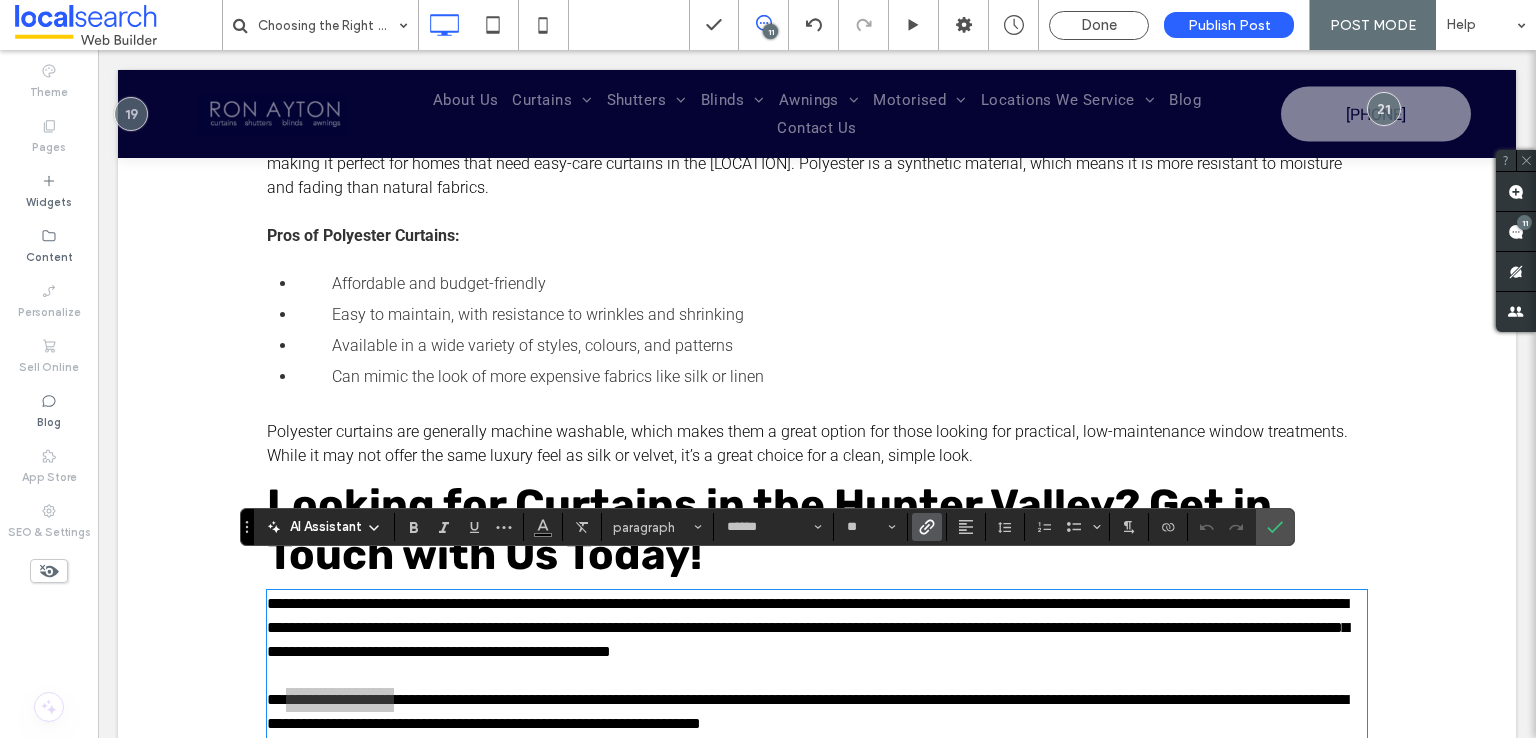 click at bounding box center (927, 527) 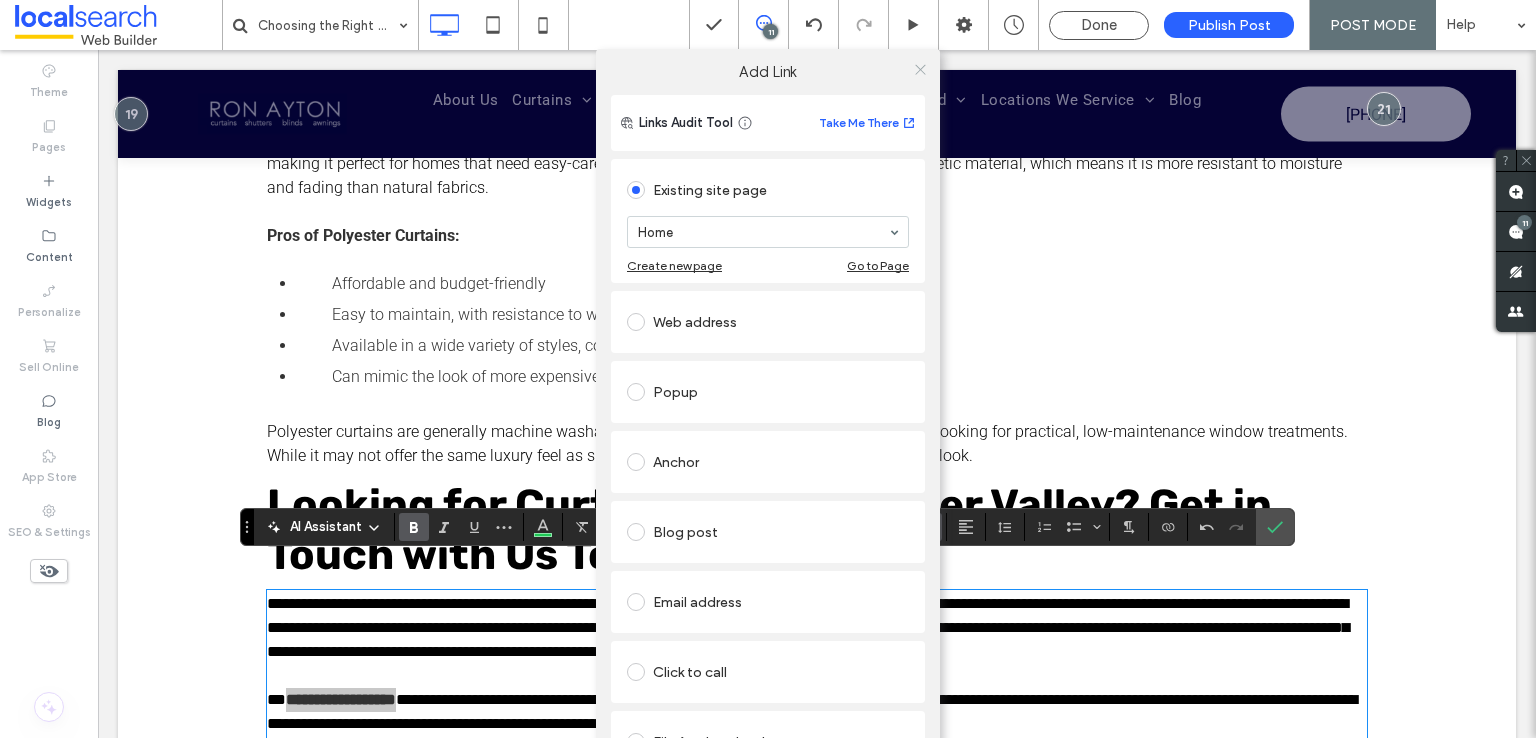 click 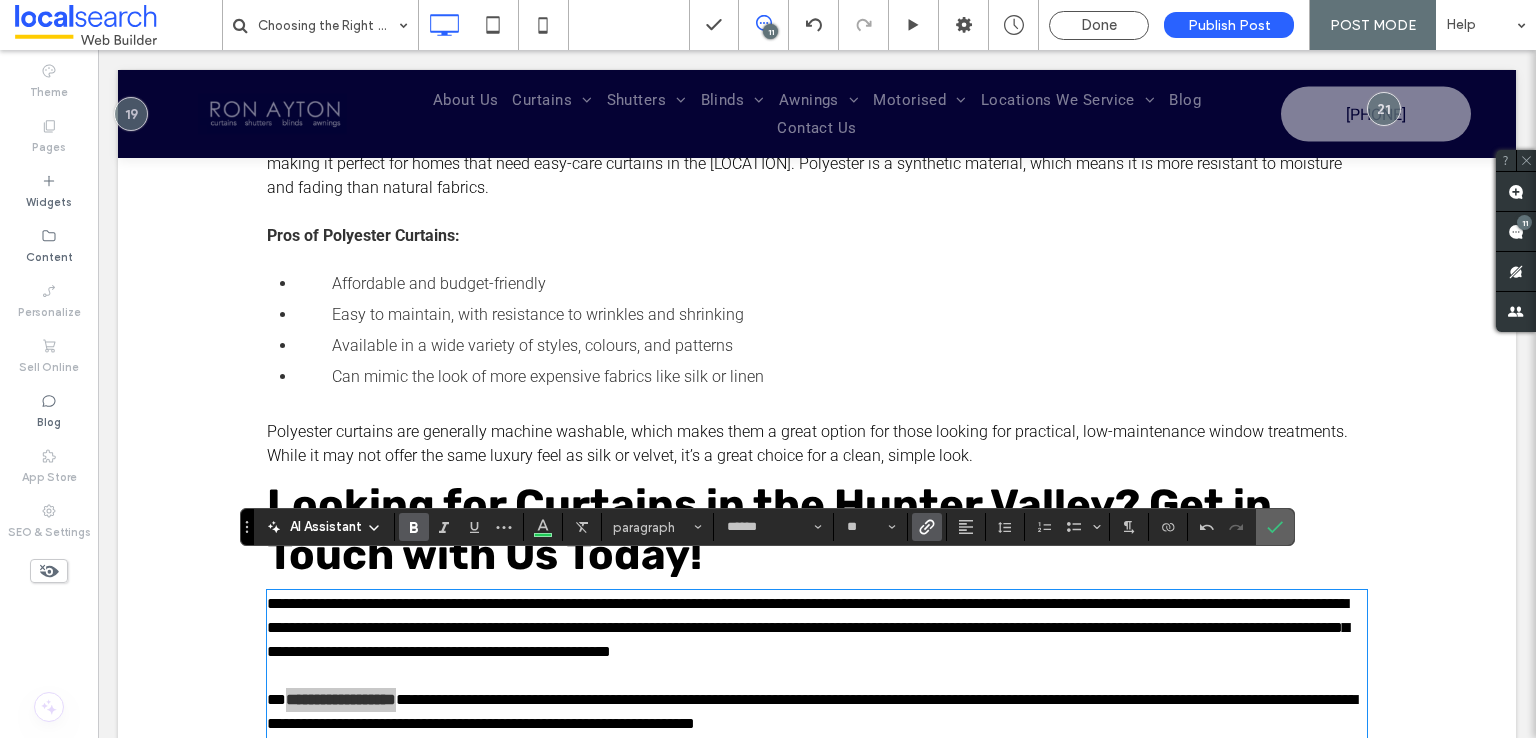 drag, startPoint x: 1277, startPoint y: 537, endPoint x: 1179, endPoint y: 500, distance: 104.75209 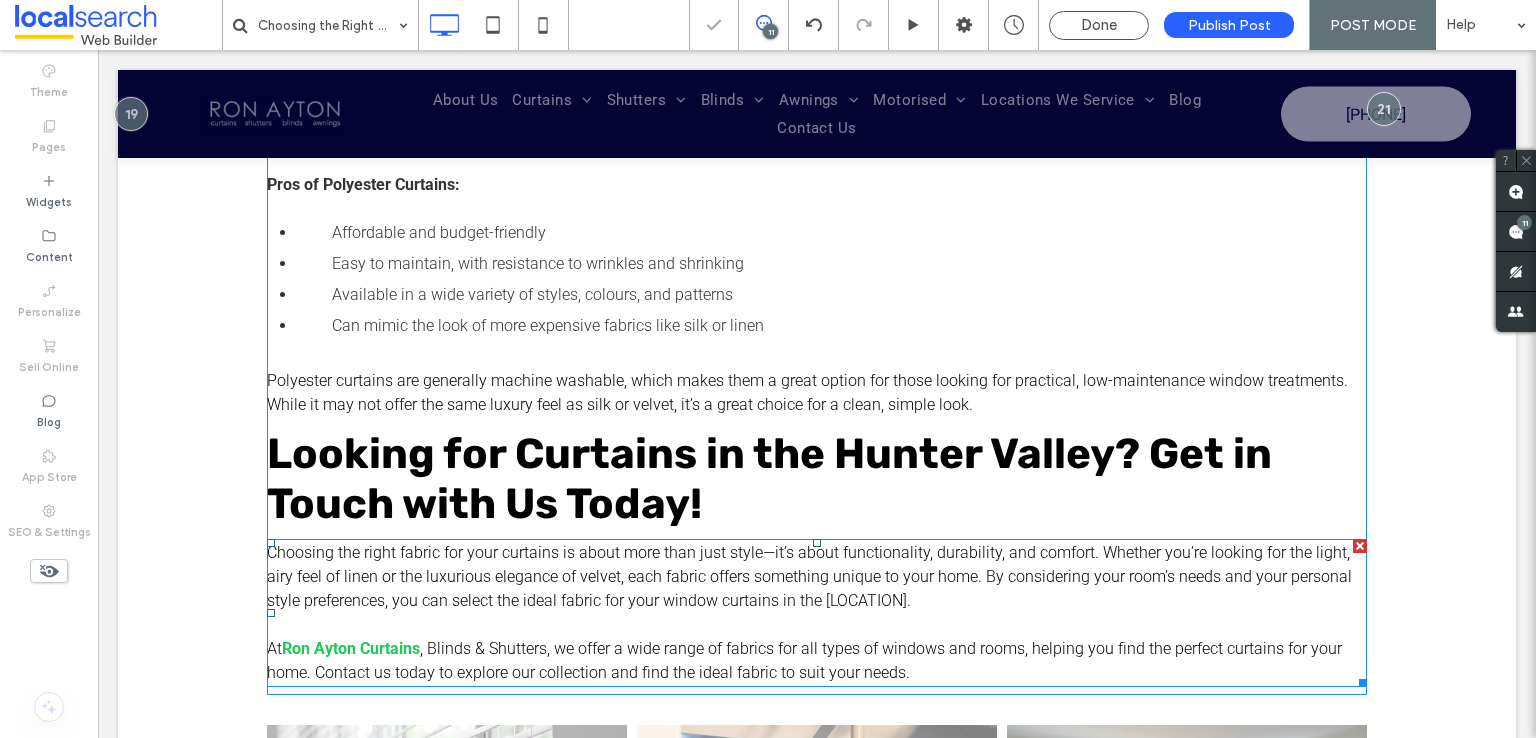 scroll, scrollTop: 3124, scrollLeft: 0, axis: vertical 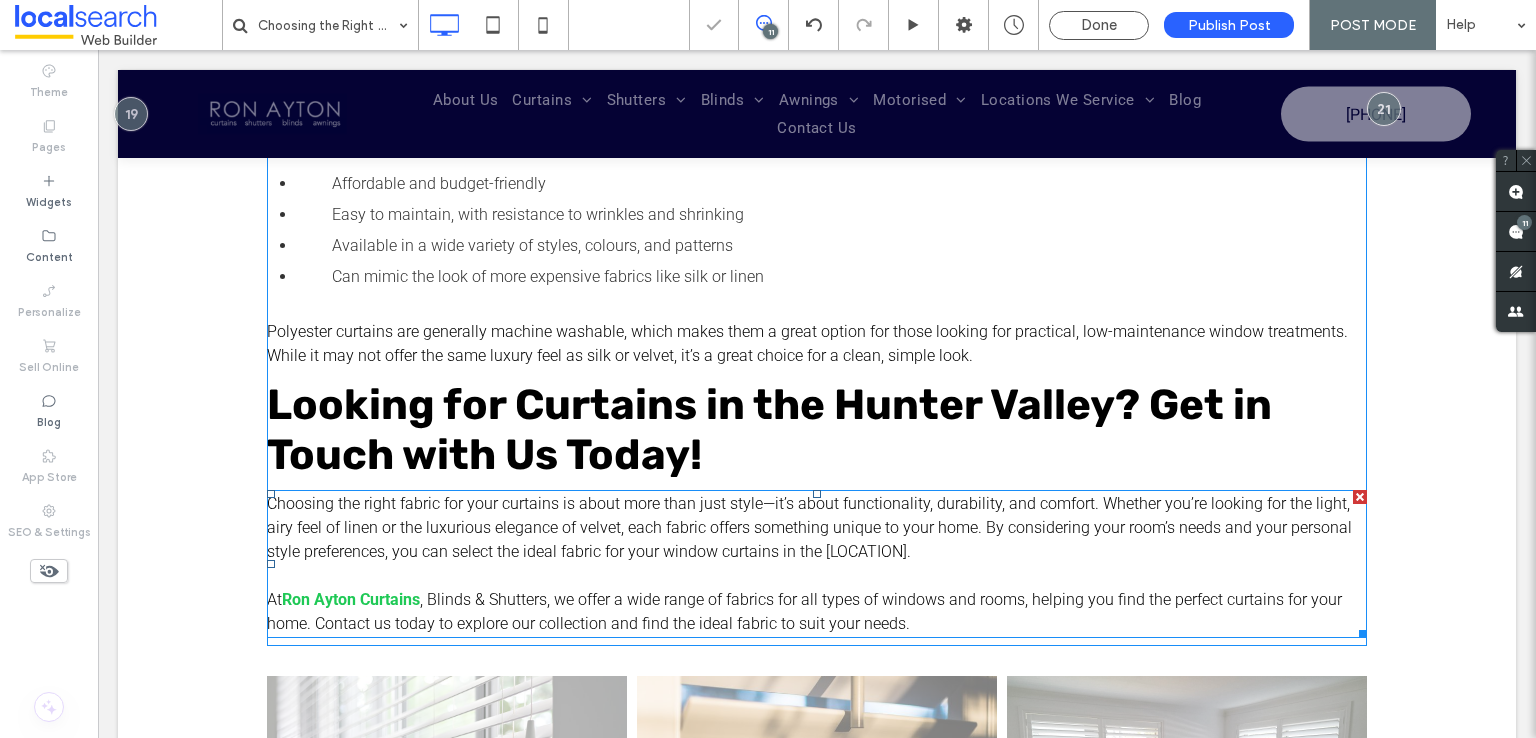 click on ", Blinds & Shutters, we offer a wide range of fabrics for all types of windows and rooms, helping you find the perfect curtains for your home. Contact us today to explore our collection and find the ideal fabric to suit your needs." at bounding box center [804, 611] 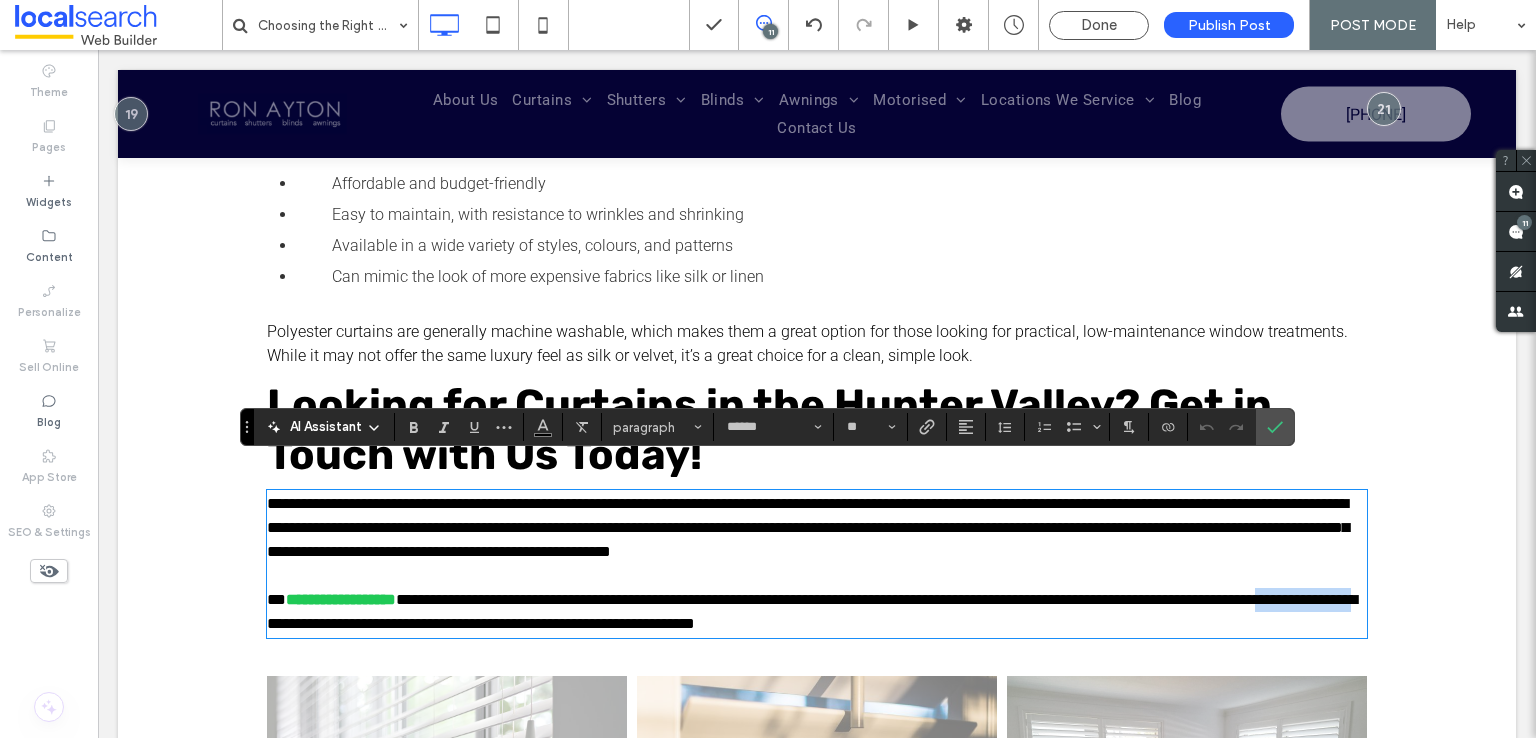 drag, startPoint x: 310, startPoint y: 597, endPoint x: 424, endPoint y: 591, distance: 114.15778 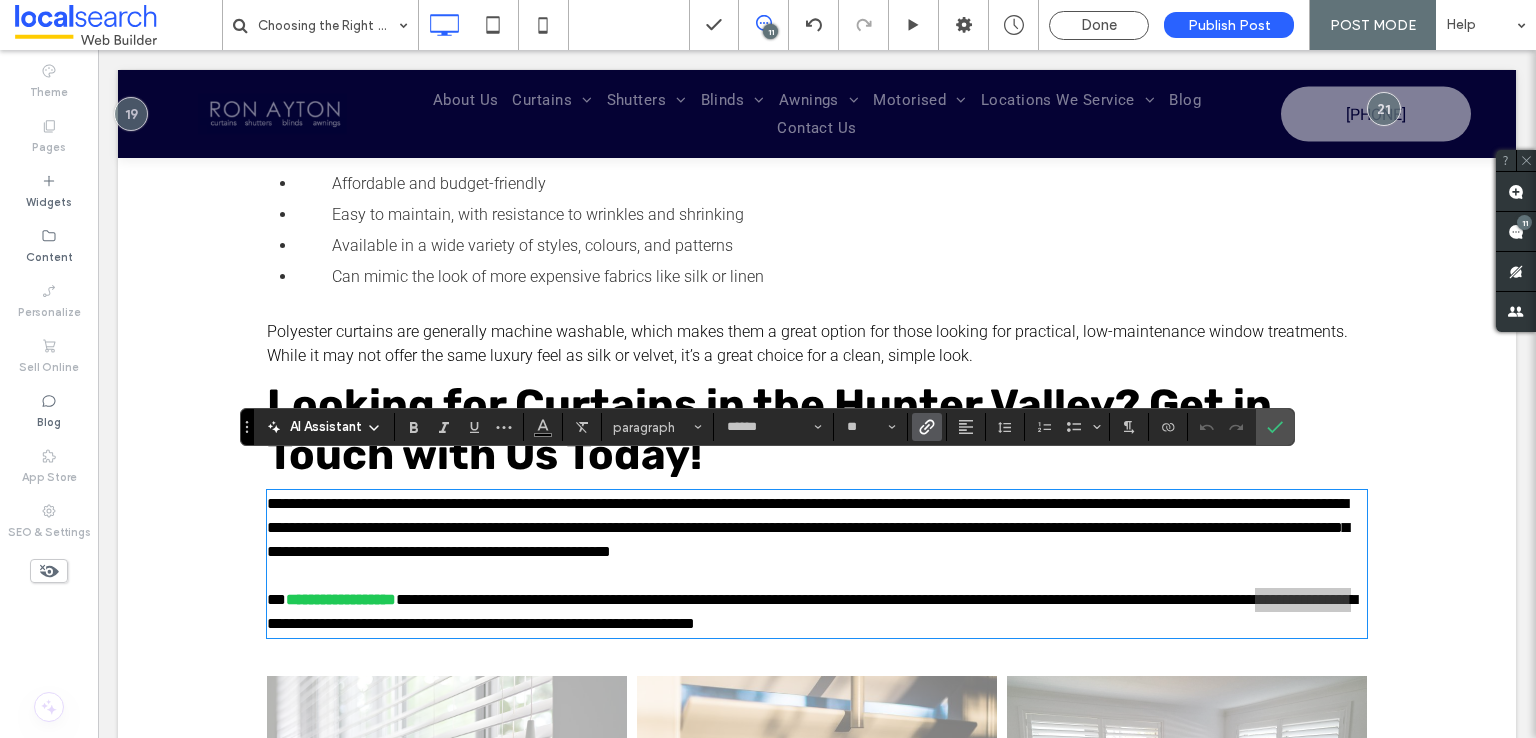 click 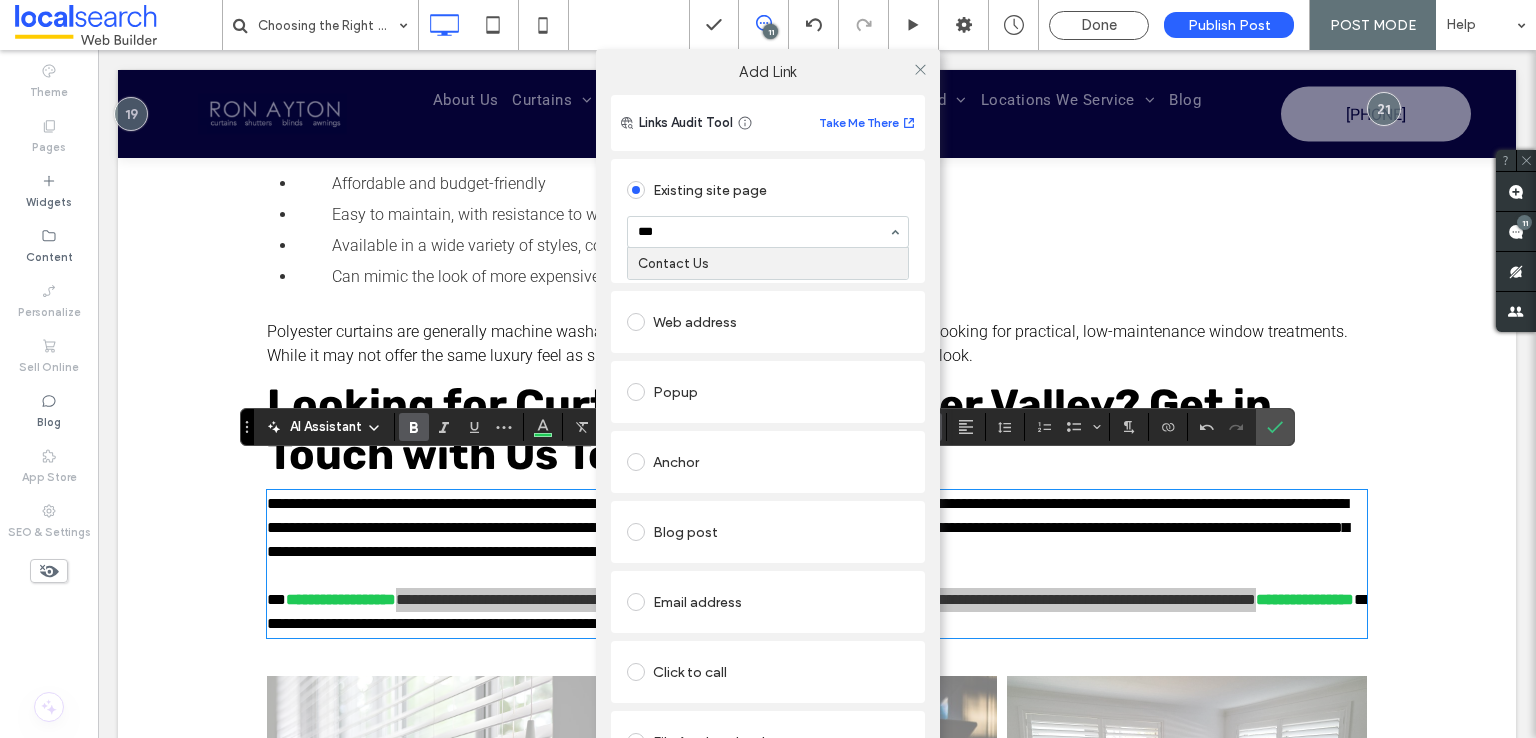 type on "****" 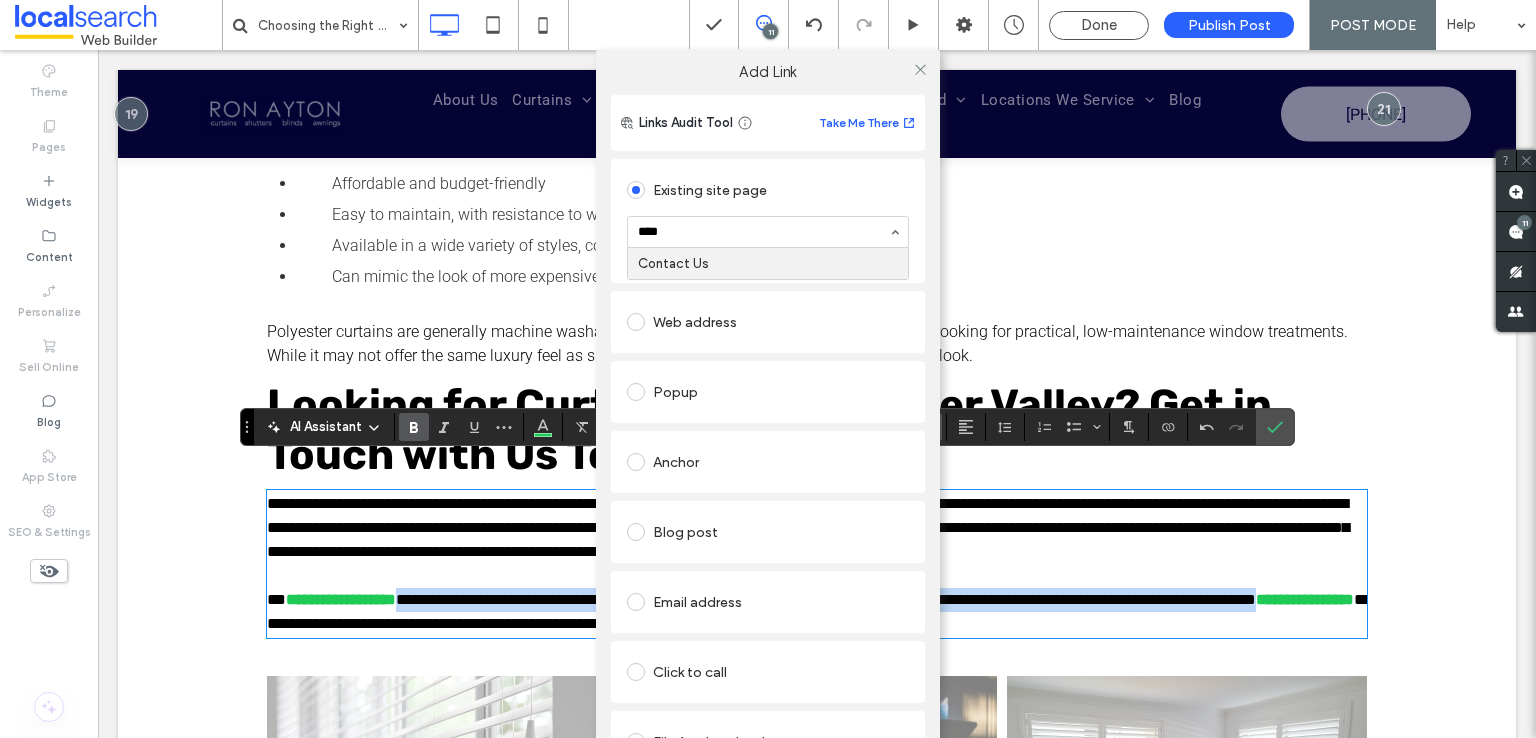 type 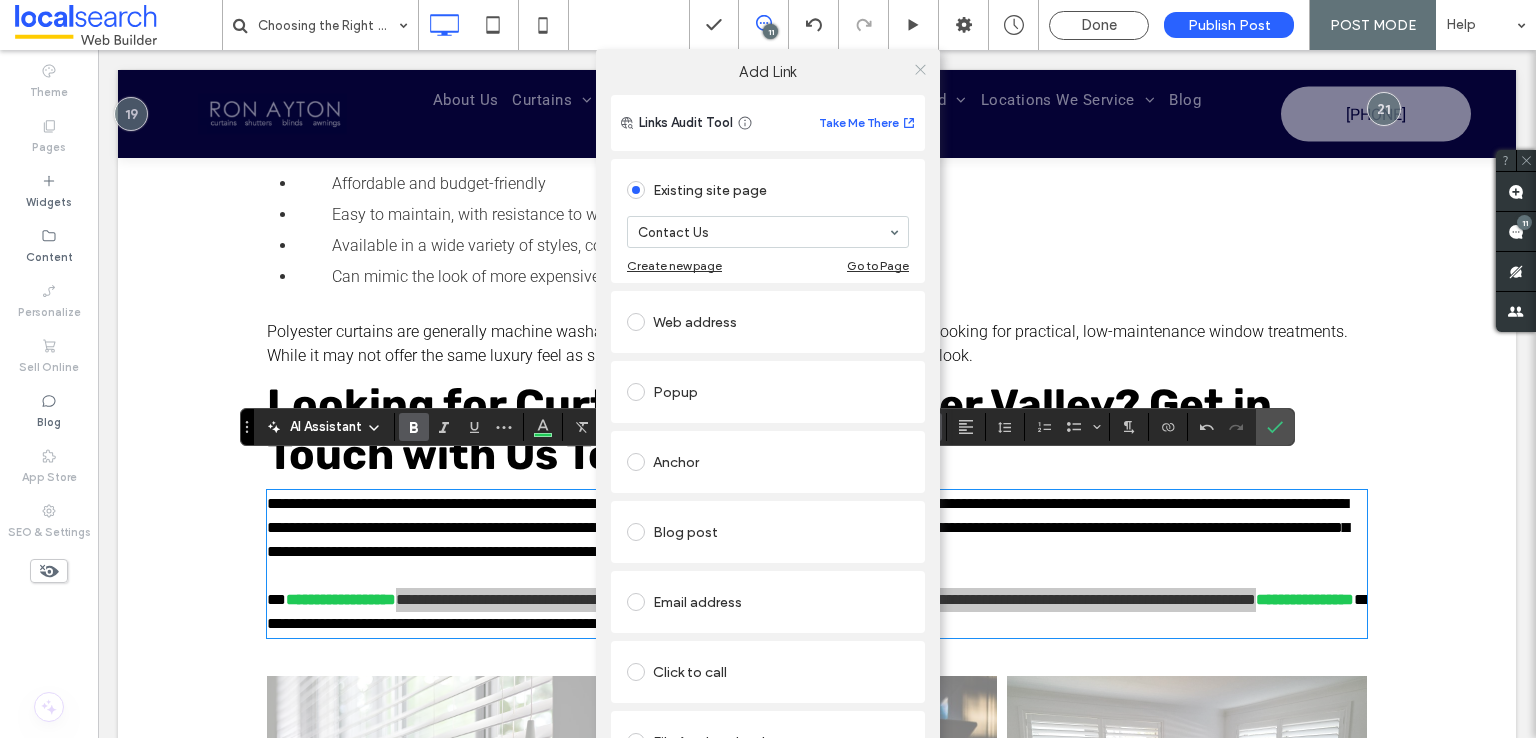 click 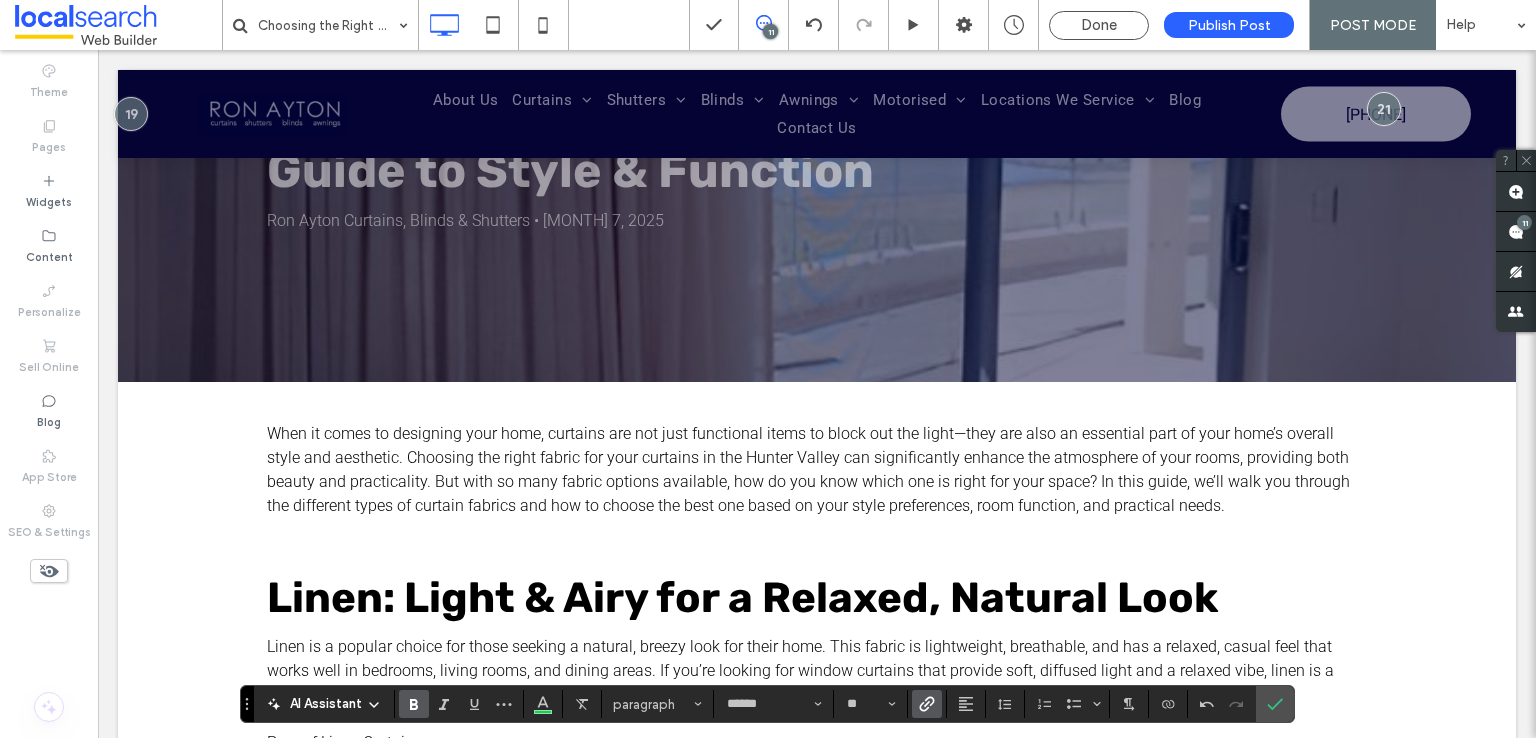 scroll, scrollTop: 400, scrollLeft: 0, axis: vertical 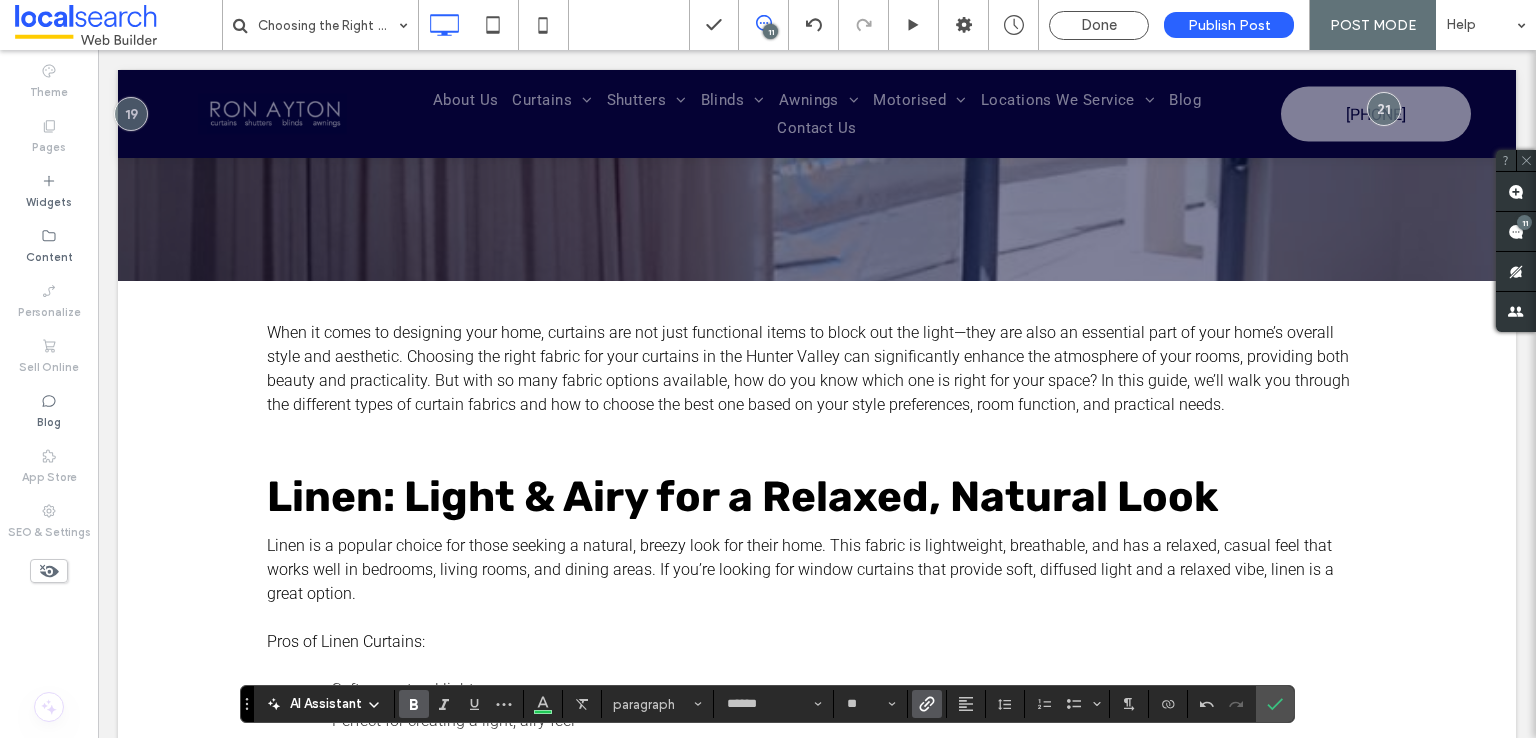 click on "When it comes to designing your home, curtains are not just functional items to block out the light—they are also an essential part of your home’s overall style and aesthetic. Choosing the right fabric for your curtains in the Hunter Valley can significantly enhance the atmosphere of your rooms, providing both beauty and practicality. But with so many fabric options available, how do you know which one is right for your space? In this guide, we’ll walk you through the different types of curtain fabrics and how to choose the best one based on your style preferences, room function, and practical needs." at bounding box center (808, 368) 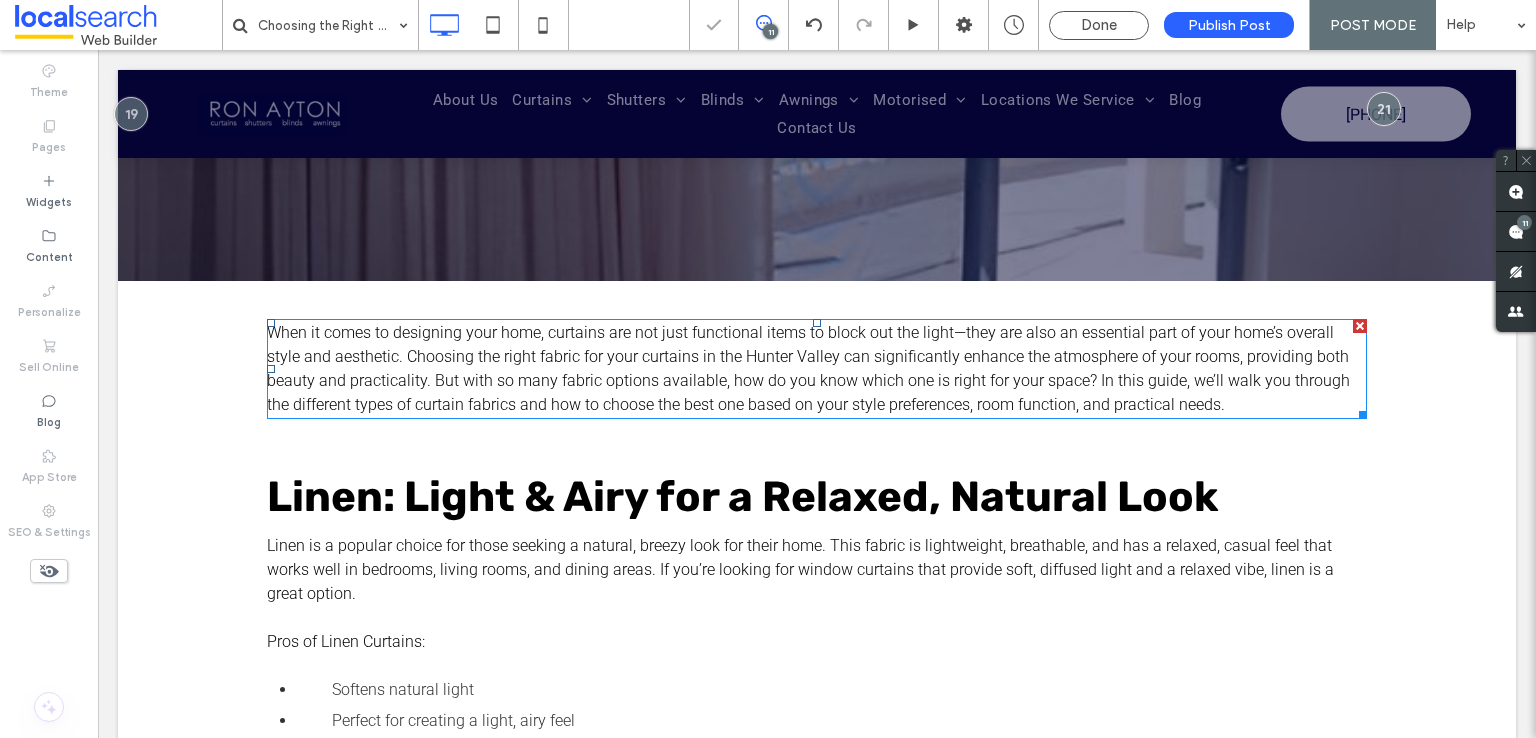 click on "When it comes to designing your home, curtains are not just functional items to block out the light—they are also an essential part of your home’s overall style and aesthetic. Choosing the right fabric for your curtains in the Hunter Valley can significantly enhance the atmosphere of your rooms, providing both beauty and practicality. But with so many fabric options available, how do you know which one is right for your space? In this guide, we’ll walk you through the different types of curtain fabrics and how to choose the best one based on your style preferences, room function, and practical needs." at bounding box center [808, 368] 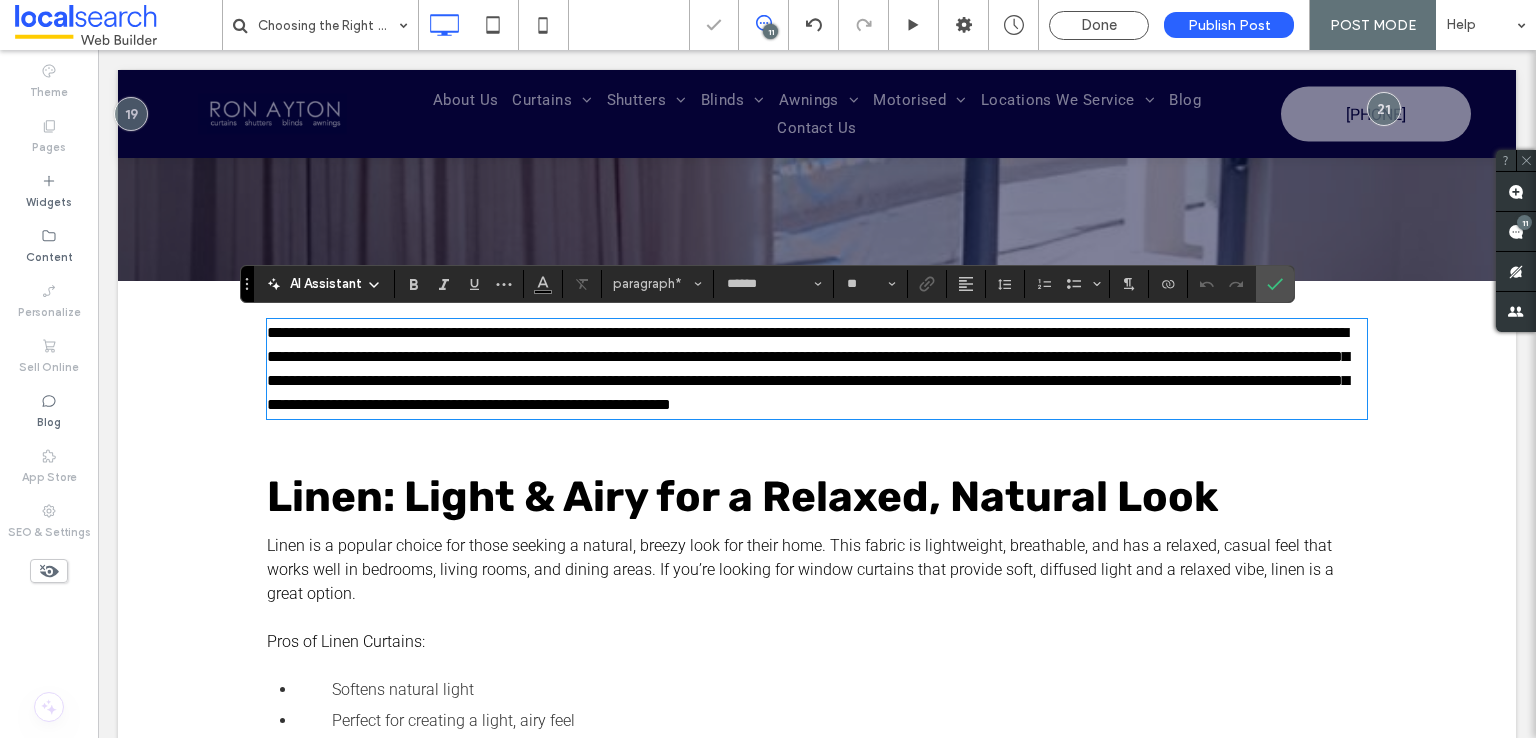 click on "**********" at bounding box center (808, 368) 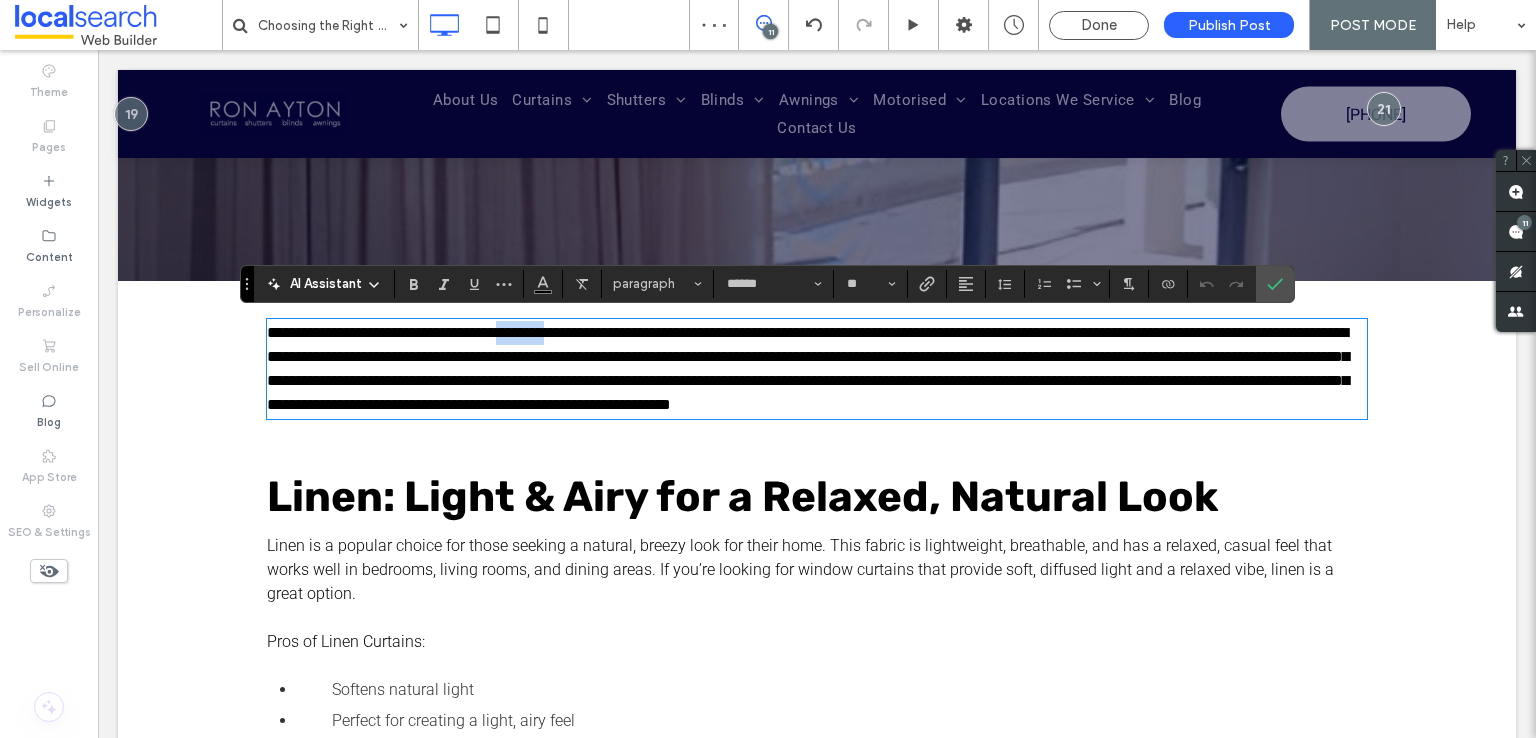 drag, startPoint x: 593, startPoint y: 333, endPoint x: 543, endPoint y: 333, distance: 50 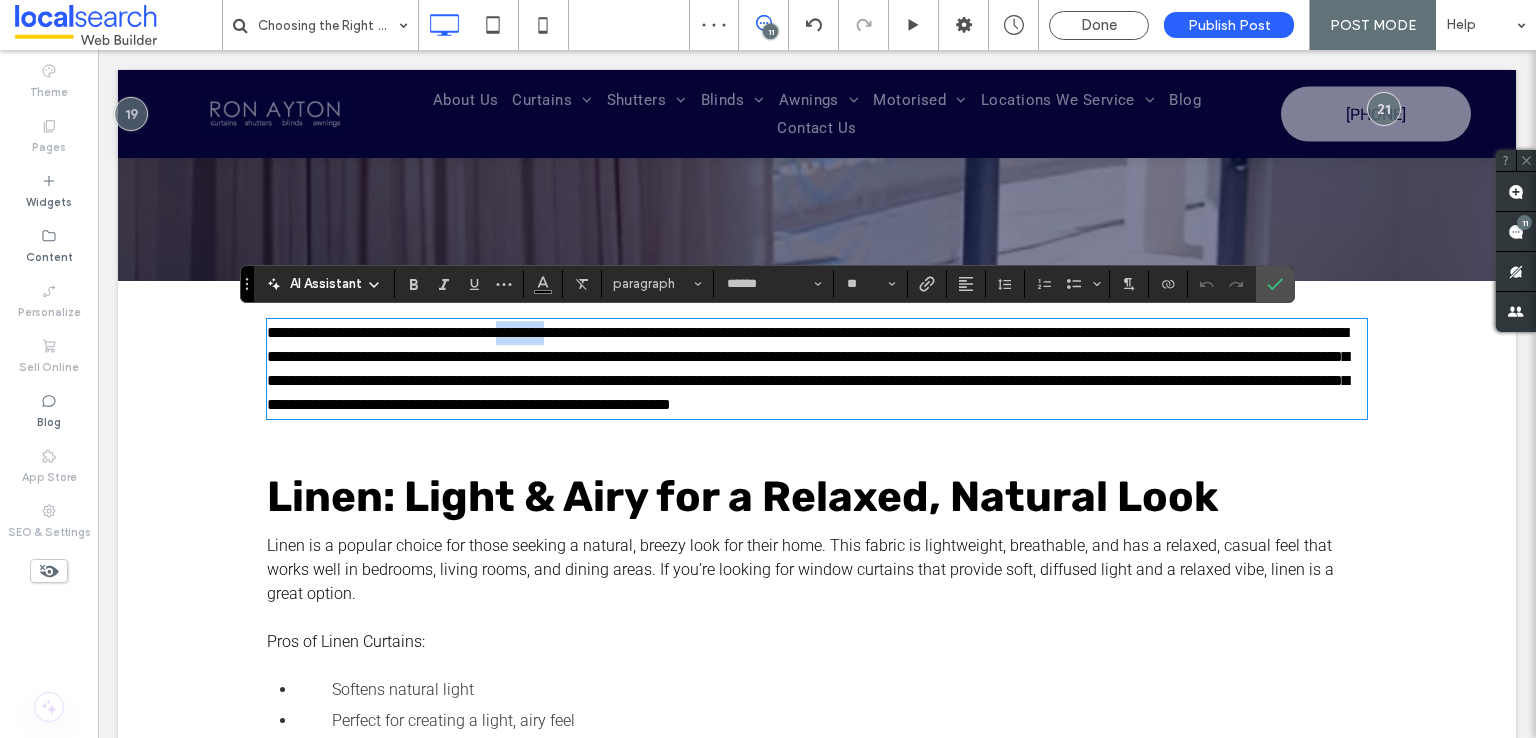 click on "**********" at bounding box center (808, 368) 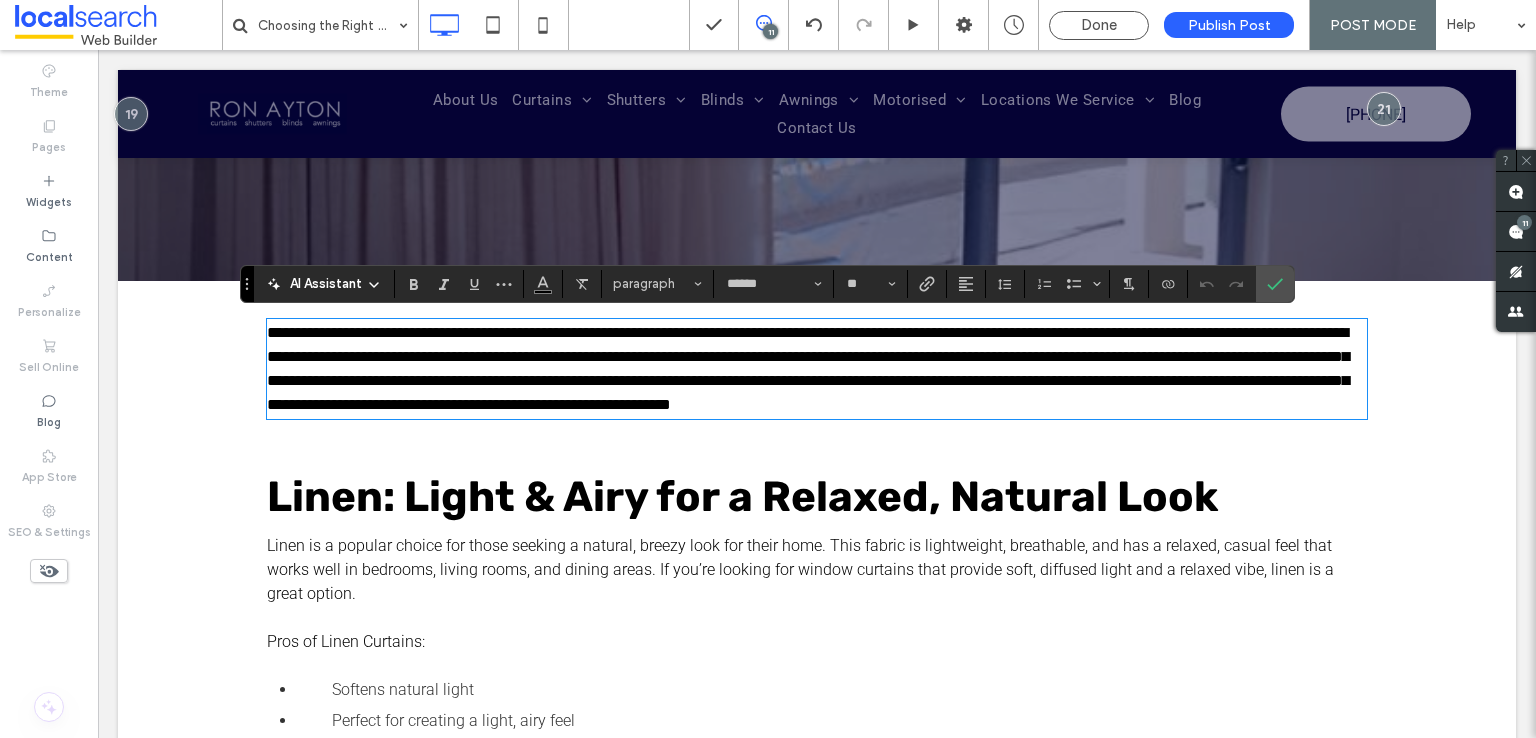 click on "**********" at bounding box center (808, 368) 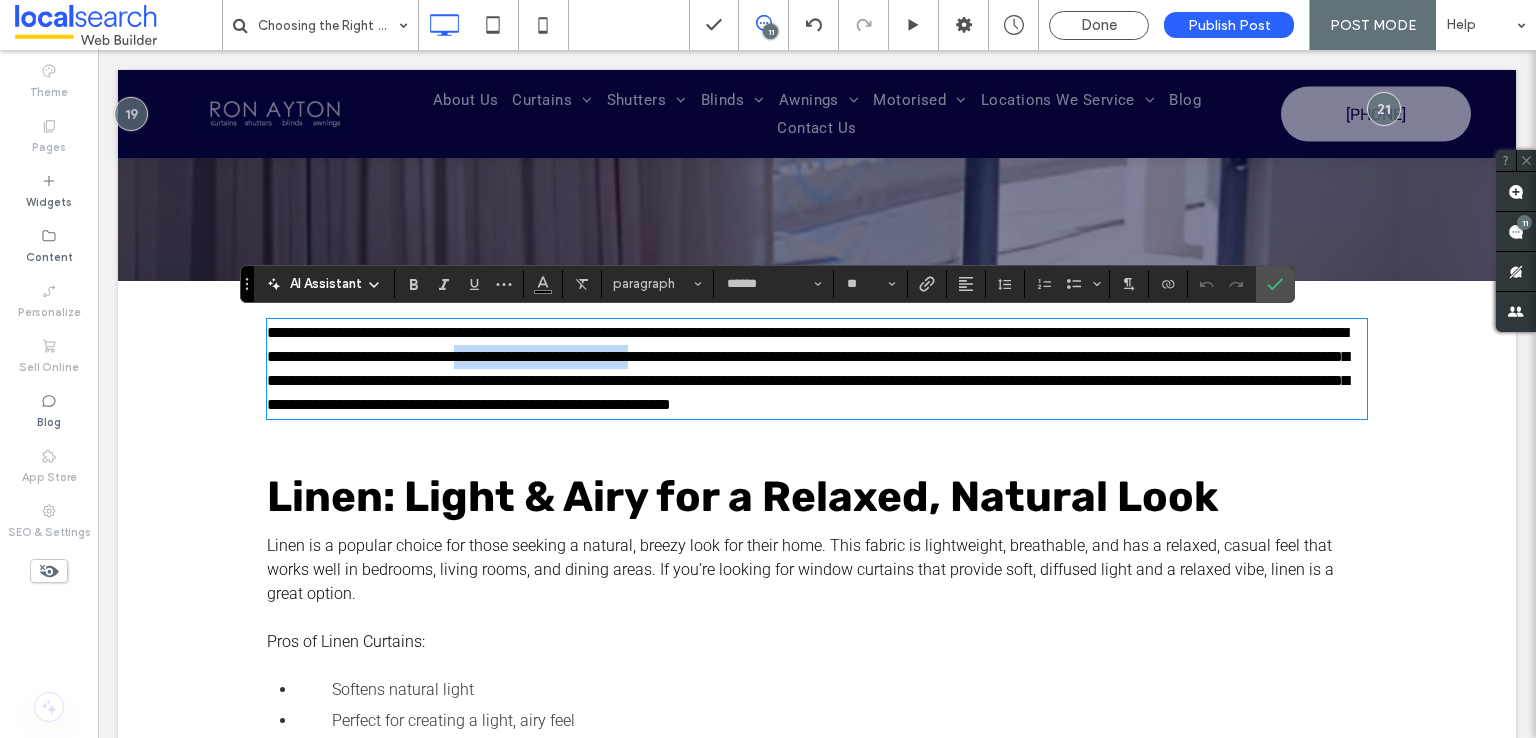 drag, startPoint x: 596, startPoint y: 361, endPoint x: 788, endPoint y: 351, distance: 192.26024 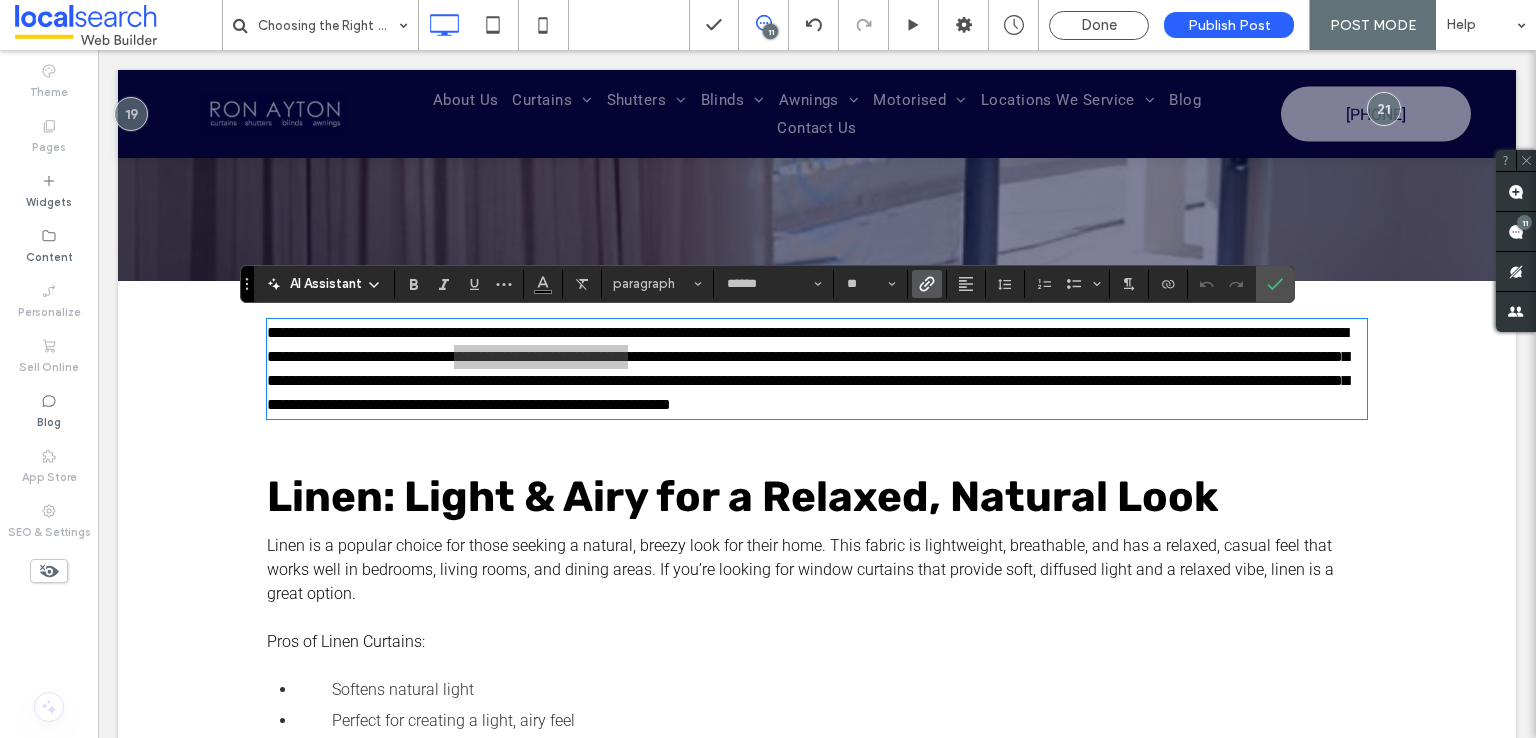 click 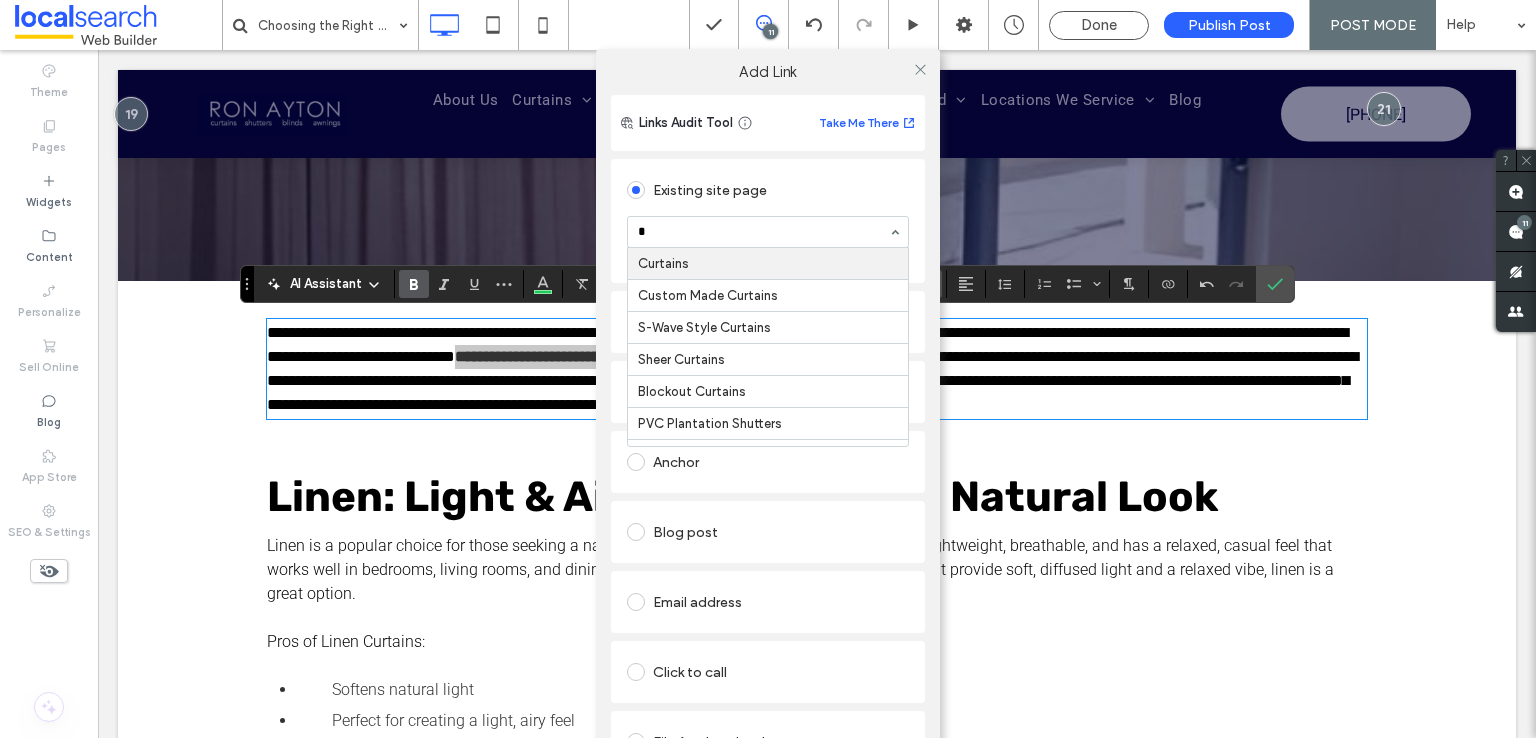 type on "**" 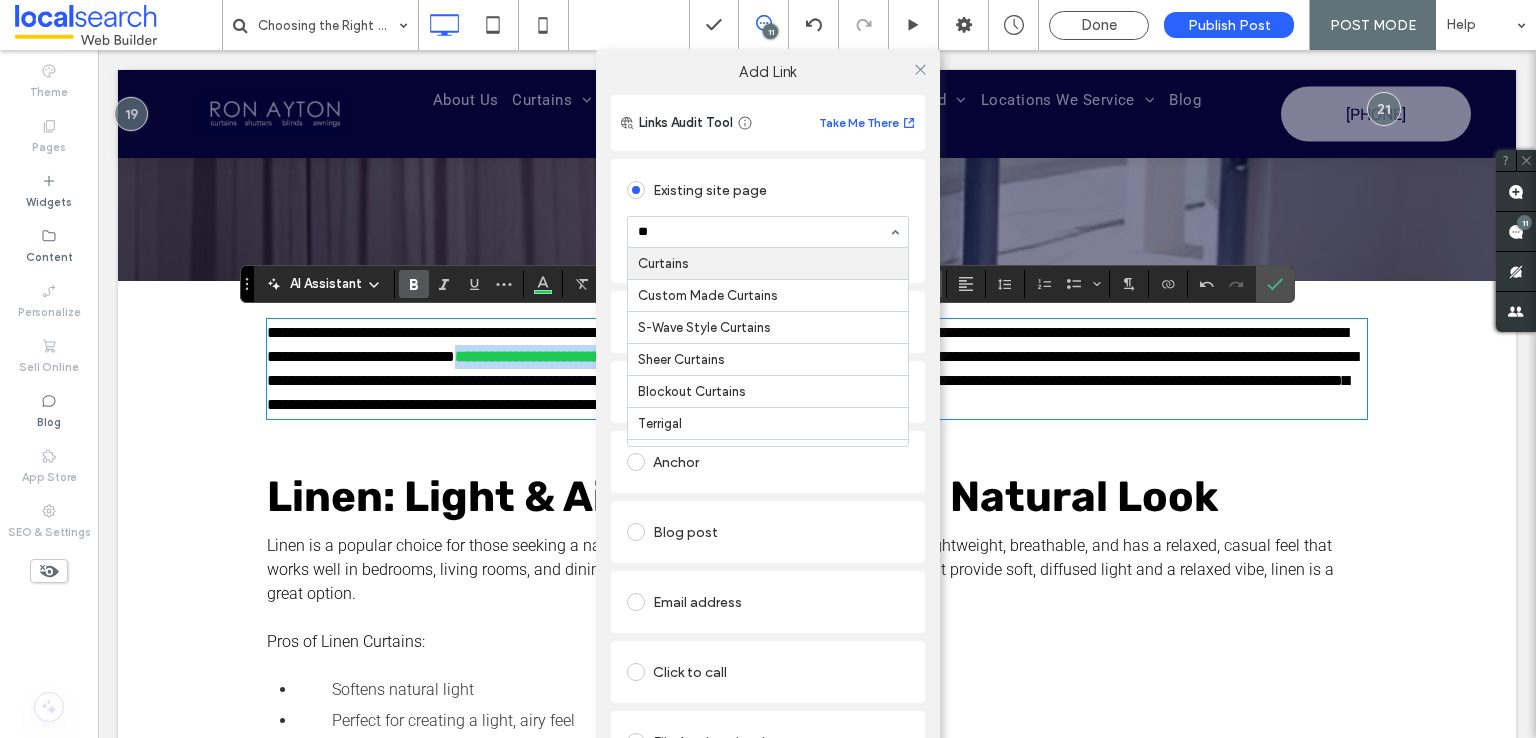 type 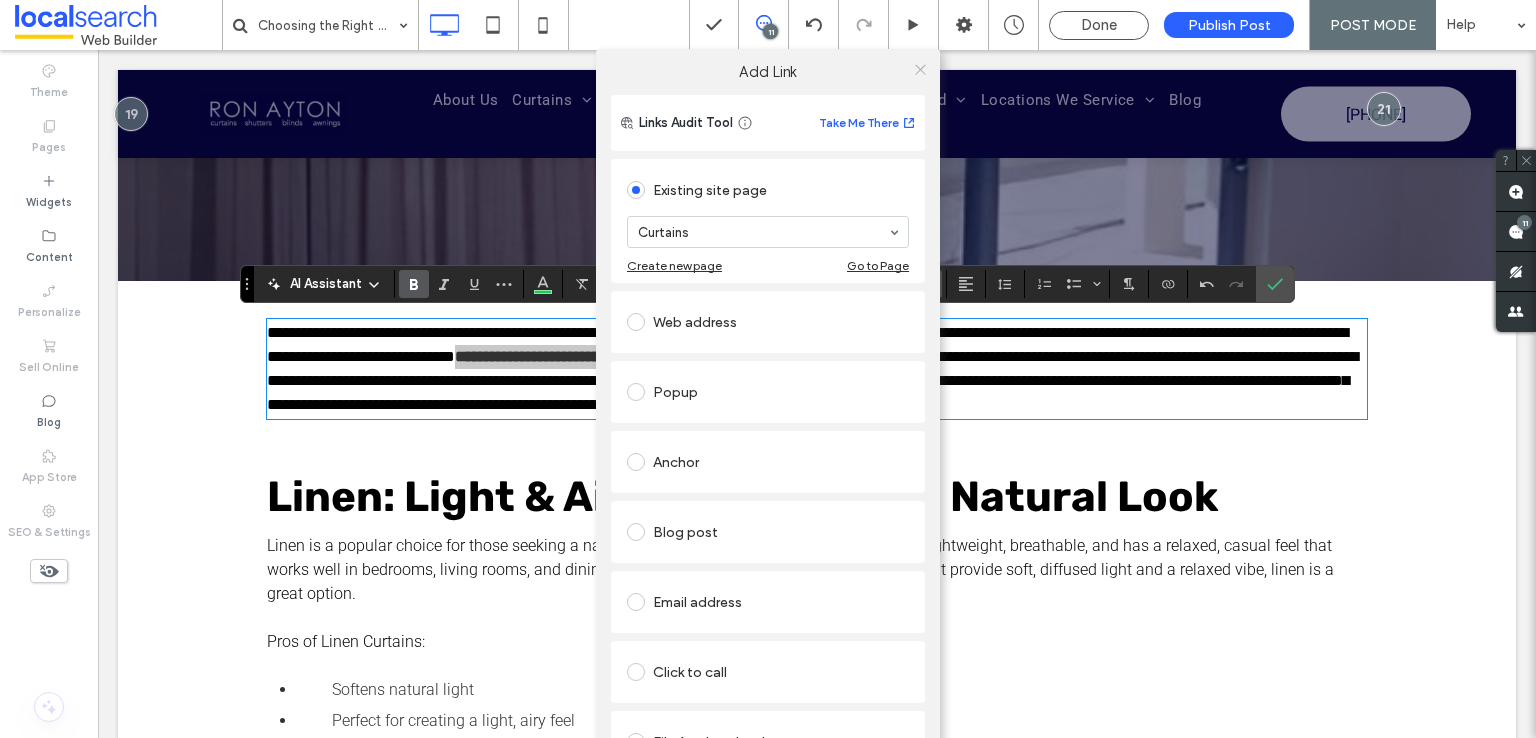 click 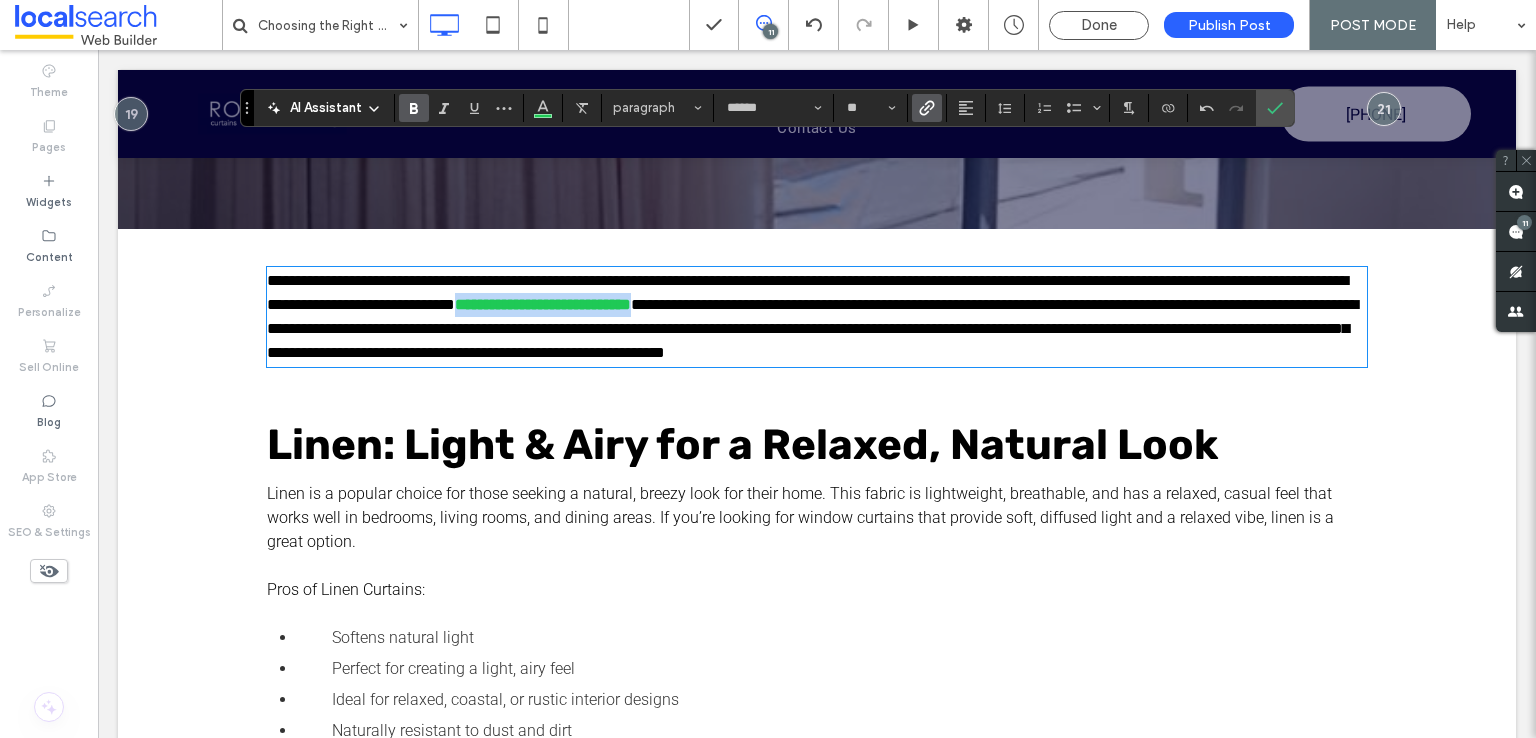 scroll, scrollTop: 600, scrollLeft: 0, axis: vertical 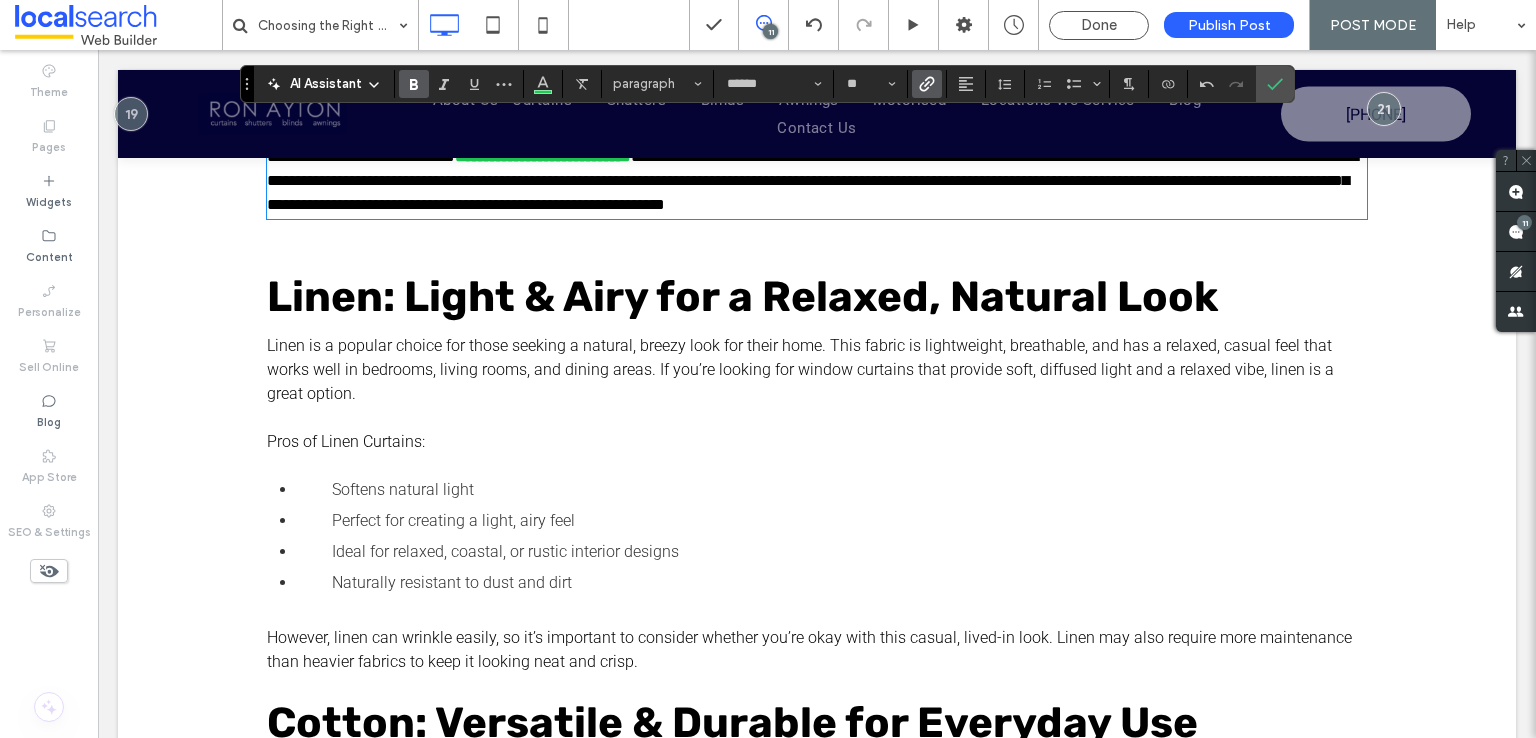click on "Pros of Linen Curtains:" at bounding box center [817, 442] 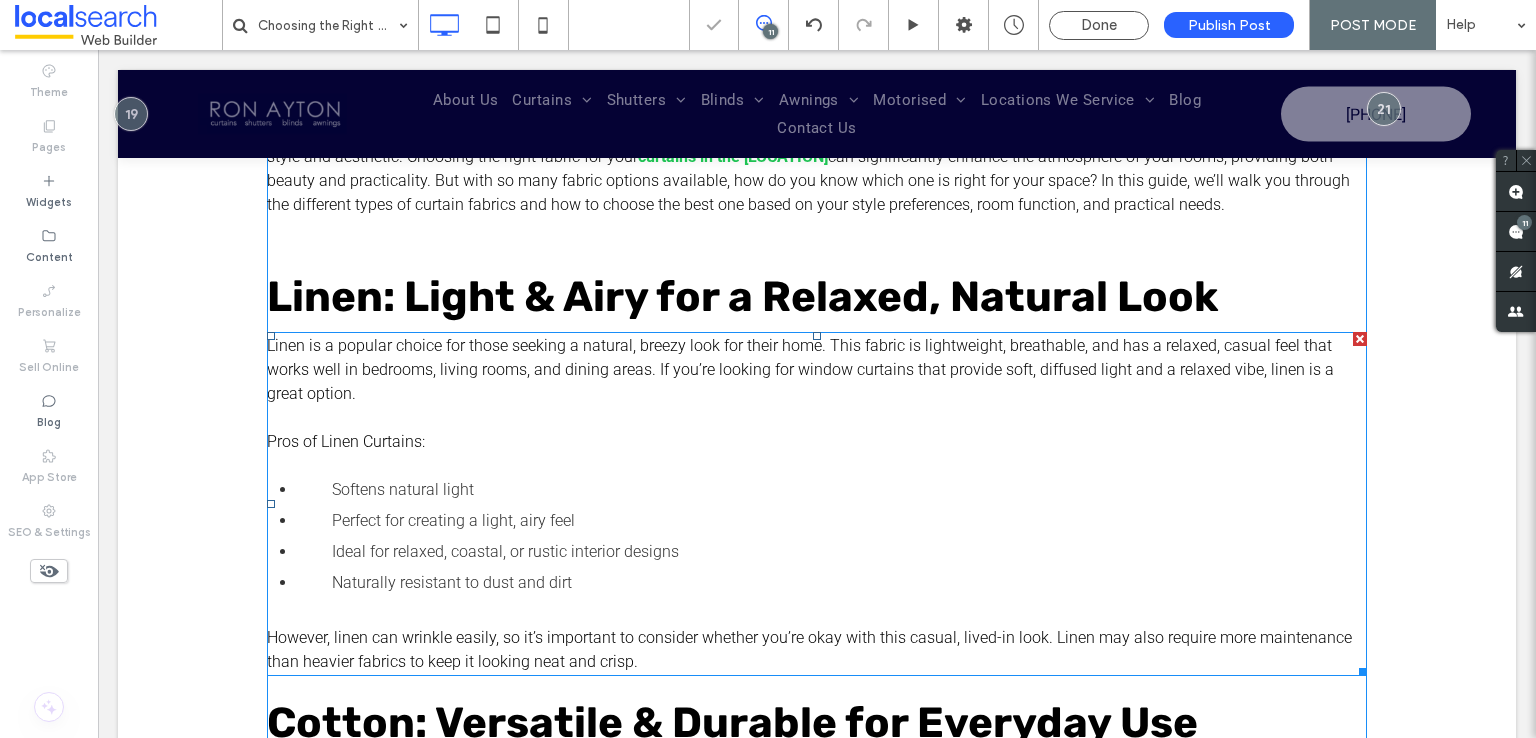 click on "Pros of Linen Curtains:" at bounding box center [817, 442] 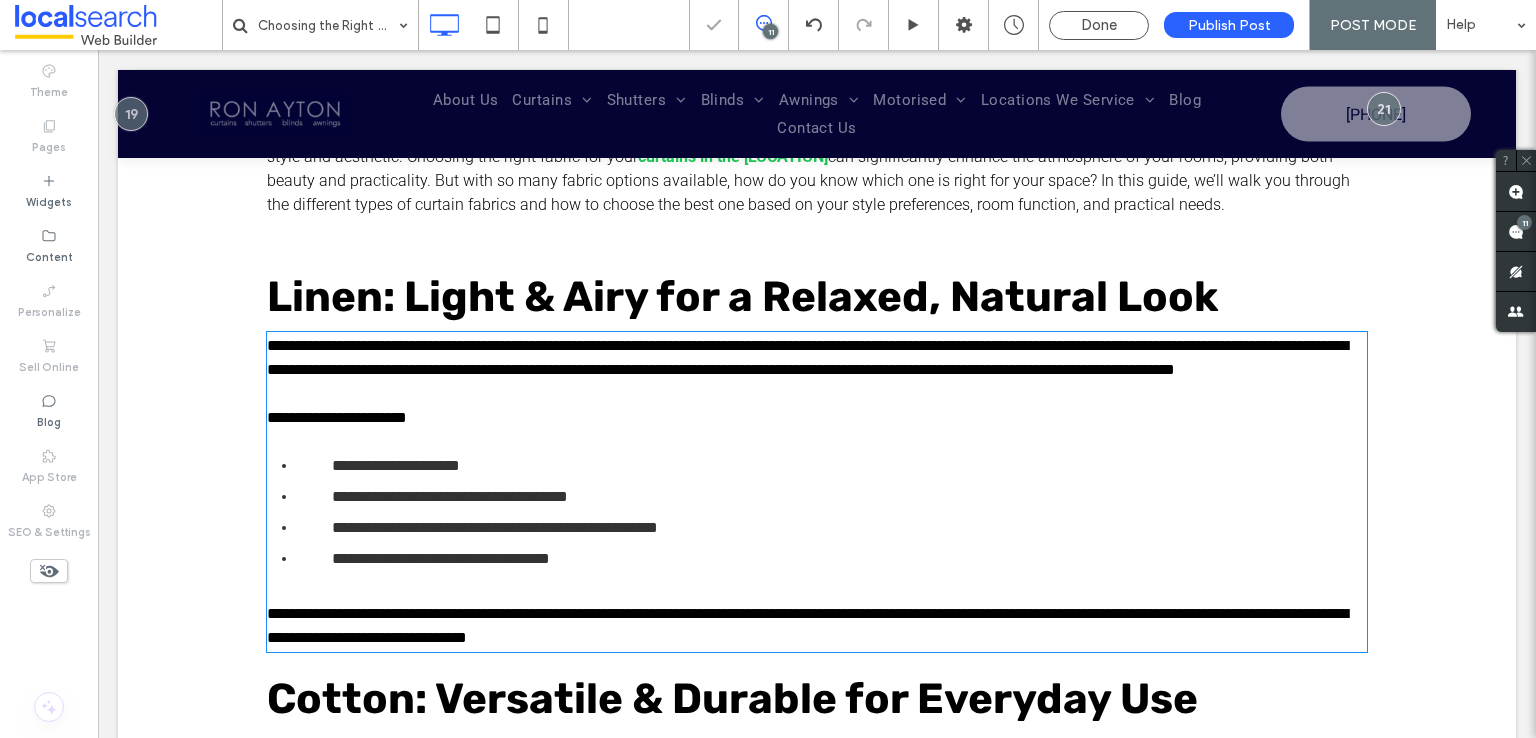 type on "******" 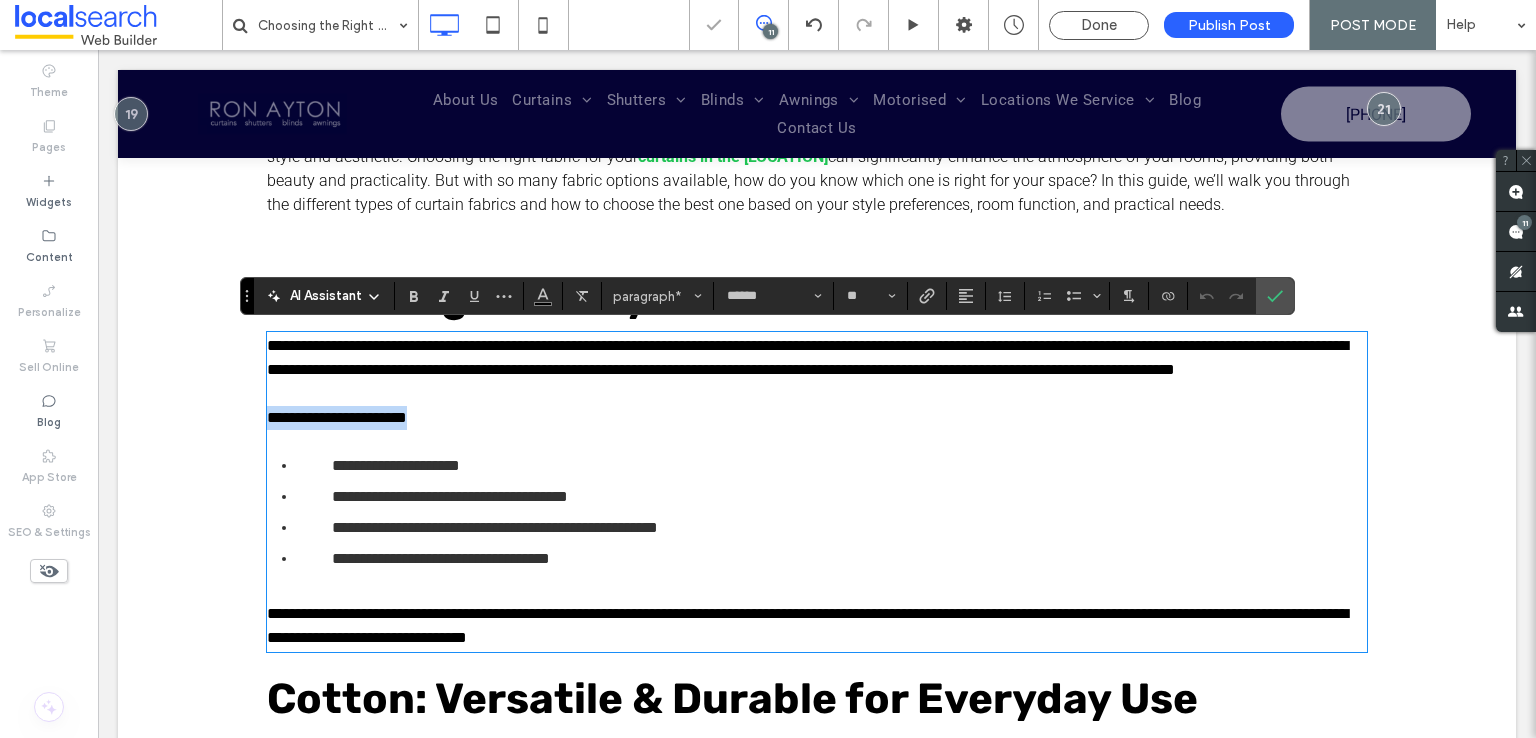drag, startPoint x: 427, startPoint y: 414, endPoint x: 262, endPoint y: 409, distance: 165.07574 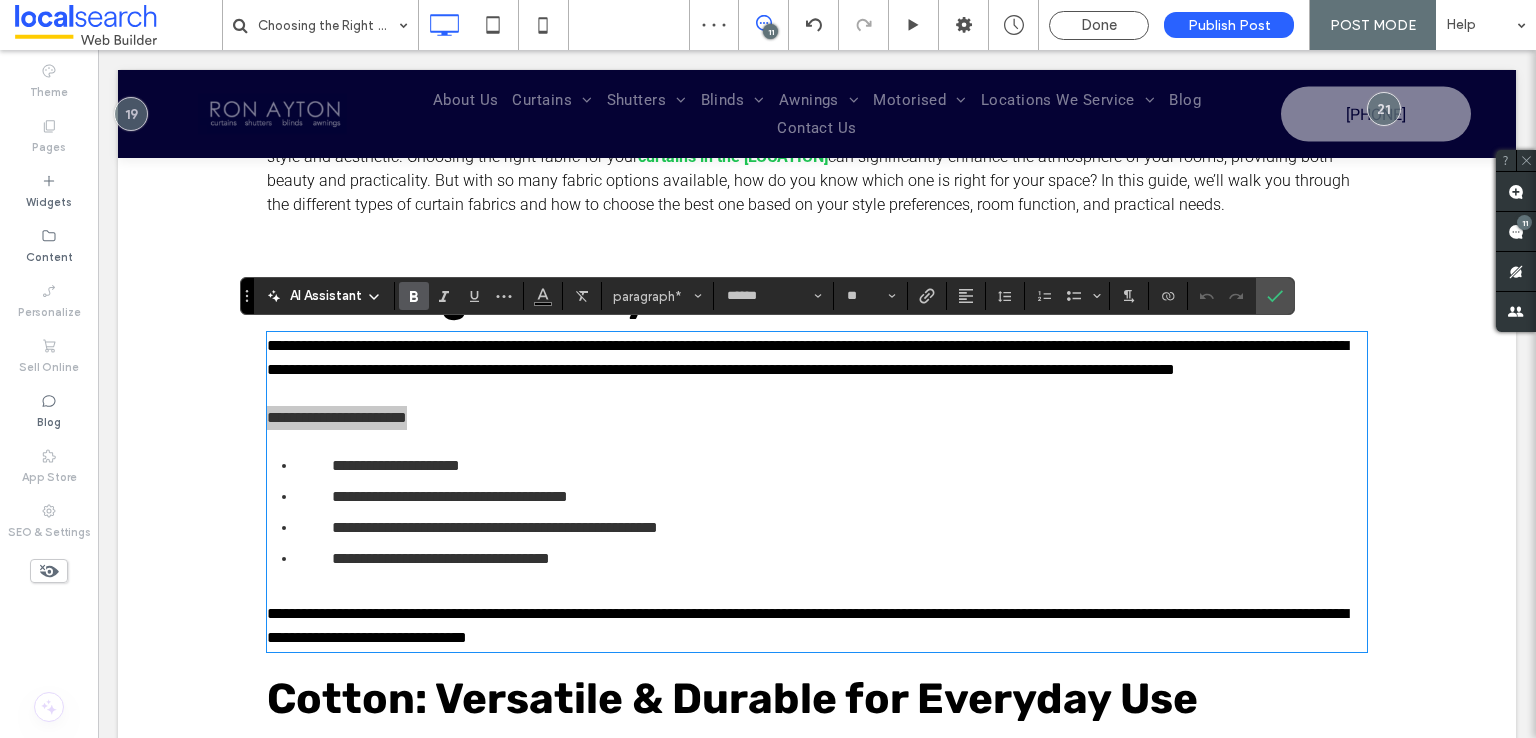 click at bounding box center [414, 296] 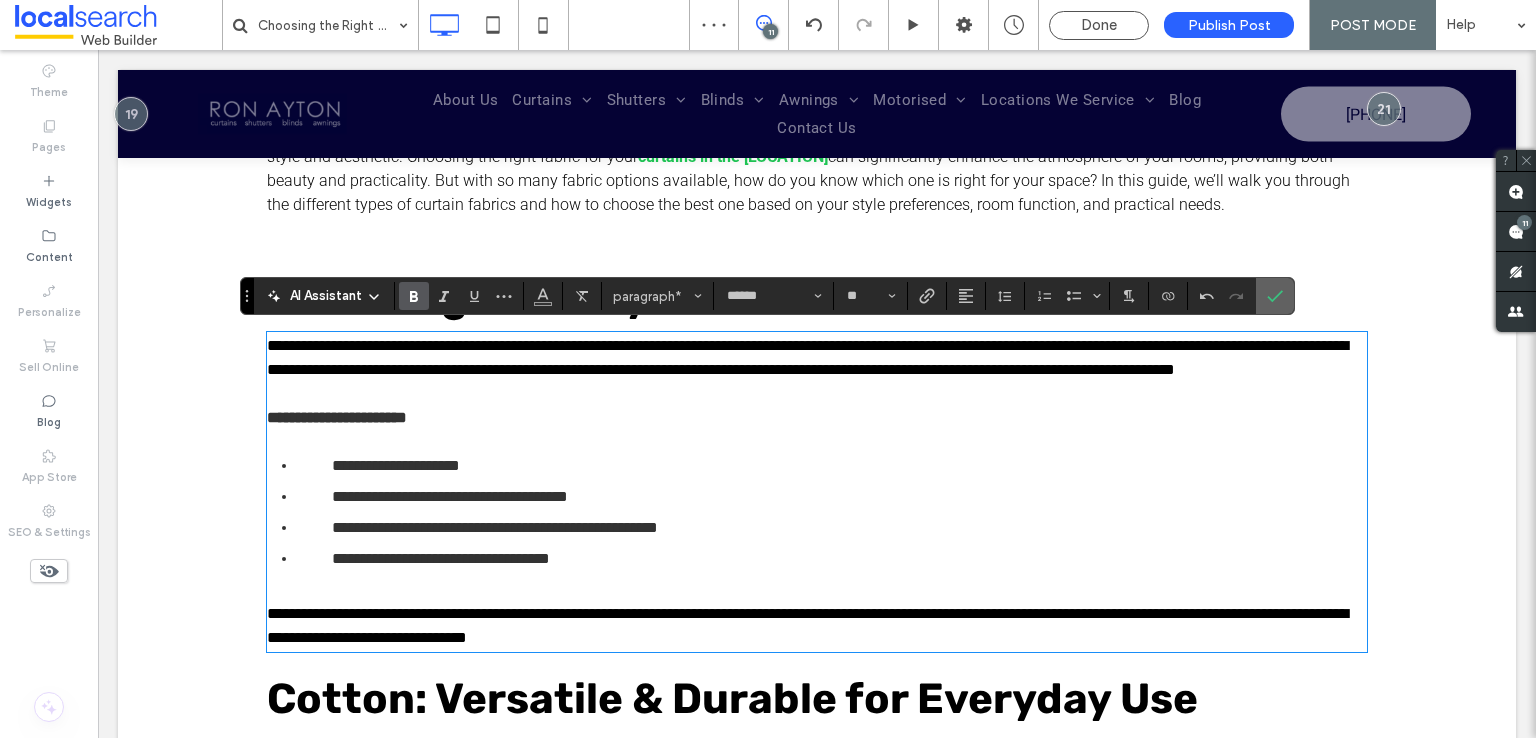 drag, startPoint x: 1260, startPoint y: 292, endPoint x: 1157, endPoint y: 255, distance: 109.444046 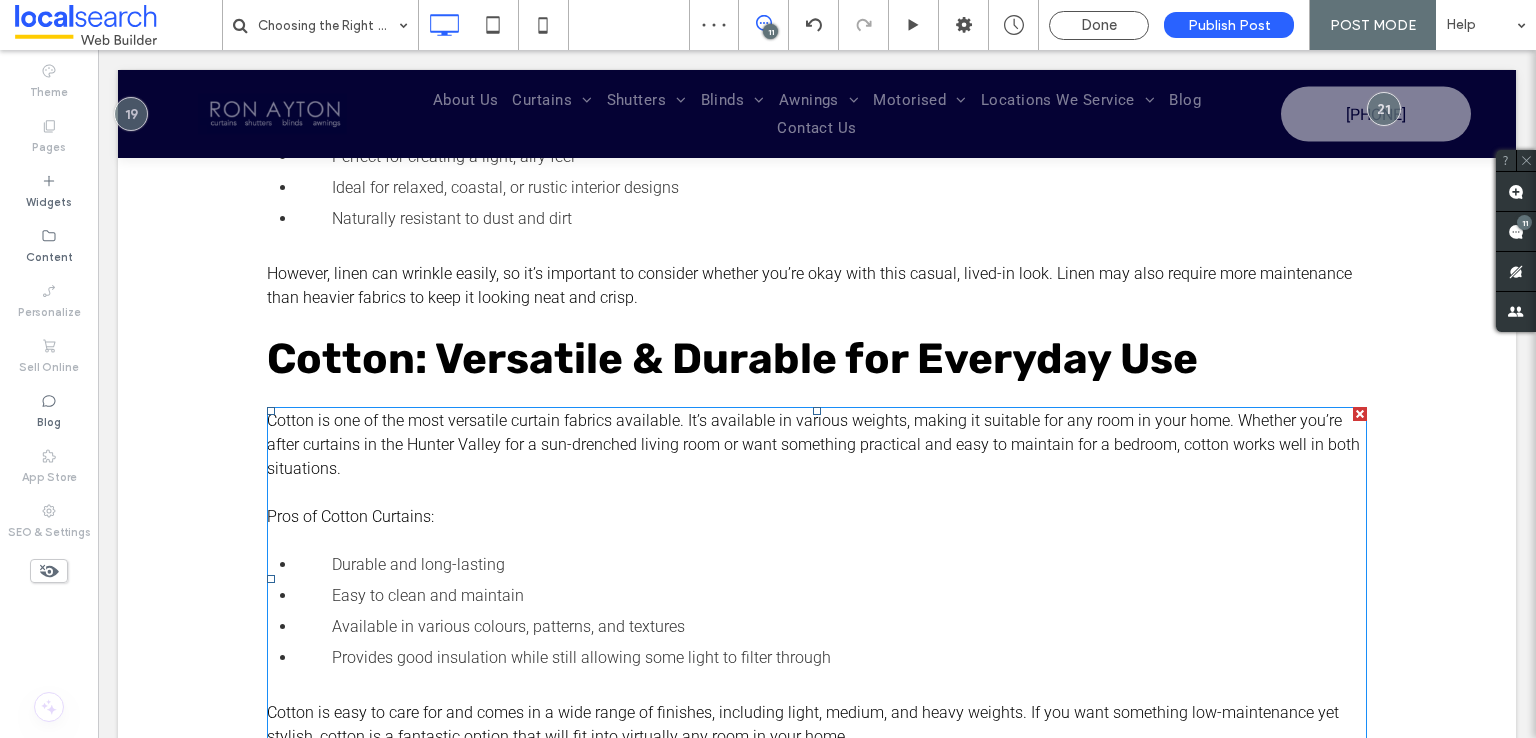 scroll, scrollTop: 1000, scrollLeft: 0, axis: vertical 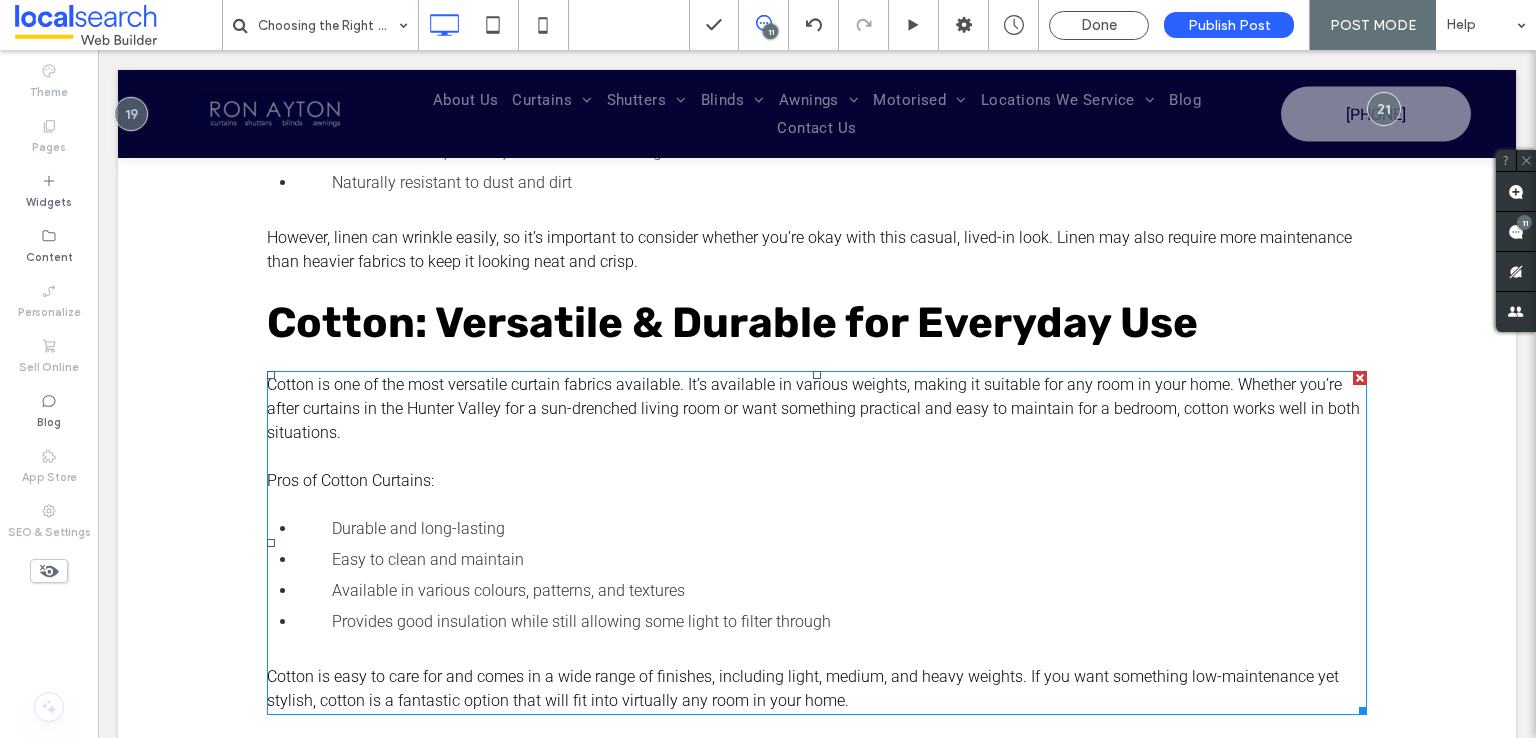 click on "Pros of Cotton Curtains:" at bounding box center [817, 481] 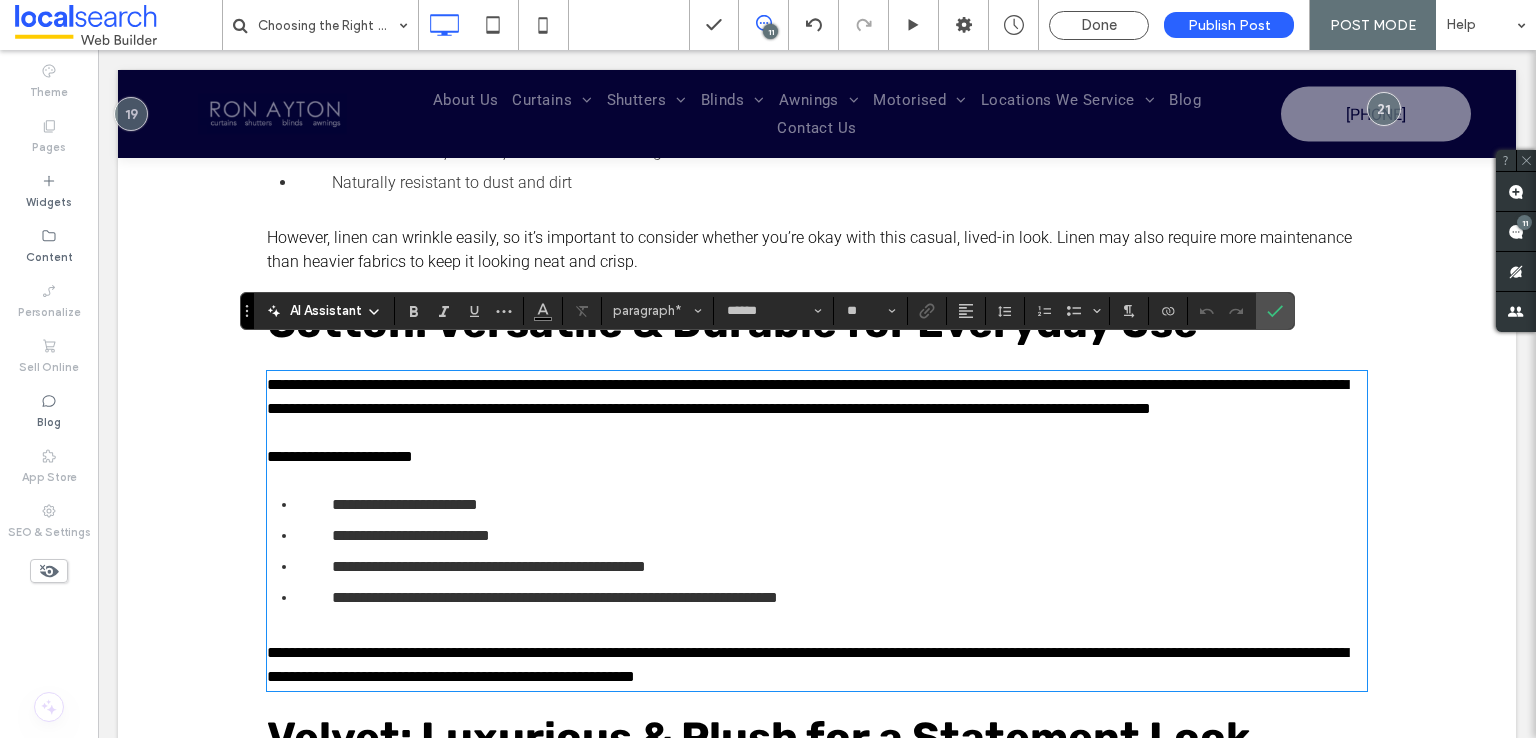 click on "**********" at bounding box center (817, 457) 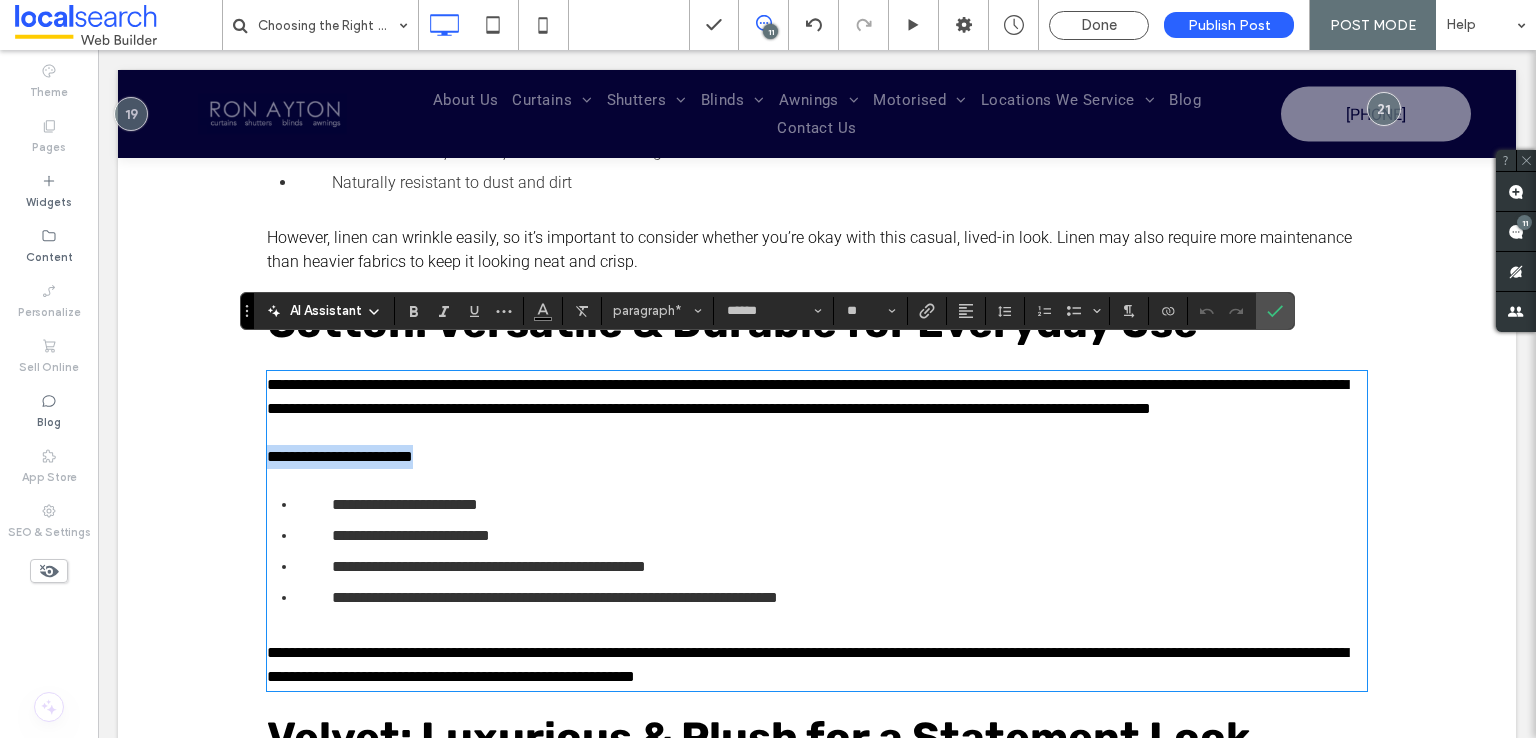 drag, startPoint x: 442, startPoint y: 454, endPoint x: 232, endPoint y: 451, distance: 210.02142 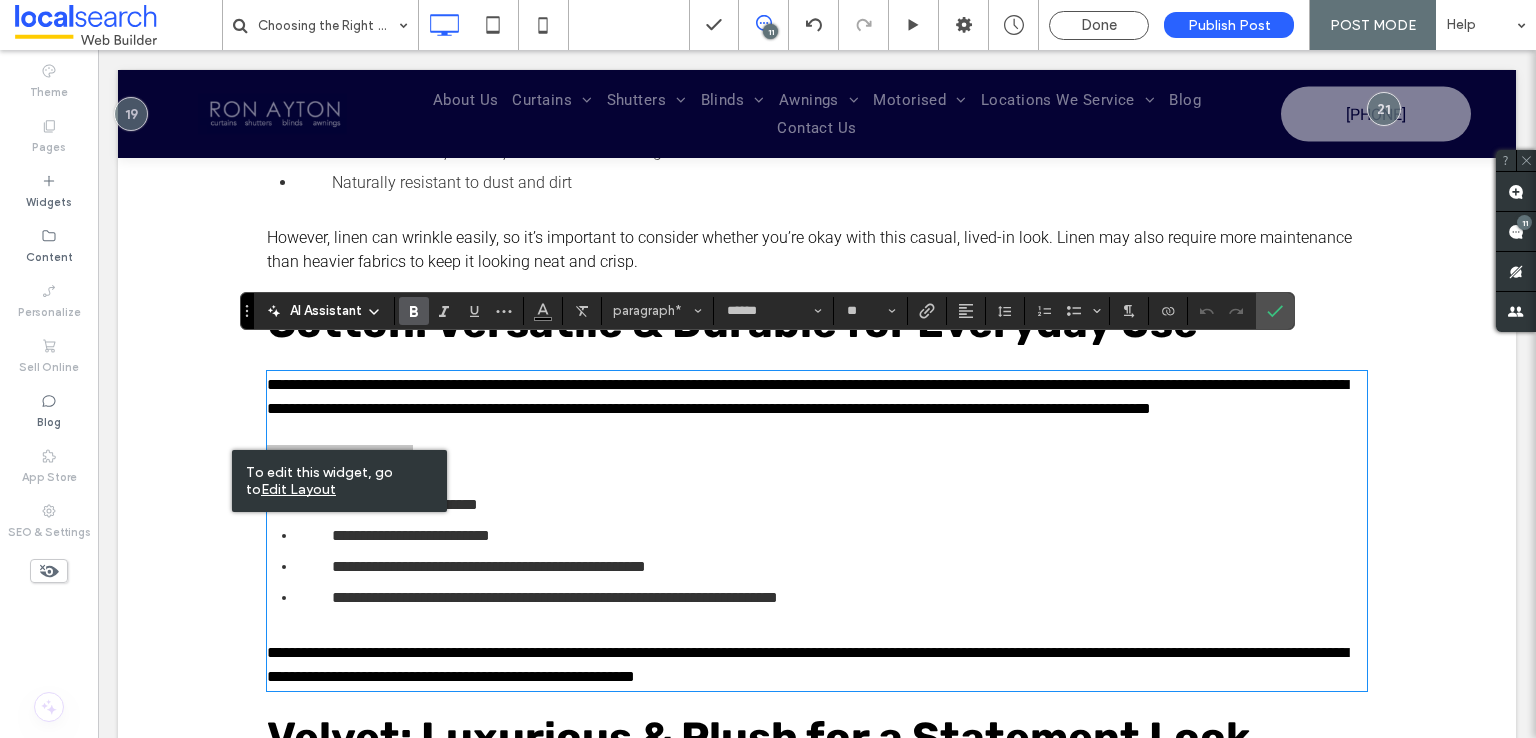 click 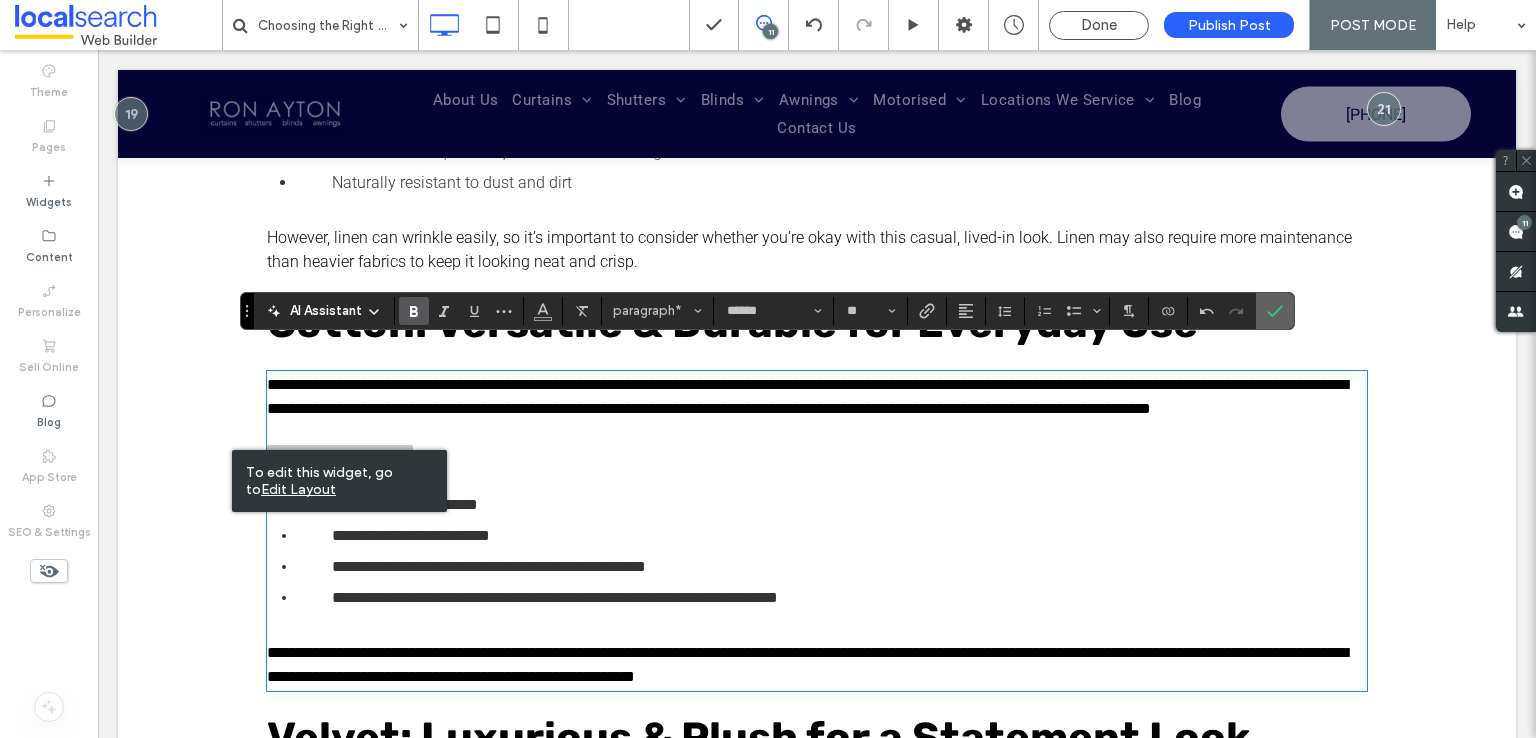 drag, startPoint x: 1272, startPoint y: 315, endPoint x: 1174, endPoint y: 273, distance: 106.62083 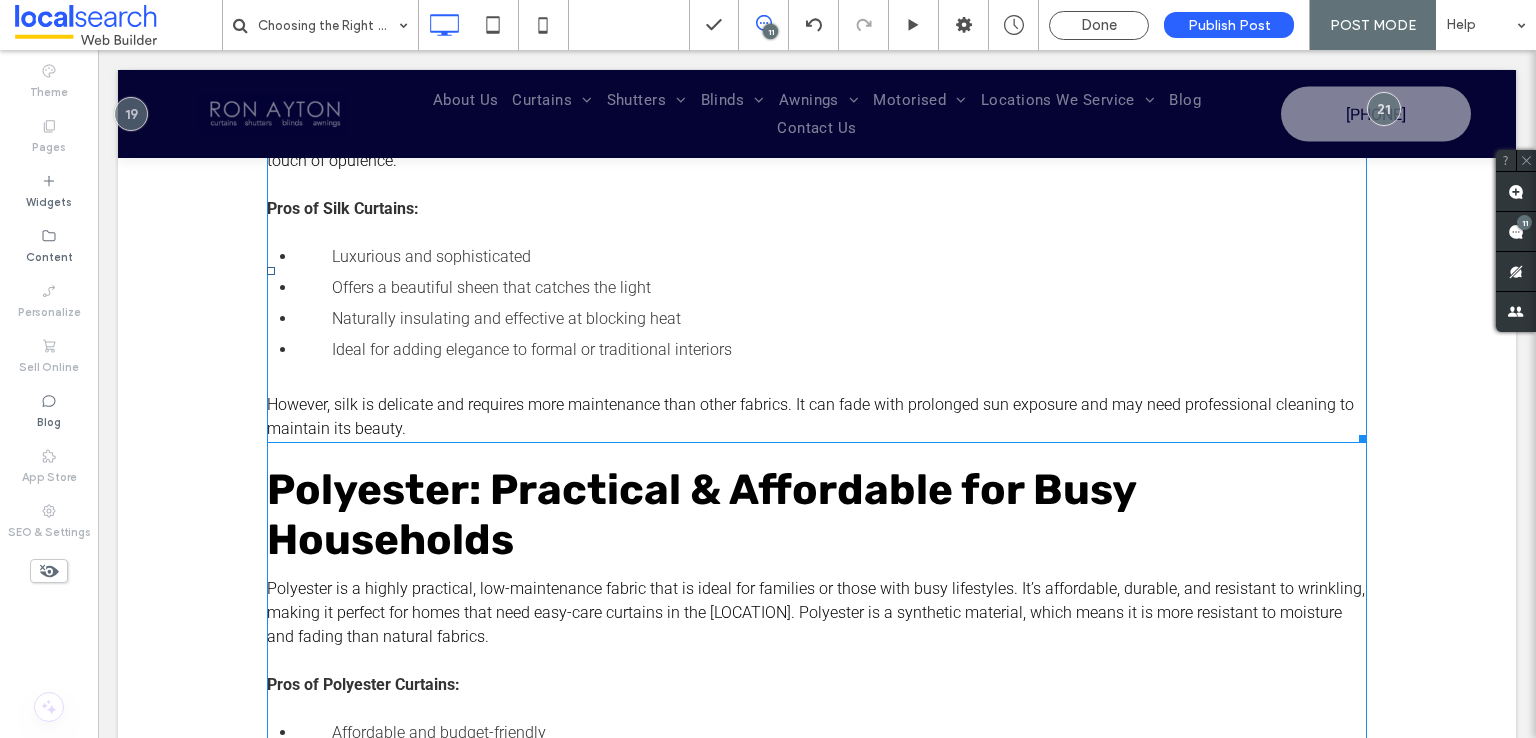 scroll, scrollTop: 2700, scrollLeft: 0, axis: vertical 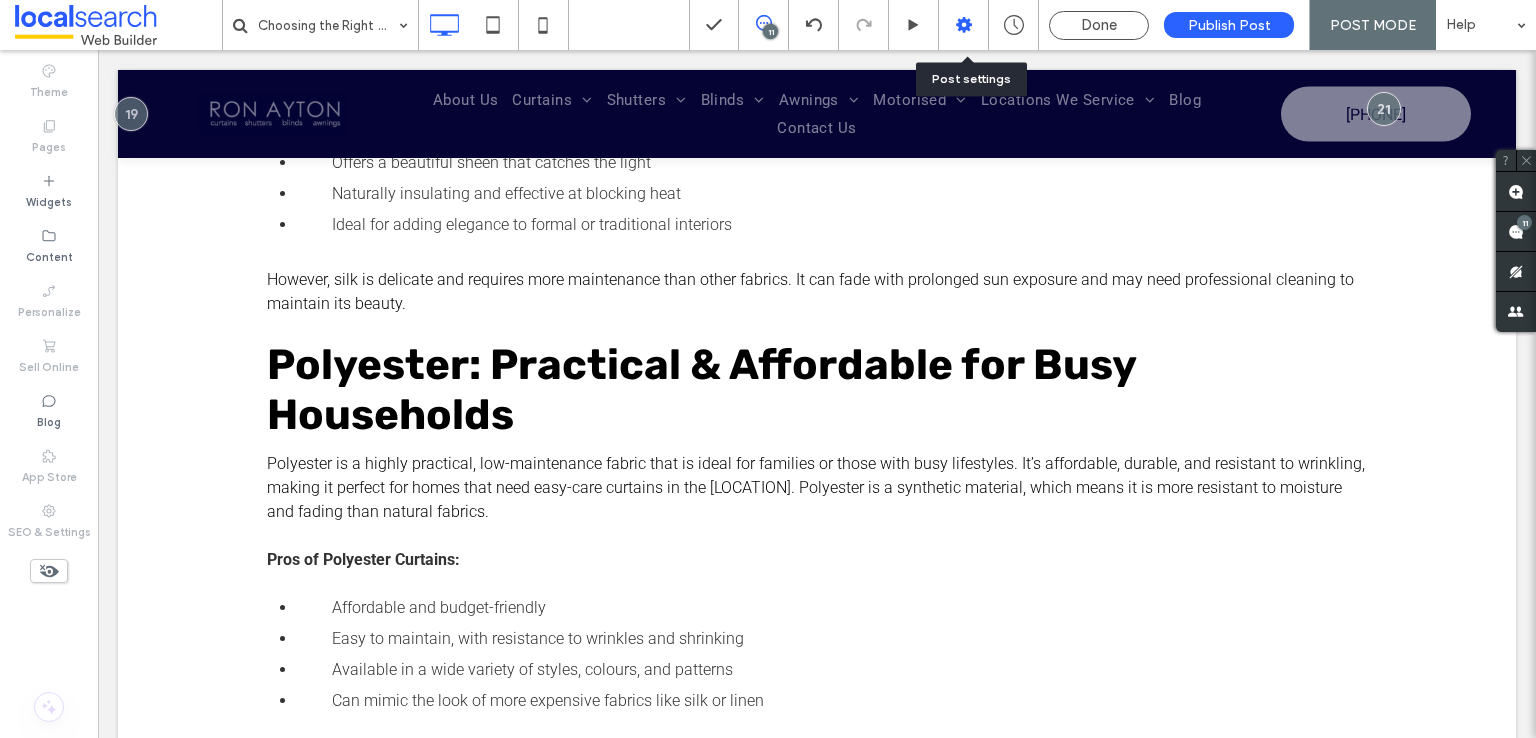 click 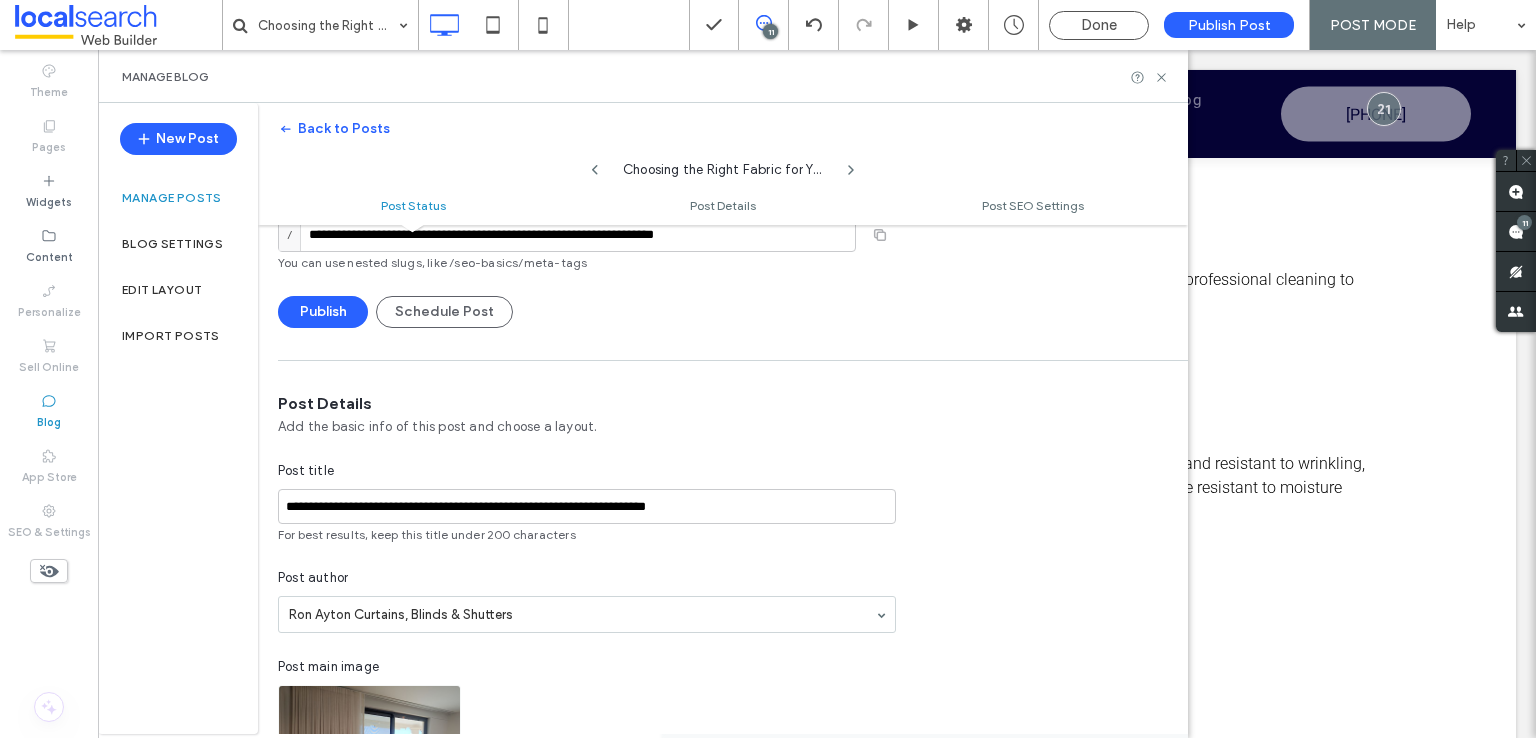 scroll, scrollTop: 200, scrollLeft: 0, axis: vertical 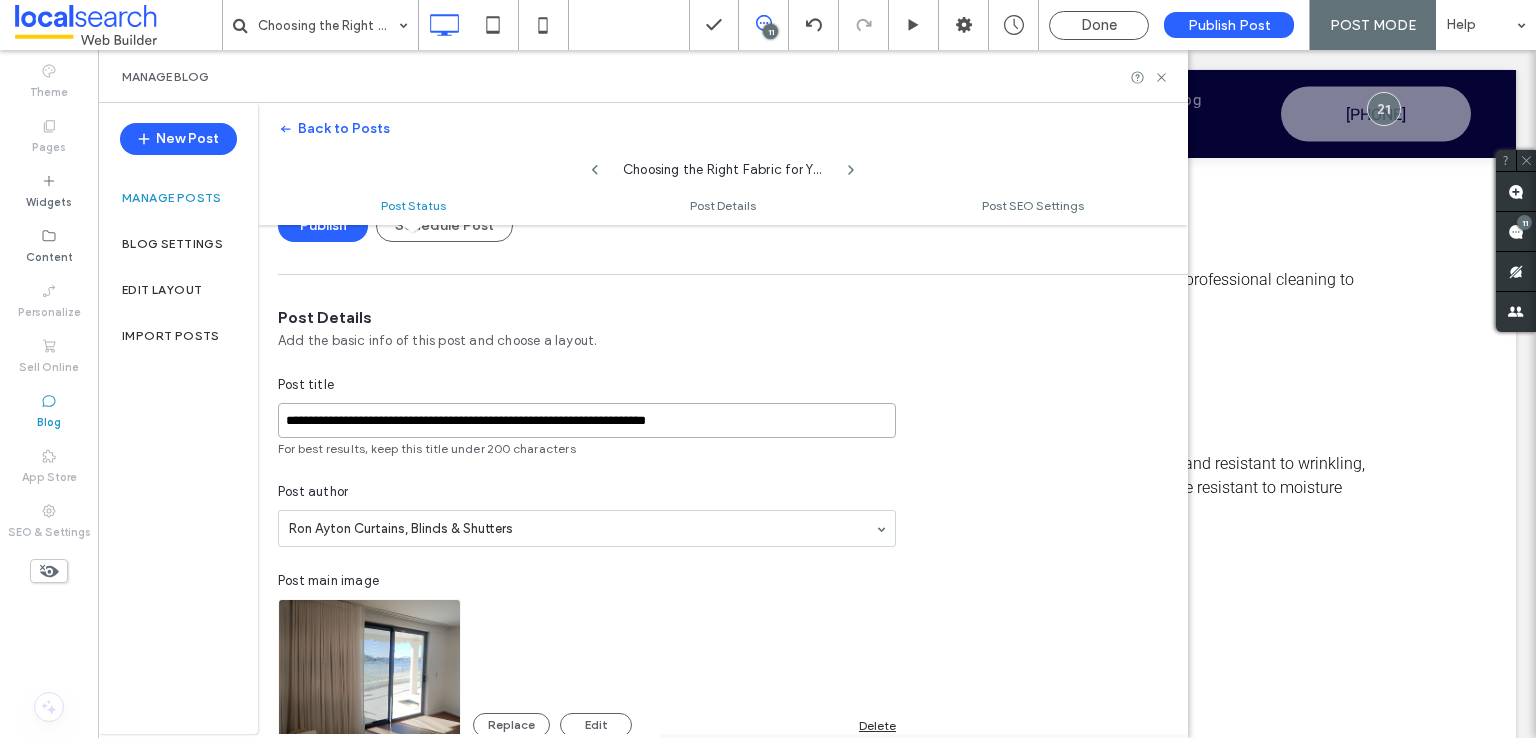 click on "**********" at bounding box center (587, 420) 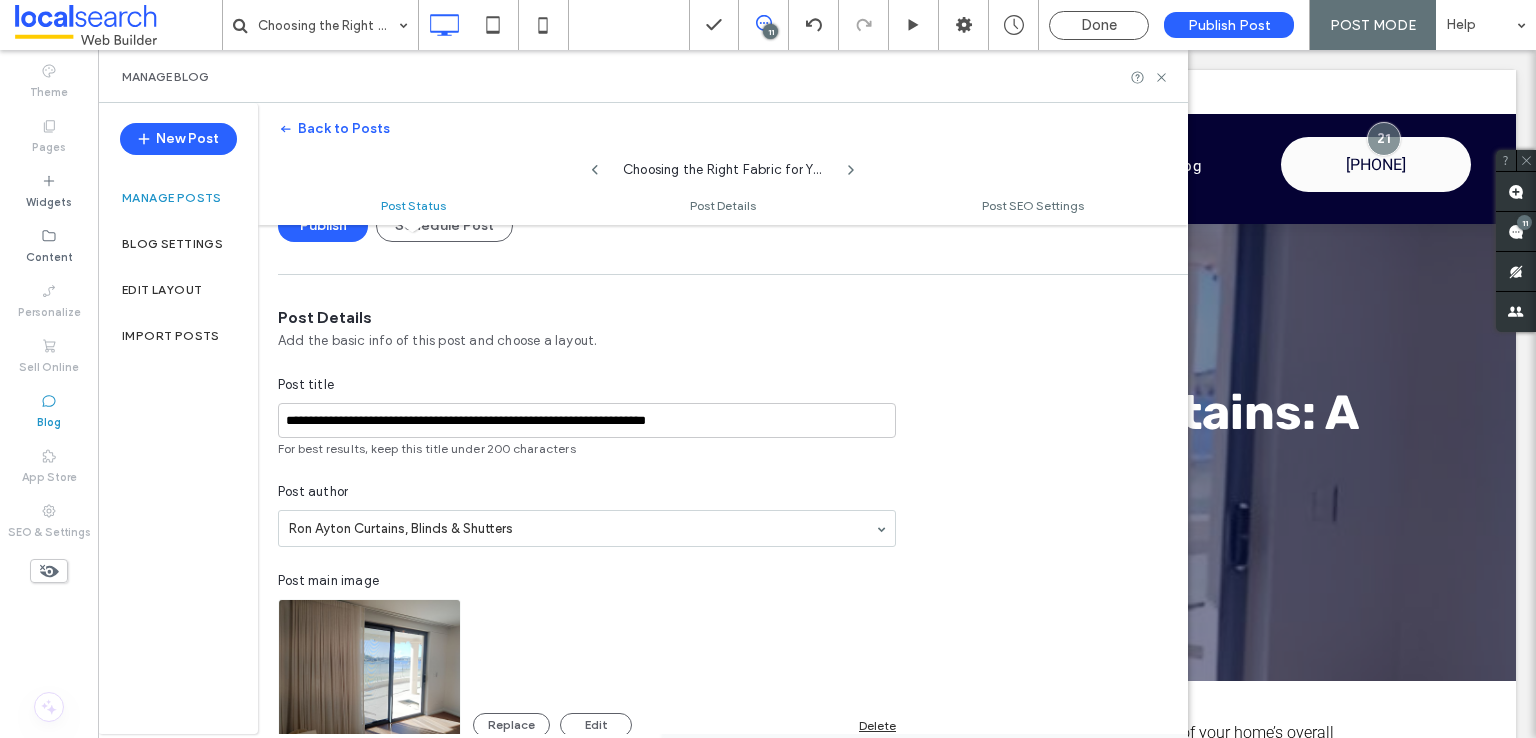scroll, scrollTop: 0, scrollLeft: 0, axis: both 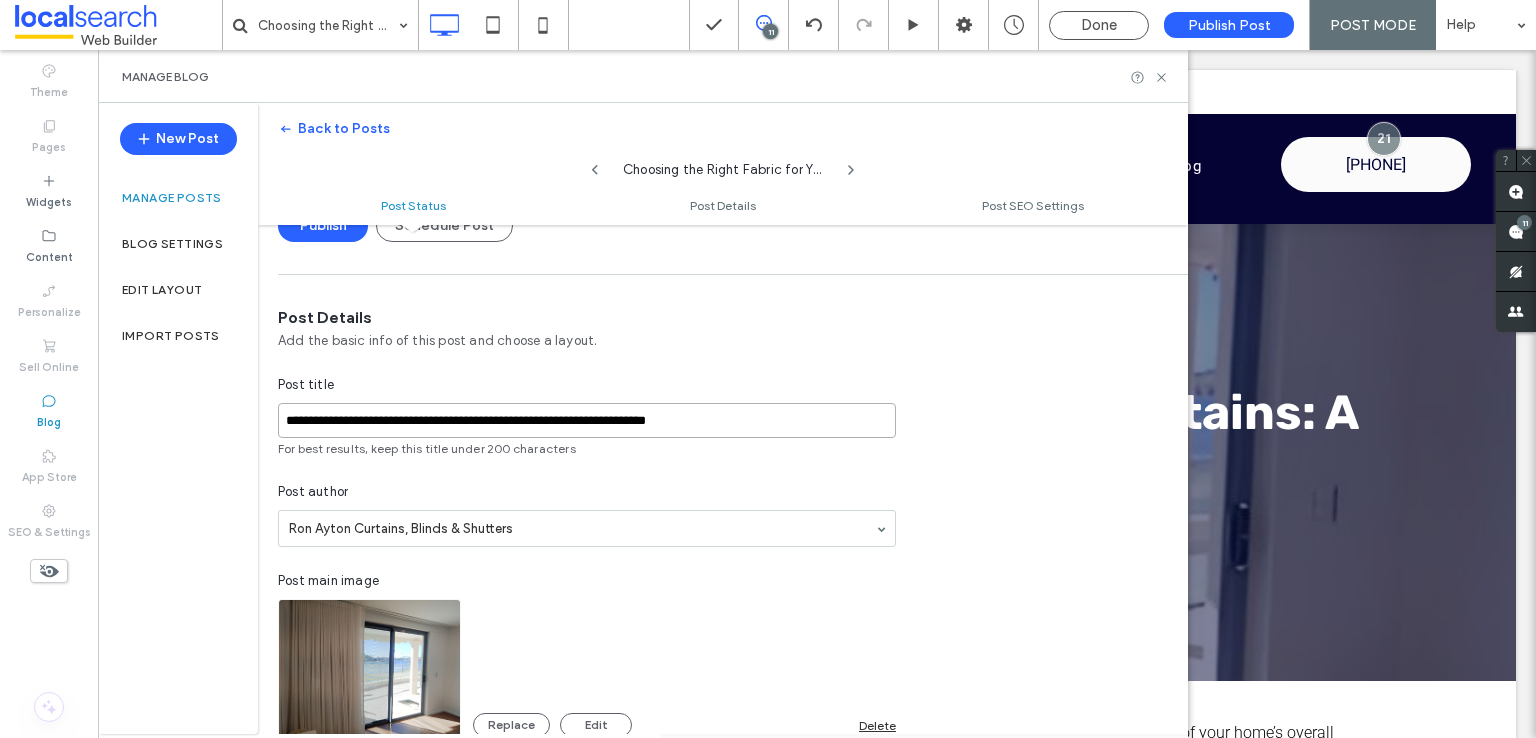 click on "**********" at bounding box center (587, 420) 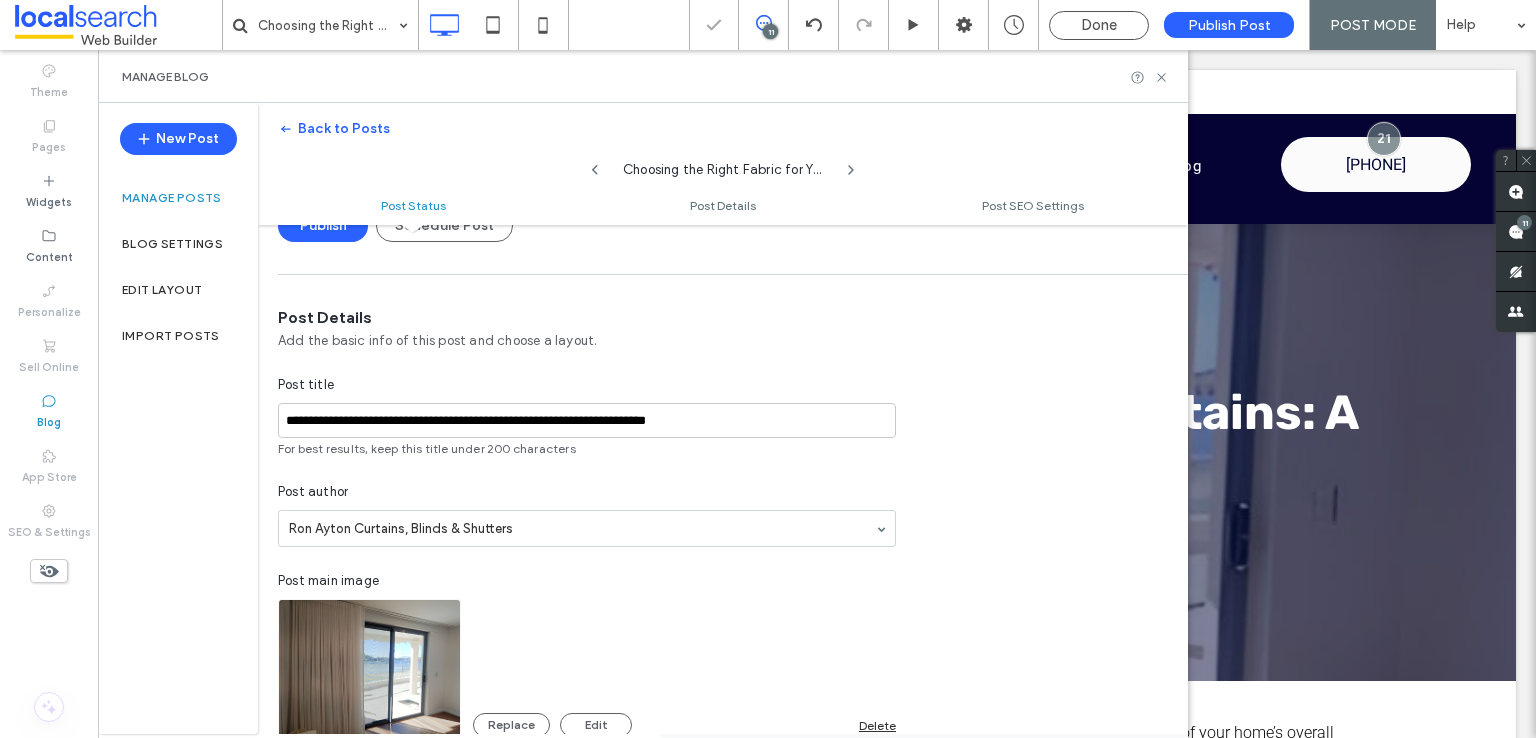 scroll, scrollTop: 0, scrollLeft: 0, axis: both 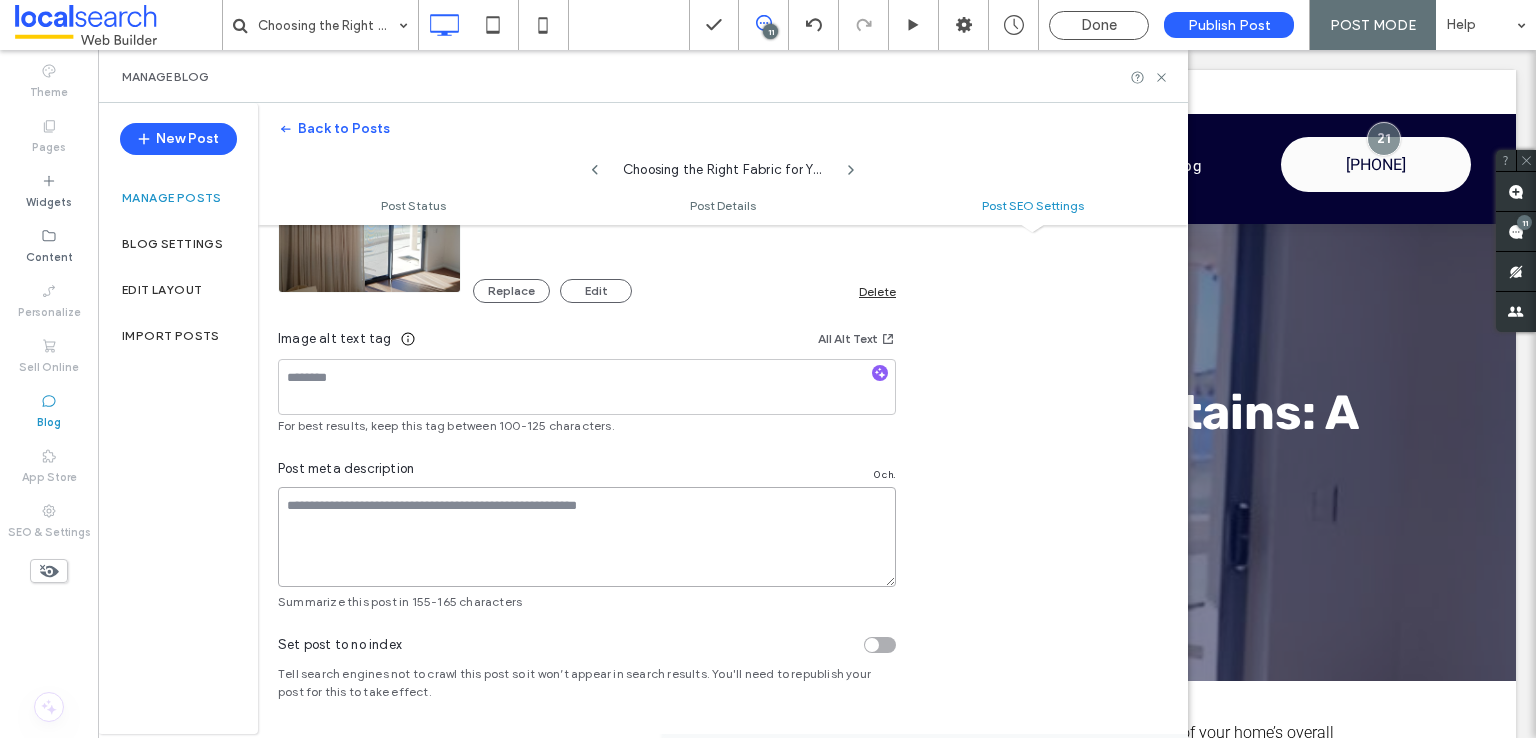 click at bounding box center [587, 537] 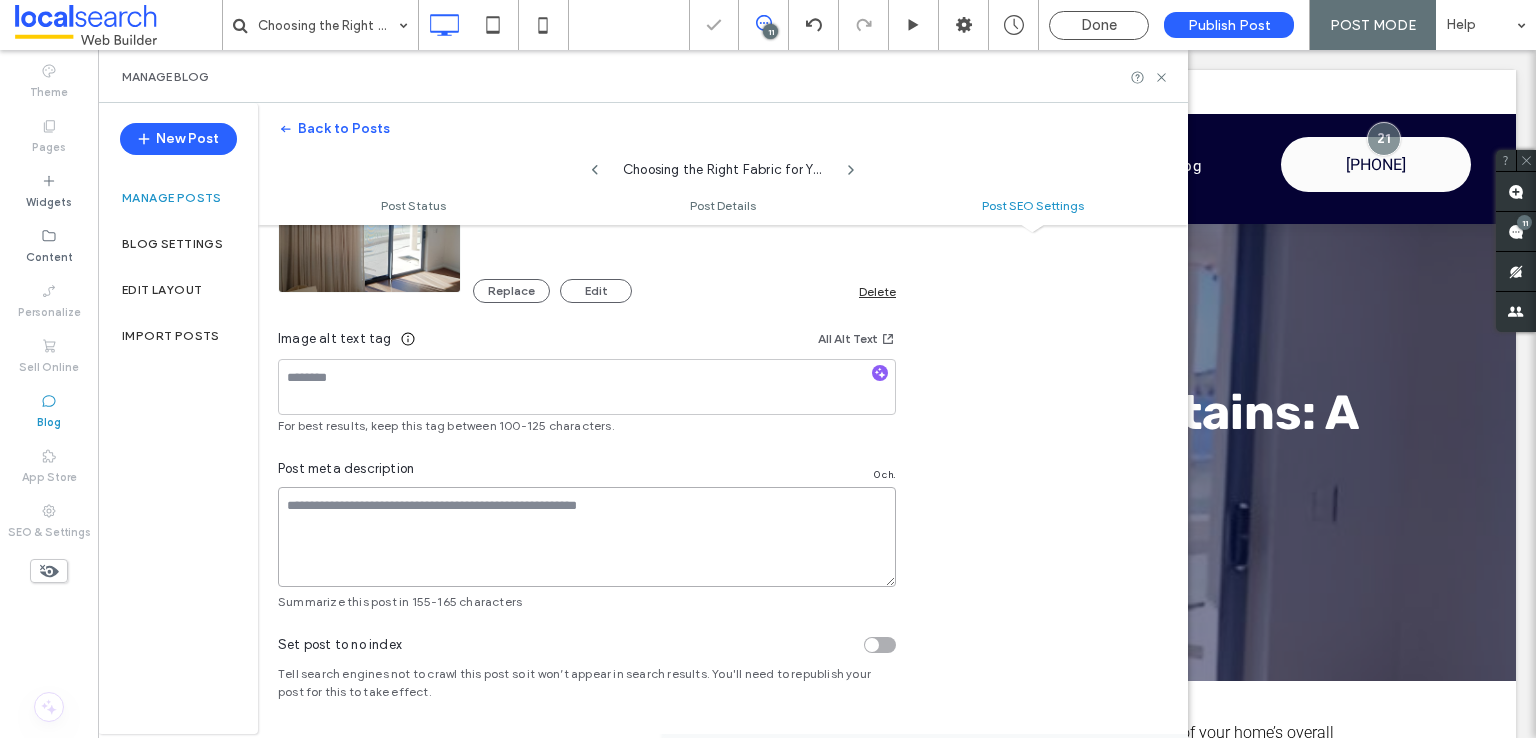 paste on "**********" 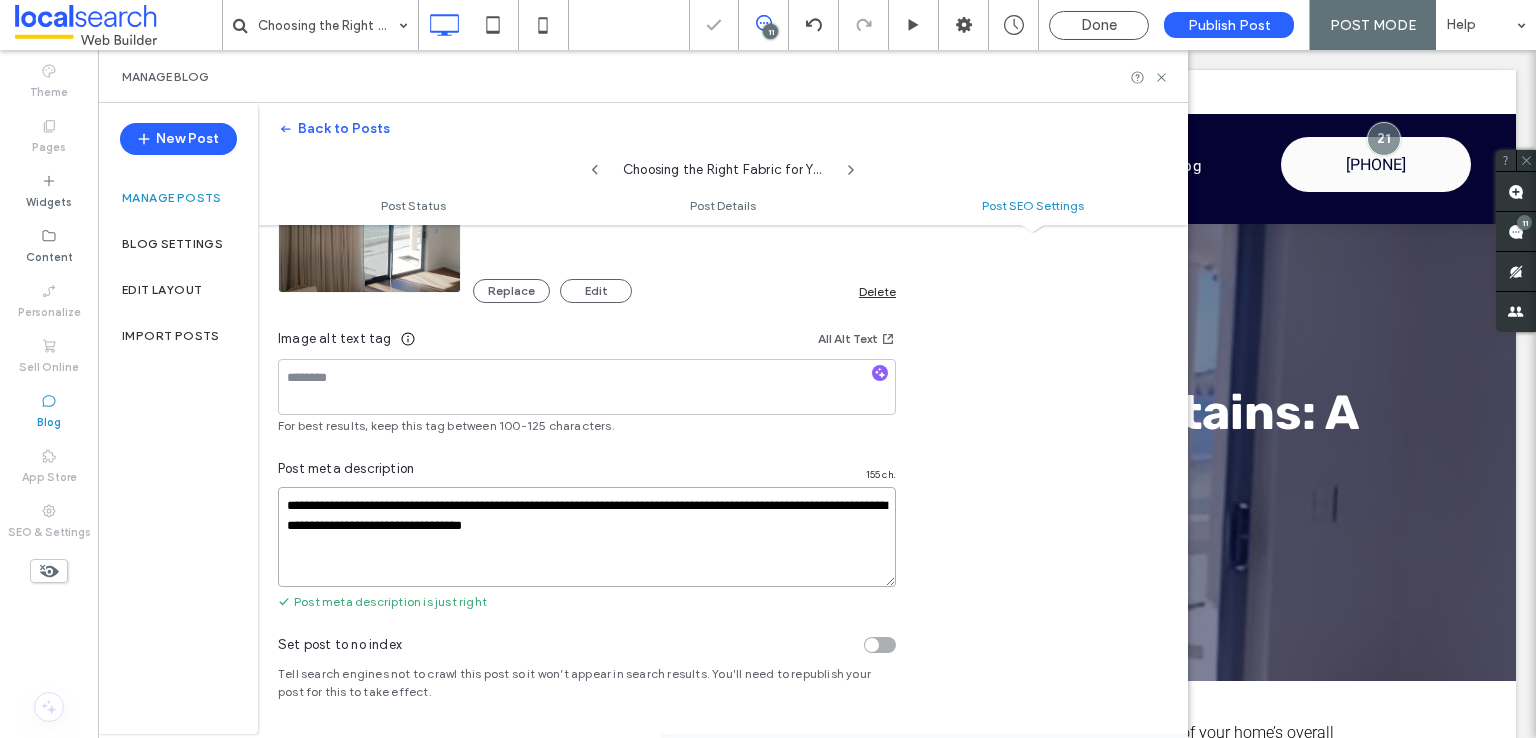scroll, scrollTop: 0, scrollLeft: 0, axis: both 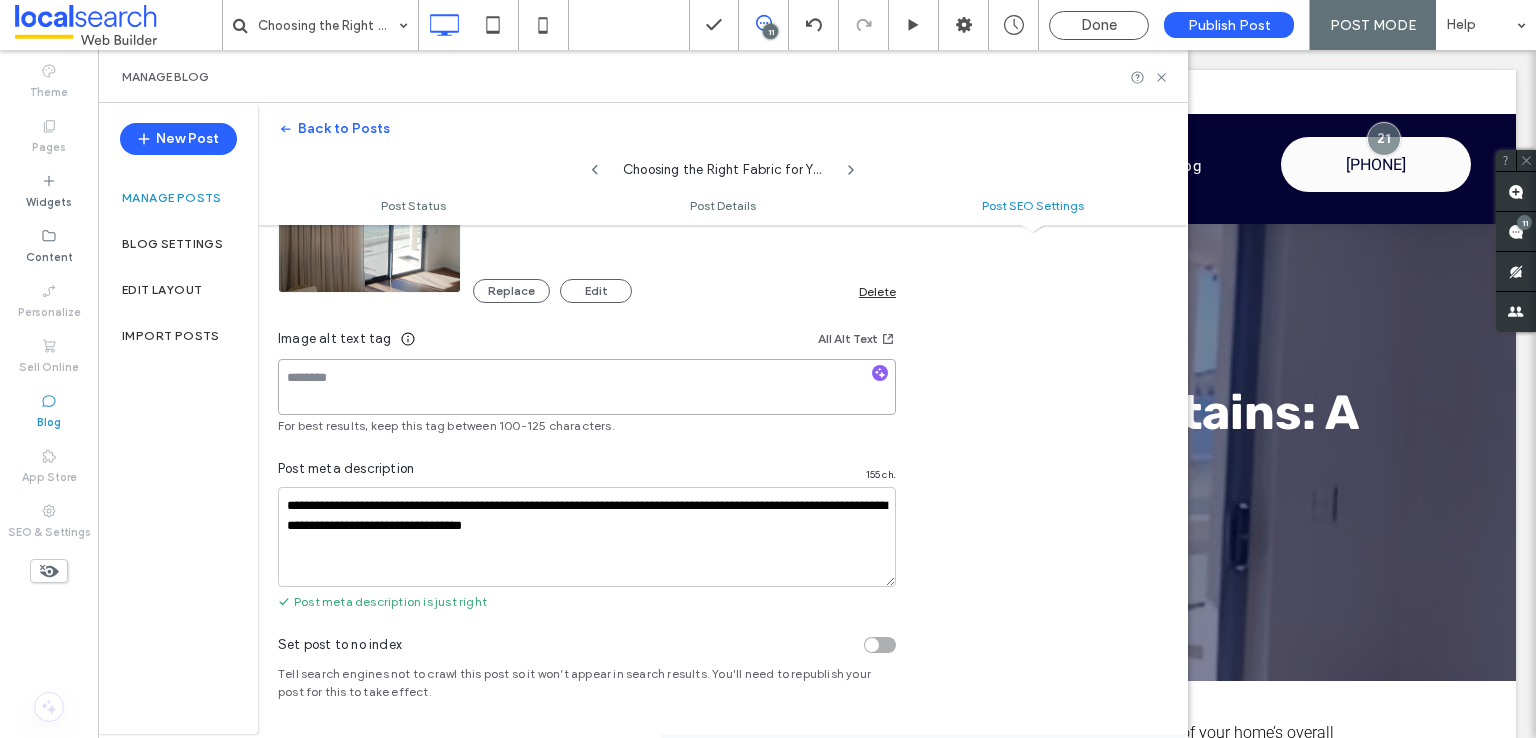 click at bounding box center [587, 387] 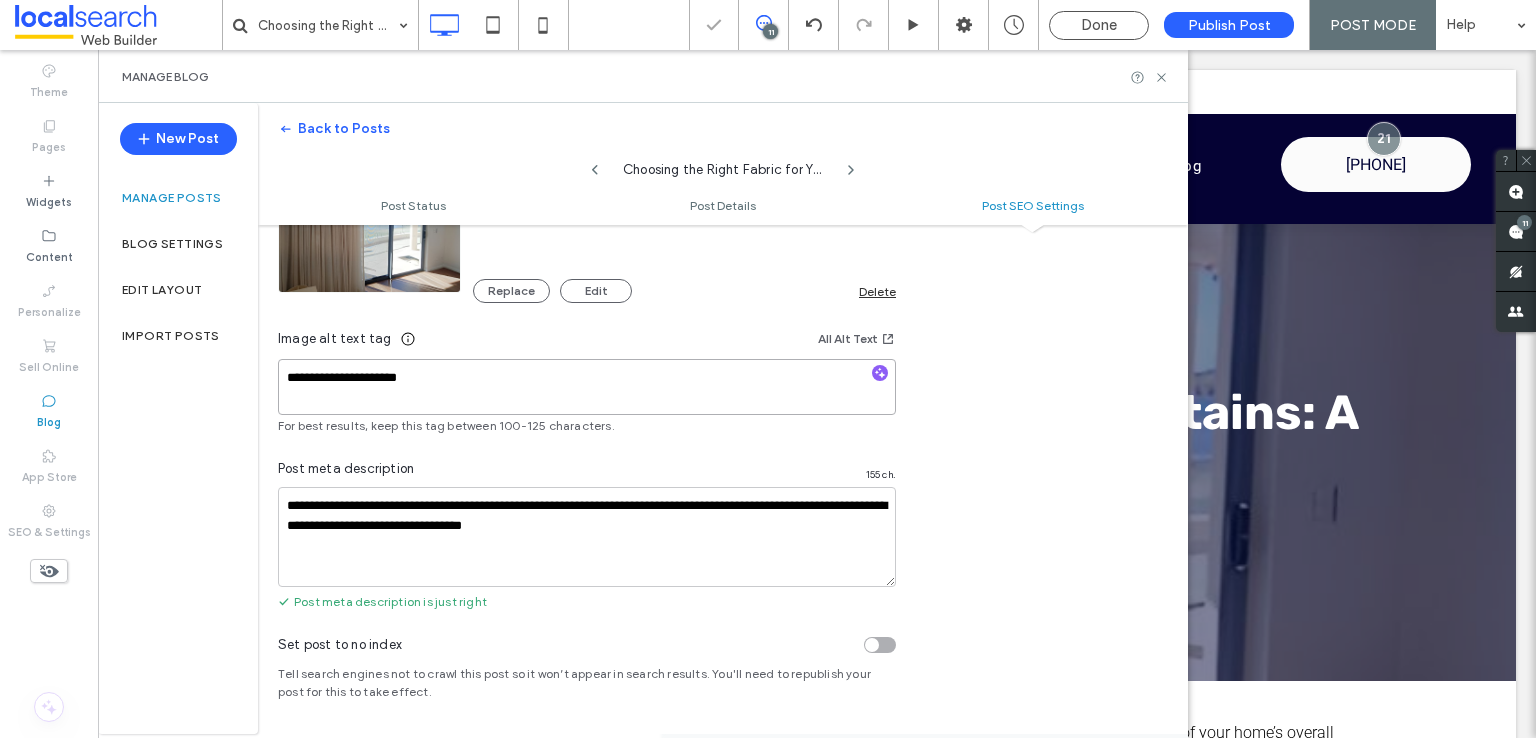 scroll, scrollTop: 0, scrollLeft: 0, axis: both 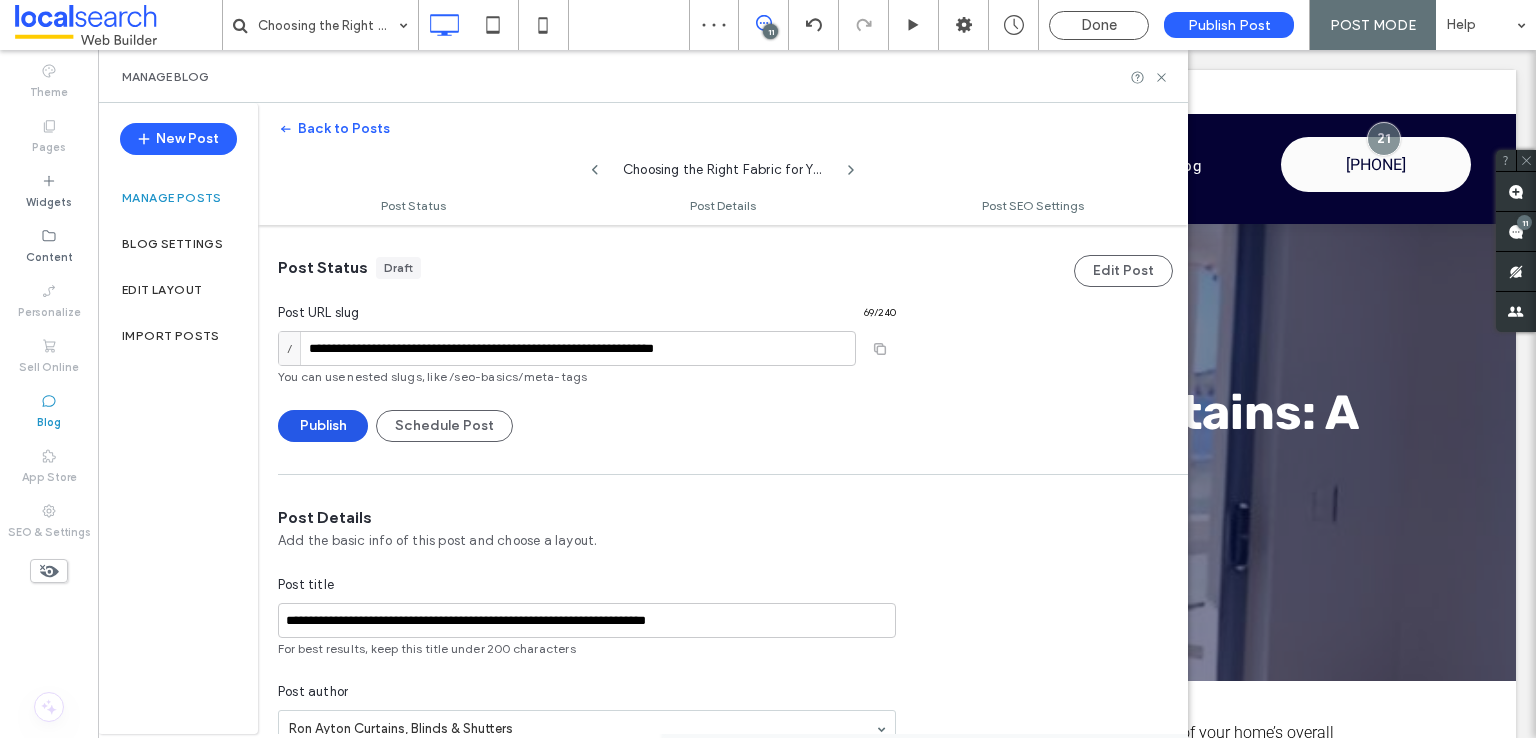 type on "**********" 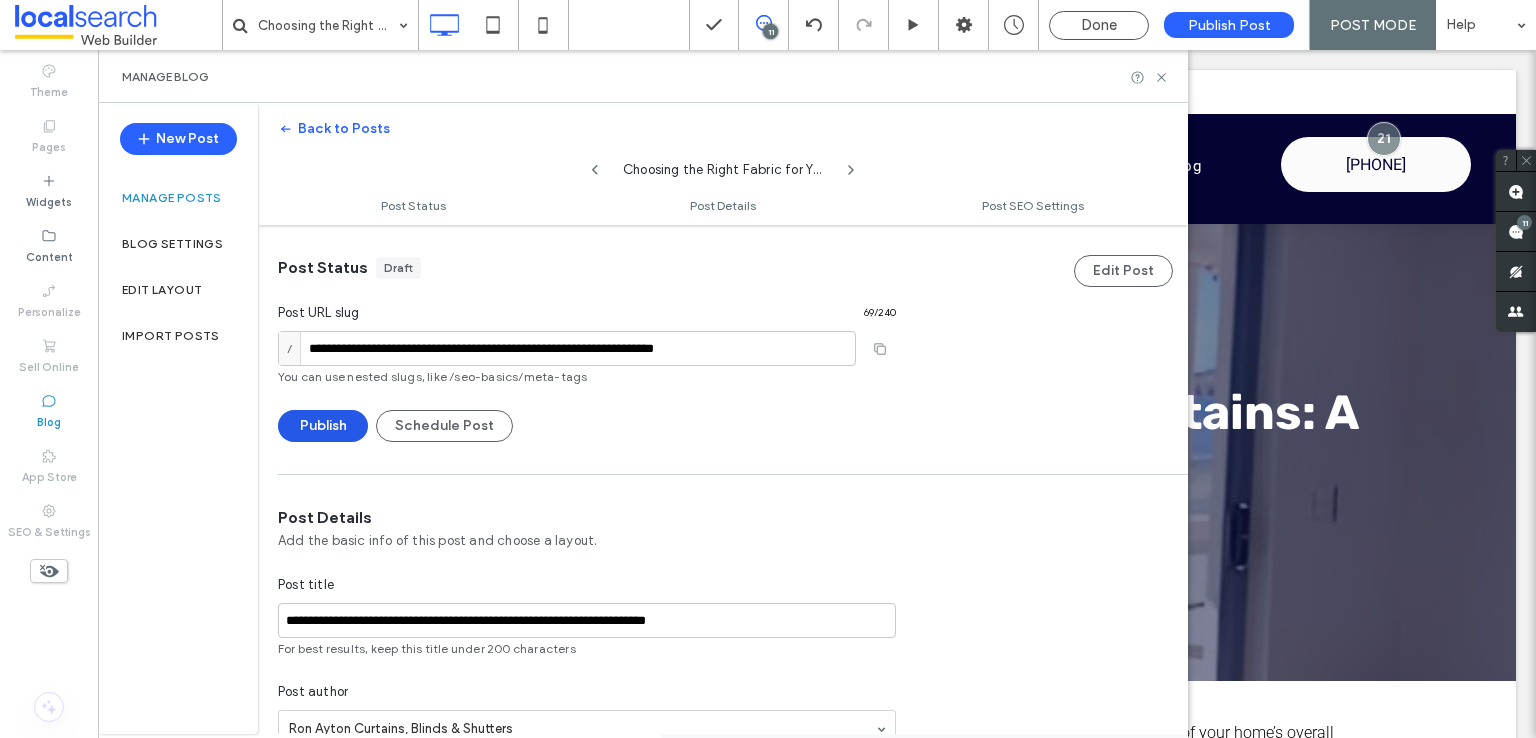 click on "Publish" at bounding box center [323, 426] 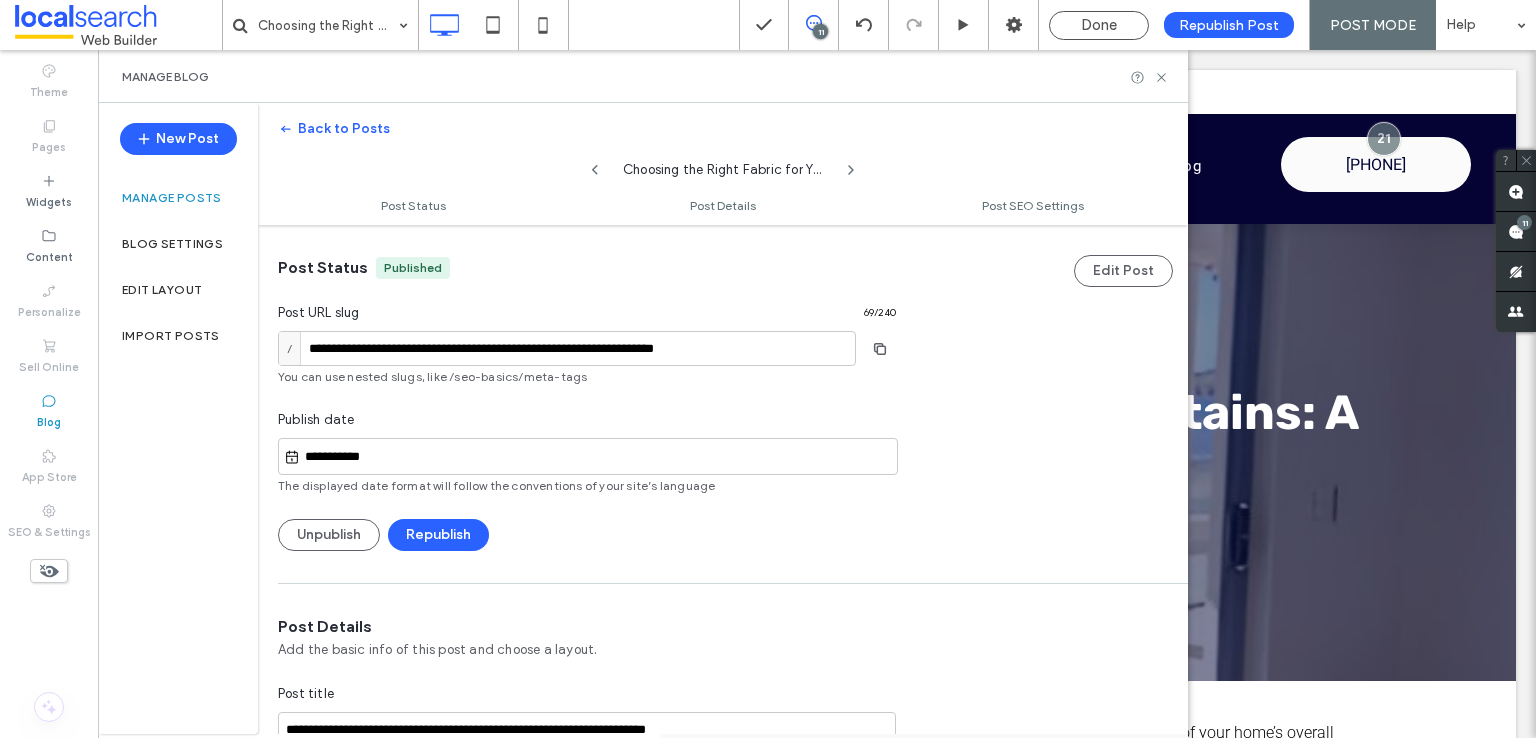 scroll, scrollTop: 0, scrollLeft: 0, axis: both 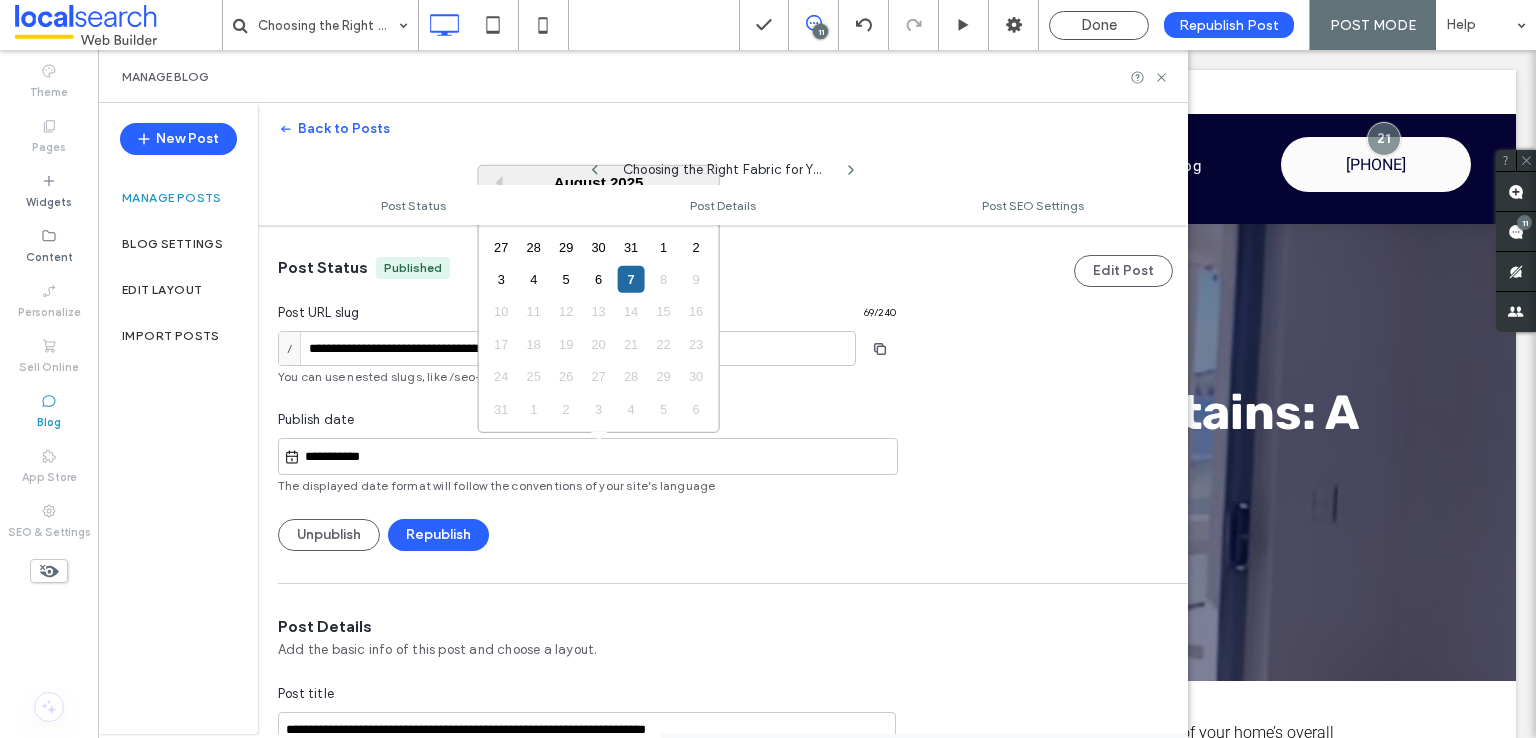 drag, startPoint x: 326, startPoint y: 459, endPoint x: 291, endPoint y: 459, distance: 35 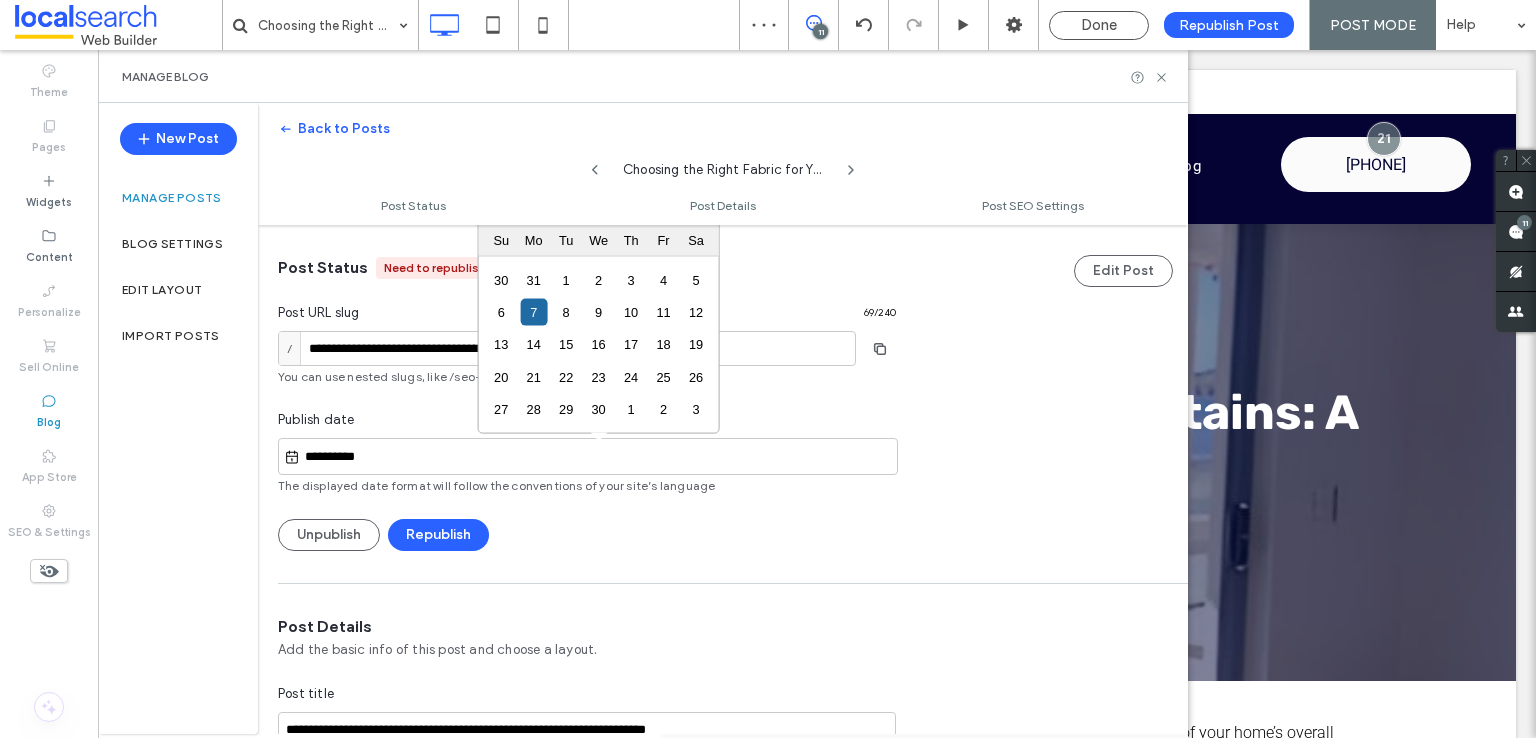 scroll, scrollTop: 0, scrollLeft: 0, axis: both 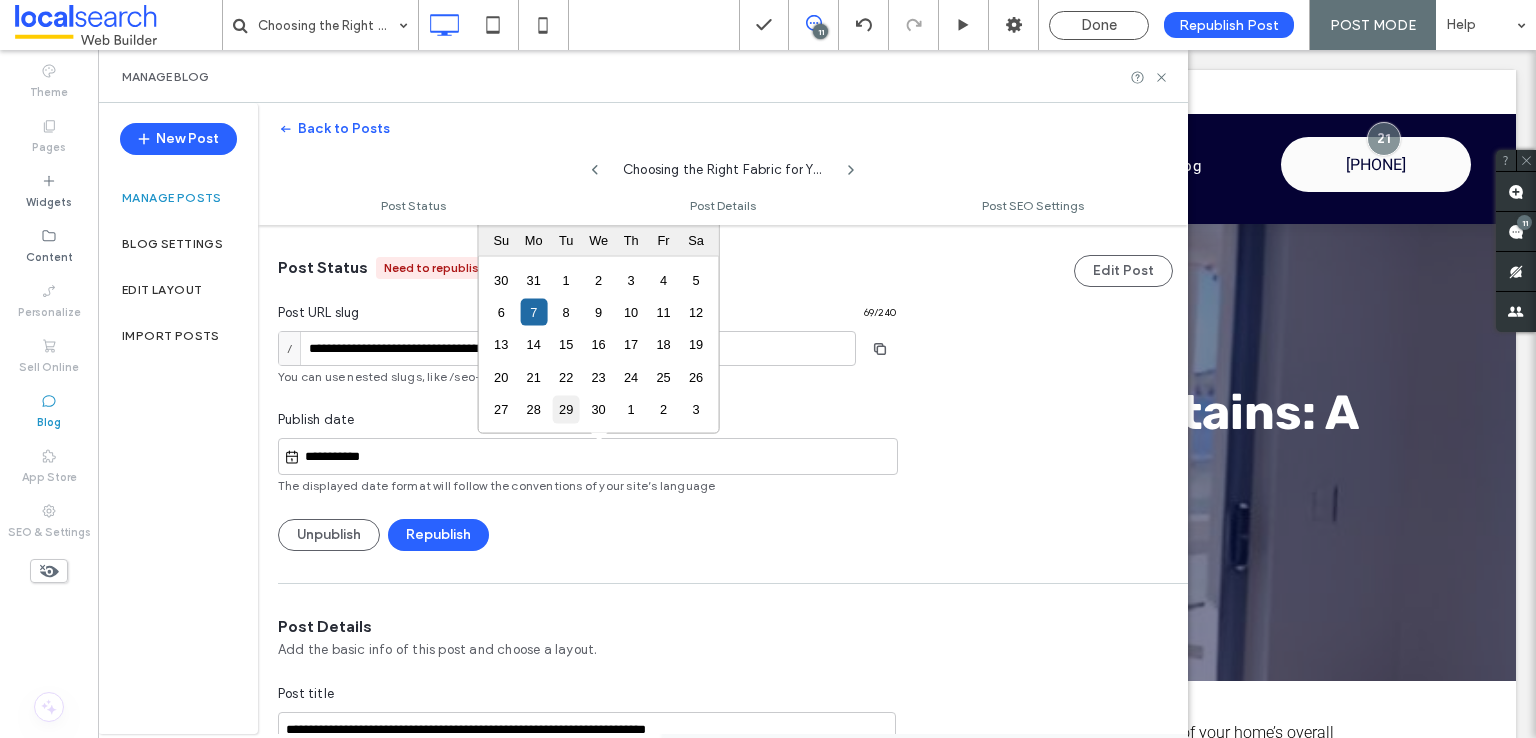 click on "29" at bounding box center [566, 409] 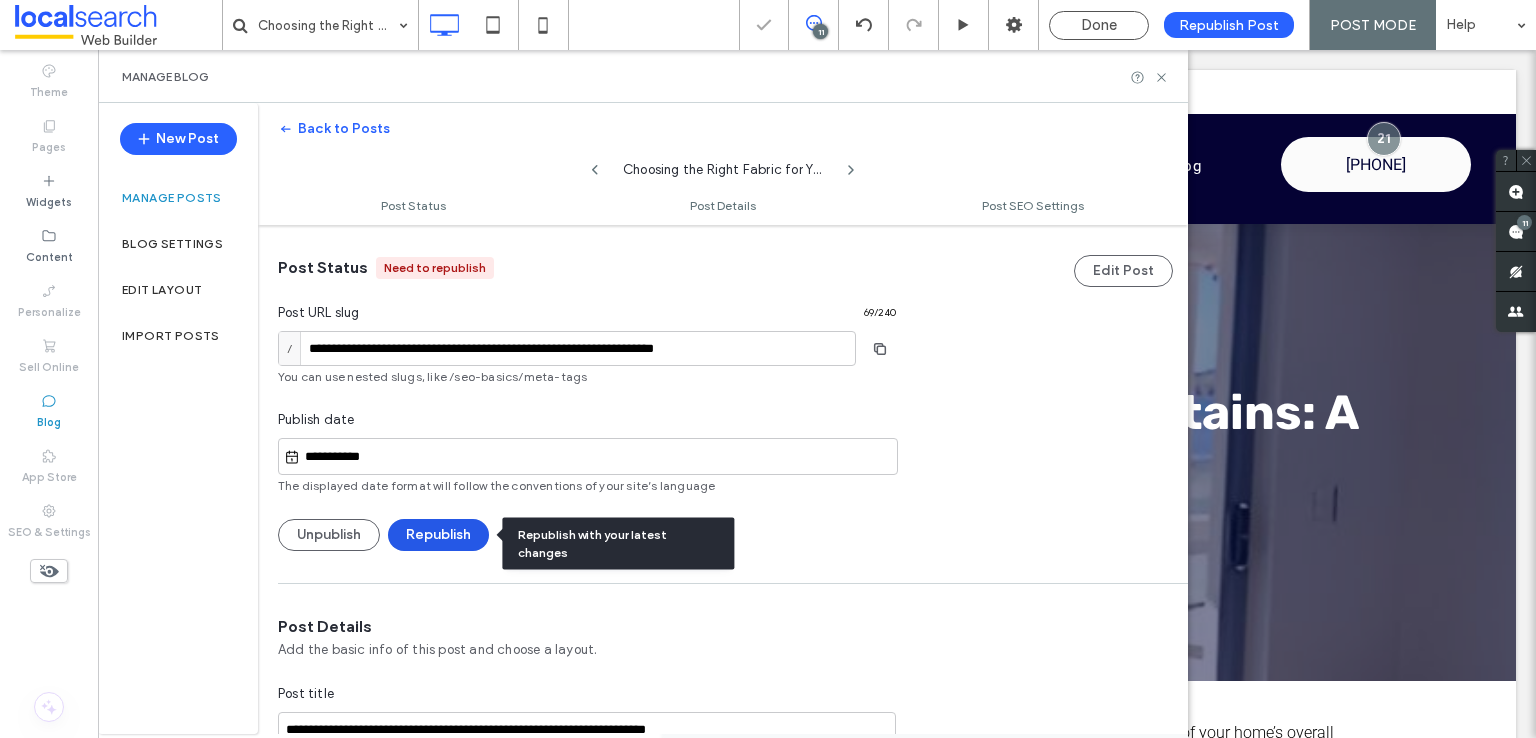 scroll, scrollTop: 0, scrollLeft: 0, axis: both 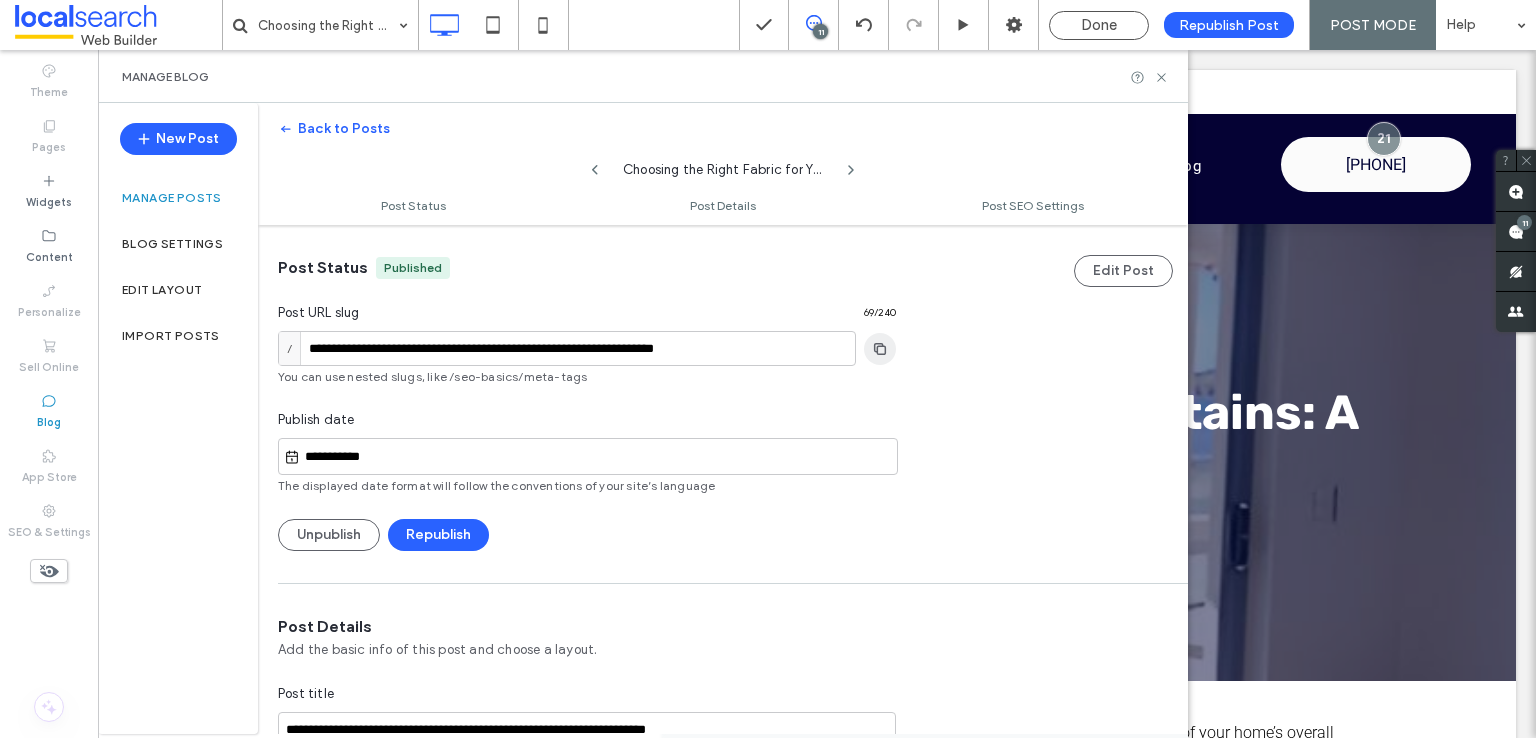 click 